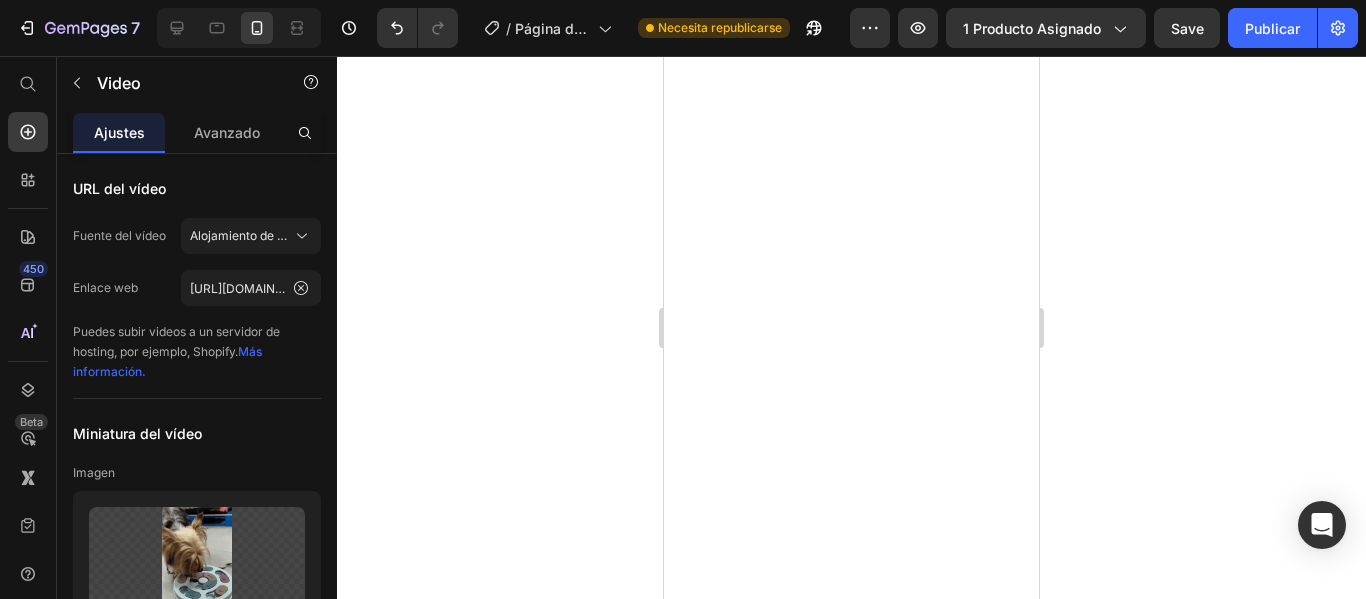 scroll, scrollTop: 0, scrollLeft: 0, axis: both 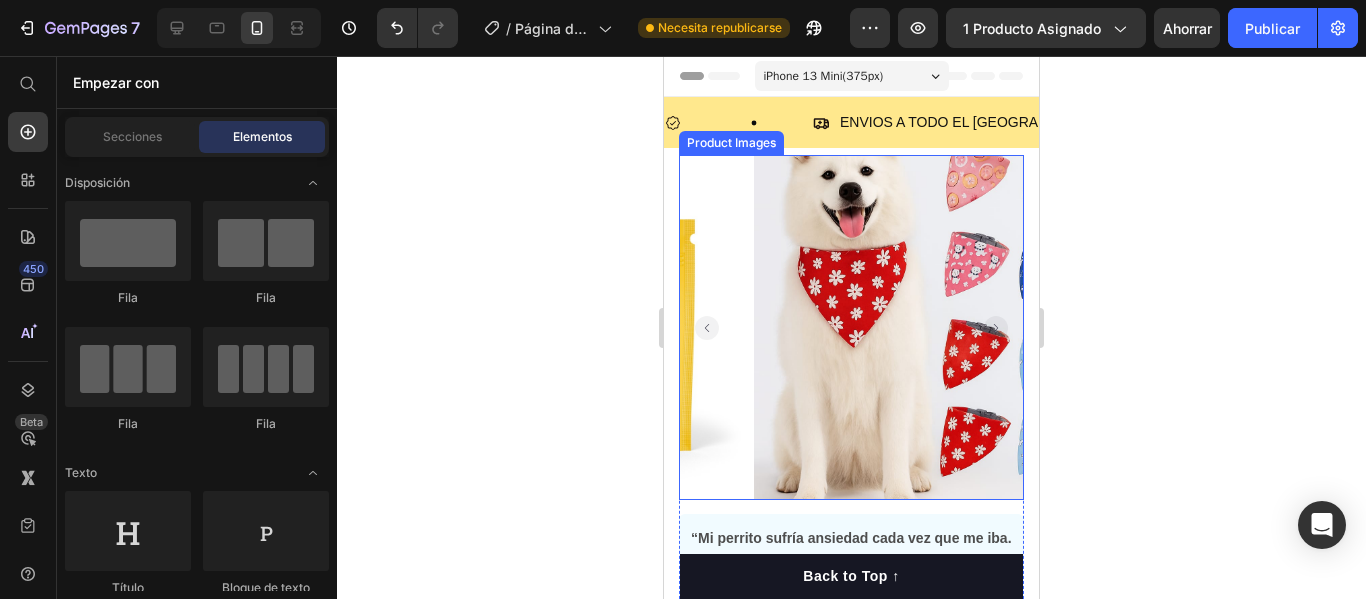 click at bounding box center [926, 327] 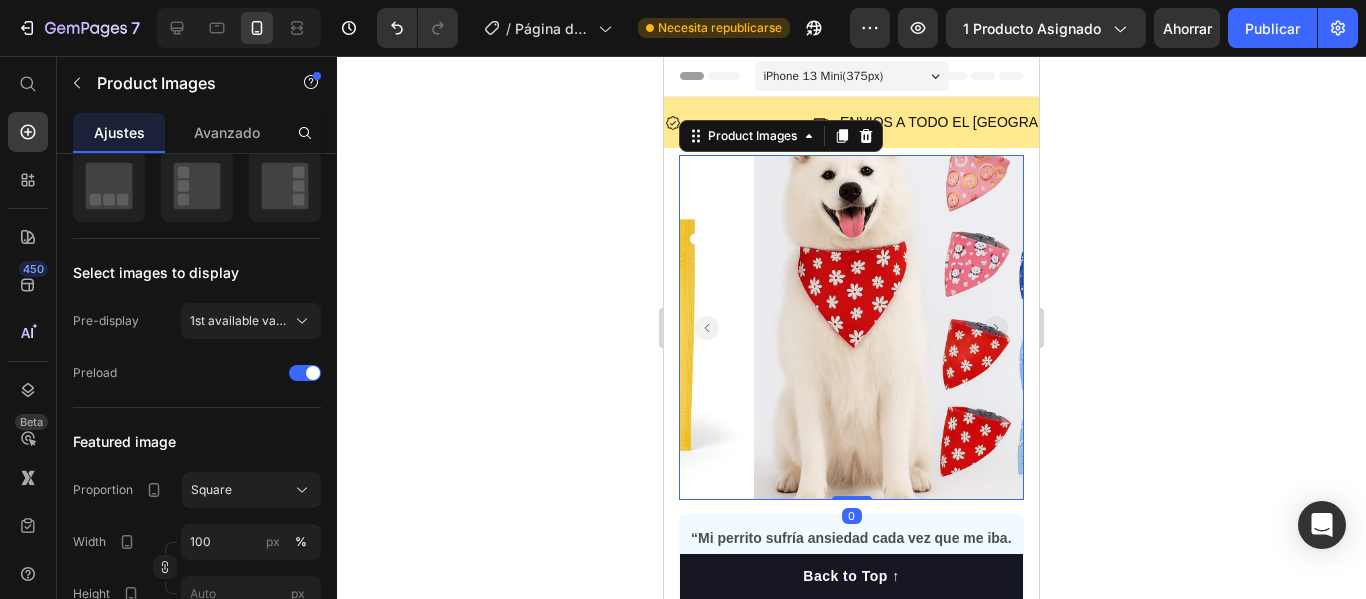 scroll, scrollTop: 0, scrollLeft: 0, axis: both 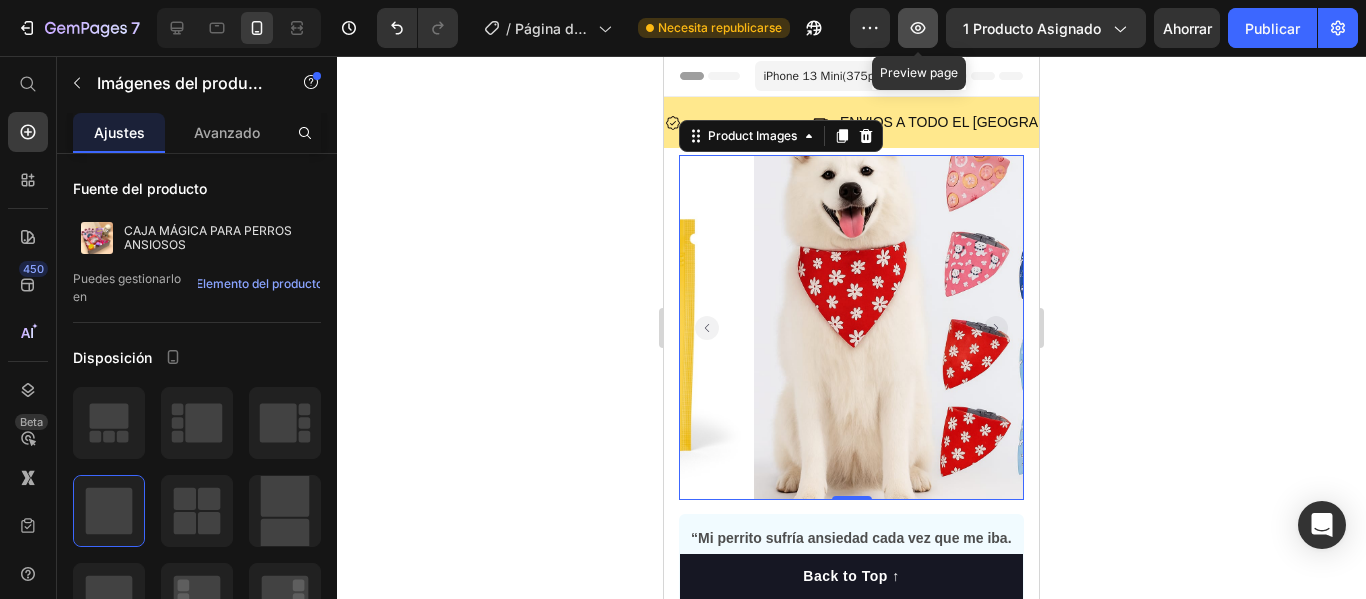 click 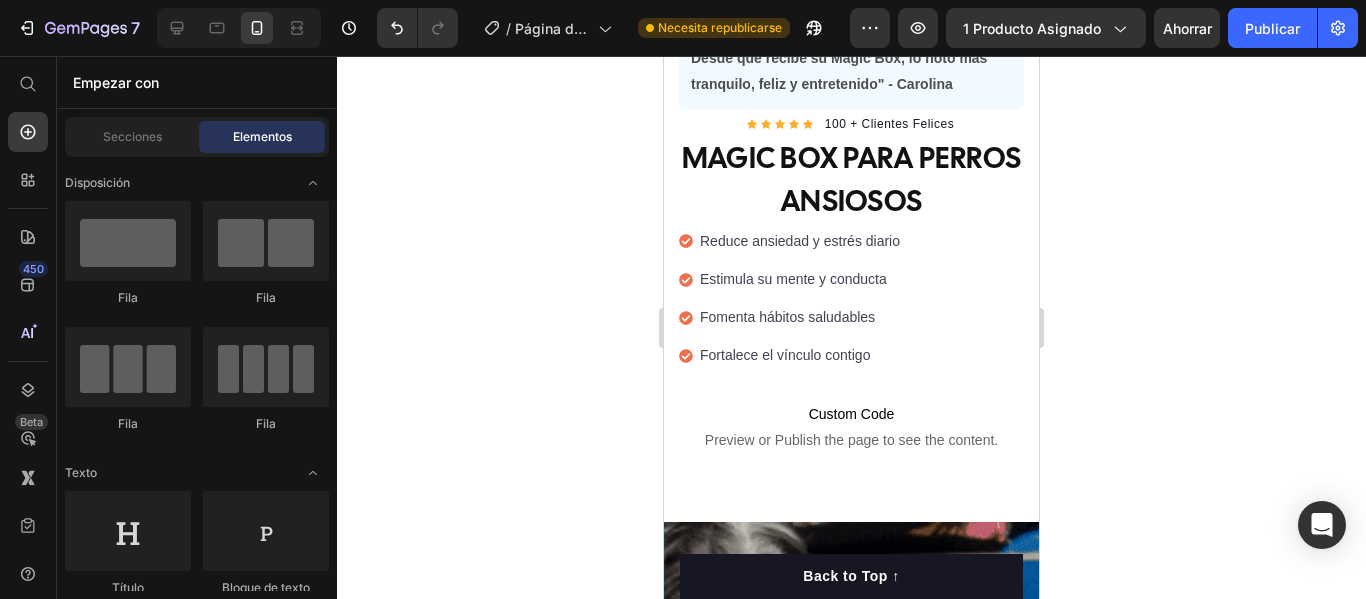 scroll, scrollTop: 524, scrollLeft: 0, axis: vertical 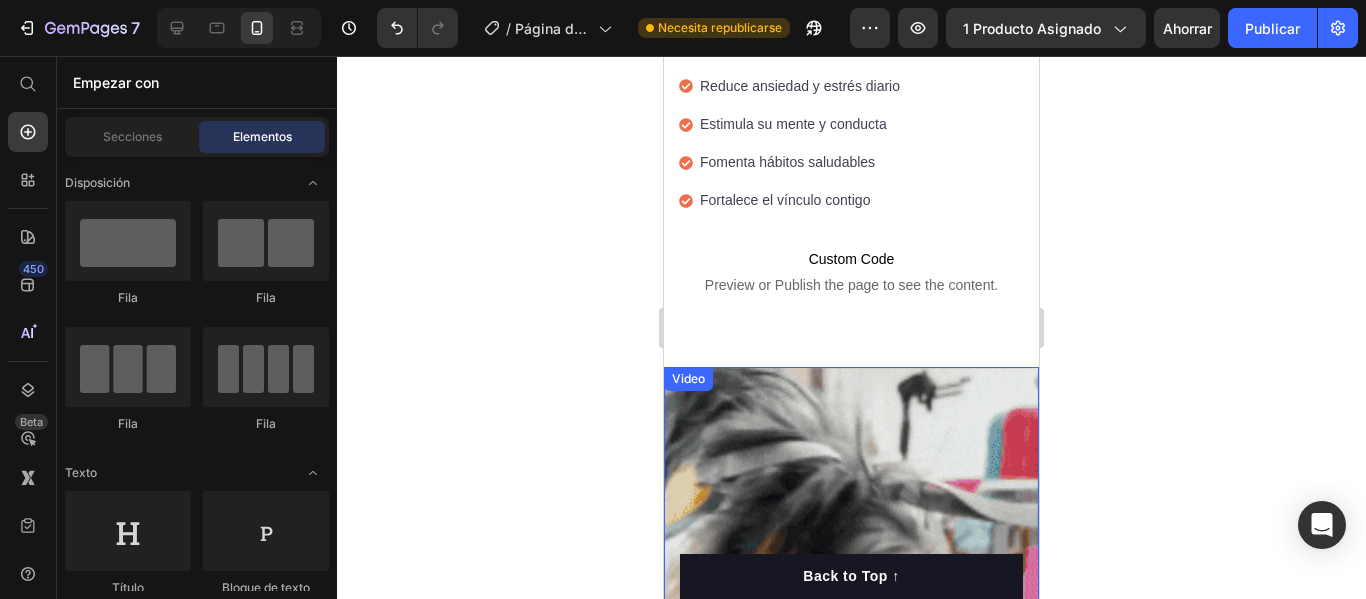 click at bounding box center (851, 700) 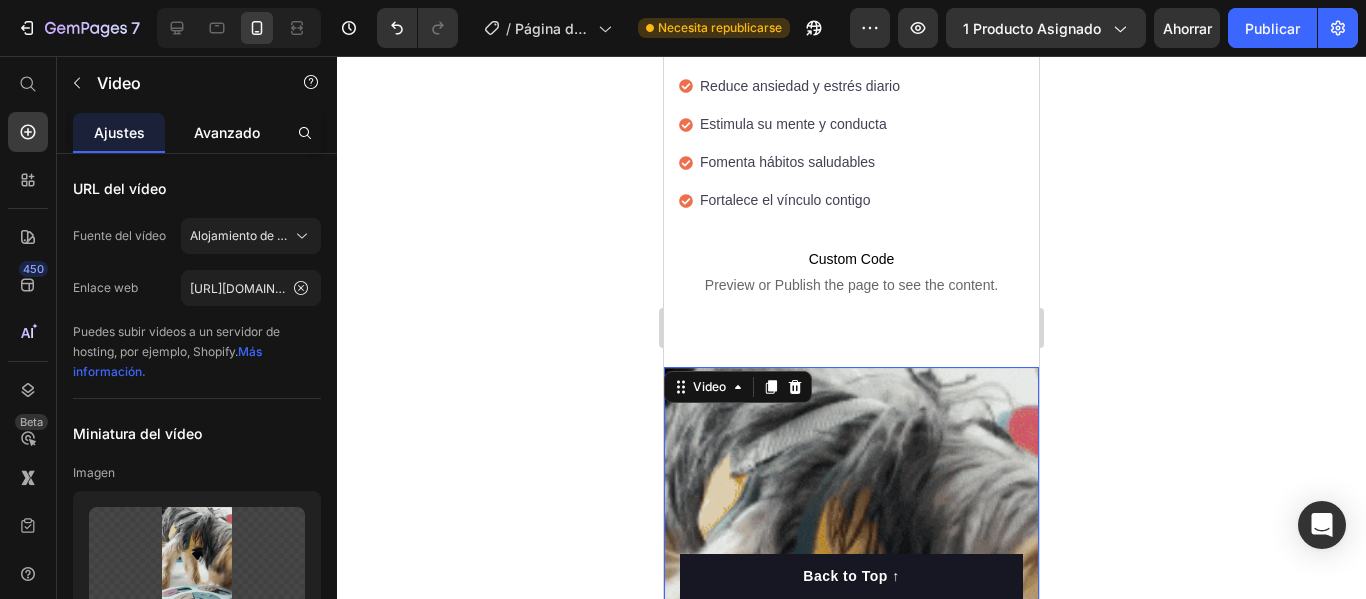 click on "Avanzado" at bounding box center (227, 132) 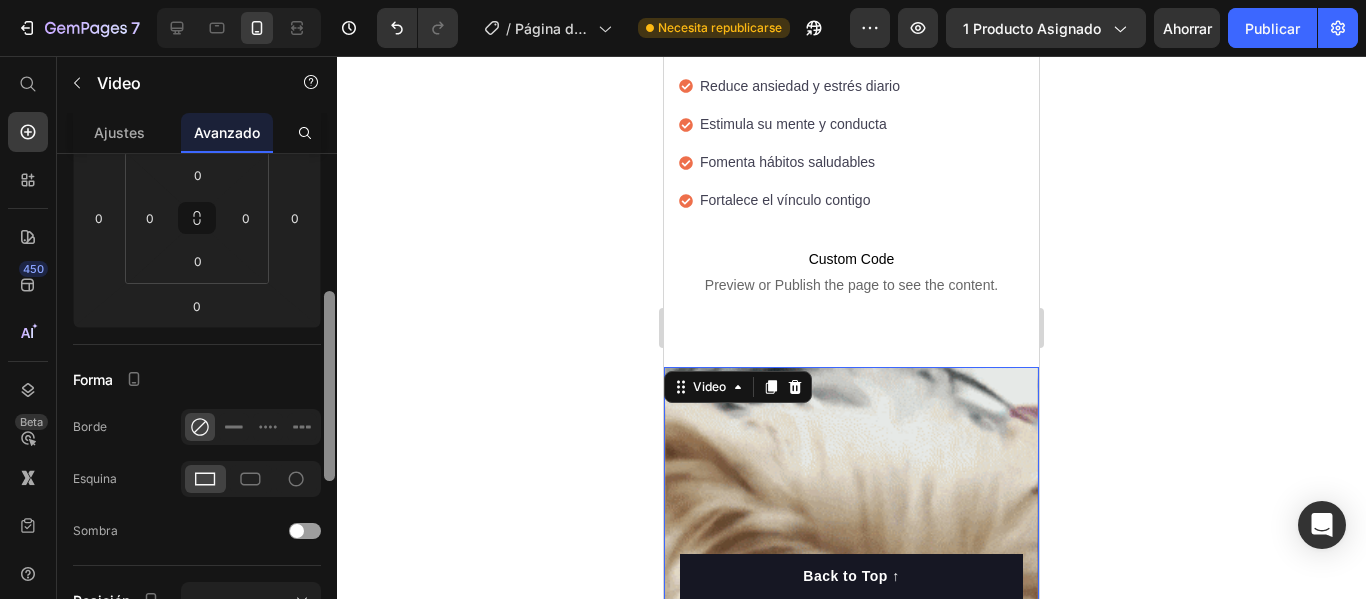 scroll, scrollTop: 327, scrollLeft: 0, axis: vertical 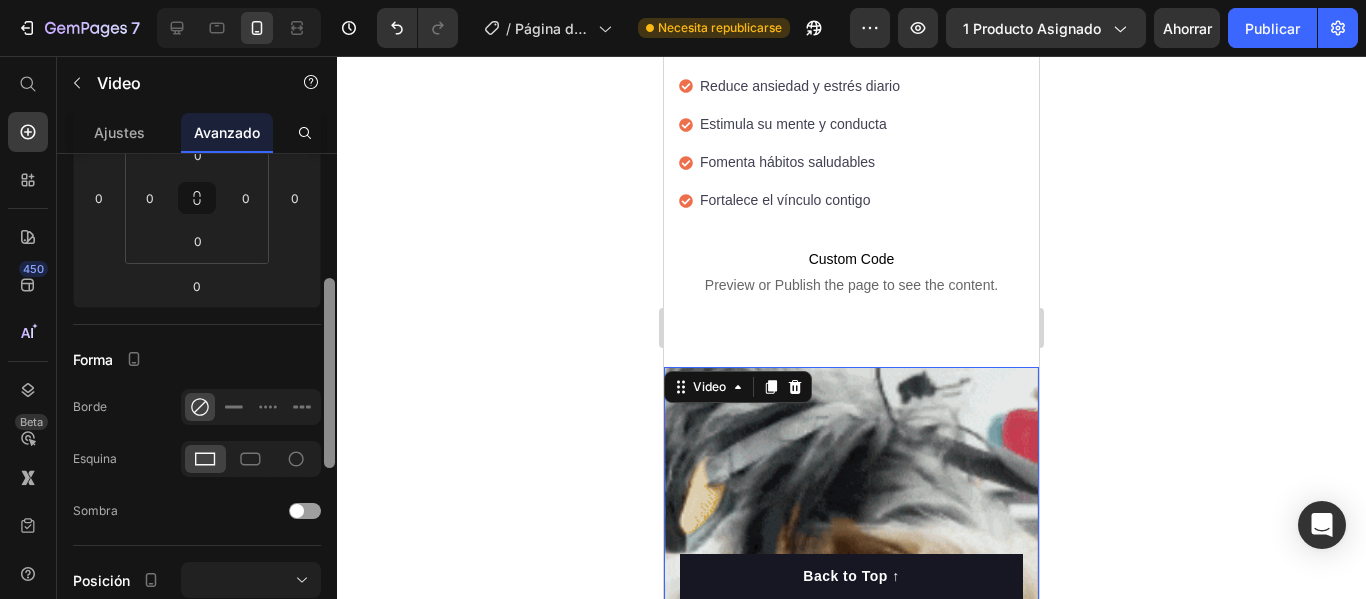 drag, startPoint x: 328, startPoint y: 330, endPoint x: 336, endPoint y: 456, distance: 126.253716 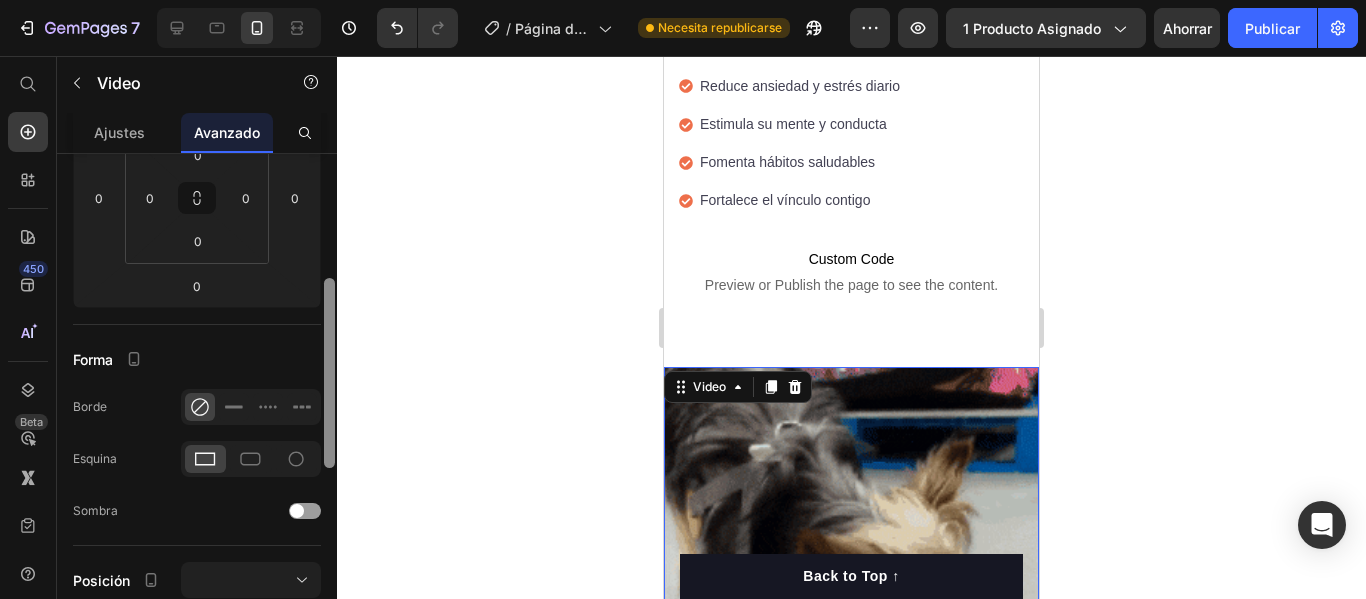 click at bounding box center (329, 405) 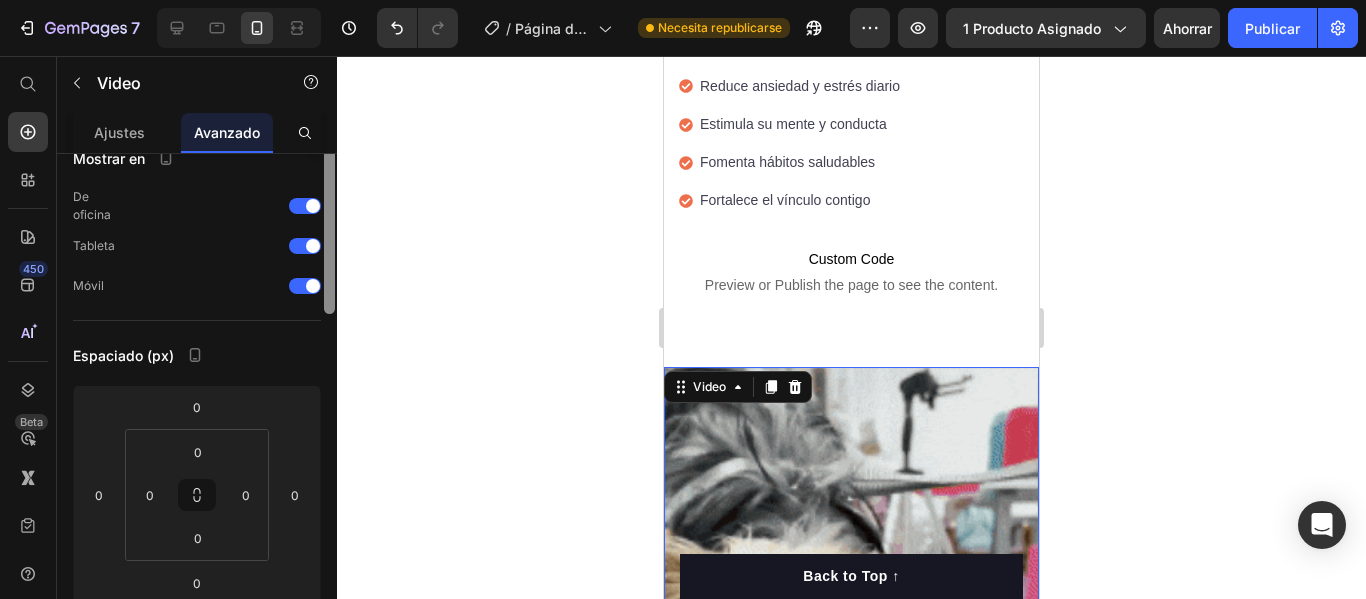 scroll, scrollTop: 0, scrollLeft: 0, axis: both 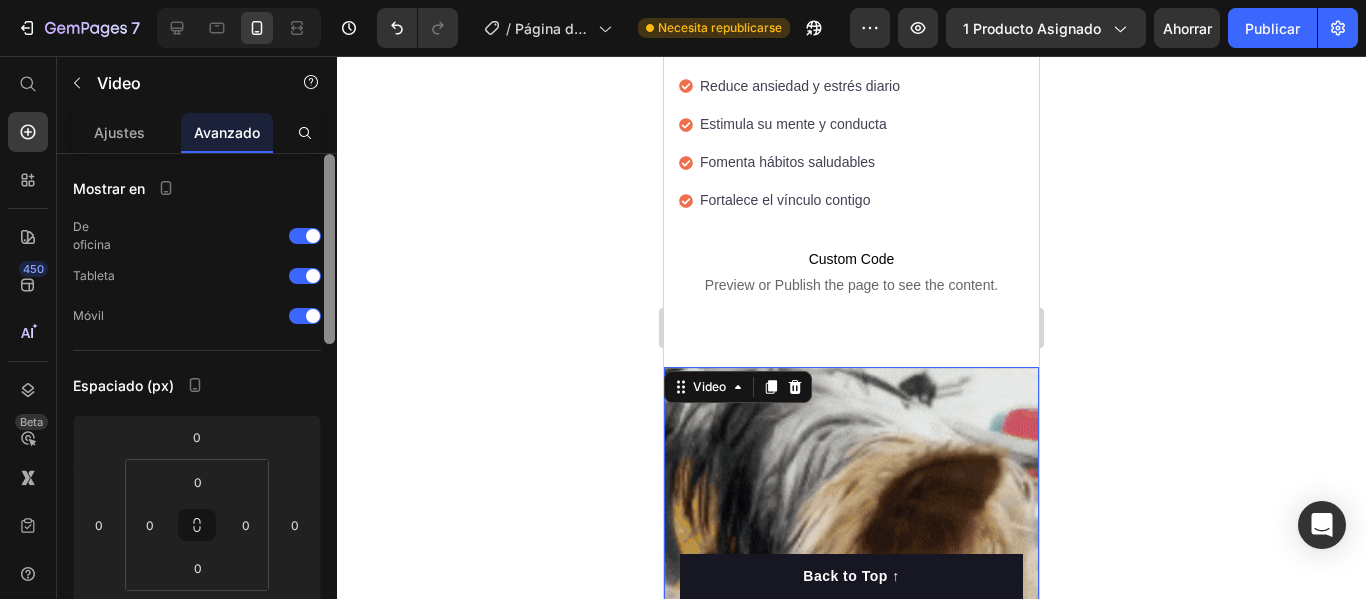 drag, startPoint x: 331, startPoint y: 438, endPoint x: 324, endPoint y: 222, distance: 216.1134 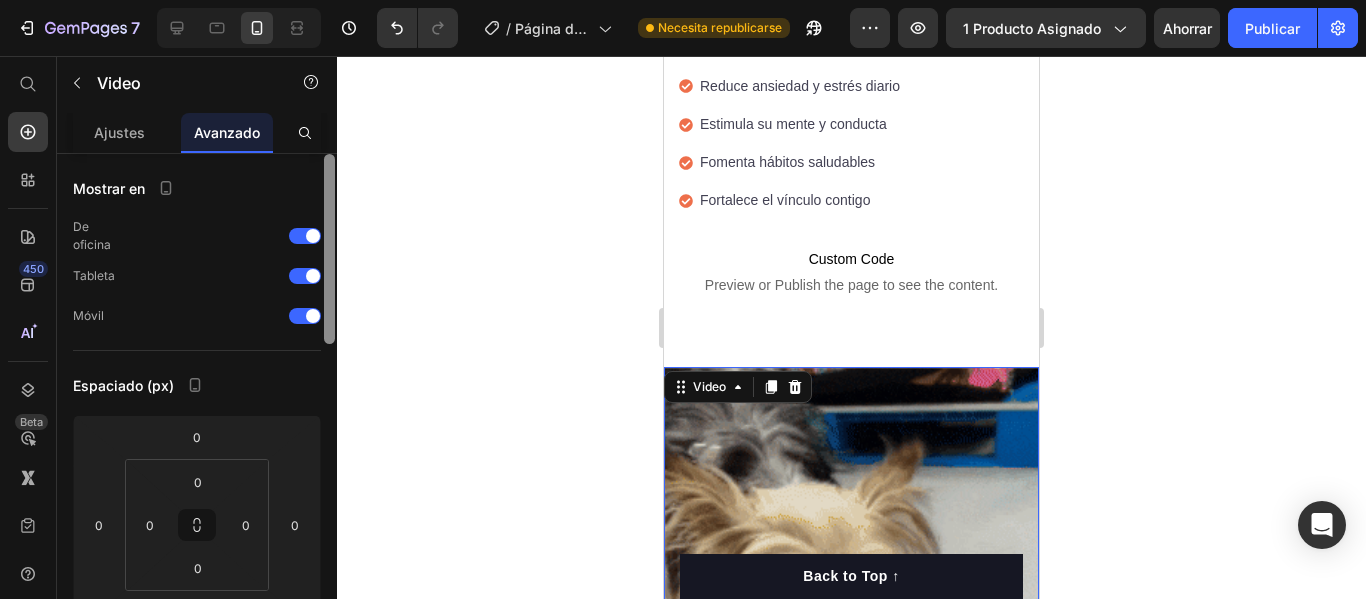 click at bounding box center [329, 249] 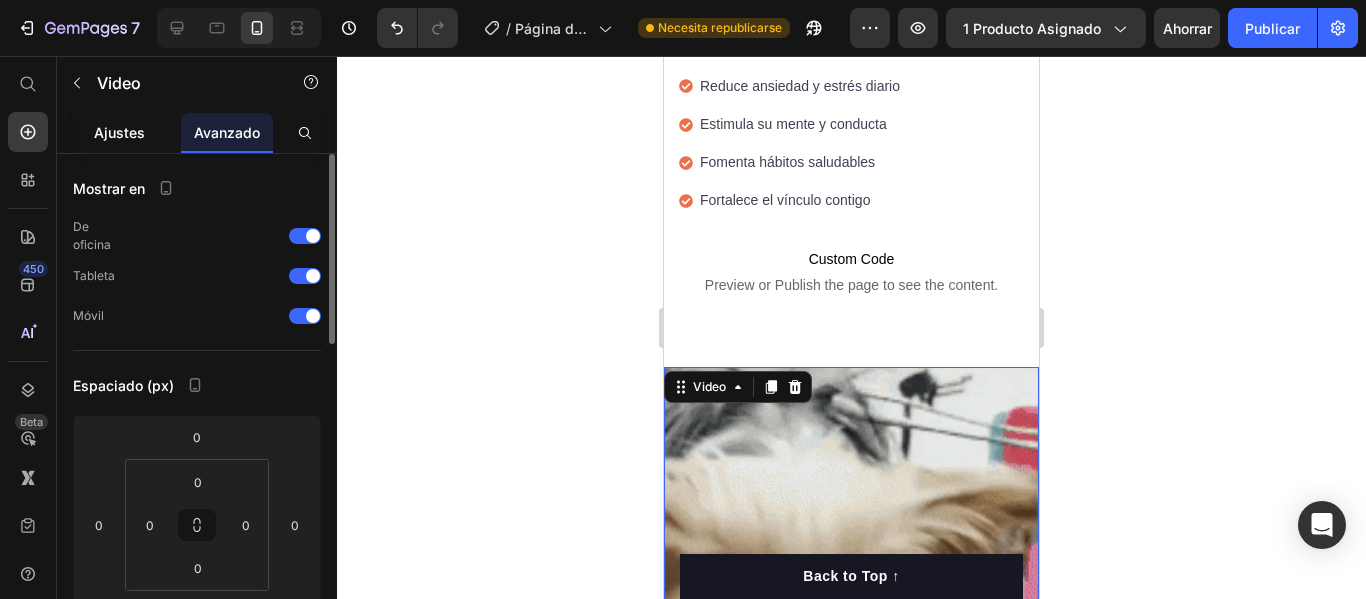 click on "Ajustes" 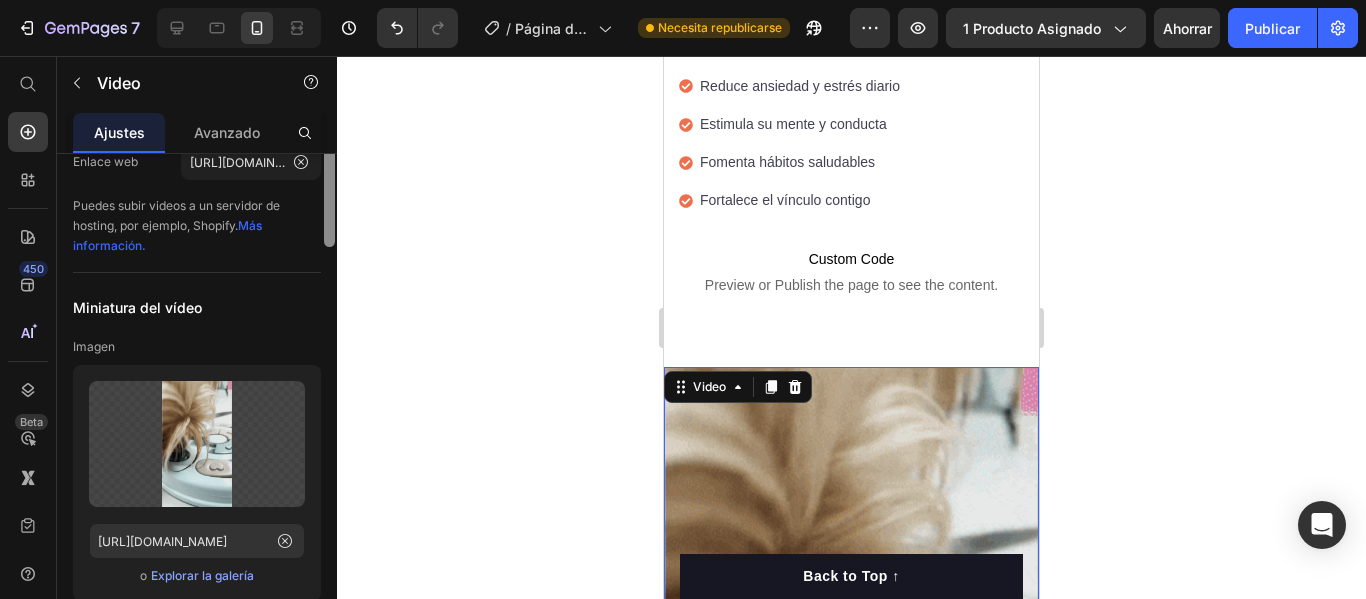 scroll, scrollTop: 0, scrollLeft: 0, axis: both 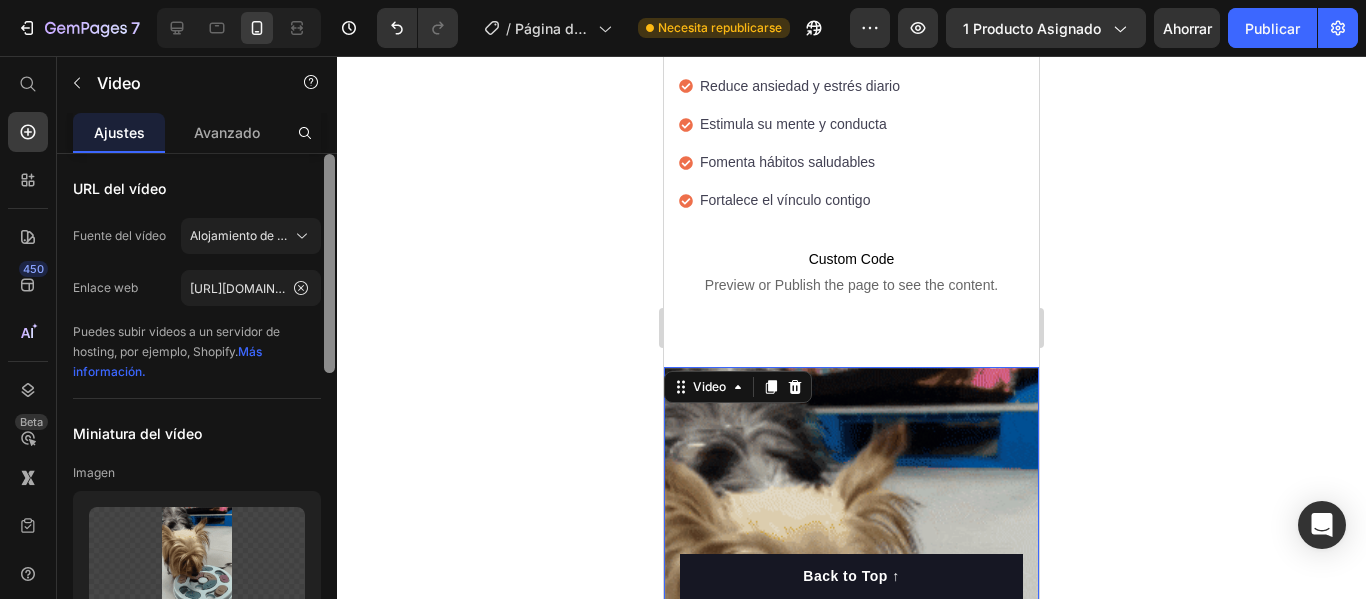 drag, startPoint x: 329, startPoint y: 284, endPoint x: 384, endPoint y: 154, distance: 141.15594 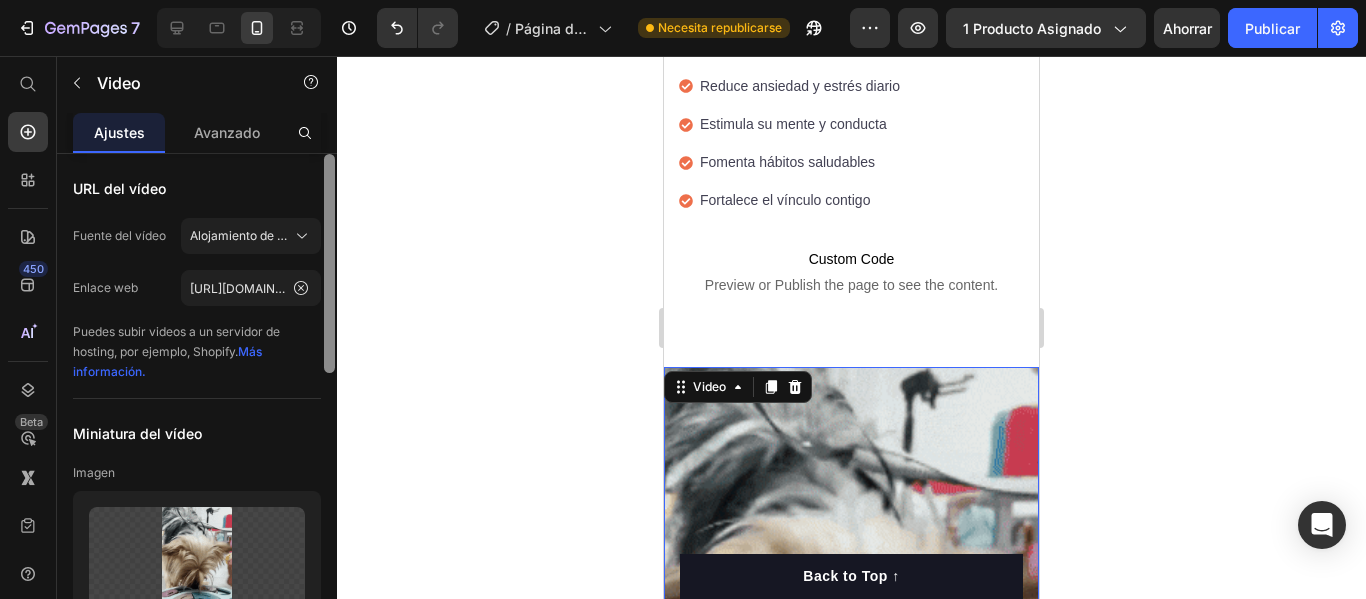 click on "7 / Página del producto - 9 de [PERSON_NAME], 19:18:42 Necesita republicarse Avance 1 producto asignado Ahorrar Publicar 450 Beta Empezar con Secciones Elementos Sección de héroes Detalle del producto Marcas Insignias de confianza Garantizar Desglose del producto Cómo utilizar Testimonios Comparar Manojo Preguntas frecuentes Prueba social Historia de la marca Lista de productos Recopilación Lista de blogs Contacto Sticky Añadir al carrito Pie de página personalizado Explorar la biblioteca 450 Disposición
[GEOGRAPHIC_DATA]
[GEOGRAPHIC_DATA]
[GEOGRAPHIC_DATA]
Fila Texto
Título
Bloque de texto Botón
Botón
Botón" 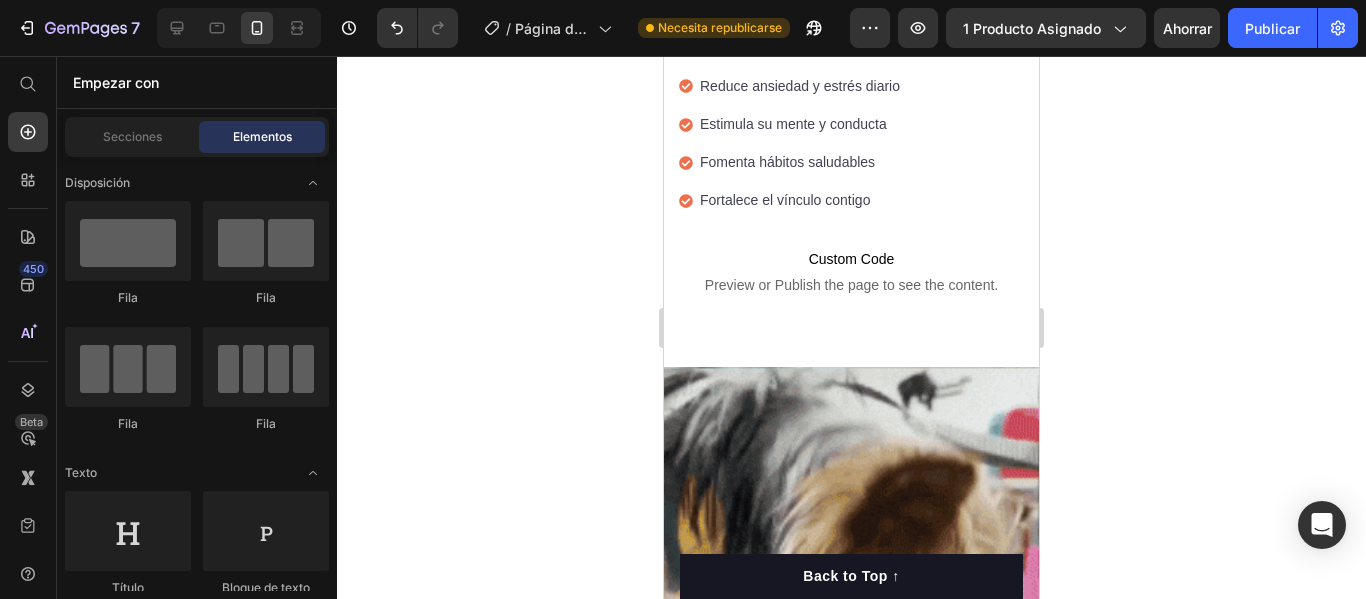 scroll, scrollTop: 349, scrollLeft: 0, axis: vertical 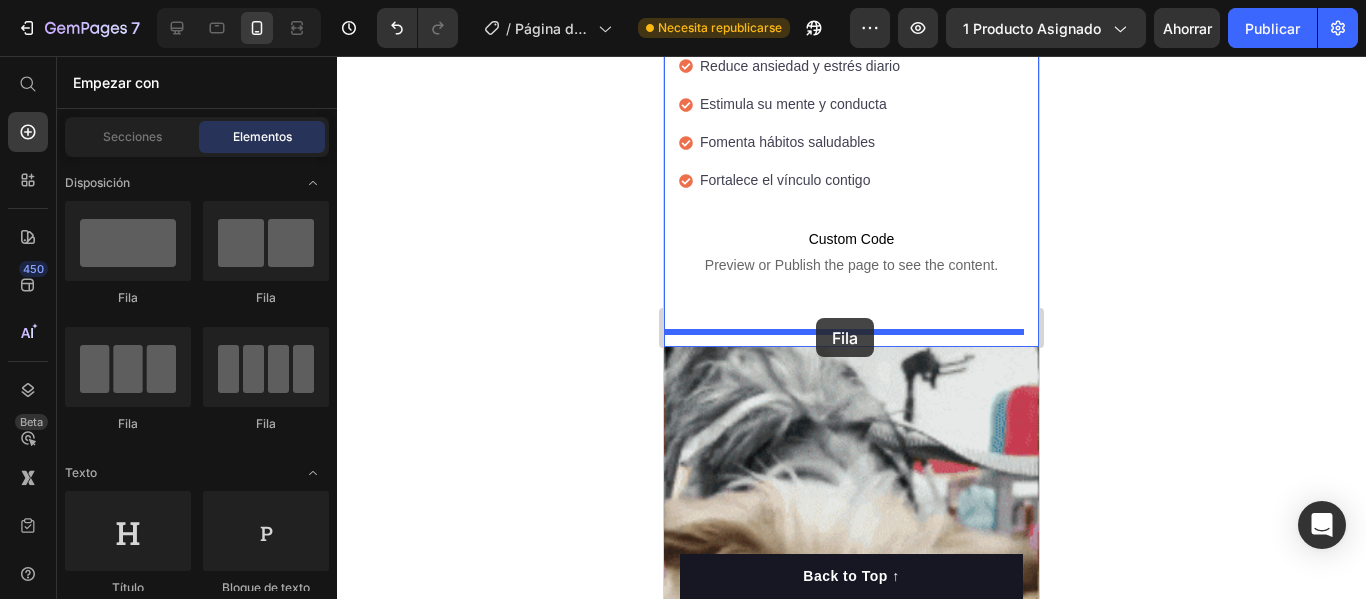 drag, startPoint x: 802, startPoint y: 304, endPoint x: 816, endPoint y: 318, distance: 19.79899 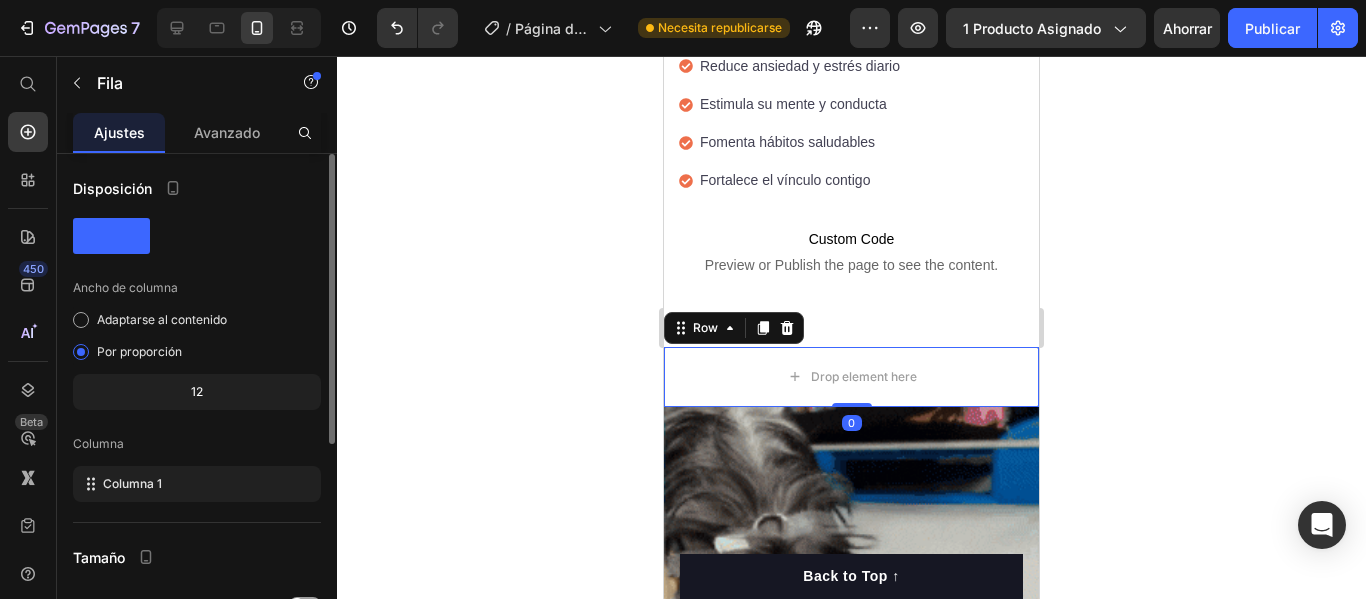click on "12" 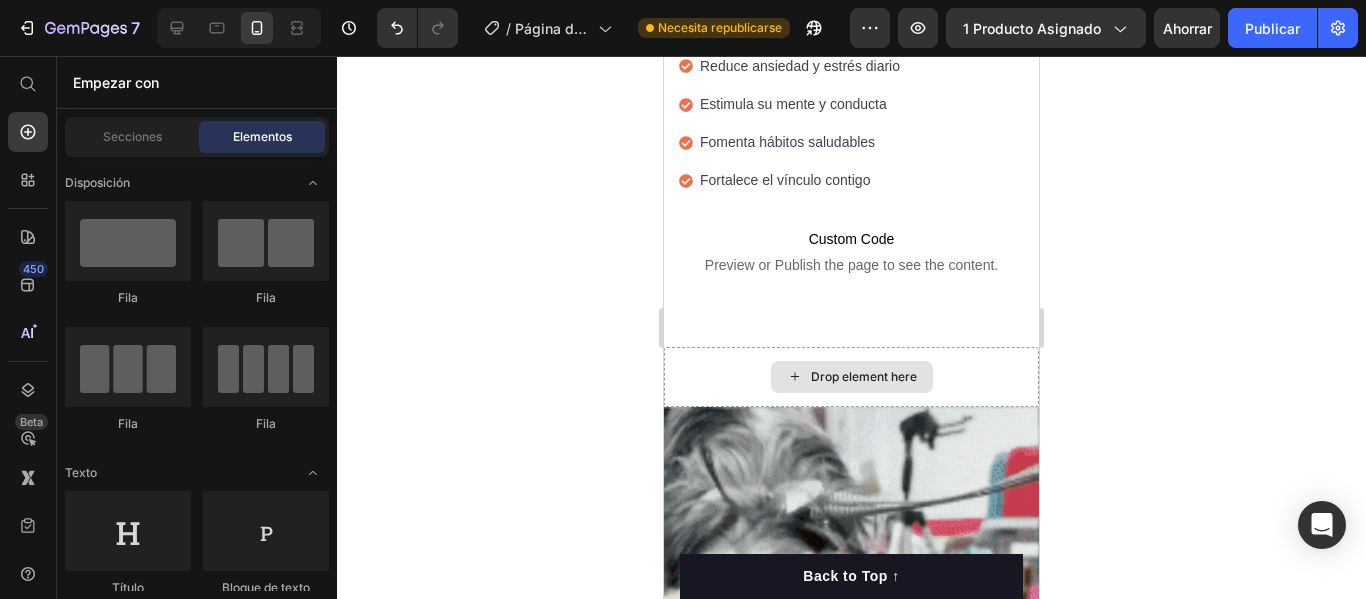 click on "Drop element here" at bounding box center (852, 377) 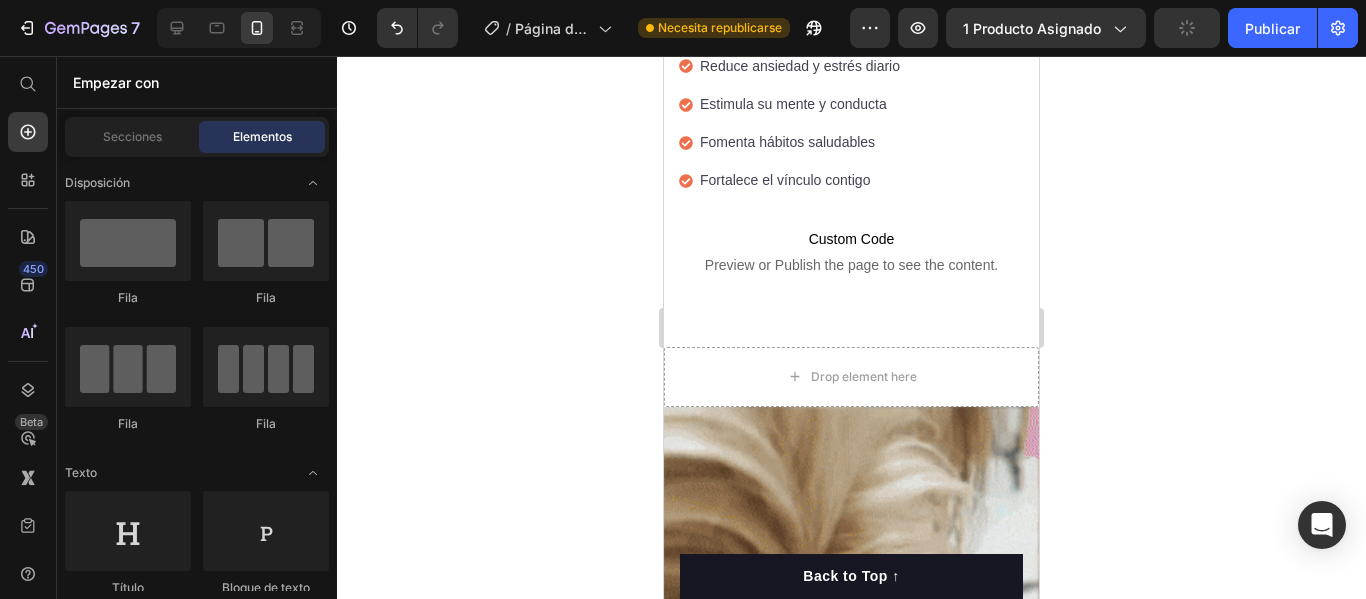 click on "Empezar con" at bounding box center [197, 82] 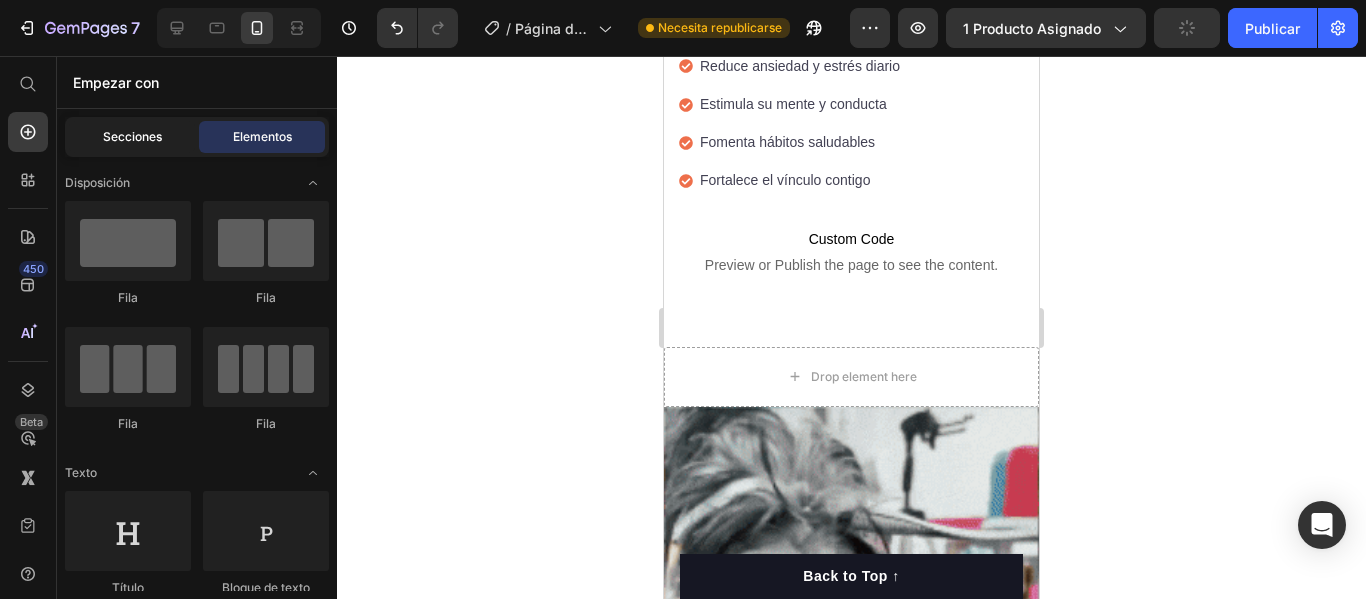 click on "Secciones" at bounding box center (132, 137) 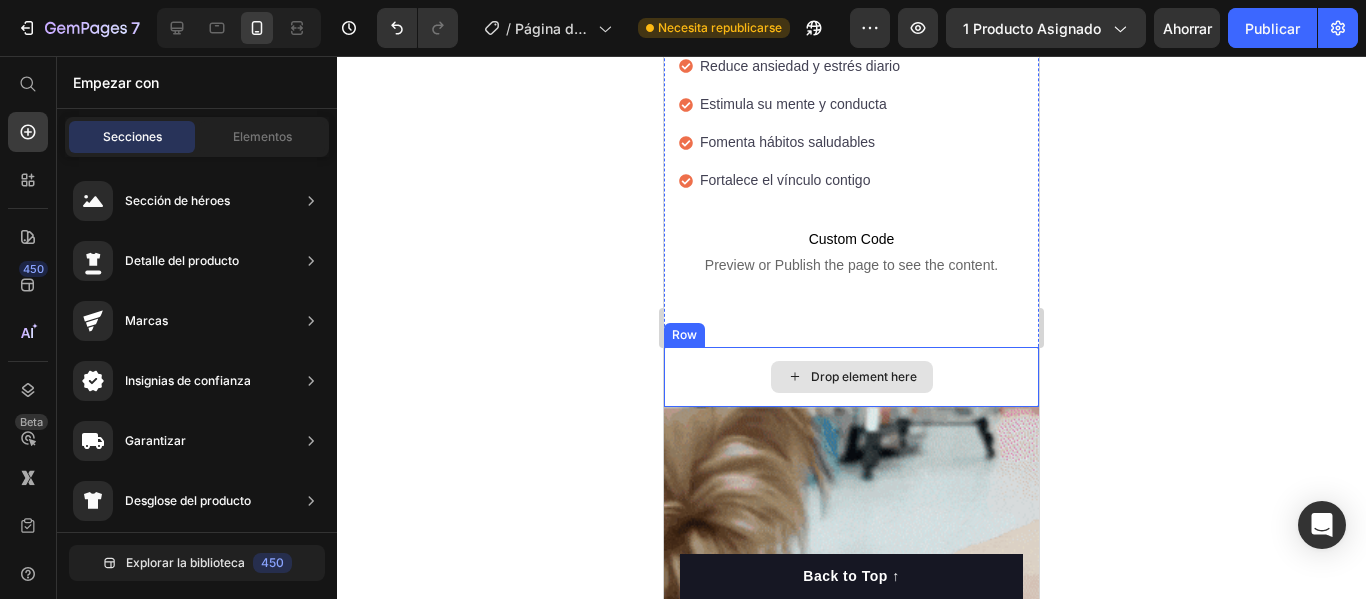 click on "Drop element here" at bounding box center [852, 377] 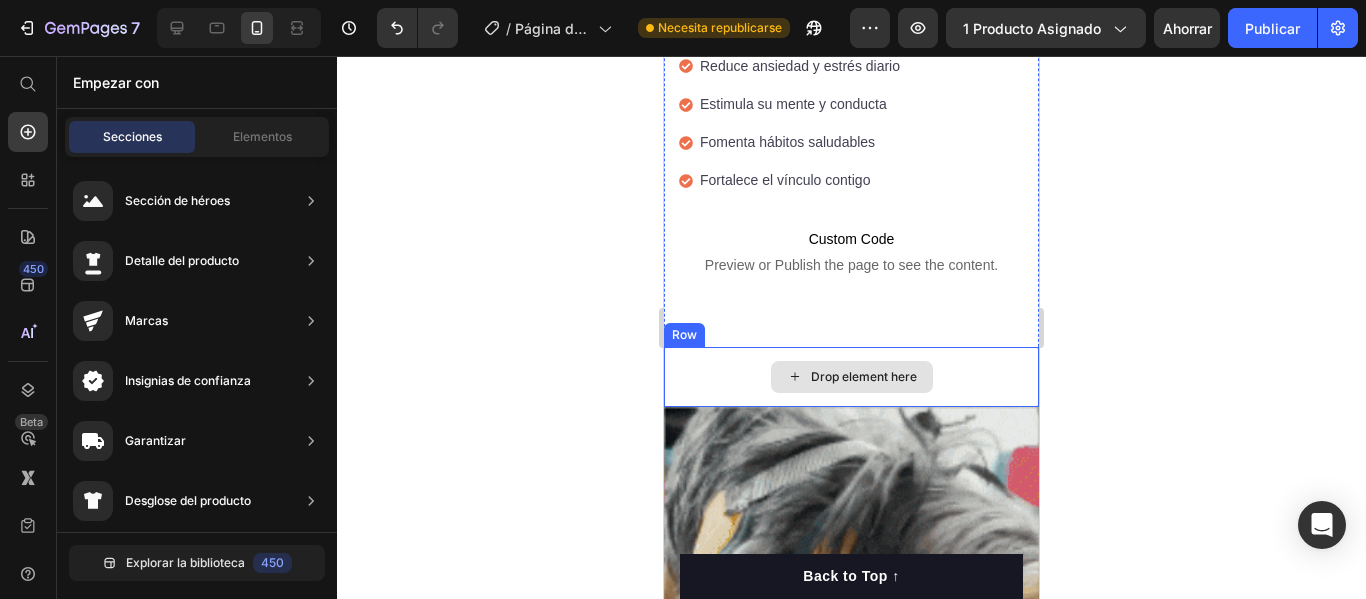 click on "Drop element here" at bounding box center (852, 377) 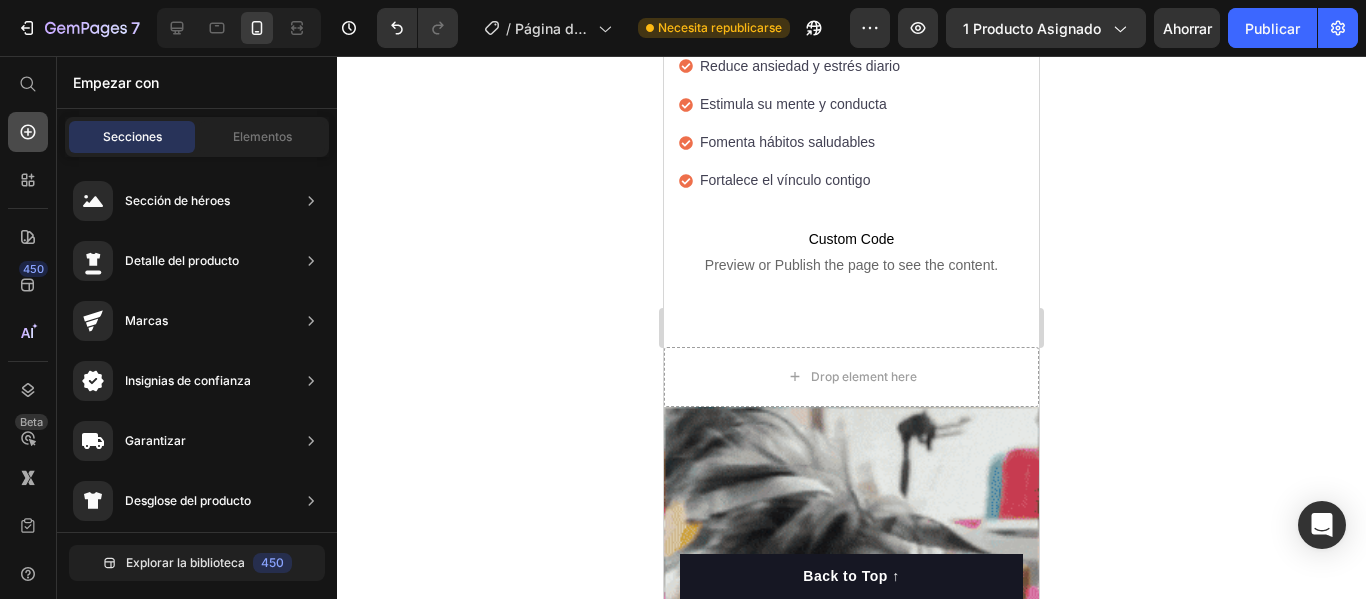 click 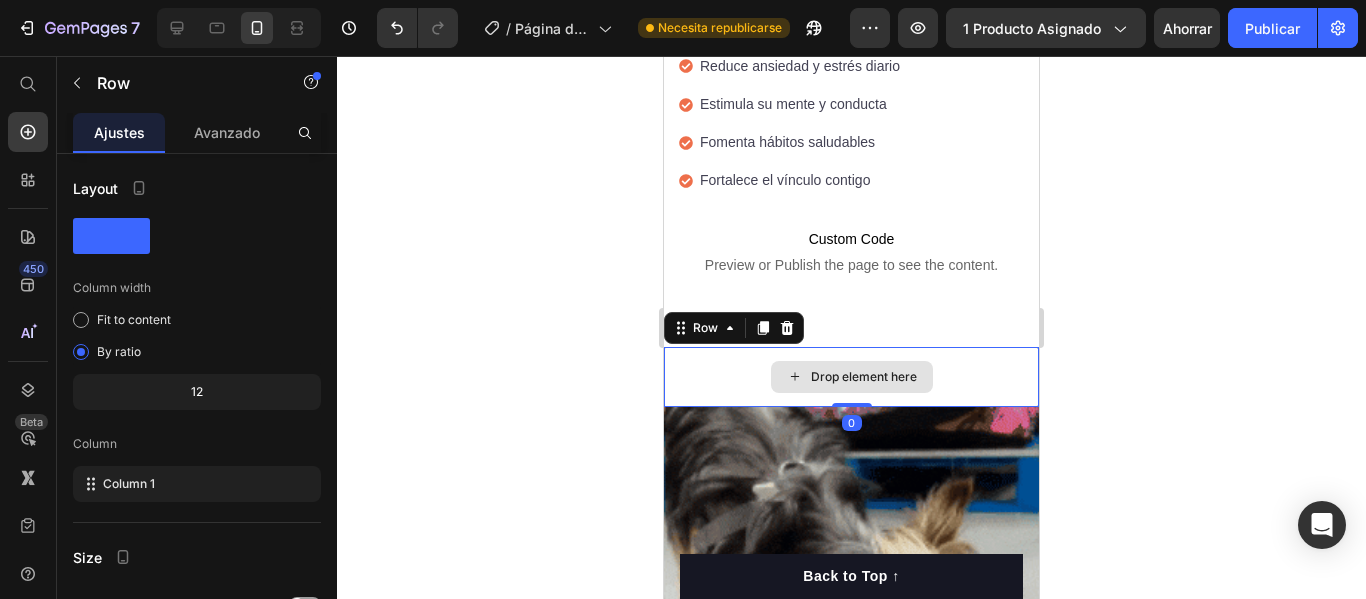 click on "Drop element here" at bounding box center (851, 377) 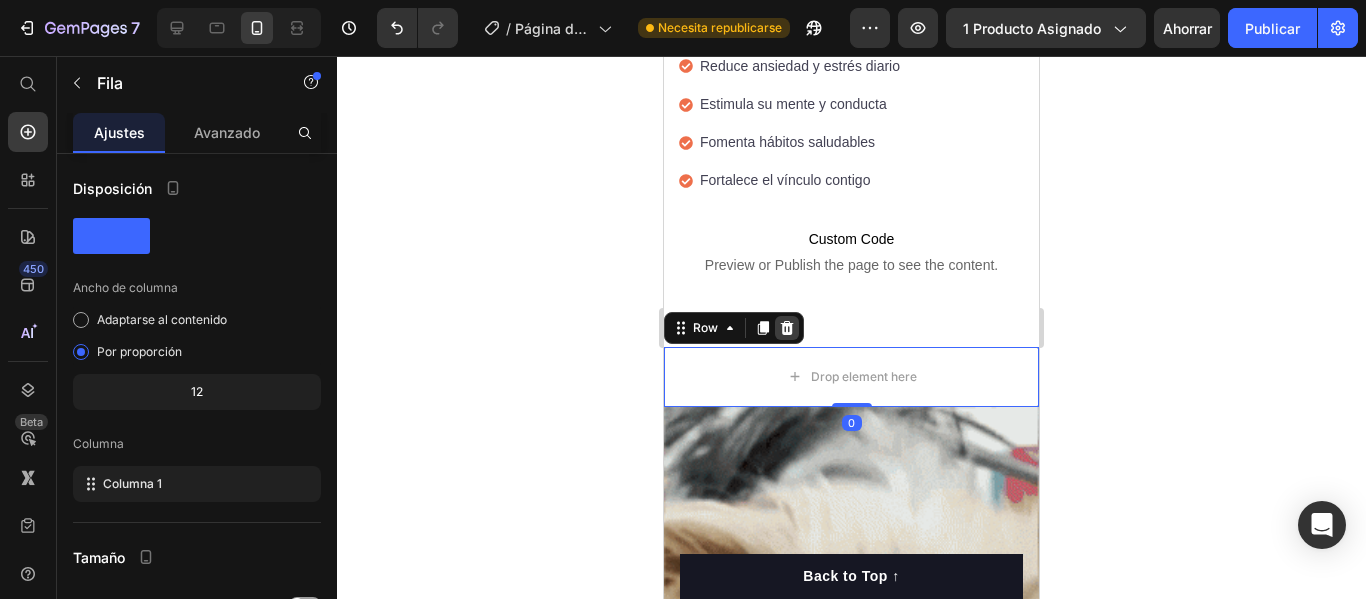 click 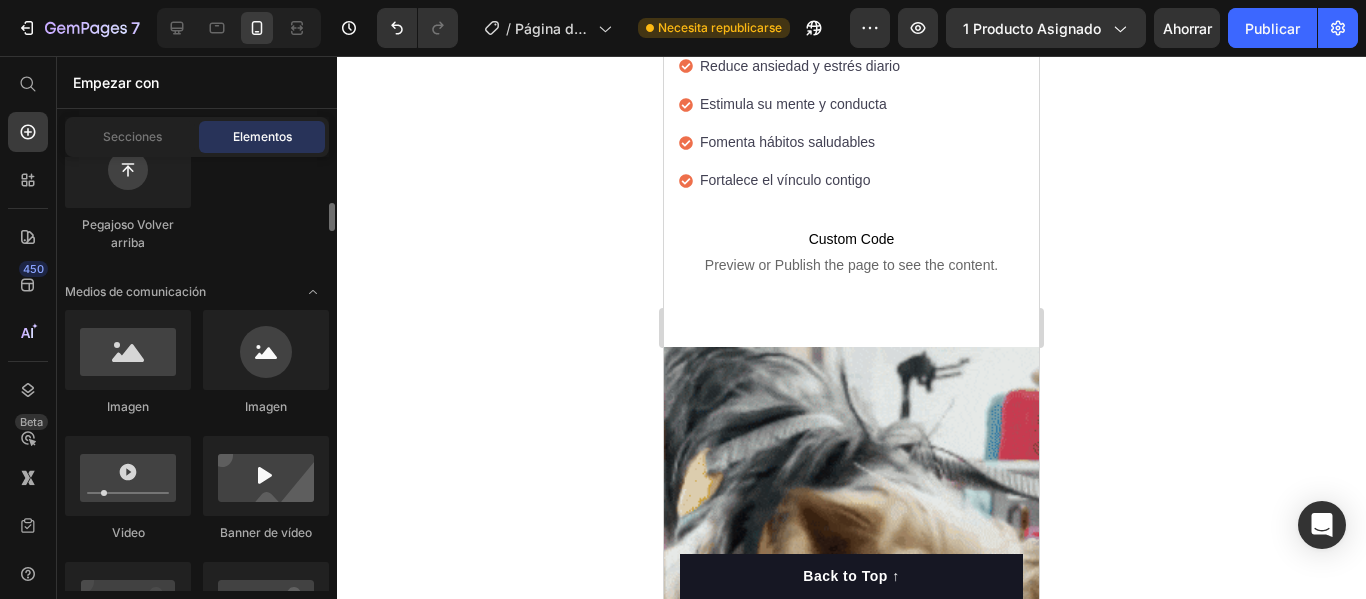 scroll, scrollTop: 656, scrollLeft: 0, axis: vertical 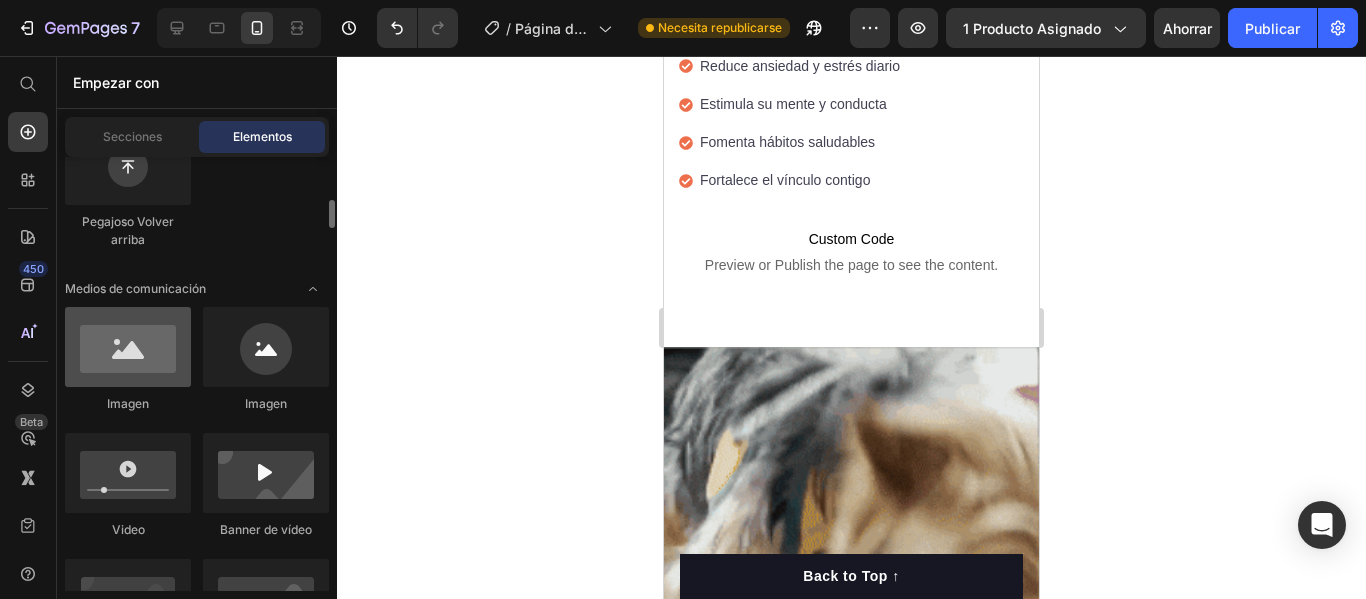 click at bounding box center (128, 347) 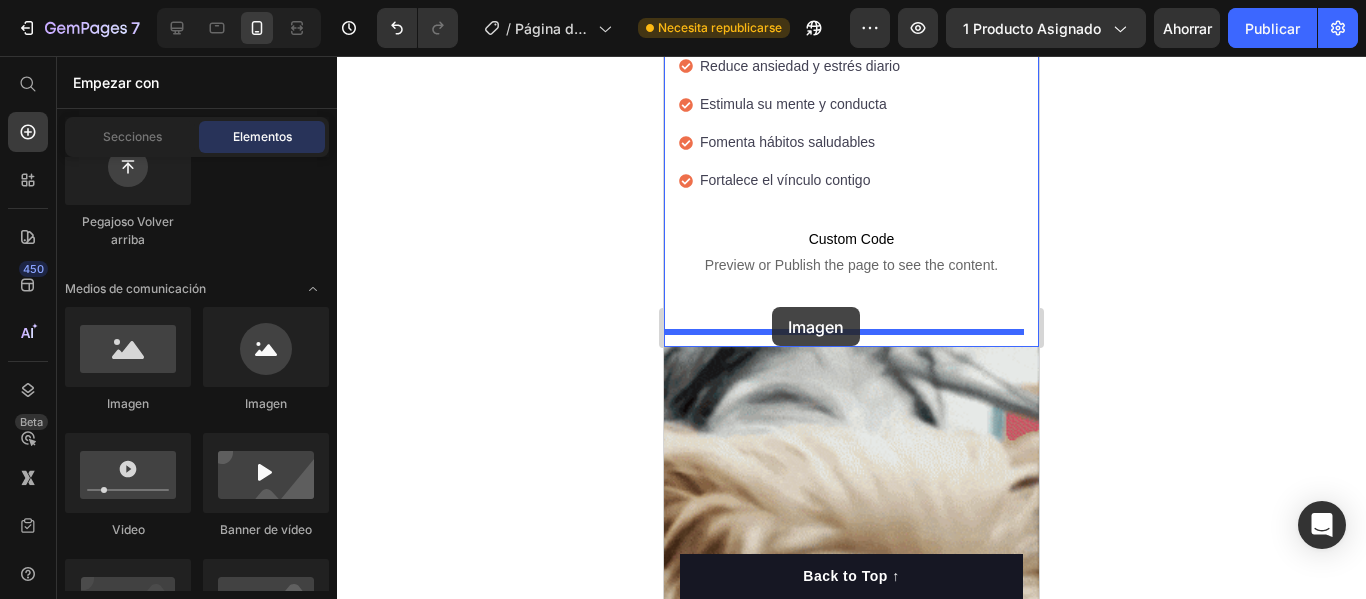 drag, startPoint x: 767, startPoint y: 394, endPoint x: 772, endPoint y: 307, distance: 87.14356 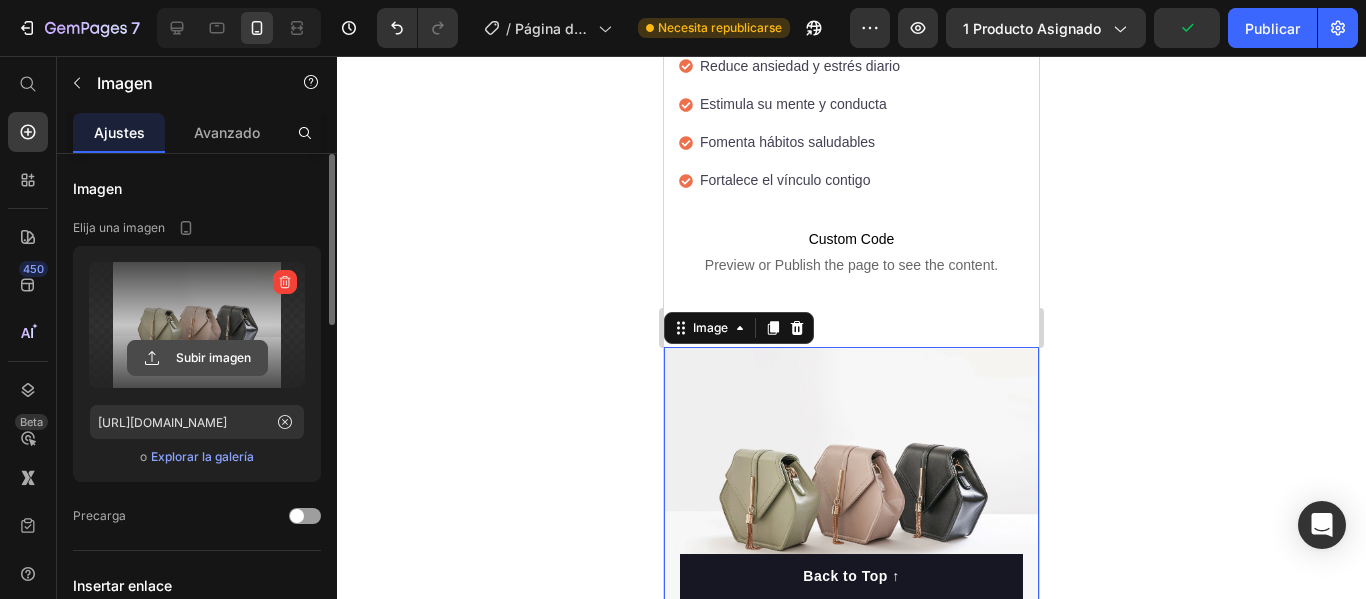 click 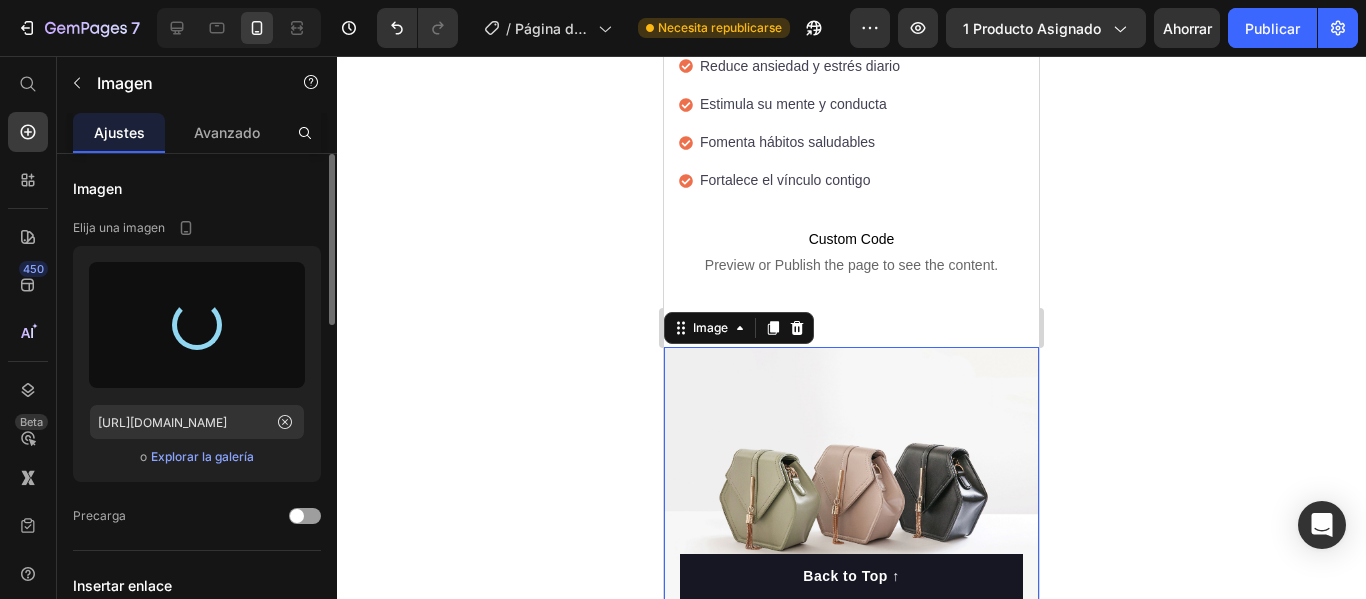 type on "[URL][DOMAIN_NAME]" 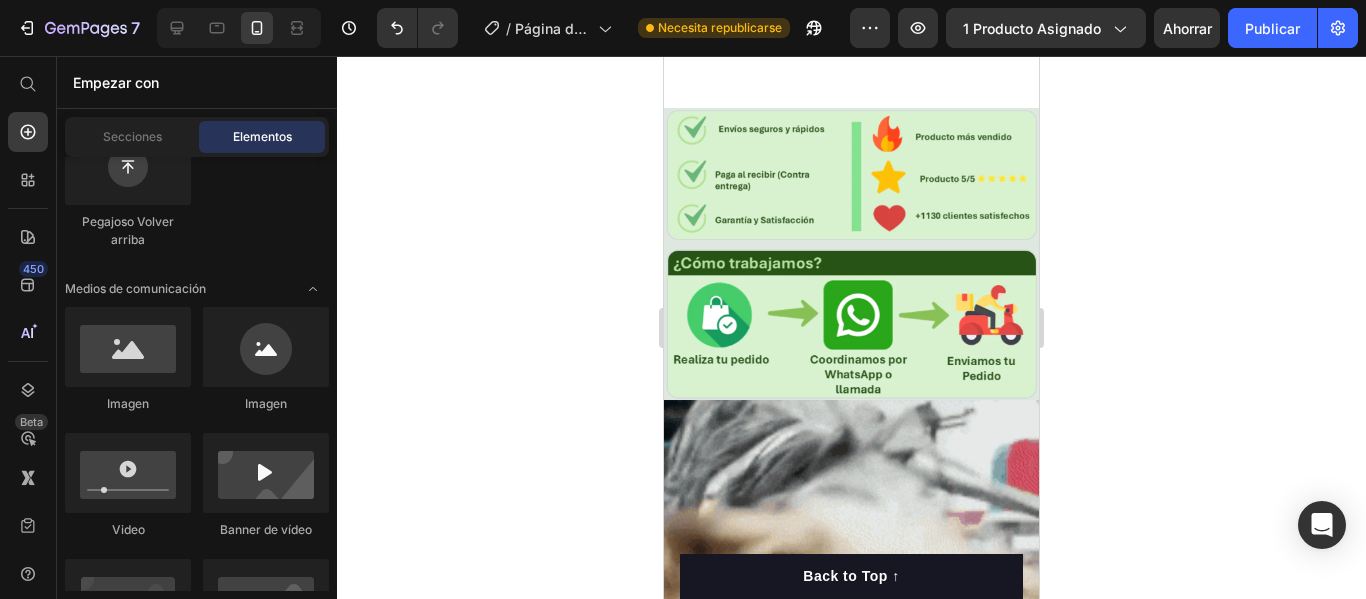 scroll, scrollTop: 860, scrollLeft: 0, axis: vertical 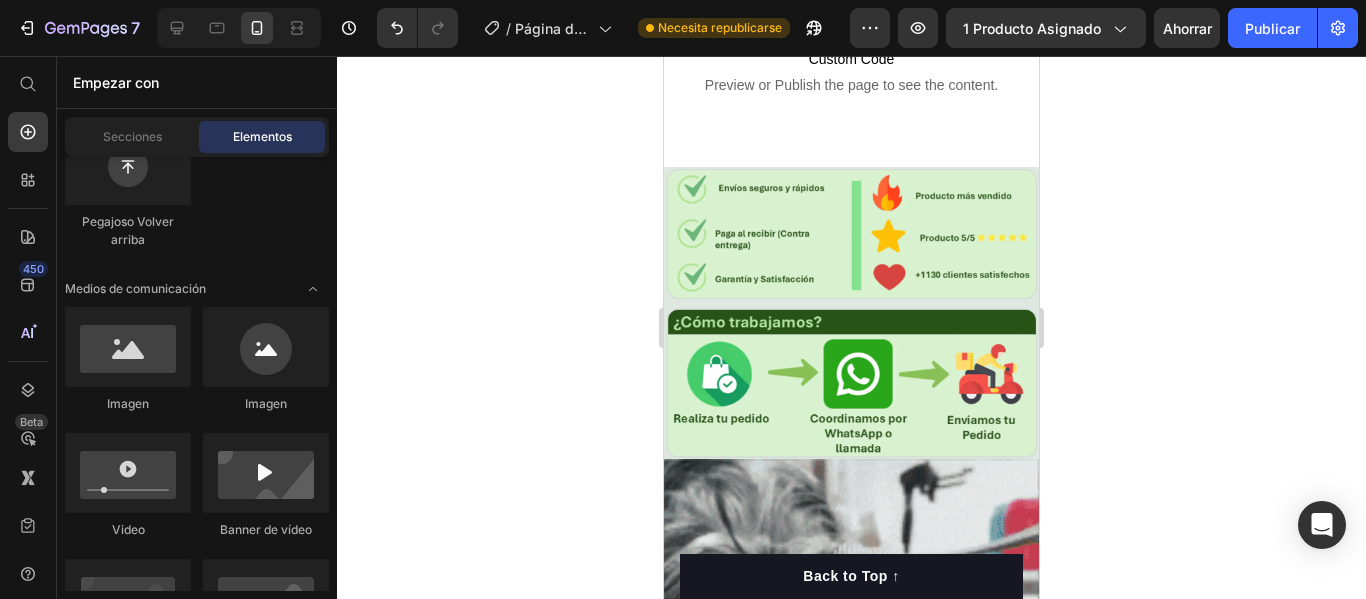 drag, startPoint x: 1034, startPoint y: 127, endPoint x: 1708, endPoint y: 192, distance: 677.127 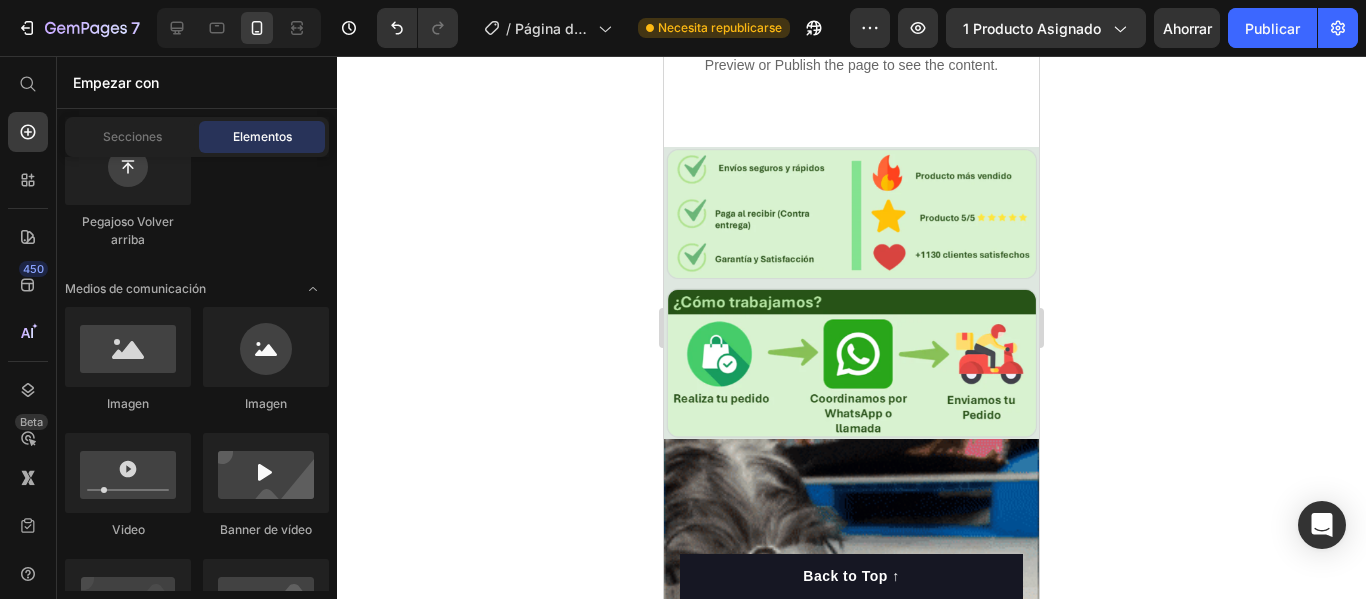 scroll, scrollTop: 940, scrollLeft: 0, axis: vertical 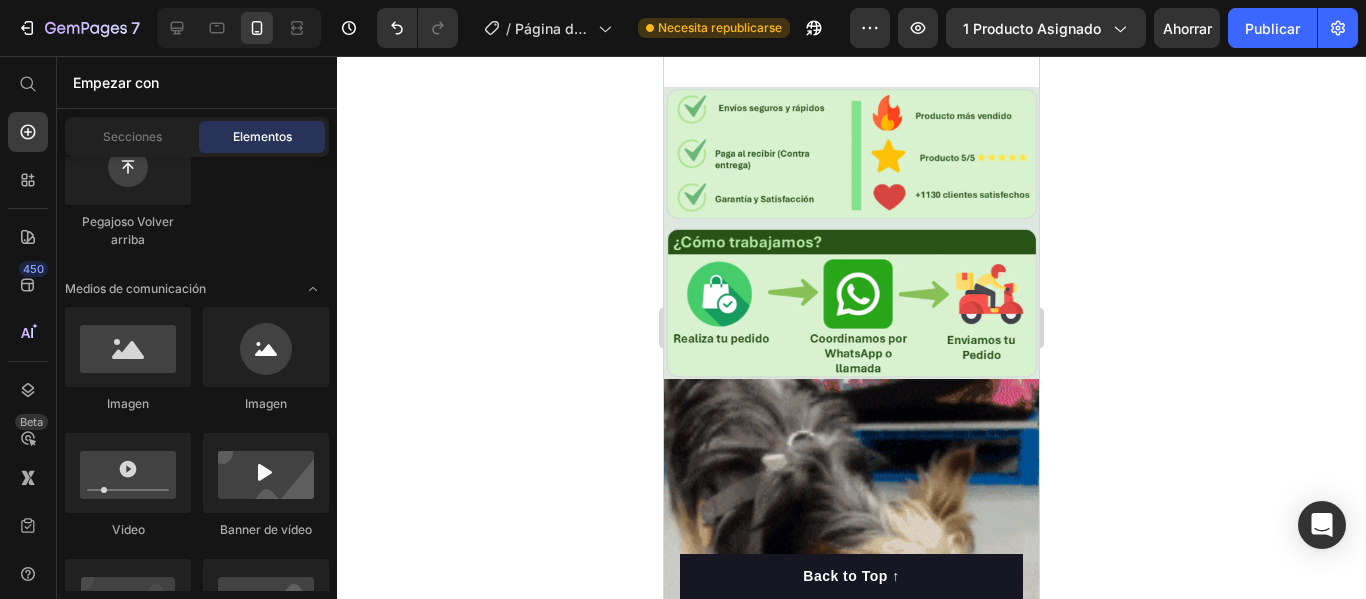 drag, startPoint x: 1031, startPoint y: 128, endPoint x: 1709, endPoint y: 191, distance: 680.9207 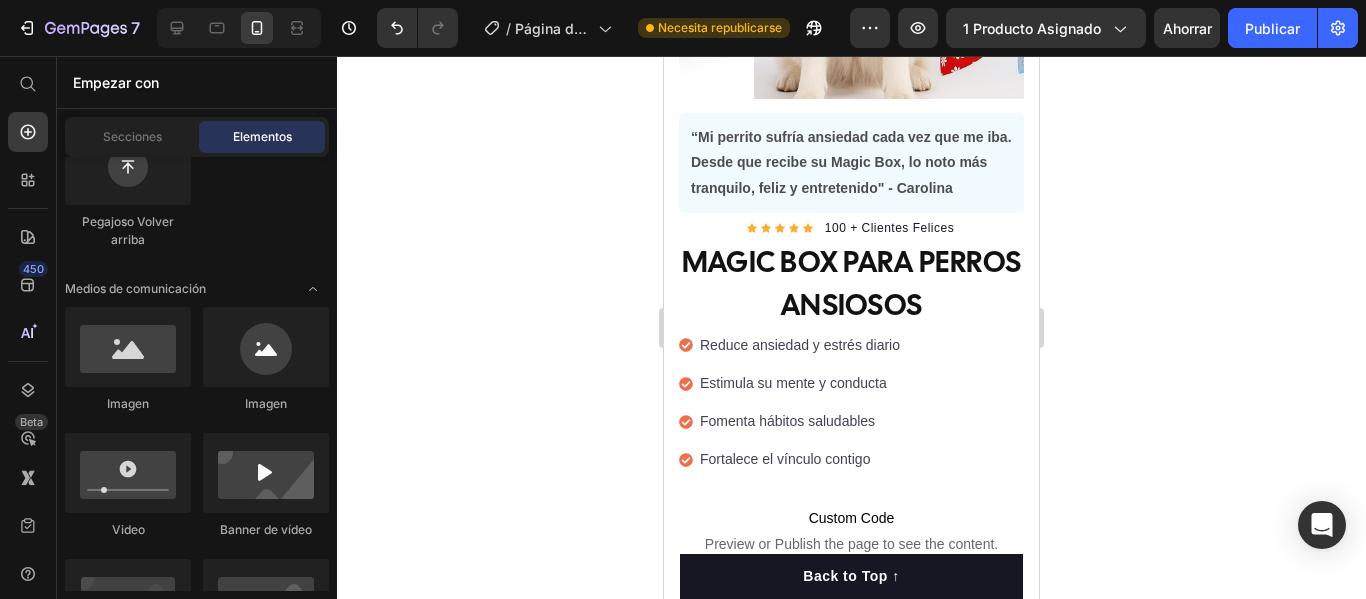 scroll, scrollTop: 381, scrollLeft: 0, axis: vertical 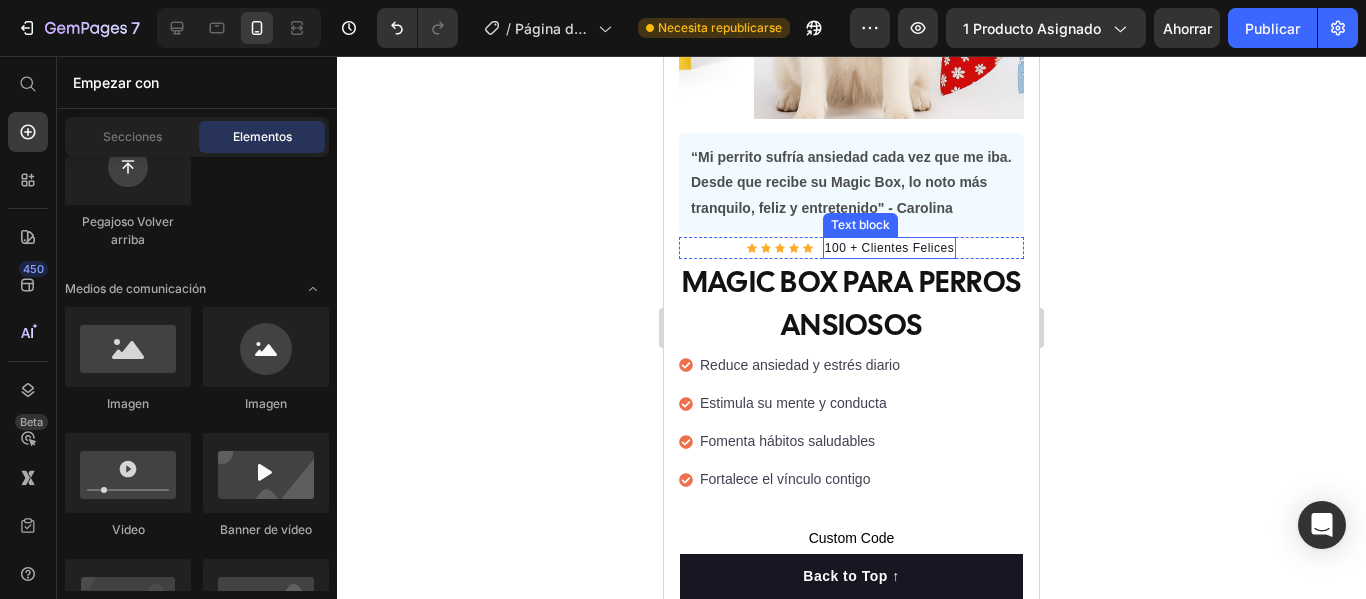 click on "100 + Clientes Felices" at bounding box center [889, 248] 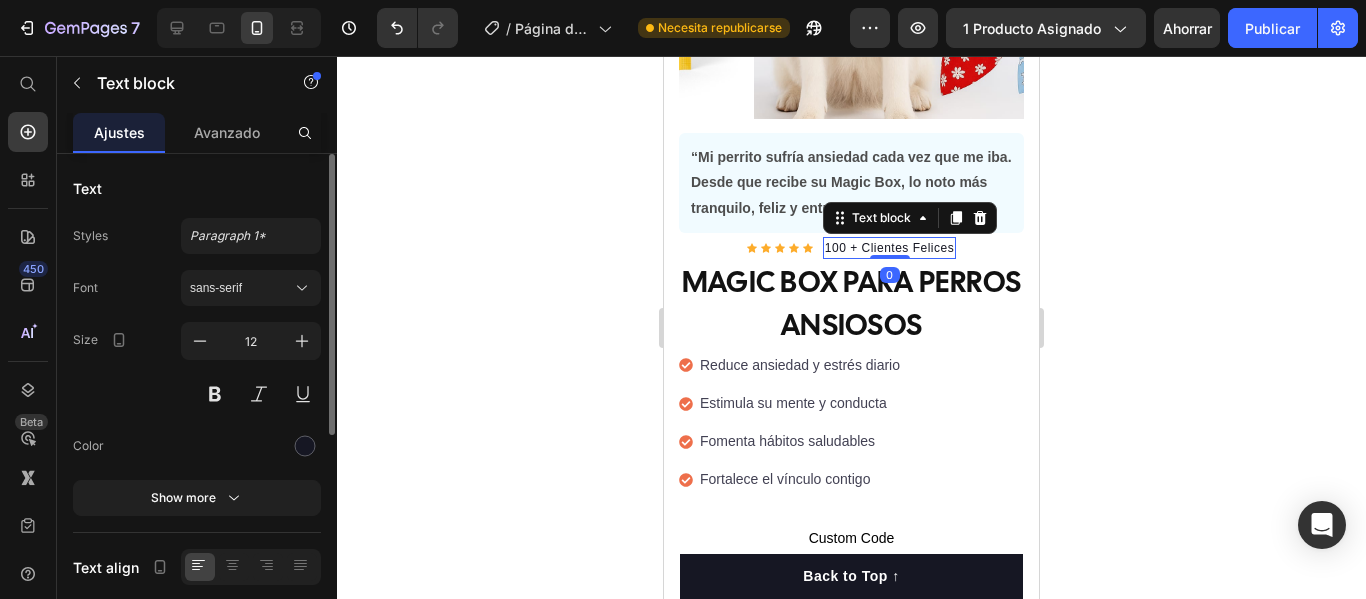 click on "100 + Clientes Felices" at bounding box center [889, 248] 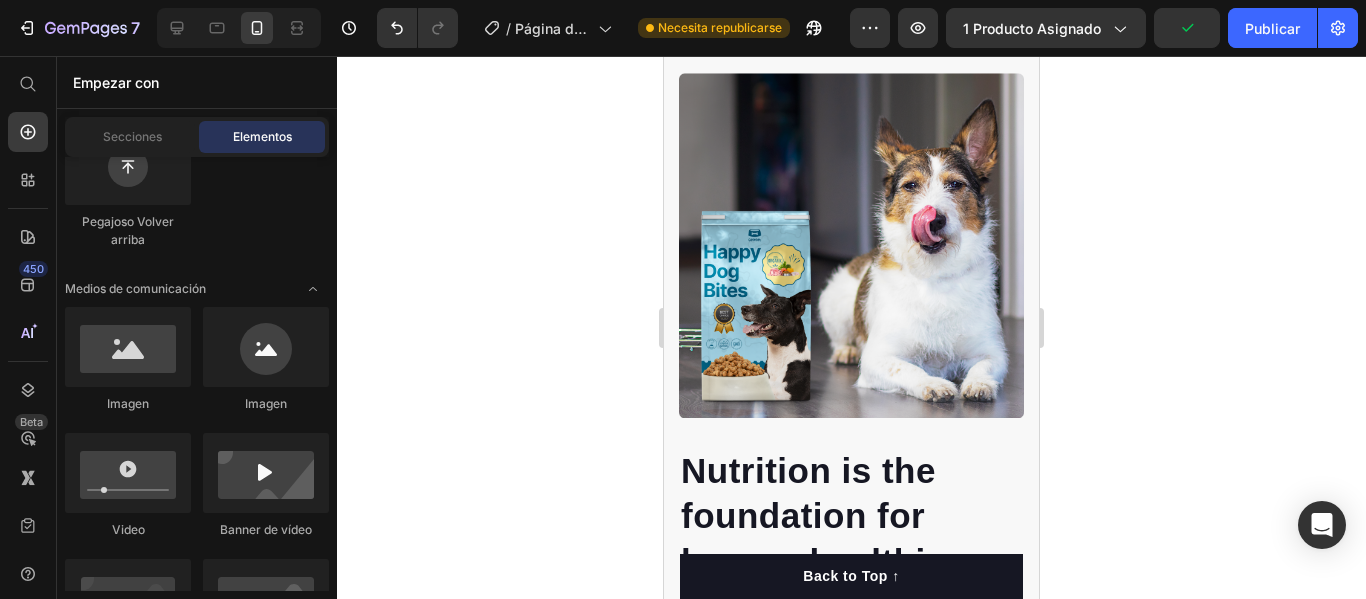 scroll, scrollTop: 1778, scrollLeft: 0, axis: vertical 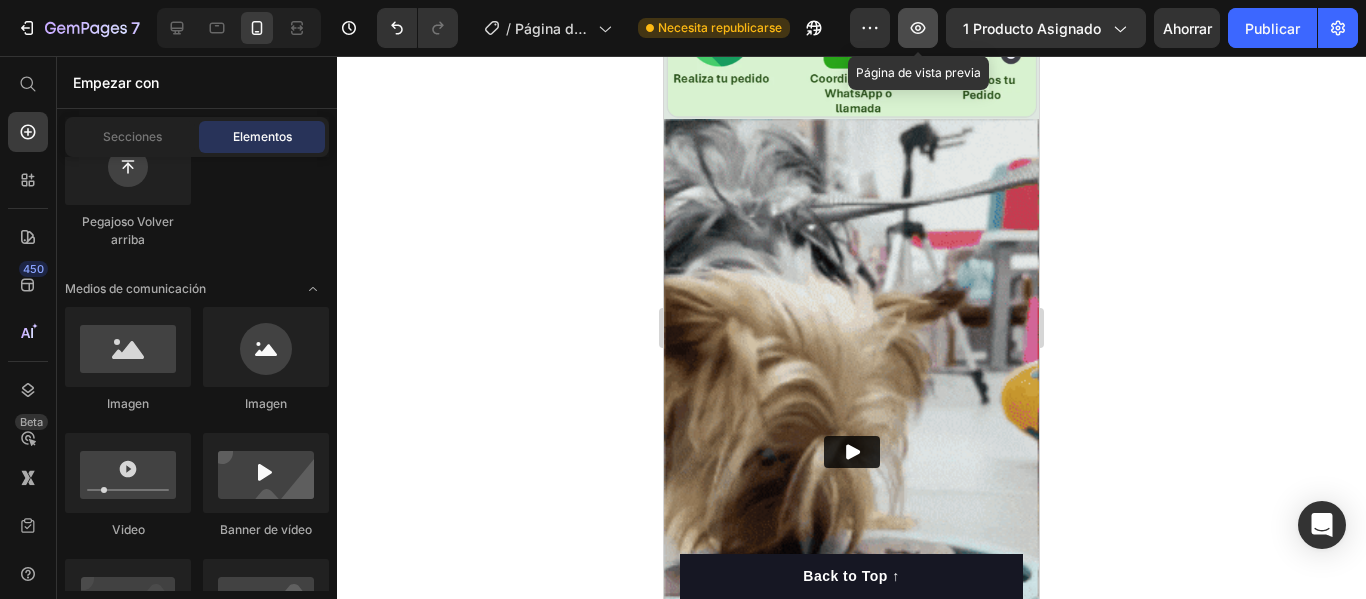 click 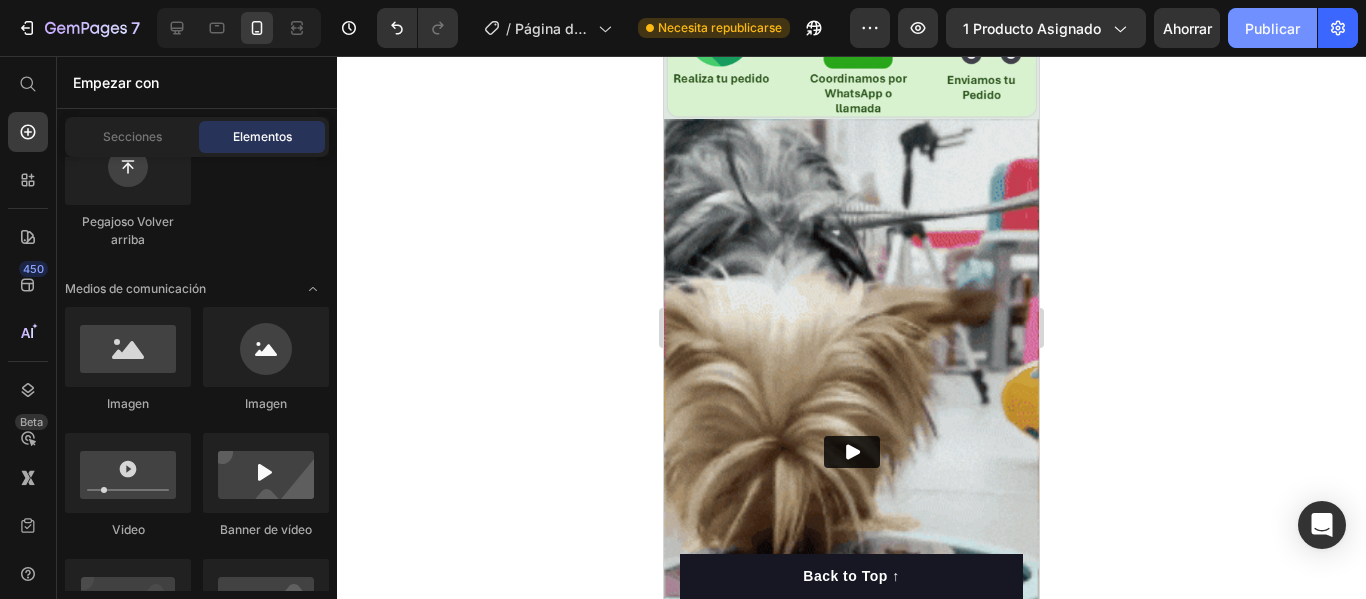 click on "Publicar" 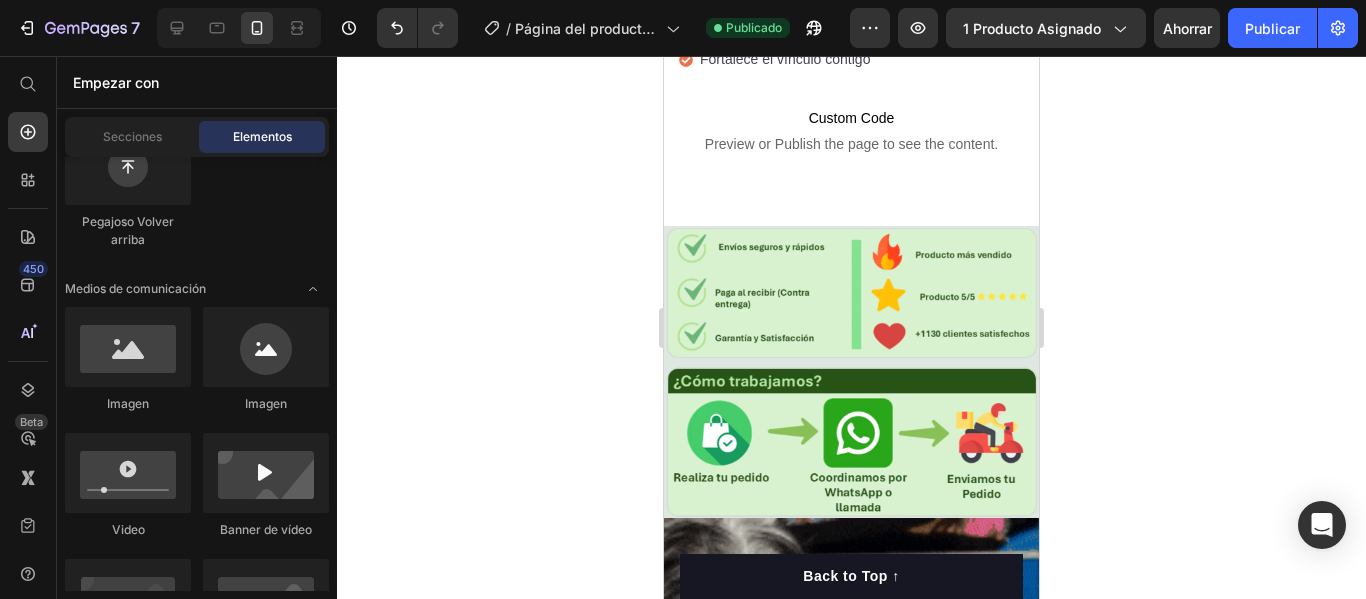 scroll, scrollTop: 821, scrollLeft: 0, axis: vertical 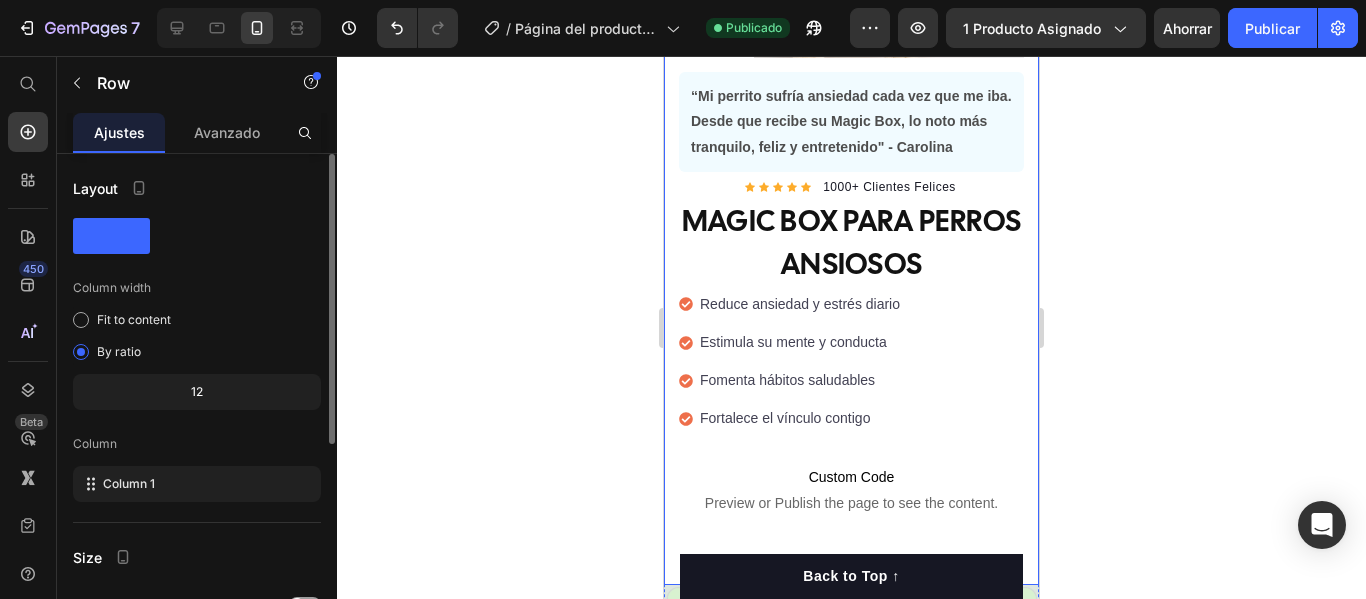 click on "Product Images "Llegó rápido y me encantó que puedo pagar al recibir. Mi perrita está feliz con su juego interactivo." Text block -Daisy Text block
Verified buyer Item list Row Row “Mi perrito sufría ansiedad cada vez que me iba. Desde que recibe su Magic Box, lo noto más tranquilo, feliz y entretenido" - Carolina Text block Row Row Icon Icon Icon Icon Icon Icon List Hoz 1000+ Clientes Felices Text block Row MAGIC BOX PARA PERROS ANSIOSOS Product Title ¿Tu perrito se queda solo y se estresa? La Magic Box lo ayuda a calmarse, entretenerse y sentirse amado. Con juegos, snacks y detalles únicos, transforma su ansiedad en felicidad. 💛  Tu engreído la necesita. No lo pienses más. Envío gratis | Pago contraentrega Text block Reduce el estrés y la ansiedad diaria Mejora su salud mental y comportamiento Fomenta hábitos saludables y positivos Fortalece el vínculo humano–mascota Item list Reduce ansiedad y estrés diario Estimula su mente y conducta Item list Row" at bounding box center (851, 145) 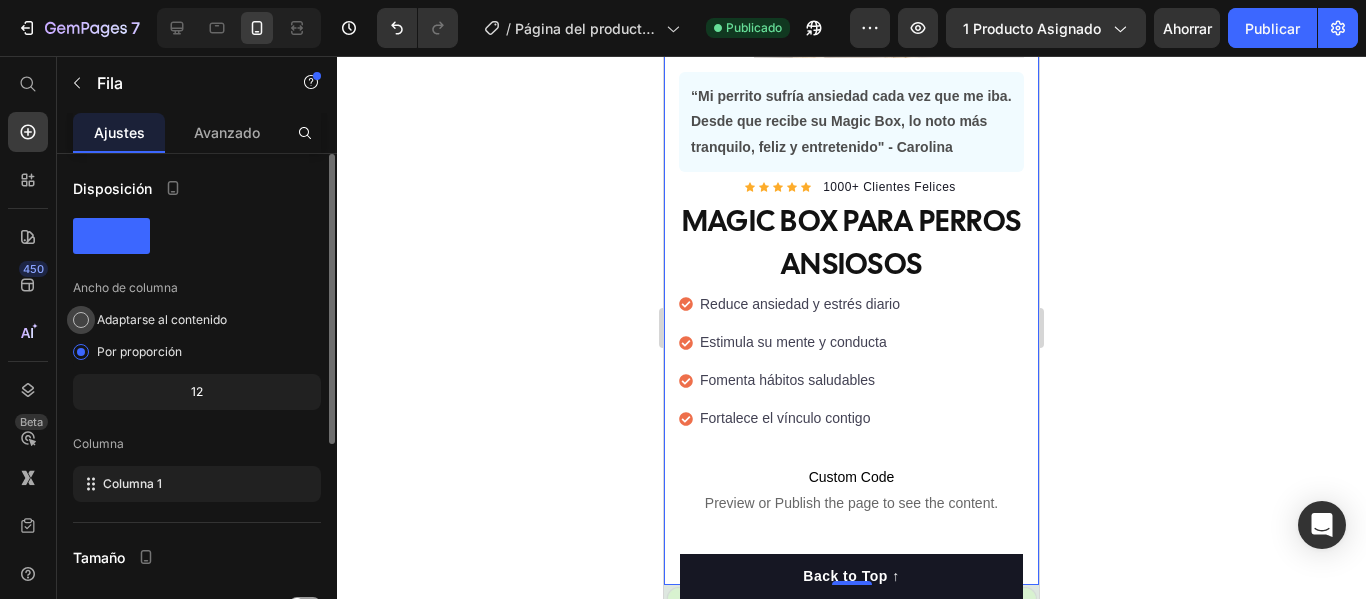 click on "Adaptarse al contenido" at bounding box center (162, 319) 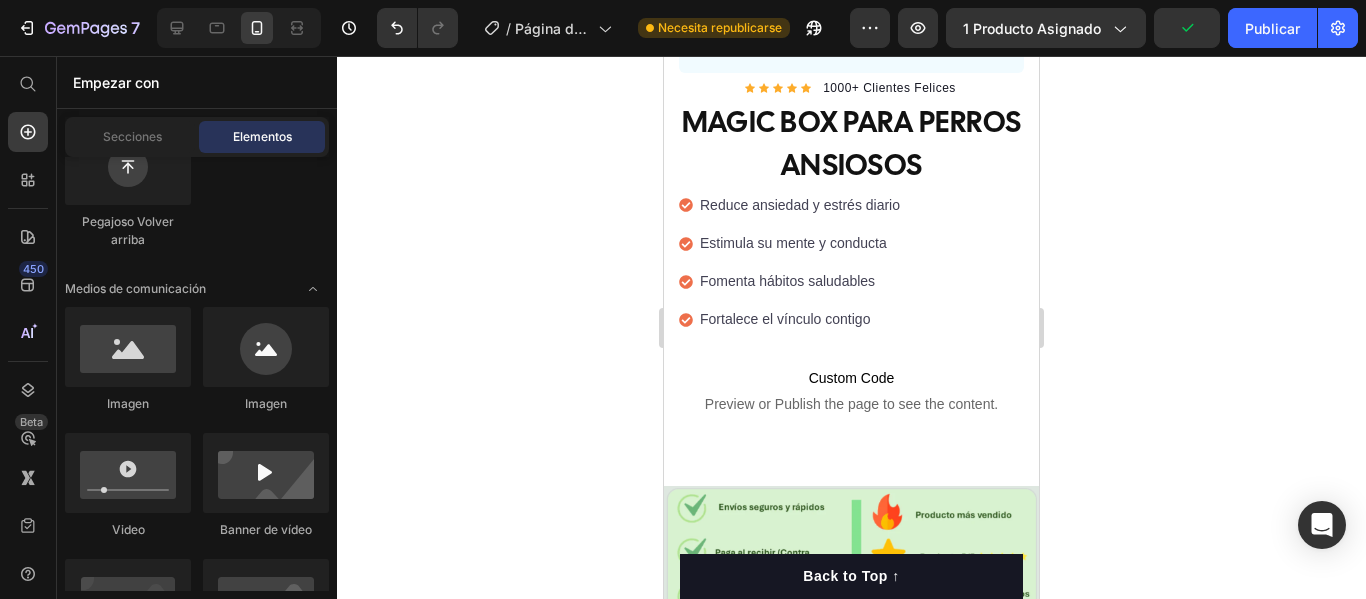 scroll, scrollTop: 601, scrollLeft: 0, axis: vertical 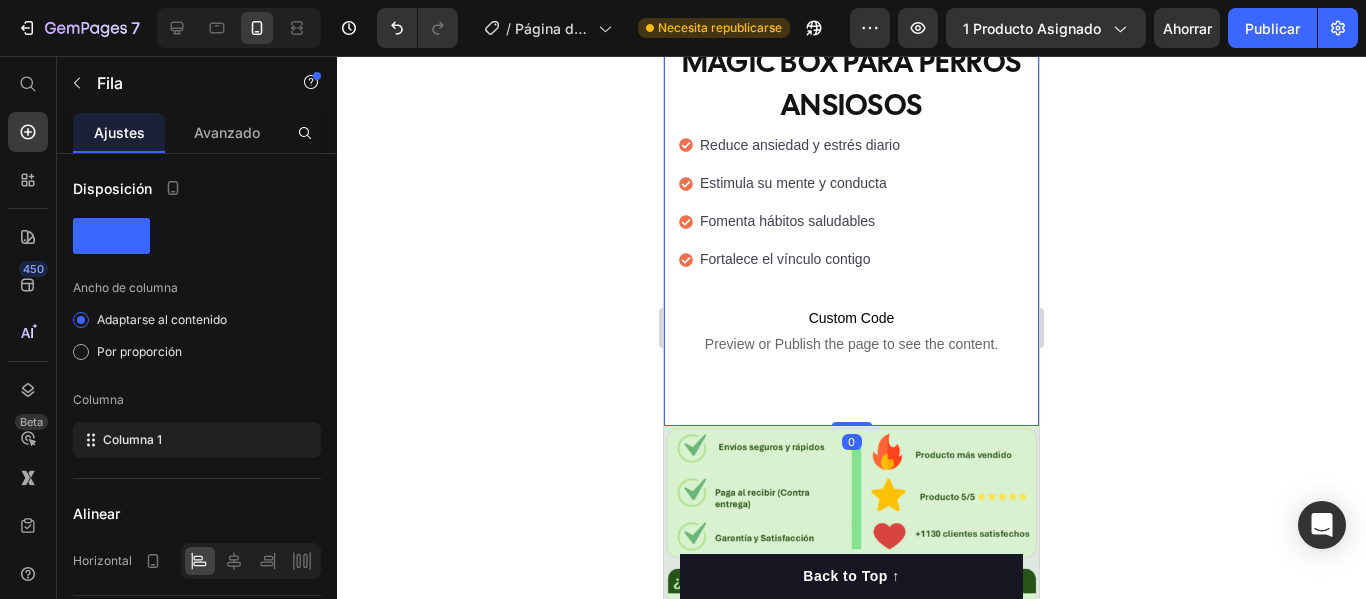 drag, startPoint x: 842, startPoint y: 405, endPoint x: 842, endPoint y: 380, distance: 25 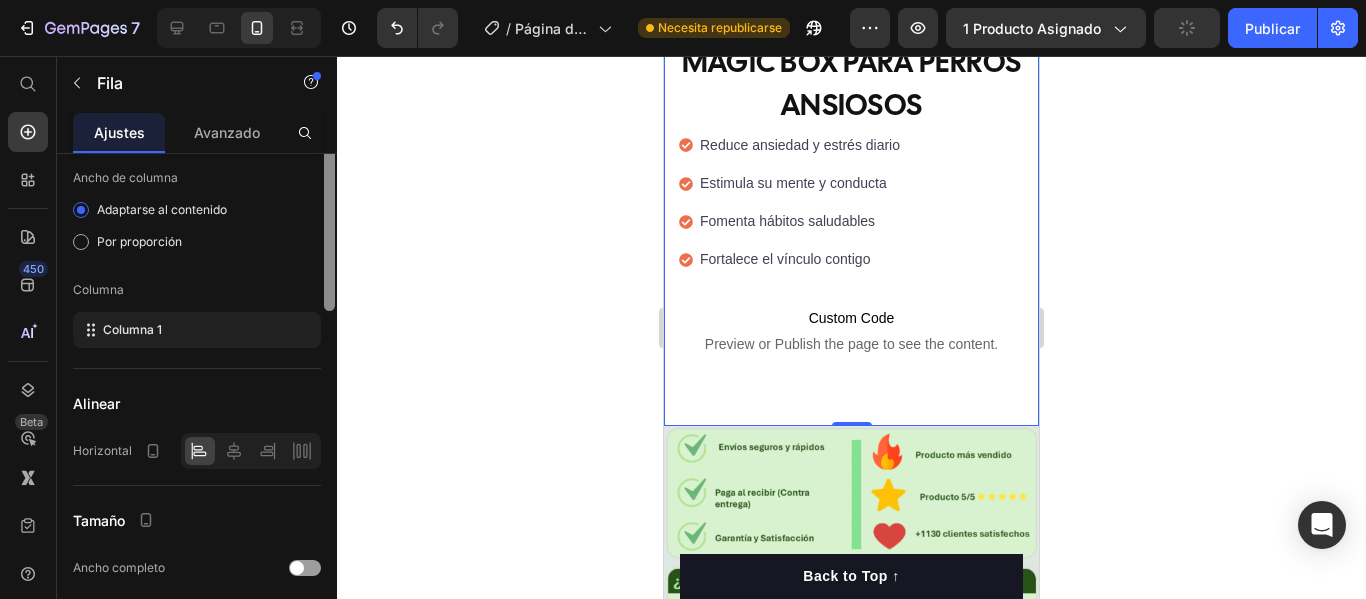 scroll, scrollTop: 0, scrollLeft: 0, axis: both 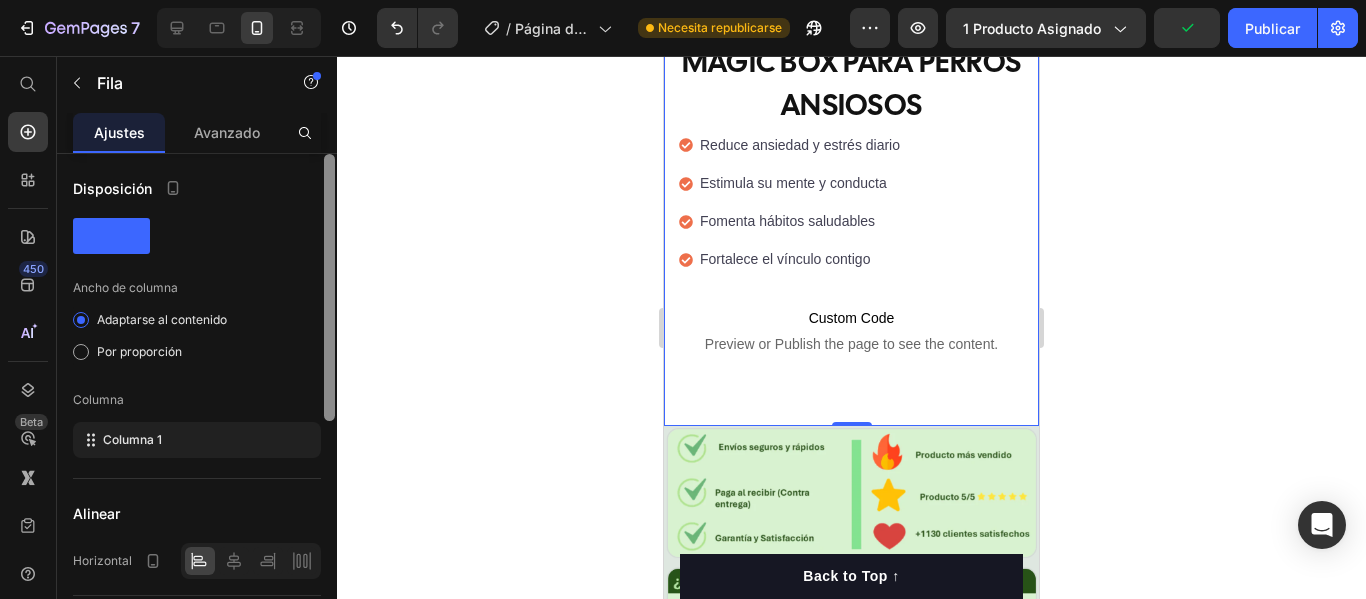 drag, startPoint x: 325, startPoint y: 249, endPoint x: 338, endPoint y: 199, distance: 51.662365 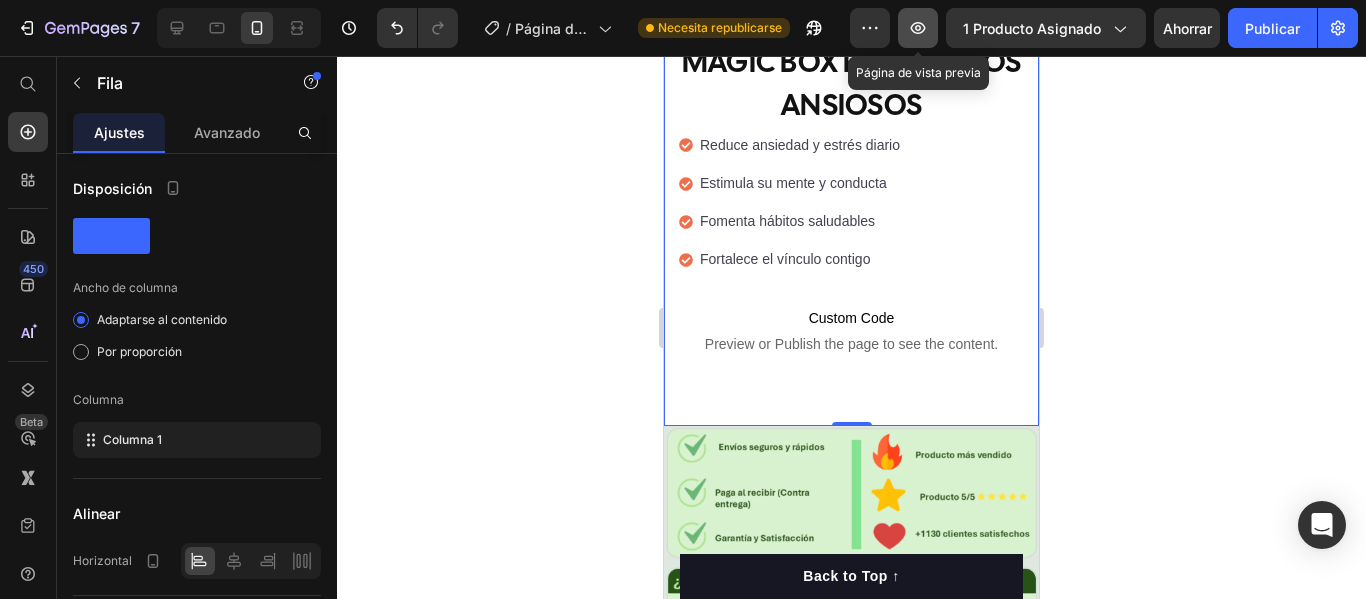 click 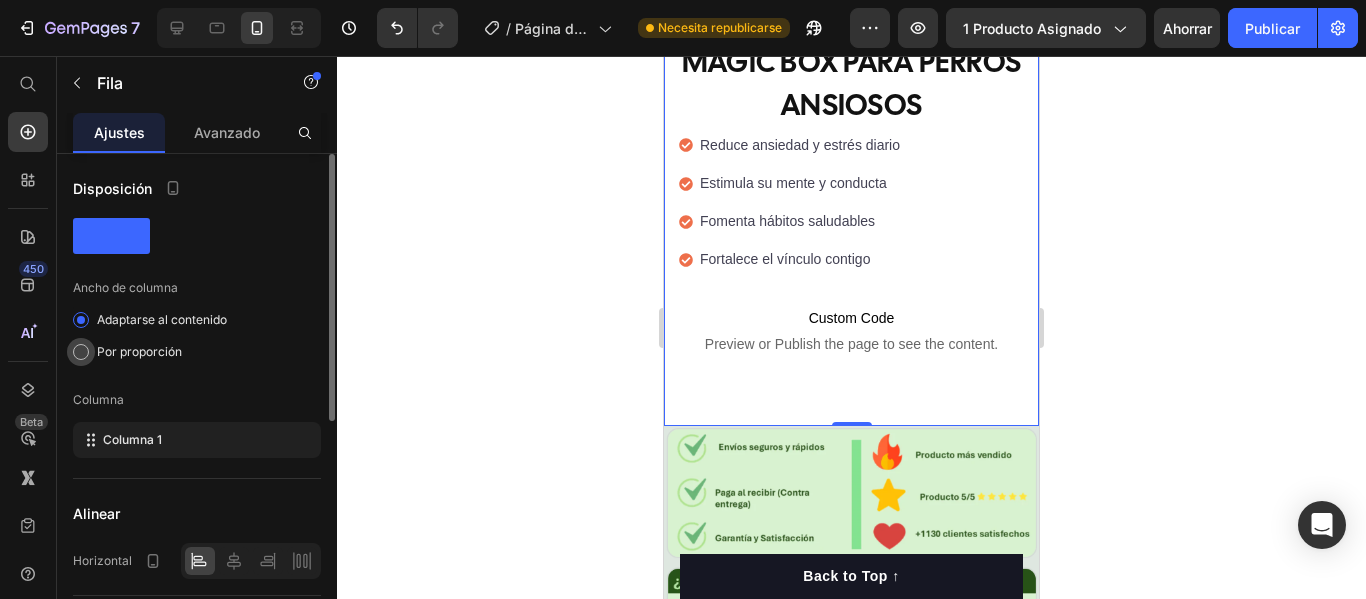 click on "Por proporción" at bounding box center [139, 351] 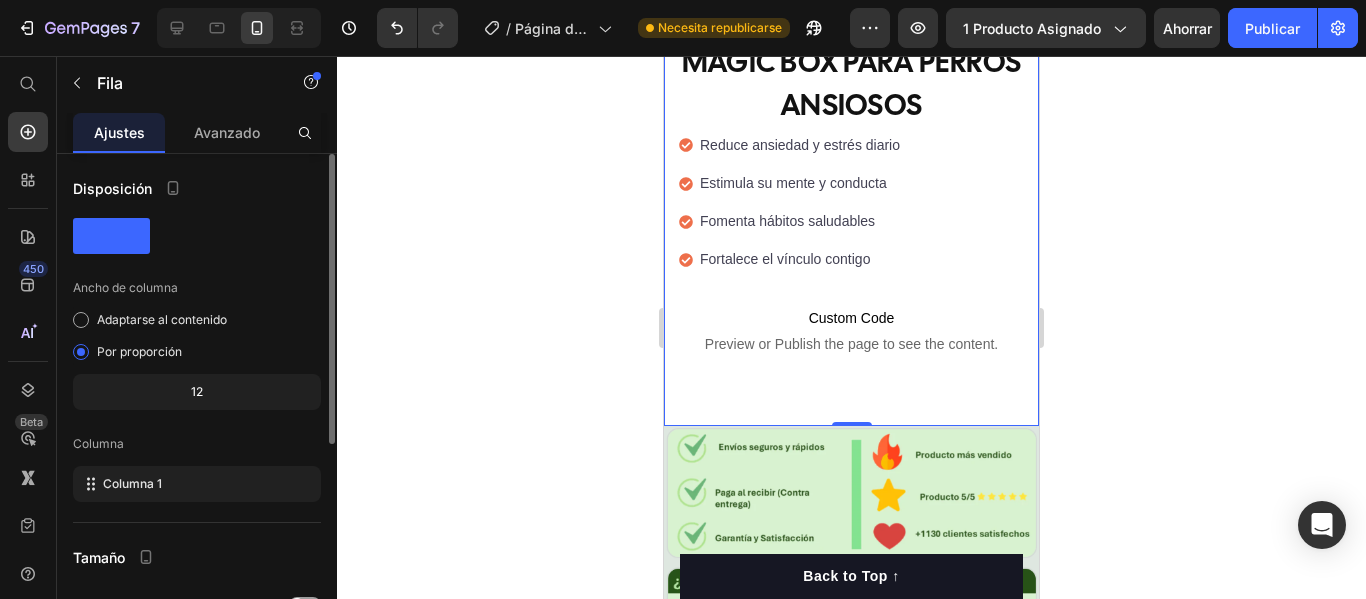 click on "12" 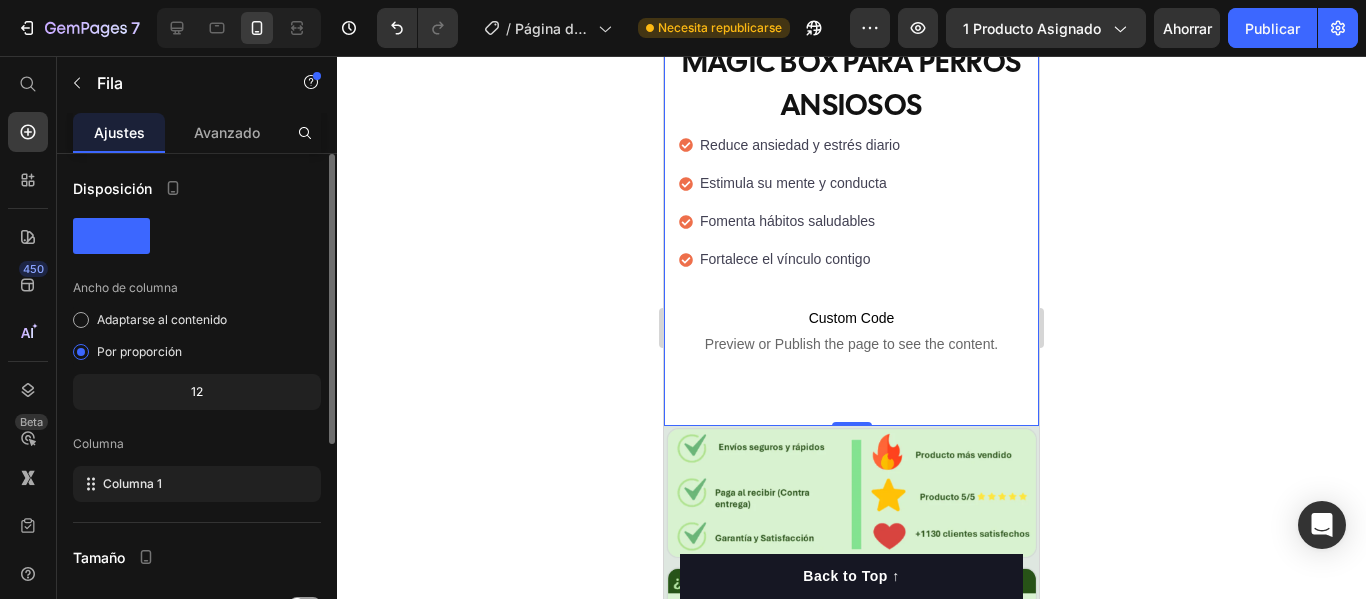 click on "12" 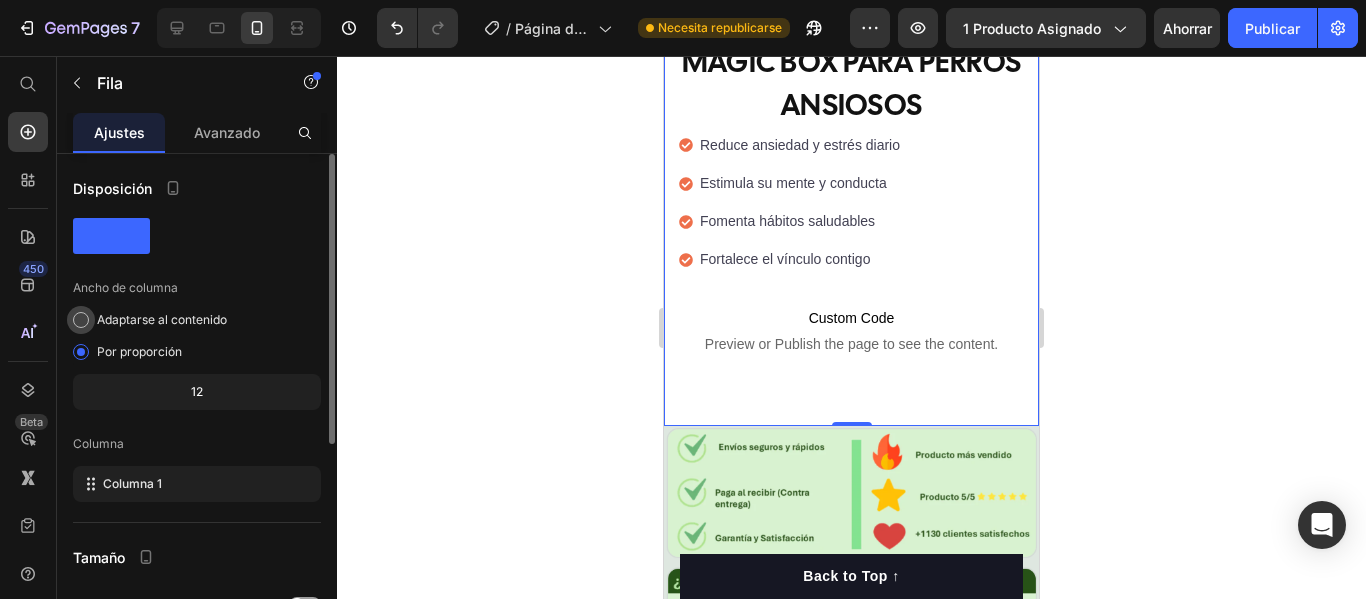 click on "Adaptarse al contenido" at bounding box center (162, 319) 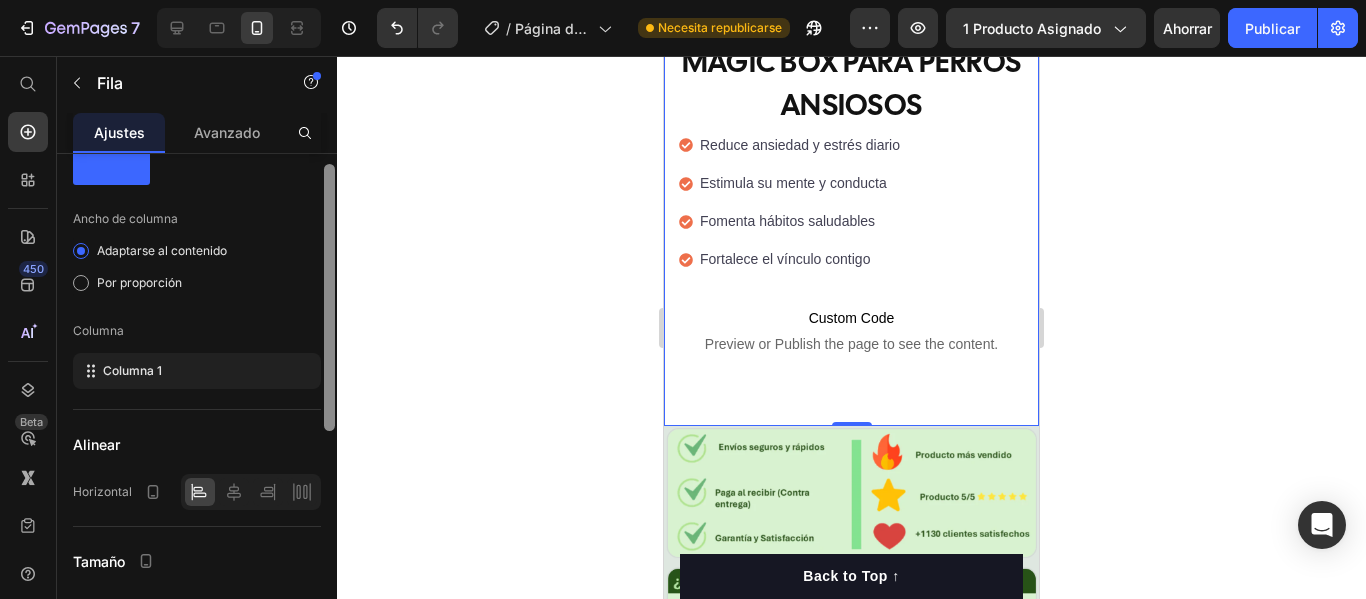 drag, startPoint x: 325, startPoint y: 378, endPoint x: 207, endPoint y: 375, distance: 118.03813 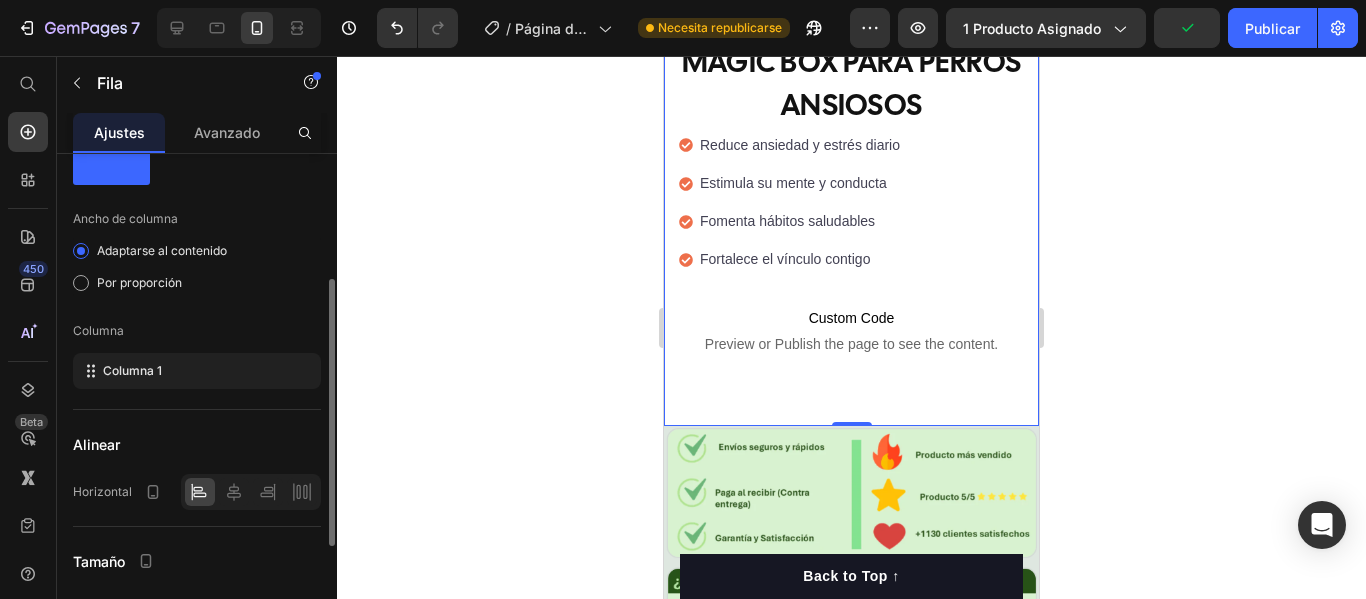 scroll, scrollTop: 127, scrollLeft: 0, axis: vertical 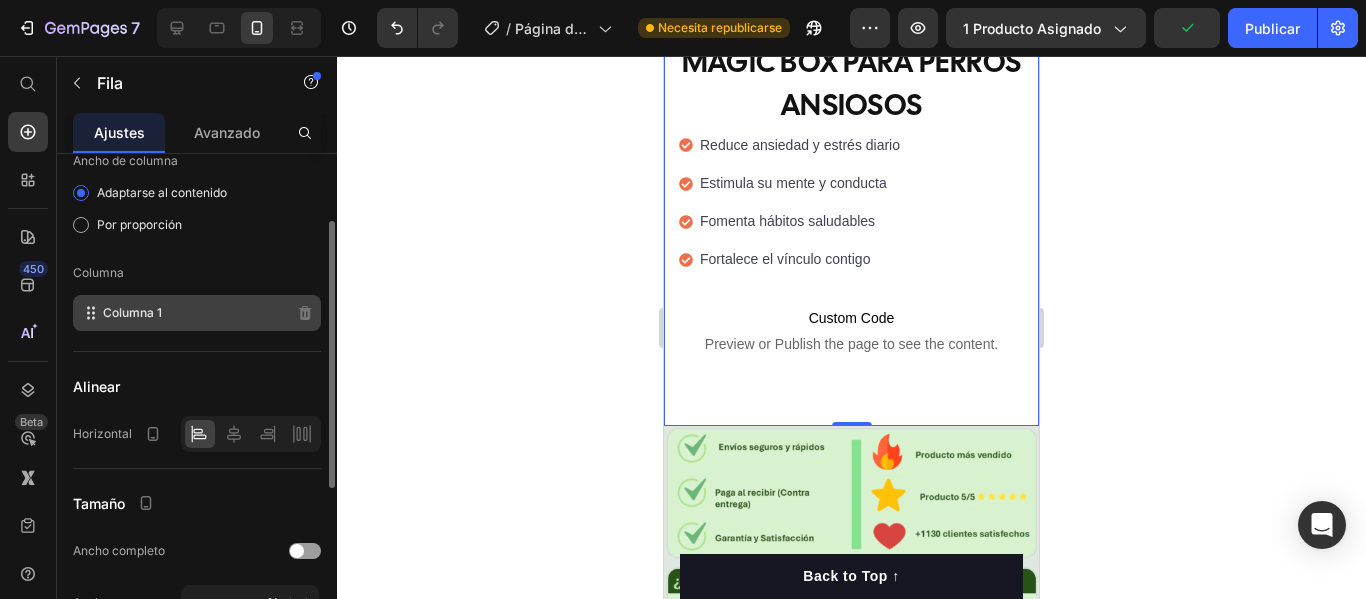 click on "Columna 1" at bounding box center [132, 312] 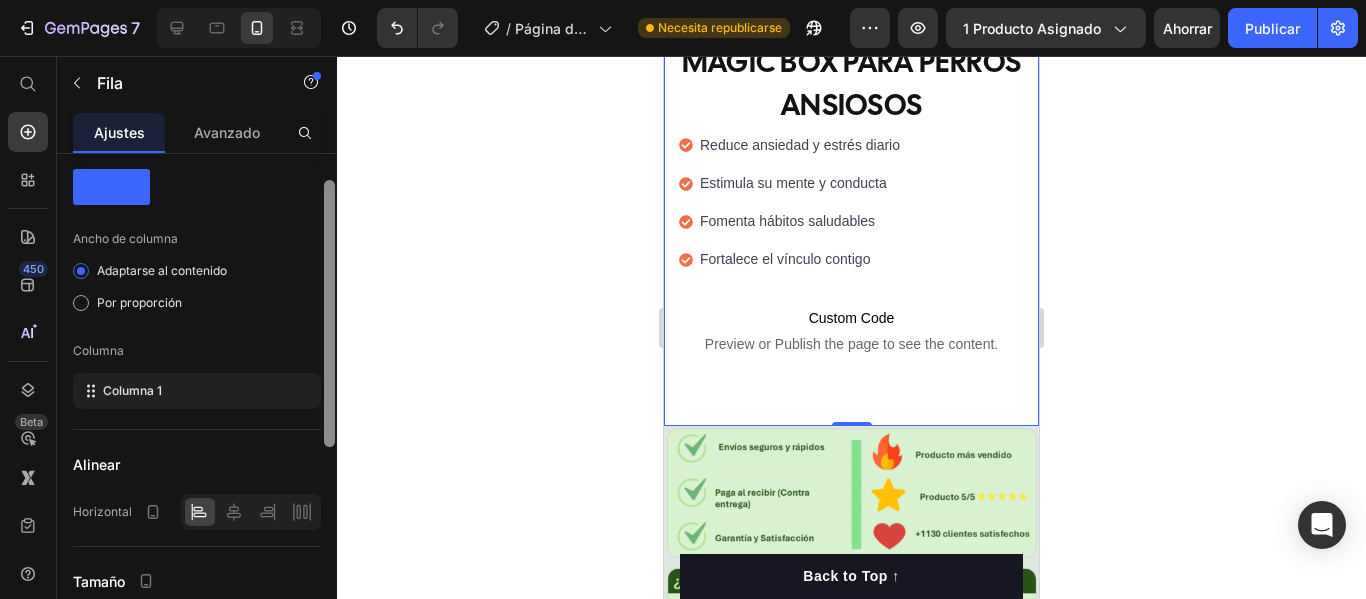 scroll, scrollTop: 43, scrollLeft: 0, axis: vertical 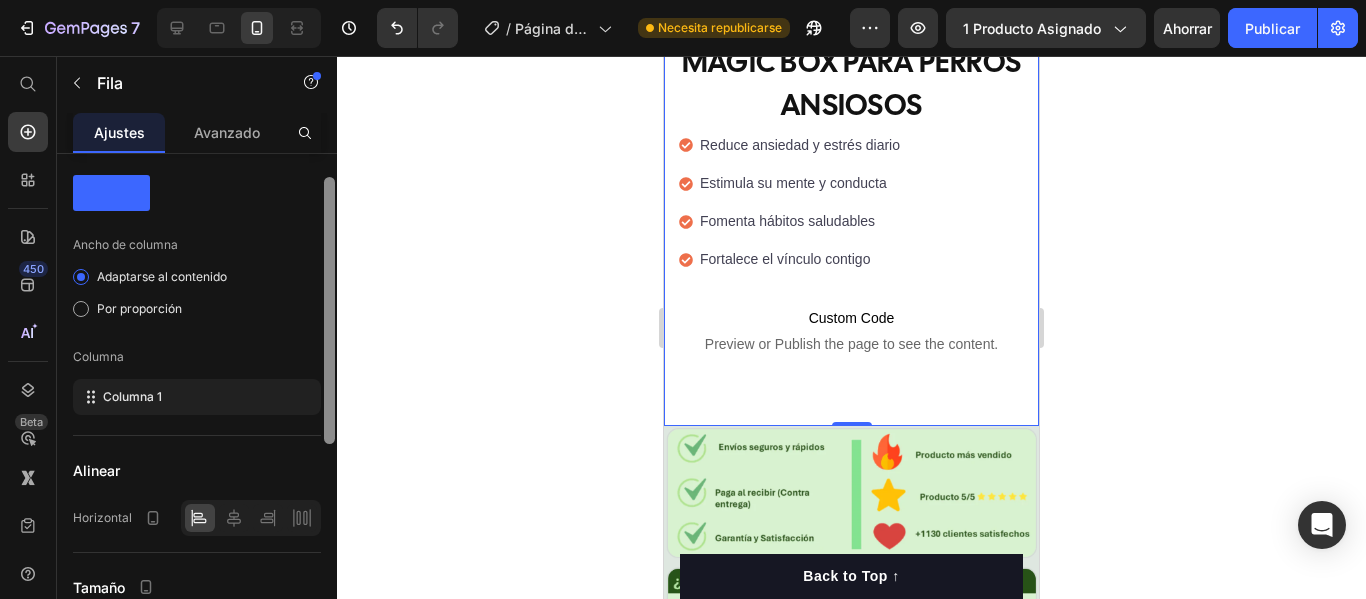 drag, startPoint x: 324, startPoint y: 352, endPoint x: 329, endPoint y: 307, distance: 45.276924 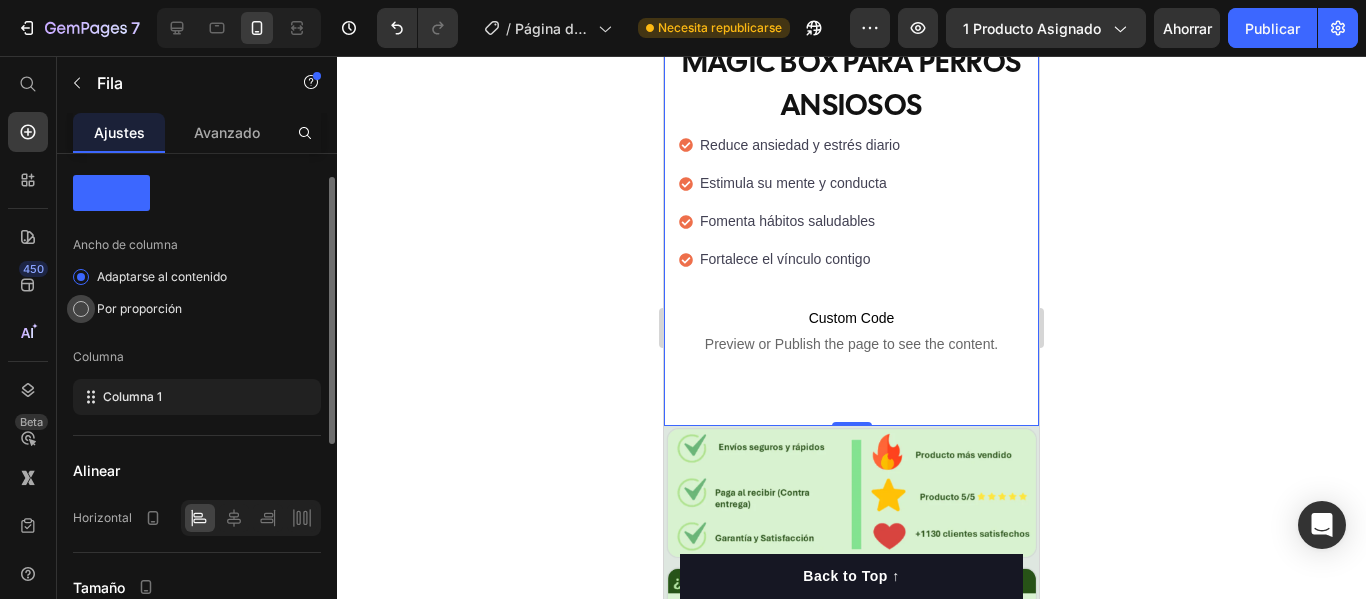 click on "Por proporción" at bounding box center [139, 308] 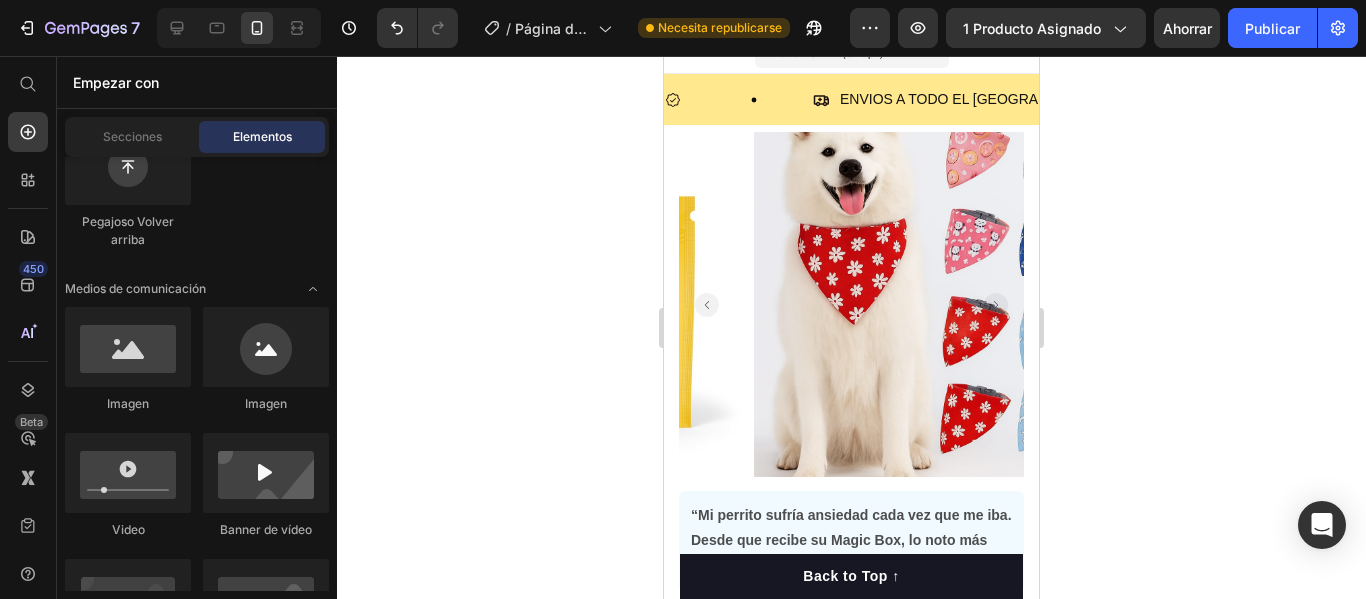 scroll, scrollTop: 0, scrollLeft: 0, axis: both 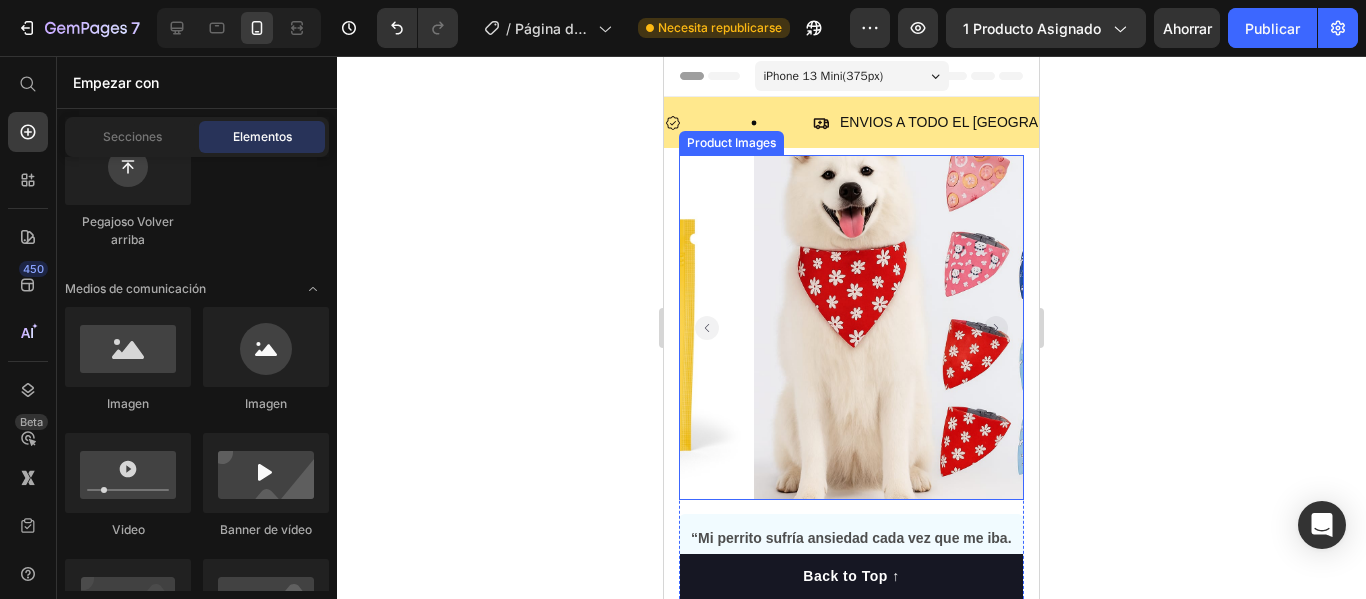 click at bounding box center (926, 327) 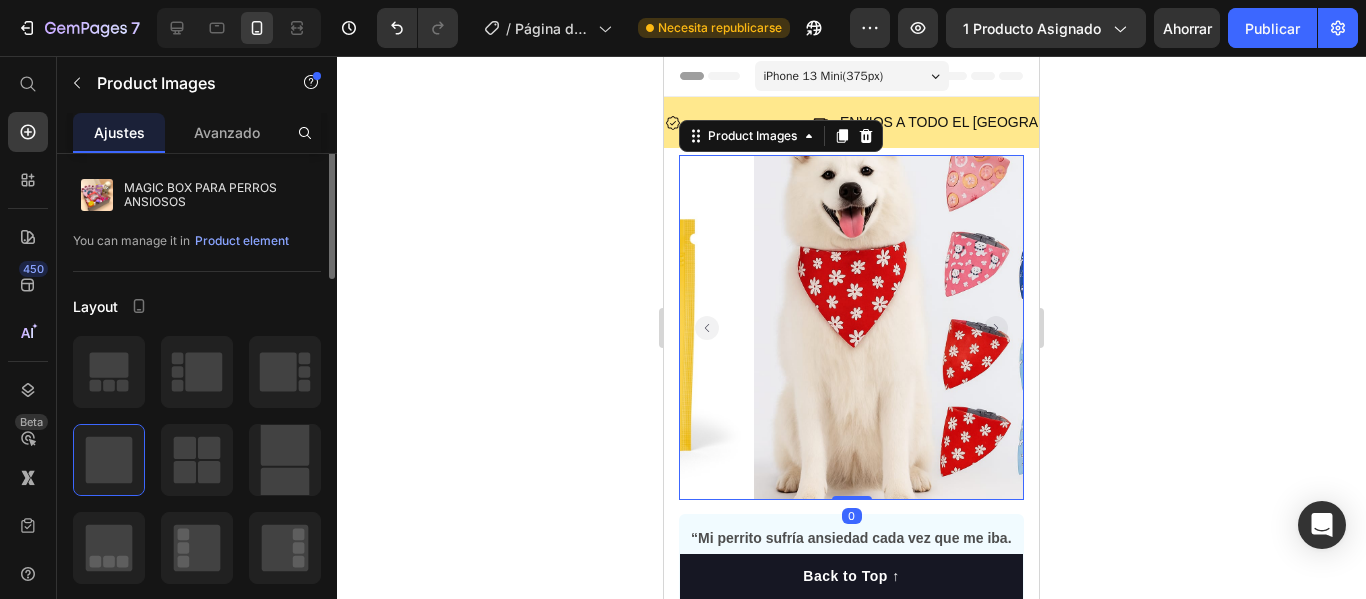scroll, scrollTop: 0, scrollLeft: 0, axis: both 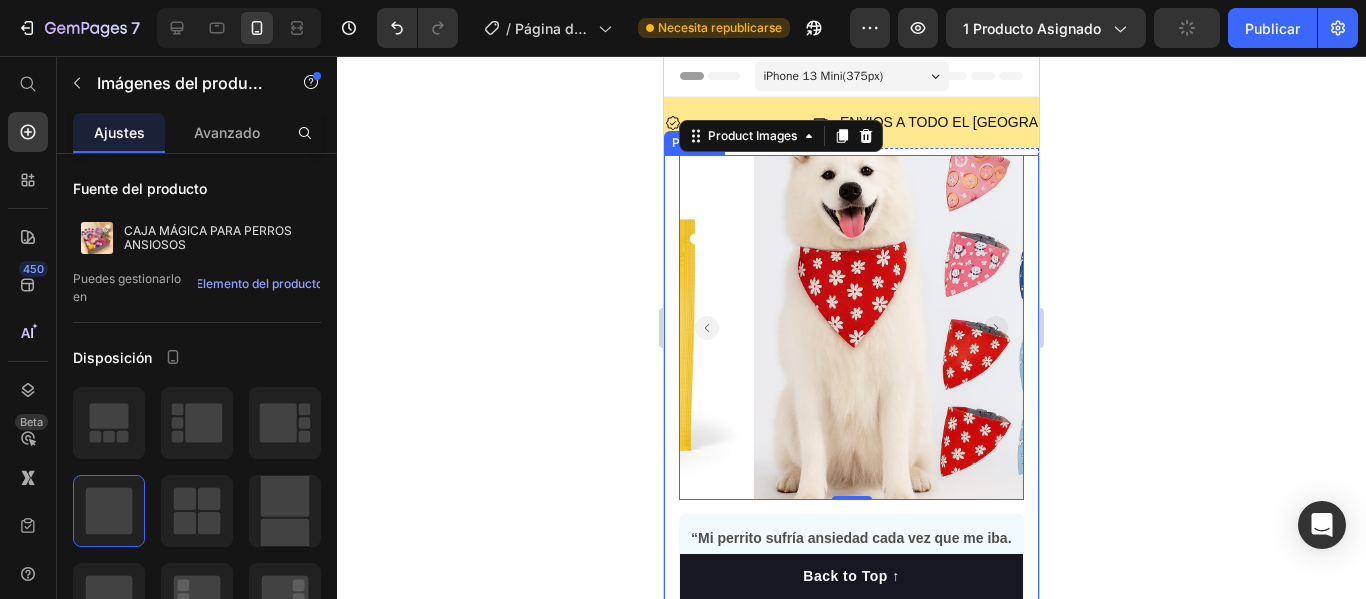 click on "Product Images   0 "Llegó rápido y me encantó que puedo pagar al recibir. Mi perrita está feliz con su juego interactivo." Text block -Daisy Text block
Verified buyer Item list Row Row “Mi perrito sufría ansiedad cada vez que me iba. Desde que recibe su Magic Box, lo noto más tranquilo, feliz y entretenido" - Carolina Text block Row Row Icon Icon Icon Icon Icon Icon List Hoz 1000+ Clientes Felices Text block Row MAGIC BOX PARA PERROS ANSIOSOS Product Title ¿Tu perrito se queda solo y se estresa? La Magic Box lo ayuda a calmarse, entretenerse y sentirse amado. Con juegos, snacks y detalles únicos, transforma su ansiedad en felicidad. 💛  Tu engreído la necesita. No lo pienses más. Envío gratis | Pago contraentrega Text block Reduce el estrés y la ansiedad diaria Mejora su salud mental y comportamiento Fomenta hábitos saludables y positivos Fortalece el vínculo humano–mascota Item list Reduce ansiedad y estrés diario Estimula su mente y conducta Item list Row" at bounding box center (851, 562) 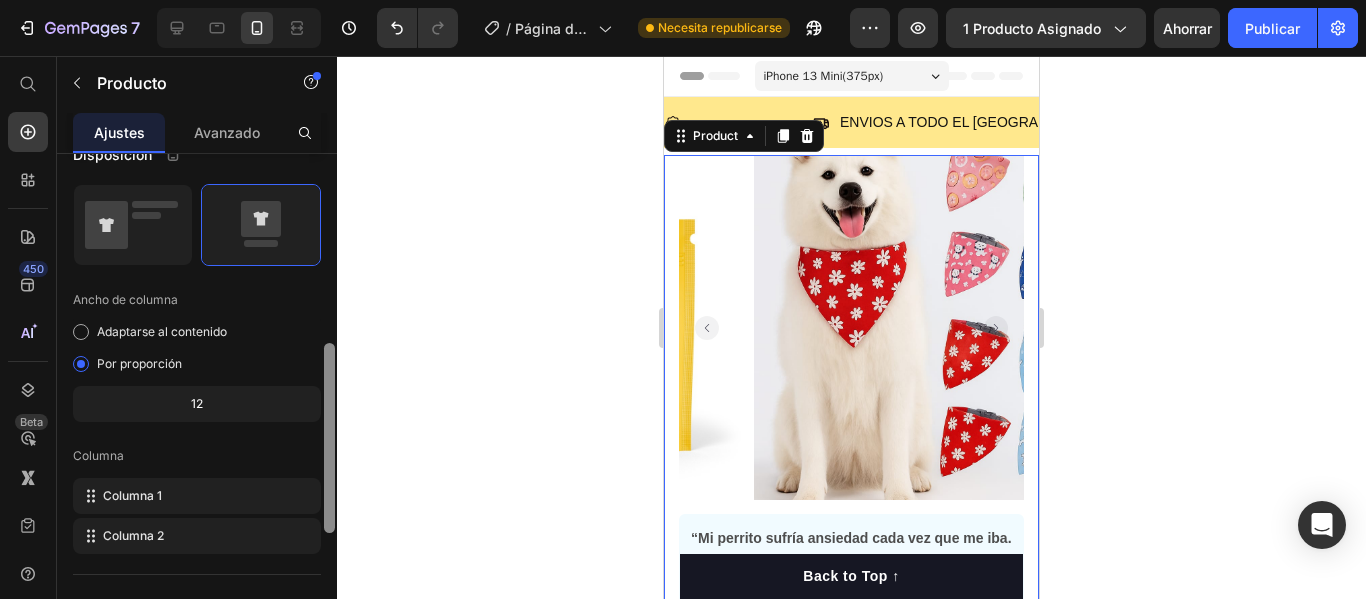 scroll, scrollTop: 481, scrollLeft: 0, axis: vertical 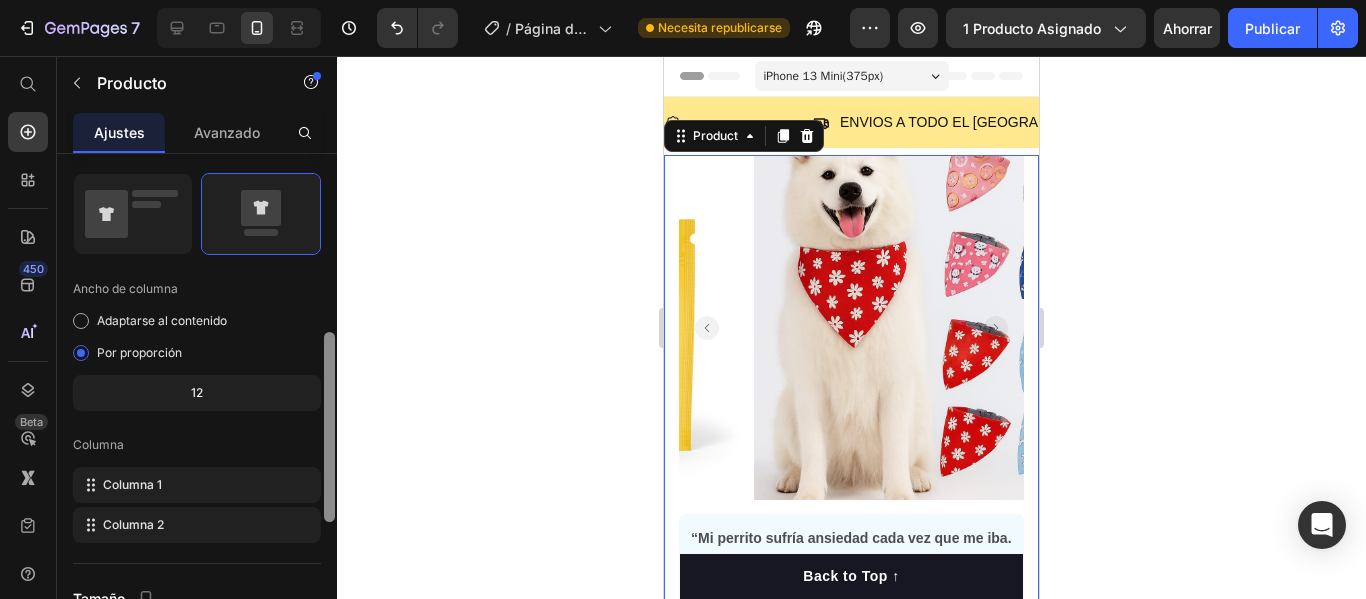 drag, startPoint x: 328, startPoint y: 256, endPoint x: 349, endPoint y: 444, distance: 189.16924 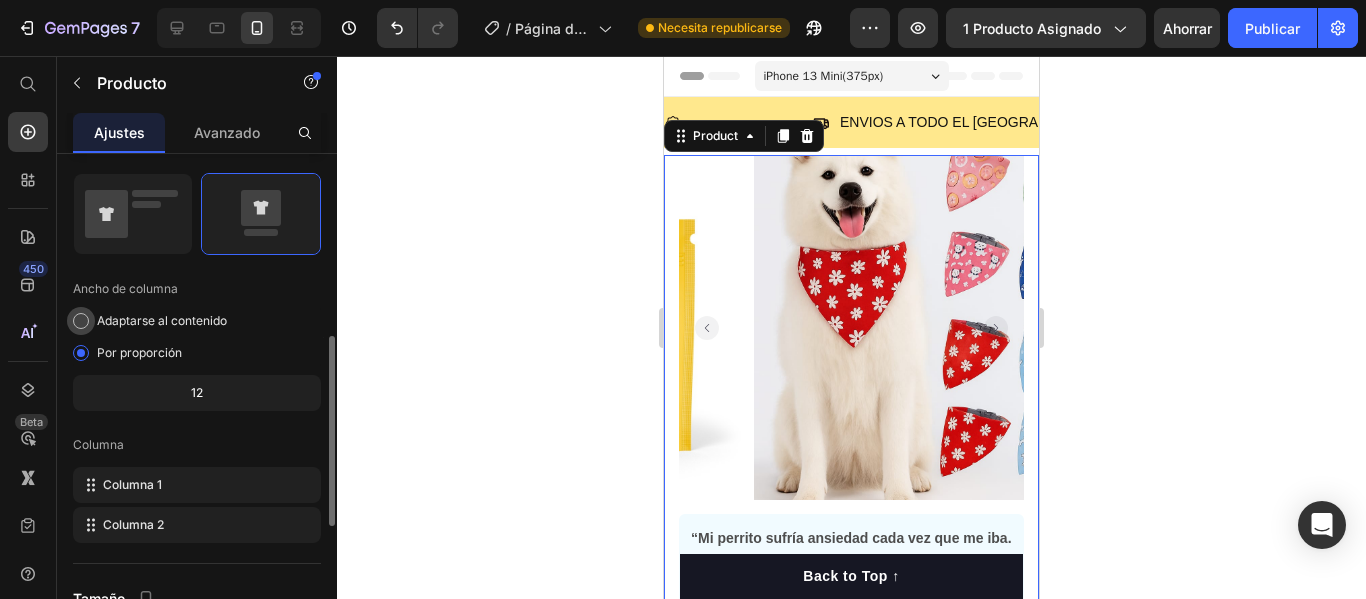 click on "Adaptarse al contenido" at bounding box center (162, 320) 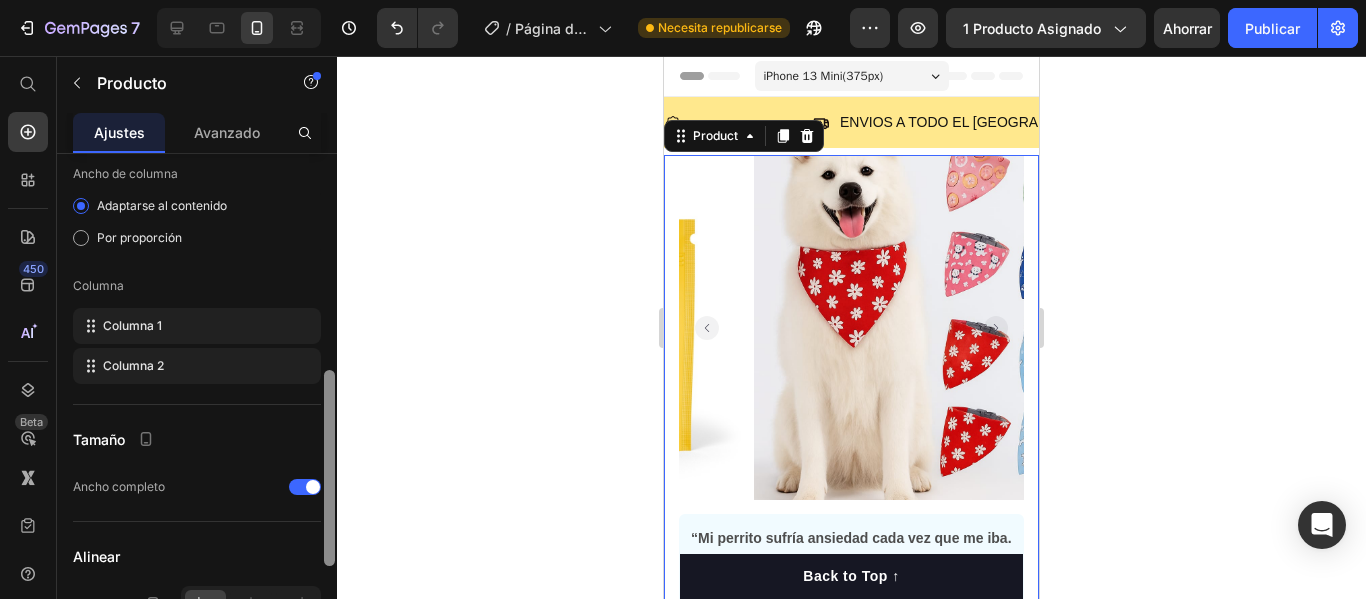 scroll, scrollTop: 578, scrollLeft: 0, axis: vertical 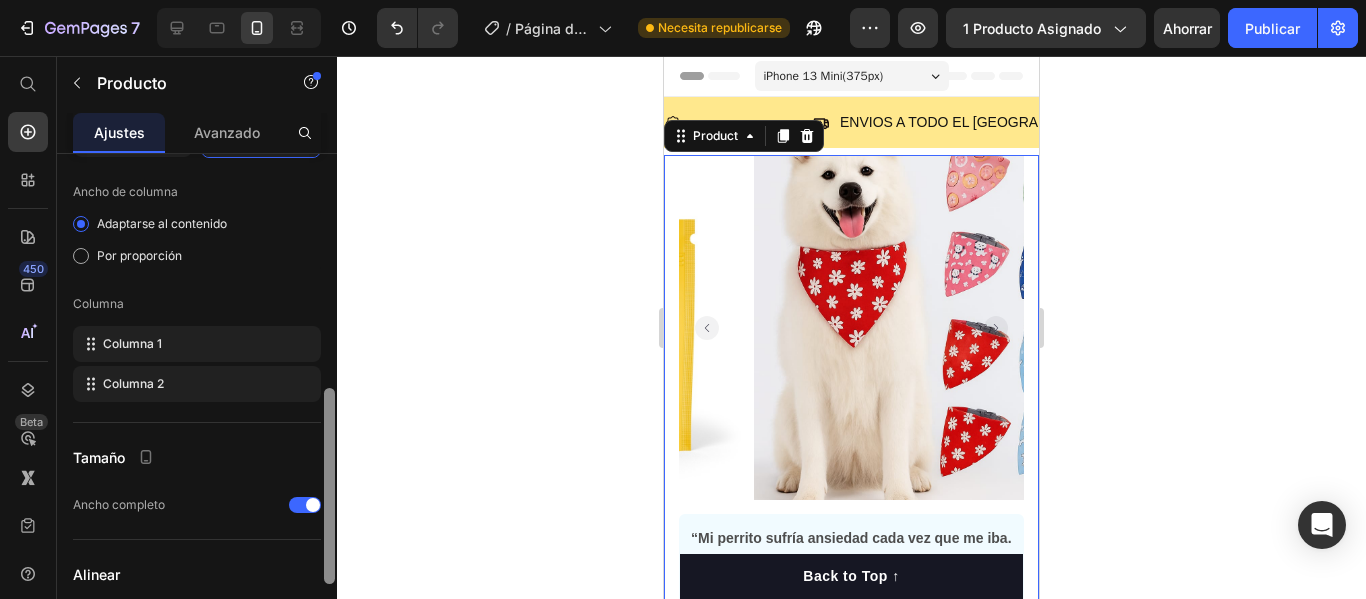drag, startPoint x: 326, startPoint y: 432, endPoint x: 341, endPoint y: 470, distance: 40.853397 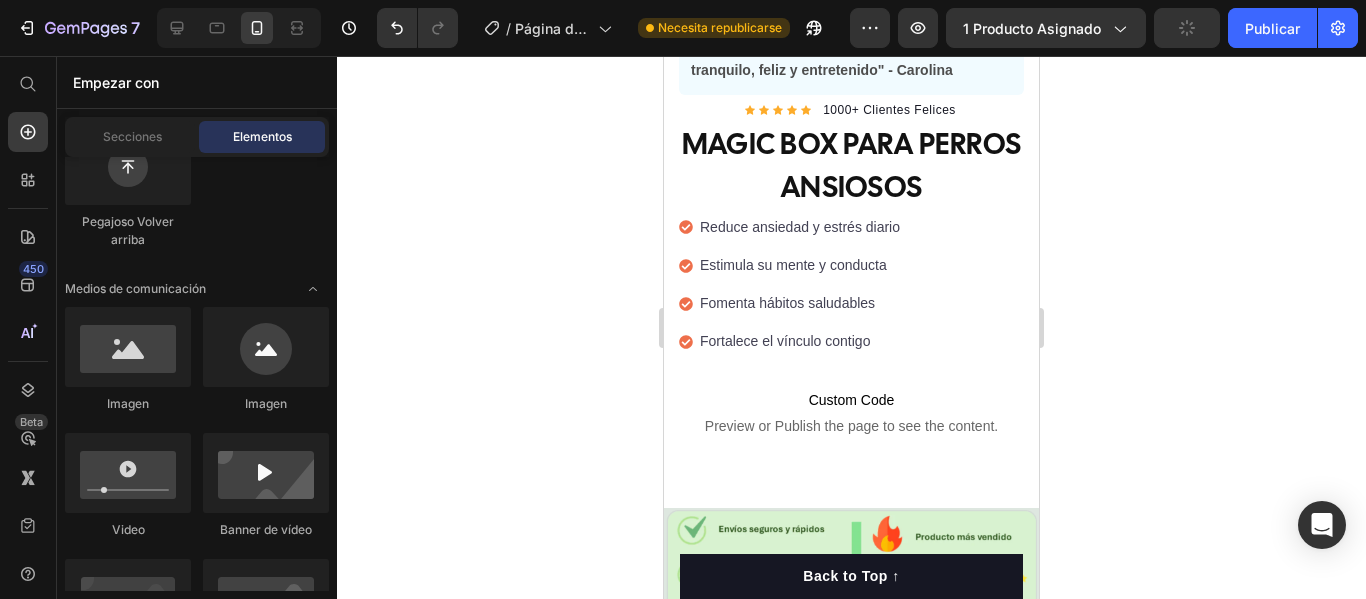 scroll, scrollTop: 658, scrollLeft: 0, axis: vertical 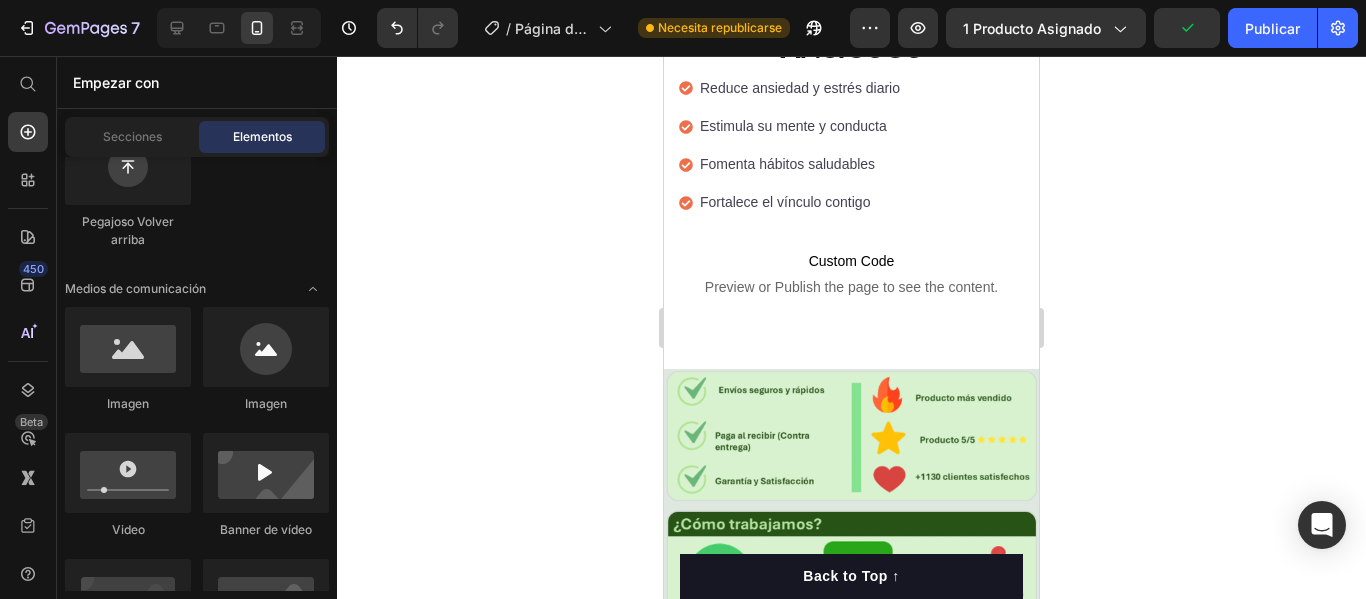 drag, startPoint x: 1032, startPoint y: 92, endPoint x: 1703, endPoint y: 181, distance: 676.87665 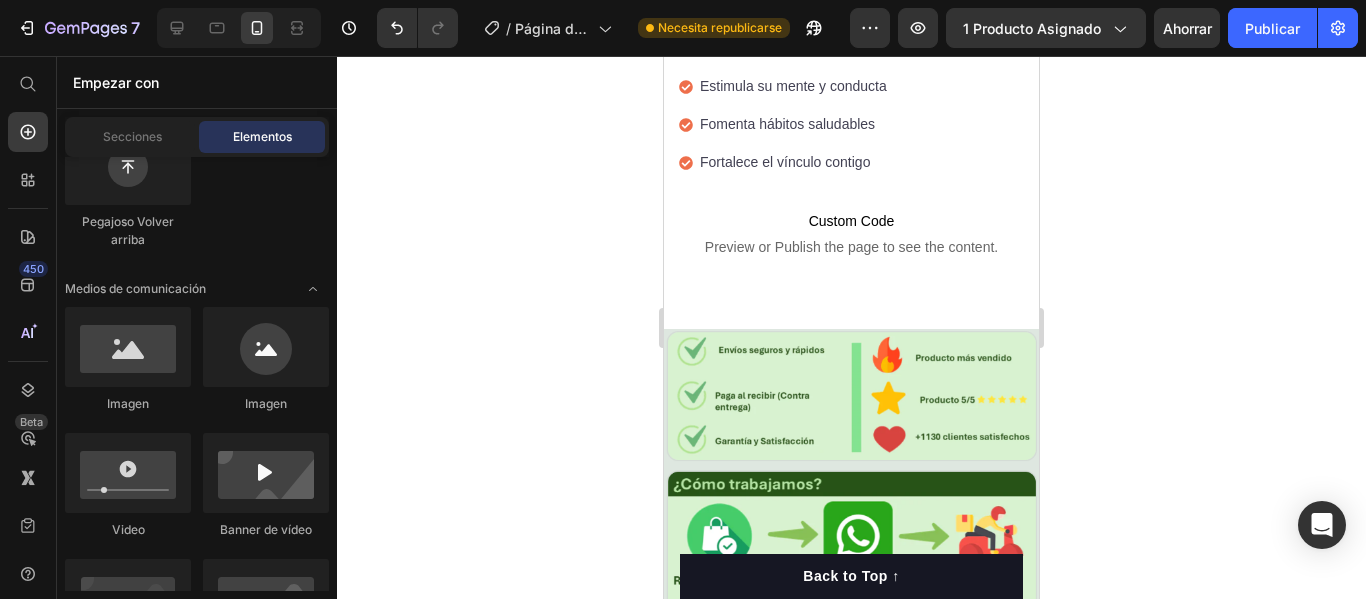 scroll, scrollTop: 718, scrollLeft: 0, axis: vertical 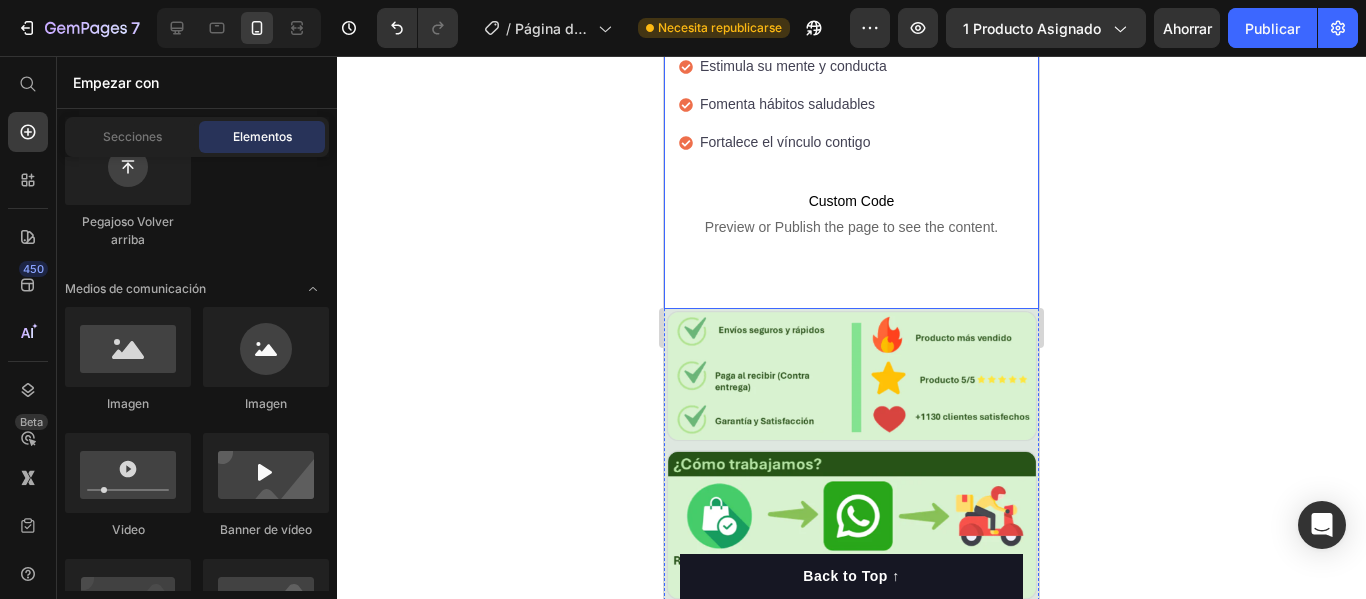 click on "Product Images "Llegó rápido y me encantó que puedo pagar al recibir. Mi perrita está feliz con su juego interactivo." Text block -Daisy Text block
Verified buyer Item list Row Row “Mi perrito sufría ansiedad cada vez que me iba. Desde que recibe su Magic Box, lo noto más tranquilo, feliz y entretenido" - Carolina Text block Row Row Icon Icon Icon Icon Icon Icon List Hoz 1000+ Clientes Felices Text block Row MAGIC BOX PARA PERROS ANSIOSOS Product Title ¿Tu perrito se queda solo y se estresa? La Magic Box lo ayuda a calmarse, entretenerse y sentirse amado. Con juegos, snacks y detalles únicos, transforma su ansiedad en felicidad. 💛  Tu engreído la necesita. No lo pienses más. Envío gratis | Pago contraentrega Text block Reduce el estrés y la ansiedad diaria Mejora su salud mental y comportamiento Fomenta hábitos saludables y positivos Fortalece el vínculo humano–mascota Item list Reduce ansiedad y estrés diario Estimula su mente y conducta Item list Row" at bounding box center (851, -131) 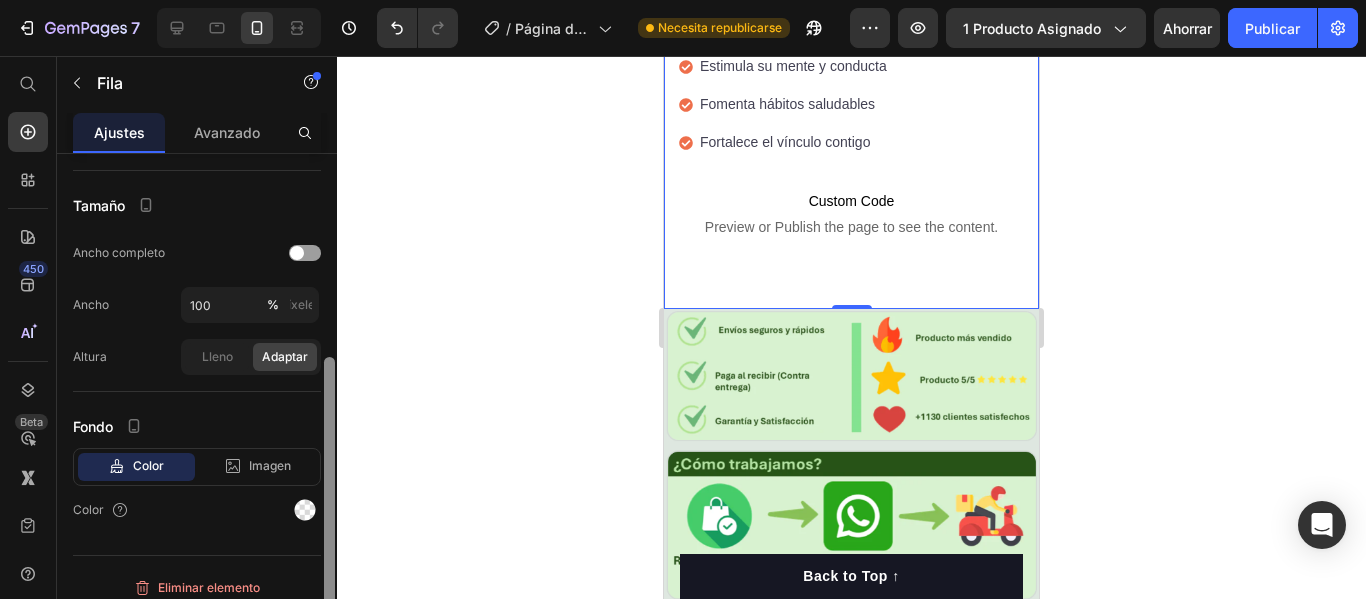 scroll, scrollTop: 366, scrollLeft: 0, axis: vertical 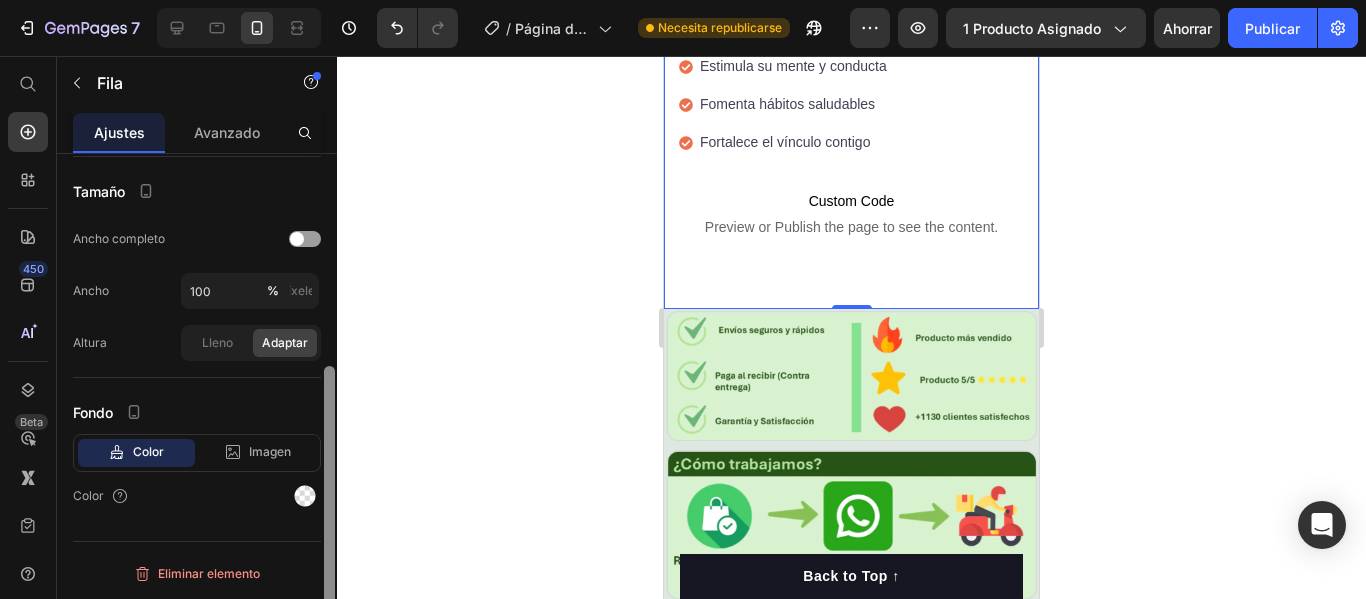 drag, startPoint x: 328, startPoint y: 237, endPoint x: 355, endPoint y: 496, distance: 260.40353 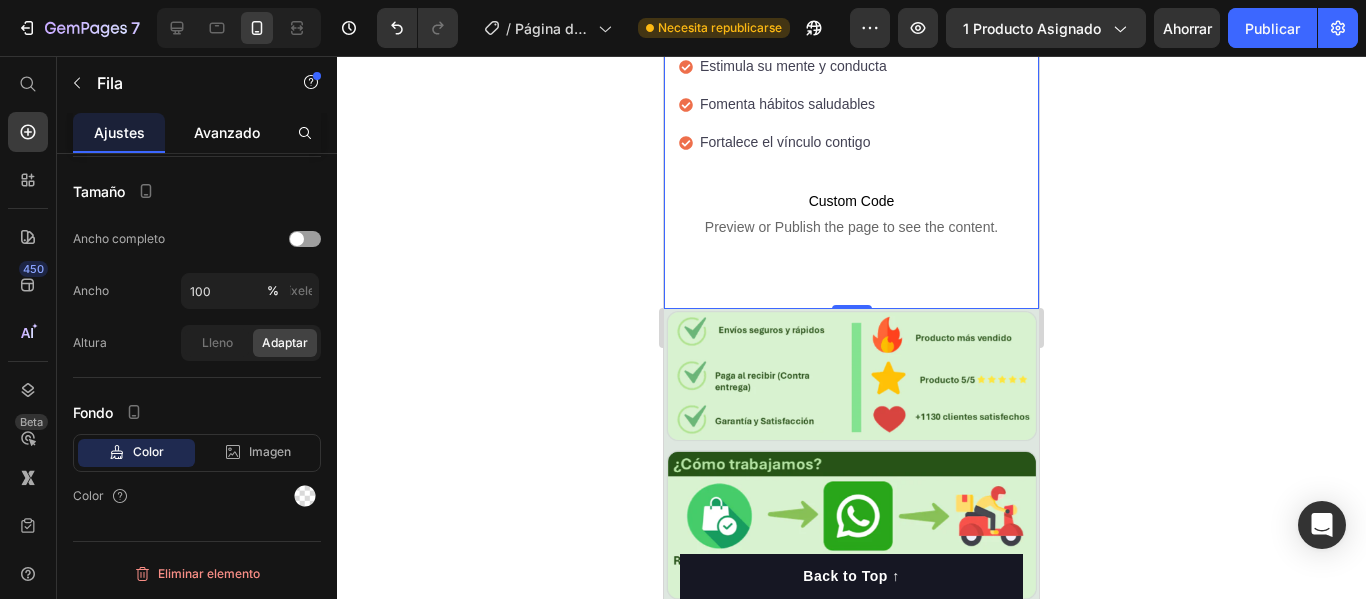 click on "Avanzado" at bounding box center [227, 132] 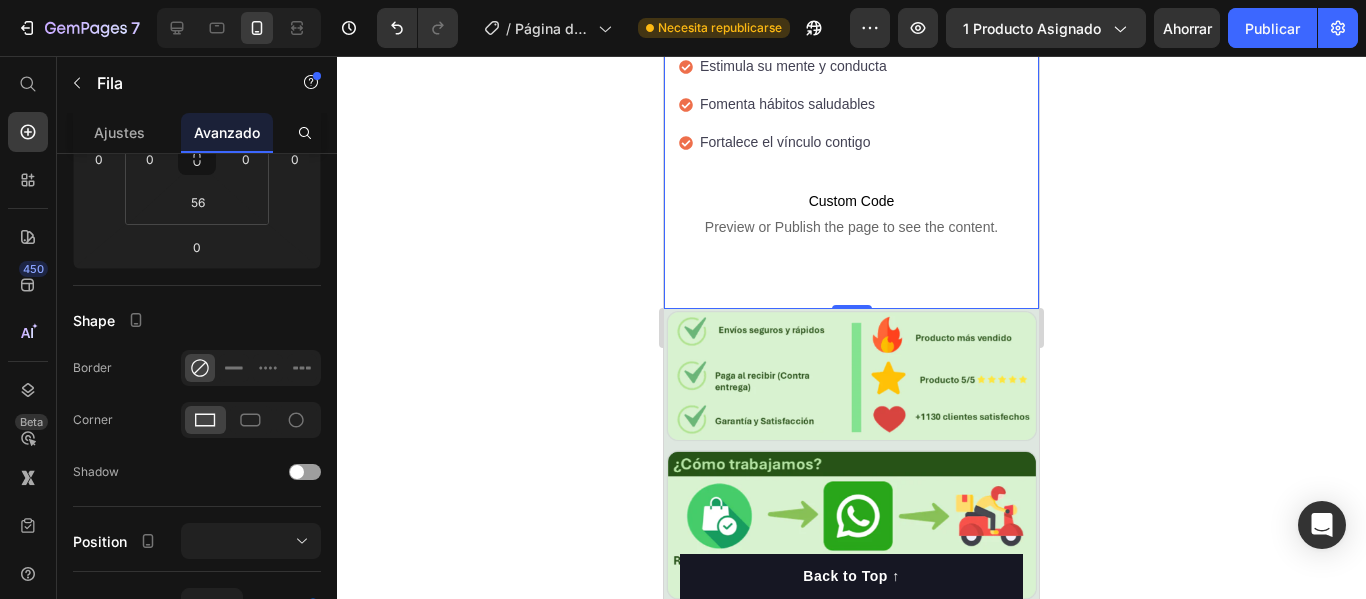 scroll, scrollTop: 0, scrollLeft: 0, axis: both 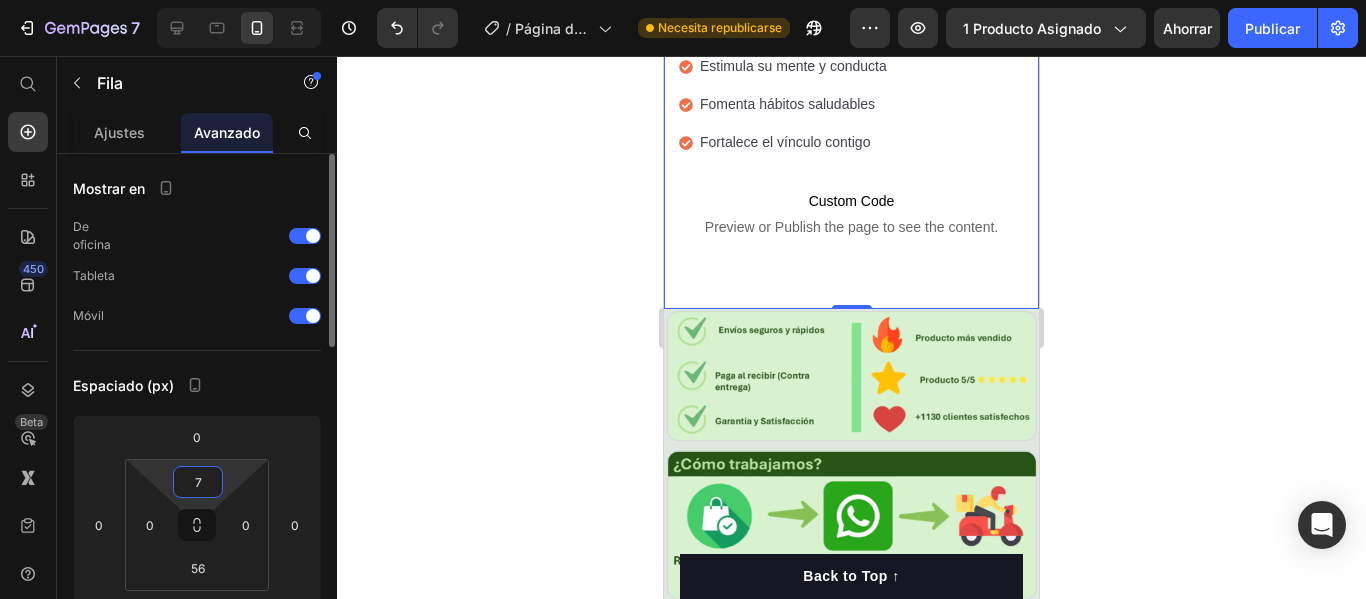 click on "7" at bounding box center (198, 482) 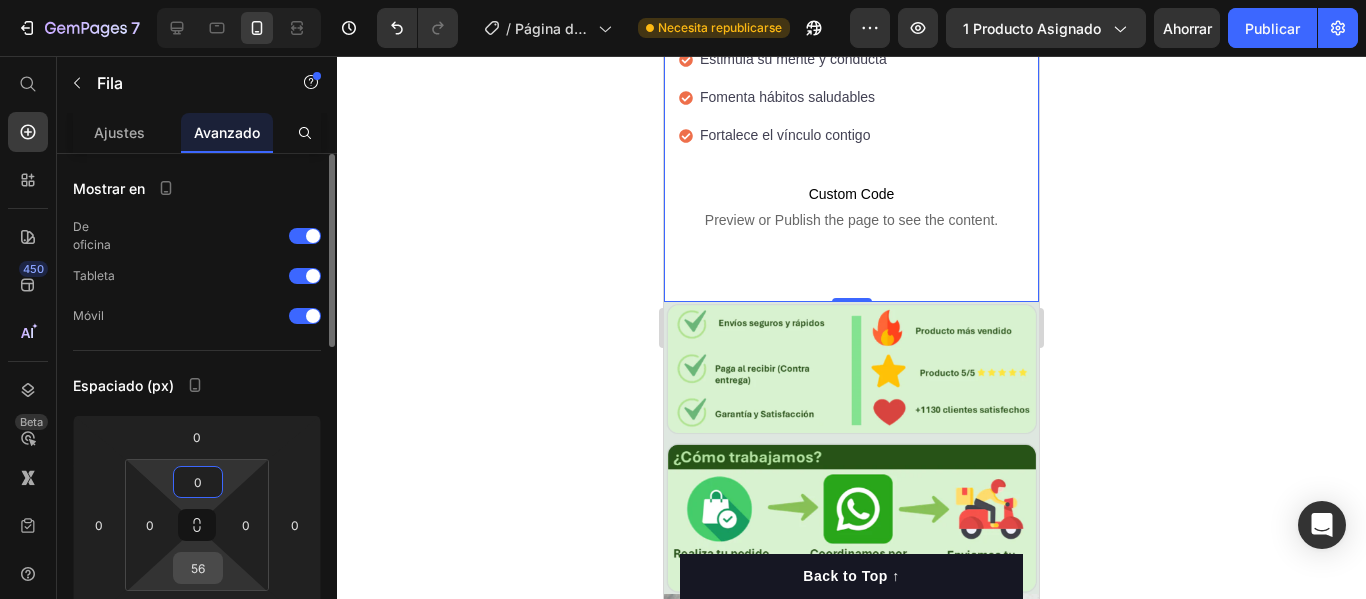 type on "0" 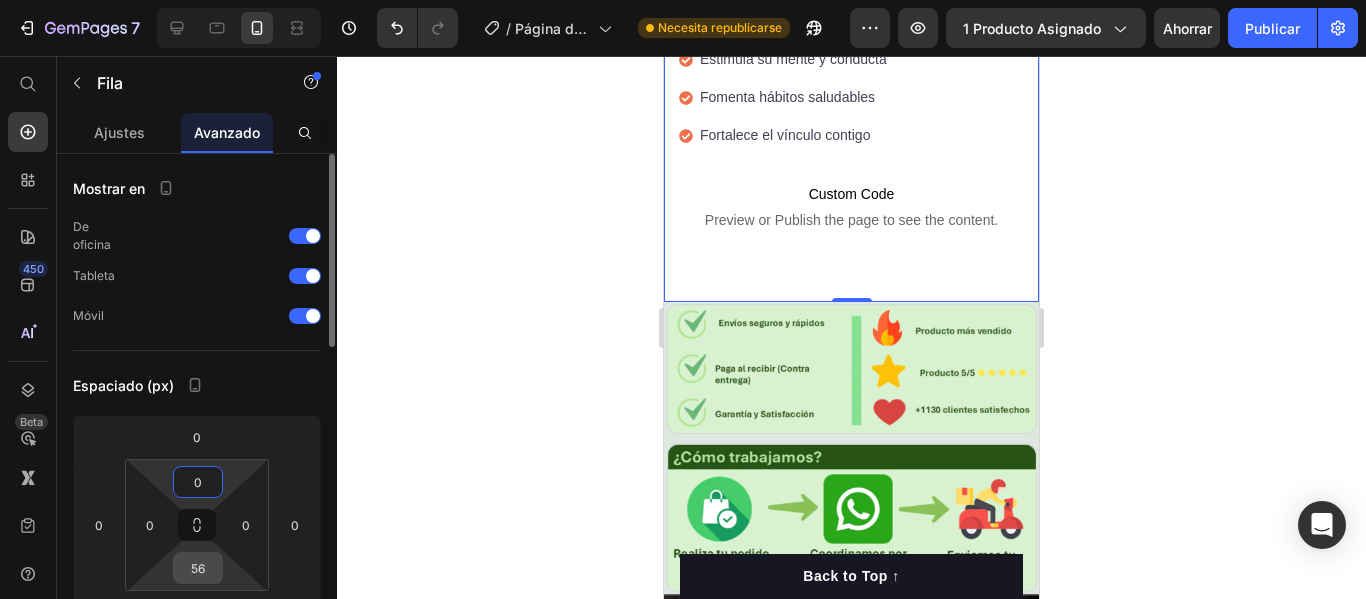 click on "56" at bounding box center [198, 568] 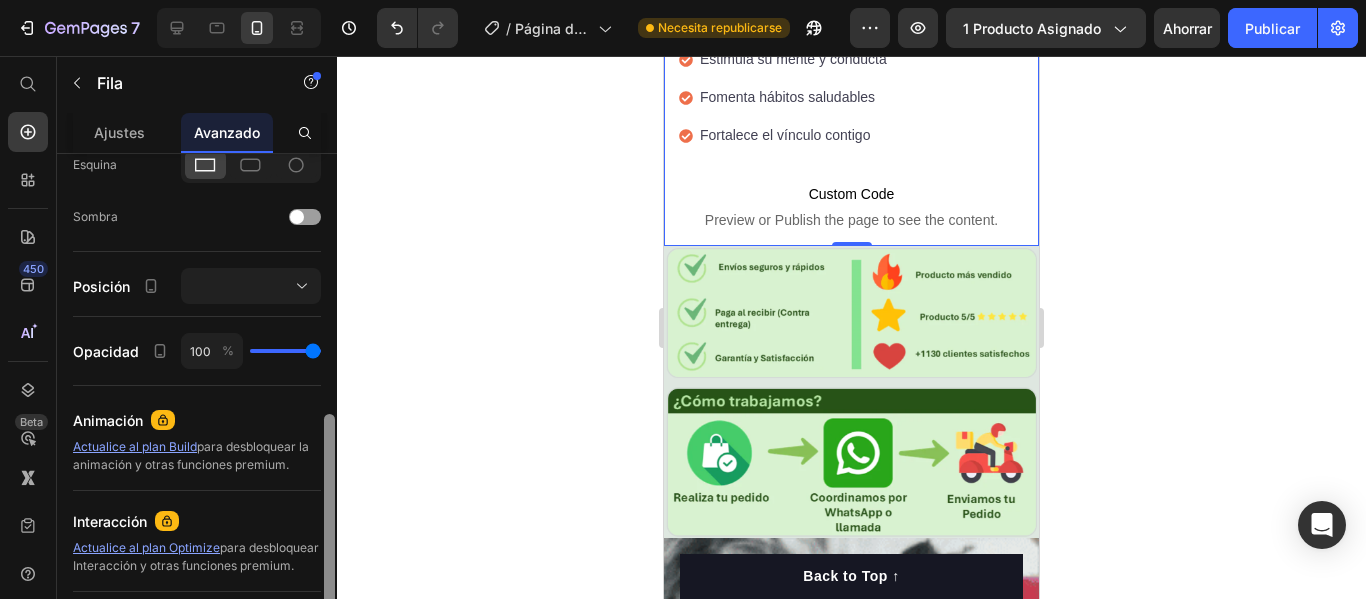 scroll, scrollTop: 655, scrollLeft: 0, axis: vertical 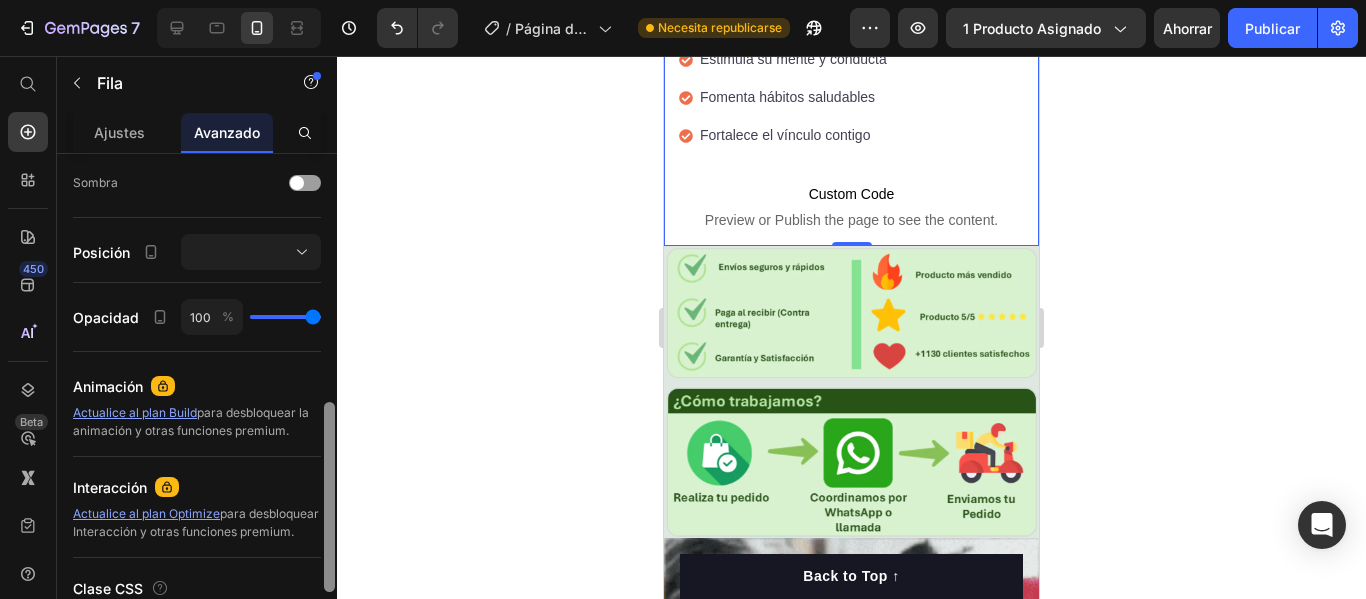 drag, startPoint x: 330, startPoint y: 324, endPoint x: 335, endPoint y: 573, distance: 249.0502 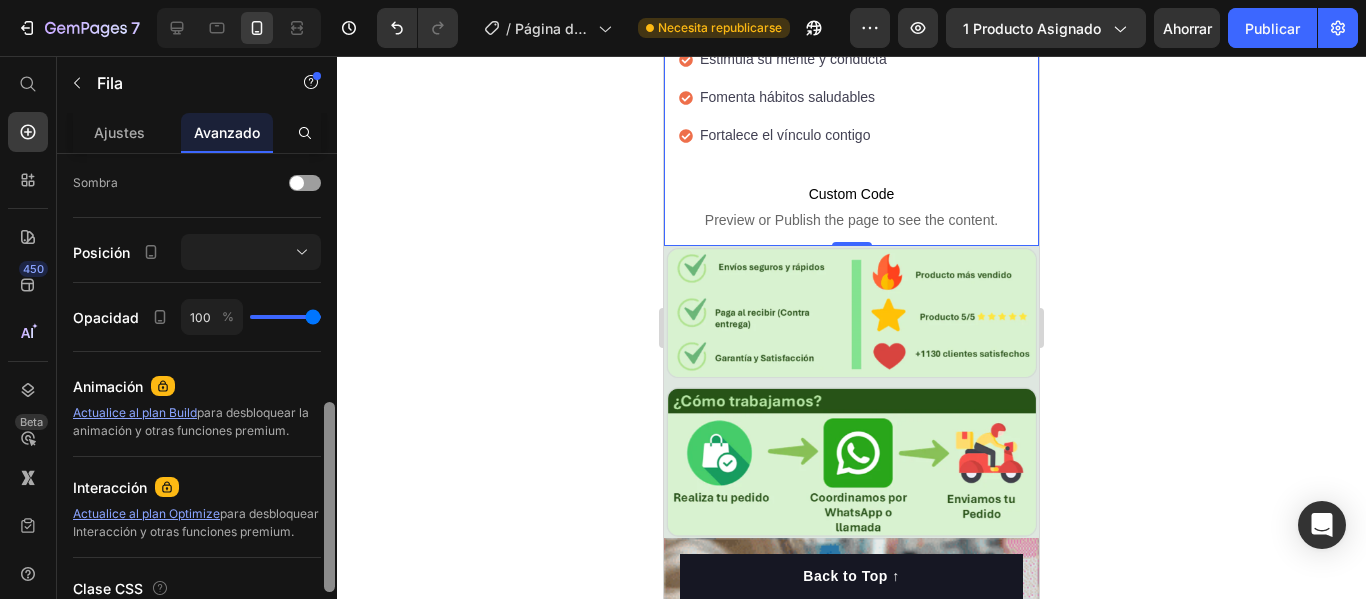 click at bounding box center [329, 405] 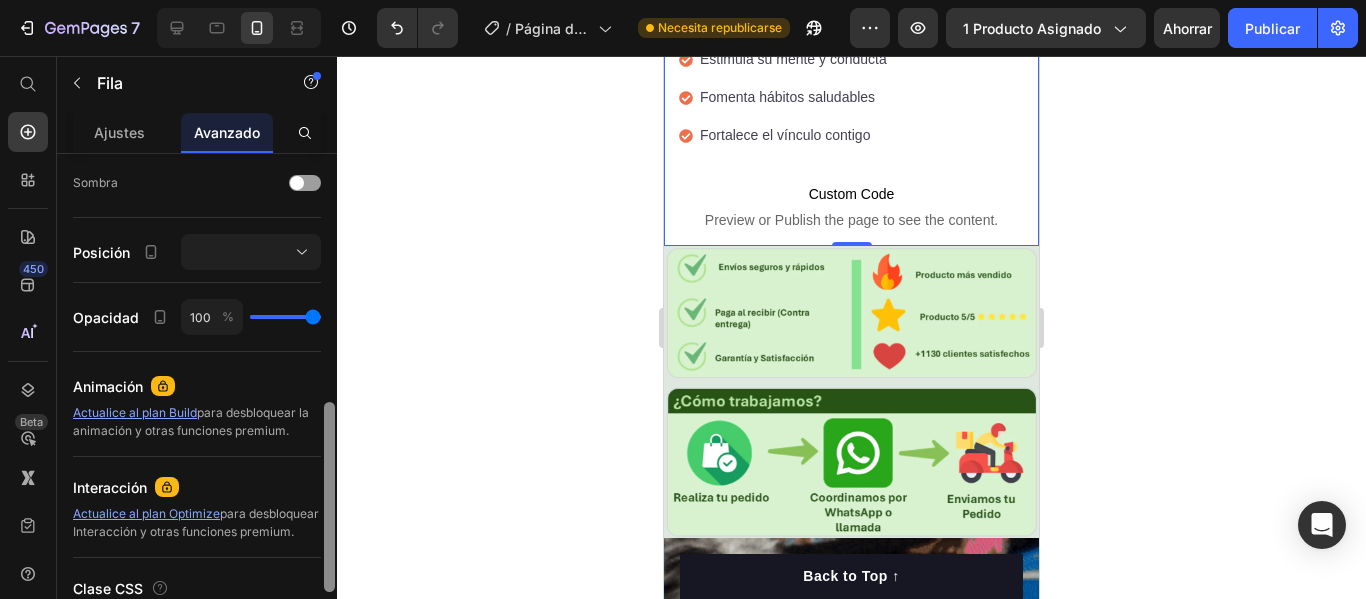 type on "0" 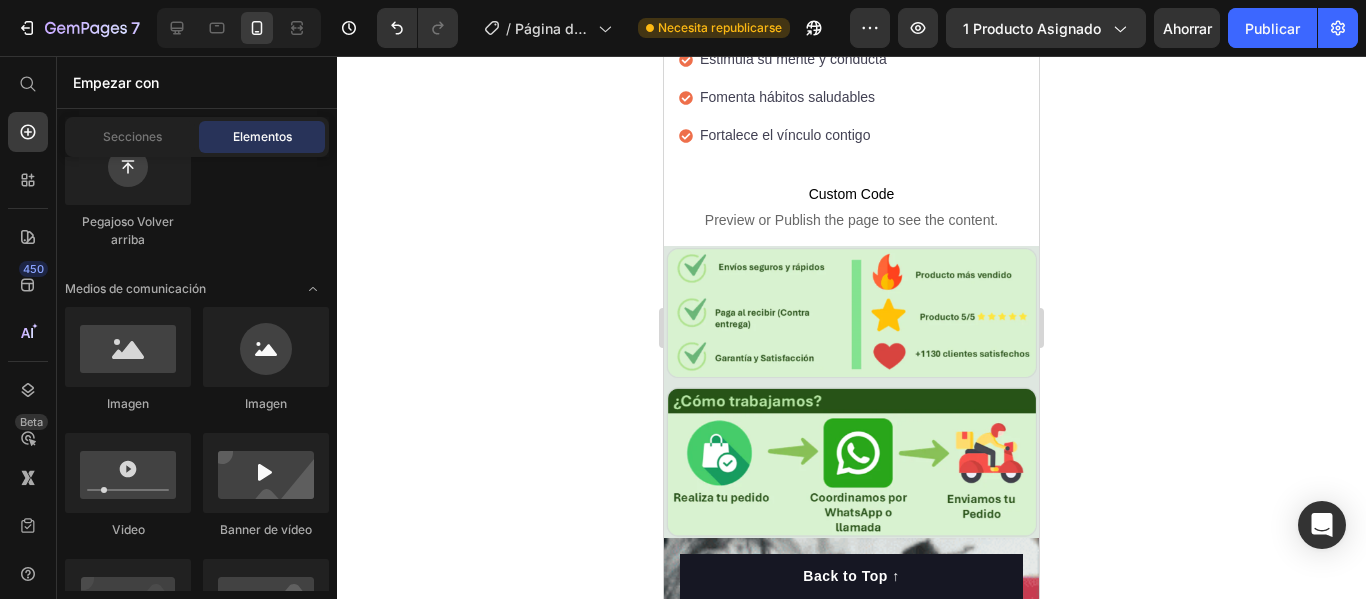 scroll, scrollTop: 461, scrollLeft: 0, axis: vertical 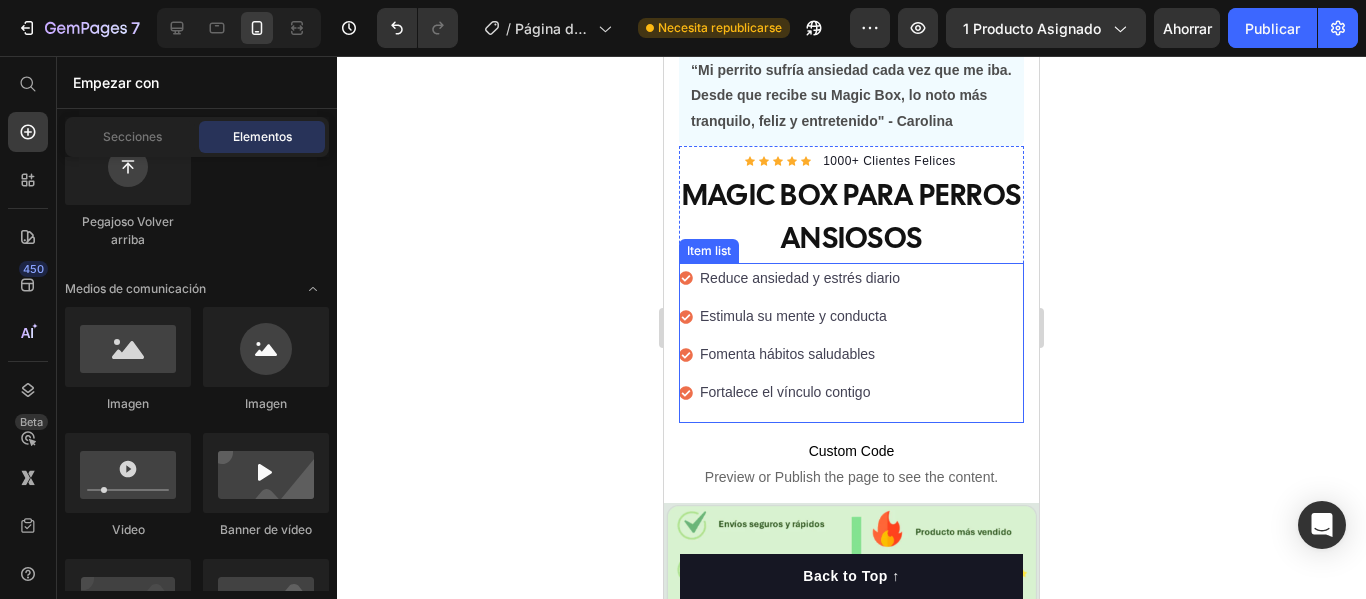 click on "Fortalece el vínculo contigo" at bounding box center [800, 392] 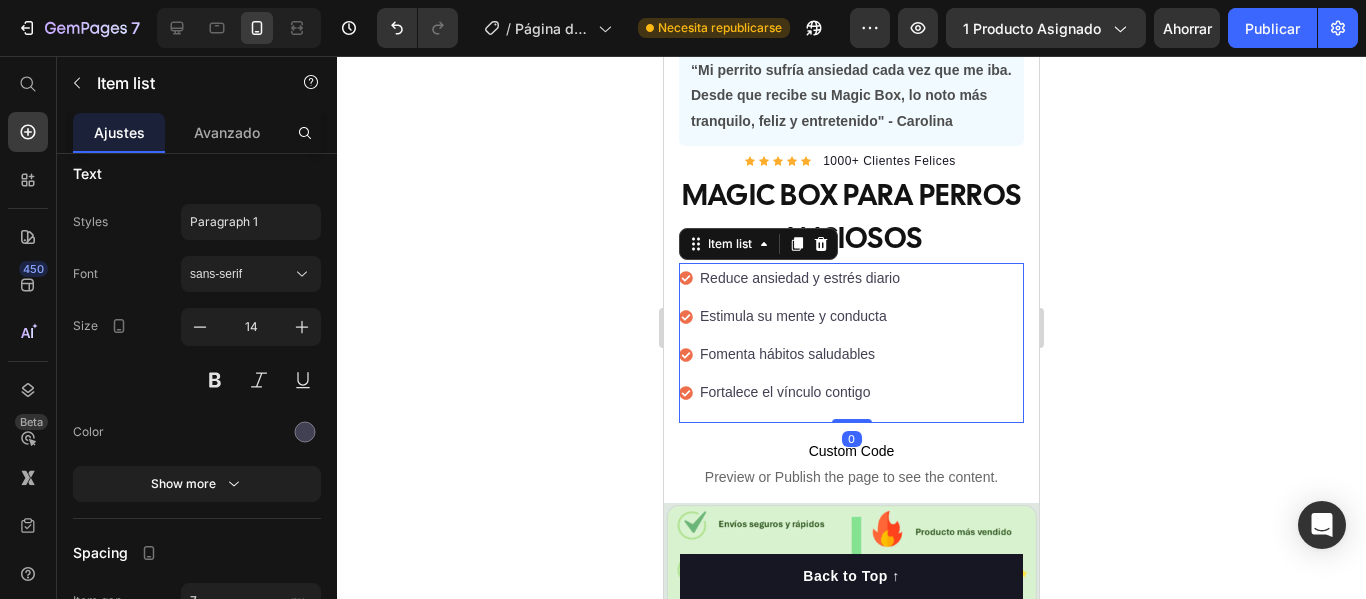 scroll, scrollTop: 0, scrollLeft: 0, axis: both 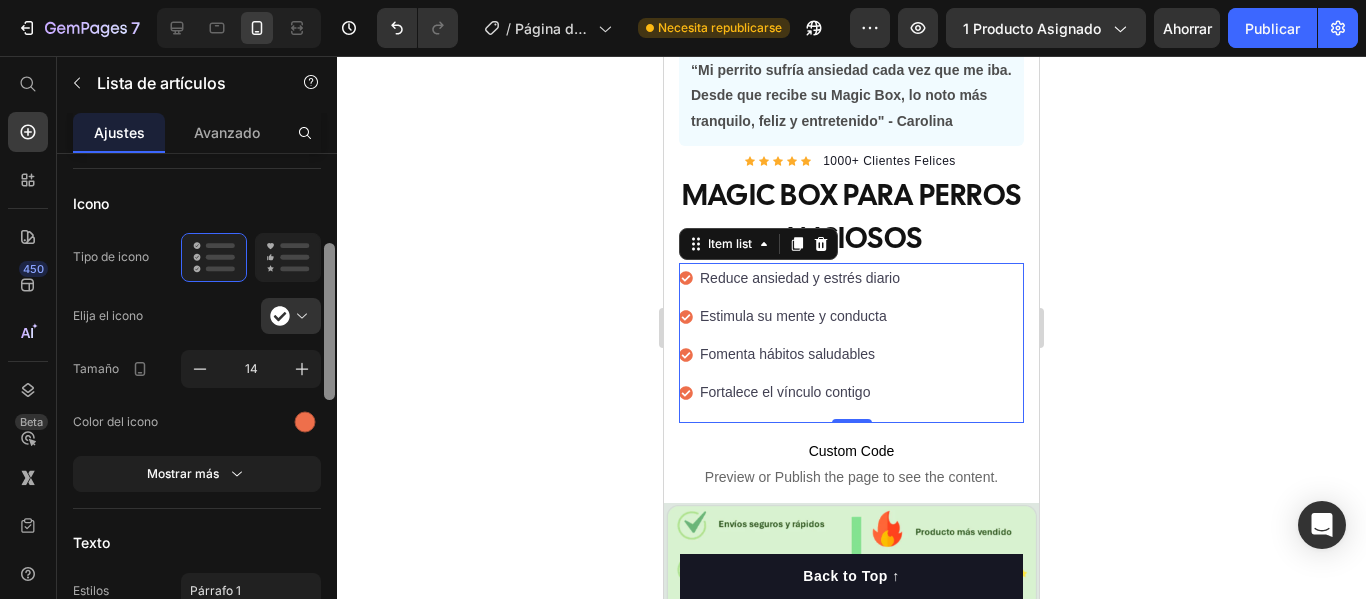 drag, startPoint x: 329, startPoint y: 289, endPoint x: 343, endPoint y: 379, distance: 91.08238 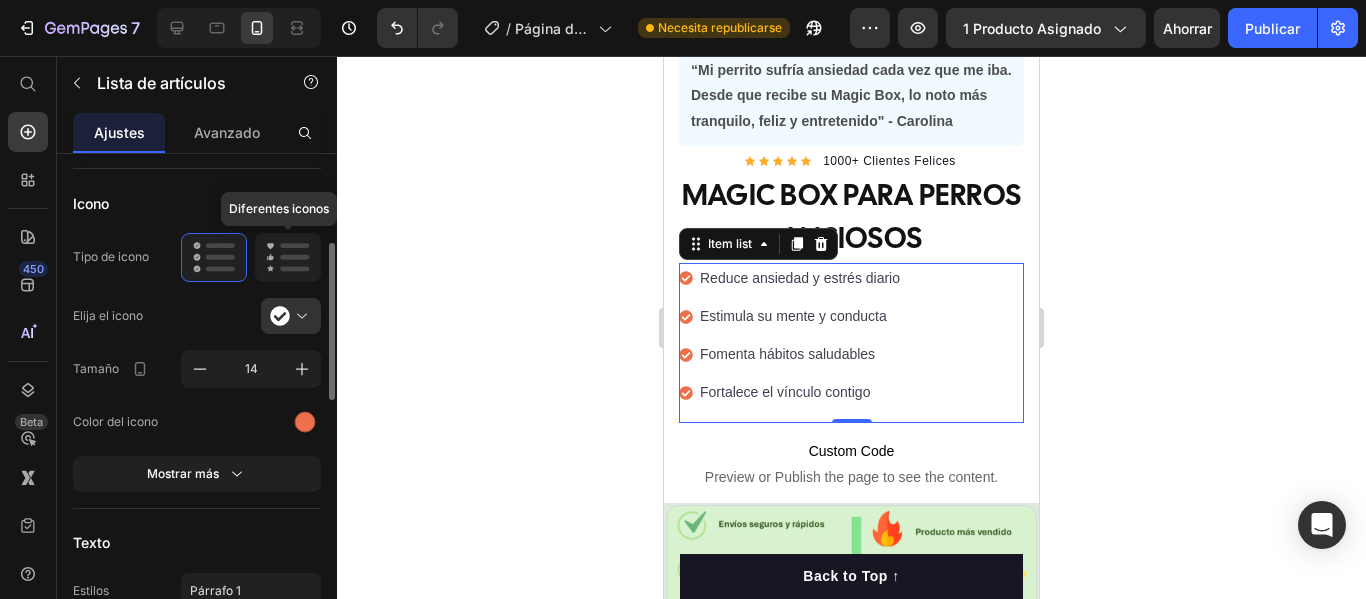 click 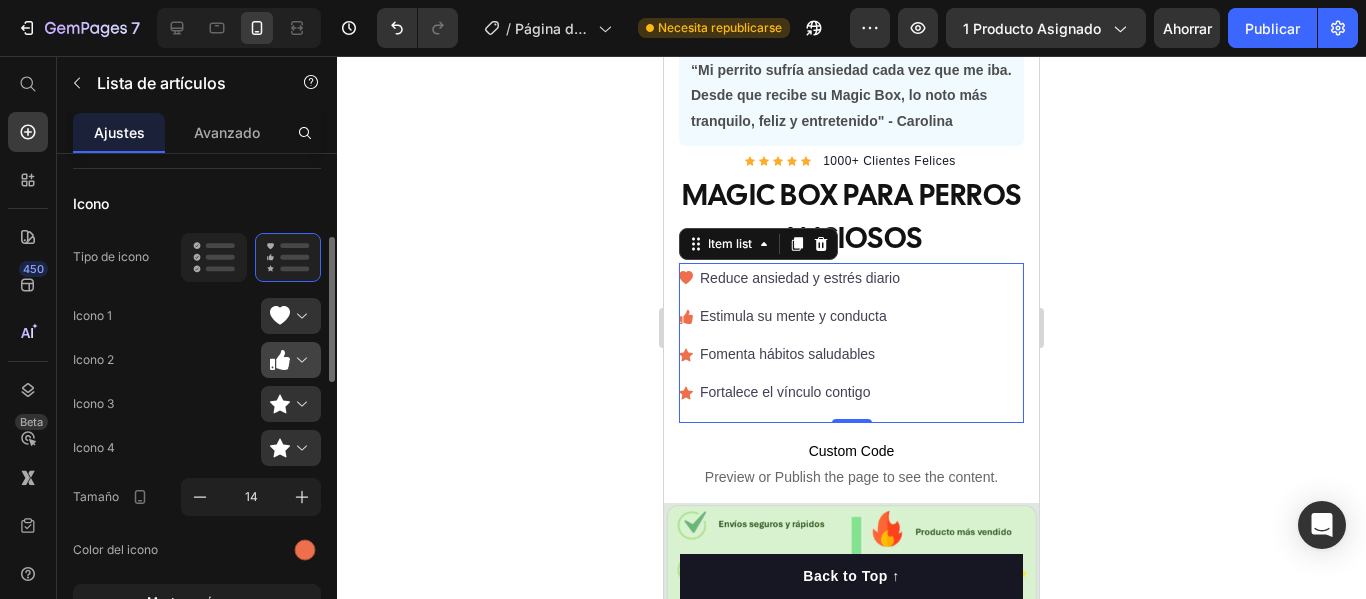 click at bounding box center [299, 360] 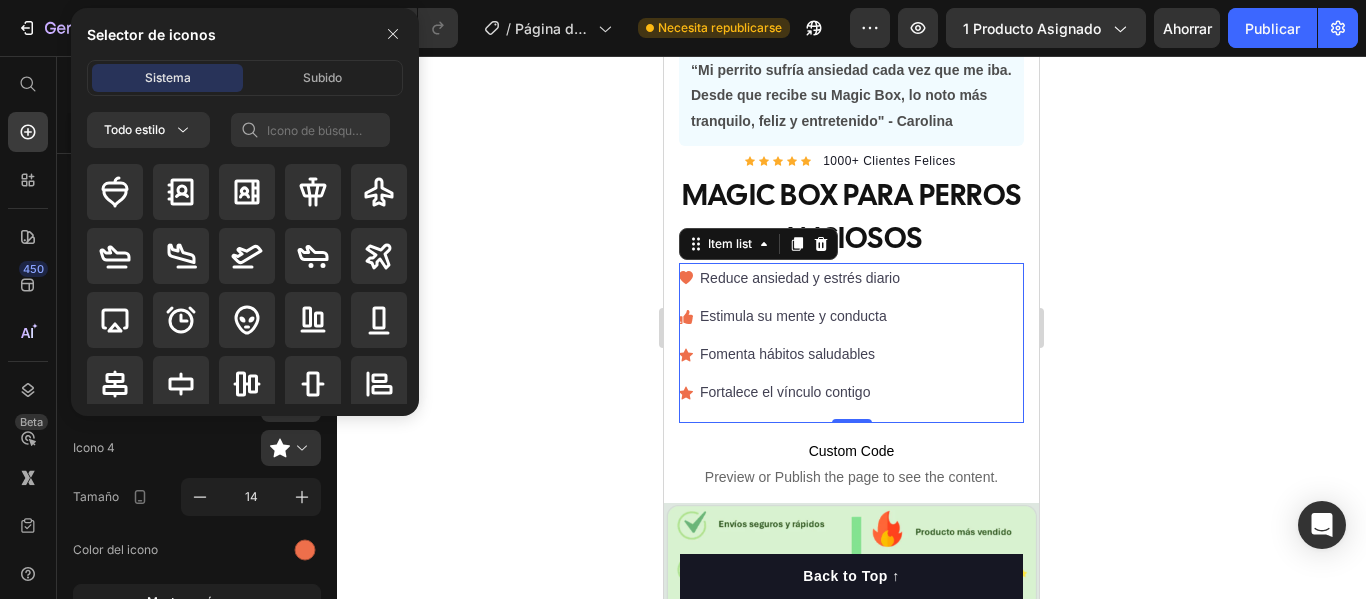drag, startPoint x: 409, startPoint y: 171, endPoint x: 413, endPoint y: 198, distance: 27.294687 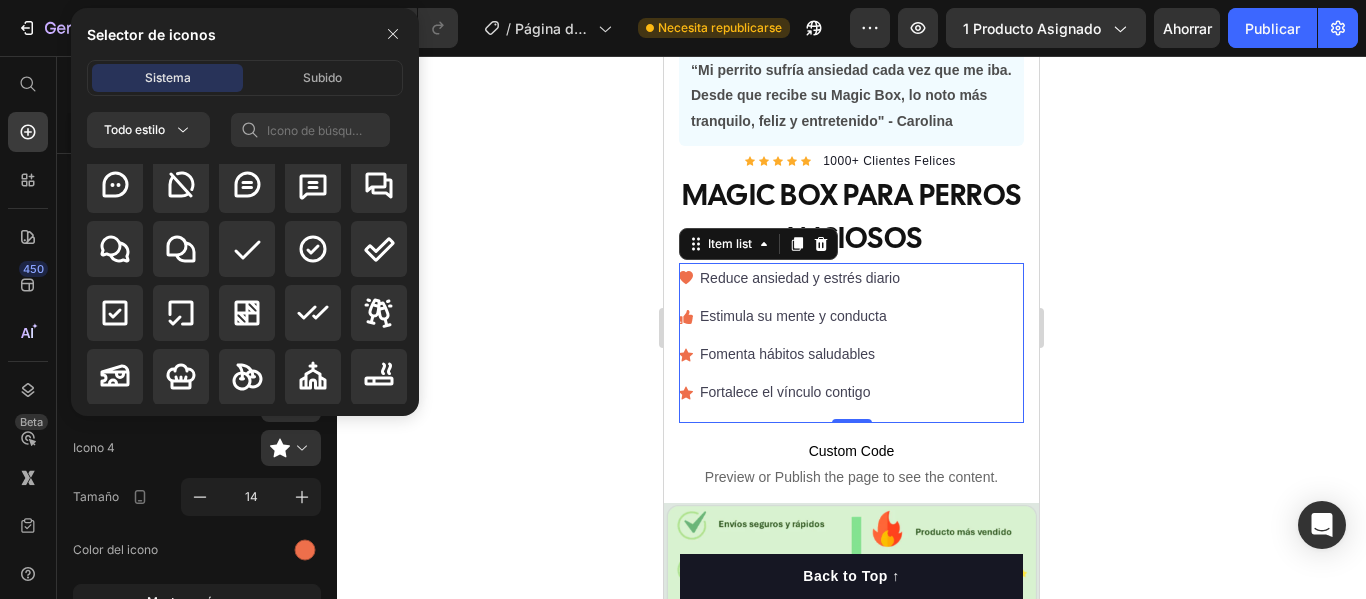 scroll, scrollTop: 3896, scrollLeft: 0, axis: vertical 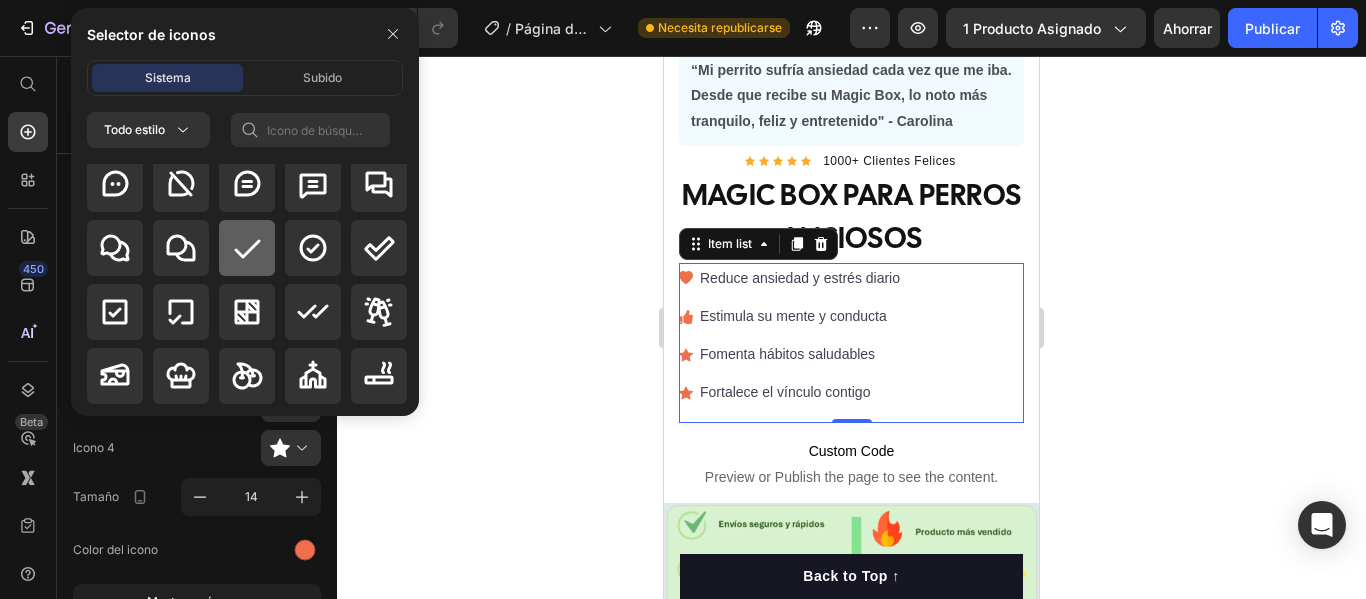 click 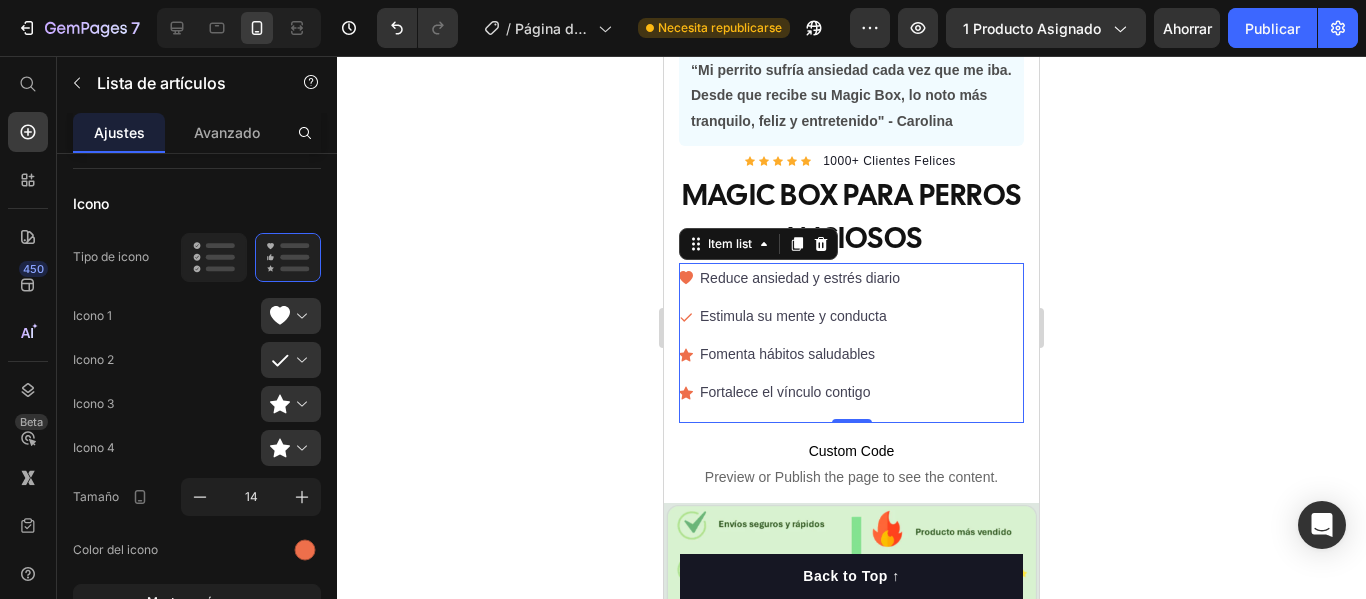 click 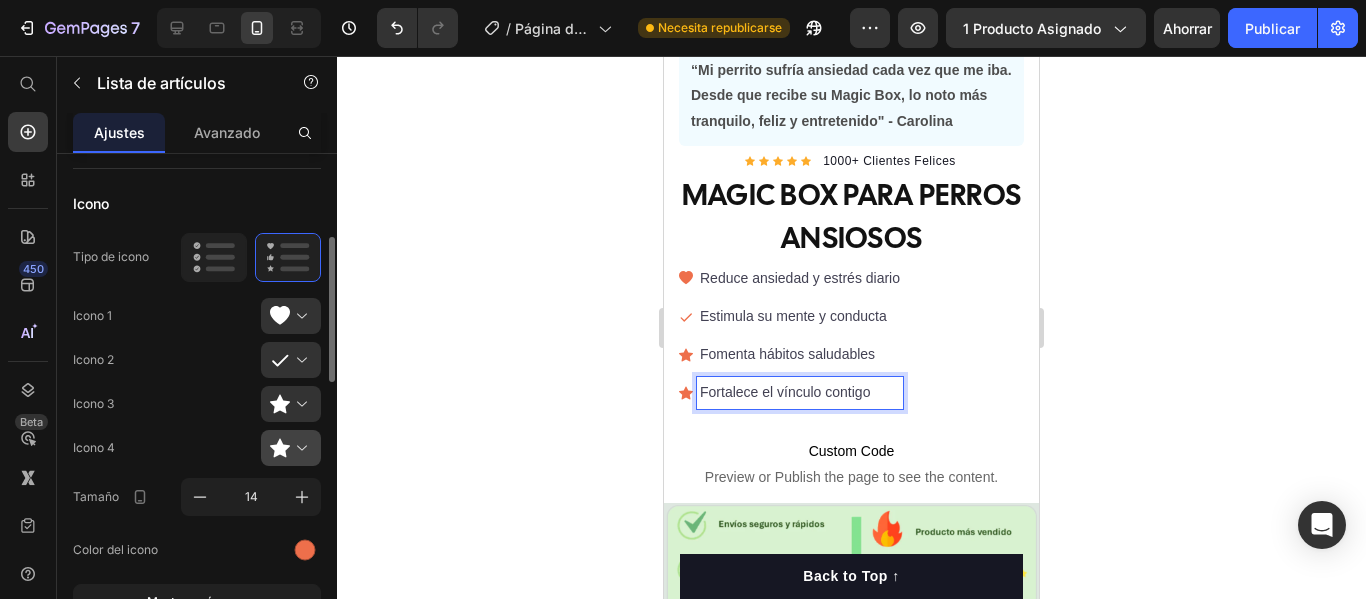 click at bounding box center (299, 448) 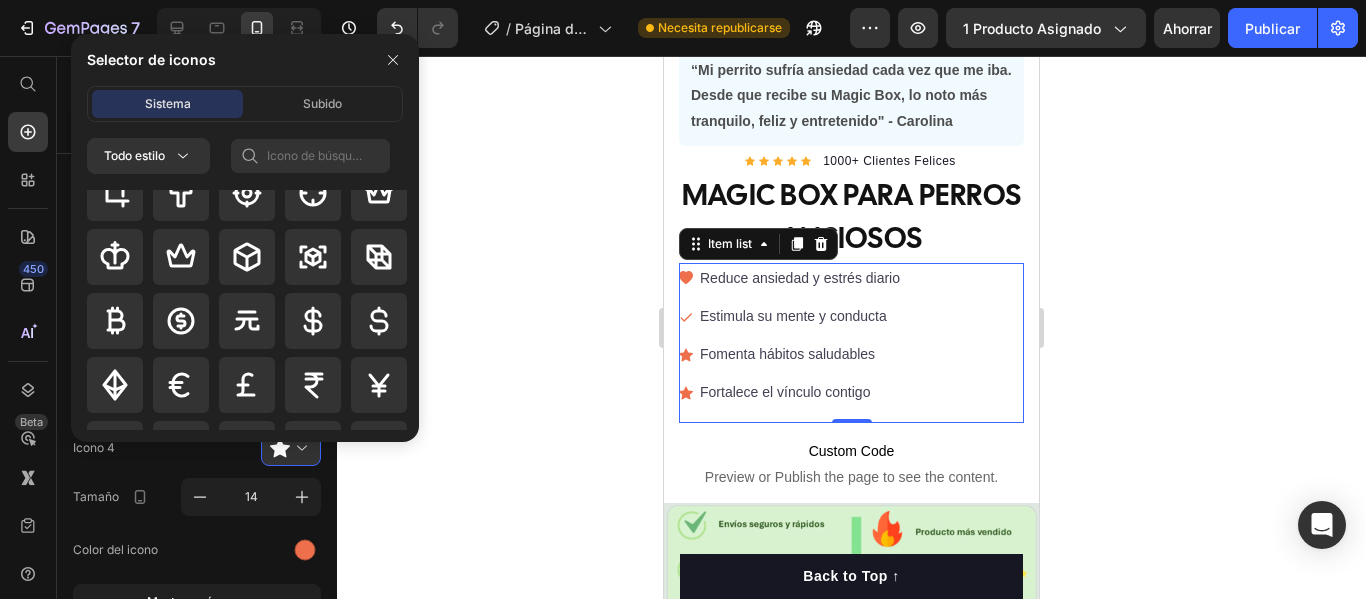 scroll, scrollTop: 5033, scrollLeft: 0, axis: vertical 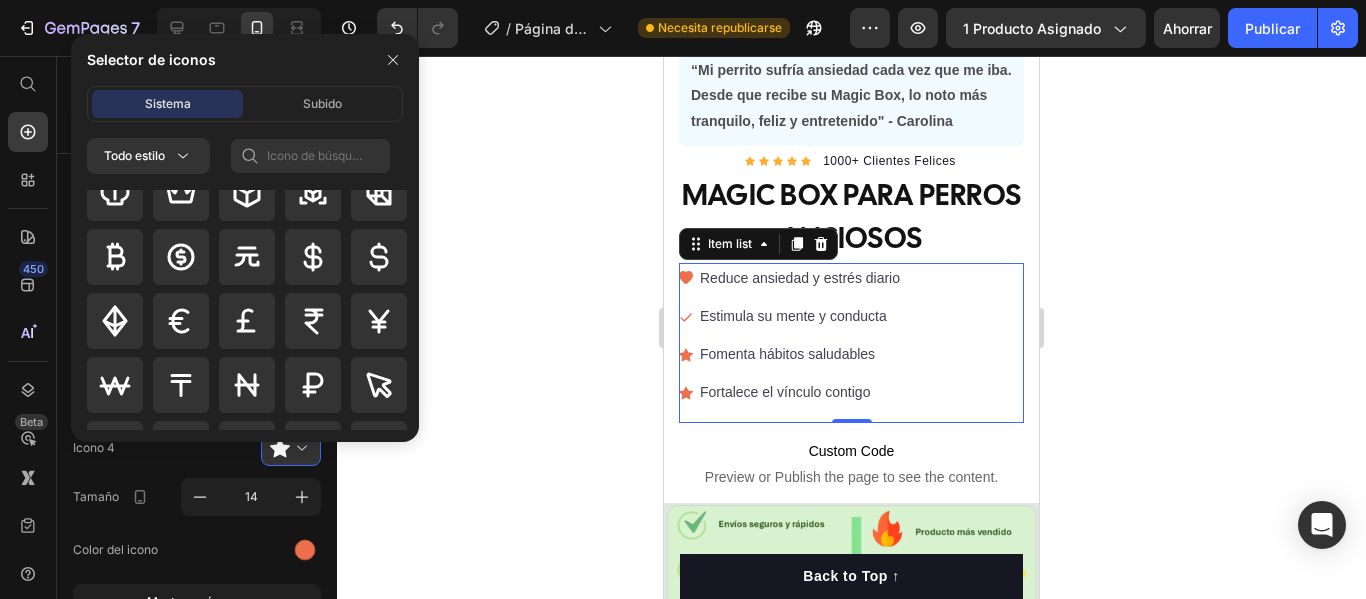 click at bounding box center (252, 310) 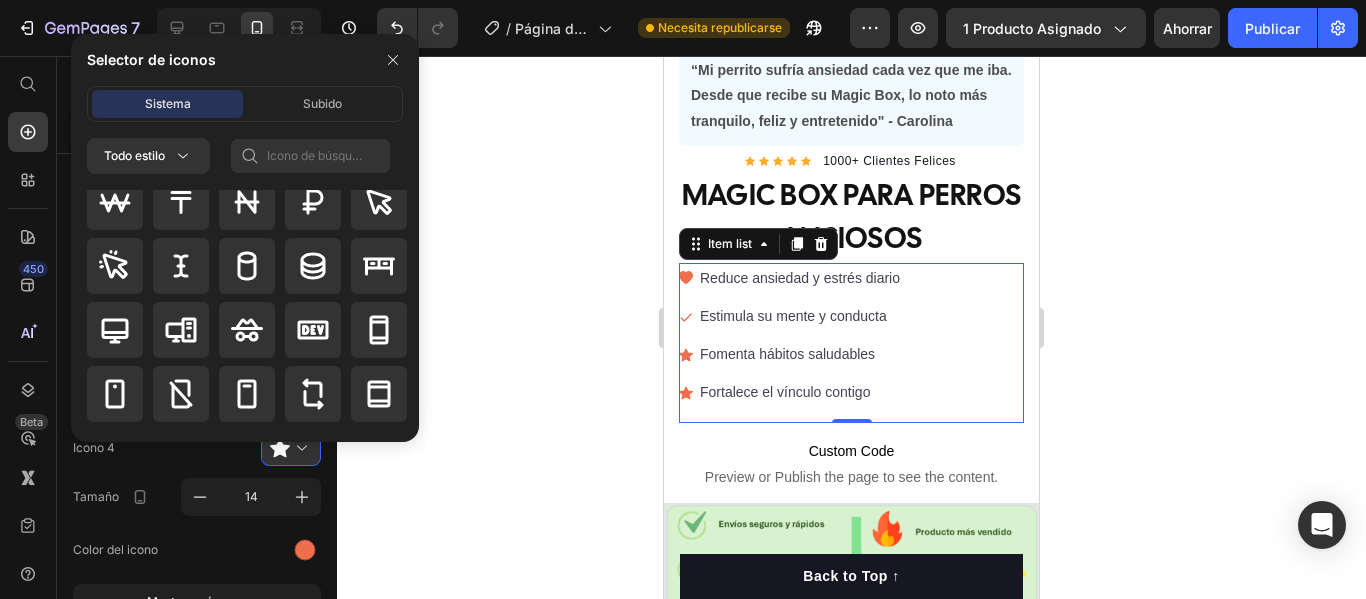 scroll, scrollTop: 5289, scrollLeft: 0, axis: vertical 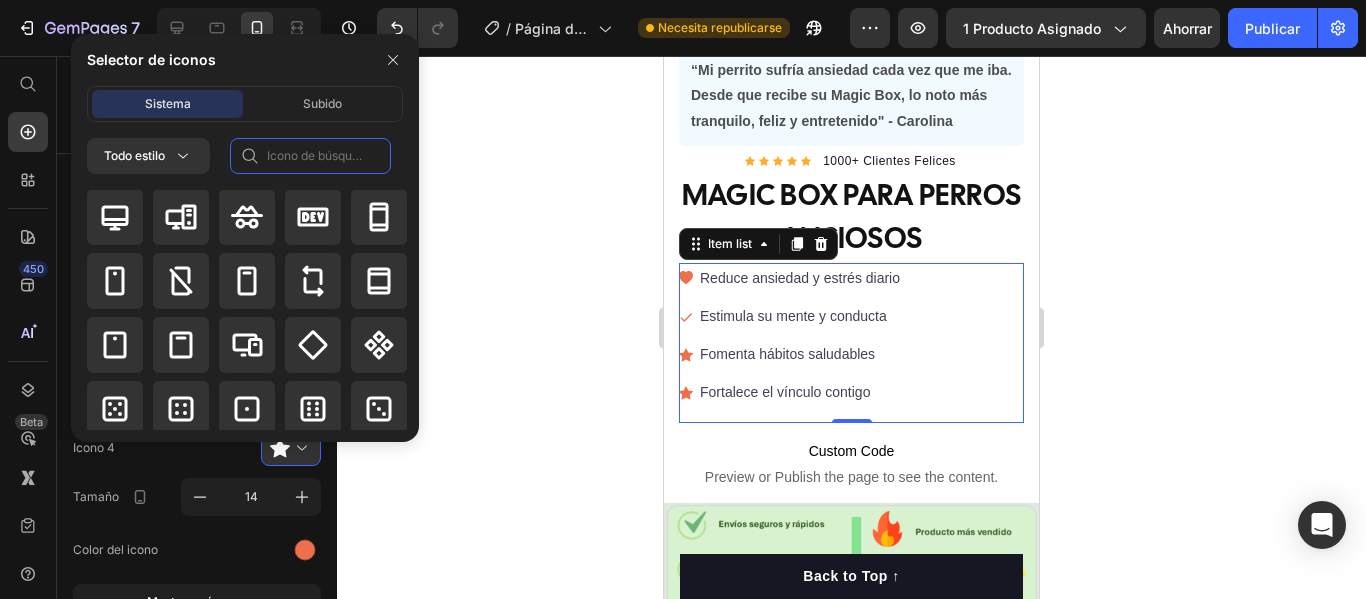 click 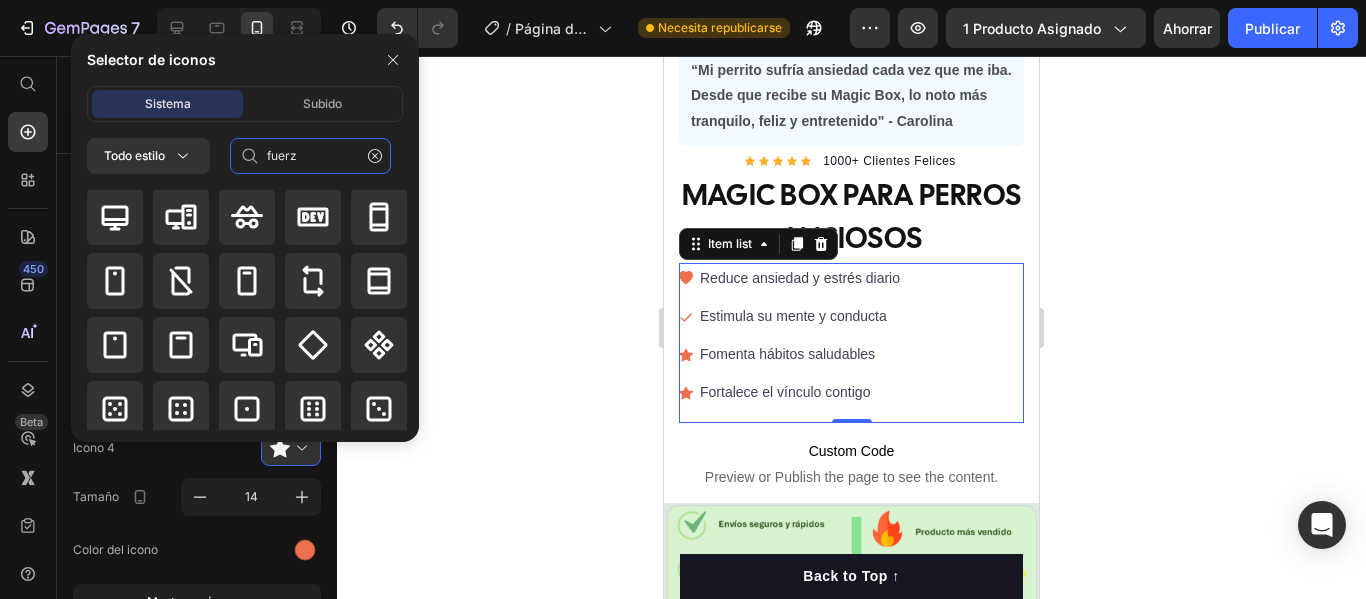 scroll, scrollTop: 0, scrollLeft: 0, axis: both 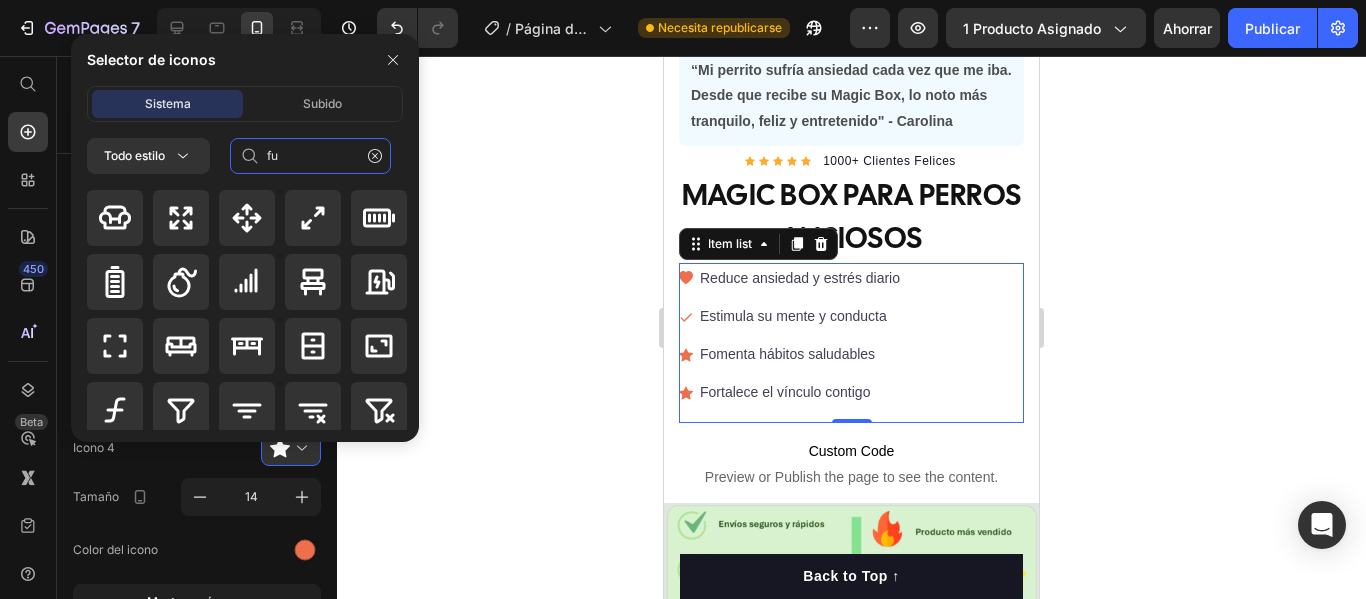 type on "f" 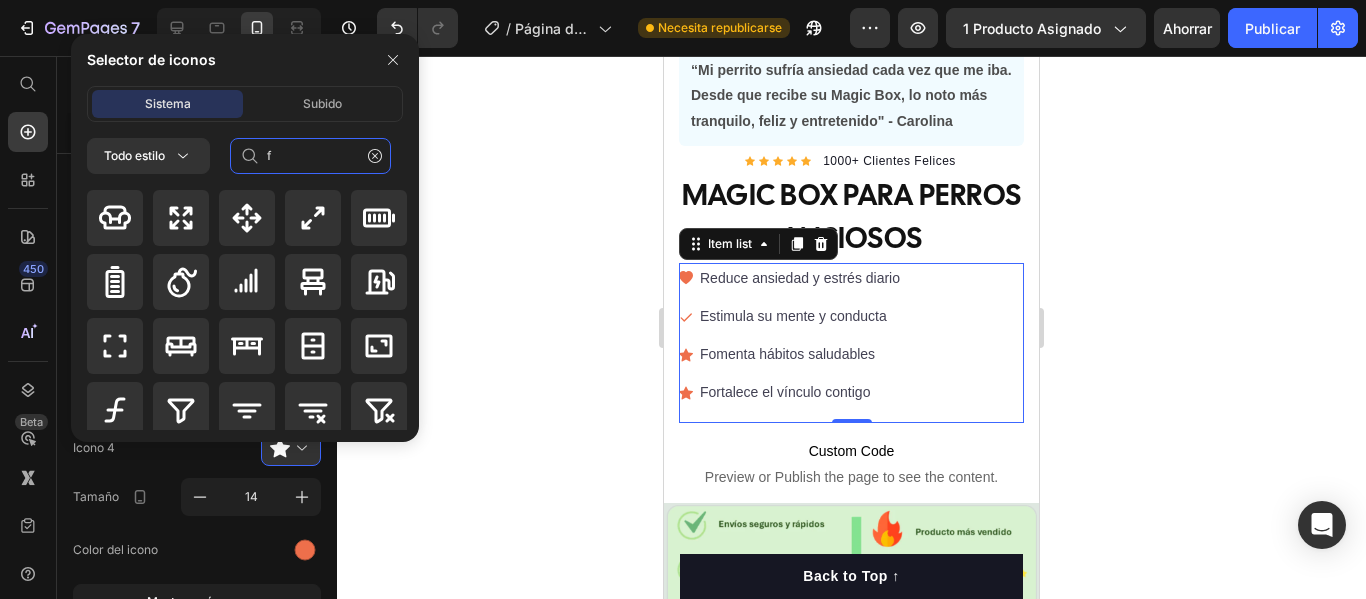 type 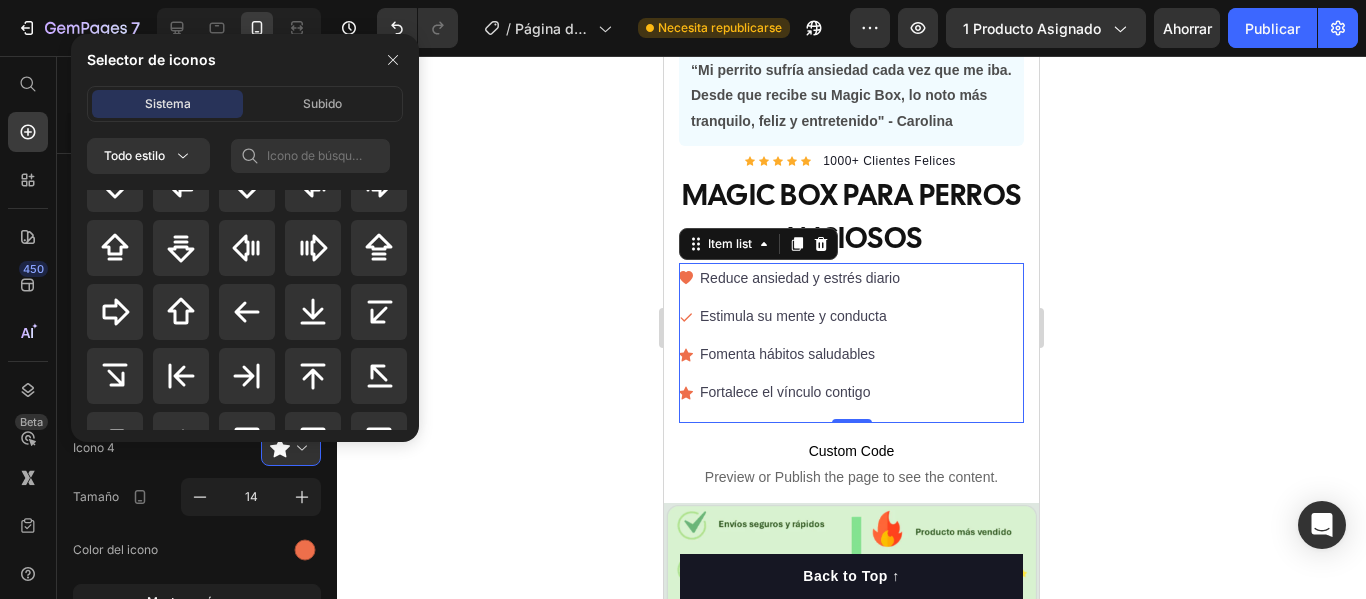 scroll, scrollTop: 1052, scrollLeft: 0, axis: vertical 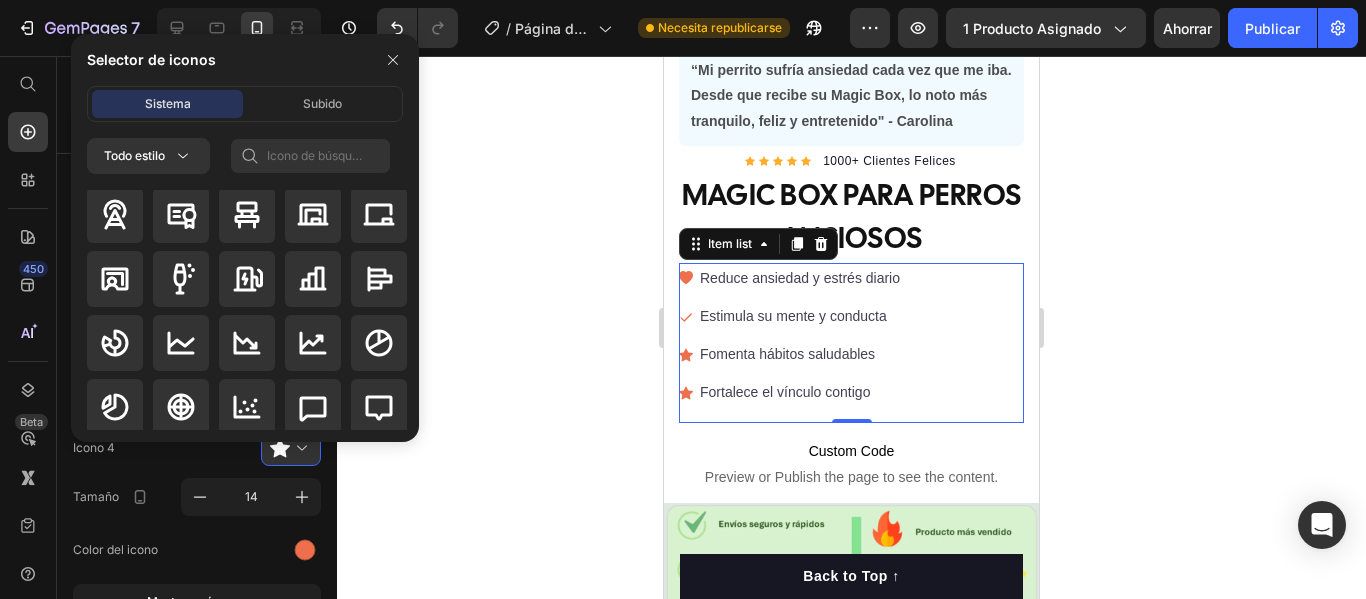 drag, startPoint x: 424, startPoint y: 345, endPoint x: 412, endPoint y: 357, distance: 16.970562 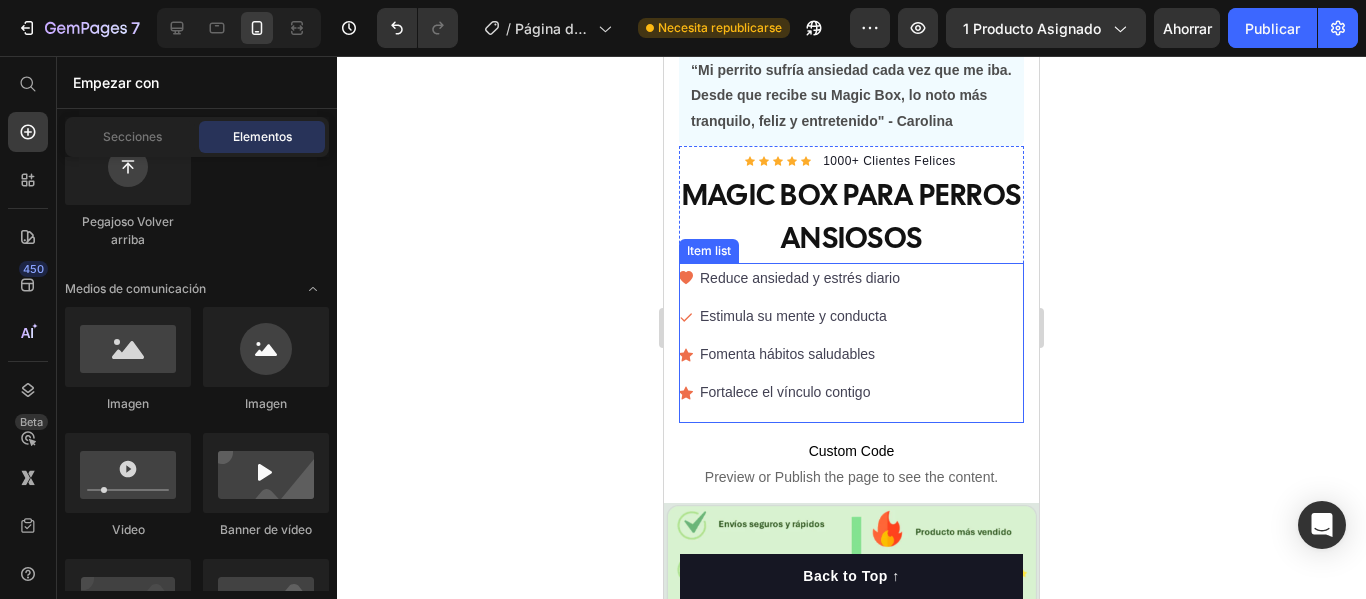 click on "Estimula su mente y conducta" at bounding box center (800, 316) 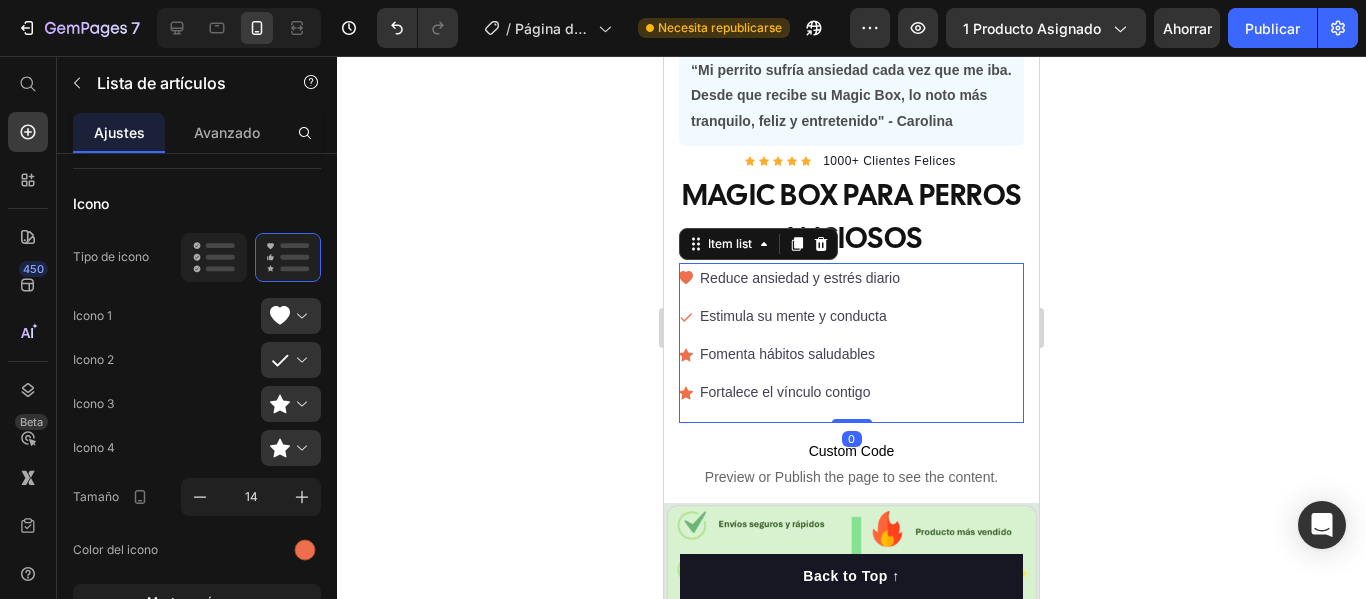click on "Fortalece el vínculo contigo" at bounding box center [791, 392] 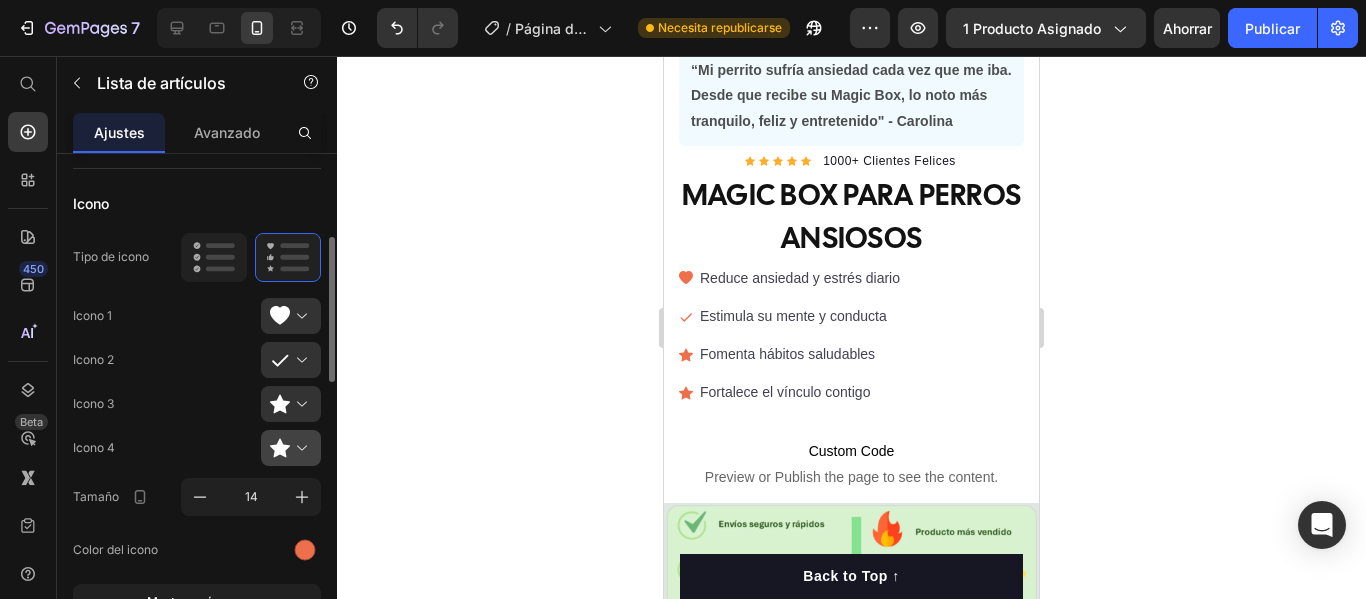 click at bounding box center [299, 448] 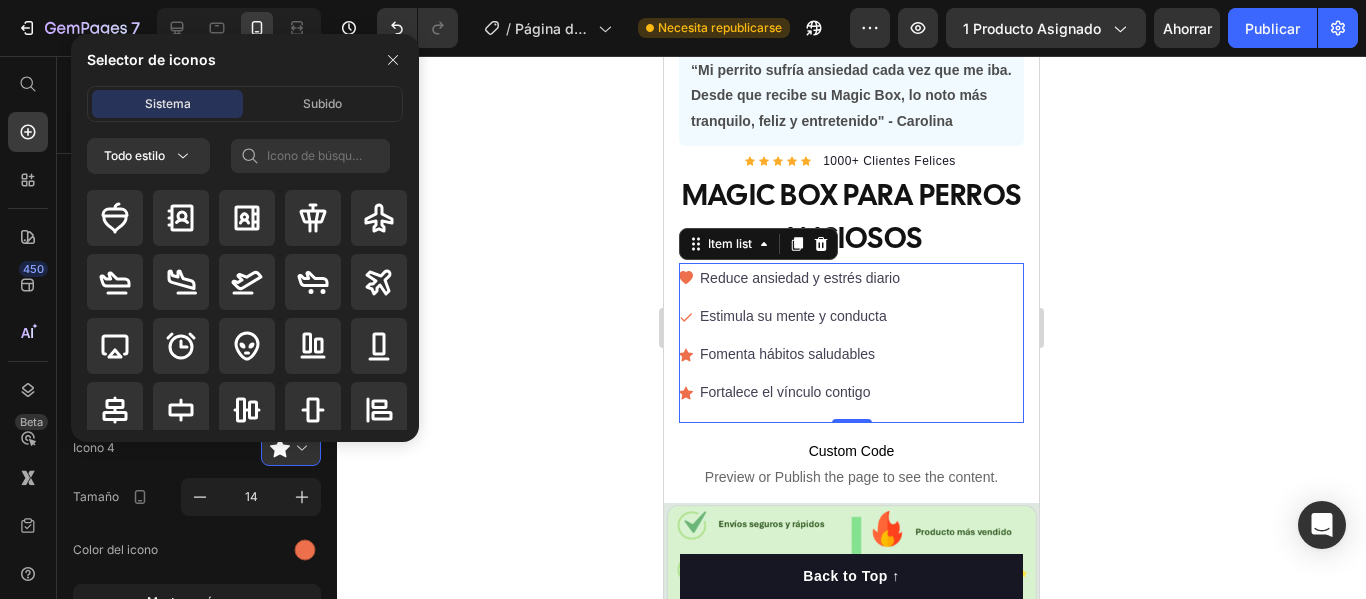 drag, startPoint x: 419, startPoint y: 198, endPoint x: 424, endPoint y: 222, distance: 24.5153 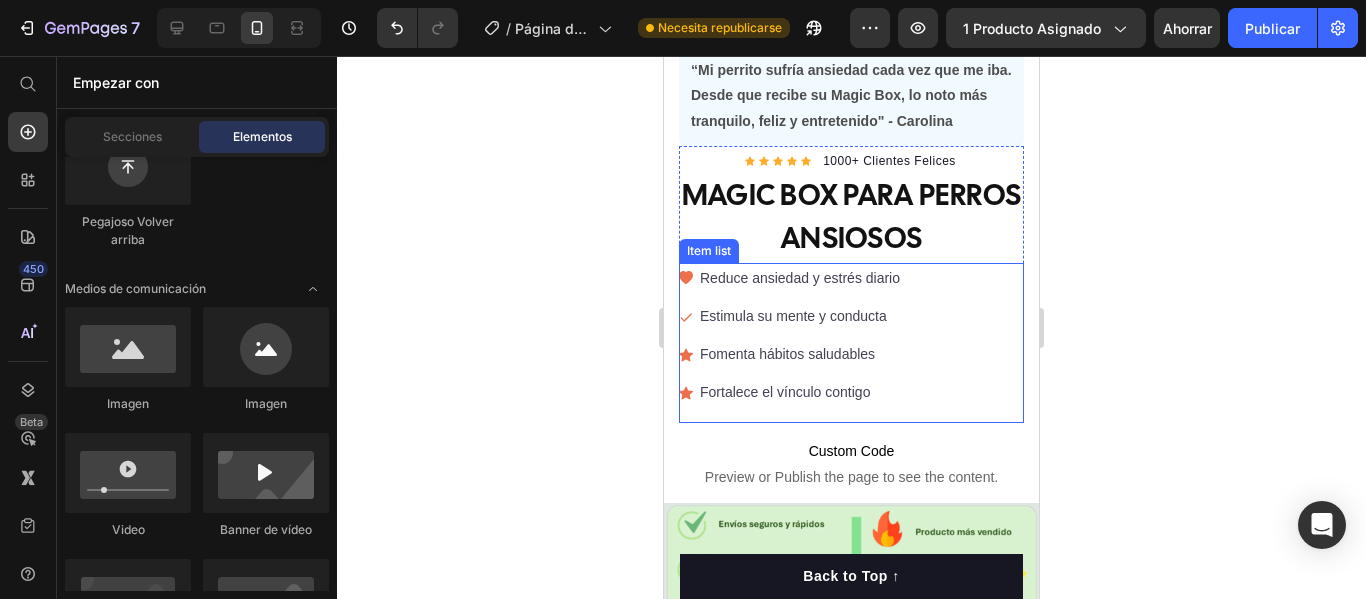 click on "Fortalece el vínculo contigo" at bounding box center (800, 392) 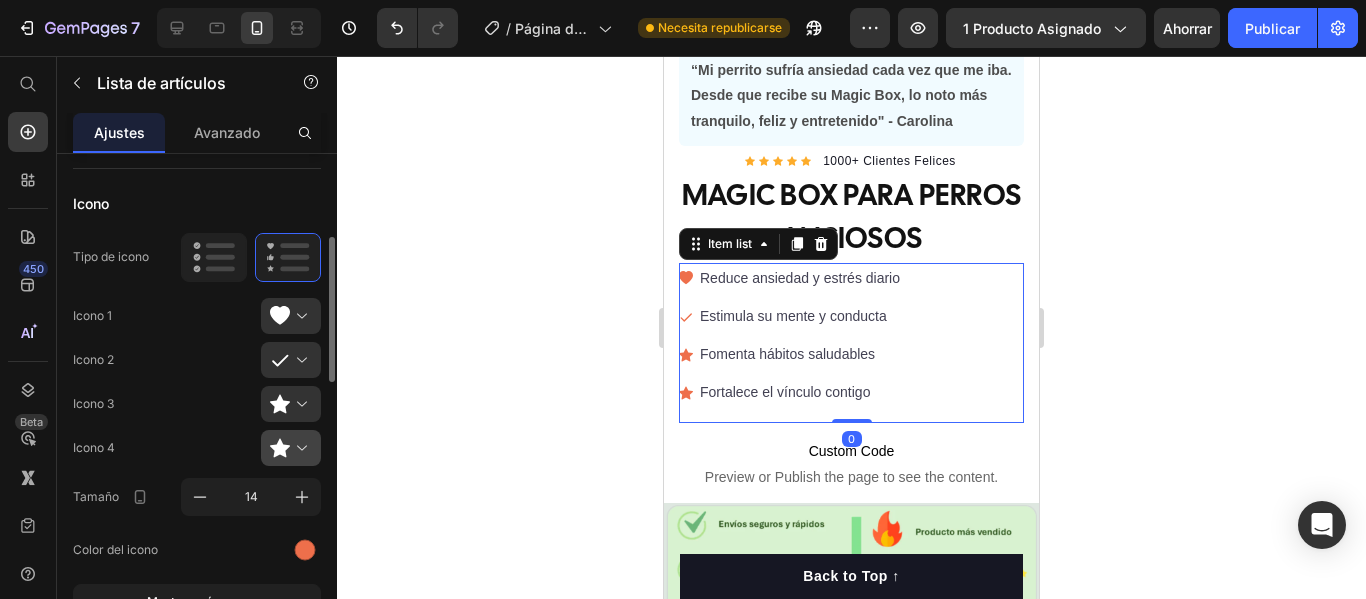 click at bounding box center [299, 448] 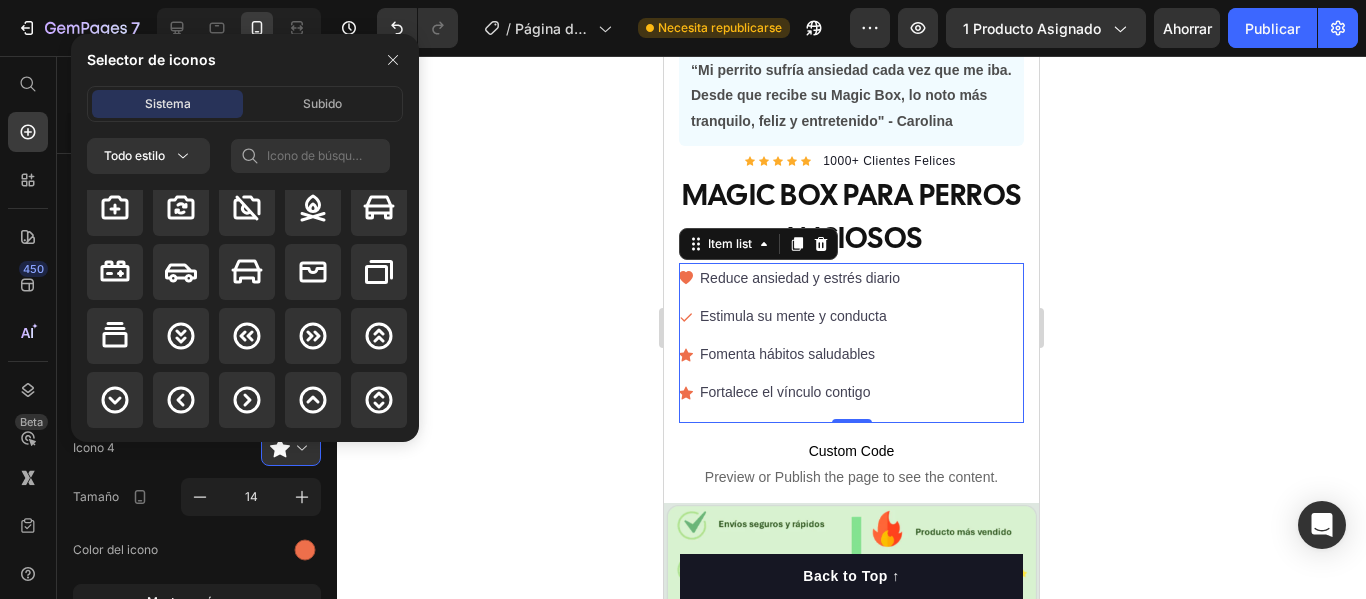 scroll, scrollTop: 3185, scrollLeft: 0, axis: vertical 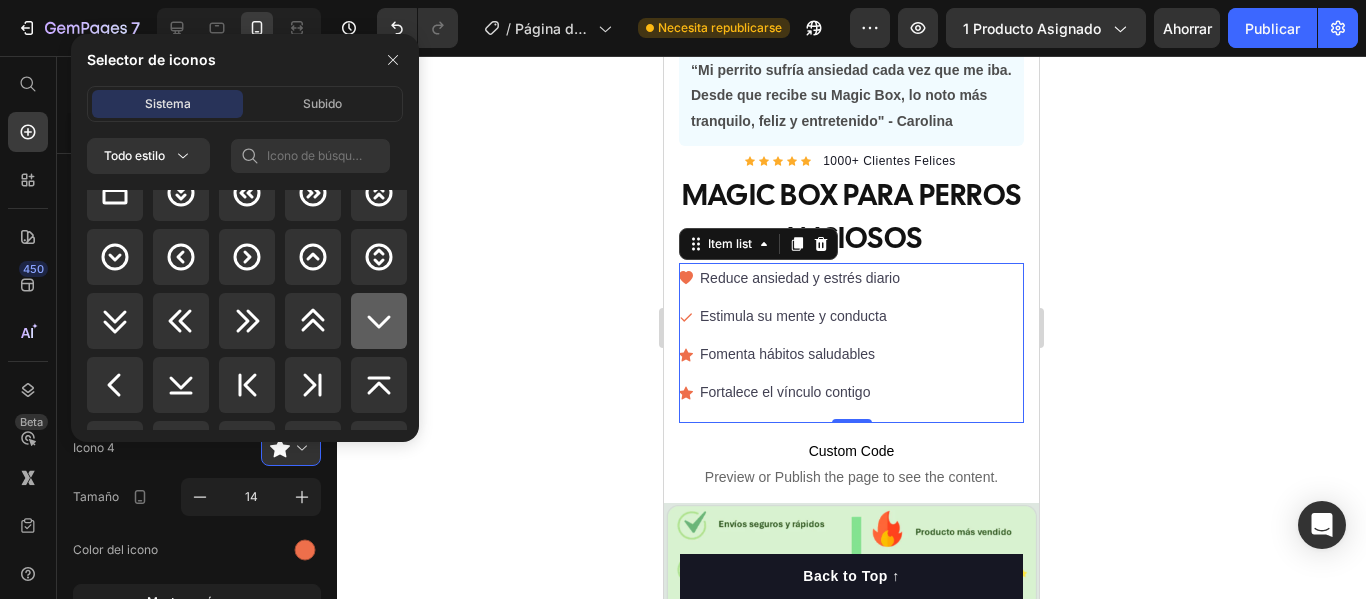 click 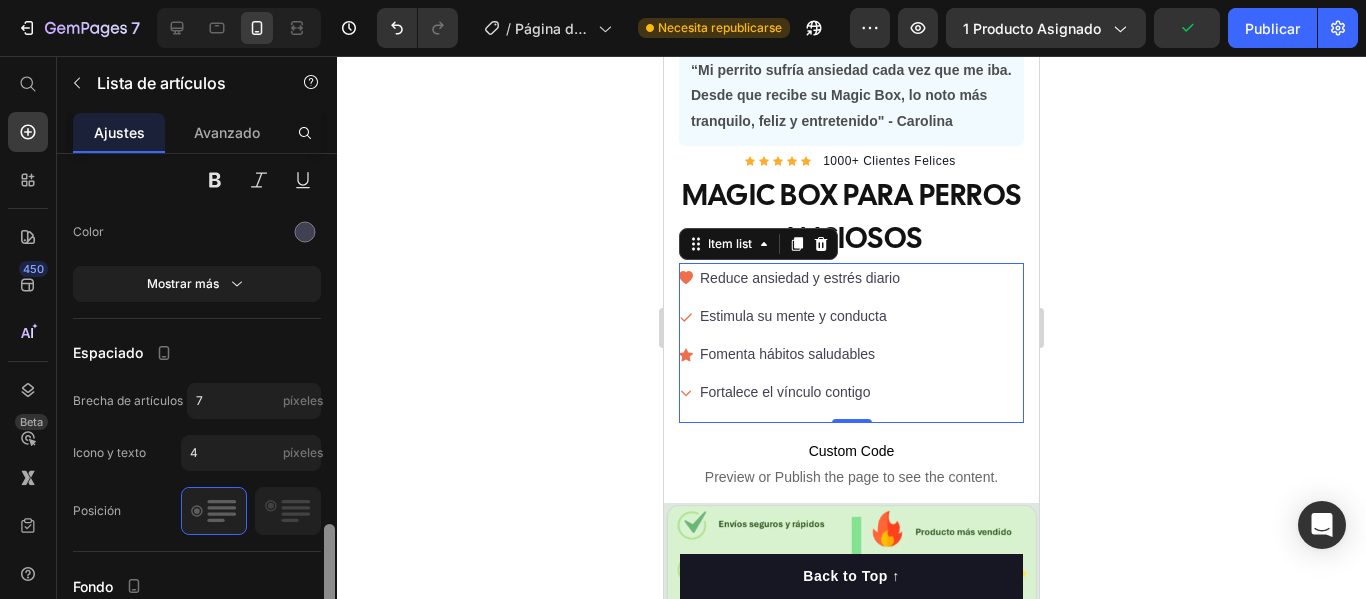 scroll, scrollTop: 1059, scrollLeft: 0, axis: vertical 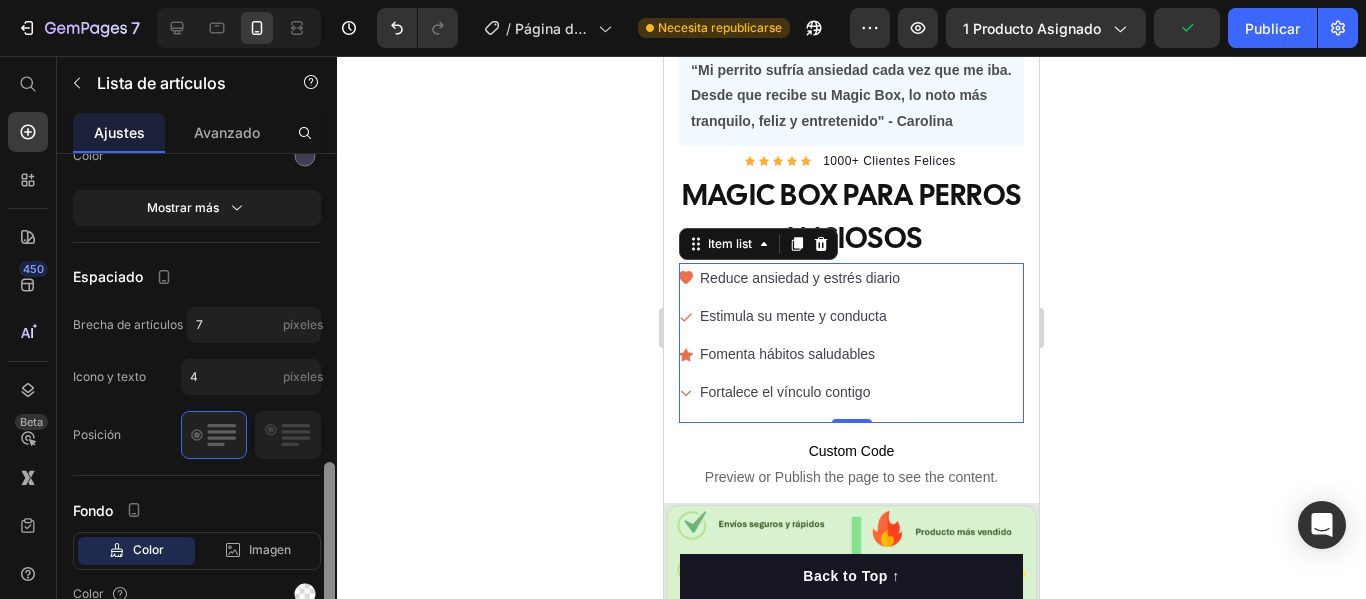 drag, startPoint x: 334, startPoint y: 353, endPoint x: 371, endPoint y: 578, distance: 228.02193 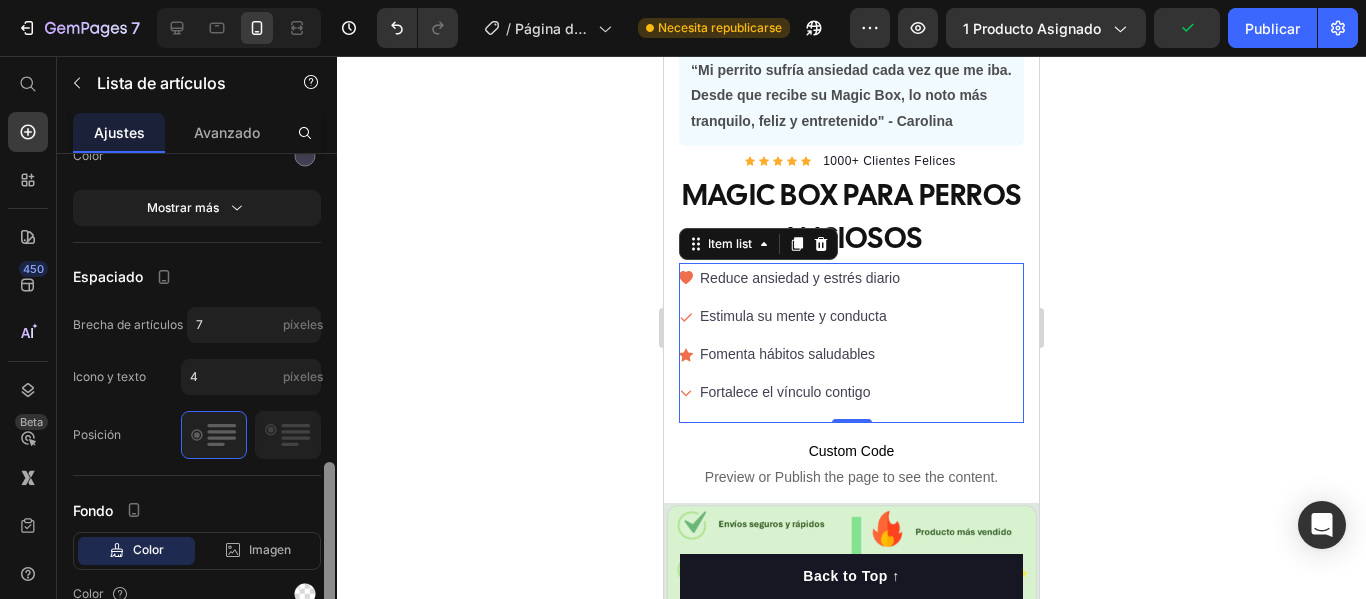 click on "7 / Página del producto - 9 de [PERSON_NAME], 19:18:42 Necesita republicarse Avance 1 producto asignado Publicar 450 Beta Empezar con Secciones Elementos Sección de héroes Detalle del producto Marcas Insignias de confianza Garantizar Desglose del producto Cómo utilizar Testimonios Comparar Manojo Preguntas frecuentes Prueba social Historia de la marca Lista de productos Recopilación Lista de blogs Contacto Sticky Añadir al carrito Pie de página personalizado Explorar la biblioteca 450 Disposición
[GEOGRAPHIC_DATA]
[GEOGRAPHIC_DATA]
[GEOGRAPHIC_DATA]
Fila Texto
Título
Bloque de texto Botón
Botón
Botón" 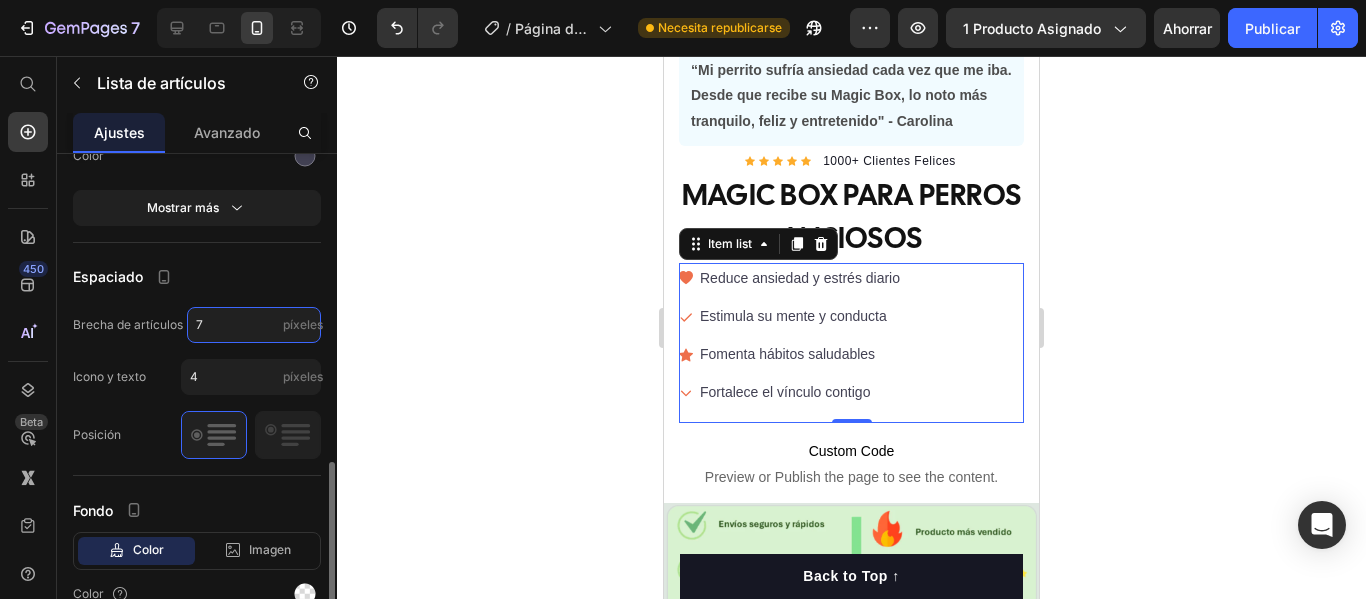 click on "7" at bounding box center (254, 325) 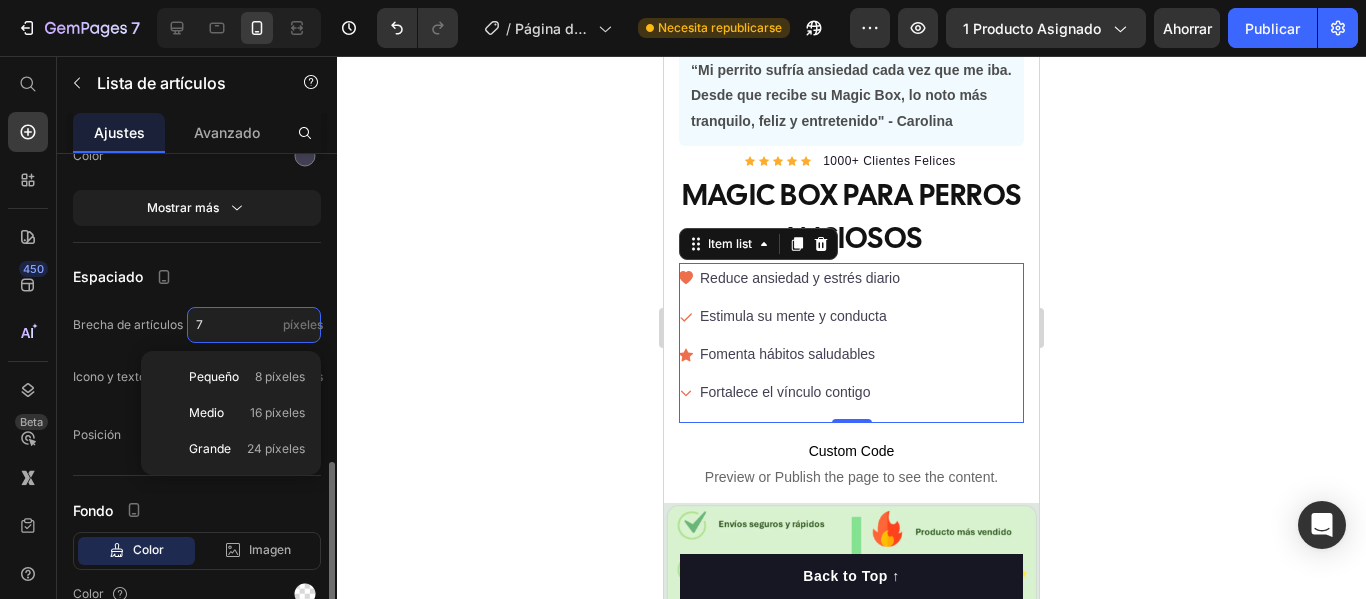 click on "7" at bounding box center (254, 325) 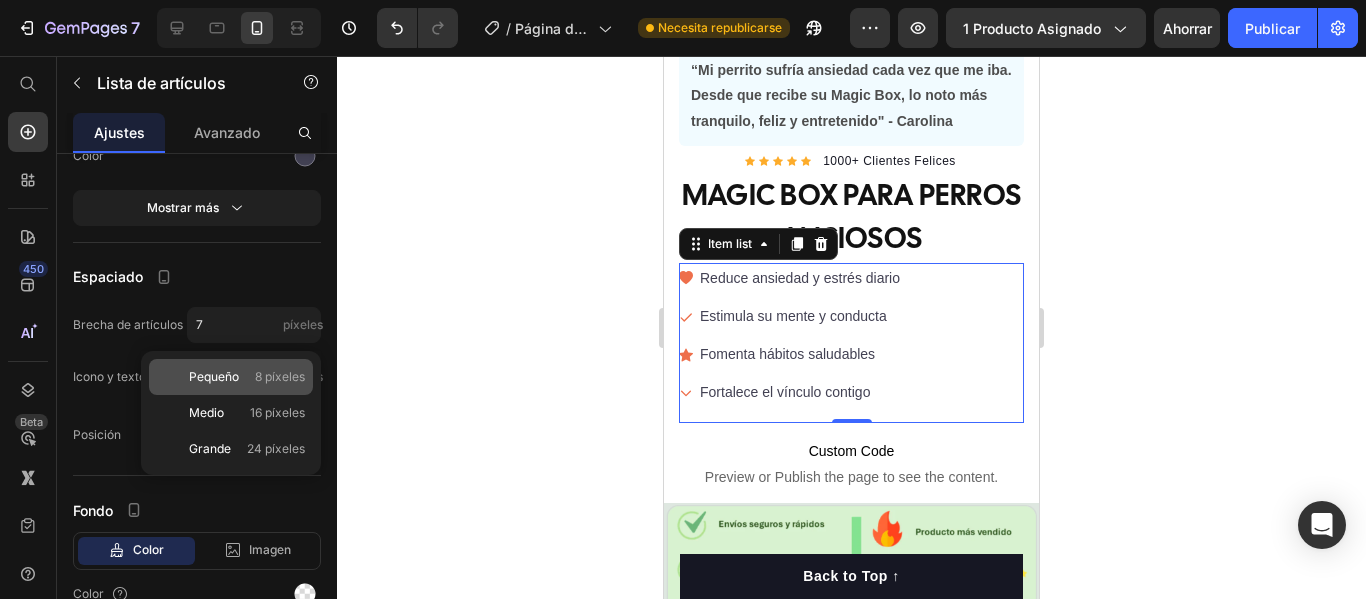 click on "Pequeño 8 píxeles" at bounding box center [247, 377] 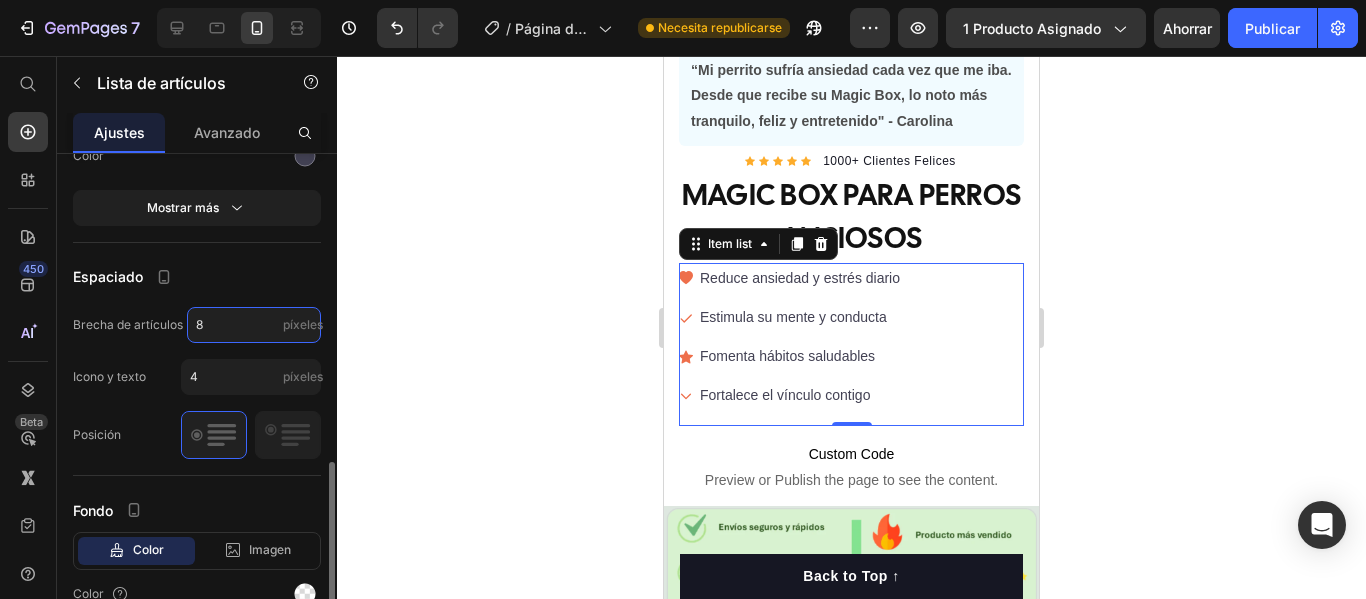 click on "8" at bounding box center [254, 325] 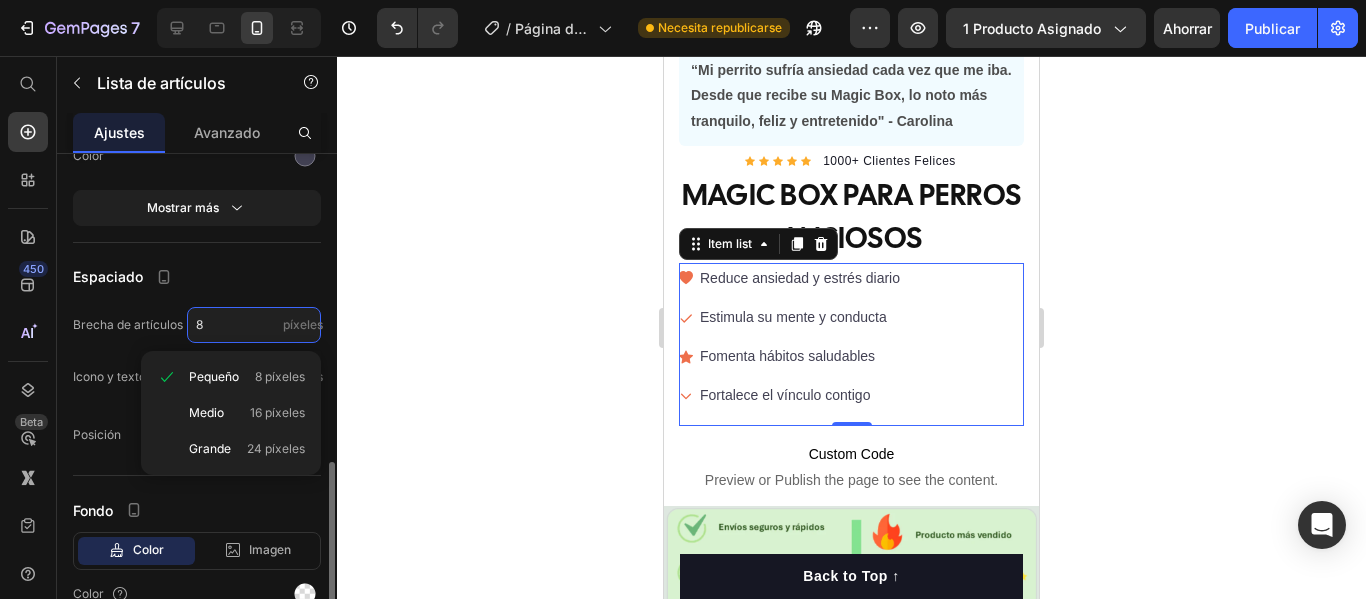 type on "5" 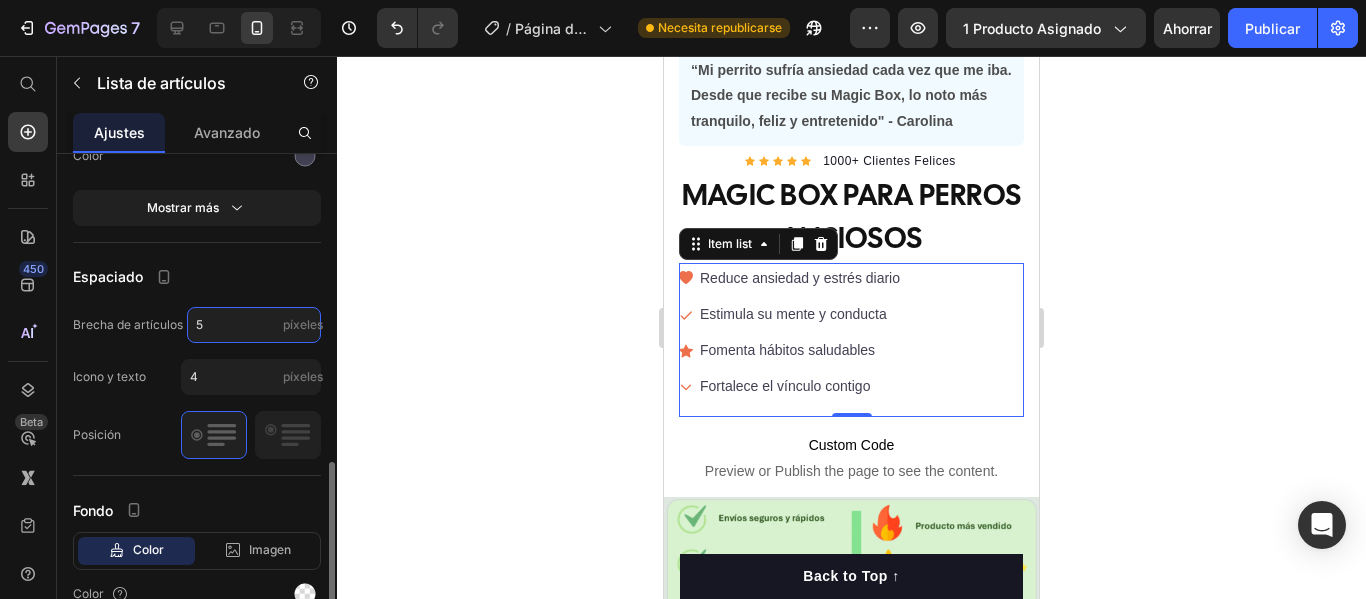 click on "5" at bounding box center (254, 325) 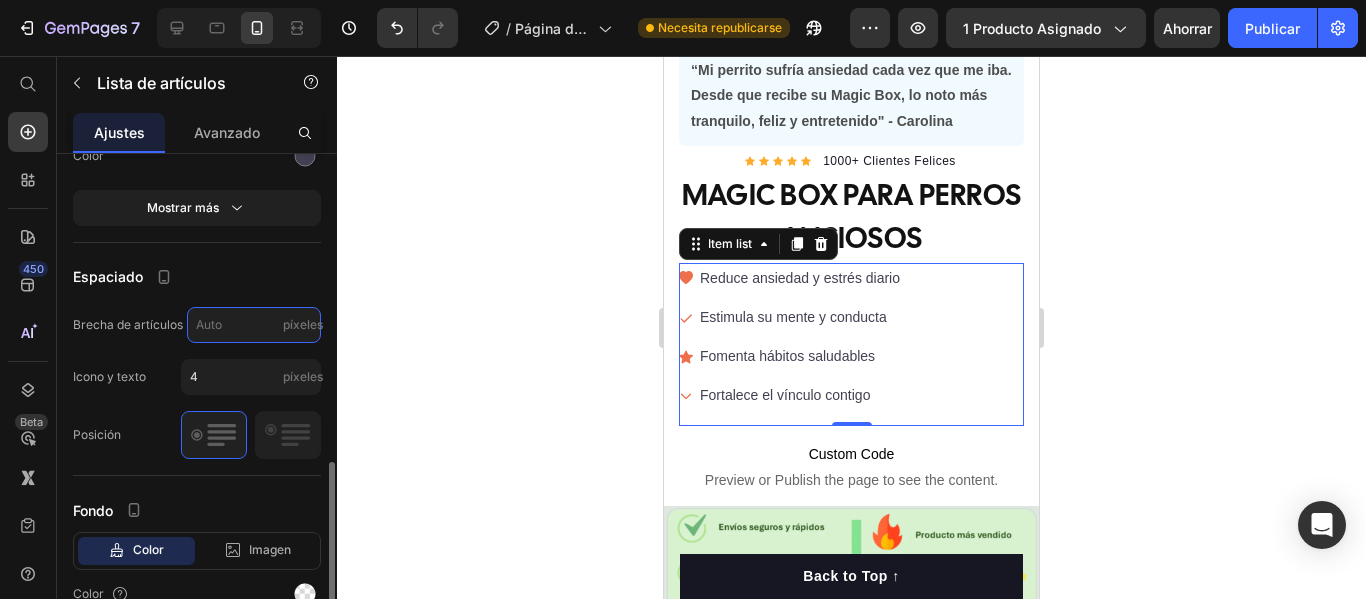 type on "4" 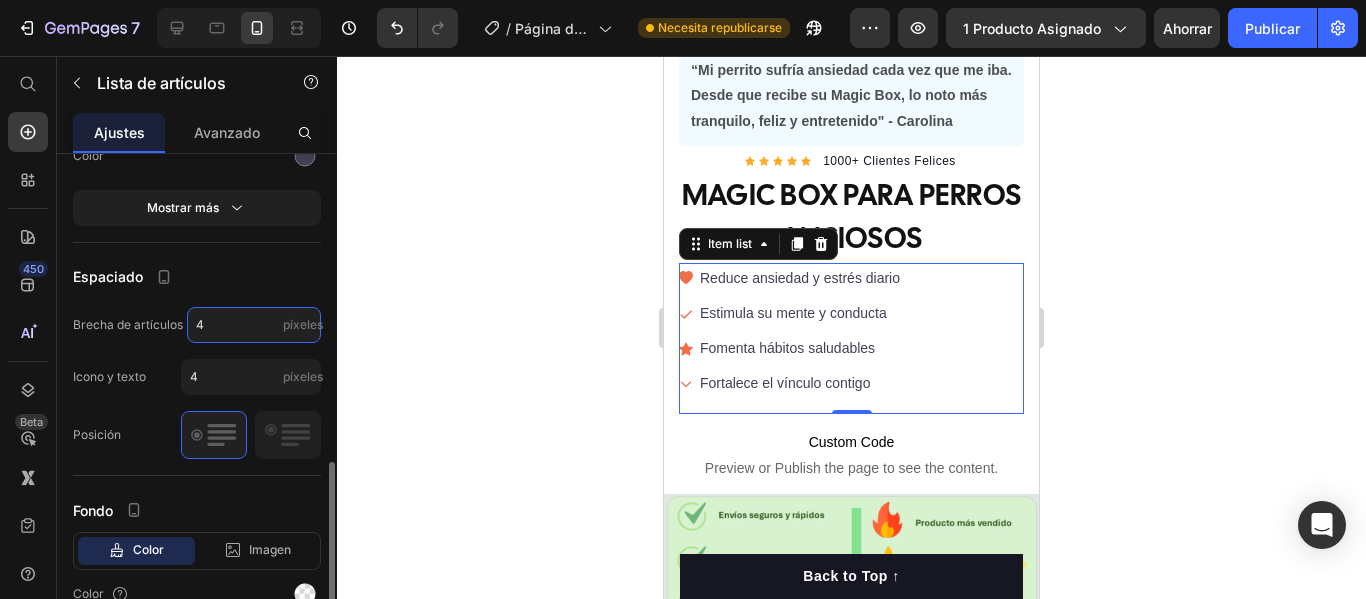 click on "4" at bounding box center [254, 325] 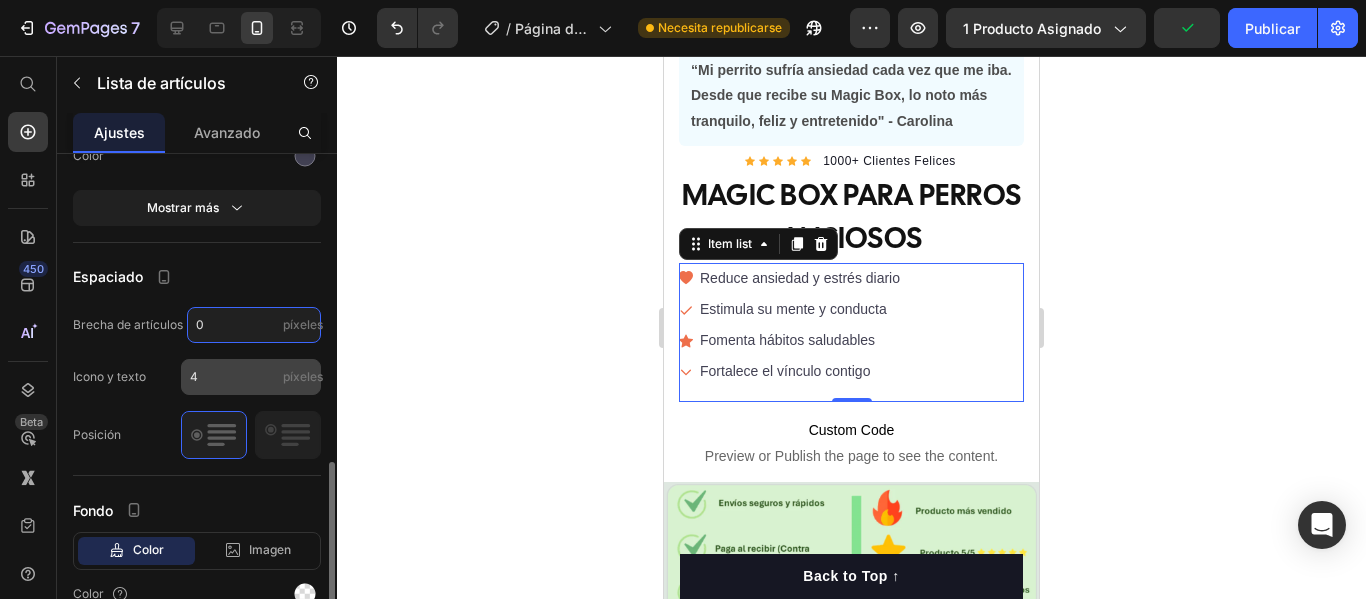 type on "0" 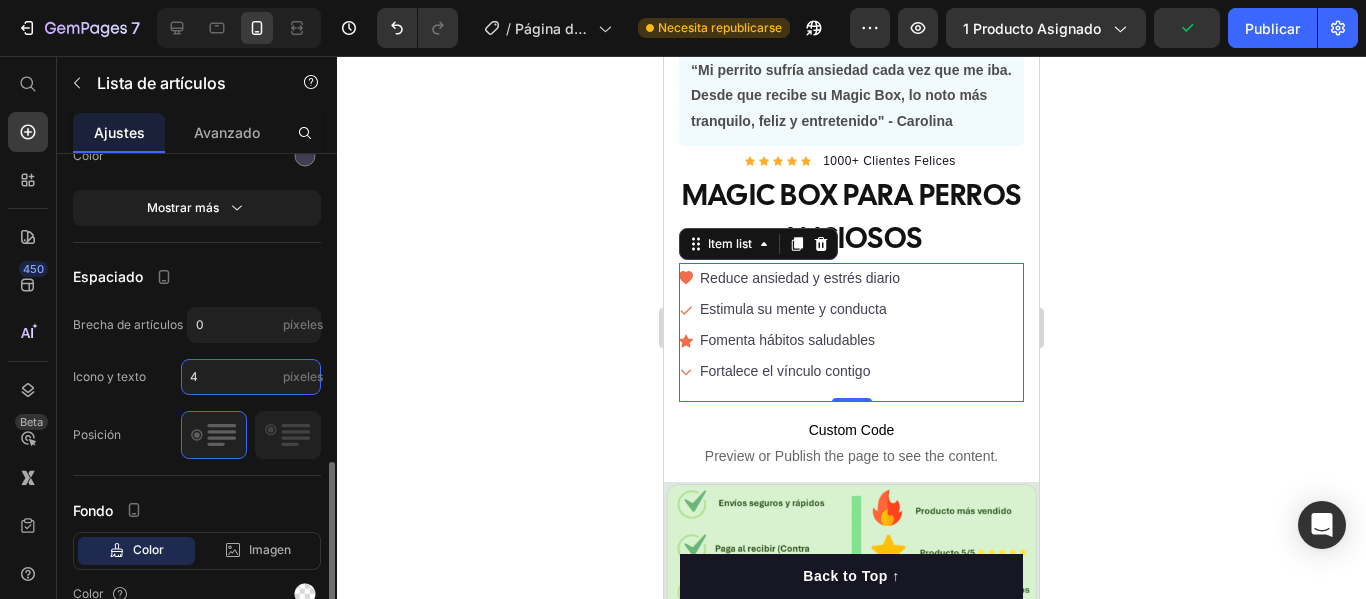 click on "4" at bounding box center (251, 377) 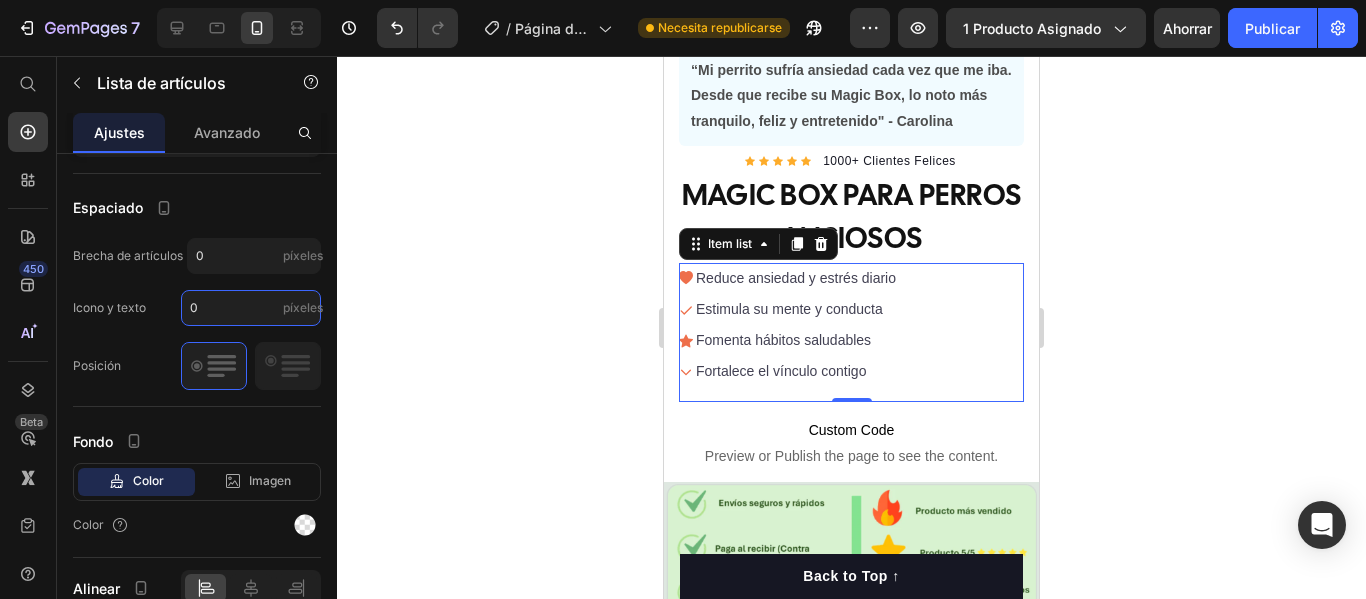 scroll, scrollTop: 1226, scrollLeft: 0, axis: vertical 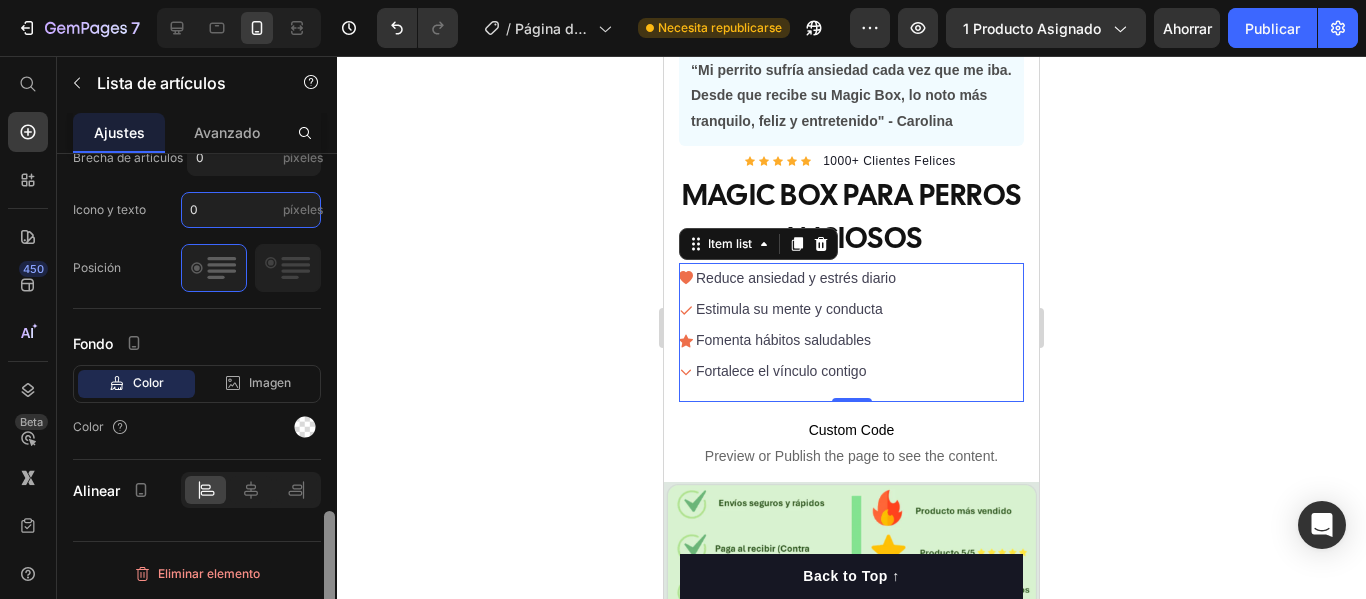 drag, startPoint x: 332, startPoint y: 511, endPoint x: 335, endPoint y: 608, distance: 97.04638 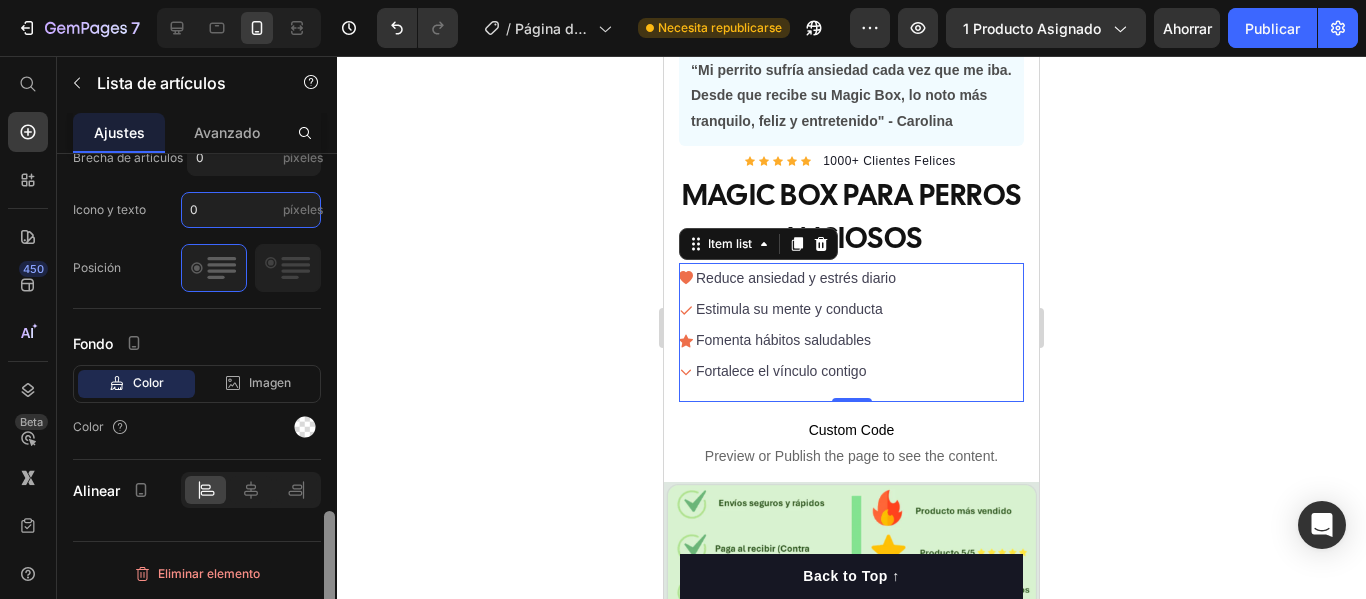 click on "7 / Página del producto - 9 de [PERSON_NAME], 19:18:42 Necesita republicarse Avance 1 producto asignado Ahorrar Publicar 450 Beta Empezar con Secciones Elementos Sección de héroes Detalle del producto Marcas Insignias de confianza Garantizar Desglose del producto Cómo utilizar Testimonios Comparar Manojo Preguntas frecuentes Prueba social Historia de la marca Lista de productos Recopilación Lista de blogs Contacto Sticky Añadir al carrito Pie de página personalizado Explorar la biblioteca 450 Disposición
[GEOGRAPHIC_DATA]
[GEOGRAPHIC_DATA]
[GEOGRAPHIC_DATA]
Fila Texto
Título
Bloque de texto Botón
Botón
Botón" at bounding box center (683, 0) 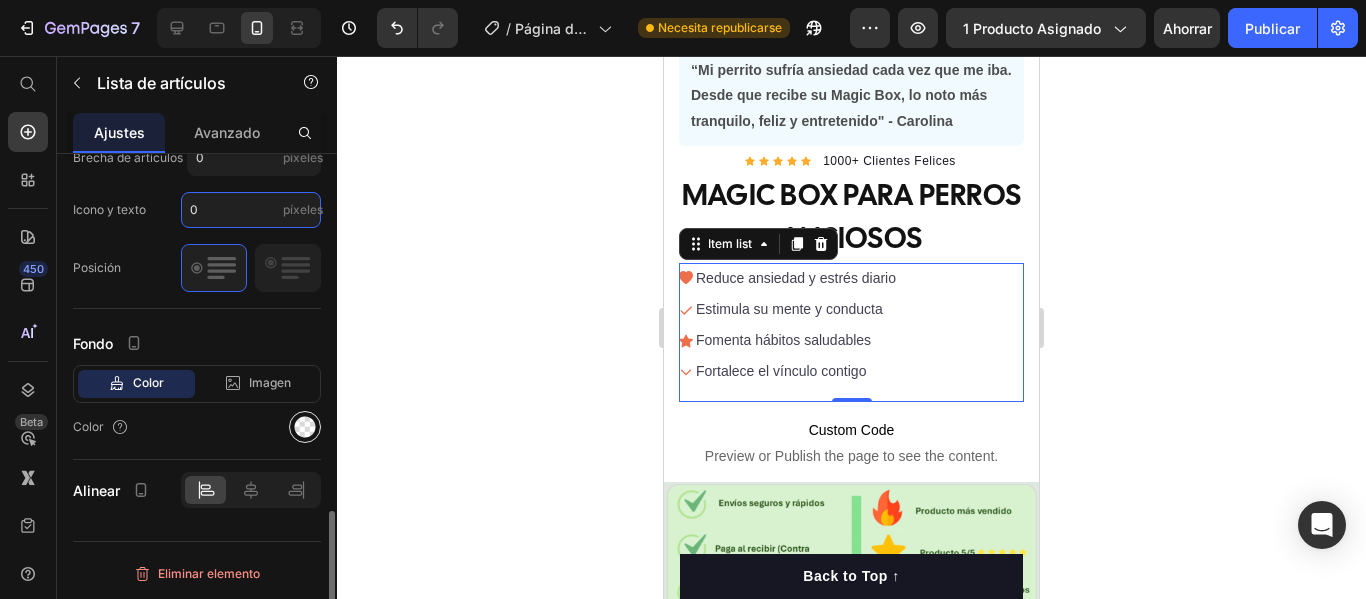 type on "0" 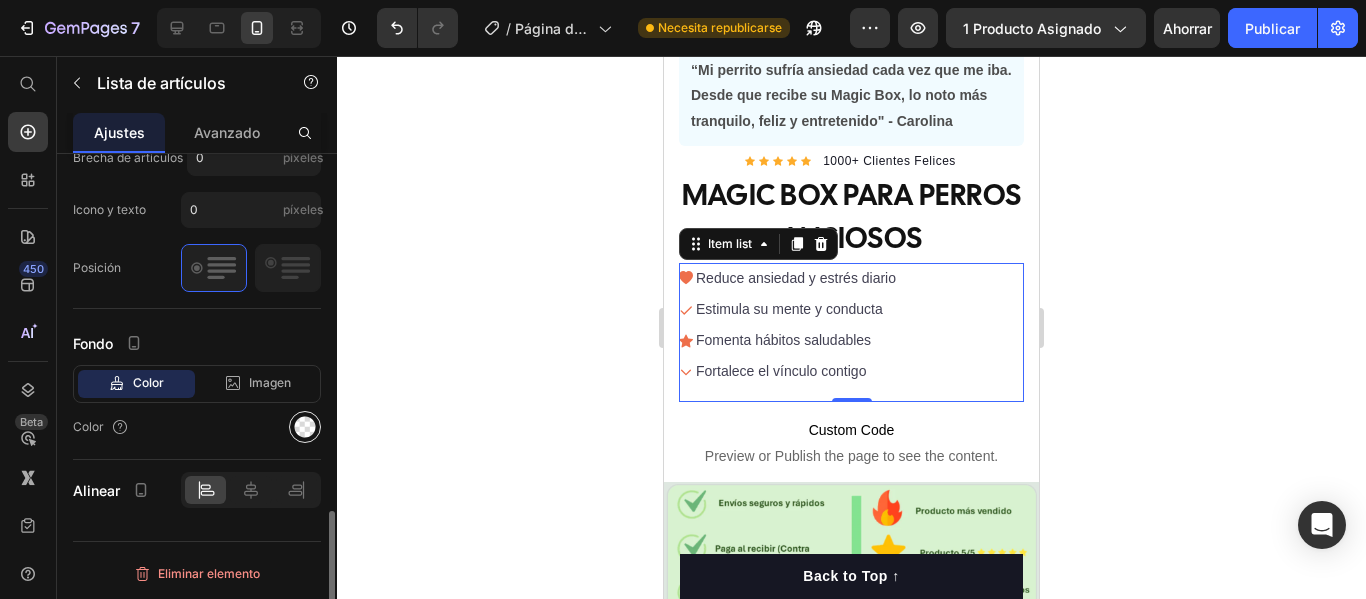 click at bounding box center [305, 427] 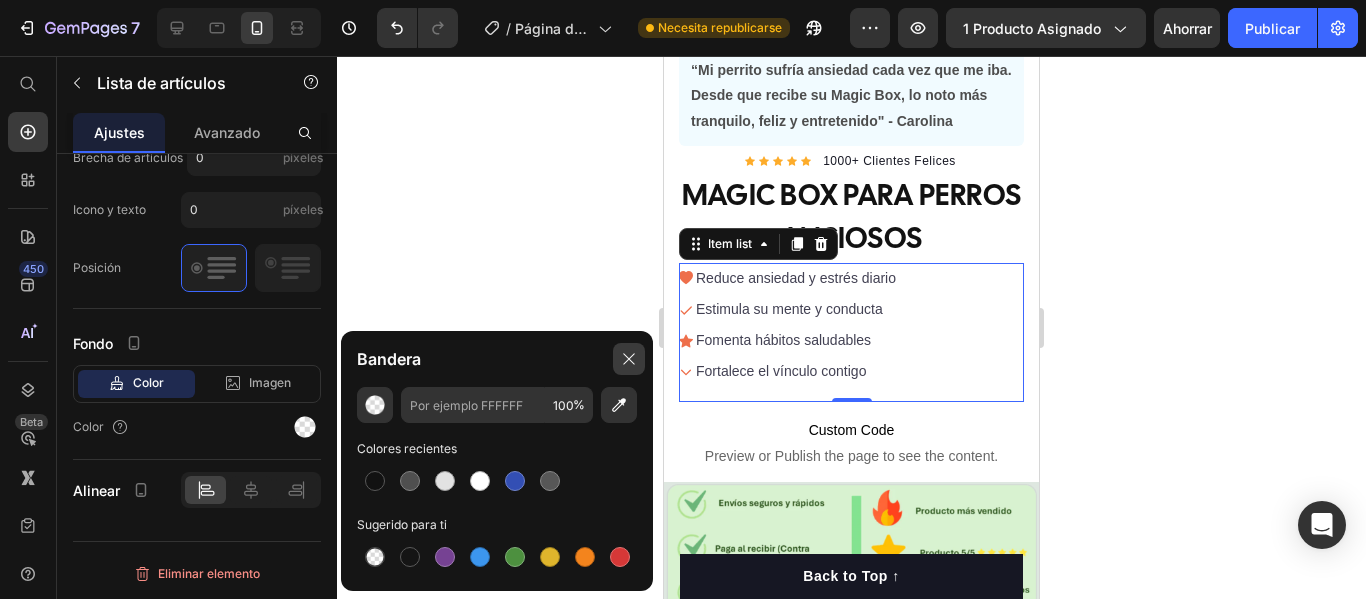 click 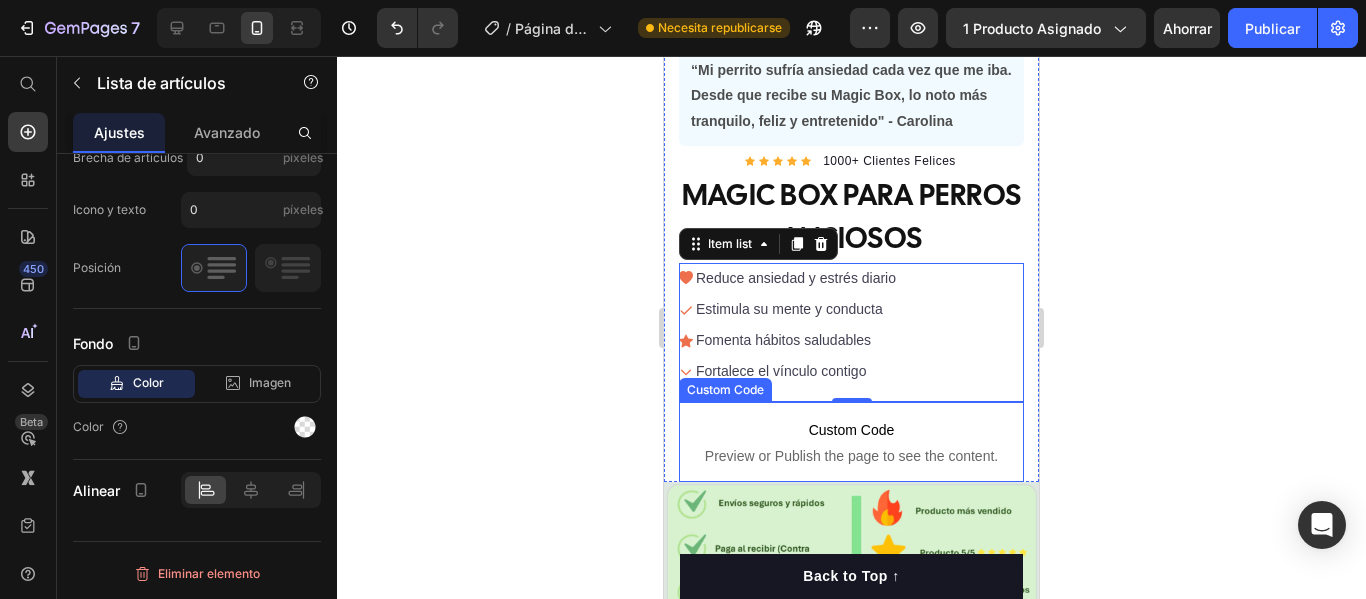 click on "Preview or Publish the page to see the content." at bounding box center [851, 456] 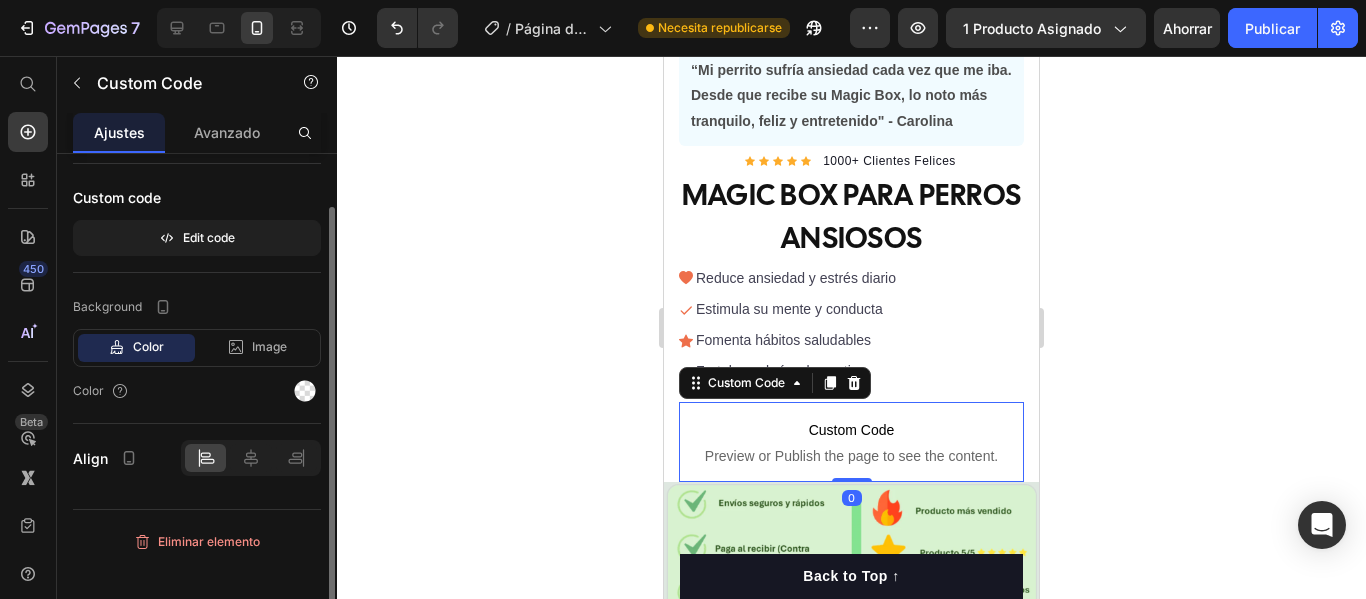 scroll, scrollTop: 0, scrollLeft: 0, axis: both 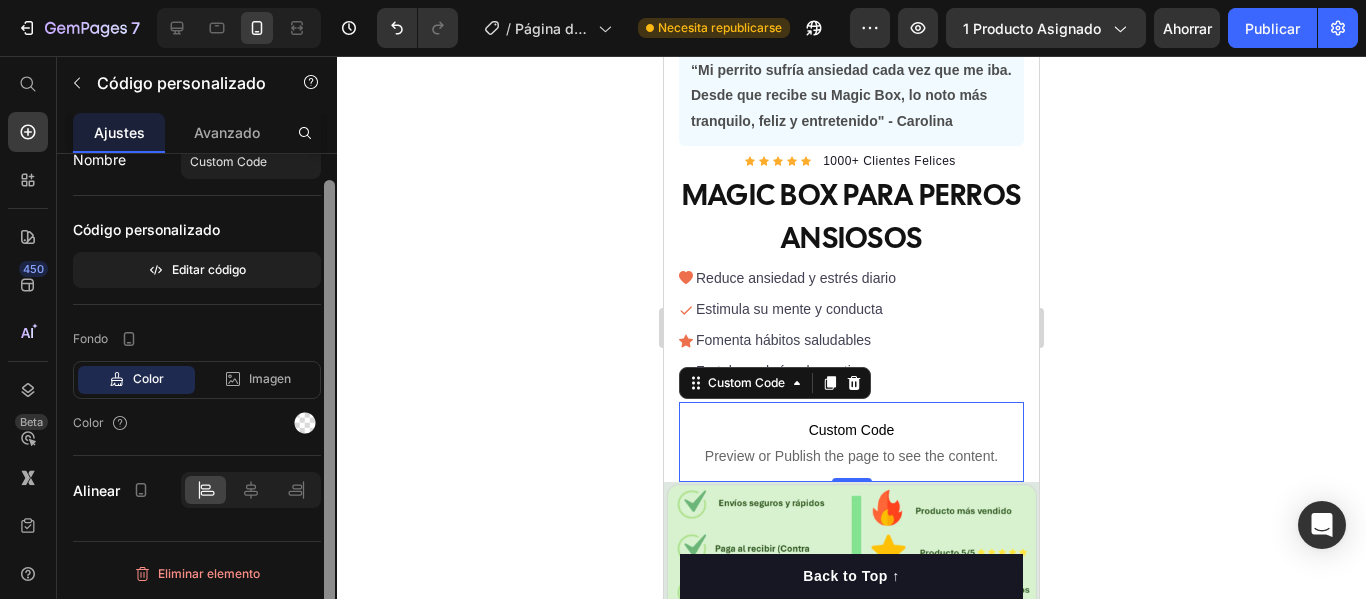 drag, startPoint x: 327, startPoint y: 259, endPoint x: 352, endPoint y: 400, distance: 143.19916 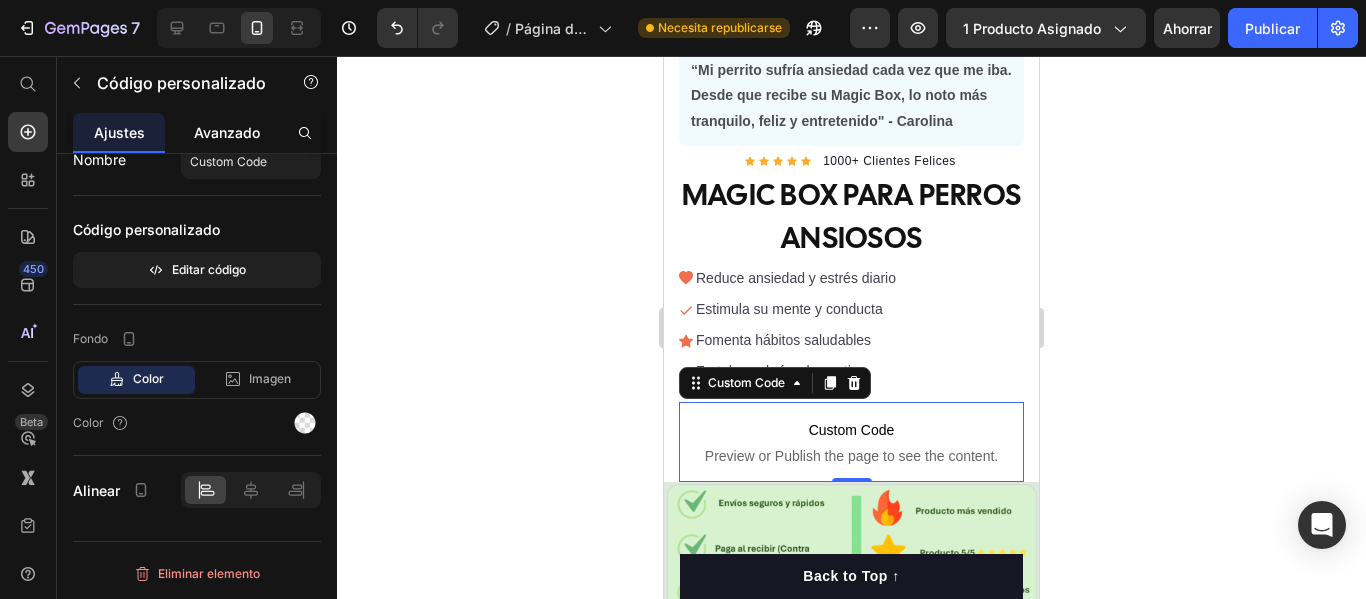 click on "Avanzado" at bounding box center [227, 132] 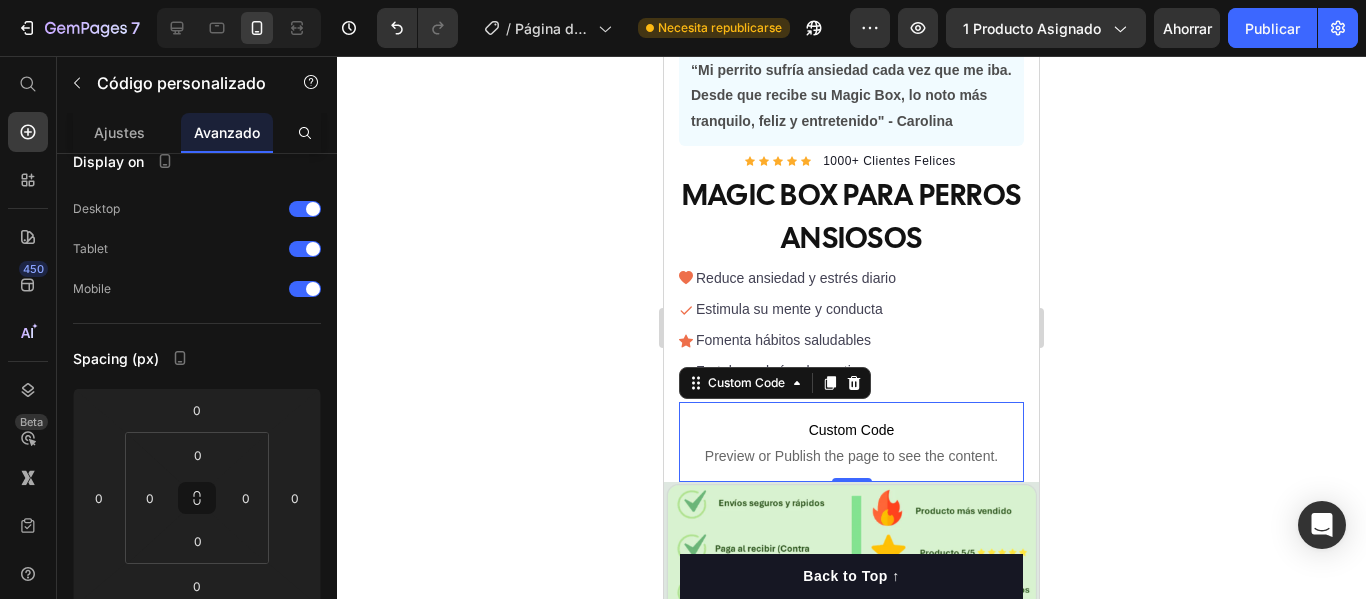 scroll, scrollTop: 0, scrollLeft: 0, axis: both 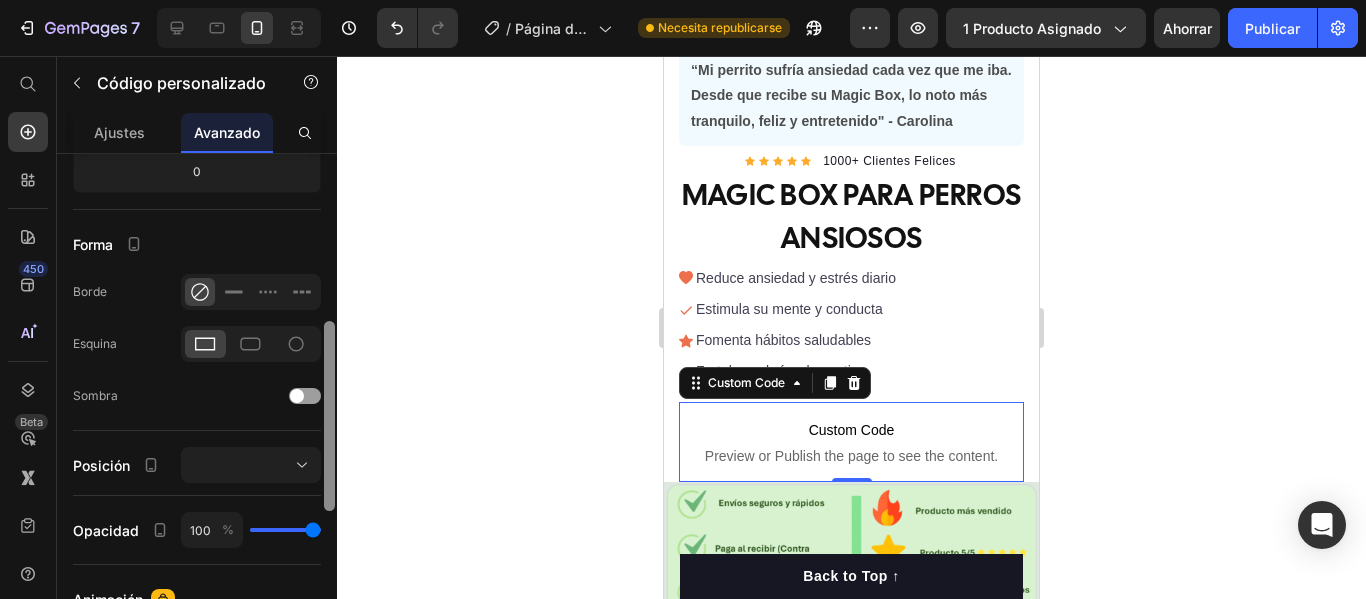 drag, startPoint x: 333, startPoint y: 211, endPoint x: 353, endPoint y: 381, distance: 171.17242 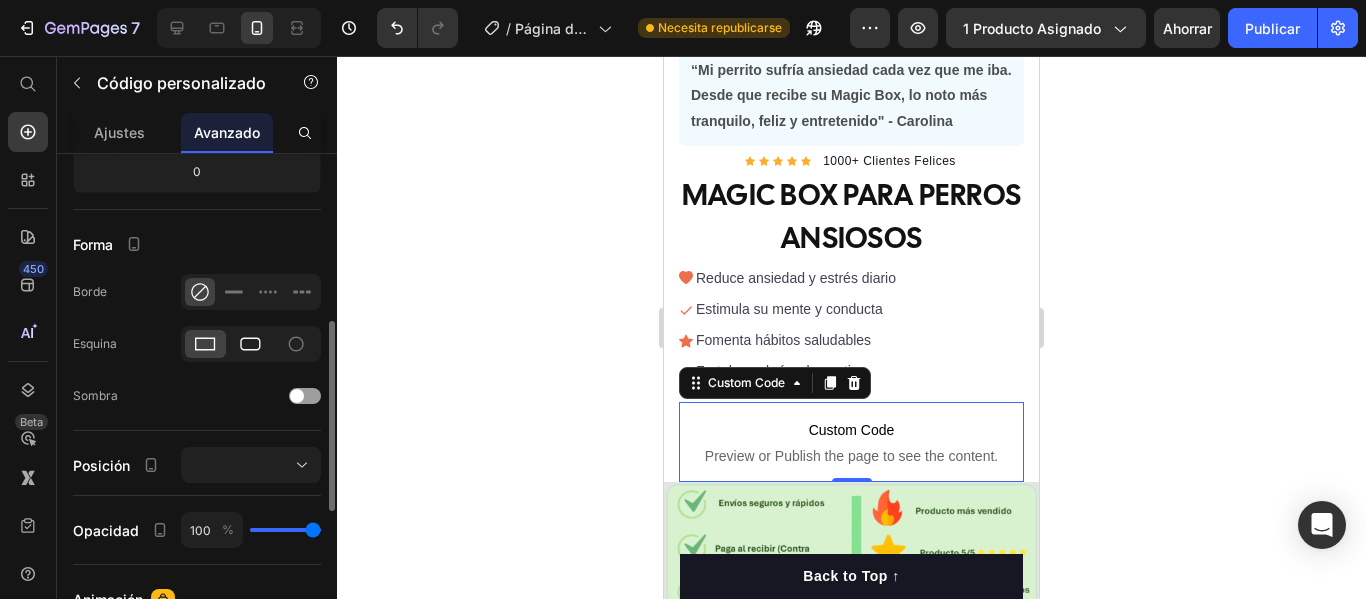 click 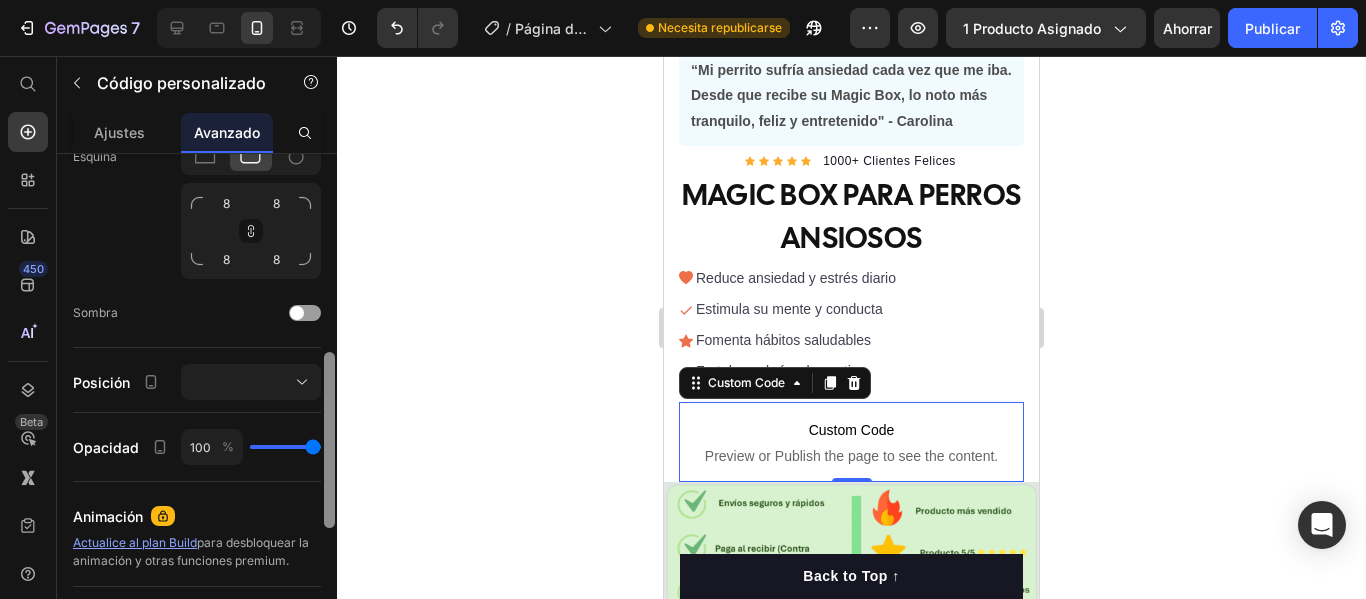 scroll, scrollTop: 612, scrollLeft: 0, axis: vertical 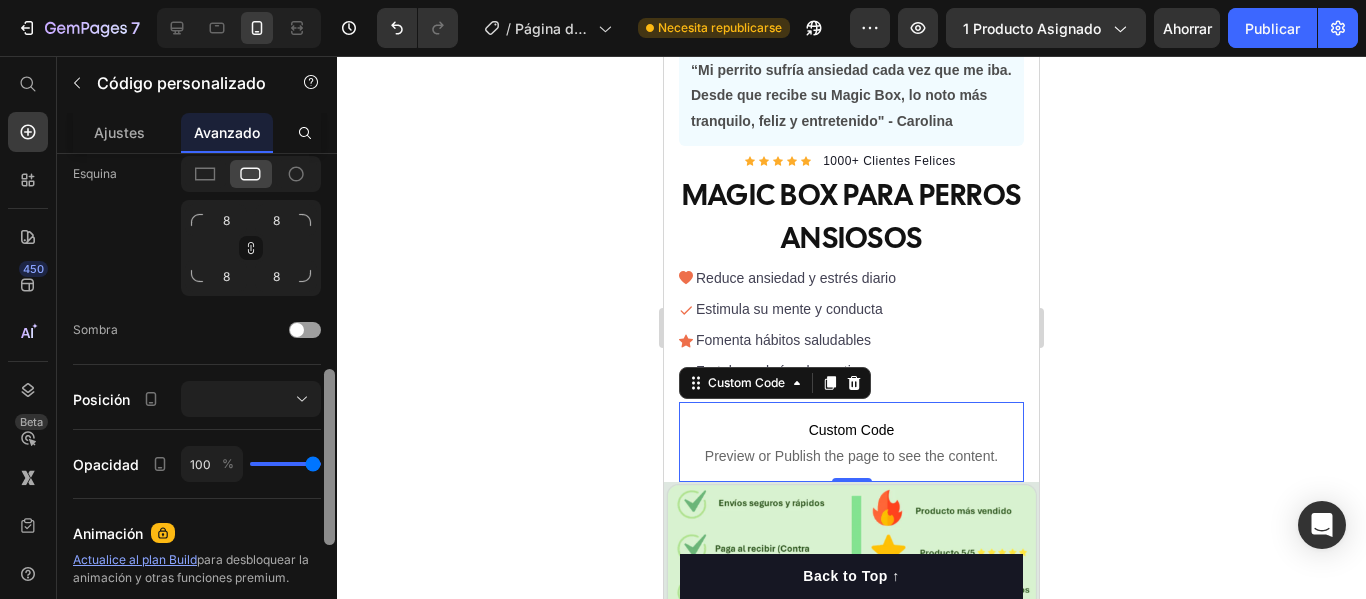 drag, startPoint x: 334, startPoint y: 431, endPoint x: 346, endPoint y: 491, distance: 61.188232 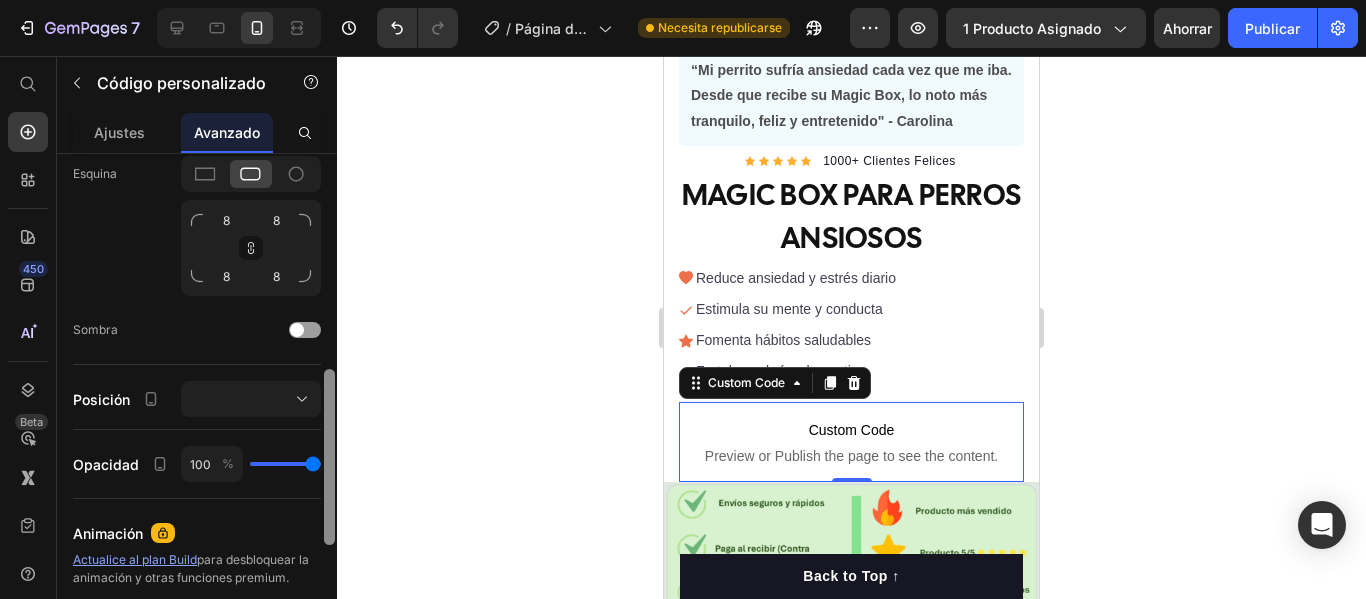 click on "7 / Página del producto - 9 de [PERSON_NAME], 19:18:42 Necesita republicarse Avance 1 producto asignado Ahorrar Publicar 450 Beta Empezar con Secciones Elementos Sección de héroes Detalle del producto Marcas Insignias de confianza Garantizar Desglose del producto Cómo utilizar Testimonios Comparar Manojo Preguntas frecuentes Prueba social Historia de la marca Lista de productos Recopilación Lista de blogs Contacto Sticky Añadir al carrito Pie de página personalizado Explorar la biblioteca 450 Disposición
[GEOGRAPHIC_DATA]
[GEOGRAPHIC_DATA]
[GEOGRAPHIC_DATA]
Fila Texto
Título
Bloque de texto Botón
Botón
Botón" 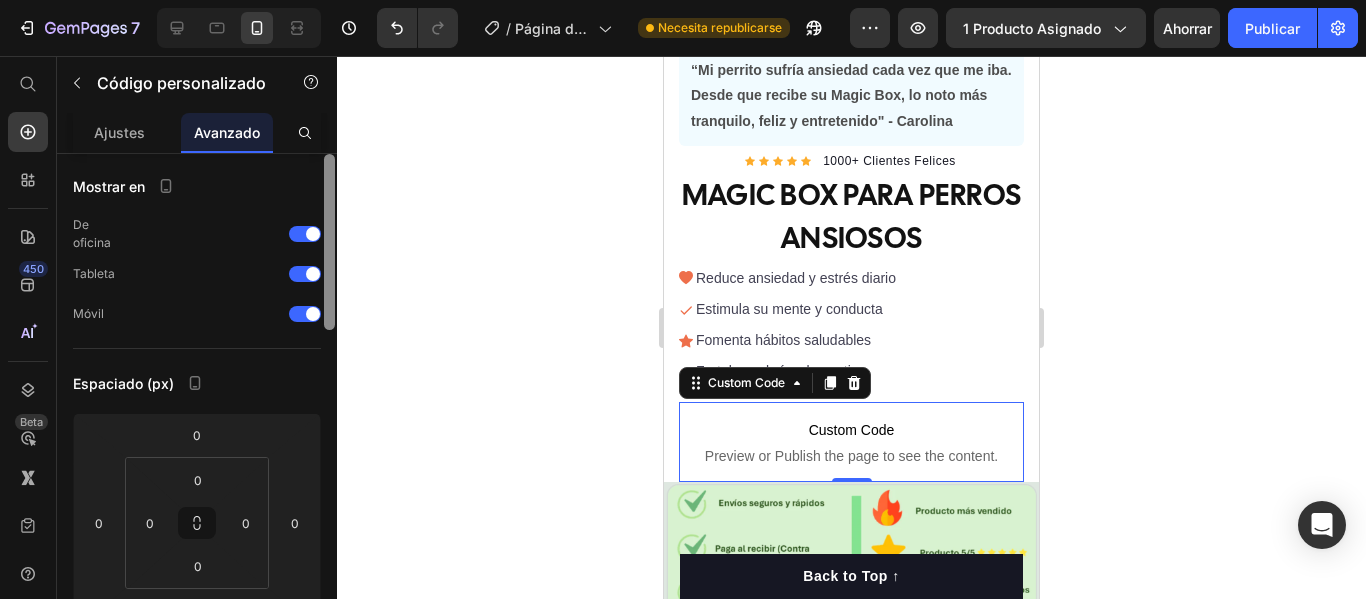 scroll, scrollTop: 0, scrollLeft: 0, axis: both 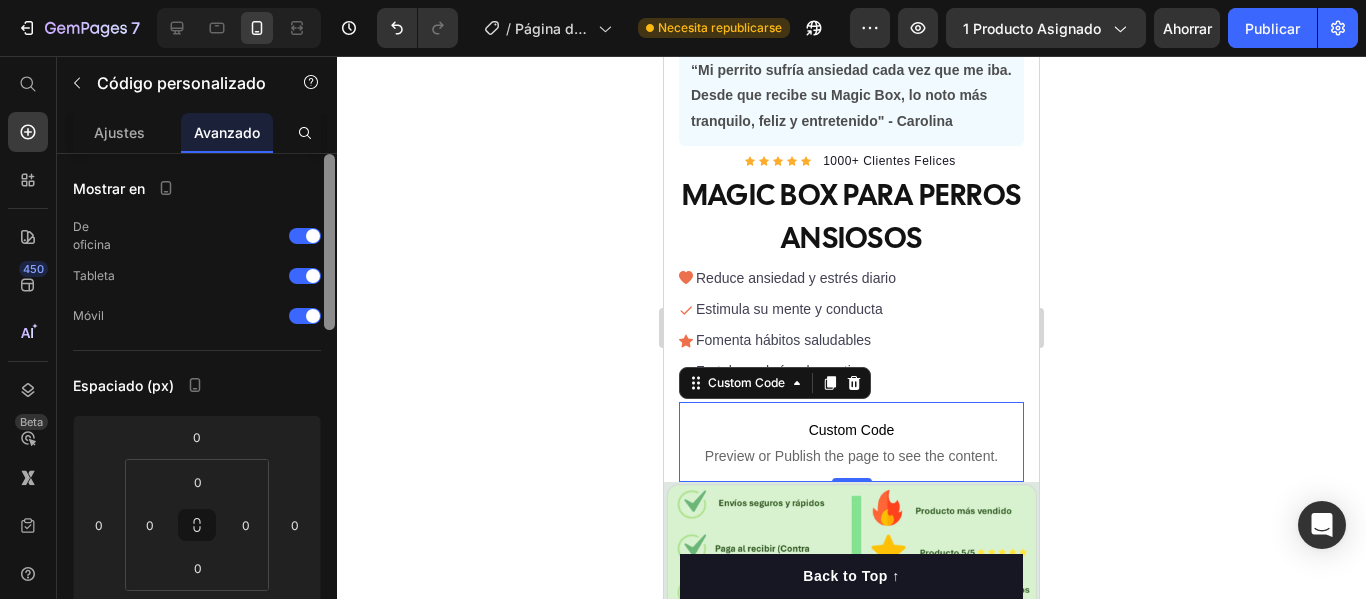 drag, startPoint x: 331, startPoint y: 442, endPoint x: 340, endPoint y: 201, distance: 241.16798 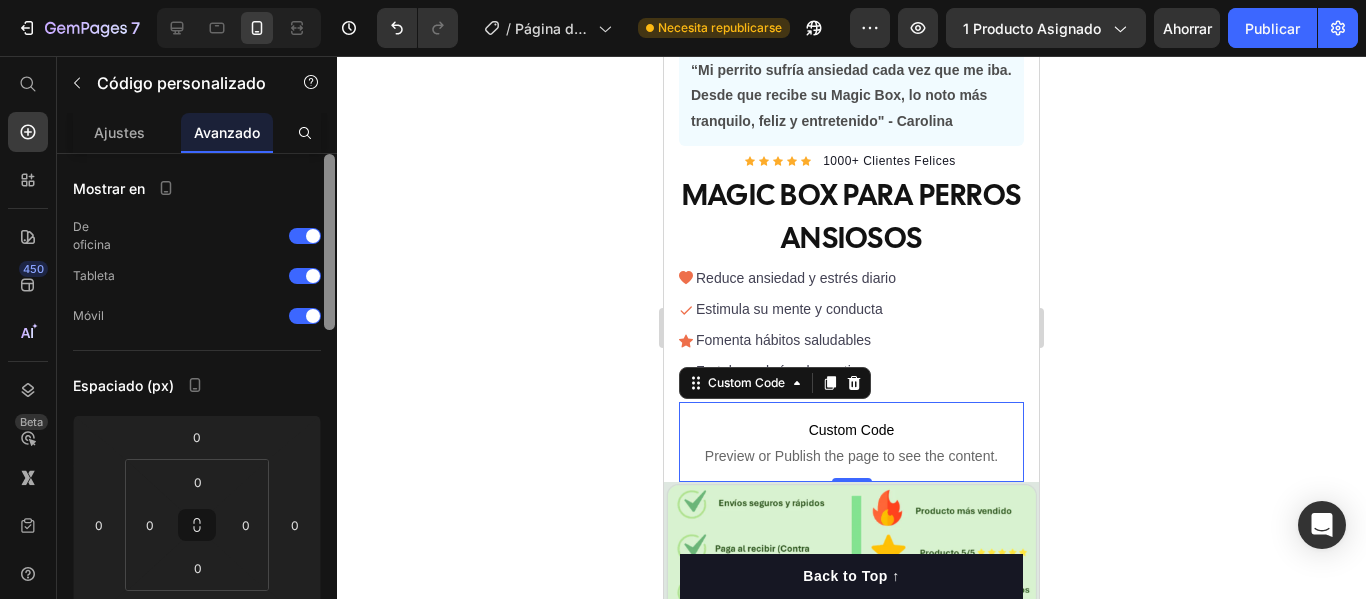 click on "7 / Página del producto - 9 de [PERSON_NAME], 19:18:42 Necesita republicarse Avance 1 producto asignado Ahorrar Publicar 450 Beta Empezar con Secciones Elementos Sección de héroes Detalle del producto Marcas Insignias de confianza Garantizar Desglose del producto Cómo utilizar Testimonios Comparar Manojo Preguntas frecuentes Prueba social Historia de la marca Lista de productos Recopilación Lista de blogs Contacto Sticky Añadir al carrito Pie de página personalizado Explorar la biblioteca 450 Disposición
[GEOGRAPHIC_DATA]
[GEOGRAPHIC_DATA]
[GEOGRAPHIC_DATA]
Fila Texto
Título
Bloque de texto Botón
Botón
Botón" 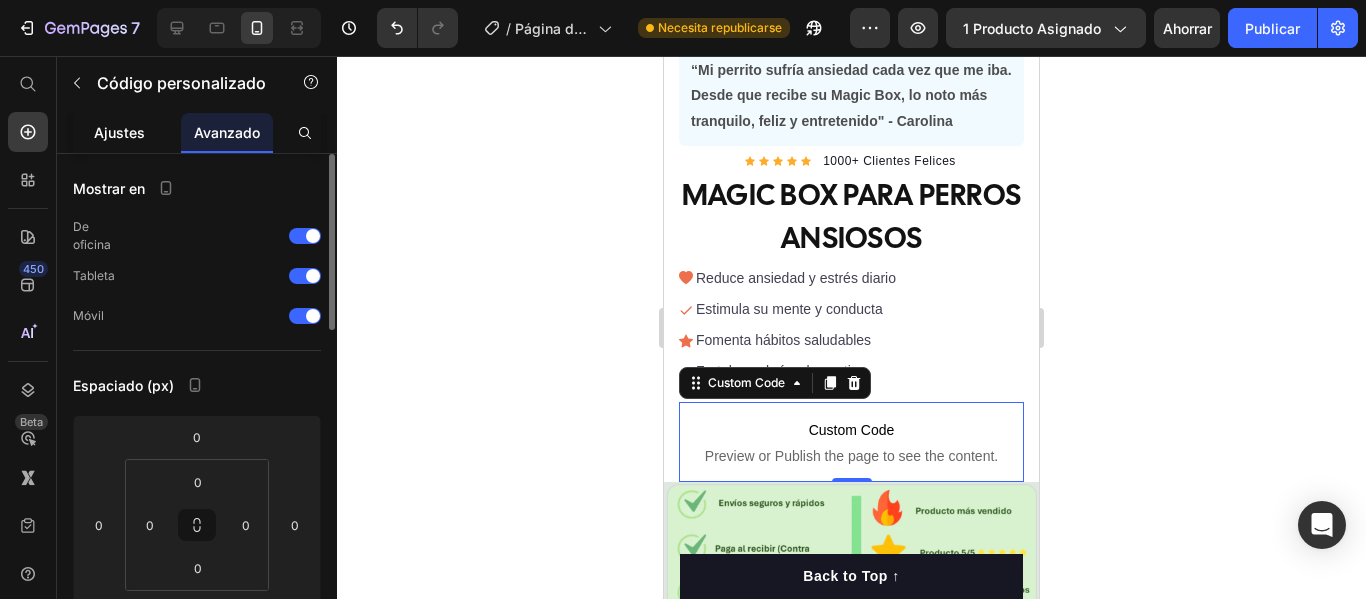 click on "Ajustes" at bounding box center [119, 132] 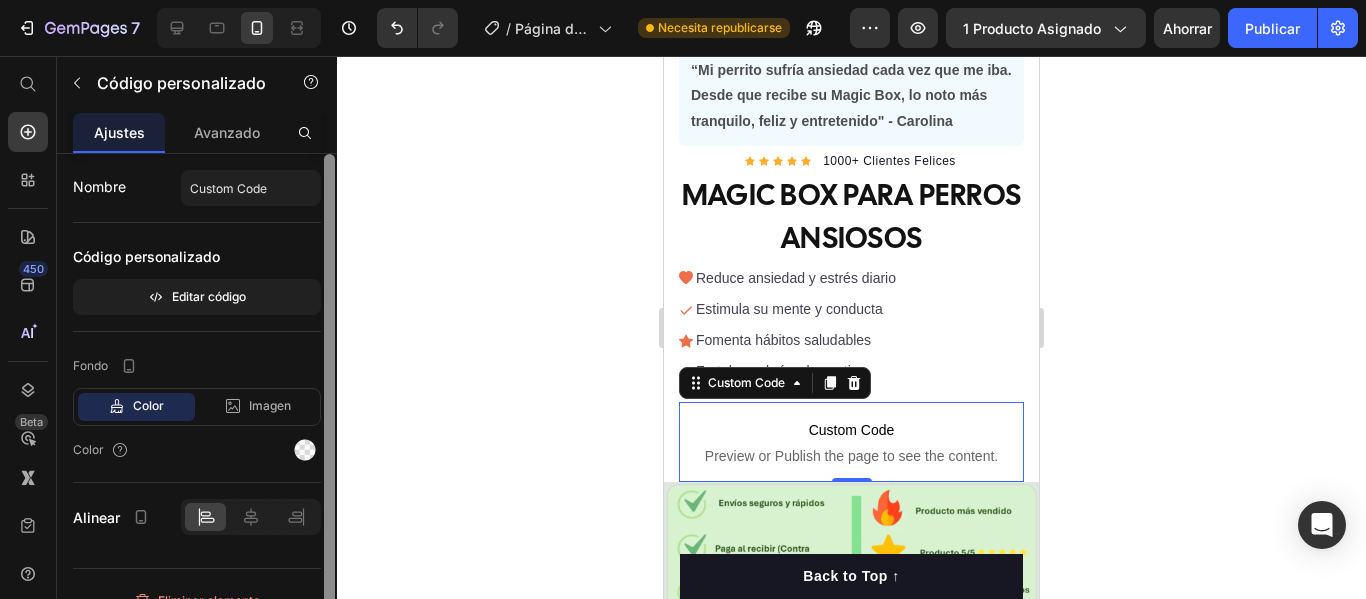scroll, scrollTop: 27, scrollLeft: 0, axis: vertical 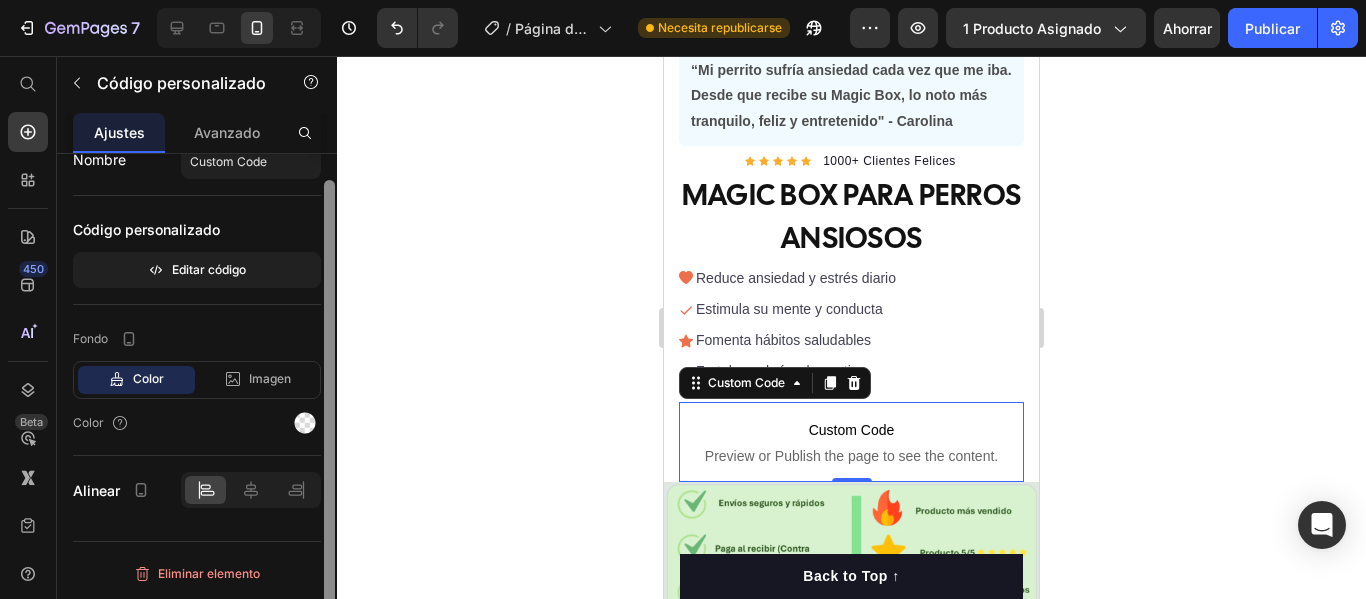 drag, startPoint x: 331, startPoint y: 356, endPoint x: 339, endPoint y: 521, distance: 165.19383 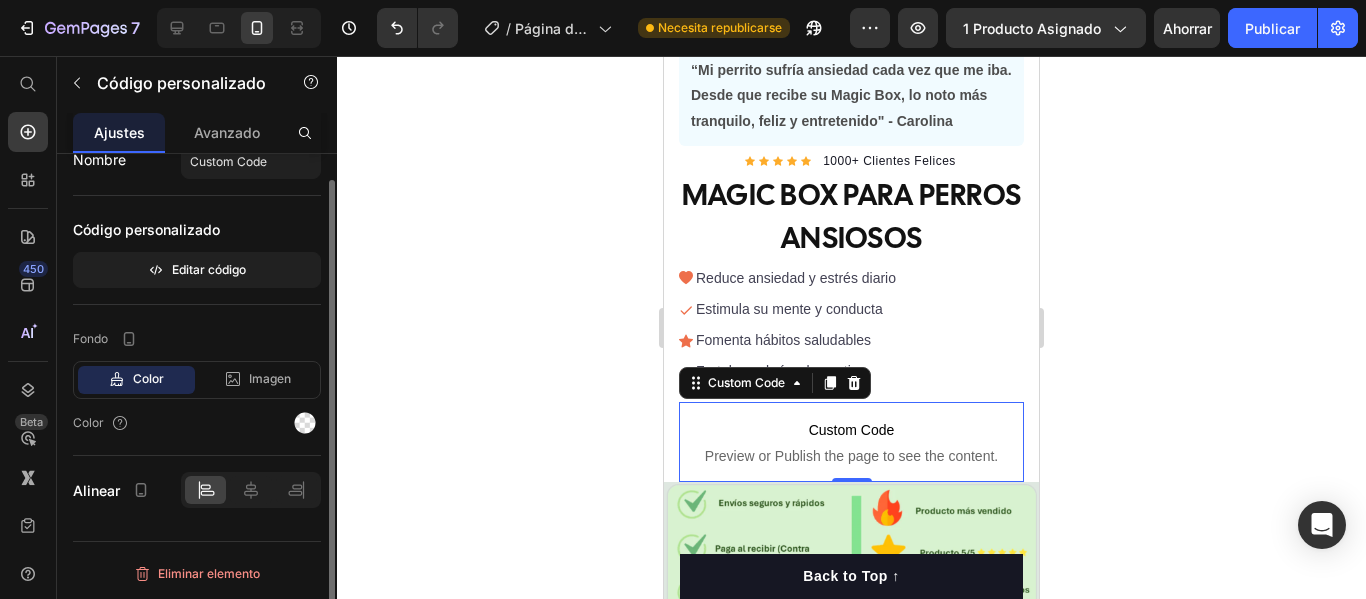 click on "Color" at bounding box center [148, 378] 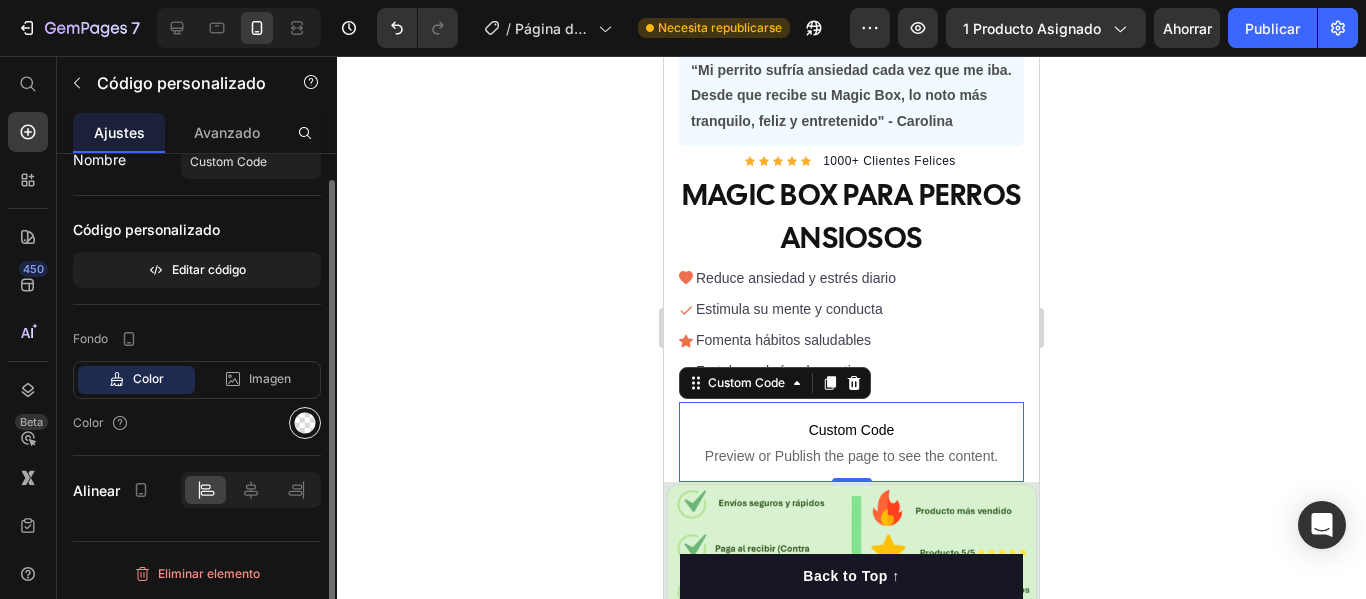 click at bounding box center [305, 423] 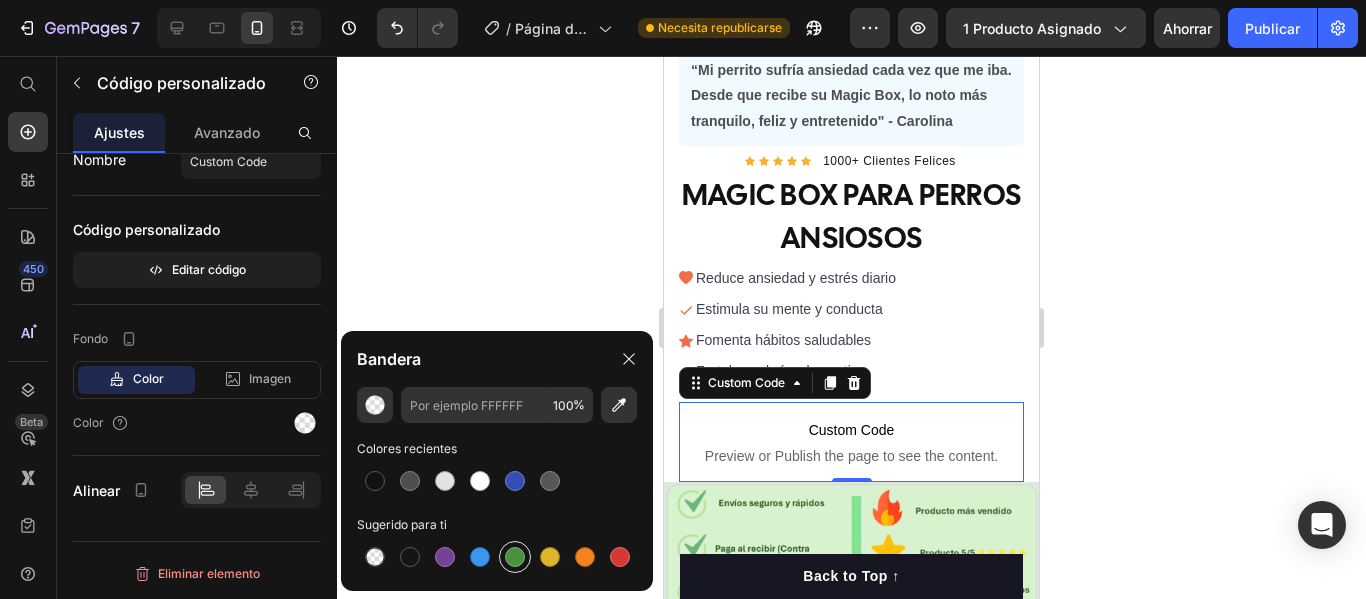 click at bounding box center (515, 557) 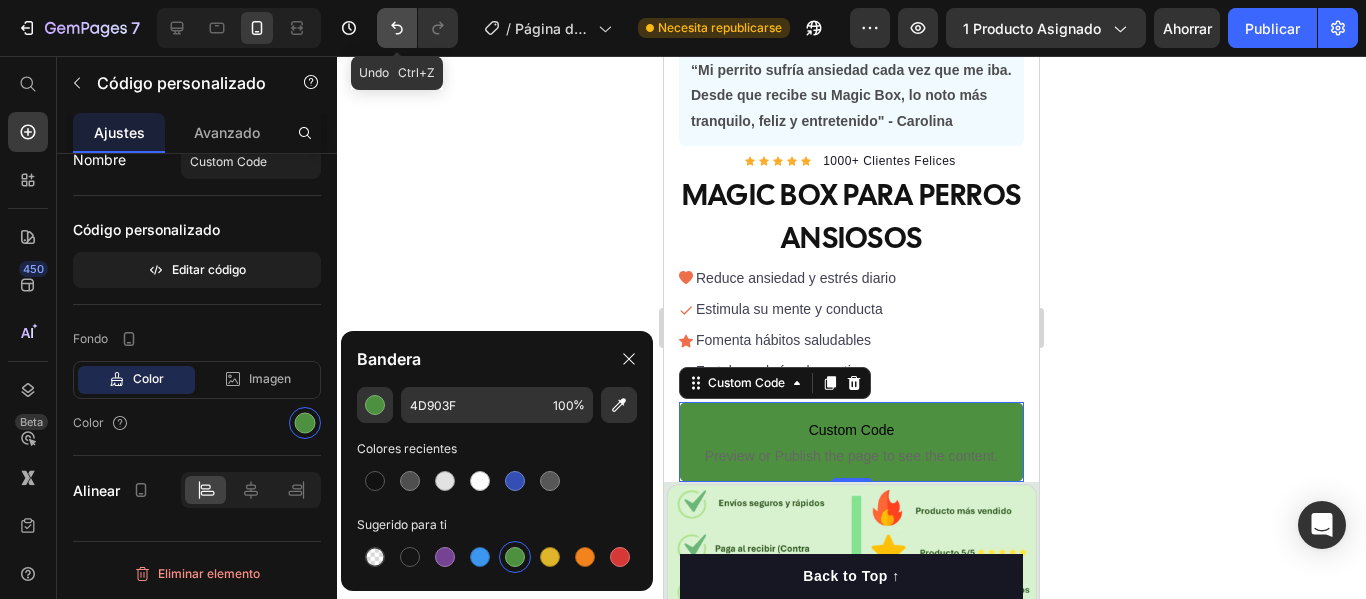 click 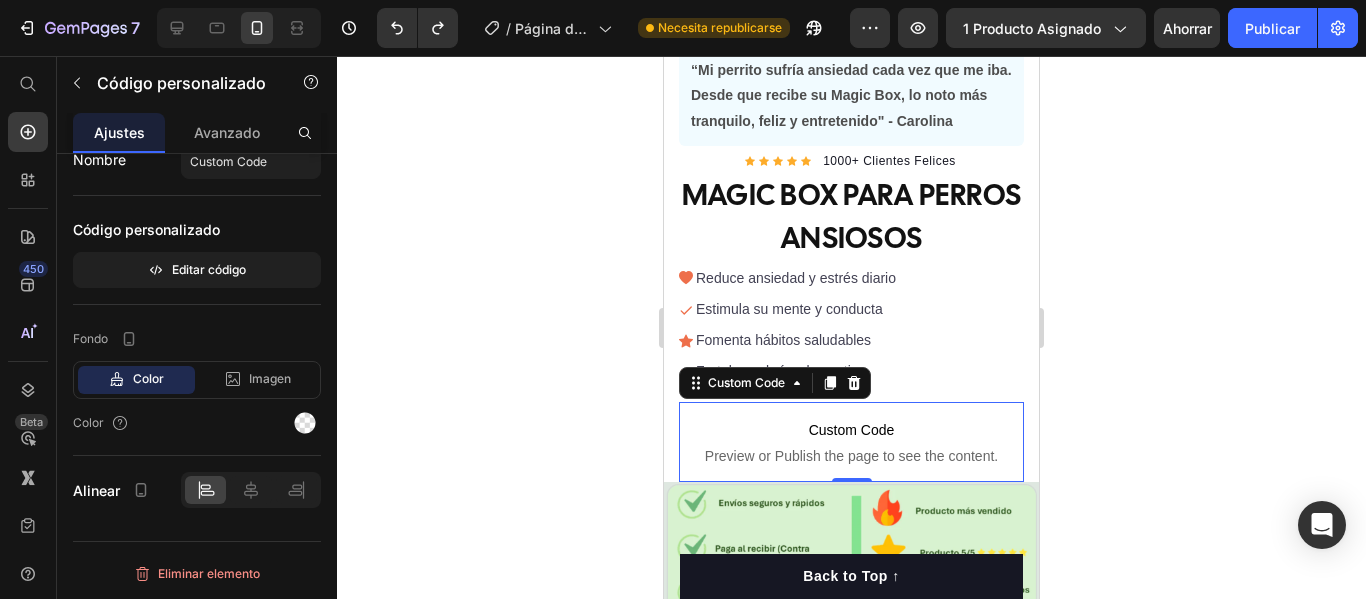 click on "Custom Code" at bounding box center [851, 430] 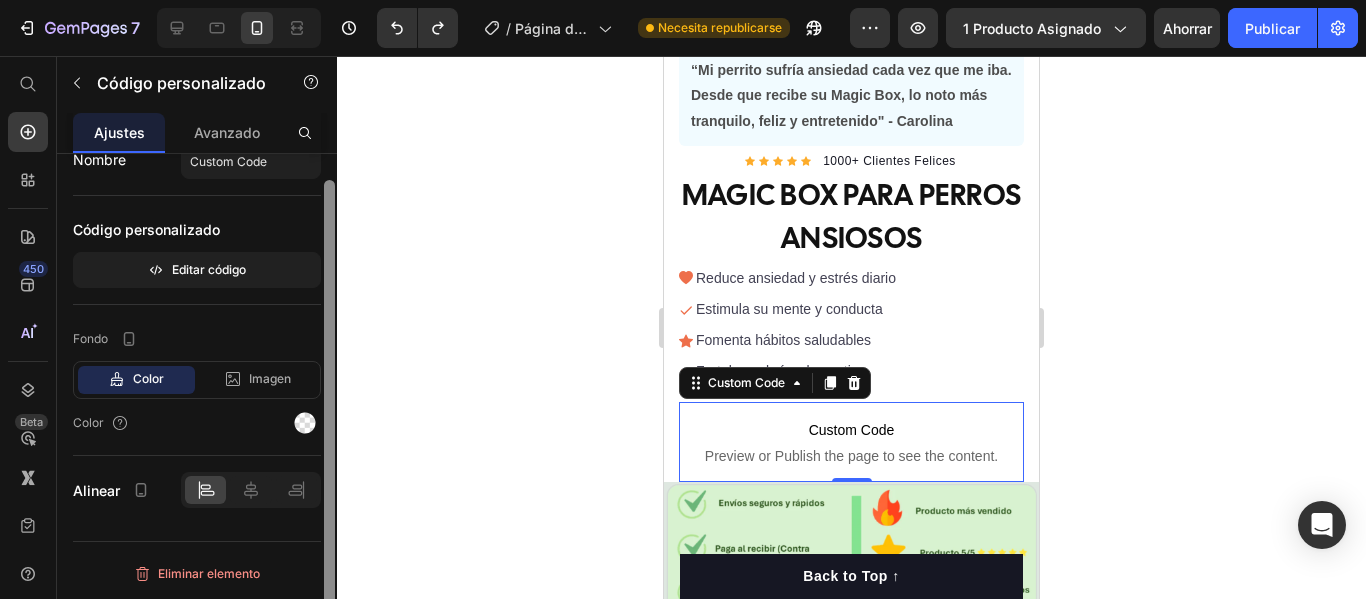 drag, startPoint x: 329, startPoint y: 288, endPoint x: 339, endPoint y: 411, distance: 123.40584 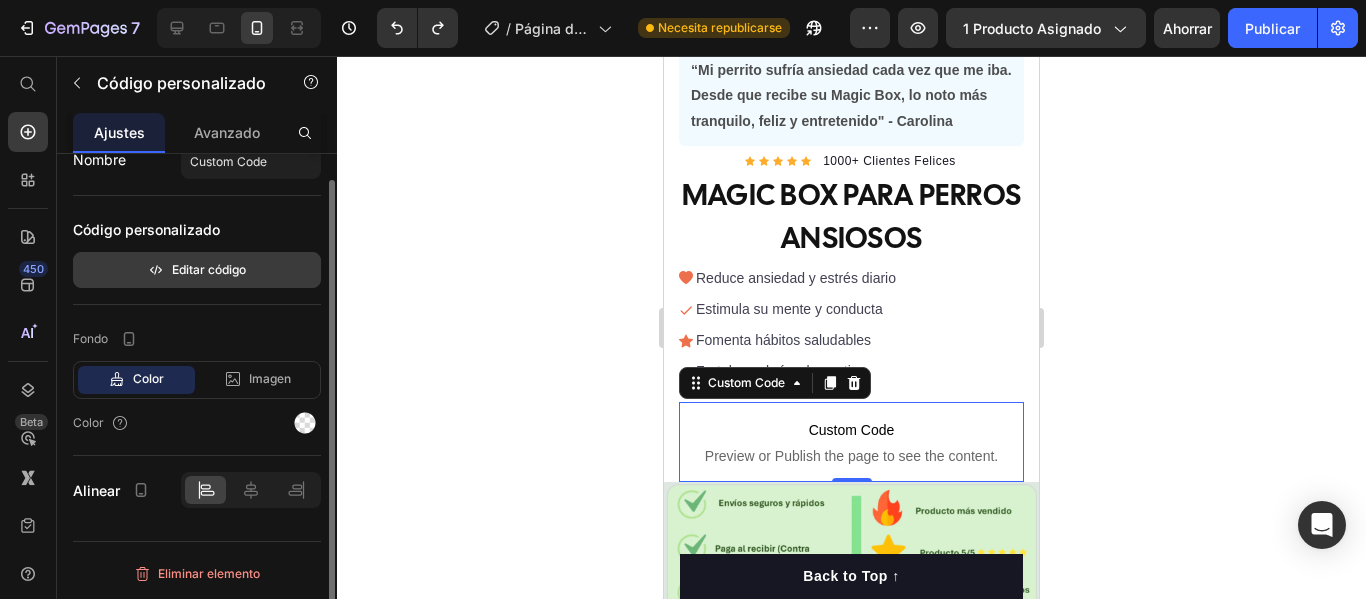 click on "Editar código" at bounding box center (209, 269) 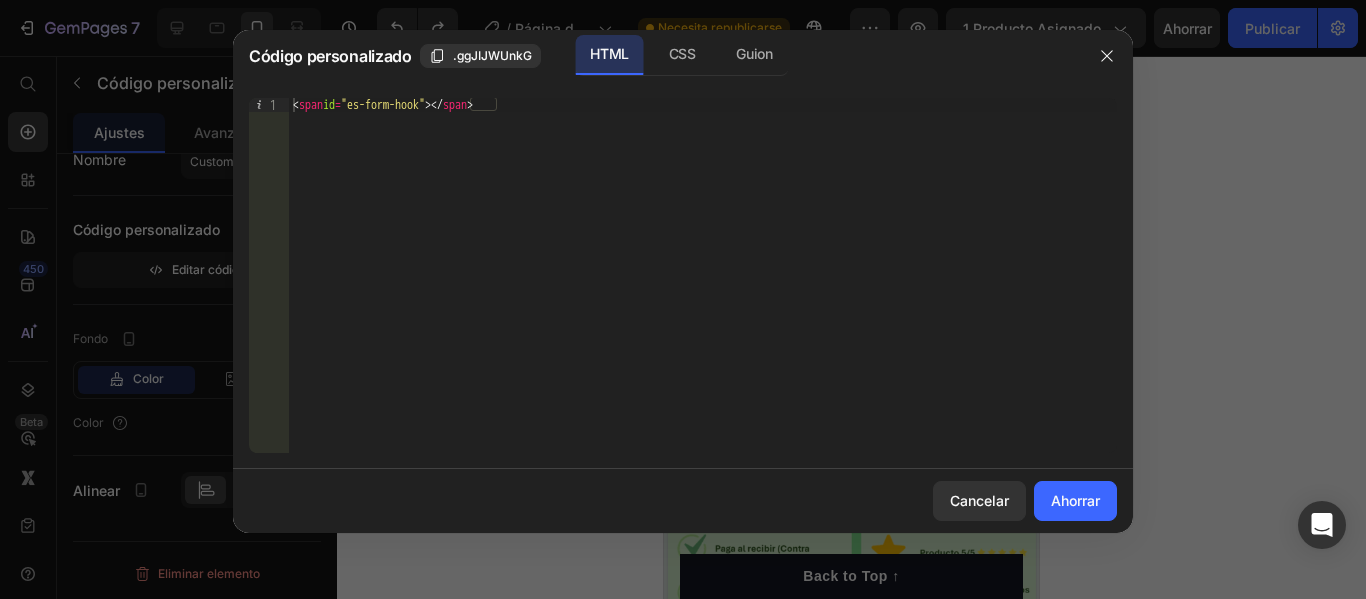 type on "<span id="es-form-hook" ></span>" 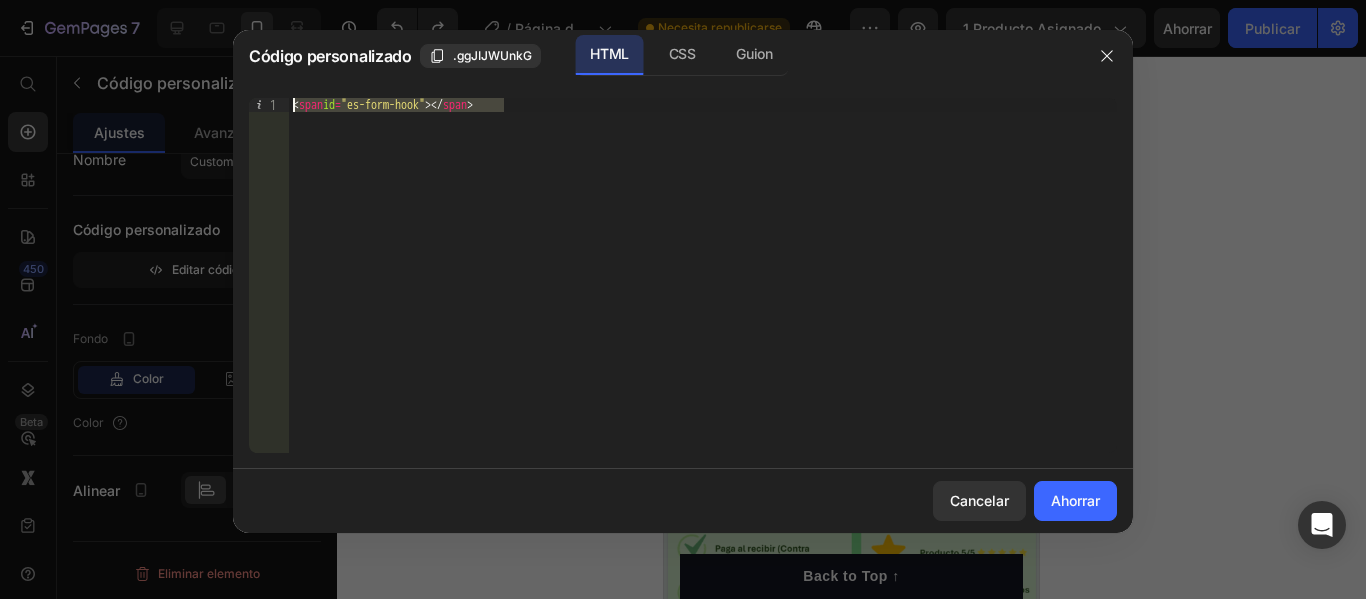 drag, startPoint x: 555, startPoint y: 114, endPoint x: 183, endPoint y: 91, distance: 372.71036 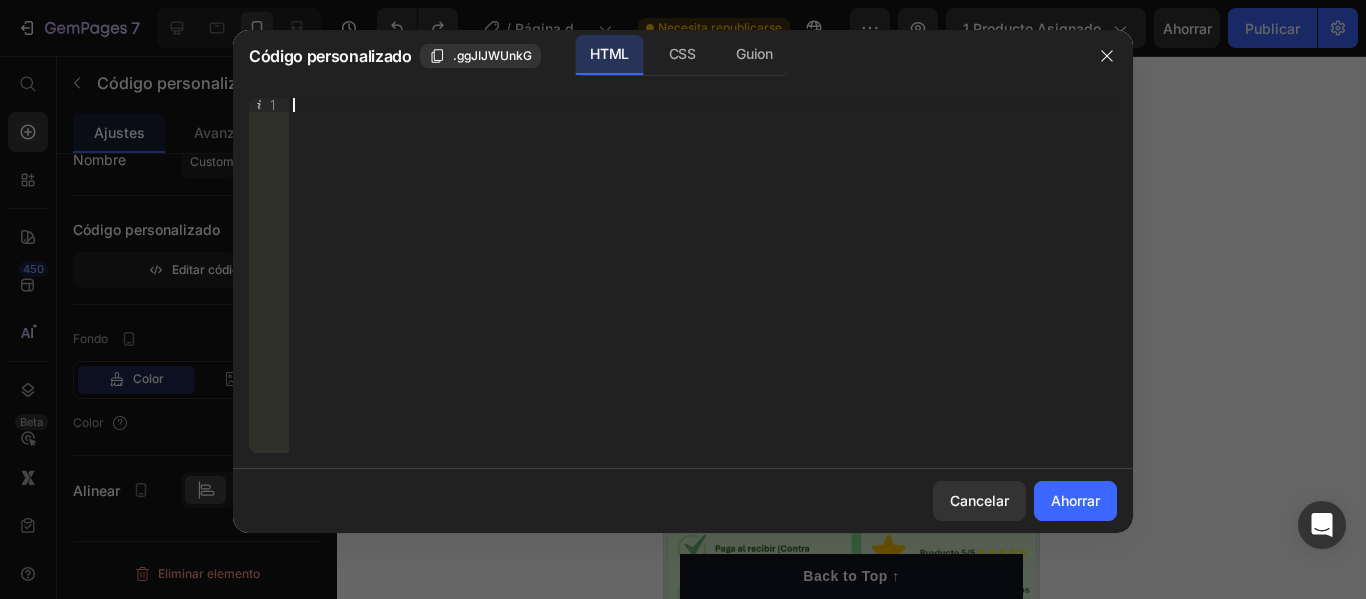 paste on "<span id="es-form-hook" class="vibrar"></span>" 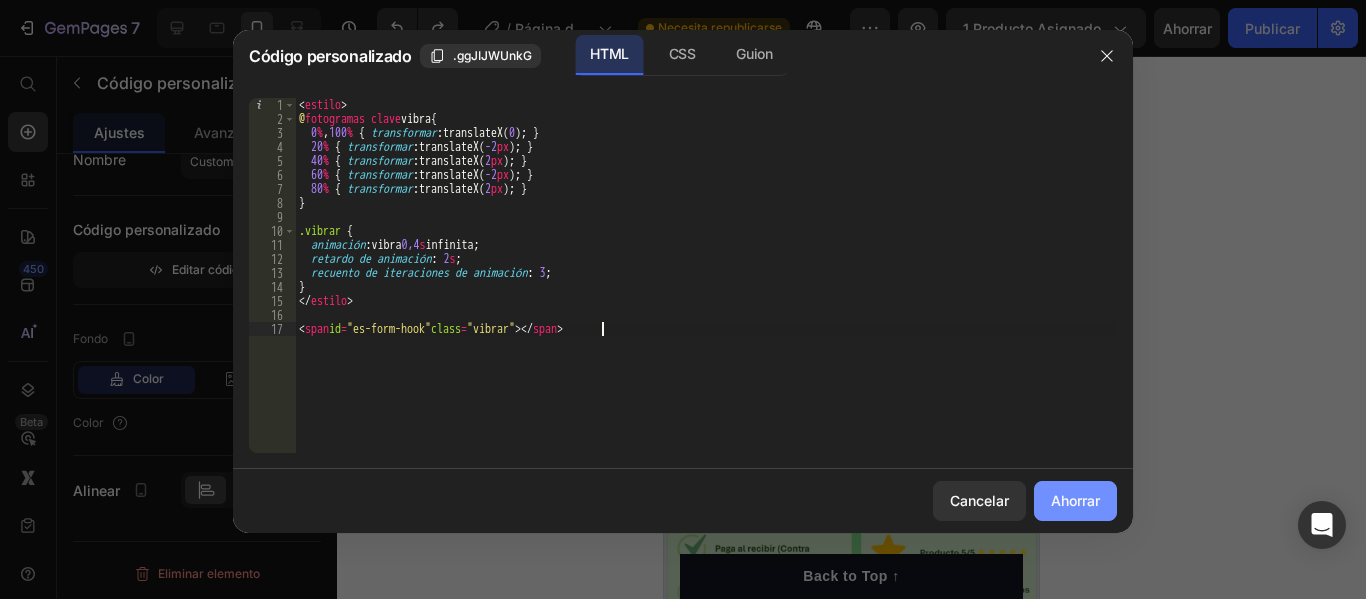 click on "Ahorrar" at bounding box center [1075, 500] 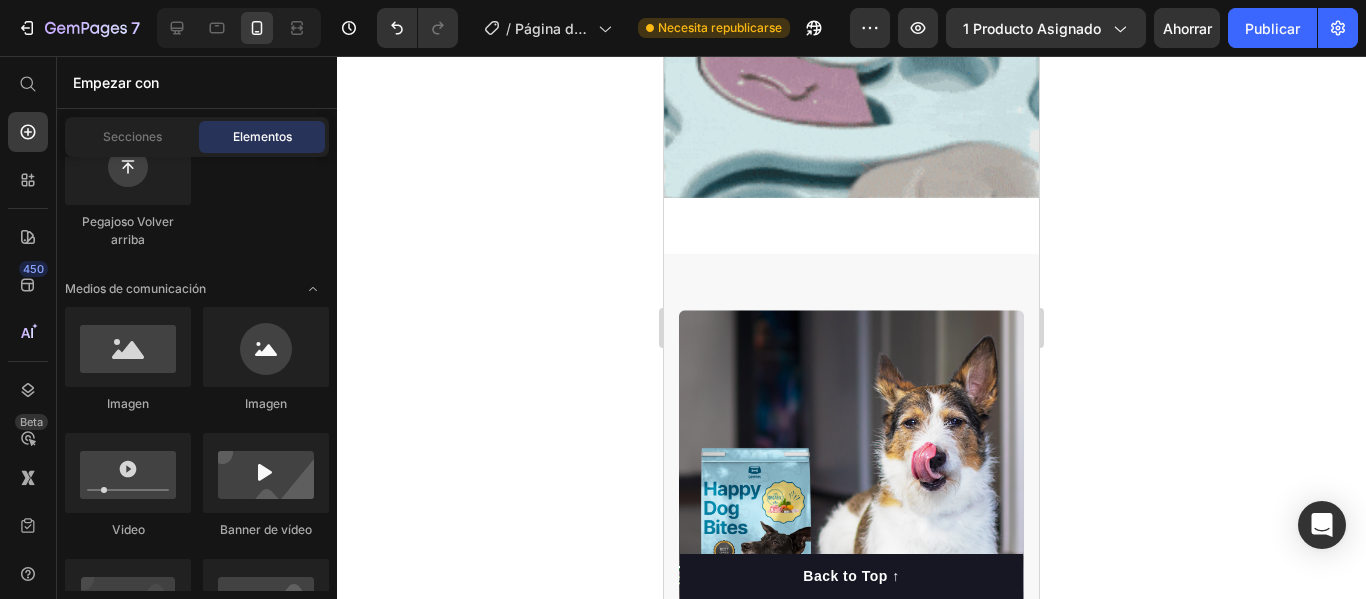 scroll, scrollTop: 1695, scrollLeft: 0, axis: vertical 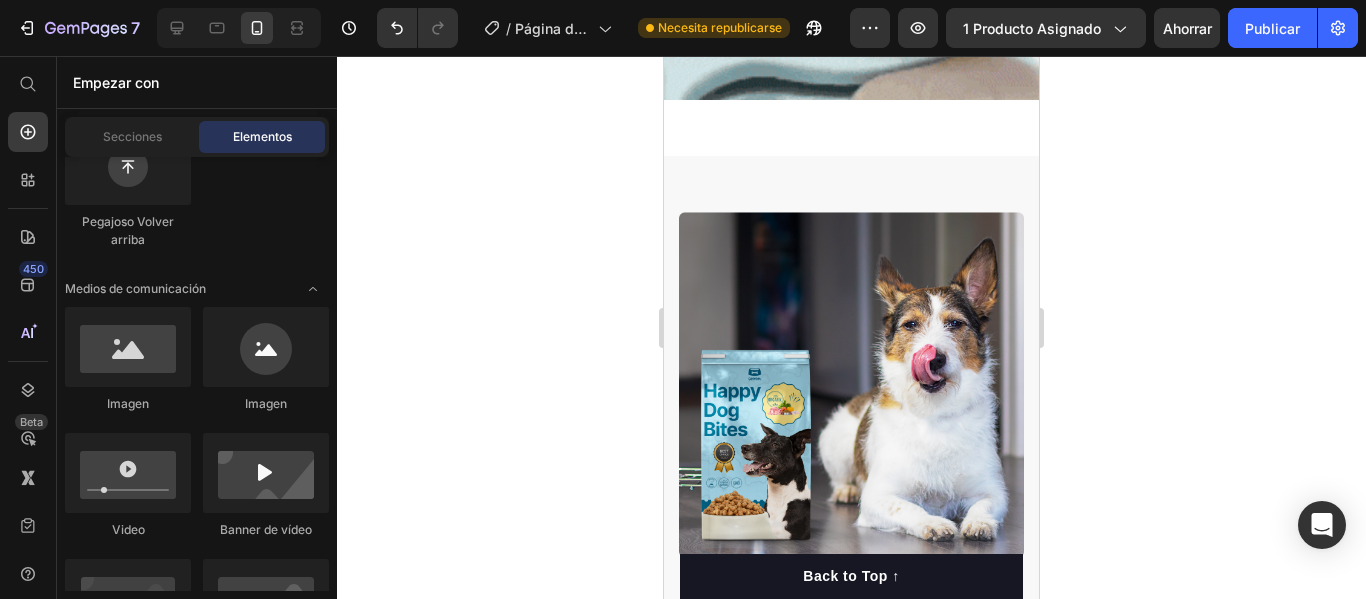 drag, startPoint x: 1030, startPoint y: 115, endPoint x: 1701, endPoint y: 85, distance: 671.6703 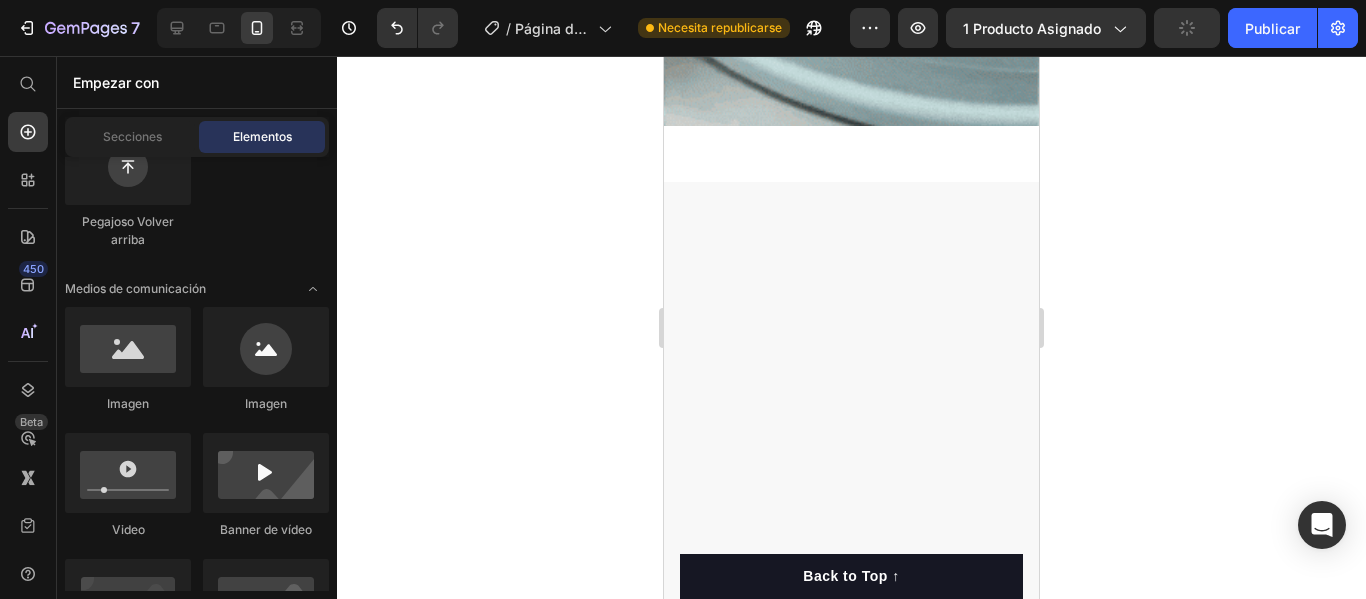 scroll, scrollTop: 0, scrollLeft: 0, axis: both 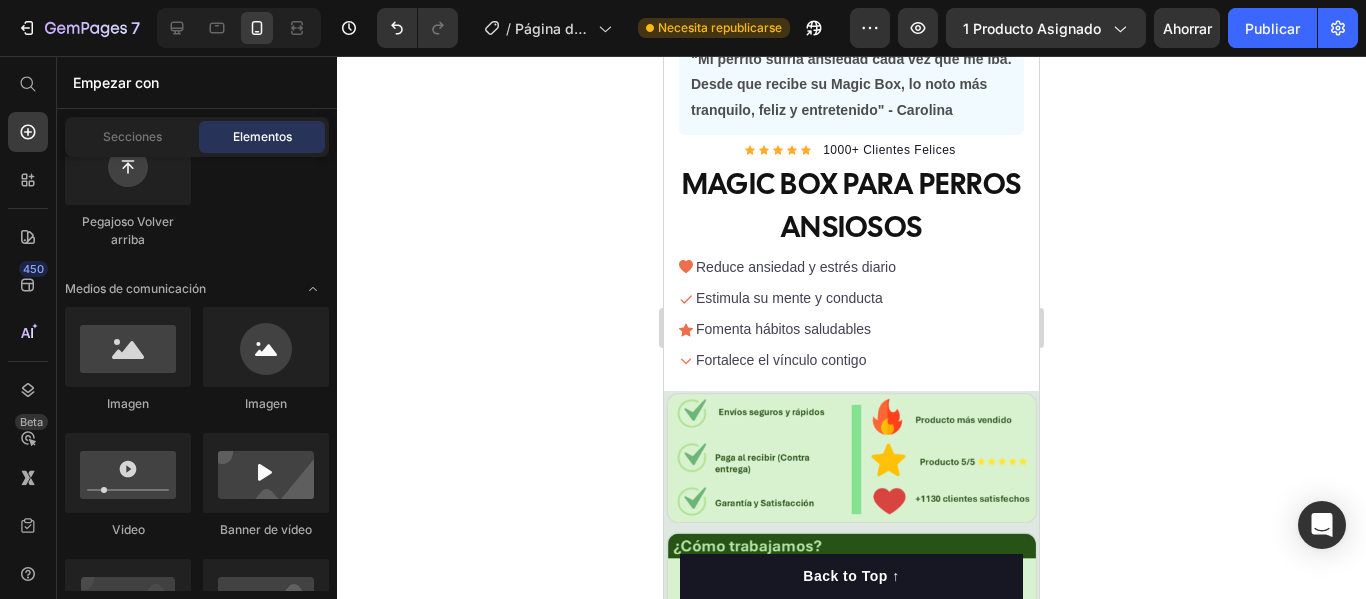 drag, startPoint x: 1034, startPoint y: 85, endPoint x: 1711, endPoint y: 165, distance: 681.7103 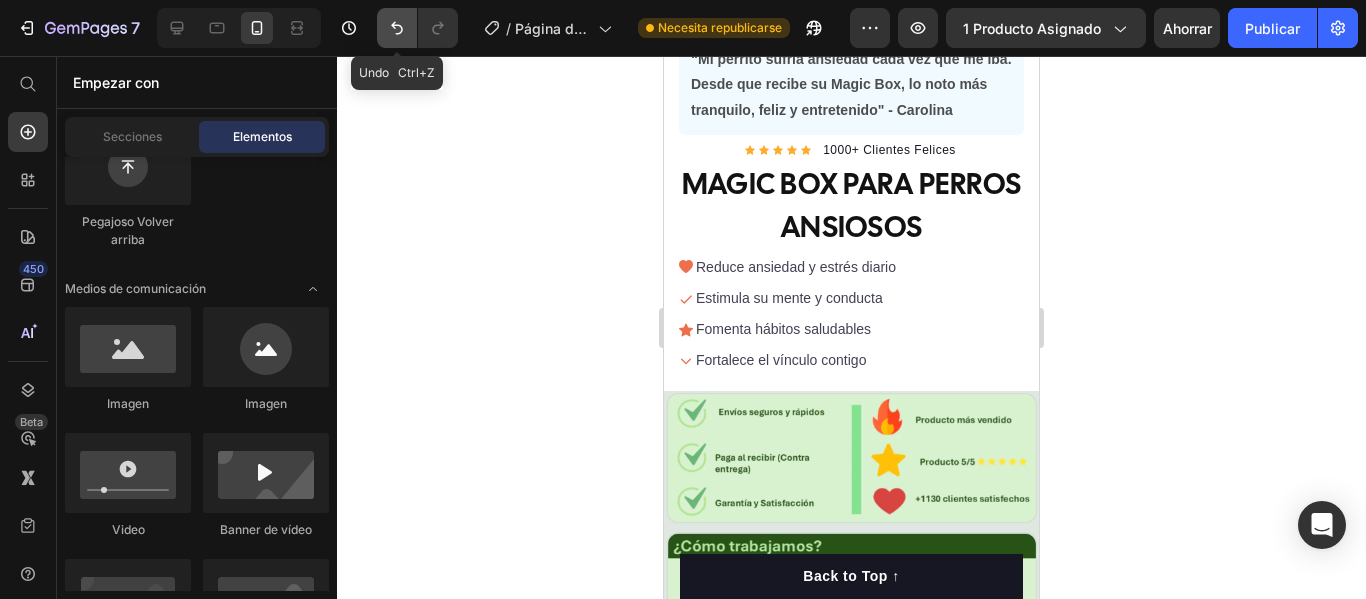 click 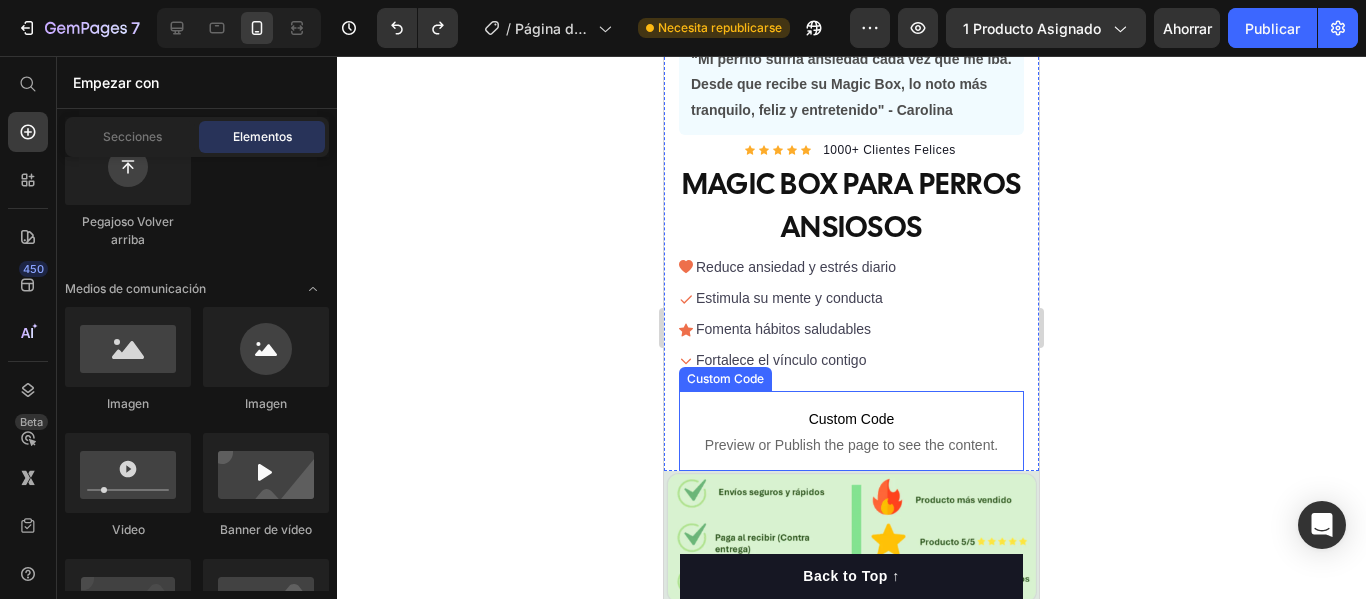 click on "Custom Code
Preview or Publish the page to see the content." at bounding box center [851, 431] 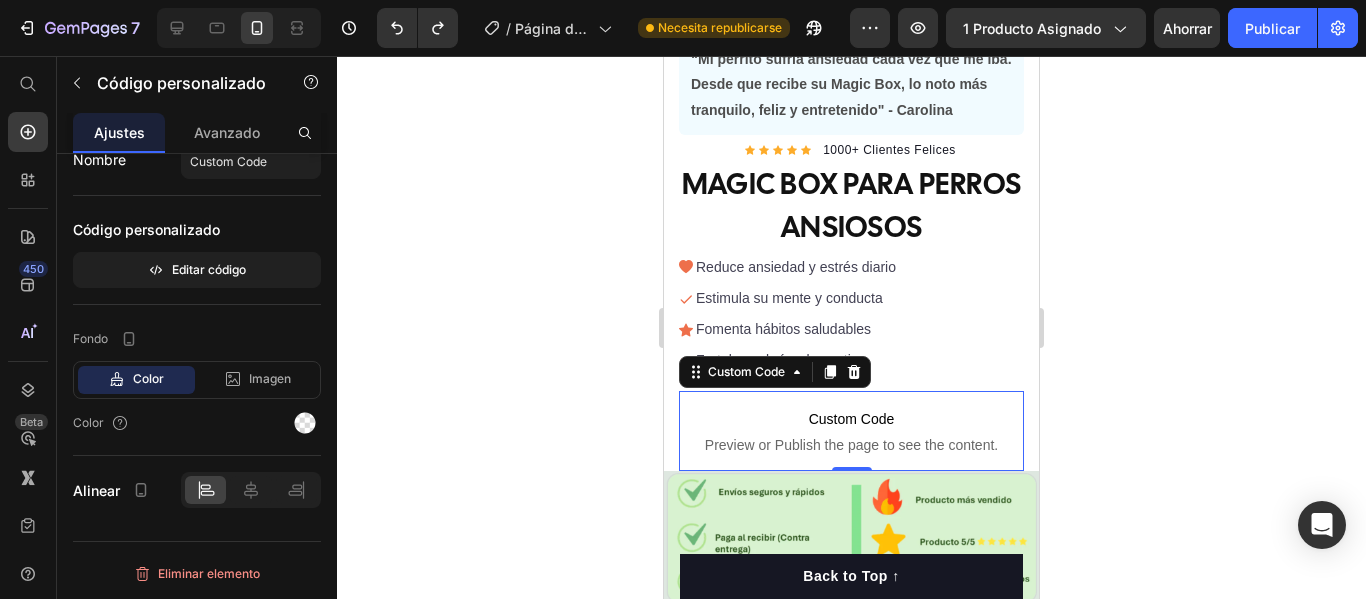 click on "Custom Code" at bounding box center [851, 419] 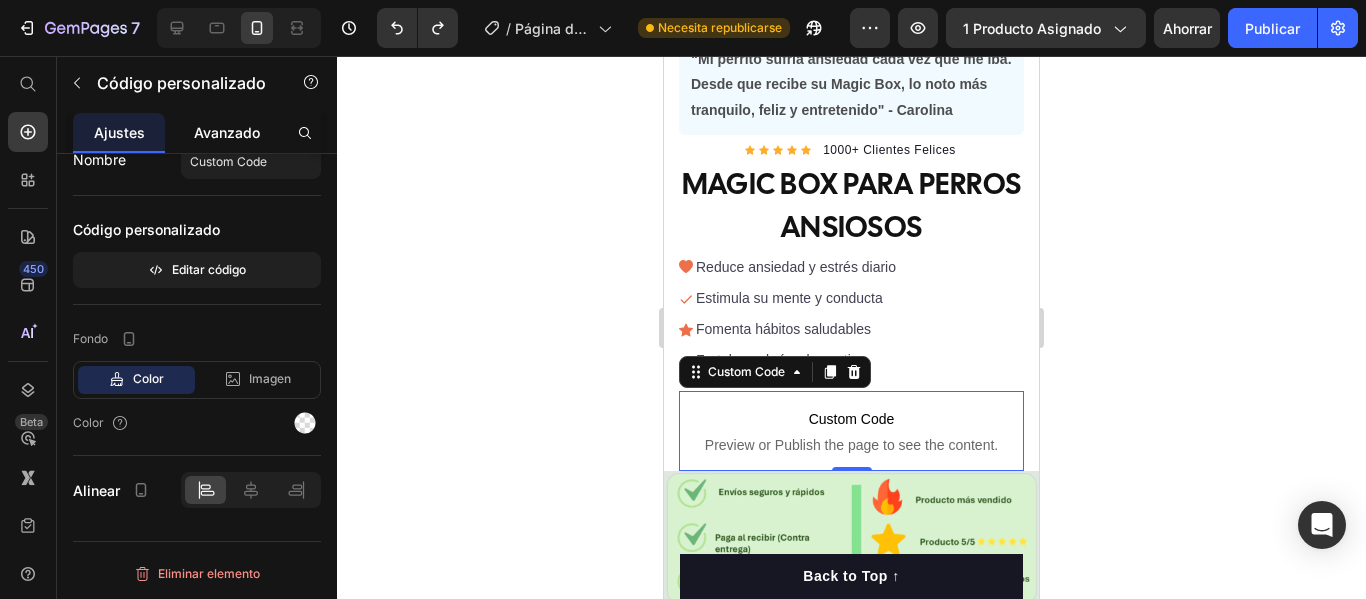 click on "Avanzado" at bounding box center (227, 132) 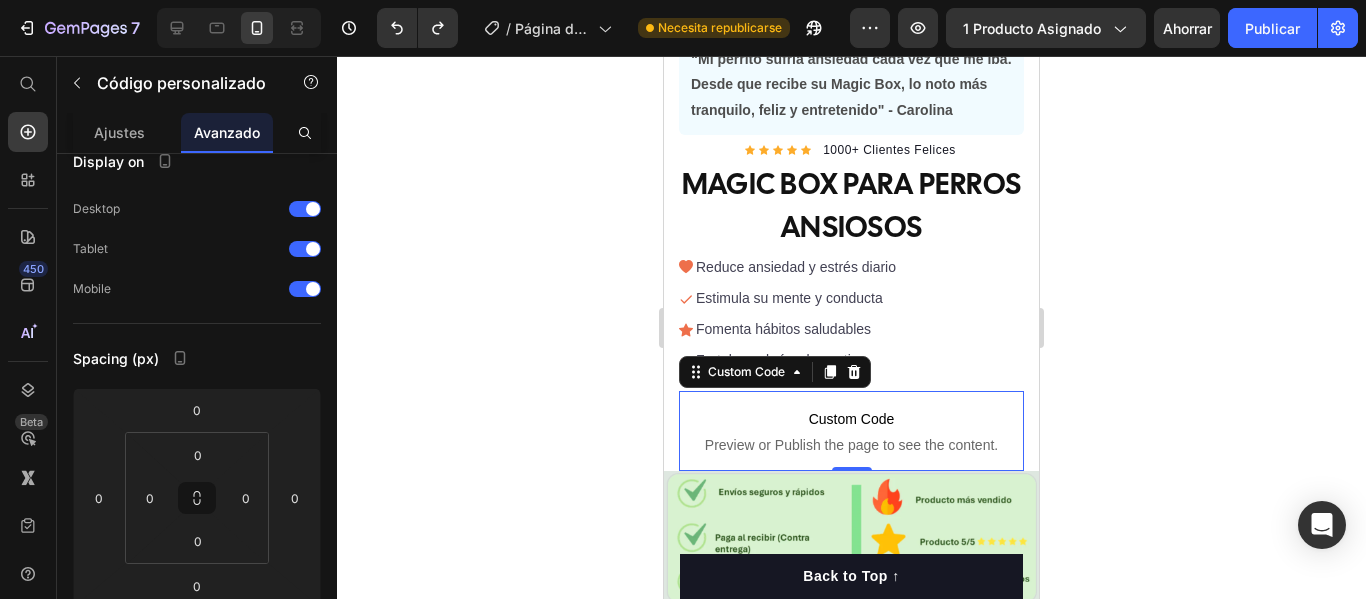 scroll, scrollTop: 0, scrollLeft: 0, axis: both 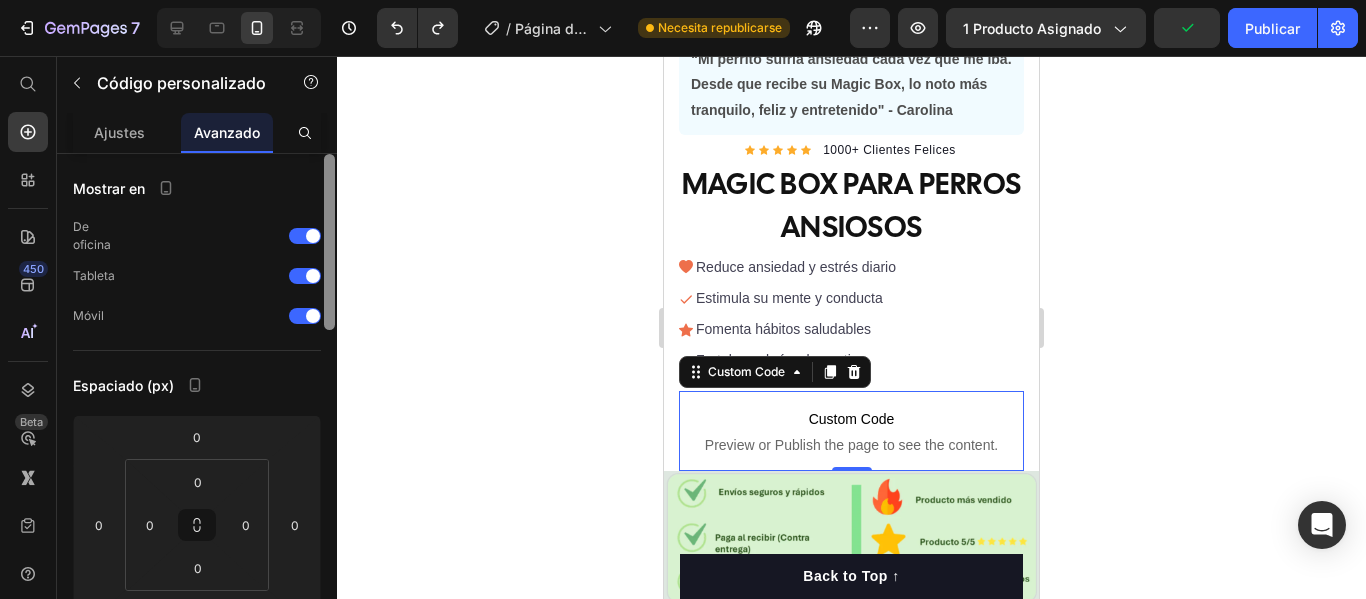 drag, startPoint x: 331, startPoint y: 266, endPoint x: 312, endPoint y: 110, distance: 157.15279 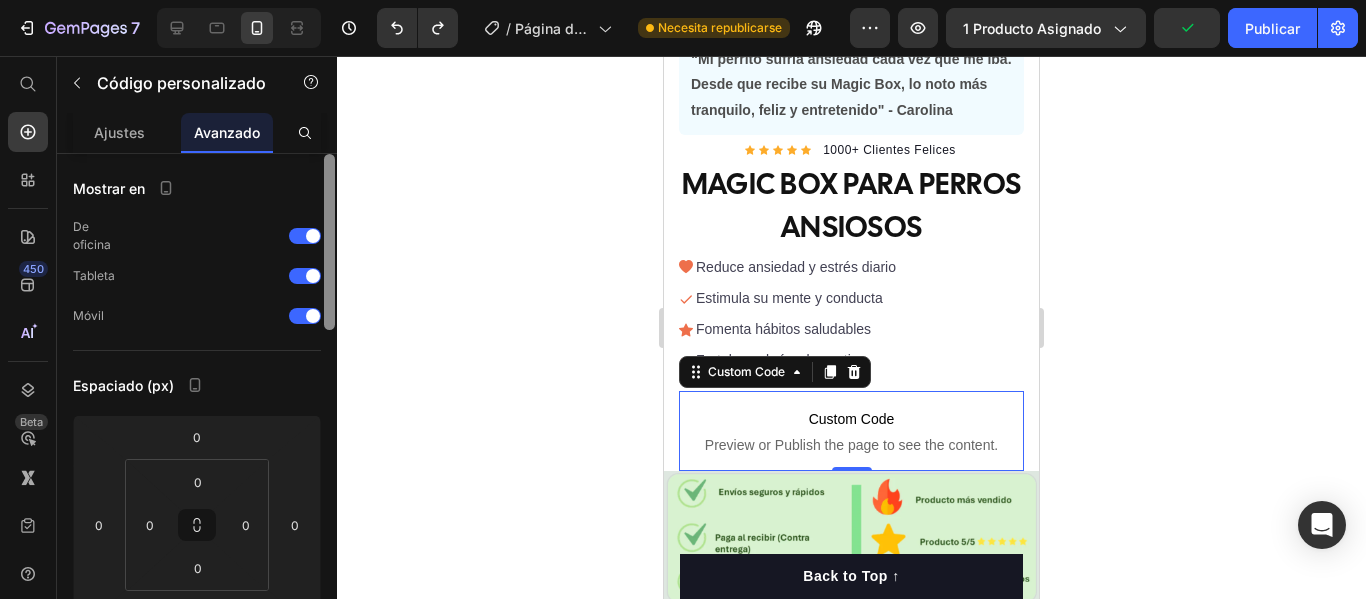 click on "Código personalizado Ajustes Avanzado Mostrar en De oficina Tableta Móvil Espaciado (px) 0 0 0 0 0 0 0 0 Forma Borde Esquina 8 8 8 8 Sombra Posición Opacidad 100 % Animación Actualice al plan Build  para desbloquear la animación y otras funciones premium. Interacción Actualice al plan Optimize  para desbloquear Interacción y otras funciones premium. Clase CSS Eliminar elemento" at bounding box center (197, 327) 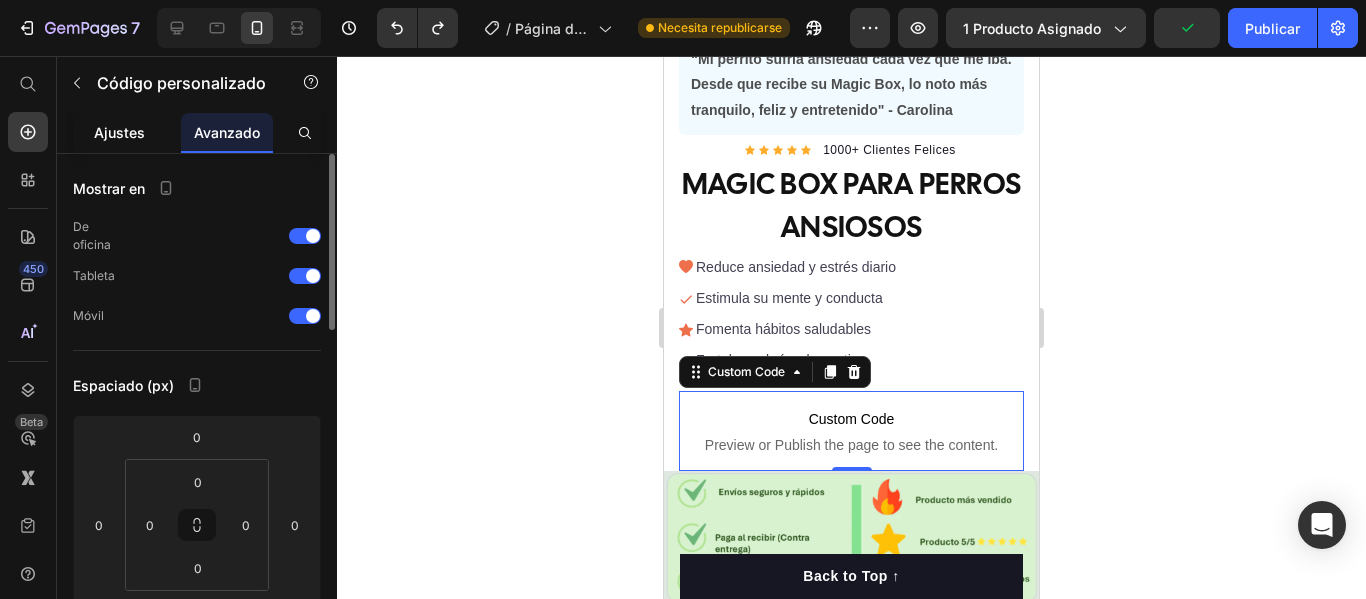 click on "Ajustes" 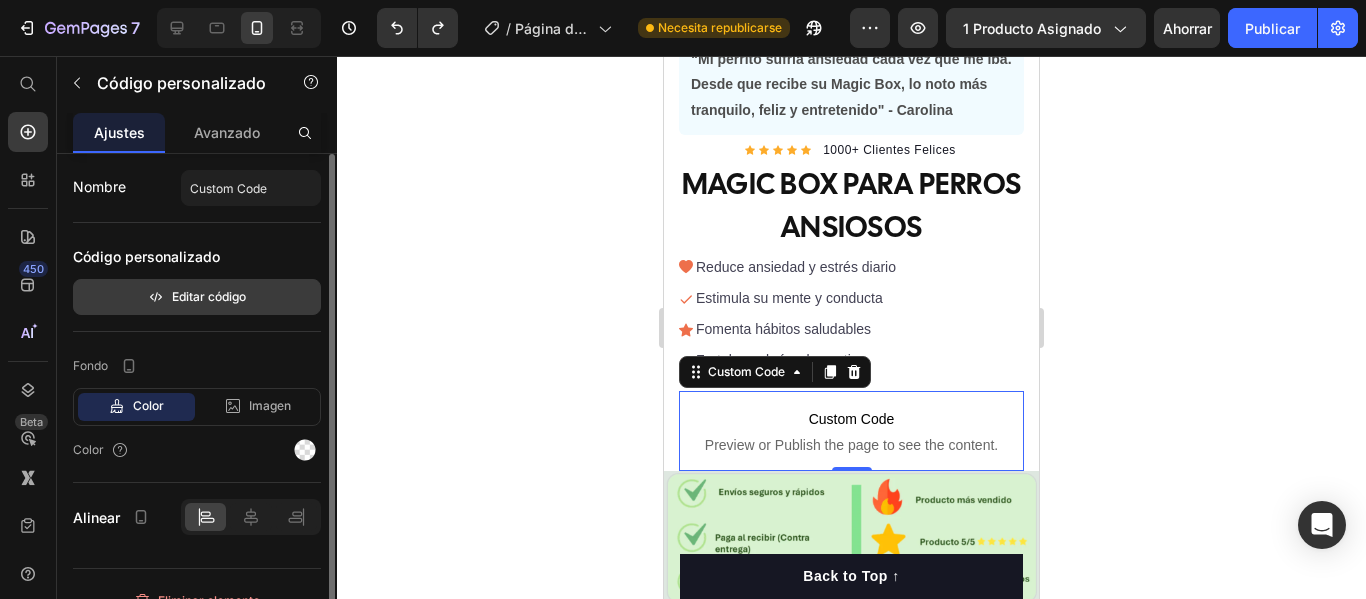click on "Editar código" at bounding box center [209, 296] 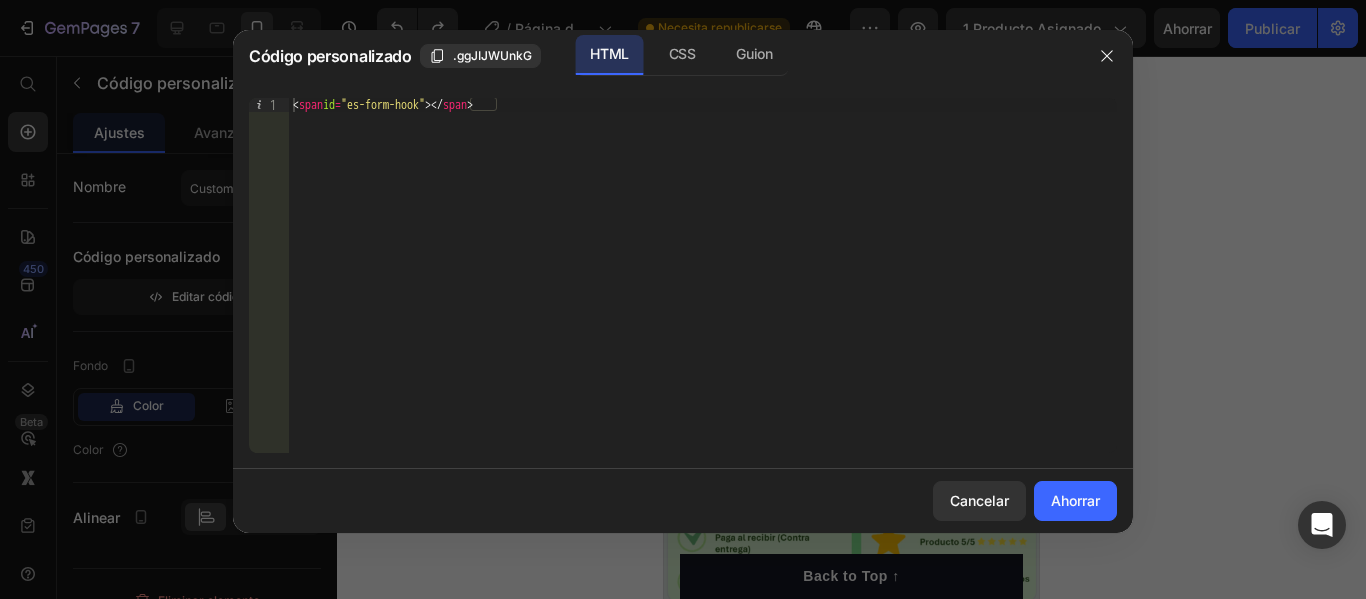 type on "<span id="es-form-hook" ></span>" 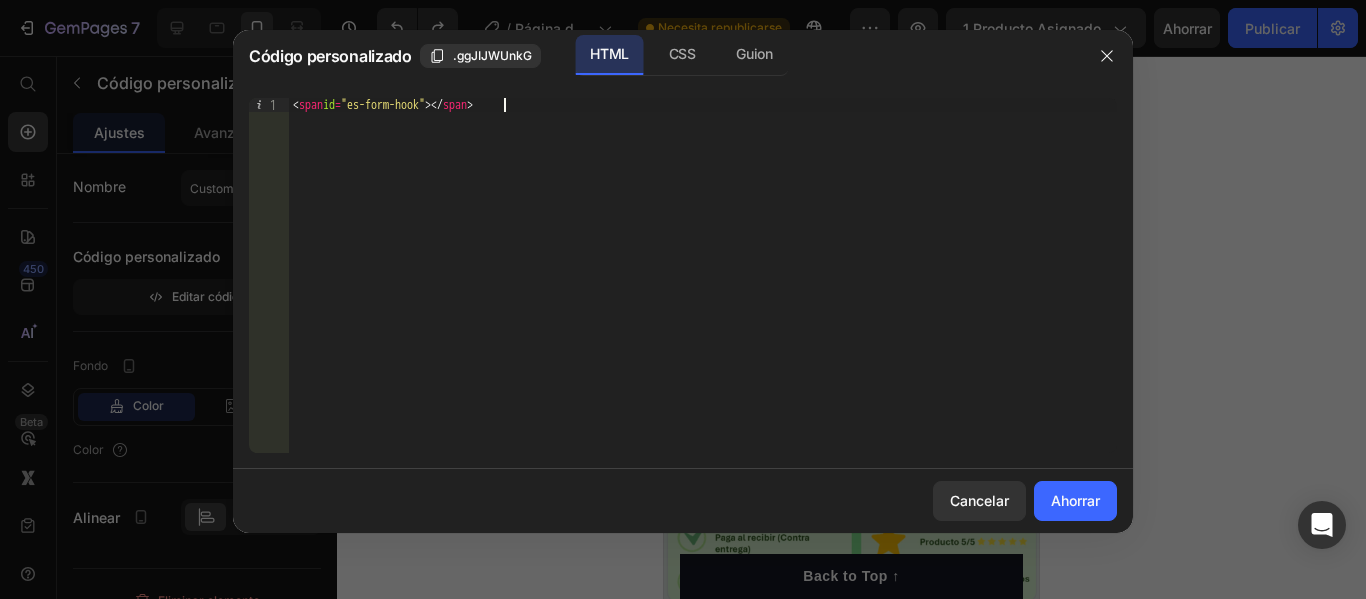 click on "<  span  id  =  "es-form-hook"  >  </  span  >" at bounding box center [703, 289] 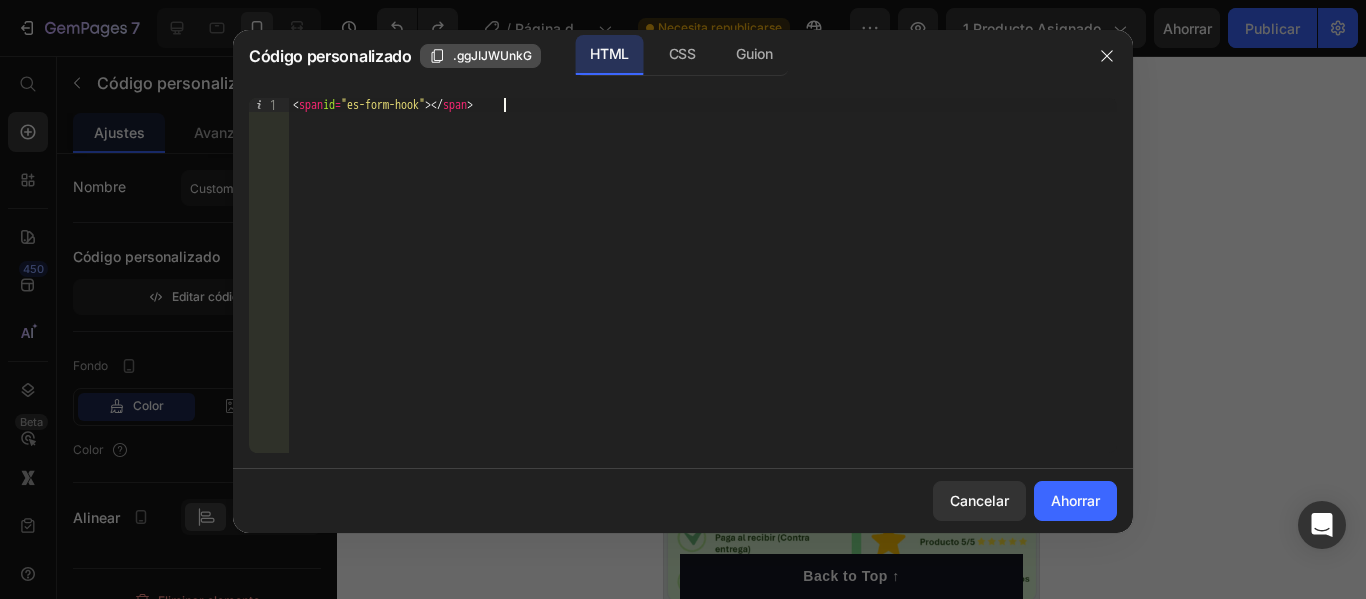click on ".ggJIJWUnkG" at bounding box center [492, 55] 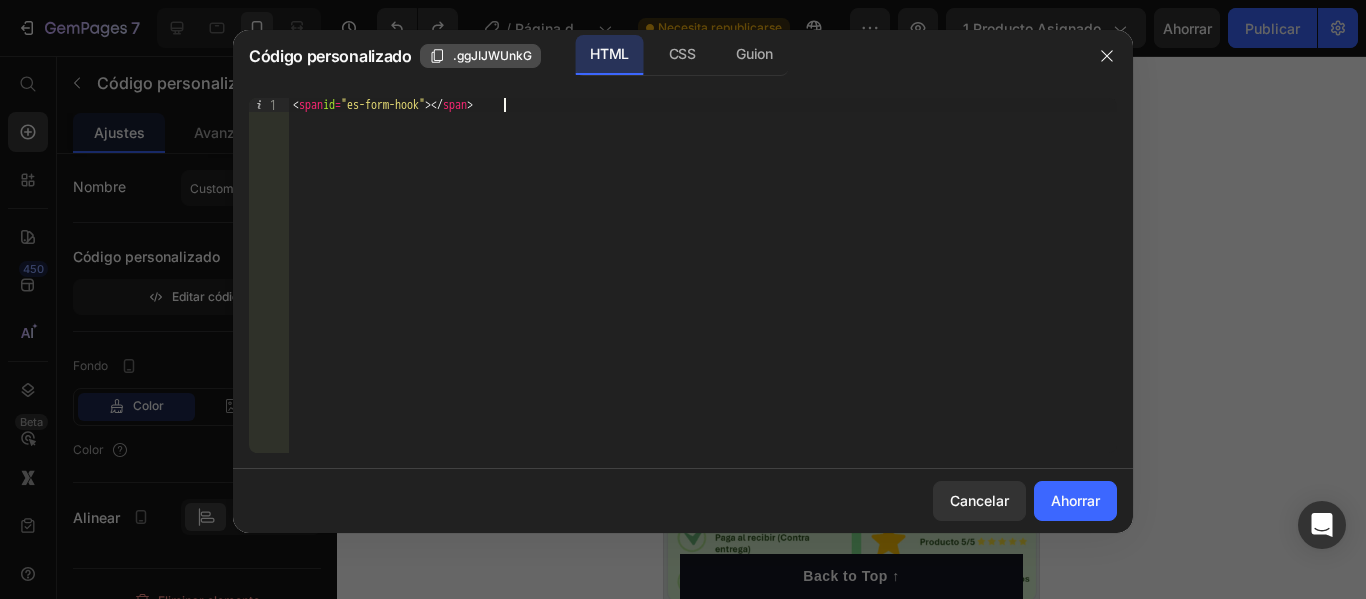 drag, startPoint x: 543, startPoint y: 107, endPoint x: 279, endPoint y: 134, distance: 265.37708 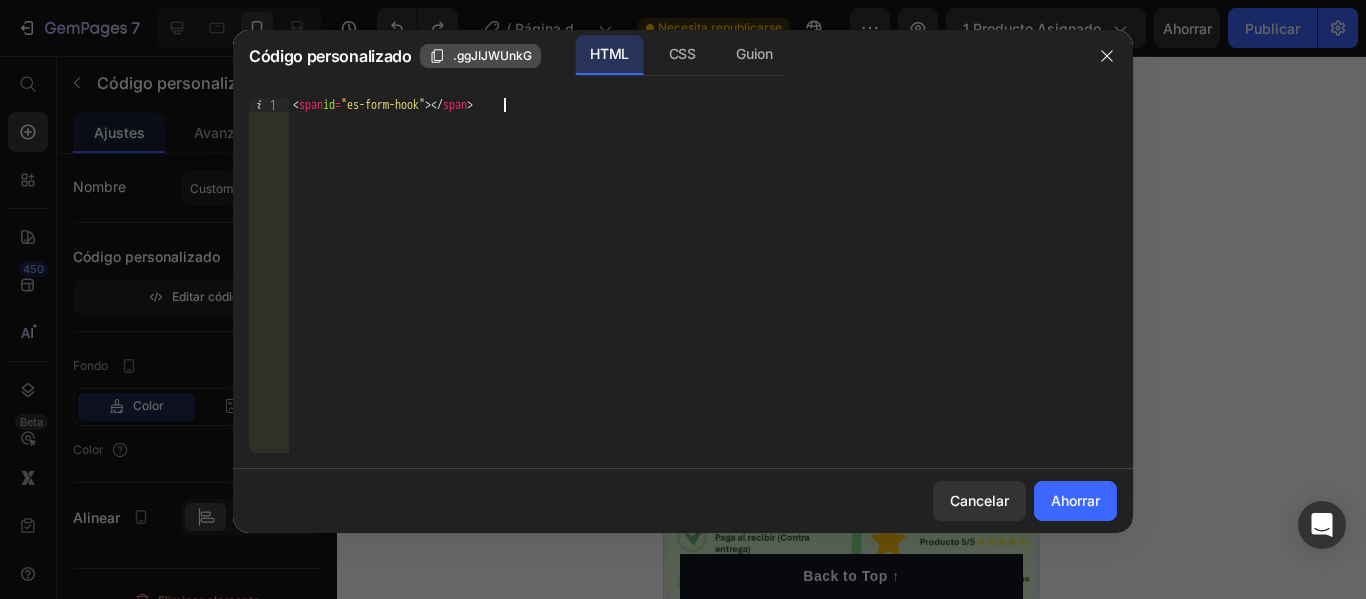 click on "<  span  id  =  "es-form-hook"  >  </  span  >" at bounding box center [703, 289] 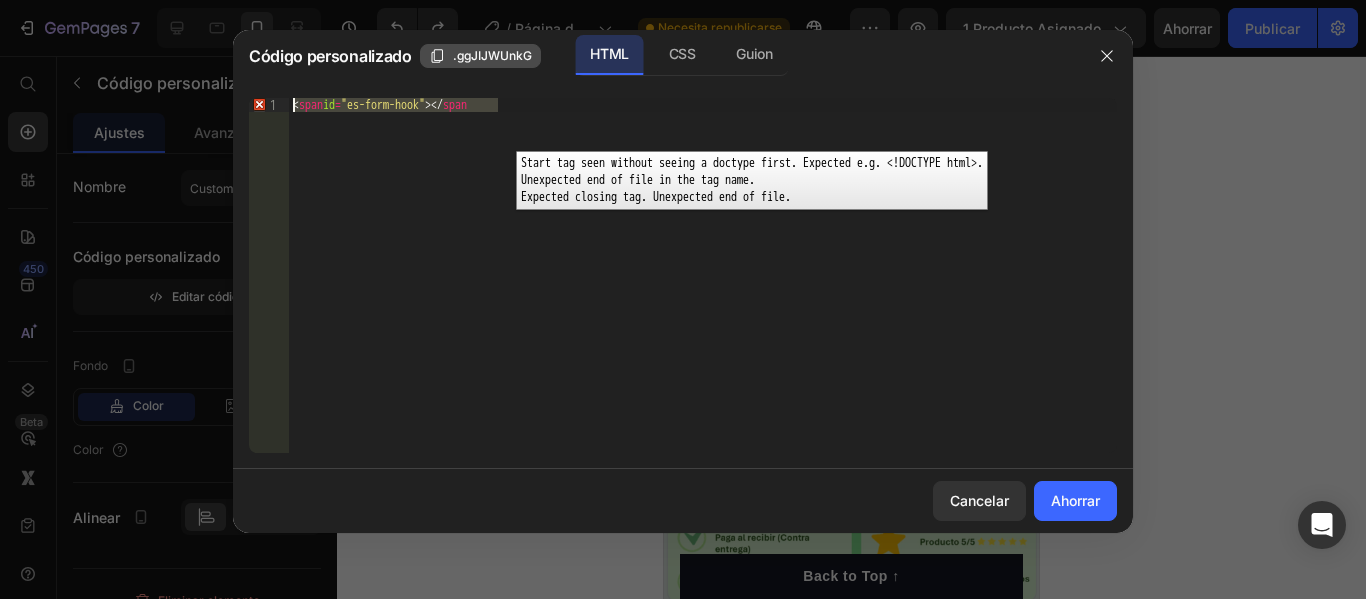 click on "1" at bounding box center (269, 105) 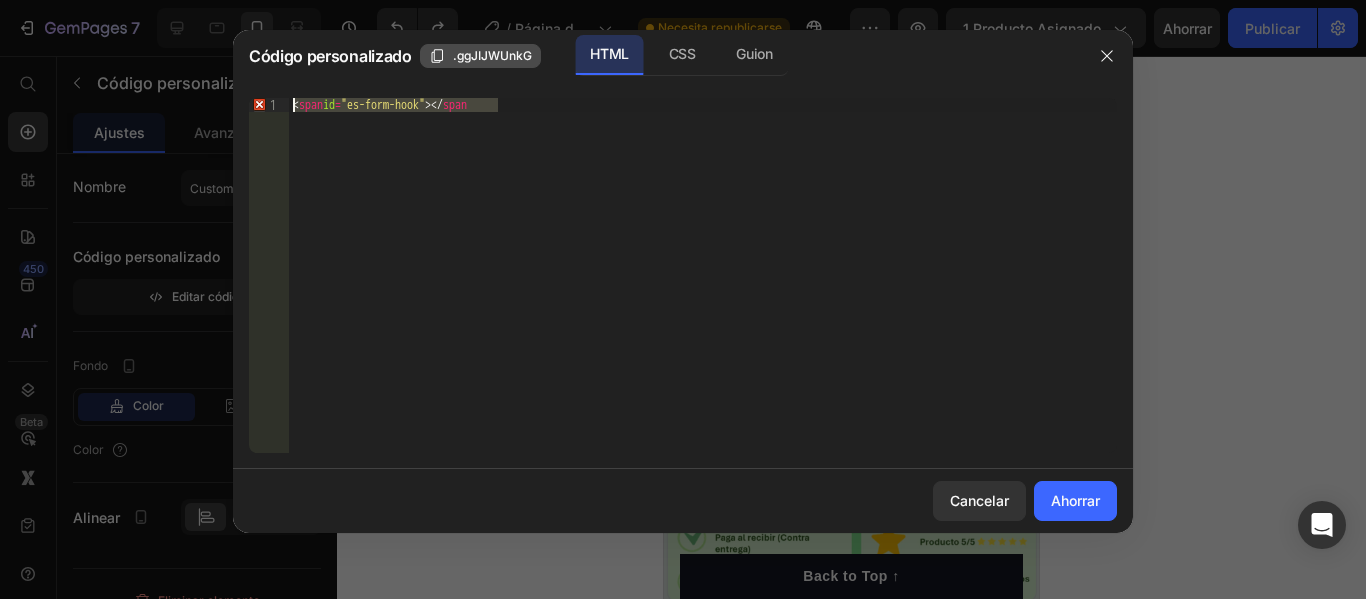 paste on "class="vibrar"></span>" 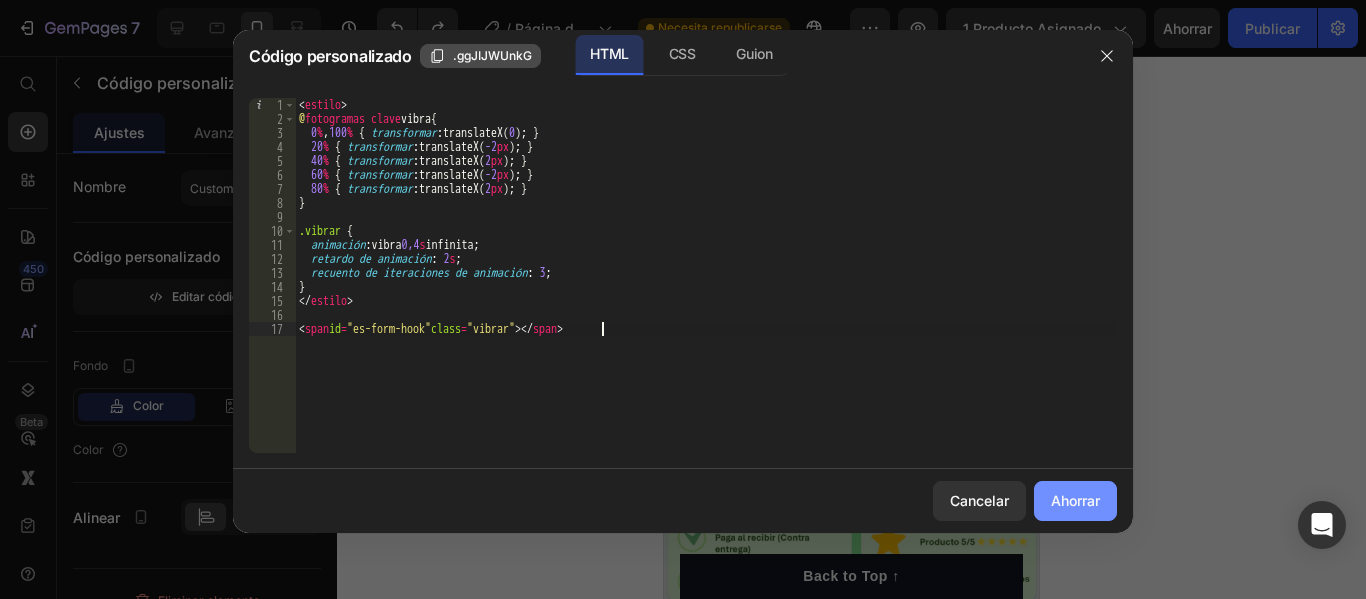 type on "<span id="es-form-hook" class="vibrar"></span>" 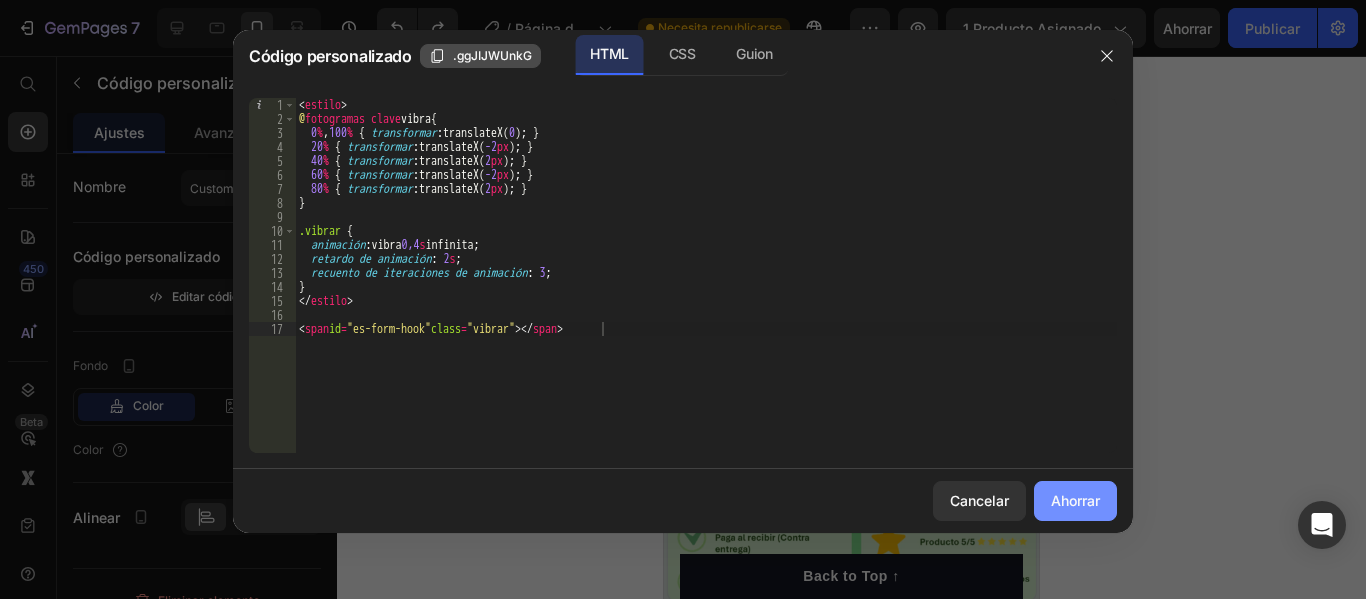 click on "Ahorrar" 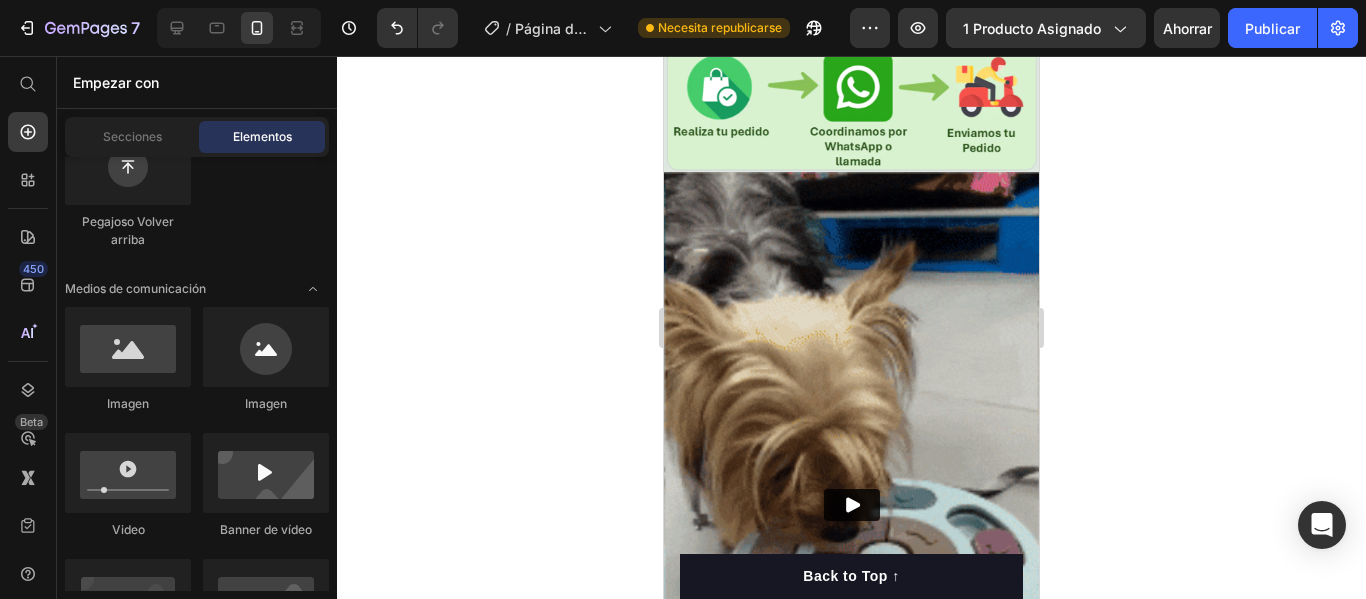 scroll, scrollTop: 1042, scrollLeft: 0, axis: vertical 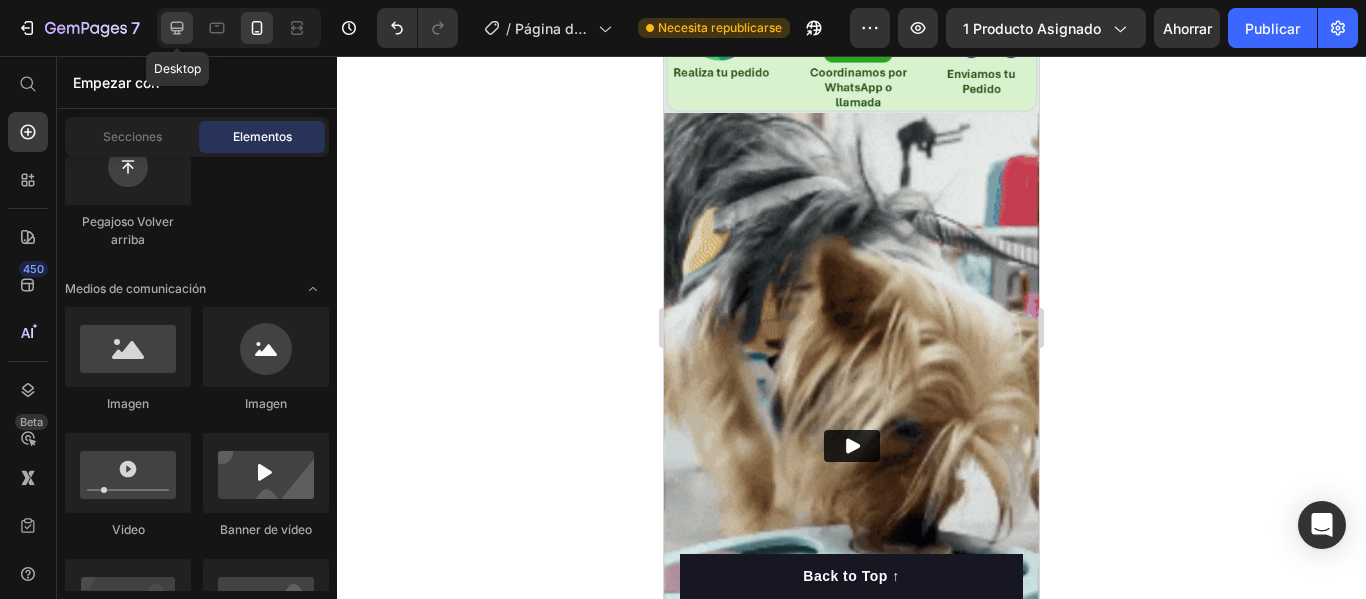 click 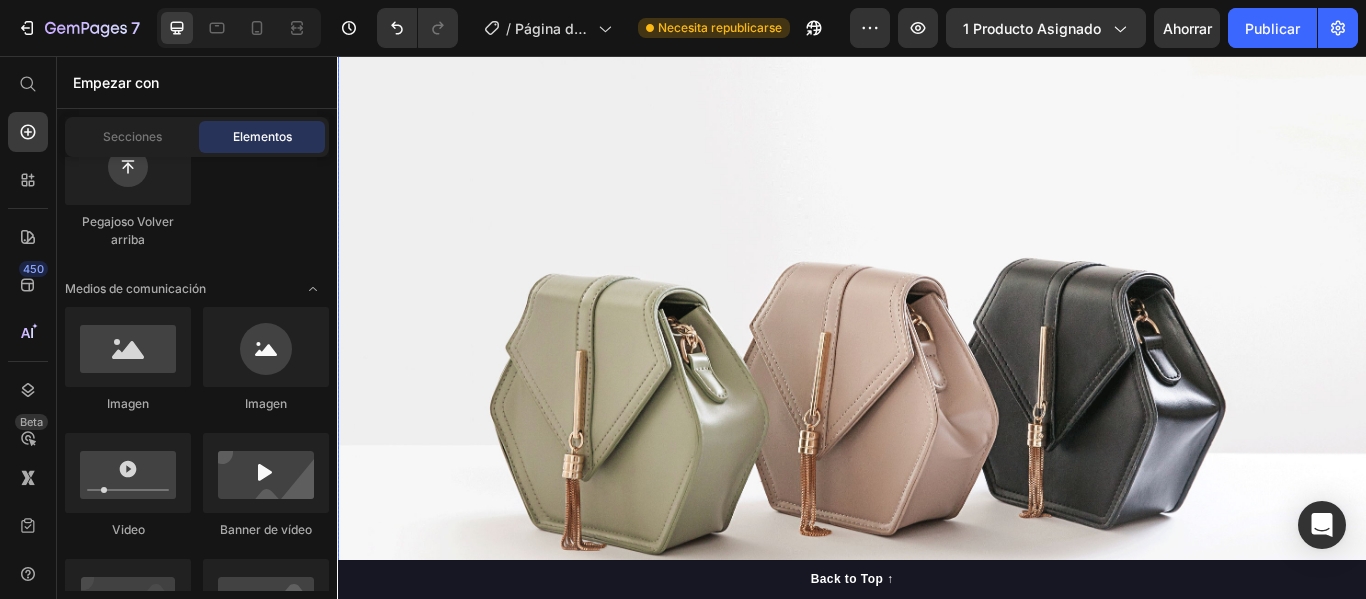 scroll, scrollTop: 1212, scrollLeft: 0, axis: vertical 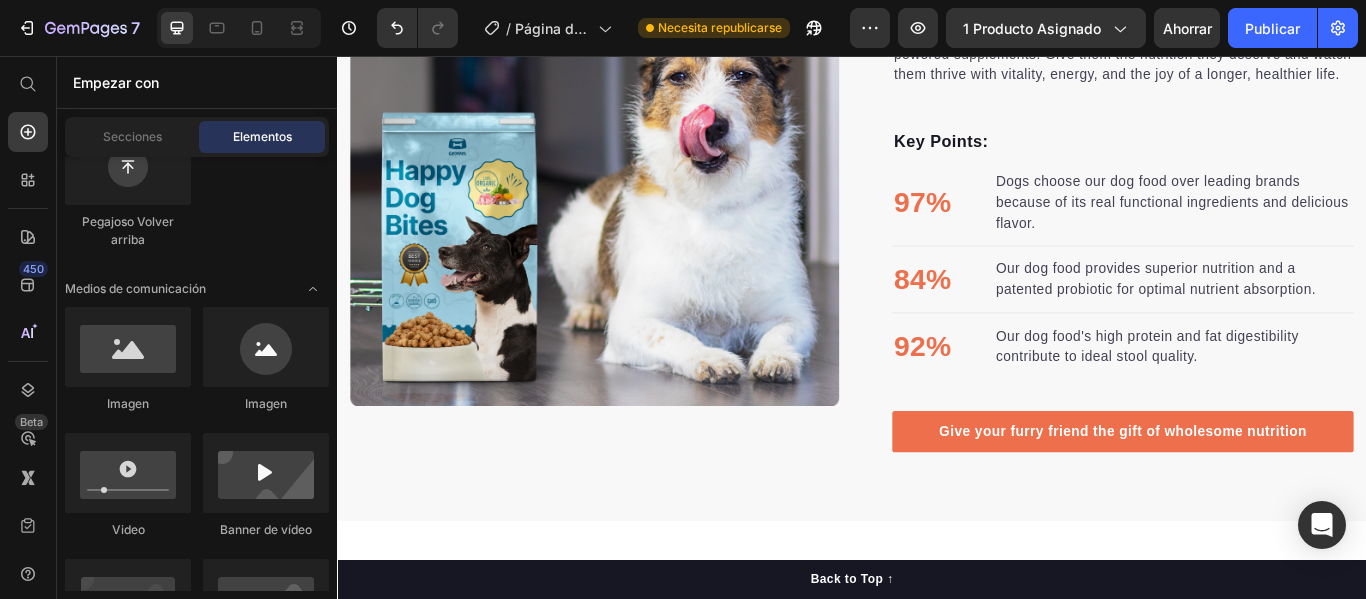 drag, startPoint x: 1527, startPoint y: 164, endPoint x: 1470, endPoint y: 112, distance: 77.155685 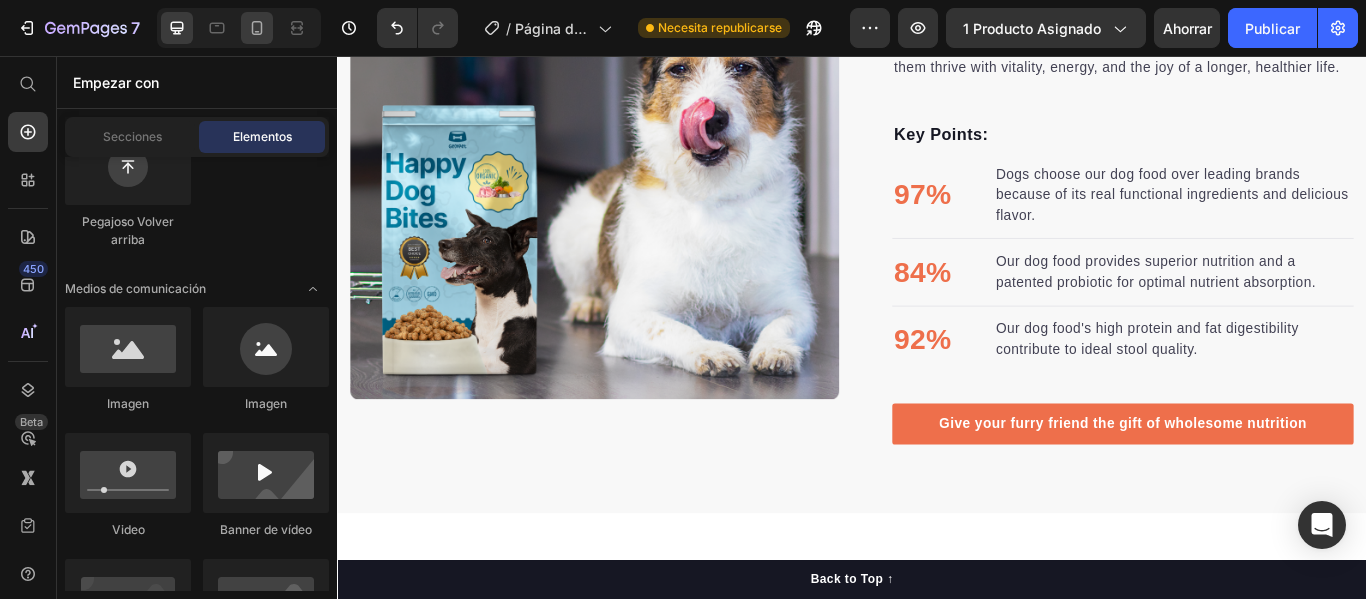 click 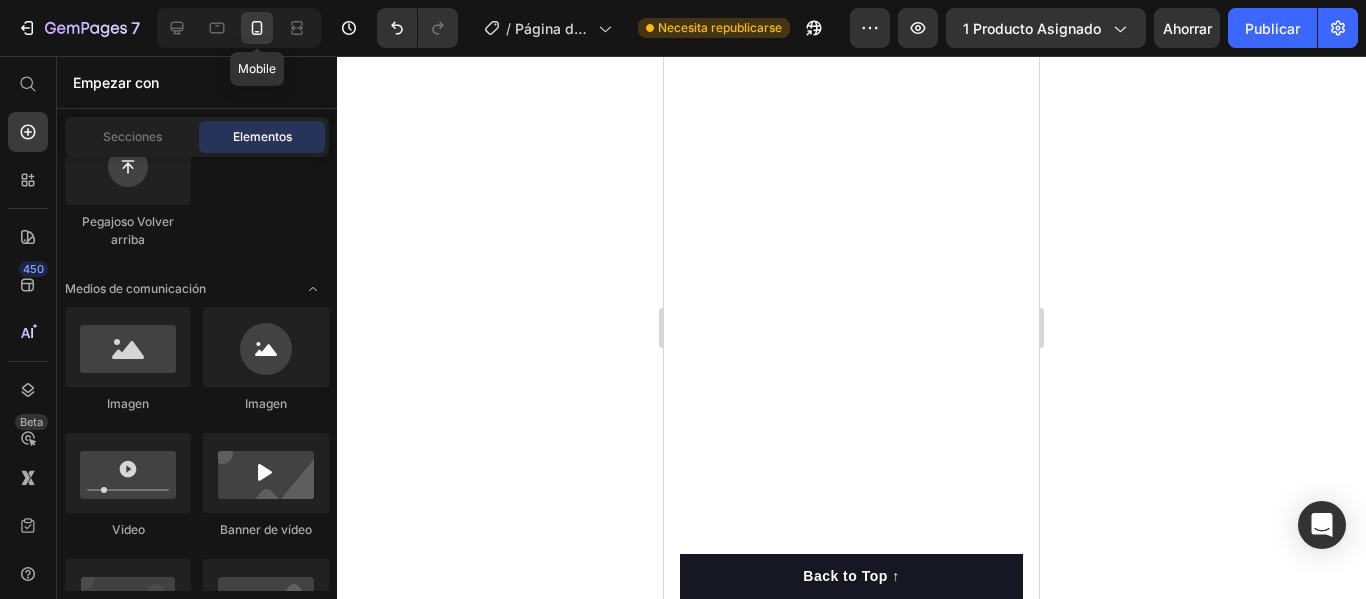 scroll, scrollTop: 0, scrollLeft: 0, axis: both 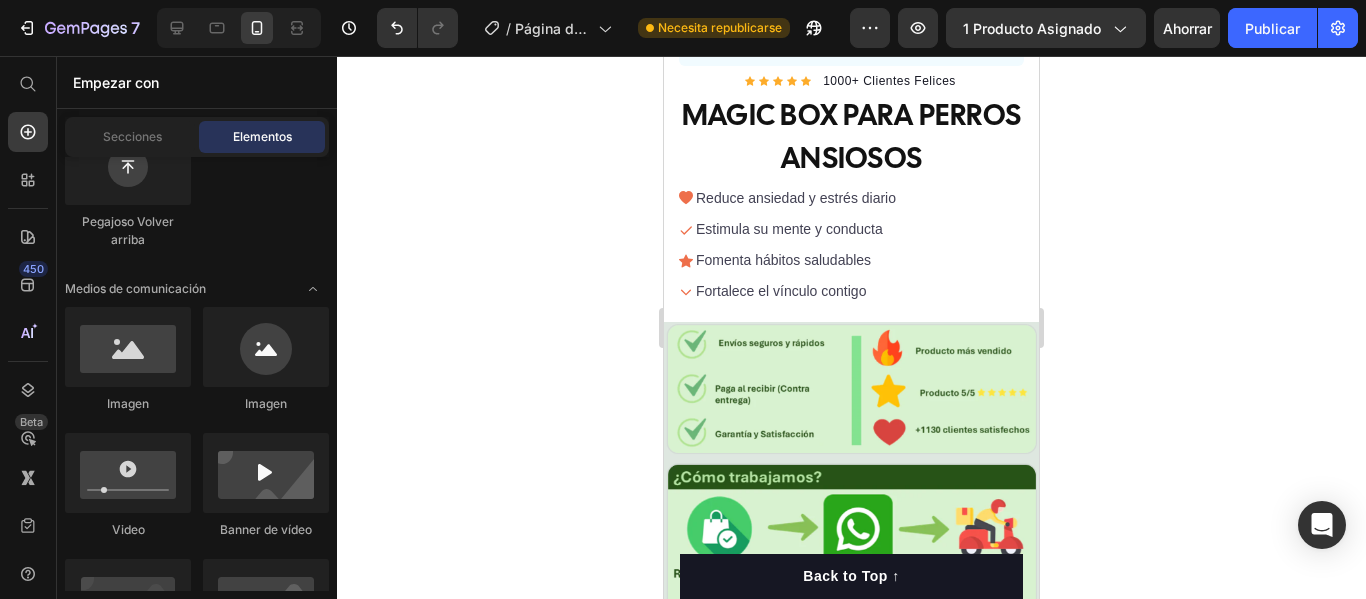 drag, startPoint x: 1028, startPoint y: 94, endPoint x: 1705, endPoint y: 183, distance: 682.825 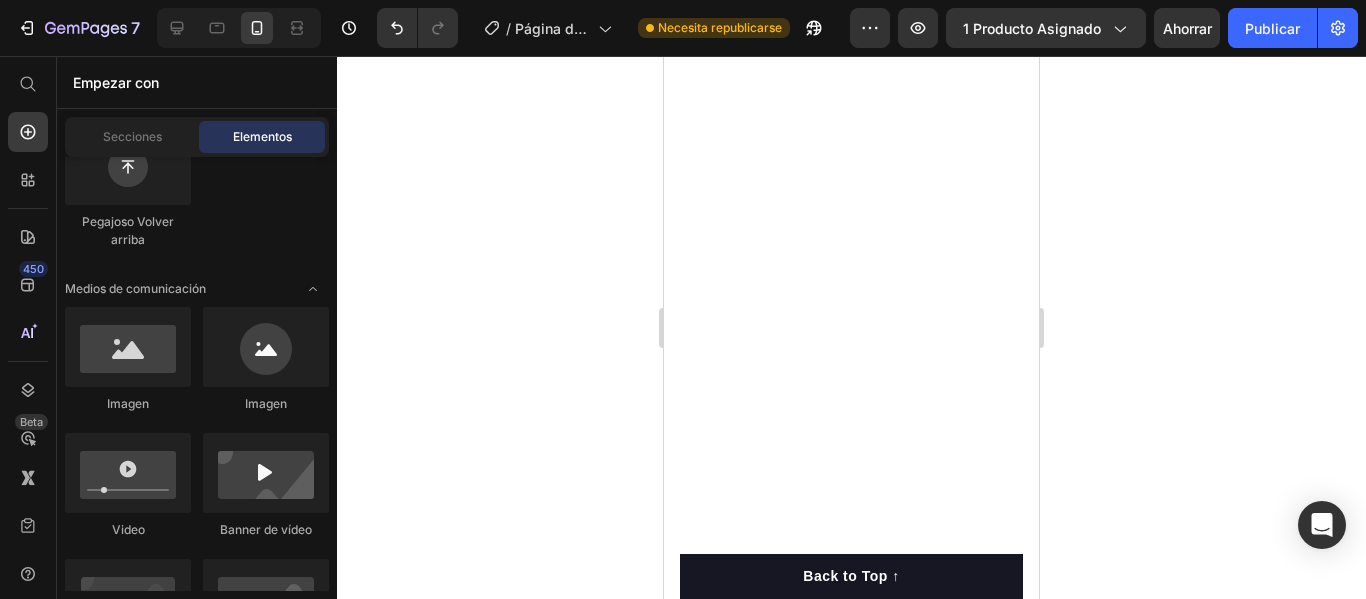 scroll, scrollTop: 0, scrollLeft: 0, axis: both 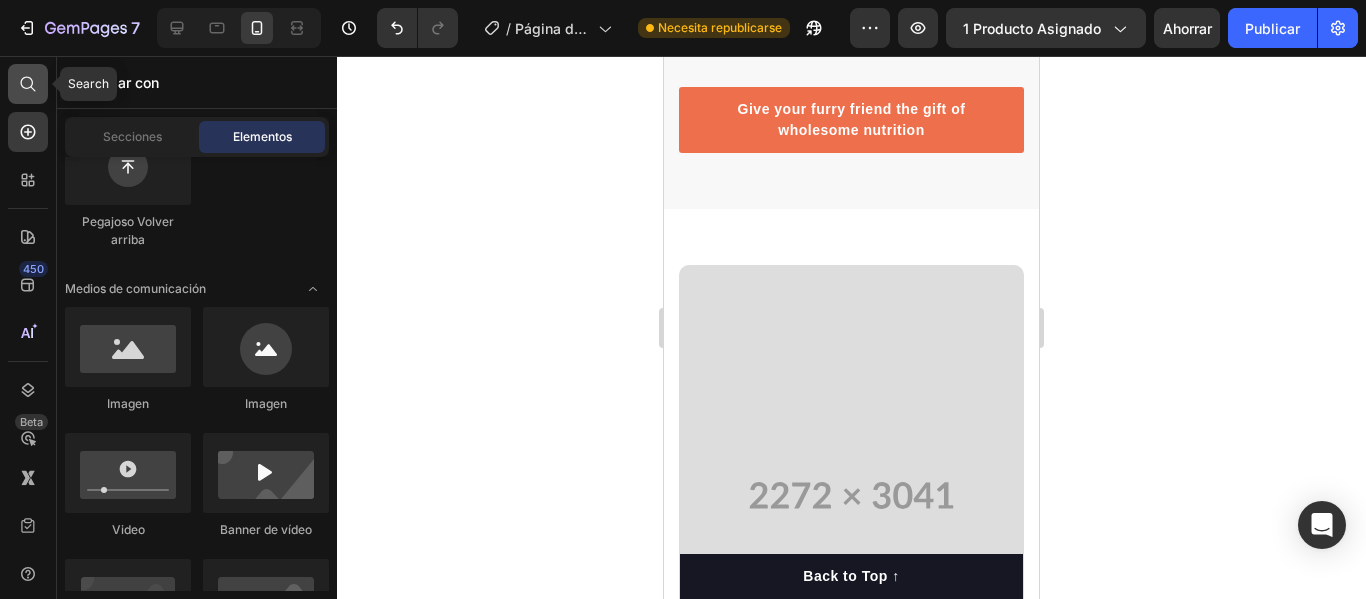 click 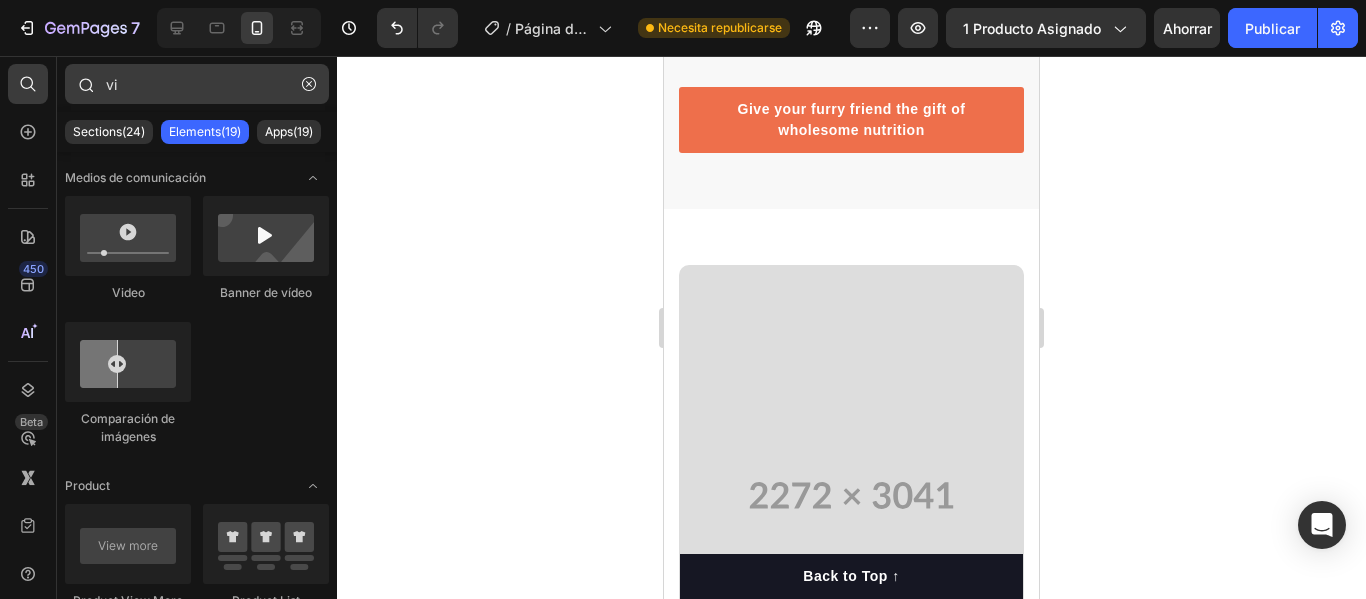 type on "v" 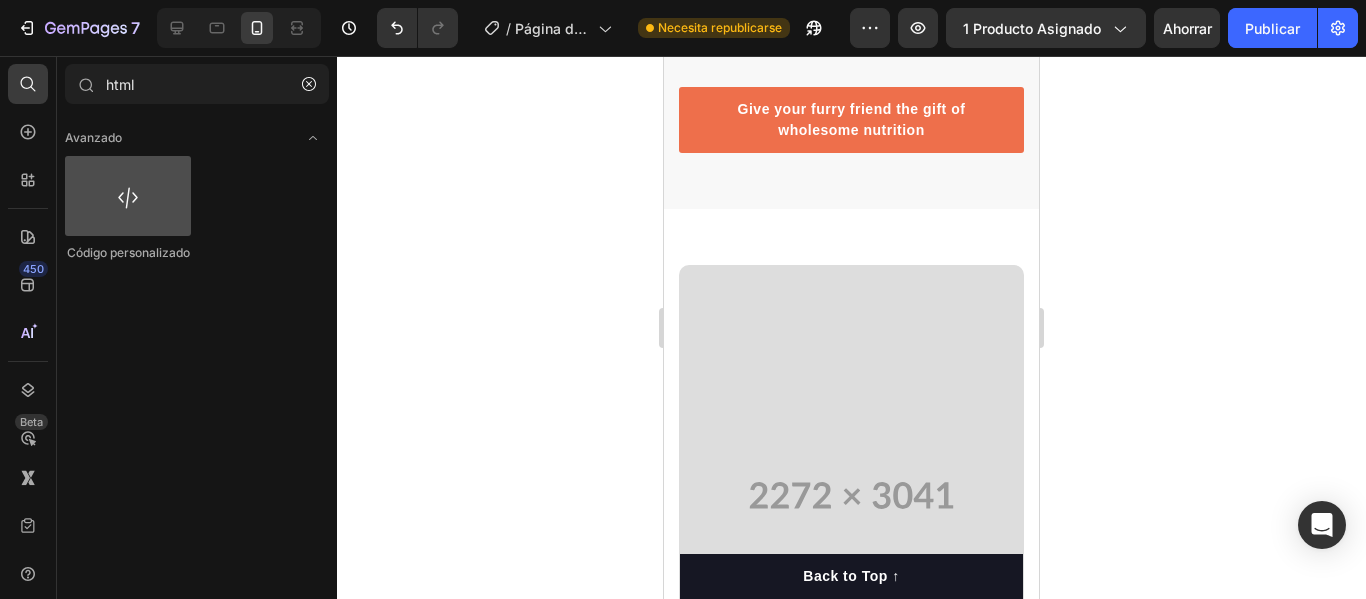 type on "html" 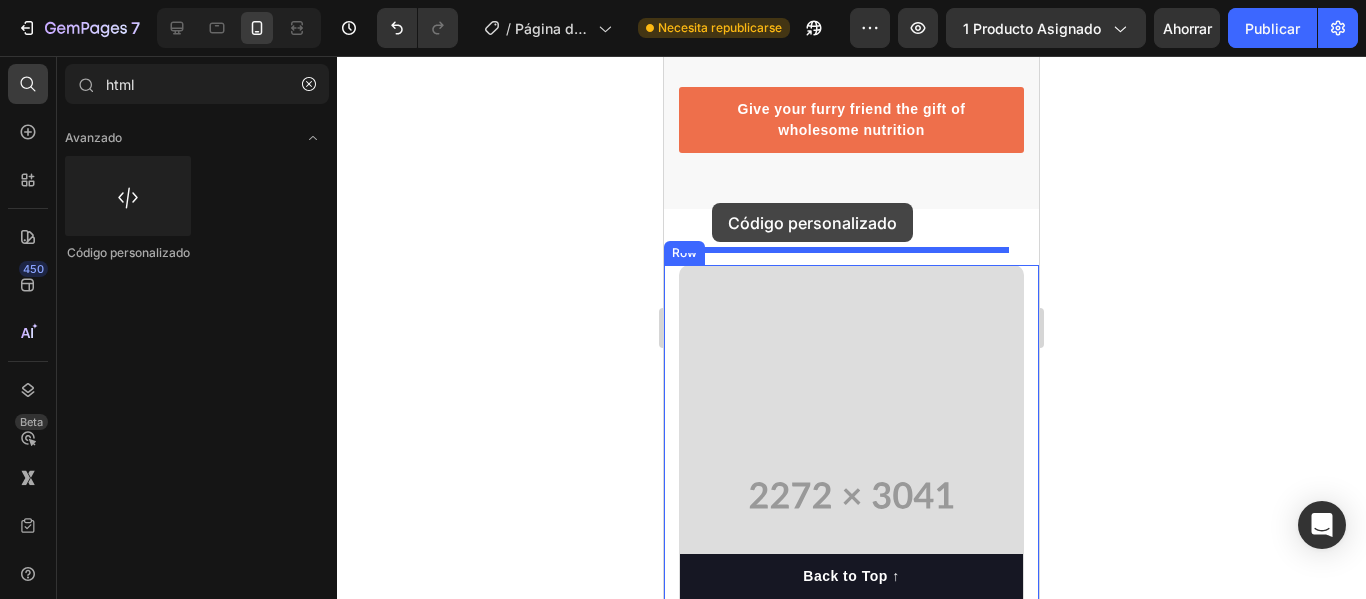 drag, startPoint x: 811, startPoint y: 265, endPoint x: 712, endPoint y: 203, distance: 116.81181 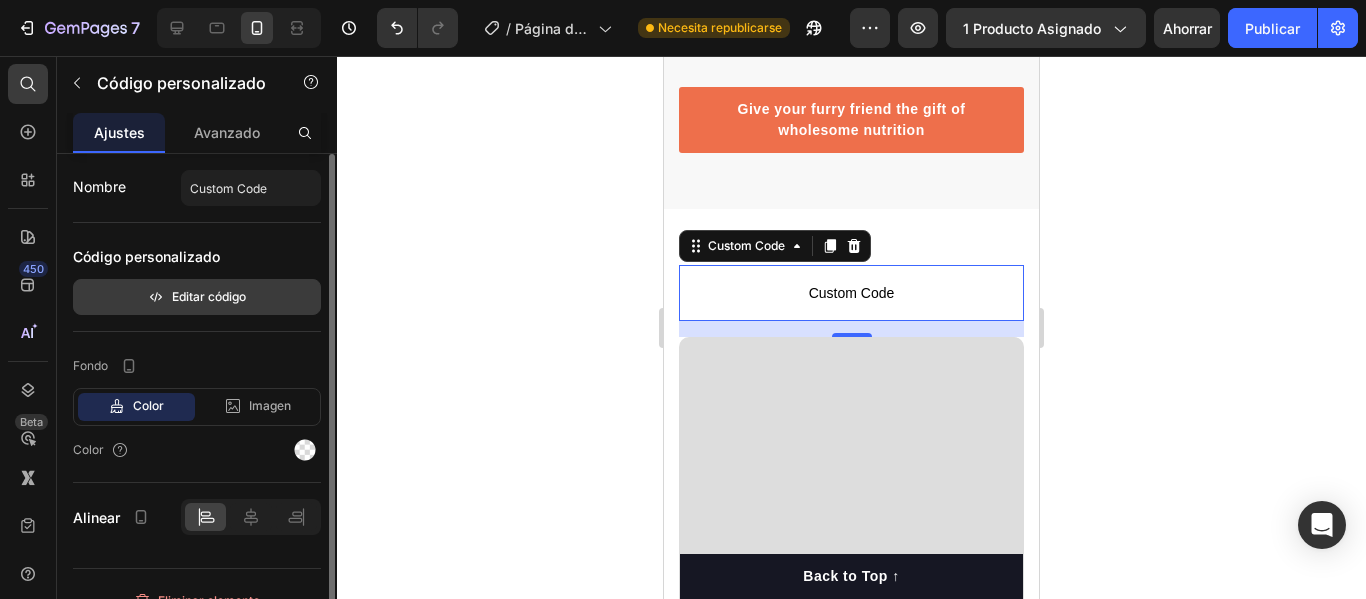 click on "Editar código" at bounding box center (197, 297) 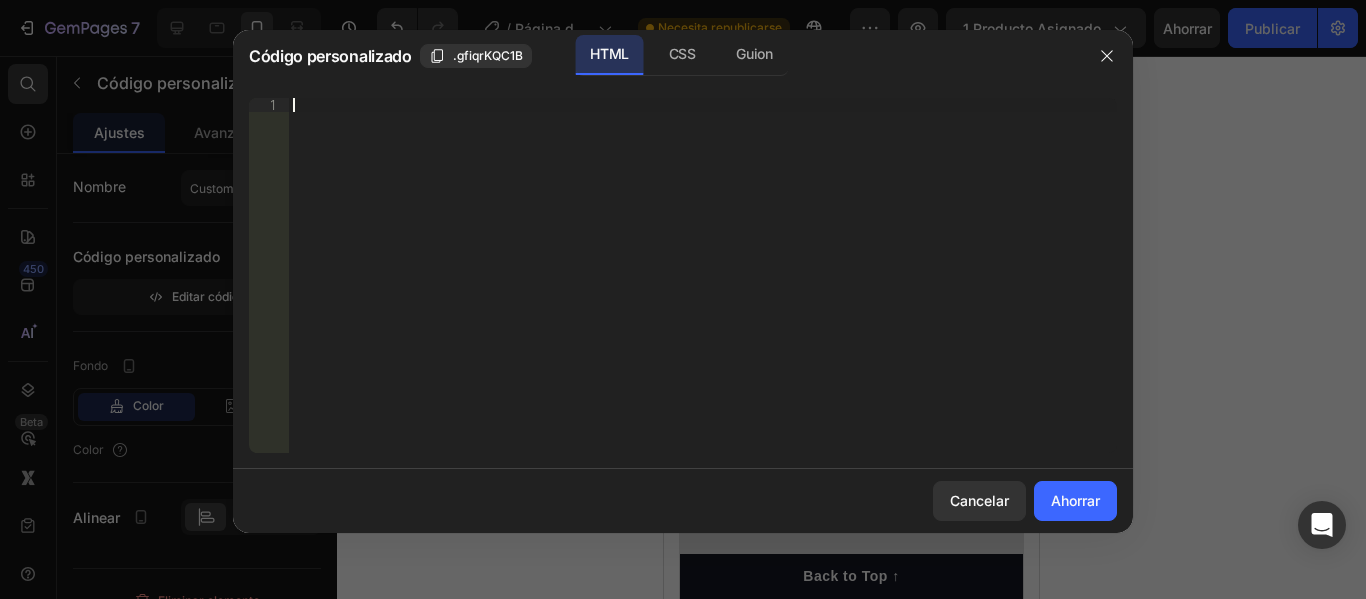 click on "Inserte el código de instalación de terceros, el código HTML o el código Liquid para mostrar contenido personalizado." at bounding box center [703, 289] 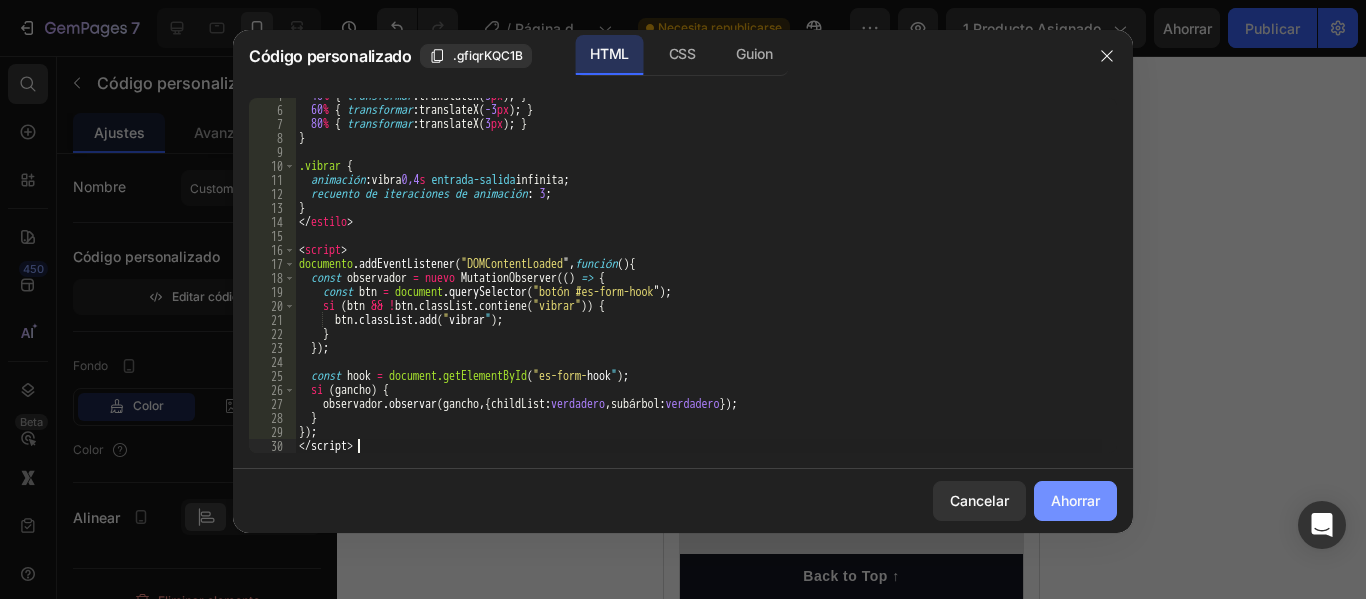 click on "Ahorrar" at bounding box center [1075, 500] 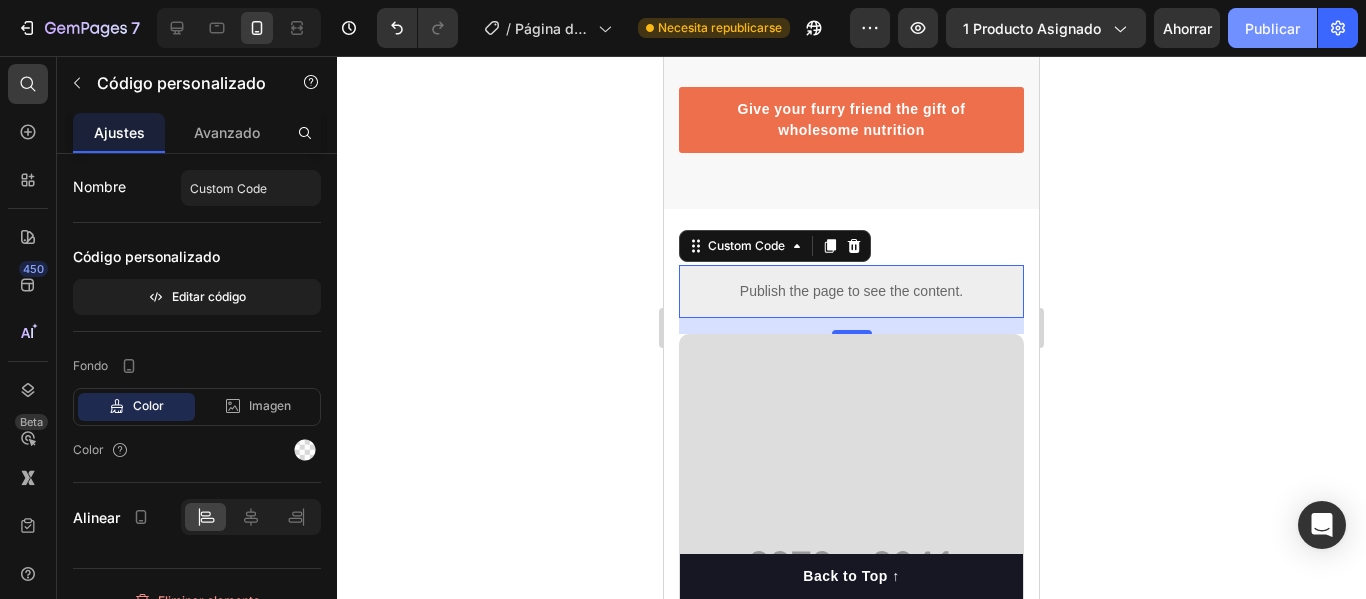 click on "Publicar" 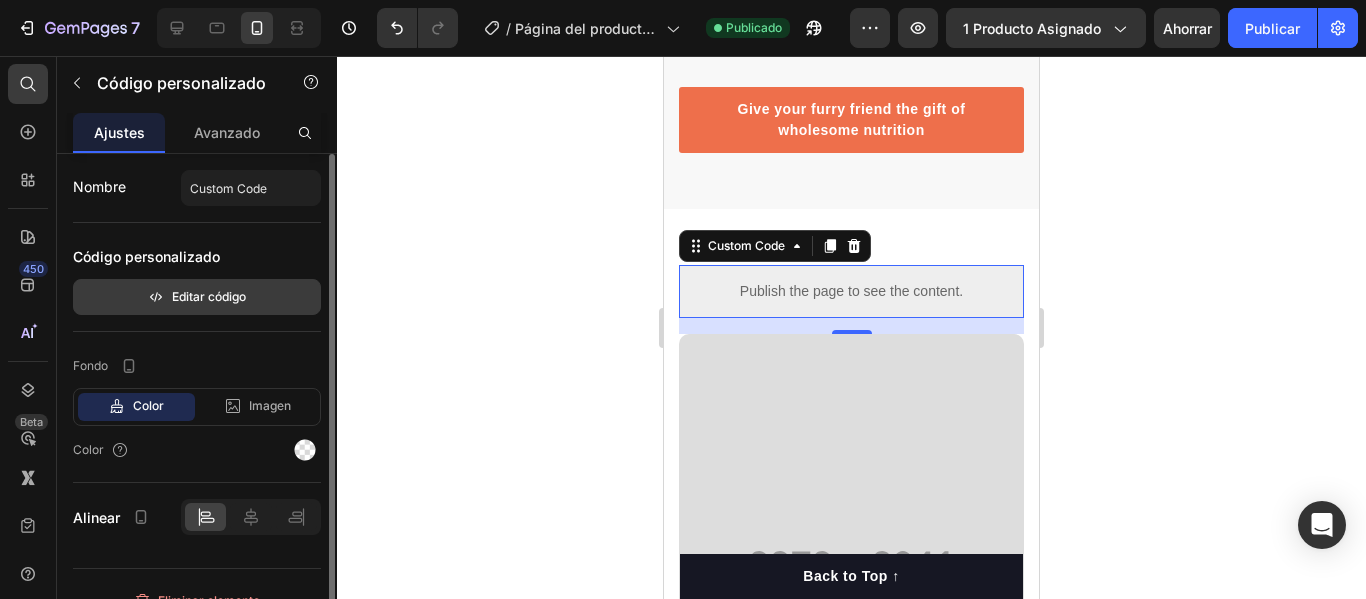 click on "Editar código" at bounding box center (197, 297) 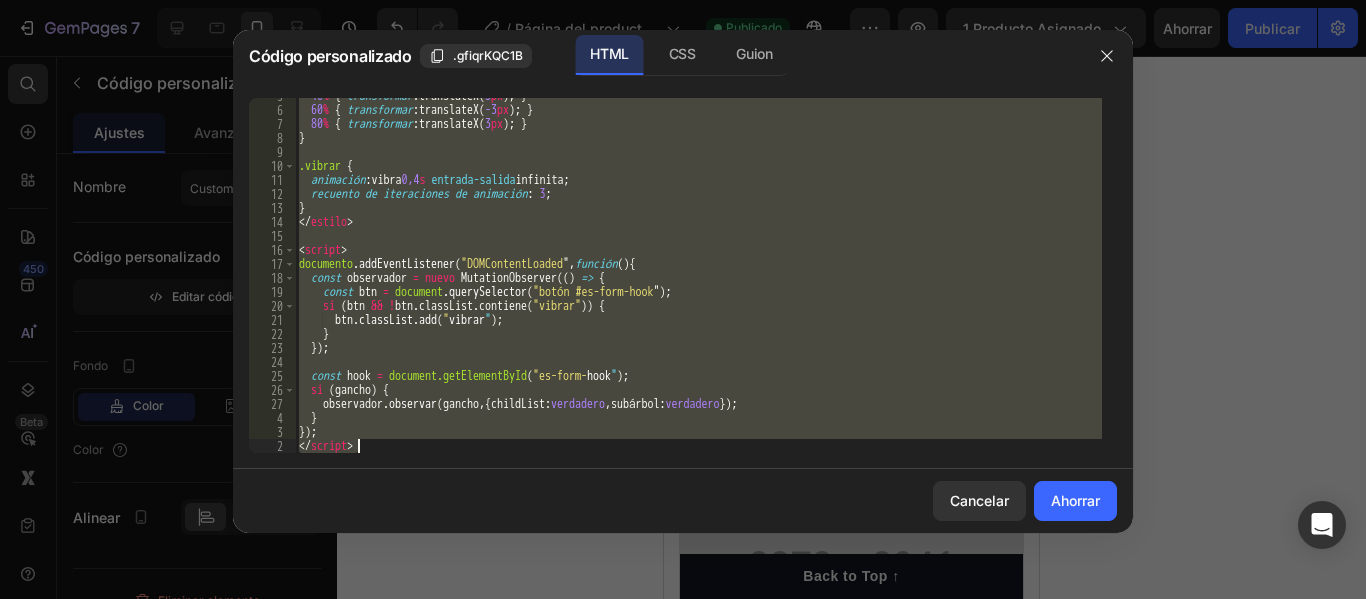 scroll, scrollTop: 65, scrollLeft: 0, axis: vertical 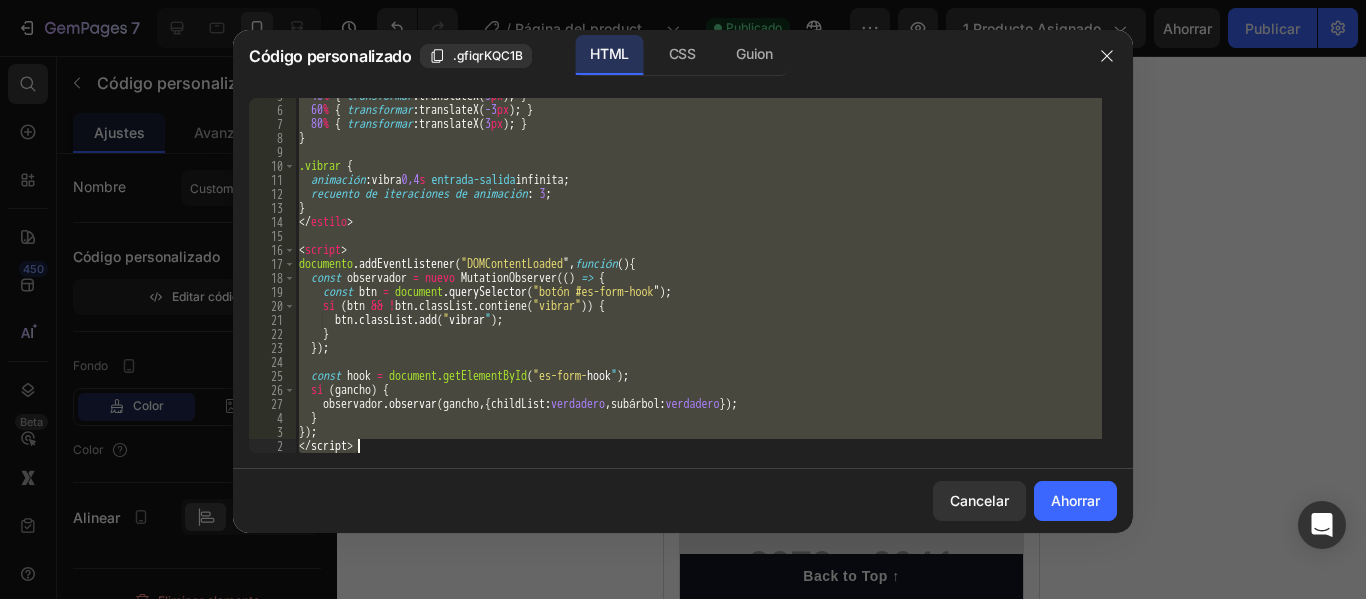 drag, startPoint x: 300, startPoint y: 101, endPoint x: 607, endPoint y: 640, distance: 620.29834 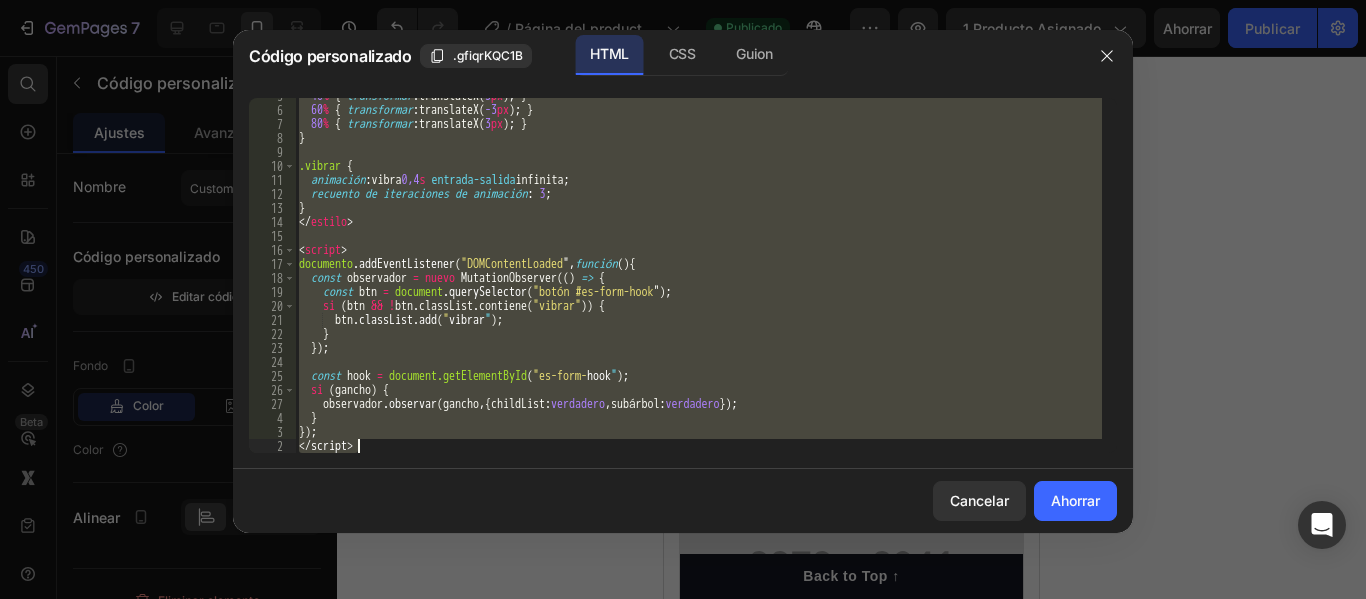 paste 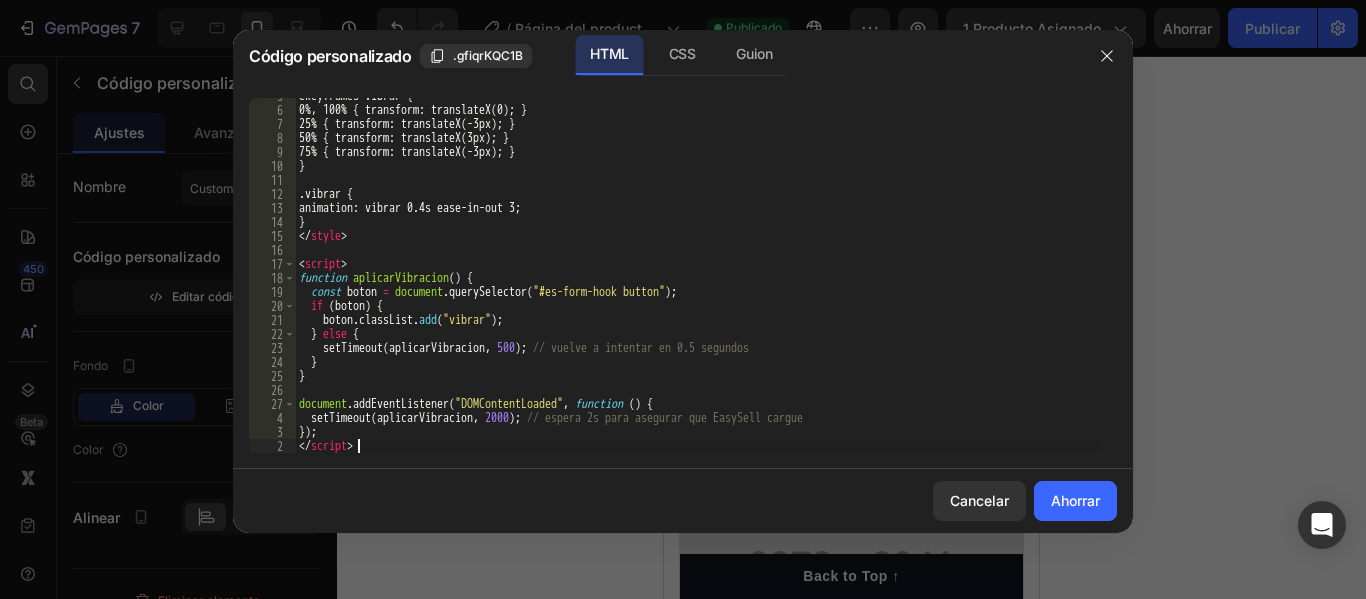 scroll, scrollTop: 23, scrollLeft: 0, axis: vertical 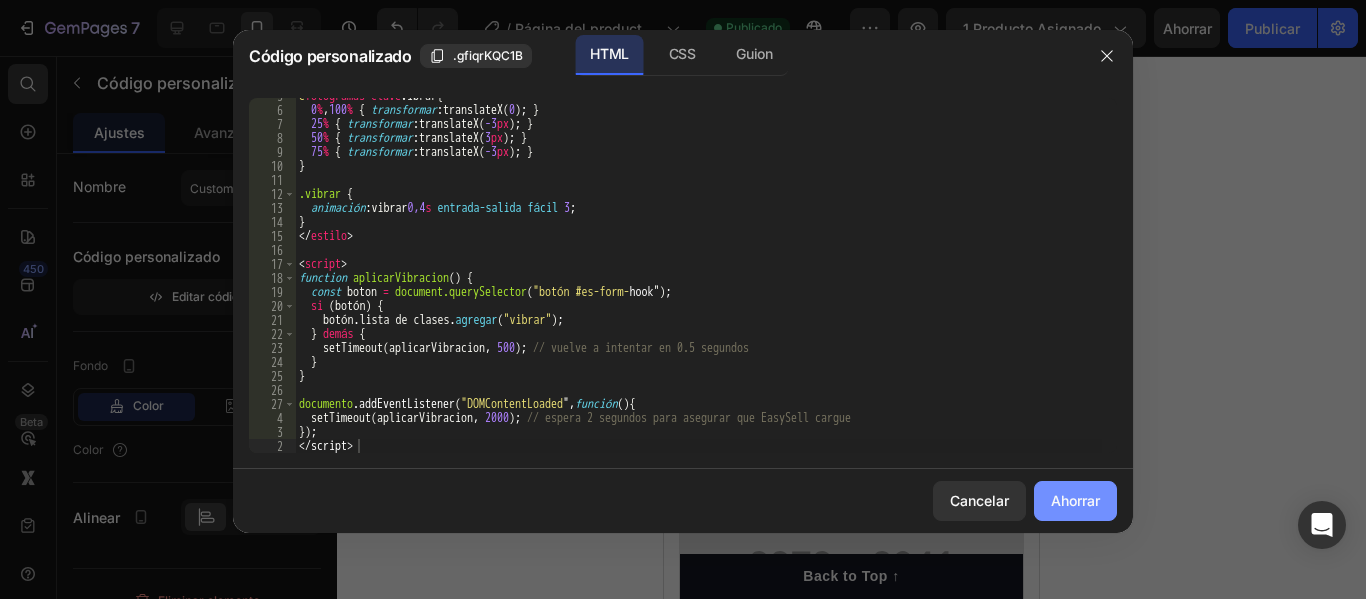 click on "Ahorrar" at bounding box center [1075, 500] 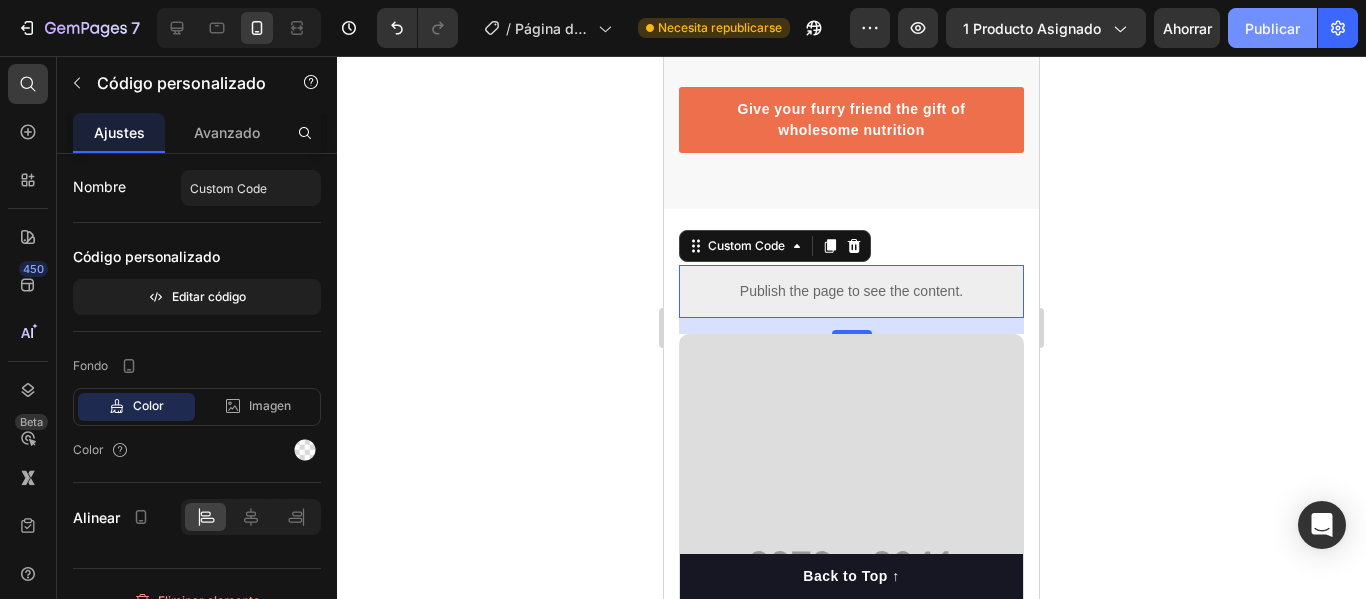 click on "Publicar" 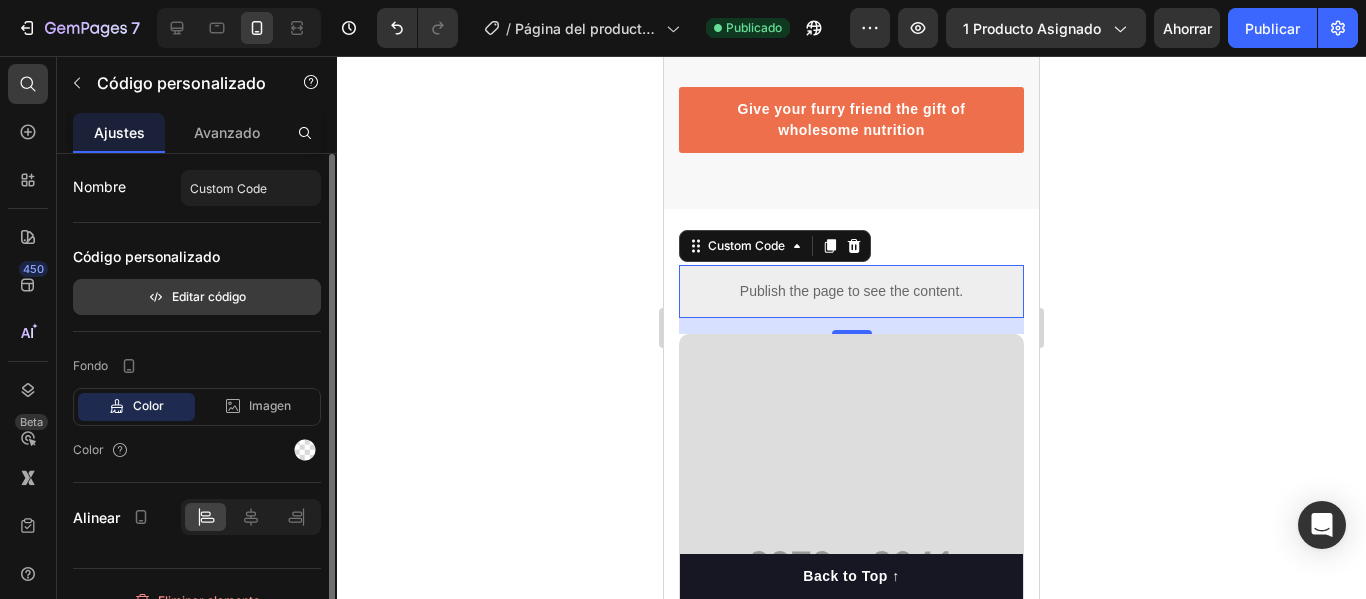 click on "Editar código" at bounding box center (197, 297) 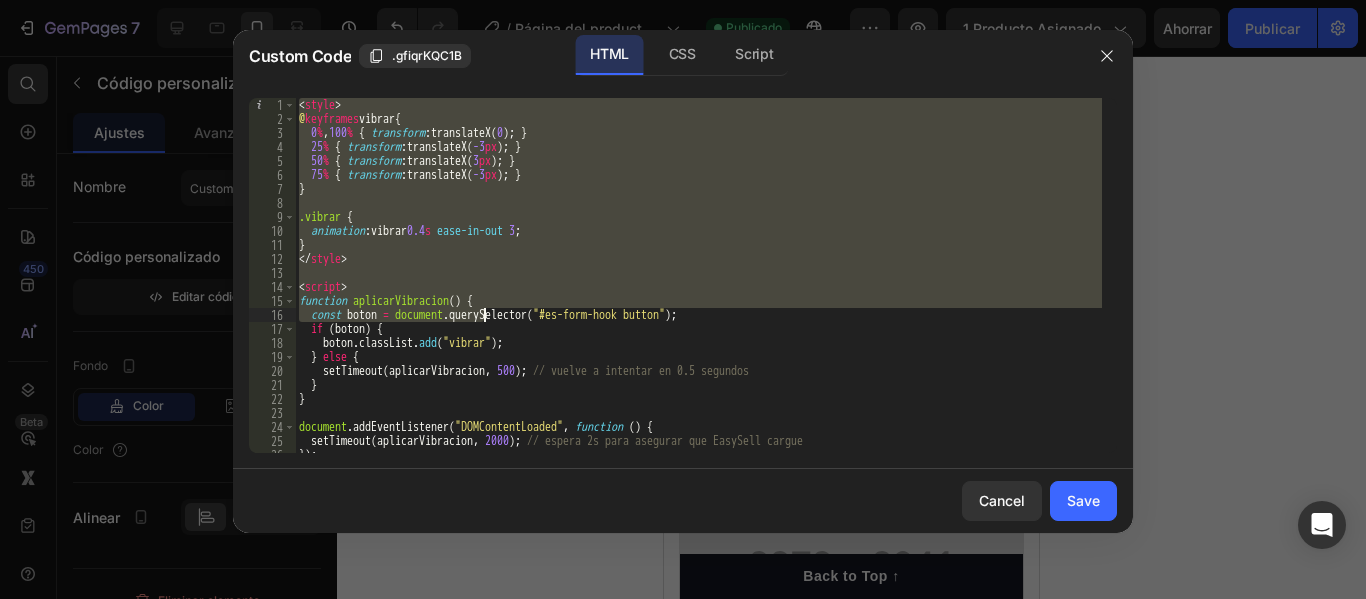 scroll, scrollTop: 23, scrollLeft: 0, axis: vertical 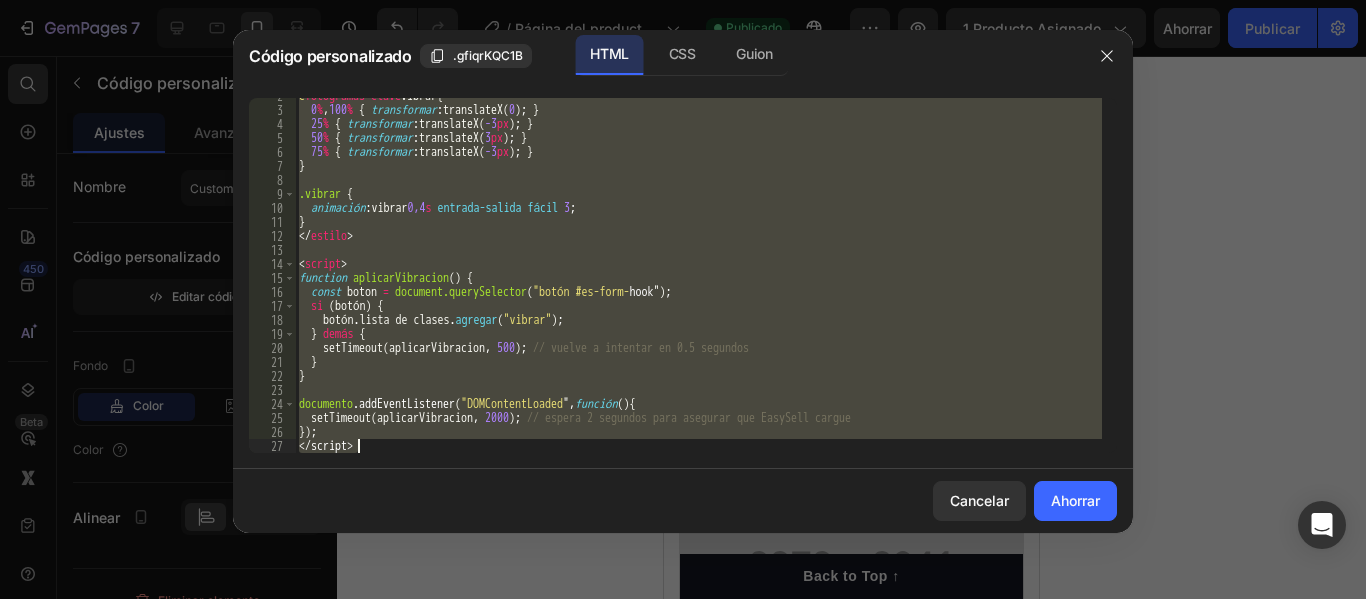 drag, startPoint x: 296, startPoint y: 100, endPoint x: 573, endPoint y: 538, distance: 518.2403 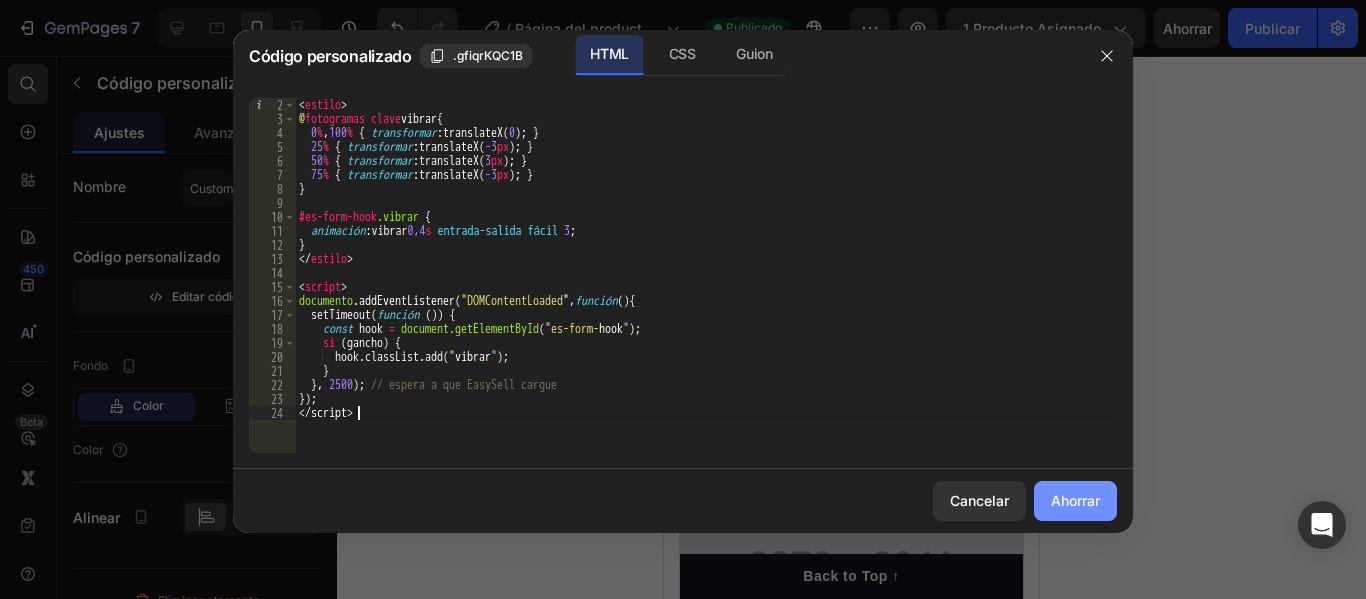 click on "Ahorrar" 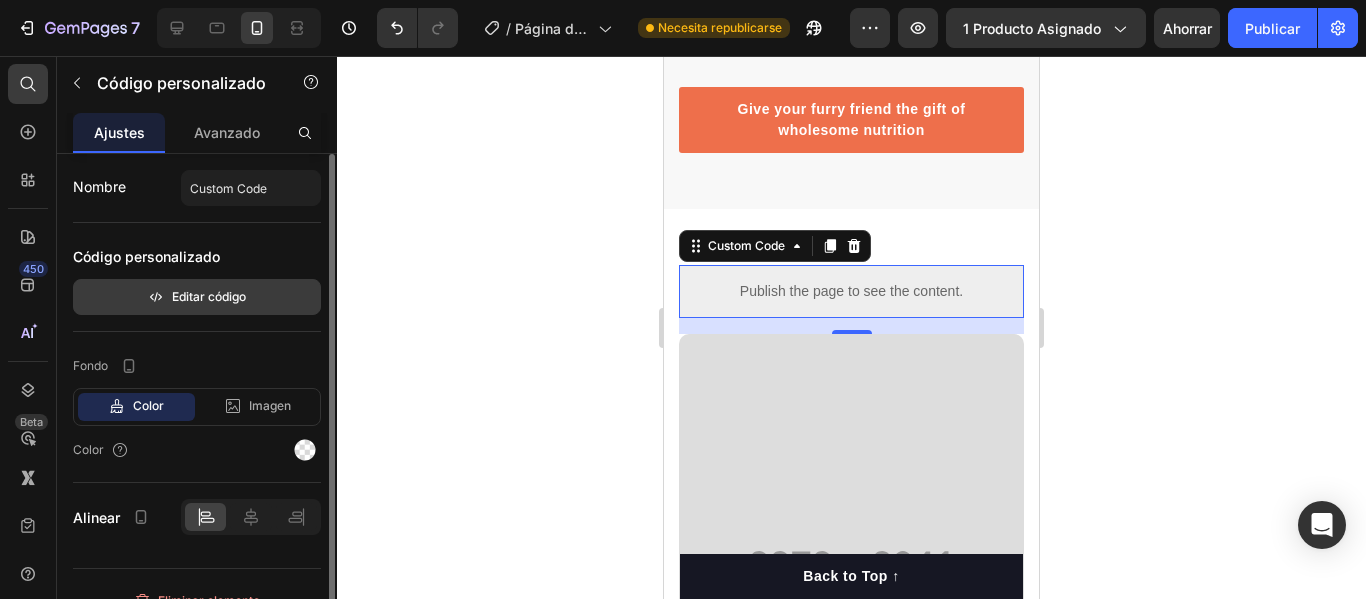 click on "Editar código" at bounding box center (209, 296) 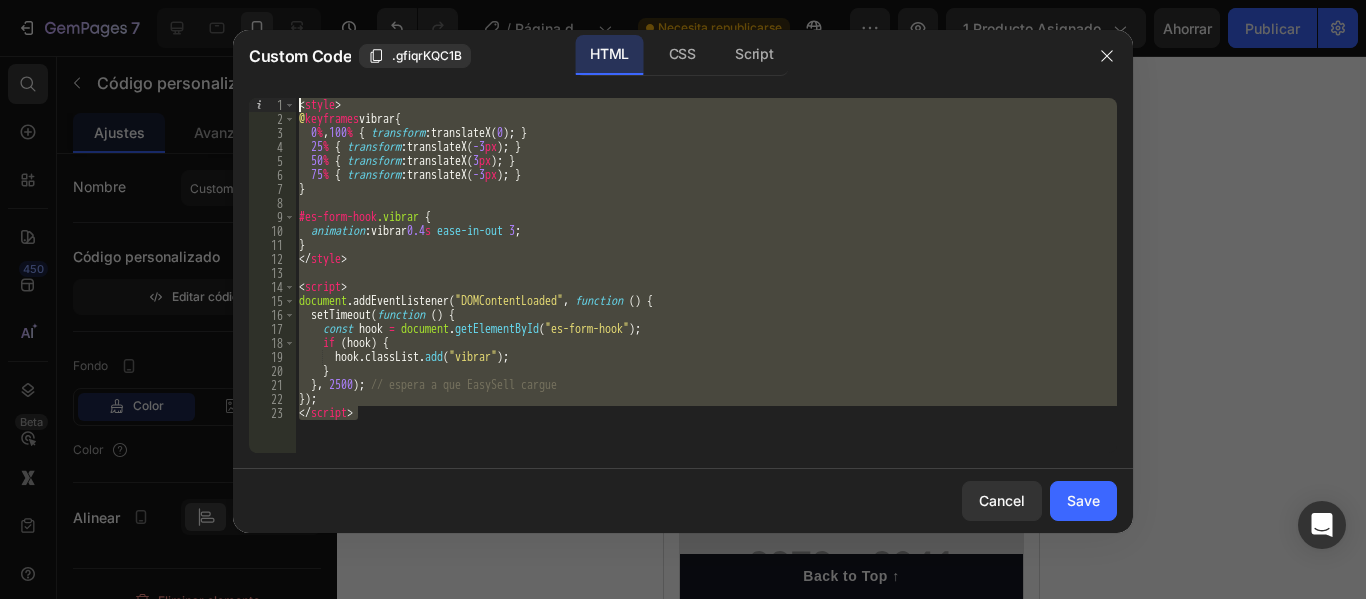 drag, startPoint x: 369, startPoint y: 422, endPoint x: 170, endPoint y: 30, distance: 439.61914 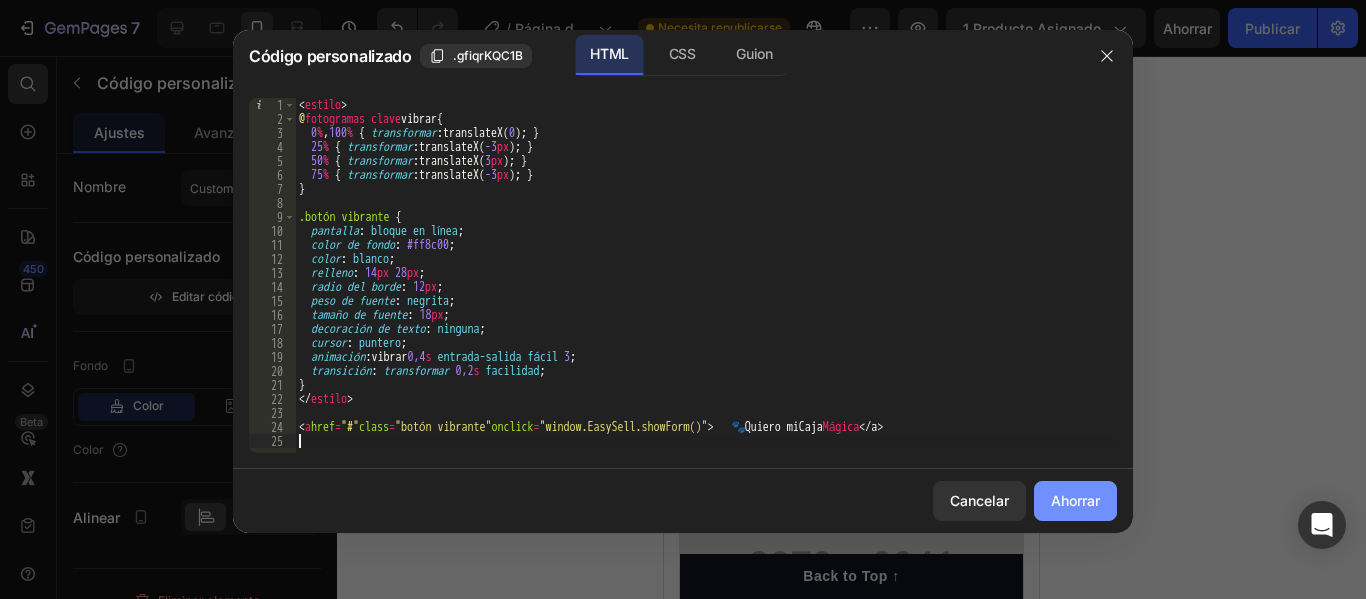 click on "Ahorrar" 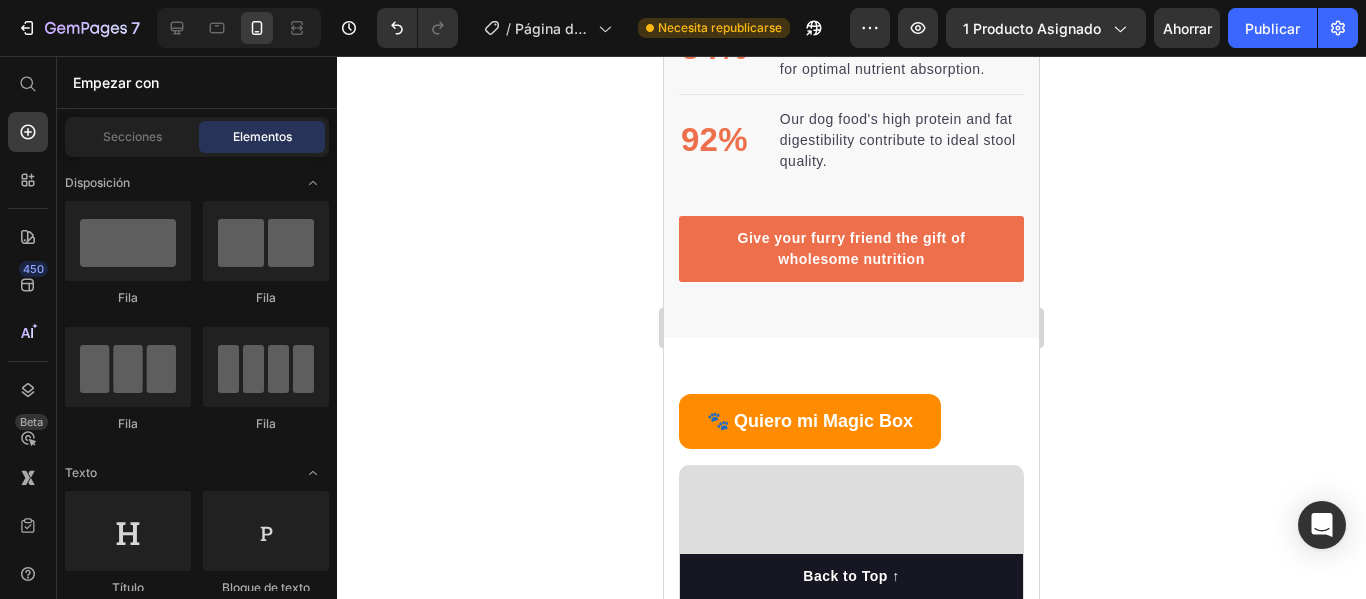 scroll, scrollTop: 2903, scrollLeft: 0, axis: vertical 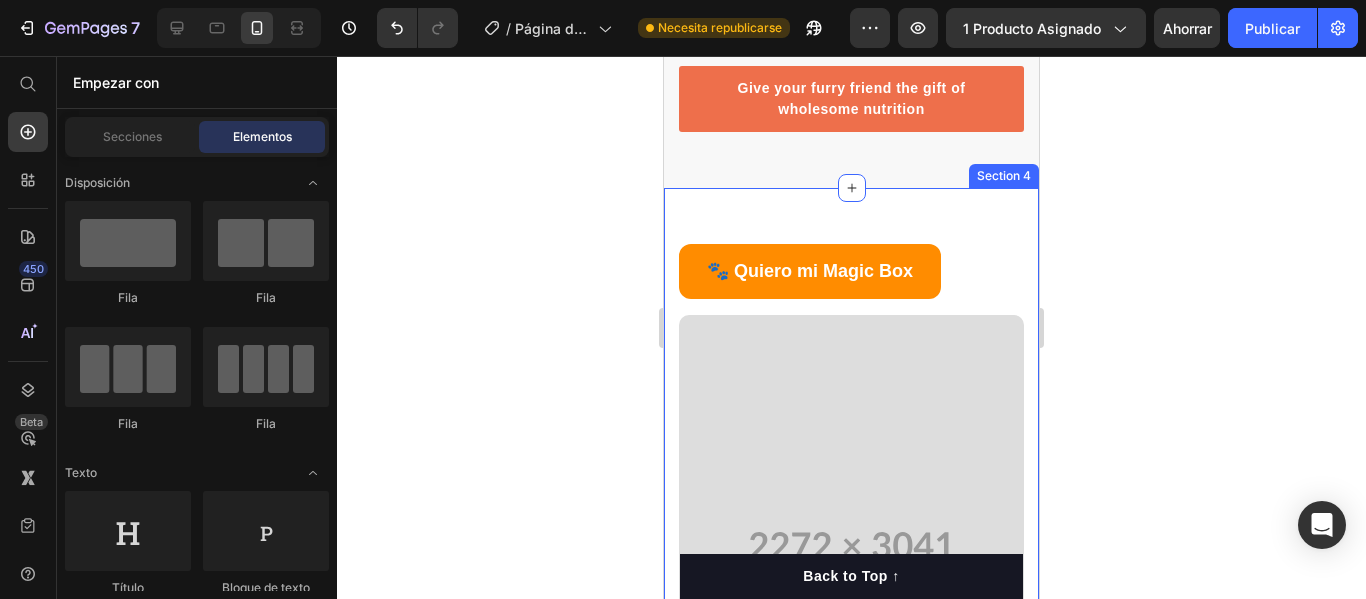 click on "Harness the benefits found within each flavorful morsel. Heading Bone and Joint Support Text block Provides minerals and supplements like glucosamine and chondroitin to maintain bone and joint health. Text block Reduced Disease Risk Text block Offers natural antioxidants and antimicrobial compounds to decrease the risk of various diseases. Text block Enhanced Nutrient Absorption Text block Processed to enhance nutrient absorption, ensuring optimal utilization of essential nutrients. Text block Cardiovascular Health Support Text block Contains antioxidants and Omega-3 fatty acids to maintain cardiovascular health. Text block Increased Strength and Endurance Text block Natural plant-based supplements provide energy and enhance muscle strength and endurance in dogs. Text block Row
🐾 Quiero mi Magic Box Custom Code Video Row Section 4" at bounding box center (851, 935) 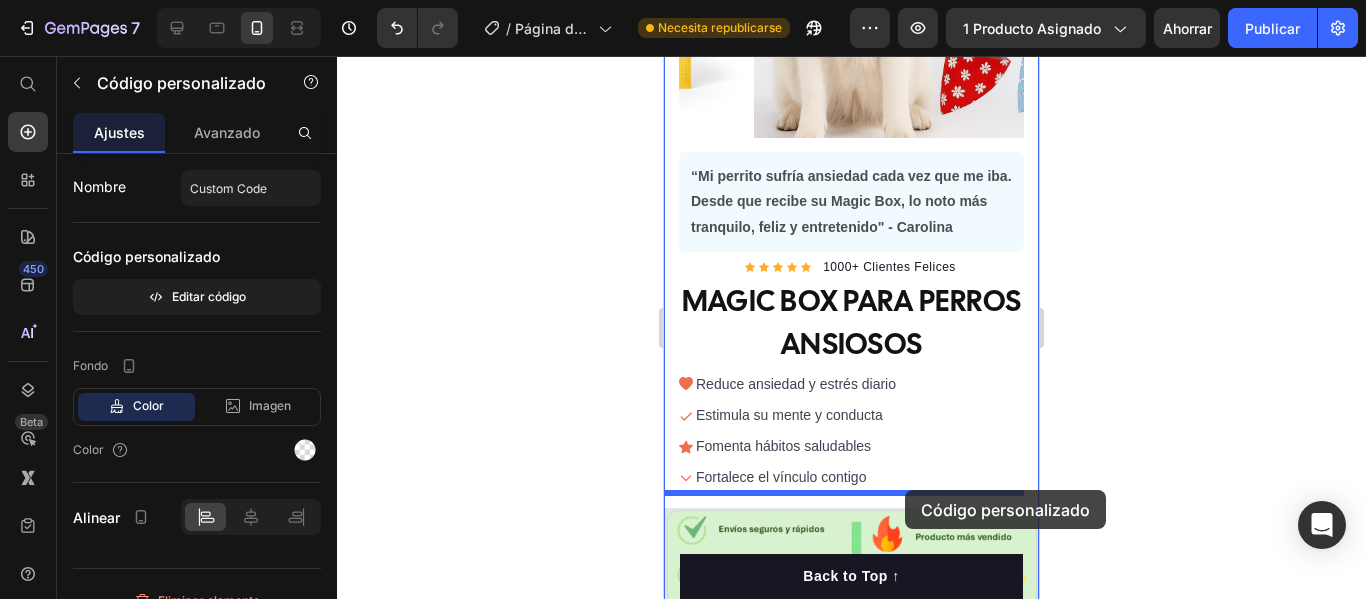scroll, scrollTop: 360, scrollLeft: 0, axis: vertical 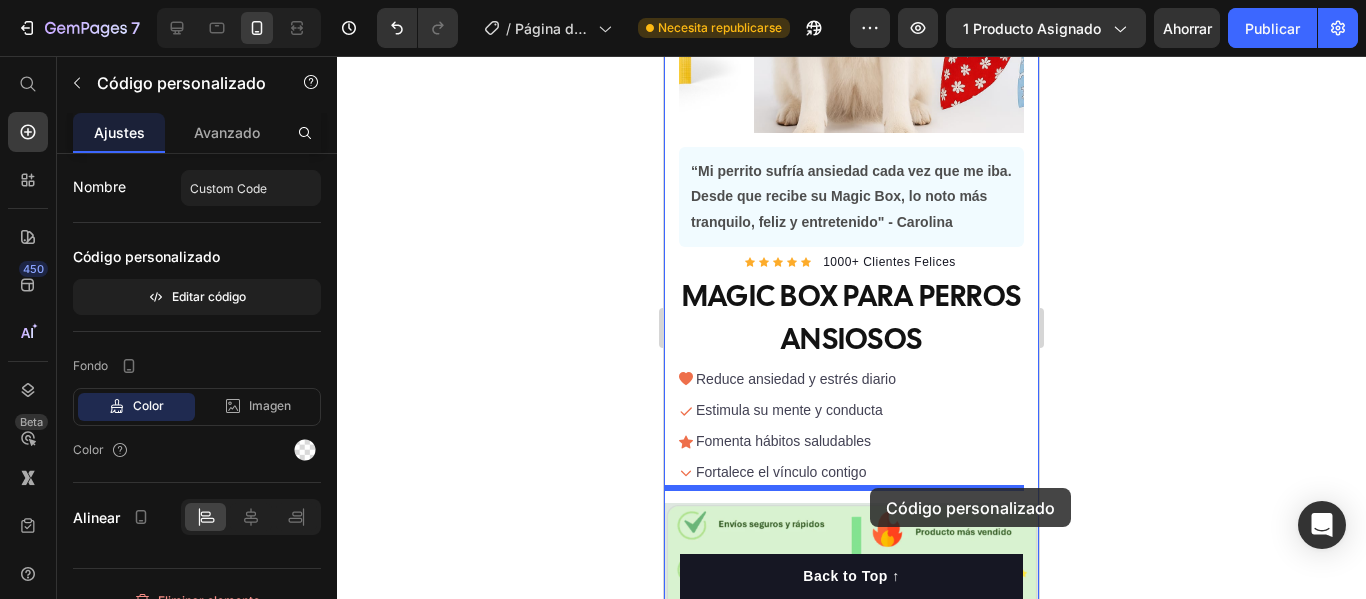 drag, startPoint x: 831, startPoint y: 244, endPoint x: 870, endPoint y: 488, distance: 247.09715 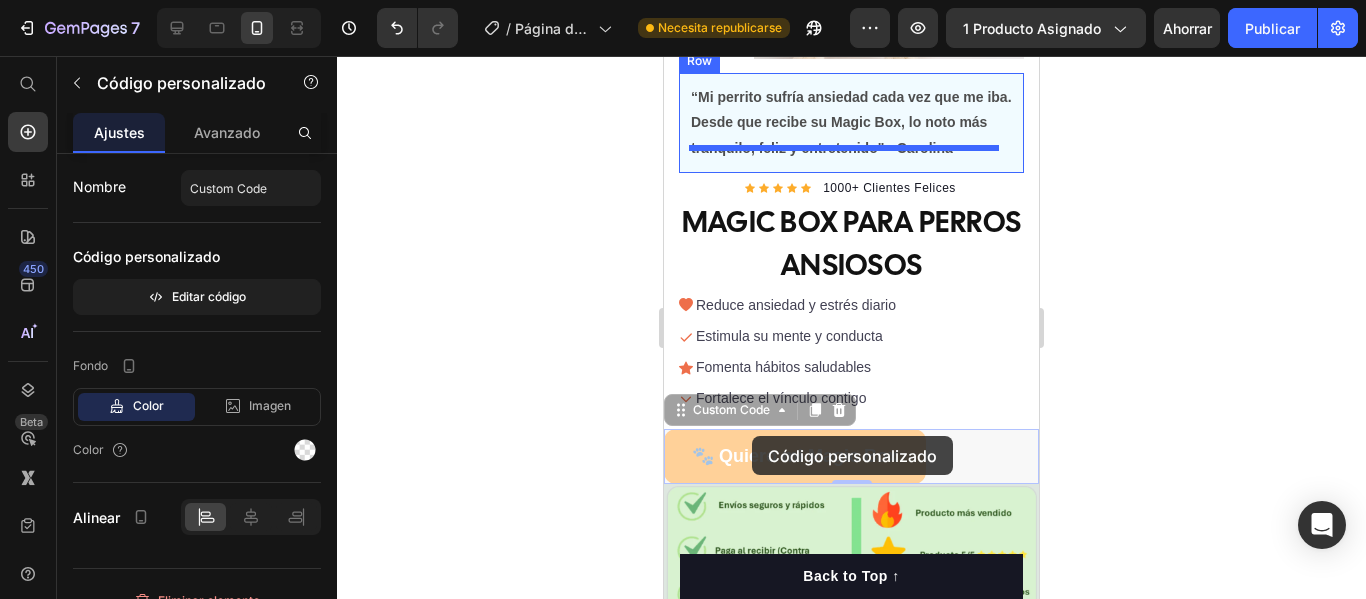 scroll, scrollTop: 518, scrollLeft: 0, axis: vertical 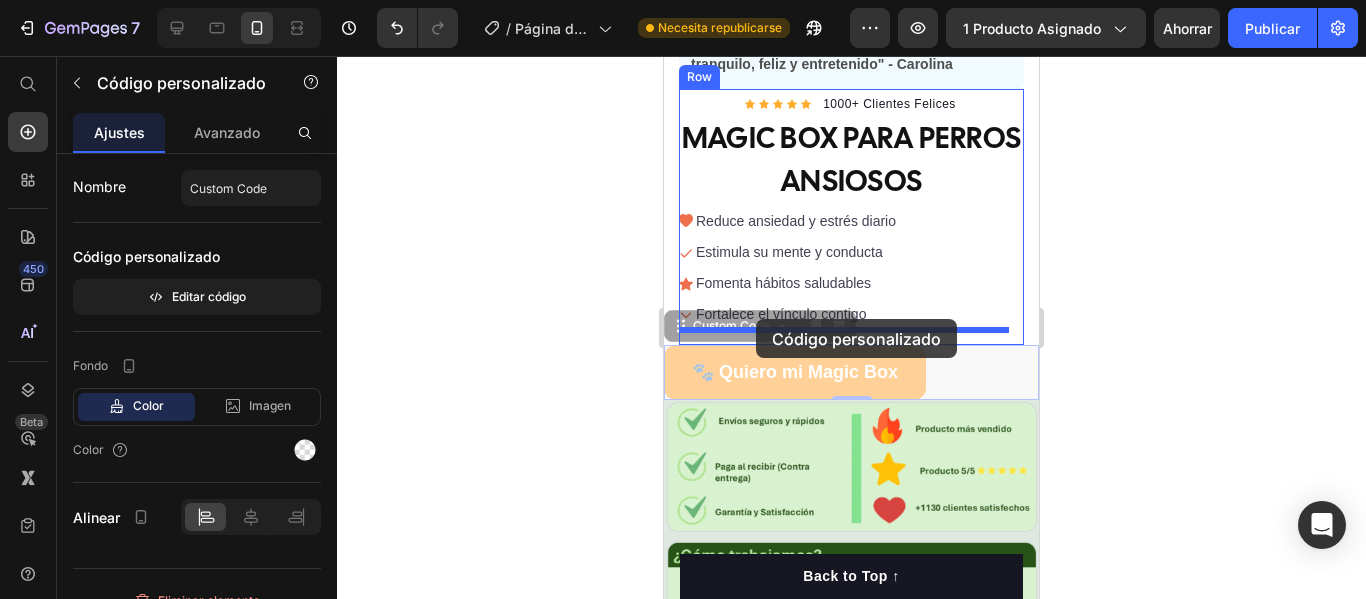 drag, startPoint x: 721, startPoint y: 520, endPoint x: 756, endPoint y: 319, distance: 204.0245 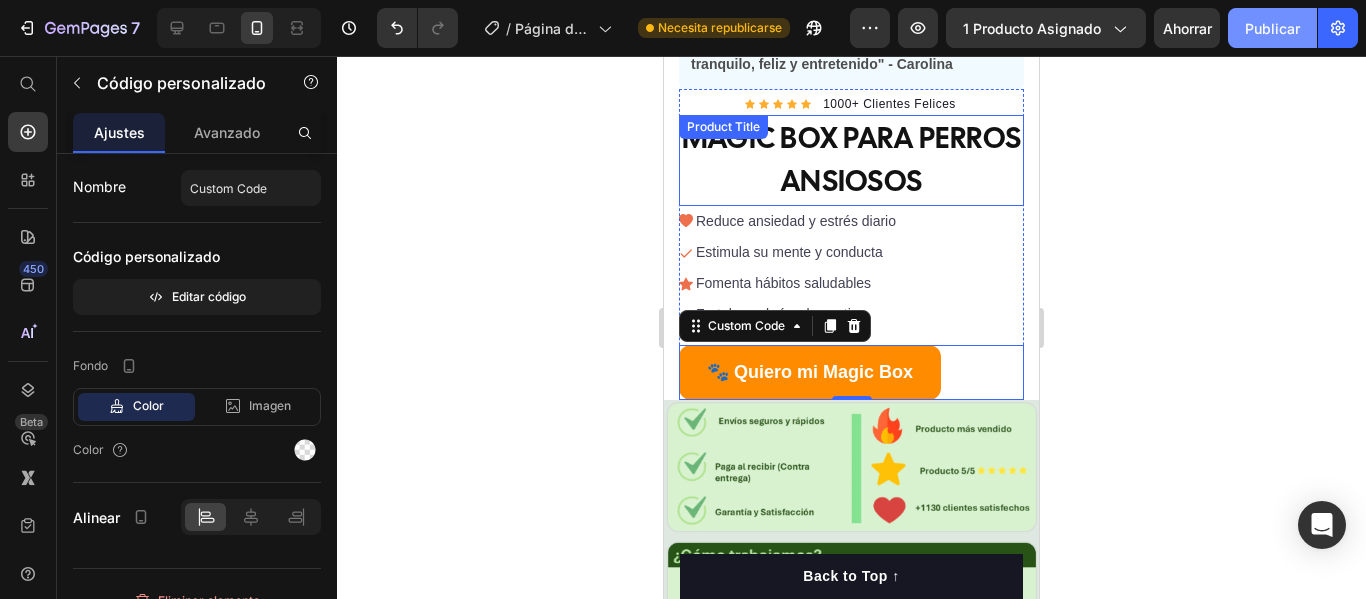 click on "Publicar" 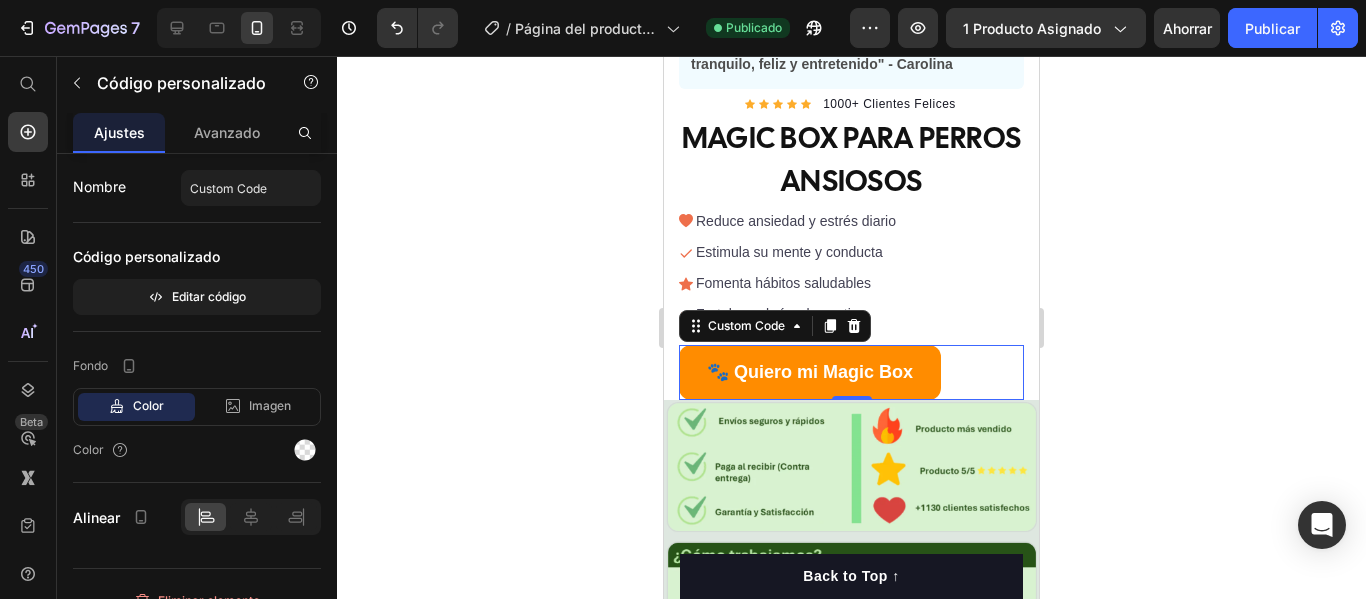 click on "🐾 Quiero mi Magic Box" at bounding box center [810, 372] 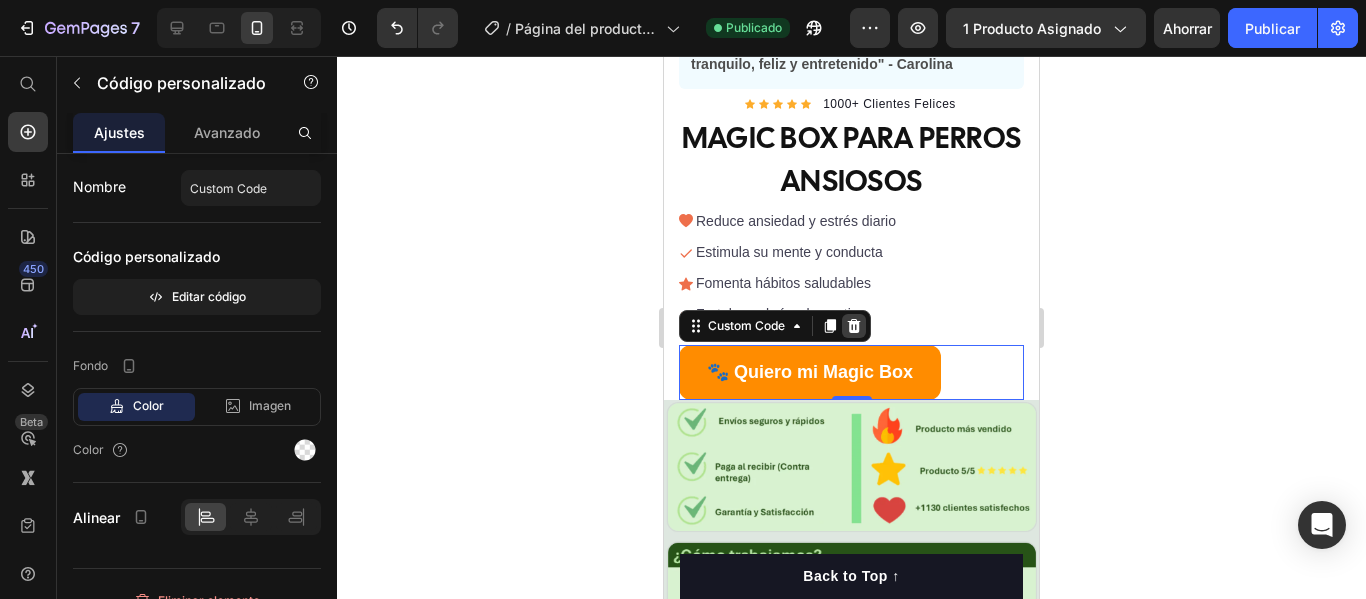 click 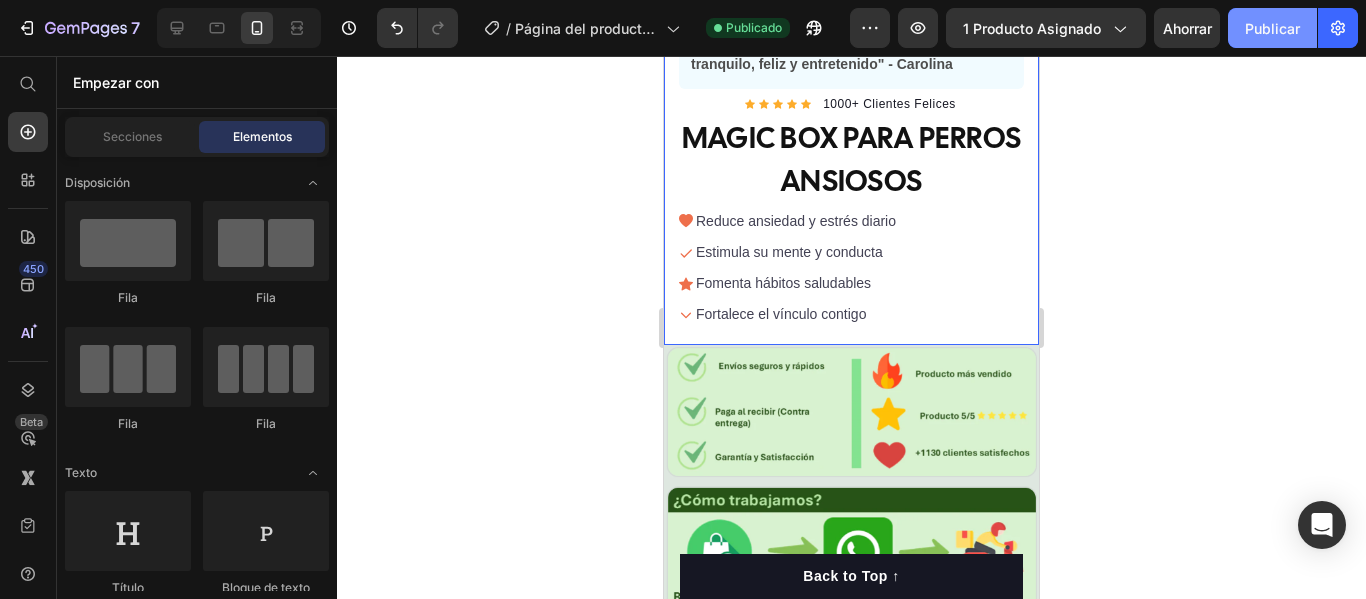 click on "Publicar" at bounding box center (1272, 28) 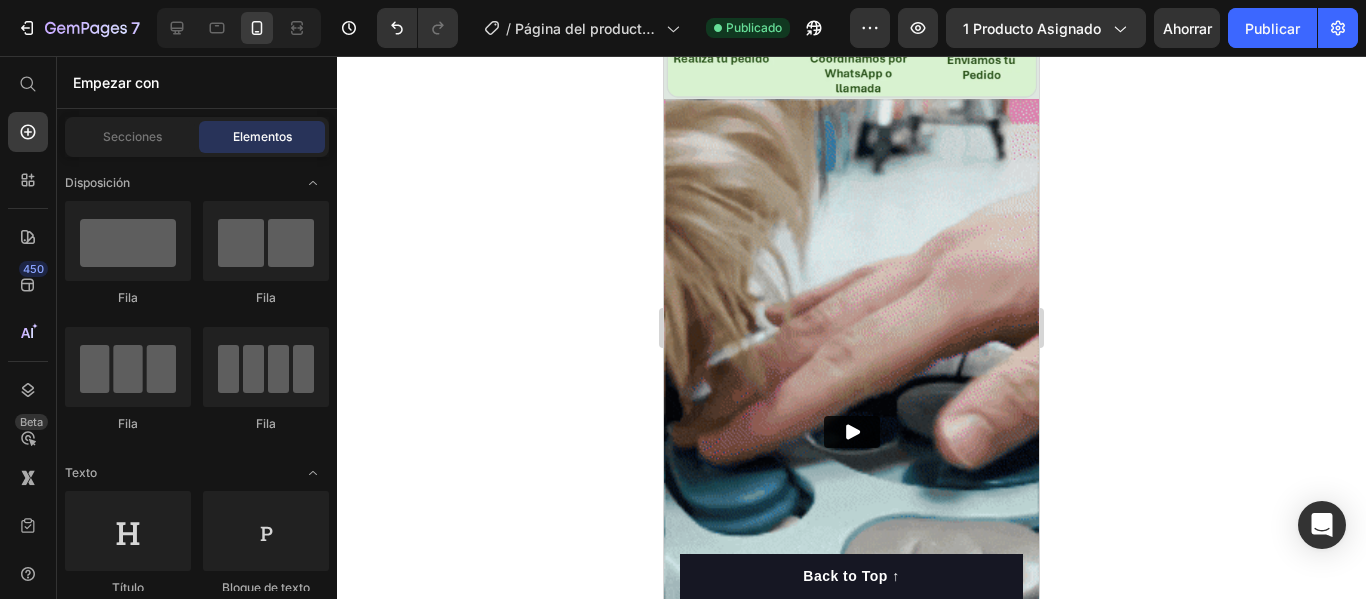 scroll, scrollTop: 1099, scrollLeft: 0, axis: vertical 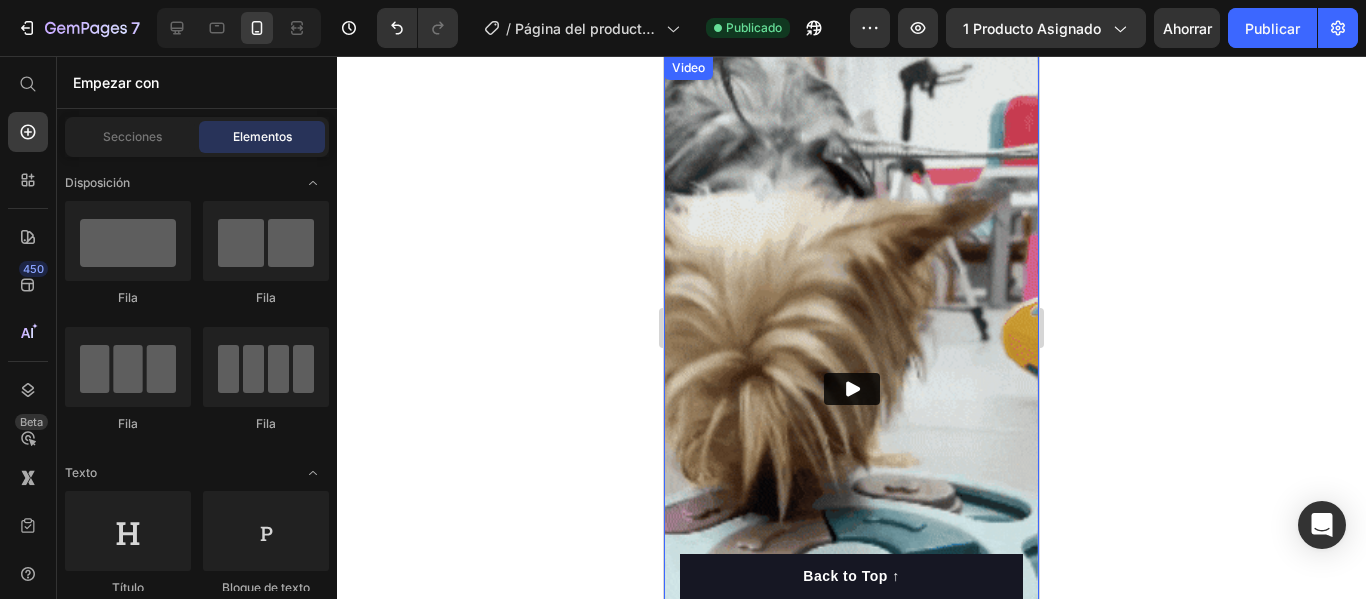 click at bounding box center [851, 389] 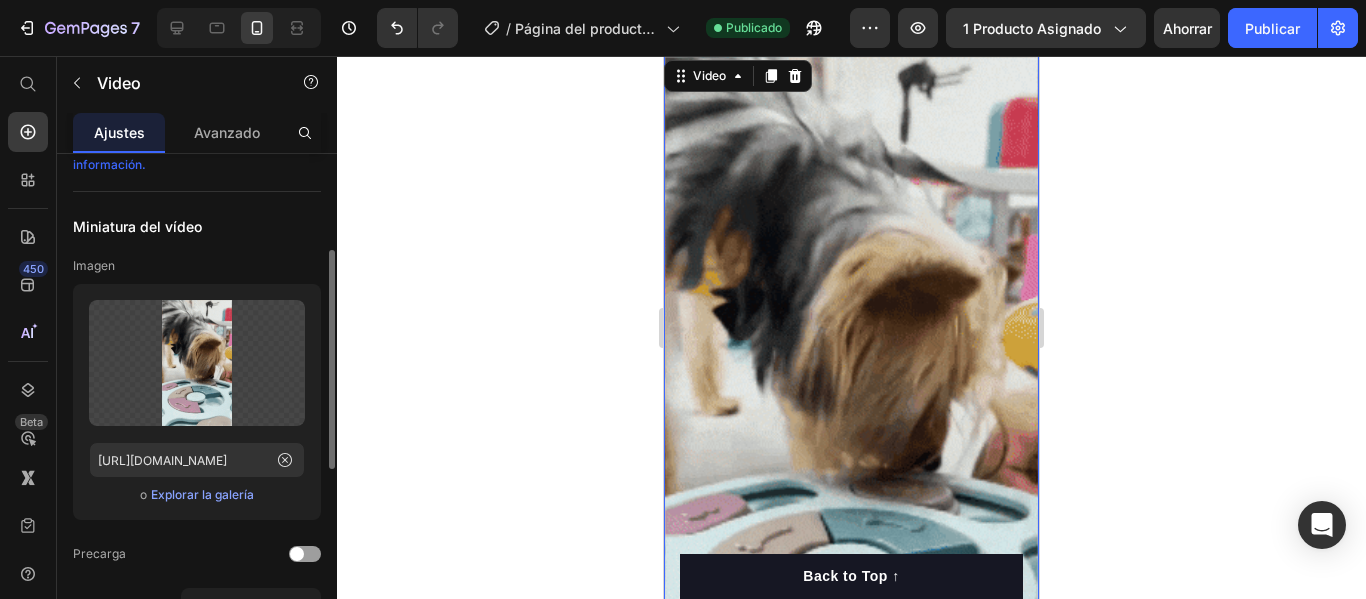 scroll, scrollTop: 211, scrollLeft: 0, axis: vertical 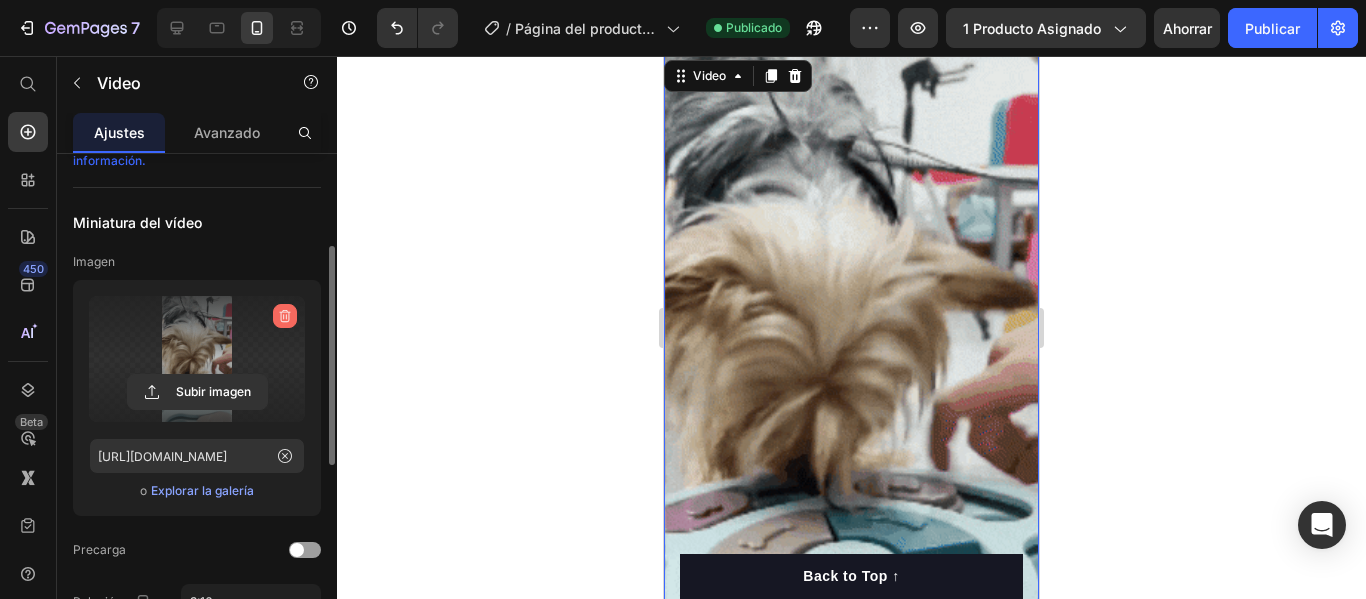 click 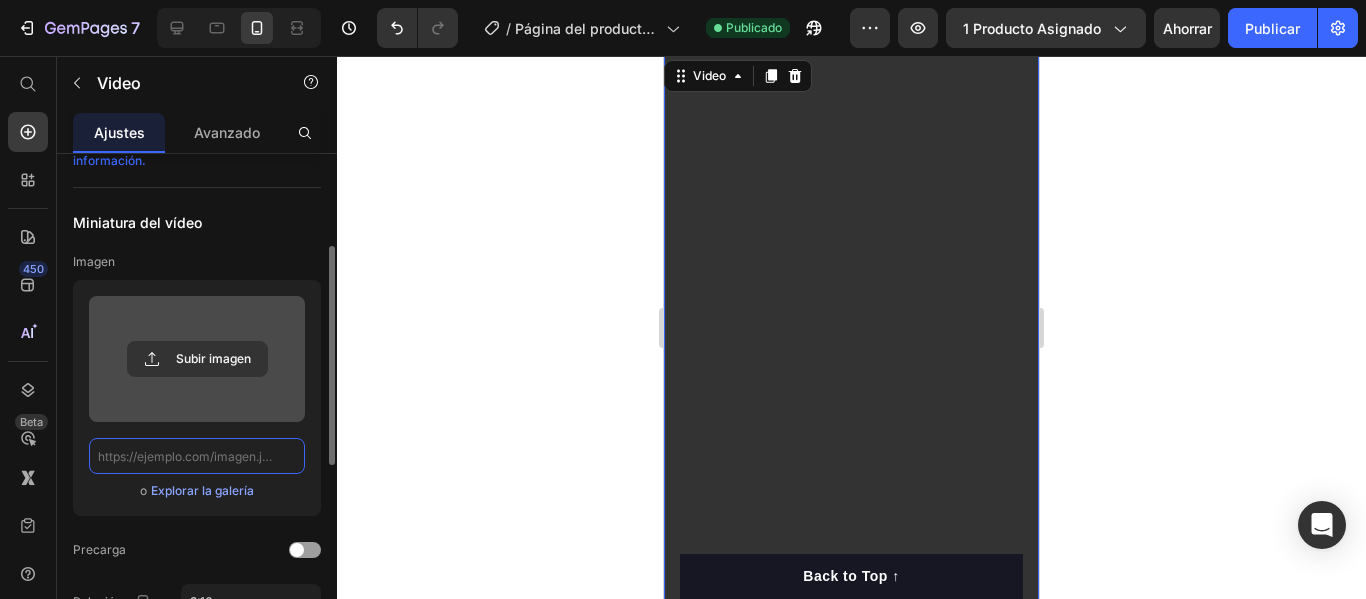 scroll, scrollTop: 0, scrollLeft: 0, axis: both 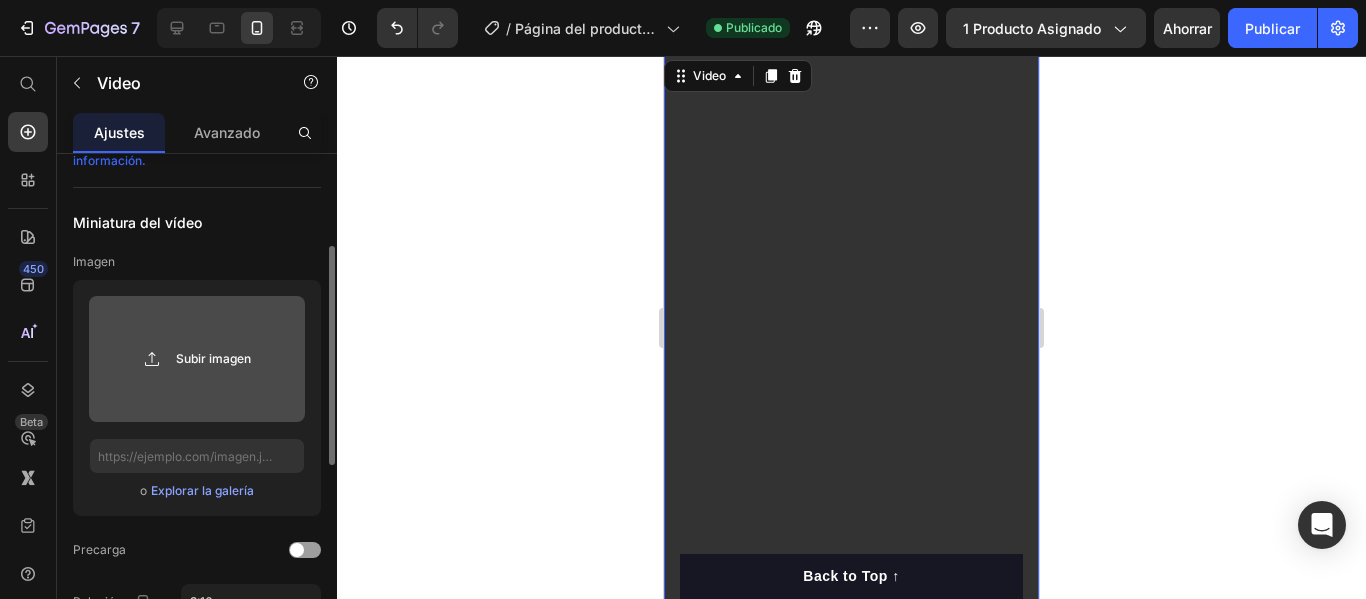 click 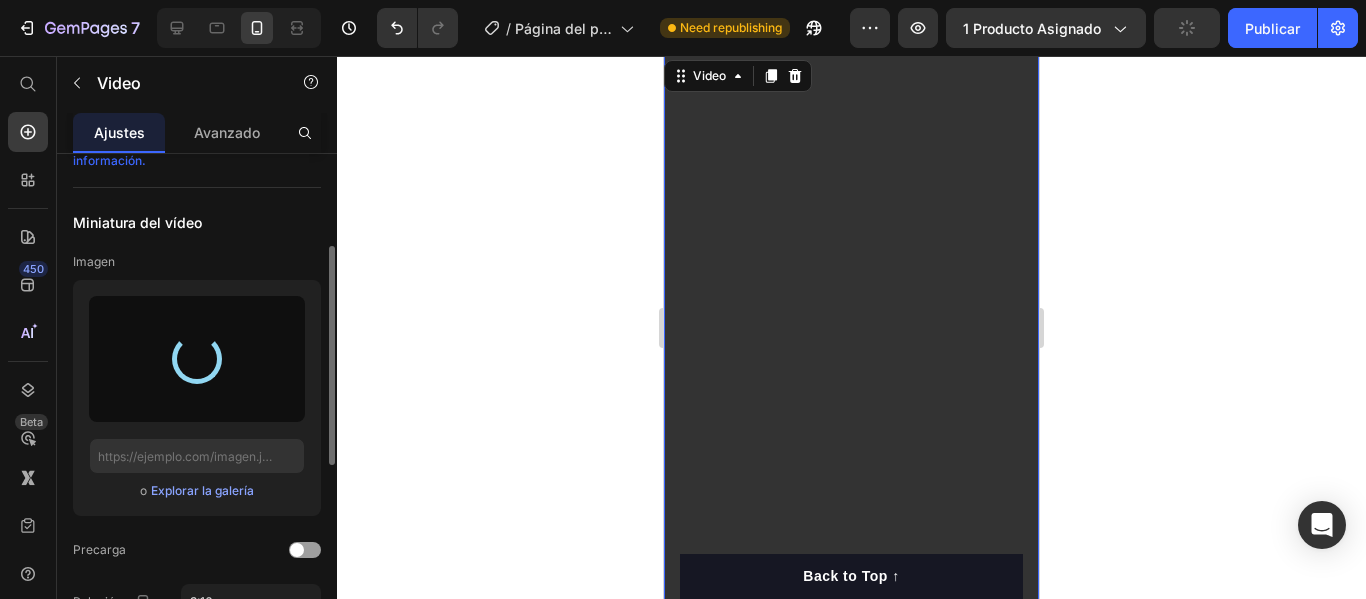 type on "https://cdn.shopify.com/s/files/1/0728/5234/0772/files/gempages_574711179507663984-acb8ab8d-fc37-4b9f-97e4-9b85accaf8f2.gif" 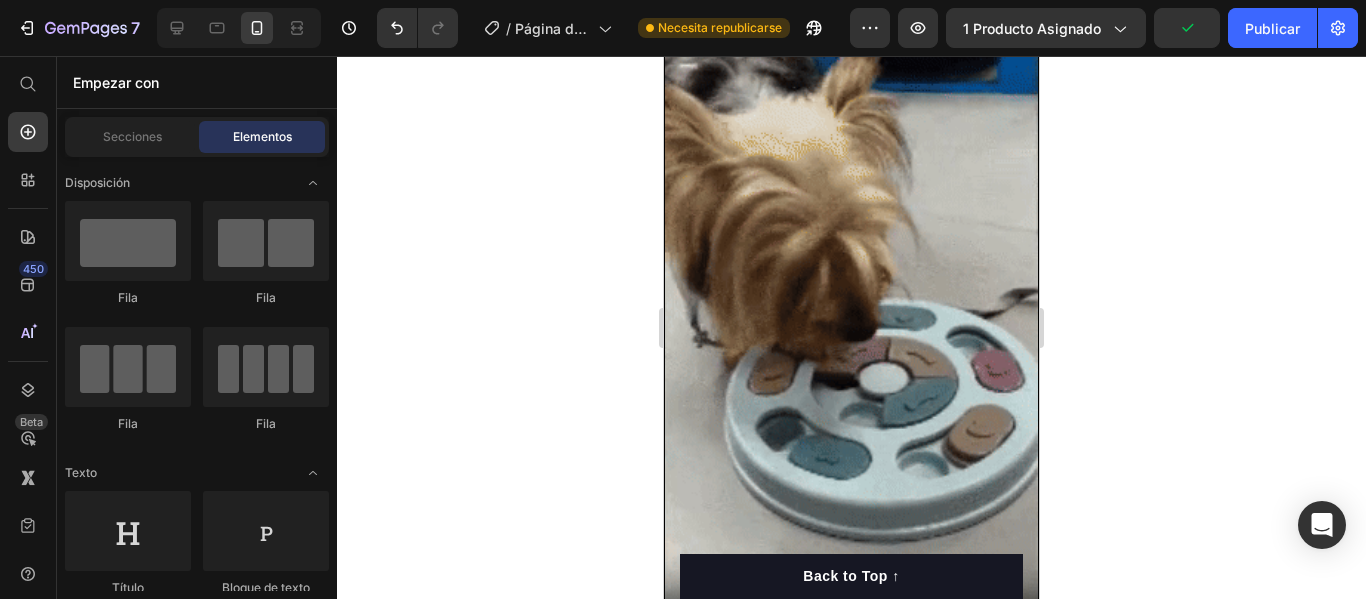scroll, scrollTop: 1141, scrollLeft: 0, axis: vertical 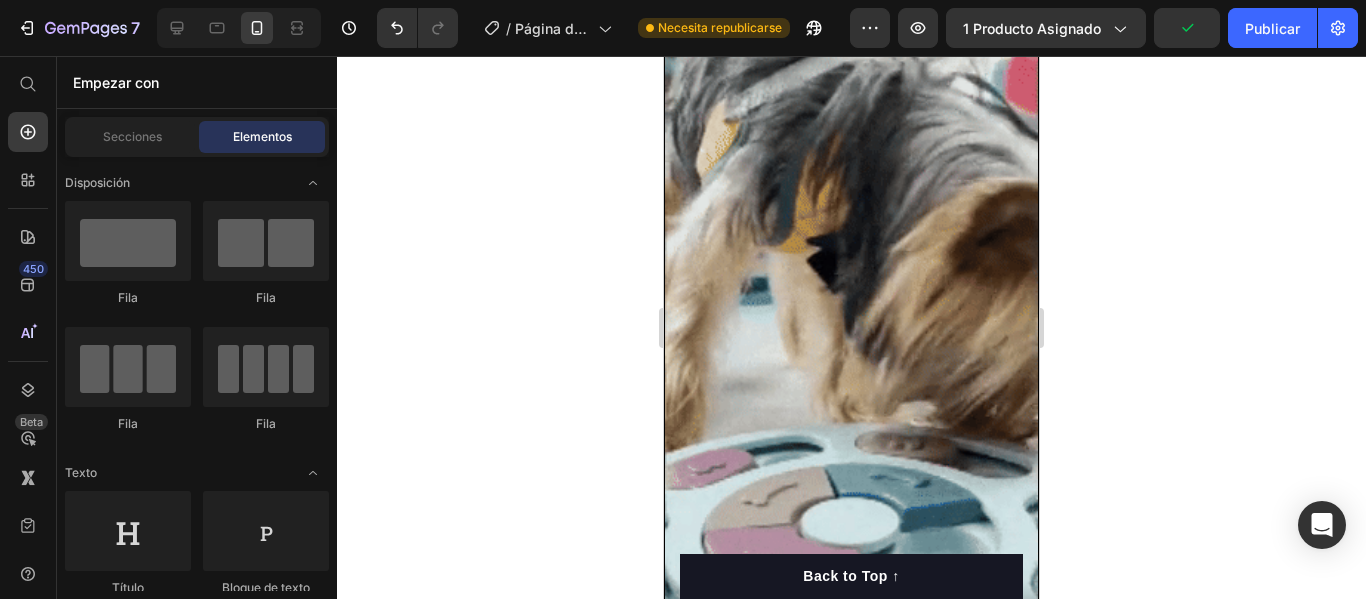 drag, startPoint x: 1036, startPoint y: 139, endPoint x: 1706, endPoint y: 197, distance: 672.50574 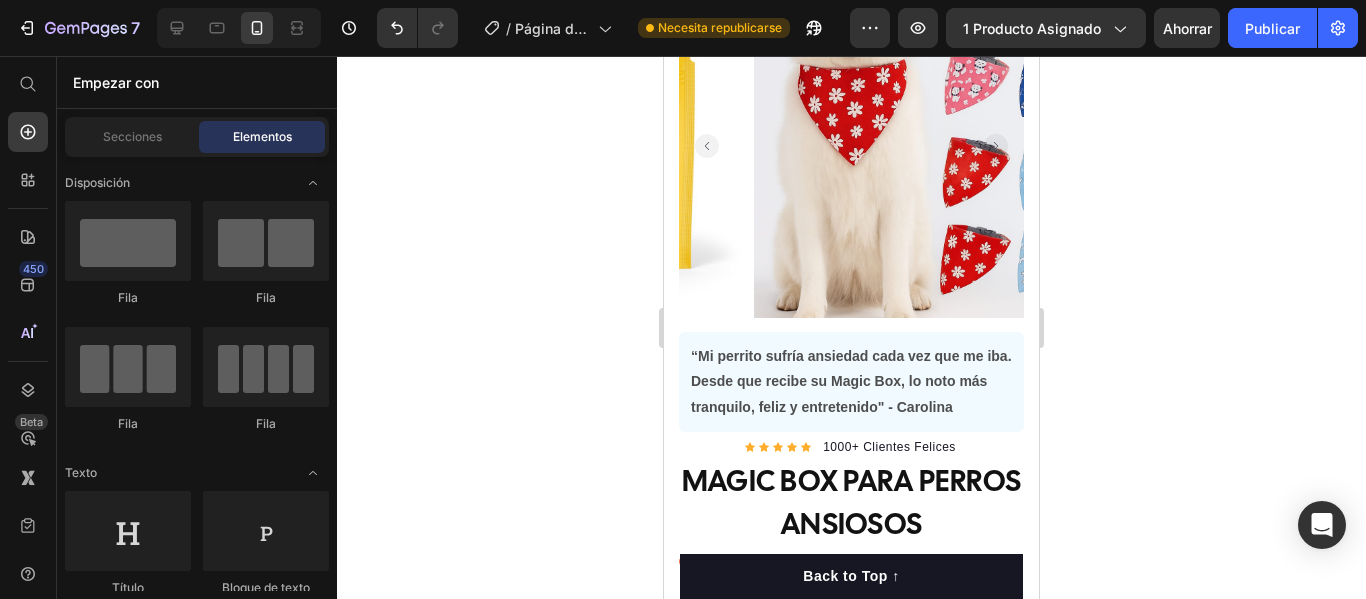 scroll, scrollTop: 0, scrollLeft: 0, axis: both 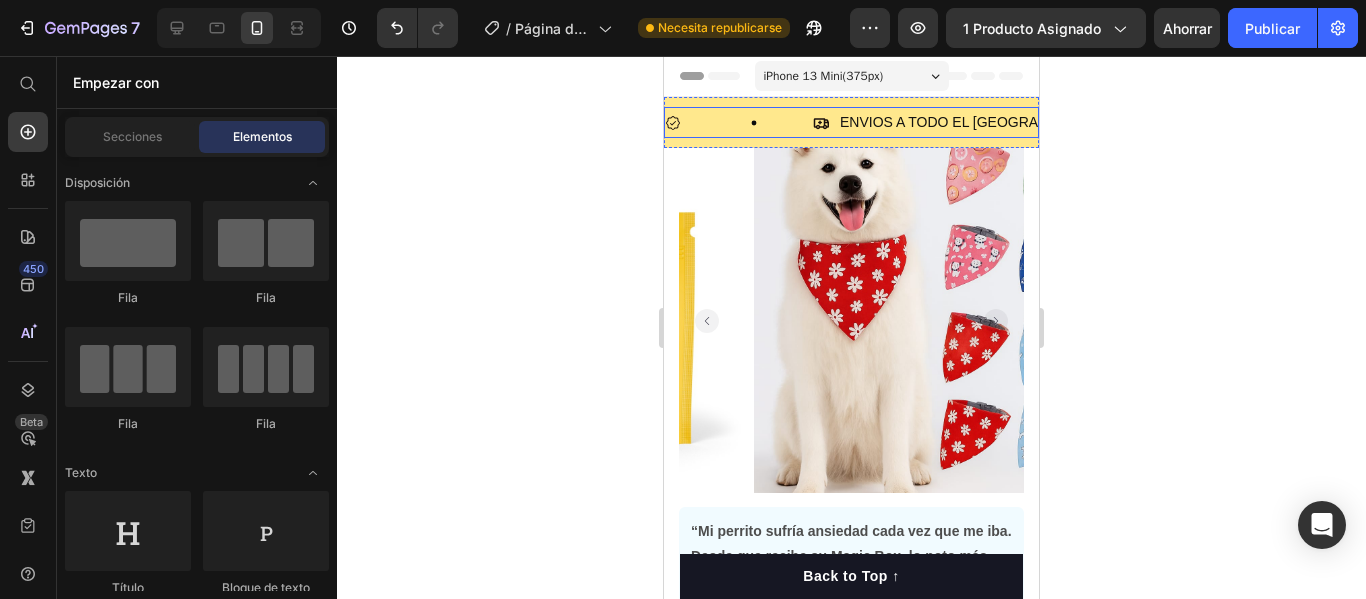 click on "Item List
ENVIOS A TODO EL PERU Item List
PAGO CONTRAENTREGA Item List" at bounding box center (1111, 122) 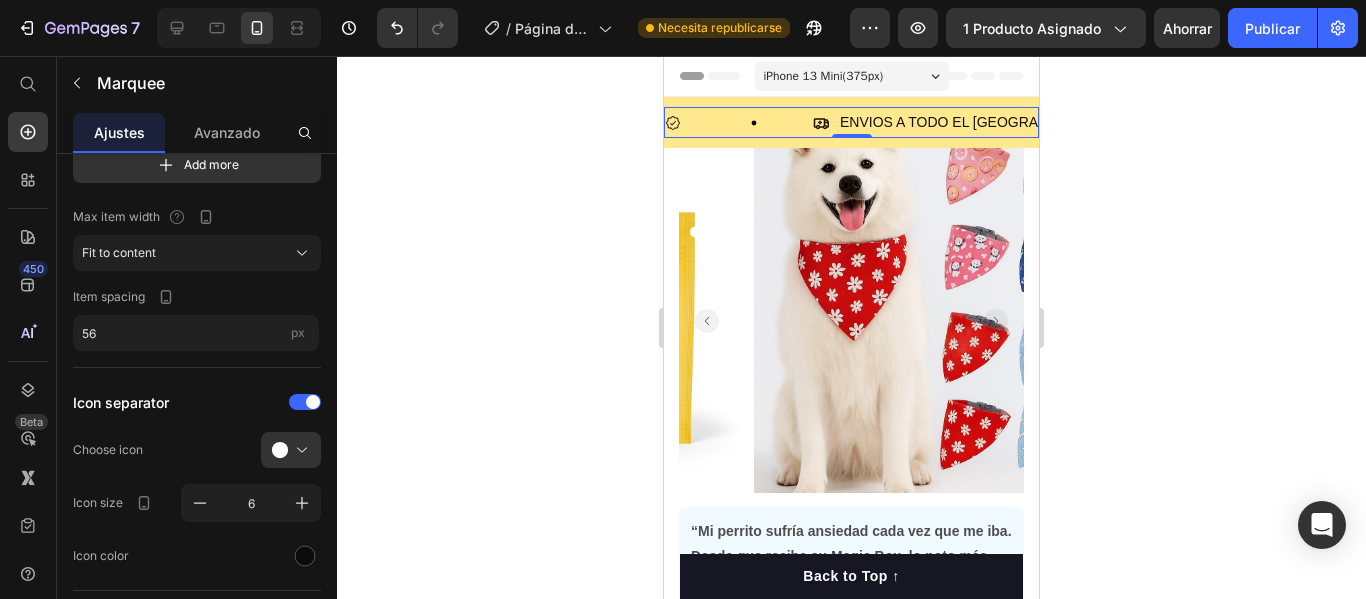 scroll, scrollTop: 0, scrollLeft: 0, axis: both 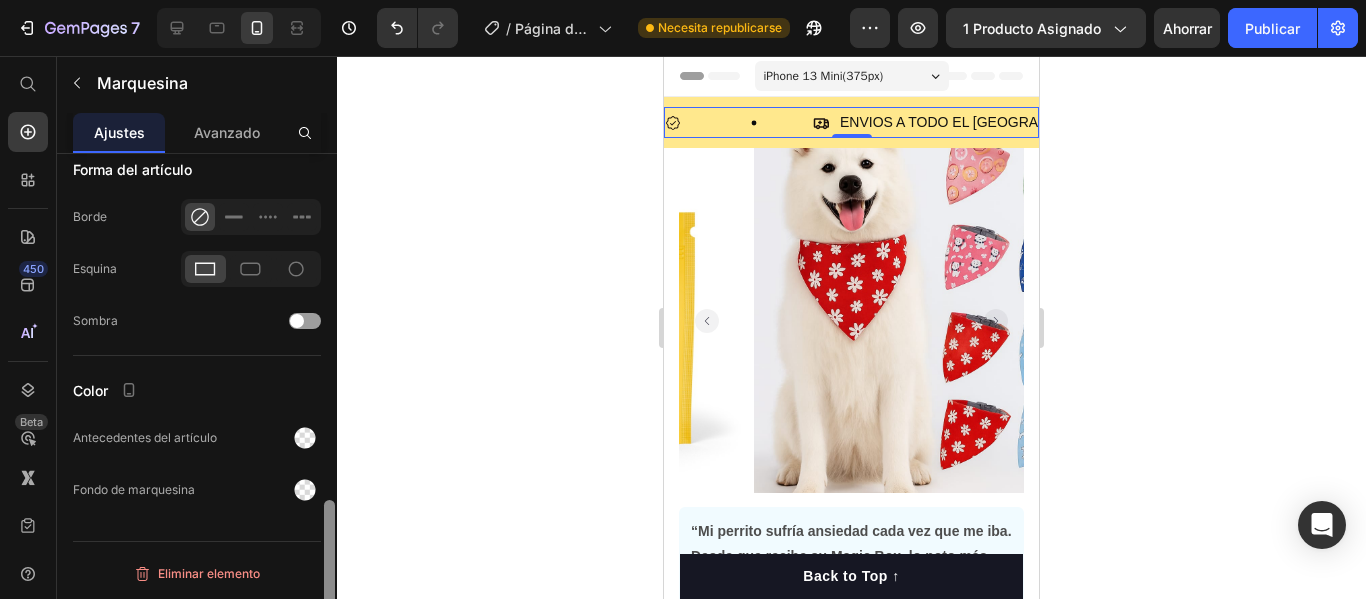 drag, startPoint x: 331, startPoint y: 237, endPoint x: 334, endPoint y: 609, distance: 372.0121 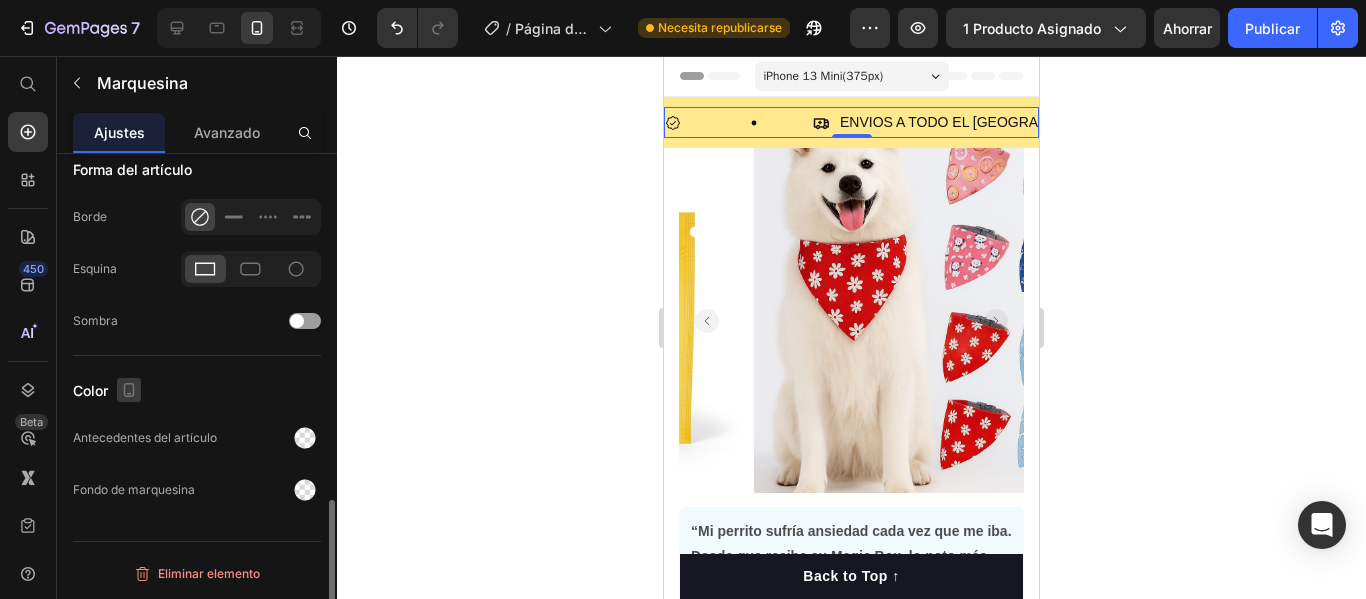 click 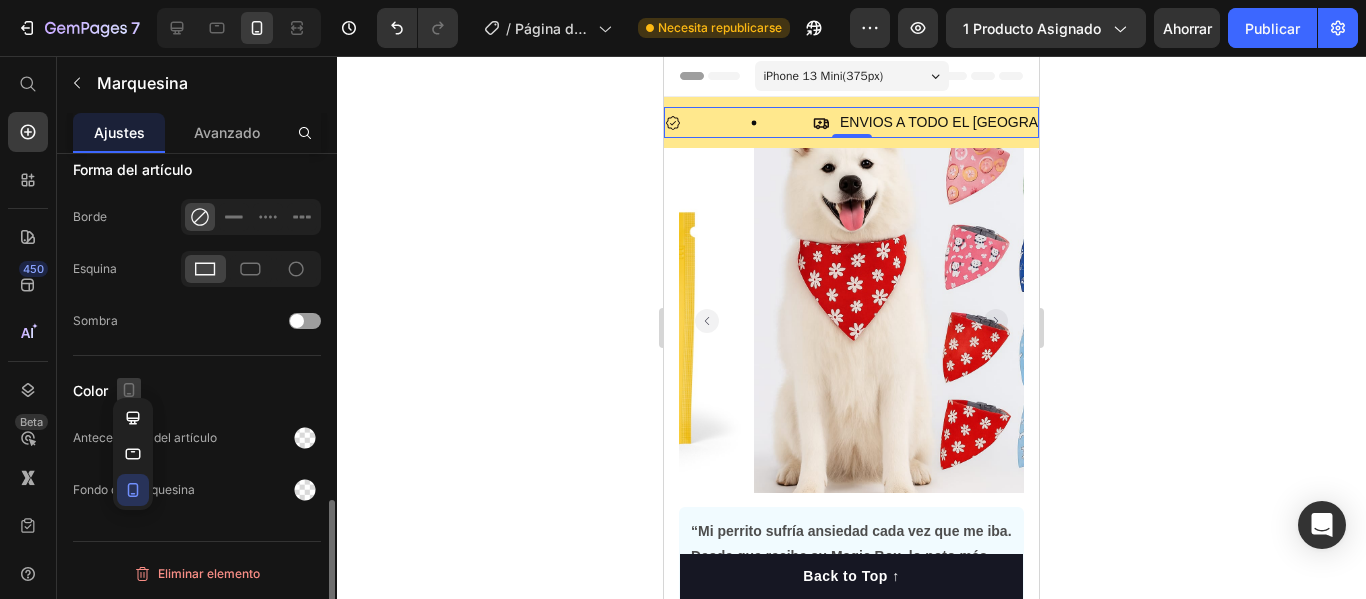 click 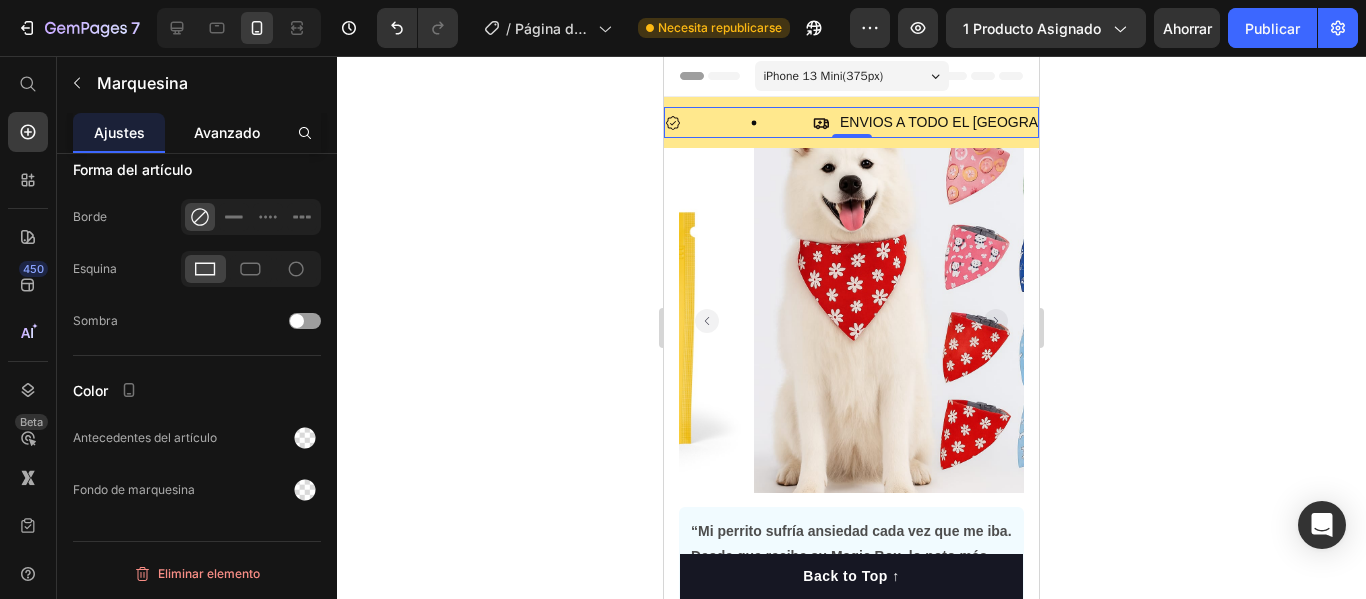 click on "Avanzado" at bounding box center (227, 132) 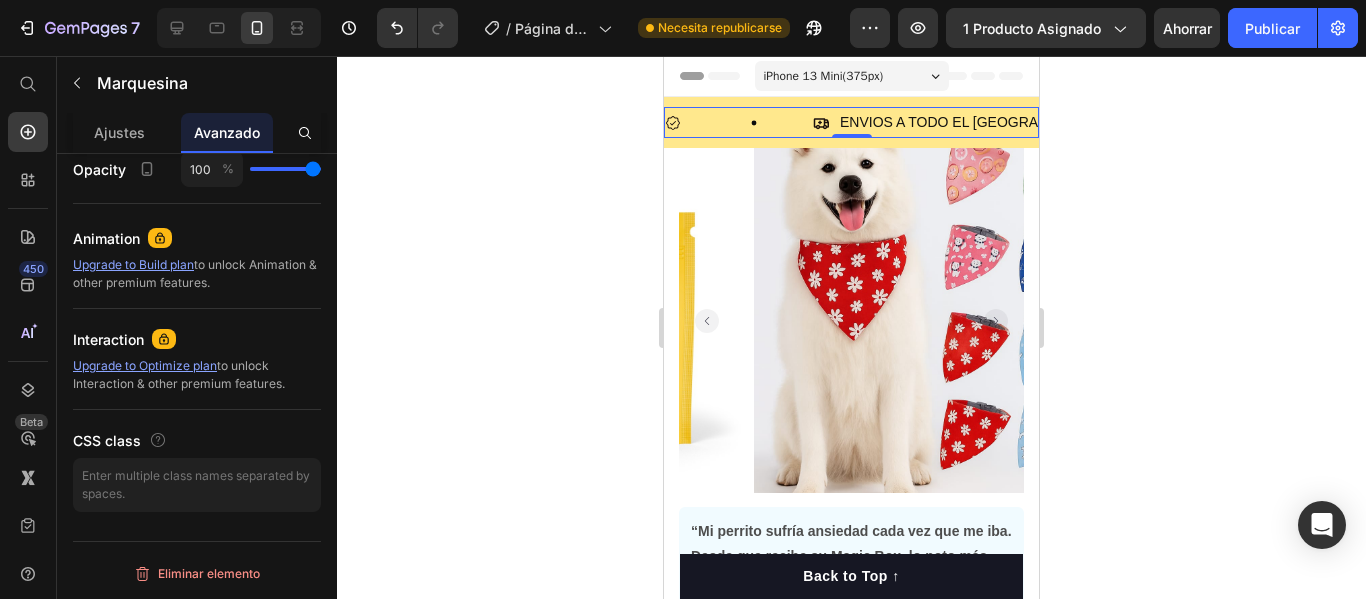 scroll, scrollTop: 0, scrollLeft: 0, axis: both 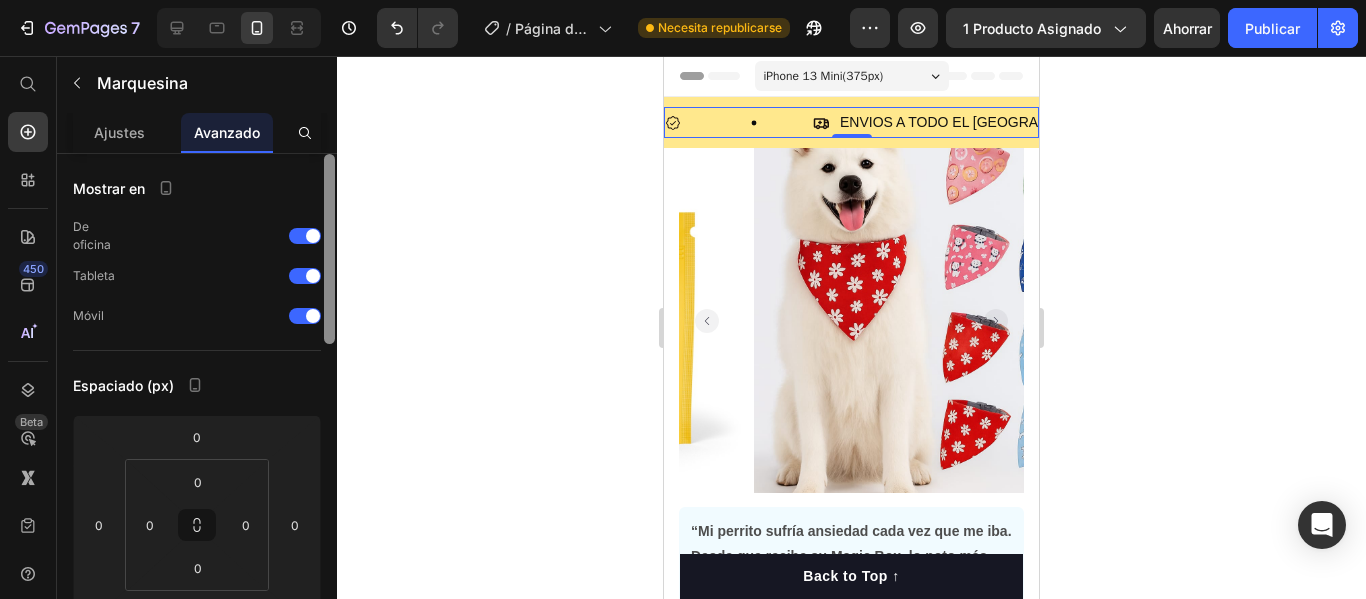 drag, startPoint x: 326, startPoint y: 197, endPoint x: 373, endPoint y: 140, distance: 73.87828 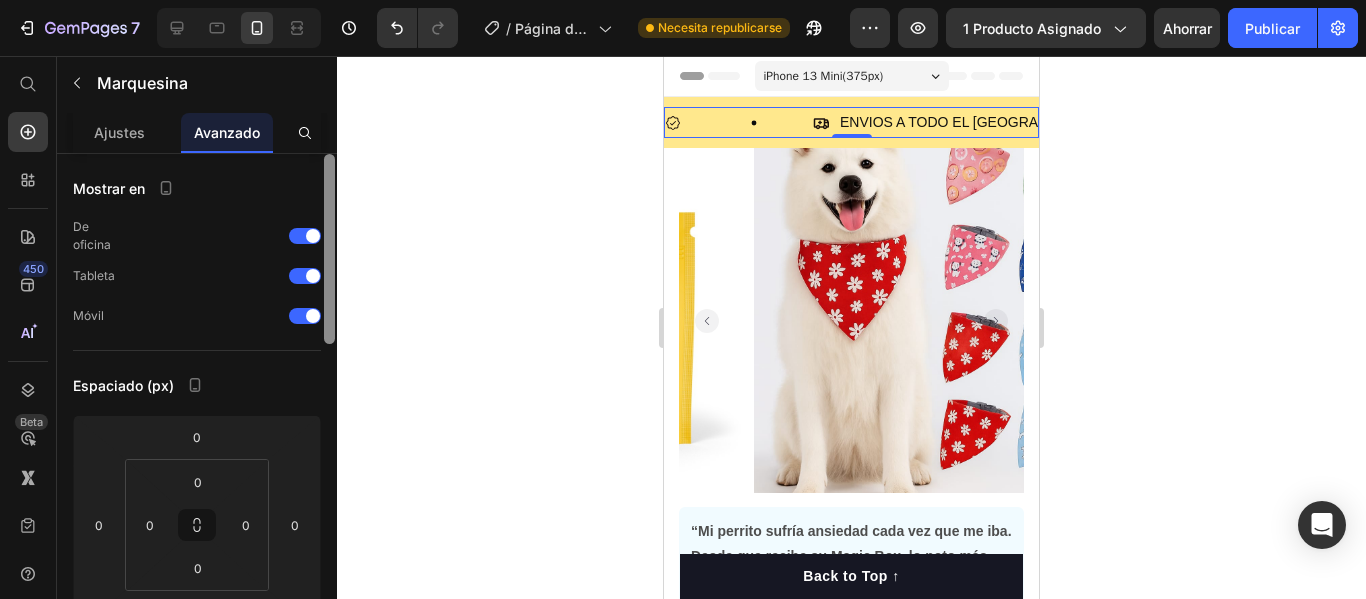 click on "7 / Página del producto - 9 de [PERSON_NAME], 19:18:42 Necesita republicarse Avance 1 producto asignado Ahorrar Publicar 450 Beta Empezar con Secciones Elementos Sección de héroes Detalle del producto Marcas Insignias de confianza Garantizar Desglose del producto Cómo utilizar Testimonios Comparar Manojo Preguntas frecuentes Prueba social Historia de la marca Lista de productos Recopilación Lista de blogs Contacto Sticky Añadir al carrito Pie de página personalizado Explorar la biblioteca 450 Disposición
[GEOGRAPHIC_DATA]
[GEOGRAPHIC_DATA]
[GEOGRAPHIC_DATA]
Fila Texto
Título
Bloque de texto Botón
Botón
Botón" 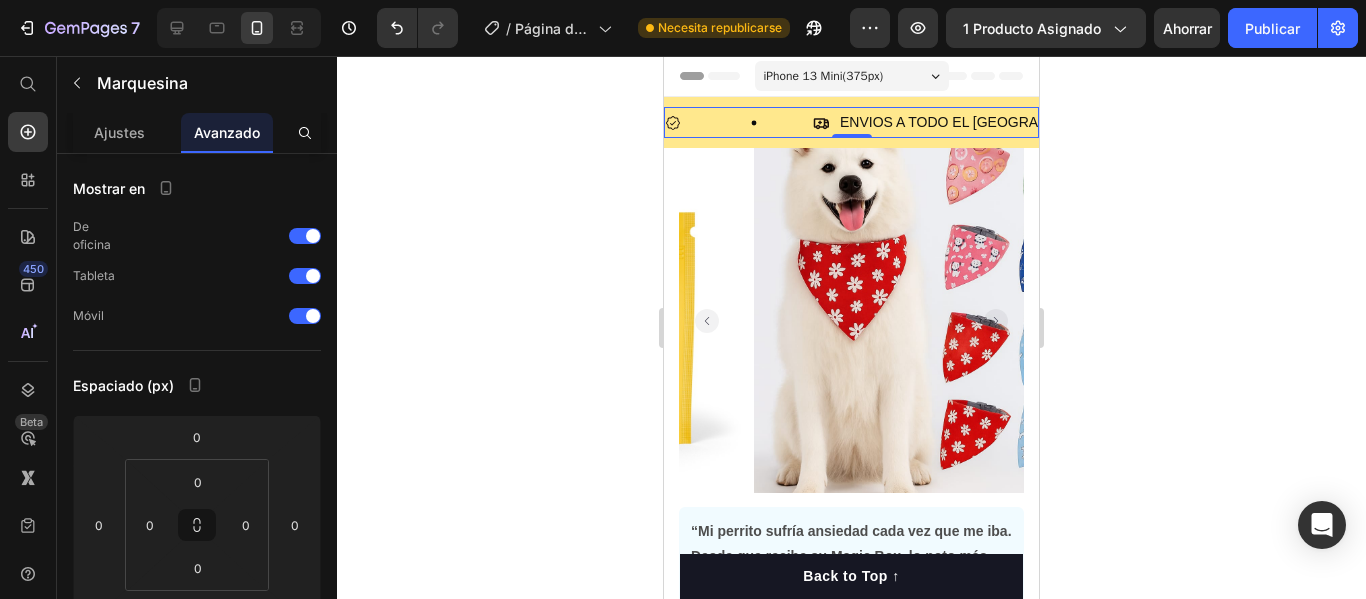 click on "Item List
ENVIOS A TODO EL PERU Item List
PAGO CONTRAENTREGA Item List" at bounding box center (1111, 122) 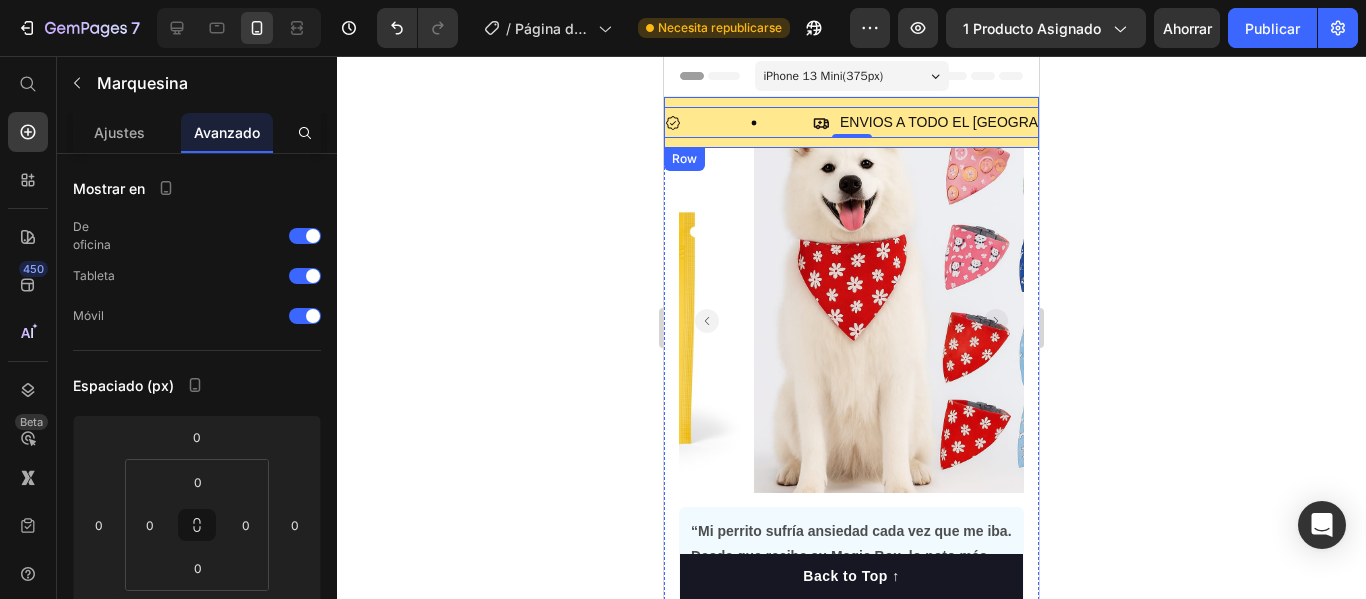 click on "Item List
ENVIOS A TODO EL PERU Item List
PAGO CONTRAENTREGA Item List
Item List
ENVIOS A TODO EL PERU Item List
PAGO CONTRAENTREGA Item List
Marquee   0 Row" at bounding box center [851, 122] 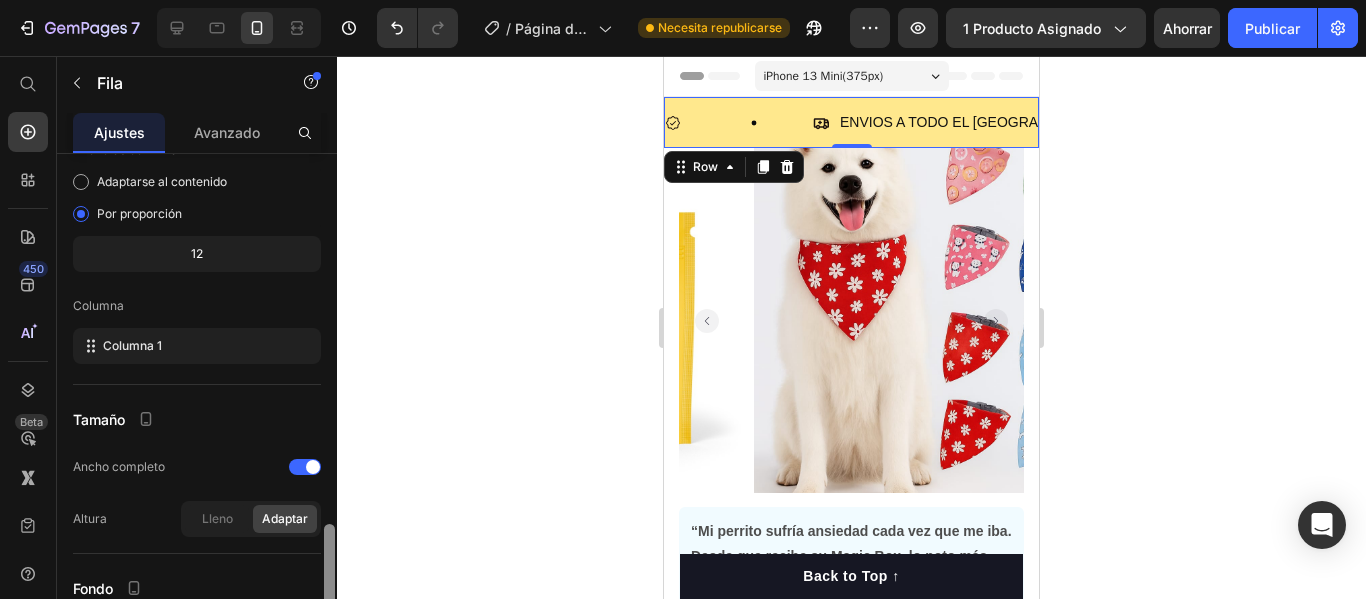 scroll, scrollTop: 314, scrollLeft: 0, axis: vertical 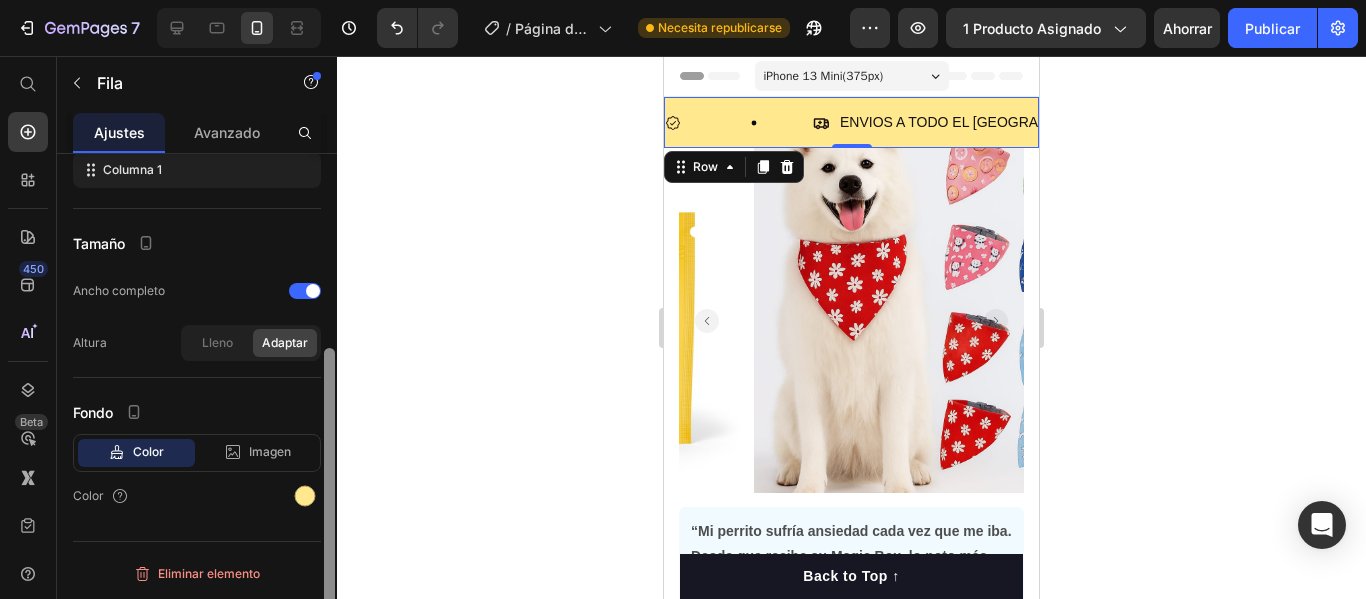 drag, startPoint x: 328, startPoint y: 239, endPoint x: 342, endPoint y: 451, distance: 212.46176 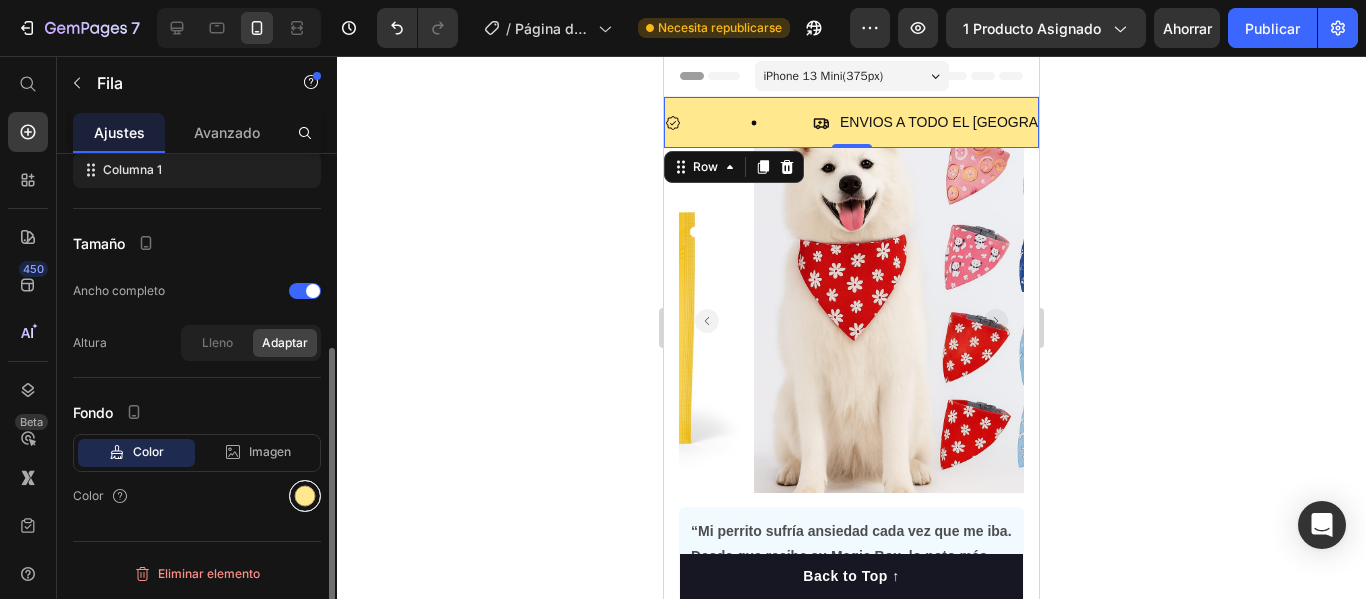 click at bounding box center [305, 496] 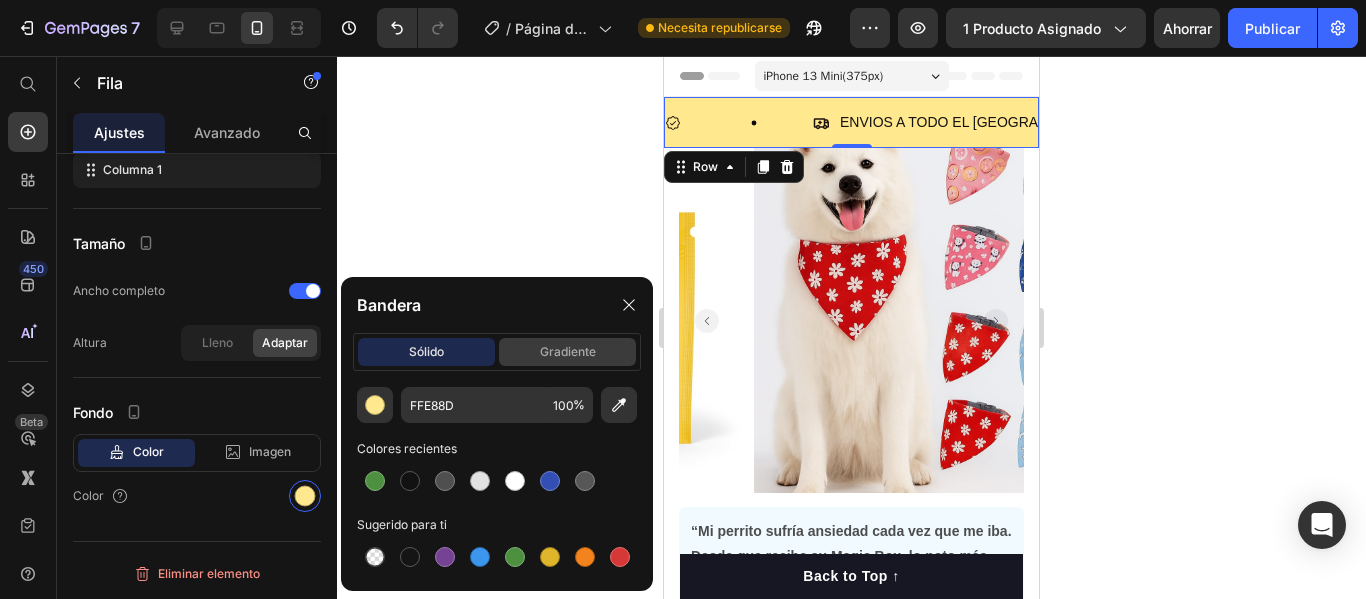 click on "gradiente" 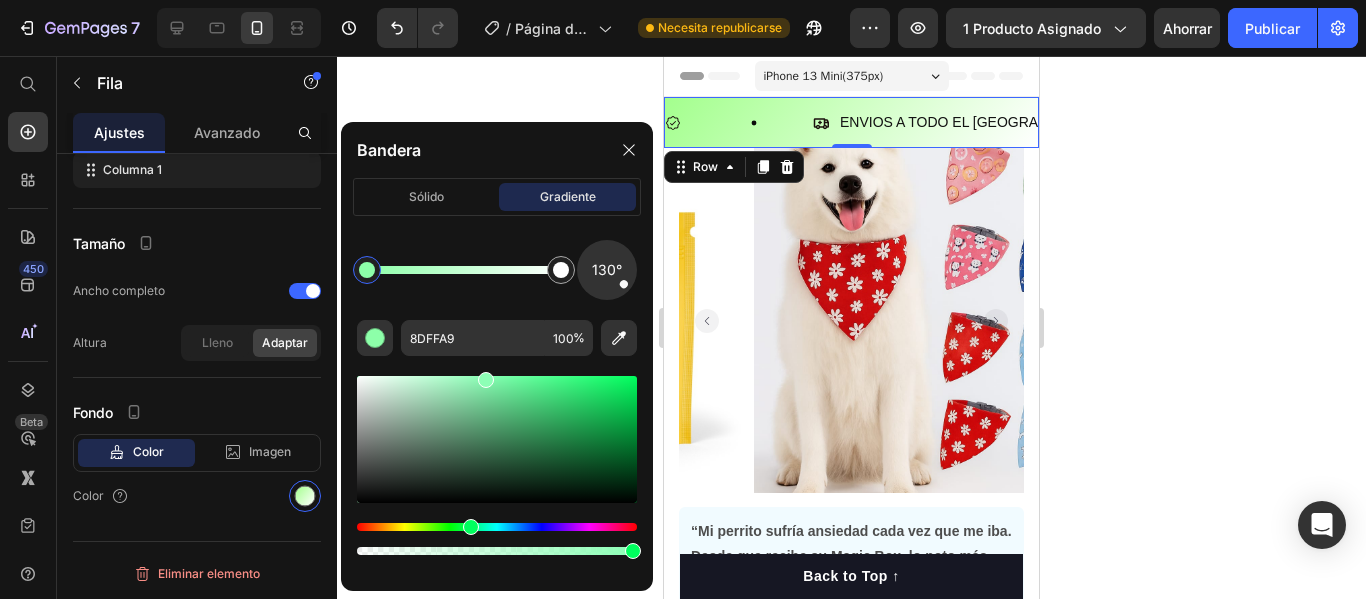 drag, startPoint x: 398, startPoint y: 525, endPoint x: 469, endPoint y: 527, distance: 71.02816 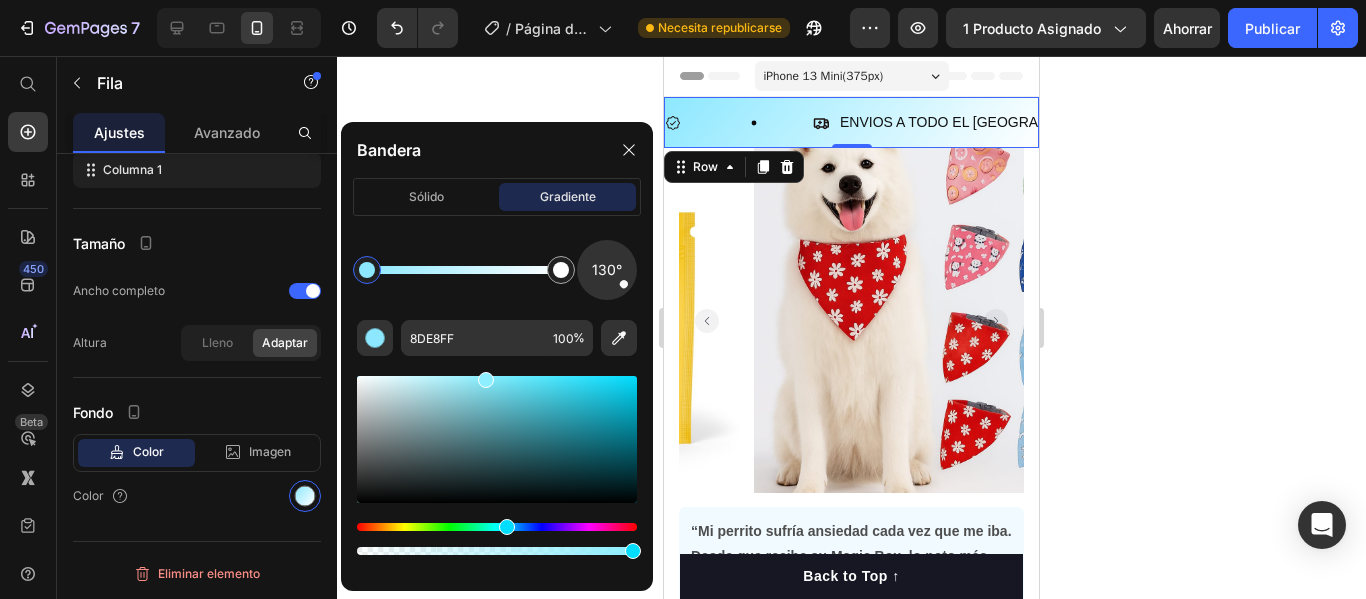 type on "8DEFFF" 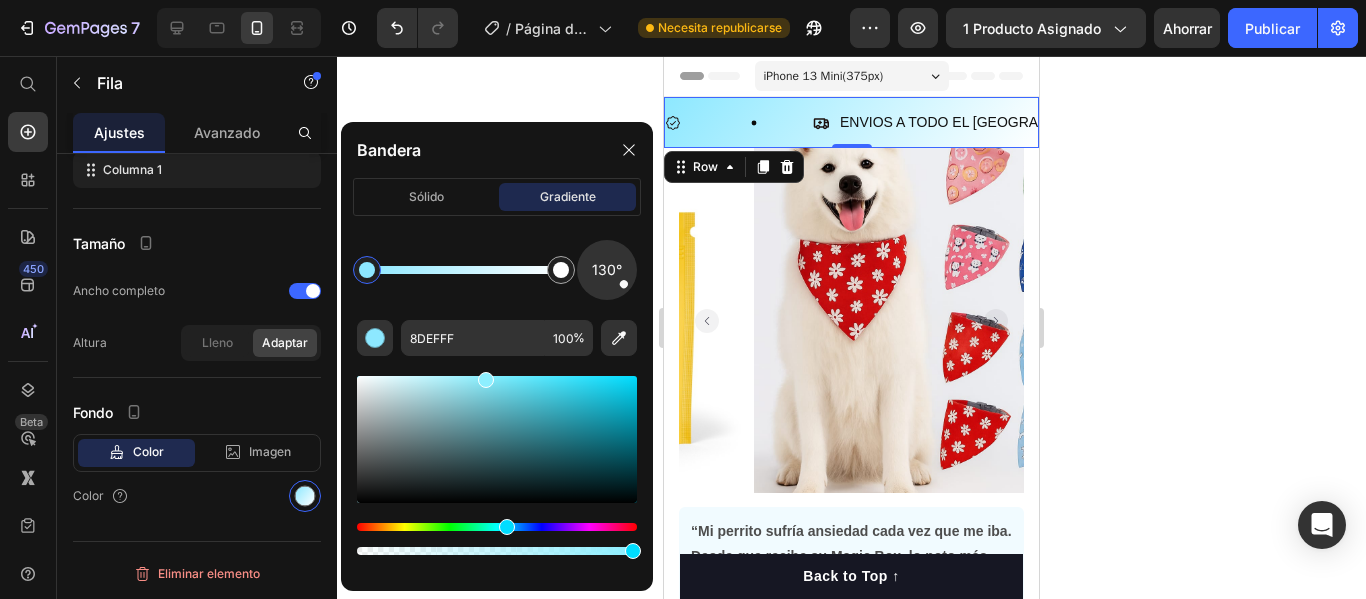 drag, startPoint x: 469, startPoint y: 527, endPoint x: 504, endPoint y: 546, distance: 39.824615 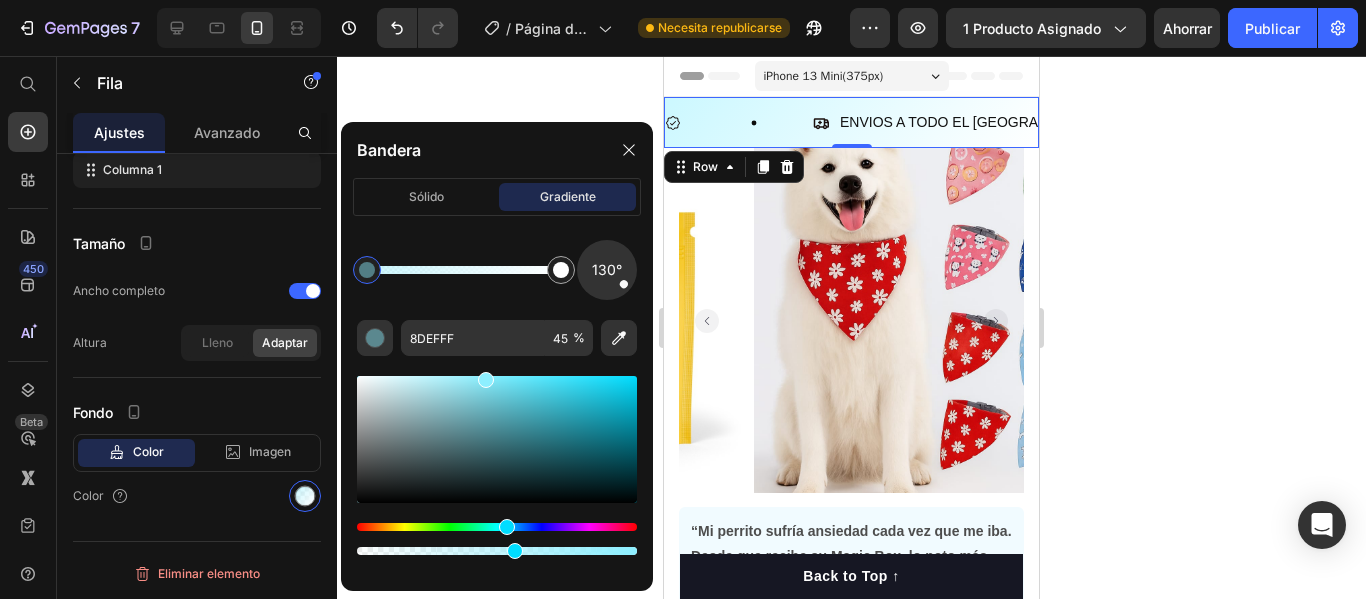 drag, startPoint x: 631, startPoint y: 556, endPoint x: 516, endPoint y: 544, distance: 115.62439 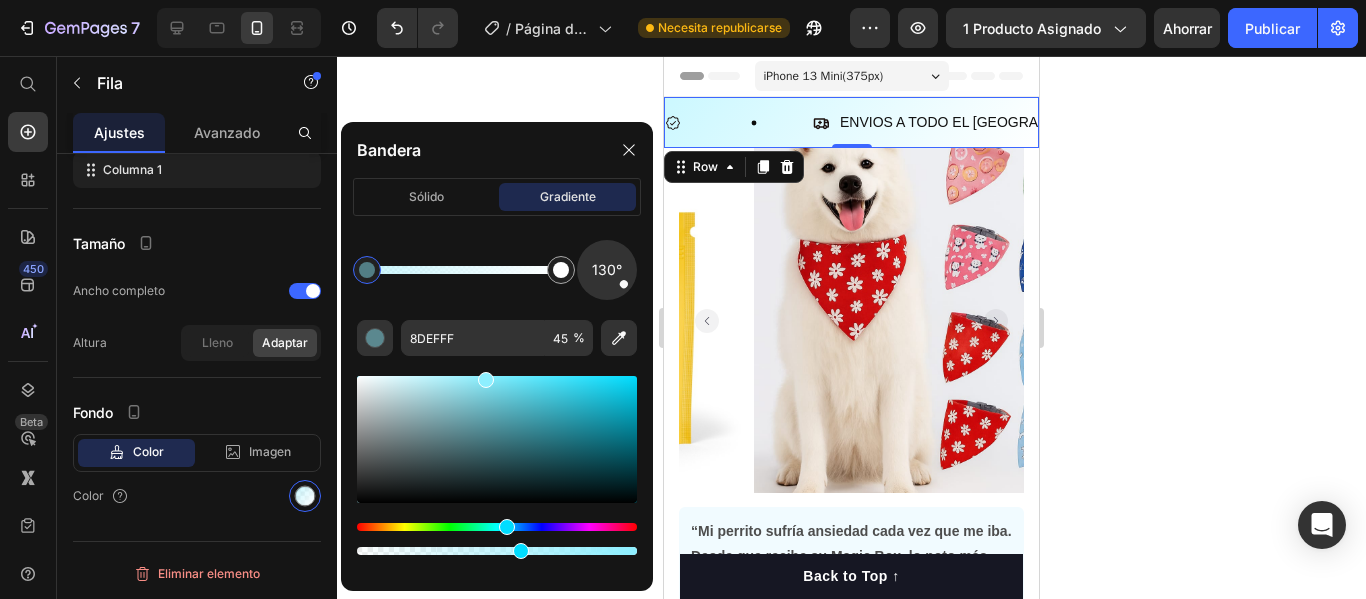 type on "57" 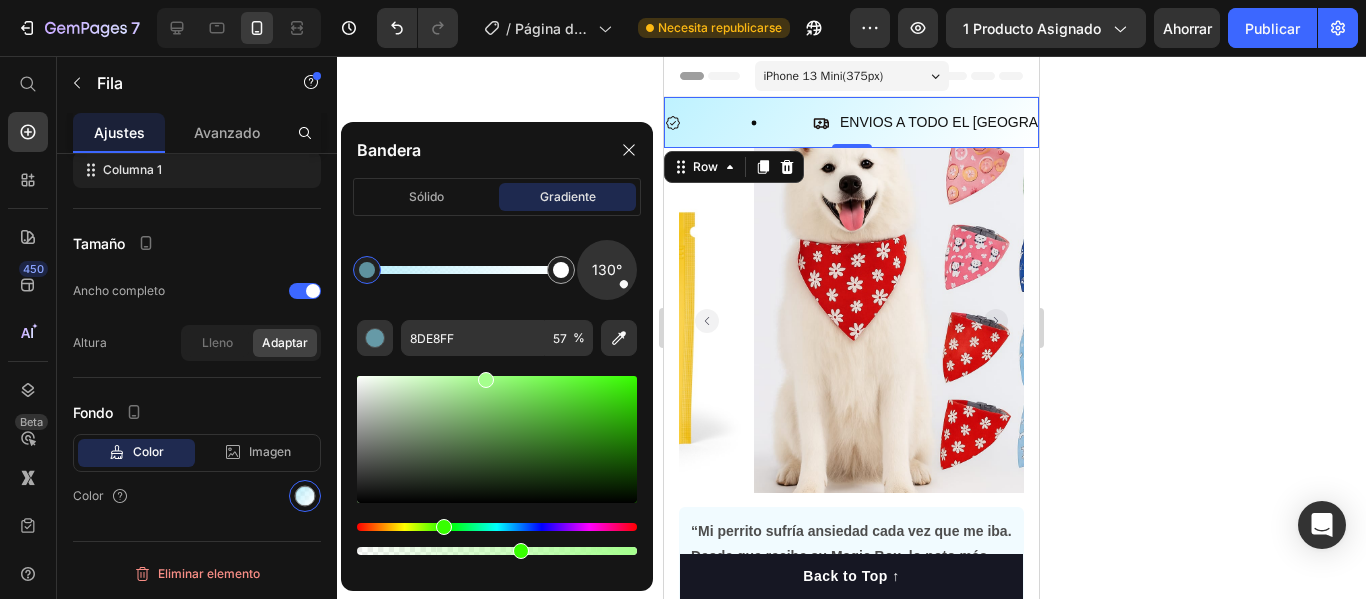 type on "A5FF8D" 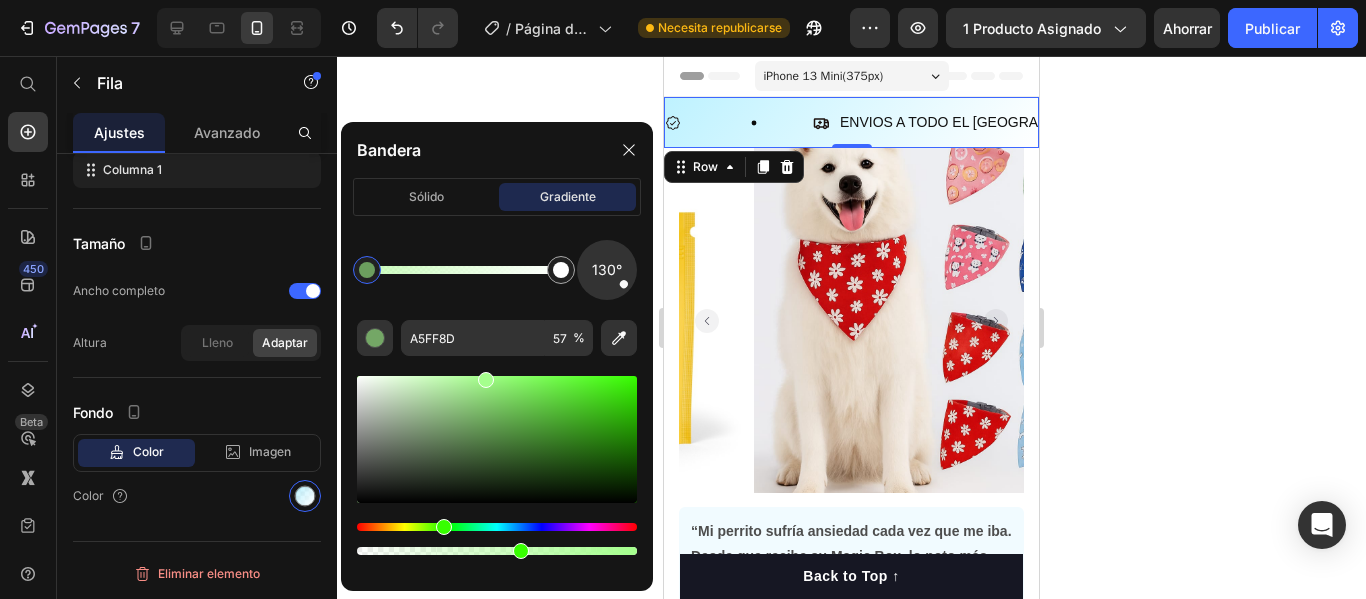 drag, startPoint x: 507, startPoint y: 530, endPoint x: 441, endPoint y: 530, distance: 66 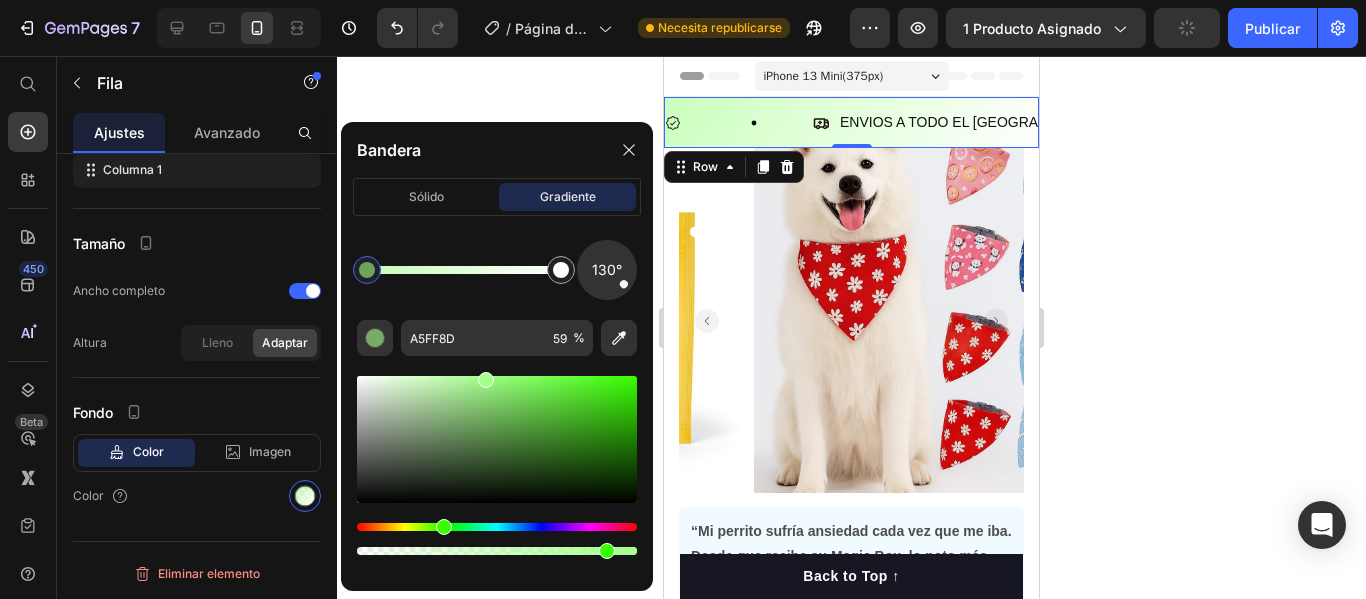 type on "88" 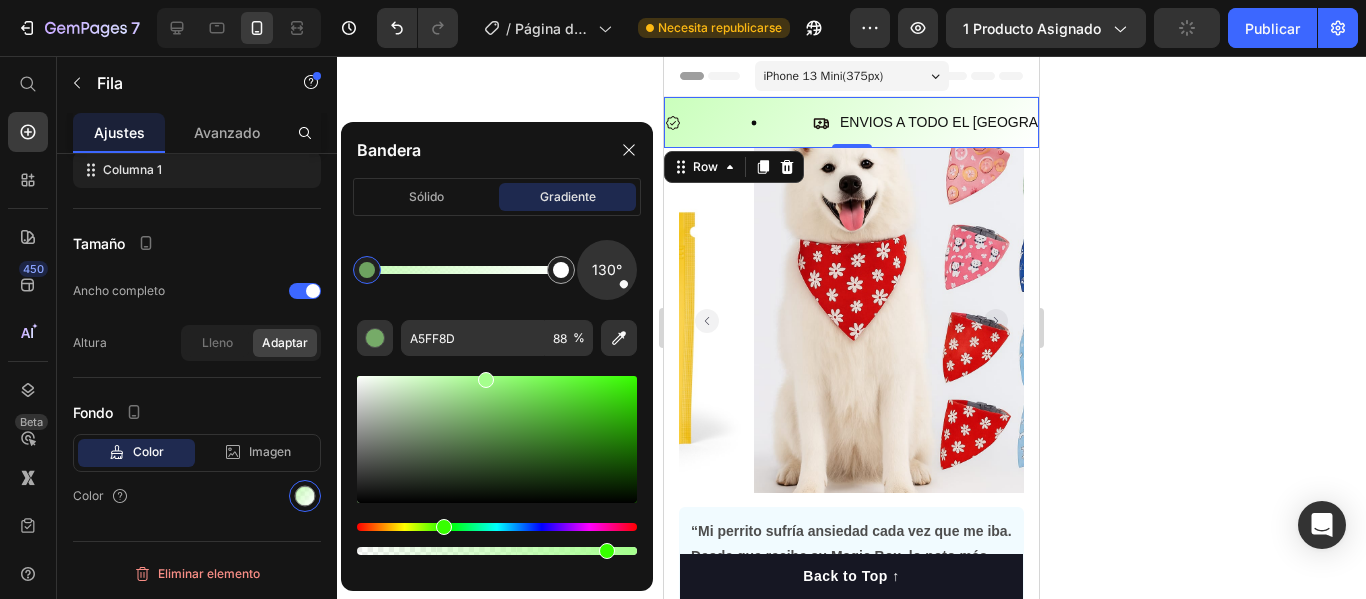 drag, startPoint x: 522, startPoint y: 555, endPoint x: 602, endPoint y: 556, distance: 80.00625 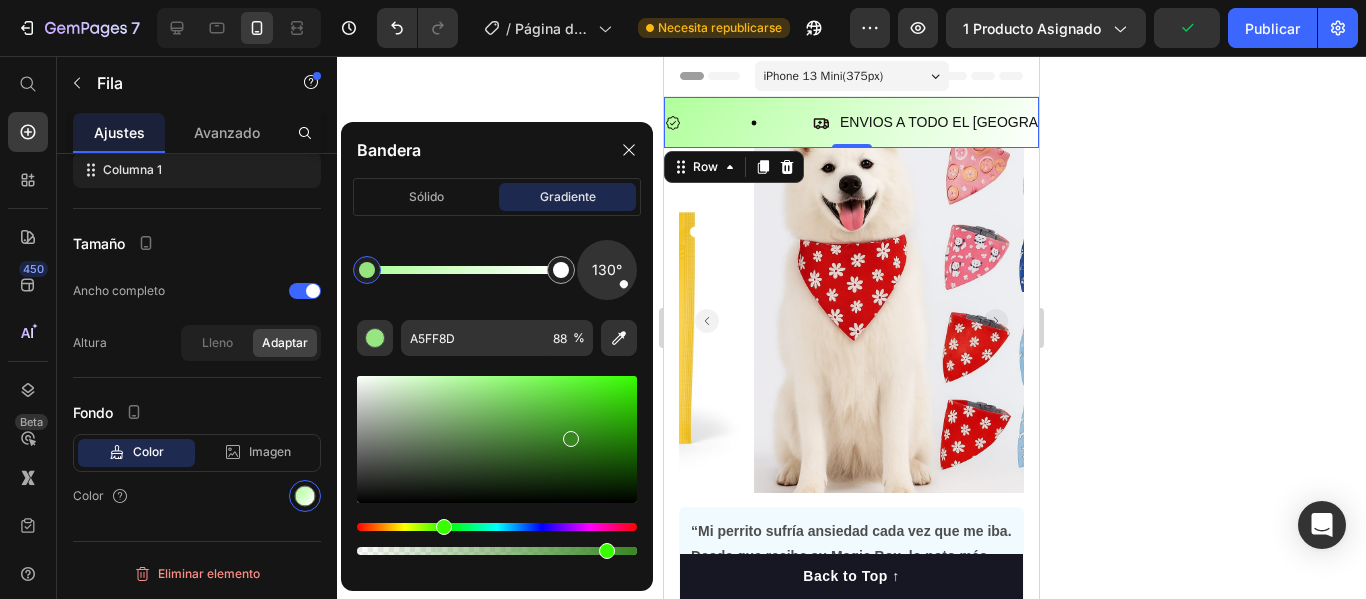 click at bounding box center [497, 439] 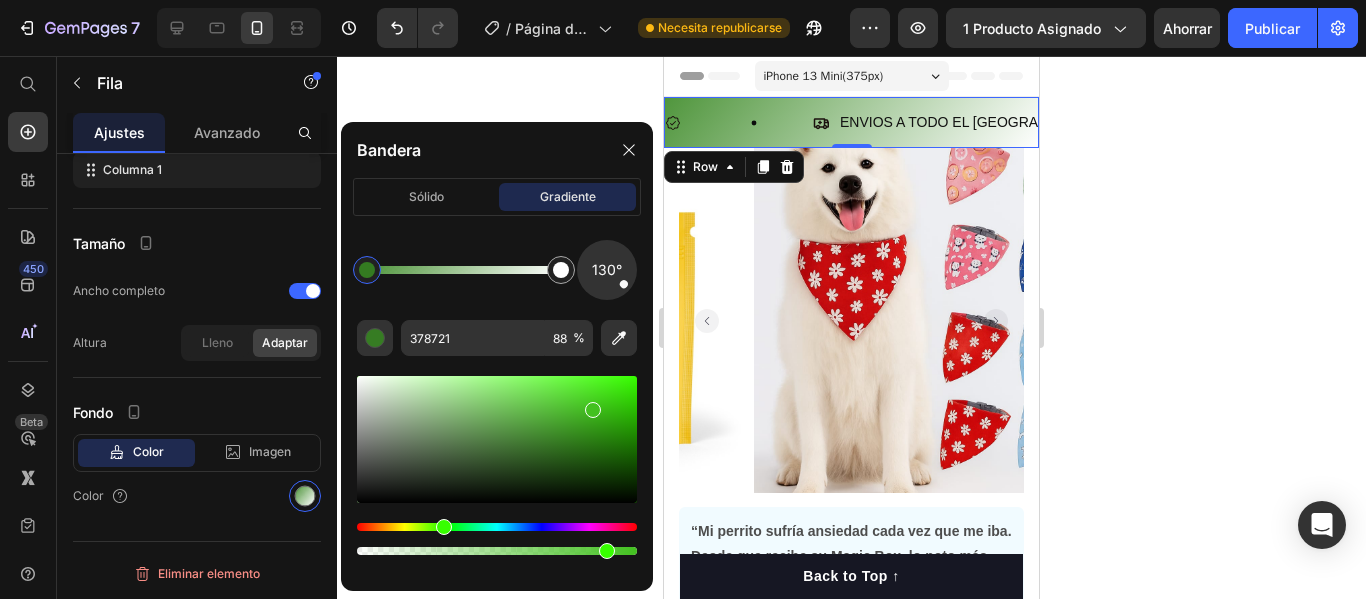 click at bounding box center (497, 439) 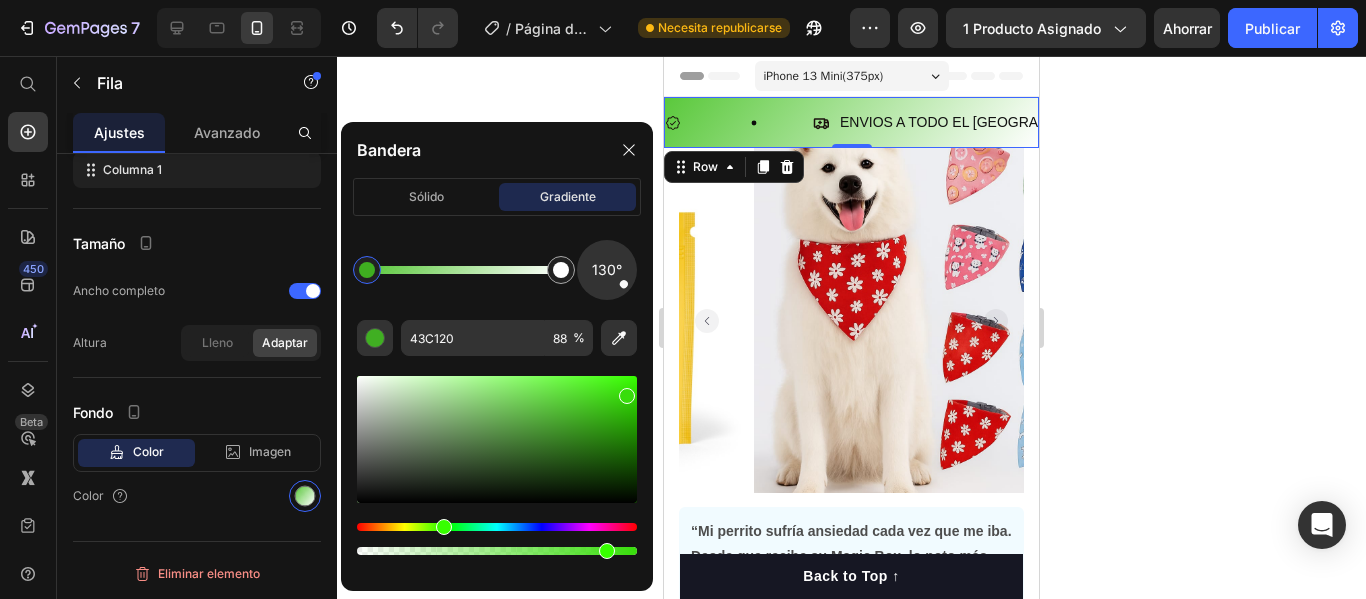 click at bounding box center [497, 439] 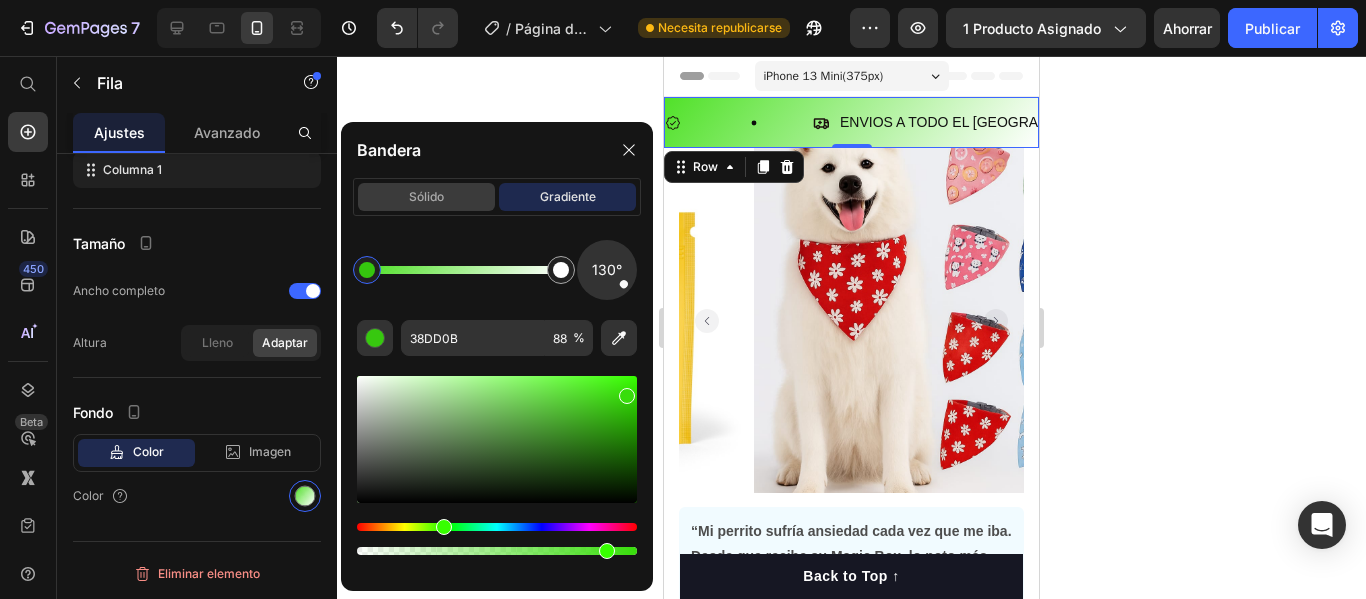 click on "sólido" at bounding box center [426, 197] 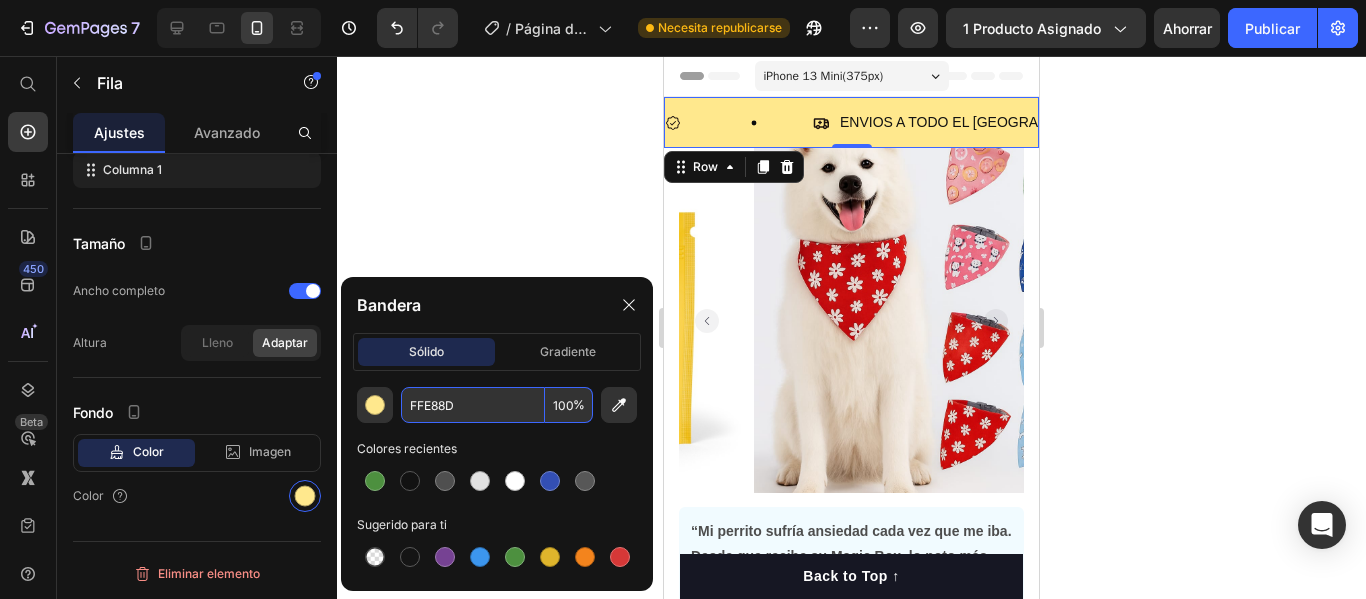 click on "FFE88D" at bounding box center (473, 405) 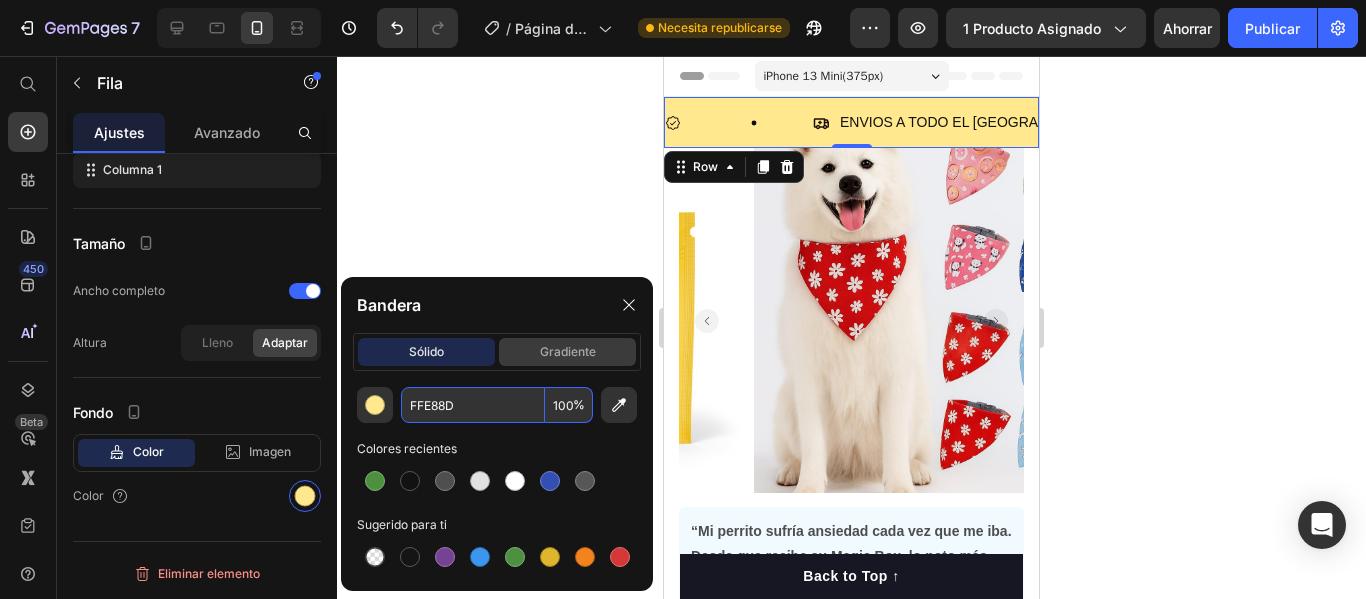 click on "gradiente" at bounding box center (568, 352) 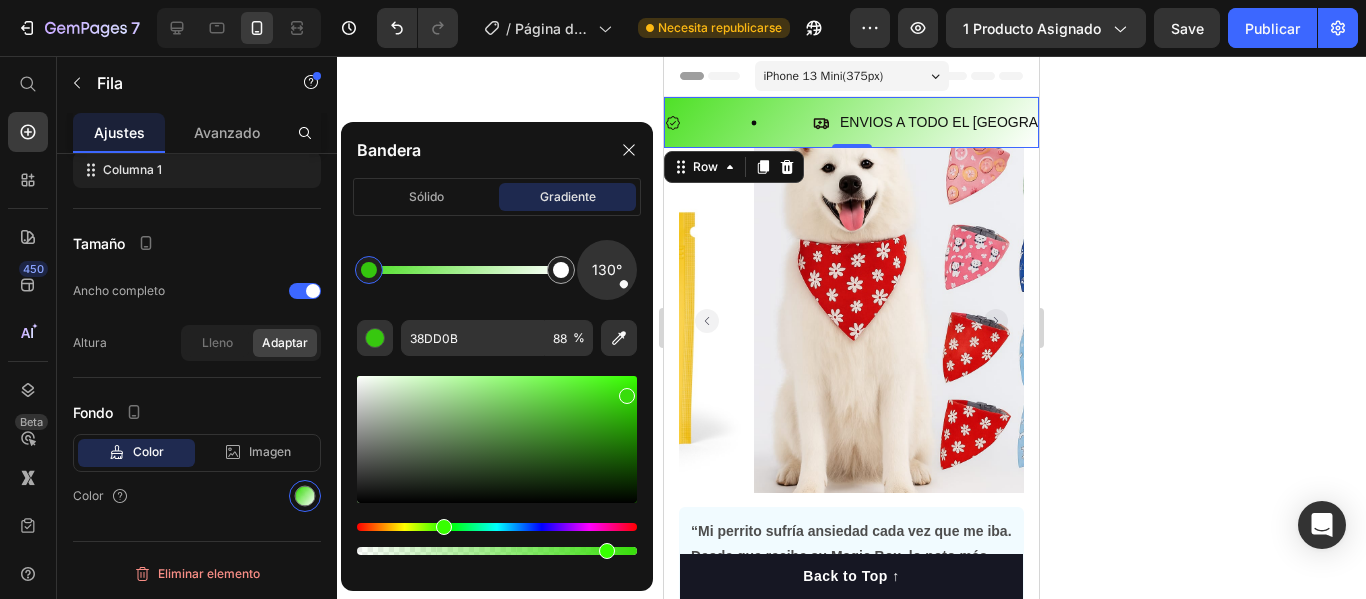 drag, startPoint x: 368, startPoint y: 272, endPoint x: 369, endPoint y: 288, distance: 16.03122 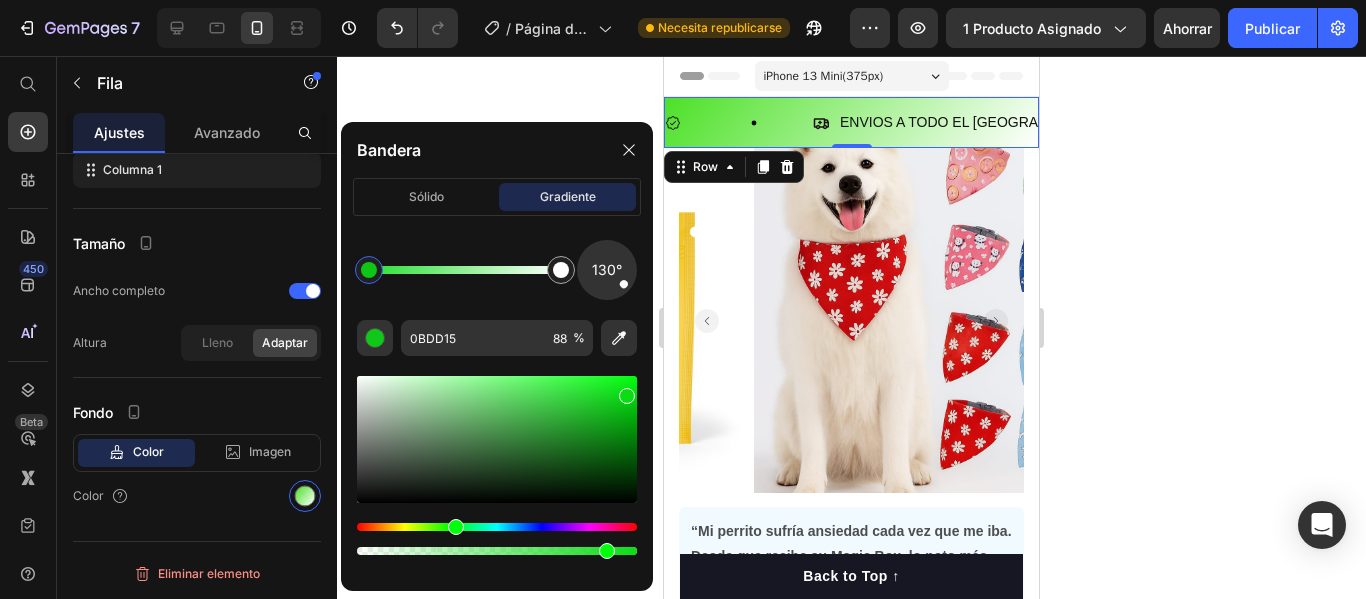 drag, startPoint x: 442, startPoint y: 521, endPoint x: 453, endPoint y: 524, distance: 11.401754 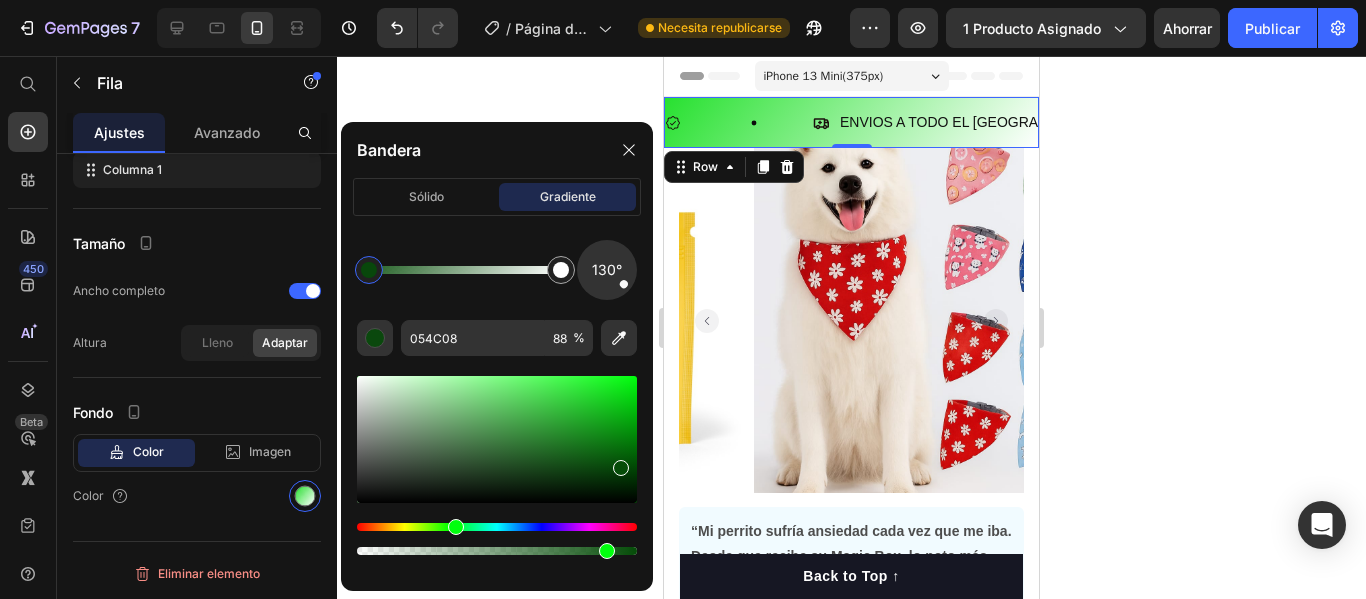 drag, startPoint x: 626, startPoint y: 398, endPoint x: 618, endPoint y: 464, distance: 66.48308 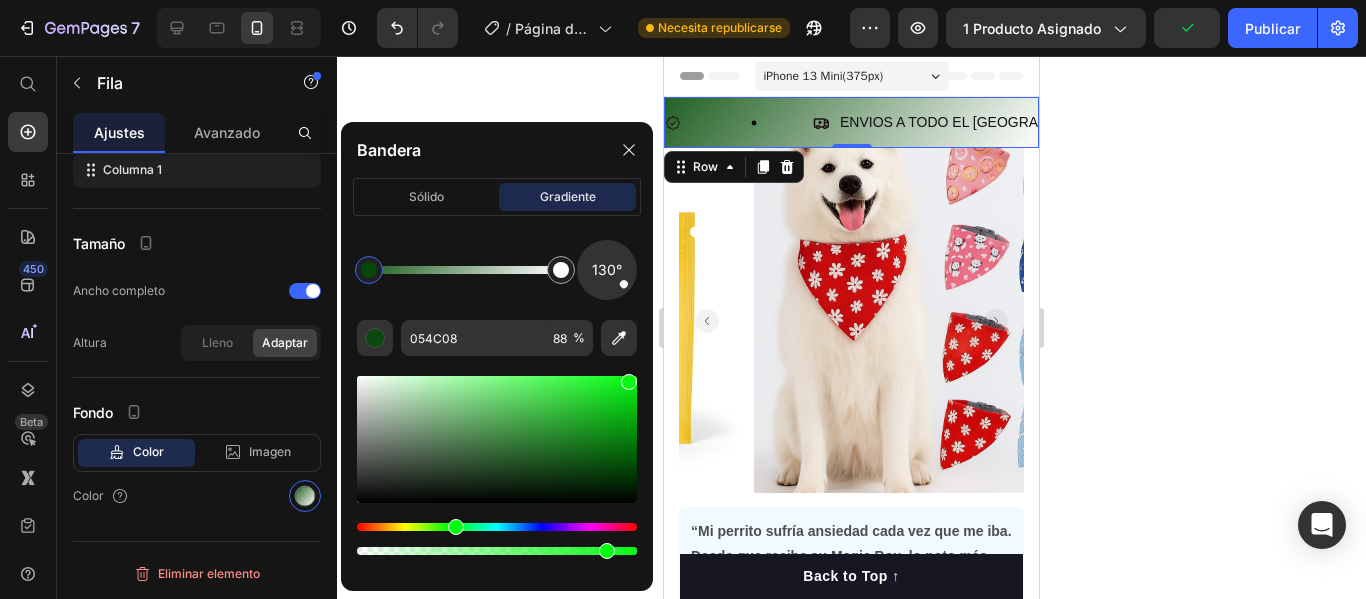 drag, startPoint x: 618, startPoint y: 464, endPoint x: 626, endPoint y: 378, distance: 86.37129 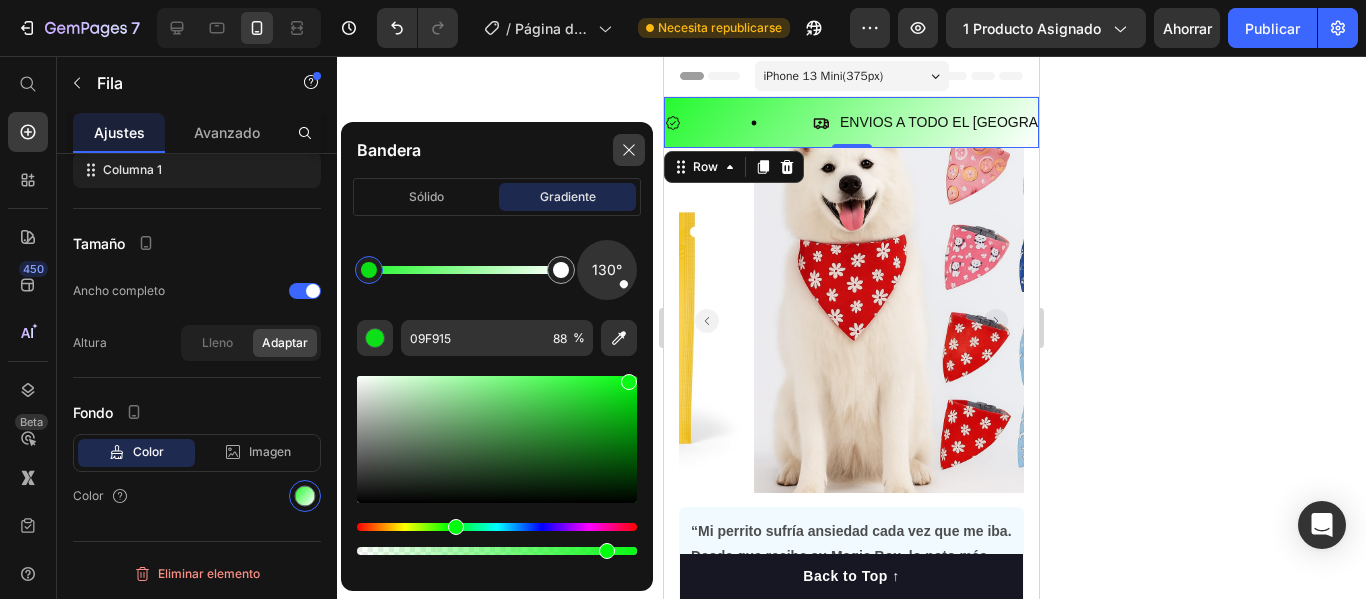 click 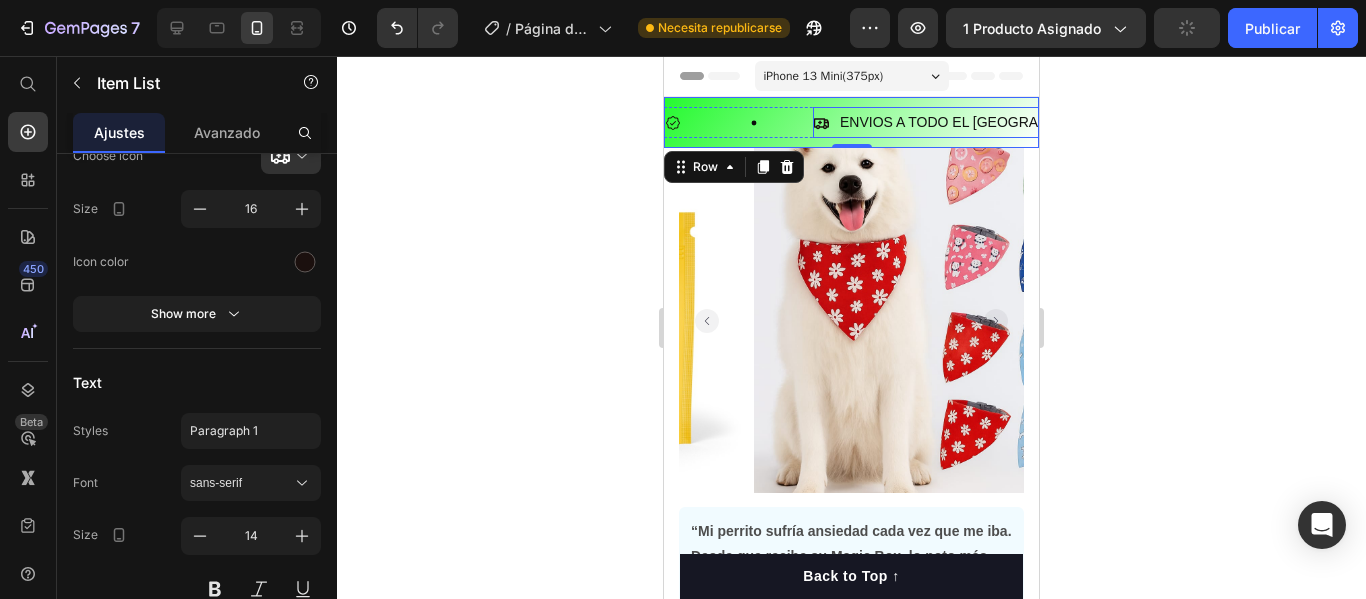 click on "ENVIOS A TODO EL [GEOGRAPHIC_DATA]" at bounding box center [967, 122] 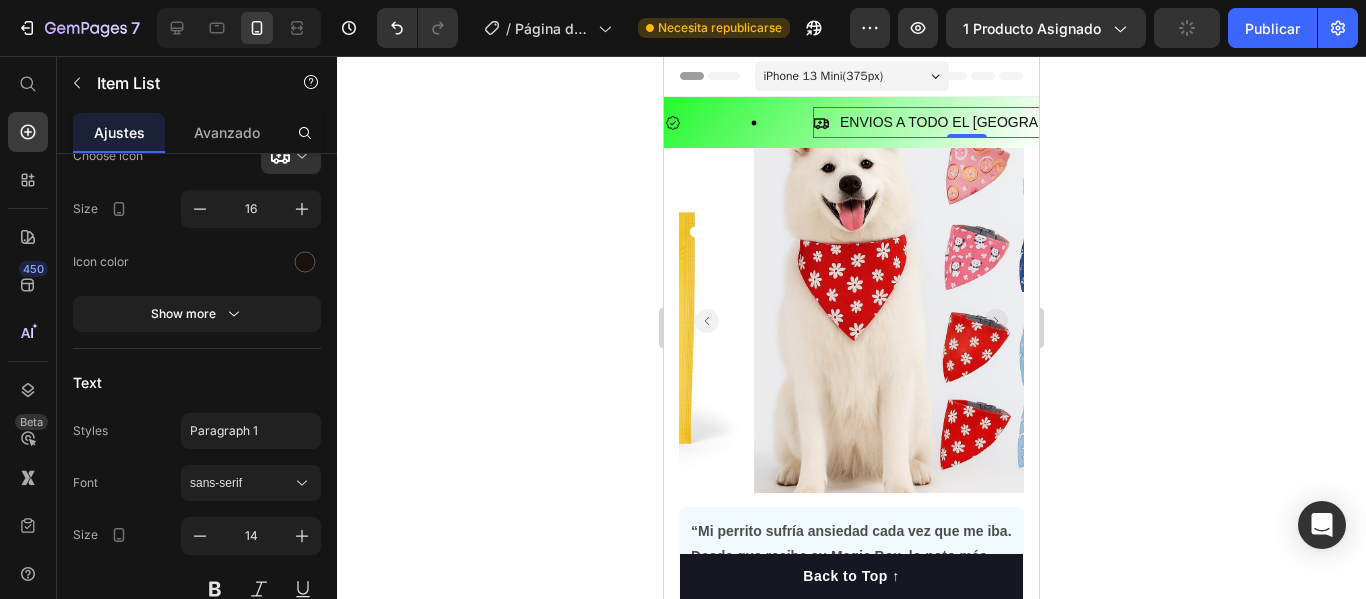 scroll, scrollTop: 0, scrollLeft: 0, axis: both 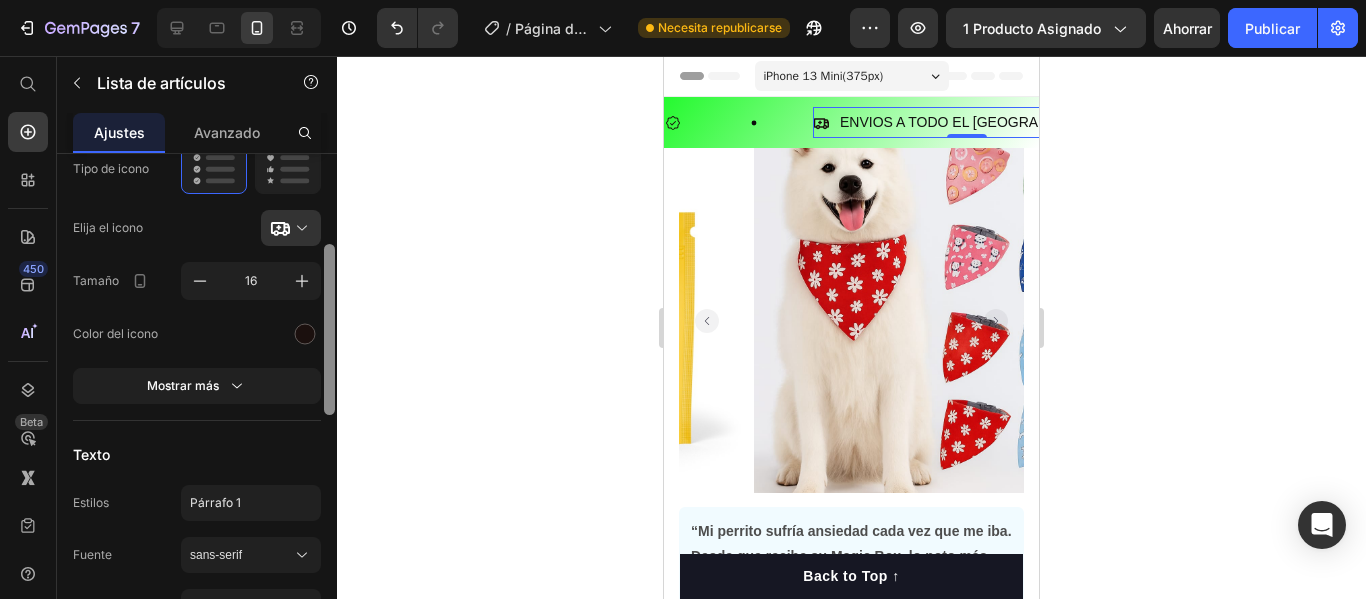 drag, startPoint x: 326, startPoint y: 292, endPoint x: 337, endPoint y: 375, distance: 83.725746 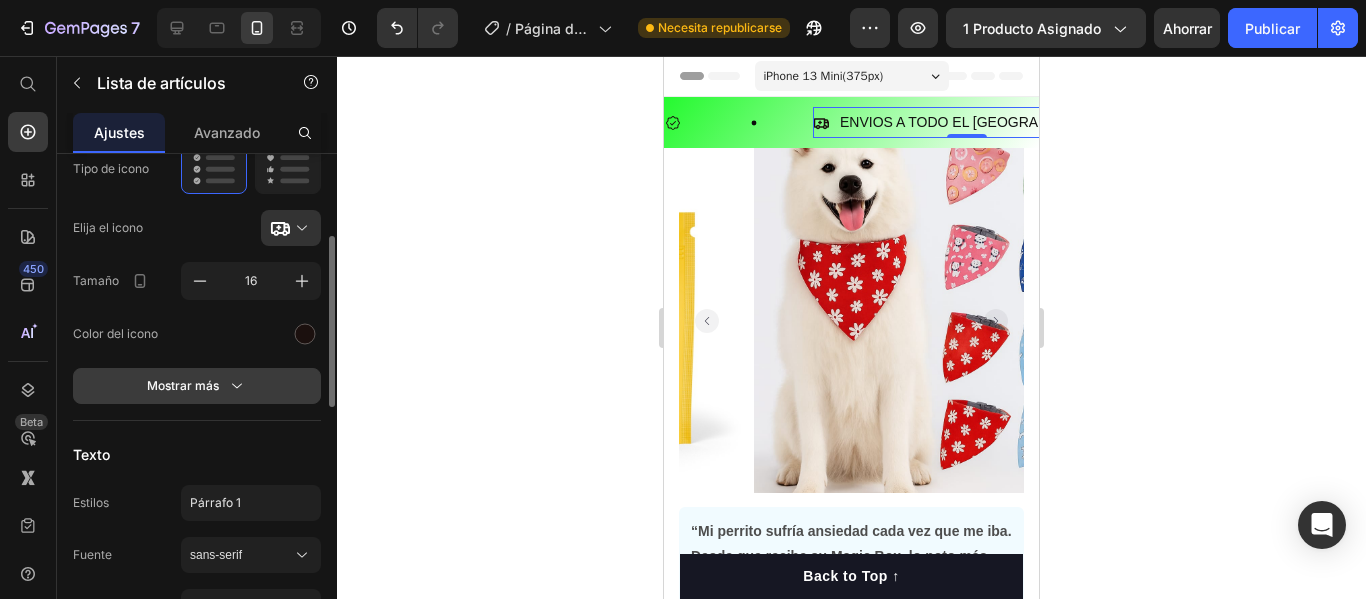 click on "Mostrar más" at bounding box center (197, 386) 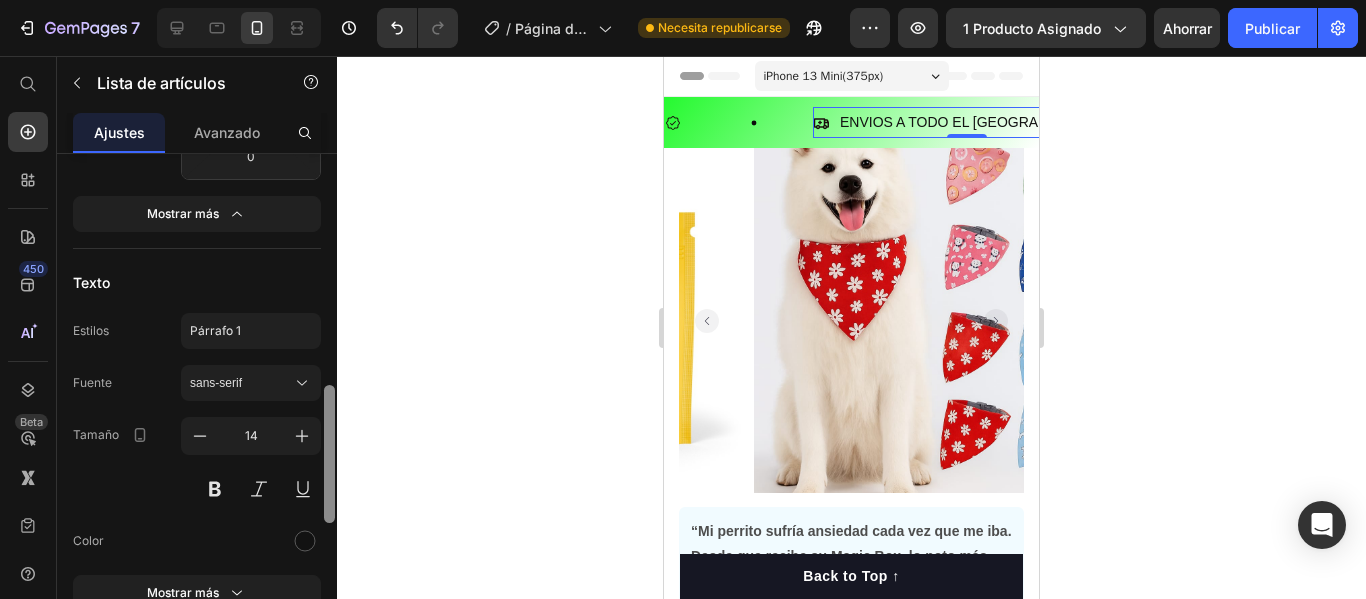 scroll, scrollTop: 785, scrollLeft: 0, axis: vertical 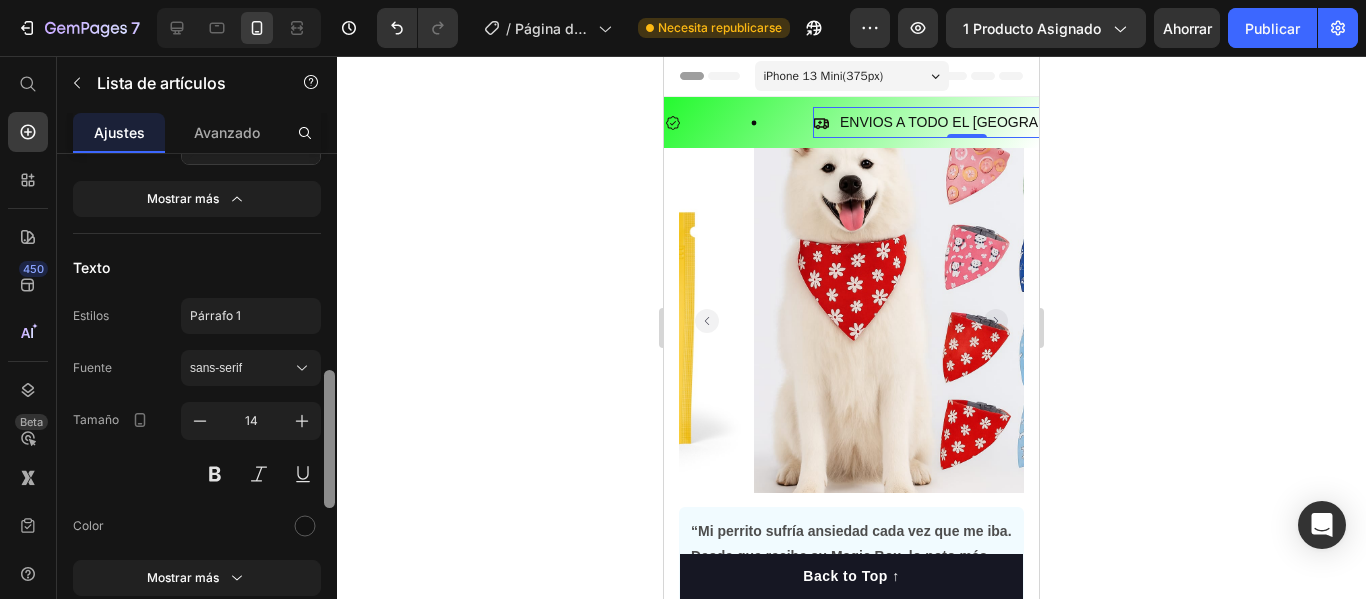 drag, startPoint x: 329, startPoint y: 355, endPoint x: 338, endPoint y: 541, distance: 186.21762 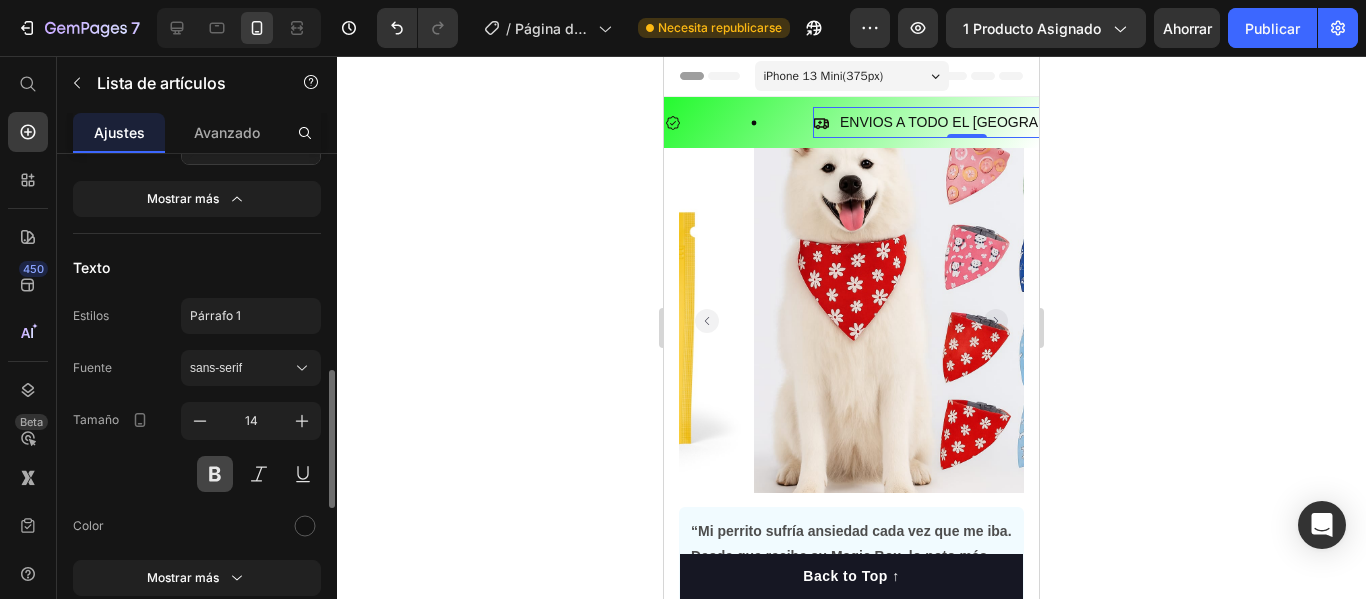 click at bounding box center (215, 474) 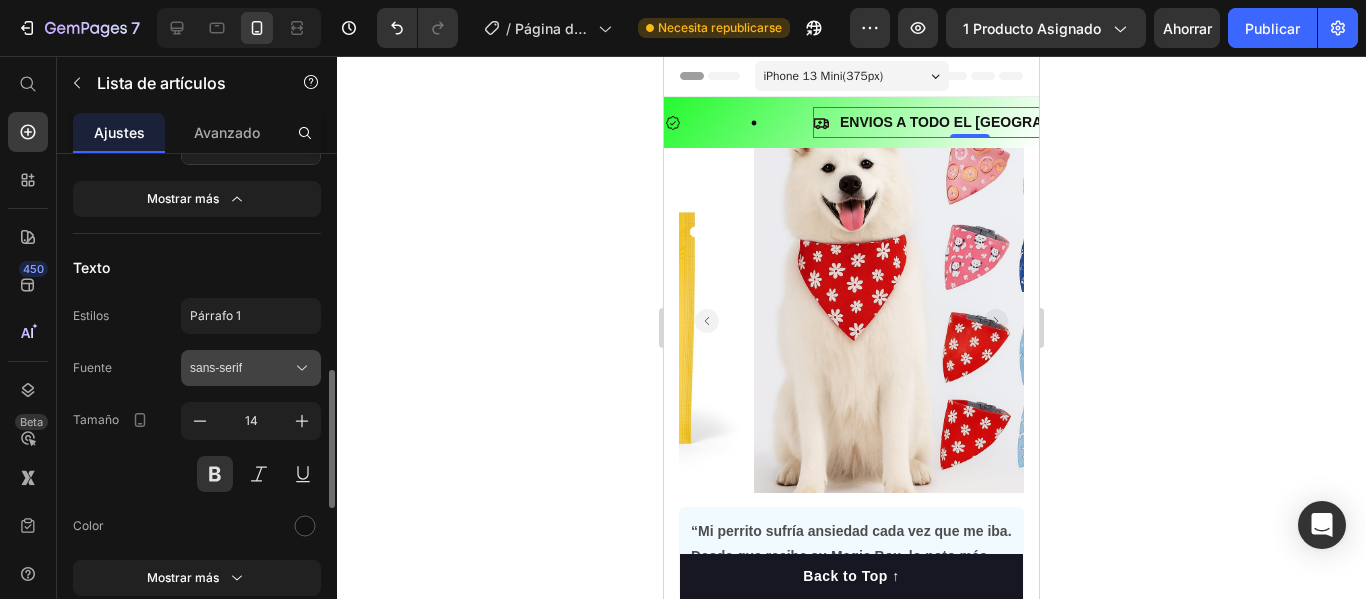 click on "sans-serif" at bounding box center [251, 368] 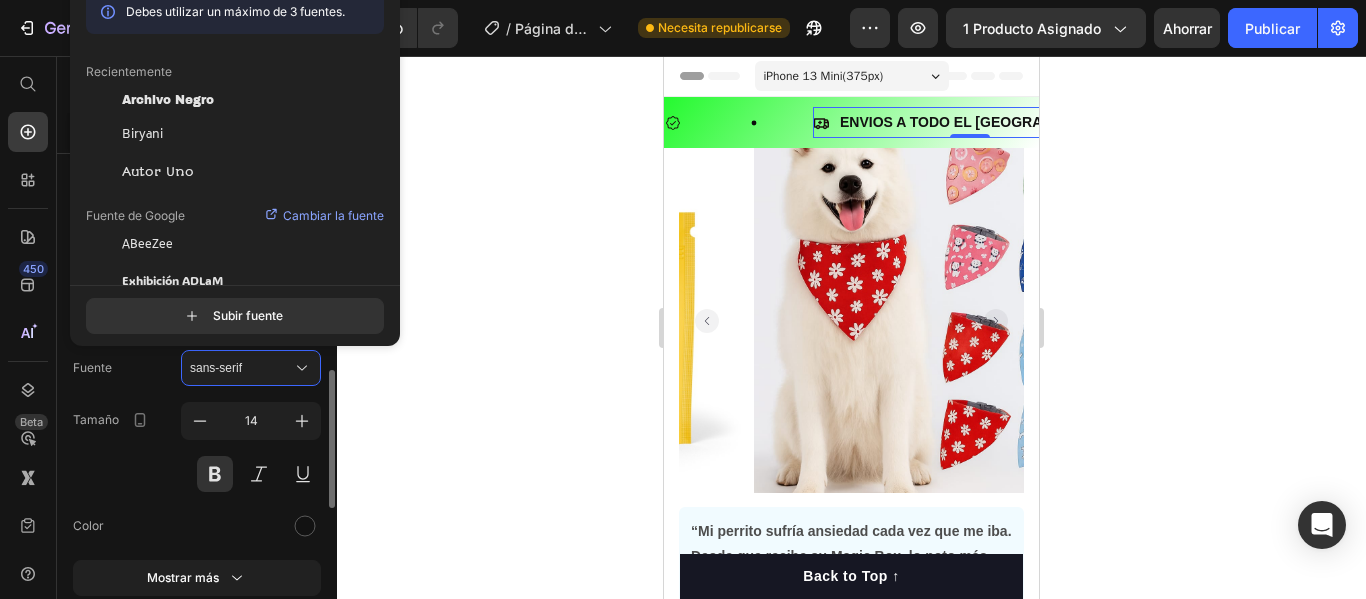 click on "Fuente sans-serif Tamaño 14 Color Mostrar más" at bounding box center [197, 473] 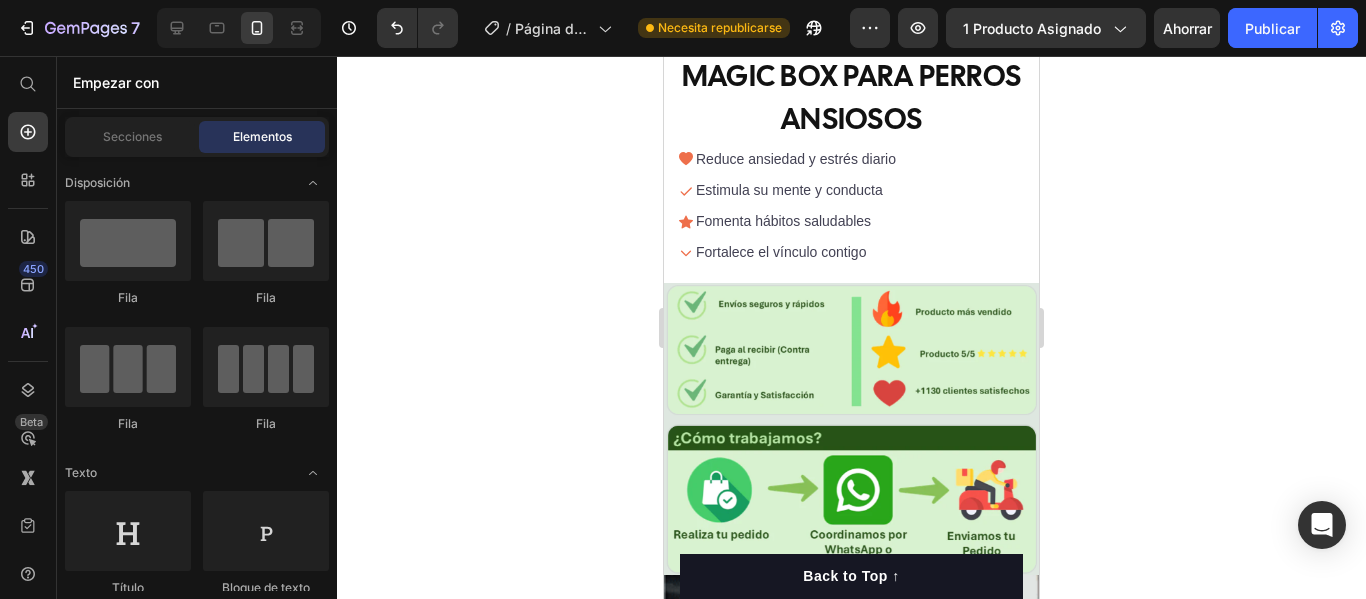 scroll, scrollTop: 688, scrollLeft: 0, axis: vertical 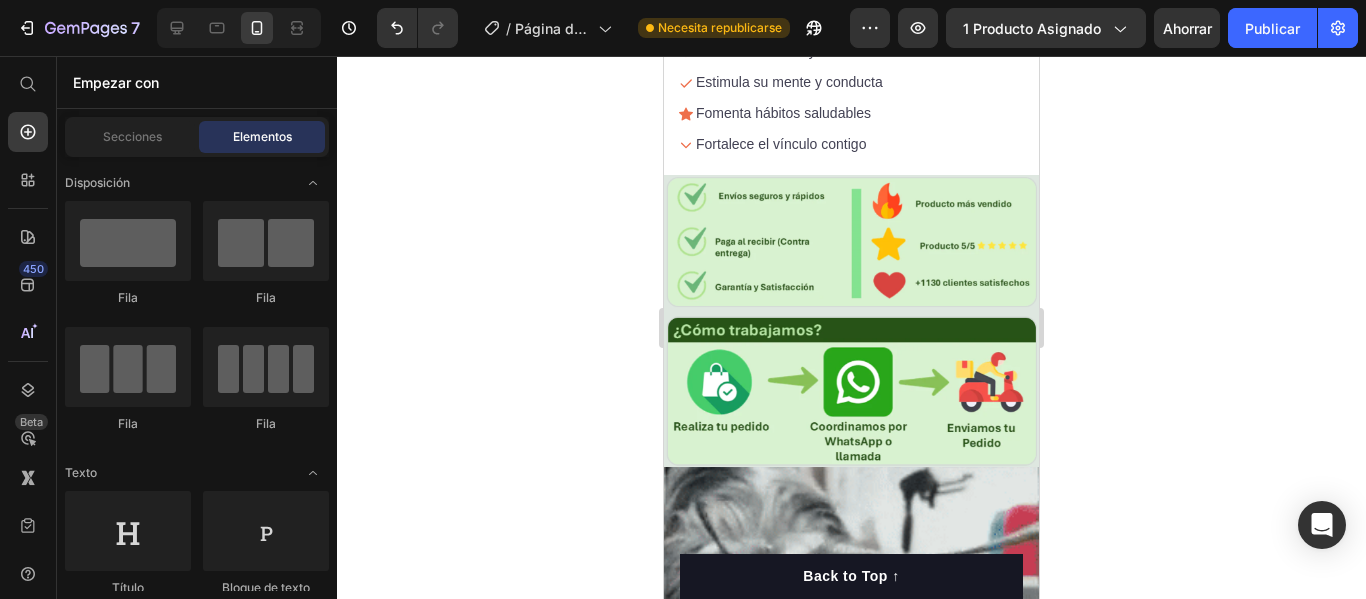 drag, startPoint x: 1030, startPoint y: 91, endPoint x: 1705, endPoint y: 186, distance: 681.6524 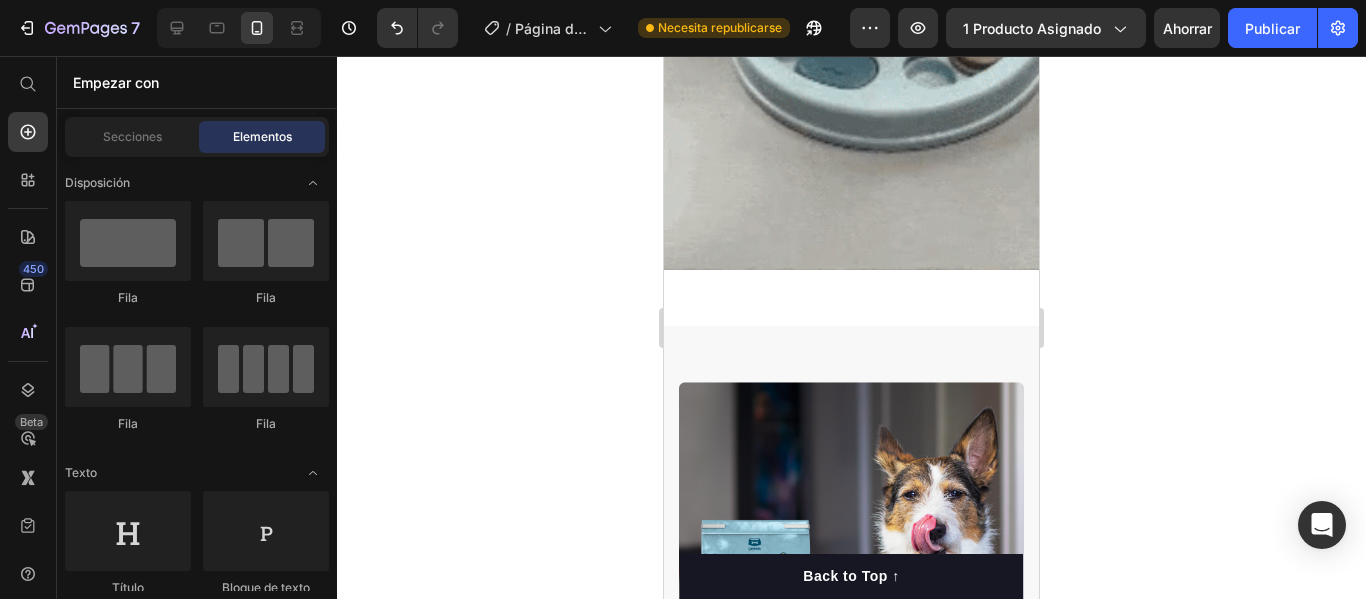 scroll, scrollTop: 1826, scrollLeft: 0, axis: vertical 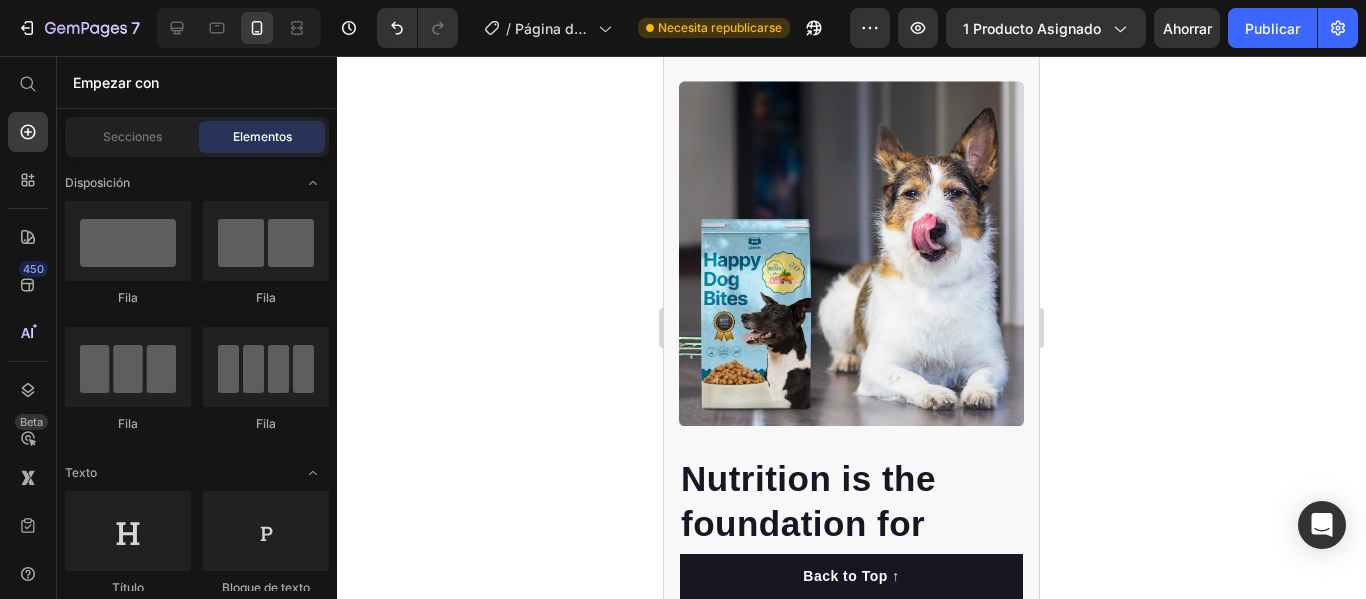 drag, startPoint x: 1031, startPoint y: 126, endPoint x: 1704, endPoint y: 233, distance: 681.4529 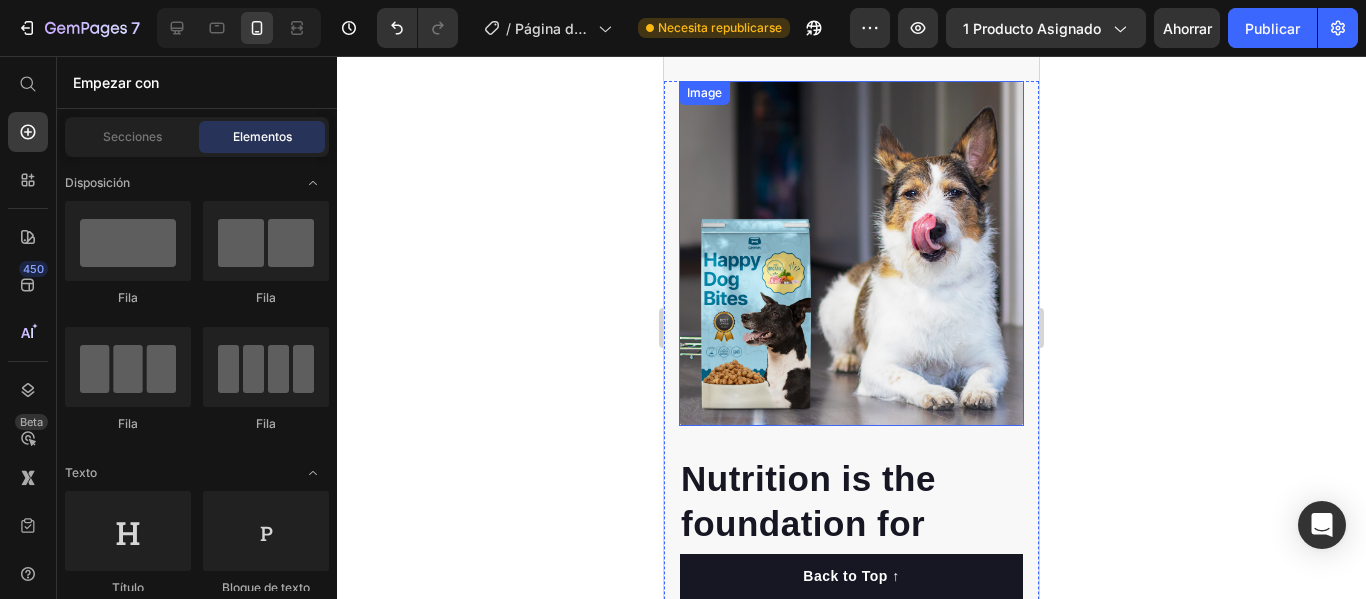 click at bounding box center [851, 253] 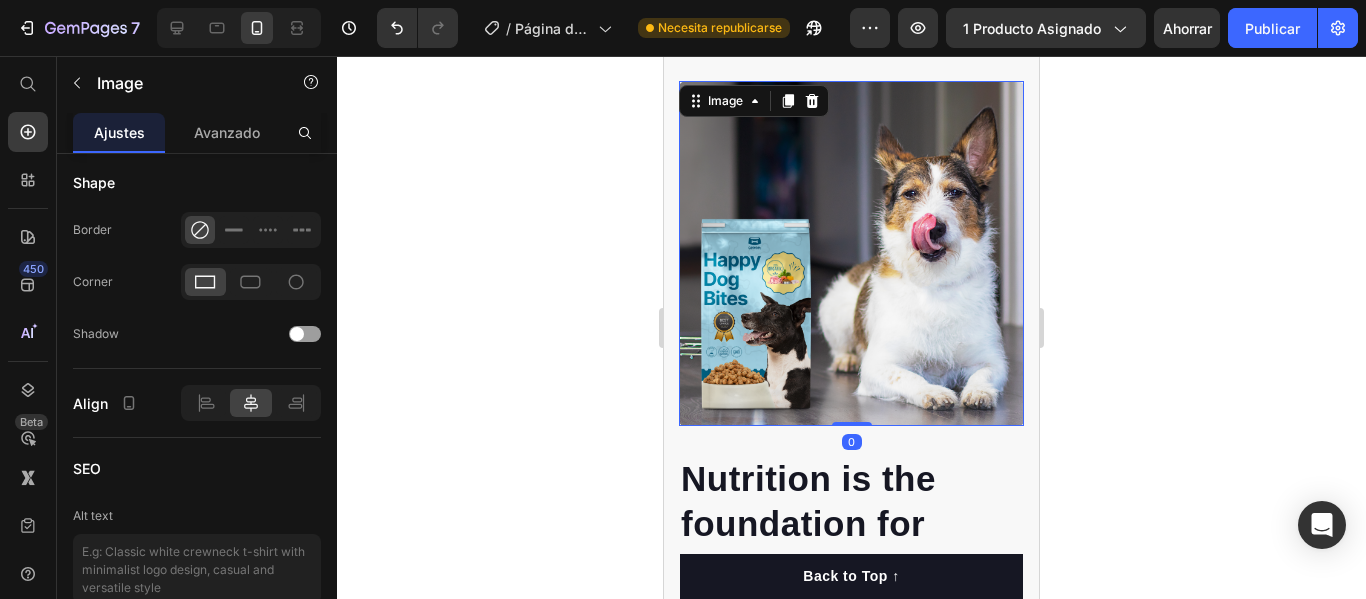 scroll, scrollTop: 0, scrollLeft: 0, axis: both 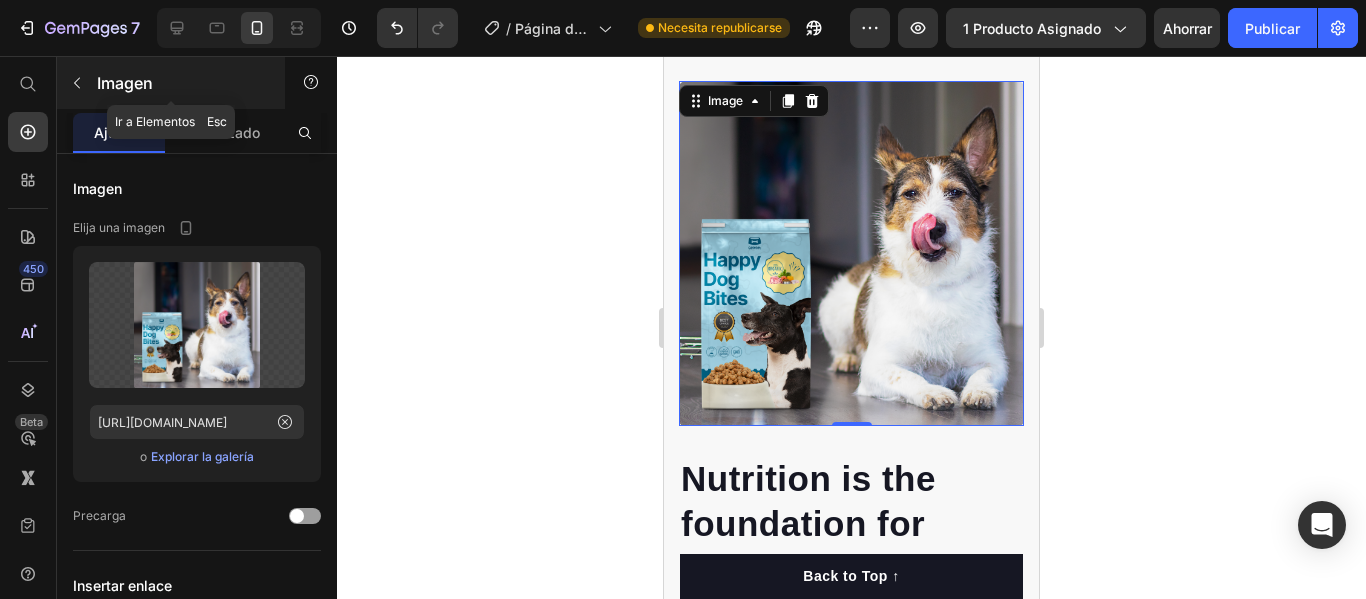 click 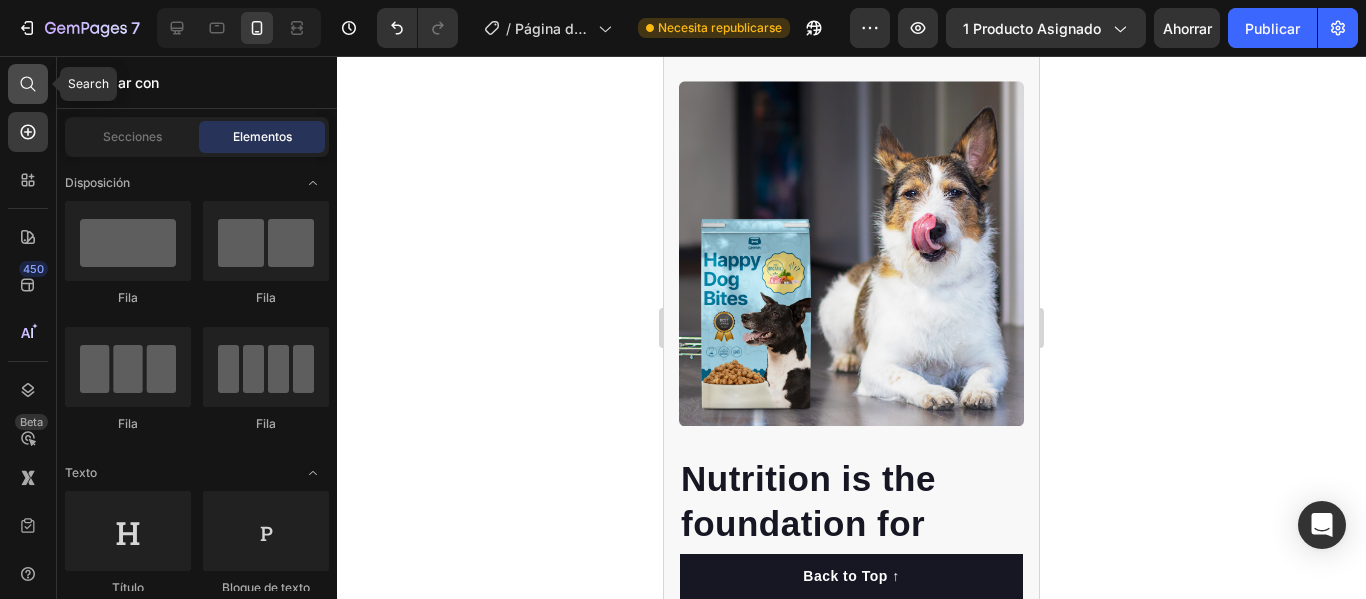 click 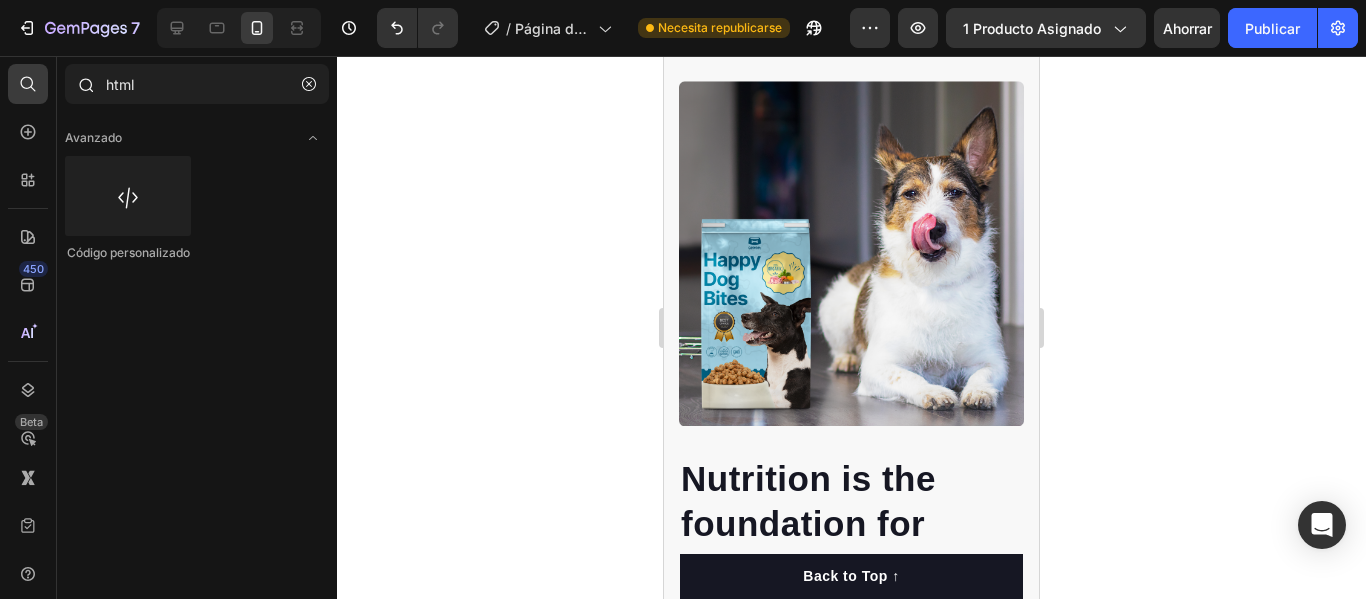 drag, startPoint x: 167, startPoint y: 97, endPoint x: 82, endPoint y: 95, distance: 85.02353 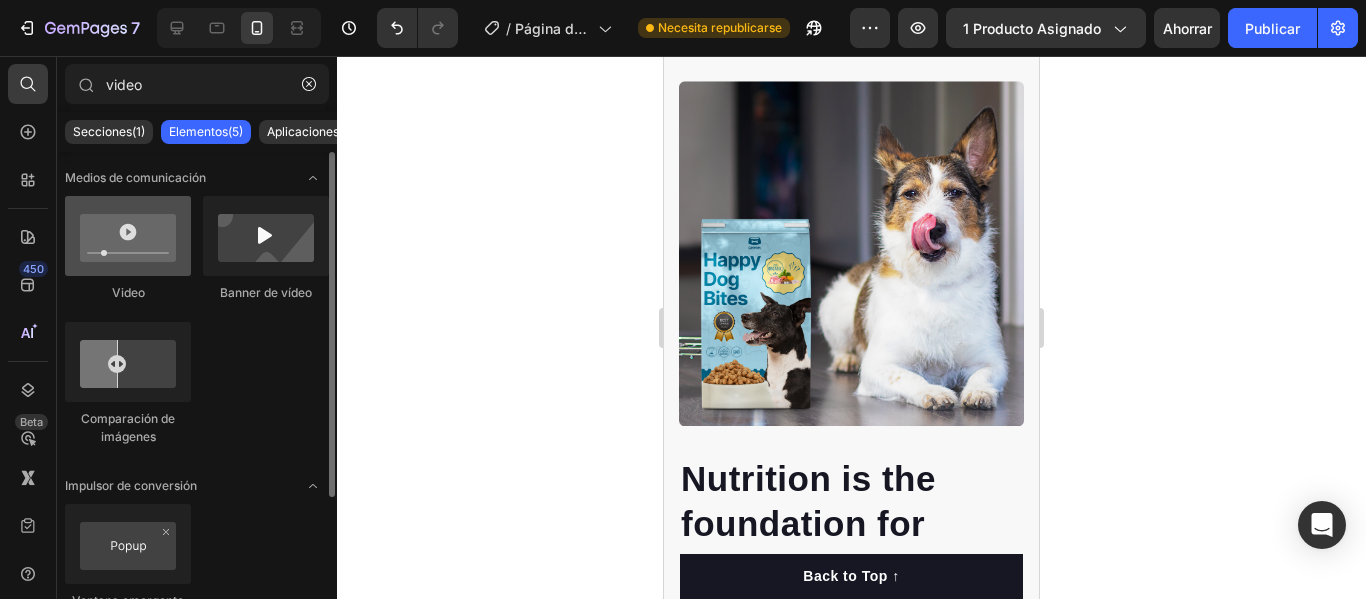 type on "video" 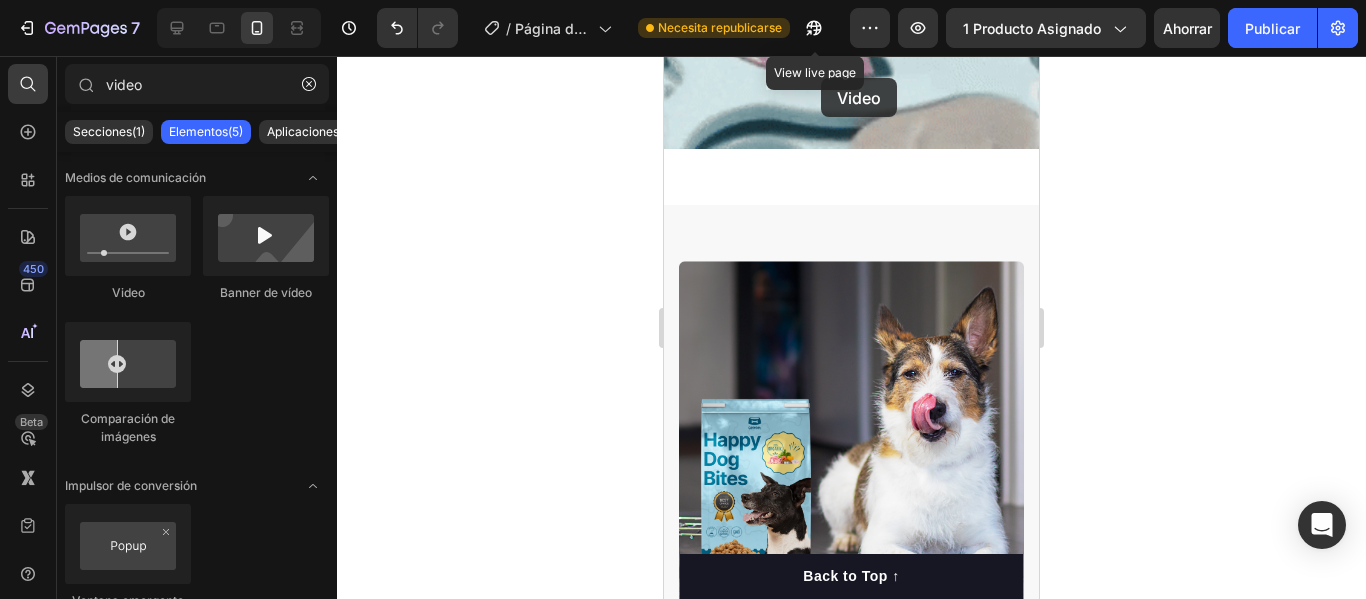 scroll, scrollTop: 1571, scrollLeft: 0, axis: vertical 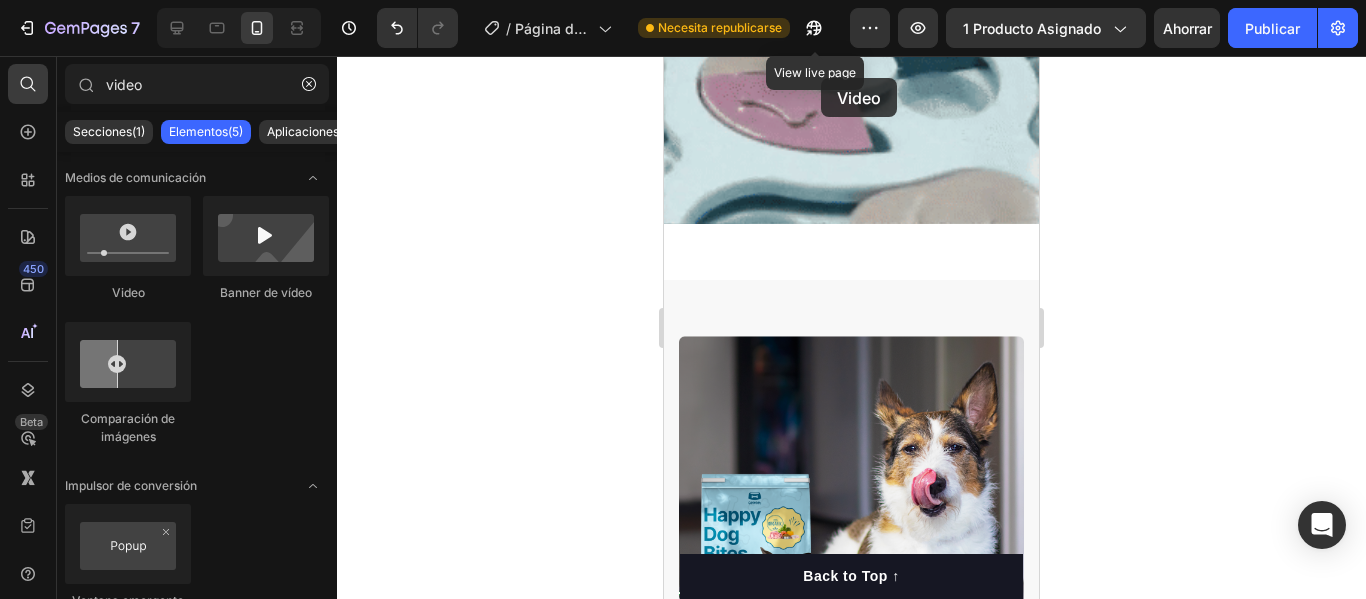 drag, startPoint x: 801, startPoint y: 316, endPoint x: 808, endPoint y: 249, distance: 67.36468 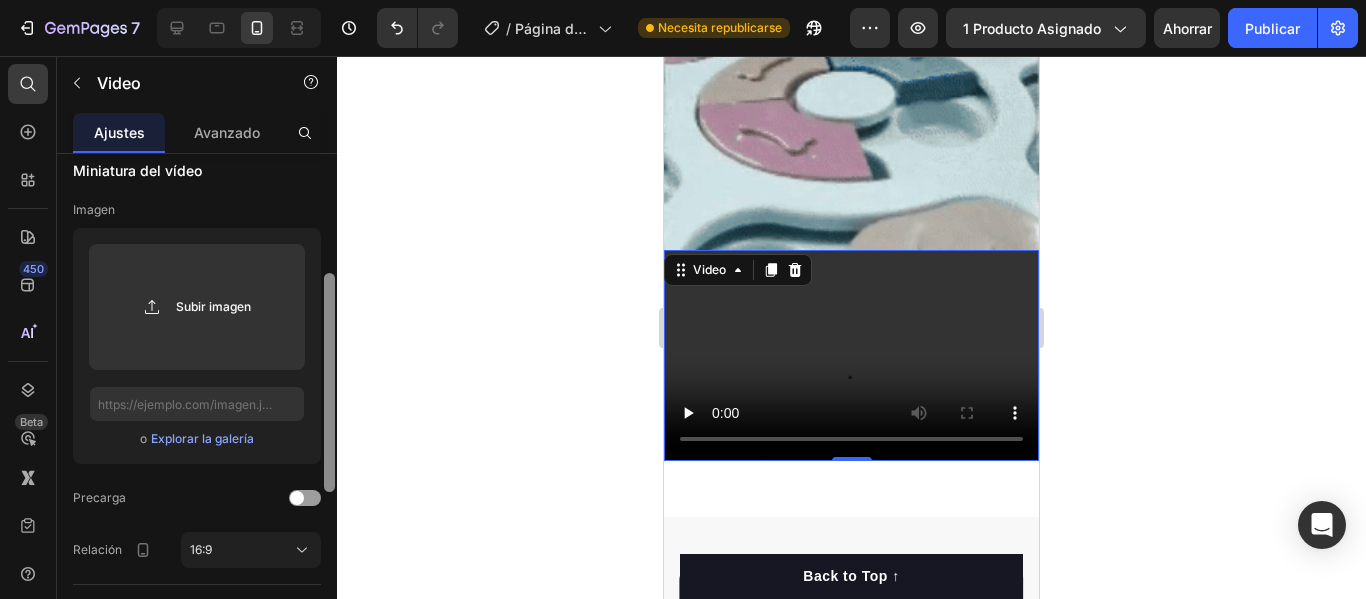 scroll, scrollTop: 270, scrollLeft: 0, axis: vertical 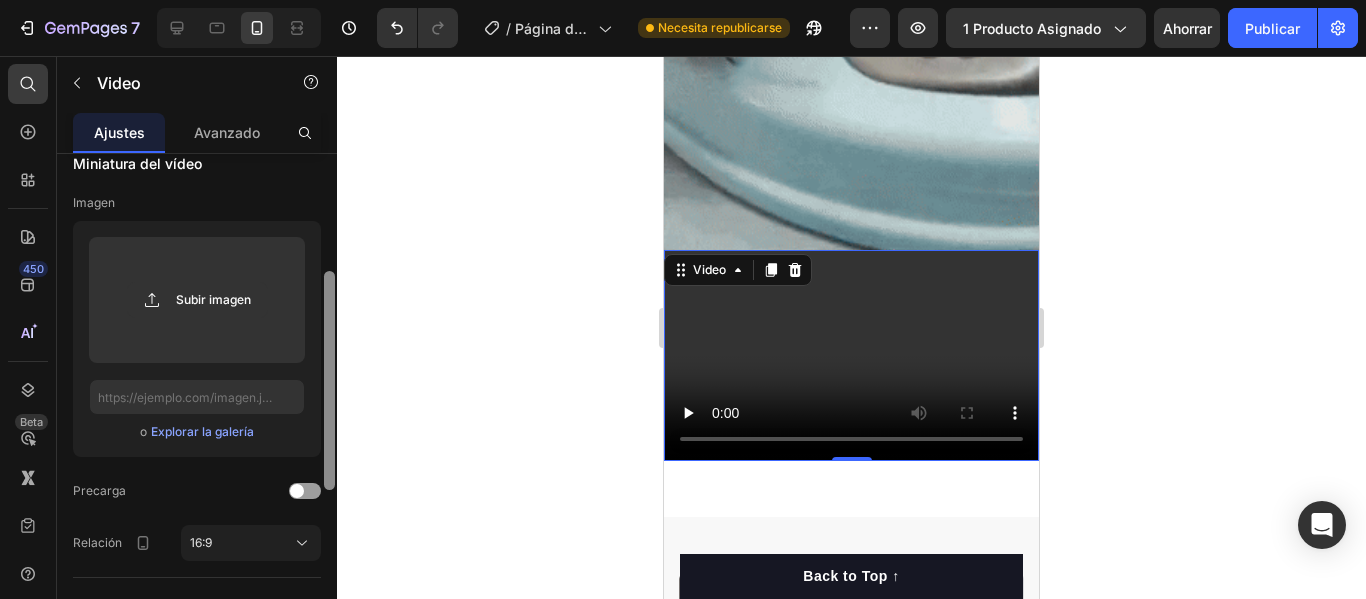 drag, startPoint x: 328, startPoint y: 224, endPoint x: 351, endPoint y: 344, distance: 122.18429 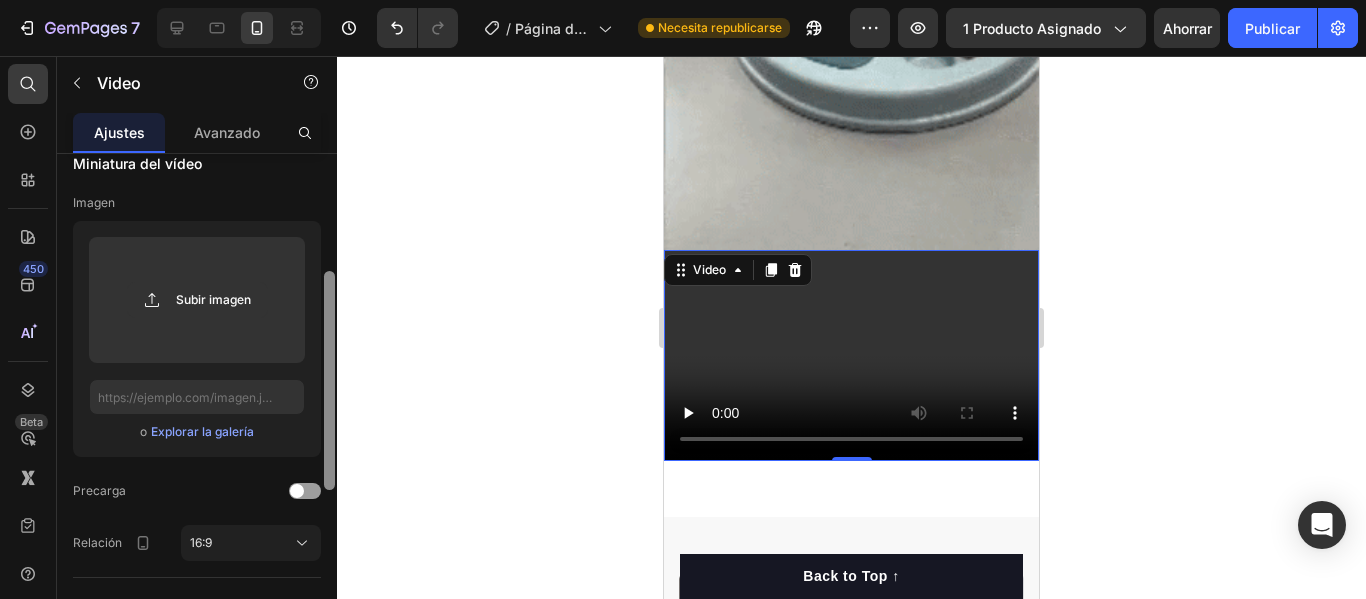 click on "7 / Página del producto - 9 de julio, 19:18:42 Necesita republicarse Avance 1 producto asignado Ahorrar Publicar 450 Beta video Secciones(1) Elementos(5) Aplicaciones(3) Medios de comunicación
Video
Banner de vídeo
Comparación de imágenes Impulsor de conversión
Ventana emergente Icono y línea
Línea Video Ajustes Avanzado URL del vídeo Fuente del vídeo Alojamiento de vídeos Enlace web https://media.w3.org/2010/05/sintel/trailer.mp4 Puedes subir videos a un servidor de hosting, por ejemplo, Shopify.    Más información. Miniatura del vídeo Imagen Subir imagen o Explorar la galería Precarga Relación 16:9 Opciones Habilitar sonido 333333" 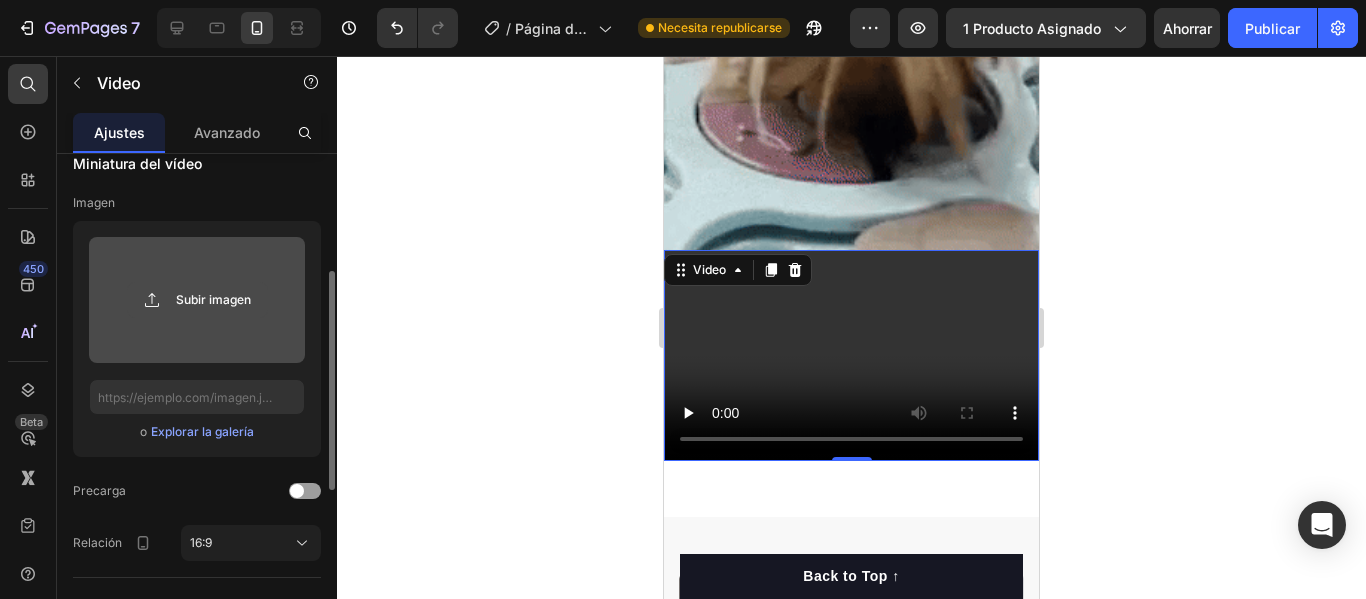 click 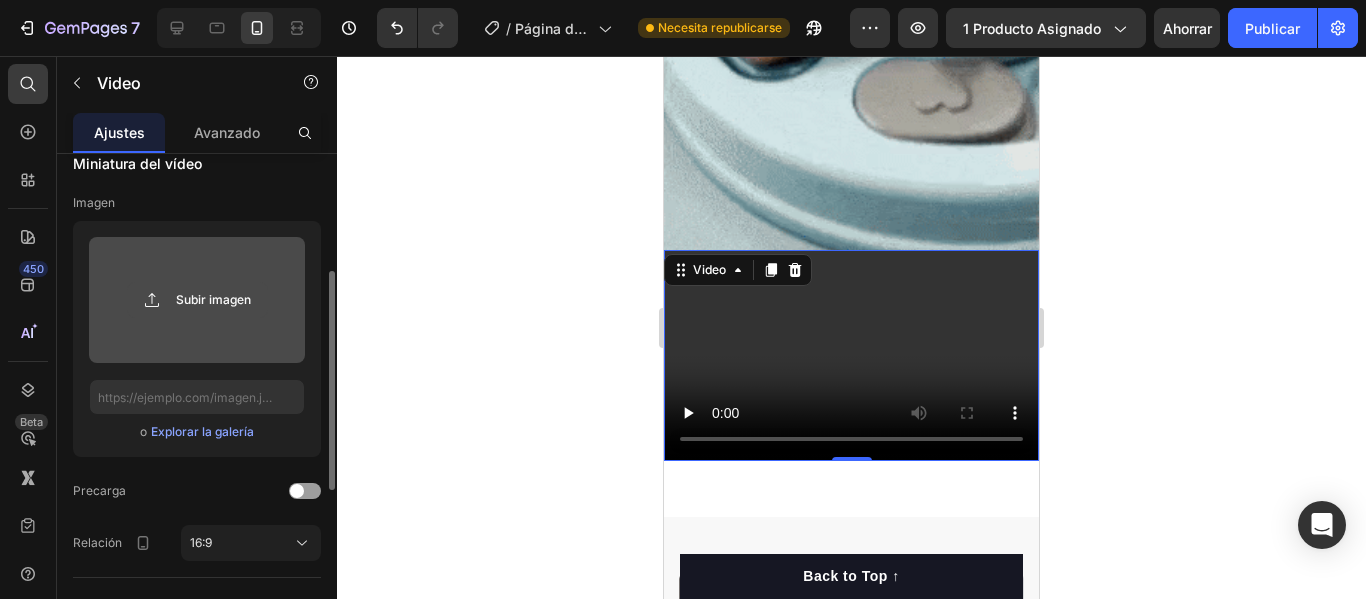 type on "C:\fakepath\giphy (1).gif" 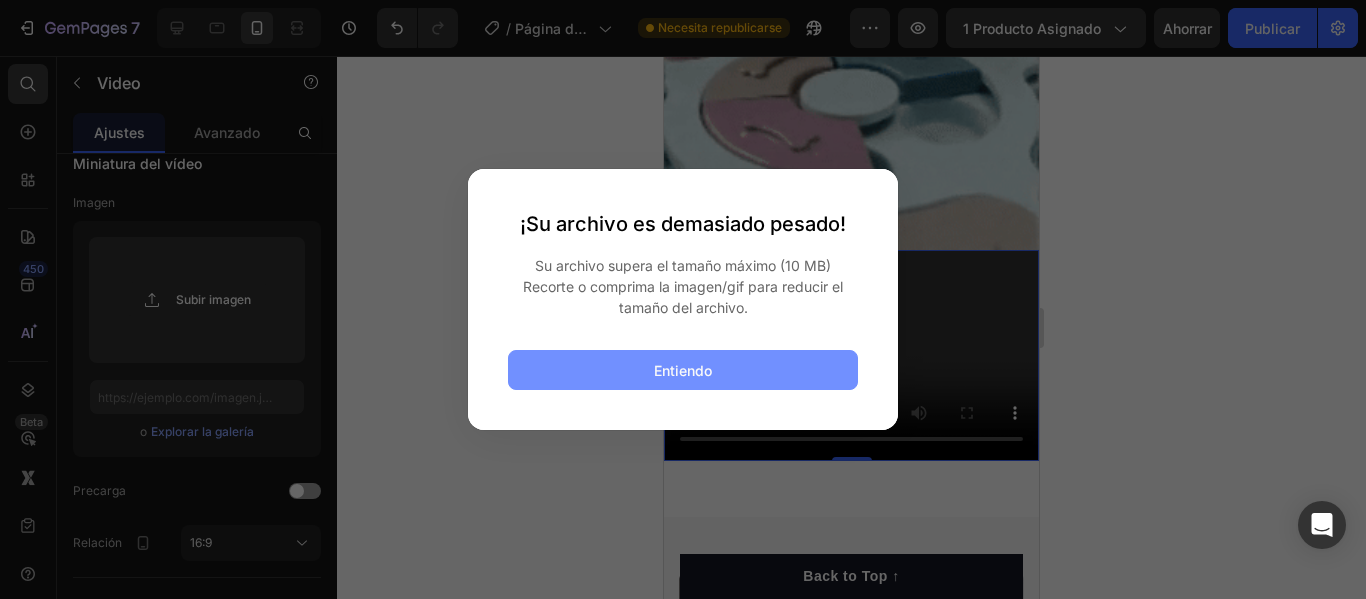 click on "Entiendo" at bounding box center [683, 370] 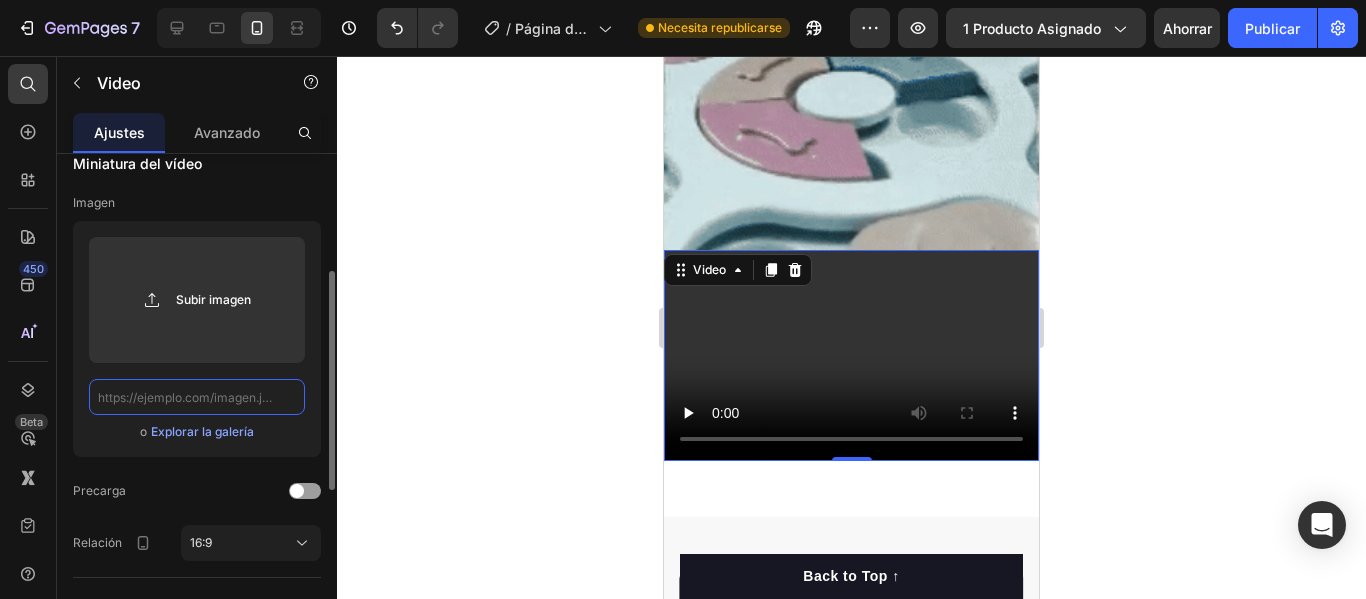 click 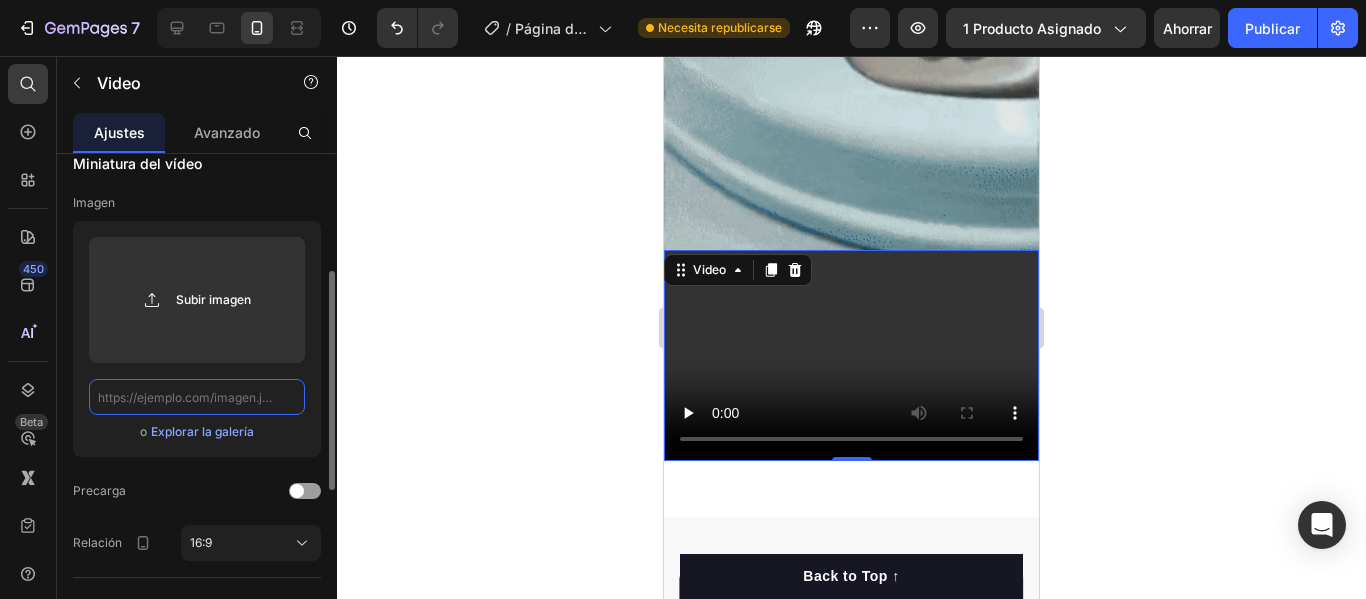 paste on "https://media3.giphy.com/media/v1.Y2lkPTc5MGI3NjExaTlwY3RzYnQybGFyMG5xeWYwczg1cnM5ODcwNXZuM3ozcDl2ZmcyayZlcD12MV9pbnRlcm5hbF9naWZfYnlfaWQmY3Q9Zw/IbJm0iyH3jATSfSv0h/giphy.gif" 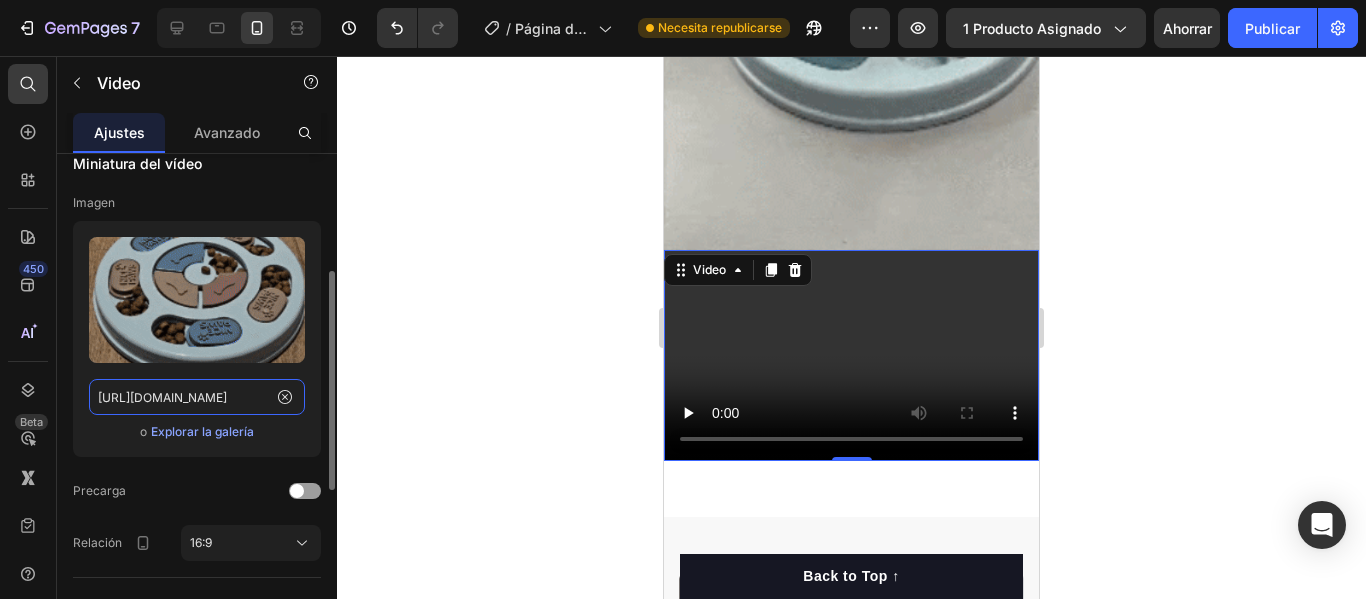 scroll, scrollTop: 0, scrollLeft: 1023, axis: horizontal 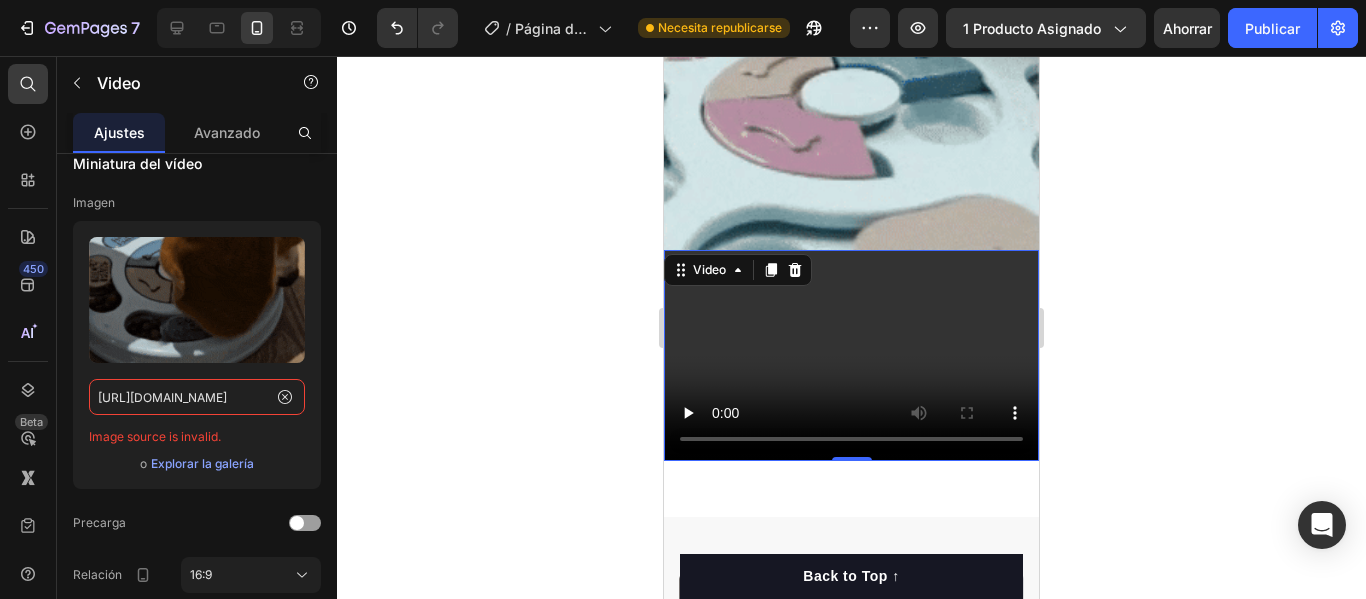 type on "https://media3.giphy.com/media/v1.Y2lkPTc5MGI3NjExaTlwY3RzYnQybGFyMG5xeWYwczg1cnM5ODcwNXZuM3ozcDl2ZmcyayZlcD12MV9pbnRlcm5hbF9naWZfYnlfaWQmY3Q9Zw/IbJm0iyH3jATSfSv0h/giphy.gif" 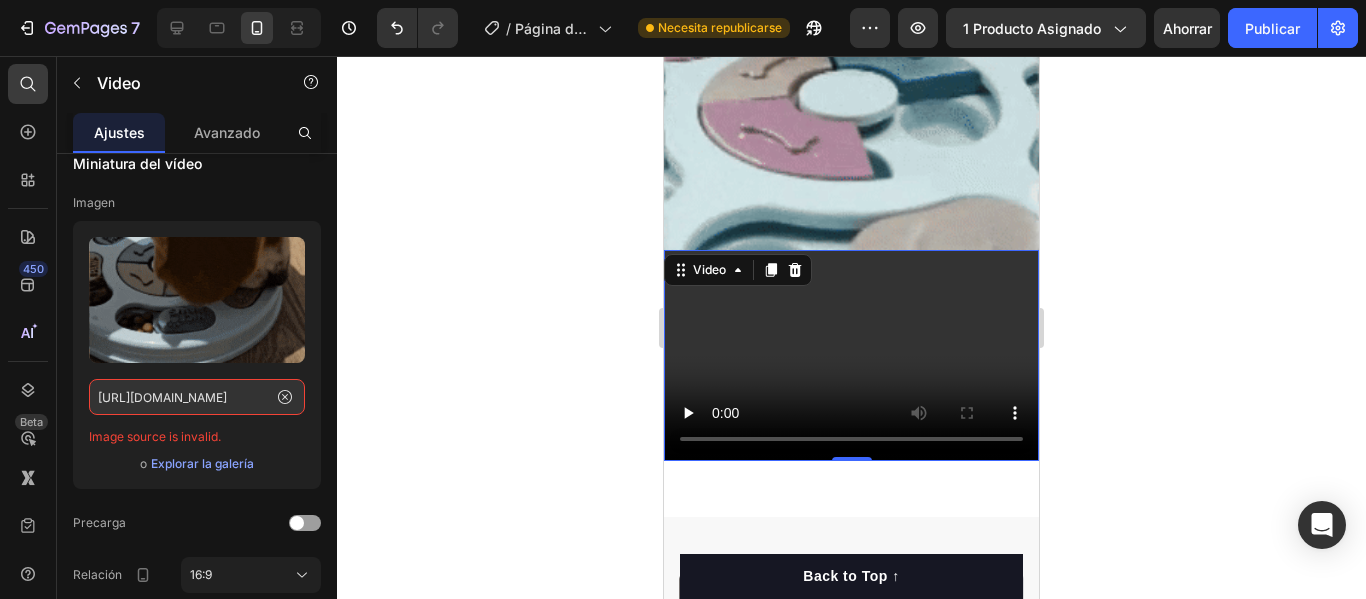 scroll, scrollTop: 0, scrollLeft: 0, axis: both 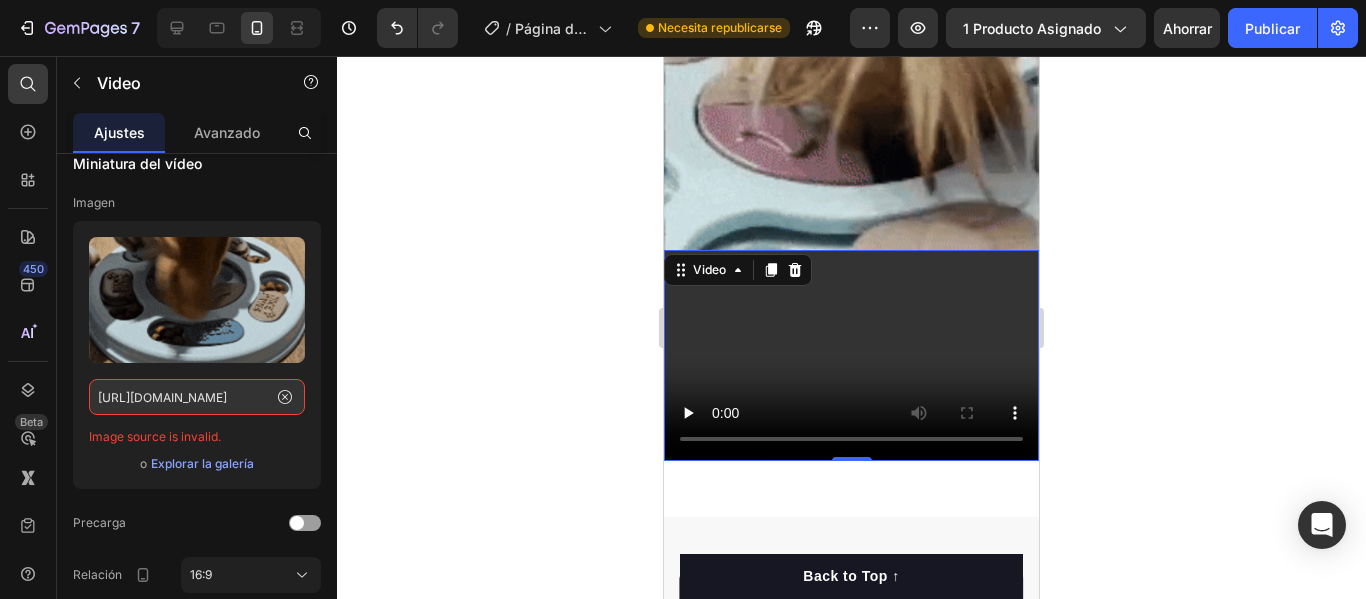 click 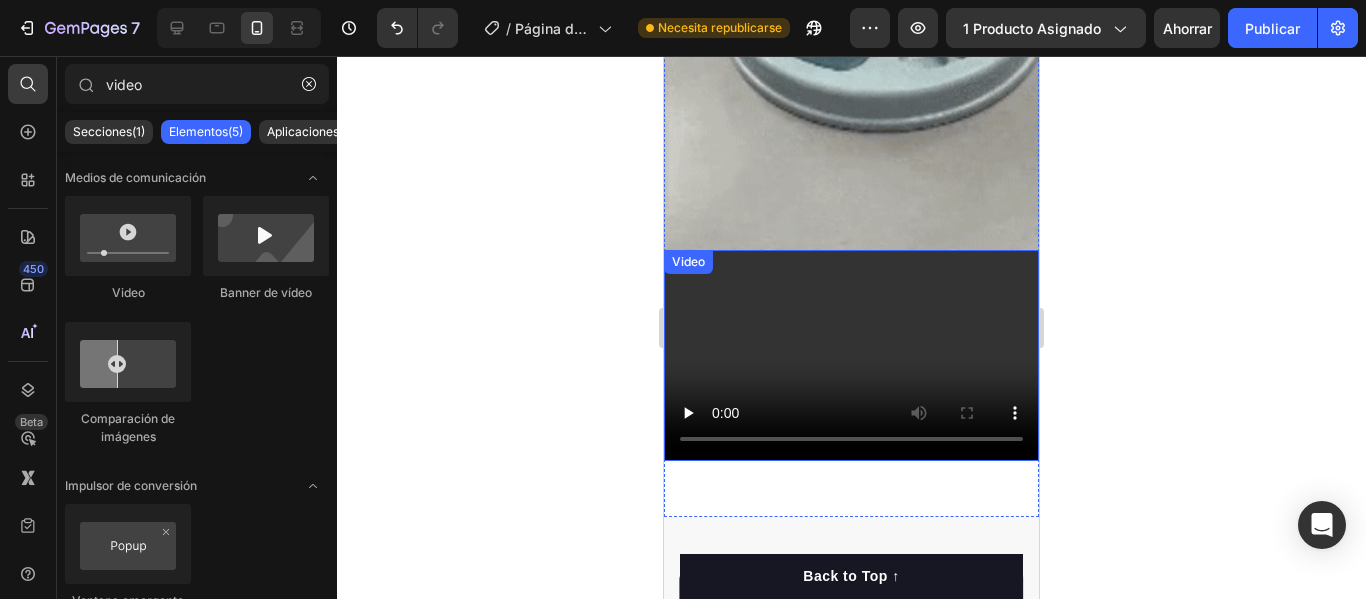 click at bounding box center [851, 355] 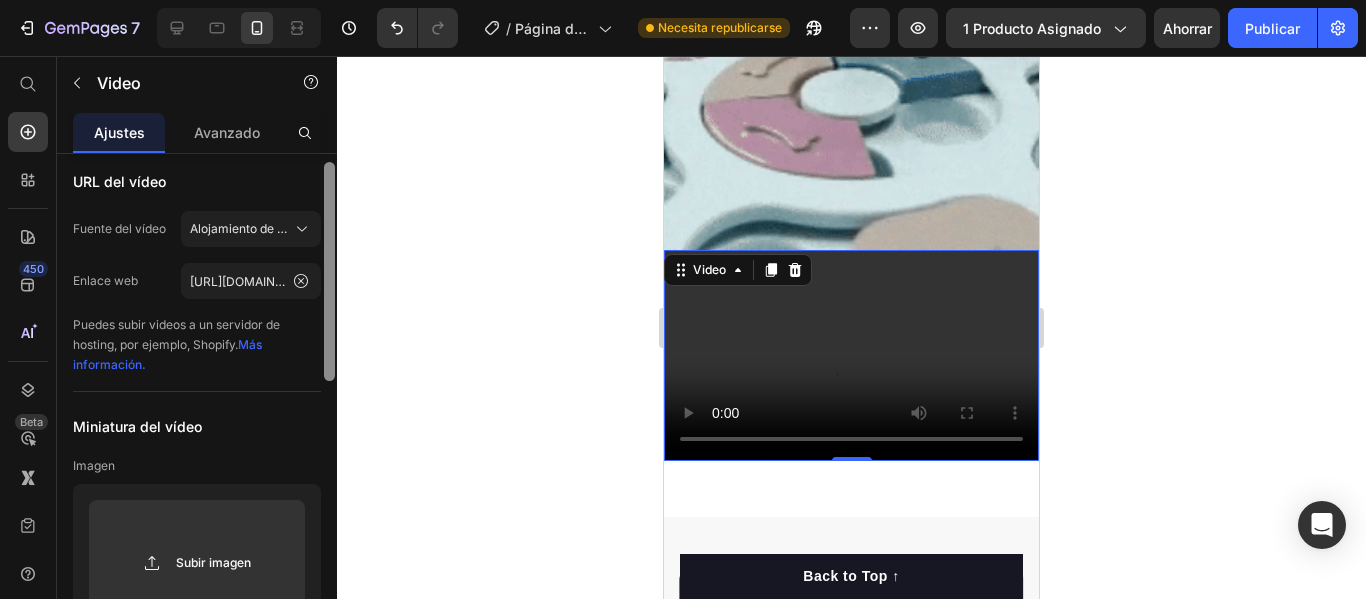 scroll, scrollTop: 0, scrollLeft: 0, axis: both 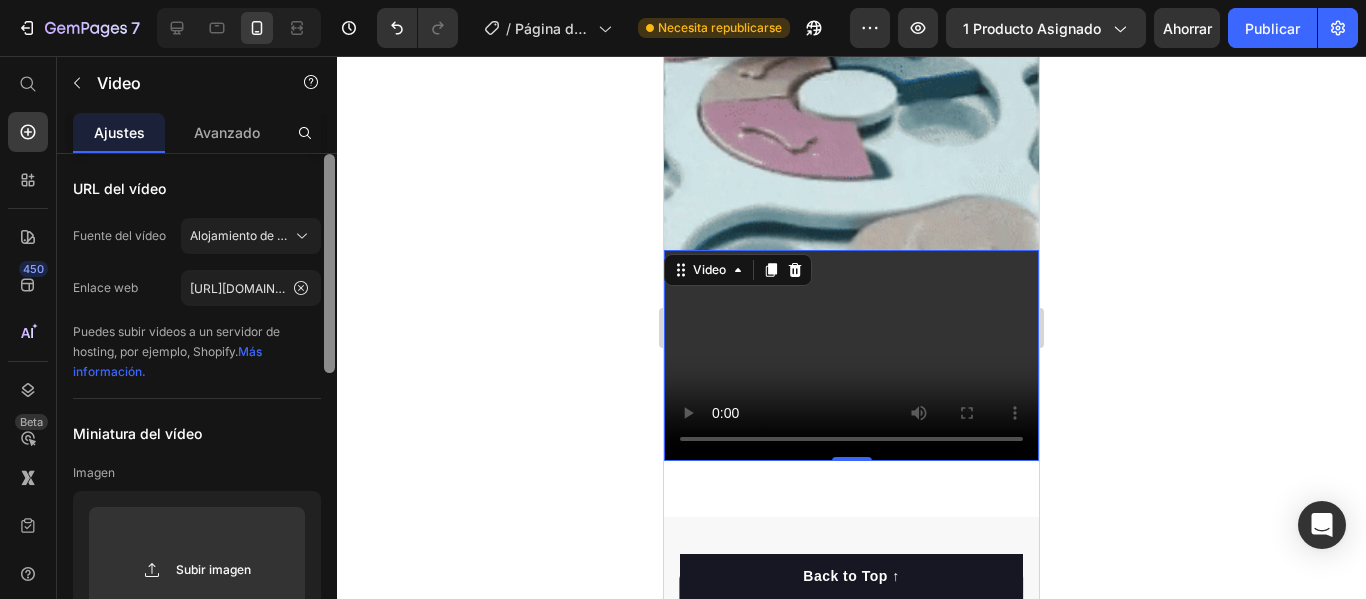 drag, startPoint x: 327, startPoint y: 379, endPoint x: 388, endPoint y: 256, distance: 137.2953 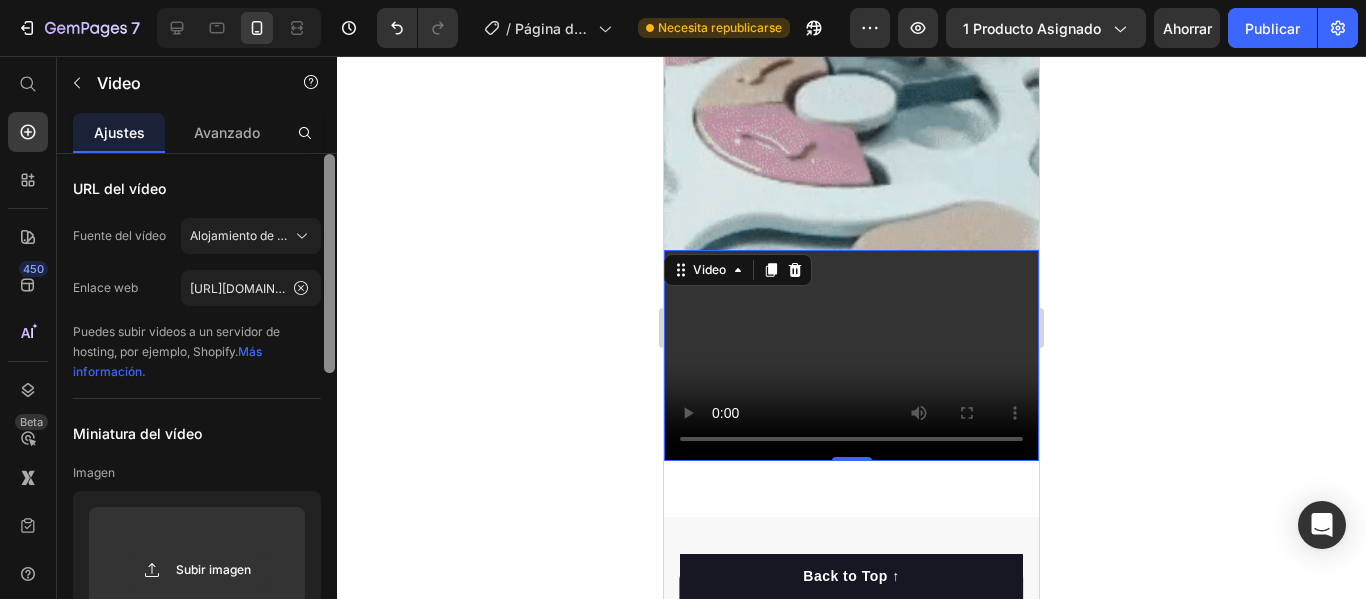 click on "7 / Página del producto - 9 de julio, 19:18:42 Necesita republicarse Avance 1 producto asignado Ahorrar Publicar 450 Beta Empezar con Secciones Elementos Sección de héroes Detalle del producto Marcas Insignias de confianza Garantizar Desglose del producto Cómo utilizar Testimonios Comparar Manojo Preguntas frecuentes Prueba social Historia de la marca Lista de productos Recopilación Lista de blogs Contacto Sticky Añadir al carrito Pie de página personalizado Explorar la biblioteca 450 Disposición
Fila
Fila
Fila
Fila Texto
Título
Bloque de texto Botón
Botón
Botón" 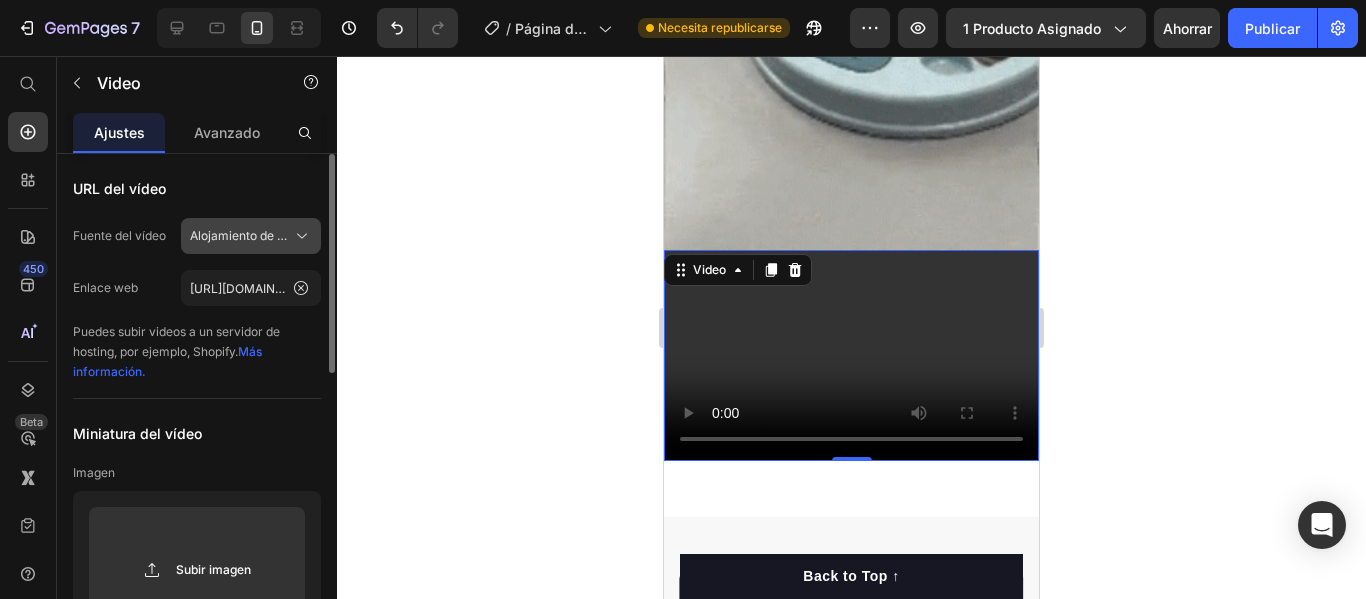 click on "Alojamiento de vídeos" at bounding box center (239, 236) 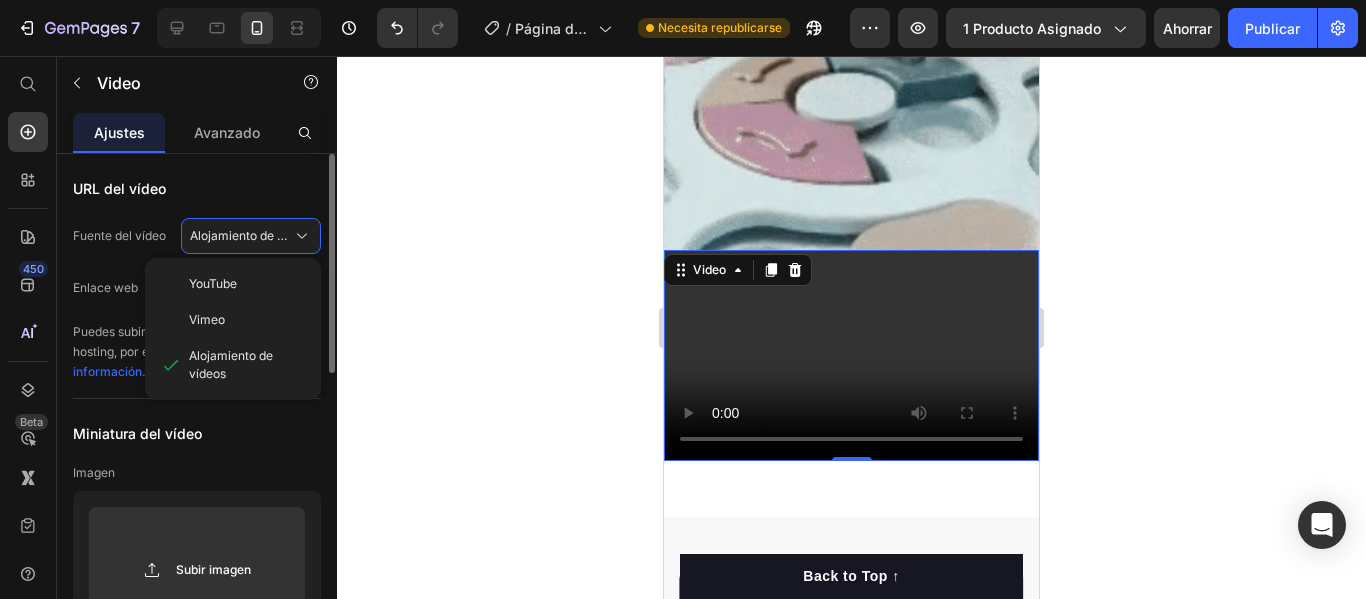 click on "Imagen" at bounding box center (197, 473) 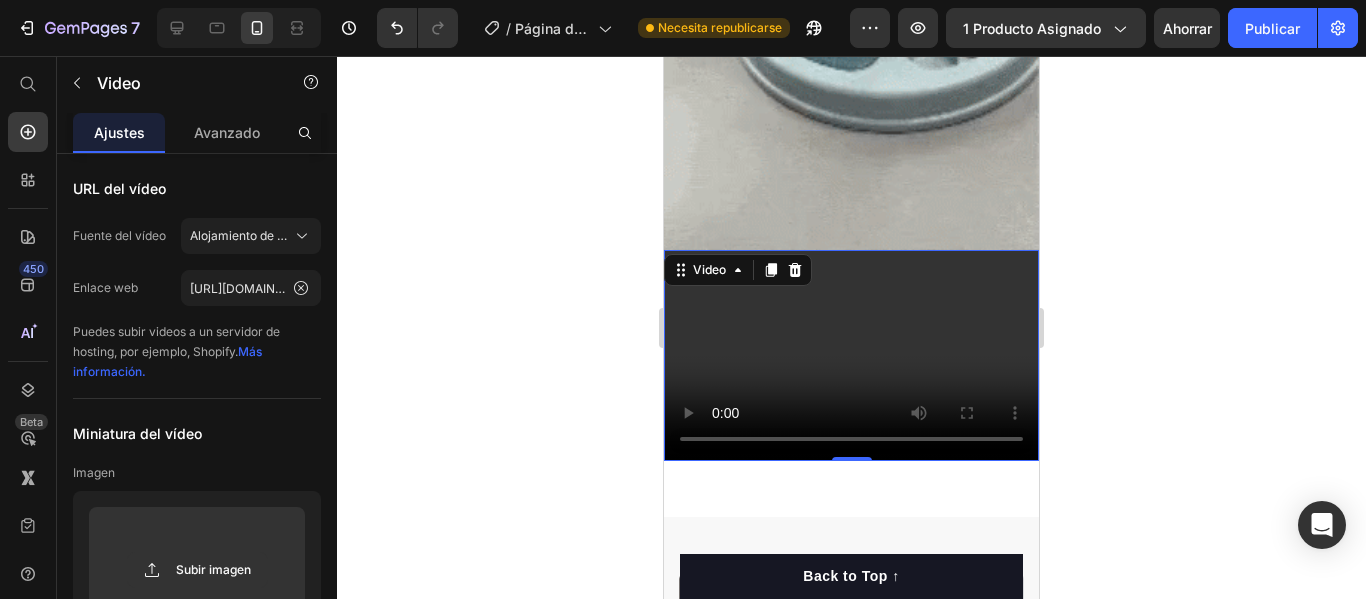scroll, scrollTop: 502, scrollLeft: 0, axis: vertical 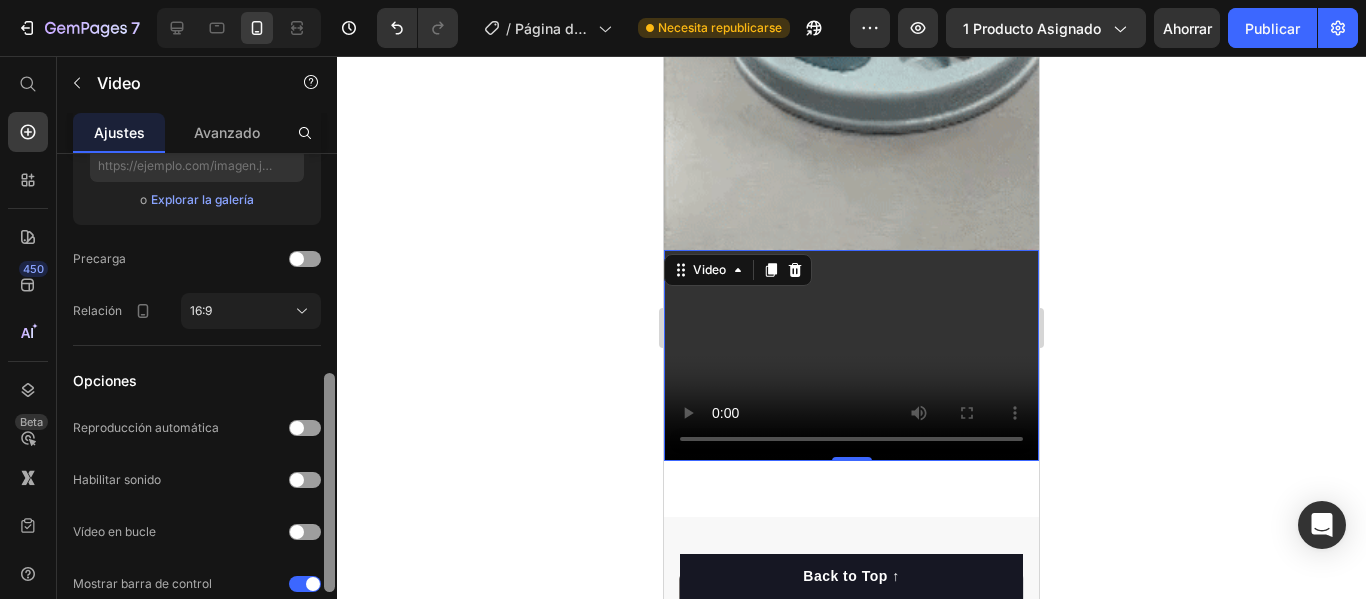 drag, startPoint x: 323, startPoint y: 351, endPoint x: 333, endPoint y: 402, distance: 51.971146 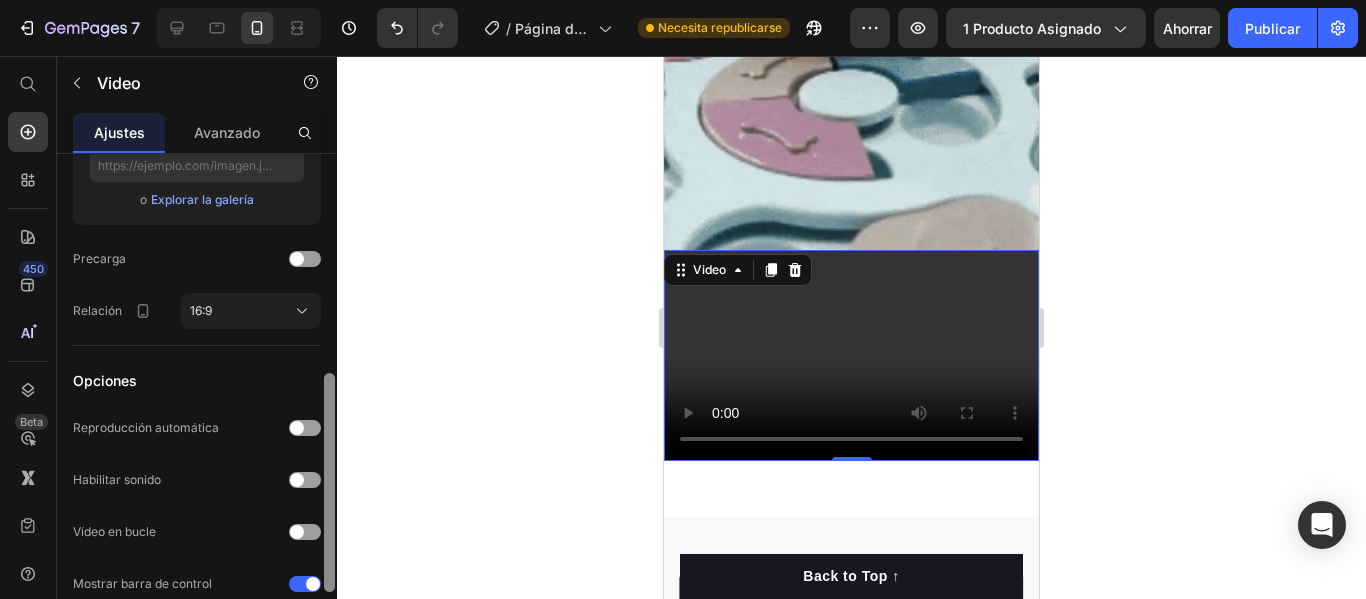 click at bounding box center [329, 405] 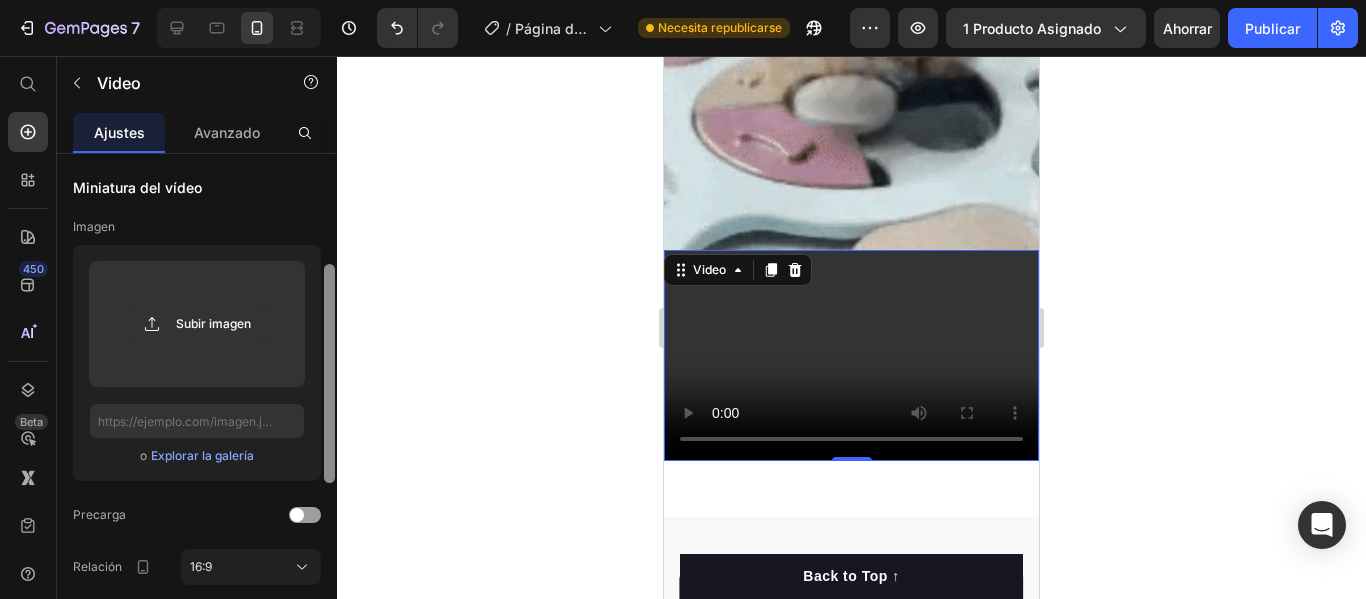 scroll, scrollTop: 241, scrollLeft: 0, axis: vertical 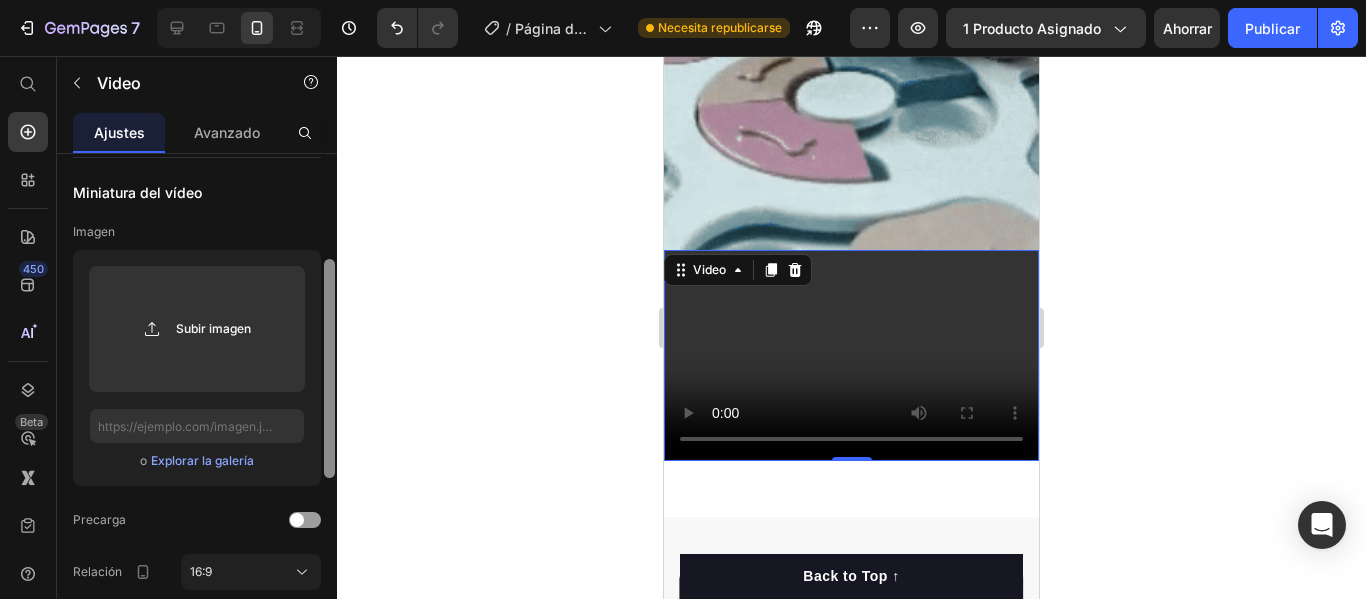 drag, startPoint x: 331, startPoint y: 398, endPoint x: 326, endPoint y: 284, distance: 114.1096 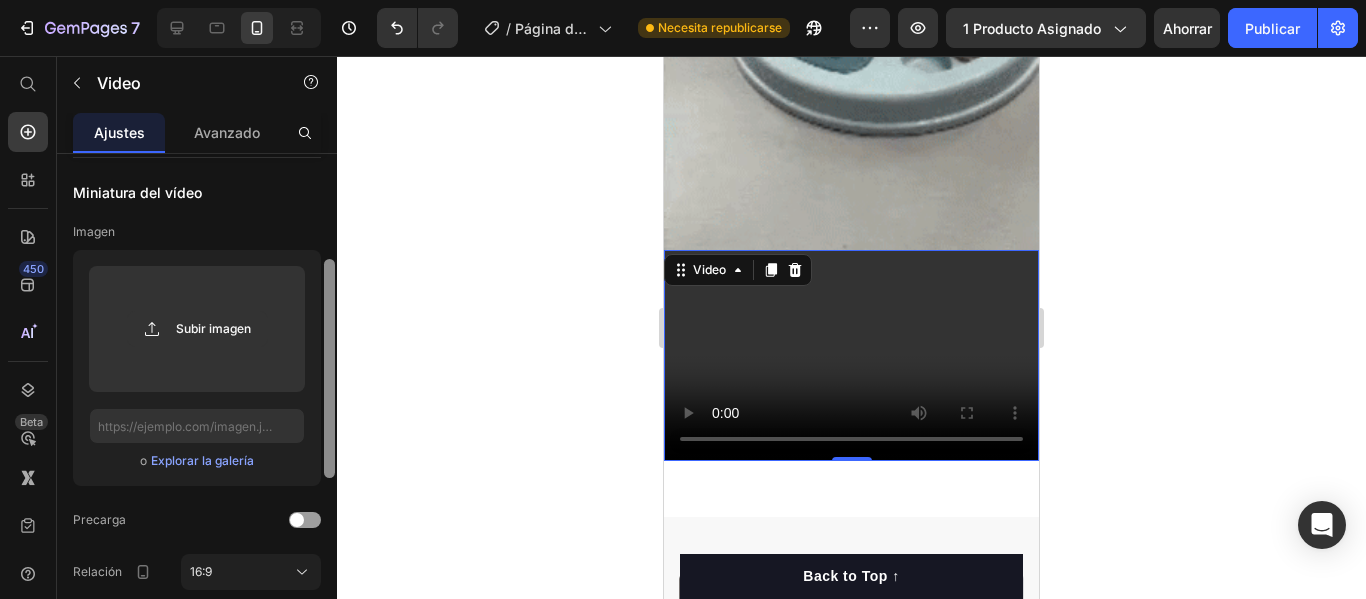 click at bounding box center (329, 368) 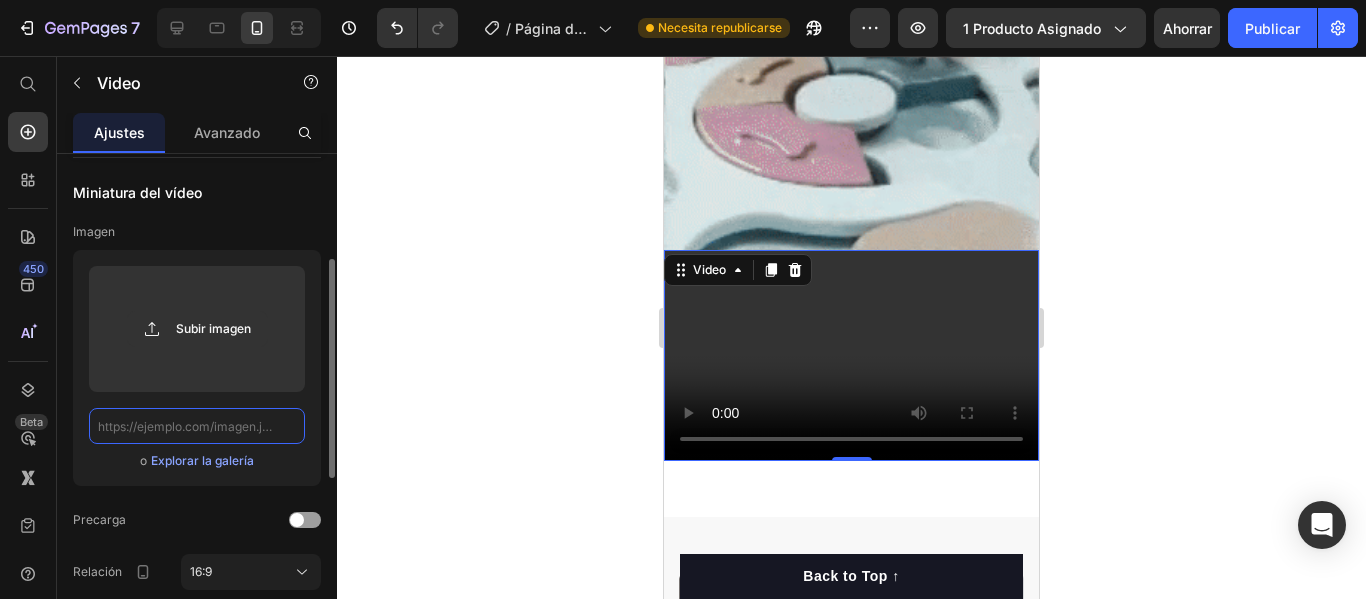 click 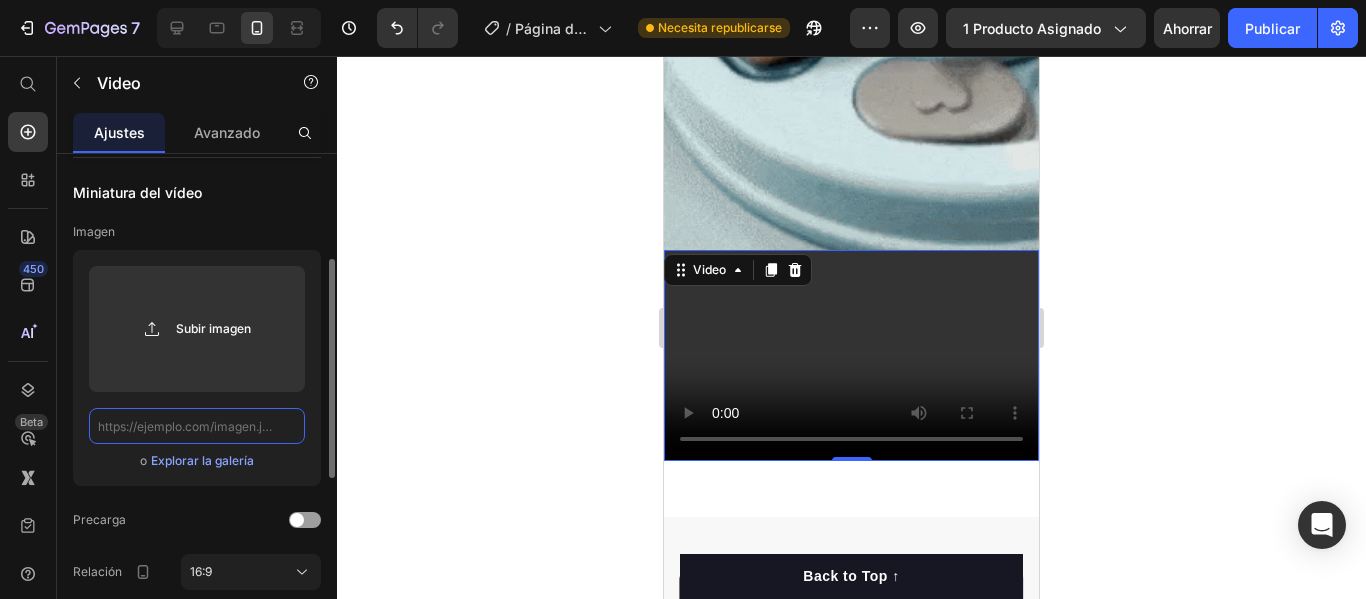 paste on "https://media3.giphy.com/media/v1.Y2lkPTc5MGI3NjExaTlwY3RzYnQybGFyMG5xeWYwczg1cnM5ODcwNXZuM3ozcDl2ZmcyayZlcD12MV9pbnRlcm5hbF9naWZfYnlfaWQmY3Q9Zw/IbJm0iyH3jATSfSv0h/giphy.gif" 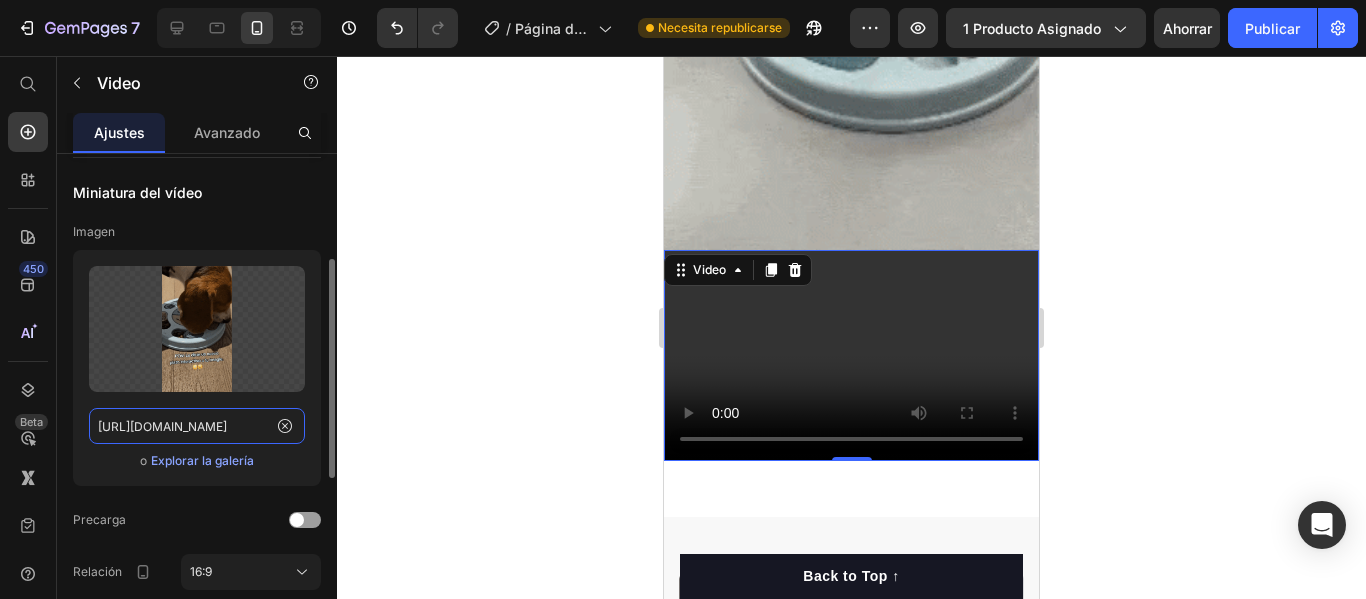 scroll, scrollTop: 0, scrollLeft: 1023, axis: horizontal 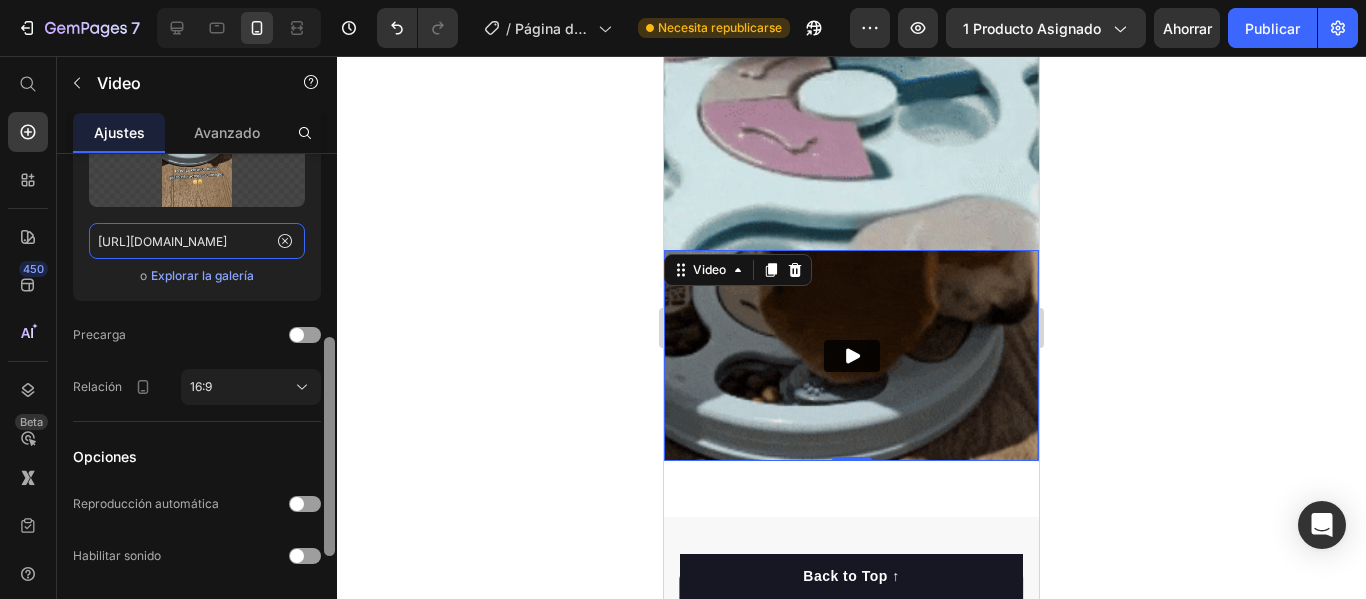 drag, startPoint x: 325, startPoint y: 385, endPoint x: 325, endPoint y: 466, distance: 81 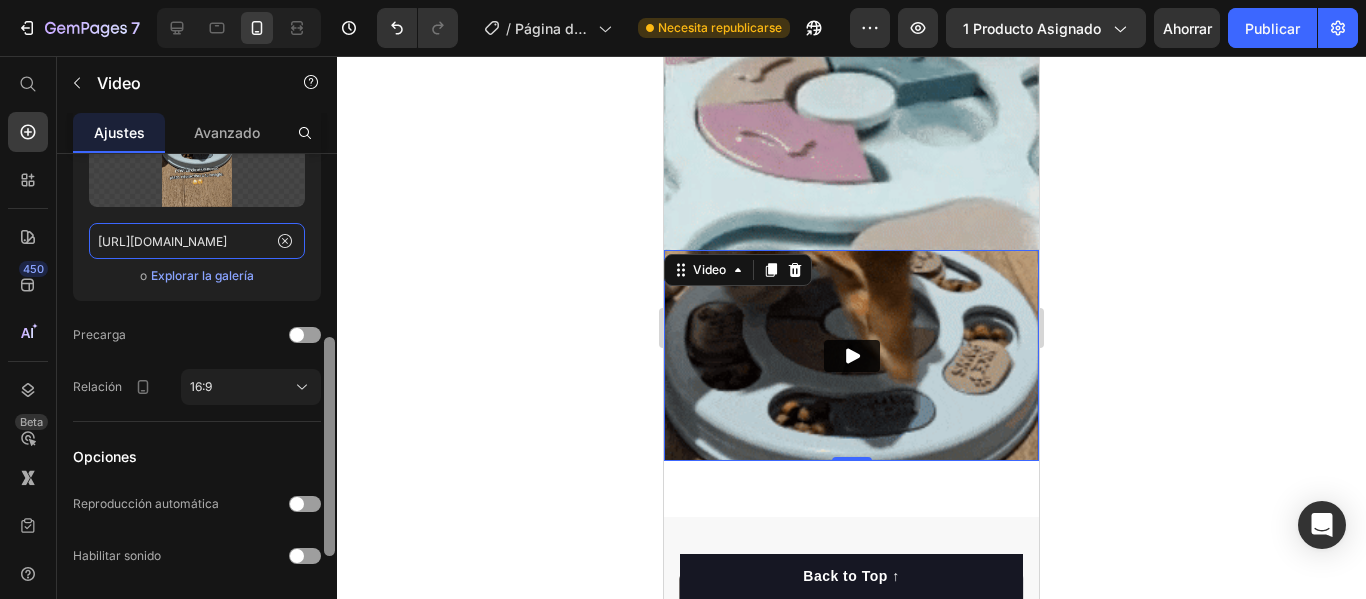 click at bounding box center [329, 446] 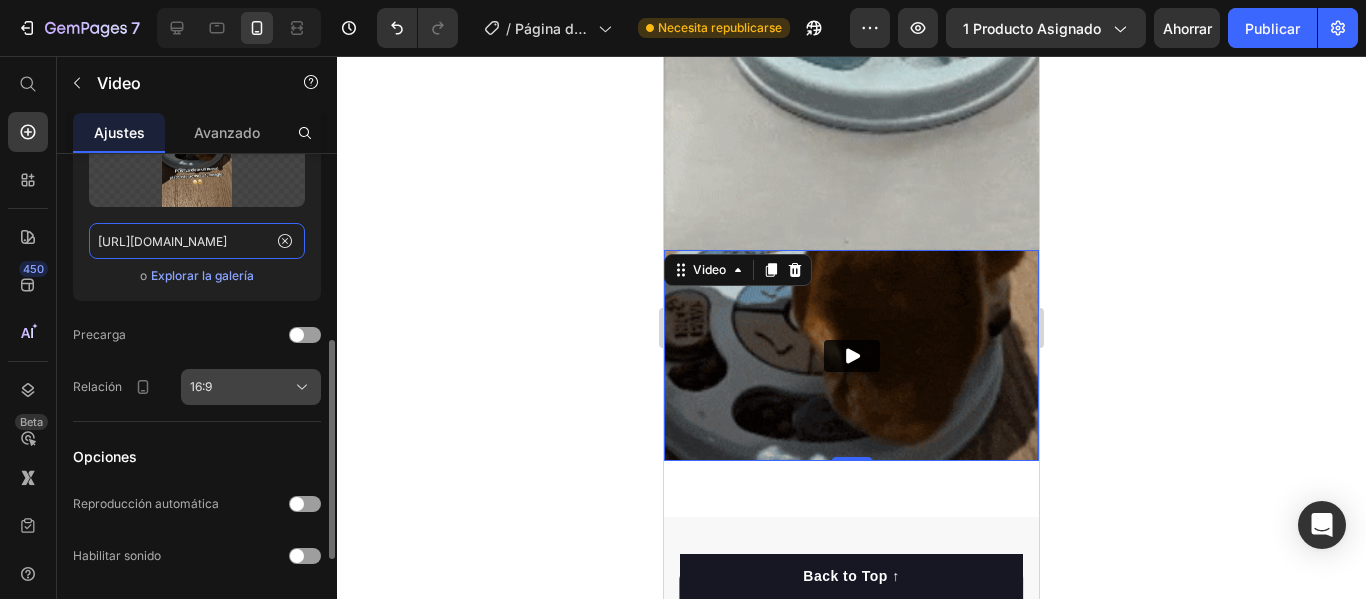 type on "https://media3.giphy.com/media/v1.Y2lkPTc5MGI3NjExaTlwY3RzYnQybGFyMG5xeWYwczg1cnM5ODcwNXZuM3ozcDl2ZmcyayZlcD12MV9pbnRlcm5hbF9naWZfYnlfaWQmY3Q9Zw/IbJm0iyH3jATSfSv0h/giphy.gif" 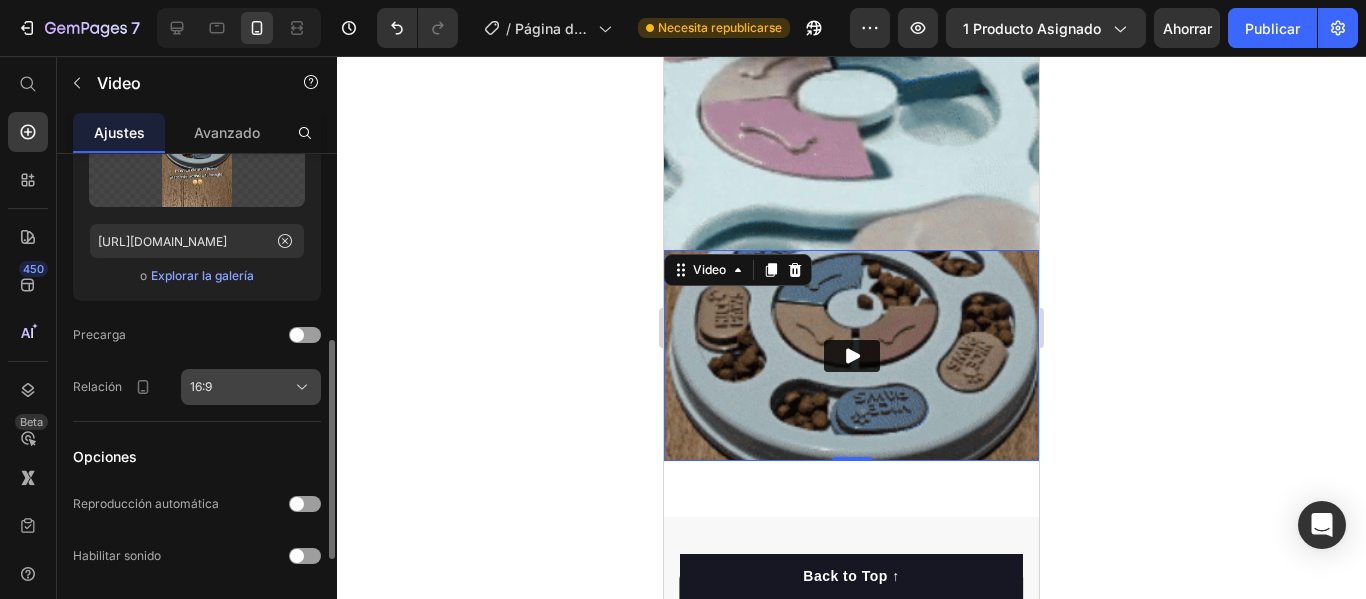 click on "16:9" at bounding box center [251, 387] 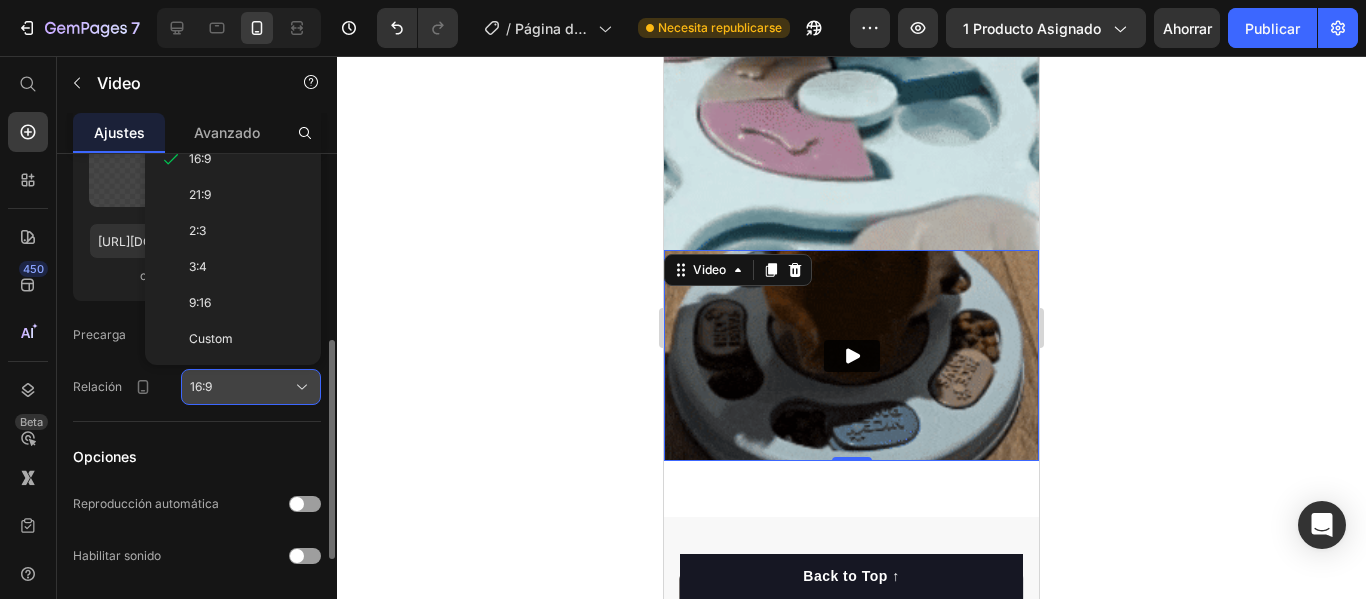 scroll, scrollTop: 0, scrollLeft: 0, axis: both 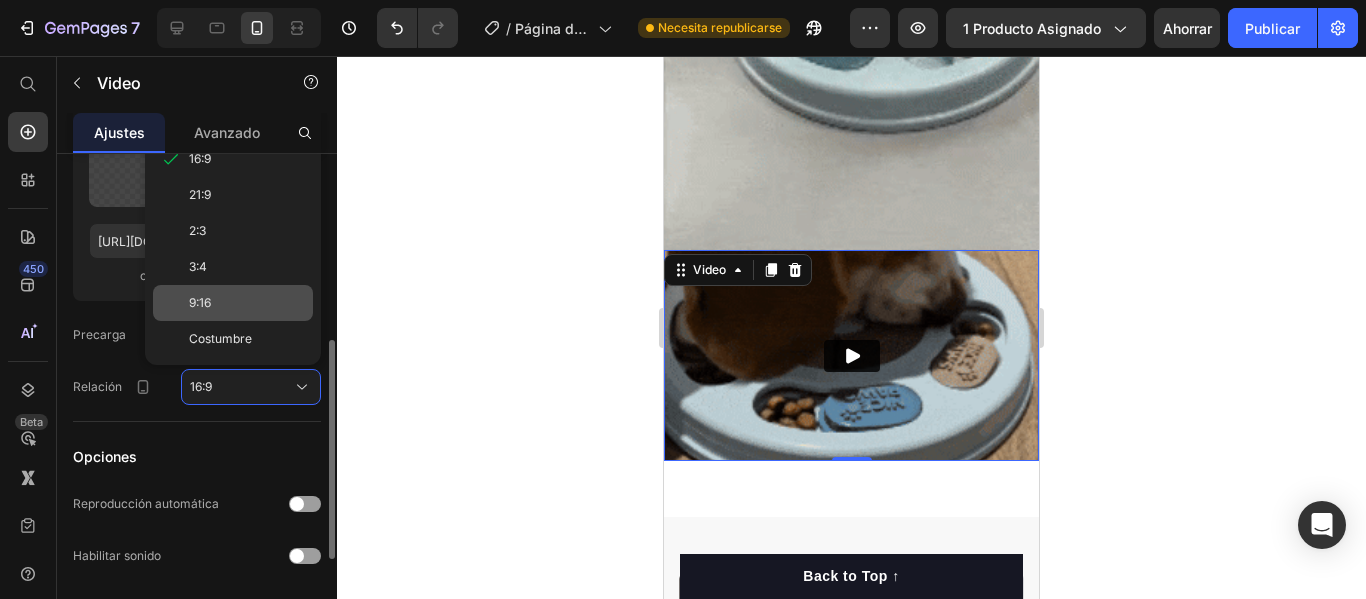 click on "9:16" at bounding box center (247, 303) 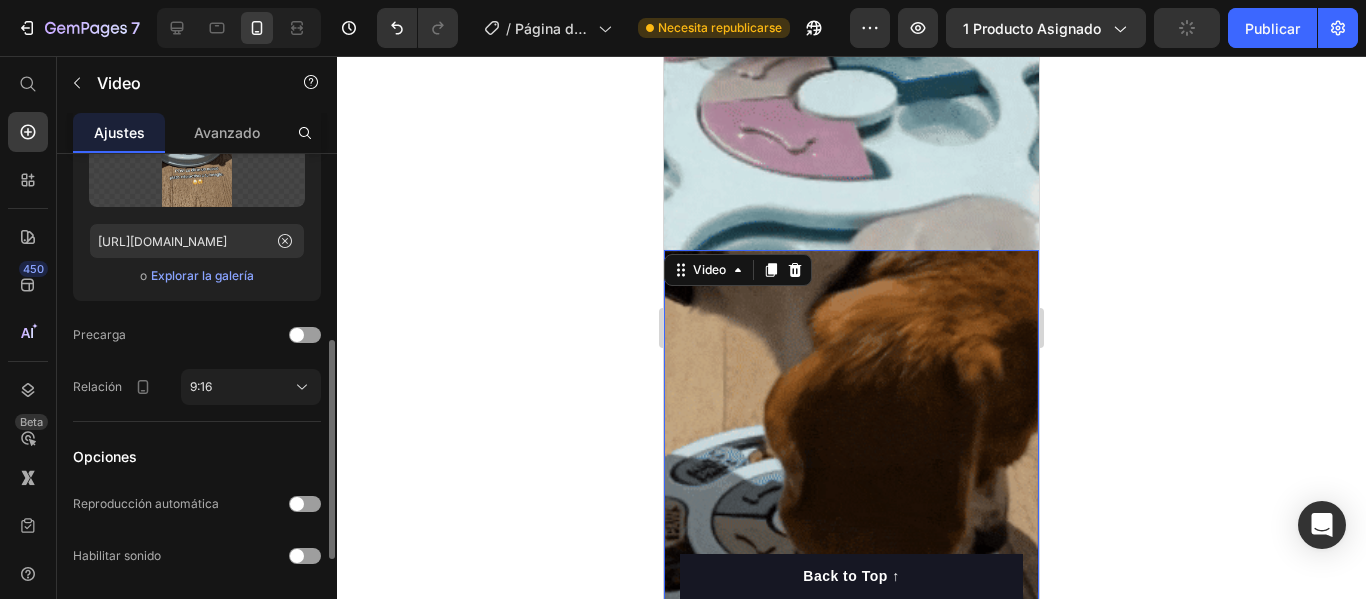click 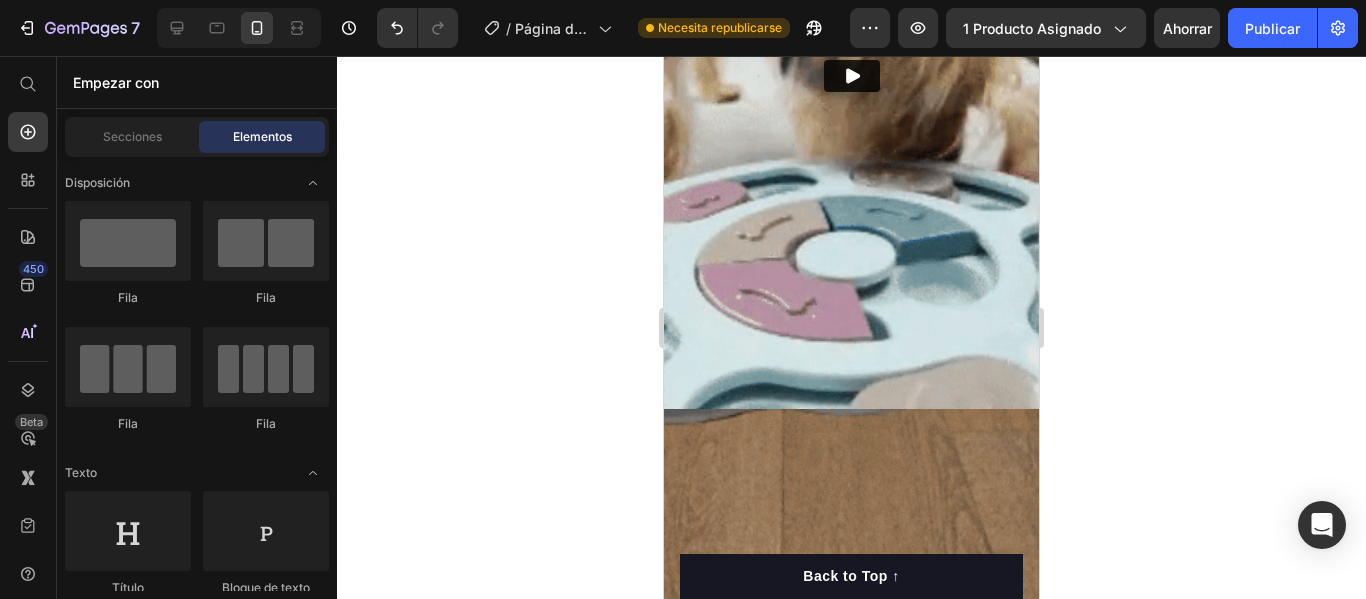 scroll, scrollTop: 1093, scrollLeft: 0, axis: vertical 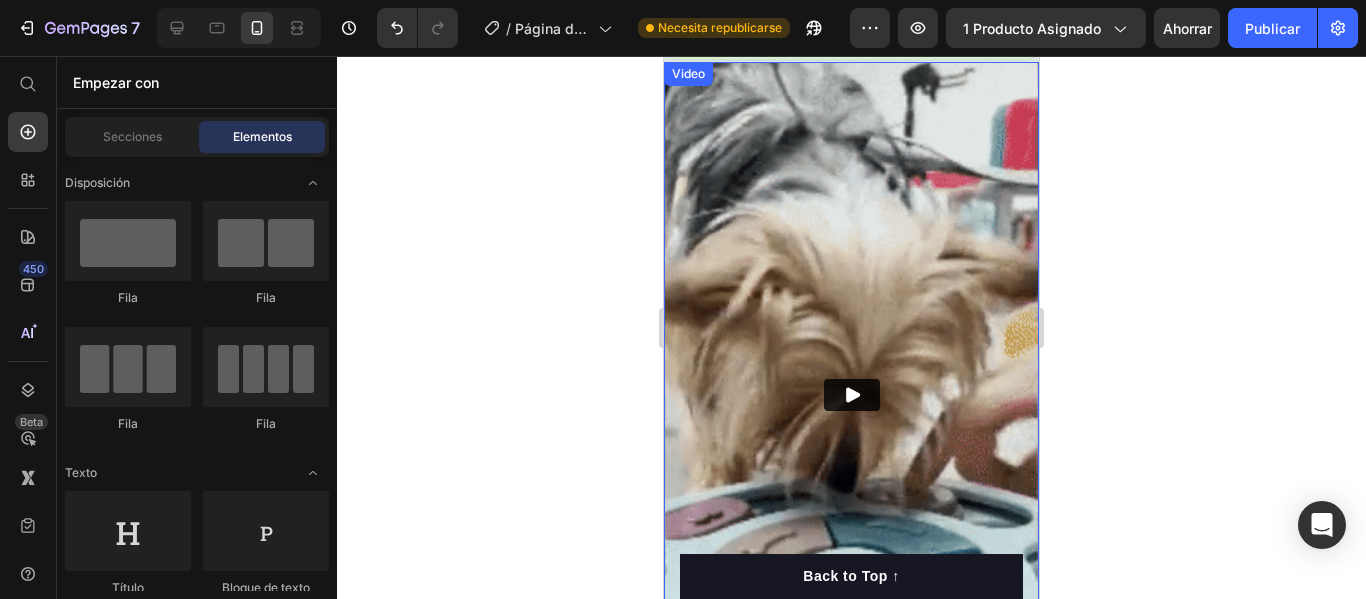 click at bounding box center (851, 395) 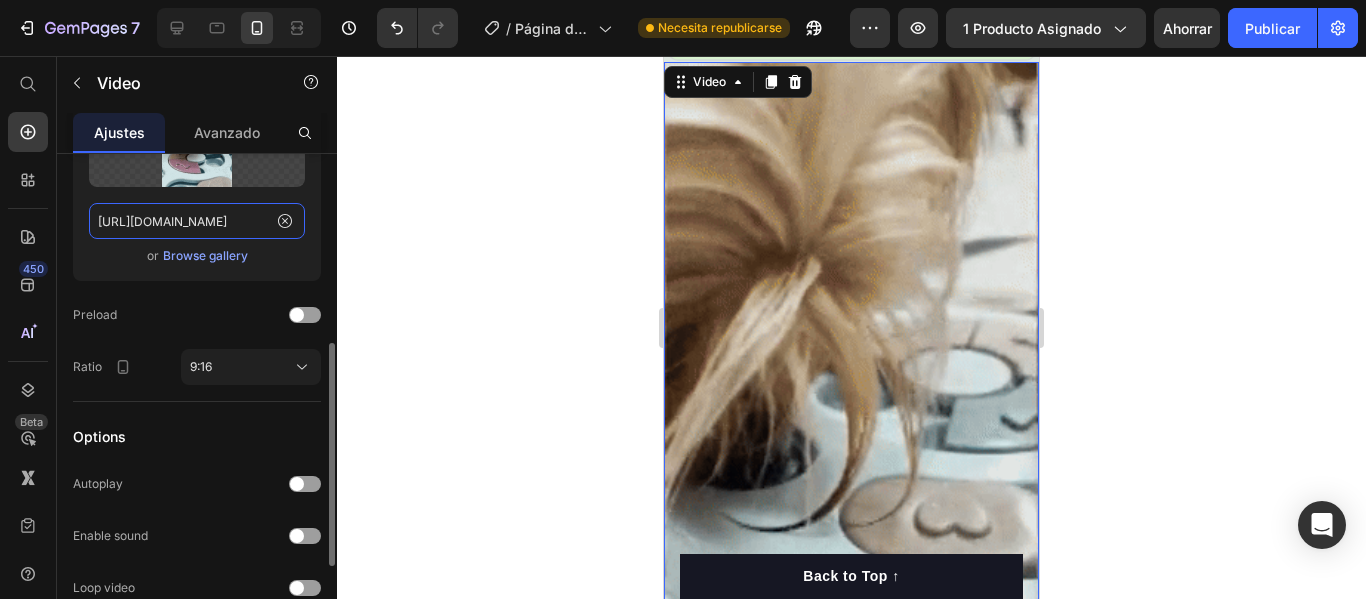 click on "https://cdn.shopify.com/s/files/1/0728/5234/0772/files/gempages_574711179507663984-acb8ab8d-fc37-4b9f-97e4-9b85accaf8f2.gif" 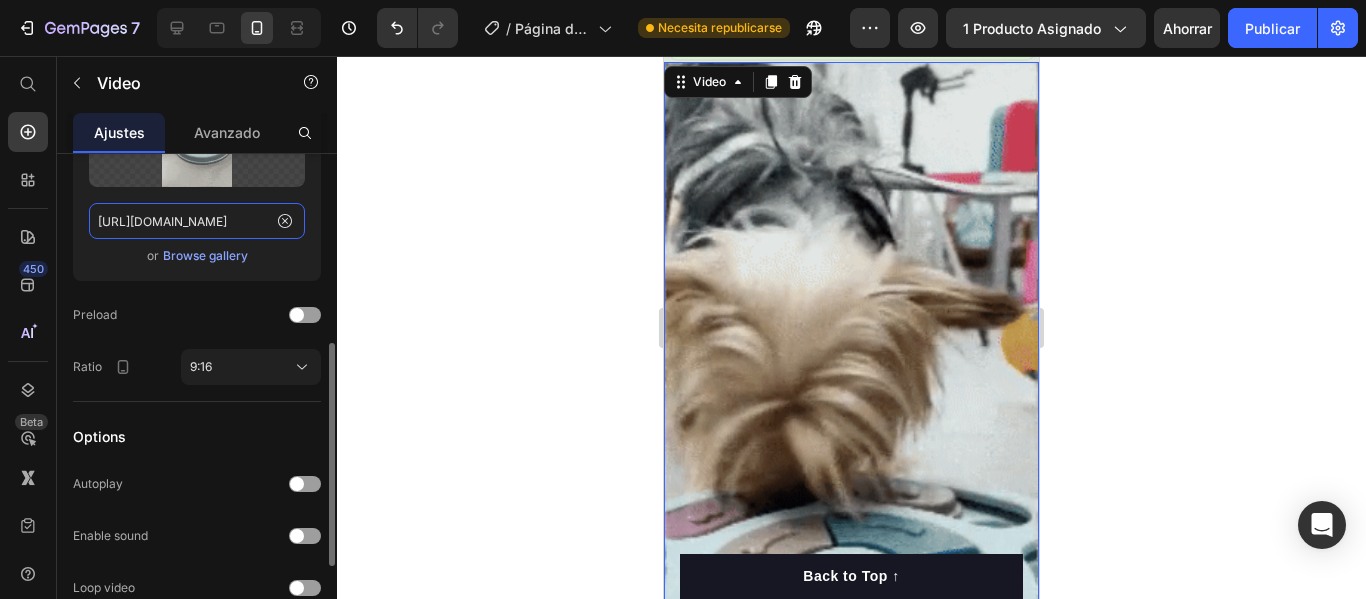 click on "https://cdn.shopify.com/s/files/1/0728/5234/0772/files/gempages_574711179507663984-acb8ab8d-fc37-4b9f-97e4-9b85accaf8f2.gif" 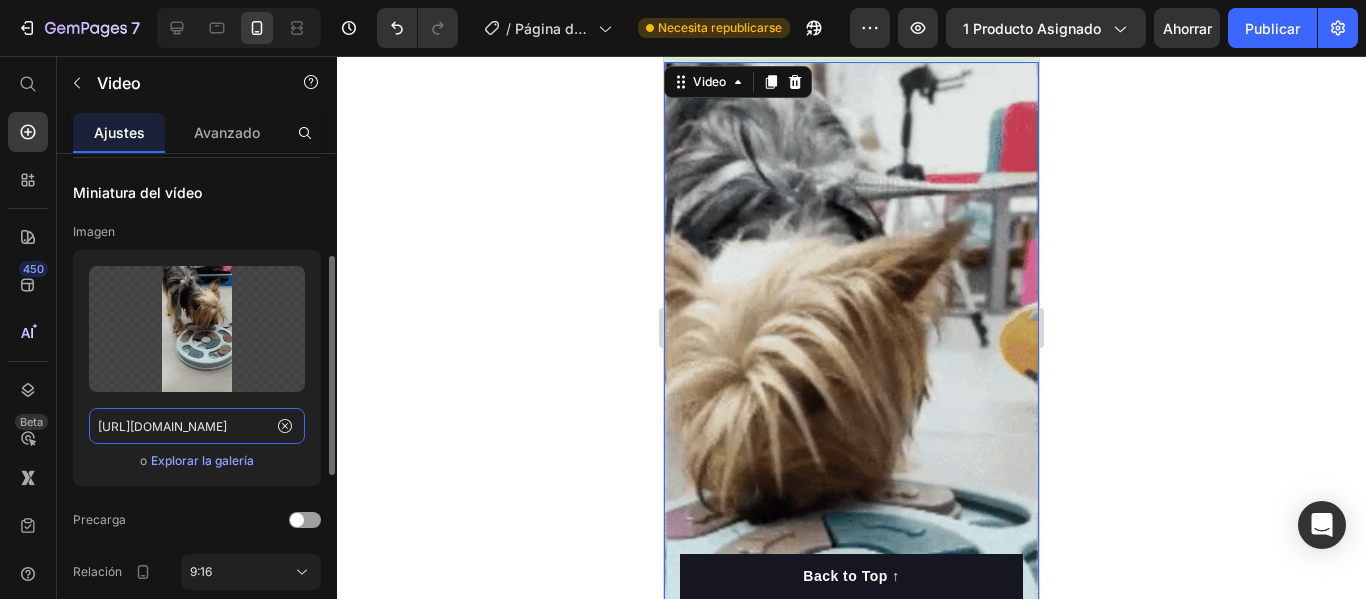 scroll, scrollTop: 242, scrollLeft: 0, axis: vertical 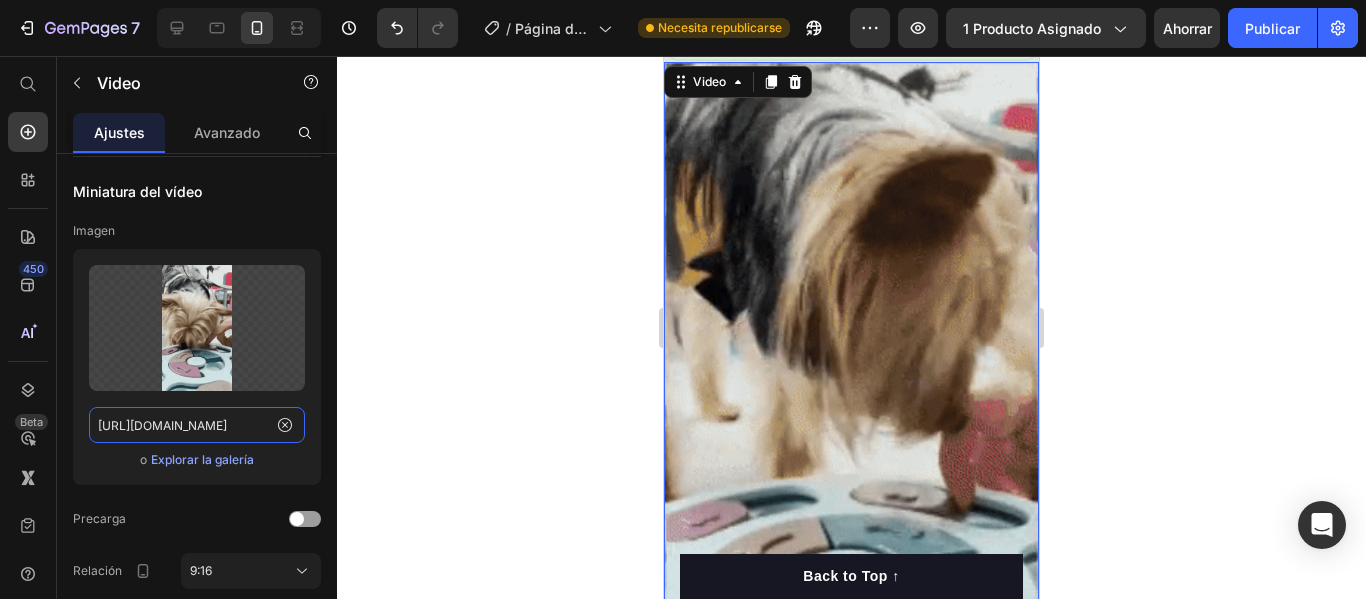 paste on "media4.giphy.com/media/v1.Y2lkPTc5MGI3NjExc3QwcWxwMWN4dGc5eXN0ZDY5OWF1Mjg0Yml0djIyMTJyY3dlNGIzdyZlcD12MV9pbnRlcm5hbF9naWZfYnlfaWQmY3Q9Zw/zPgOQQPhmpjWaC6oKf/giphy" 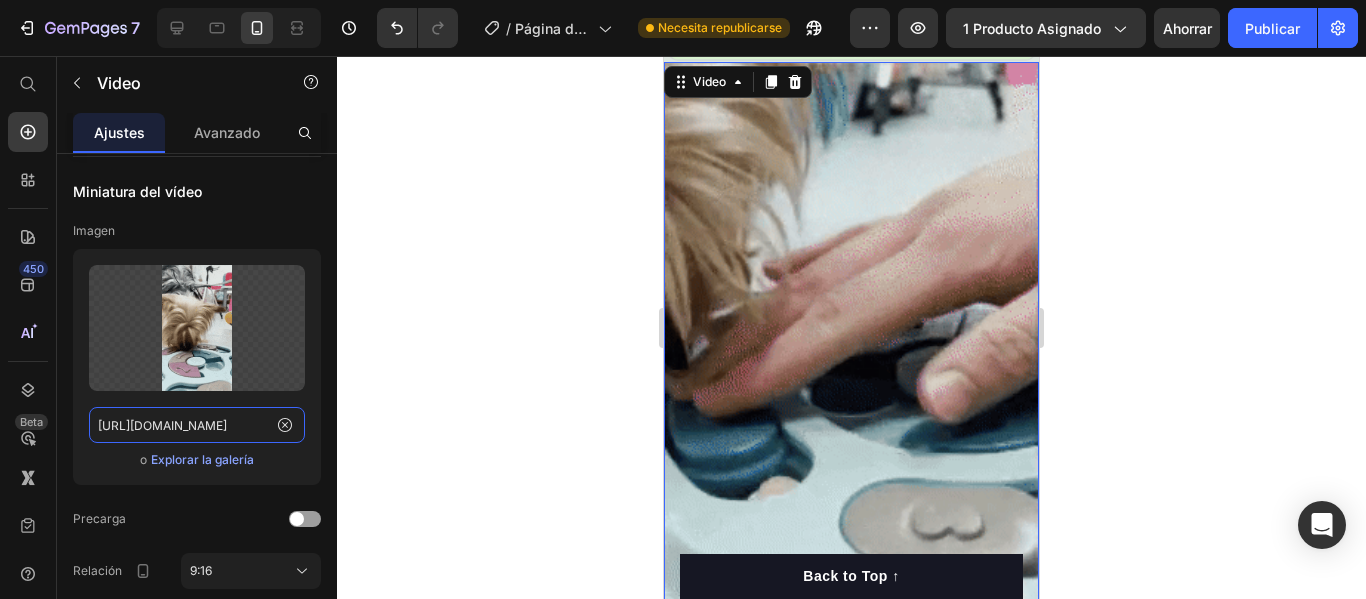 type on "https://media4.giphy.com/media/v1.Y2lkPTc5MGI3NjExc3QwcWxwMWN4dGc5eXN0ZDY5OWF1Mjg0Yml0djIyMTJyY3dlNGIzdyZlcD12MV9pbnRlcm5hbF9naWZfYnlfaWQmY3Q9Zw/zPgOQQPhmpjWaC6oKf/giphy.gif" 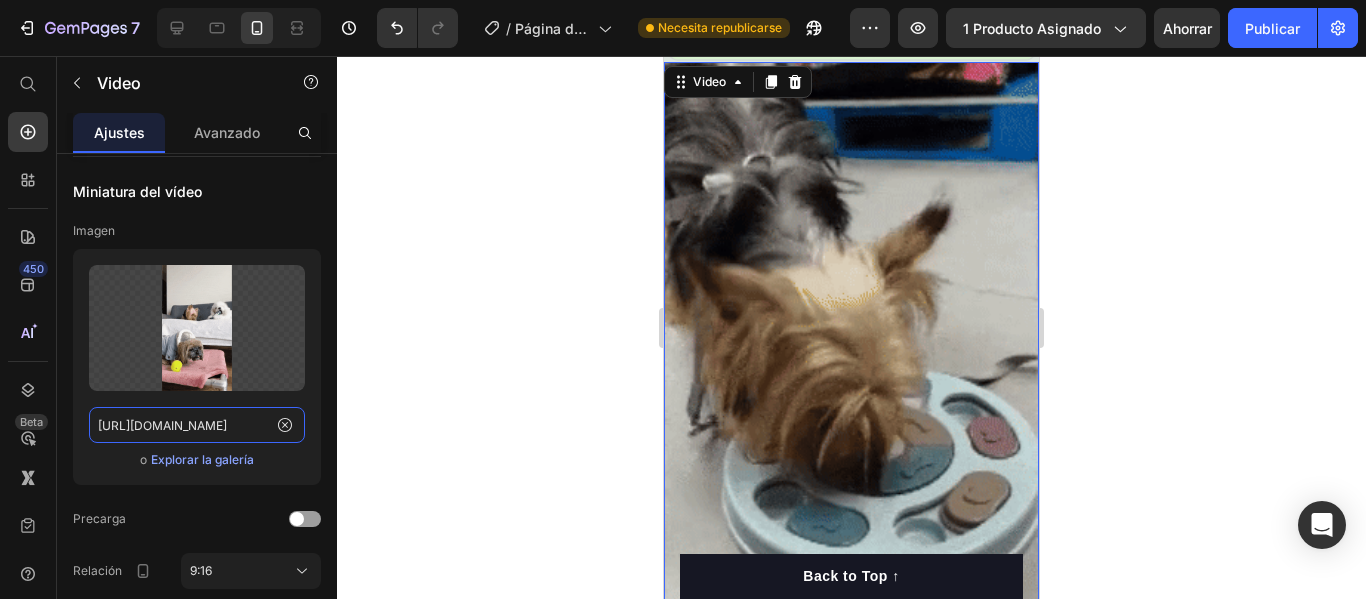 scroll, scrollTop: 0, scrollLeft: 1037, axis: horizontal 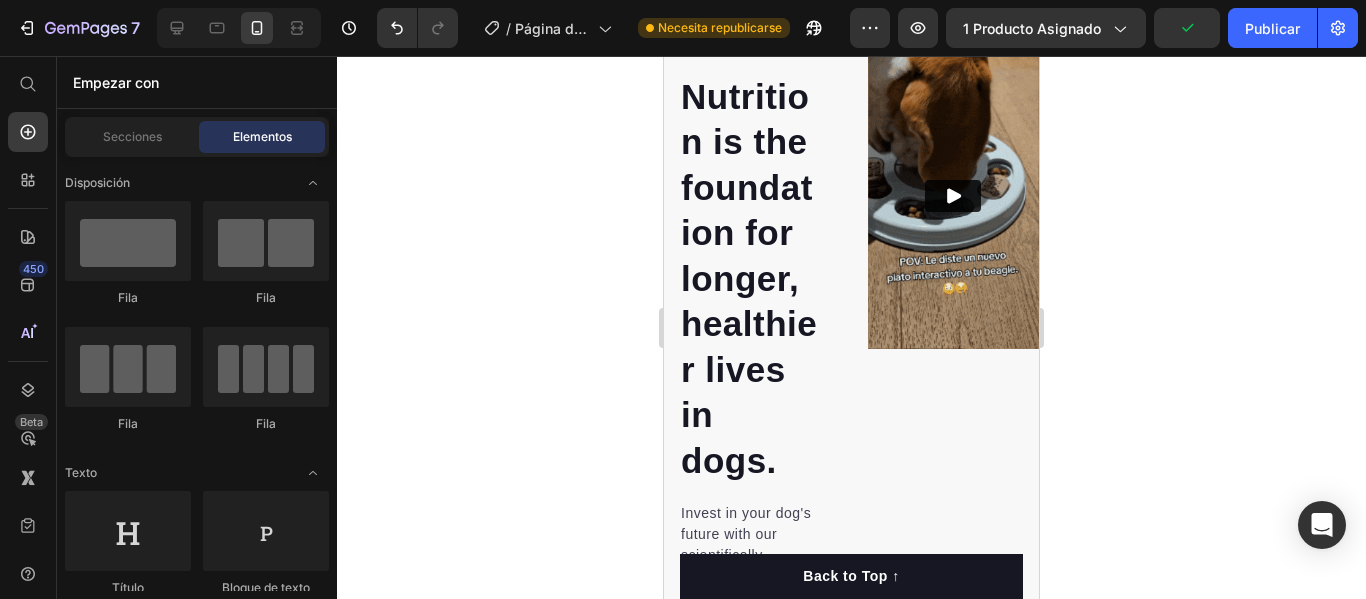 click 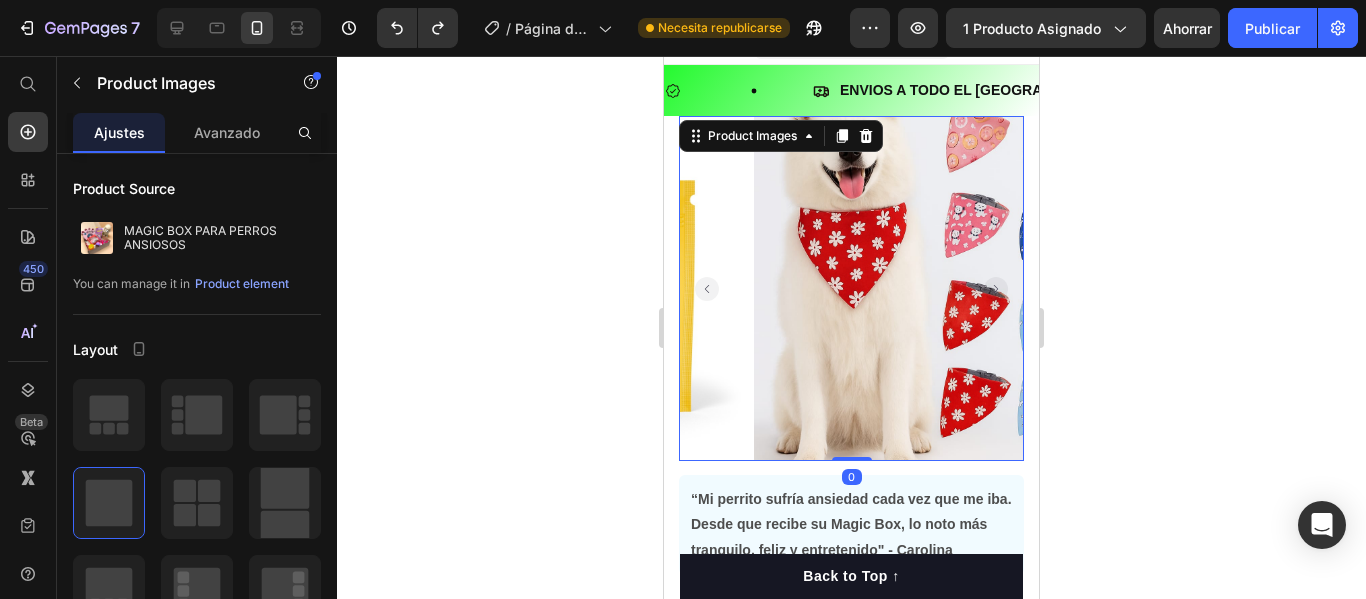 scroll, scrollTop: 0, scrollLeft: 0, axis: both 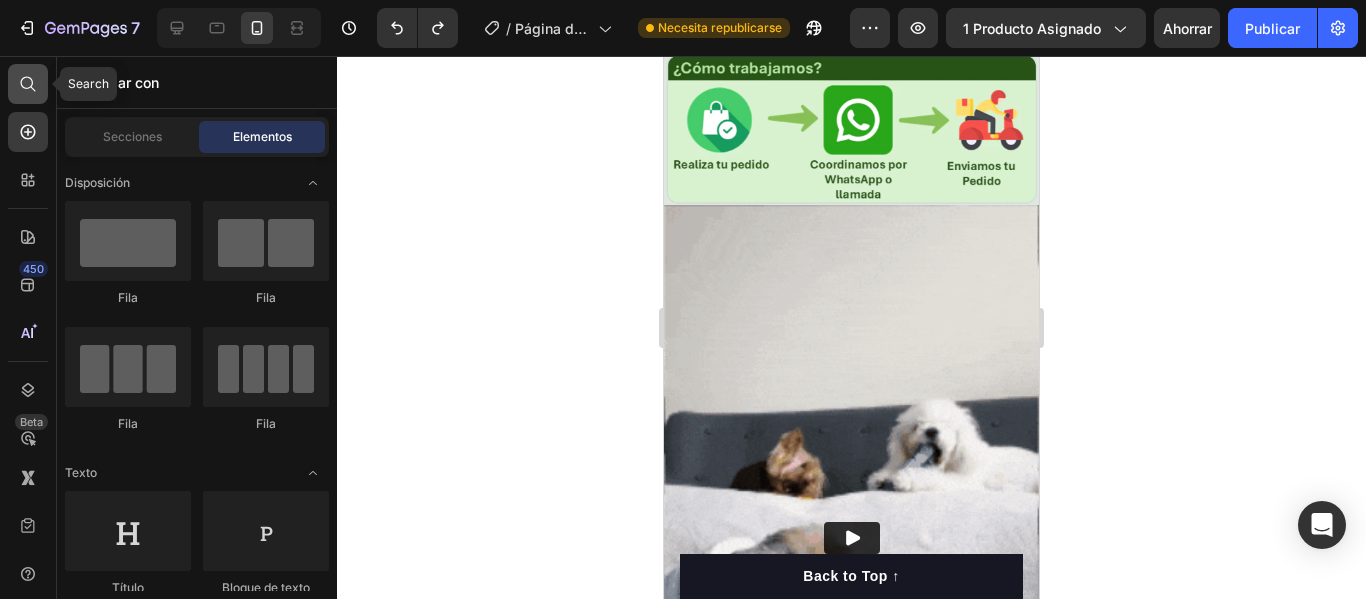 click 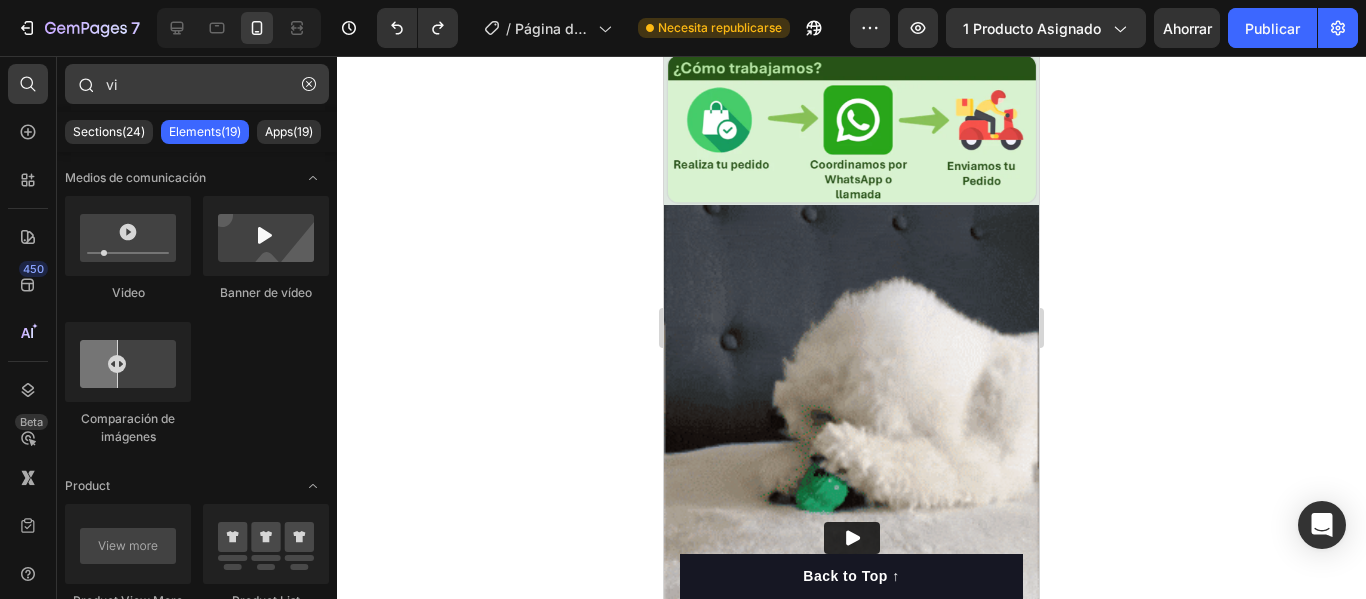 type on "v" 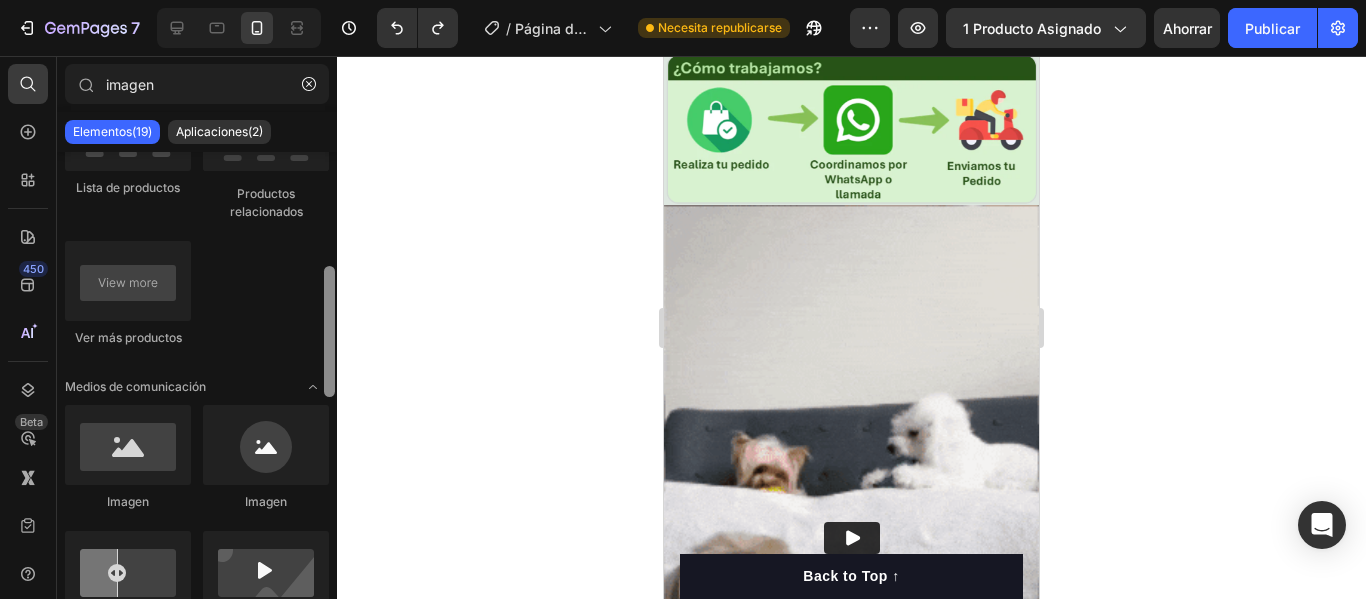 drag, startPoint x: 332, startPoint y: 252, endPoint x: 359, endPoint y: 341, distance: 93.00538 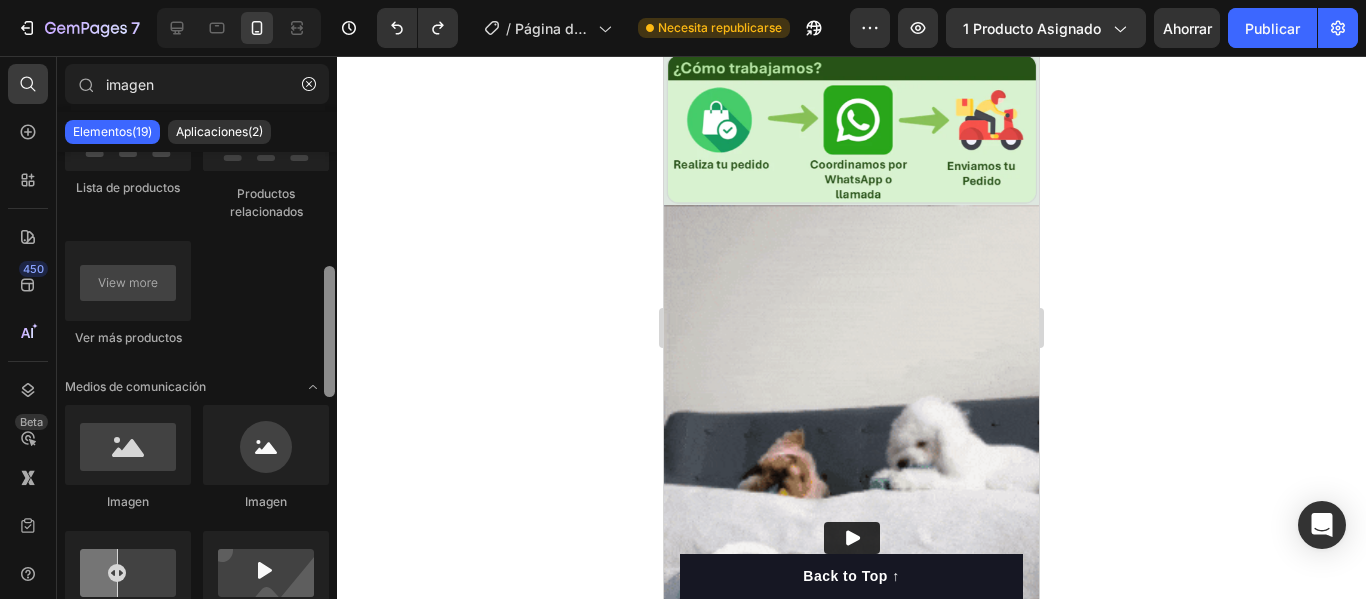 click on "7 / Página del producto - 9 de julio, 19:18:42 Necesita republicarse Avance 1 producto asignado Ahorrar Publicar 450 Beta imagen Sections(0) Elementos(19) Aplicaciones(2)  We couldn’t find any matches for “imagen” Suggestions: Check your search for any typos Try different keywords  Looking for templates? Have a look in  our libraries Producto
Imágenes del producto
Imágenes del producto
Lista de productos
Productos relacionados" 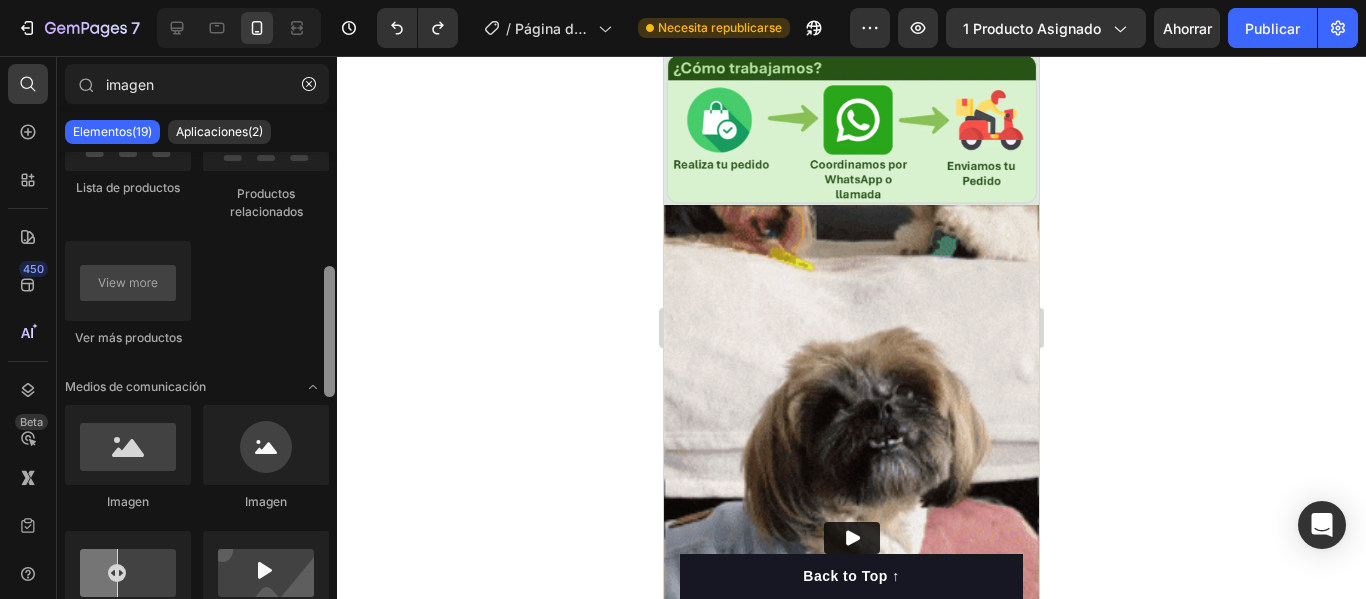 scroll, scrollTop: 321, scrollLeft: 0, axis: vertical 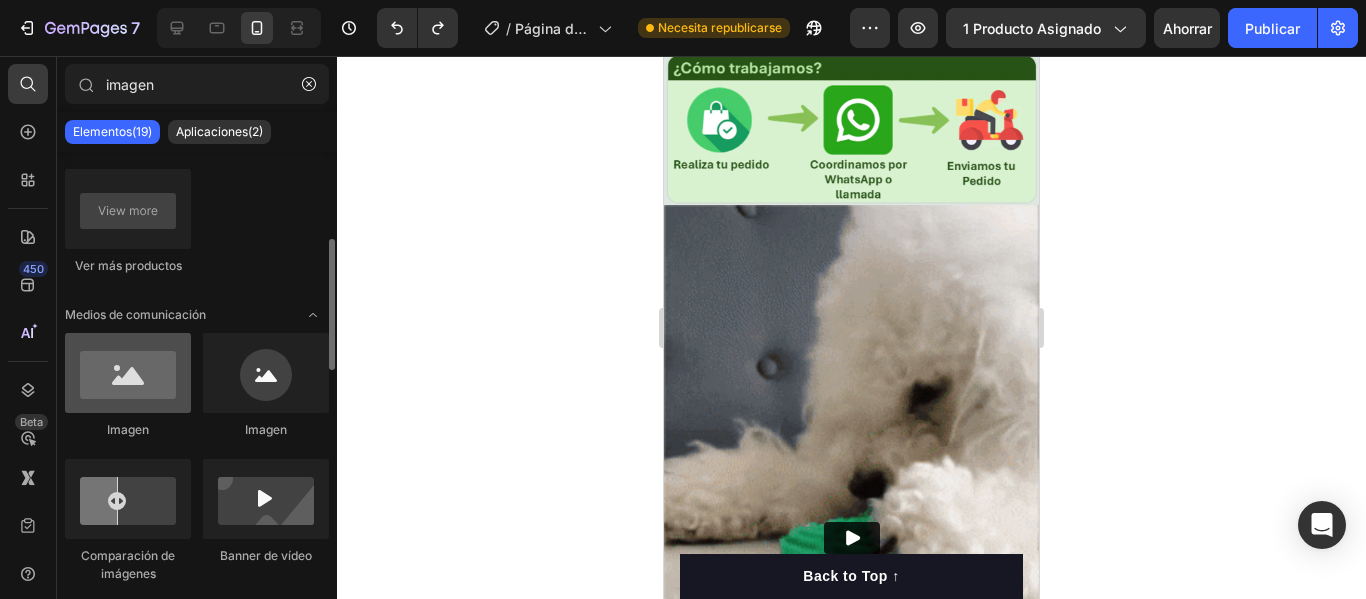 type on "imagen" 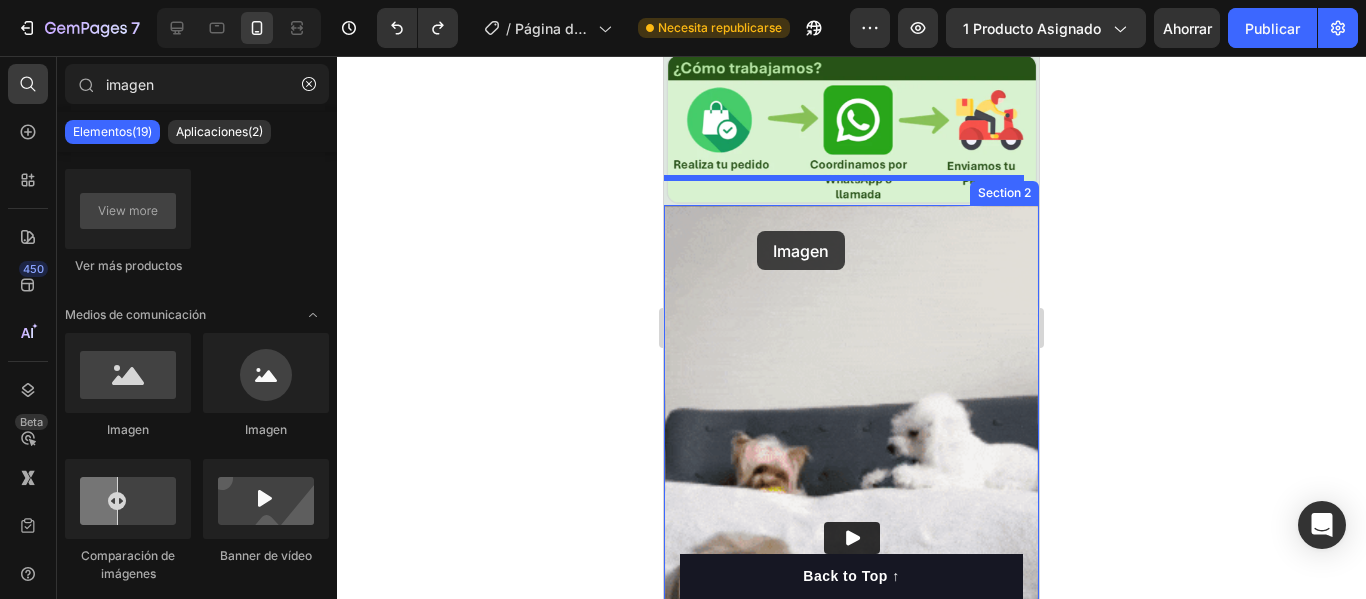 drag, startPoint x: 815, startPoint y: 447, endPoint x: 757, endPoint y: 231, distance: 223.65152 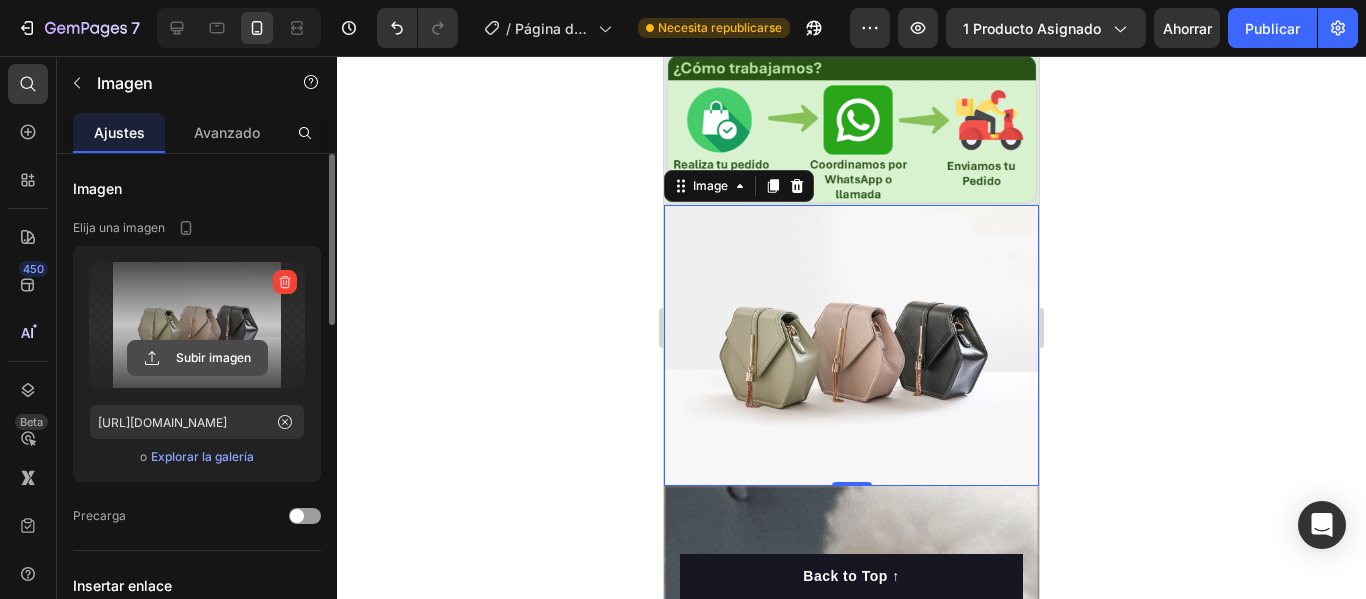click 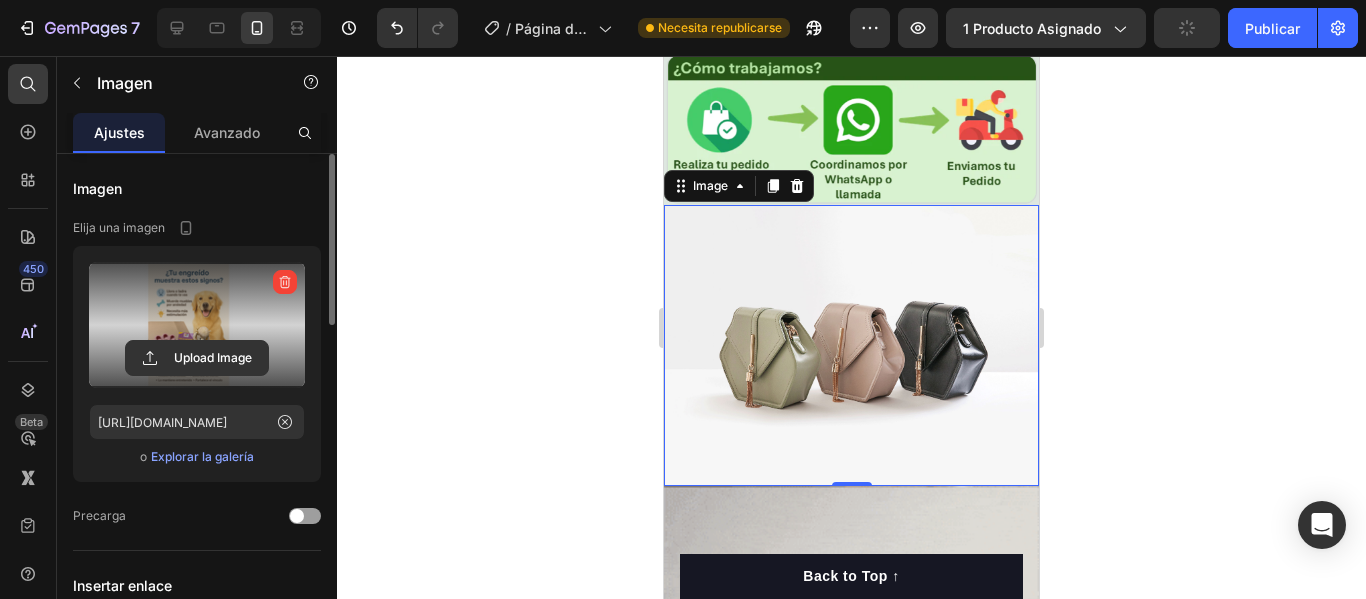 type on "https://cdn.shopify.com/s/files/1/0728/5234/0772/files/gempages_574711179507663984-8e7bfa6c-2539-4f6a-a14c-6a975db42287.png" 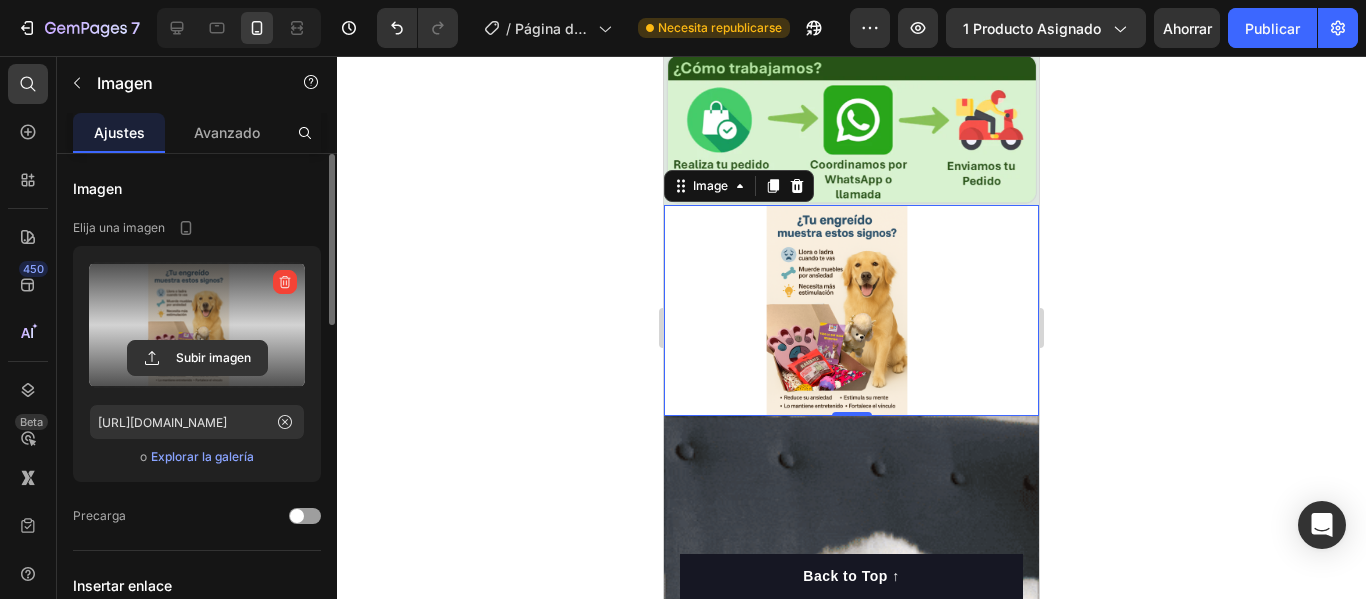 click at bounding box center [851, 310] 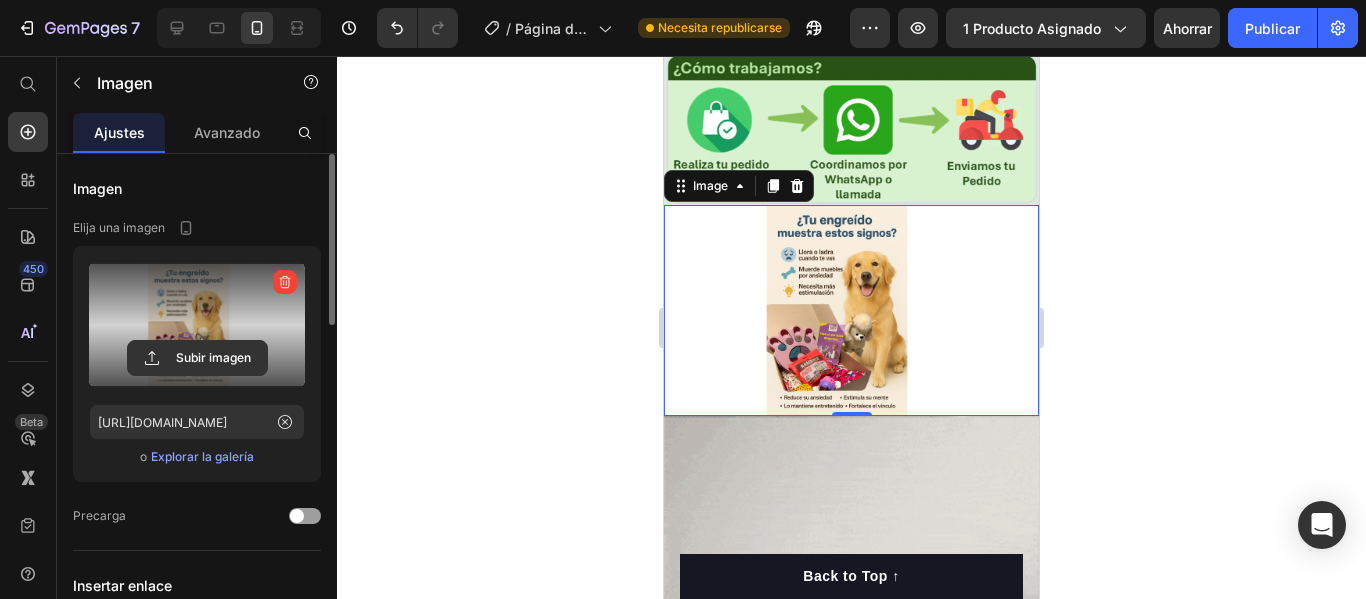 click at bounding box center (197, 325) 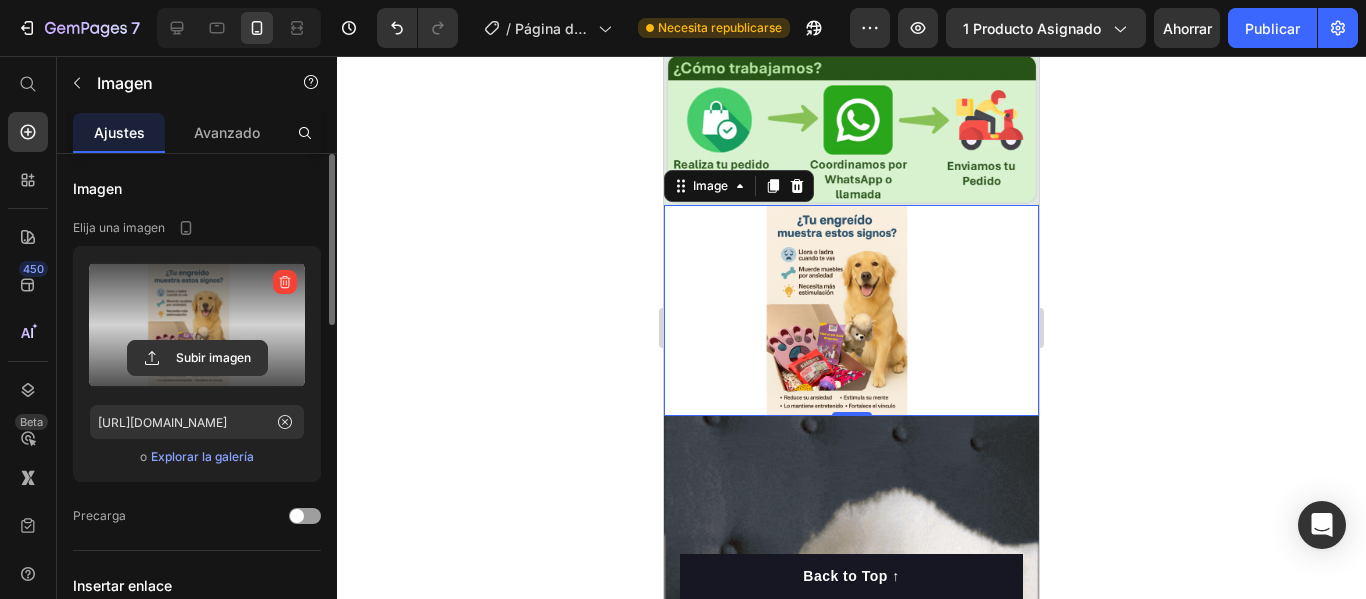 click 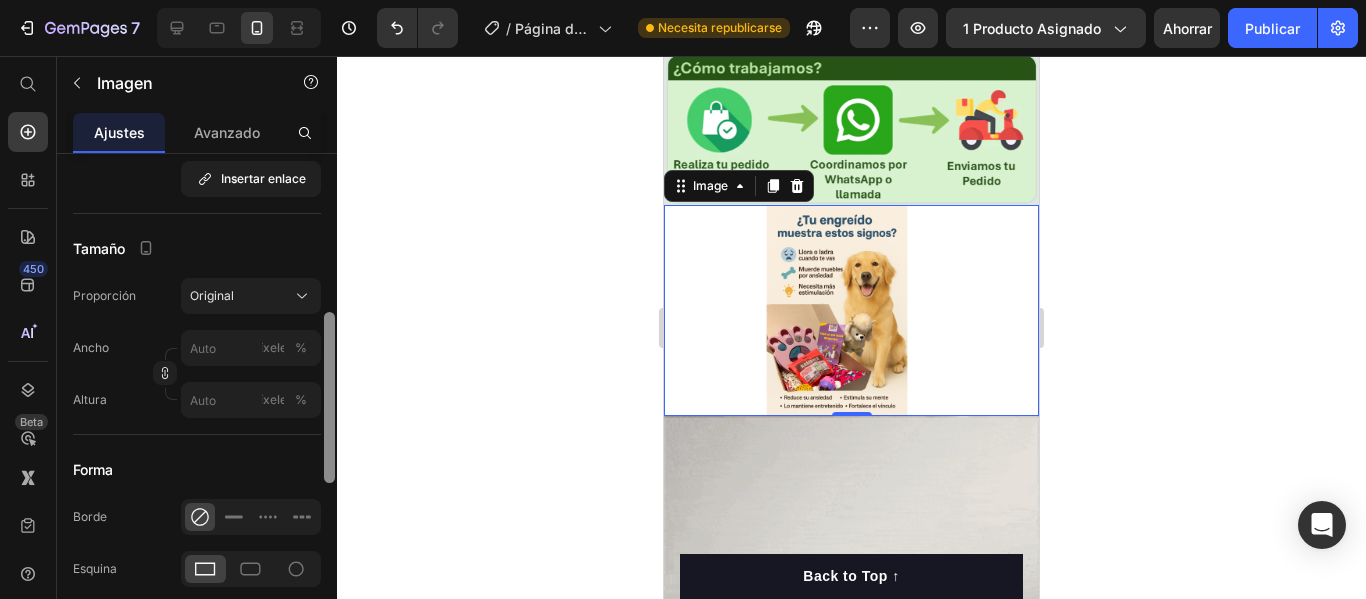 scroll, scrollTop: 501, scrollLeft: 0, axis: vertical 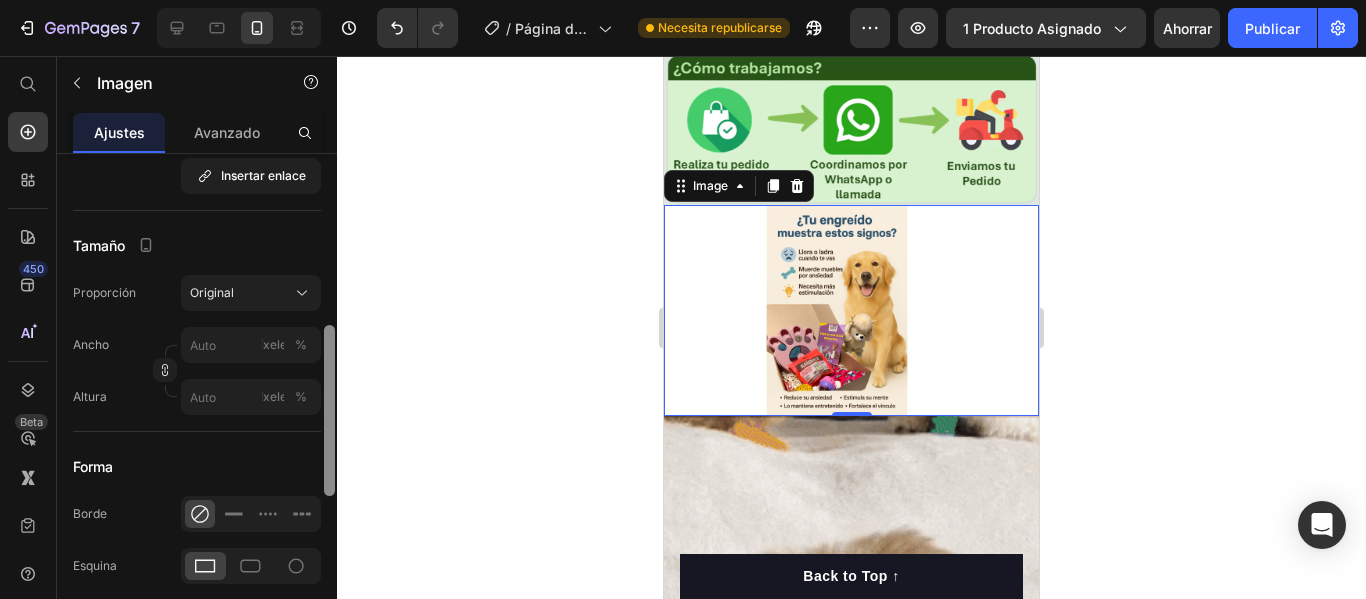 drag, startPoint x: 326, startPoint y: 282, endPoint x: 387, endPoint y: 453, distance: 181.5544 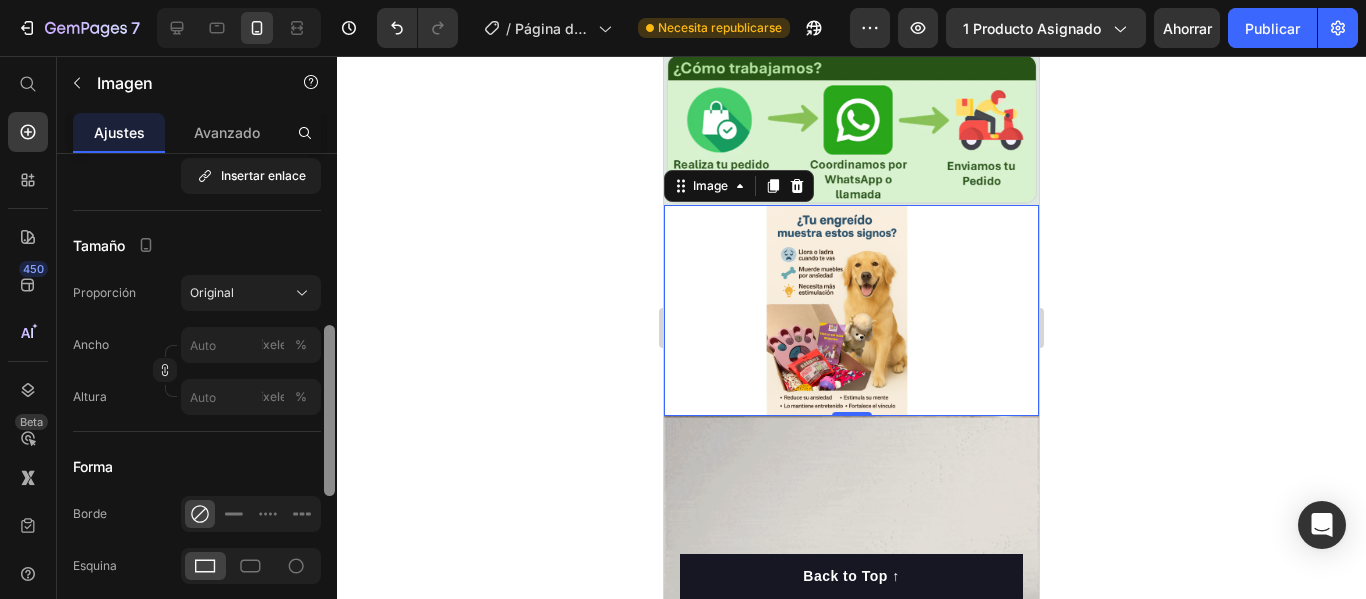 click on "7 / Página del producto - 9 de julio, 19:18:42 Necesita republicarse Avance 1 producto asignado Ahorrar Publicar 450 Beta Start with Sections Elements Hero Section Product Detail Brands Trusted Badges Guarantee Product Breakdown How to use Testimonials Compare Bundle FAQs Social Proof Brand Story Product List Collection Blog List Contact Sticky Add to Cart Custom Footer Browse Library 450 Layout
Row
Row
Row
Row Text
Heading
Text Block Button
Button
Button
Sticky Back to top Media" 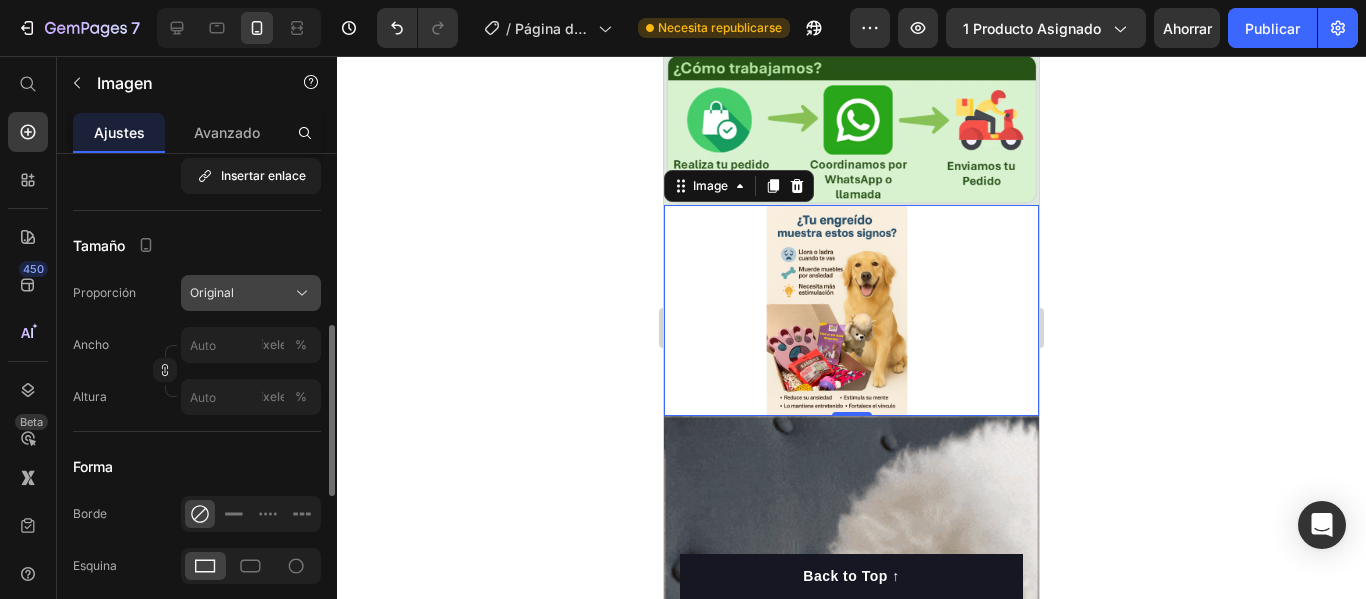 click on "Original" at bounding box center [251, 293] 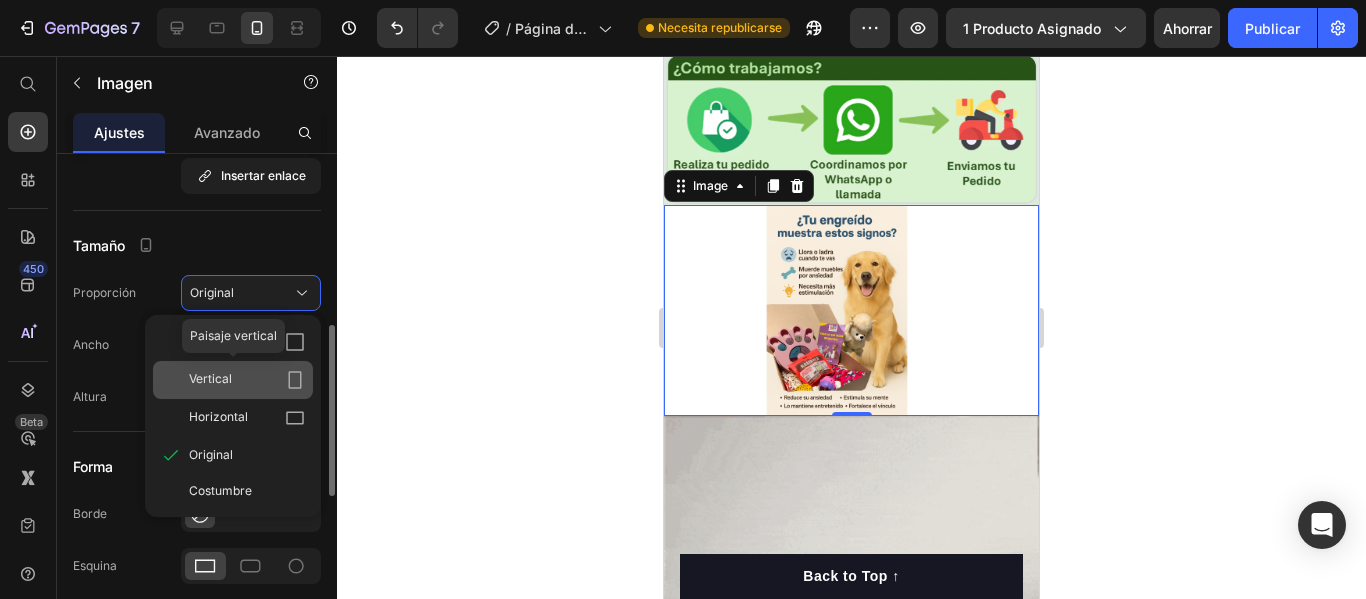 click 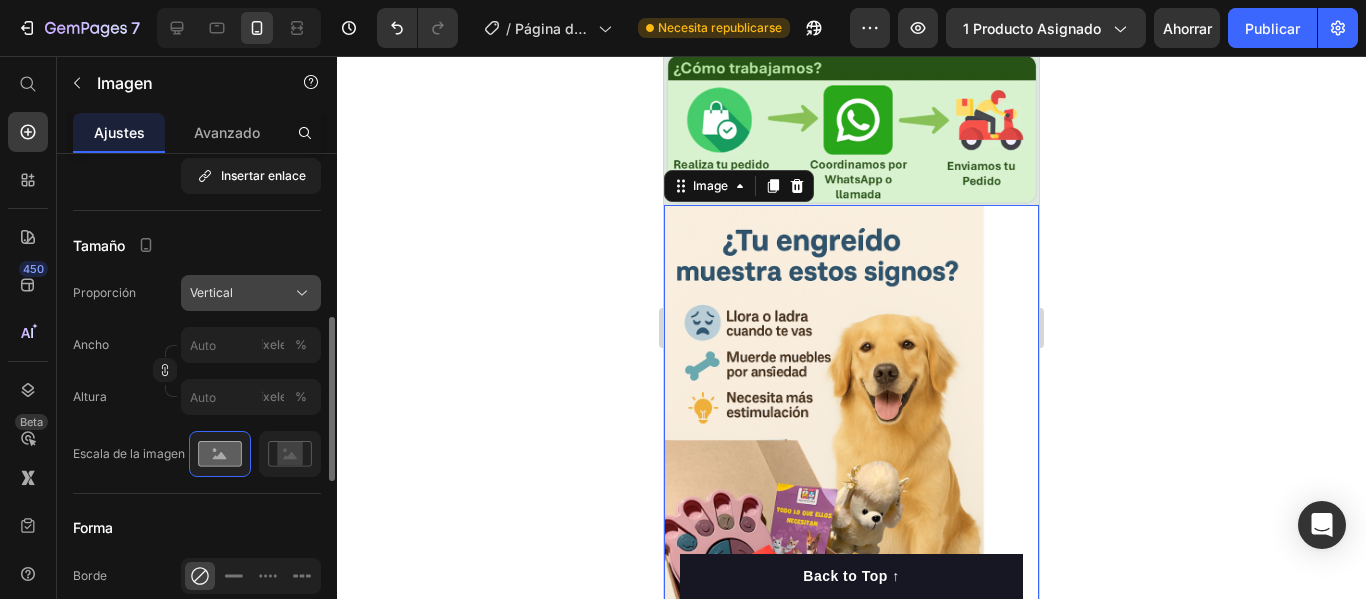 click 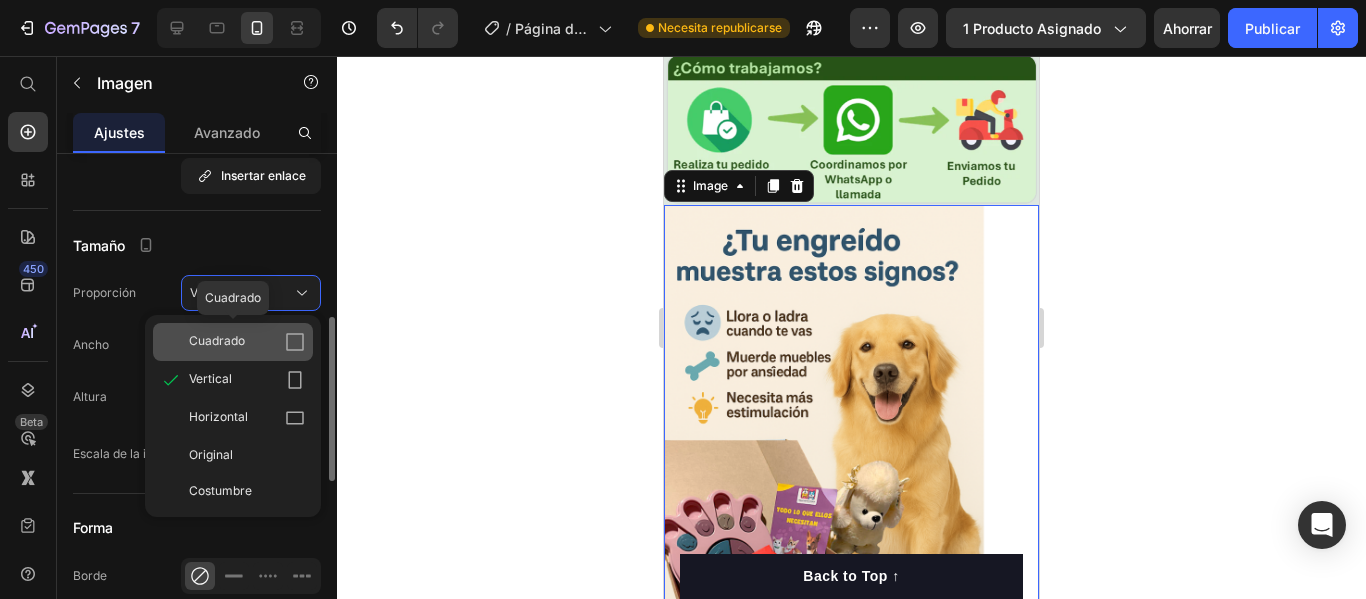 click 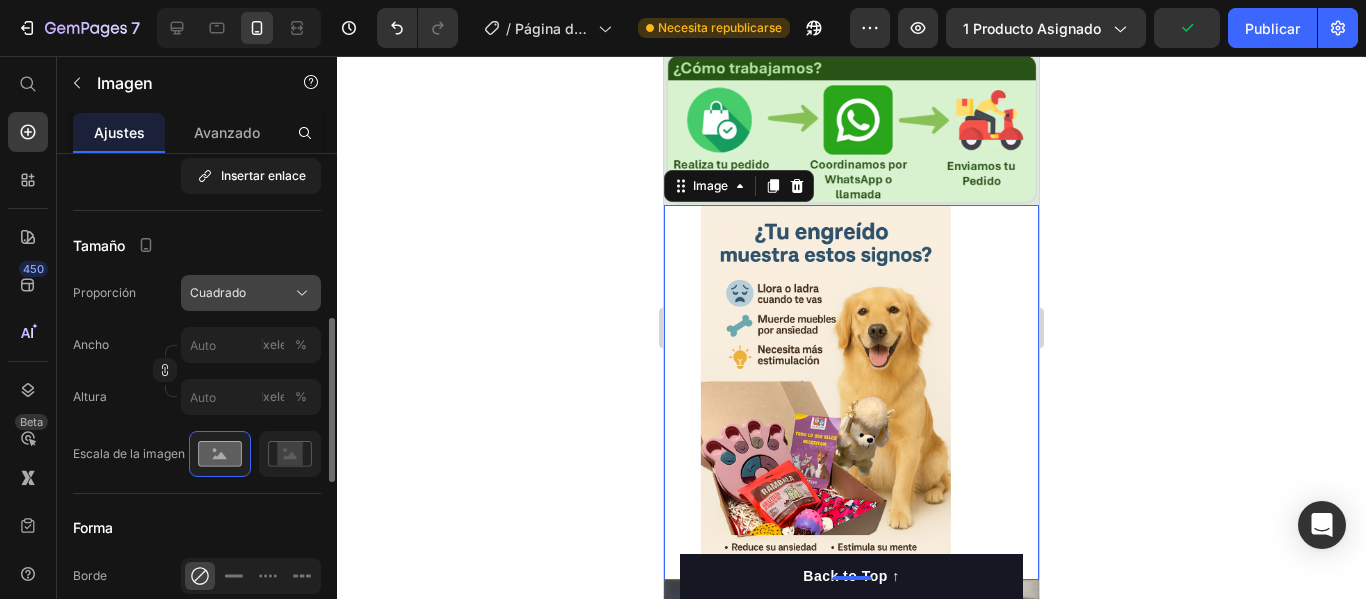 click 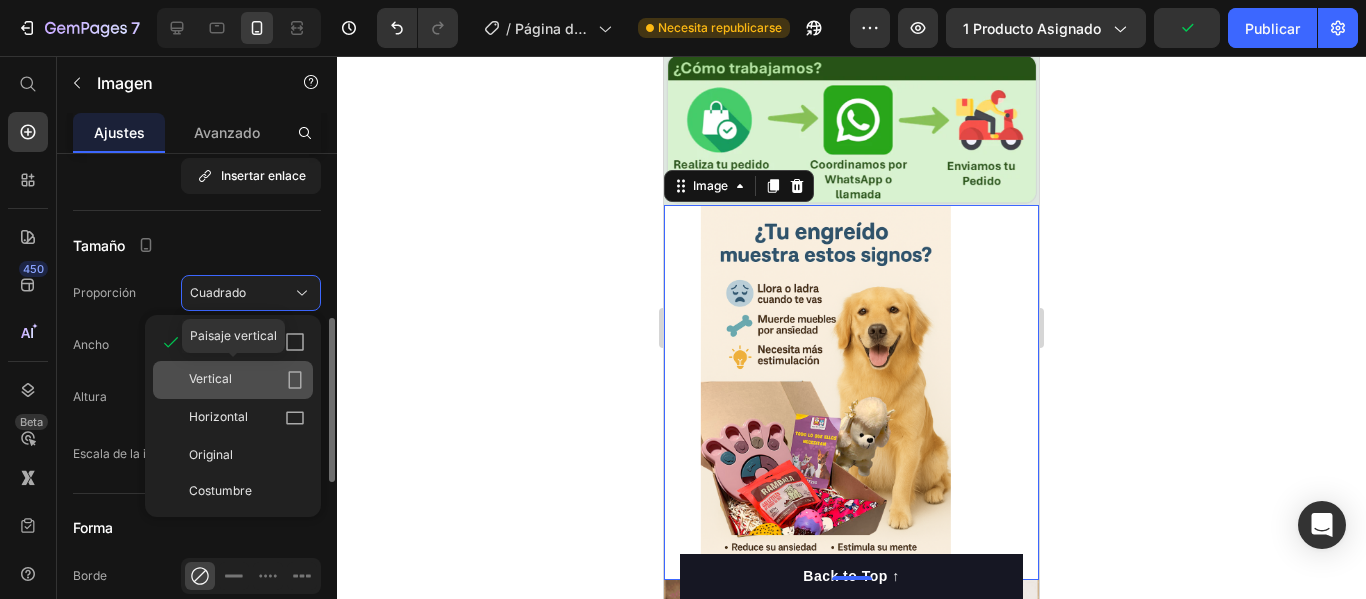 click 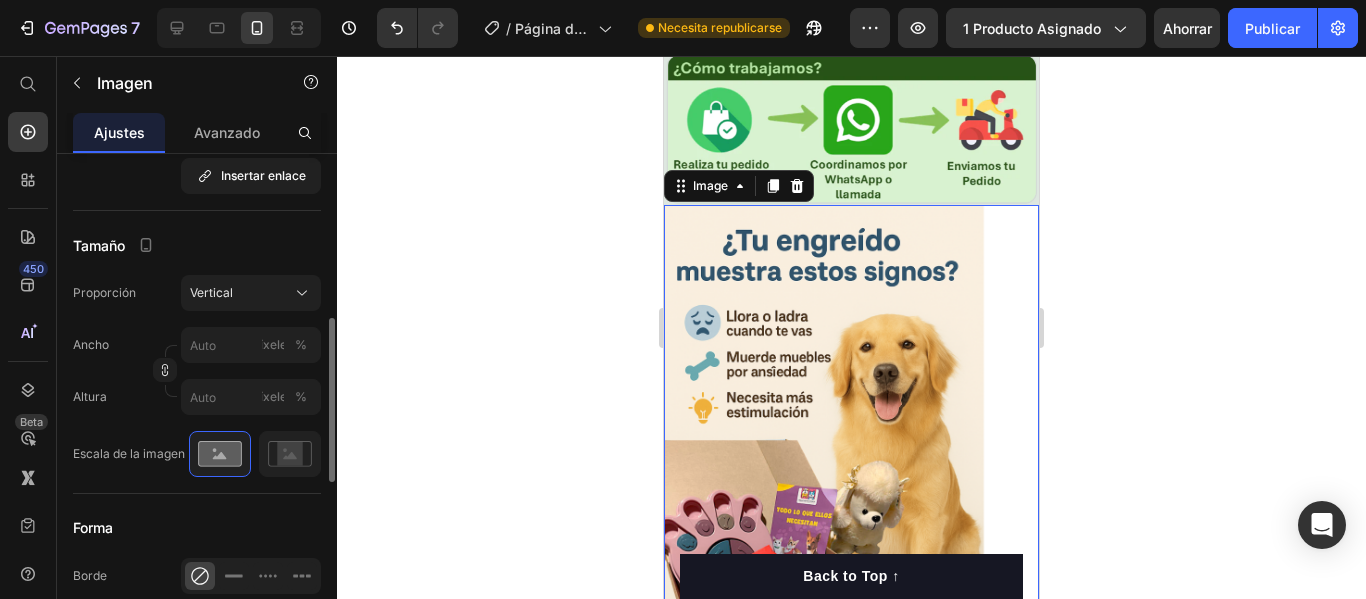 click at bounding box center (851, 455) 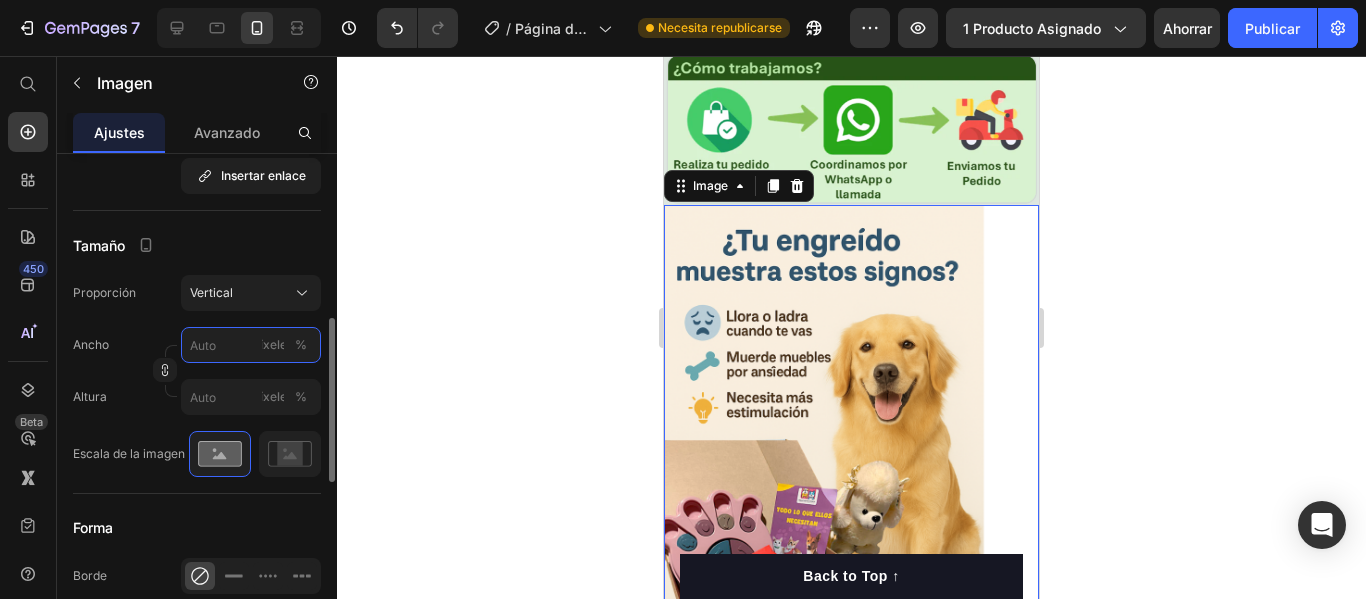click on "píxeles %" at bounding box center [251, 345] 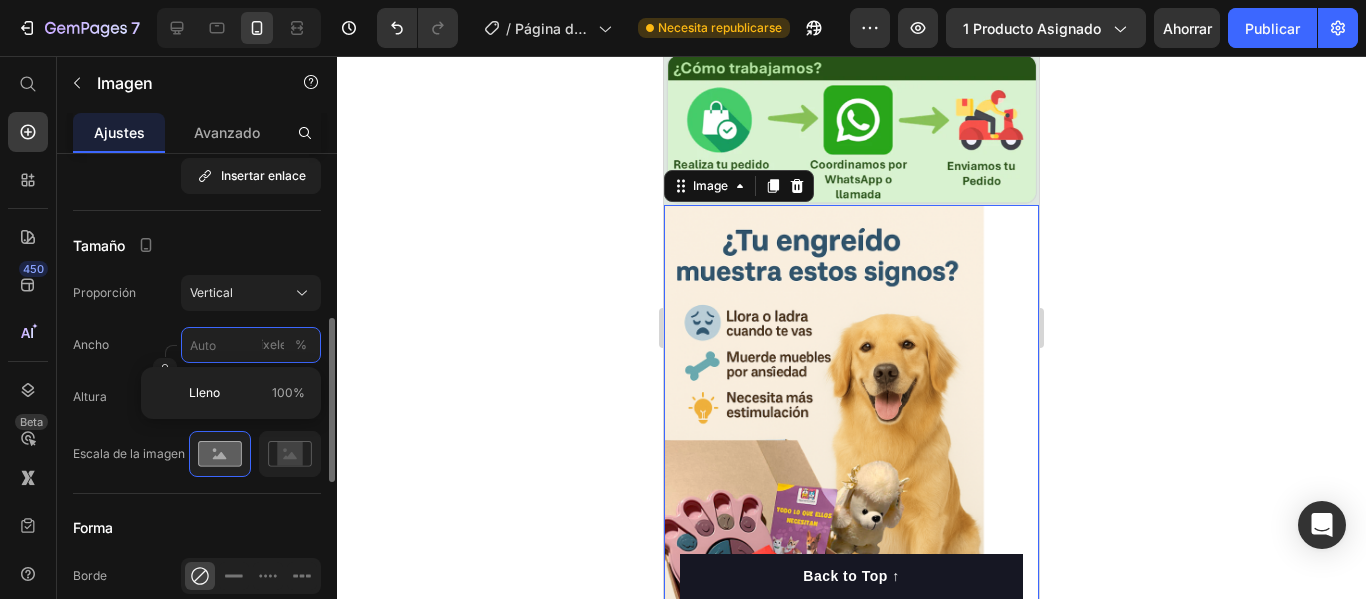 type on "1" 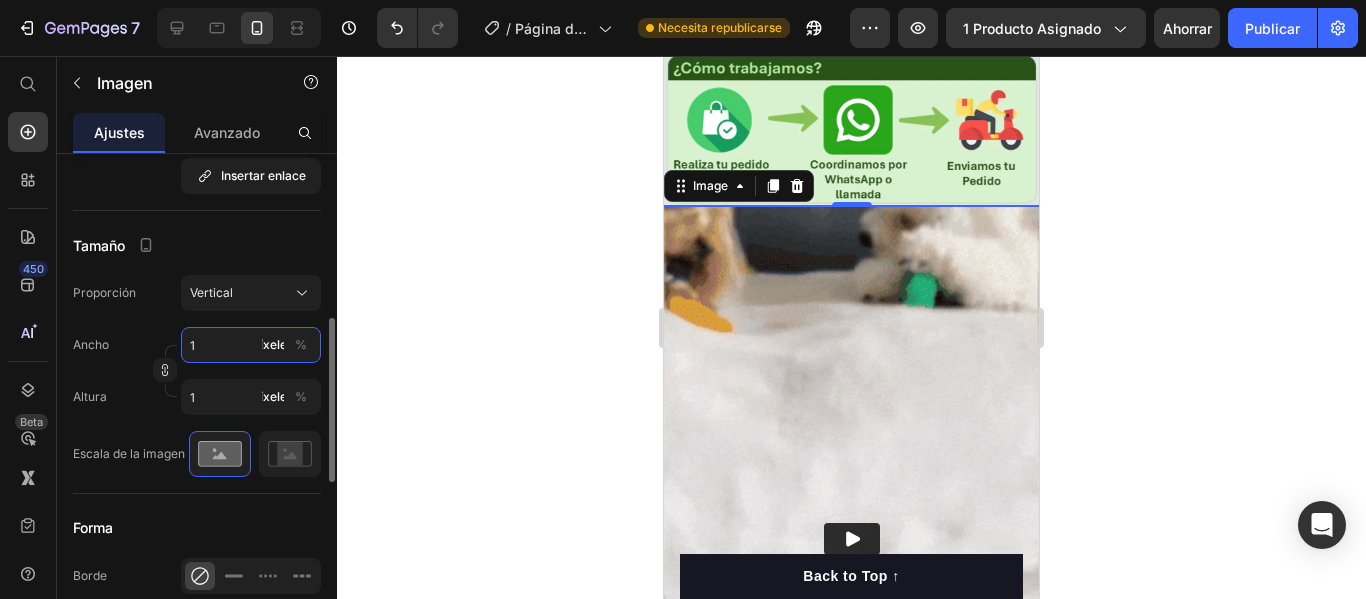 type on "12" 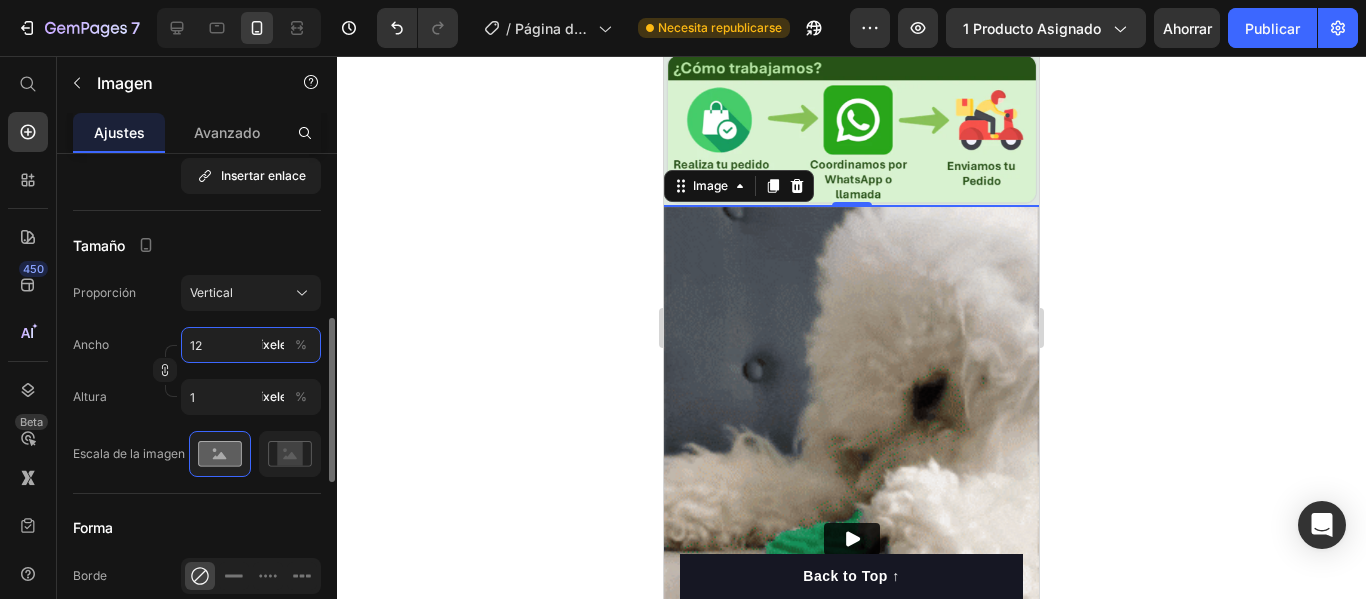 type on "16" 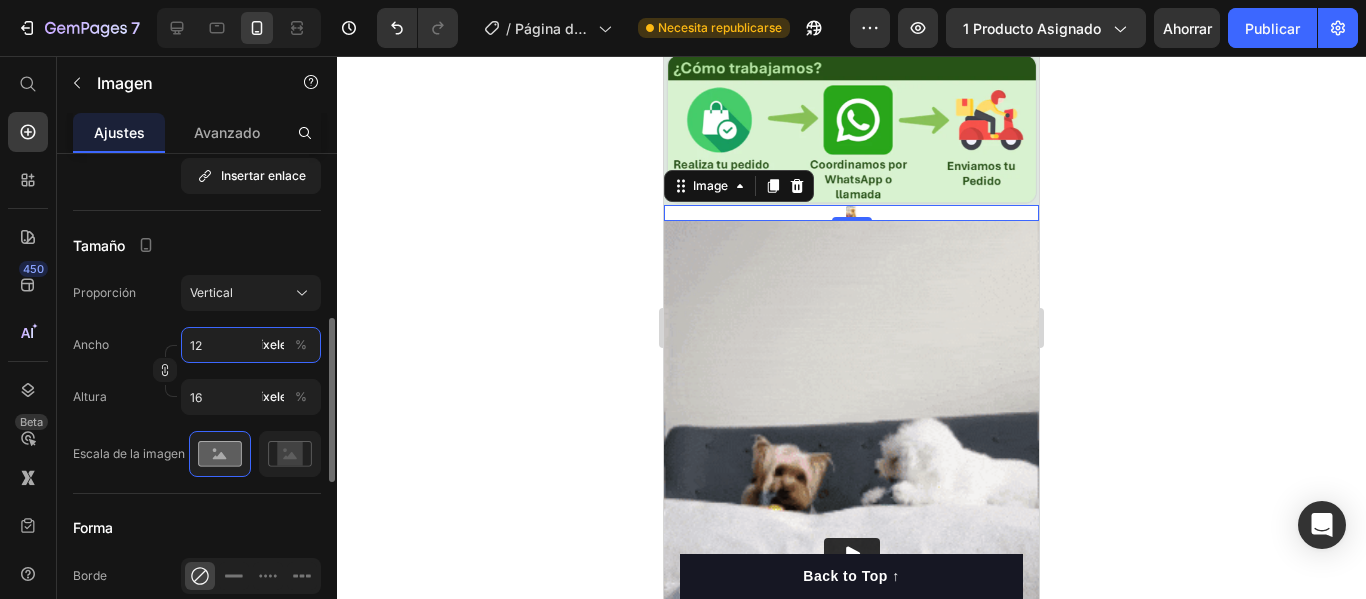 type on "120" 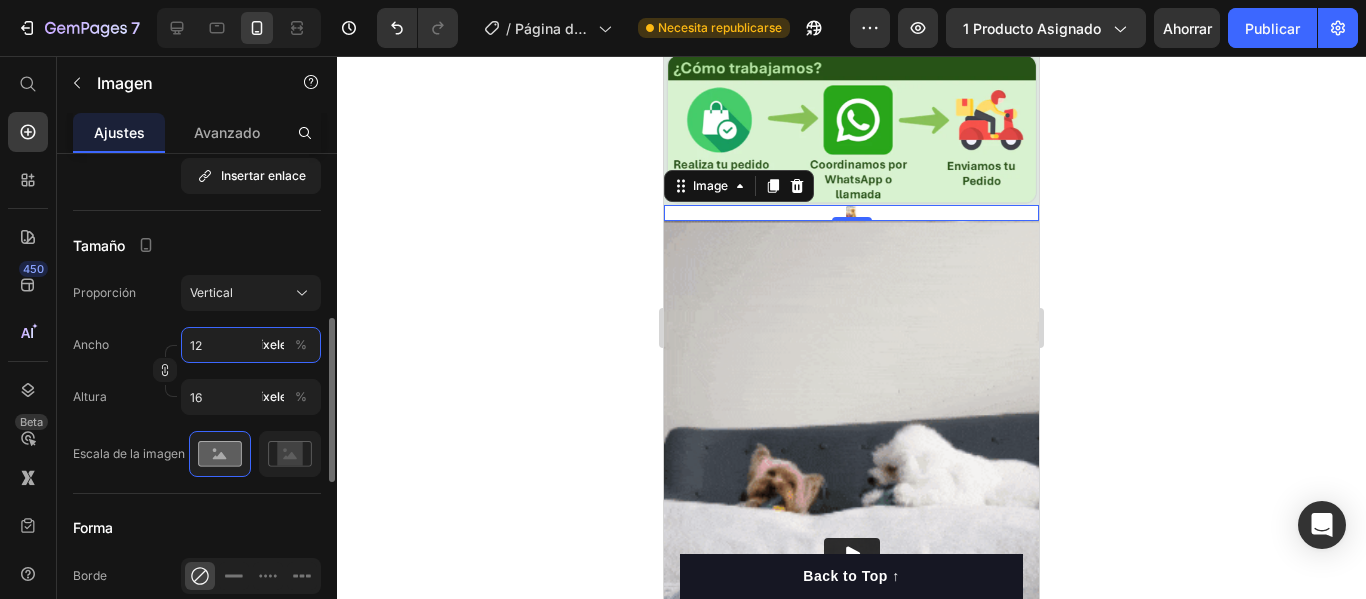 type on "160" 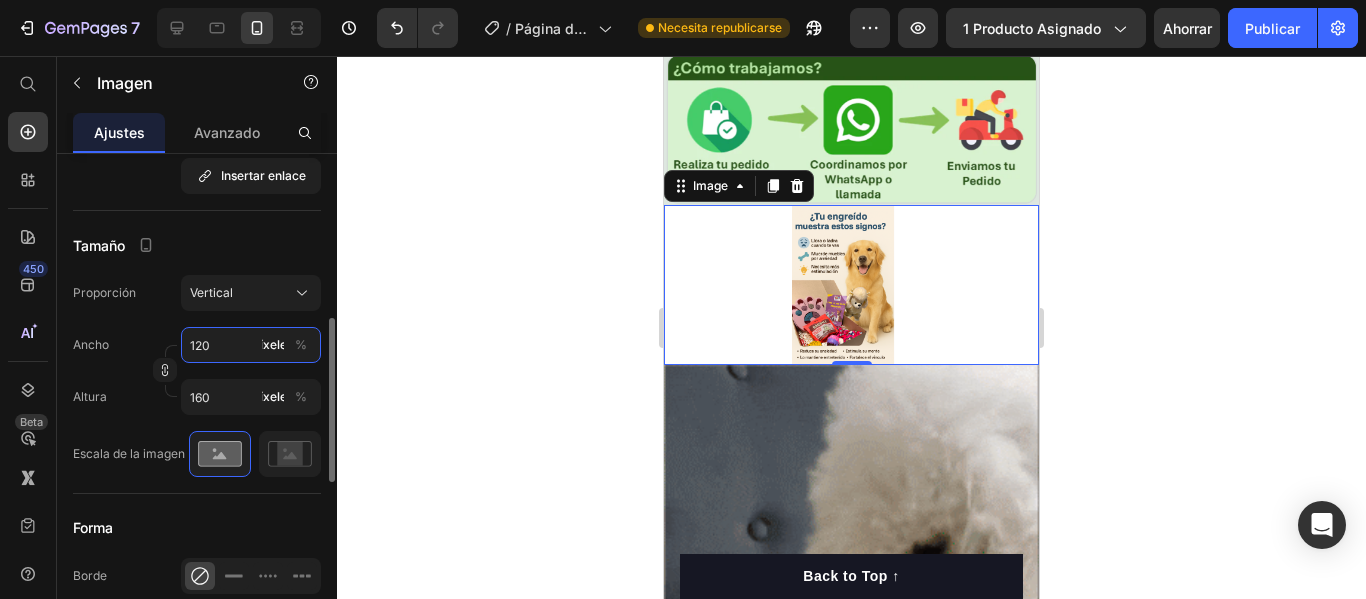 click on "120" at bounding box center [251, 345] 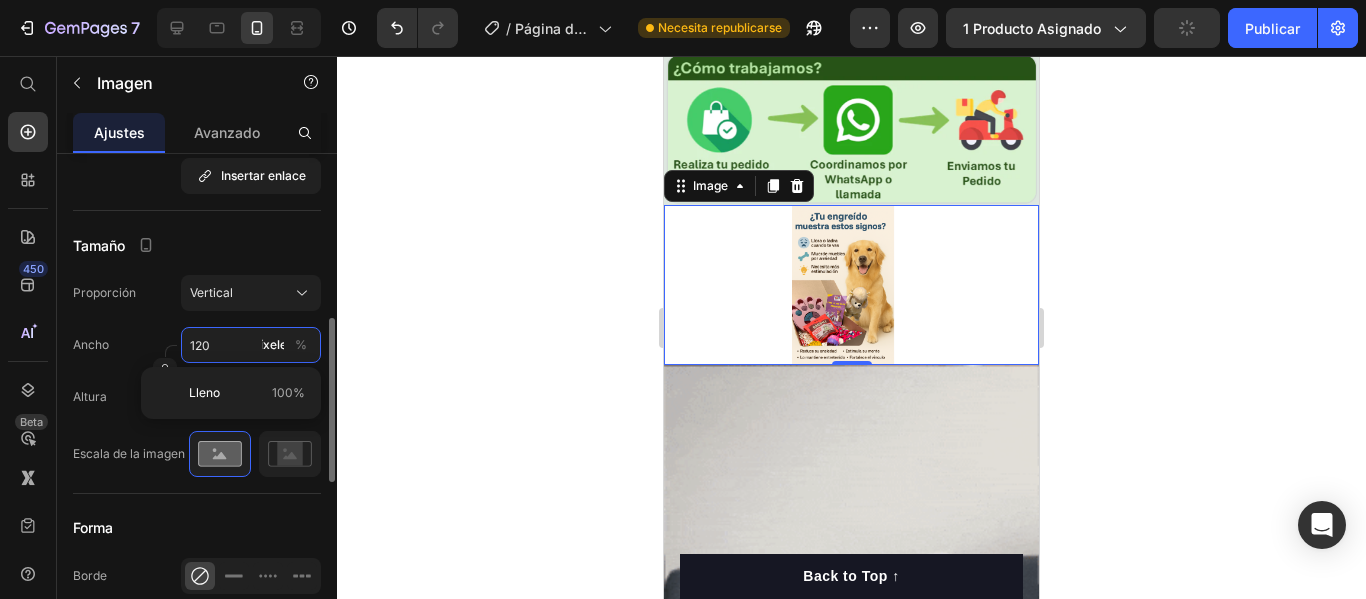 type on "1200" 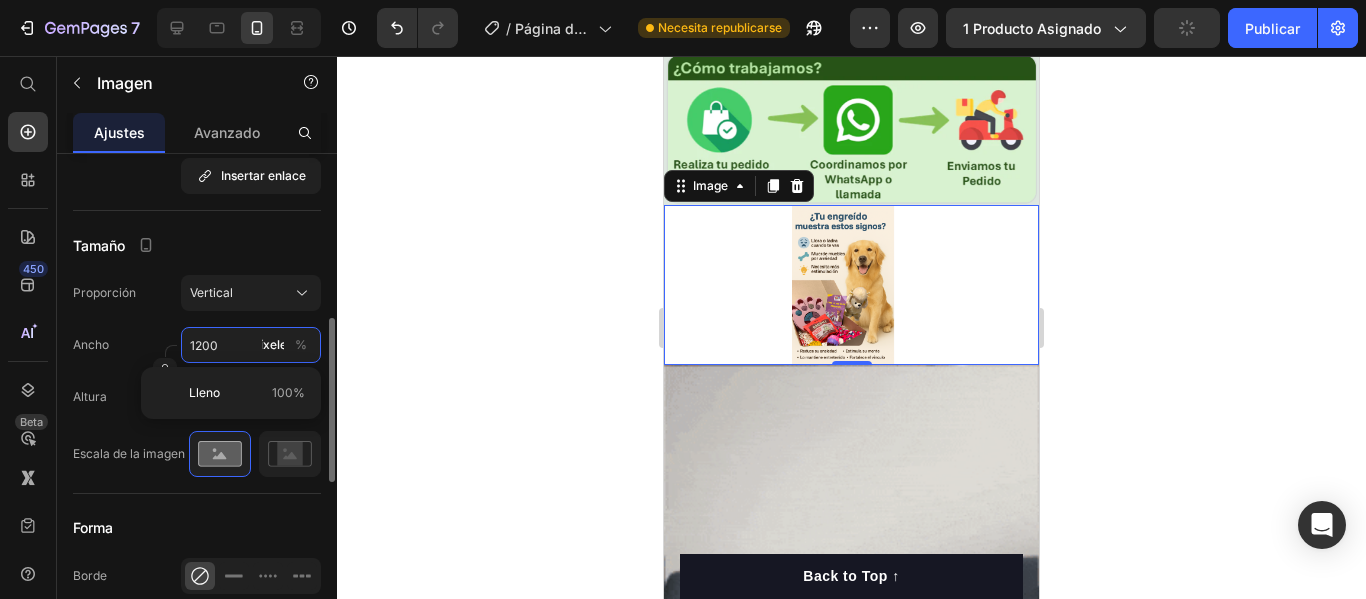 type on "1600" 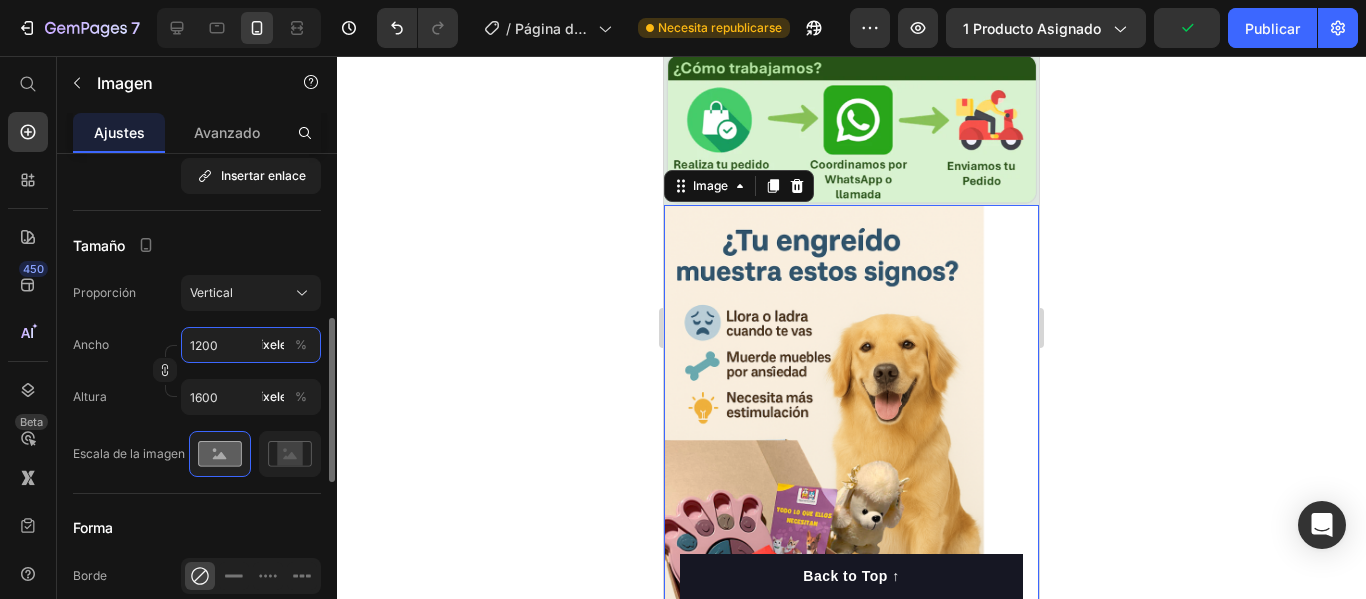 type on "120" 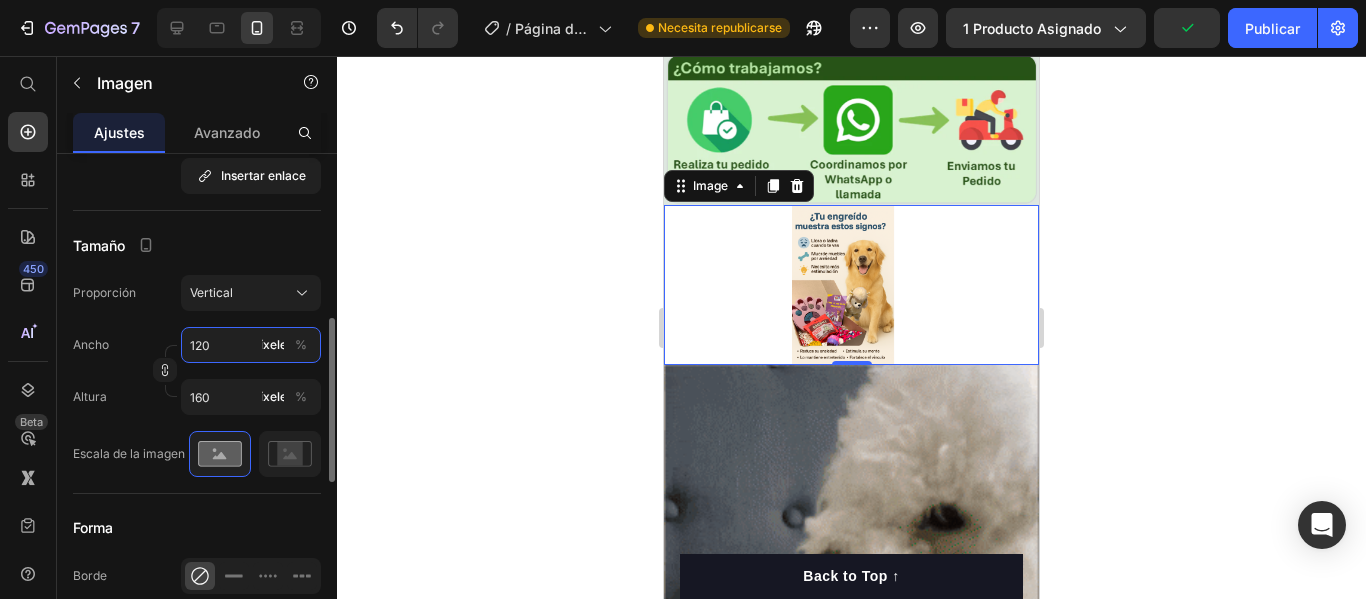 type on "12" 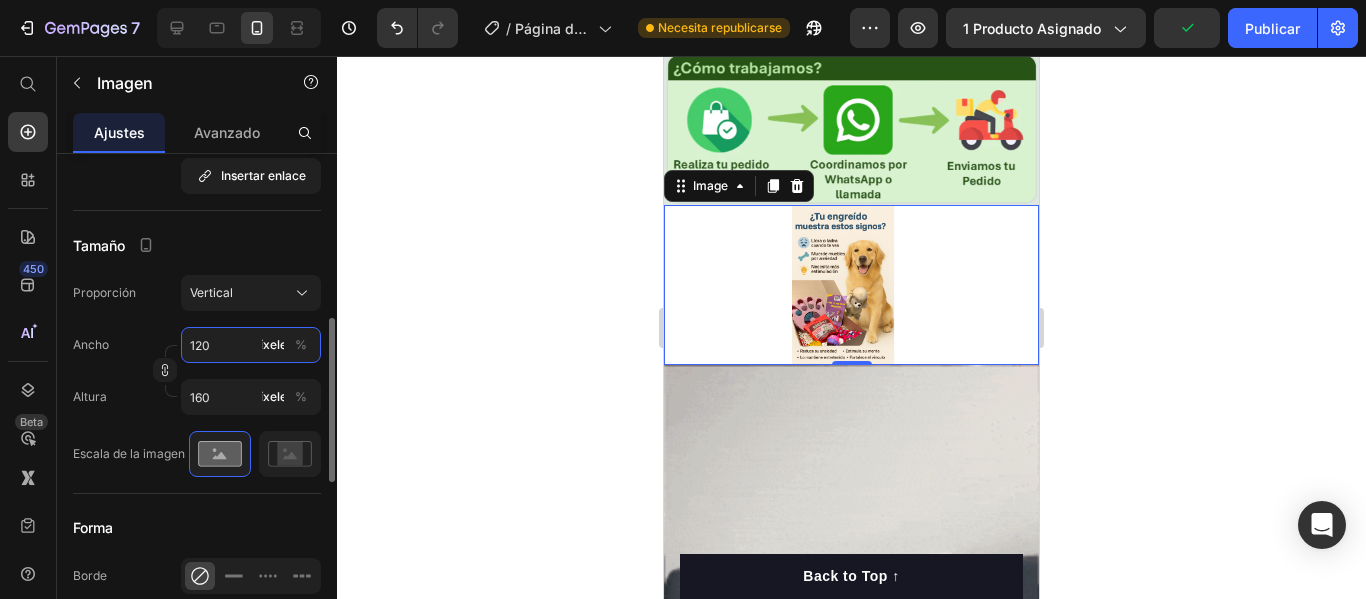 type on "16" 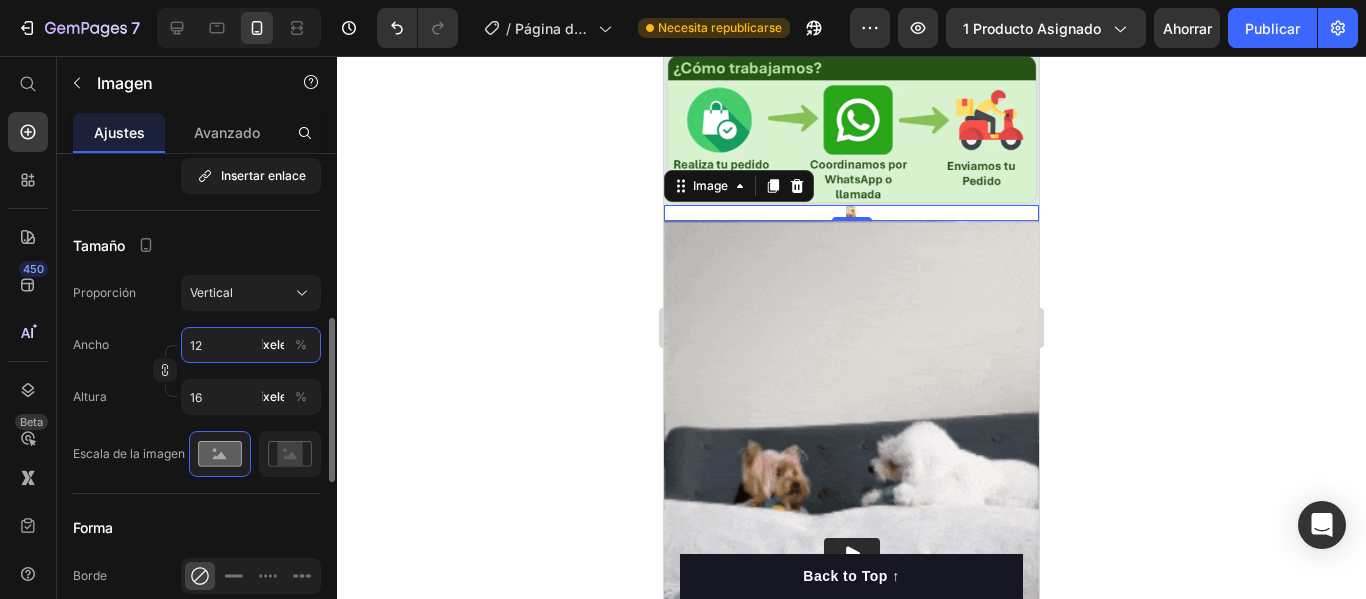 type on "125" 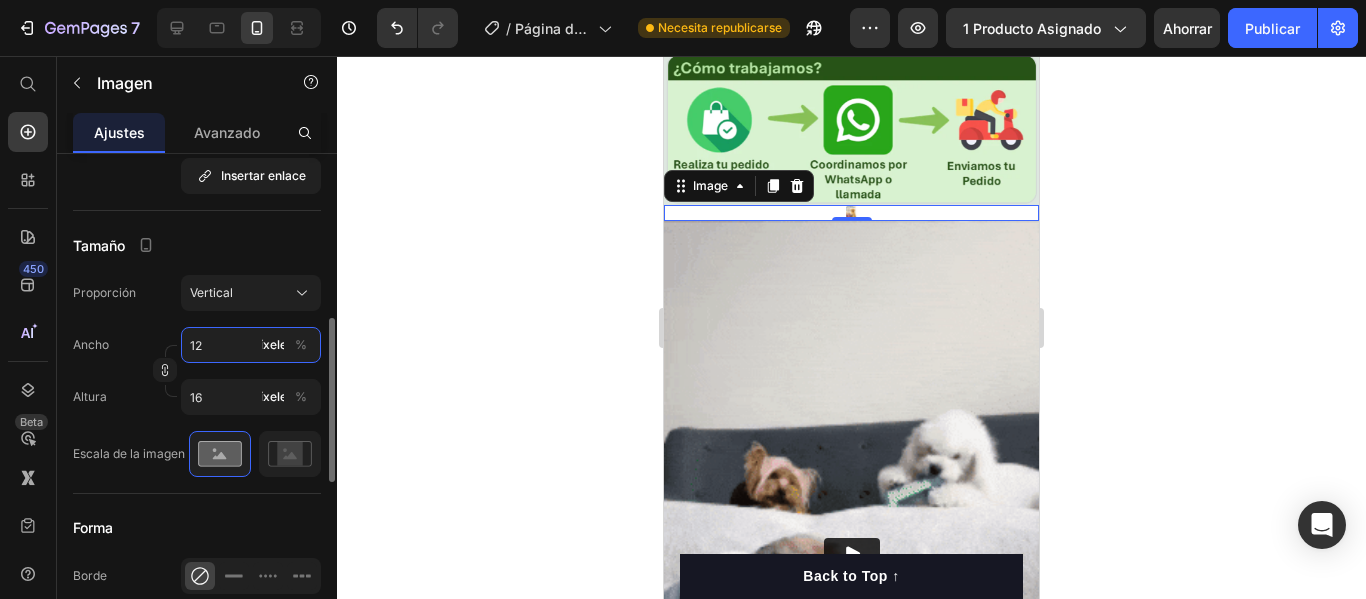 type on "167" 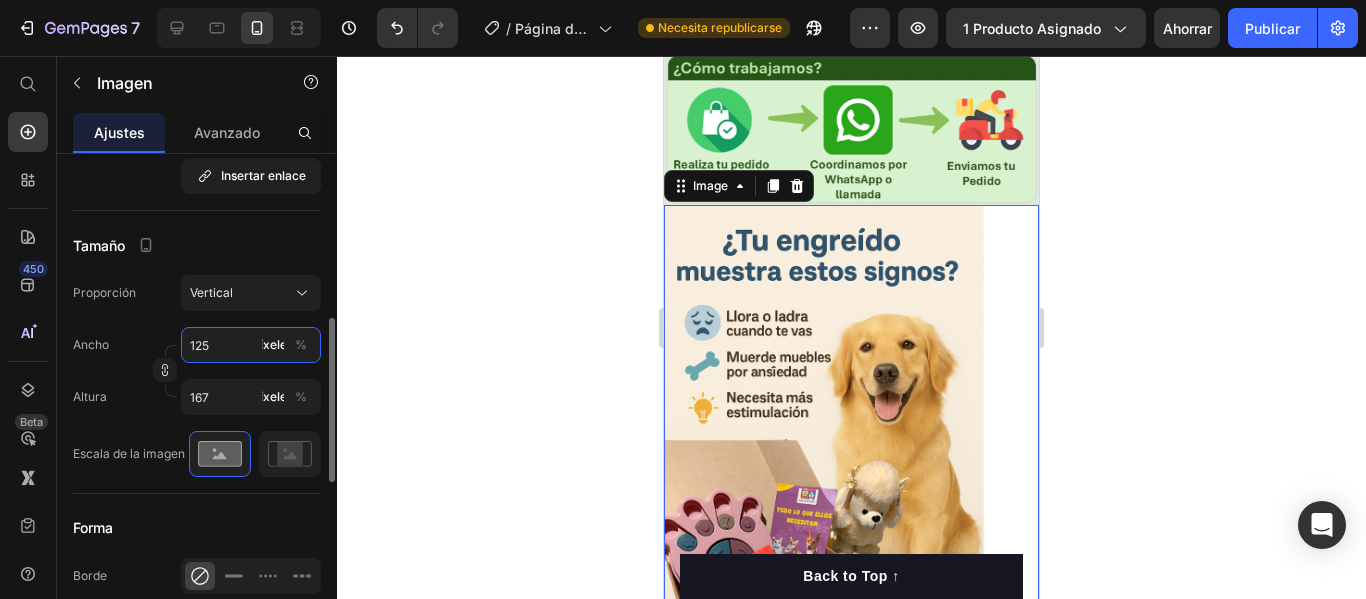 type on "1250" 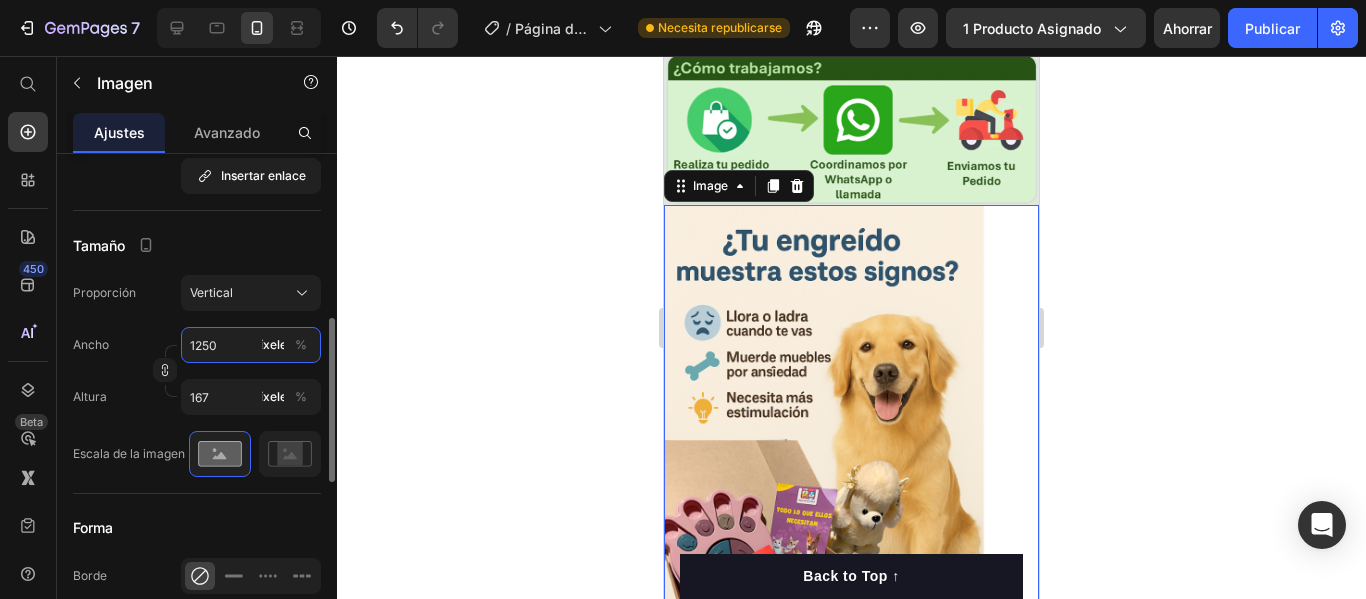 type on "1667" 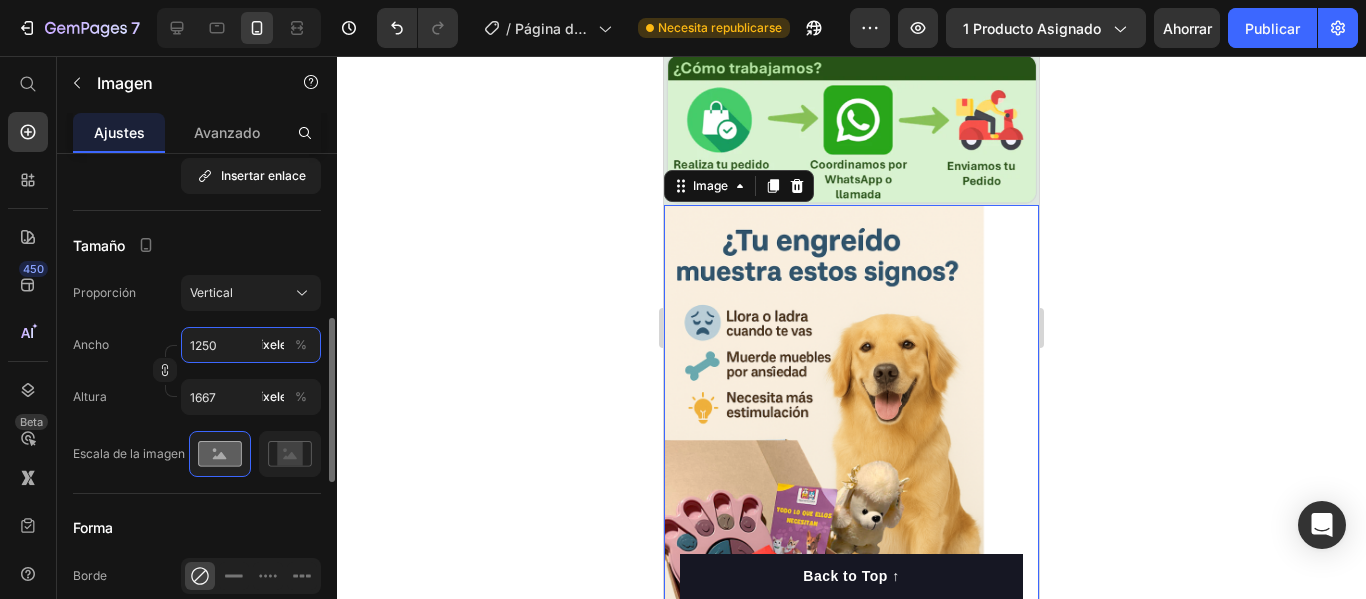 type on "125" 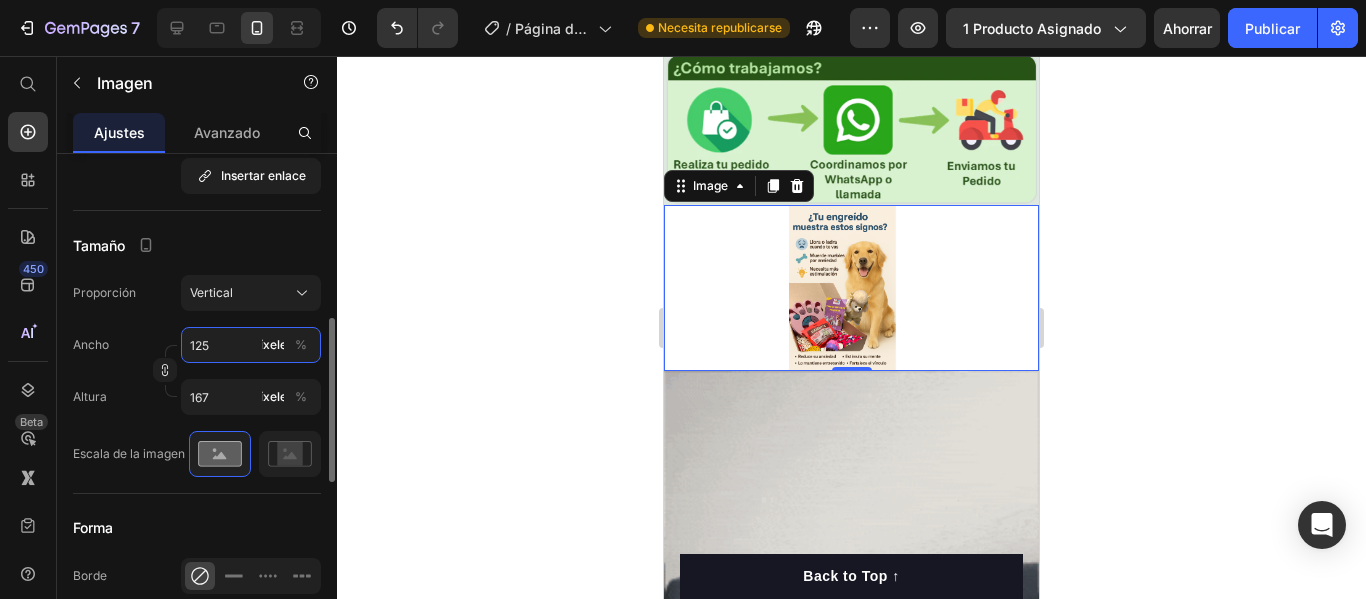 type on "12" 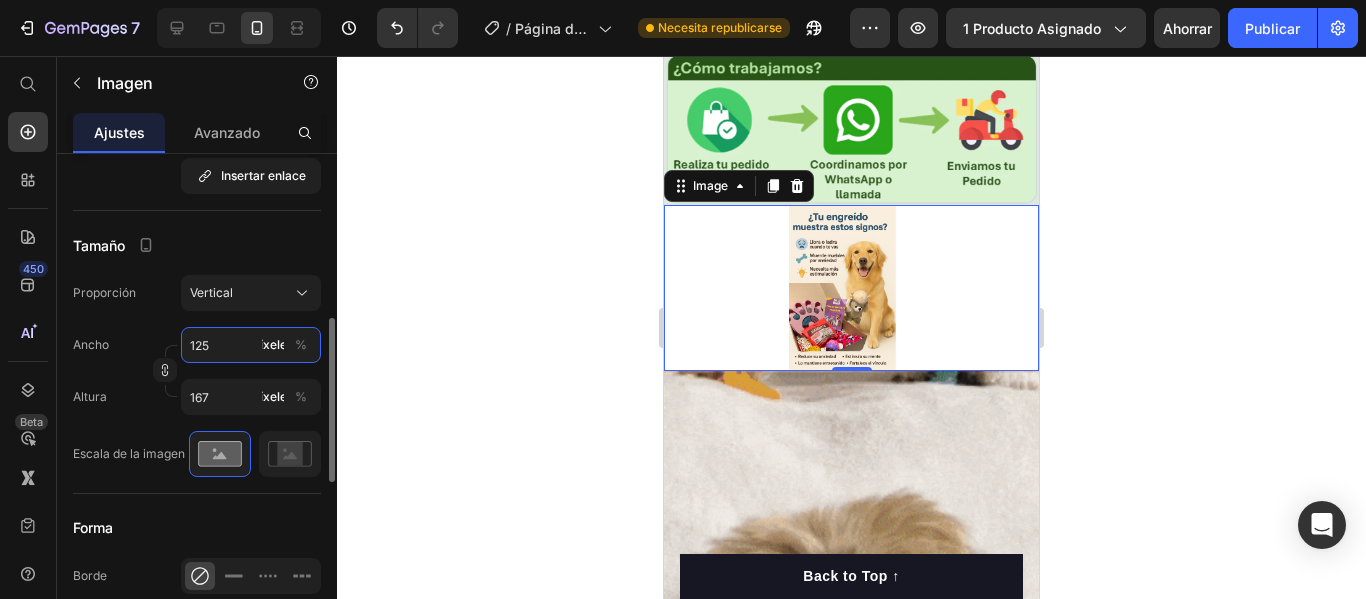 type on "16" 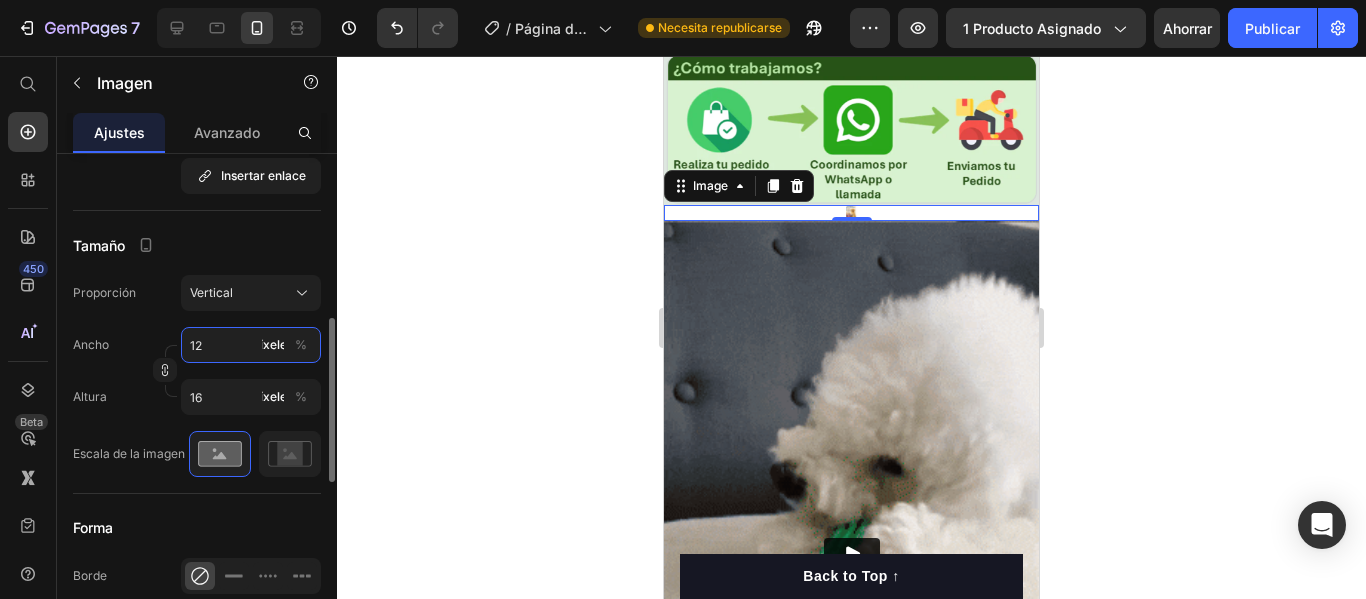type on "1" 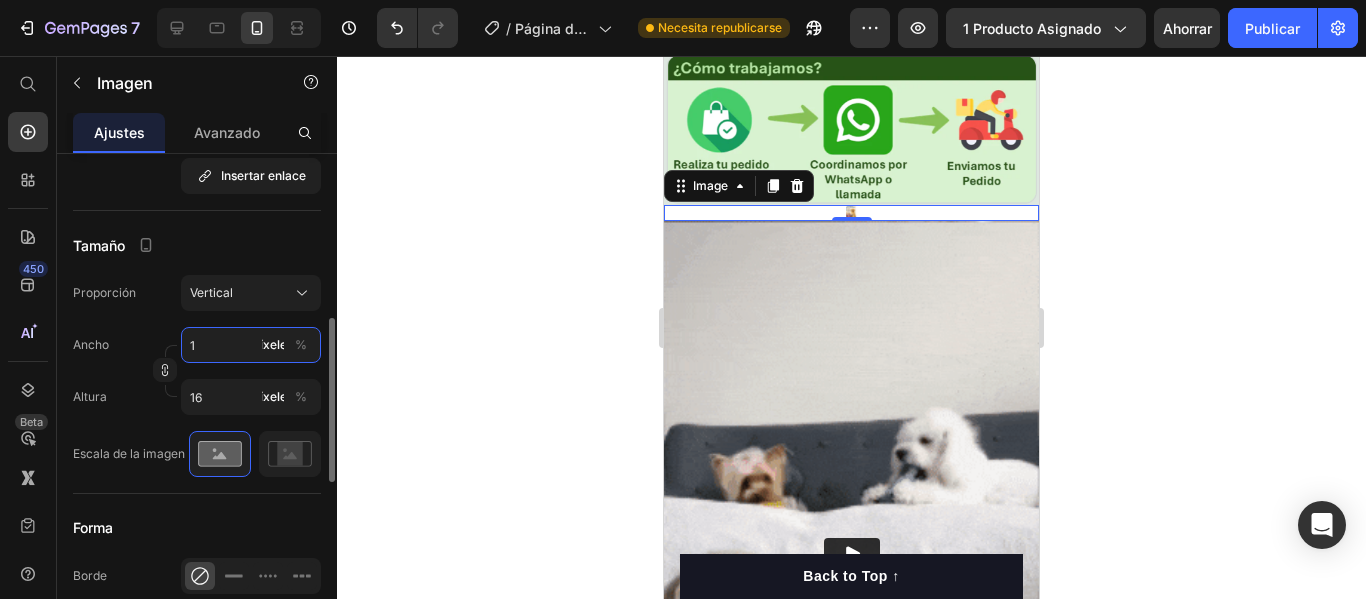 type on "1" 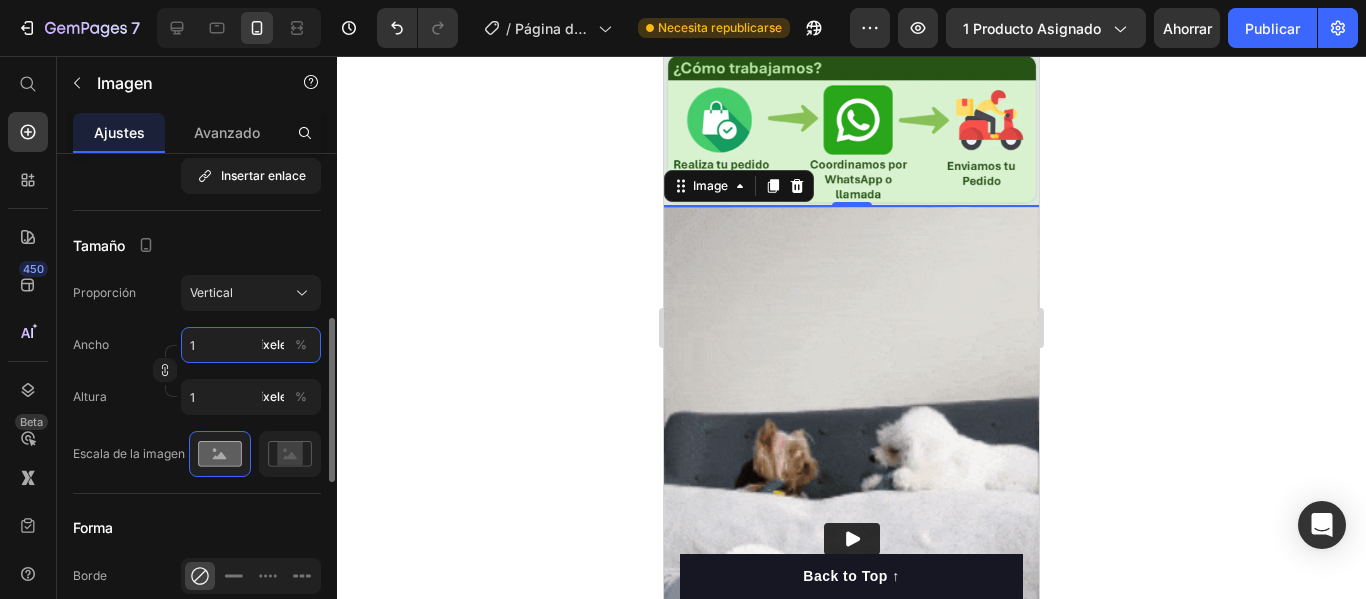 type on "13" 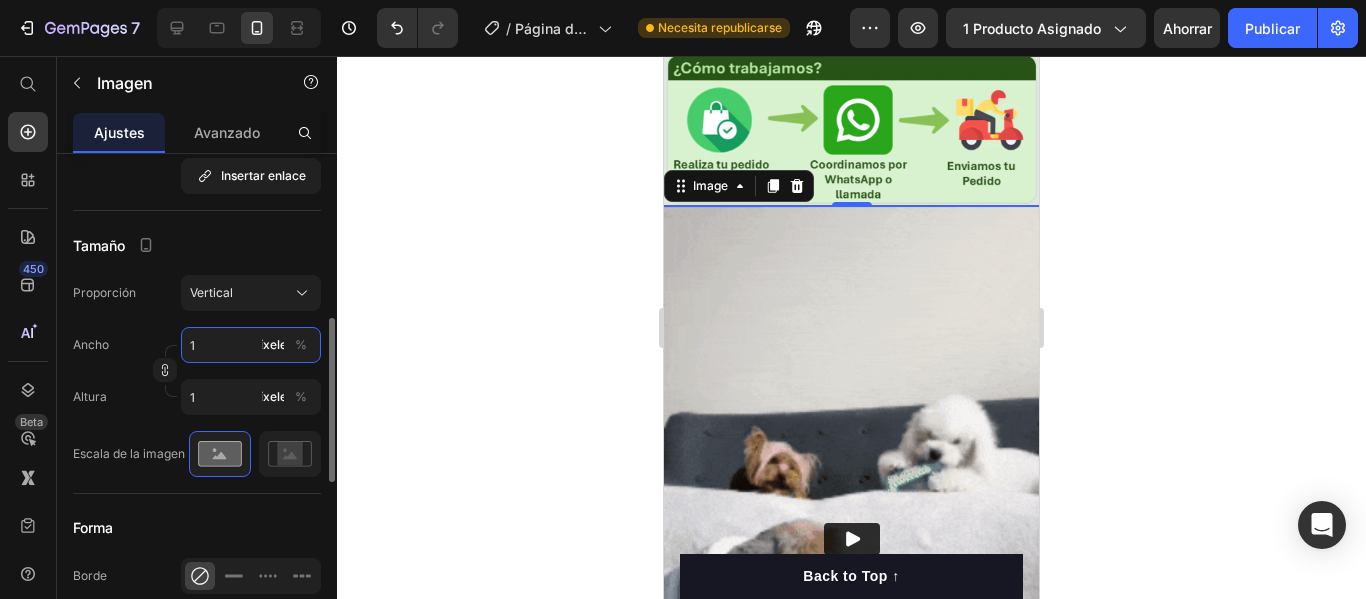 type on "17" 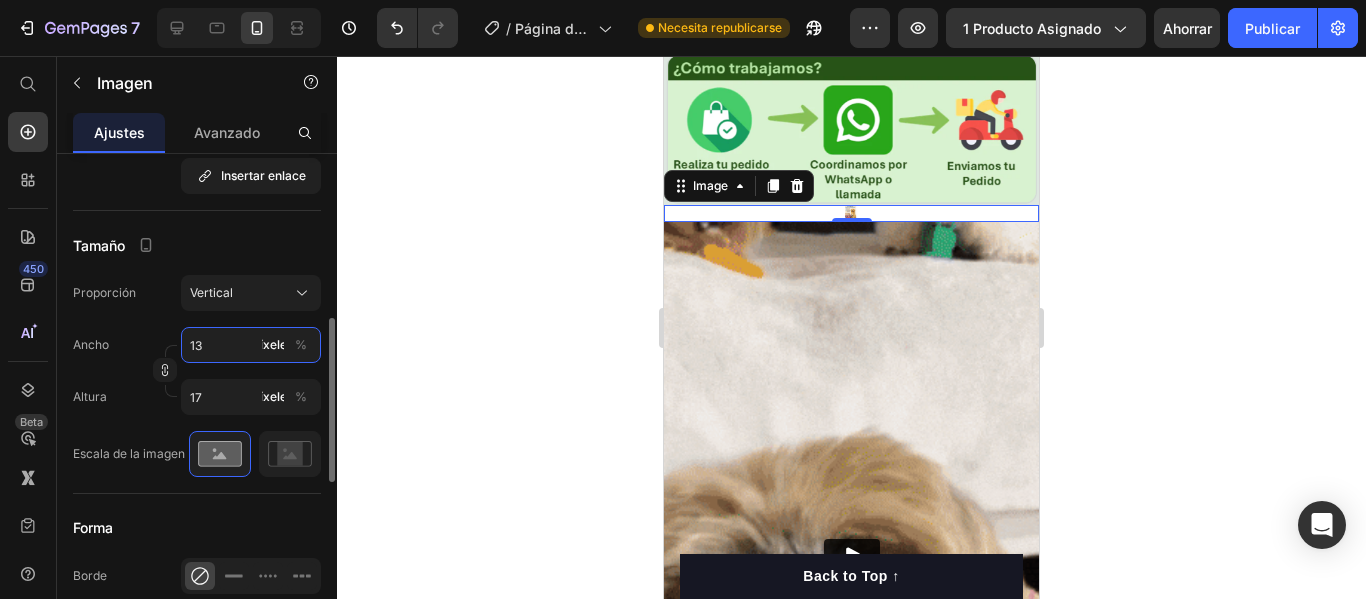 type on "130" 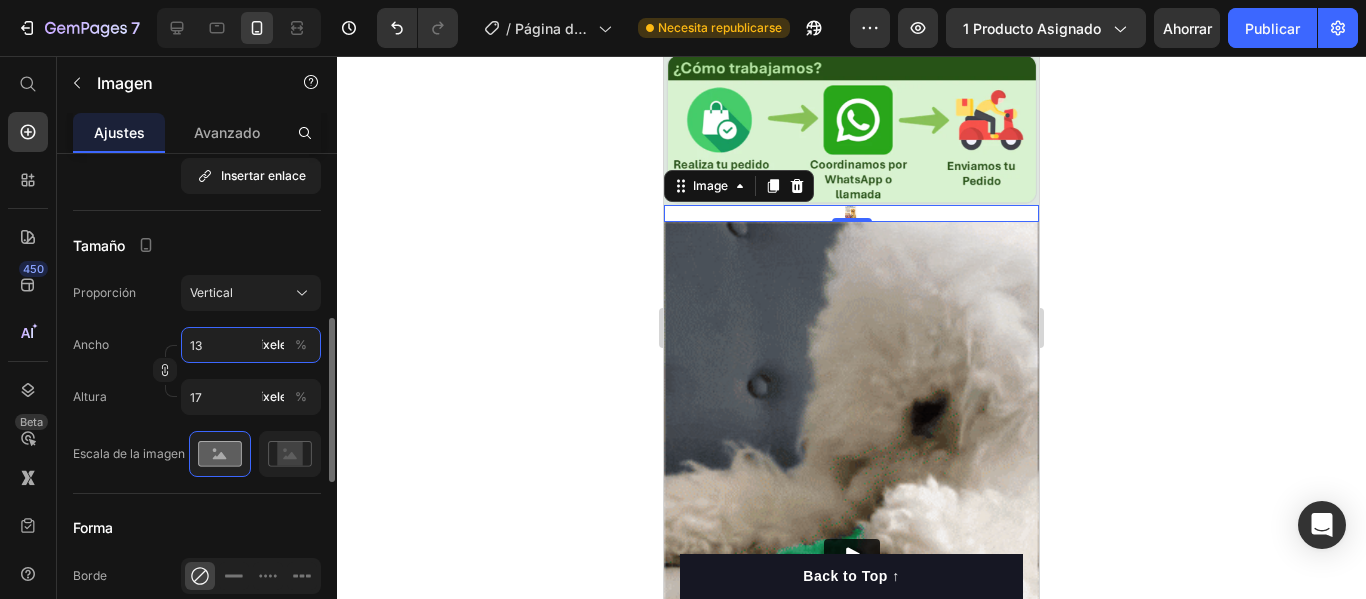 type on "173" 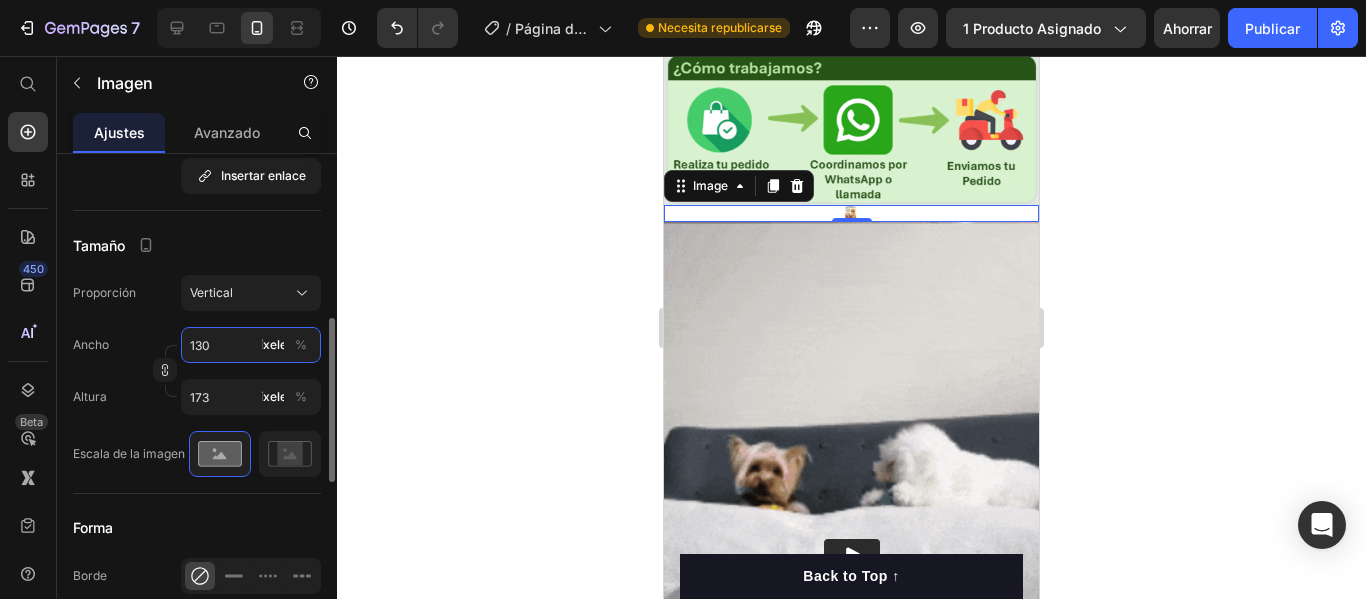 type on "1300" 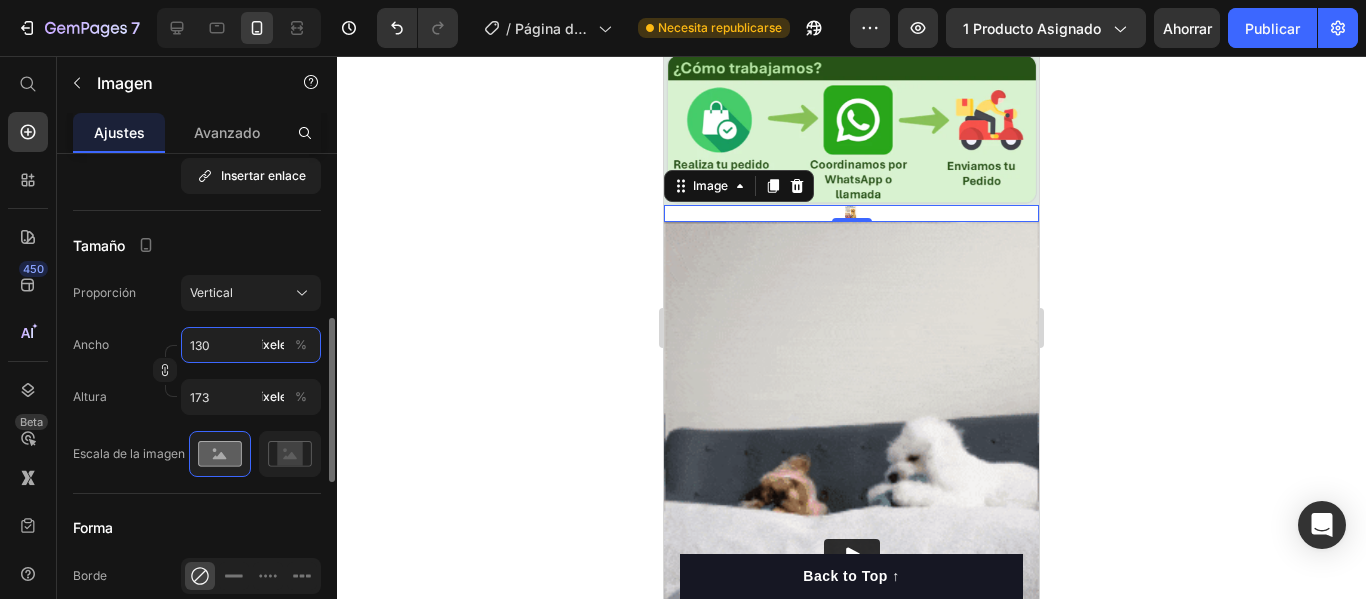 type on "1733" 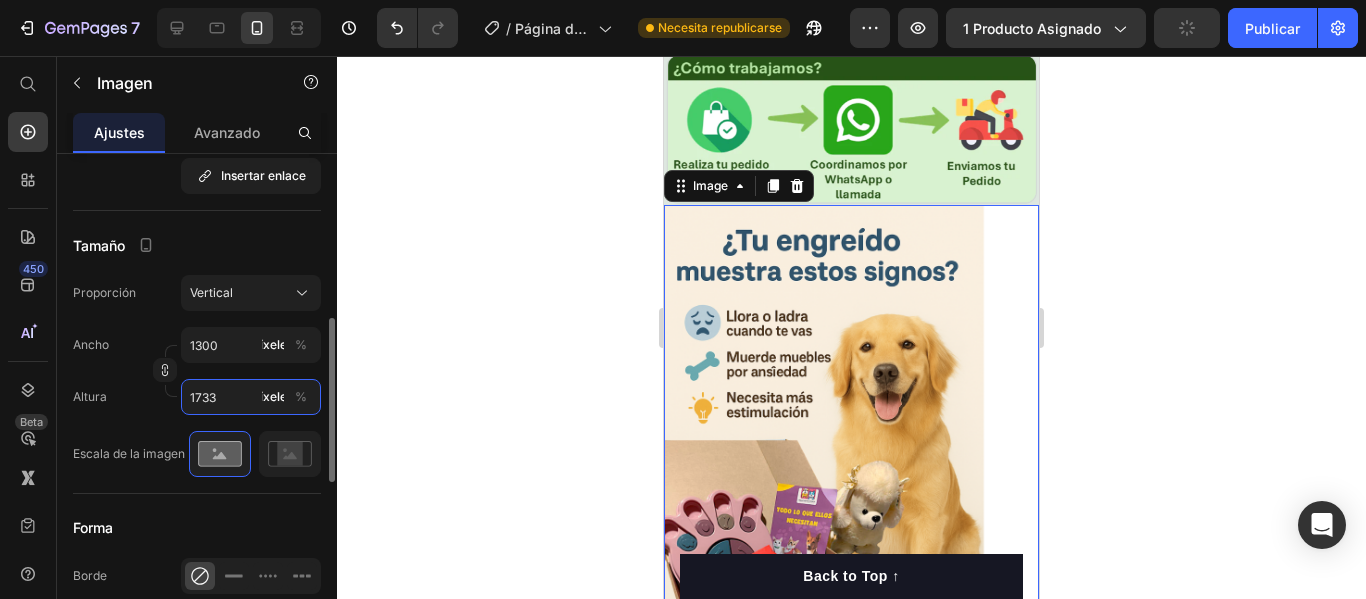 click on "1733" at bounding box center (251, 397) 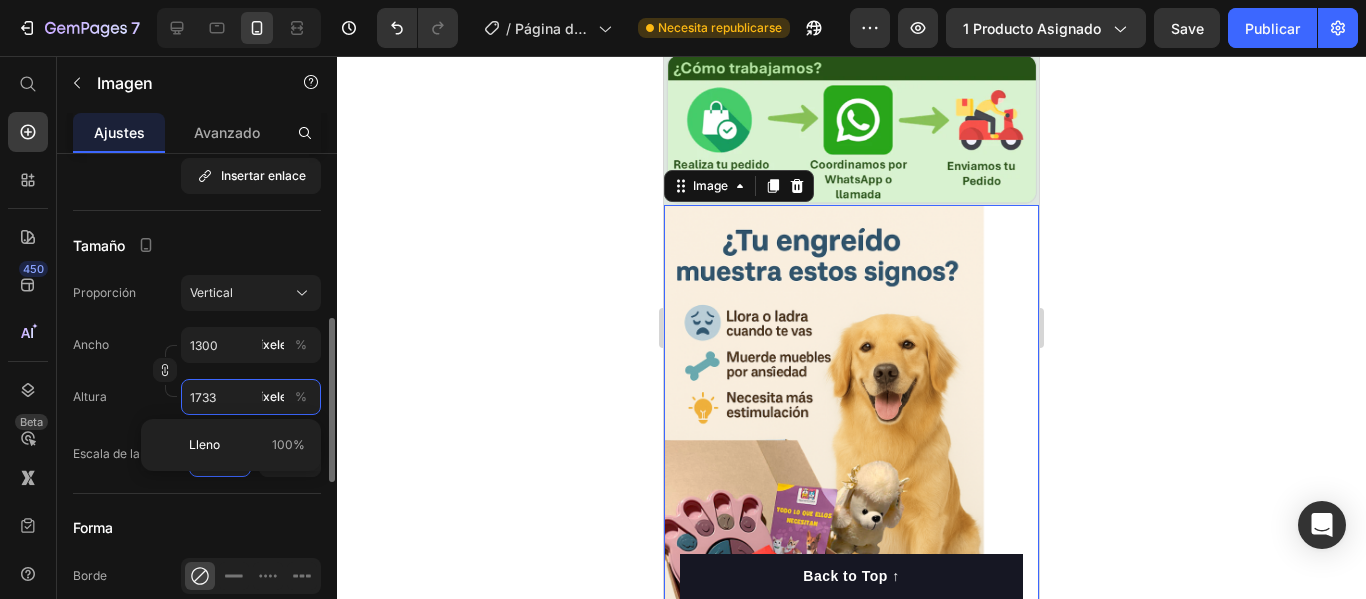type on "1" 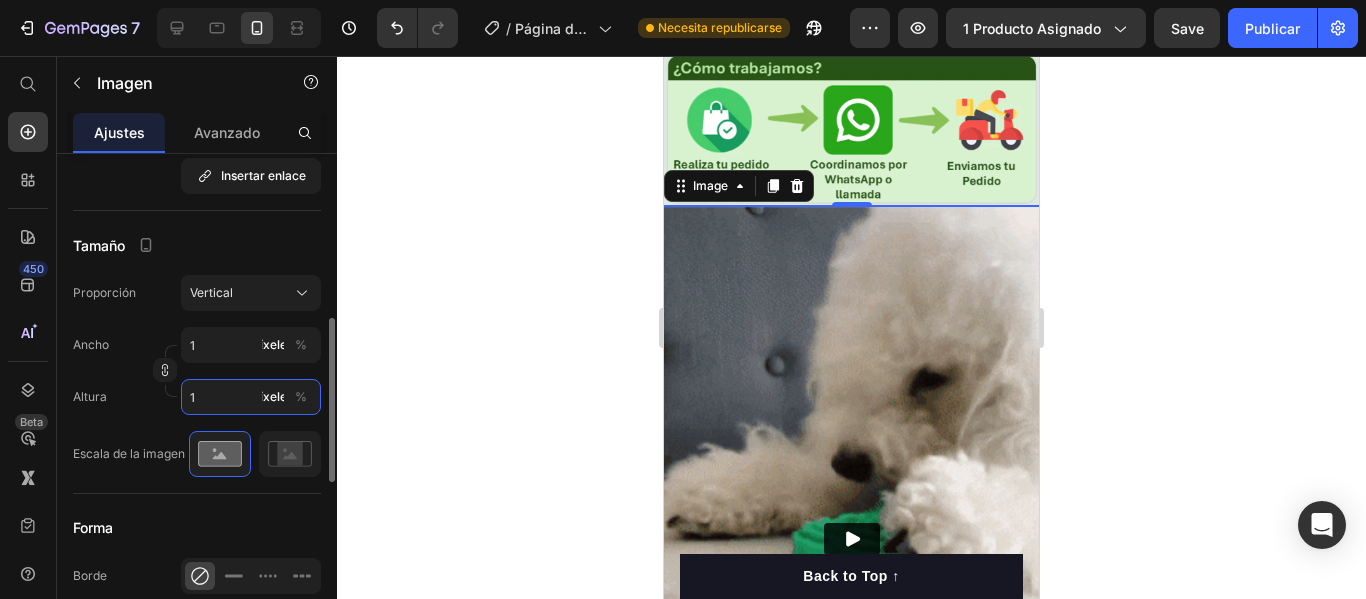 type on "10" 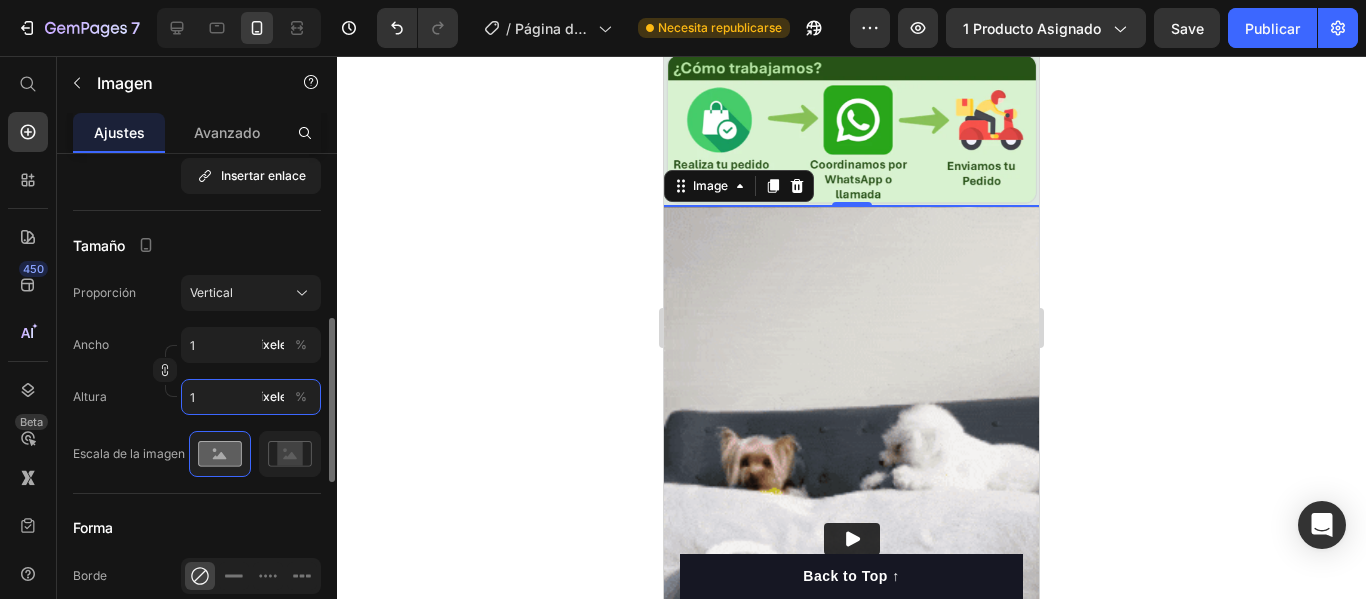 type on "13" 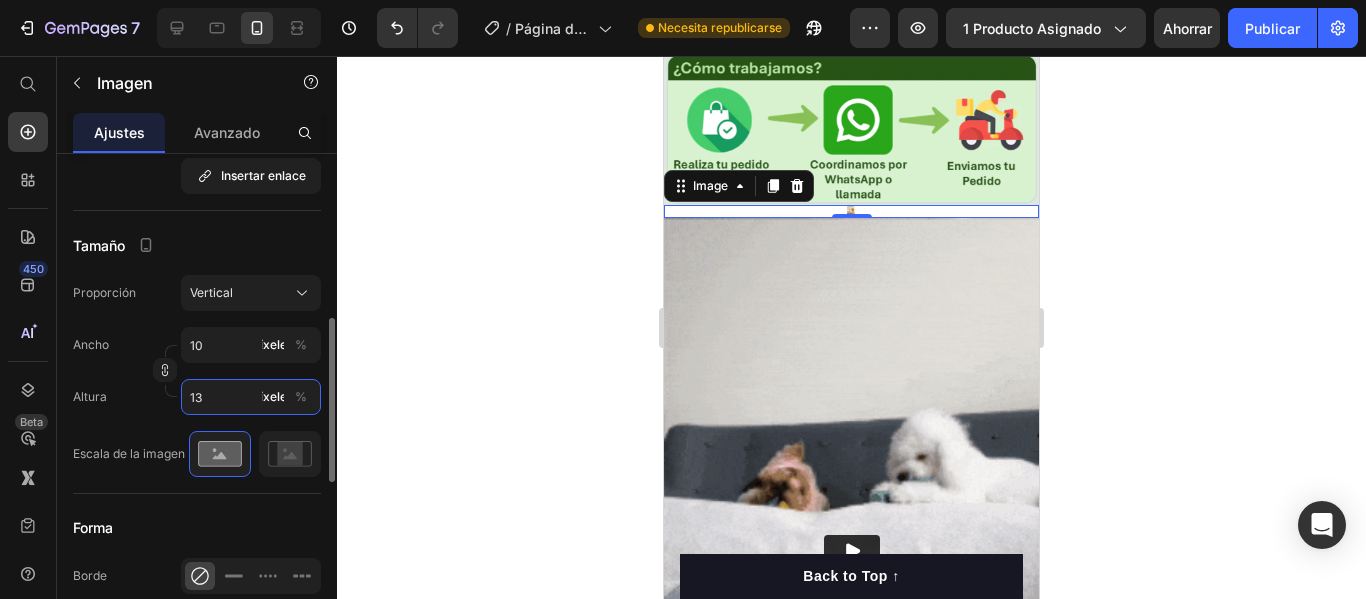 type on "98" 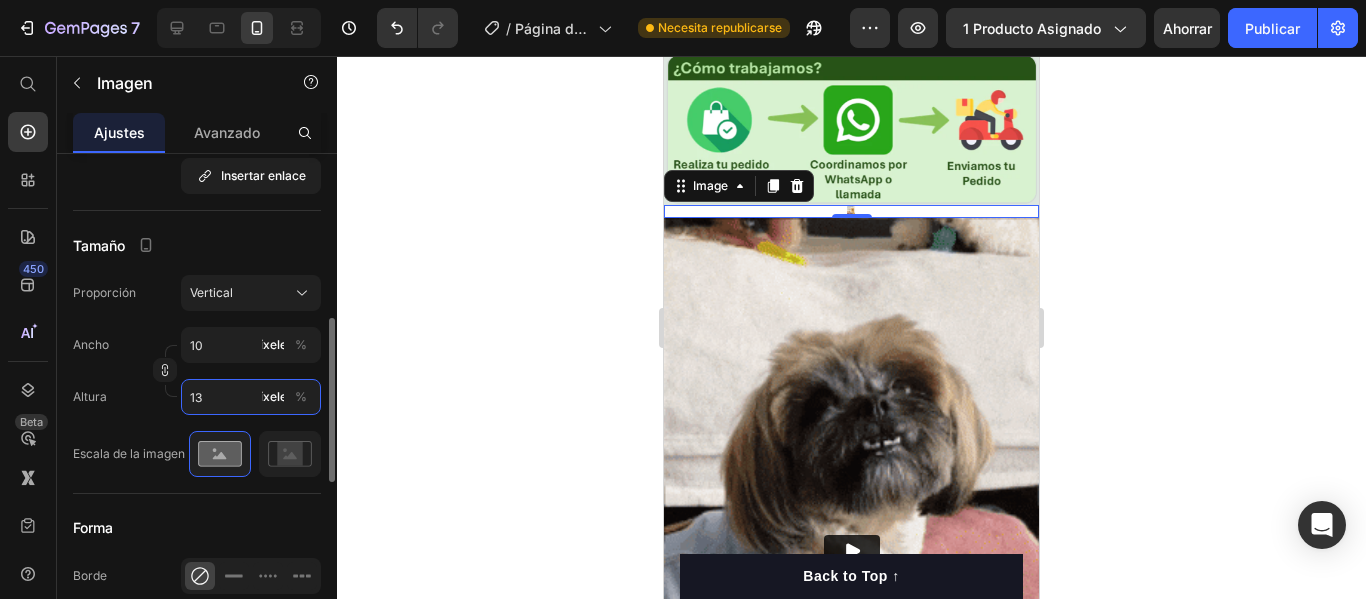 type on "130" 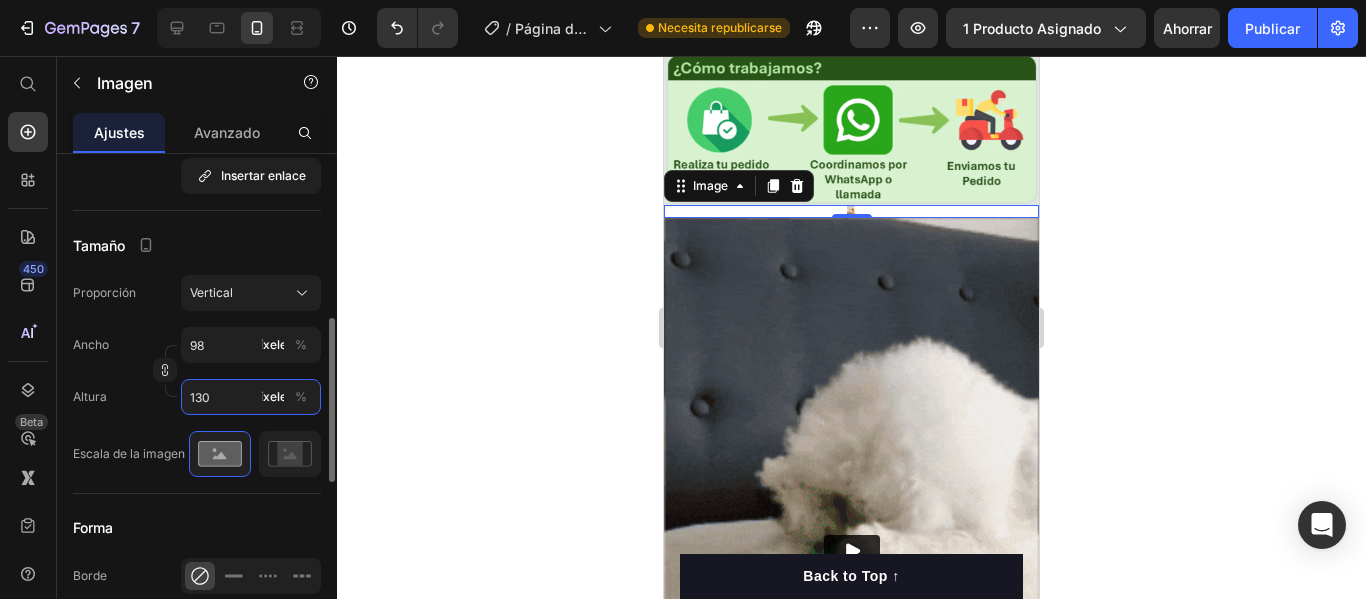 type on "975" 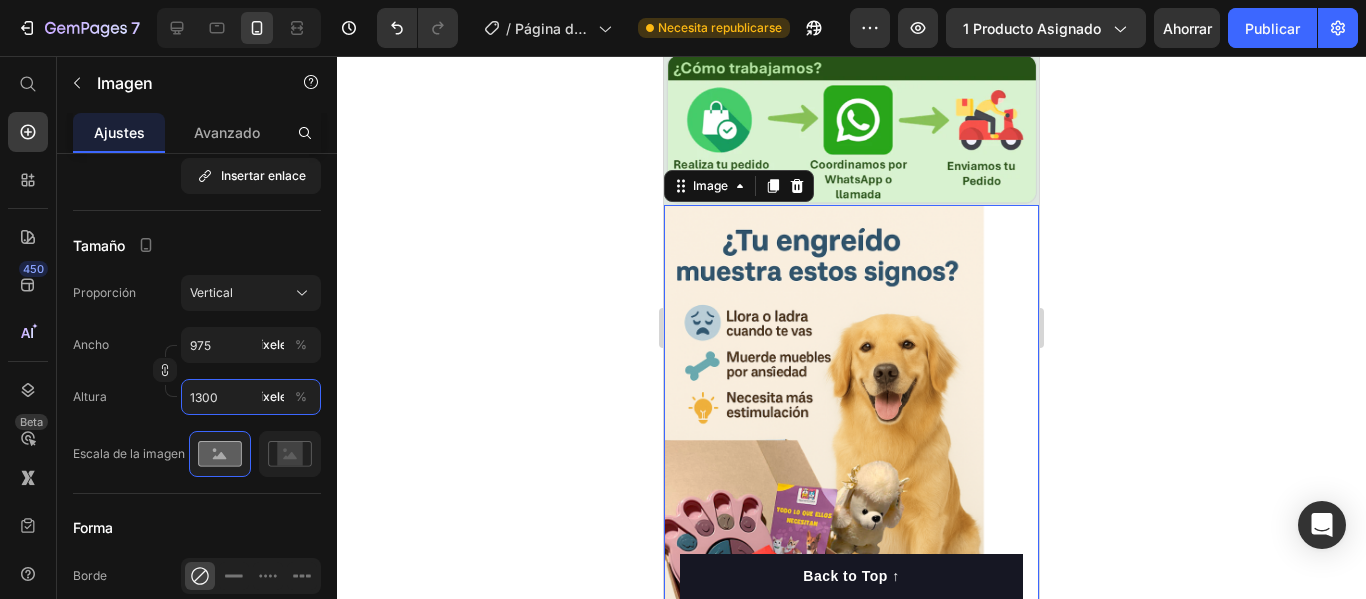 type on "1300" 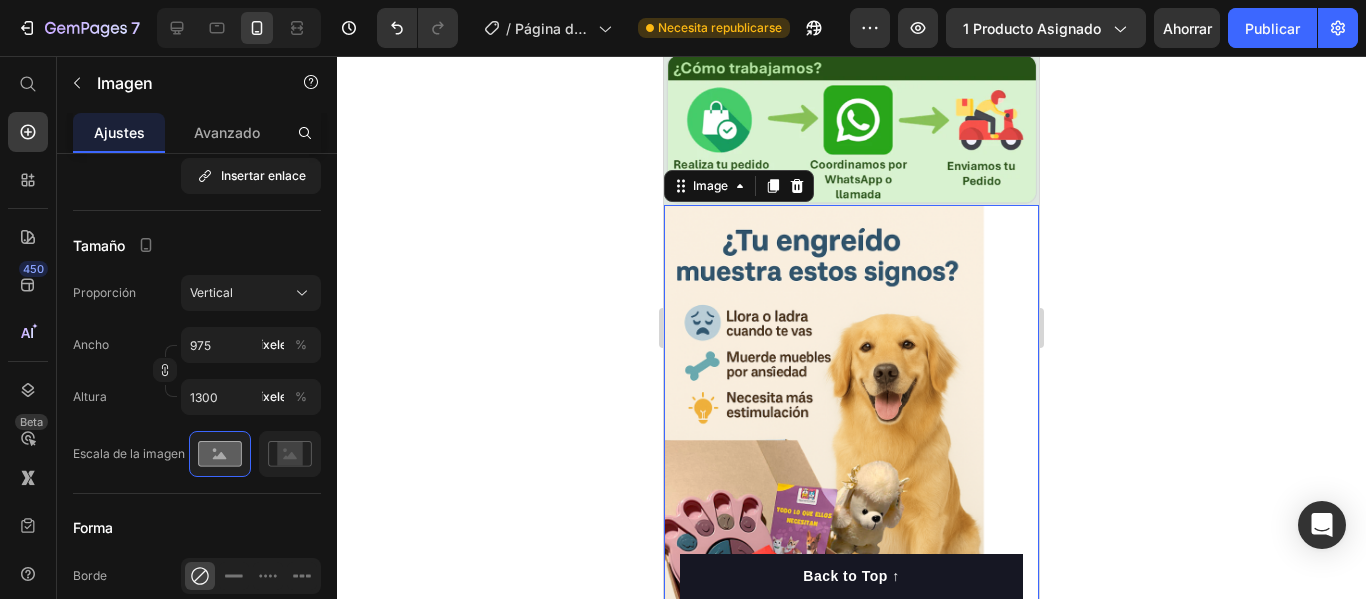 click at bounding box center [851, 455] 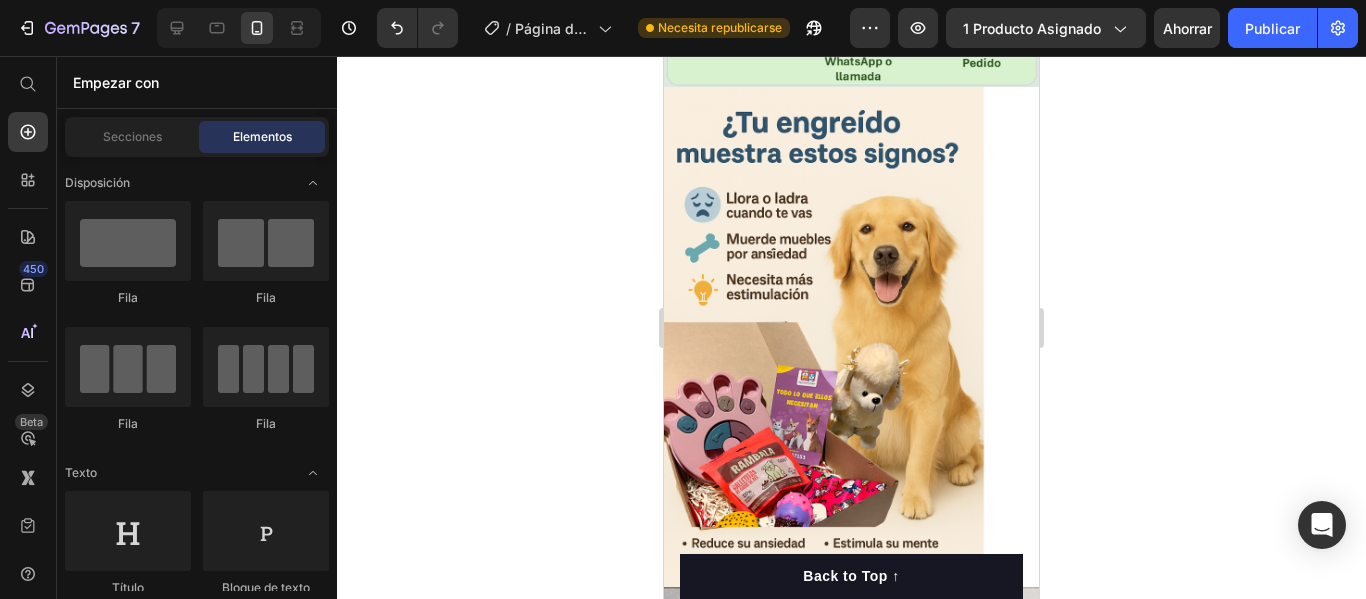 scroll, scrollTop: 1115, scrollLeft: 0, axis: vertical 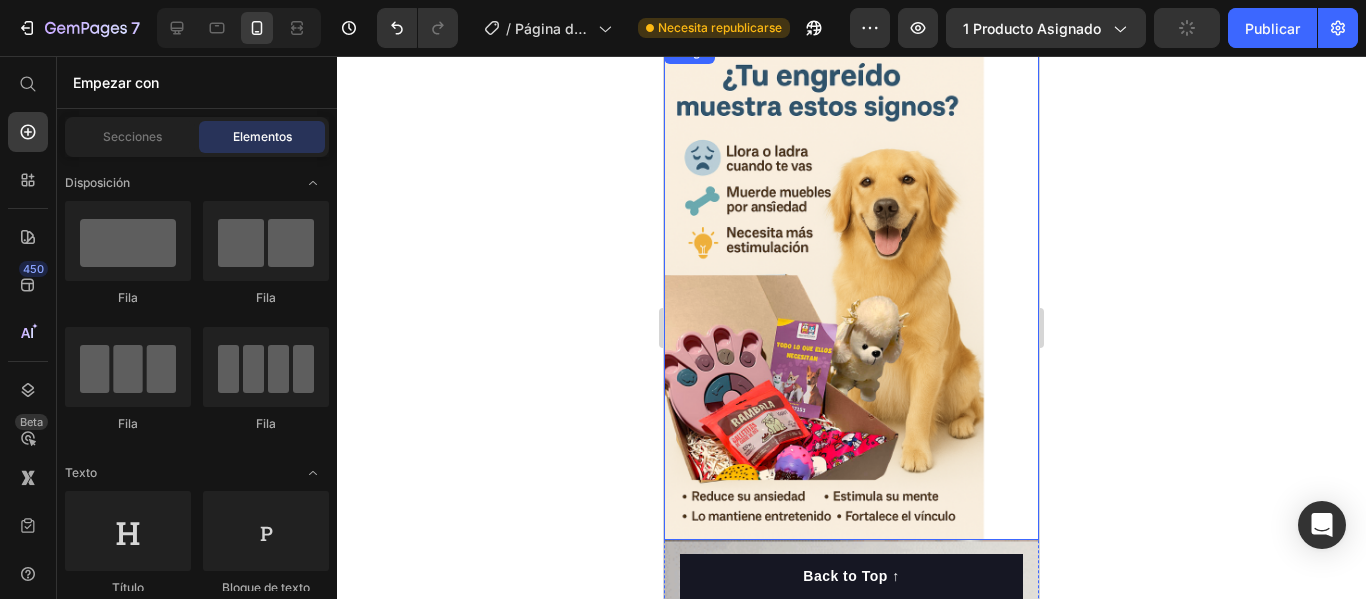 click at bounding box center (851, 290) 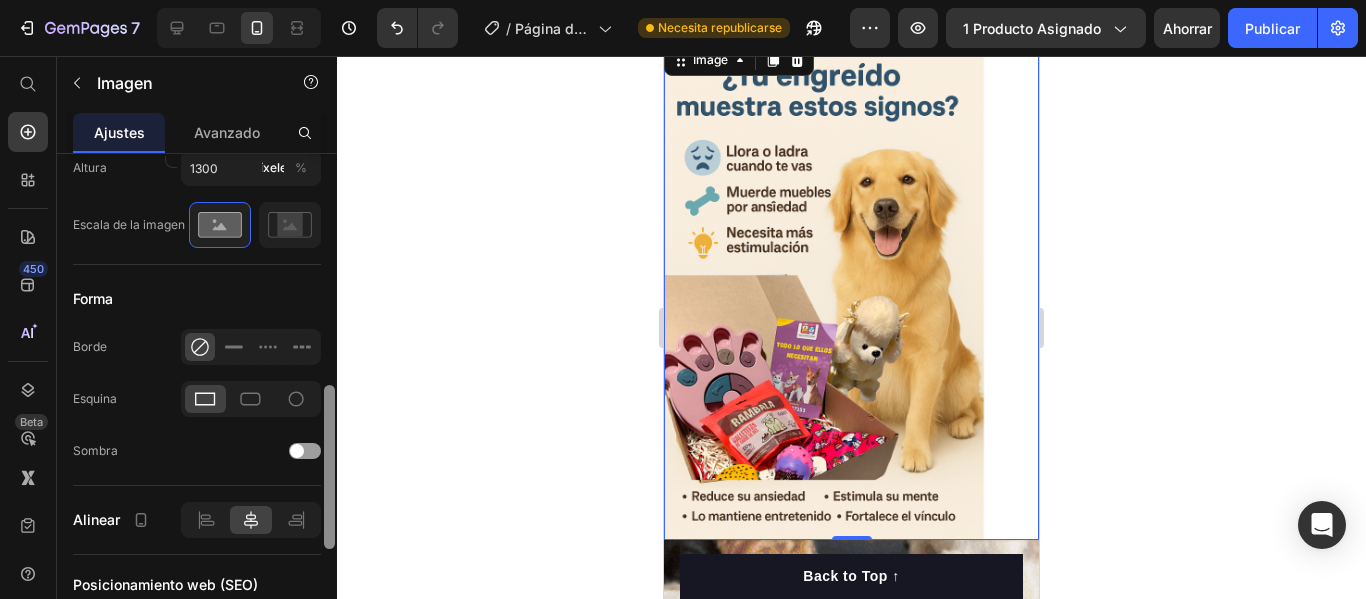 scroll, scrollTop: 737, scrollLeft: 0, axis: vertical 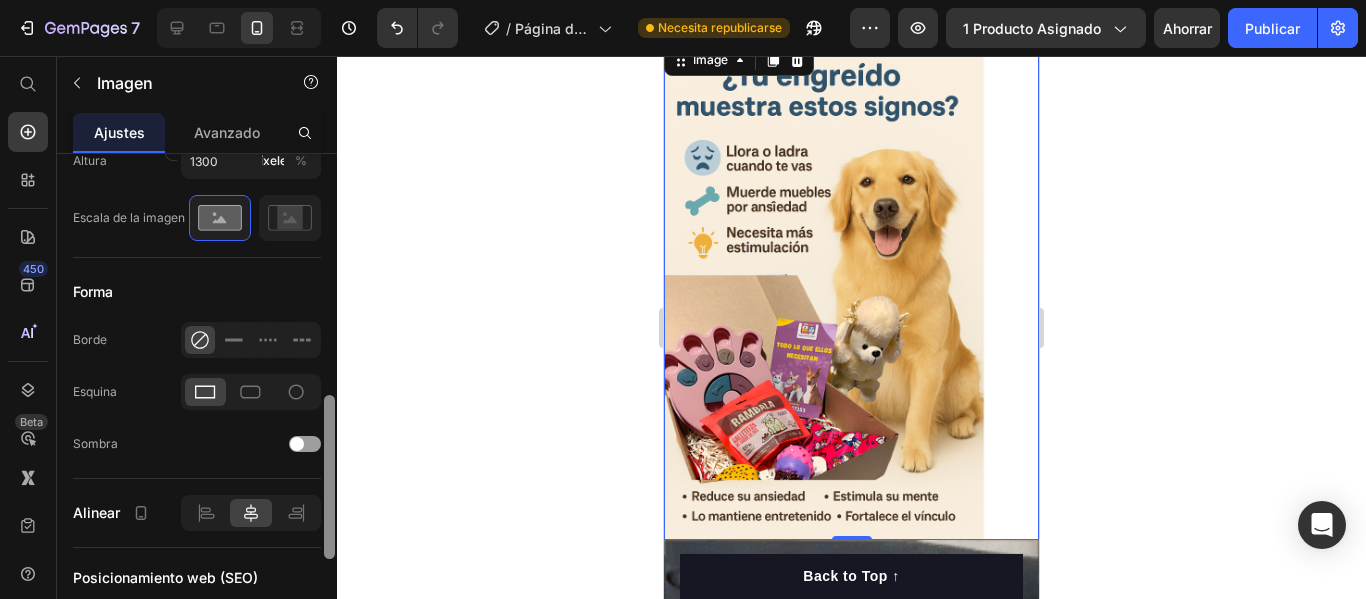 drag, startPoint x: 331, startPoint y: 374, endPoint x: 345, endPoint y: 451, distance: 78.26238 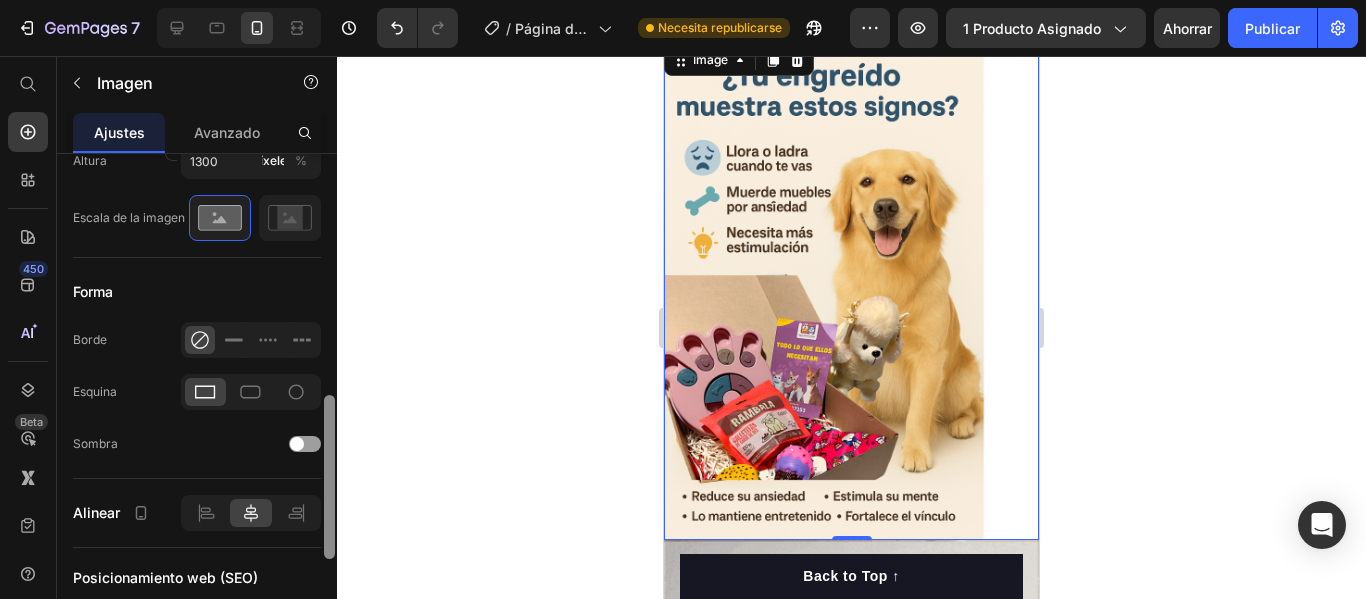 click on "7 / Página del producto - 9 de [PERSON_NAME], 19:18:42 Necesita republicarse Avance 1 producto asignado Ahorrar Publicar 450 Beta Empezar con Secciones Elementos Sección de héroes Detalle del producto Marcas Insignias de confianza Garantizar Desglose del producto Cómo utilizar Testimonios Comparar Manojo Preguntas frecuentes Prueba social Historia de la marca Lista de productos Recopilación Lista de blogs Contacto Sticky Añadir al carrito Pie de página personalizado Explorar la biblioteca 450 Disposición
[GEOGRAPHIC_DATA]
[GEOGRAPHIC_DATA]
[GEOGRAPHIC_DATA]
Fila Texto
Título
Bloque de texto Botón
Botón
Botón" 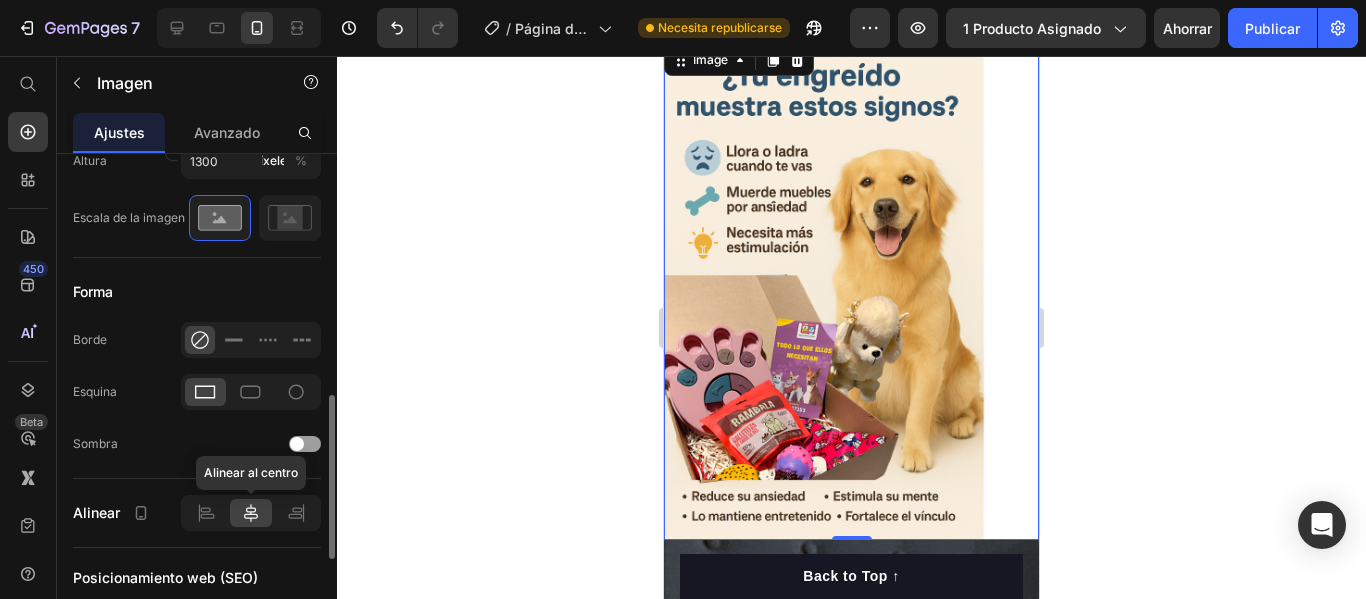 click 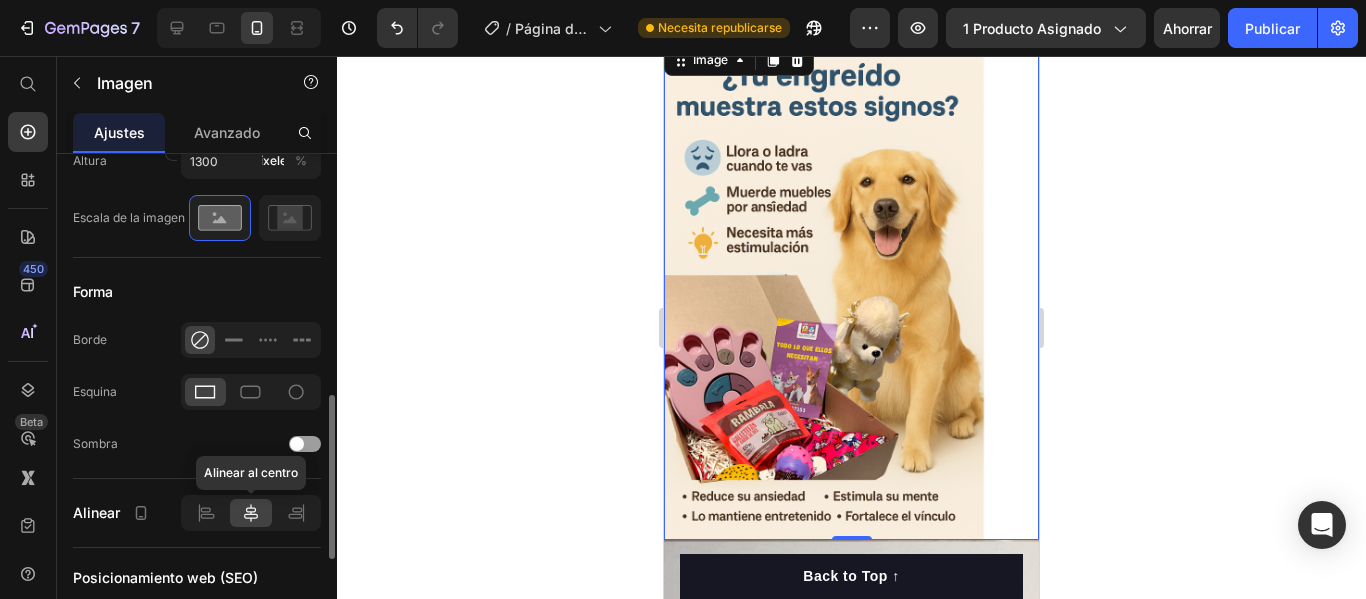 click 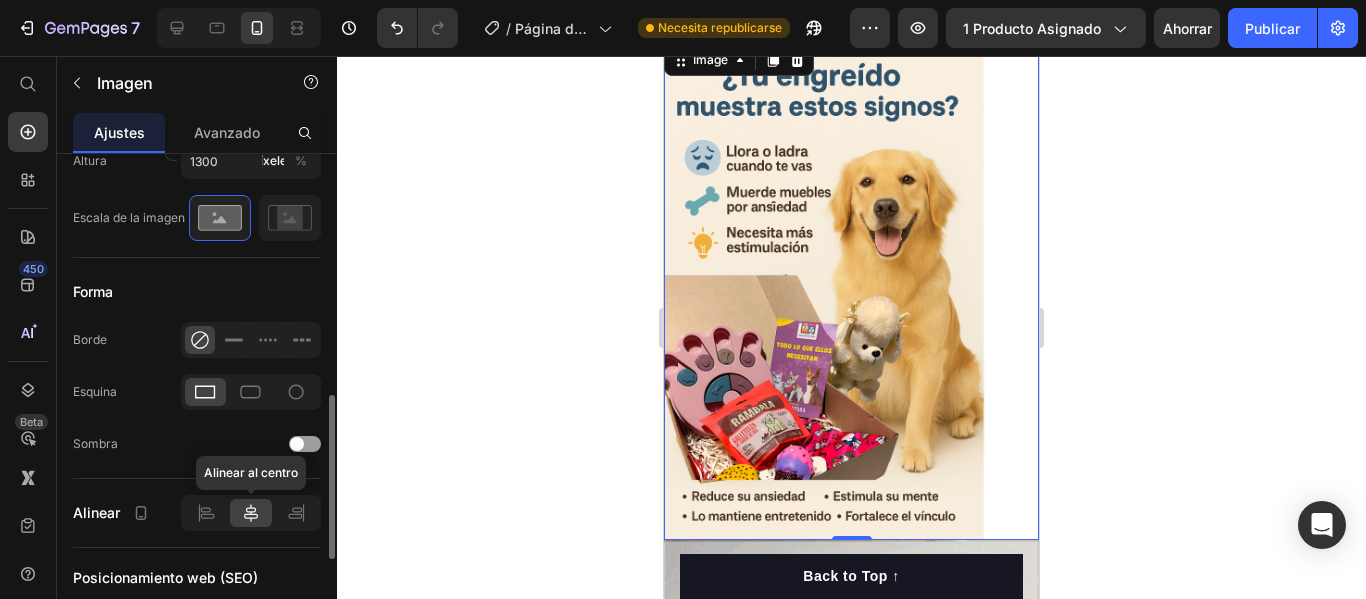 click 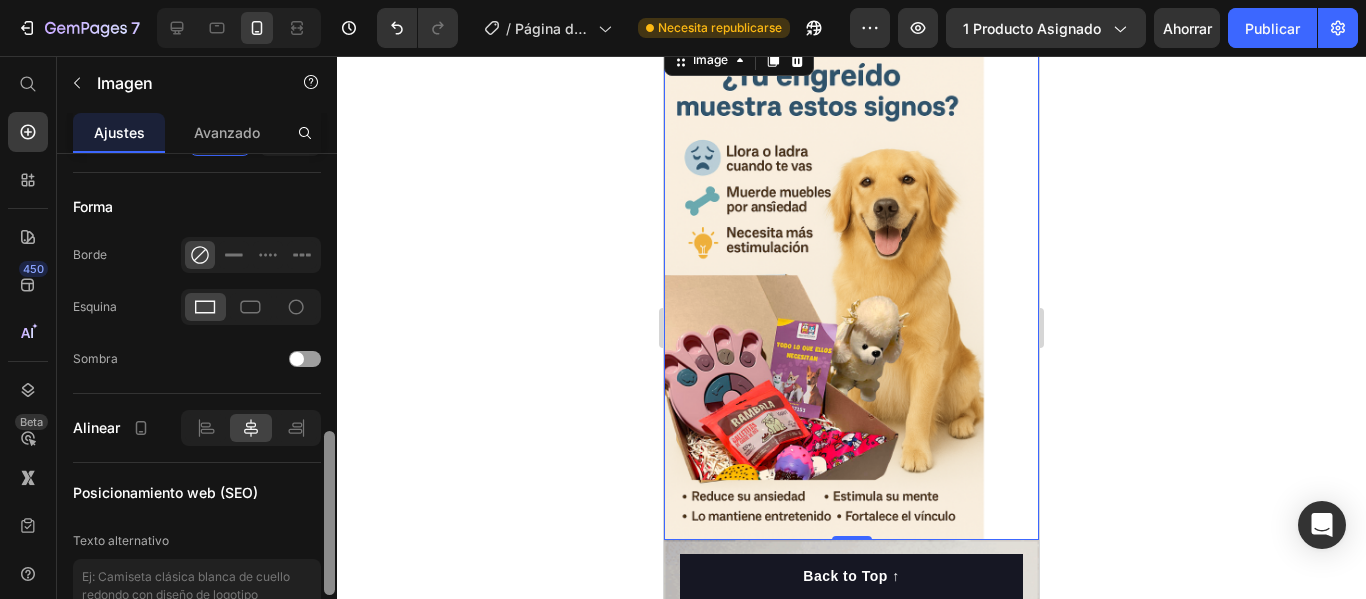 scroll, scrollTop: 813, scrollLeft: 0, axis: vertical 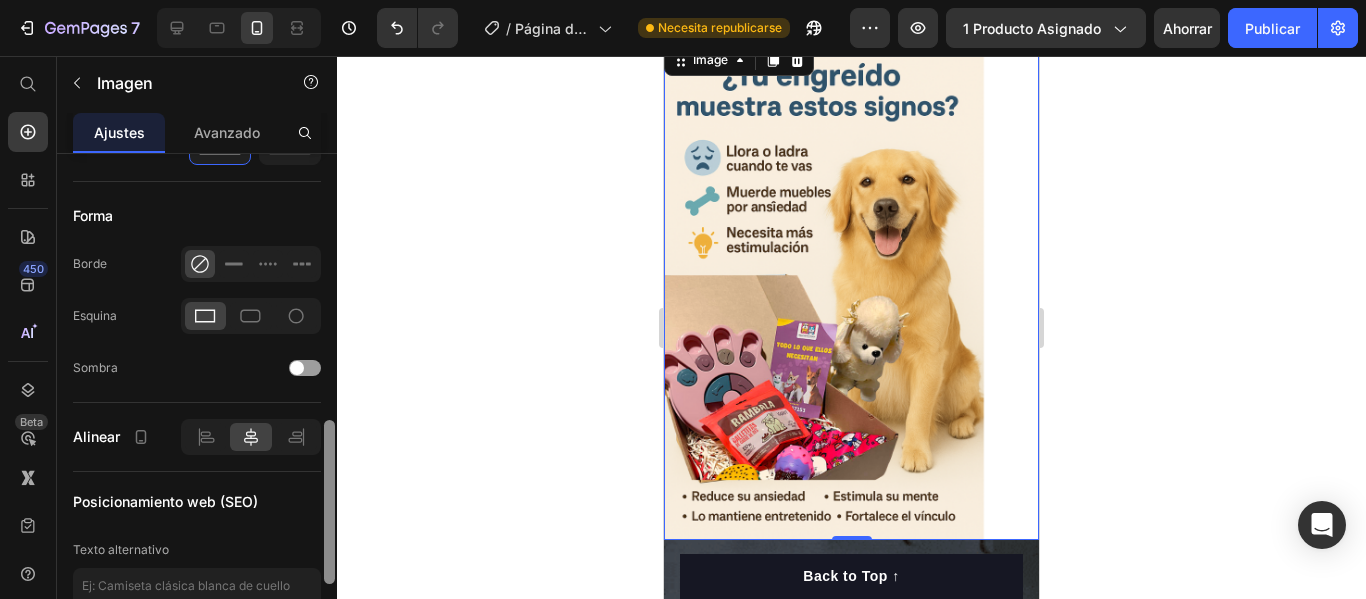 drag, startPoint x: 329, startPoint y: 452, endPoint x: 350, endPoint y: 477, distance: 32.649654 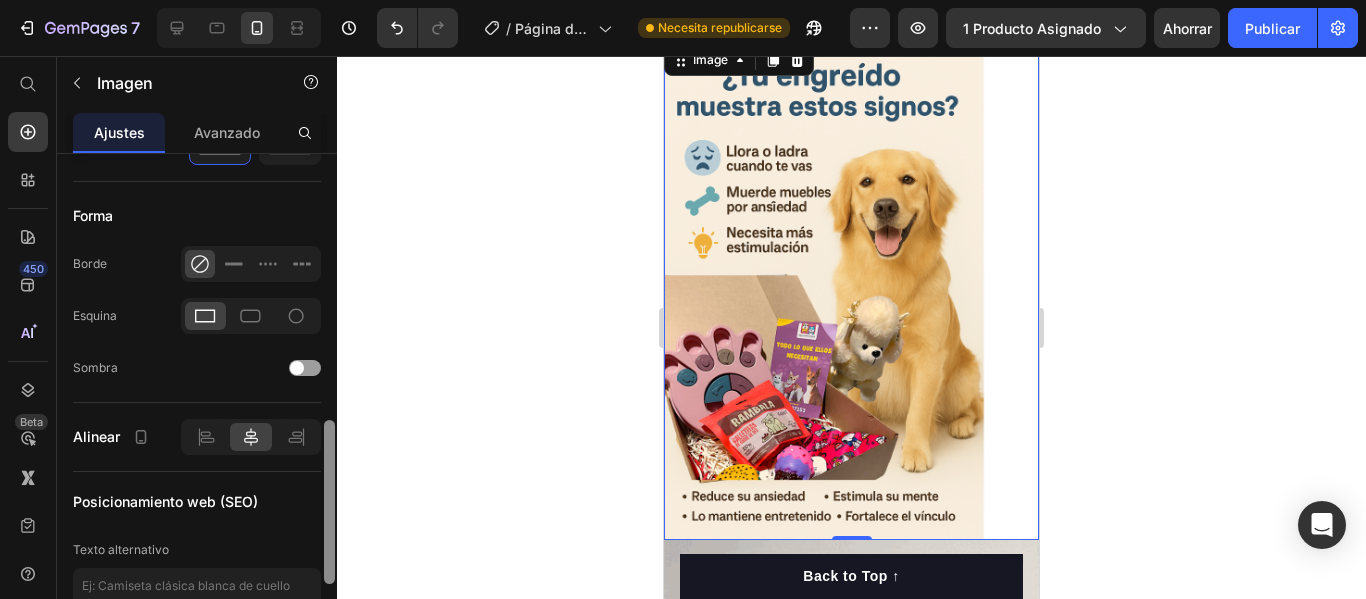 click on "7 / Página del producto - 9 de [PERSON_NAME], 19:18:42 Necesita republicarse Avance 1 producto asignado Ahorrar Publicar 450 Beta Empezar con Secciones Elementos Sección de héroes Detalle del producto Marcas Insignias de confianza Garantizar Desglose del producto Cómo utilizar Testimonios Comparar Manojo Preguntas frecuentes Prueba social Historia de la marca Lista de productos Recopilación Lista de blogs Contacto Sticky Añadir al carrito Pie de página personalizado Explorar la biblioteca 450 Disposición
[GEOGRAPHIC_DATA]
[GEOGRAPHIC_DATA]
[GEOGRAPHIC_DATA]
Fila Texto
Título
Bloque de texto Botón
Botón
Botón" 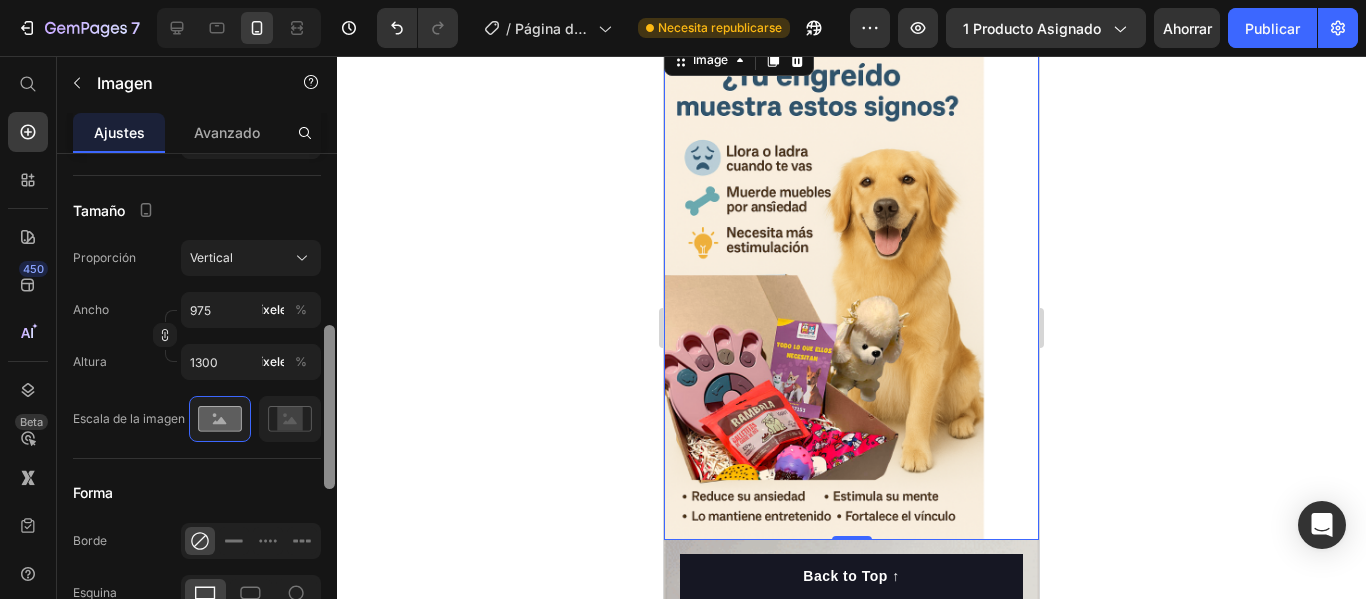 scroll, scrollTop: 533, scrollLeft: 0, axis: vertical 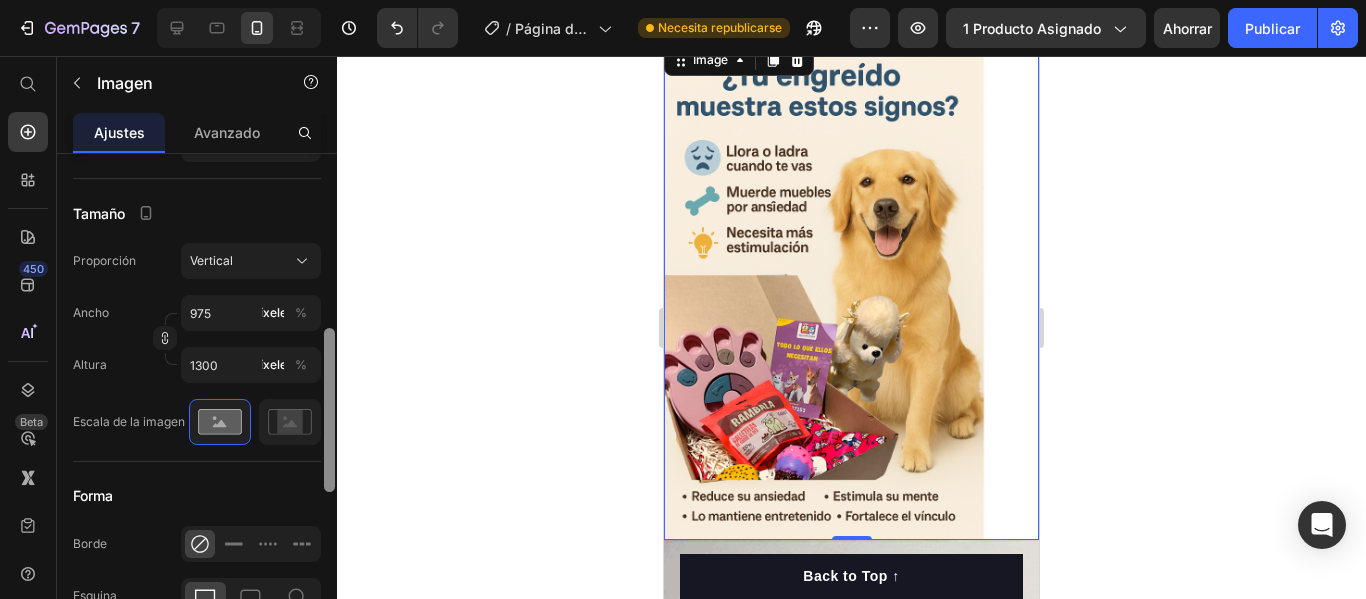 drag, startPoint x: 333, startPoint y: 463, endPoint x: 335, endPoint y: 371, distance: 92.021736 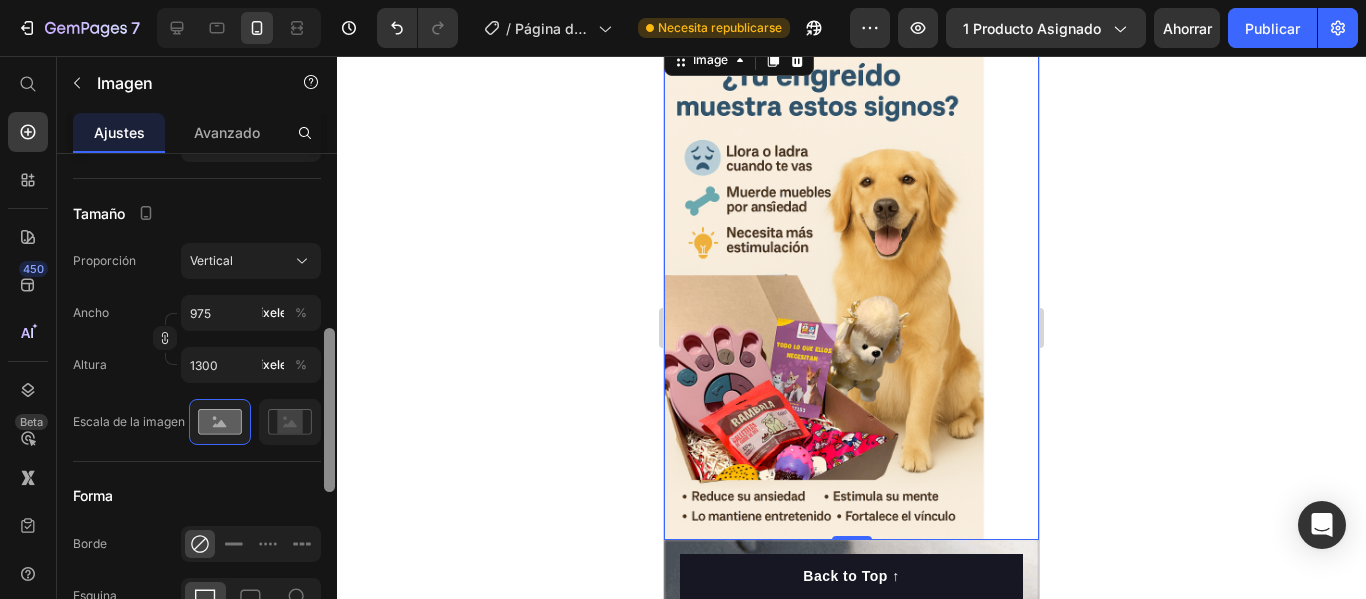 click at bounding box center (329, 405) 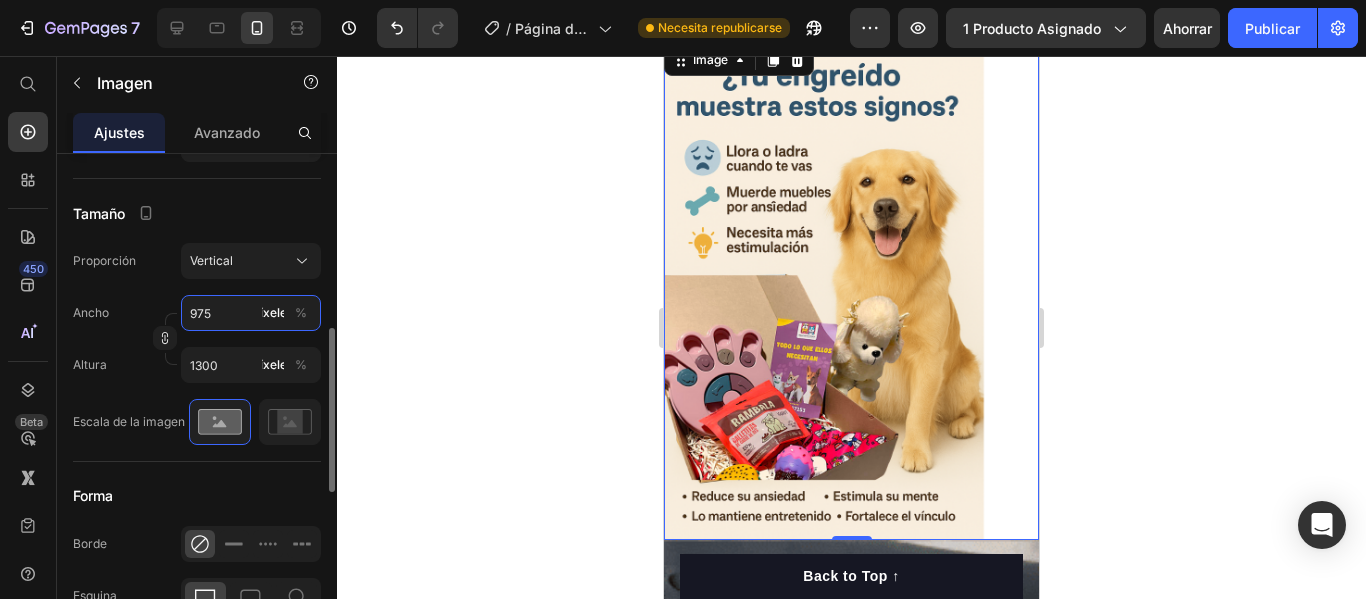 click on "975" at bounding box center (251, 313) 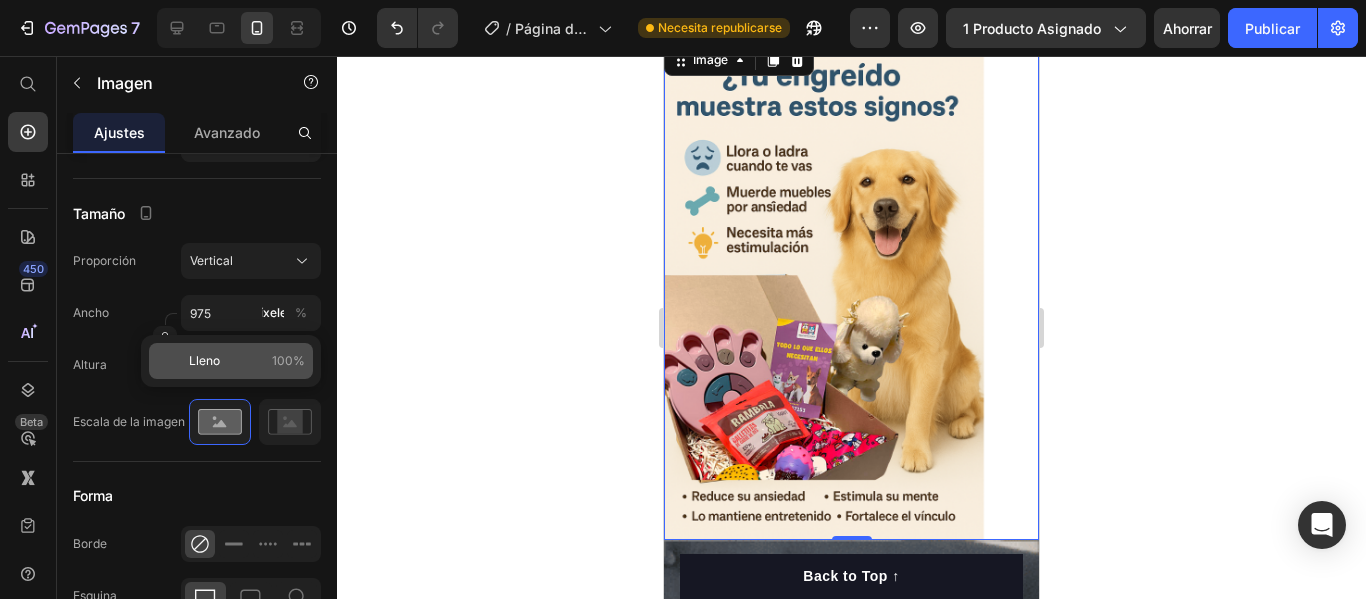 click on "Lleno 100%" at bounding box center (247, 361) 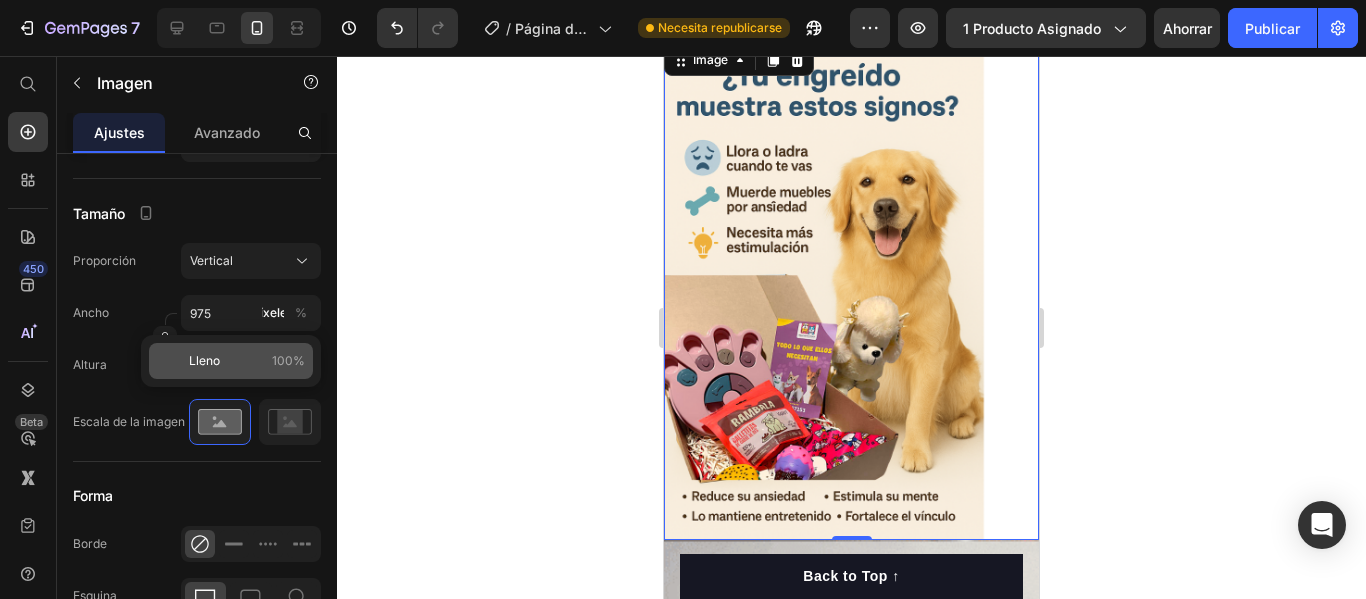 type on "100" 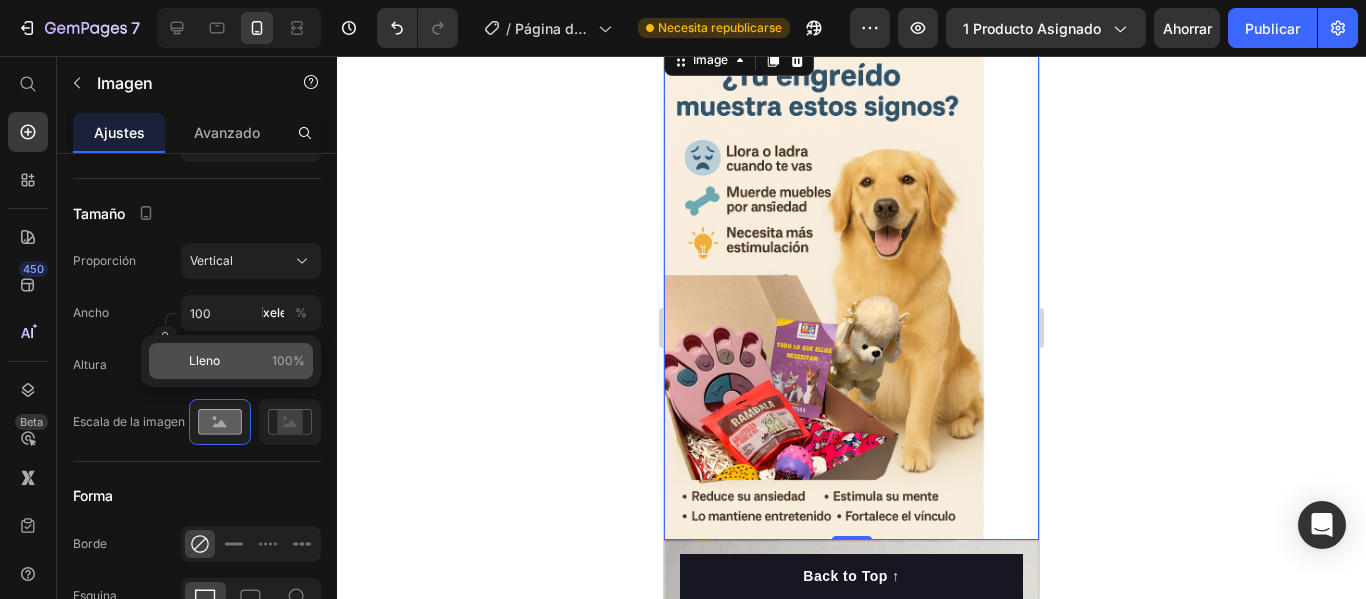 type 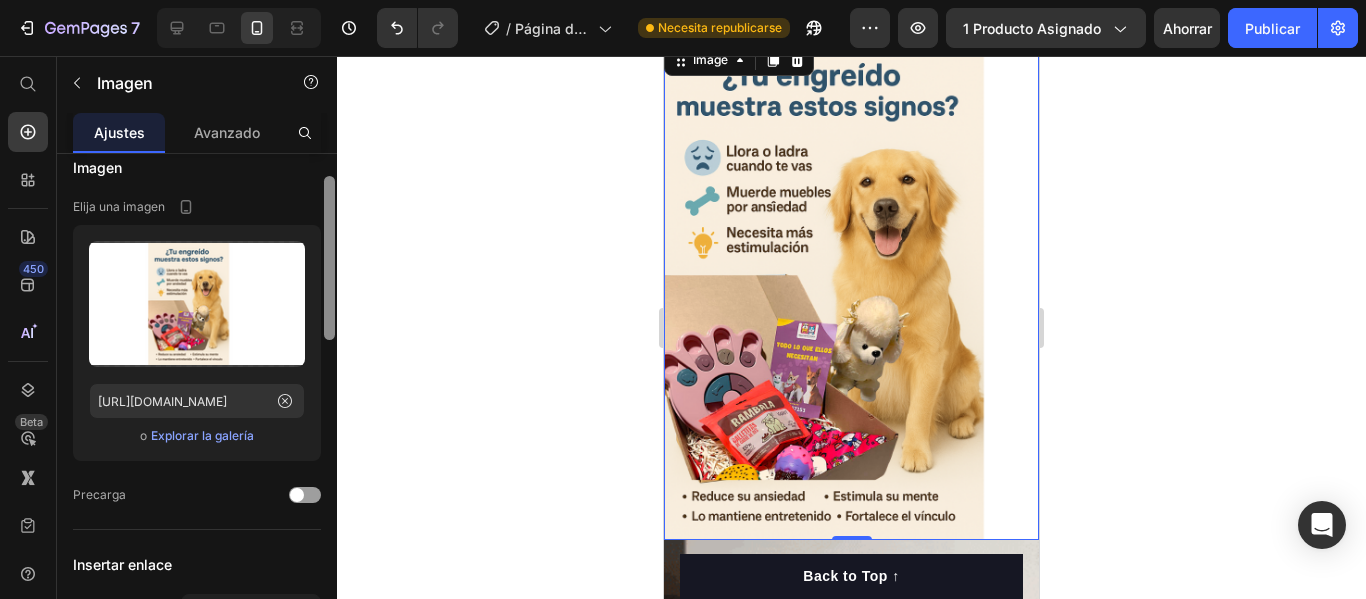 scroll, scrollTop: 0, scrollLeft: 0, axis: both 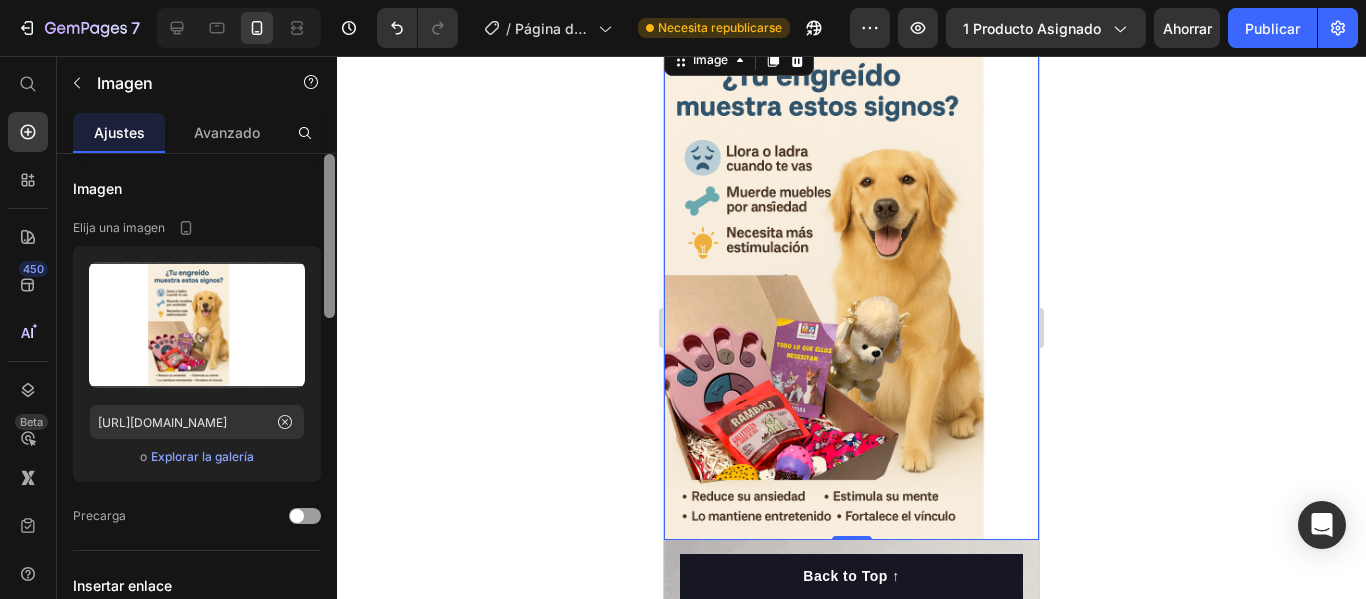 drag, startPoint x: 330, startPoint y: 390, endPoint x: 353, endPoint y: 148, distance: 243.09052 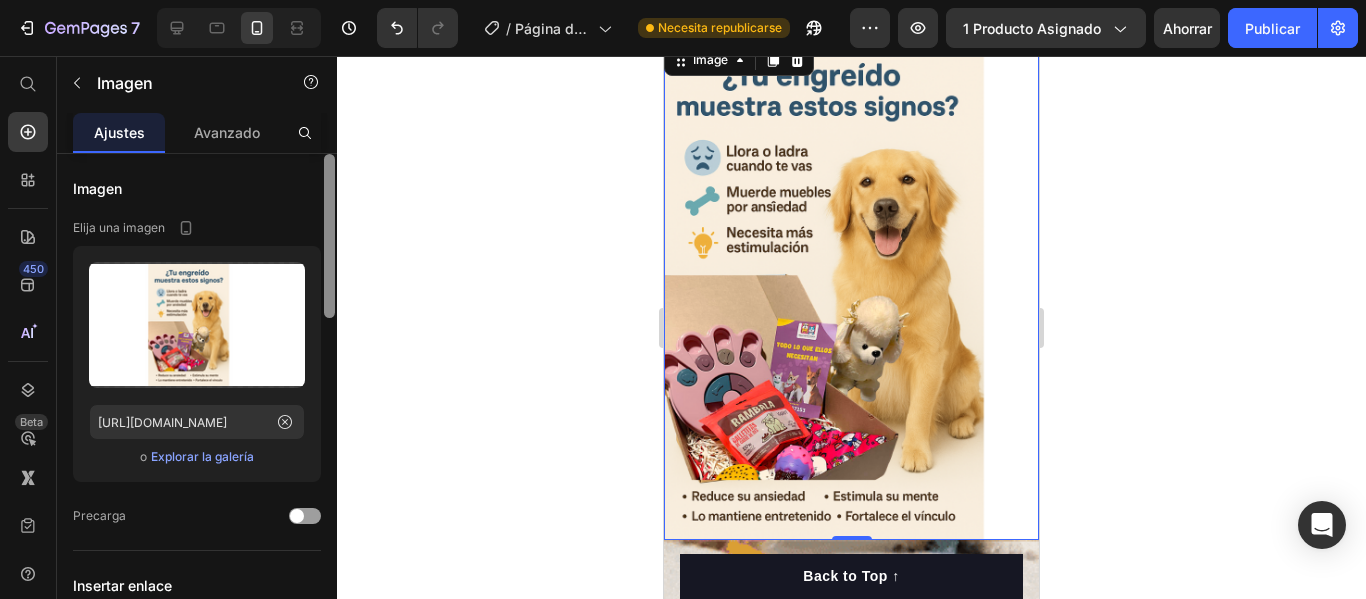 click on "7 / Página del producto - 9 de [PERSON_NAME], 19:18:42 Necesita republicarse Avance 1 producto asignado Ahorrar Publicar 450 Beta Empezar con Secciones Elementos Sección de héroes Detalle del producto Marcas Insignias de confianza Garantizar Desglose del producto Cómo utilizar Testimonios Comparar Manojo Preguntas frecuentes Prueba social Historia de la marca Lista de productos Recopilación Lista de blogs Contacto Sticky Añadir al carrito Pie de página personalizado Explorar la biblioteca 450 Disposición
[GEOGRAPHIC_DATA]
[GEOGRAPHIC_DATA]
[GEOGRAPHIC_DATA]
Fila Texto
Título
Bloque de texto Botón
Botón
Botón" 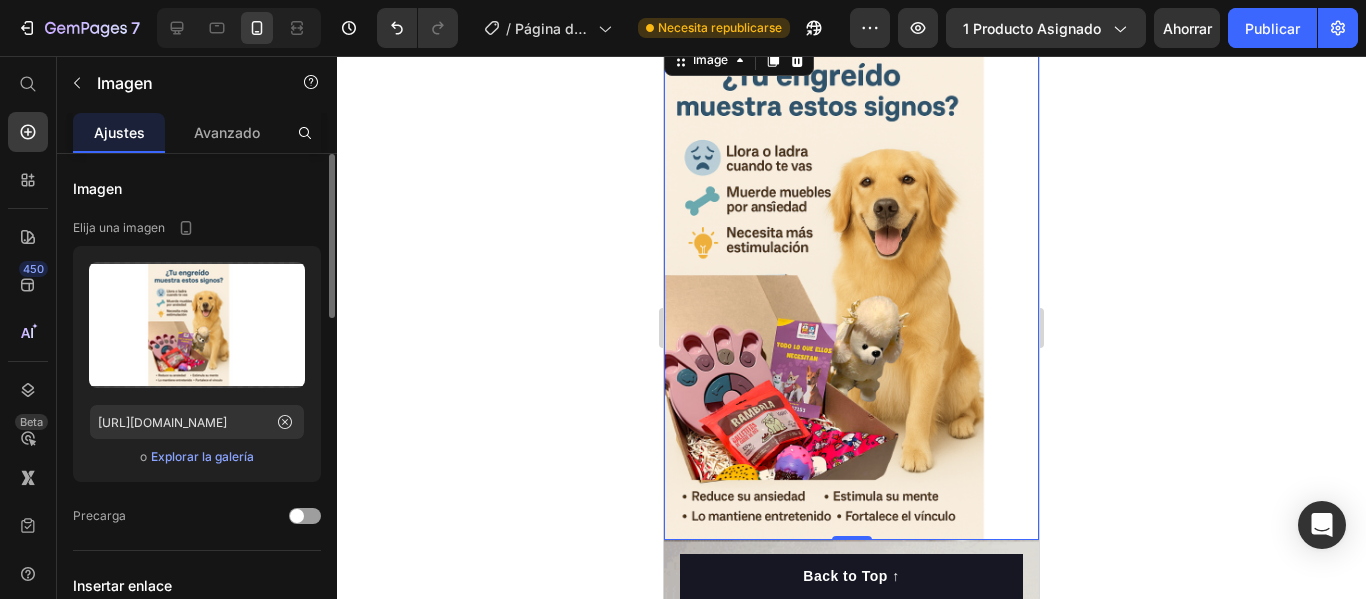 click on "Ajustes Avanzado" at bounding box center (197, 133) 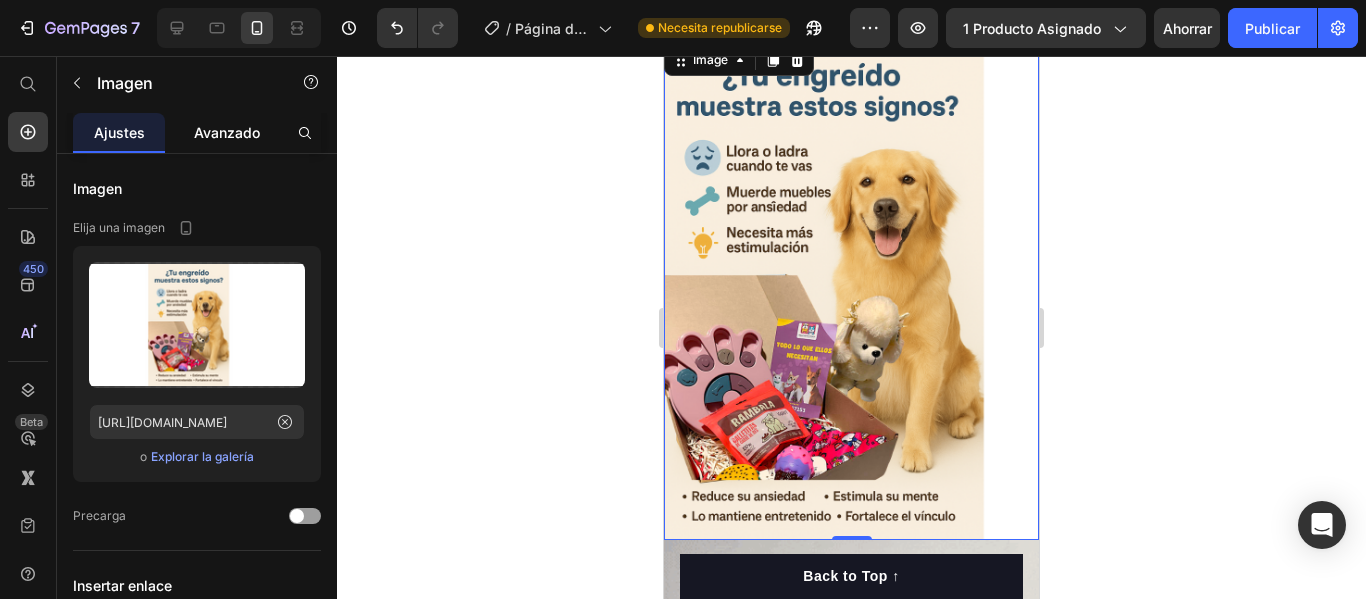 click on "Avanzado" at bounding box center (227, 132) 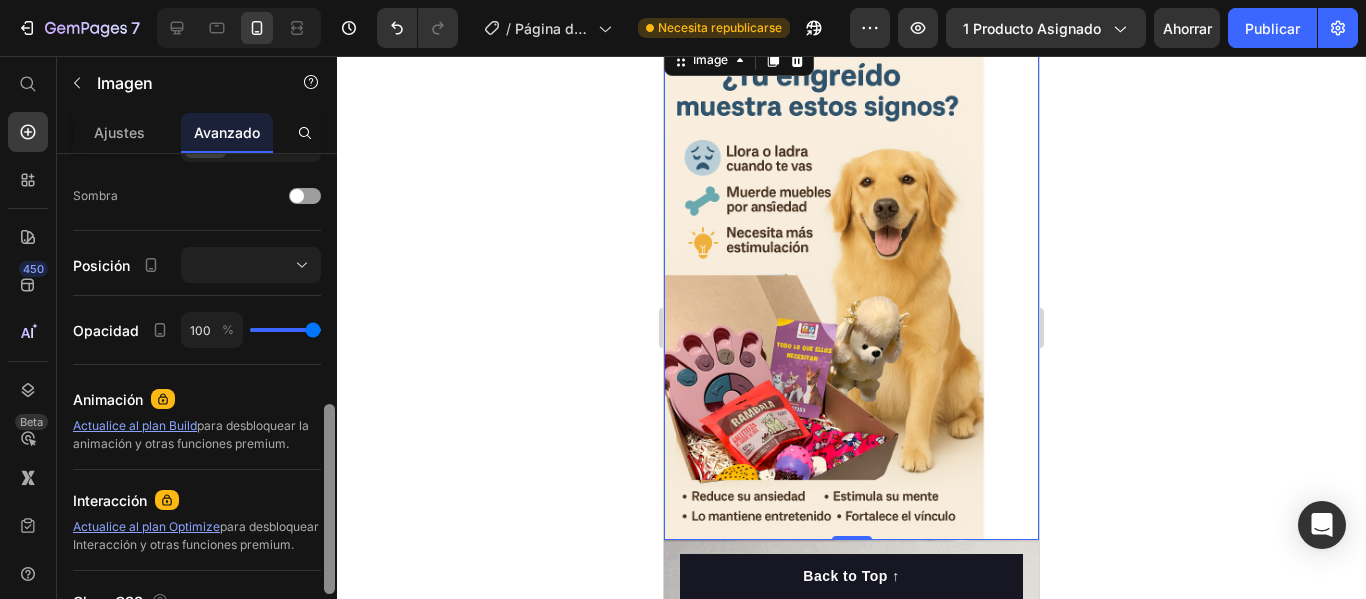 scroll, scrollTop: 647, scrollLeft: 0, axis: vertical 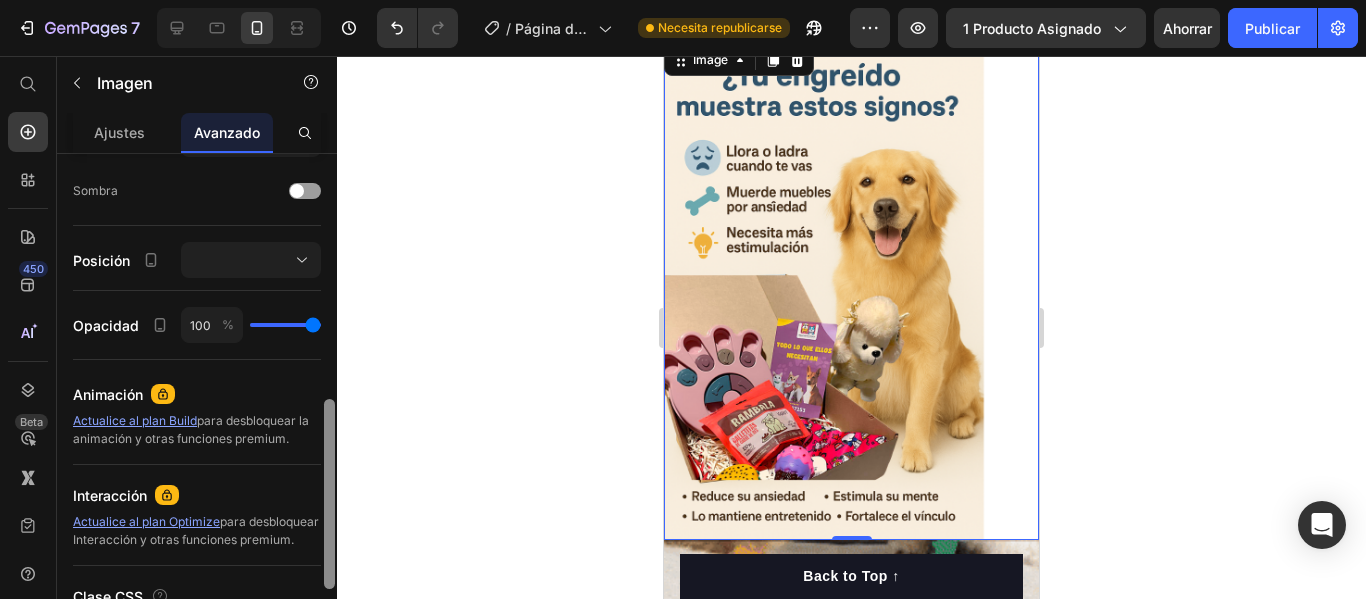 drag, startPoint x: 332, startPoint y: 258, endPoint x: 388, endPoint y: 504, distance: 252.29347 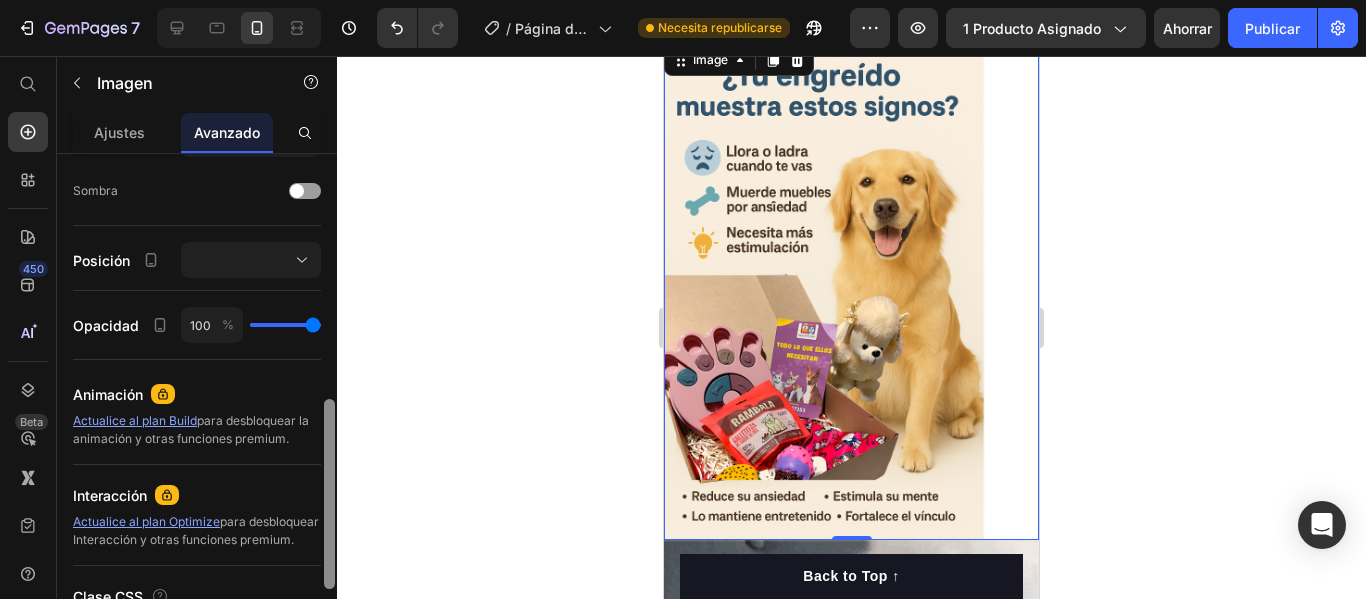 click on "7 / Página del producto - 9 de [PERSON_NAME], 19:18:42 Necesita republicarse Avance 1 producto asignado Ahorrar Publicar 450 Beta Empezar con Secciones Elementos Sección de héroes Detalle del producto Marcas Insignias de confianza Garantizar Desglose del producto Cómo utilizar Testimonios Comparar Manojo Preguntas frecuentes Prueba social Historia de la marca Lista de productos Recopilación Lista de blogs Contacto Sticky Añadir al carrito Pie de página personalizado Explorar la biblioteca 450 Disposición
[GEOGRAPHIC_DATA]
[GEOGRAPHIC_DATA]
[GEOGRAPHIC_DATA]
Fila Texto
Título
Bloque de texto Botón
Botón
Botón" 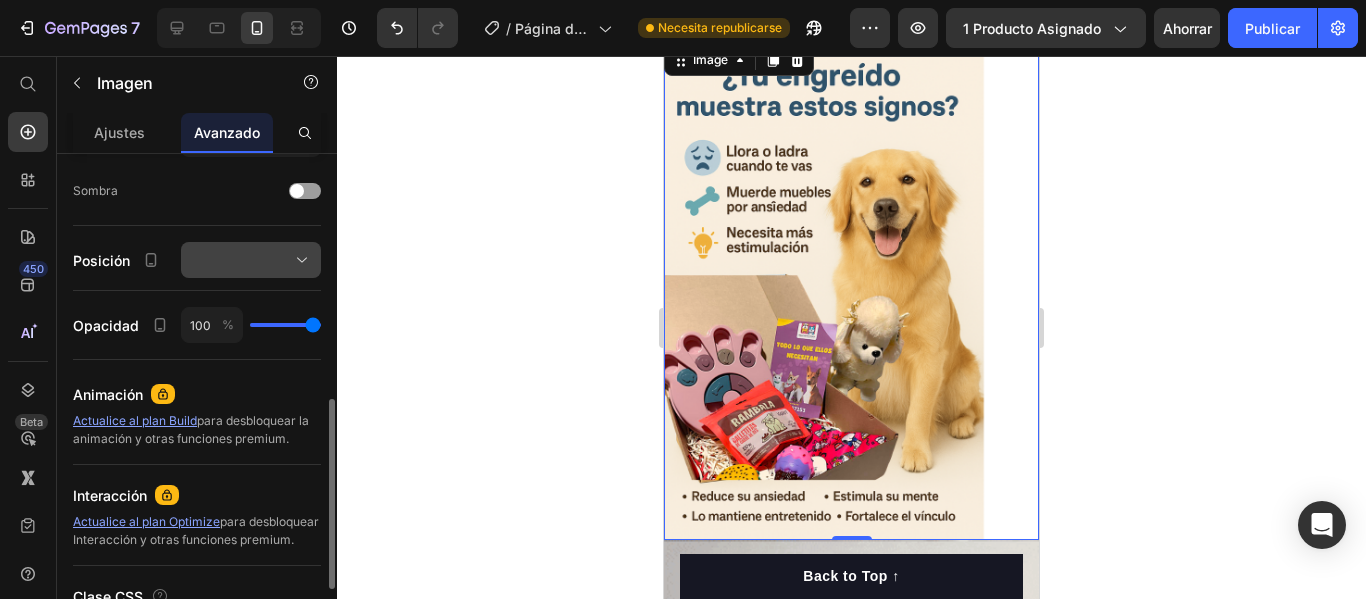 click at bounding box center [251, 260] 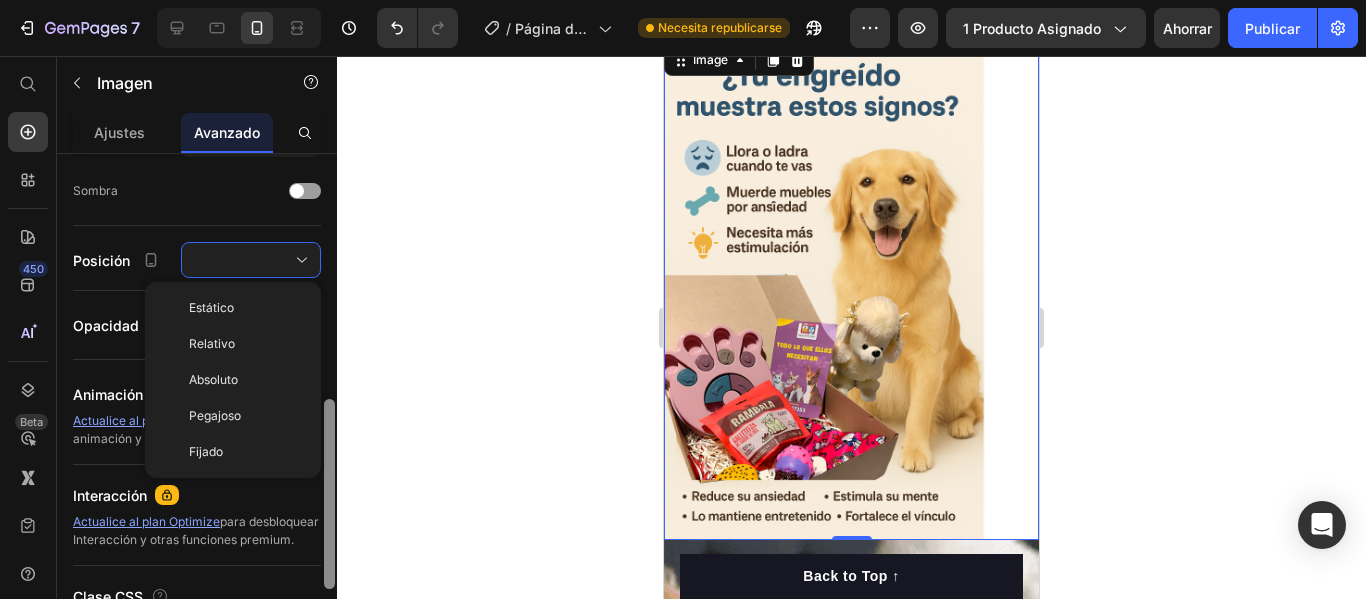 drag, startPoint x: 329, startPoint y: 451, endPoint x: 338, endPoint y: 491, distance: 41 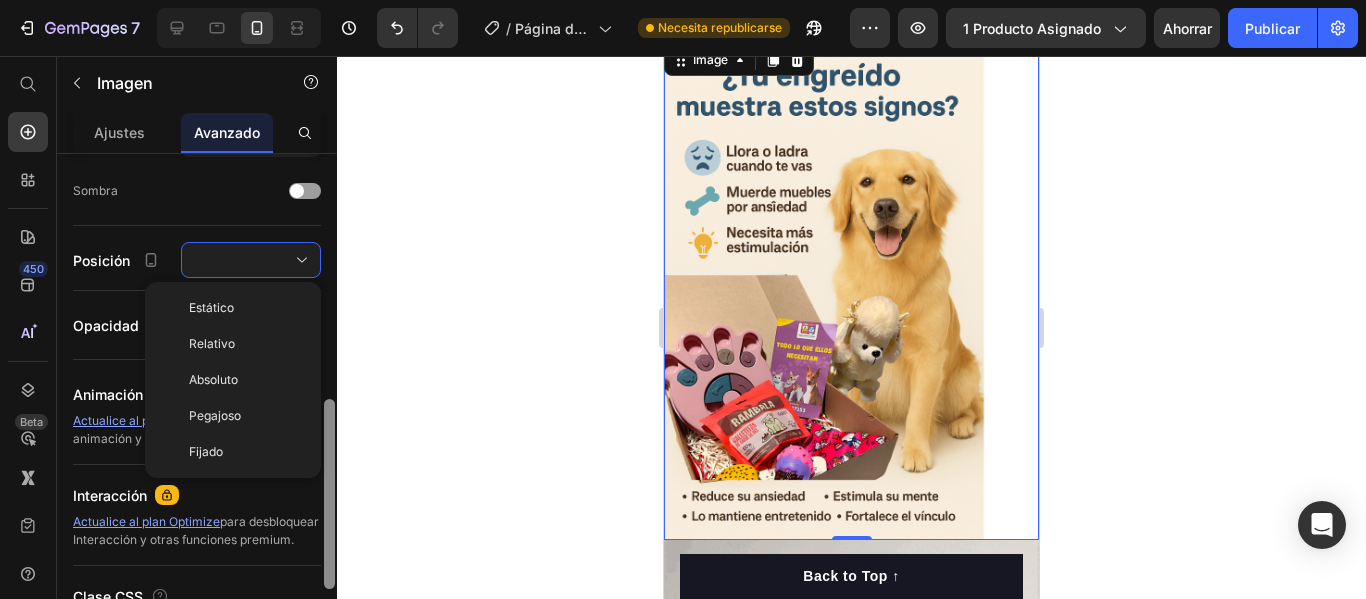 click on "7 / Página del producto - 9 de [PERSON_NAME], 19:18:42 Necesita republicarse Avance 1 producto asignado Ahorrar Publicar 450 Beta Empezar con Secciones Elementos Sección de héroes Detalle del producto Marcas Insignias de confianza Garantizar Desglose del producto Cómo utilizar Testimonios Comparar Manojo Preguntas frecuentes Prueba social Historia de la marca Lista de productos Recopilación Lista de blogs Contacto Sticky Añadir al carrito Pie de página personalizado Explorar la biblioteca 450 Disposición
[GEOGRAPHIC_DATA]
[GEOGRAPHIC_DATA]
[GEOGRAPHIC_DATA]
Fila Texto
Título
Bloque de texto Botón
Botón
Botón" 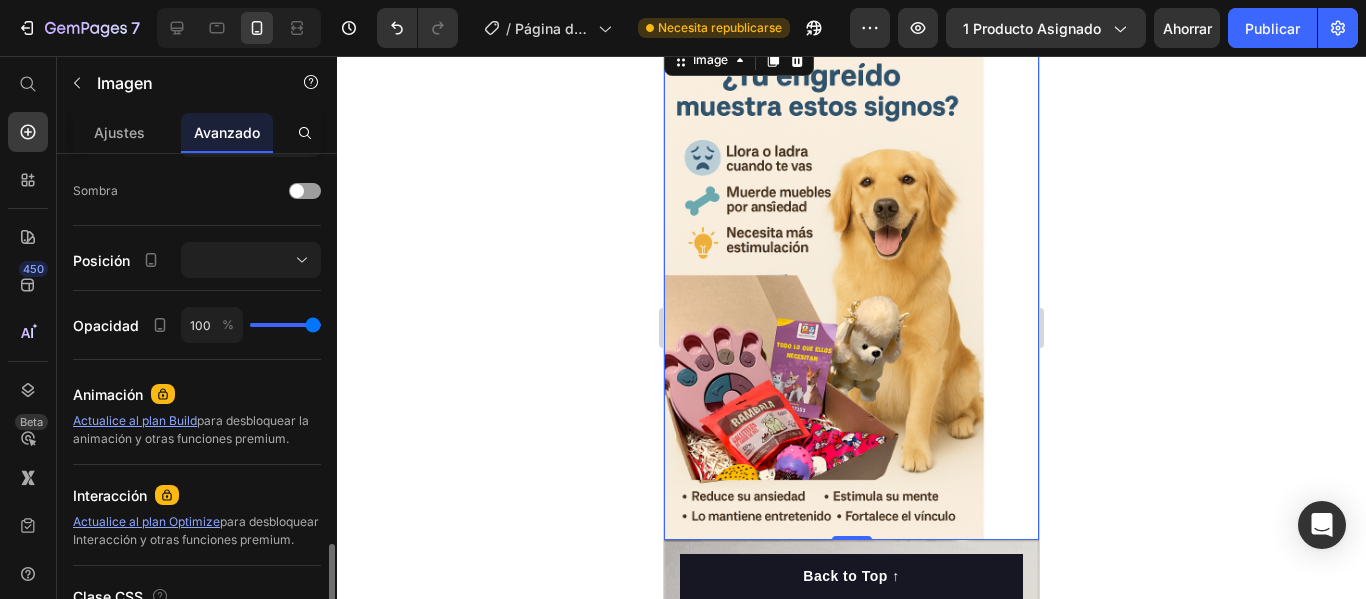 scroll, scrollTop: 752, scrollLeft: 0, axis: vertical 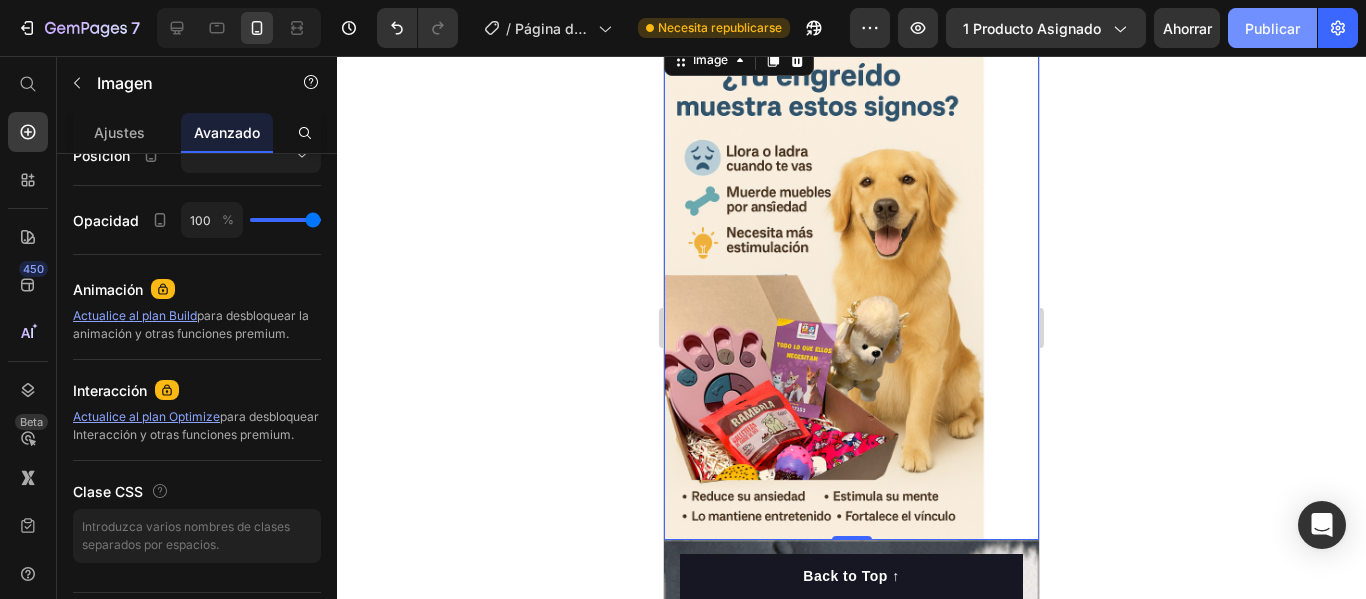 click on "Publicar" at bounding box center (1272, 28) 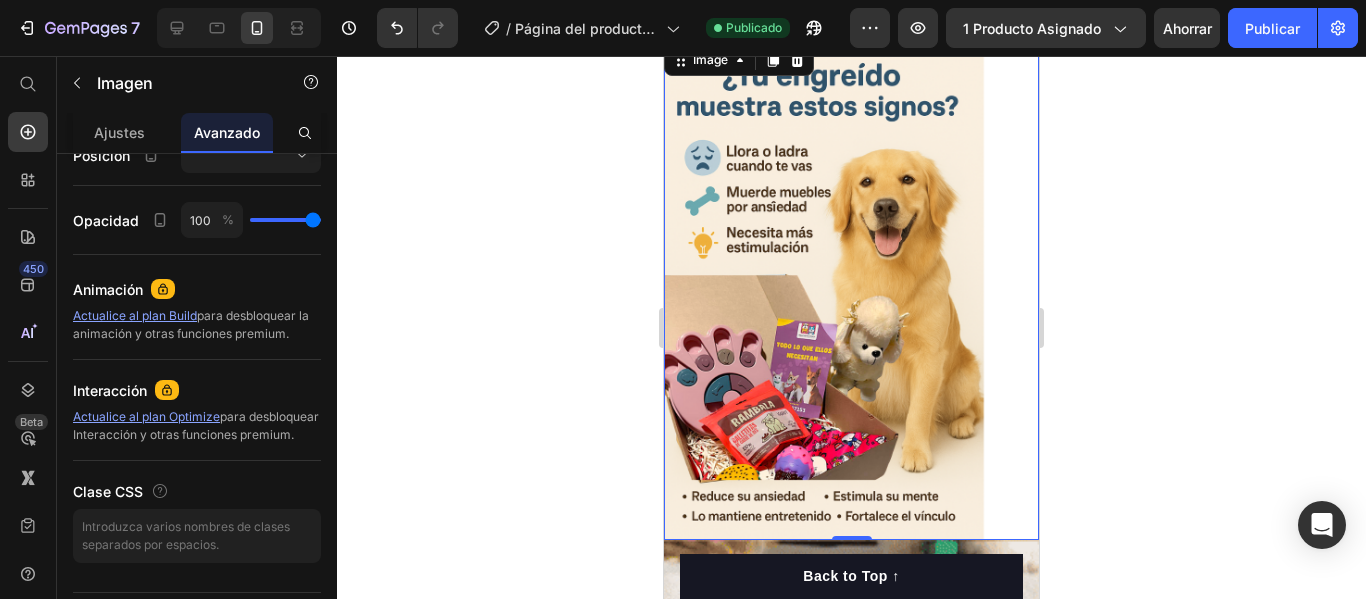 click at bounding box center [851, 290] 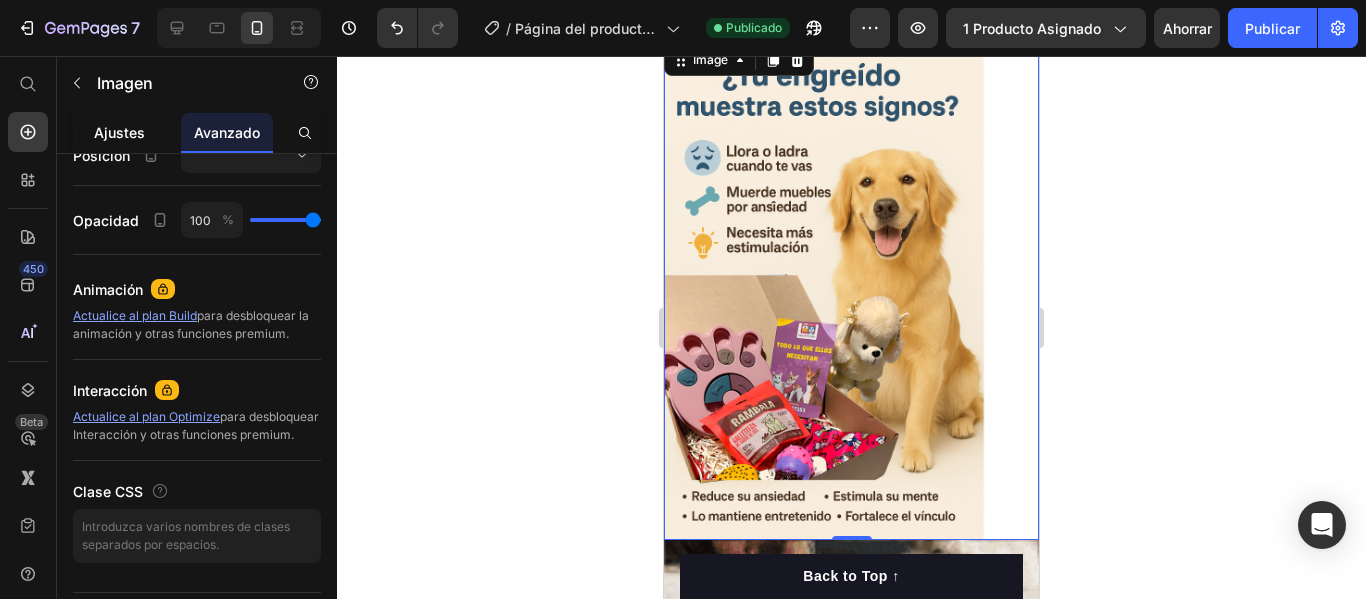 click on "Ajustes" at bounding box center [119, 132] 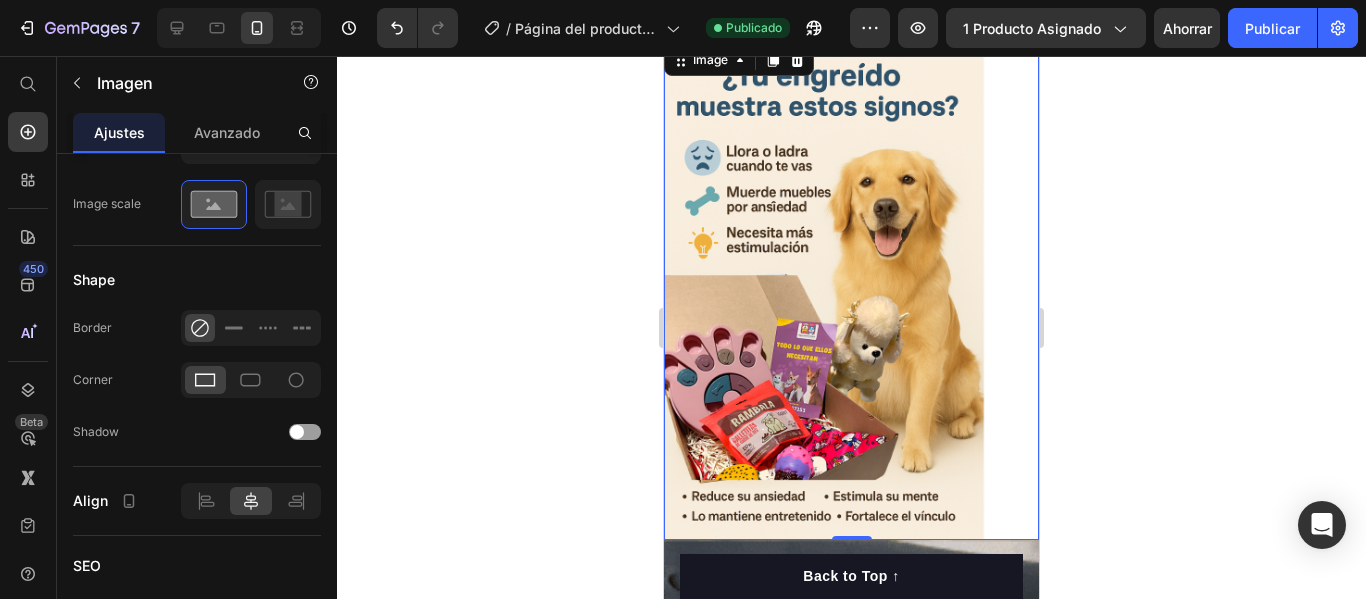 scroll, scrollTop: 0, scrollLeft: 0, axis: both 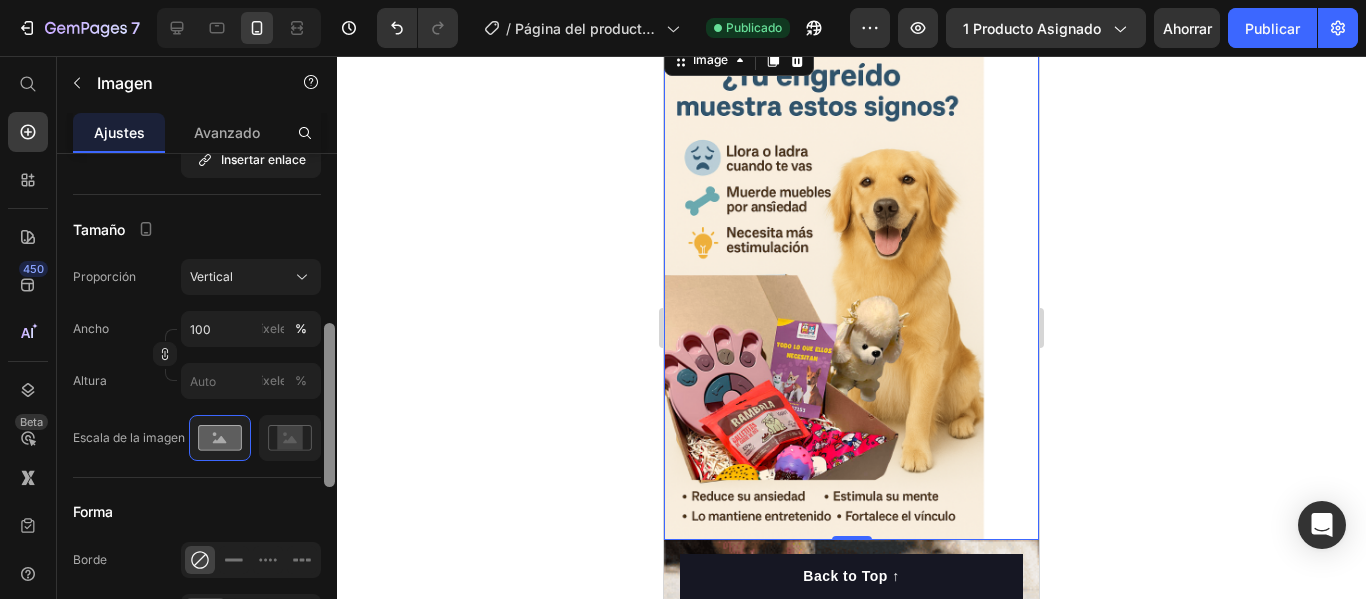 drag, startPoint x: 326, startPoint y: 287, endPoint x: 347, endPoint y: 456, distance: 170.29973 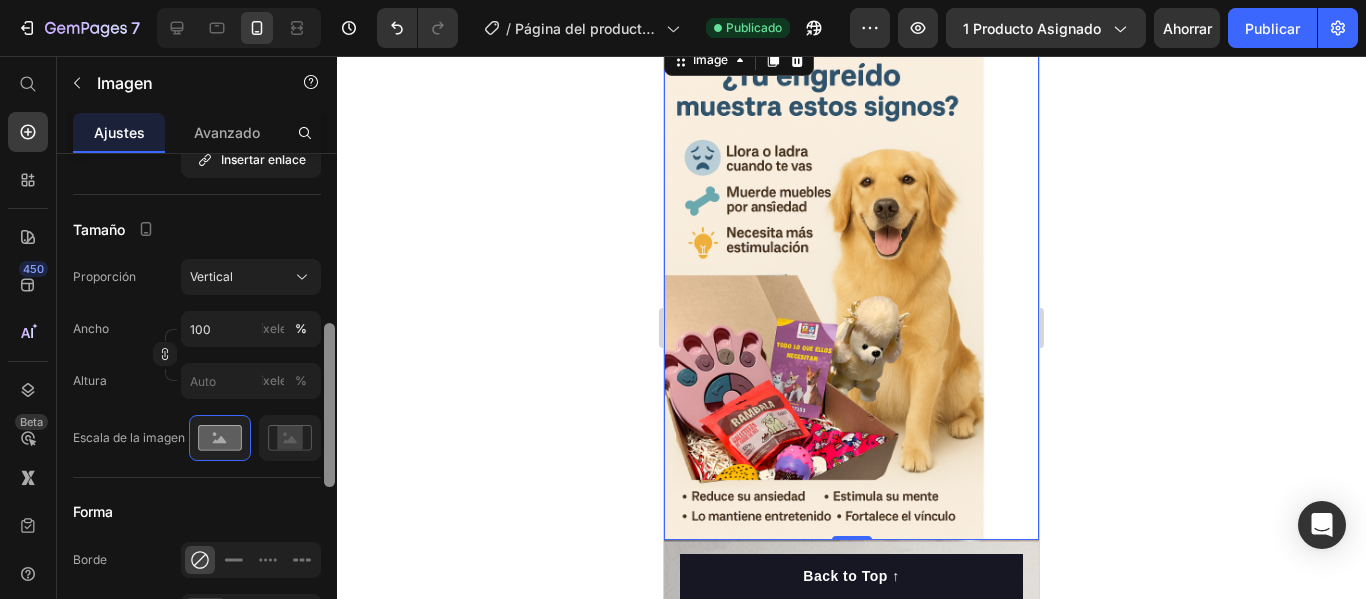 click on "7 / Página del producto - 9 de julio, 19:18:42 Publicado Avance 1 producto asignado Ahorrar Publicar 450 Beta Empezar con Secciones Elementos Sección de héroes Detalle del producto Marcas Insignias de confianza Garantizar Desglose del producto Cómo utilizar Testimonios Comparar Manojo Preguntas frecuentes Prueba social Historia de la marca Lista de productos Recopilación Lista de blogs Contacto Sticky Añadir al carrito Pie de página personalizado Explorar la biblioteca 450 Disposición
Fila
Fila
Fila
Fila Texto
Título
Bloque de texto Botón
Botón
Botón" 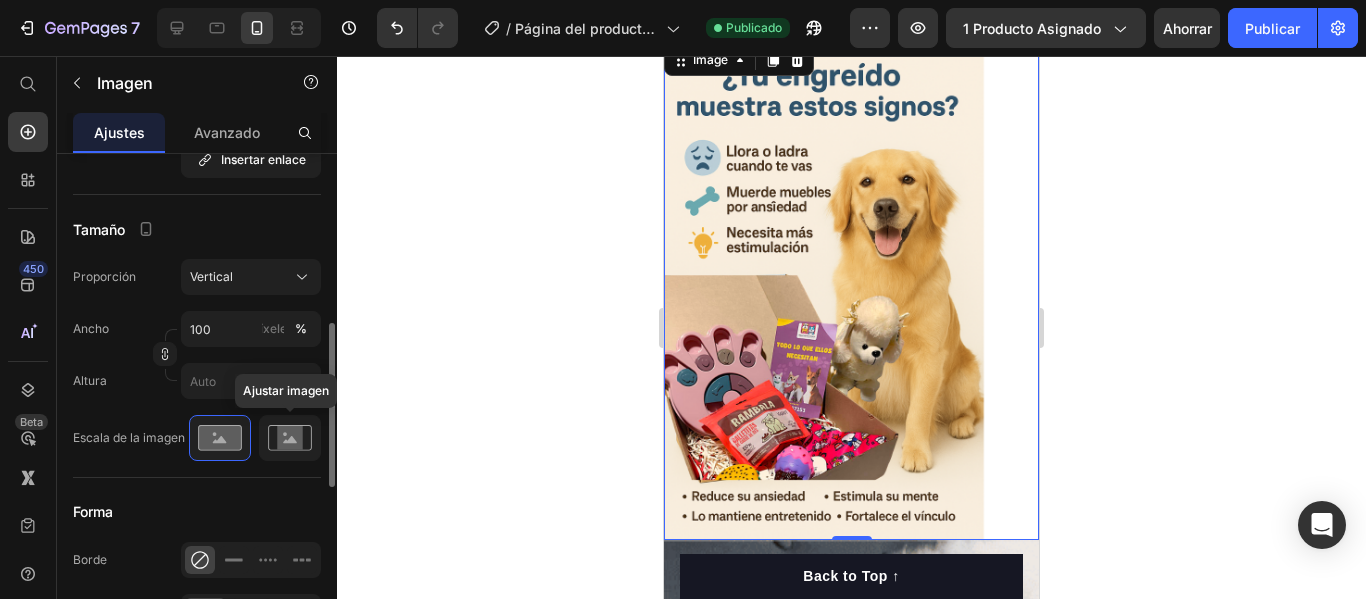 click 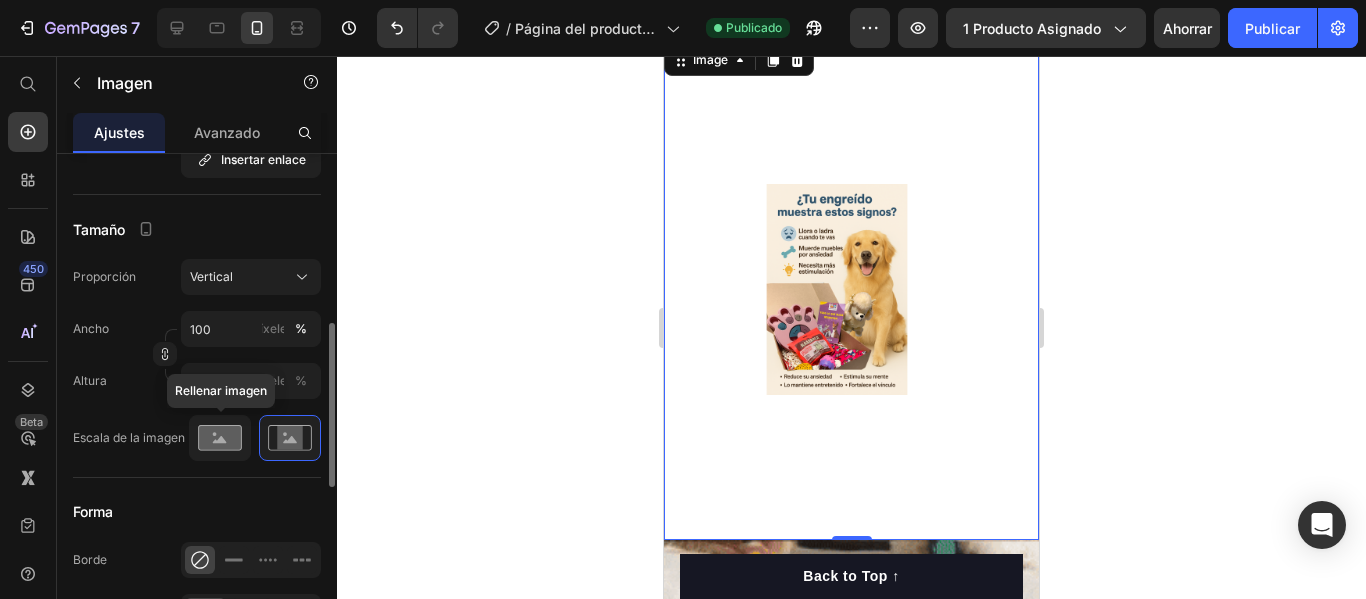 click 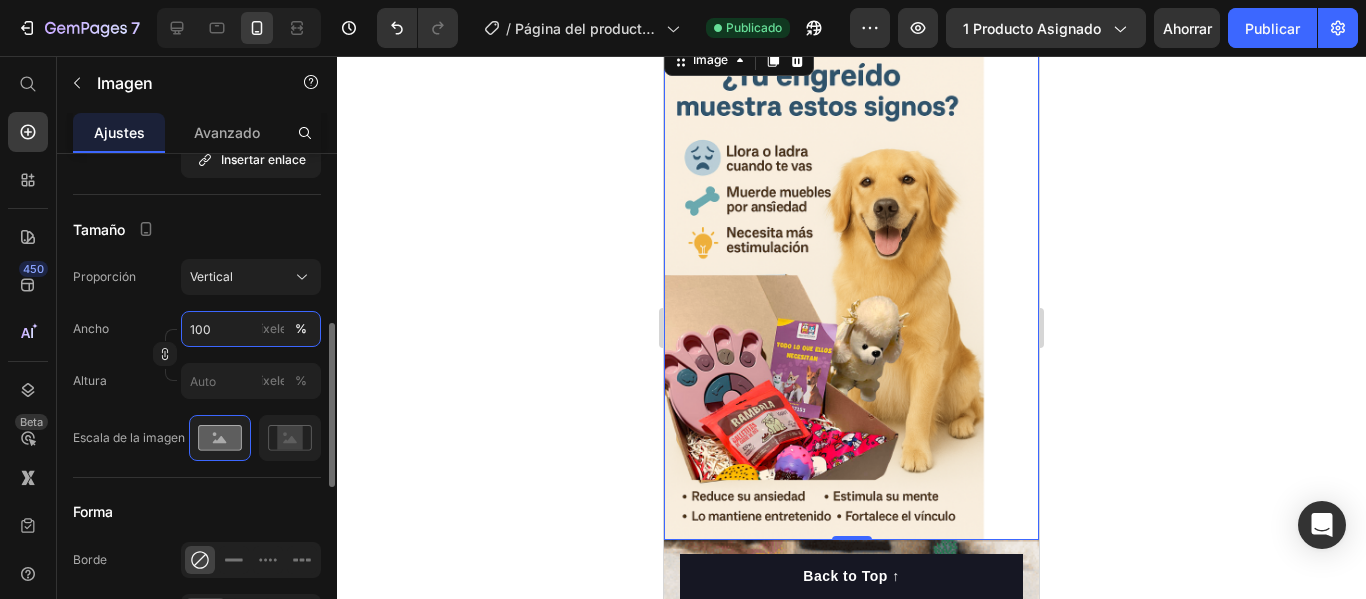 click on "100" at bounding box center [251, 329] 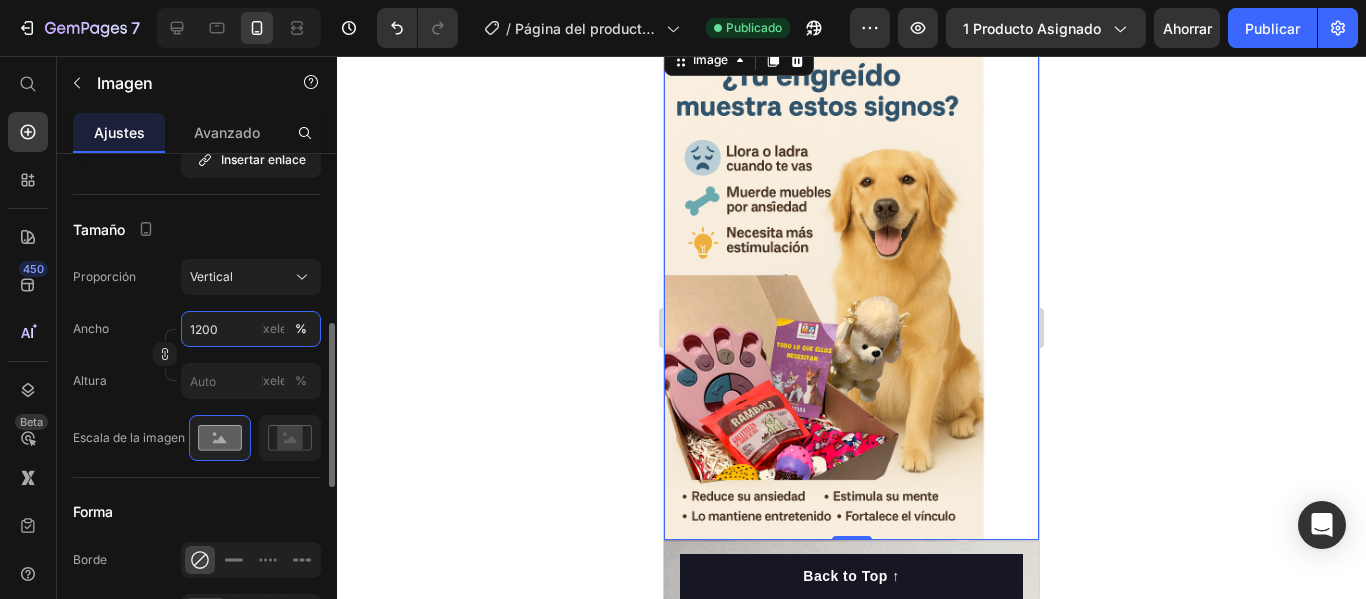 click on "1200" at bounding box center [251, 329] 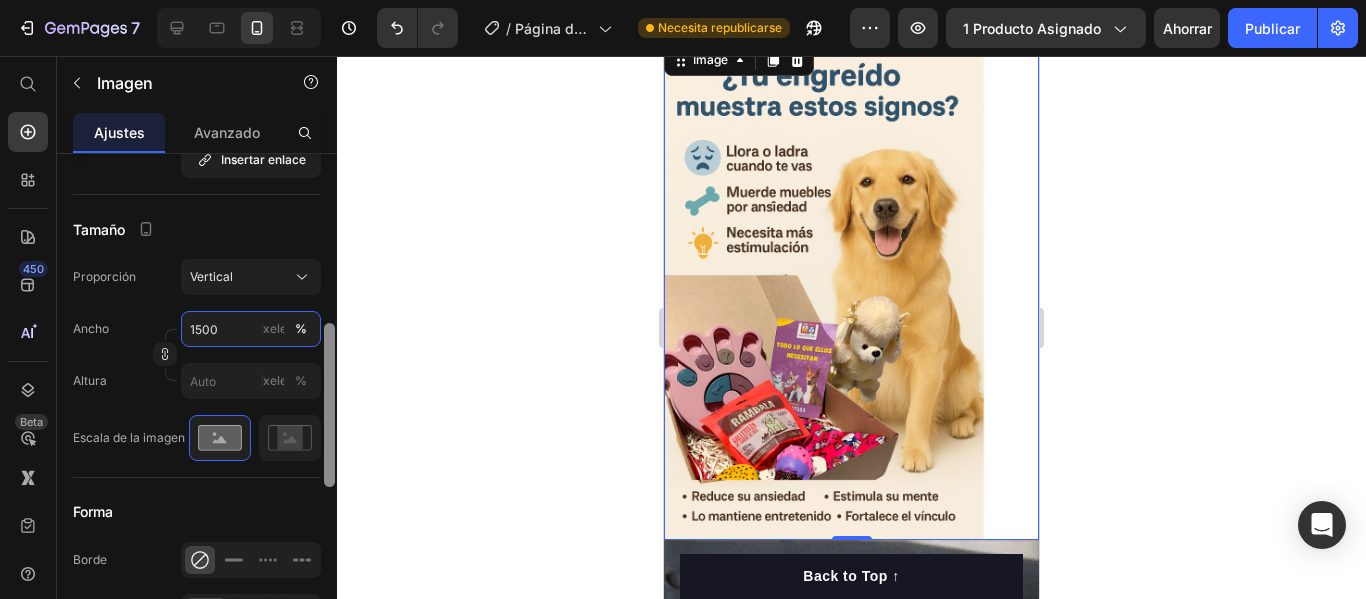 type on "1500" 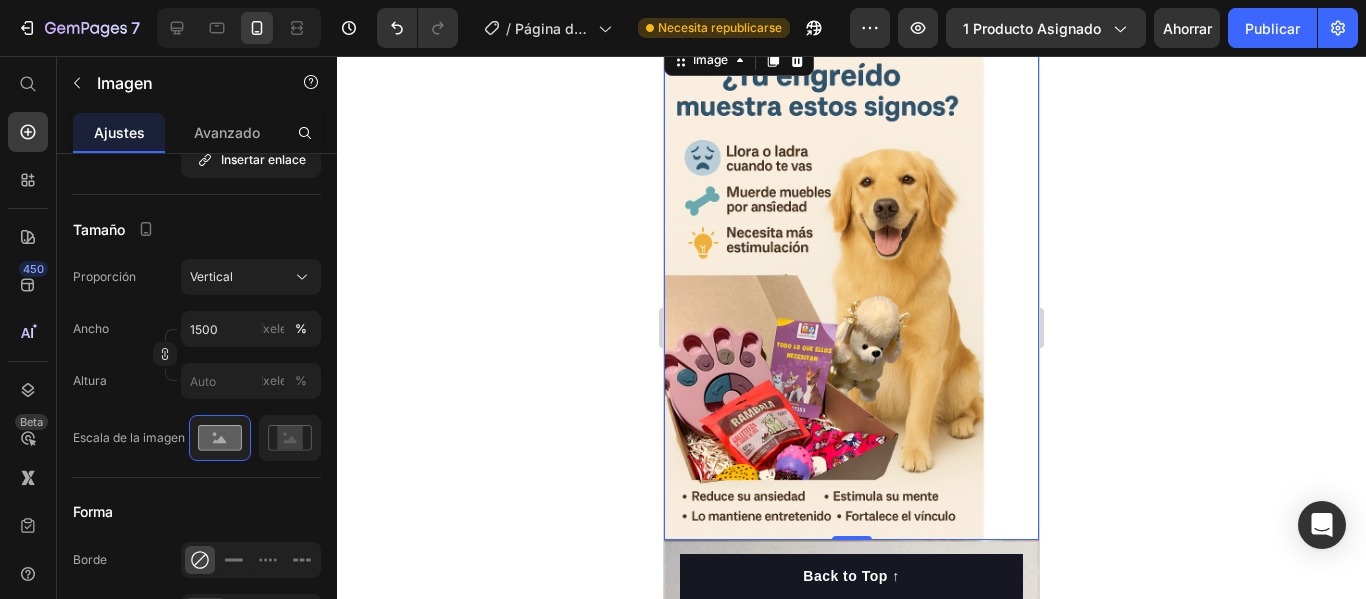 scroll, scrollTop: 1019, scrollLeft: 0, axis: vertical 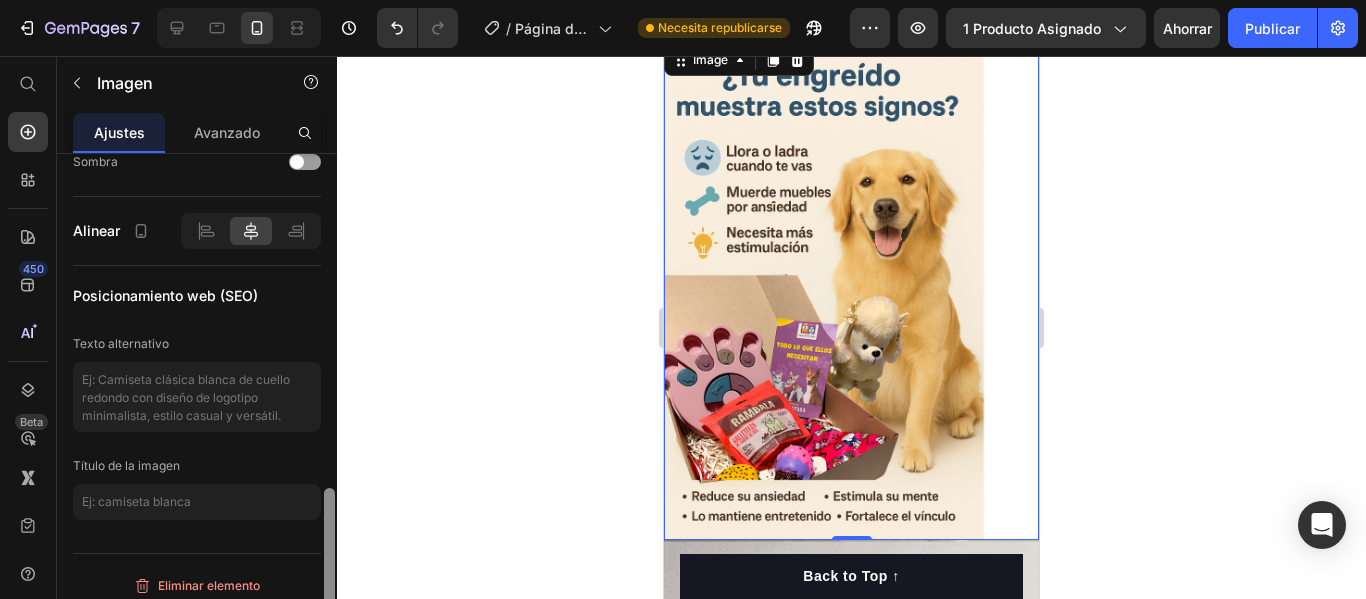 drag, startPoint x: 335, startPoint y: 449, endPoint x: 335, endPoint y: 479, distance: 30 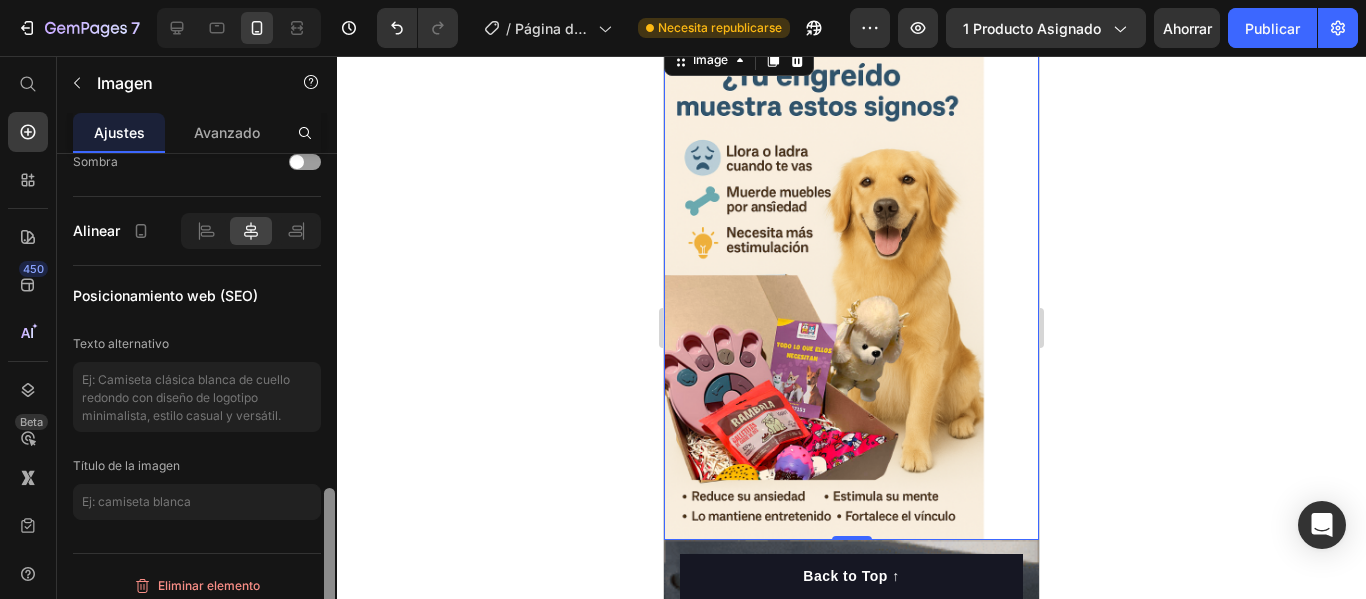 click at bounding box center [329, 405] 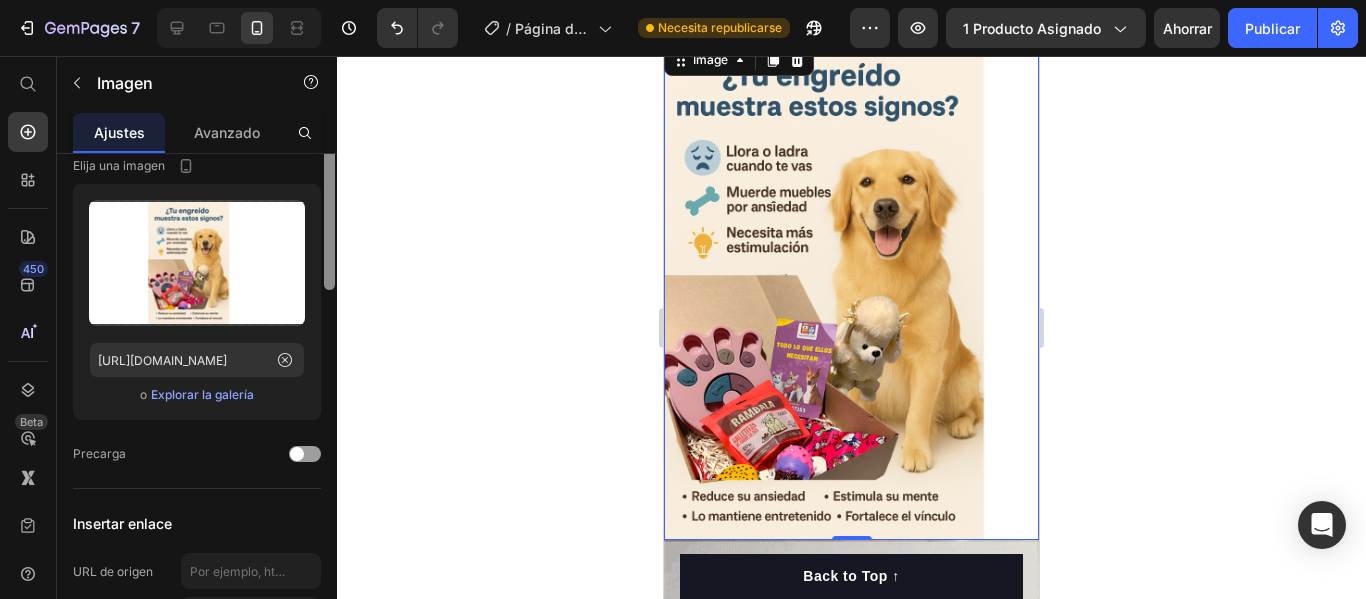 scroll, scrollTop: 0, scrollLeft: 0, axis: both 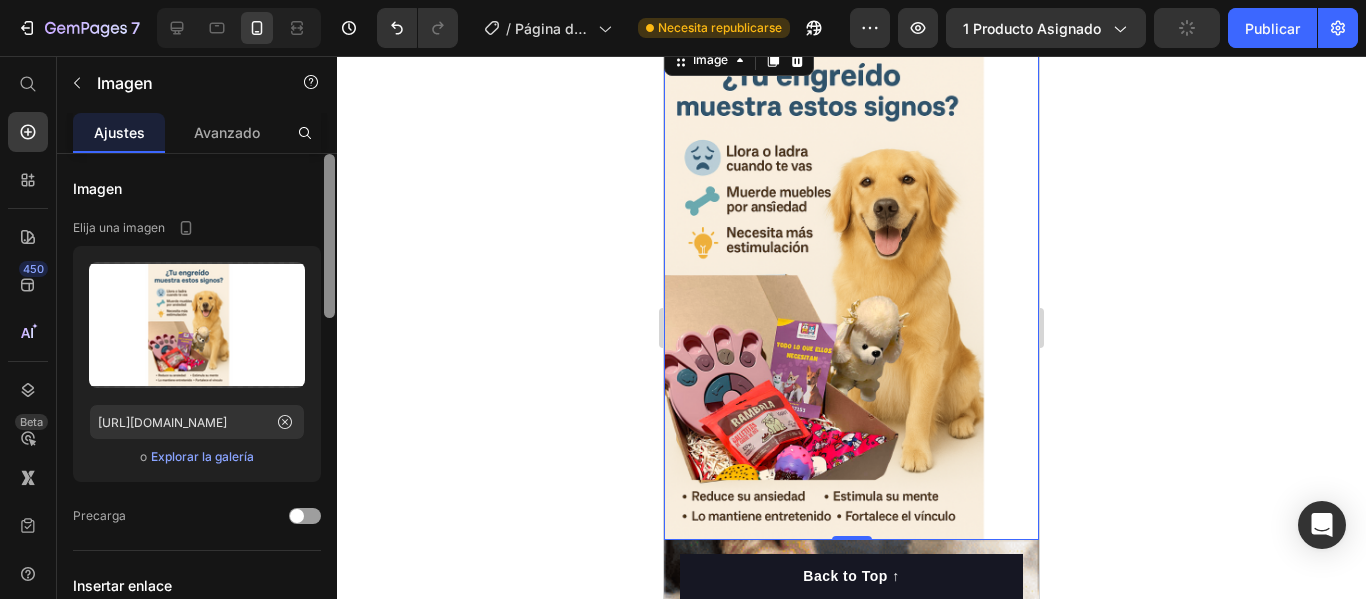drag, startPoint x: 330, startPoint y: 516, endPoint x: 364, endPoint y: 155, distance: 362.59756 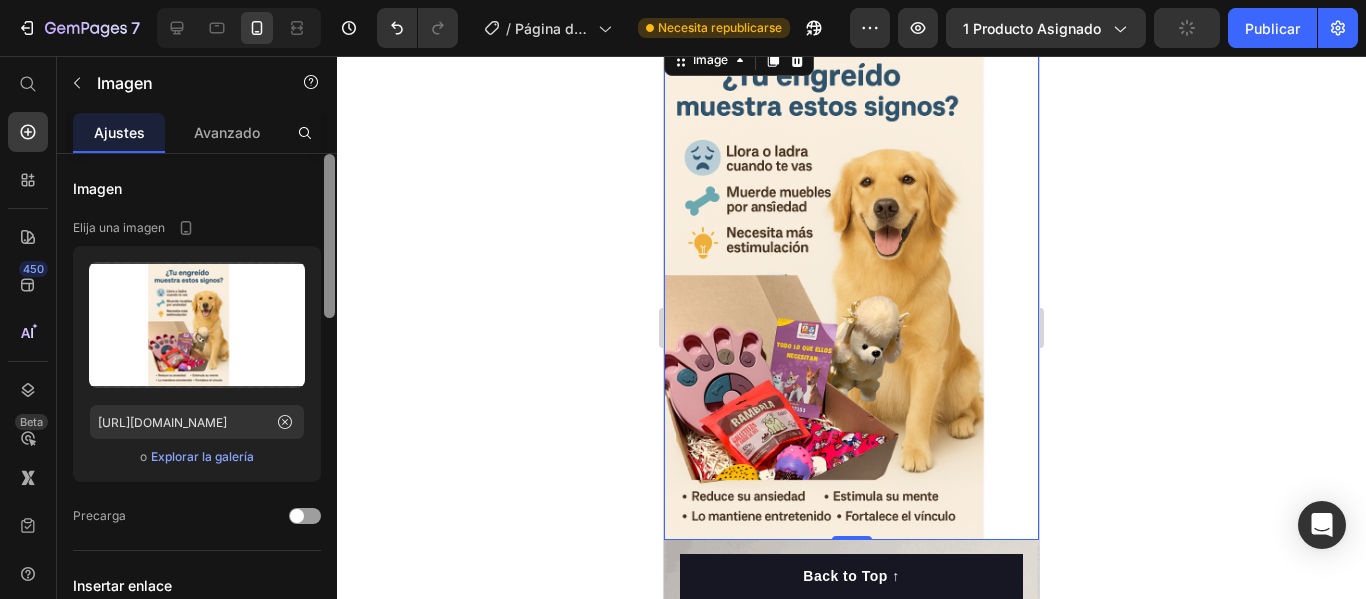 click on "7 / Página del producto - 9 de [PERSON_NAME], 19:18:42 Necesita republicarse Avance 1 producto asignado Publicar 450 Beta Empezar con Secciones Elementos Sección de héroes Detalle del producto Marcas Insignias de confianza Garantizar Desglose del producto Cómo utilizar Testimonios Comparar Manojo Preguntas frecuentes Prueba social Historia de la marca Lista de productos Recopilación Lista de blogs Contacto Sticky Añadir al carrito Pie de página personalizado Explorar la biblioteca 450 Disposición
[GEOGRAPHIC_DATA]
[GEOGRAPHIC_DATA]
[GEOGRAPHIC_DATA]
Fila Texto
Título
Bloque de texto Botón
Botón
Botón" 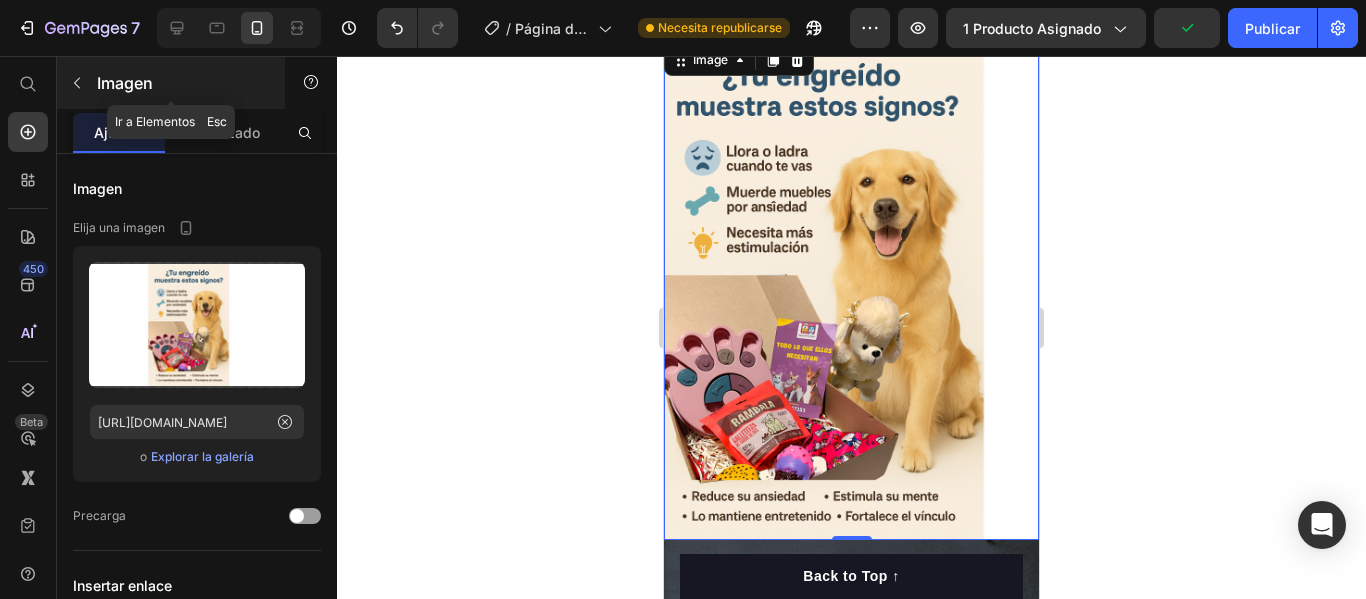 click on "Imagen" at bounding box center [171, 83] 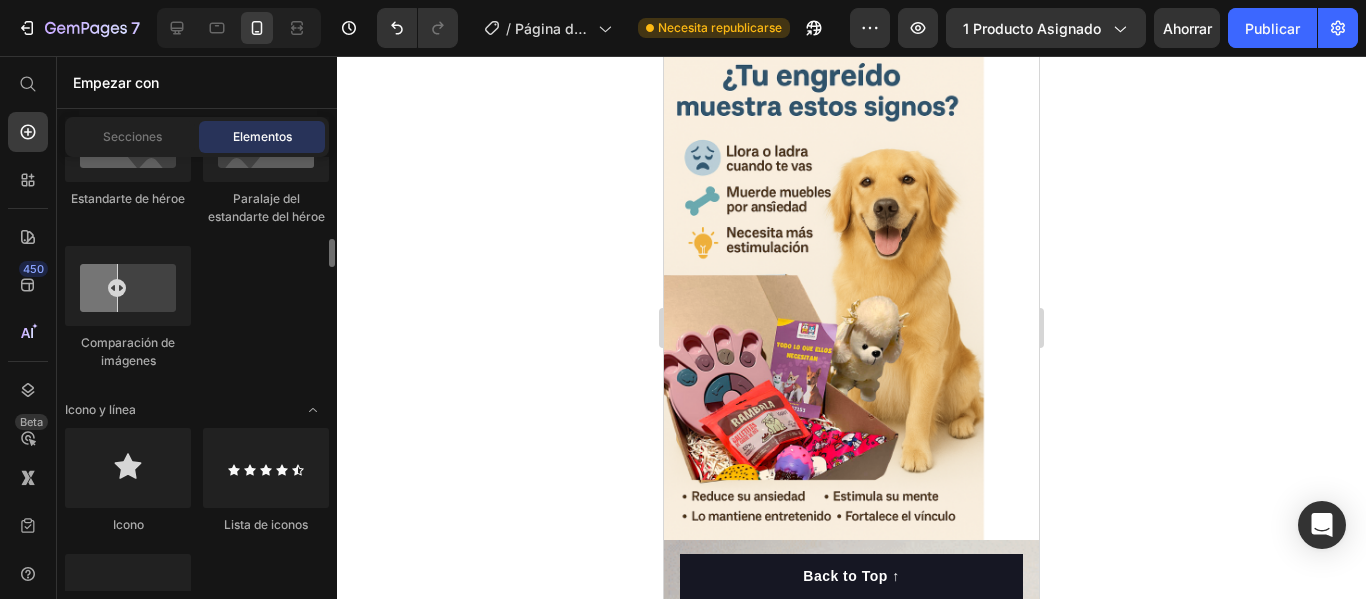 scroll, scrollTop: 1239, scrollLeft: 0, axis: vertical 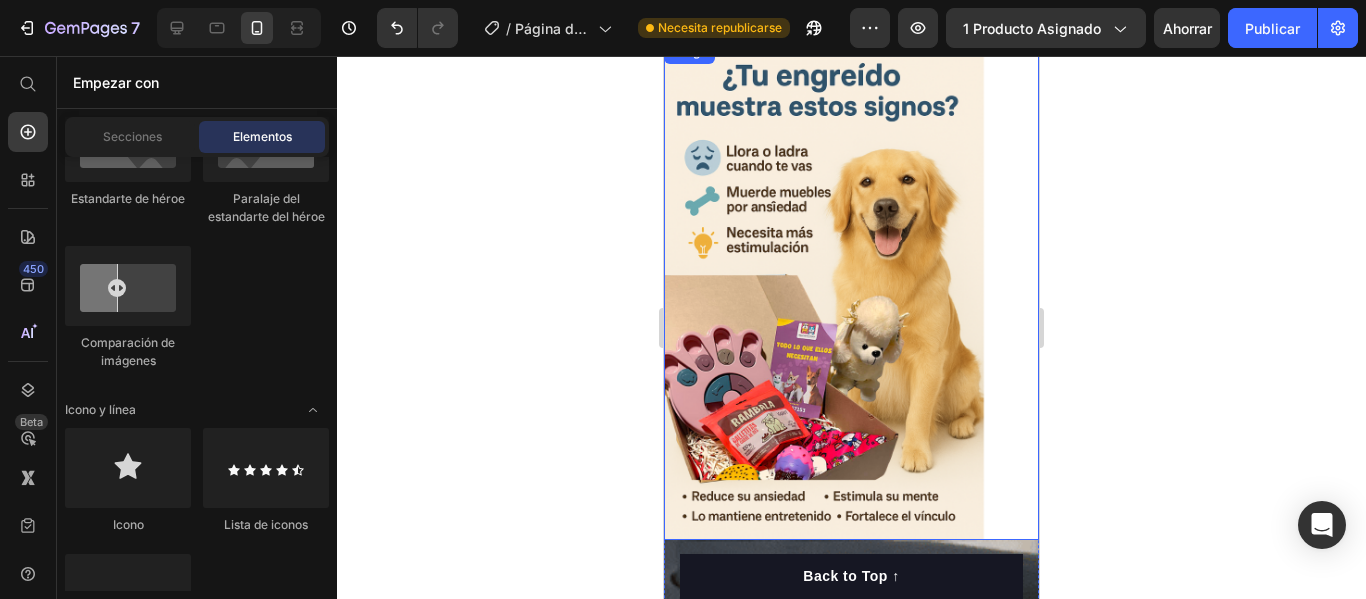 click at bounding box center [851, 290] 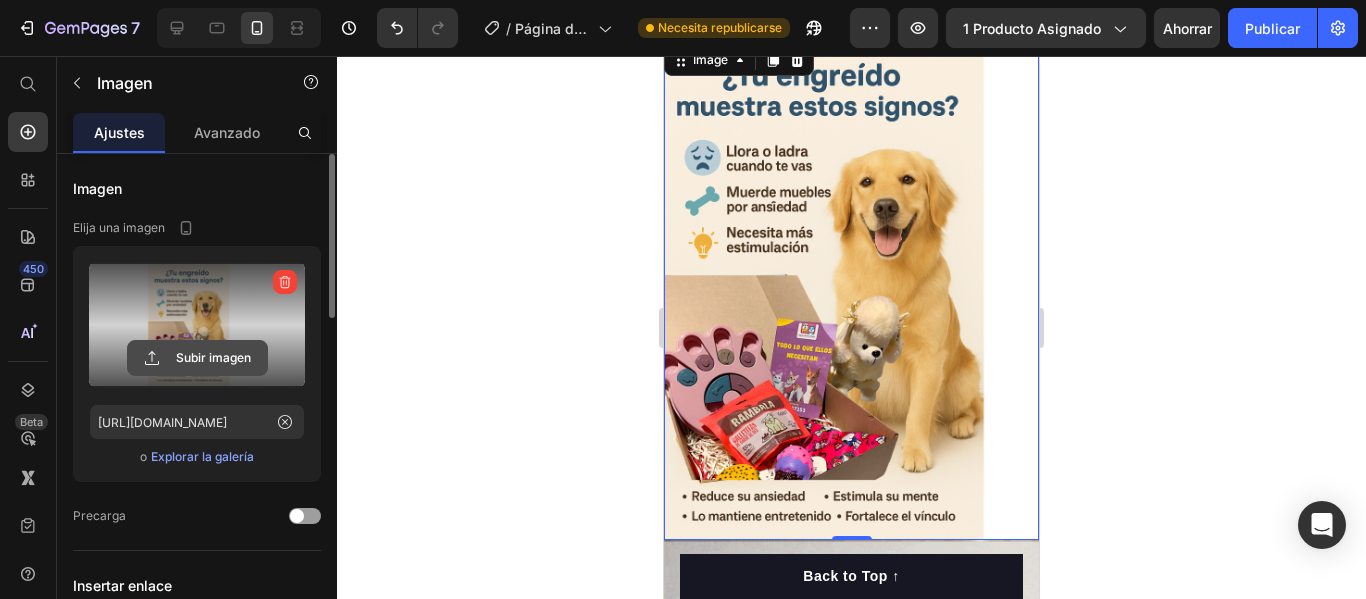 drag, startPoint x: 209, startPoint y: 345, endPoint x: 182, endPoint y: 364, distance: 33.01515 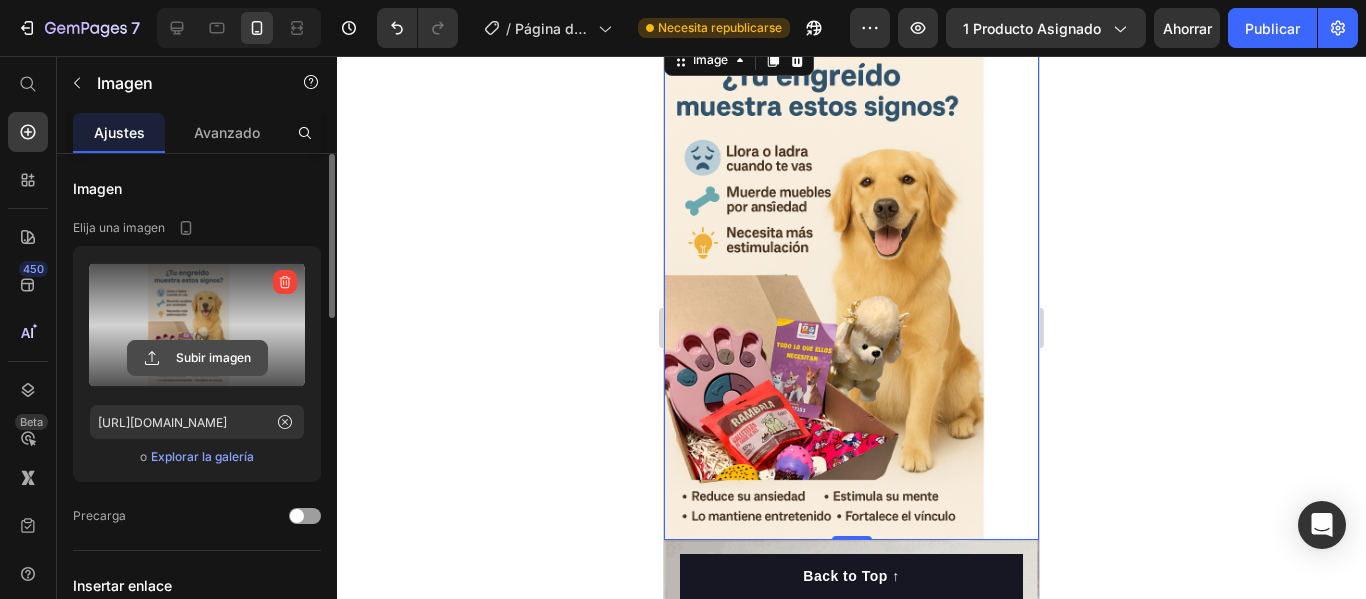 click 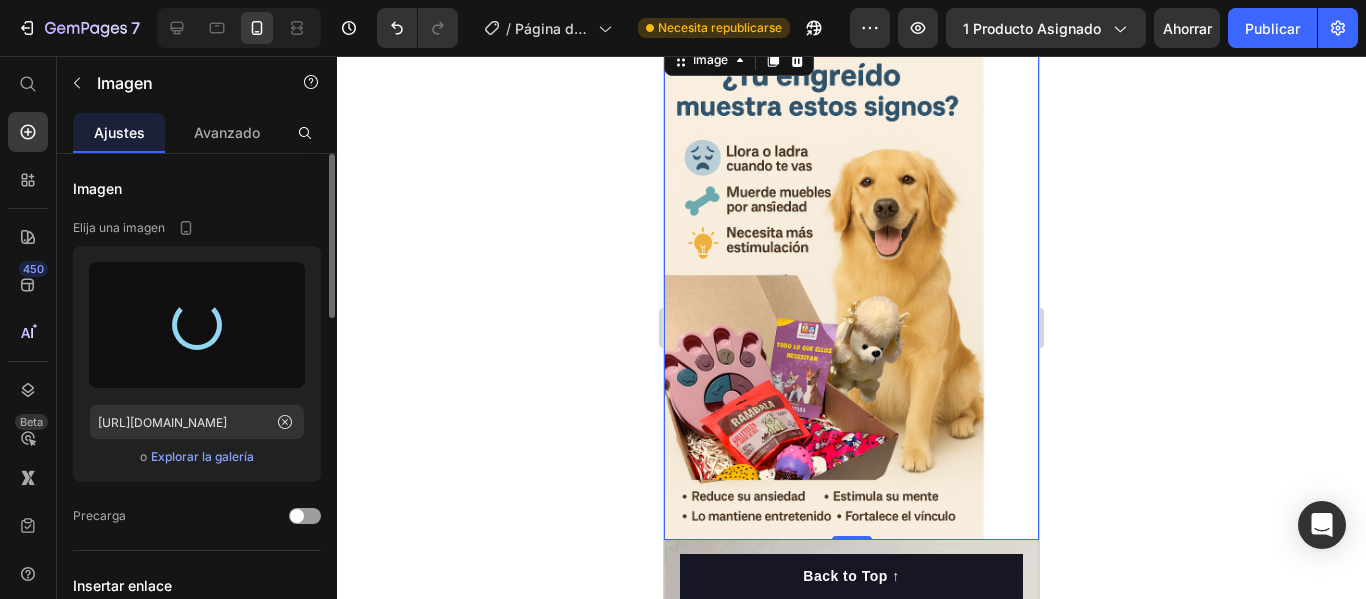 type on "https://cdn.shopify.com/s/files/1/0728/5234/0772/files/gempages_574711179507663984-5839b551-49f1-4adb-a0eb-ecc22a954256.jpg" 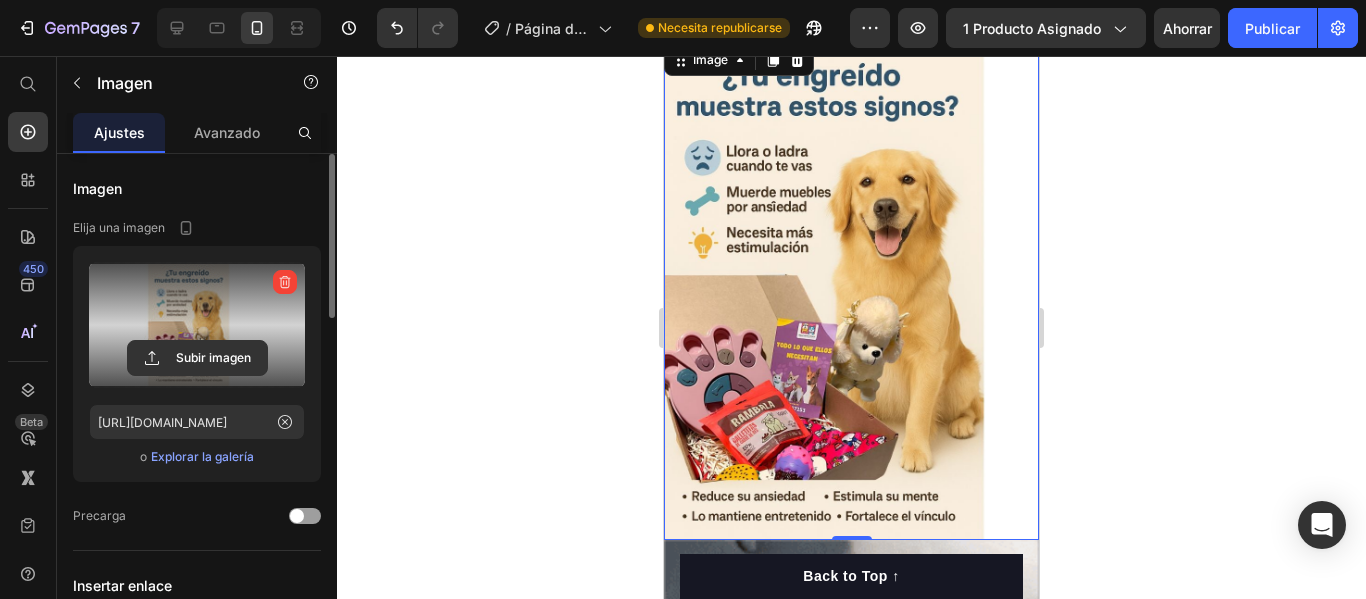 click at bounding box center (851, 290) 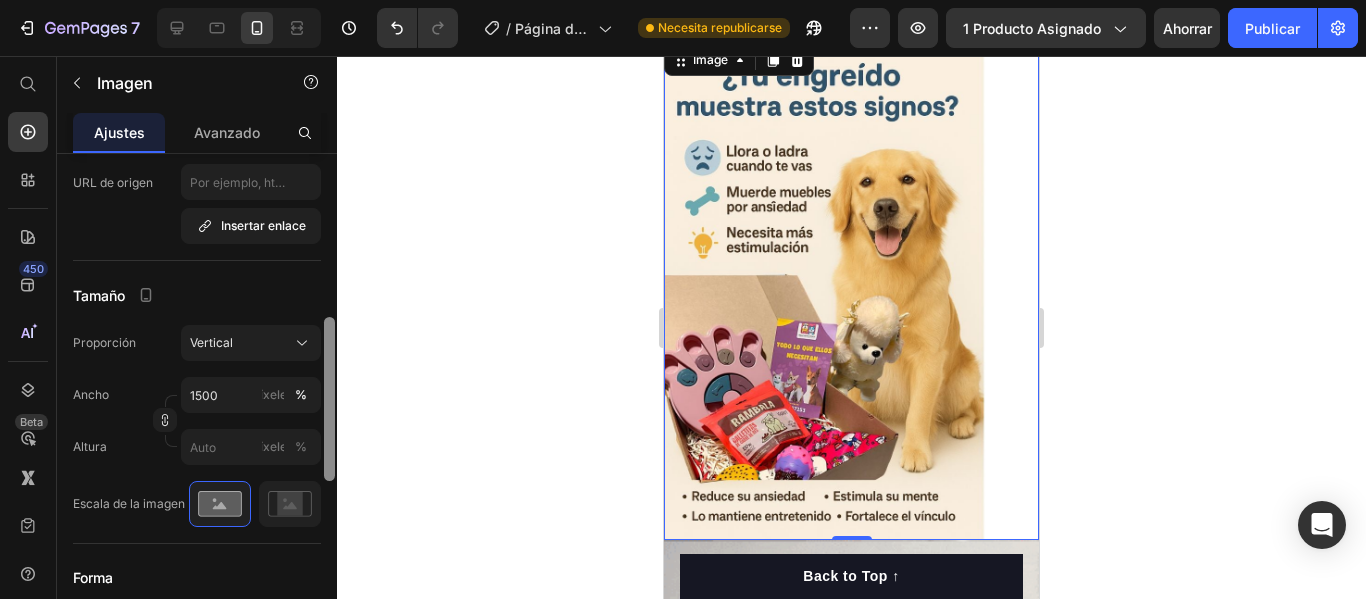 scroll, scrollTop: 491, scrollLeft: 0, axis: vertical 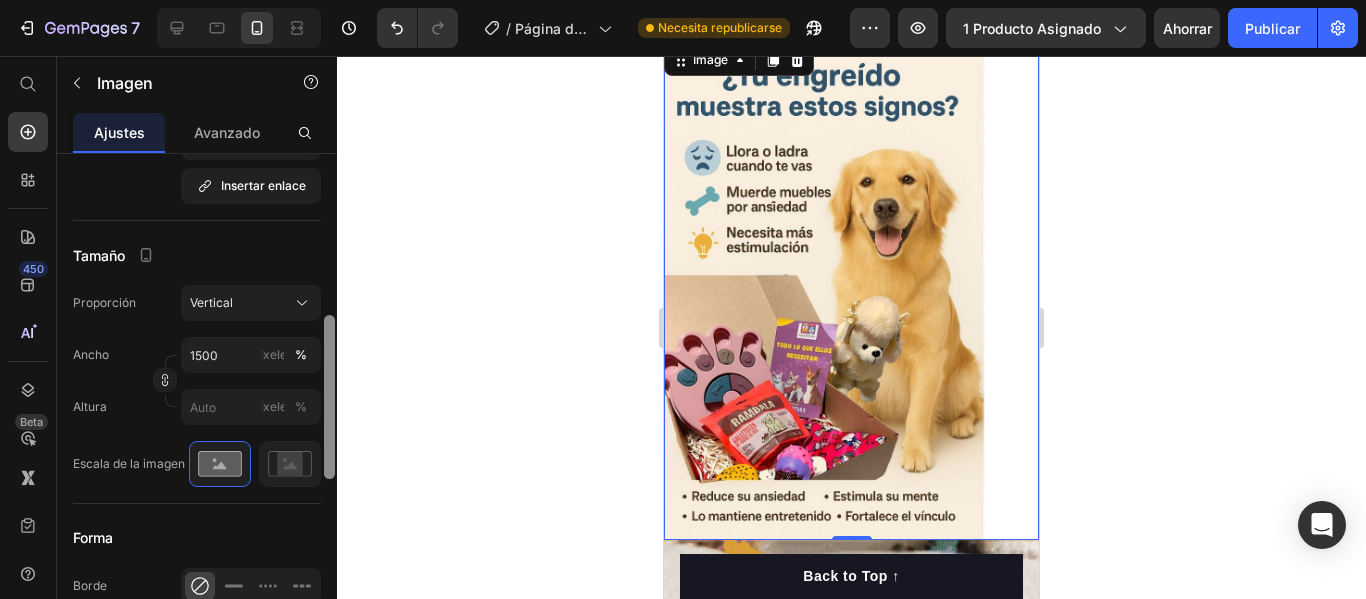drag, startPoint x: 328, startPoint y: 250, endPoint x: 325, endPoint y: 411, distance: 161.02795 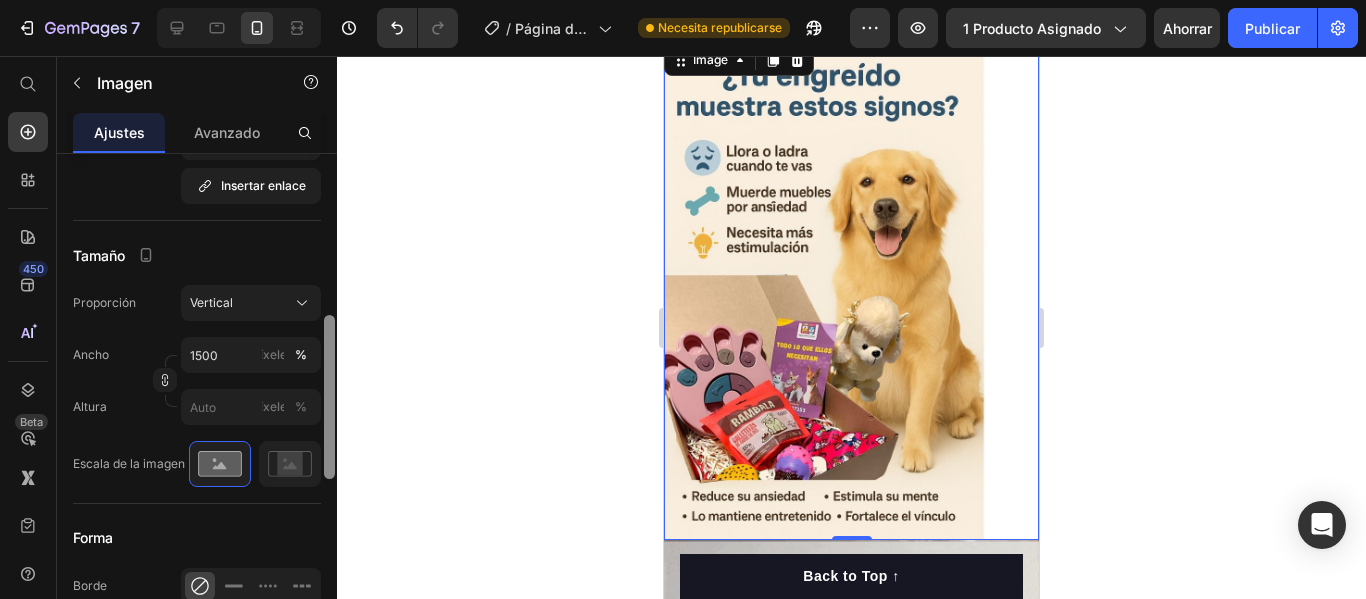 click at bounding box center (329, 397) 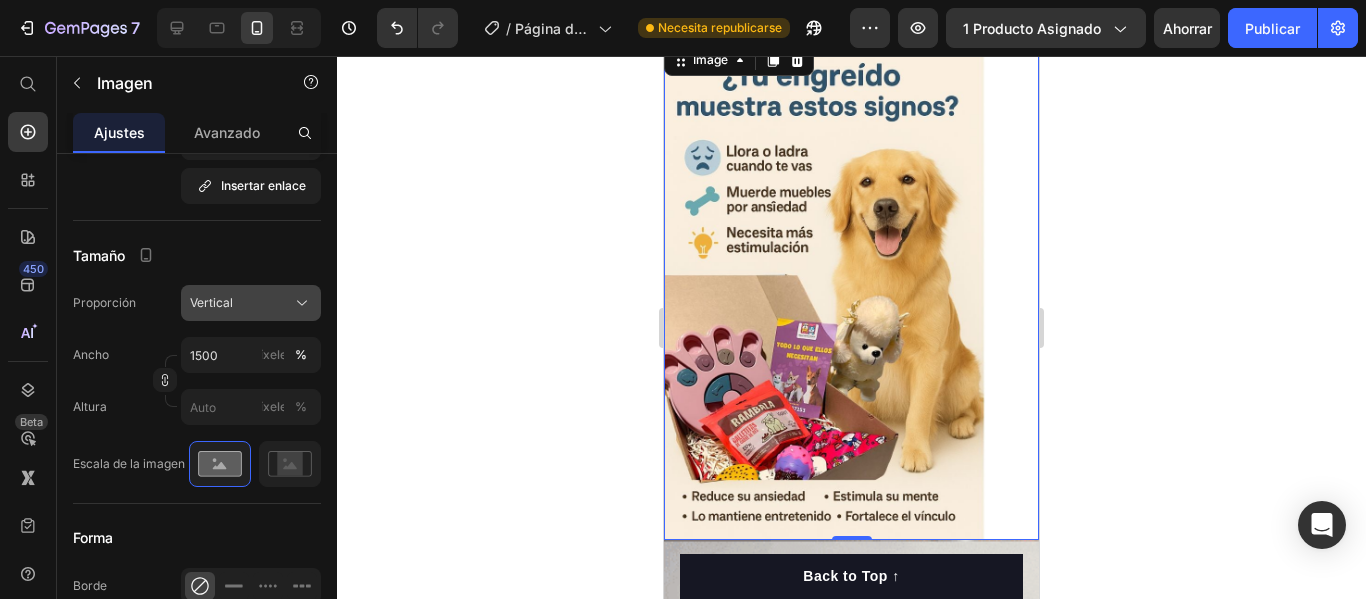 click on "Vertical" 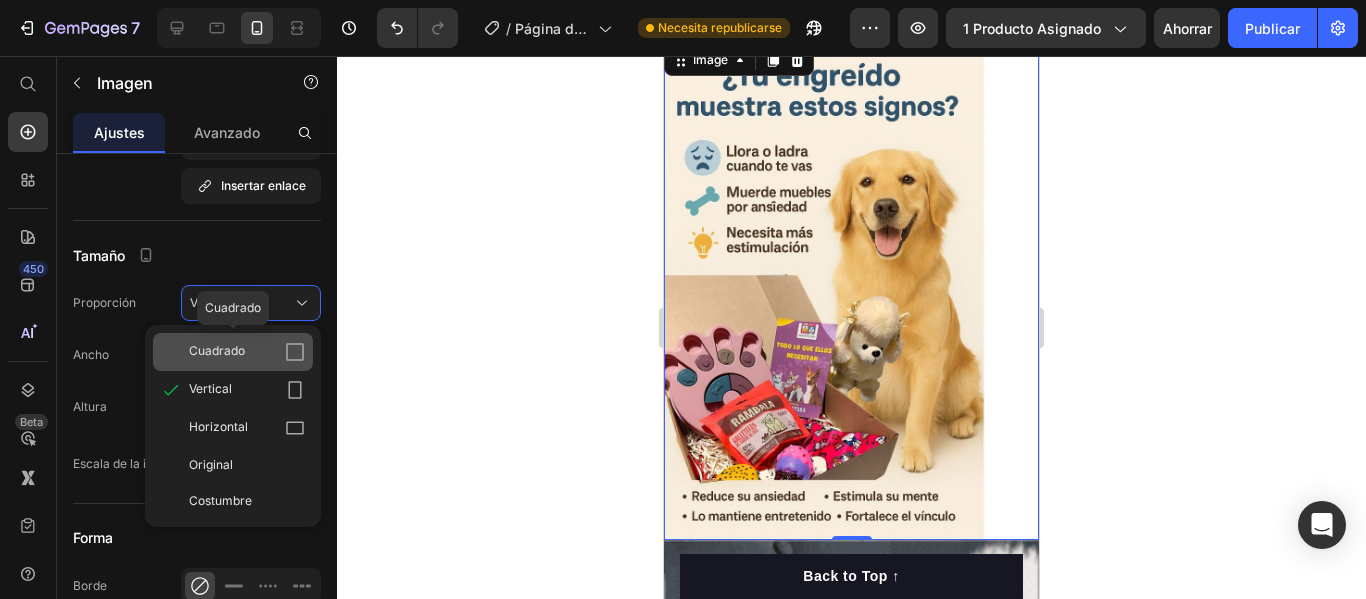 click on "Cuadrado" at bounding box center [247, 352] 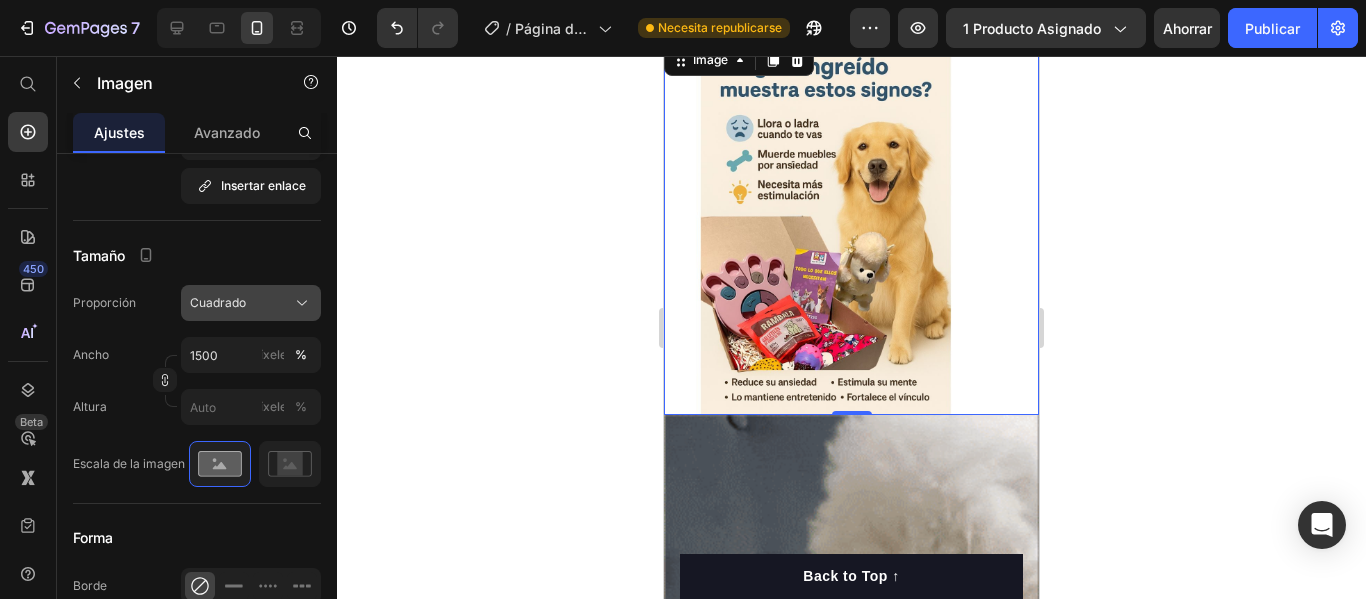 click on "Cuadrado" 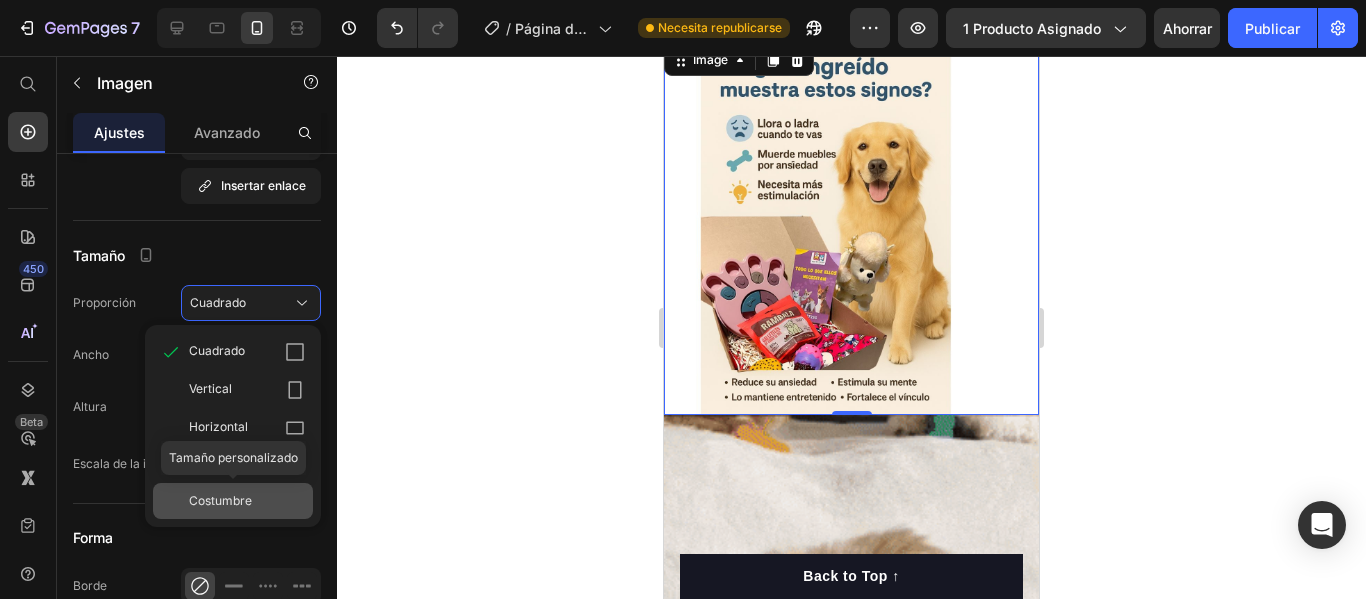 click on "Costumbre" at bounding box center [247, 501] 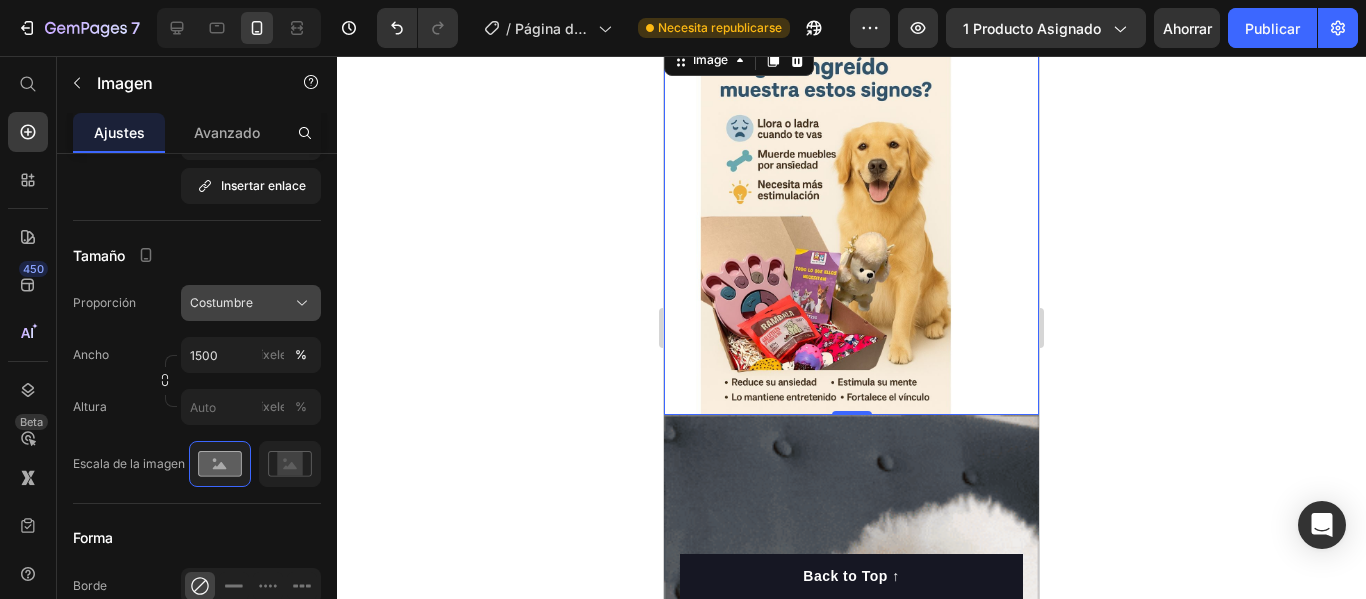 click on "Costumbre" at bounding box center (251, 303) 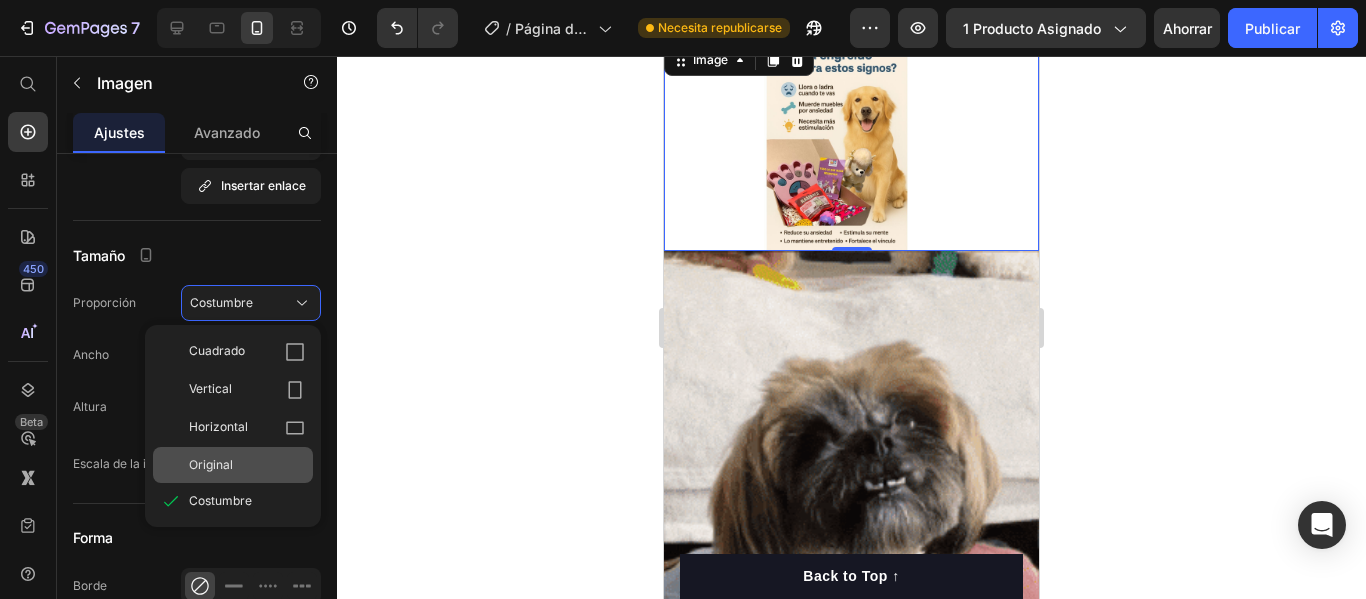 click on "Original" at bounding box center [247, 465] 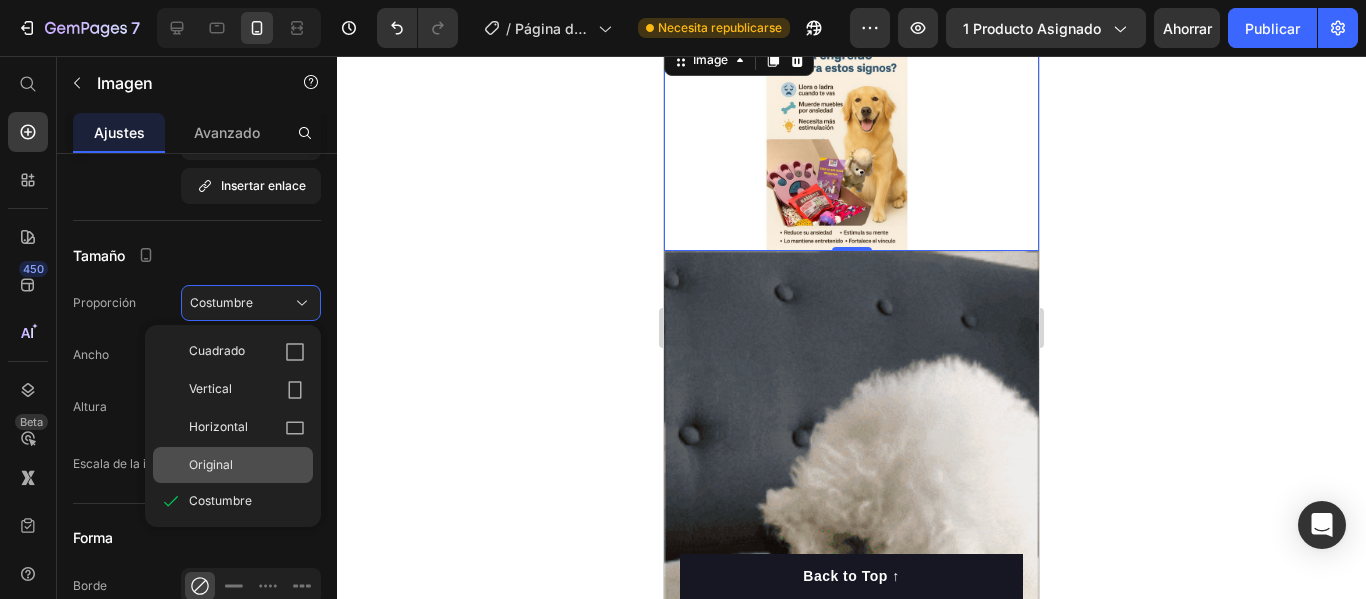 type 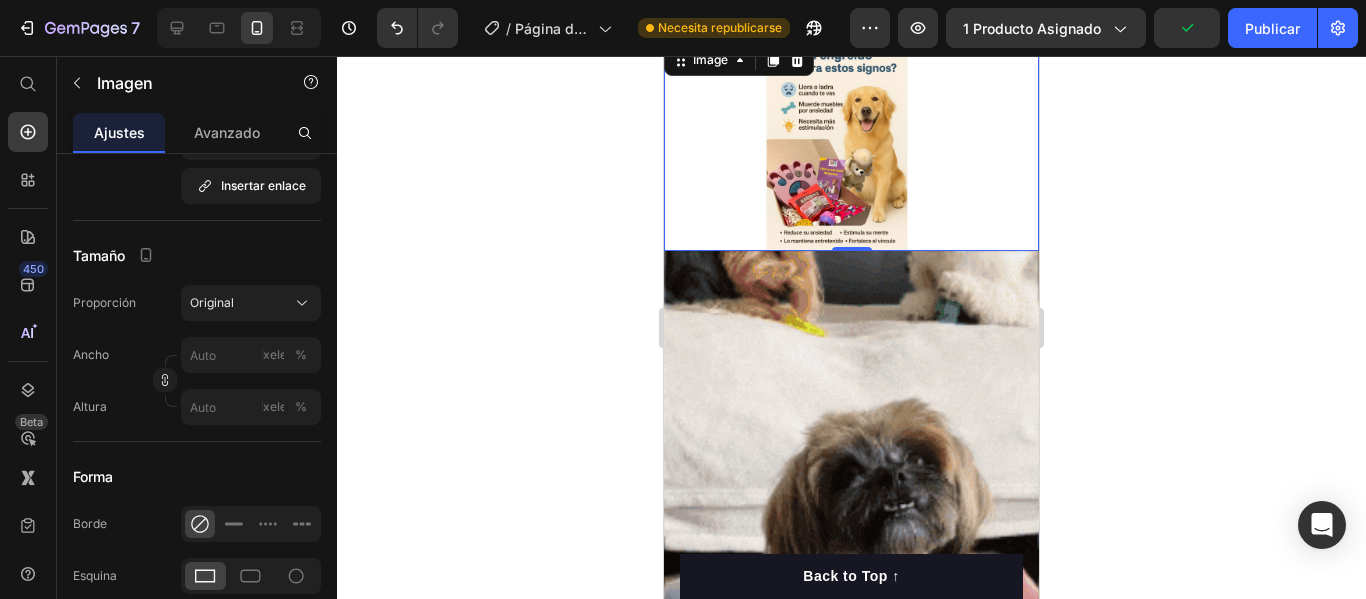 click 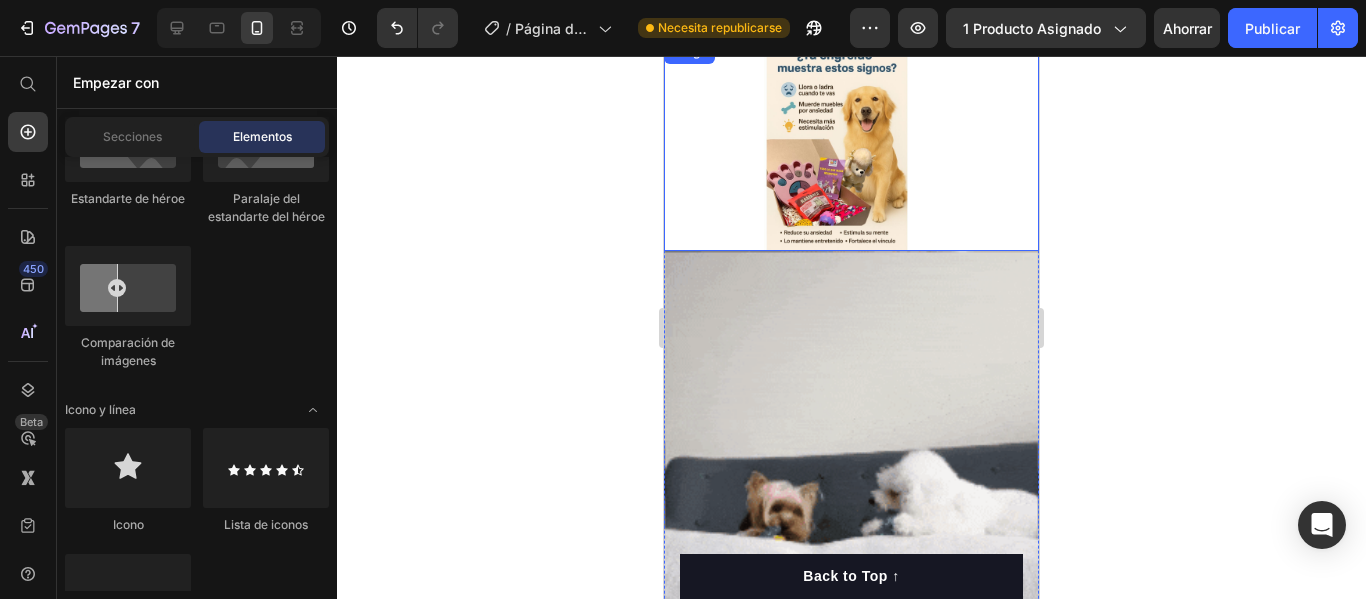 click at bounding box center [851, 145] 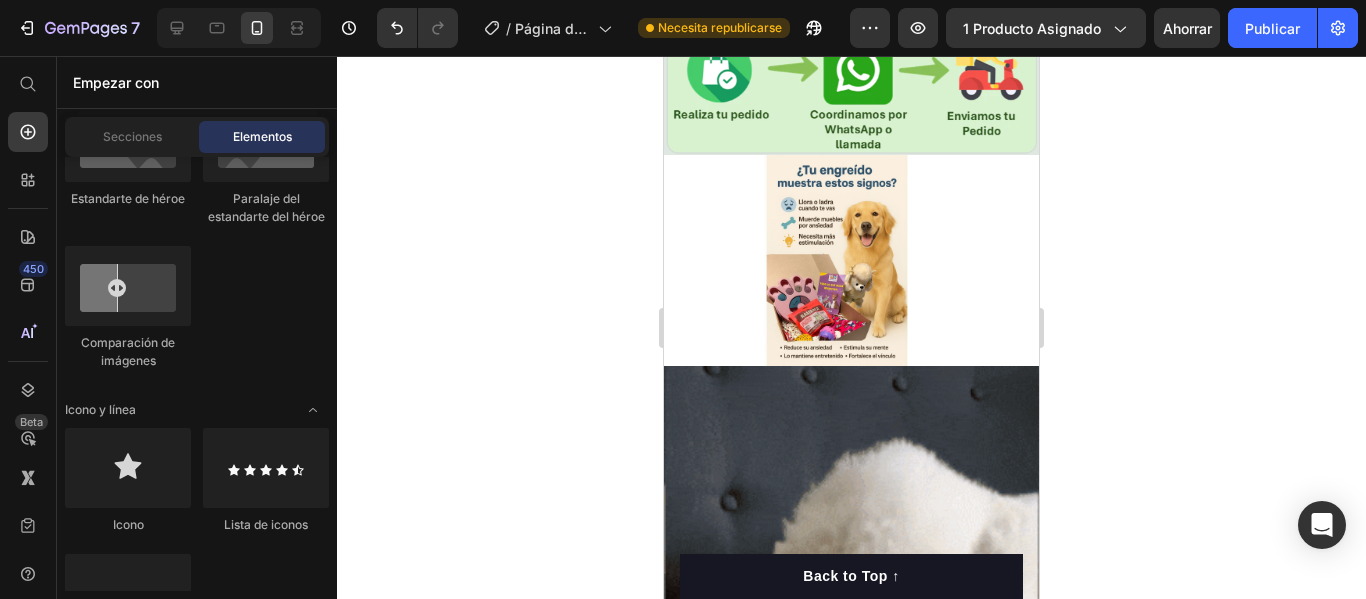 scroll, scrollTop: 885, scrollLeft: 0, axis: vertical 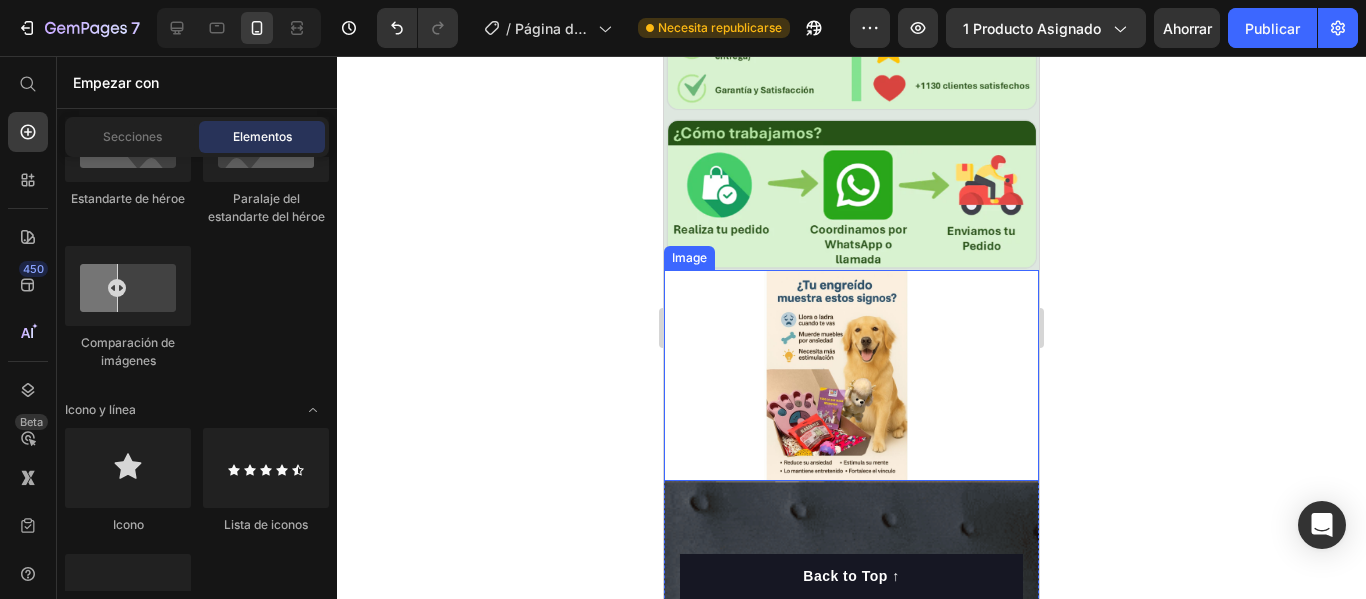 click at bounding box center (851, 375) 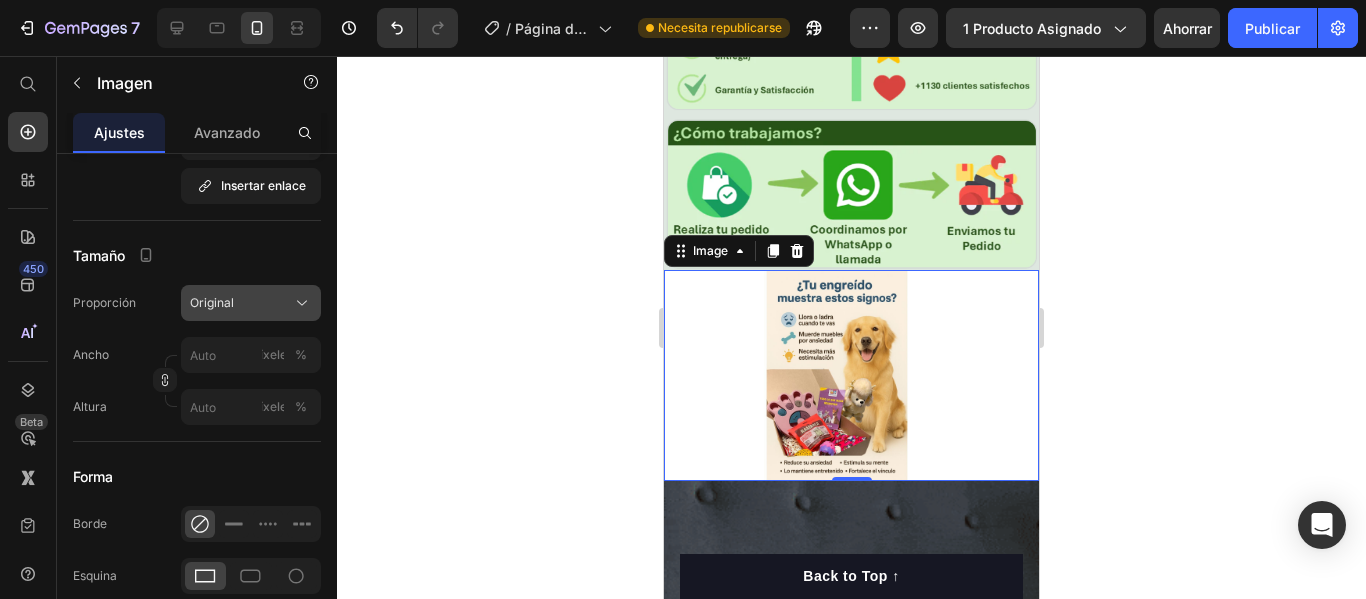 click on "Original" 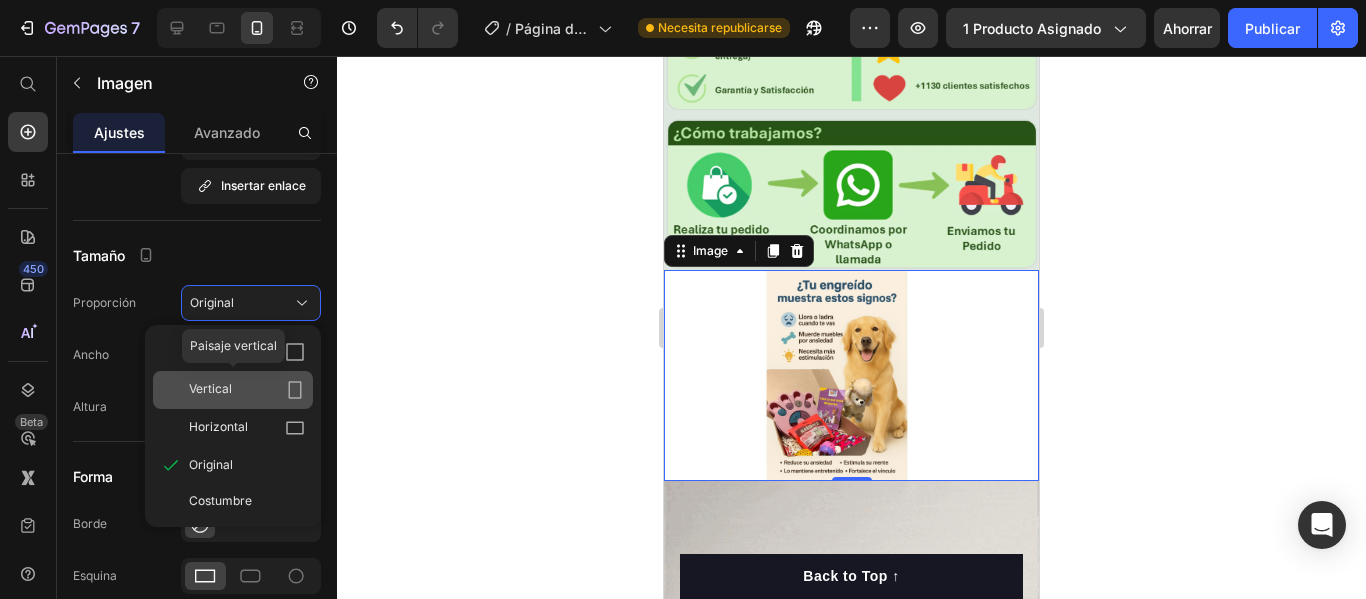 click on "Vertical" at bounding box center (247, 390) 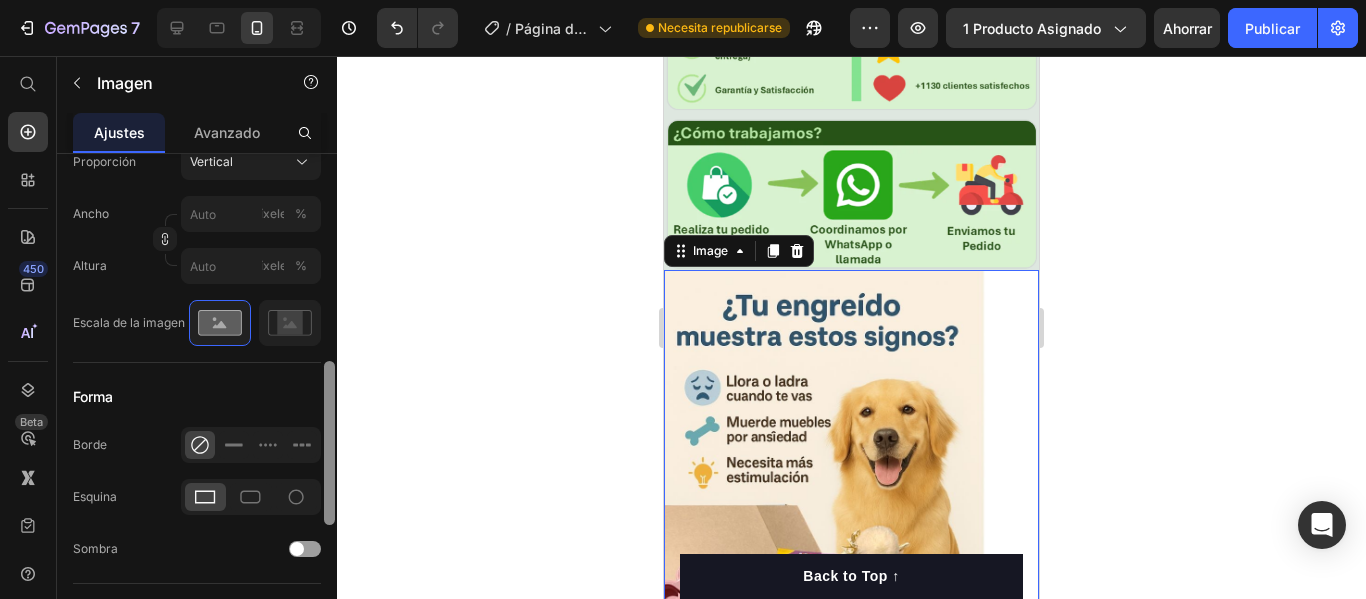 scroll, scrollTop: 647, scrollLeft: 0, axis: vertical 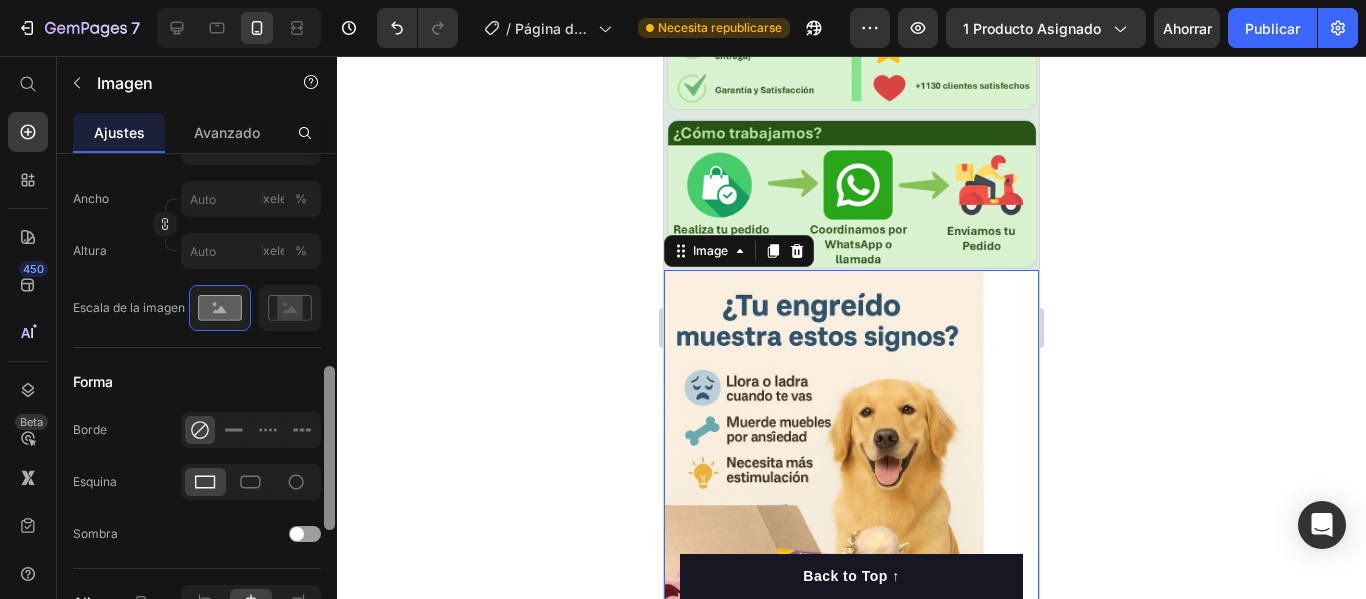 drag, startPoint x: 328, startPoint y: 335, endPoint x: 336, endPoint y: 386, distance: 51.62364 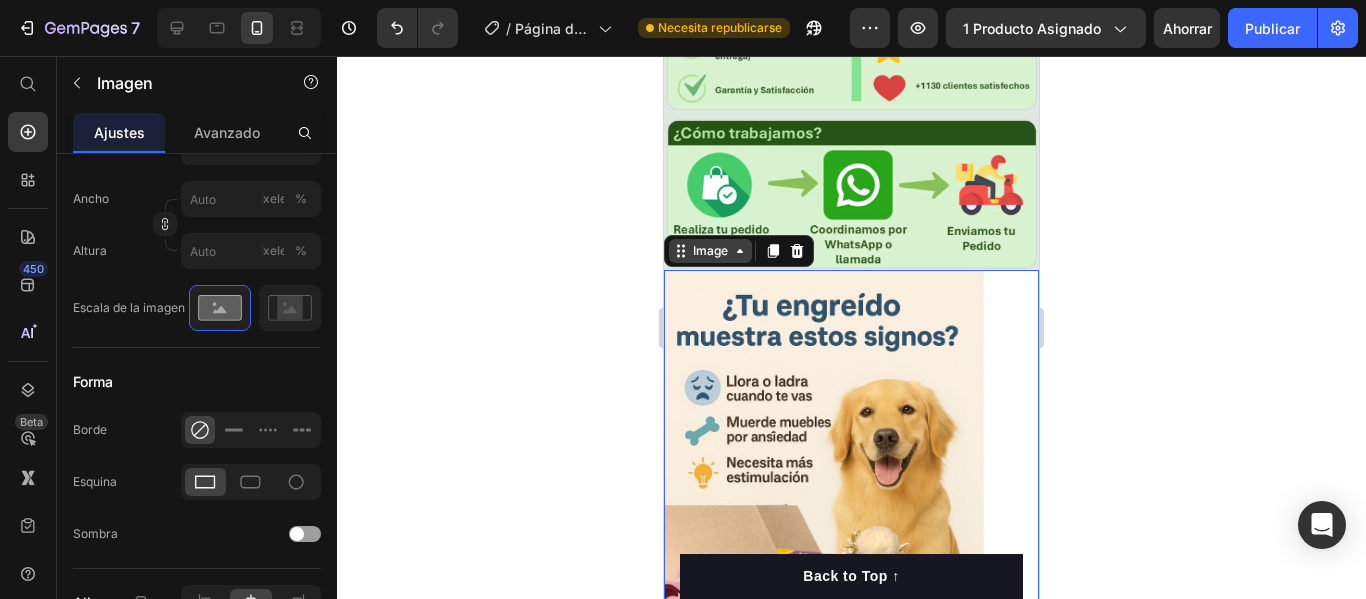 click 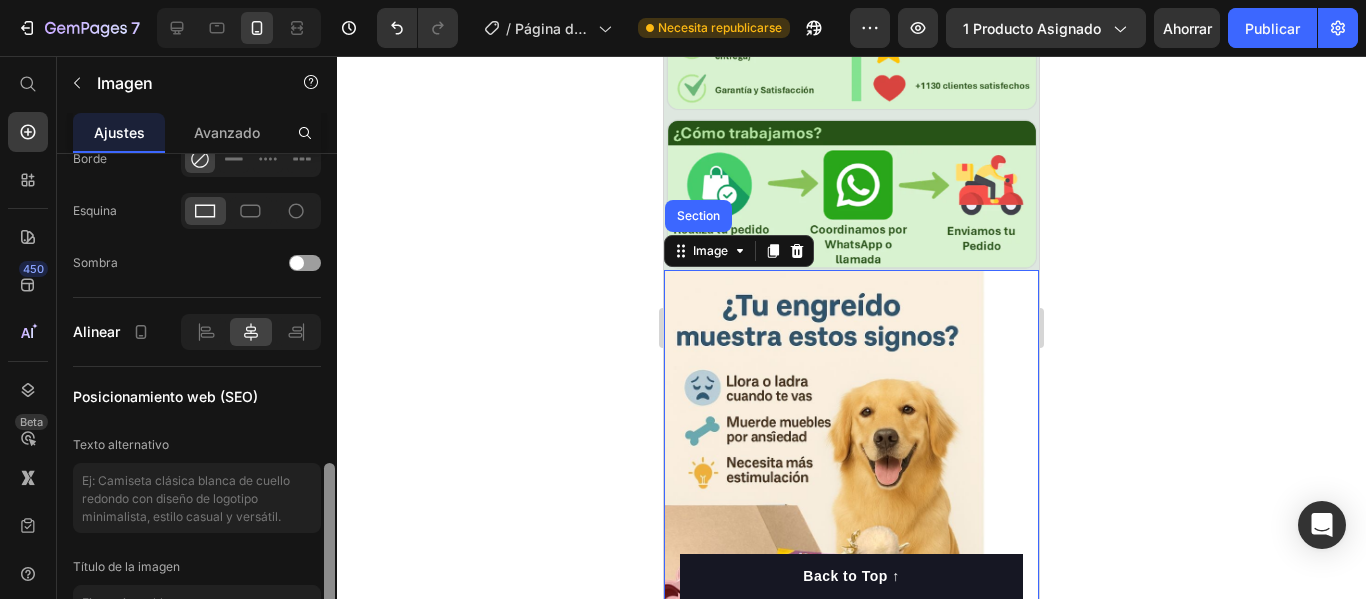 scroll, scrollTop: 927, scrollLeft: 0, axis: vertical 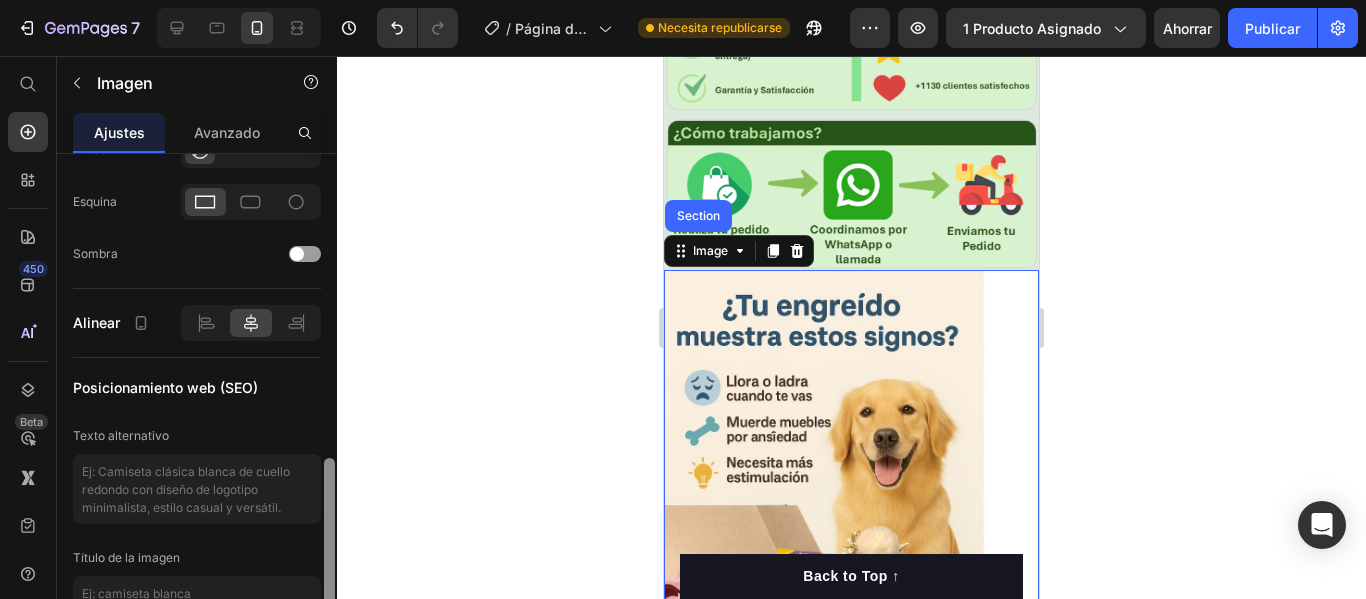 drag, startPoint x: 328, startPoint y: 470, endPoint x: 320, endPoint y: 562, distance: 92.34717 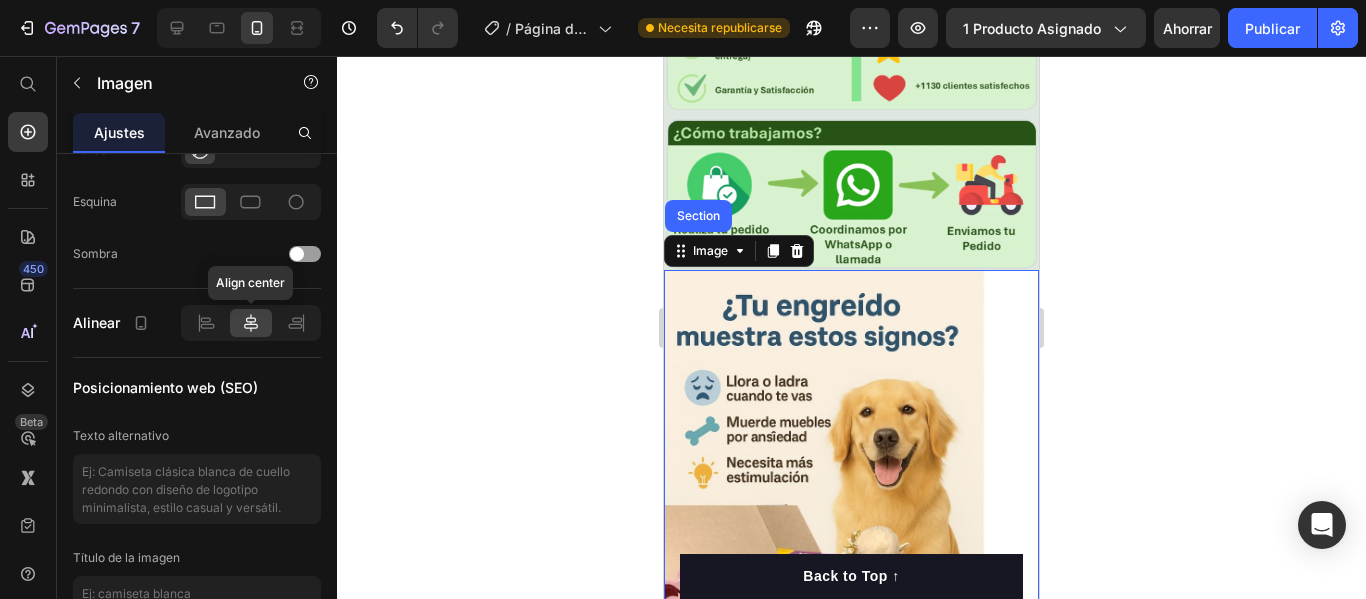 click 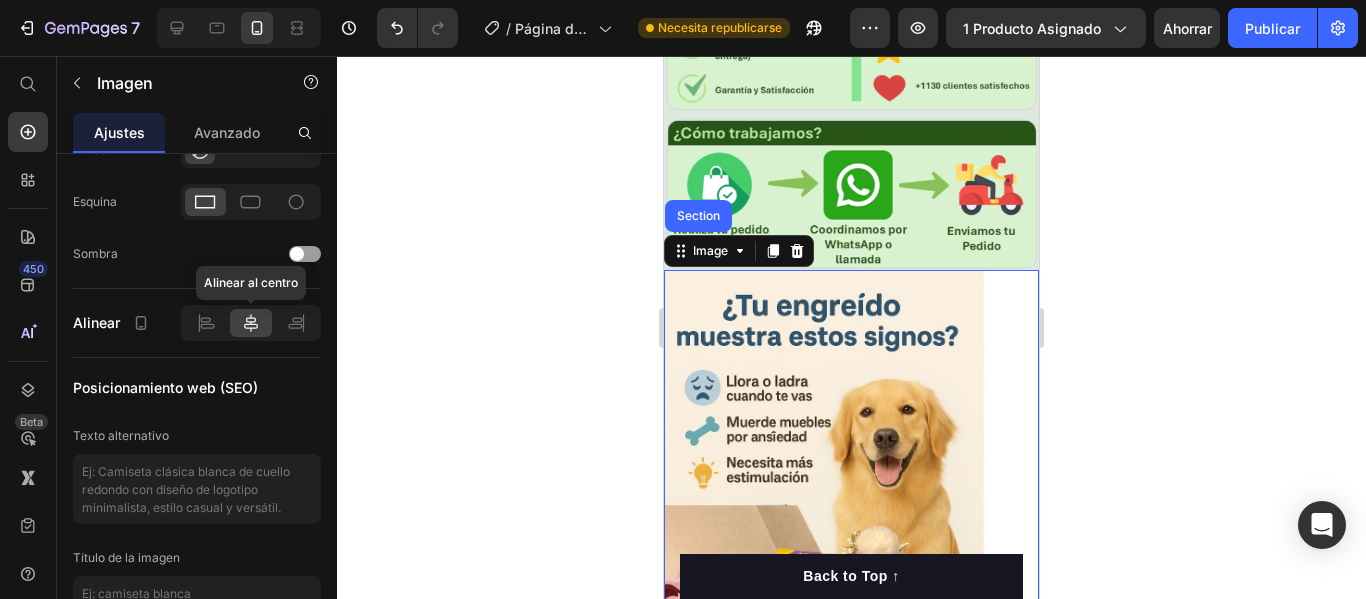 click 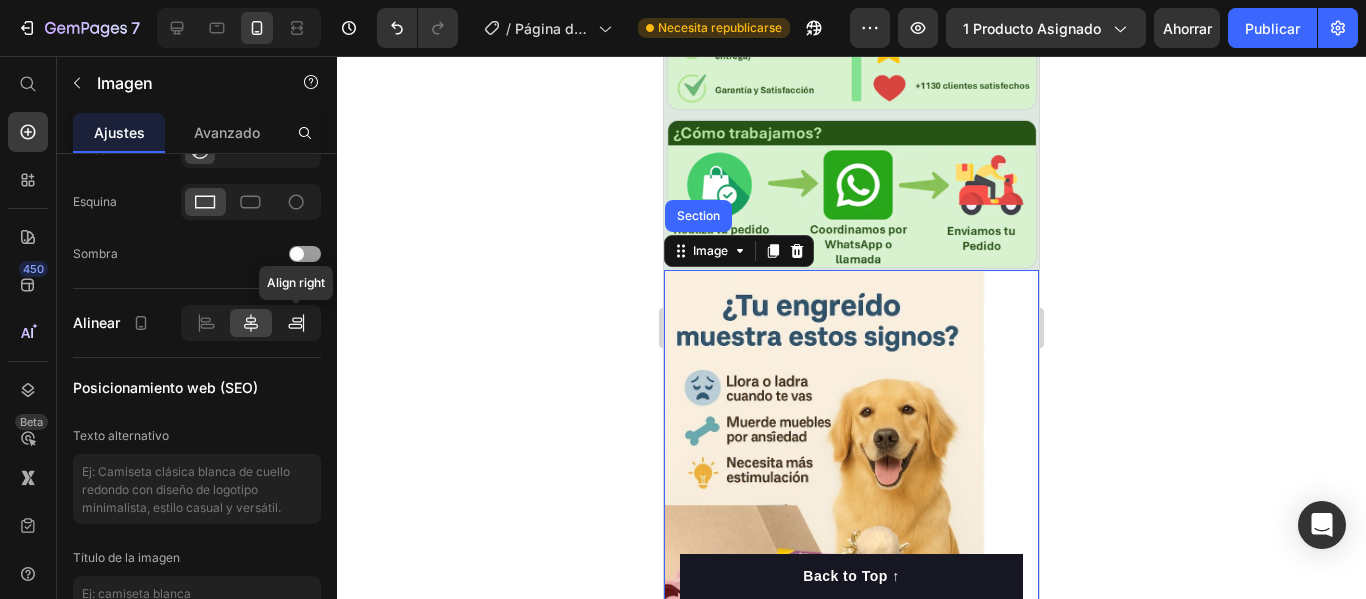 click 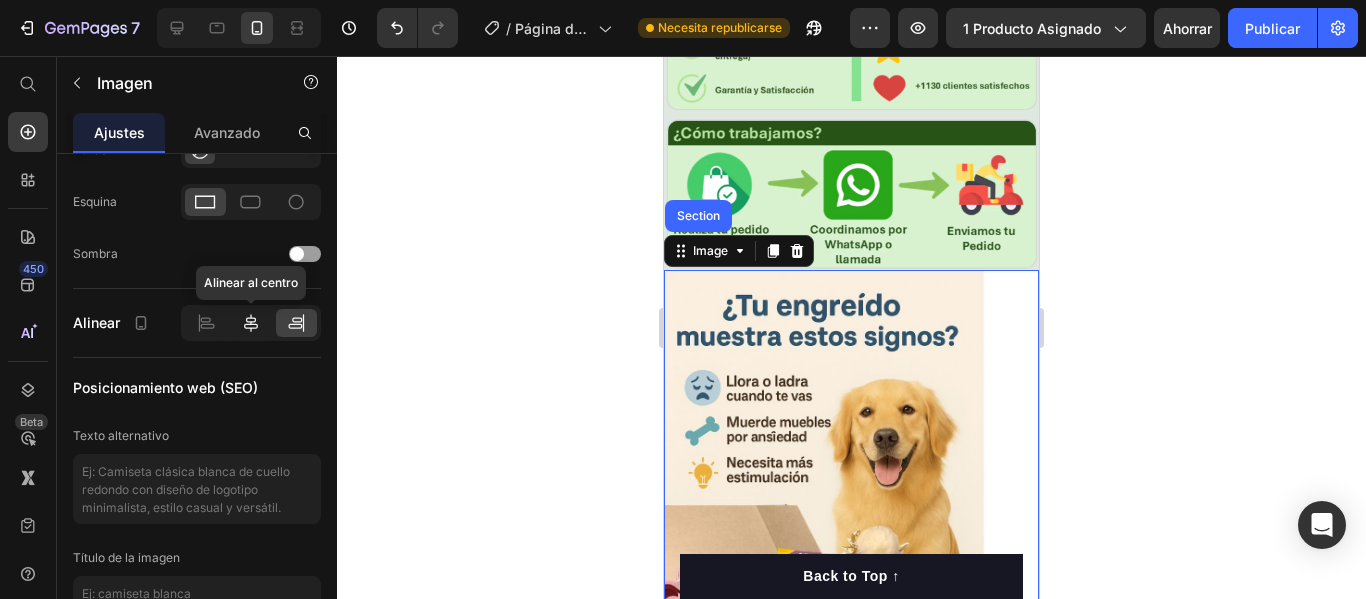 click 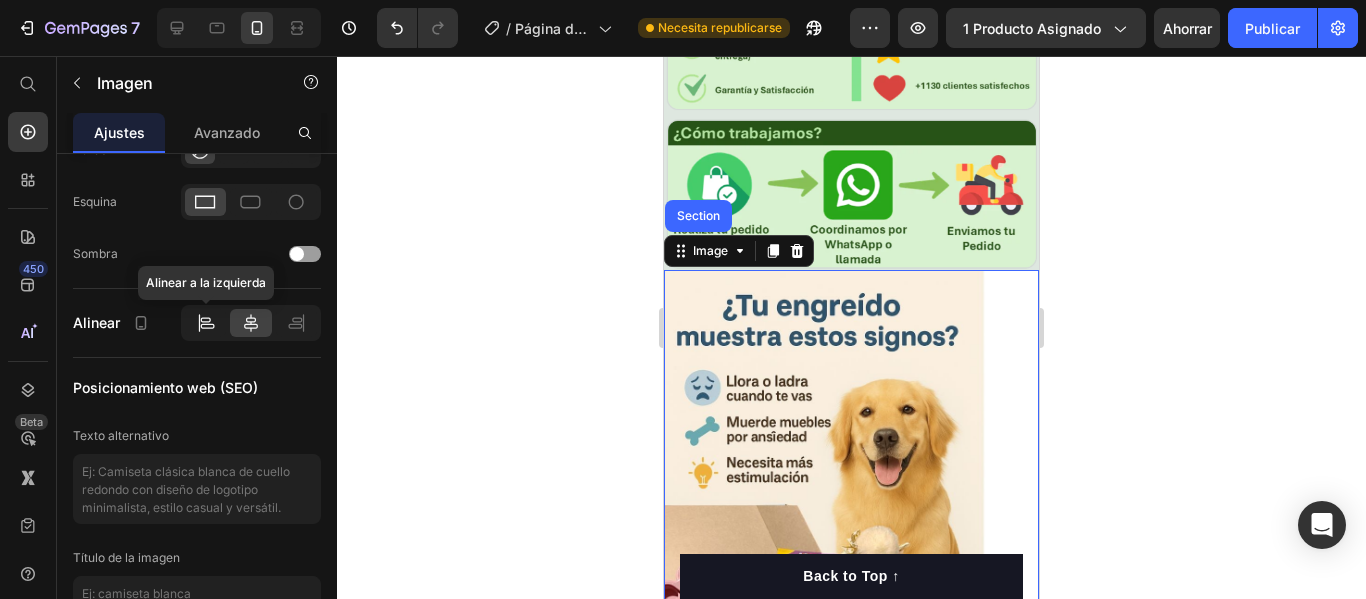 click 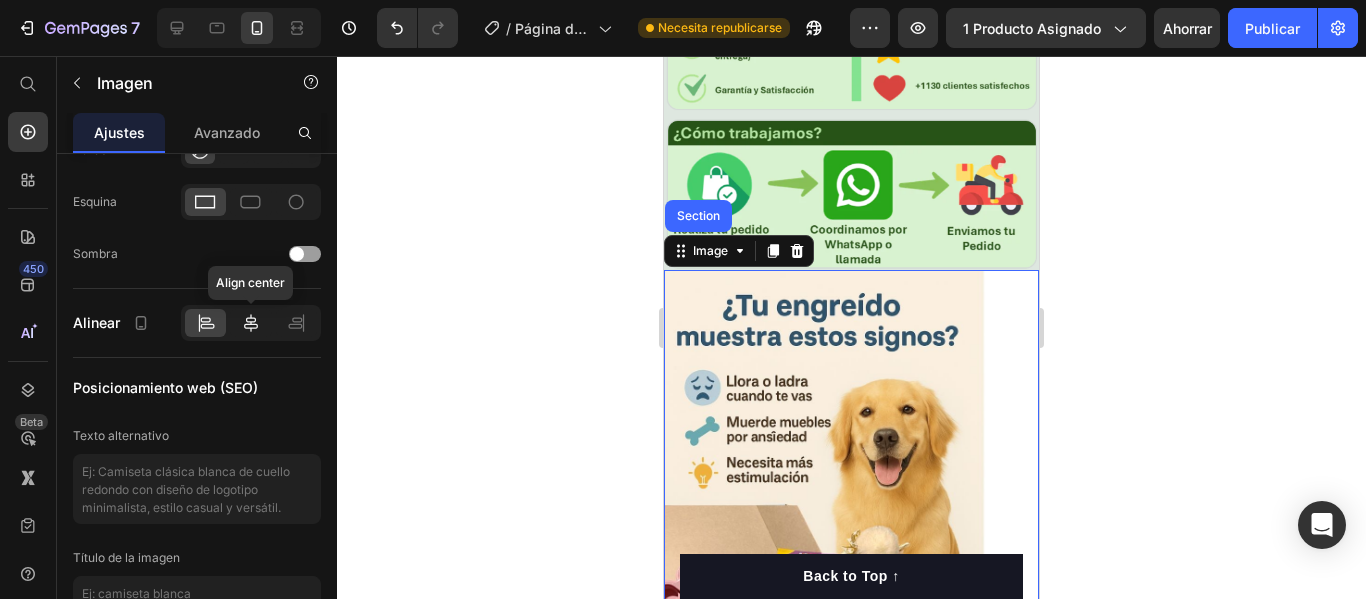 click 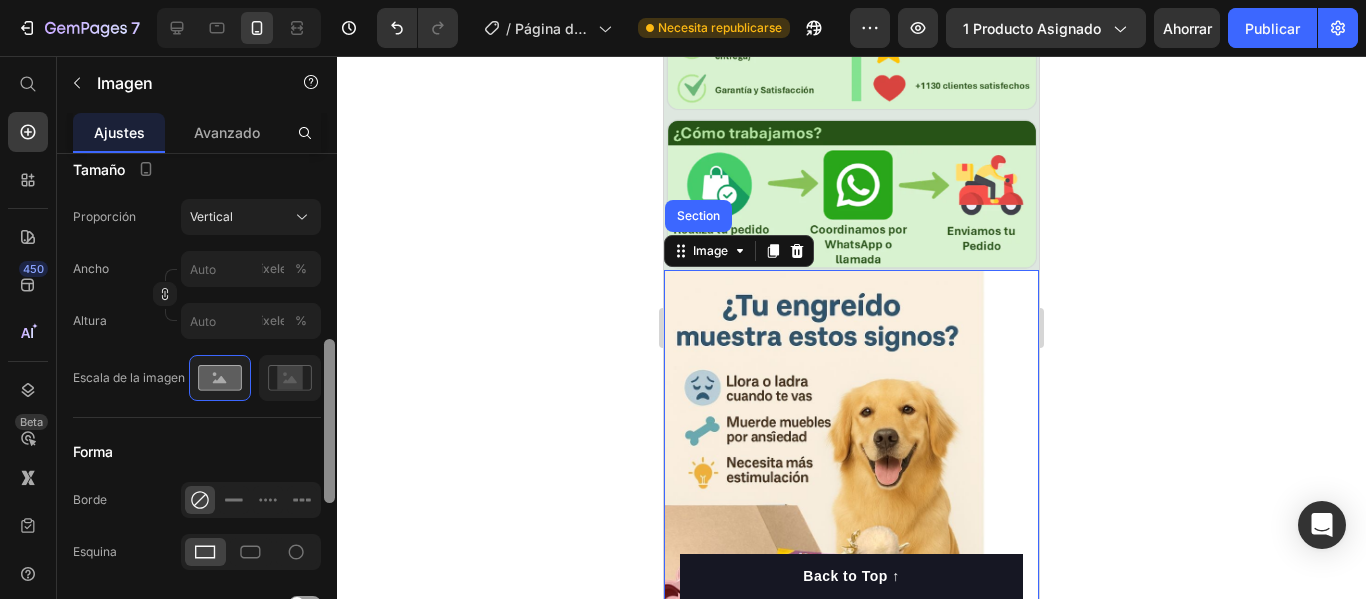 scroll, scrollTop: 567, scrollLeft: 0, axis: vertical 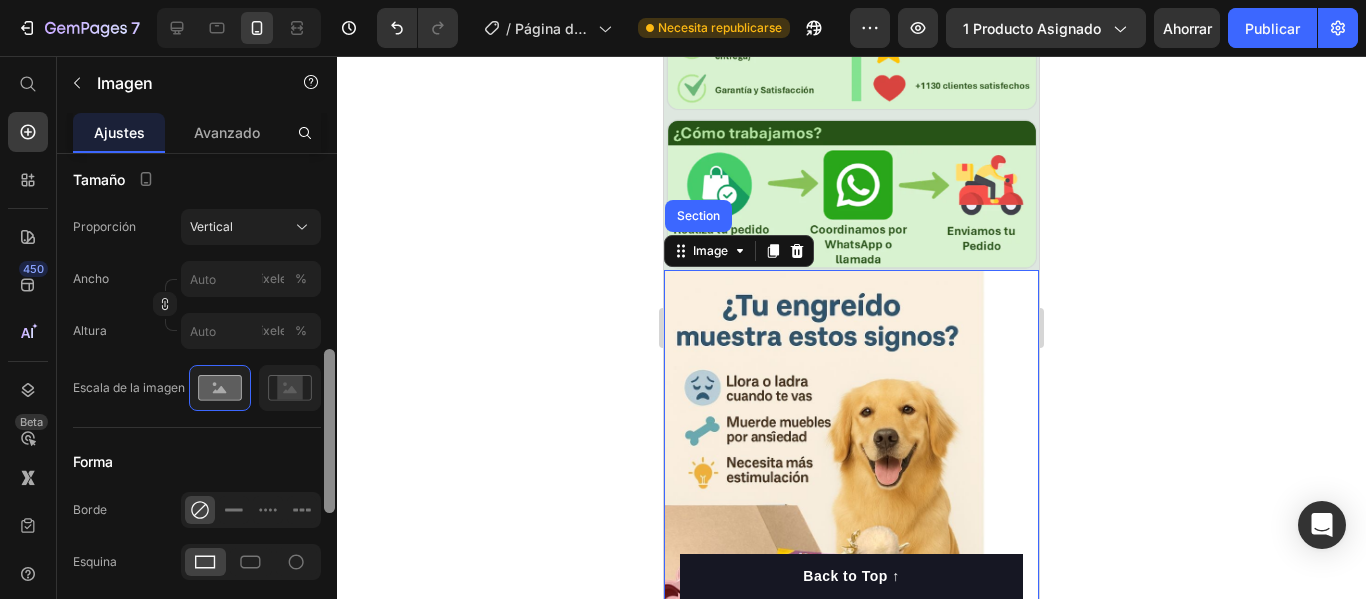 drag, startPoint x: 328, startPoint y: 526, endPoint x: 327, endPoint y: 408, distance: 118.004234 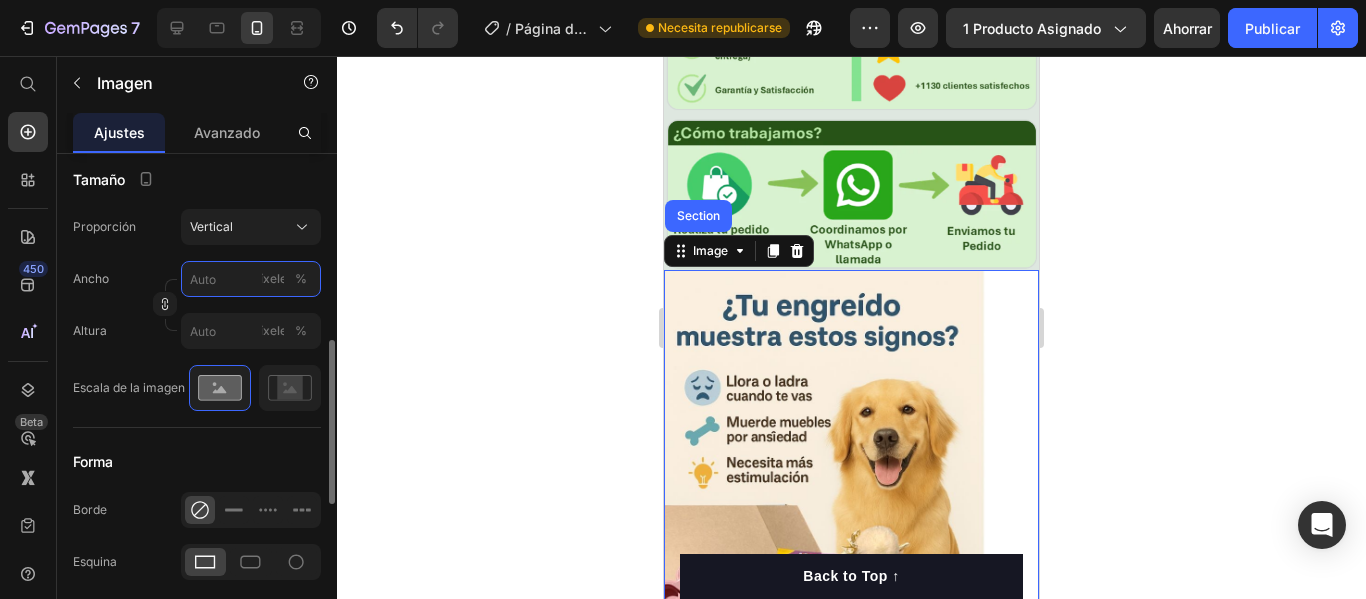 click on "píxeles %" at bounding box center (251, 279) 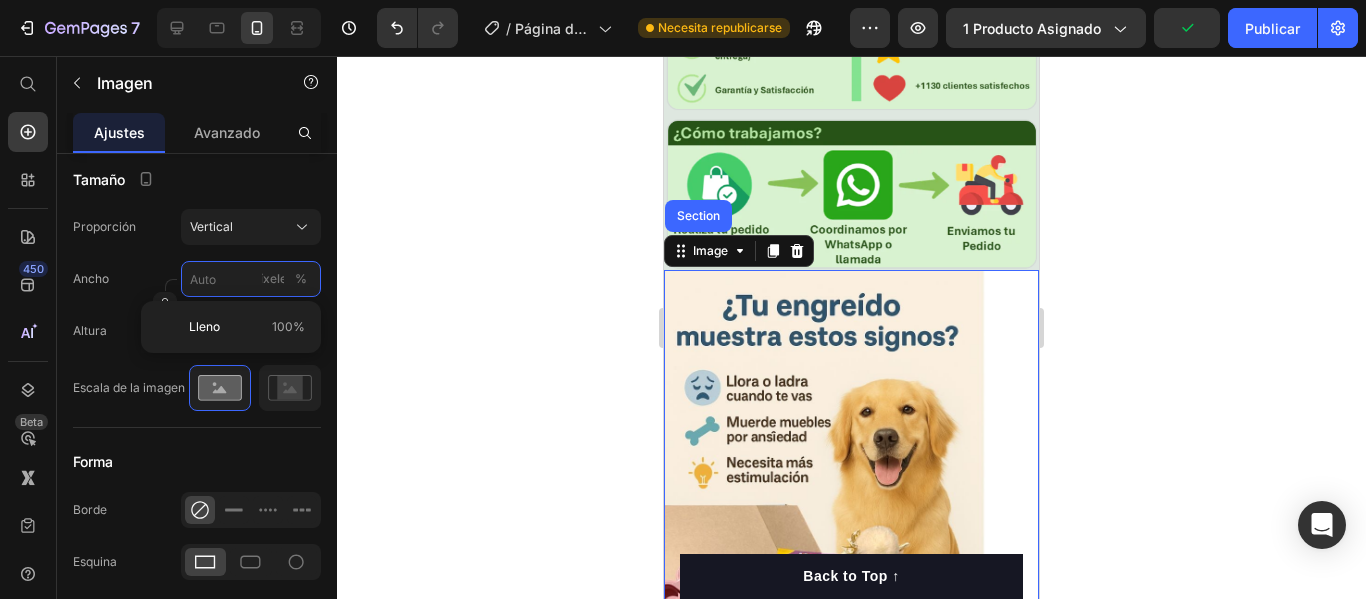 type on "1" 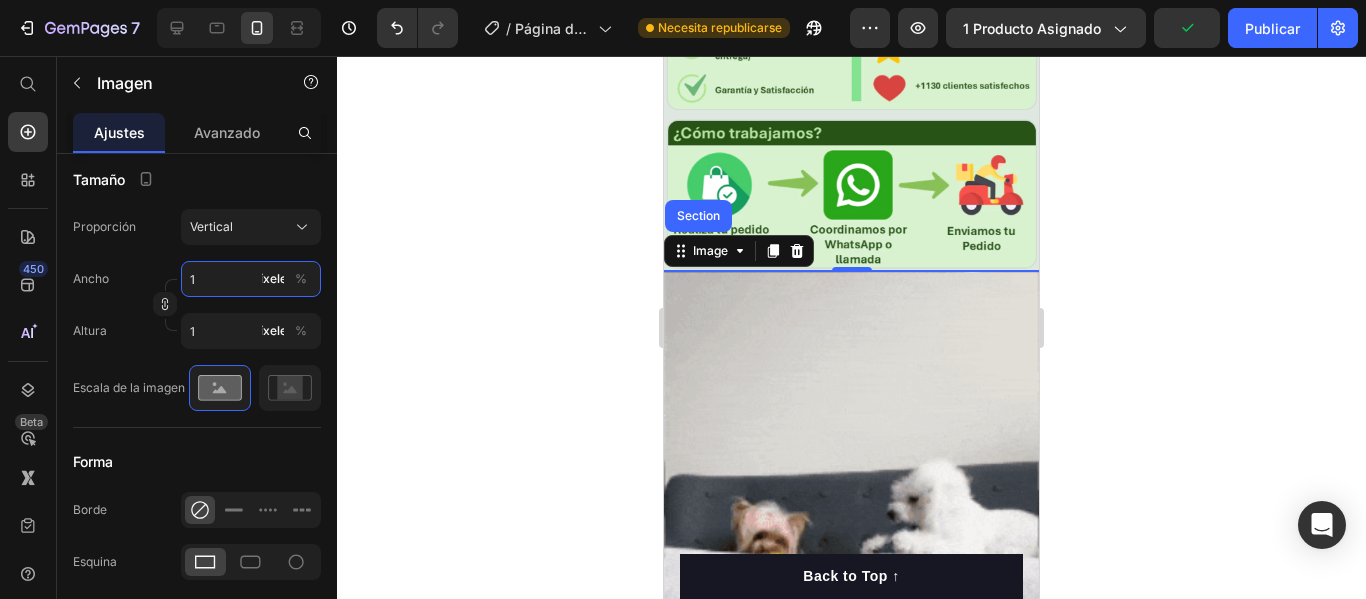 type on "15" 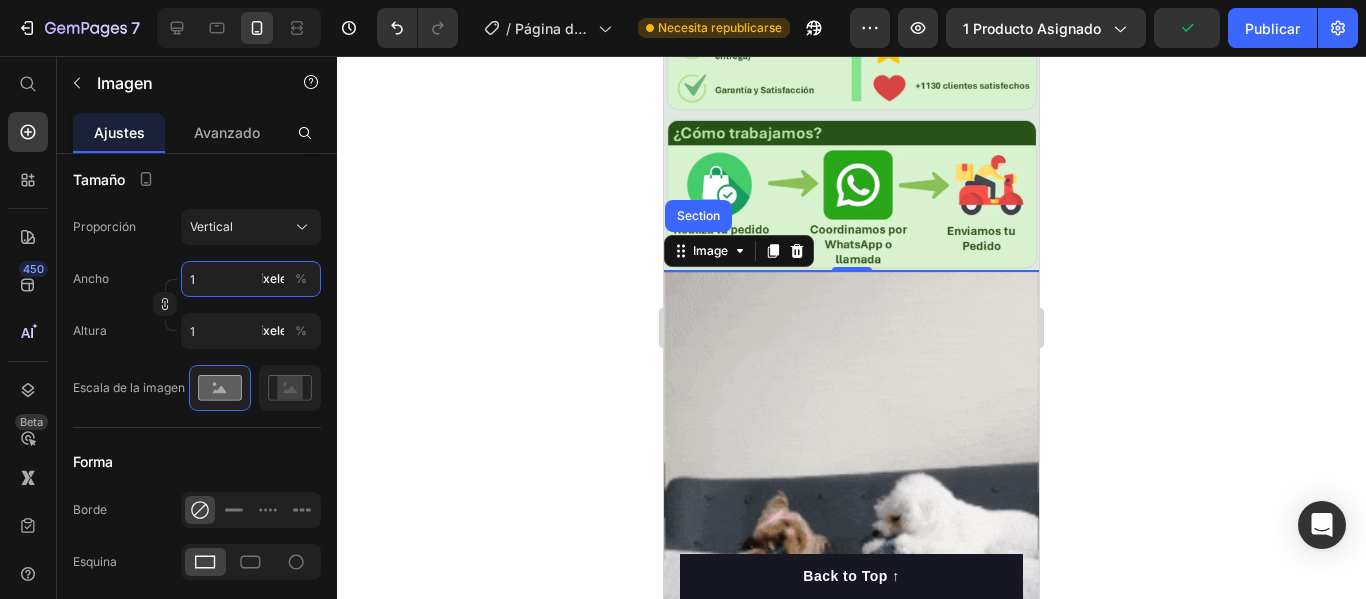 type on "20" 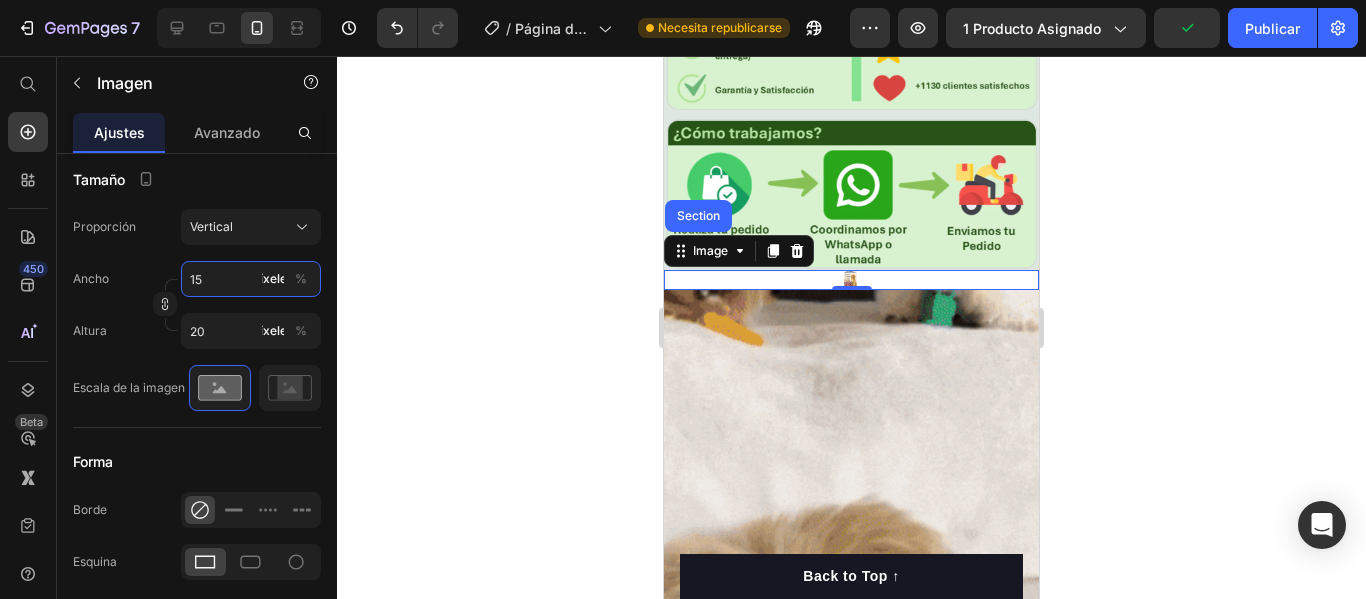 type on "150" 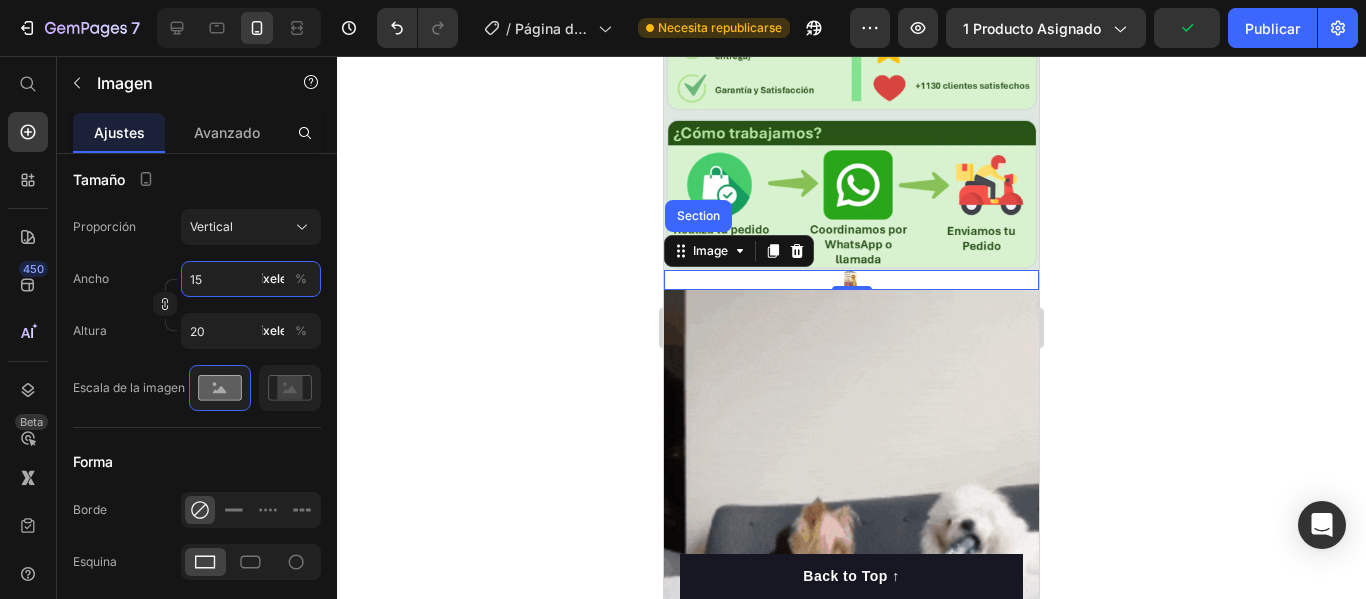 type on "200" 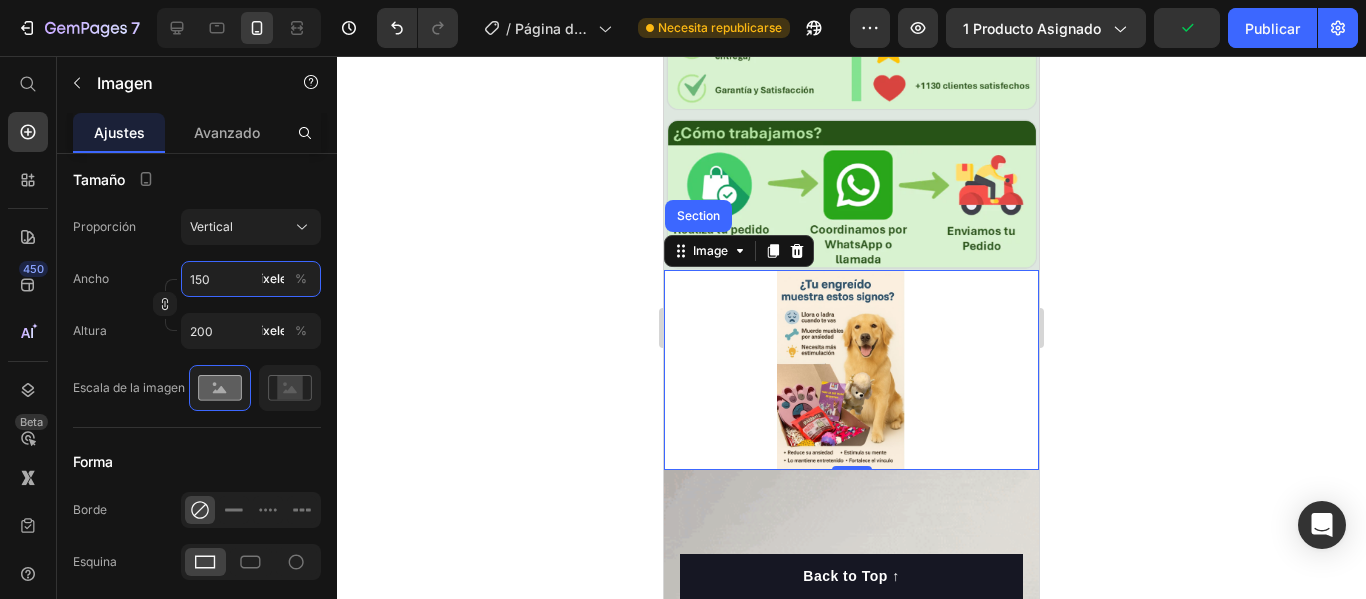 type on "1500" 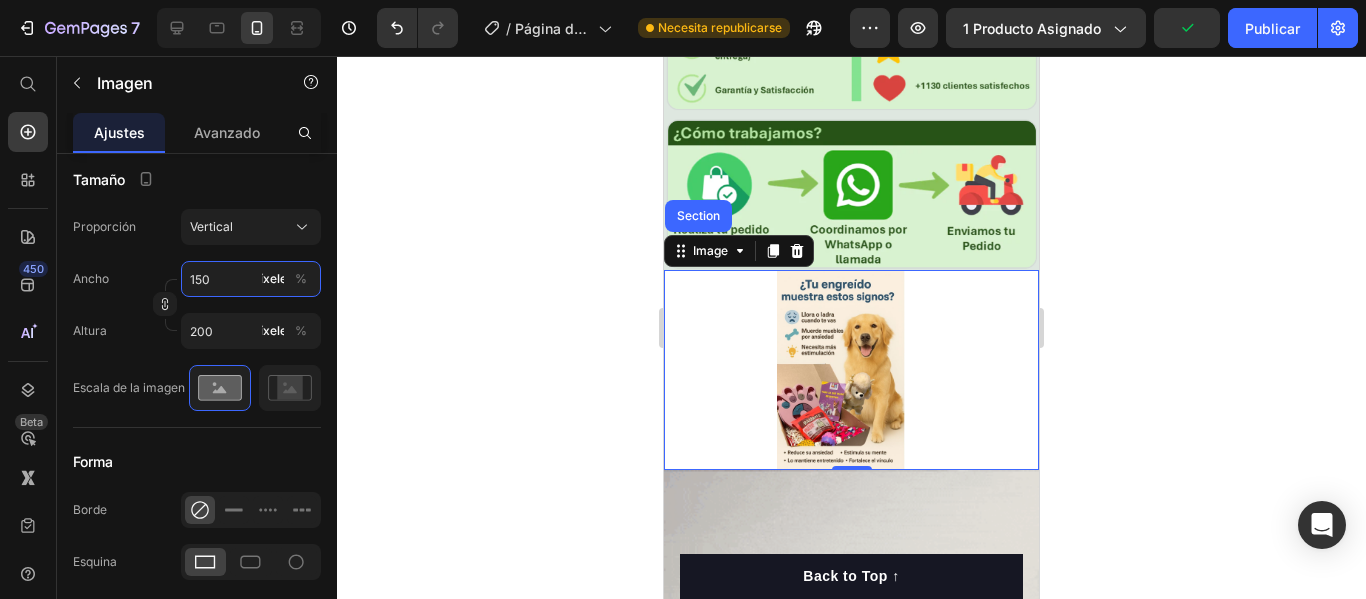 type on "2000" 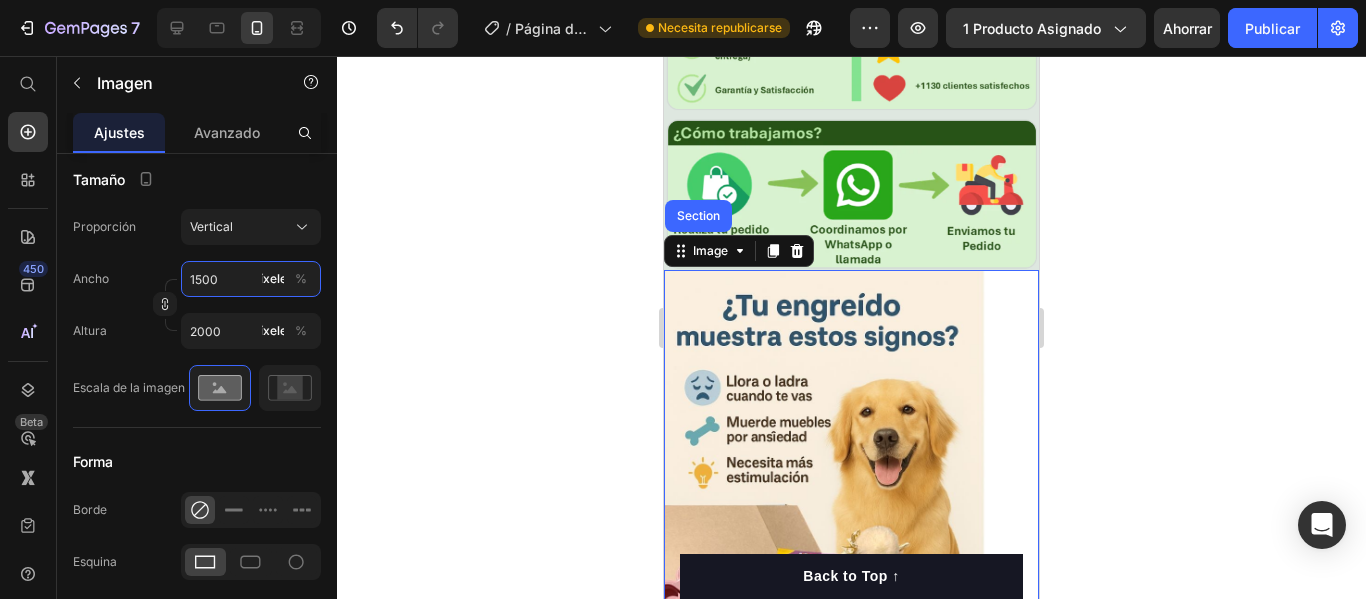 type on "150" 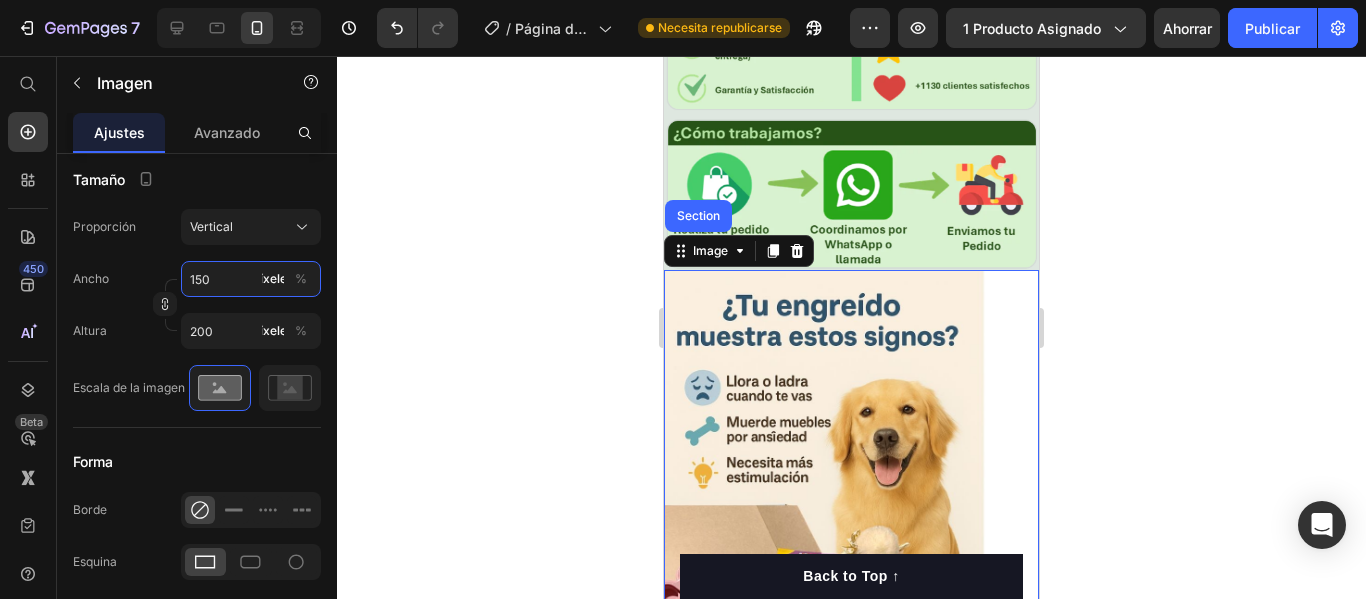 type on "15" 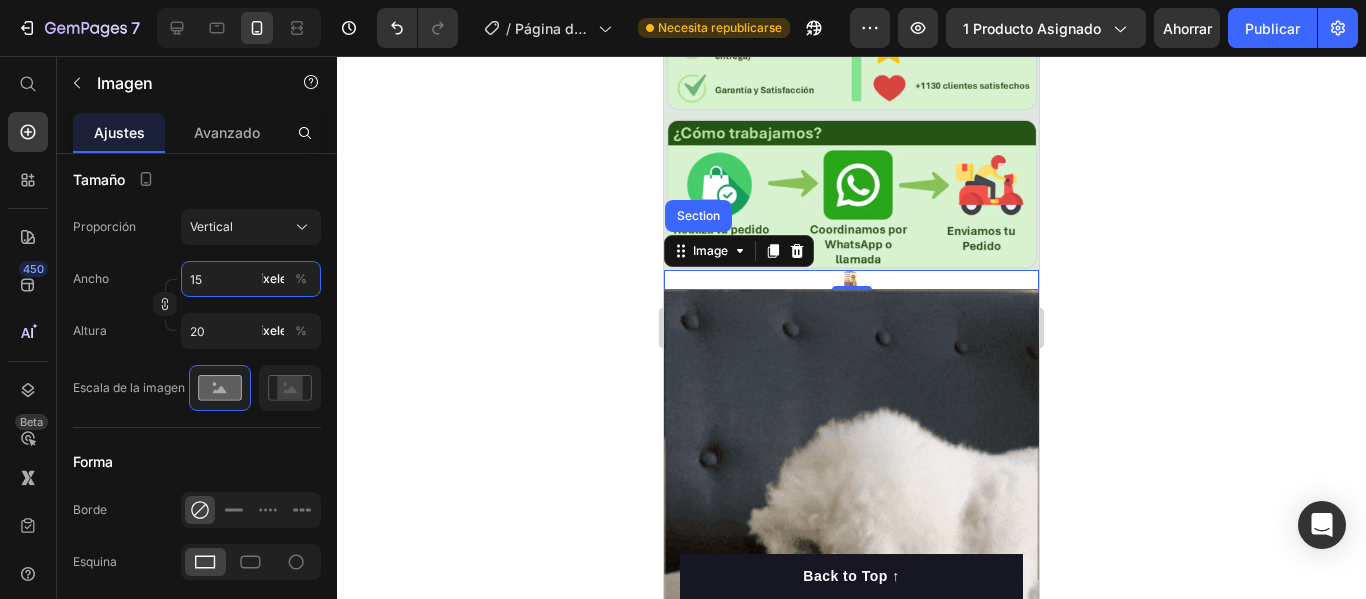 type on "1" 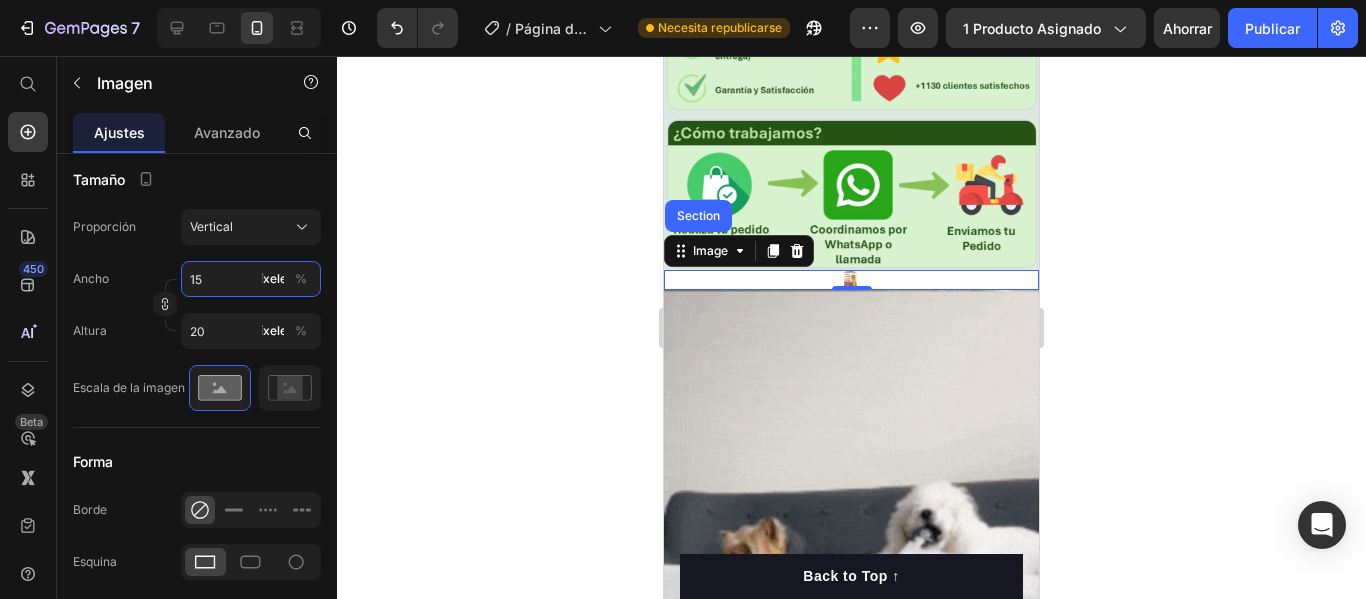 type on "1" 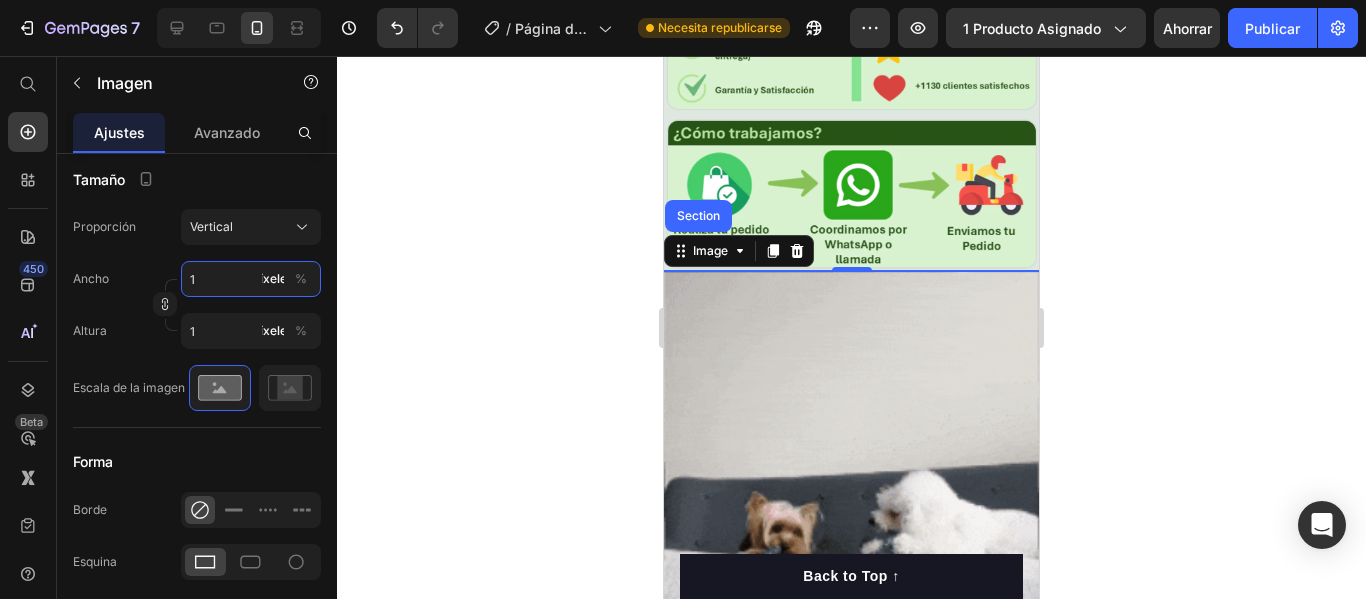 type 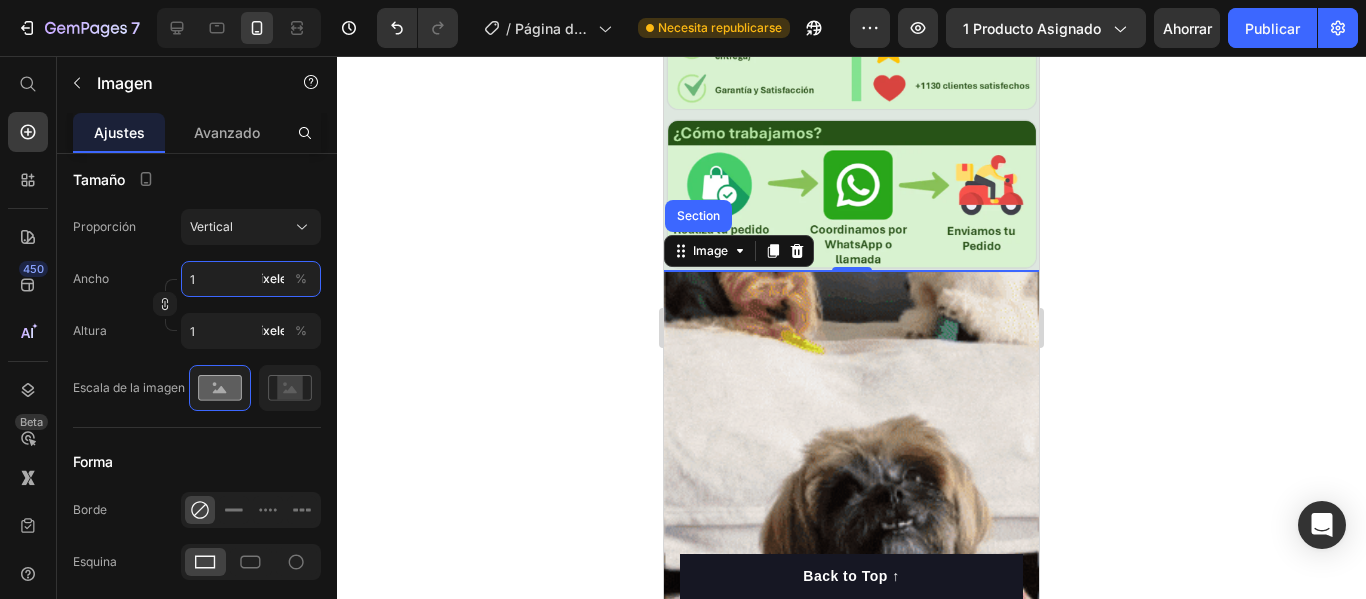type 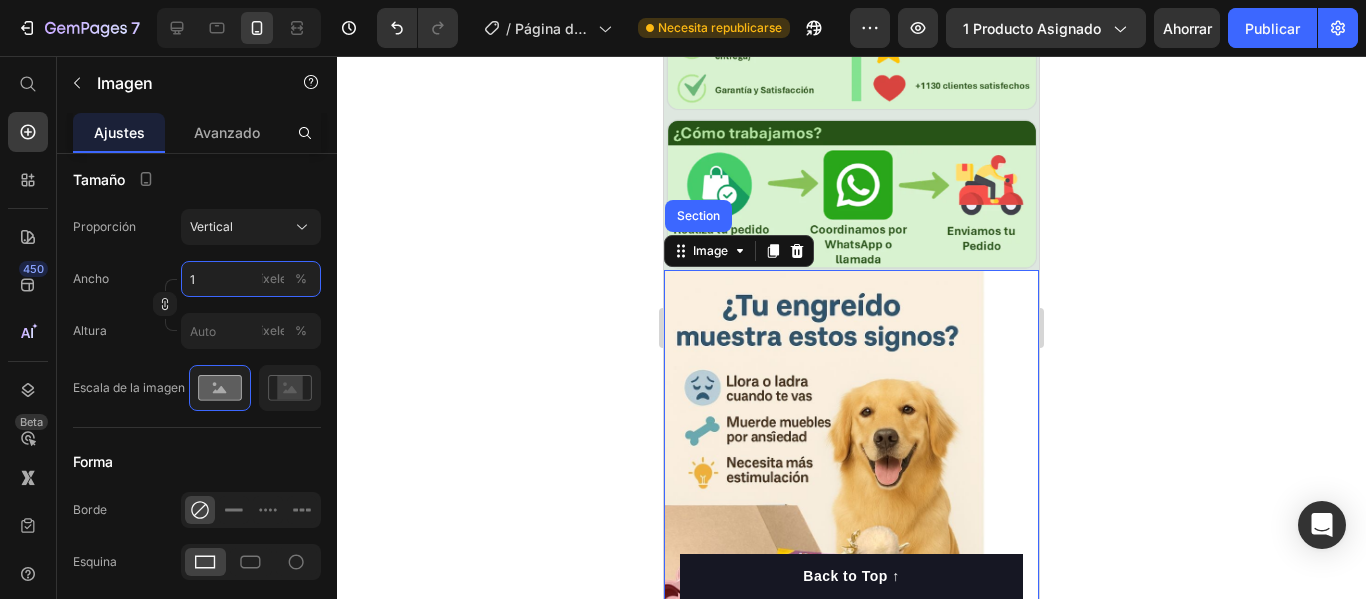 type on "12" 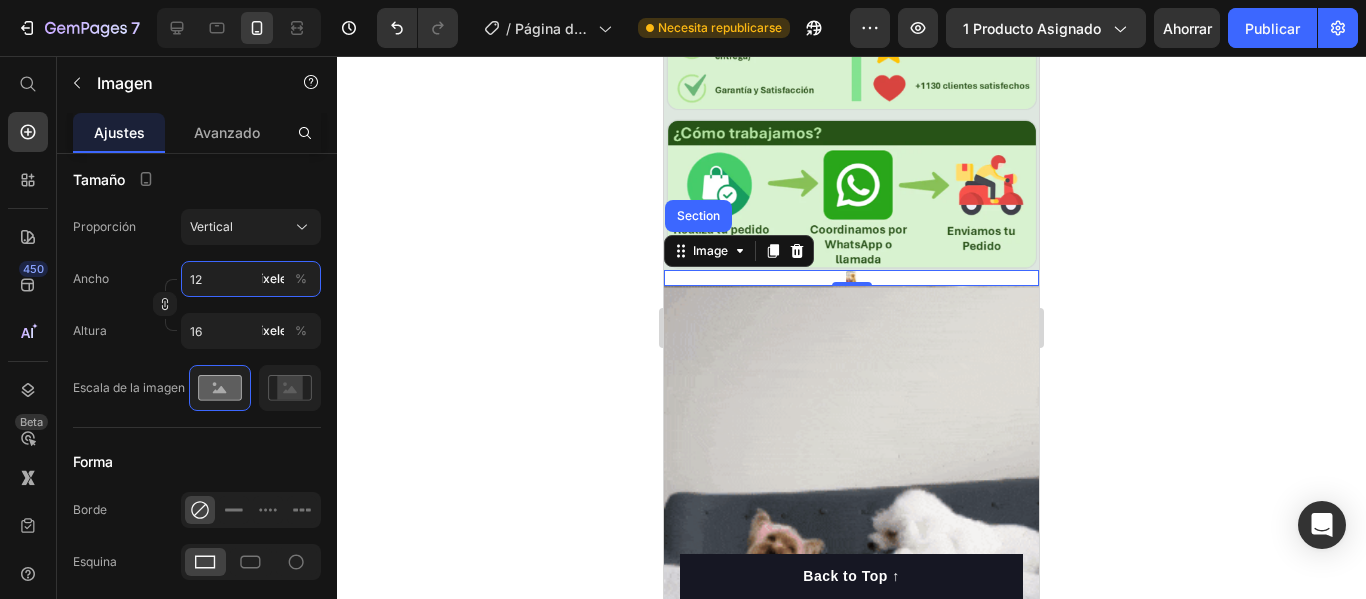 type on "120" 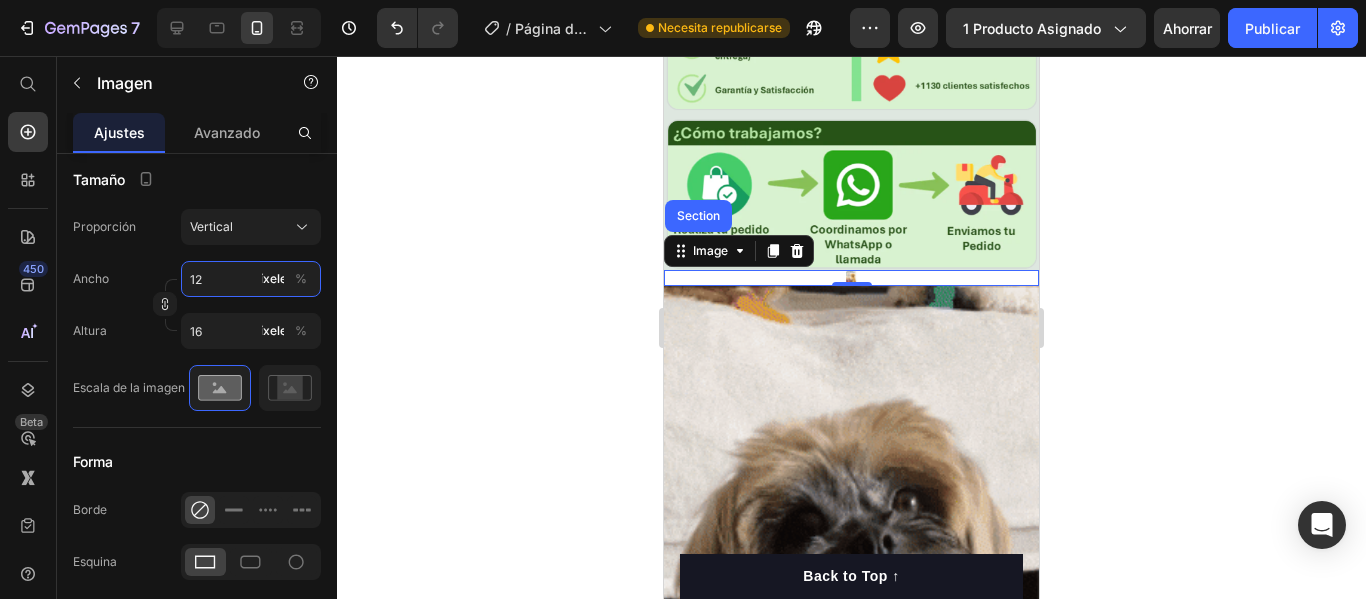 type on "160" 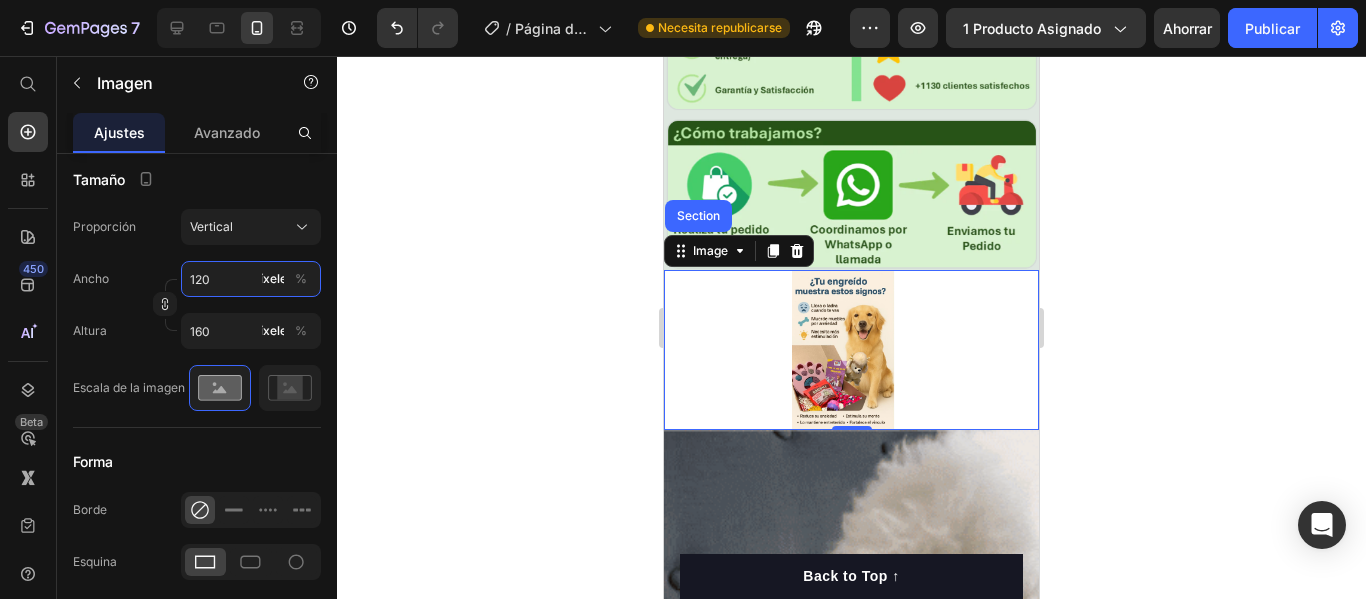 type on "1200" 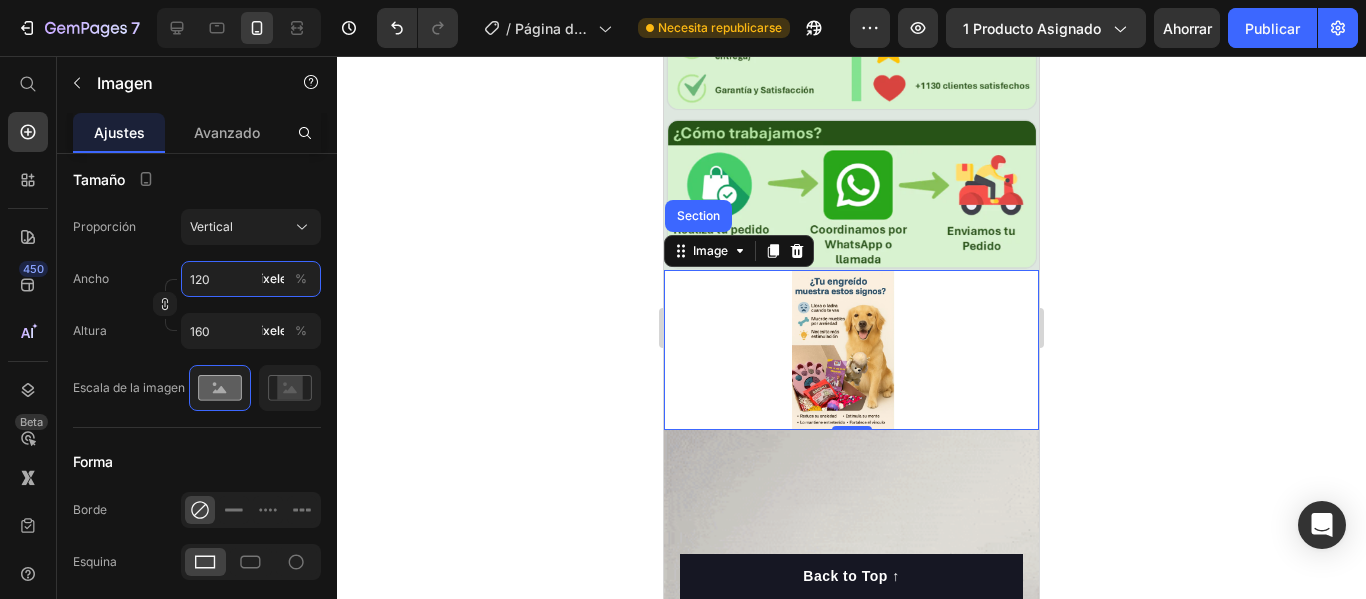 type on "1600" 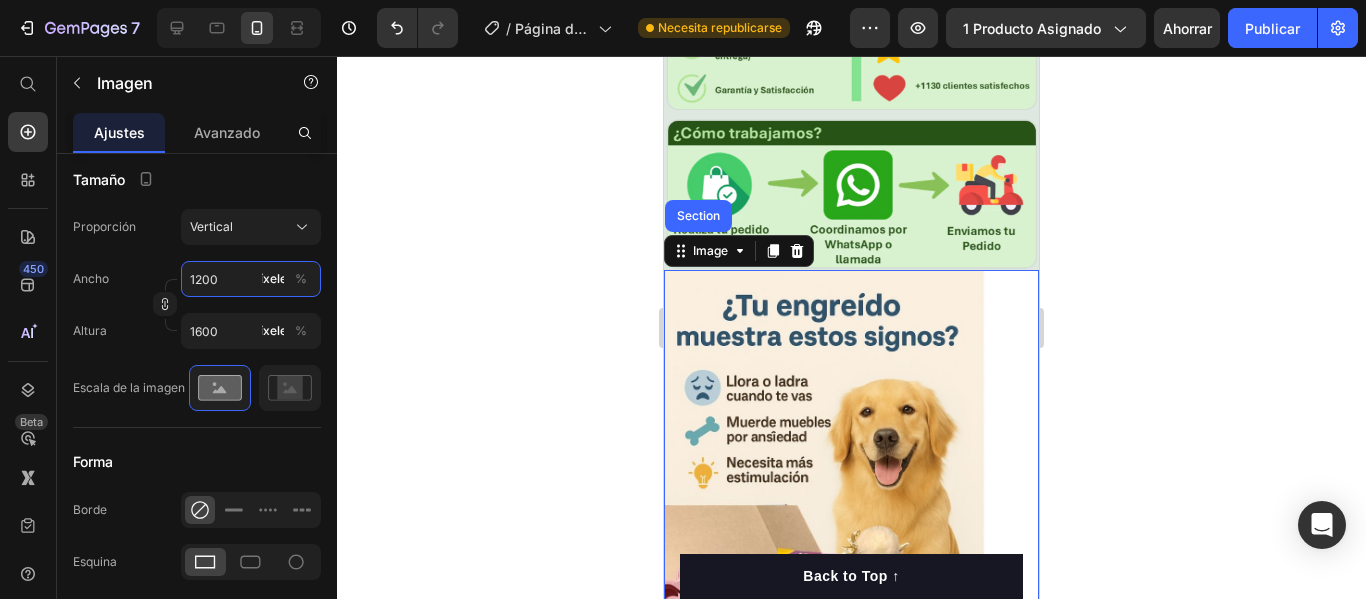 type on "12000" 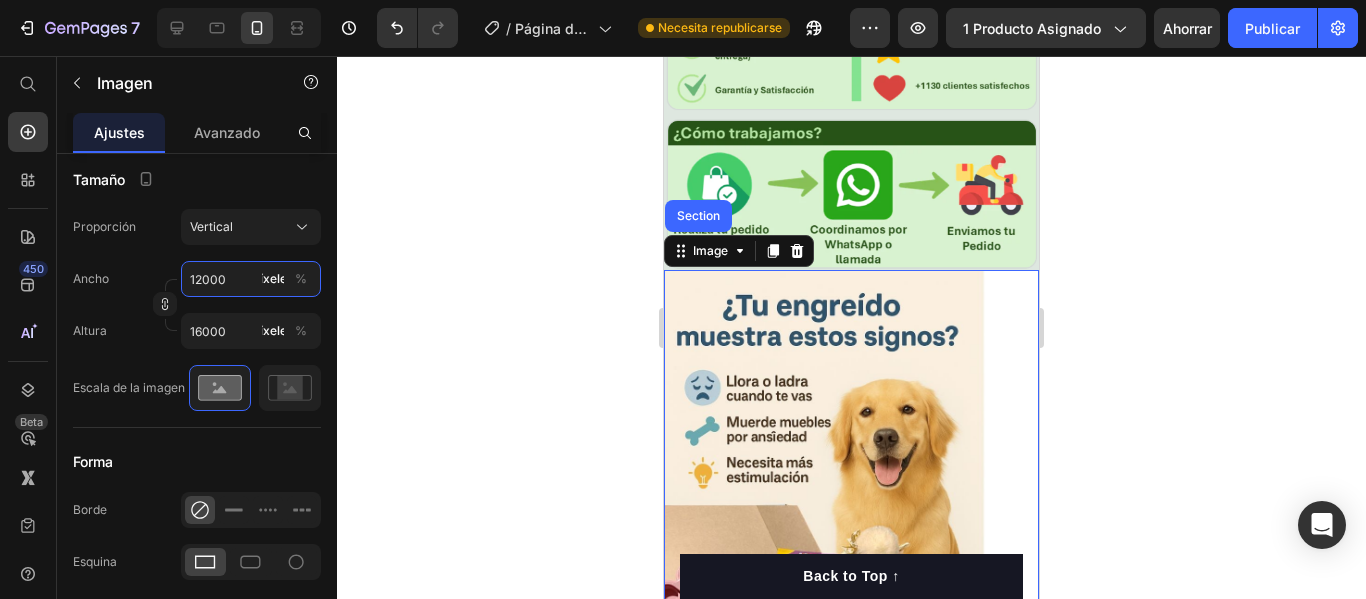 type on "120000" 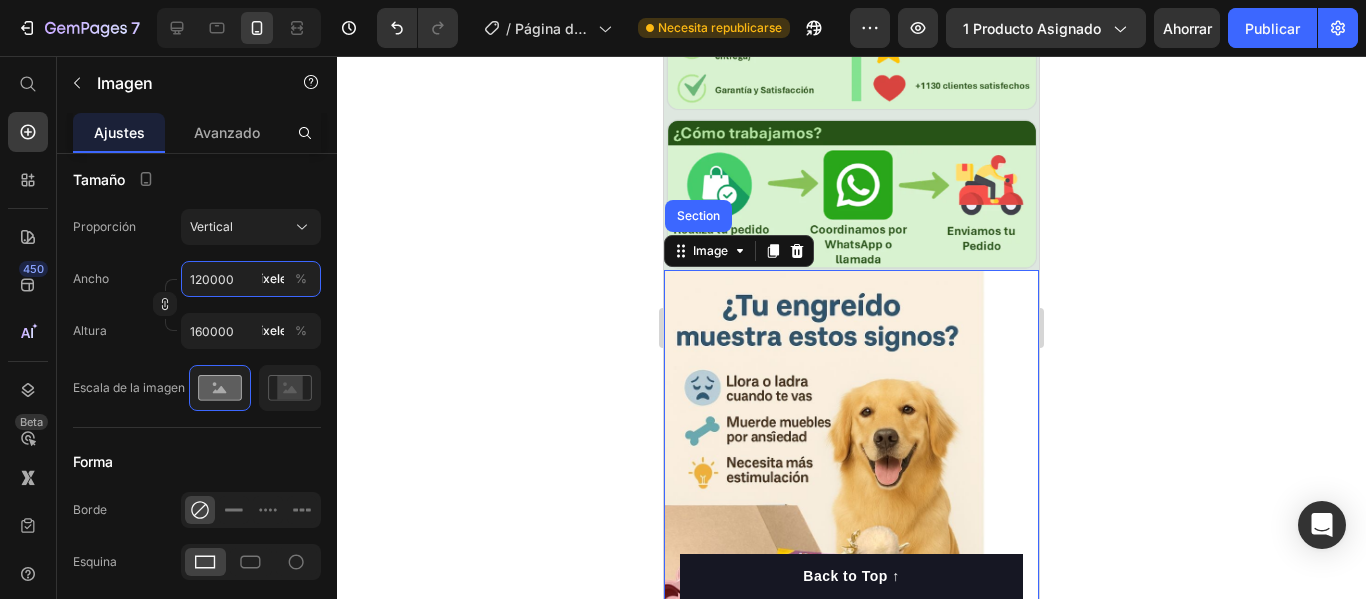 type on "1200000" 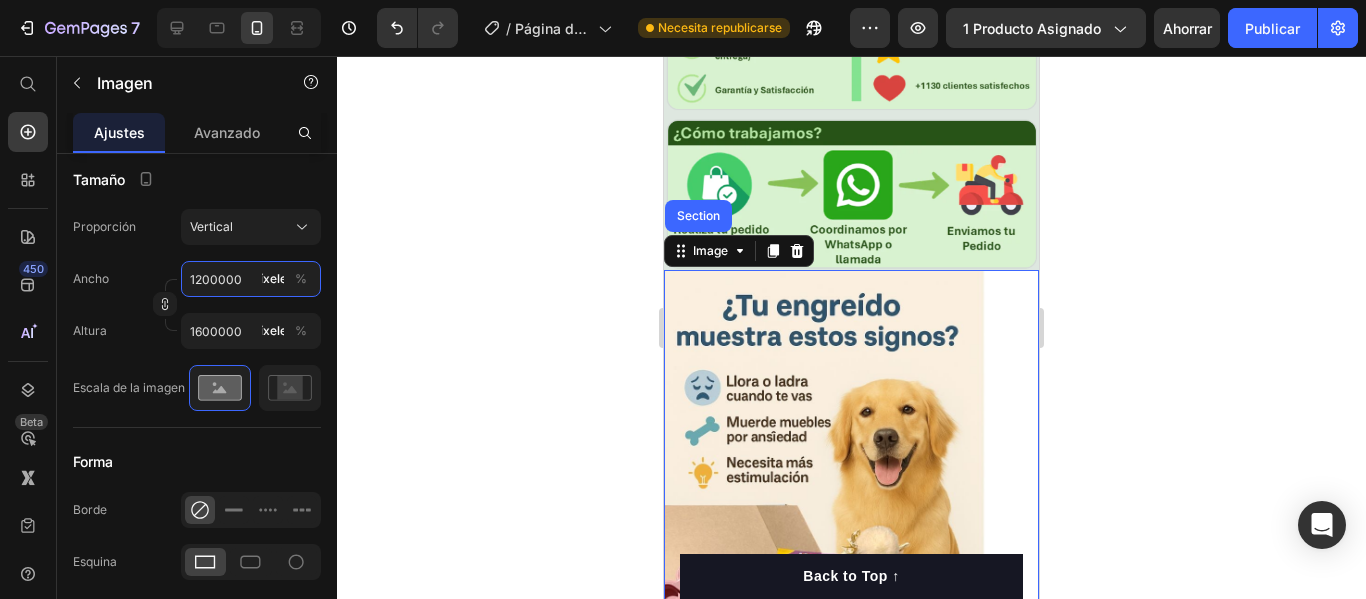 type on "12000000" 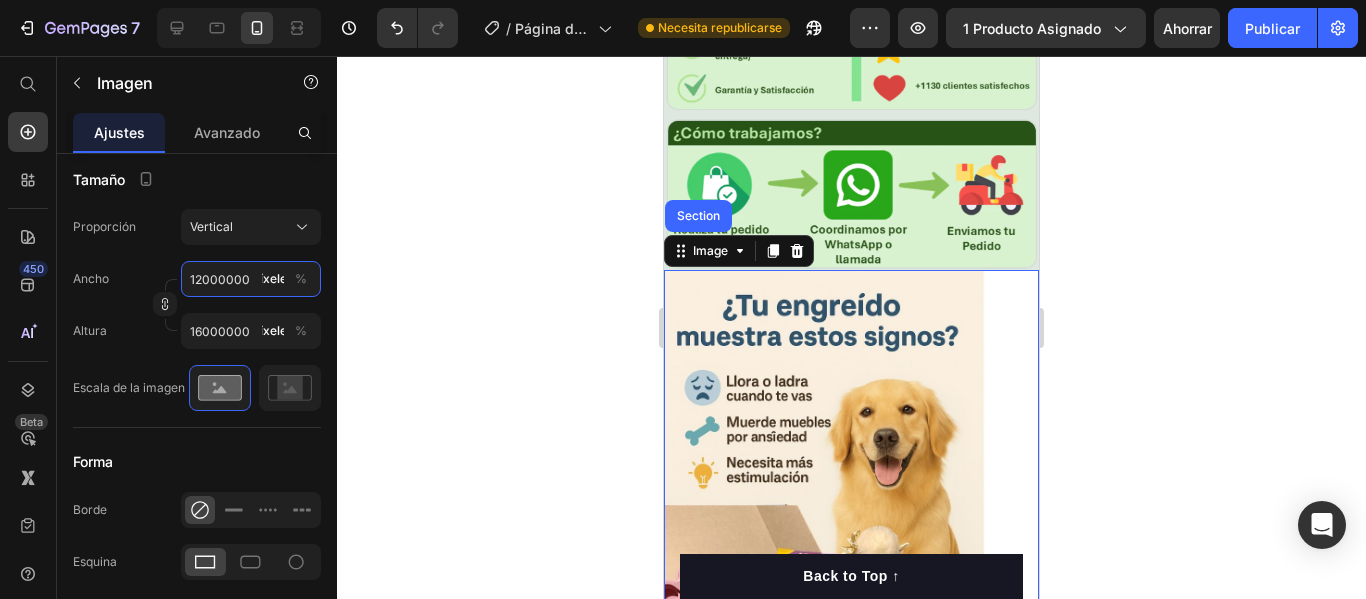 type on "120000000" 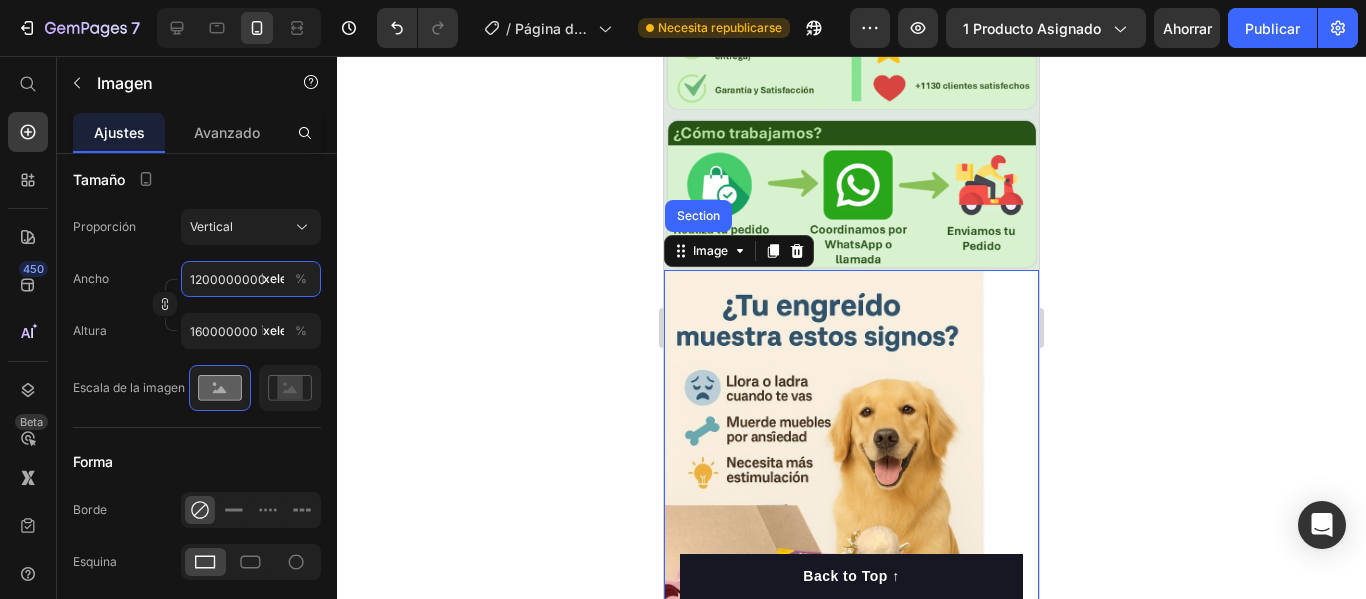 type on "12000000000" 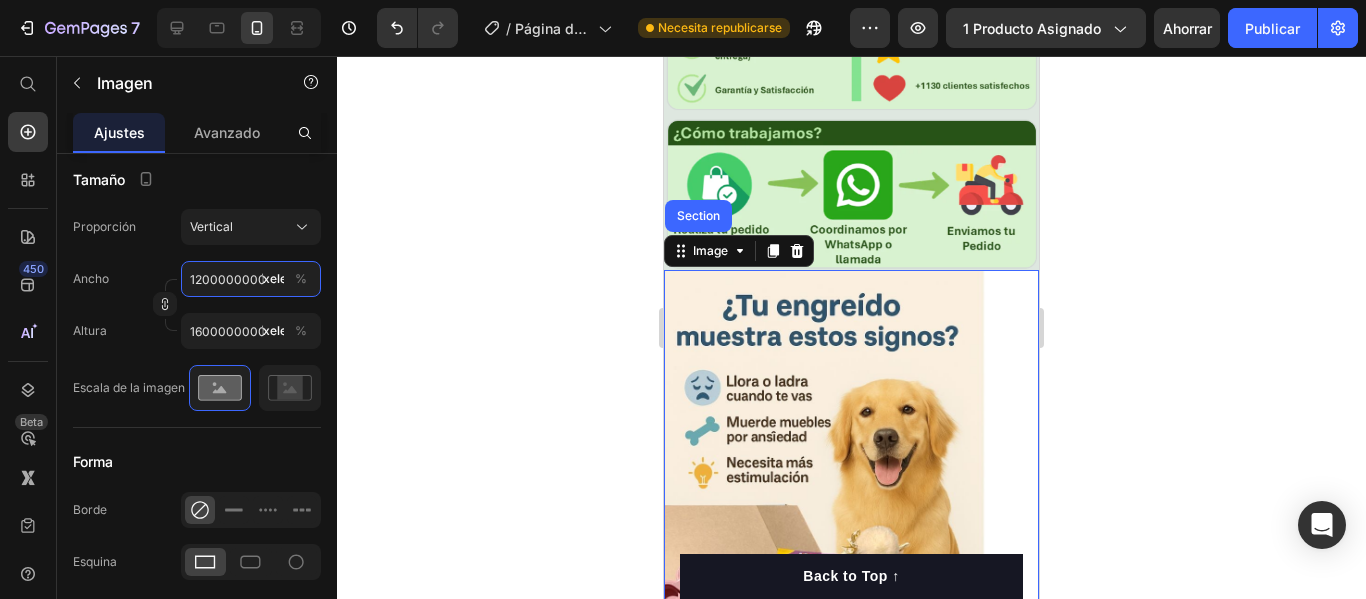 type on "1200000000000000000" 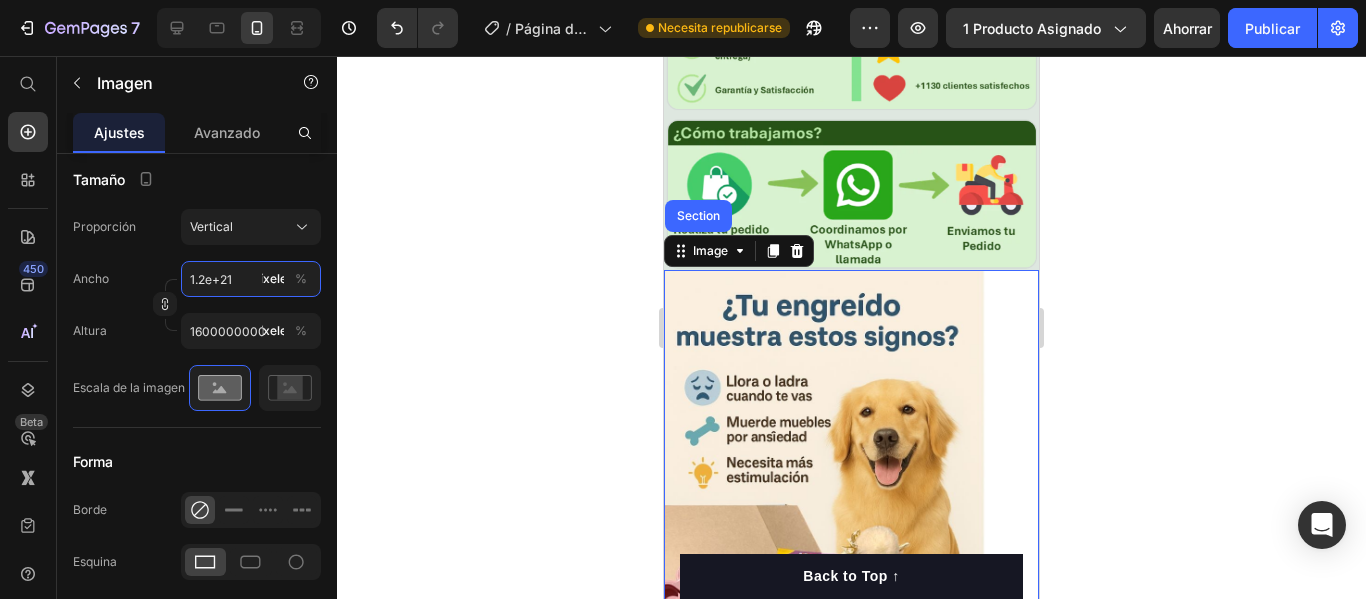 type on "1" 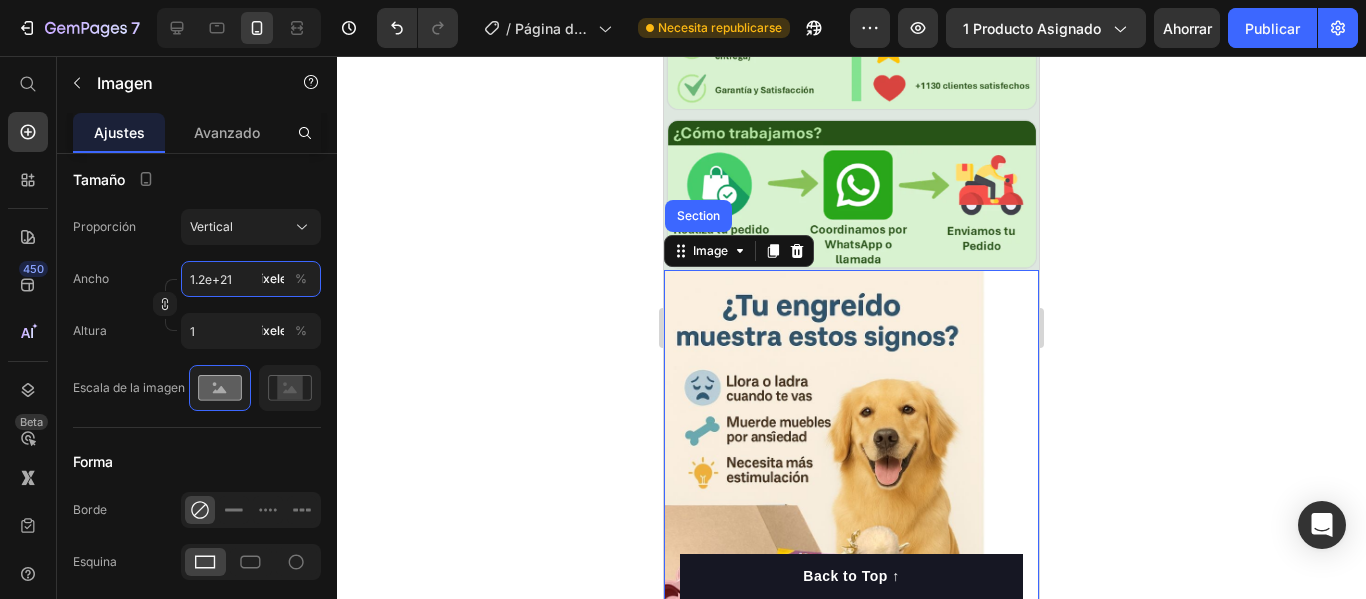 scroll, scrollTop: 0, scrollLeft: 0, axis: both 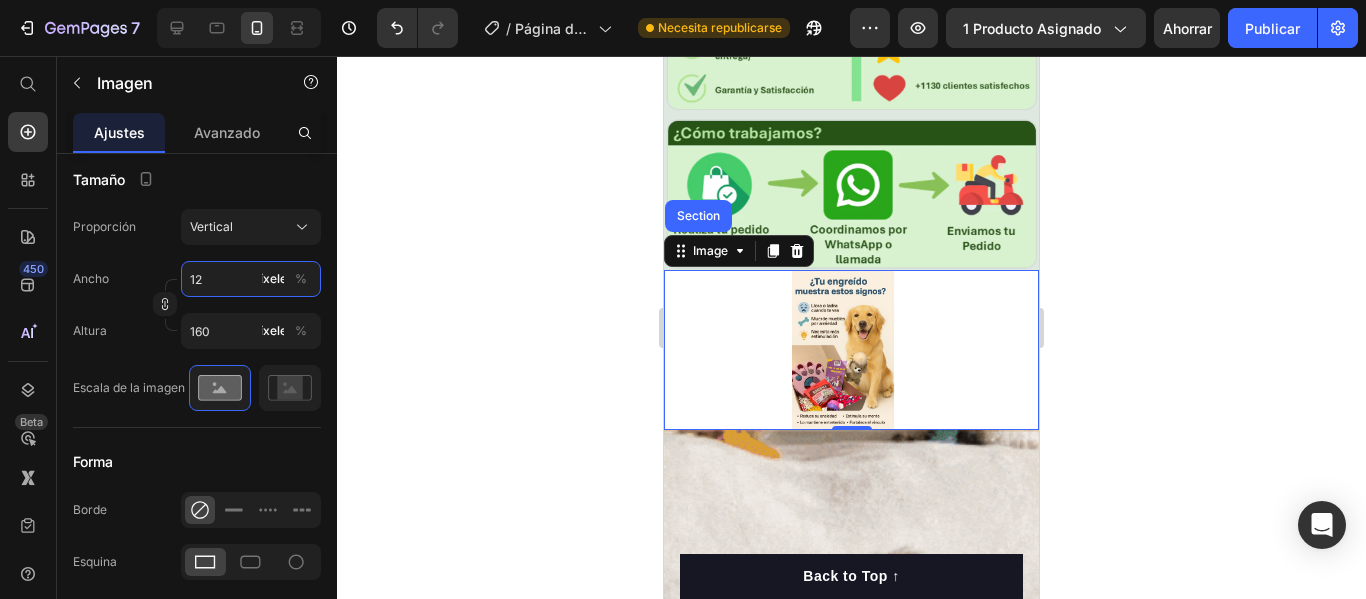 type on "1" 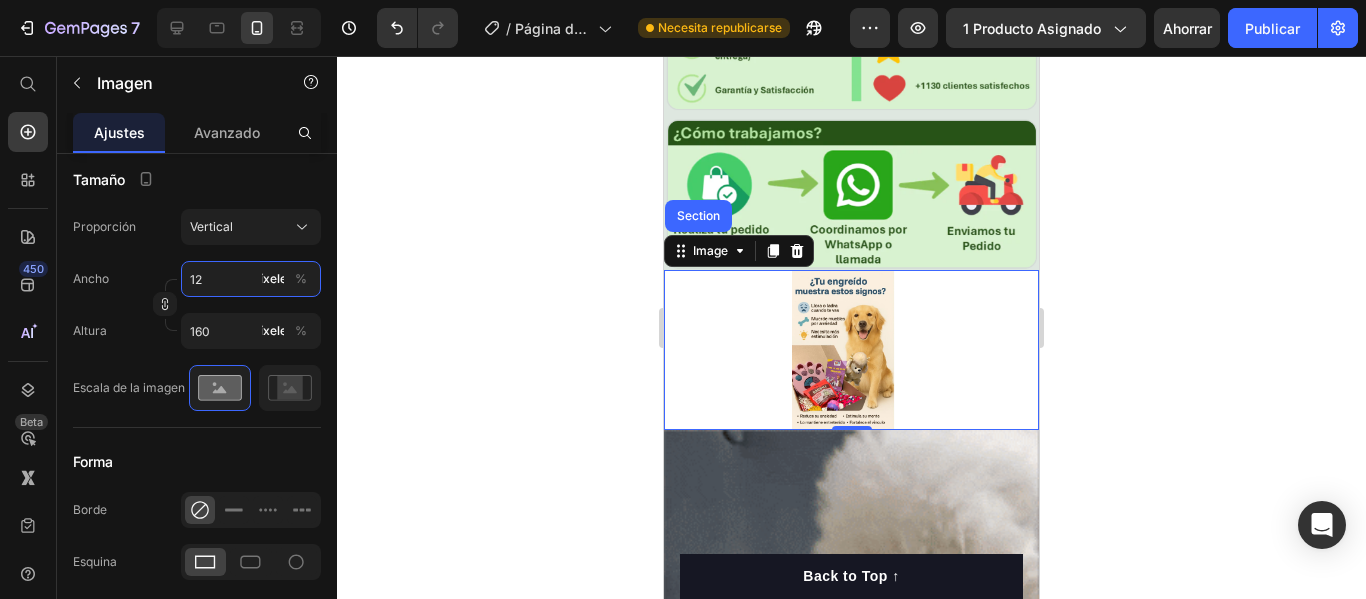 type on "1" 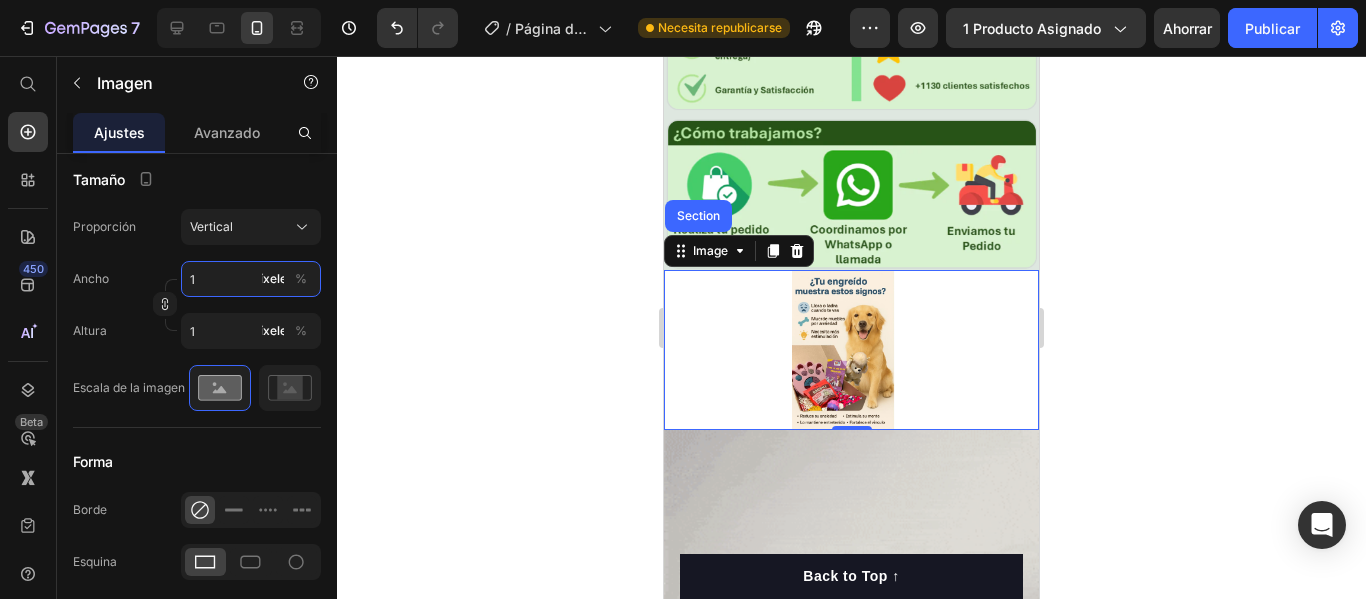 type 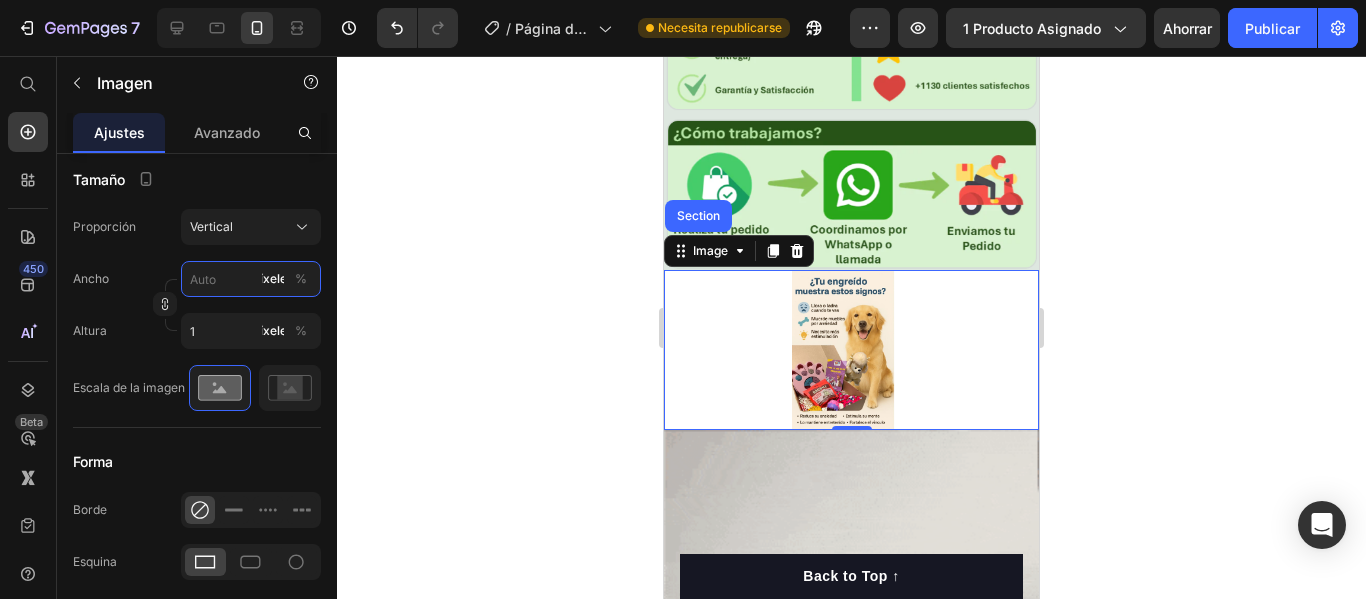 type 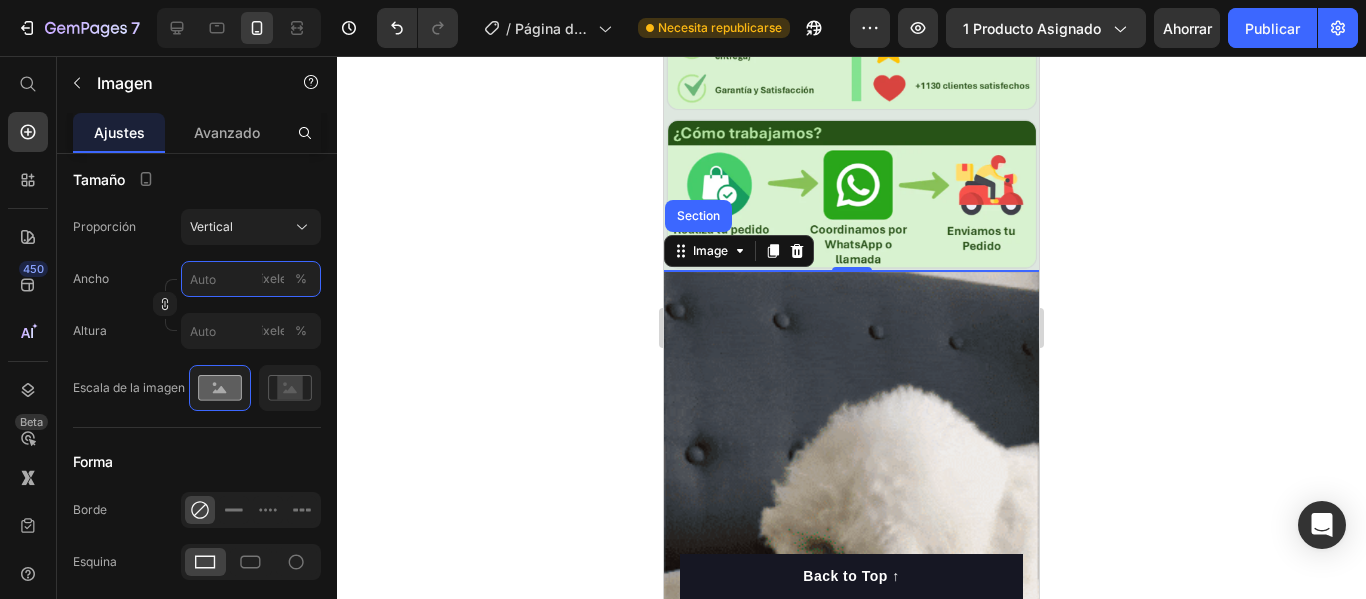 type on "1" 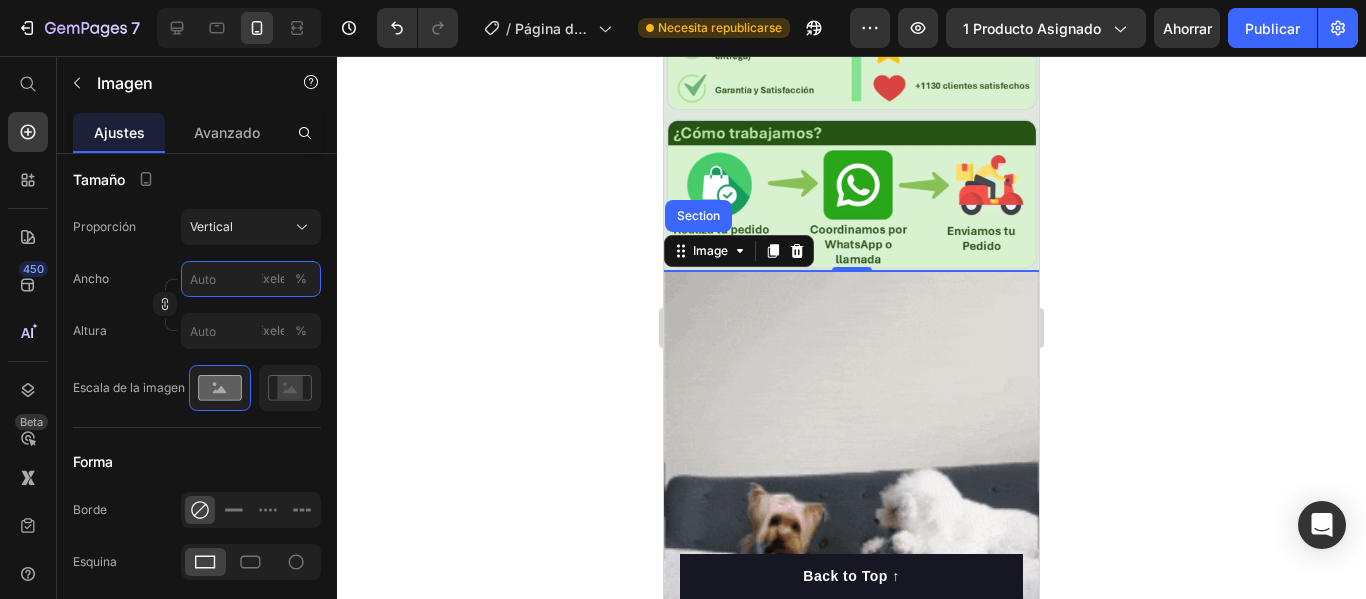 type on "1" 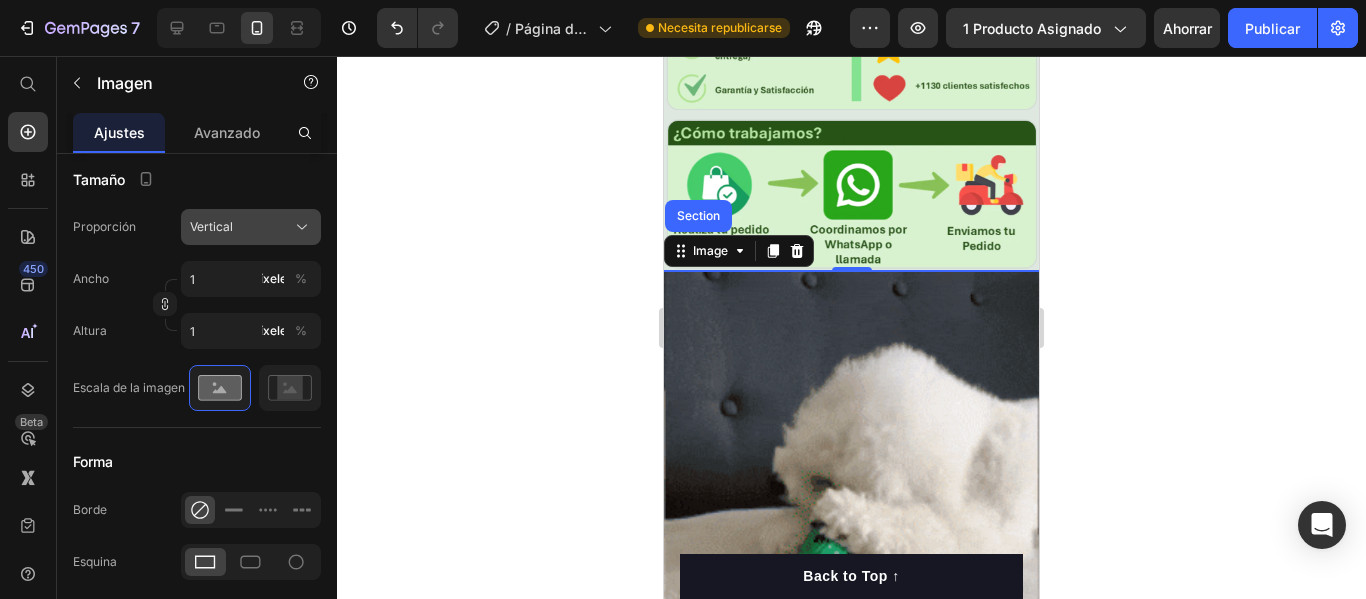 click on "Vertical" at bounding box center (211, 226) 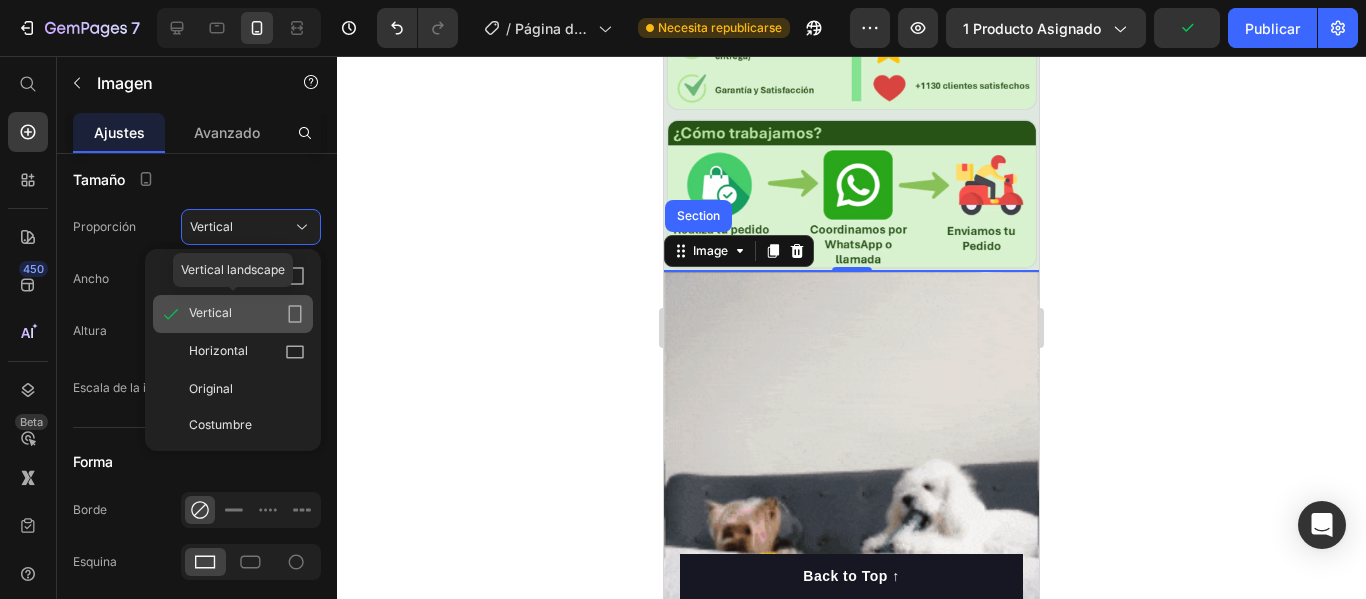 click on "Vertical" at bounding box center (210, 312) 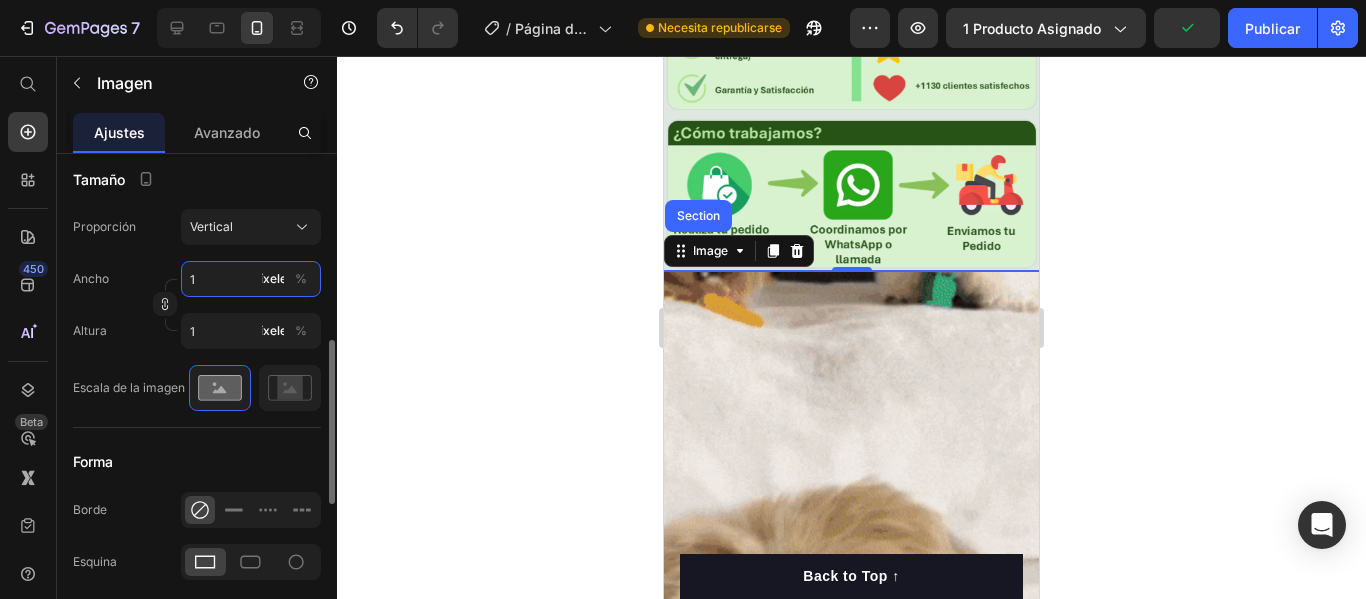 click on "1" at bounding box center (251, 279) 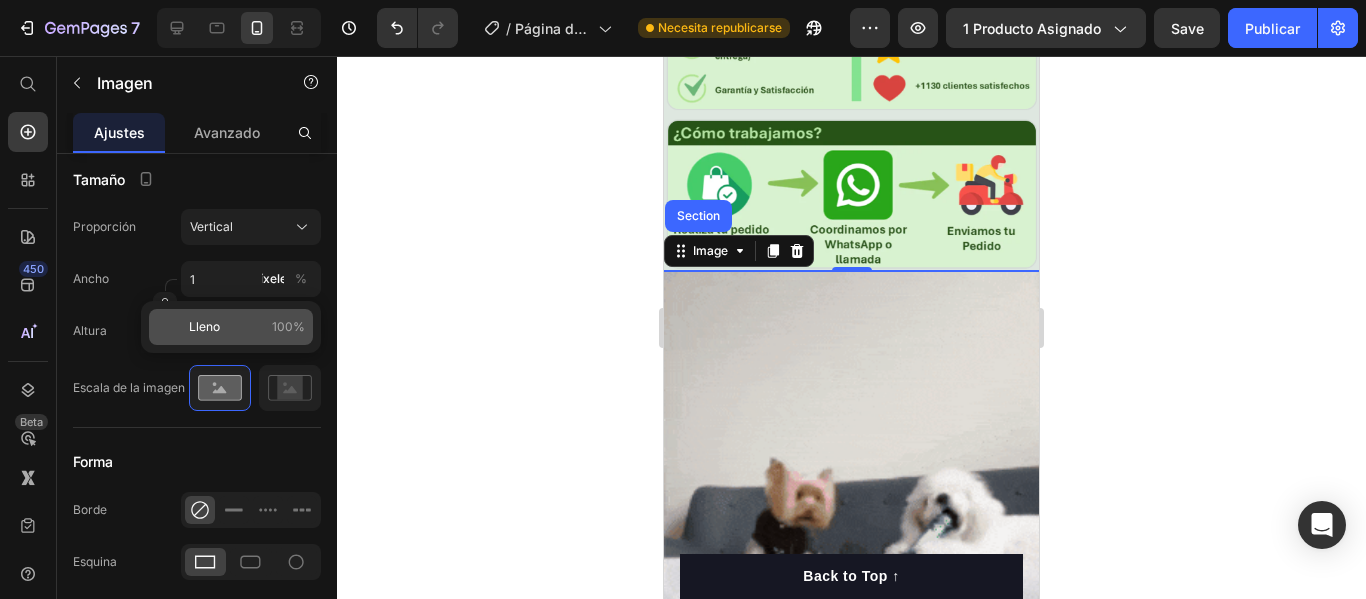 click on "Lleno 100%" 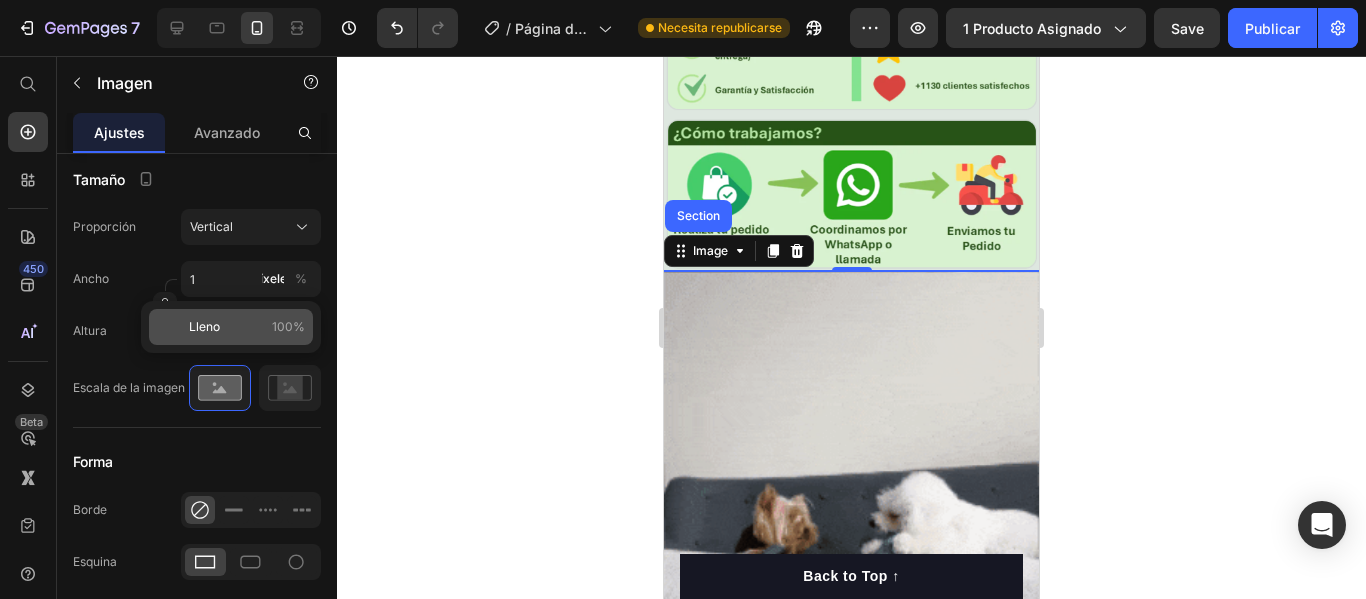 type on "100" 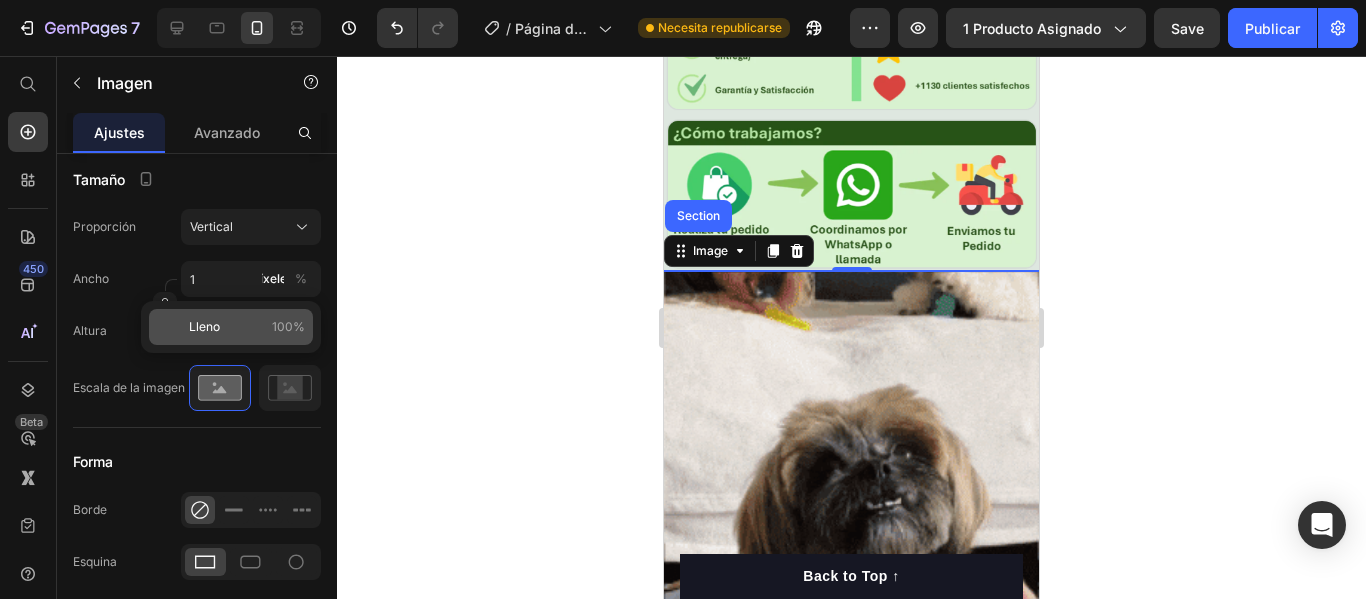 type 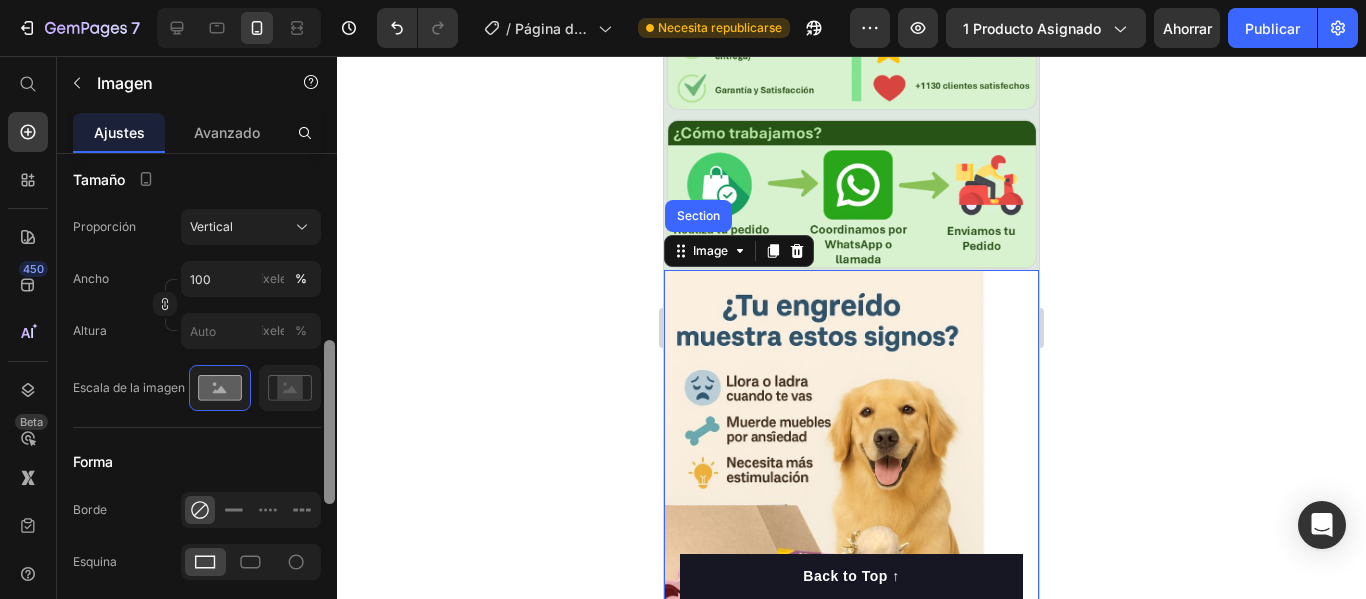 scroll, scrollTop: 1030, scrollLeft: 0, axis: vertical 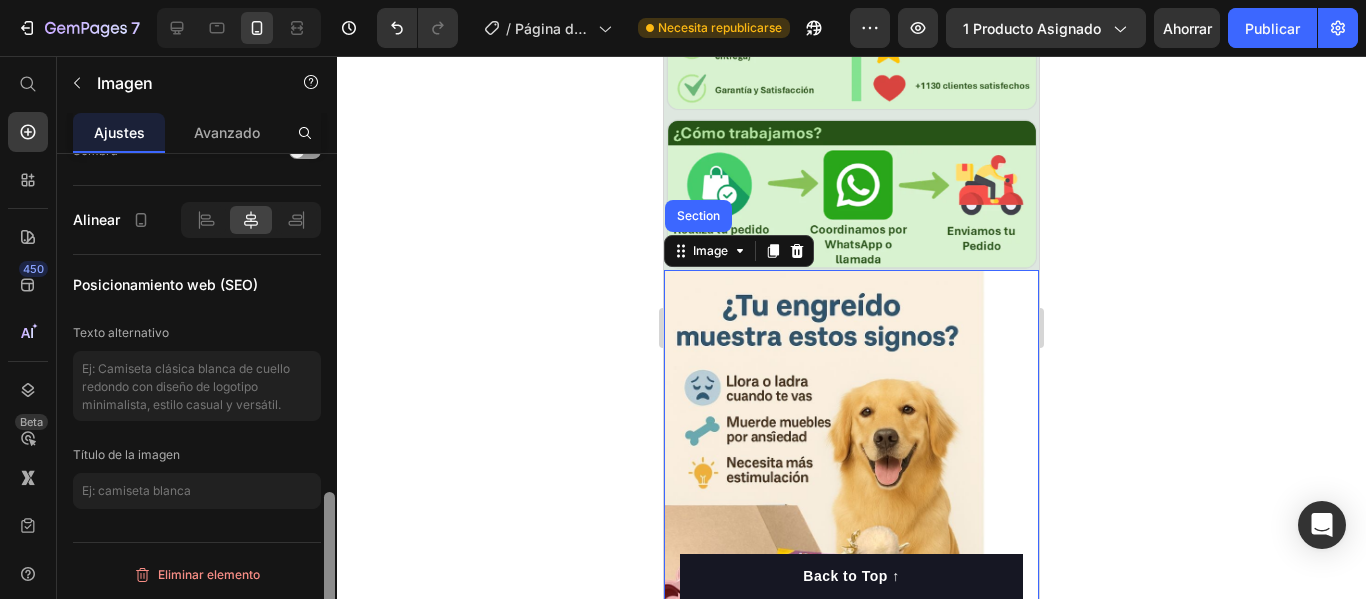 drag, startPoint x: 322, startPoint y: 470, endPoint x: 325, endPoint y: 488, distance: 18.248287 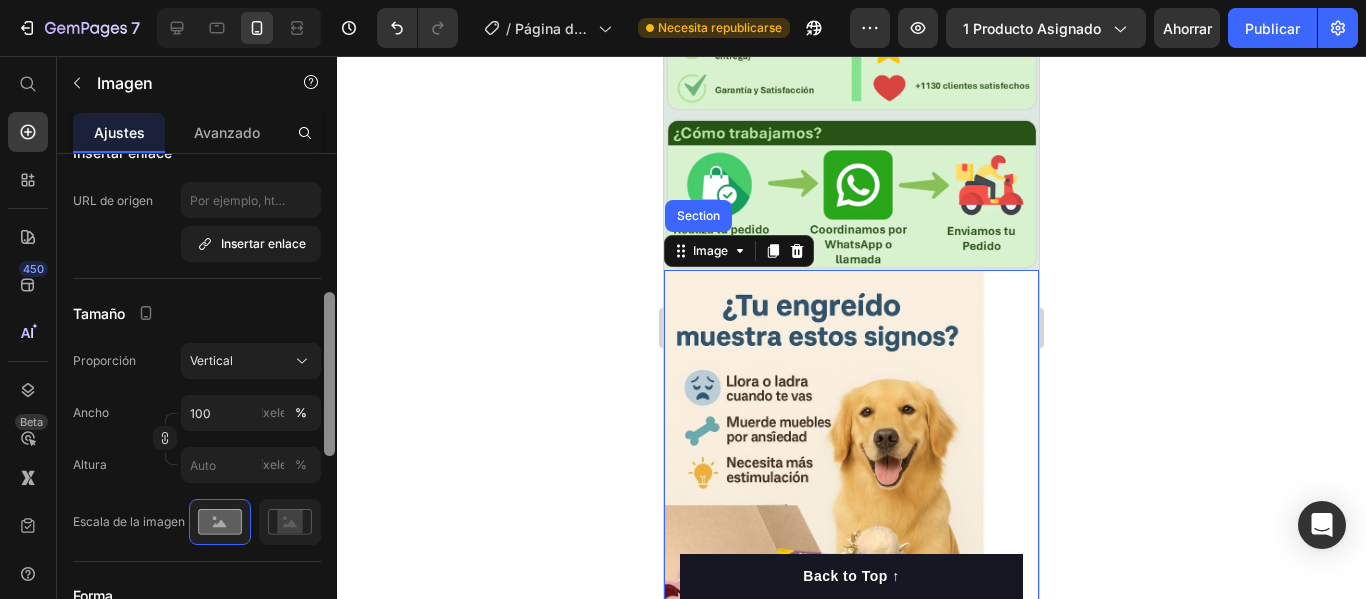 scroll, scrollTop: 430, scrollLeft: 0, axis: vertical 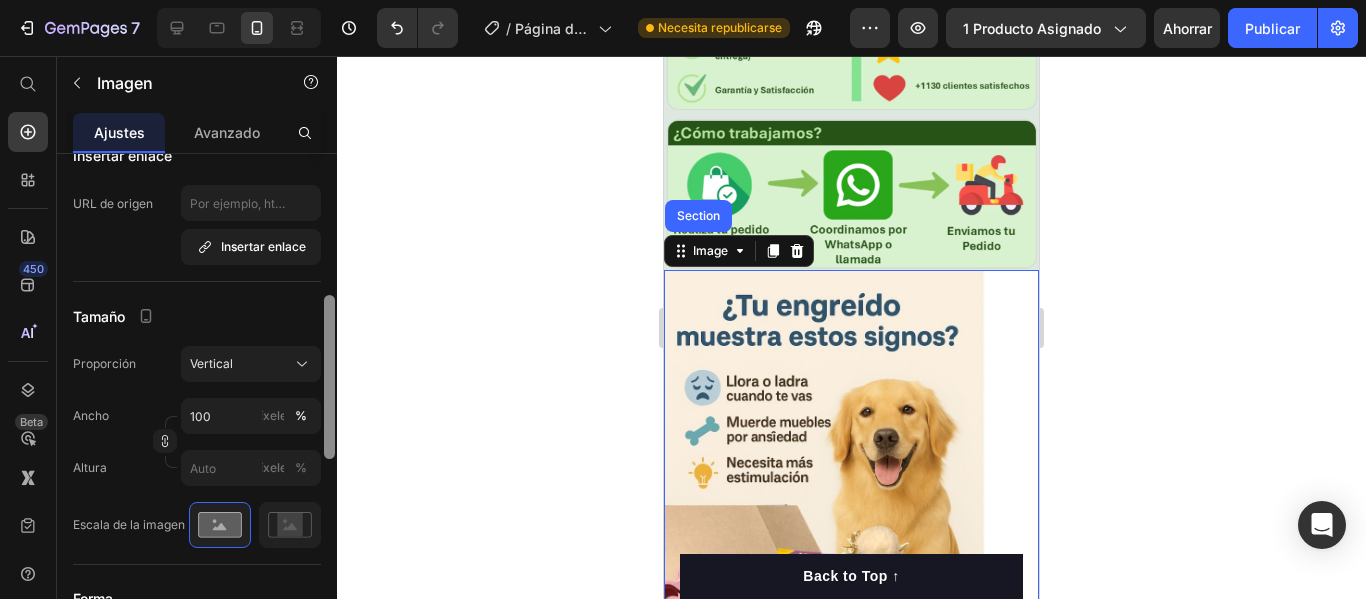 drag, startPoint x: 324, startPoint y: 533, endPoint x: 346, endPoint y: 336, distance: 198.22462 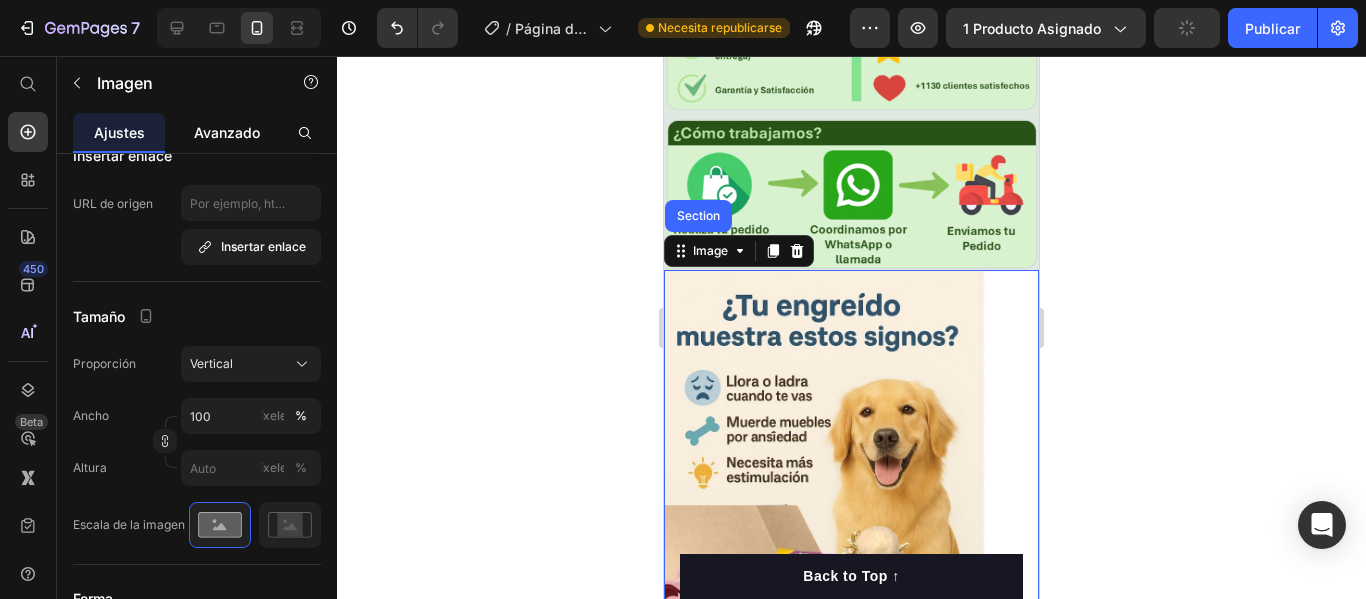 click on "Avanzado" at bounding box center [227, 132] 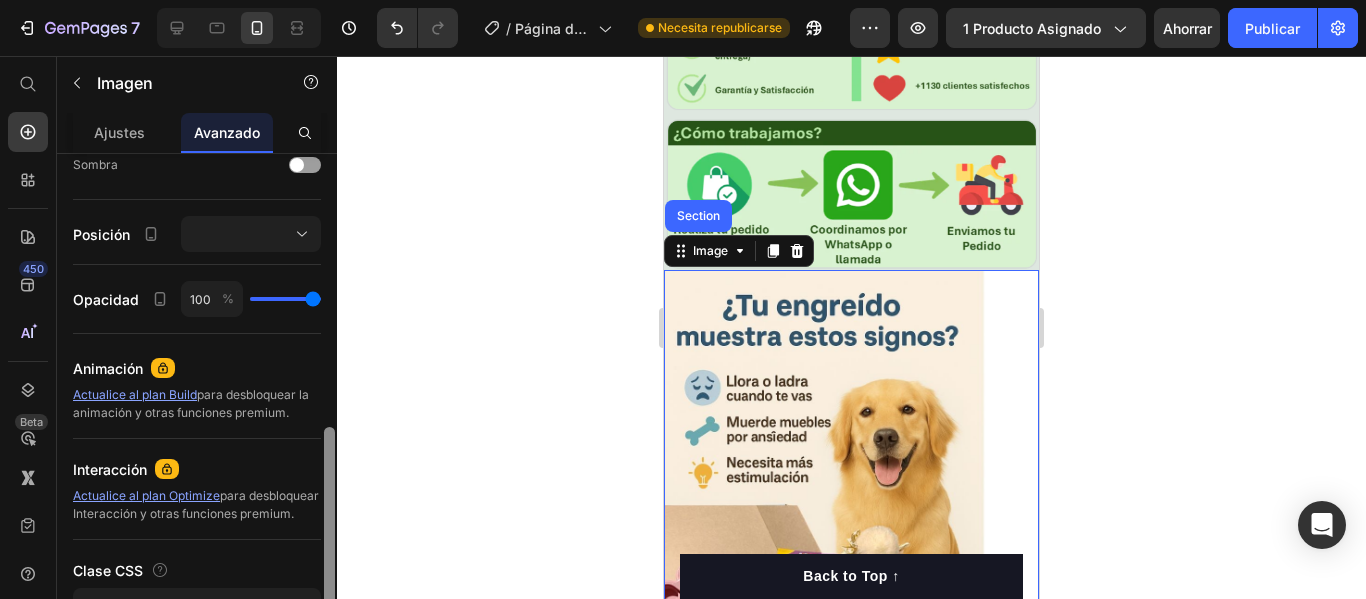 scroll, scrollTop: 686, scrollLeft: 0, axis: vertical 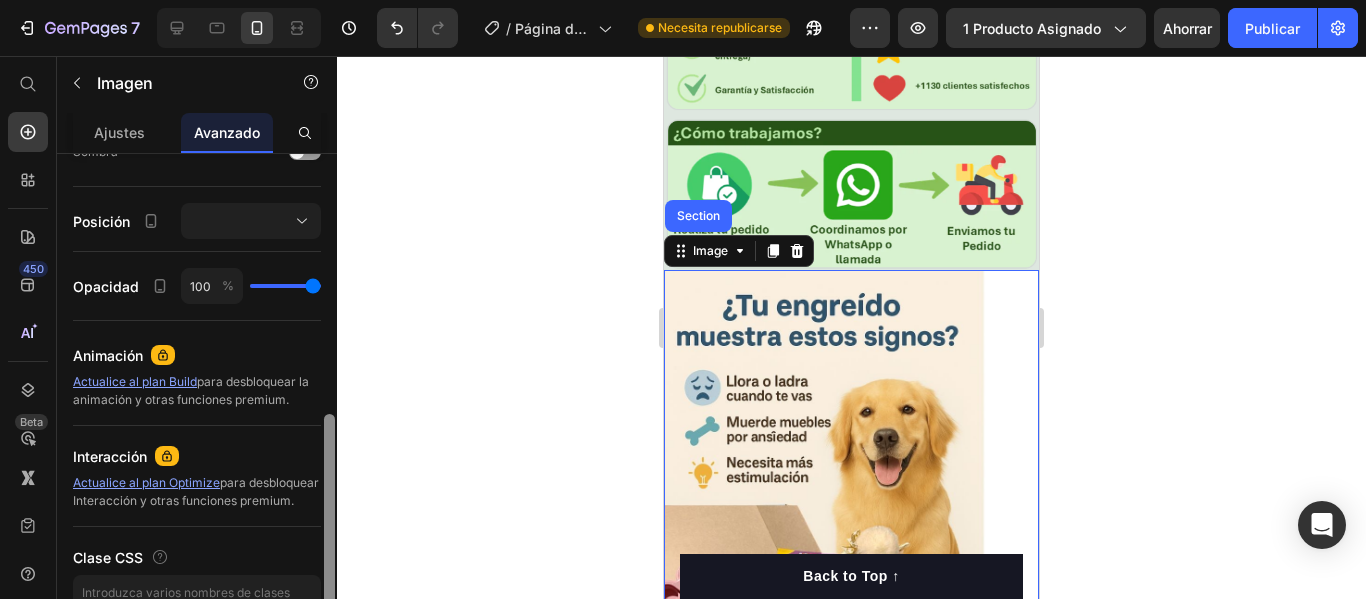 drag, startPoint x: 330, startPoint y: 319, endPoint x: 350, endPoint y: 583, distance: 264.7565 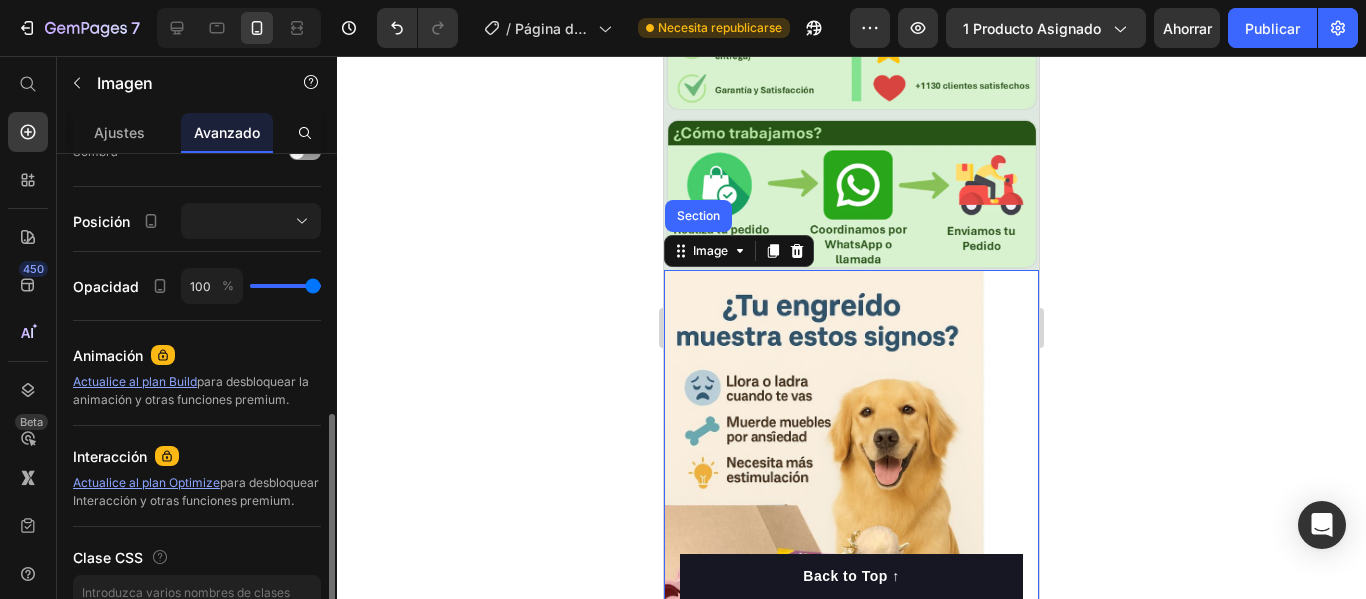 click on "Posición" 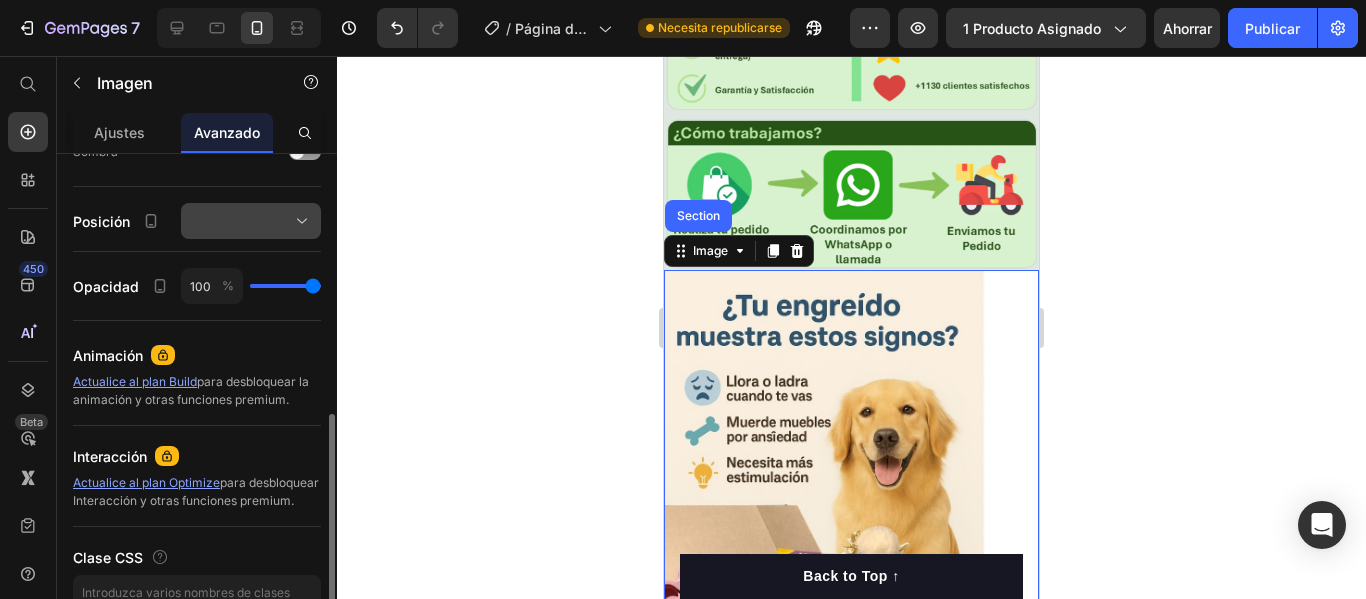 click 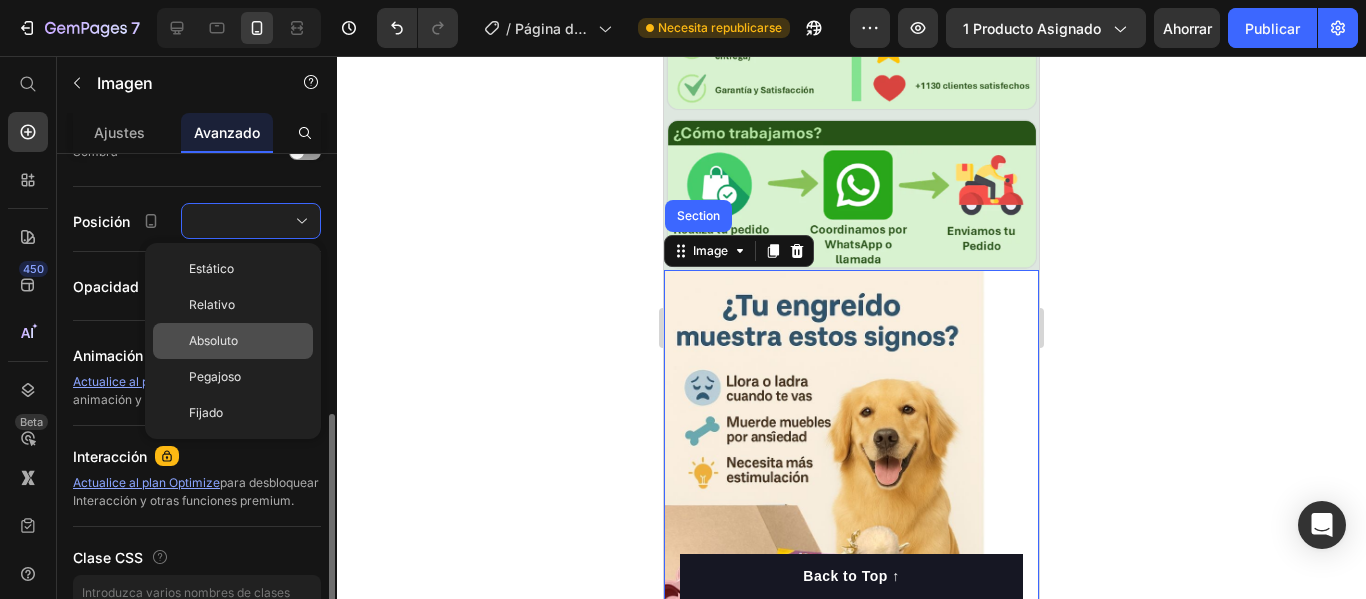 click on "Absoluto" 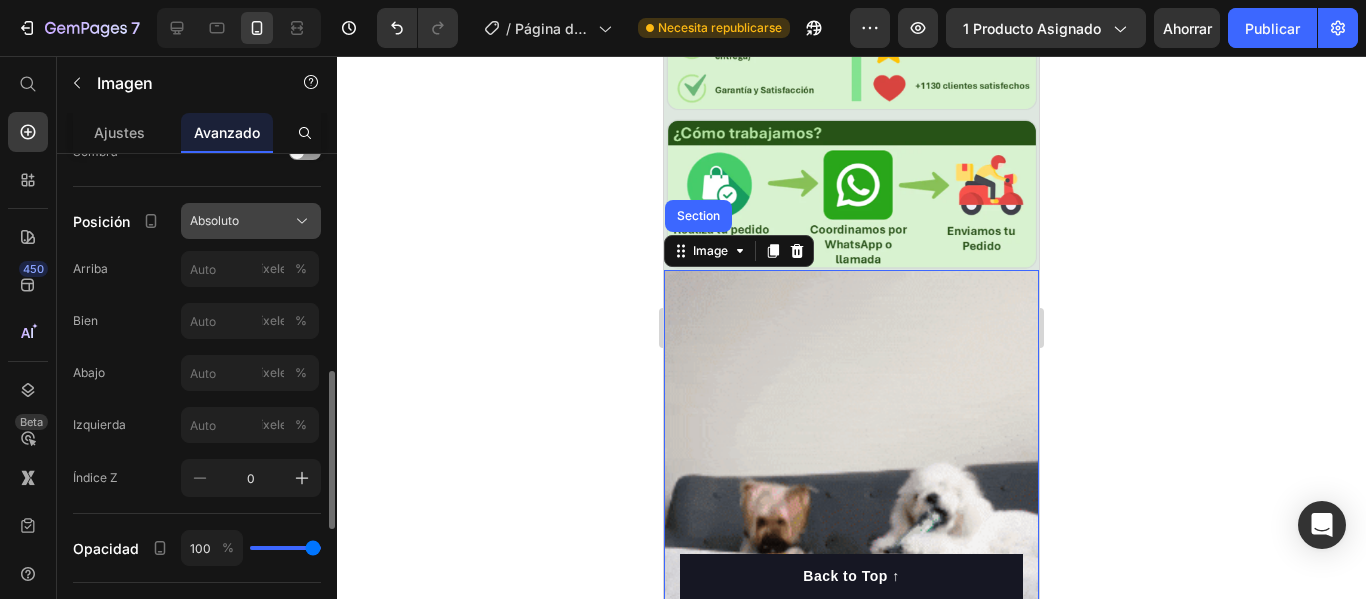 click on "Absoluto" 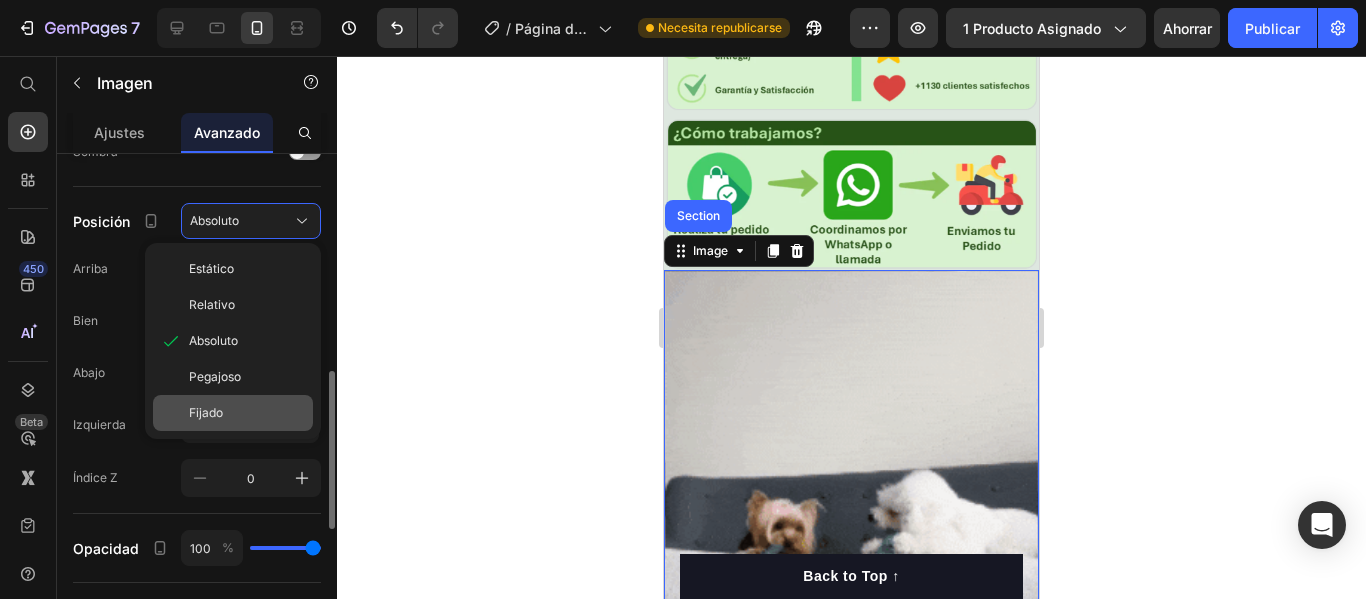 click on "Fijado" at bounding box center [247, 413] 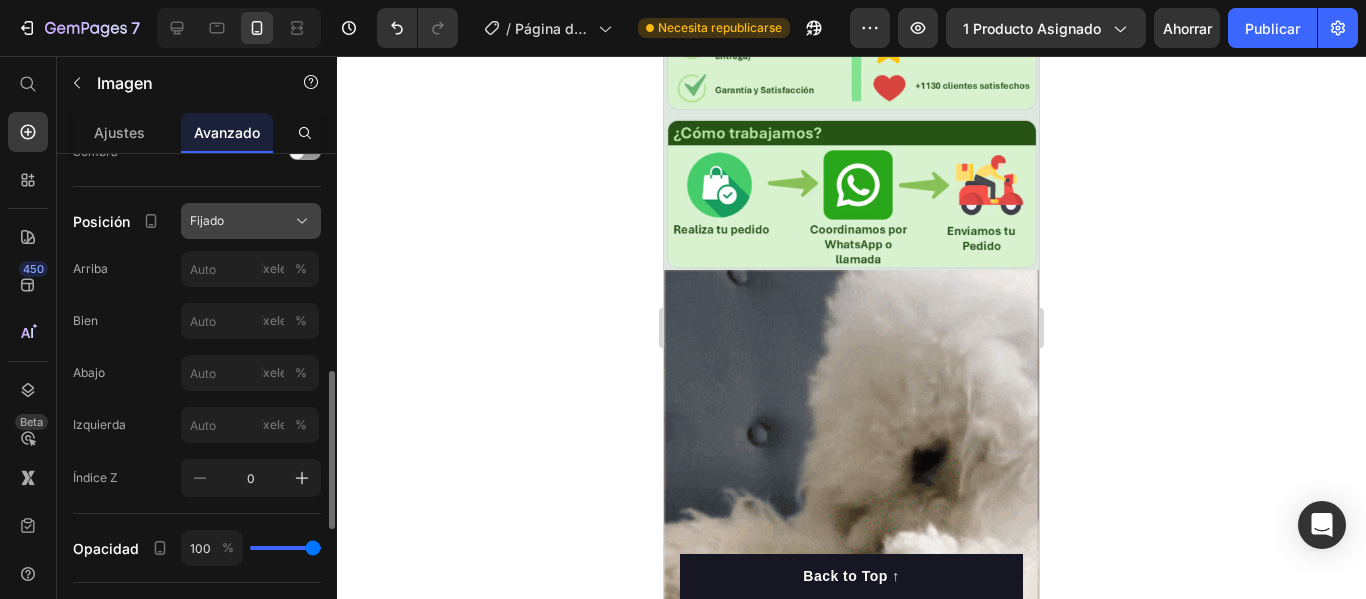 click on "Fijado" 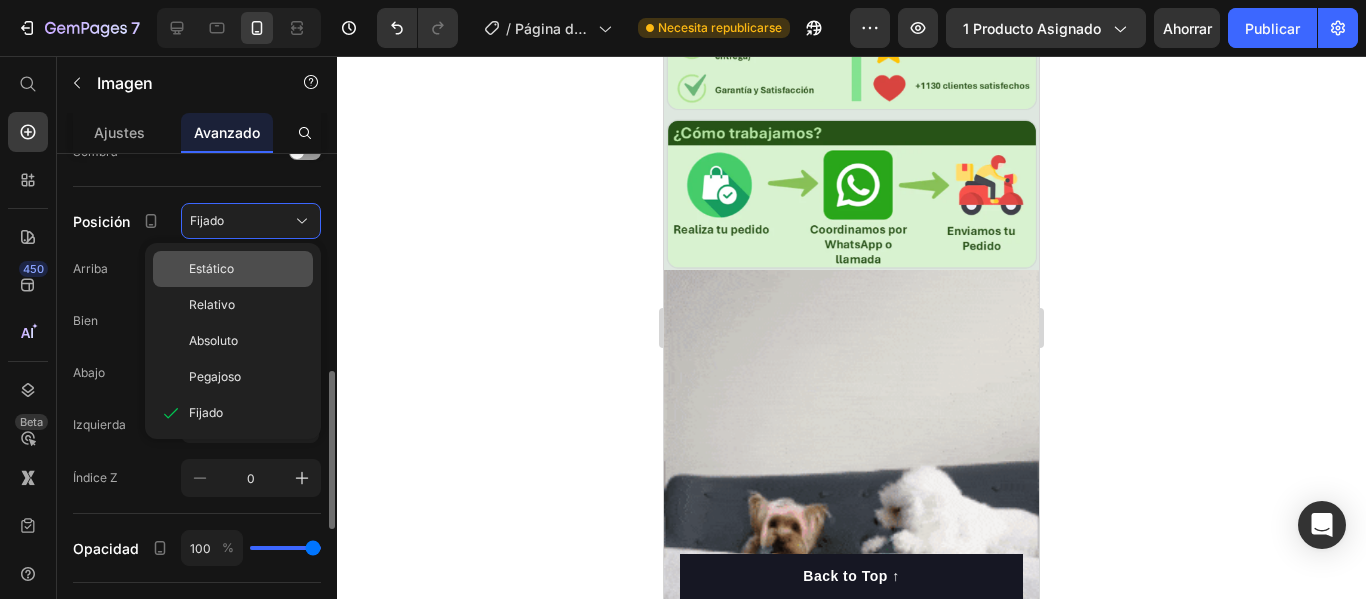 click on "Estático" at bounding box center (247, 269) 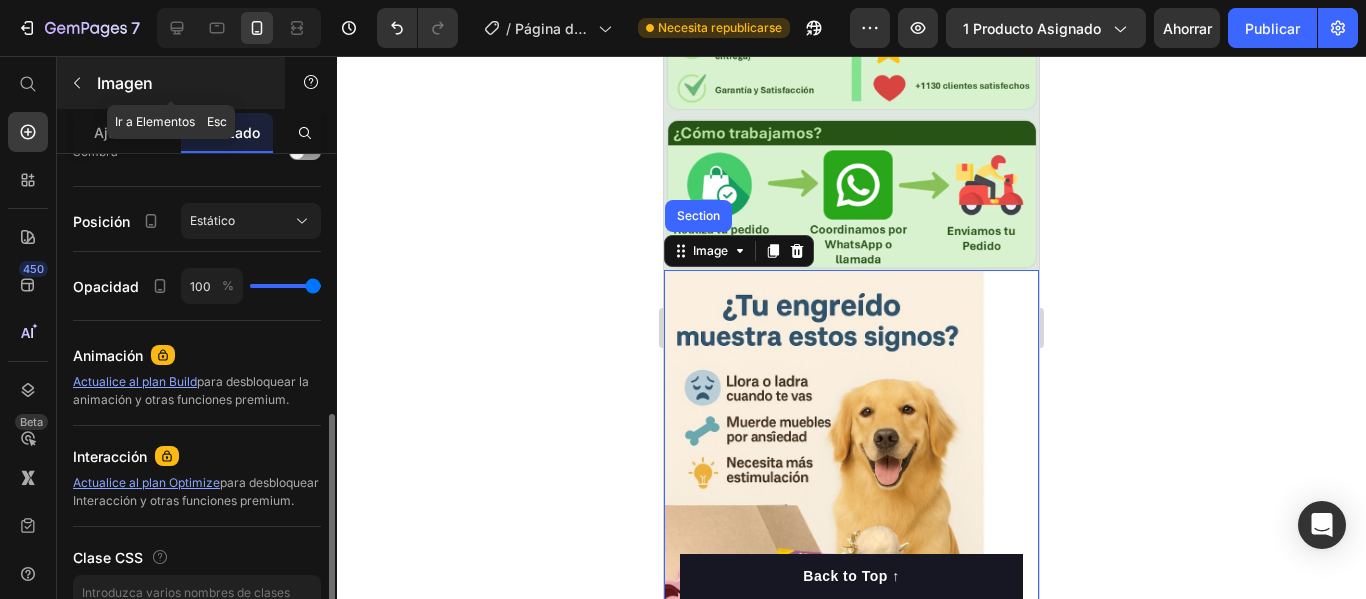 click at bounding box center [77, 83] 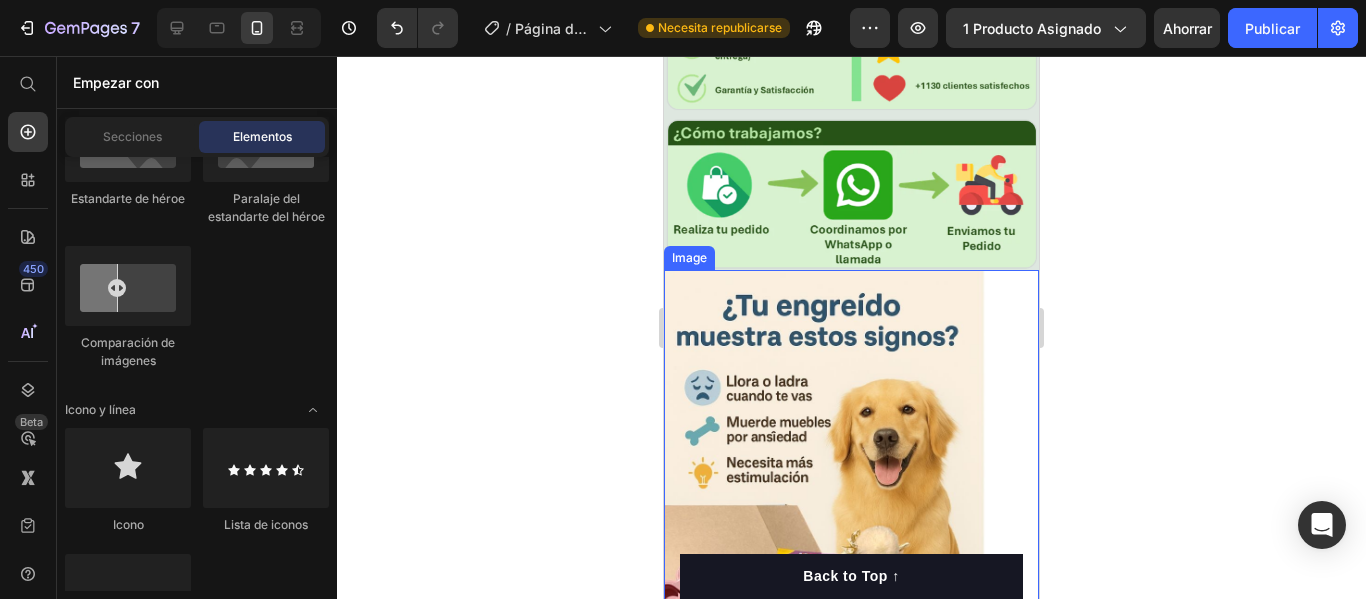 click at bounding box center [851, 1186] 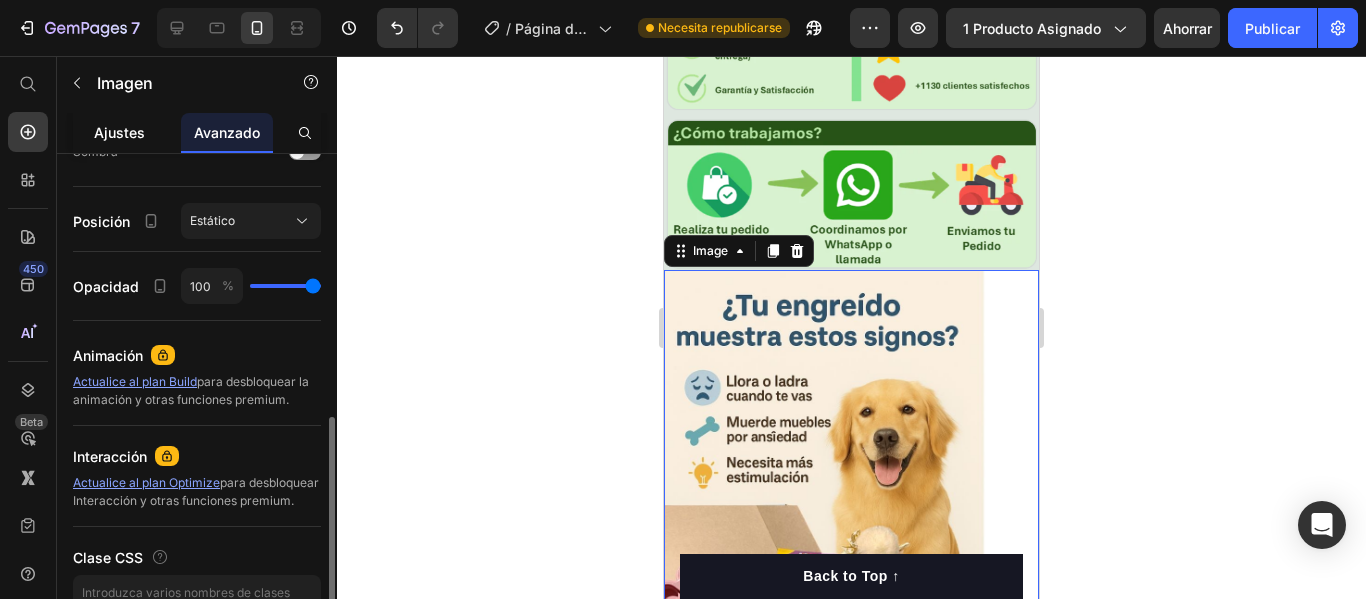 click on "Ajustes" at bounding box center [119, 132] 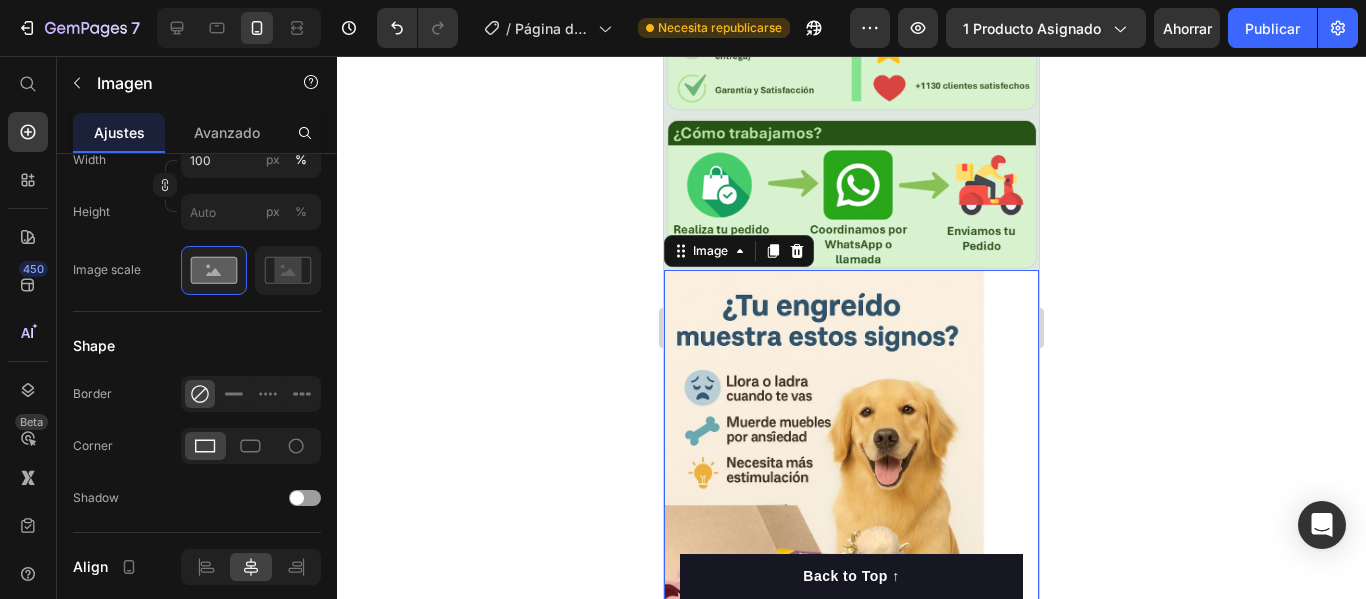 scroll, scrollTop: 0, scrollLeft: 0, axis: both 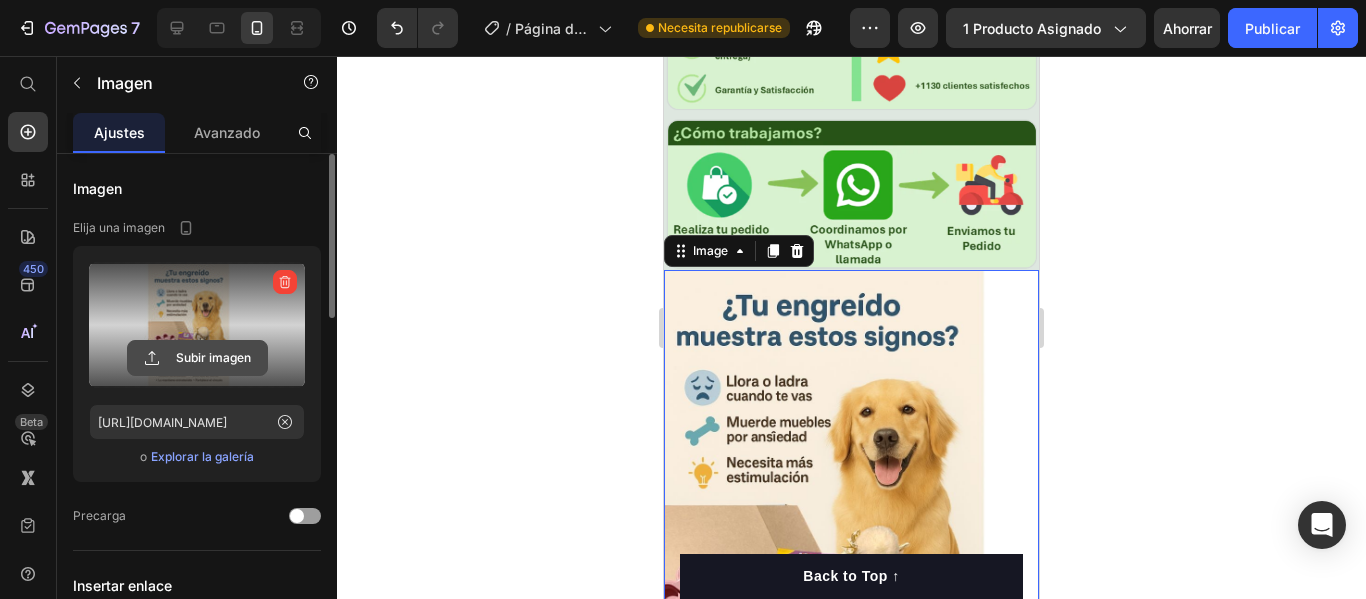 click 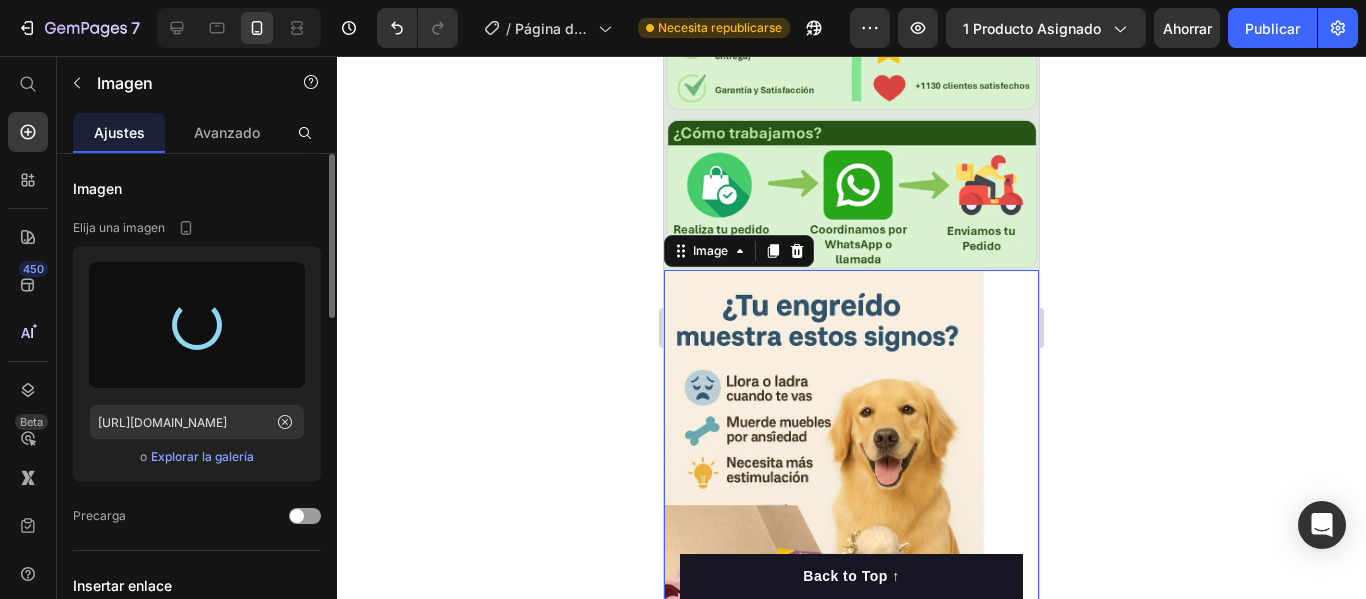 type on "[URL][DOMAIN_NAME]" 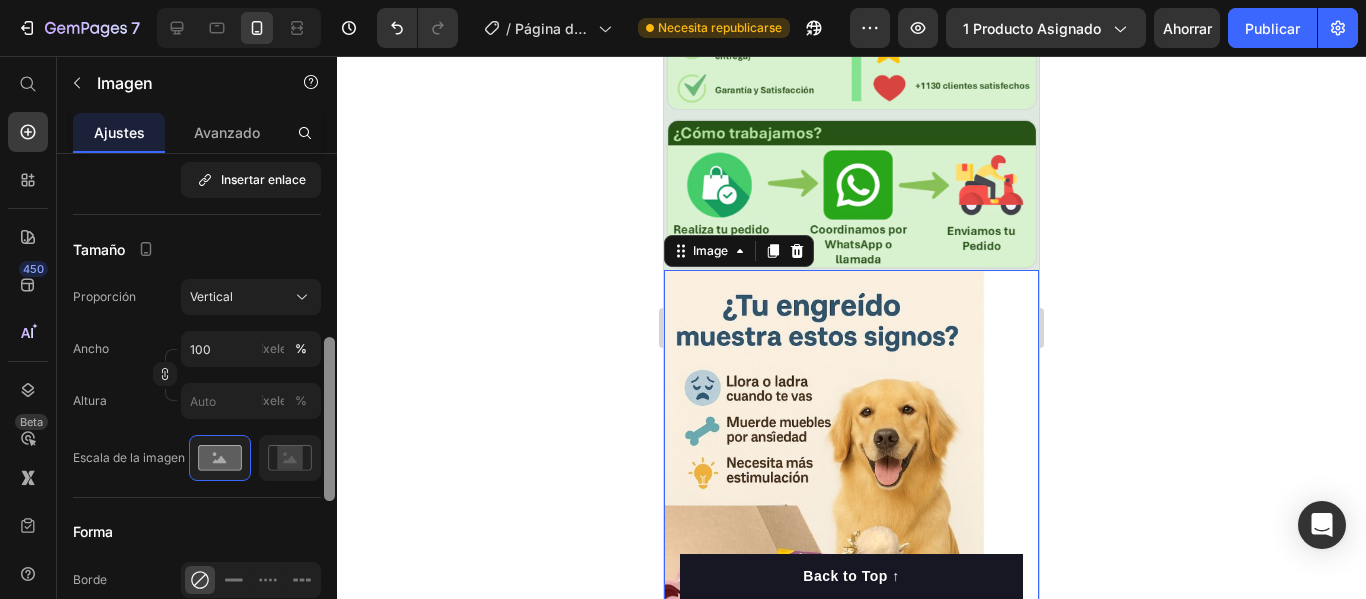 scroll, scrollTop: 518, scrollLeft: 0, axis: vertical 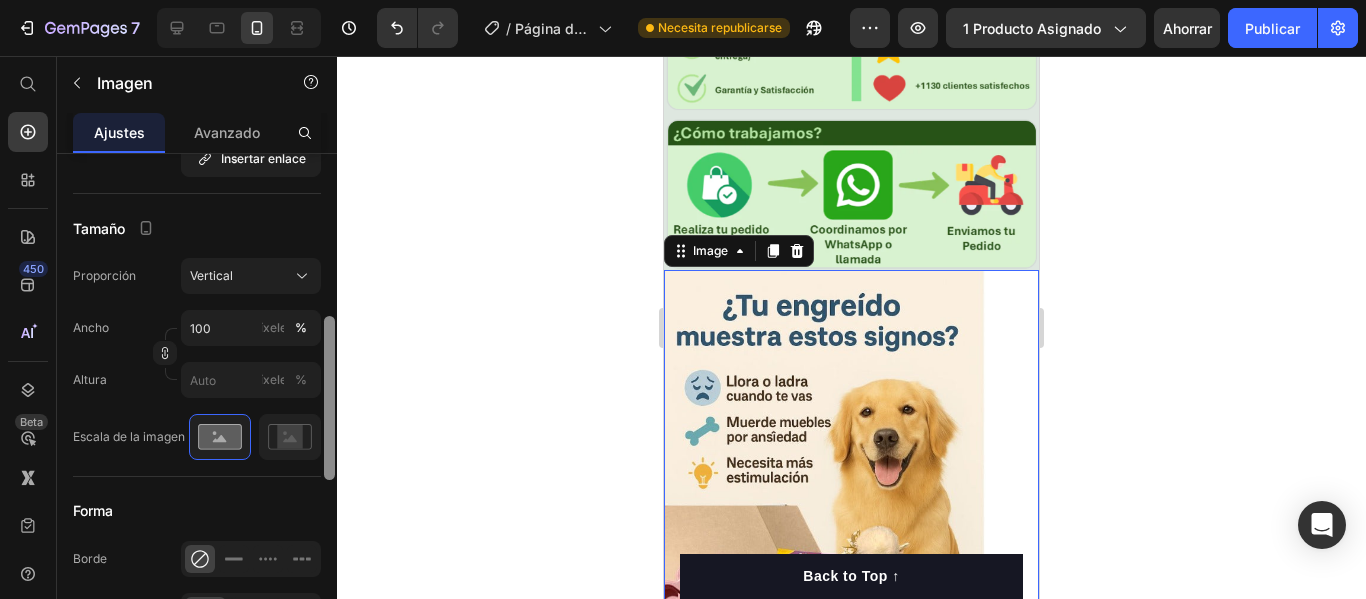 drag, startPoint x: 326, startPoint y: 287, endPoint x: 331, endPoint y: 457, distance: 170.07352 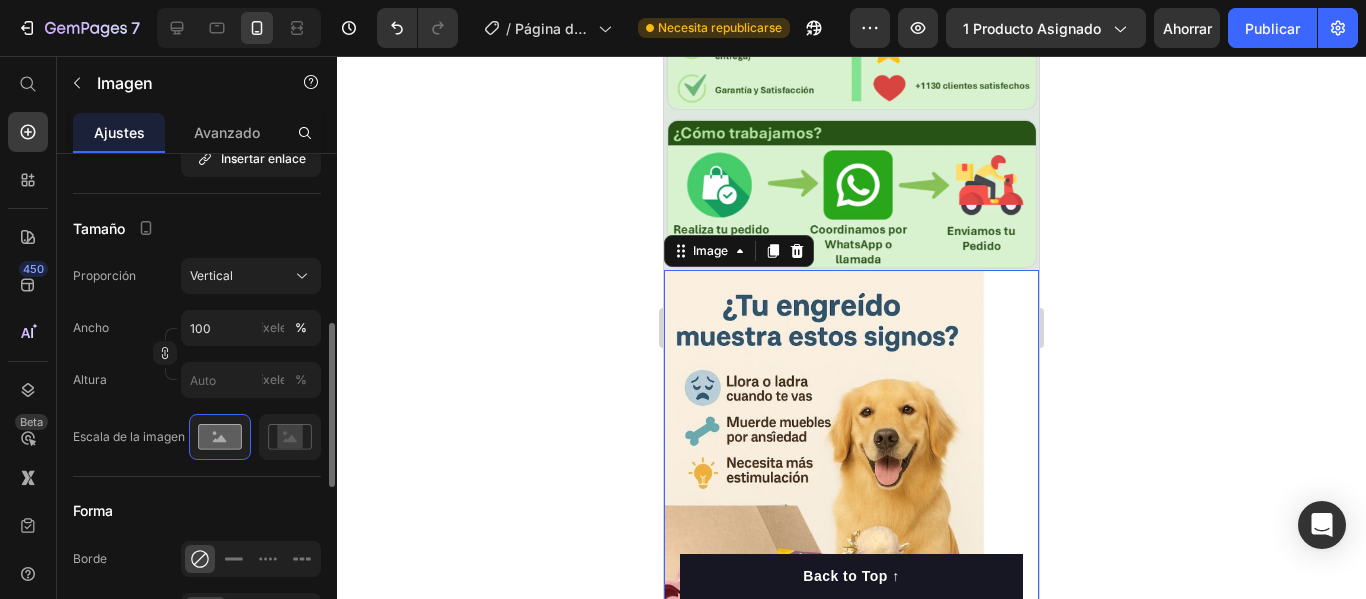 click at bounding box center (851, 1186) 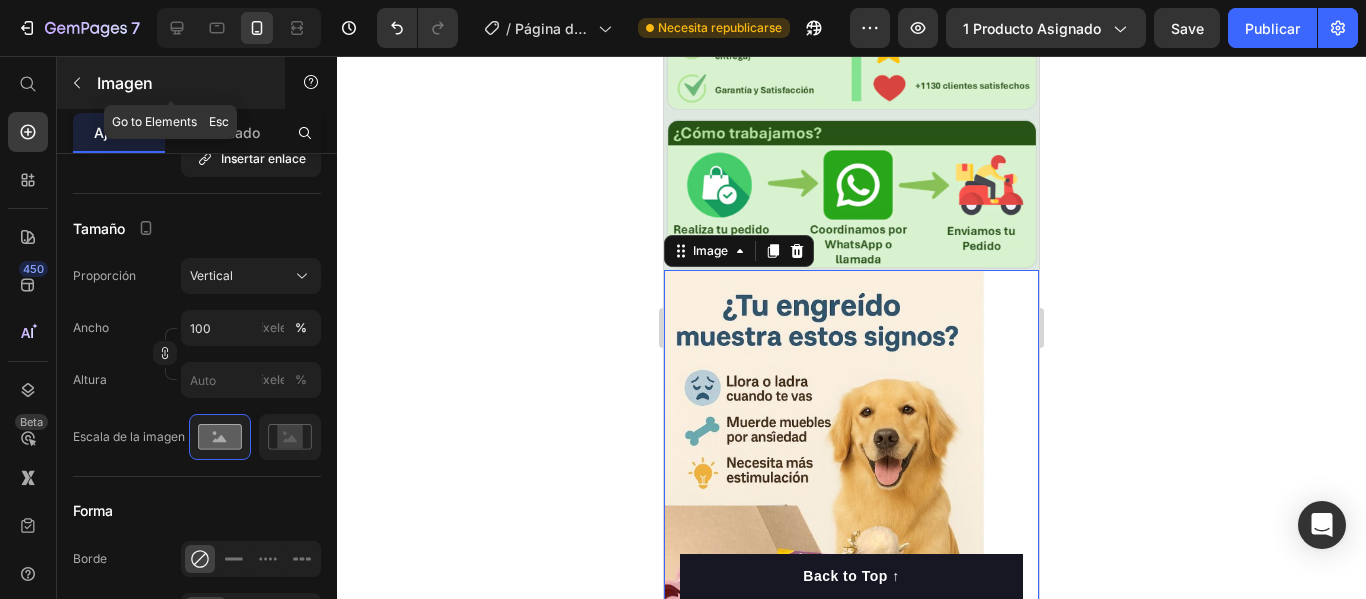click on "Imagen" at bounding box center [125, 83] 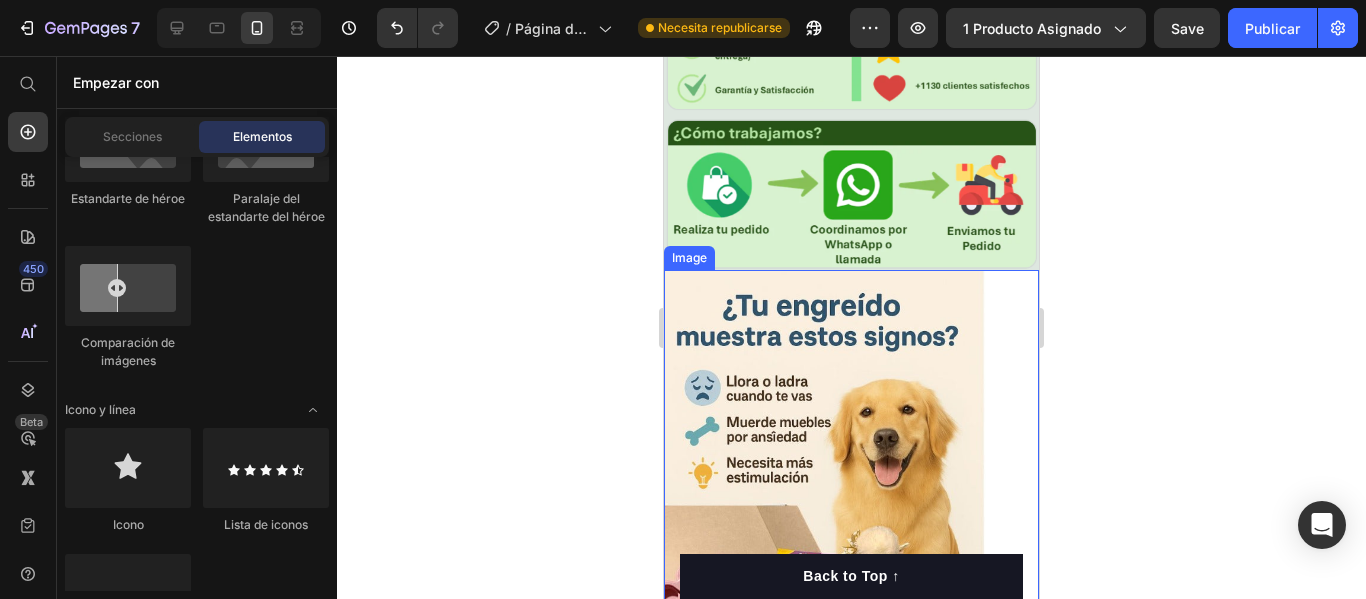 click at bounding box center (851, 1186) 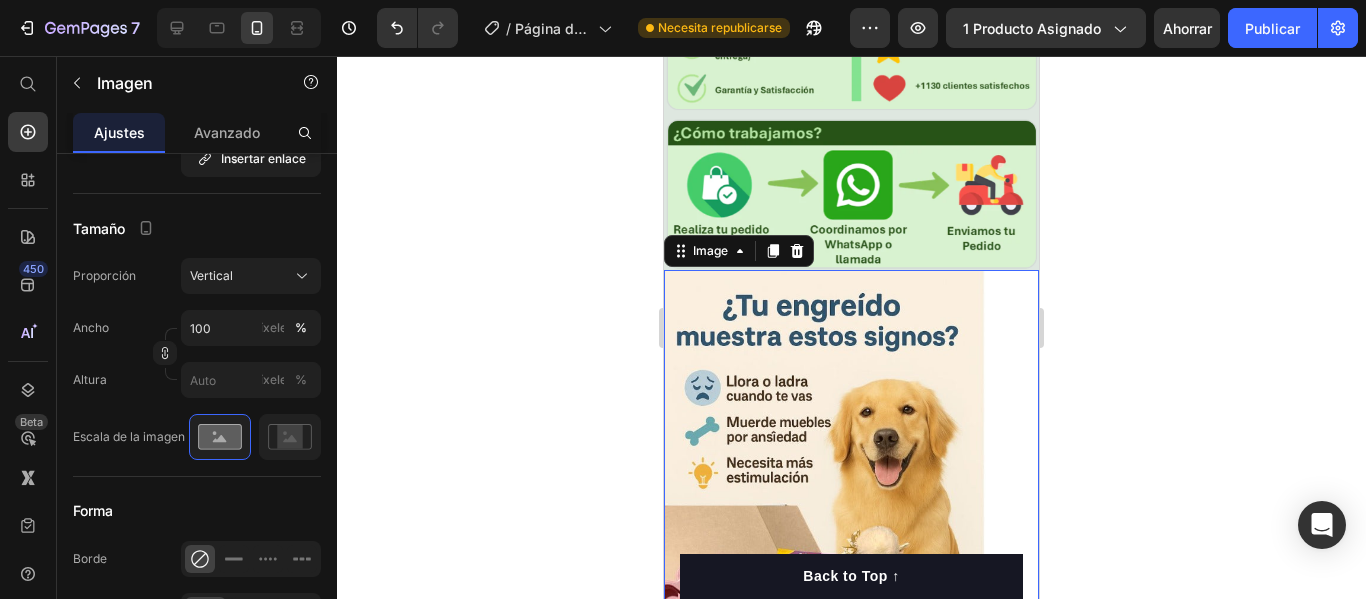 click on "Ajustes" at bounding box center (119, 132) 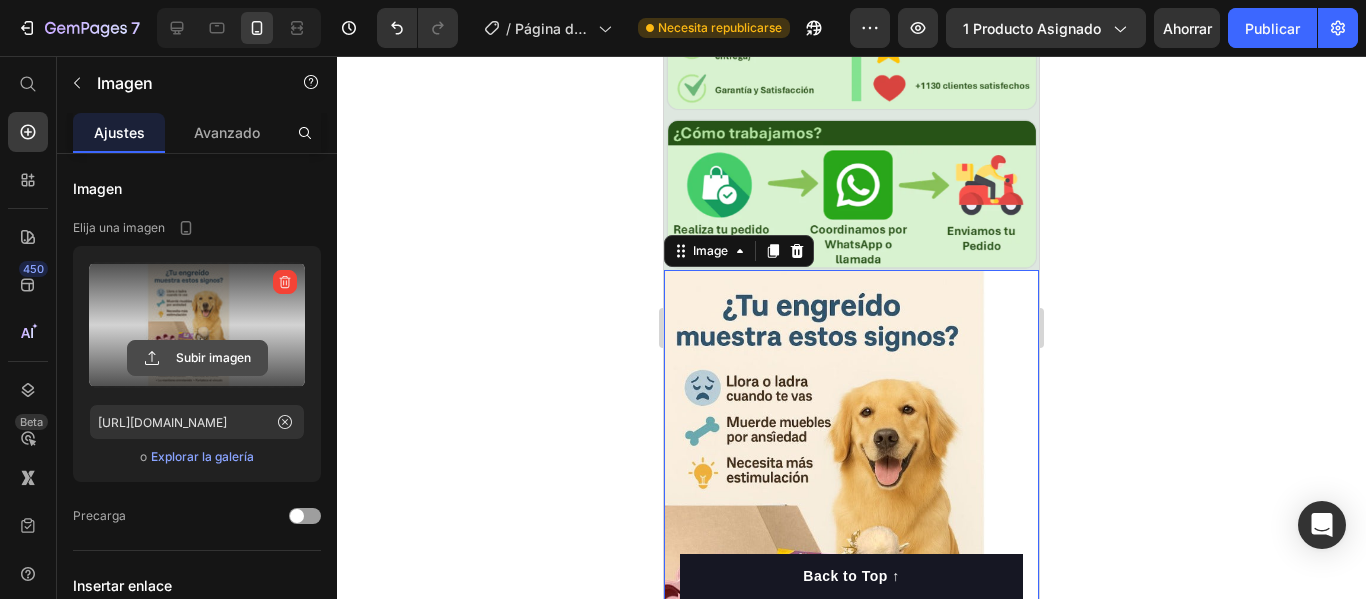 click 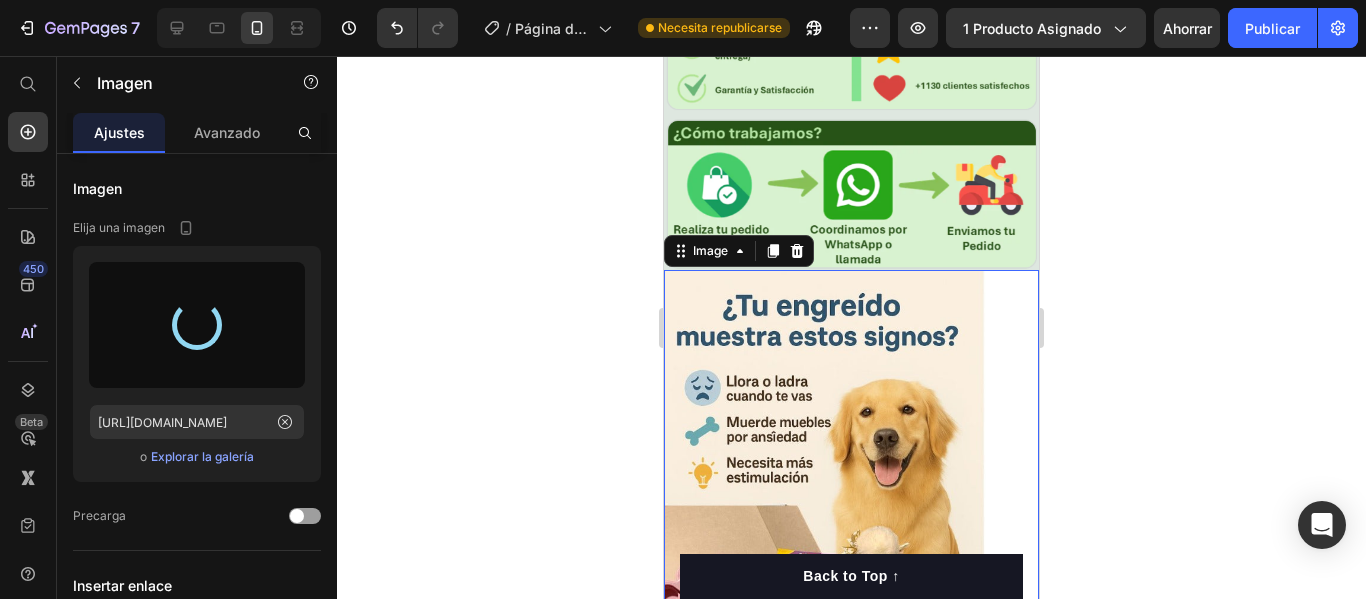 type on "https://cdn.shopify.com/s/files/1/0728/5234/0772/files/gempages_574711179507663984-66f8cc45-5b5c-4528-9c1a-412b90e772aa.jpg" 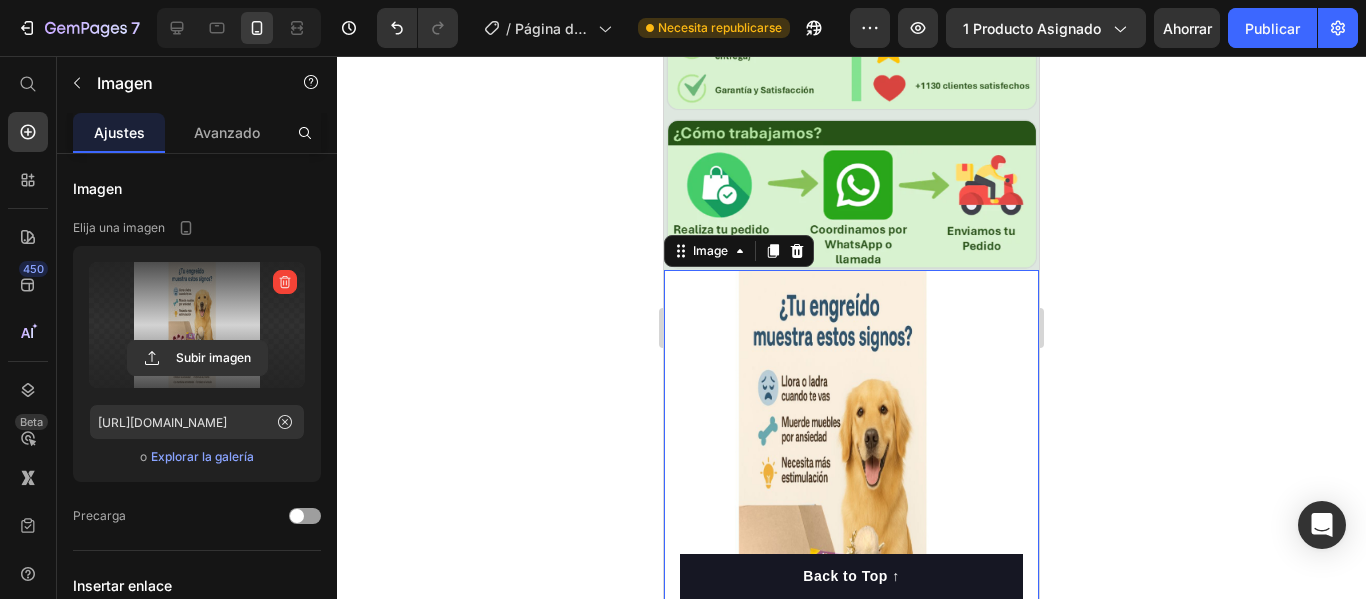 click at bounding box center [851, 1186] 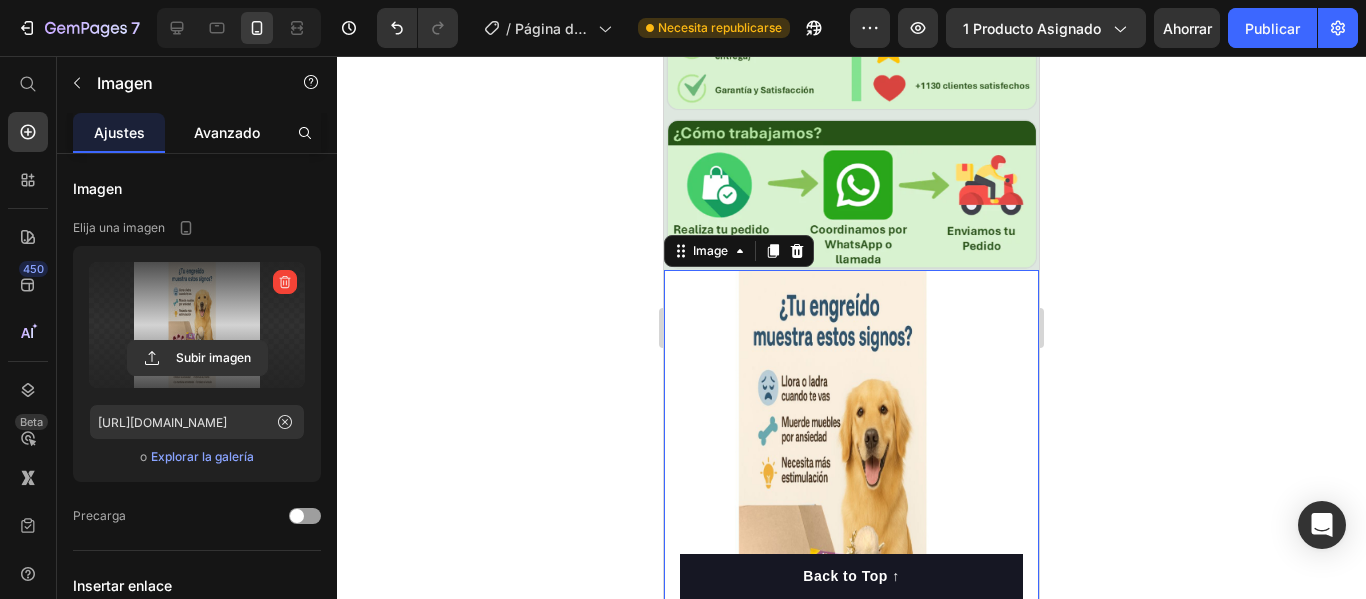click on "Avanzado" at bounding box center [227, 132] 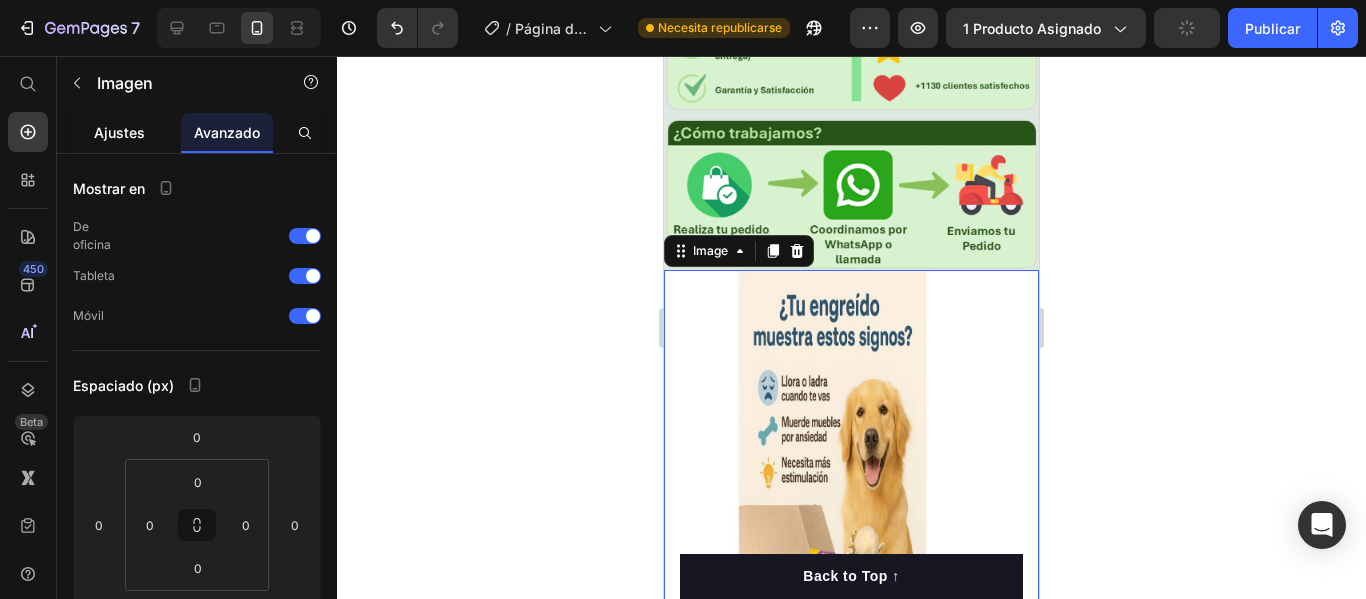 click on "Ajustes" at bounding box center [119, 132] 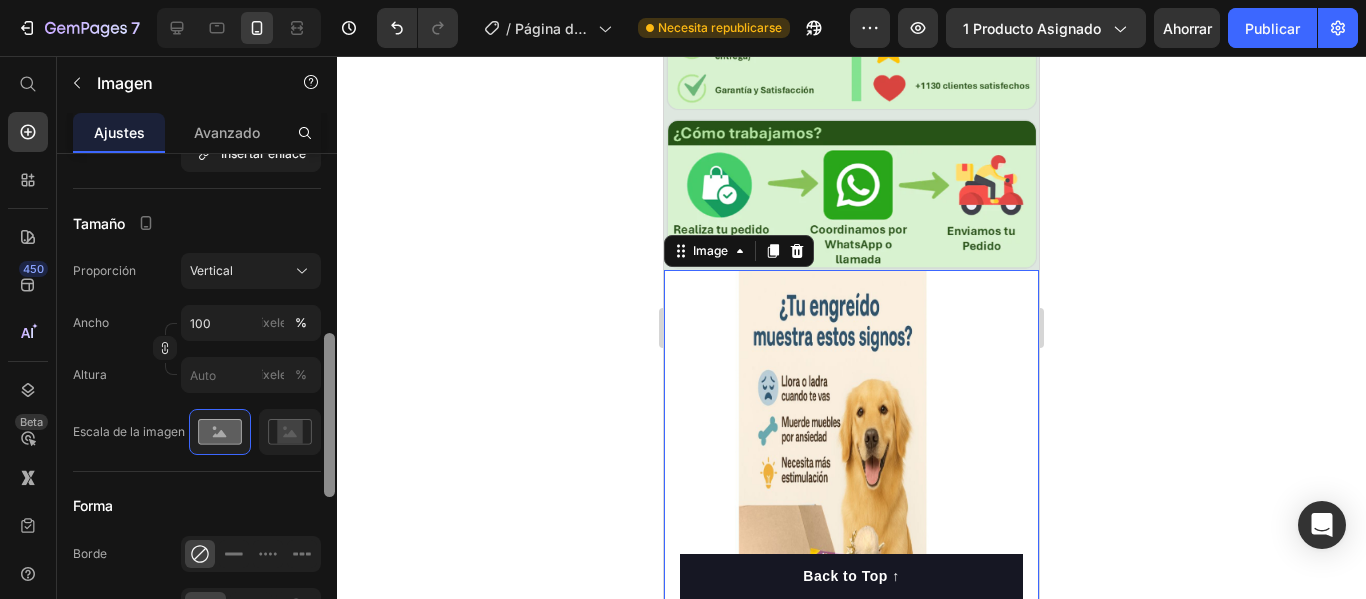 scroll, scrollTop: 529, scrollLeft: 0, axis: vertical 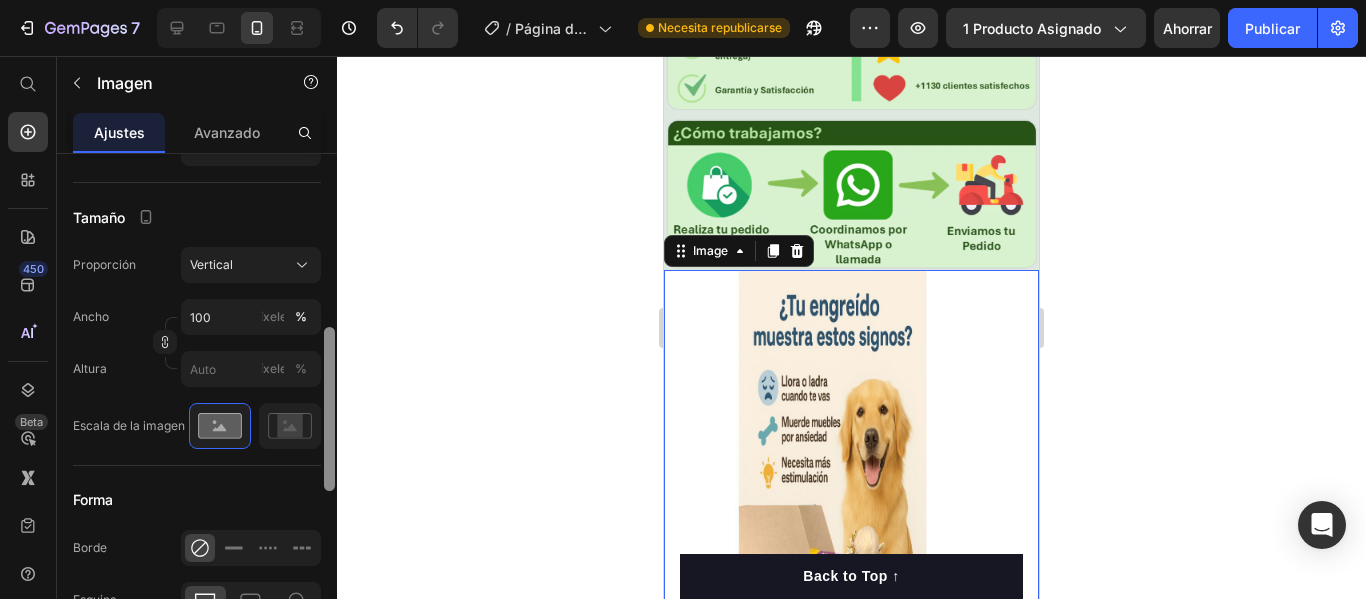 drag, startPoint x: 326, startPoint y: 300, endPoint x: 326, endPoint y: 473, distance: 173 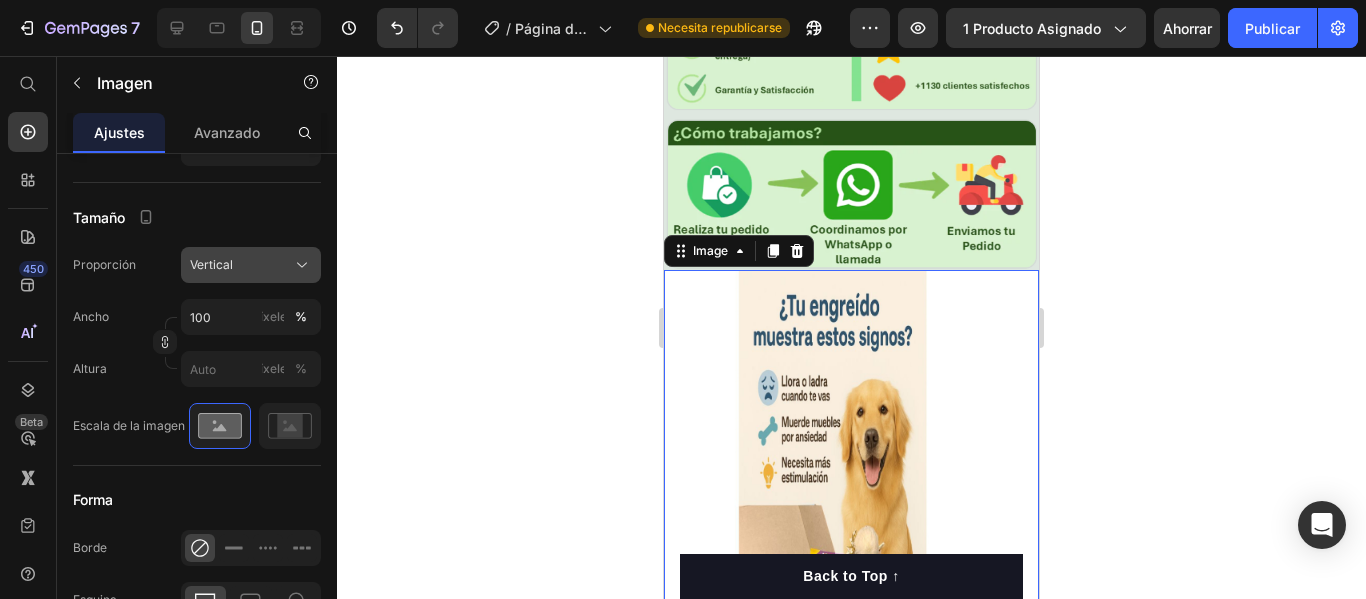 click on "Vertical" at bounding box center (251, 265) 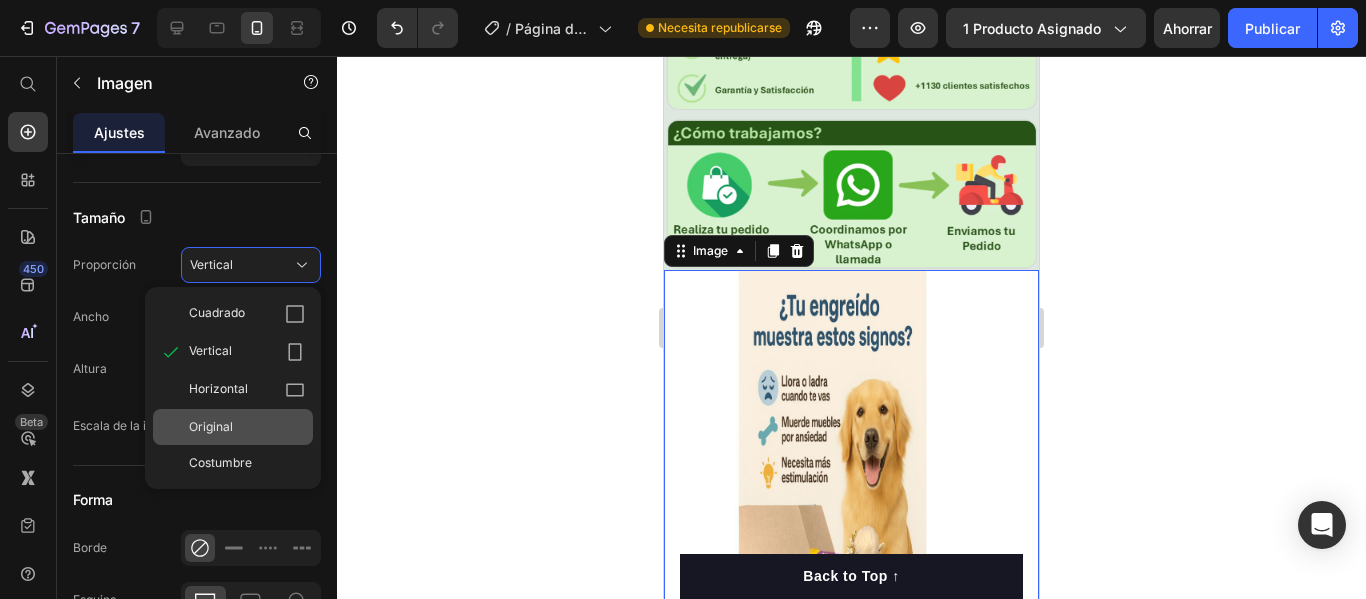 click on "Original" at bounding box center [247, 427] 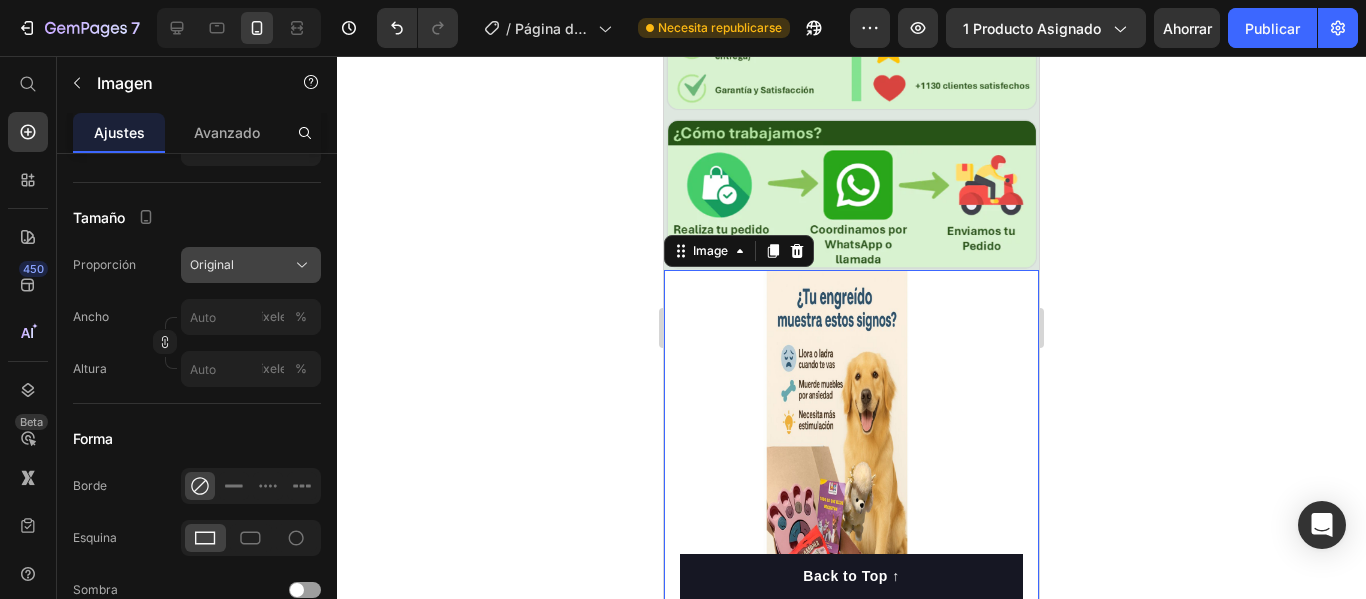 click 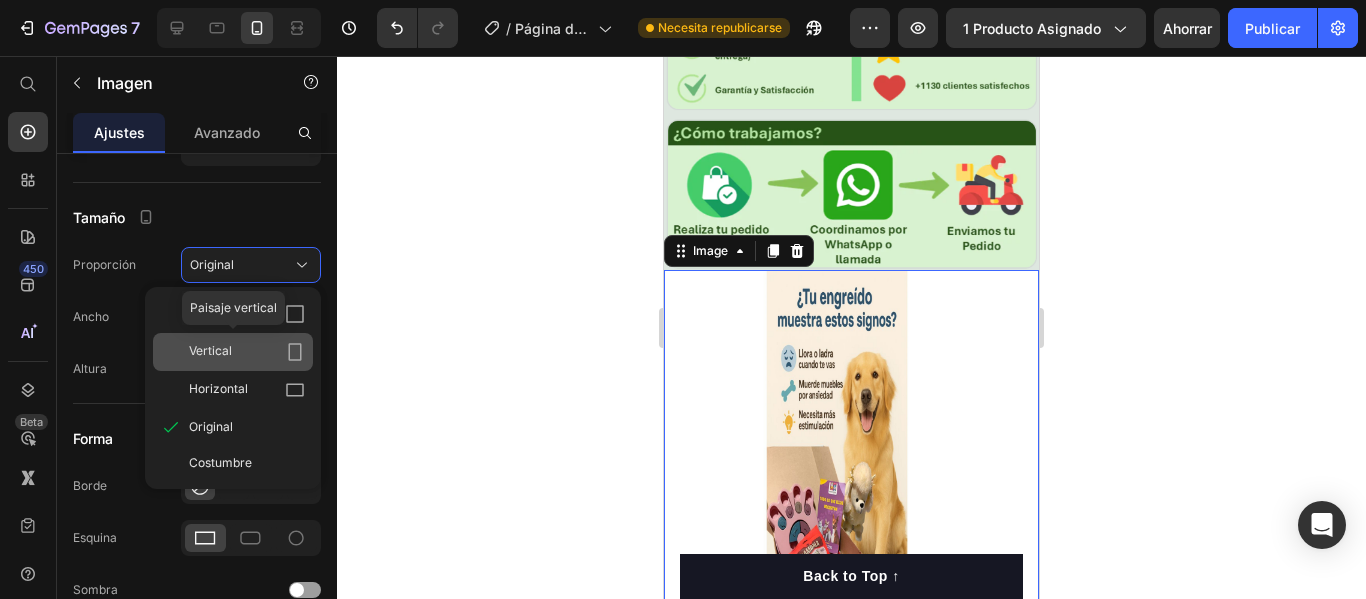 click on "Vertical" 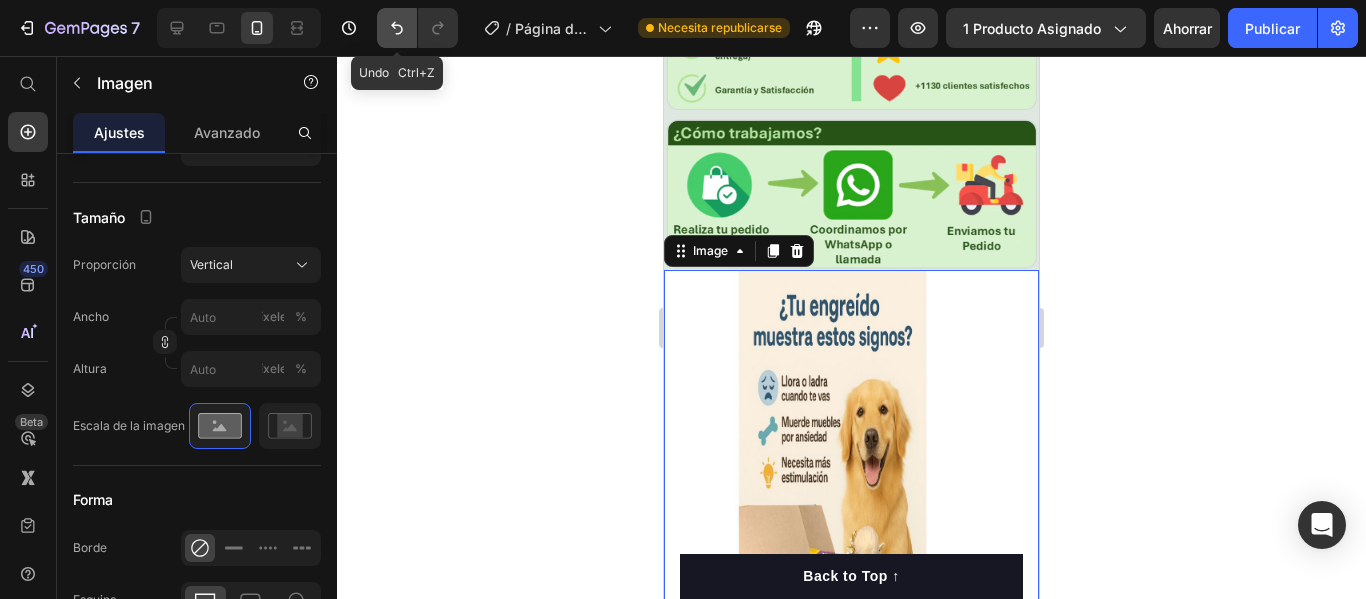 click 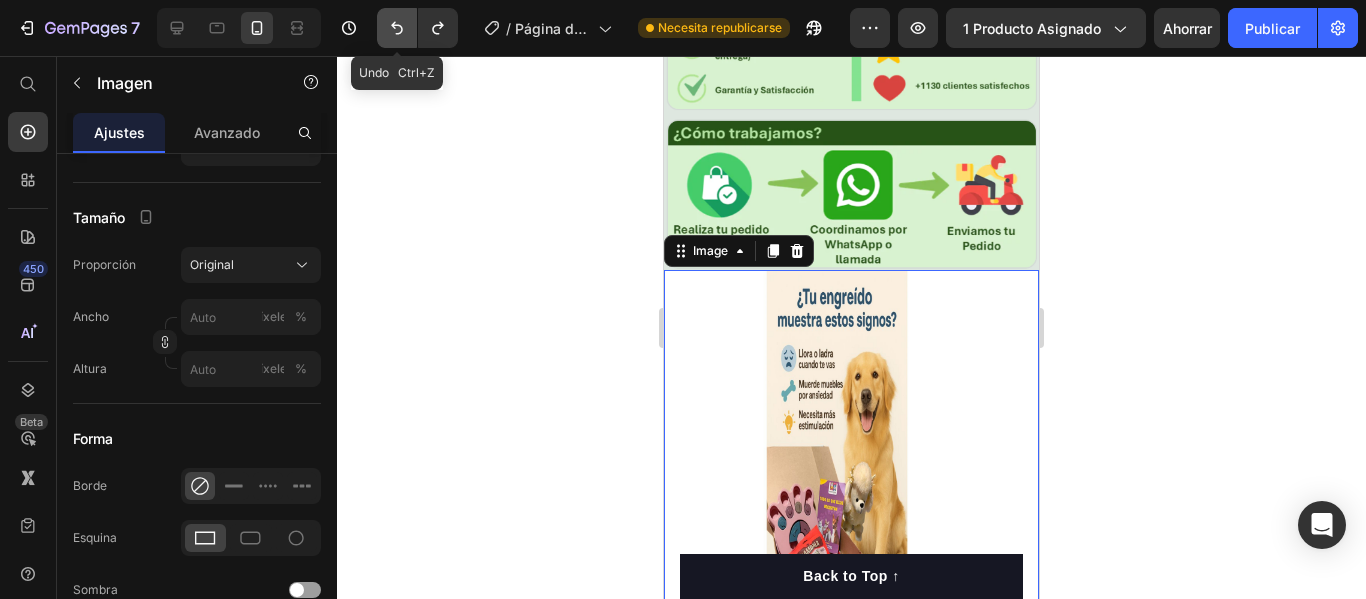 click 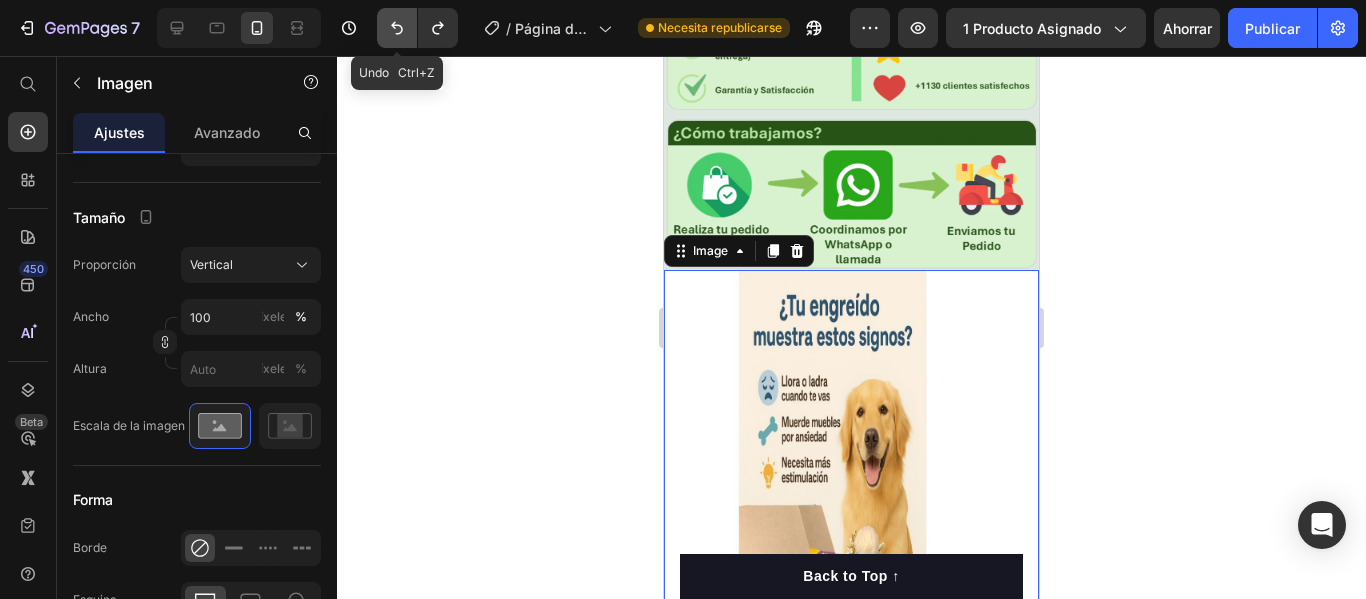 click 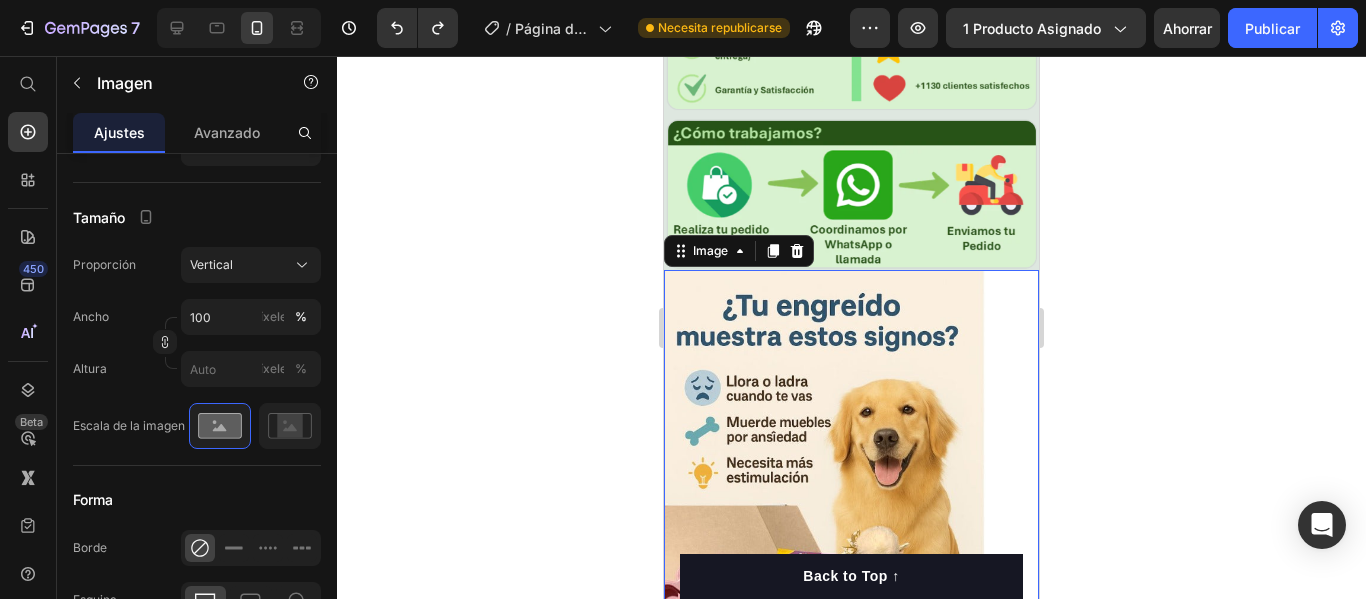 click at bounding box center (851, 1186) 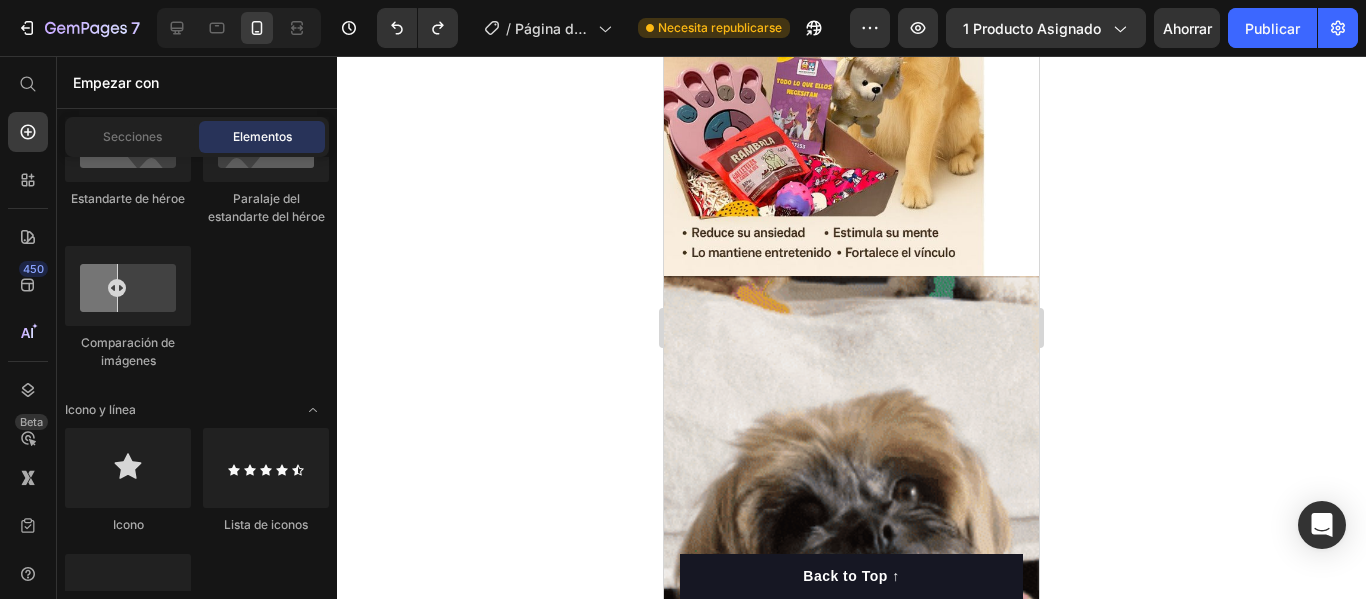 scroll, scrollTop: 1332, scrollLeft: 0, axis: vertical 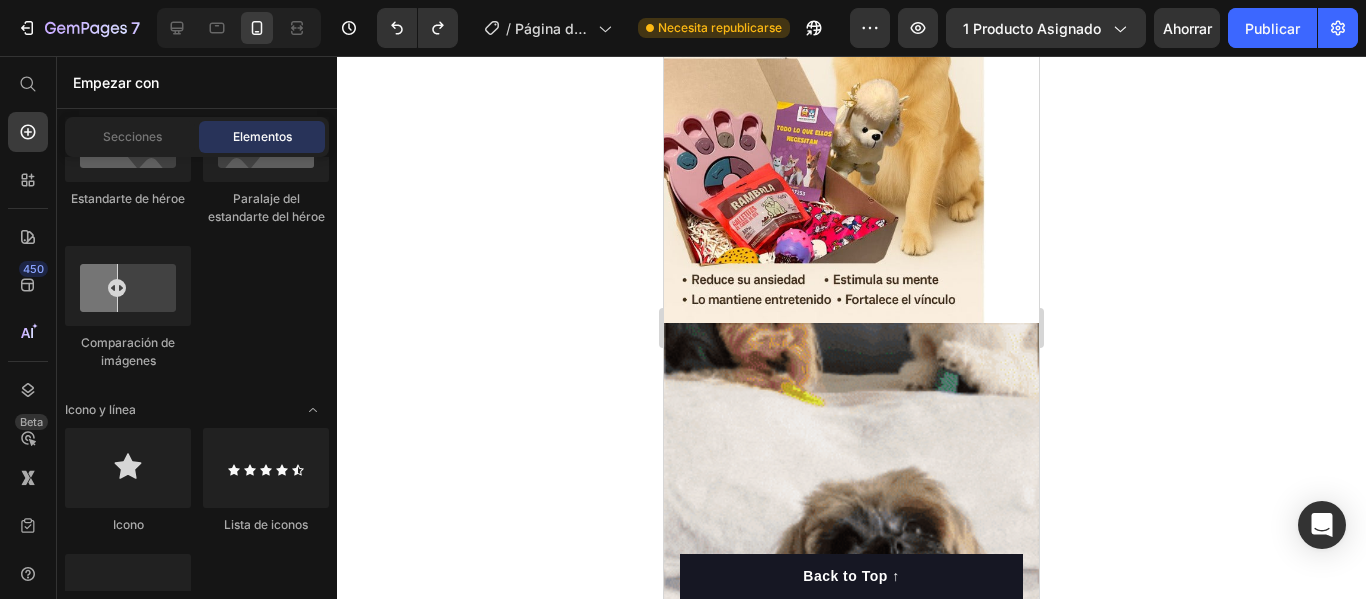 click at bounding box center [851, 739] 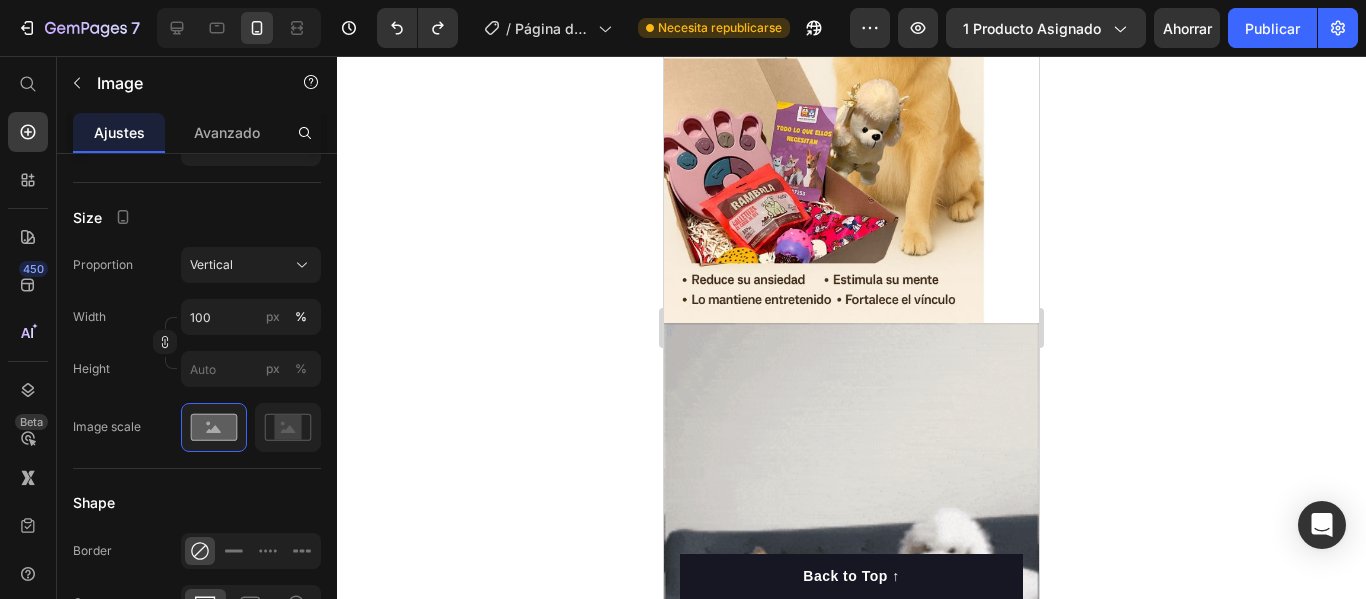 click at bounding box center [851, 739] 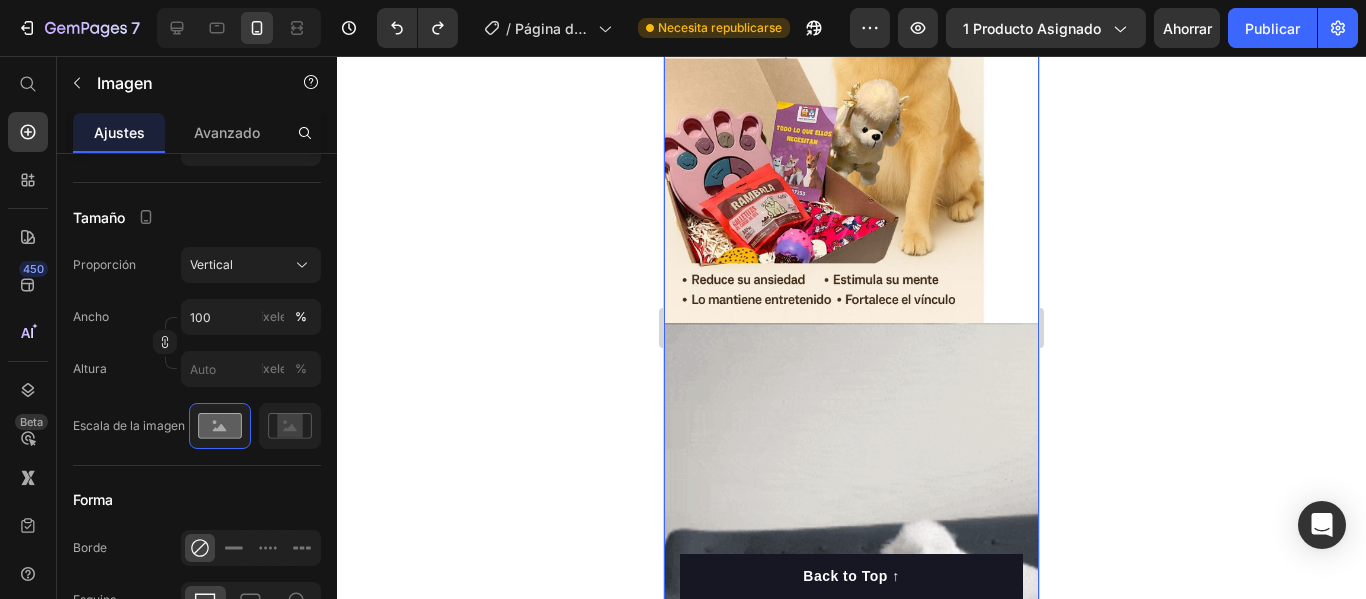click at bounding box center [851, 739] 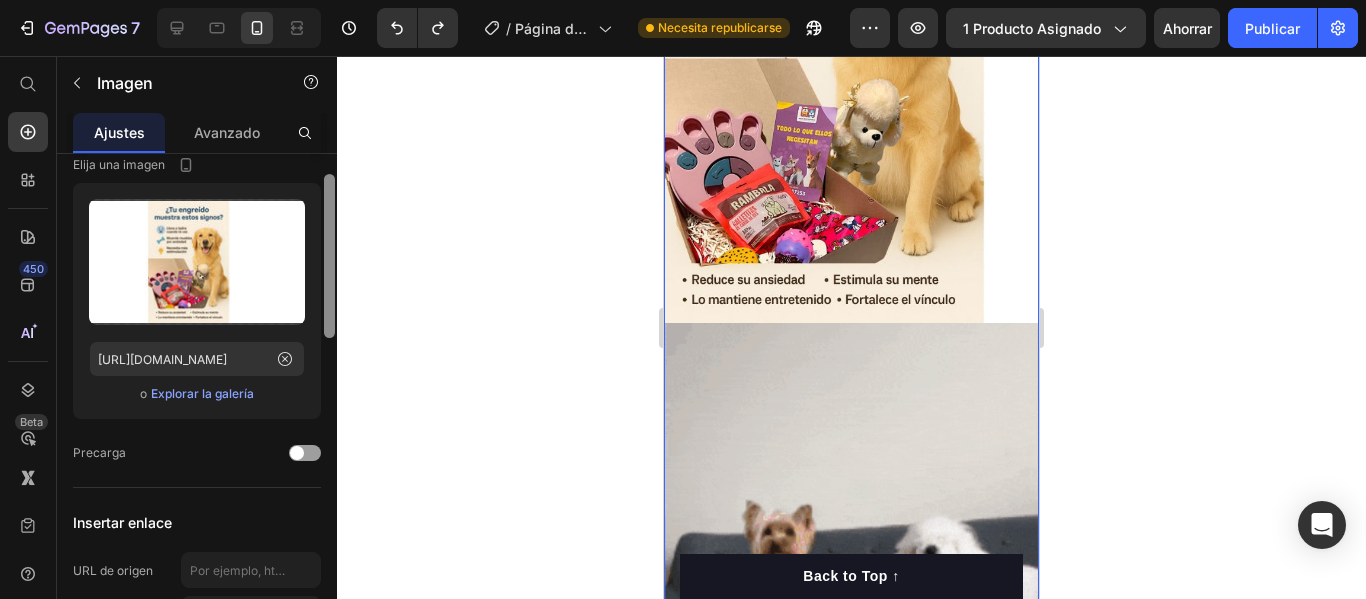 scroll, scrollTop: 0, scrollLeft: 0, axis: both 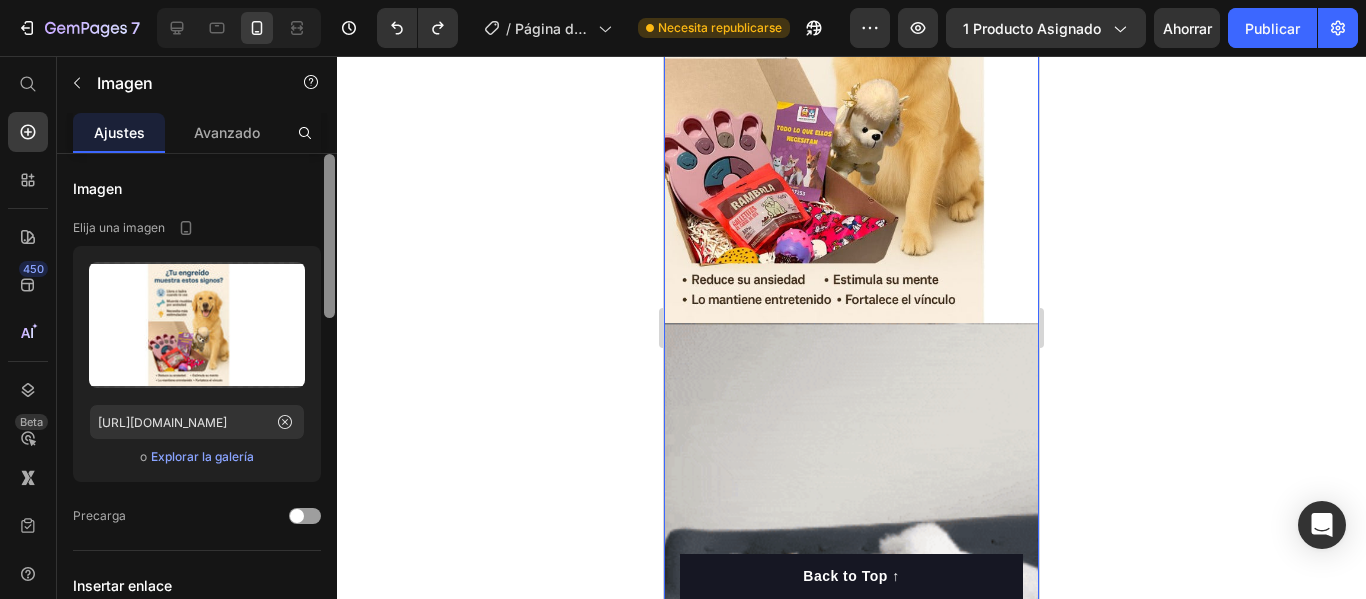 drag, startPoint x: 327, startPoint y: 406, endPoint x: 333, endPoint y: 183, distance: 223.0807 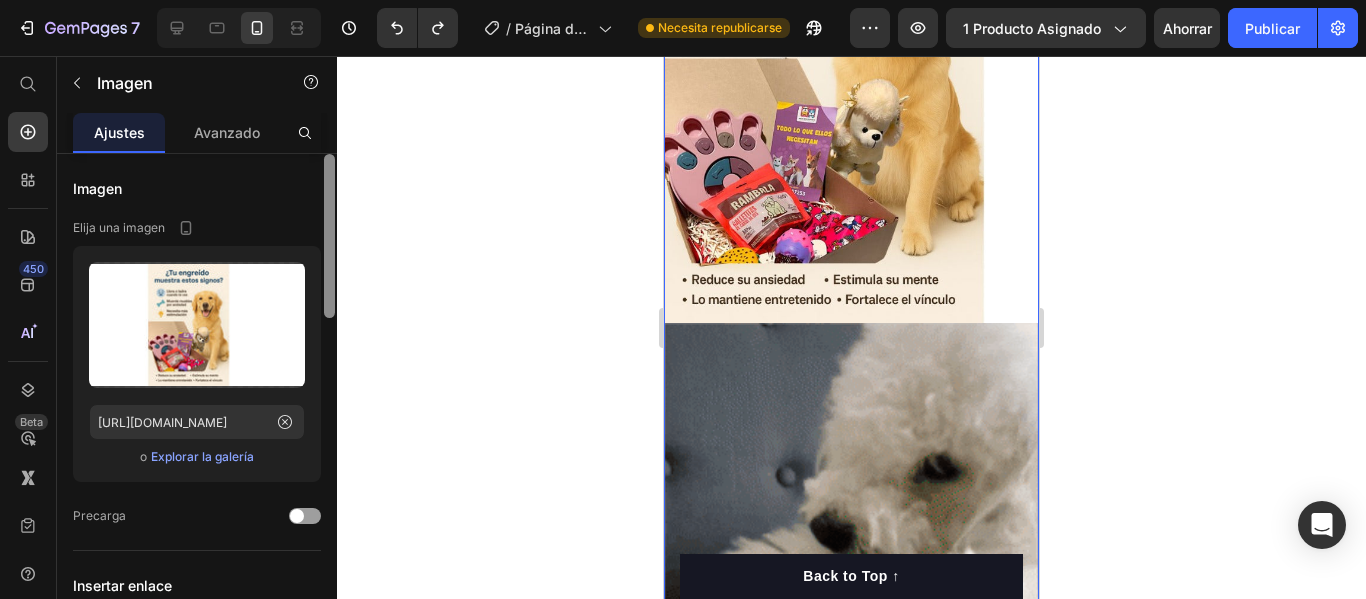 click at bounding box center [329, 236] 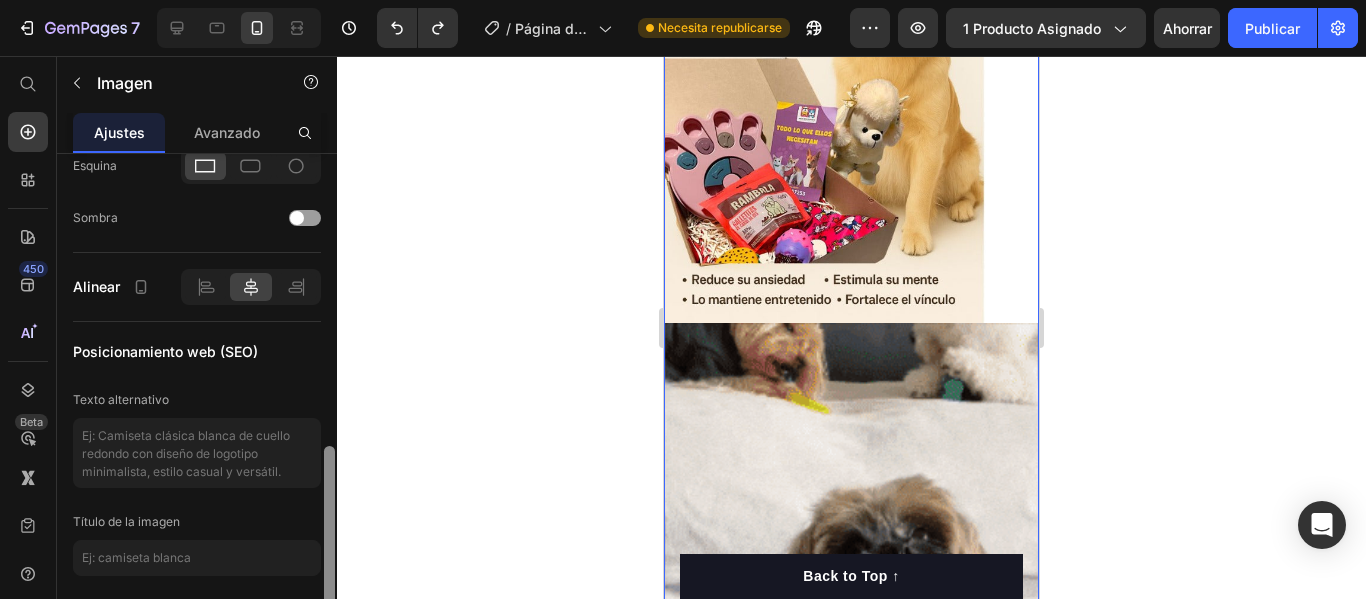 scroll, scrollTop: 1030, scrollLeft: 0, axis: vertical 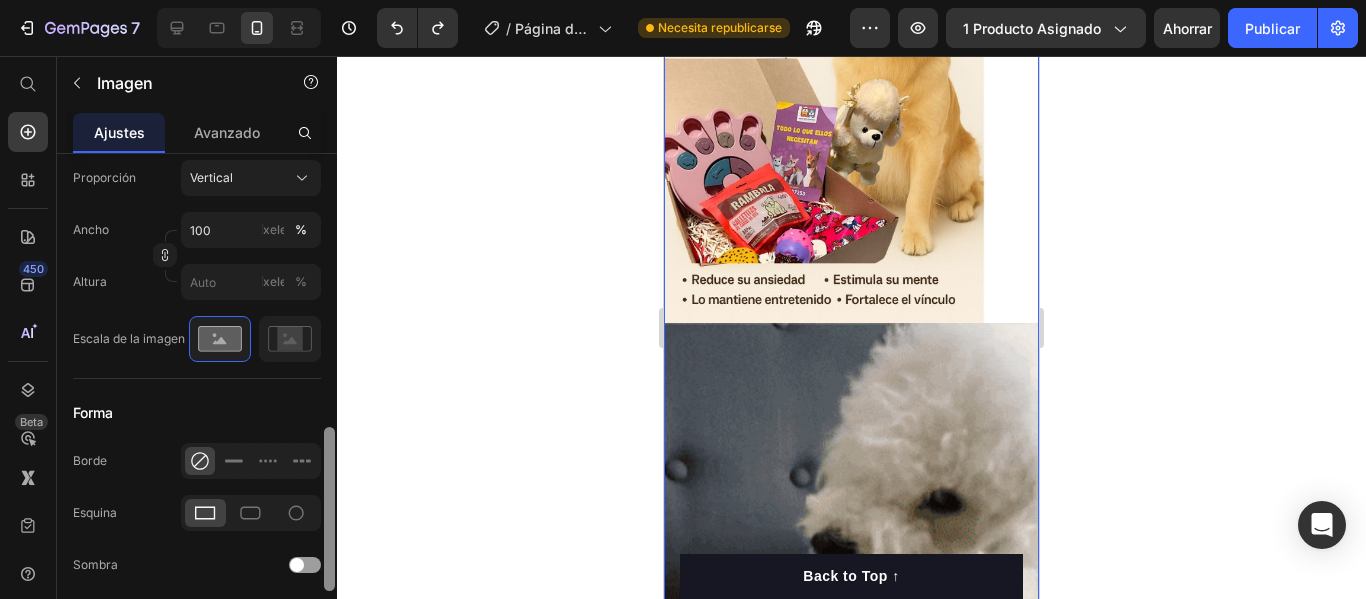 drag, startPoint x: 328, startPoint y: 205, endPoint x: 367, endPoint y: 404, distance: 202.7856 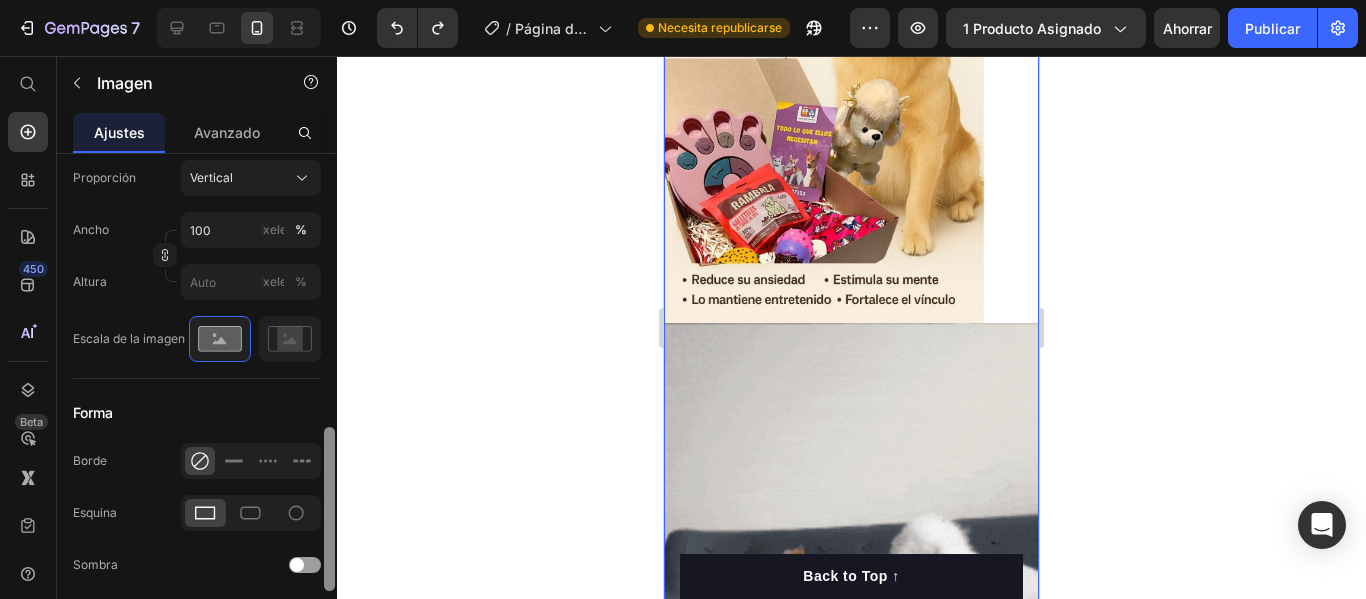 click on "7 / Página del producto - 9 de [PERSON_NAME], 19:18:42 Necesita republicarse Avance 1 producto asignado Ahorrar Publicar 450 Beta Empezar con Secciones Elementos Sección de héroes Detalle del producto Marcas Insignias de confianza Garantizar Desglose del producto Cómo utilizar Testimonios Comparar Manojo Preguntas frecuentes Prueba social Historia de la marca Lista de productos Recopilación Lista de blogs Contacto Sticky Añadir al carrito Pie de página personalizado Explorar la biblioteca 450 Disposición
[GEOGRAPHIC_DATA]
[GEOGRAPHIC_DATA]
[GEOGRAPHIC_DATA]
Fila Texto
Título
Bloque de texto Botón
Botón
Botón" 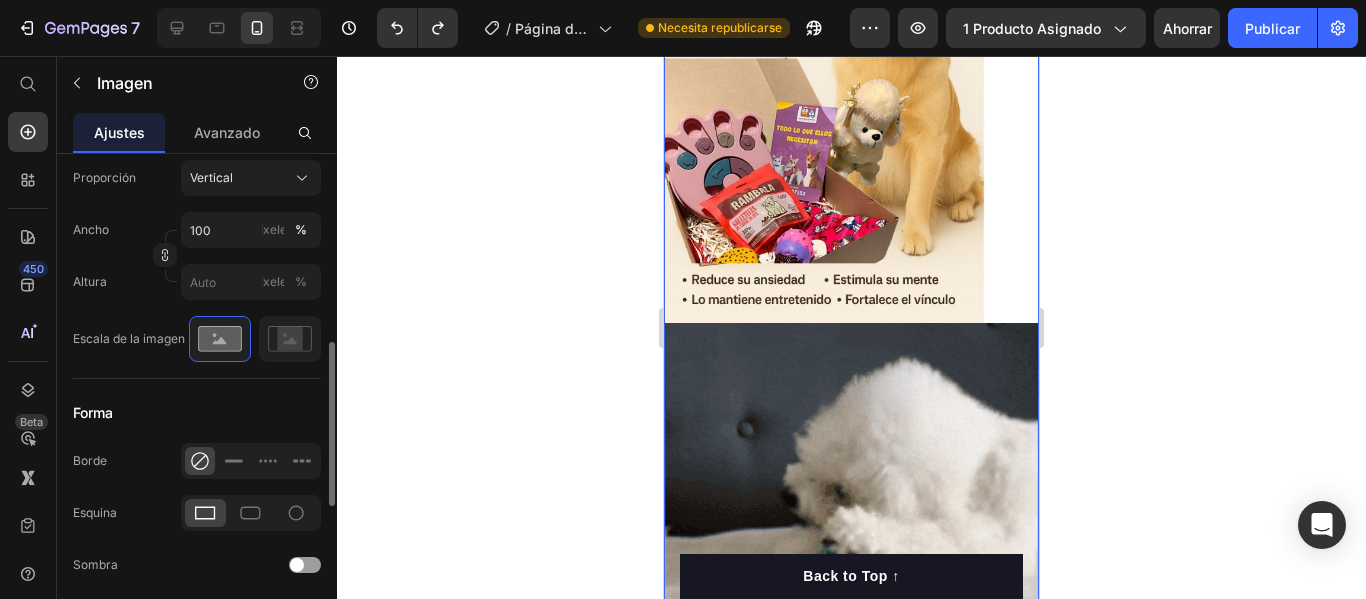 scroll, scrollTop: 606, scrollLeft: 0, axis: vertical 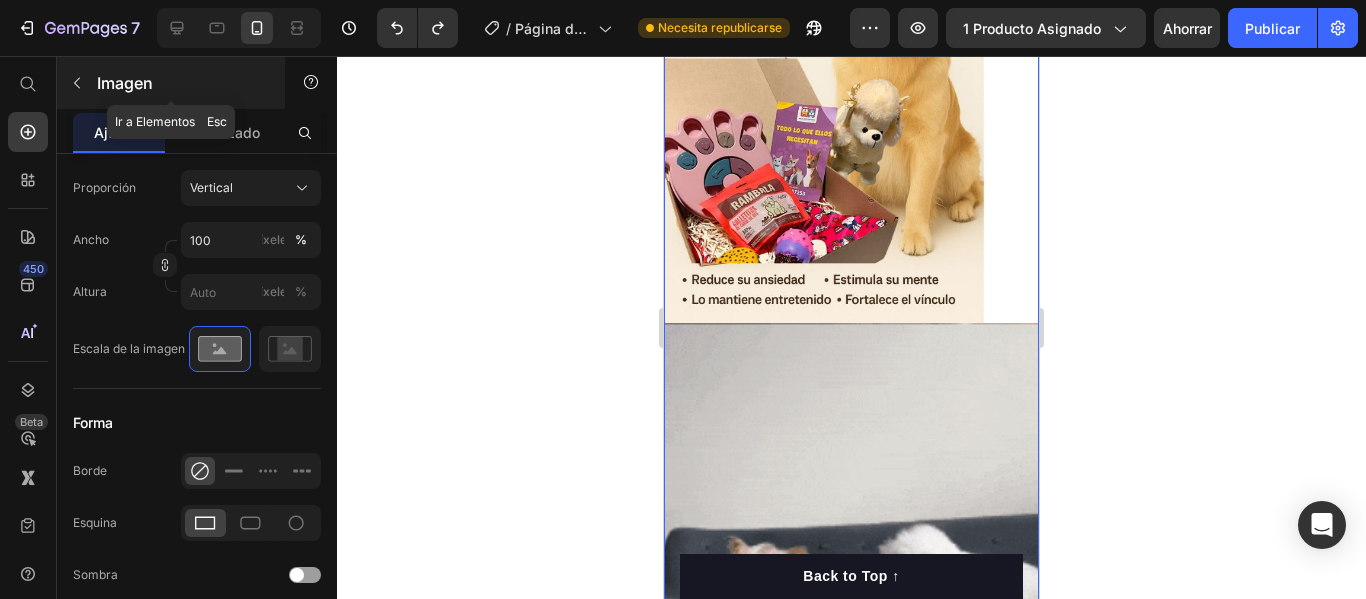 click at bounding box center (77, 83) 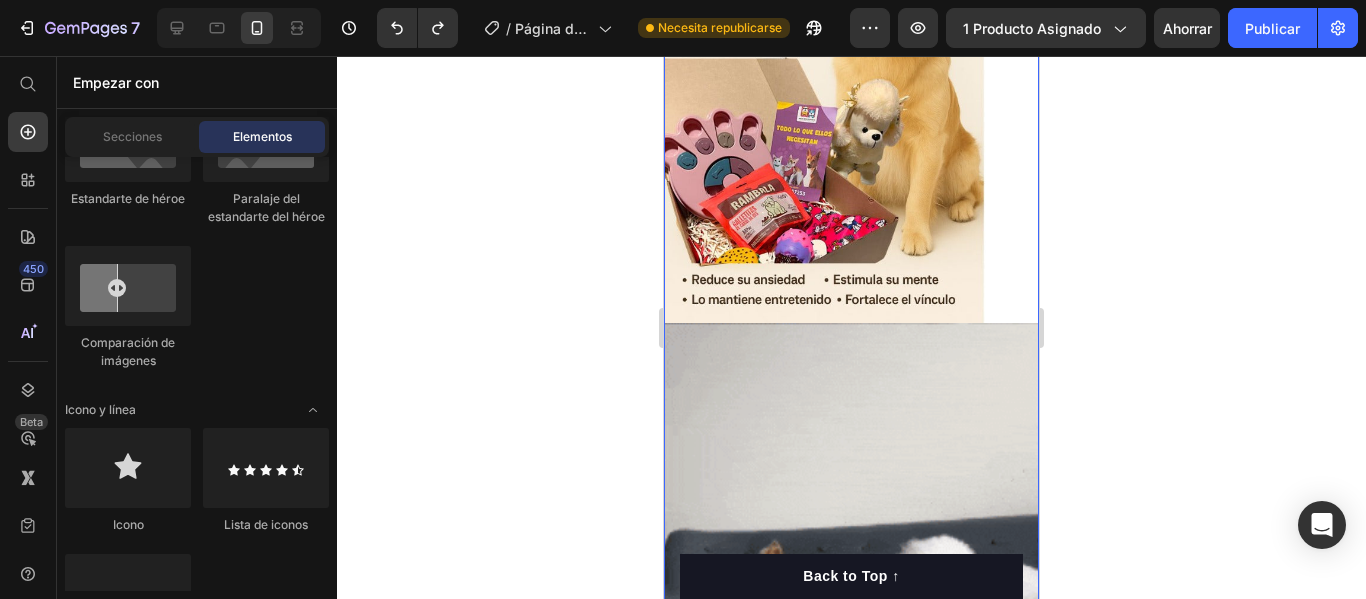 click at bounding box center [851, 739] 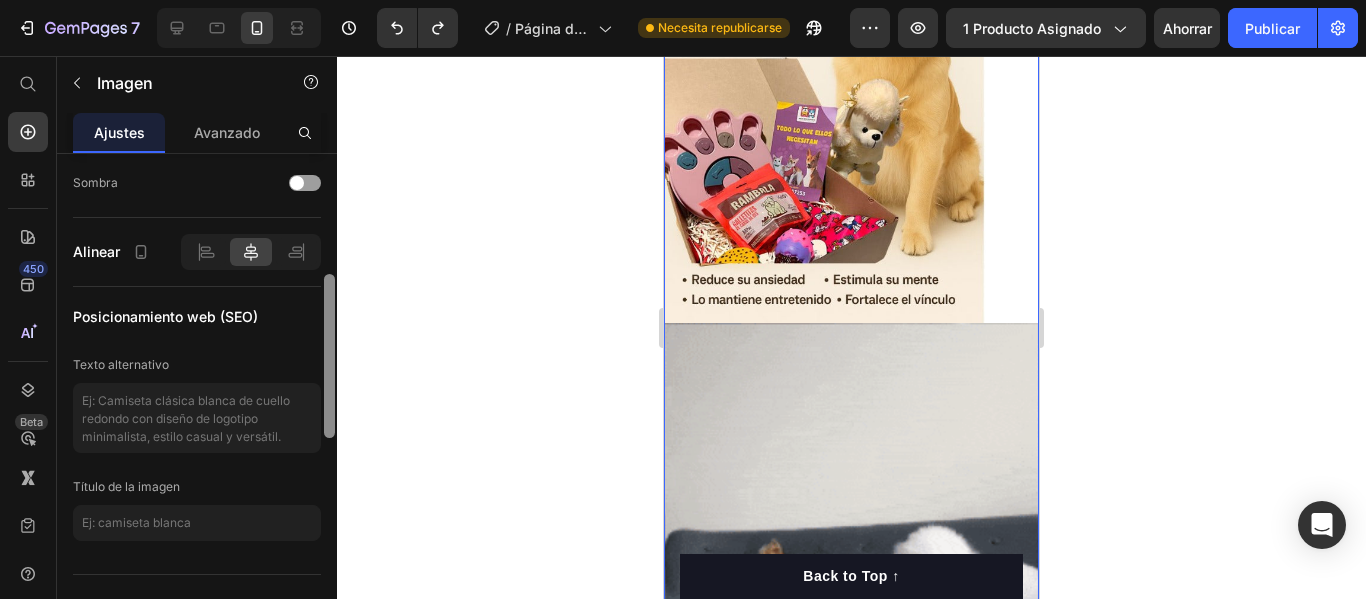 scroll, scrollTop: 0, scrollLeft: 0, axis: both 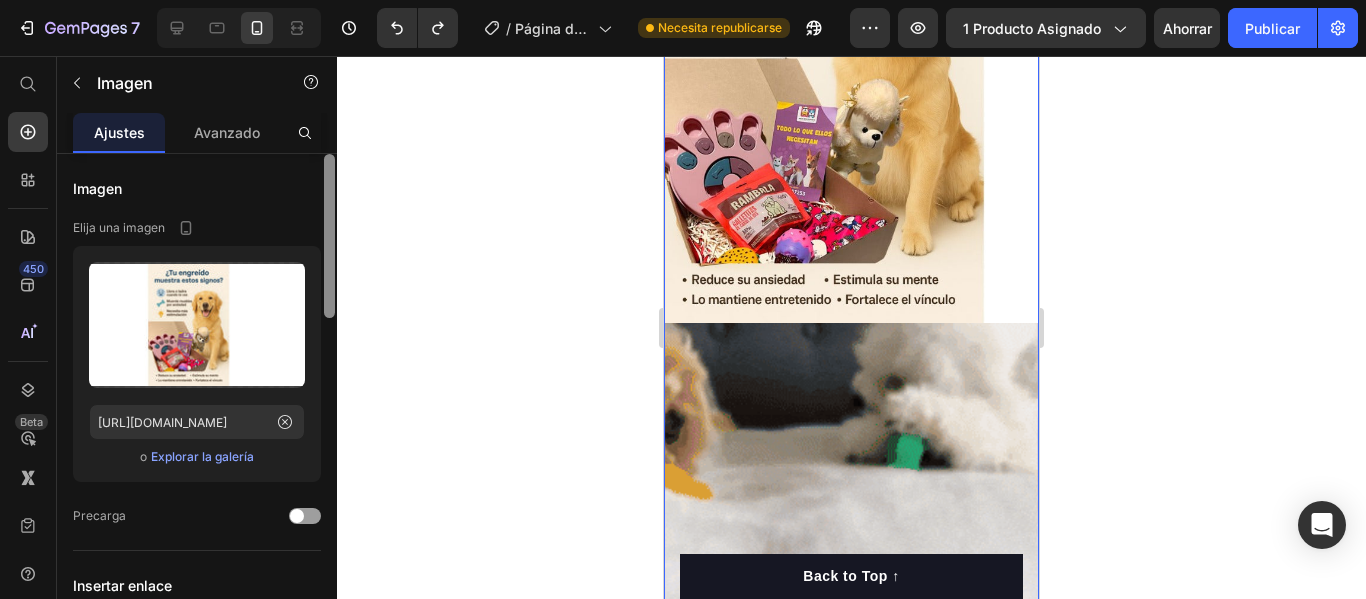 drag, startPoint x: 328, startPoint y: 397, endPoint x: 383, endPoint y: 78, distance: 323.70667 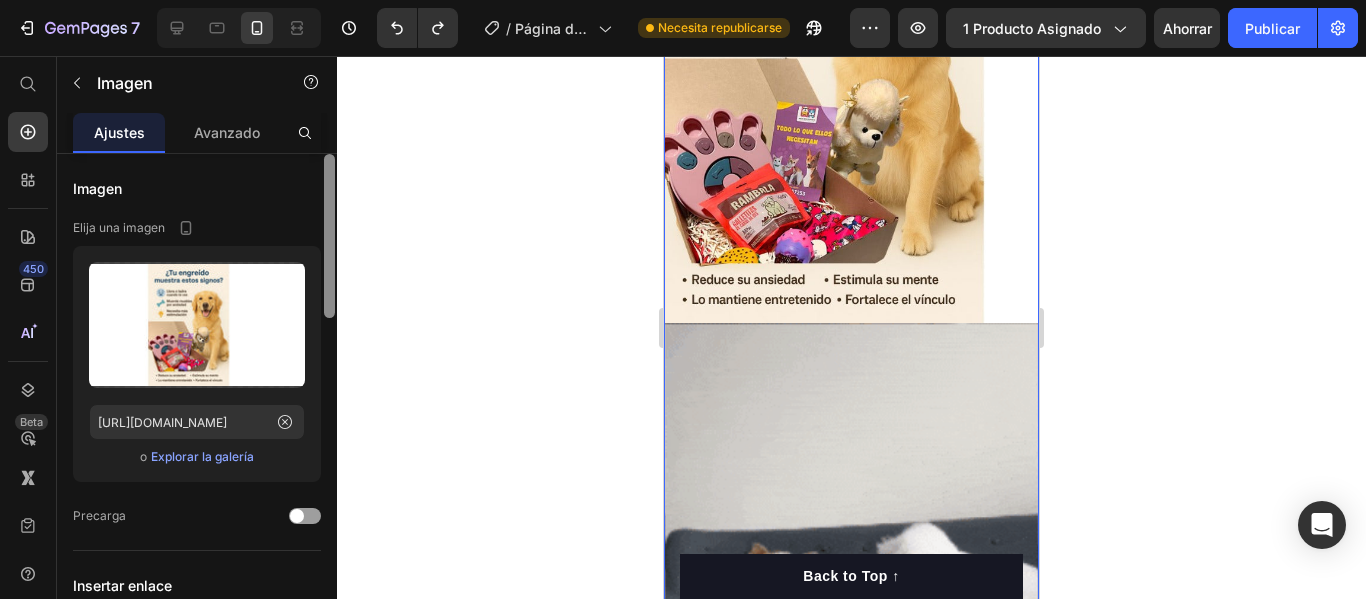 click on "7 / Página del producto - 9 de [PERSON_NAME], 19:18:42 Necesita republicarse Avance 1 producto asignado Ahorrar Publicar 450 Beta Empezar con Secciones Elementos Sección de héroes Detalle del producto Marcas Insignias de confianza Garantizar Desglose del producto Cómo utilizar Testimonios Comparar Manojo Preguntas frecuentes Prueba social Historia de la marca Lista de productos Recopilación Lista de blogs Contacto Sticky Añadir al carrito Pie de página personalizado Explorar la biblioteca 450 Disposición
[GEOGRAPHIC_DATA]
[GEOGRAPHIC_DATA]
[GEOGRAPHIC_DATA]
Fila Texto
Título
Bloque de texto Botón
Botón
Botón" 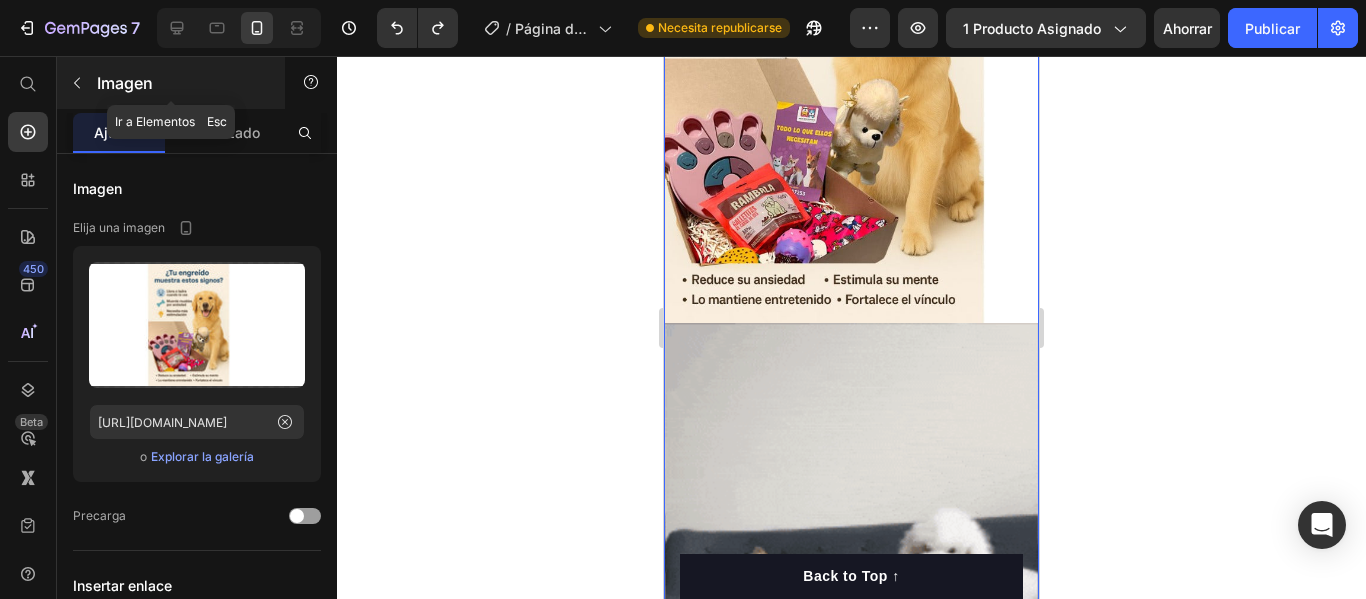 click 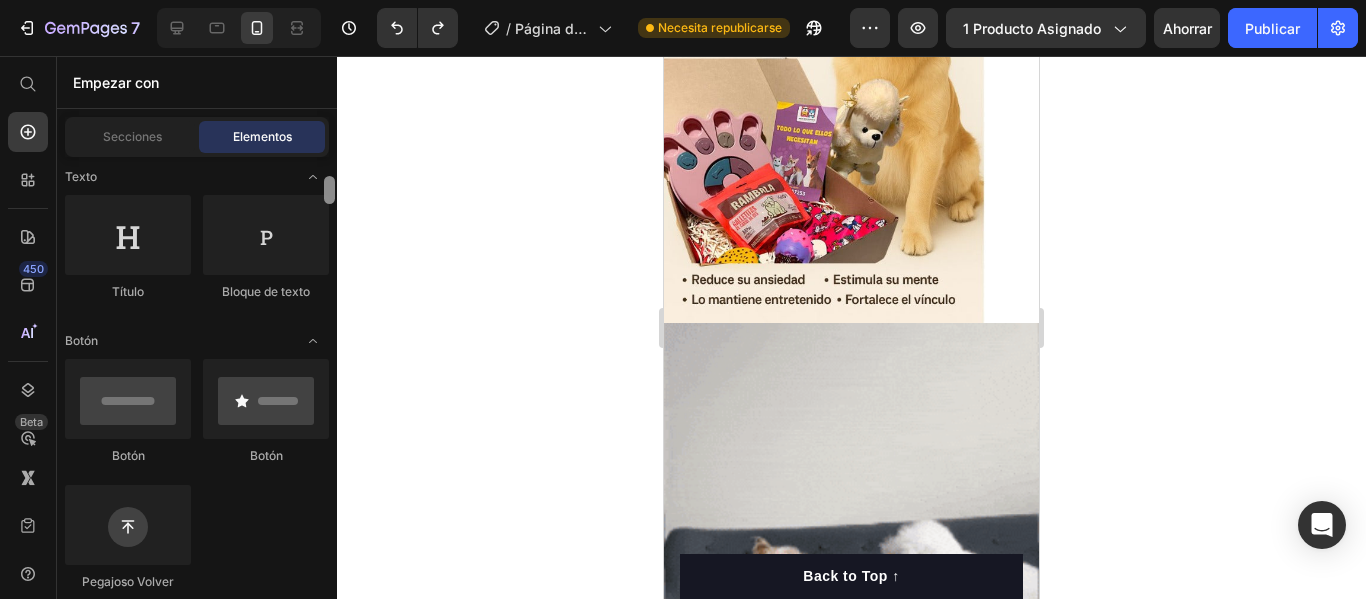 scroll, scrollTop: 102, scrollLeft: 0, axis: vertical 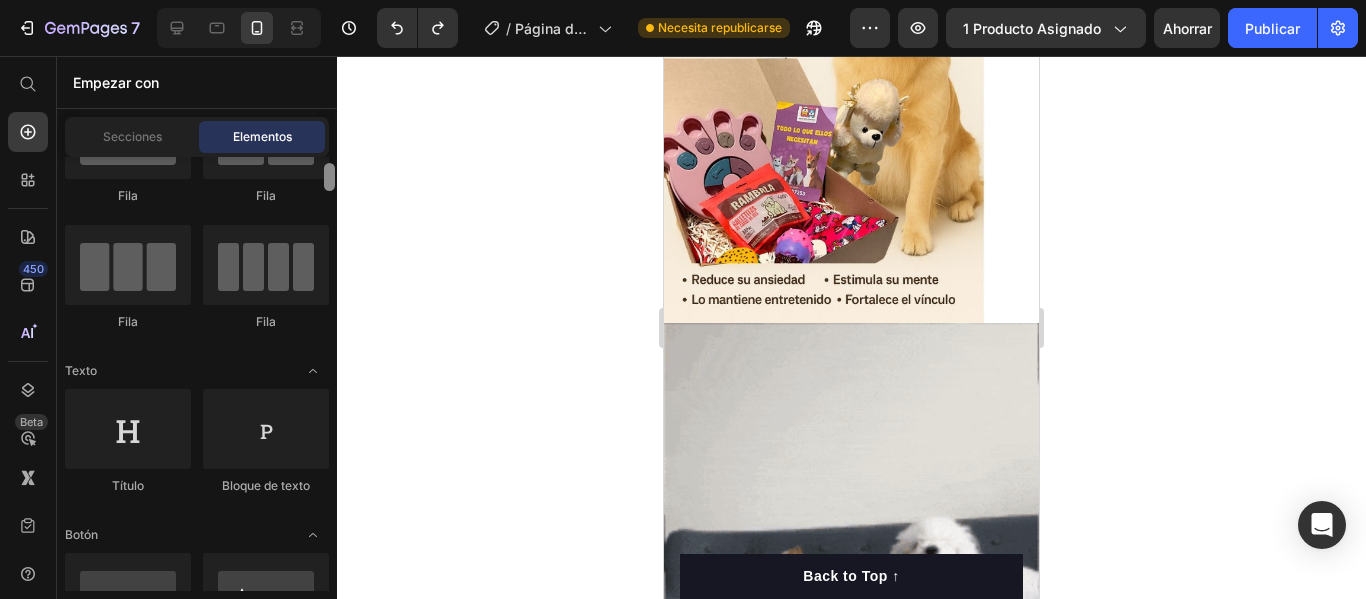 drag, startPoint x: 334, startPoint y: 253, endPoint x: 335, endPoint y: 177, distance: 76.00658 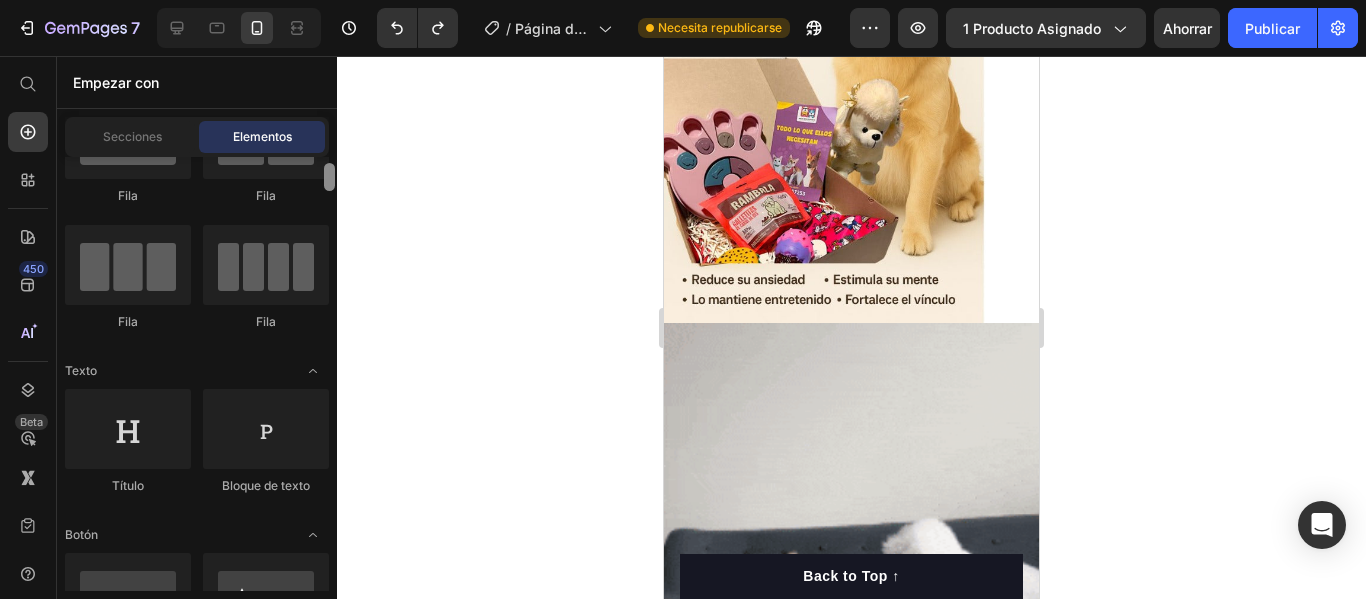 click at bounding box center (329, 374) 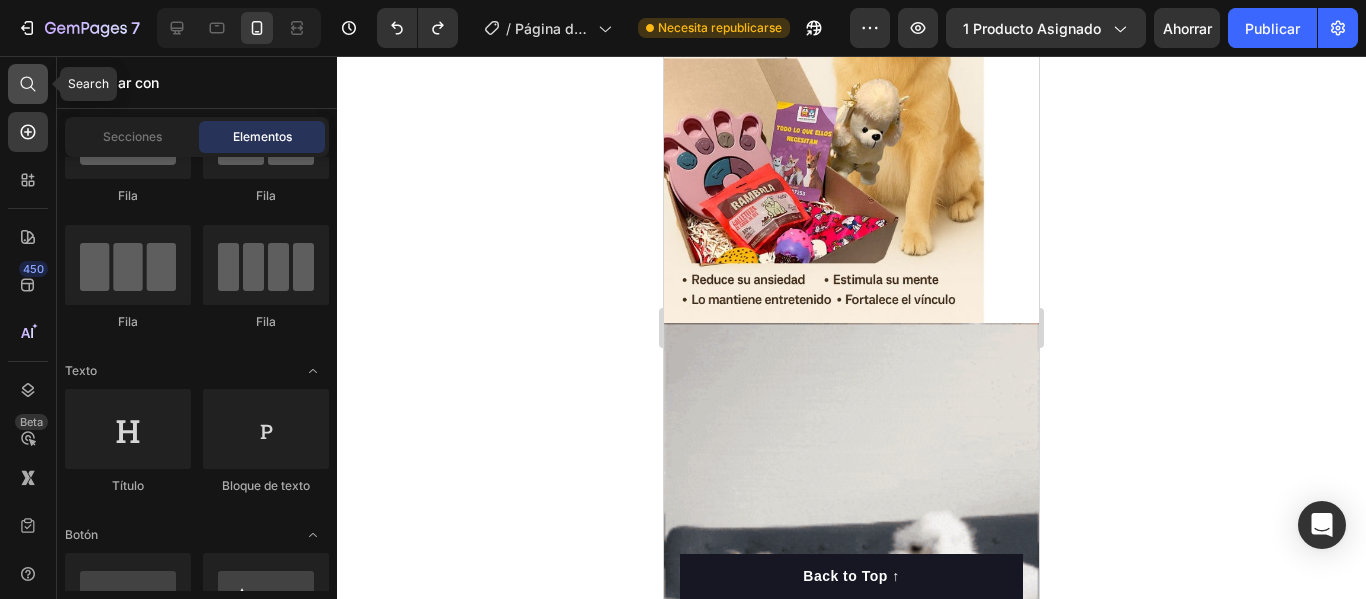 click 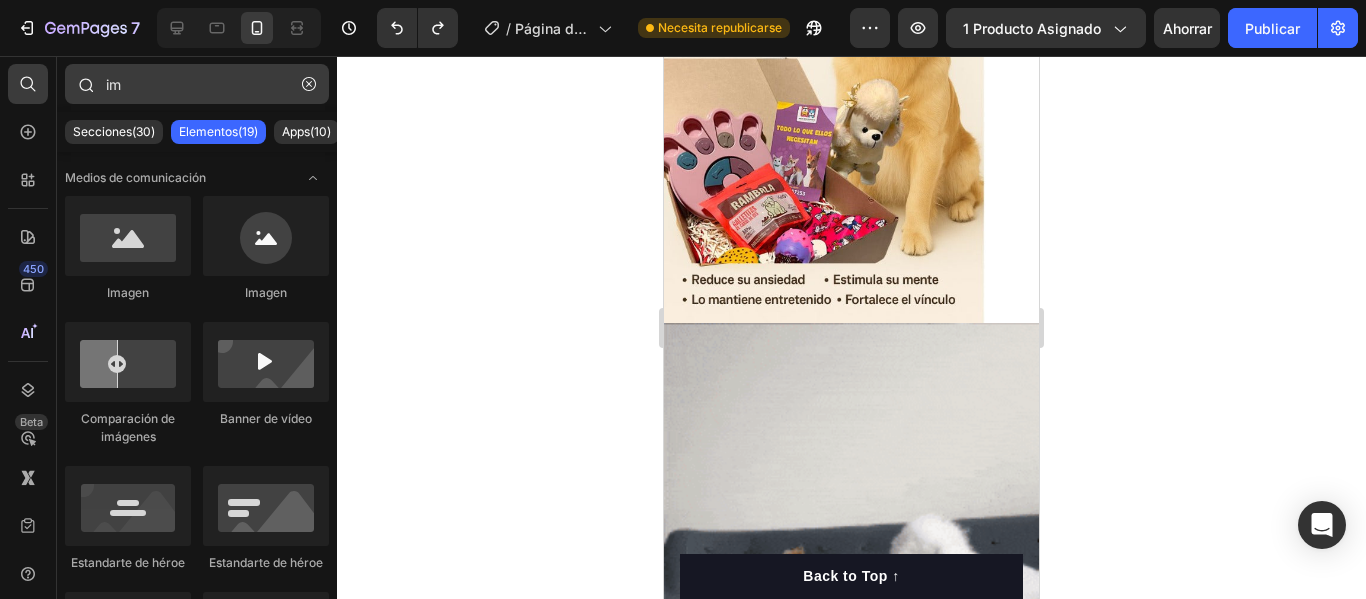 type on "i" 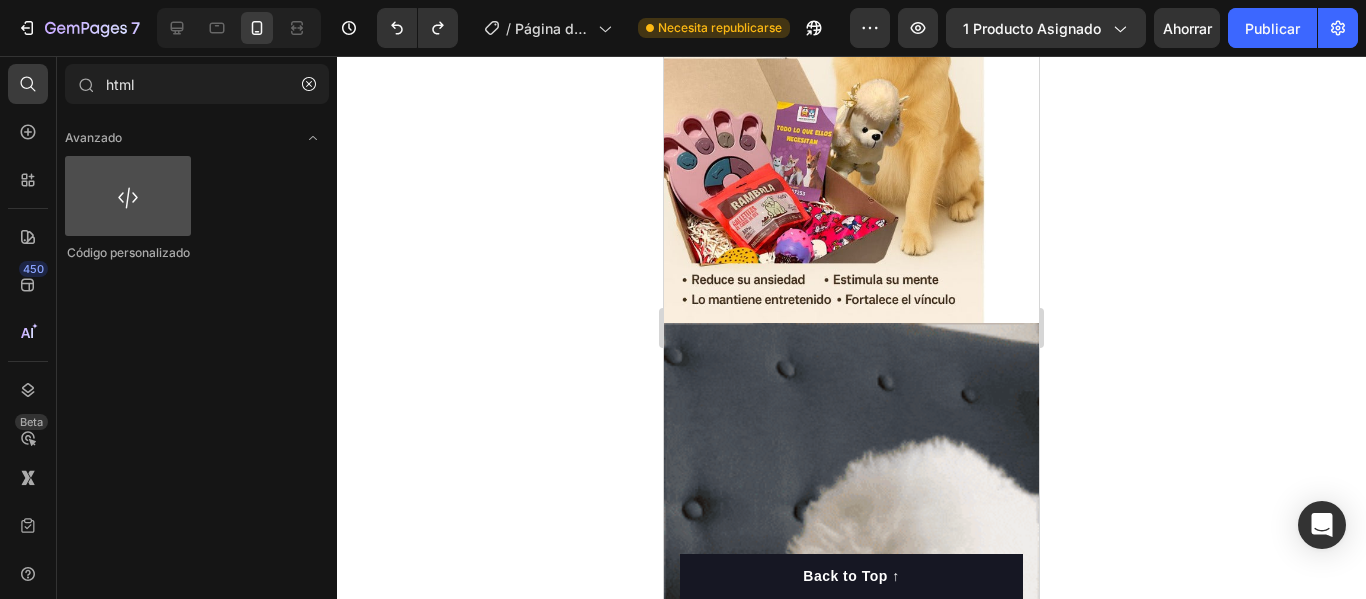 type on "html" 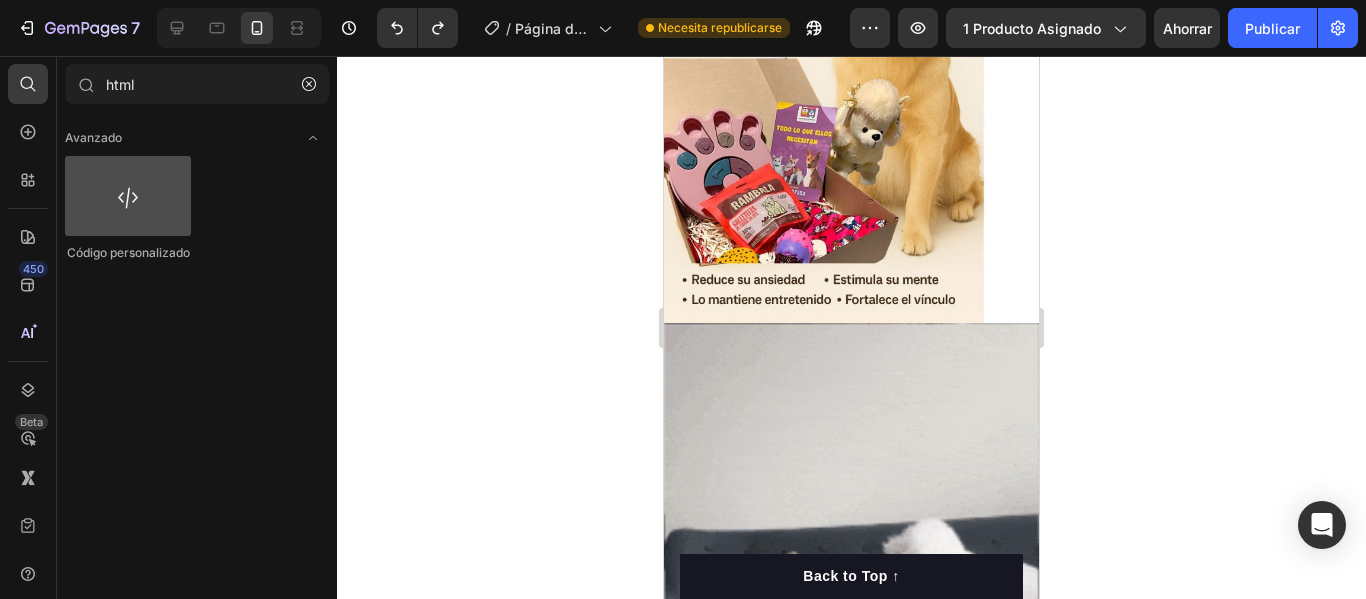 click at bounding box center (128, 196) 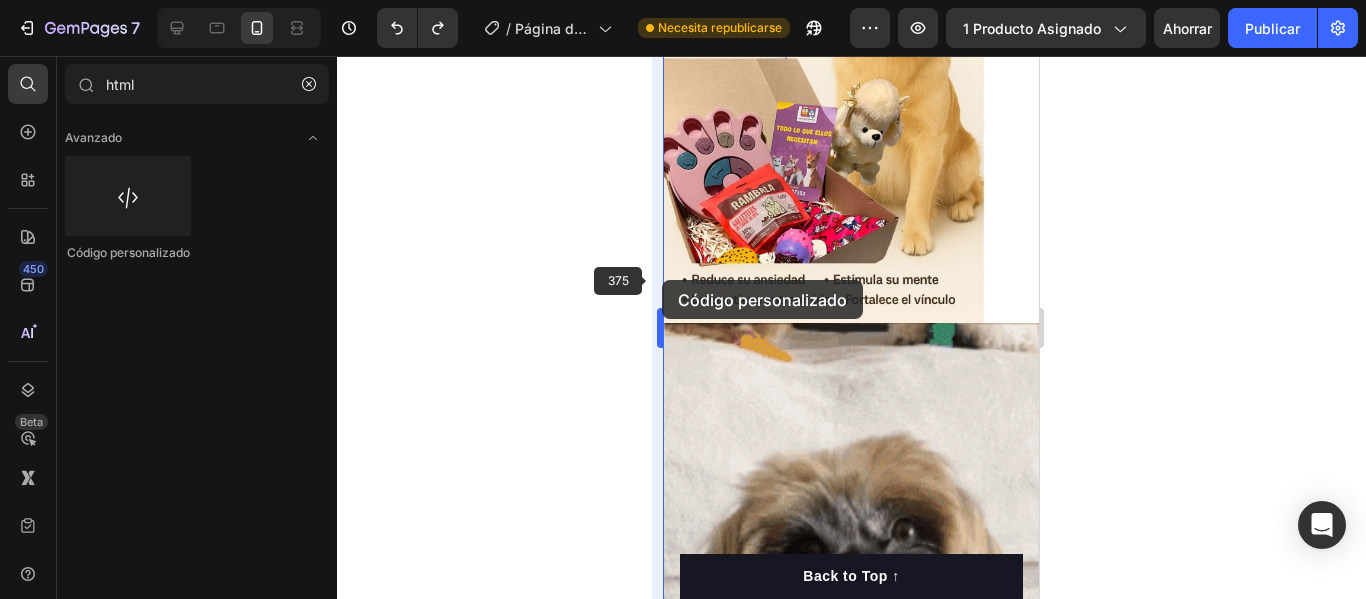 drag, startPoint x: 133, startPoint y: 212, endPoint x: 662, endPoint y: 280, distance: 533.3526 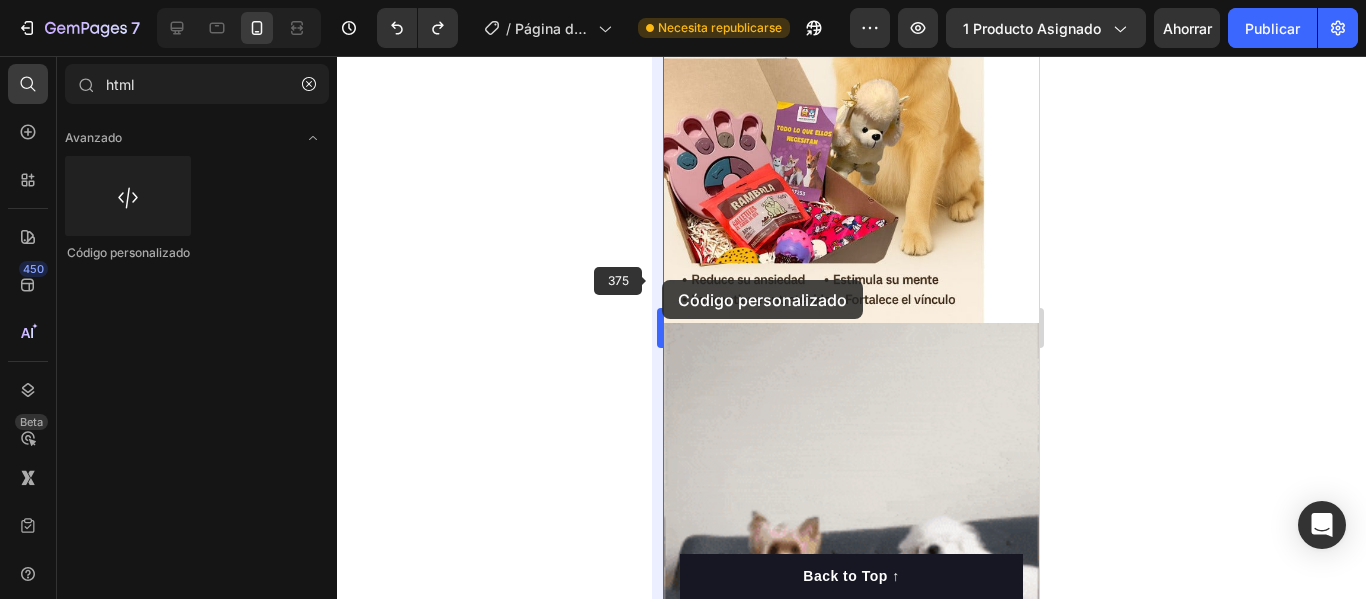click on "7 / Página del producto - 9 de julio, 19:18:42 Necesita republicarse Avance 1 producto asignado Ahorrar Publicar 450 Beta html Sections(0) Elementos(1) Aplicaciones(0)  We couldn’t find any matches for “html” Suggestions: Check your search for any typos Try different keywords  Looking for templates? Have a look in  our libraries Avanzado
Código personalizado Ajustes Avanzado Eliminar elemento No settings found for this element Contact support for support as soon as possible. Render error due to not finding the section's component Hero Section 375 333333 100 % 333333 100 % Recomendamos editar en una pantalla de 1024 píxeles o más para una experiencia eficiente. Puedes reducir el tamaño del navegador para tener más espacio de trabajo." 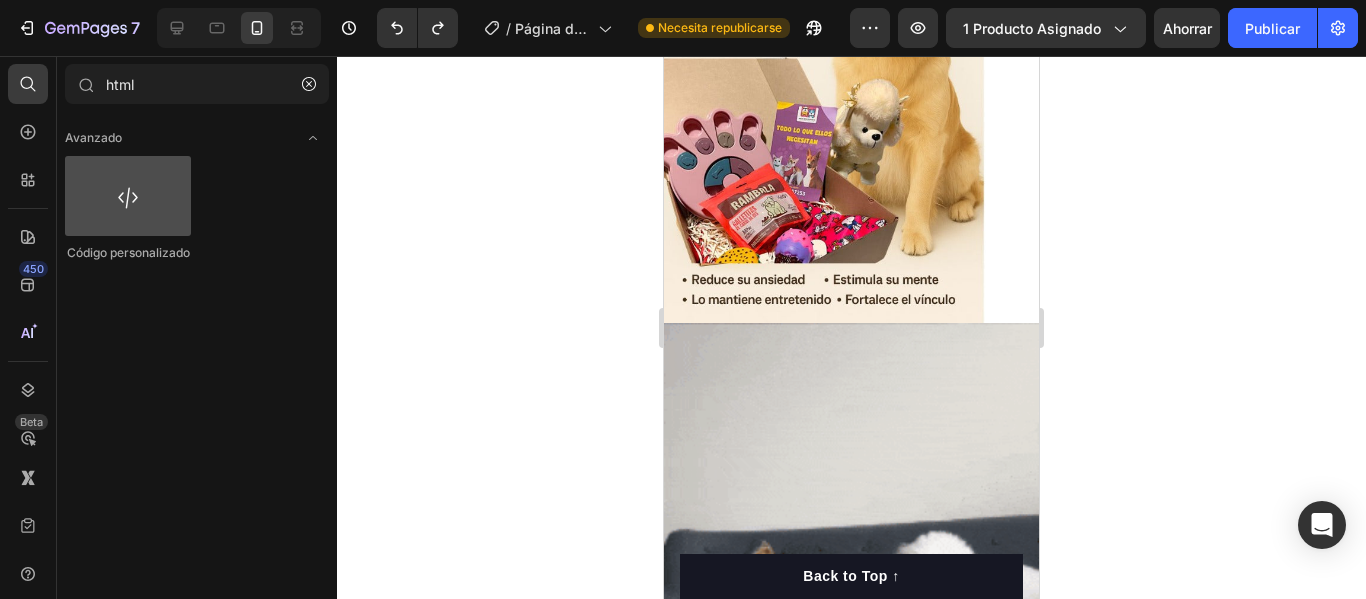 click at bounding box center [128, 196] 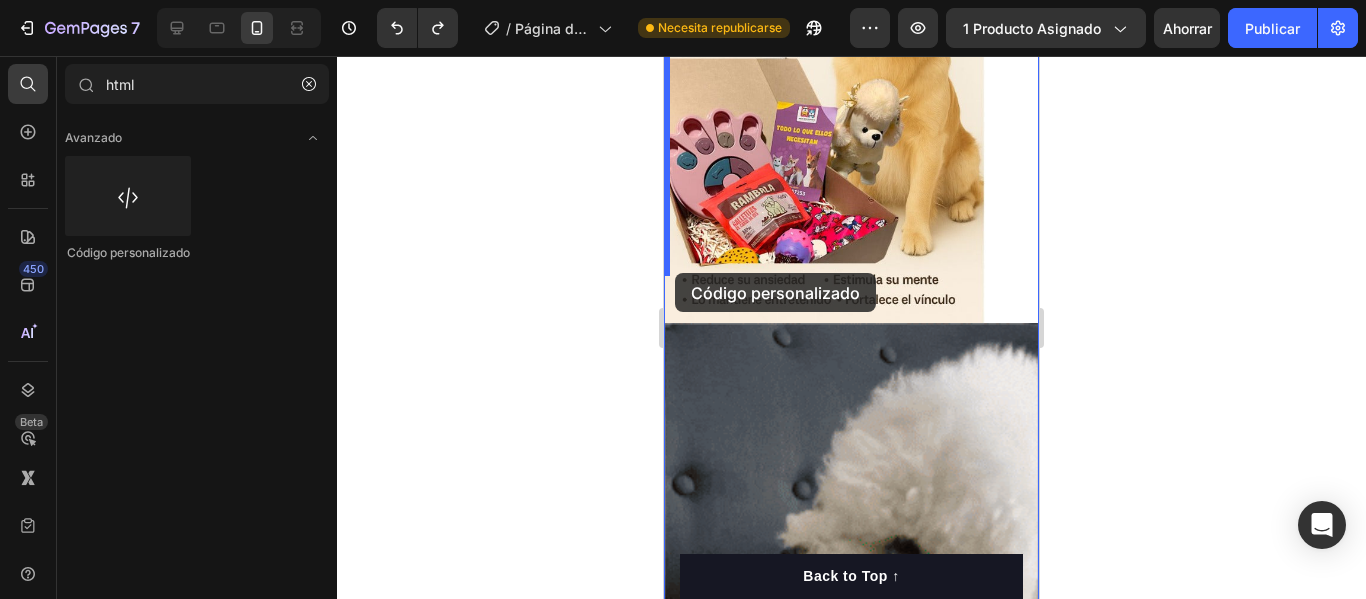 drag, startPoint x: 800, startPoint y: 253, endPoint x: 674, endPoint y: 273, distance: 127.57743 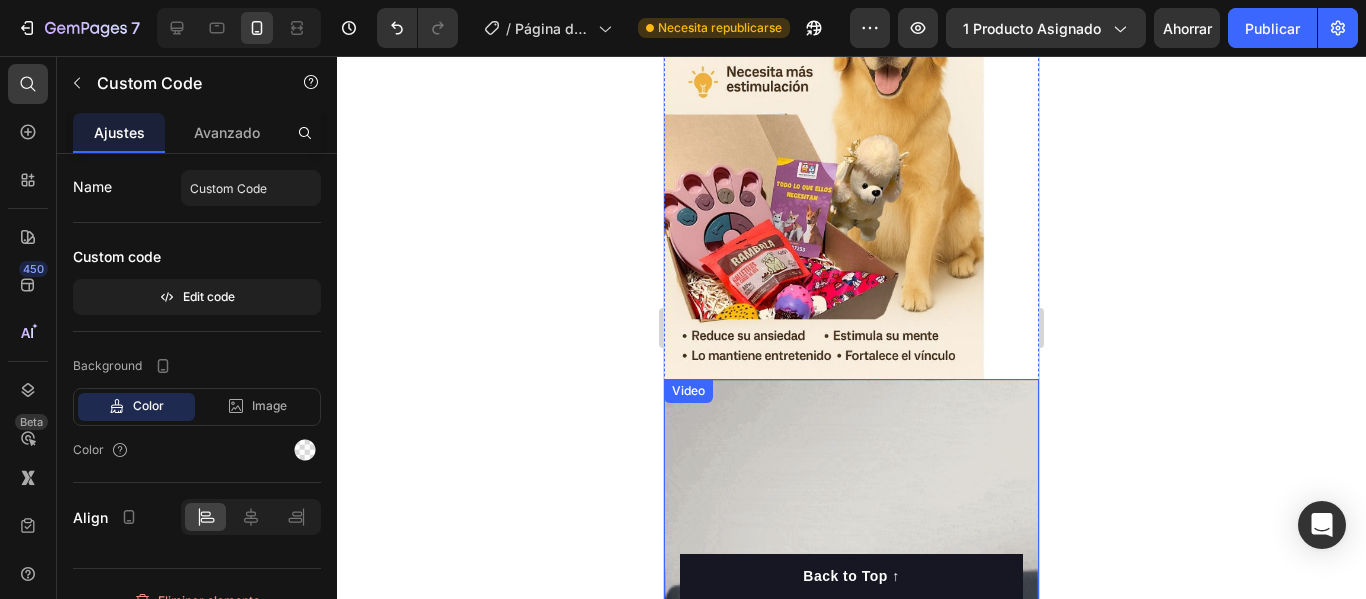 scroll, scrollTop: 1388, scrollLeft: 0, axis: vertical 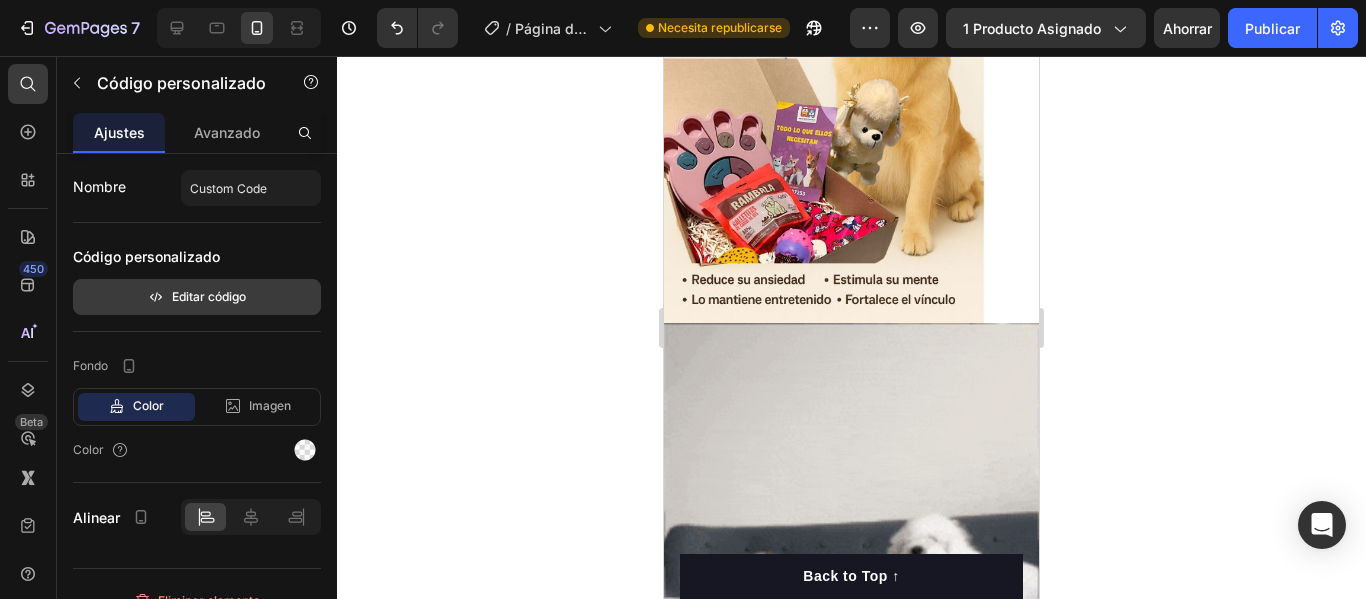 click on "Editar código" at bounding box center [209, 296] 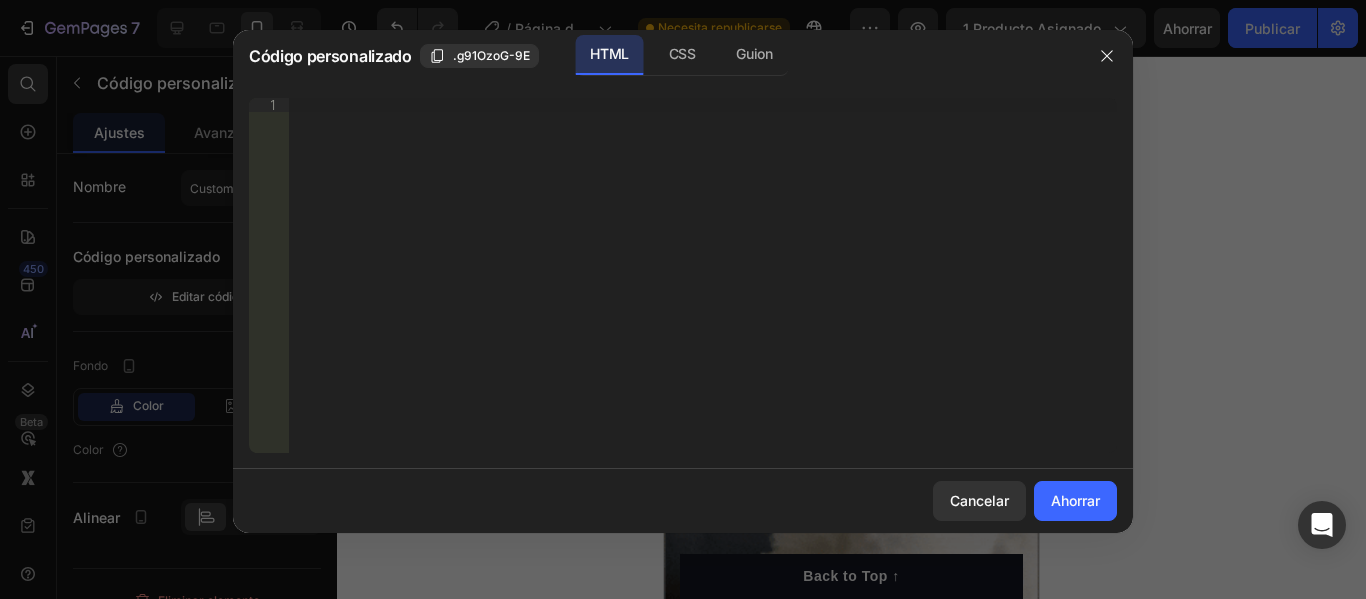click on "Inserte el código de instalación de terceros, el código HTML o el código Liquid para mostrar contenido personalizado." at bounding box center [703, 289] 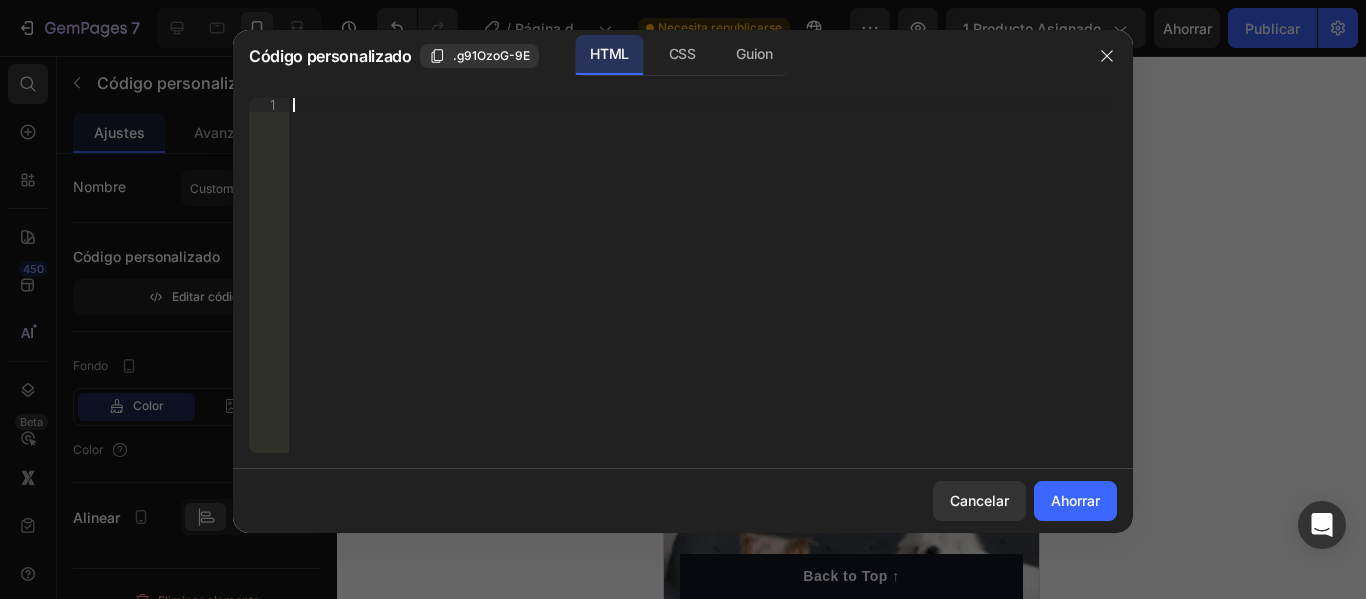 paste on "</style>" 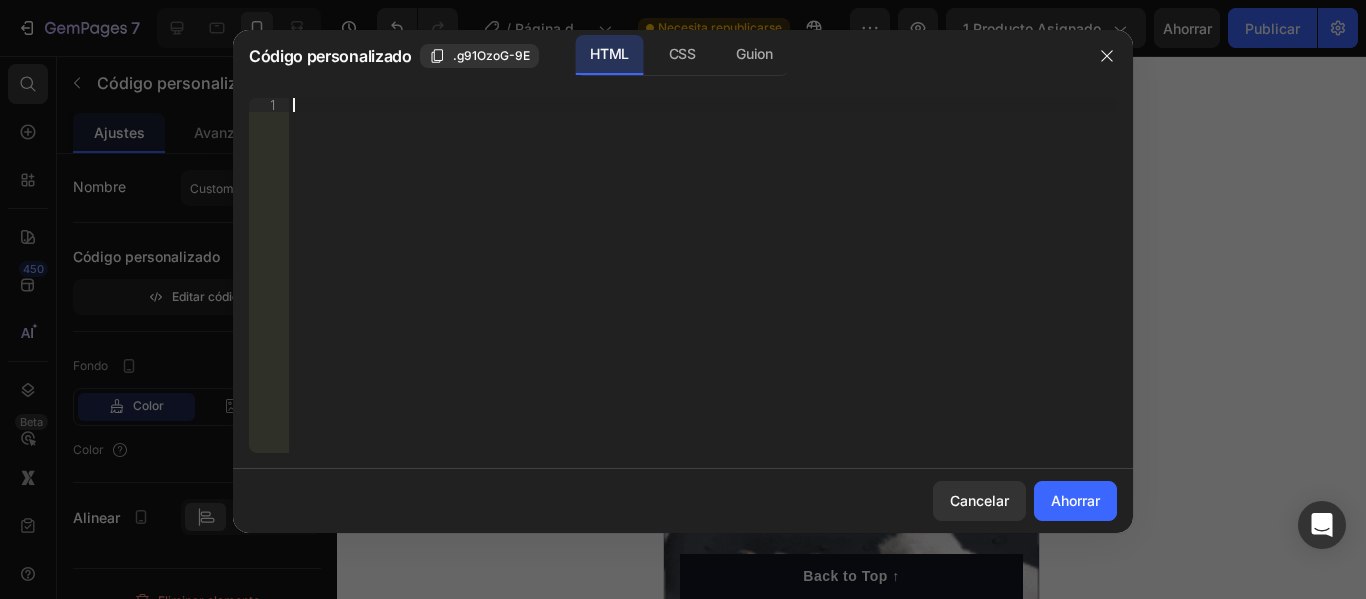 type on "</style>" 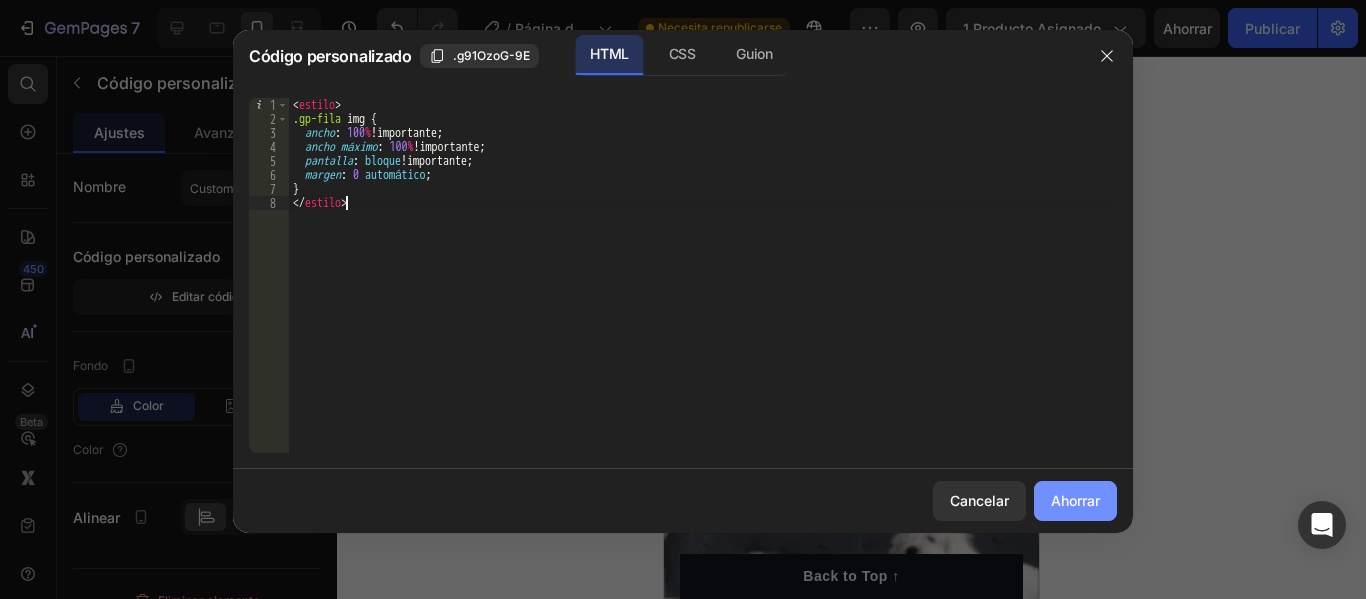 click on "Ahorrar" 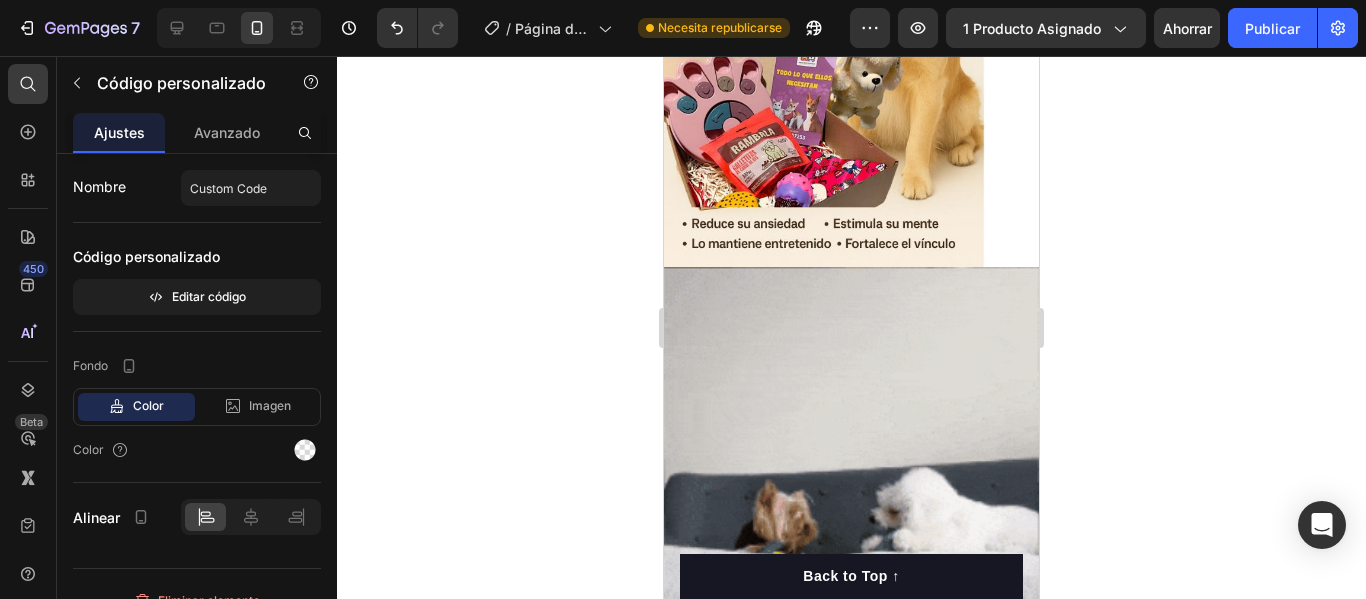 scroll, scrollTop: 1332, scrollLeft: 0, axis: vertical 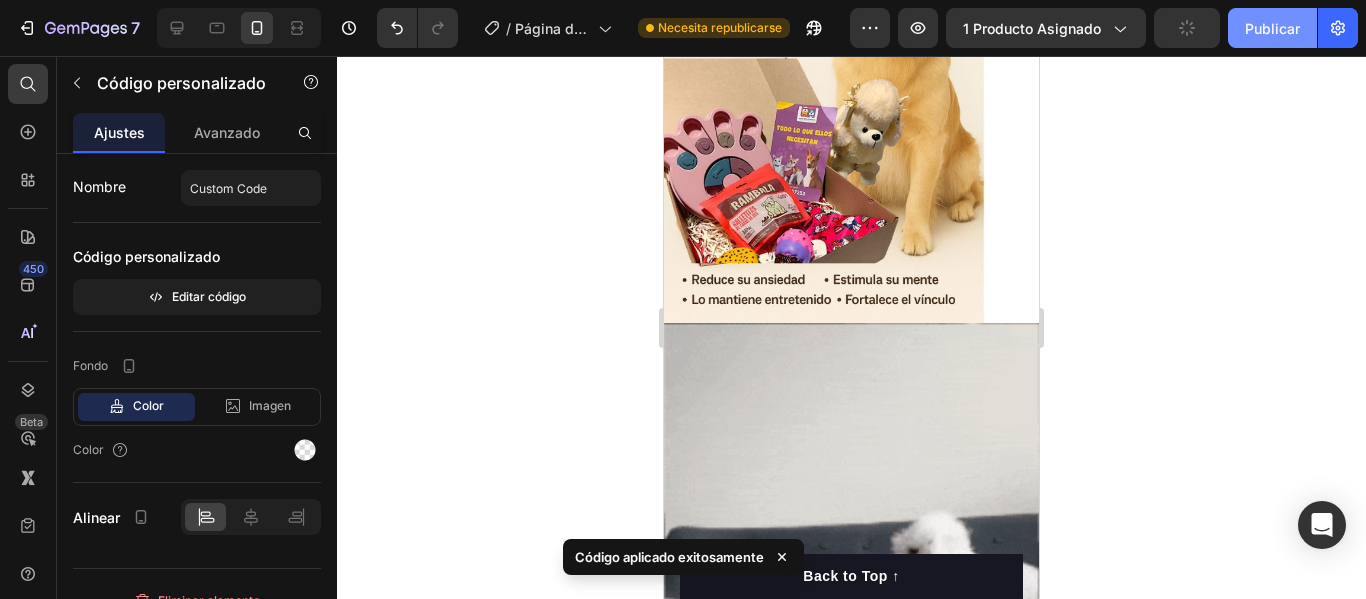 click on "Publicar" at bounding box center [1272, 28] 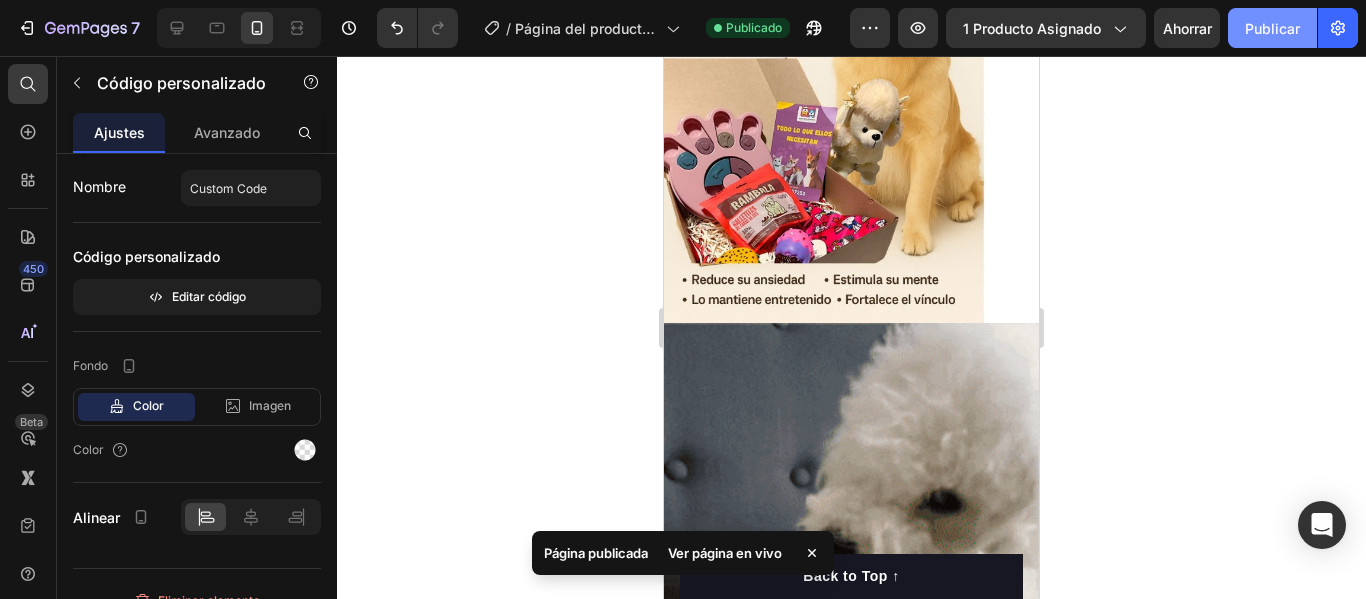 click on "Publicar" 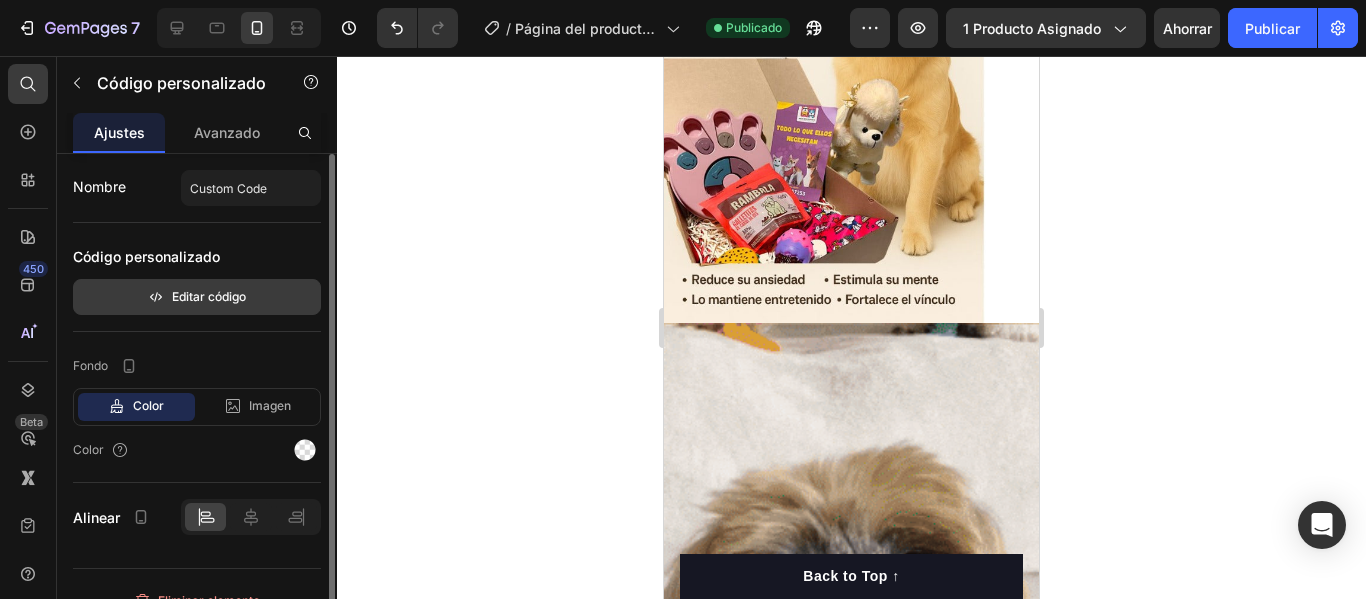 click on "Editar código" at bounding box center (209, 296) 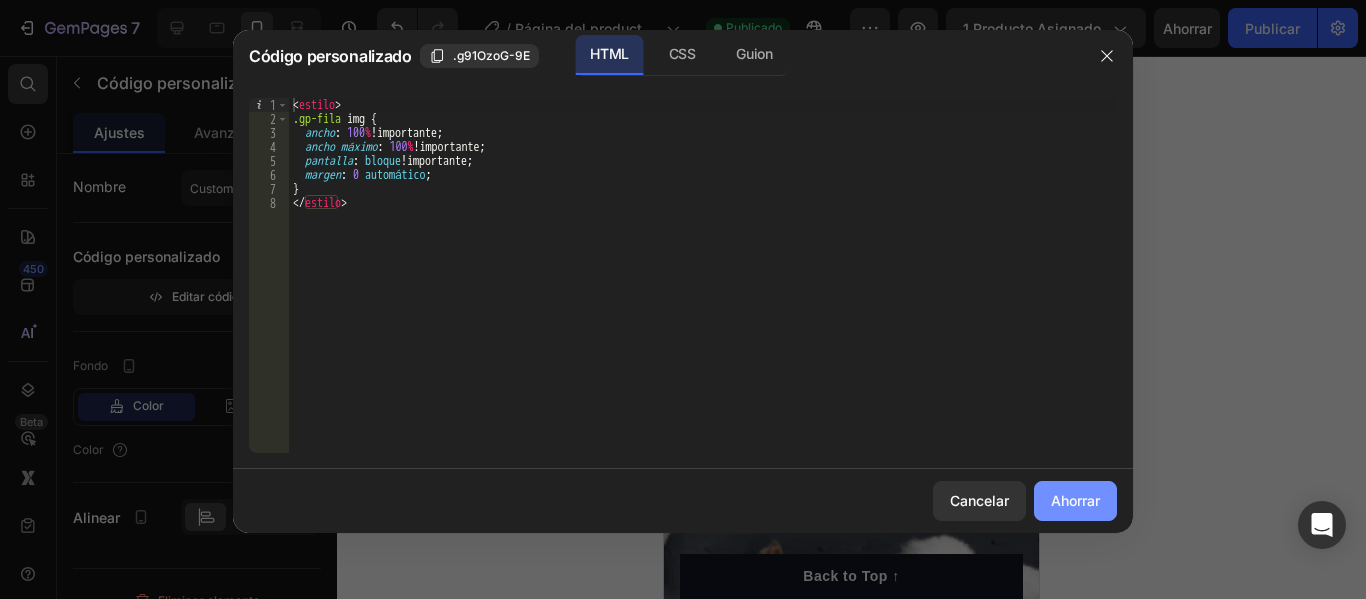 click on "Ahorrar" at bounding box center [1075, 500] 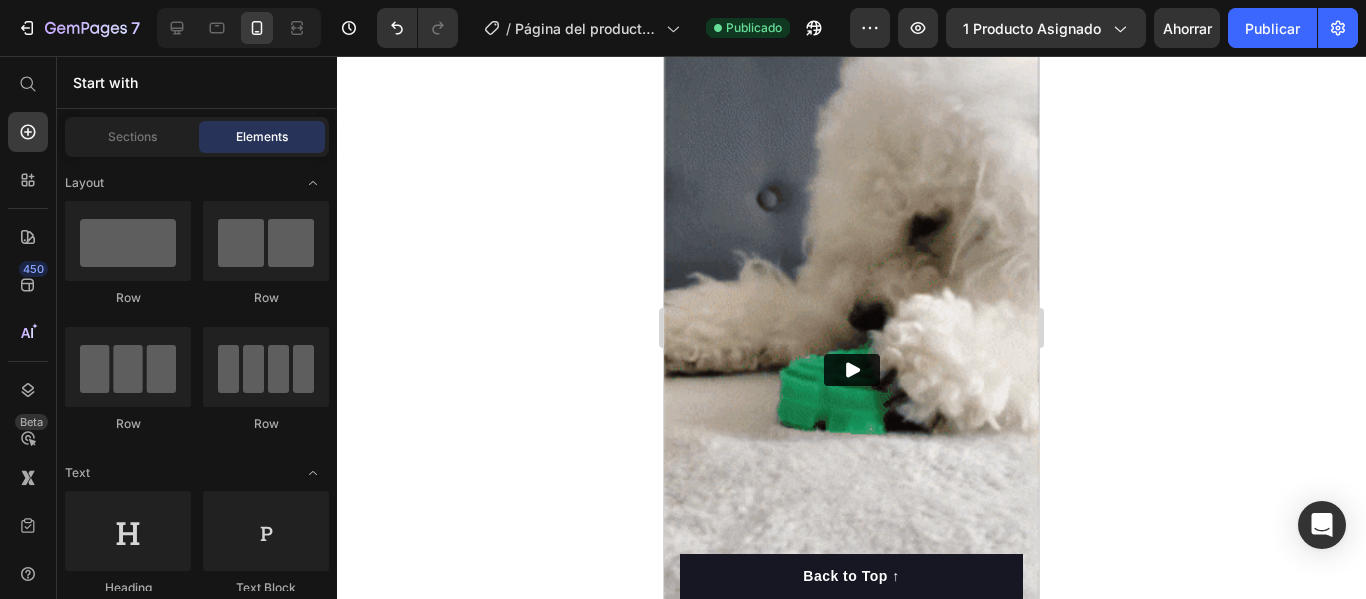 scroll, scrollTop: 1827, scrollLeft: 0, axis: vertical 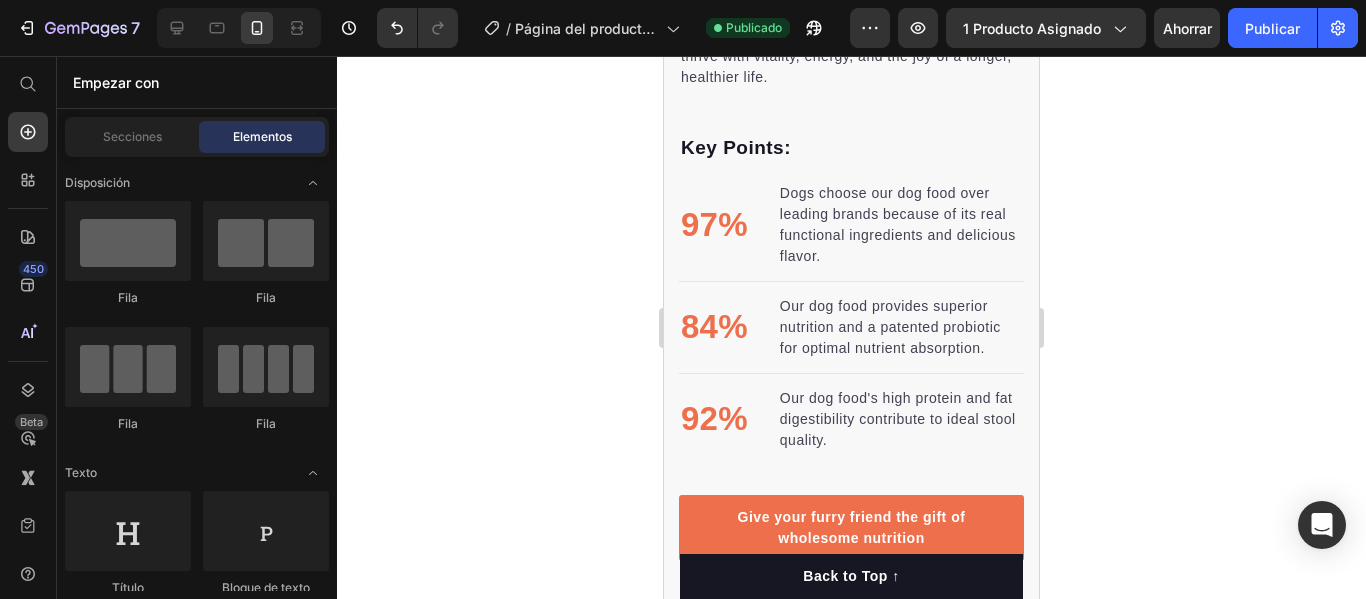 drag, startPoint x: 1032, startPoint y: 206, endPoint x: 1707, endPoint y: 296, distance: 680.9736 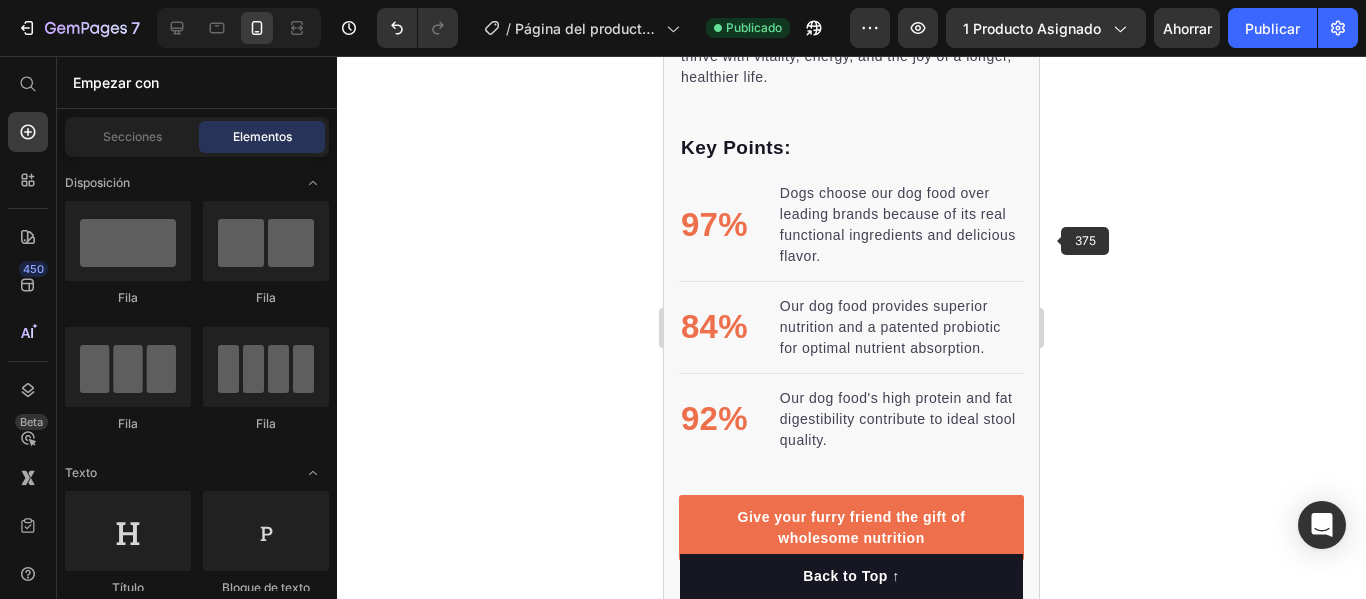 click on "Dogs choose our dog food over leading brands because of its real functional ingredients and delicious flavor." at bounding box center [901, 225] 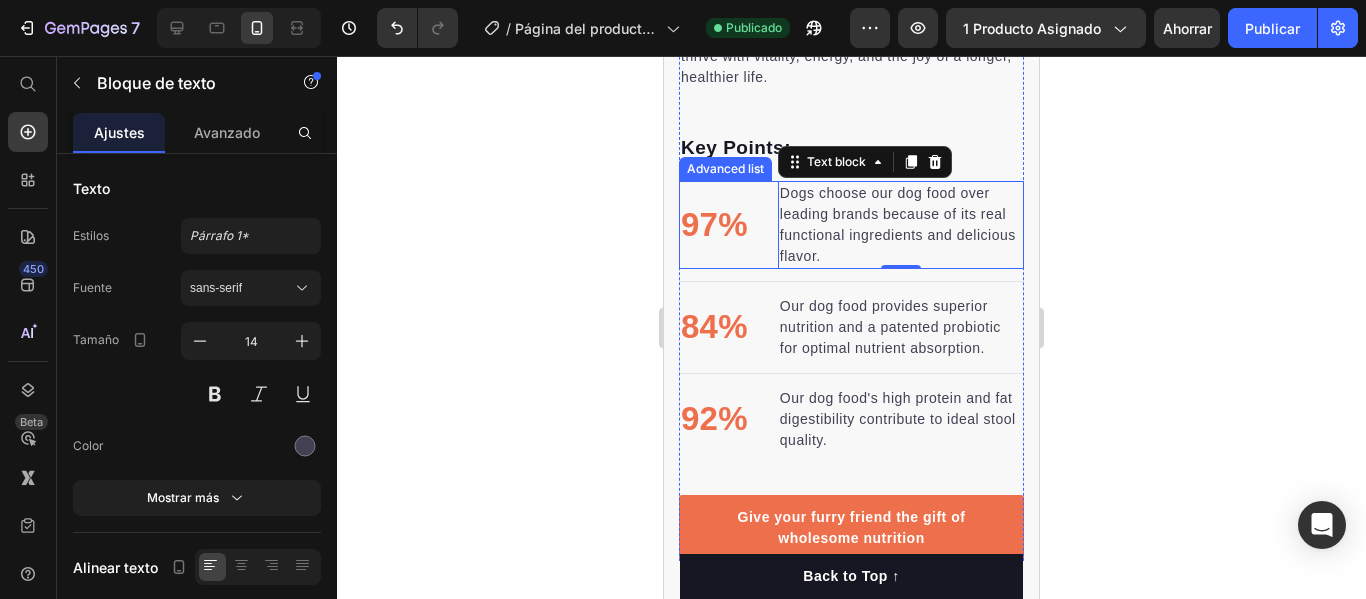 click on "97%" at bounding box center (714, 225) 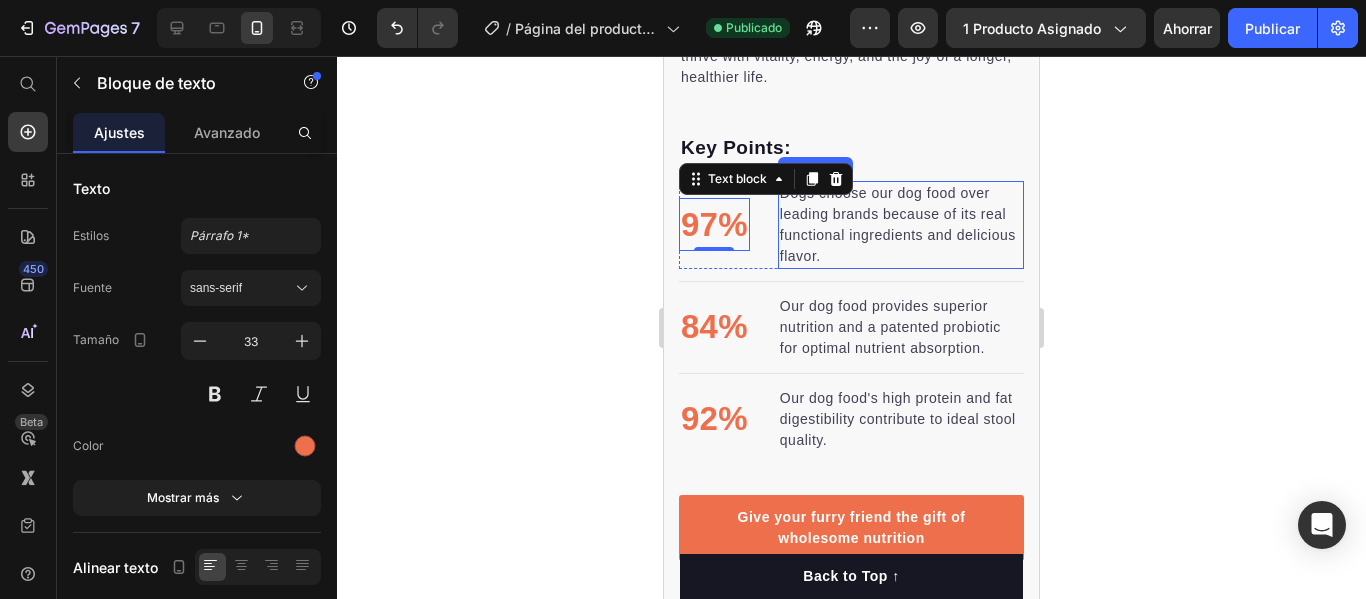 click on "Key Points:" at bounding box center (851, 148) 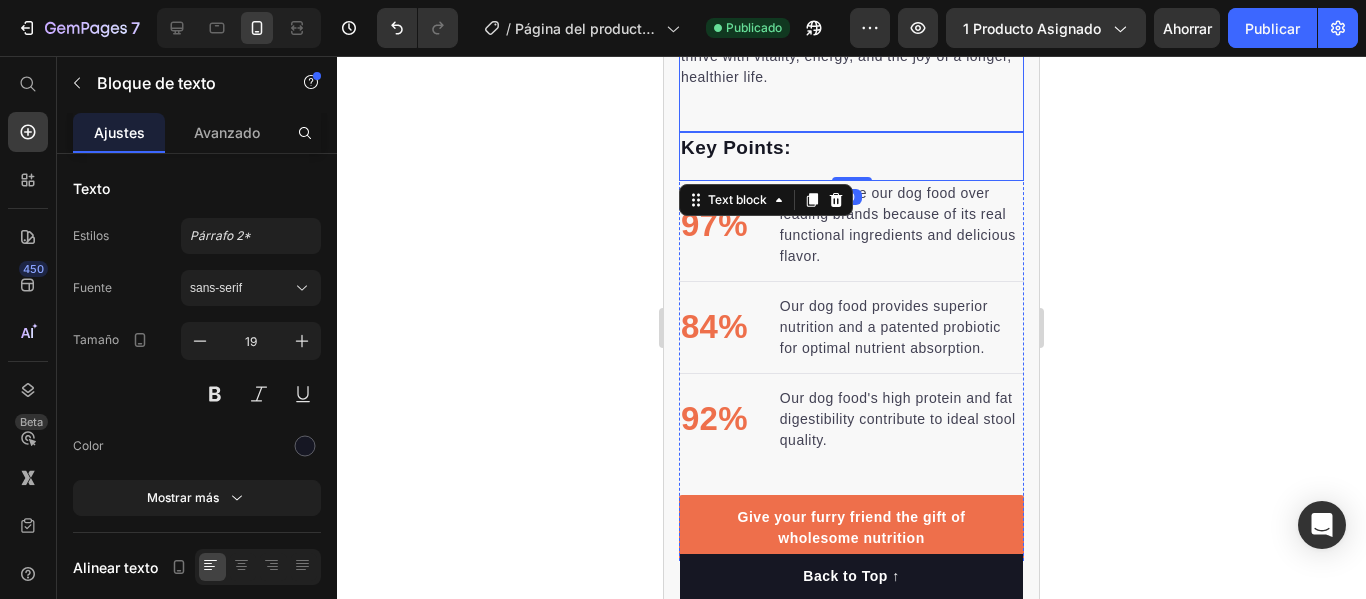 click on "Invest in your dog's future with our scientifically formulated superfood-powered supplements. Give them the nutrition they deserve and watch them thrive with vitality, energy, and the joy of a longer, healthier life. Text block" at bounding box center [851, 48] 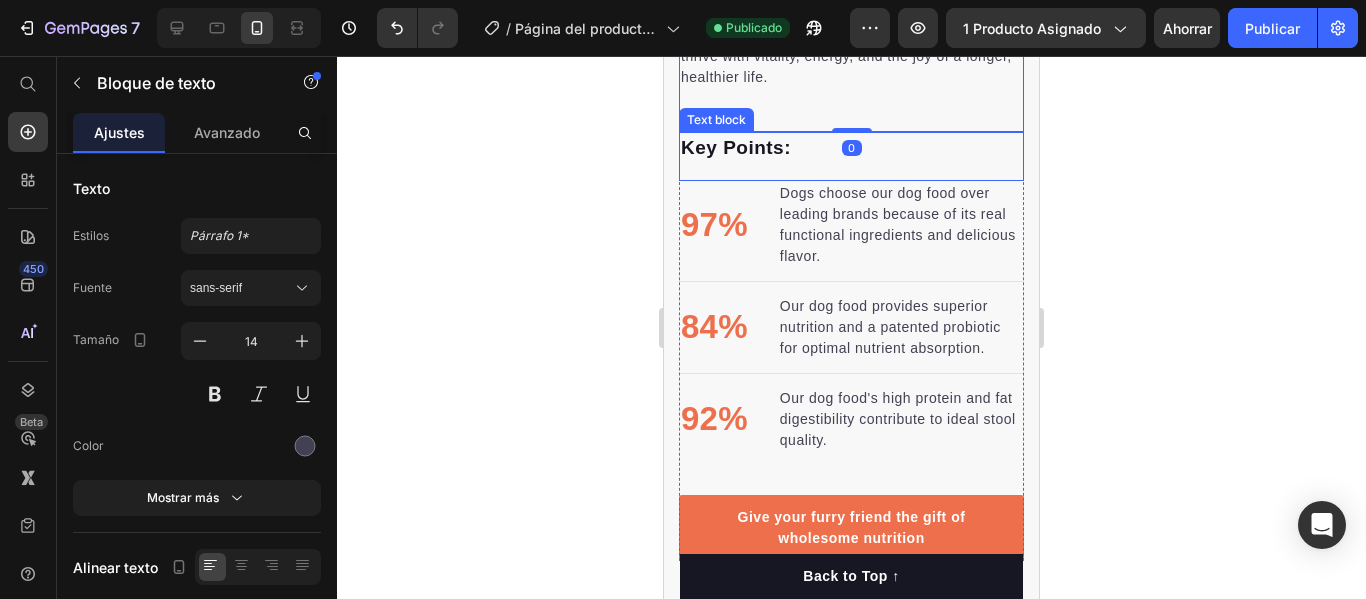 click on "Key Points:" at bounding box center (851, 148) 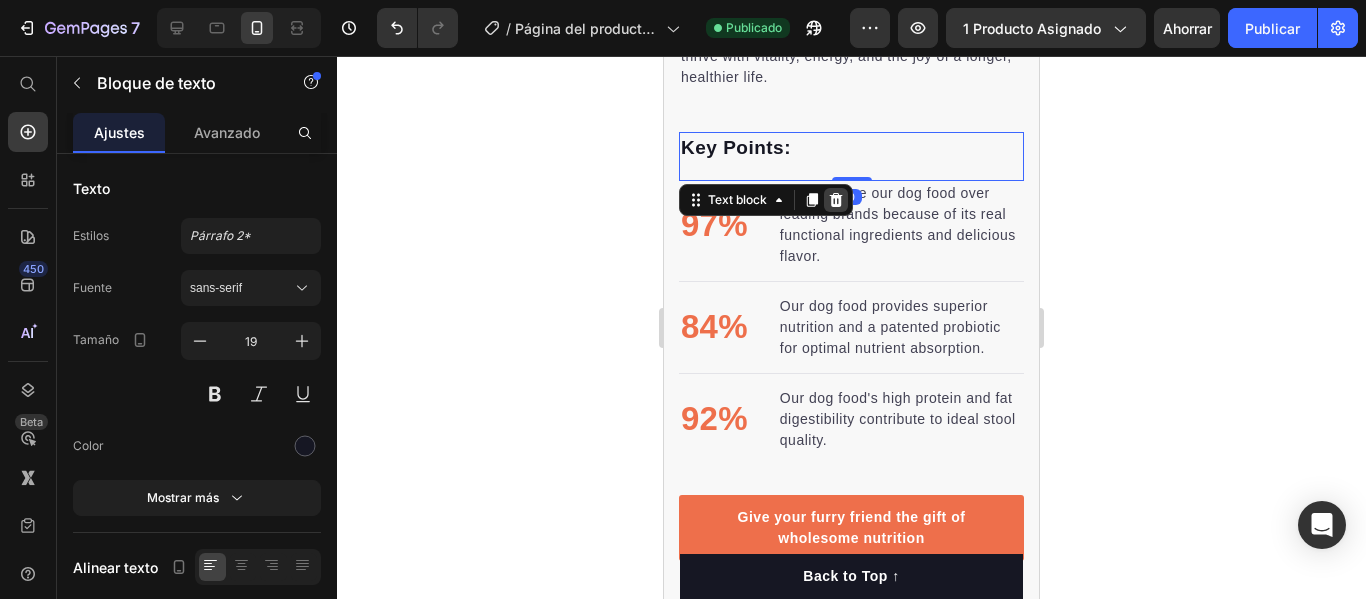 click 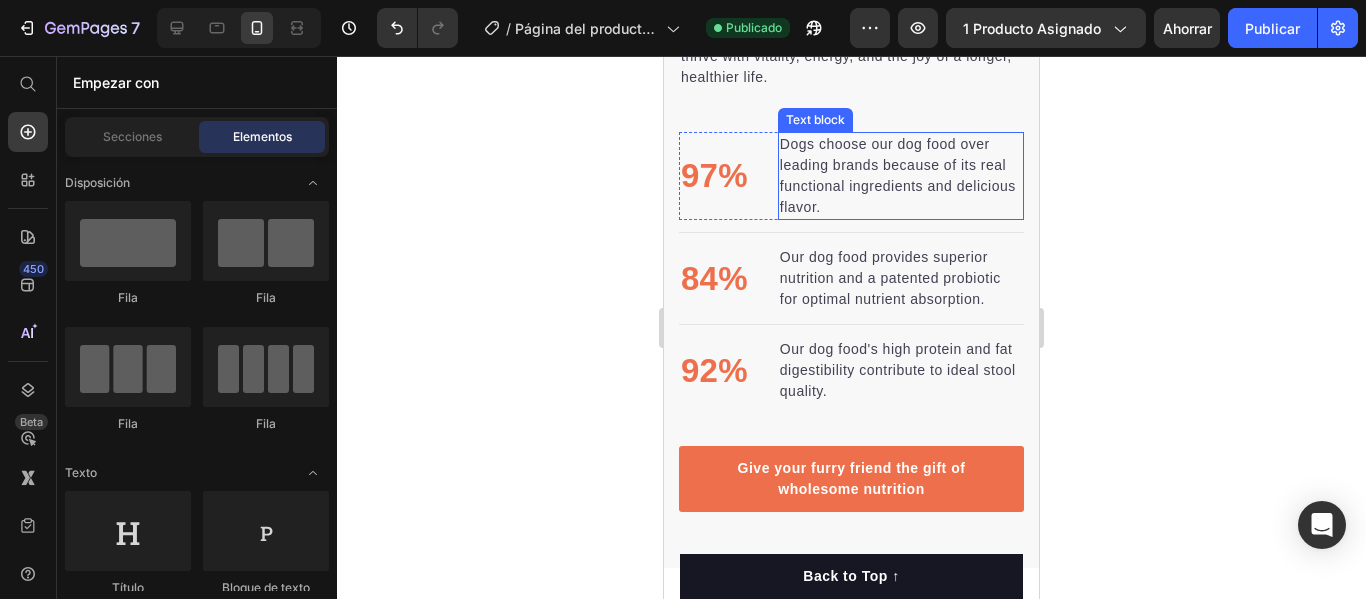 click on "Dogs choose our dog food over leading brands because of its real functional ingredients and delicious flavor." at bounding box center [901, 176] 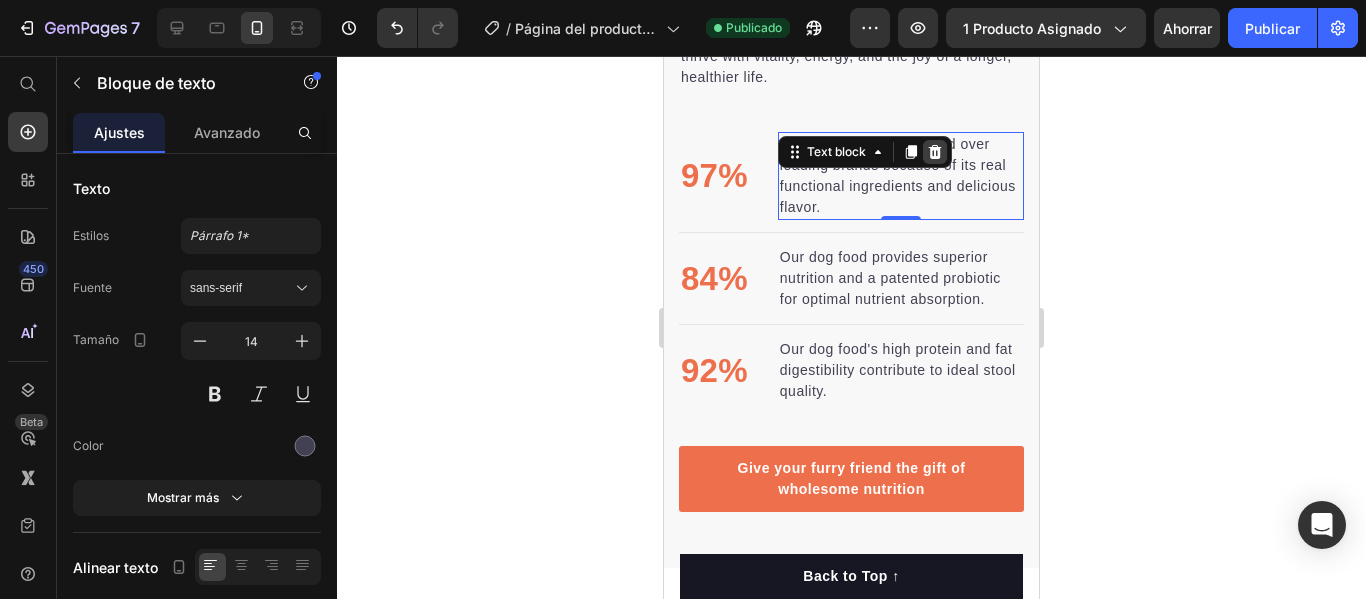 click at bounding box center [935, 152] 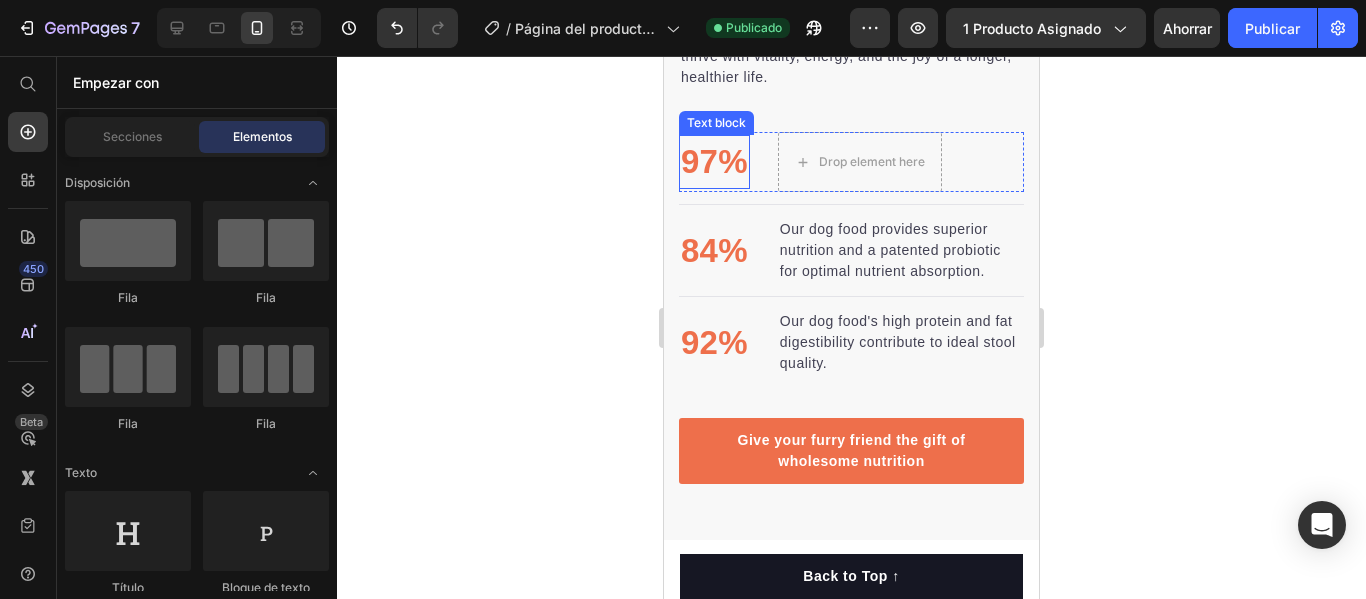 click on "97%" at bounding box center [714, 162] 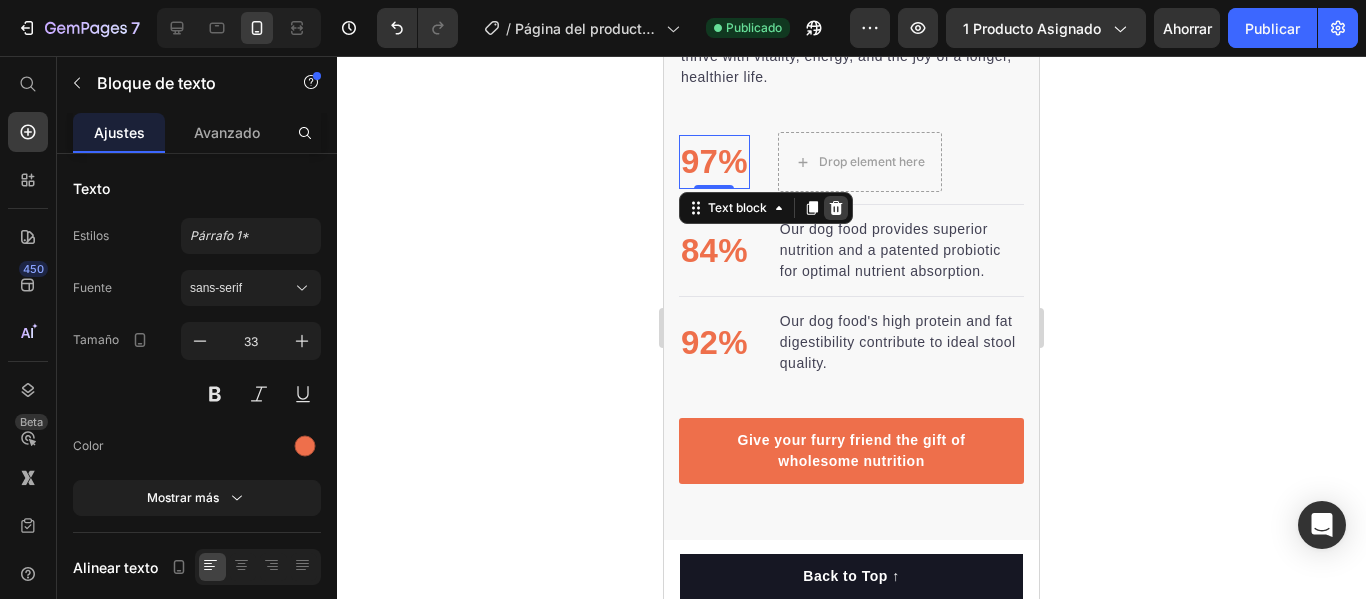 click 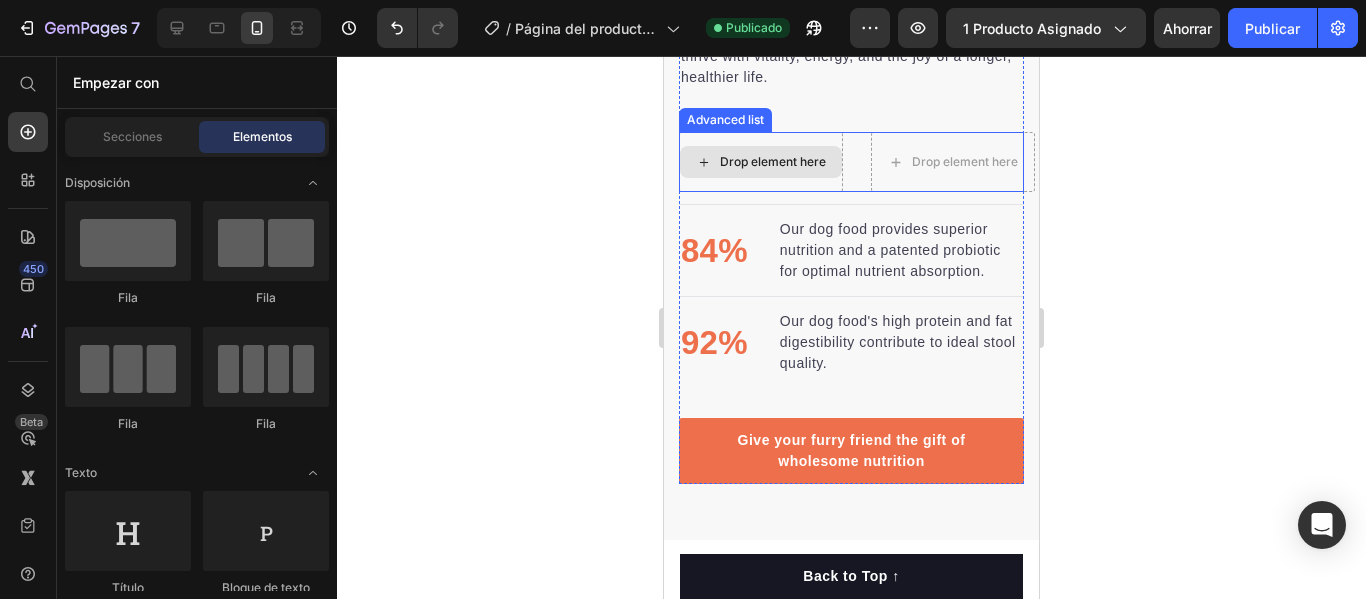 click on "Drop element here" at bounding box center (773, 162) 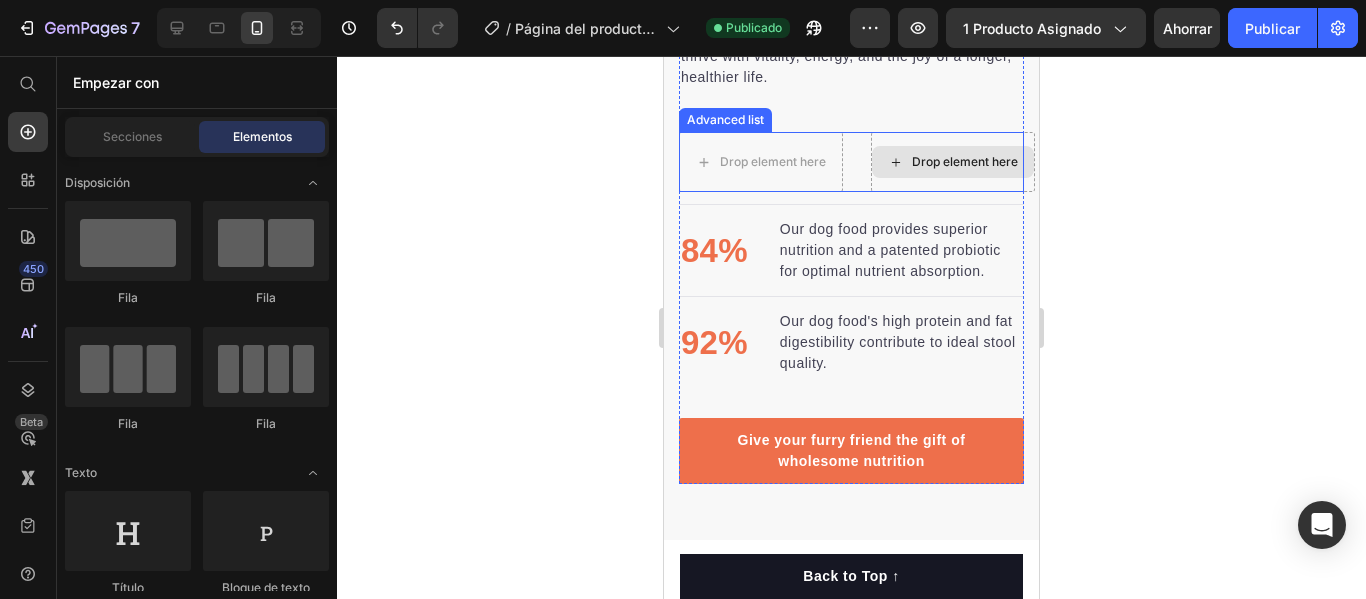 click on "Drop element here" at bounding box center [953, 162] 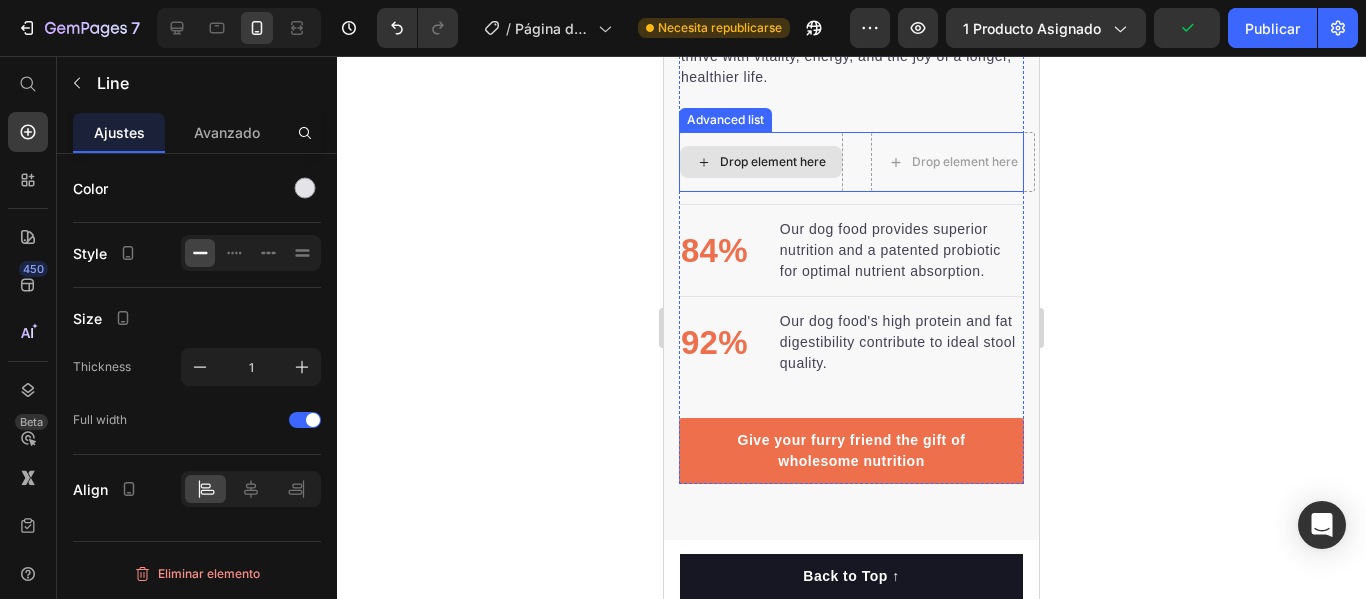 click on "Title Line" at bounding box center [851, 296] 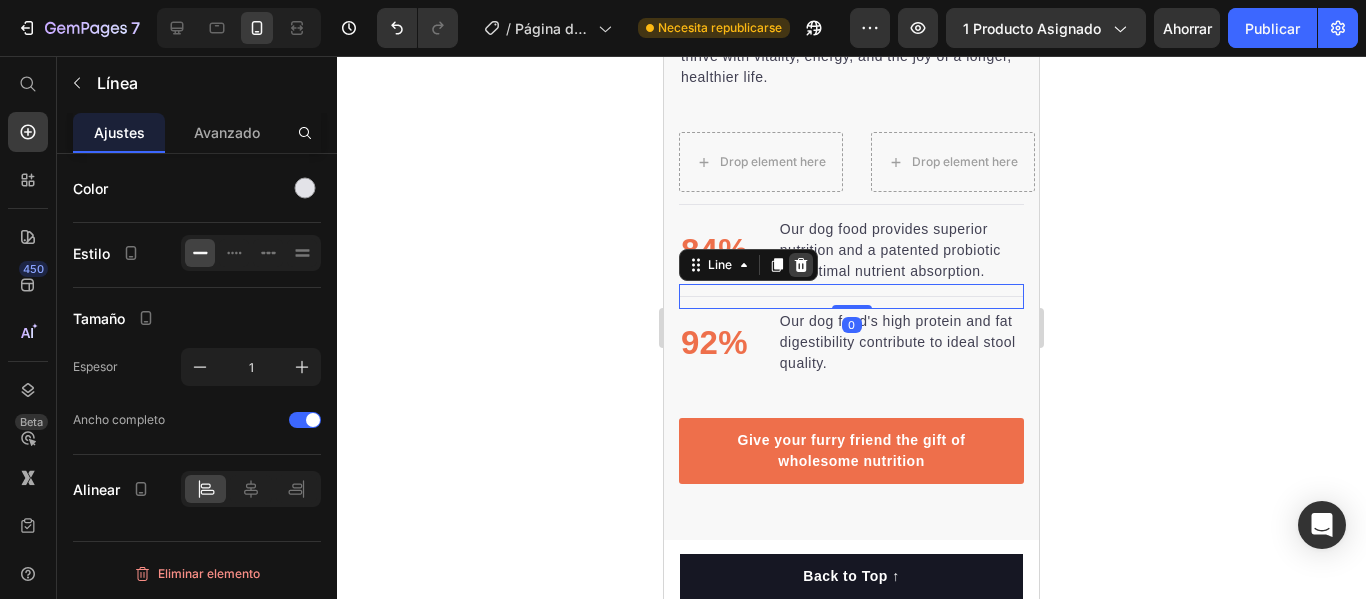 click 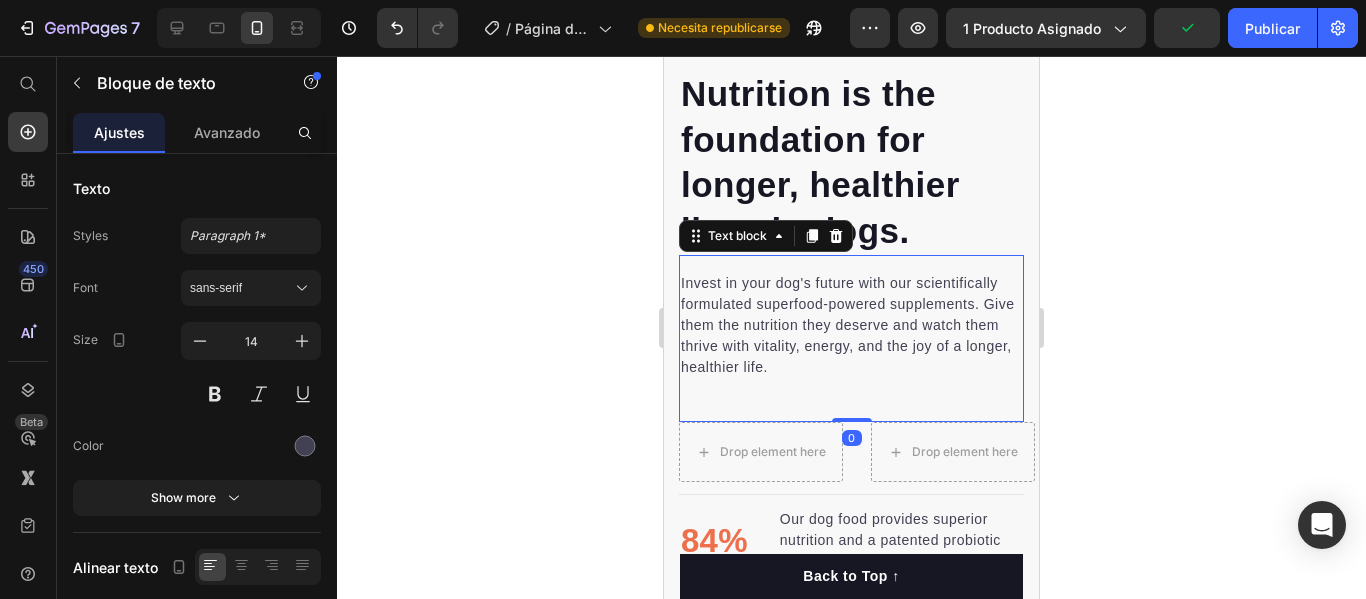 scroll, scrollTop: 3478, scrollLeft: 0, axis: vertical 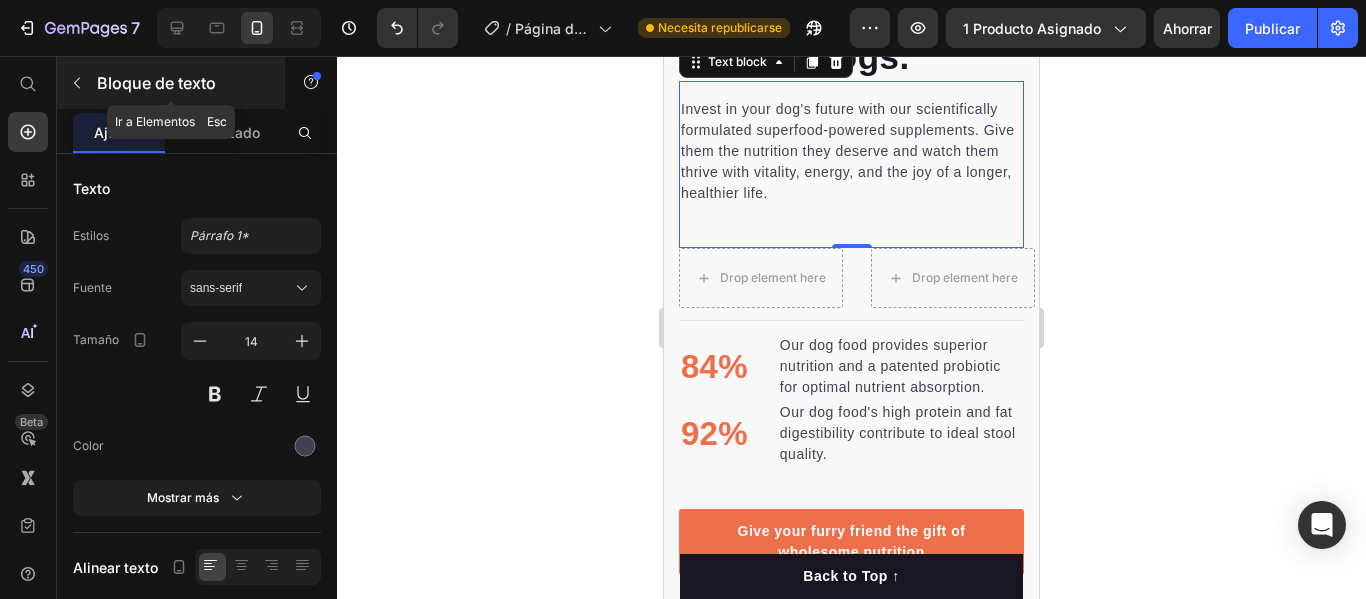 click 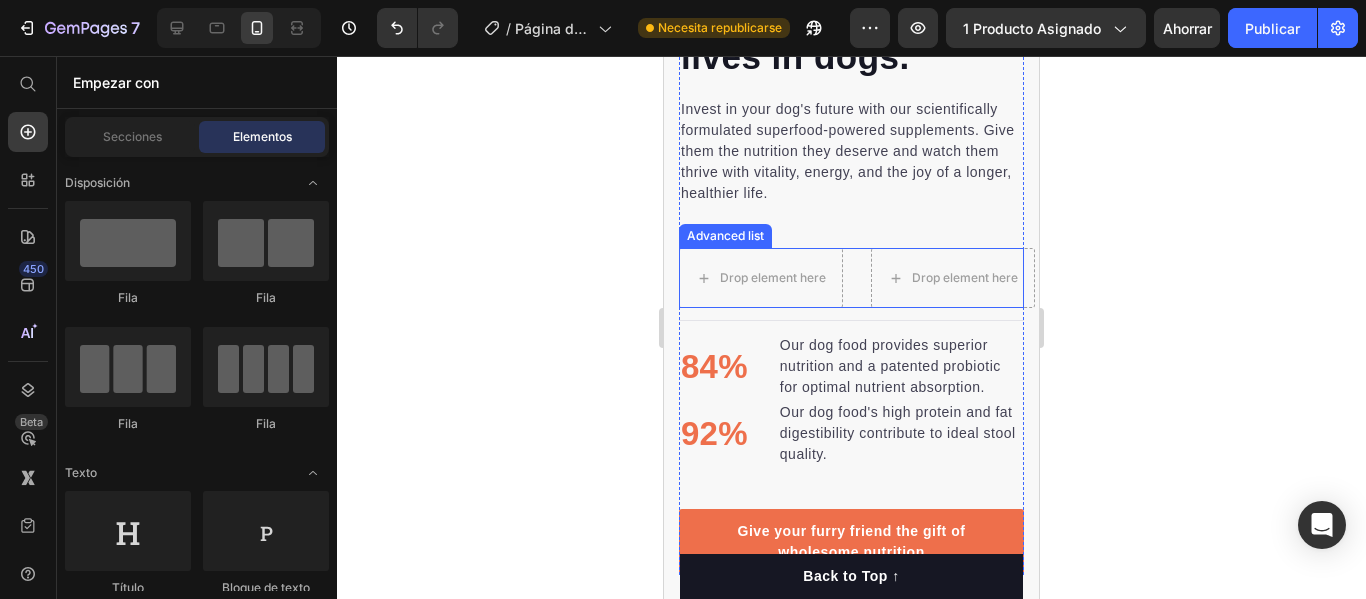 click on "Drop element here
Drop element here" at bounding box center [851, 278] 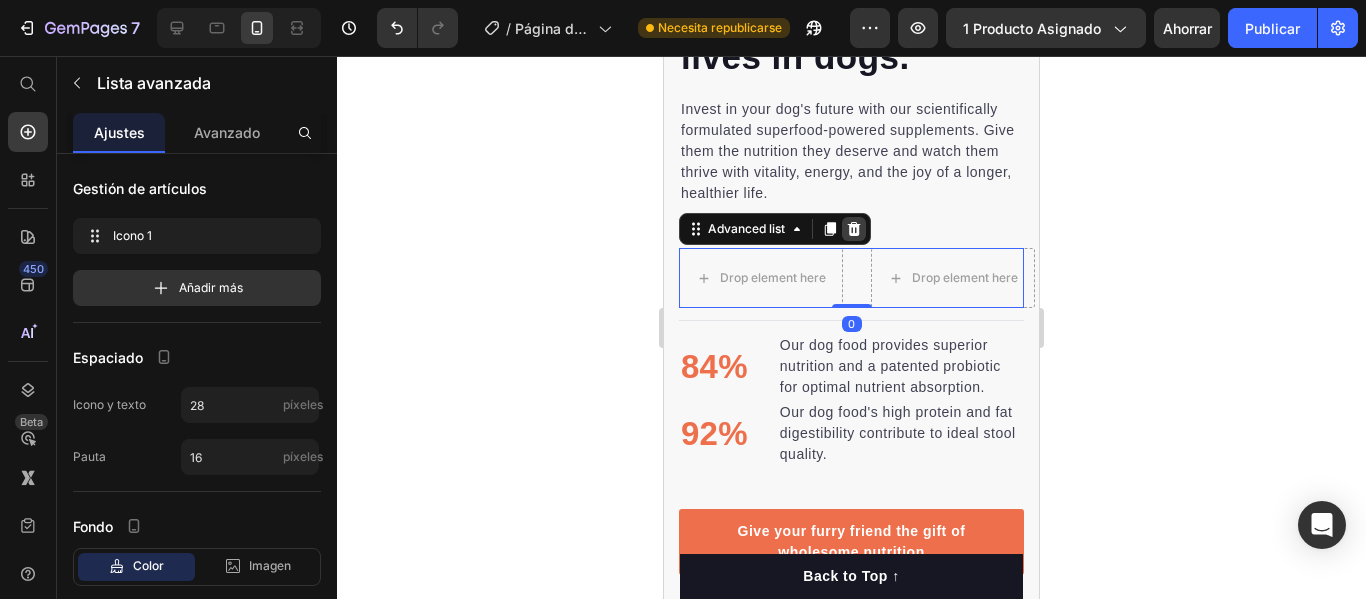 click 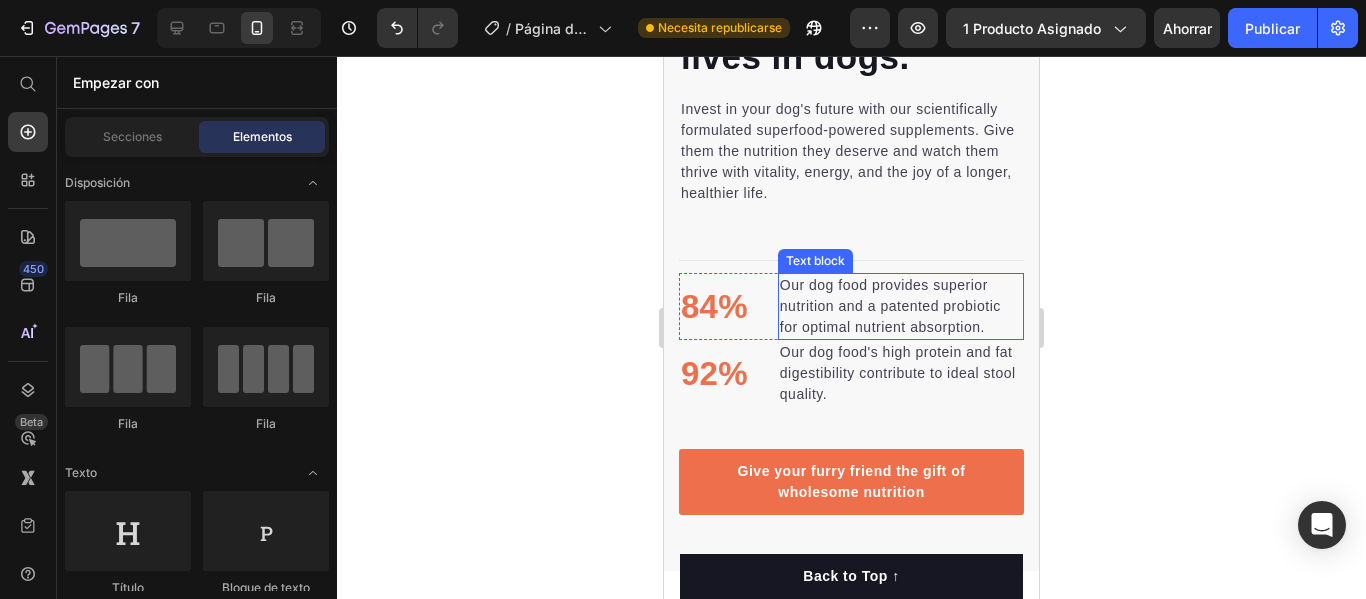 click on "Our dog food provides superior nutrition and a patented probiotic for optimal nutrient absorption." at bounding box center (901, 306) 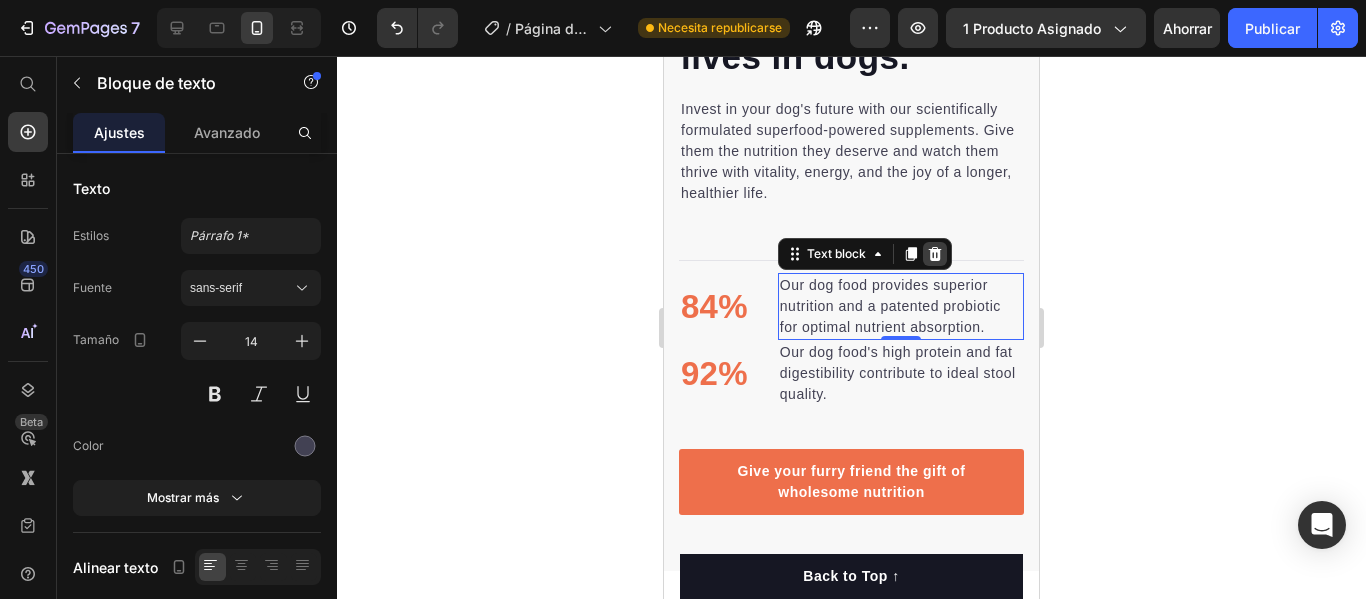 click 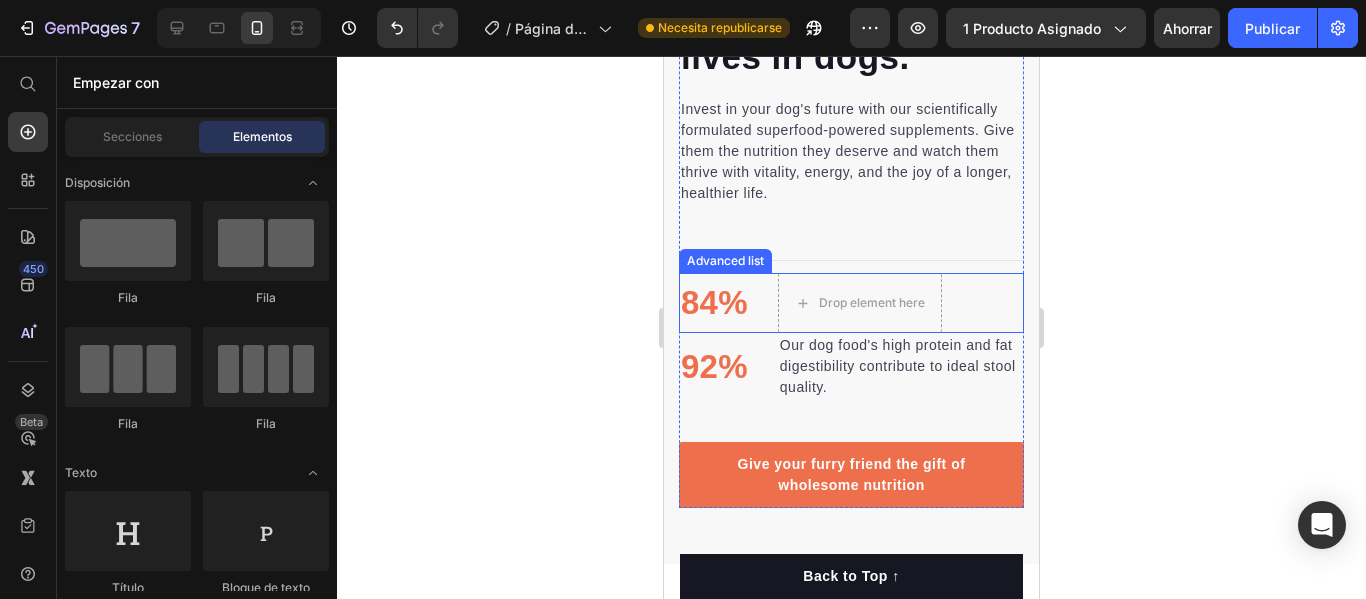 click on "84% Text block
Drop element here" at bounding box center (810, 303) 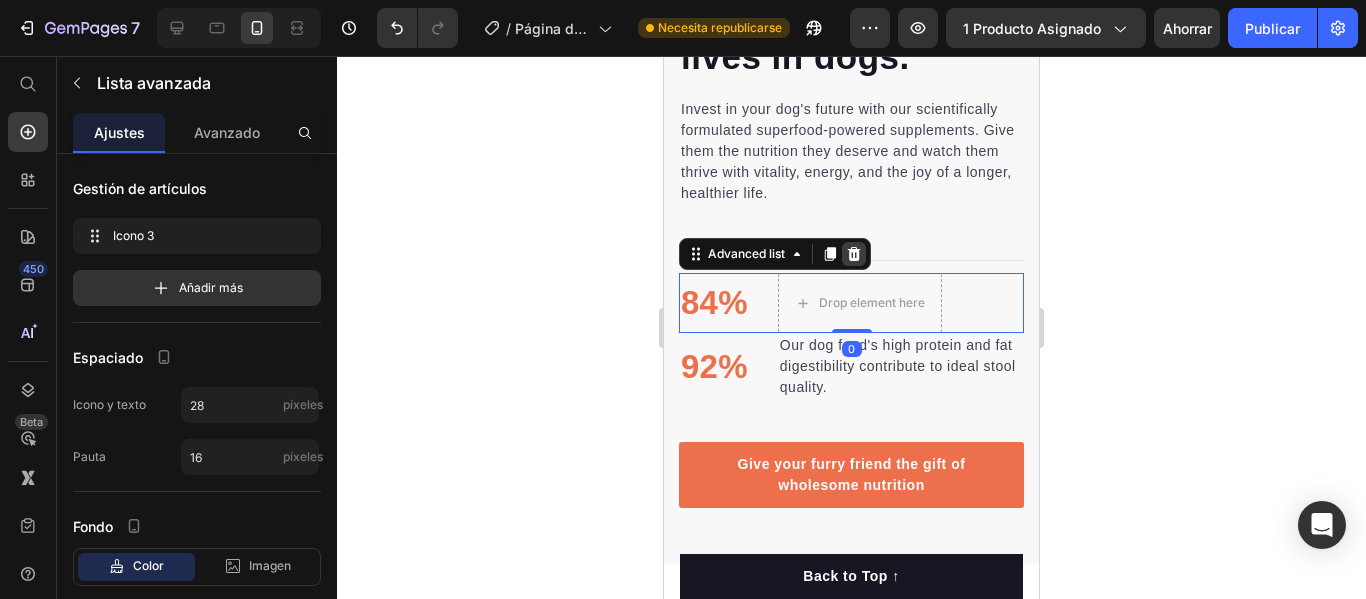 click 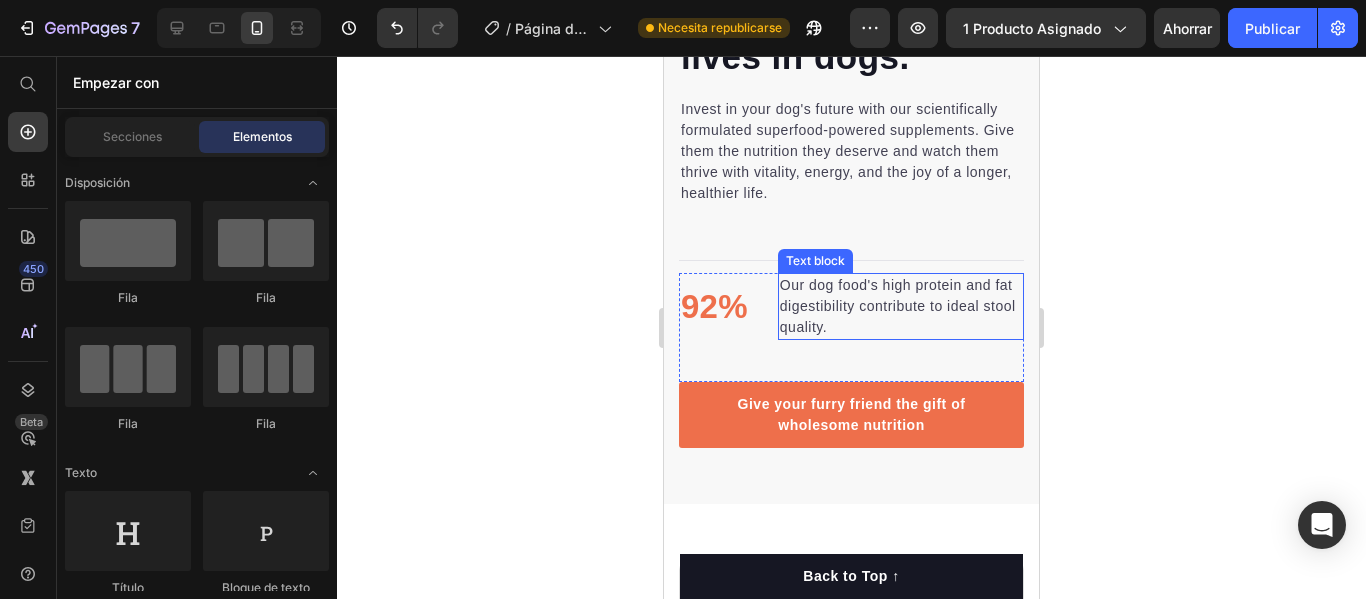 click on "Our dog food's high protein and fat digestibility contribute to ideal stool quality." at bounding box center (901, 306) 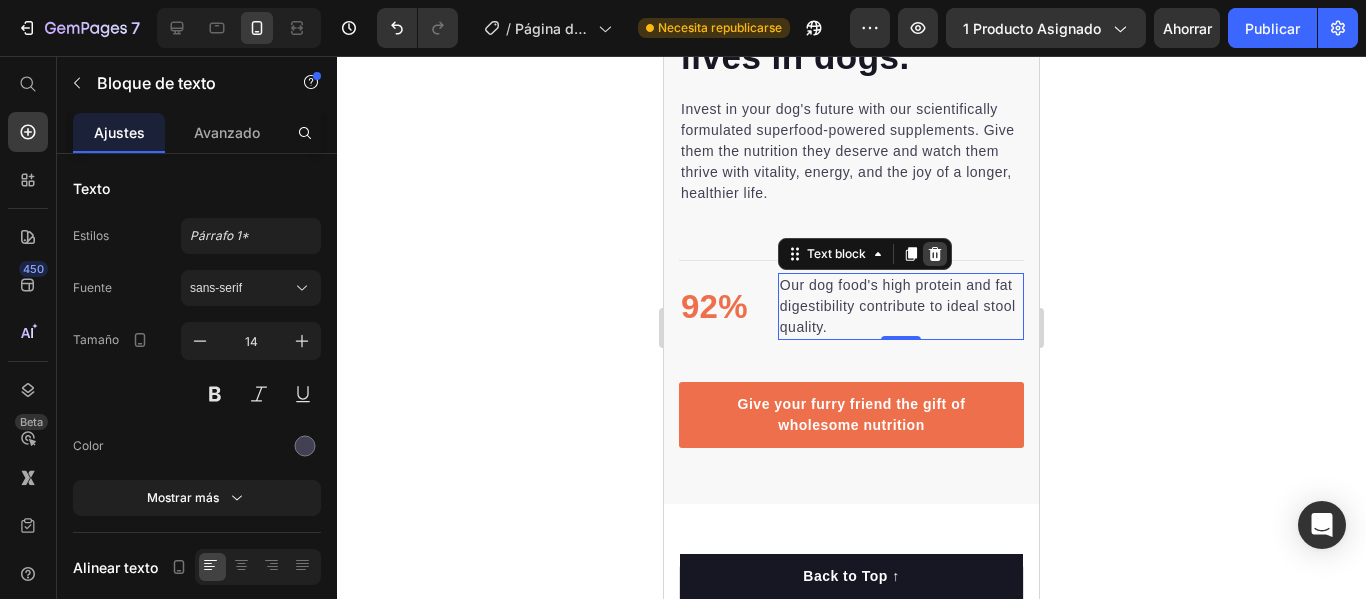 click 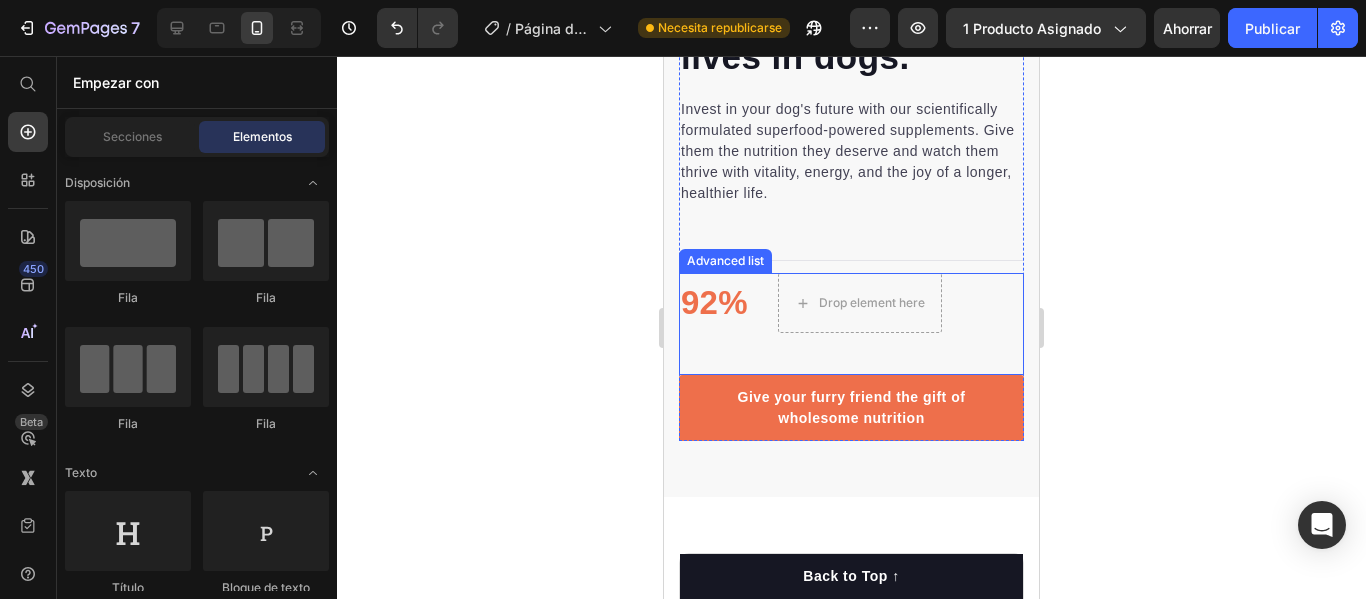 click on "92%" at bounding box center (714, 303) 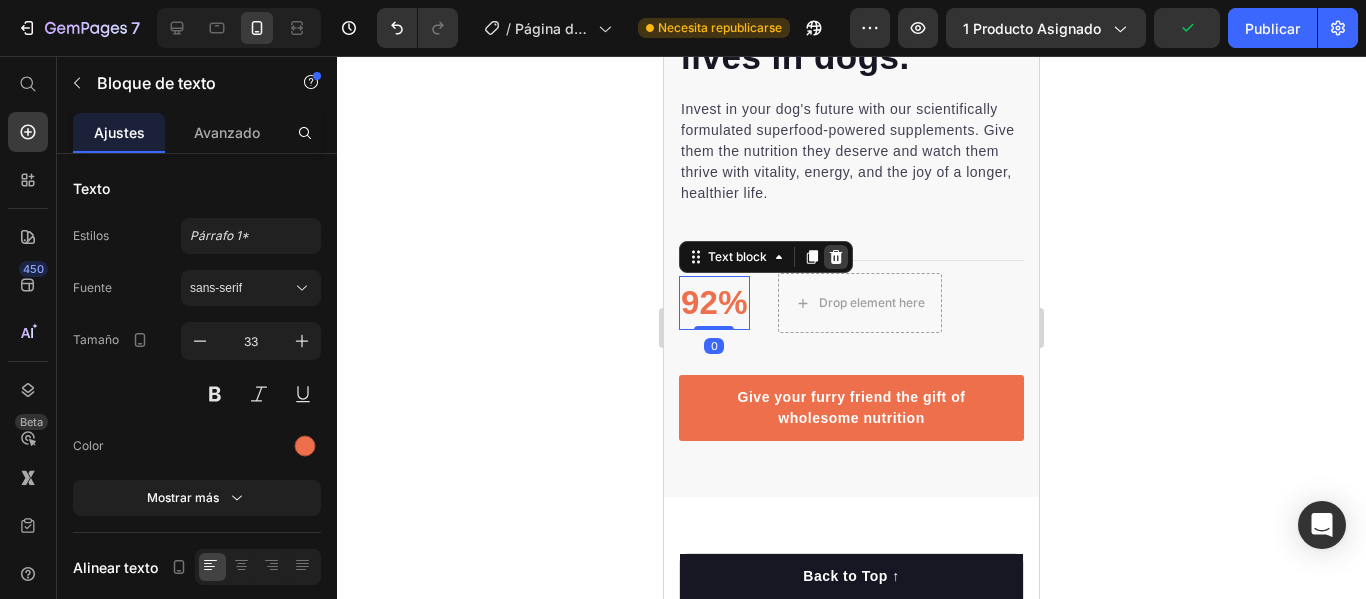 click 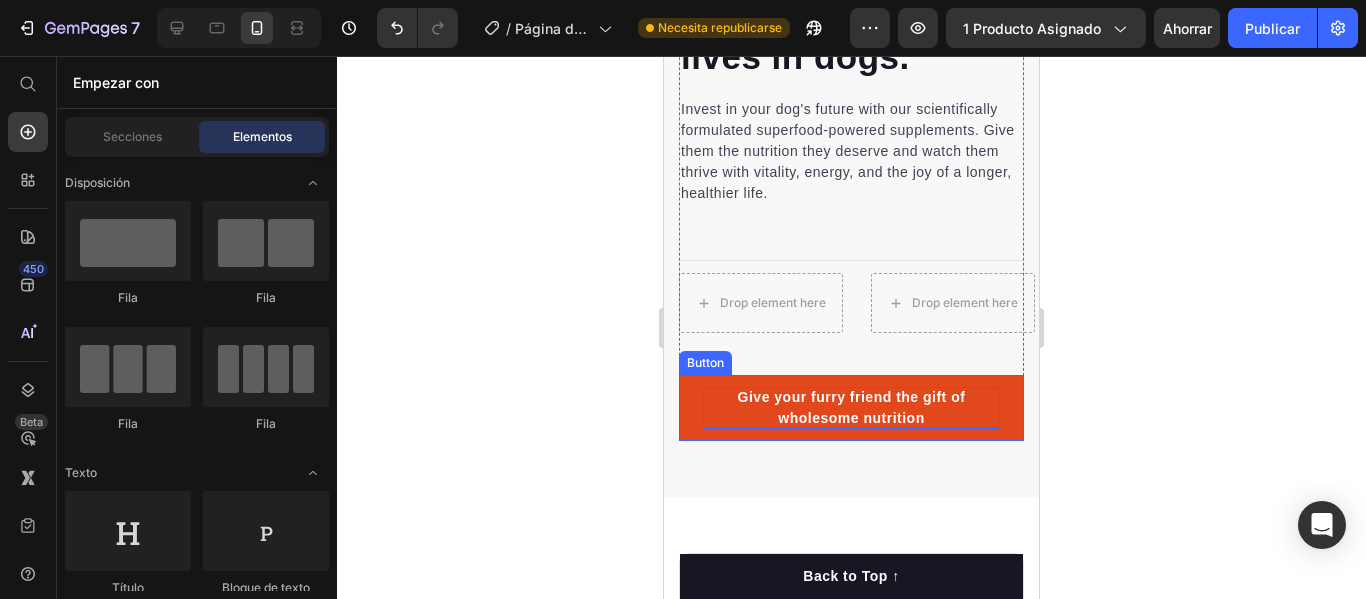 click on "Give your furry friend the gift of wholesome nutrition" at bounding box center (851, 408) 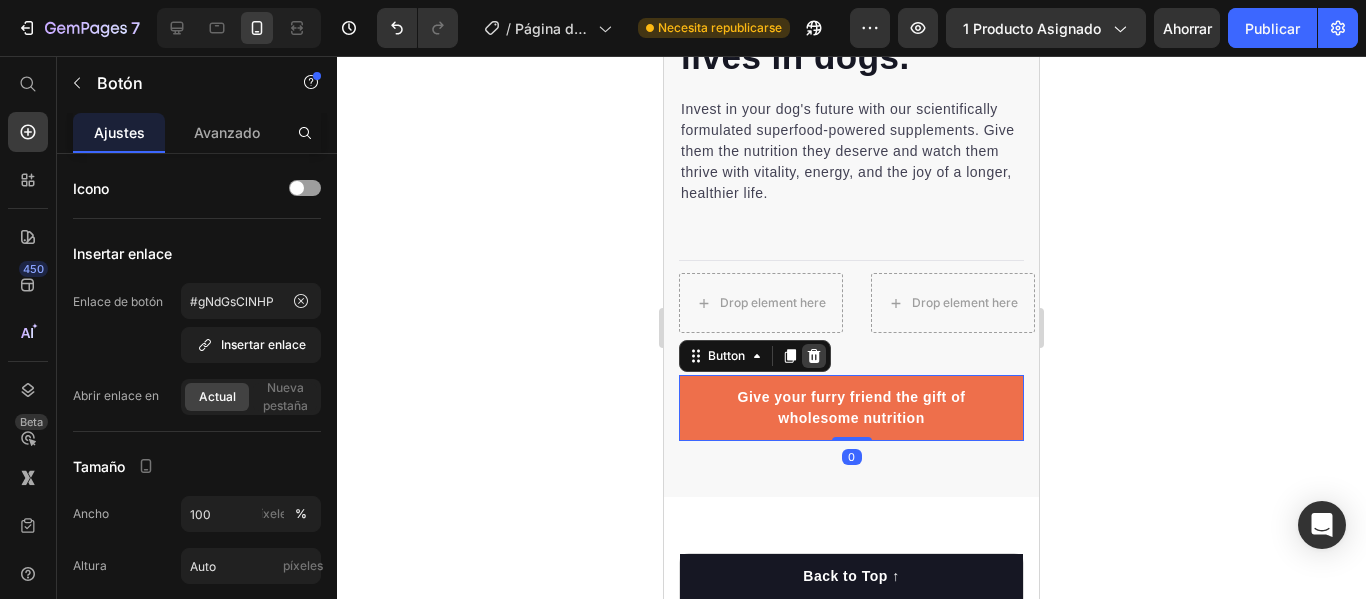 click 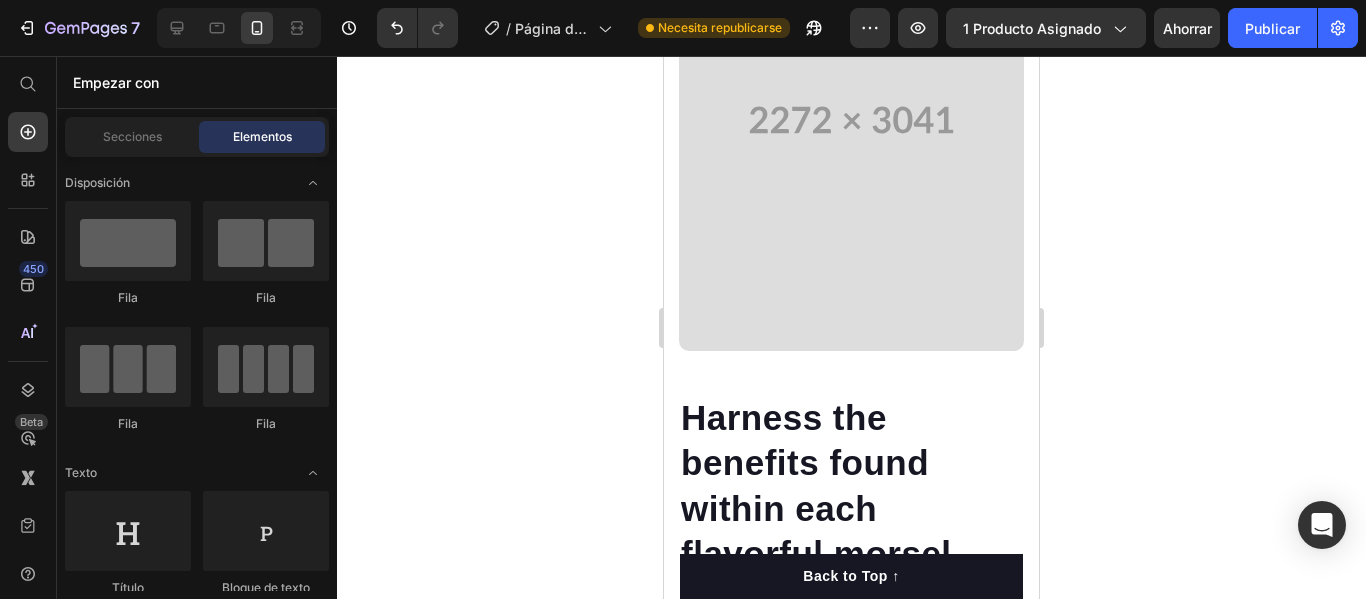 scroll, scrollTop: 3961, scrollLeft: 0, axis: vertical 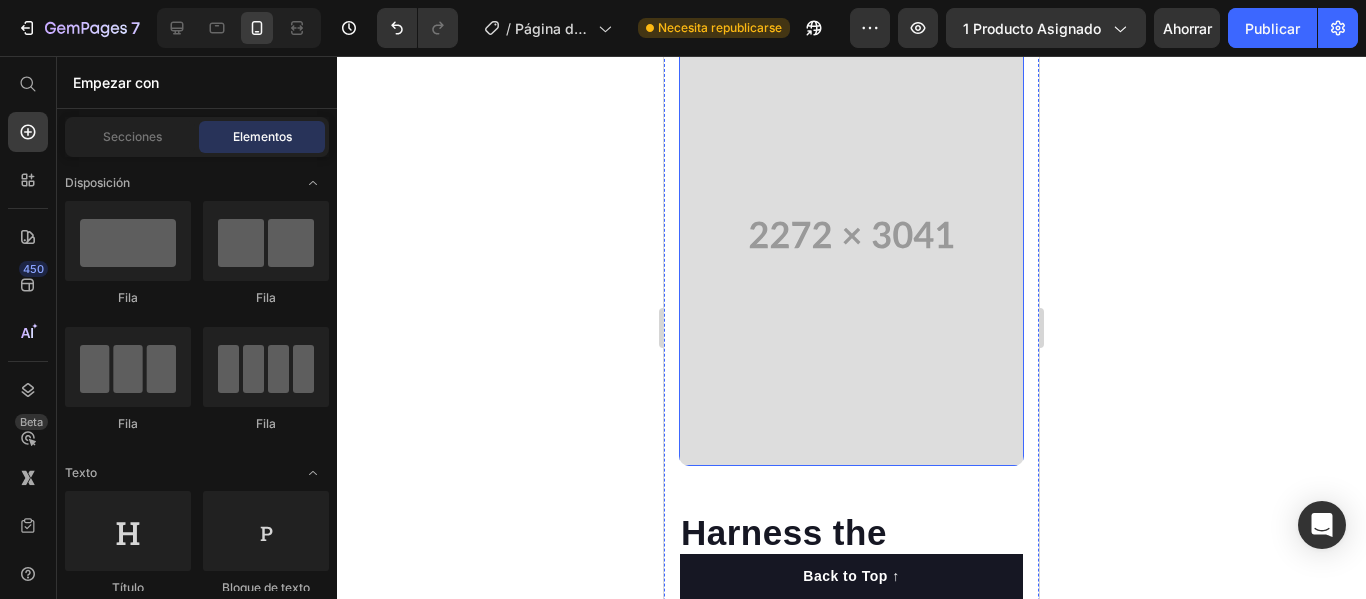 click at bounding box center (851, 235) 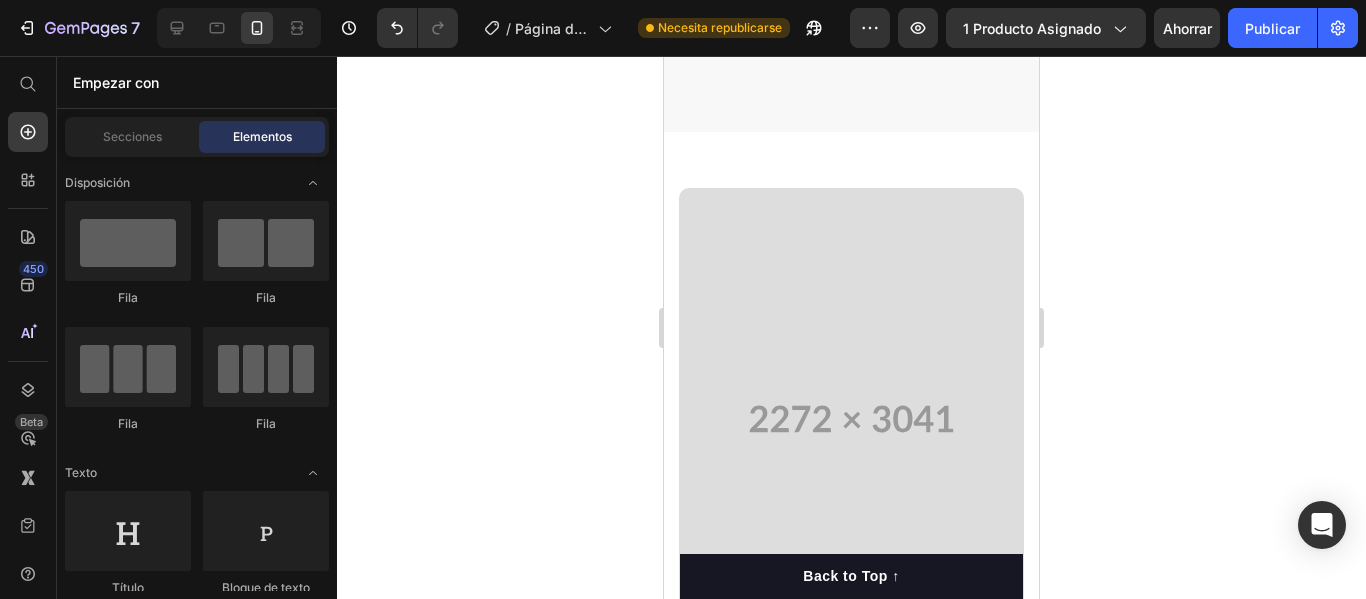 scroll, scrollTop: 3754, scrollLeft: 0, axis: vertical 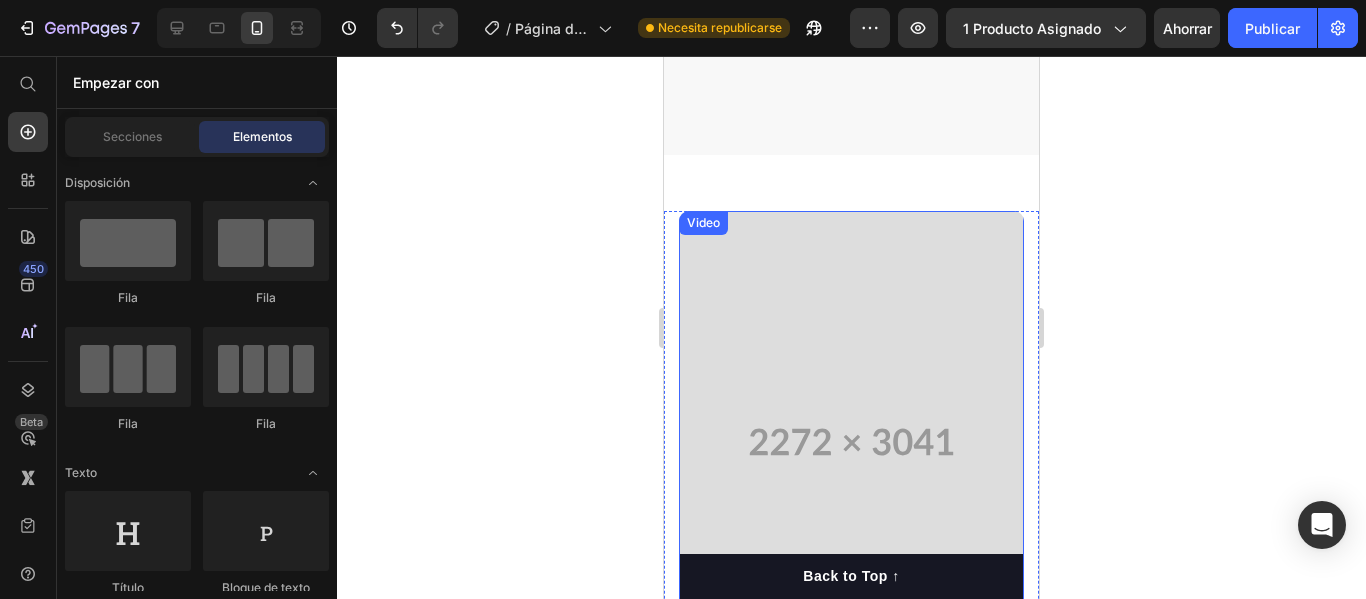 click at bounding box center (851, 442) 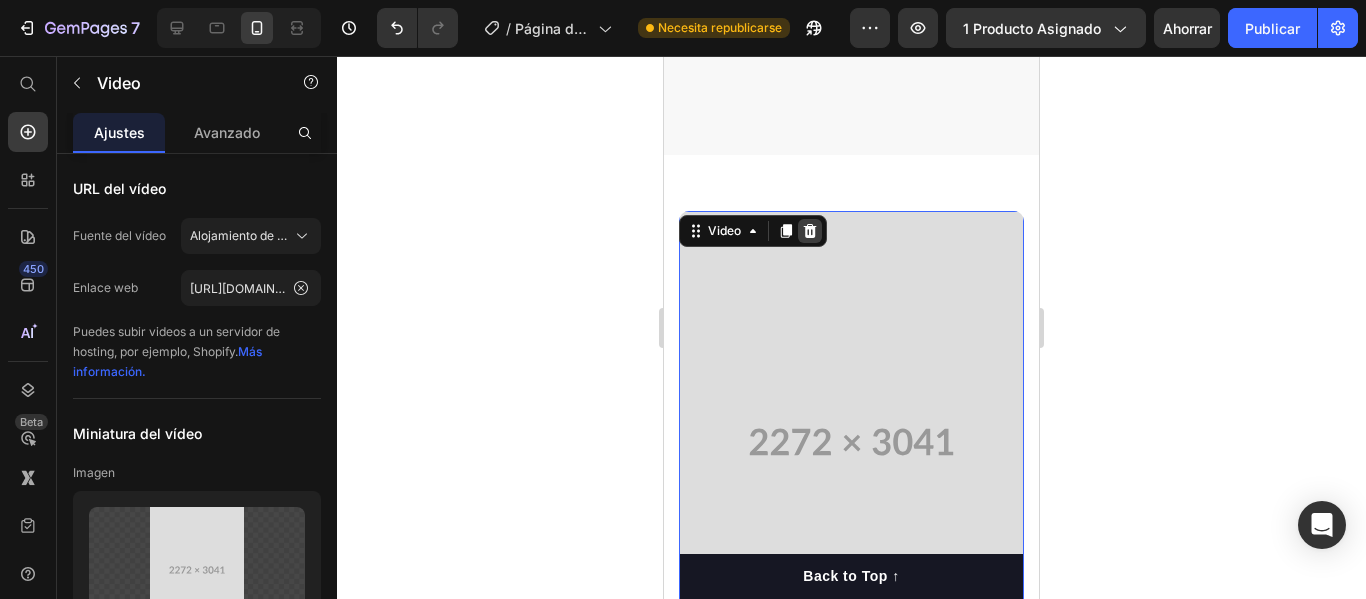click 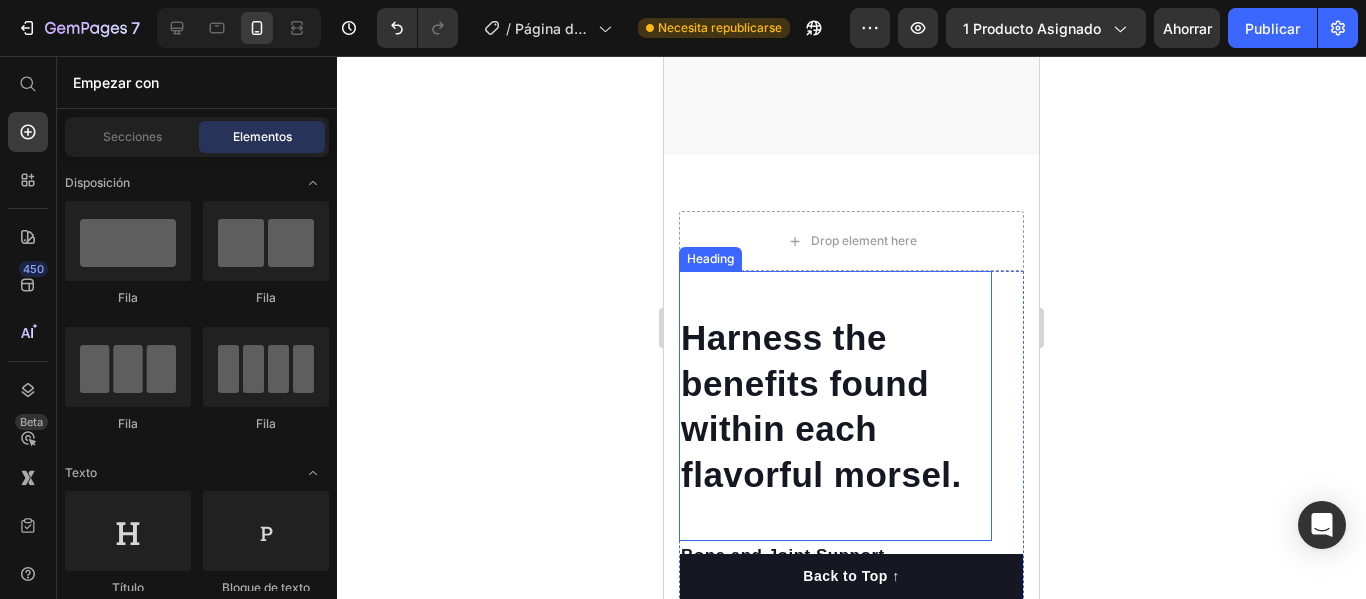 click on "Harness the benefits found within each flavorful morsel." at bounding box center [835, 406] 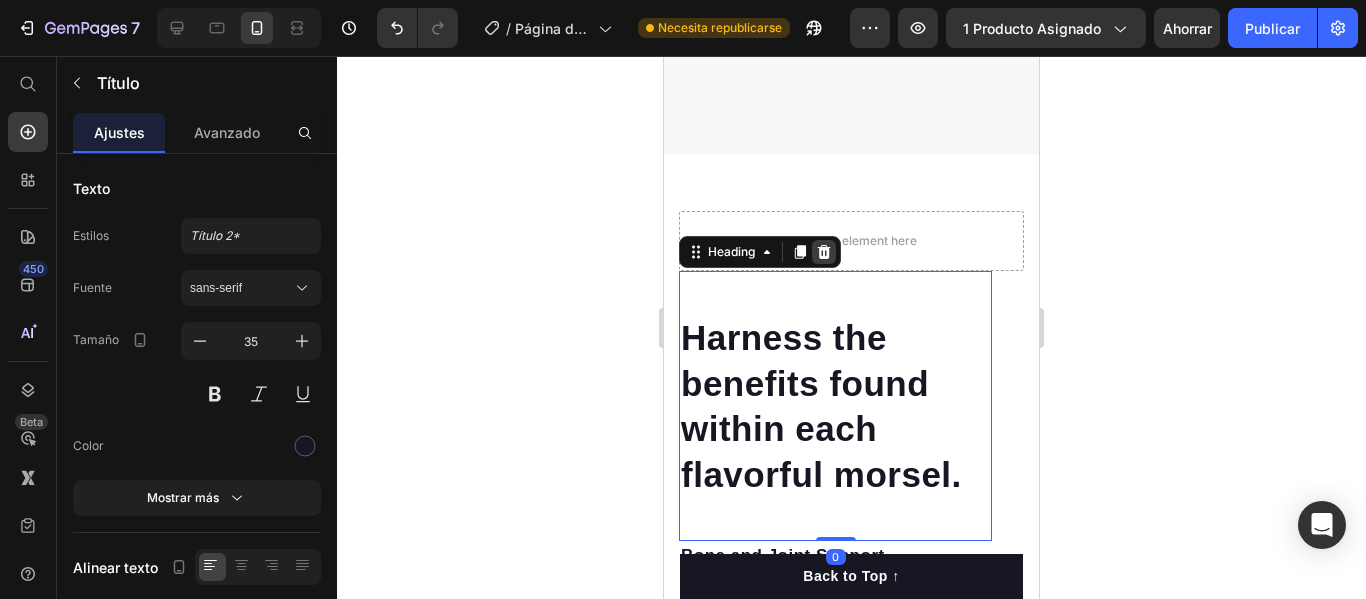 click 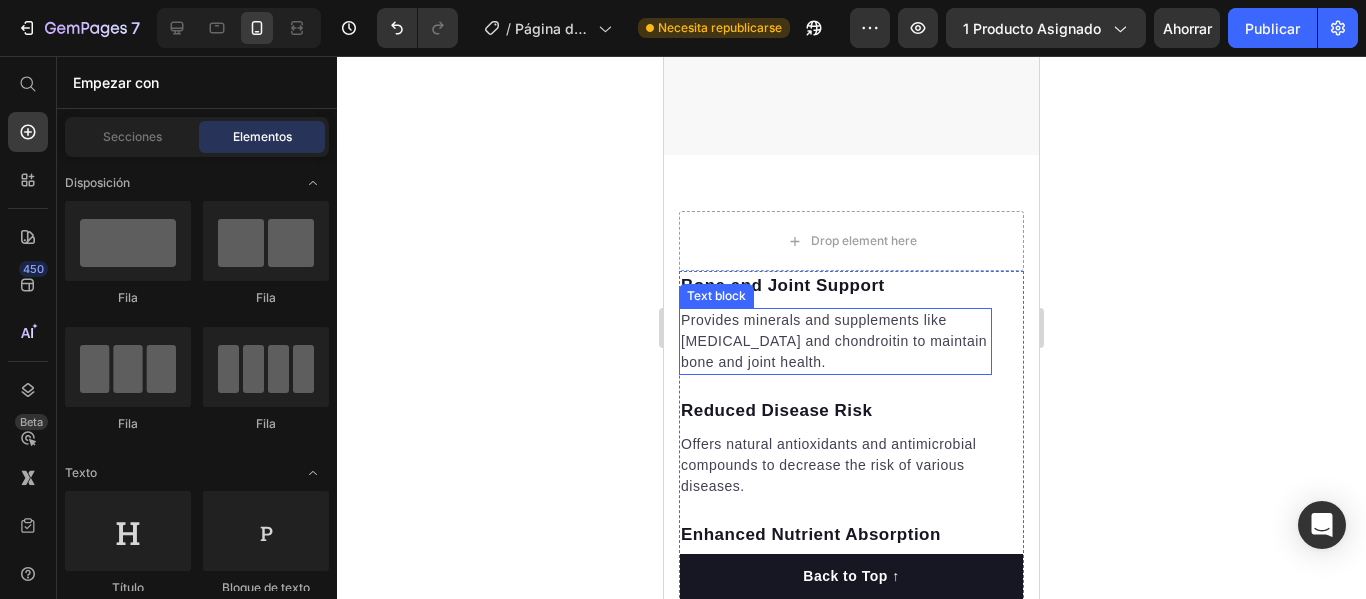 click on "Provides minerals and supplements like glucosamine and chondroitin to maintain bone and joint health." at bounding box center (835, 341) 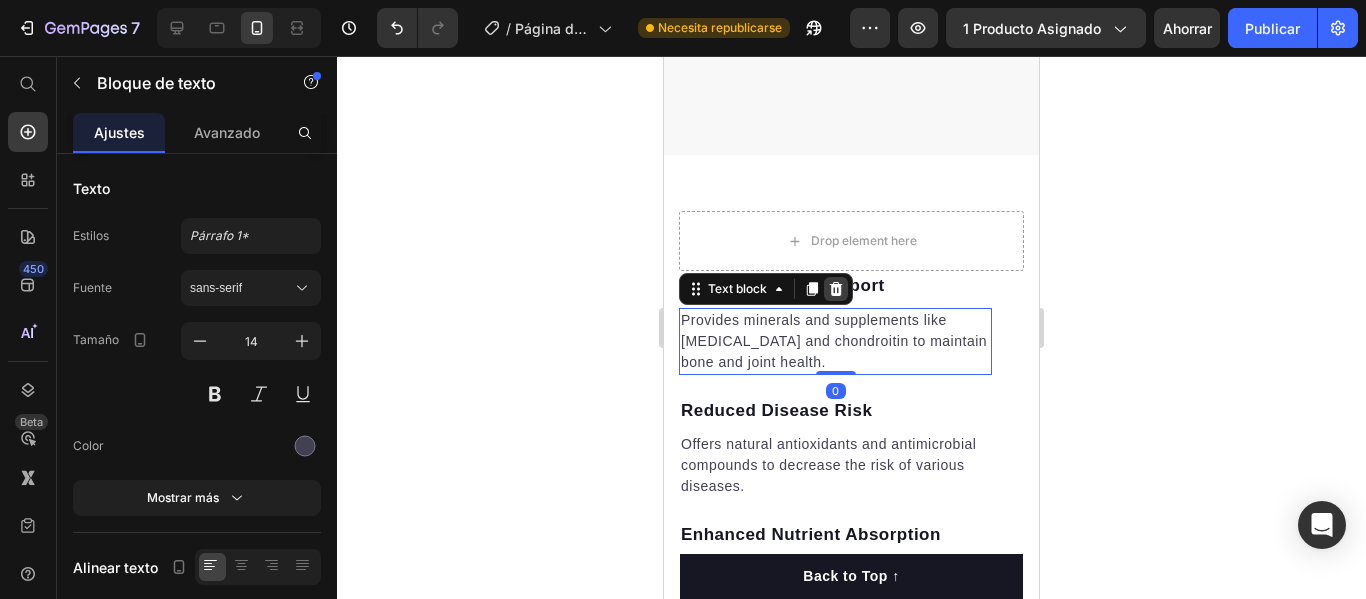 click 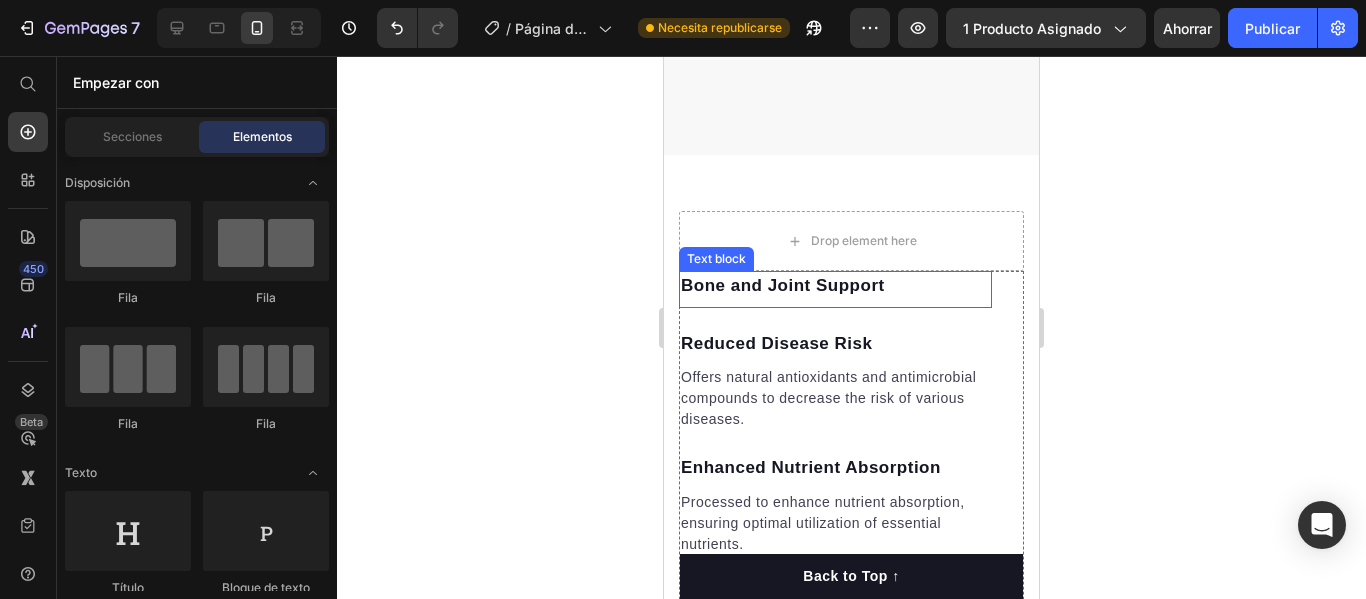 click on "Bone and Joint Support" at bounding box center [835, 286] 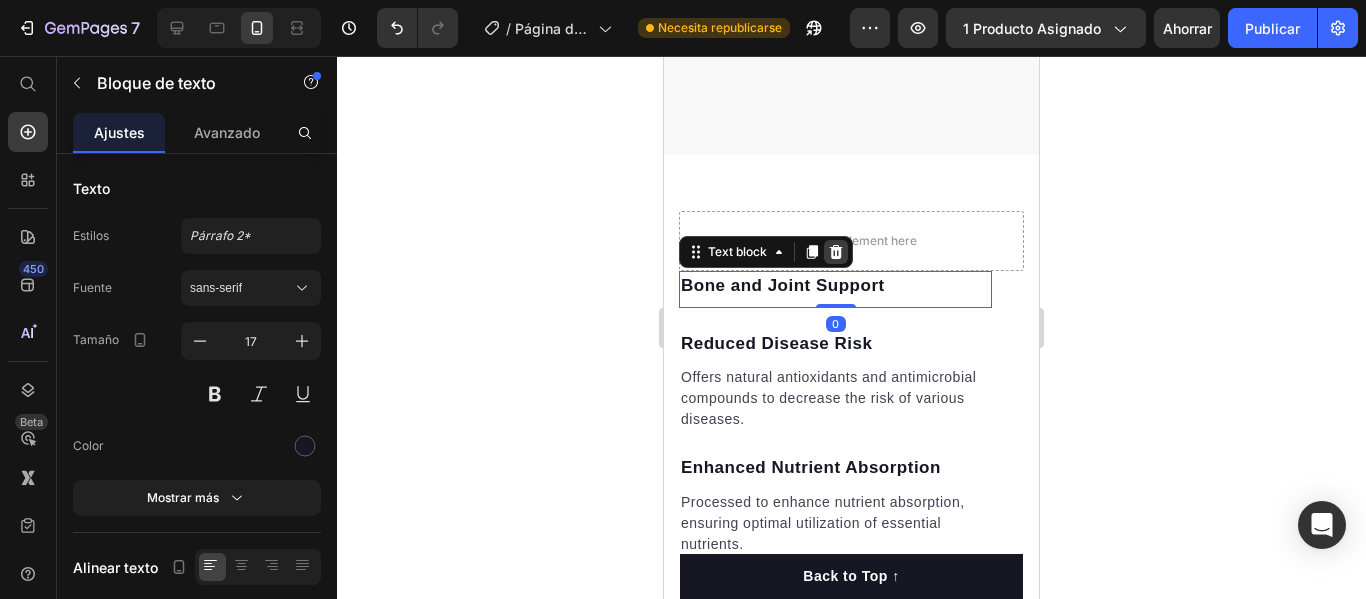 click 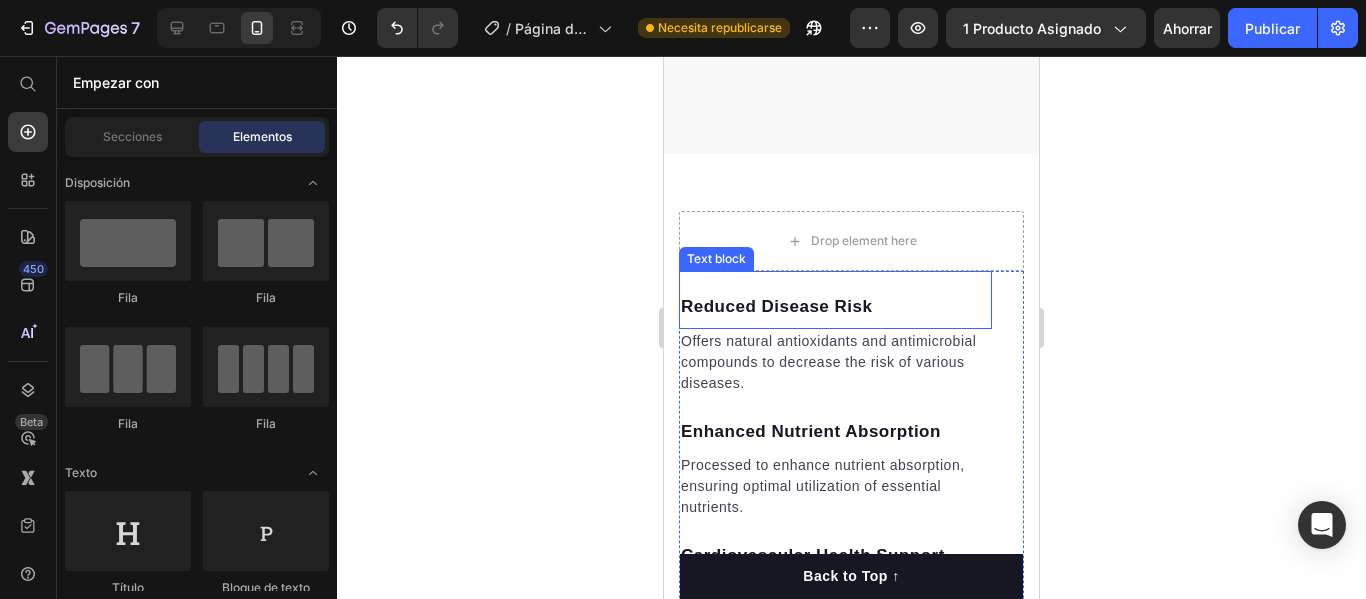click on "Offers natural antioxidants and antimicrobial compounds to decrease the risk of various diseases." at bounding box center (835, 362) 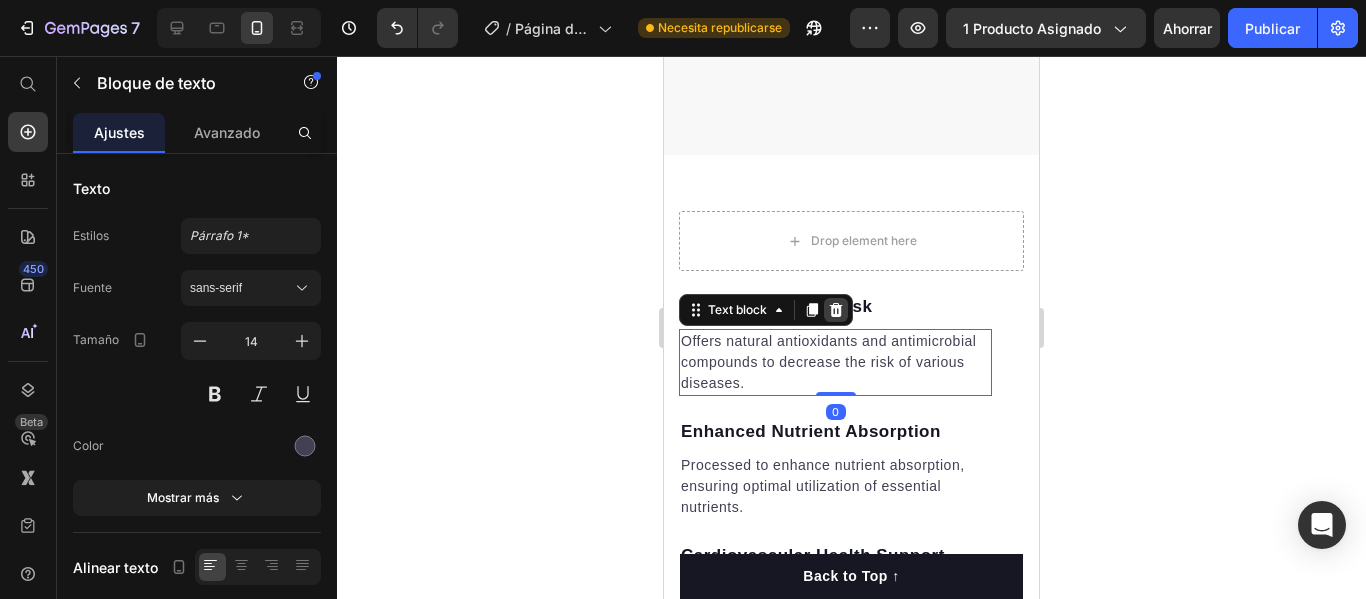 click at bounding box center [836, 310] 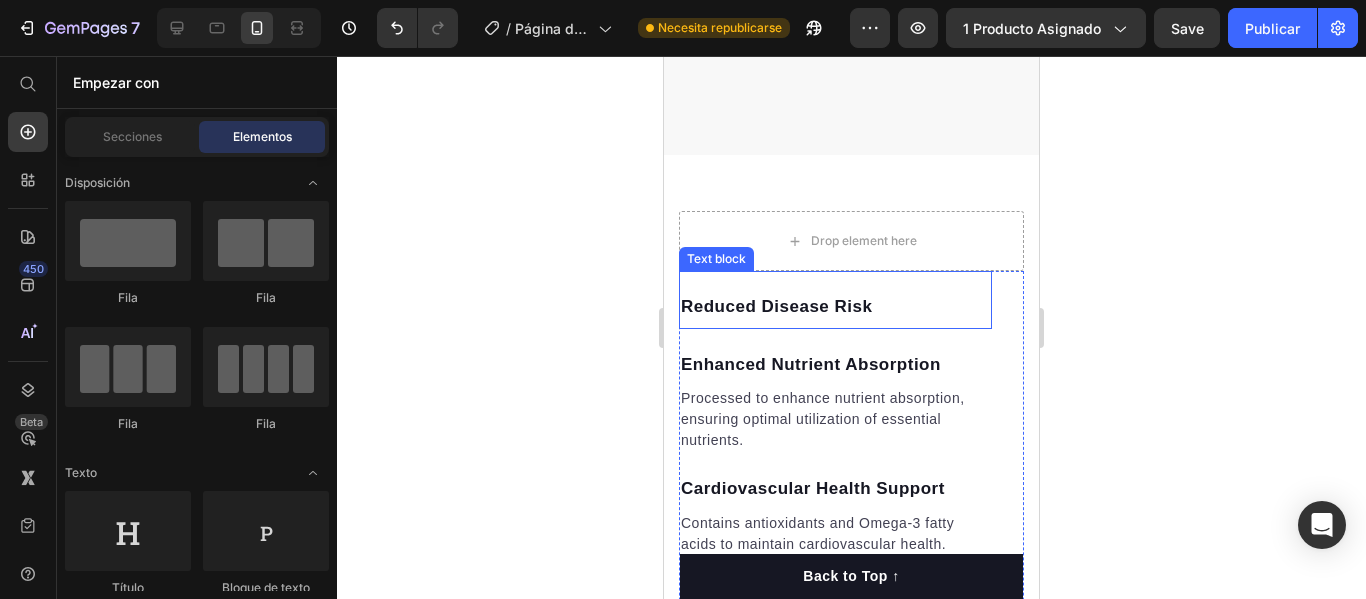 click on "Reduced Disease Risk" at bounding box center [835, 307] 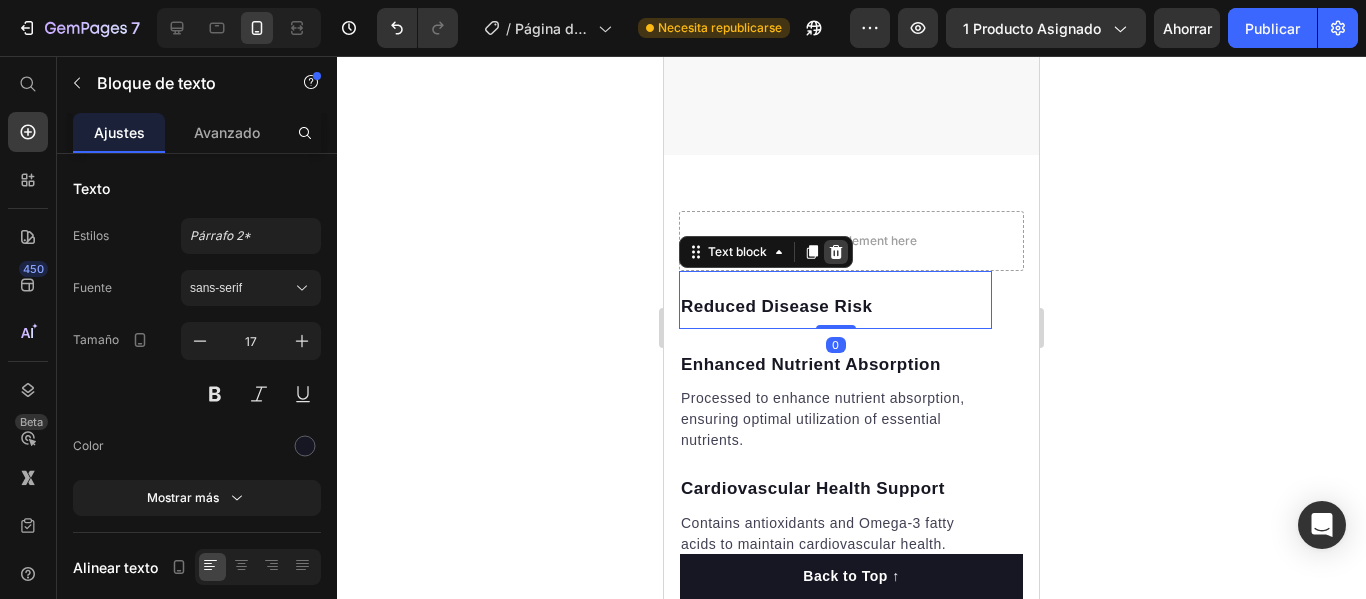 click 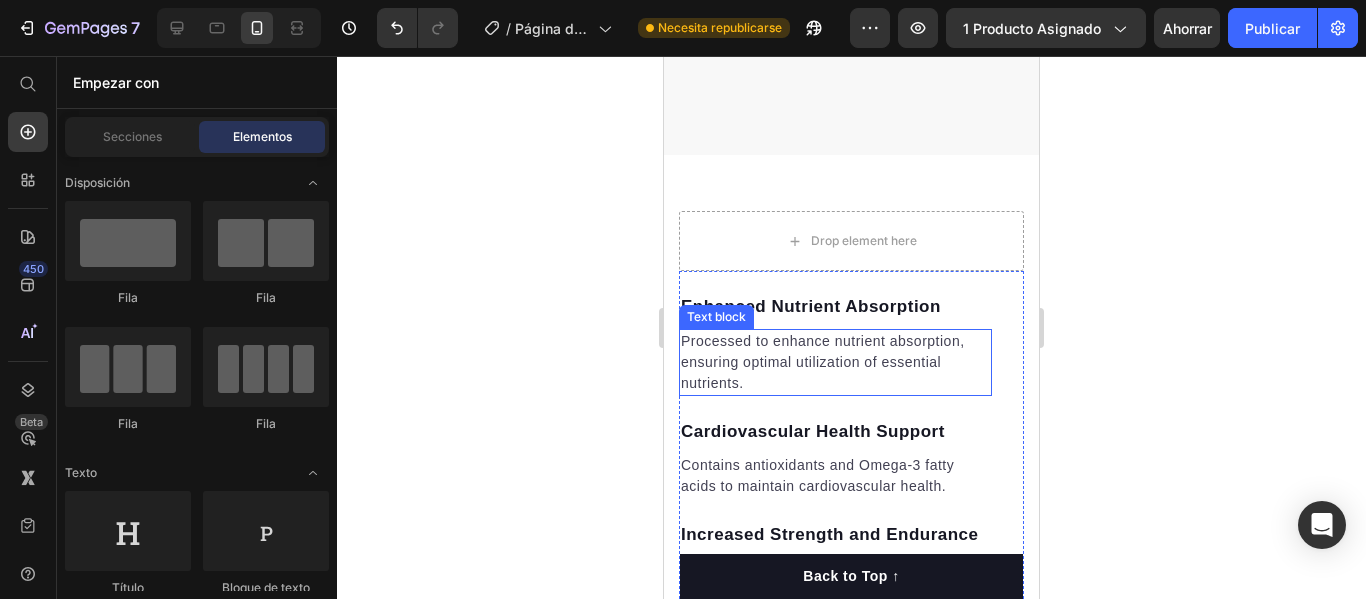click on "Processed to enhance nutrient absorption, ensuring optimal utilization of essential nutrients." at bounding box center (835, 362) 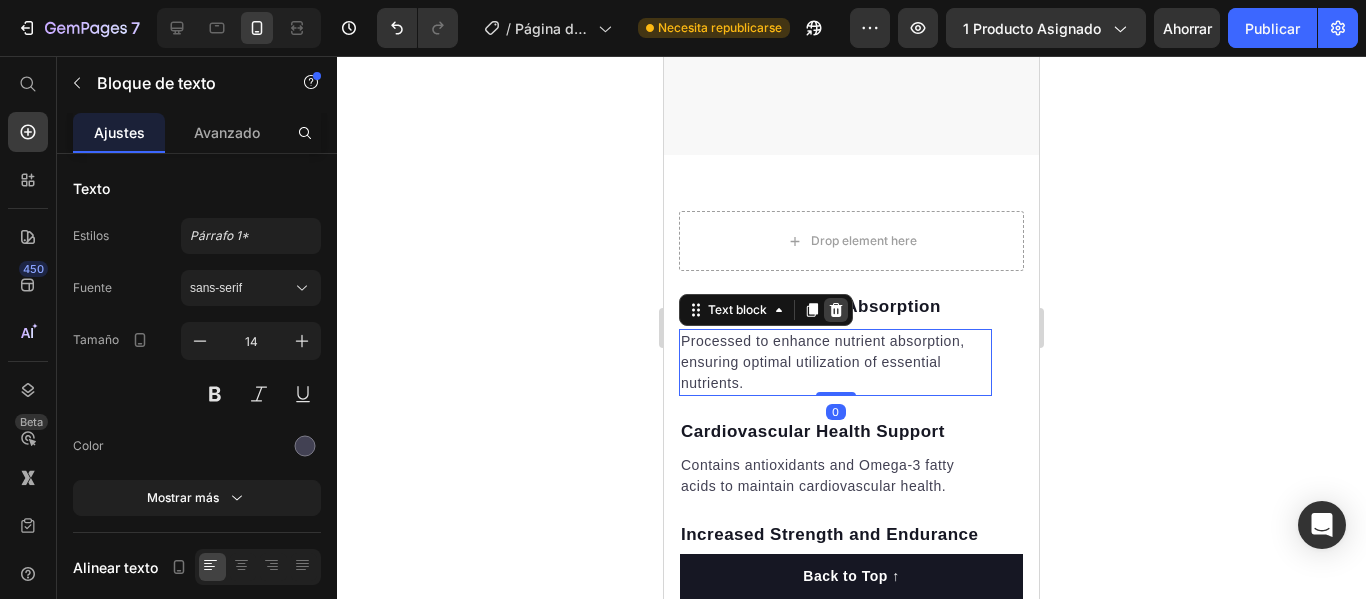 click 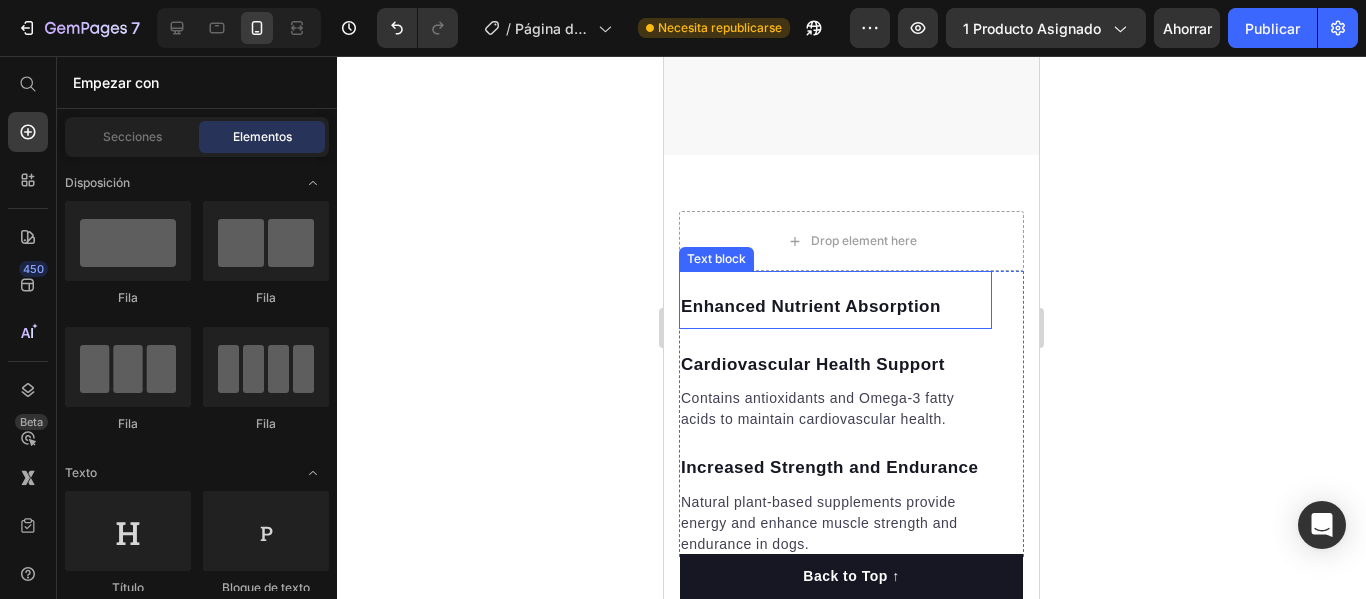 click on "Enhanced Nutrient Absorption" at bounding box center [835, 307] 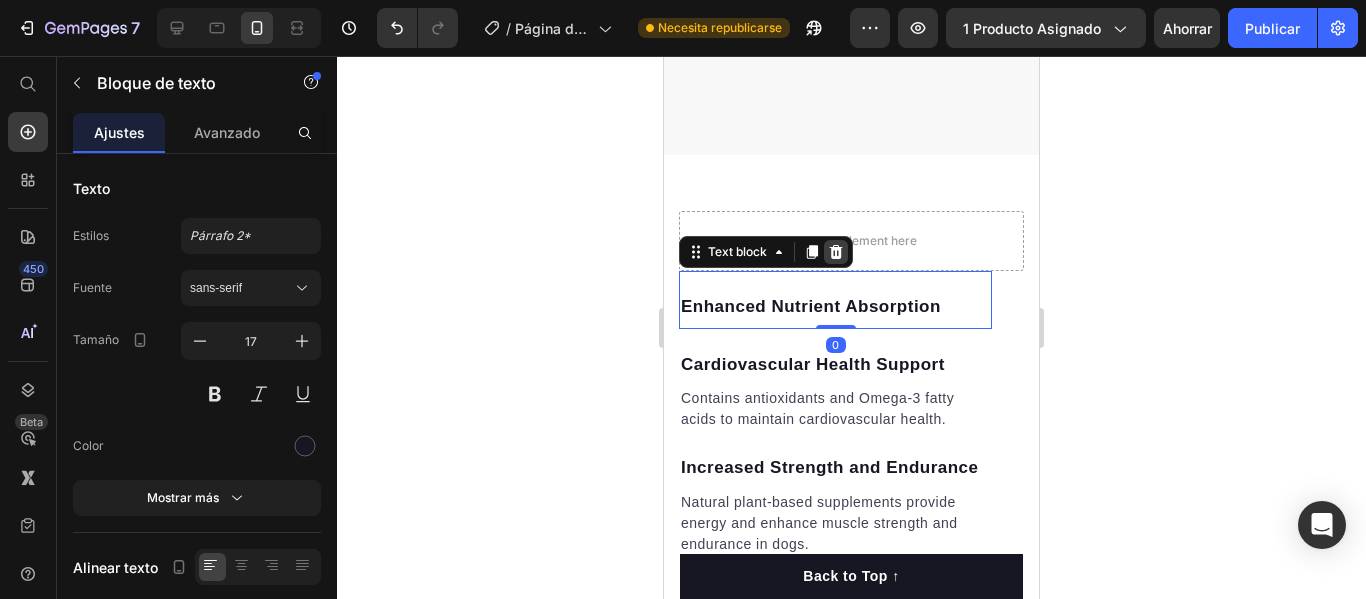 click 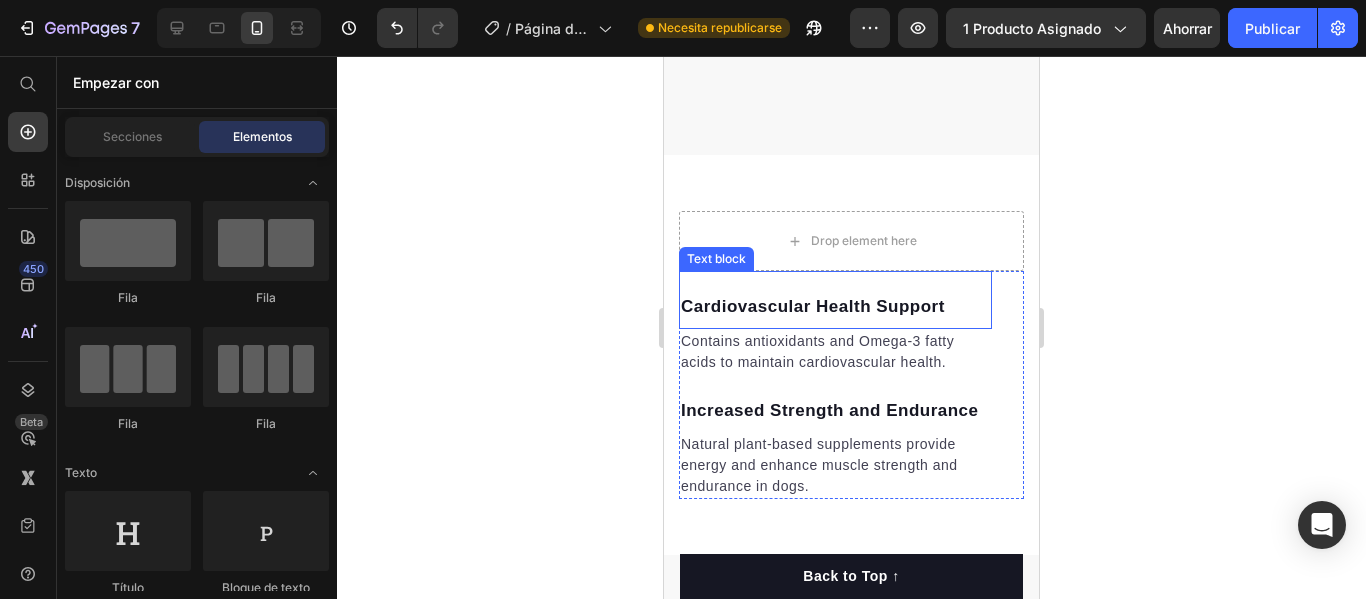 click on "Cardiovascular Health Support" at bounding box center [835, 307] 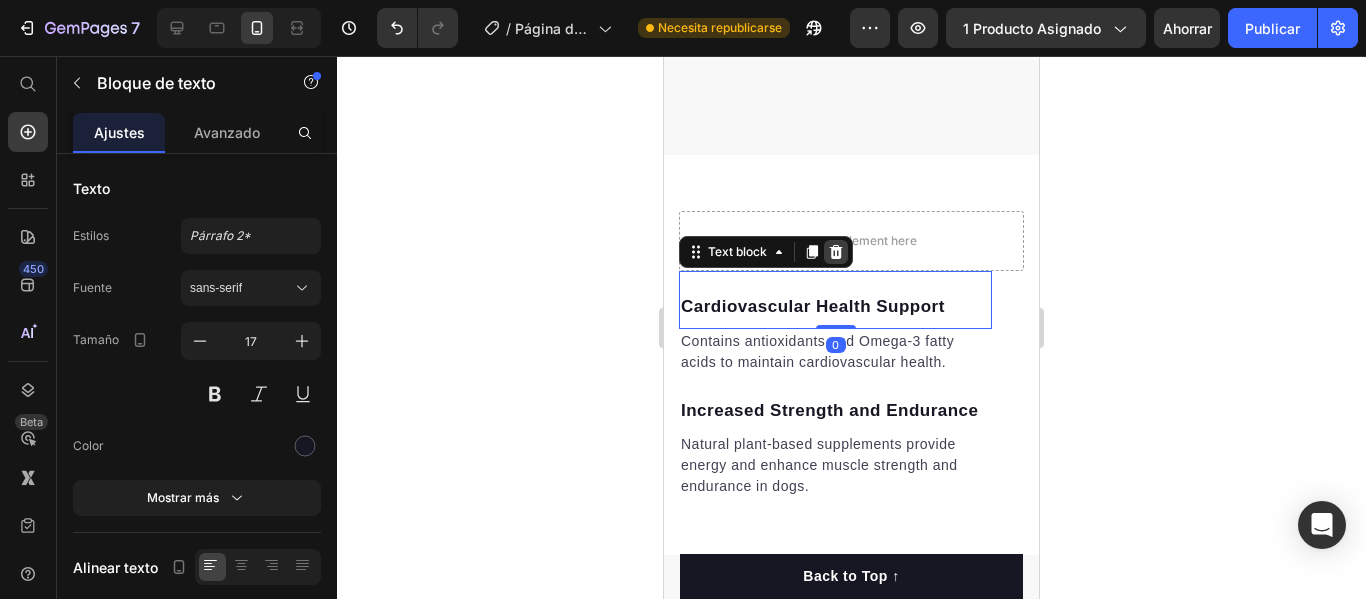 click 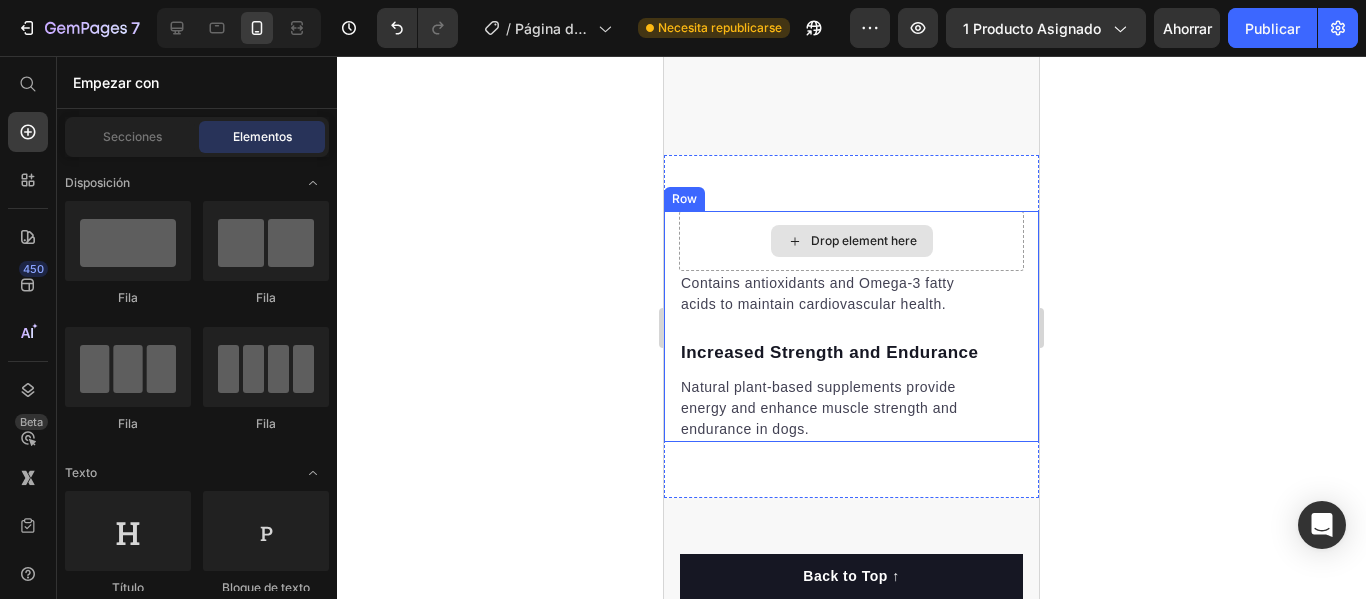 click on "Contains antioxidants and Omega-3 fatty acids to maintain cardiovascular health." at bounding box center (835, 294) 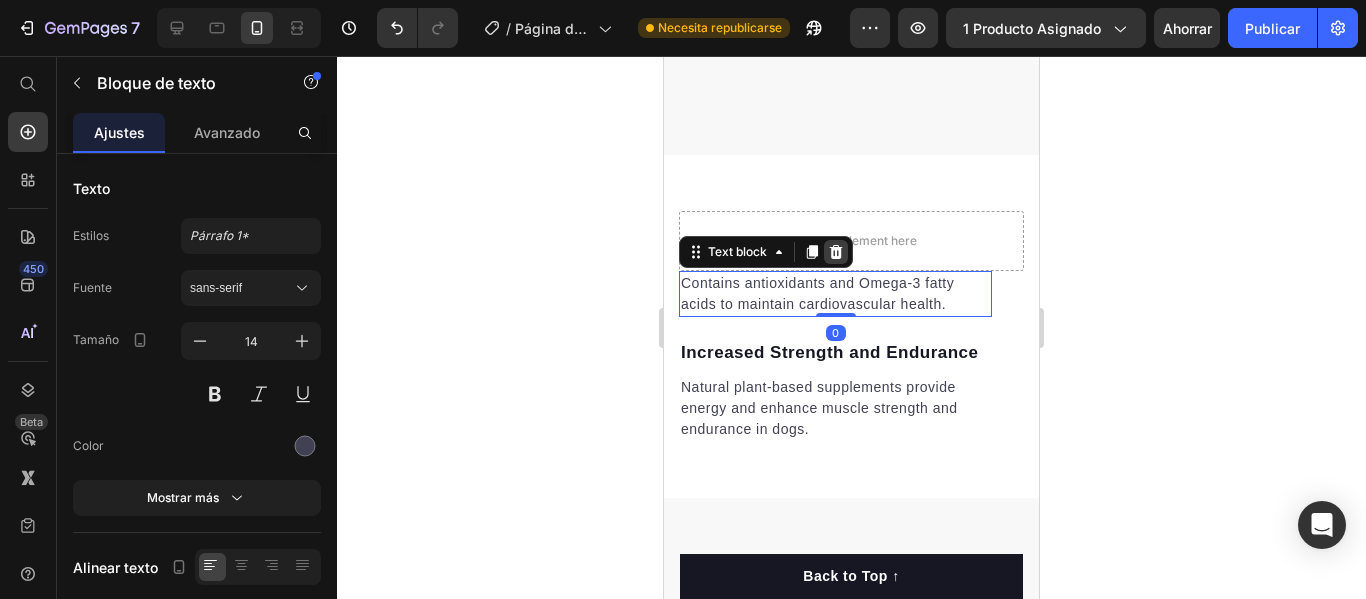 click 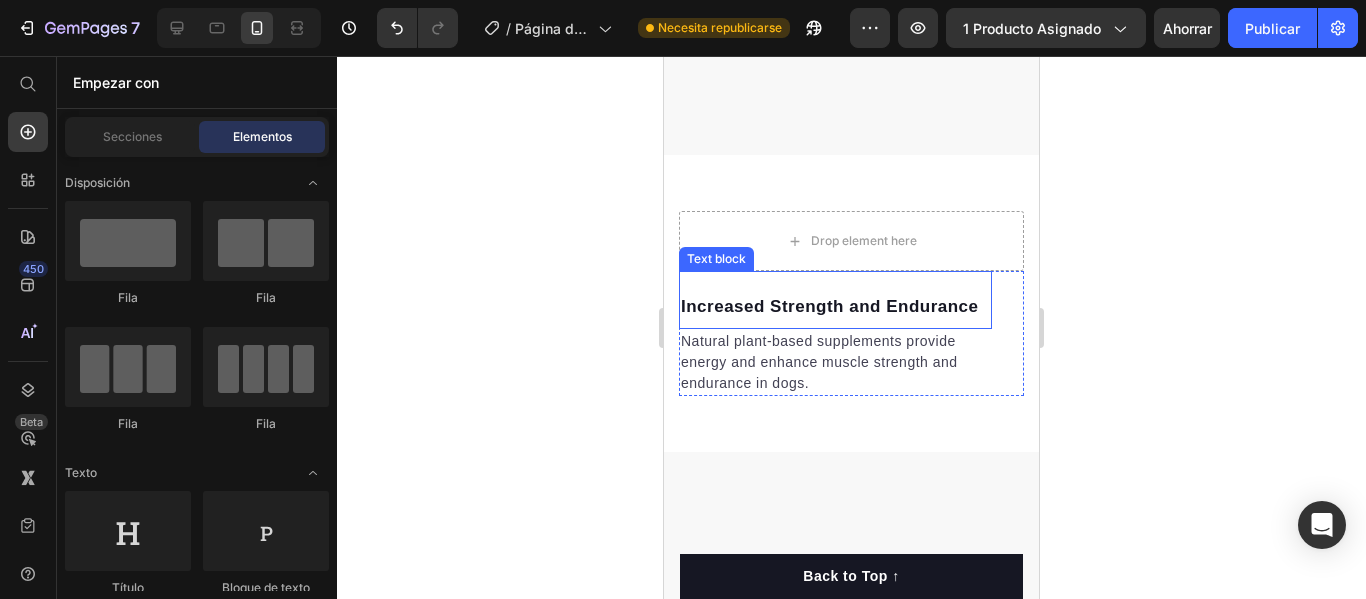 click on "Increased Strength and Endurance" at bounding box center [835, 307] 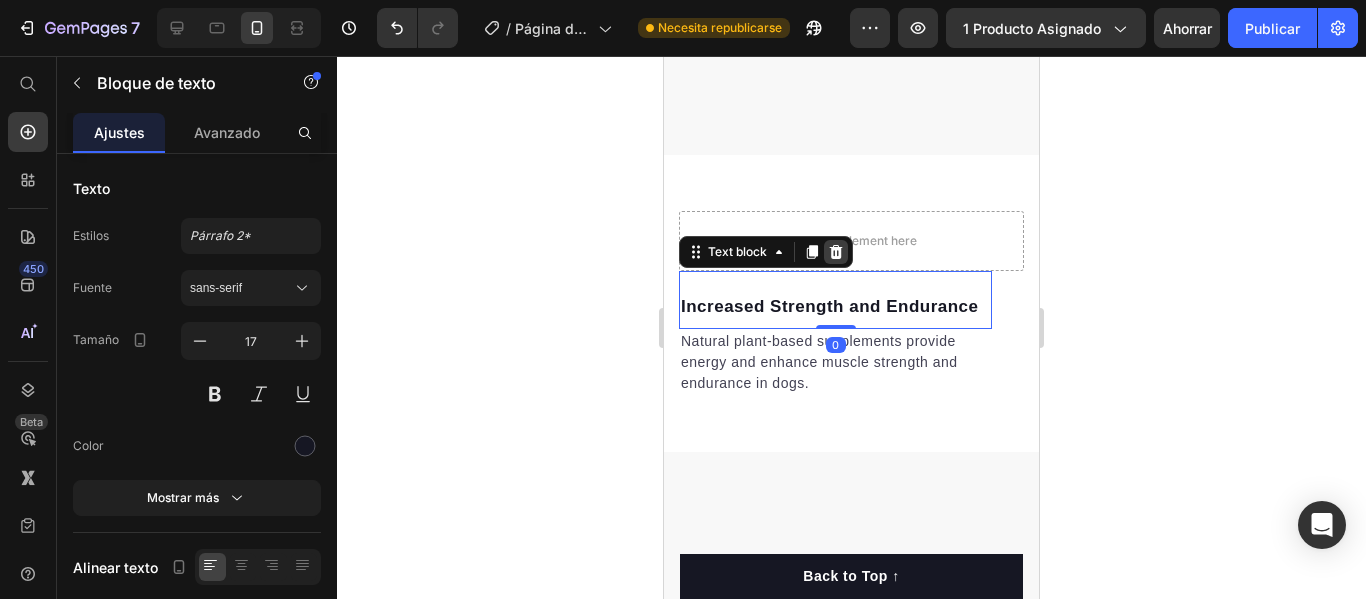 click 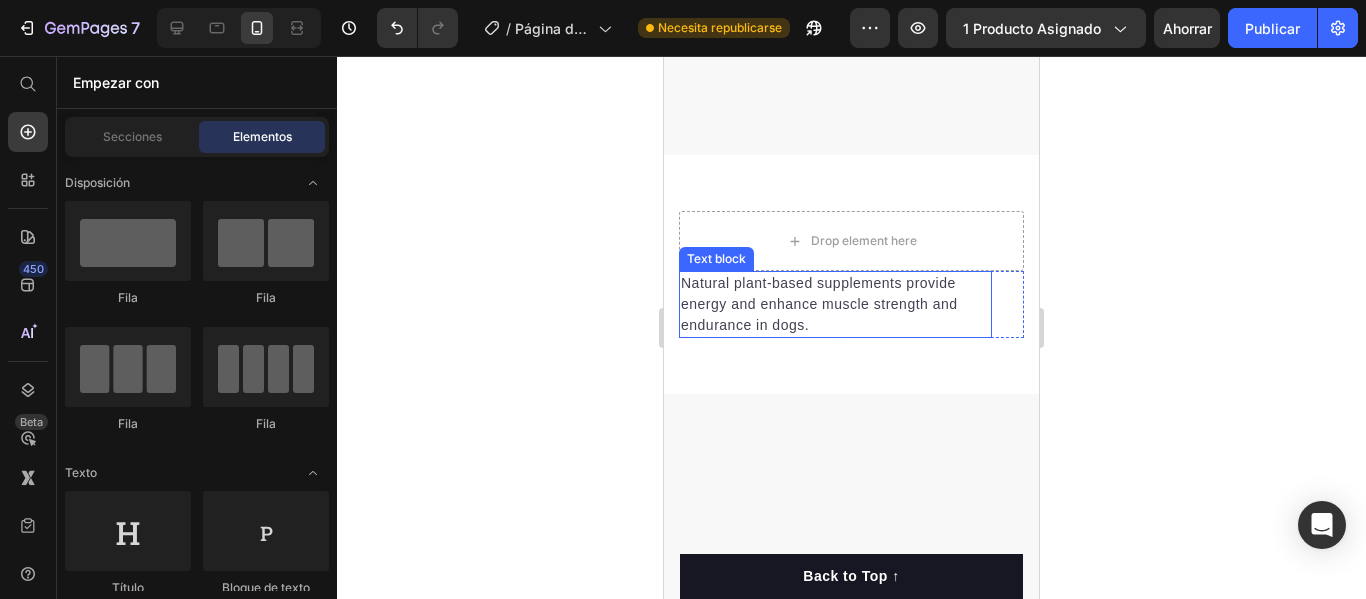 click on "Natural plant-based supplements provide energy and enhance muscle strength and endurance in dogs." at bounding box center (835, 304) 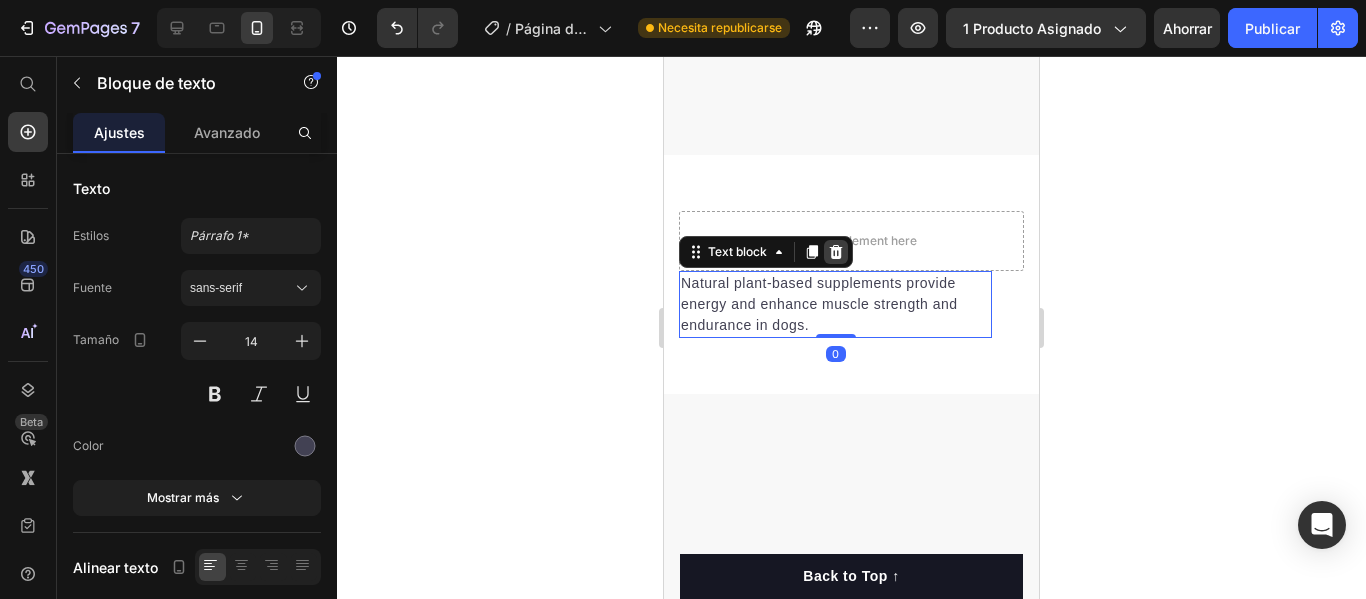 click 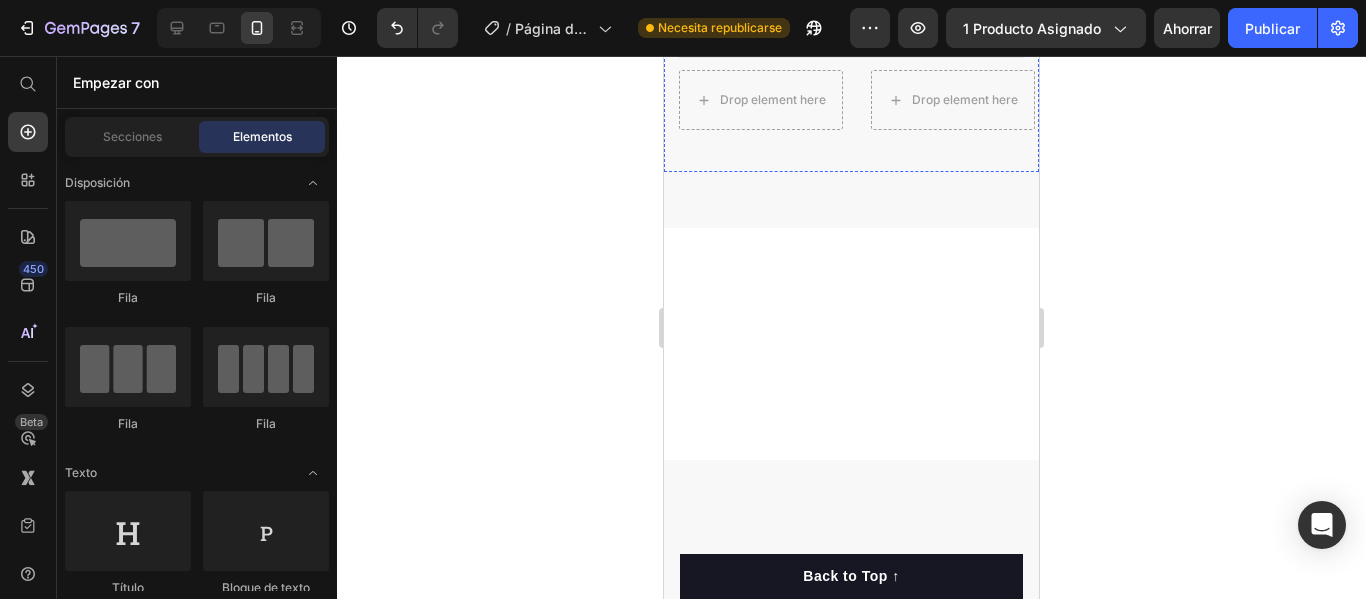 scroll, scrollTop: 2704, scrollLeft: 0, axis: vertical 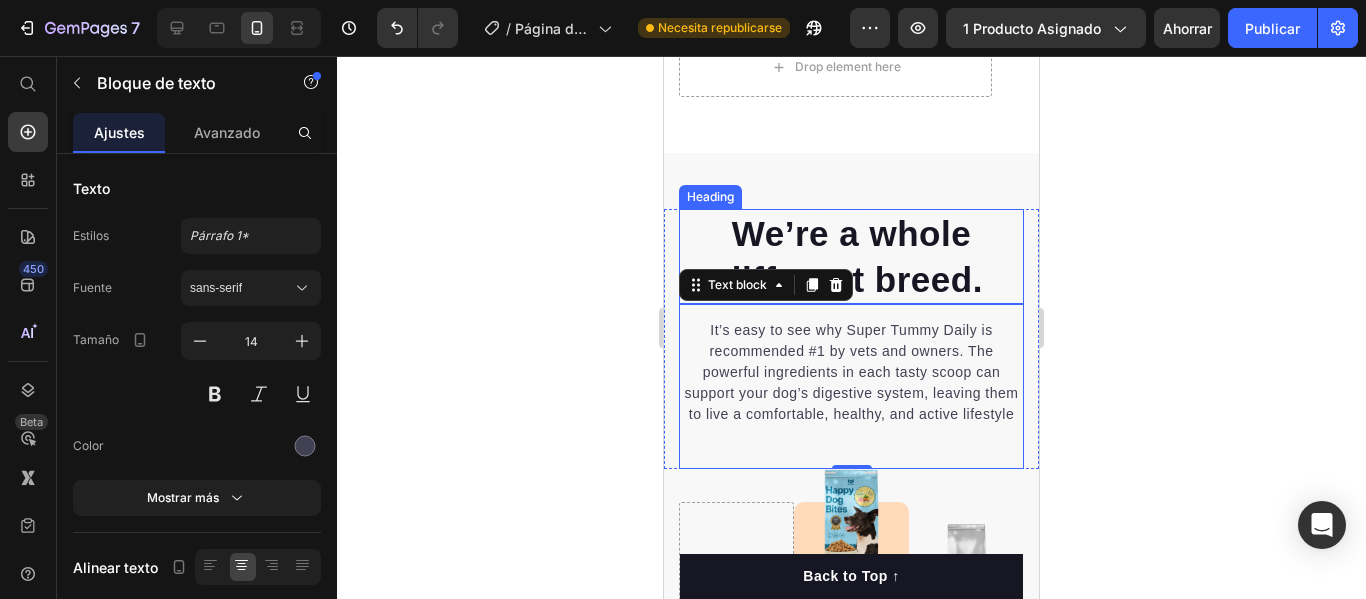 click on "We’re a whole different breed." at bounding box center (851, 256) 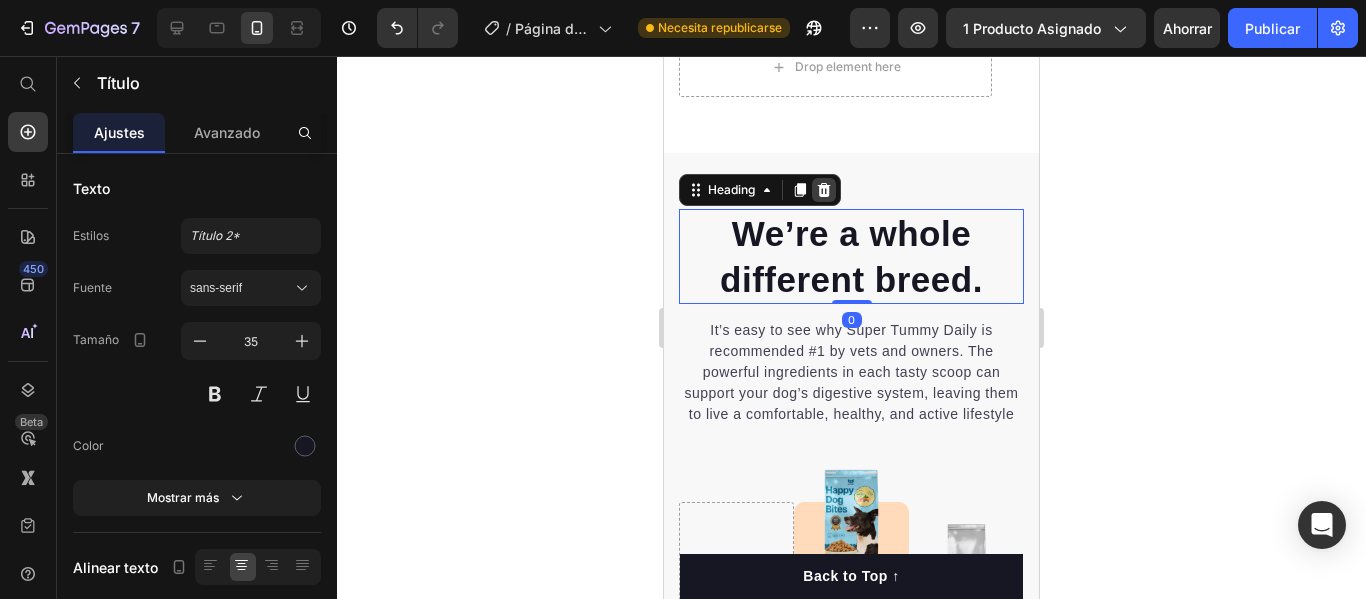 click 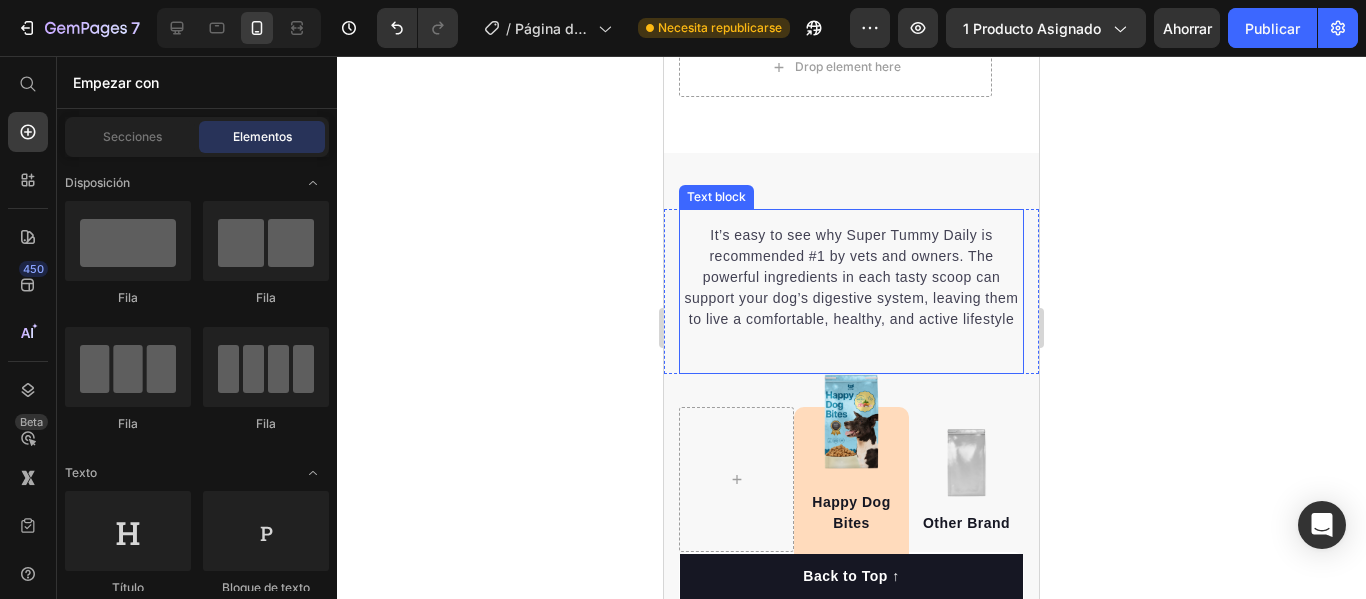 click on "It’s easy to see why Super Tummy Daily is recommended #1 by vets and owners. The powerful ingredients in each tasty scoop can support your dog’s digestive system, leaving them to live a comfortable, healthy, and active lifestyle" at bounding box center [851, 277] 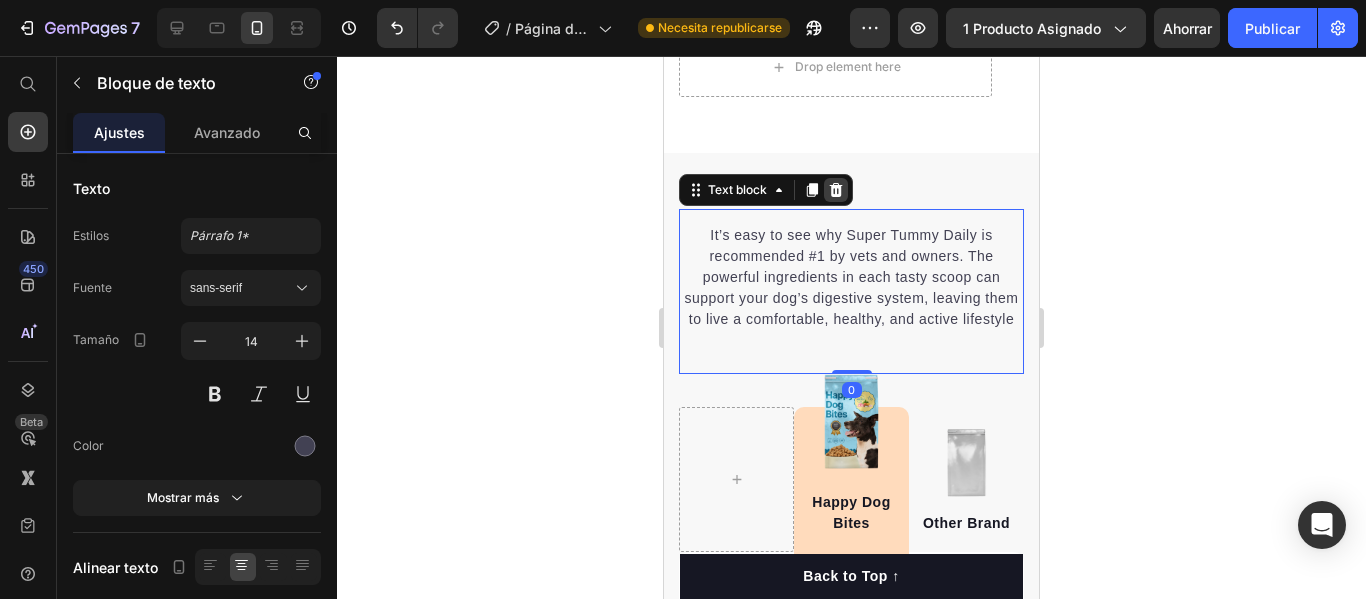 click at bounding box center (836, 190) 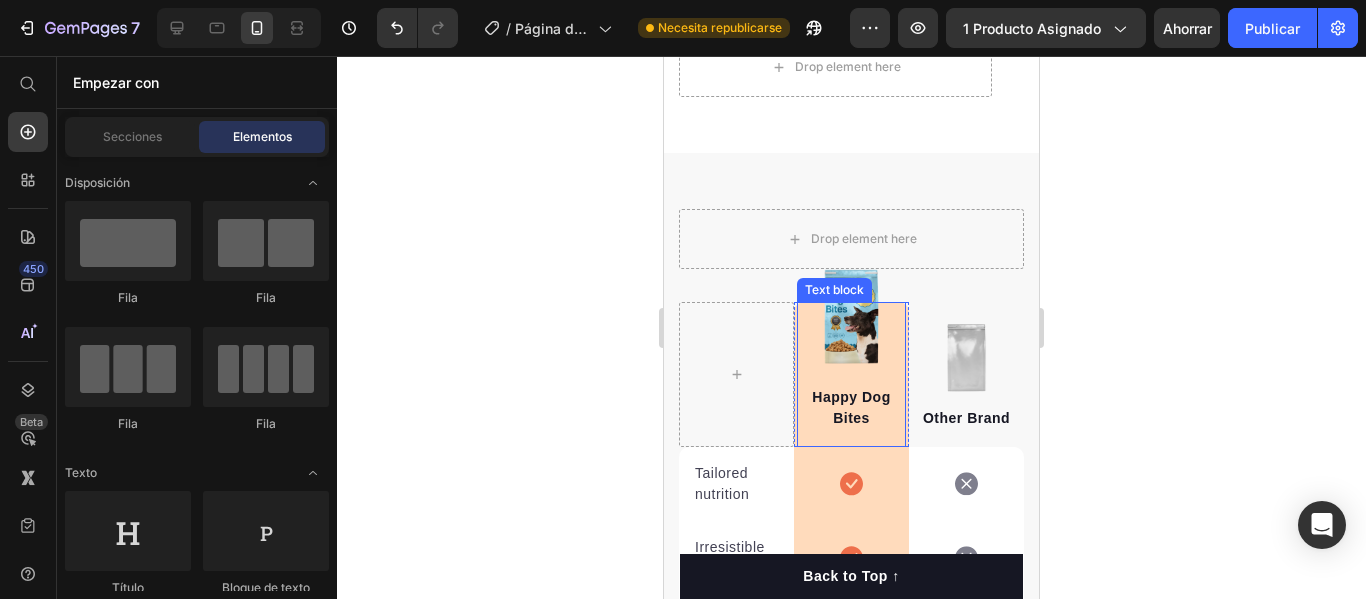 click on "Happy Dog Bites Text block" at bounding box center (851, 374) 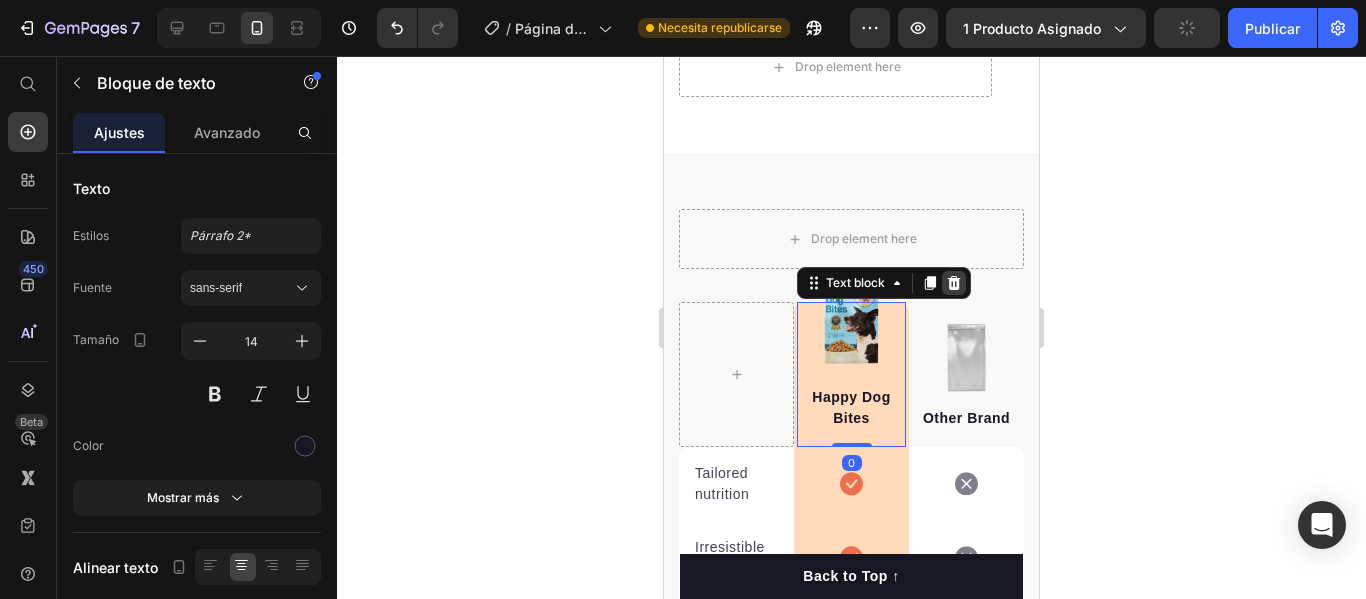 click 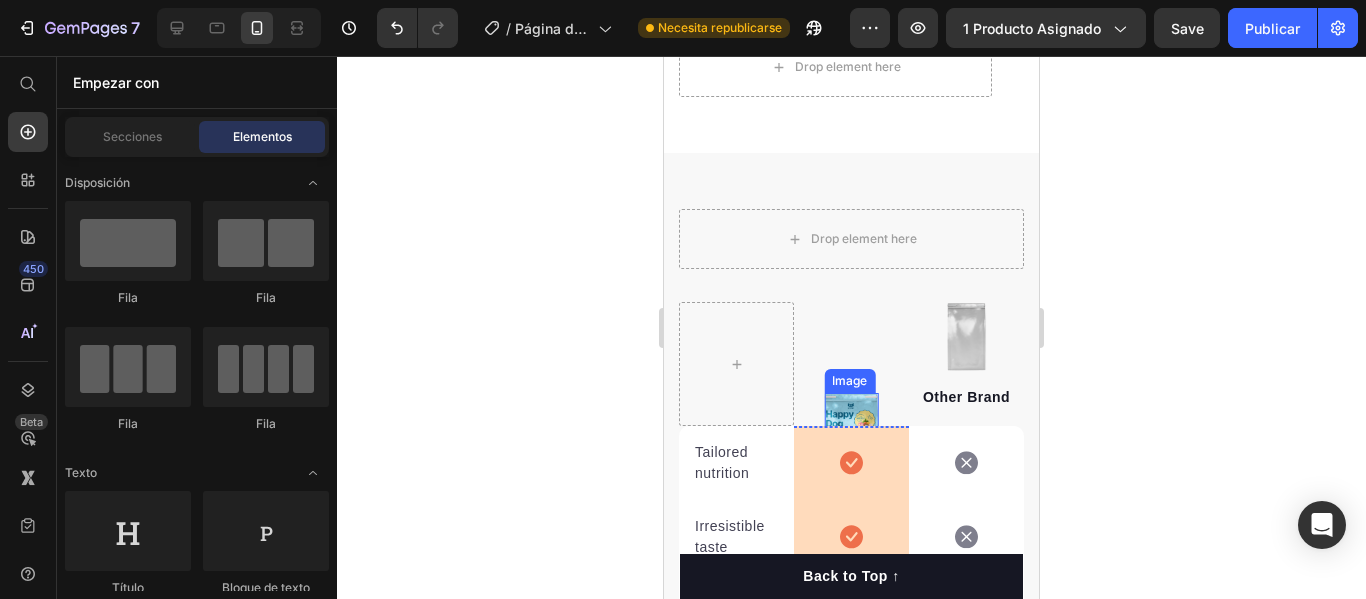 click at bounding box center (851, 440) 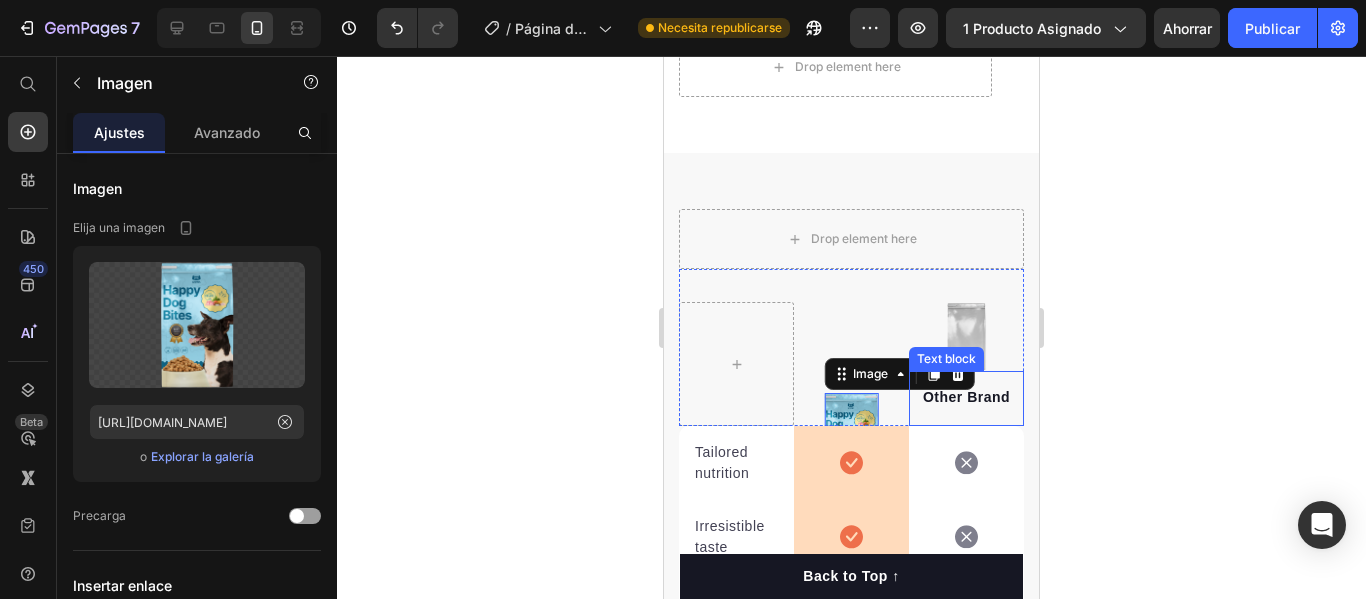 click on "Other Brand Text block" at bounding box center [966, 398] 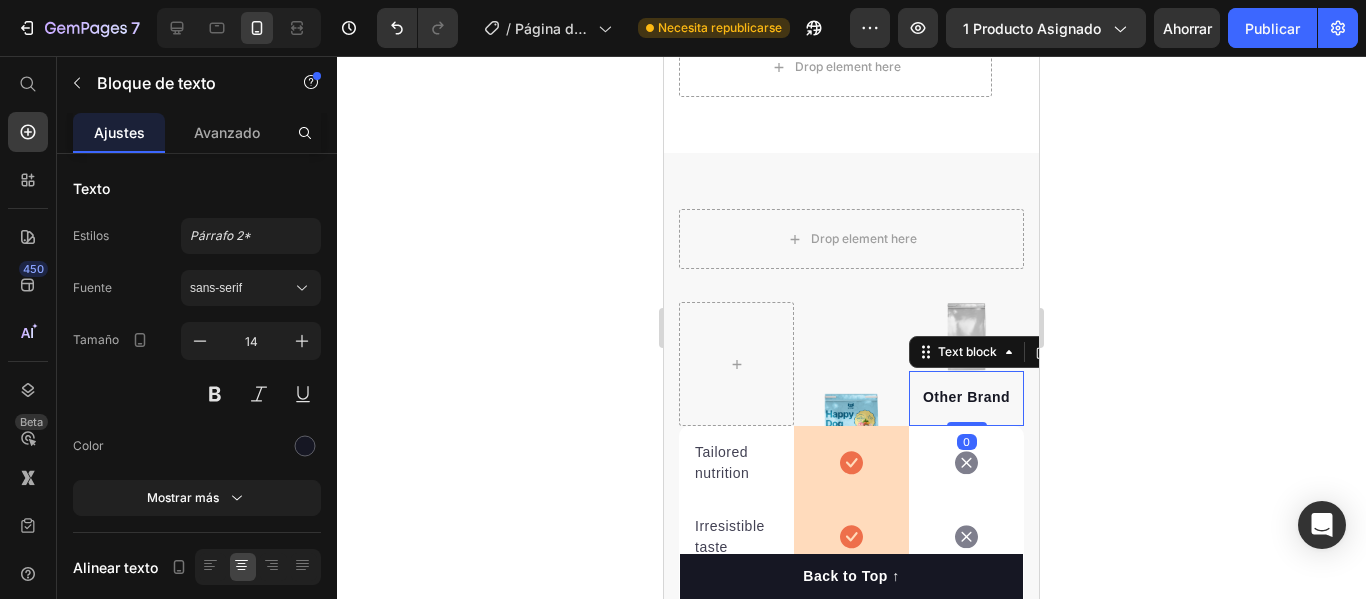 click on "Other Brand" at bounding box center [966, 397] 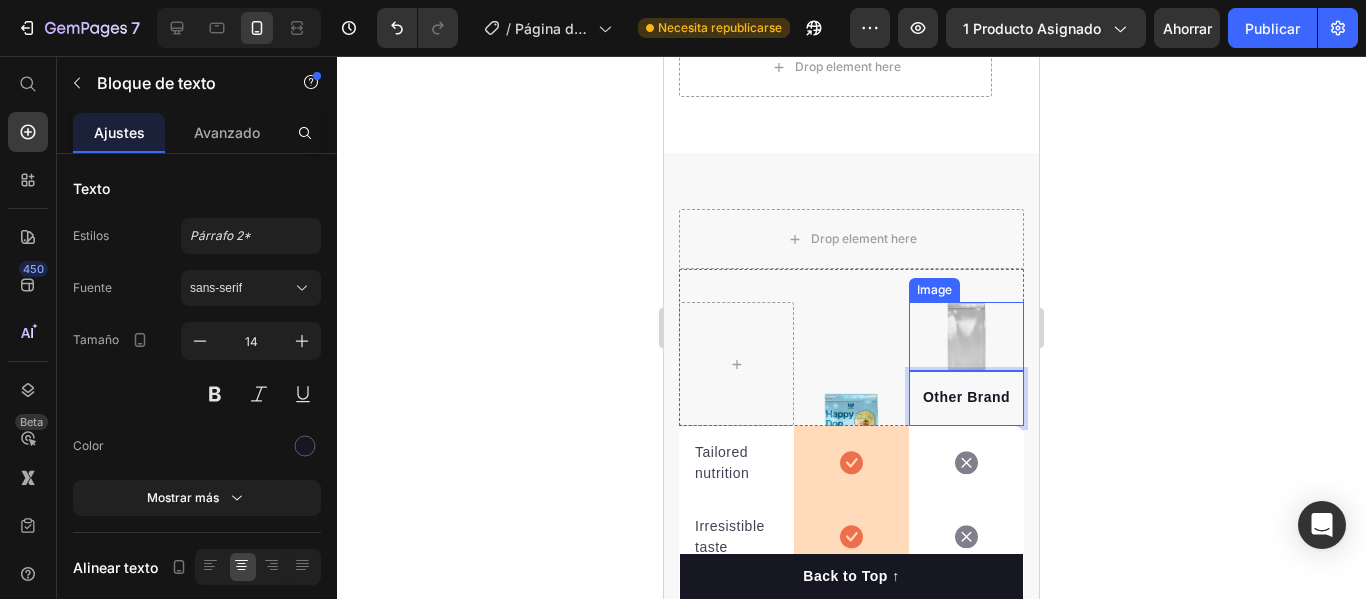 click at bounding box center [966, 336] 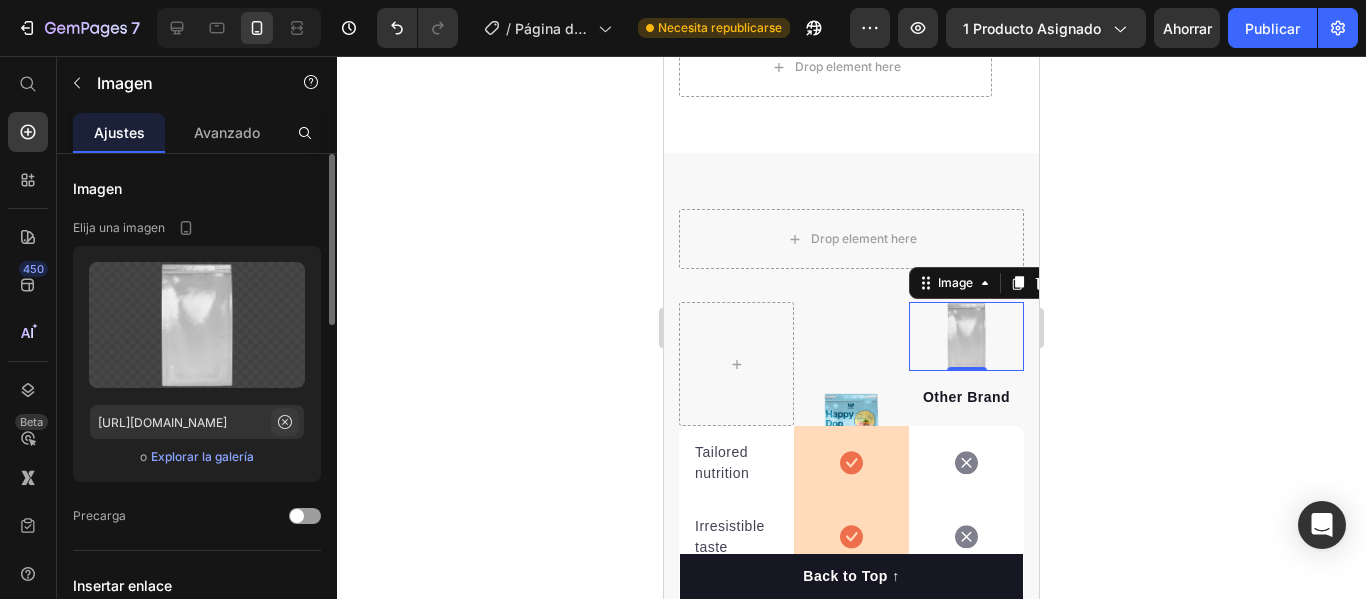 click 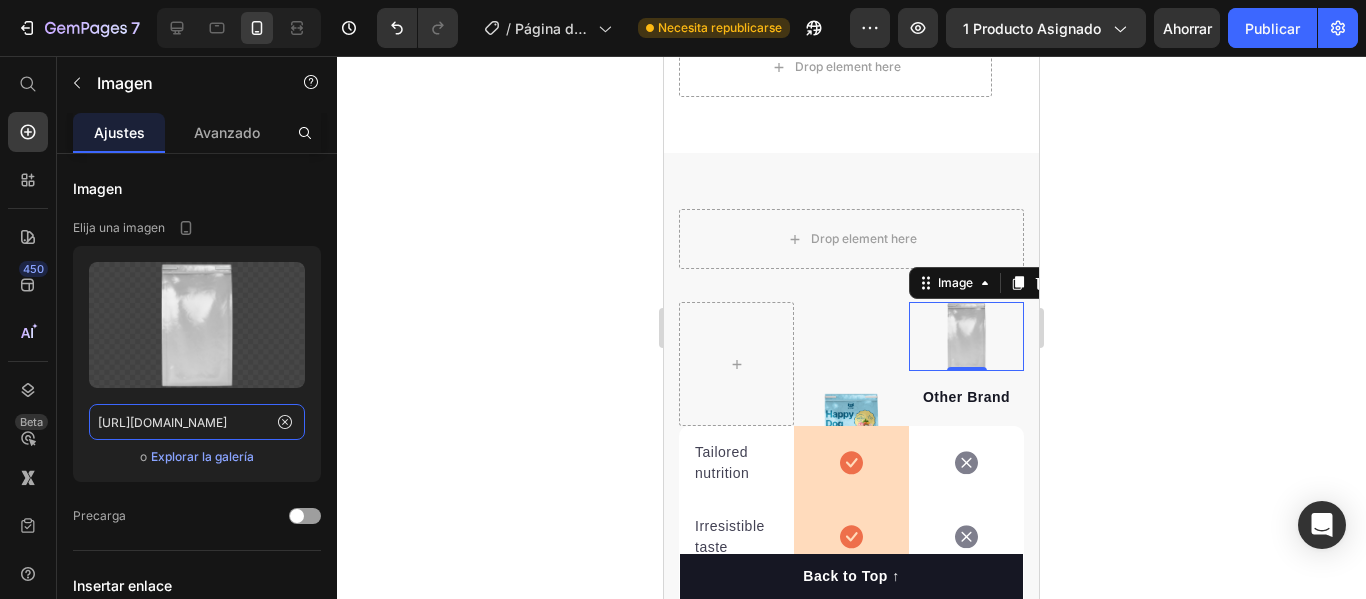 type 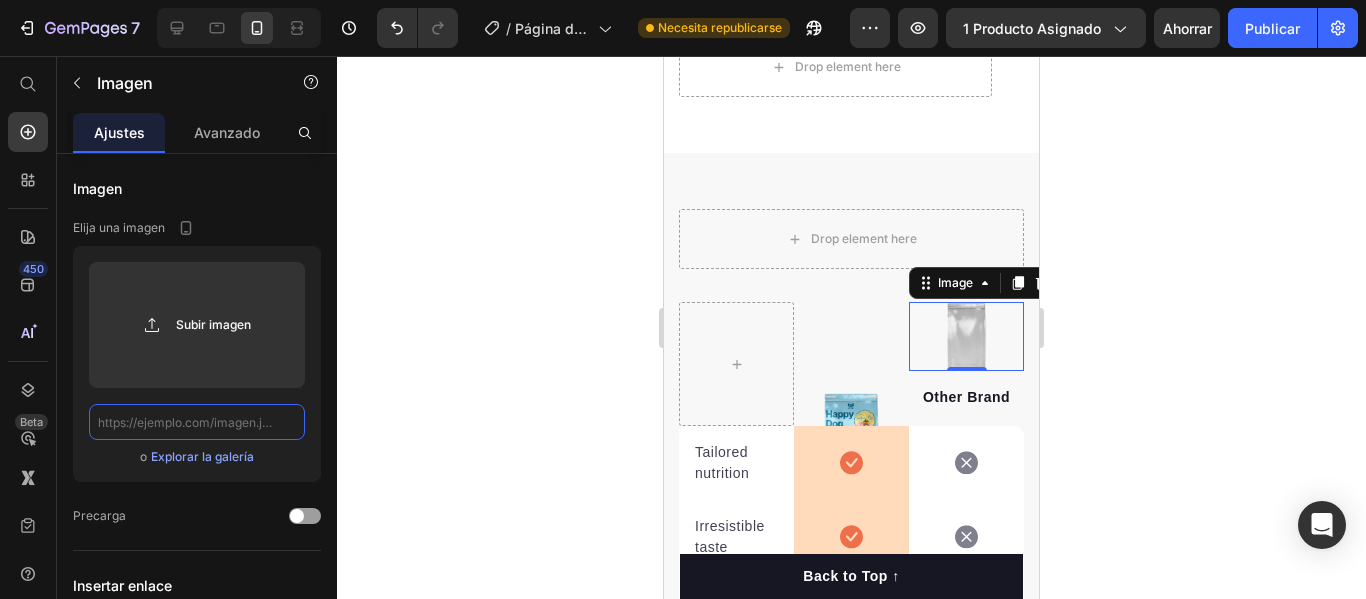 scroll, scrollTop: 0, scrollLeft: 0, axis: both 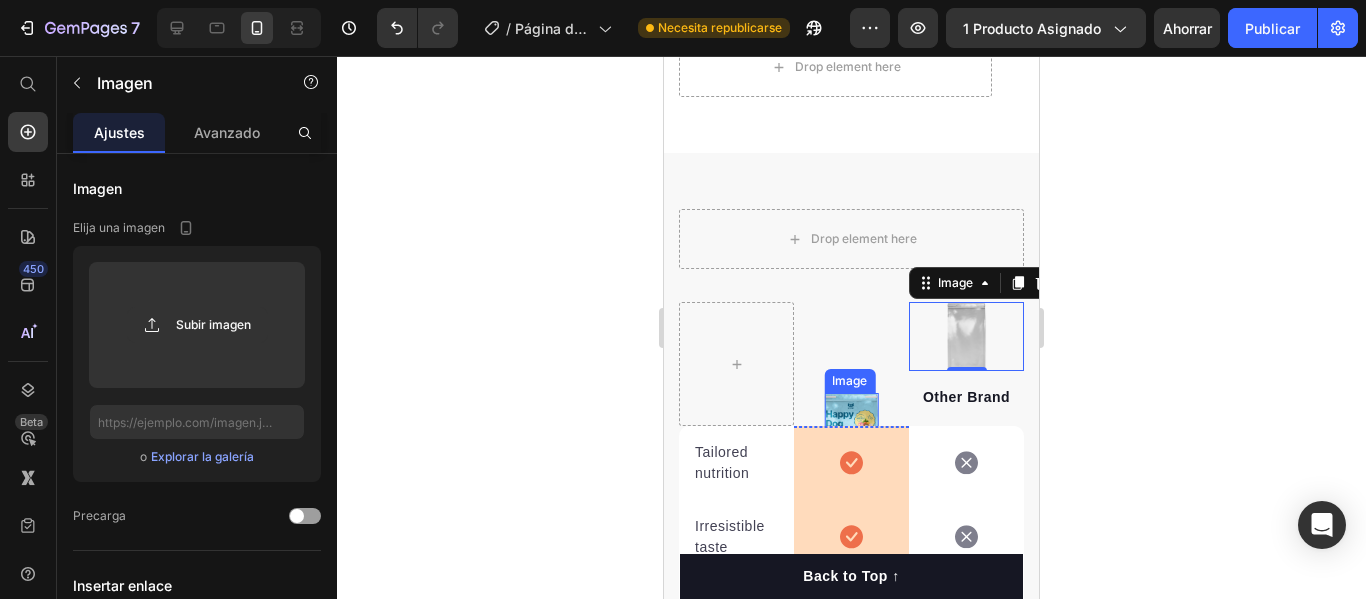 click at bounding box center [851, 440] 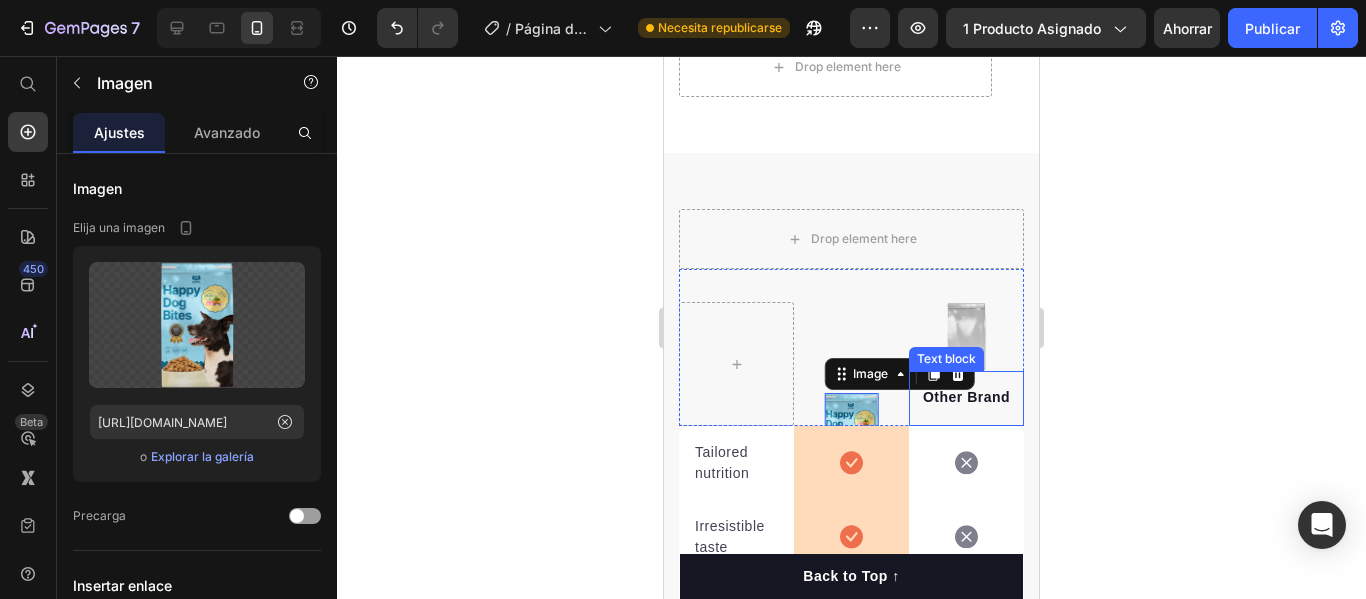 click on "Other Brand Text block" at bounding box center [966, 398] 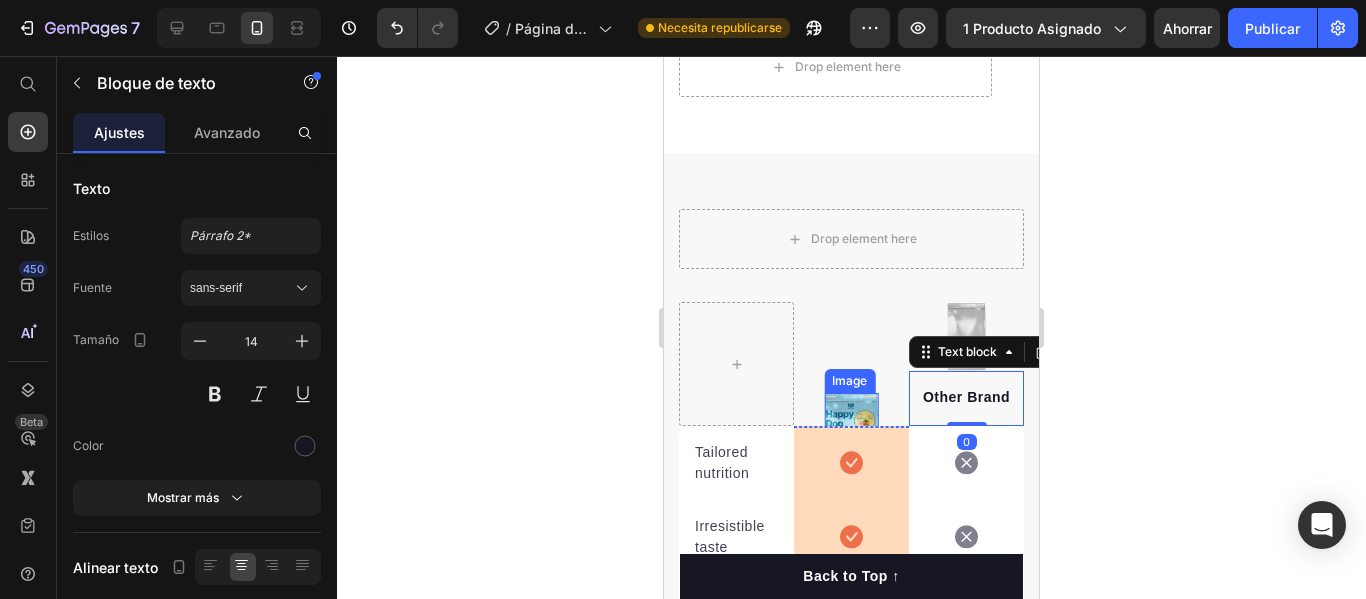 click at bounding box center [851, 440] 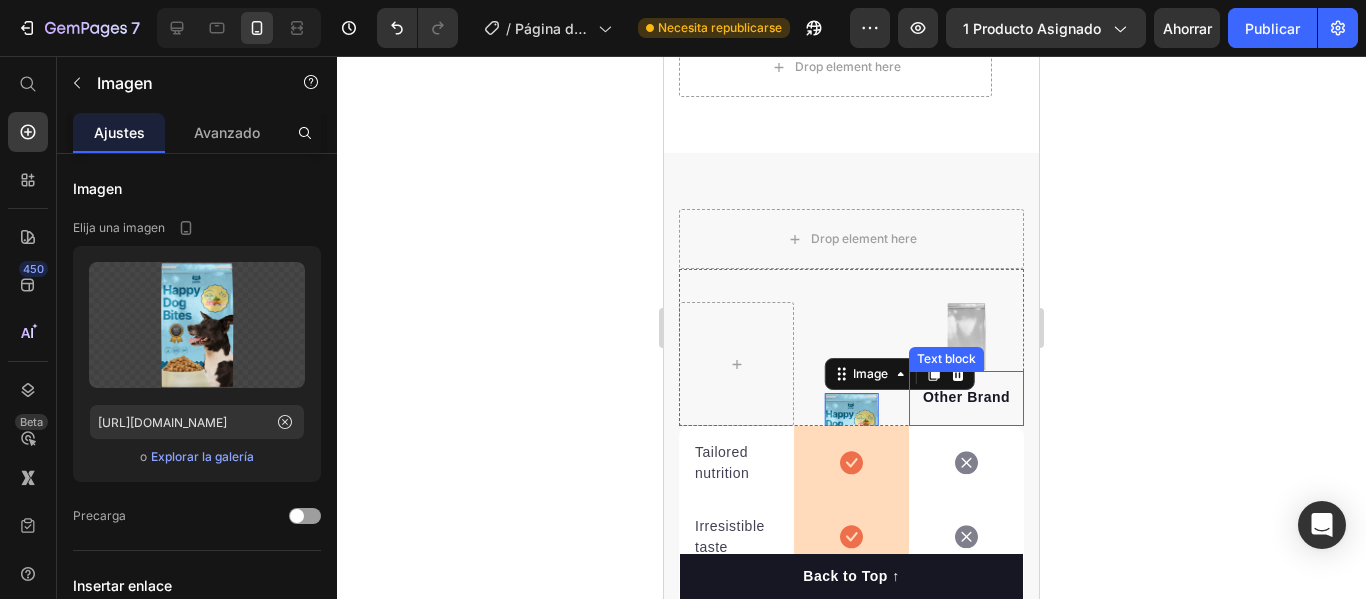 click on "Other Brand Text block" at bounding box center [966, 398] 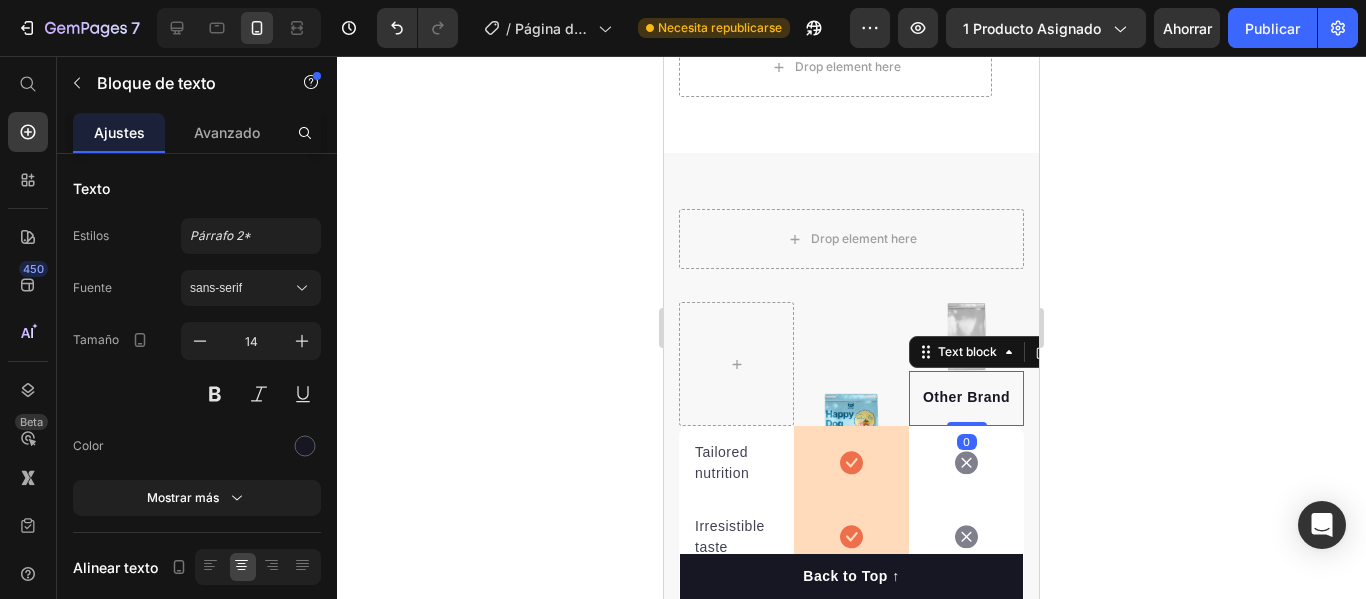 click on "Other Brand Text block   0" at bounding box center (966, 398) 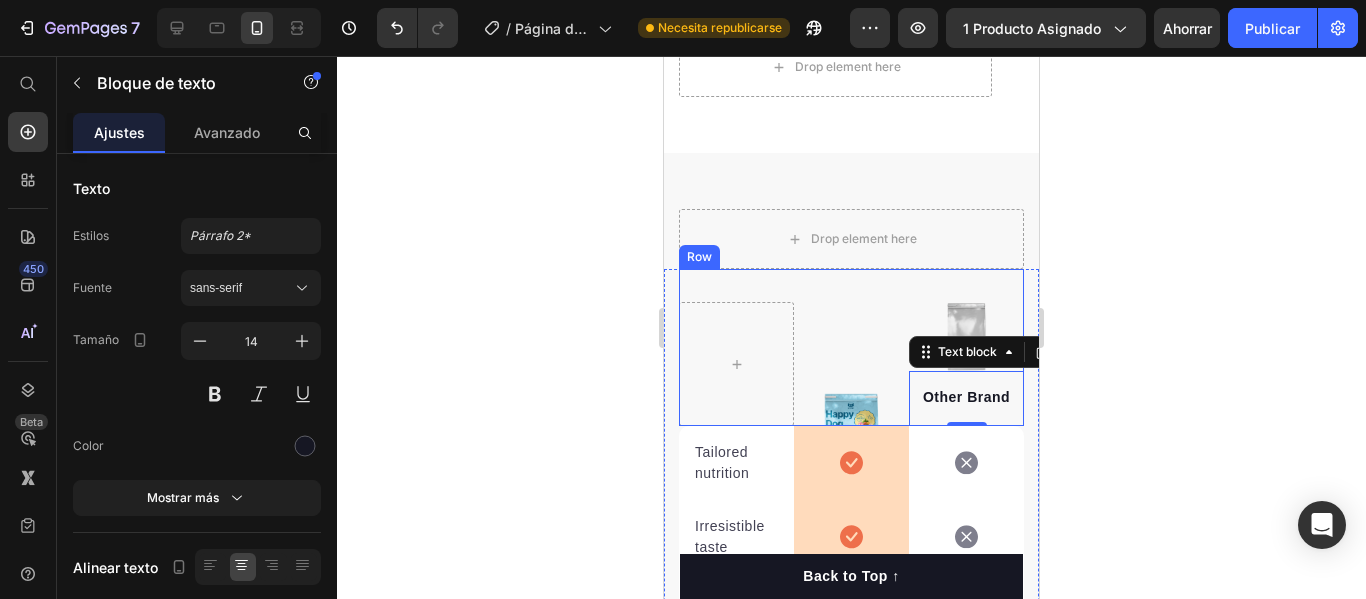 click on "Image Row" at bounding box center [851, 364] 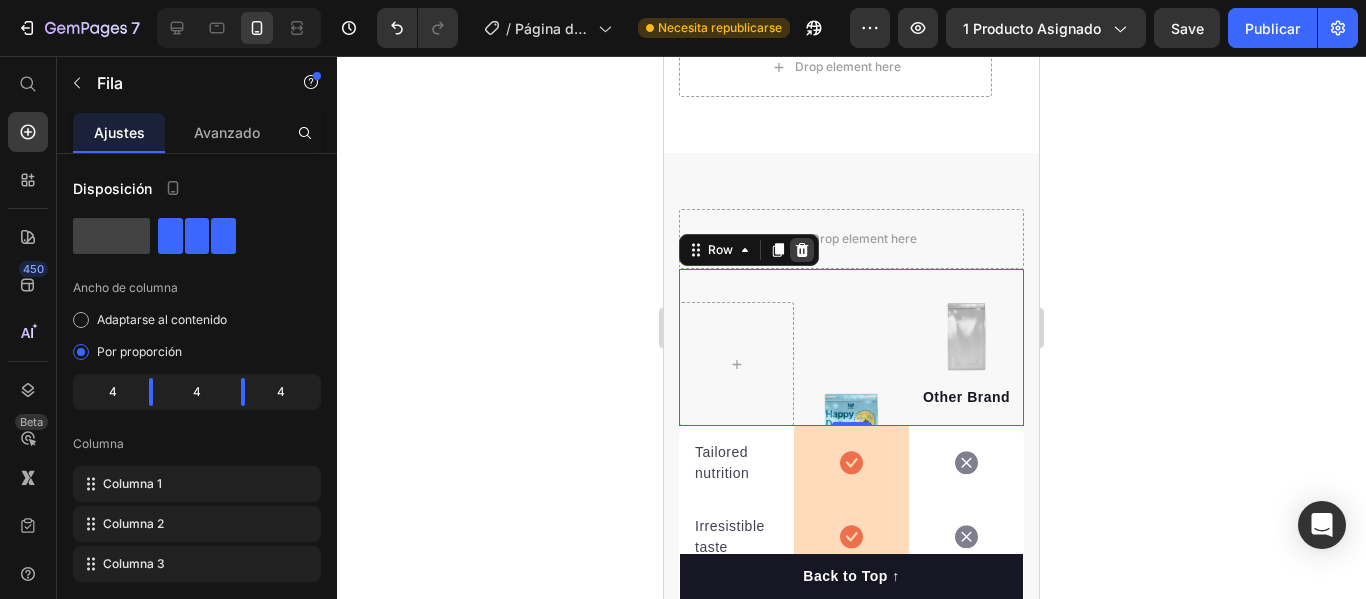click 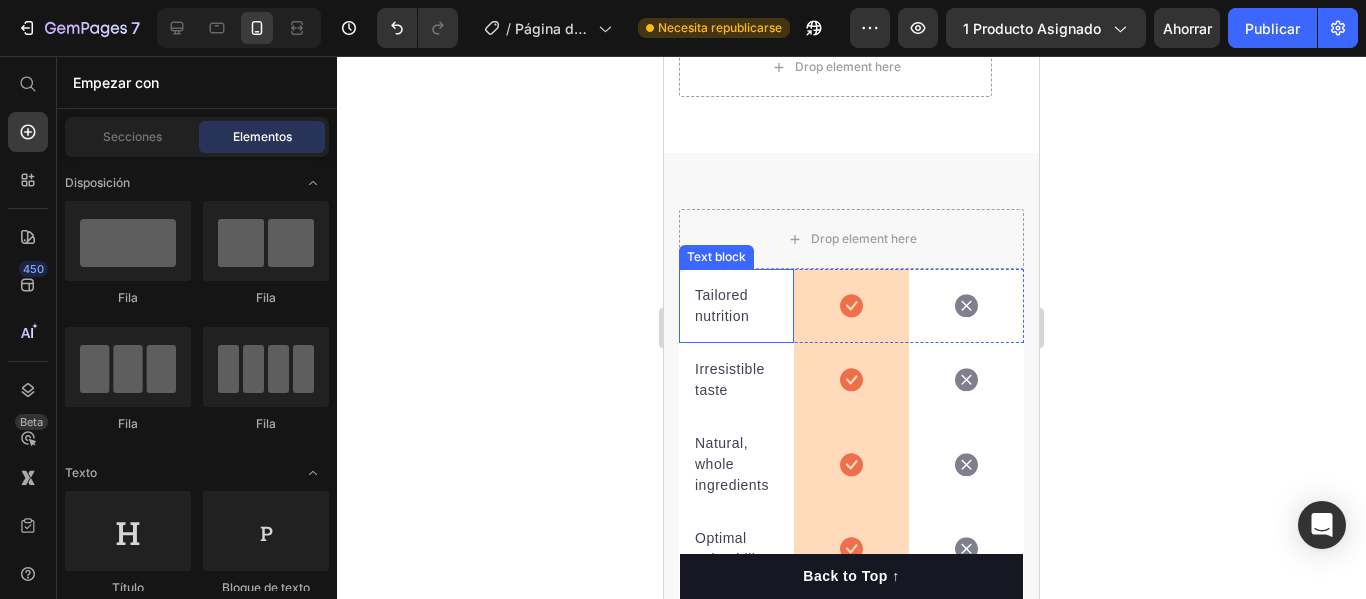 click on "Tailored nutrition" at bounding box center [736, 306] 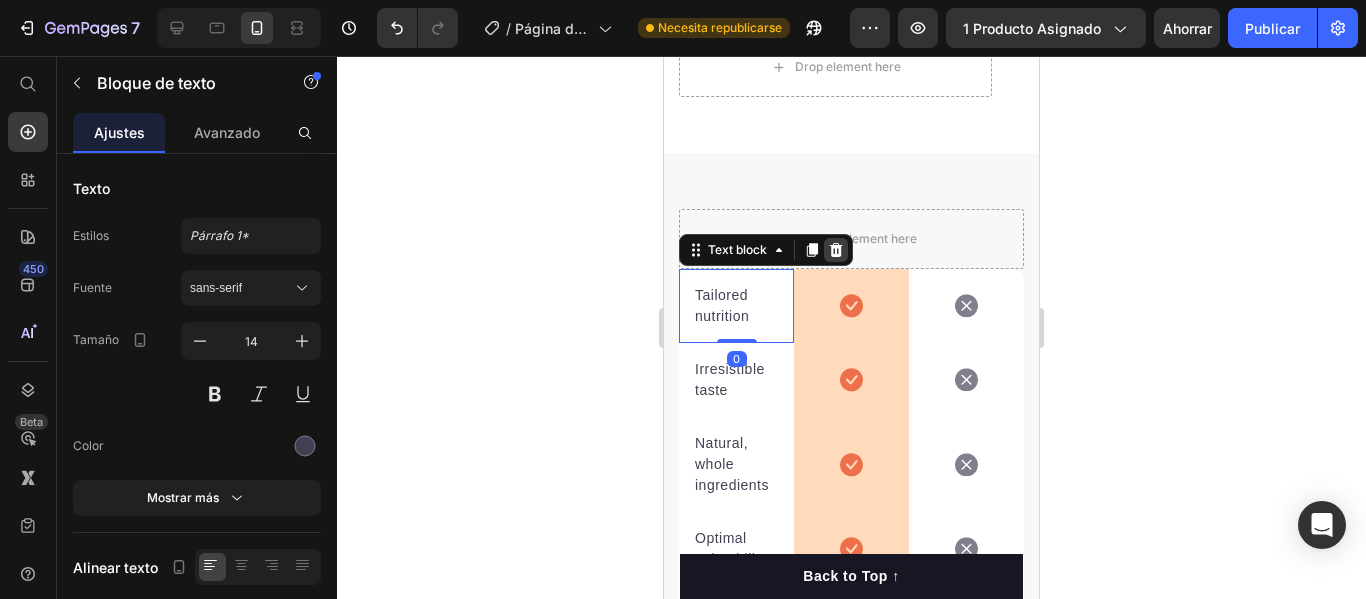 click 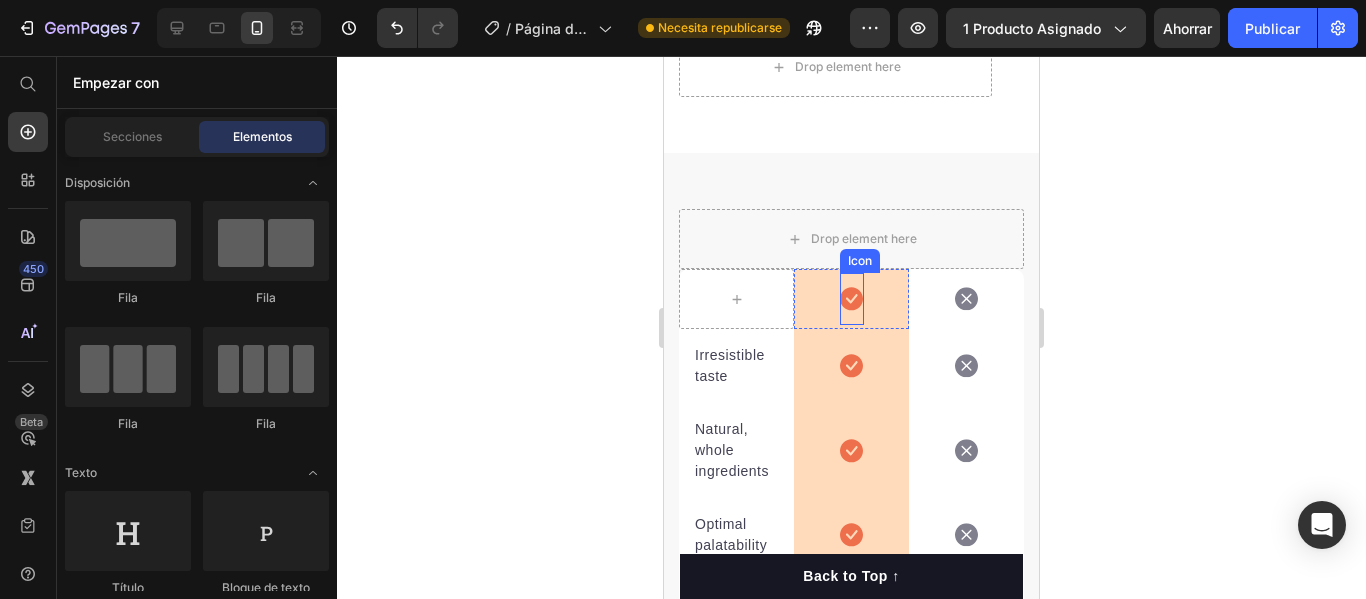 click 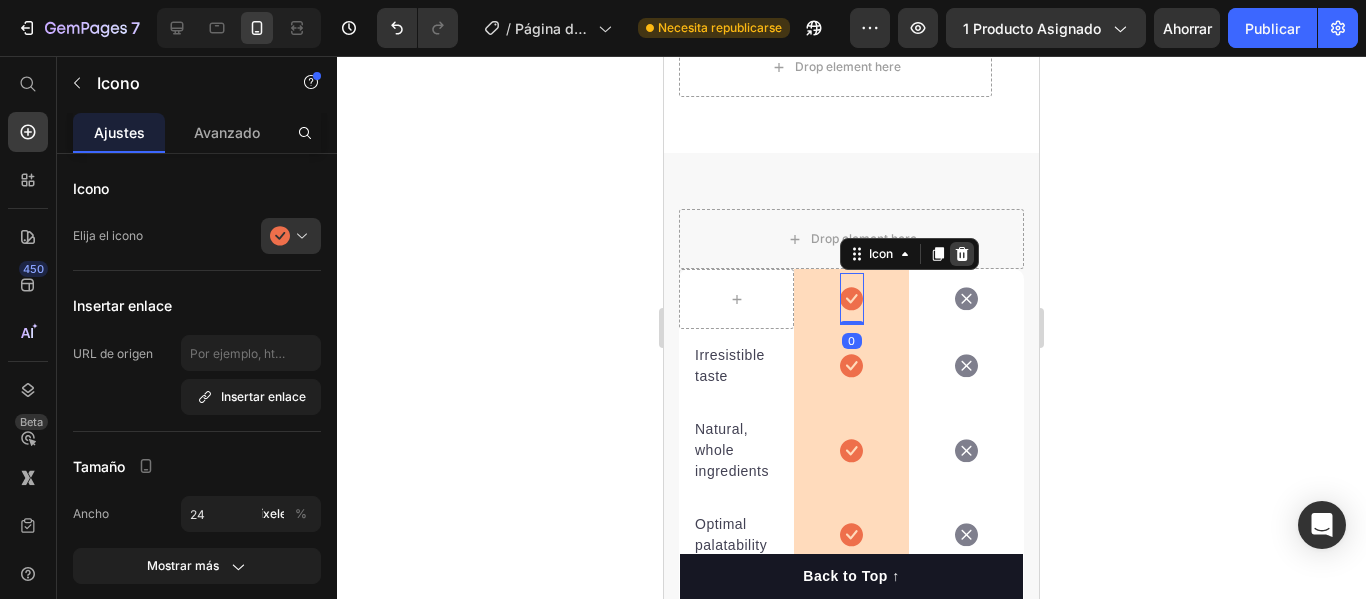click at bounding box center (962, 254) 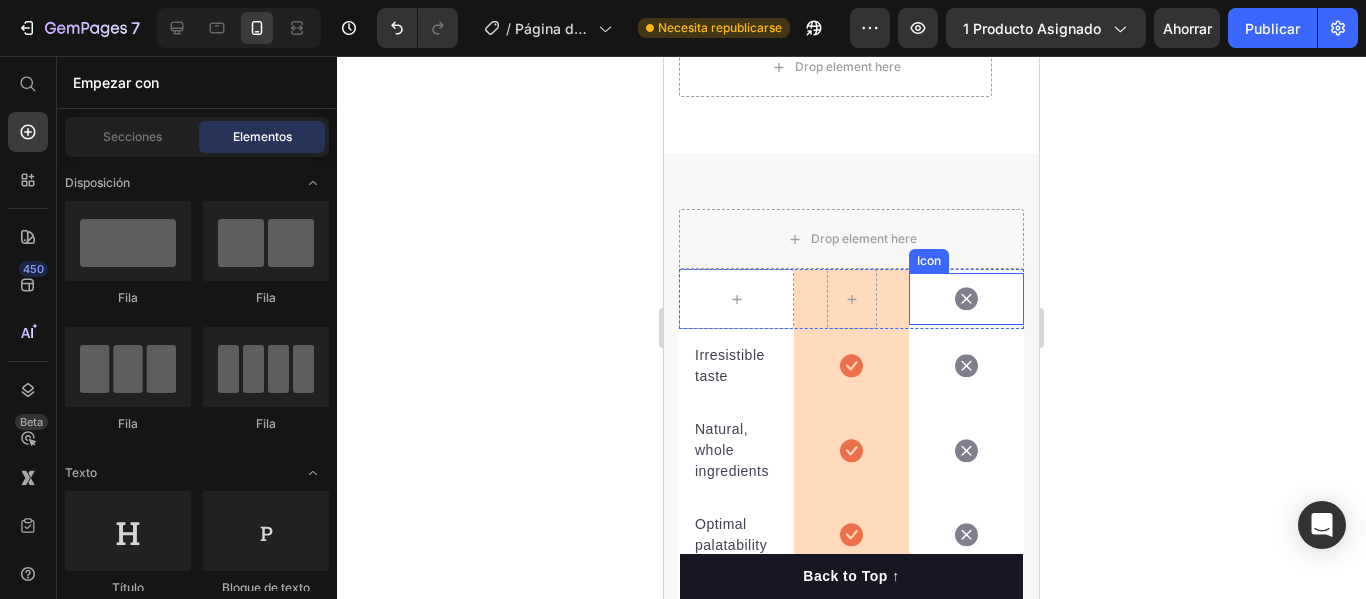 click on "Icon" at bounding box center (966, 299) 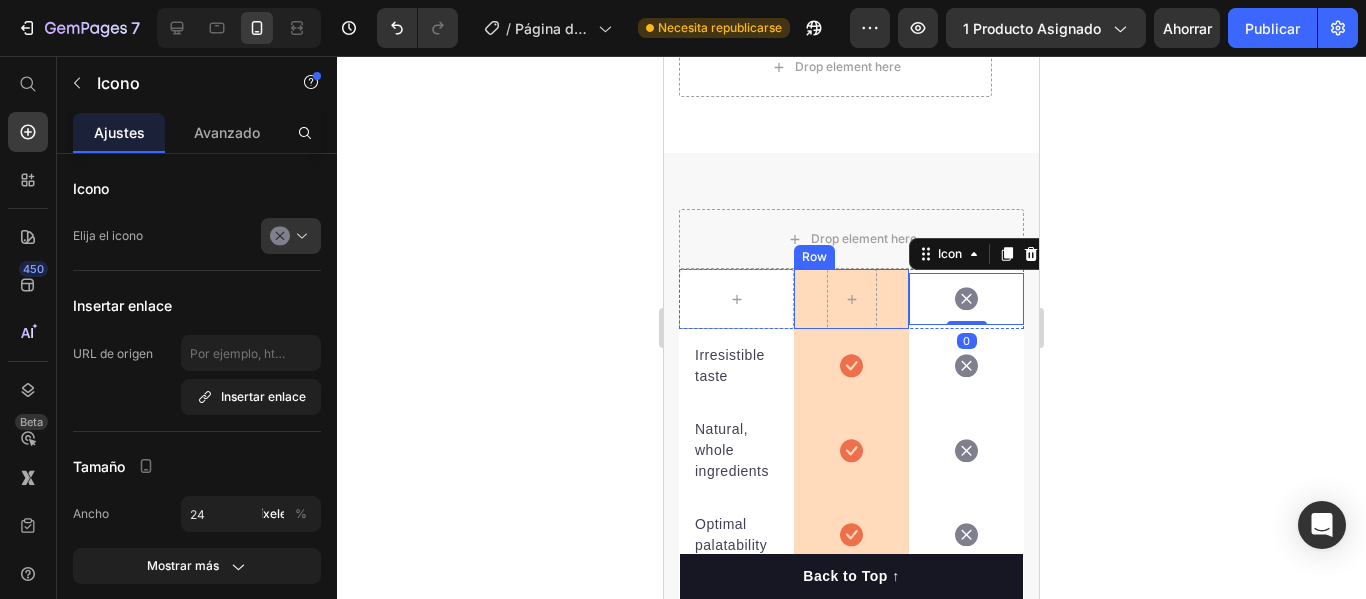 click on "Row" at bounding box center [851, 299] 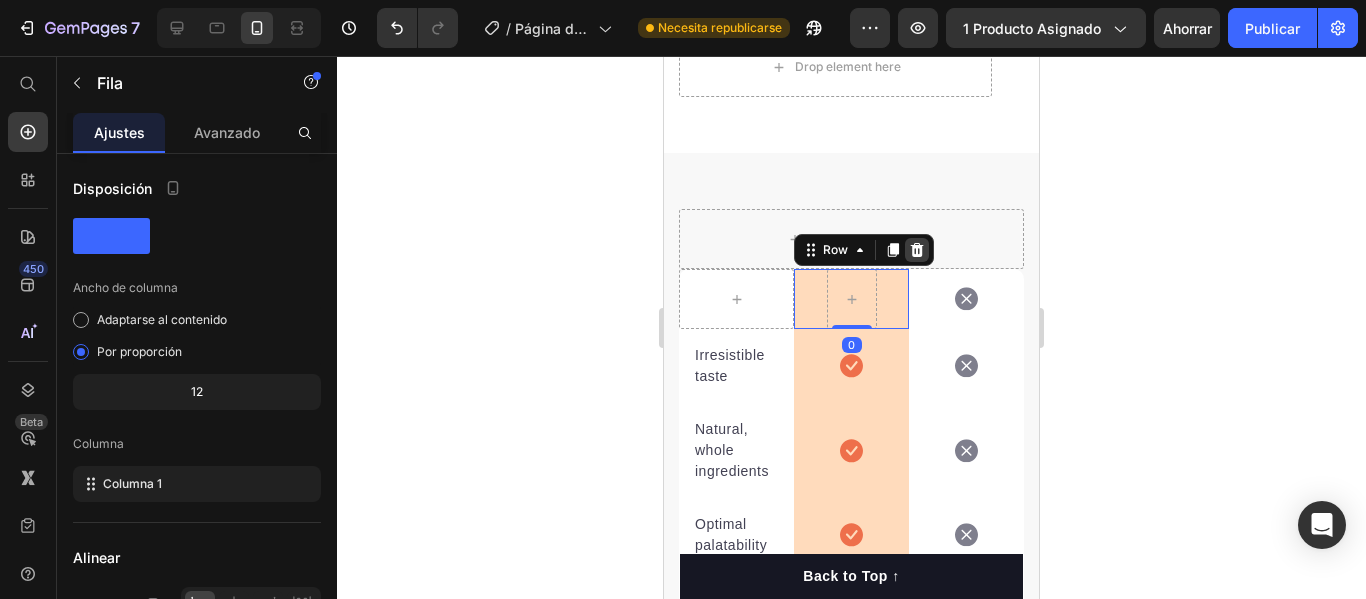 click 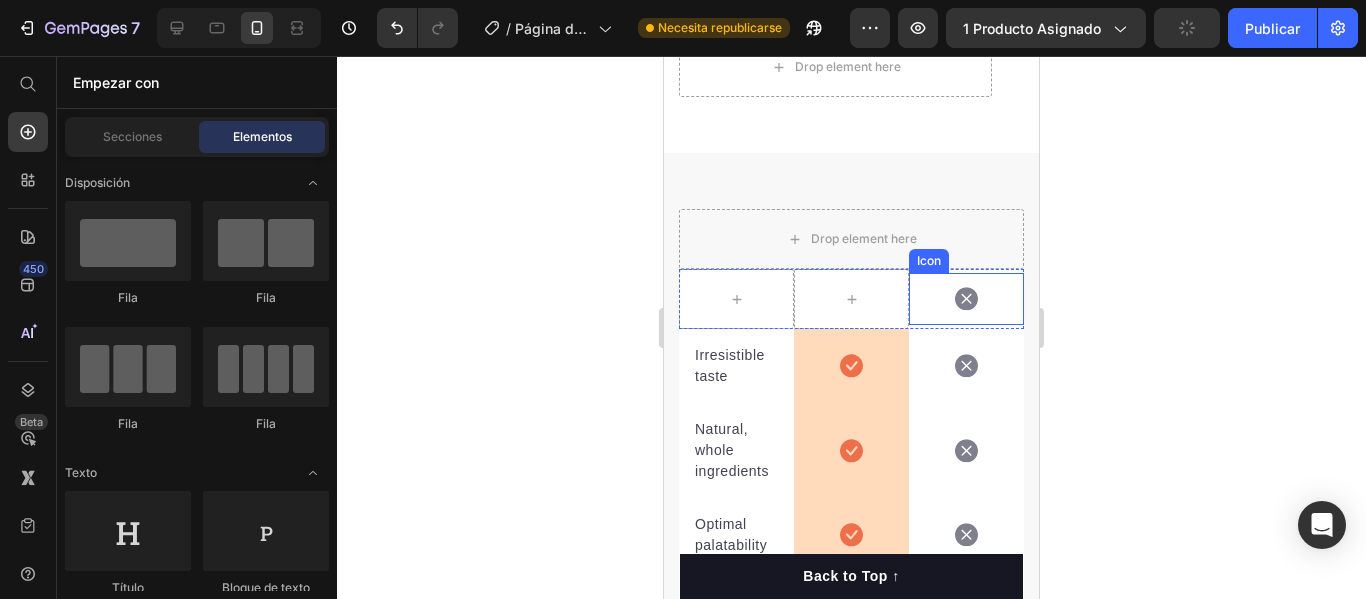 click on "Icon" at bounding box center (966, 299) 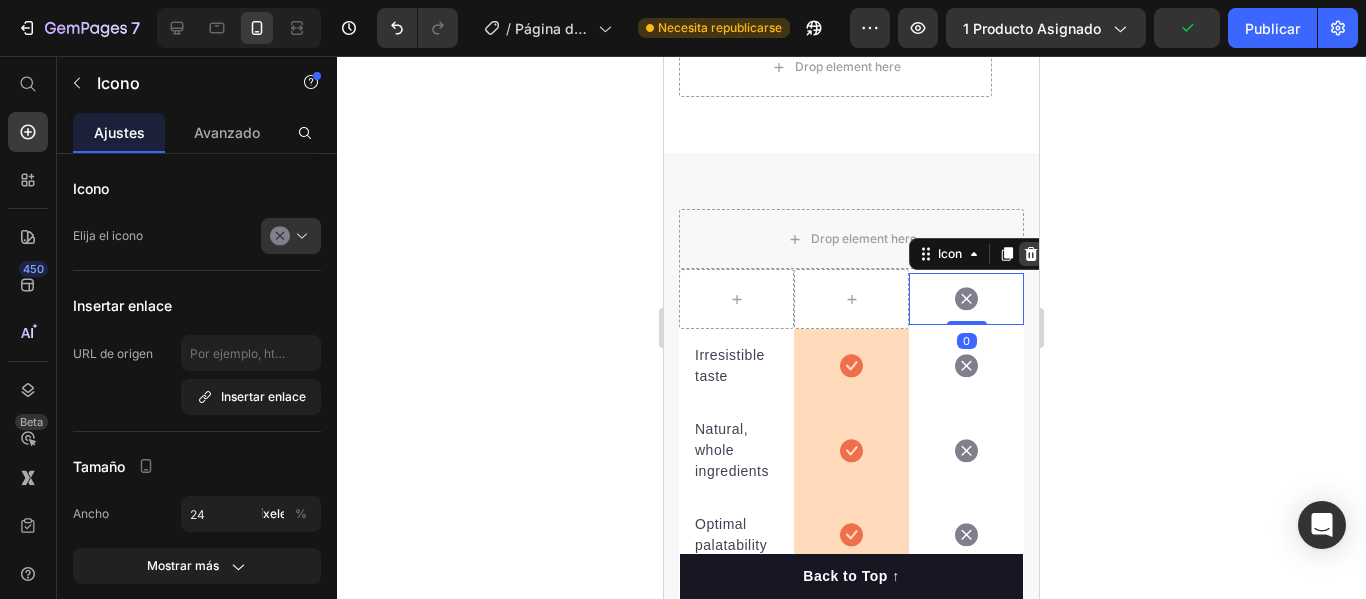 click 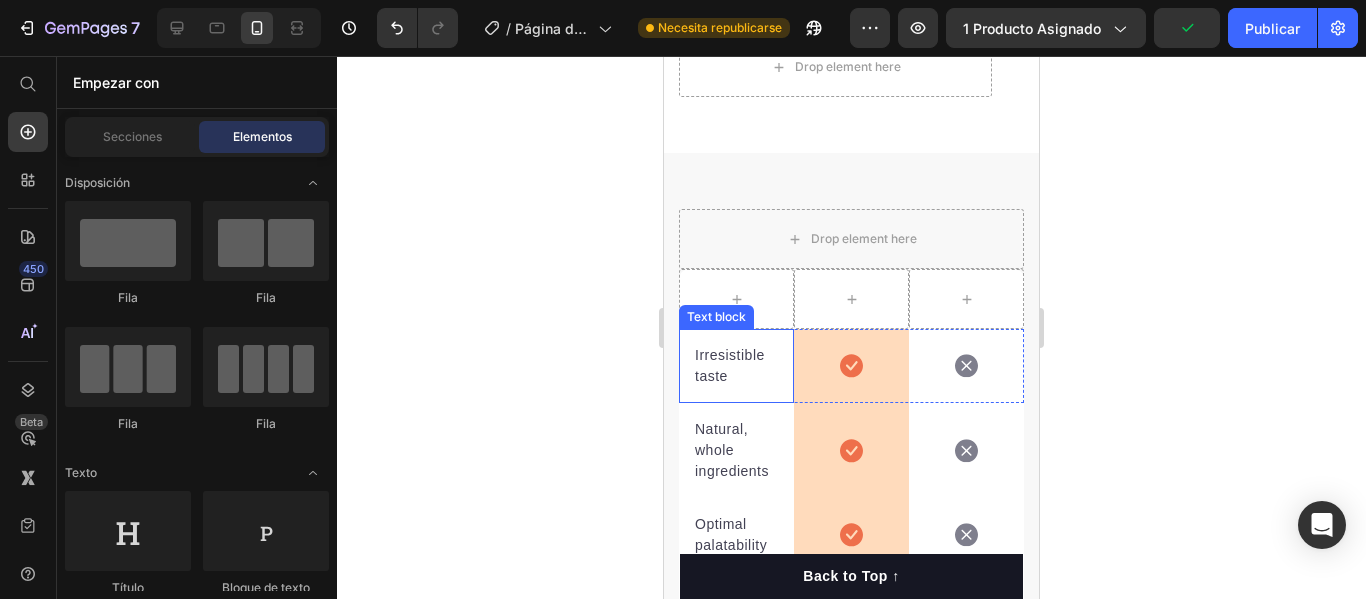 click on "Irresistible taste" at bounding box center (736, 366) 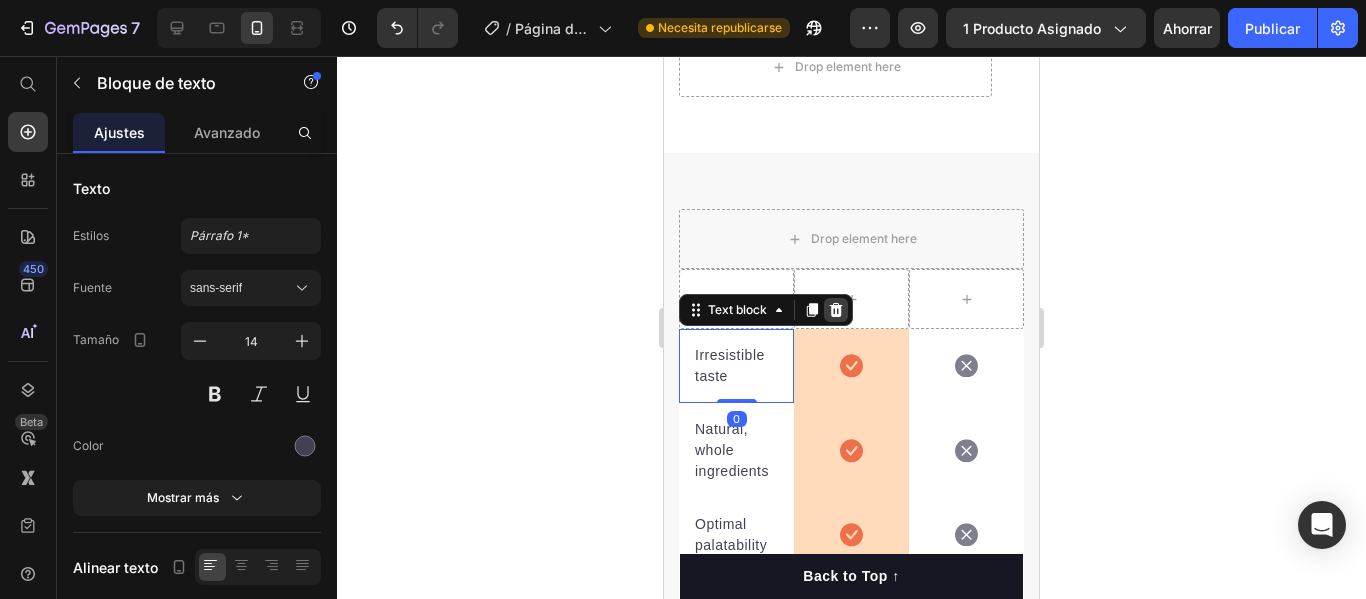 click at bounding box center [836, 310] 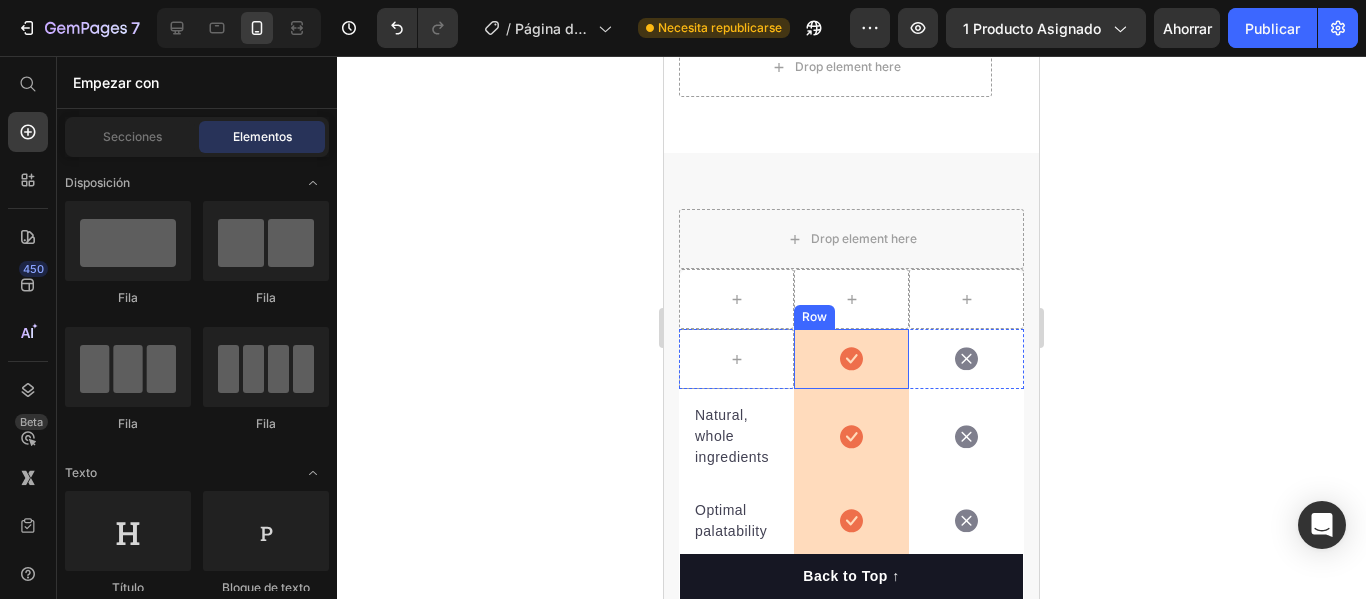 click on "Icon Row" at bounding box center [851, 359] 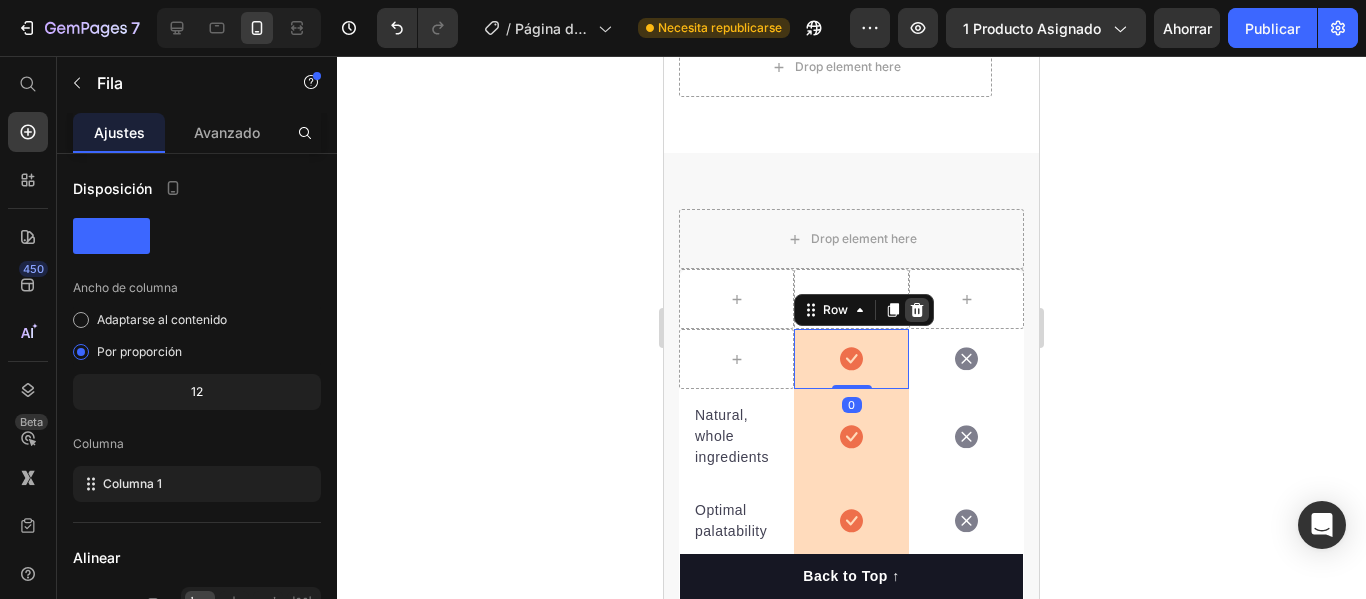 click 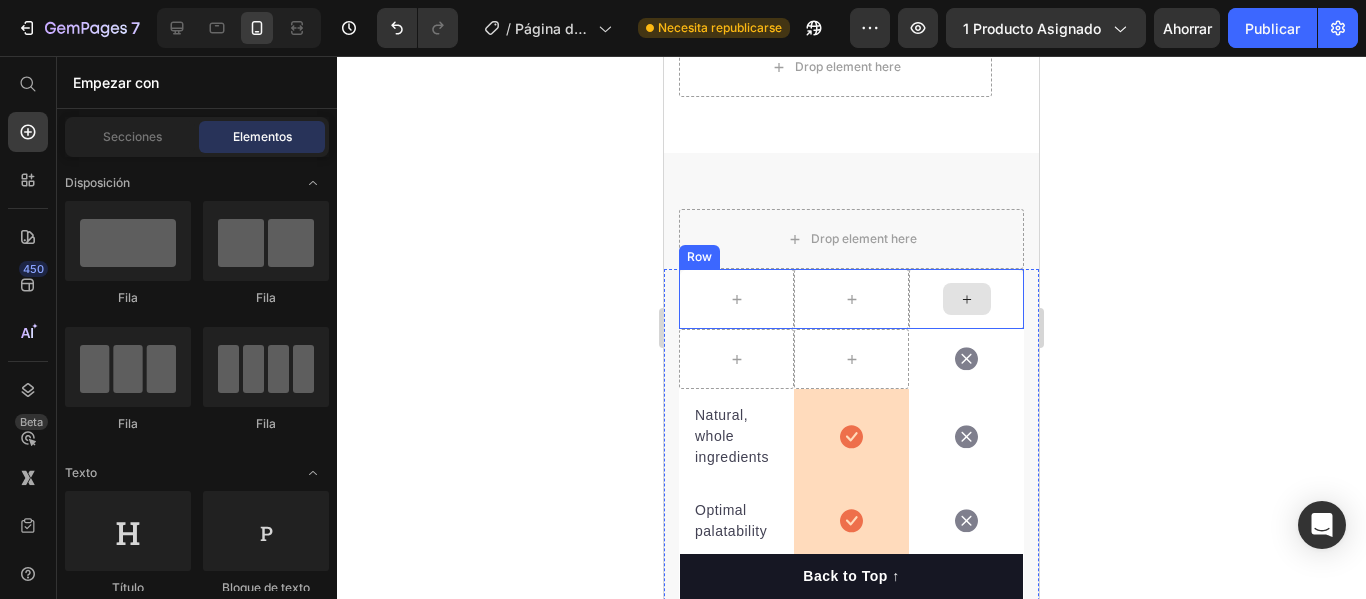 click at bounding box center (966, 299) 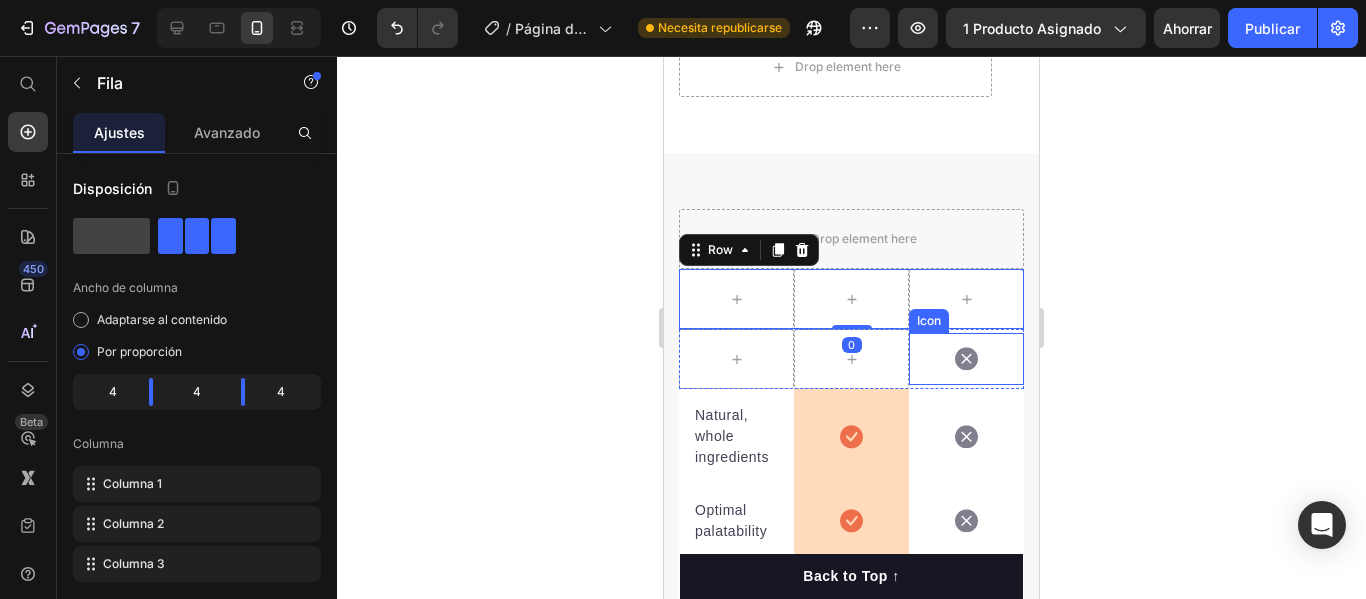 click on "Icon" at bounding box center (966, 359) 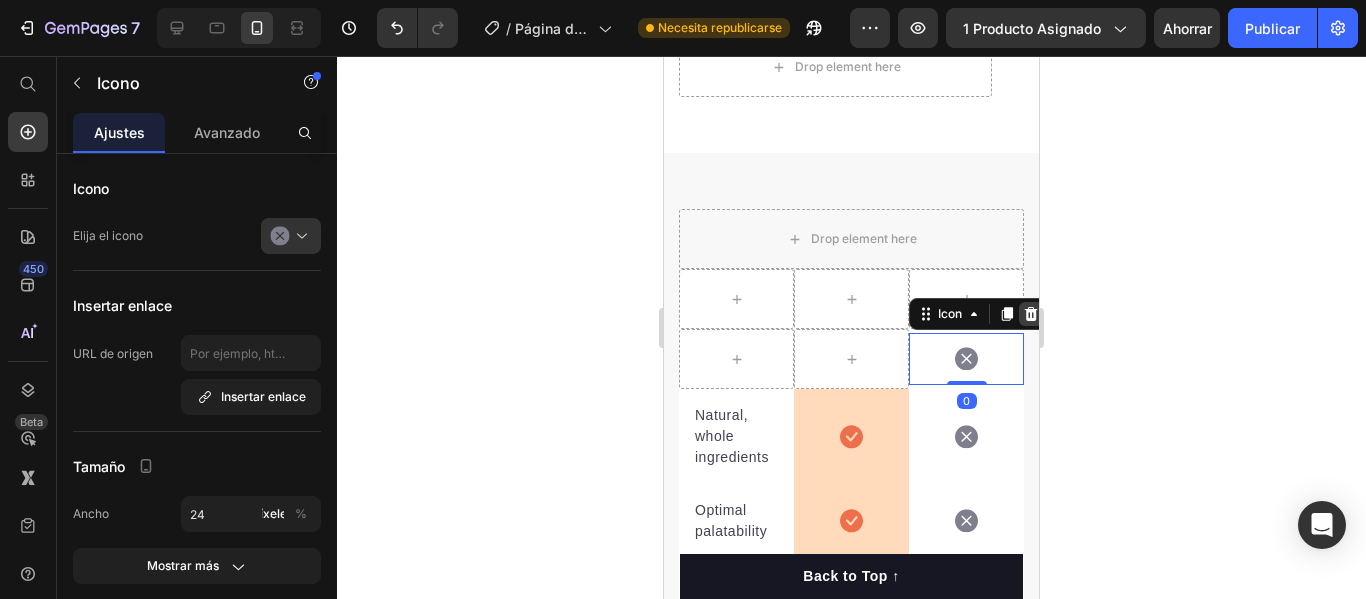 click 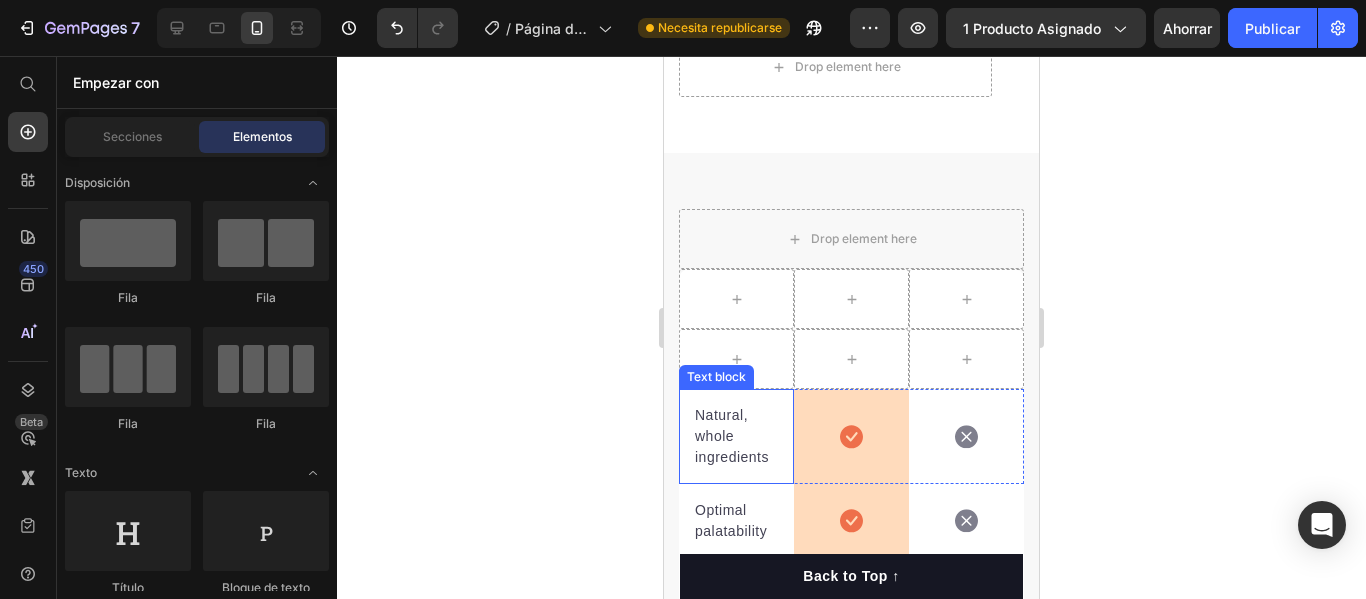 click on "Natural, whole ingredients" at bounding box center (736, 436) 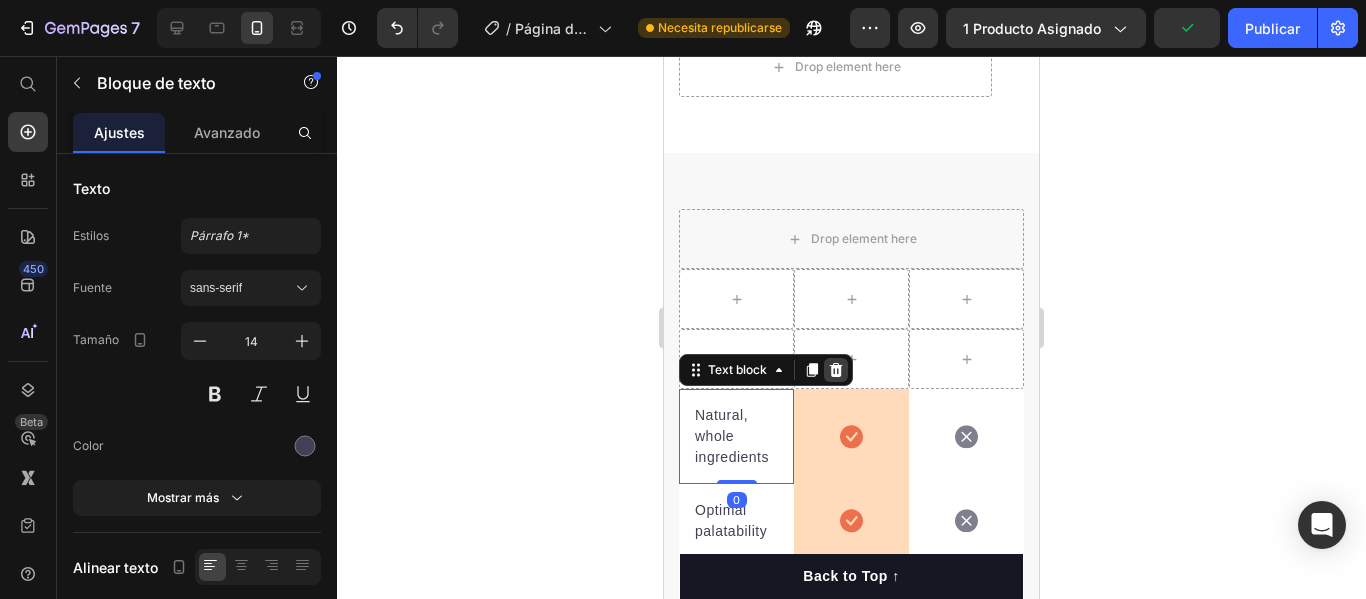 click 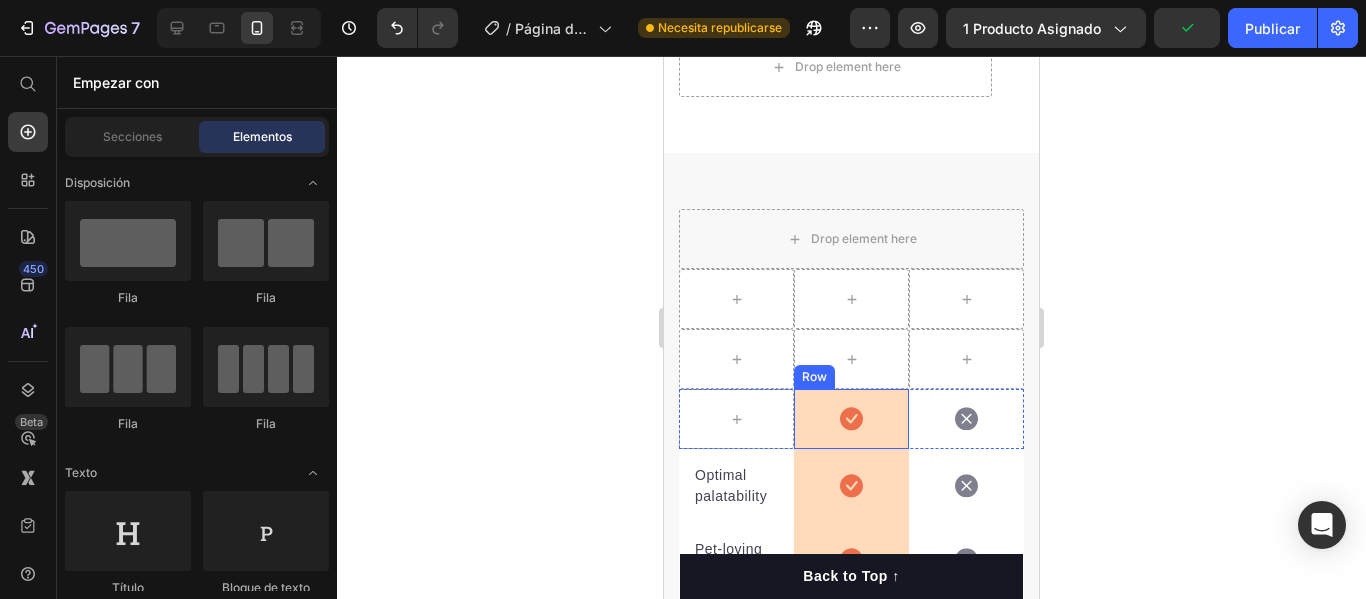 click on "Icon Row" at bounding box center [851, 419] 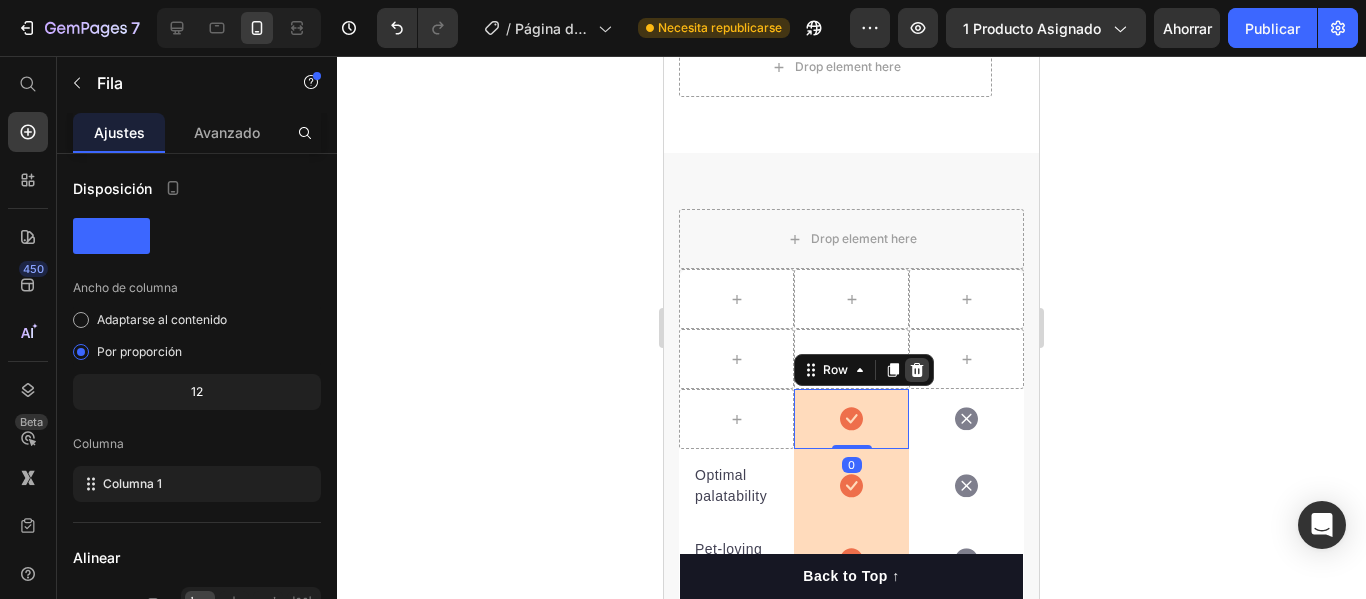 click 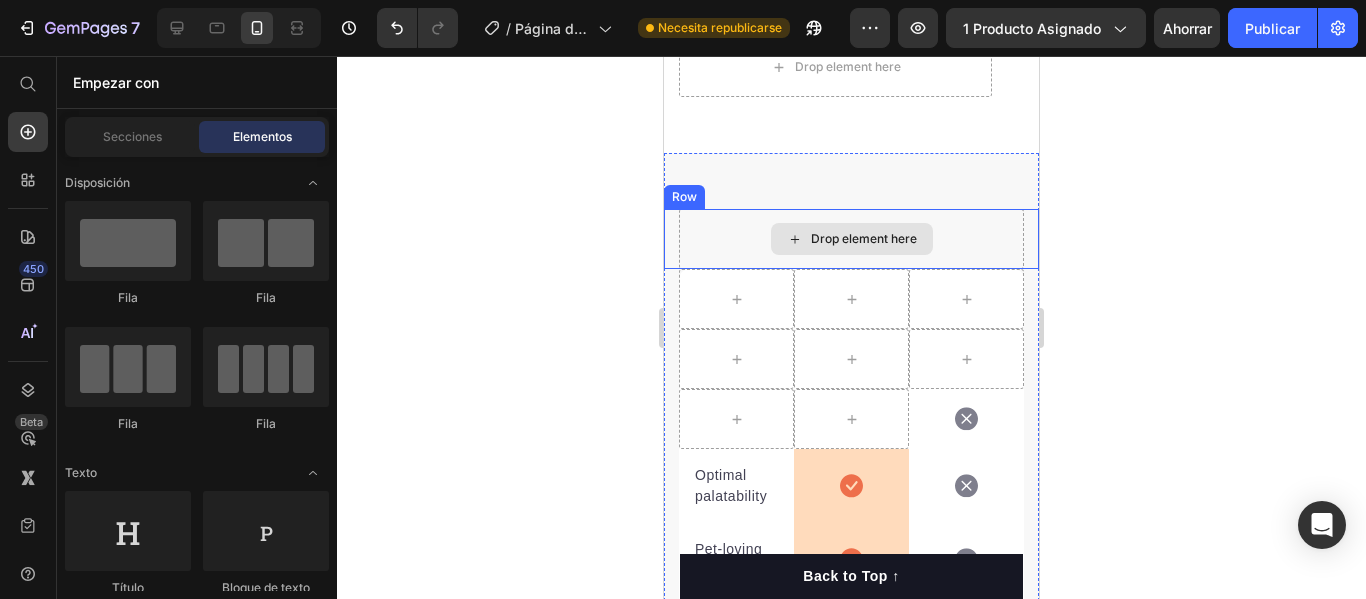 click on "Drop element here" at bounding box center (851, 239) 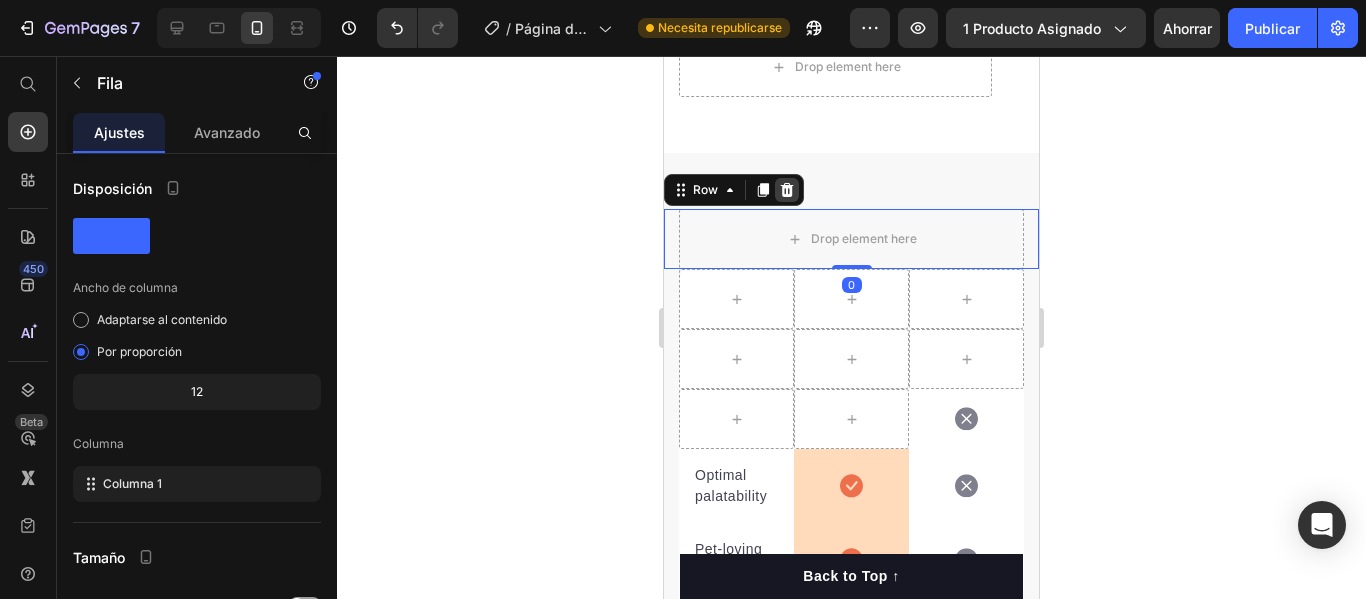 click 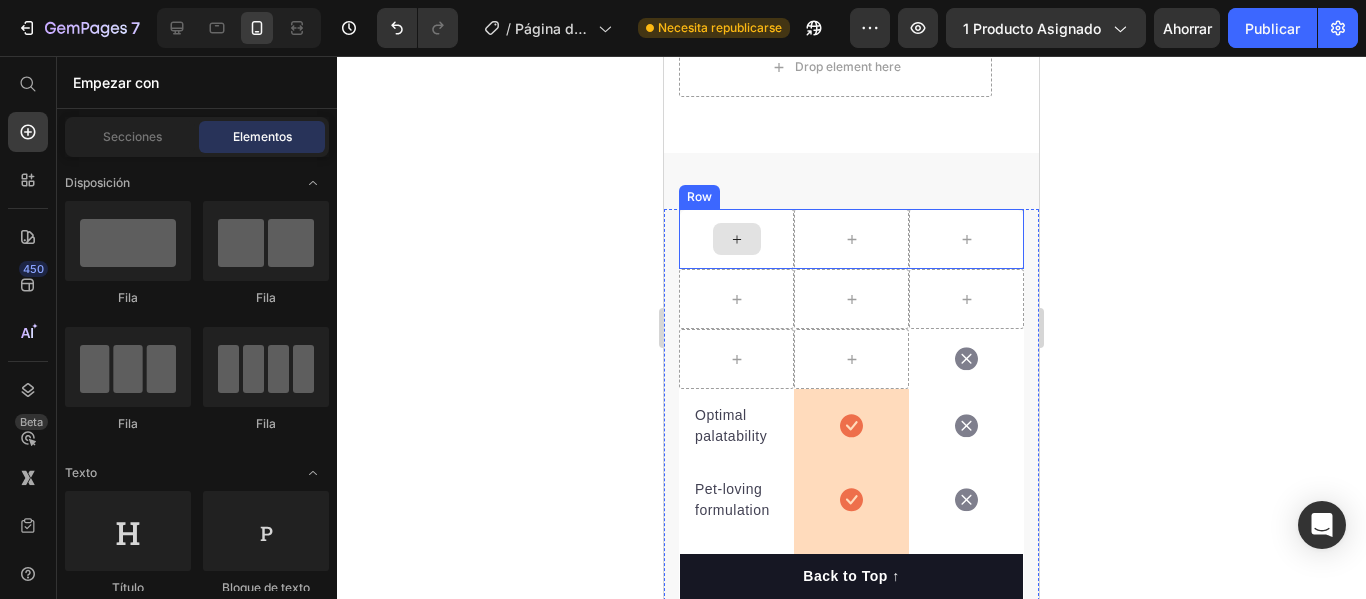 click at bounding box center (736, 239) 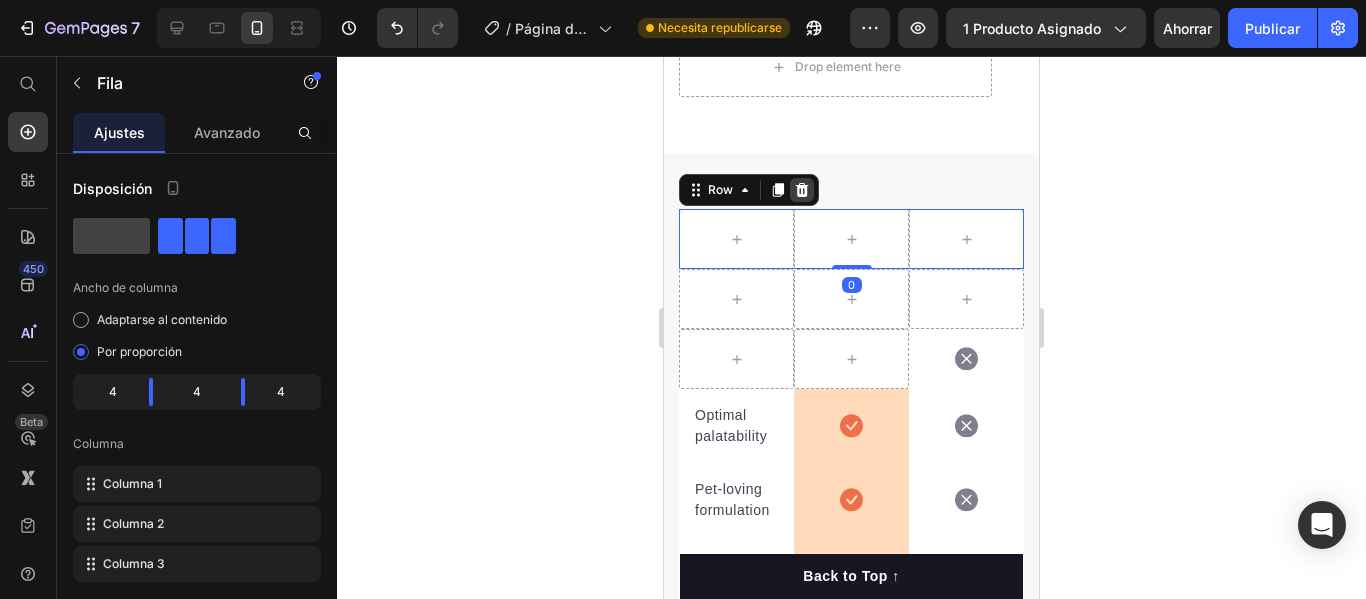click 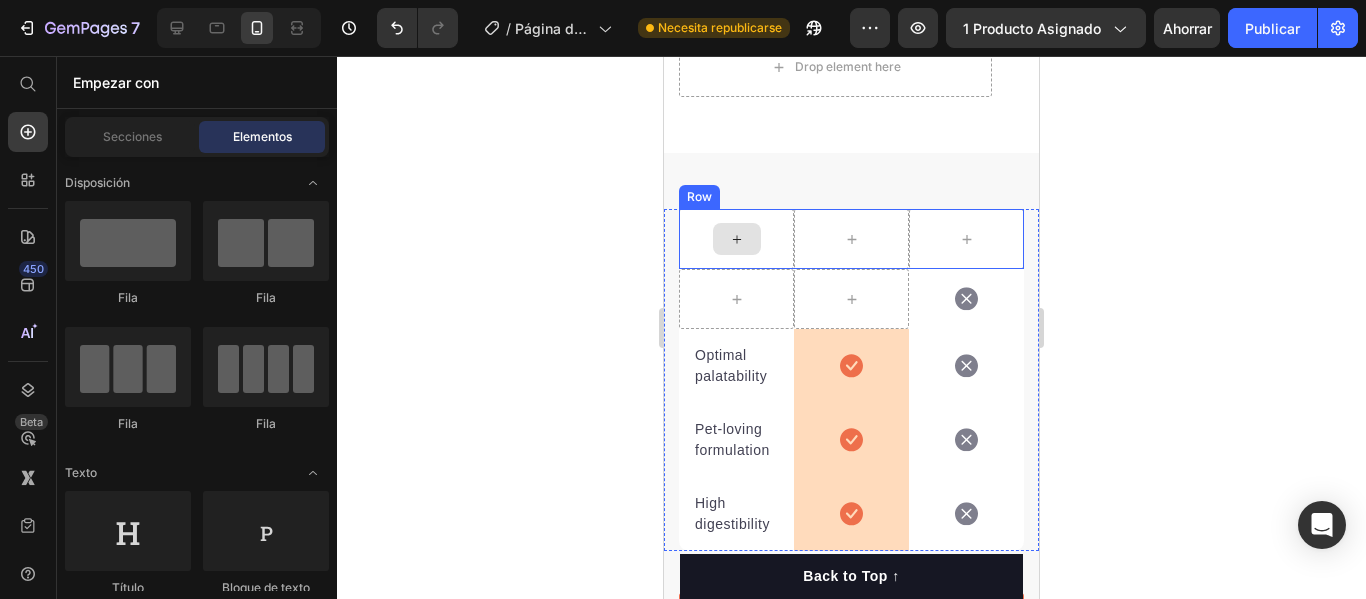 click at bounding box center (736, 239) 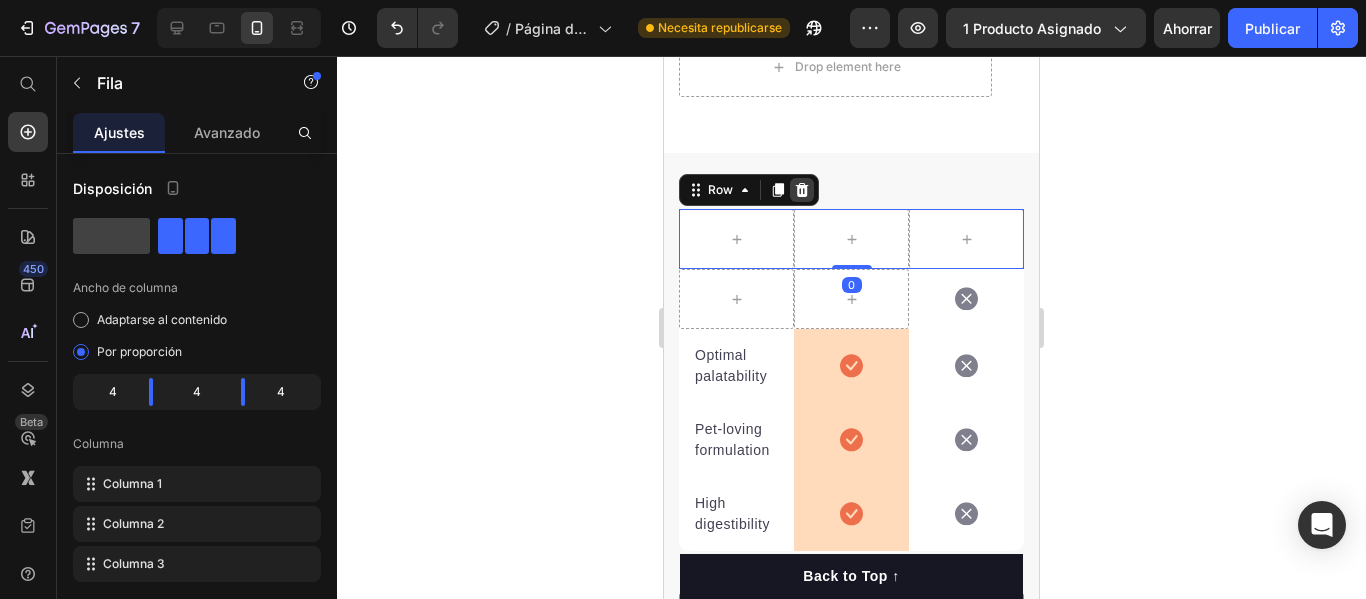 click 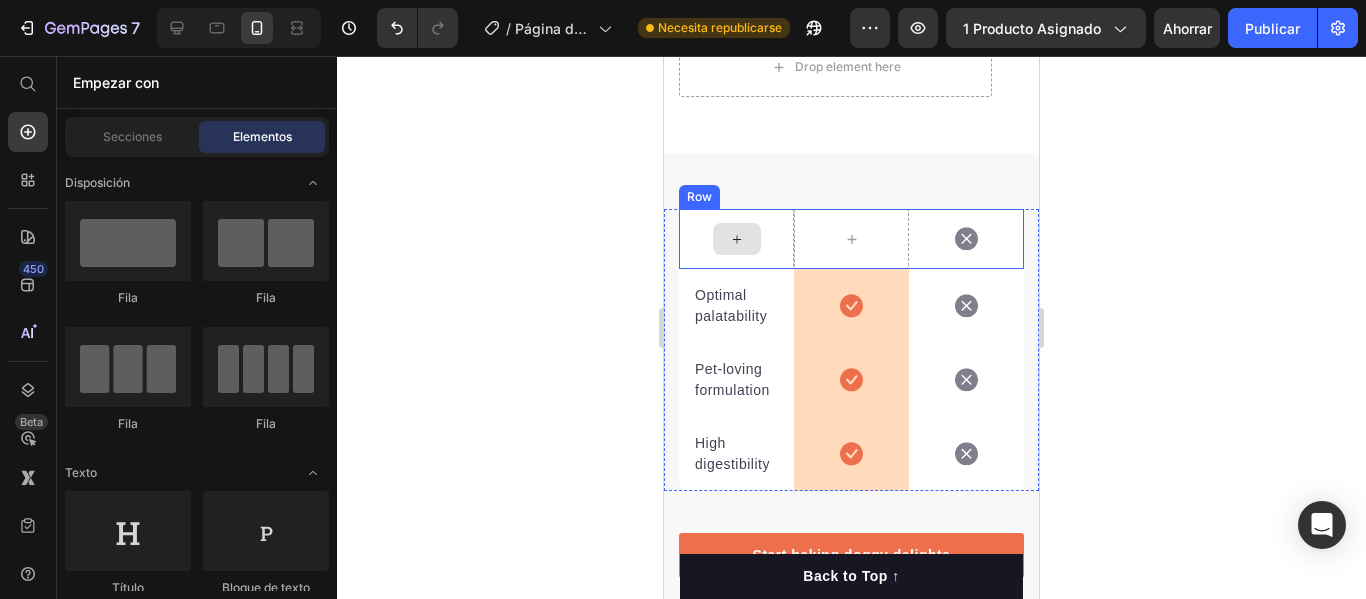 click at bounding box center [736, 239] 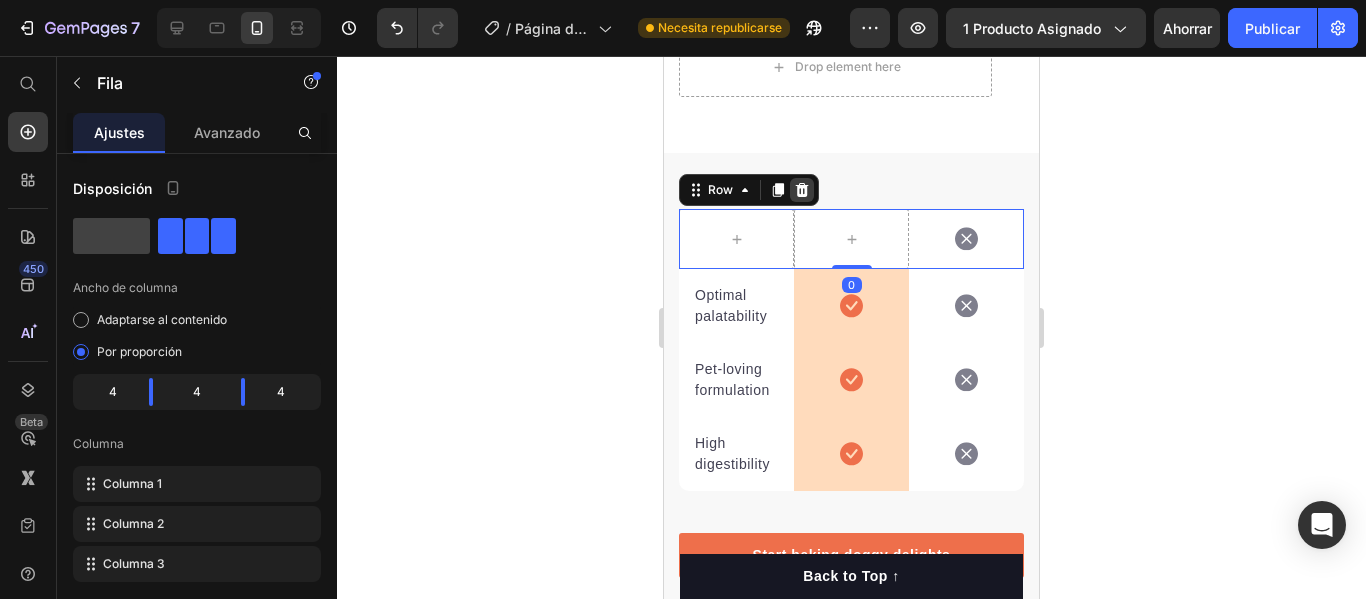 click 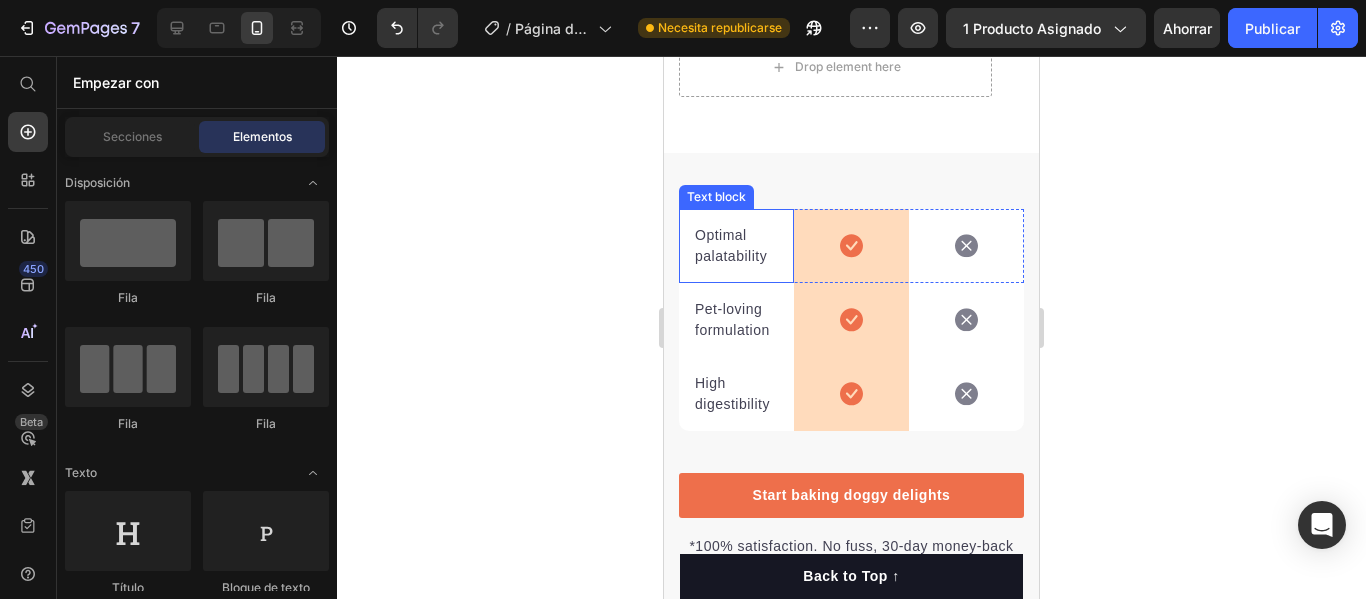 click on "Optimal palatability" at bounding box center [736, 246] 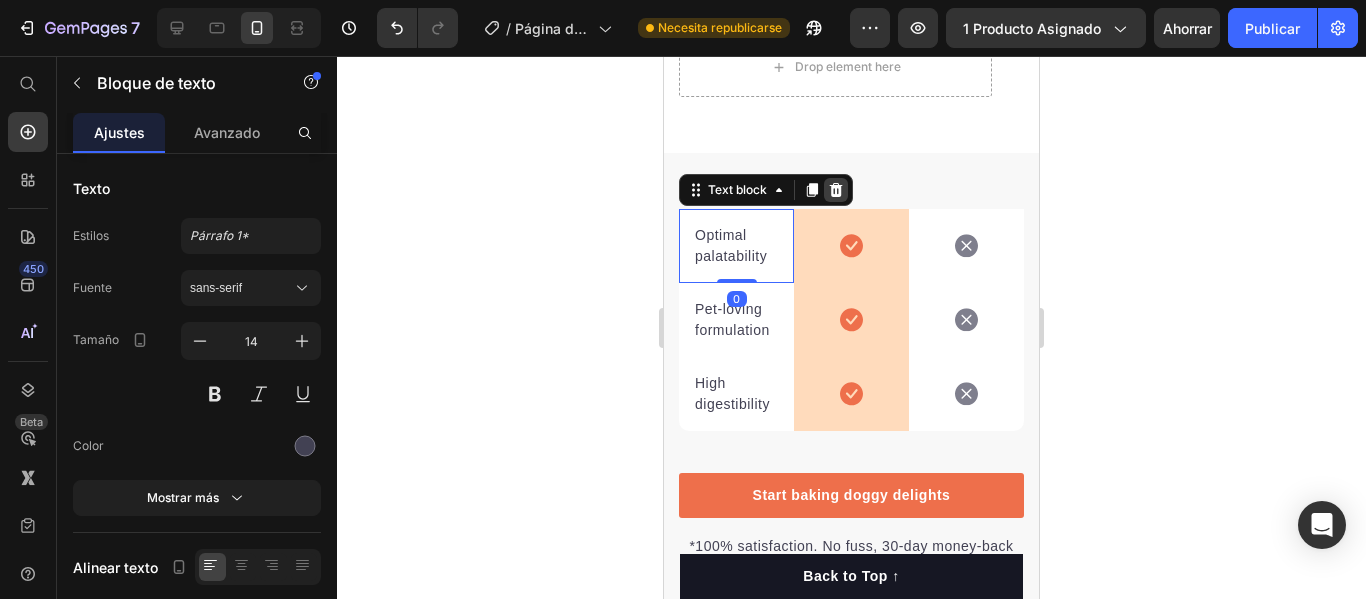click 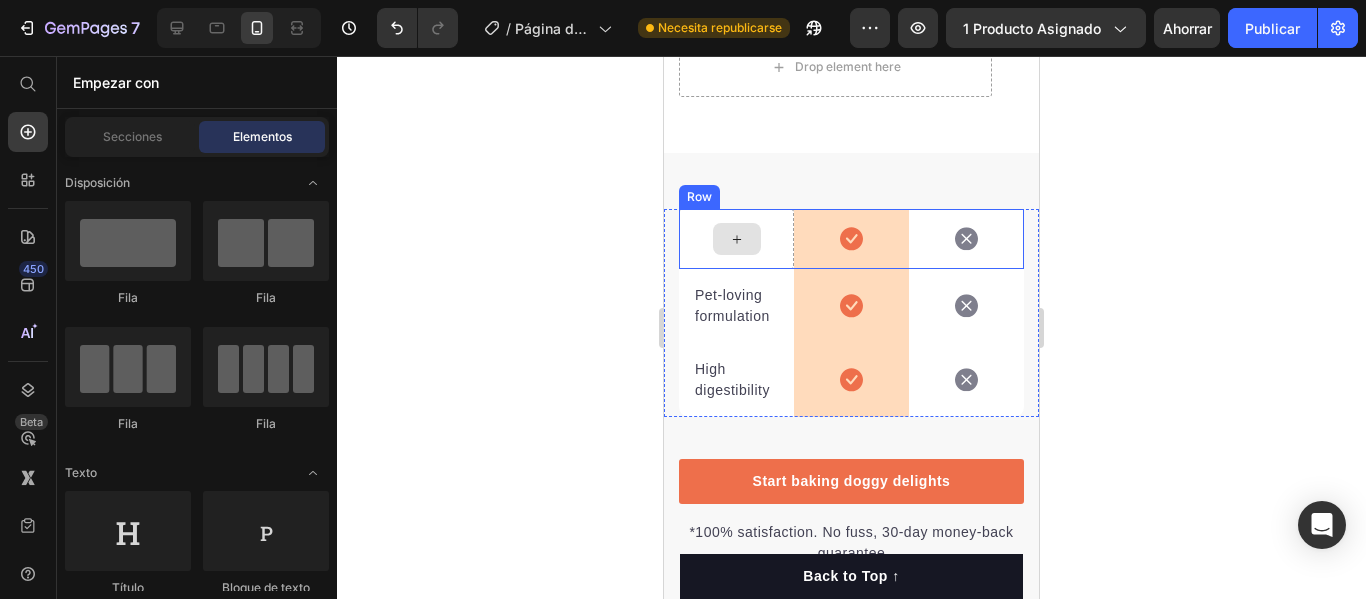 click at bounding box center (736, 239) 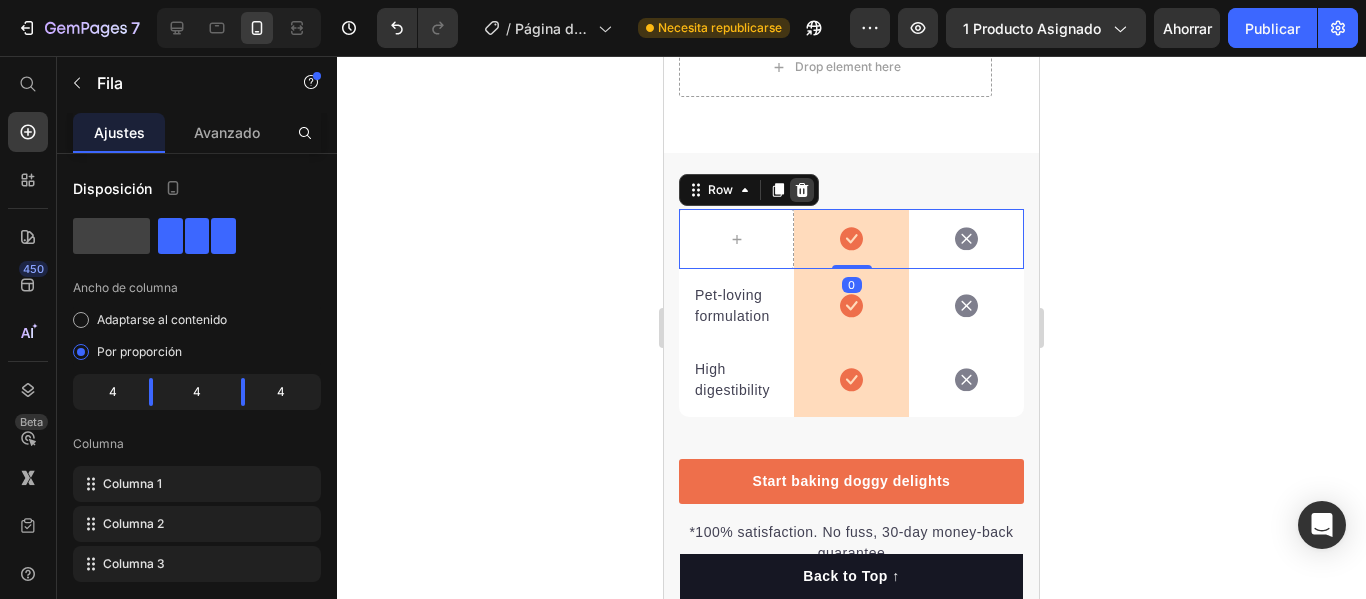 click 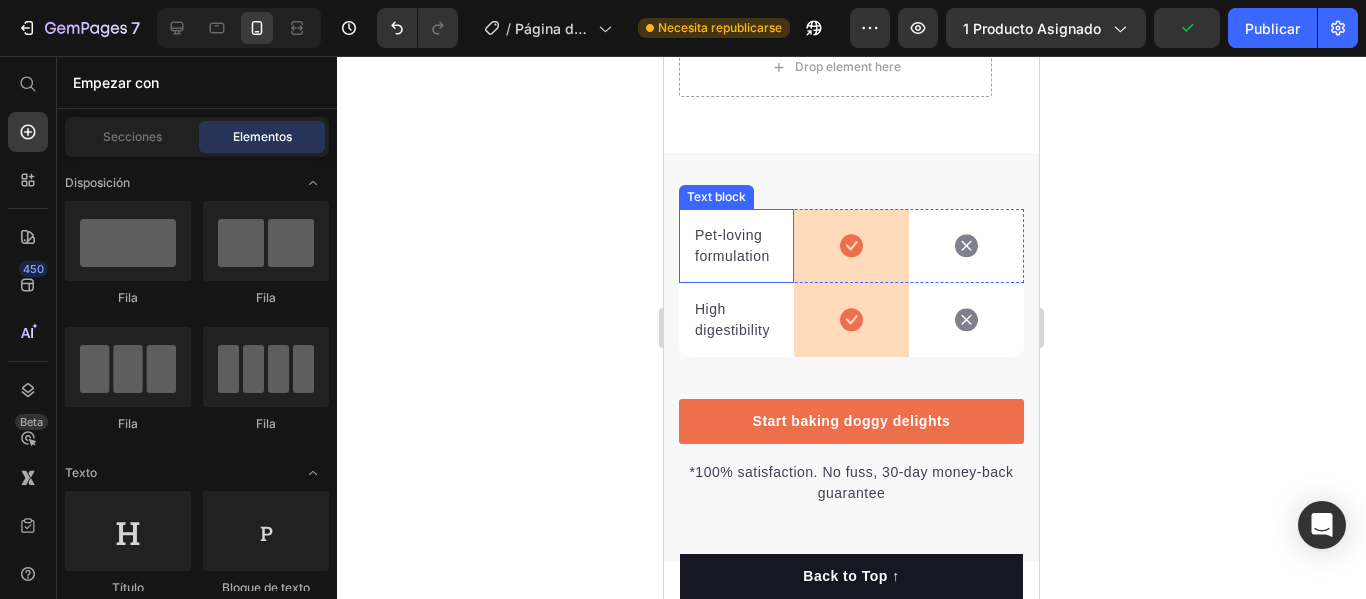 click on "Pet-loving formulation" at bounding box center (736, 246) 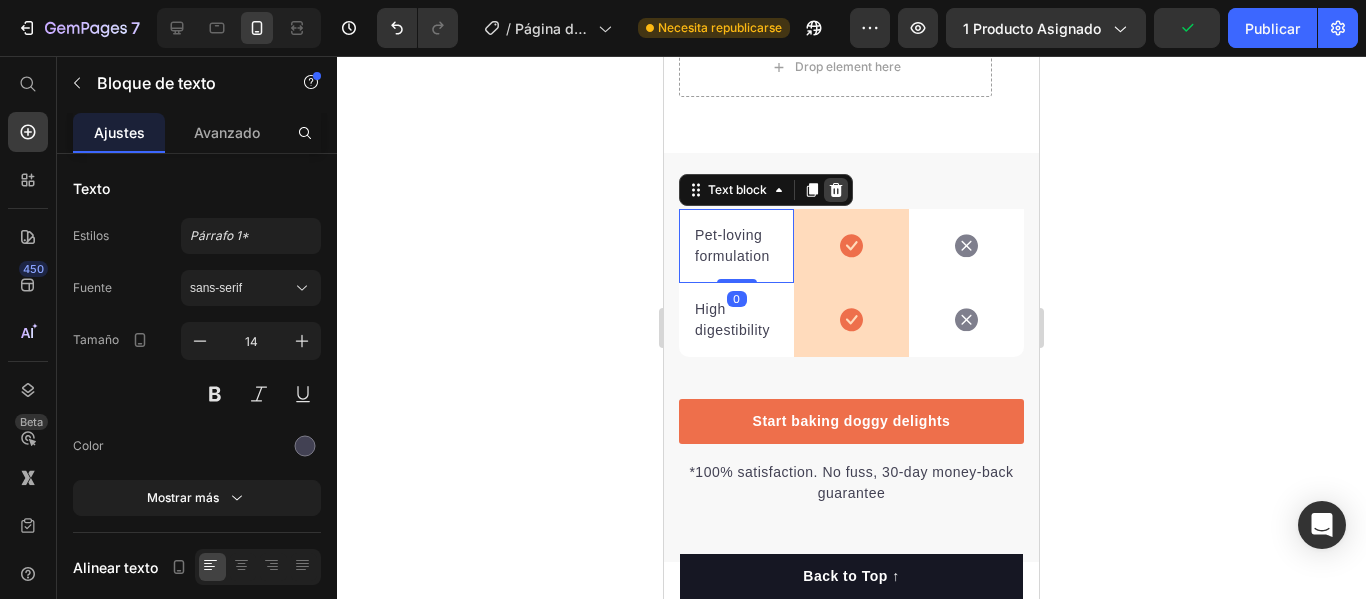 click 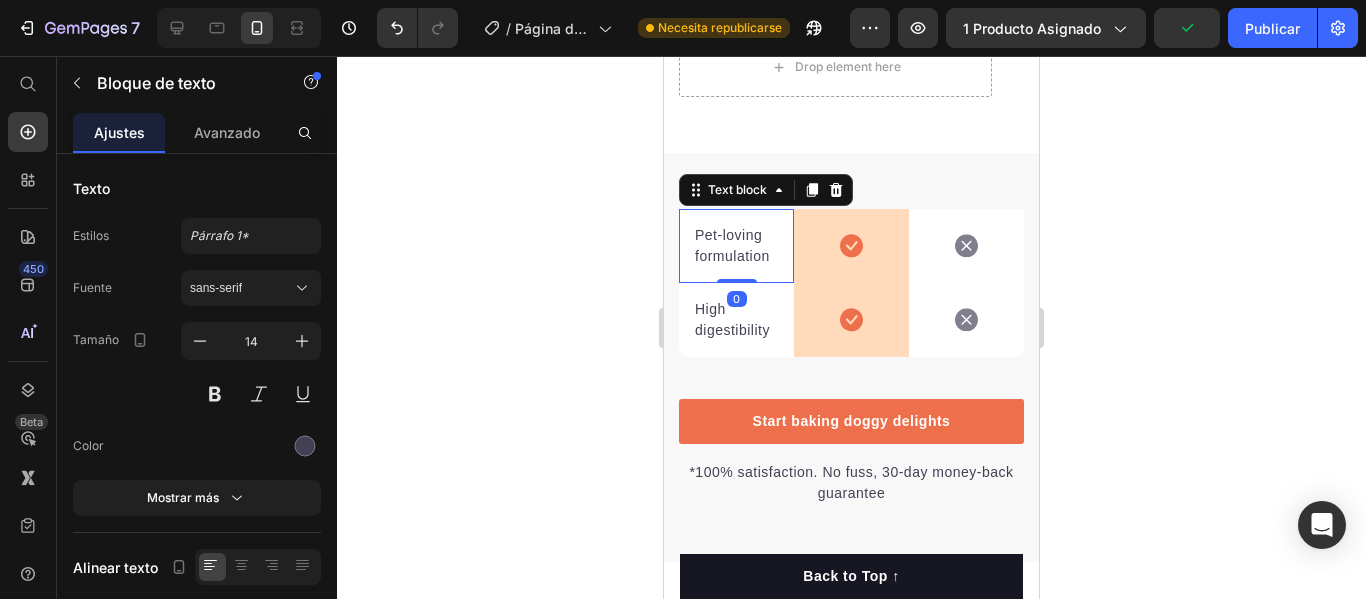 click on "Pet-loving formulation Text block   0
Icon Row
Icon Row High digestibility Text block
Icon Row
Icon Row Row Start baking doggy delights Button *100% satisfaction. No fuss, 30-day money-back guarantee Text block Row Section 5" at bounding box center [851, 357] 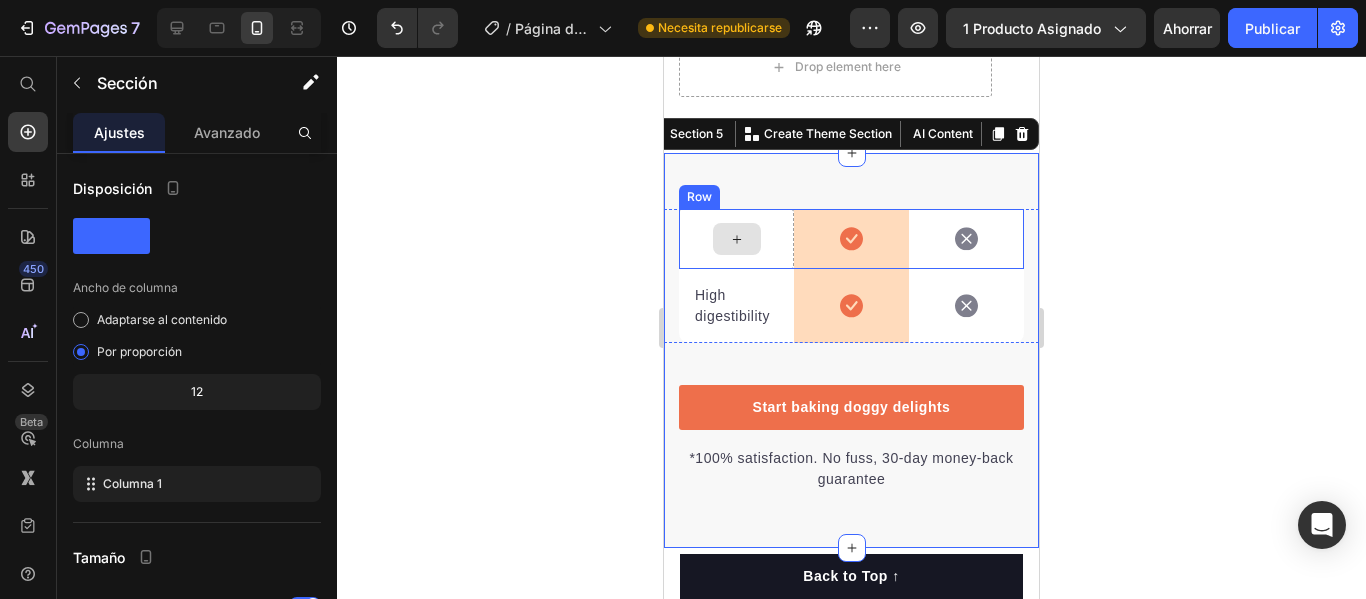 click at bounding box center [736, 239] 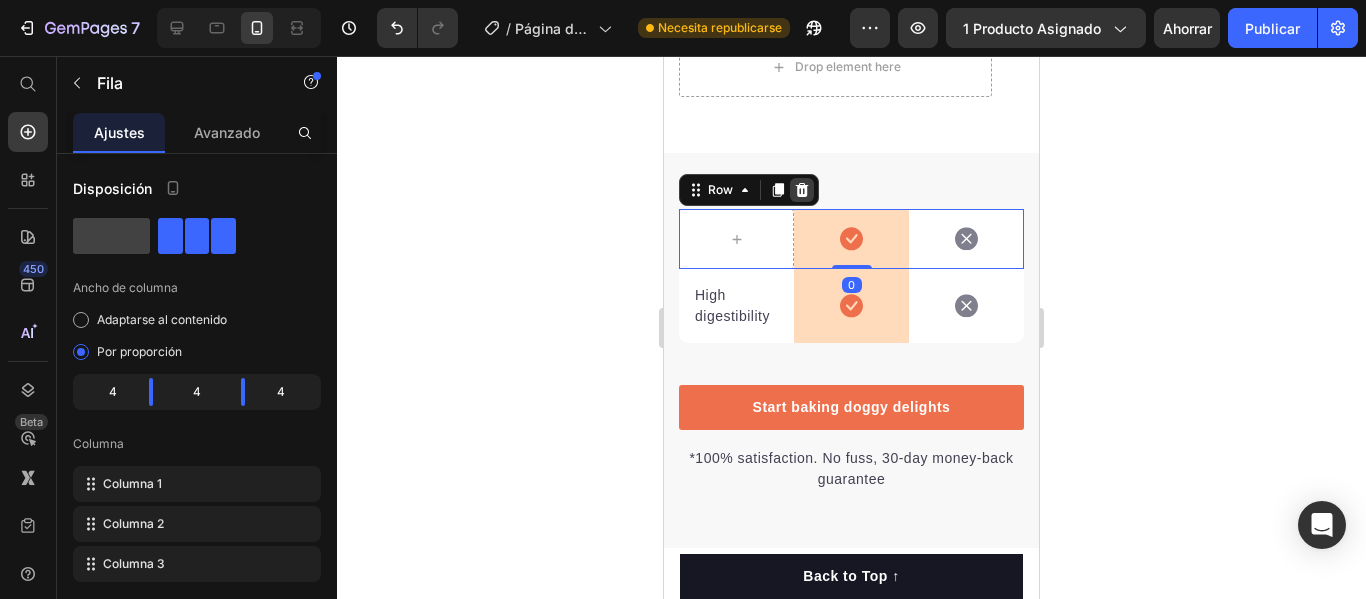 click 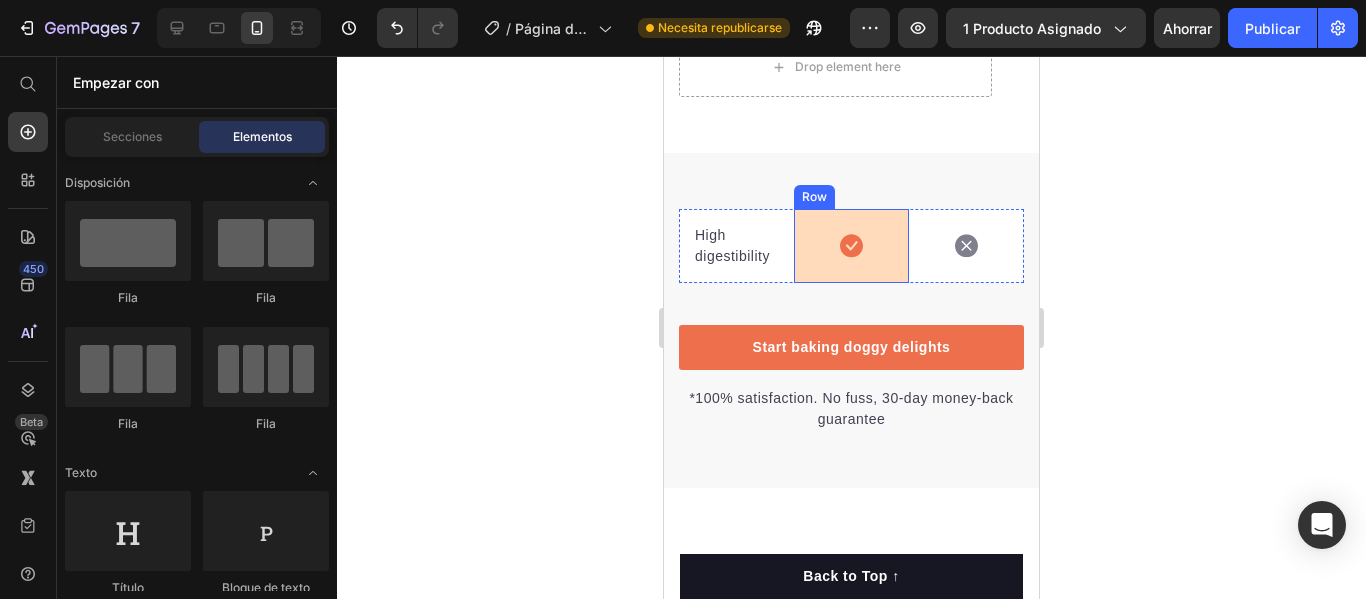 click on "High digestibility Text block" at bounding box center (736, 246) 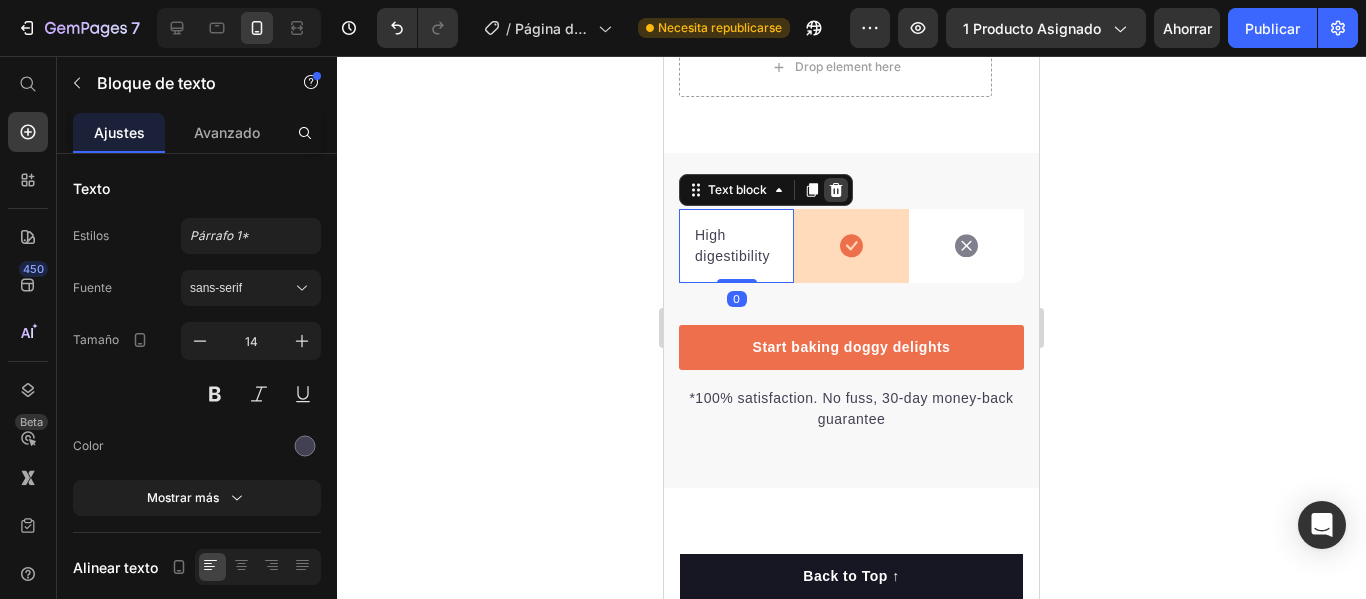 click 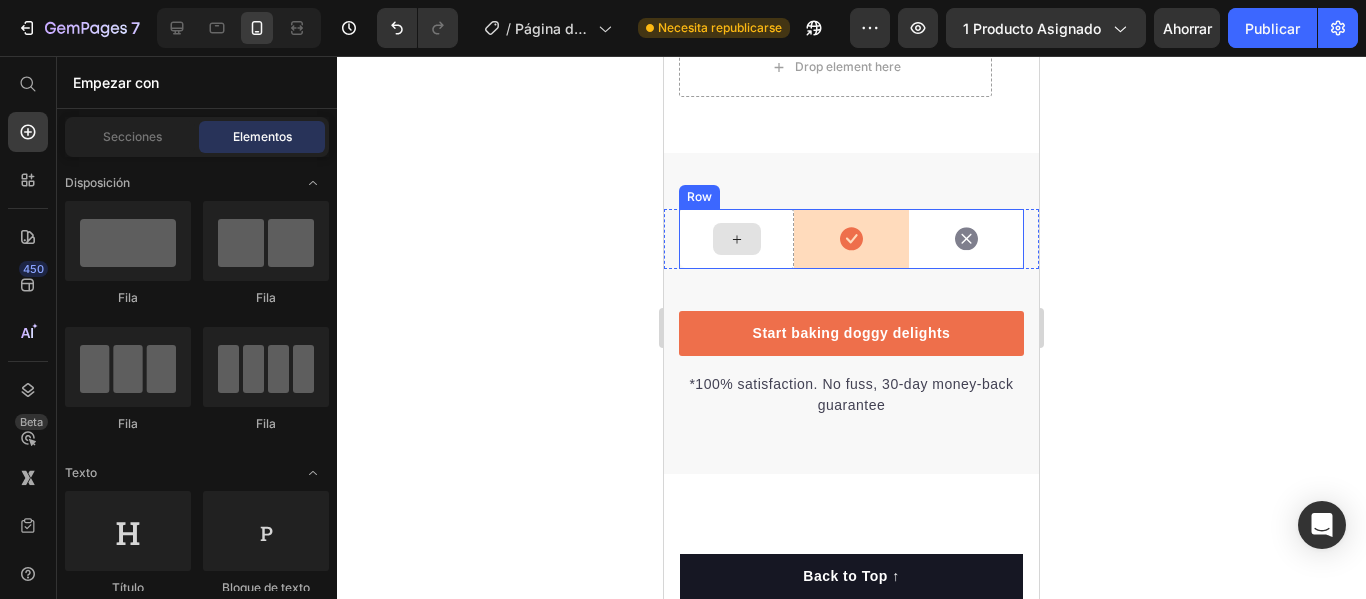 click at bounding box center (736, 239) 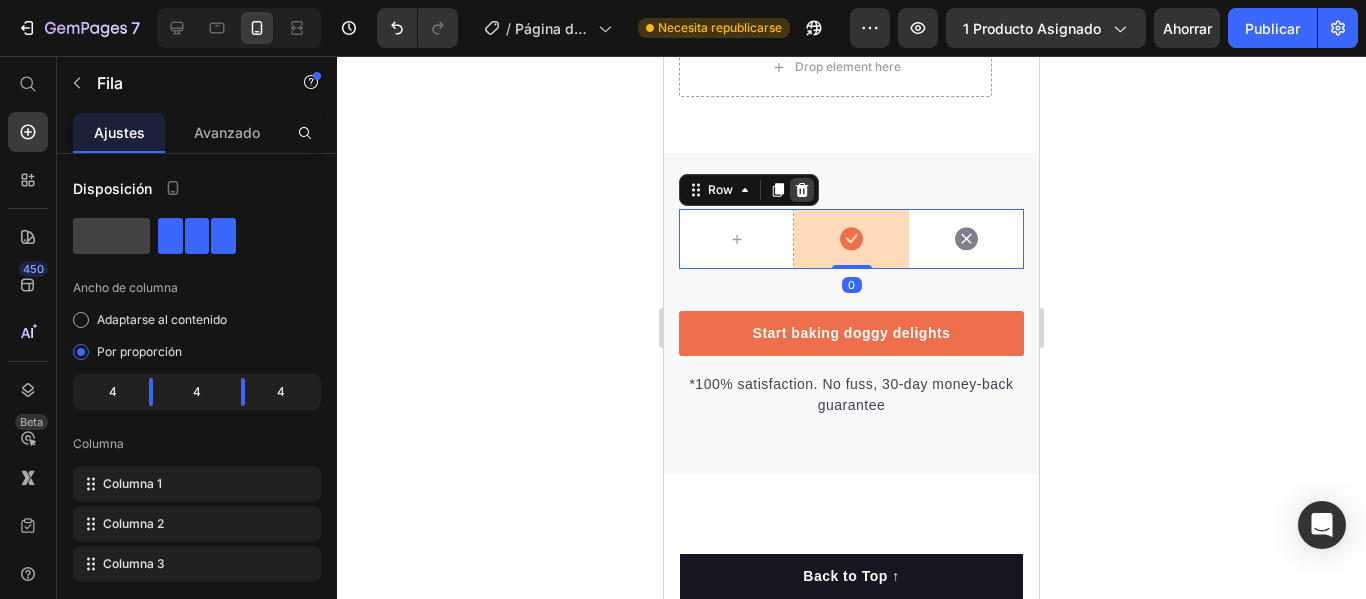 click 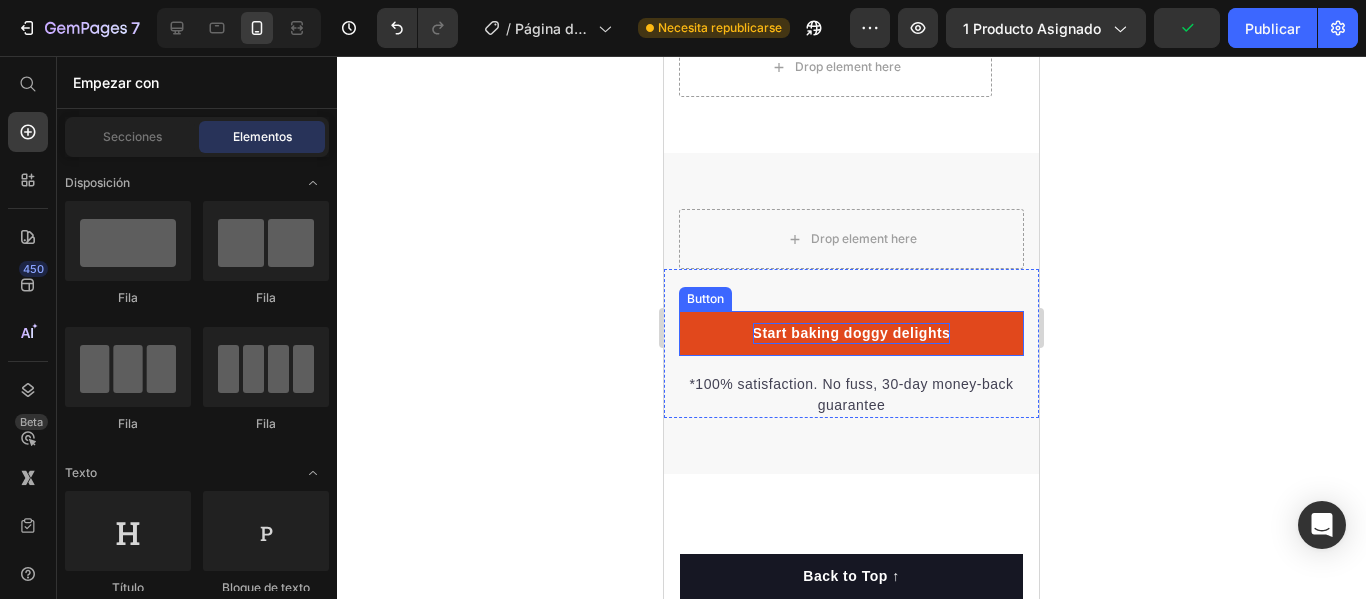 click on "Start baking doggy delights" at bounding box center (852, 333) 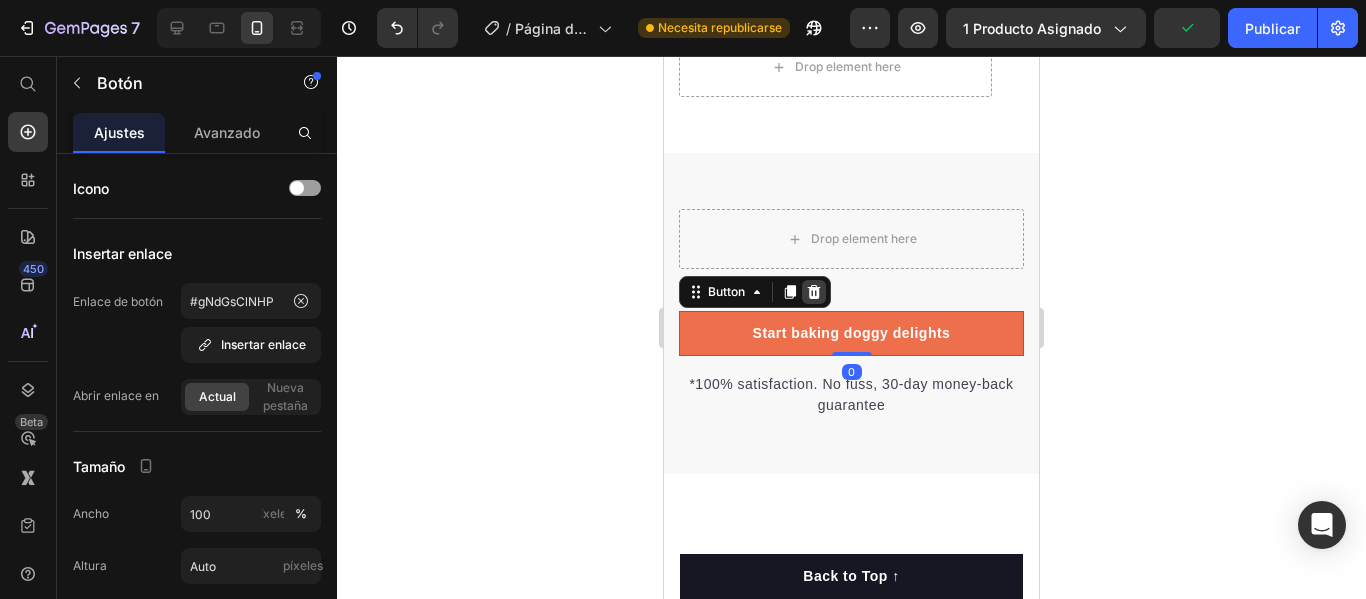 click 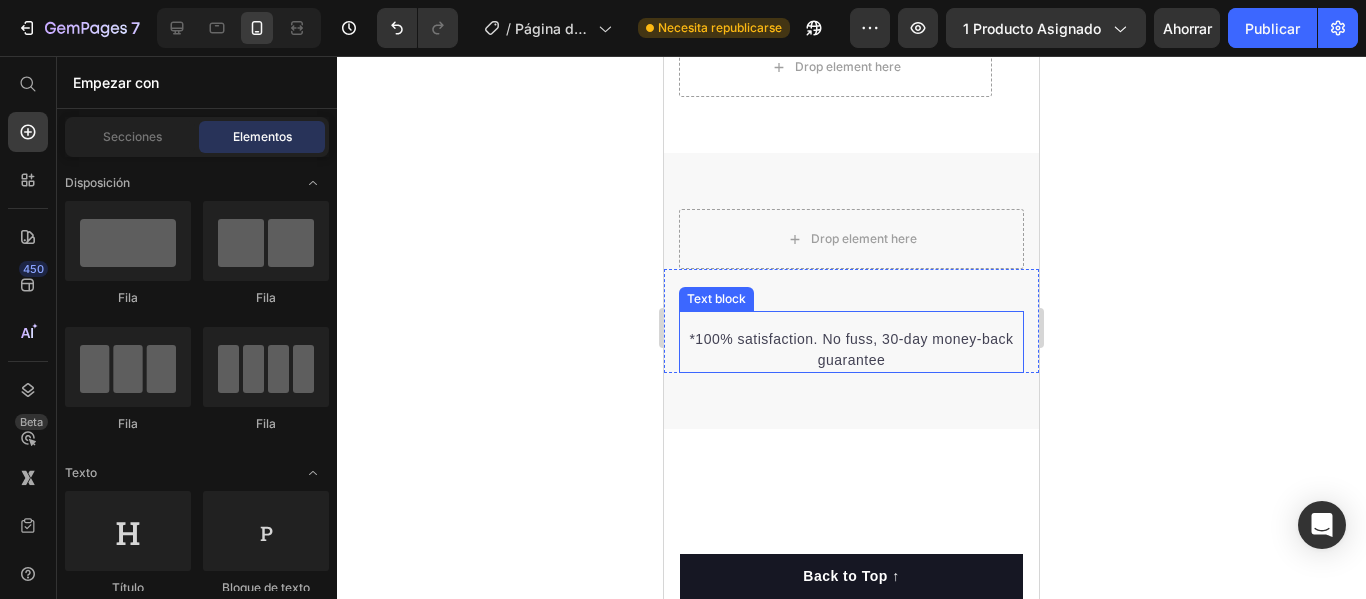 click on "*100% satisfaction. No fuss, 30-day money-back guarantee Text block" at bounding box center (851, 342) 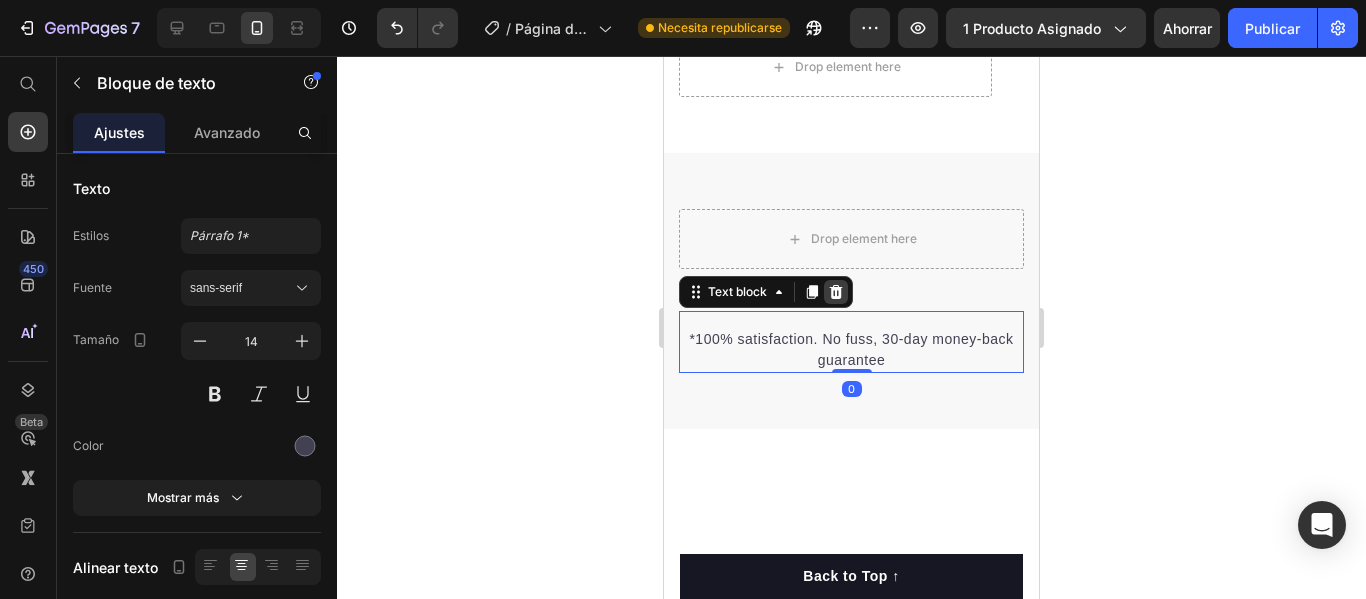 click 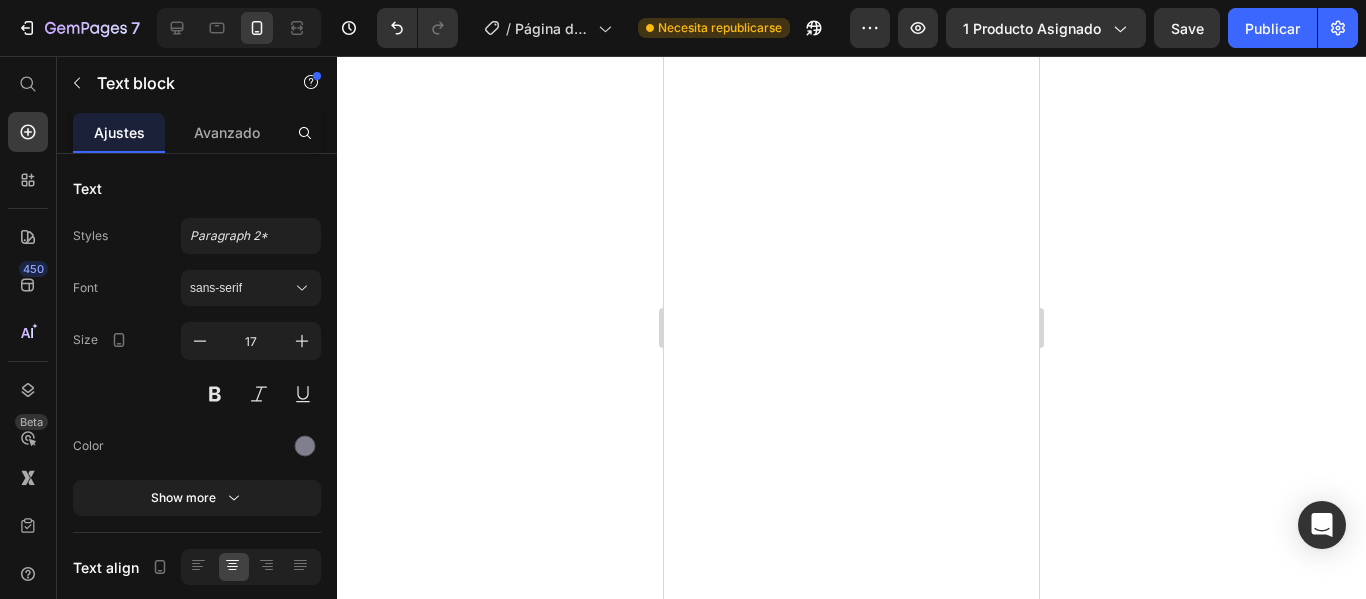 scroll, scrollTop: 0, scrollLeft: 0, axis: both 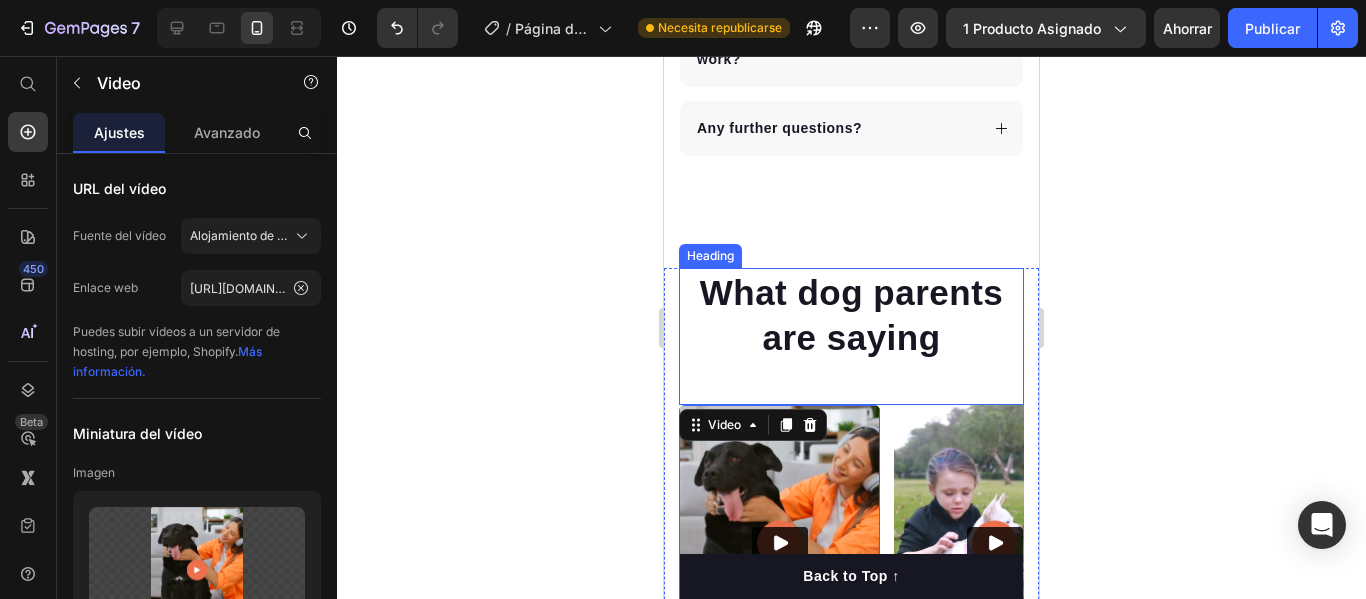 click on "What dog parents are saying" at bounding box center (851, 315) 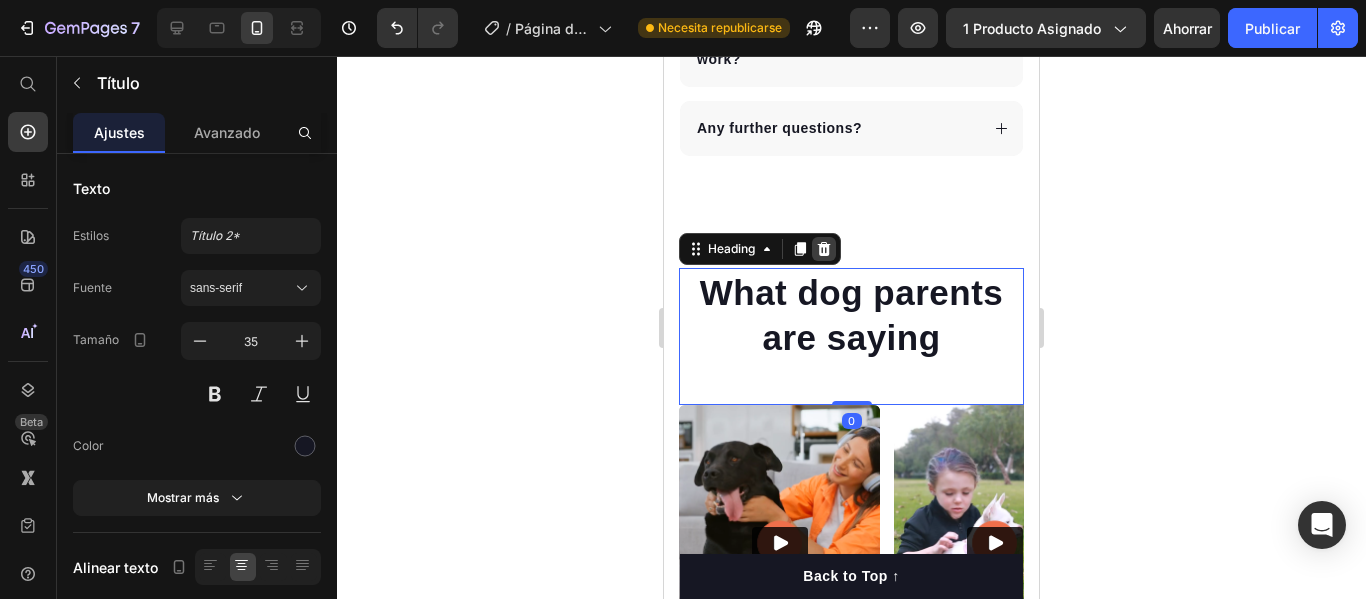 click 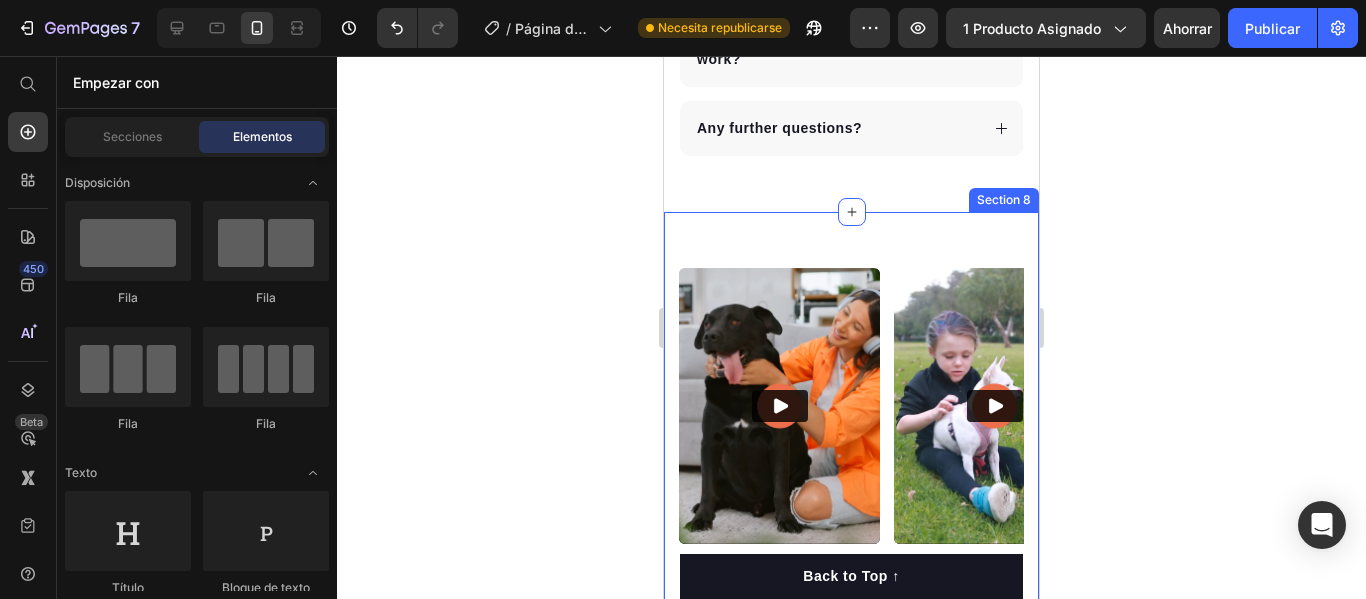 click on "Video Video Video Video Video Carousel Row Section 8" at bounding box center [851, 420] 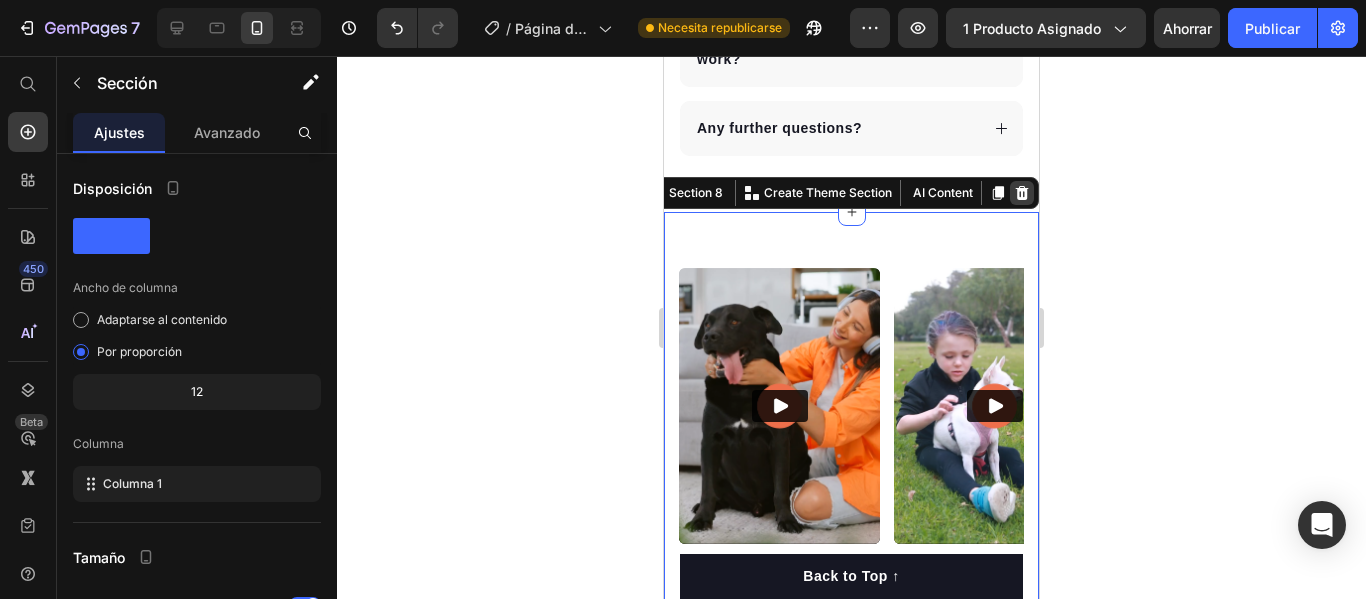 click 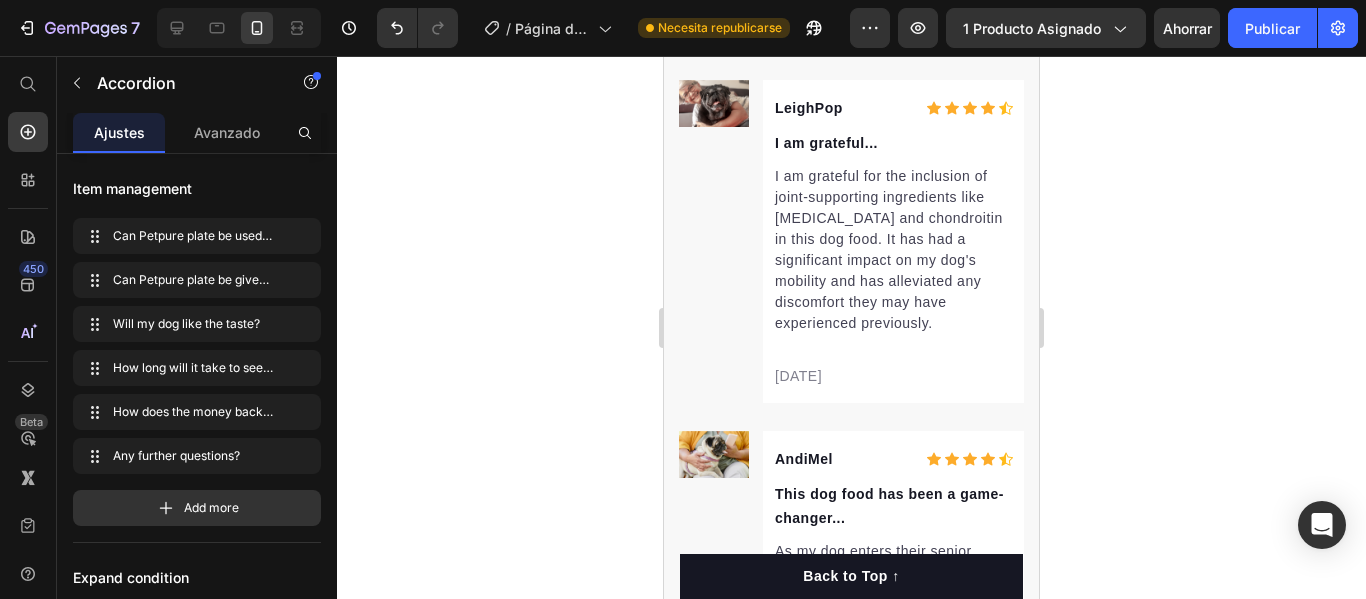 scroll, scrollTop: 6516, scrollLeft: 0, axis: vertical 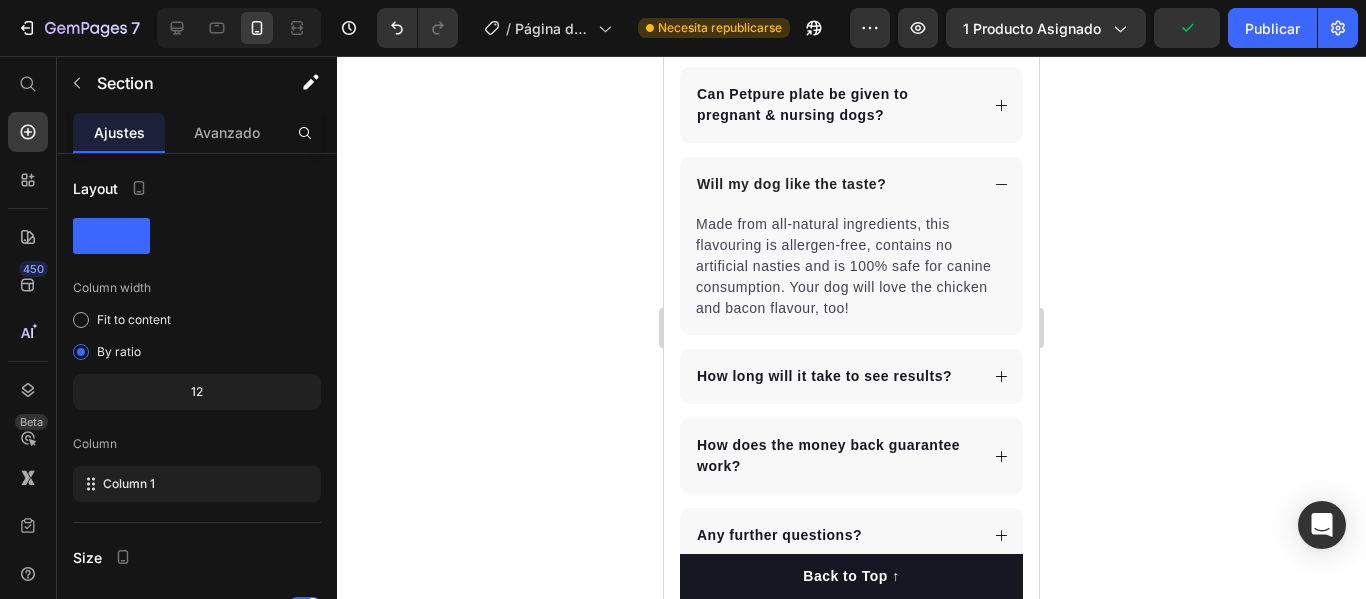 click on "Frequently Asked Questions" at bounding box center [851, -113] 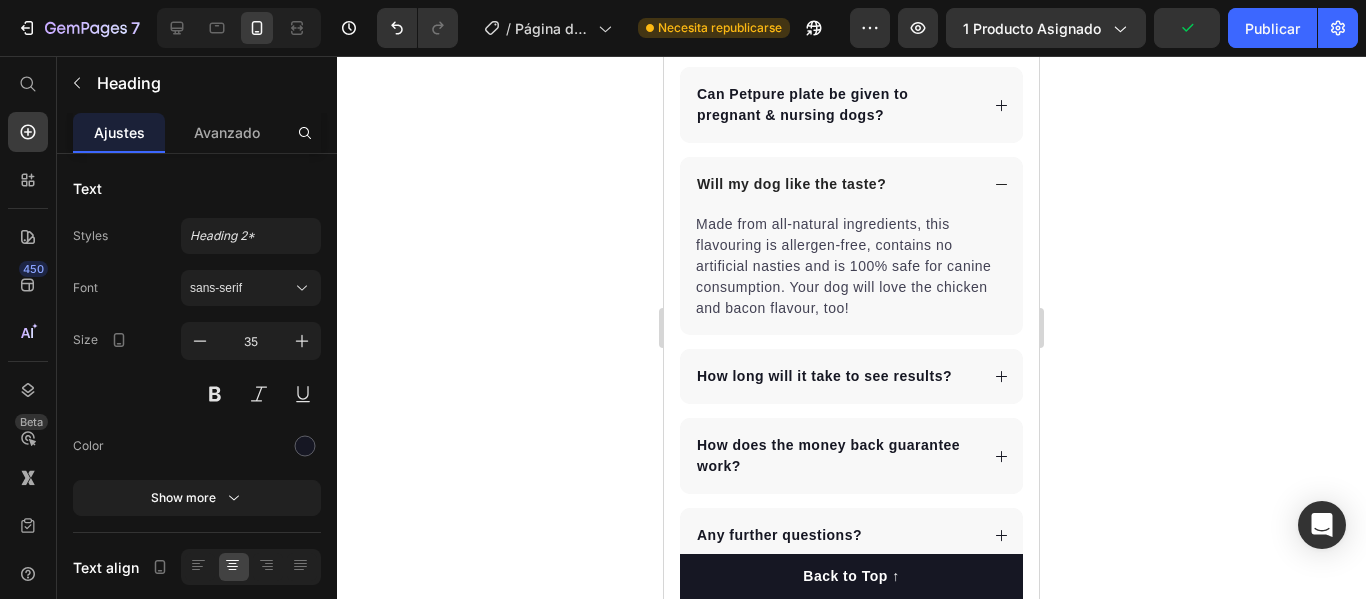 scroll, scrollTop: 6820, scrollLeft: 0, axis: vertical 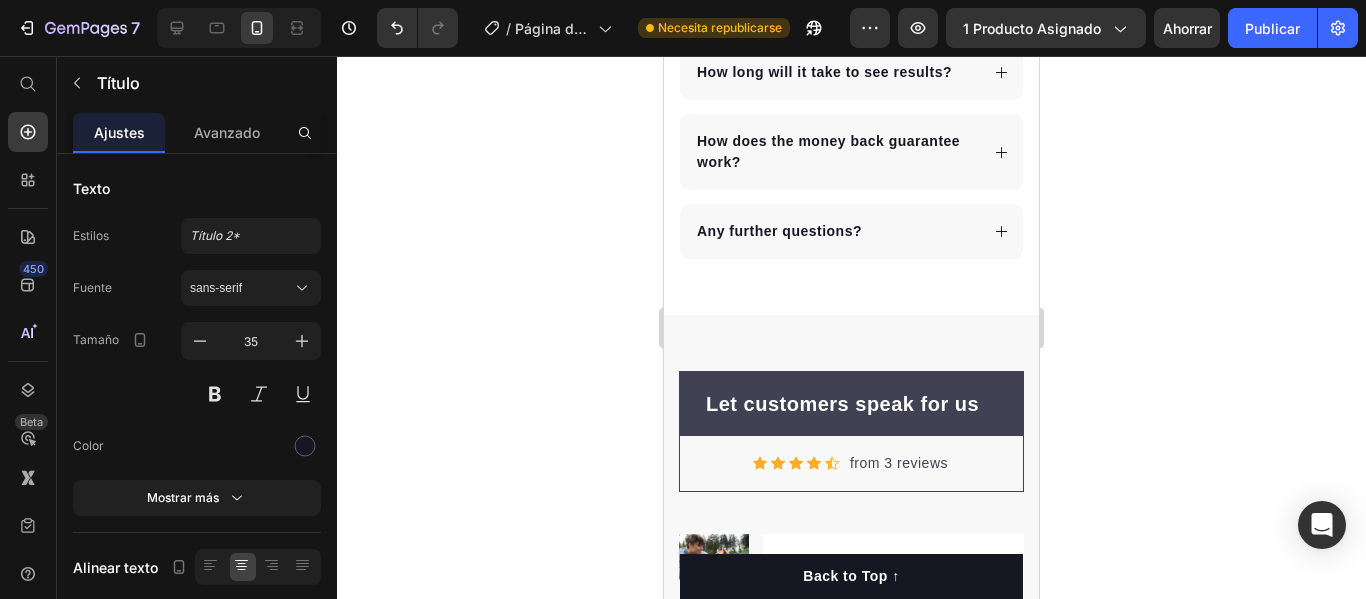 click 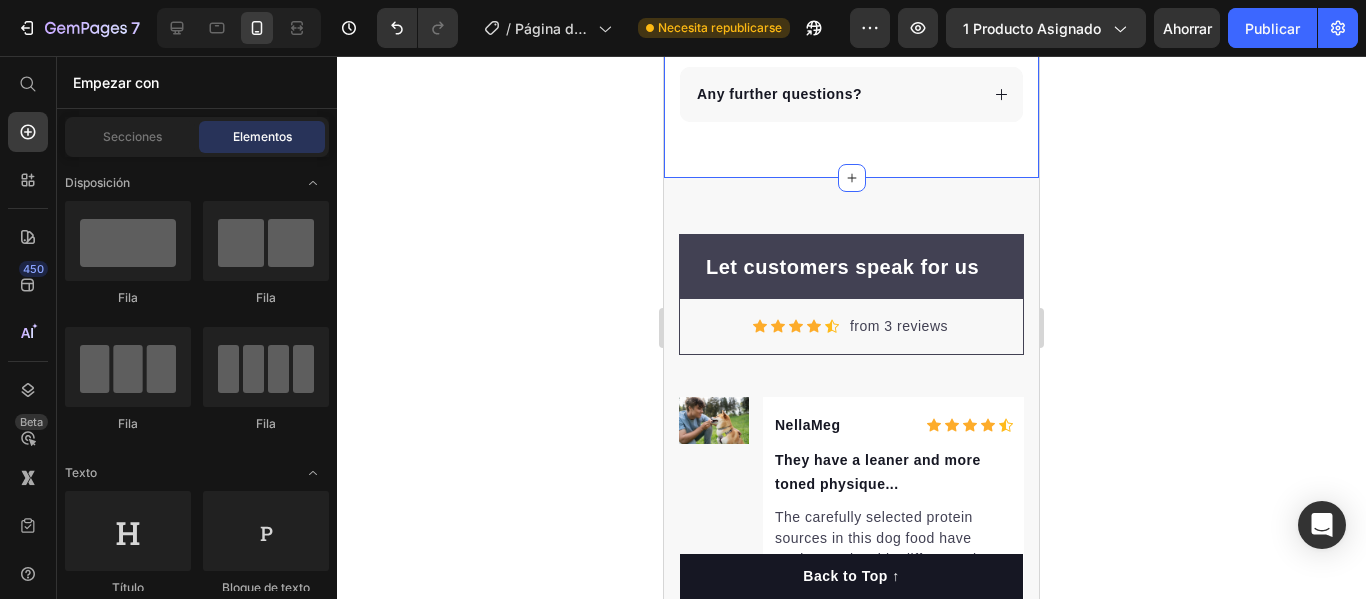 click on "Can Petpure plate be used on a regular basis?
Can Petpure plate be given to pregnant & nursing dogs?
Will my dog like the taste? Made from all-natural ingredients, this flavouring is allergen-free, contains no artificial nasties and is 100% safe for canine consumption. Your dog will love the chicken and bacon flavour, too! Text block
How long will it take to see results?
How does the money back guarantee work?
Any further questions? Accordion Row Section 7" at bounding box center [851, -171] 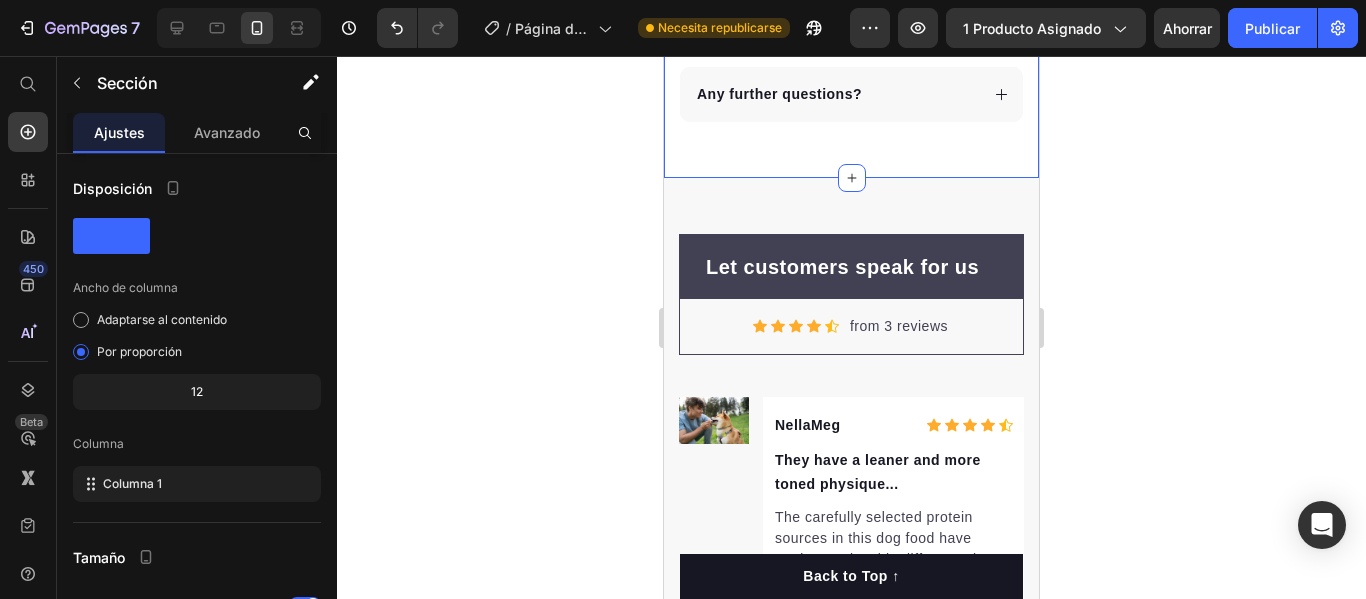 click 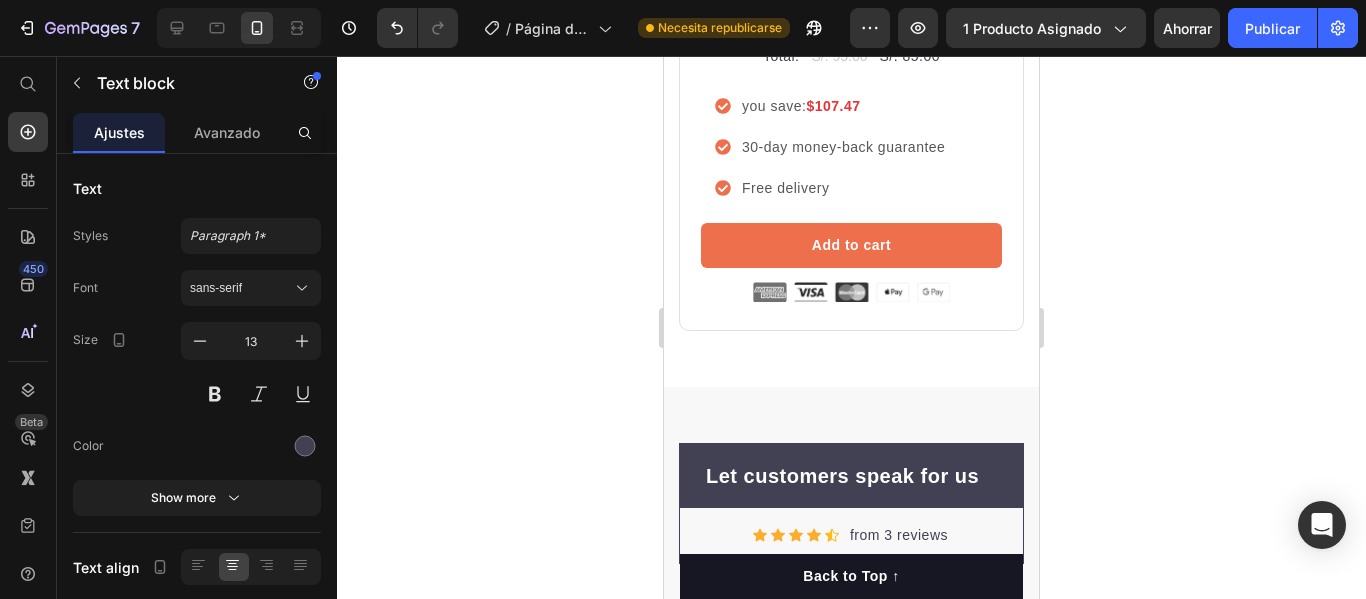 scroll, scrollTop: 5928, scrollLeft: 0, axis: vertical 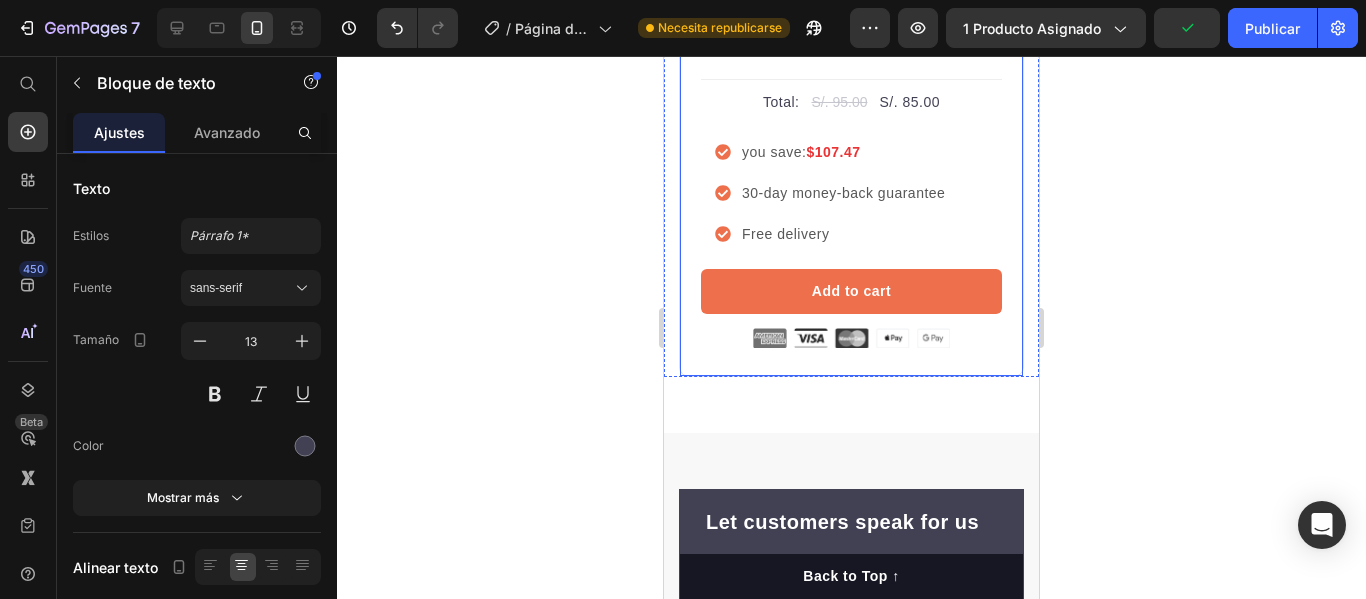 click on "Best Value Text block Row Icon Icon Icon Icon Icon Icon List Hoz Rated 4.8/5 by our customers Text block   0 Row Image Icon Best offer Text block Icon Row 5-Pack Text block S/. 85.00 Price                Title Line Total: Text block S/. 95.00 Price S/. 85.00 Price Row you save:  $107.47 30-day money-back guarantee Free delivery Item list Add to cart Product Cart Button Image Product Row" at bounding box center [851, 106] 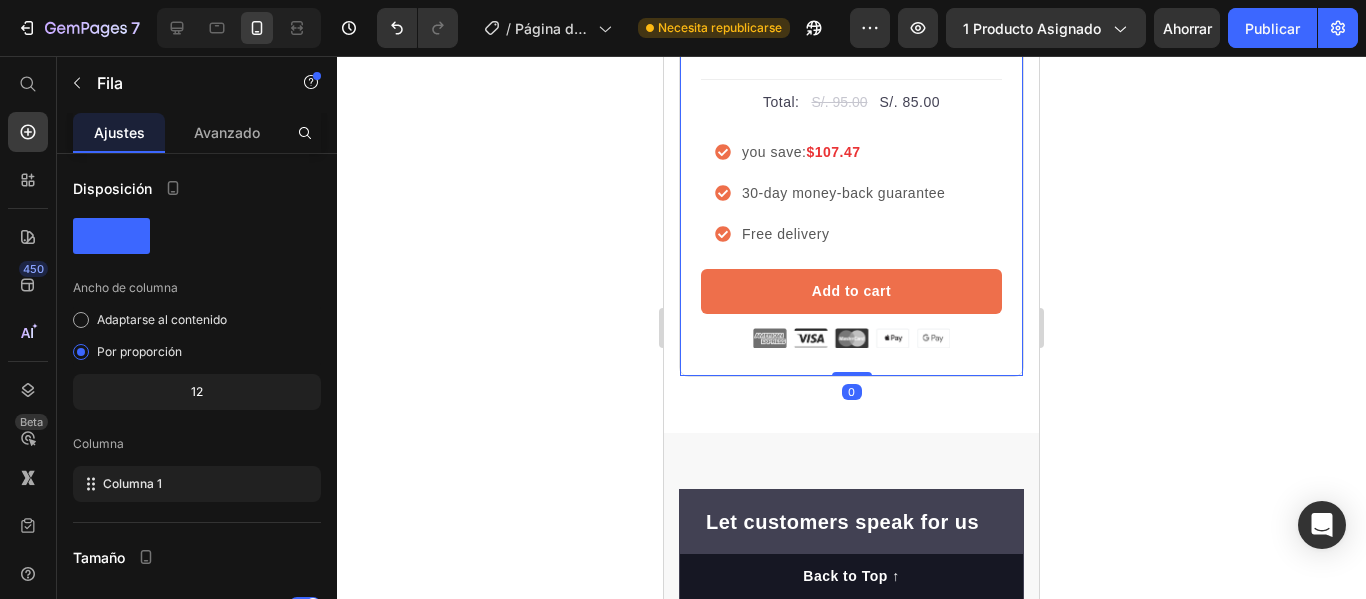 click 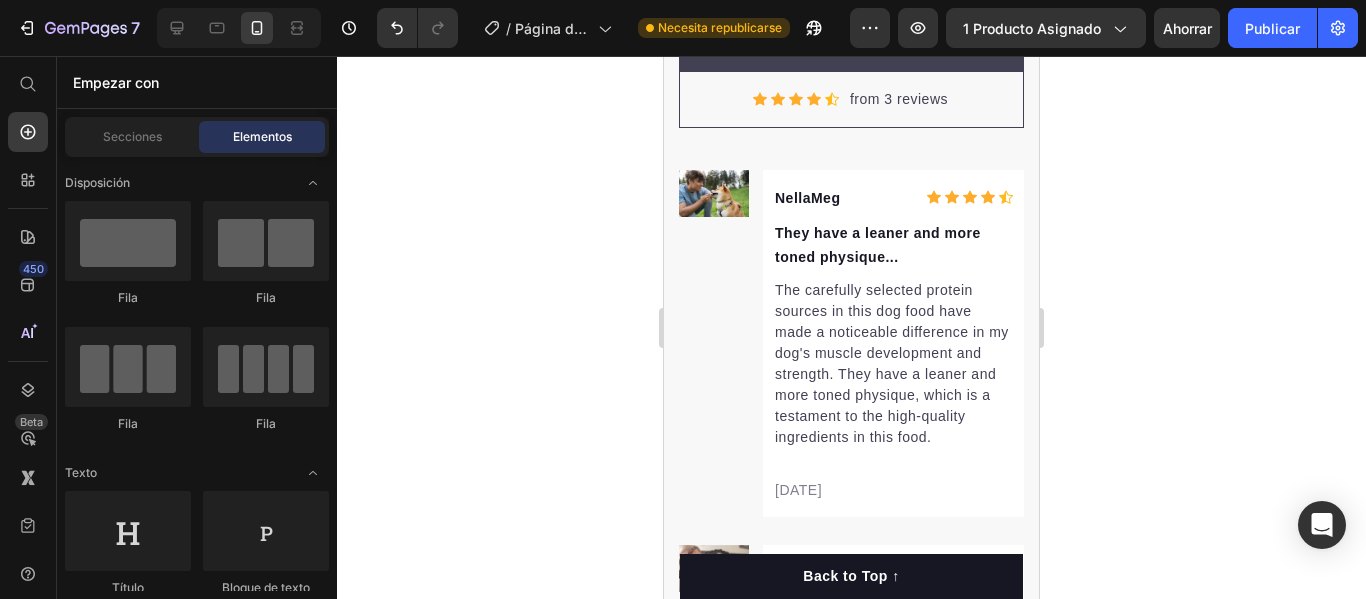 click on "Drop element here" at bounding box center (851, -135) 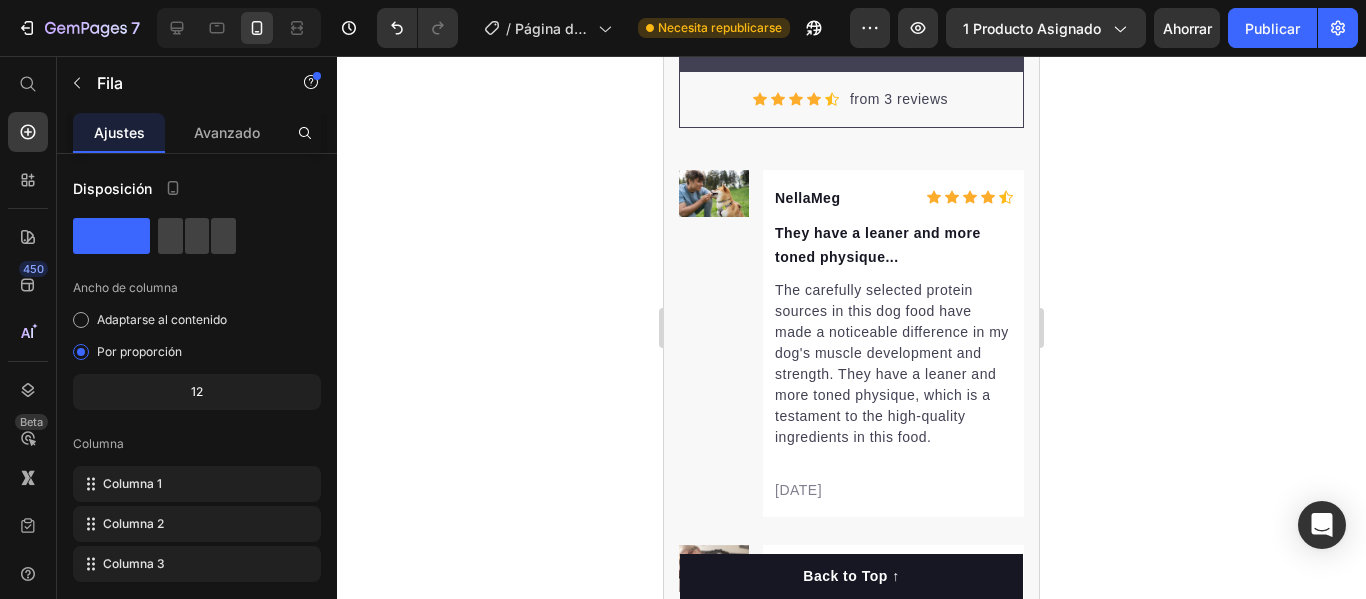 click on "Drop element here" at bounding box center [851, -135] 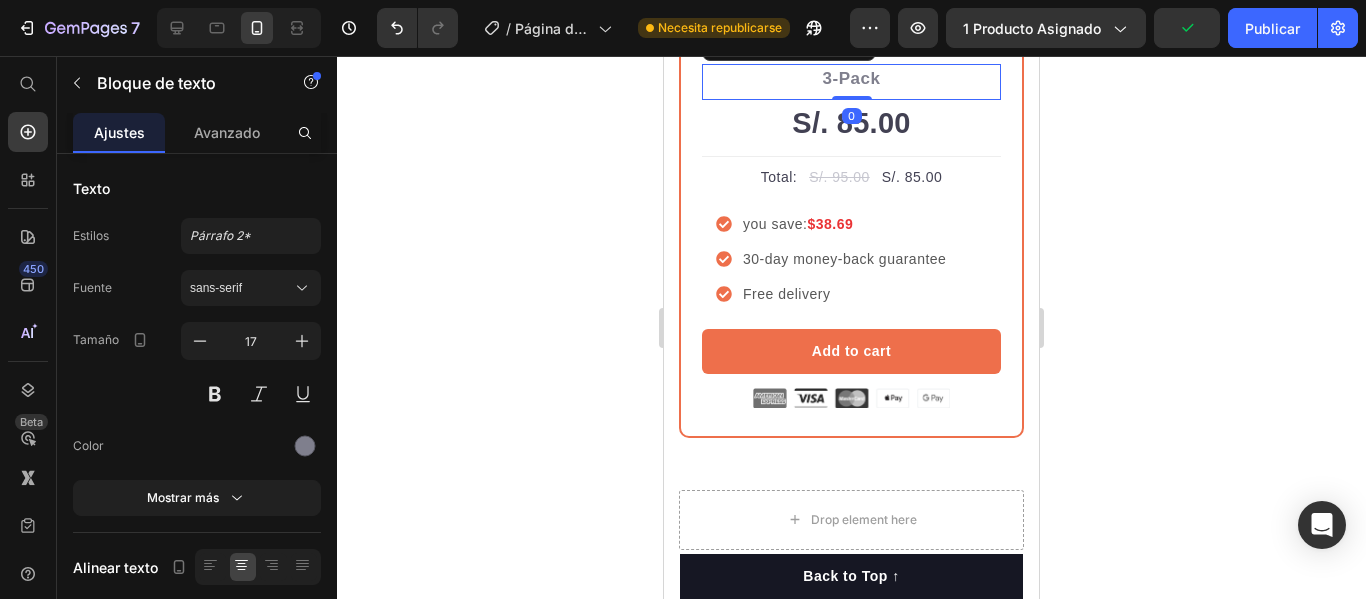 scroll, scrollTop: 5265, scrollLeft: 0, axis: vertical 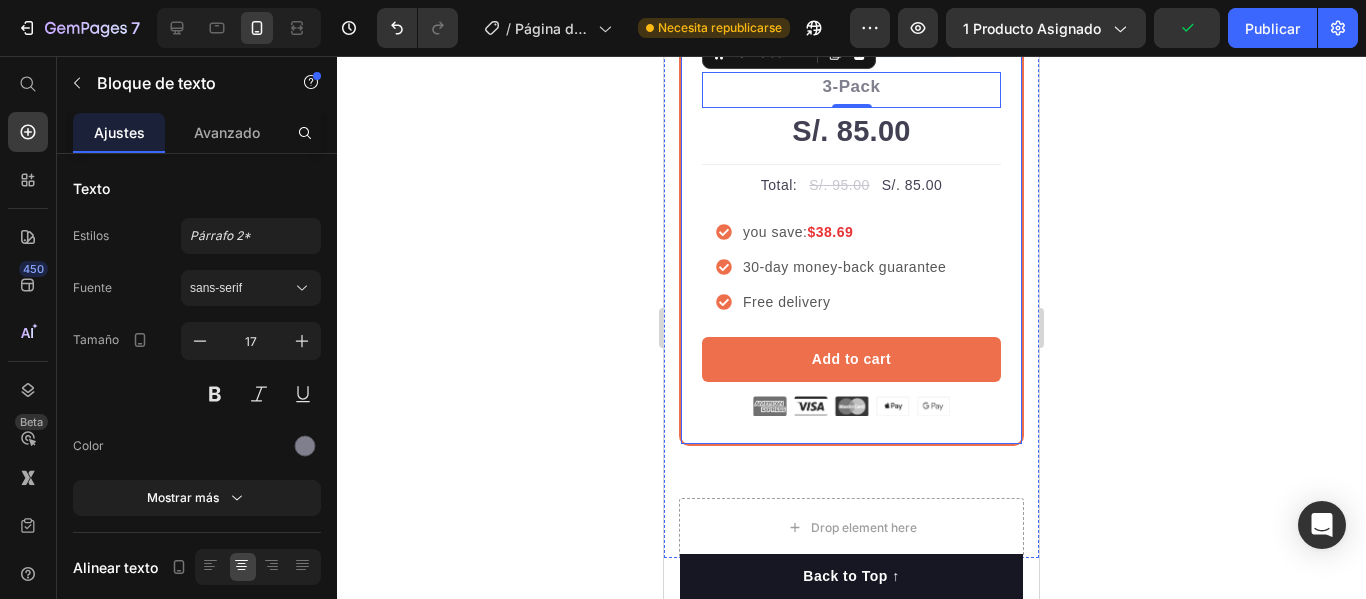 click on "Most Popular Text block Row Icon Icon Icon Icon Icon Icon List Hoz Rated 4.8/5 by our customers Text block Row Image Icon Most Popular Text block Icon Row 3-Pack Text block   0 S/. 85.00 Price                Title Line Total: Text block S/. 95.00 Price S/. 85.00 Price Row you save:  $38.69 30-day money-back guarantee Free delivery Item list Add to cart Product Cart Button Image Product Row" at bounding box center (851, 182) 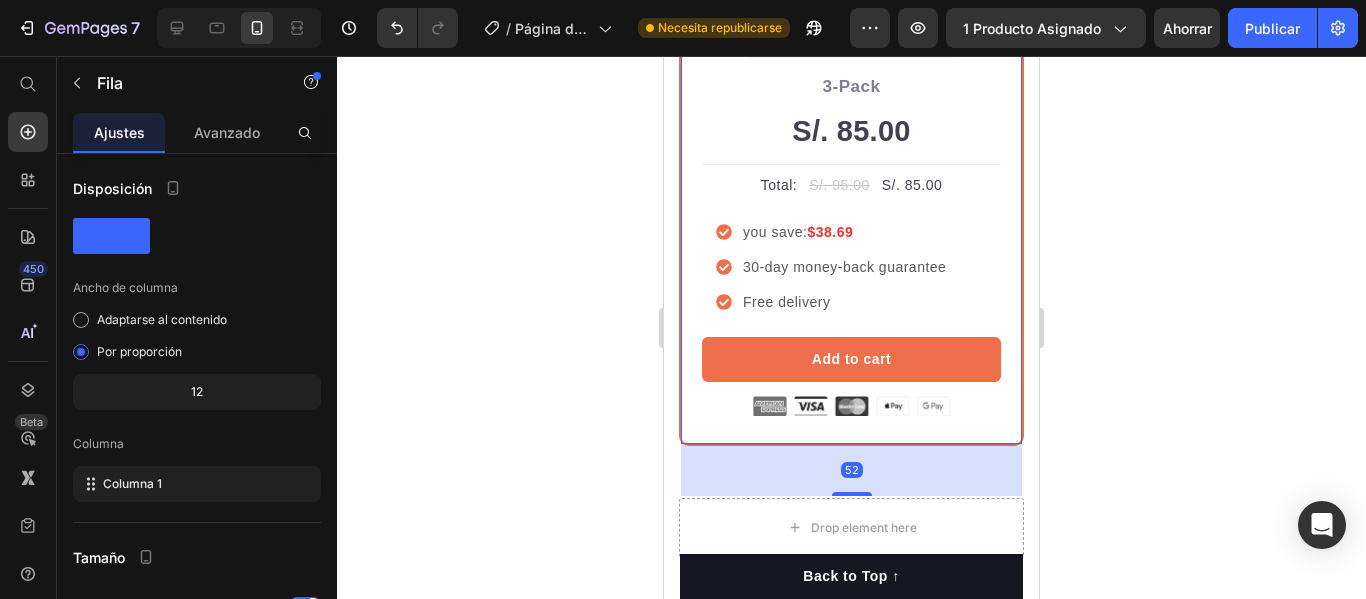 click 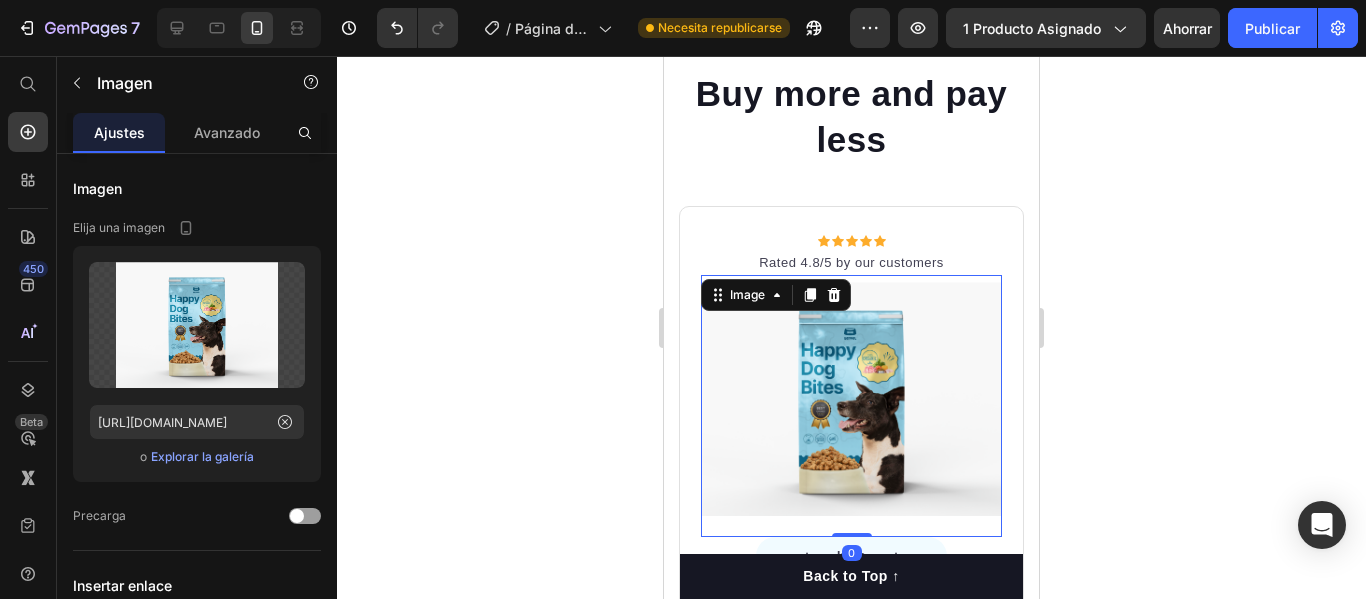 scroll, scrollTop: 4384, scrollLeft: 0, axis: vertical 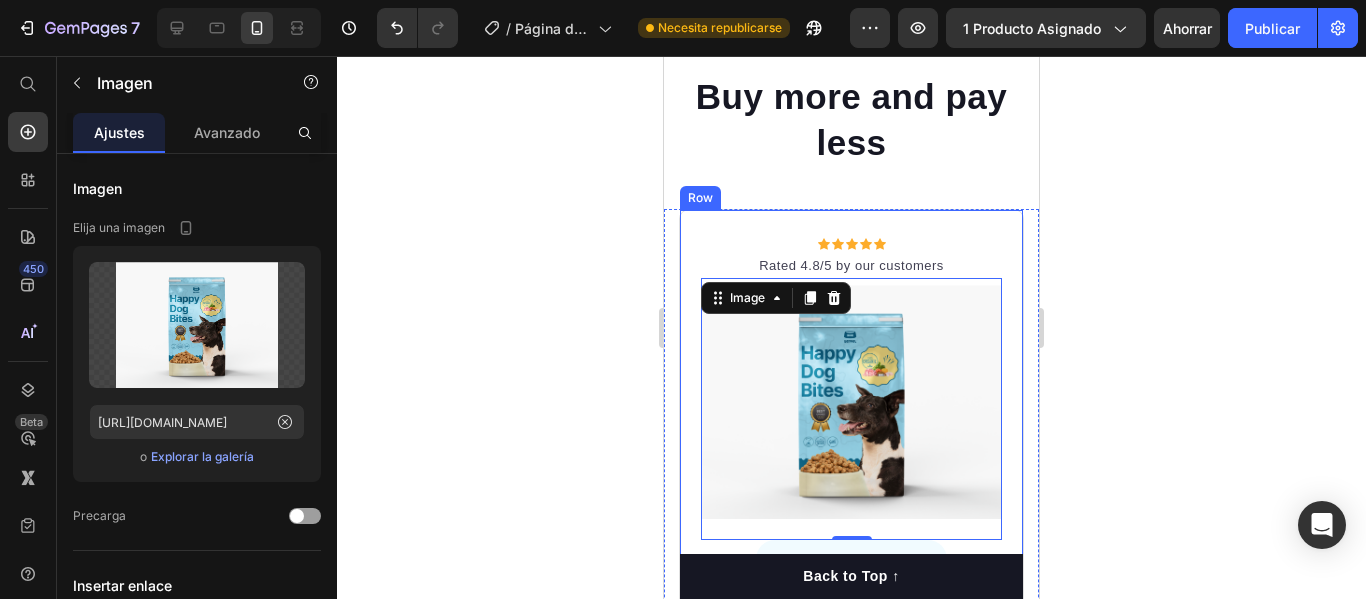 click on "Icon Icon Icon Icon Icon Icon List Hoz Rated 4.8/5 by our customers Text block Row Image   0 Icon Intro Text block Icon Row 1-Pack Text block S/. 85.00 Price                Title Line Total: Text block S/. 95.00 Price S/. 85.00 Price Row you save:  $8.59 60-day money-back guarantee +$2.95 Shipping Item list Add to cart Product Cart Button Image Product Row" at bounding box center [851, 595] 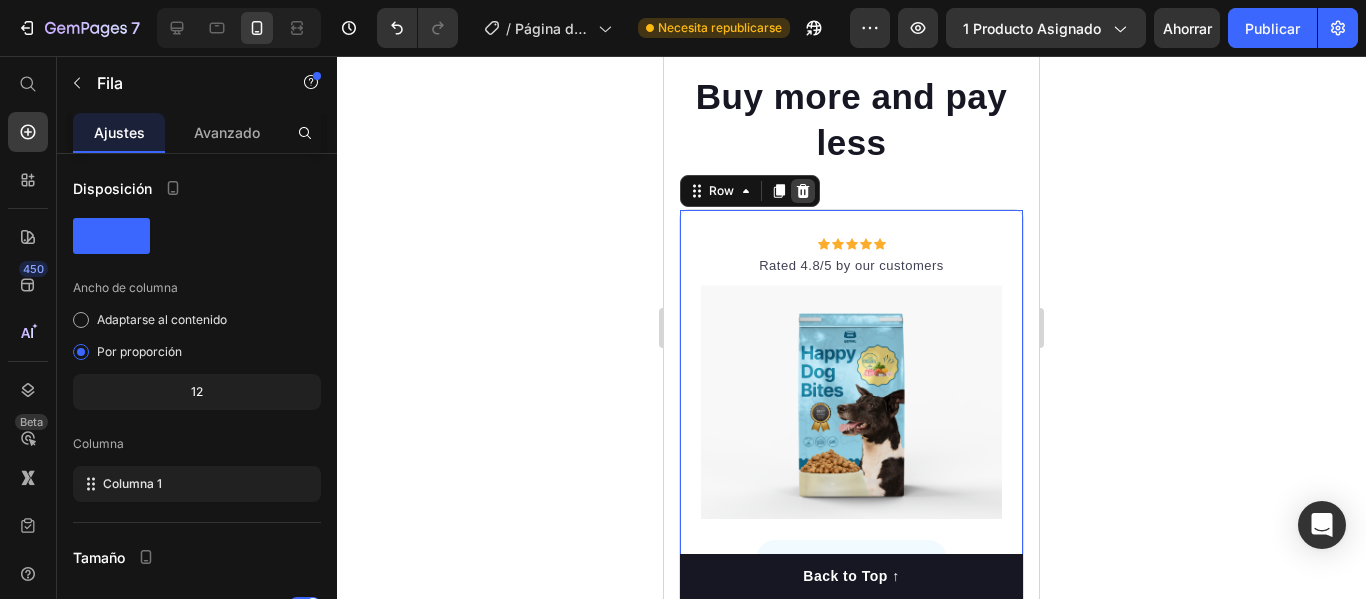 click 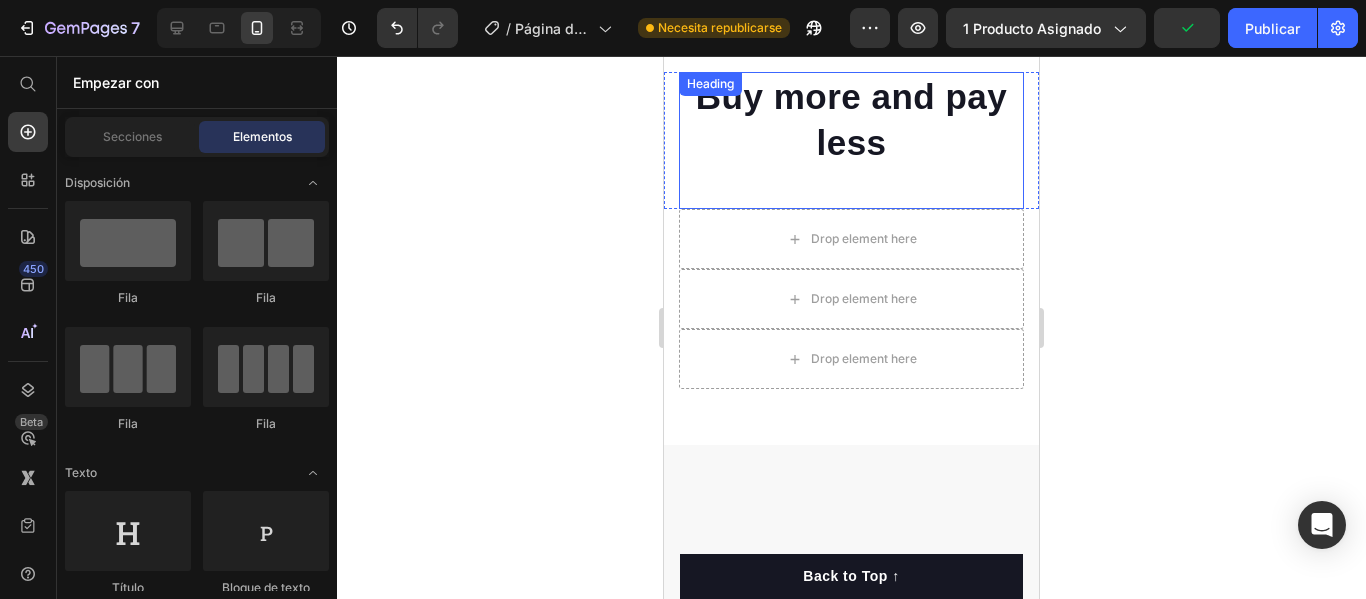 click on "Buy more and pay less" at bounding box center (851, 119) 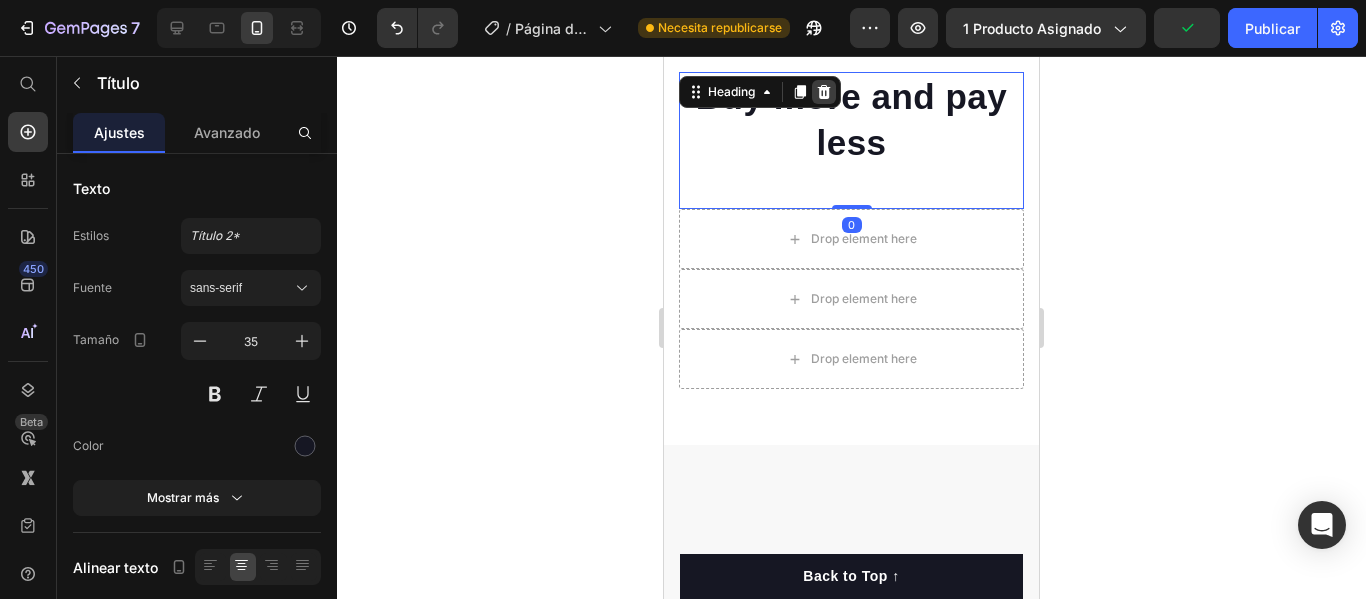 click at bounding box center [824, 92] 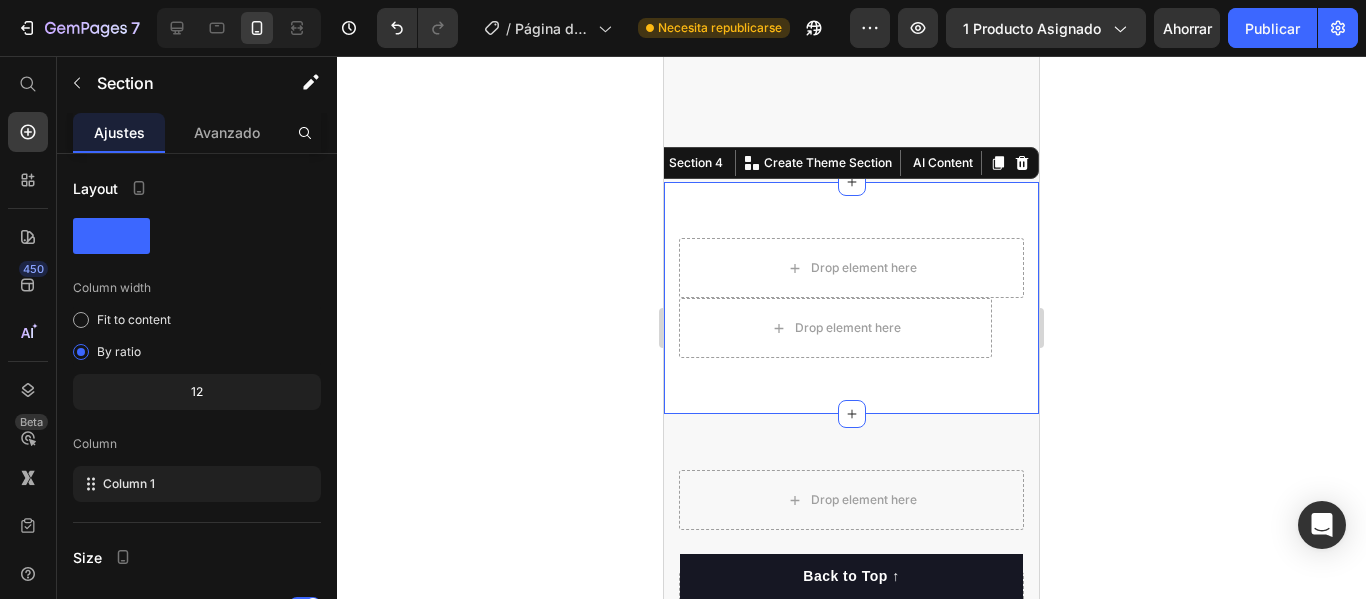 scroll, scrollTop: 4504, scrollLeft: 0, axis: vertical 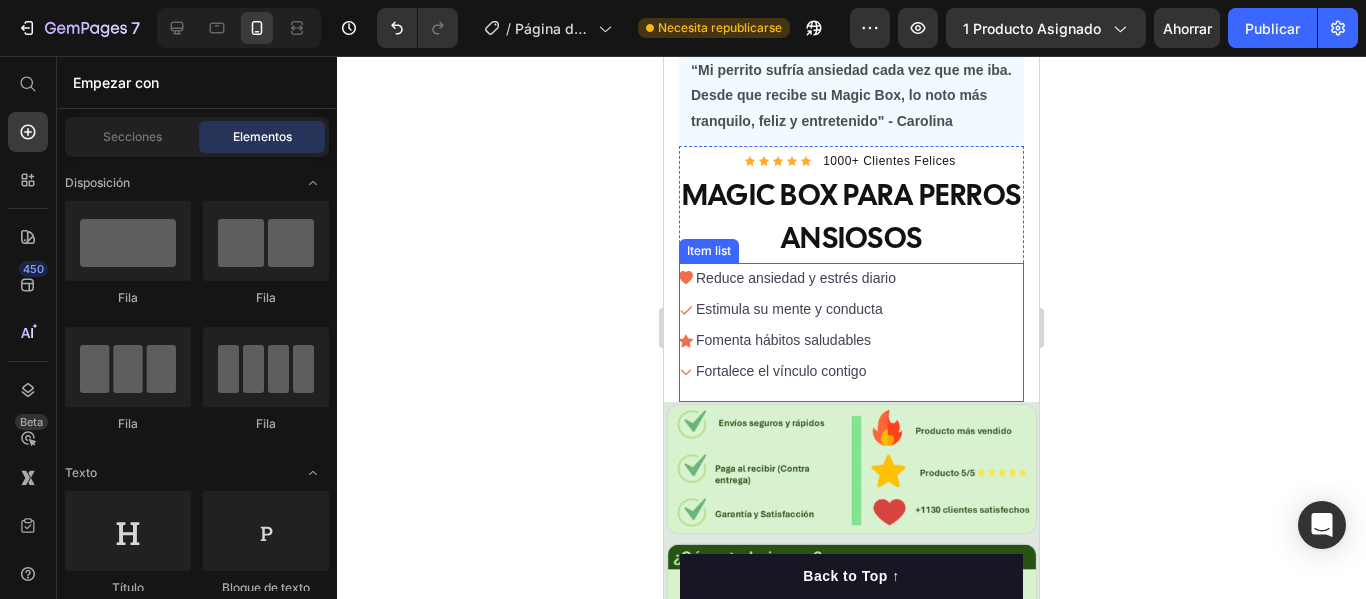 click on "Fomenta hábitos saludables" at bounding box center [796, 340] 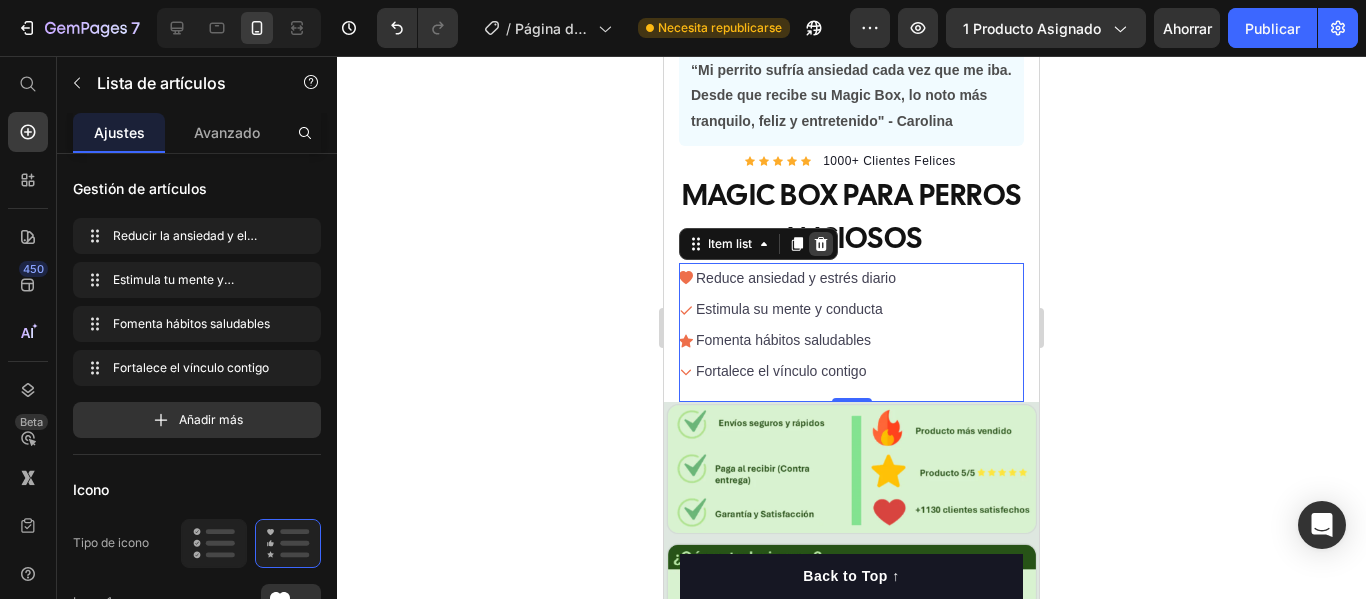 click 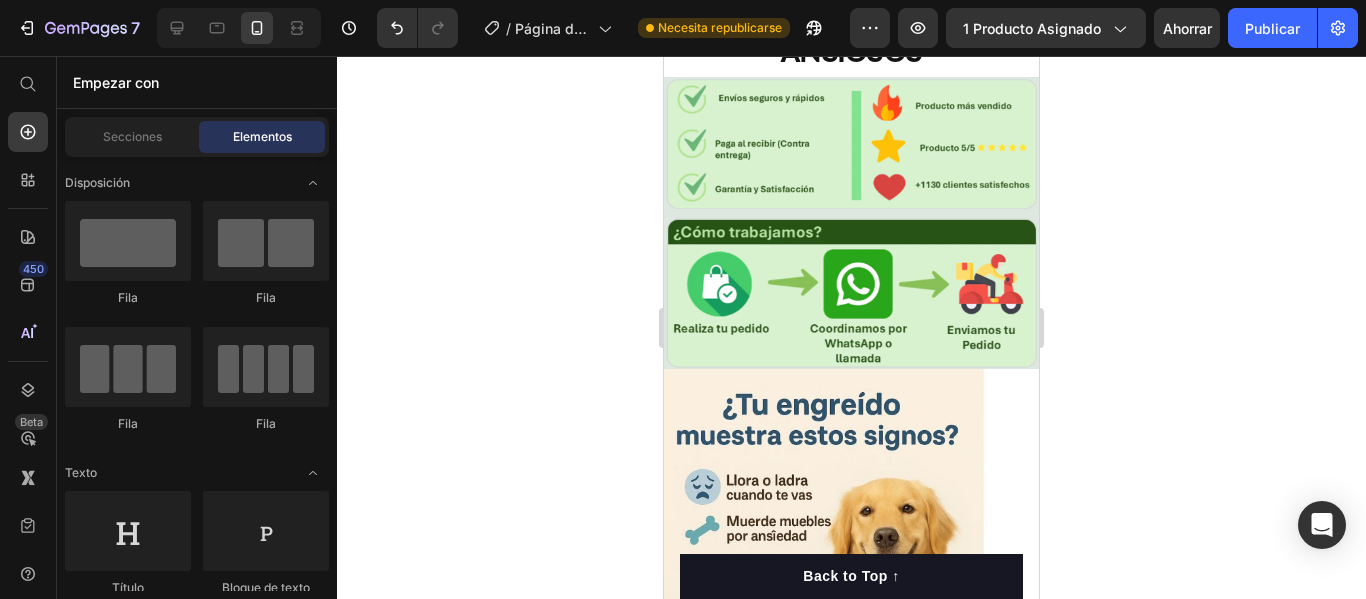 scroll, scrollTop: 687, scrollLeft: 0, axis: vertical 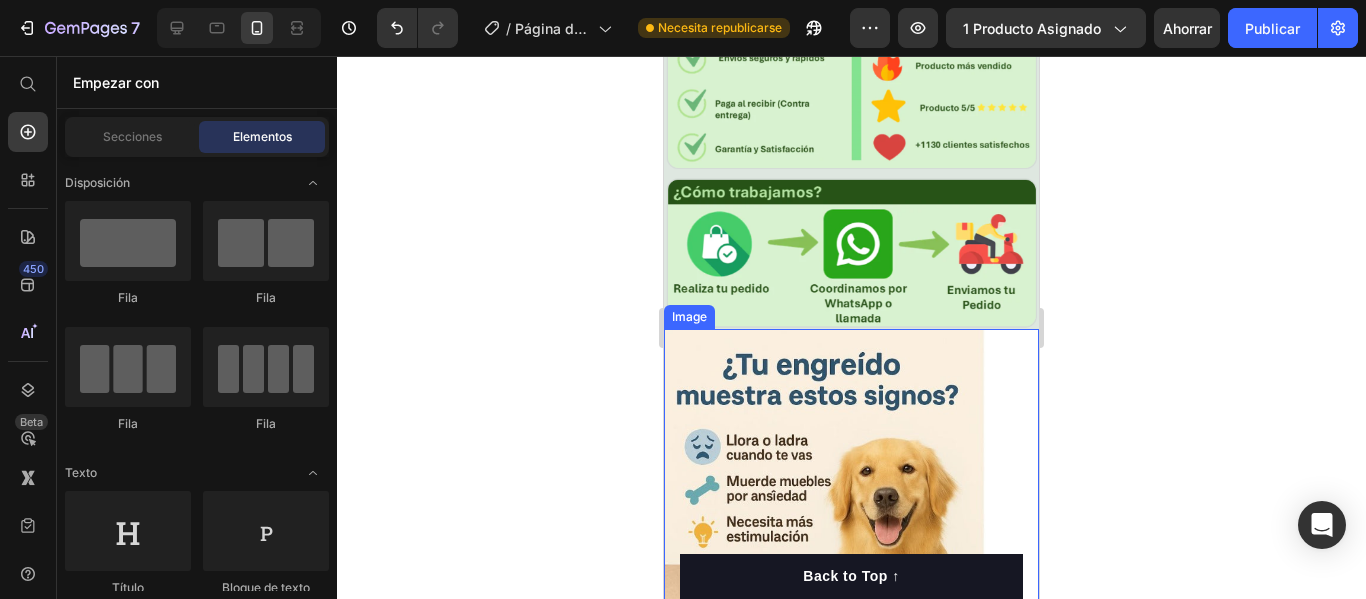 click at bounding box center (851, 579) 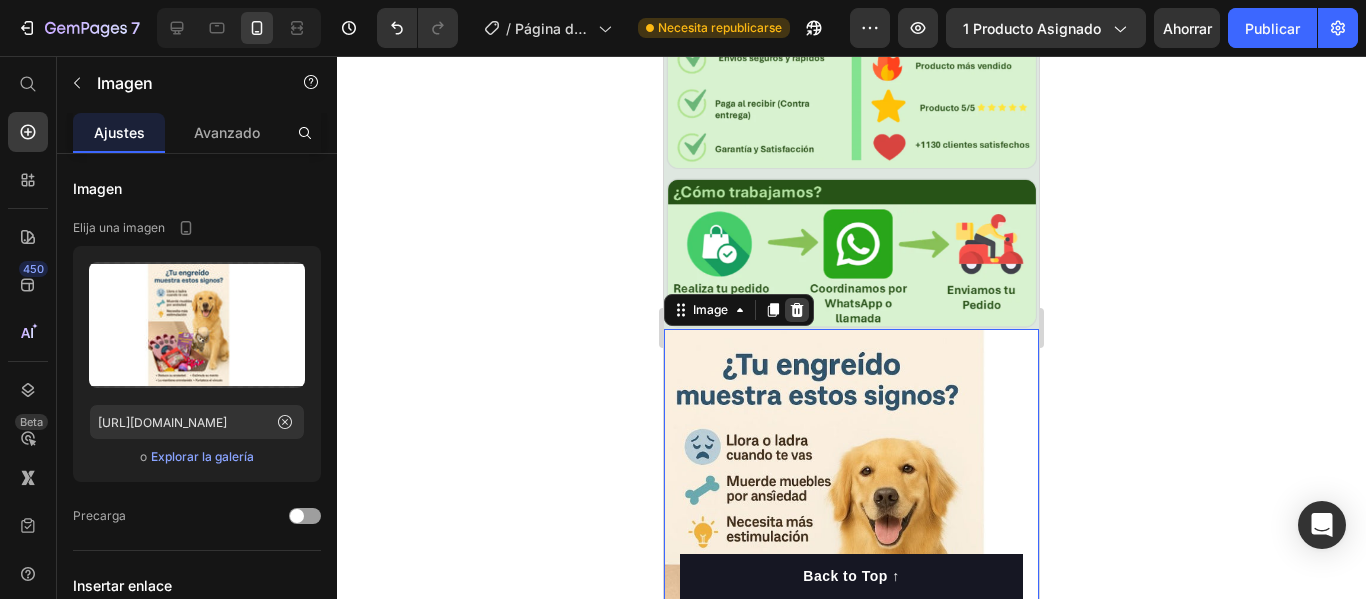 click 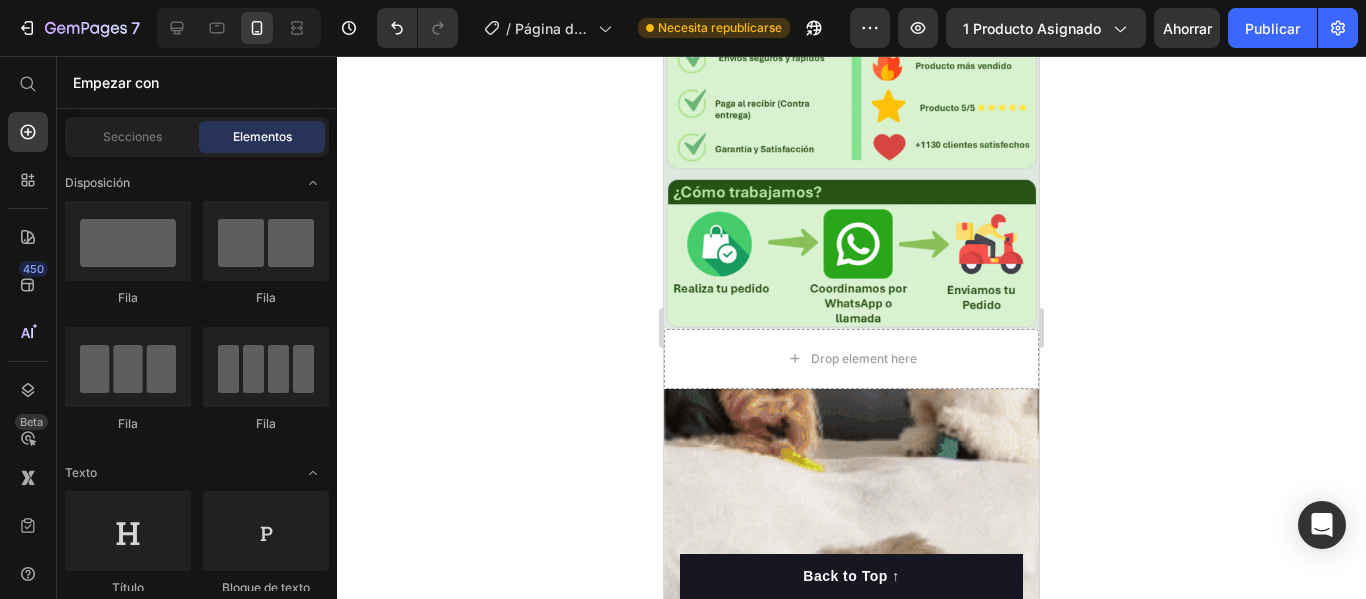 click on "Drop element here" at bounding box center (851, 359) 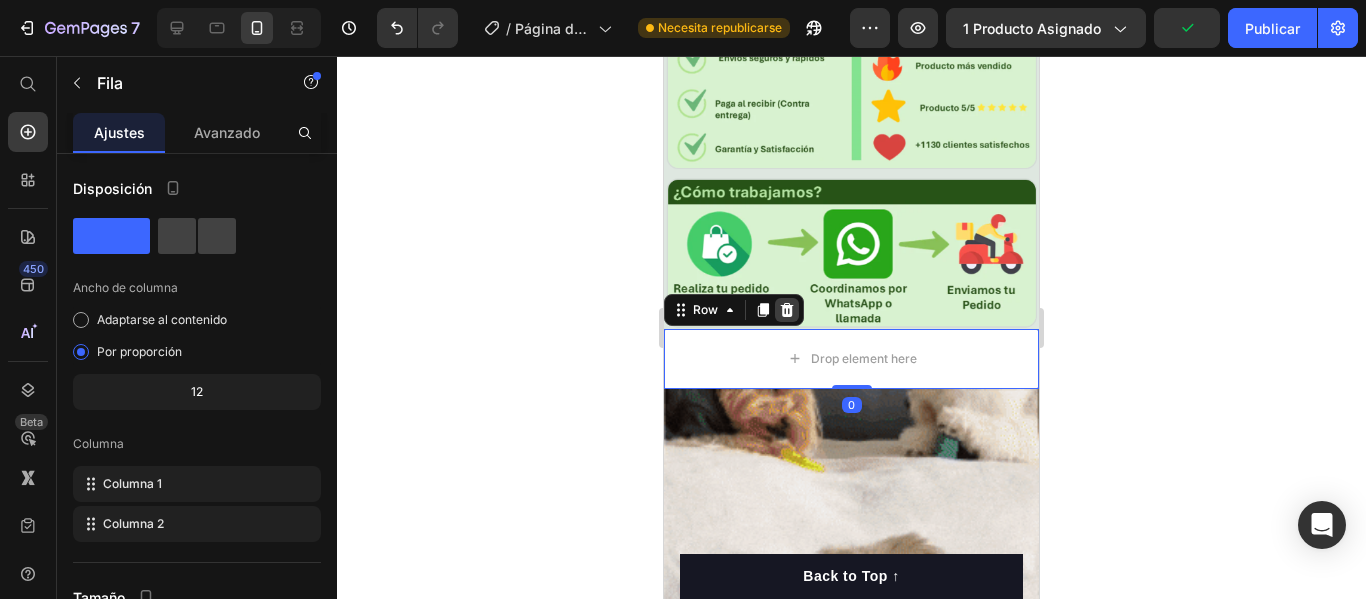 click 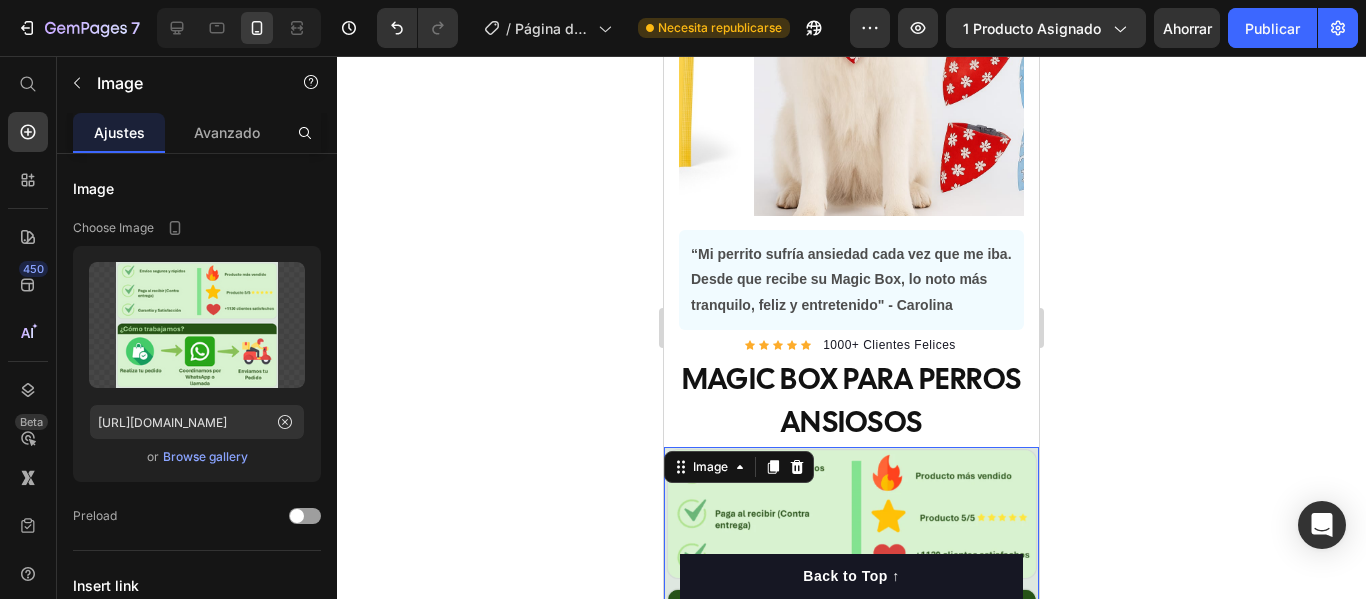 scroll, scrollTop: 253, scrollLeft: 0, axis: vertical 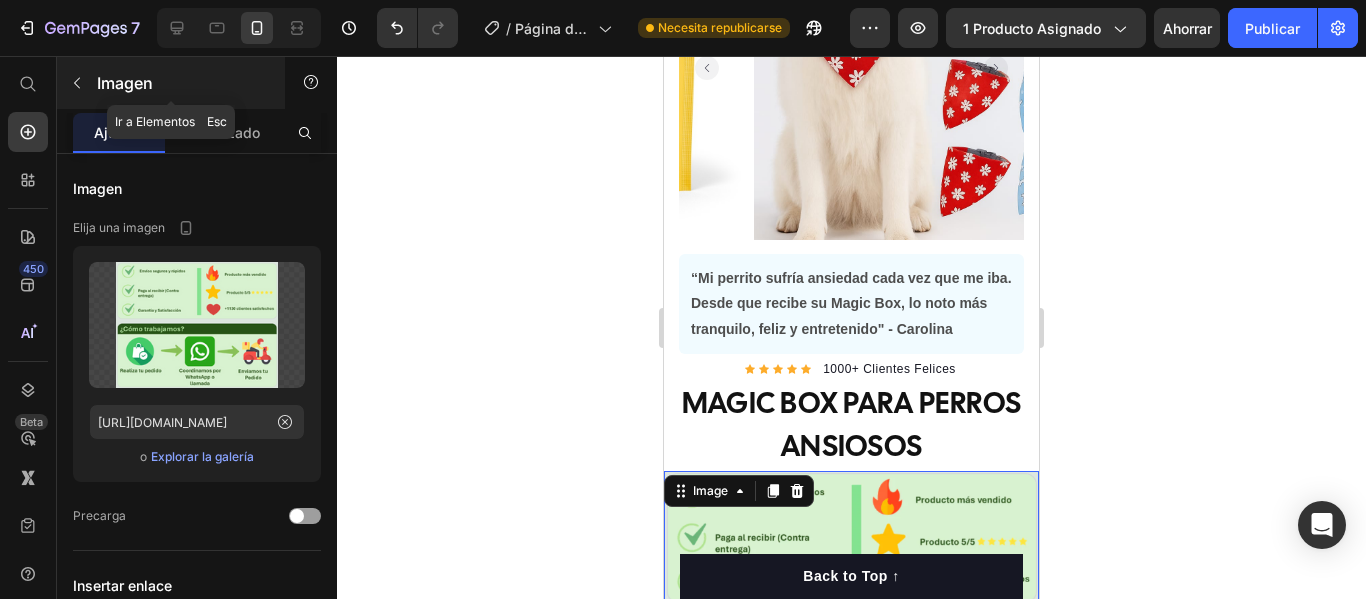 click at bounding box center (77, 83) 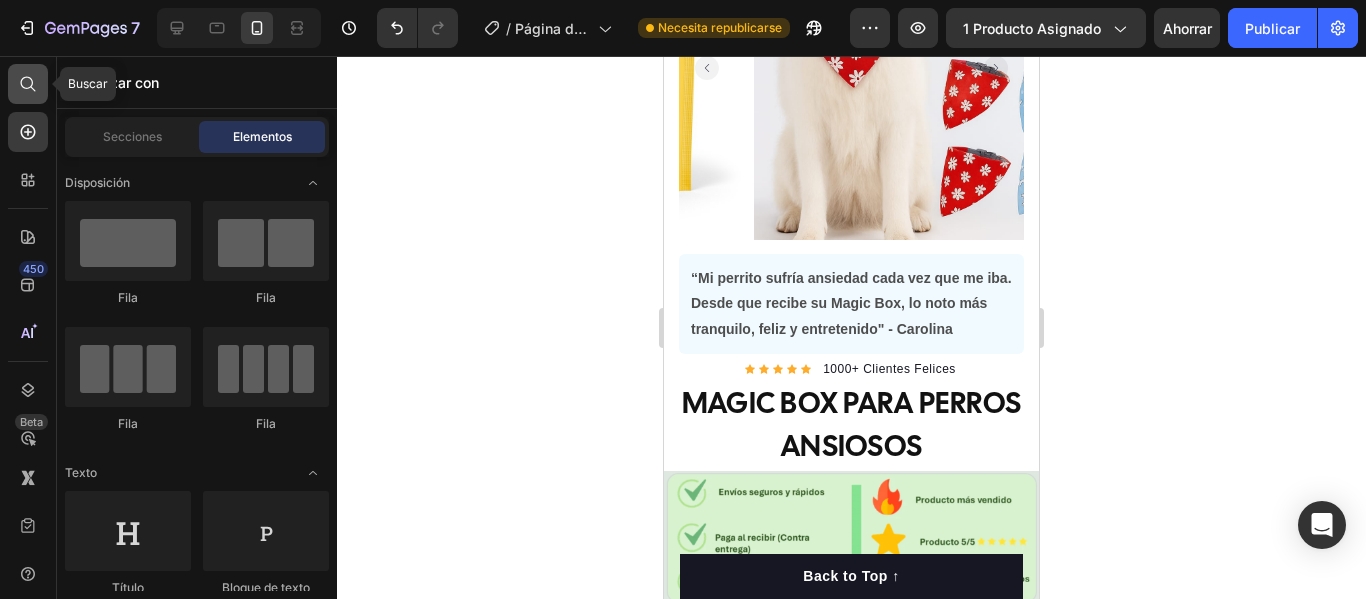 click 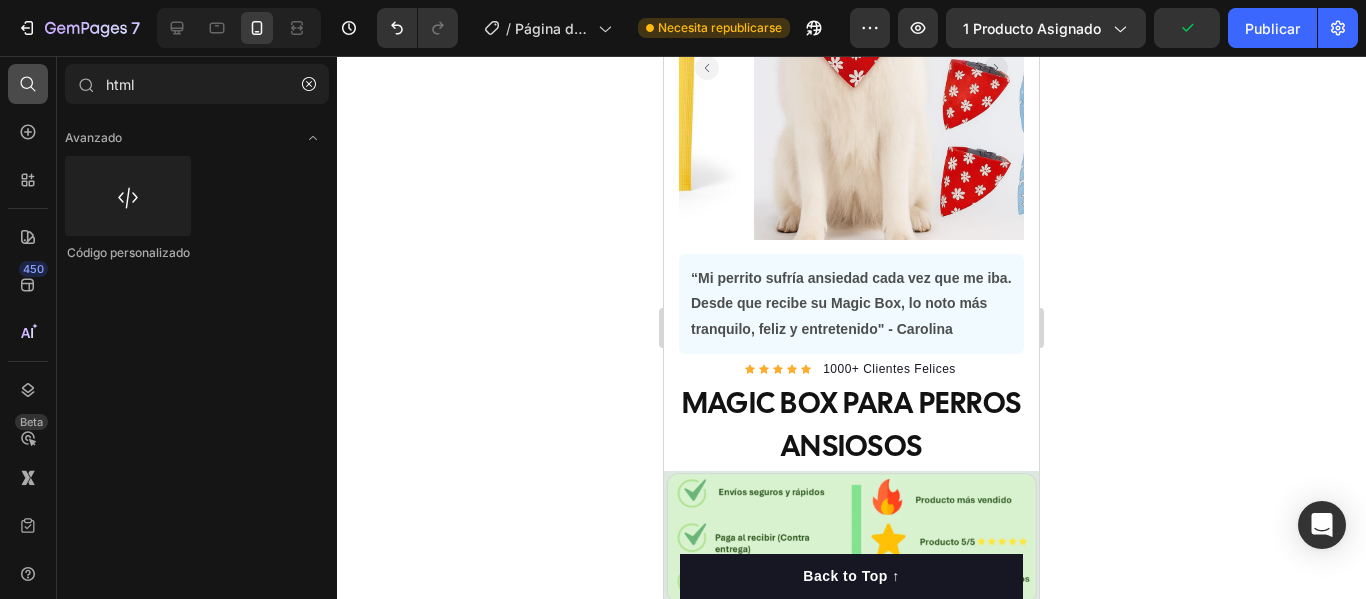 drag, startPoint x: 161, startPoint y: 95, endPoint x: 23, endPoint y: 97, distance: 138.0145 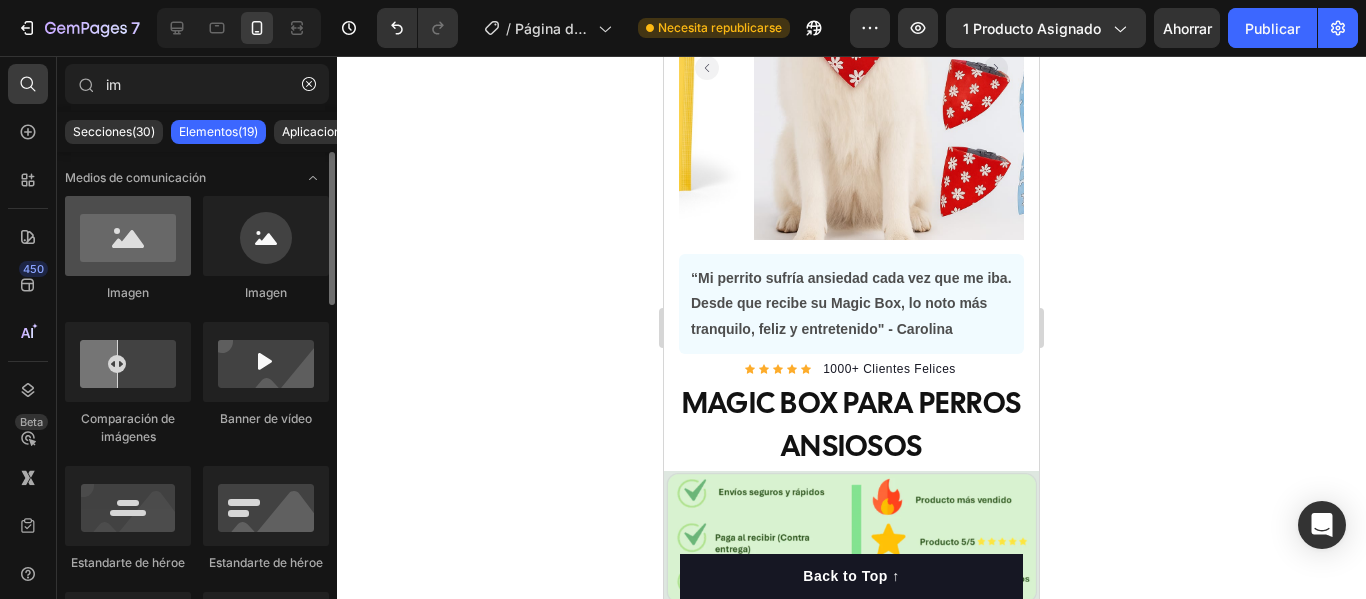 type on "im" 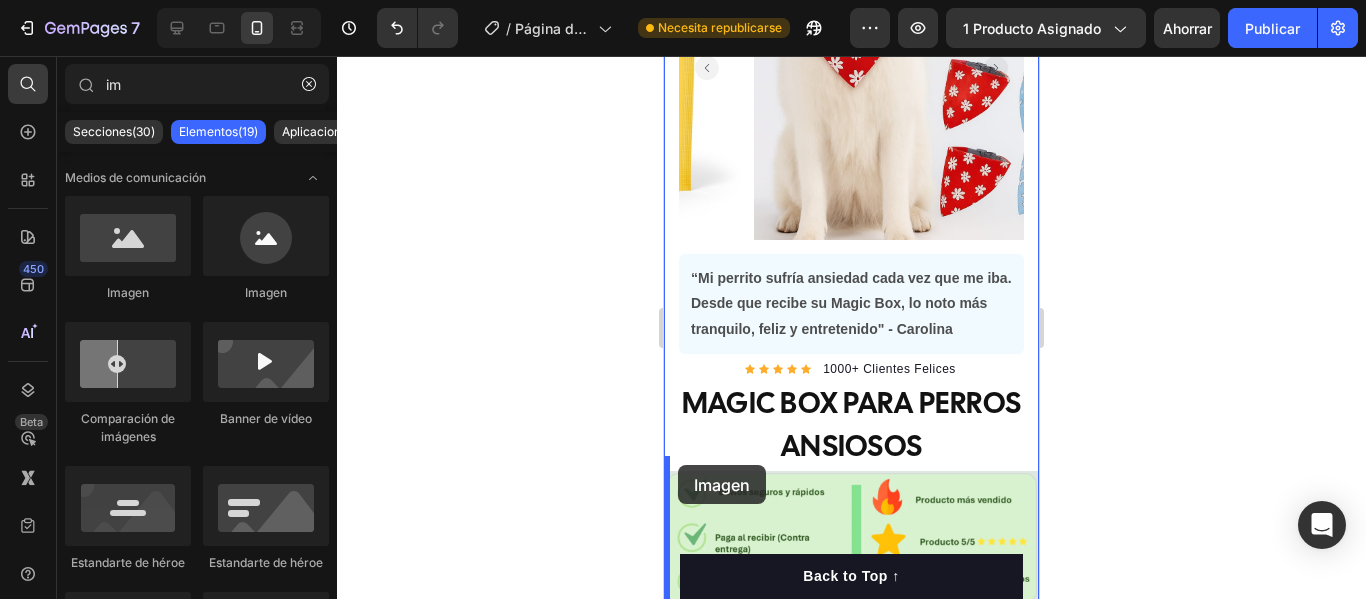 drag, startPoint x: 803, startPoint y: 303, endPoint x: 678, endPoint y: 465, distance: 204.61916 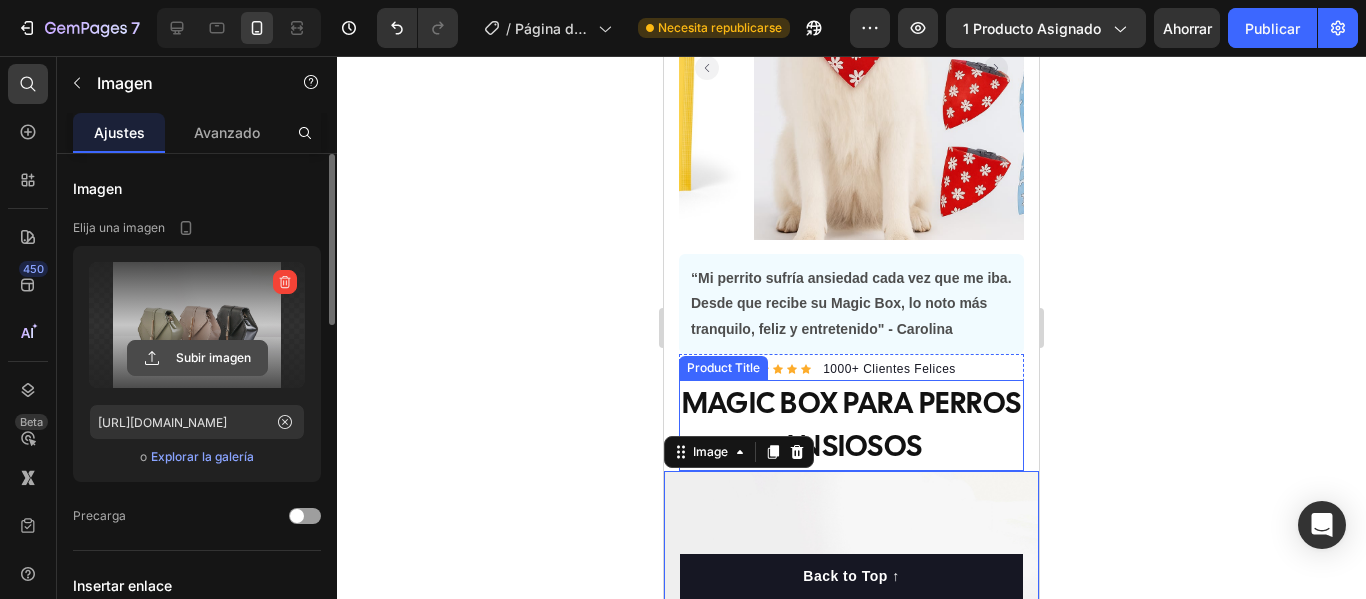 click 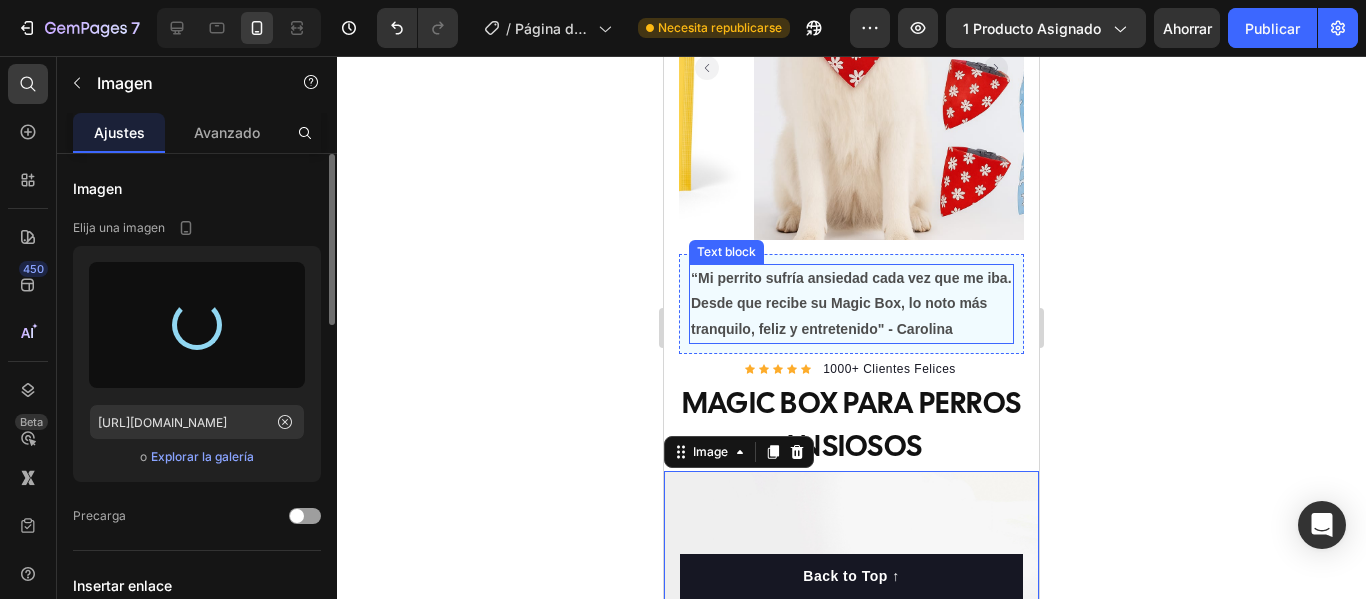 type on "[URL][DOMAIN_NAME]" 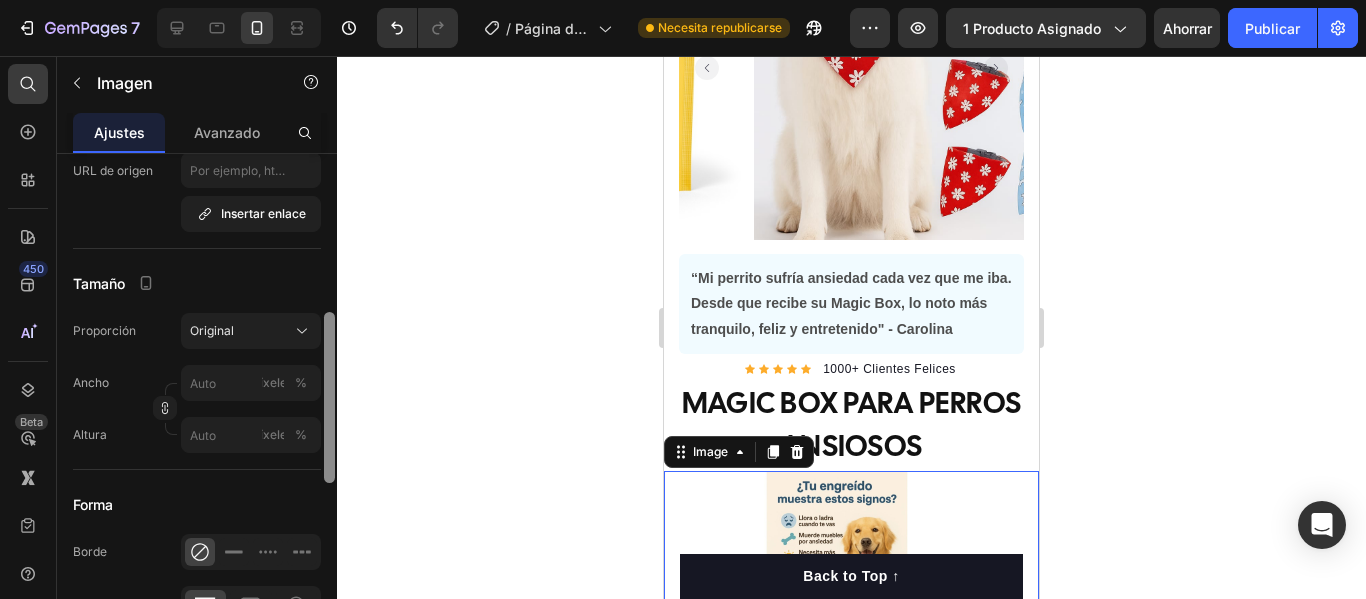 scroll, scrollTop: 465, scrollLeft: 0, axis: vertical 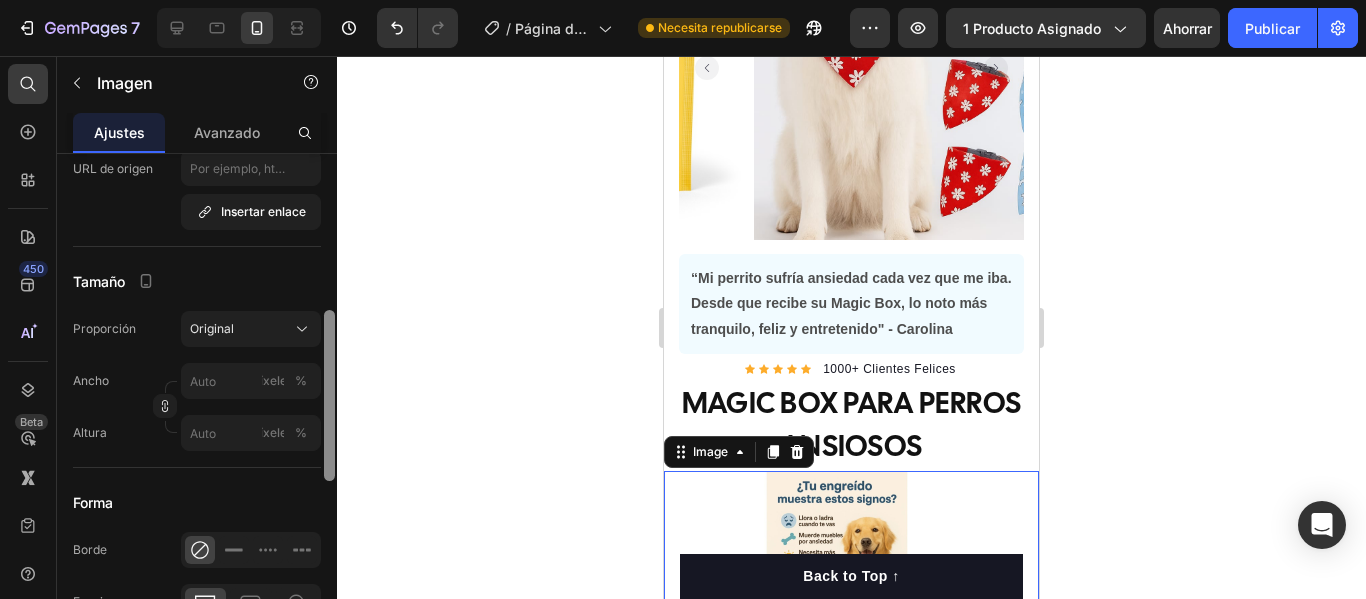 drag, startPoint x: 327, startPoint y: 302, endPoint x: 329, endPoint y: 461, distance: 159.01257 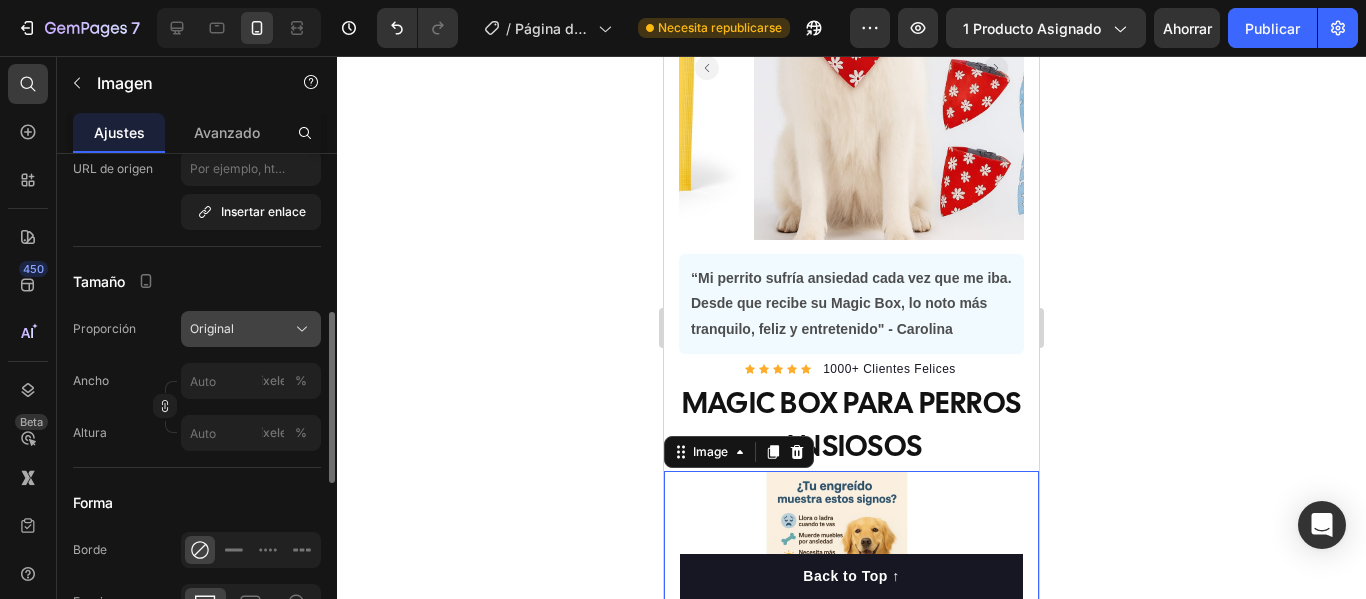 click on "Original" 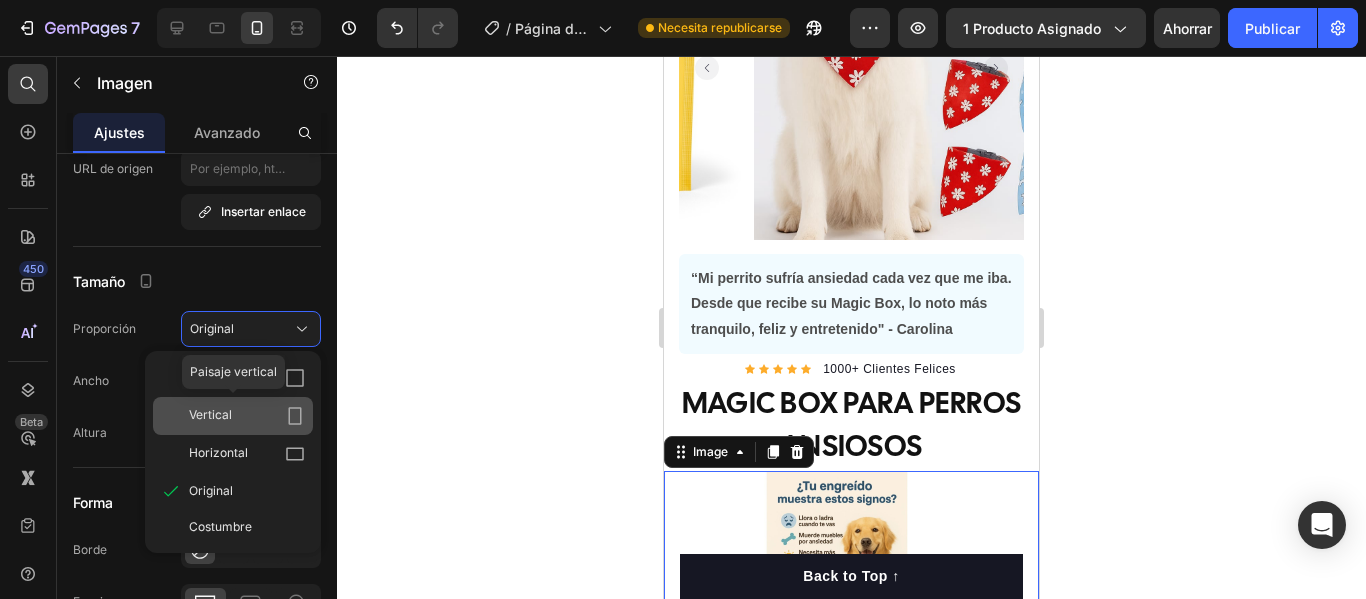 click on "Vertical" at bounding box center (247, 416) 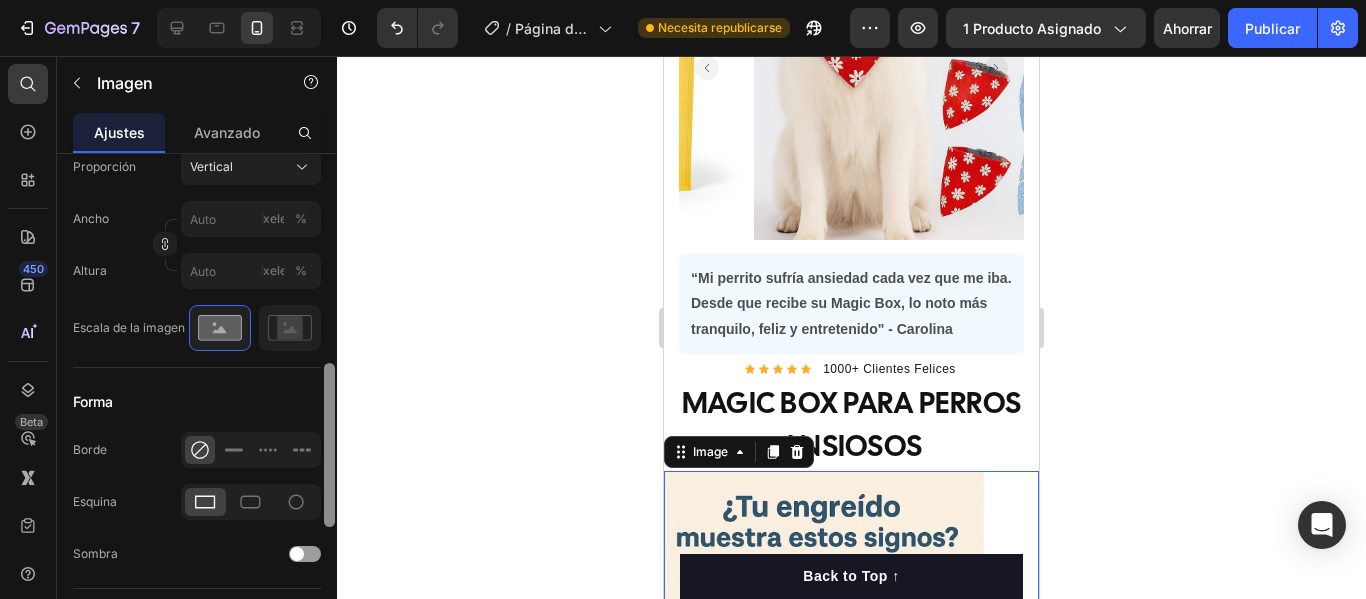 drag, startPoint x: 324, startPoint y: 382, endPoint x: 332, endPoint y: 437, distance: 55.578773 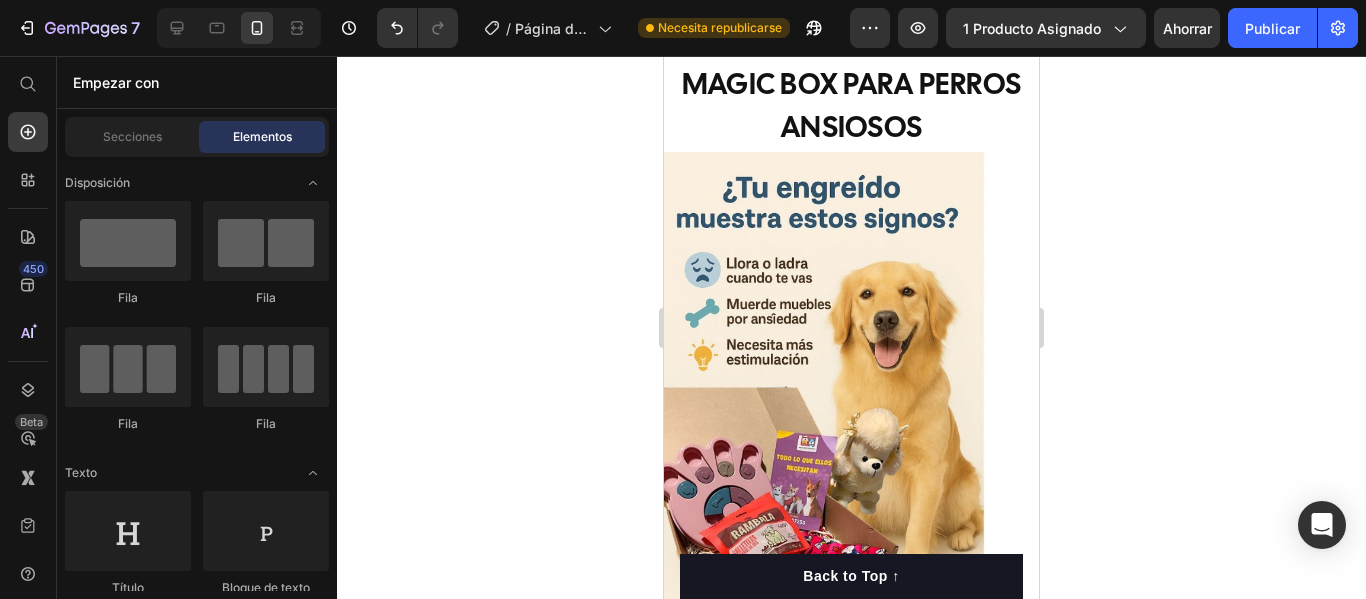 scroll, scrollTop: 546, scrollLeft: 0, axis: vertical 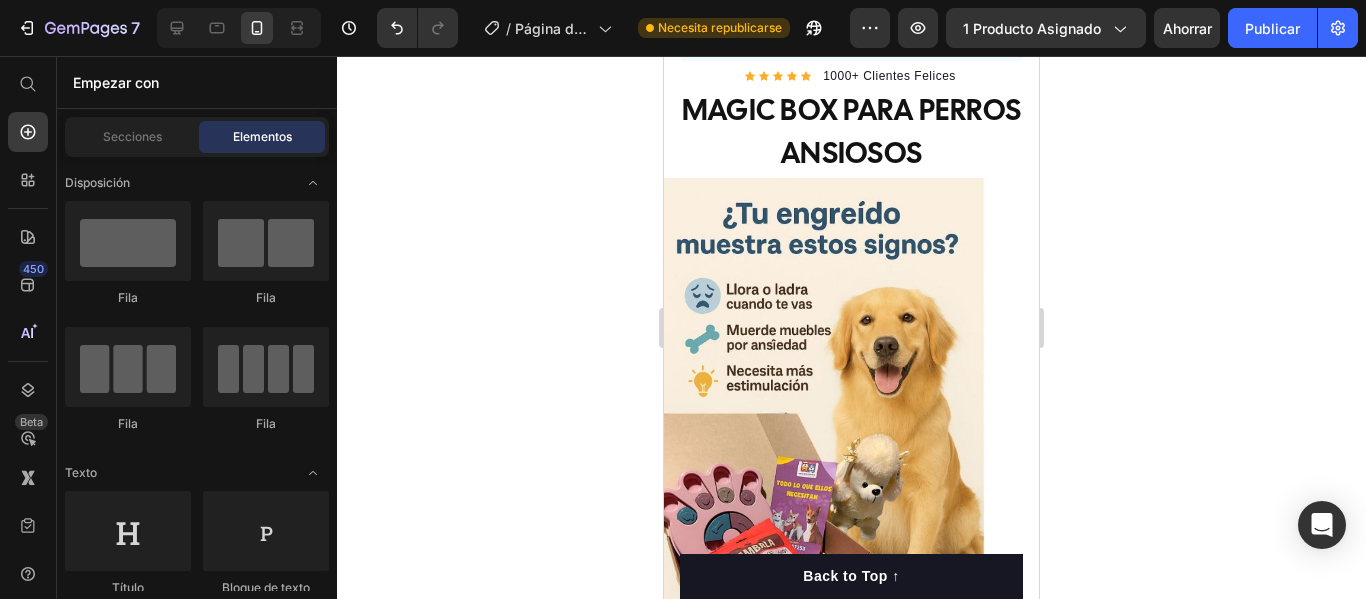 drag, startPoint x: 1027, startPoint y: 125, endPoint x: 1746, endPoint y: 203, distance: 723.2185 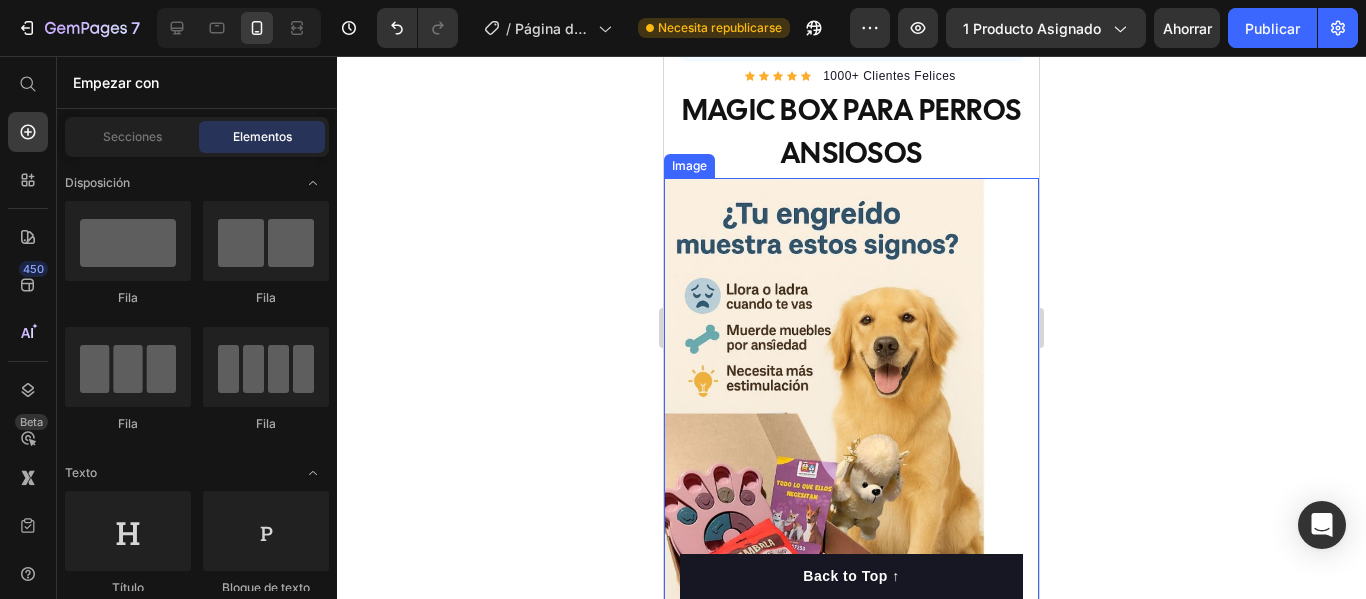 click at bounding box center (851, 428) 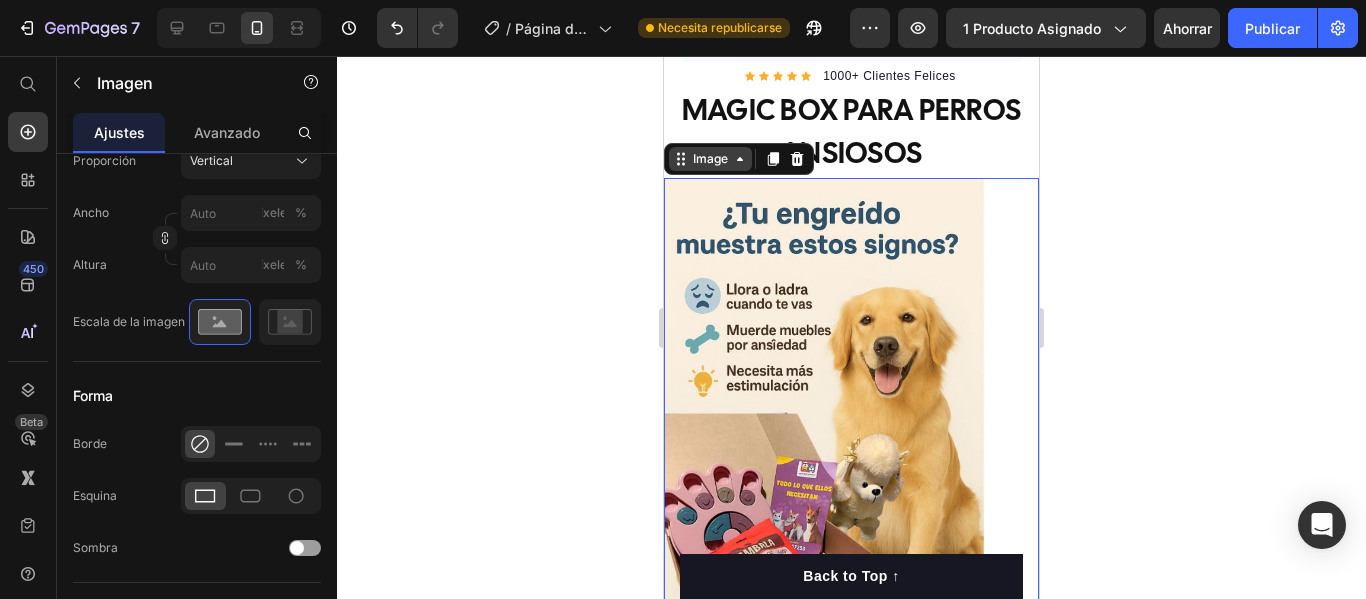 click 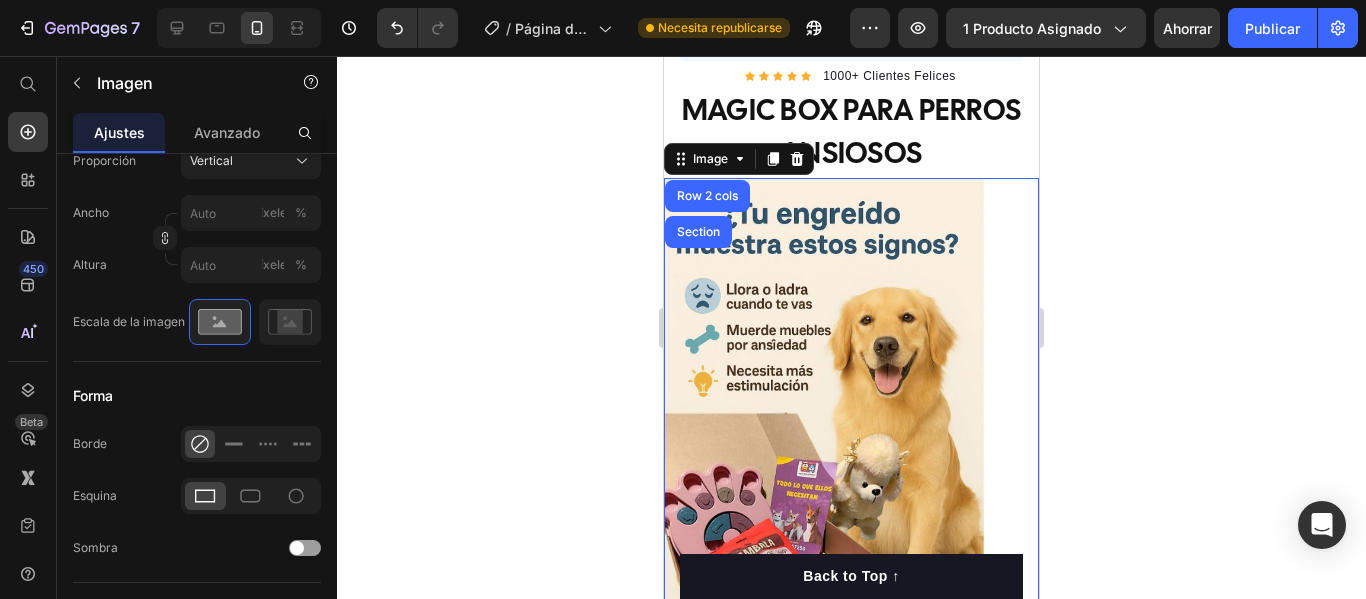 click at bounding box center (851, 428) 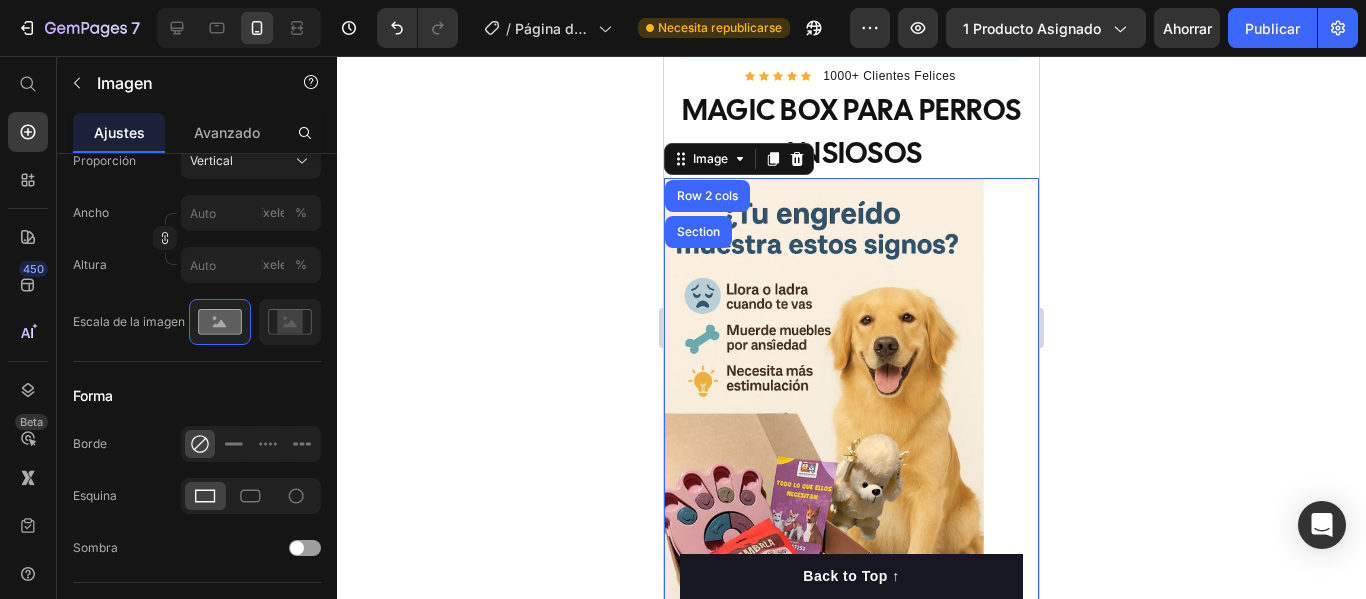 click 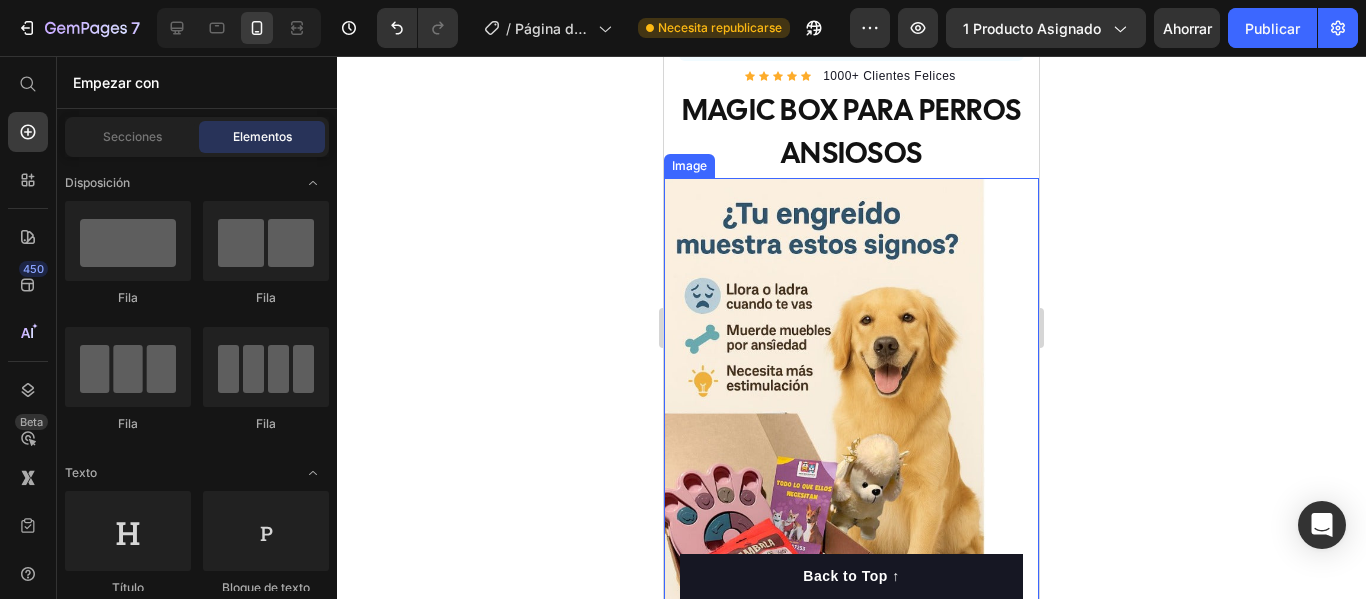 click at bounding box center (851, 428) 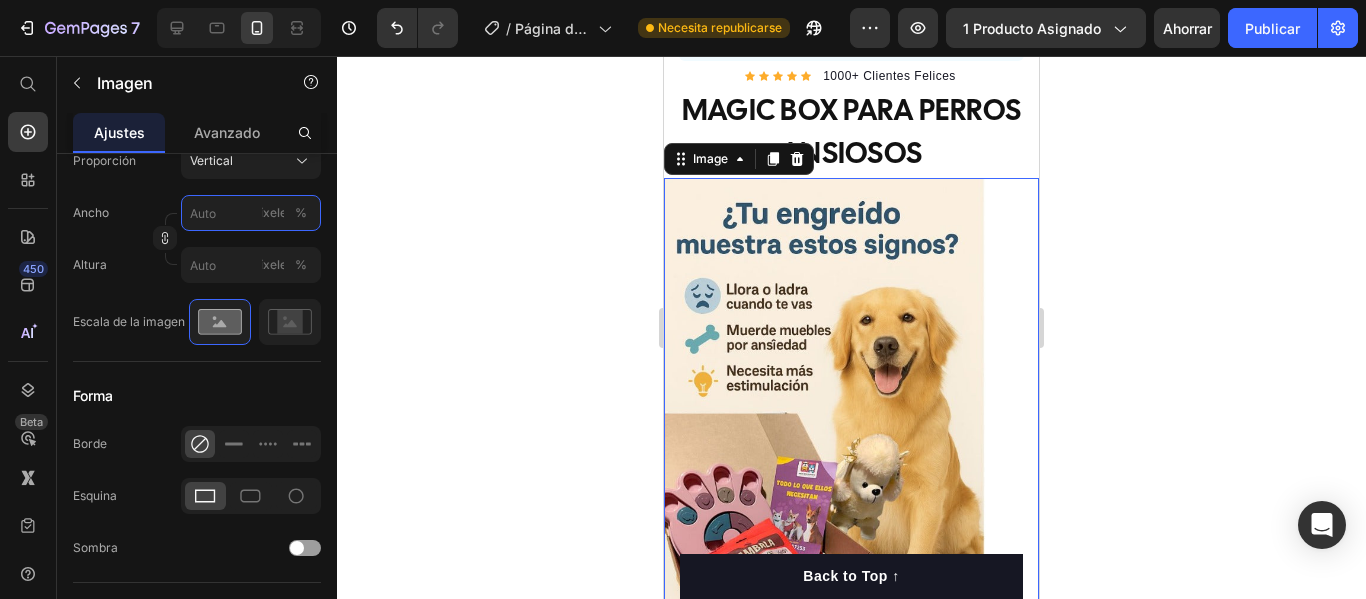 click on "píxeles %" at bounding box center [251, 213] 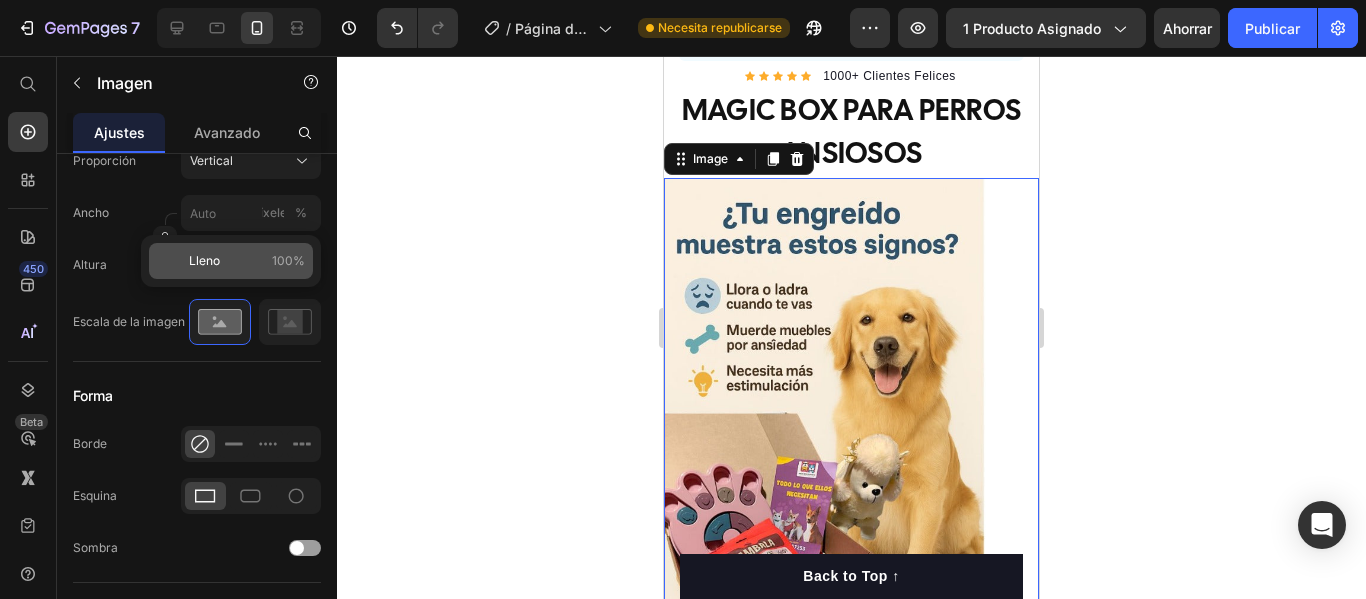 click on "Lleno 100%" 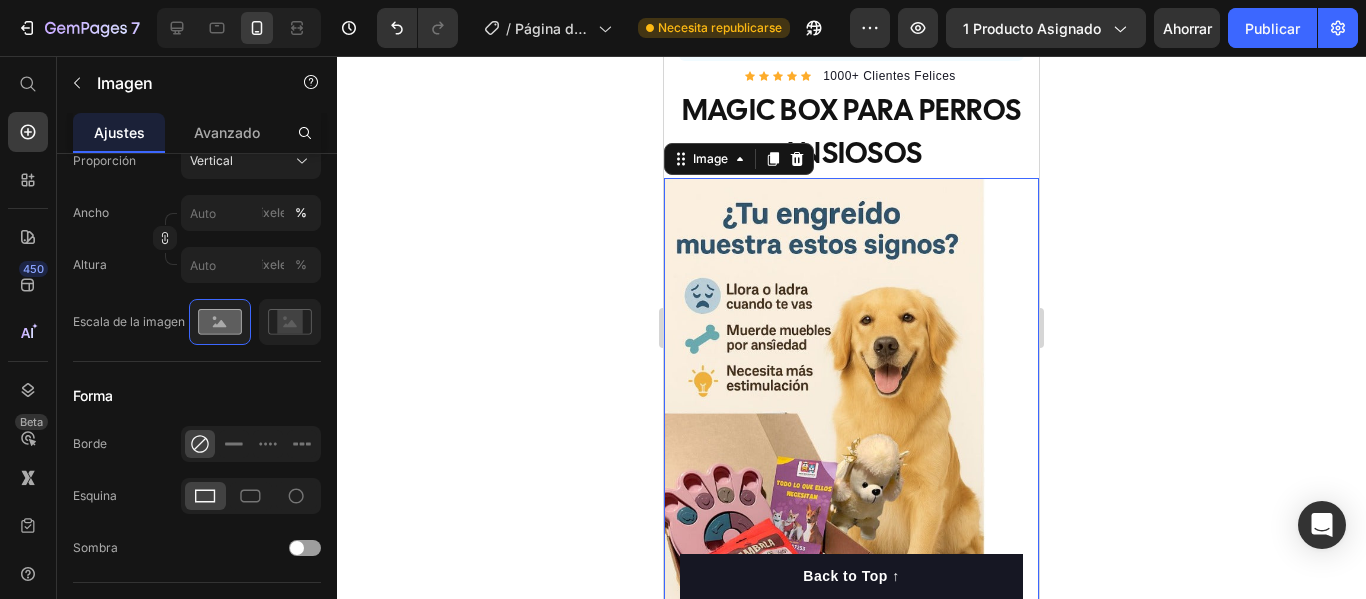 type on "100" 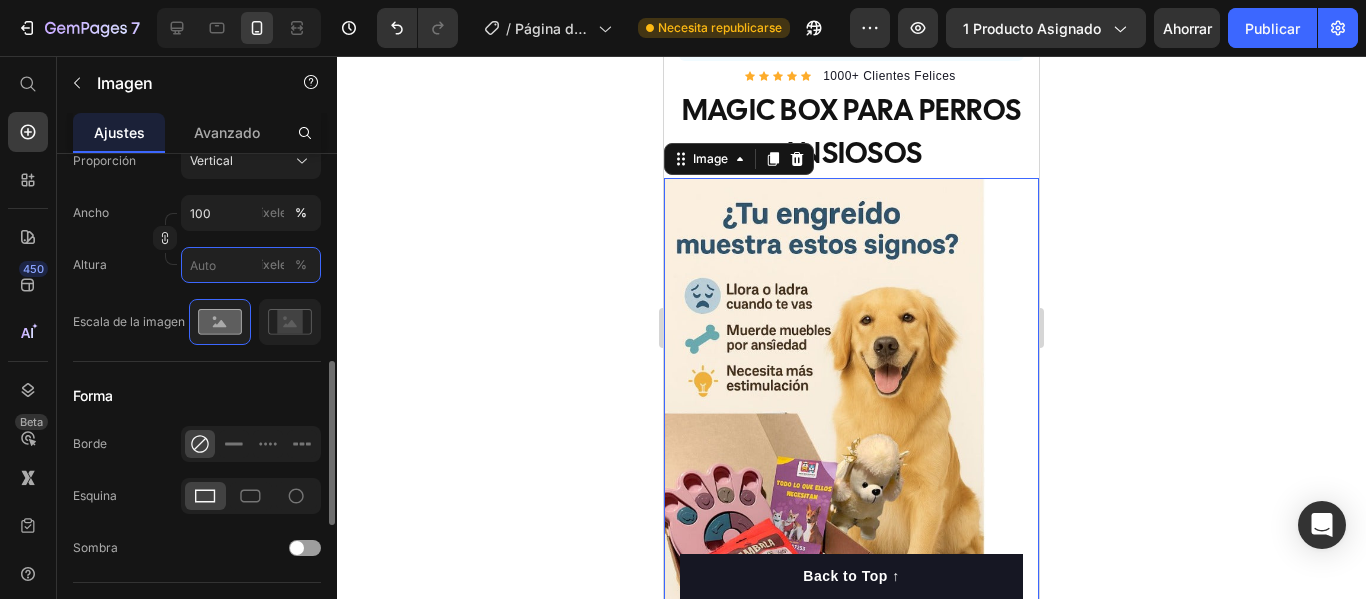 click on "píxeles %" at bounding box center (251, 265) 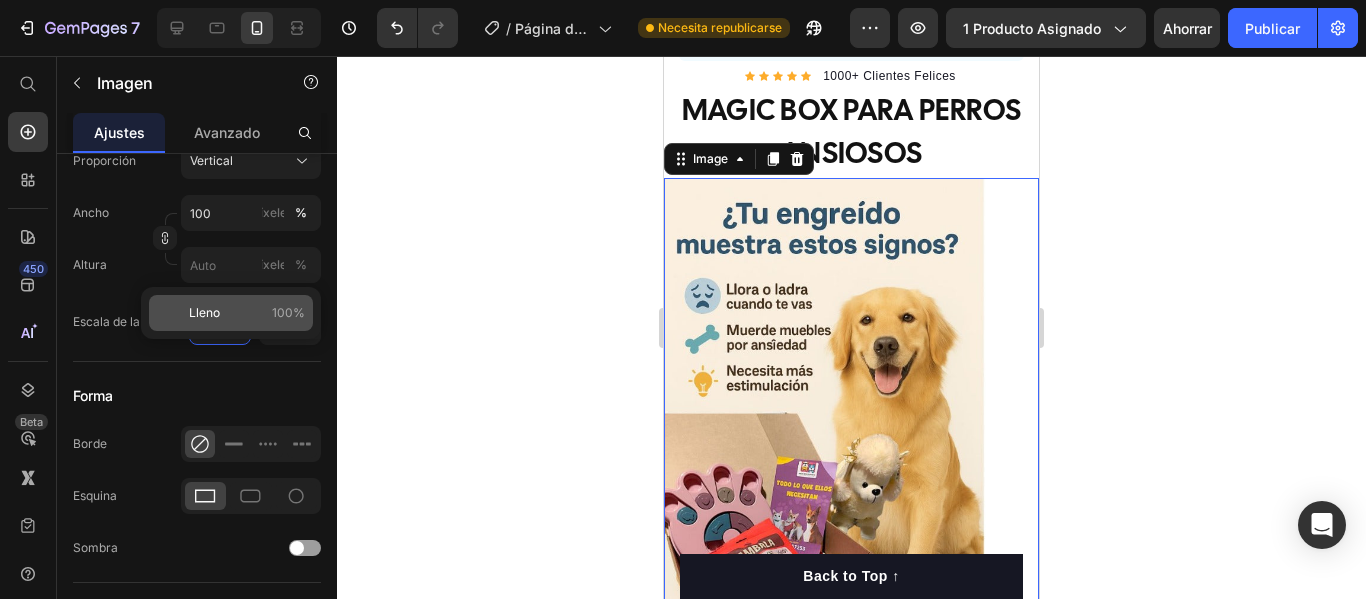 click on "Lleno 100%" 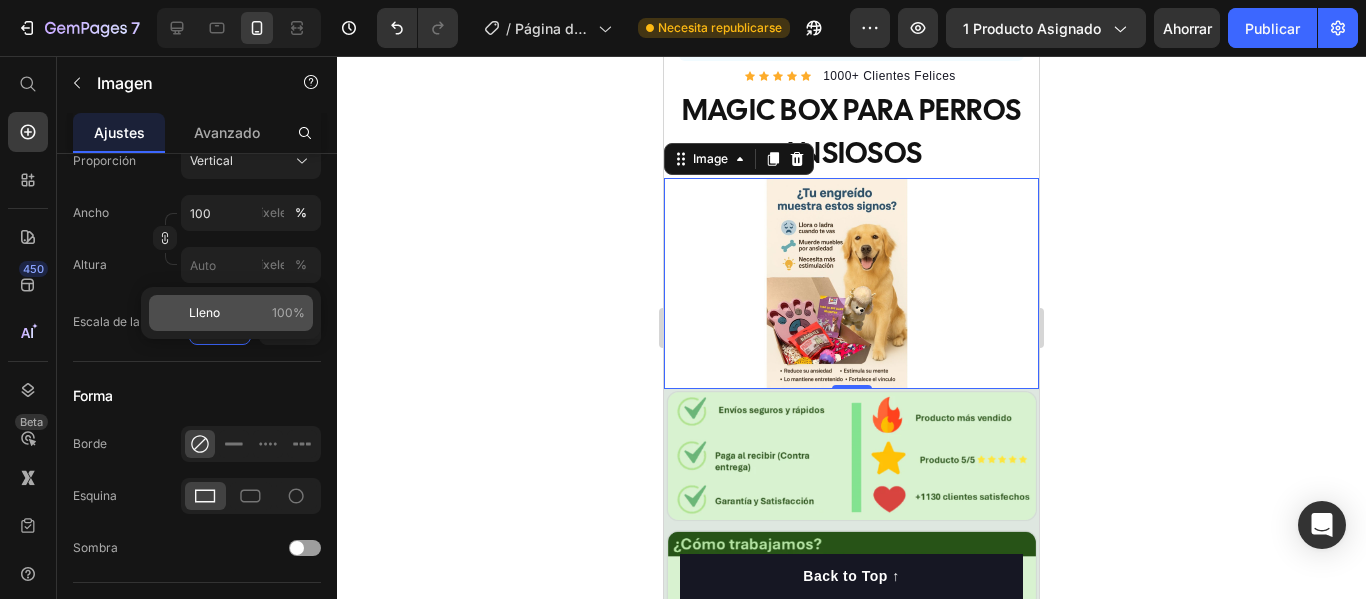 type on "100" 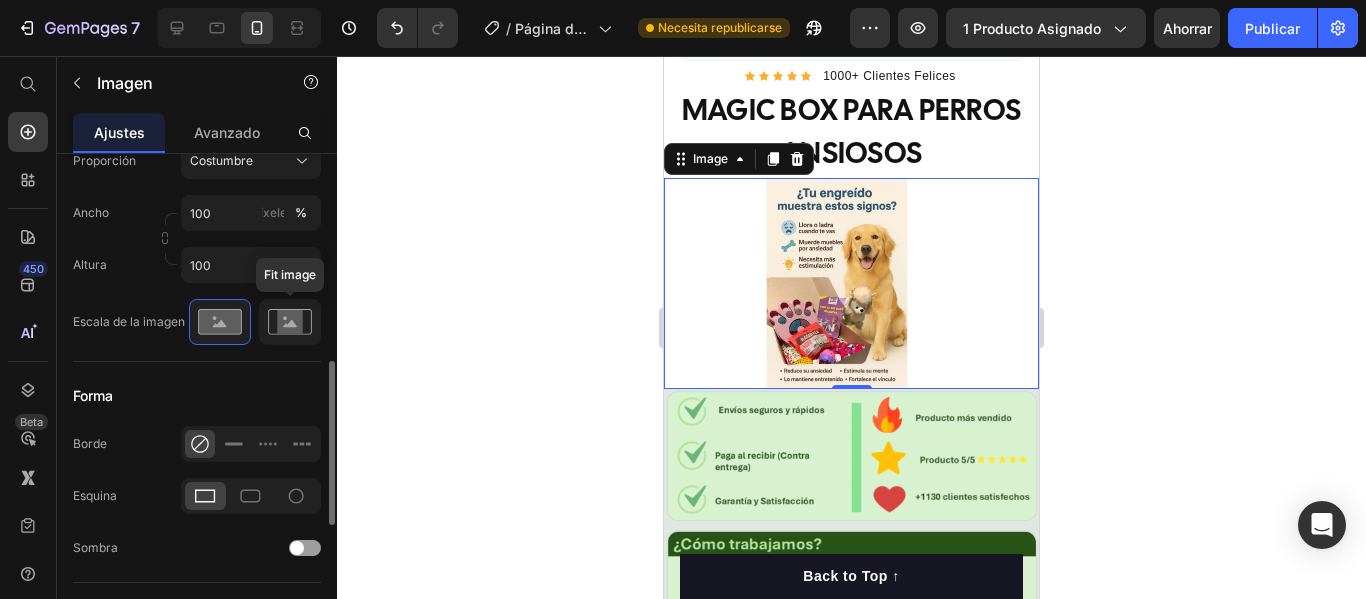 click 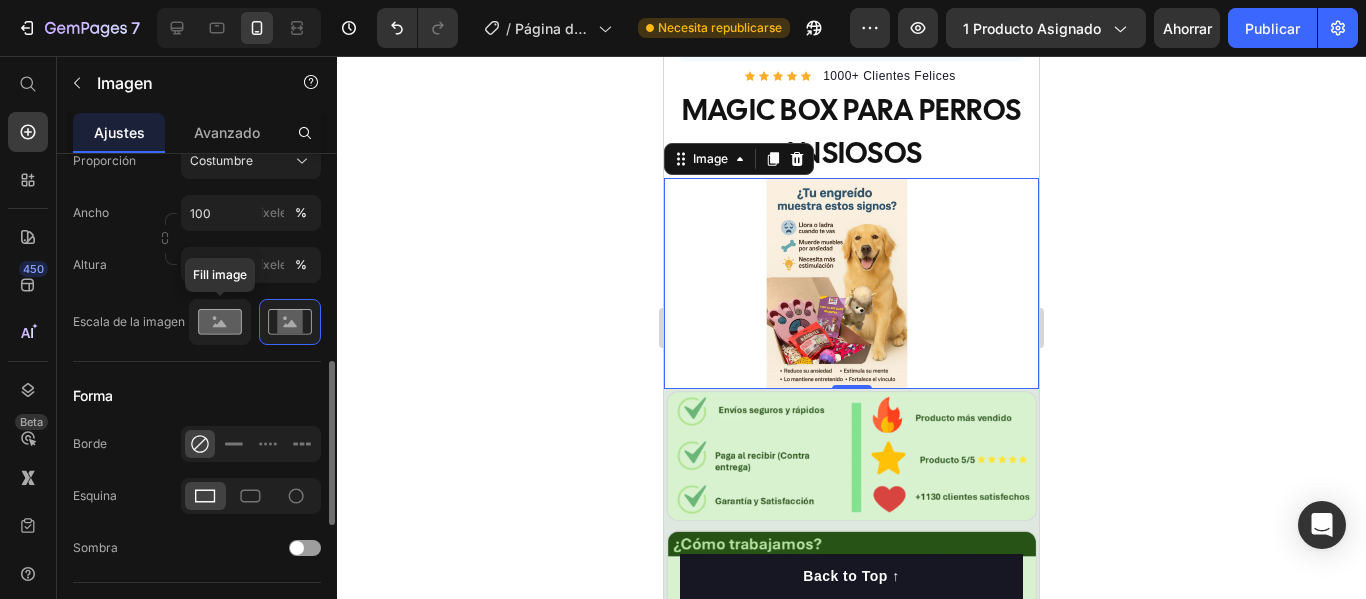 click 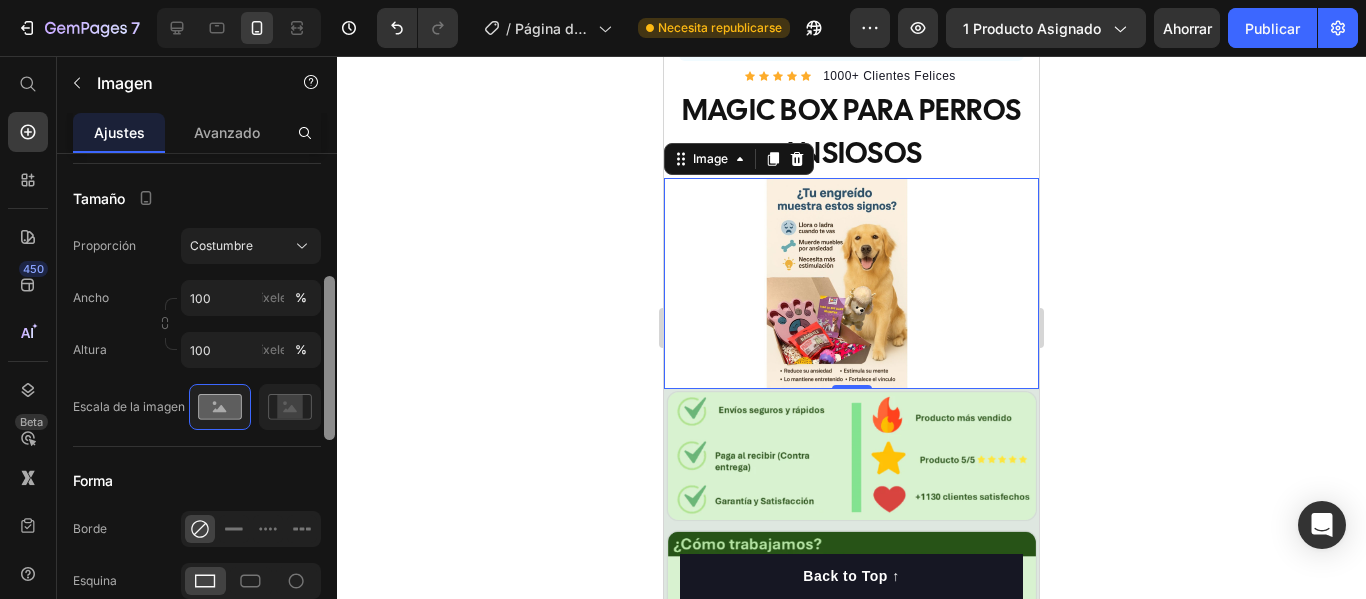 drag, startPoint x: 330, startPoint y: 428, endPoint x: 328, endPoint y: 381, distance: 47.042534 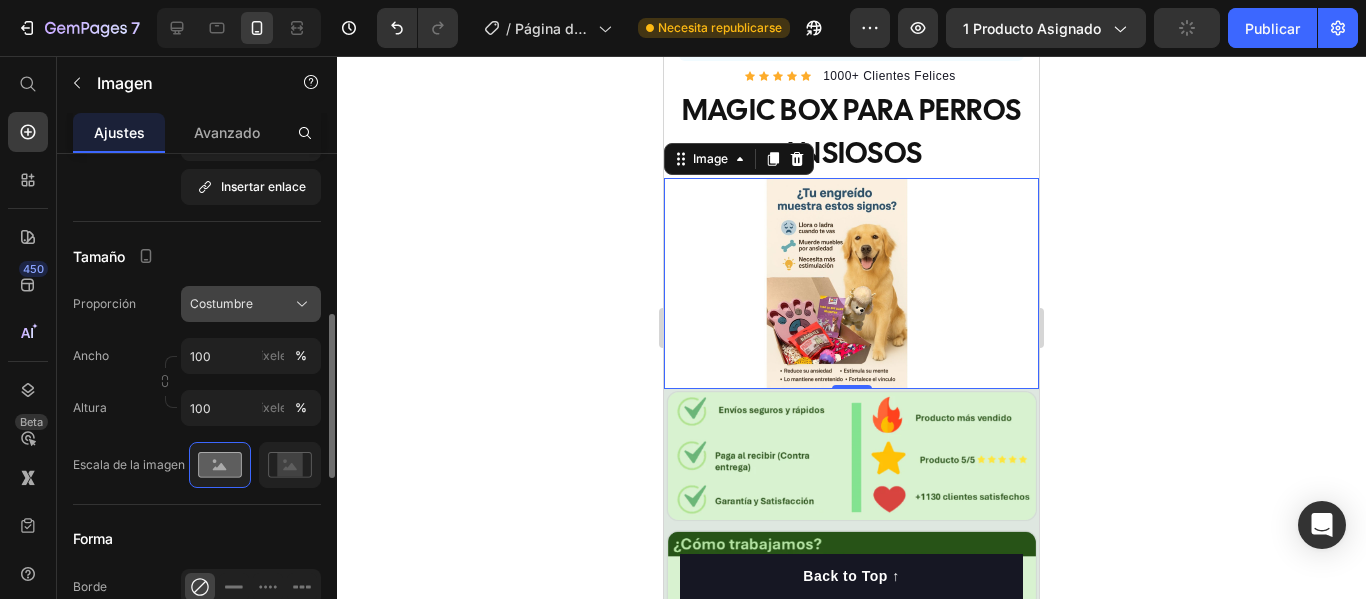 click on "Costumbre" 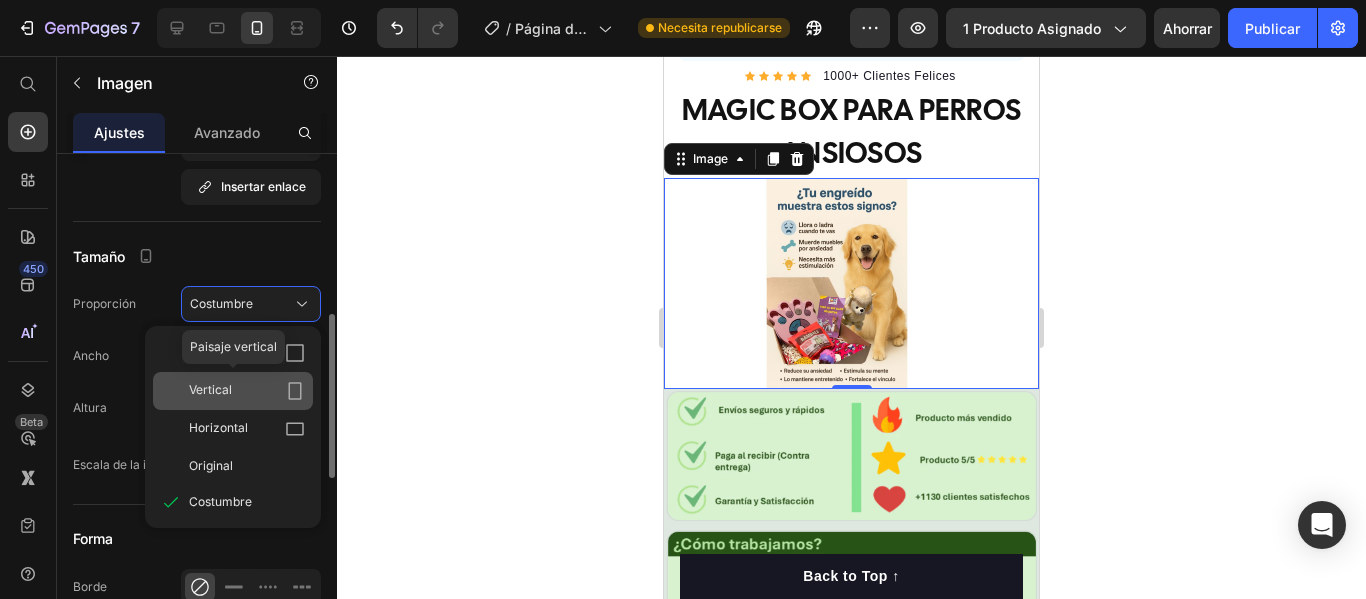 click on "Vertical" at bounding box center (247, 391) 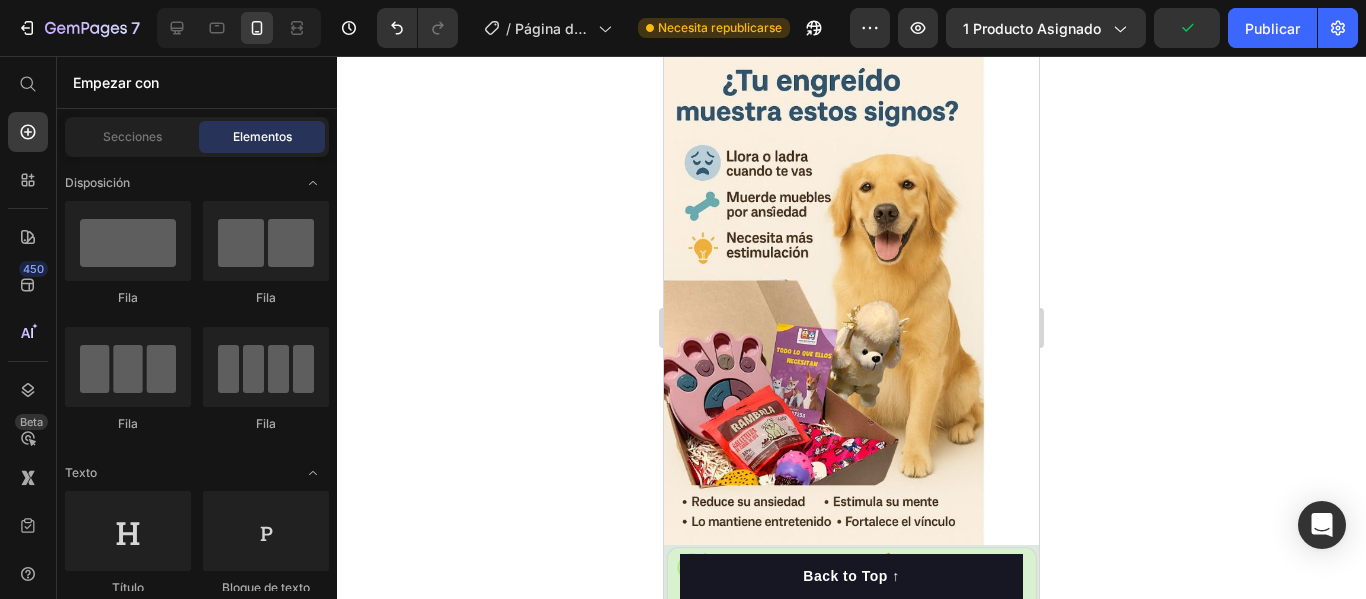 scroll, scrollTop: 652, scrollLeft: 0, axis: vertical 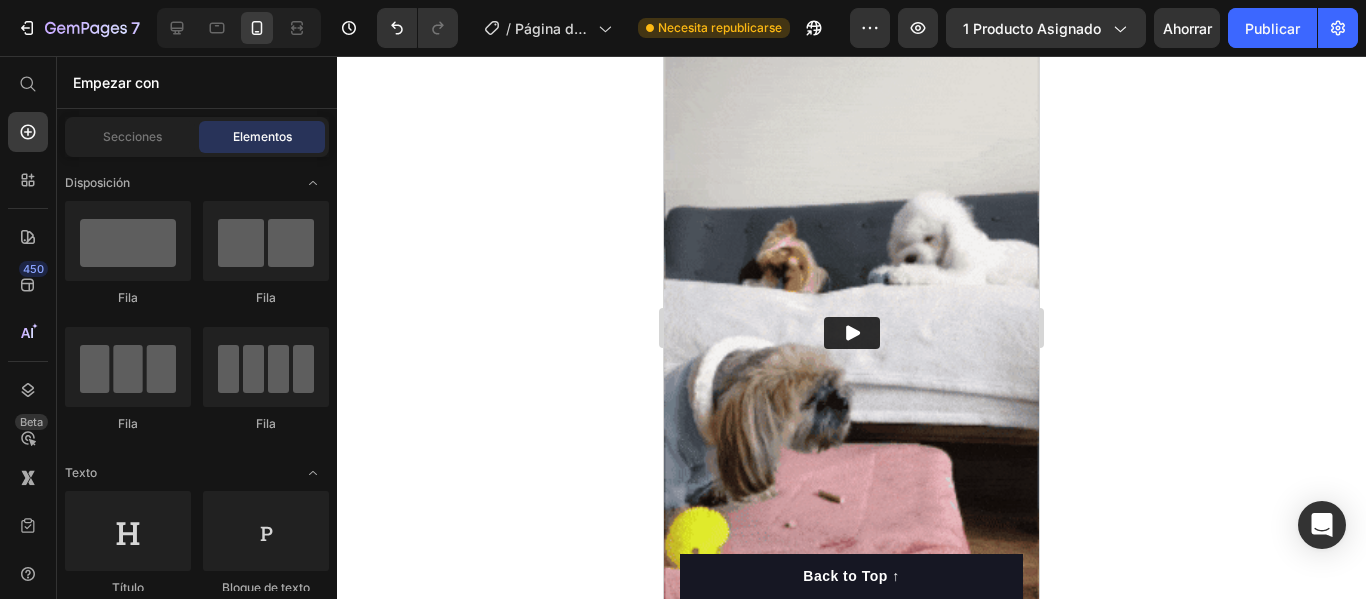 drag, startPoint x: 1028, startPoint y: 141, endPoint x: 1718, endPoint y: 320, distance: 712.8401 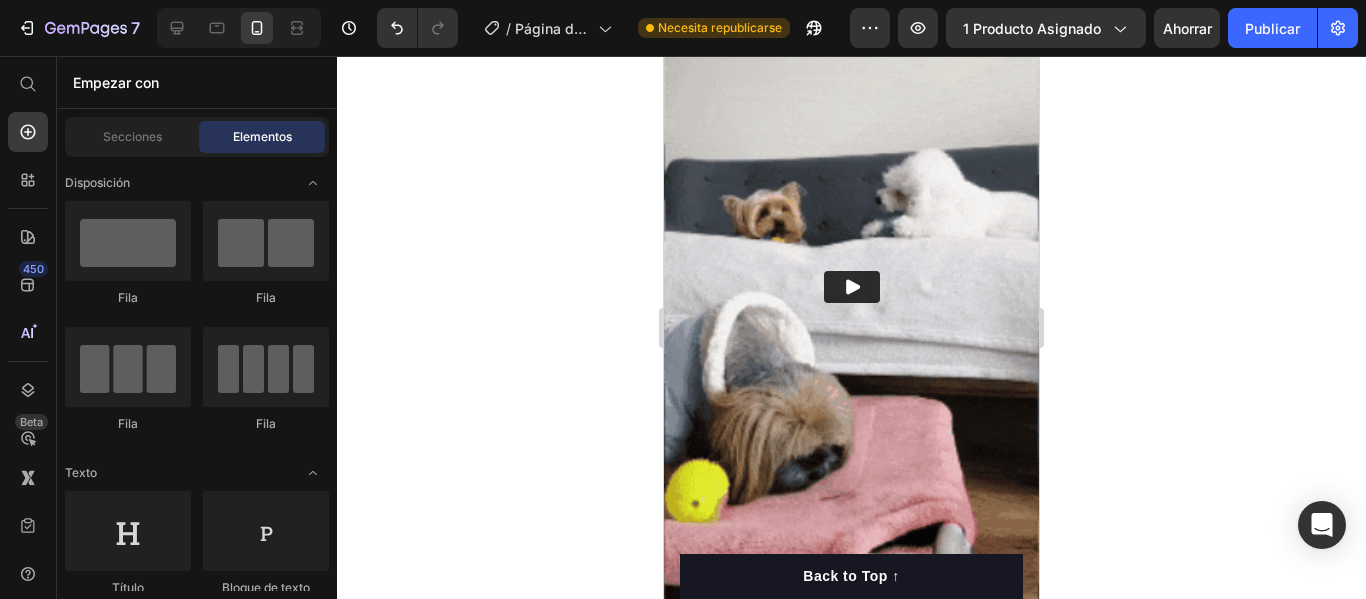 scroll, scrollTop: 2288, scrollLeft: 0, axis: vertical 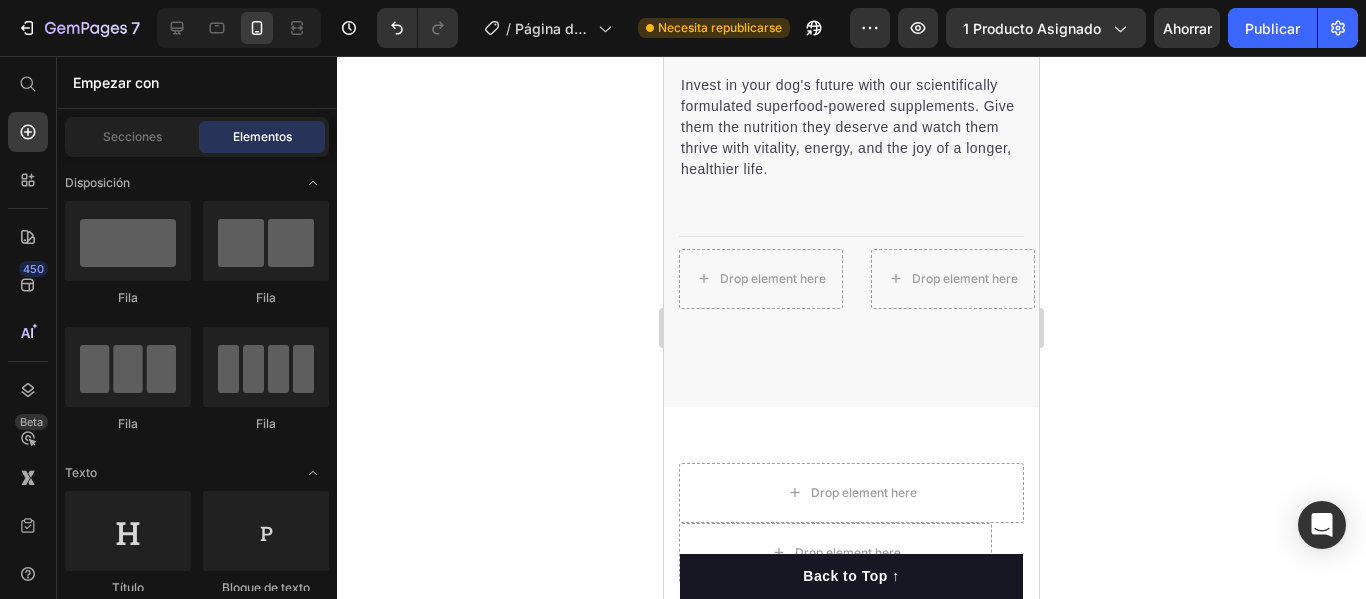 drag, startPoint x: 1033, startPoint y: 261, endPoint x: 1727, endPoint y: 376, distance: 703.46356 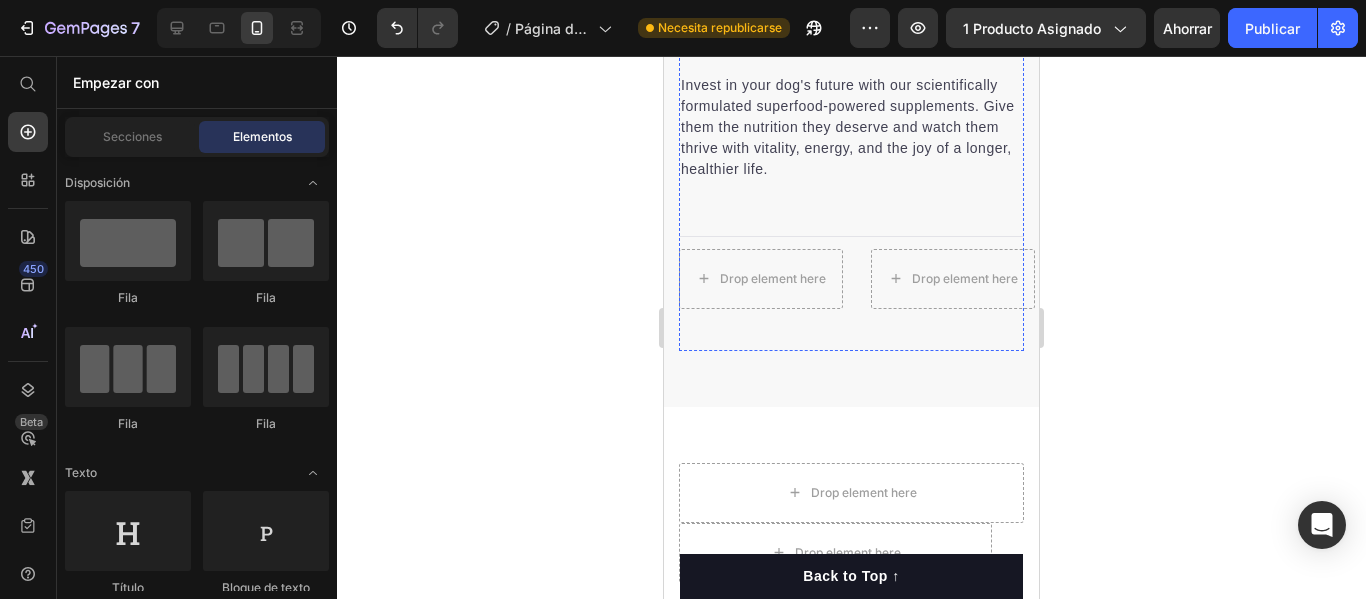 click on "Nutrition is the foundation for longer, healthier lives in dogs." at bounding box center [851, -36] 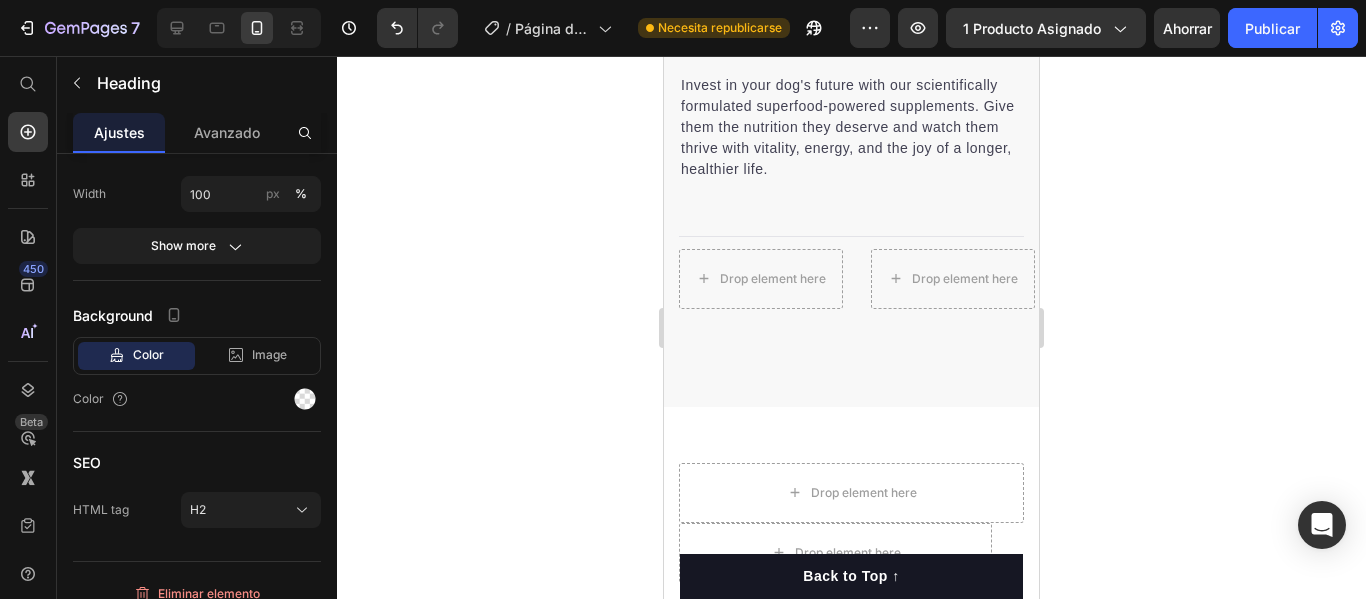 scroll, scrollTop: 0, scrollLeft: 0, axis: both 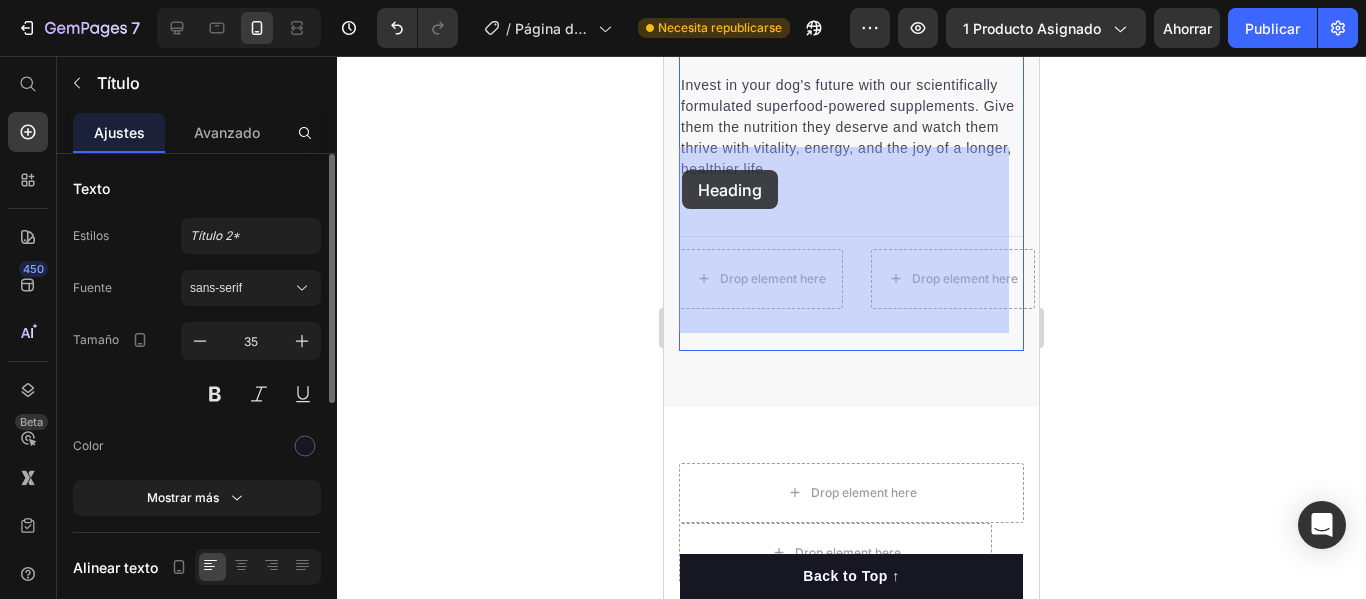 drag, startPoint x: 907, startPoint y: 308, endPoint x: 682, endPoint y: 170, distance: 263.94885 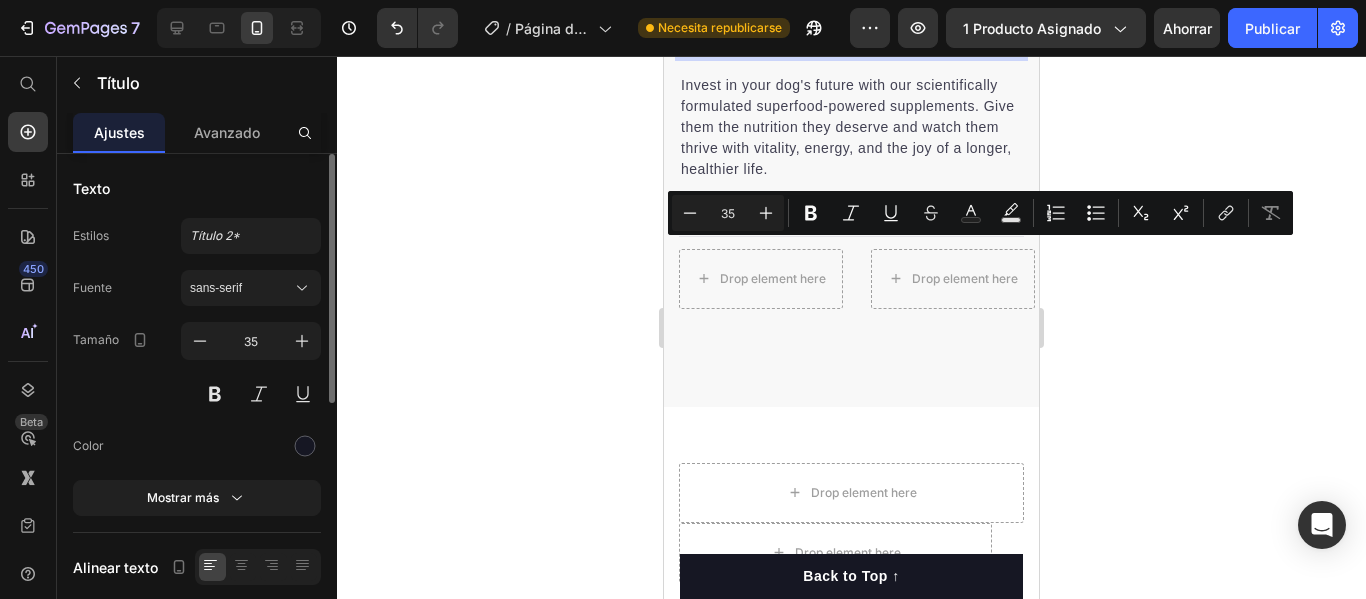 click on "Nutrition is the foundation for longer, healthier lives in dogs." at bounding box center [851, -36] 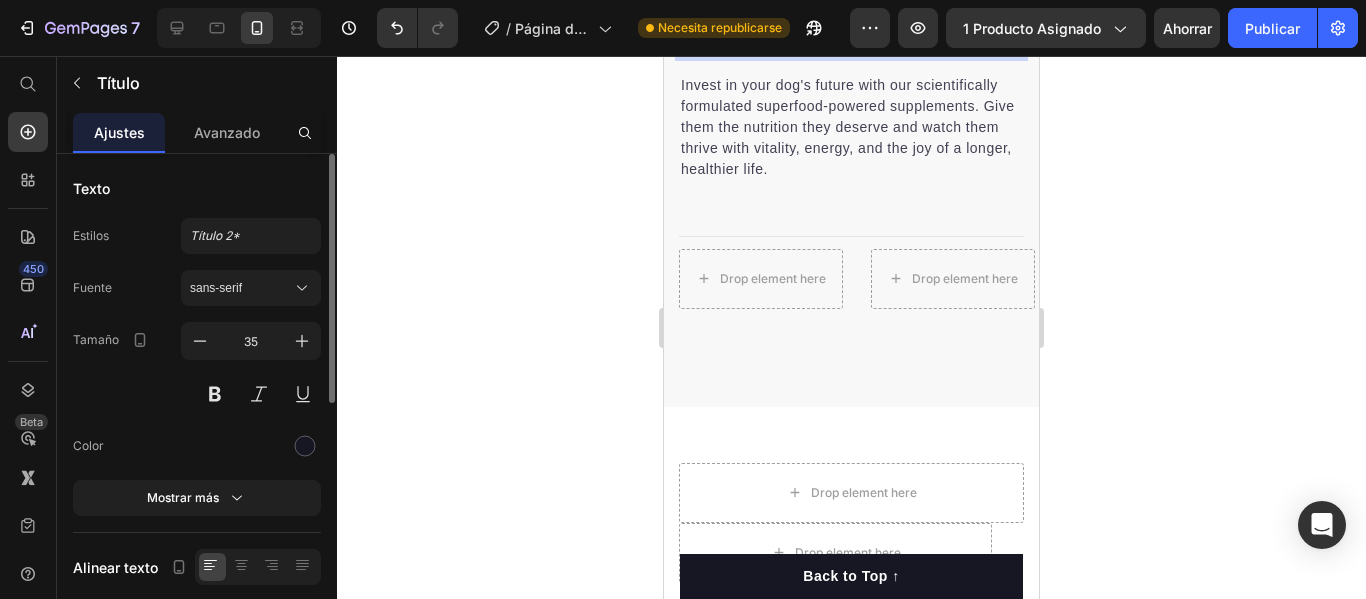 click on "Nutrition is the foundation for longer, healthier lives in dogs." at bounding box center (851, -36) 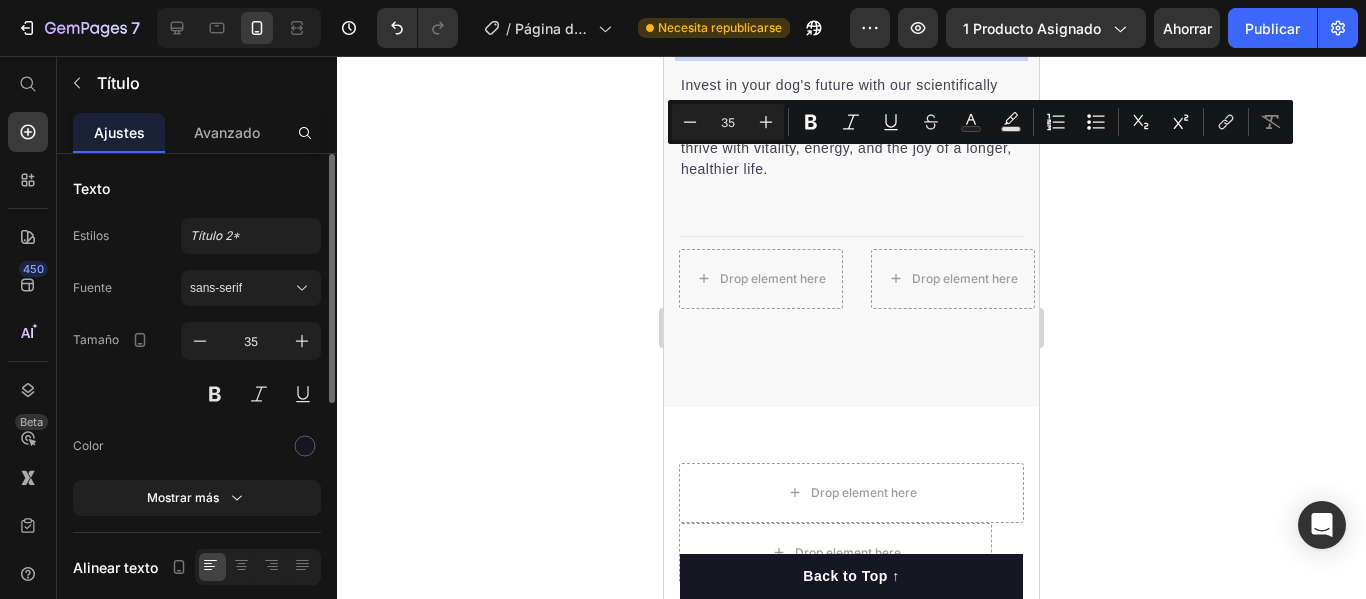 click on "Nutrition is the foundation for longer, healthier lives in dogs." at bounding box center [851, -36] 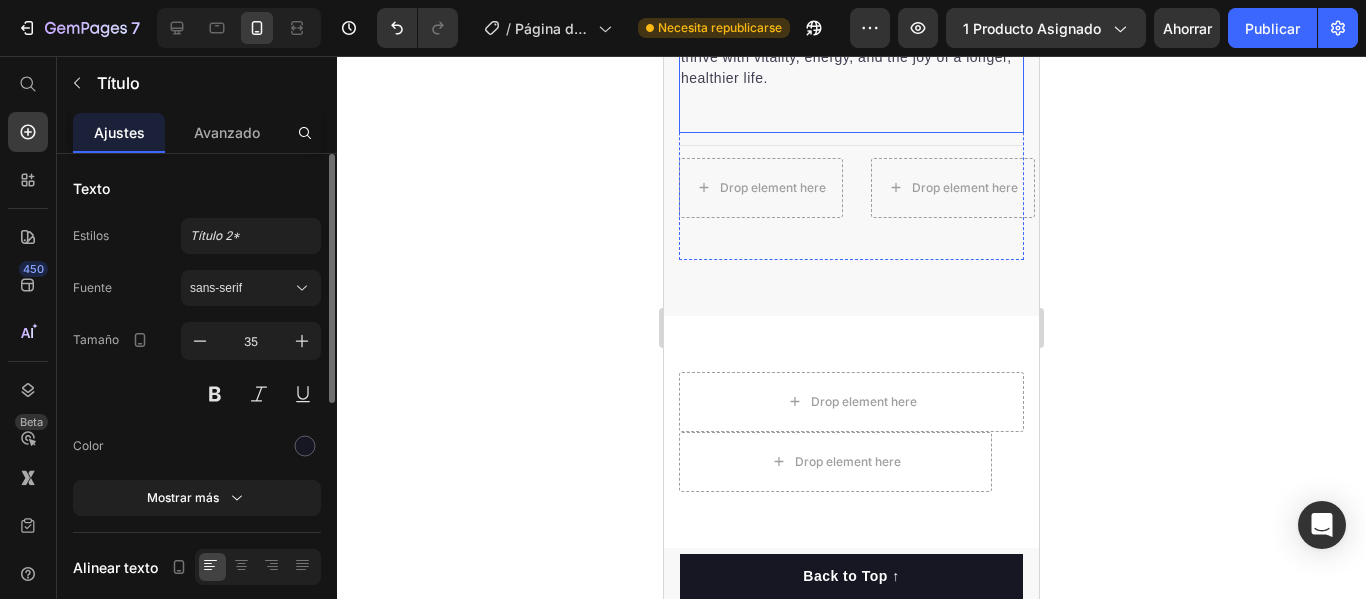 click on "Invest in your dog's future with our scientifically formulated superfood-powered supplements. Give them the nutrition they deserve and watch them thrive with vitality, energy, and the joy of a longer, healthier life." at bounding box center [851, 36] 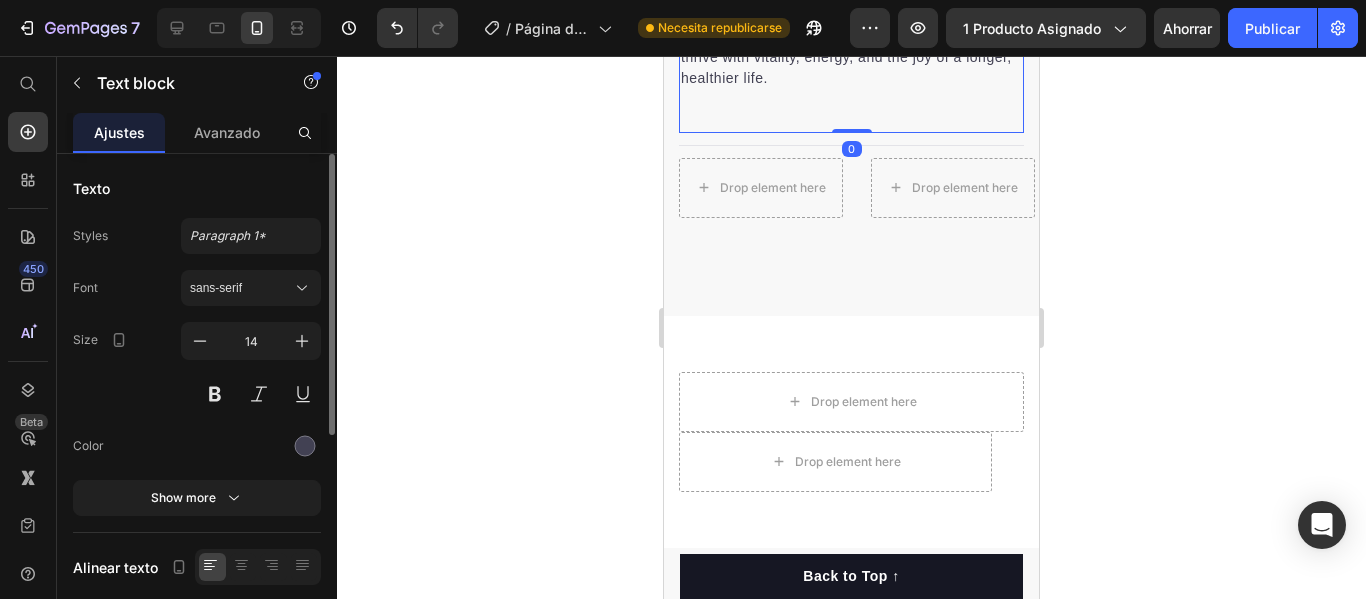 click on "Invest in your dog's future with our scientifically formulated superfood-powered supplements. Give them the nutrition they deserve and watch them thrive with vitality, energy, and the joy of a longer, healthier life." at bounding box center [851, 36] 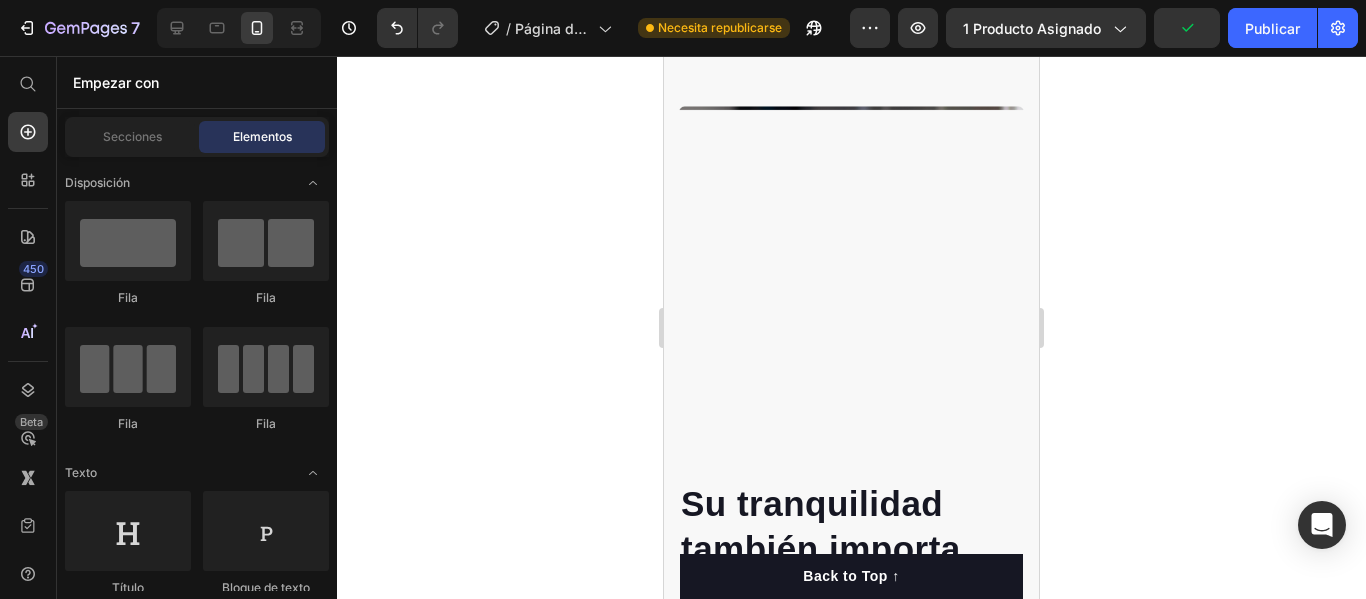 scroll, scrollTop: 2835, scrollLeft: 0, axis: vertical 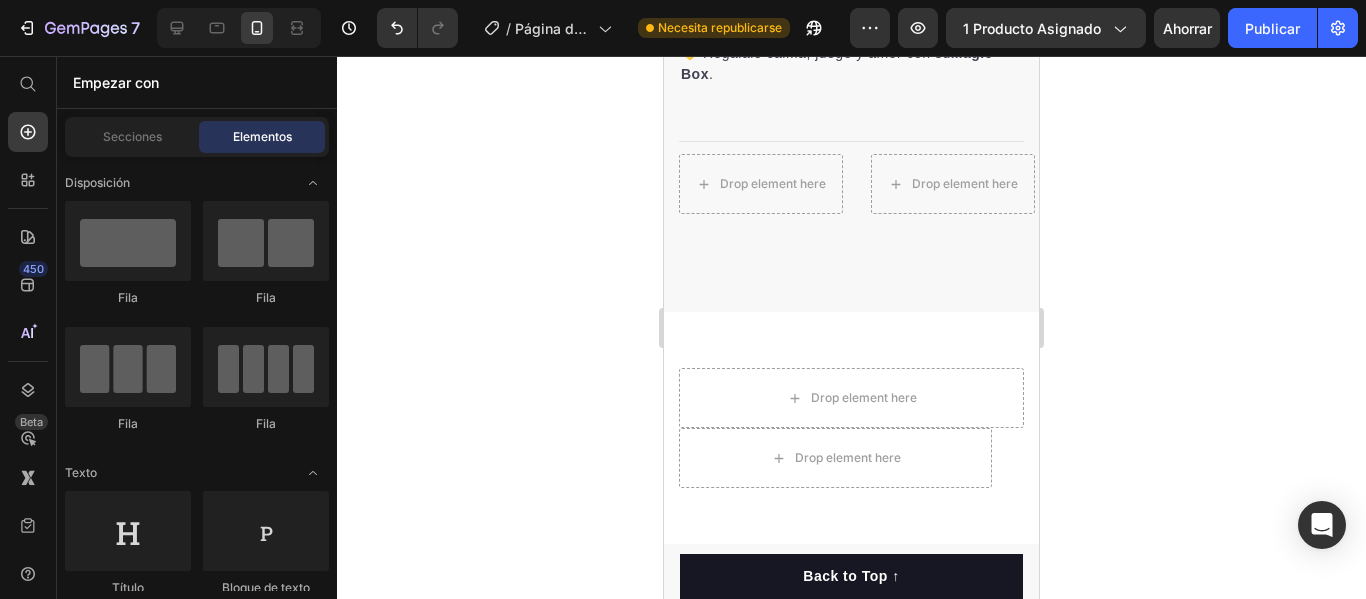 drag, startPoint x: 1034, startPoint y: 313, endPoint x: 1706, endPoint y: 553, distance: 713.5713 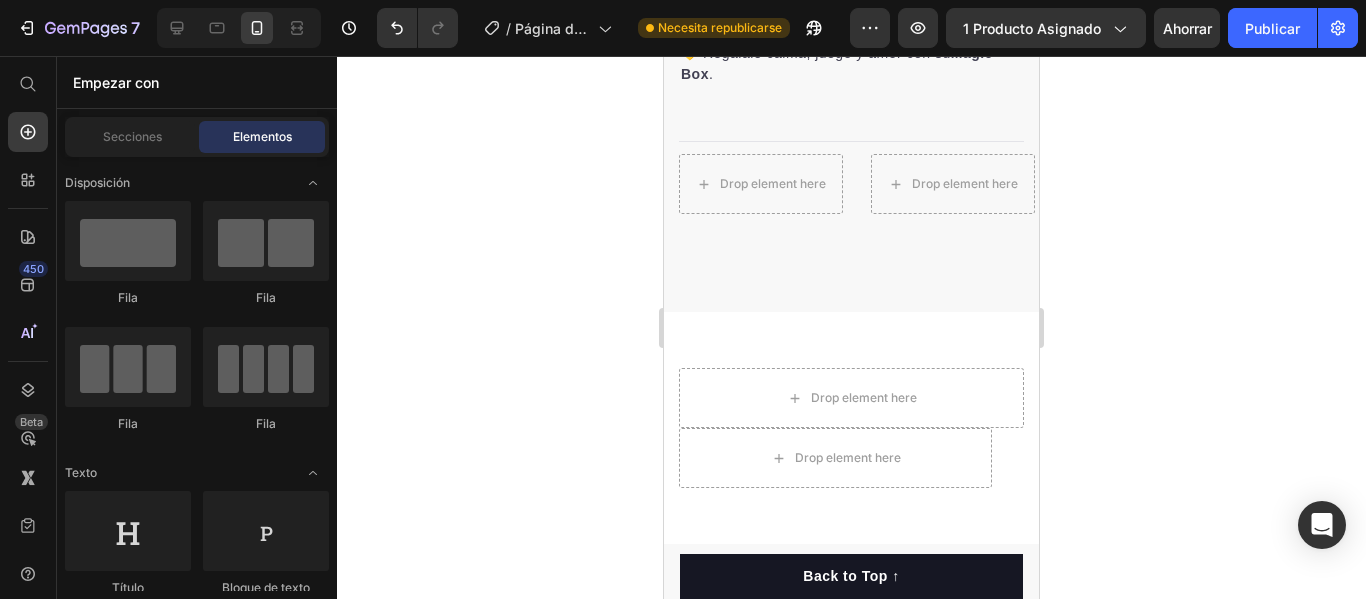scroll, scrollTop: 5254, scrollLeft: 0, axis: vertical 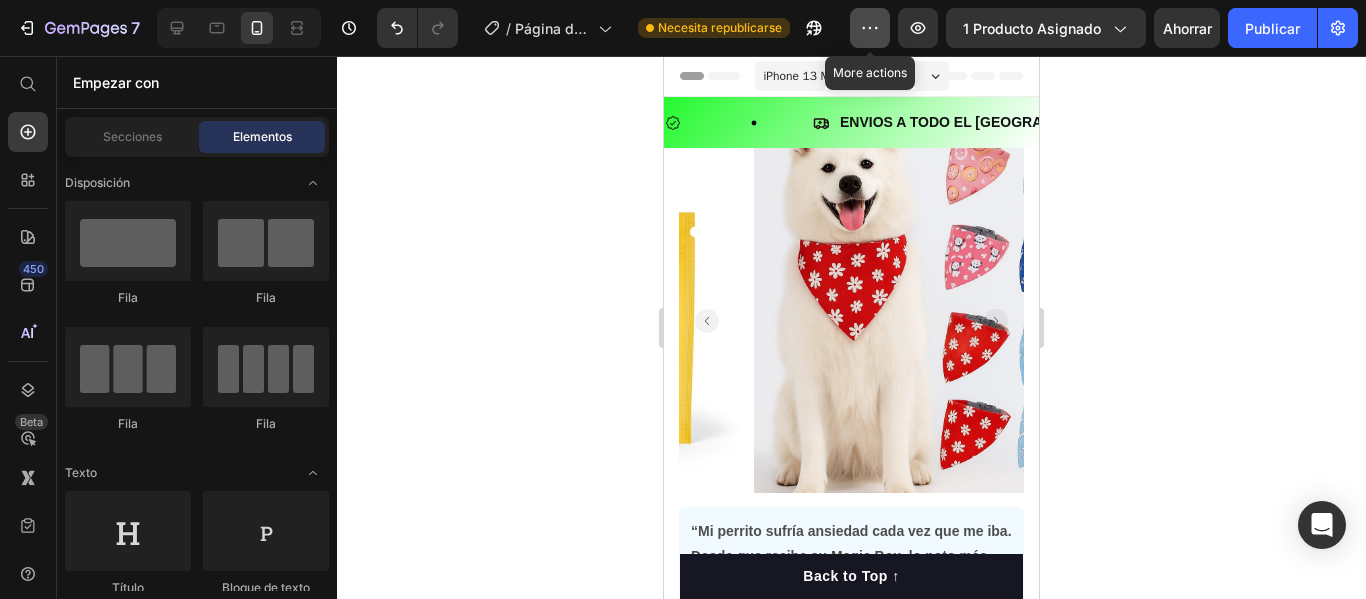 click 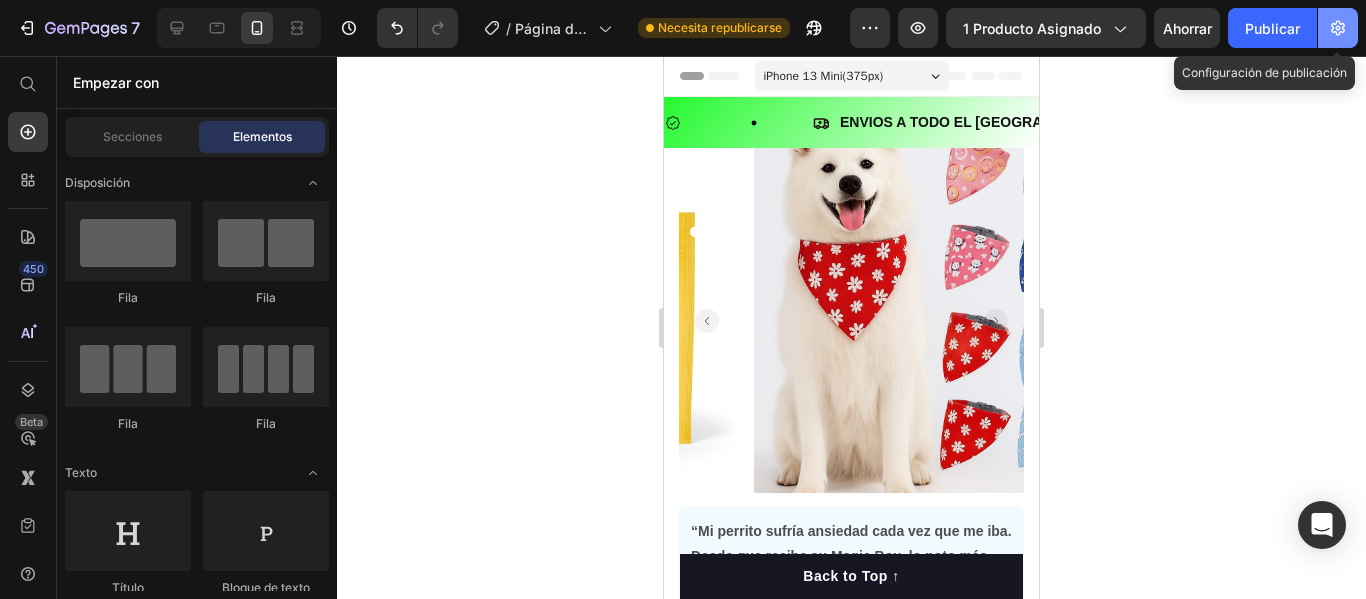 click 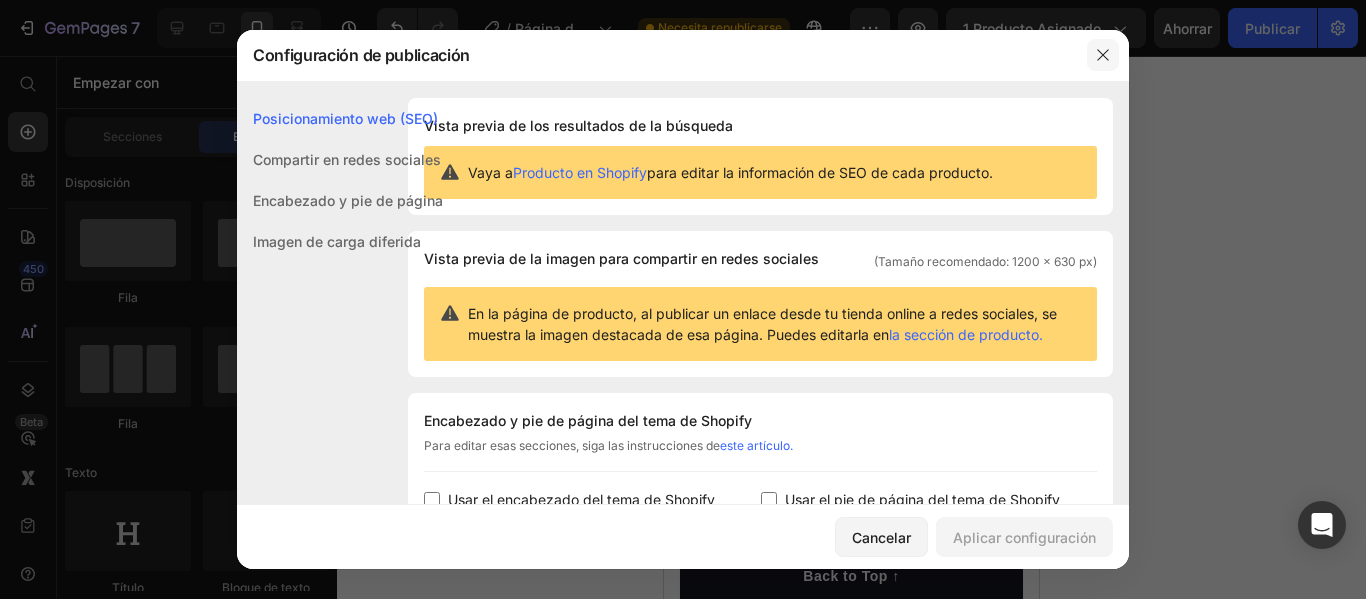 click at bounding box center [1103, 55] 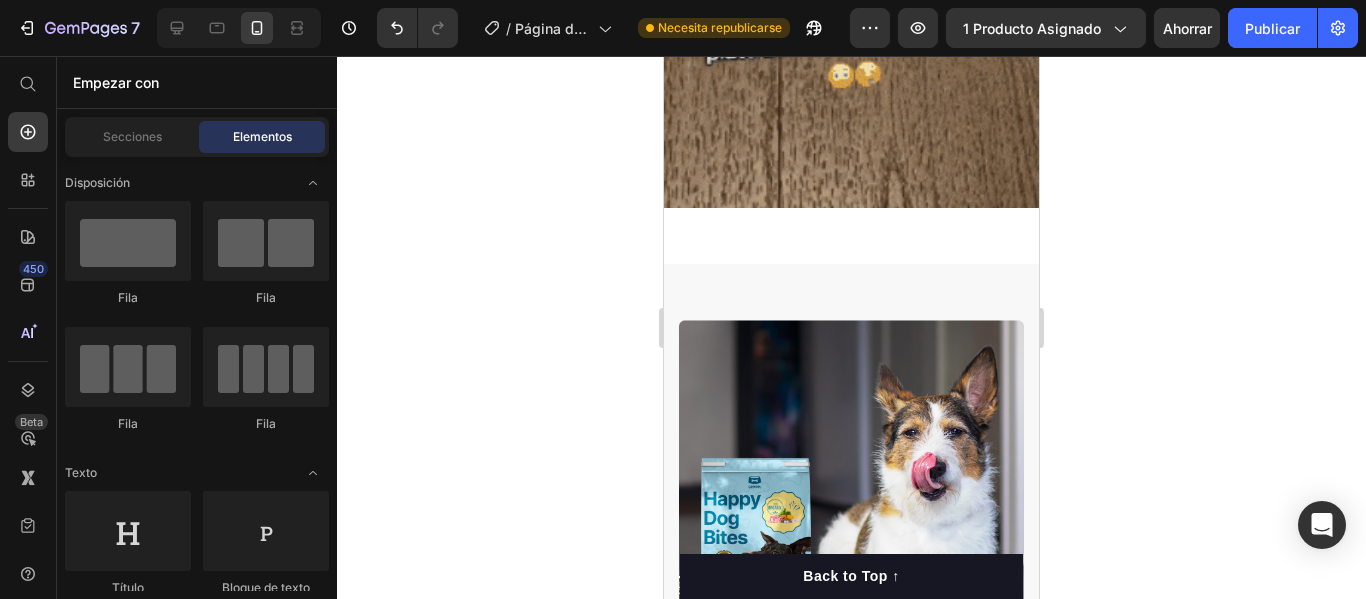 scroll, scrollTop: 2097, scrollLeft: 0, axis: vertical 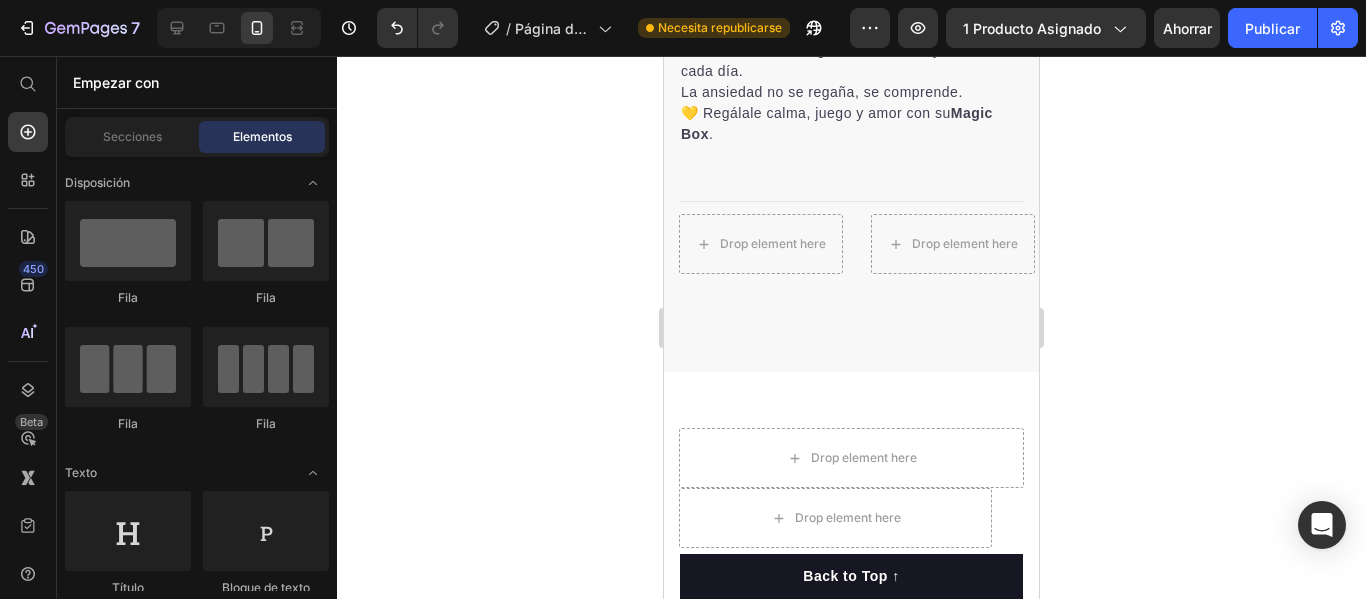 drag, startPoint x: 1033, startPoint y: 95, endPoint x: 1715, endPoint y: 378, distance: 738.3854 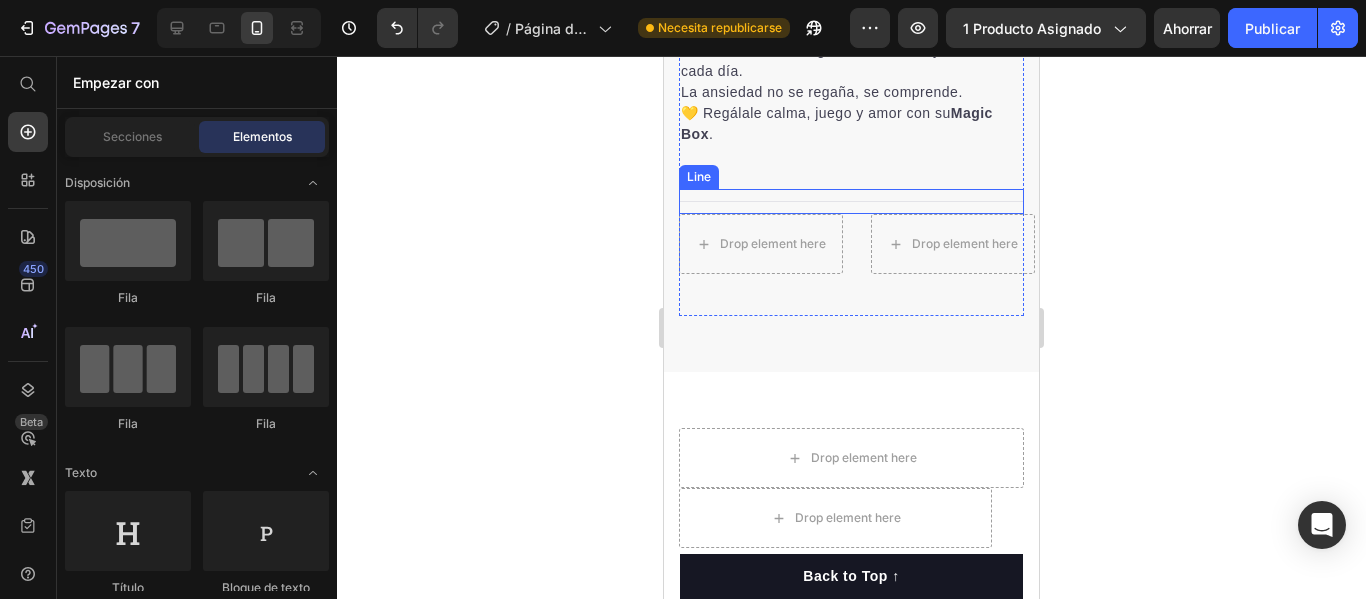 click on "Title Line" at bounding box center [851, 201] 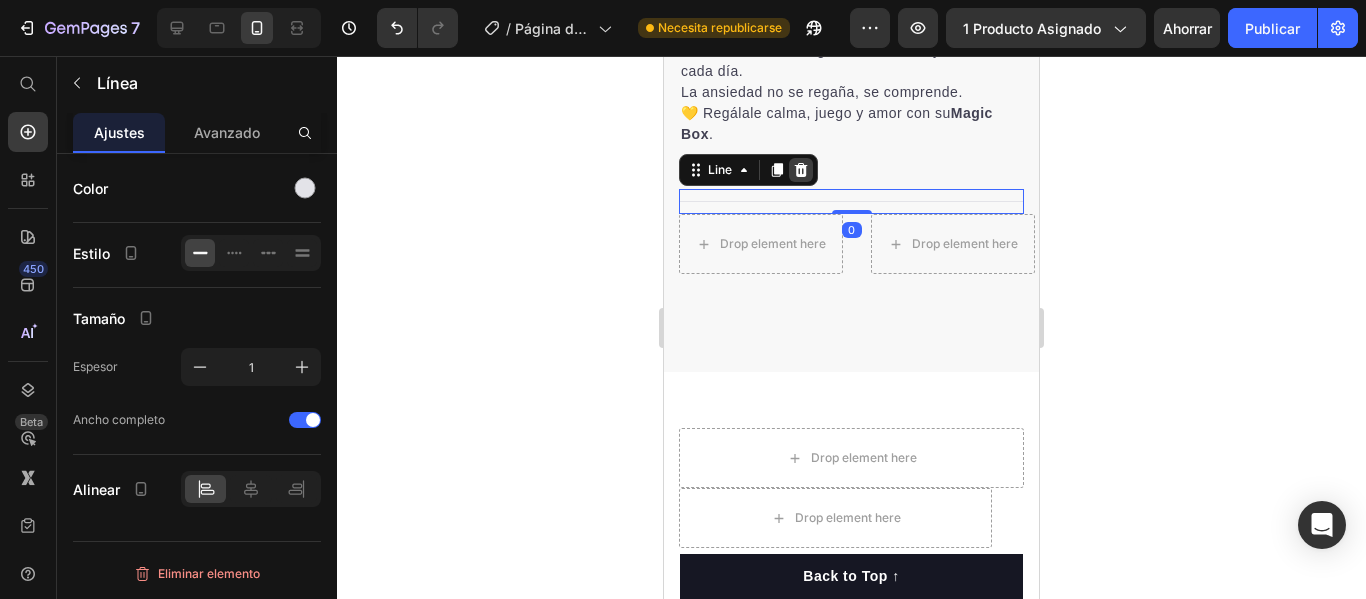 click 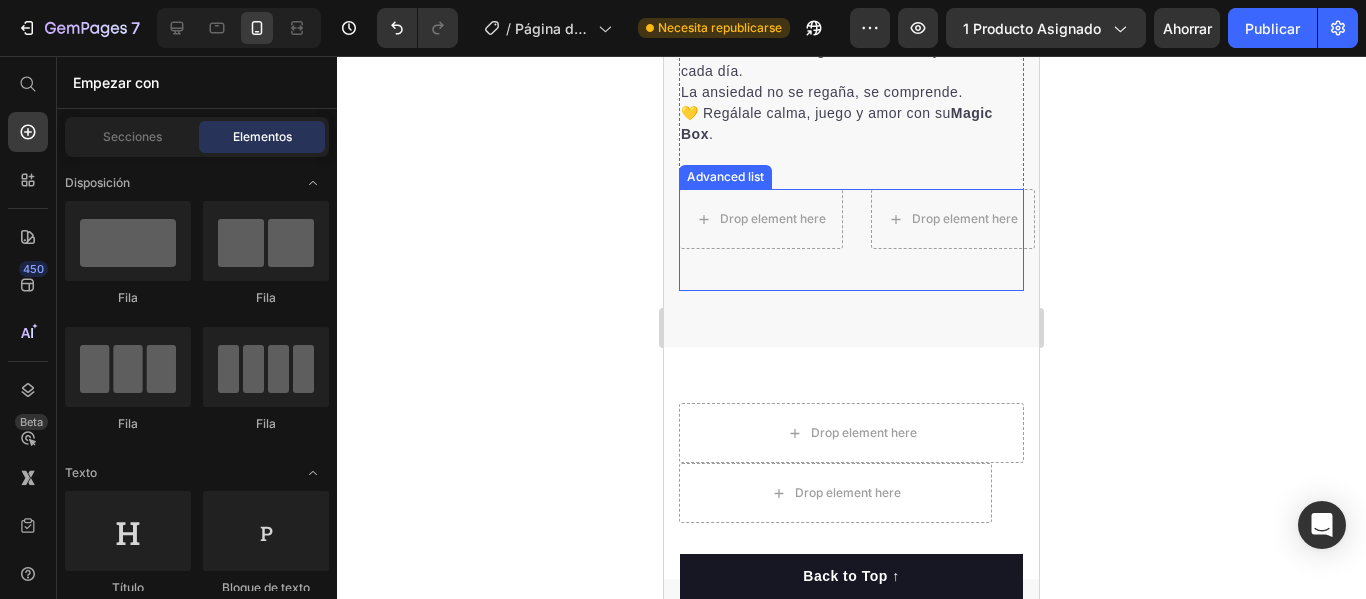 click on "Drop element here
Drop element here" at bounding box center [851, 219] 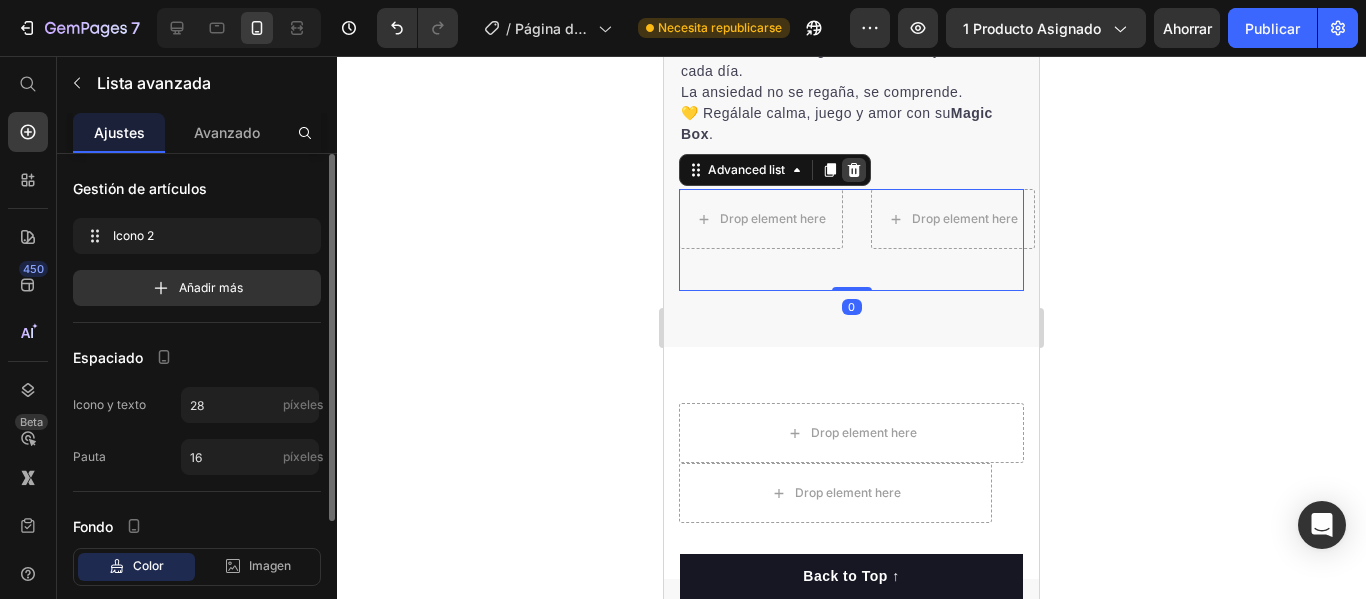 click 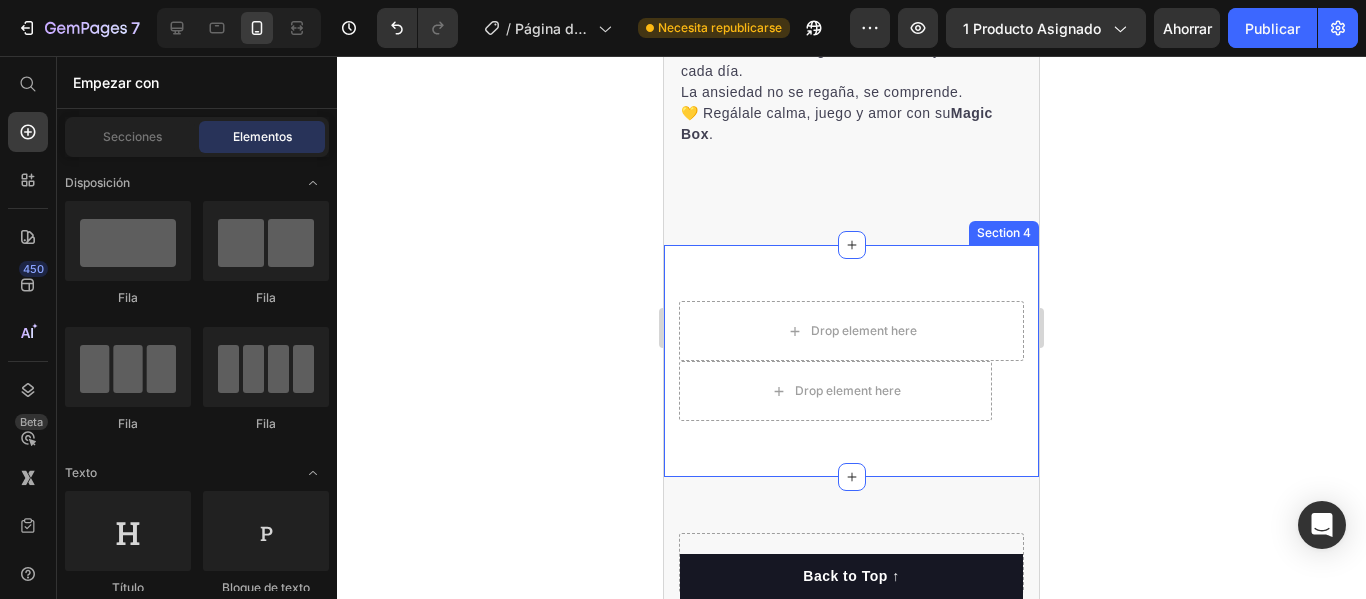 click on "Drop element here Row
Drop element here Row Section 4" at bounding box center (851, 361) 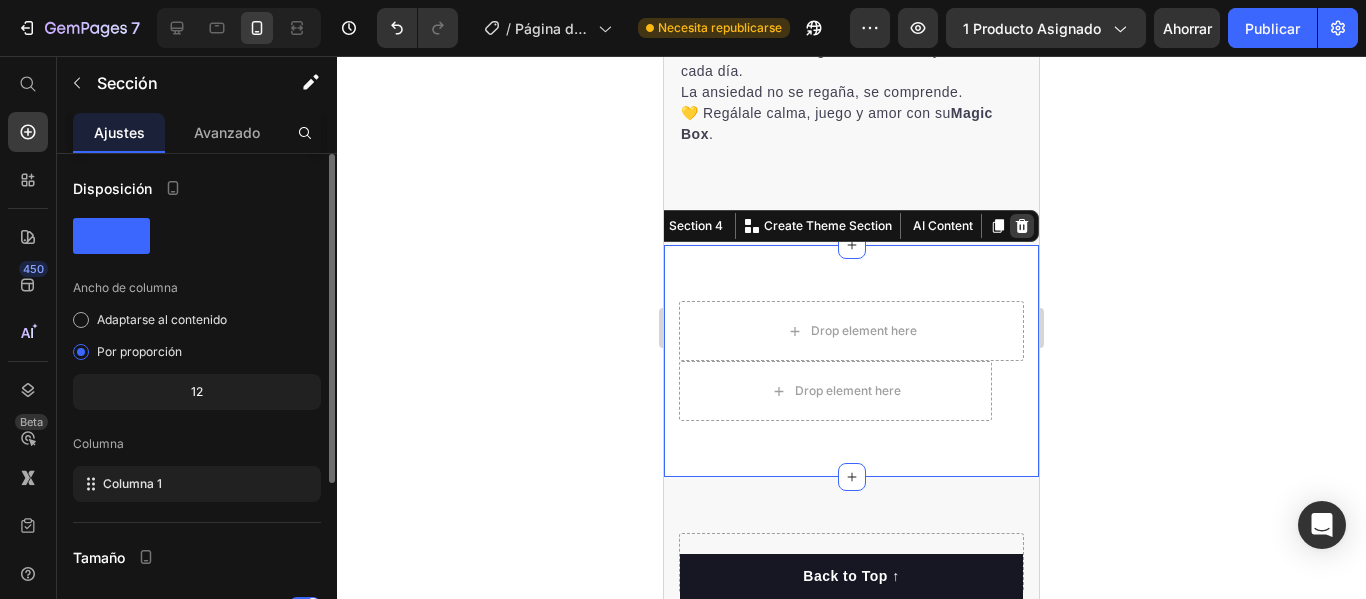 click 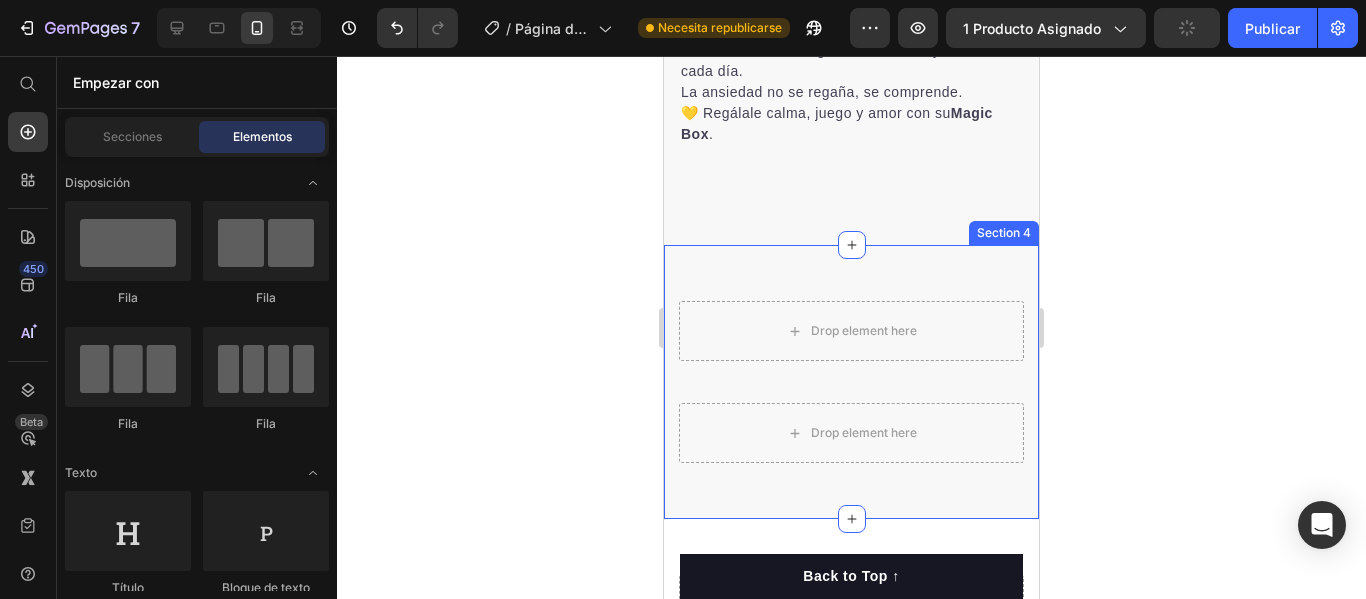 click on "Drop element here Row
Drop element here Row Section 4" at bounding box center [851, 382] 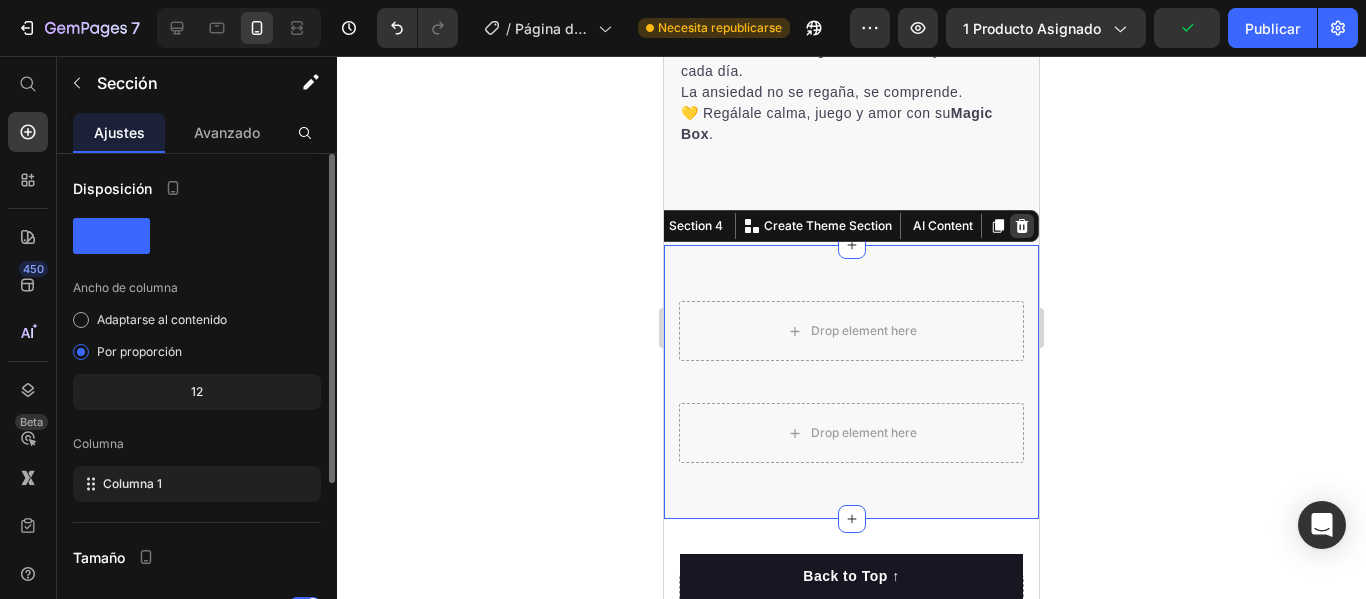 click 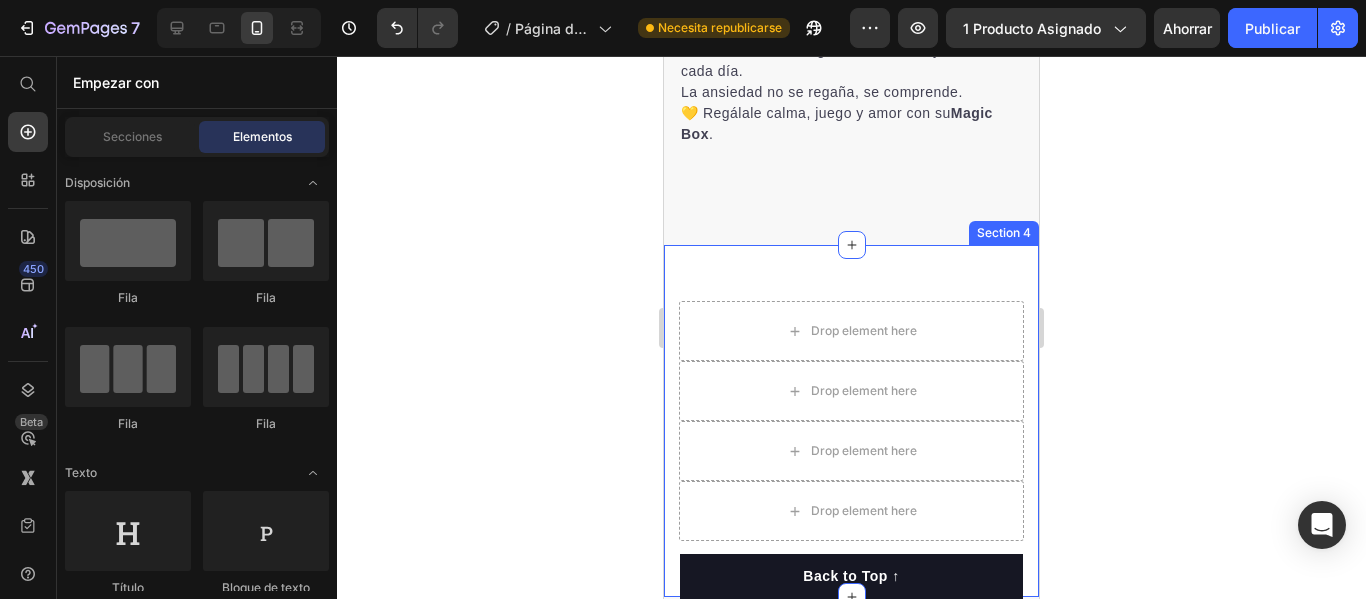 click on "Drop element here Row
Drop element here
Drop element here
Drop element here Row Section 4" at bounding box center [851, 421] 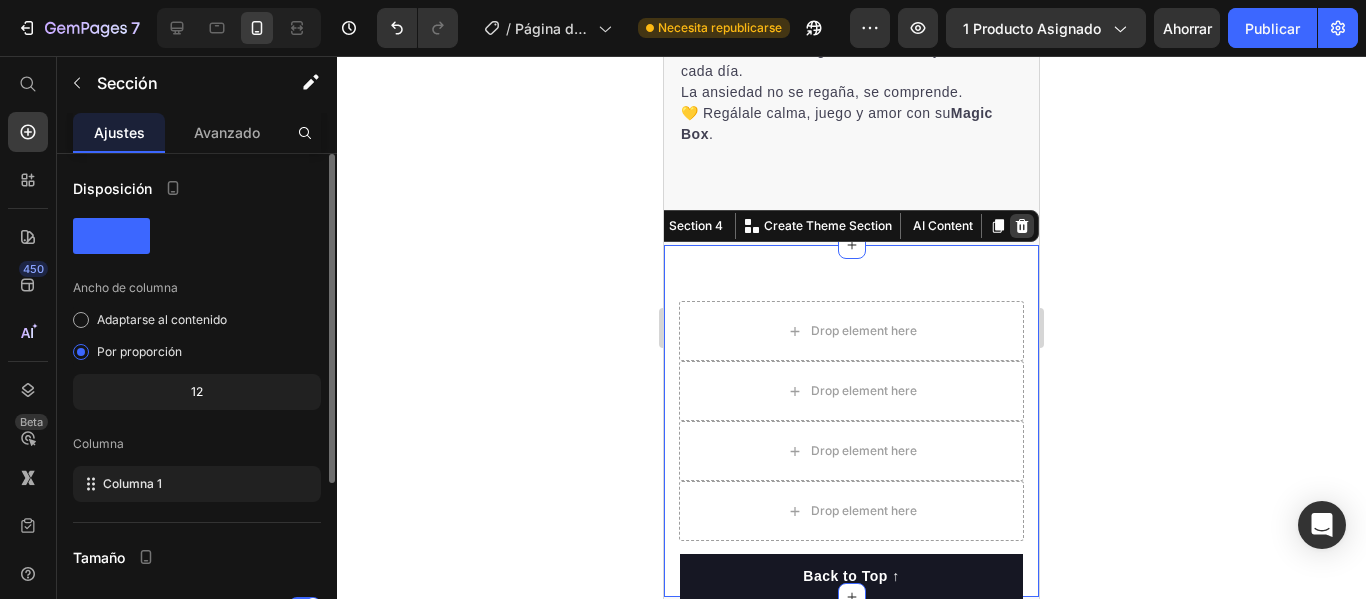 click 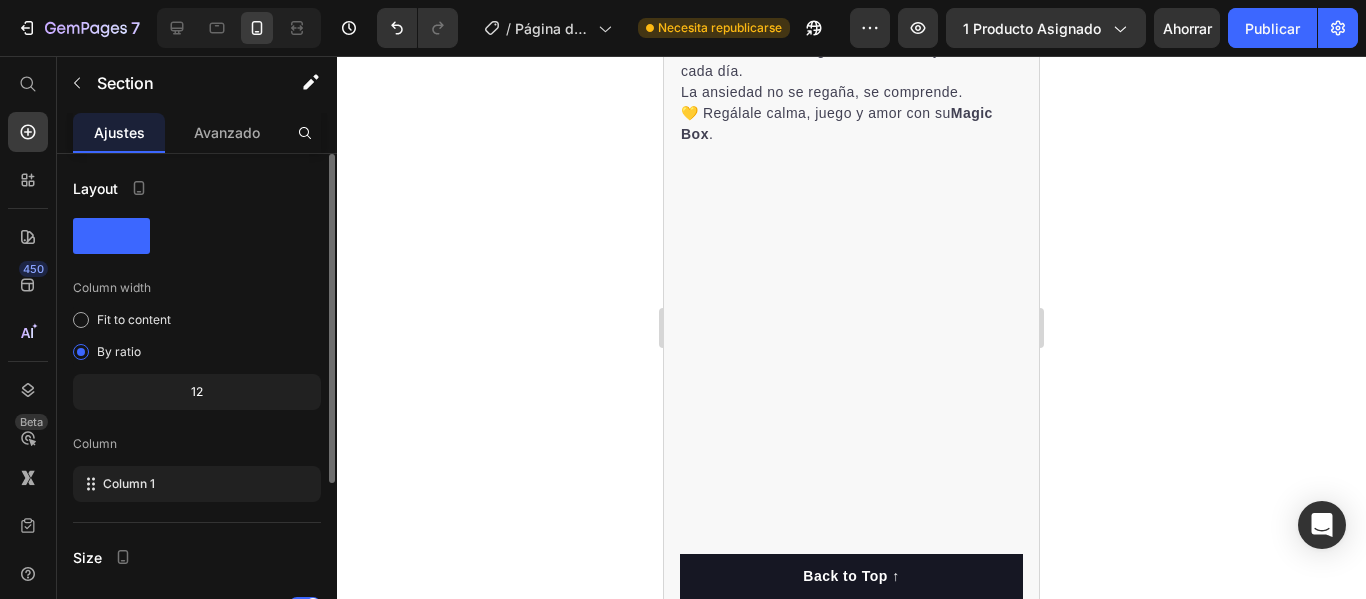 click at bounding box center (851, 919) 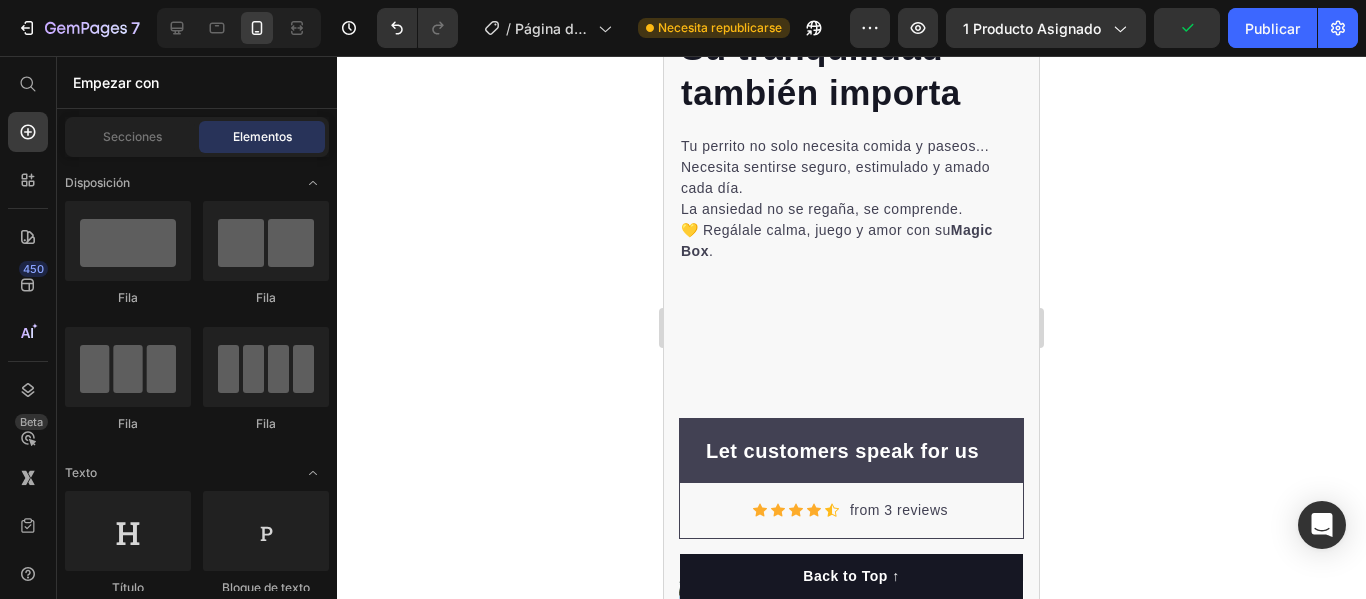 scroll, scrollTop: 3226, scrollLeft: 0, axis: vertical 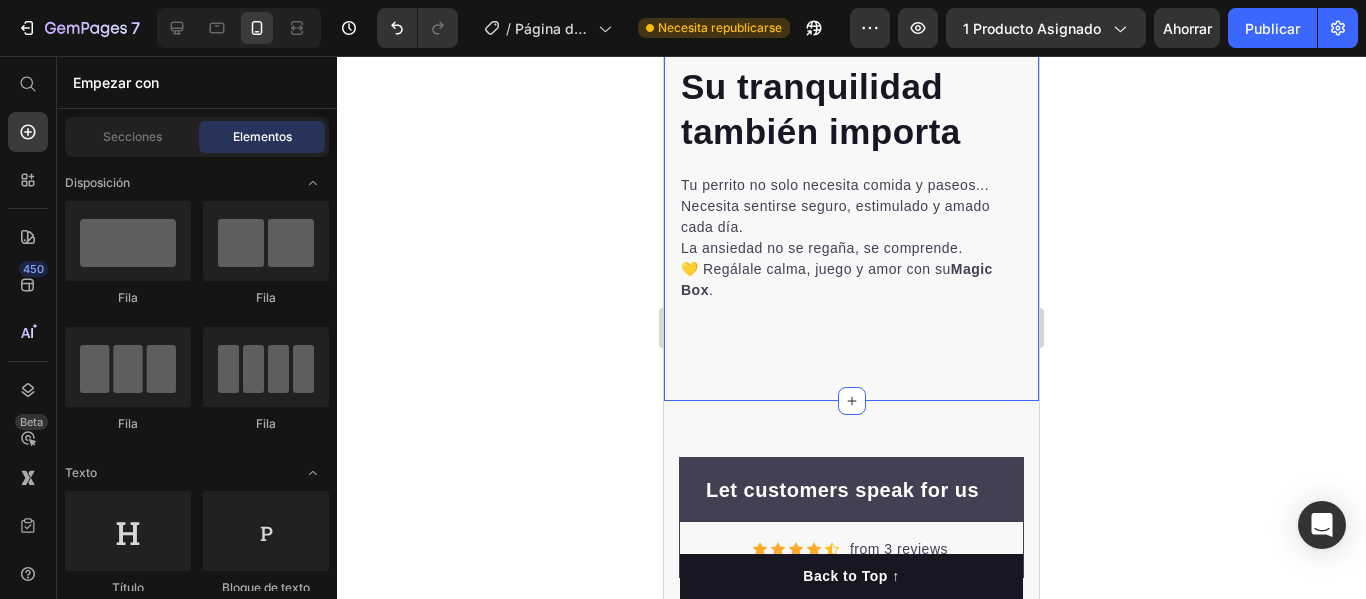 click on "Su tranquilidad también importa Heading Tu perrito no solo necesita comida y paseos... Necesita sentirse seguro, estimulado y [PERSON_NAME] día. La ansiedad no se regaña, se comprende. 💛 Regálale calma, juego y amor con su  Magic Box . Text block Row Image Image Row Section 3" at bounding box center (851, 17) 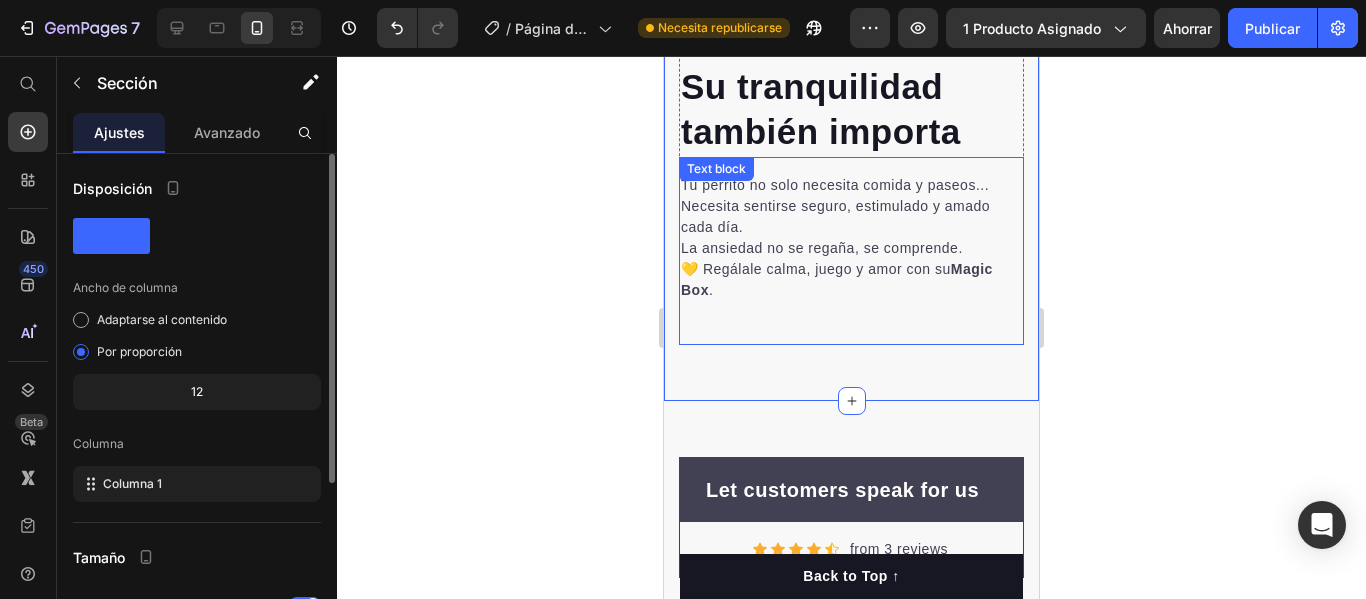 click on "12" 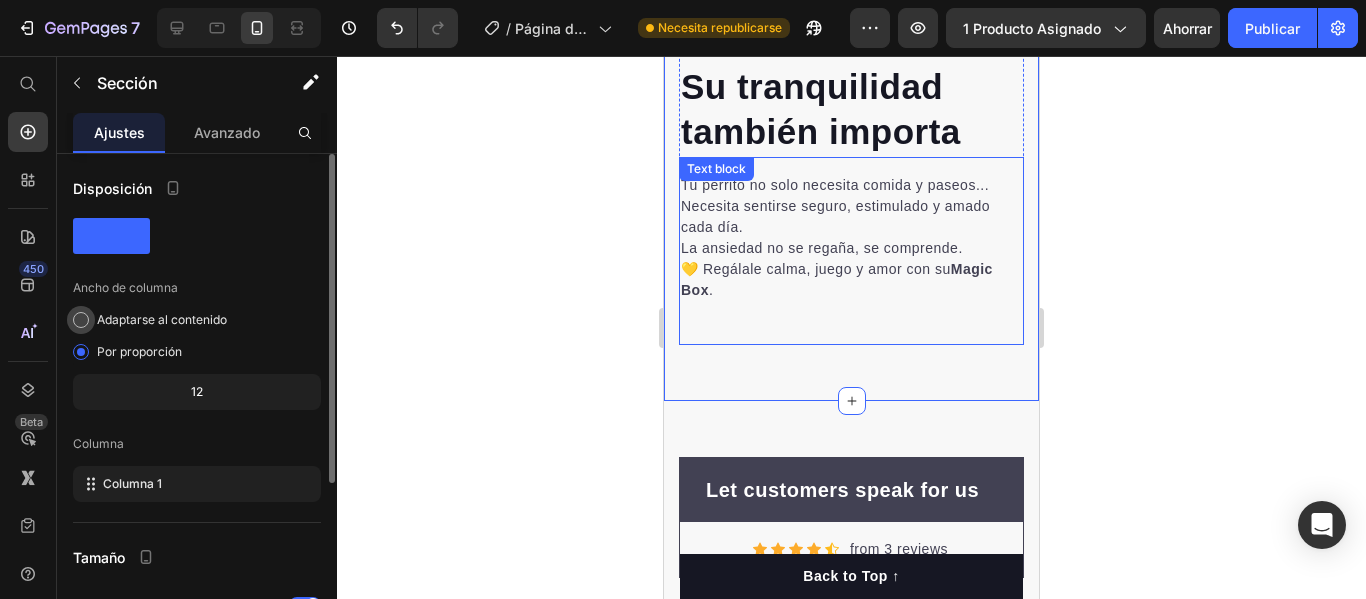 click on "Adaptarse al contenido" at bounding box center [162, 319] 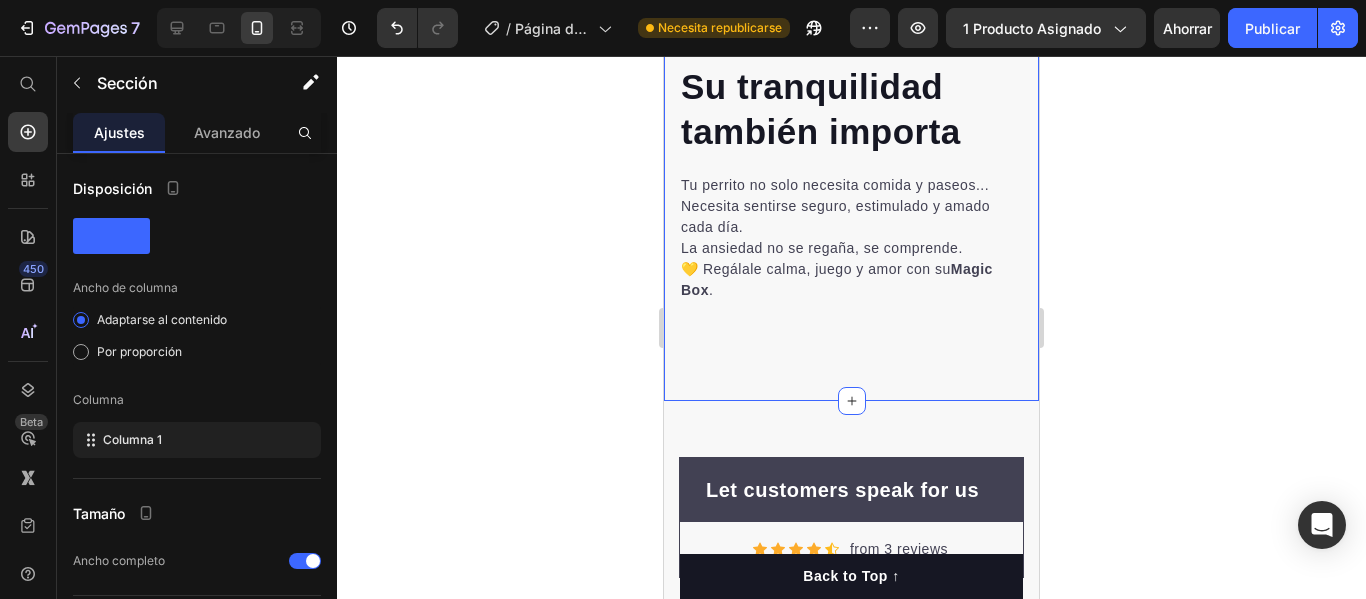 click on "Su tranquilidad también importa Heading Tu perrito no solo necesita comida y paseos... Necesita sentirse seguro, estimulado y [PERSON_NAME] día. La ansiedad no se regaña, se comprende. 💛 Regálale calma, juego y amor con su  Magic Box . Text block Row Image Image Row Section 3   You can create reusable sections Create Theme Section AI Content Write with GemAI What would you like to describe here? Tone and Voice Persuasive Product JUEGO PUZZLE PREMIUM PARA PERROS Show more Generate" at bounding box center (851, 17) 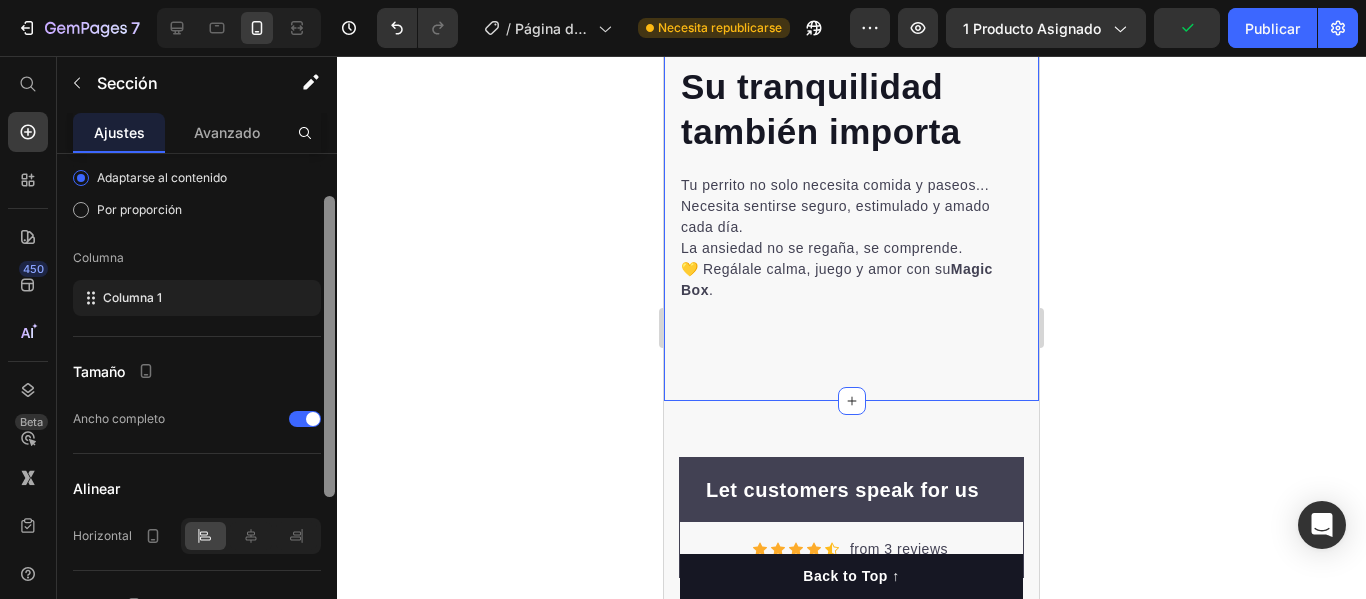 scroll, scrollTop: 0, scrollLeft: 0, axis: both 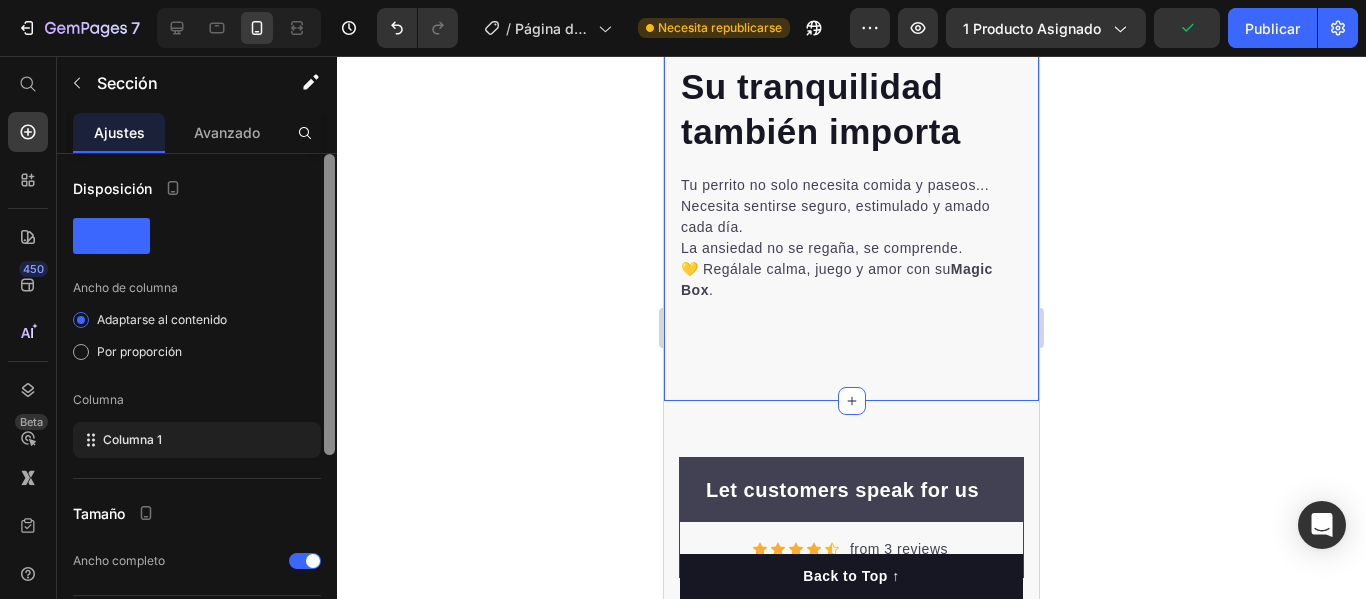 drag, startPoint x: 328, startPoint y: 314, endPoint x: 332, endPoint y: 216, distance: 98.0816 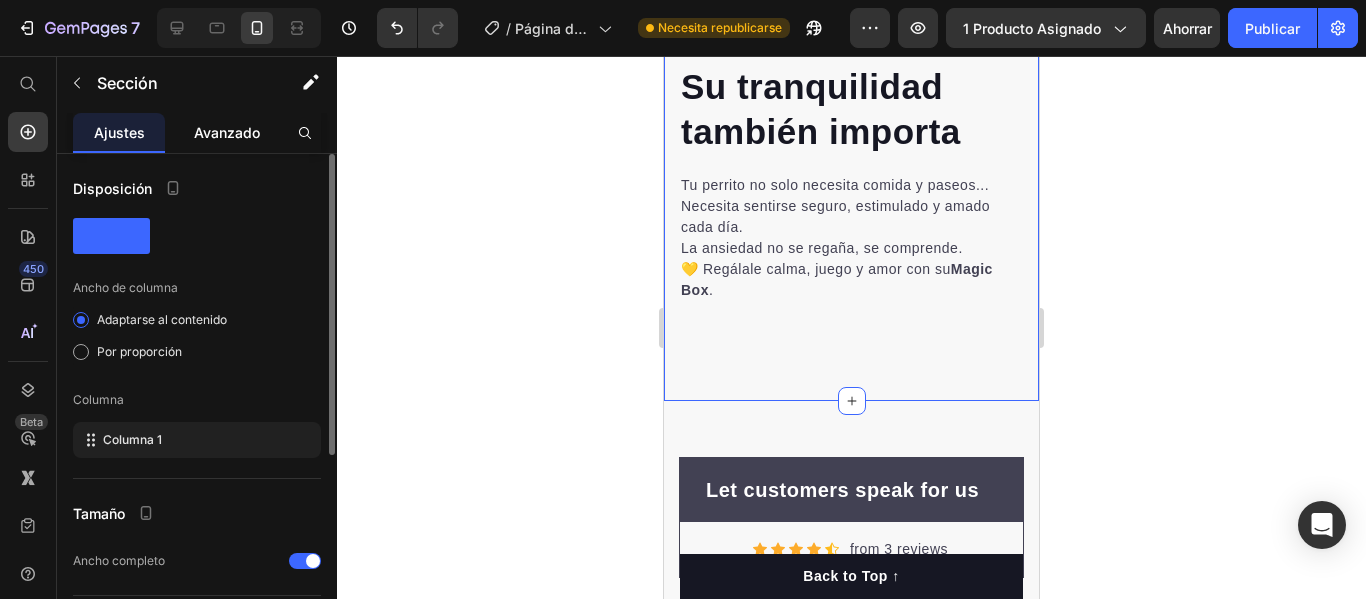 click on "Avanzado" at bounding box center (227, 132) 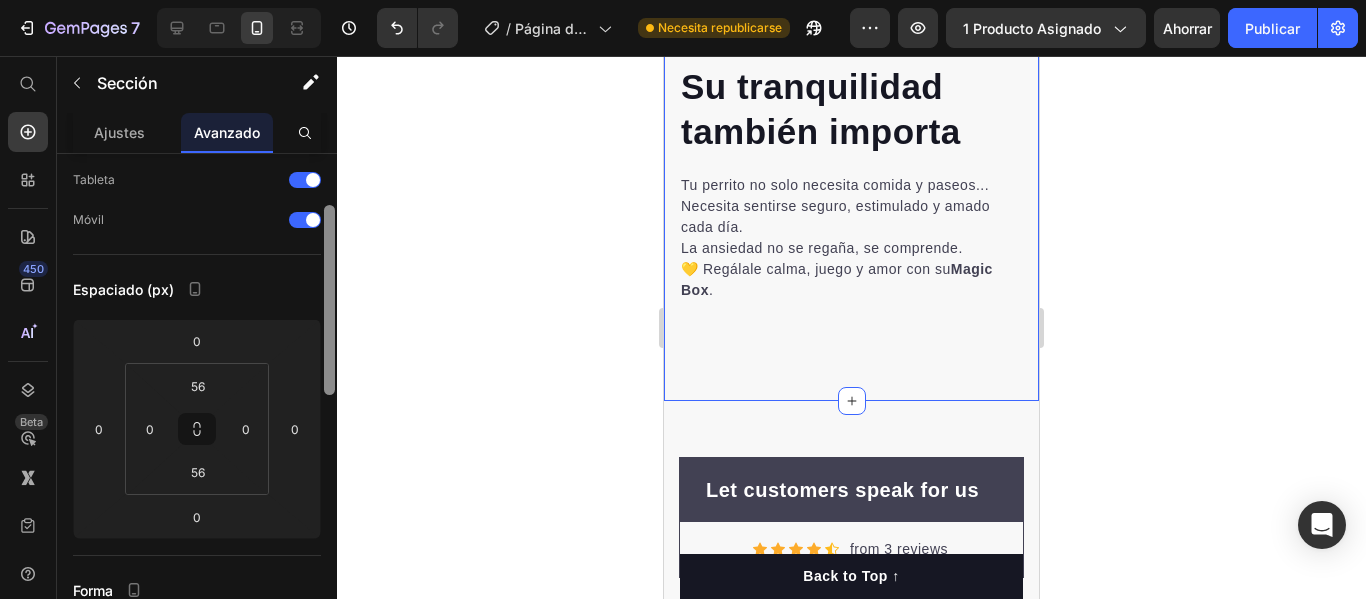 scroll, scrollTop: 107, scrollLeft: 0, axis: vertical 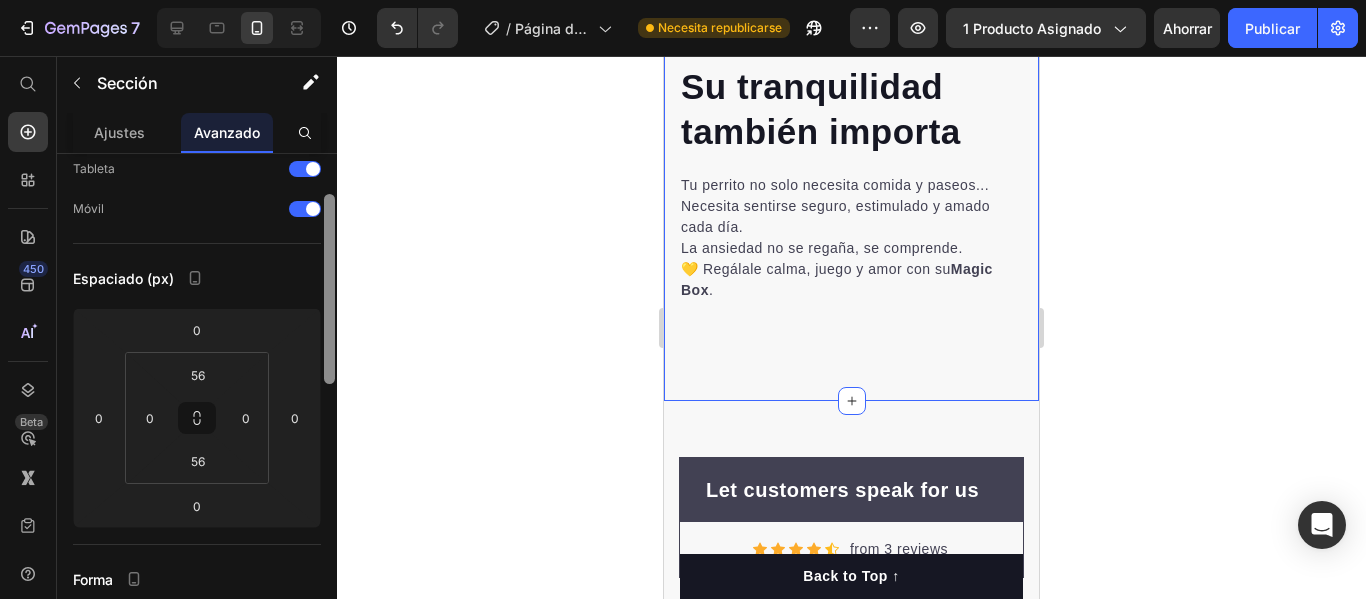 drag, startPoint x: 331, startPoint y: 215, endPoint x: 335, endPoint y: 256, distance: 41.19466 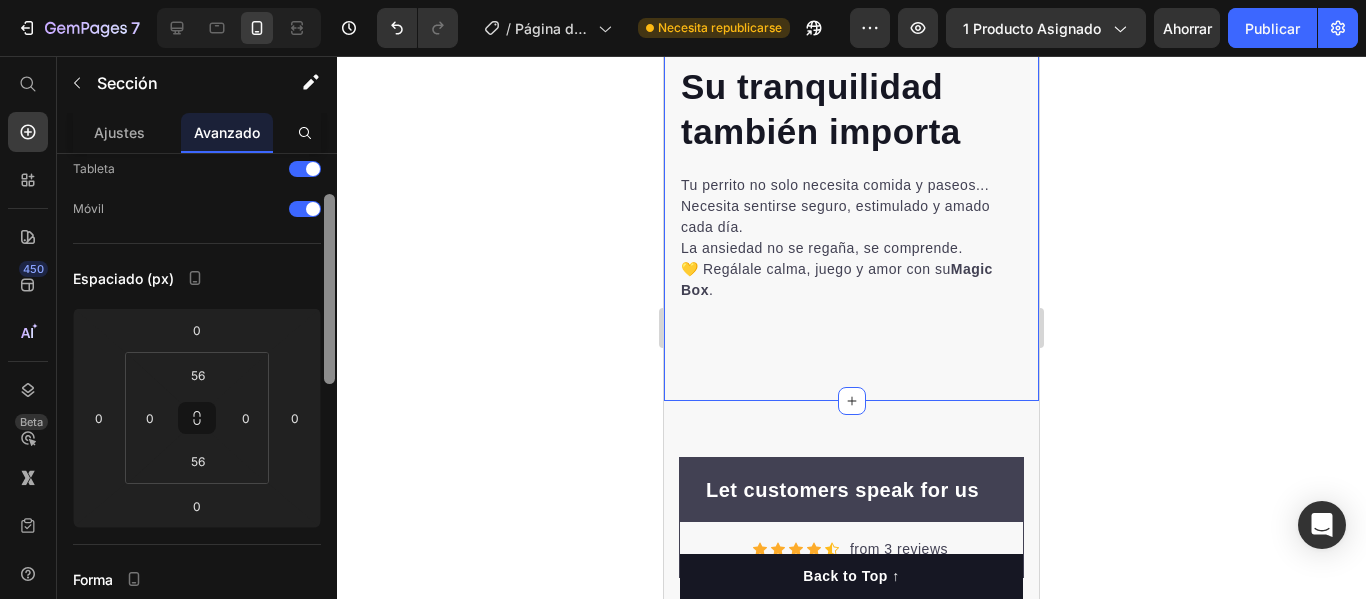 click at bounding box center (329, 405) 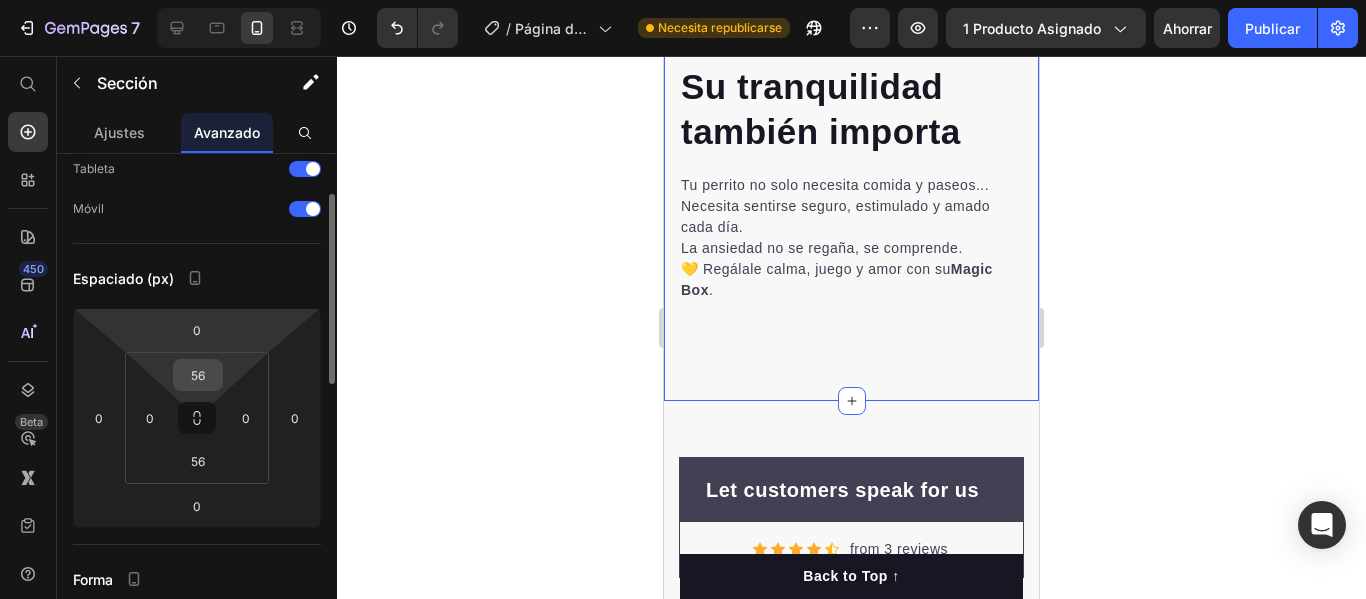 click on "56" at bounding box center [198, 375] 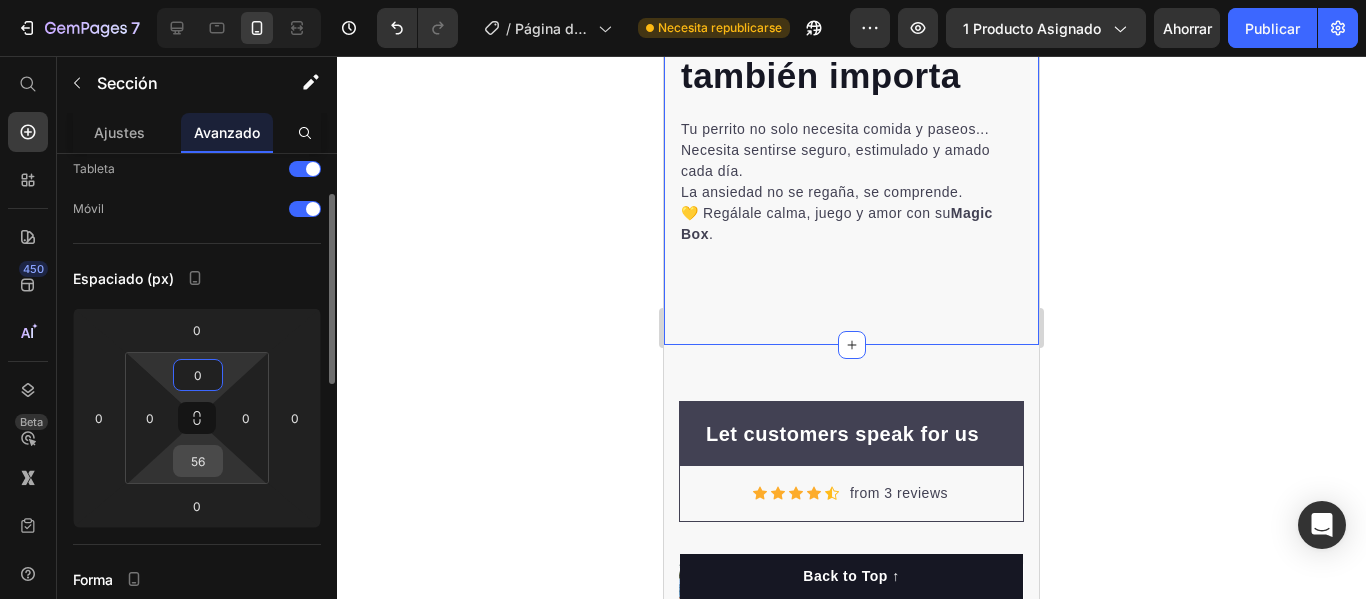 type on "0" 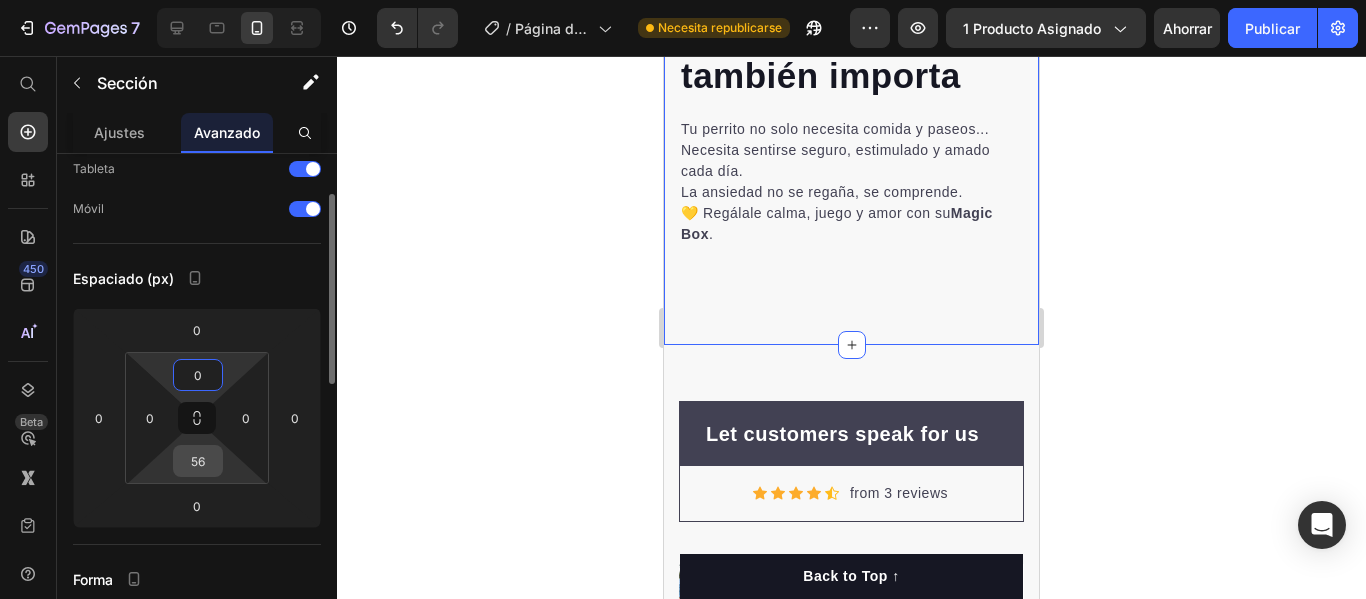 click on "56" at bounding box center (198, 461) 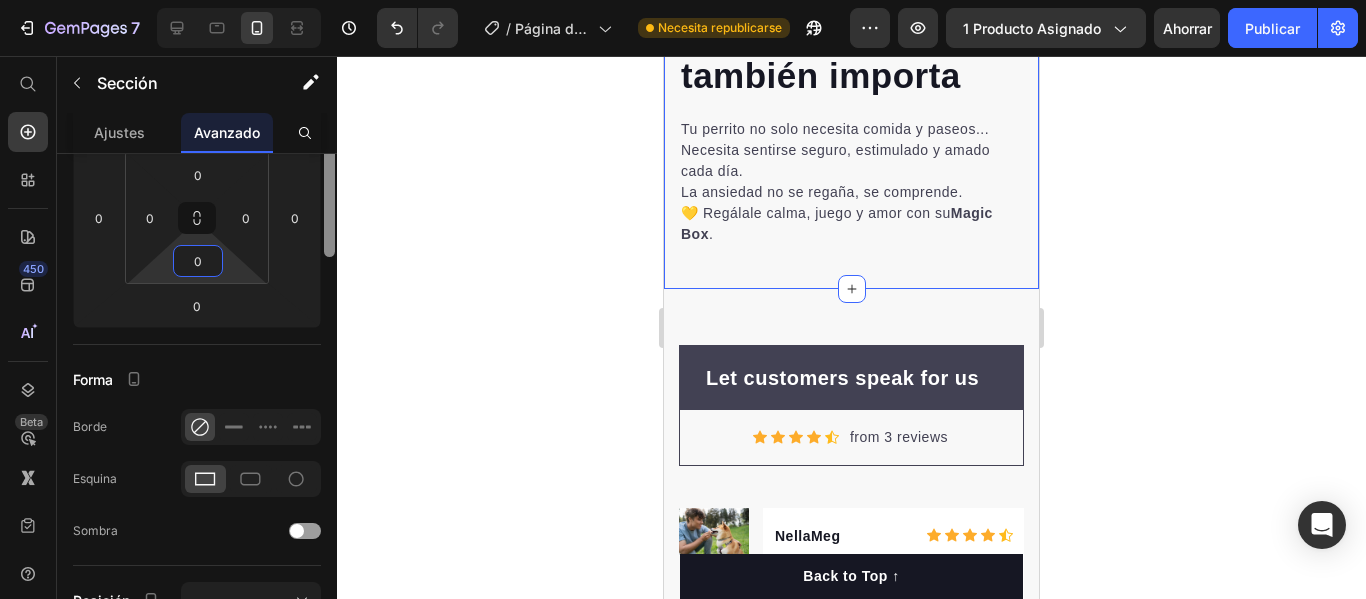 drag, startPoint x: 331, startPoint y: 357, endPoint x: 430, endPoint y: 375, distance: 100.62306 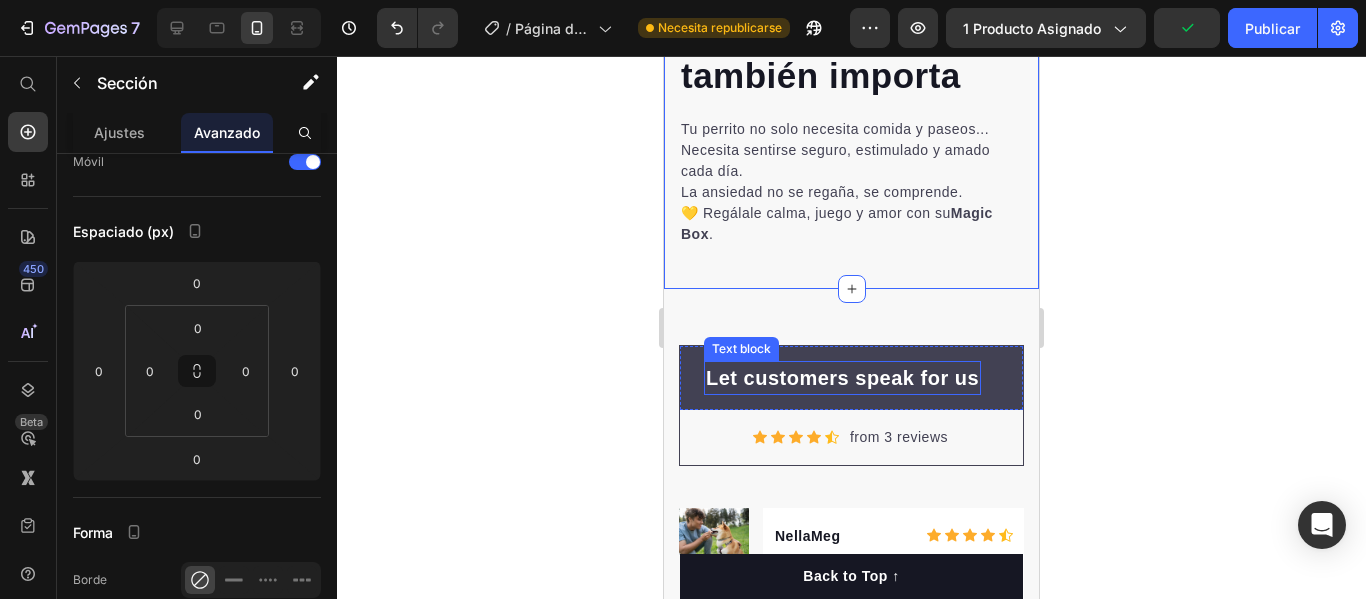 click on "Let customers speak for us" at bounding box center [842, 378] 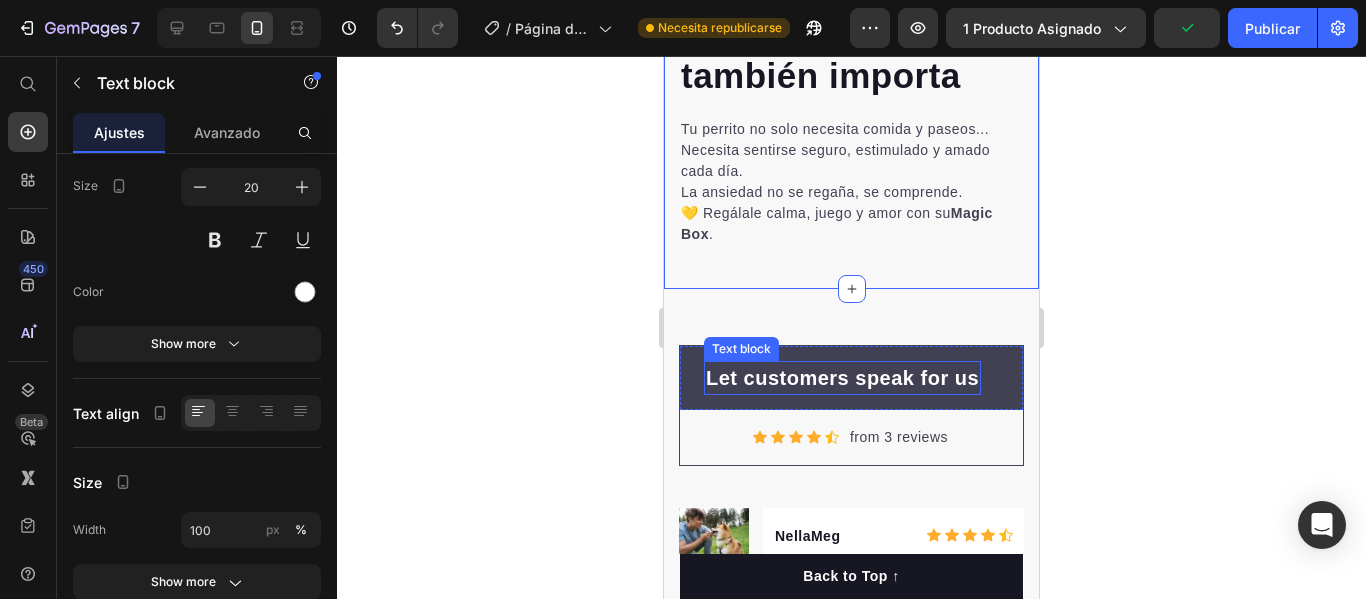 click on "Let customers speak for us" at bounding box center (842, 378) 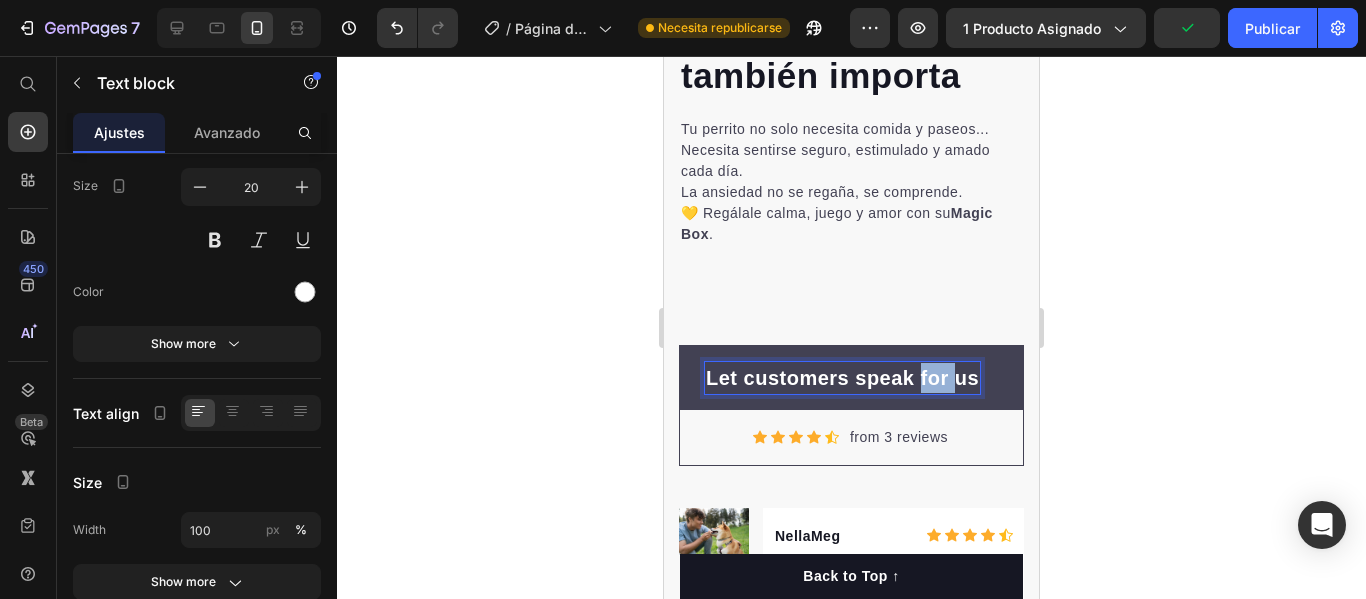 scroll, scrollTop: 0, scrollLeft: 0, axis: both 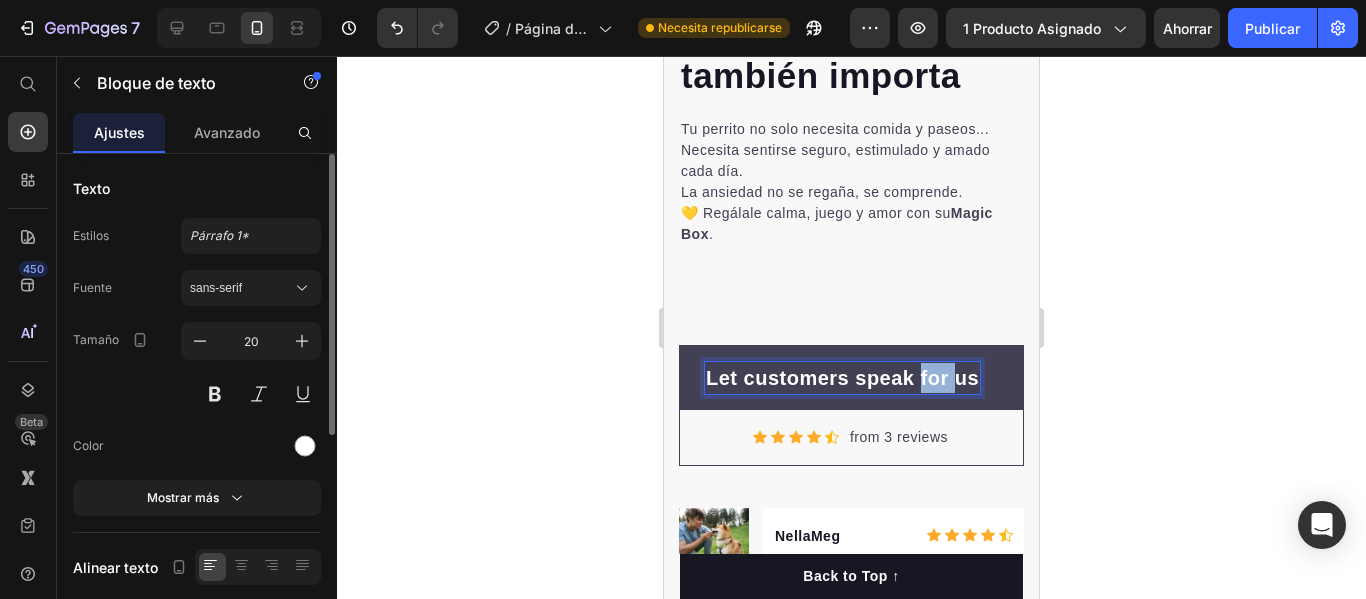 click on "Let customers speak for us" at bounding box center (842, 378) 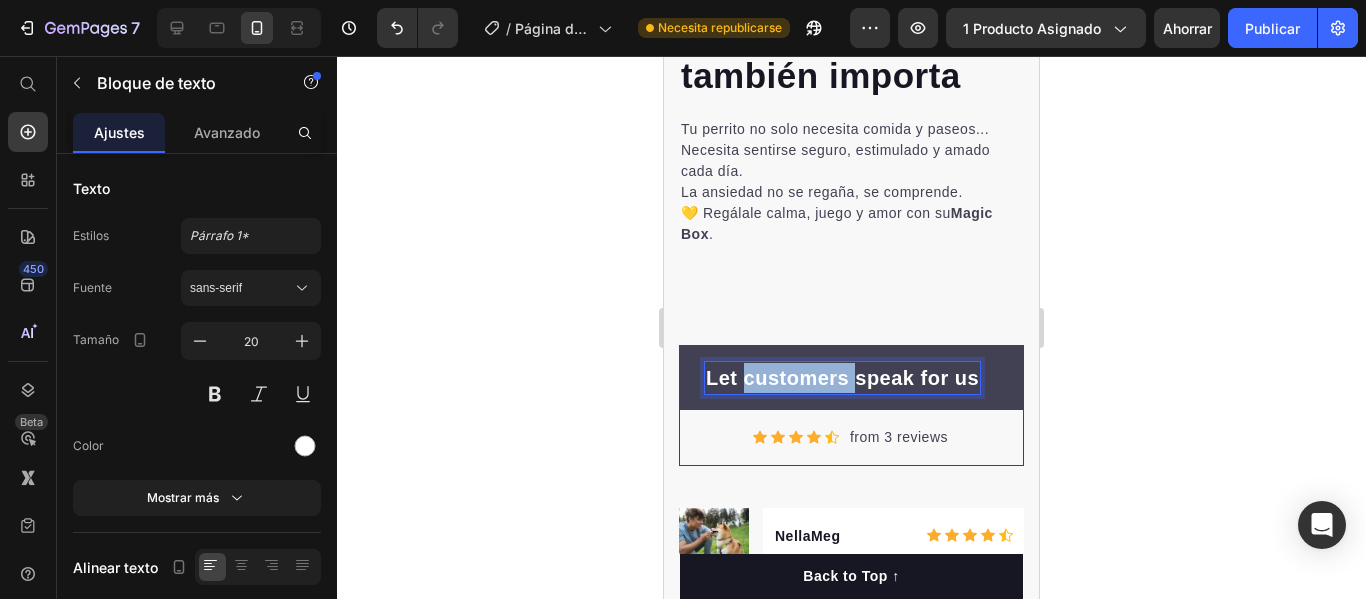 click on "Let customers speak for us" at bounding box center (842, 378) 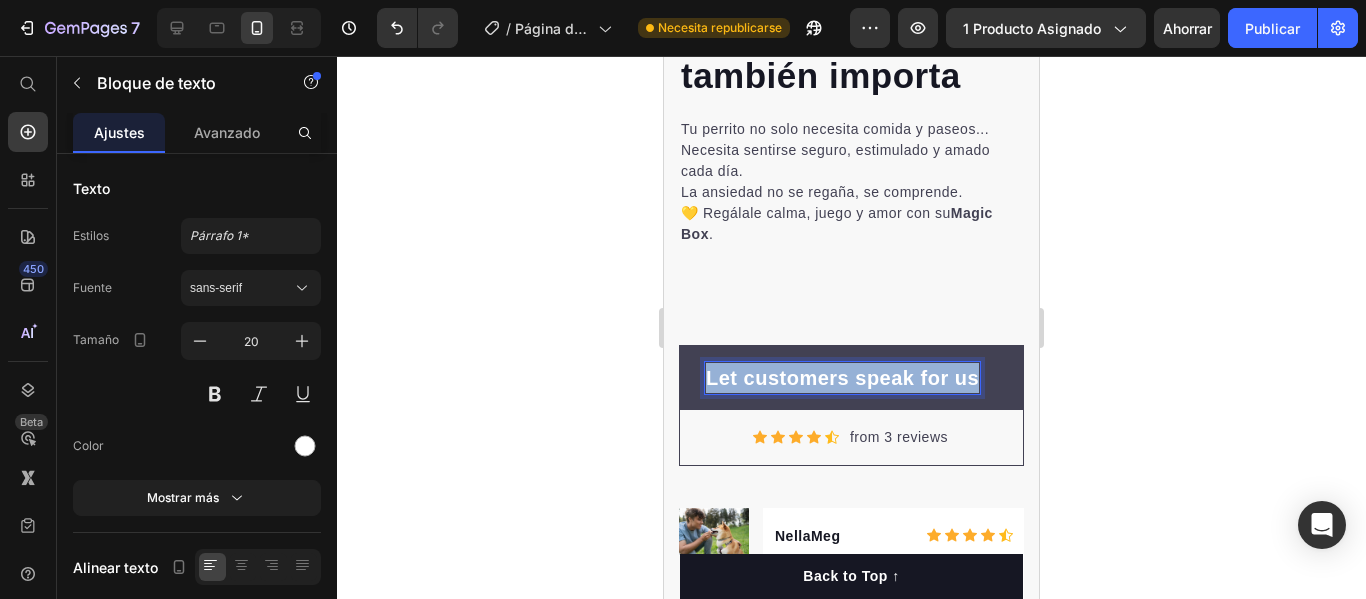 click on "Let customers speak for us" at bounding box center [842, 378] 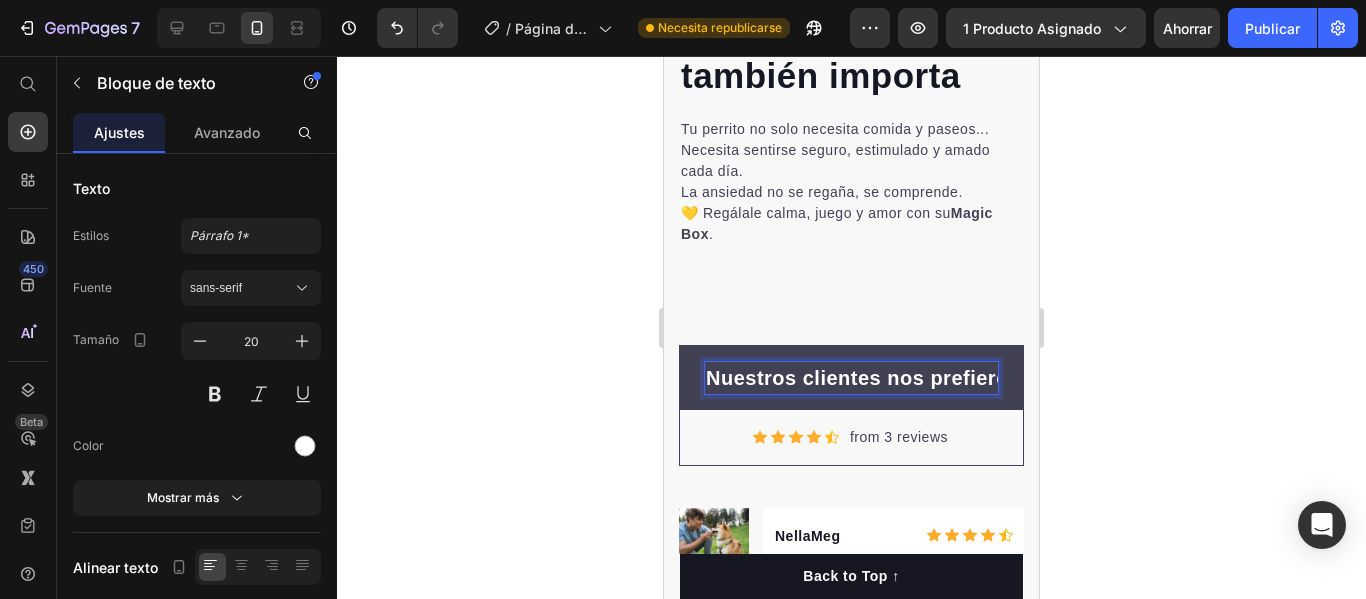 click on "Nuestros clientes nos prefieren" at bounding box center [851, 378] 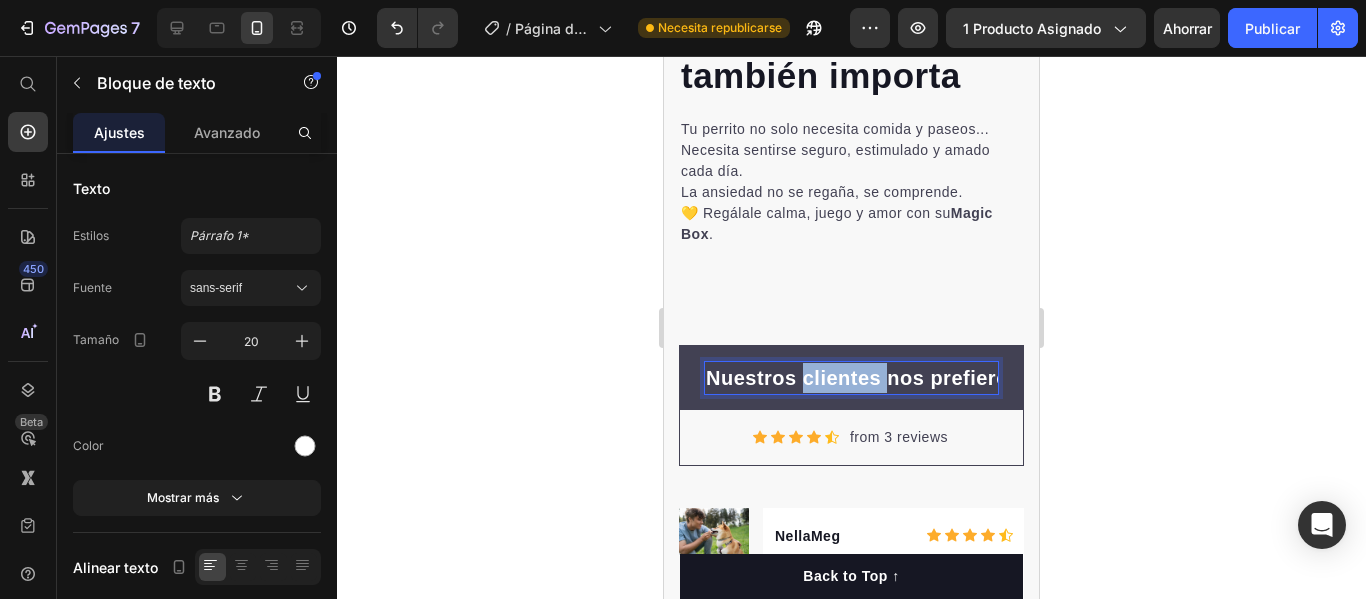 click on "Nuestros clientes nos prefieren" at bounding box center [851, 378] 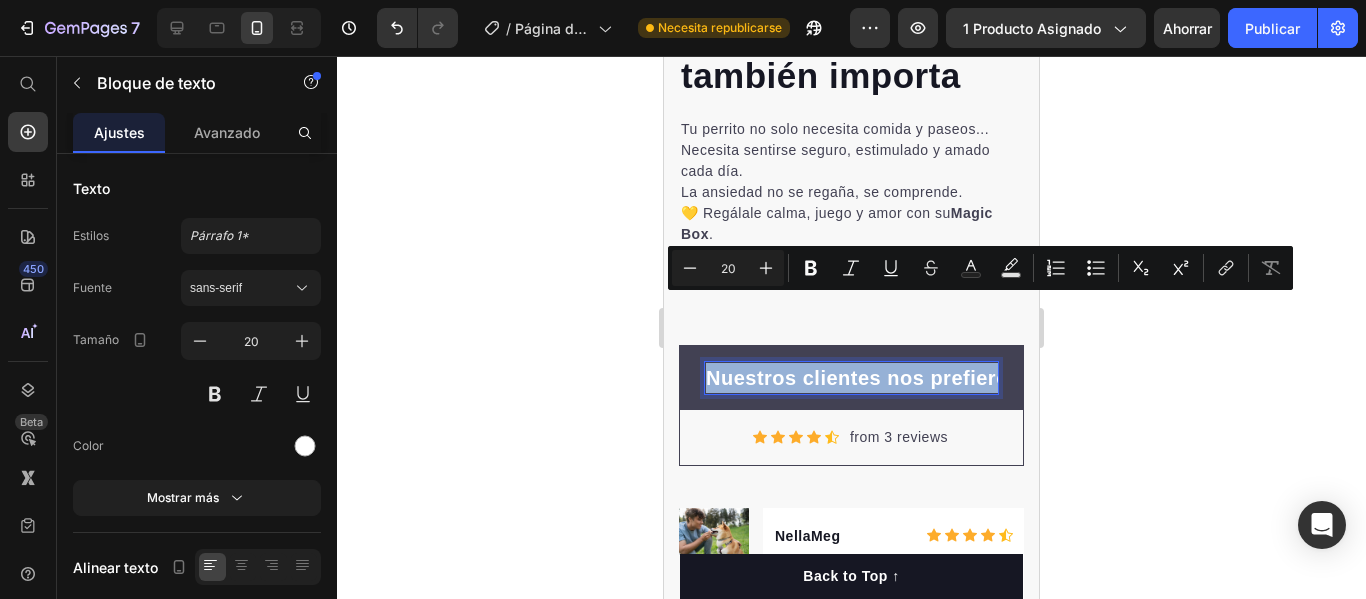 click on "Nuestros clientes nos prefieren" at bounding box center (851, 378) 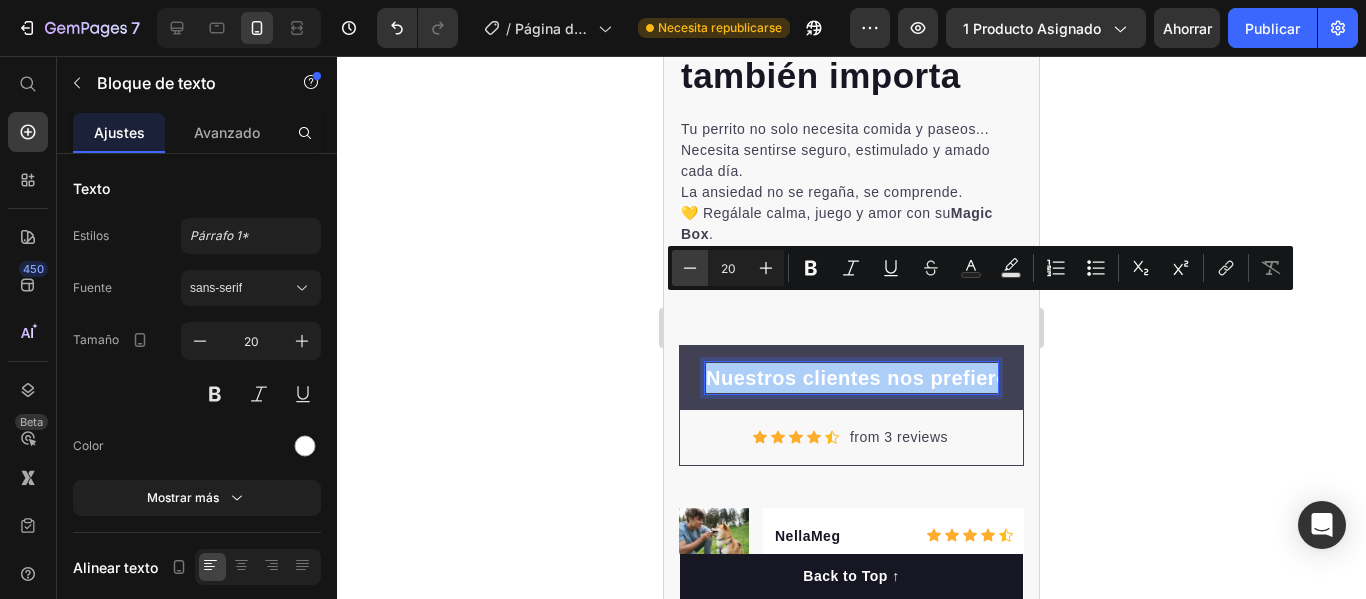 click 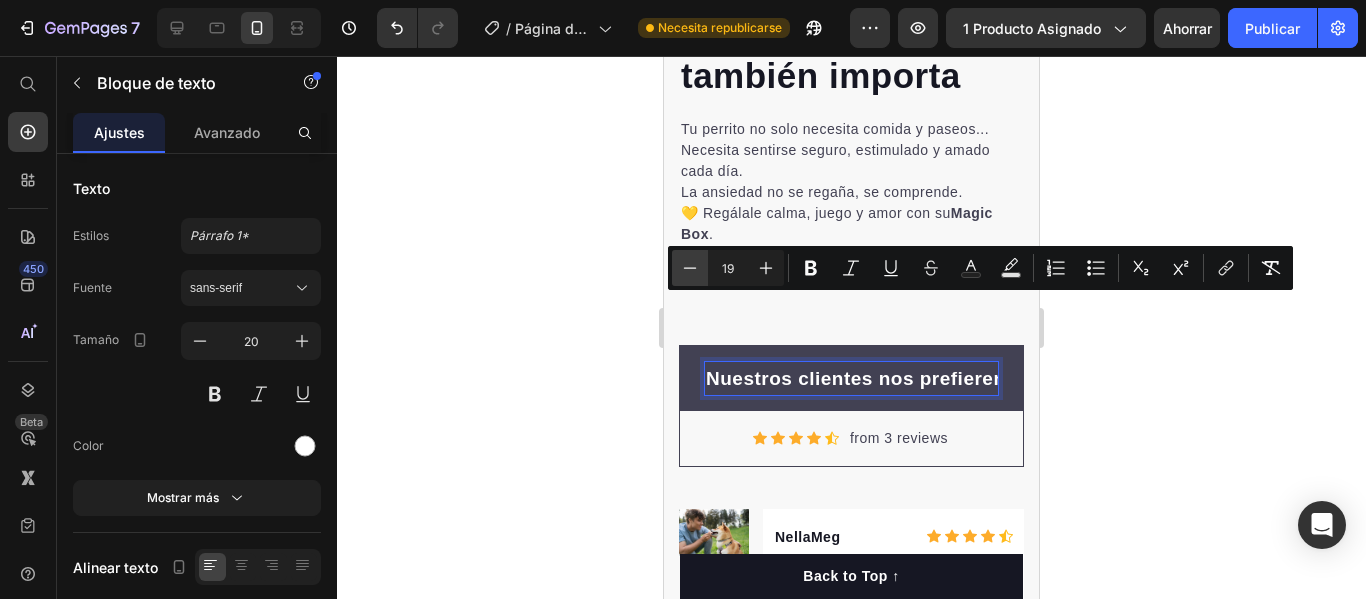 click 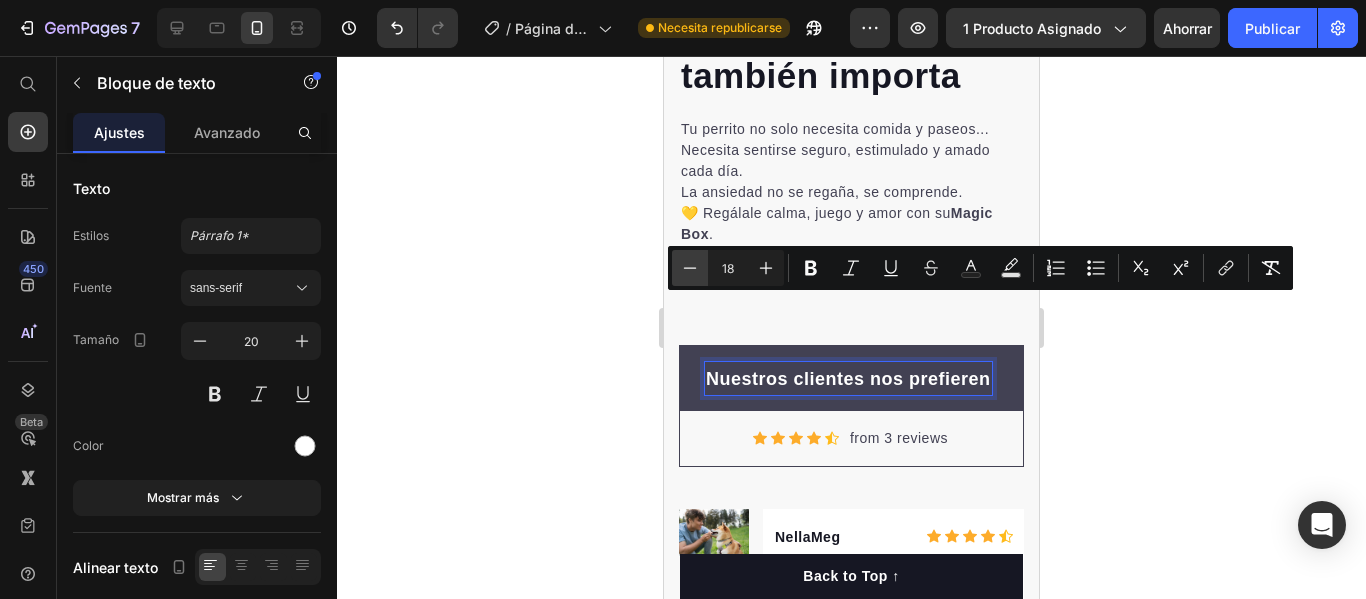 click 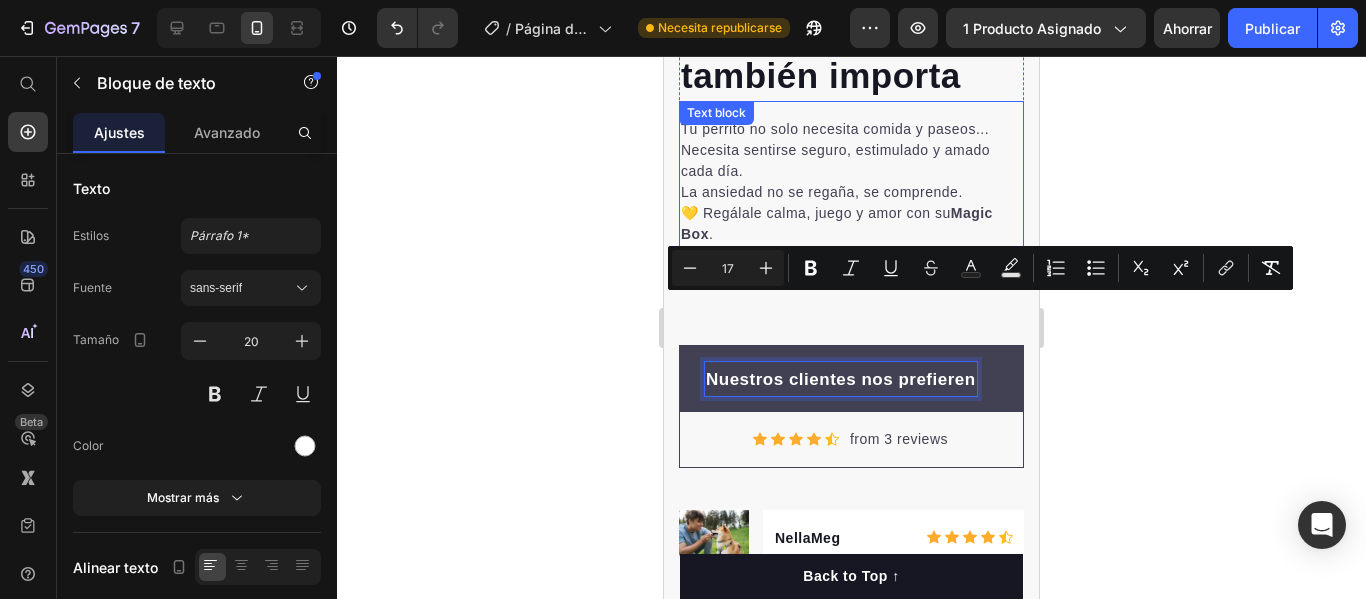click on "Tu perrito no solo necesita comida y paseos... Necesita sentirse seguro, estimulado y amado cada día. La ansiedad no se regaña, se comprende. 💛 Regálale calma, juego y amor con su  Magic Box ." at bounding box center [851, 182] 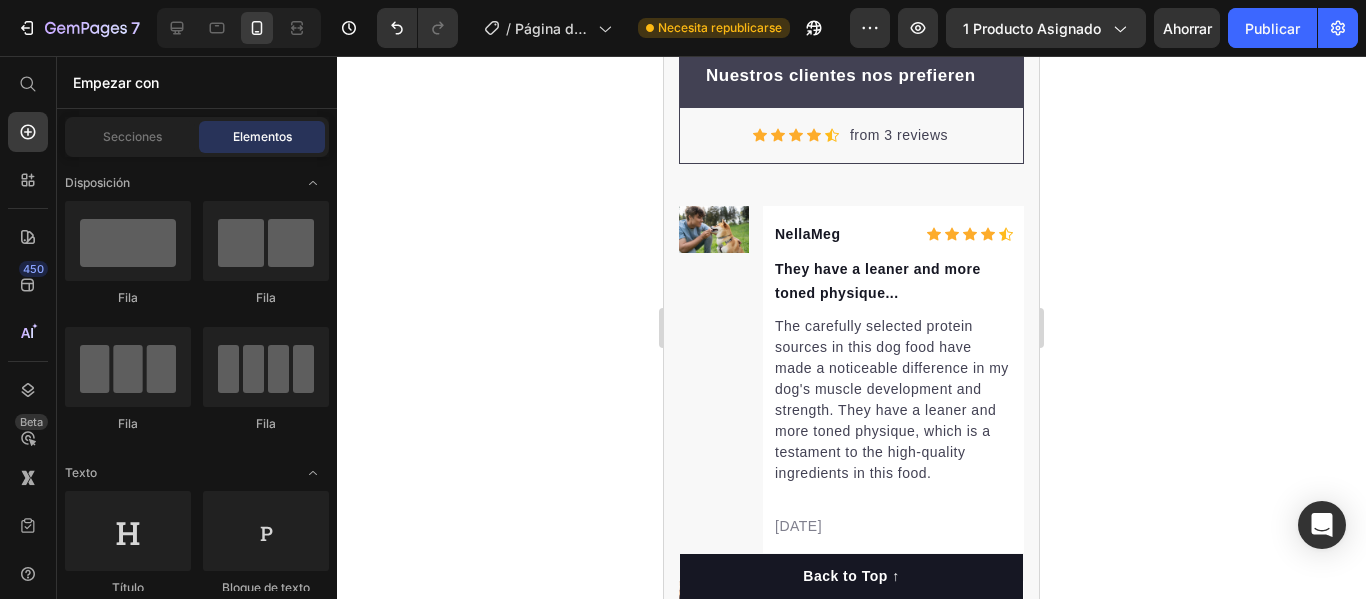 scroll, scrollTop: 3489, scrollLeft: 0, axis: vertical 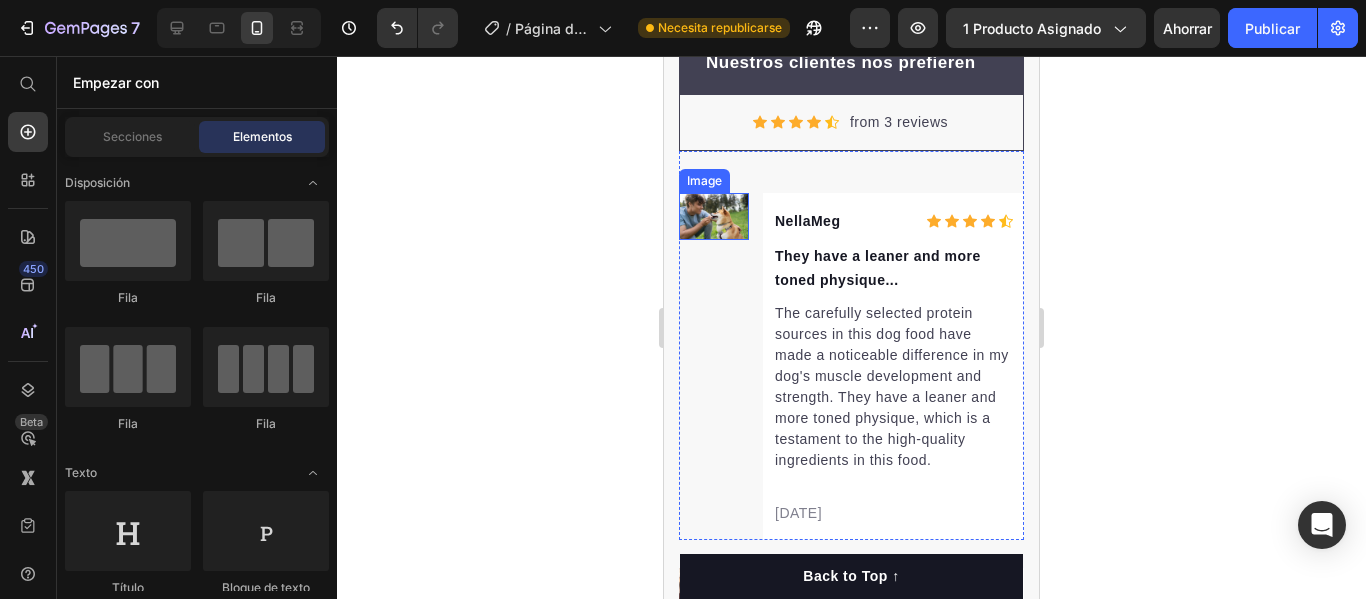 click at bounding box center (714, 216) 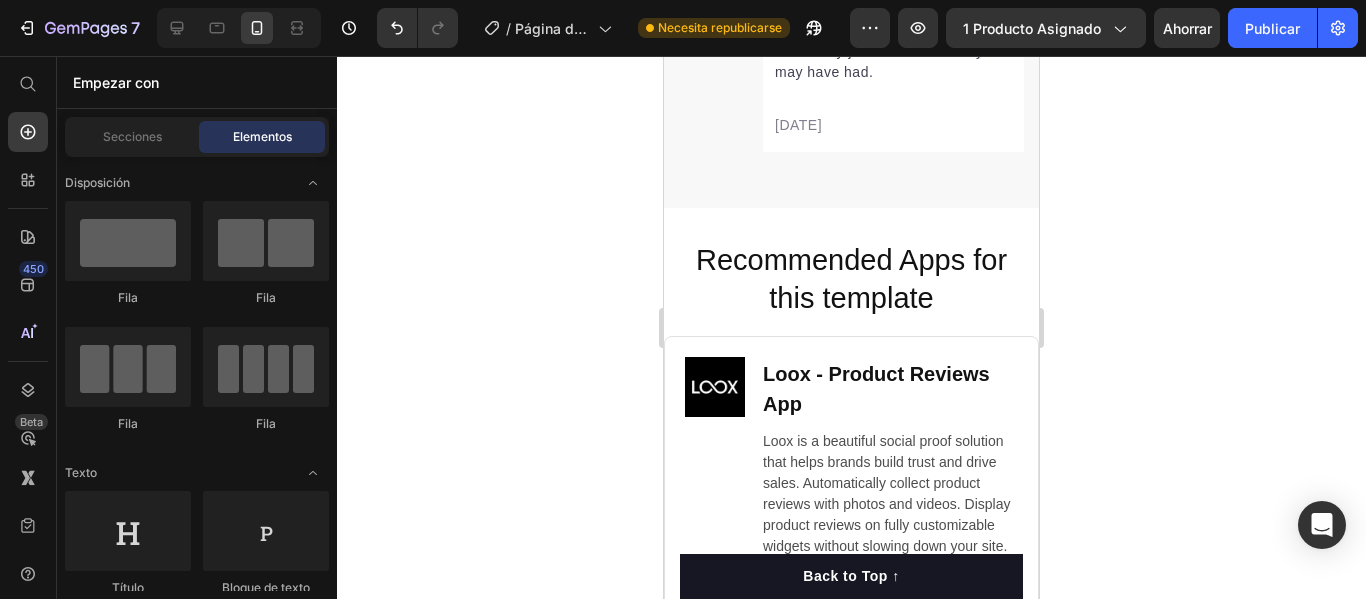 scroll, scrollTop: 4525, scrollLeft: 0, axis: vertical 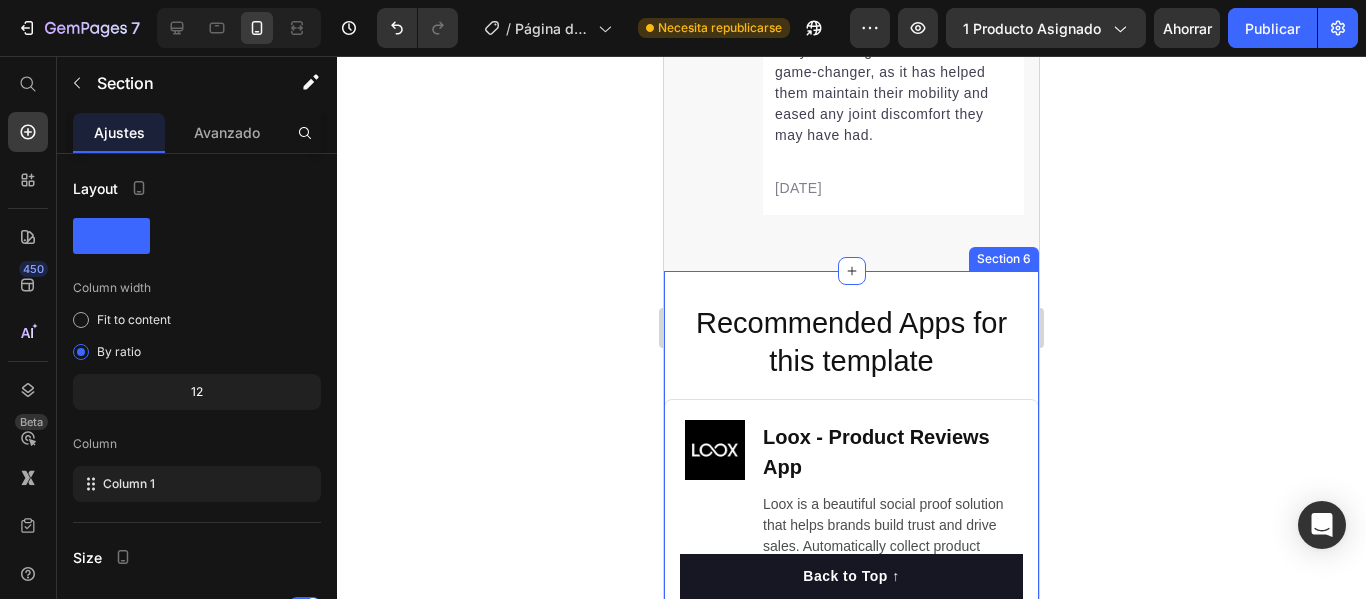 click on "Recommended Apps for this template Heading Image Loox ‑ Product Reviews App Heading Loox is a beautiful social proof solution that helps brands build trust and drive sales. Automatically collect product reviews with photos and videos. Display product reviews on fully customizable widgets without slowing down your site. Reach new customers with one-click referrals. Text Block [URL][DOMAIN_NAME] Text Block Row Row Image Fordeer Product Labels & Badges Heading Fordeer Product Labels & Badges is a powerful Shopify app that allows you to create eye-catching labels and badges to highlight key product information such as discounts, stock status, new arrivals, and more. Helps you stand out from the competition. Text Block [URL][DOMAIN_NAME] Text Block Row Row Image Pumper Bundles Volume Discount Heading Text Block [URL][DOMAIN_NAME] Text Block Row Row Row Section 6" at bounding box center [851, 861] 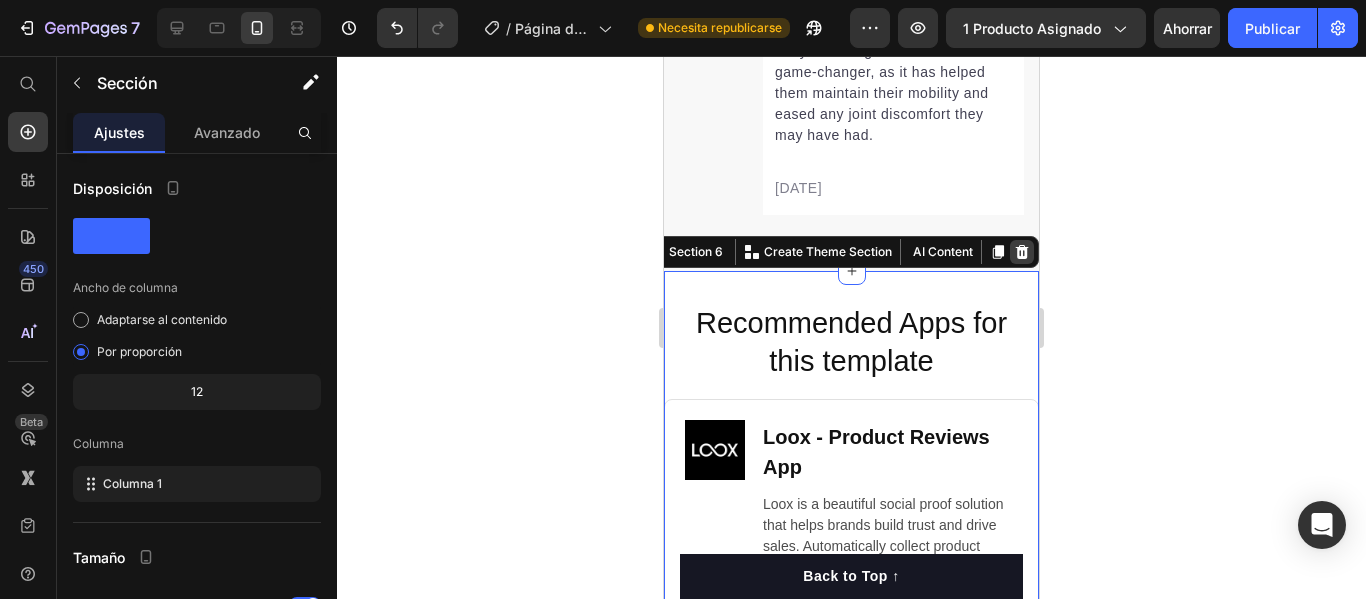 click at bounding box center [1022, 252] 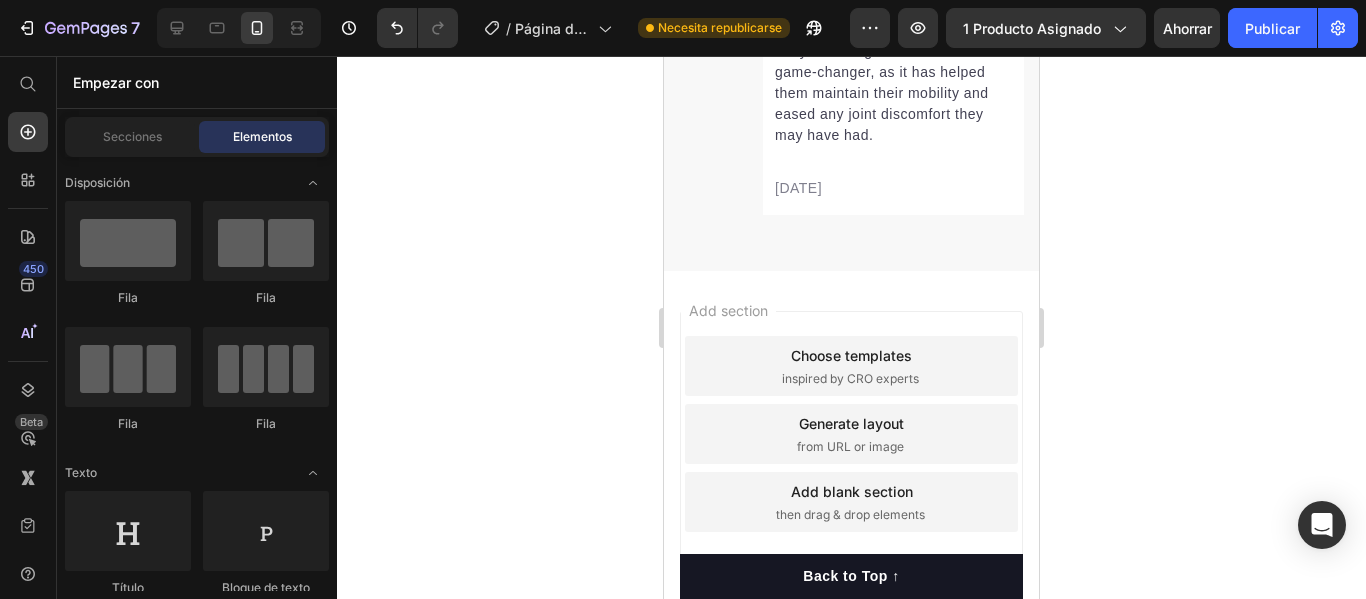 click on "Add section Choose templates inspired by CRO experts Generate layout from URL or image Add blank section then drag & drop elements" at bounding box center (851, 438) 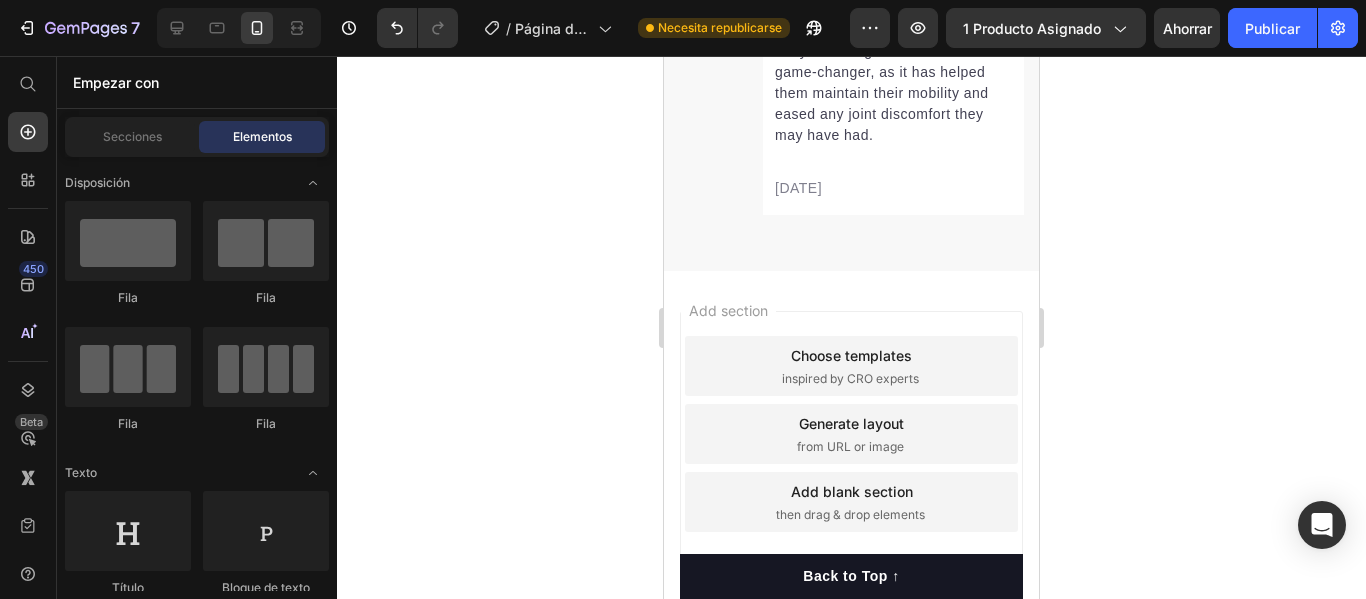 scroll, scrollTop: 4573, scrollLeft: 0, axis: vertical 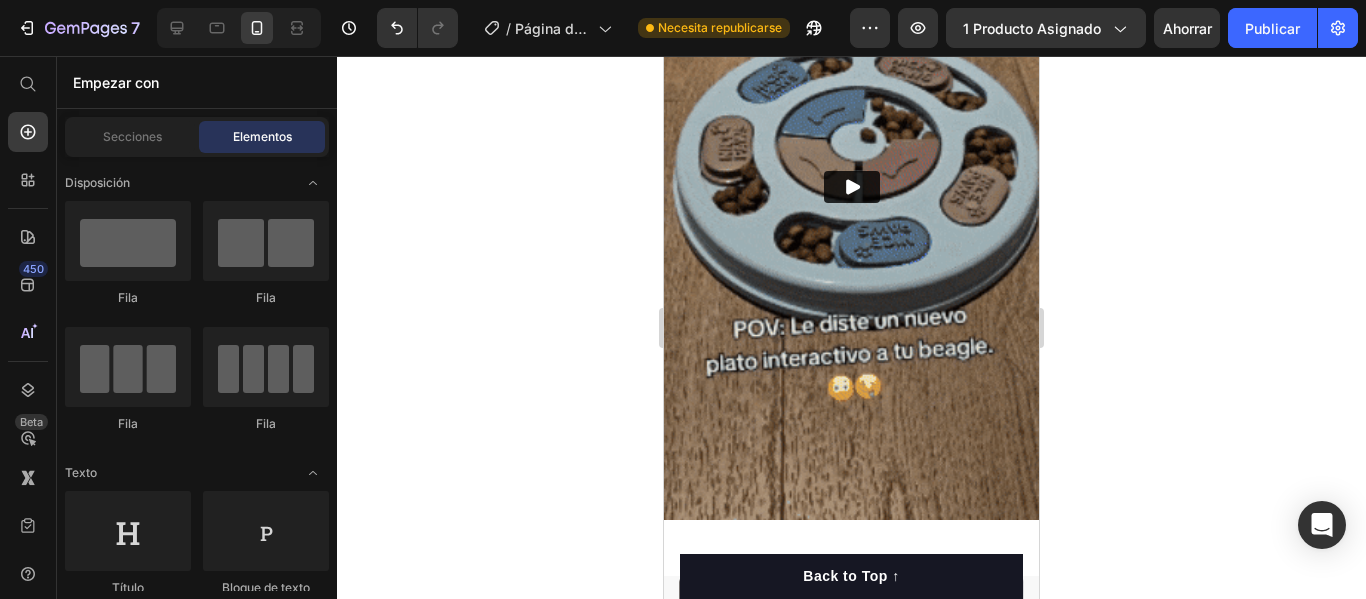 drag, startPoint x: 1031, startPoint y: 112, endPoint x: 1713, endPoint y: 447, distance: 759.83484 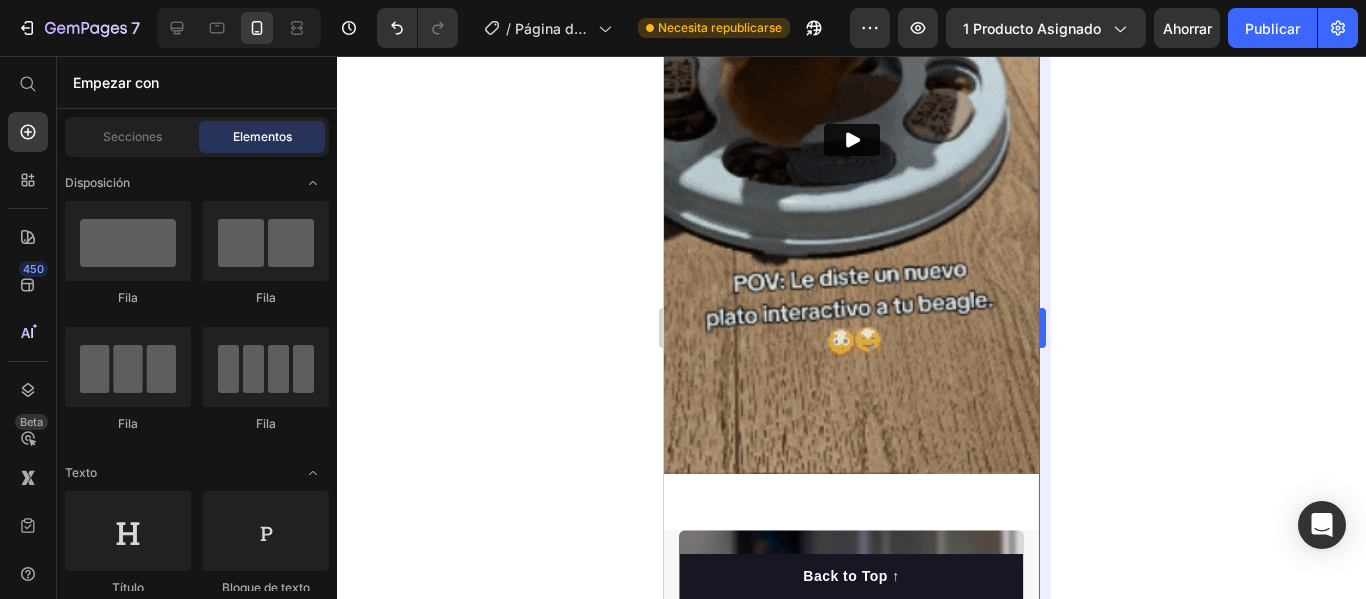 scroll, scrollTop: 2985, scrollLeft: 0, axis: vertical 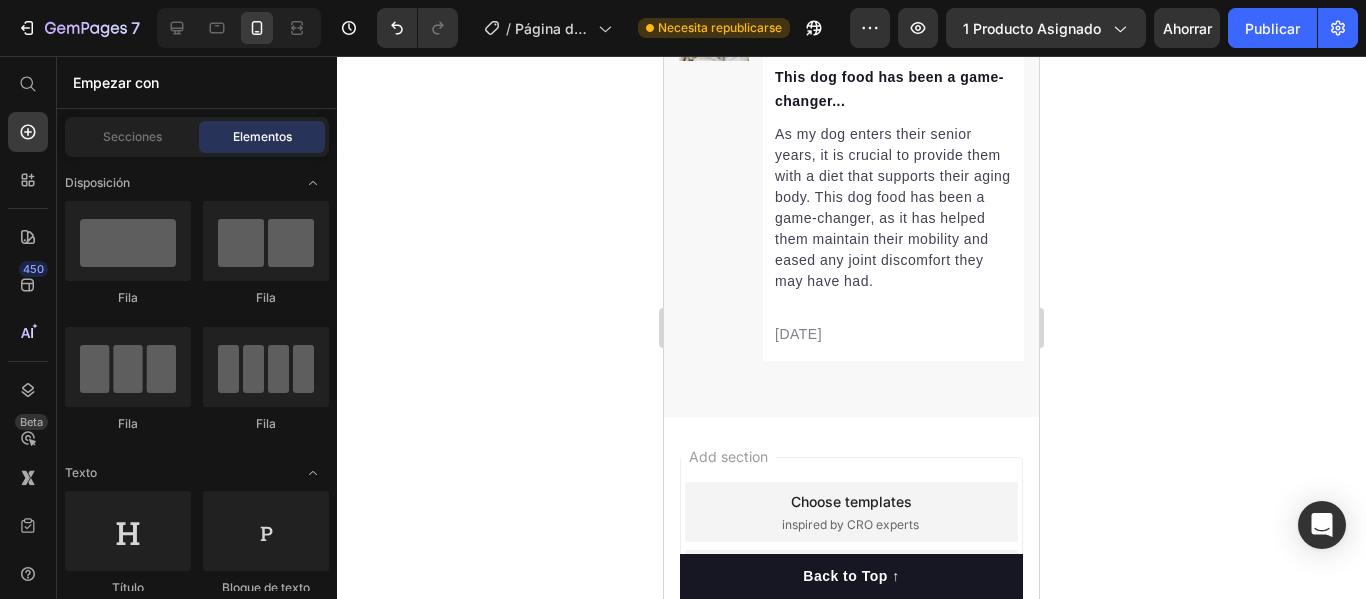 drag, startPoint x: 1028, startPoint y: 394, endPoint x: 1706, endPoint y: 588, distance: 705.20917 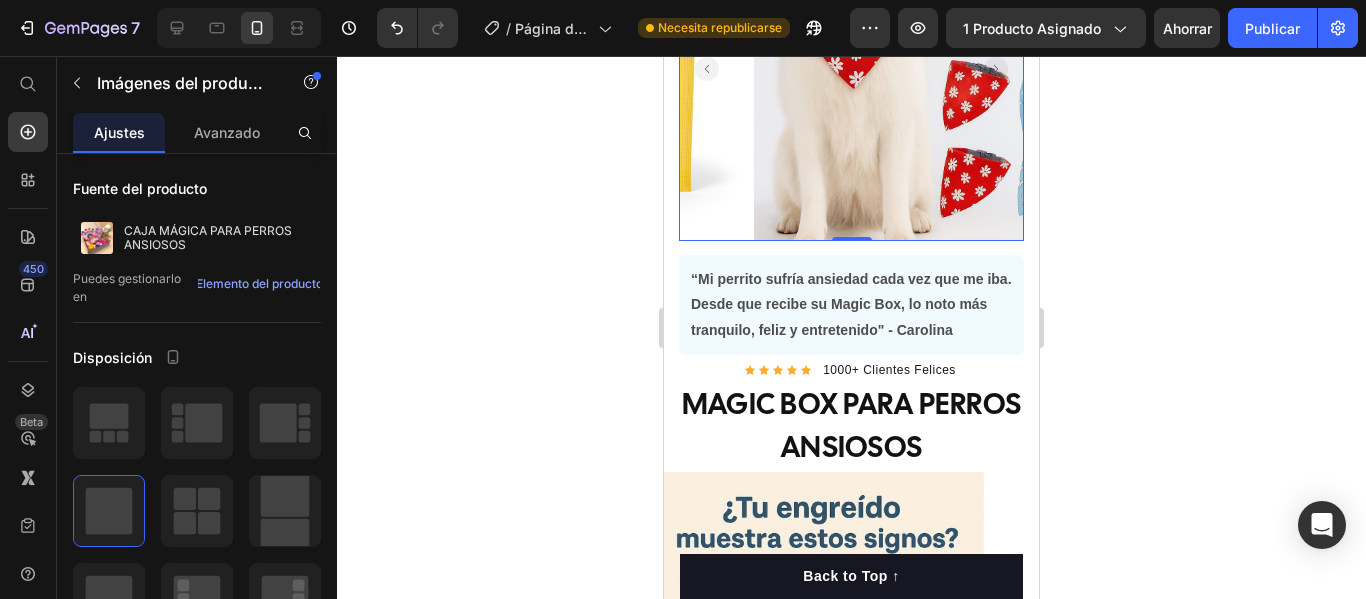 scroll, scrollTop: 270, scrollLeft: 0, axis: vertical 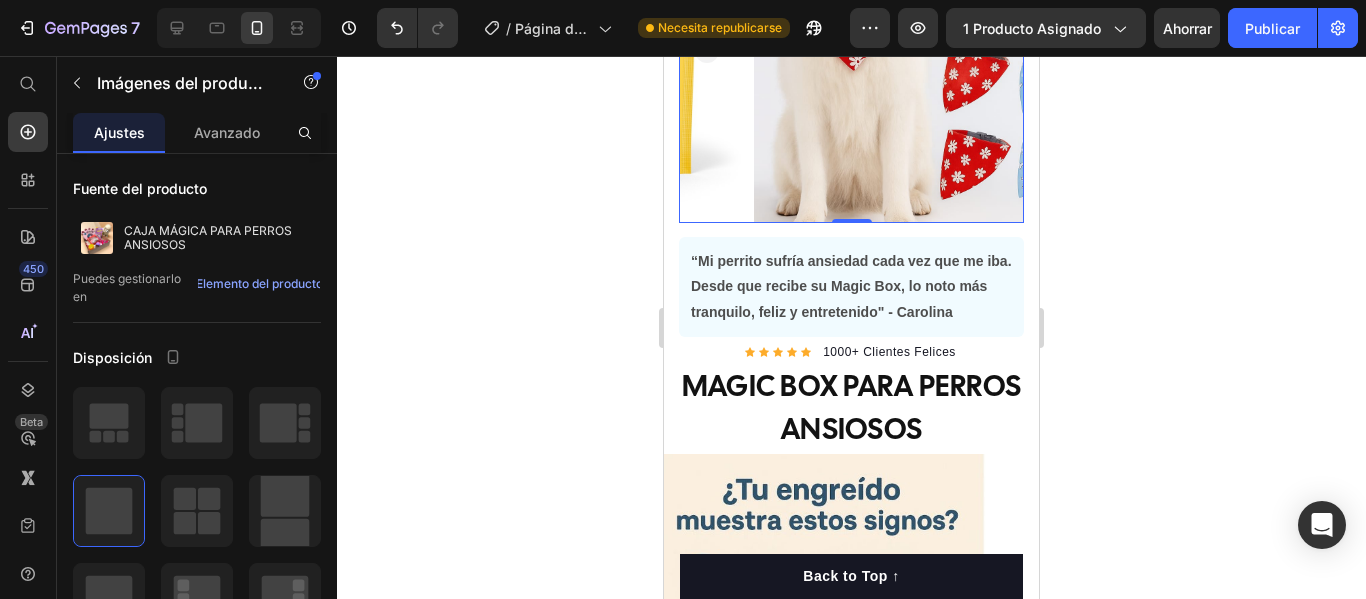 click on "“Mi perrito sufría ansiedad cada vez que me iba. Desde que recibe su Magic Box, lo noto más tranquilo, feliz y entretenido" - Carolina" at bounding box center [851, 286] 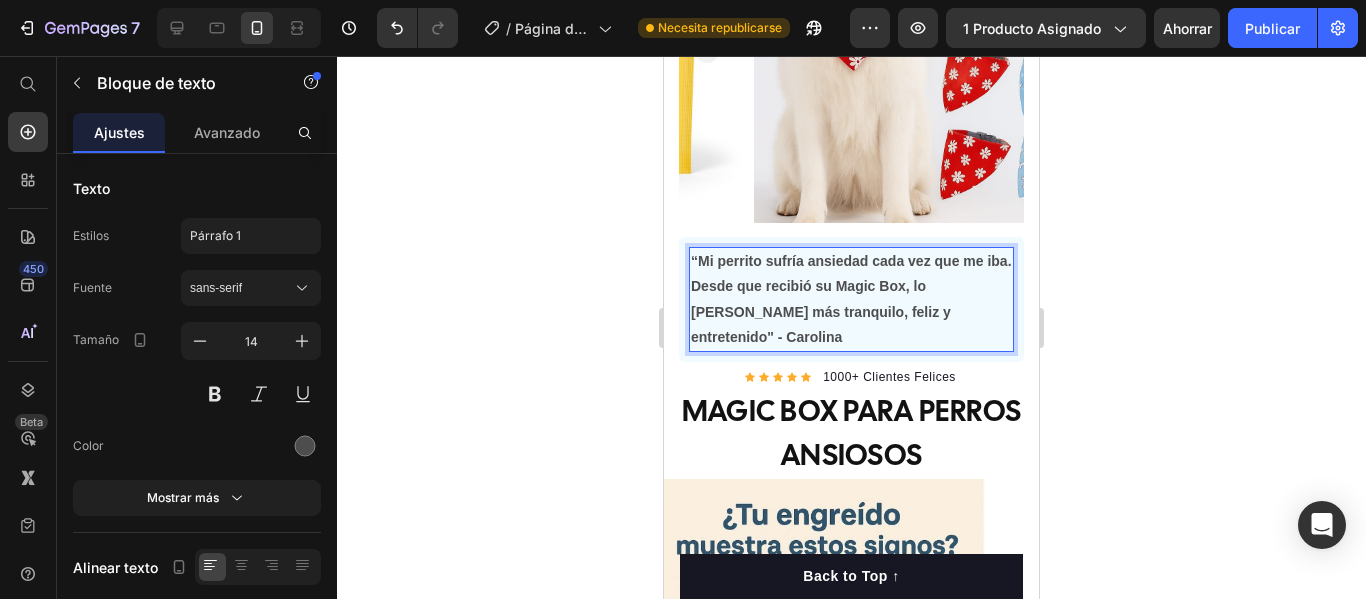 click on "“Mi perrito sufría ansiedad cada vez que me iba. Desde que recibió su Magic Box, lo [PERSON_NAME] más tranquilo, feliz y entretenido" - Carolina" at bounding box center [851, 299] 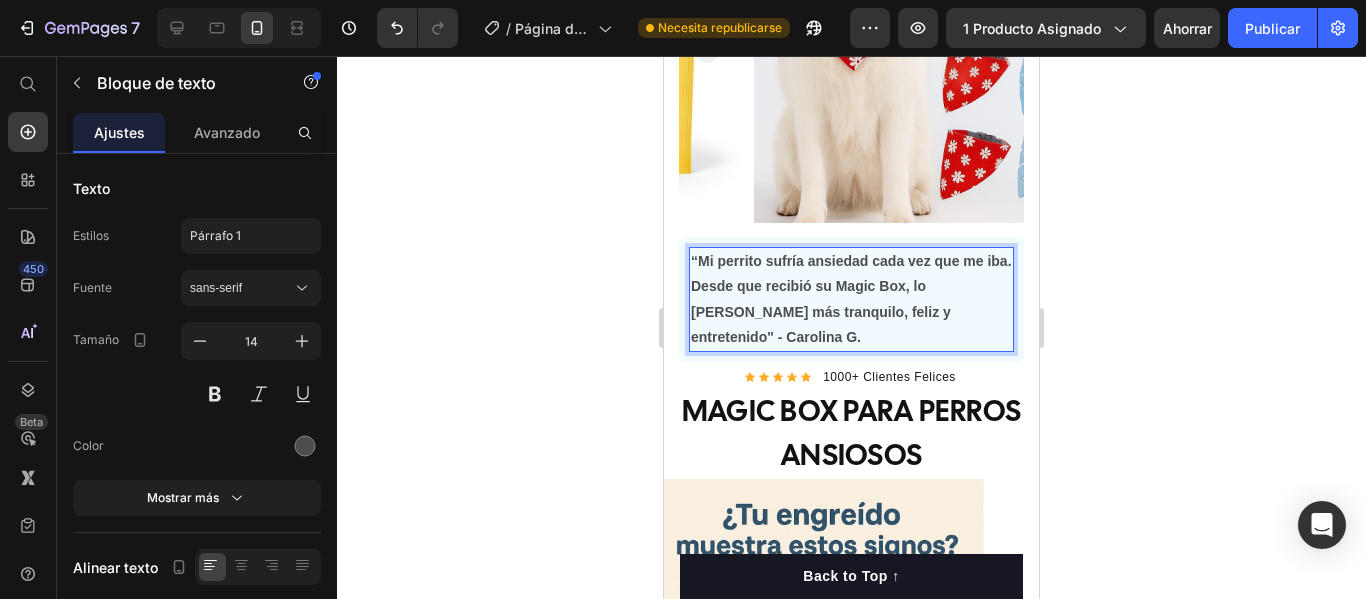 click on "“Mi perrito sufría ansiedad cada vez que me iba. Desde que recibió su Magic Box, lo [PERSON_NAME] más tranquilo, feliz y entretenido" - Carolina G." at bounding box center [851, 299] 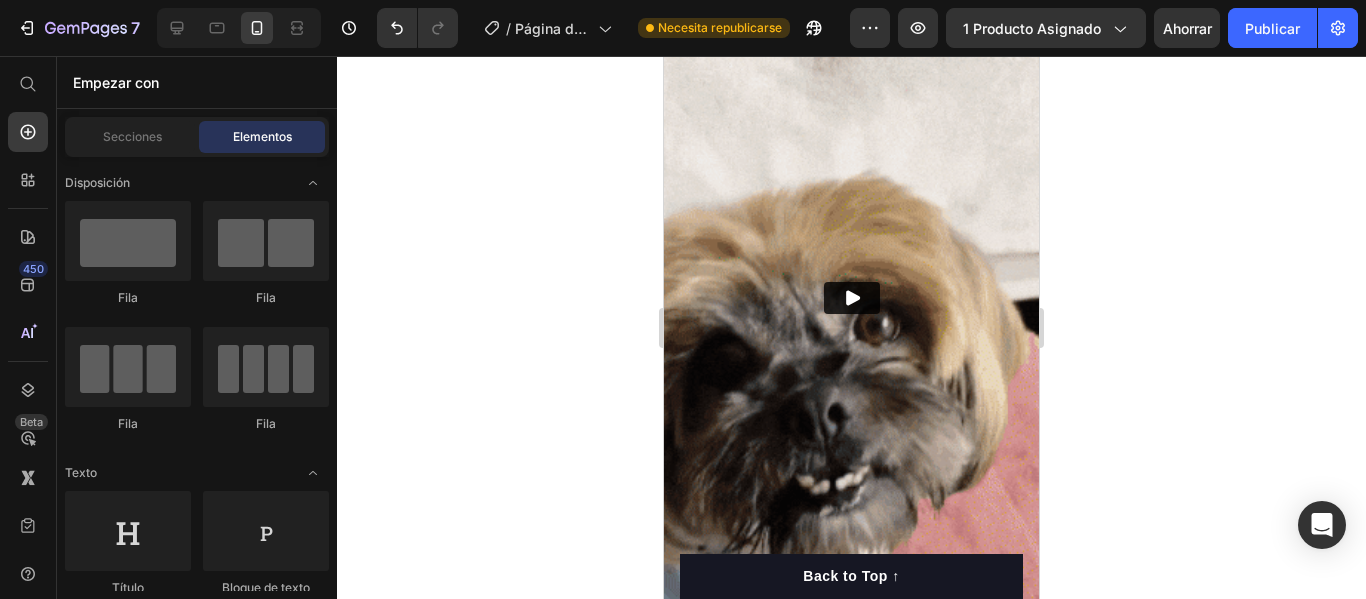 scroll, scrollTop: 1666, scrollLeft: 0, axis: vertical 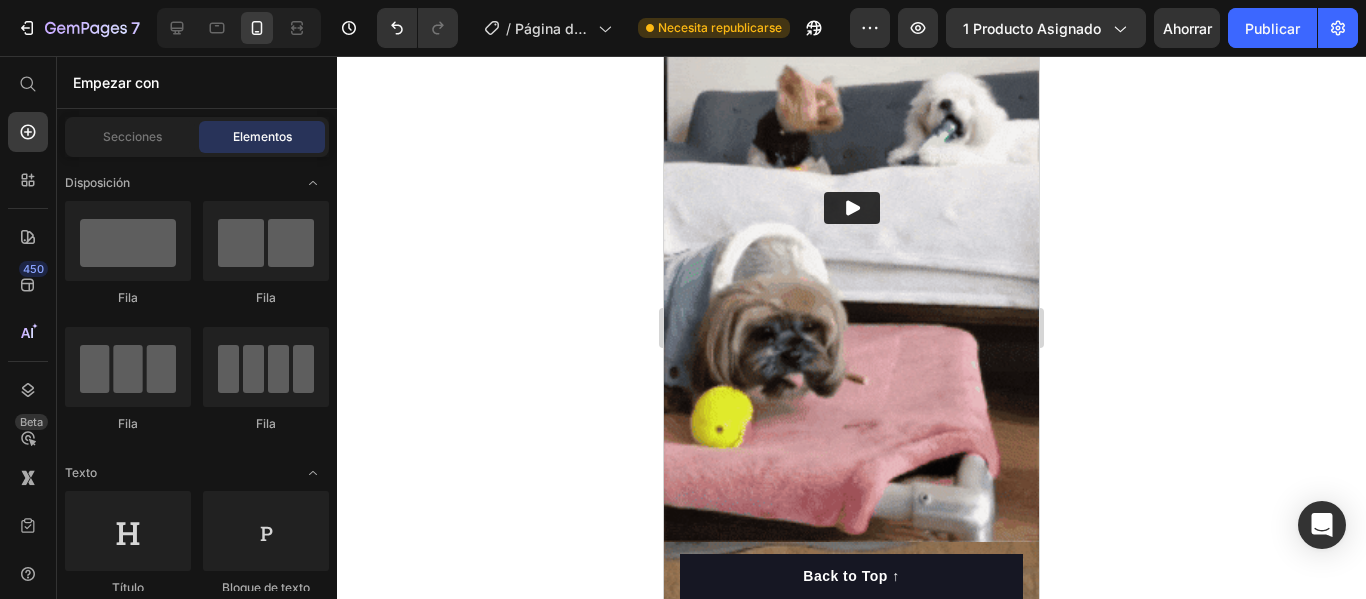 drag, startPoint x: 1028, startPoint y: 129, endPoint x: 1703, endPoint y: 441, distance: 743.61884 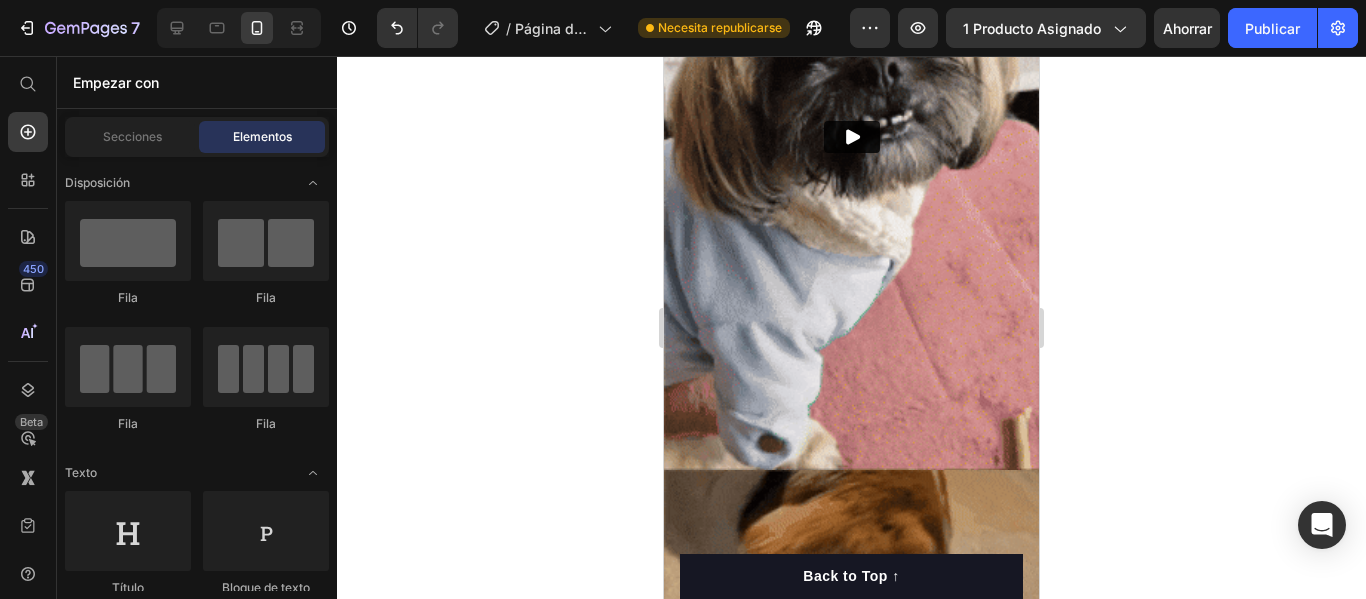 scroll, scrollTop: 3128, scrollLeft: 0, axis: vertical 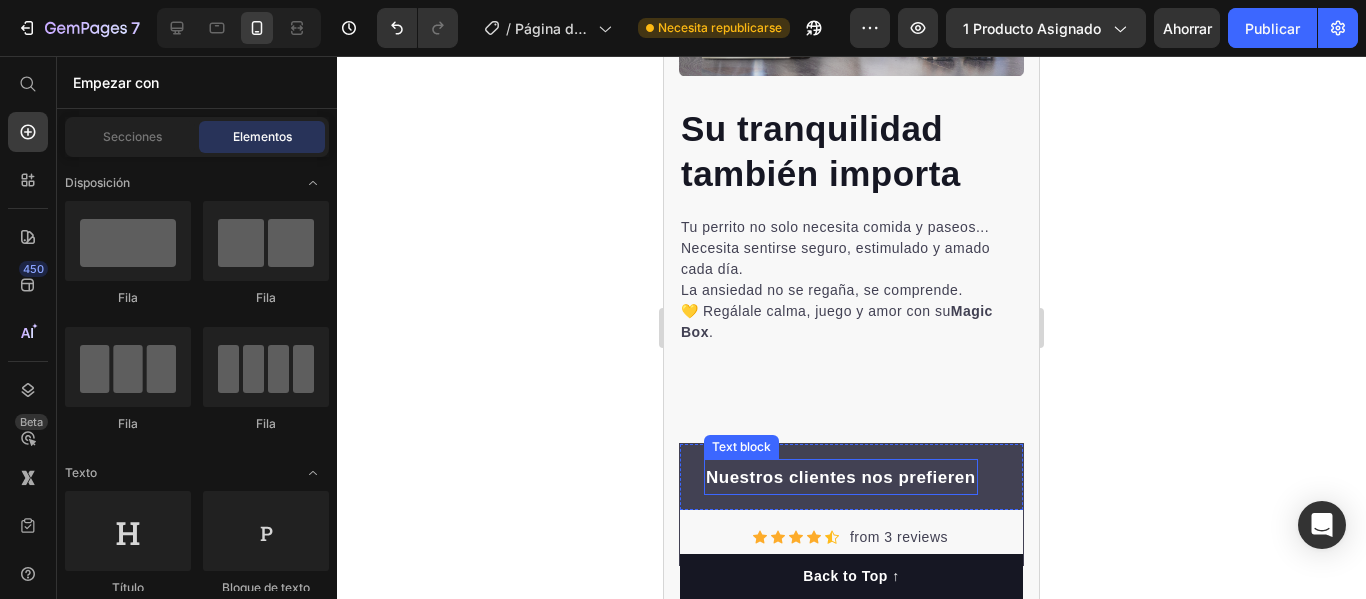 click on "Nuestros clientes nos prefieren" at bounding box center [841, 477] 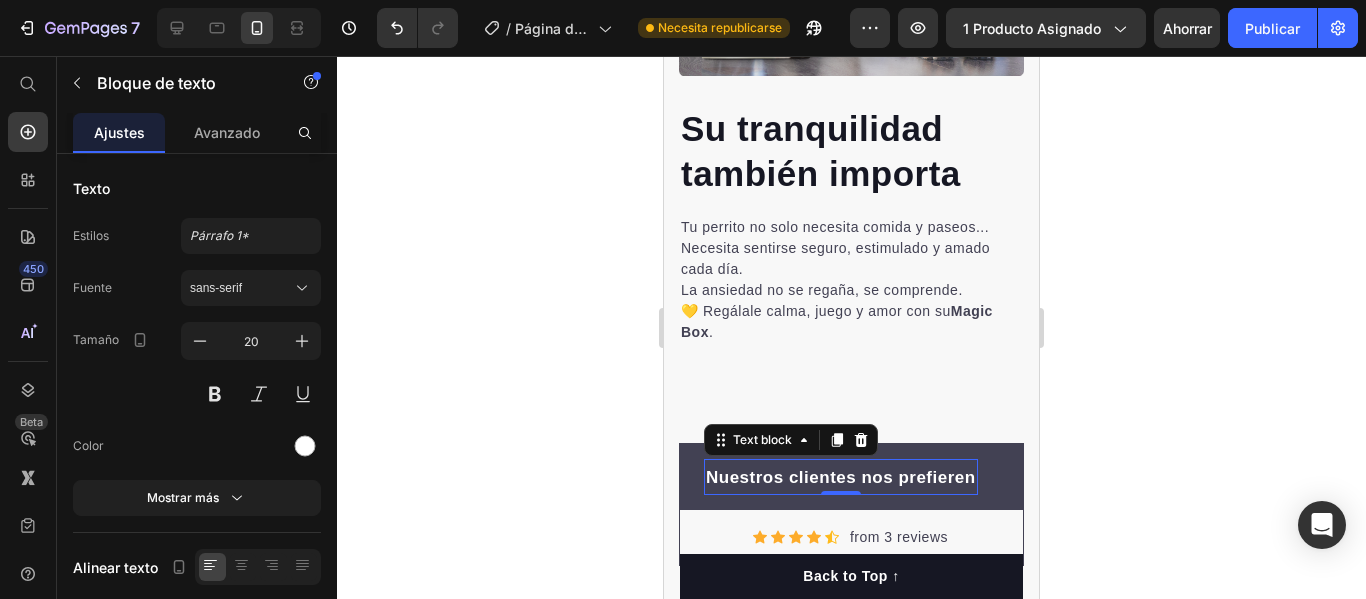 click on "Nuestros clientes nos prefieren" at bounding box center (841, 477) 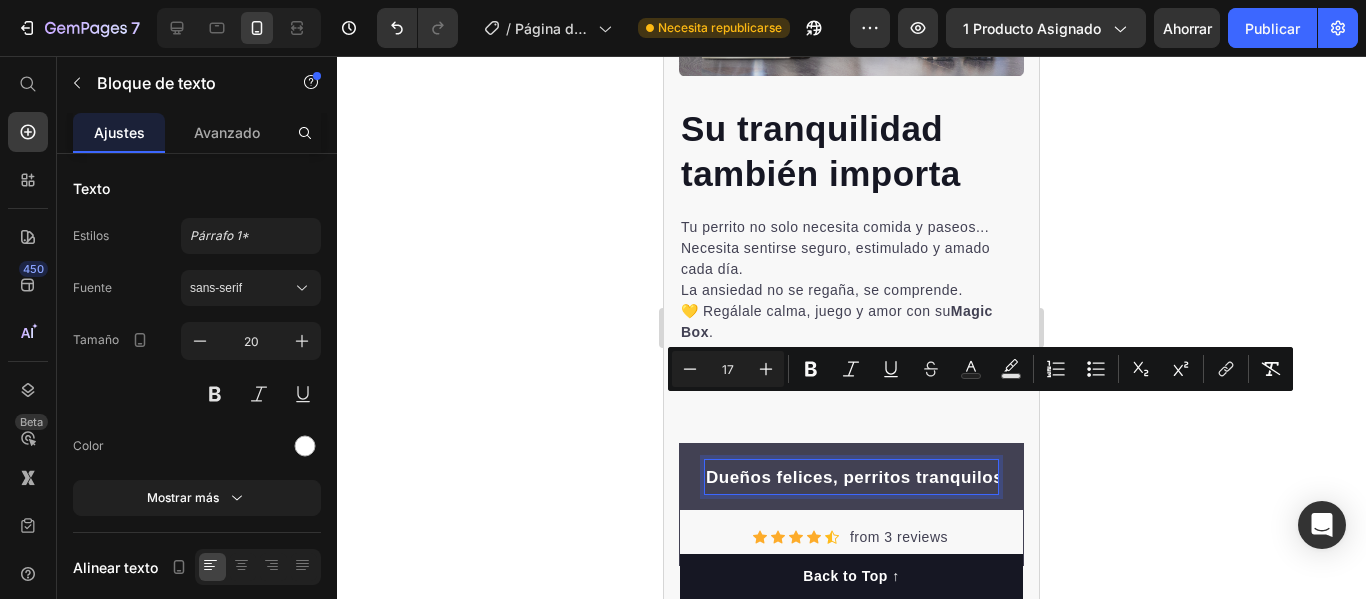 scroll, scrollTop: 0, scrollLeft: 19, axis: horizontal 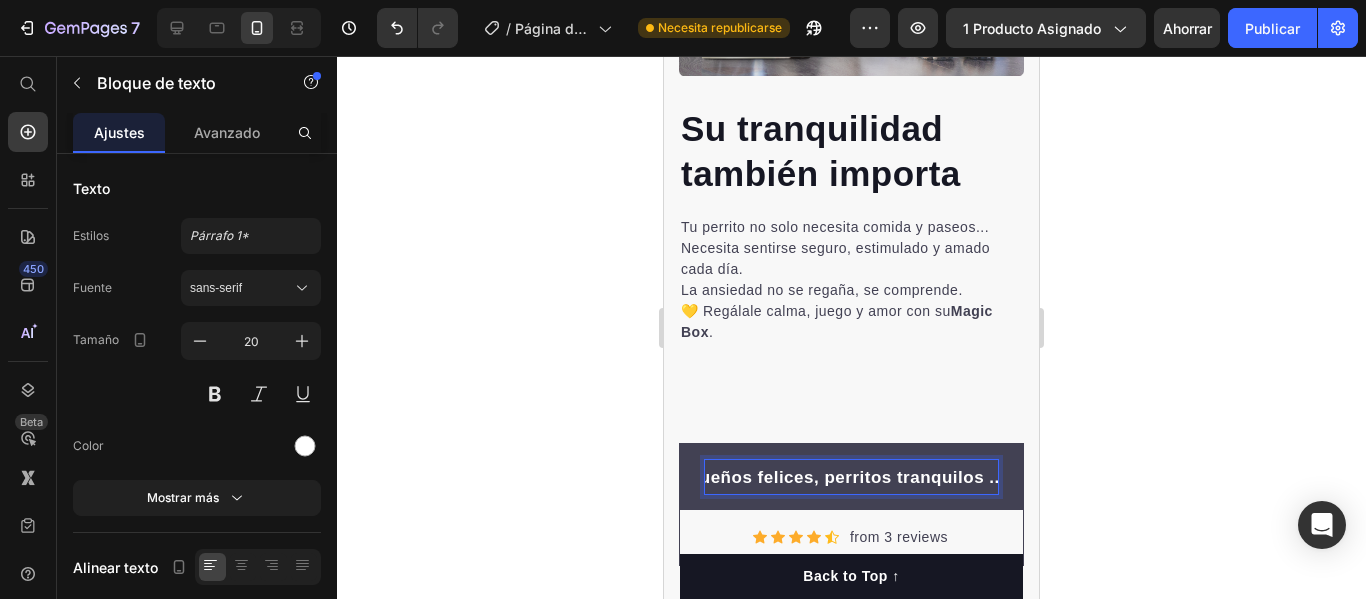 click on "Dueños felices, perritos tranquilos ..." at bounding box center (846, 477) 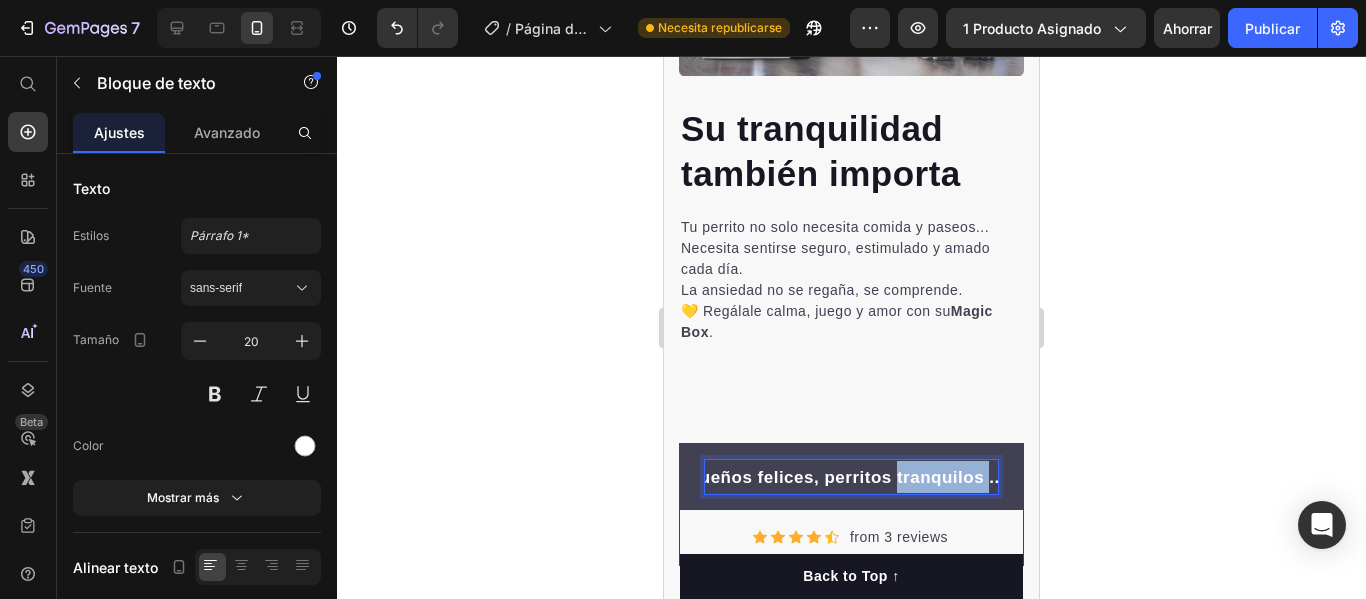 click on "Dueños felices, perritos tranquilos ..." at bounding box center (846, 477) 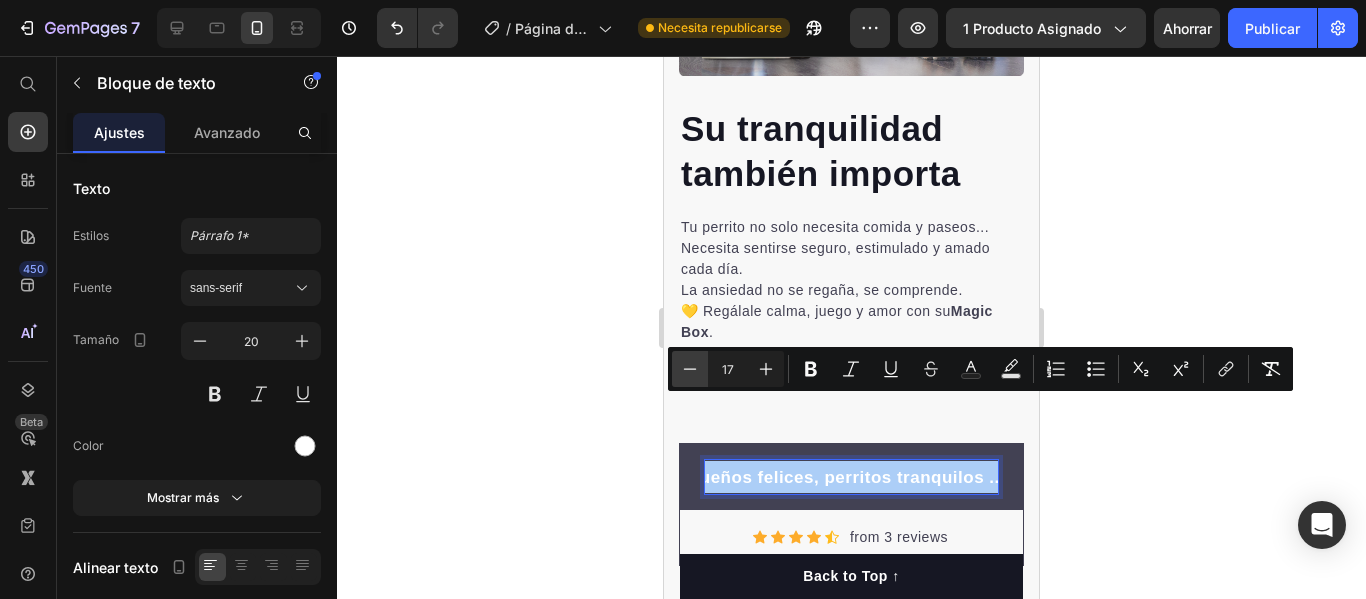 click 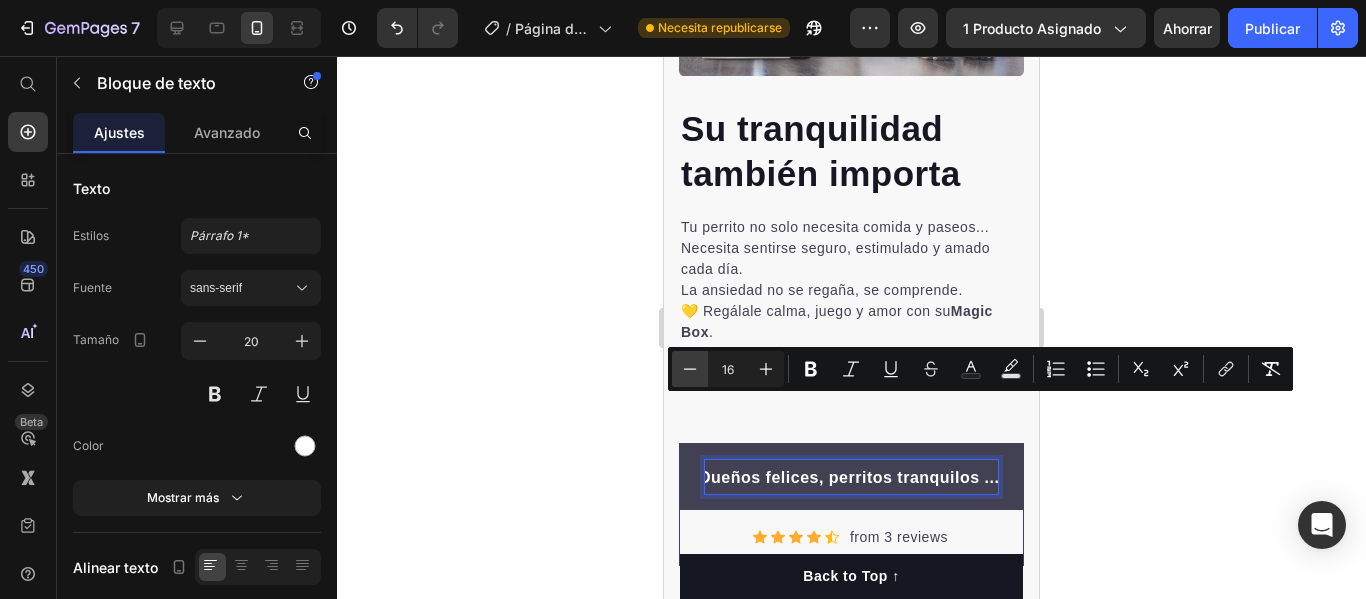 click 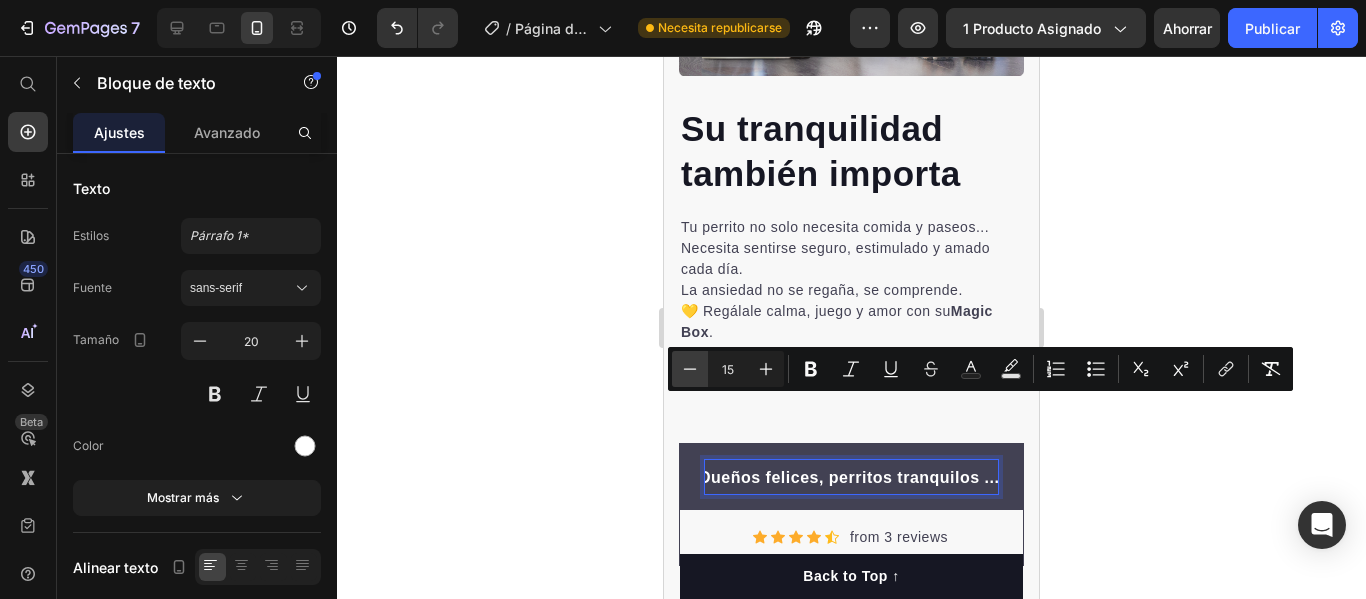 scroll, scrollTop: 0, scrollLeft: 5, axis: horizontal 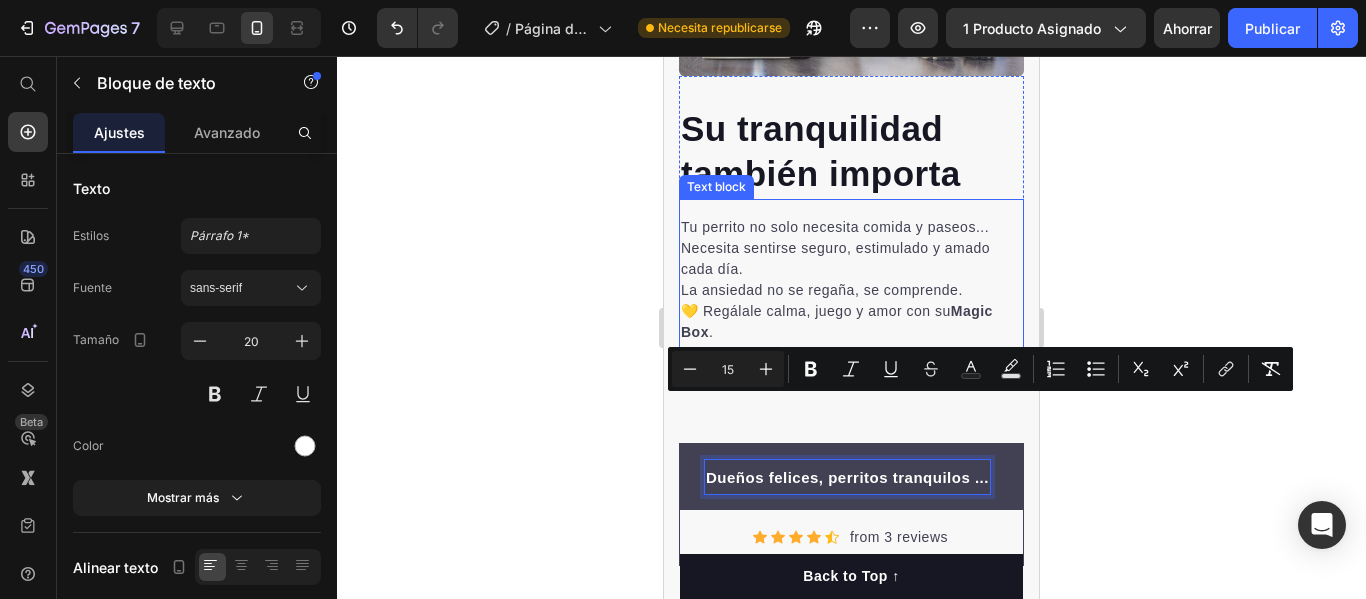 click on "Tu perrito no solo necesita comida y paseos... Necesita sentirse seguro, estimulado y [PERSON_NAME] día. La ansiedad no se regaña, se comprende. 💛 Regálale calma, juego y amor con su  Magic Box . Text block" at bounding box center (851, 293) 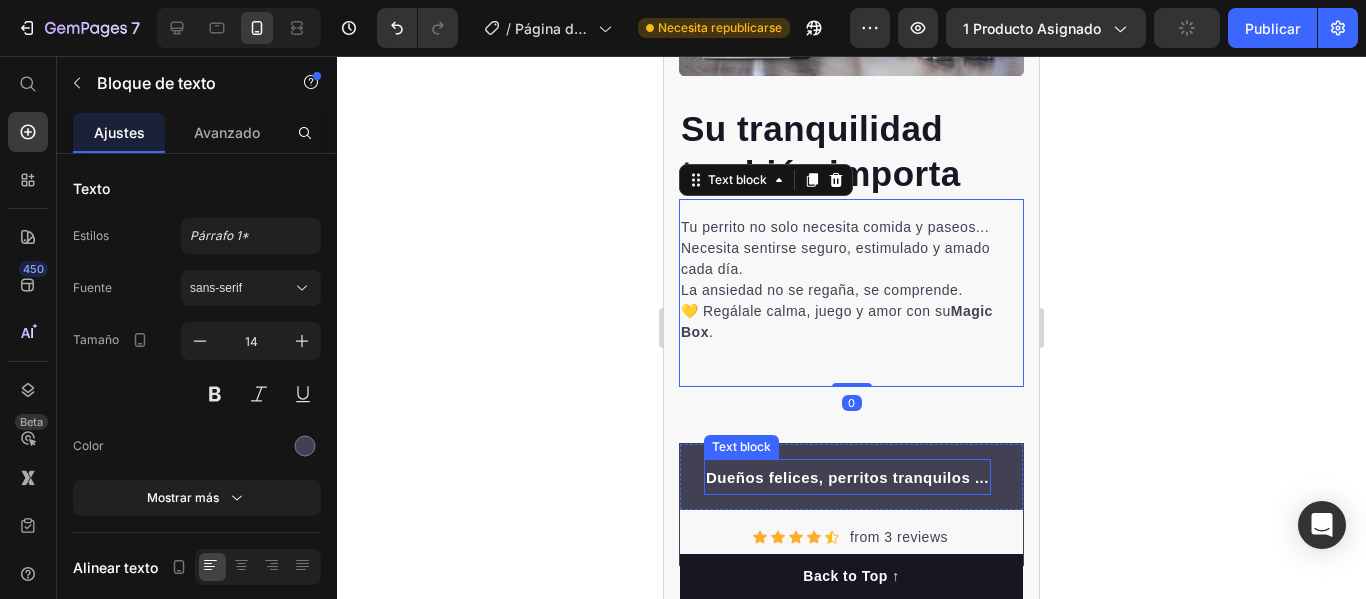 click on "Dueños felices, perritos tranquilos ..." at bounding box center (847, 477) 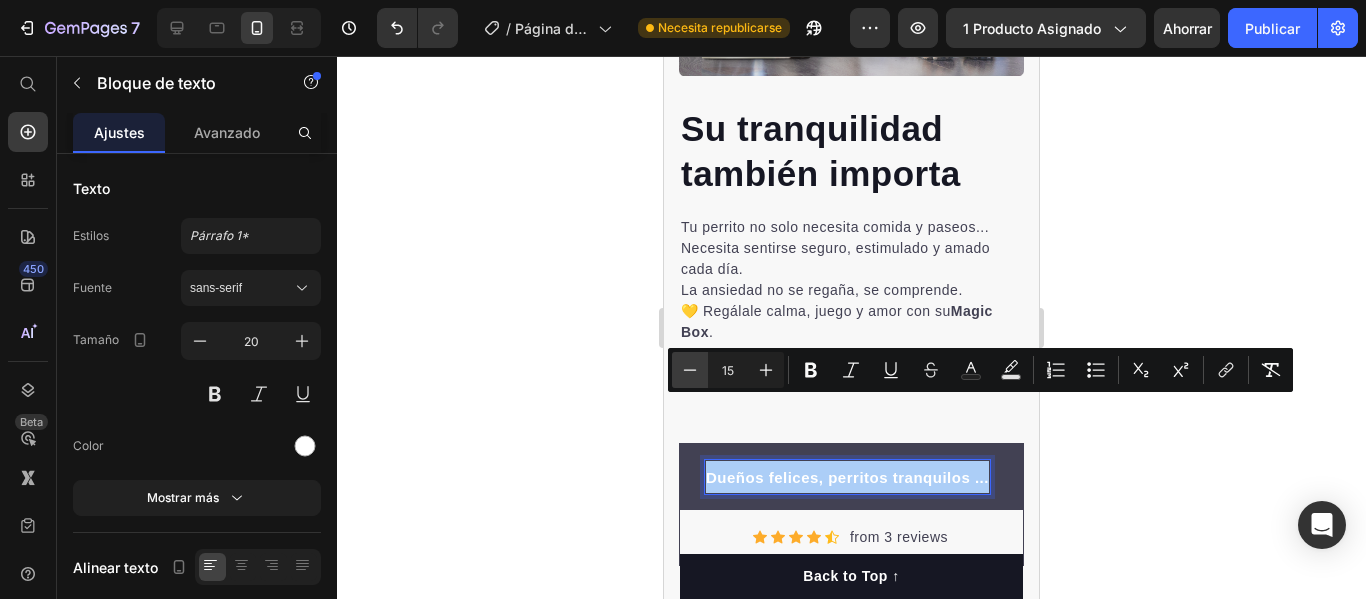 click 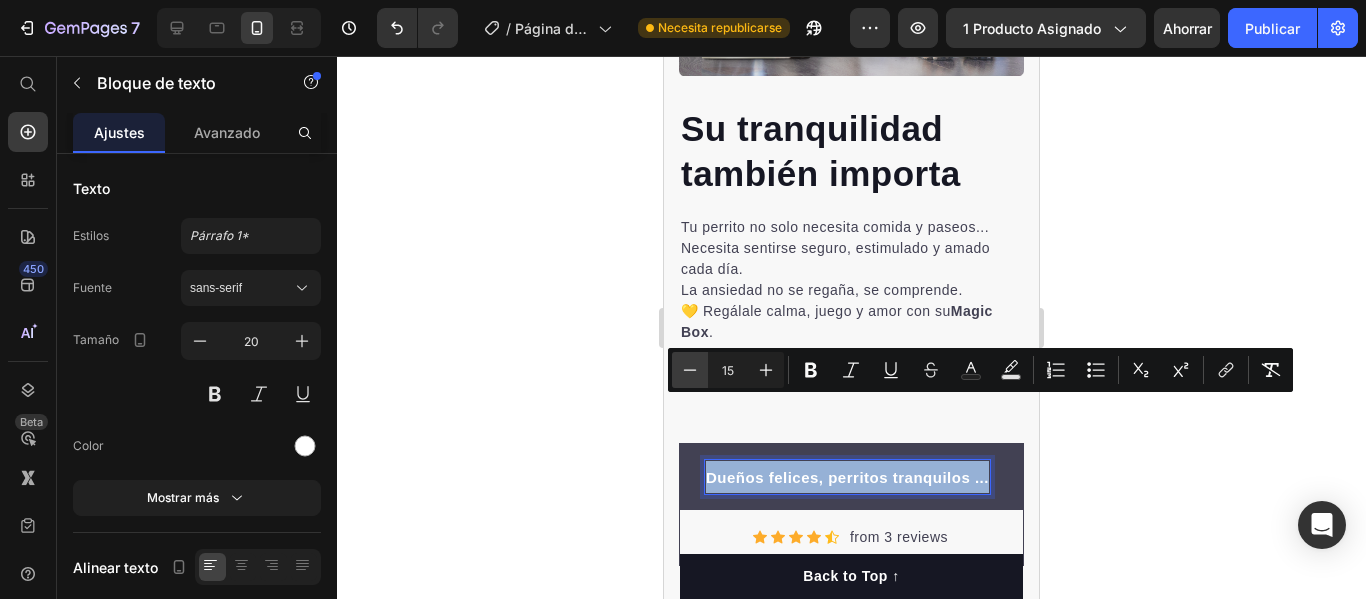 type on "14" 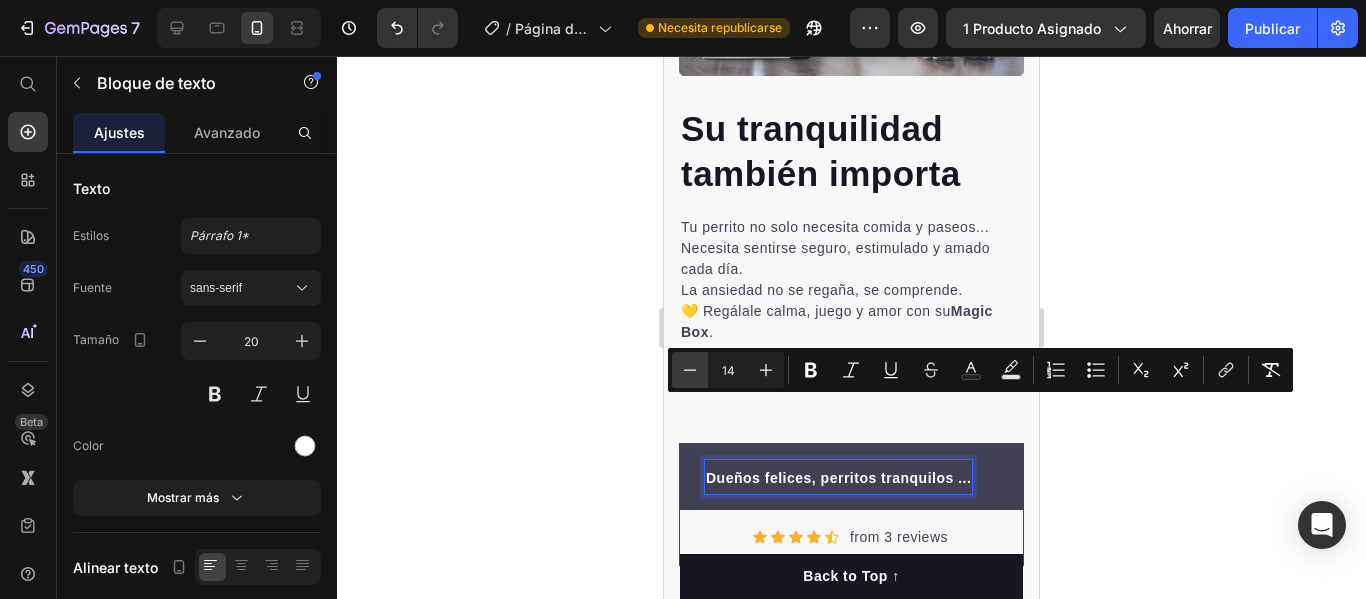 scroll, scrollTop: 0, scrollLeft: 0, axis: both 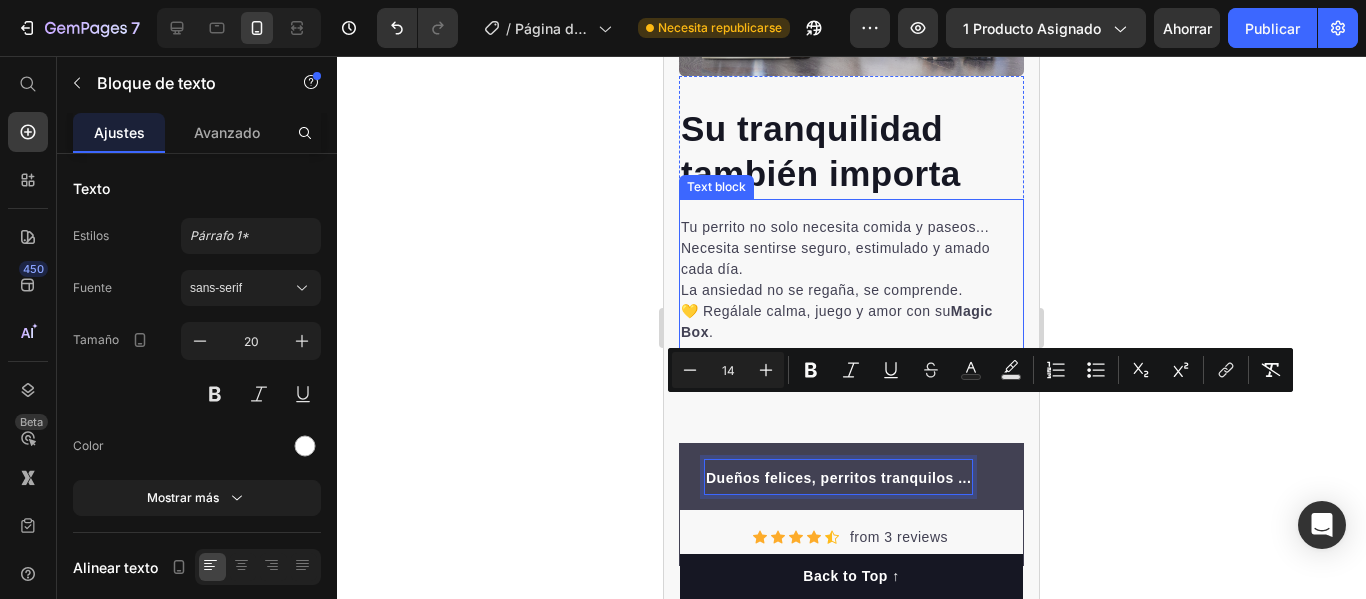 click on "Tu perrito no solo necesita comida y paseos... Necesita sentirse seguro, estimulado y [PERSON_NAME] día. La ansiedad no se regaña, se comprende. 💛 Regálale calma, juego y amor con su  Magic Box . Text block" at bounding box center (851, 293) 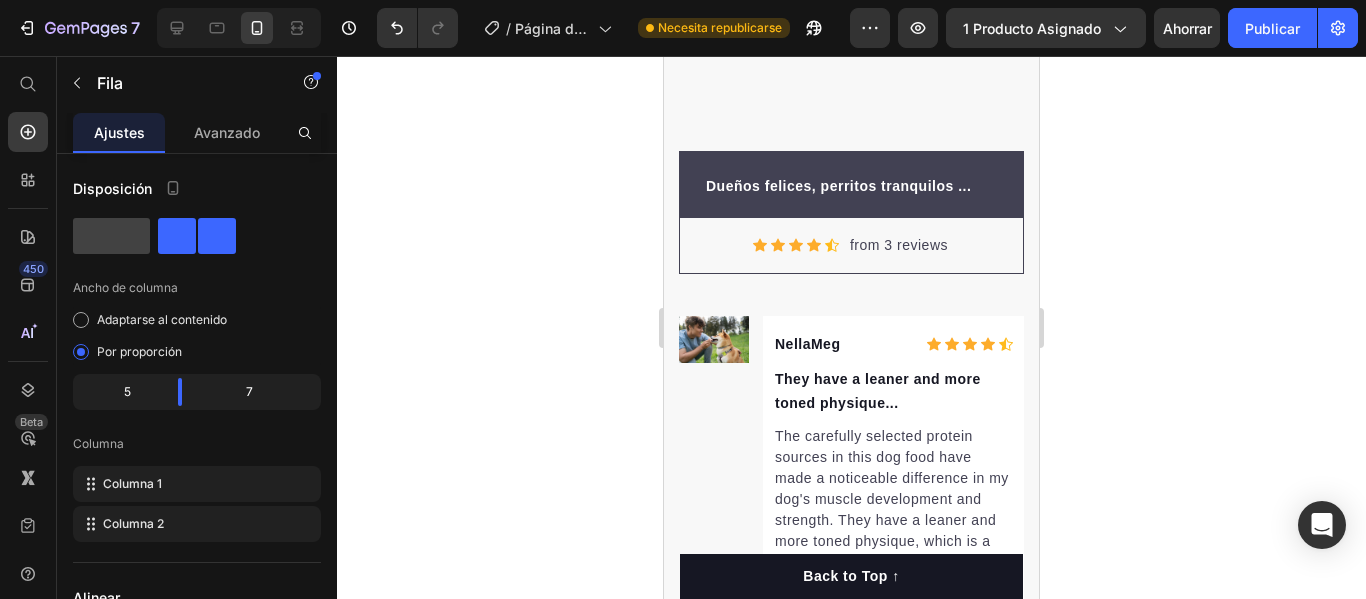 scroll, scrollTop: 3364, scrollLeft: 0, axis: vertical 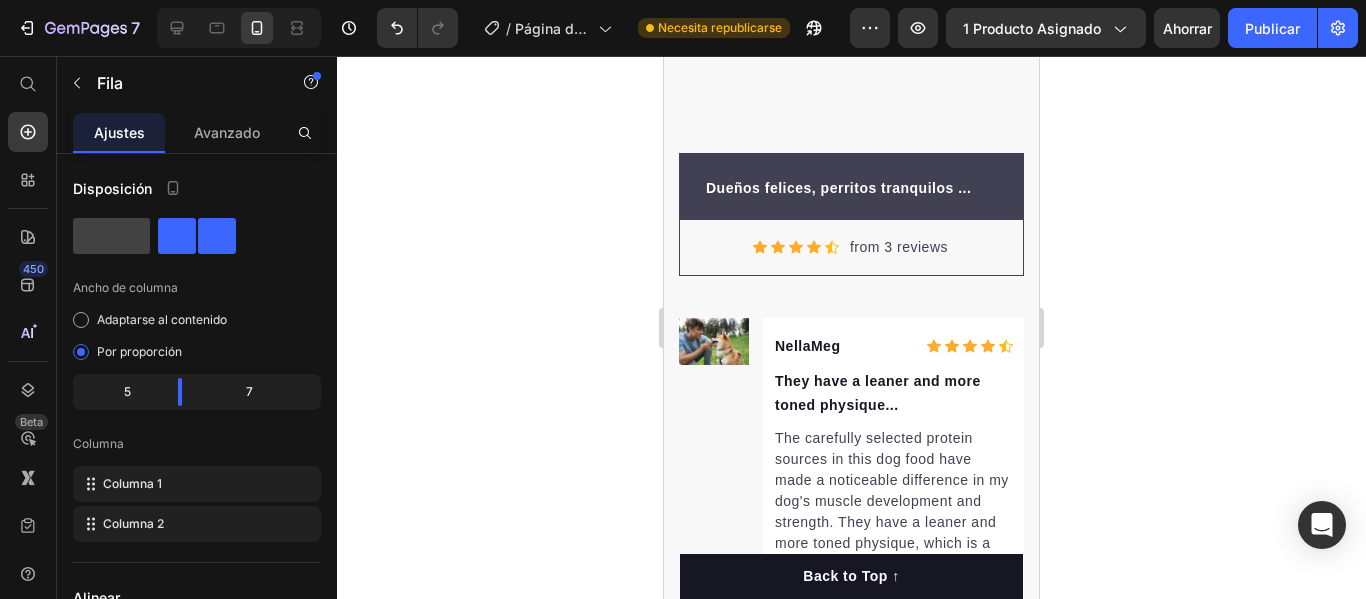 click on "from 3 reviews" at bounding box center (899, 247) 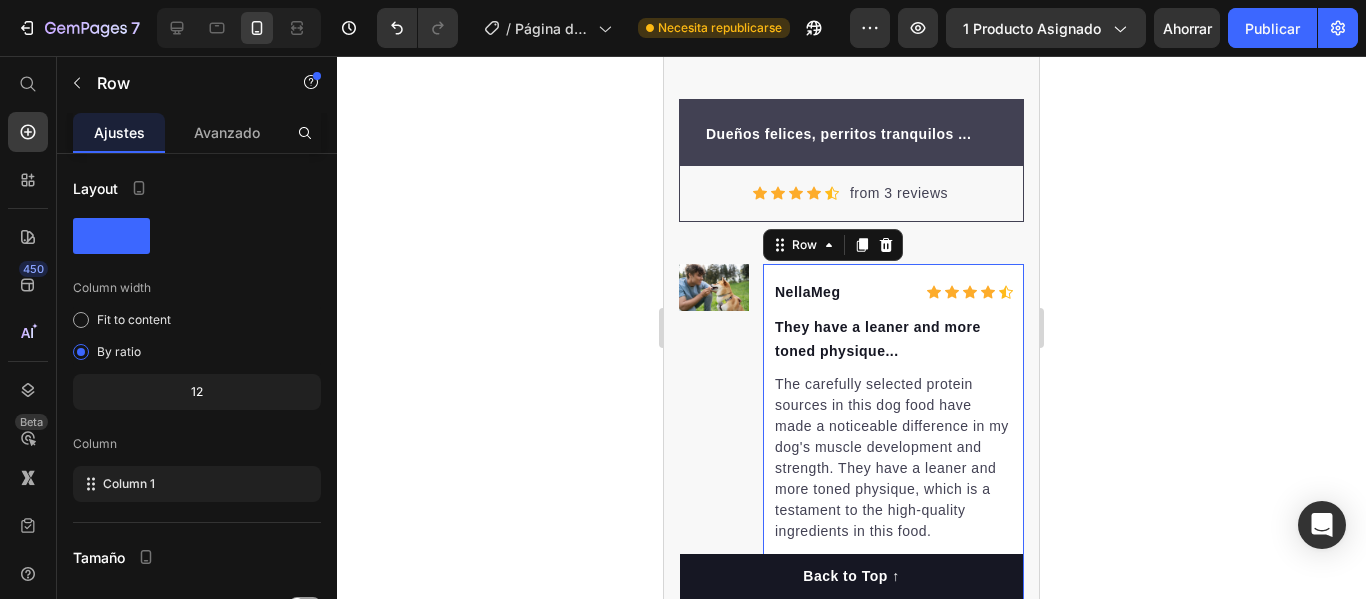 scroll, scrollTop: 3413, scrollLeft: 0, axis: vertical 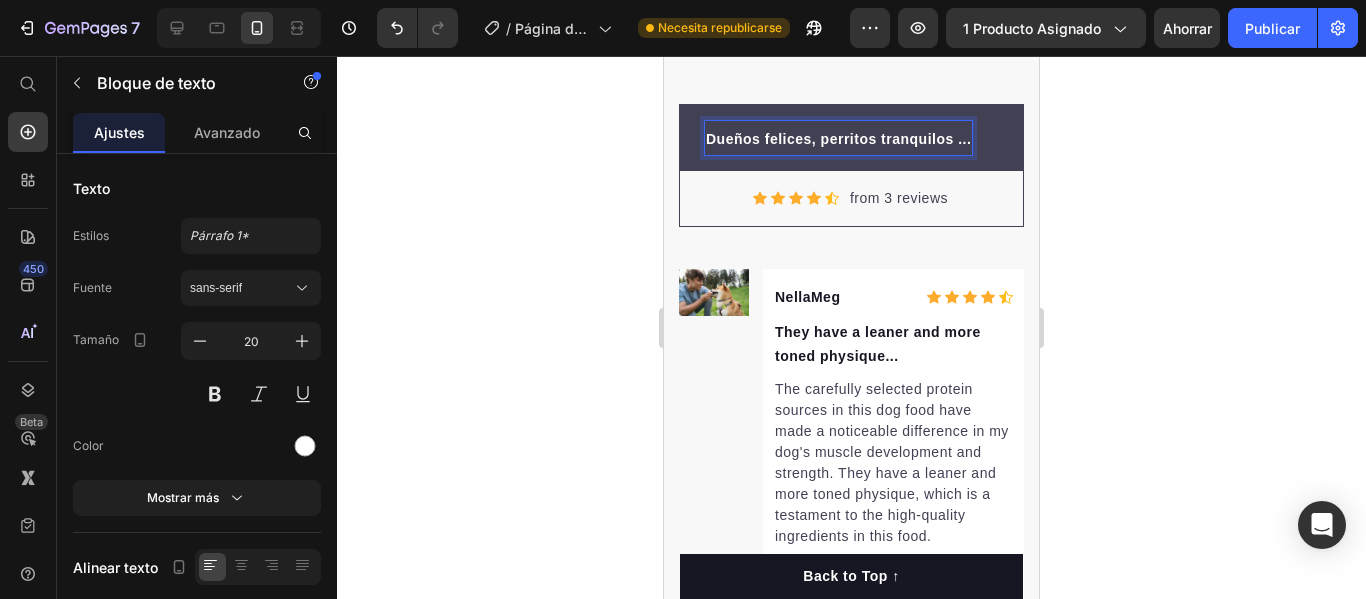 click on "Dueños felices, perritos tranquilos ..." at bounding box center [838, 139] 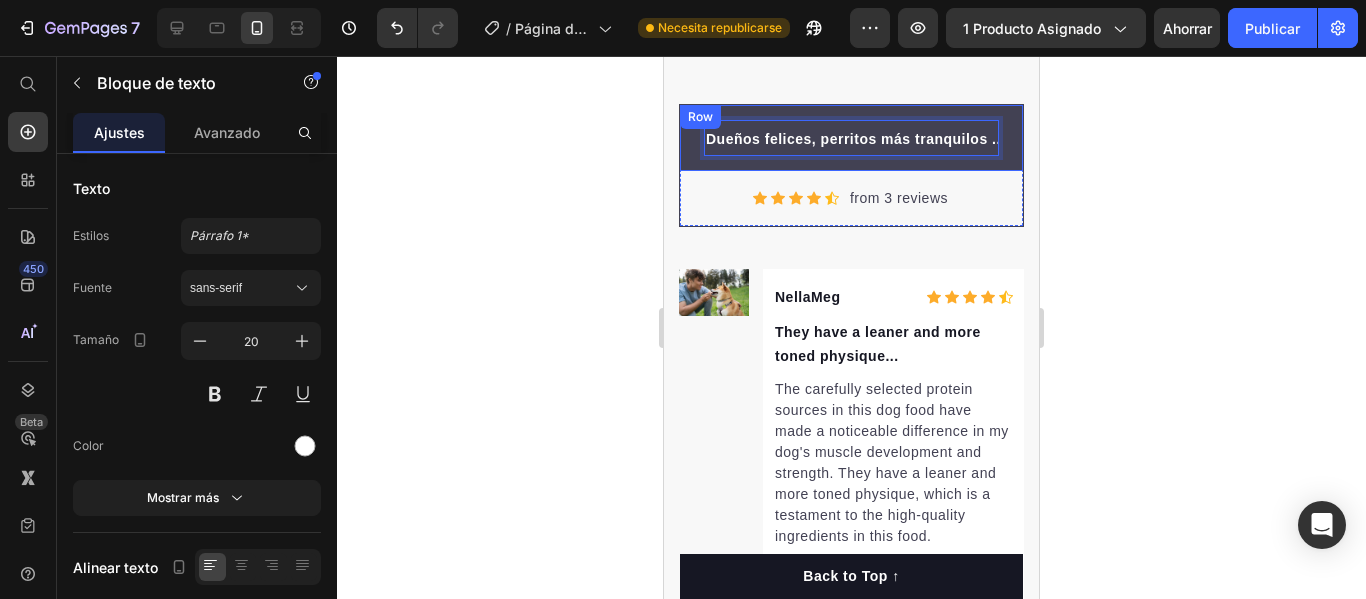 click on "Dueños felices, perritos más tranquilos ... Text block   0 Row" at bounding box center (851, 138) 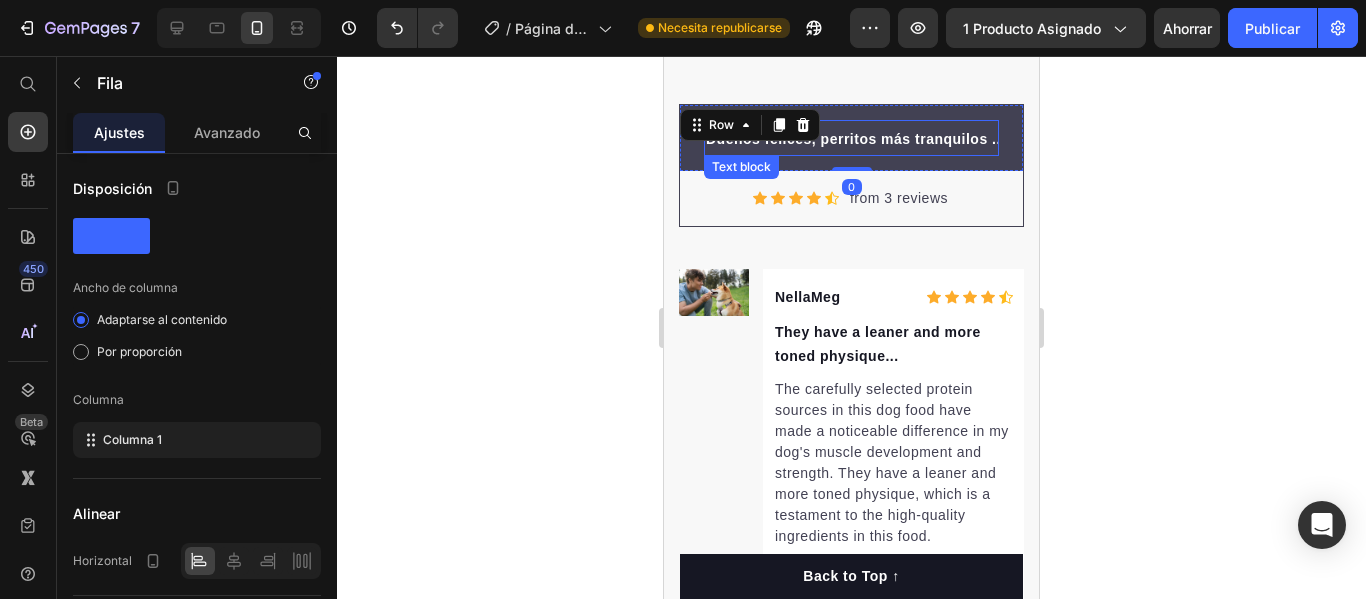 click on "Dueños felices, perritos más tranquilos ..." at bounding box center [855, 139] 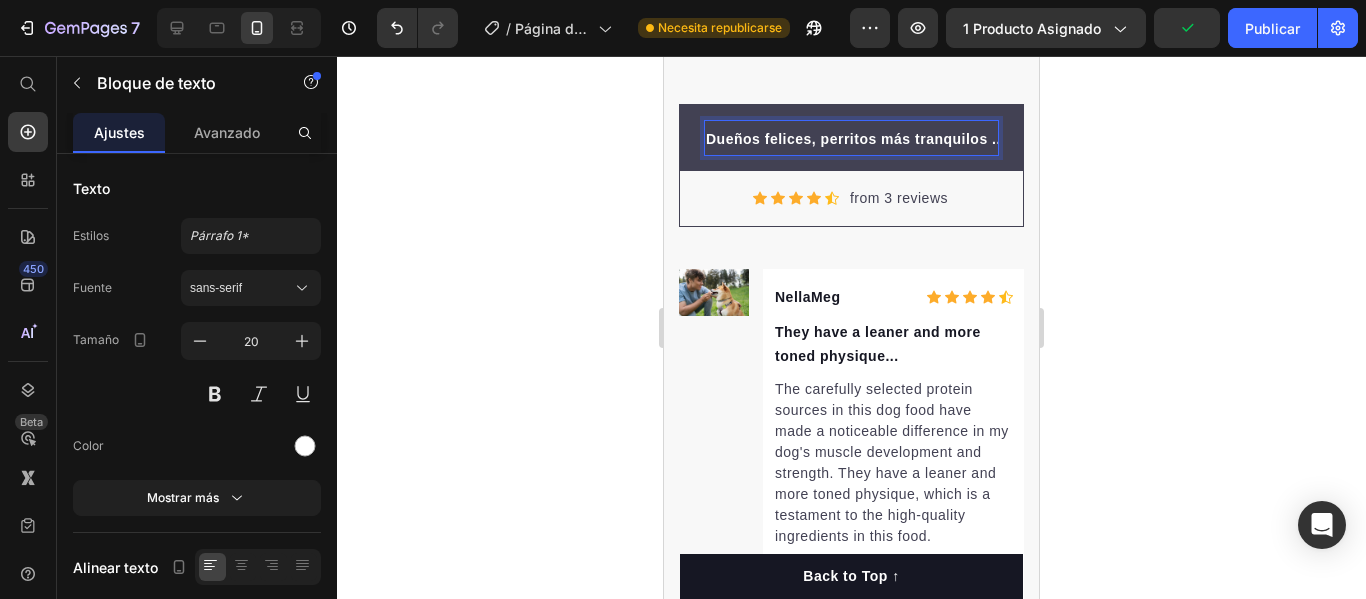 click on "Dueños felices, perritos más tranquilos ..." at bounding box center (855, 139) 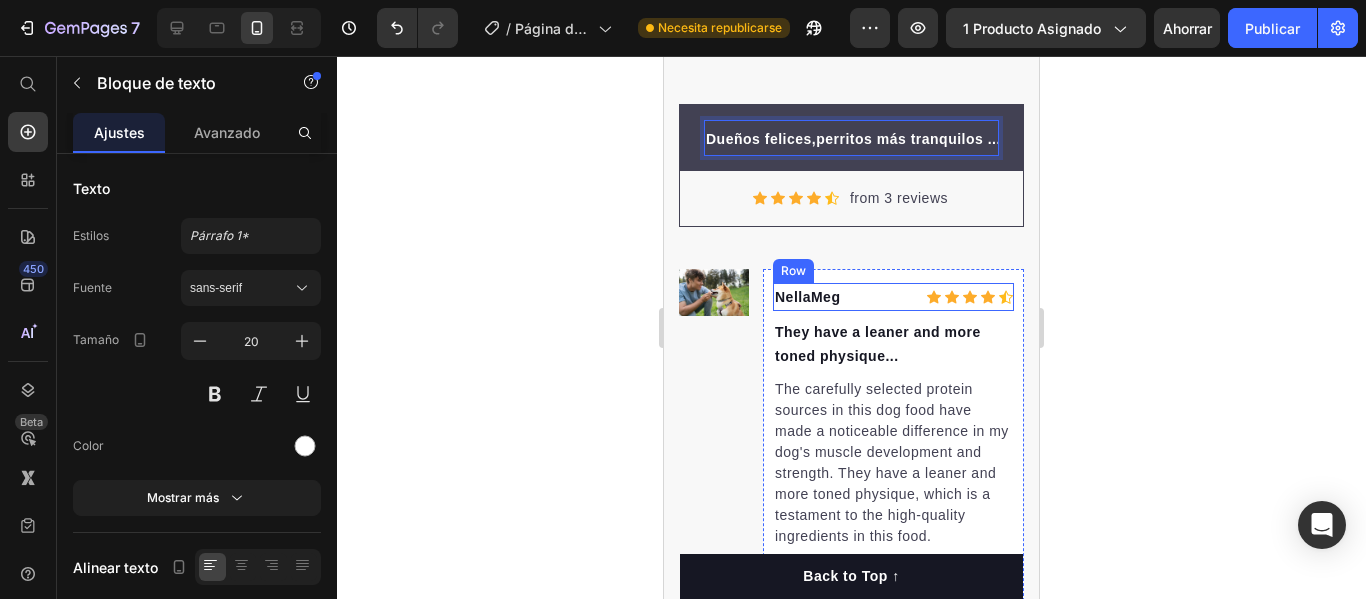 click on "Icon Icon Icon Icon
Icon Icon List Hoz" at bounding box center (943, 297) 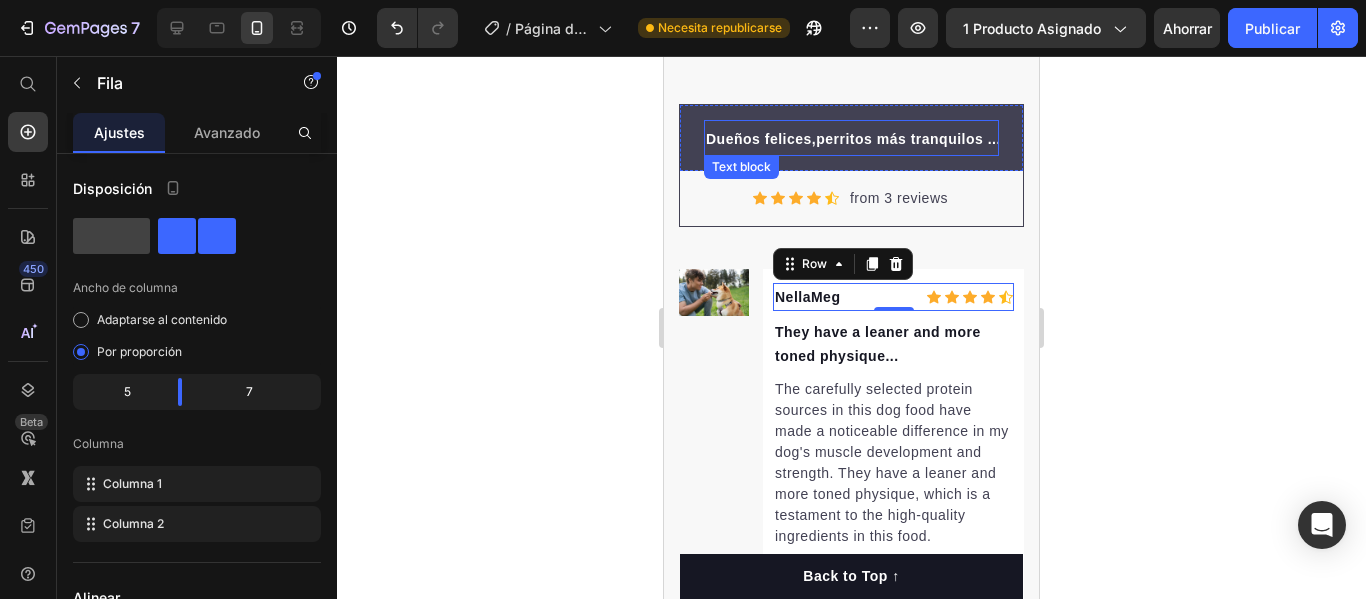click on "Dueños felices,perritos más tranquilos ..." at bounding box center (853, 139) 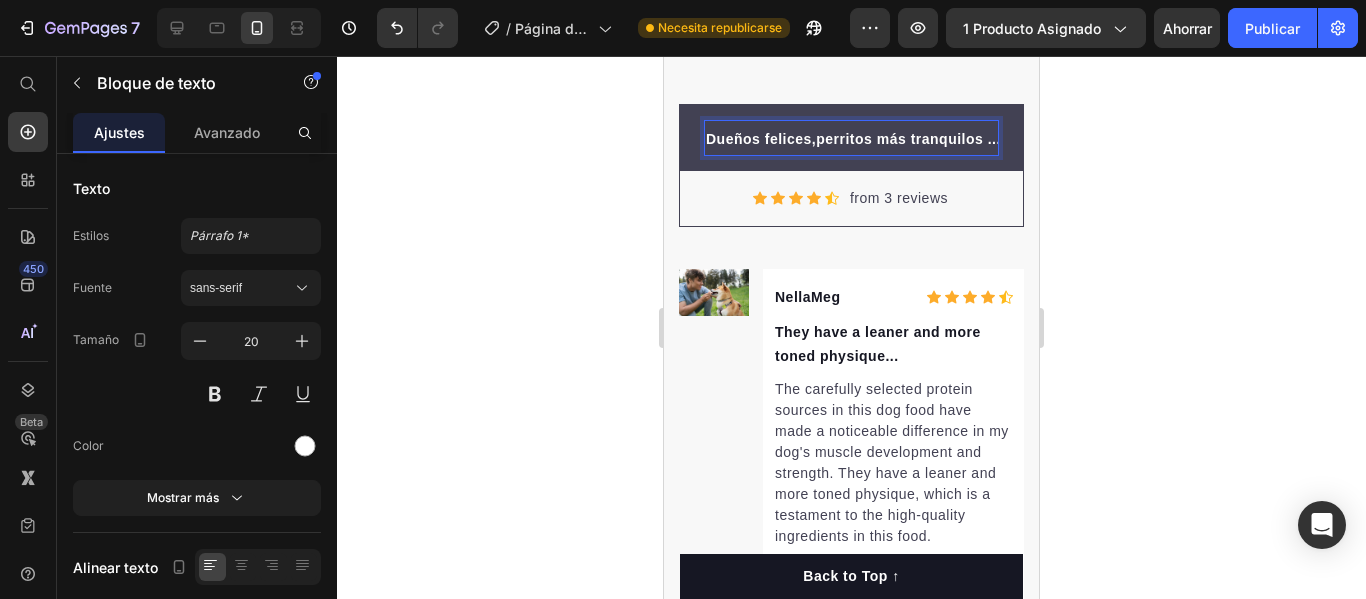 click on "Dueños felices,perritos más tranquilos ..." at bounding box center (853, 139) 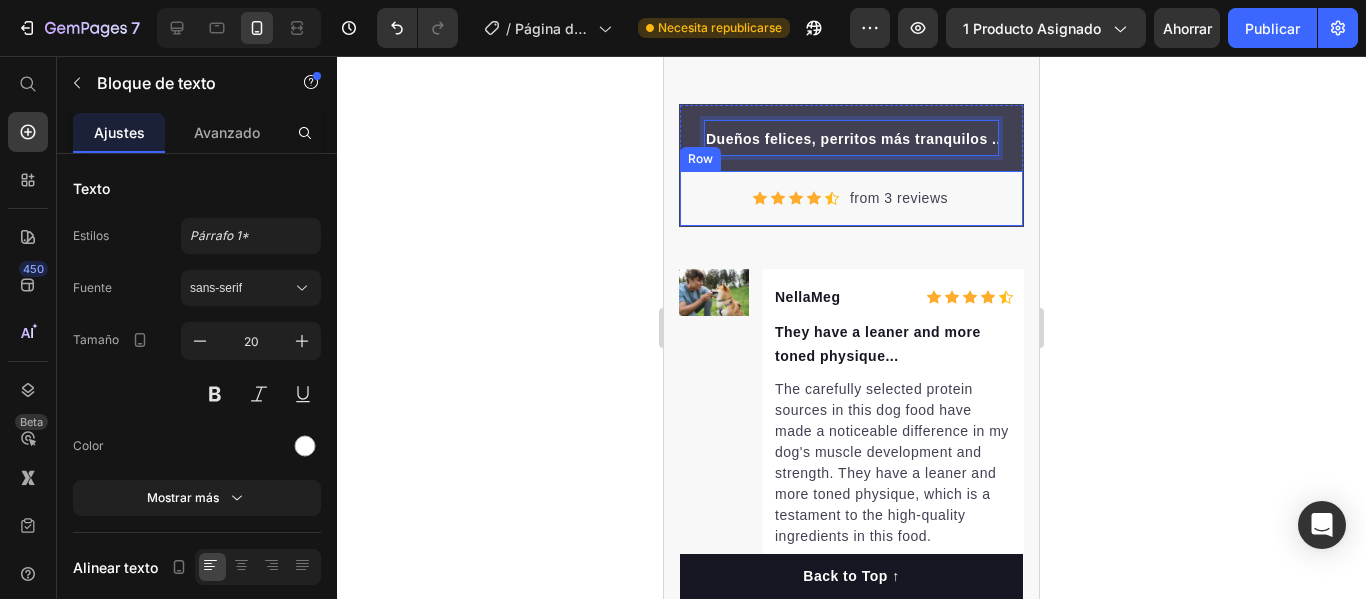 click on "Icon Icon Icon Icon
Icon" at bounding box center [943, 297] 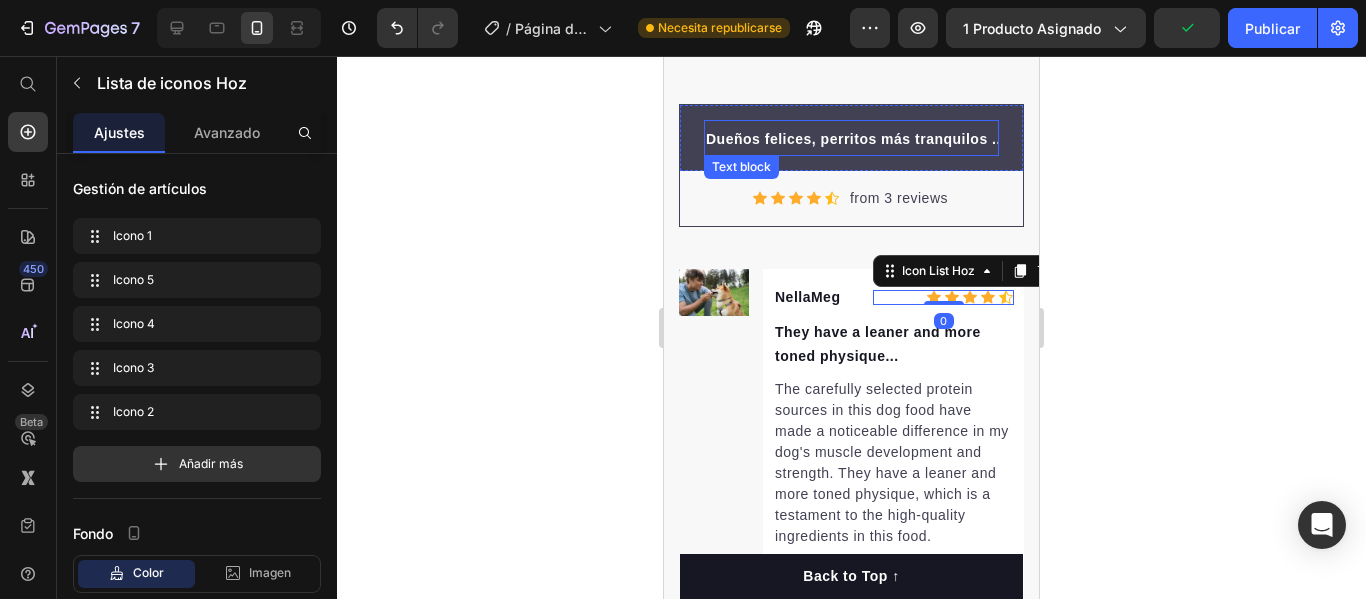 click on "Dueños felices, perritos más tranquilos ..." at bounding box center (855, 139) 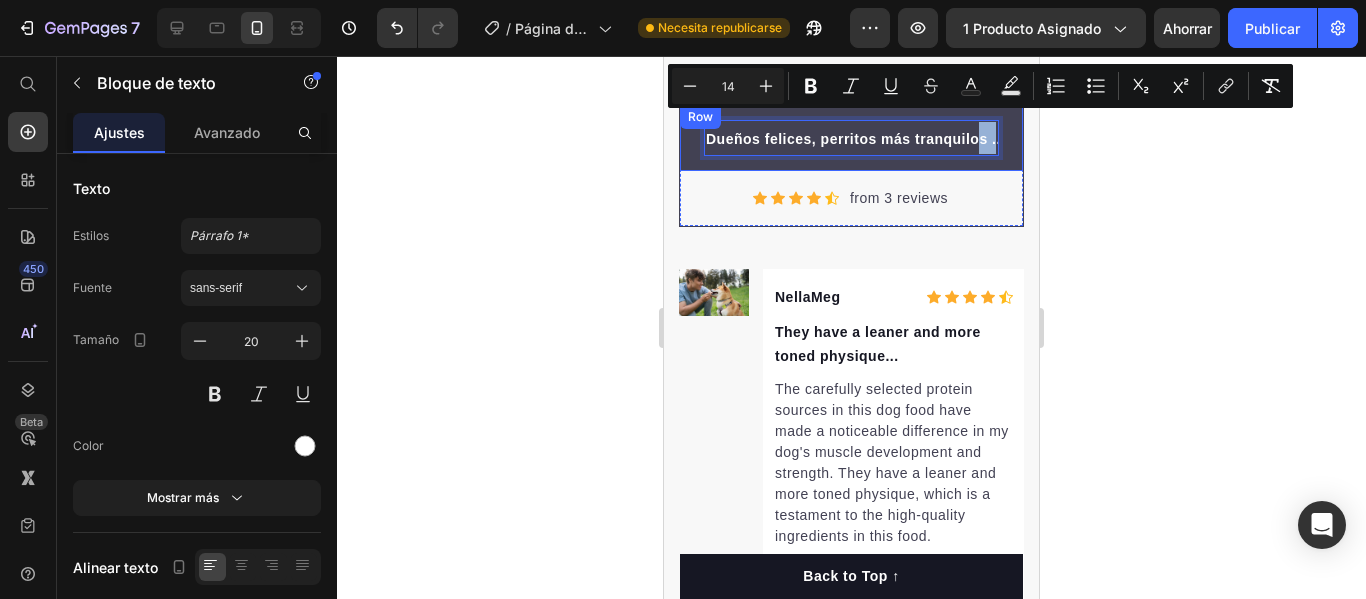 drag, startPoint x: 981, startPoint y: 123, endPoint x: 997, endPoint y: 123, distance: 16 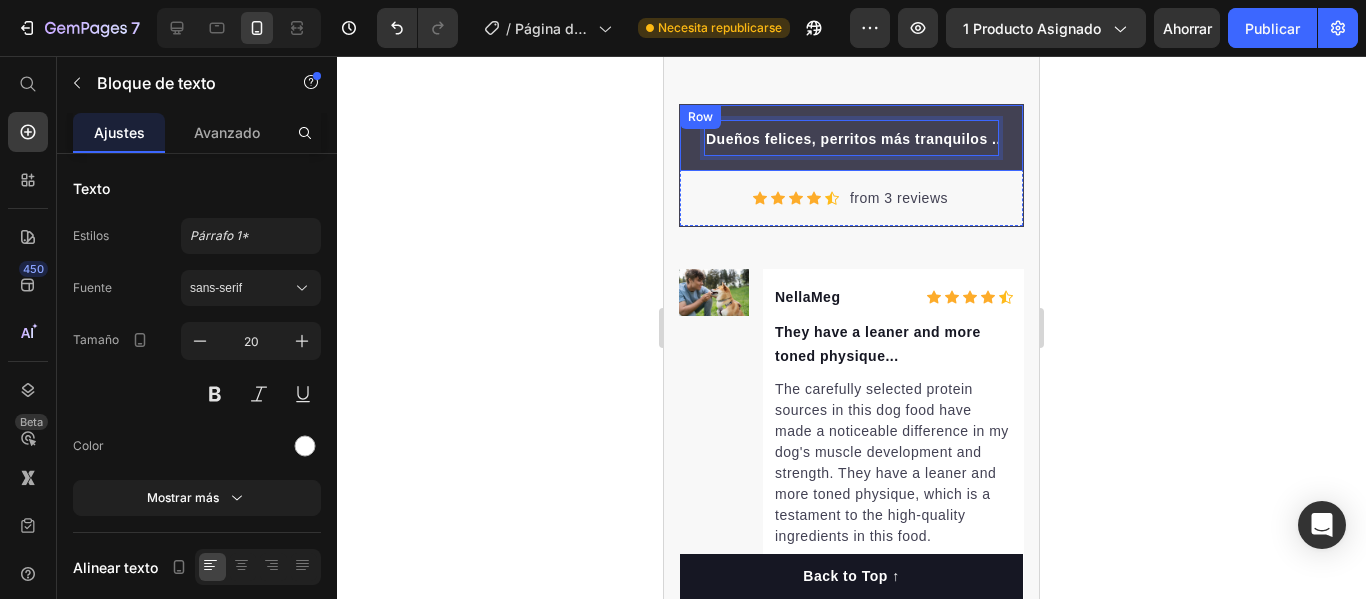 click on "Dueños felices, perritos más tranquilos ... Text block   0 Row" at bounding box center [851, 138] 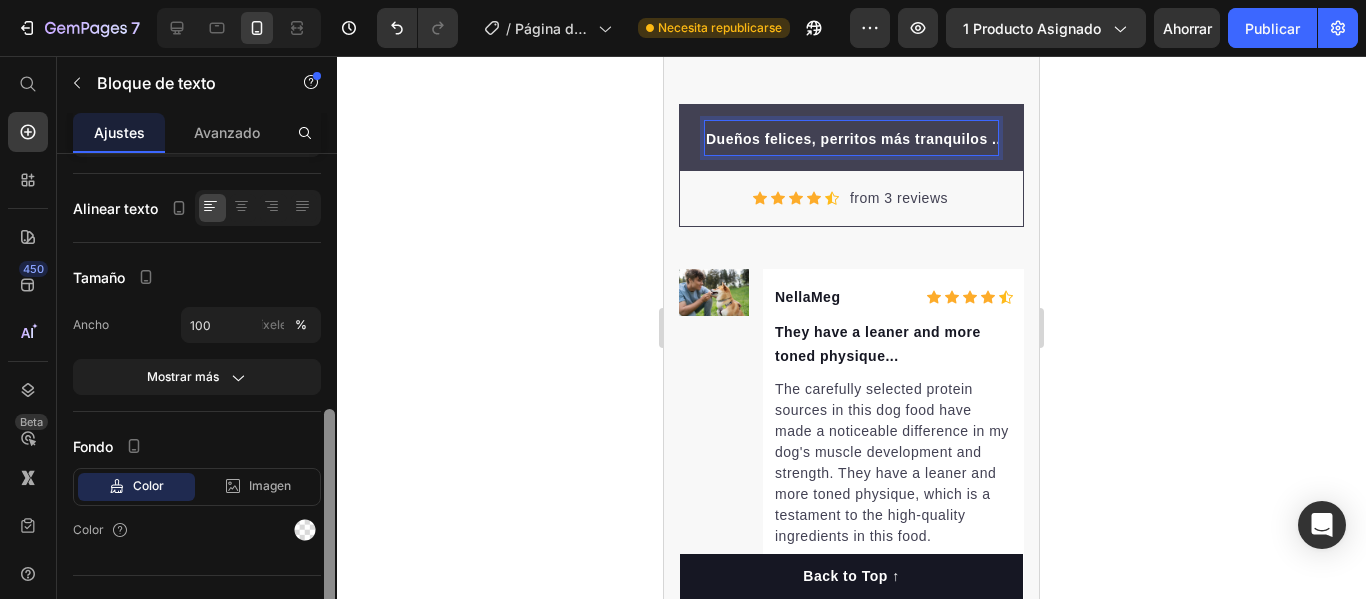 scroll, scrollTop: 393, scrollLeft: 0, axis: vertical 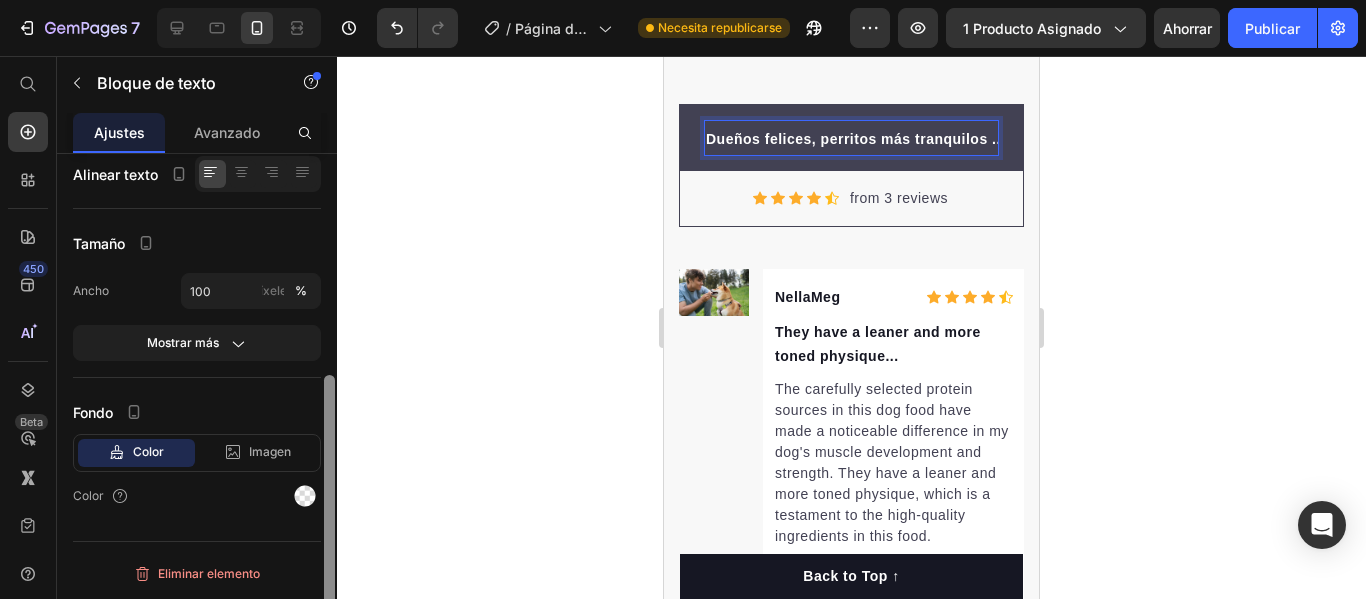 drag, startPoint x: 327, startPoint y: 230, endPoint x: 368, endPoint y: 454, distance: 227.72131 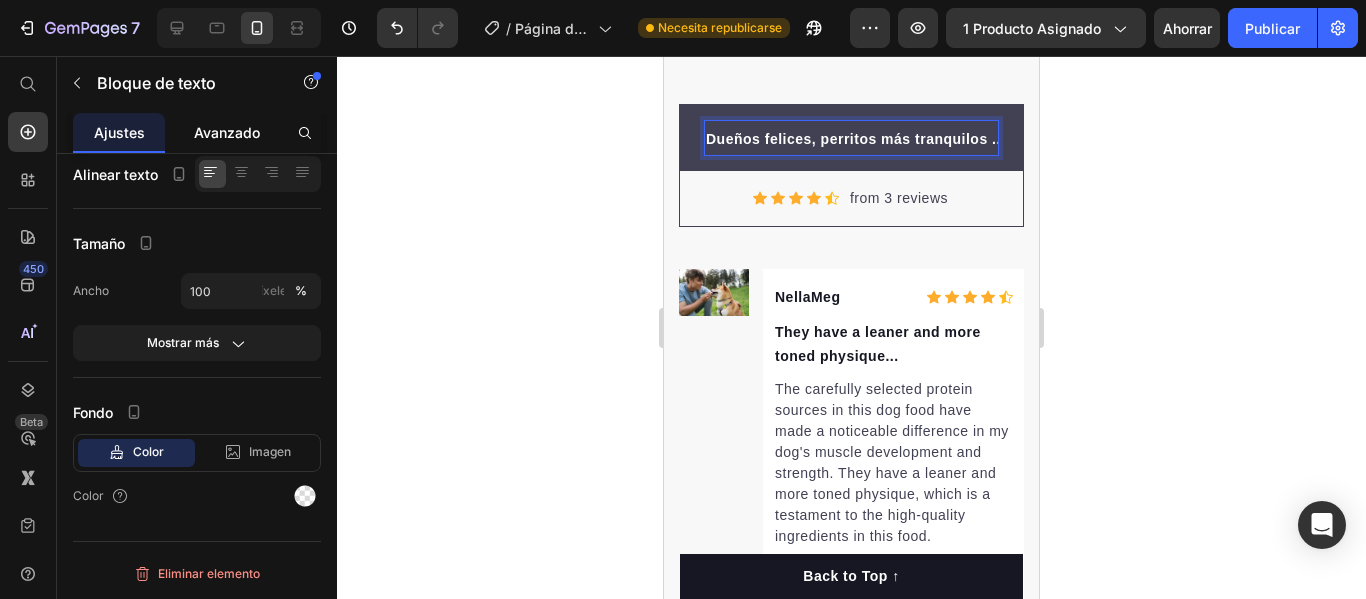 click on "Avanzado" 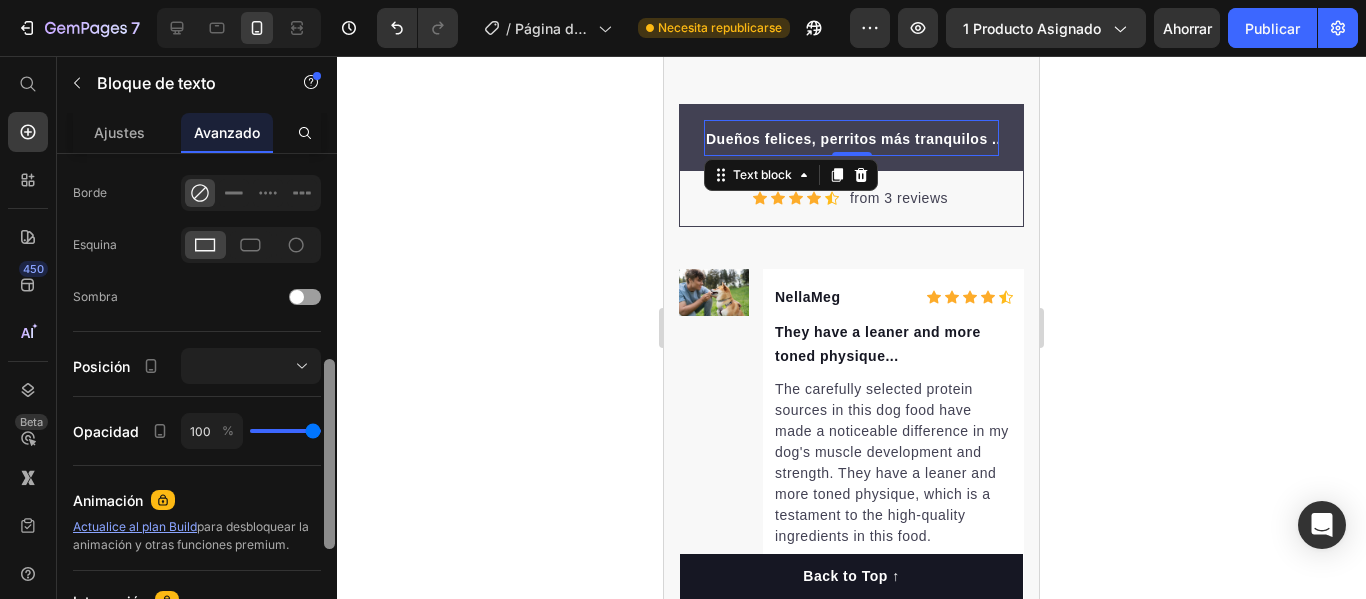 scroll, scrollTop: 647, scrollLeft: 0, axis: vertical 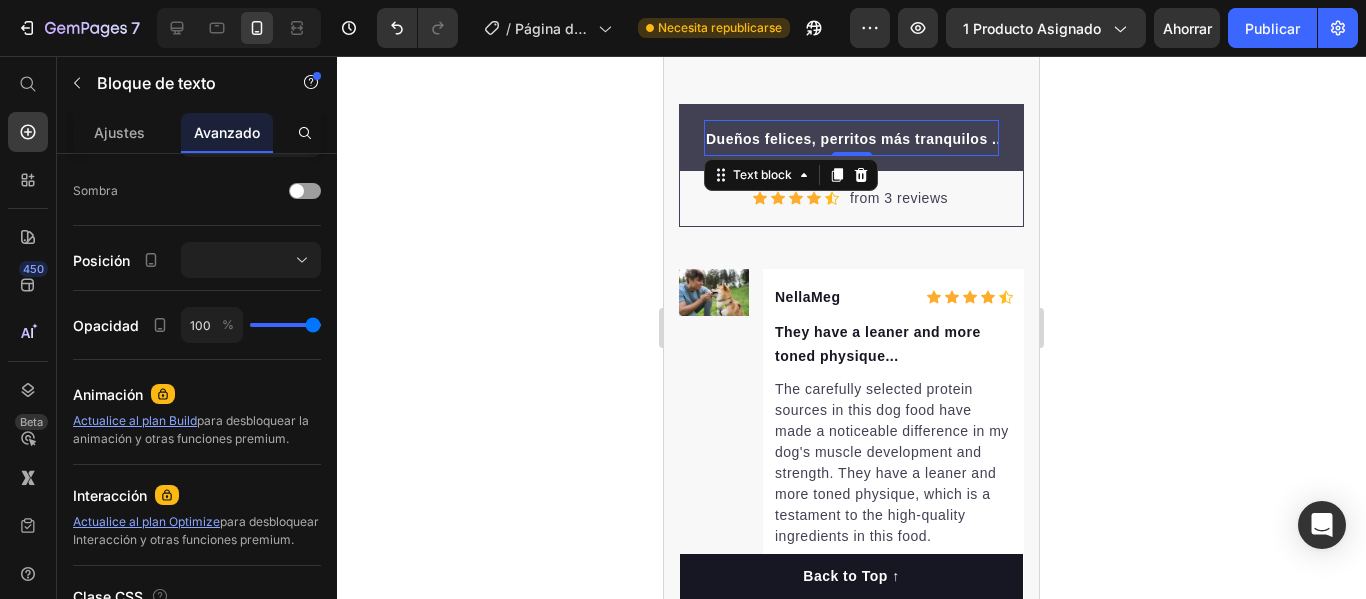 drag, startPoint x: 330, startPoint y: 278, endPoint x: 403, endPoint y: 207, distance: 101.8332 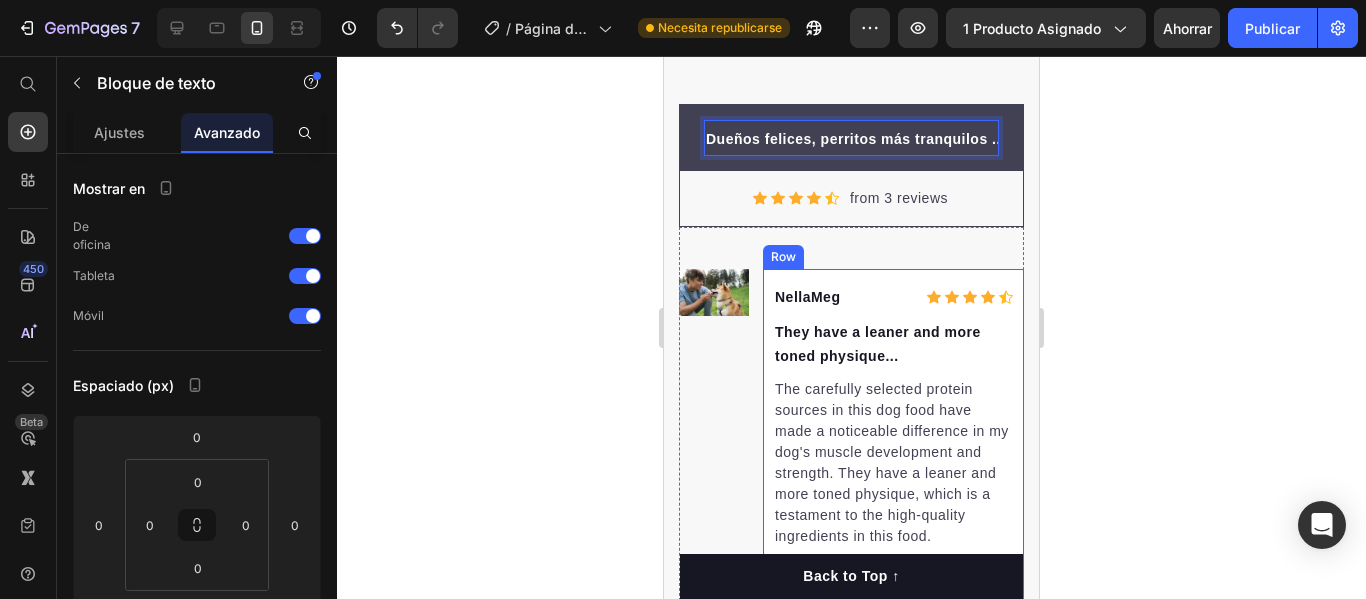 click on "Image" at bounding box center (714, 442) 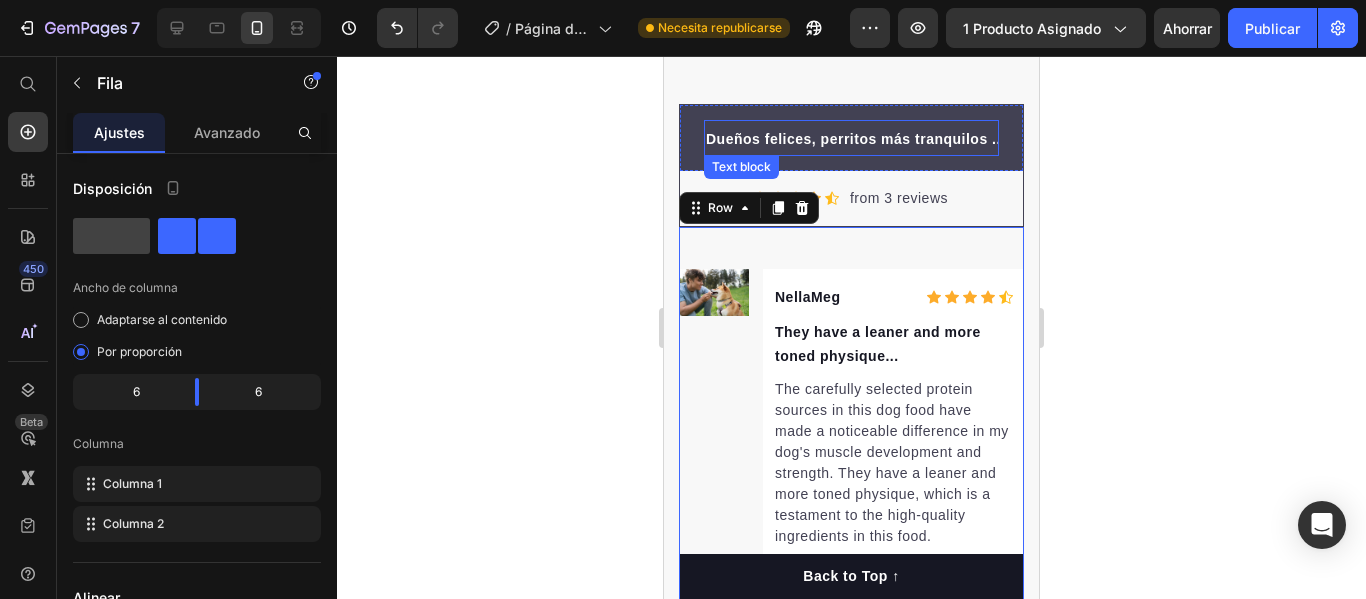 click on "Dueños felices, perritos más tranquilos ..." at bounding box center [855, 139] 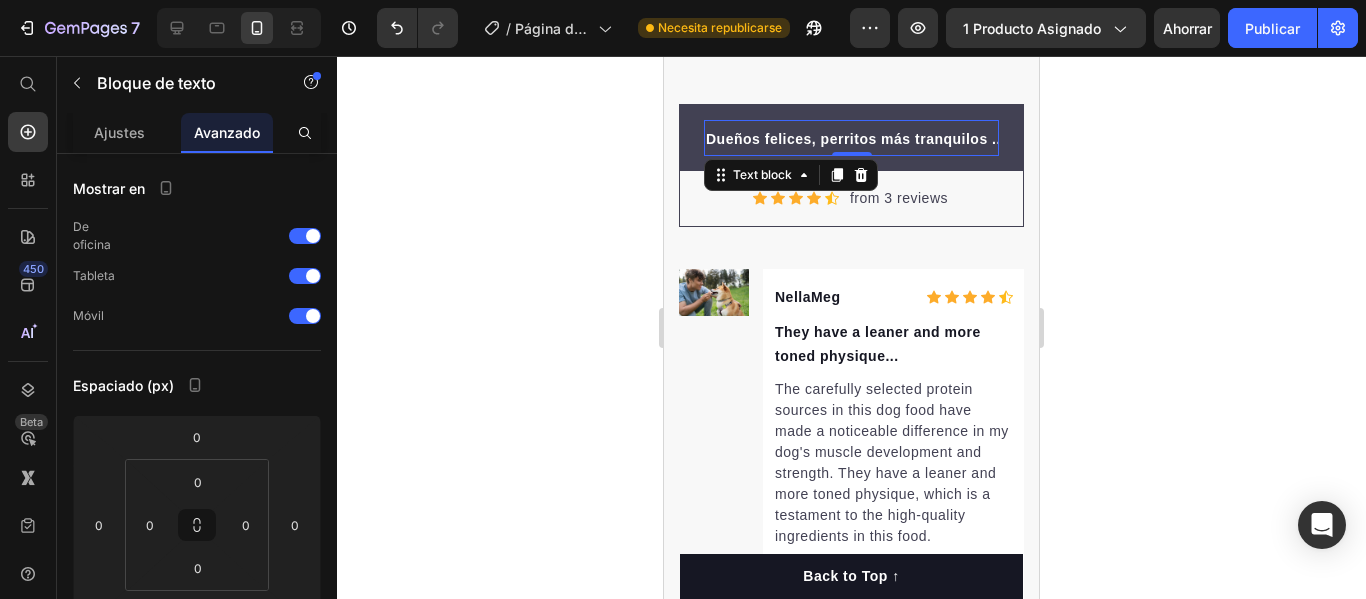 click on "Dueños felices, perritos más tranquilos ..." at bounding box center [855, 139] 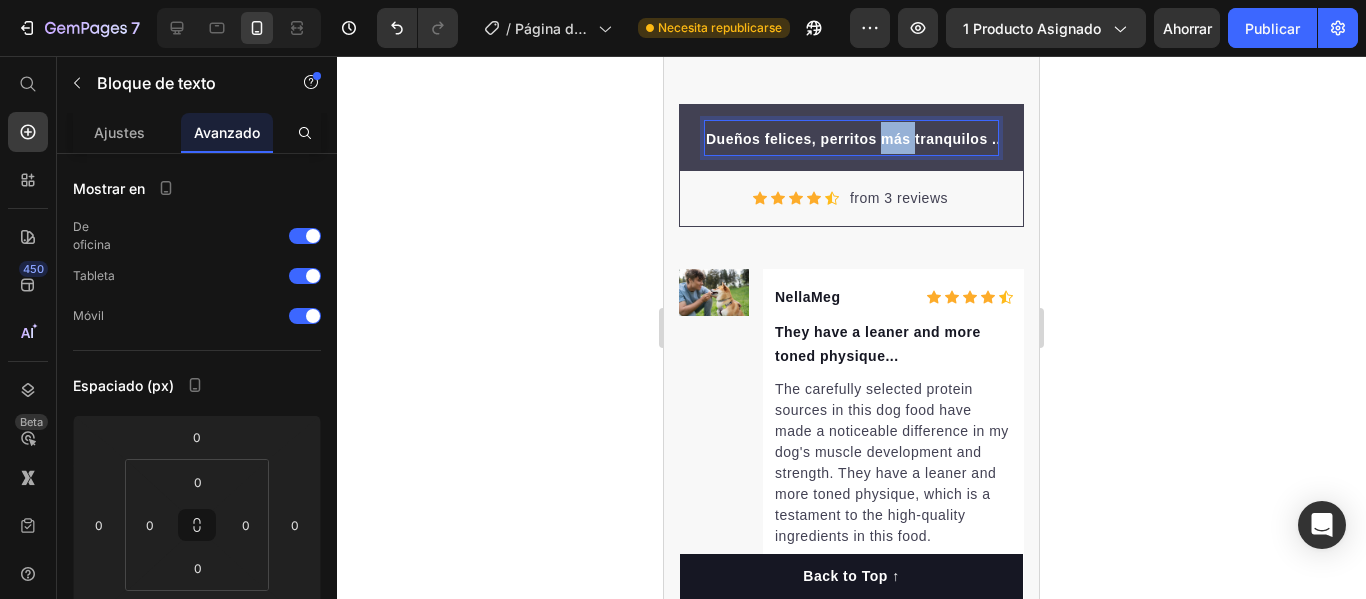 click on "Dueños felices, perritos más tranquilos ..." at bounding box center [851, 138] 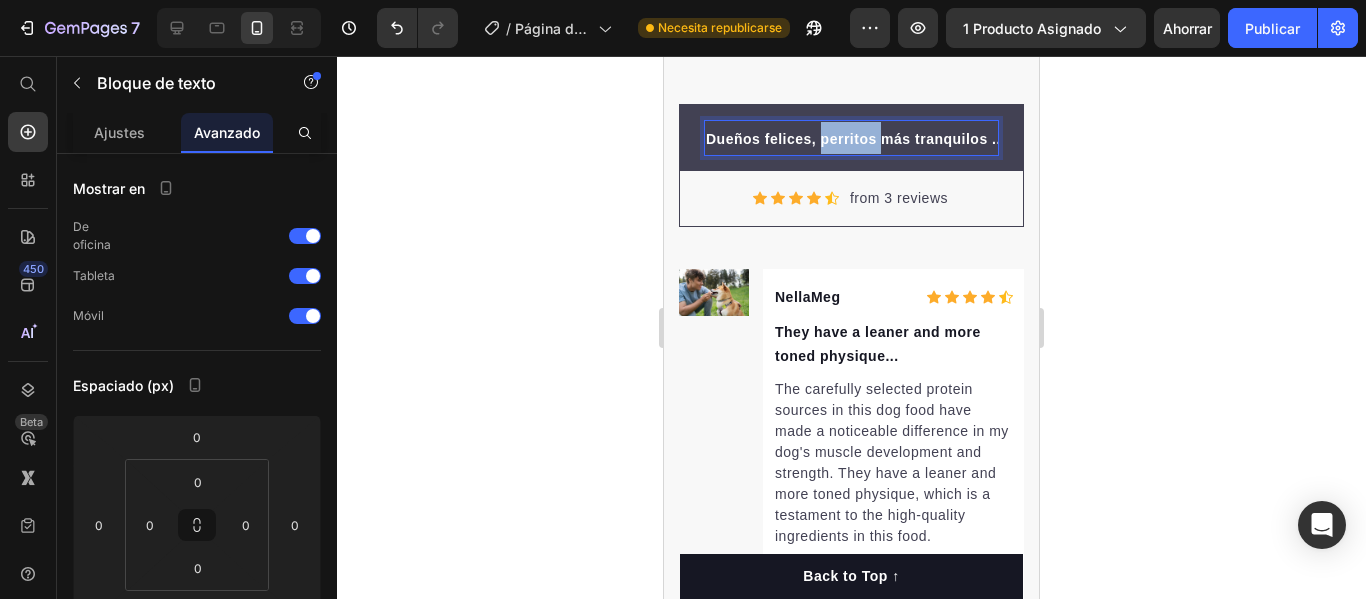 click on "Dueños felices, perritos más tranquilos ..." at bounding box center (851, 138) 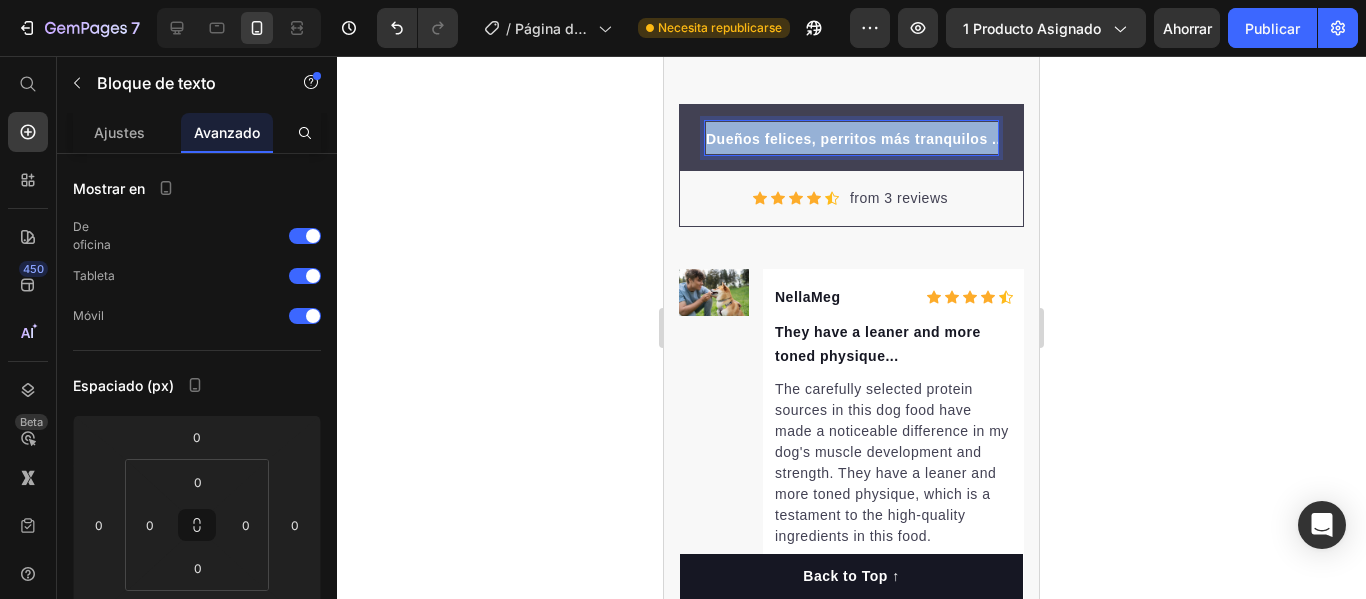 click on "Dueños felices, perritos más tranquilos ..." at bounding box center (851, 138) 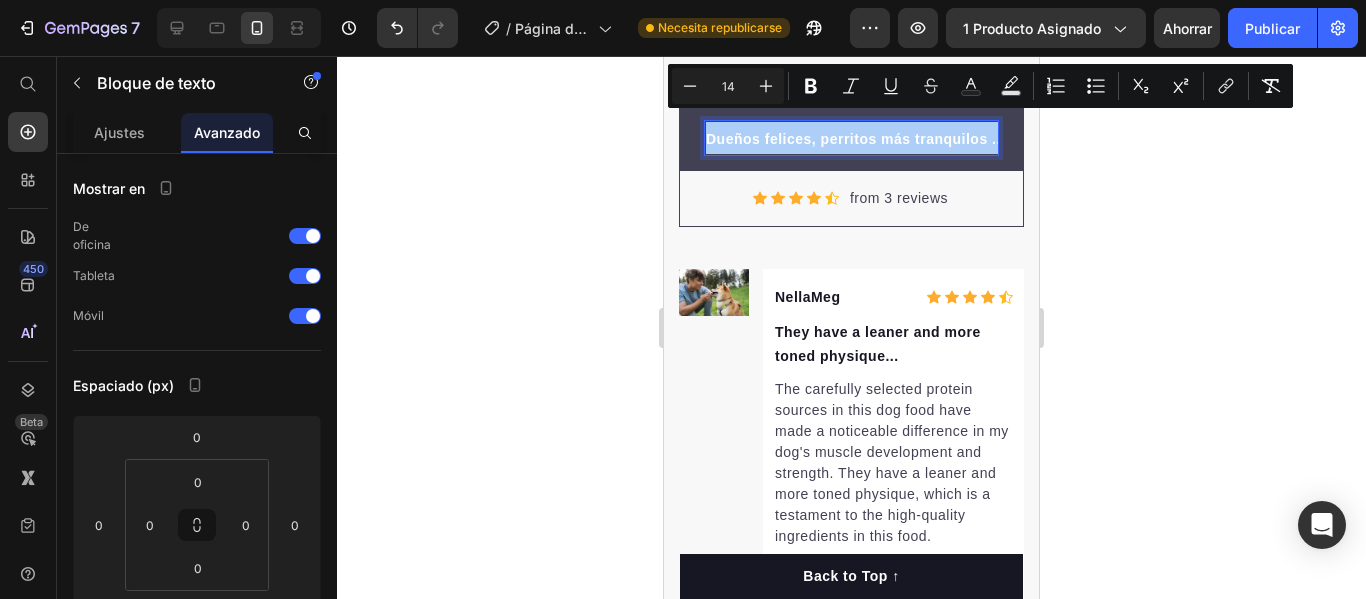 click on "14" at bounding box center [728, 86] 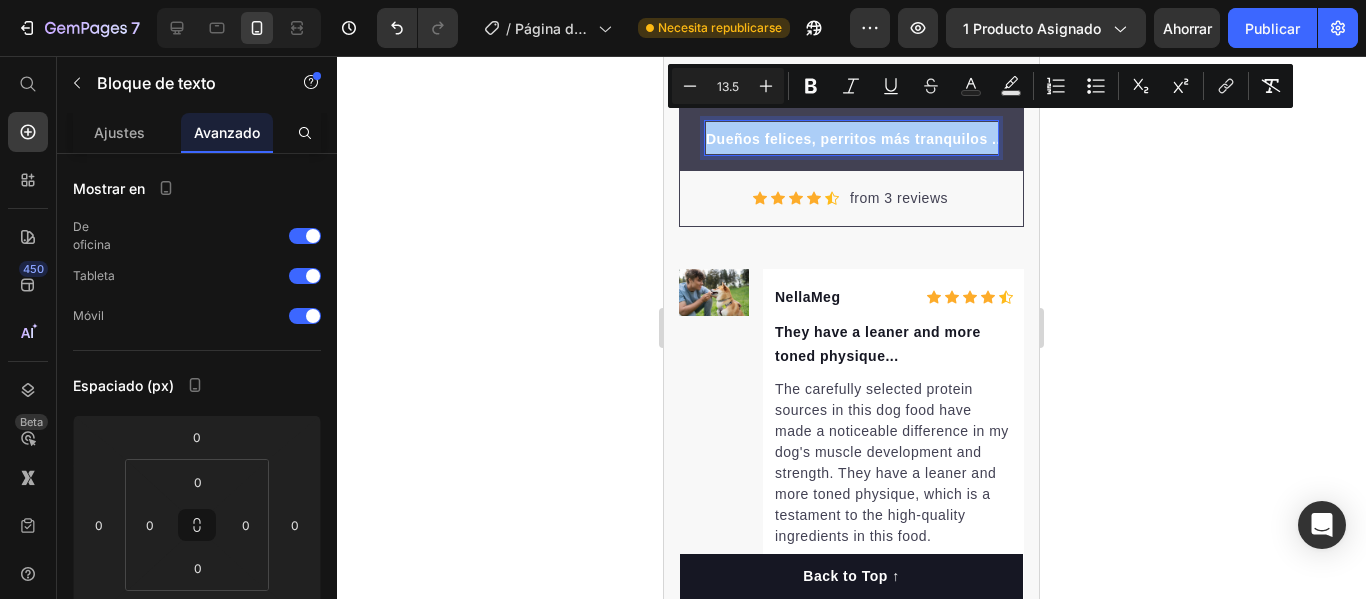 type on "13" 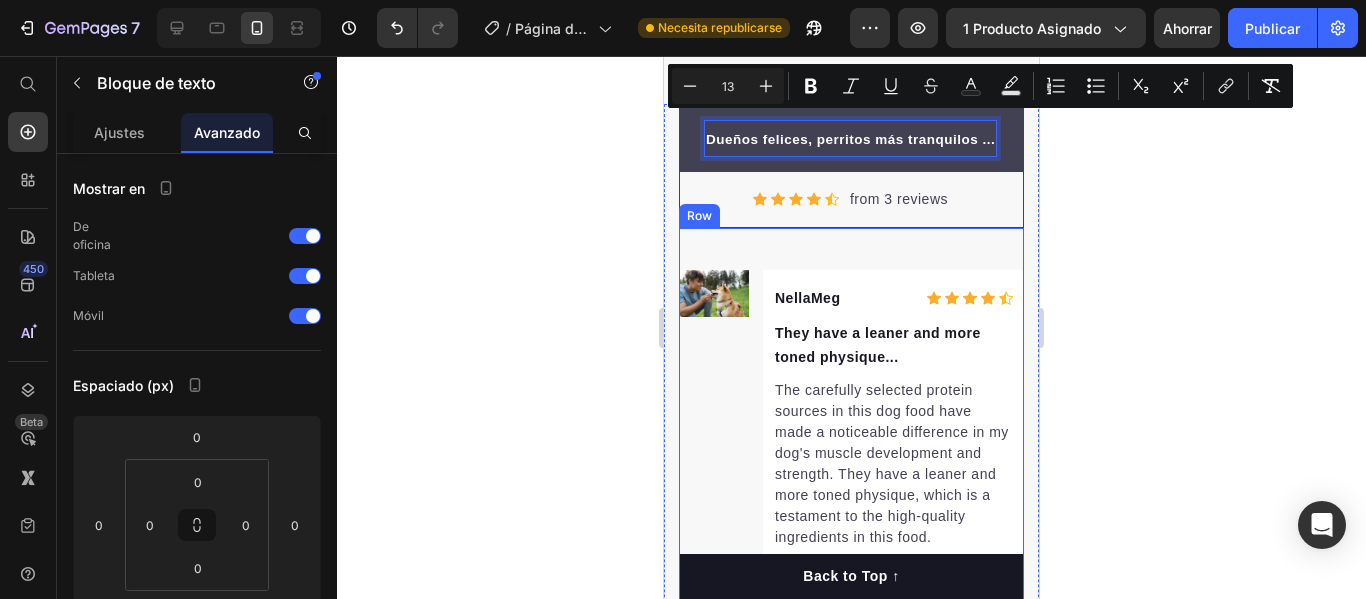 click on "Image" at bounding box center (714, 443) 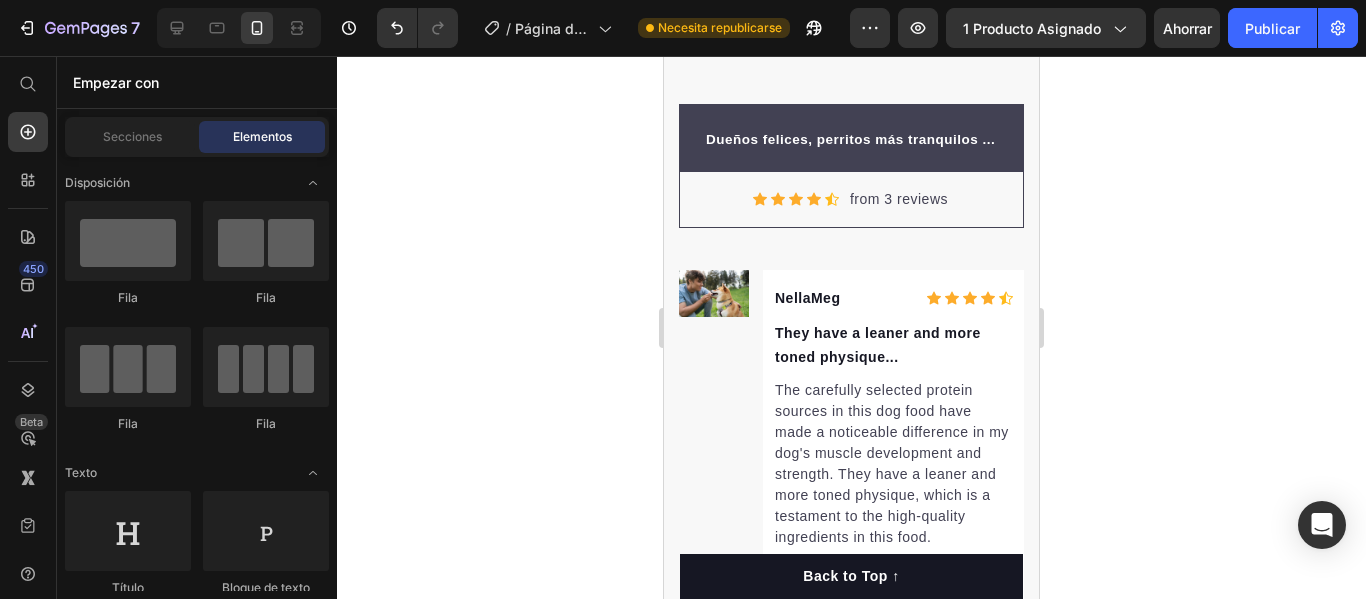 scroll, scrollTop: 3474, scrollLeft: 0, axis: vertical 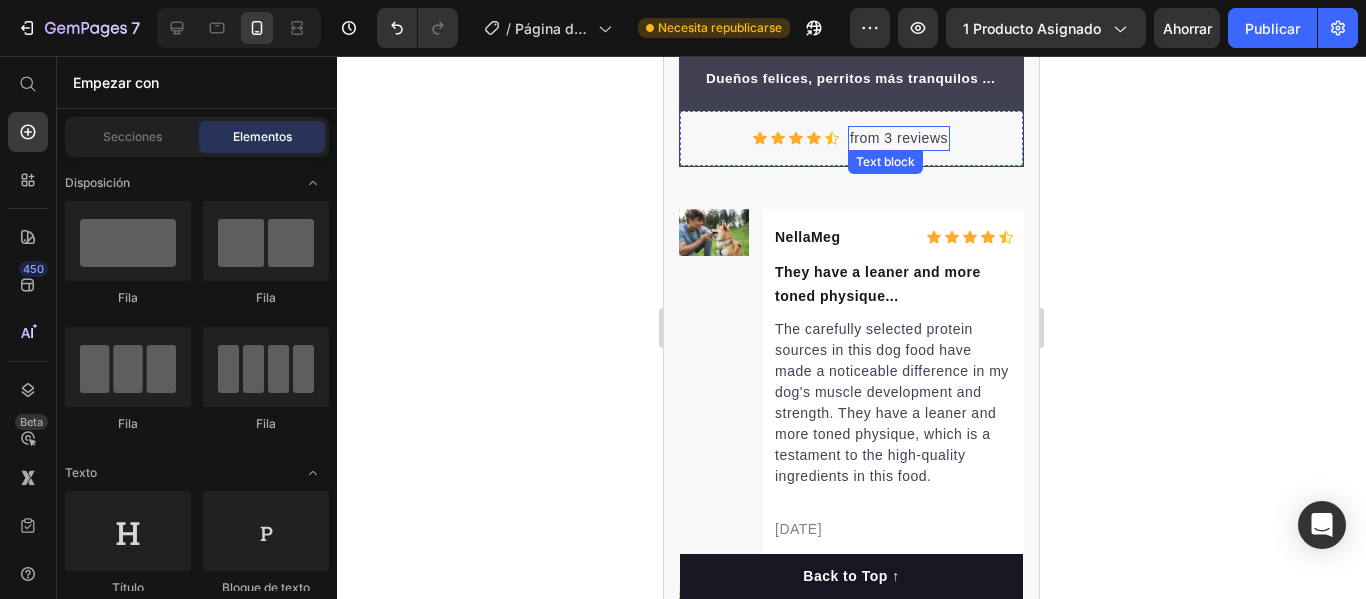 click on "from 3 reviews" at bounding box center (899, 138) 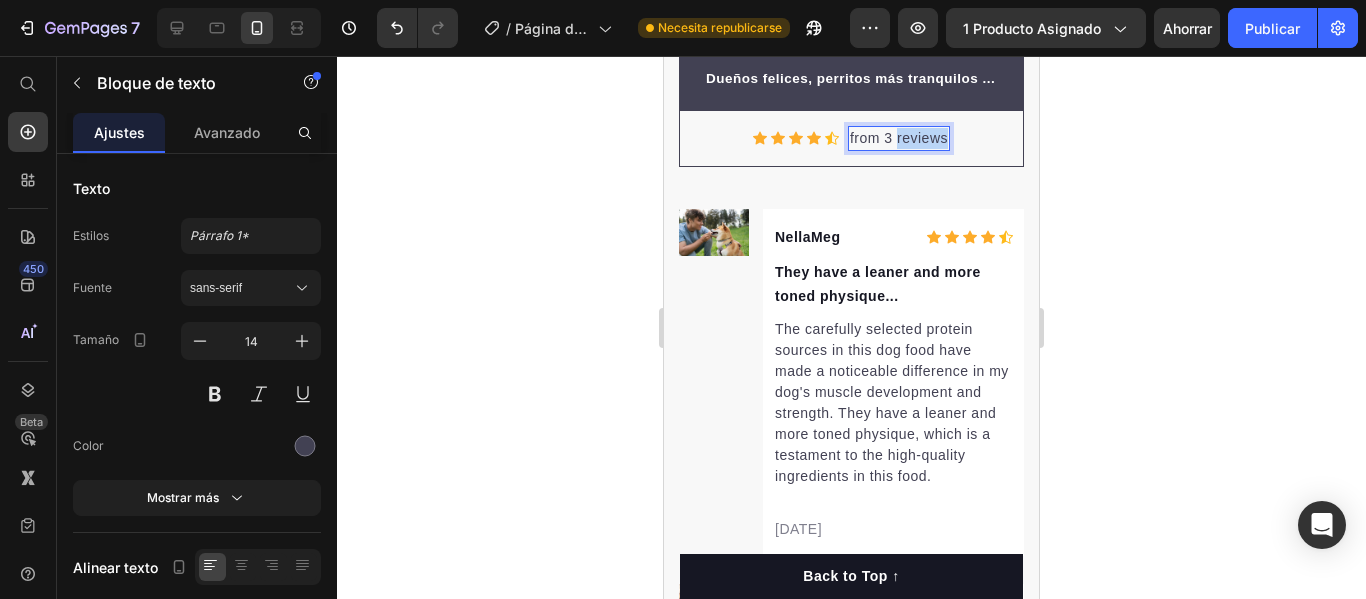 click on "from 3 reviews" at bounding box center [899, 138] 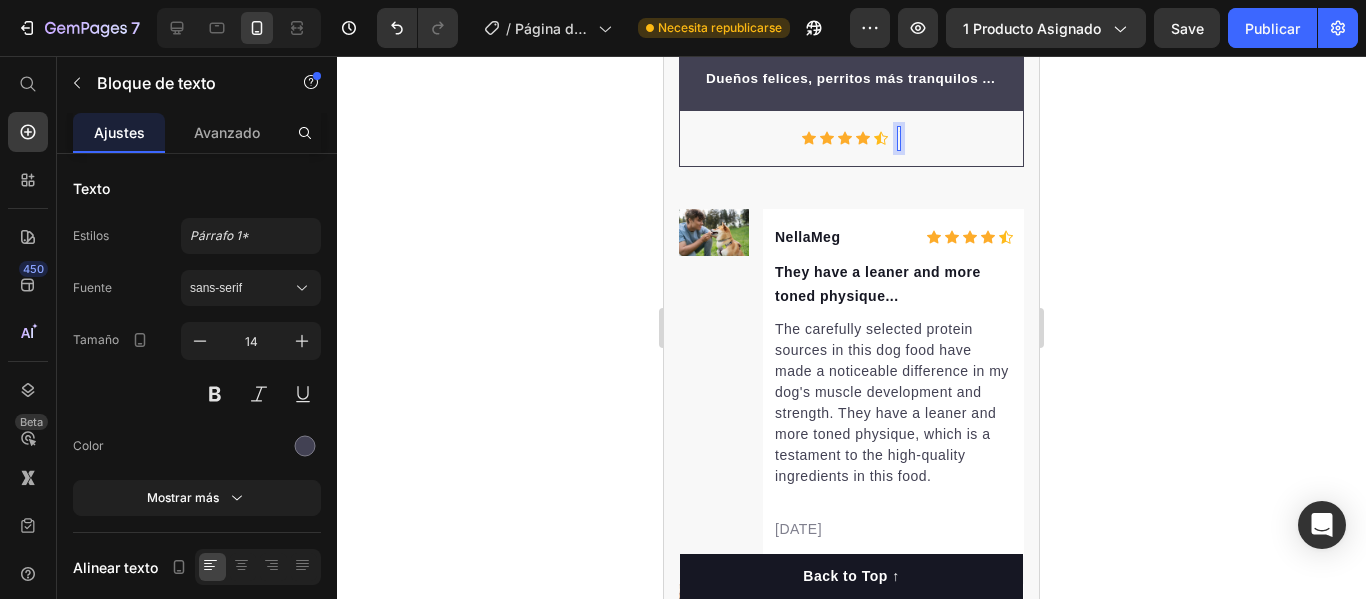 scroll, scrollTop: 3468, scrollLeft: 0, axis: vertical 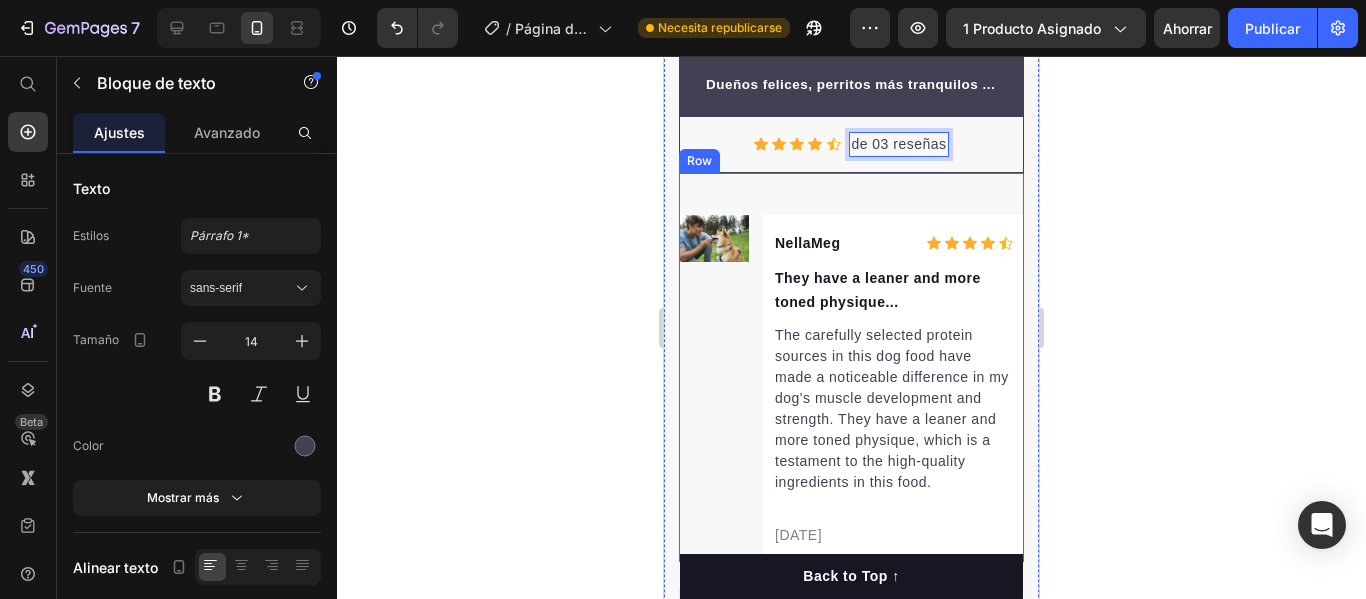 click on "Image" at bounding box center (714, 388) 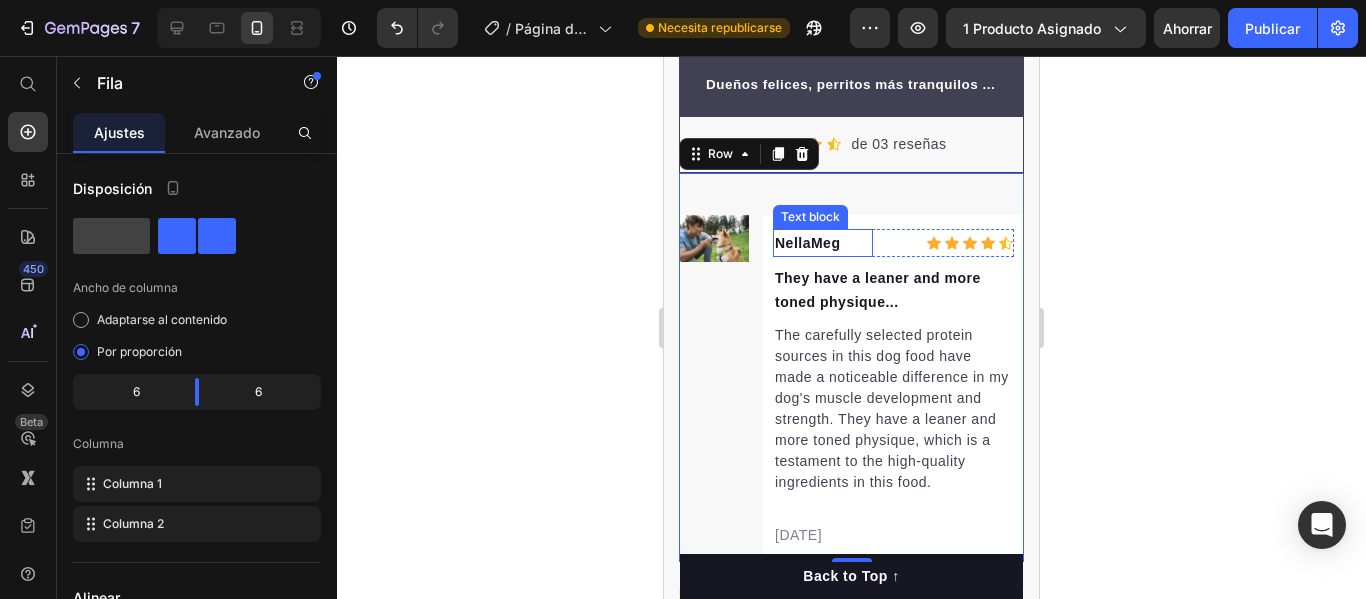 click on "NellaMeg" at bounding box center [823, 243] 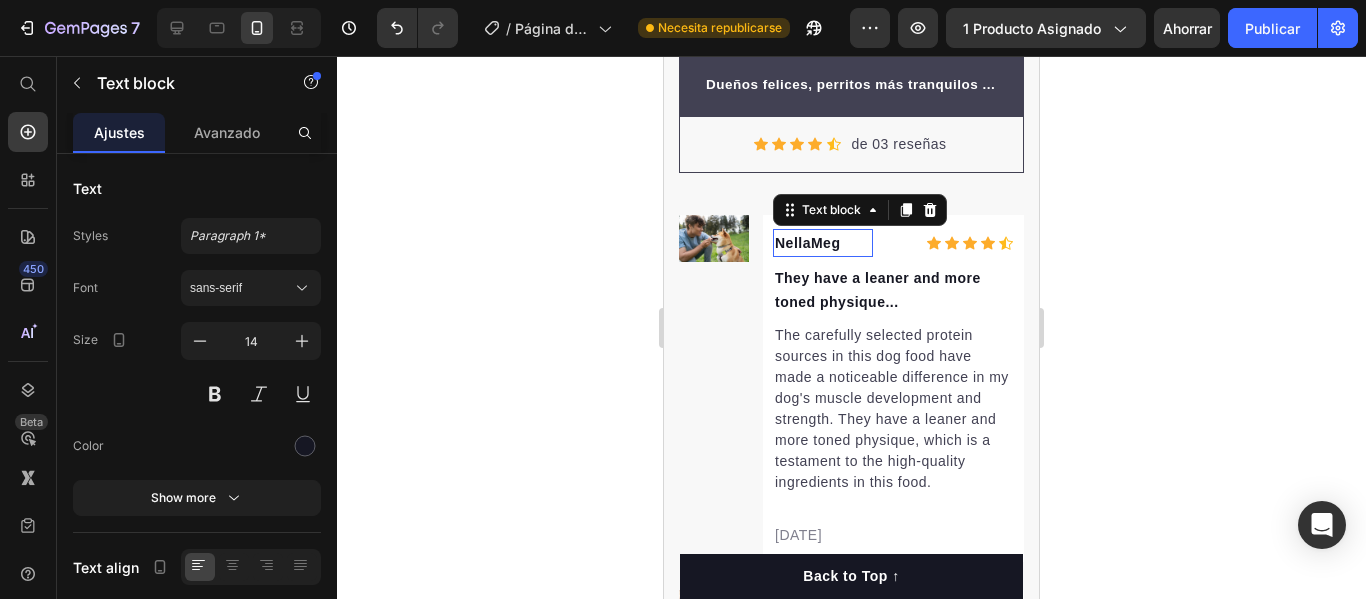 click on "NellaMeg" at bounding box center (823, 243) 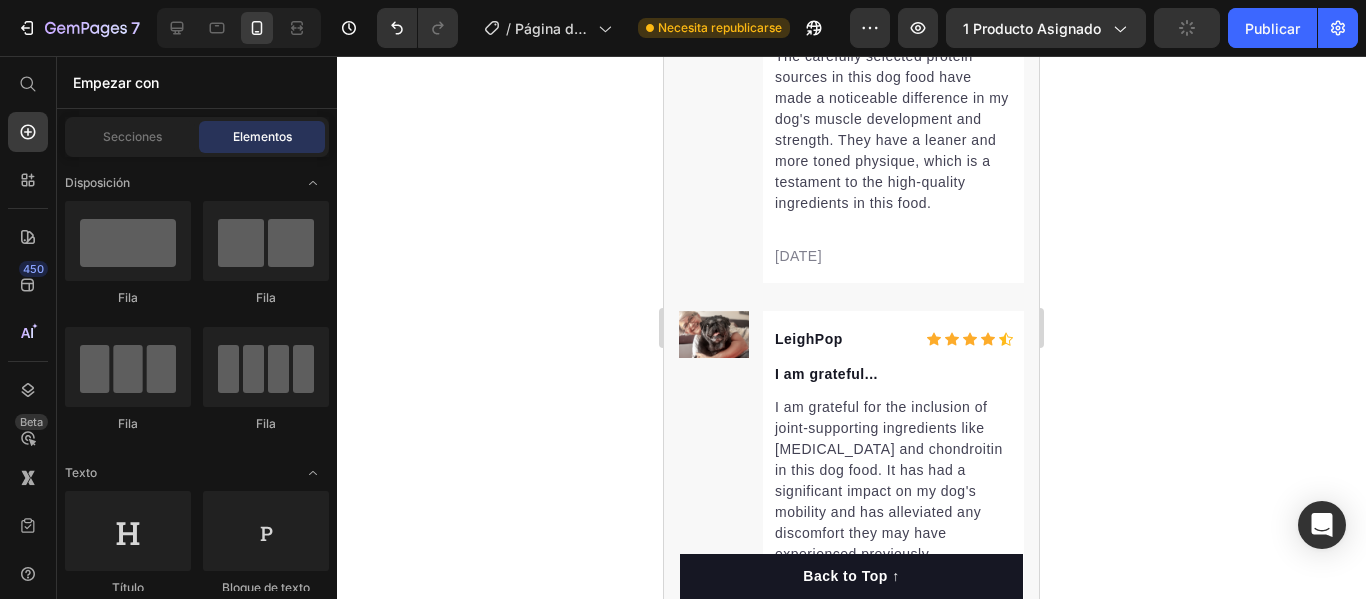 scroll, scrollTop: 3781, scrollLeft: 0, axis: vertical 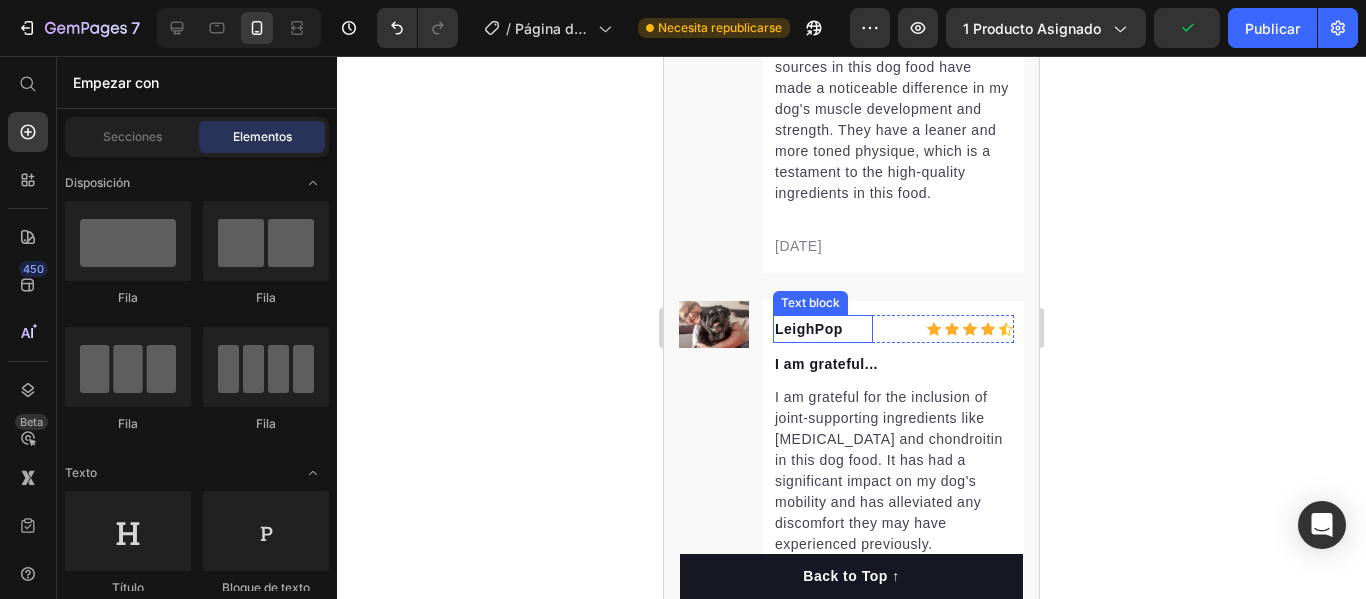 click on "LeighPop" at bounding box center [823, 329] 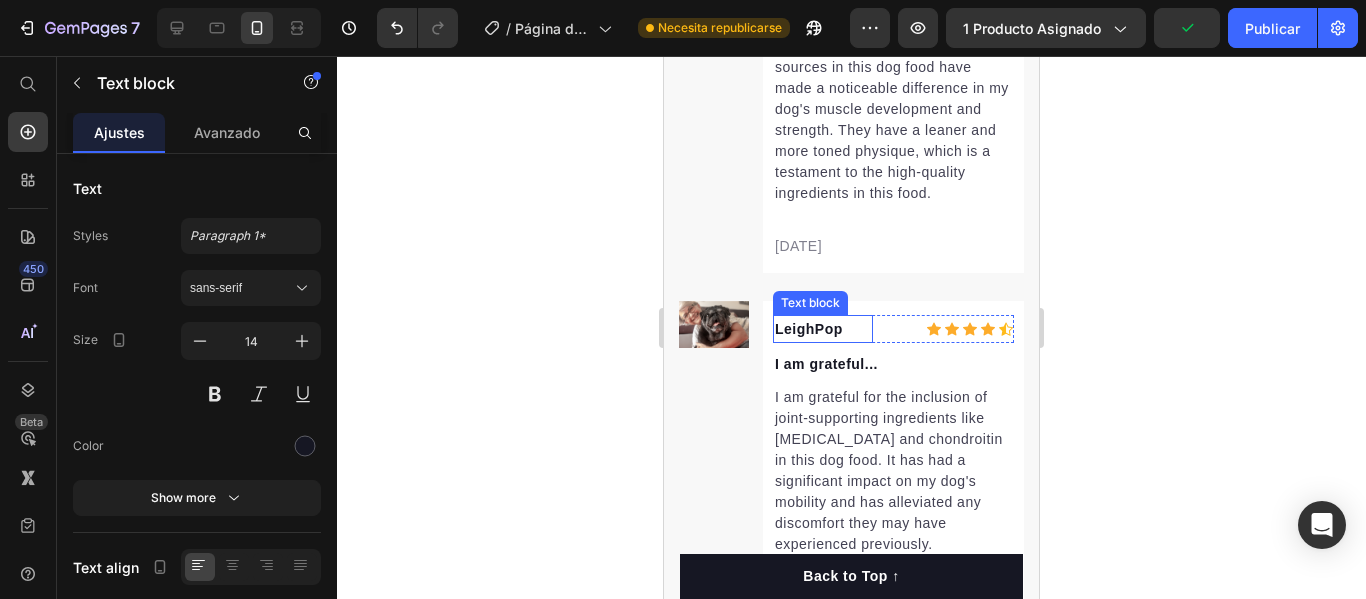 click on "LeighPop" at bounding box center [823, 329] 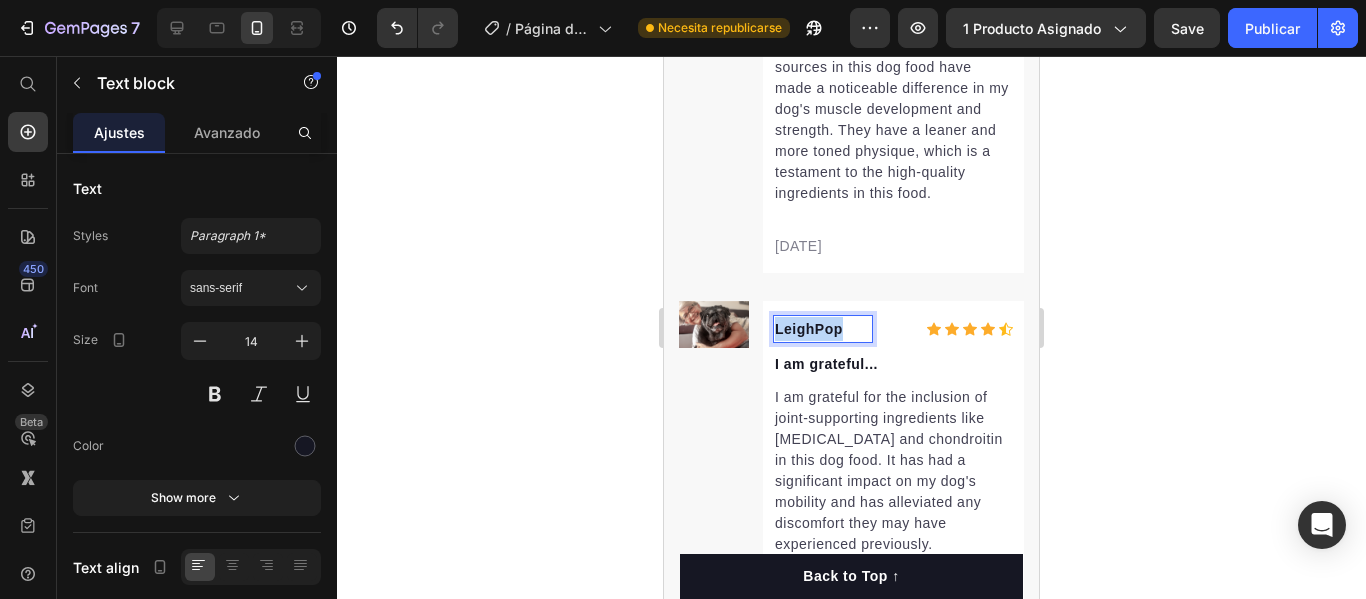 click on "LeighPop" at bounding box center (823, 329) 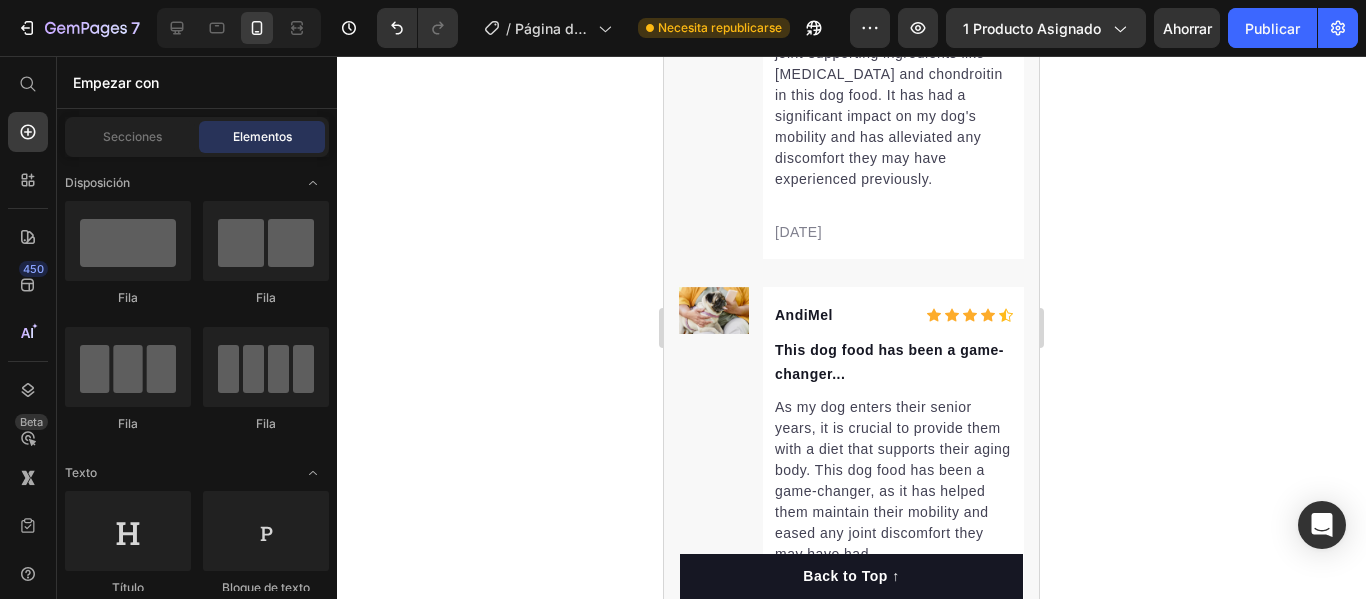scroll, scrollTop: 4165, scrollLeft: 0, axis: vertical 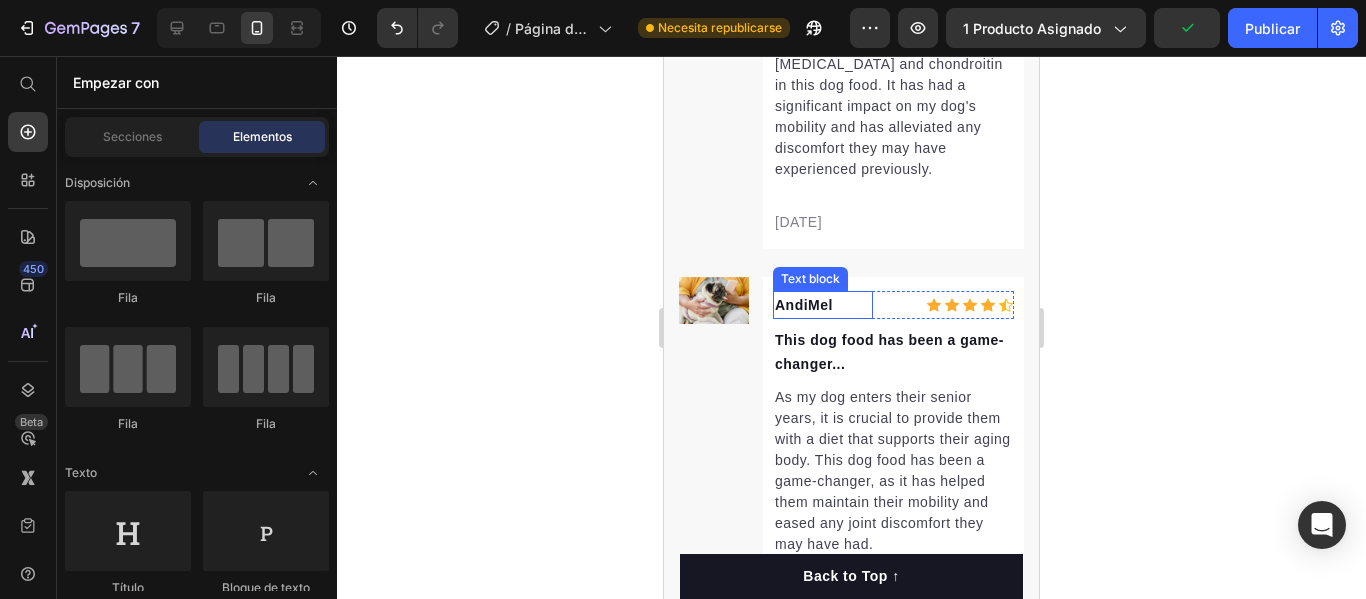 click on "AndiMel" at bounding box center (823, 305) 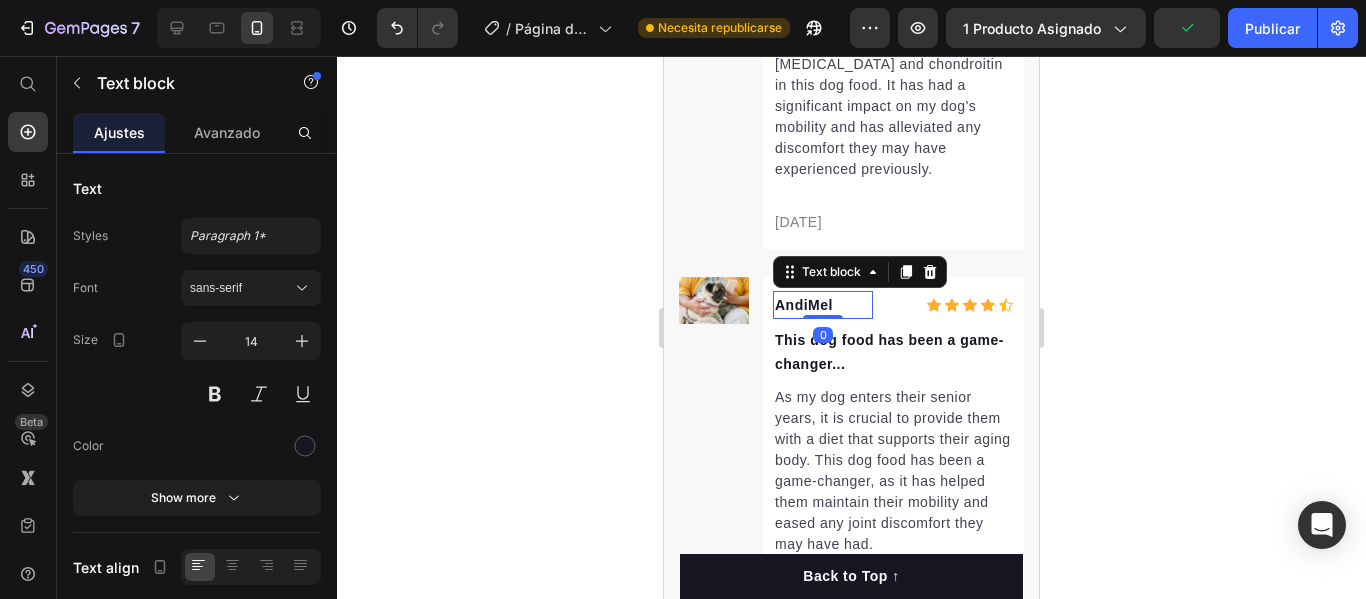 click on "AndiMel" at bounding box center [823, 305] 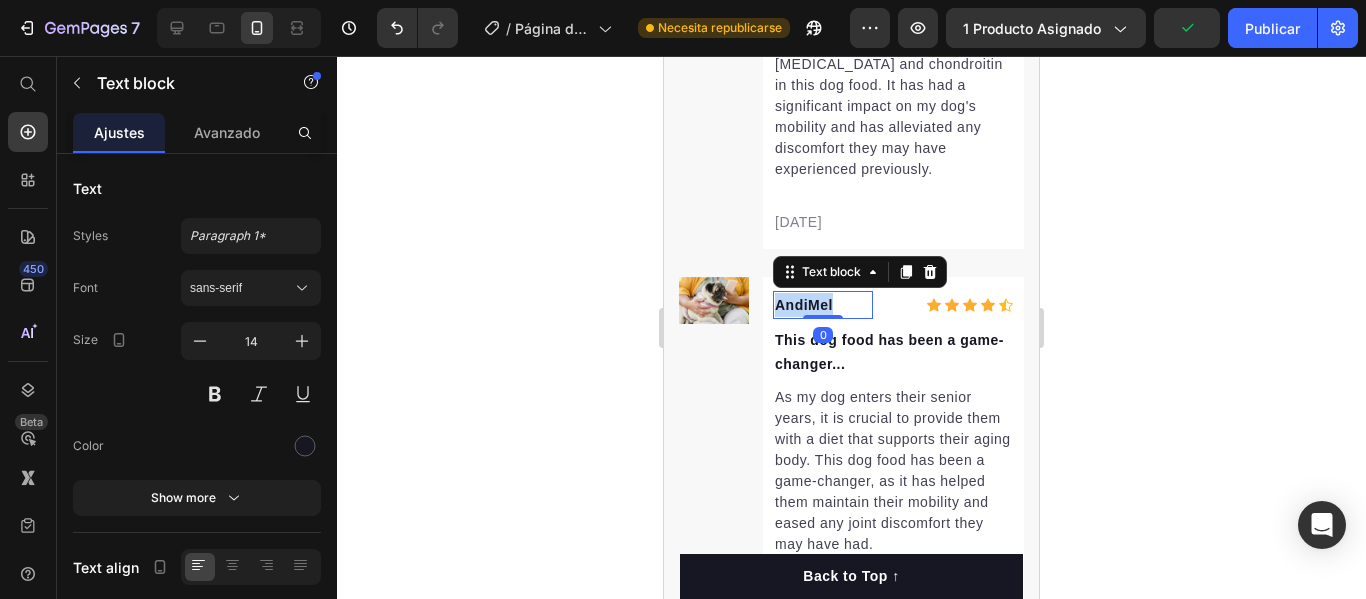 click on "AndiMel" at bounding box center (823, 305) 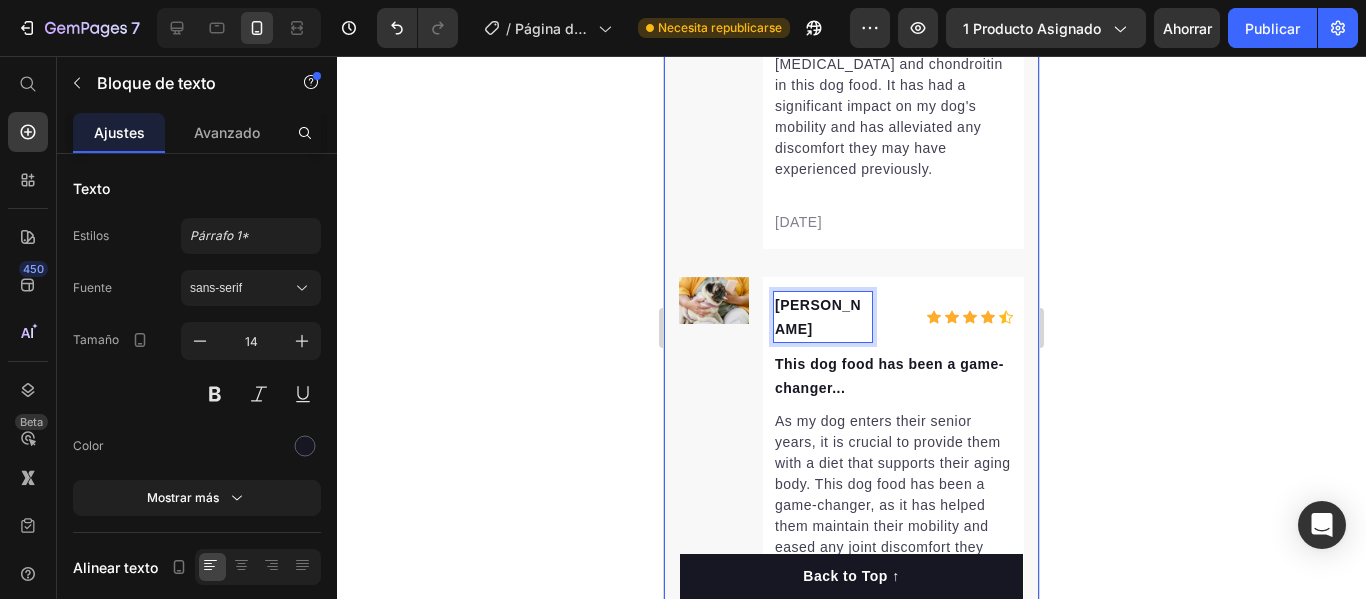 click on "Dueños felices, perritos más tranquilos ... Text block Row Icon Icon Icon Icon
Icon Icon List Hoz de 03 reseñas  Text block Row Row Image [PERSON_NAME] Text block Icon Icon Icon Icon
Icon Icon List Hoz Row They have a leaner and more toned physique... Text block The carefully selected protein sources in this dog food have made a noticeable difference in my dog's muscle development and strength. They have a leaner and more toned physique, which is a testament to the high-quality ingredients in this food. Text block [DATE] Text block Row Row Image [PERSON_NAME] Text block Icon Icon Icon Icon
Icon Icon List Hoz Row I am grateful... Text block I am grateful for the inclusion of joint-supporting ingredients like [MEDICAL_DATA] and chondroitin in this dog food. It has had a significant impact on my dog's mobility and has alleviated any discomfort they may have experienced previously. Text block [DATE] Text block Row Row Image [PERSON_NAME] Text block   0 Icon Icon" at bounding box center [851, -8] 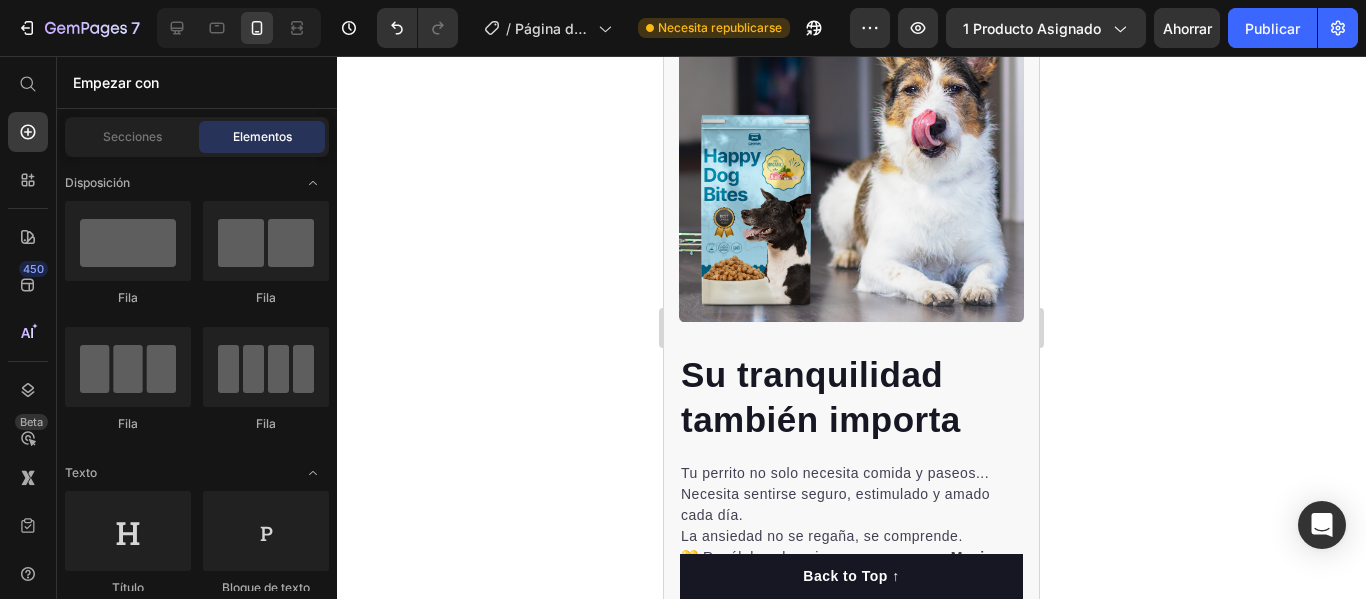 scroll, scrollTop: 2903, scrollLeft: 0, axis: vertical 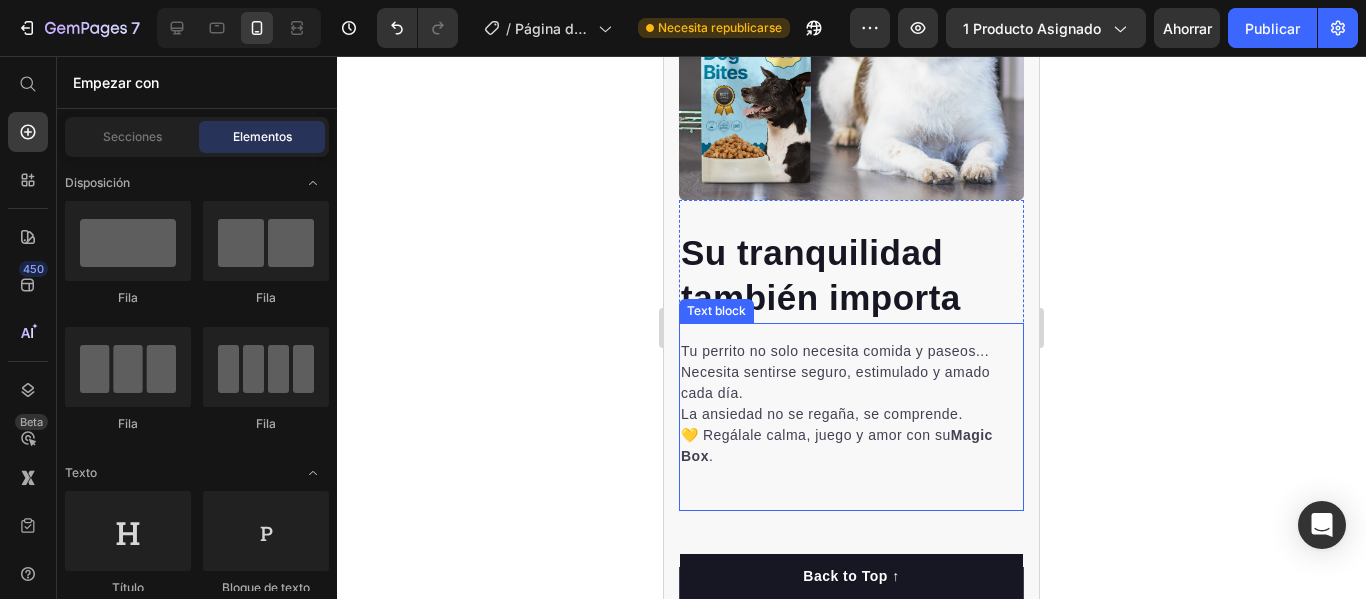 click on "Tu perrito no solo necesita comida y paseos... Necesita sentirse seguro, estimulado y amado cada día. La ansiedad no se regaña, se comprende. 💛 Regálale calma, juego y amor con su  Magic Box ." at bounding box center (851, 404) 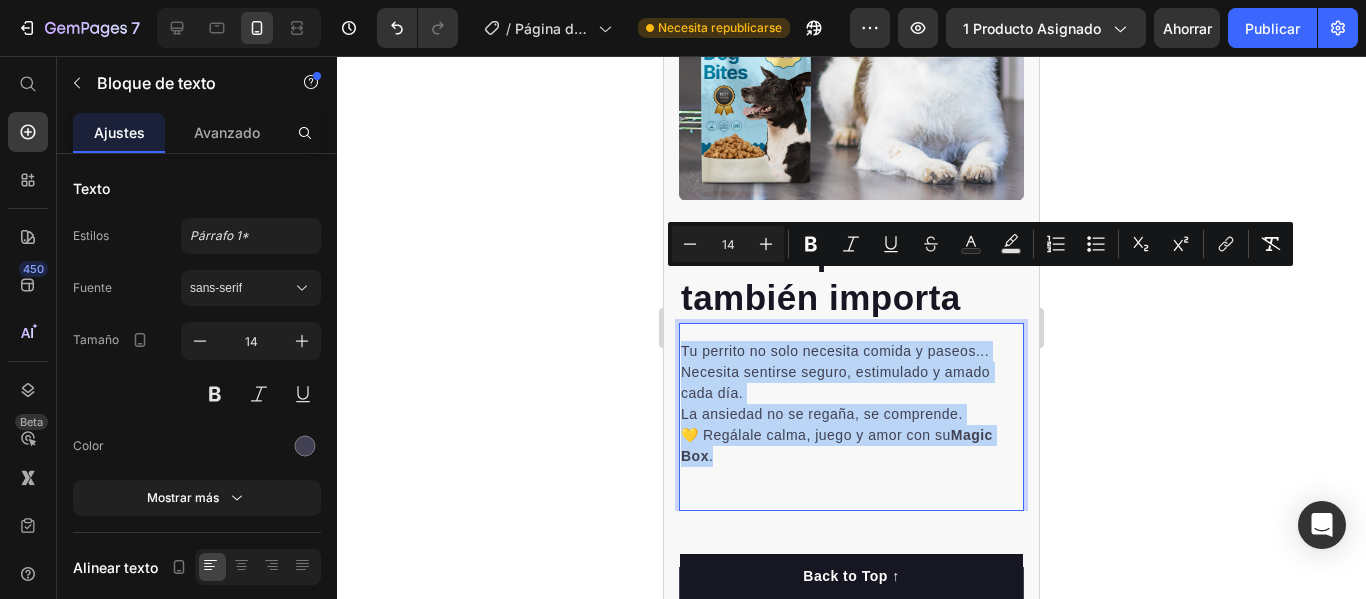 drag, startPoint x: 731, startPoint y: 394, endPoint x: 680, endPoint y: 273, distance: 131.30879 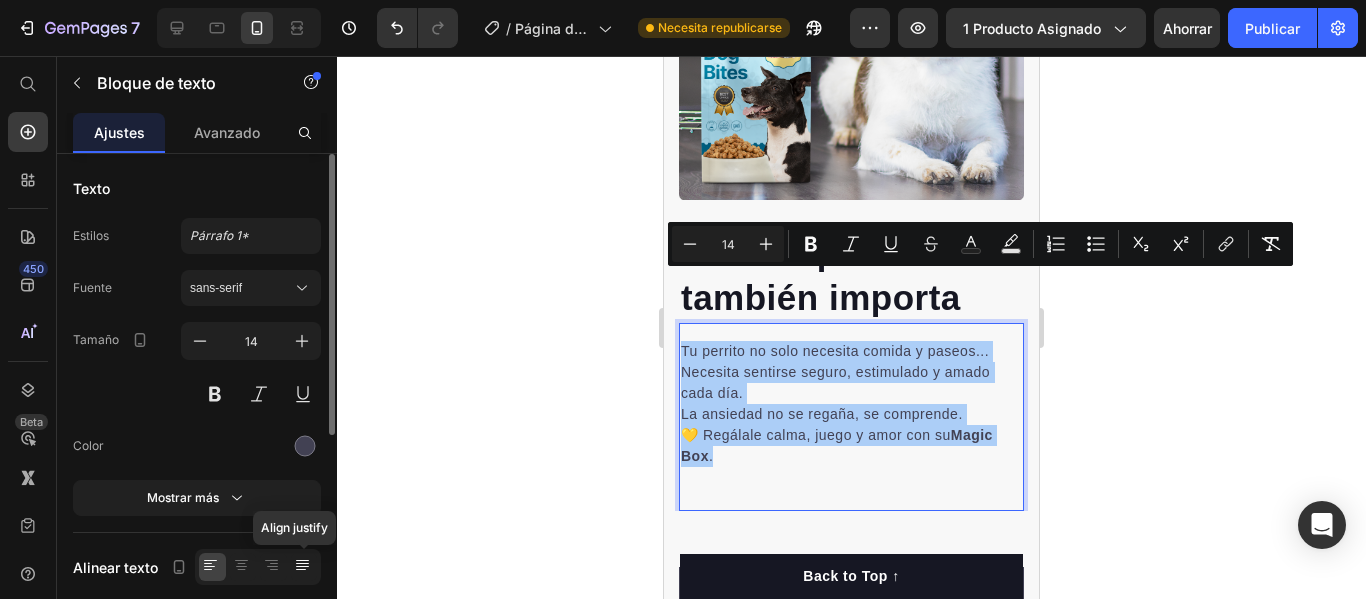 click 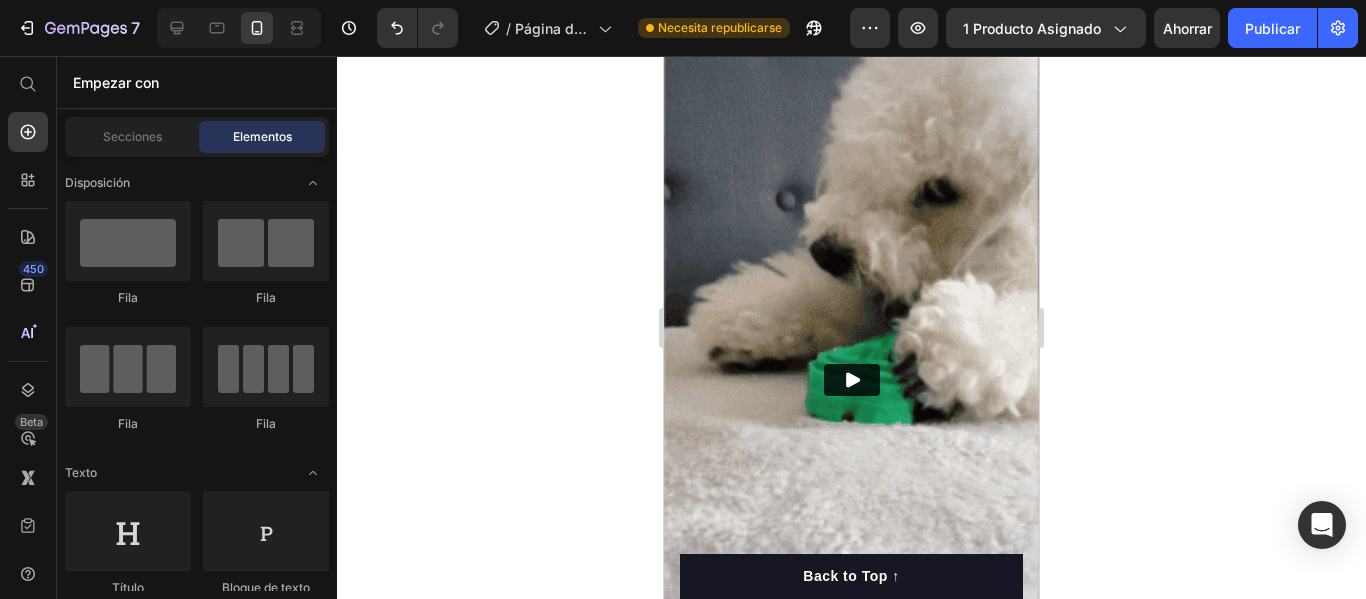 scroll, scrollTop: 2231, scrollLeft: 0, axis: vertical 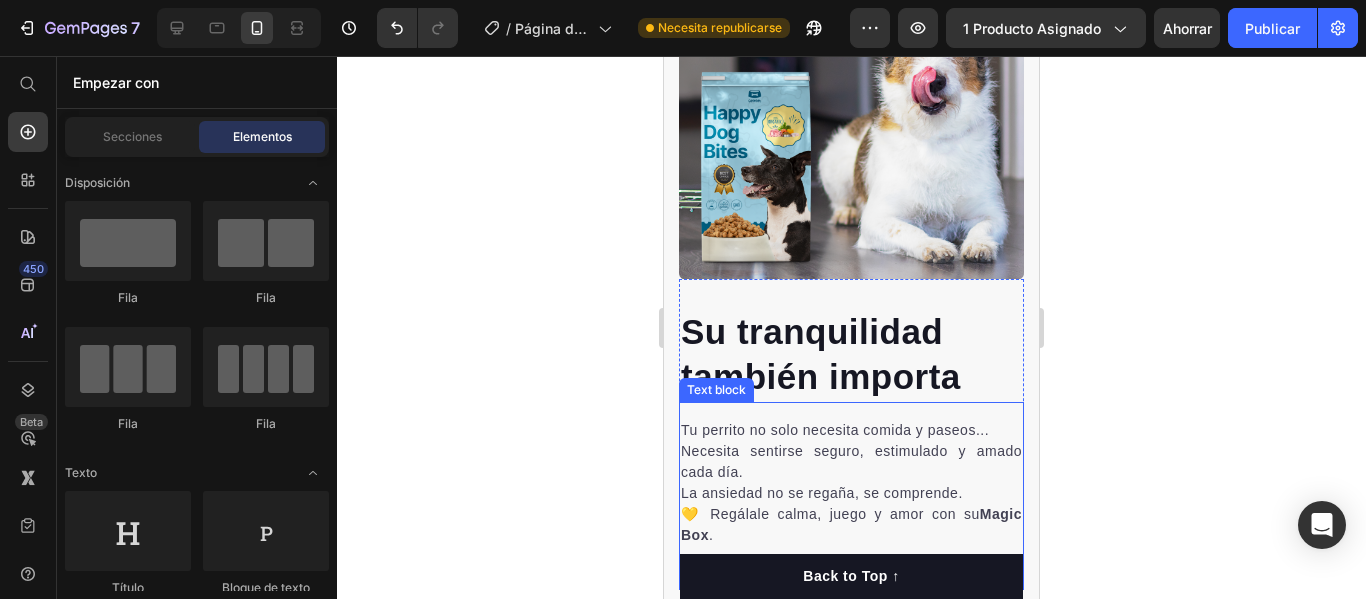 click on "Tu perrito no solo necesita comida y paseos... Necesita sentirse seguro, estimulado y [PERSON_NAME] día. La ansiedad no se regaña, se comprende. 💛 Regálale calma, juego y amor con su  Magic Box . Text block" at bounding box center (851, 496) 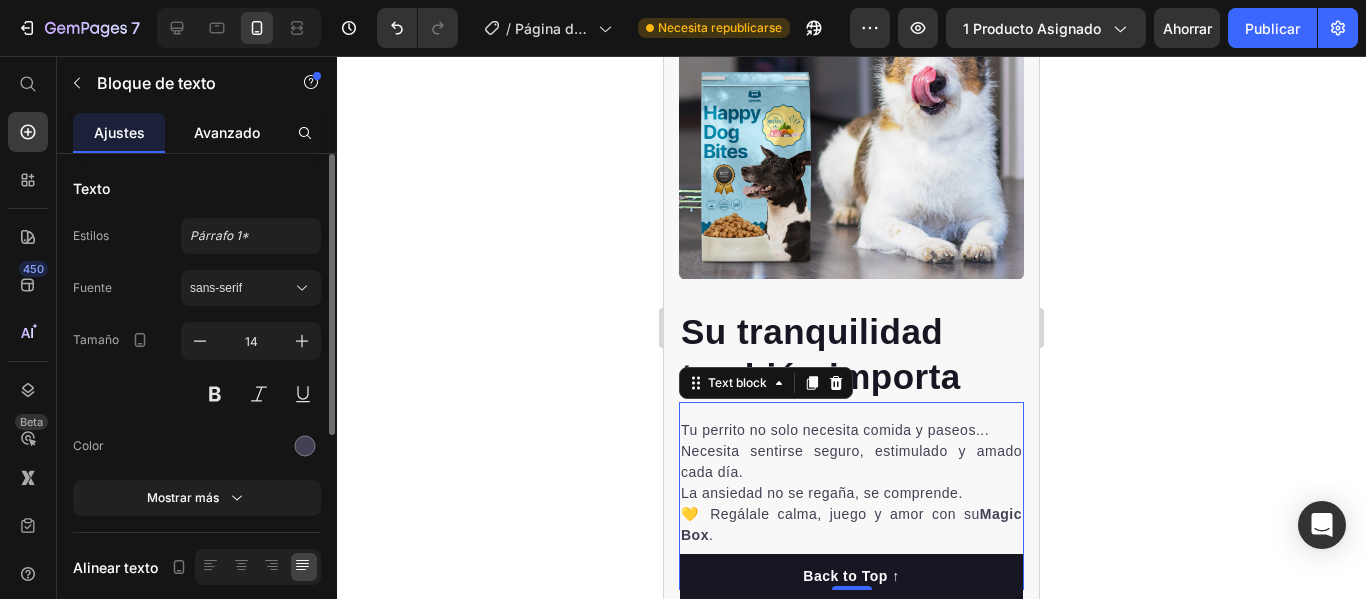 click on "Avanzado" at bounding box center [227, 132] 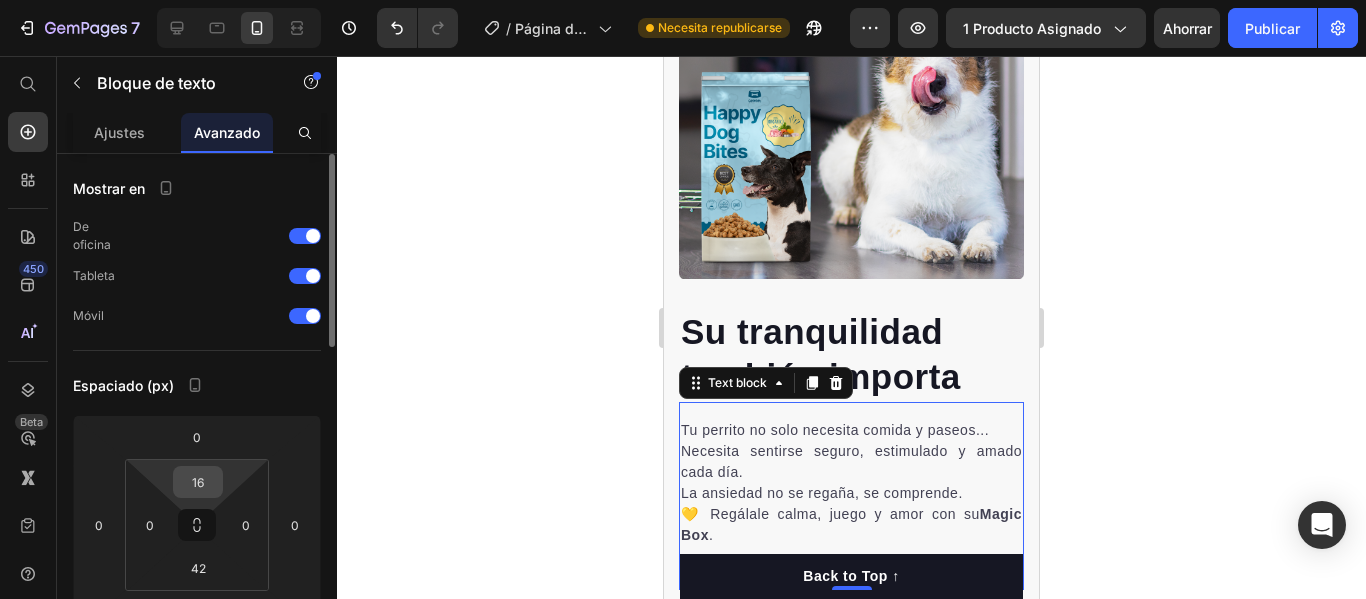 click on "16" at bounding box center [198, 482] 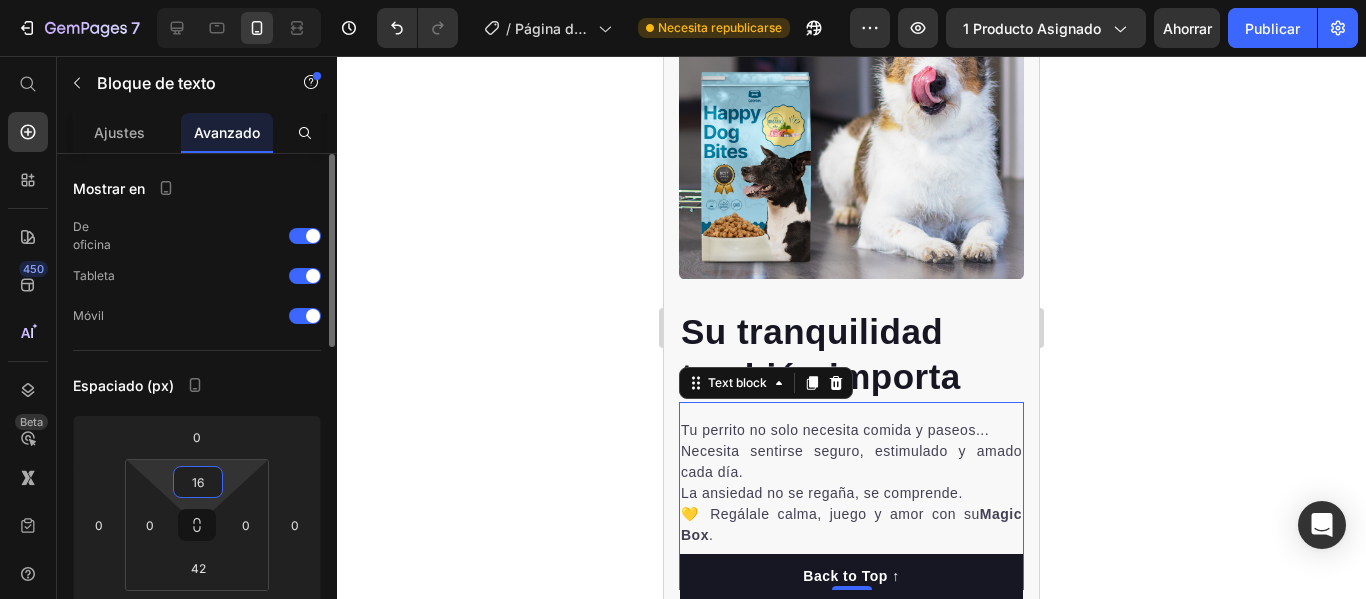 click on "16" at bounding box center (198, 482) 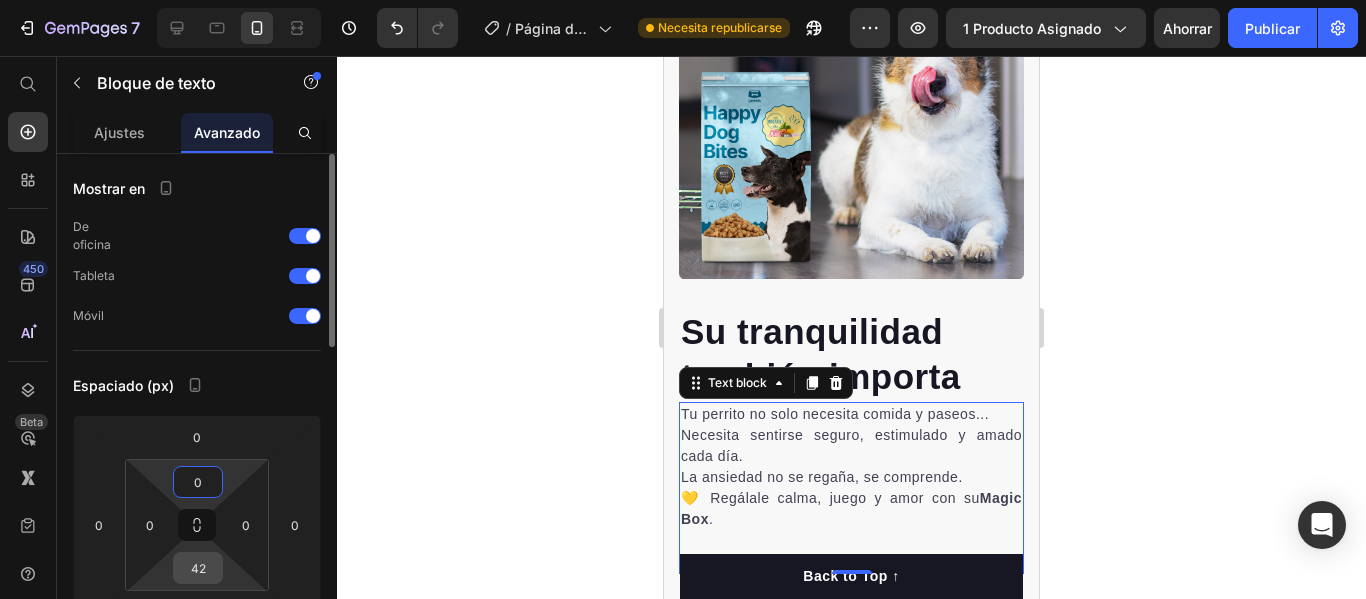 type on "0" 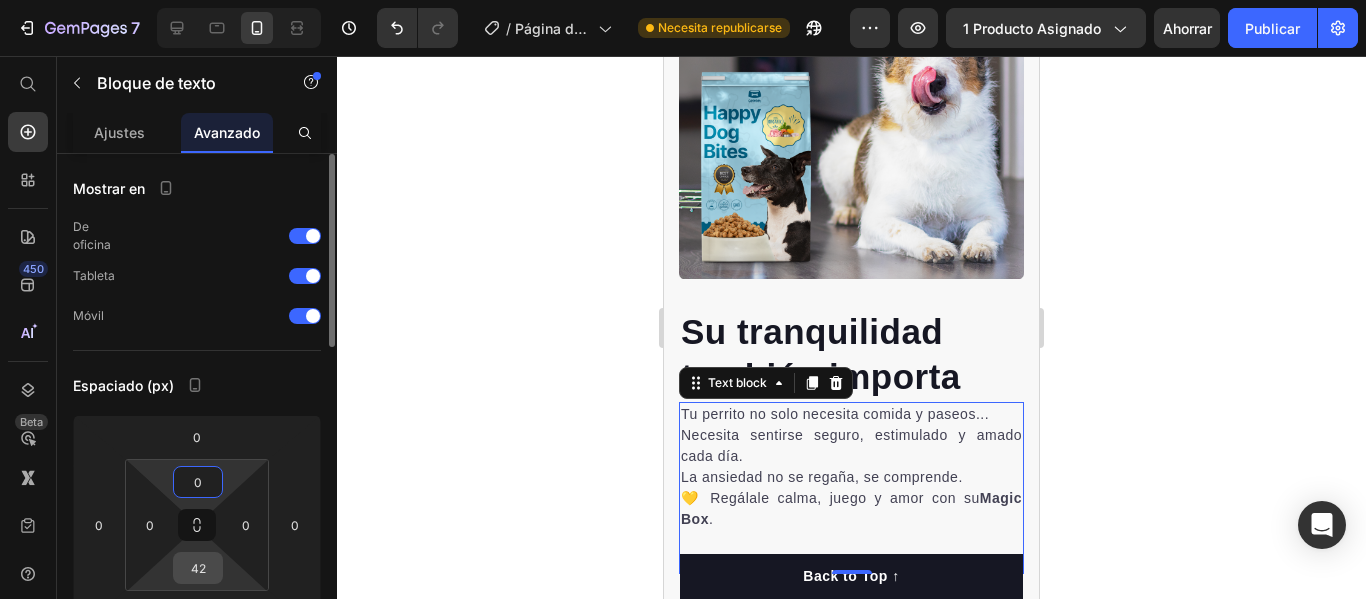click on "42" at bounding box center [198, 568] 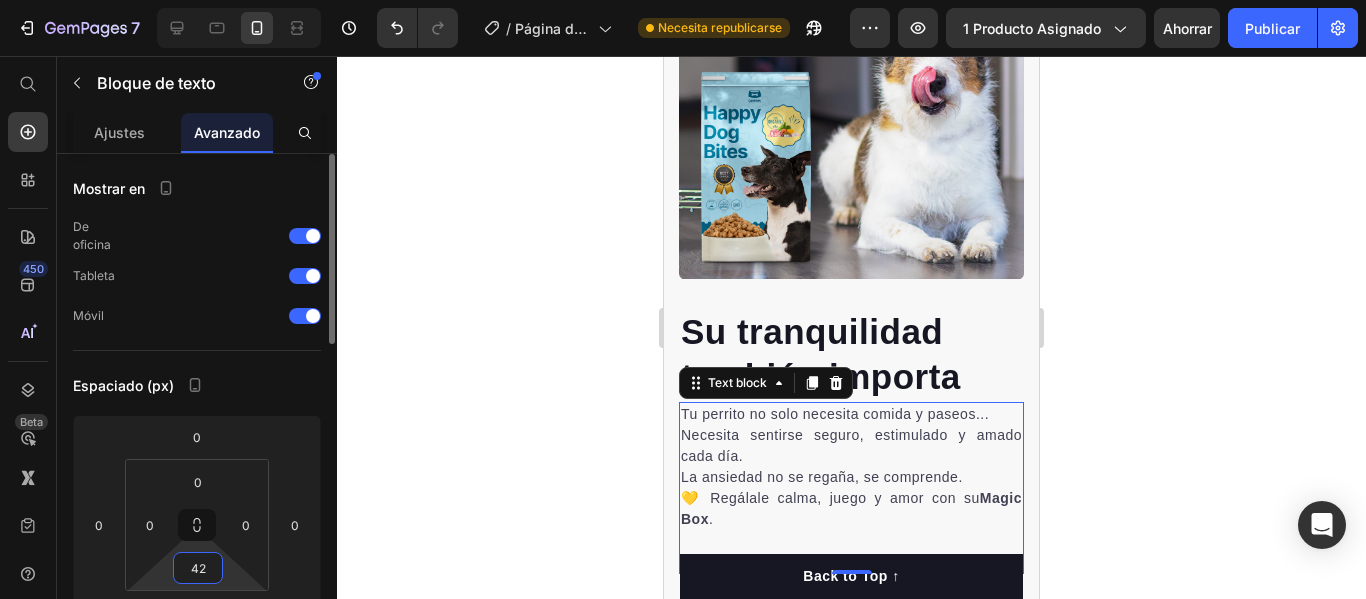 click on "42" at bounding box center [198, 568] 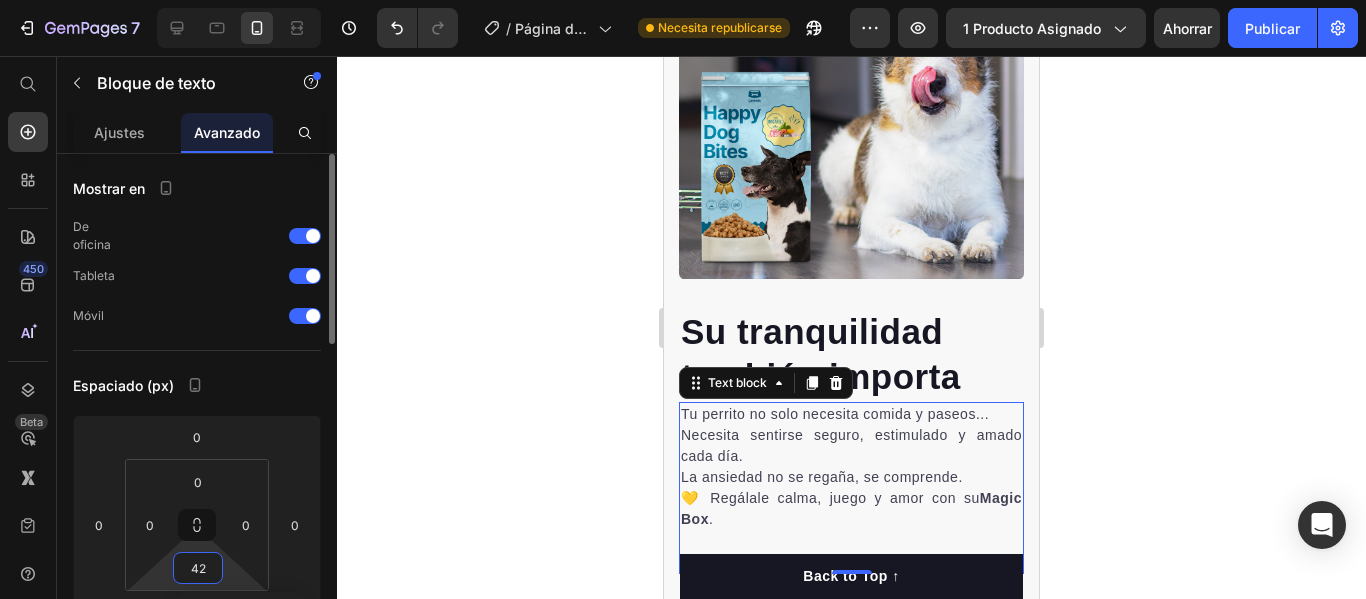 type on "0" 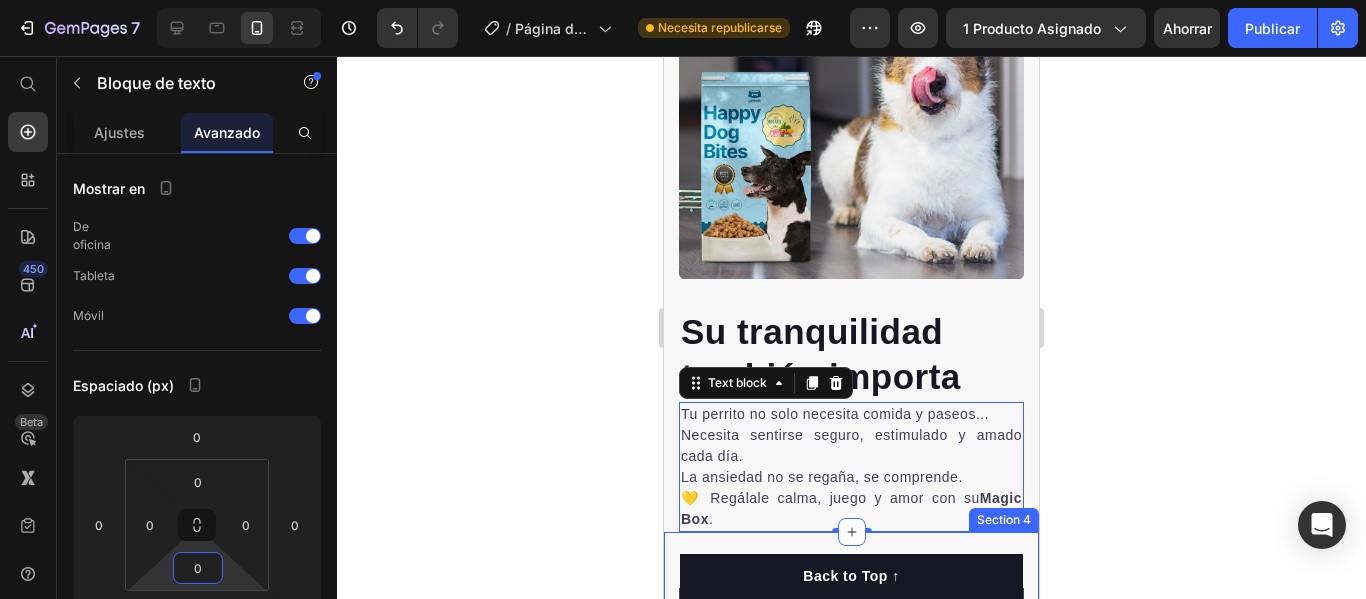 click on "Dueños felices, perritos más tranquilos ... Text block Row Icon Icon Icon Icon
Icon Icon List Hoz de 03 reseñas  Text block Row Row Image [PERSON_NAME] Text block Icon Icon Icon Icon
Icon Icon List Hoz Row They have a leaner and more toned physique... Text block The carefully selected protein sources in this dog food have made a noticeable difference in my dog's muscle development and strength. They have a leaner and more toned physique, which is a testament to the high-quality ingredients in this food. Text block [DATE] Text block Row Row Image [PERSON_NAME] Text block Icon Icon Icon Icon
Icon Icon List Hoz Row I am grateful... Text block I am grateful for the inclusion of joint-supporting ingredients like [MEDICAL_DATA] and chondroitin in this dog food. It has had a significant impact on my dog's mobility and has alleviated any discomfort they may have experienced previously. Text block [DATE] Text block Row Row Image [PERSON_NAME] Text block Icon Icon" at bounding box center (851, 1243) 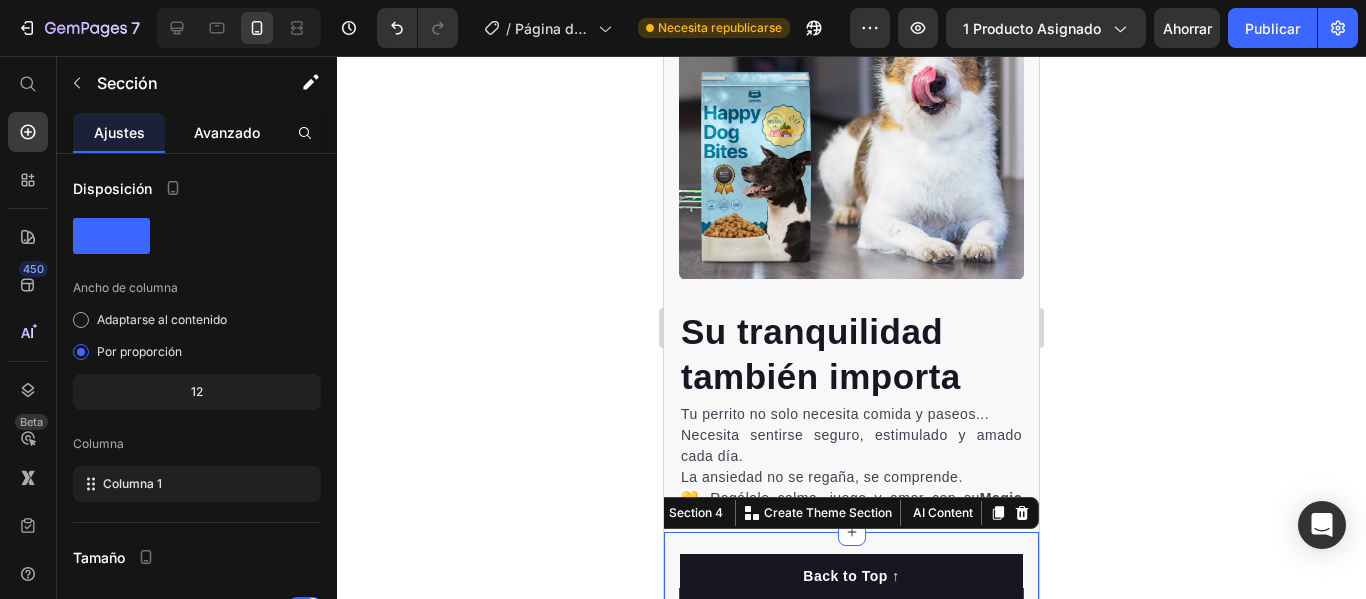 click on "Avanzado" at bounding box center [227, 132] 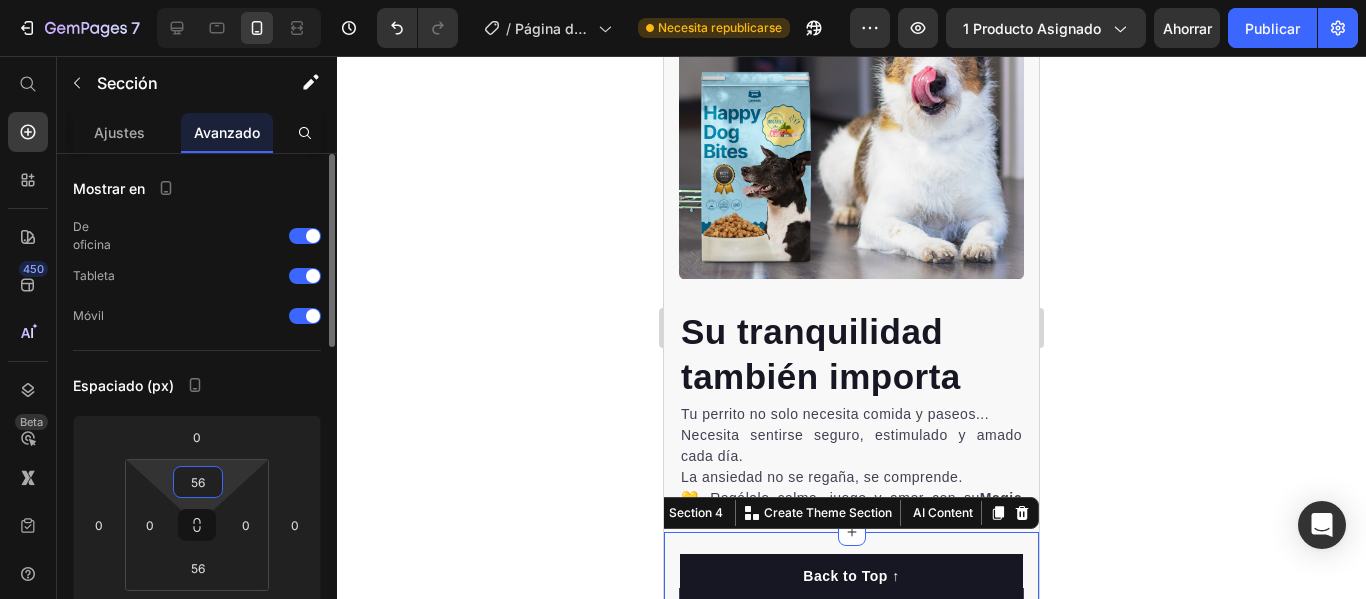 click on "56" at bounding box center [198, 482] 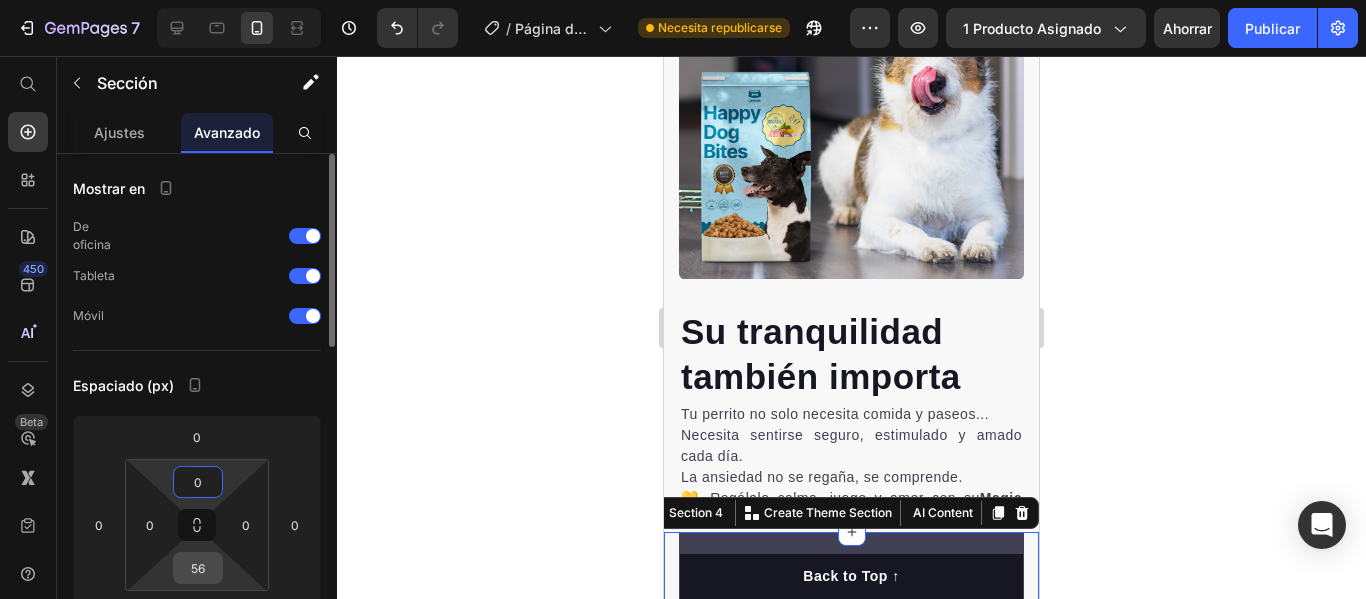type on "0" 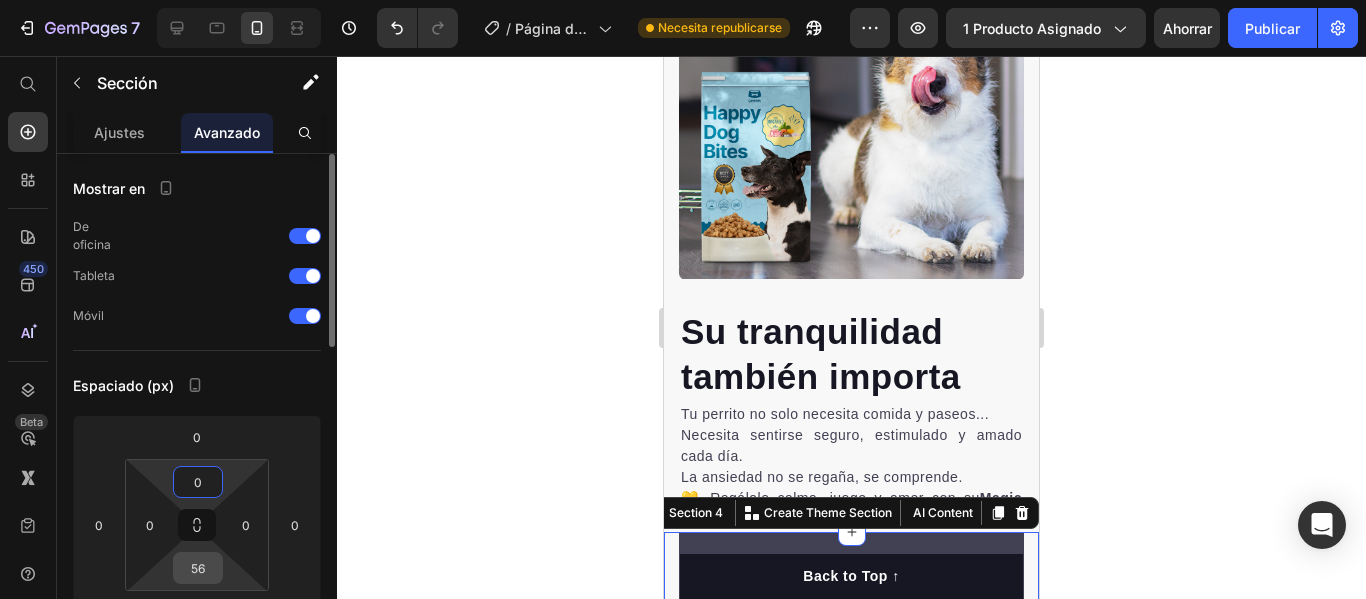 click on "56" at bounding box center (198, 568) 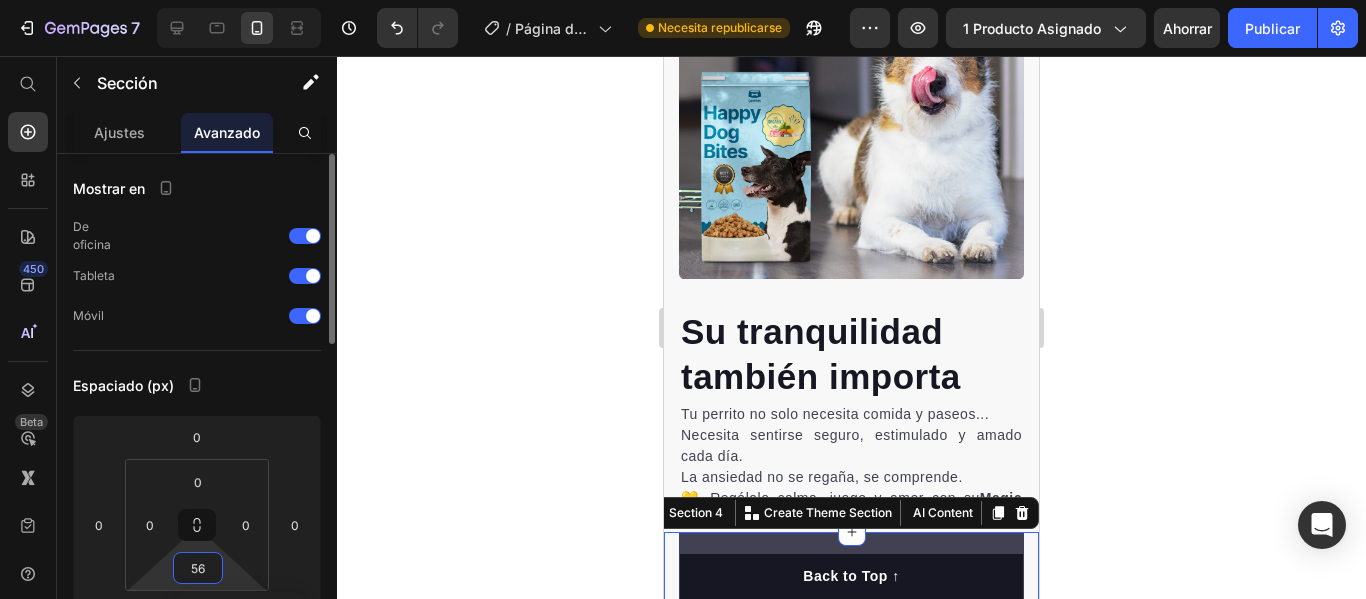 type on "0" 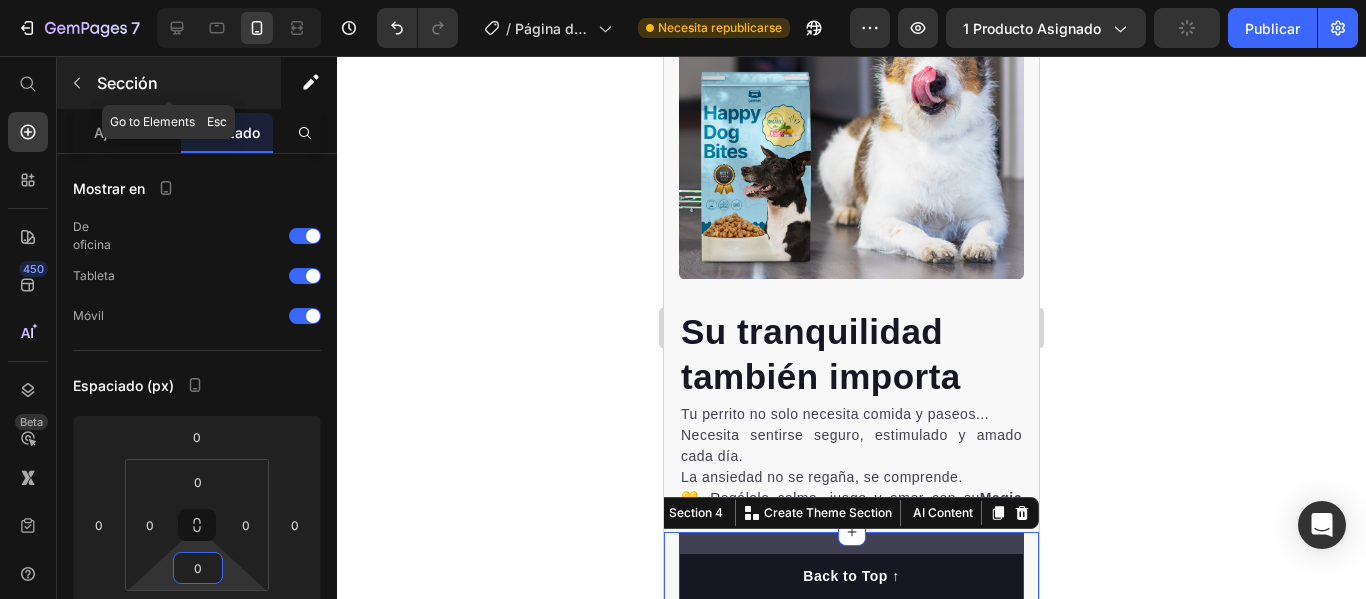 click at bounding box center (77, 83) 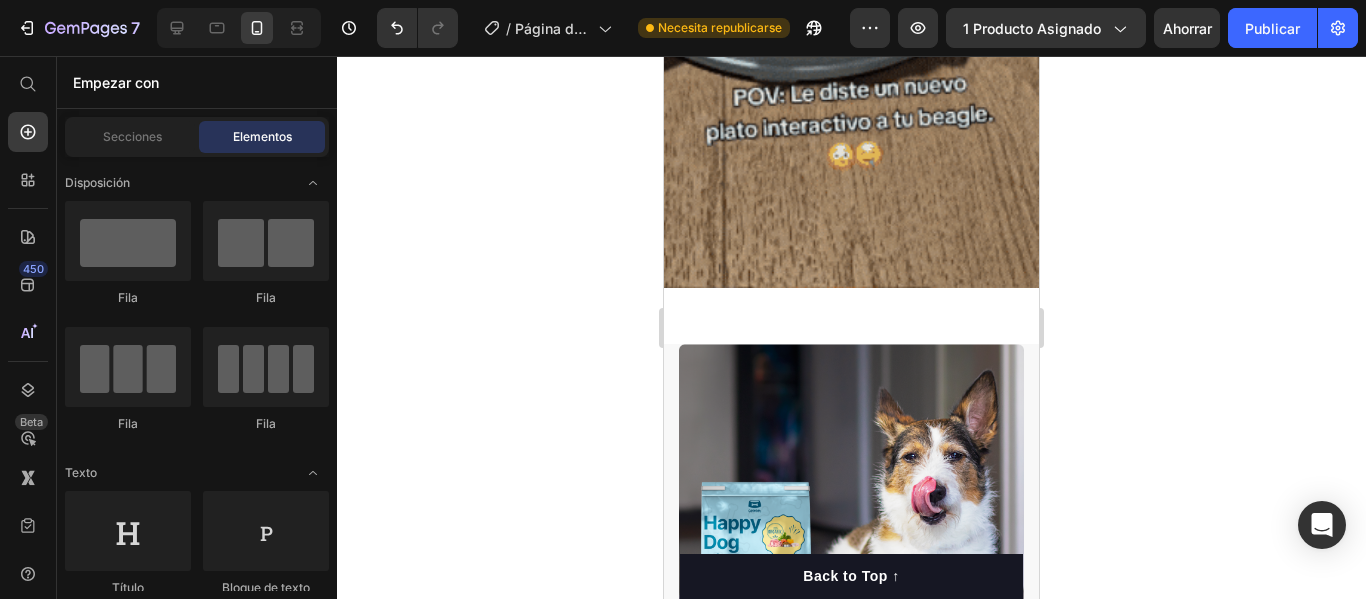 scroll, scrollTop: 2476, scrollLeft: 0, axis: vertical 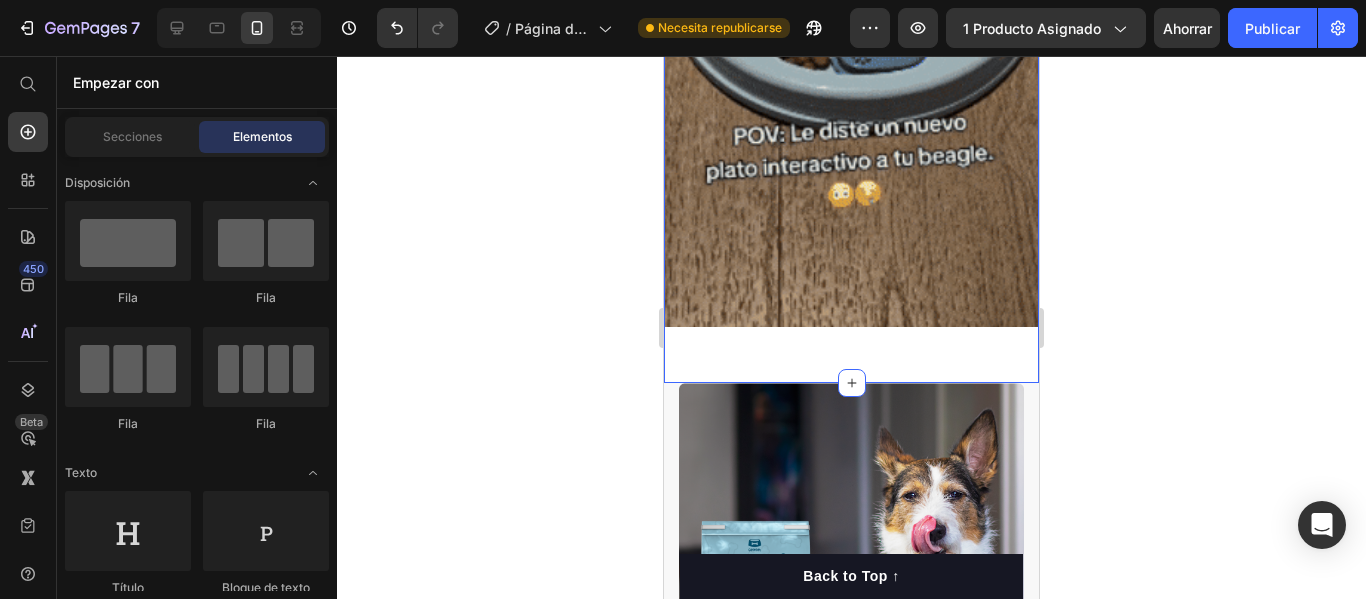 click on "Video Video Section 2" at bounding box center (851, -313) 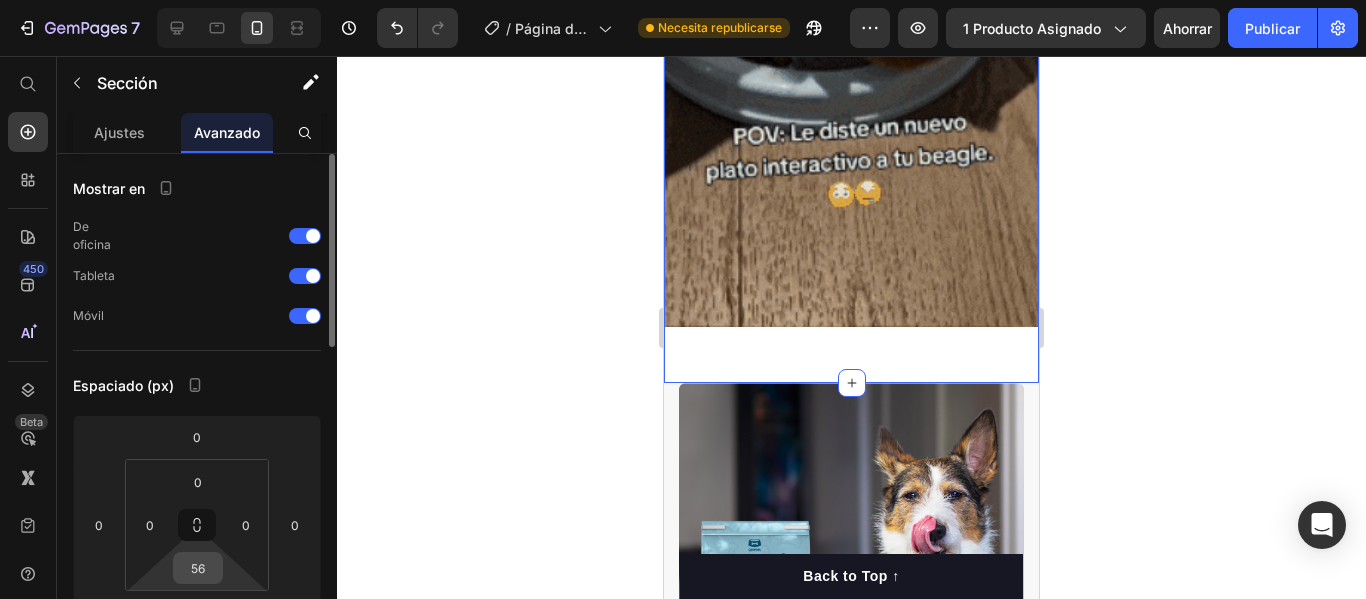 click on "56" at bounding box center (198, 568) 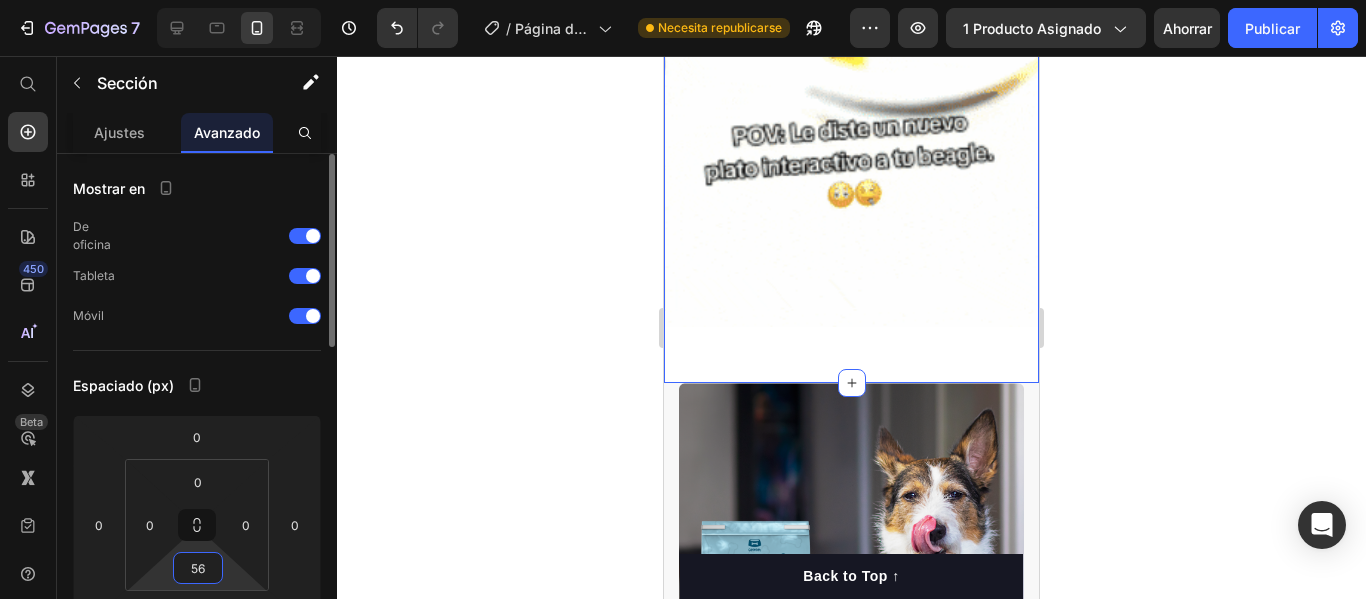 click on "56" at bounding box center (198, 568) 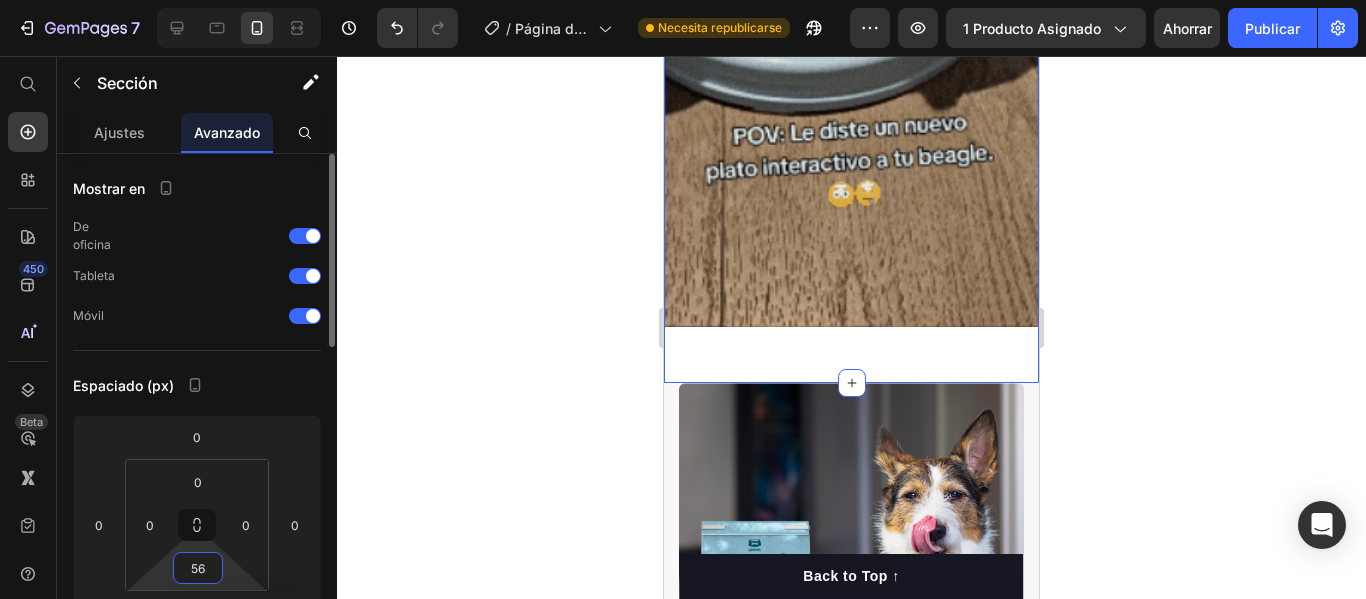 type on "0" 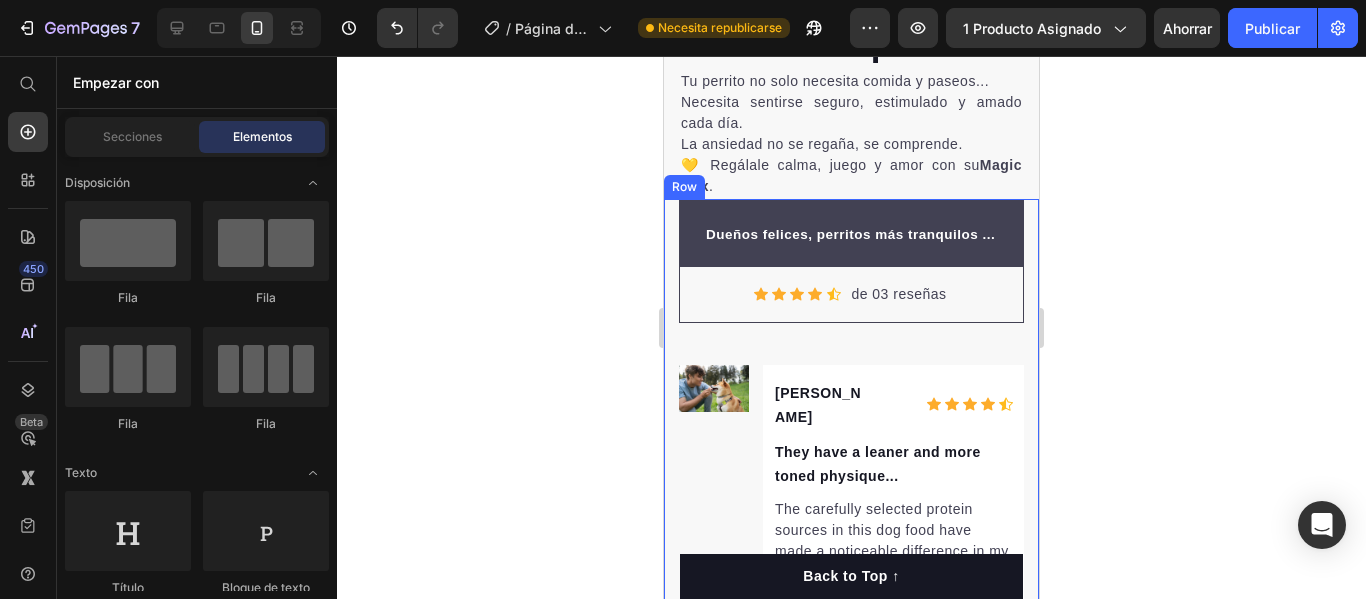 scroll, scrollTop: 3145, scrollLeft: 0, axis: vertical 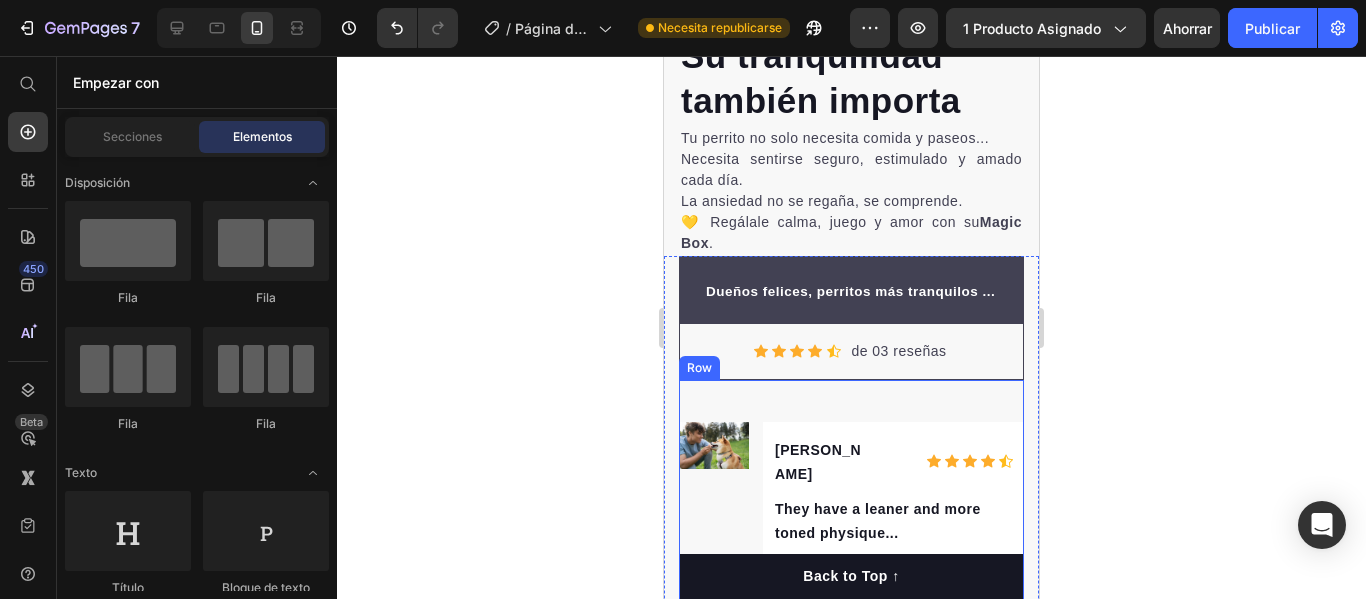 click on "Image Mariela F. Text block Icon Icon Icon Icon
Icon Icon List Hoz Row They have a leaner and more toned physique... Text block The carefully selected protein sources in this dog food have made a noticeable difference in my dog's muscle development and strength. They have a leaner and more toned physique, which is a testament to the high-quality ingredients in this food. Text block 02/21/2024 Text block Row Row" at bounding box center [851, 586] 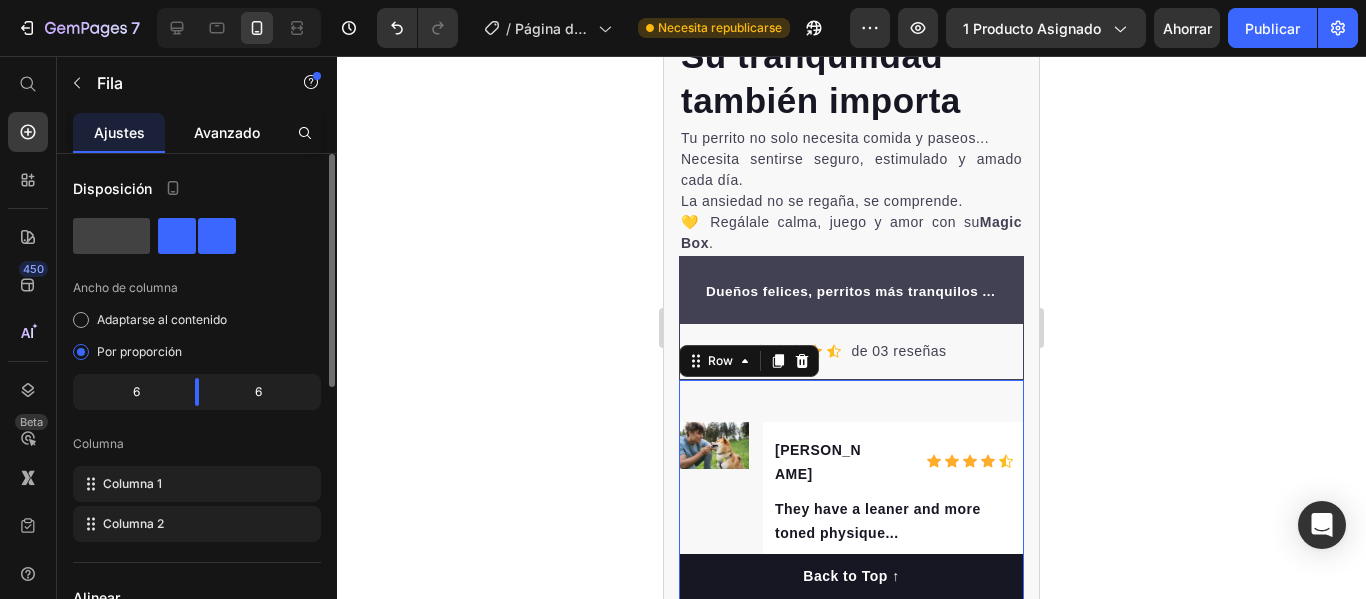 click on "Avanzado" 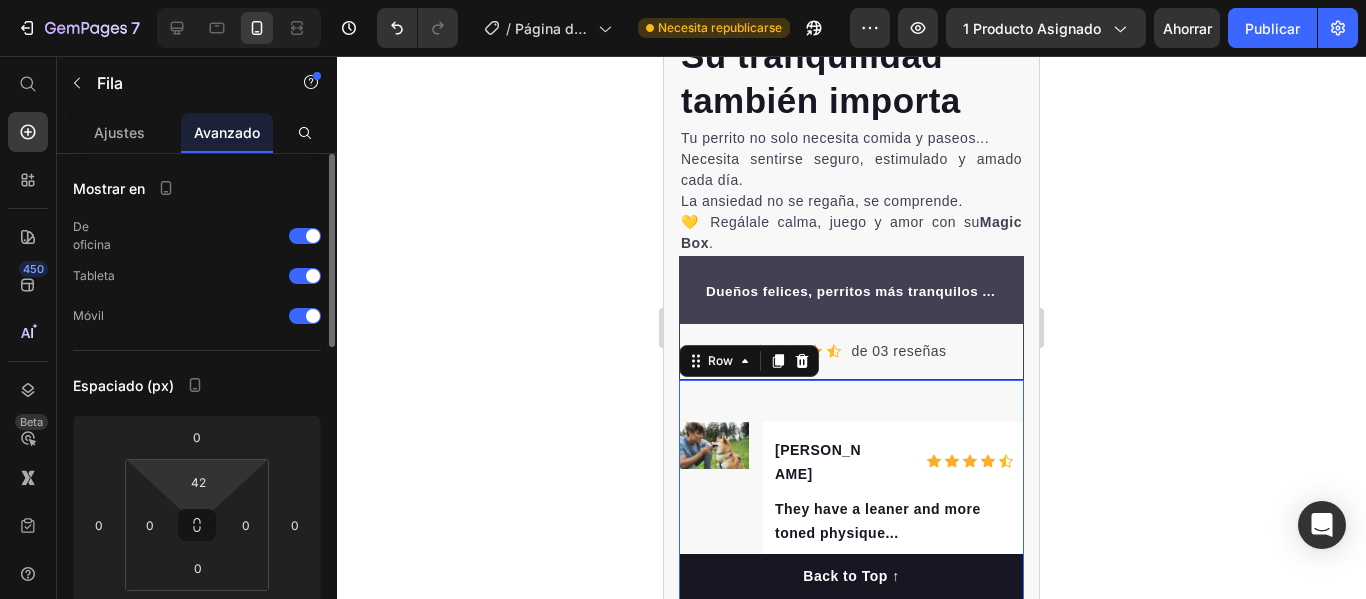 click on "7 / Página del producto - 9 de julio, 19:18:42 Necesita republicarse Avance 1 producto asignado Ahorrar Publicar 450 Beta Empezar con Secciones Elementos Sección de héroes Detalle del producto Marcas Insignias de confianza Garantizar Desglose del producto Cómo utilizar Testimonios Comparar Manojo Preguntas frecuentes Prueba social Historia de la marca Lista de productos Recopilación Lista de blogs Contacto Sticky Añadir al carrito Pie de página personalizado Explorar la biblioteca 450 Disposición
Fila
Fila
Fila
Fila Texto
Título
Bloque de texto Botón
Botón
Botón" at bounding box center [683, 0] 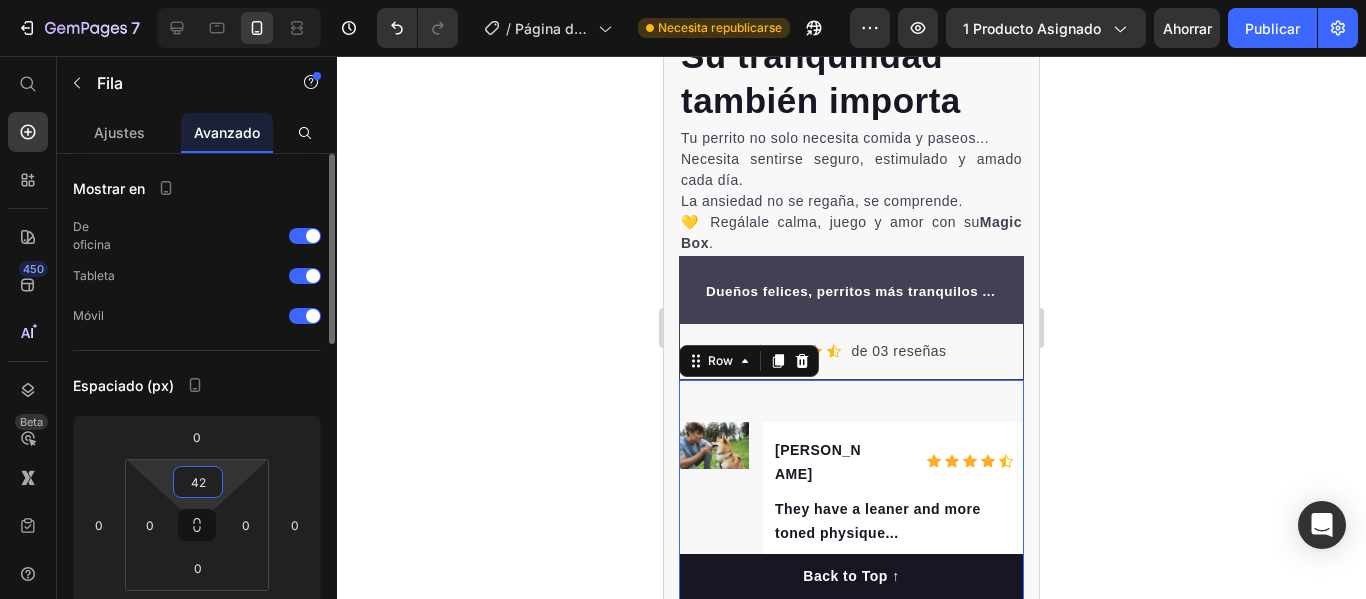 type on "0" 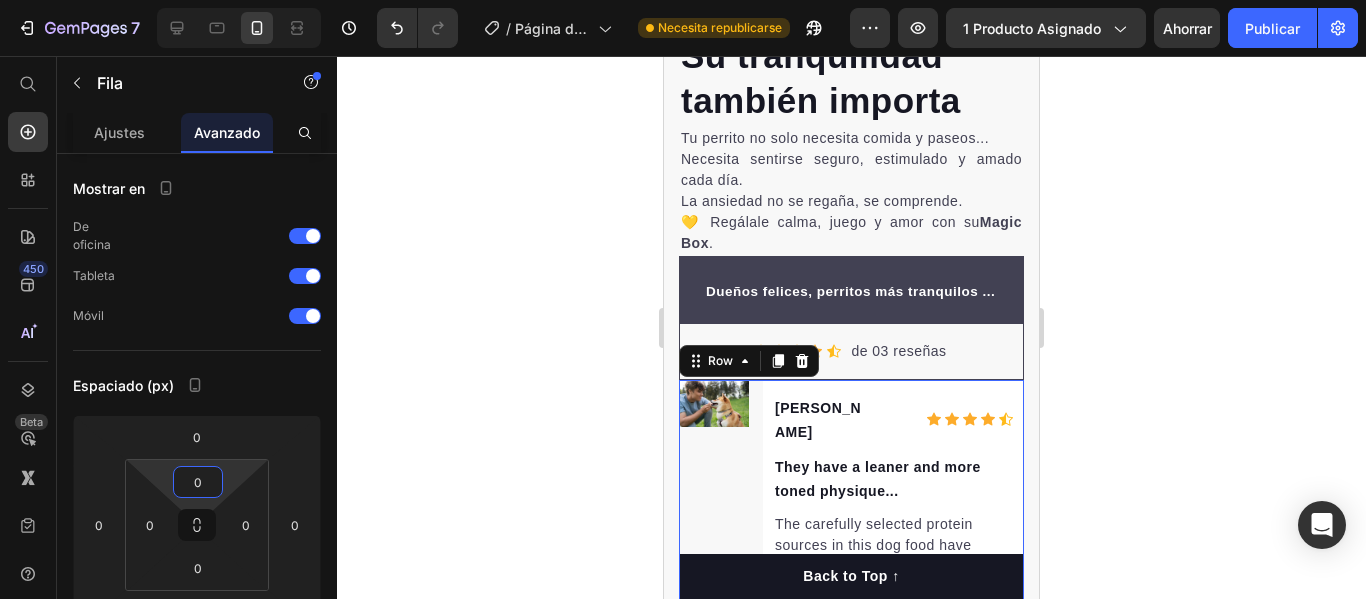 click 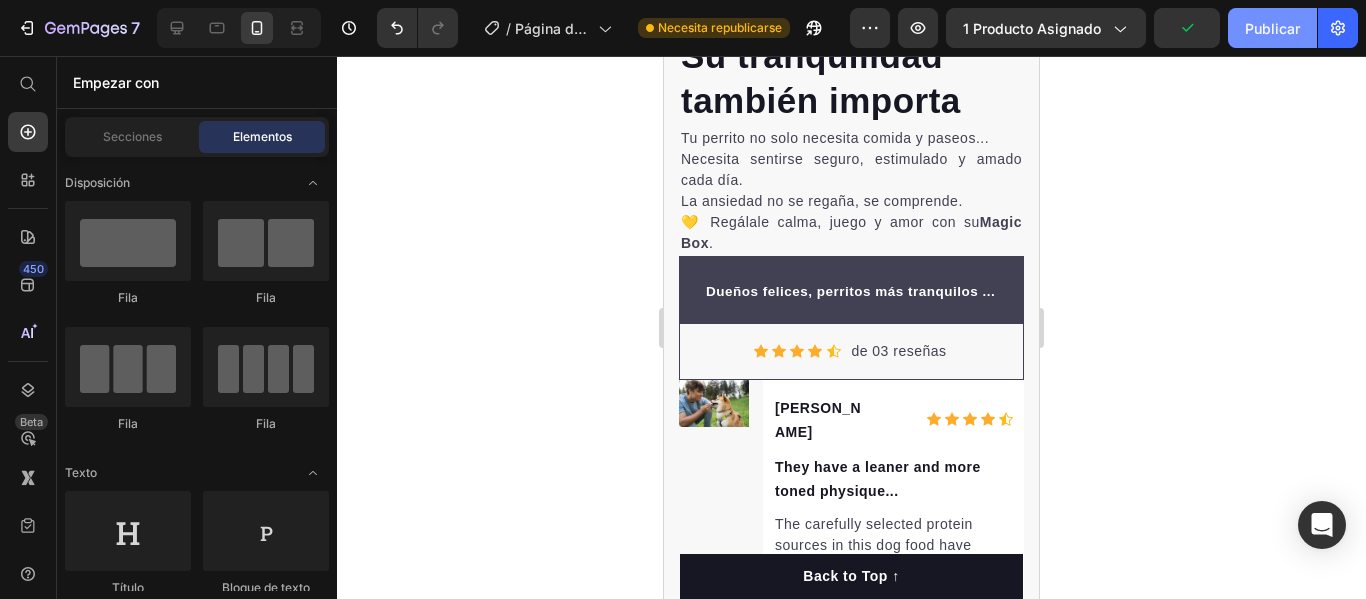 click on "Publicar" at bounding box center (1272, 28) 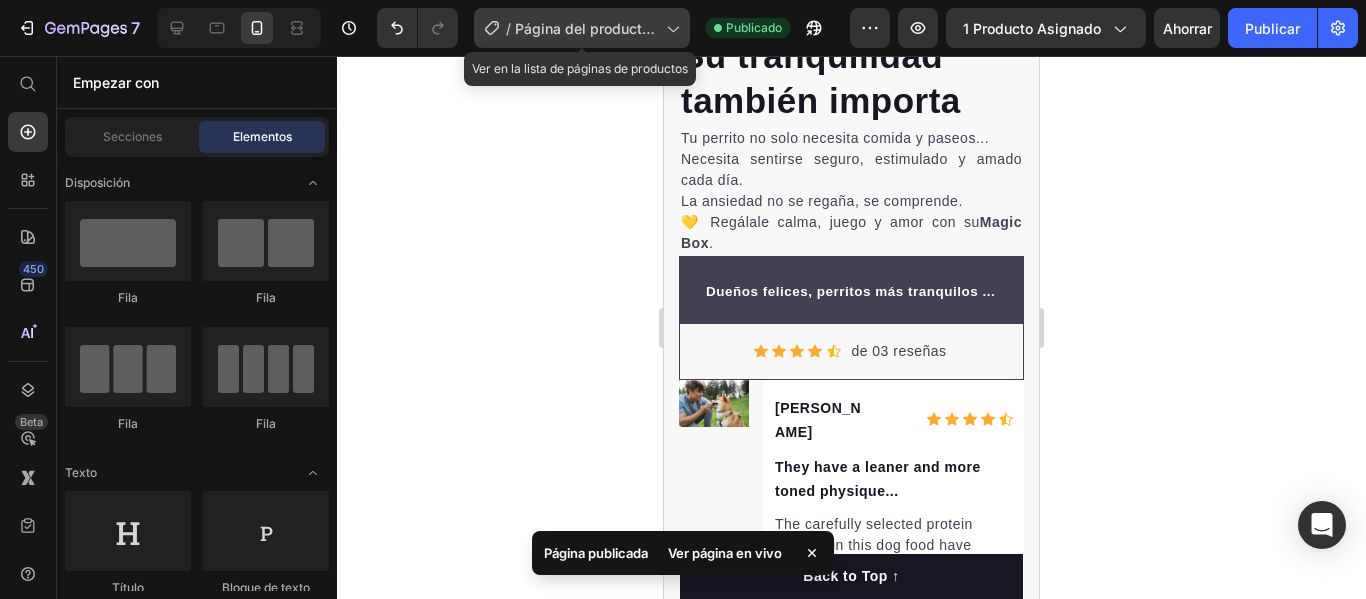 click 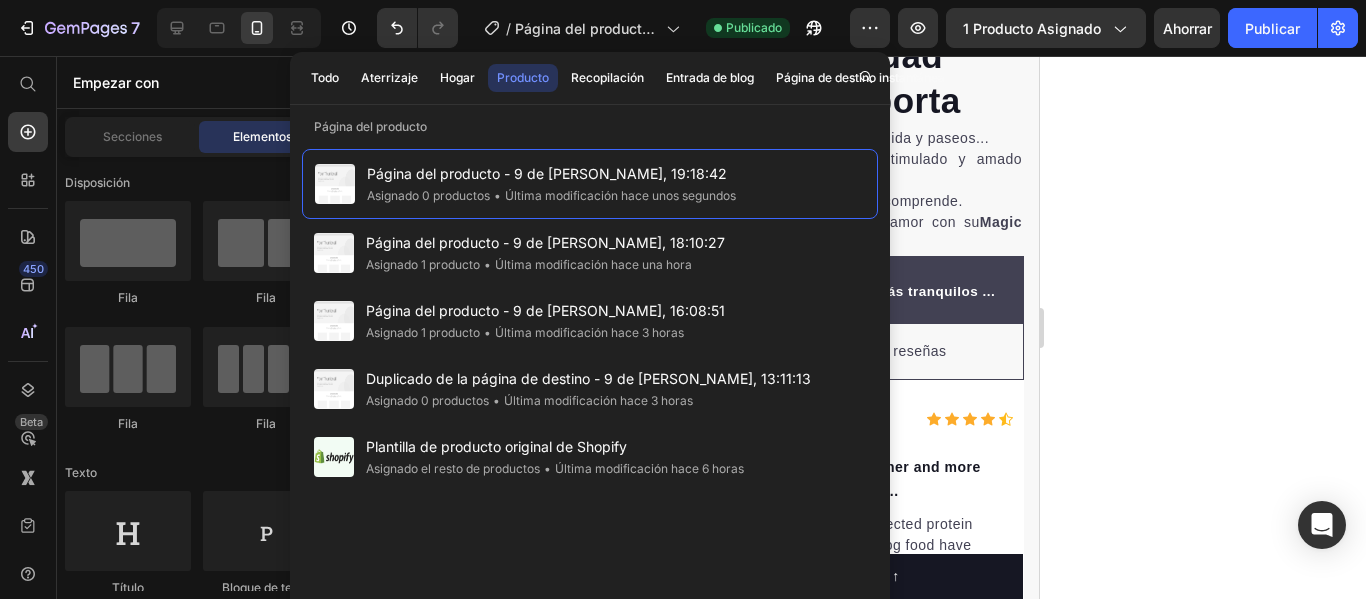 click on "Empezar con" at bounding box center [197, 82] 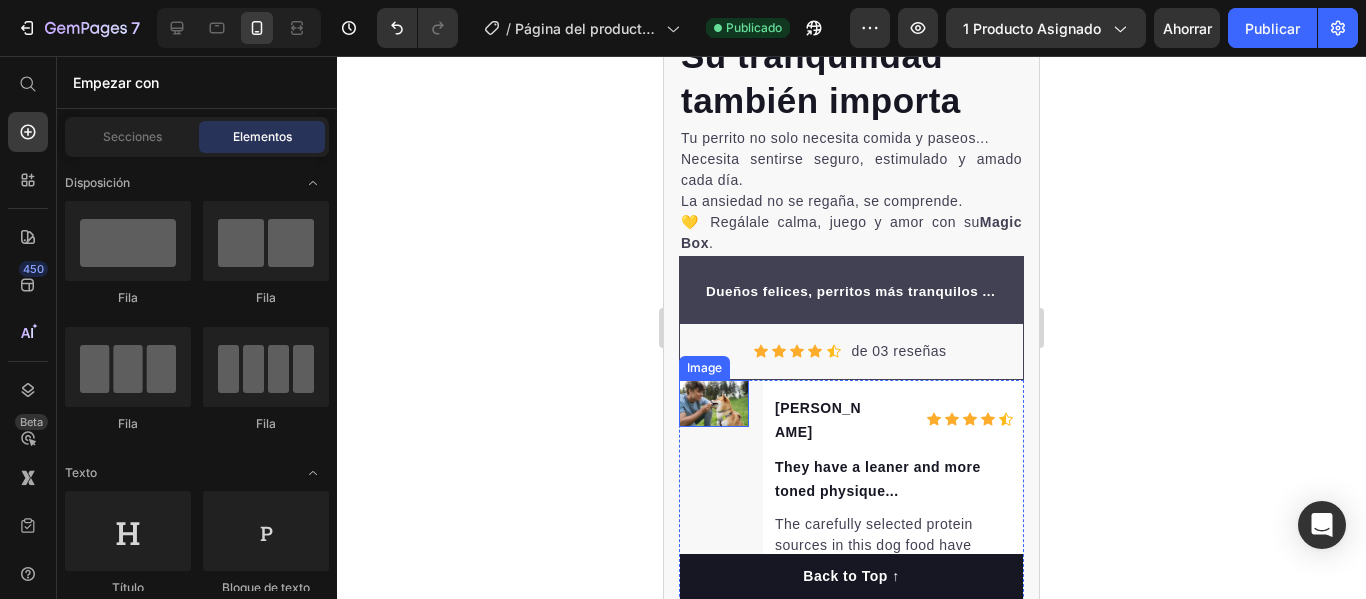 click at bounding box center (714, 403) 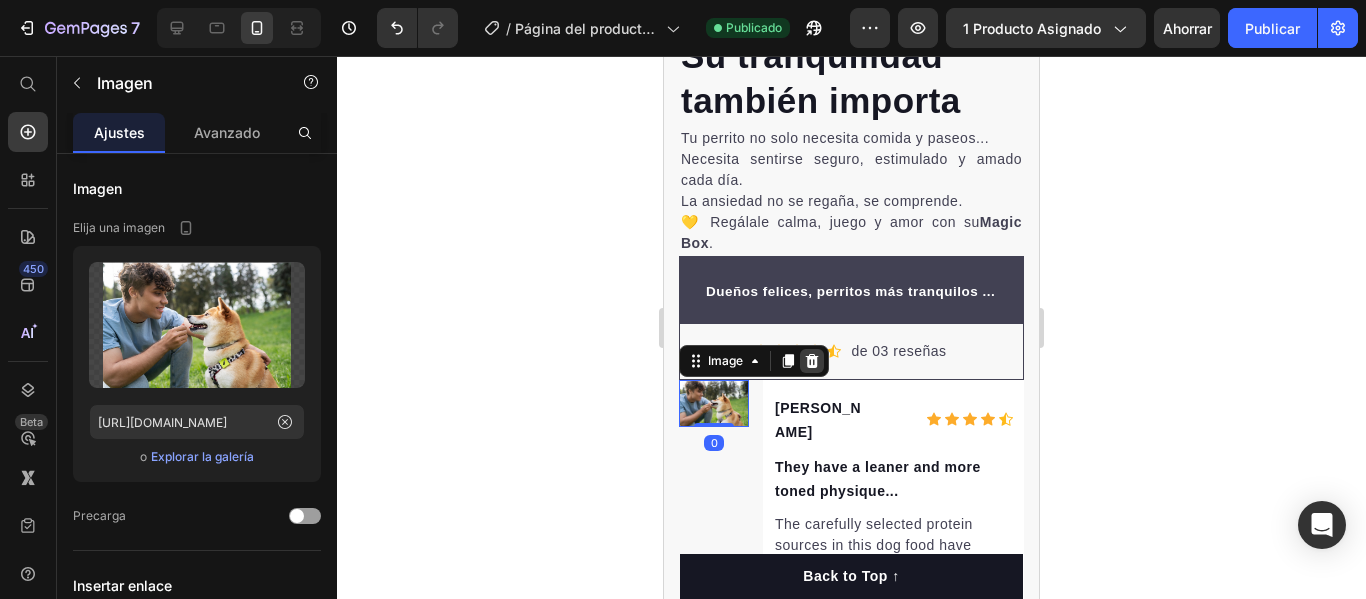 click 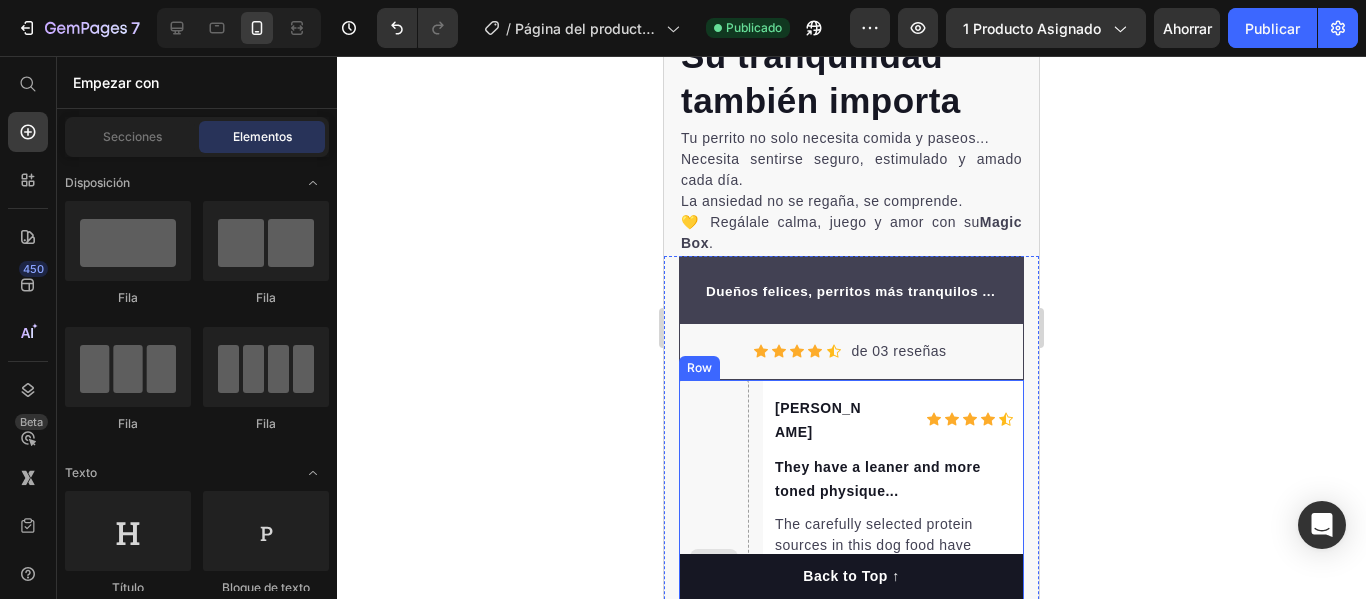 click at bounding box center (714, 565) 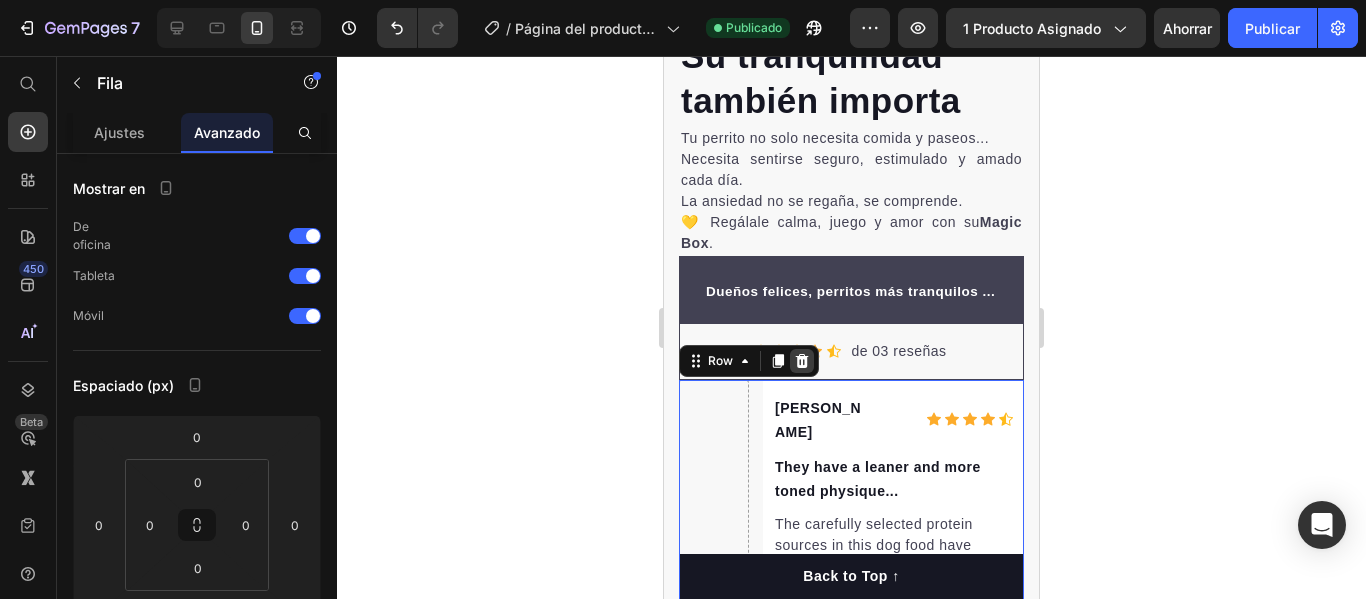 click 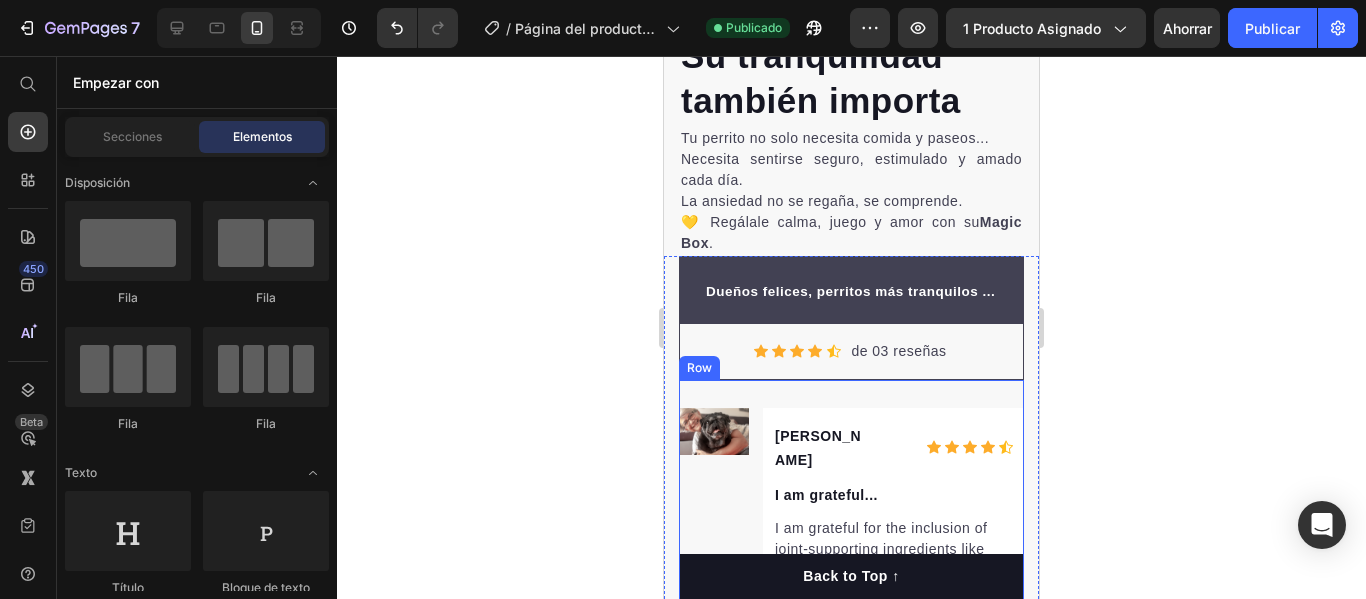 click on "Image" at bounding box center (714, 581) 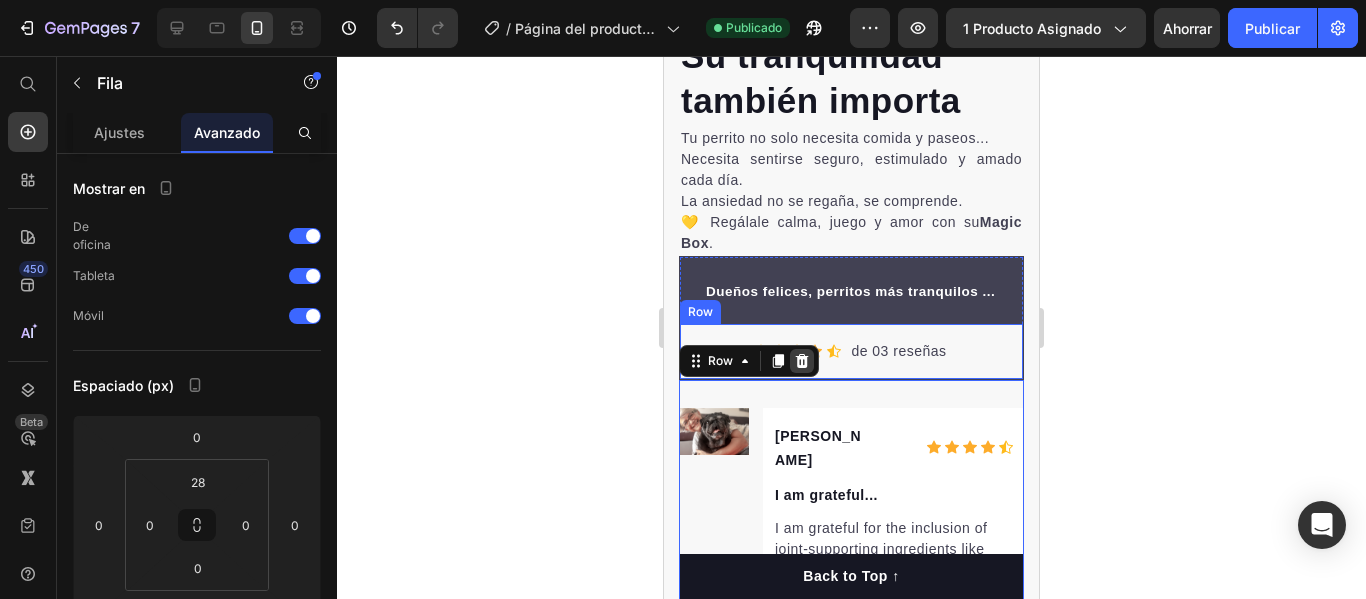 click 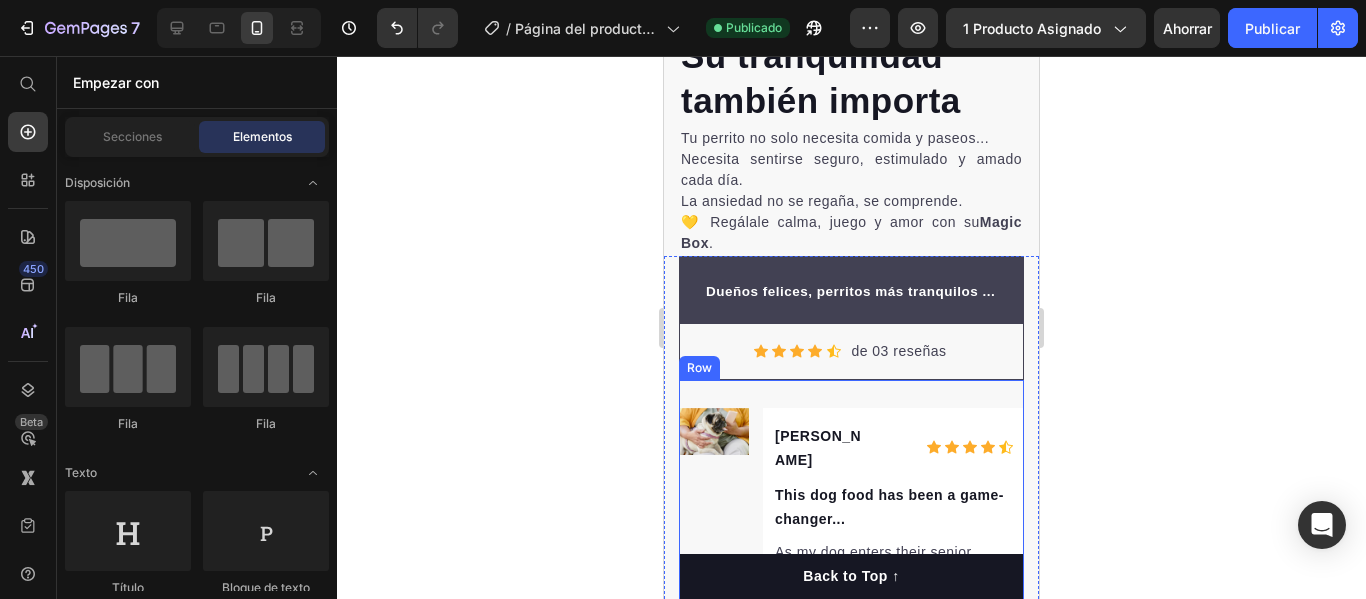 click on "Image" at bounding box center [714, 593] 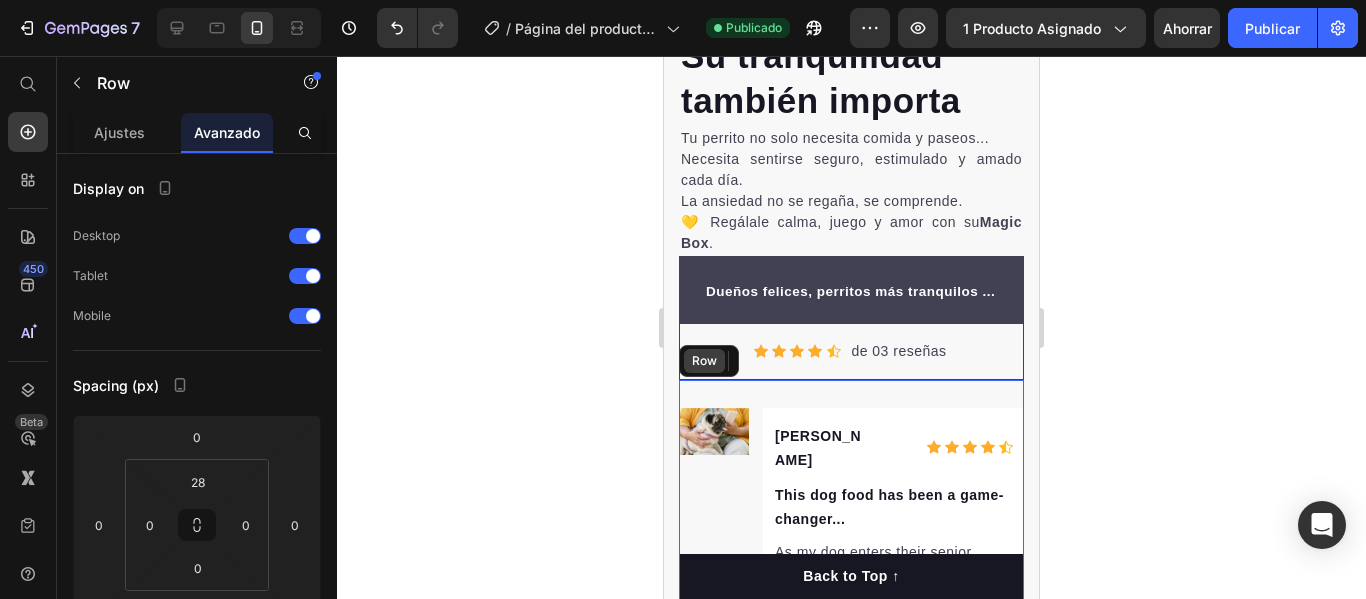 click on "Image Adriana G. Text block Icon Icon Icon Icon
Icon Icon List Hoz Row This dog food has been a game-changer... Text block As my dog enters their senior years, it is crucial to provide them with a diet that supports their aging body. This dog food has been a game-changer, as it has helped them maintain their mobility and eased any joint discomfort they may have had. Text block 02/21/2024 Text block Row Row" at bounding box center [851, 579] 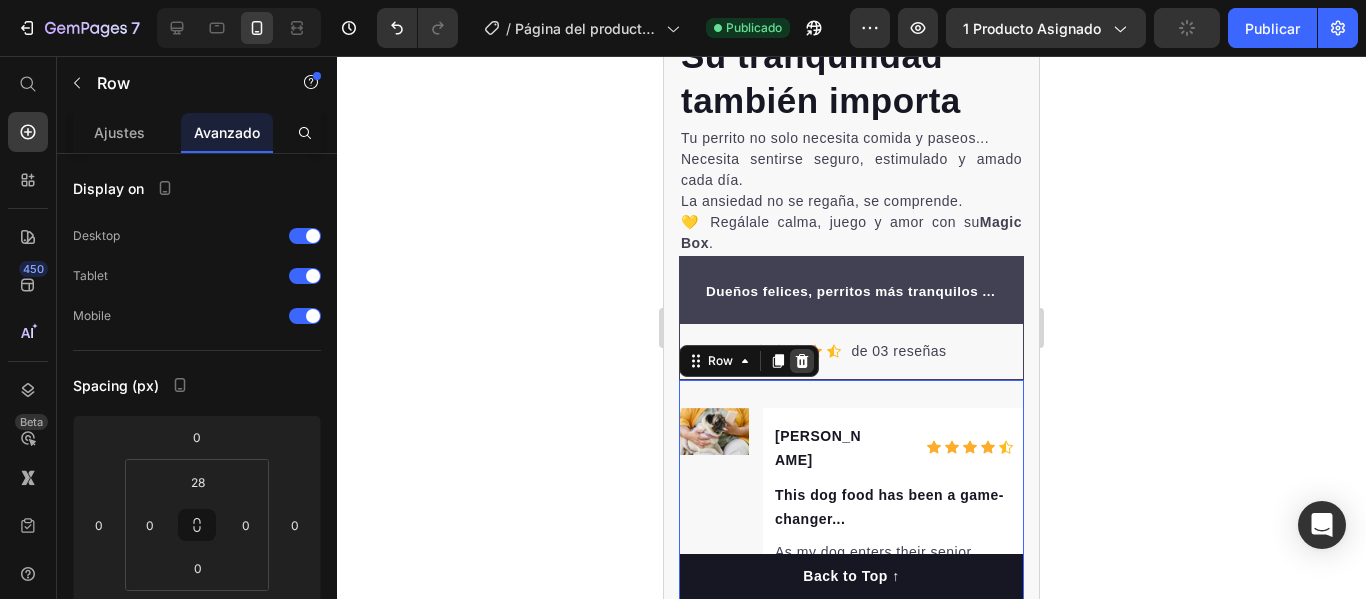 click 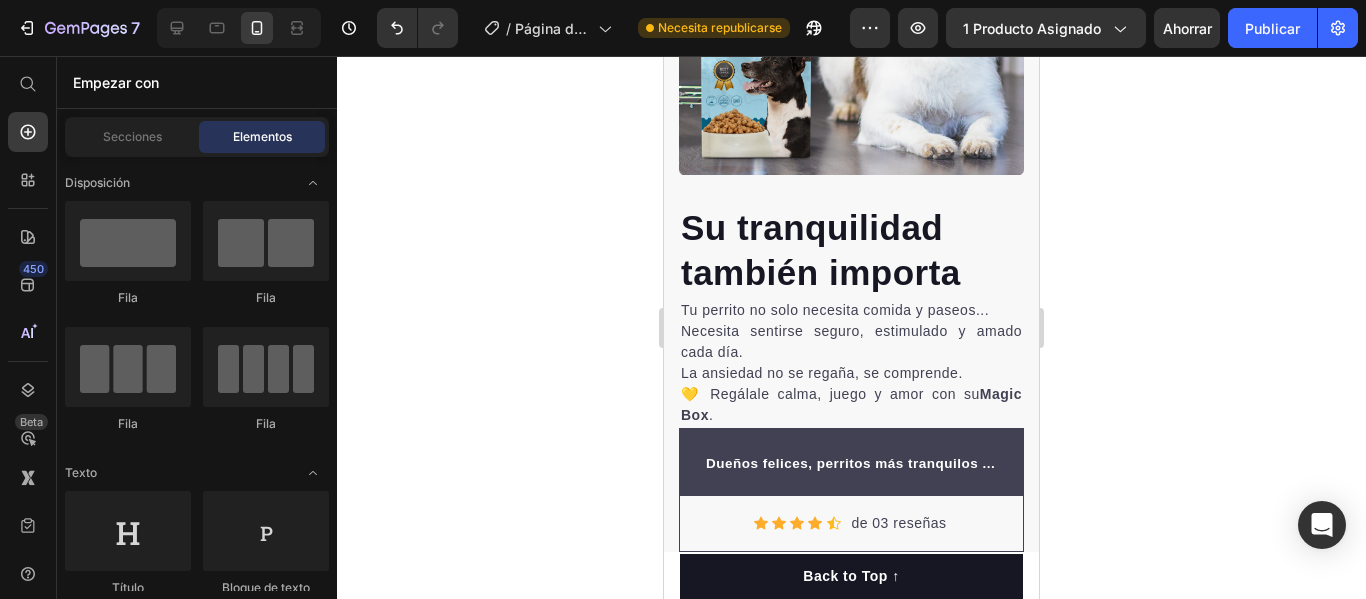 scroll, scrollTop: 2981, scrollLeft: 0, axis: vertical 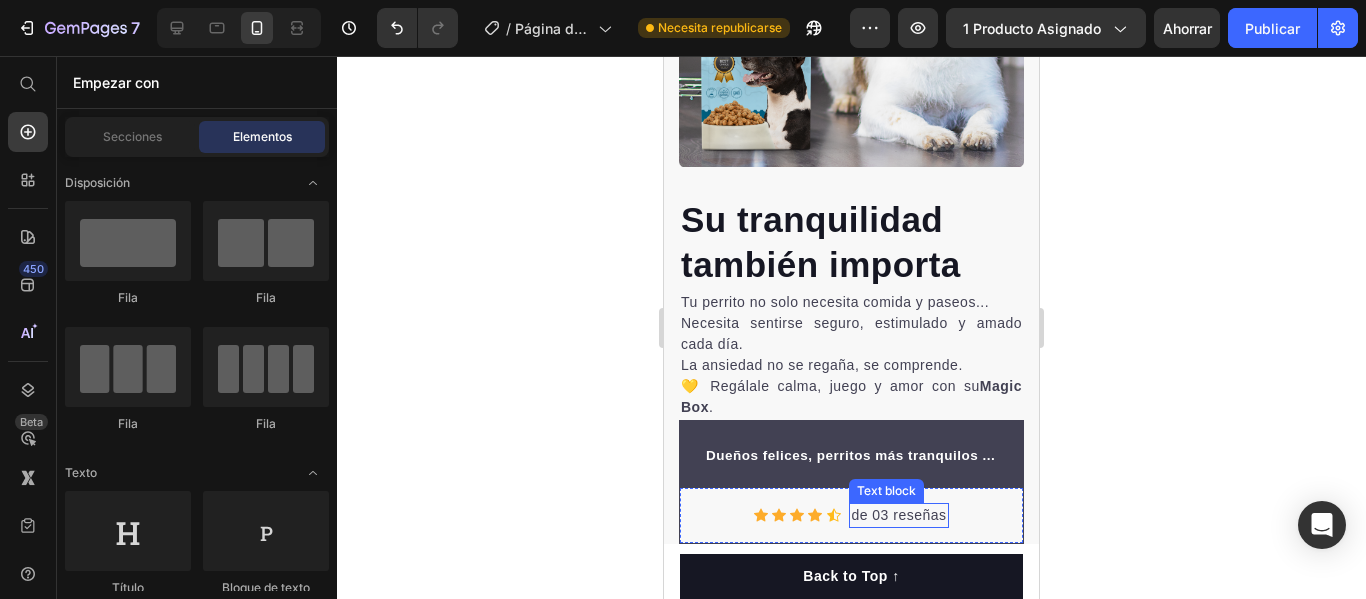 click on "de 03 reseñas" at bounding box center (898, 515) 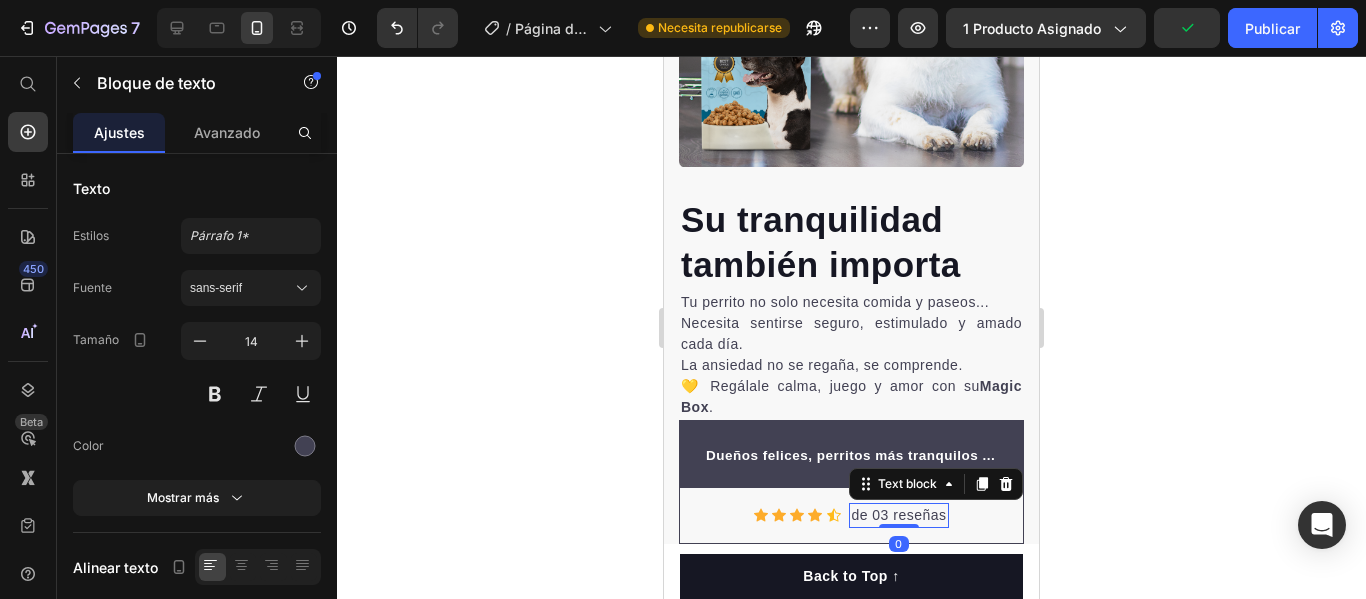 click on "de 03 reseñas" at bounding box center [898, 515] 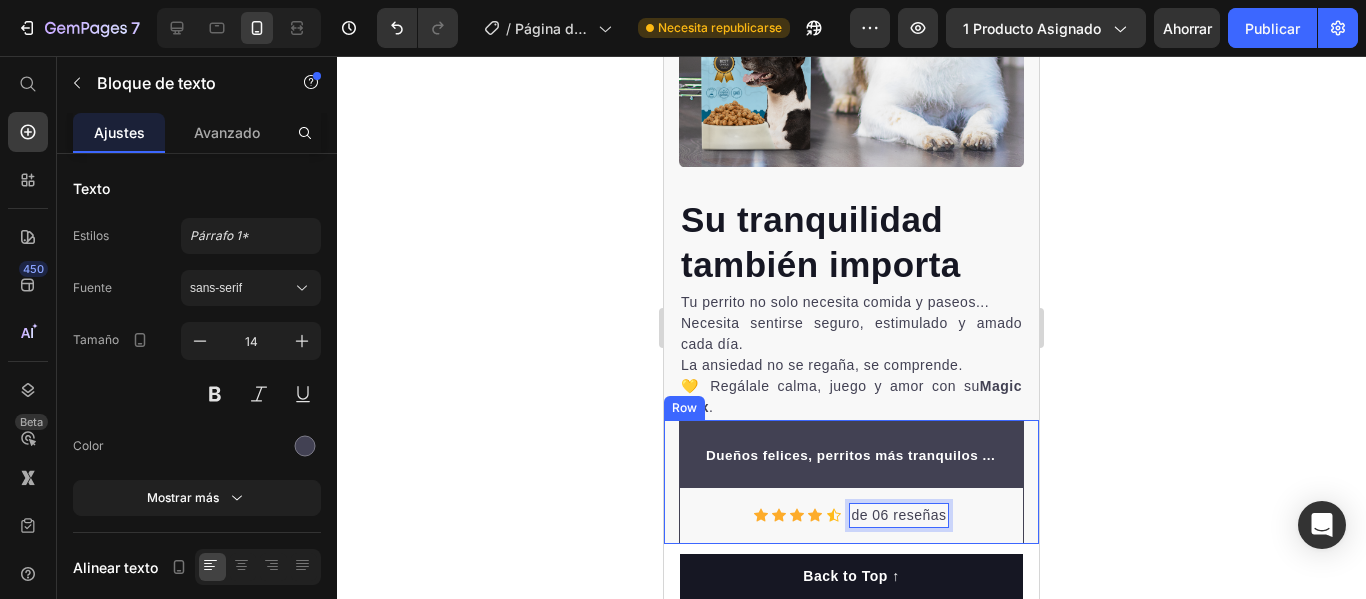click on "Dueños felices, perritos más tranquilos ... Text block Row Icon Icon Icon Icon
Icon Icon List Hoz de 06 reseñas  Text block   0 Row Row Row" at bounding box center (851, 482) 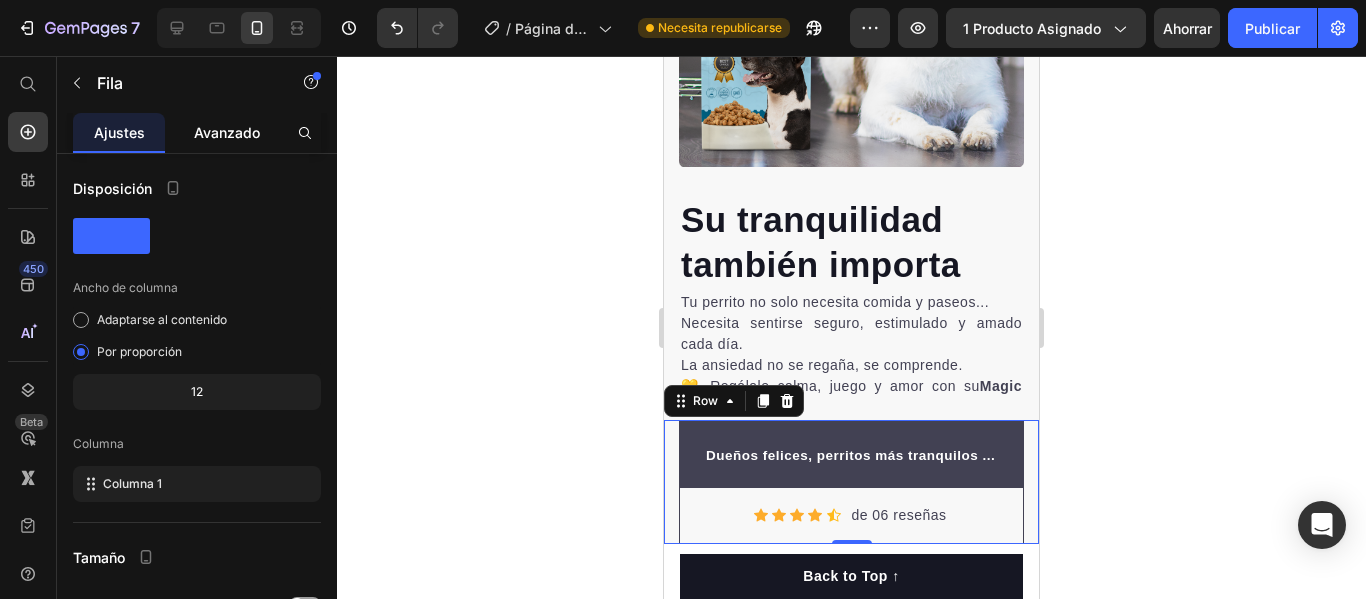 click on "Avanzado" at bounding box center [227, 132] 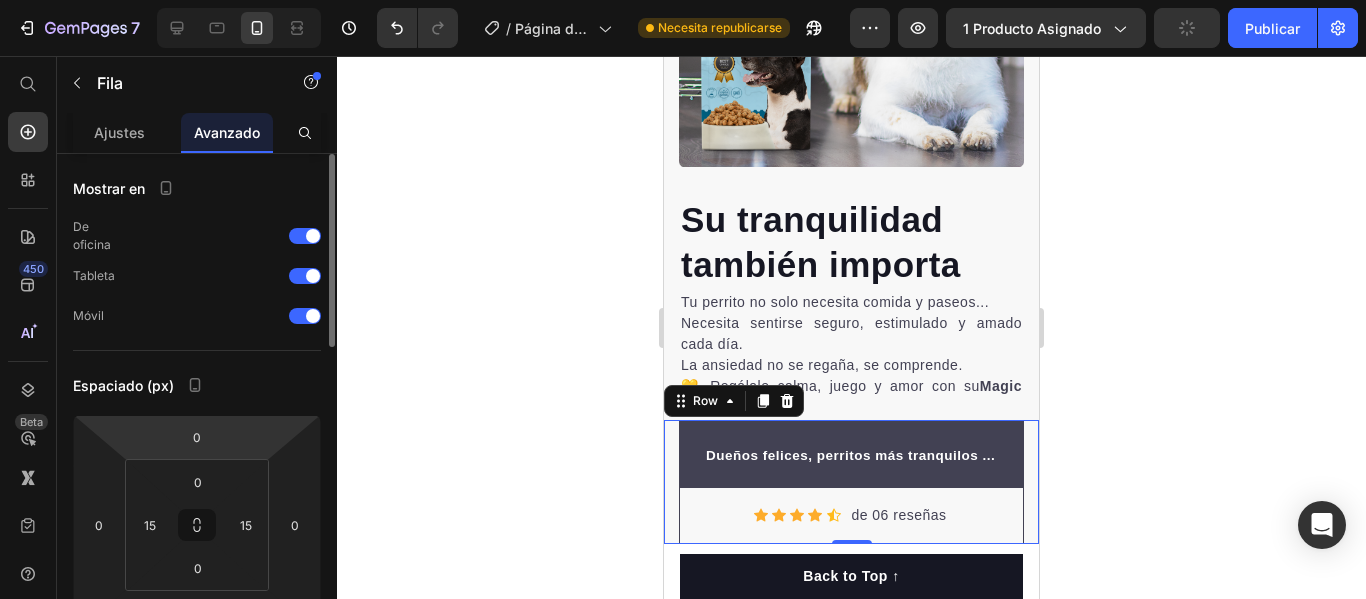click on "7 / Página del producto - 9 de julio, 19:18:42 Necesita republicarse Avance 1 producto asignado Publicar 450 Beta Empezar con Secciones Elementos Sección de héroes Detalle del producto Marcas Insignias de confianza Garantizar Desglose del producto Cómo utilizar Testimonios Comparar Manojo Preguntas frecuentes Prueba social Historia de la marca Lista de productos Recopilación Lista de blogs Contacto Sticky Añadir al carrito Pie de página personalizado Explorar la biblioteca 450 Disposición
Fila
Fila
Fila
Fila Texto
Título
Bloque de texto Botón
Botón
Botón" at bounding box center [683, 0] 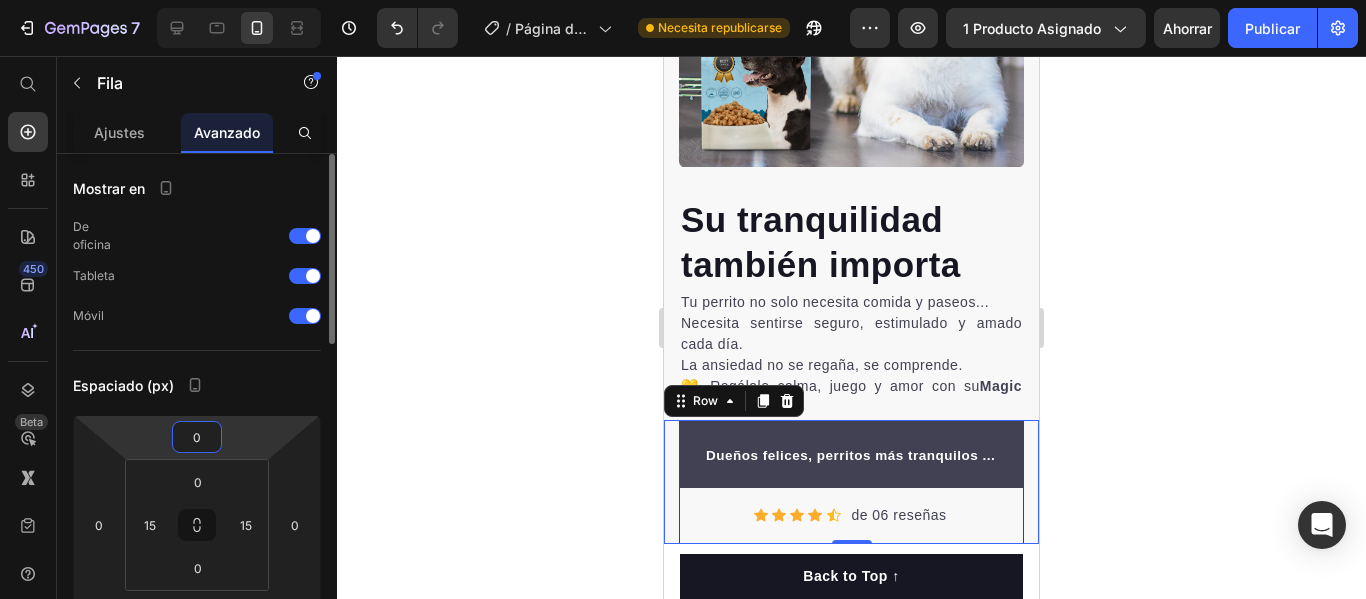 type on "2" 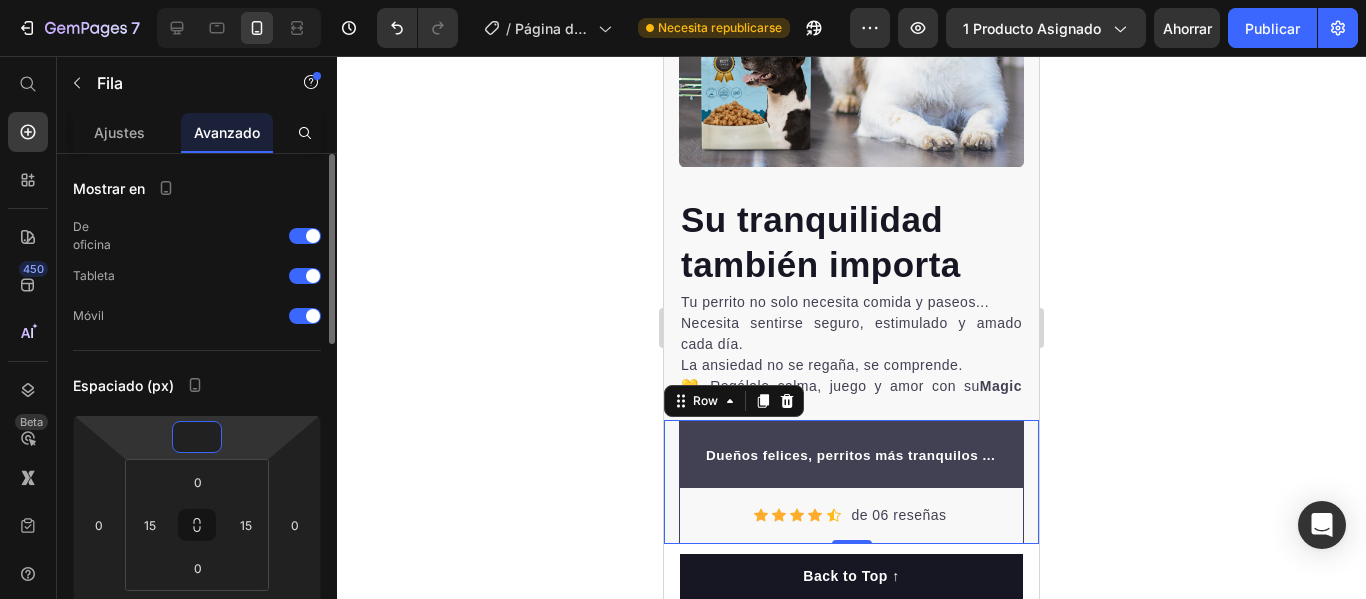 type on "5" 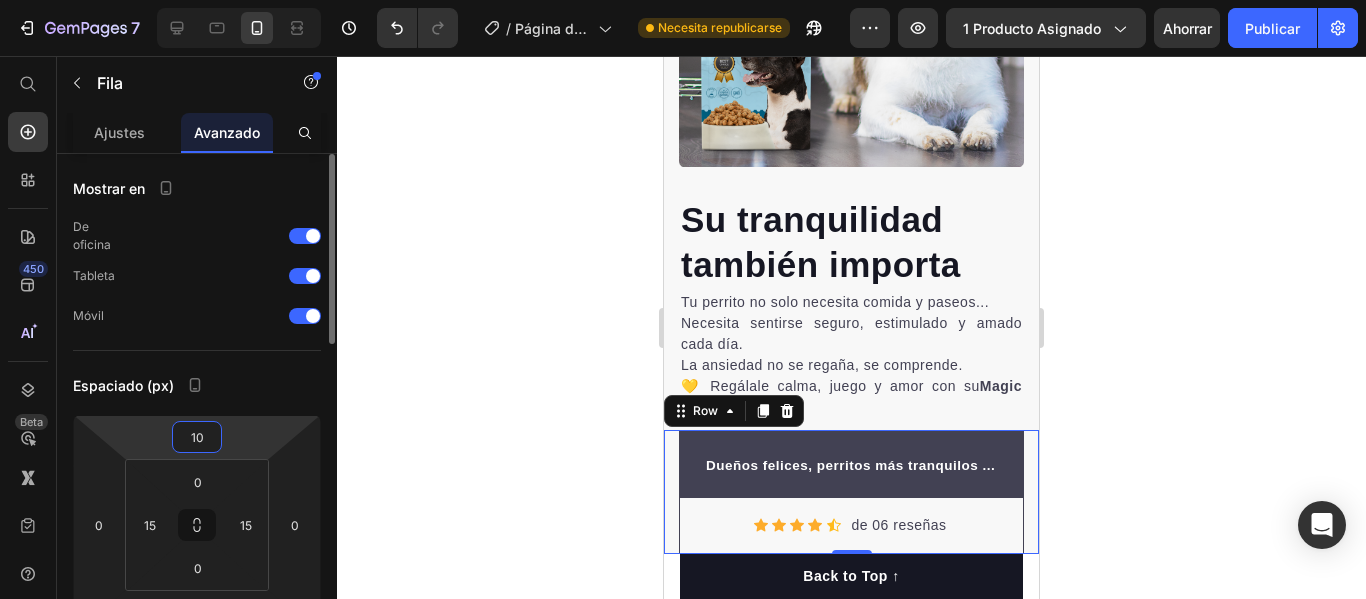 type on "1" 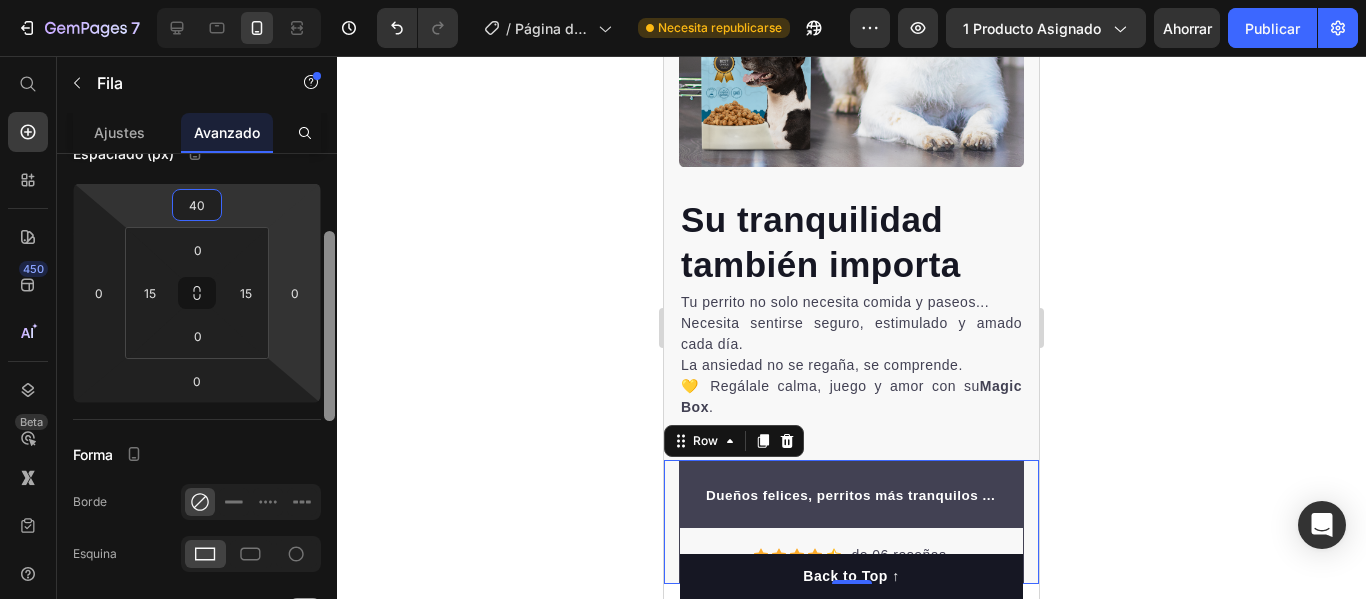 drag, startPoint x: 327, startPoint y: 316, endPoint x: 336, endPoint y: 420, distance: 104.388695 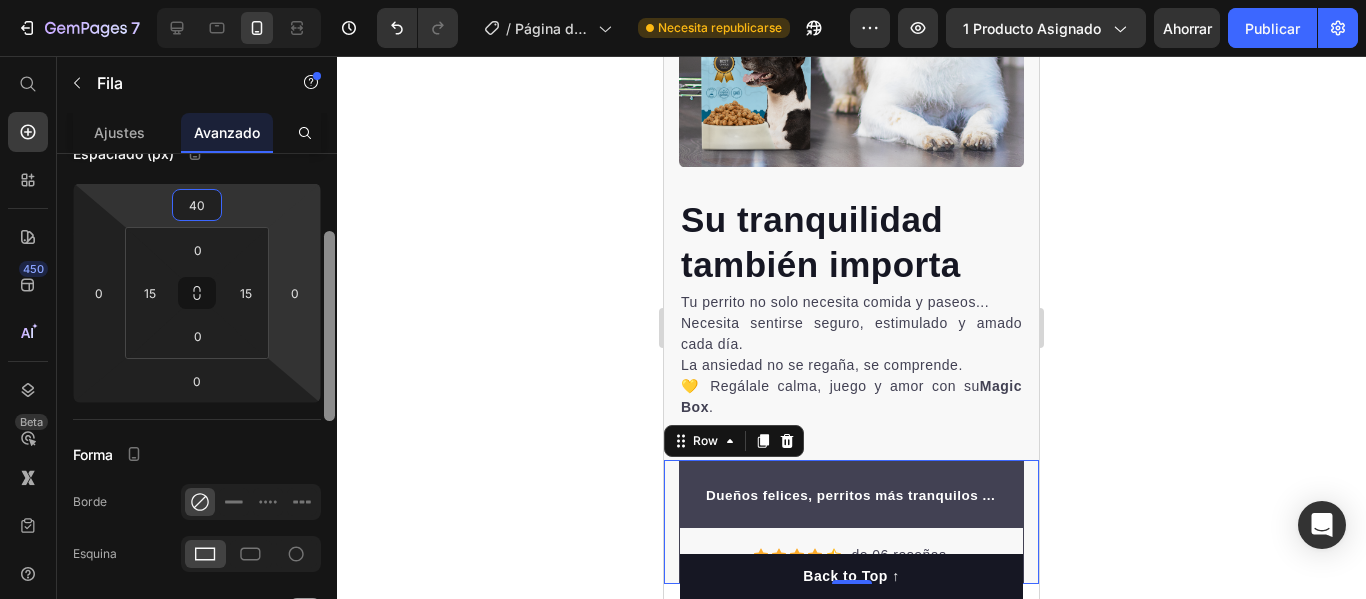 click at bounding box center (329, 397) 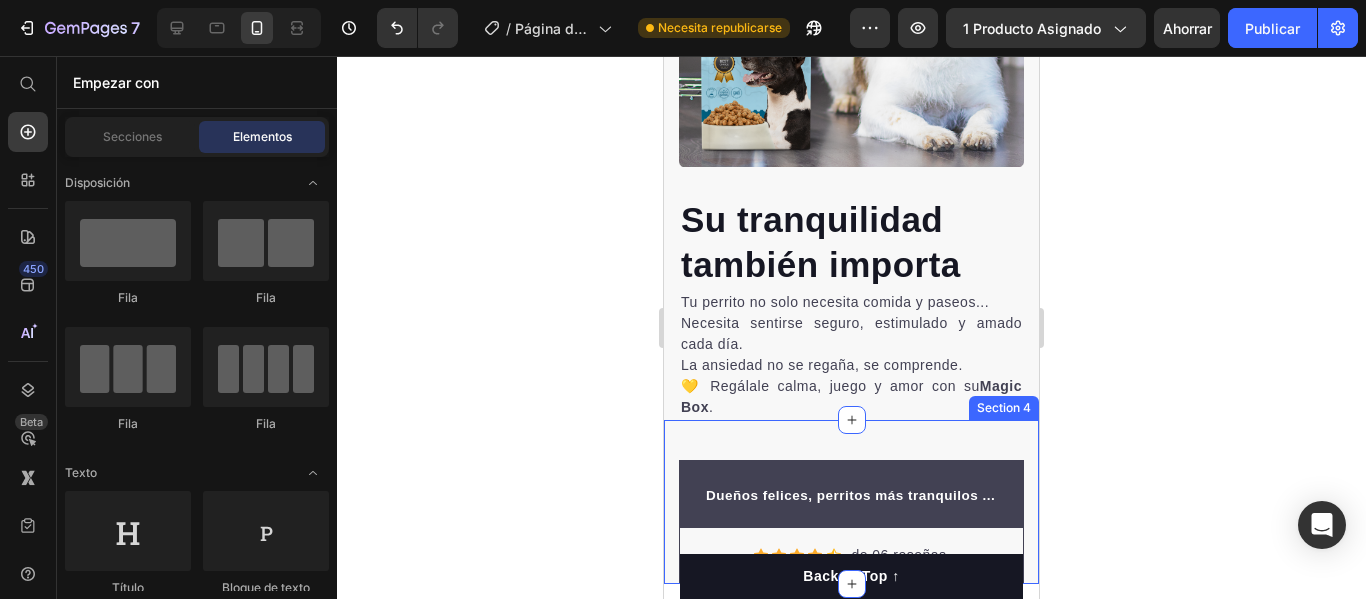click on "Dueños felices, perritos más tranquilos ... Text block Row Icon Icon Icon Icon
Icon Icon List Hoz de 06 reseñas  Text block Row Row Row" at bounding box center [851, 502] 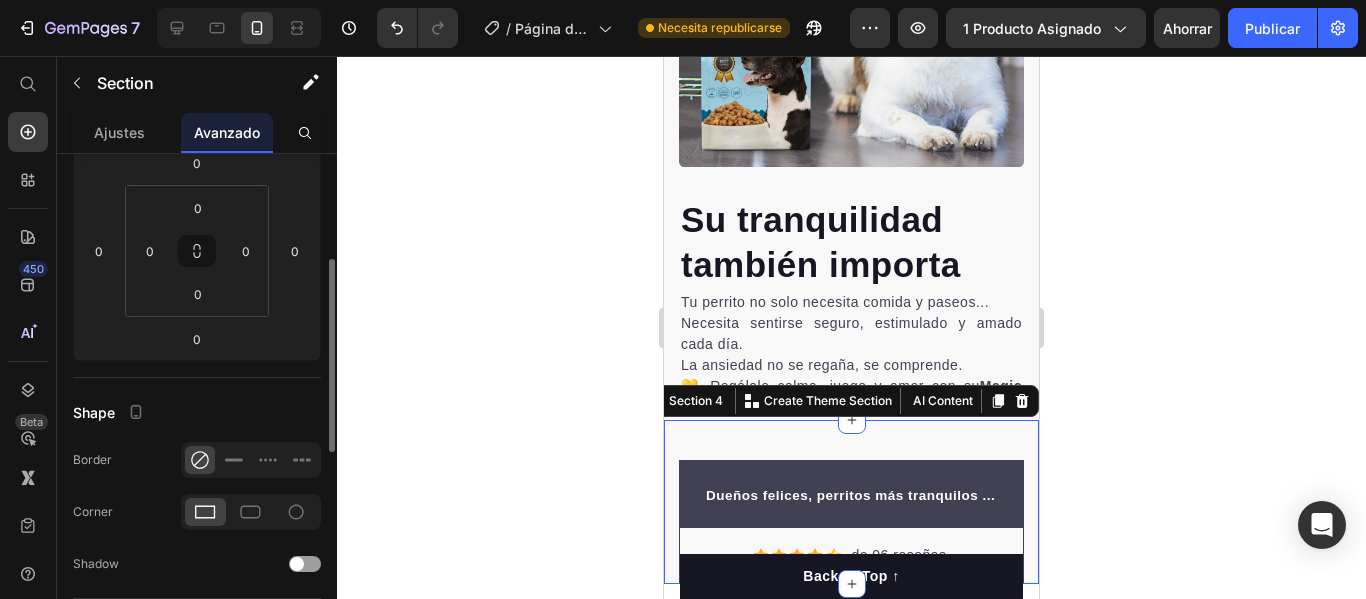 scroll, scrollTop: 0, scrollLeft: 0, axis: both 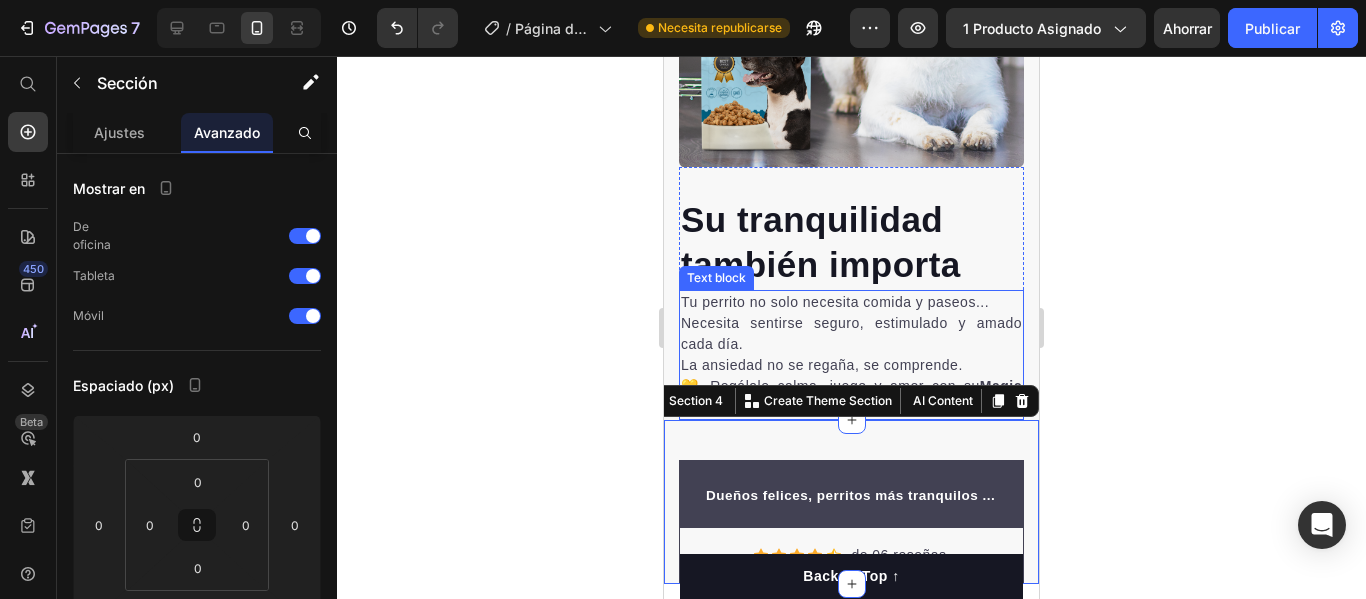 click on "Tu perrito no solo necesita comida y paseos... Necesita sentirse seguro, estimulado y amado cada día. La ansiedad no se regaña, se comprende. 💛 Regálale calma, juego y amor con su  Magic Box ." at bounding box center [851, 355] 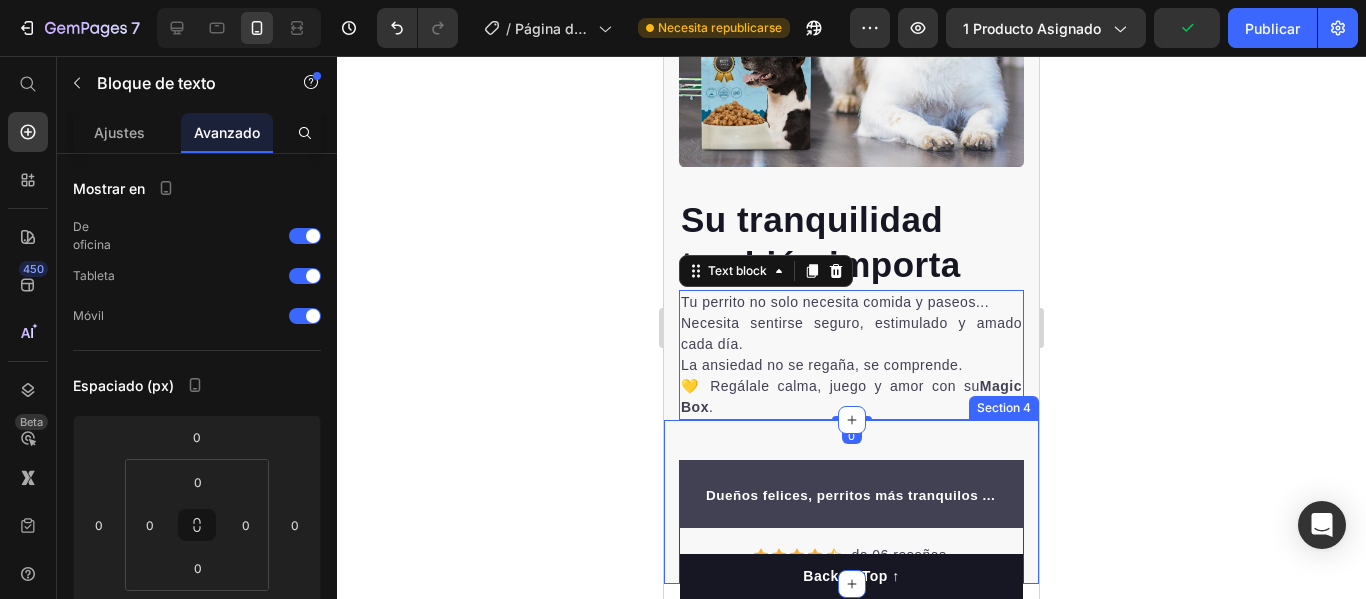 click on "Dueños felices, perritos más tranquilos ... Text block Row Icon Icon Icon Icon
Icon Icon List Hoz de 06 reseñas  Text block Row Row Row" at bounding box center (851, 502) 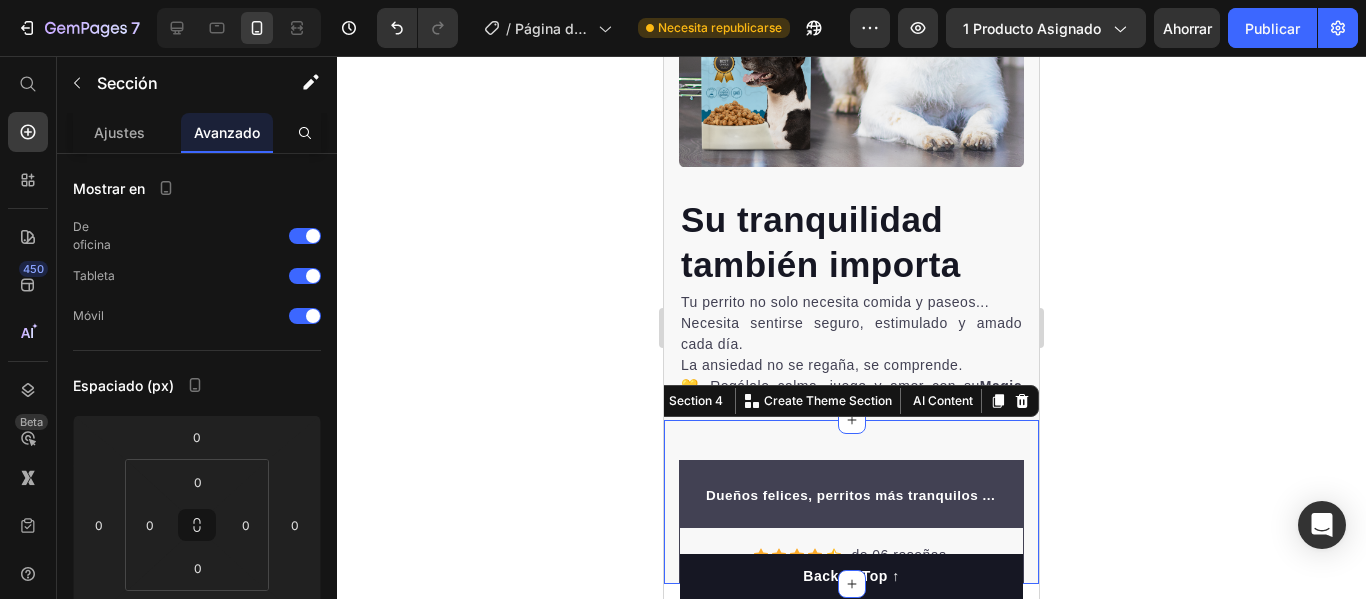 click on "Add section Choose templates inspired by CRO experts Generate layout from URL or image Add blank section then drag & drop elements" at bounding box center [851, 751] 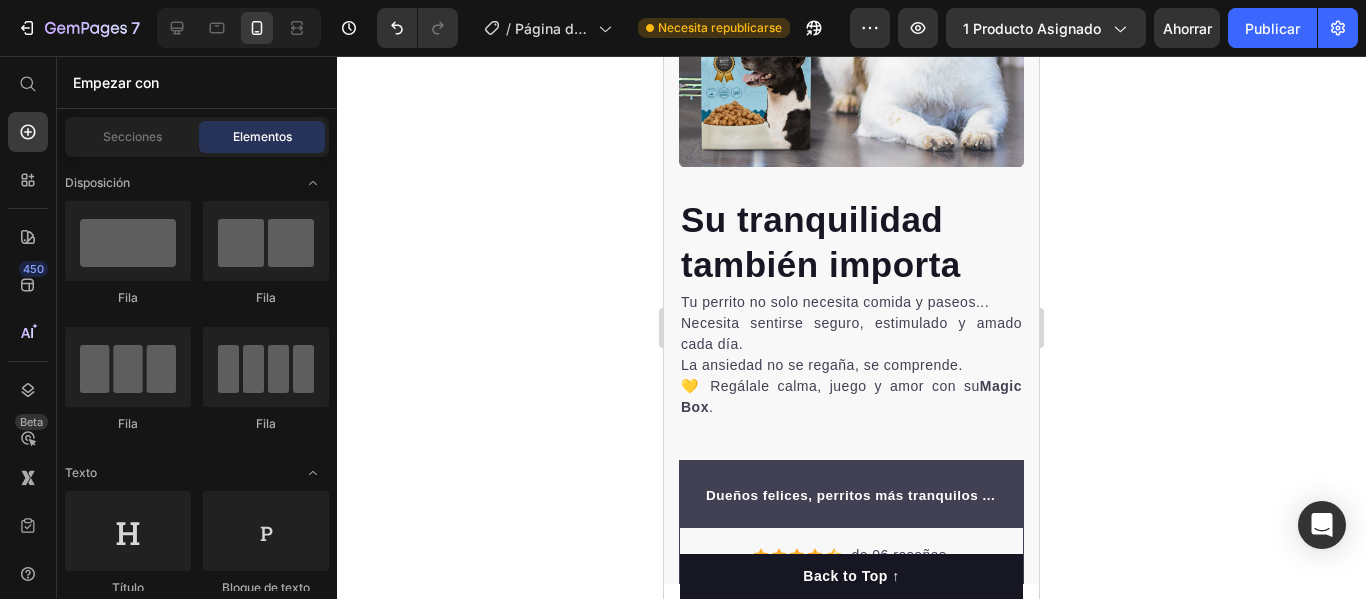 scroll, scrollTop: 2853, scrollLeft: 0, axis: vertical 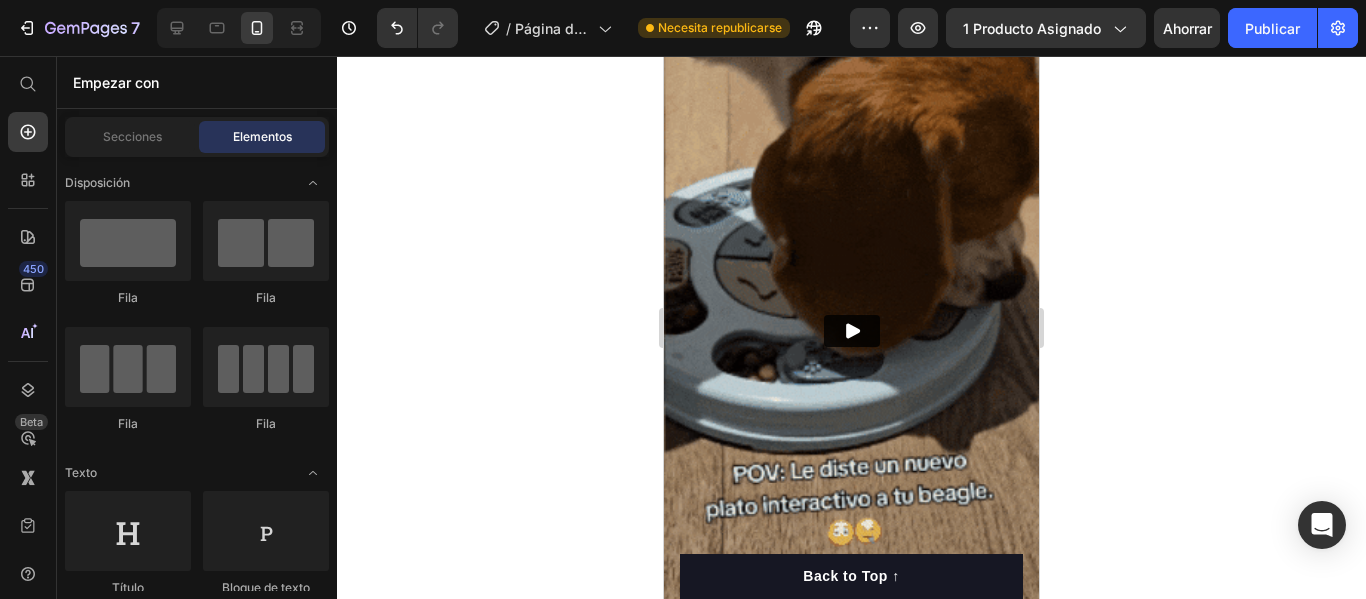 click at bounding box center [851, 331] 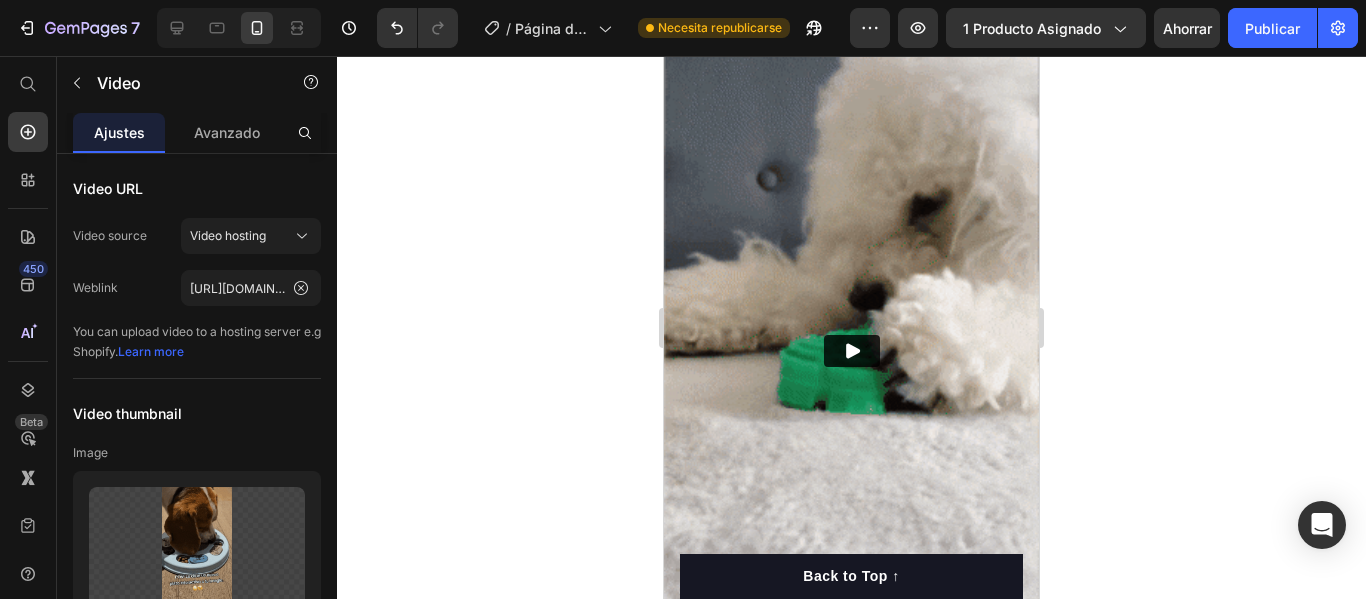 scroll, scrollTop: 2033, scrollLeft: 0, axis: vertical 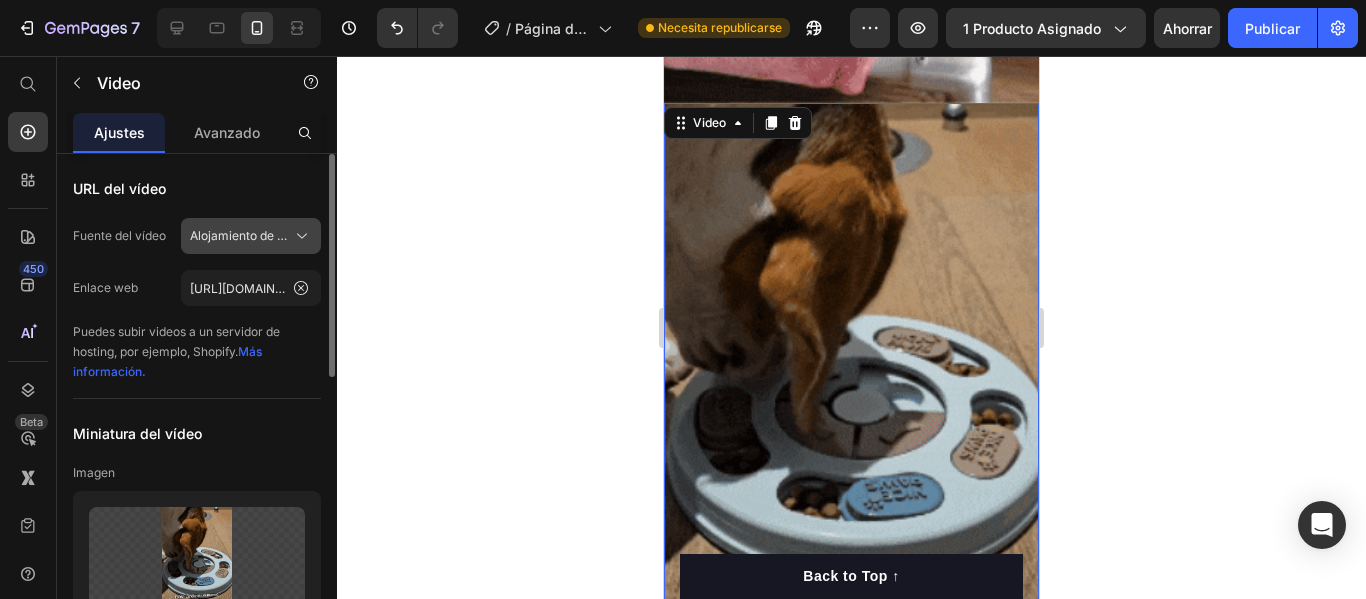 click on "Alojamiento de vídeos" at bounding box center [252, 235] 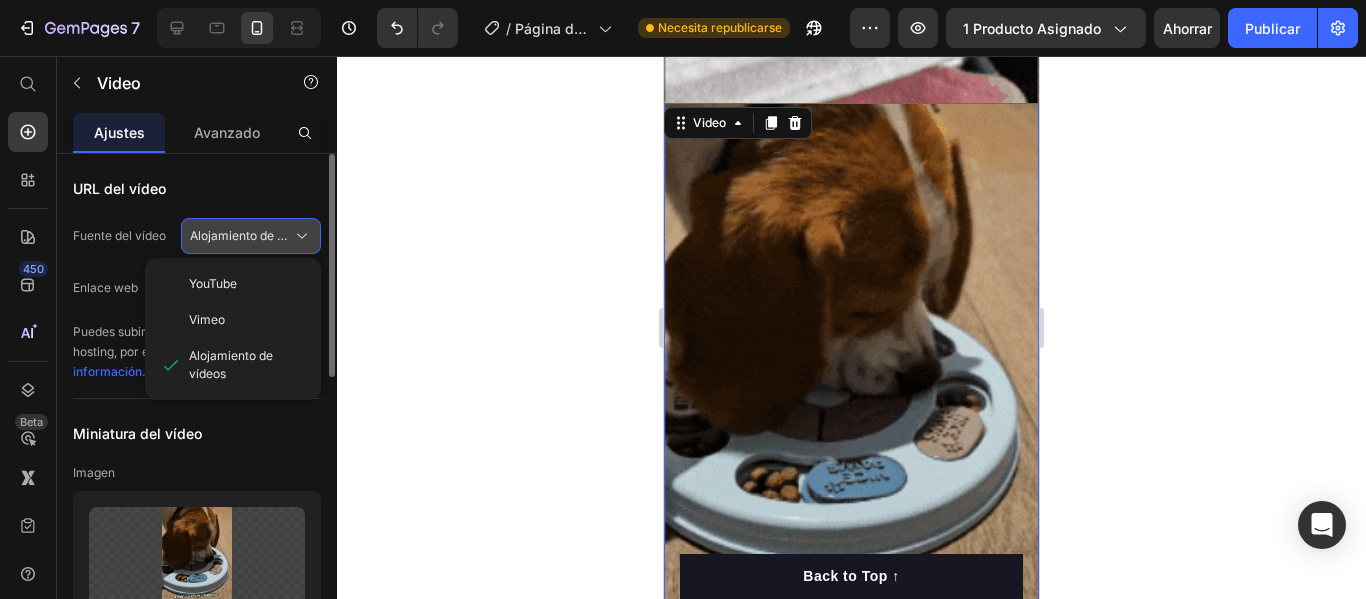 click on "Alojamiento de vídeos" at bounding box center [252, 235] 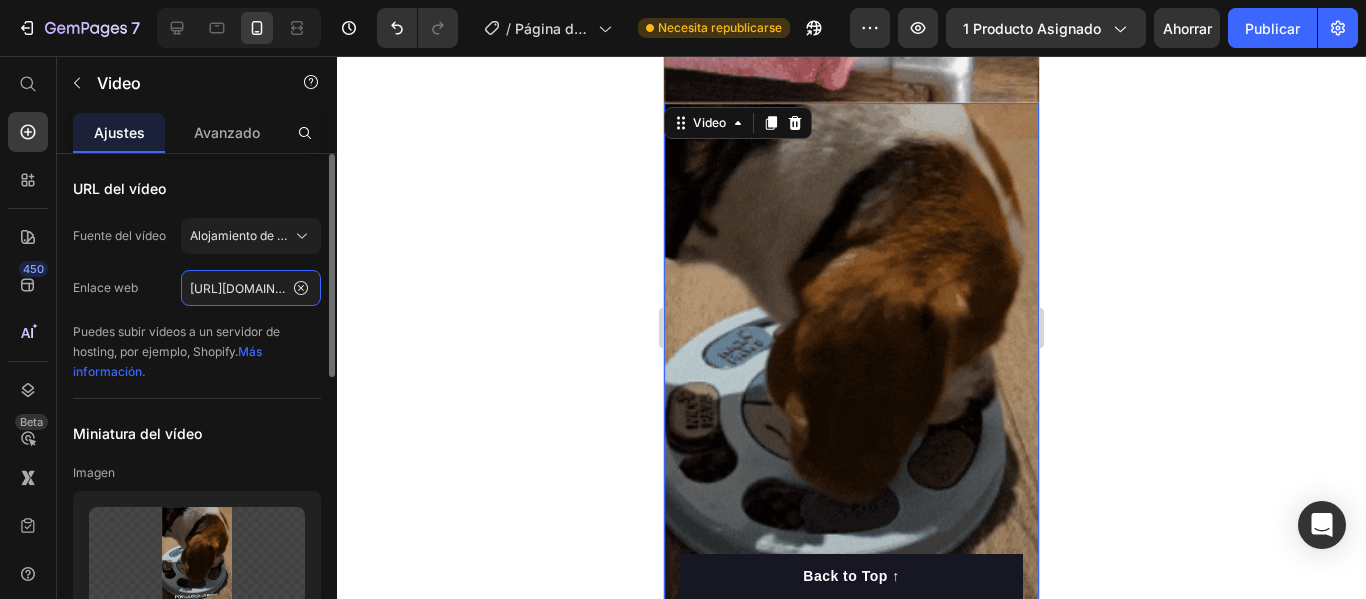 click on "https://media.w3.org/2010/05/sintel/trailer.mp4" 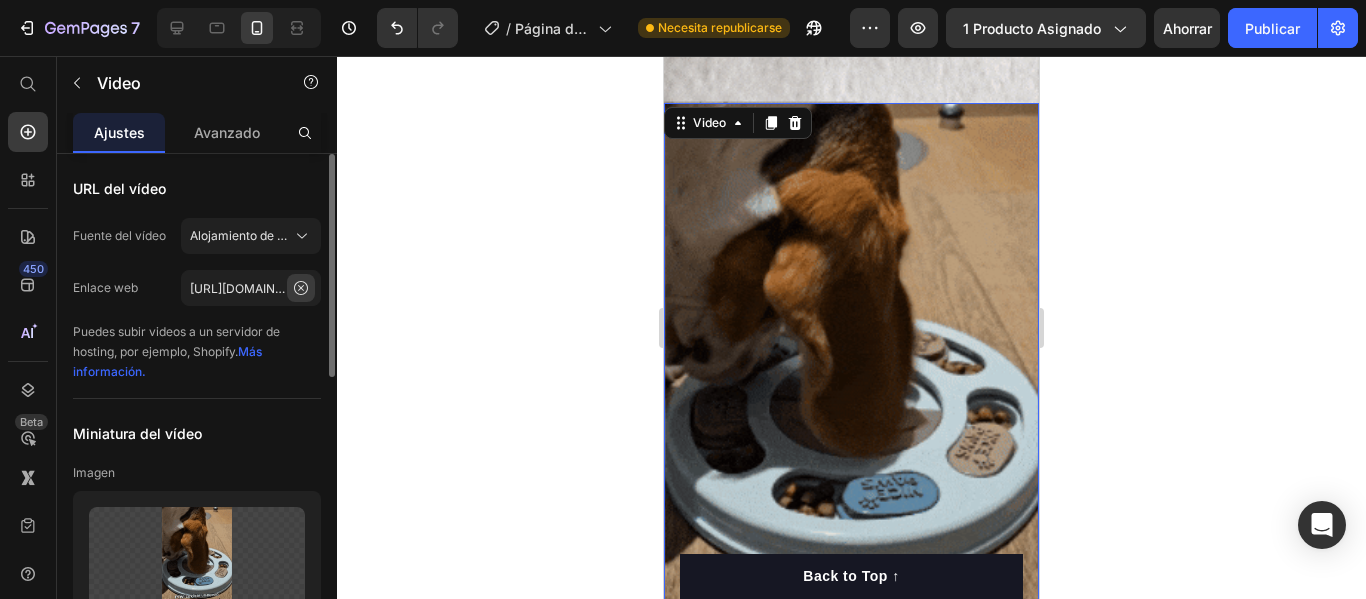 click 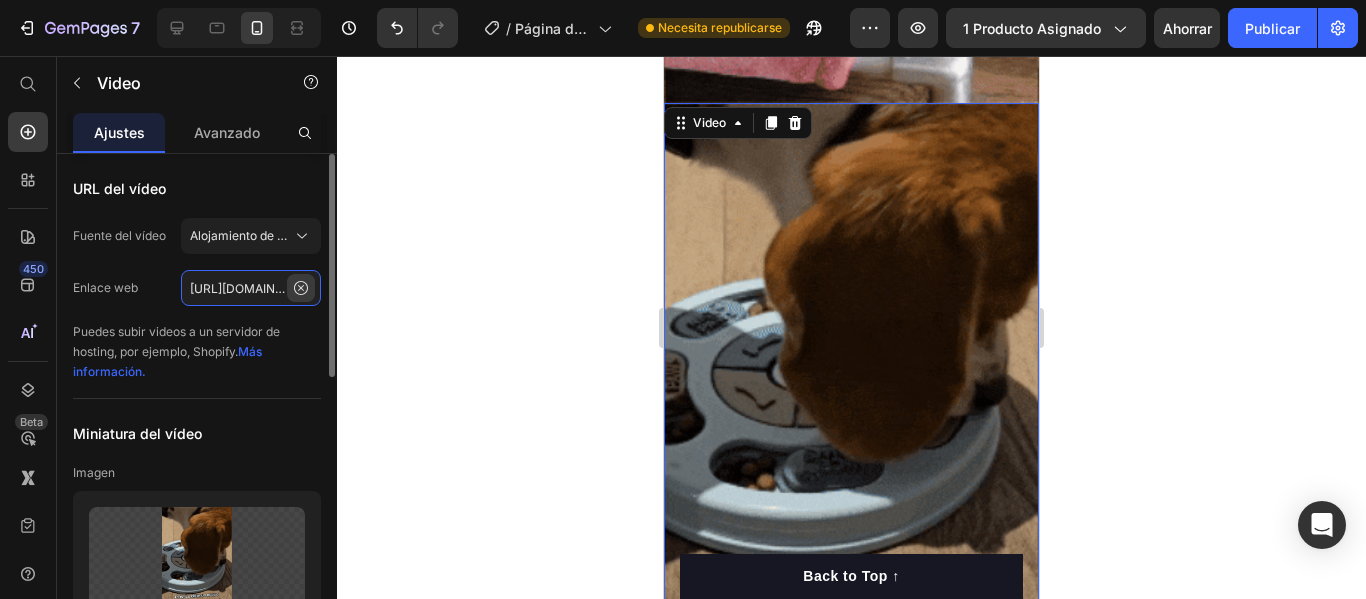 type 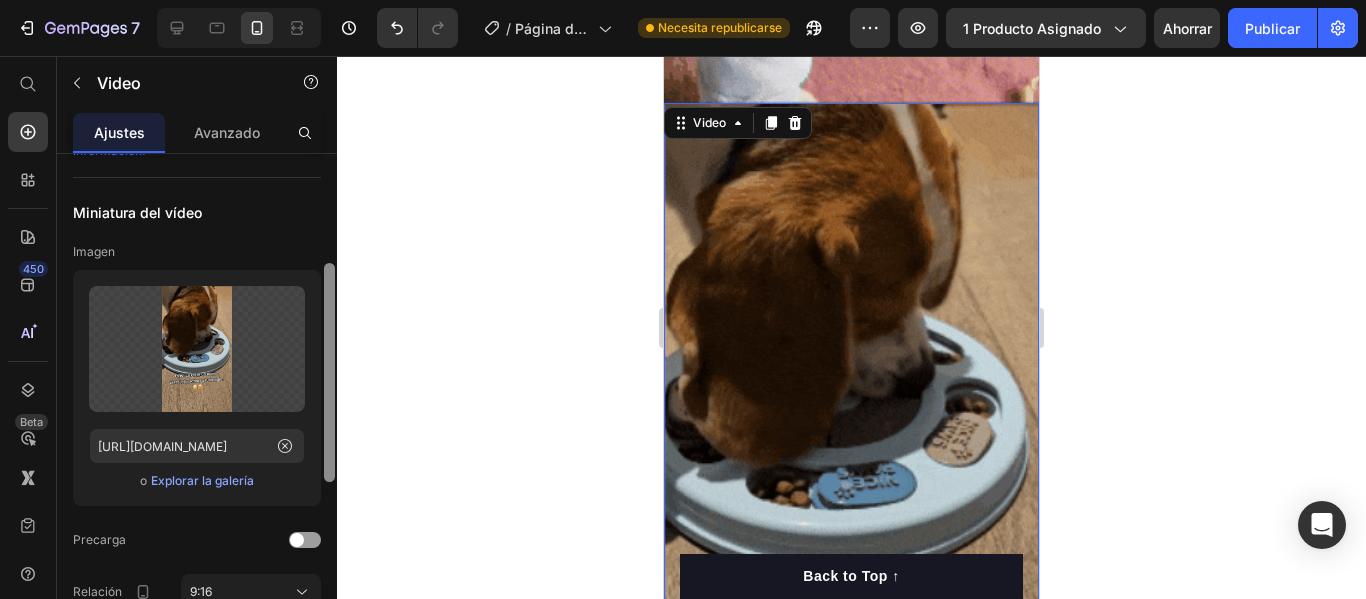 scroll, scrollTop: 230, scrollLeft: 0, axis: vertical 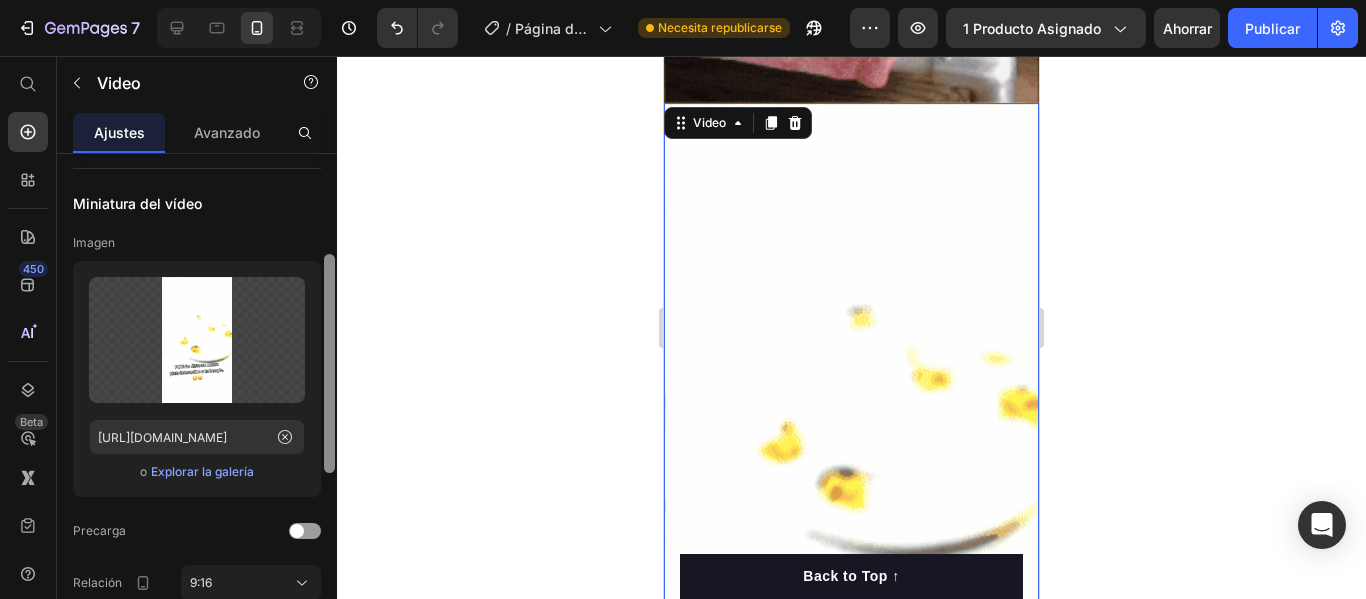 drag, startPoint x: 331, startPoint y: 328, endPoint x: 355, endPoint y: 430, distance: 104.78549 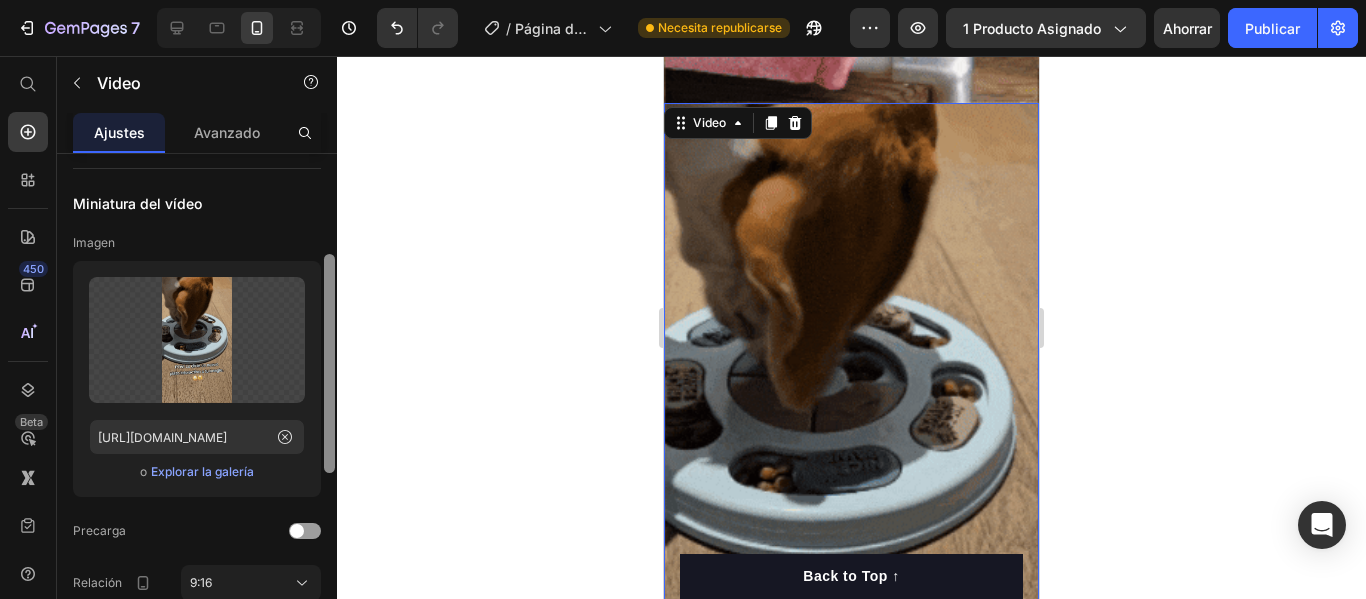 click on "7 / Página del producto - 9 de julio, 19:18:42 Necesita republicarse Avance 1 producto asignado Ahorrar Publicar 450 Beta Empezar con Secciones Elementos Sección de héroes Detalle del producto Marcas Insignias de confianza Garantizar Desglose del producto Cómo utilizar Testimonios Comparar Manojo Preguntas frecuentes Prueba social Historia de la marca Lista de productos Recopilación Lista de blogs Contacto Sticky Añadir al carrito Pie de página personalizado Explorar la biblioteca 450 Disposición
Fila
Fila
Fila
Fila Texto
Título
Bloque de texto Botón
Botón
Botón" 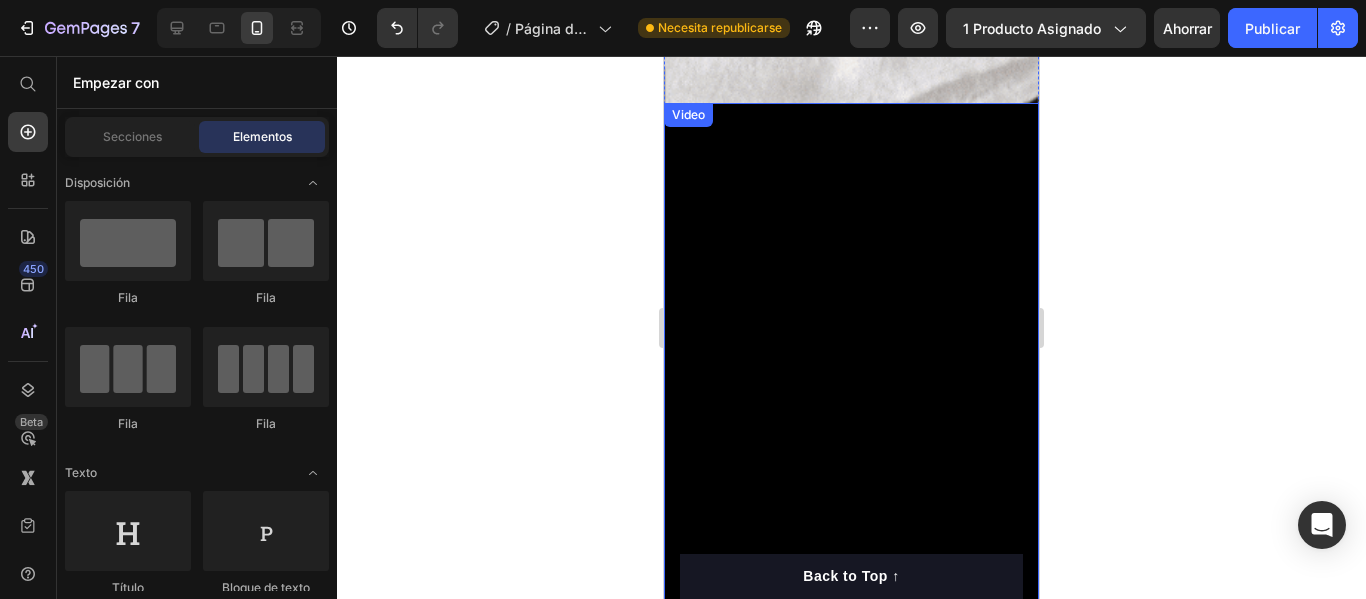 click on "Video" at bounding box center (851, 436) 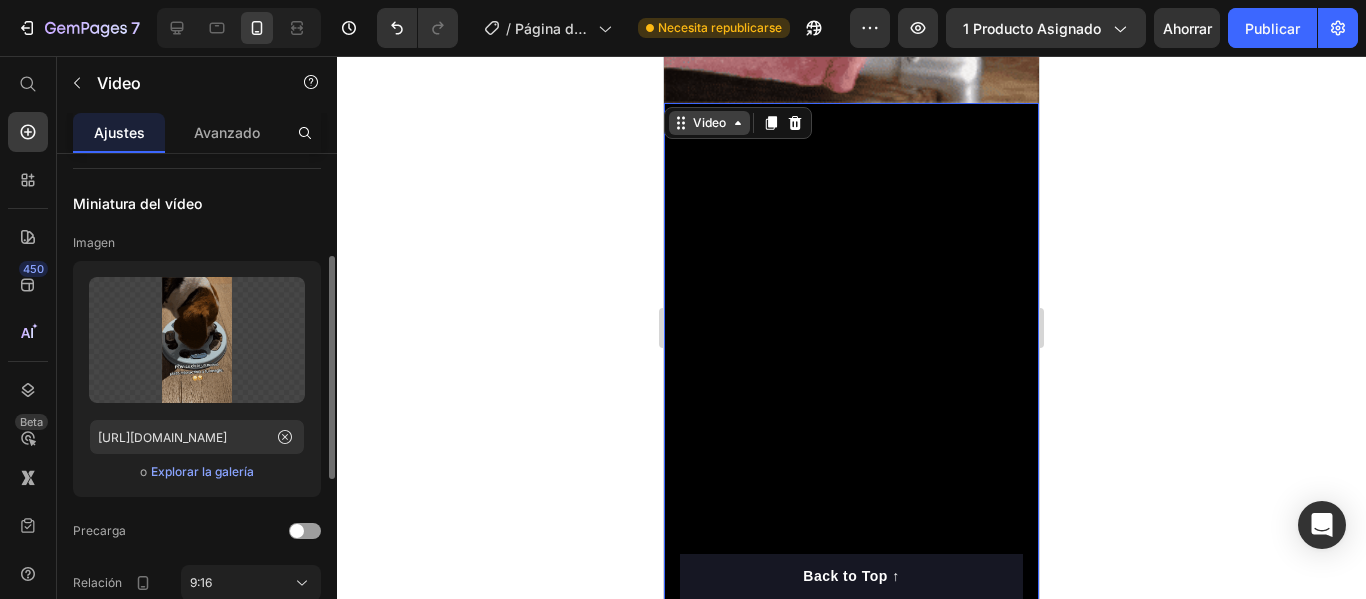 click on "Video" at bounding box center (709, 123) 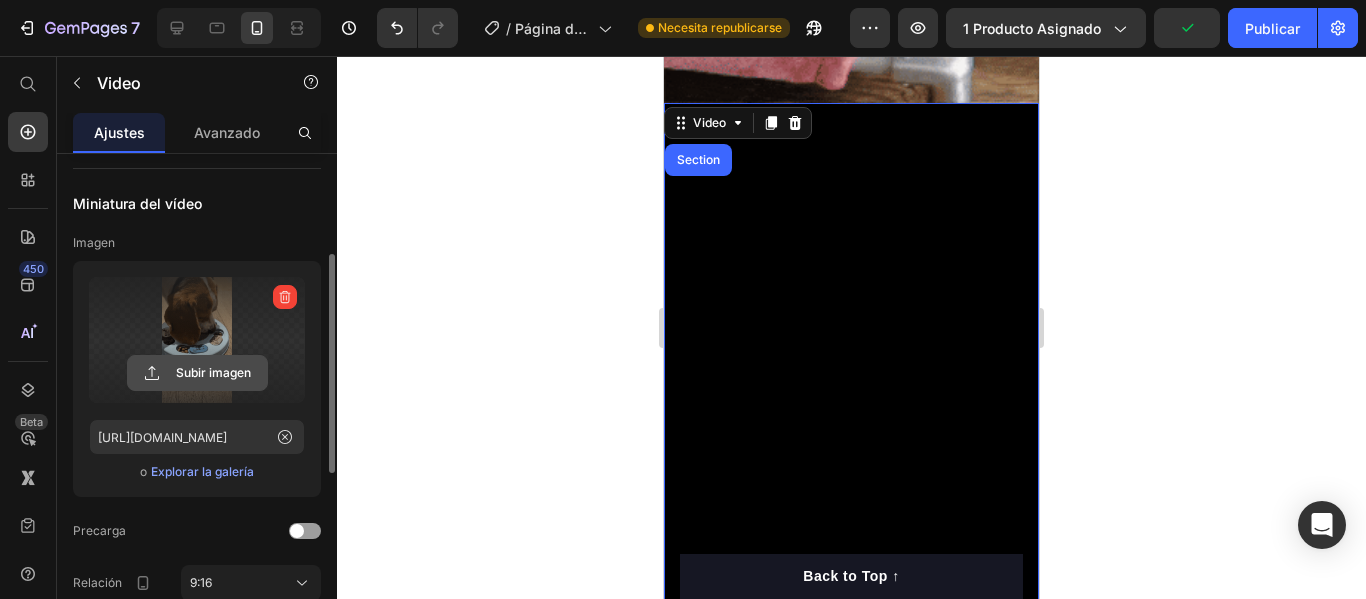 click 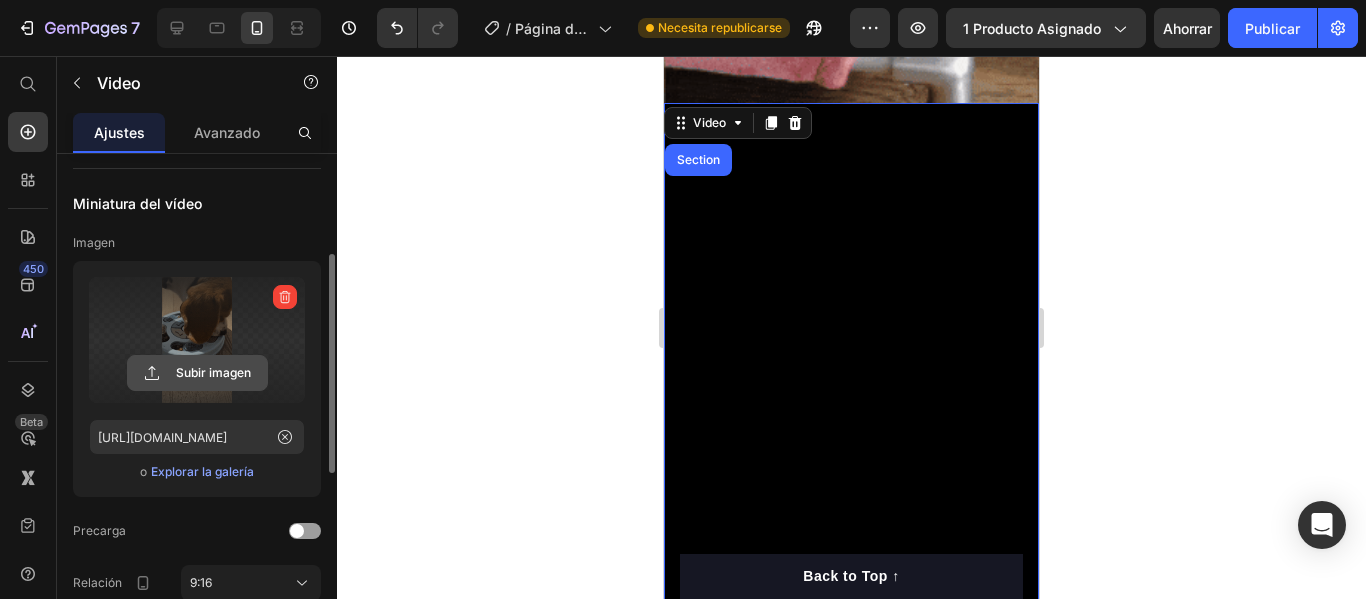 type on "C:\fakepath\giphy (1).gif" 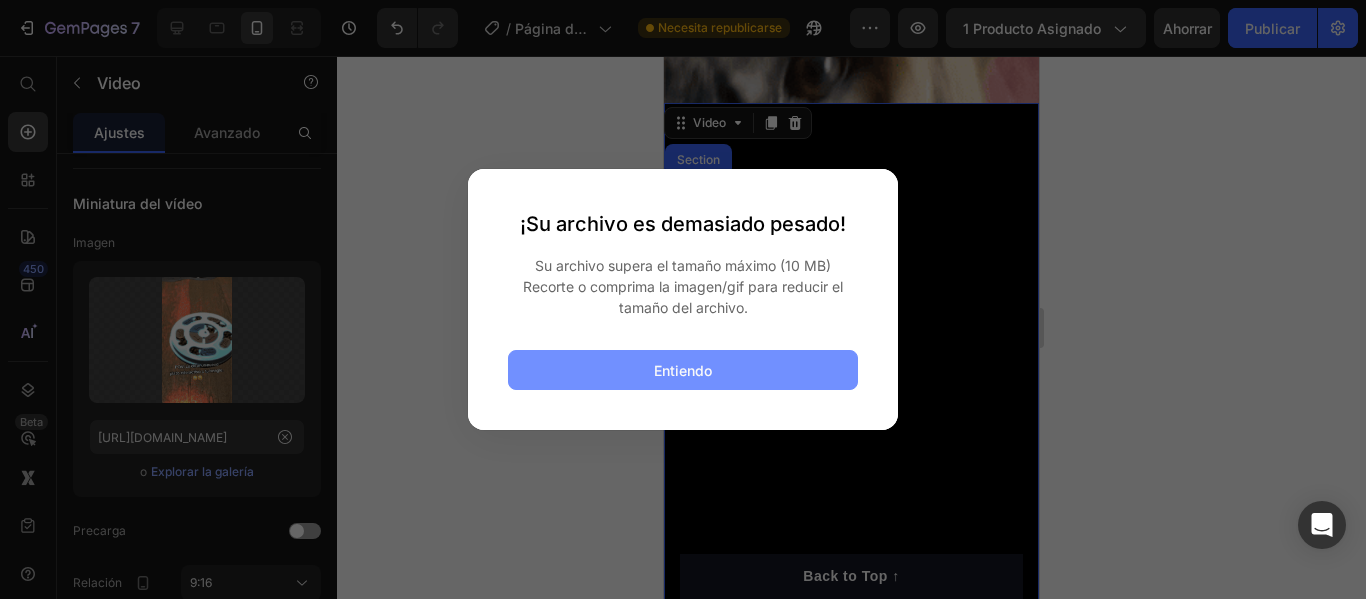 click on "Entiendo" at bounding box center [683, 370] 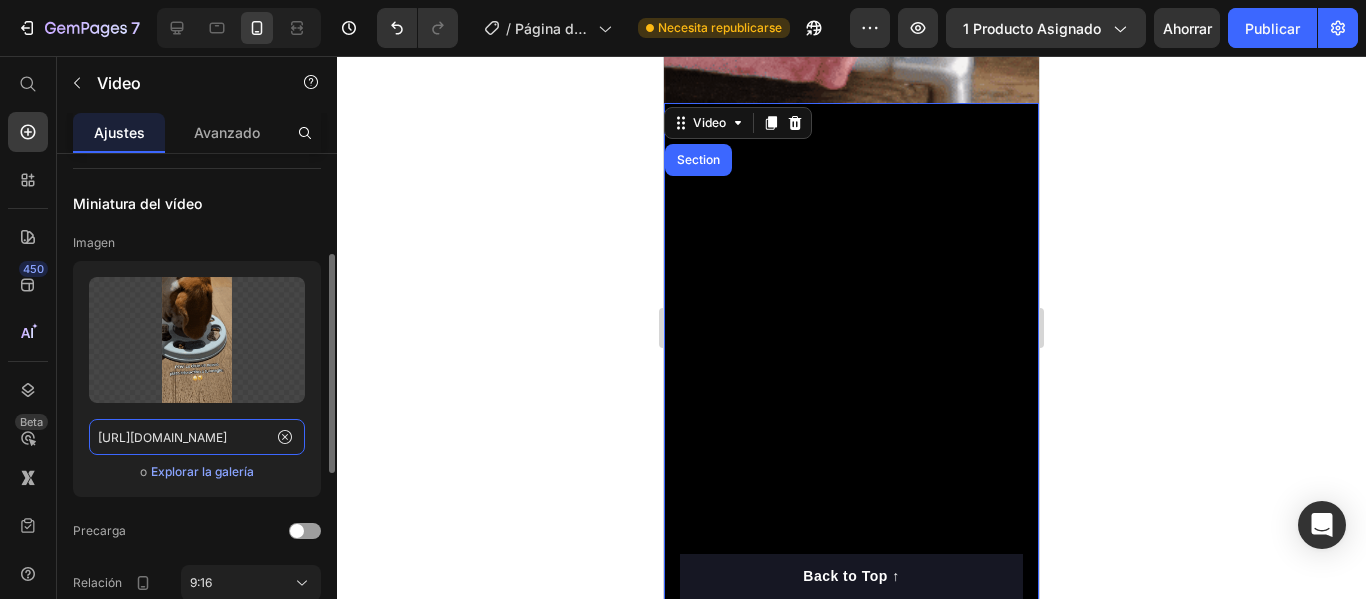 click on "https://media3.giphy.com/media/v1.Y2lkPTc5MGI3NjExaTlwY3RzYnQybGFyMG5xeWYwczg1cnM5ODcwNXZuM3ozcDl2ZmcyayZlcD12MV9pbnRlcm5hbF9naWZfYnlfaWQmY3Q9Zw/IbJm0iyH3jATSfSv0h/giphy.gif" 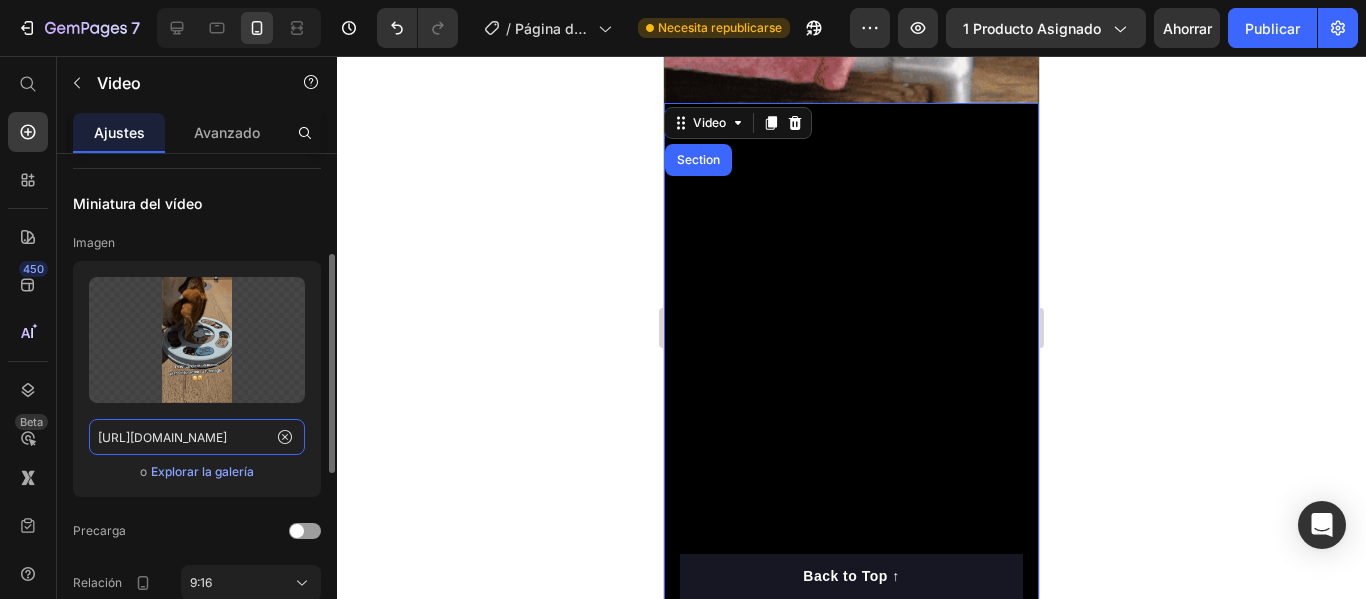 click on "https://media3.giphy.com/media/v1.Y2lkPTc5MGI3NjExaTlwY3RzYnQybGFyMG5xeWYwczg1cnM5ODcwNXZuM3ozcDl2ZmcyayZlcD12MV9pbnRlcm5hbF9naWZfYnlfaWQmY3Q9Zw/IbJm0iyH3jATSfSv0h/giphy.gif" 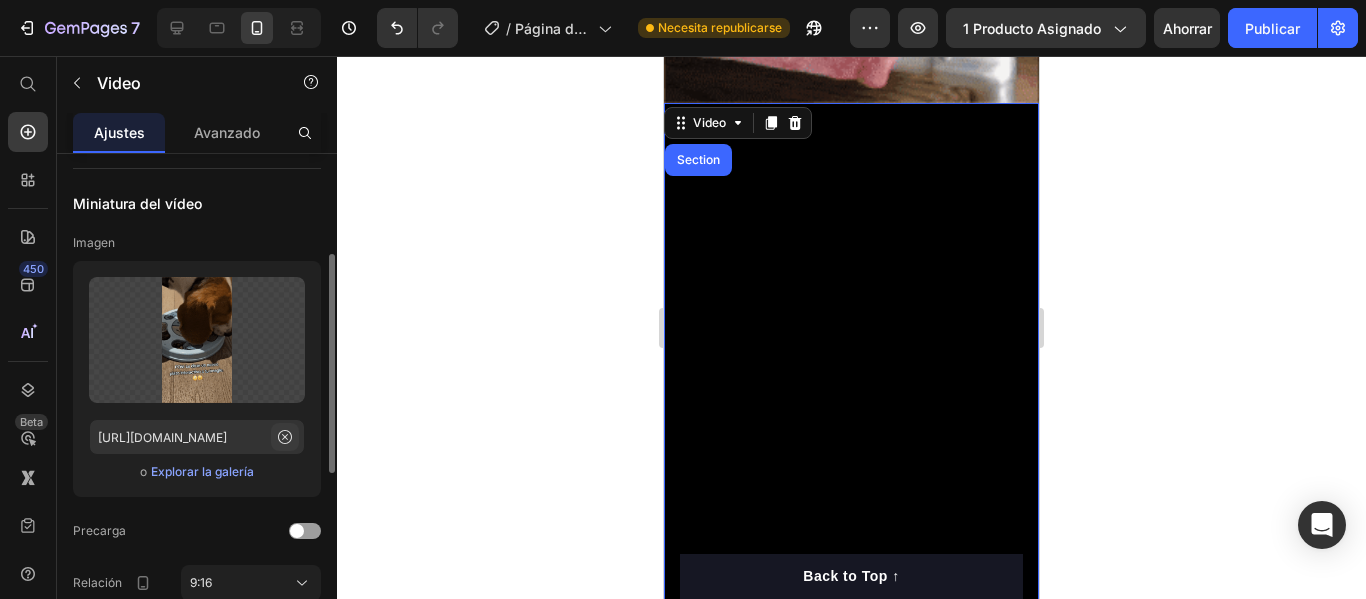 click 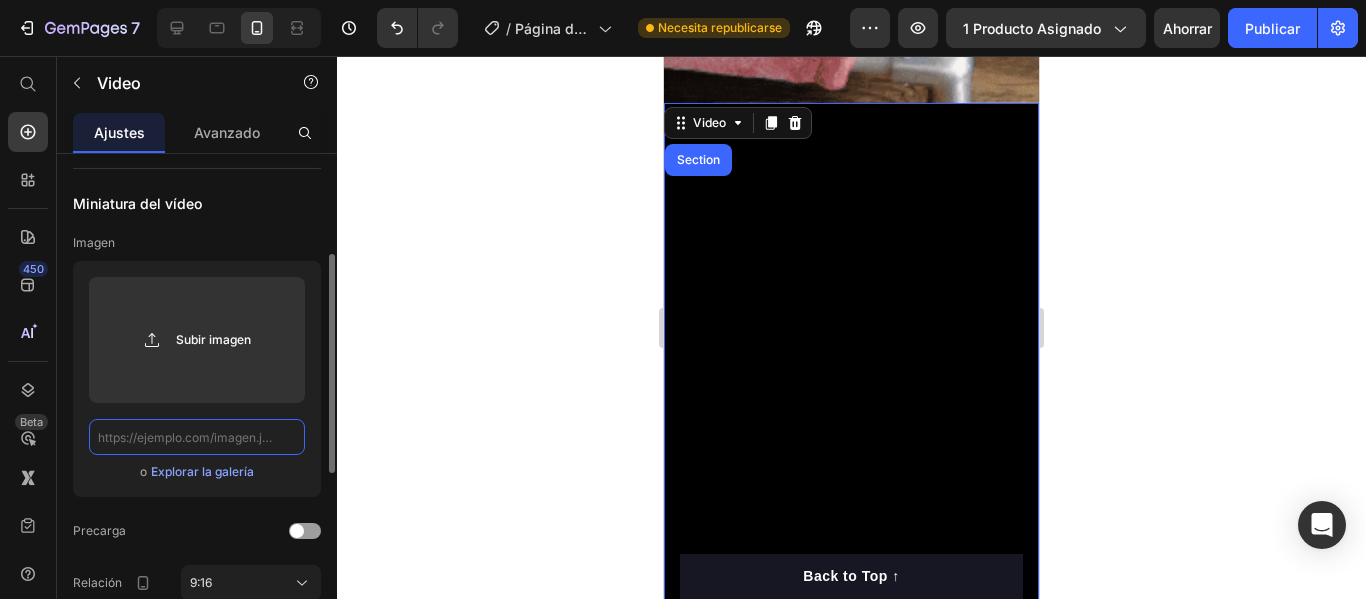 click 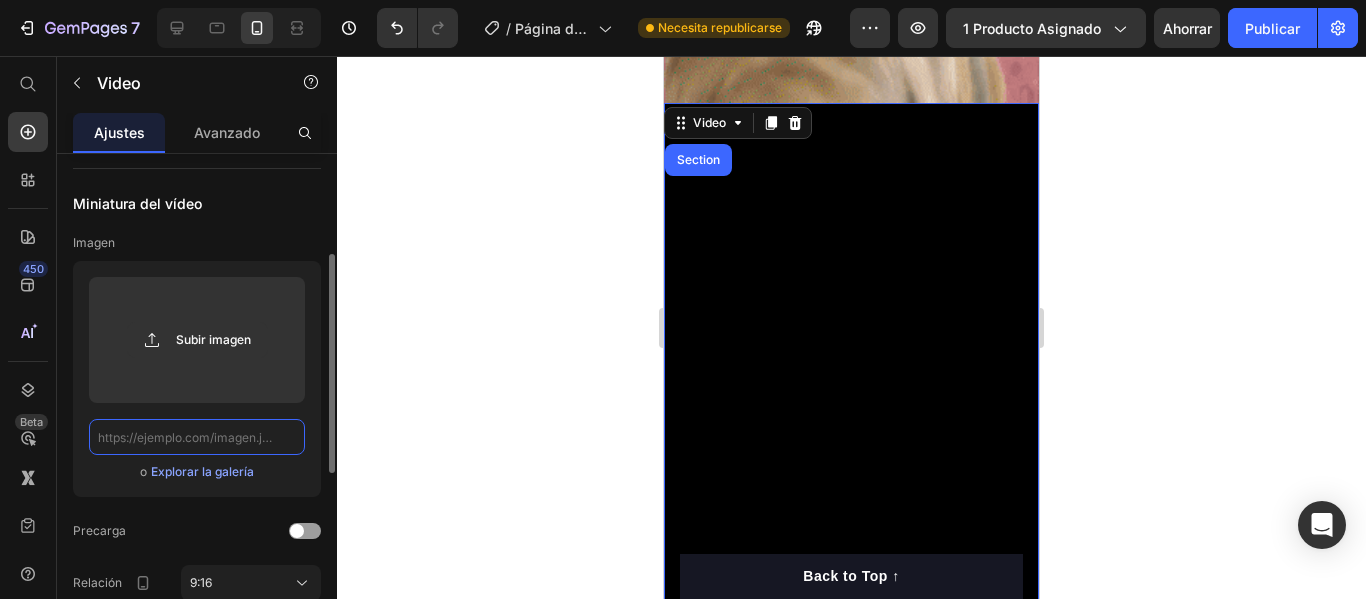 paste on "https://media3.giphy.com/media/v1.Y2lkPTc5MGI3NjExaTlwY3RzYnQybGFyMG5xeWYwczg1cnM5ODcwNXZuM3ozcDl2ZmcyayZlcD12MV9pbnRlcm5hbF9naWZfYnlfaWQmY3Q9Zw/IbJm0iyH3jATSfSv0h/giphy.gif" 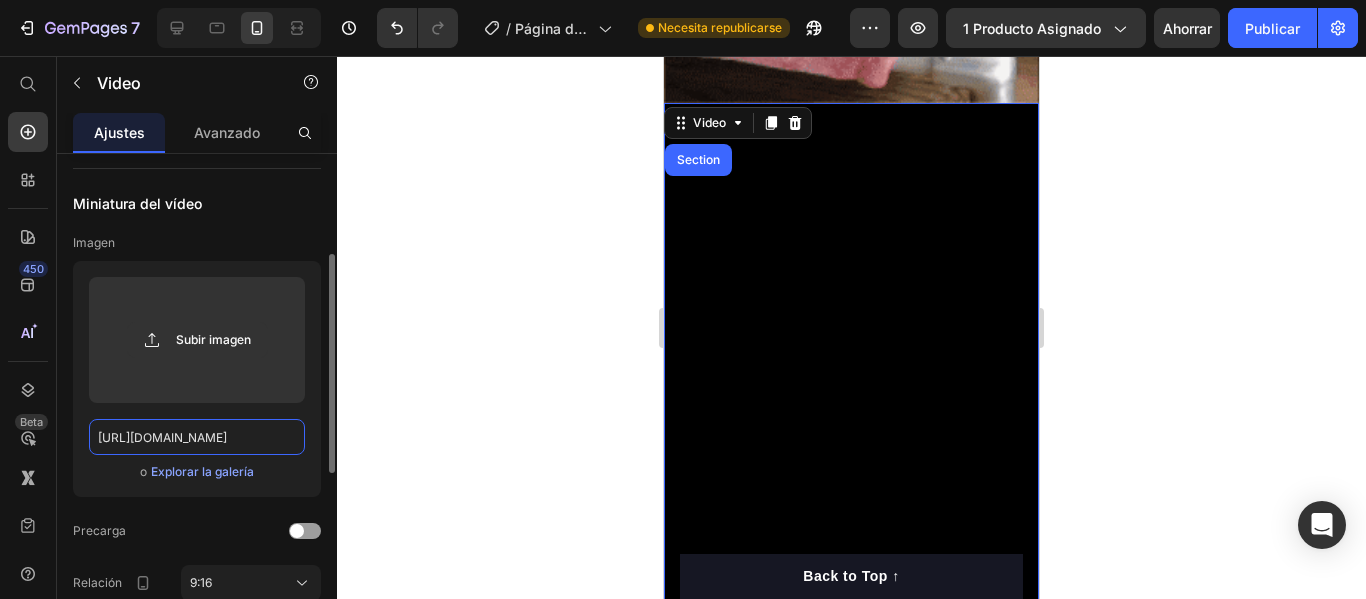 scroll, scrollTop: 0, scrollLeft: 1023, axis: horizontal 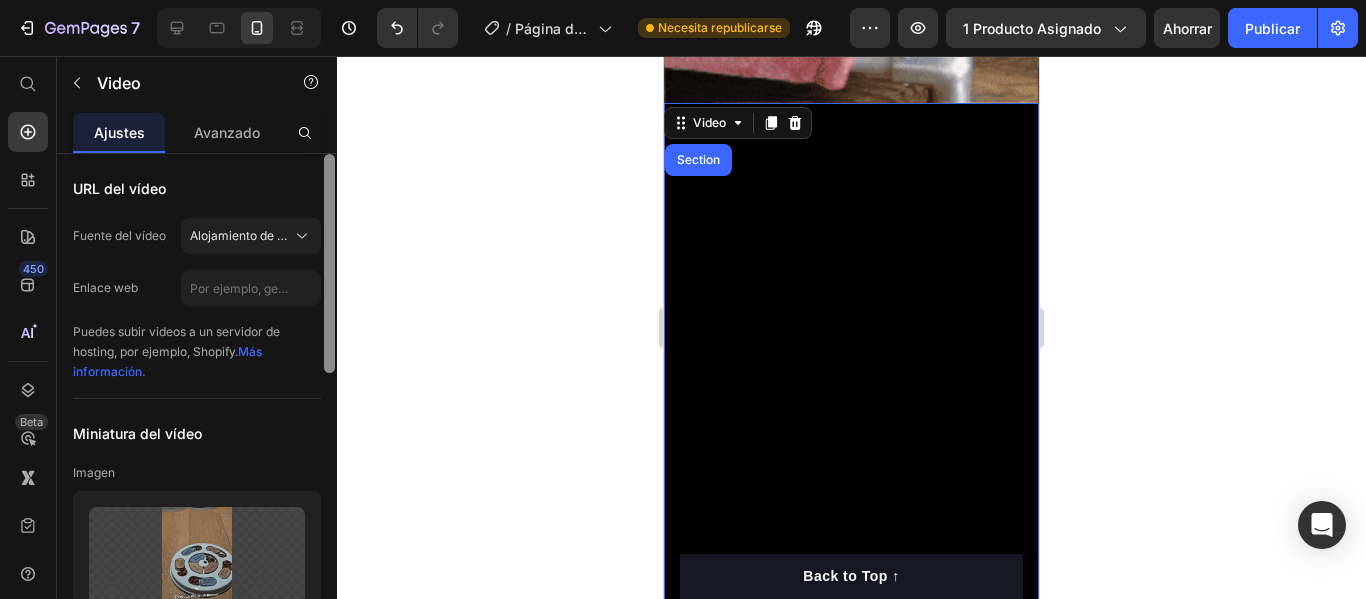 drag, startPoint x: 326, startPoint y: 415, endPoint x: 337, endPoint y: 264, distance: 151.40013 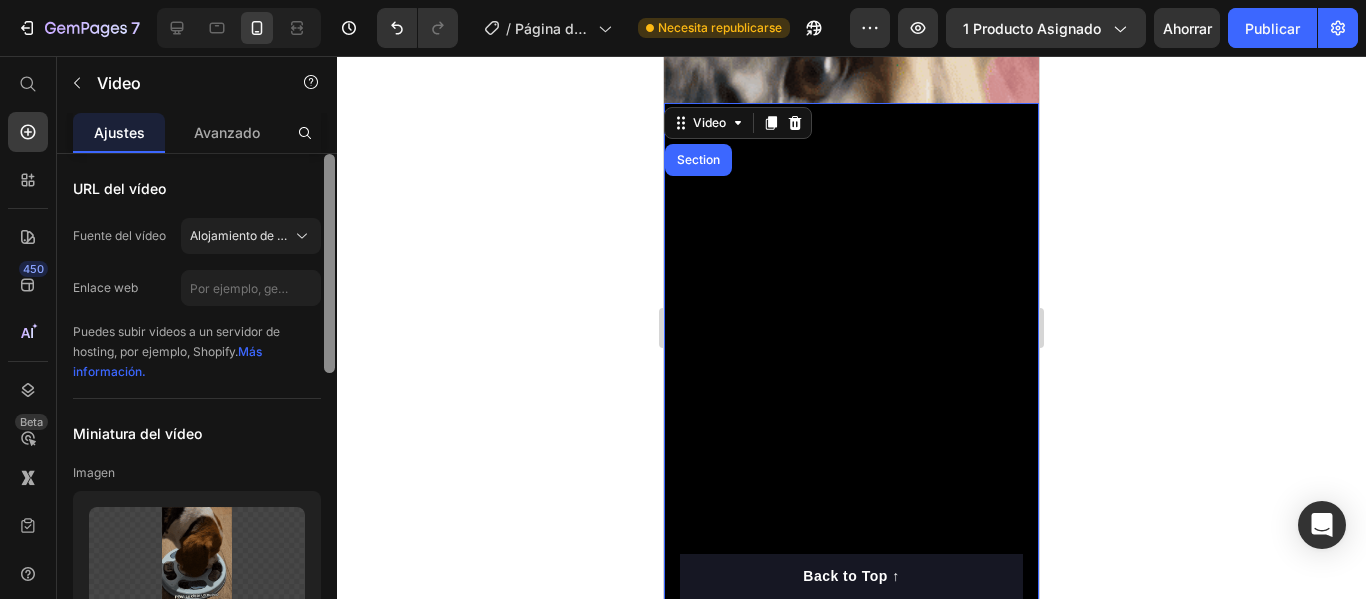 click on "7 / Página del producto - 9 de julio, 19:18:42 Necesita republicarse Avance 1 producto asignado Ahorrar Publicar 450 Beta Empezar con Secciones Elementos Sección de héroes Detalle del producto Marcas Insignias de confianza Garantizar Desglose del producto Cómo utilizar Testimonios Comparar Manojo Preguntas frecuentes Prueba social Historia de la marca Lista de productos Recopilación Lista de blogs Contacto Sticky Añadir al carrito Pie de página personalizado Explorar la biblioteca 450 Disposición
Fila
Fila
Fila
Fila Texto
Título
Bloque de texto Botón
Botón
Botón" 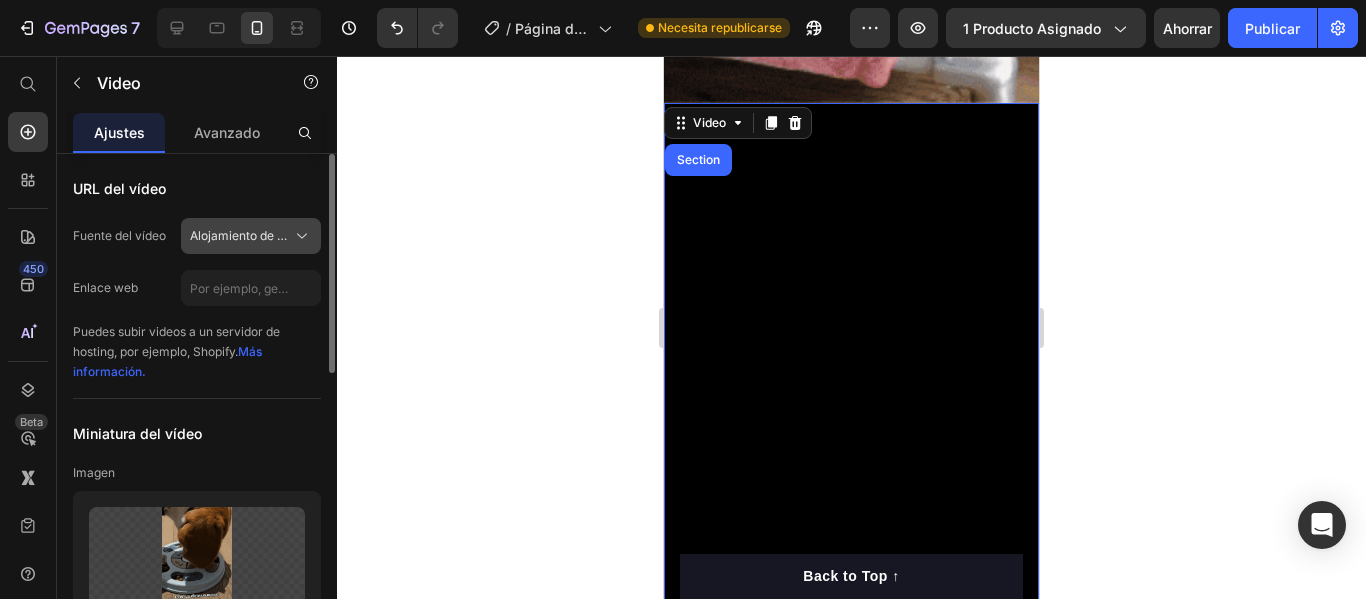 type on "https://media3.giphy.com/media/v1.Y2lkPTc5MGI3NjExaTlwY3RzYnQybGFyMG5xeWYwczg1cnM5ODcwNXZuM3ozcDl2ZmcyayZlcD12MV9pbnRlcm5hbF9naWZfYnlfaWQmY3Q9Zw/IbJm0iyH3jATSfSv0h/giphy.gif" 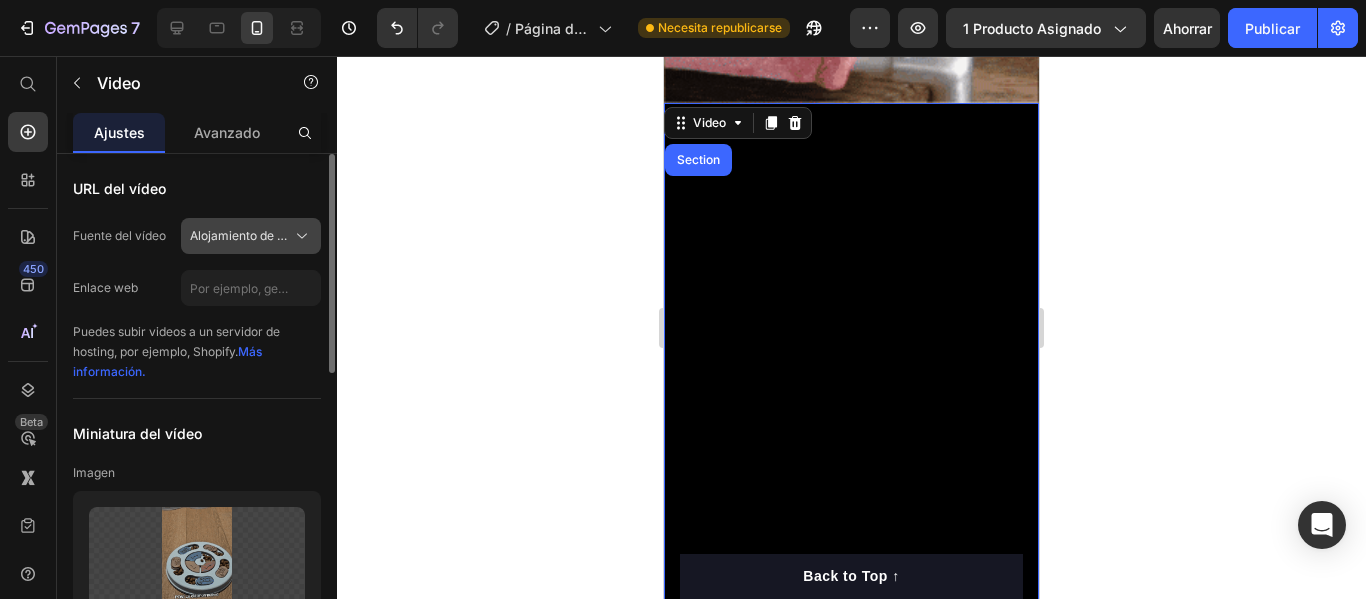 scroll, scrollTop: 0, scrollLeft: 0, axis: both 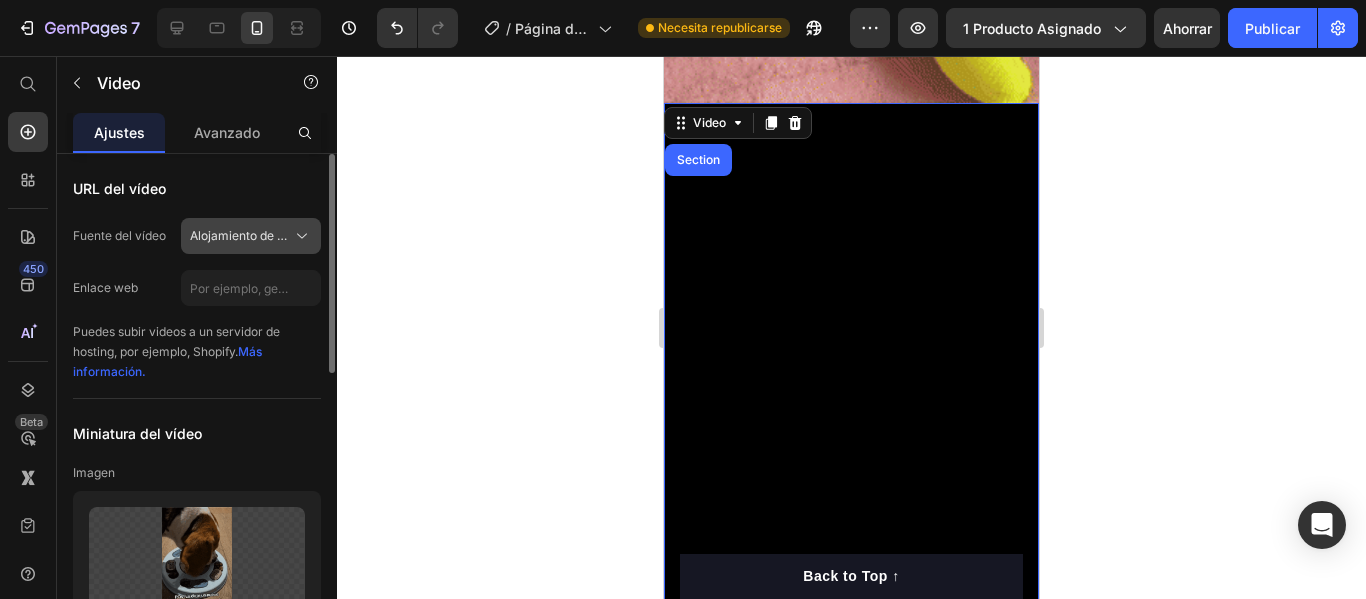 click 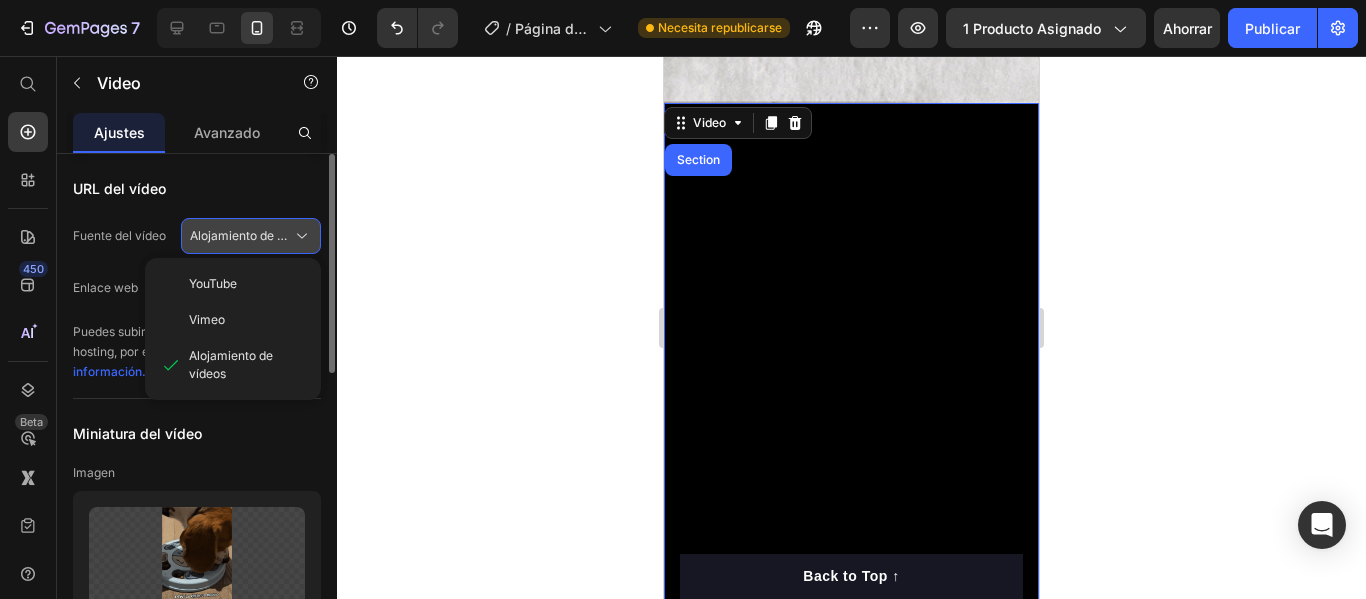 click 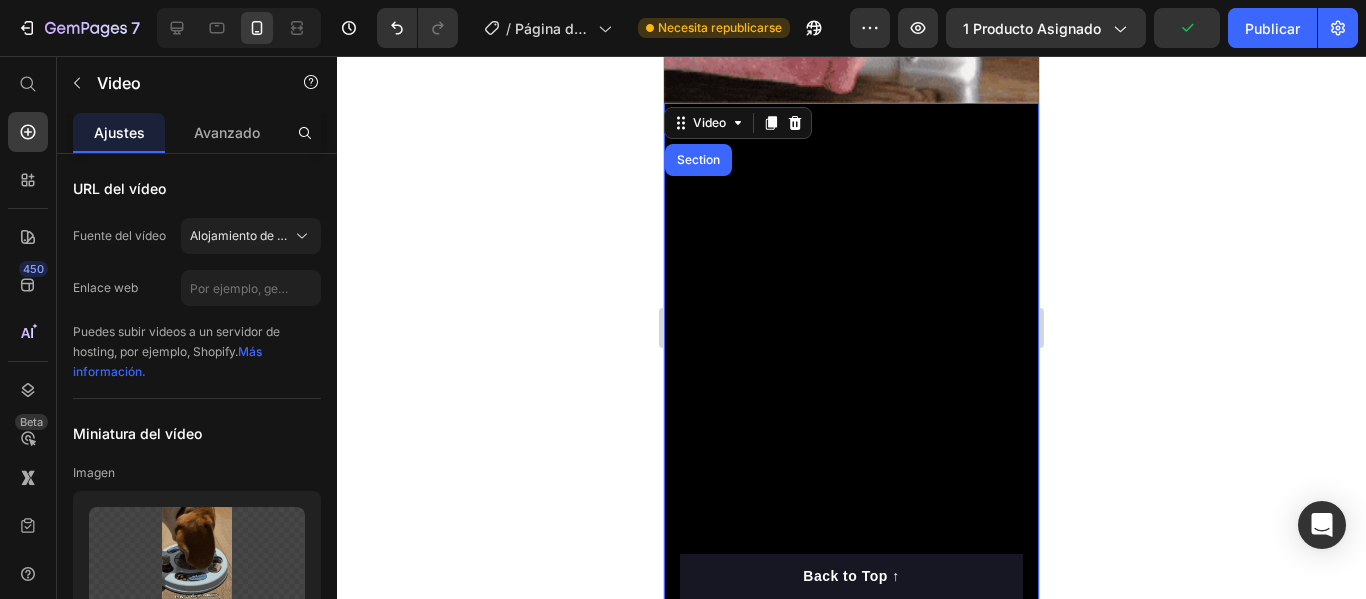 scroll, scrollTop: 502, scrollLeft: 0, axis: vertical 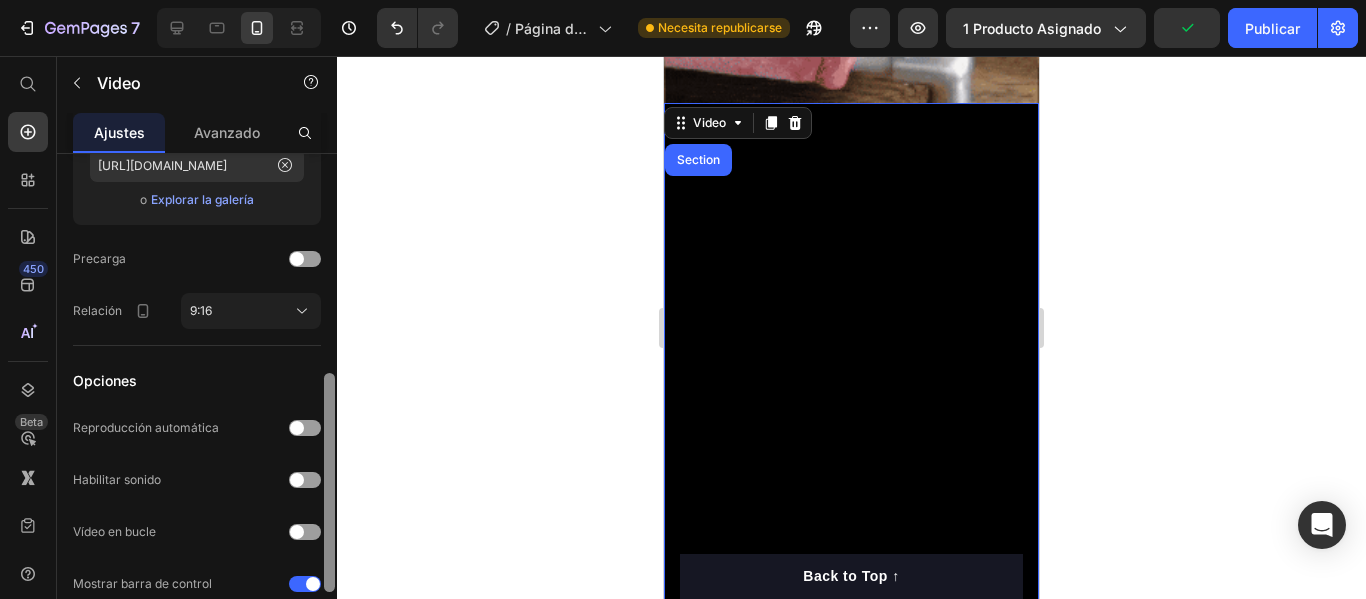 drag, startPoint x: 323, startPoint y: 258, endPoint x: 328, endPoint y: 284, distance: 26.476404 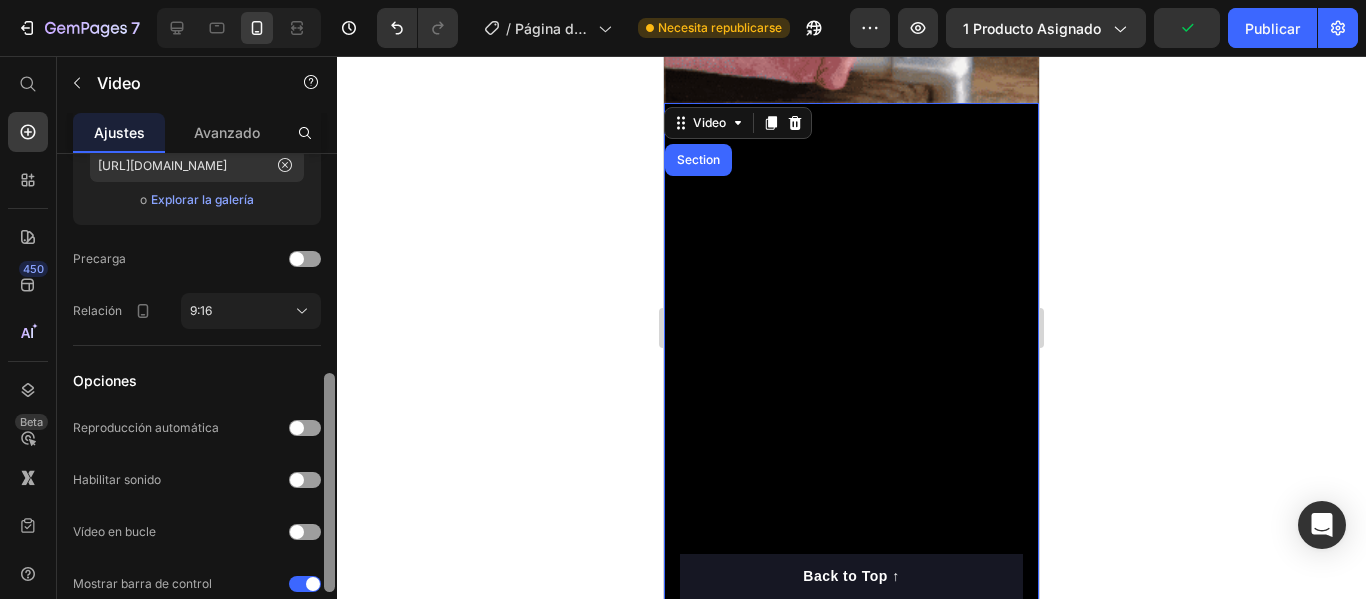 click at bounding box center (329, 405) 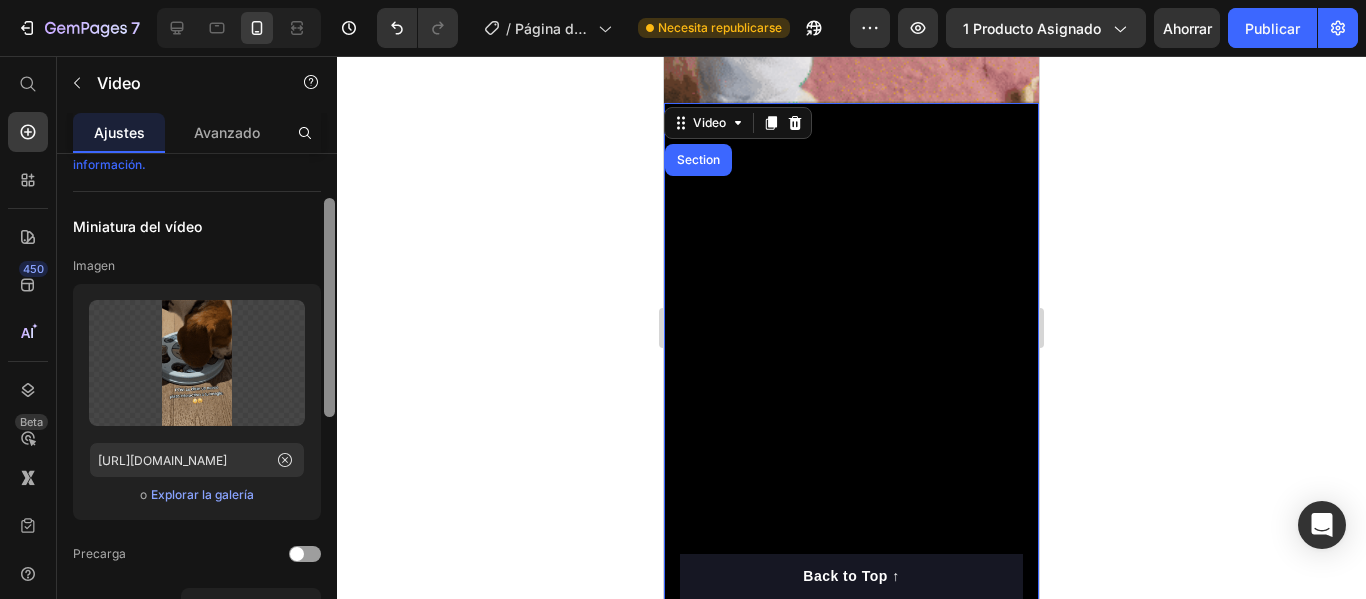 drag, startPoint x: 333, startPoint y: 437, endPoint x: 344, endPoint y: 248, distance: 189.31984 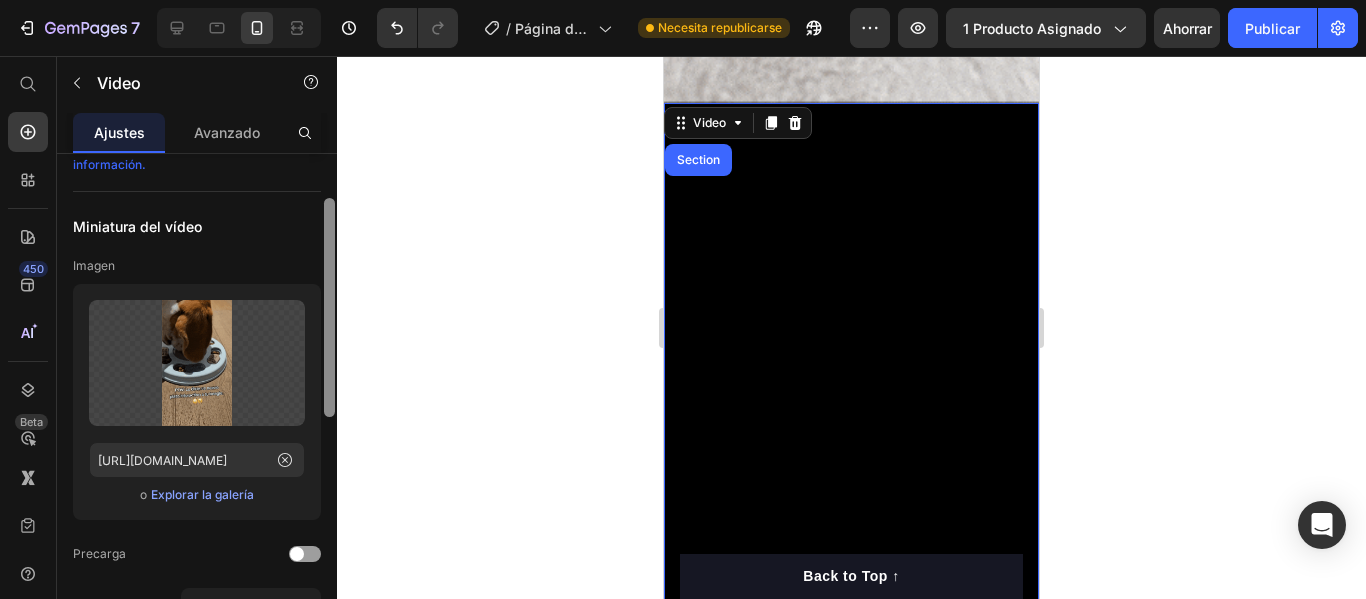 click on "7 / Página del producto - 9 de julio, 19:18:42 Necesita republicarse Avance 1 producto asignado Ahorrar Publicar 450 Beta Empezar con Secciones Elementos Sección de héroes Detalle del producto Marcas Insignias de confianza Garantizar Desglose del producto Cómo utilizar Testimonios Comparar Manojo Preguntas frecuentes Prueba social Historia de la marca Lista de productos Recopilación Lista de blogs Contacto Sticky Añadir al carrito Pie de página personalizado Explorar la biblioteca 450 Disposición
Fila
Fila
Fila
Fila Texto
Título
Bloque de texto Botón
Botón
Botón" 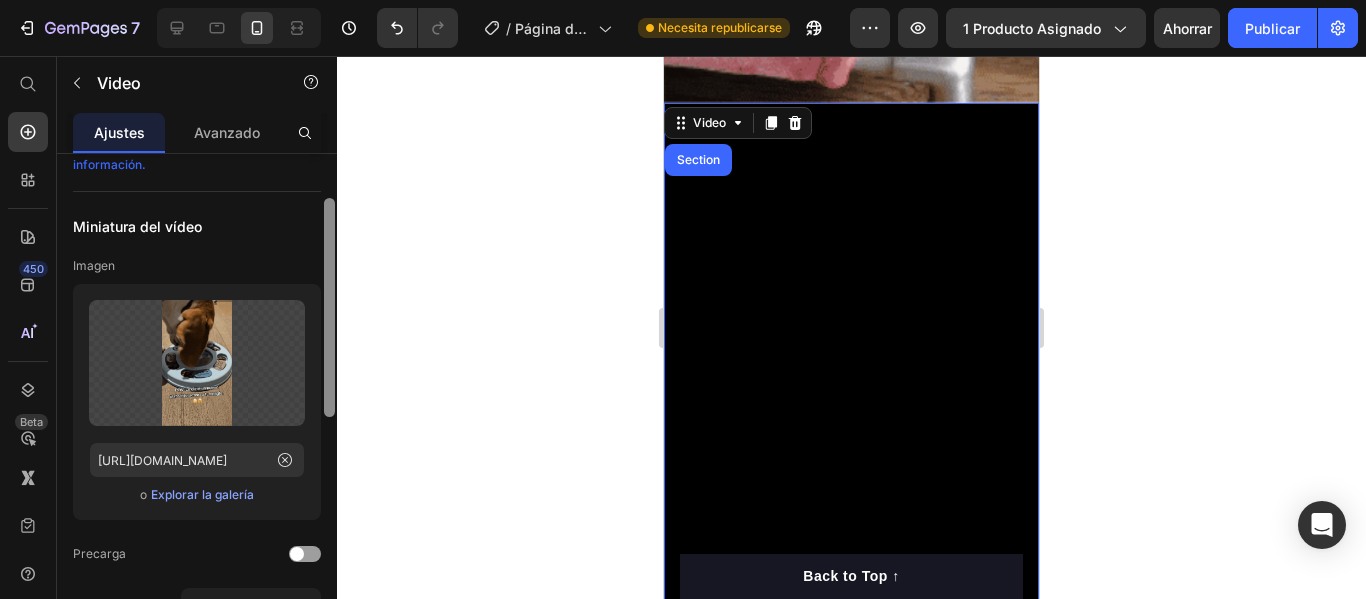 scroll, scrollTop: 69, scrollLeft: 0, axis: vertical 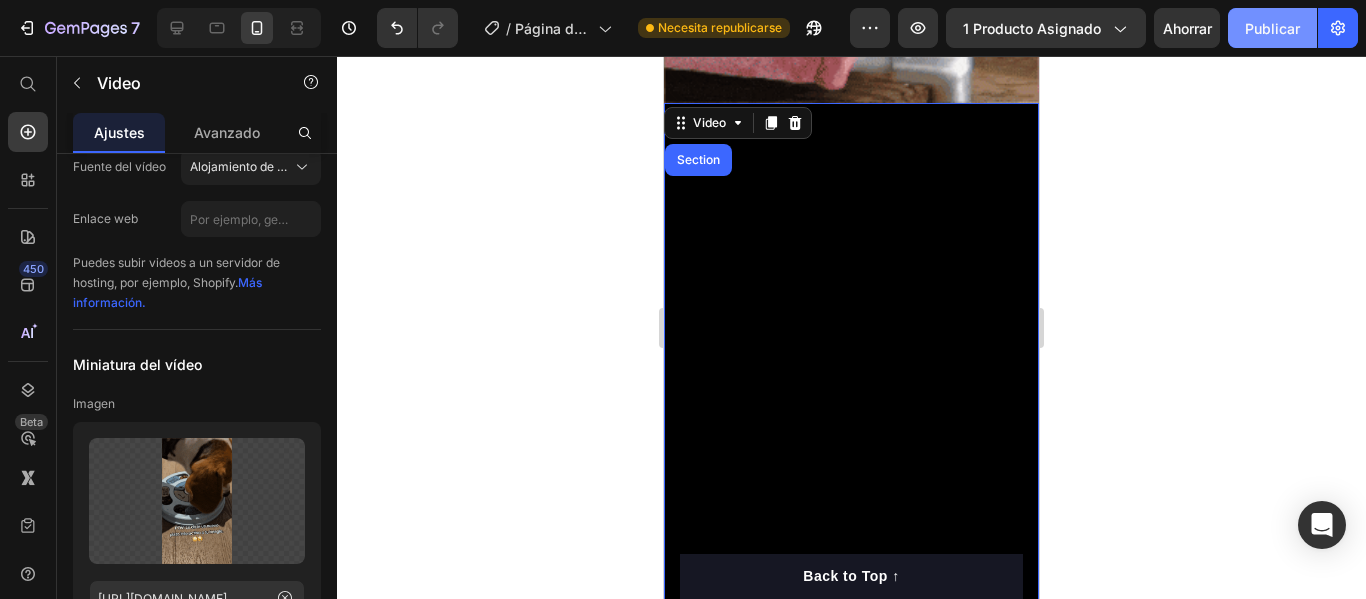 click on "Publicar" at bounding box center (1272, 28) 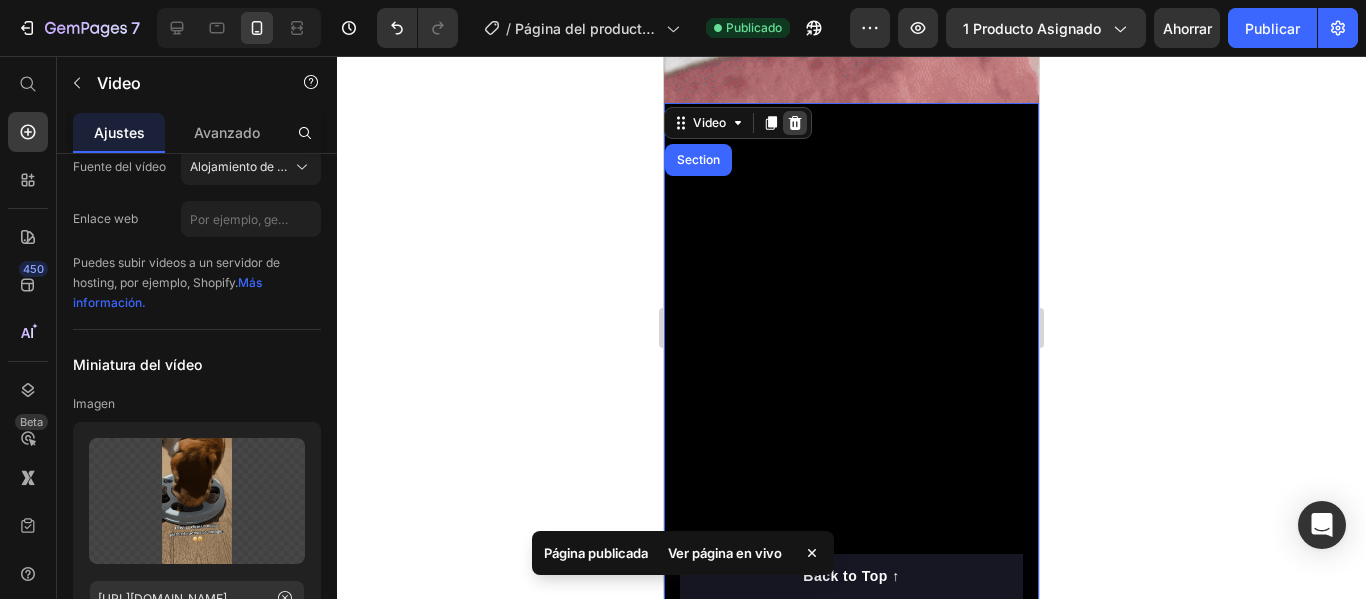 click 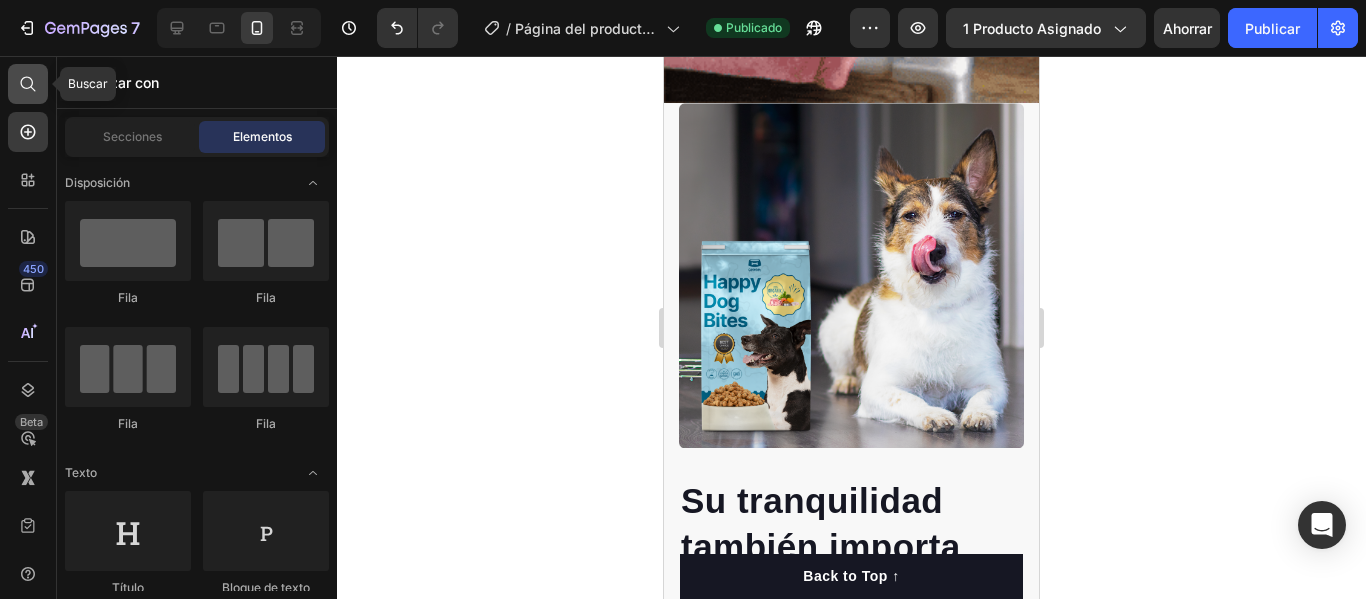 click 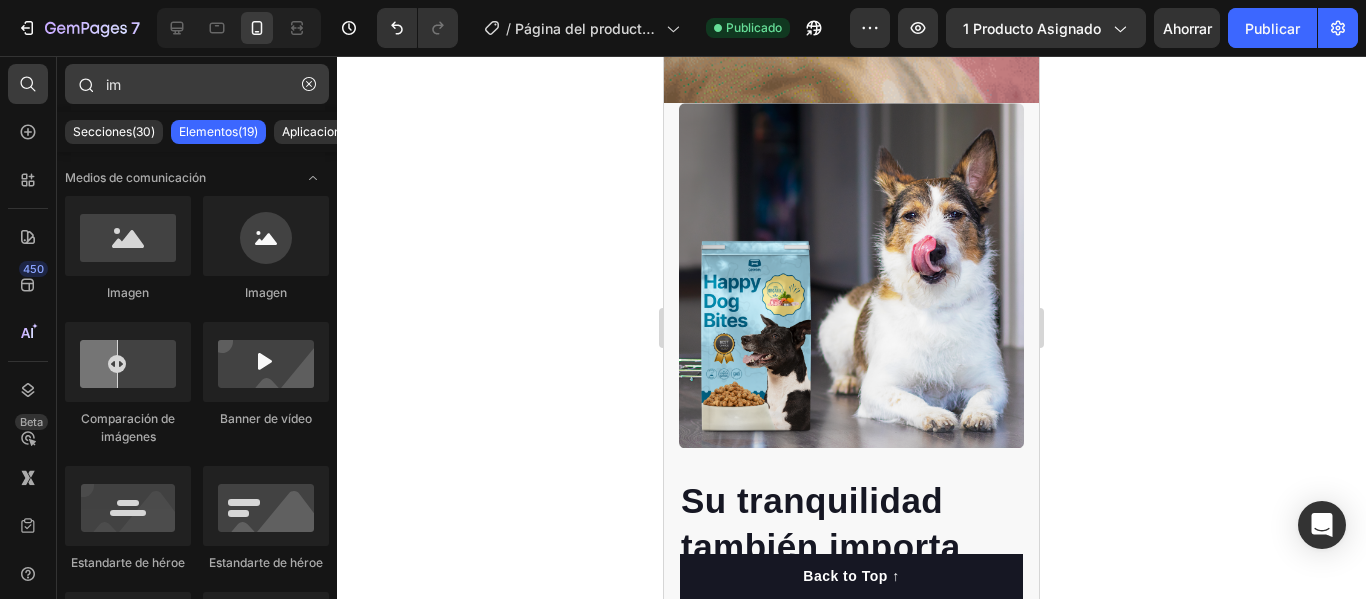 type on "i" 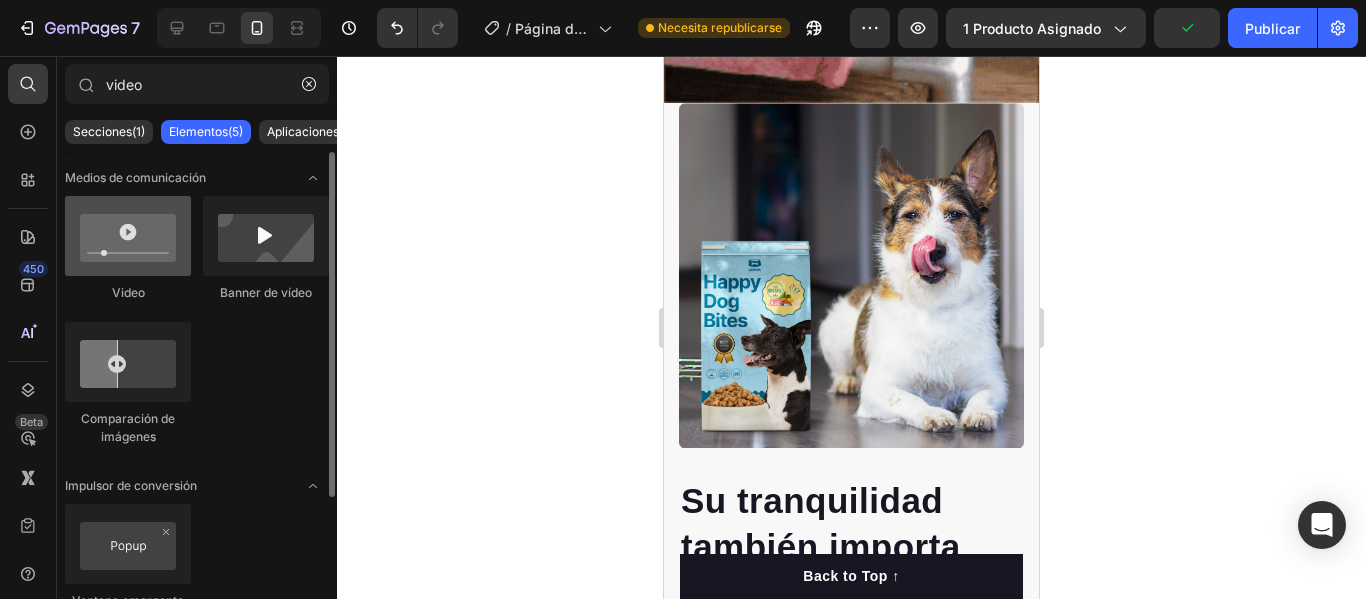 type on "video" 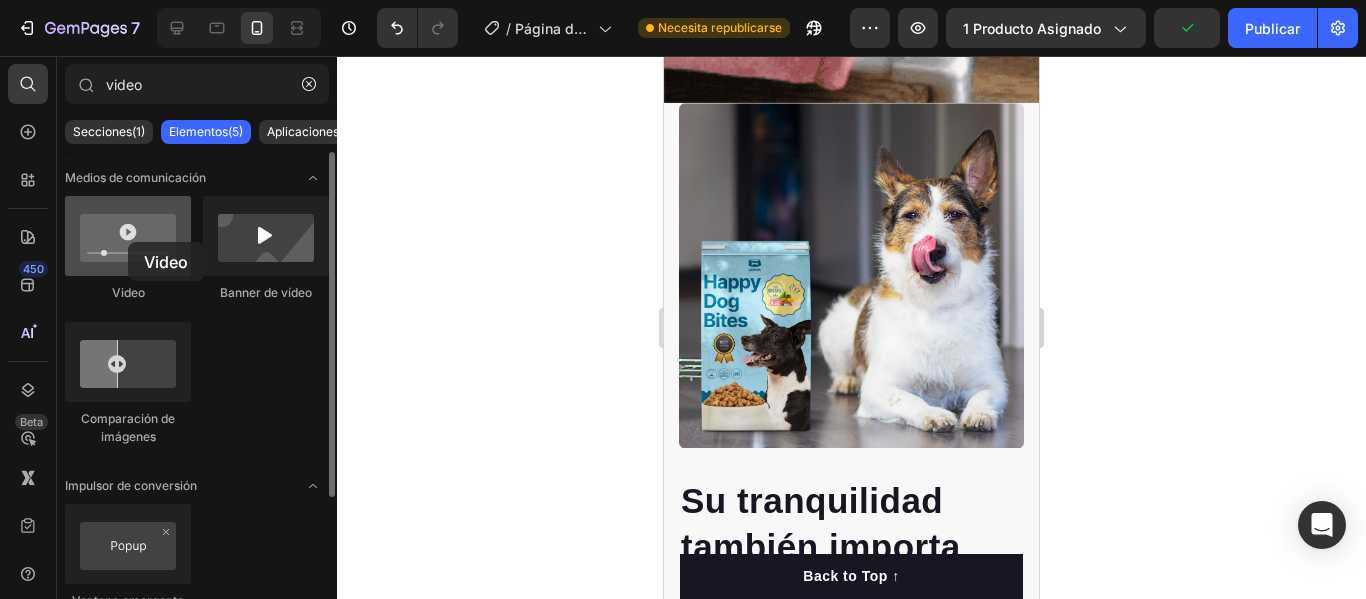 click at bounding box center [128, 236] 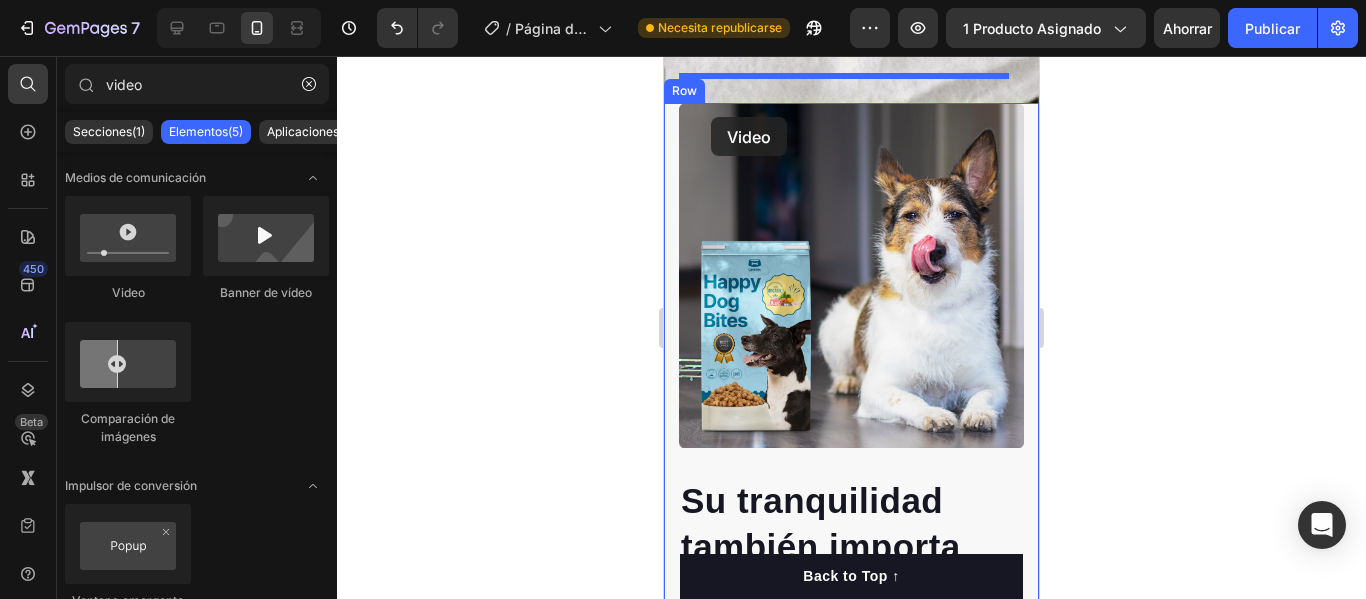 drag, startPoint x: 792, startPoint y: 298, endPoint x: 703, endPoint y: 122, distance: 197.22322 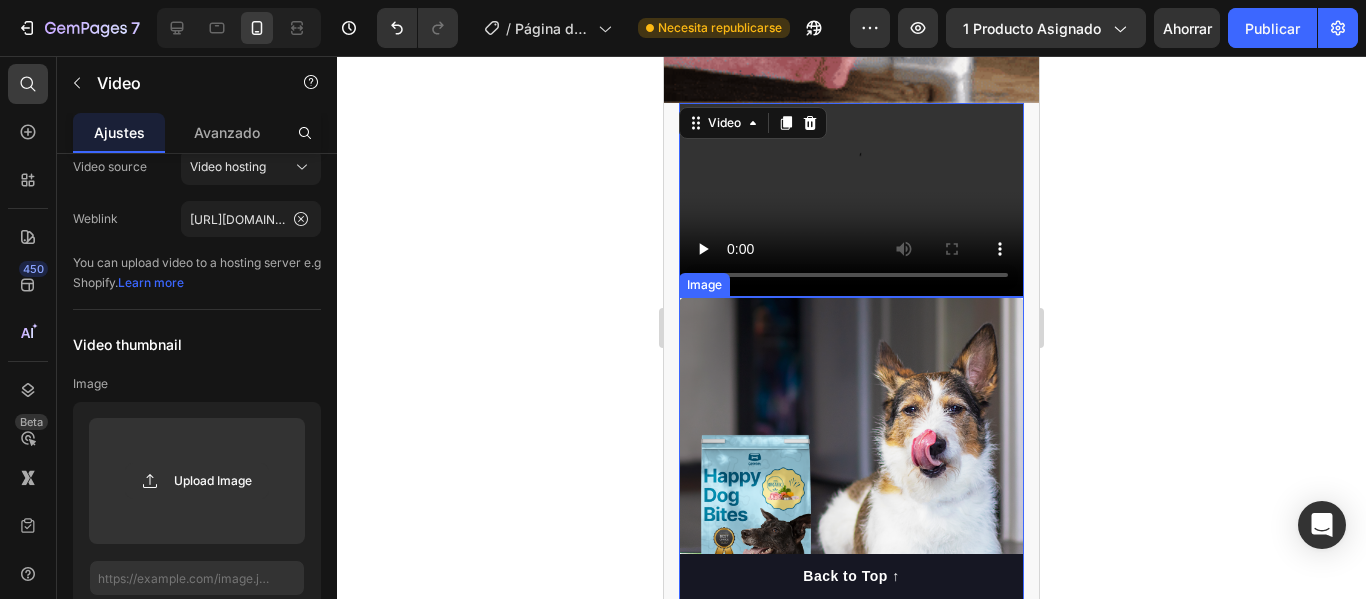 scroll, scrollTop: 2021, scrollLeft: 0, axis: vertical 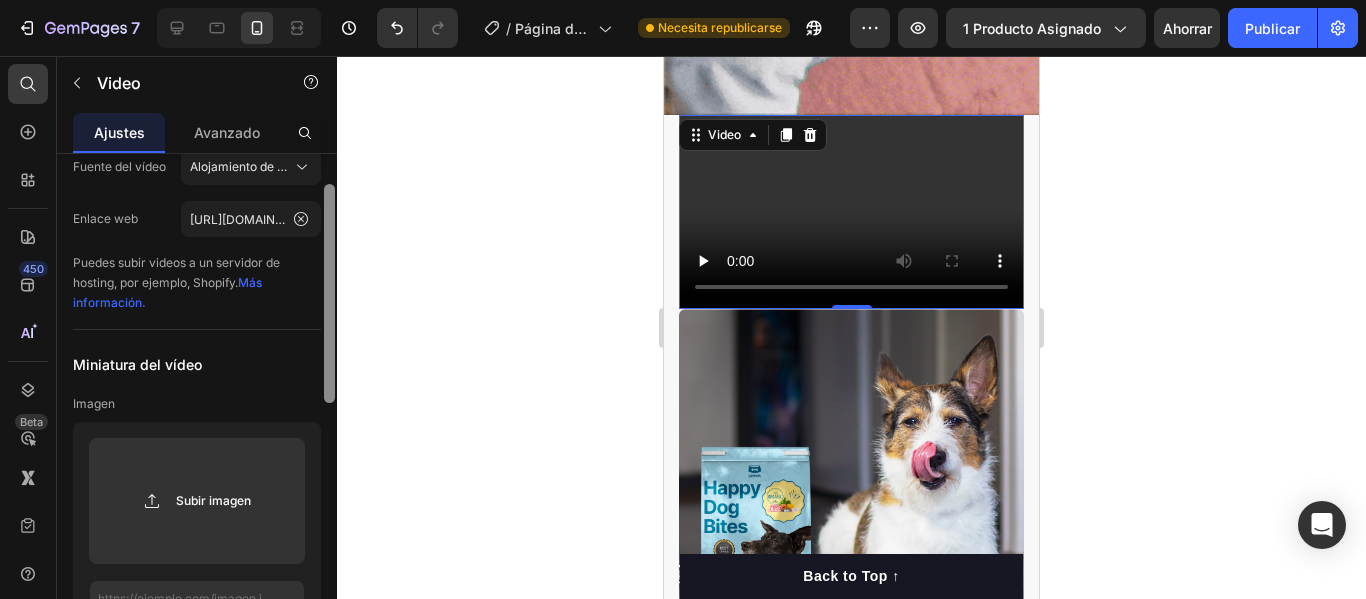 click at bounding box center [329, 293] 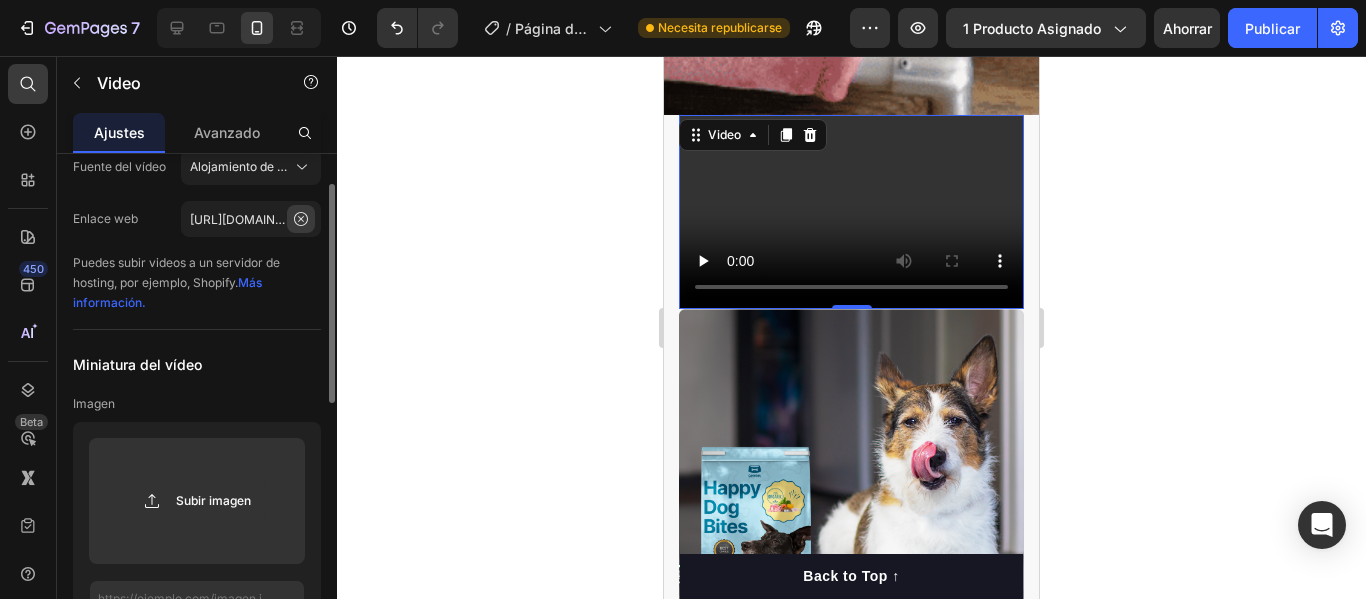 click 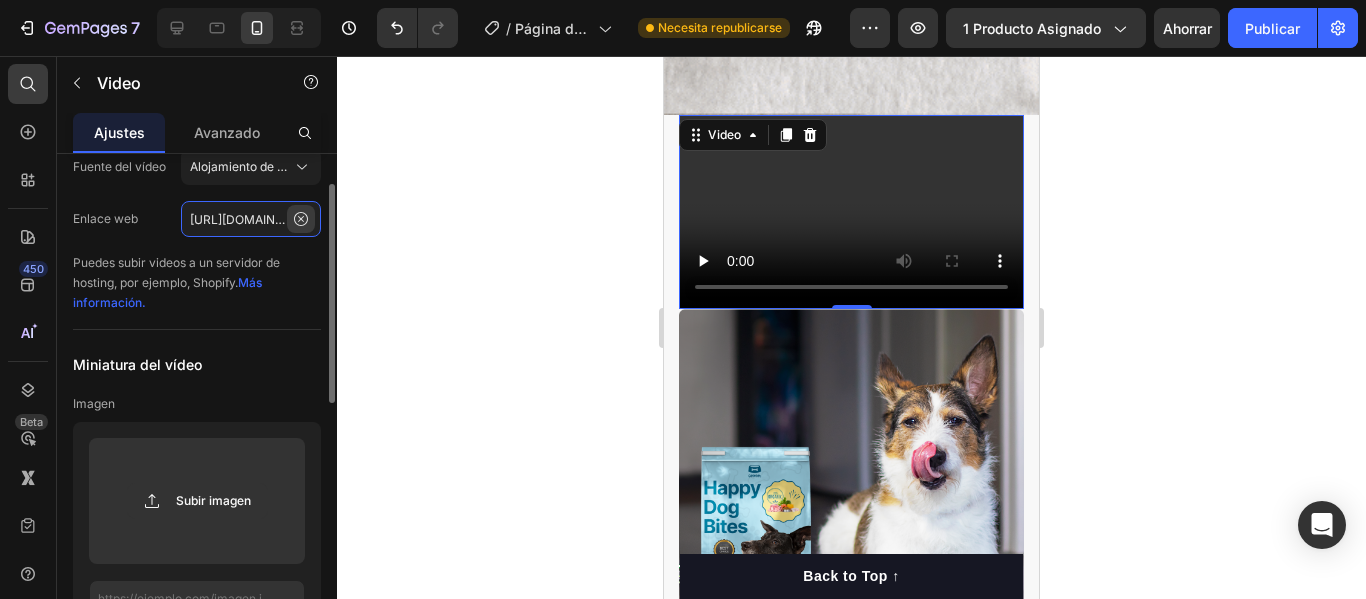 type 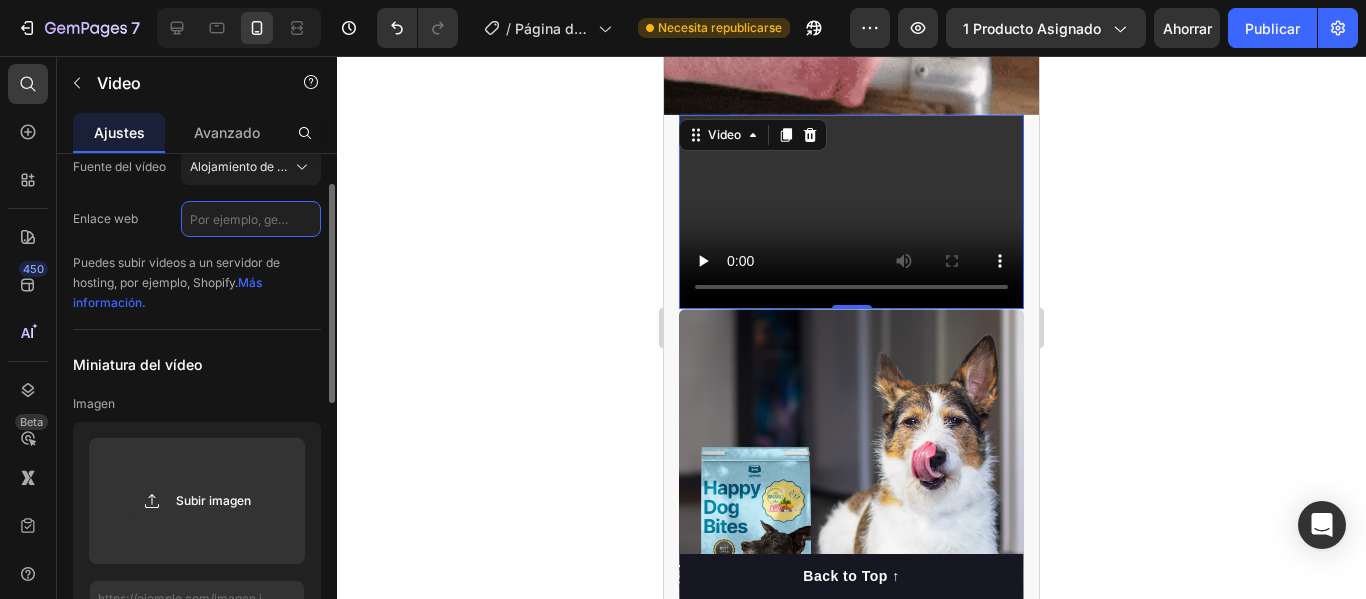 scroll, scrollTop: 0, scrollLeft: 0, axis: both 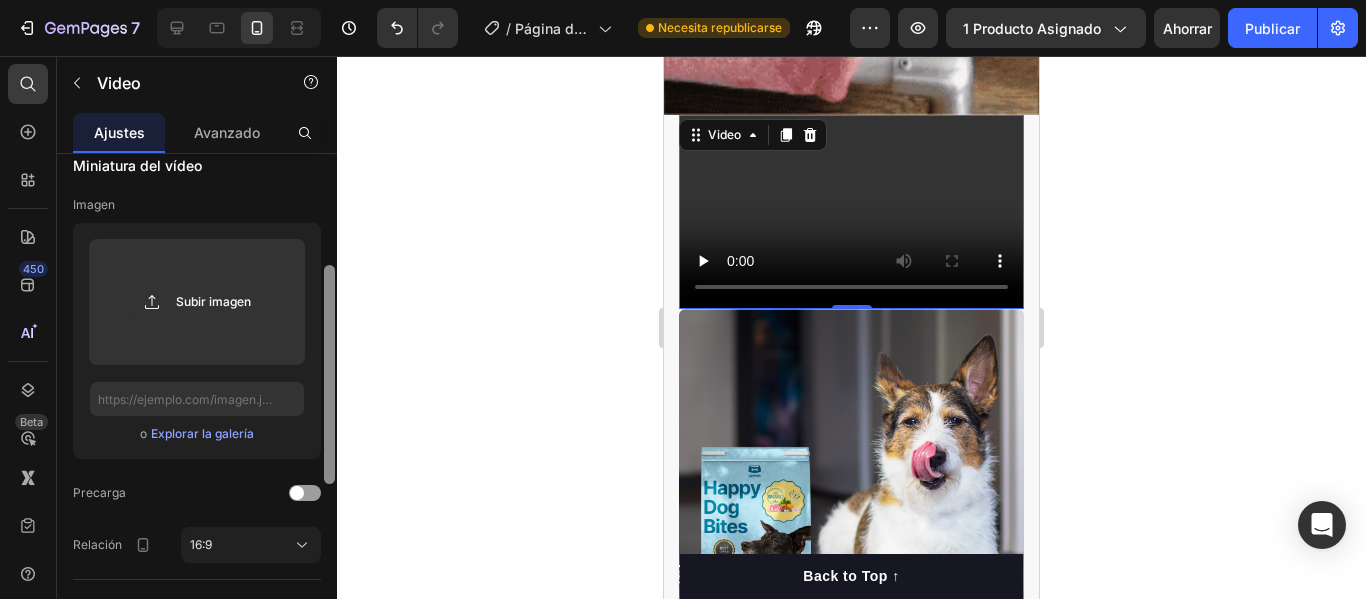 drag, startPoint x: 328, startPoint y: 267, endPoint x: 345, endPoint y: 355, distance: 89.62701 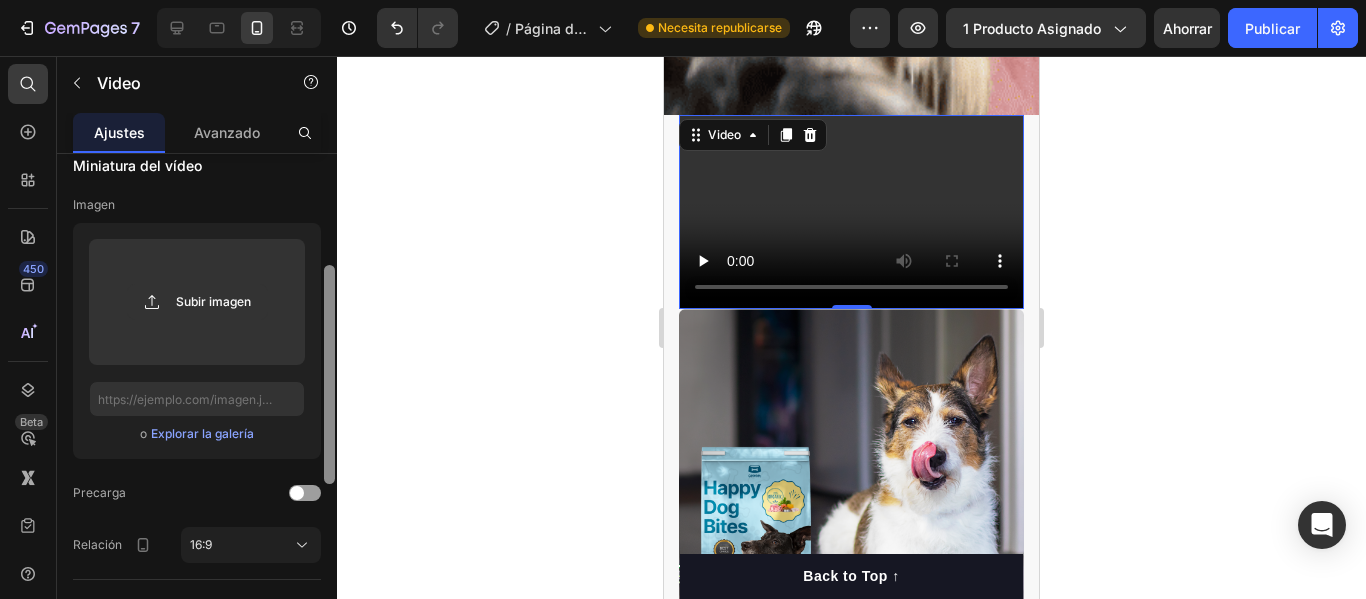 click on "7 / Página del producto - 9 de julio, 19:18:42 Necesita republicarse Avance 1 producto asignado Ahorrar Publicar 450 Beta video Secciones(1) Elementos(5) Aplicaciones(3) Medios de comunicación
Video
Banner de vídeo
Comparación de imágenes Impulsor de conversión
Ventana emergente Icono y línea
Línea Video Ajustes Avanzado URL del vídeo Fuente del vídeo Alojamiento de vídeos Enlace web Puedes subir videos a un servidor de hosting, por ejemplo, Shopify.    Más información. Miniatura del vídeo Imagen Subir imagen o Explorar la galería Precarga Relación 16:9 Opciones Reproducción automática Habilitar sonido Vídeo en bucle Hero Section" 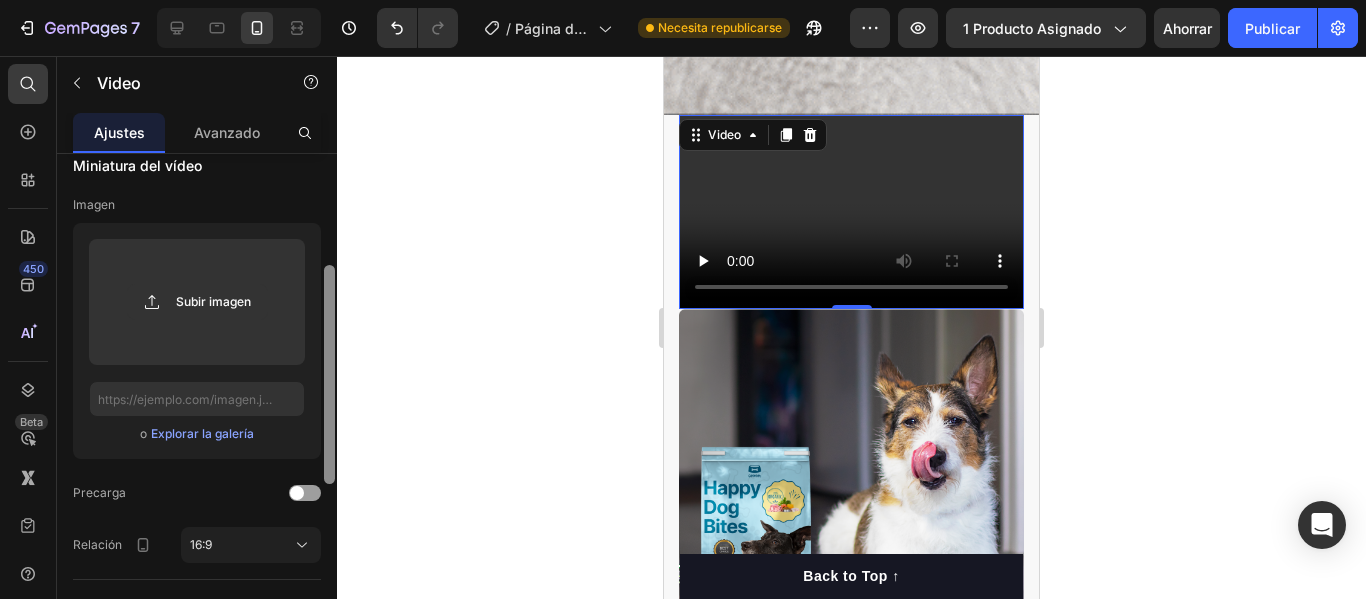 scroll, scrollTop: 270, scrollLeft: 0, axis: vertical 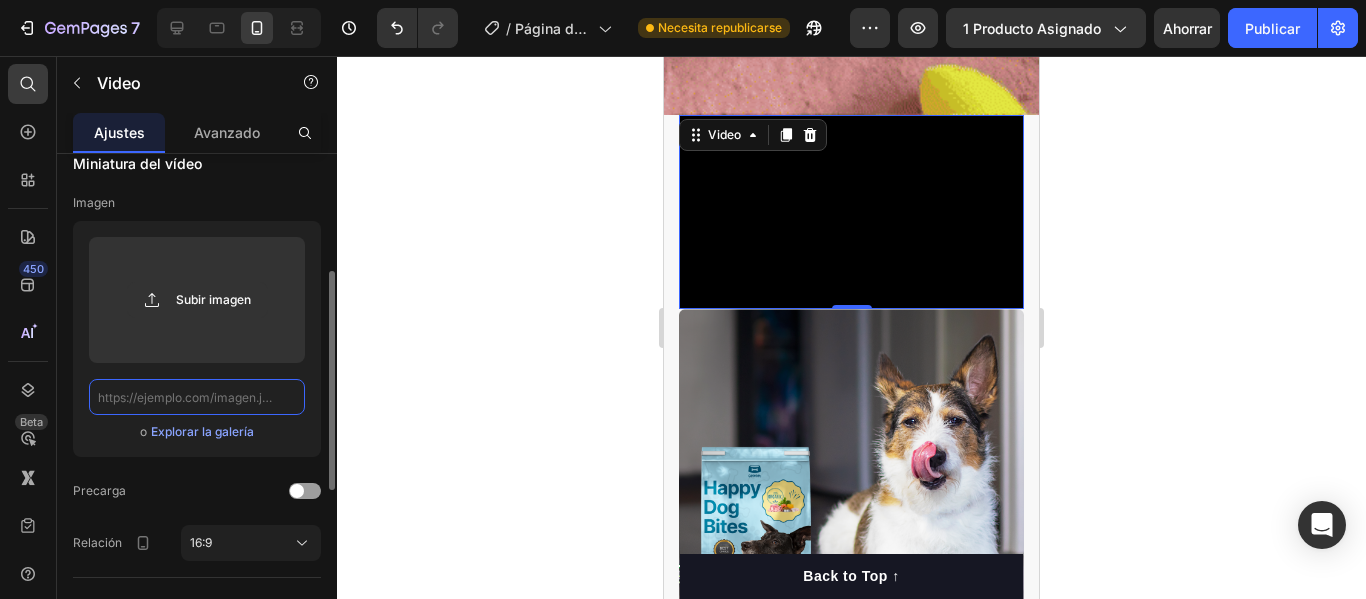 click 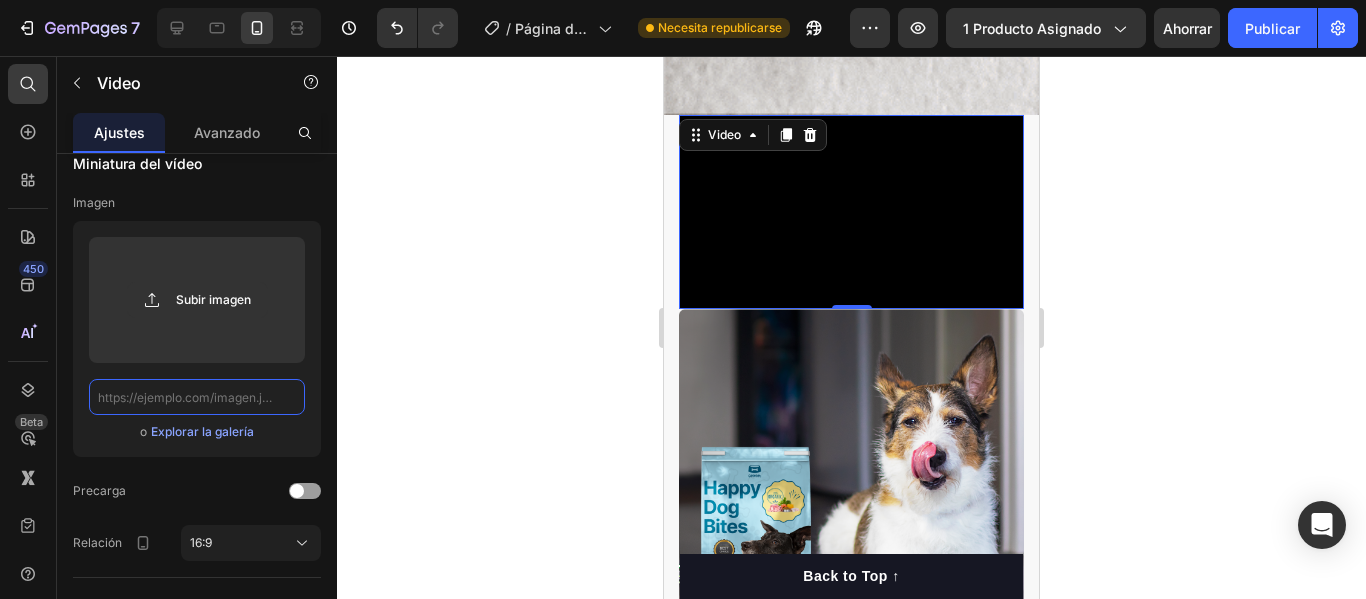 paste on "https://media3.giphy.com/media/v1.Y2lkPTc5MGI3NjExaTlwY3RzYnQybGFyMG5xeWYwczg1cnM5ODcwNXZuM3ozcDl2ZmcyayZlcD12MV9pbnRlcm5hbF9naWZfYnlfaWQmY3Q9Zw/IbJm0iyH3jATSfSv0h/giphy.gif" 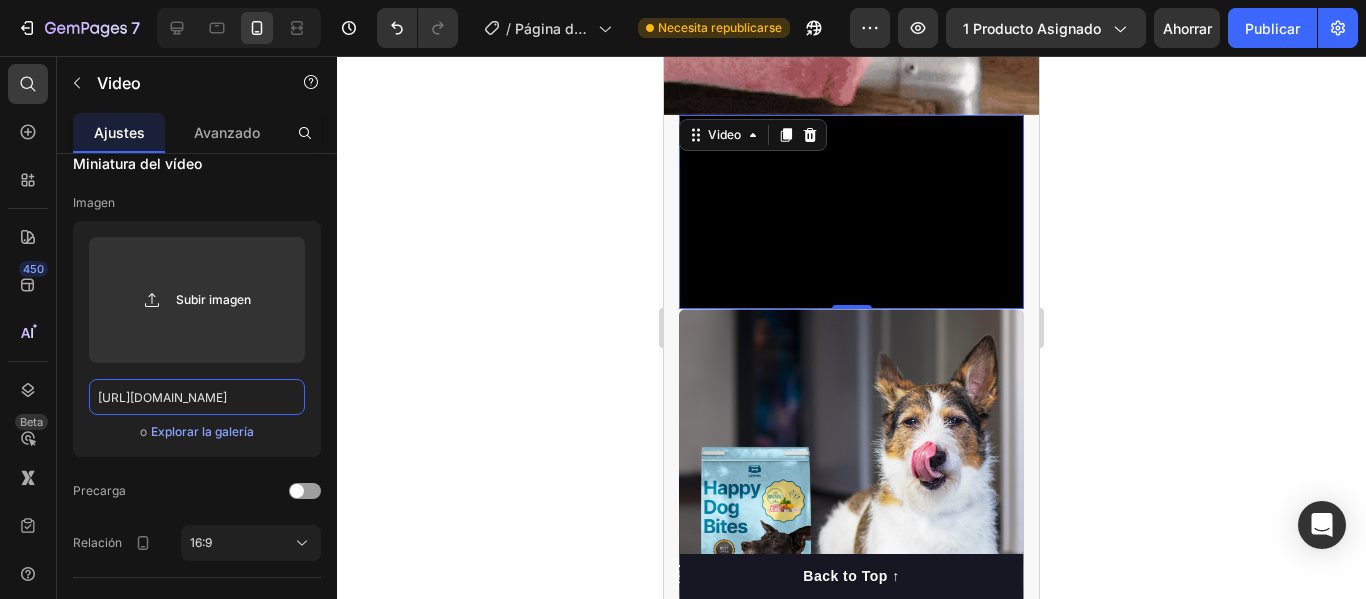 scroll, scrollTop: 0, scrollLeft: 1023, axis: horizontal 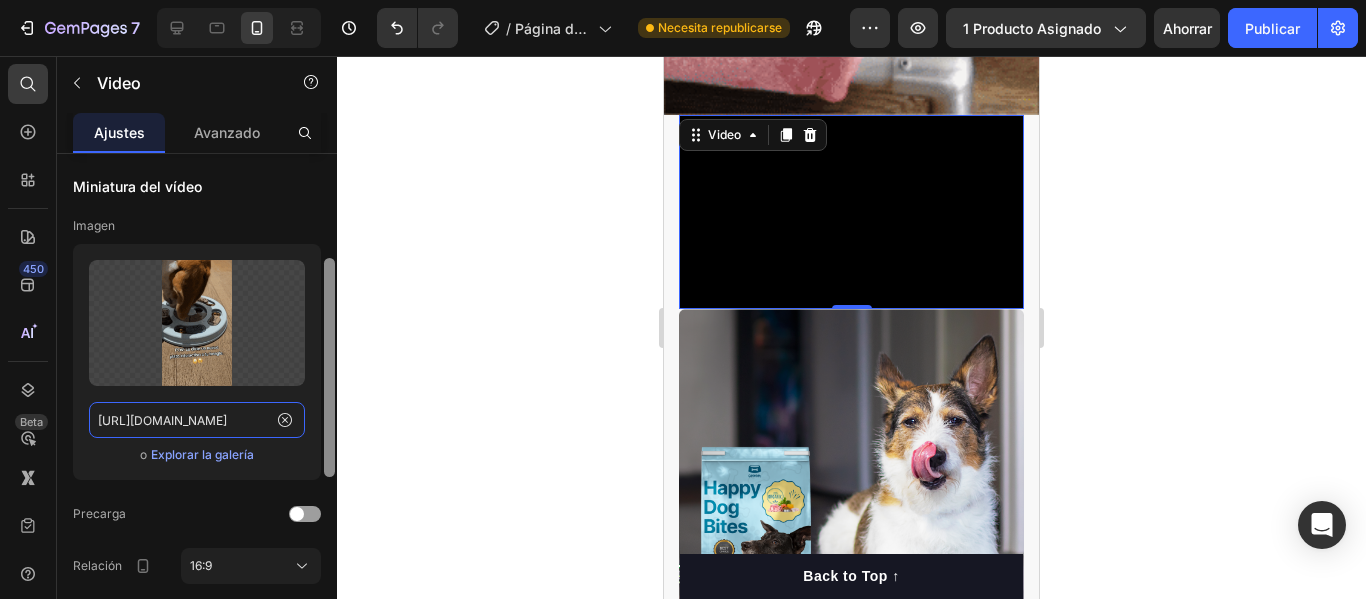 drag, startPoint x: 332, startPoint y: 387, endPoint x: 344, endPoint y: 375, distance: 16.970562 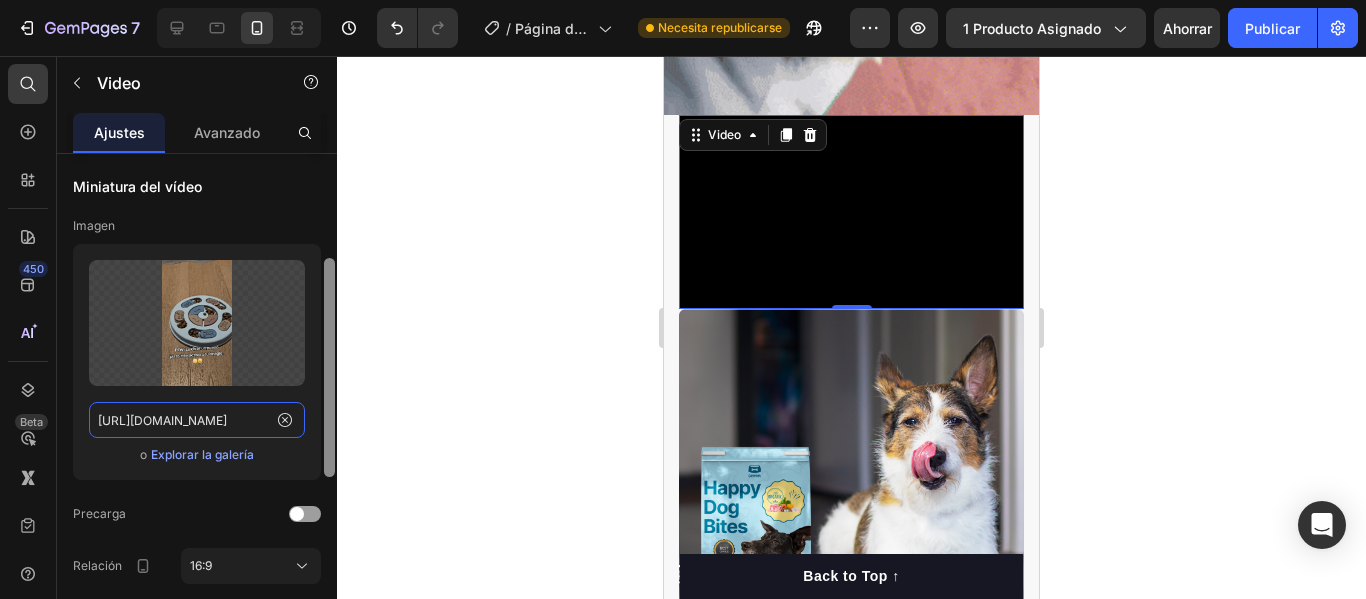 click on "7 / Página del producto - 9 de julio, 19:18:42 Necesita republicarse Avance 1 producto asignado Ahorrar Publicar 450 Beta video Secciones(1) Elementos(5) Aplicaciones(3) Medios de comunicación
Video
Banner de vídeo
Comparación de imágenes Impulsor de conversión
Ventana emergente Icono y línea
Línea Video Ajustes Avanzado URL del vídeo Fuente del vídeo Alojamiento de vídeos Enlace web Puedes subir videos a un servidor de hosting, por ejemplo, Shopify.    Más información. Miniatura del vídeo Imagen Subir imagen o Explorar la galería Precarga Relación 16:9 Opciones Reproducción automática Habilitar sonido Vídeo en bucle Hero Section" 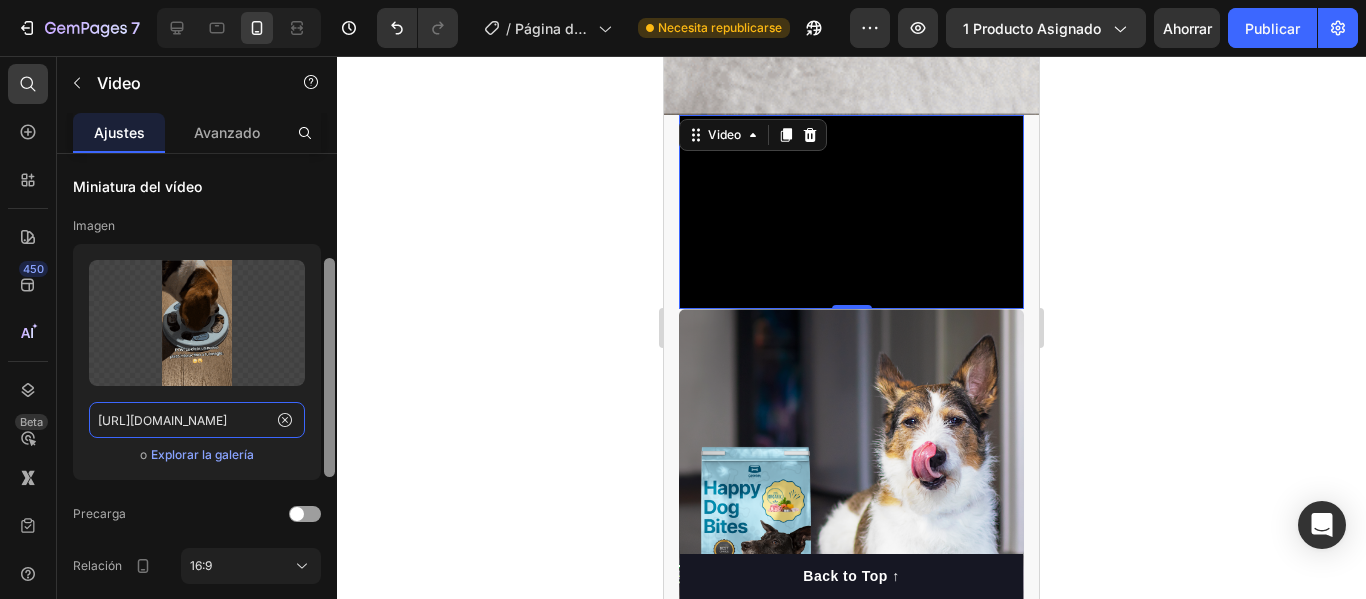 scroll, scrollTop: 243, scrollLeft: 0, axis: vertical 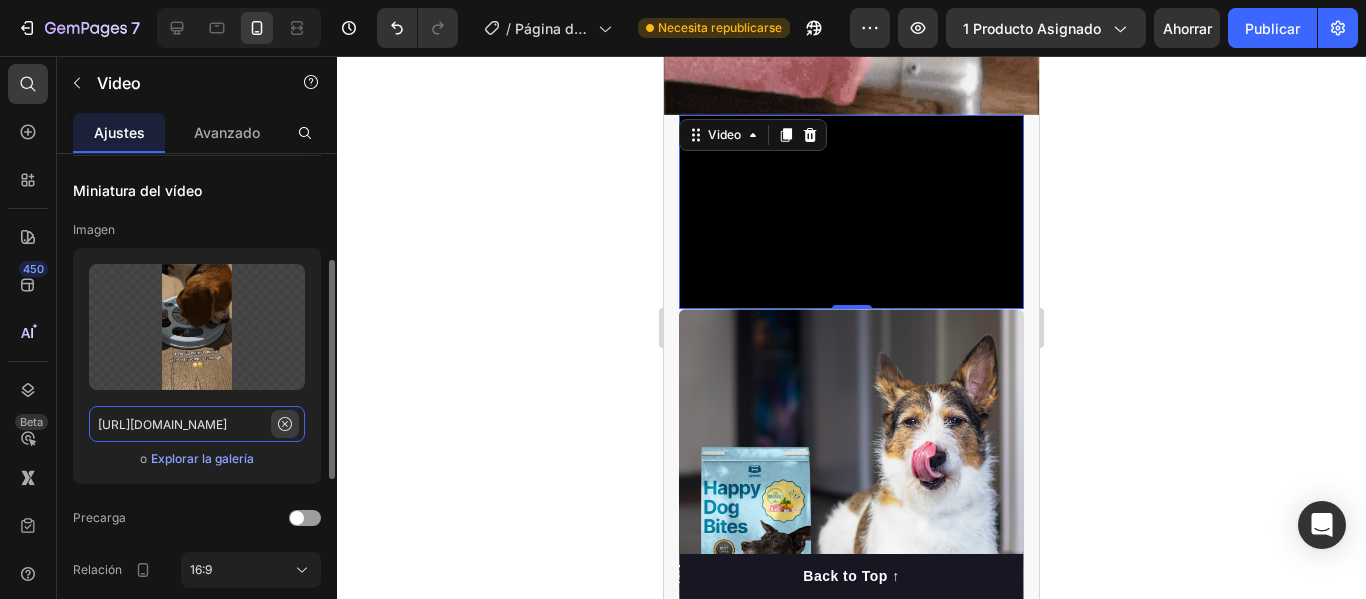 type on "https://media3.giphy.com/media/v1.Y2lkPTc5MGI3NjExaTlwY3RzYnQybGFyMG5xeWYwczg1cnM5ODcwNXZuM3ozcDl2ZmcyayZlcD12MV9pbnRlcm5hbF9naWZfYnlfaWQmY3Q9Zw/IbJm0iyH3jATSfSv0h/giphy.gif" 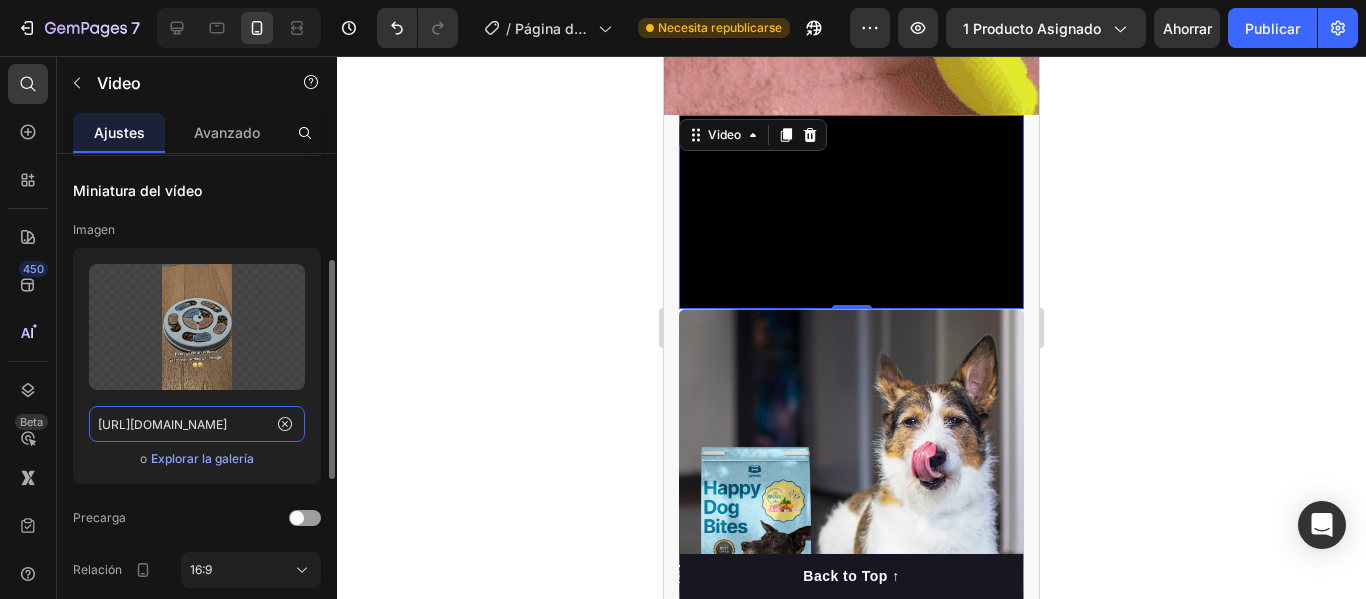 click on "https://media3.giphy.com/media/v1.Y2lkPTc5MGI3NjExaTlwY3RzYnQybGFyMG5xeWYwczg1cnM5ODcwNXZuM3ozcDl2ZmcyayZlcD12MV9pbnRlcm5hbF9naWZfYnlfaWQmY3Q9Zw/IbJm0iyH3jATSfSv0h/giphy.gif" 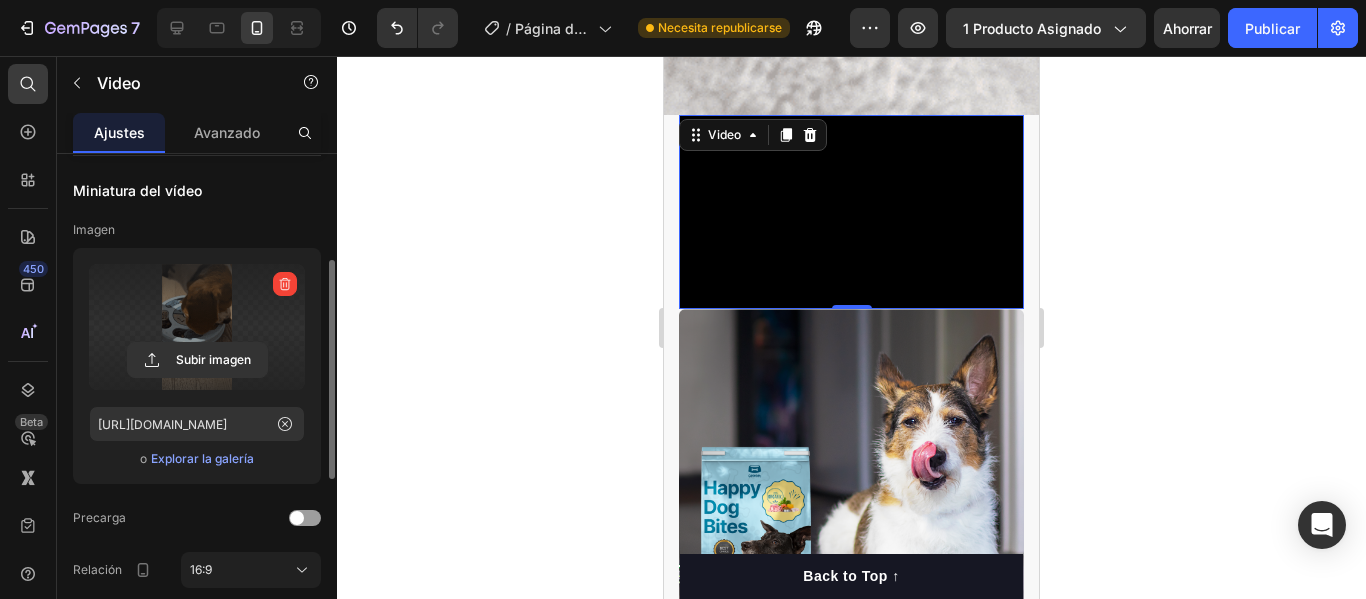 scroll, scrollTop: 0, scrollLeft: 0, axis: both 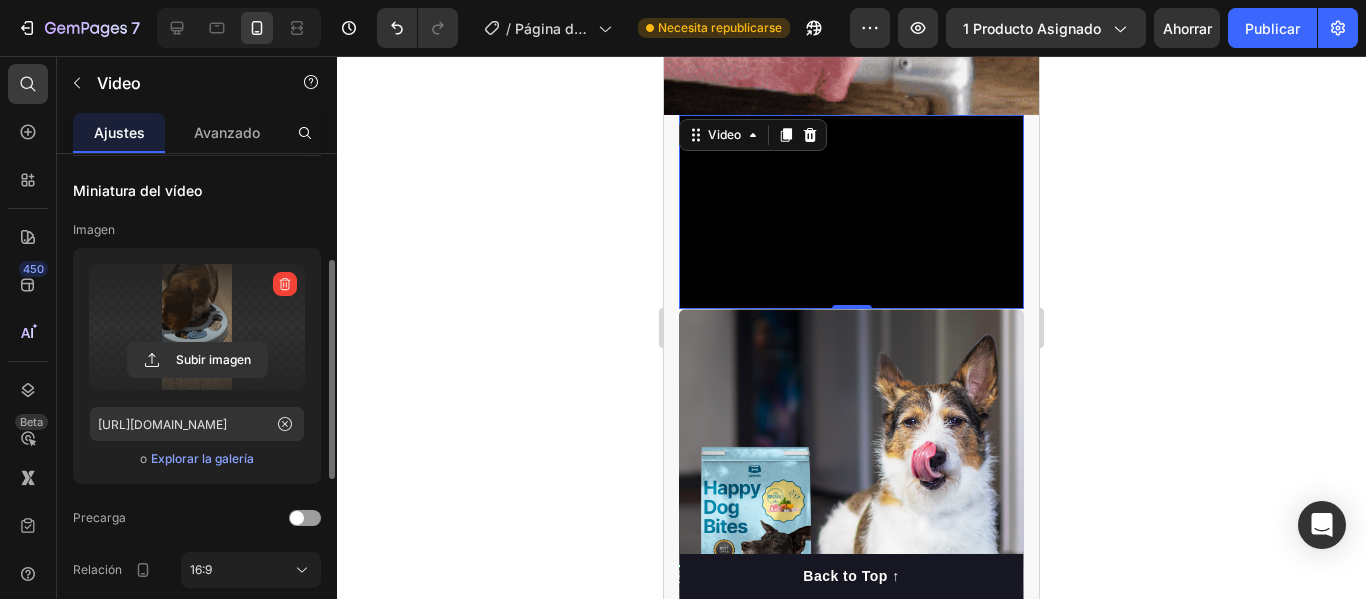 click at bounding box center [285, 284] 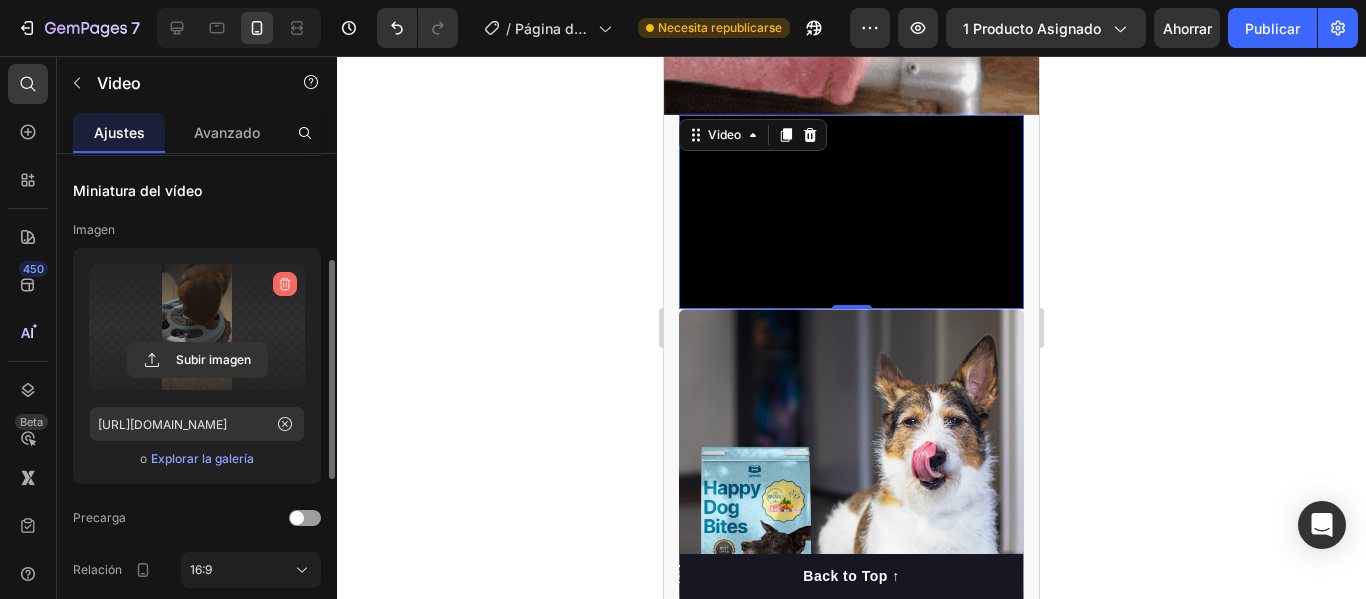 click 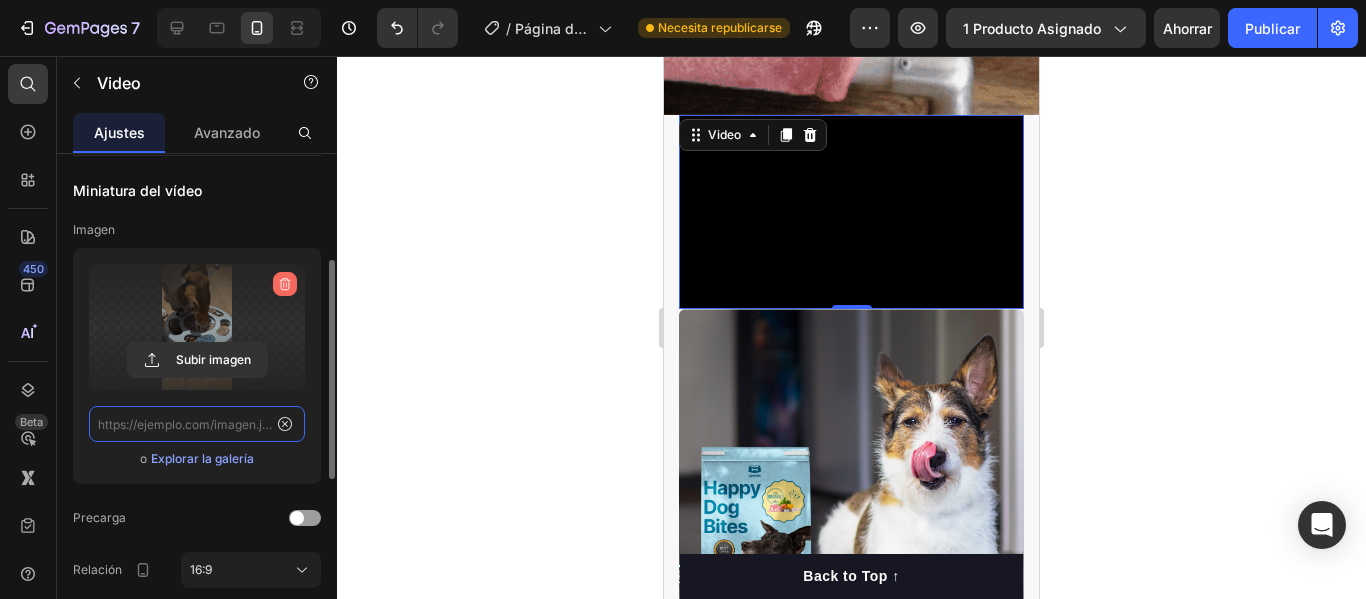 scroll, scrollTop: 0, scrollLeft: 0, axis: both 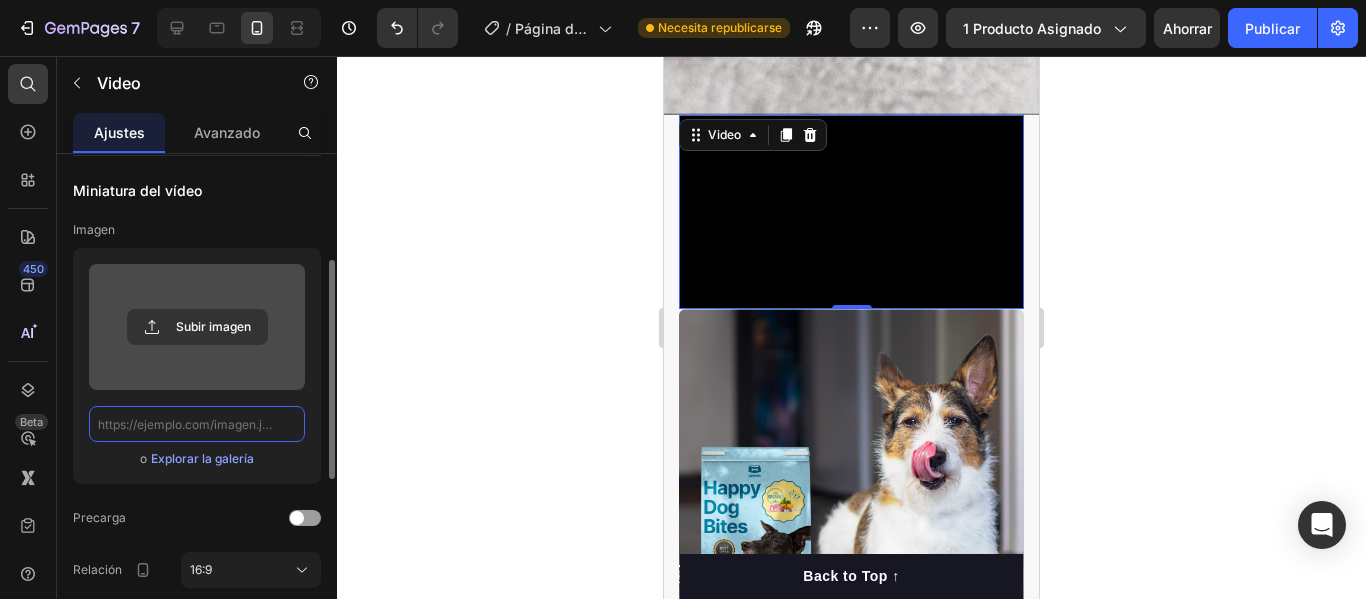 click 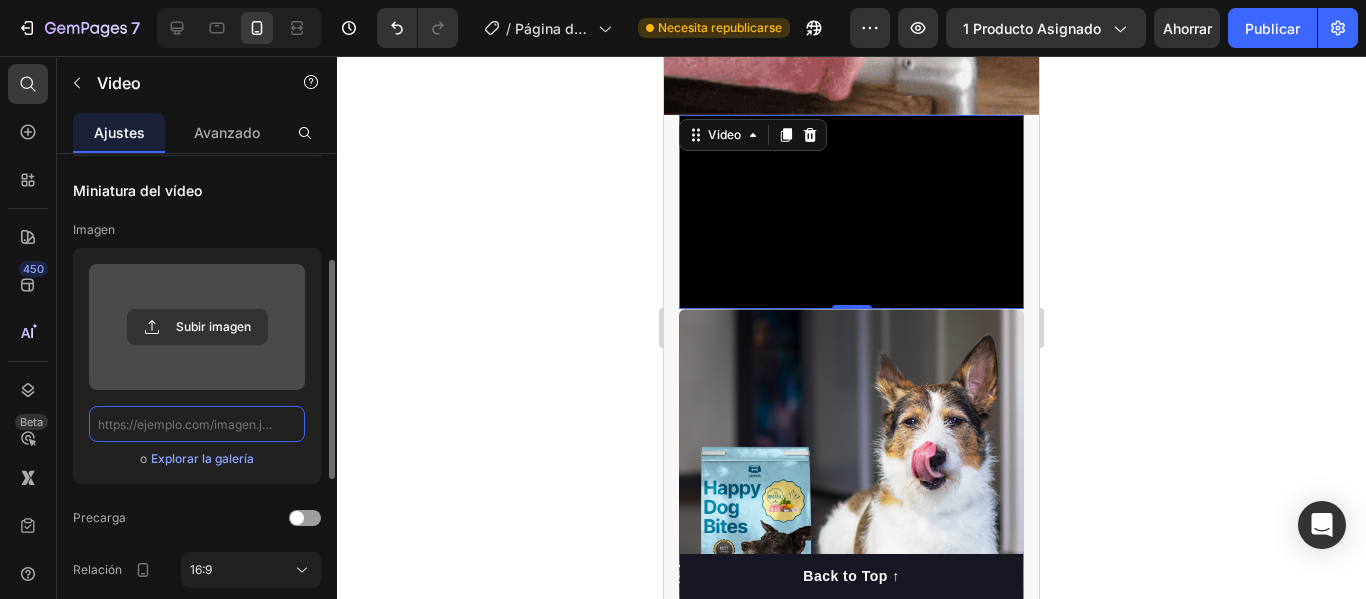 paste on "https://media3.giphy.com/media/v1.Y2lkPTc5MGI3NjExaTlwY3RzYnQybGFyMG5xeWYwczg1cnM5ODcwNXZuM3ozcDl2ZmcyayZlcD12MV9pbnRlcm5hbF9naWZfYnlfaWQmY3Q9Zw/IbJm0iyH3jATSfSv0h/giphy.gif" 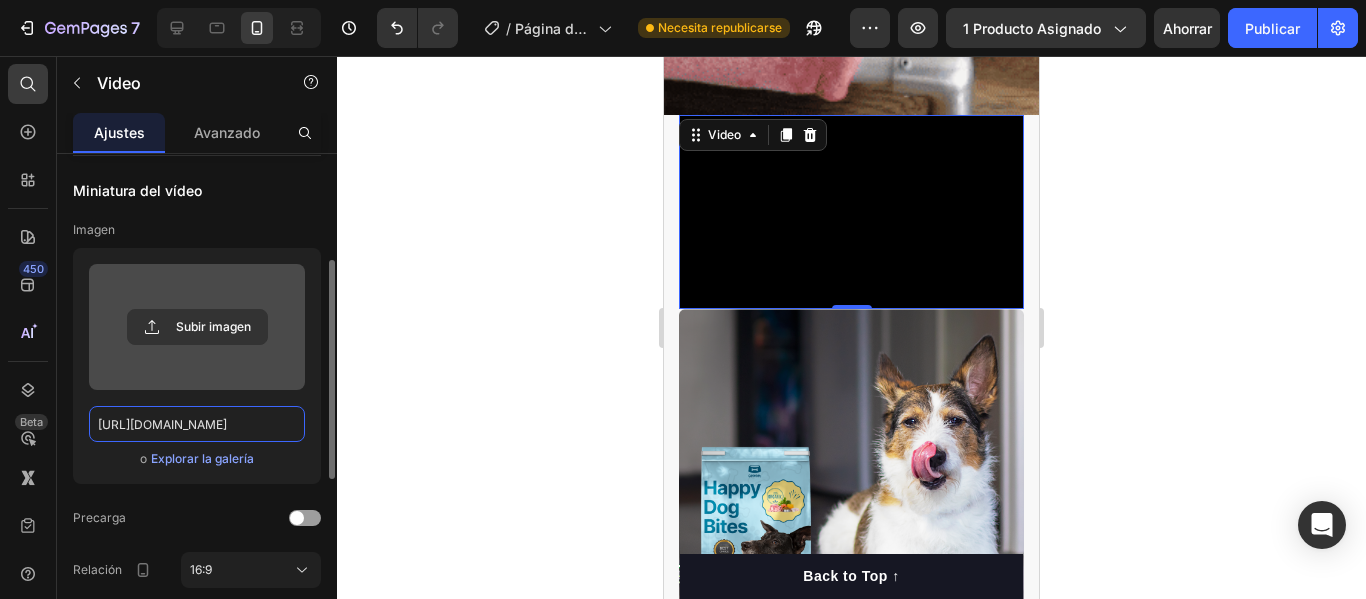 scroll, scrollTop: 0, scrollLeft: 1023, axis: horizontal 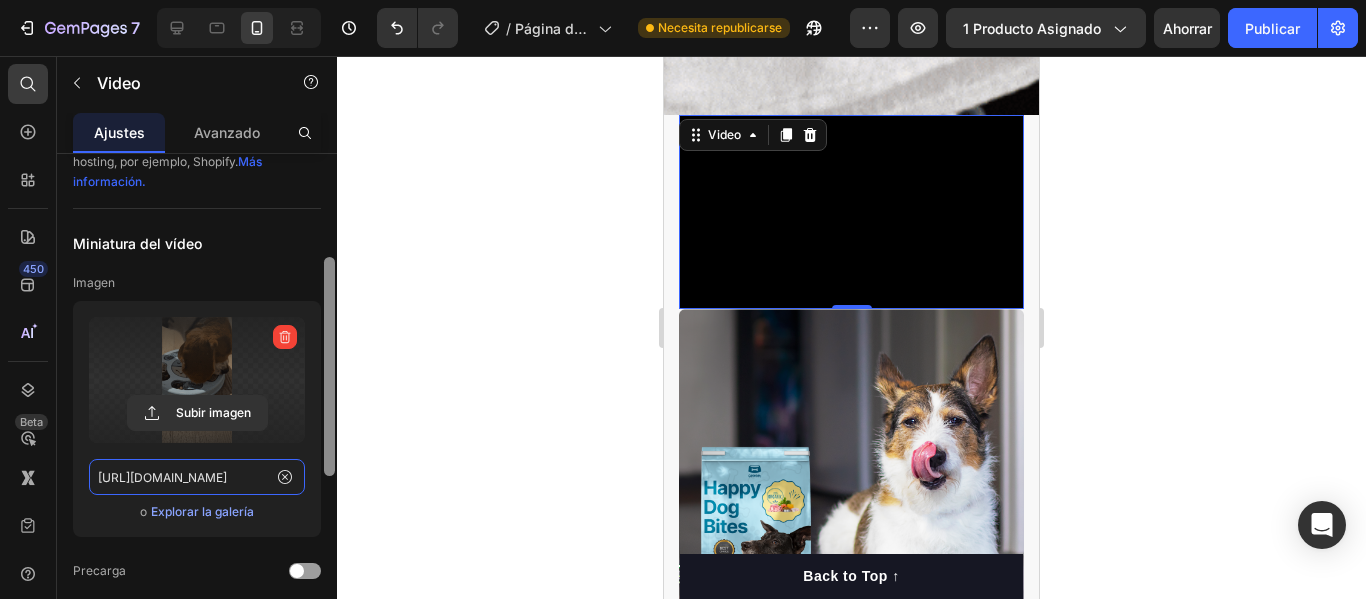 drag, startPoint x: 327, startPoint y: 372, endPoint x: 345, endPoint y: 349, distance: 29.206163 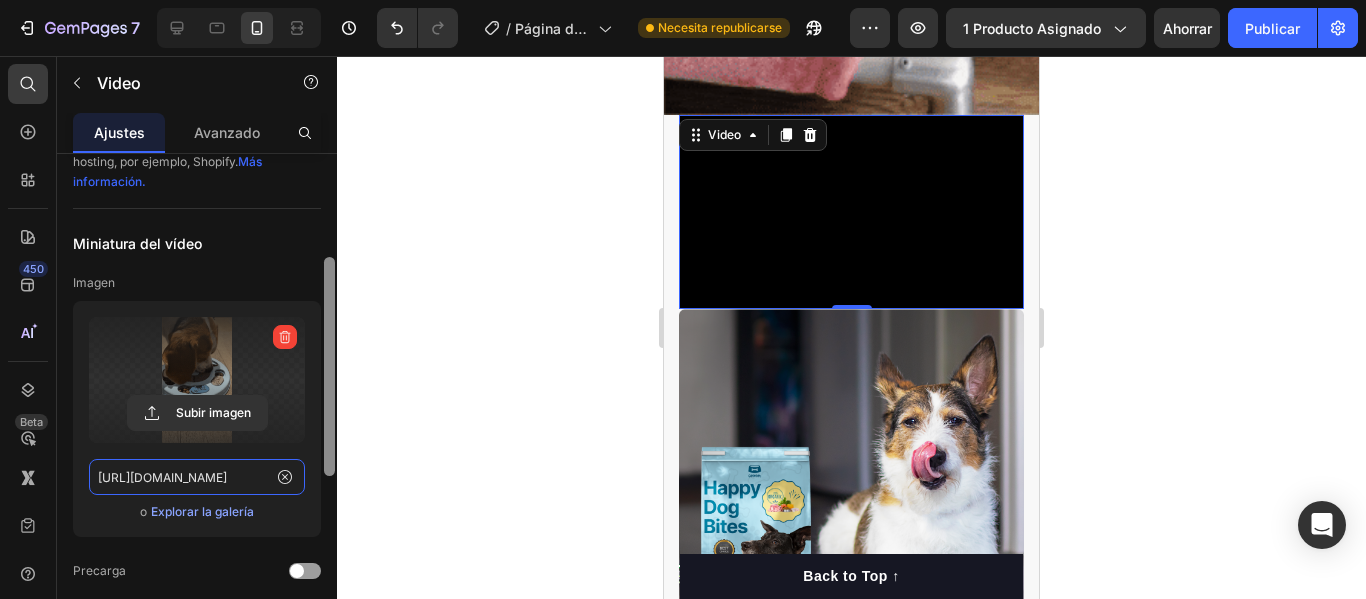 click on "7 / Página del producto - 9 de julio, 19:18:42 Necesita republicarse Avance 1 producto asignado Ahorrar Publicar 450 Beta video Secciones(1) Elementos(5) Aplicaciones(3) Medios de comunicación
Video
Banner de vídeo
Comparación de imágenes Impulsor de conversión
Ventana emergente Icono y línea
Línea Video Ajustes Avanzado URL del vídeo Fuente del vídeo Alojamiento de vídeos Enlace web Puedes subir videos a un servidor de hosting, por ejemplo, Shopify.    Más información. Miniatura del vídeo Imagen Subir imagen o Explorar la galería Precarga Relación 16:9 Opciones Reproducción automática Habilitar sonido Vídeo en bucle Hero Section" 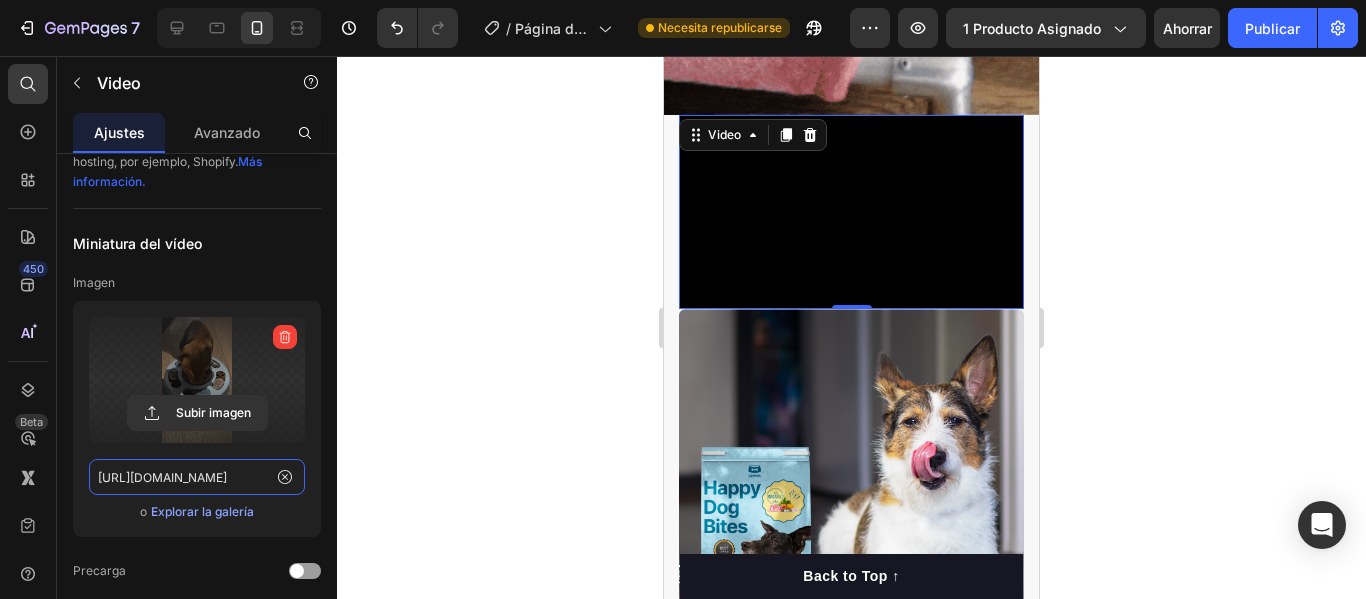 type on "https://media3.giphy.com/media/v1.Y2lkPTc5MGI3NjExaTlwY3RzYnQybGFyMG5xeWYwczg1cnM5ODcwNXZuM3ozcDl2ZmcyayZlcD12MV9pbnRlcm5hbF9naWZfYnlfaWQmY3Q9Zw/IbJm0iyH3jATSfSv0h/giphy.gif" 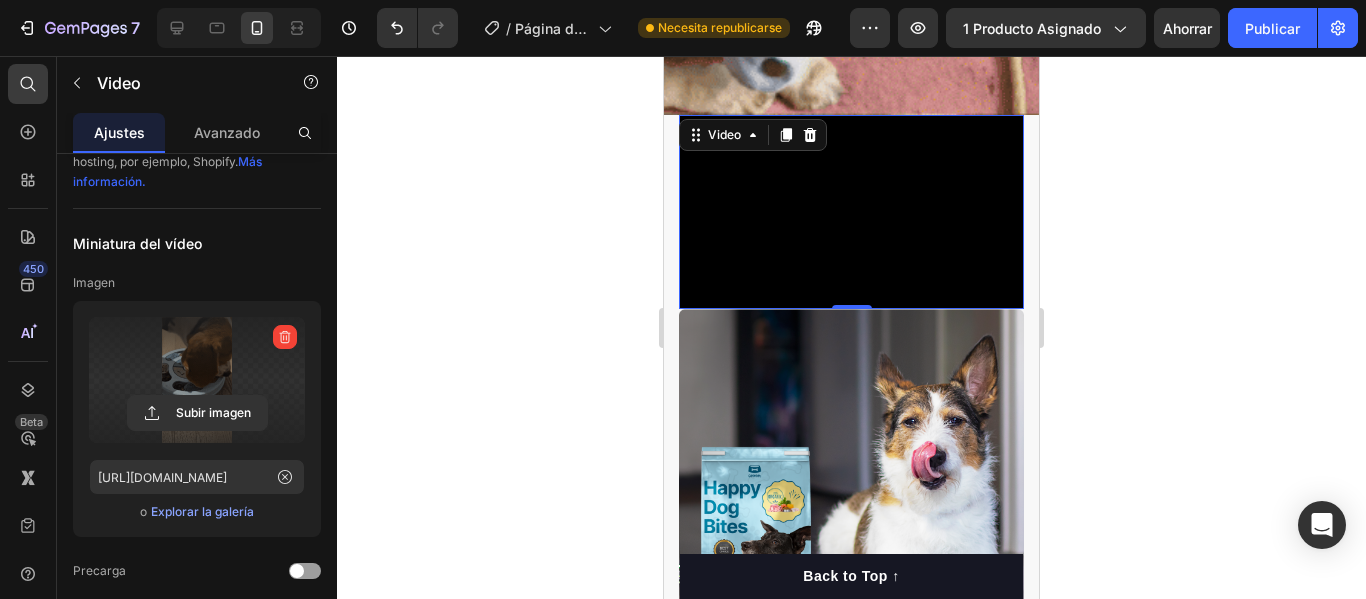 scroll, scrollTop: 0, scrollLeft: 0, axis: both 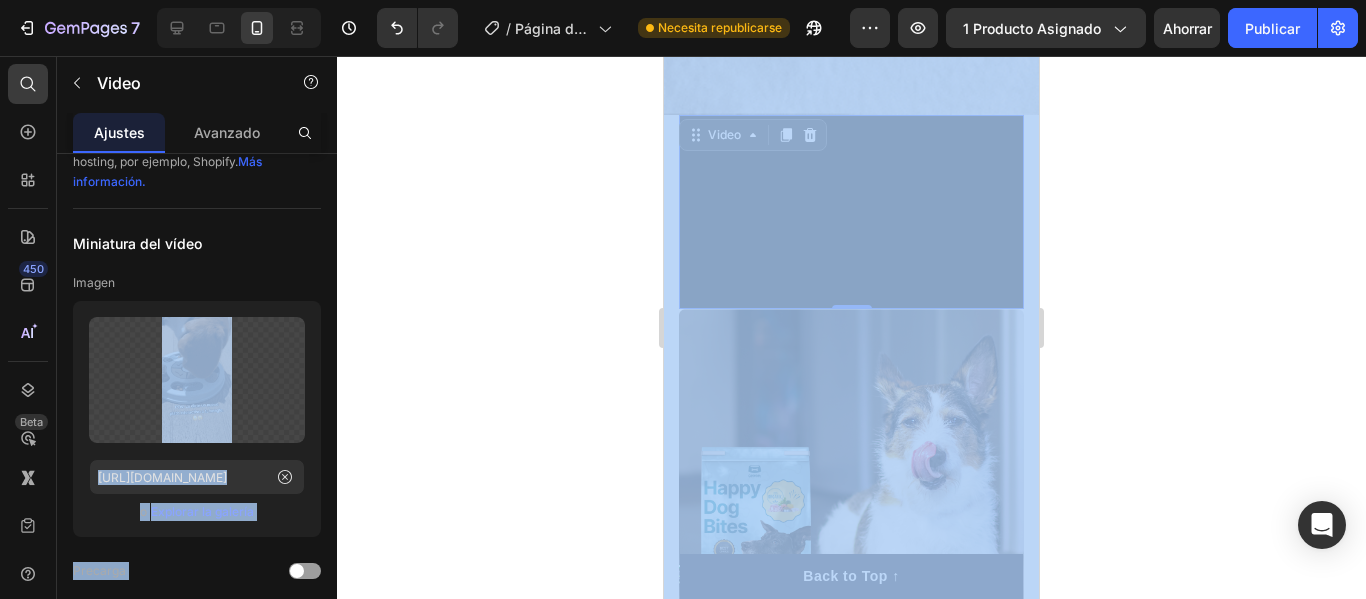 drag, startPoint x: 861, startPoint y: 423, endPoint x: 727, endPoint y: 159, distance: 296.0608 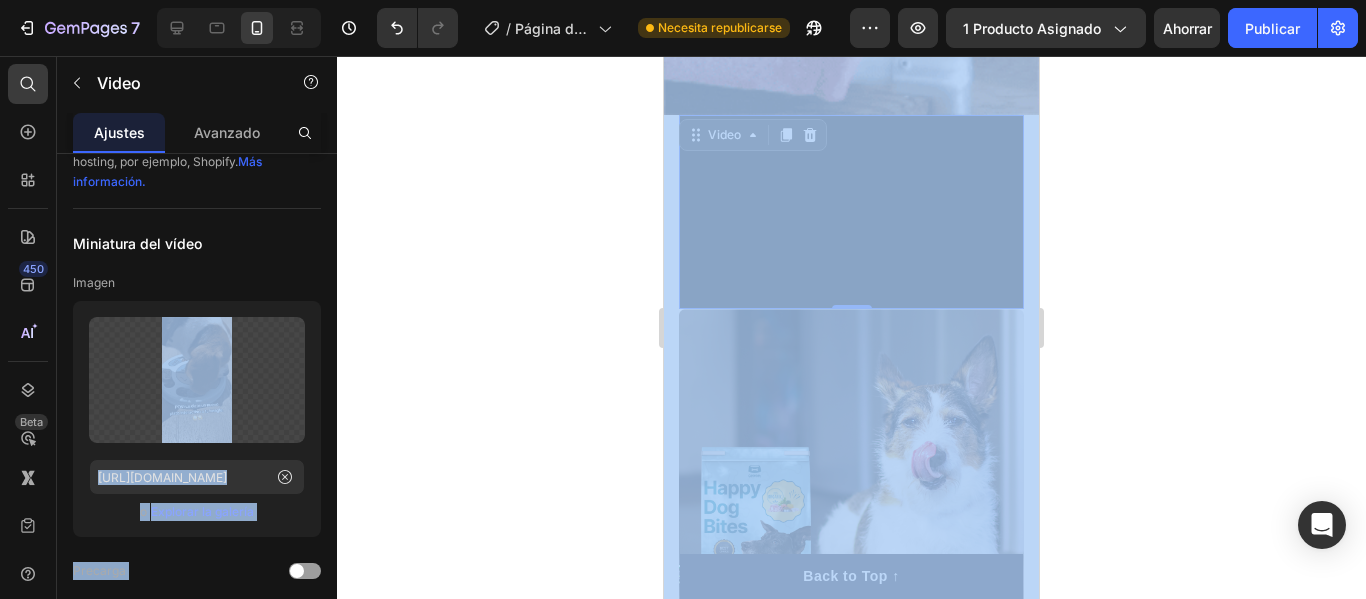 click 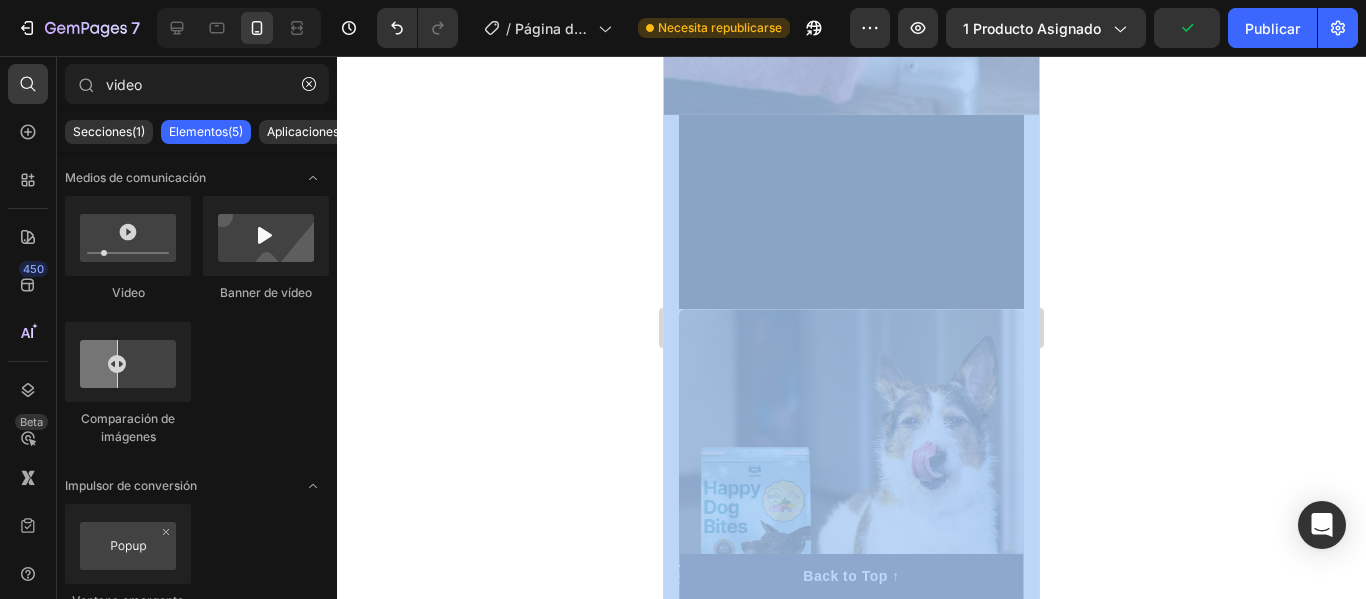 click 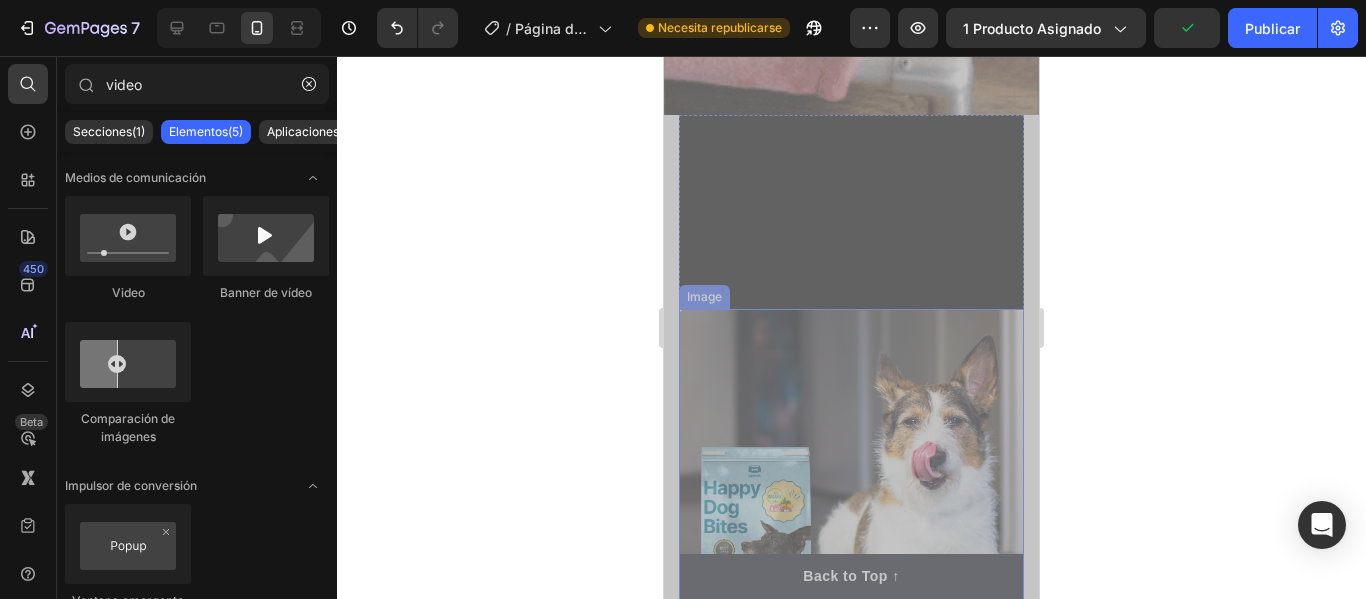 click at bounding box center (851, 481) 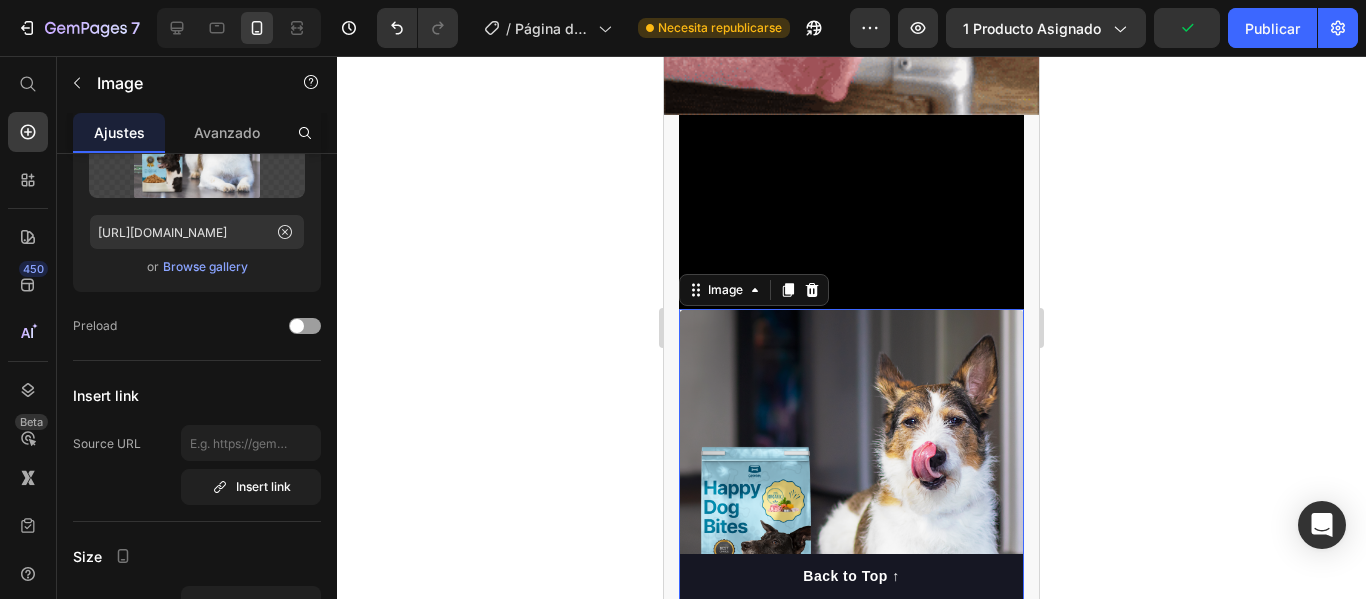 scroll, scrollTop: 0, scrollLeft: 0, axis: both 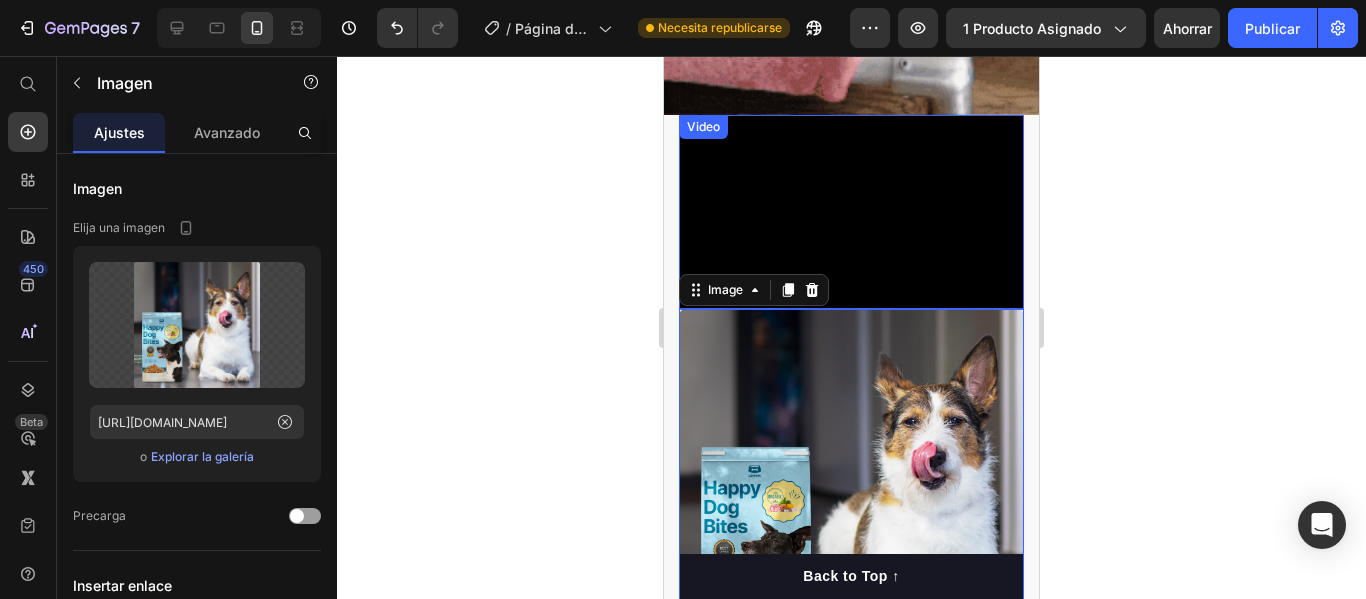 click on "Video" at bounding box center [851, 212] 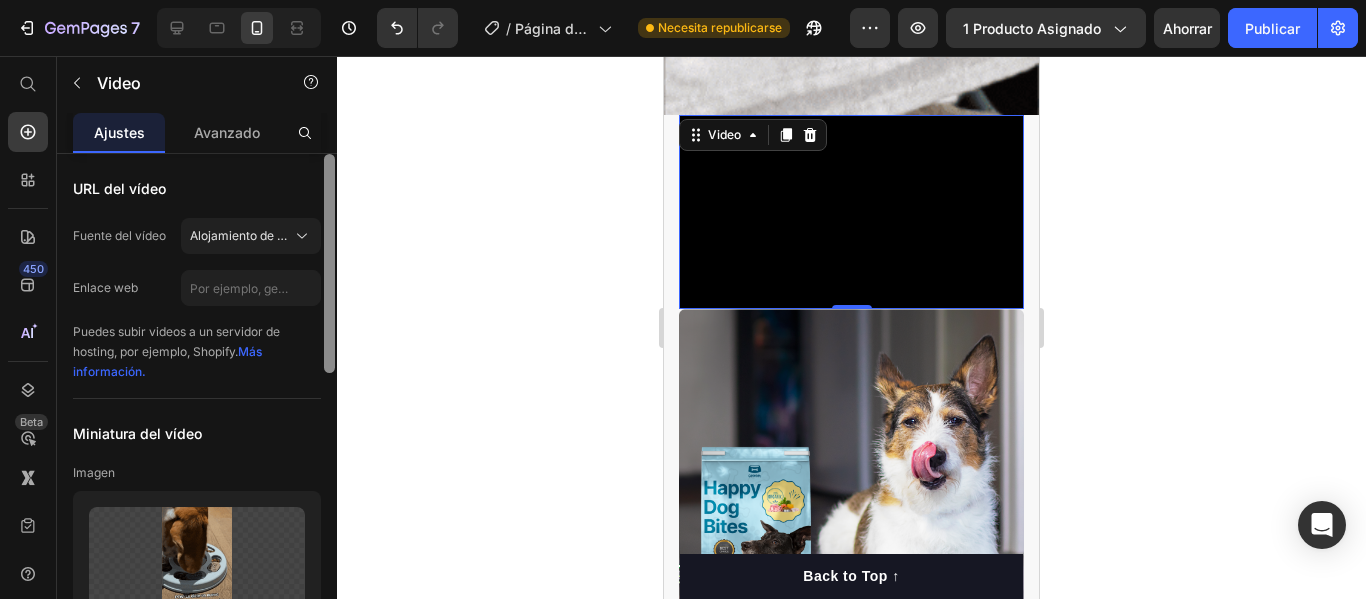 click at bounding box center (329, 263) 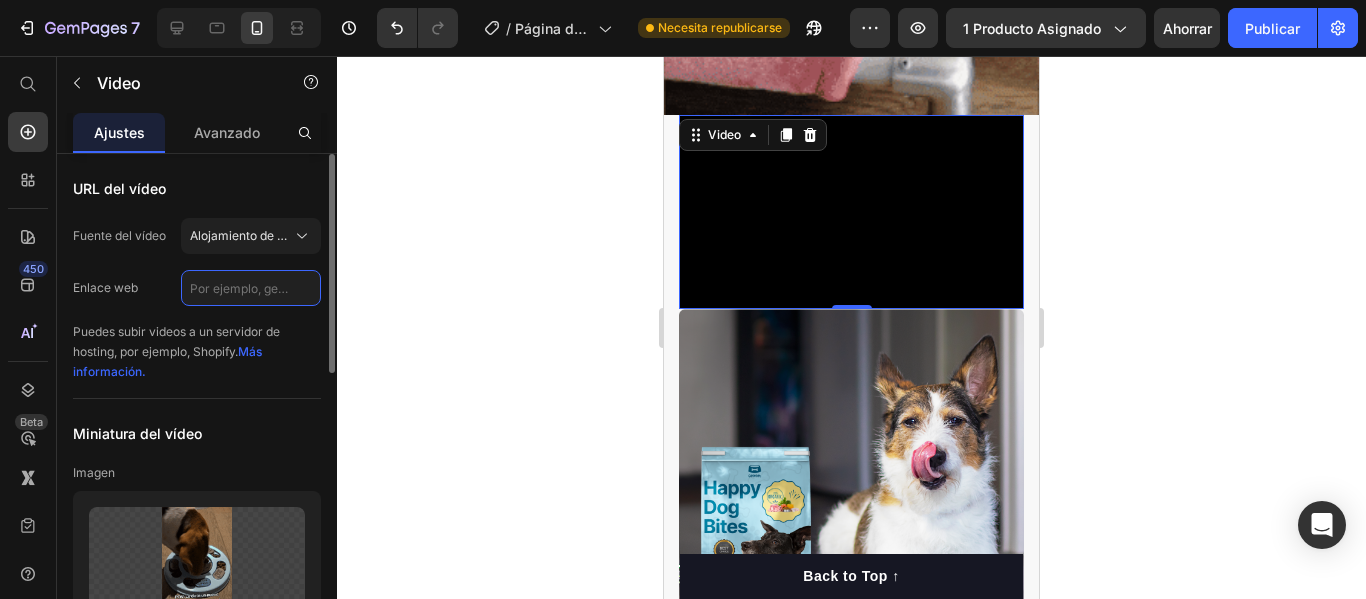 click 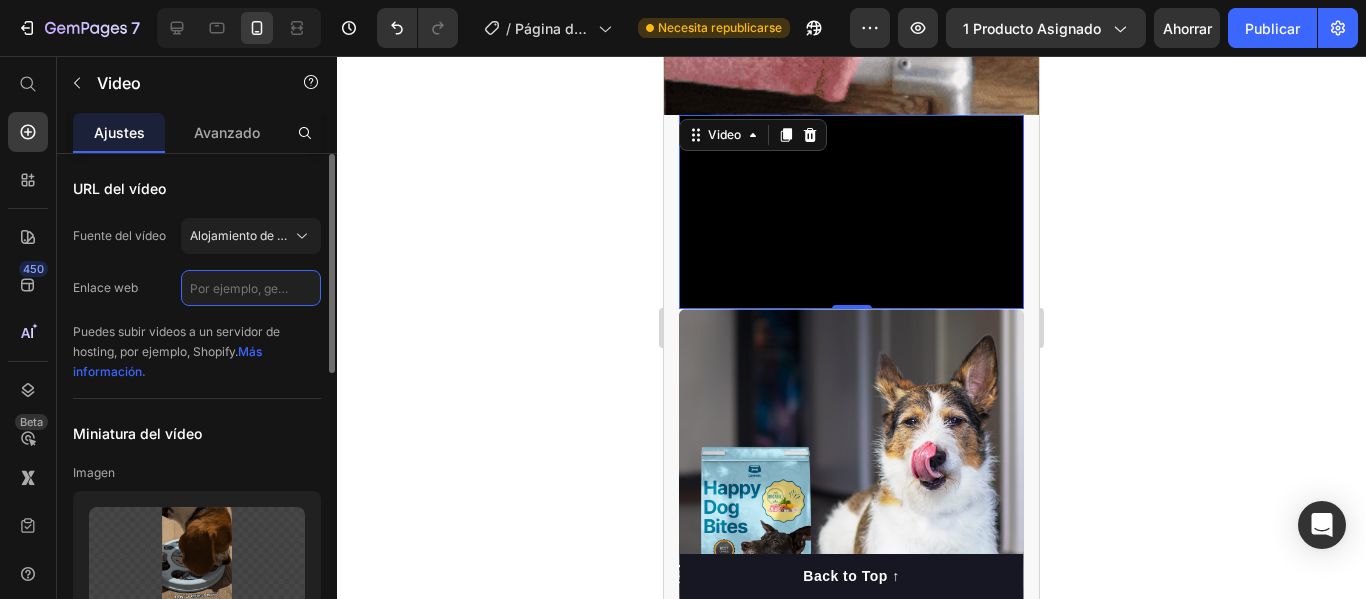 paste on "https://media3.giphy.com/media/v1.Y2lkPTc5MGI3NjExaTlwY3RzYnQybGFyMG5xeWYwczg1cnM5ODcwNXZuM3ozcDl2ZmcyayZlcD12MV9pbnRlcm5hbF9naWZfYnlfaWQmY3Q9Zw/IbJm0iyH3jATSfSv0h/giphy.gif" 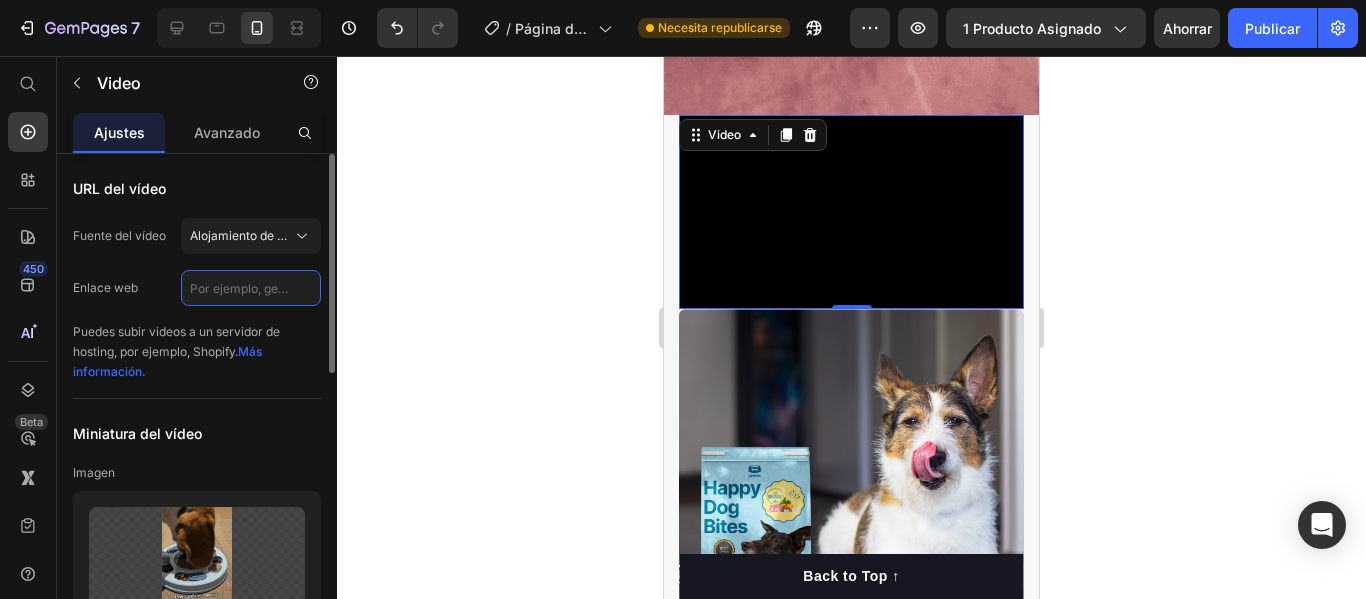 type on "https://media3.giphy.com/media/v1.Y2lkPTc5MGI3NjExaTlwY3RzYnQybGFyMG5xeWYwczg1cnM5ODcwNXZuM3ozcDl2ZmcyayZlcD12MV9pbnRlcm5hbF9naWZfYnlfaWQmY3Q9Zw/IbJm0iyH3jATSfSv0h/giphy.gif" 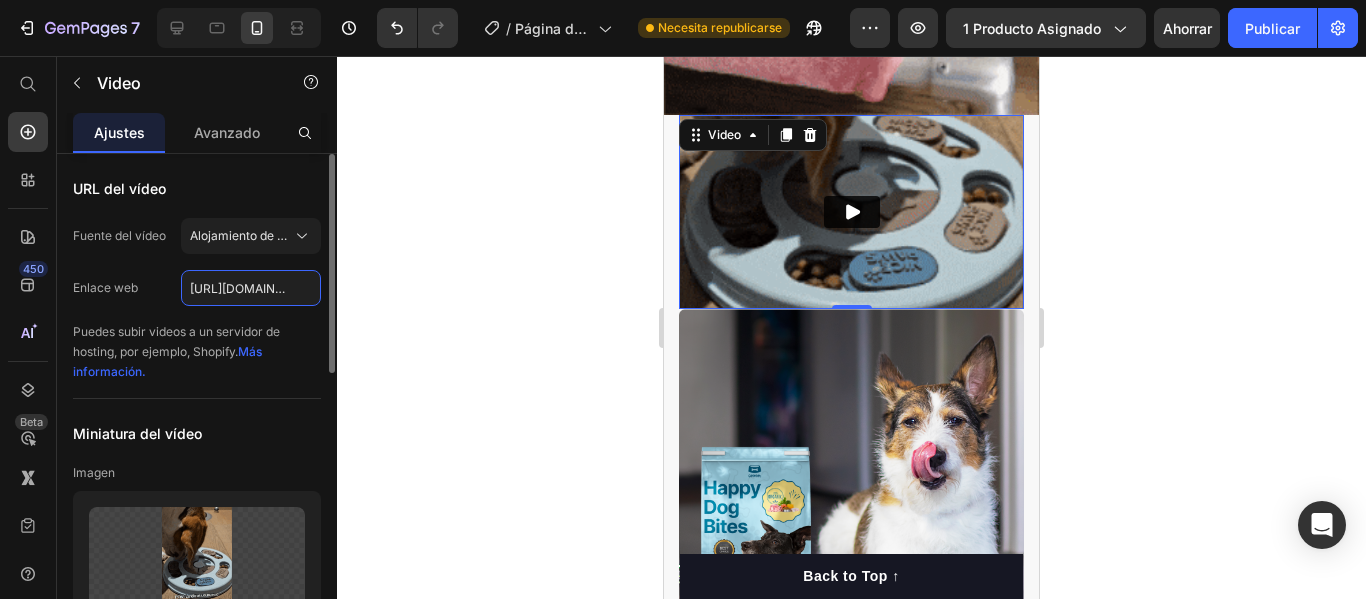 scroll, scrollTop: 0, scrollLeft: 1099, axis: horizontal 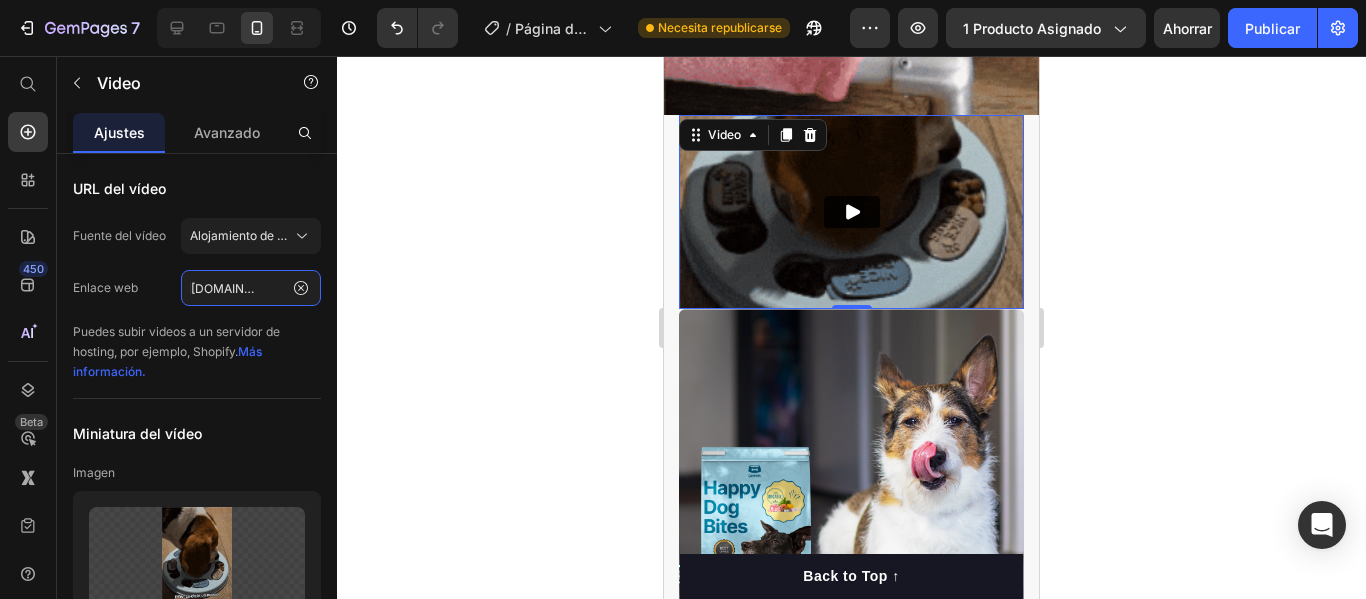 type 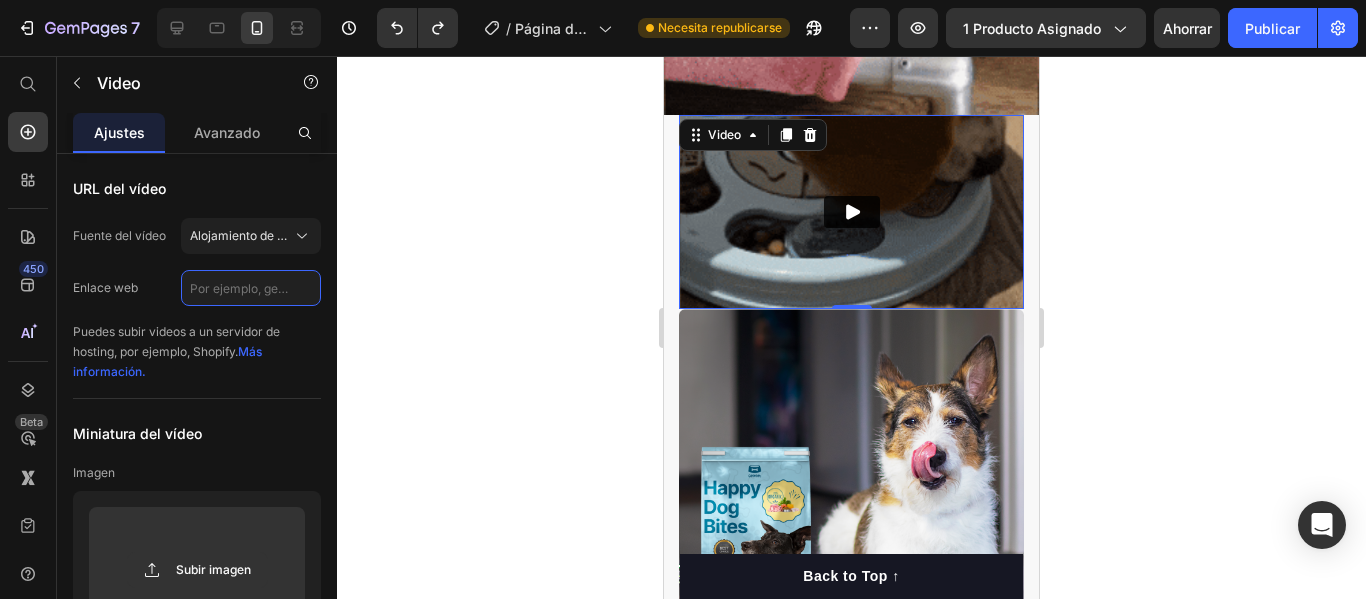 scroll, scrollTop: 0, scrollLeft: 0, axis: both 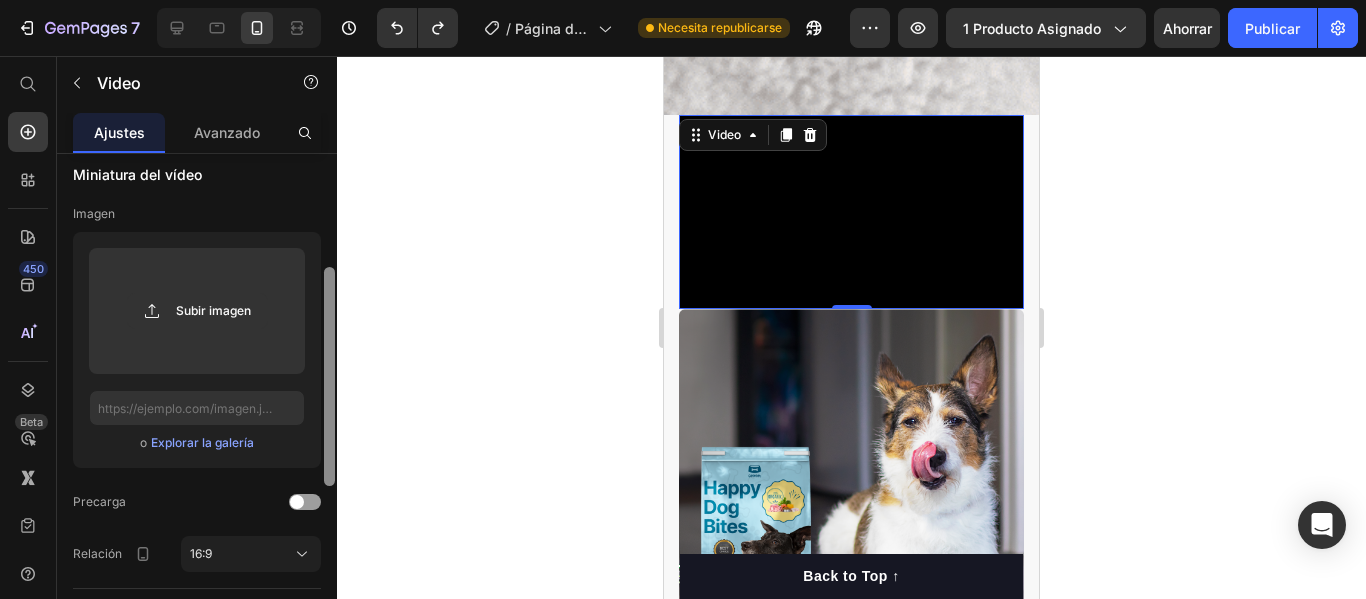 drag, startPoint x: 332, startPoint y: 268, endPoint x: 344, endPoint y: 381, distance: 113.63538 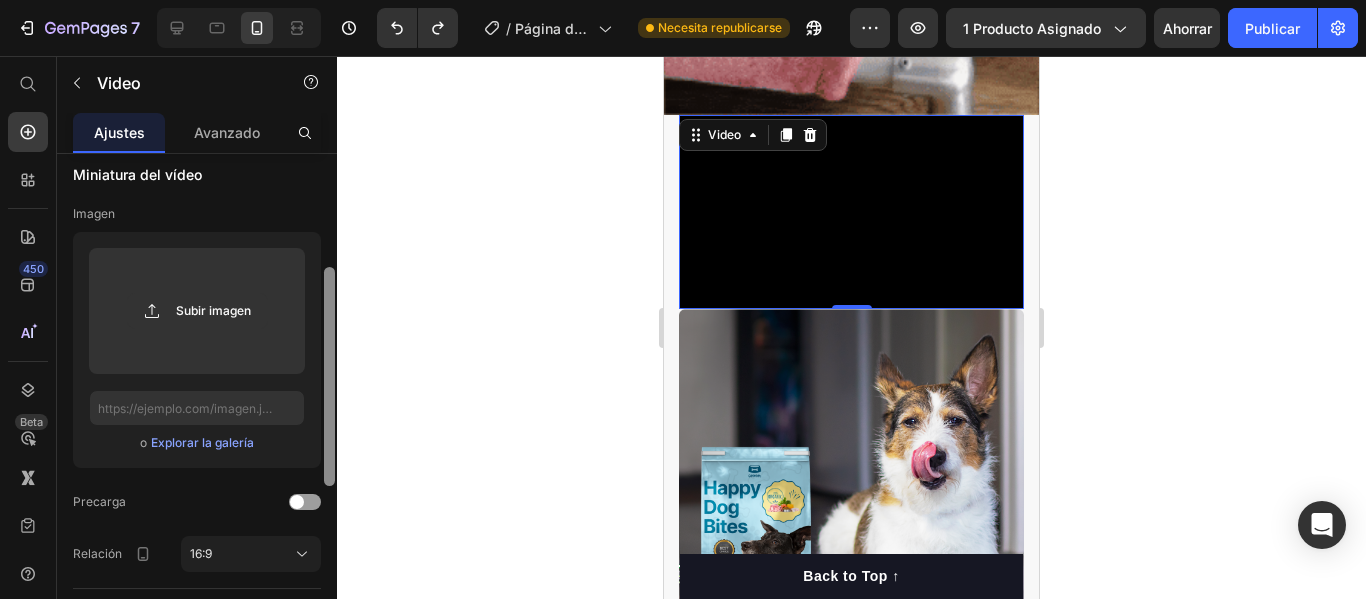 click on "7 / Página del producto - 9 de julio, 19:18:42 Necesita republicarse Avance 1 producto asignado Ahorrar Publicar 450 Beta Empezar con Secciones Elementos Sección de héroes Detalle del producto Marcas Insignias de confianza Garantizar Desglose del producto Cómo utilizar Testimonios Comparar Manojo Preguntas frecuentes Prueba social Historia de la marca Lista de productos Recopilación Lista de blogs Contacto Sticky Añadir al carrito Pie de página personalizado Explorar la biblioteca 450 Disposición
Fila
Fila
Fila
Fila Texto
Título
Bloque de texto Botón
Botón
Botón" 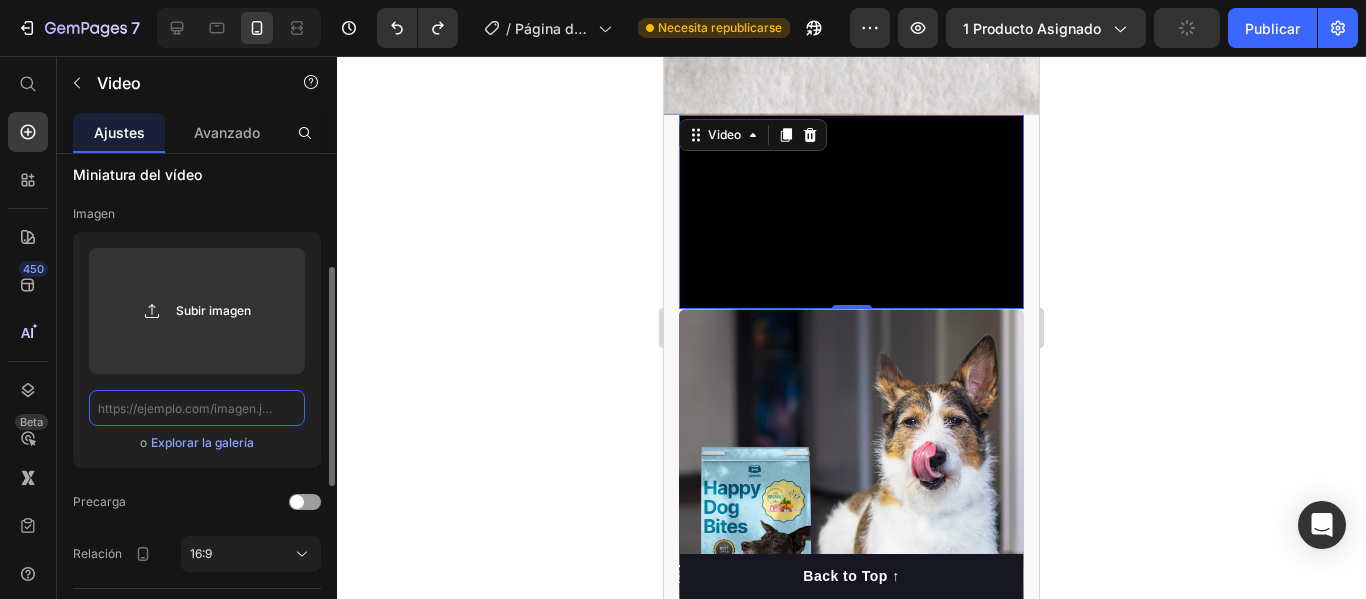 click 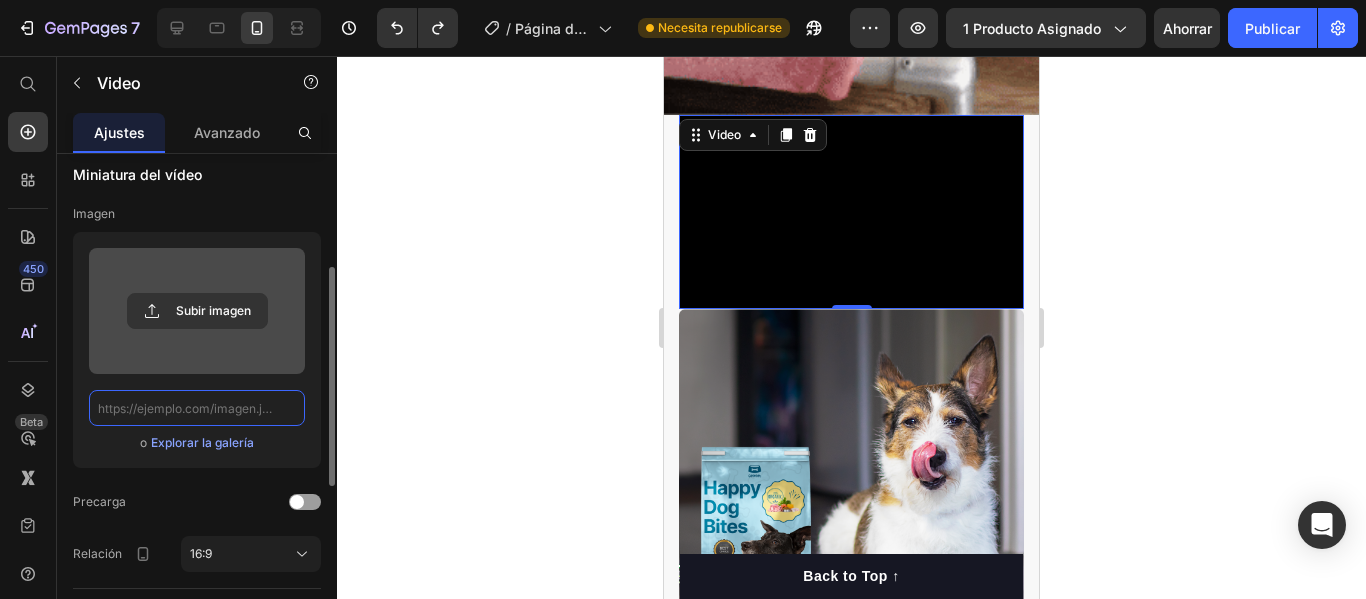 paste on "https://media3.giphy.com/media/v1.Y2lkPTc5MGI3NjExaTlwY3RzYnQybGFyMG5xeWYwczg1cnM5ODcwNXZuM3ozcDl2ZmcyayZlcD12MV9pbnRlcm5hbF9naWZfYnlfaWQmY3Q9Zw/IbJm0iyH3jATSfSv0h/giphy.gif" 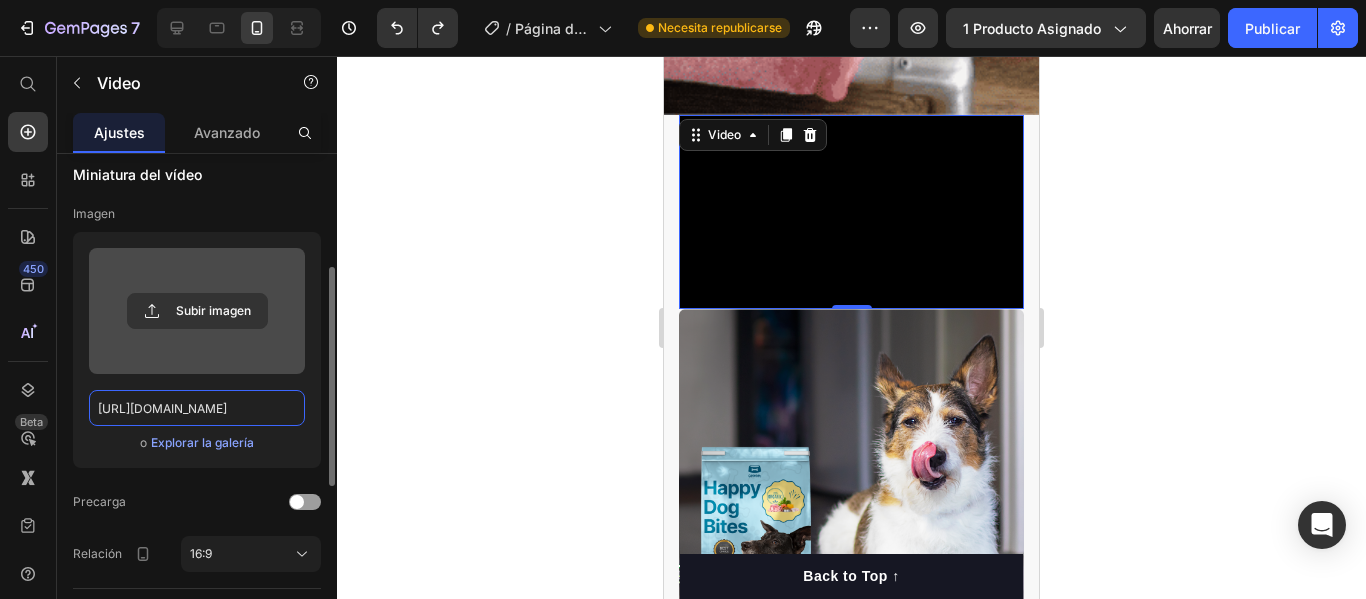 scroll, scrollTop: 0, scrollLeft: 1023, axis: horizontal 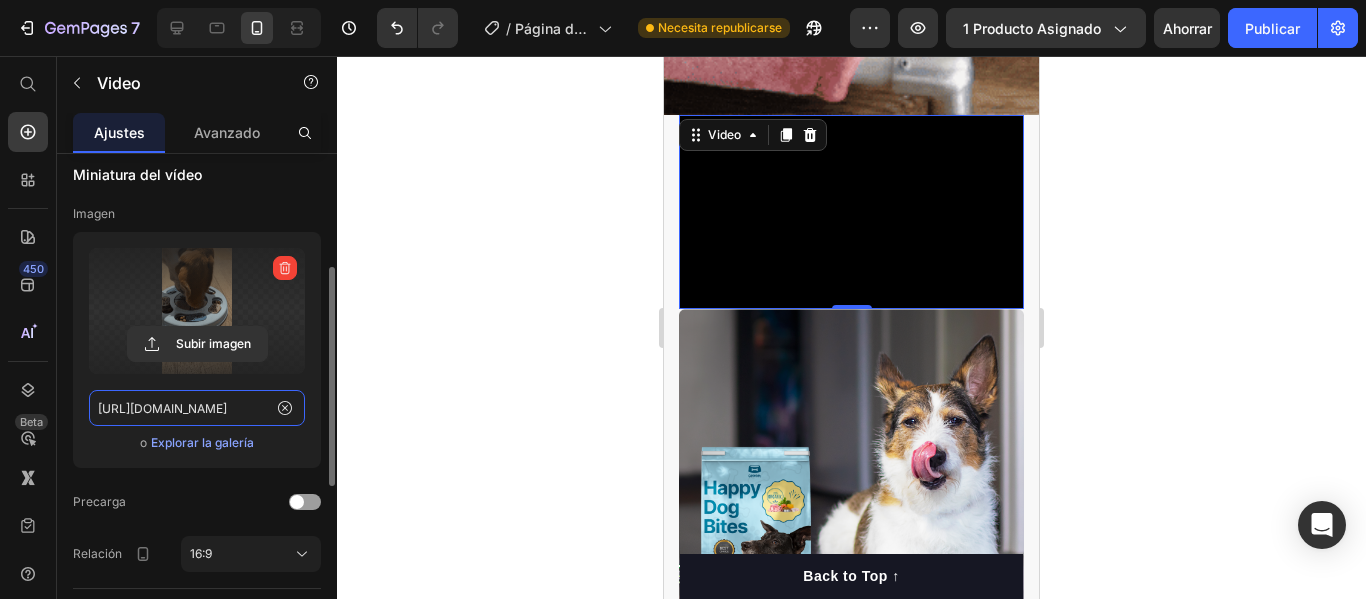 type on "https://media3.giphy.com/media/v1.Y2lkPTc5MGI3NjExaTlwY3RzYnQybGFyMG5xeWYwczg1cnM5ODcwNXZuM3ozcDl2ZmcyayZlcD12MV9pbnRlcm5hbF9naWZfYnlfaWQmY3Q9Zw/IbJm0iyH3jATSfSv0h/giphy.gif" 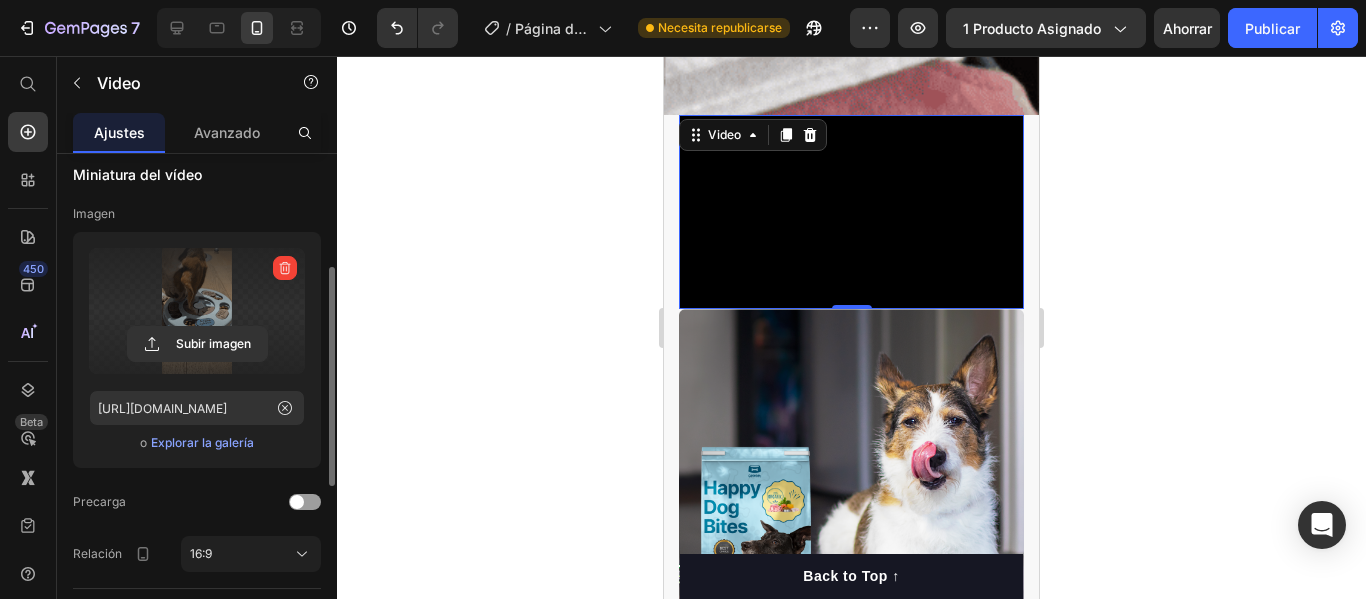 scroll, scrollTop: 0, scrollLeft: 0, axis: both 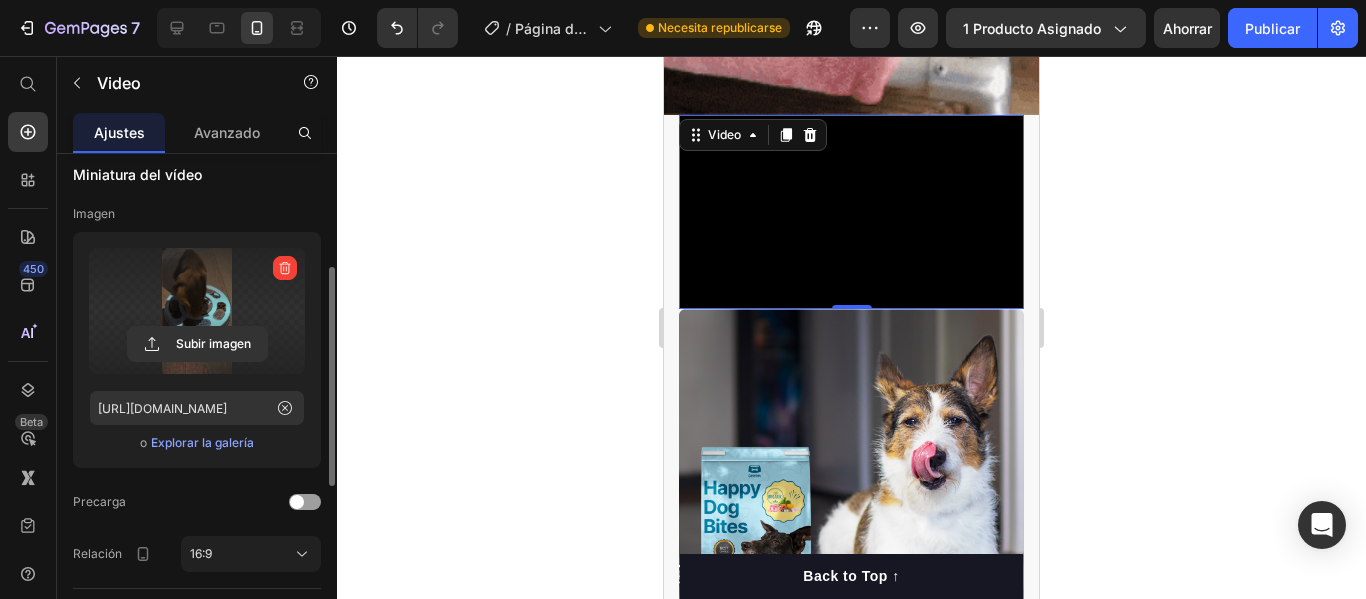 click on "Explorar la galería" at bounding box center [202, 442] 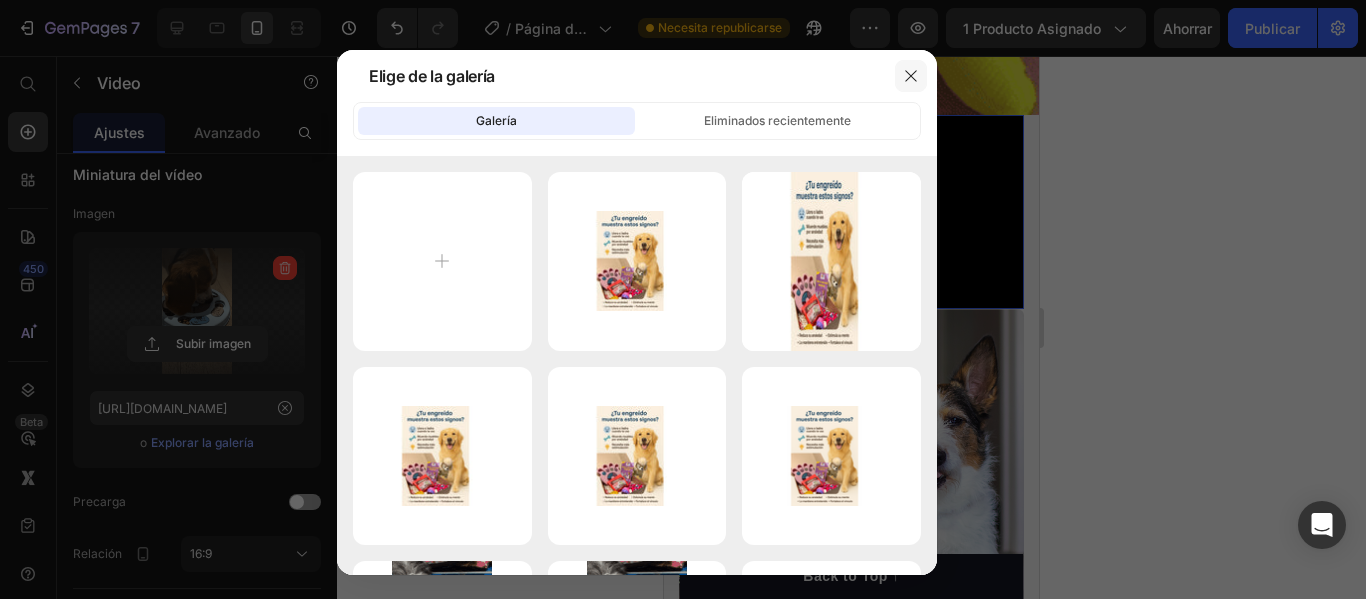 click 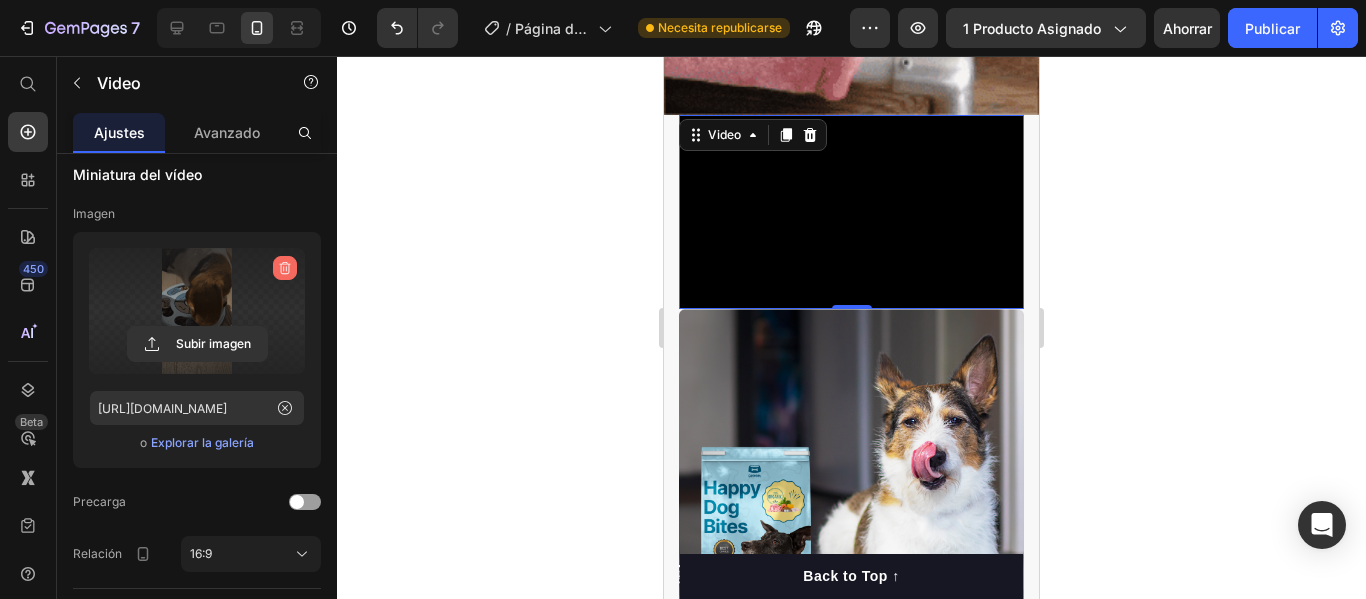 click at bounding box center (285, 268) 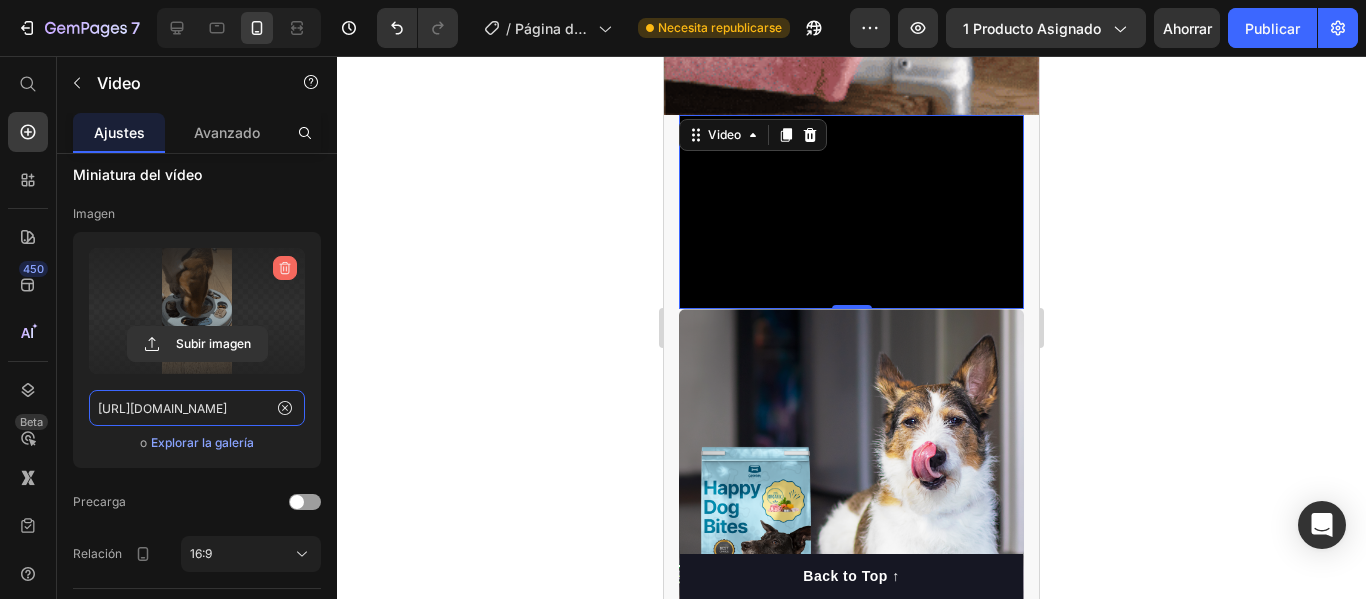 type 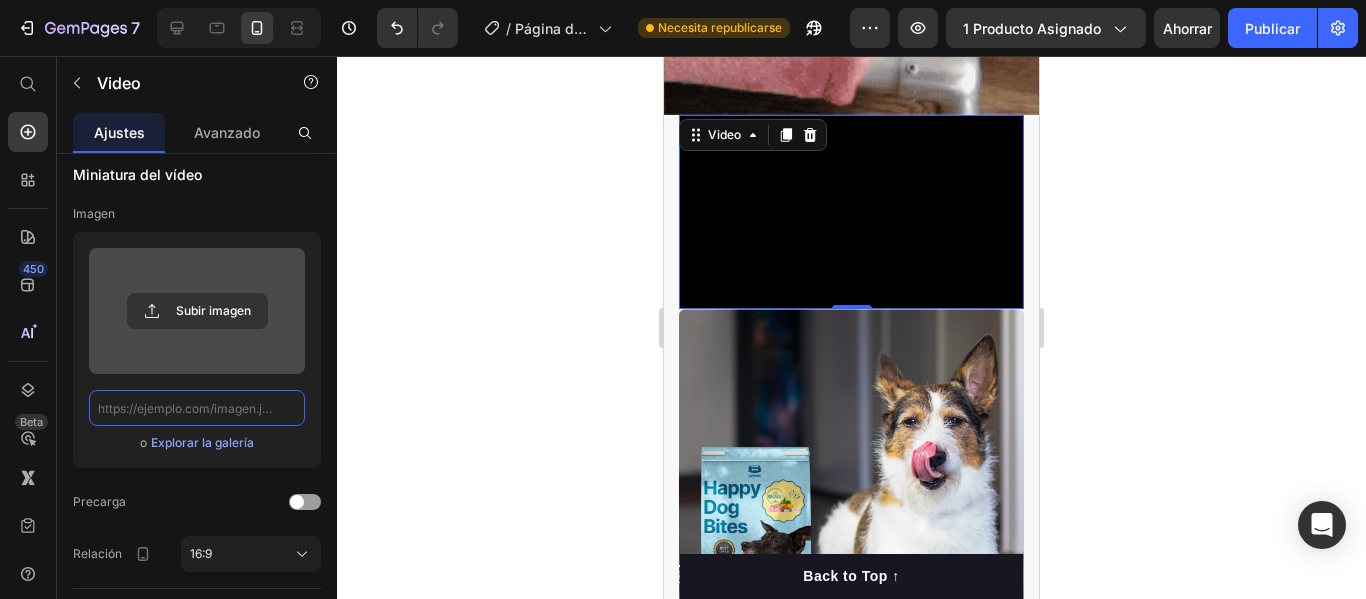 scroll, scrollTop: 0, scrollLeft: 0, axis: both 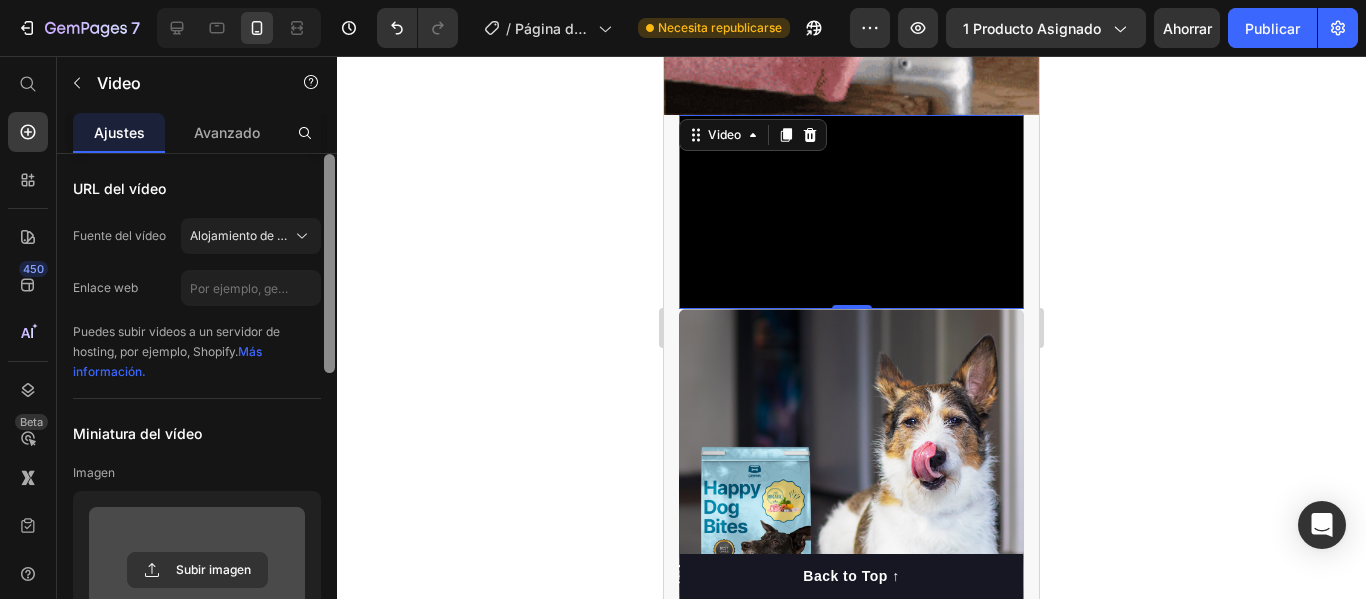 drag, startPoint x: 329, startPoint y: 366, endPoint x: 330, endPoint y: 211, distance: 155.00322 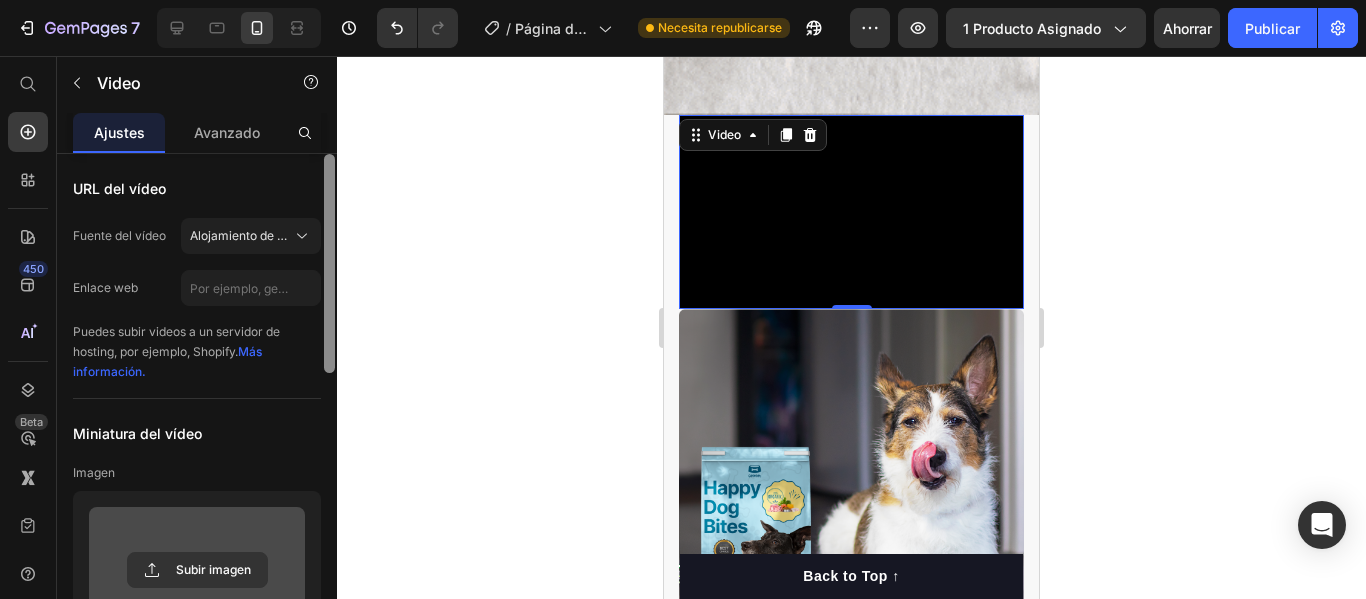 click at bounding box center [329, 263] 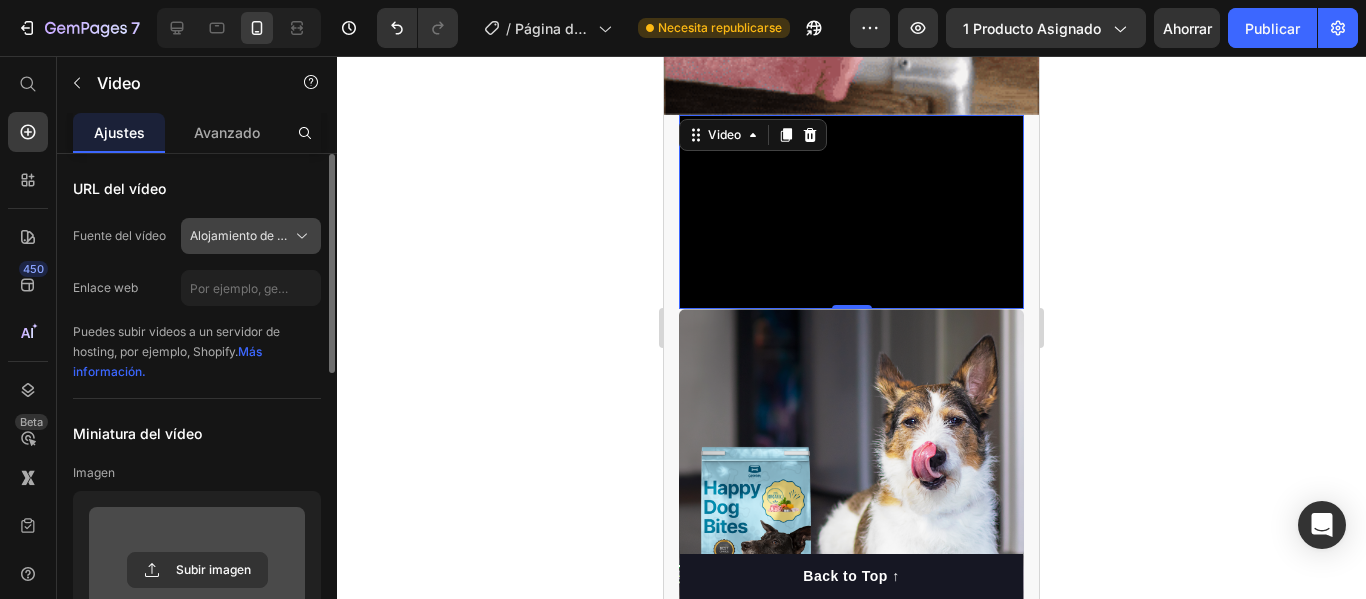 click on "Alojamiento de vídeos" at bounding box center (252, 235) 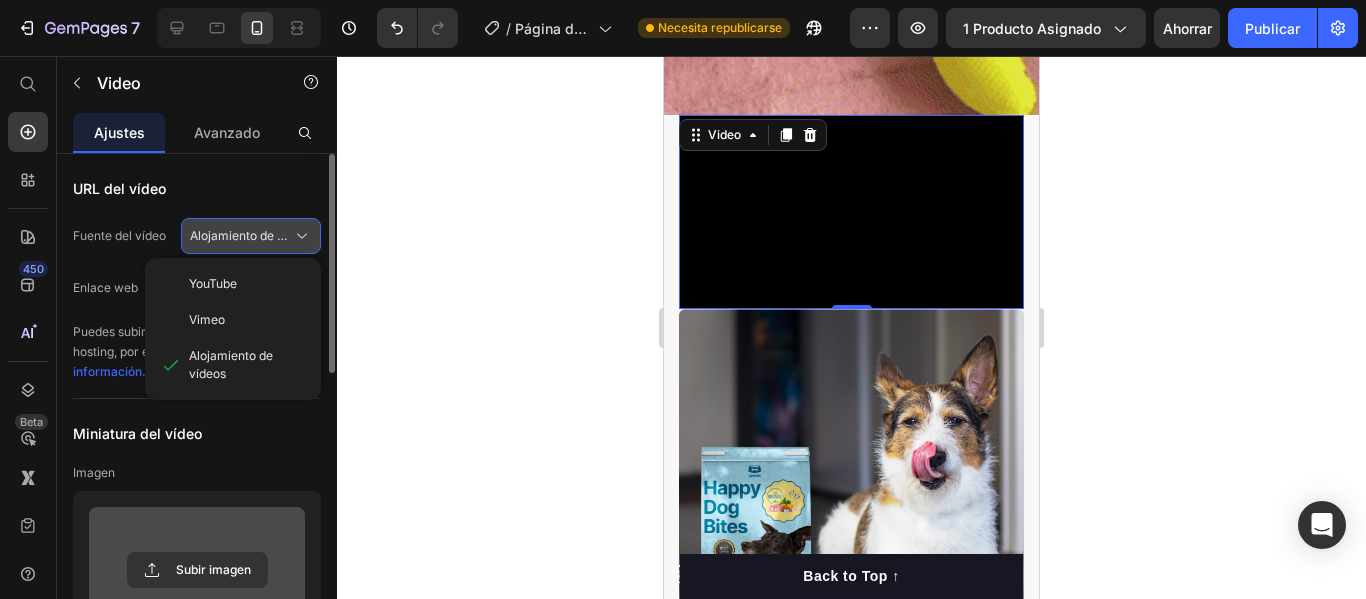 click on "Alojamiento de vídeos" at bounding box center [252, 235] 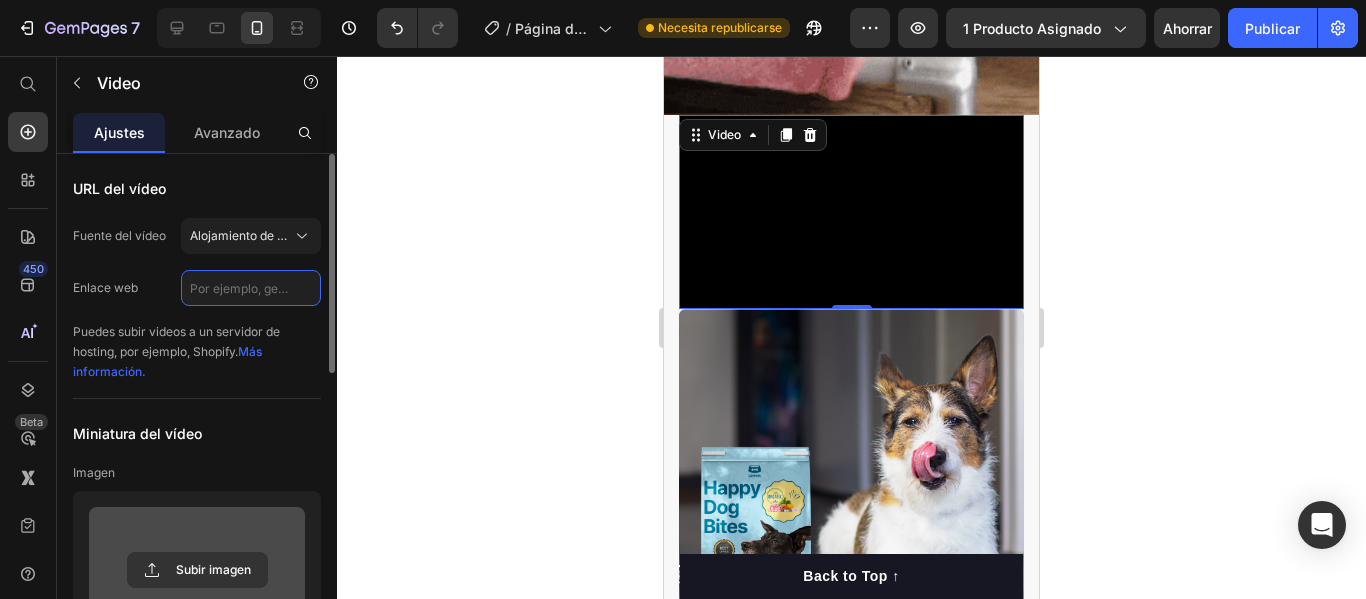 click 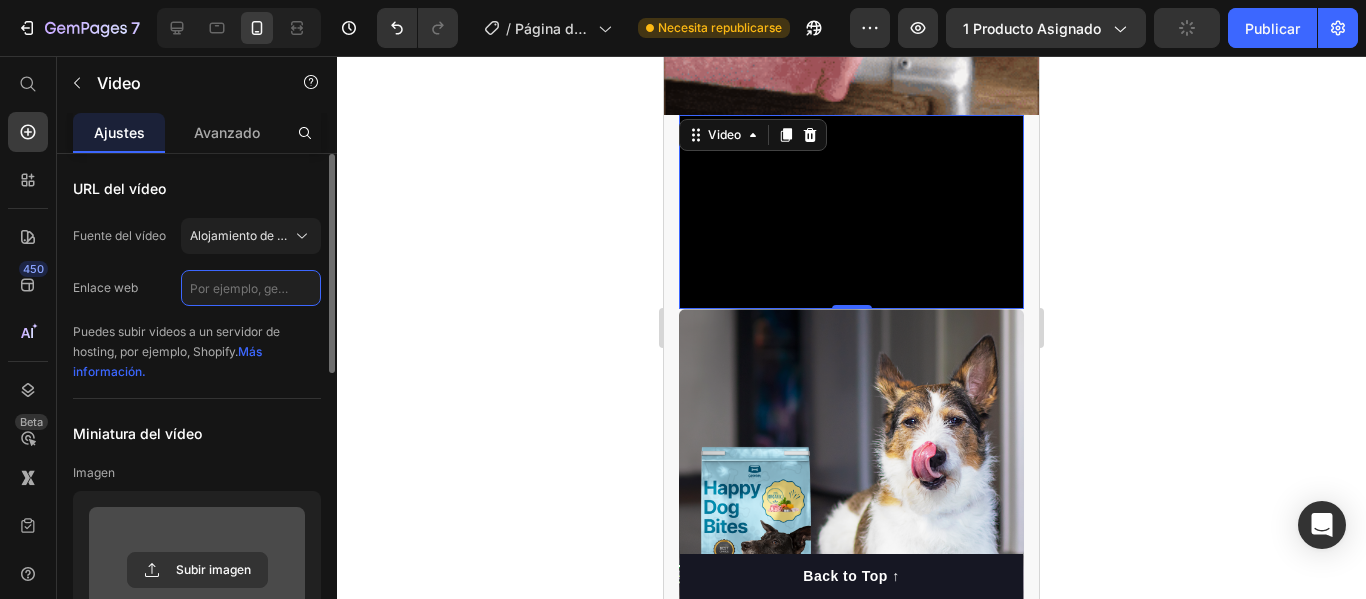 paste on "https://media3.giphy.com/media/v1.Y2lkPTc5MGI3NjExaTlwY3RzYnQybGFyMG5xeWYwczg1cnM5ODcwNXZuM3ozcDl2ZmcyayZlcD12MV9pbnRlcm5hbF9naWZfYnlfaWQmY3Q9Zw/IbJm0iyH3jATSfSv0h/giphy.gif" 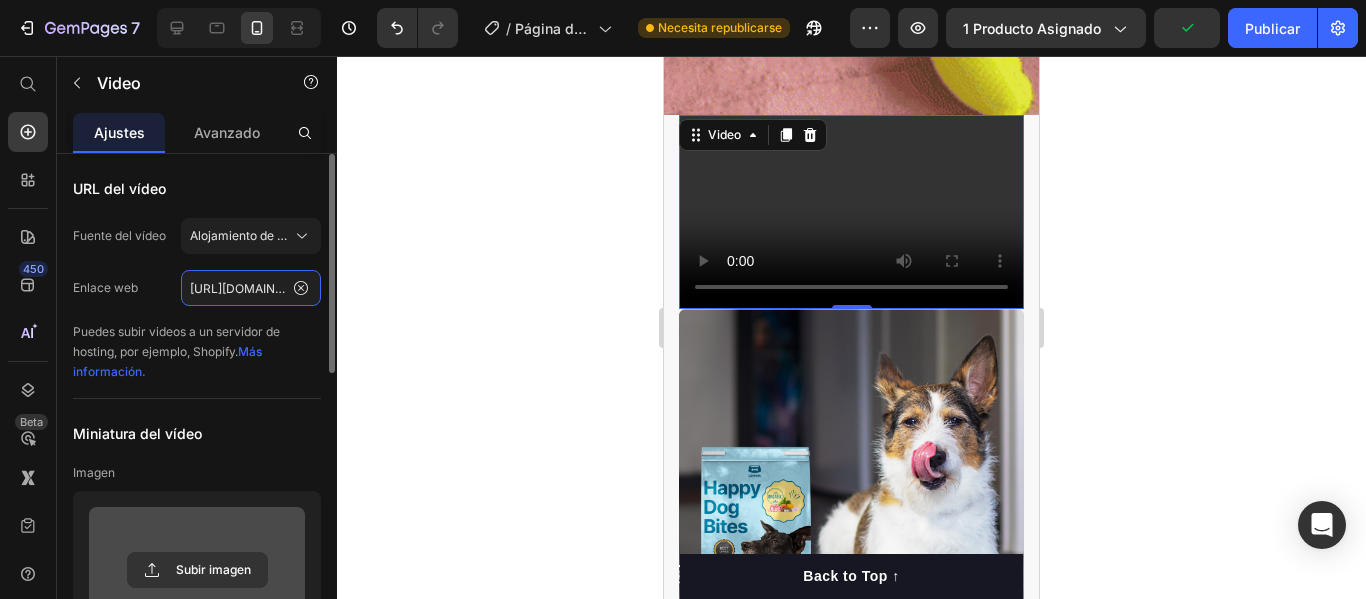 scroll, scrollTop: 0, scrollLeft: 1099, axis: horizontal 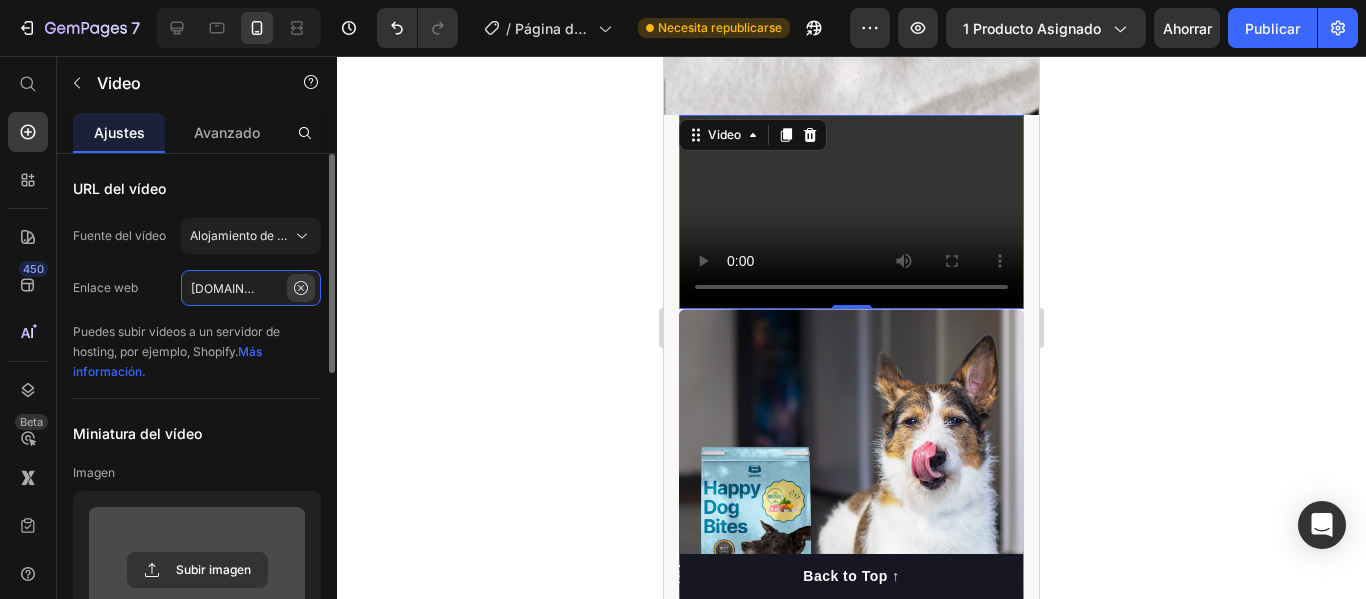 type on "https://media3.giphy.com/media/v1.Y2lkPTc5MGI3NjExaTlwY3RzYnQybGFyMG5xeWYwczg1cnM5ODcwNXZuM3ozcDl2ZmcyayZlcD12MV9pbnRlcm5hbF9naWZfYnlfaWQmY3Q9Zw/IbJm0iyH3jATSfSv0h/giphy.gif" 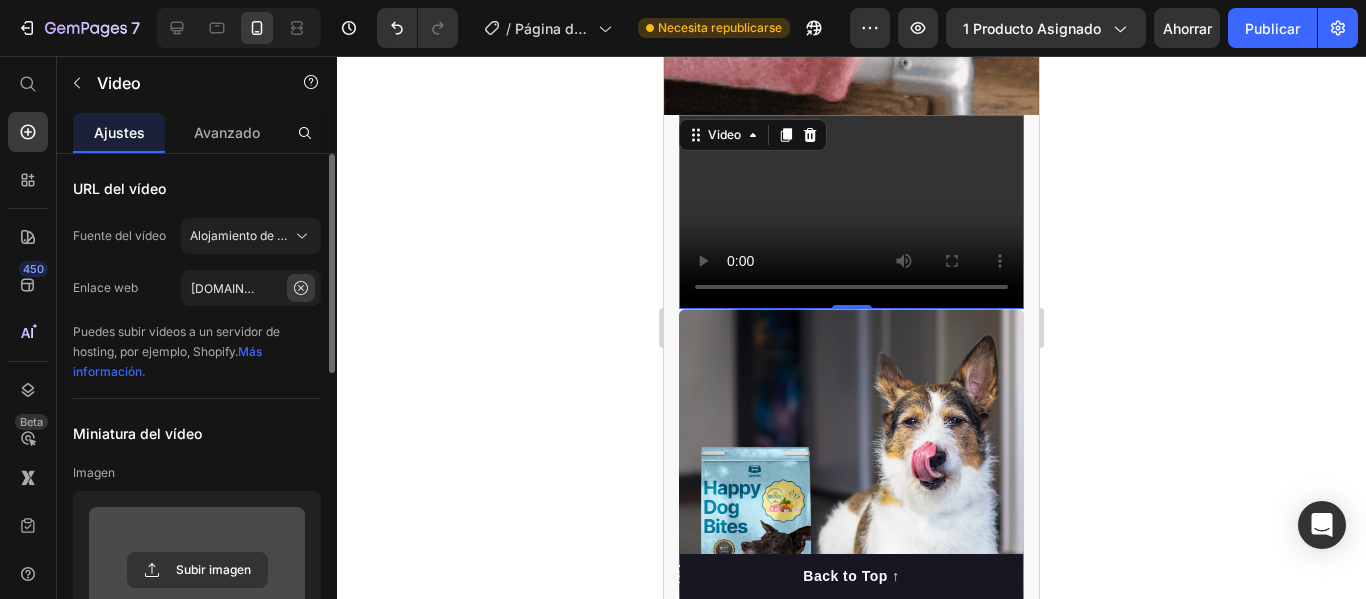 scroll, scrollTop: 0, scrollLeft: 0, axis: both 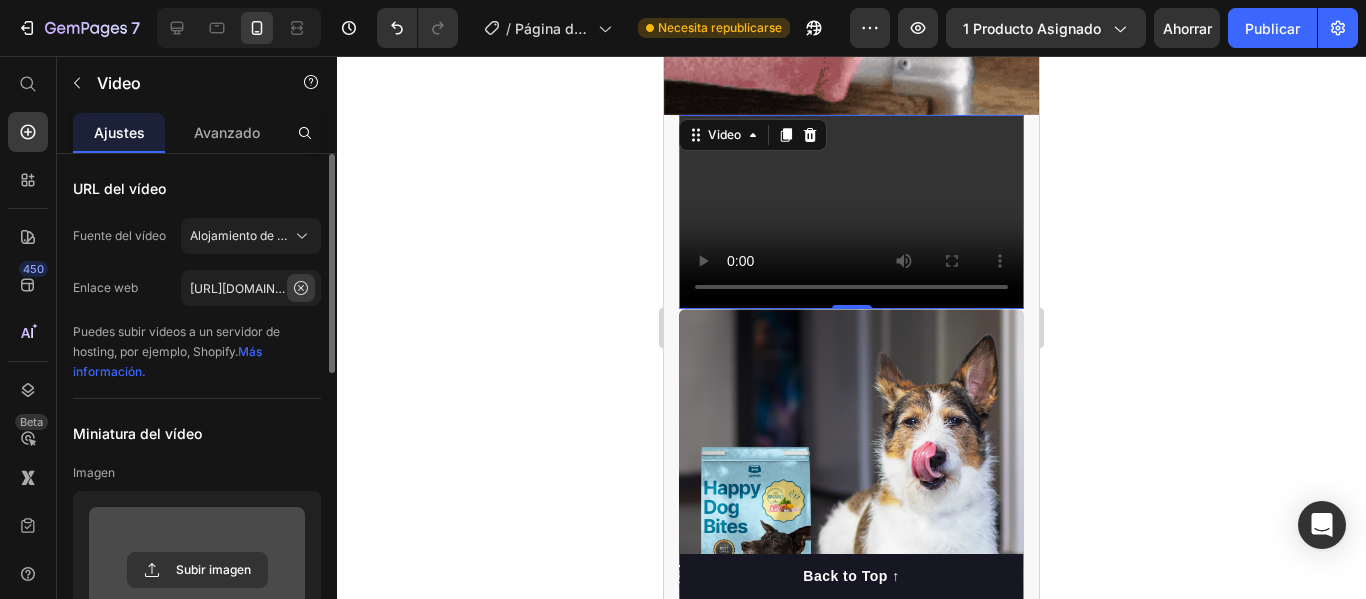 click 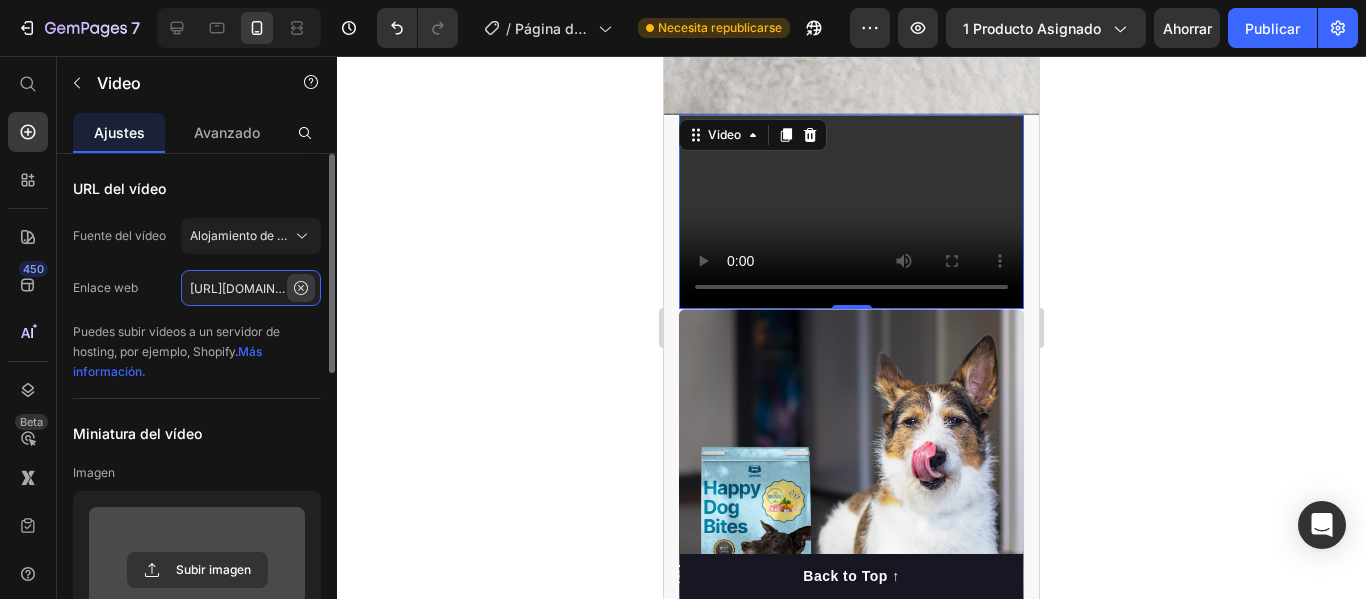 type 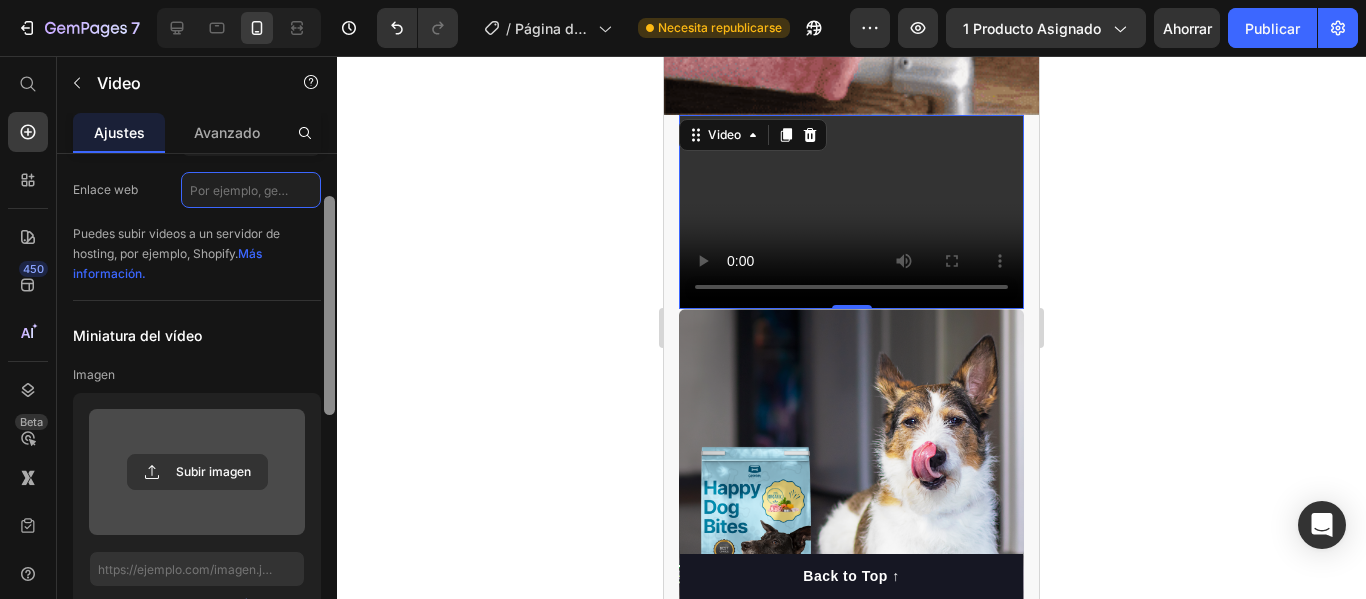 drag, startPoint x: 333, startPoint y: 346, endPoint x: 336, endPoint y: 406, distance: 60.074955 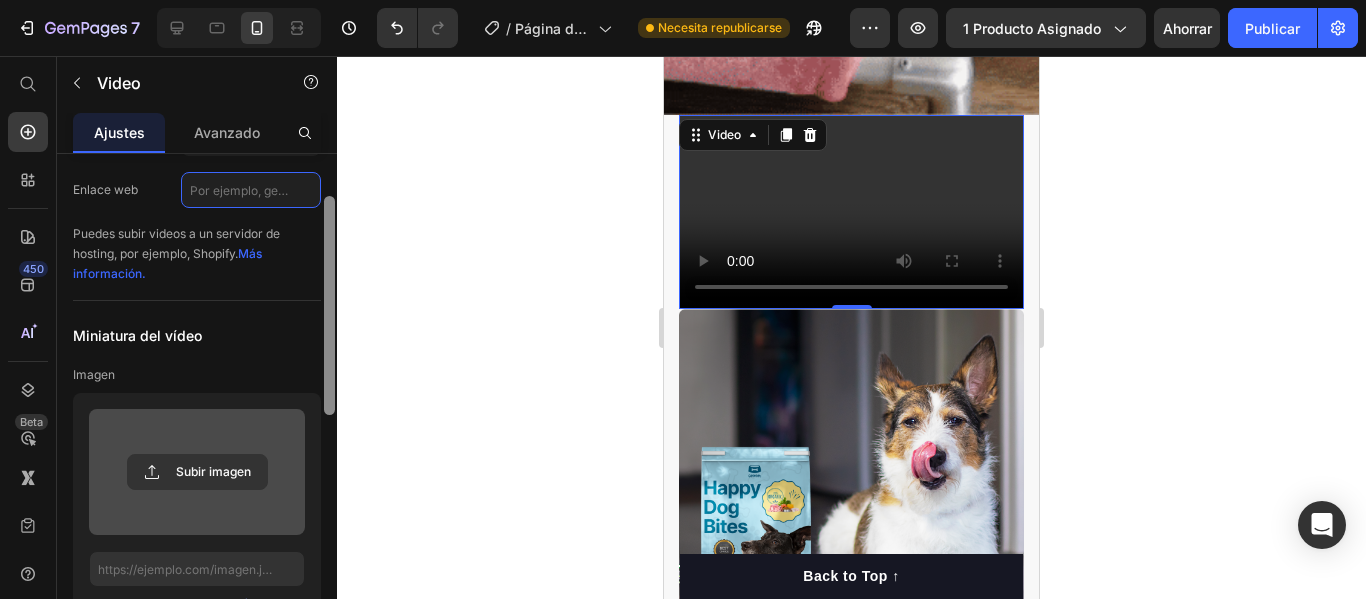 click at bounding box center (329, 405) 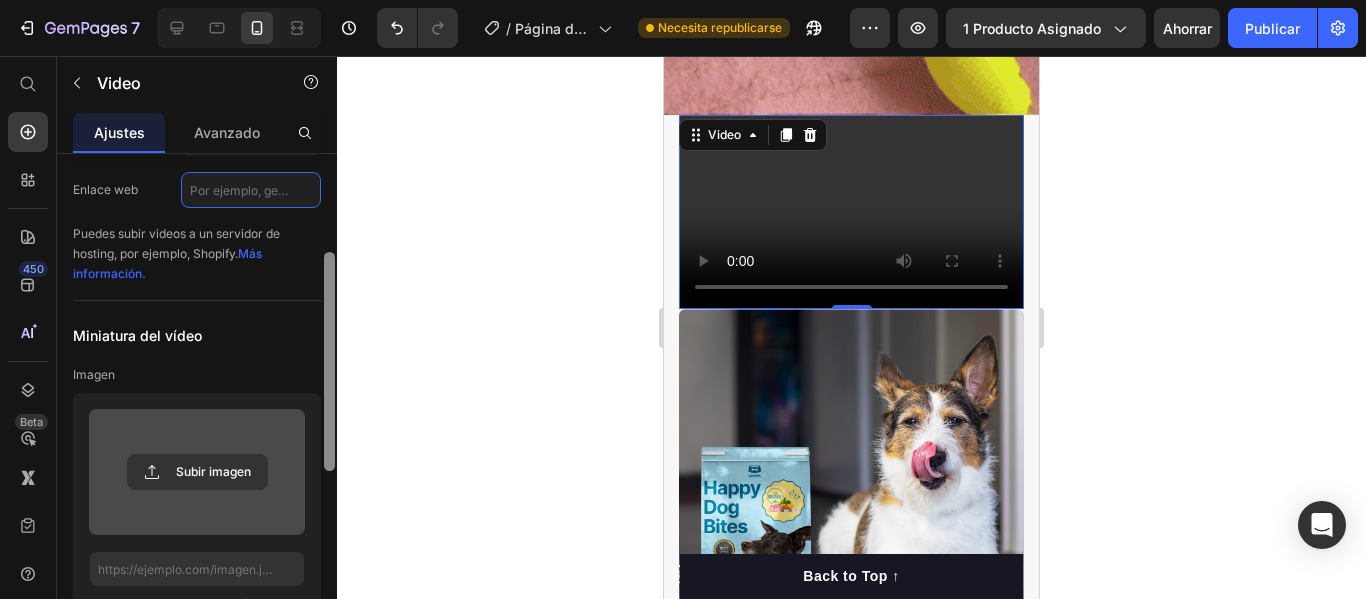 scroll, scrollTop: 137, scrollLeft: 0, axis: vertical 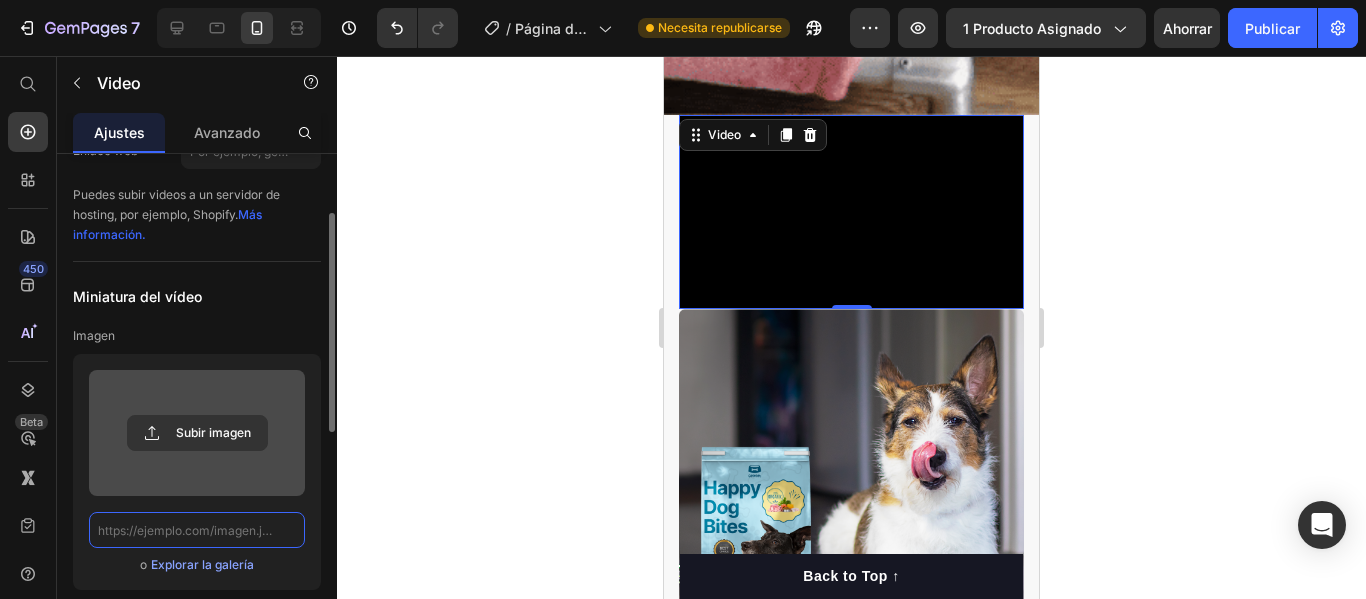 click 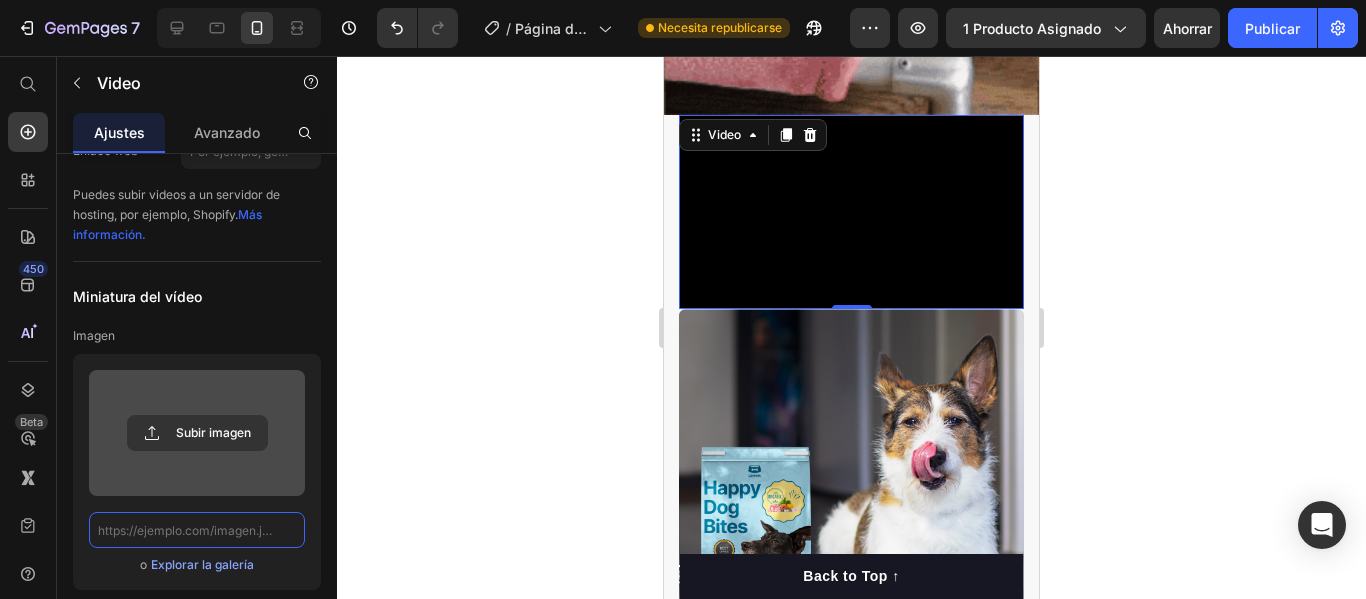 paste on "https://media3.giphy.com/media/v1.Y2lkPTc5MGI3NjExaTlwY3RzYnQybGFyMG5xeWYwczg1cnM5ODcwNXZuM3ozcDl2ZmcyayZlcD12MV9pbnRlcm5hbF9naWZfYnlfaWQmY3Q9Zw/IbJm0iyH3jATSfSv0h/giphy.gif" 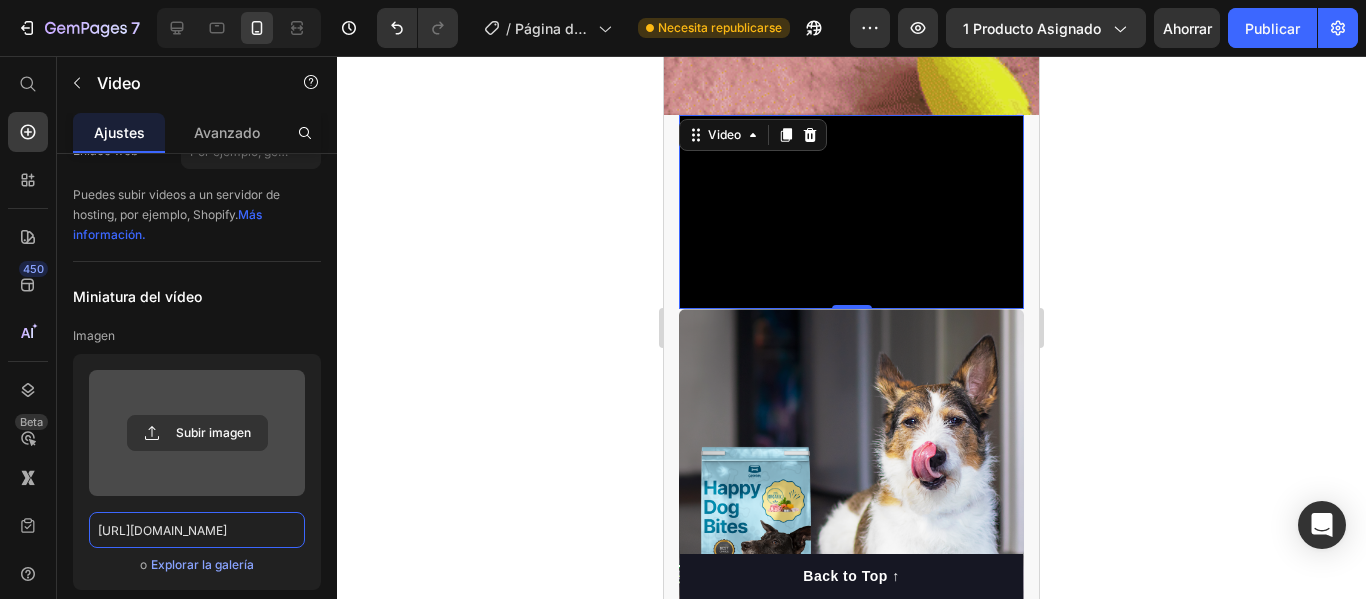 scroll, scrollTop: 0, scrollLeft: 1023, axis: horizontal 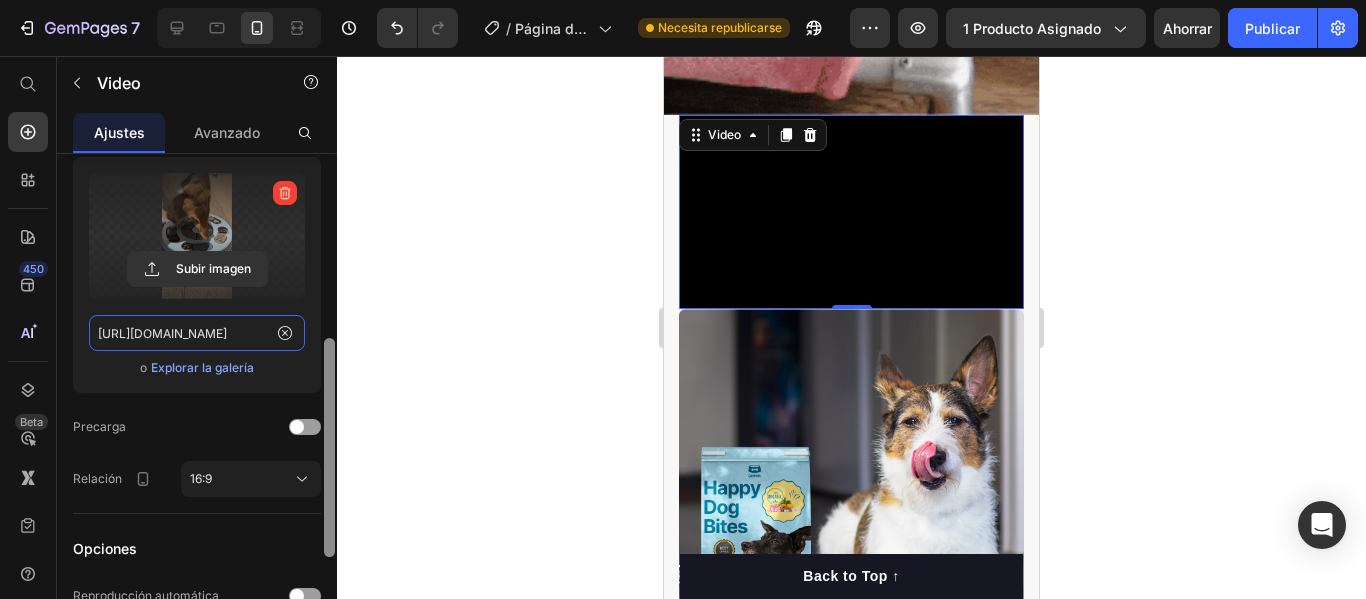 drag, startPoint x: 331, startPoint y: 395, endPoint x: 272, endPoint y: 469, distance: 94.641426 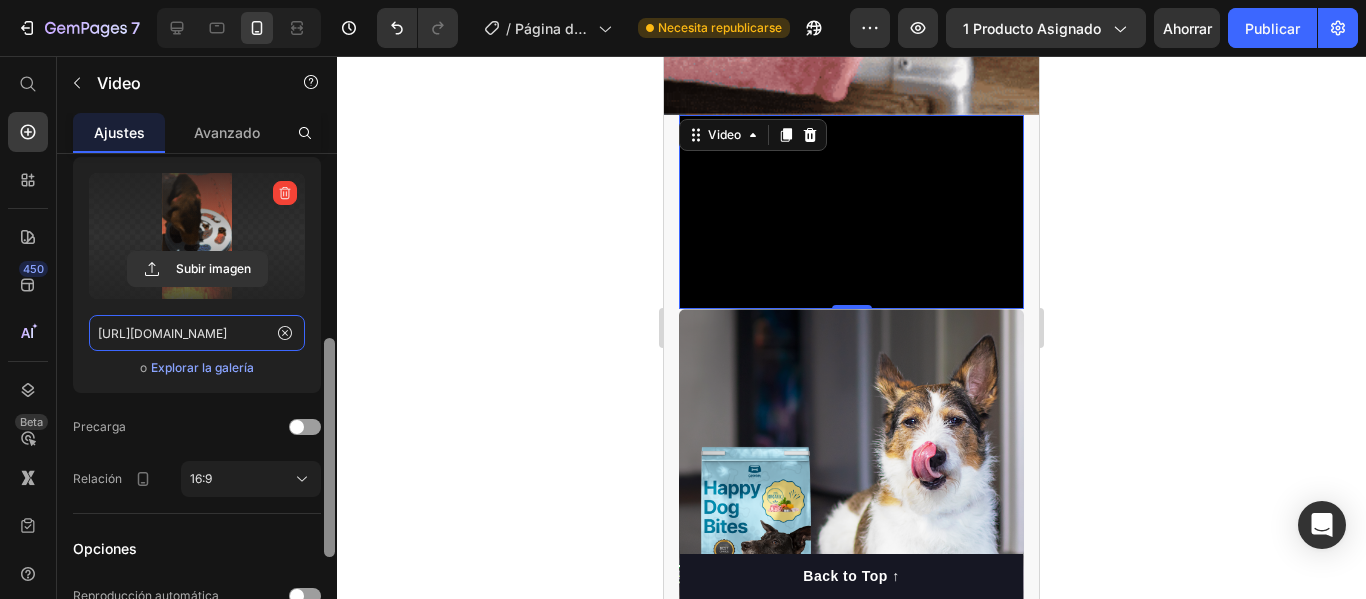 click on "7 / Página del producto - 9 de julio, 19:18:42 Necesita republicarse Avance 1 producto asignado Ahorrar Publicar 450 Beta Empezar con Secciones Elementos Sección de héroes Detalle del producto Marcas Insignias de confianza Garantizar Desglose del producto Cómo utilizar Testimonios Comparar Manojo Preguntas frecuentes Prueba social Historia de la marca Lista de productos Recopilación Lista de blogs Contacto Sticky Añadir al carrito Pie de página personalizado Explorar la biblioteca 450 Disposición
Fila
Fila
Fila
Fila Texto
Título
Bloque de texto Botón
Botón
Botón" 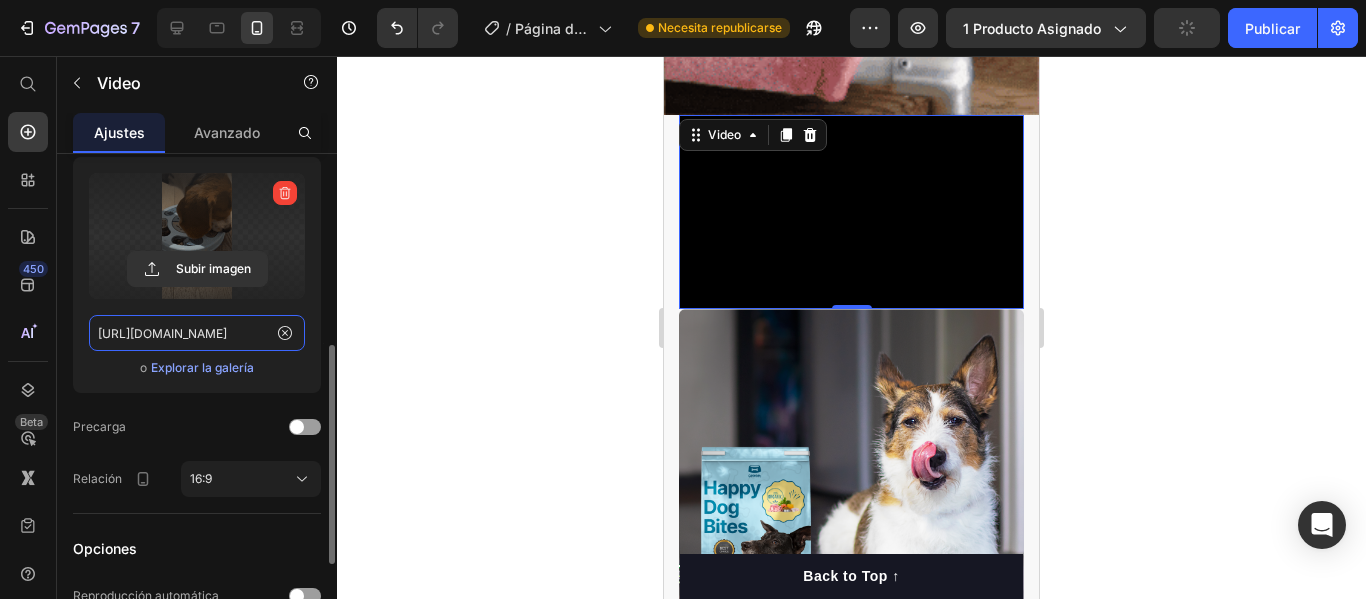 scroll, scrollTop: 366, scrollLeft: 0, axis: vertical 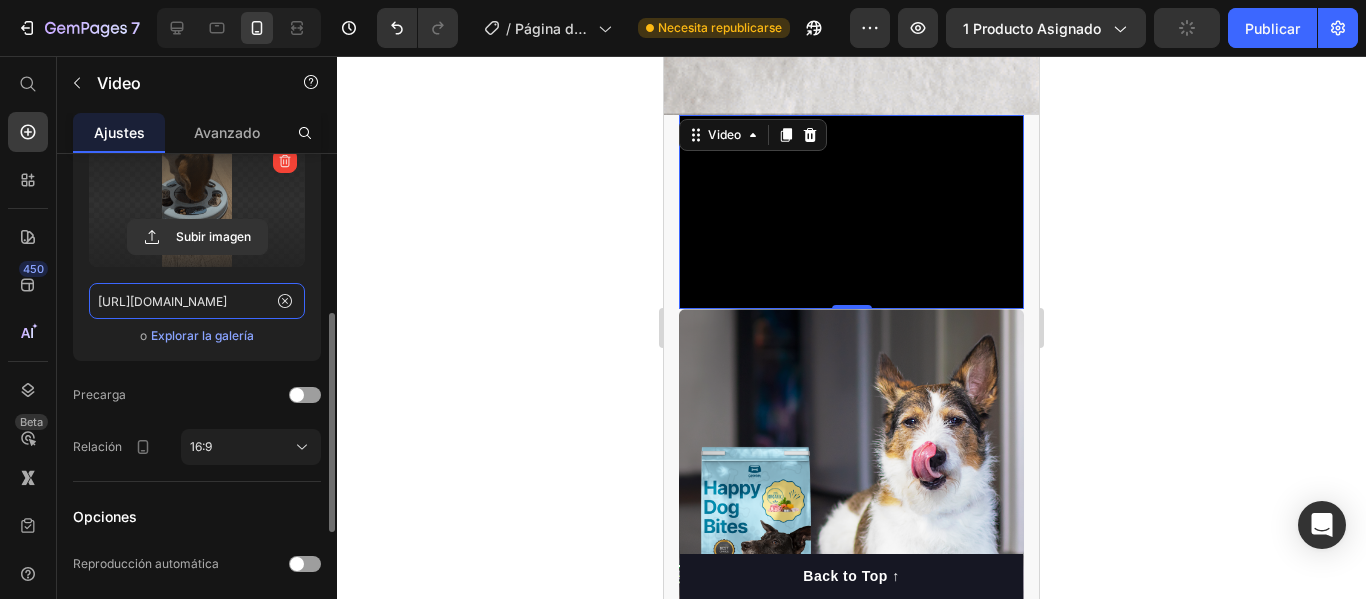 type on "https://media3.giphy.com/media/v1.Y2lkPTc5MGI3NjExaTlwY3RzYnQybGFyMG5xeWYwczg1cnM5ODcwNXZuM3ozcDl2ZmcyayZlcD12MV9pbnRlcm5hbF9naWZfYnlfaWQmY3Q9Zw/IbJm0iyH3jATSfSv0h/giphy.gif" 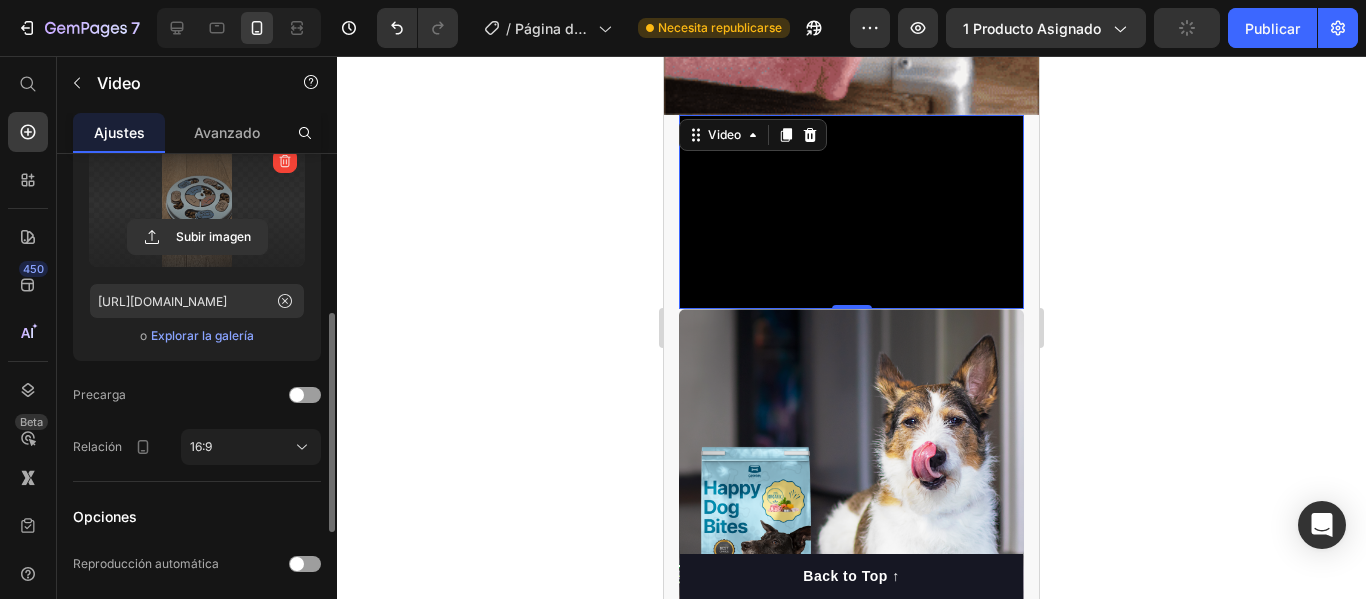 click on "Miniatura del vídeo Imagen Subir imagen https://media3.giphy.com/media/v1.Y2lkPTc5MGI3NjExaTlwY3RzYnQybGFyMG5xeWYwczg1cnM5ODcwNXZuM3ozcDl2ZmcyayZlcD12MV9pbnRlcm5hbF9naWZfYnlfaWQmY3Q9Zw/IbJm0iyH3jATSfSv0h/giphy.gif o Explorar la galería Precarga Relación 16:9" 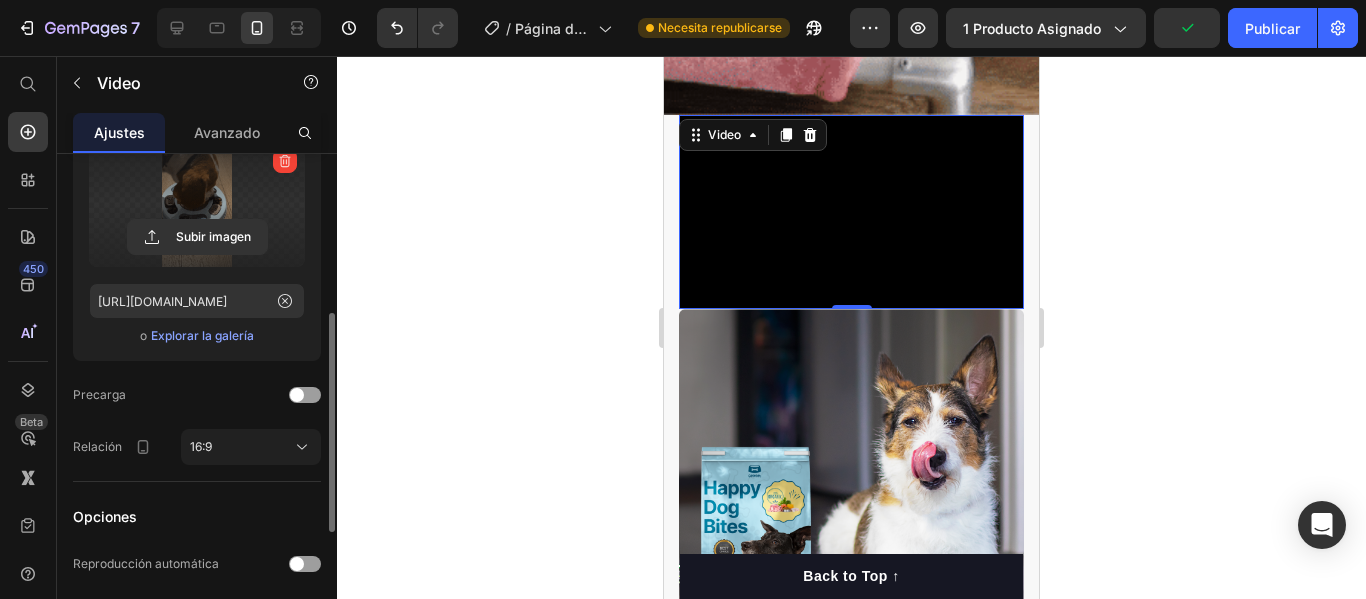 scroll, scrollTop: 0, scrollLeft: 0, axis: both 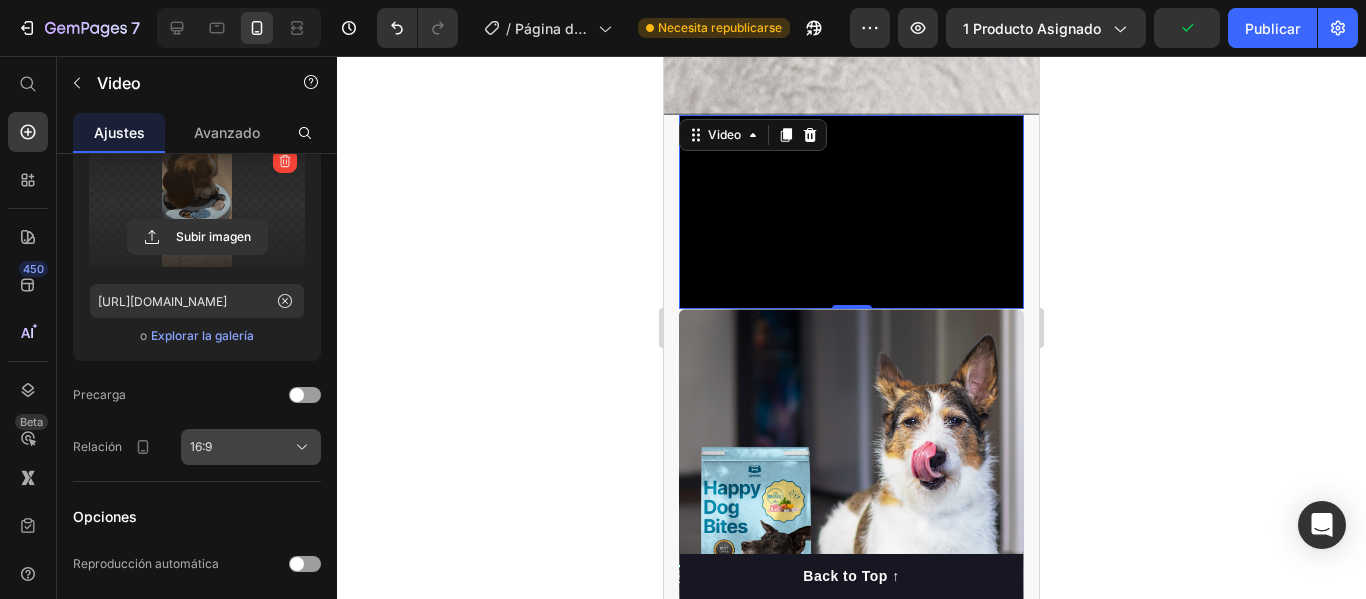 click on "16:9" at bounding box center [251, 447] 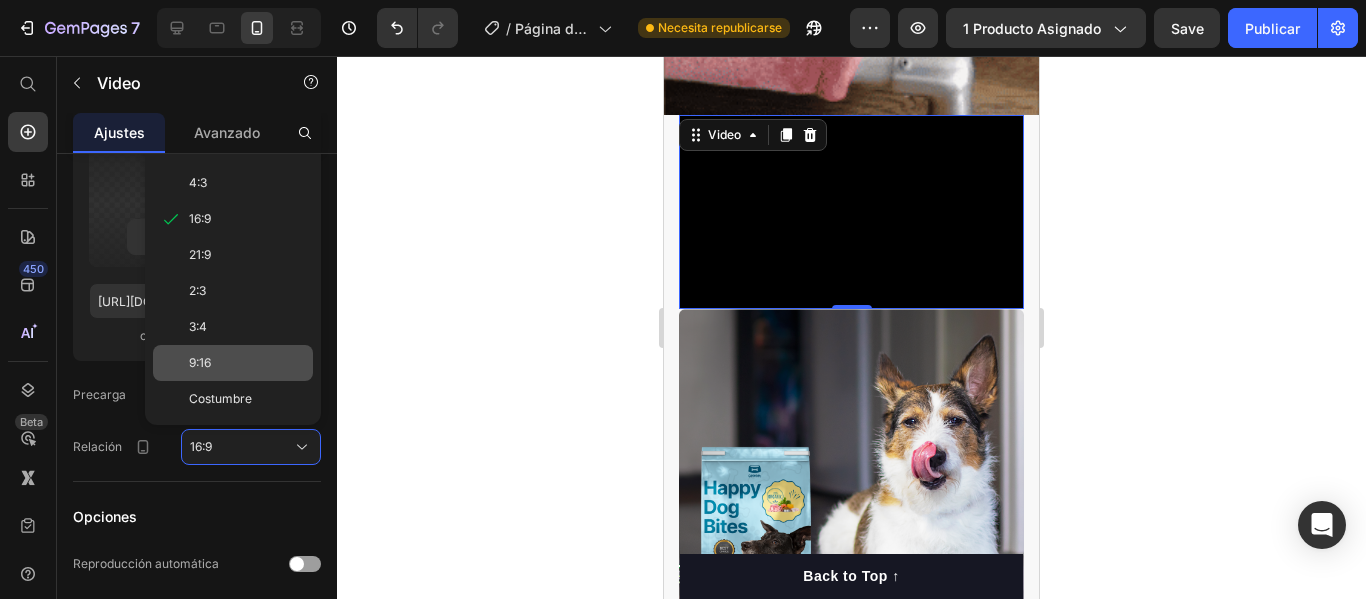 click on "9:16" 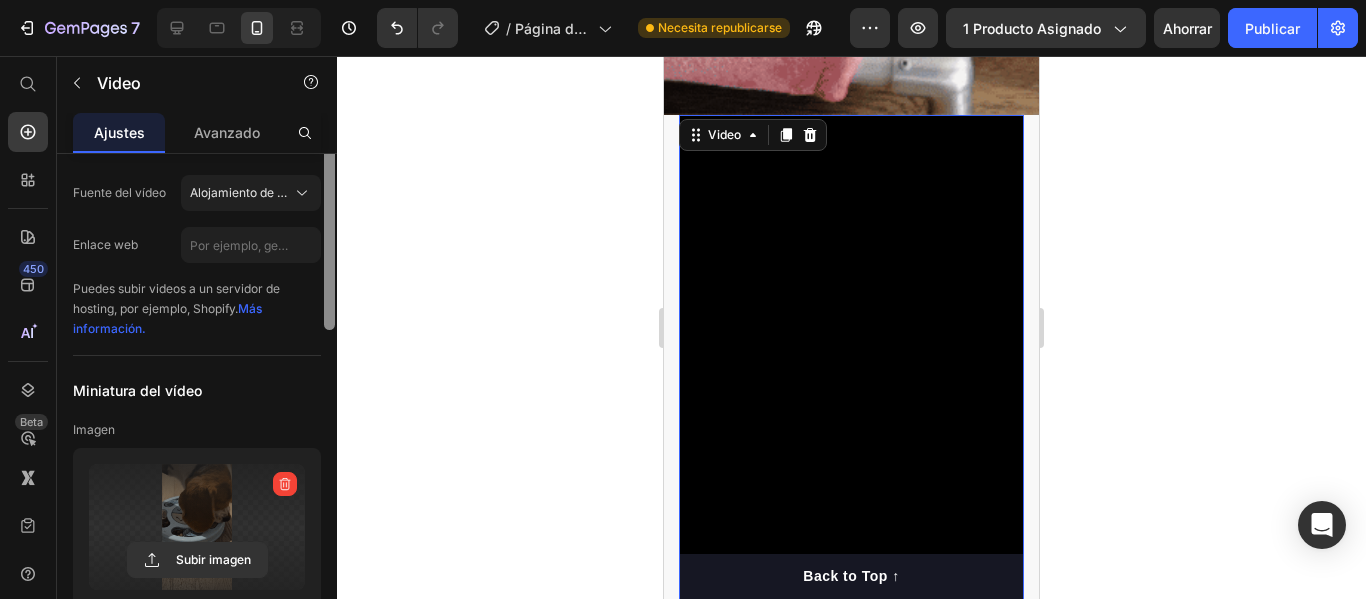 scroll, scrollTop: 0, scrollLeft: 0, axis: both 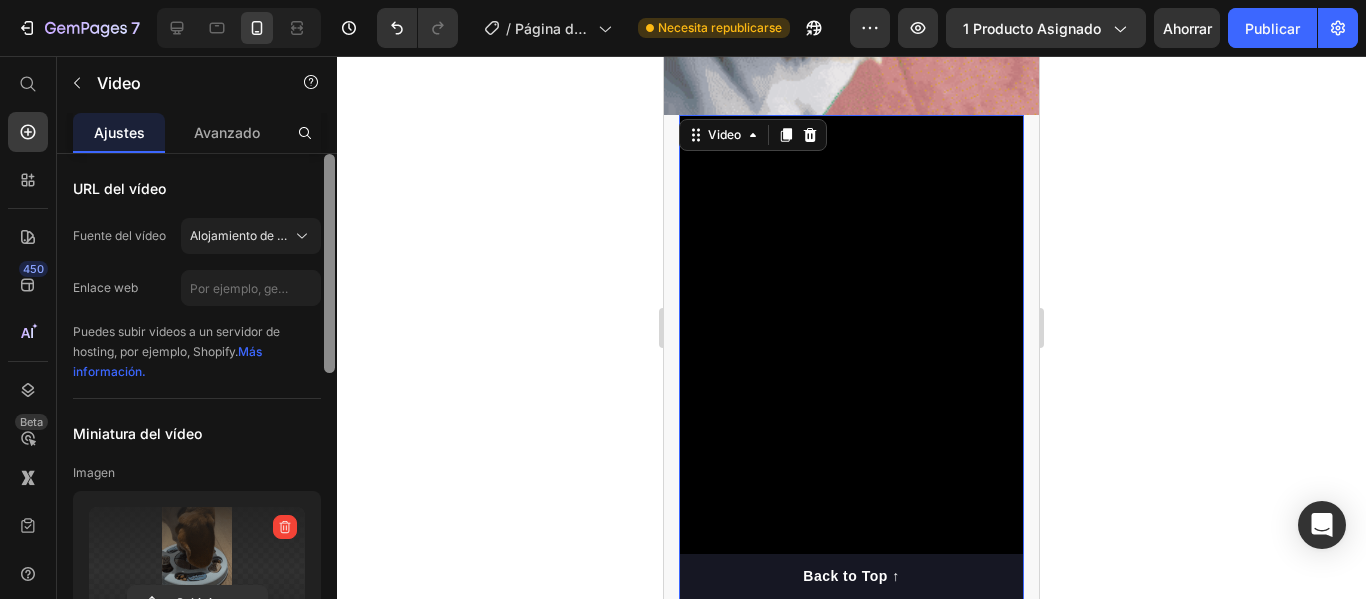 drag, startPoint x: 329, startPoint y: 475, endPoint x: 363, endPoint y: 302, distance: 176.30939 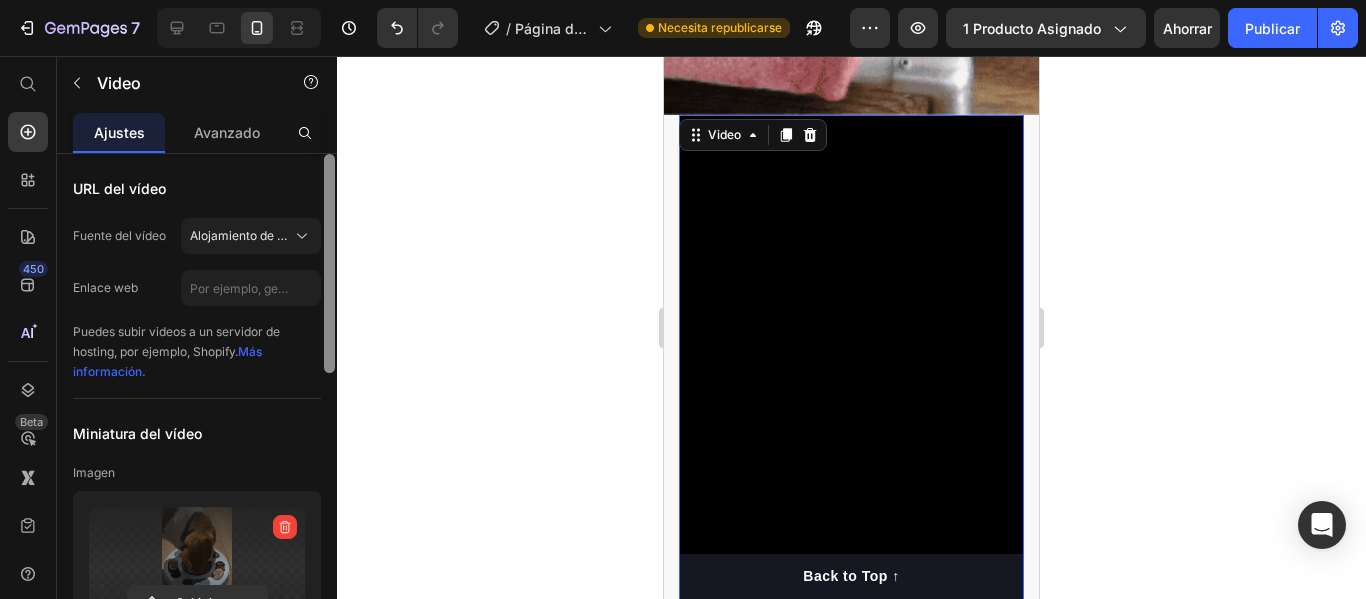 click on "7 / Página del producto - 9 de julio, 19:18:42 Necesita republicarse Avance 1 producto asignado Ahorrar Publicar 450 Beta Empezar con Secciones Elementos Sección de héroes Detalle del producto Marcas Insignias de confianza Garantizar Desglose del producto Cómo utilizar Testimonios Comparar Manojo Preguntas frecuentes Prueba social Historia de la marca Lista de productos Recopilación Lista de blogs Contacto Sticky Añadir al carrito Pie de página personalizado Explorar la biblioteca 450 Disposición
Fila
Fila
Fila
Fila Texto
Título
Bloque de texto Botón
Botón
Botón" 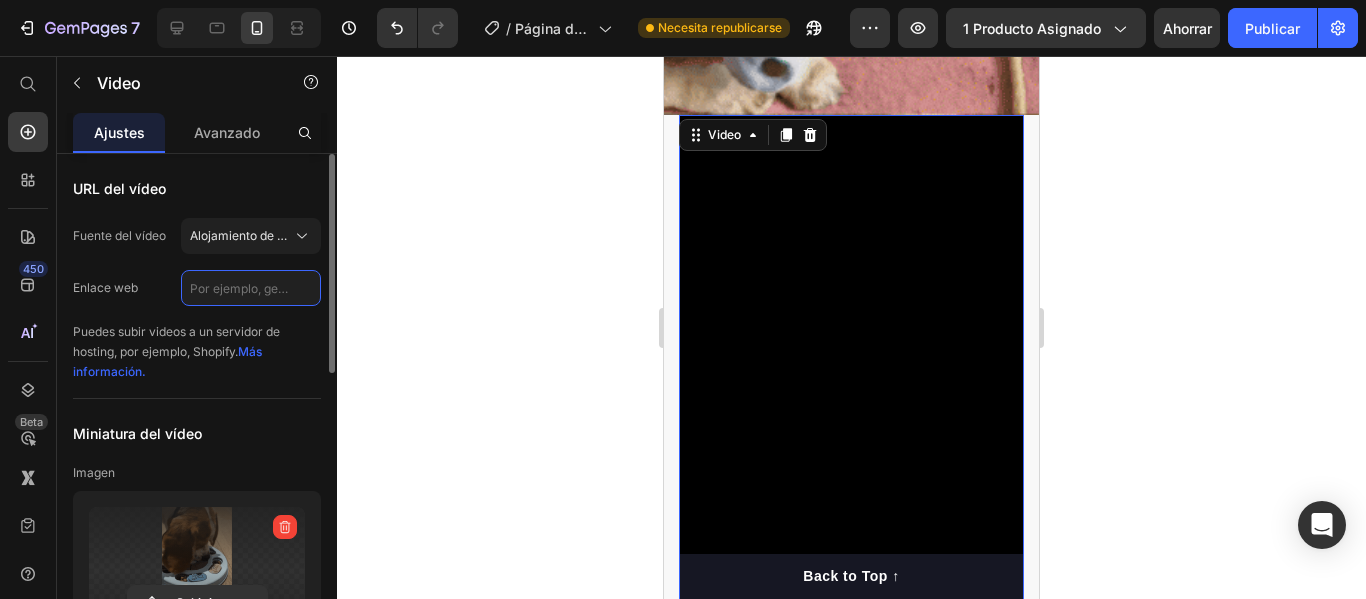 click 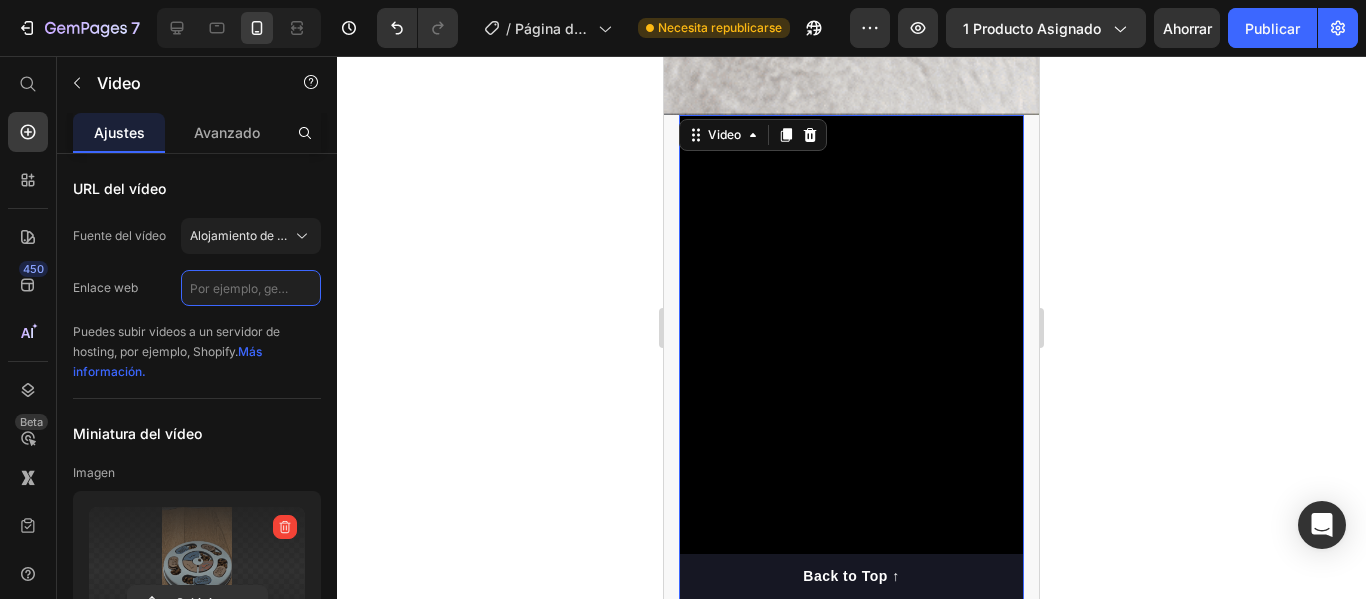 paste on "https://media3.giphy.com/media/v1.Y2lkPTc5MGI3NjExaTlwY3RzYnQybGFyMG5xeWYwczg1cnM5ODcwNXZuM3ozcDl2ZmcyayZlcD12MV9pbnRlcm5hbF9naWZfYnlfaWQmY3Q9Zw/IbJm0iyH3jATSfSv0h/giphy.gif" 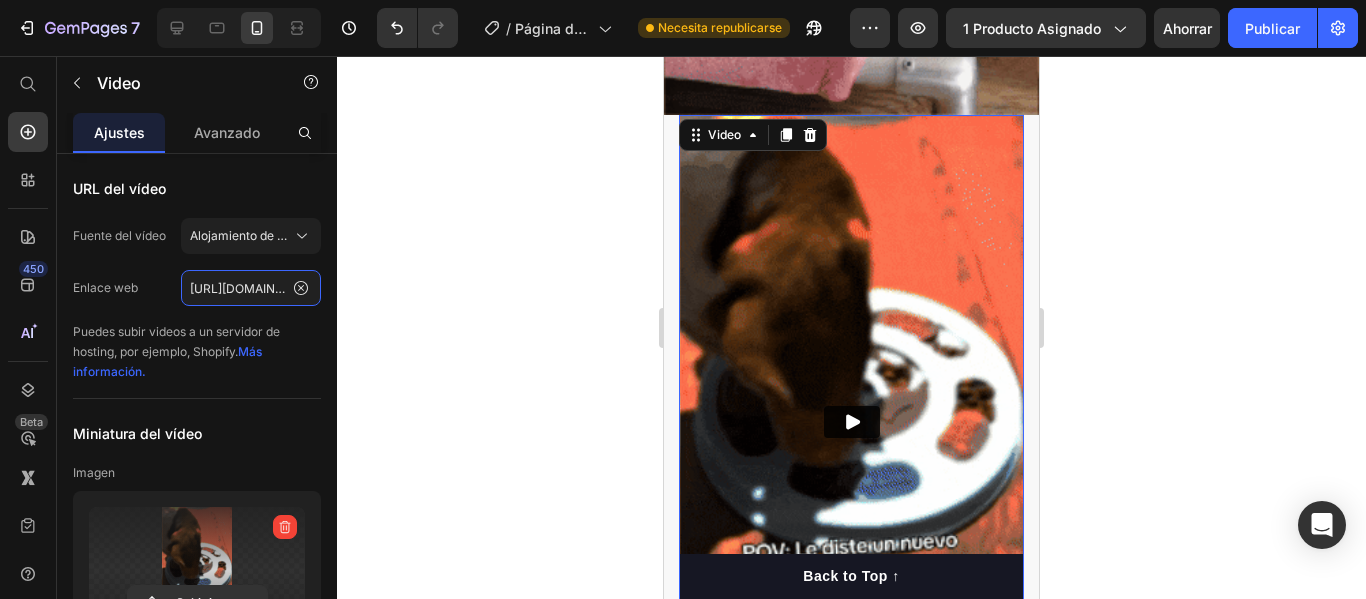 scroll, scrollTop: 0, scrollLeft: 1099, axis: horizontal 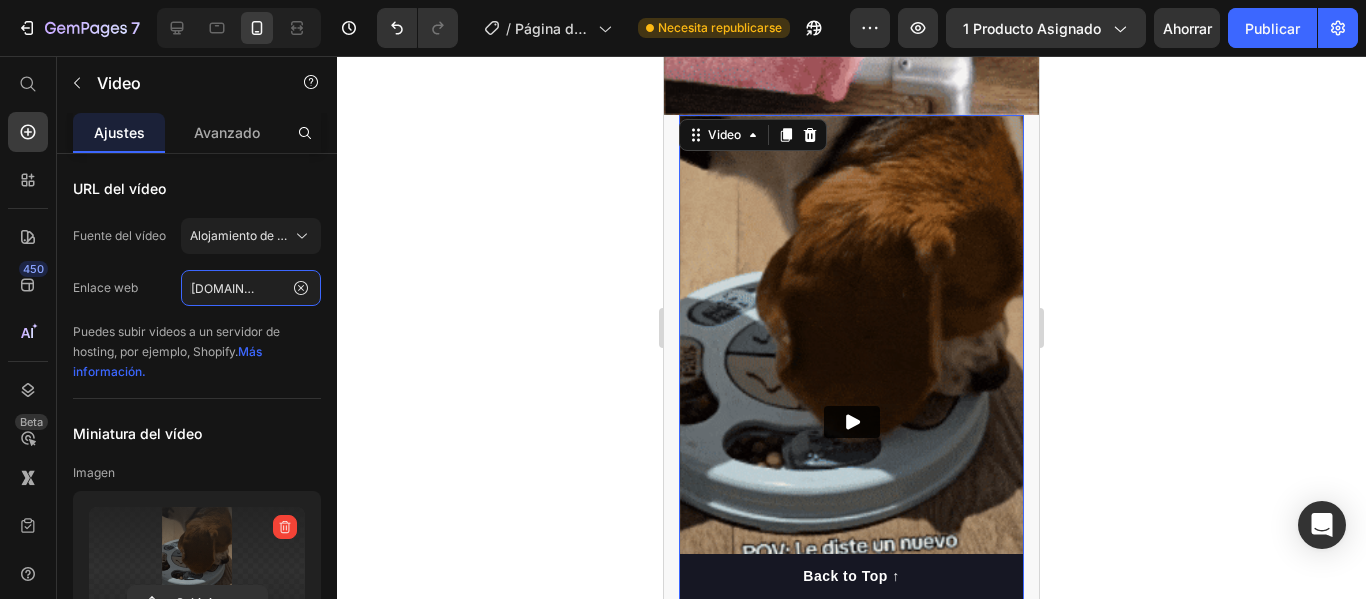 type on "https://media3.giphy.com/media/v1.Y2lkPTc5MGI3NjExaTlwY3RzYnQybGFyMG5xeWYwczg1cnM5ODcwNXZuM3ozcDl2ZmcyayZlcD12MV9pbnRlcm5hbF9naWZfYnlfaWQmY3Q9Zw/IbJm0iyH3jATSfSv0h/giphy.gif" 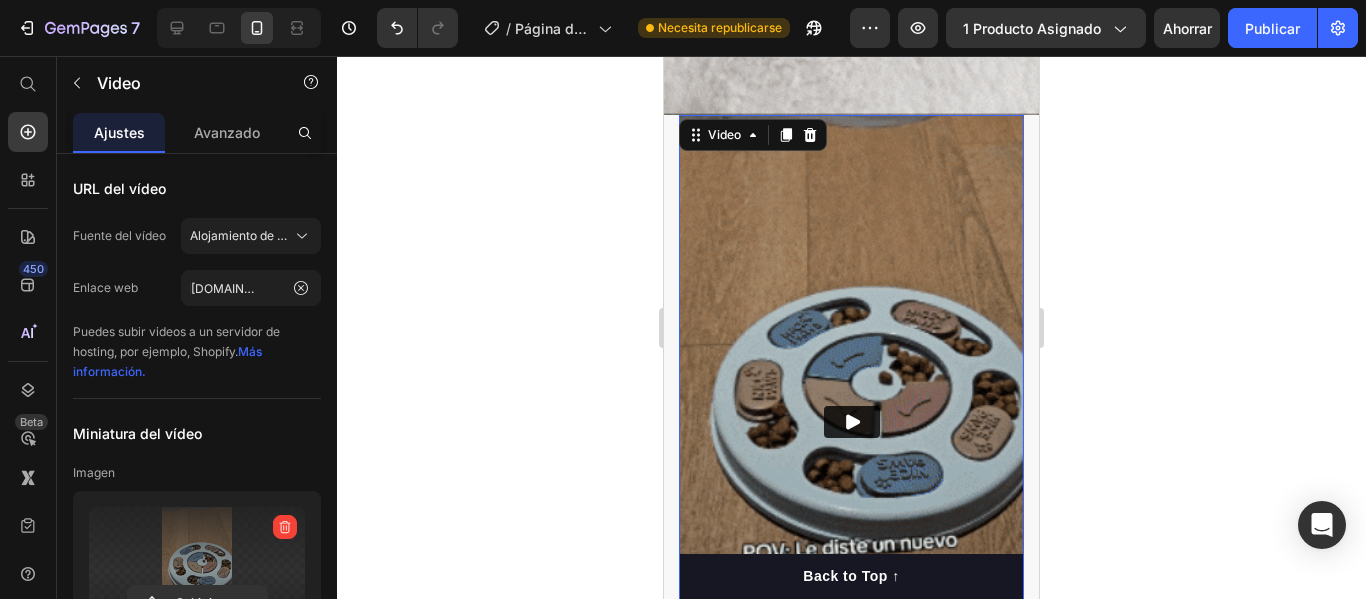 click at bounding box center (852, 422) 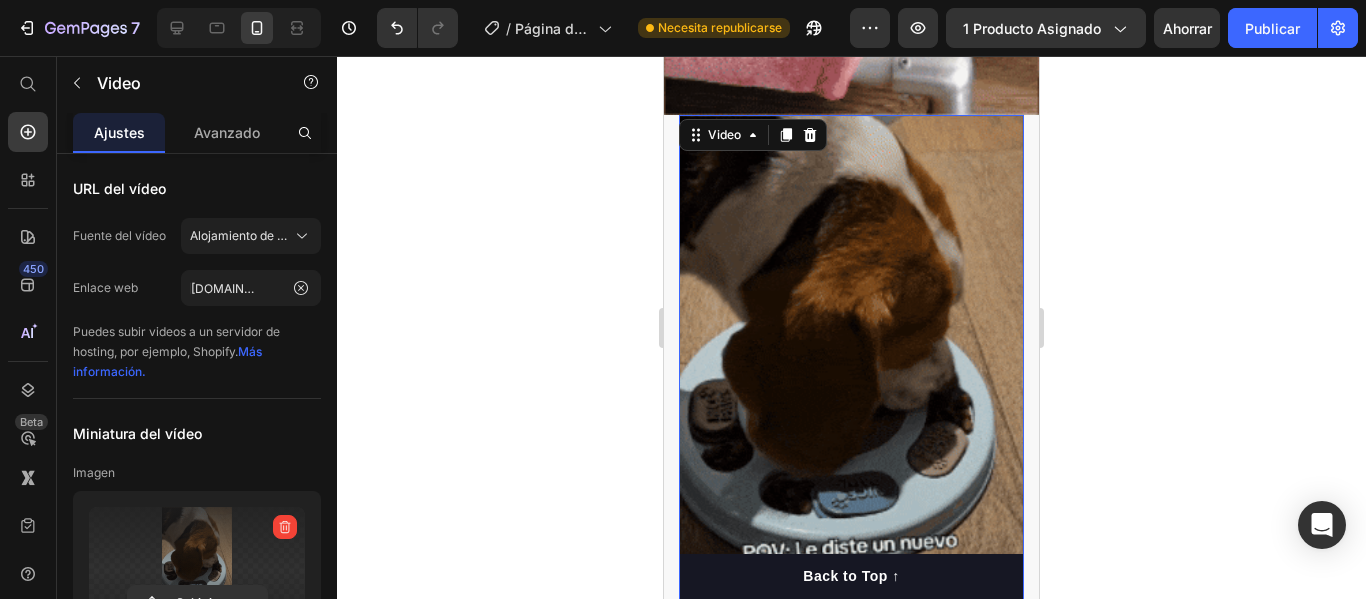 scroll, scrollTop: 0, scrollLeft: 0, axis: both 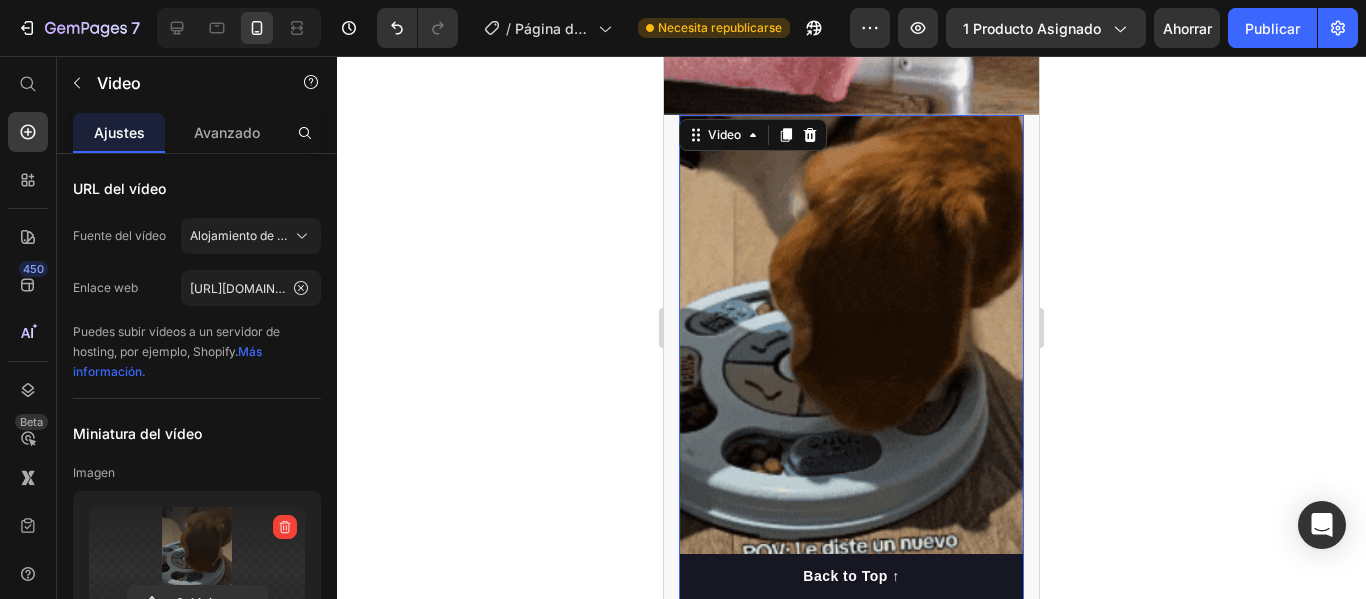click 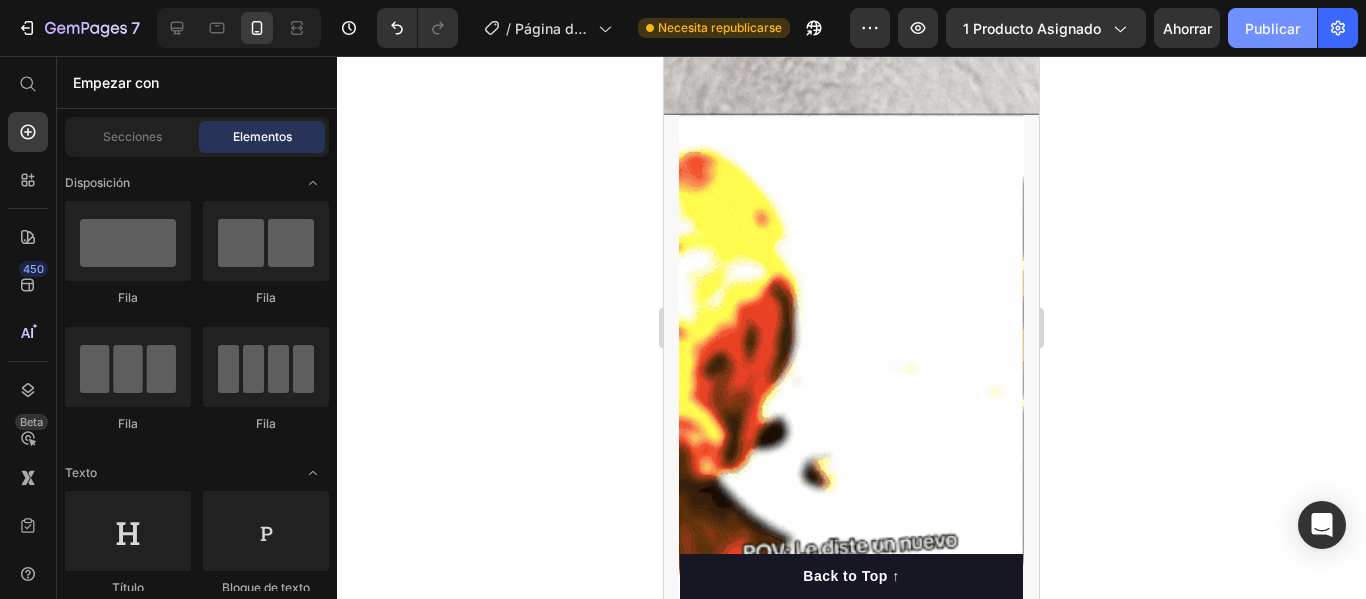 click on "Publicar" at bounding box center (1272, 28) 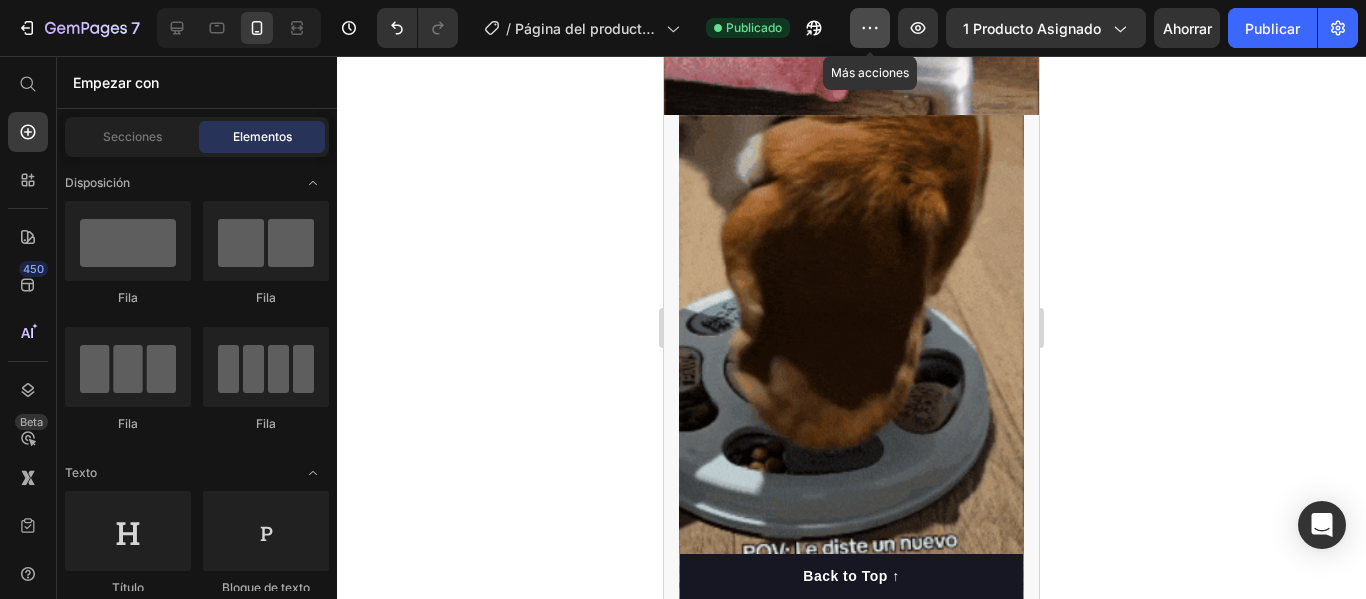 click 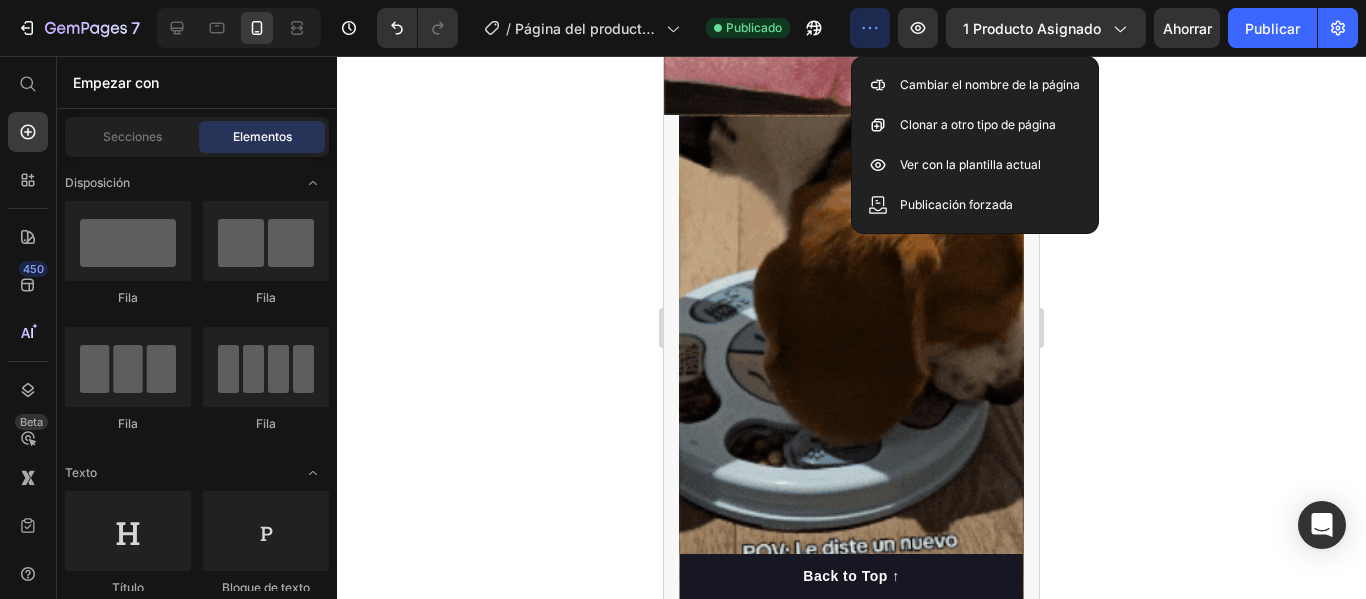 click 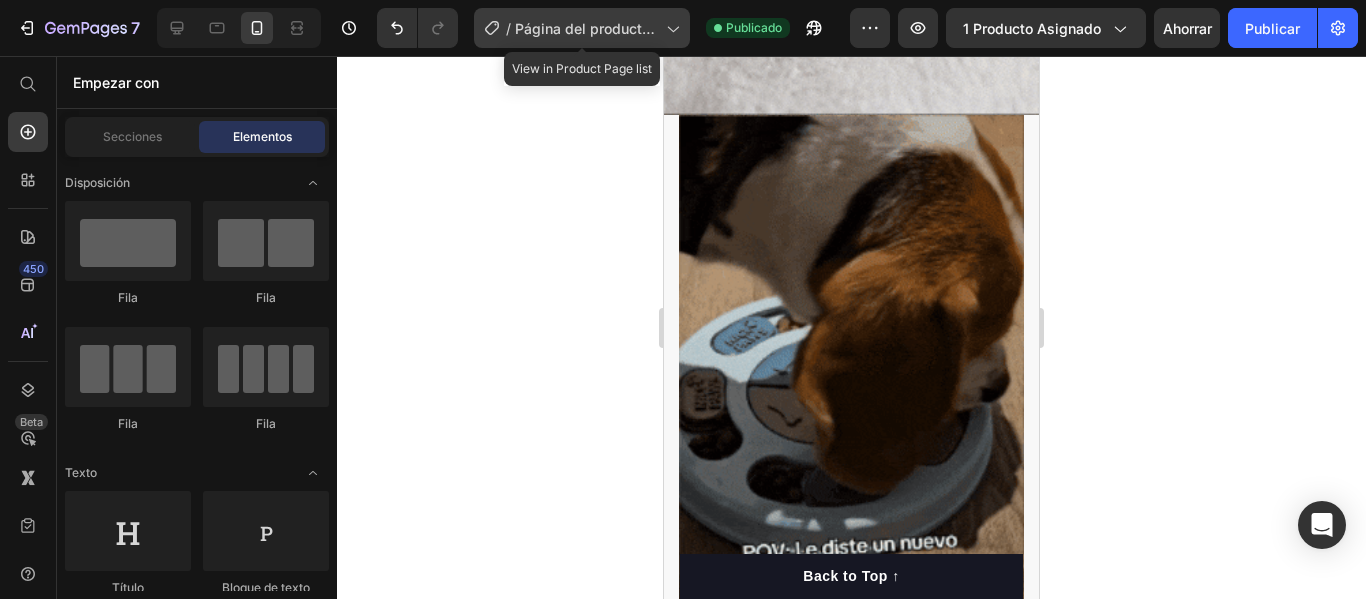 click on "Página del producto - 9 de julio, 19:18:42" at bounding box center (585, 49) 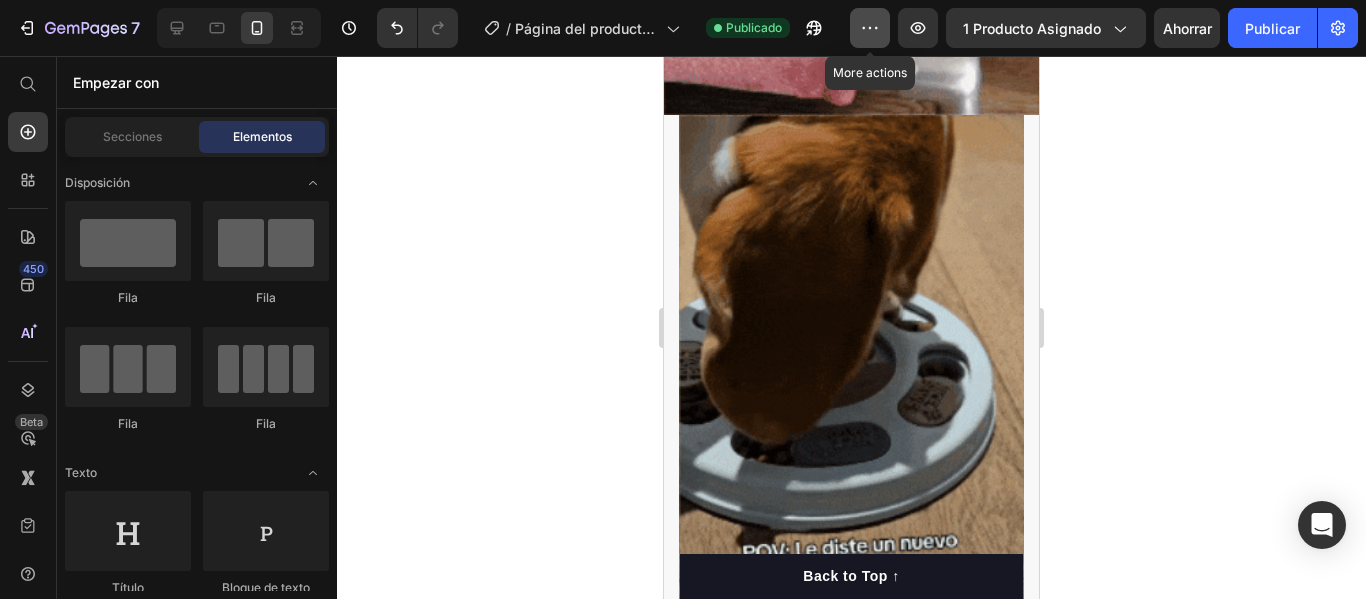 click 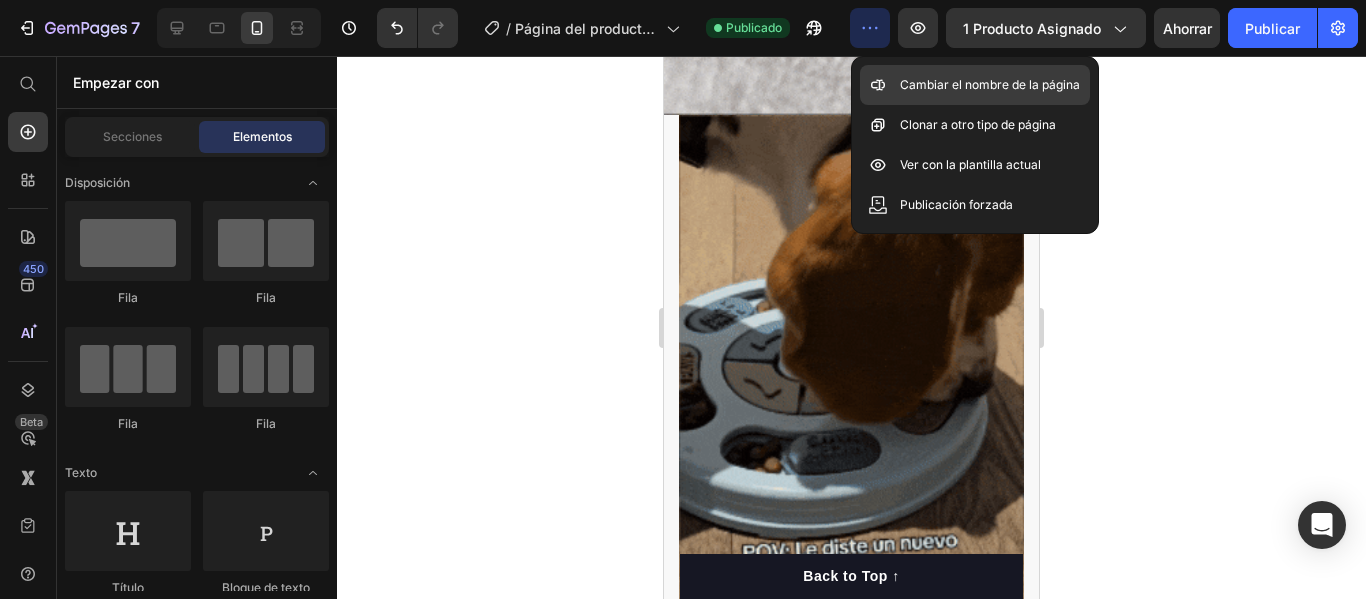 click on "Cambiar el nombre de la página" 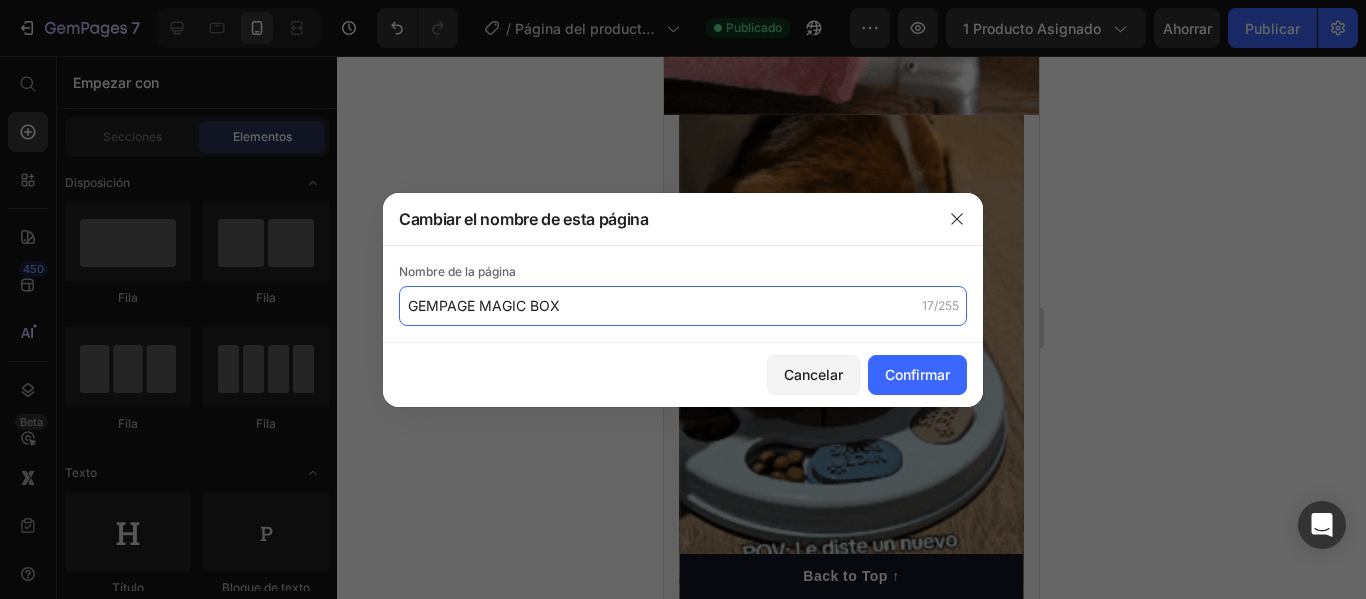 type on "GEMPAGE MAGIC BOX" 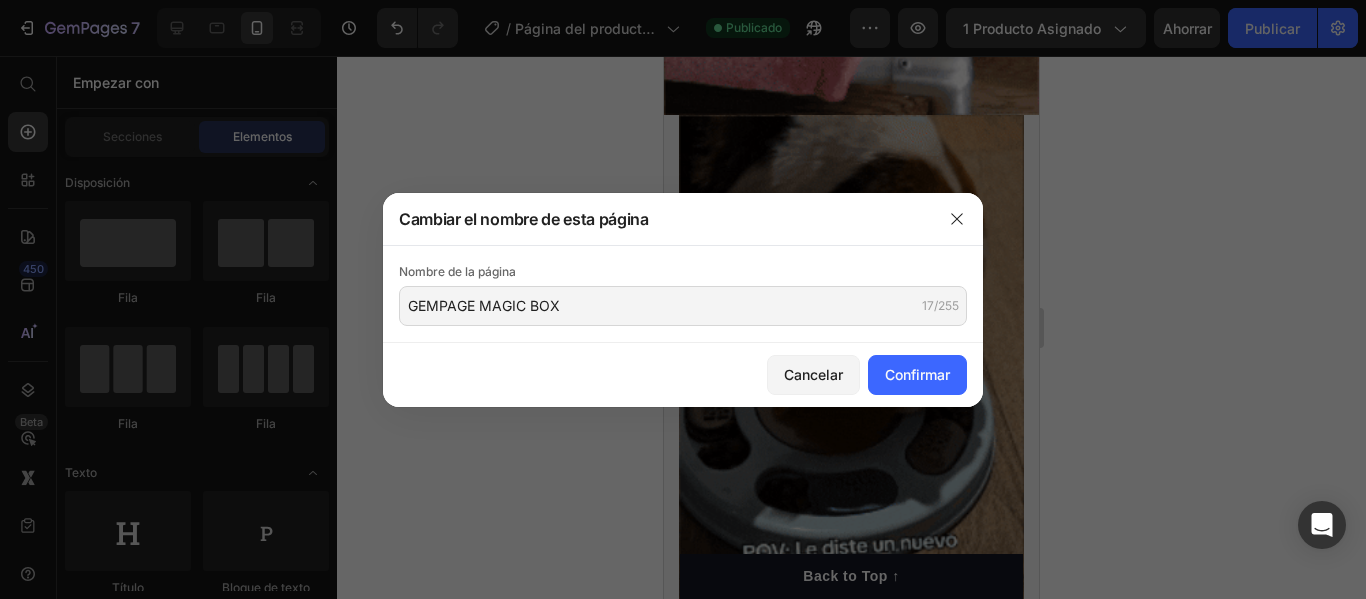 click on "Cancelar Confirmar" at bounding box center [683, 375] 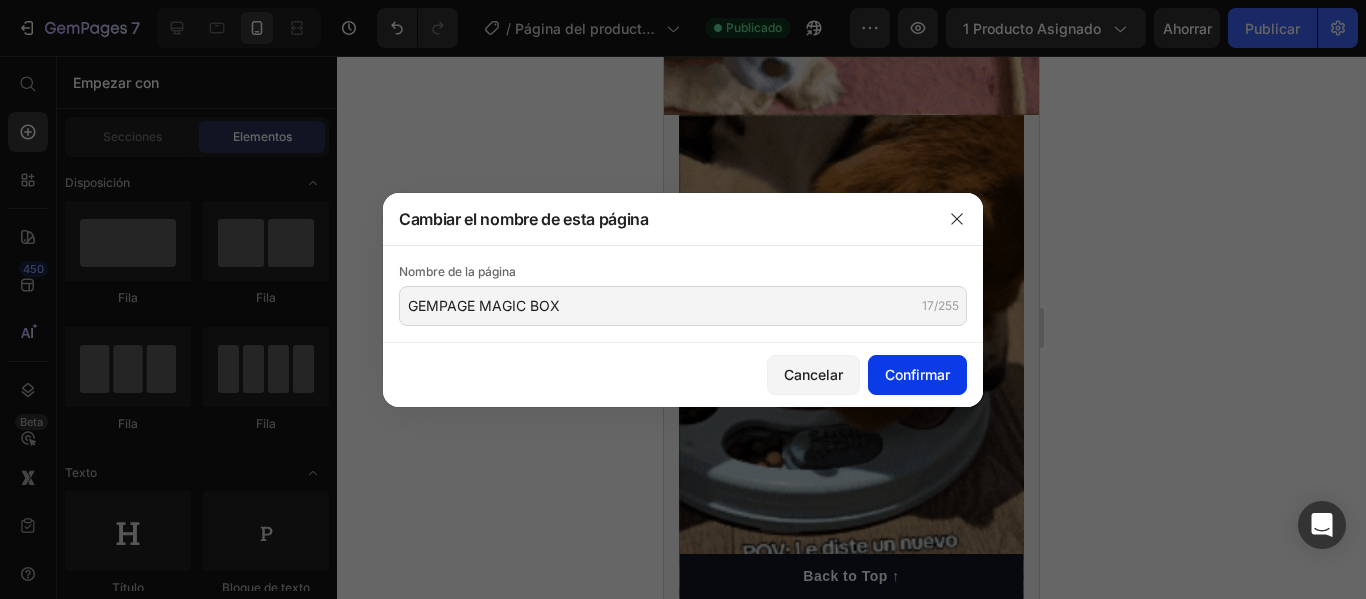 click on "Confirmar" at bounding box center (917, 374) 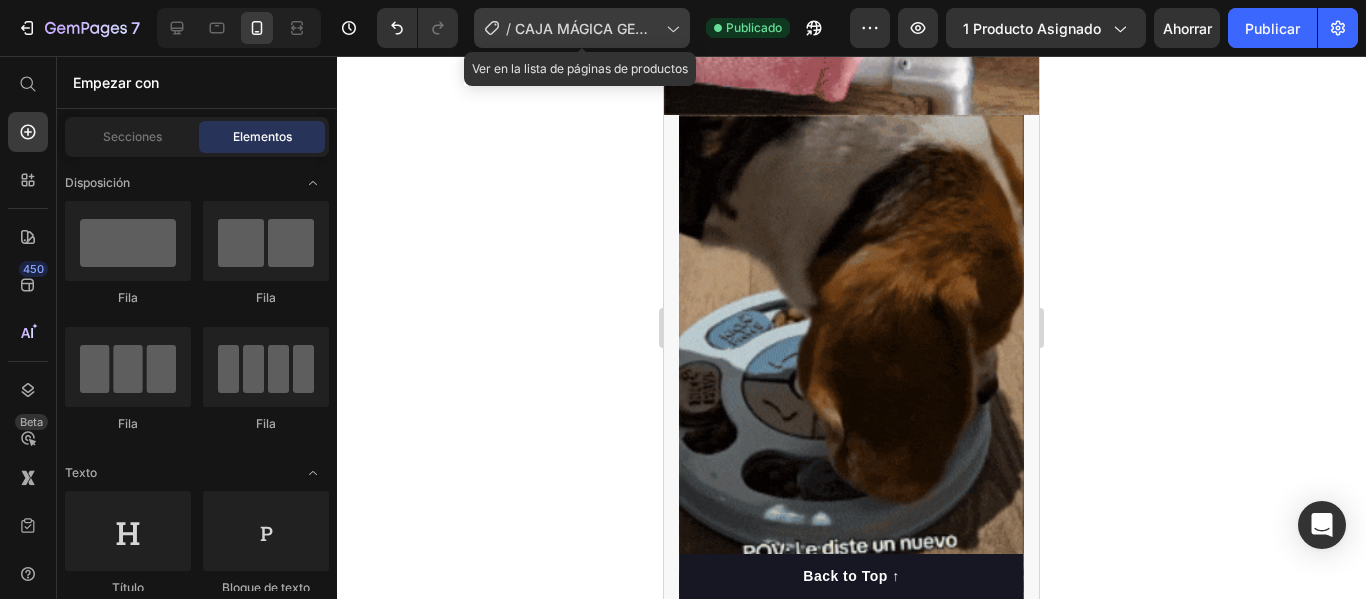 click 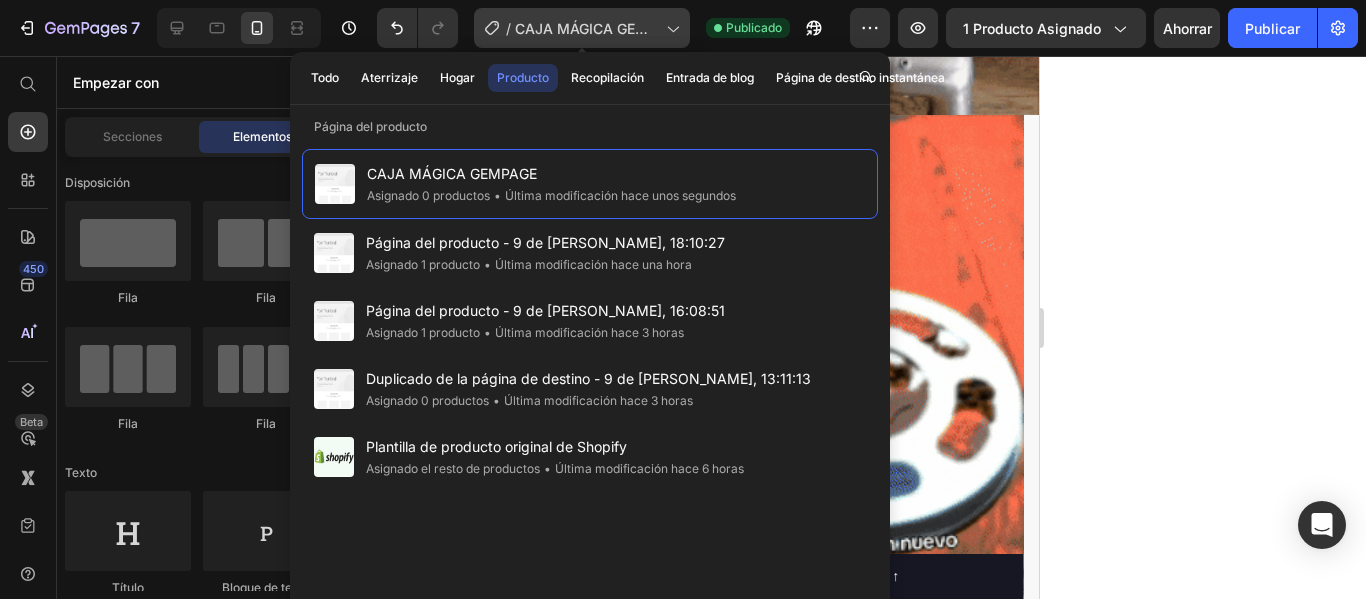 click 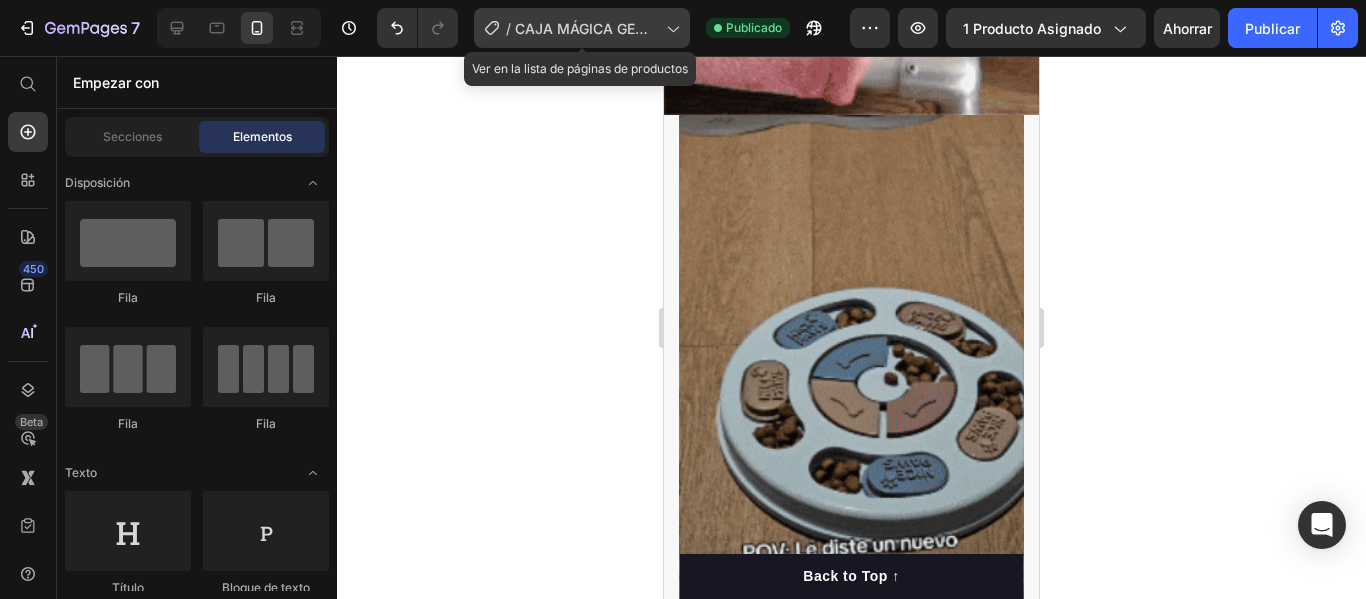 click 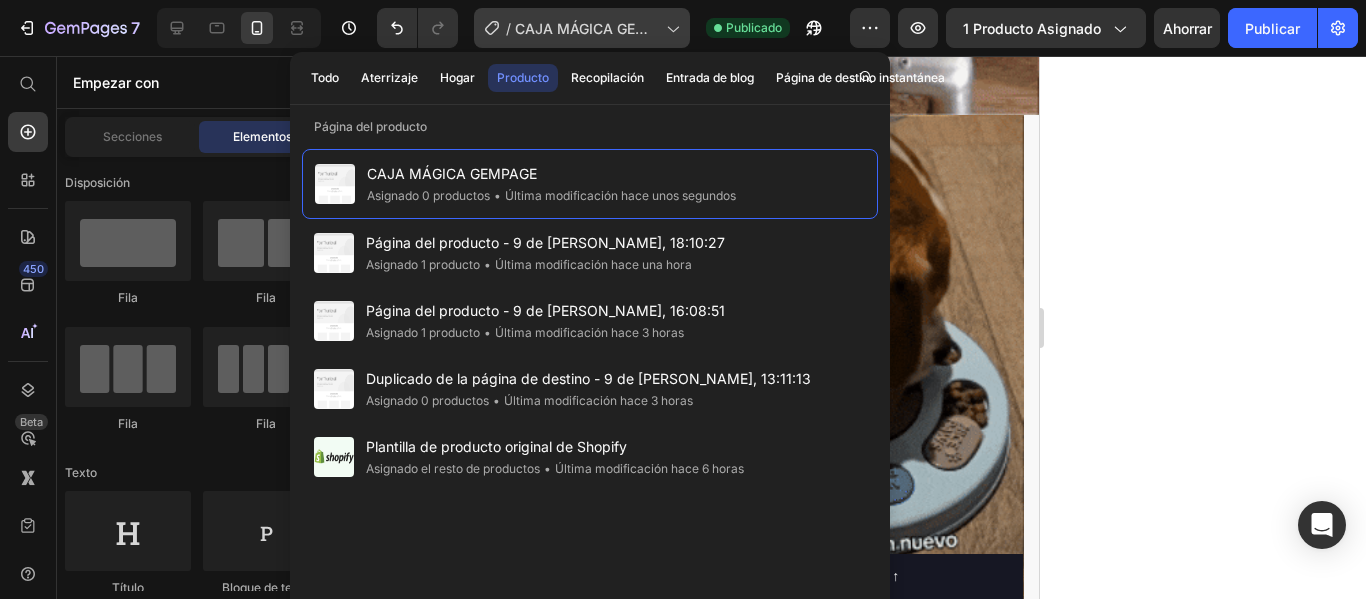 drag, startPoint x: 738, startPoint y: 238, endPoint x: 602, endPoint y: 23, distance: 254.40323 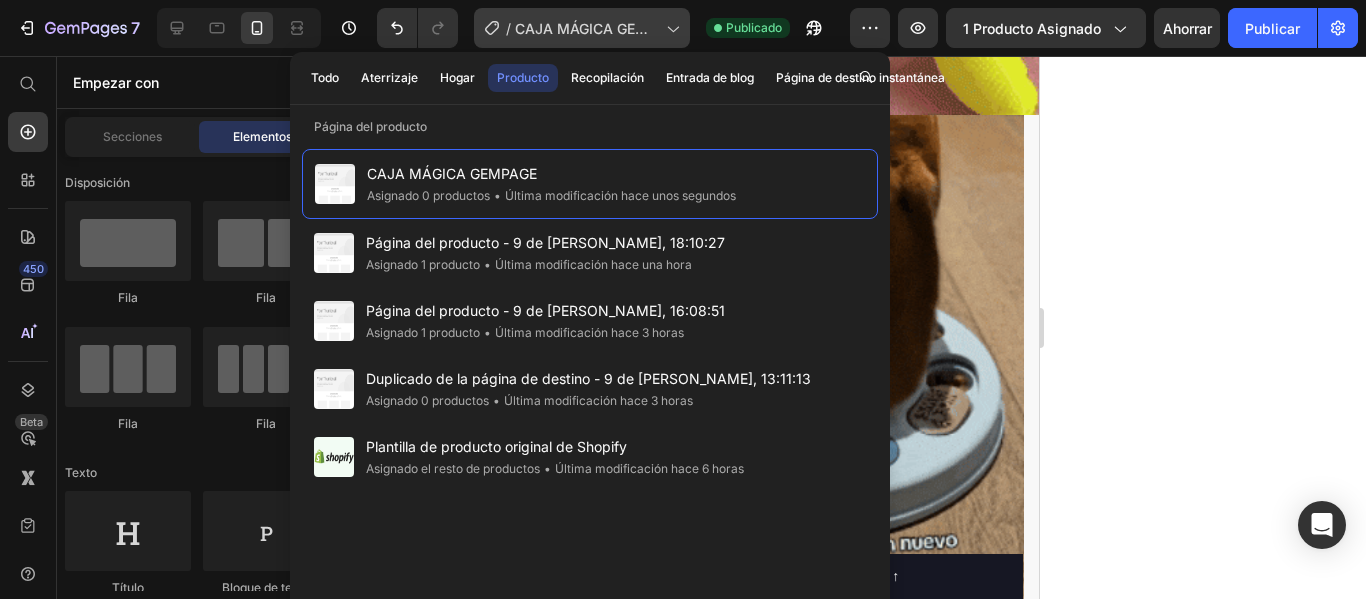 click on "CAJA MÁGICA GEMPAGE" at bounding box center (586, 39) 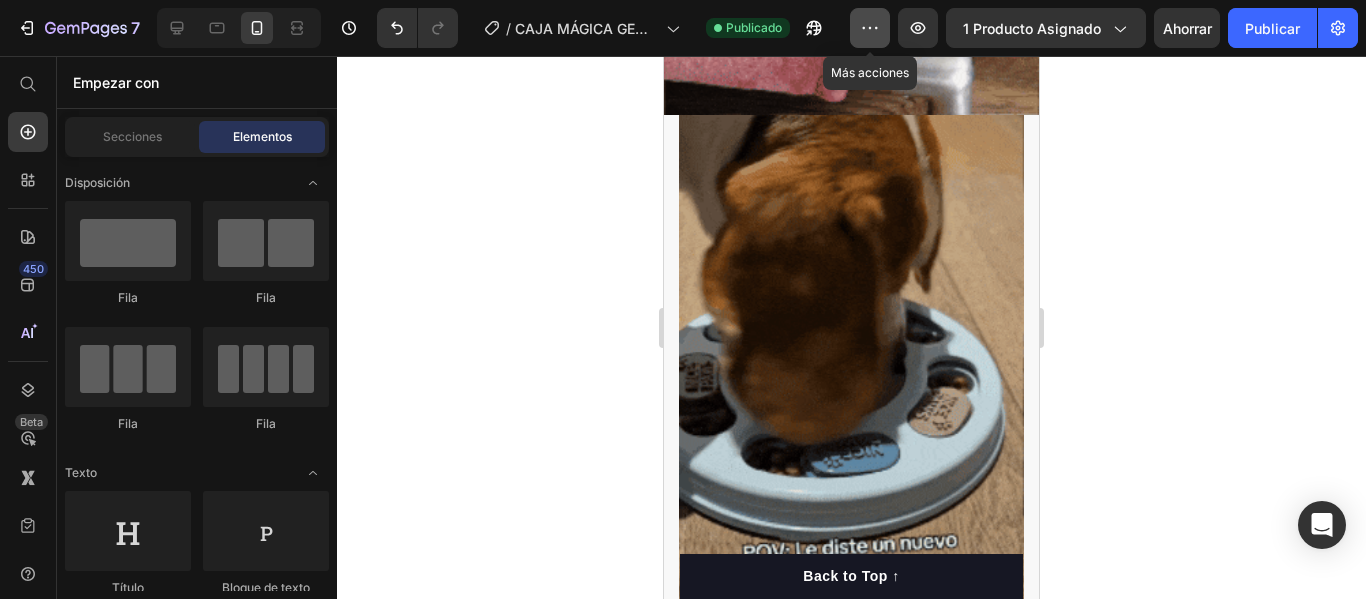 click 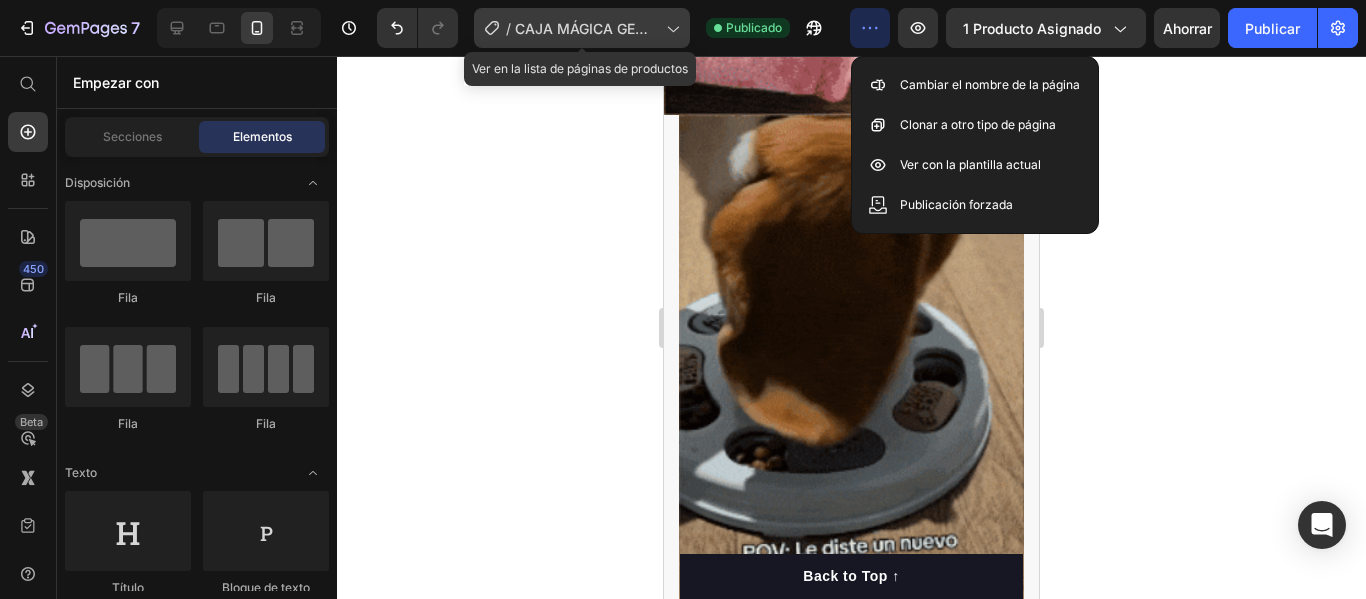 click 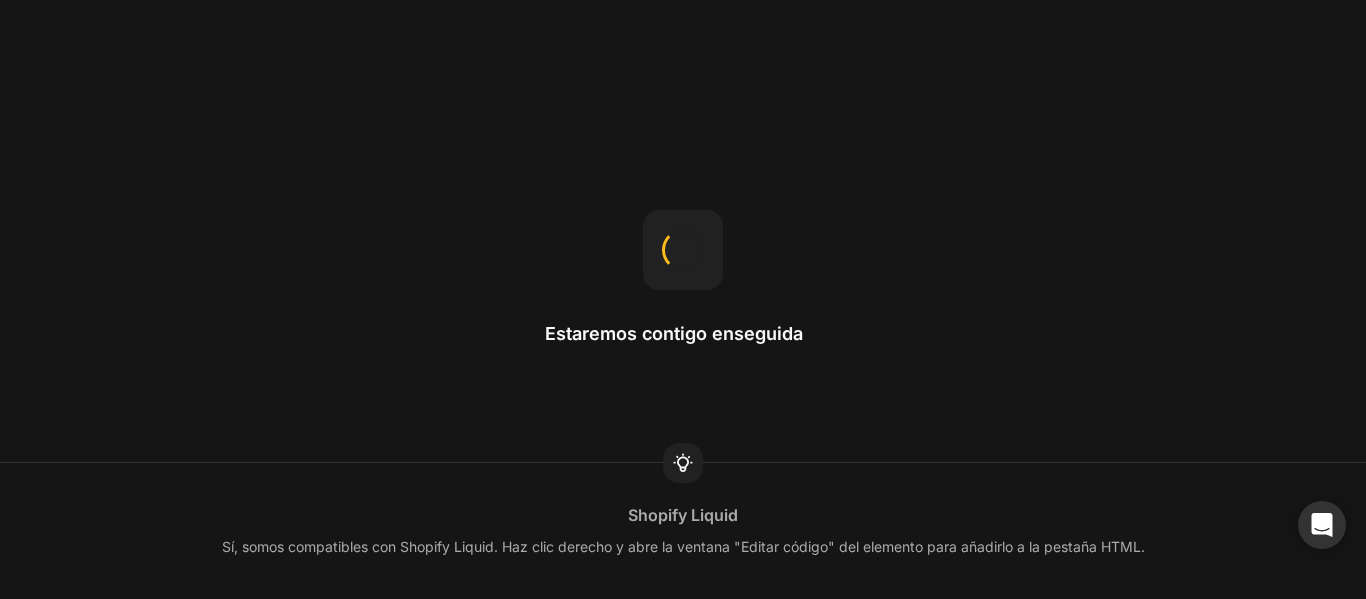 scroll, scrollTop: 0, scrollLeft: 0, axis: both 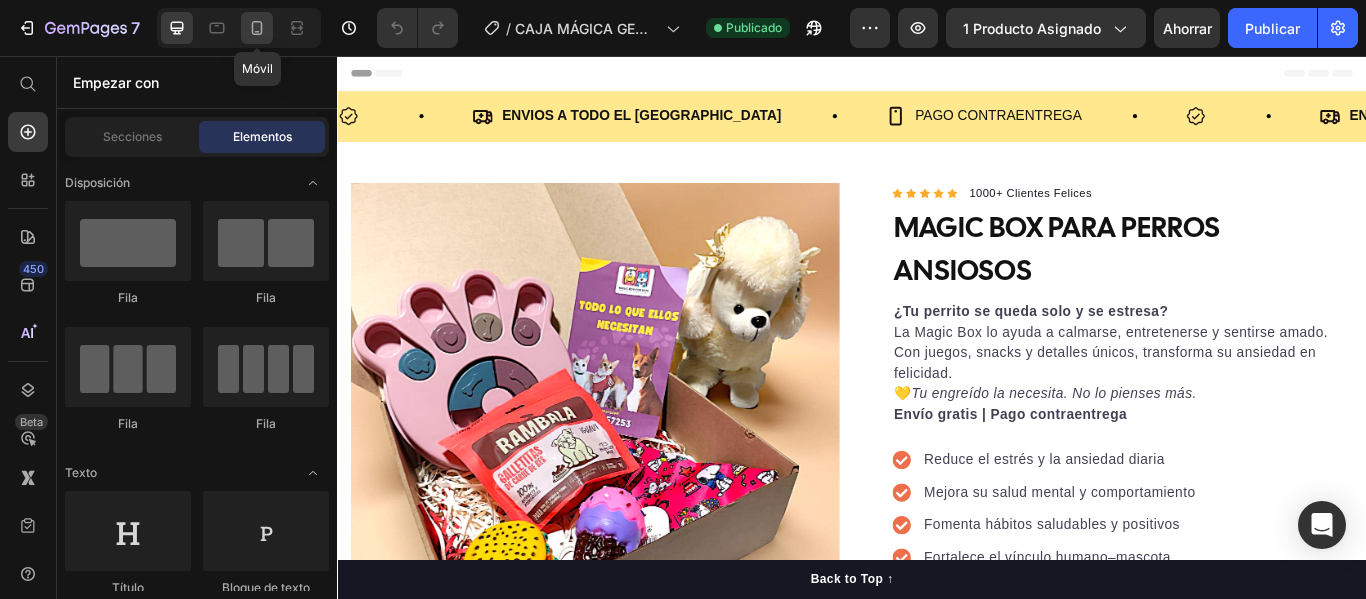 click 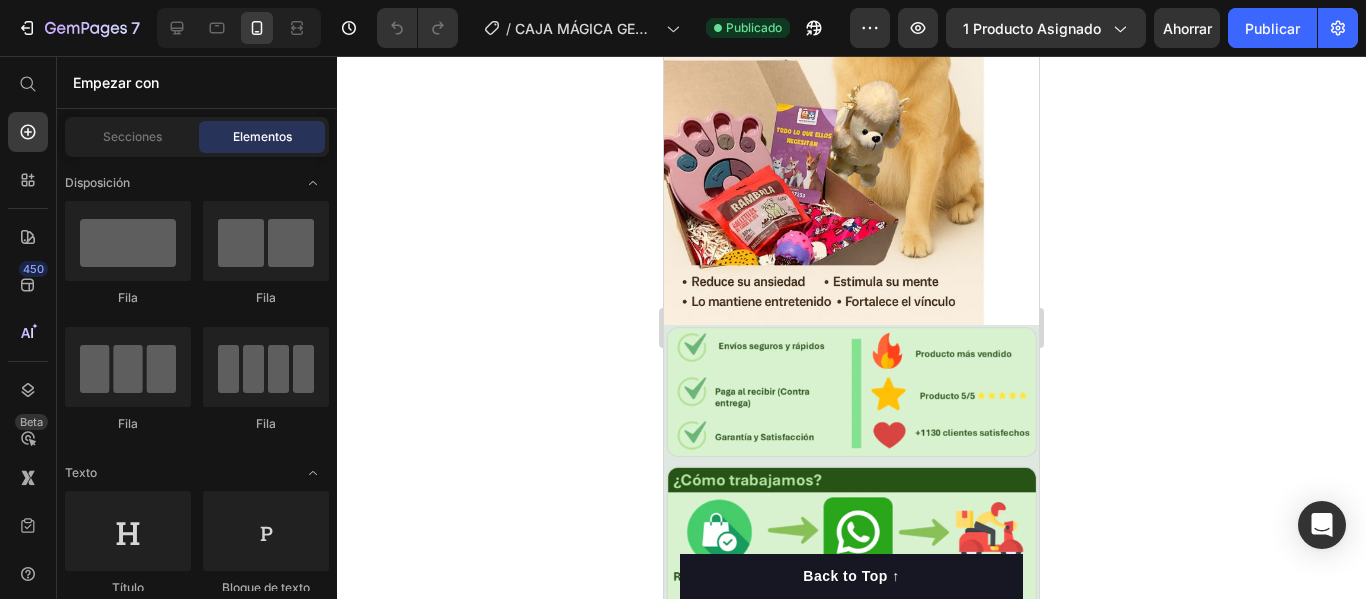 scroll, scrollTop: 929, scrollLeft: 0, axis: vertical 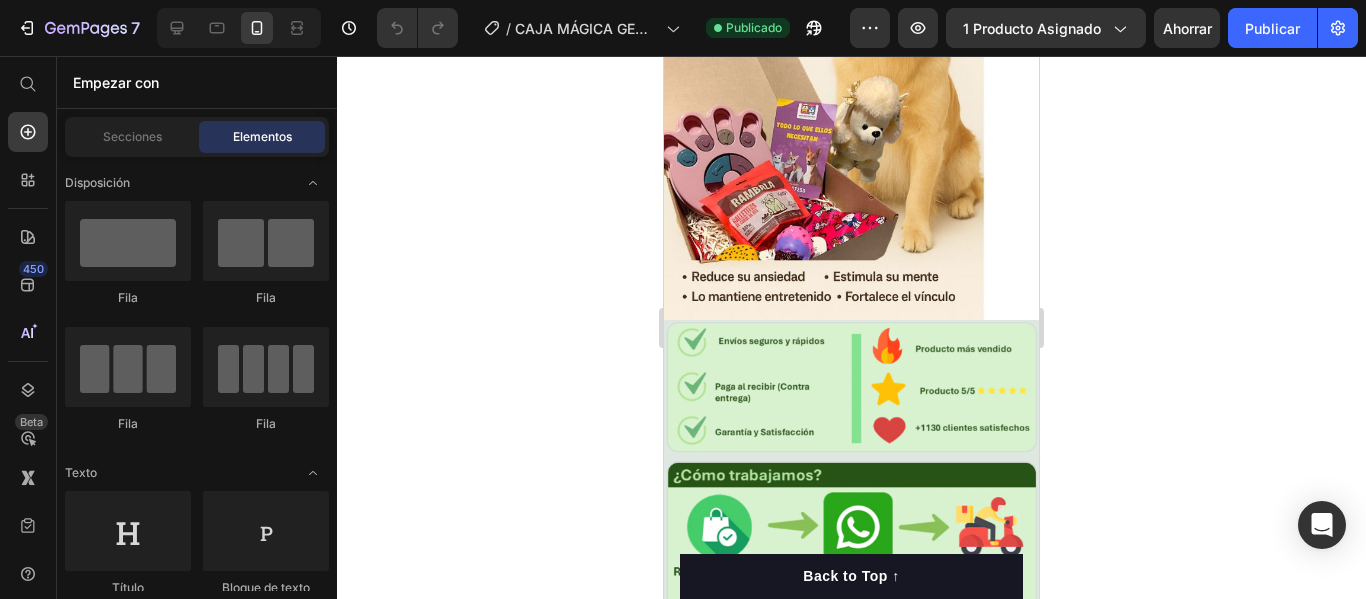 drag, startPoint x: 1028, startPoint y: 101, endPoint x: 1709, endPoint y: 326, distance: 717.2071 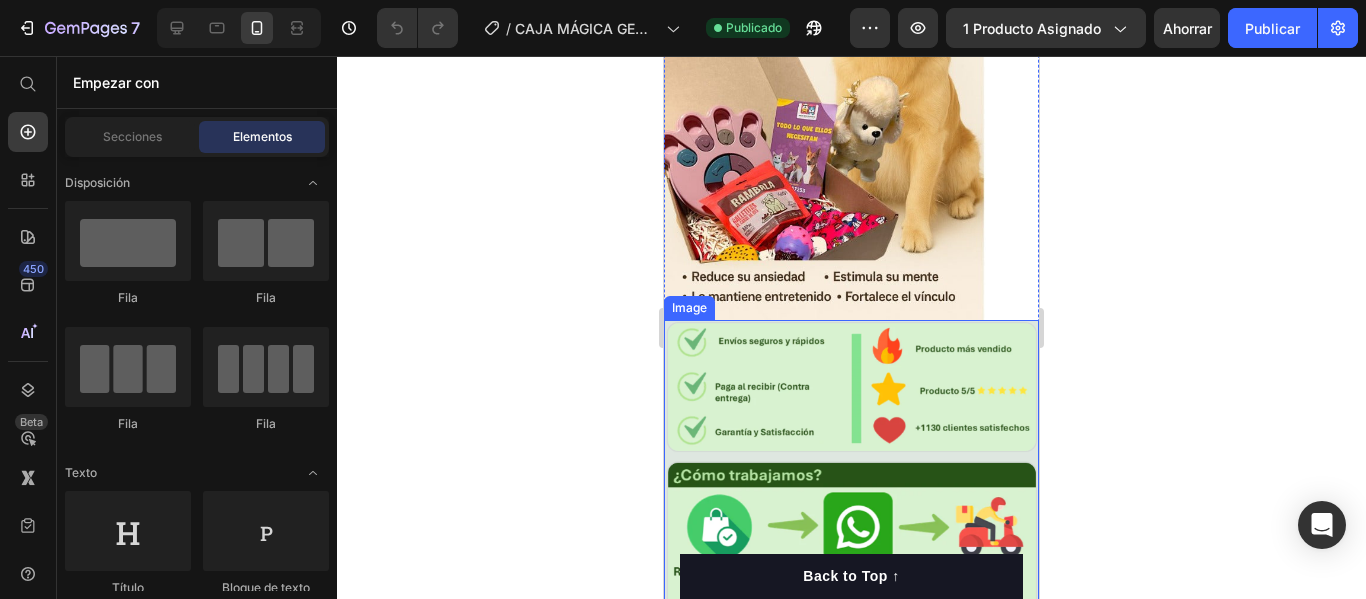 click at bounding box center [851, 466] 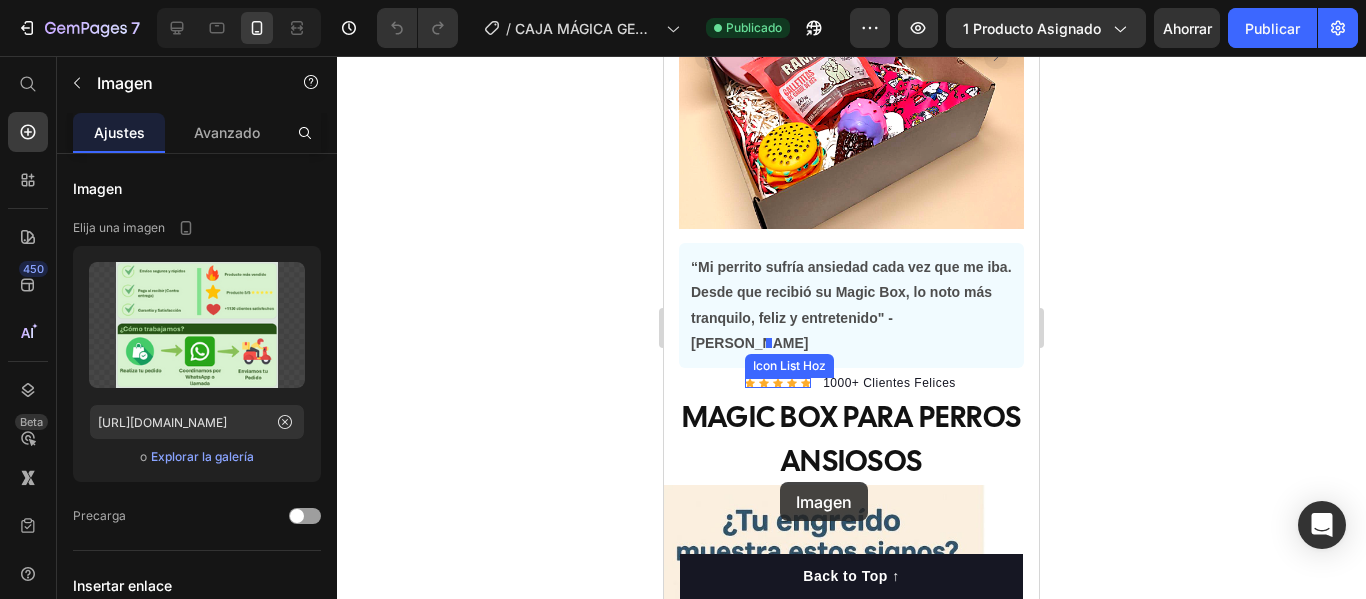 scroll, scrollTop: 312, scrollLeft: 0, axis: vertical 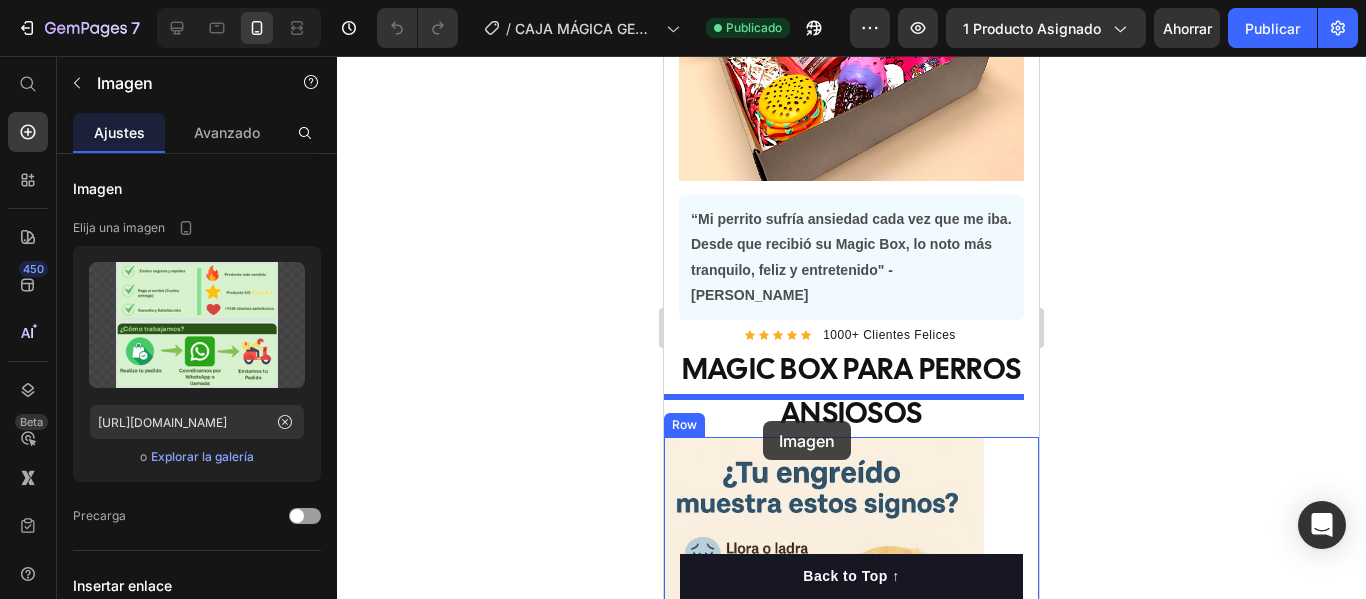 drag, startPoint x: 750, startPoint y: 285, endPoint x: 763, endPoint y: 421, distance: 136.6199 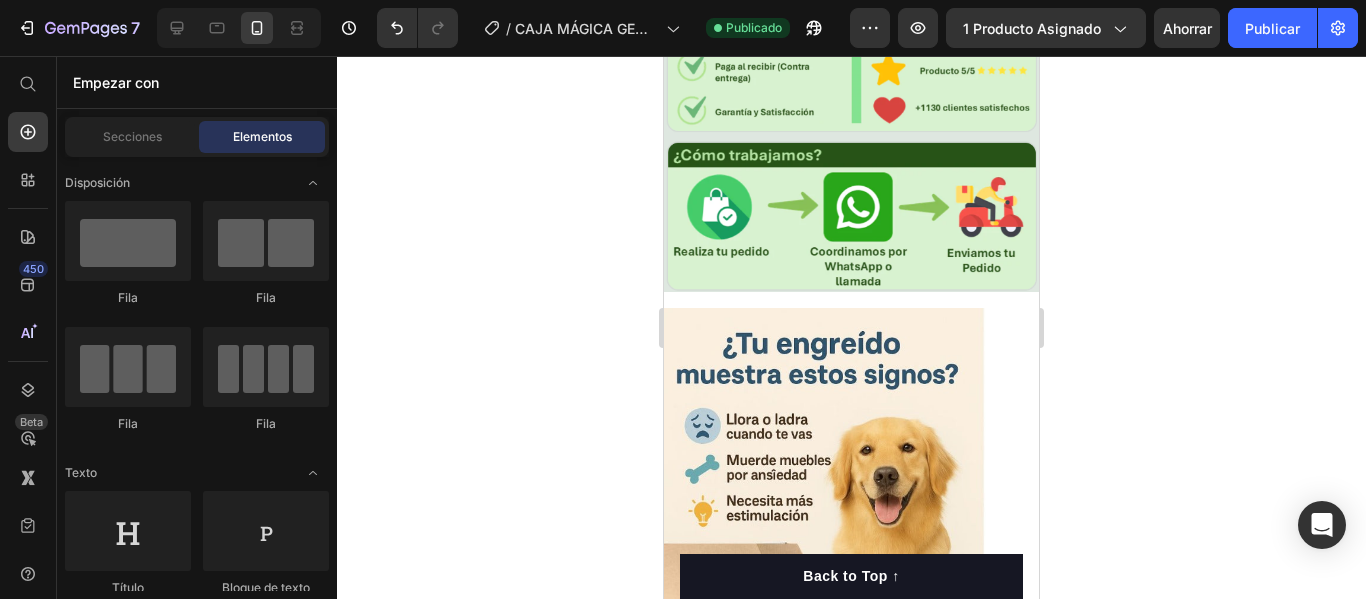 scroll, scrollTop: 760, scrollLeft: 0, axis: vertical 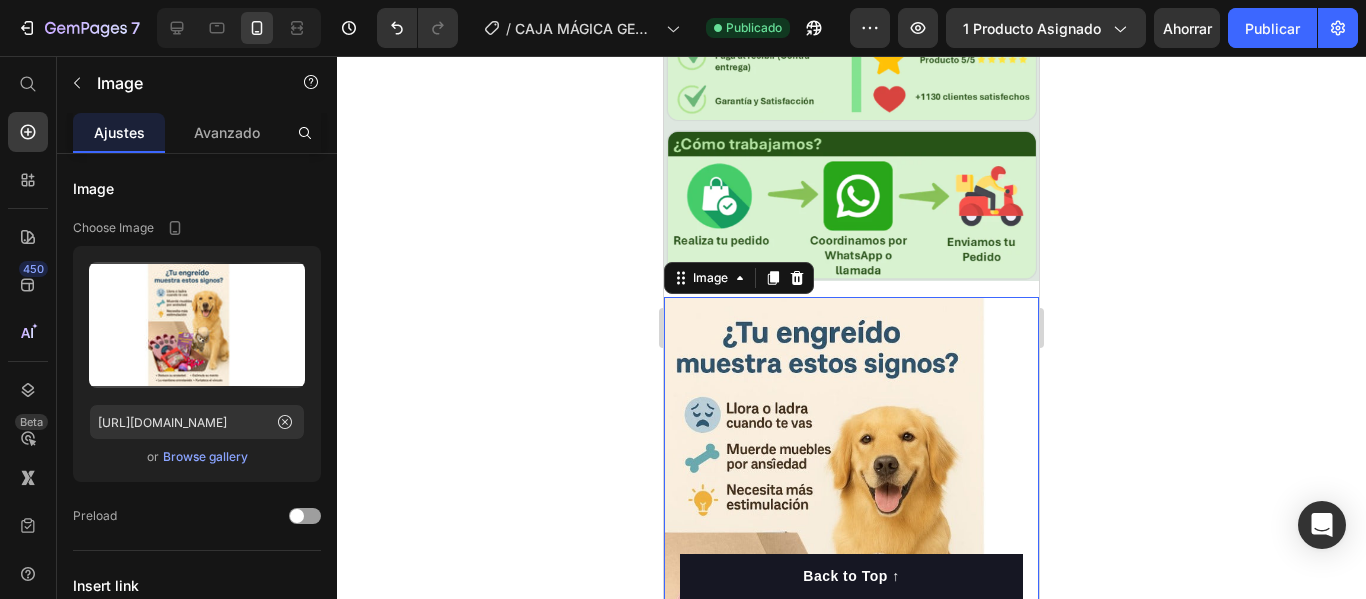 click at bounding box center (851, 547) 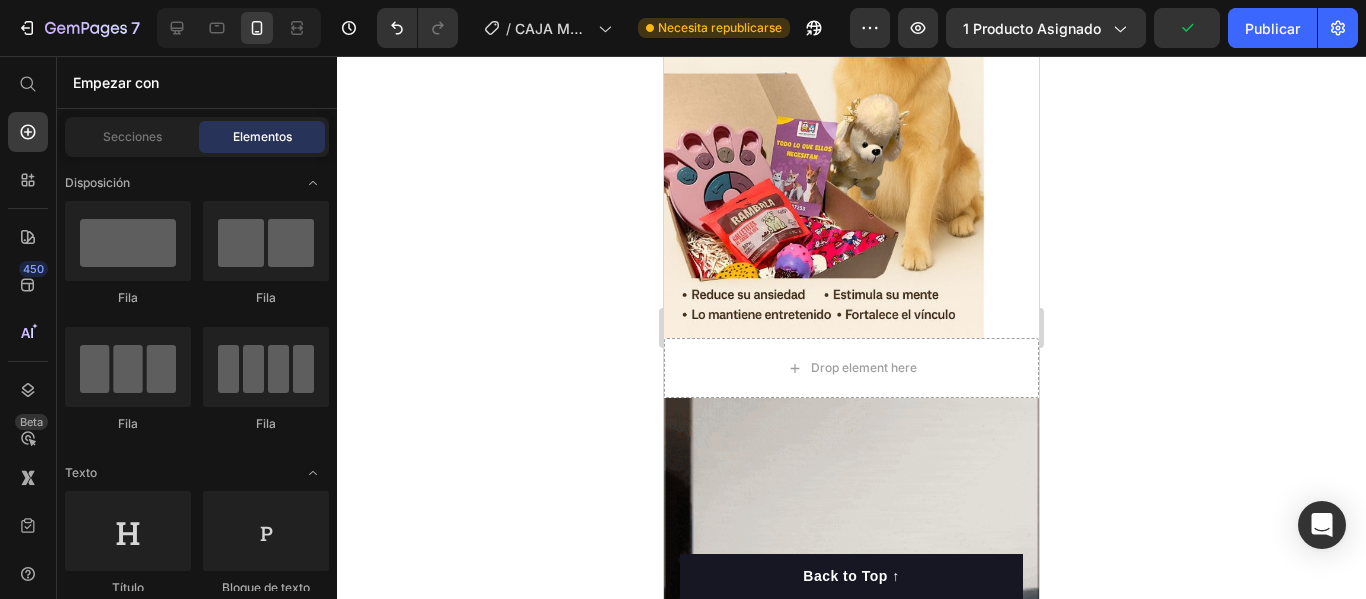 scroll, scrollTop: 1159, scrollLeft: 0, axis: vertical 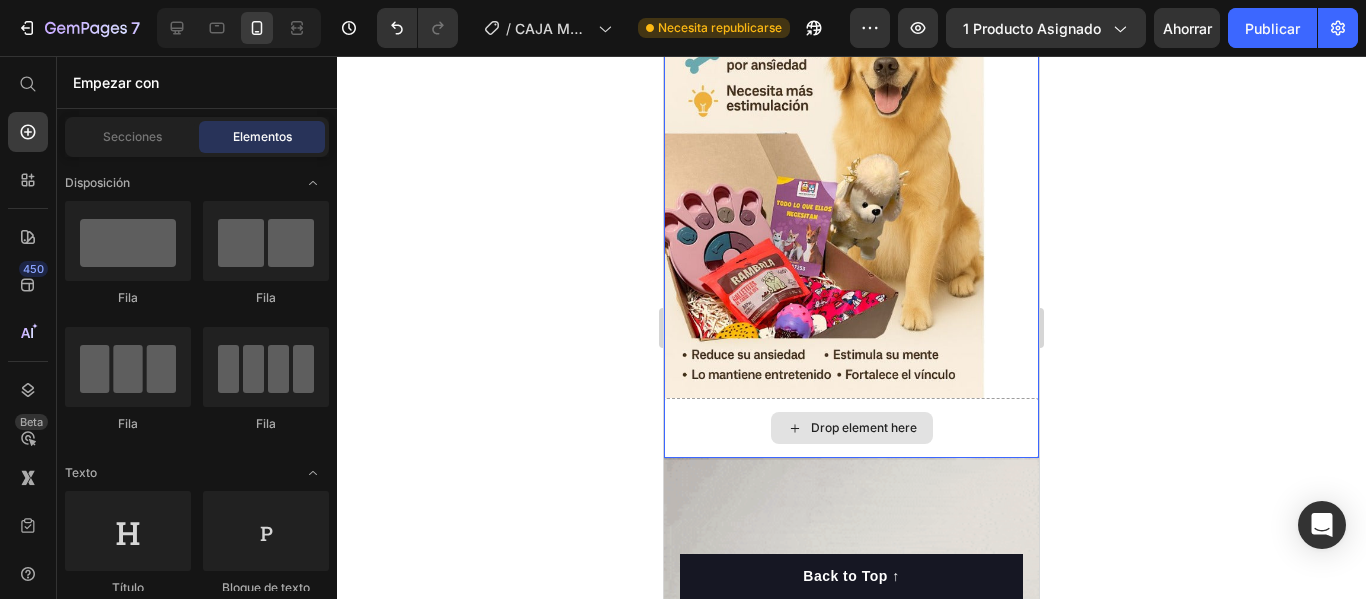click on "Drop element here" at bounding box center (851, 428) 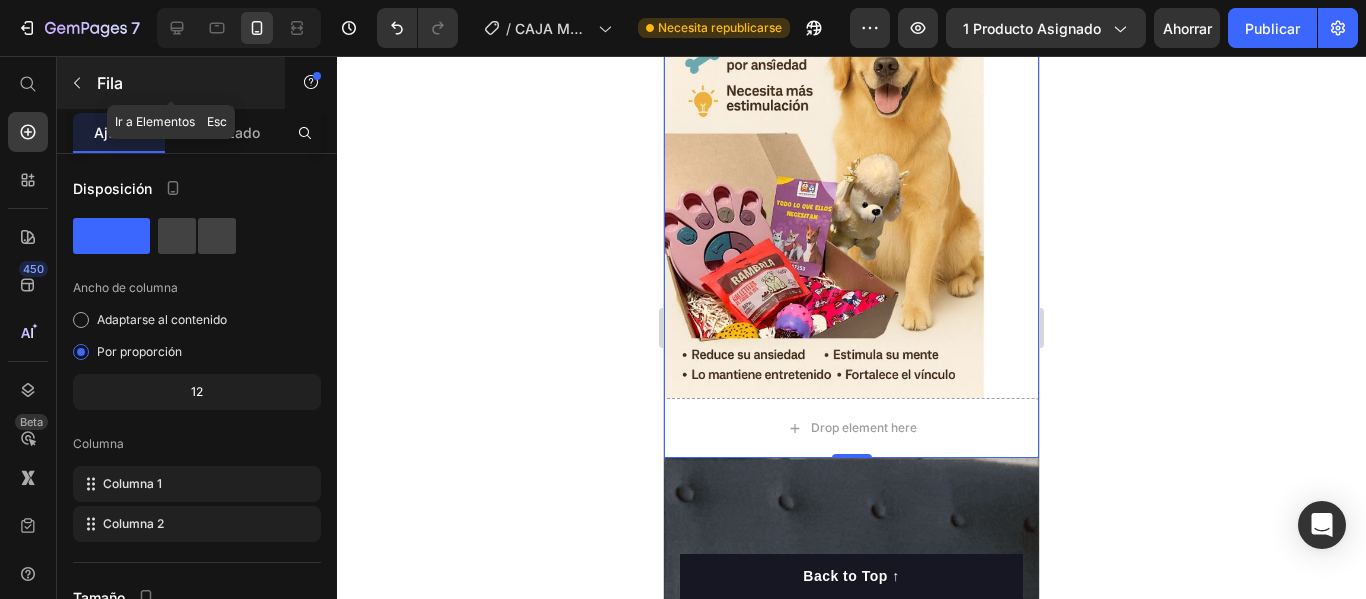 click 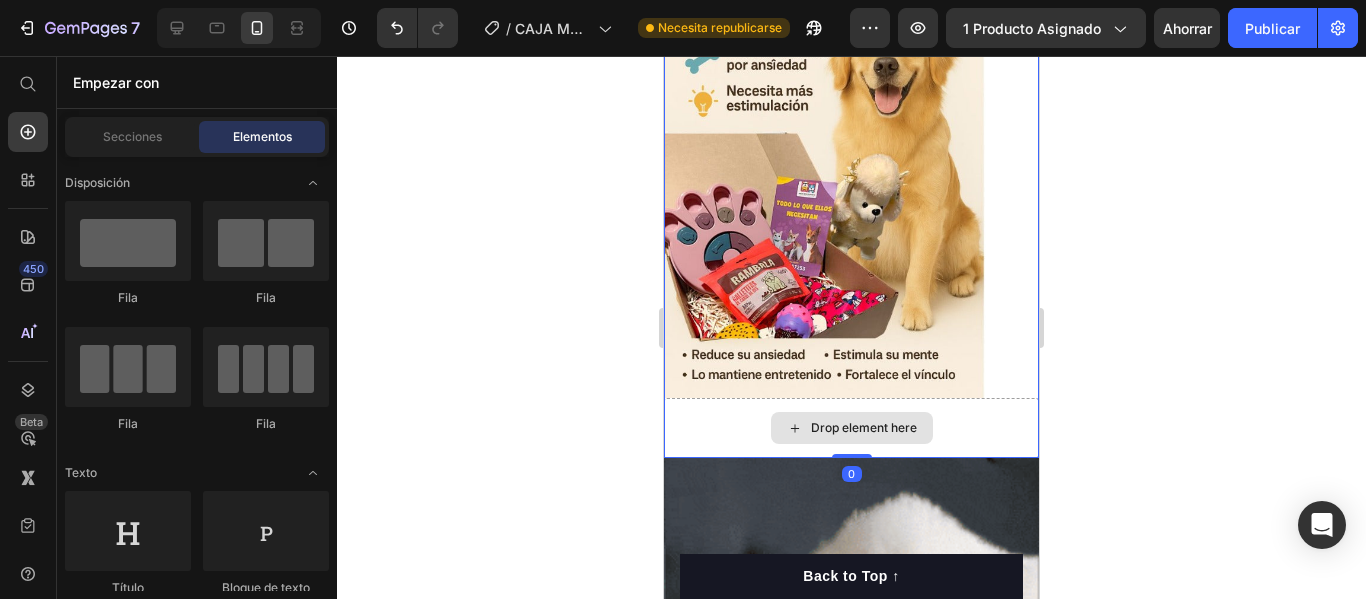 click on "Drop element here" at bounding box center [851, 428] 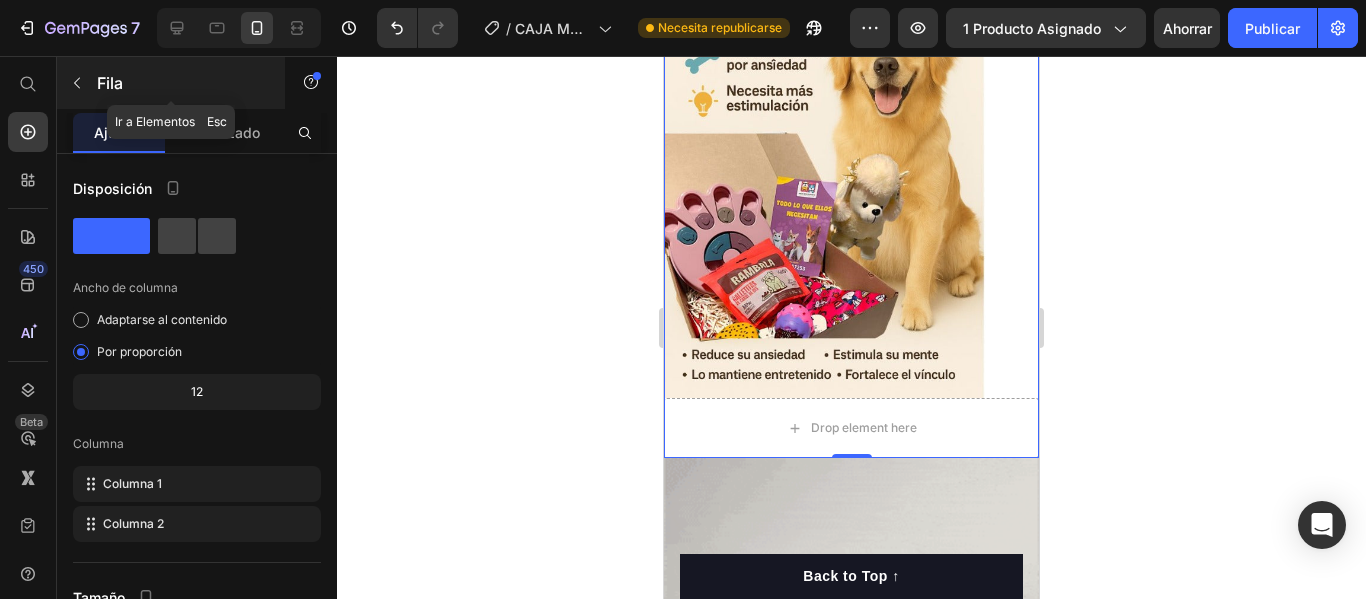 click 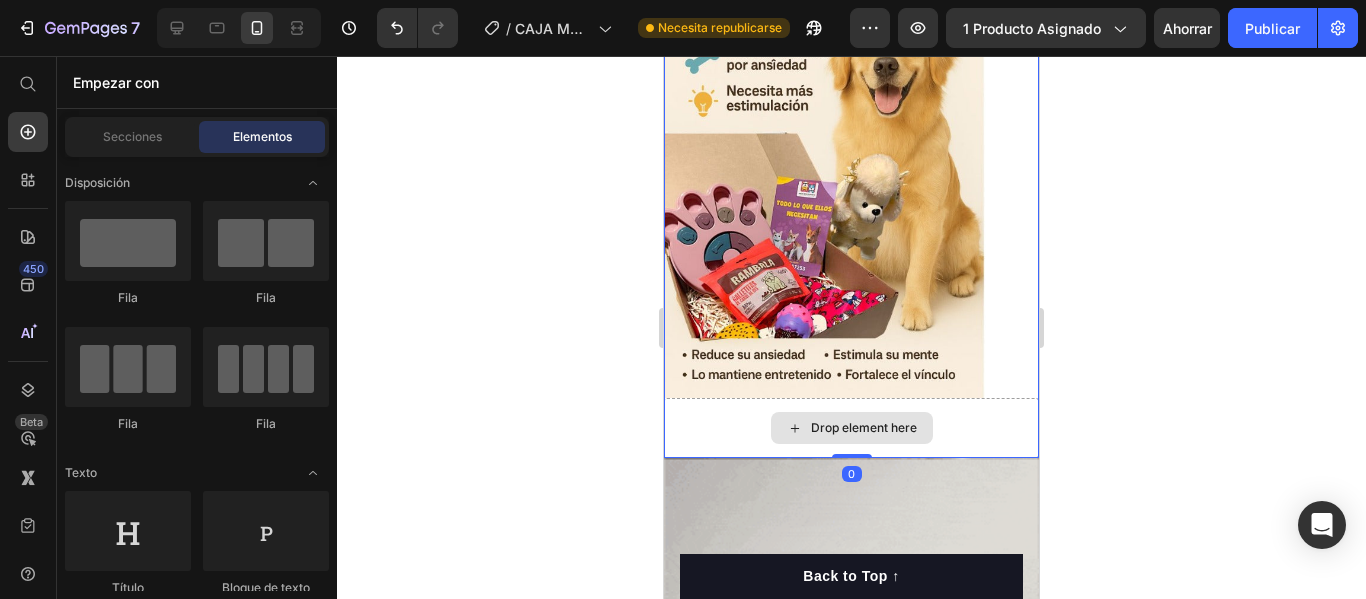 click on "Drop element here" at bounding box center (851, 428) 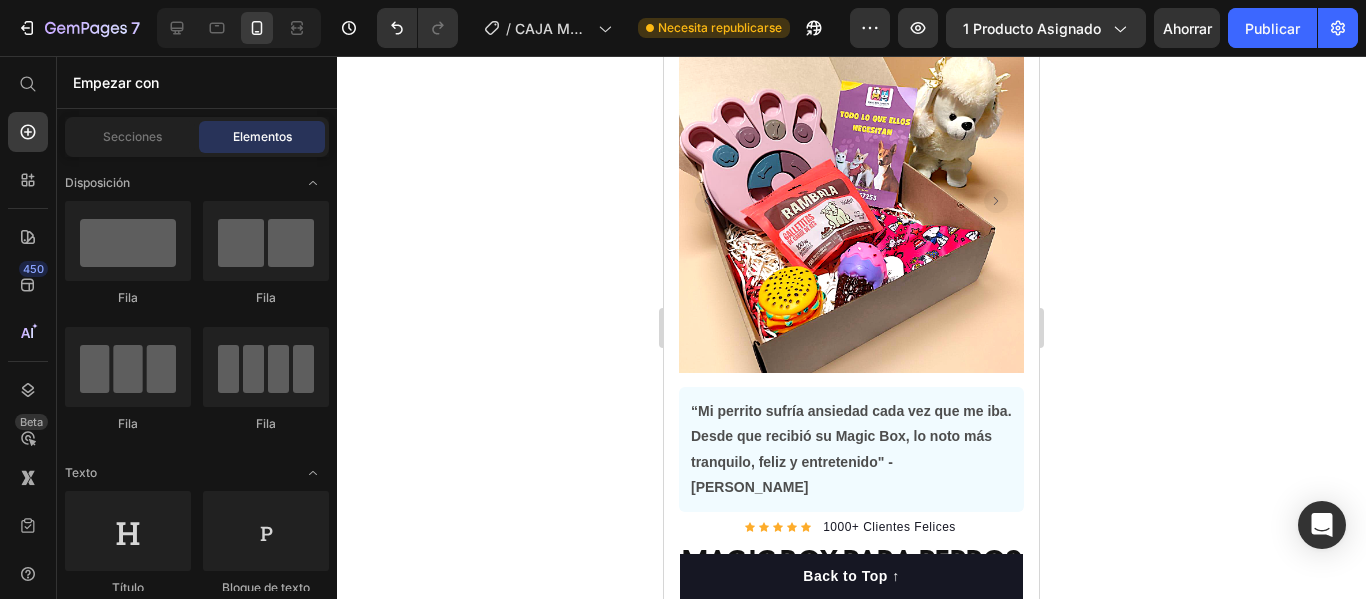 scroll, scrollTop: 105, scrollLeft: 0, axis: vertical 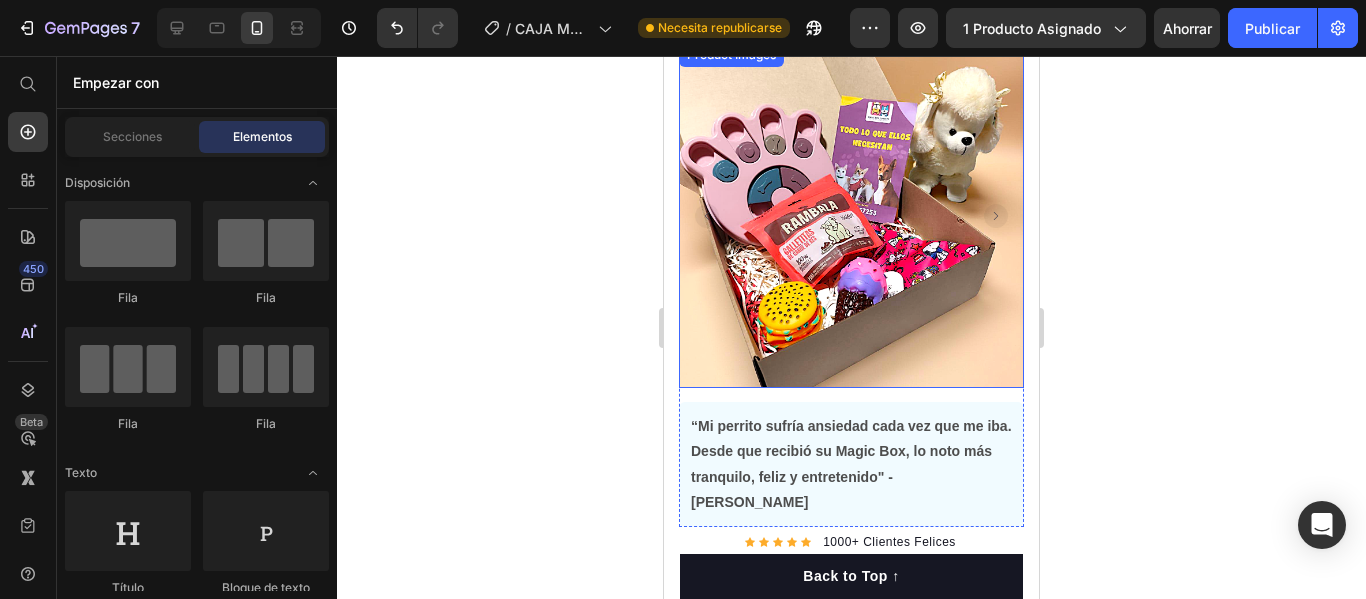 click at bounding box center [851, 215] 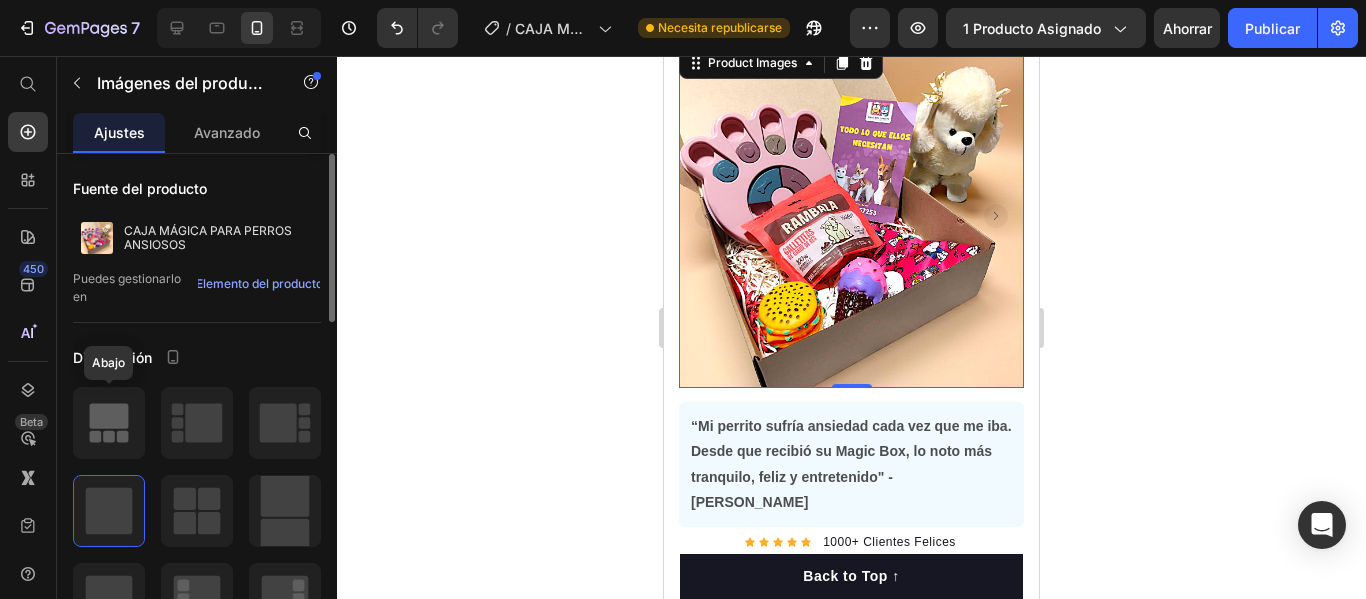 click 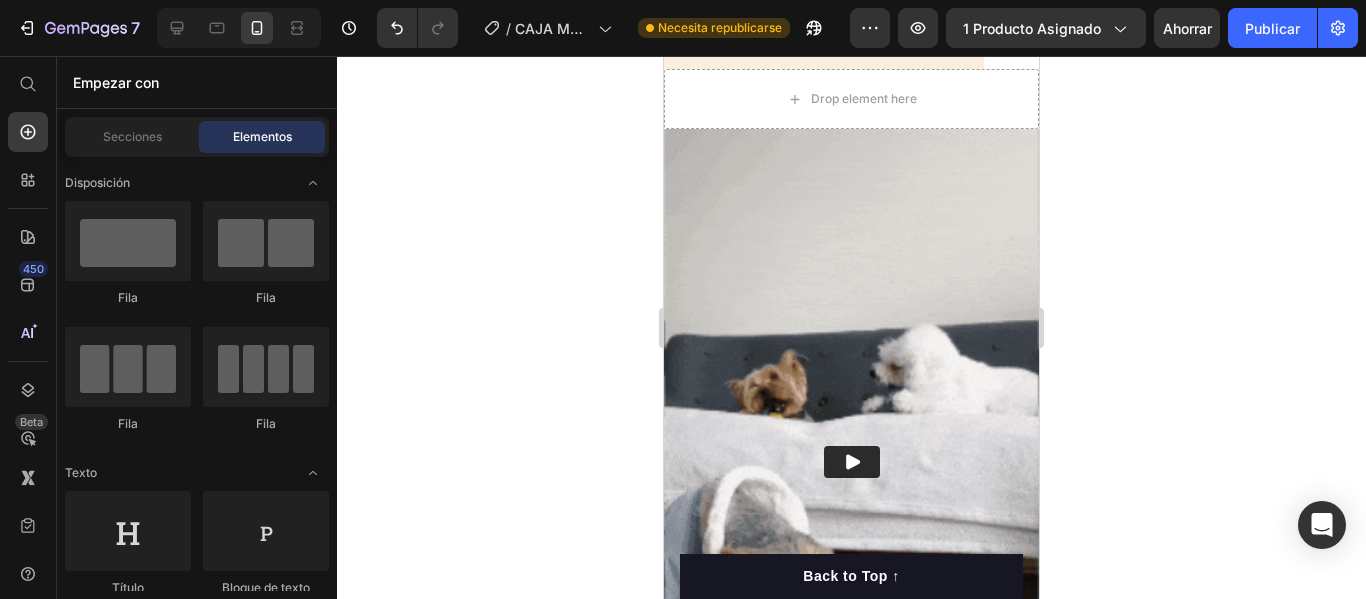 scroll, scrollTop: 1596, scrollLeft: 0, axis: vertical 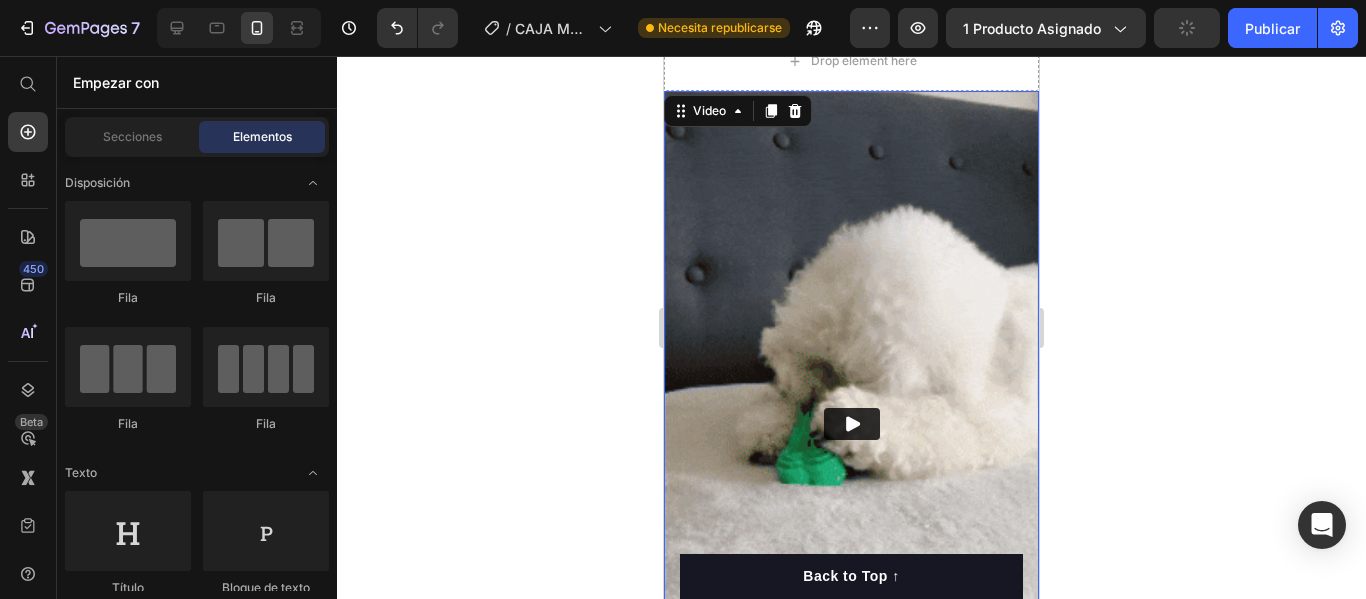 click at bounding box center [851, 424] 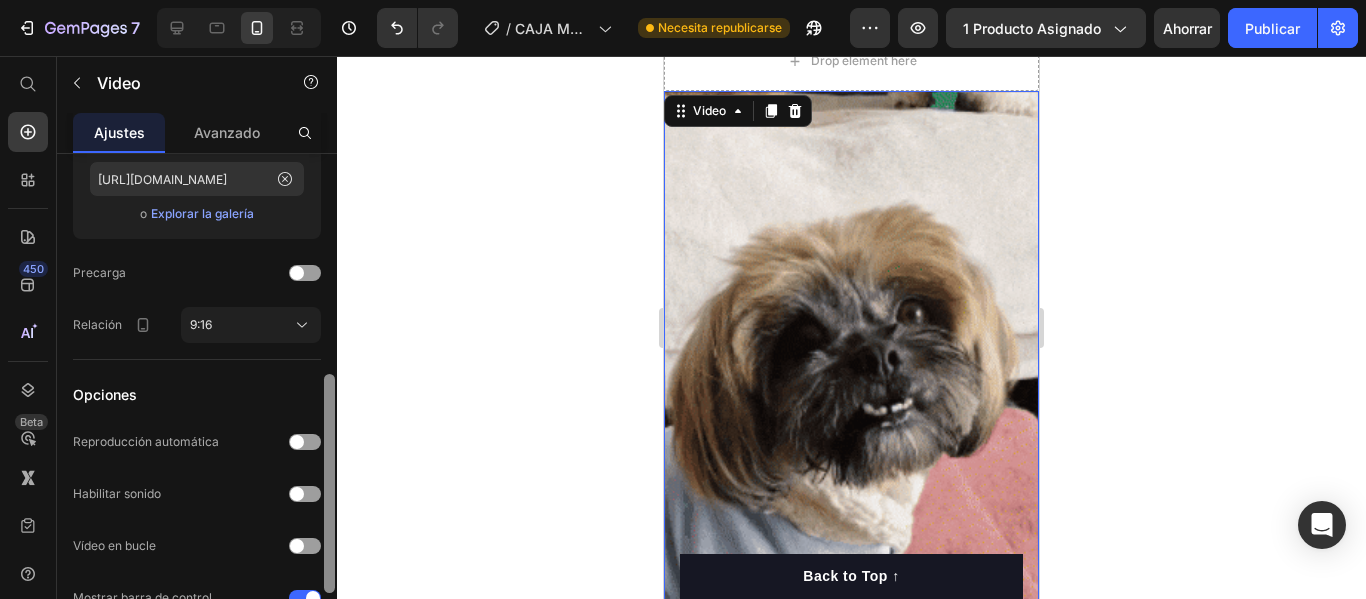 scroll, scrollTop: 495, scrollLeft: 0, axis: vertical 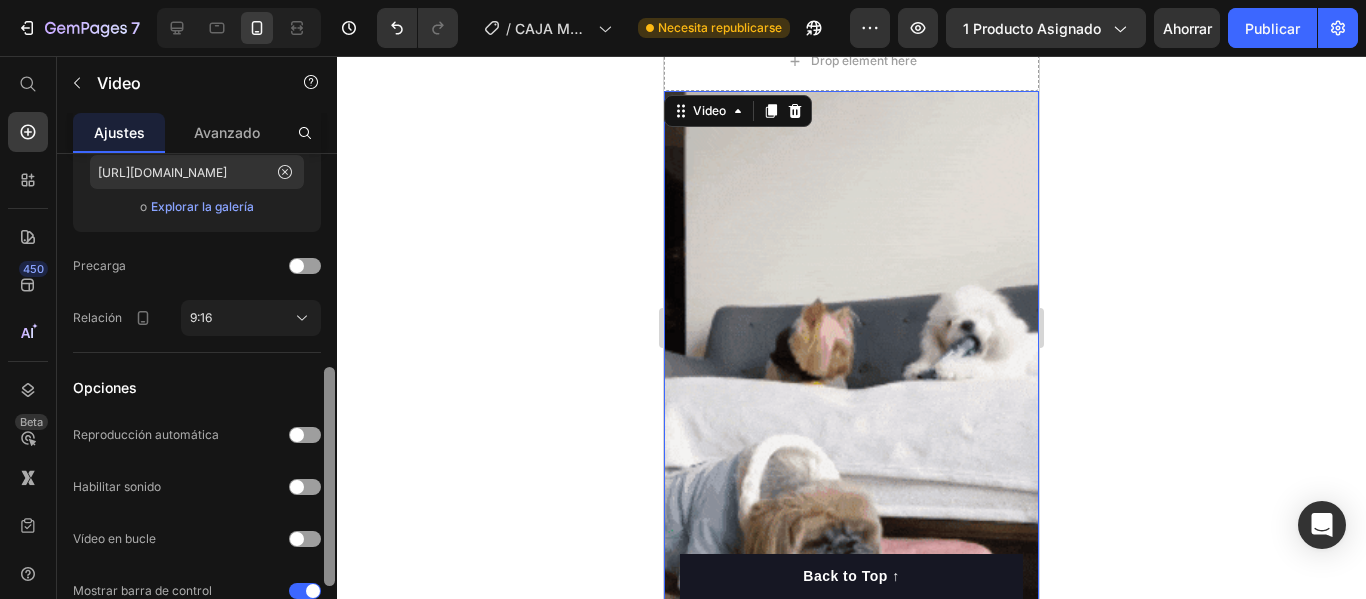 drag, startPoint x: 328, startPoint y: 214, endPoint x: 323, endPoint y: 434, distance: 220.05681 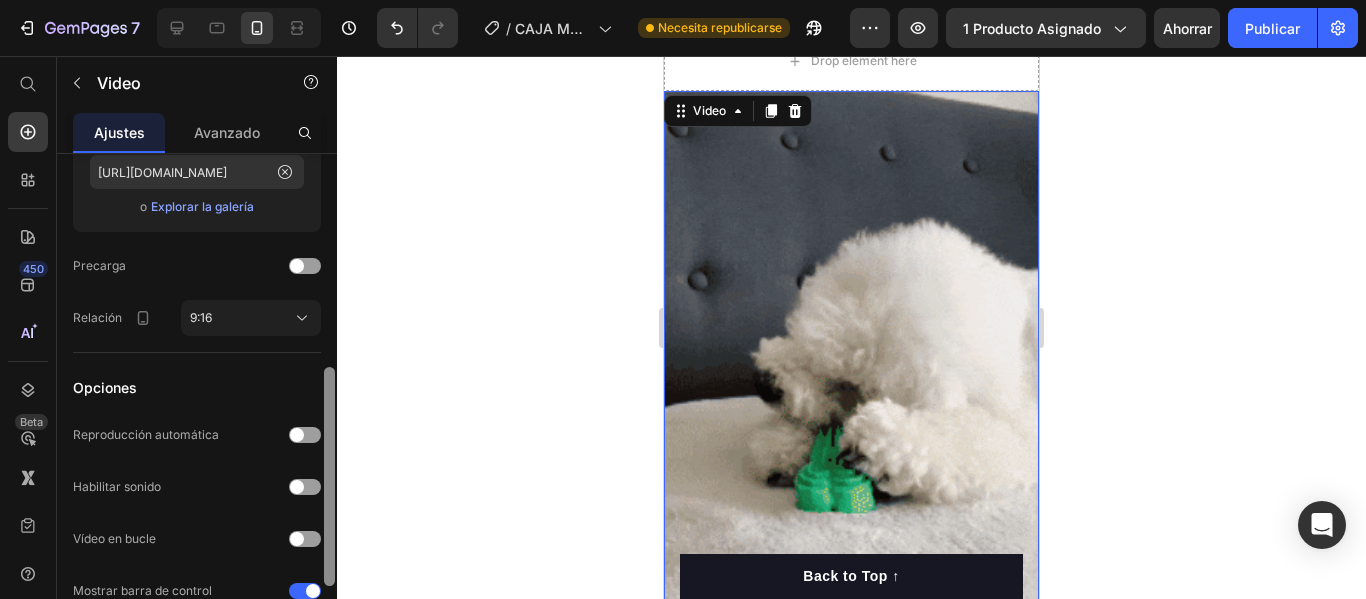 click at bounding box center (329, 403) 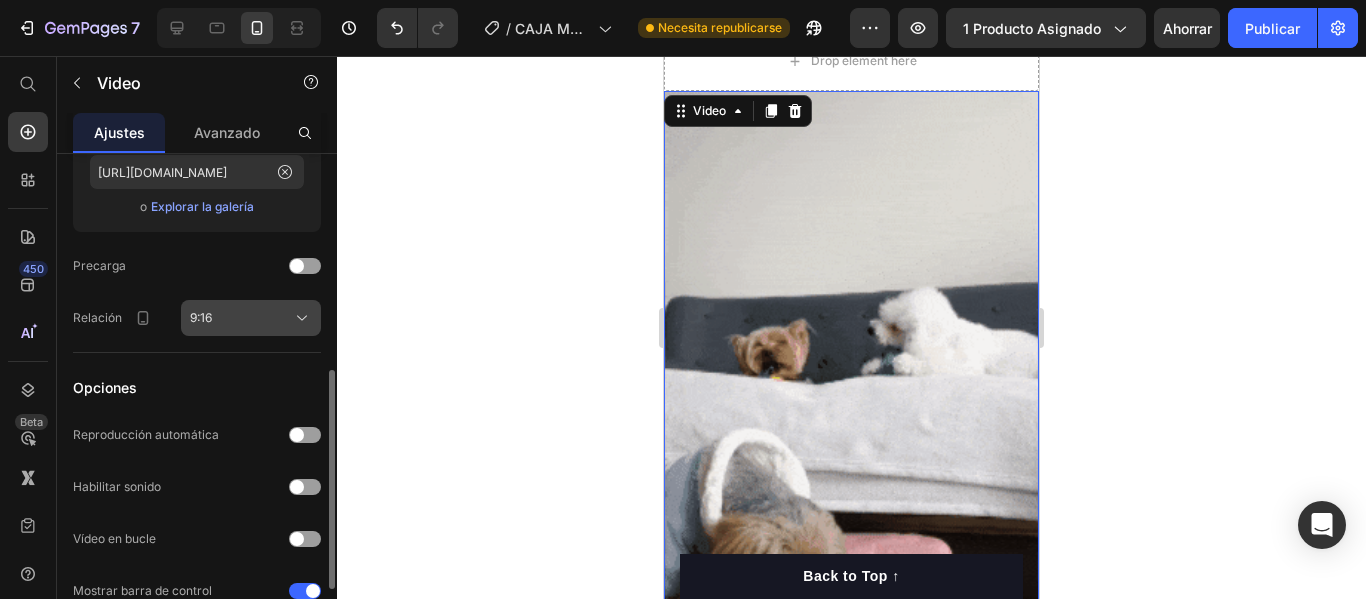 click on "9:16" at bounding box center [251, 318] 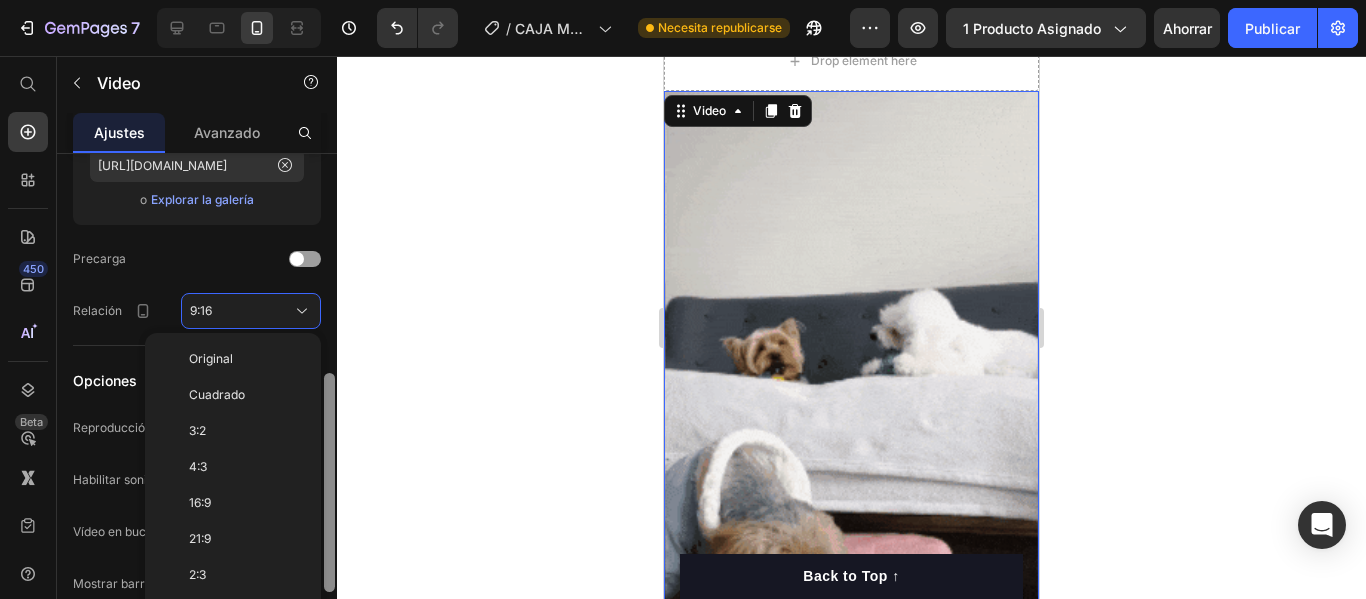 drag, startPoint x: 326, startPoint y: 460, endPoint x: 225, endPoint y: 450, distance: 101.49384 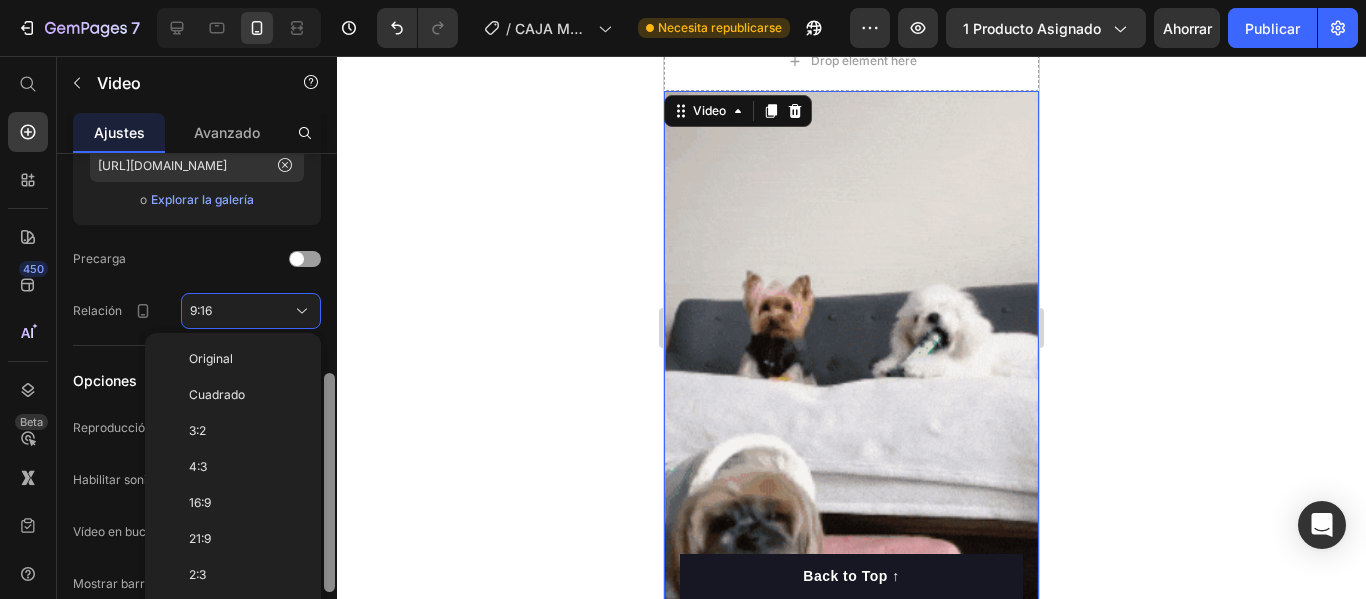 click on "URL del vídeo Fuente del vídeo Alojamiento de vídeos Enlace web https://media4.giphy.com/media/v1.Y2lkPTc5MGI3NjExbWJobXVmdjM1dGpydmViMmNmeTkwcWMyNm0yZGk3dHo2aW5tZzdobSZlcD12MV9pbnRlcm5hbF9naWZfYnlfaWQmY3Q9Zw/D9BjksQidPXnxrbVXv/giphy.gif Puedes subir videos a un servidor de hosting, por ejemplo, Shopify.    Más información. Miniatura del vídeo Imagen Subir imagen https://media4.giphy.com/media/v1.Y2lkPTc5MGI3NjExc3QwcWxwMWN4dGc5eXN0ZDY5OWF1Mjg0Yml0djIyMTJyY3dlNGIzdyZlcD12MV9pbnRlcm5hbF9naWZfYnlfaWQmY3Q9Zw/zPgOQQPhmpjWaC6oKf/giphy.gif o Explorar la galería Precarga Relación 9:16 Original Cuadrado 3:2 4:3 16:9 21:9 2:3 3:4 9:16 Costumbre Opciones Reproducción automática Habilitar sonido Vídeo en bucle Mostrar barra de control Carga diferida Eliminar elemento" at bounding box center (197, 405) 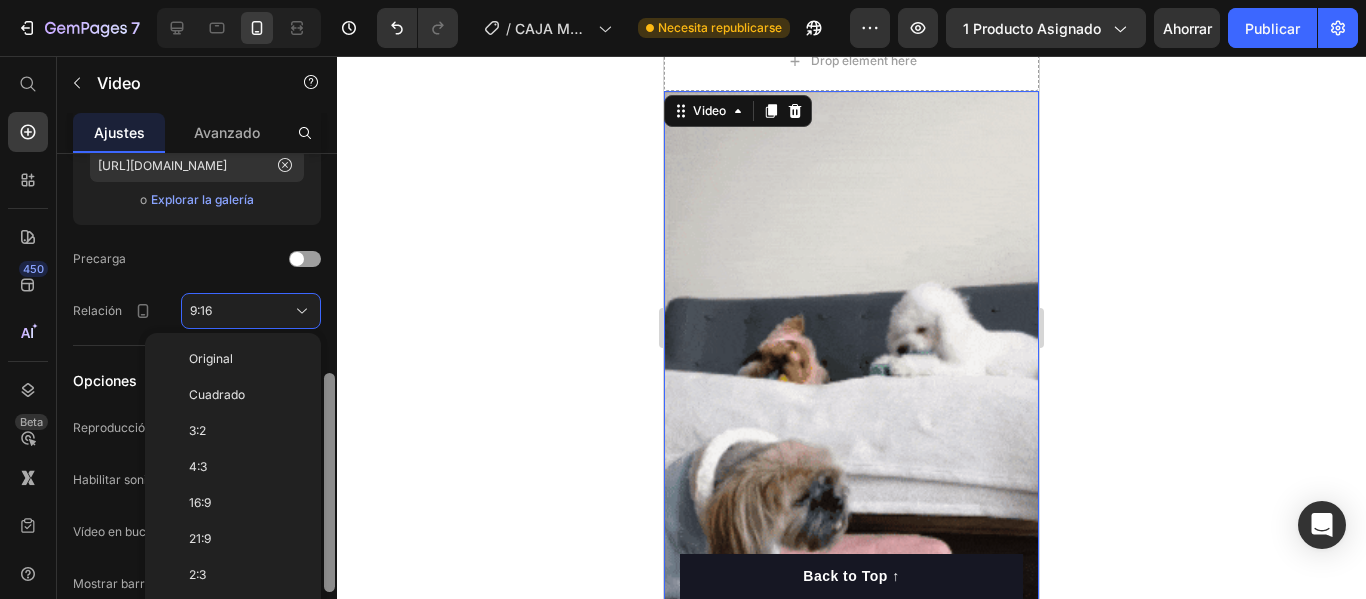 scroll, scrollTop: 486, scrollLeft: 0, axis: vertical 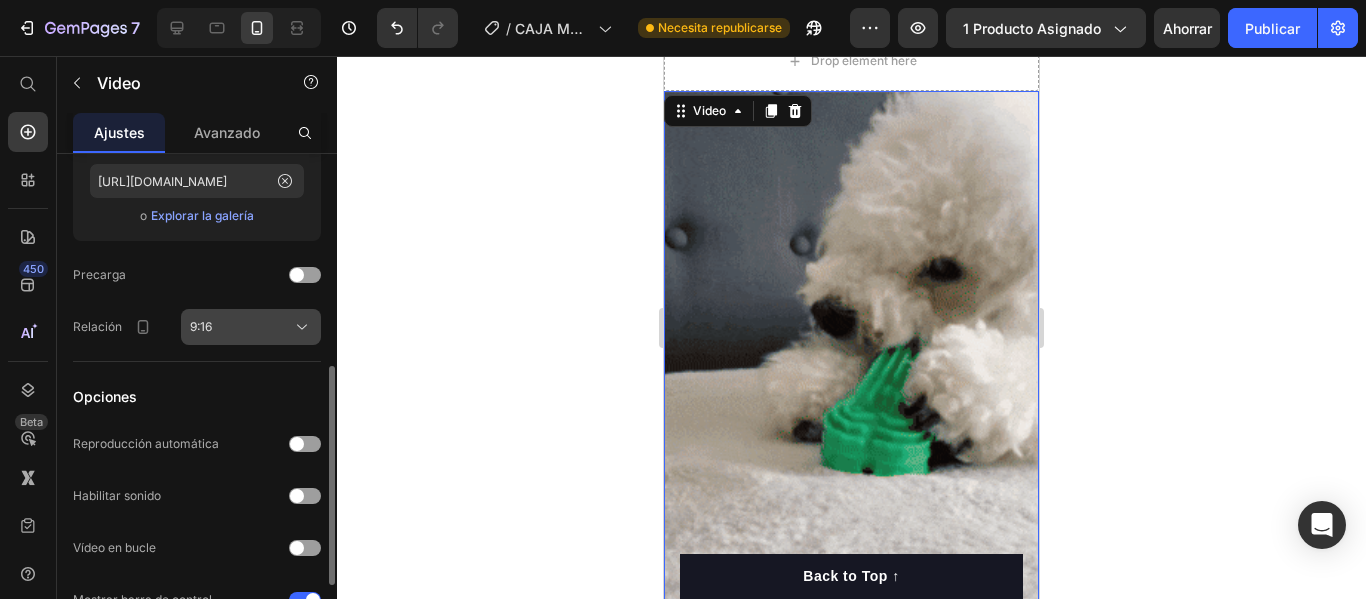 click on "9:16" at bounding box center (251, 327) 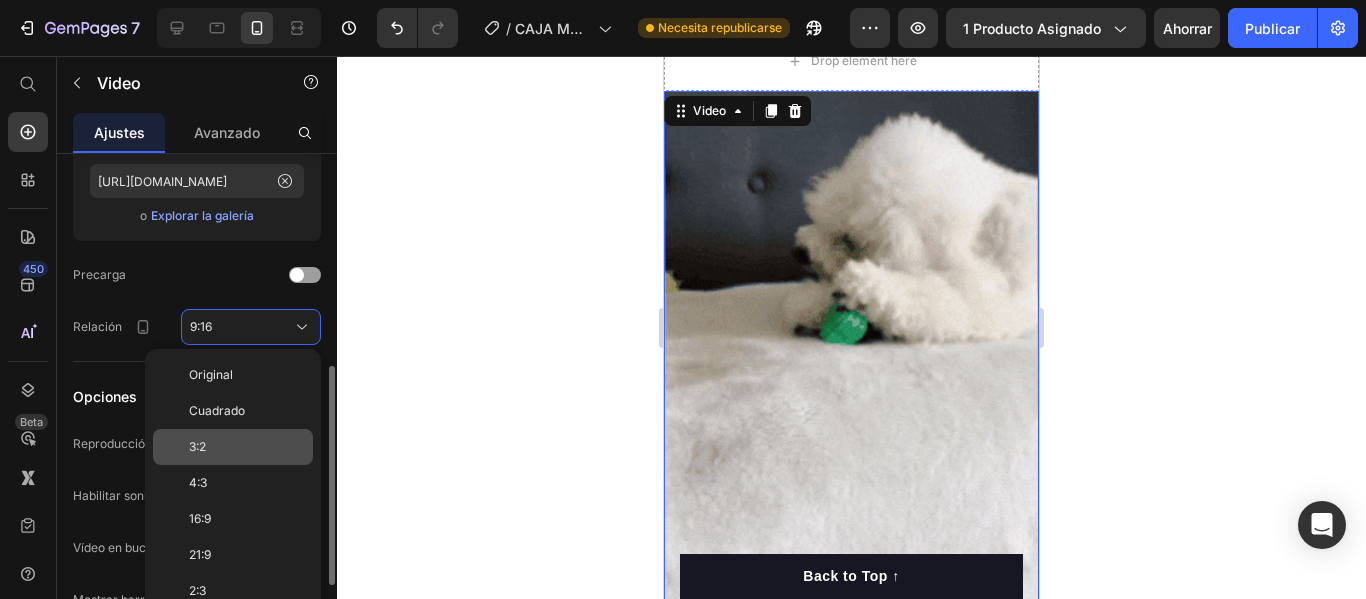 click on "3:2" at bounding box center [247, 447] 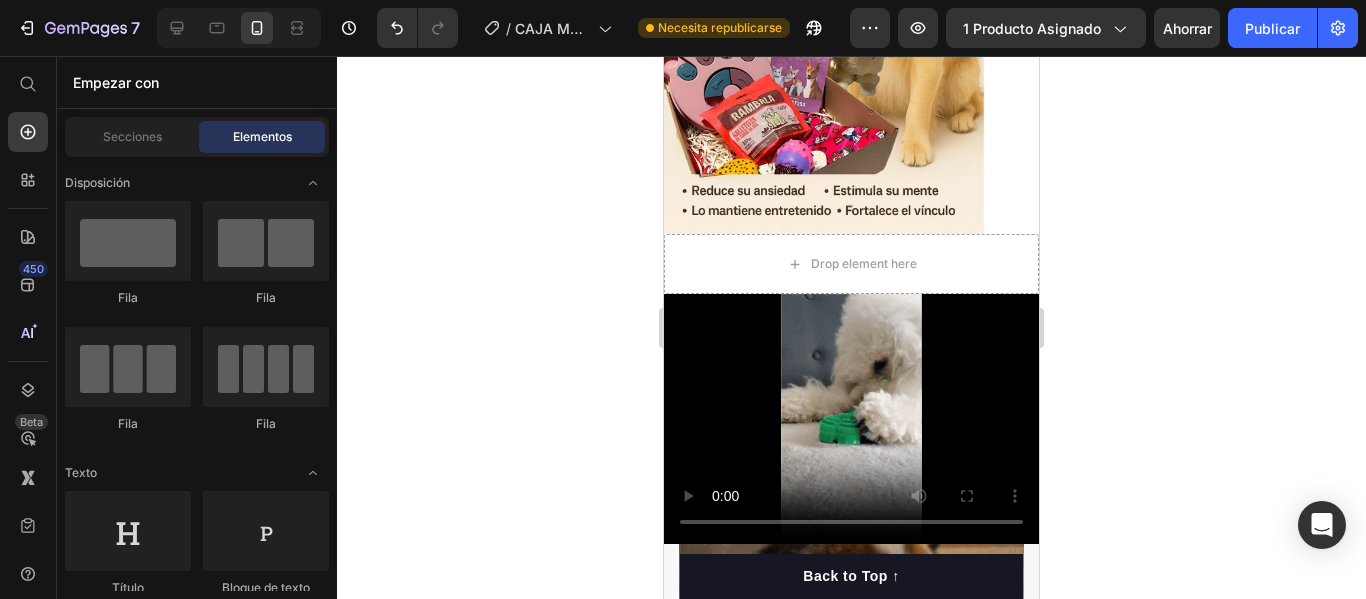 scroll, scrollTop: 1440, scrollLeft: 0, axis: vertical 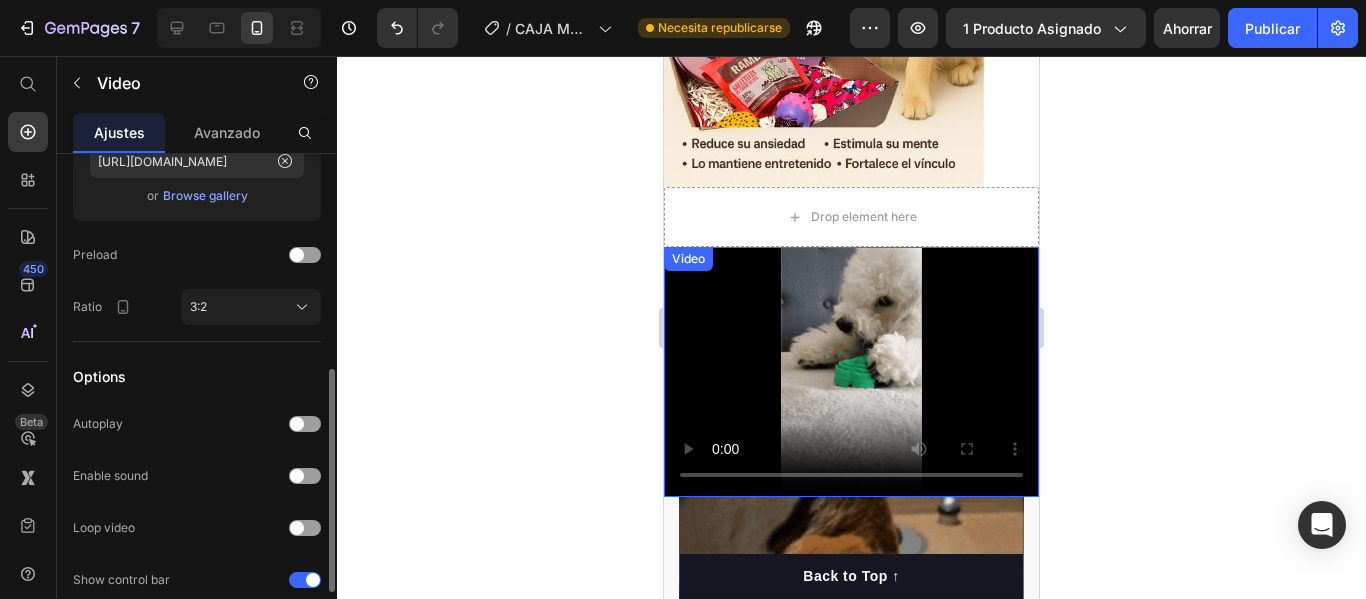click at bounding box center (851, 372) 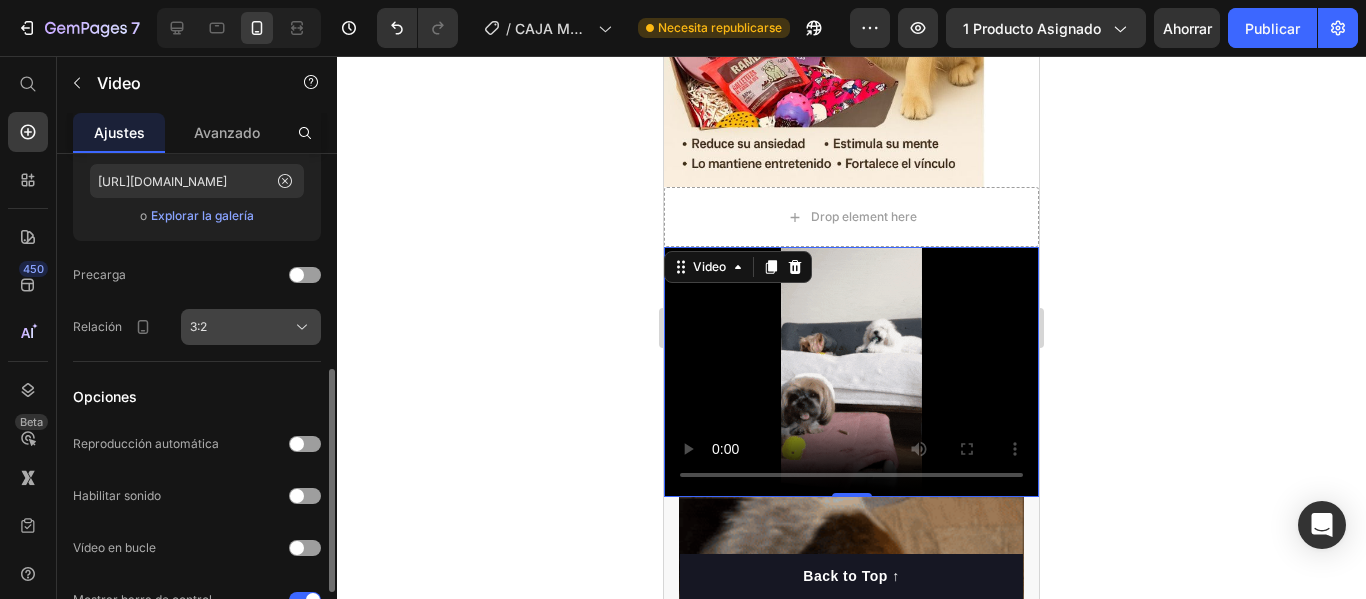 click on "3:2" 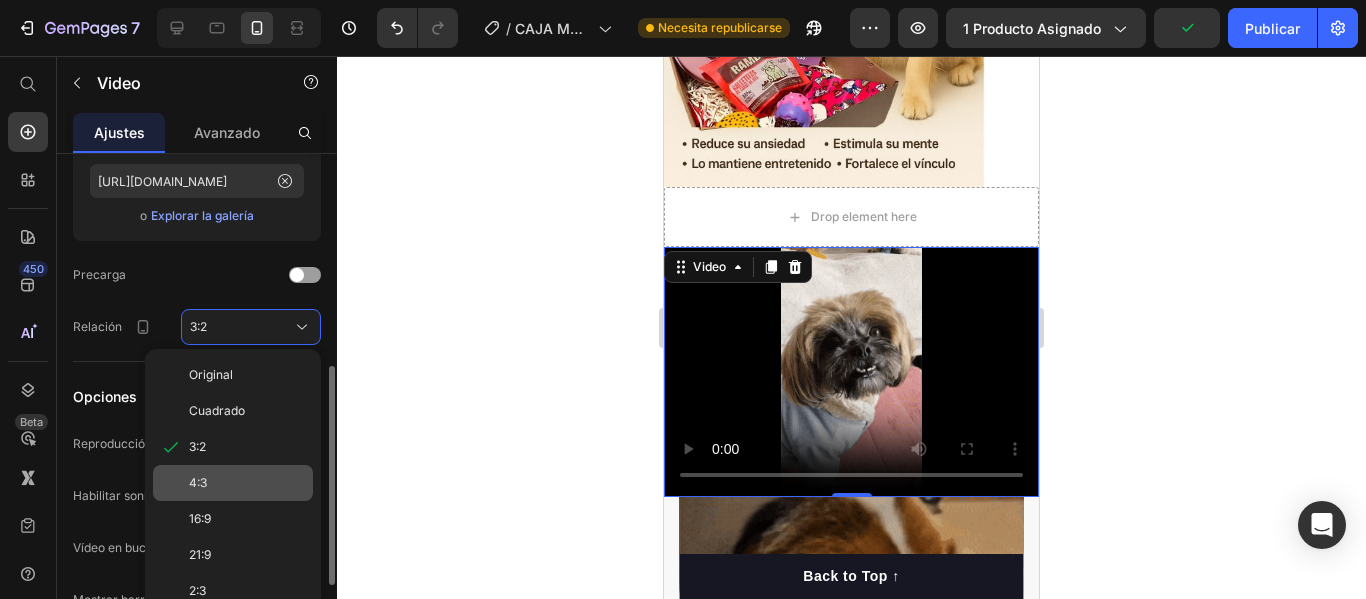 click on "4:3" 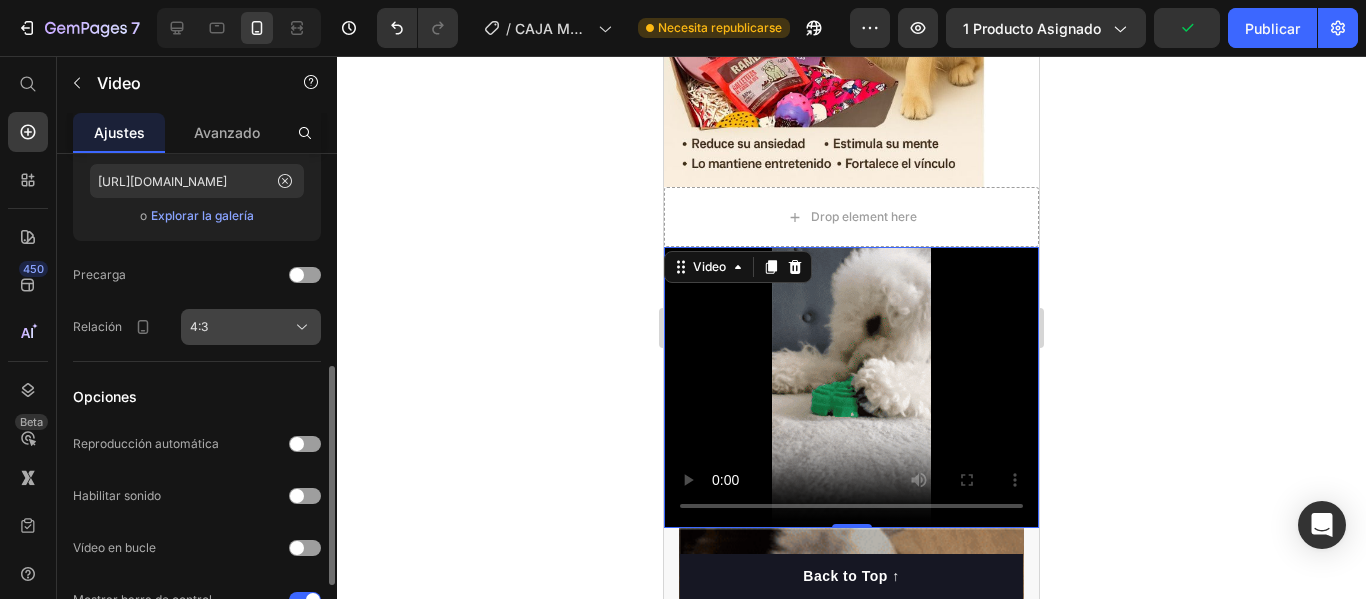 click on "4:3" 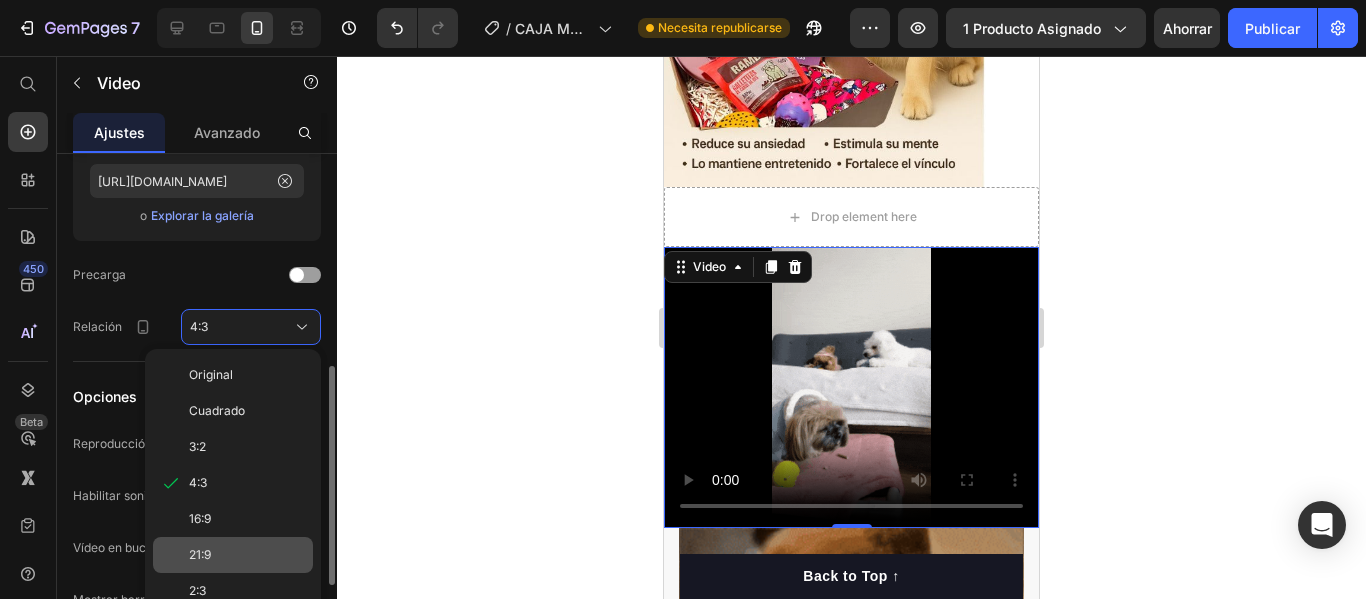 click on "21:9" at bounding box center [247, 555] 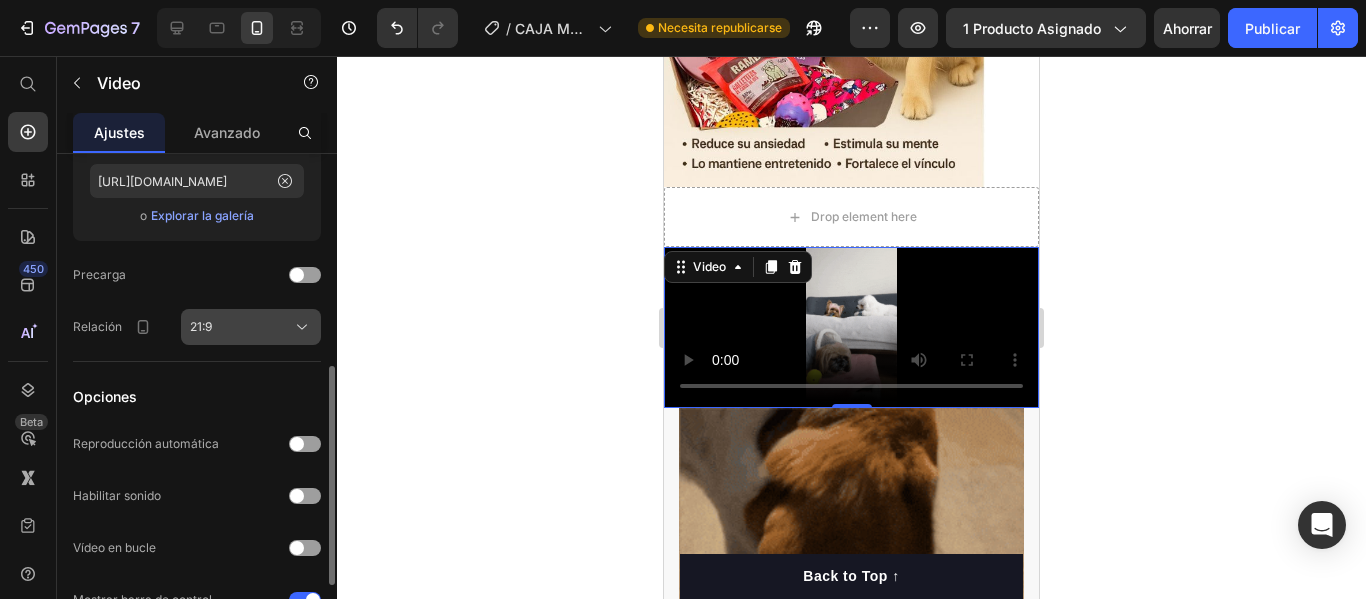 click 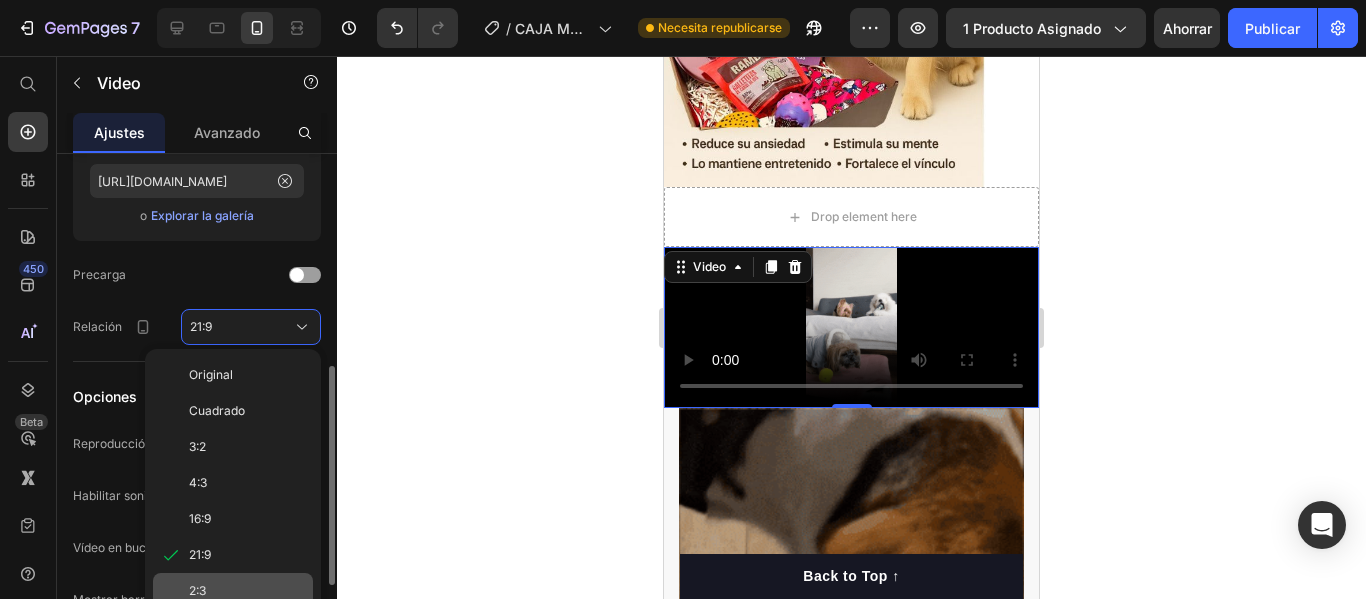 click on "2:3" at bounding box center (247, 591) 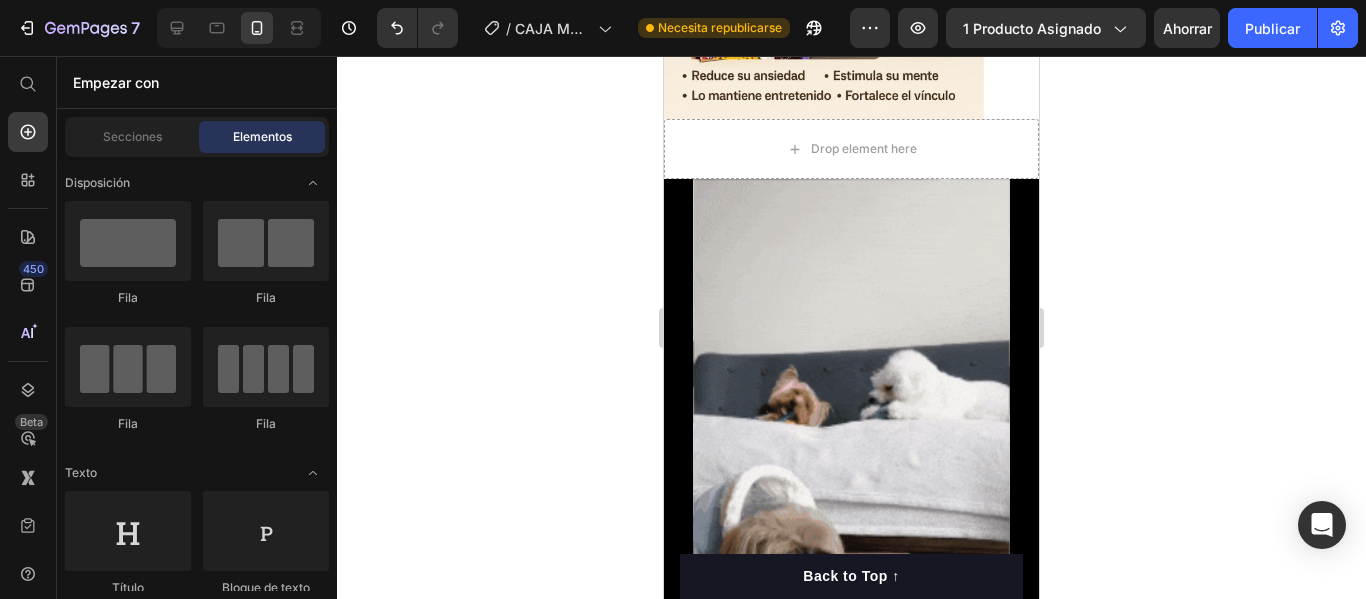 scroll, scrollTop: 1546, scrollLeft: 0, axis: vertical 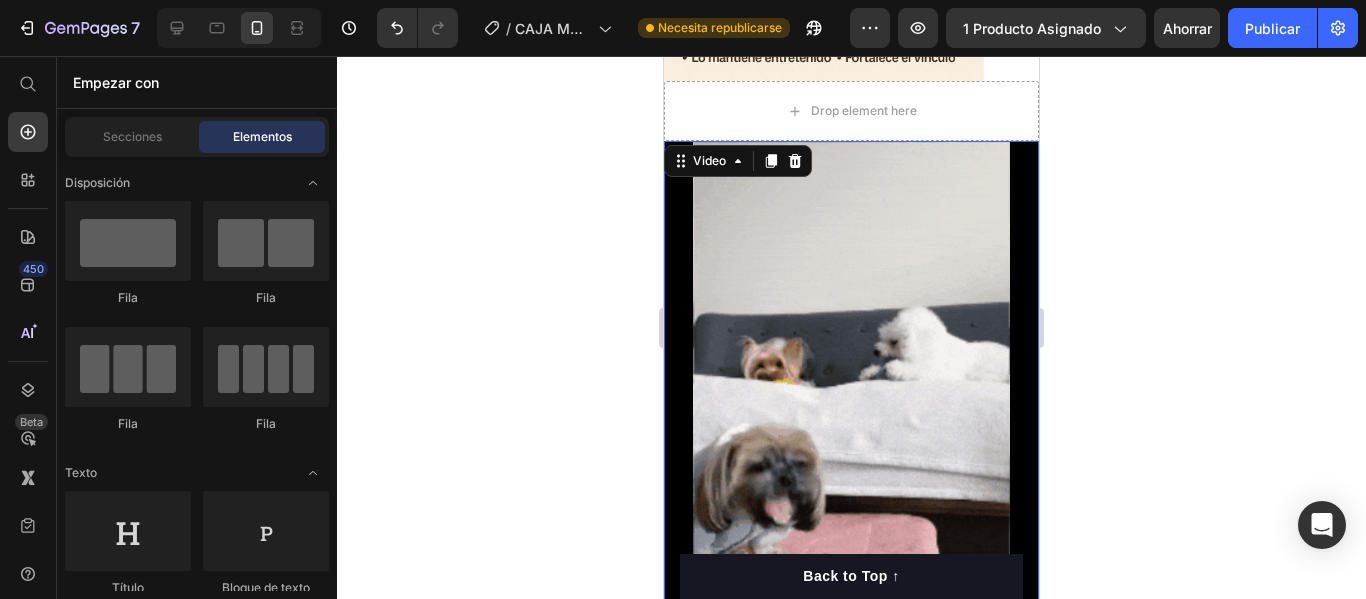 click at bounding box center [851, 422] 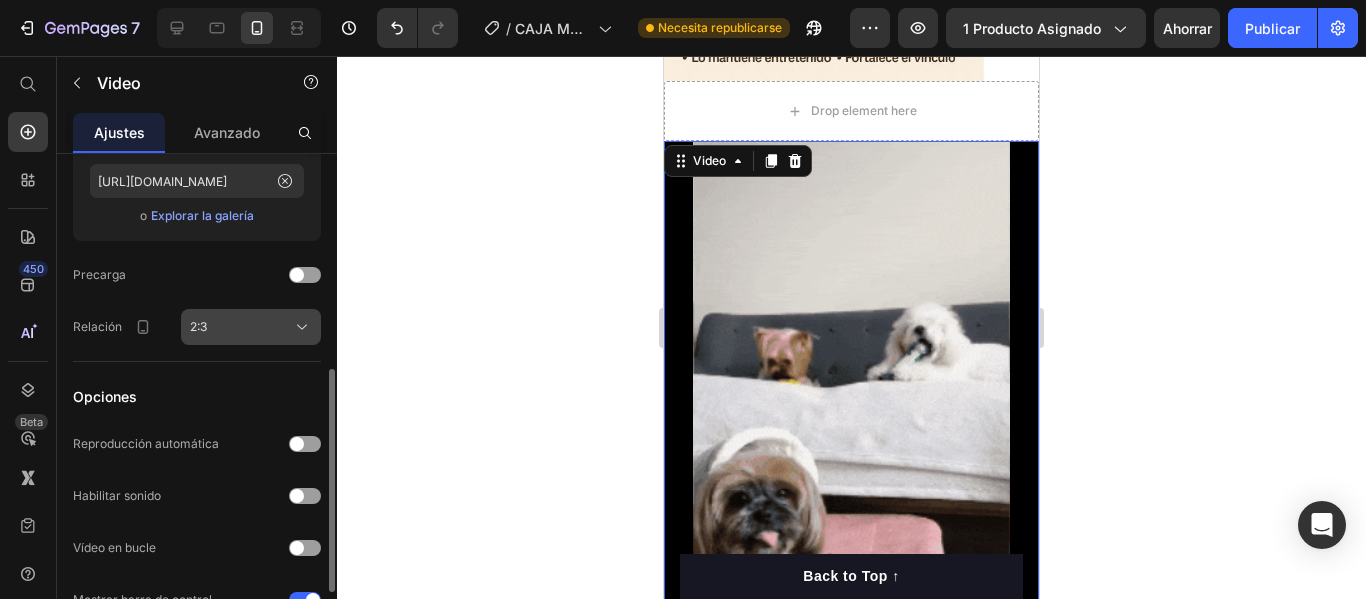 click 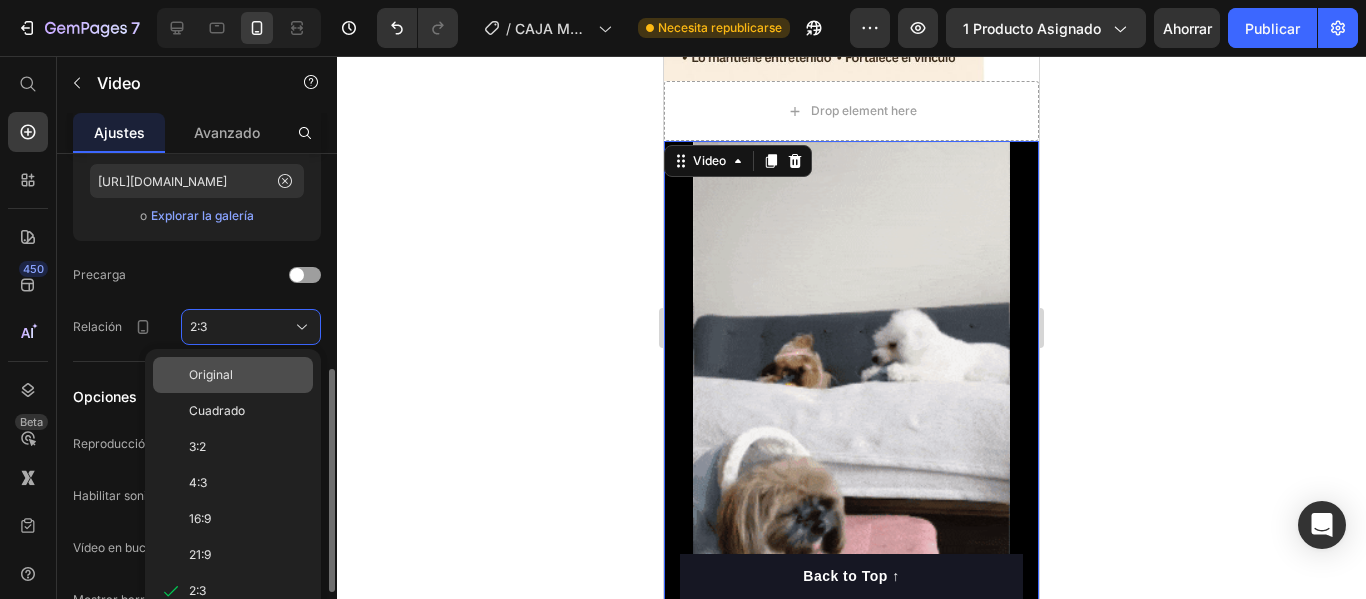 click on "Original" at bounding box center (247, 375) 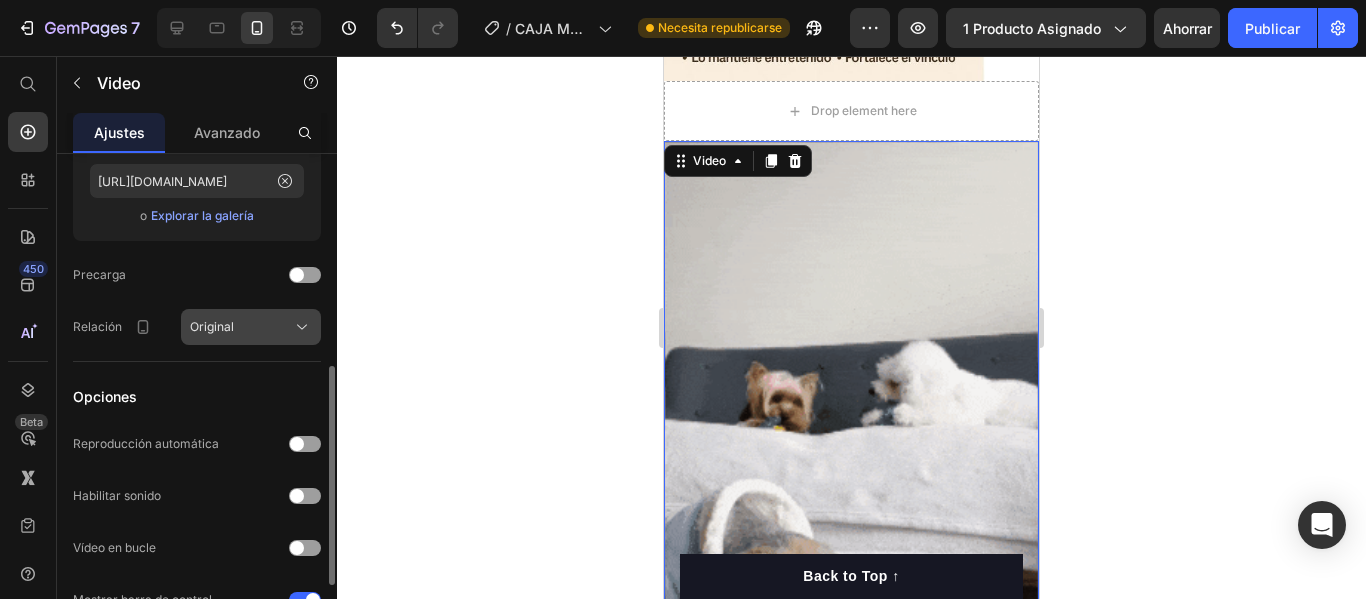 click on "Original" at bounding box center (251, 327) 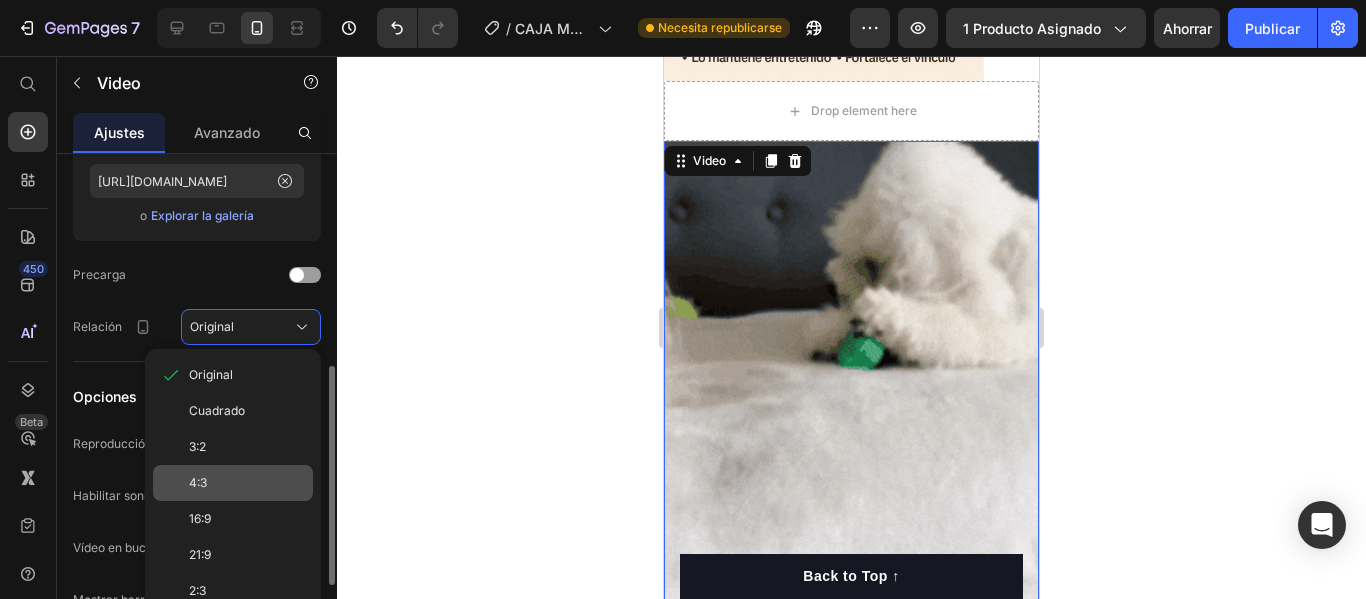 click on "4:3" 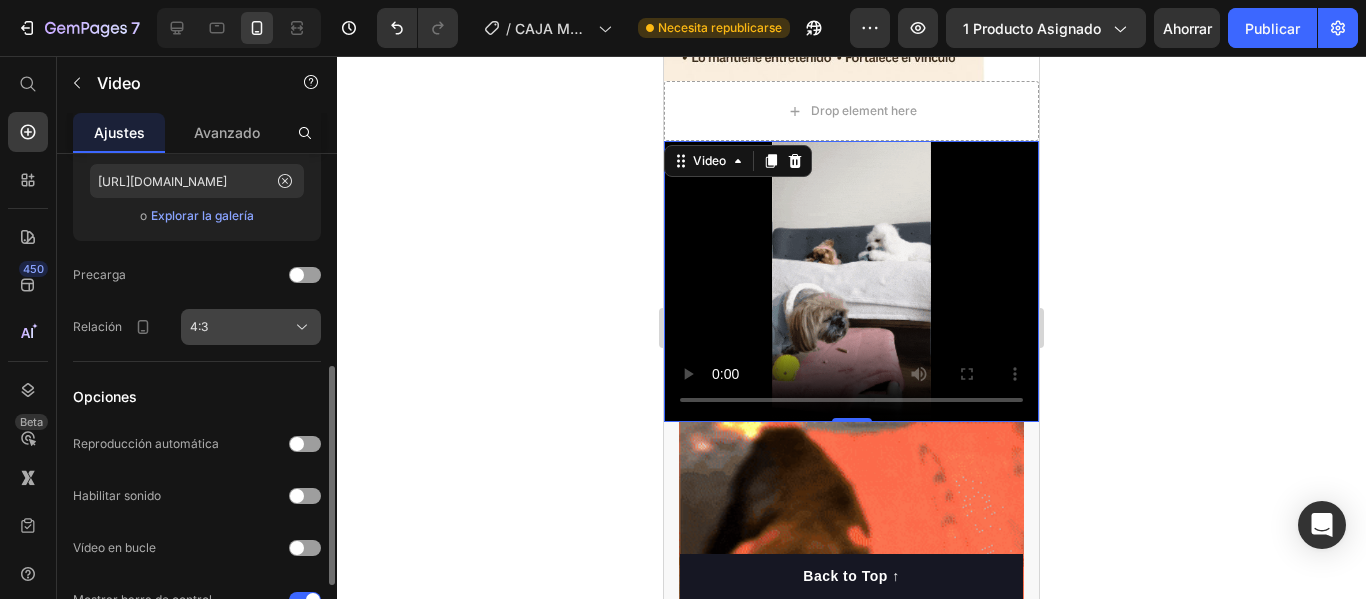 click on "4:3" 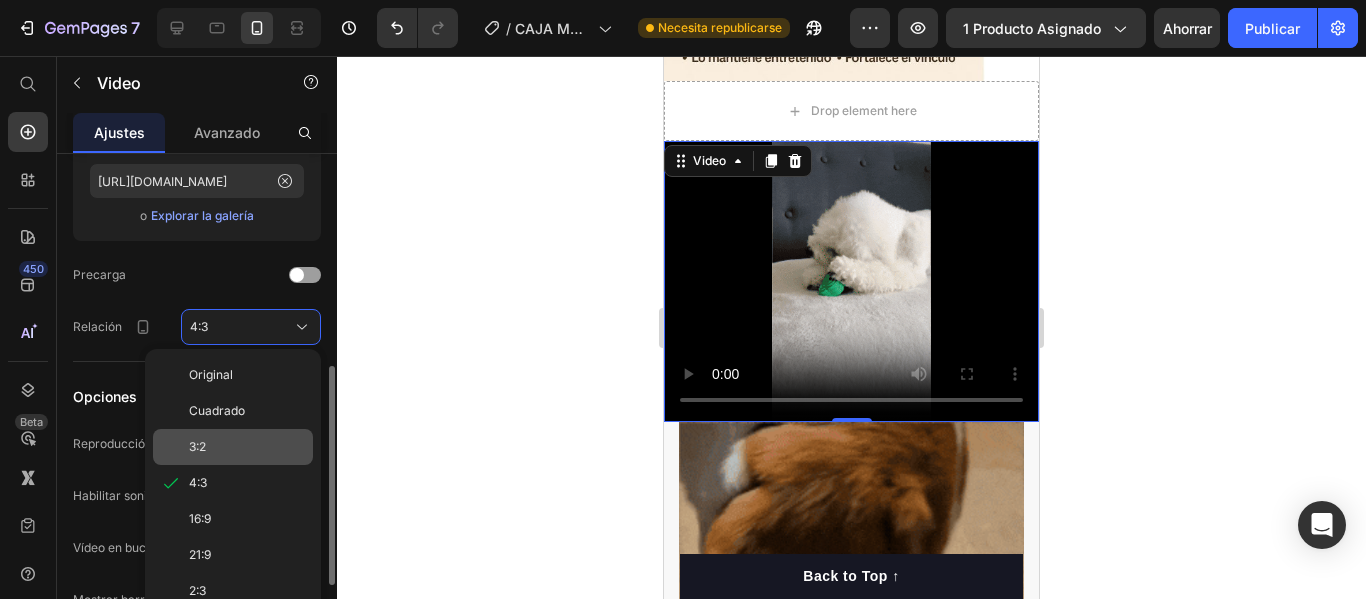 click on "3:2" at bounding box center [247, 447] 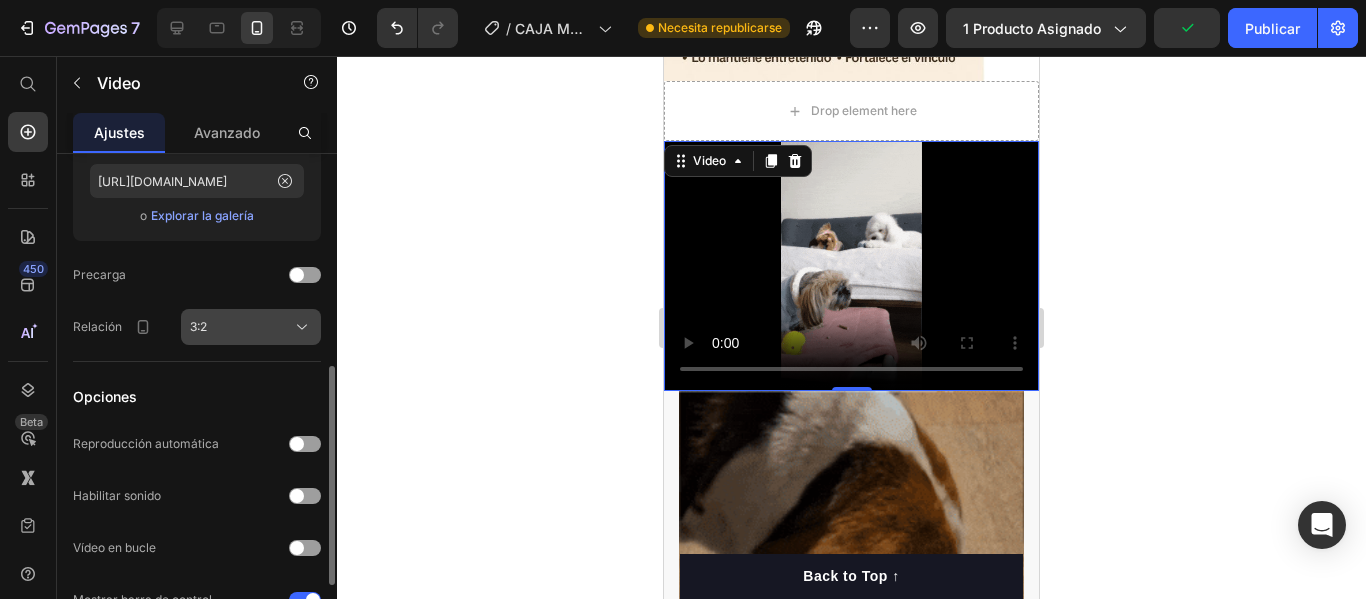 click on "3:2" 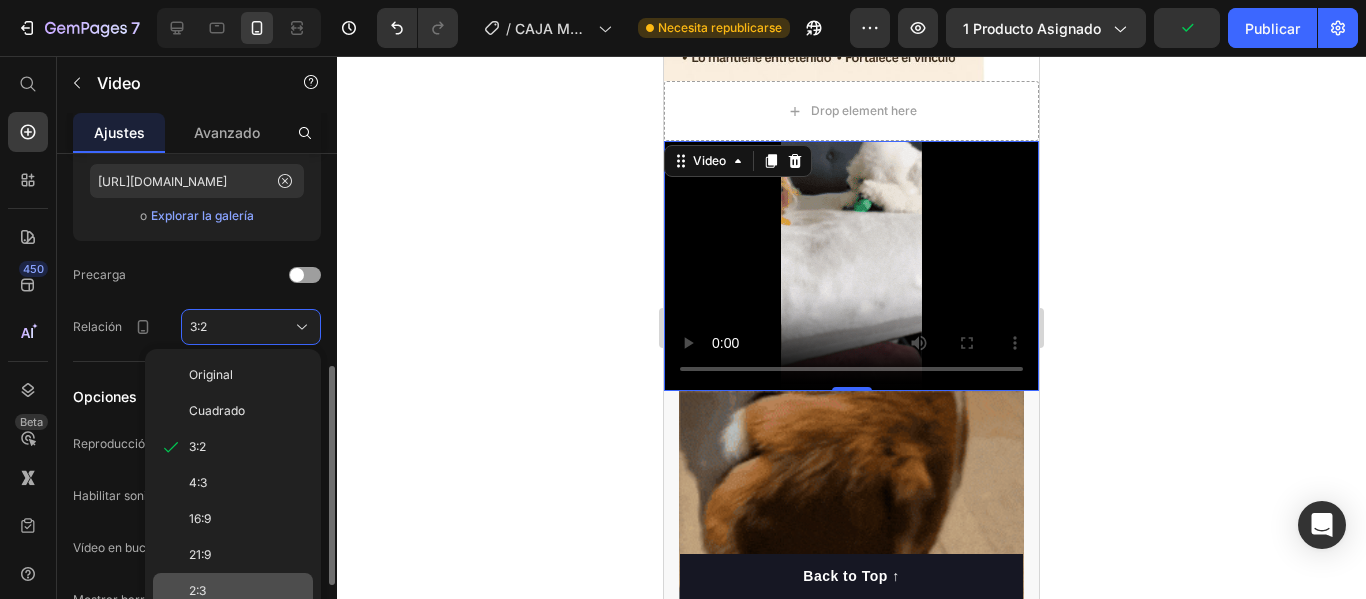 click on "2:3" 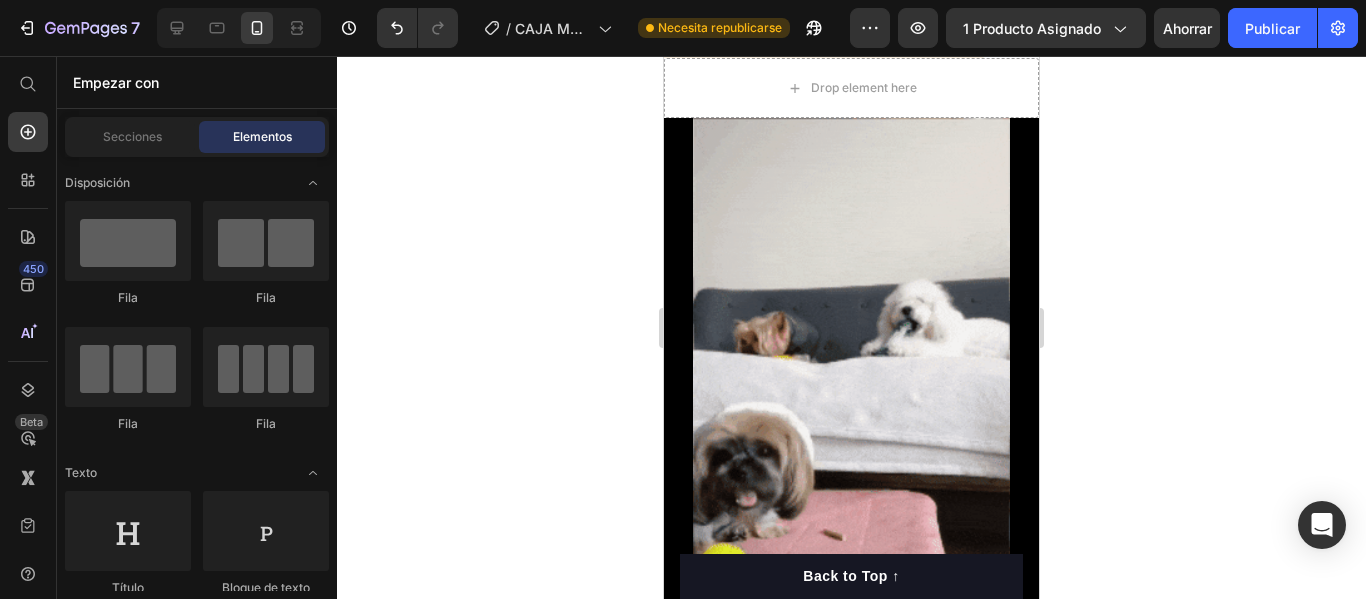 scroll, scrollTop: 1584, scrollLeft: 0, axis: vertical 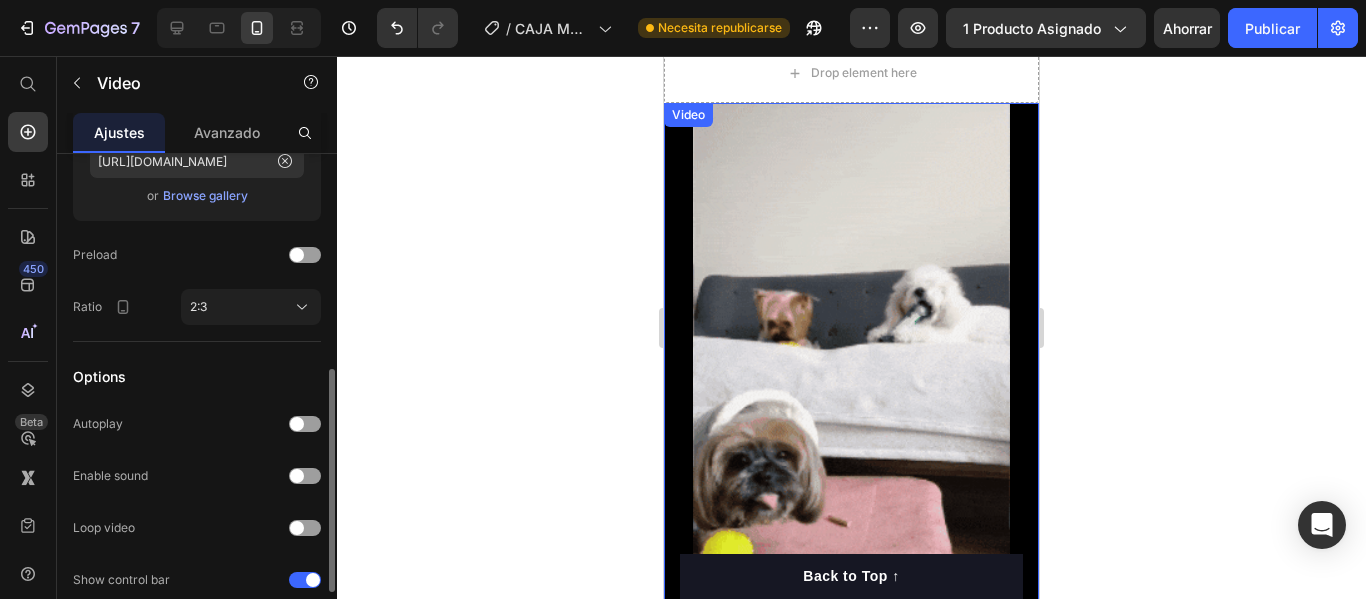 click at bounding box center (851, 384) 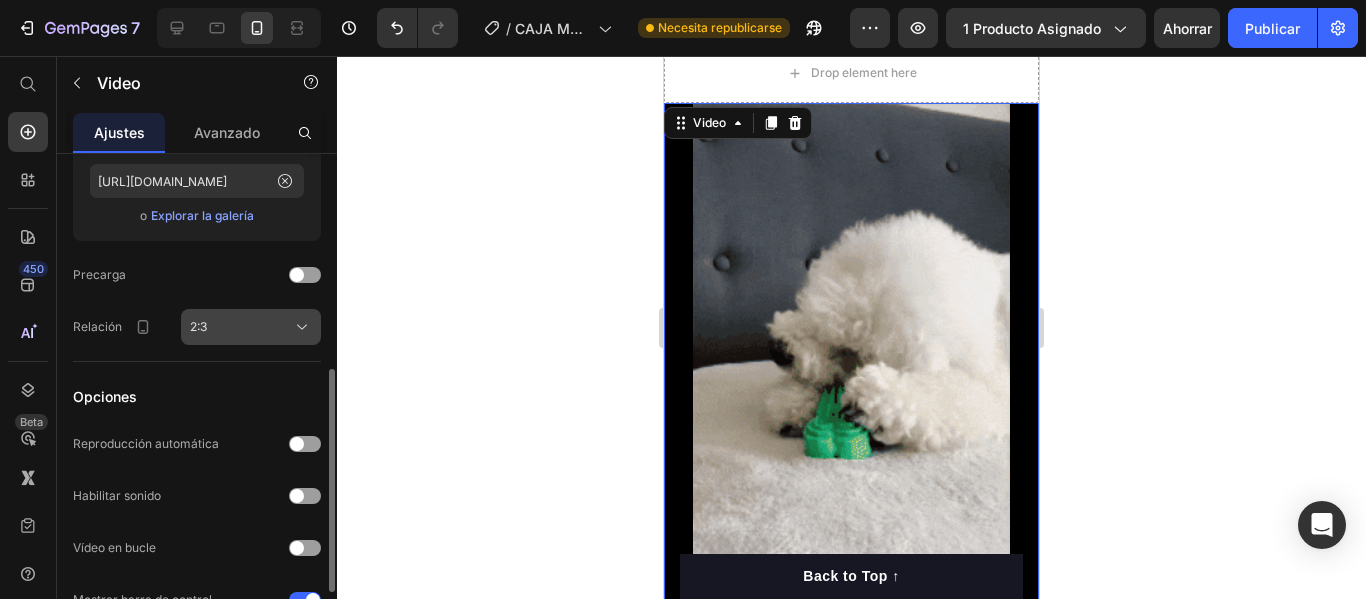 click on "2:3" at bounding box center [251, 327] 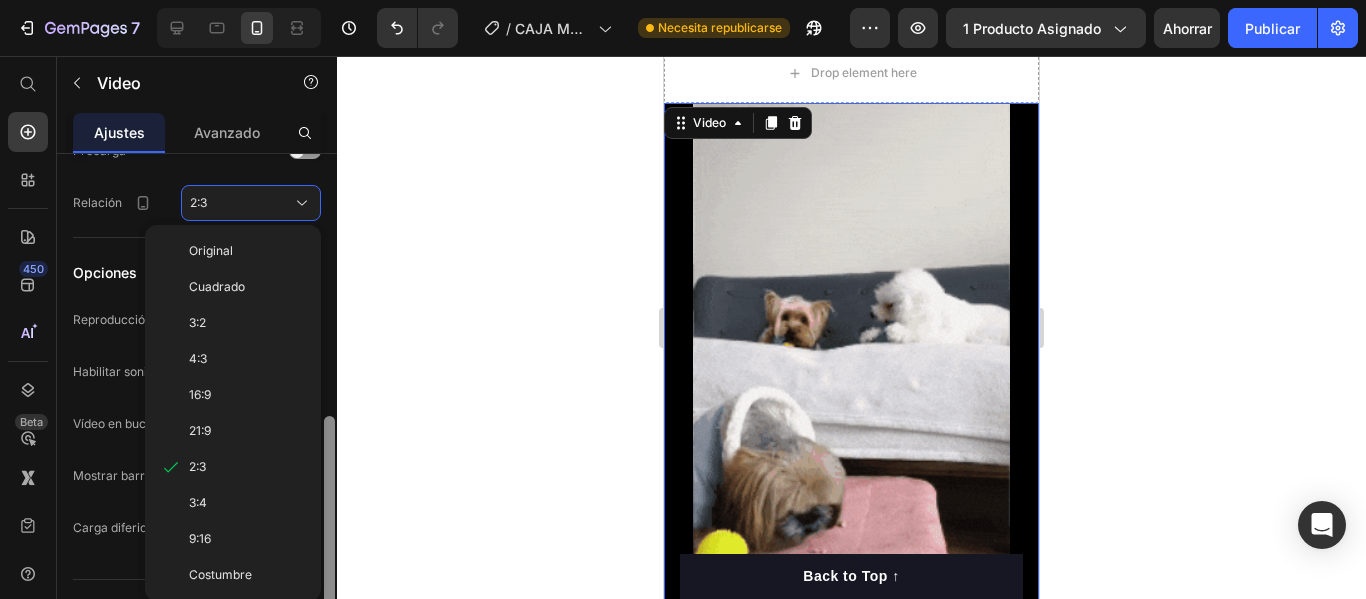 scroll, scrollTop: 617, scrollLeft: 0, axis: vertical 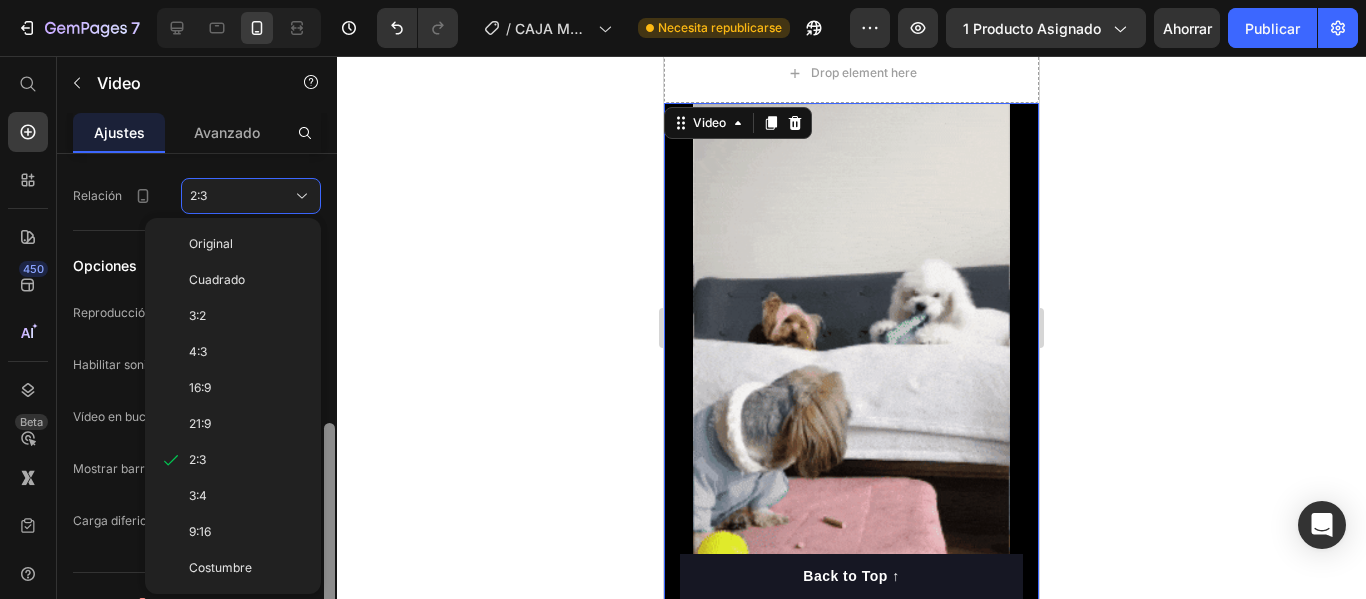 drag, startPoint x: 332, startPoint y: 518, endPoint x: 331, endPoint y: 575, distance: 57.00877 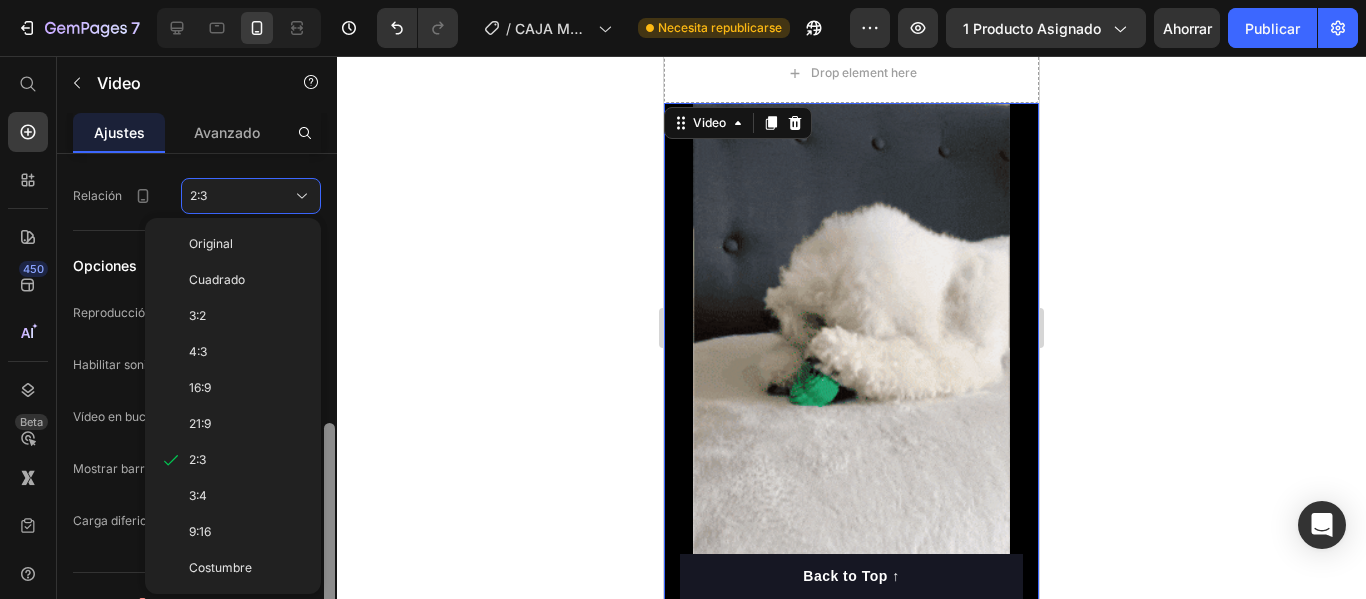 click at bounding box center [329, 532] 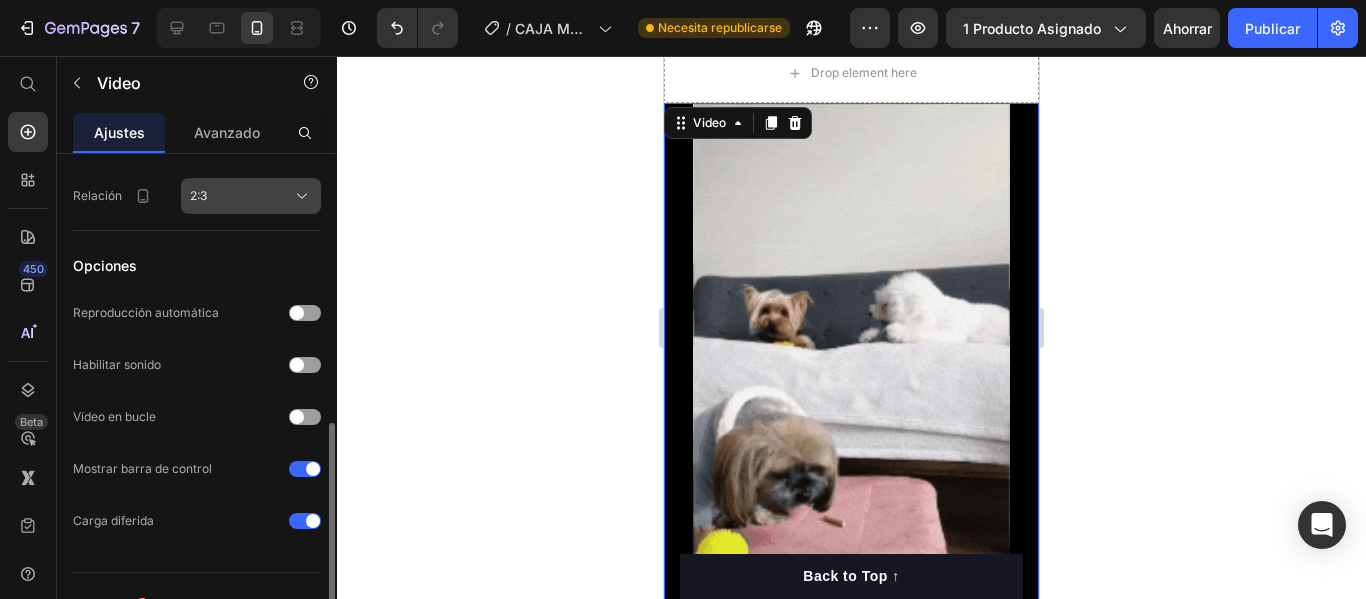 click on "2:3" 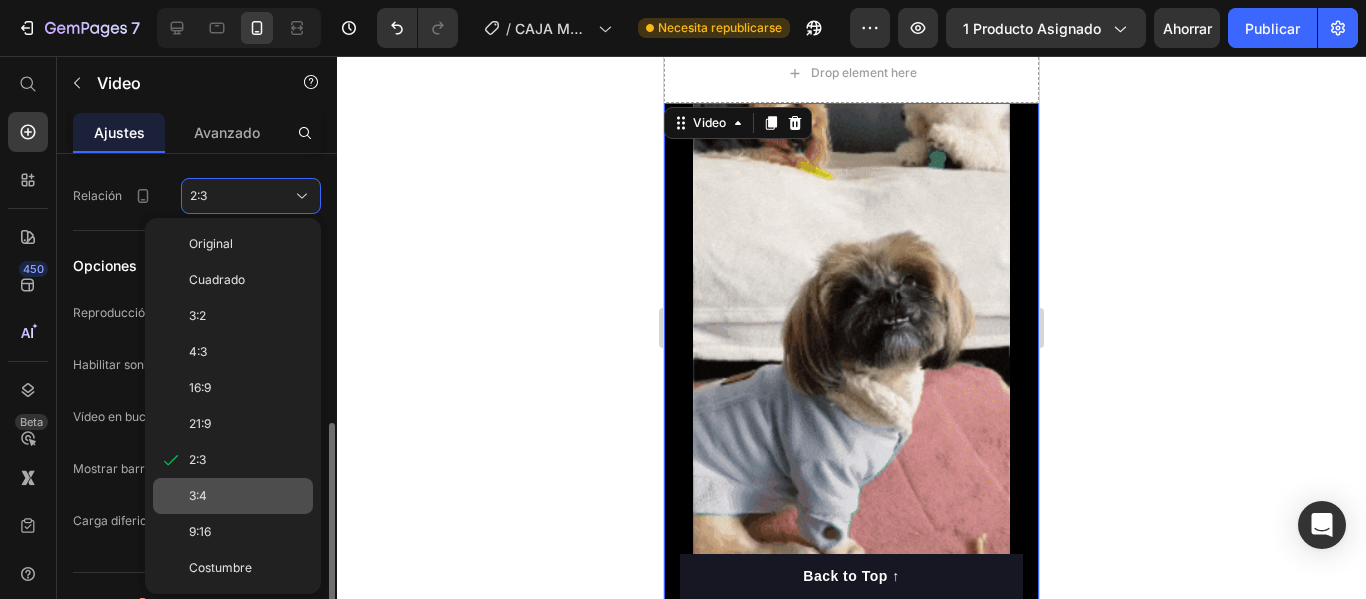 click on "3:4" at bounding box center (198, 495) 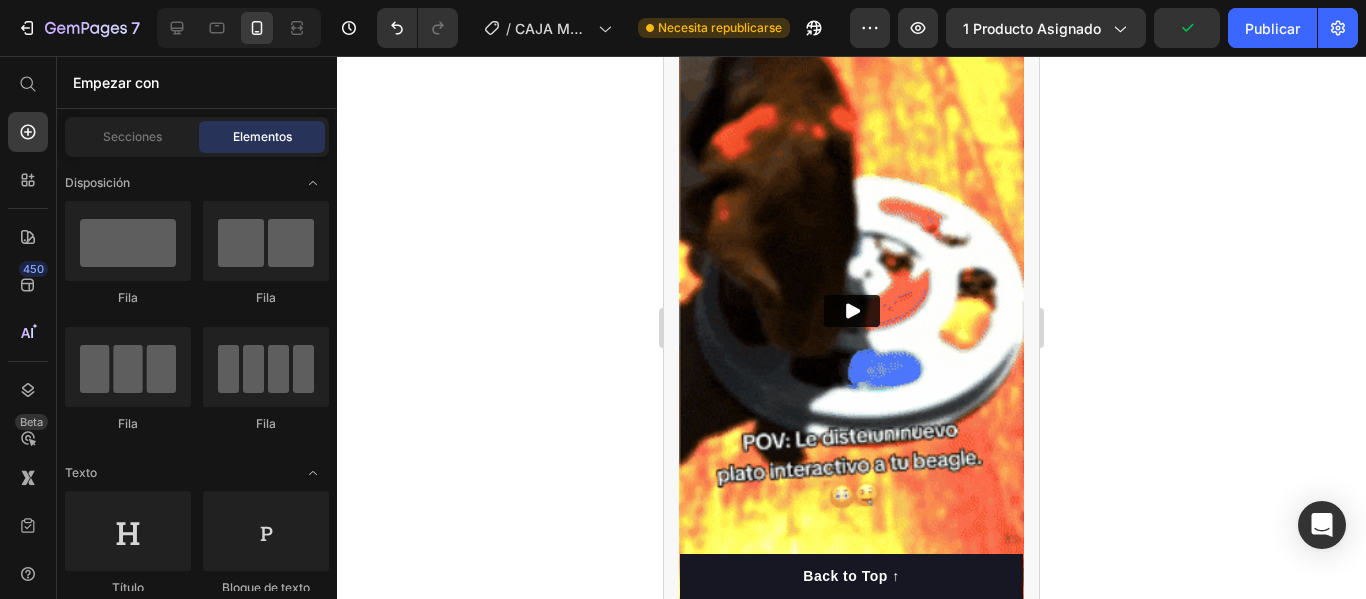 scroll, scrollTop: 2133, scrollLeft: 0, axis: vertical 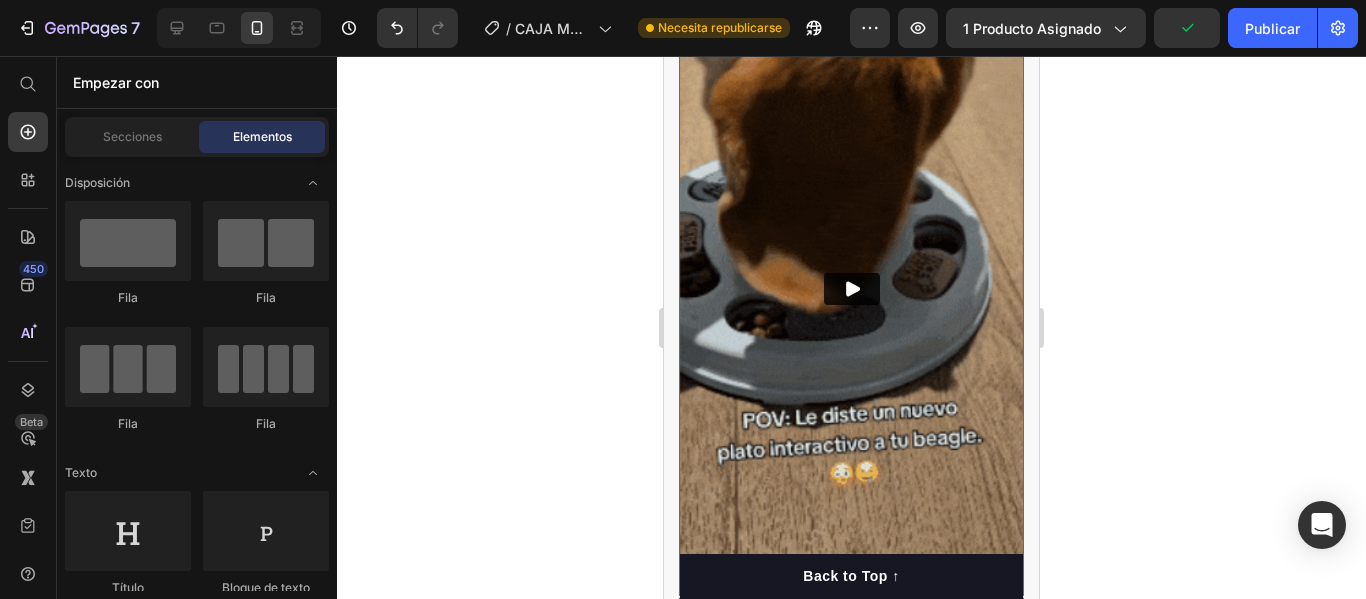 click at bounding box center (851, 288) 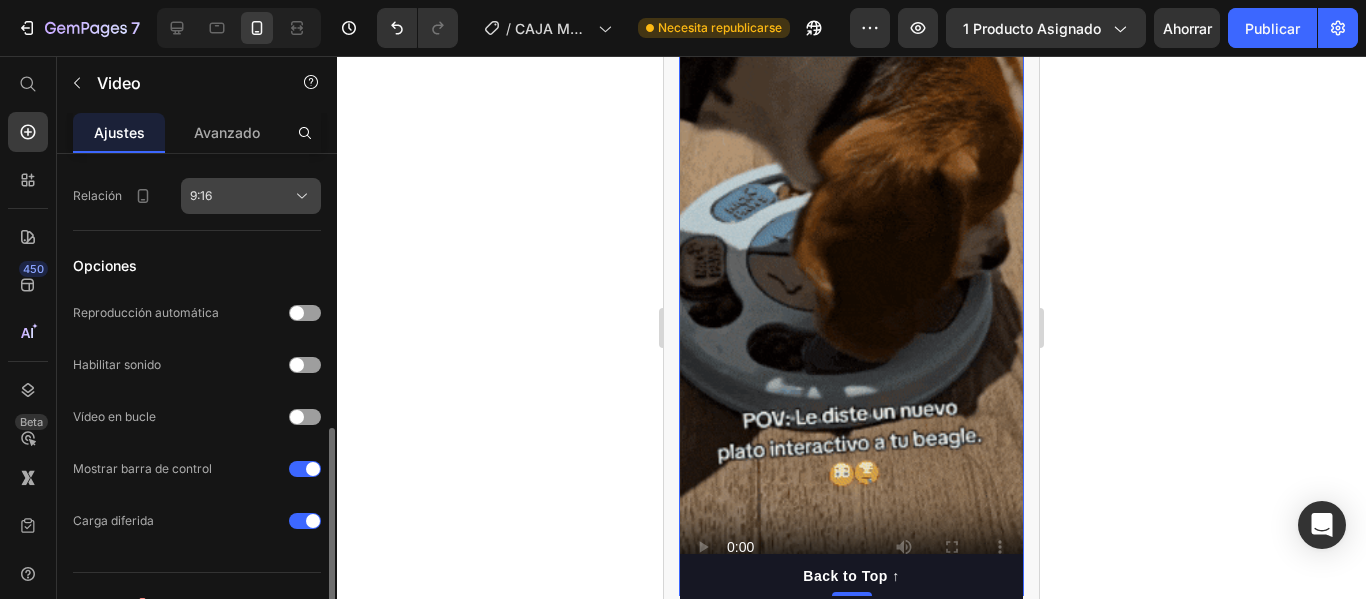 click 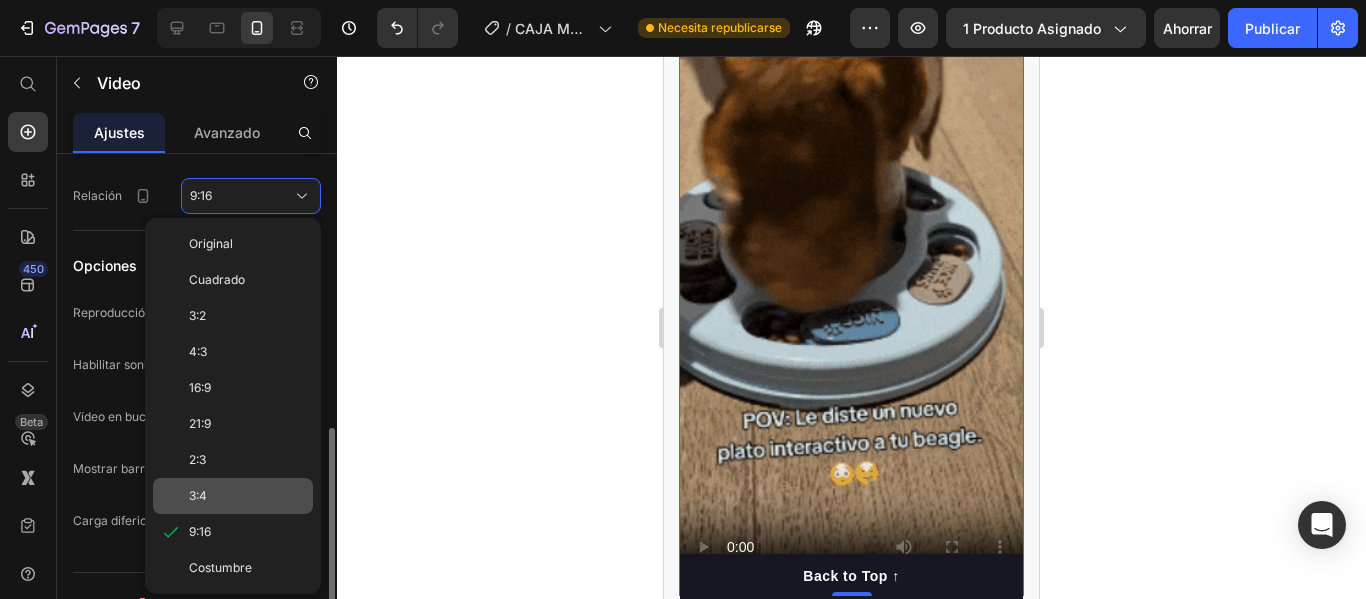 click on "3:4" at bounding box center (247, 496) 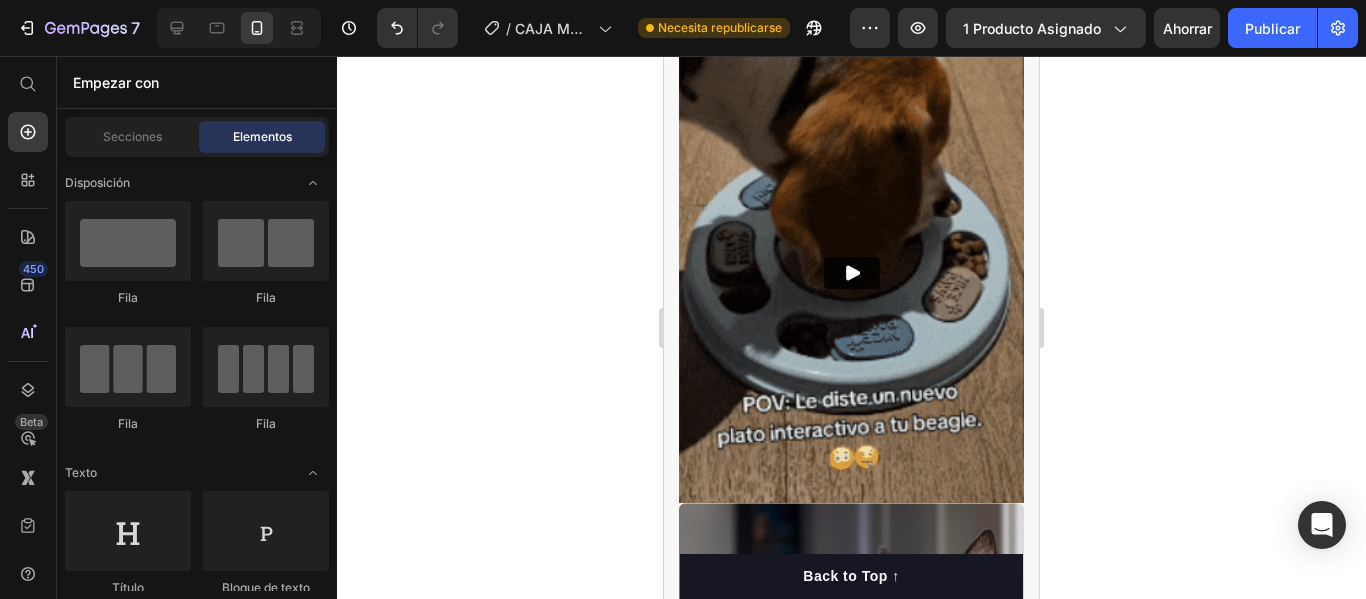 scroll, scrollTop: 1737, scrollLeft: 0, axis: vertical 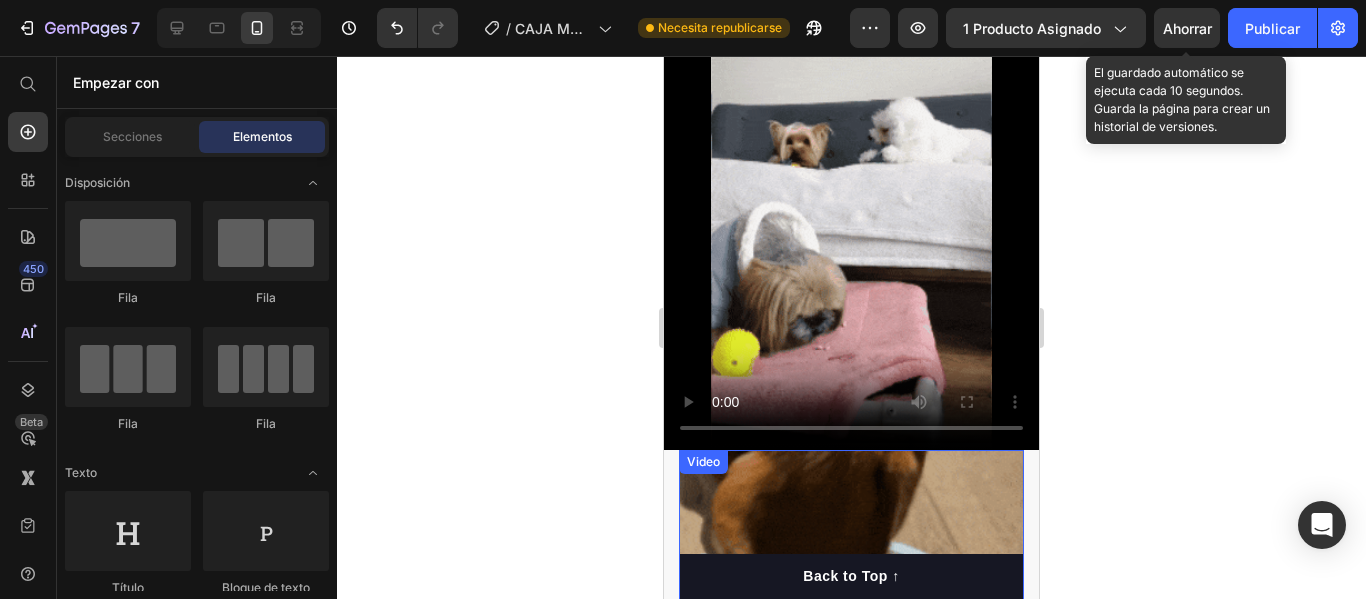 click at bounding box center (851, 680) 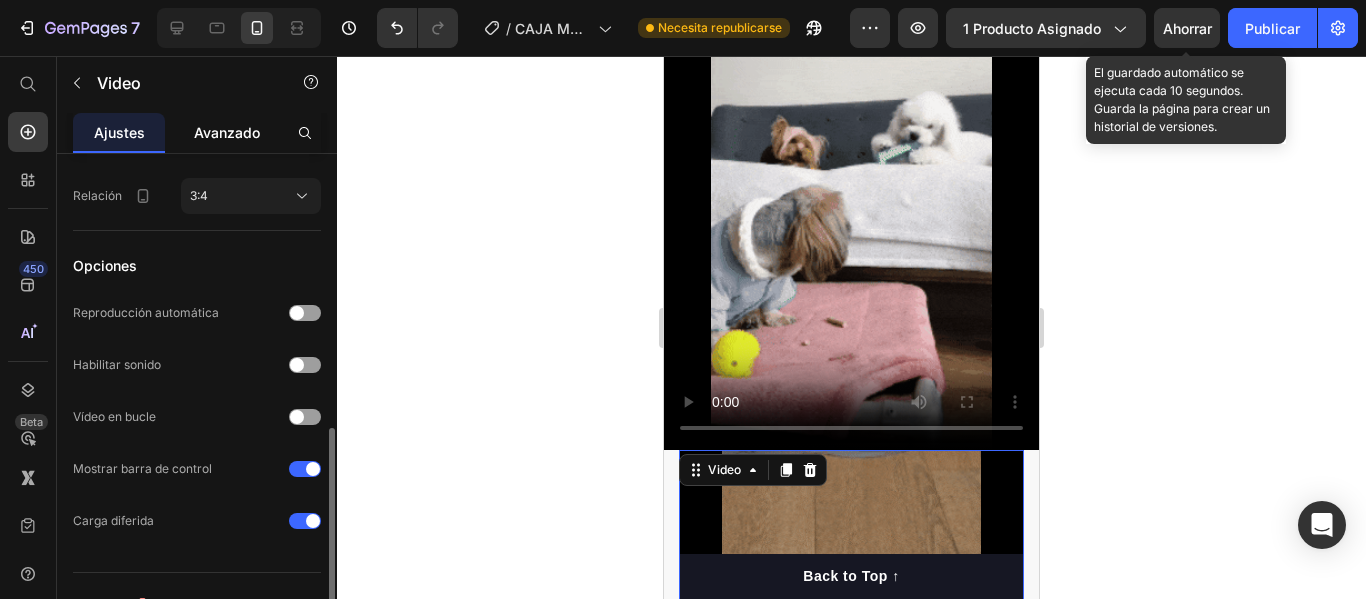 click on "Avanzado" 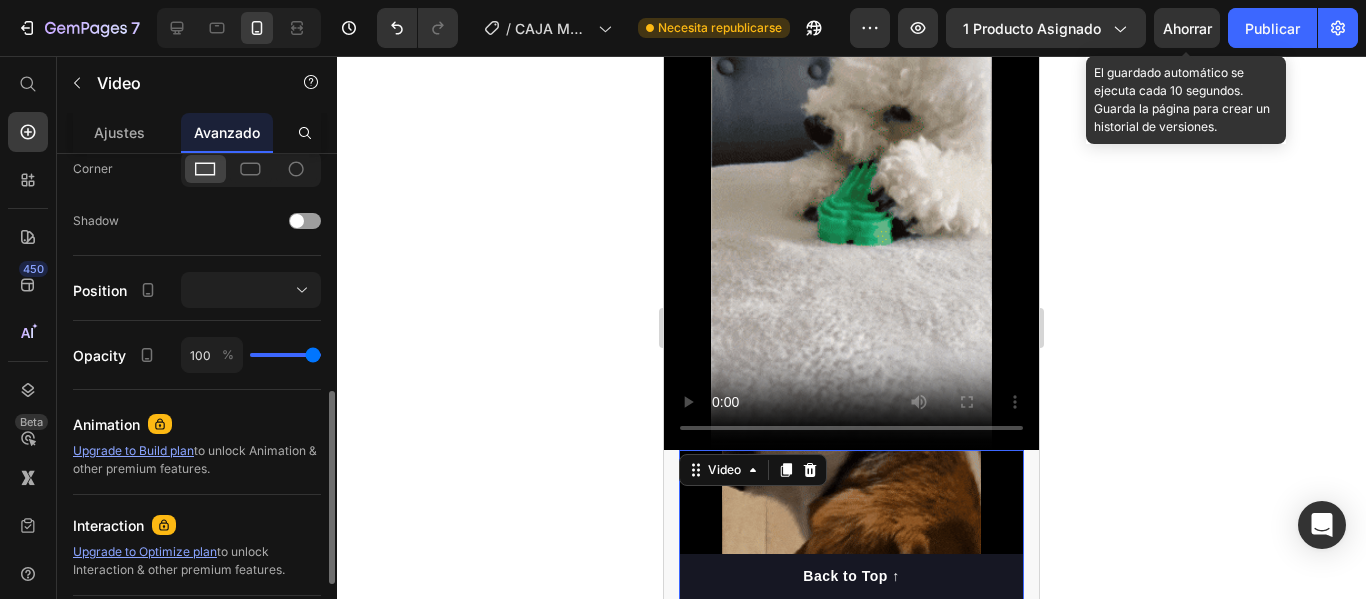 scroll, scrollTop: 0, scrollLeft: 0, axis: both 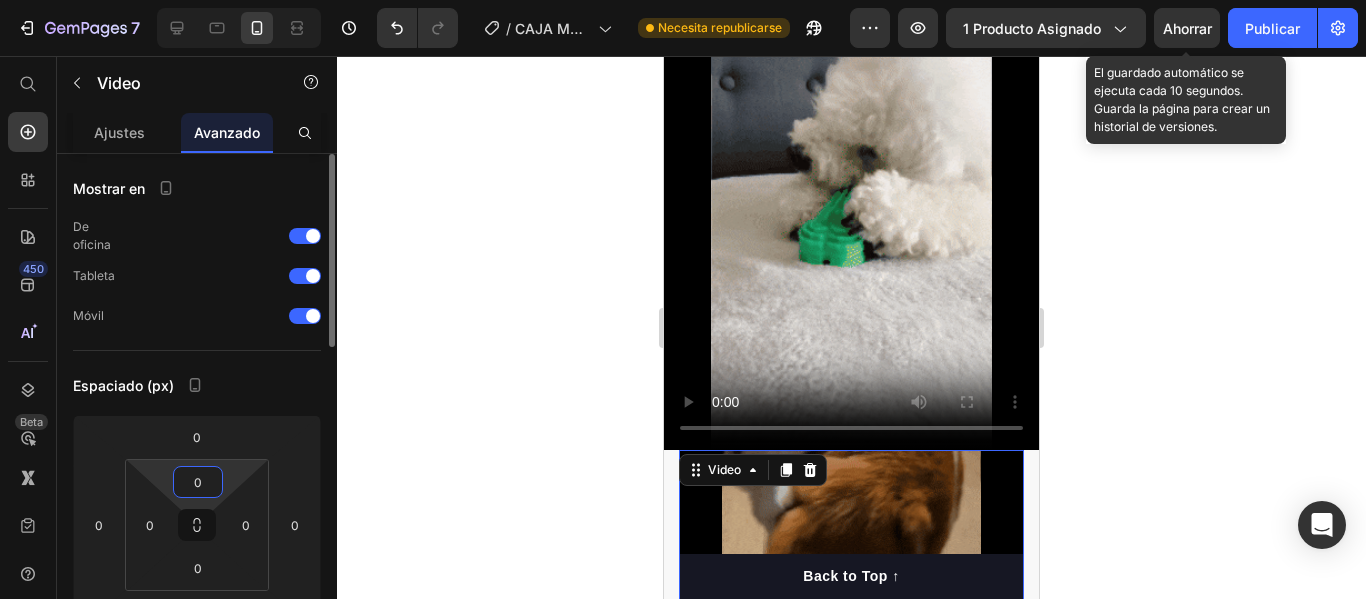 click on "0" at bounding box center (198, 482) 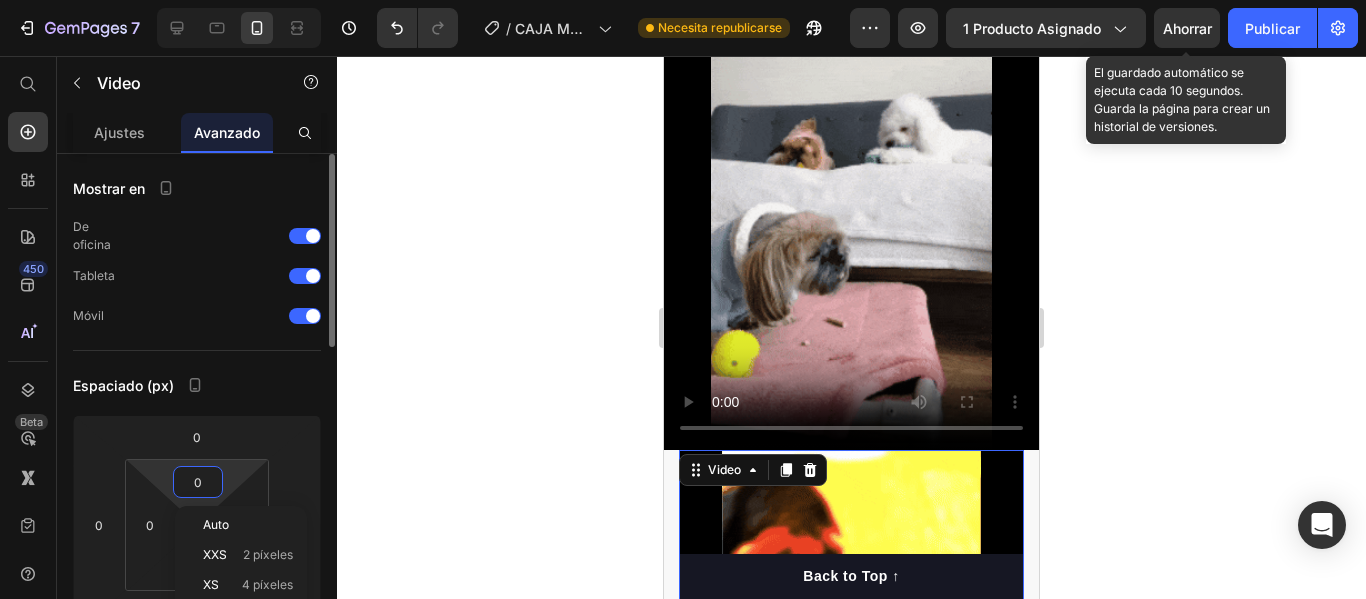 type on "2" 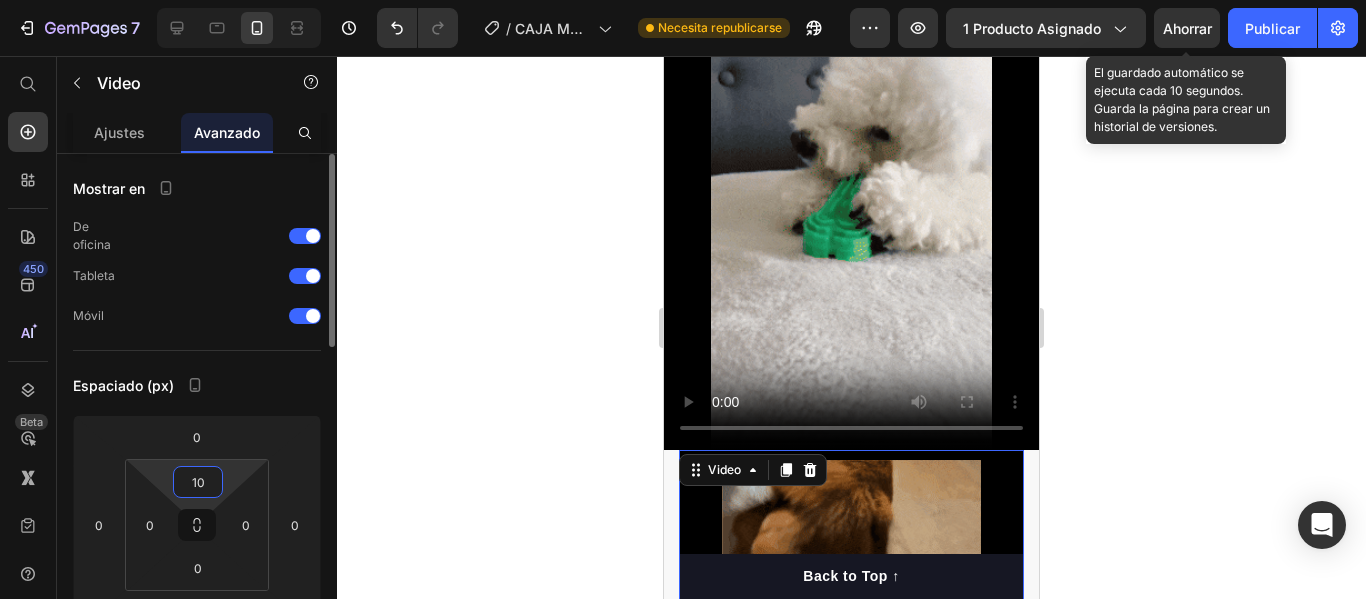 type on "1" 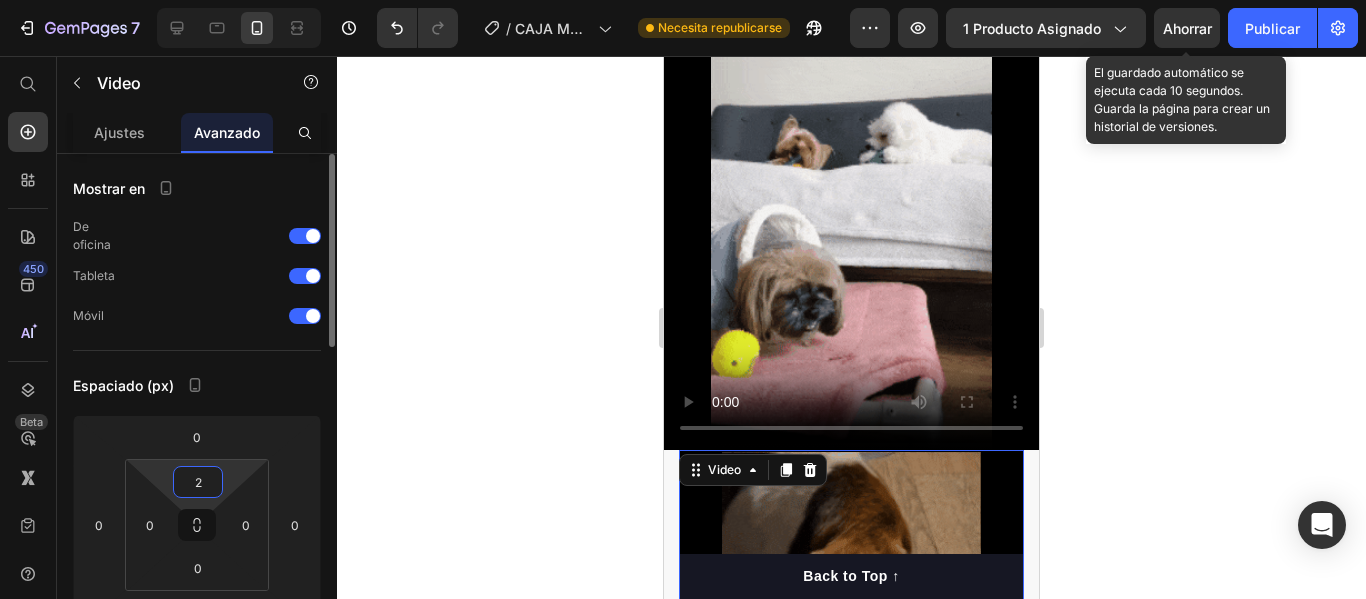 type on "20" 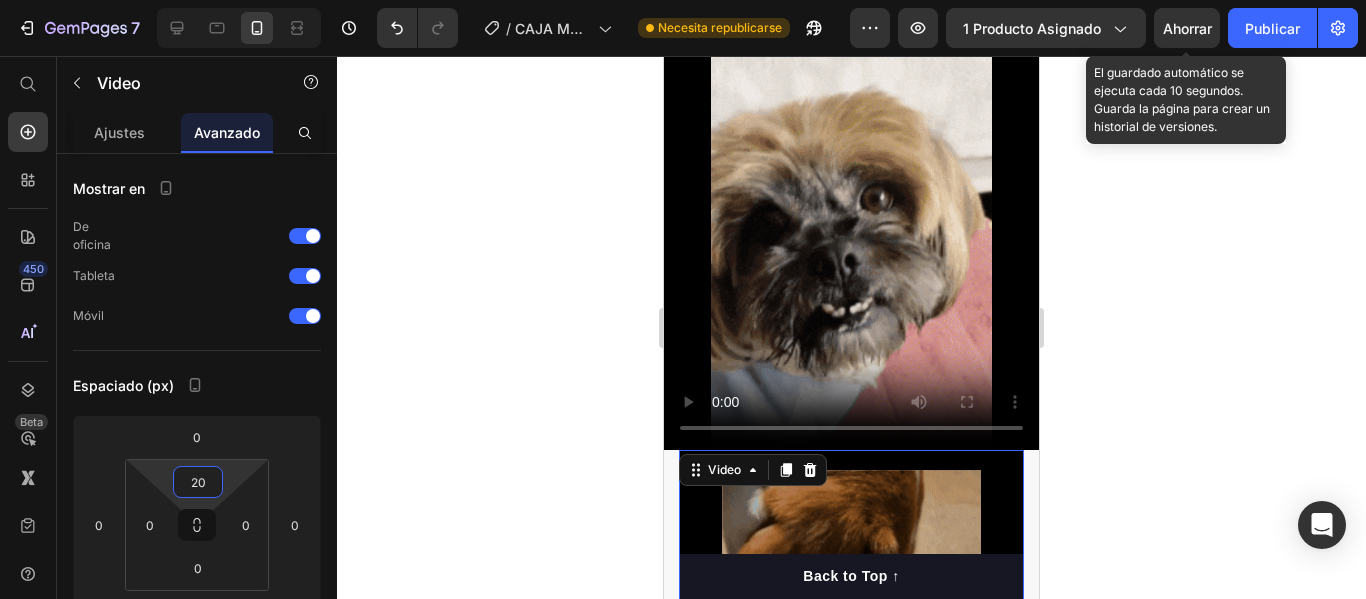 click 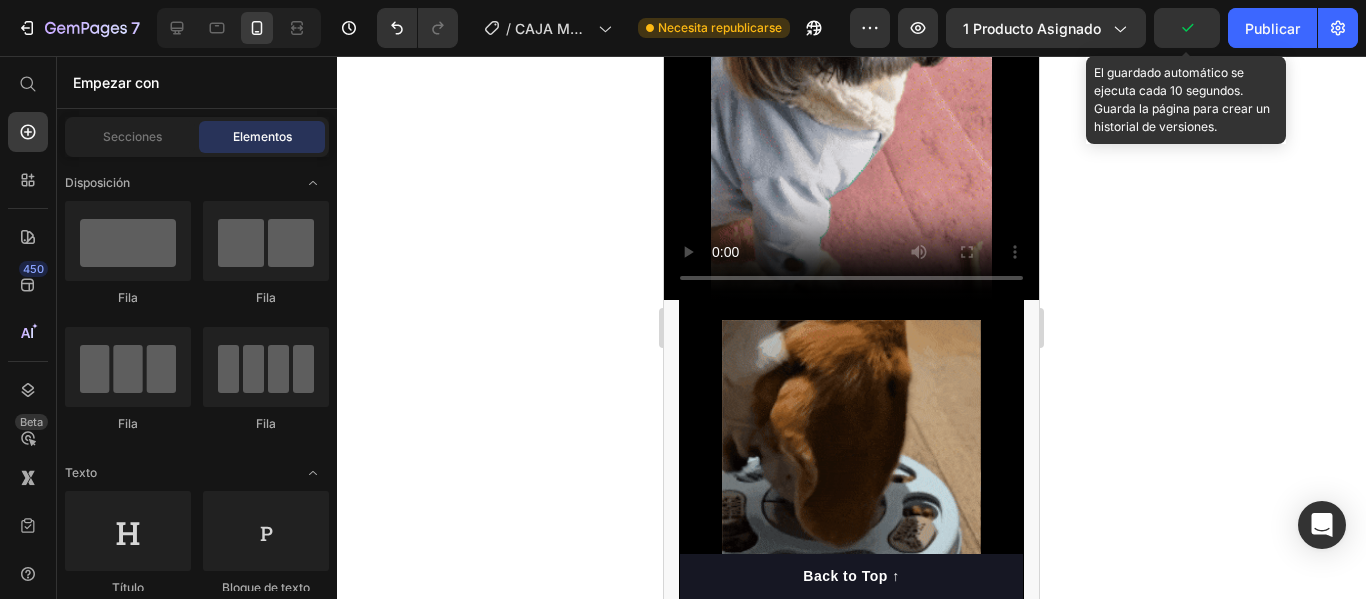 scroll, scrollTop: 1930, scrollLeft: 0, axis: vertical 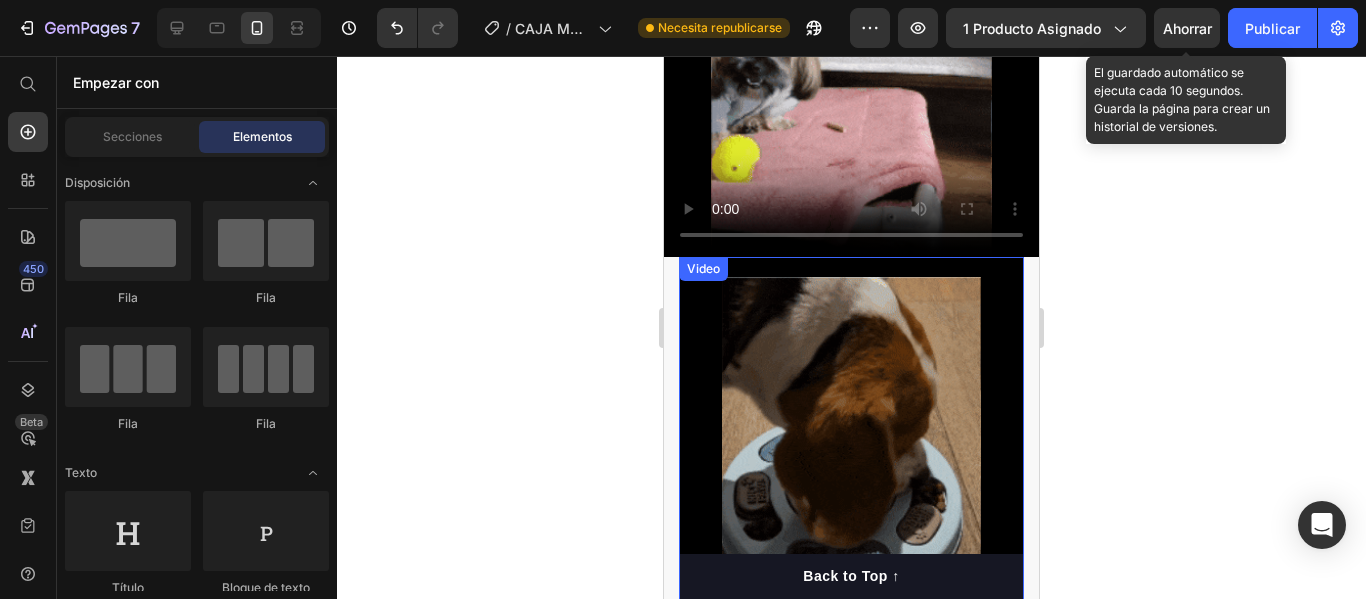 click at bounding box center [851, 507] 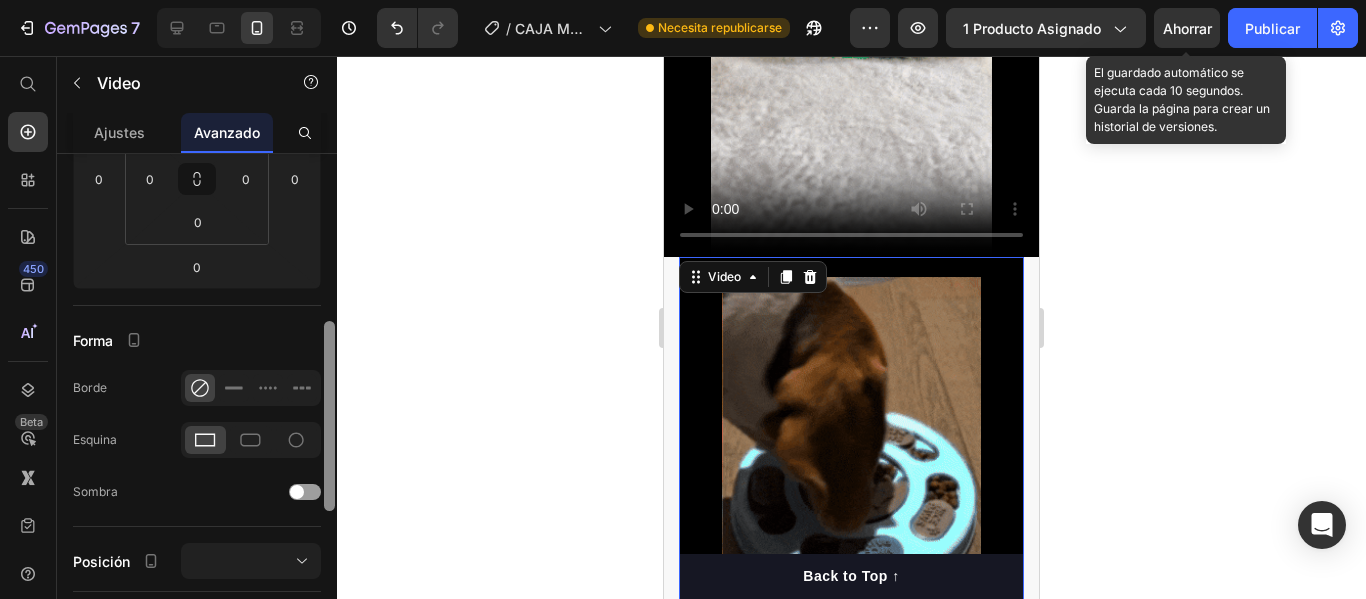 scroll, scrollTop: 377, scrollLeft: 0, axis: vertical 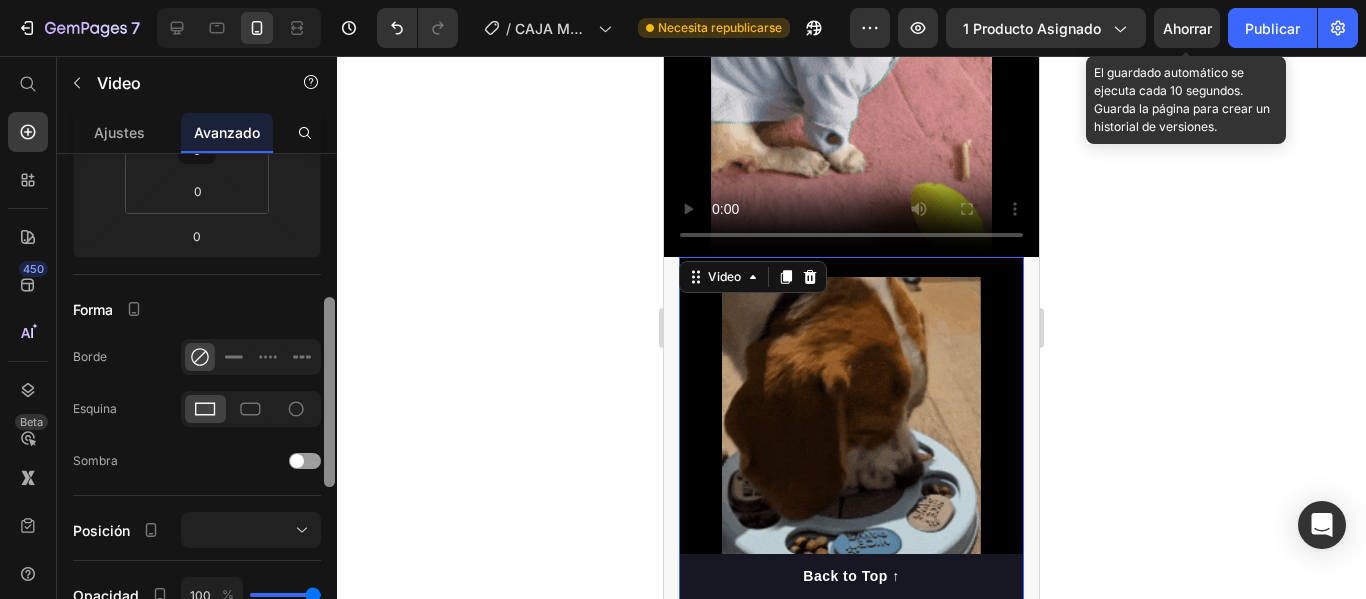 drag, startPoint x: 330, startPoint y: 326, endPoint x: 327, endPoint y: 471, distance: 145.03104 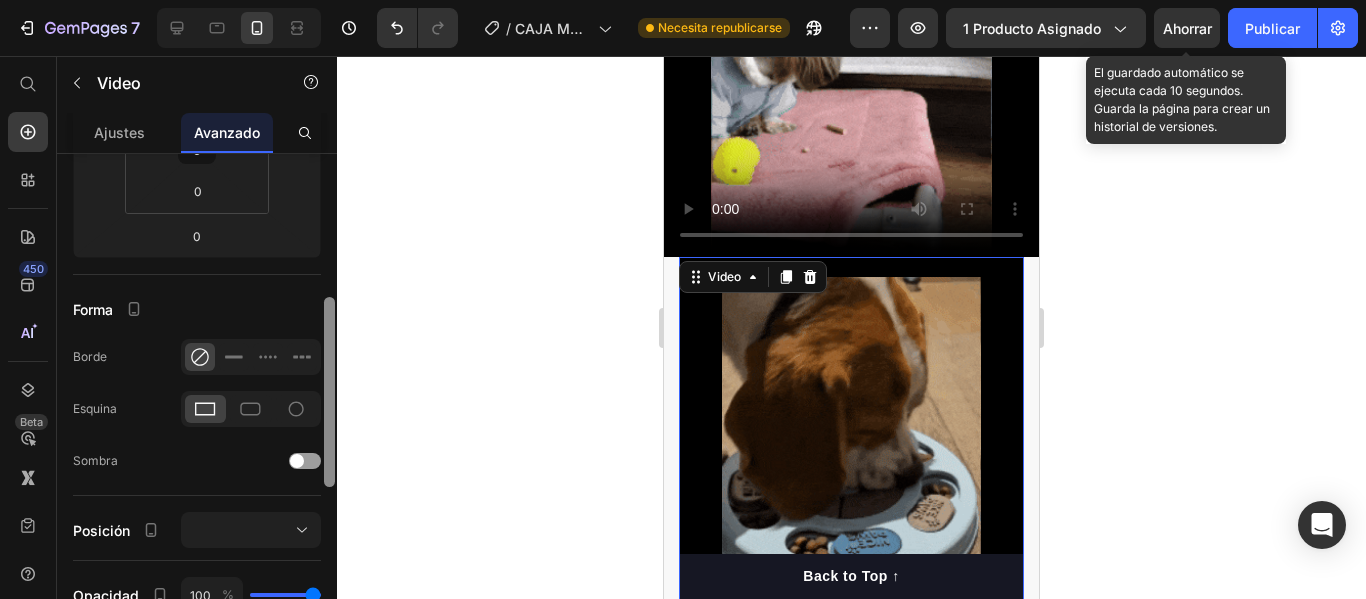 click at bounding box center (329, 392) 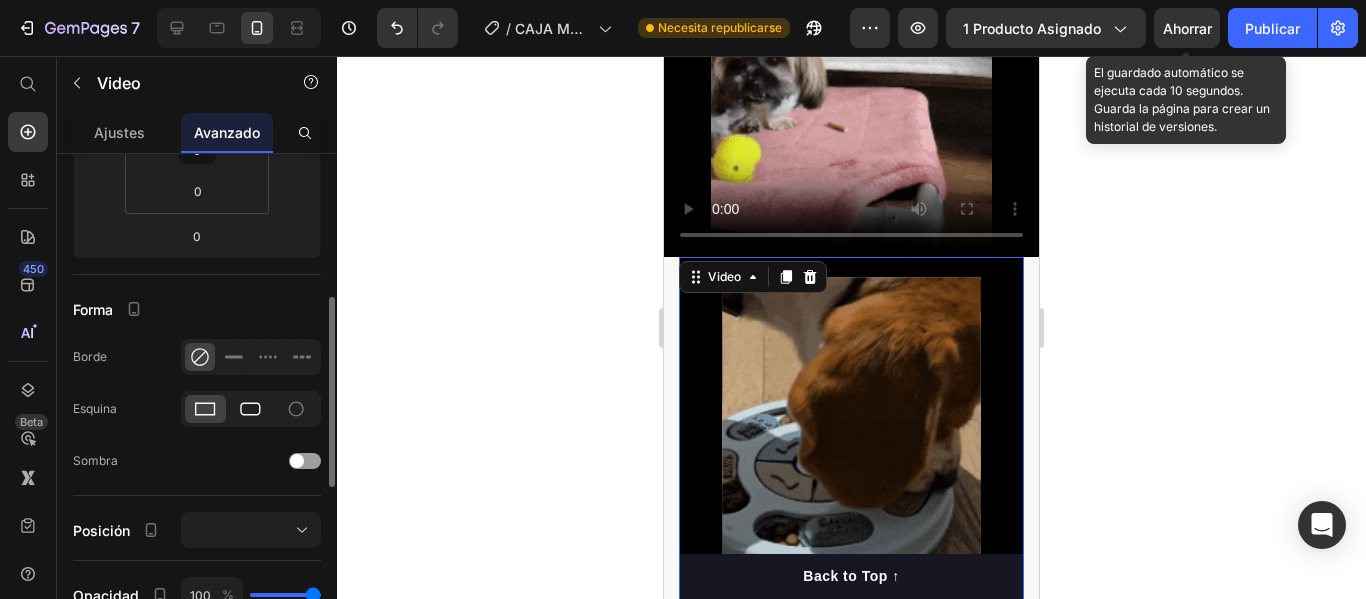 click 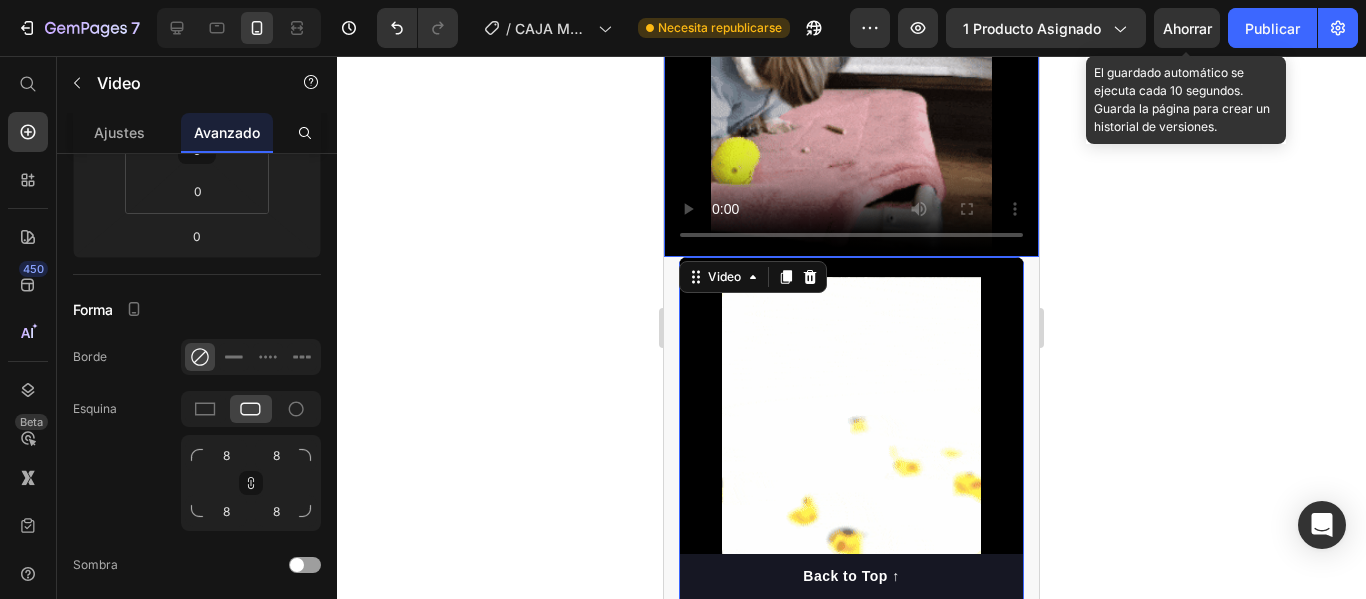 click at bounding box center (851, 7) 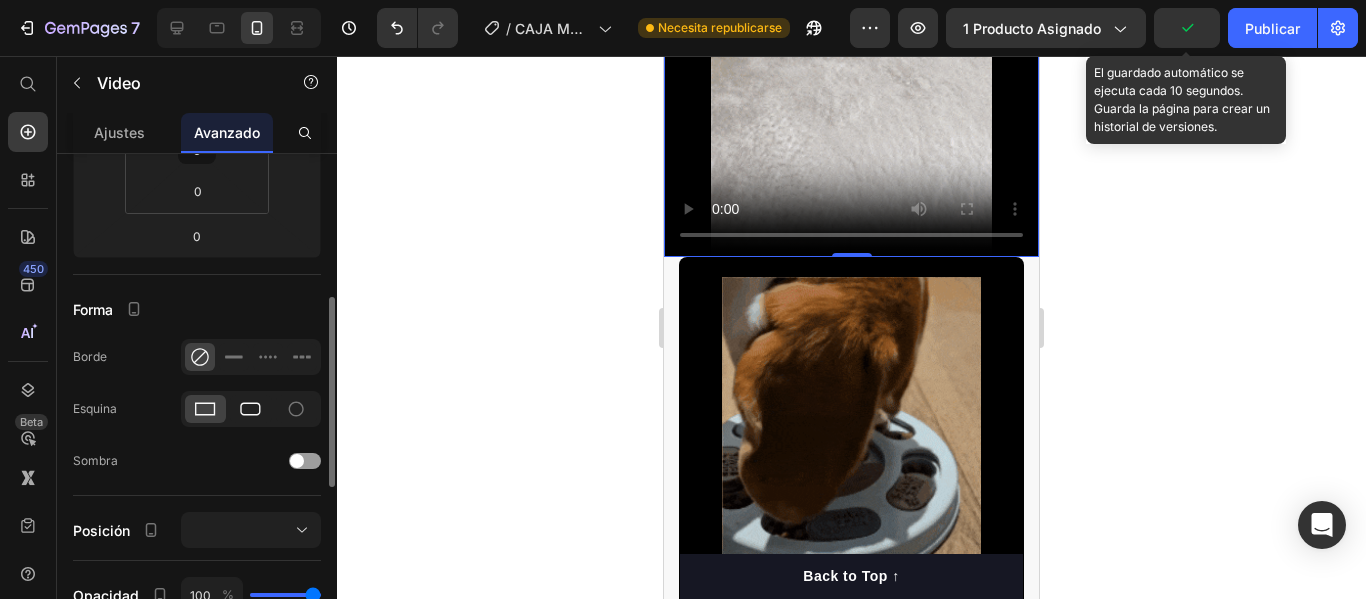 click 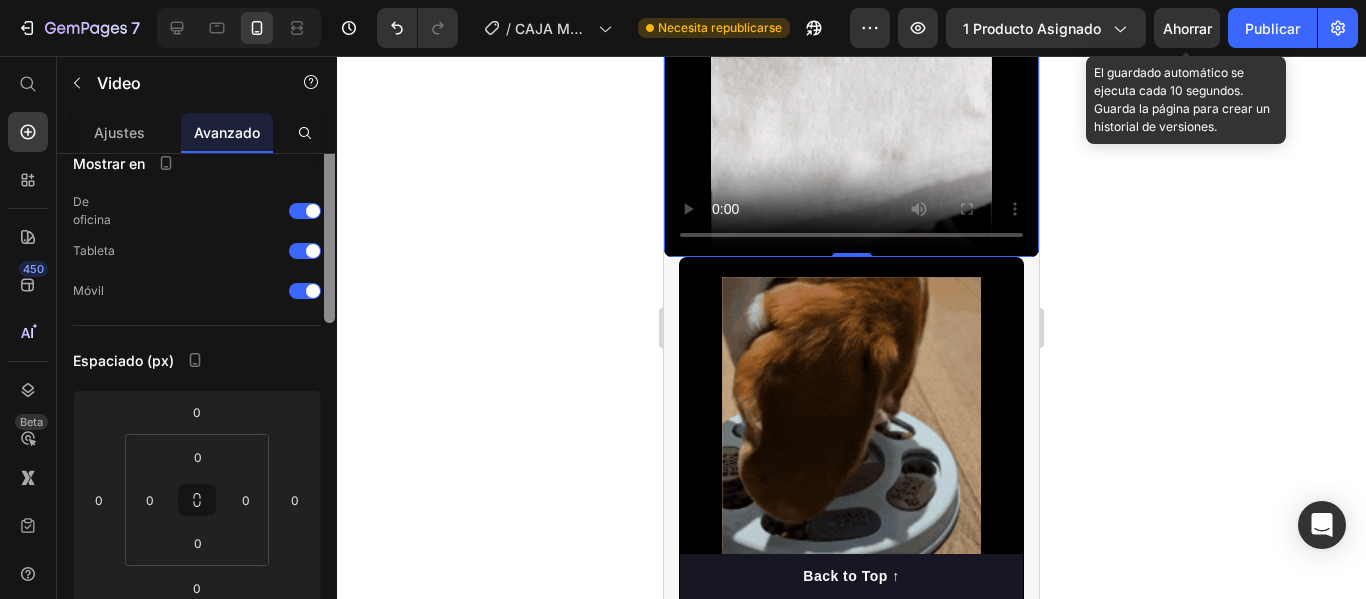 scroll, scrollTop: 0, scrollLeft: 0, axis: both 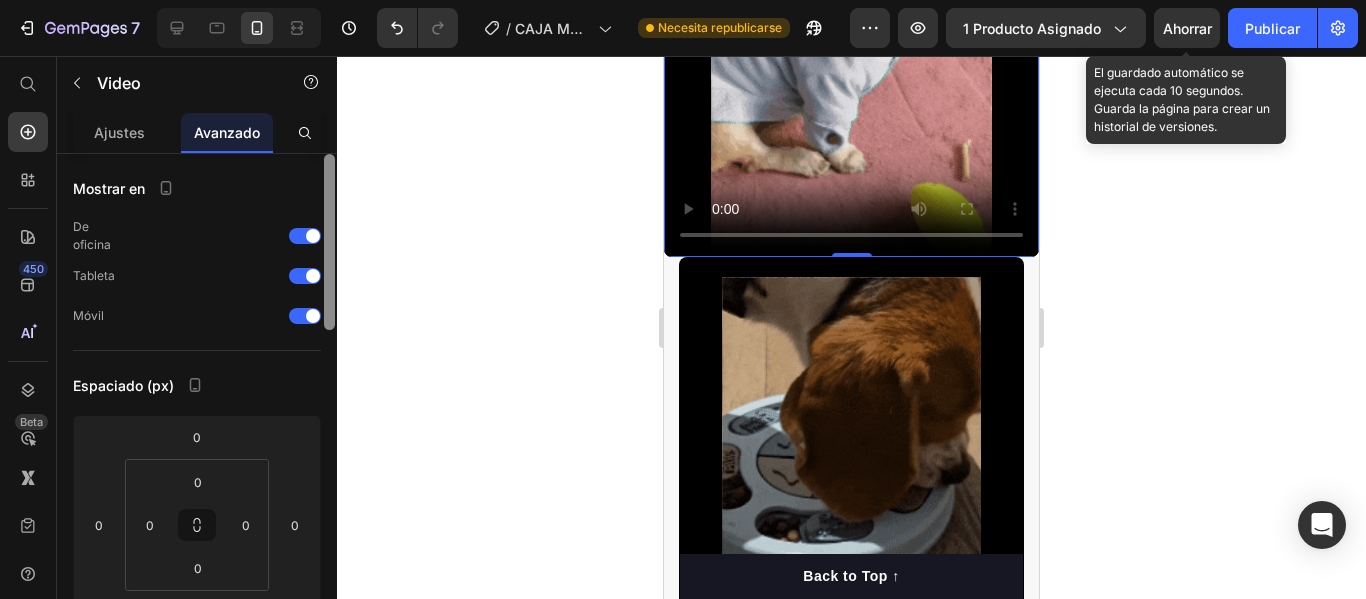 drag, startPoint x: 331, startPoint y: 334, endPoint x: 337, endPoint y: 148, distance: 186.09676 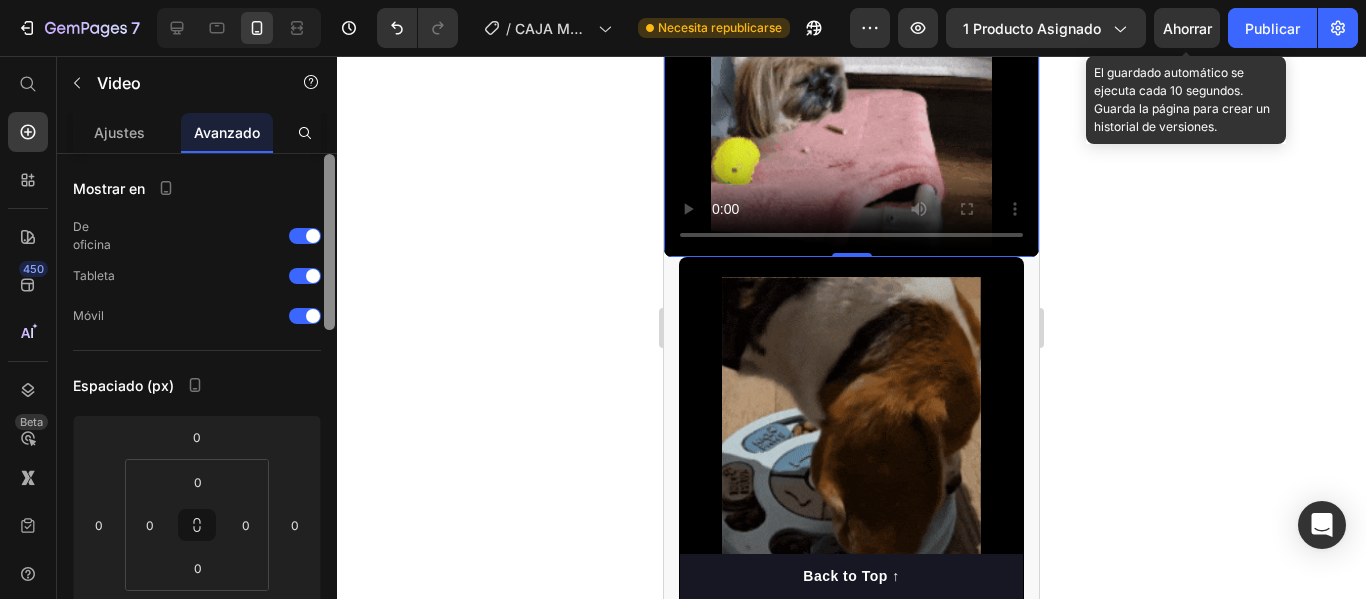 click on "7 / CAJA MÁGICA GEMPAGE Necesita republicarse Avance 1 producto asignado Ahorrar El guardado automático se ejecuta cada 10 segundos. Guarda la página para crear un historial de versiones. Publicar 450 Beta Empezar con Secciones Elementos Hero Section Product Detail Brands Trusted Badges Guarantee Product Breakdown How to use Testimonials Compare Bundle FAQs Social Proof Brand Story Product List Collection Blog List Contact Sticky Add to Cart Custom Footer Explorar la biblioteca 450 Disposición
Fila
Fila
Fila
Fila Texto
Título
Bloque de texto Botón
Botón
Botón" 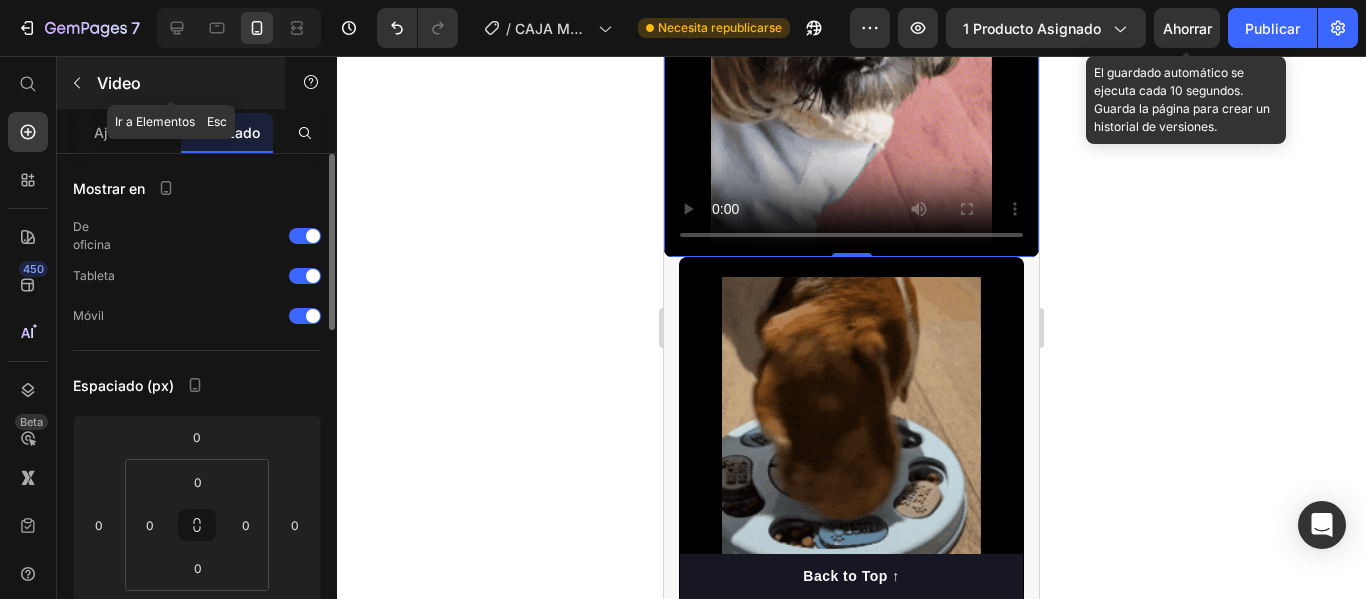 click on "Video" at bounding box center (119, 83) 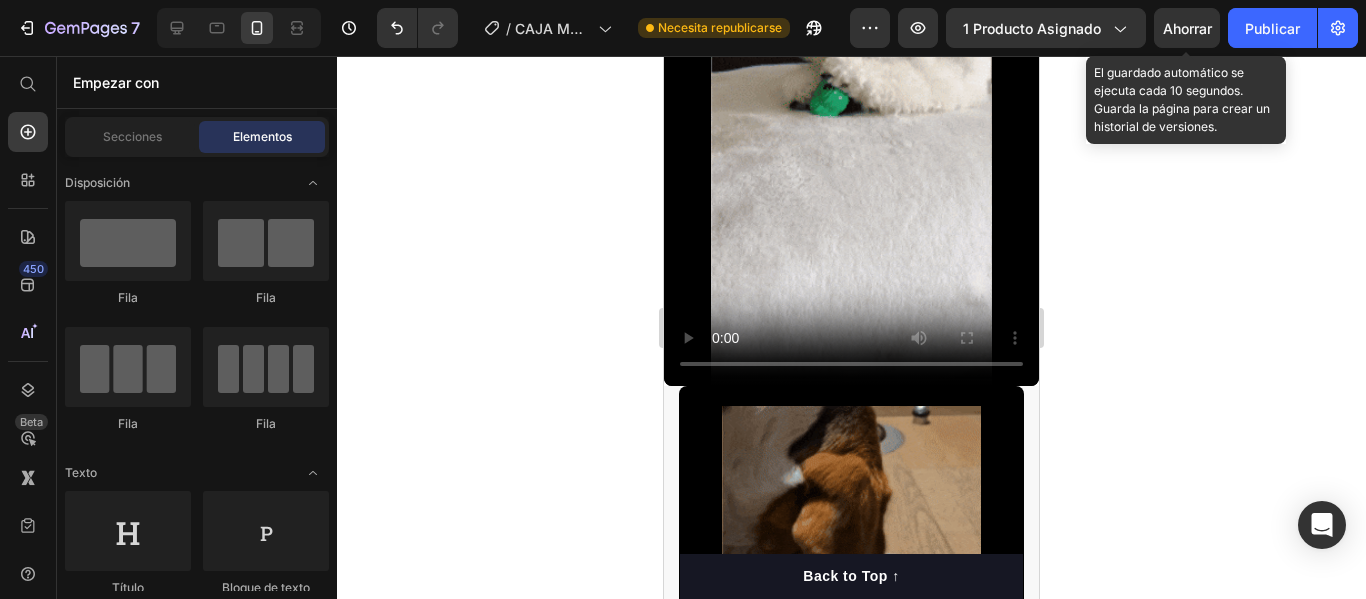 scroll, scrollTop: 1815, scrollLeft: 0, axis: vertical 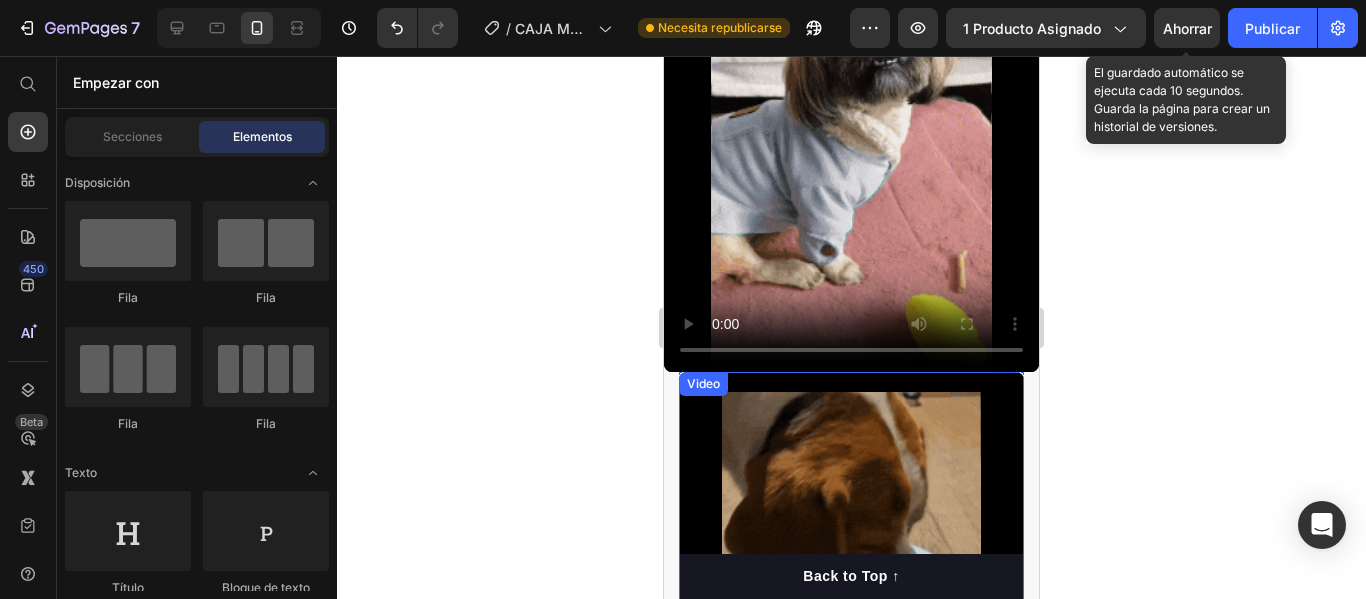 click at bounding box center [851, 622] 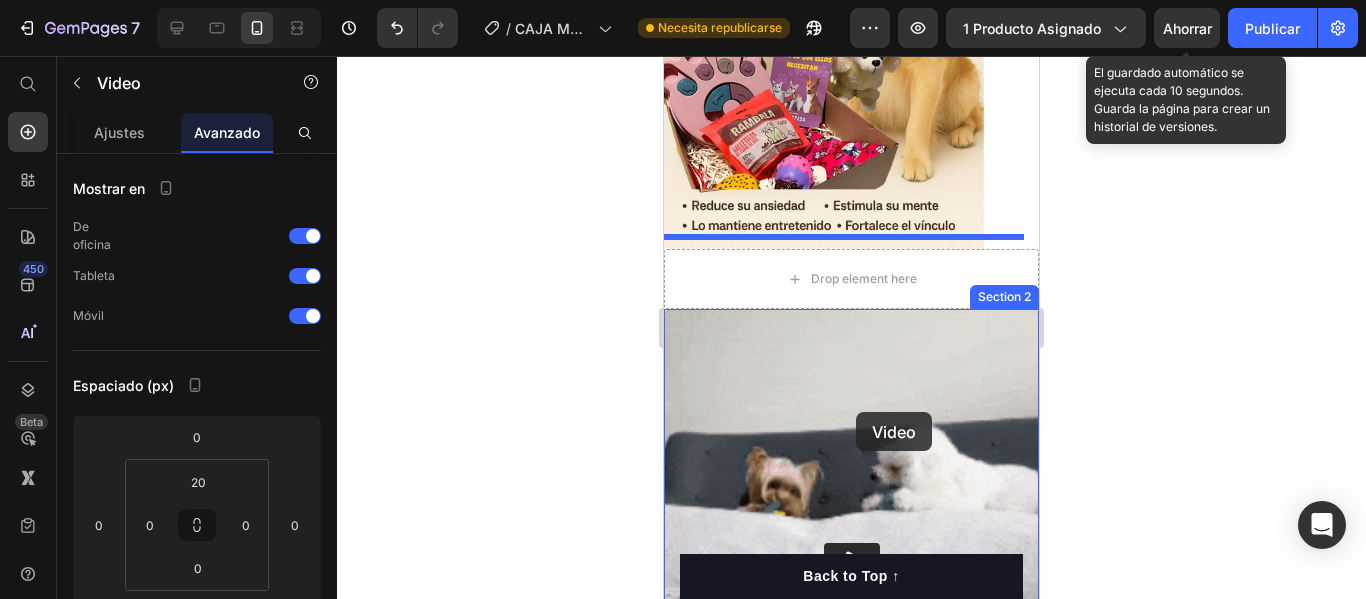 scroll, scrollTop: 1350, scrollLeft: 0, axis: vertical 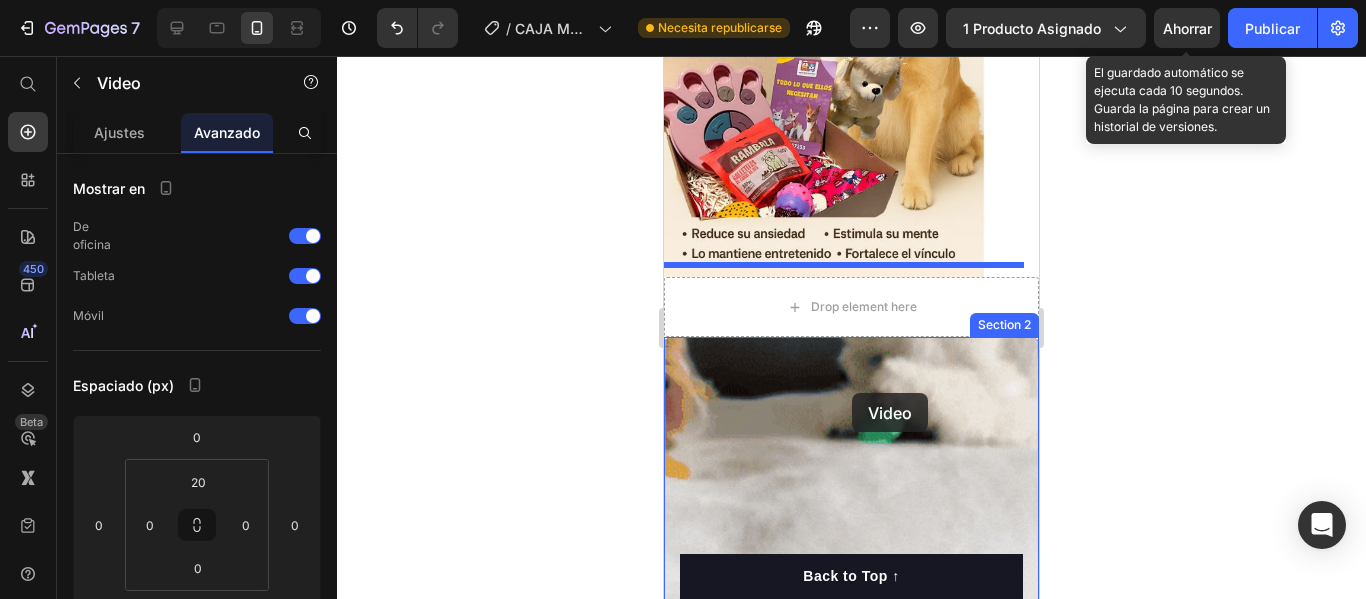 drag, startPoint x: 831, startPoint y: 348, endPoint x: 851, endPoint y: 386, distance: 42.941822 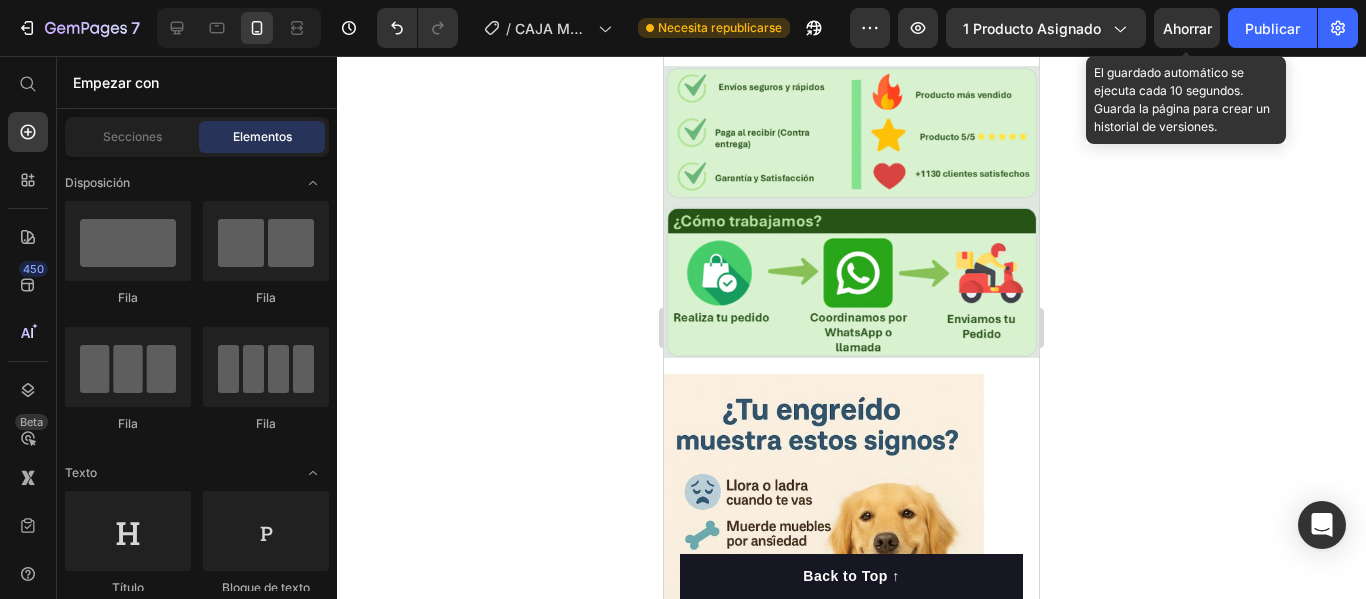 scroll, scrollTop: 746, scrollLeft: 0, axis: vertical 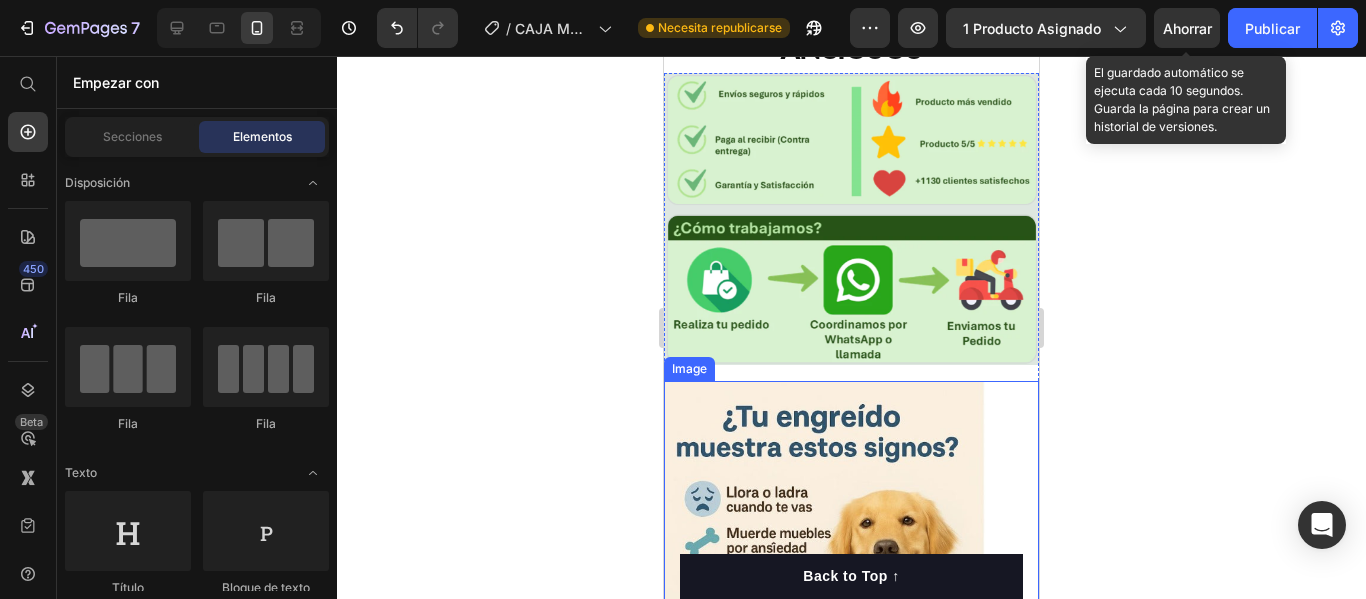 click at bounding box center [851, 631] 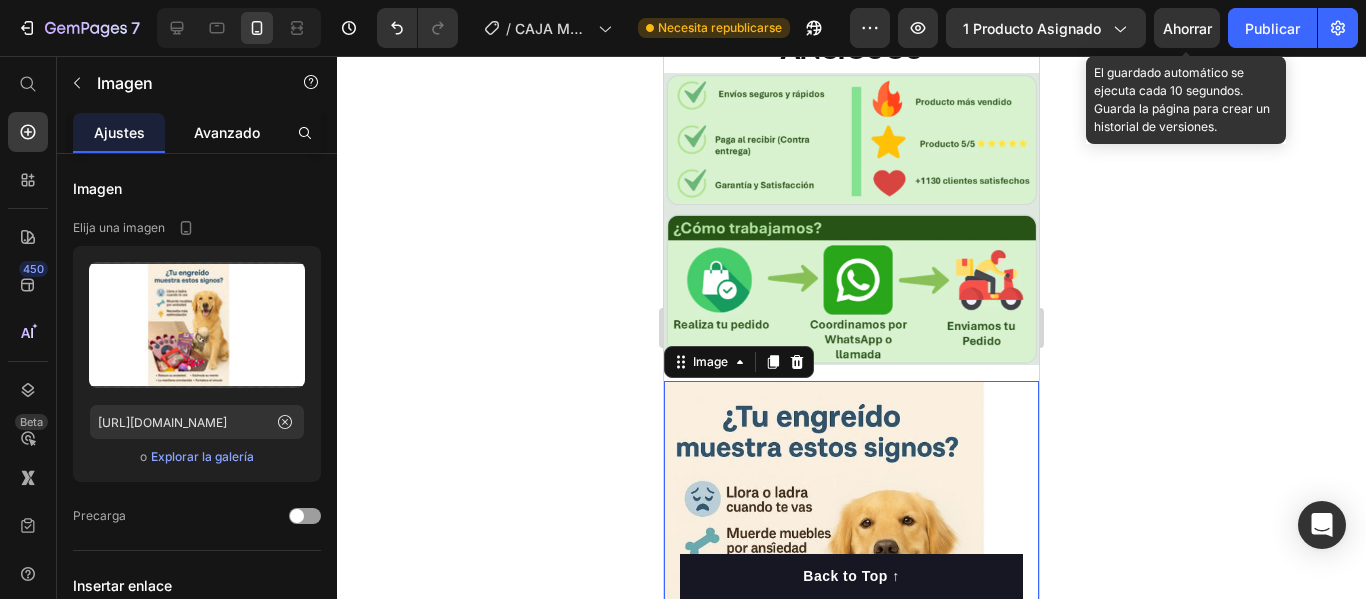 click on "Avanzado" at bounding box center [227, 132] 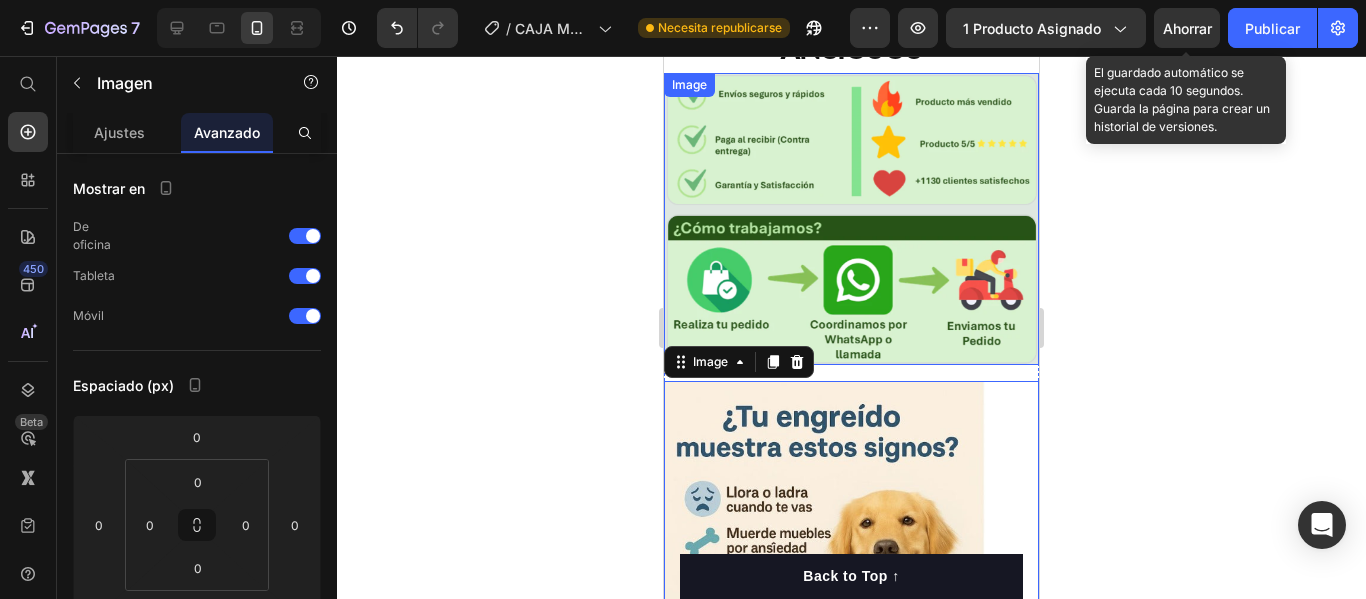 click at bounding box center [851, 219] 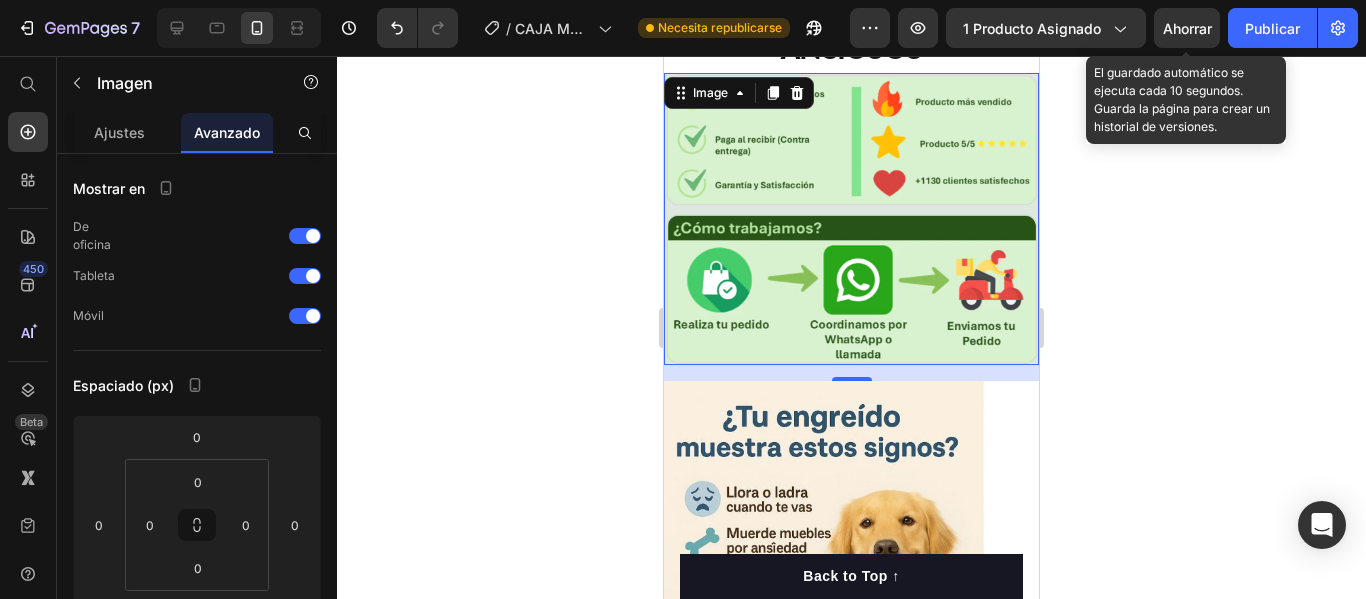 click at bounding box center [851, 219] 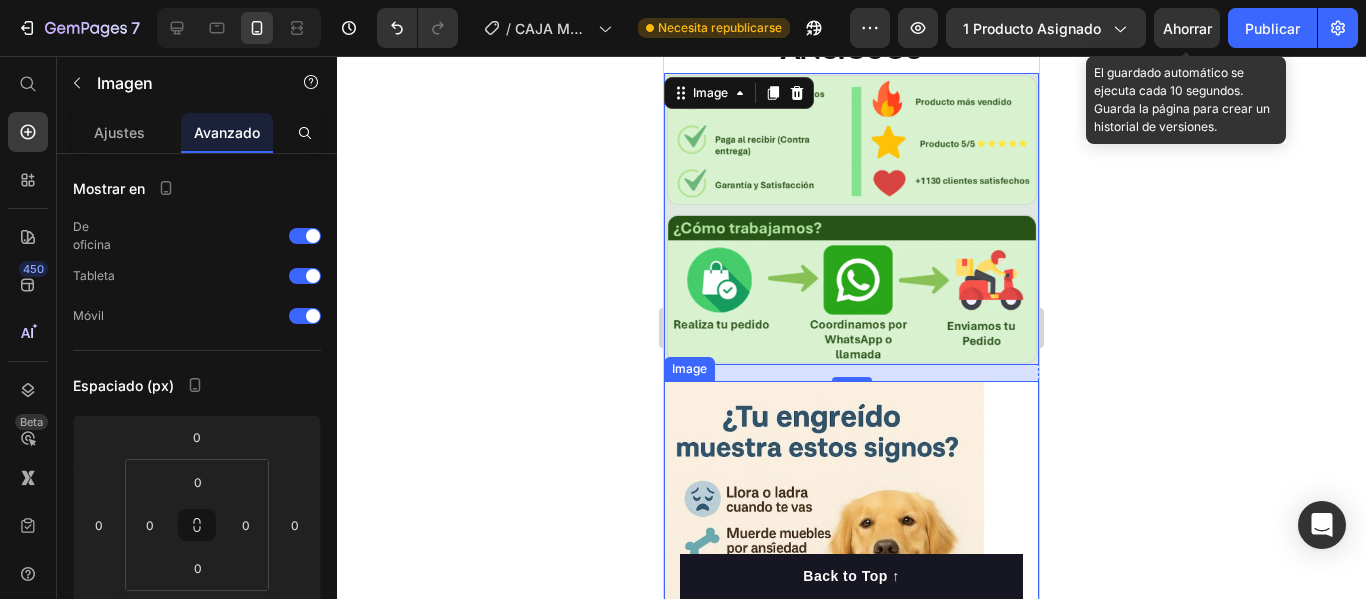 click at bounding box center (851, 631) 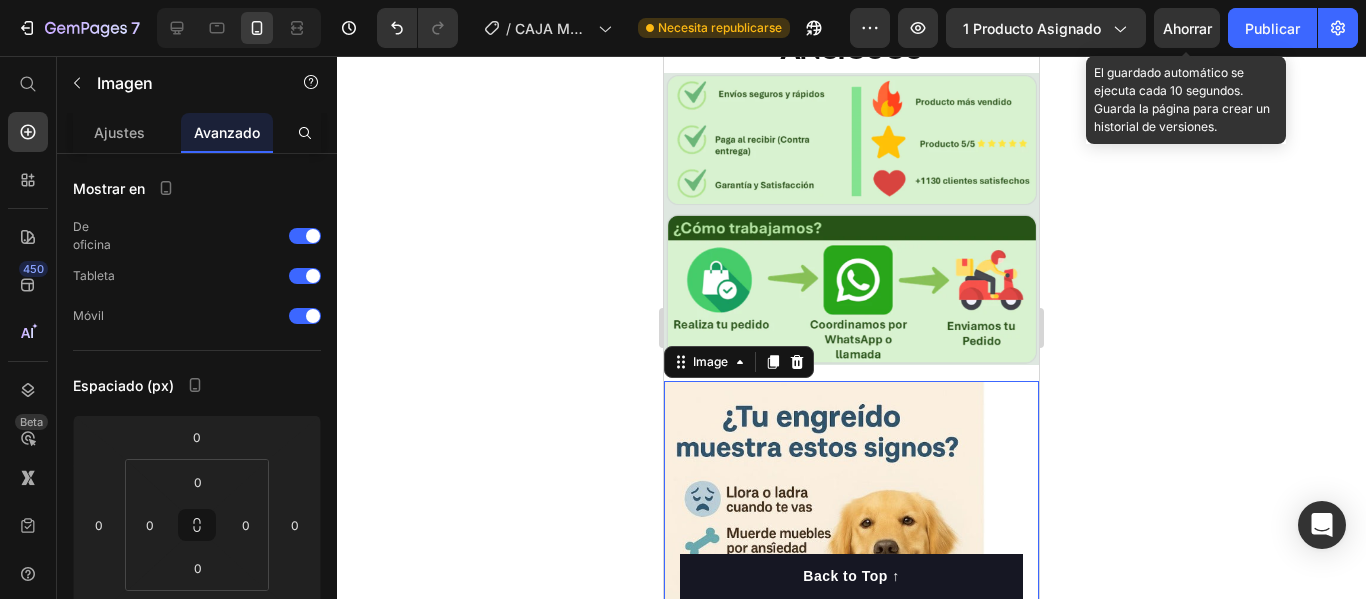 click at bounding box center [851, 631] 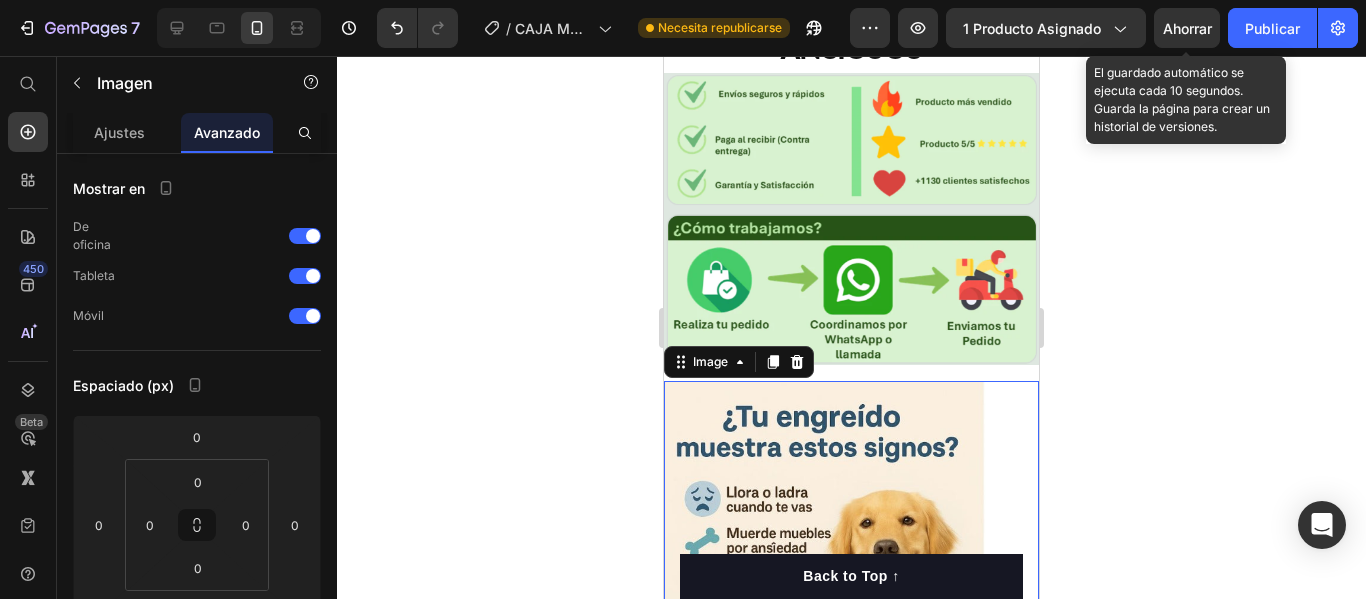 click 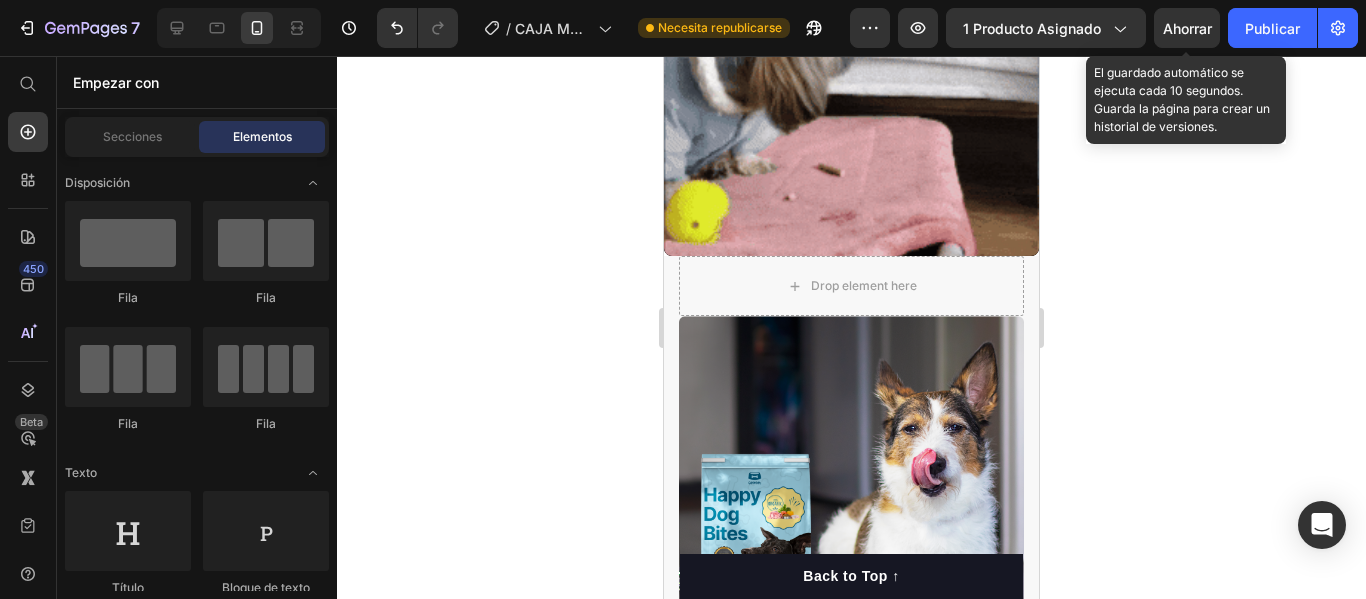 scroll, scrollTop: 2382, scrollLeft: 0, axis: vertical 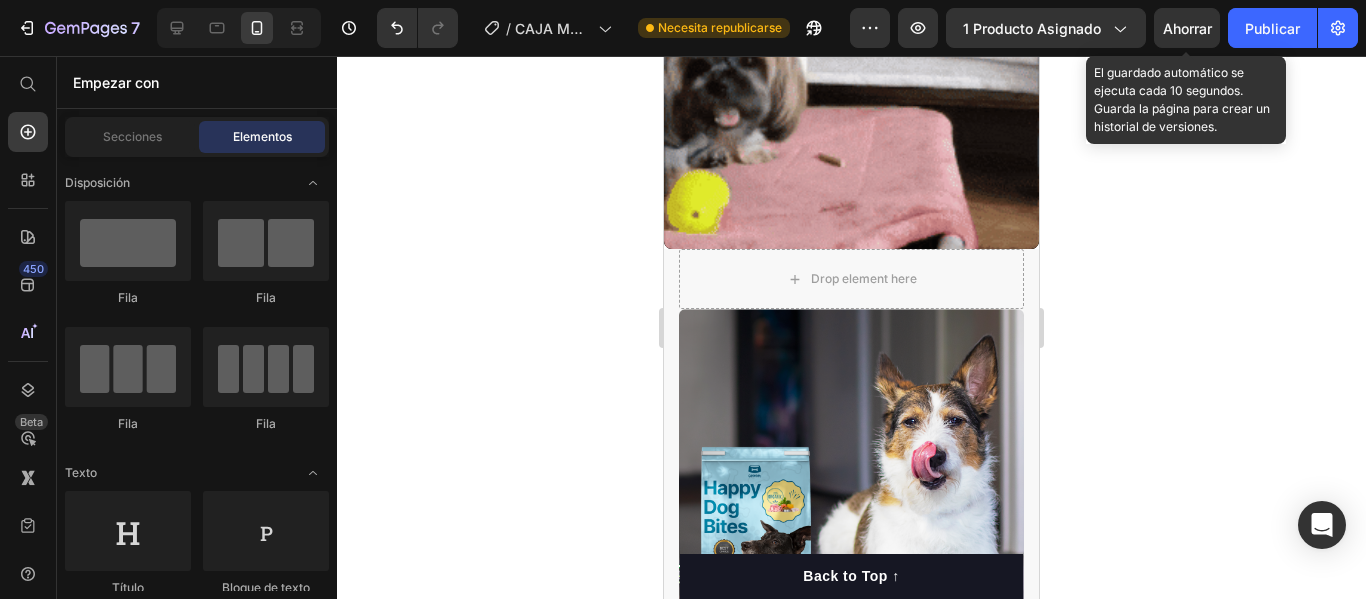 drag, startPoint x: 1036, startPoint y: 209, endPoint x: 1738, endPoint y: 489, distance: 755.7804 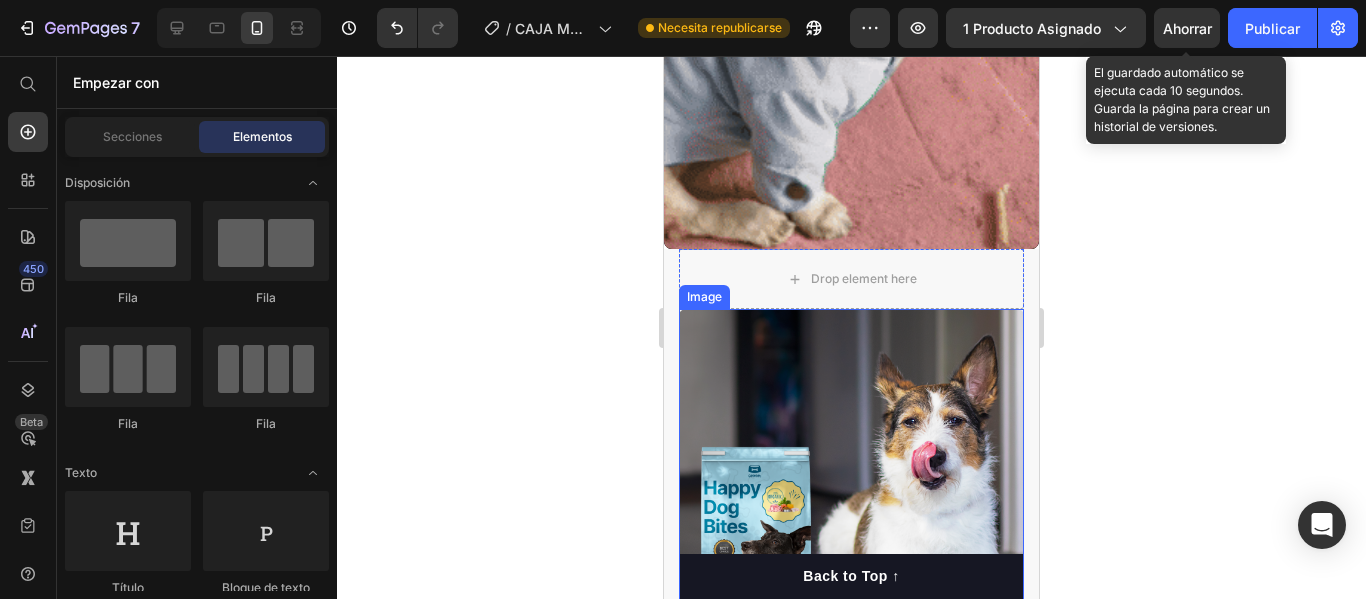 click at bounding box center (851, 481) 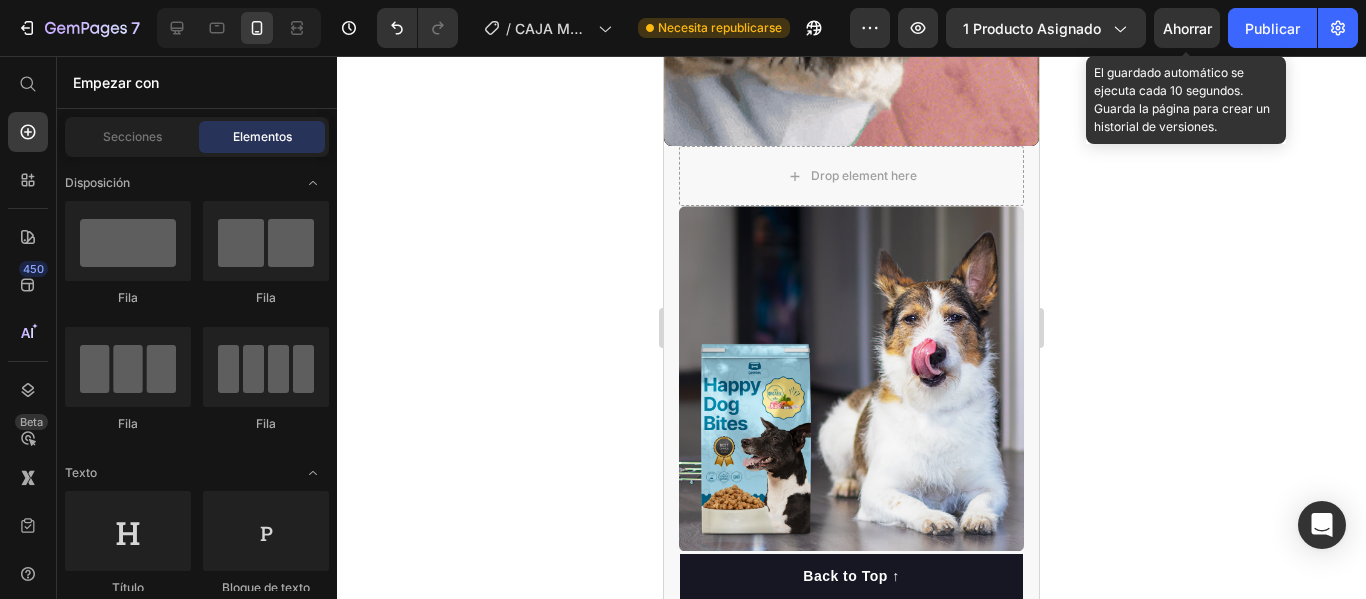scroll, scrollTop: 2478, scrollLeft: 0, axis: vertical 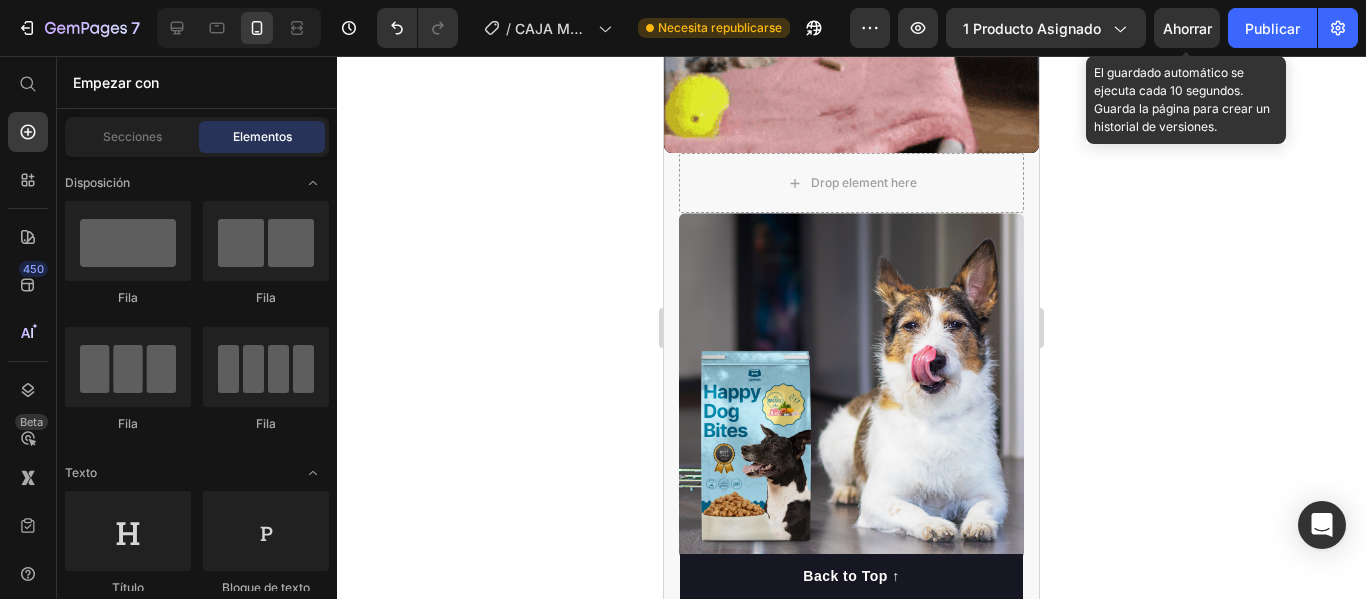 drag, startPoint x: 1034, startPoint y: 440, endPoint x: 1703, endPoint y: 509, distance: 672.5489 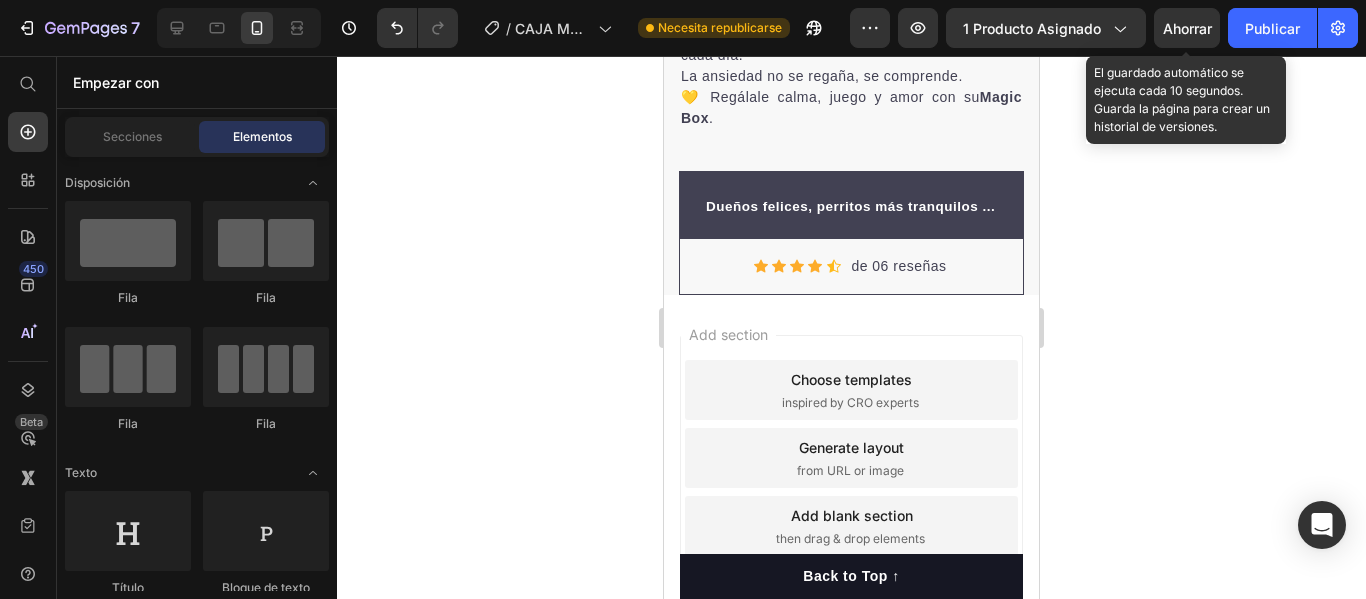scroll, scrollTop: 3126, scrollLeft: 0, axis: vertical 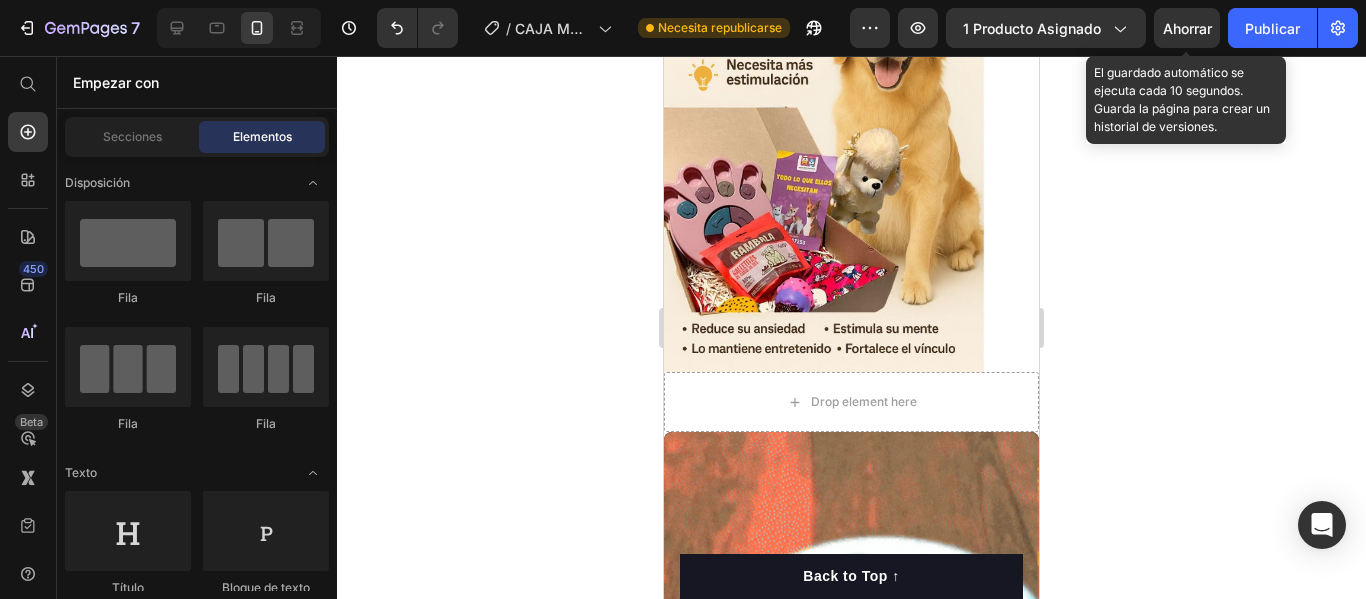 drag, startPoint x: 1030, startPoint y: 540, endPoint x: 1728, endPoint y: 342, distance: 725.5398 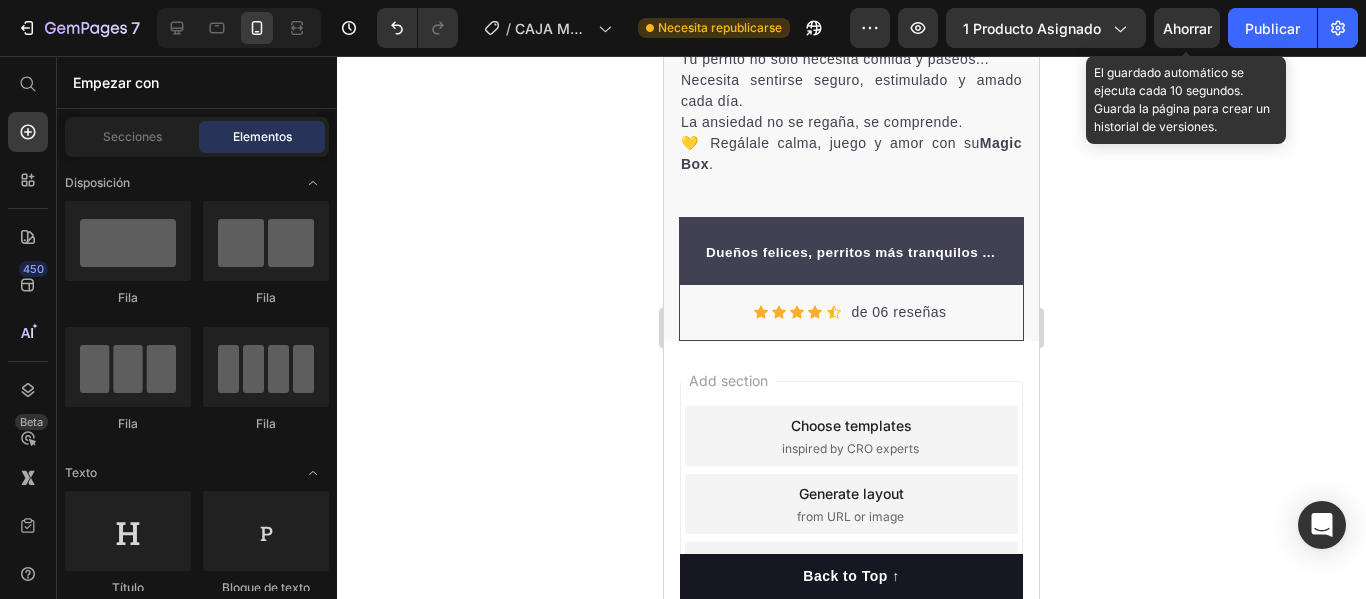 scroll, scrollTop: 3191, scrollLeft: 0, axis: vertical 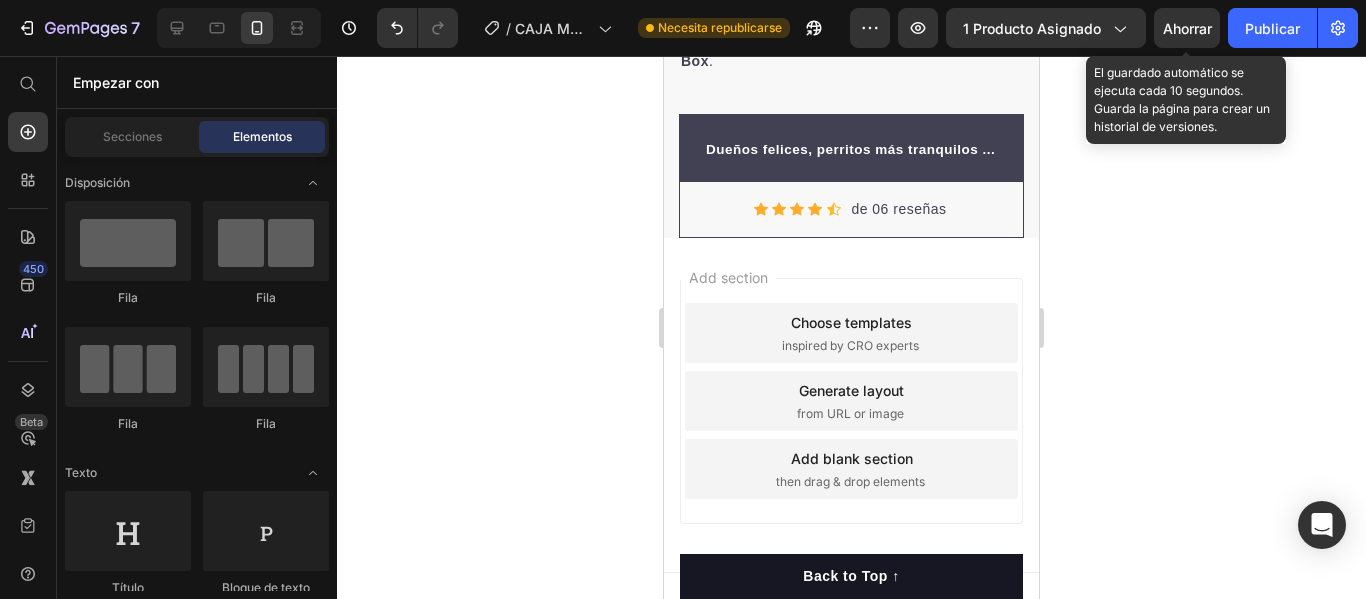 click 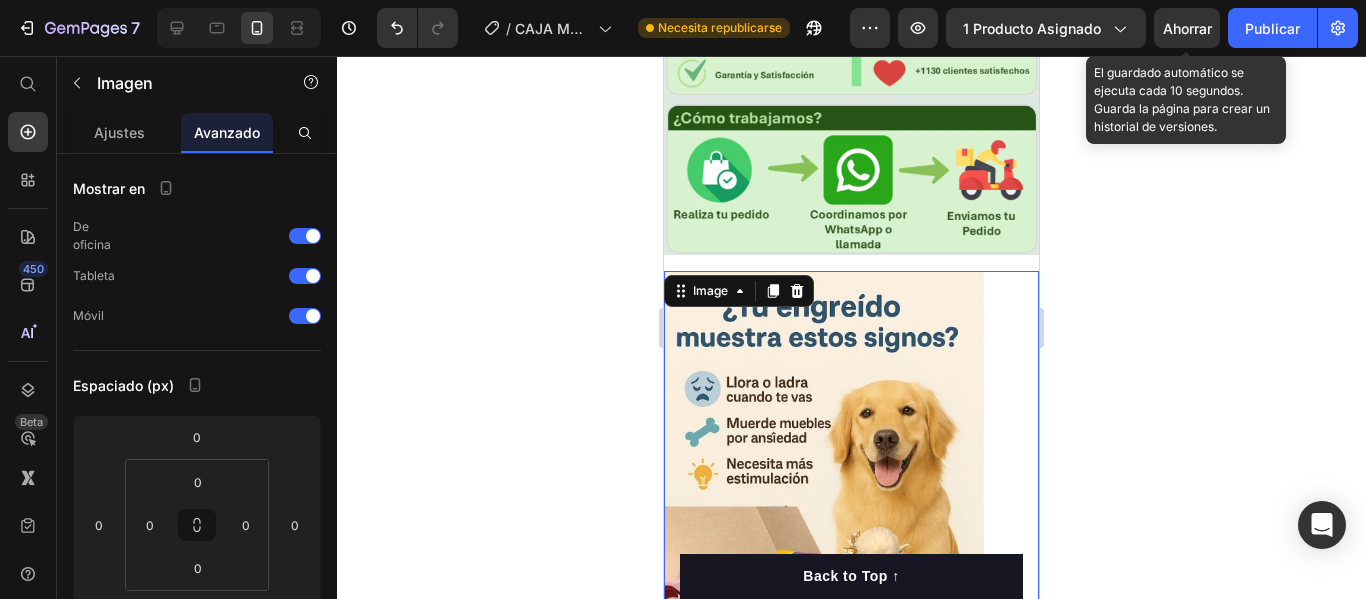 scroll, scrollTop: 855, scrollLeft: 0, axis: vertical 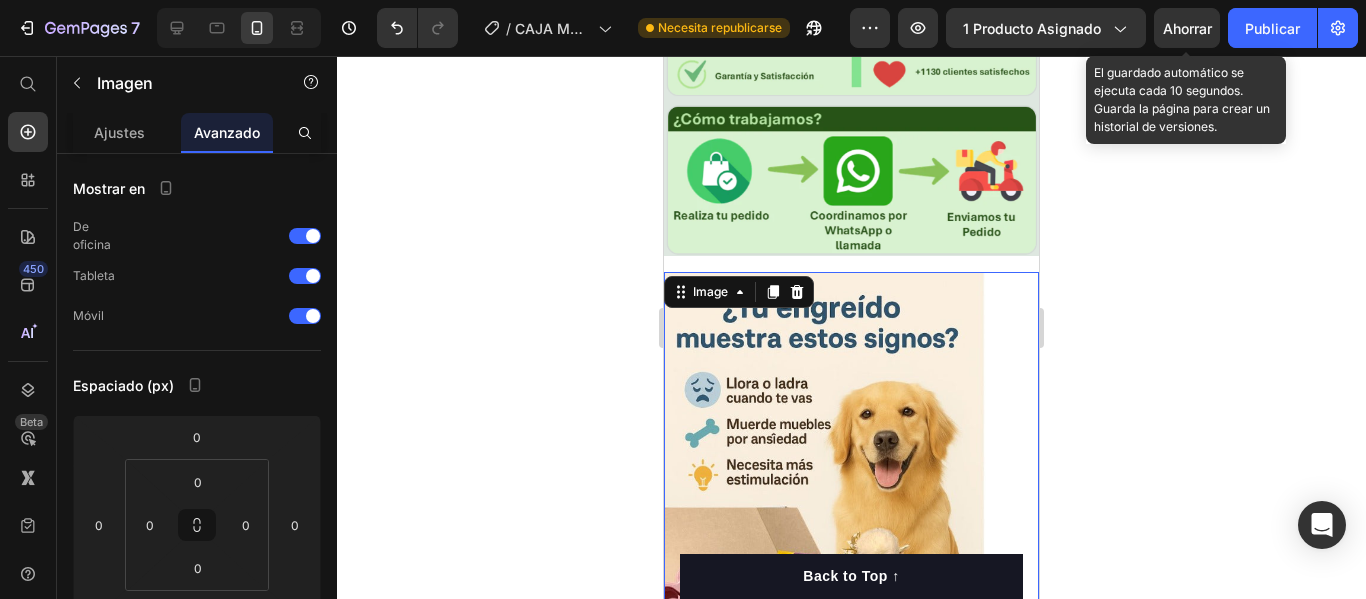 click at bounding box center [851, 110] 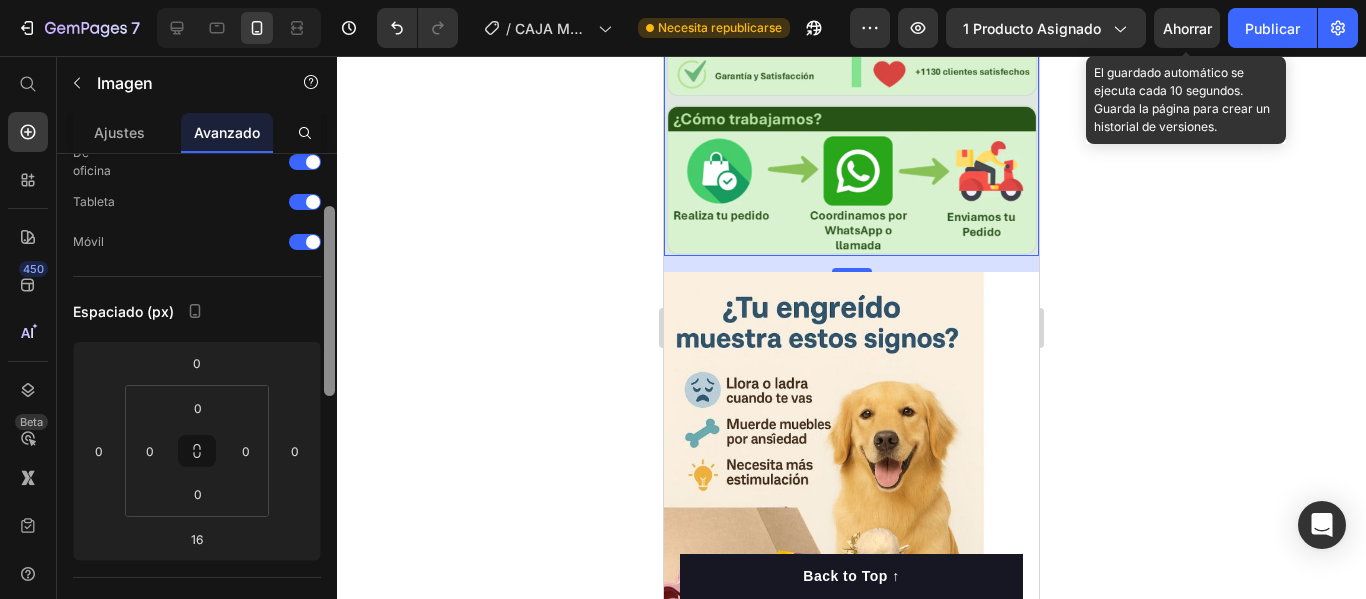 scroll, scrollTop: 100, scrollLeft: 0, axis: vertical 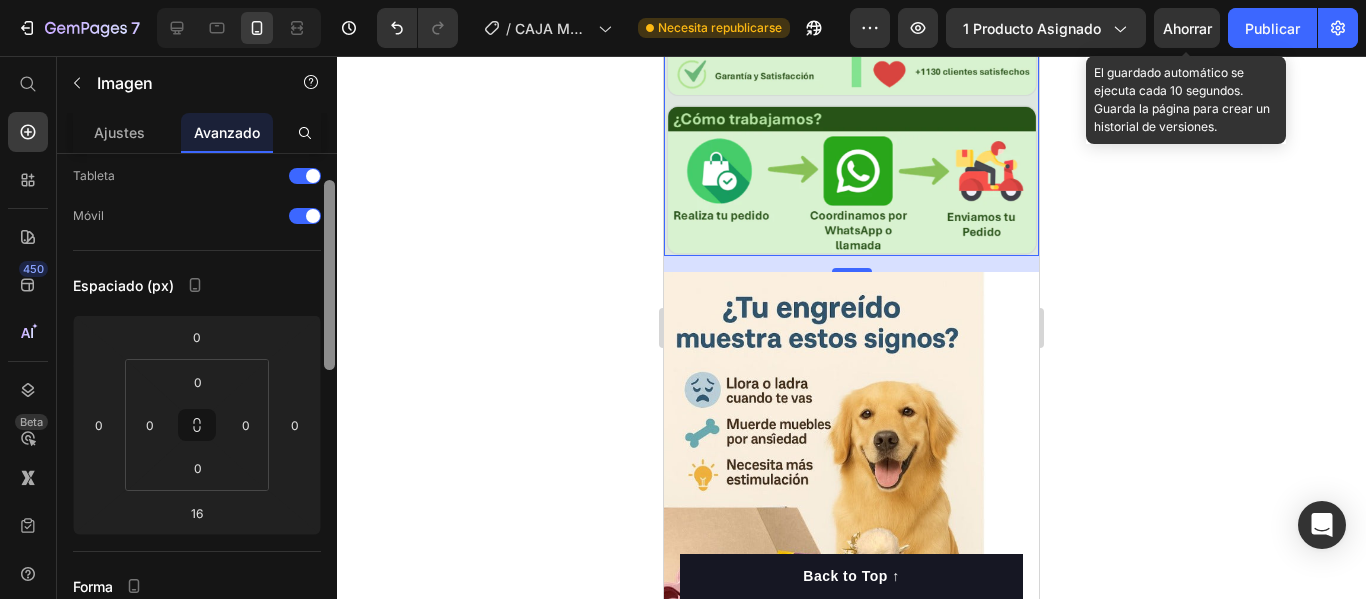 drag, startPoint x: 332, startPoint y: 326, endPoint x: 336, endPoint y: 364, distance: 38.209946 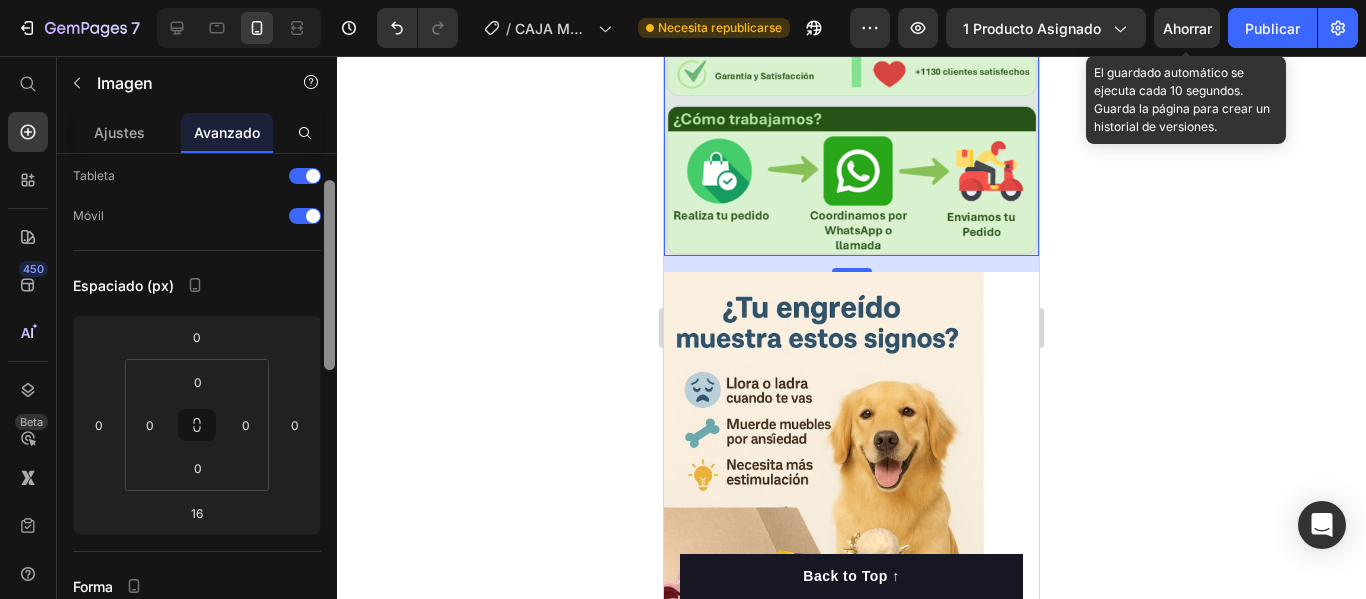 click at bounding box center [329, 397] 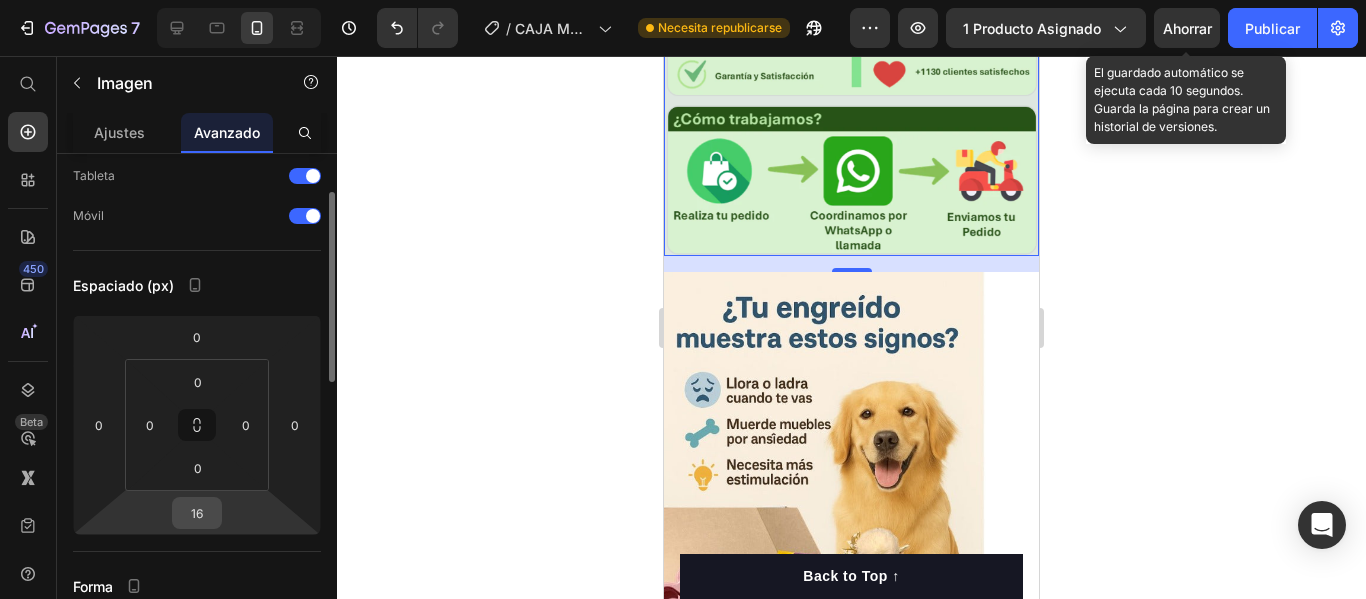 click on "16" at bounding box center [197, 513] 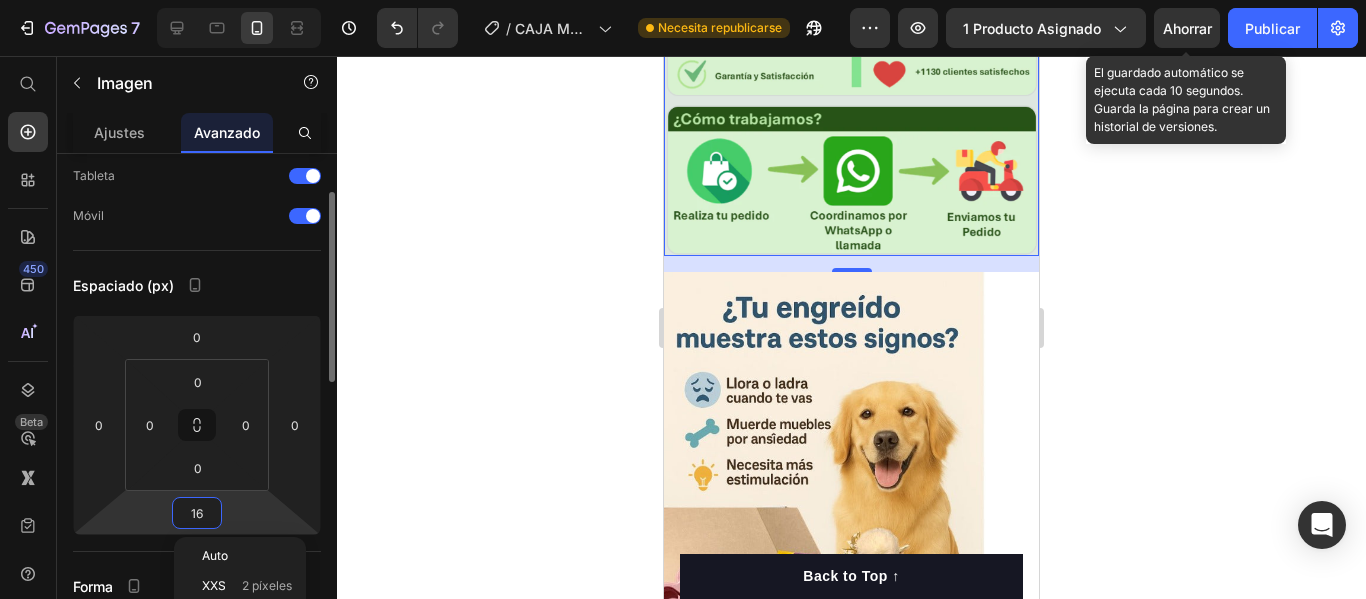 type on "0" 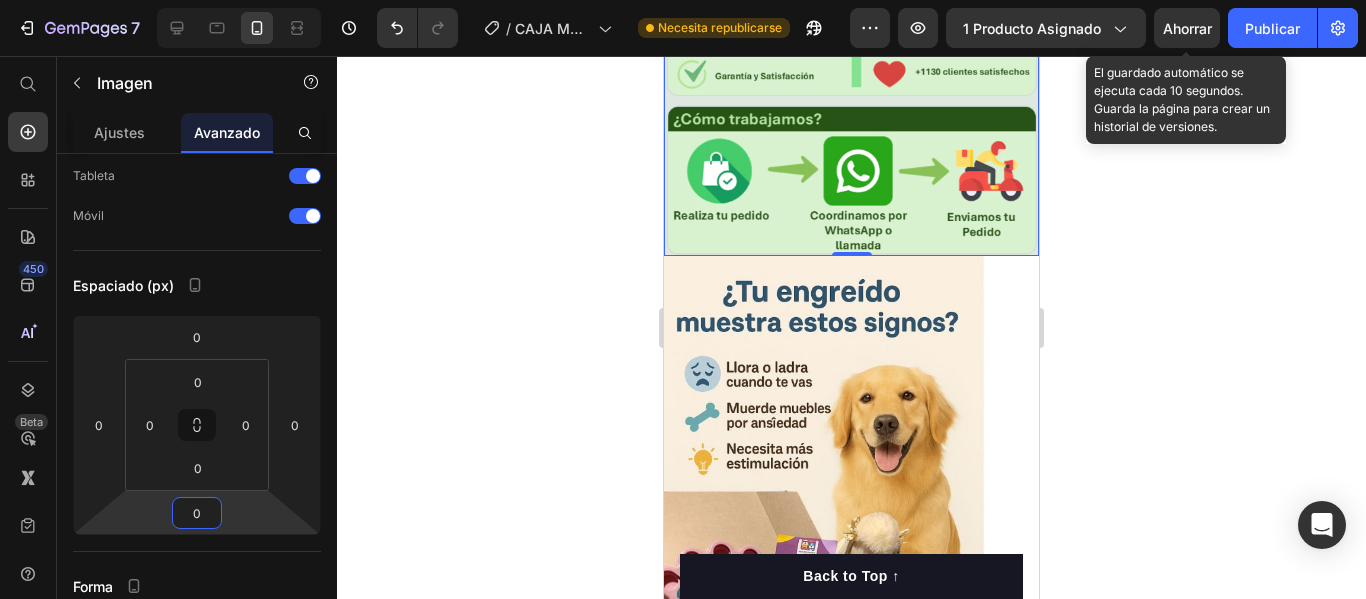 click 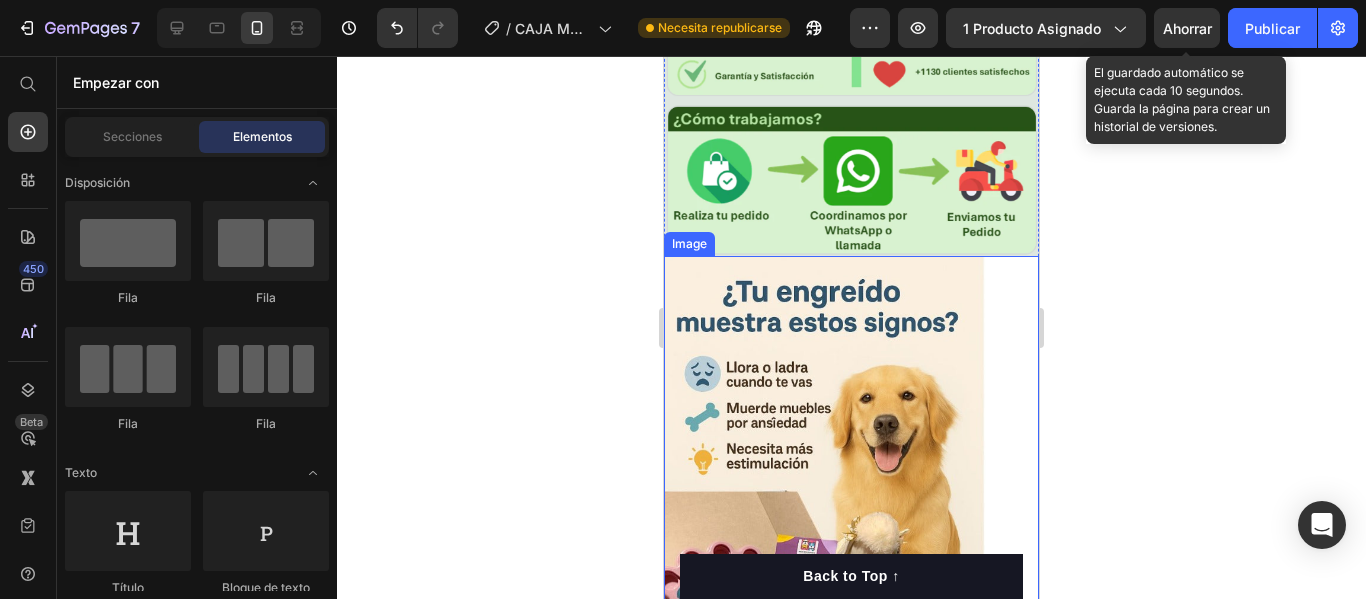 click at bounding box center [851, 506] 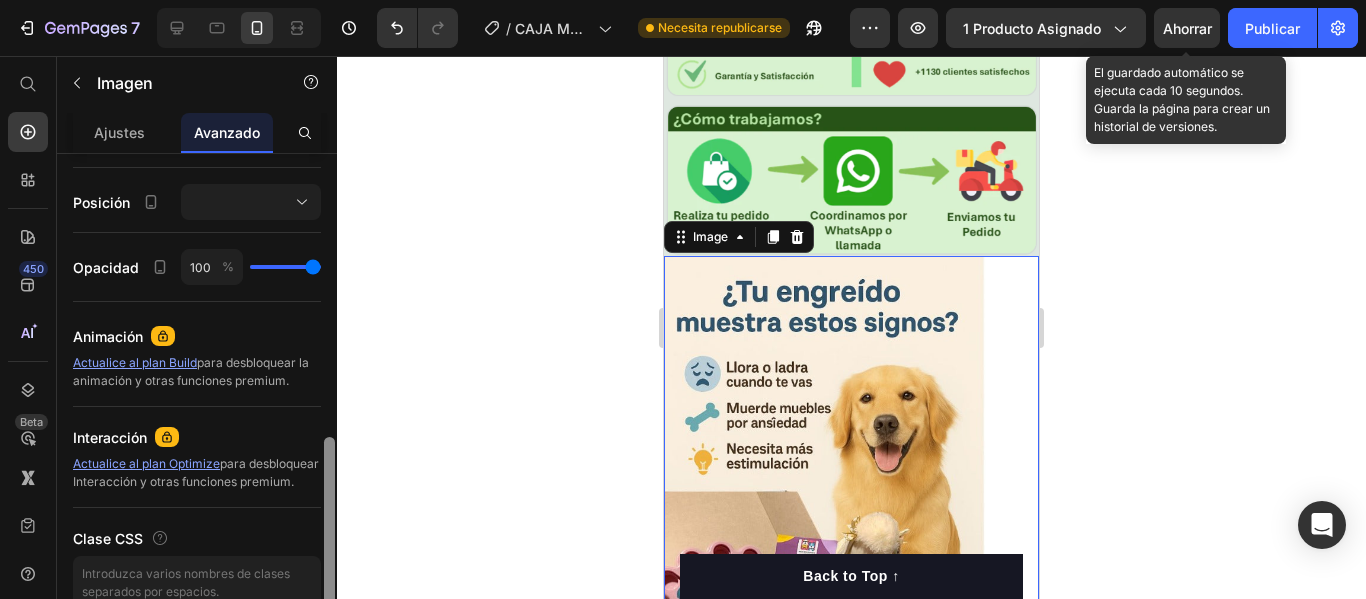 drag, startPoint x: 329, startPoint y: 234, endPoint x: 347, endPoint y: 471, distance: 237.68256 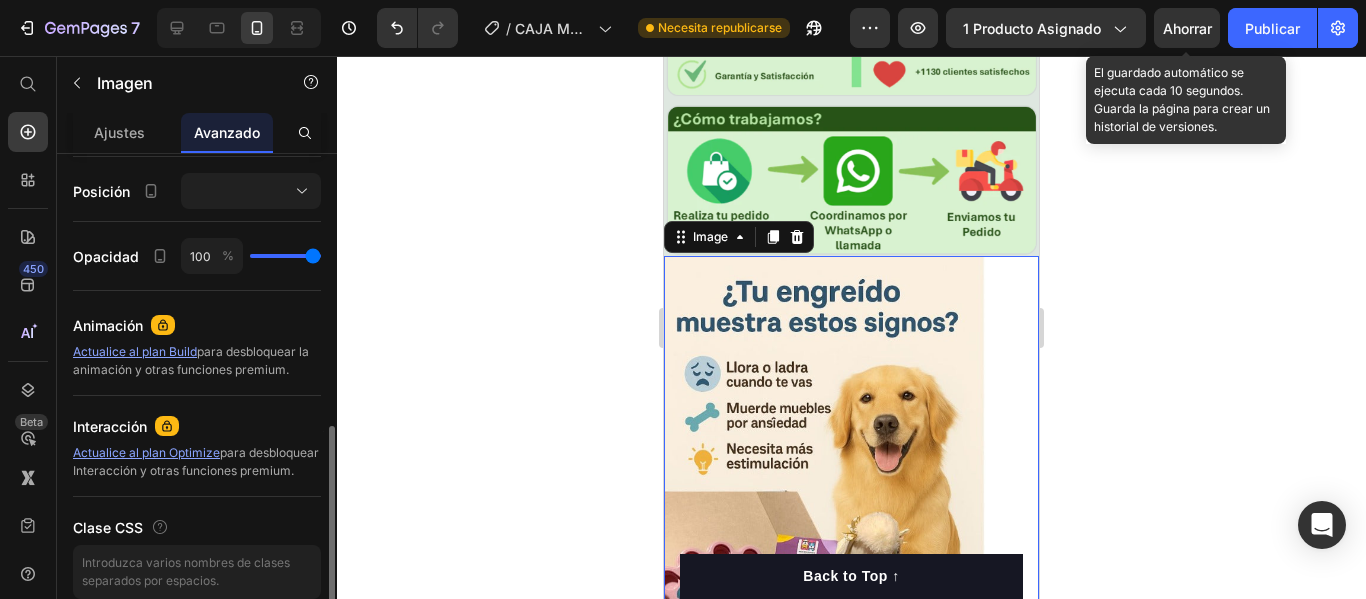 drag, startPoint x: 347, startPoint y: 471, endPoint x: 370, endPoint y: 277, distance: 195.35864 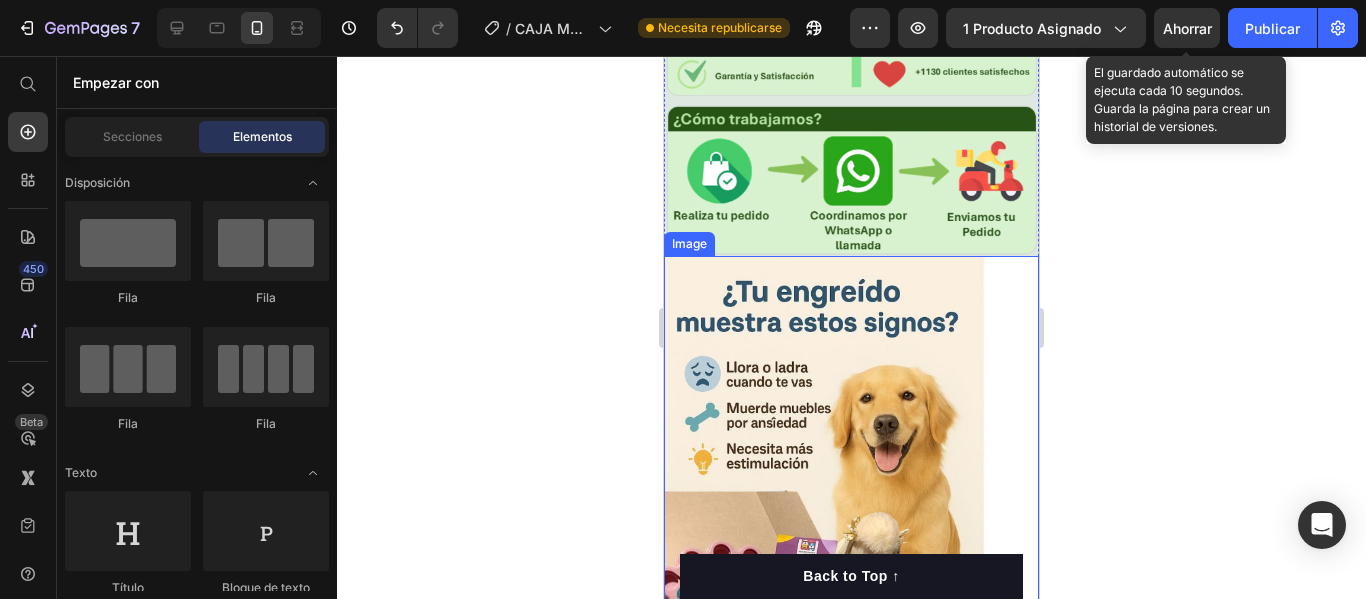 click at bounding box center (851, 506) 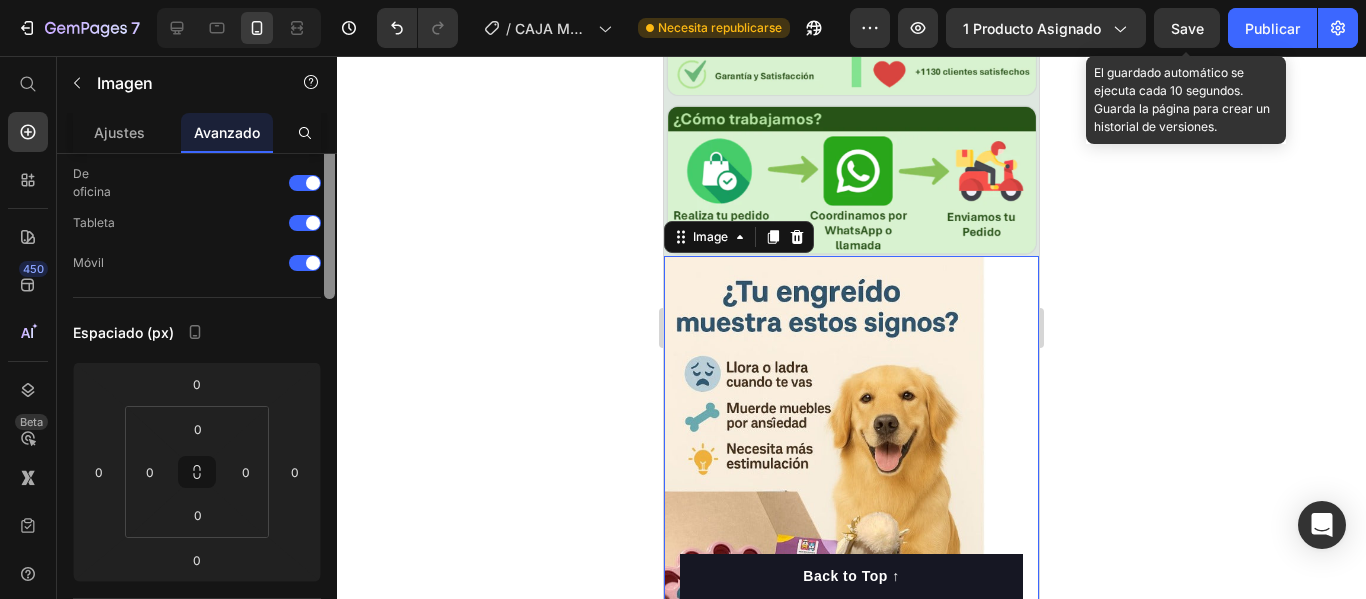 scroll, scrollTop: 0, scrollLeft: 0, axis: both 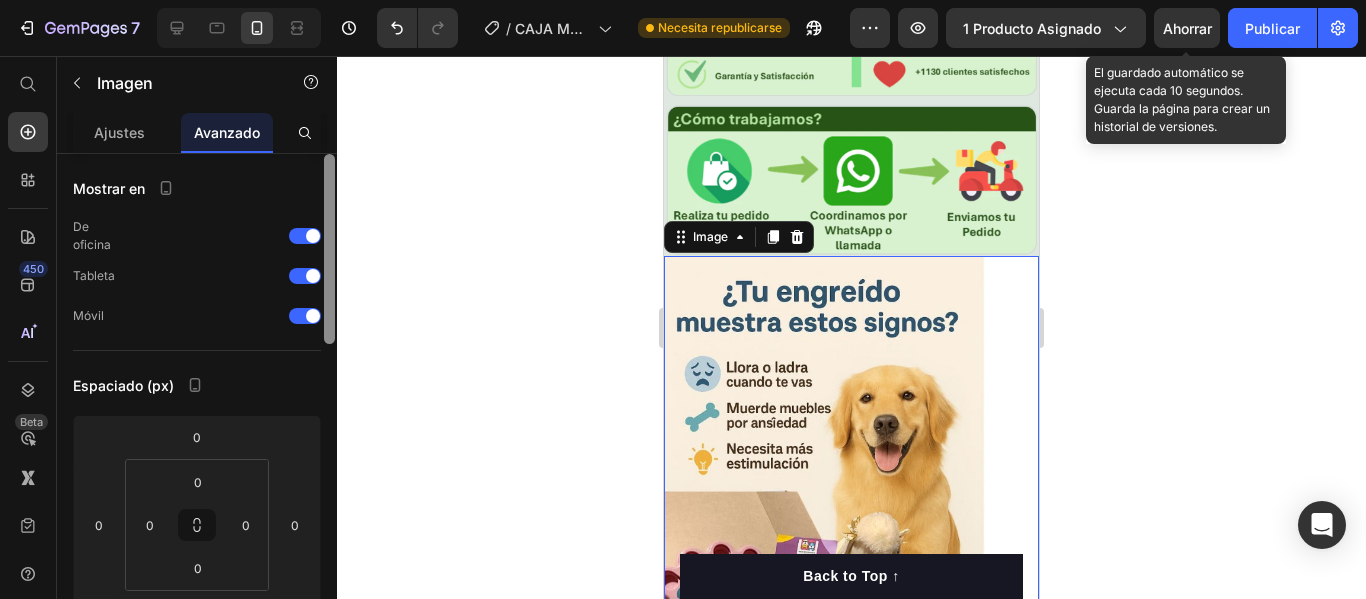 drag, startPoint x: 330, startPoint y: 534, endPoint x: 333, endPoint y: 202, distance: 332.01355 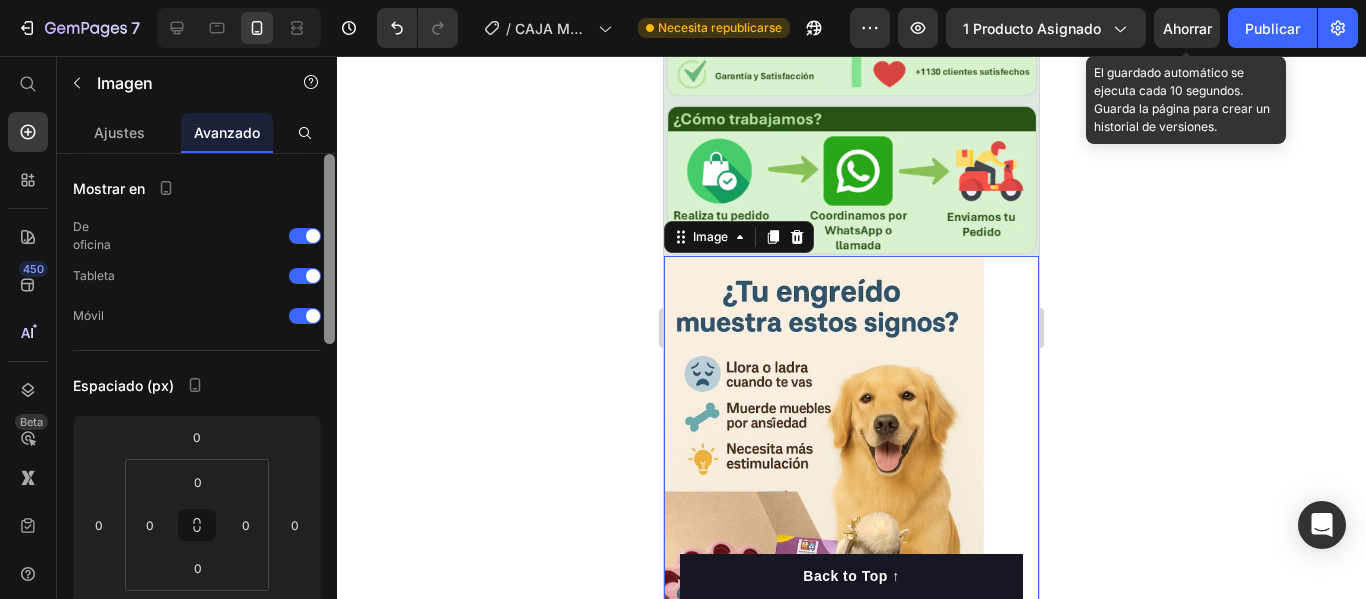 click at bounding box center [329, 249] 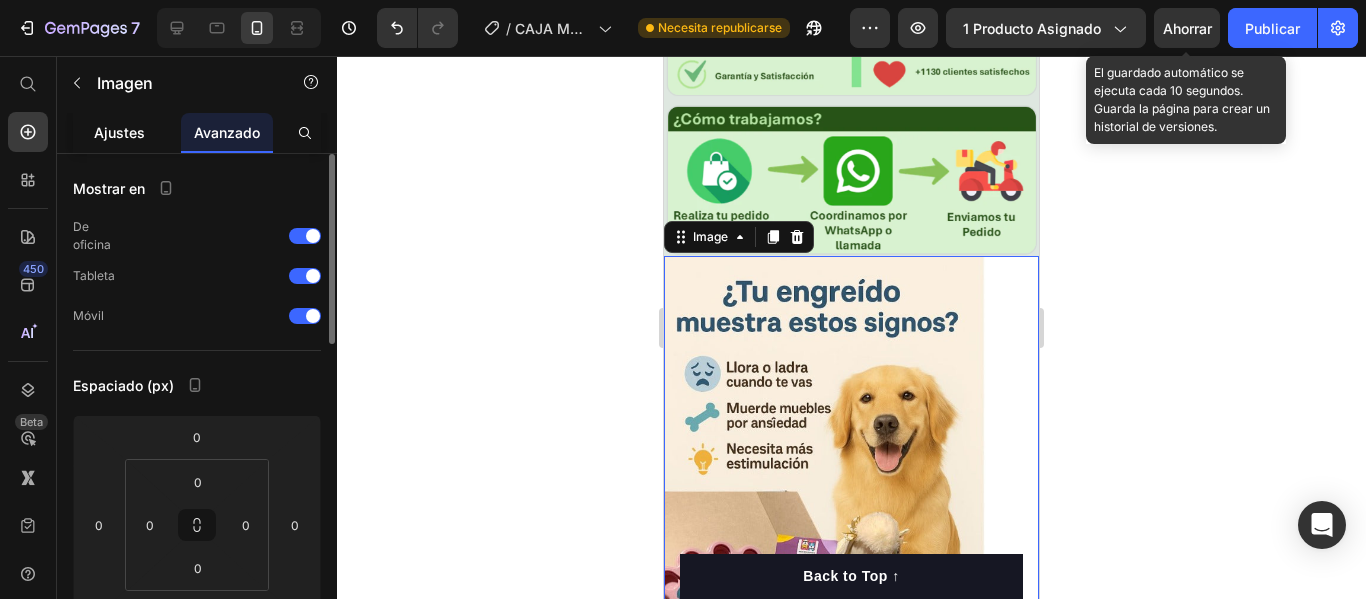 click on "Ajustes" at bounding box center (119, 132) 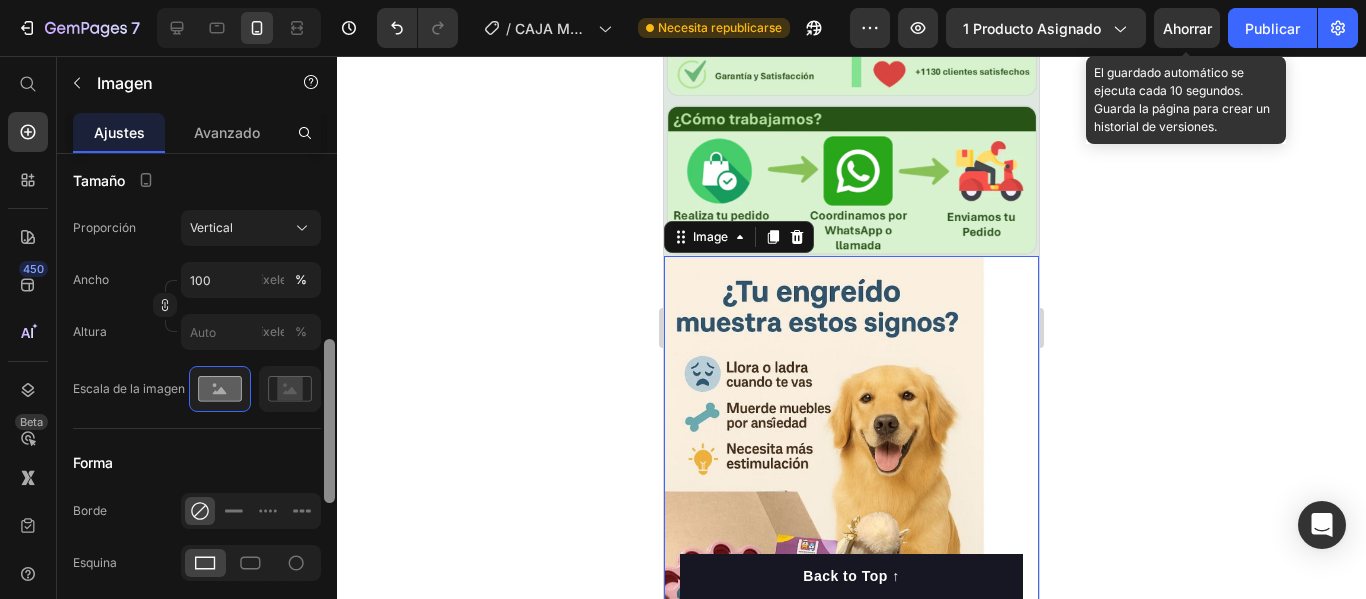scroll, scrollTop: 572, scrollLeft: 0, axis: vertical 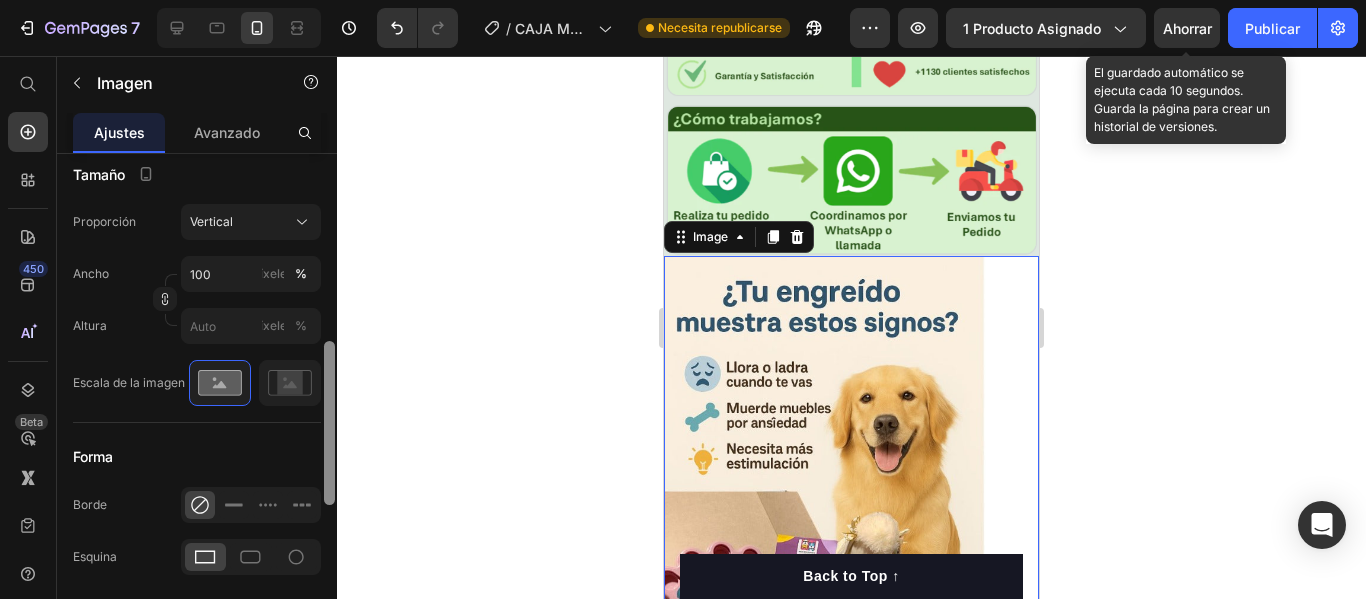 drag, startPoint x: 327, startPoint y: 257, endPoint x: 343, endPoint y: 444, distance: 187.68324 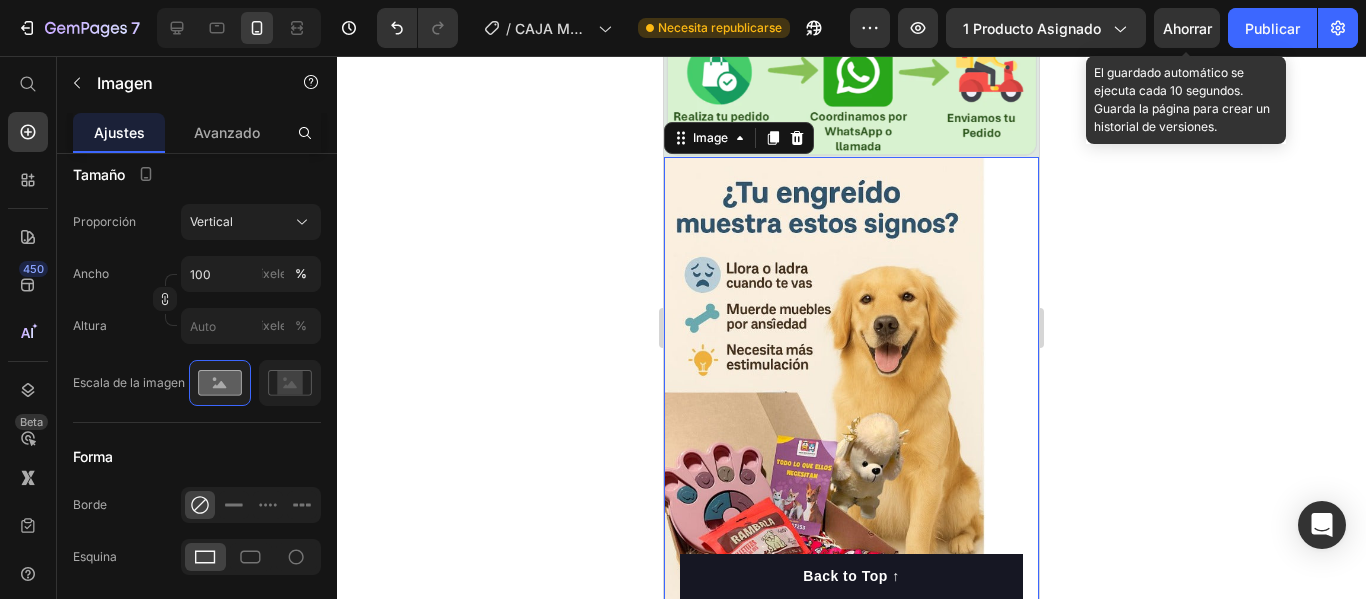 scroll, scrollTop: 953, scrollLeft: 0, axis: vertical 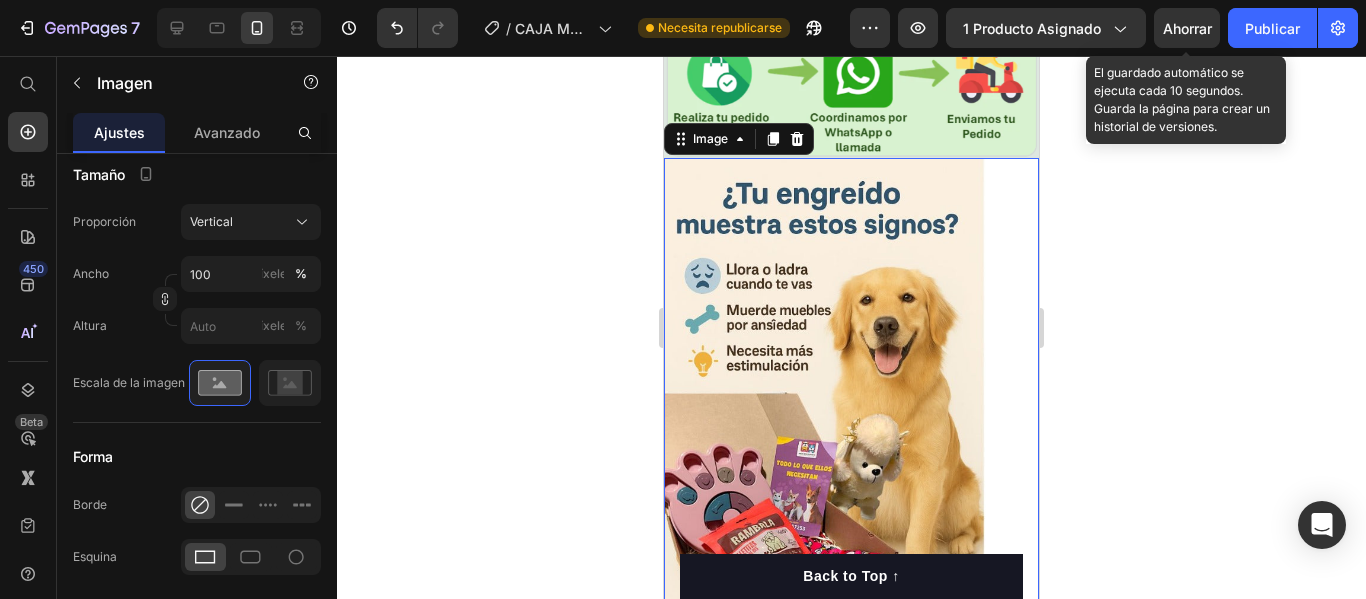 click 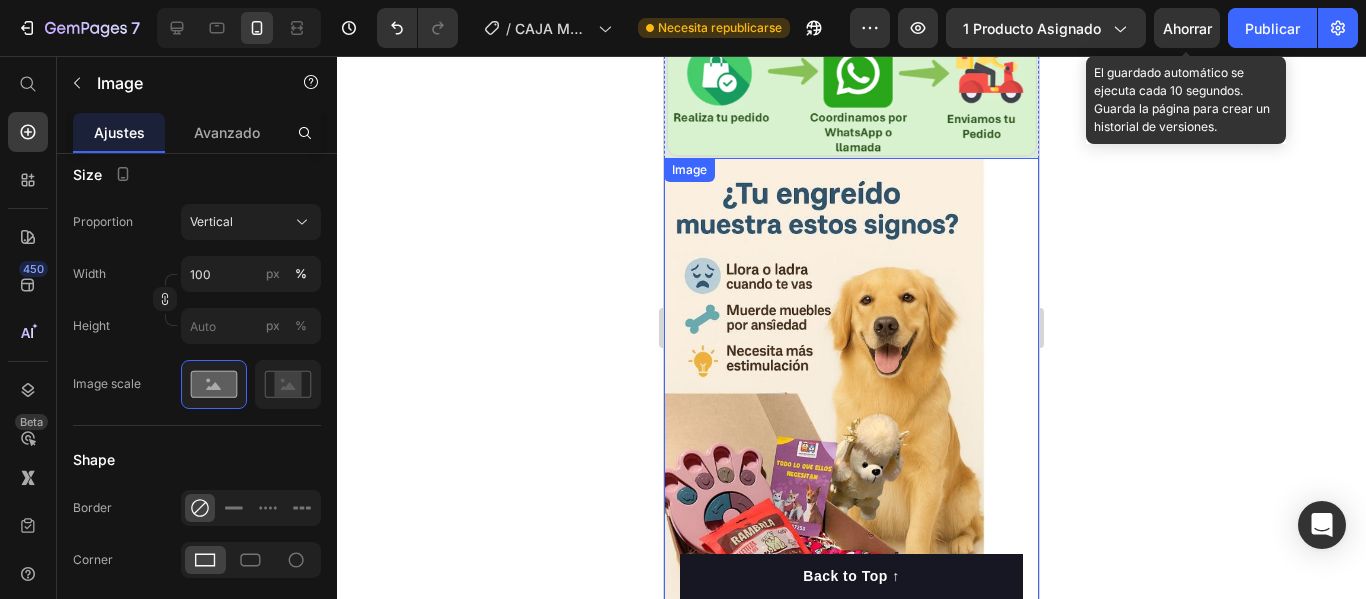 click at bounding box center [851, 408] 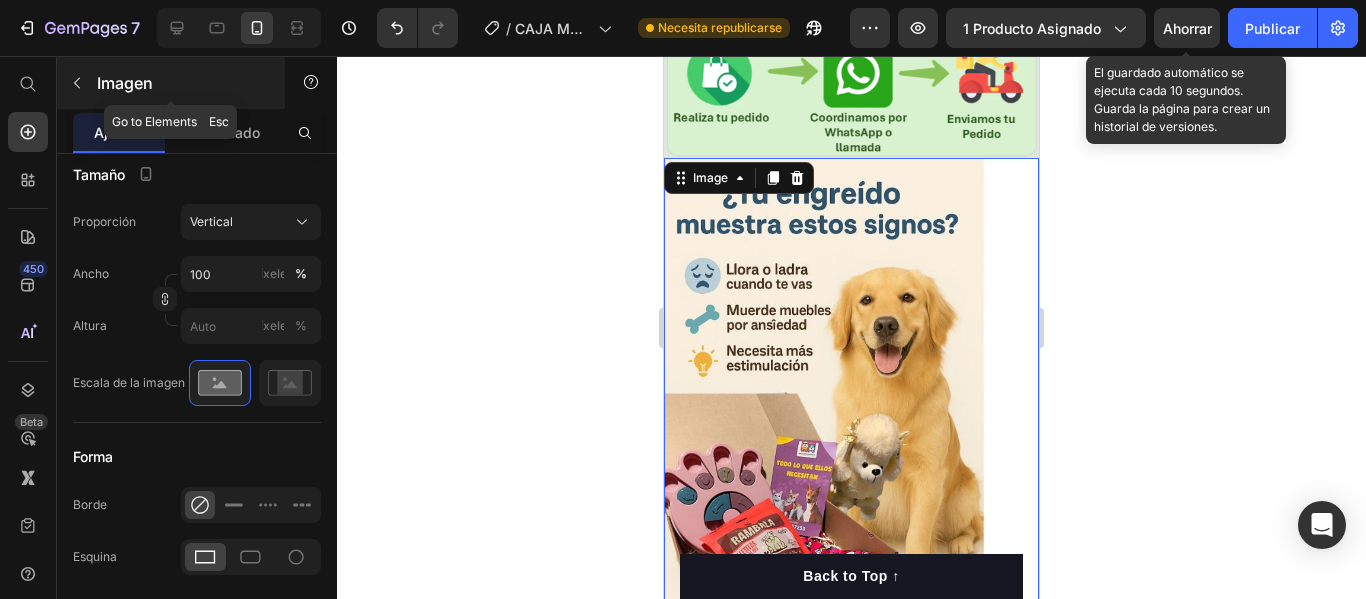 click 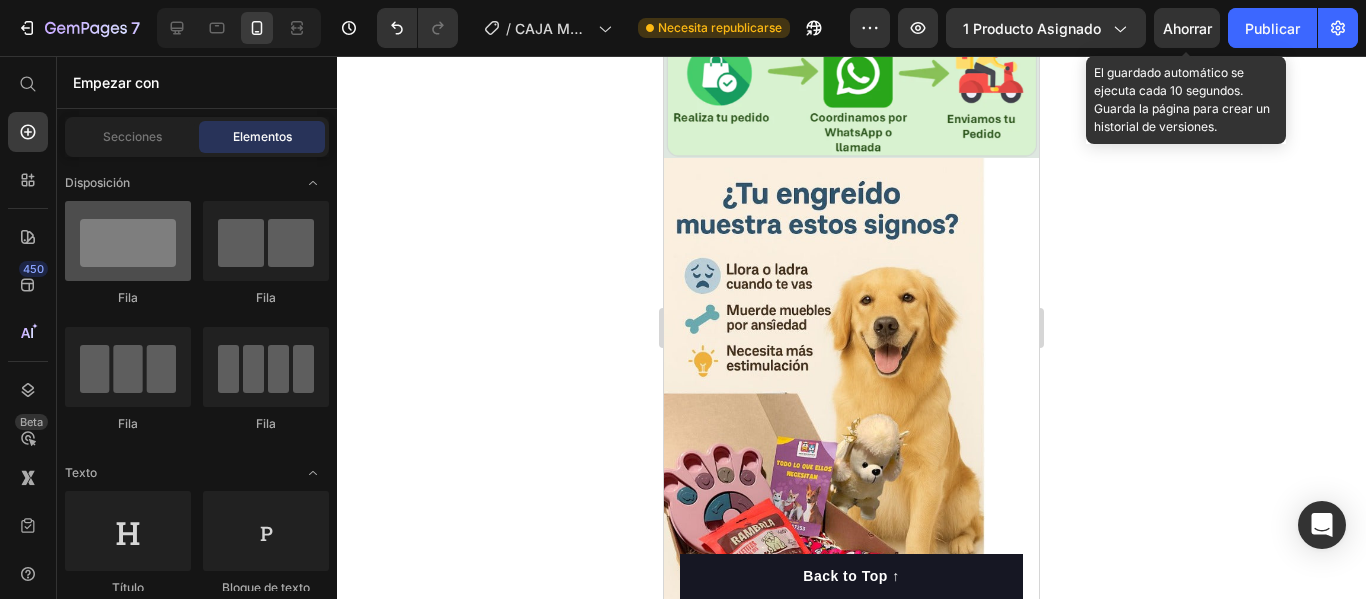 click at bounding box center (128, 241) 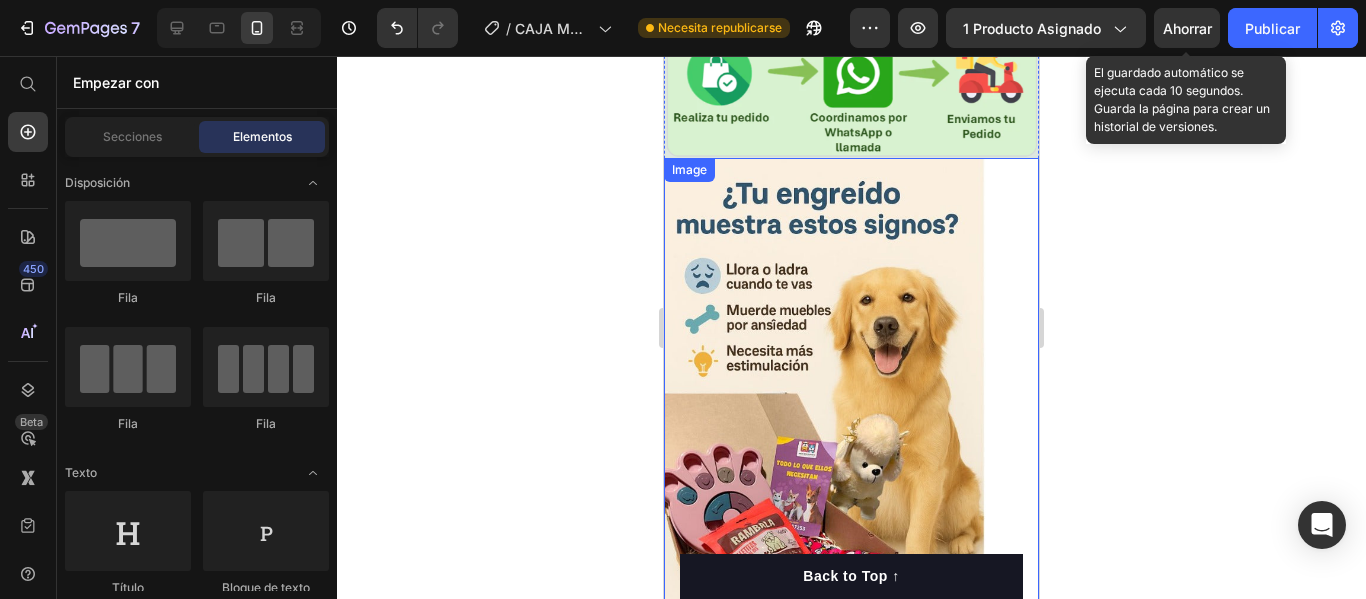 click at bounding box center [851, 408] 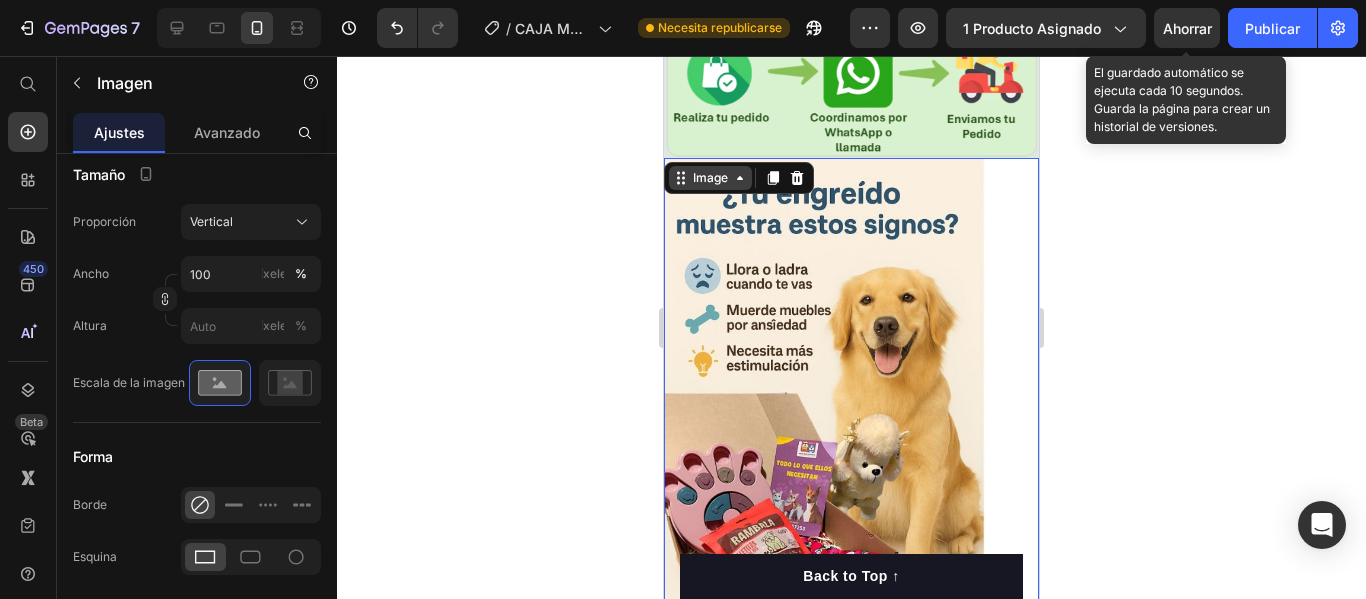 click 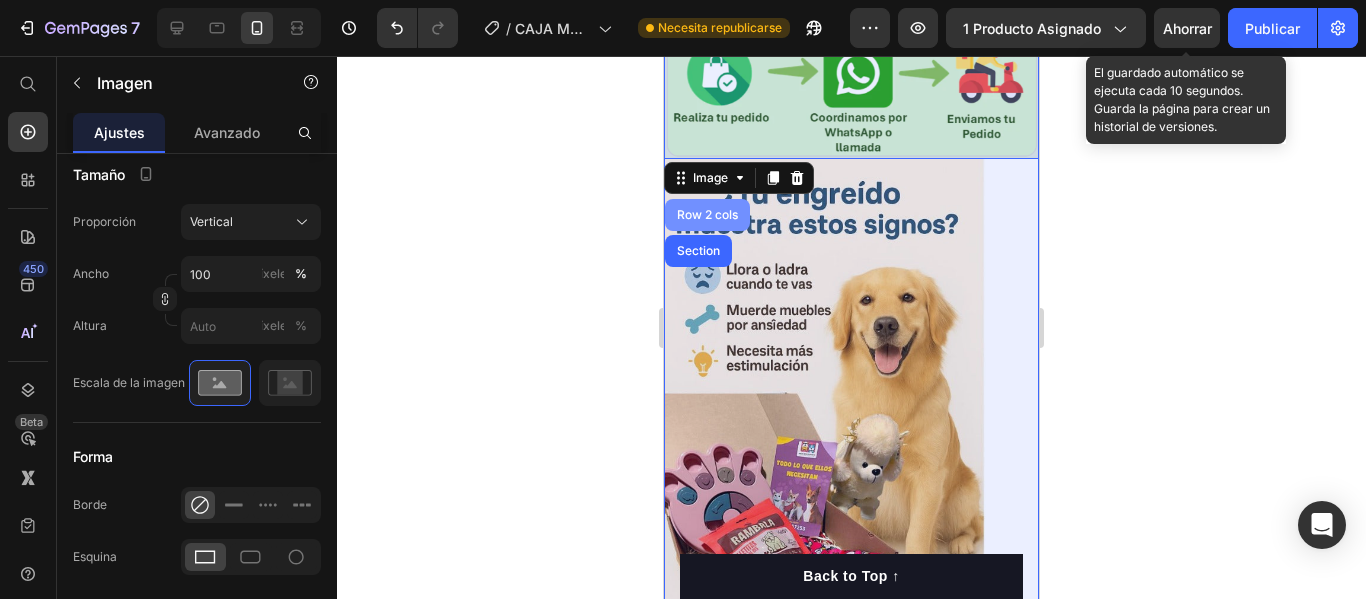 click on "Row 2 cols" at bounding box center [707, 215] 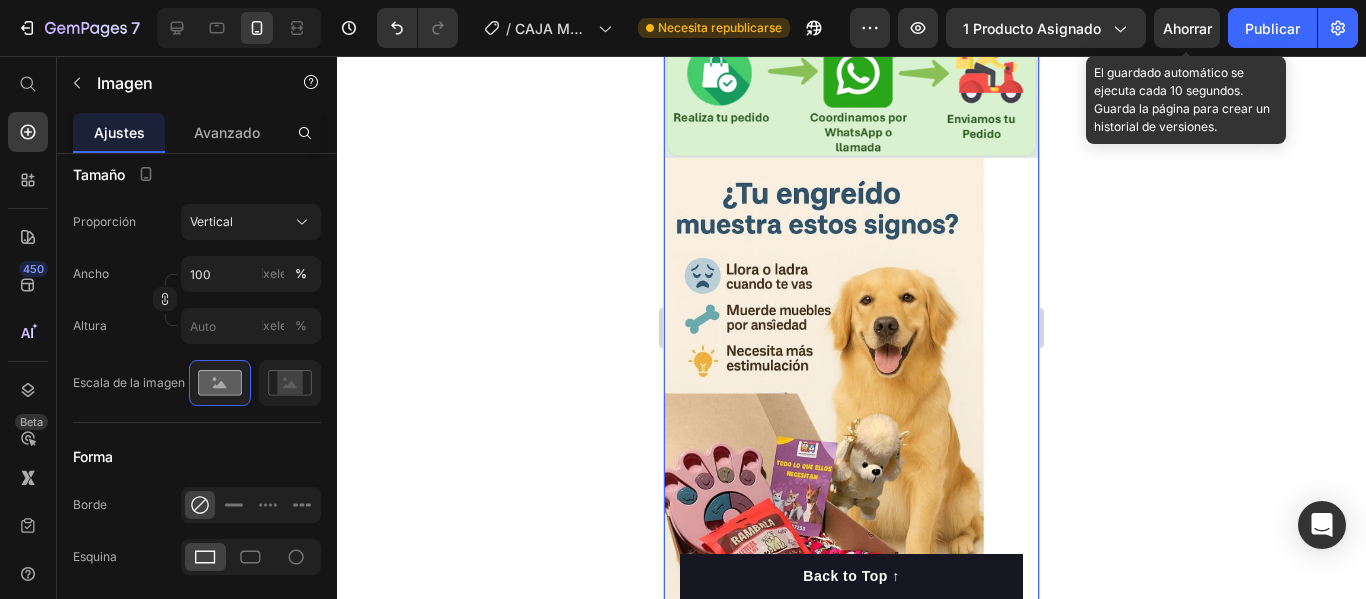 scroll, scrollTop: 0, scrollLeft: 0, axis: both 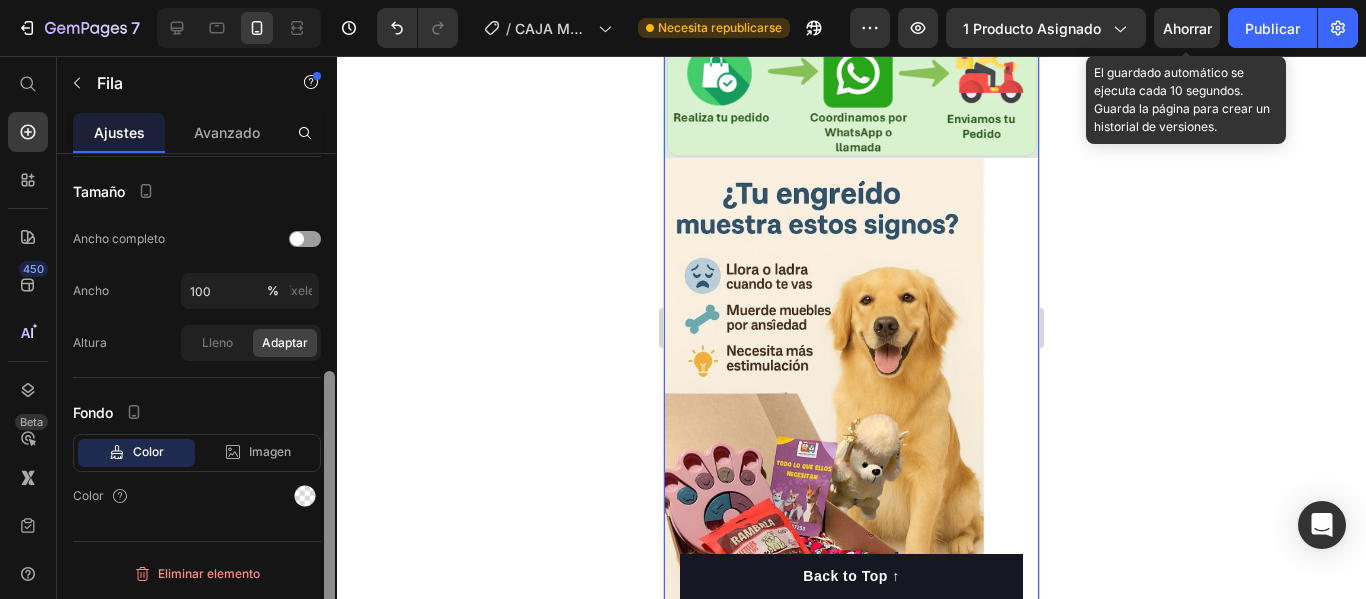 drag, startPoint x: 324, startPoint y: 302, endPoint x: 333, endPoint y: 529, distance: 227.17834 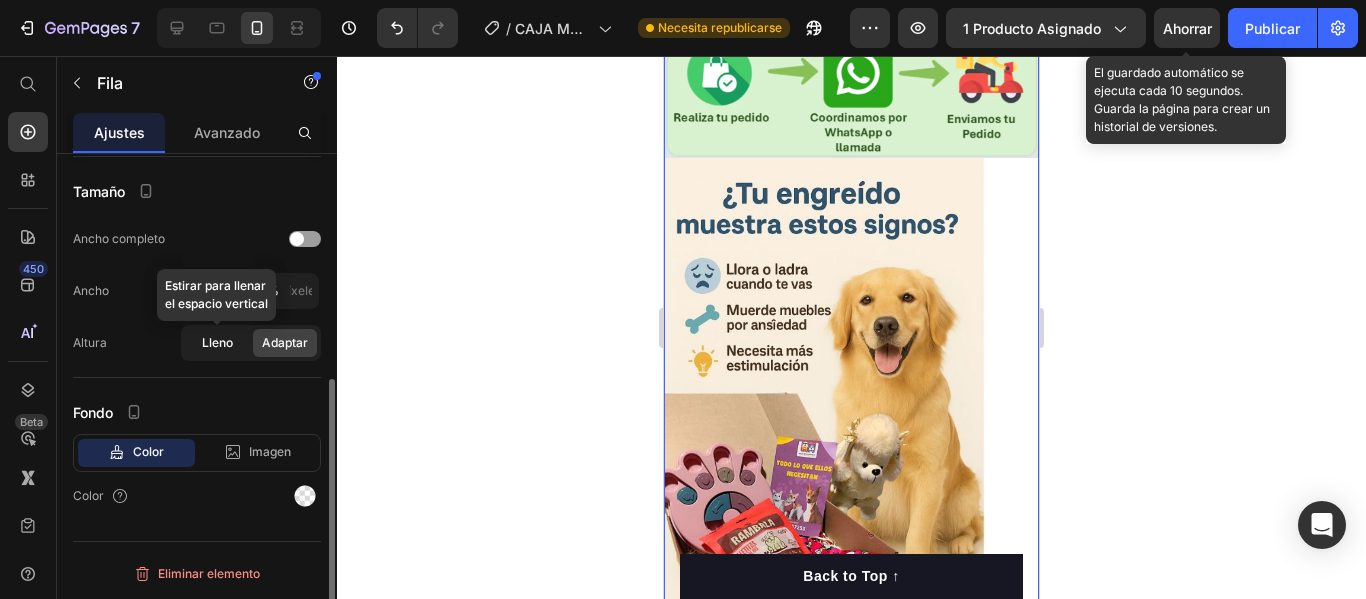 click on "Lleno" at bounding box center (217, 342) 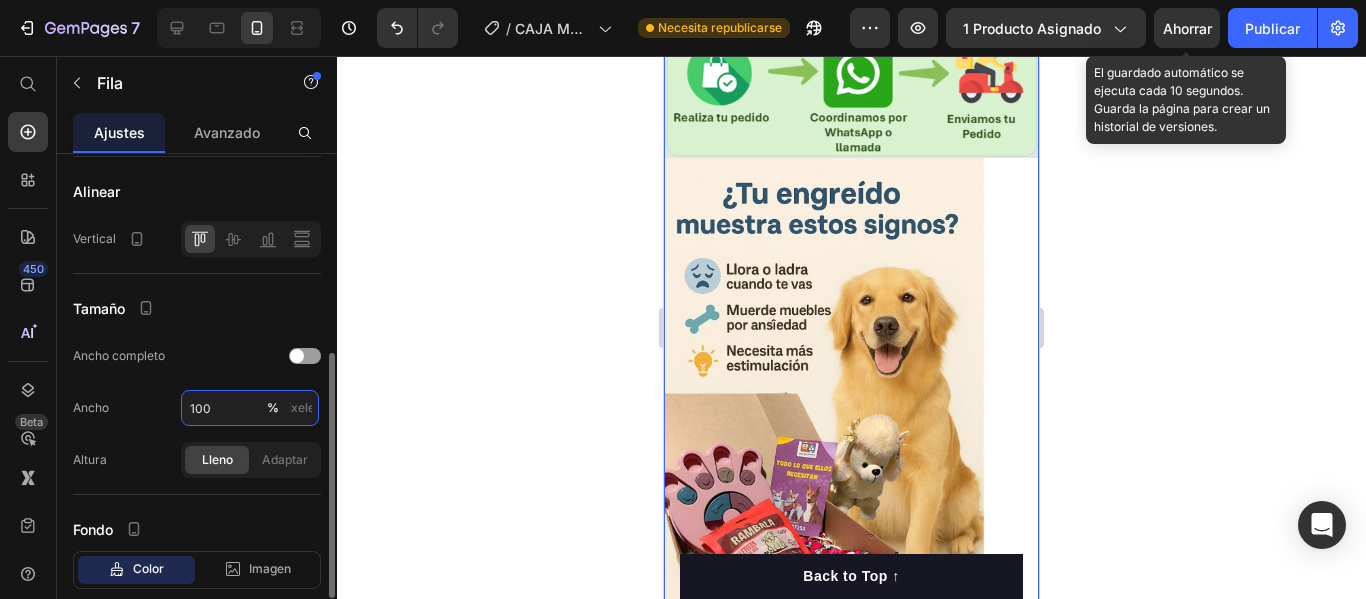 click on "100" at bounding box center [250, 408] 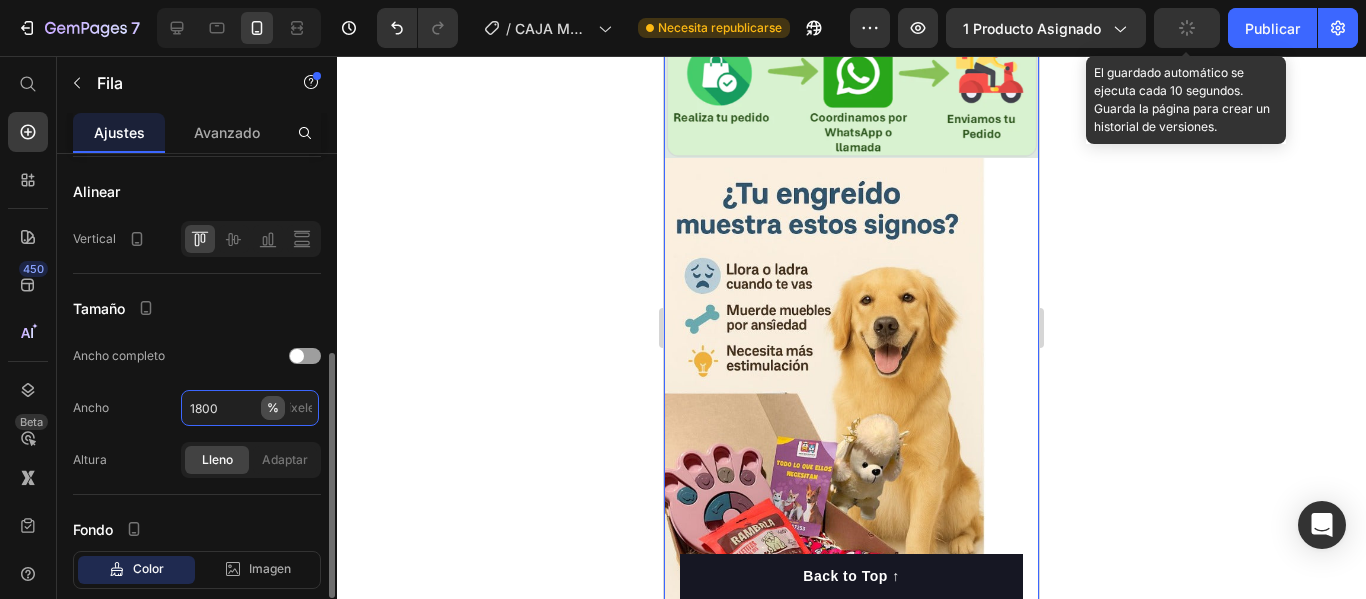 type on "100" 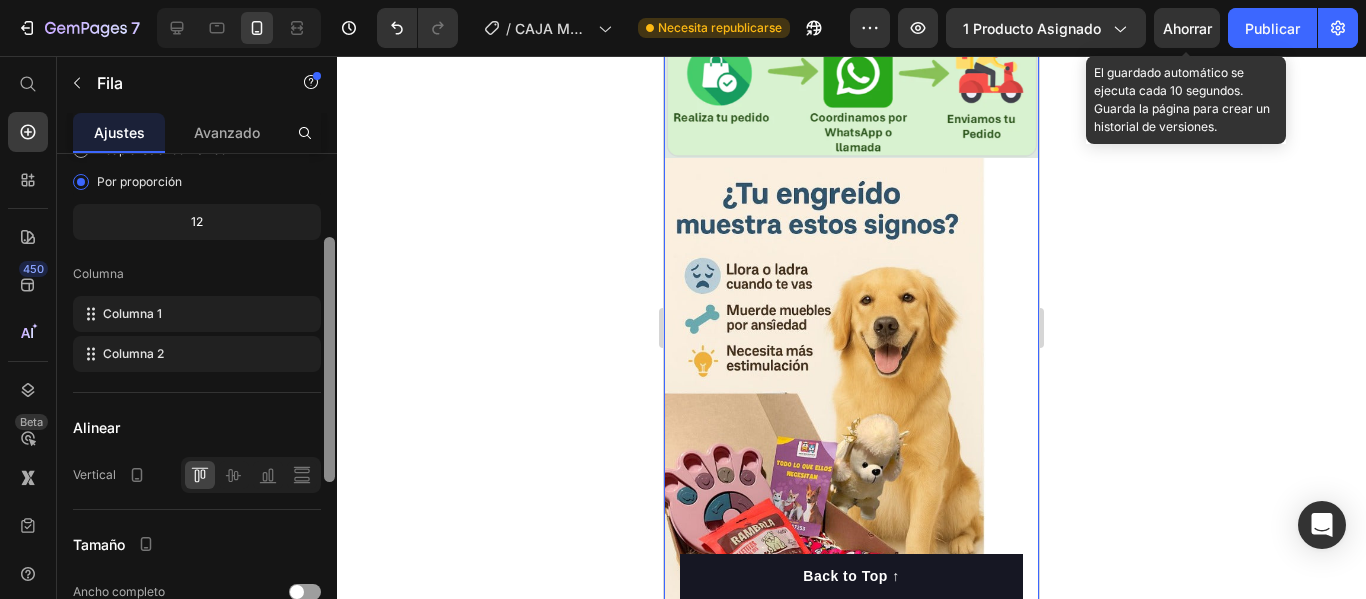 scroll, scrollTop: 166, scrollLeft: 0, axis: vertical 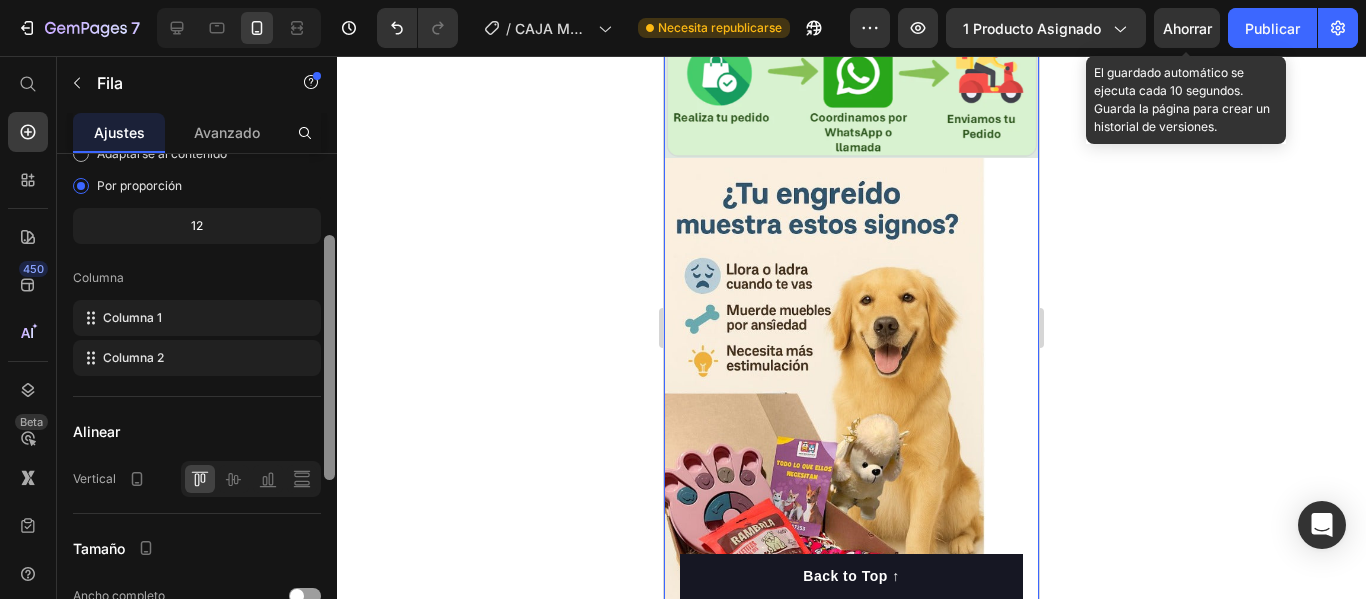drag, startPoint x: 330, startPoint y: 508, endPoint x: 357, endPoint y: 390, distance: 121.049576 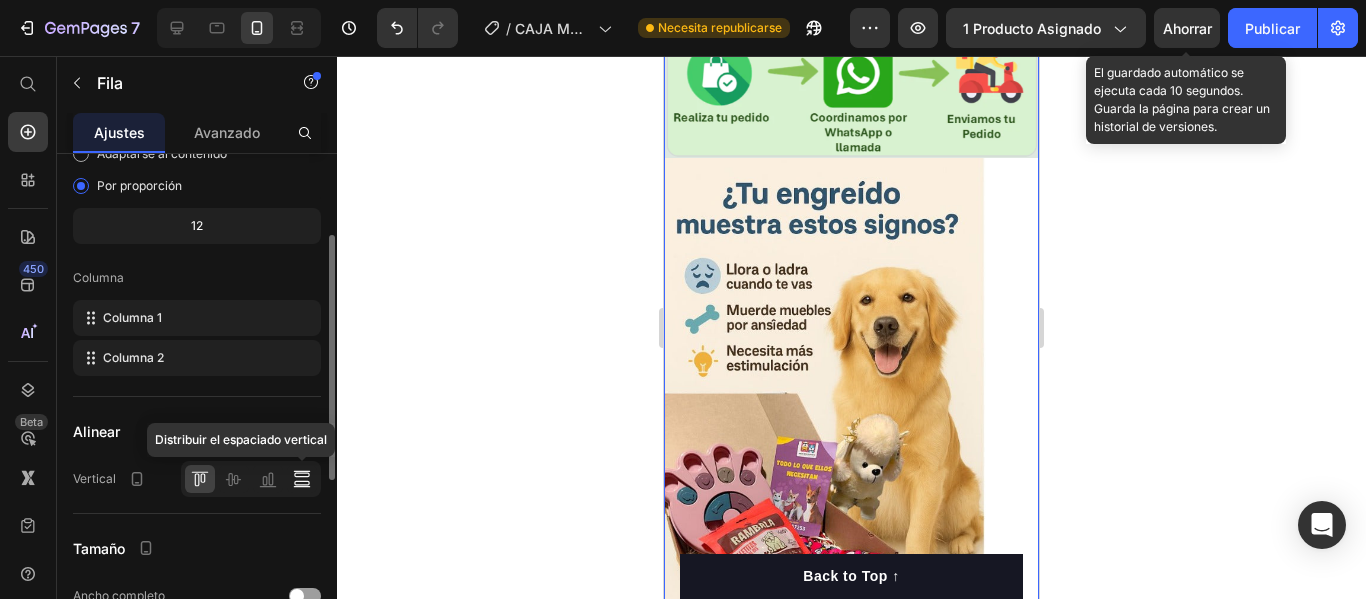 drag, startPoint x: 298, startPoint y: 475, endPoint x: 298, endPoint y: 492, distance: 17 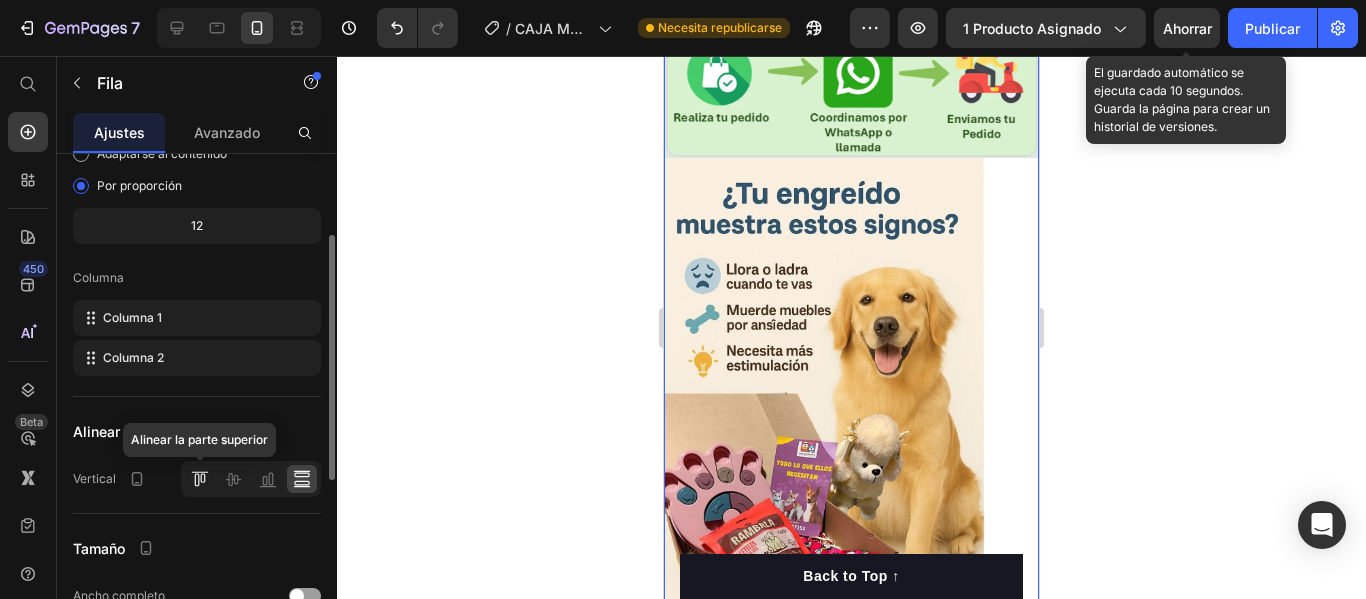 click 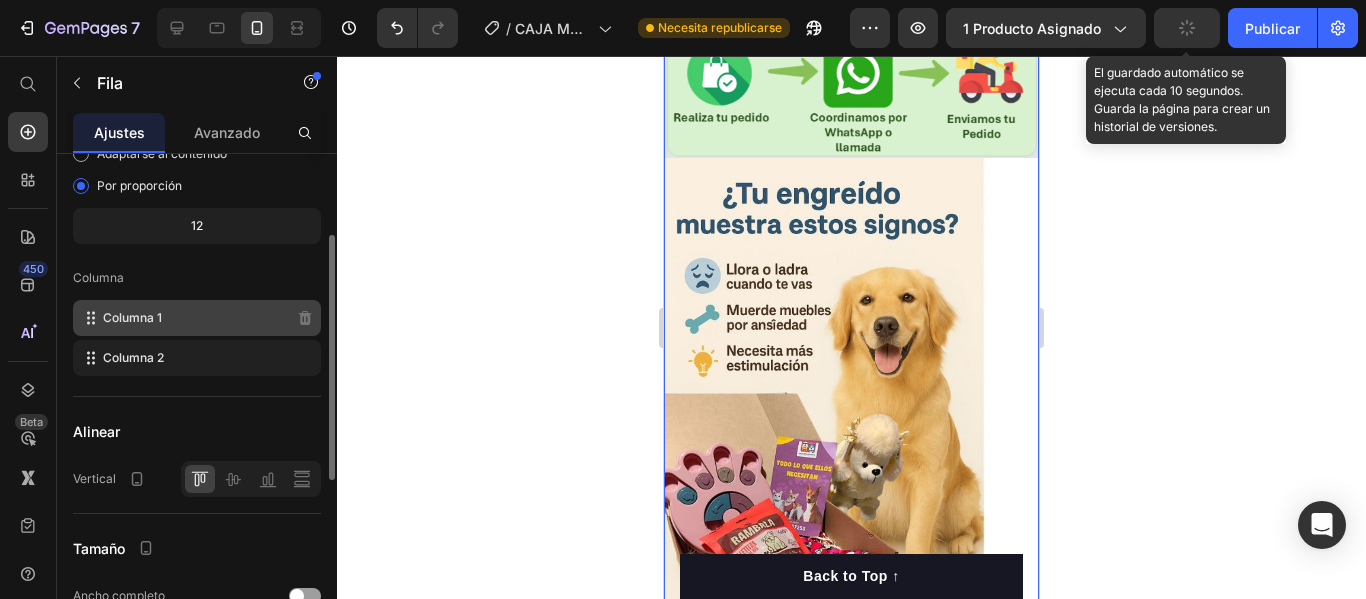 click on "Columna 1" at bounding box center (132, 317) 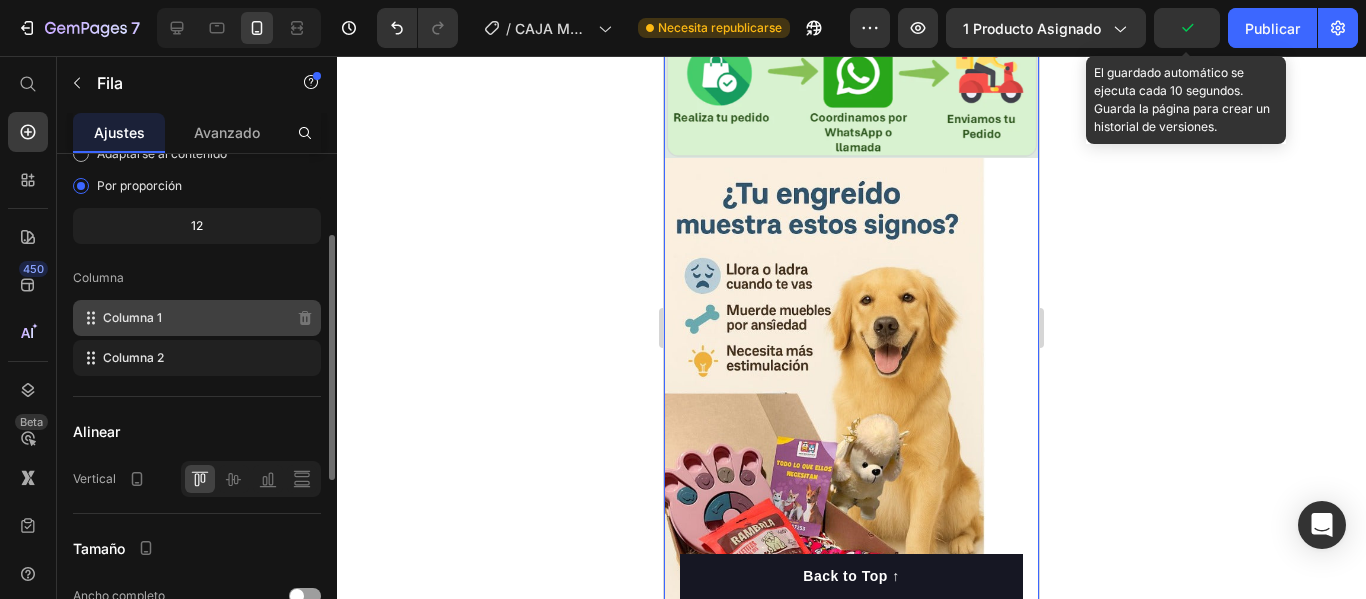 click 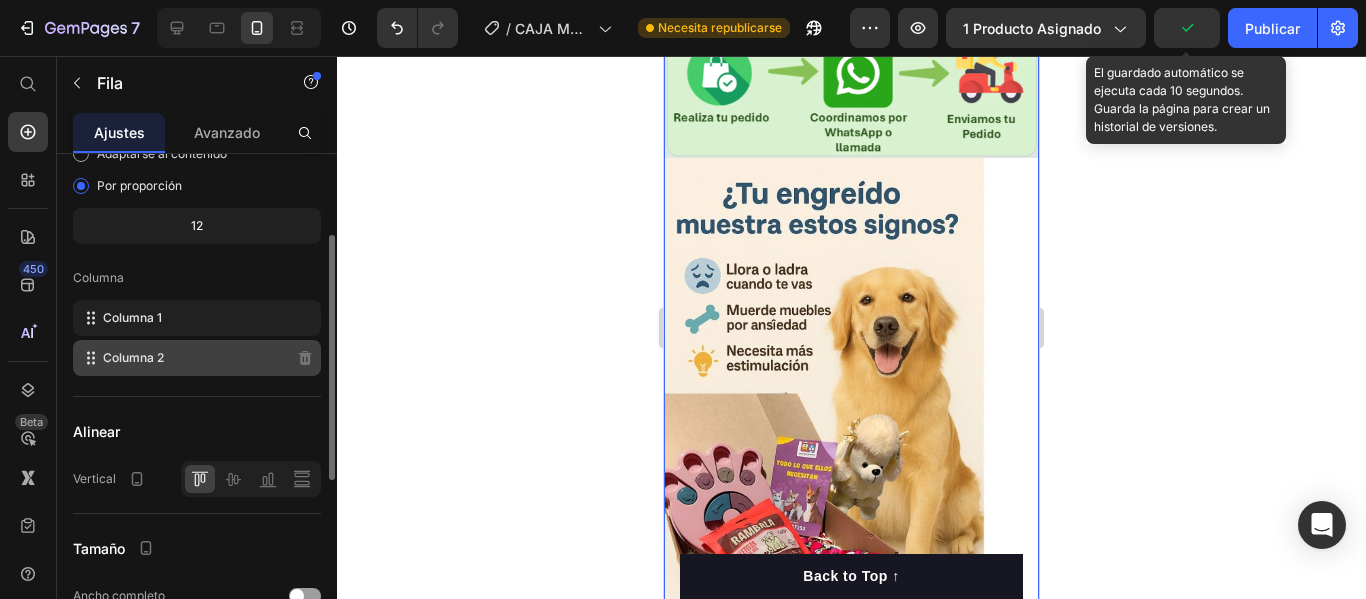 click 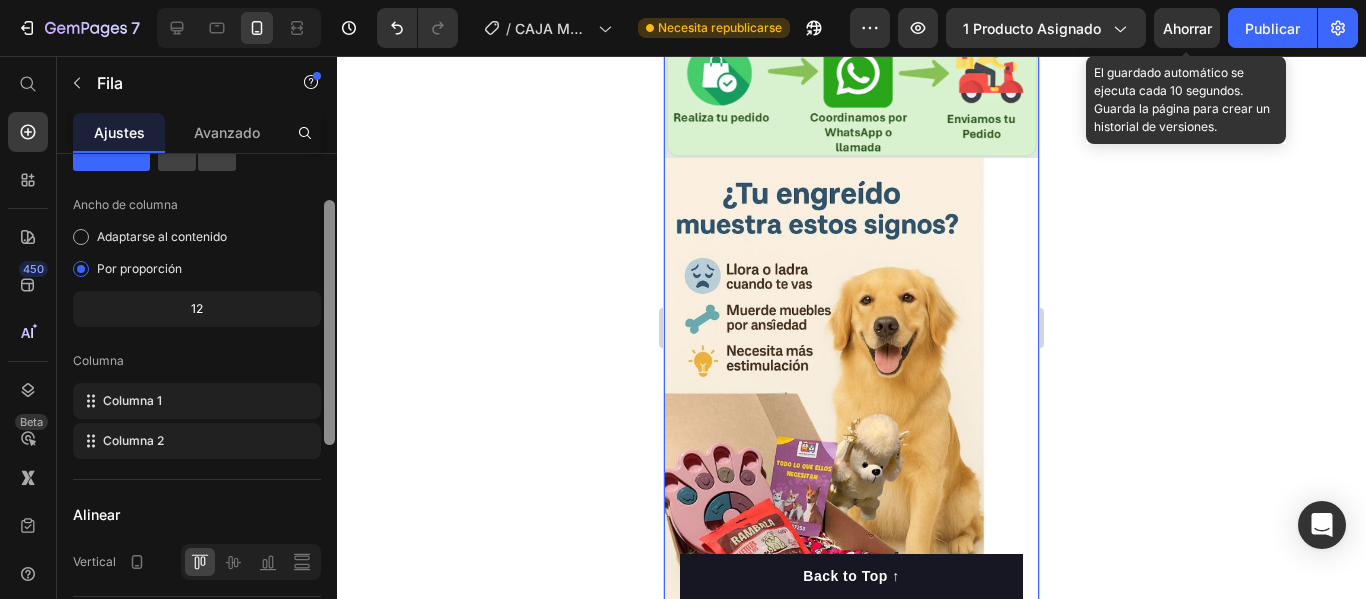 scroll, scrollTop: 78, scrollLeft: 0, axis: vertical 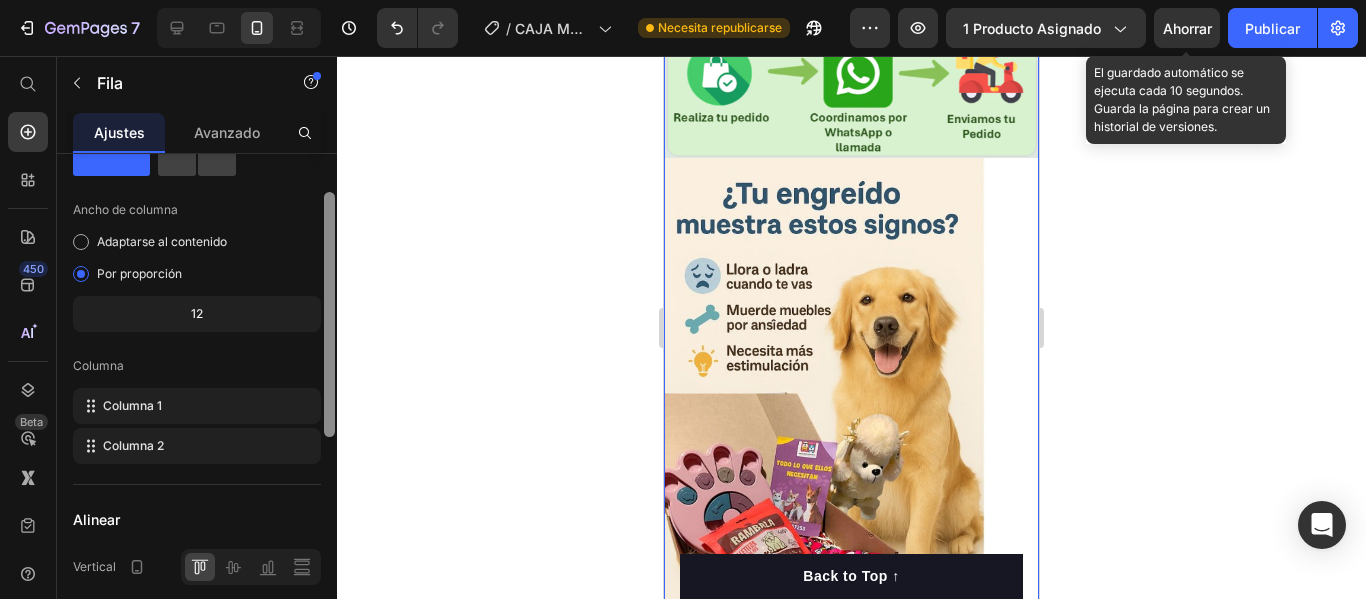 drag, startPoint x: 329, startPoint y: 369, endPoint x: 332, endPoint y: 326, distance: 43.104523 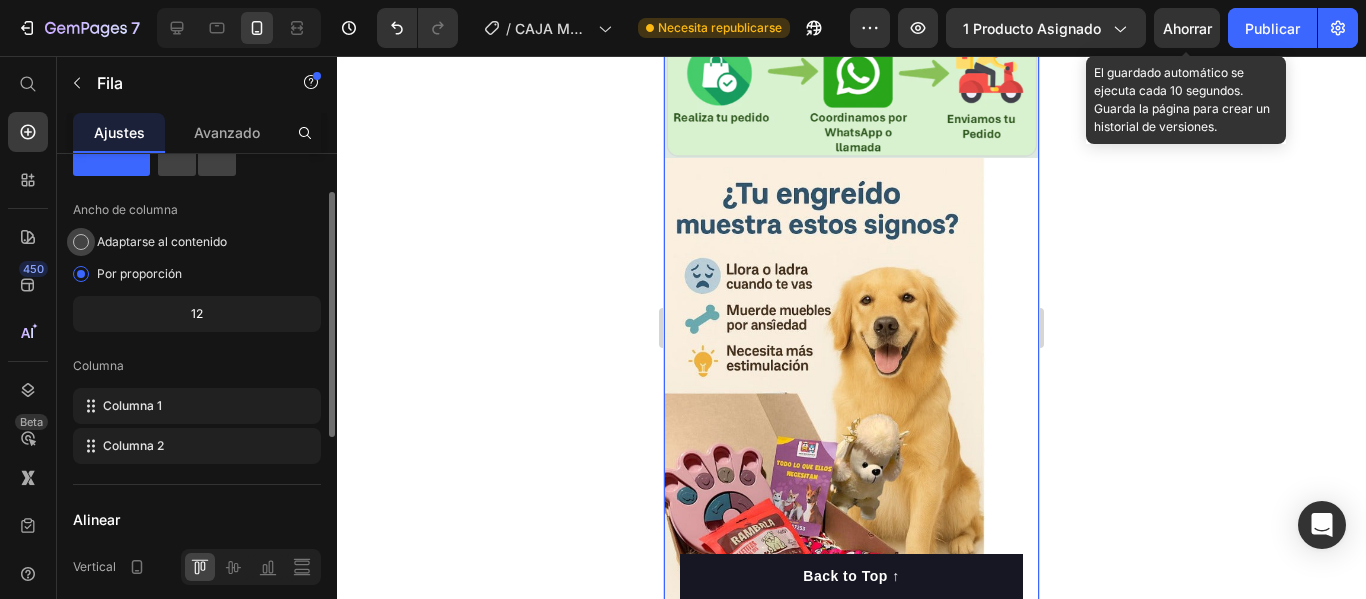 click on "Adaptarse al contenido" 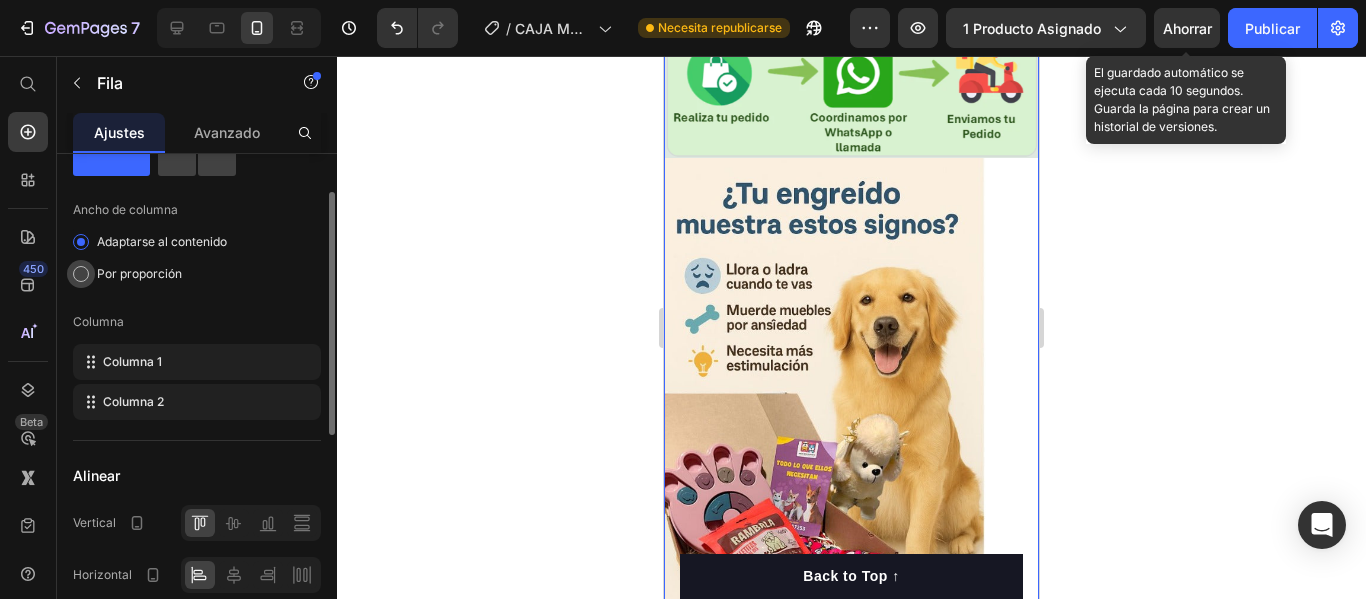 click at bounding box center (81, 274) 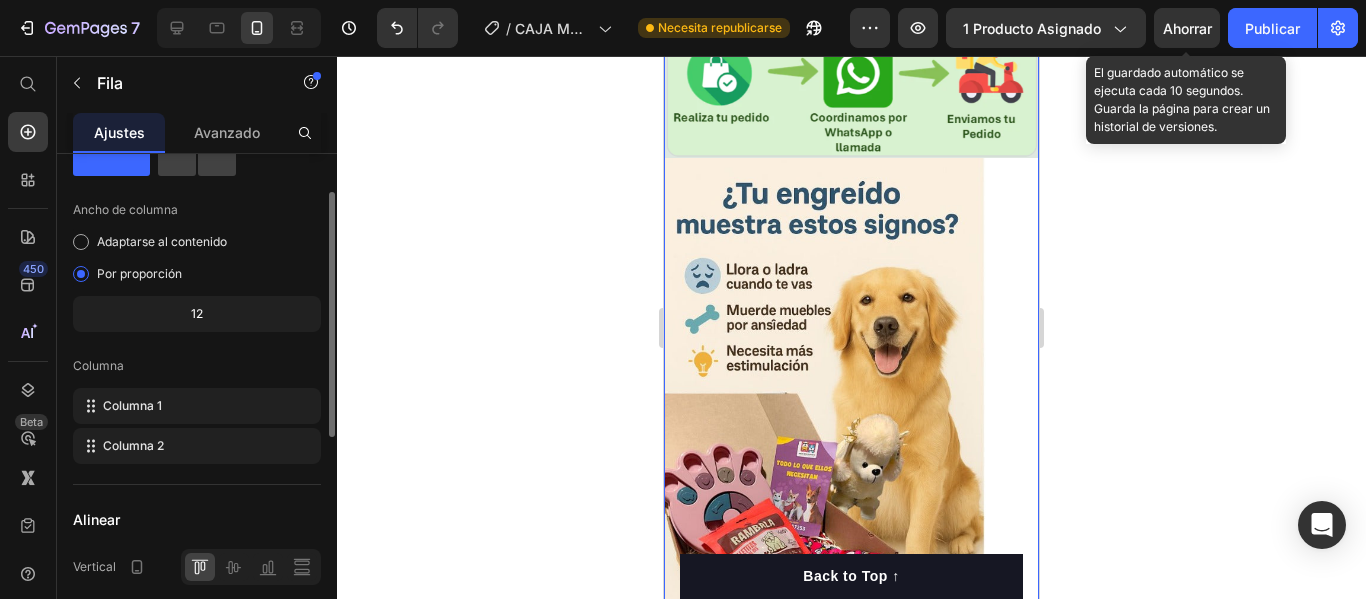 click on "12" at bounding box center [197, 313] 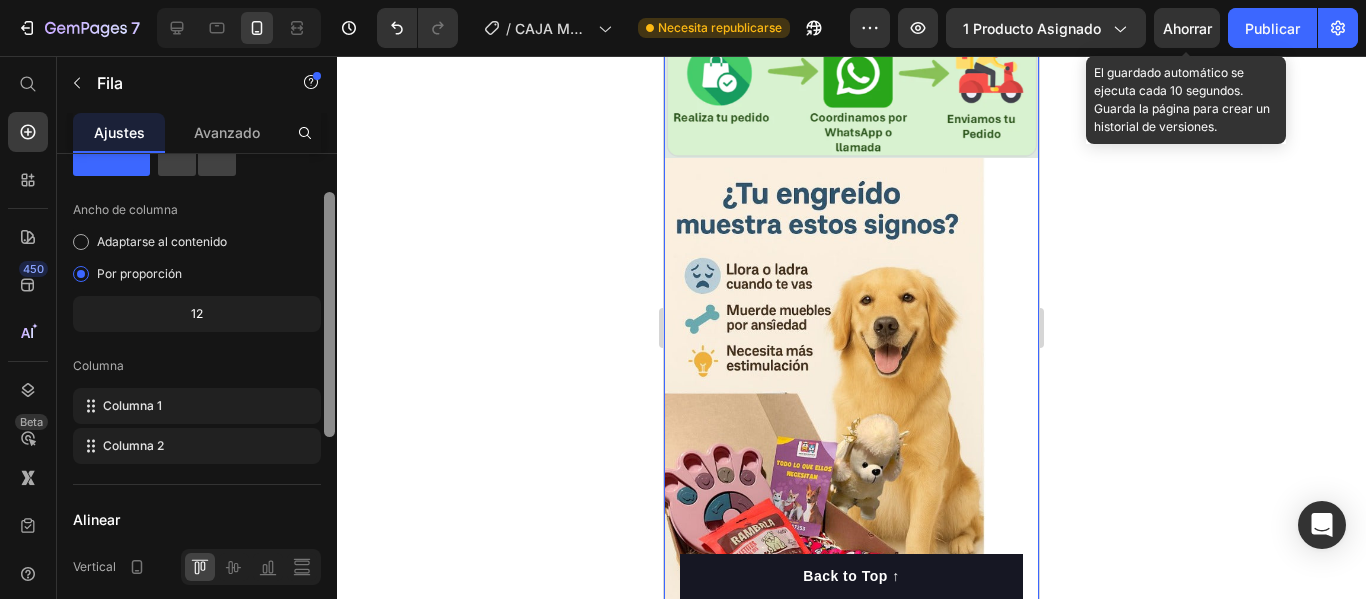scroll, scrollTop: 0, scrollLeft: 0, axis: both 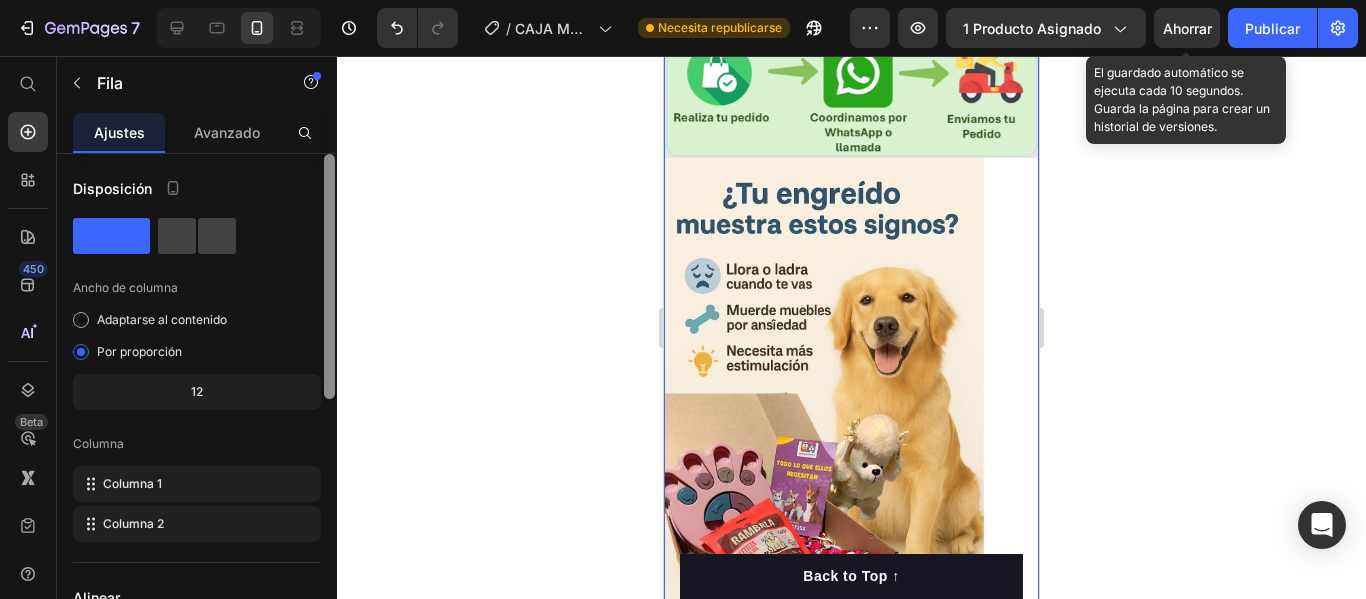 drag, startPoint x: 329, startPoint y: 314, endPoint x: 341, endPoint y: 230, distance: 84.85281 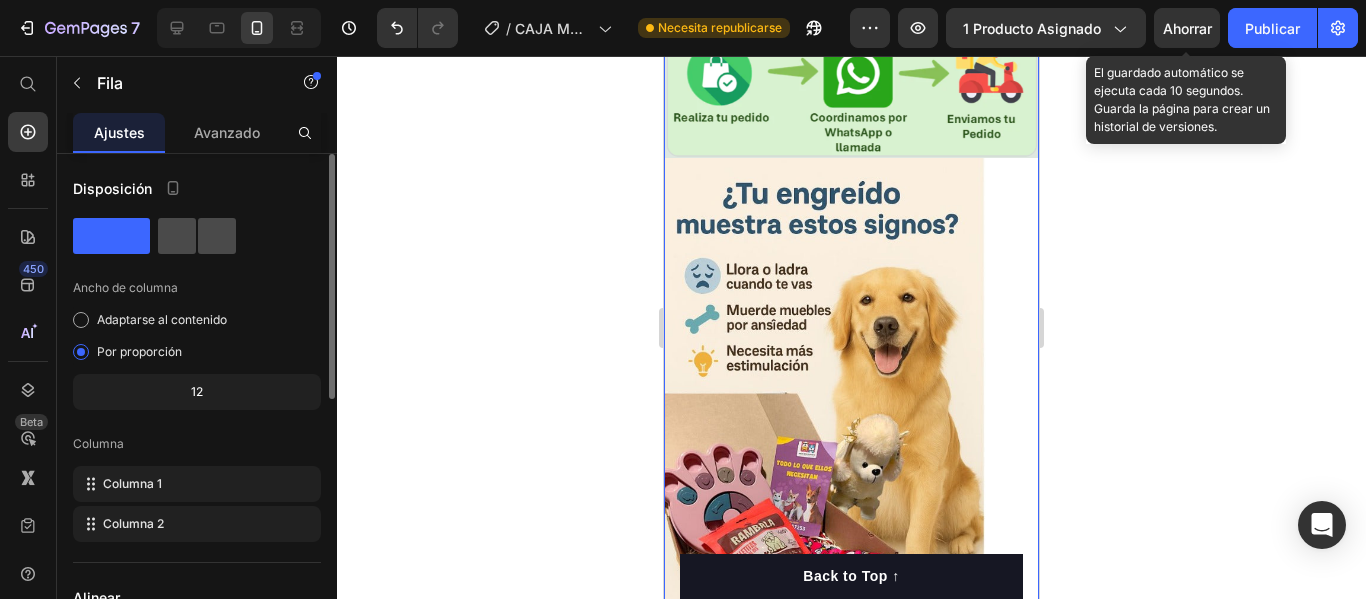 click 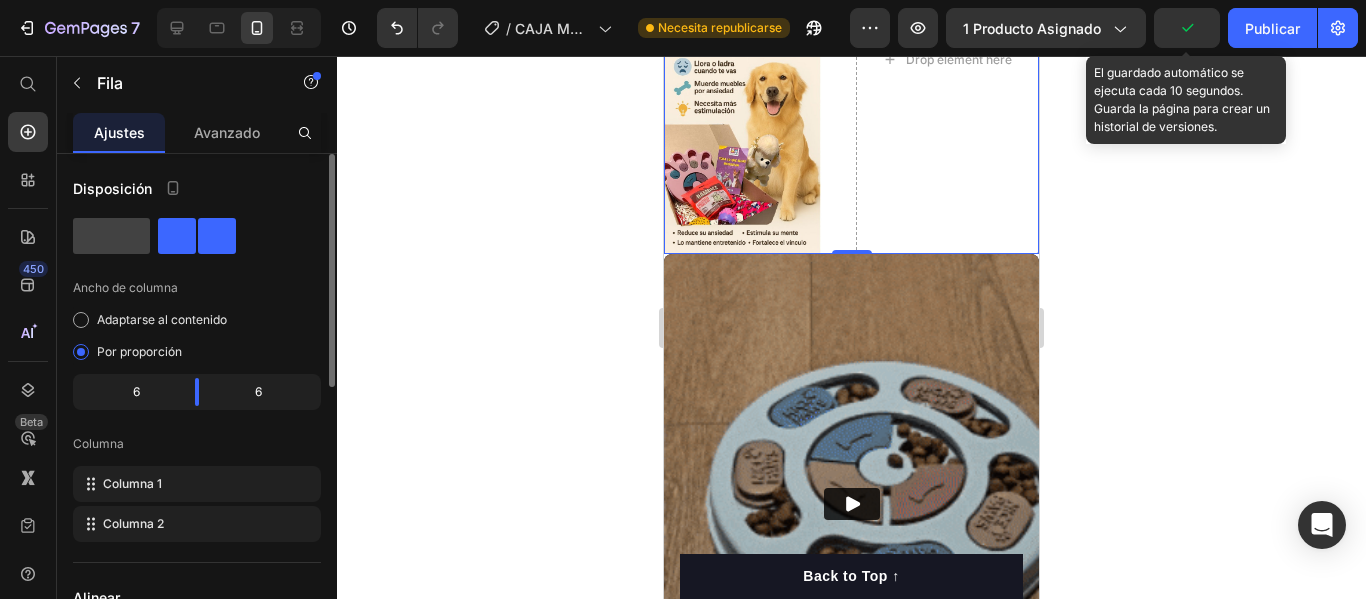 click 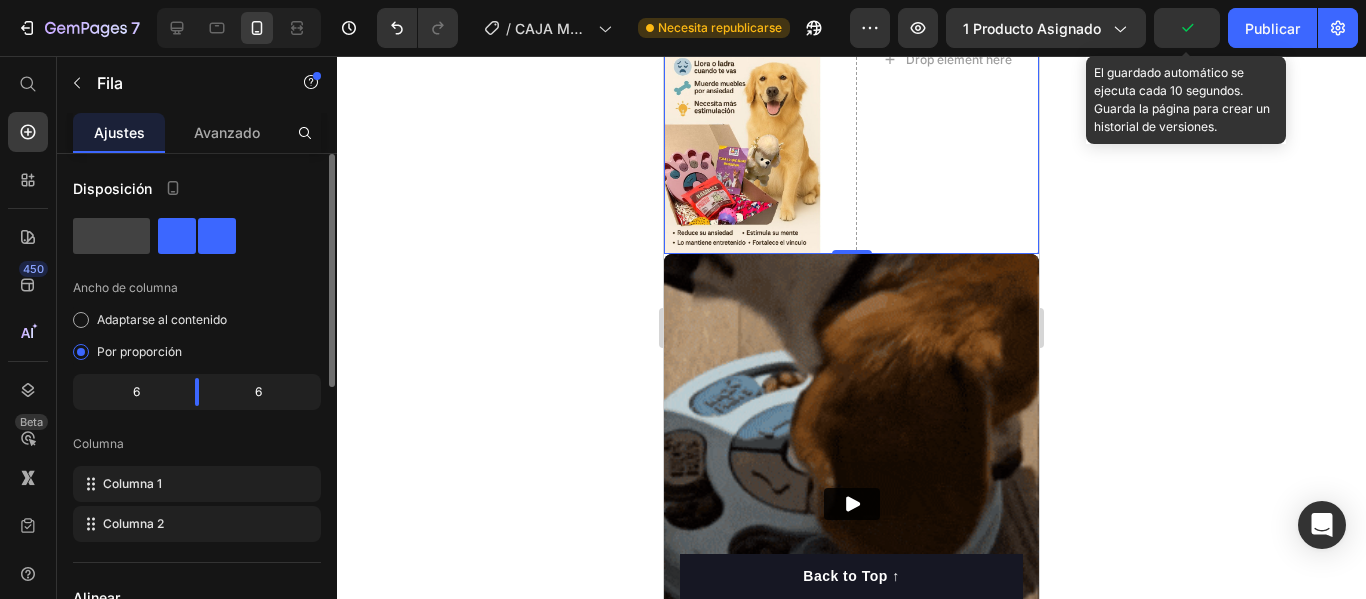 click 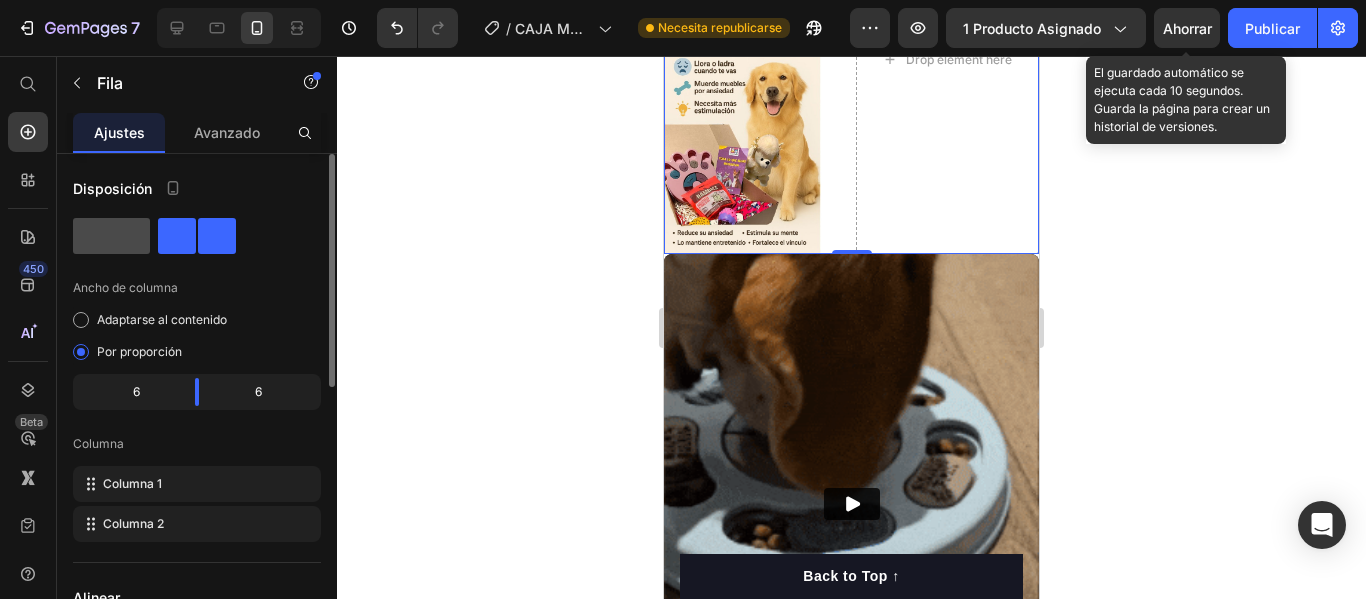 click 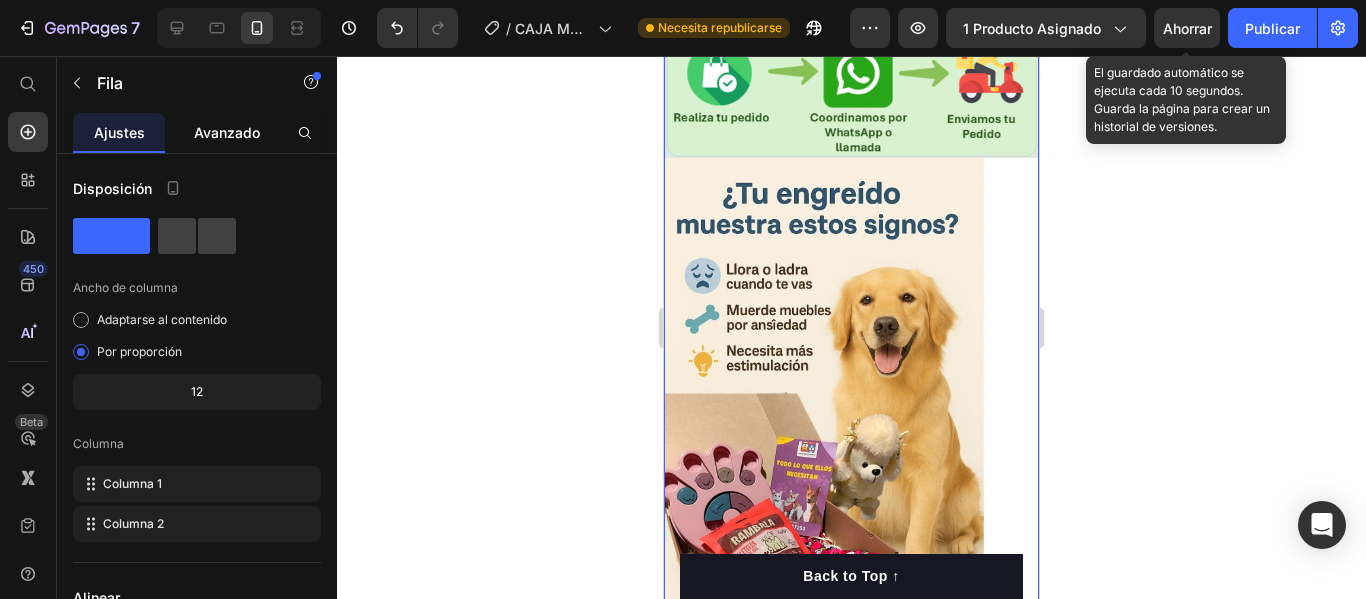 click on "Avanzado" at bounding box center (227, 132) 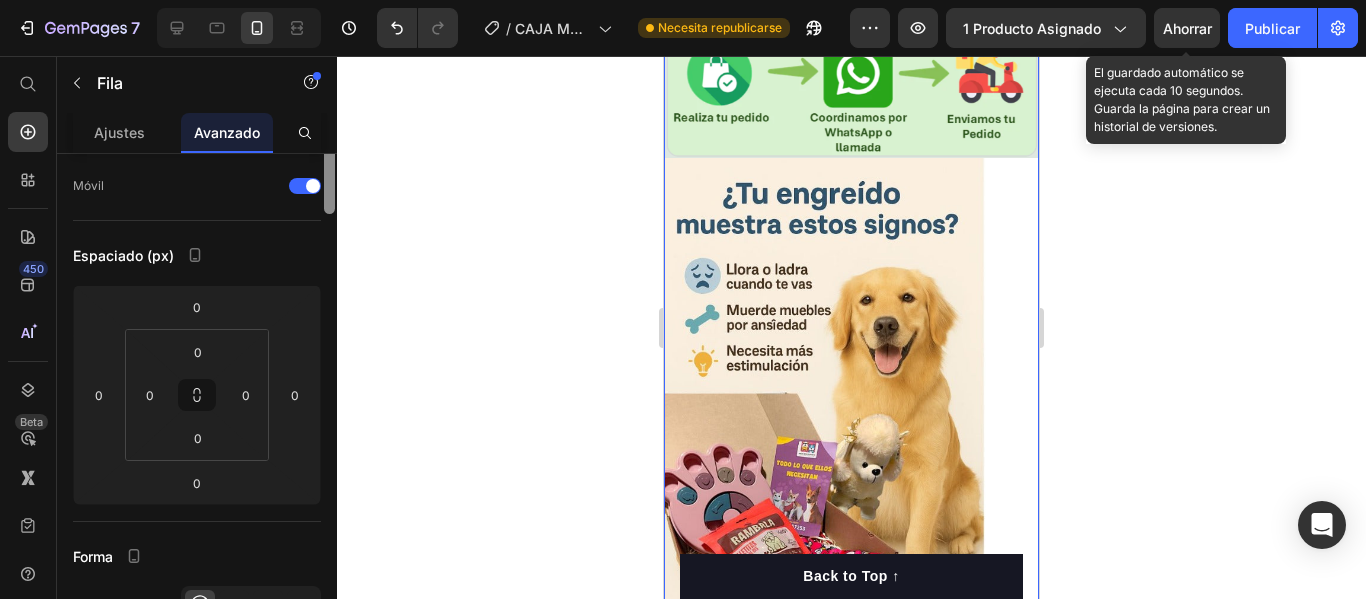 scroll, scrollTop: 0, scrollLeft: 0, axis: both 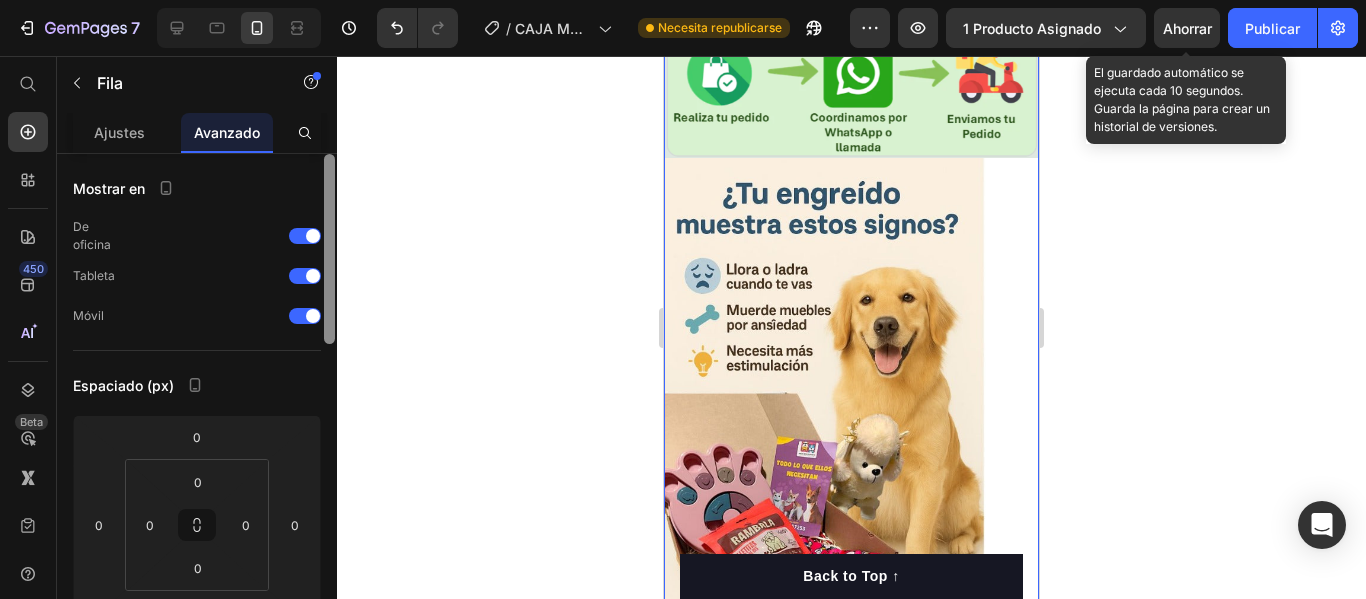 drag, startPoint x: 329, startPoint y: 287, endPoint x: 381, endPoint y: 226, distance: 80.1561 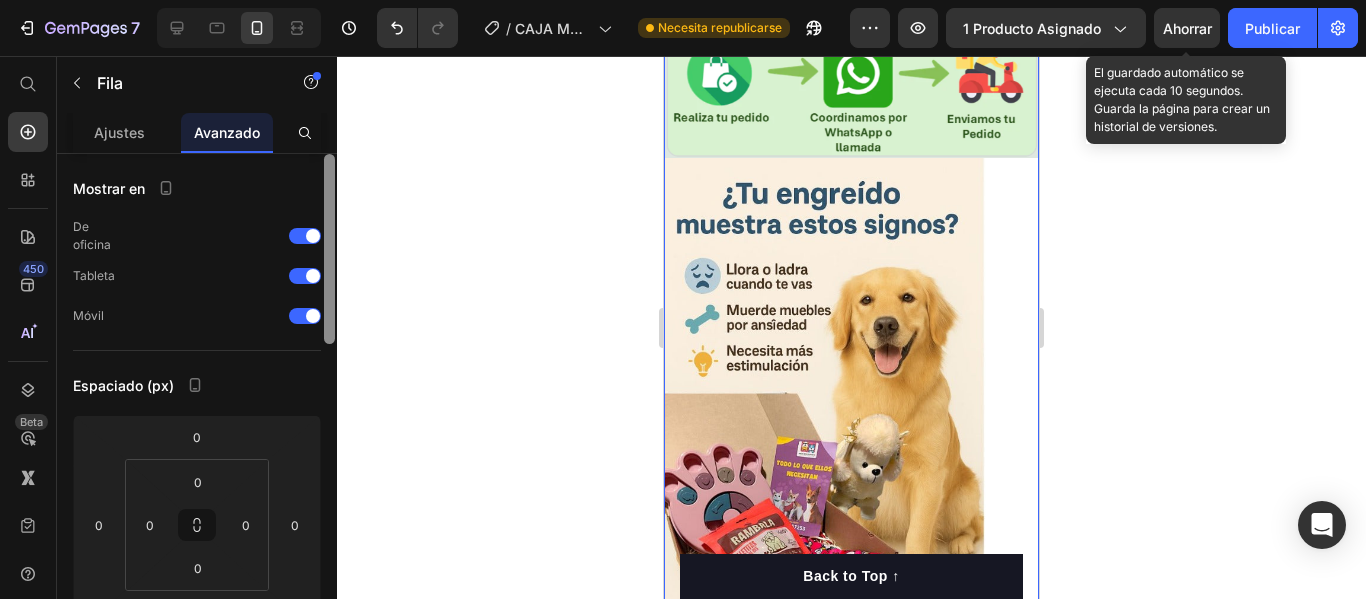 click on "7 / CAJA MÁGICA GEMPAGE Necesita republicarse Avance 1 producto asignado Ahorrar El guardado automático se ejecuta cada 10 segundos. Guarda la página para crear un historial de versiones. Publicar 450 Beta Empezar con Secciones Elementos Hero Section Product Detail Brands Trusted Badges Guarantee Product Breakdown How to use Testimonials Compare Bundle FAQs Social Proof Brand Story Product List Collection Blog List Contact Sticky Add to Cart Custom Footer Explorar la biblioteca 450 Disposición
Fila
Fila
Fila
Fila Texto
Título
Bloque de texto Botón
Botón
Botón" 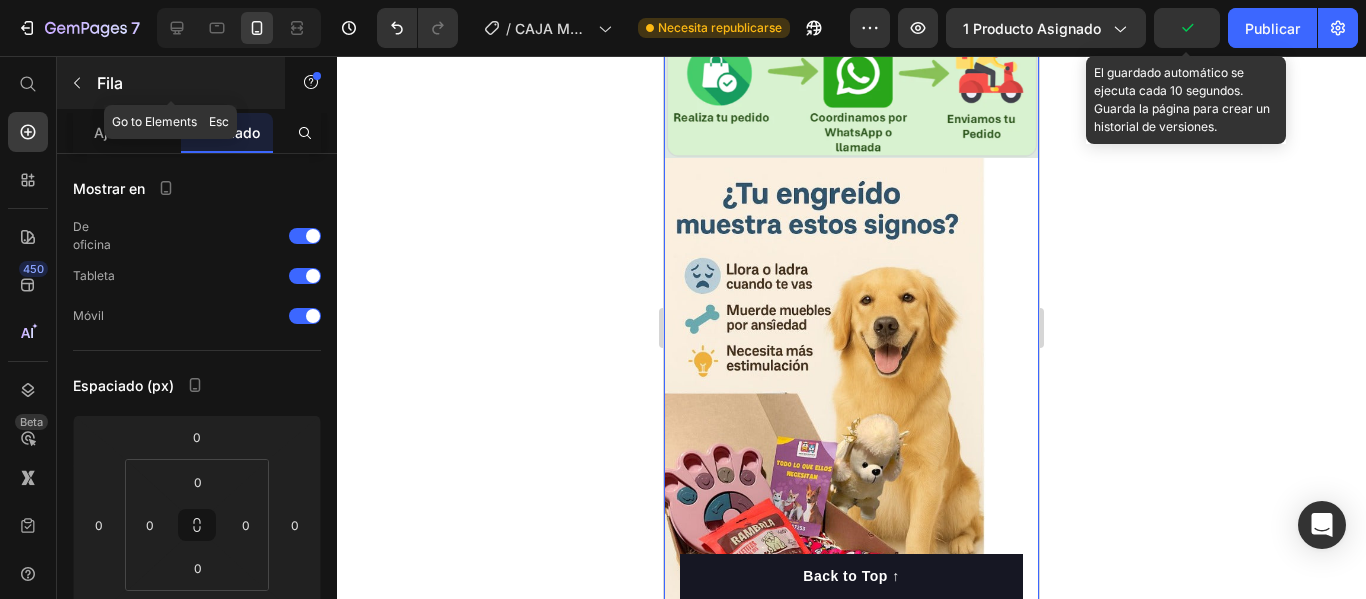 click on "Fila" at bounding box center (171, 83) 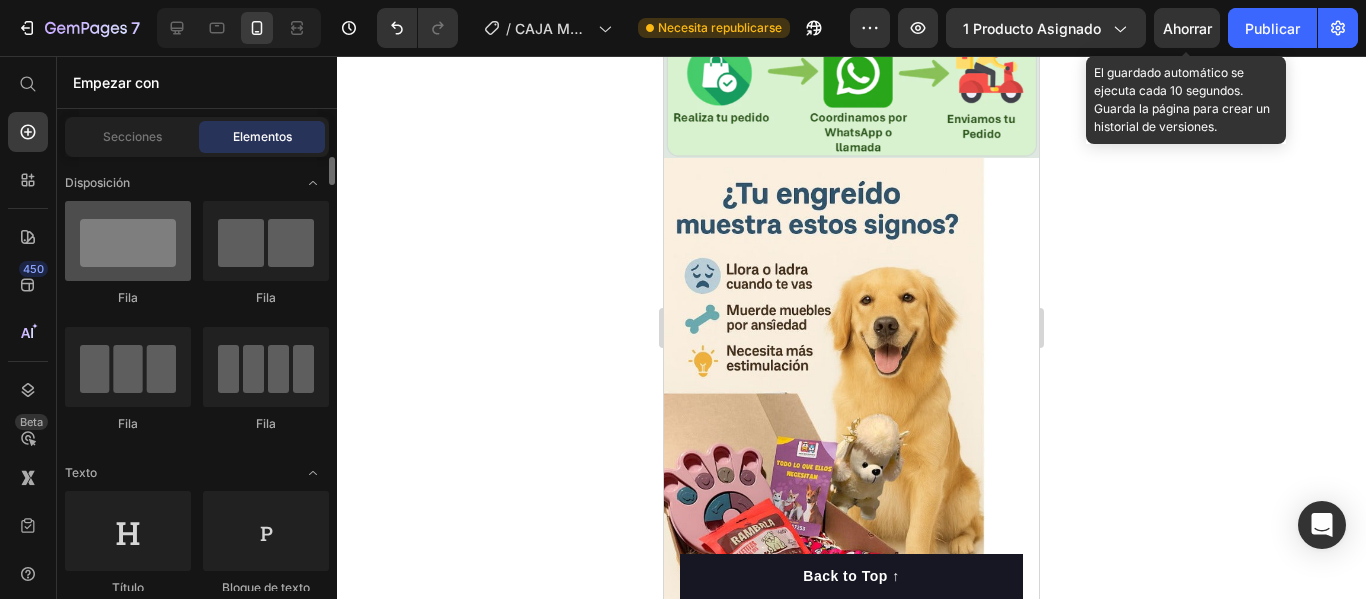 click at bounding box center [128, 241] 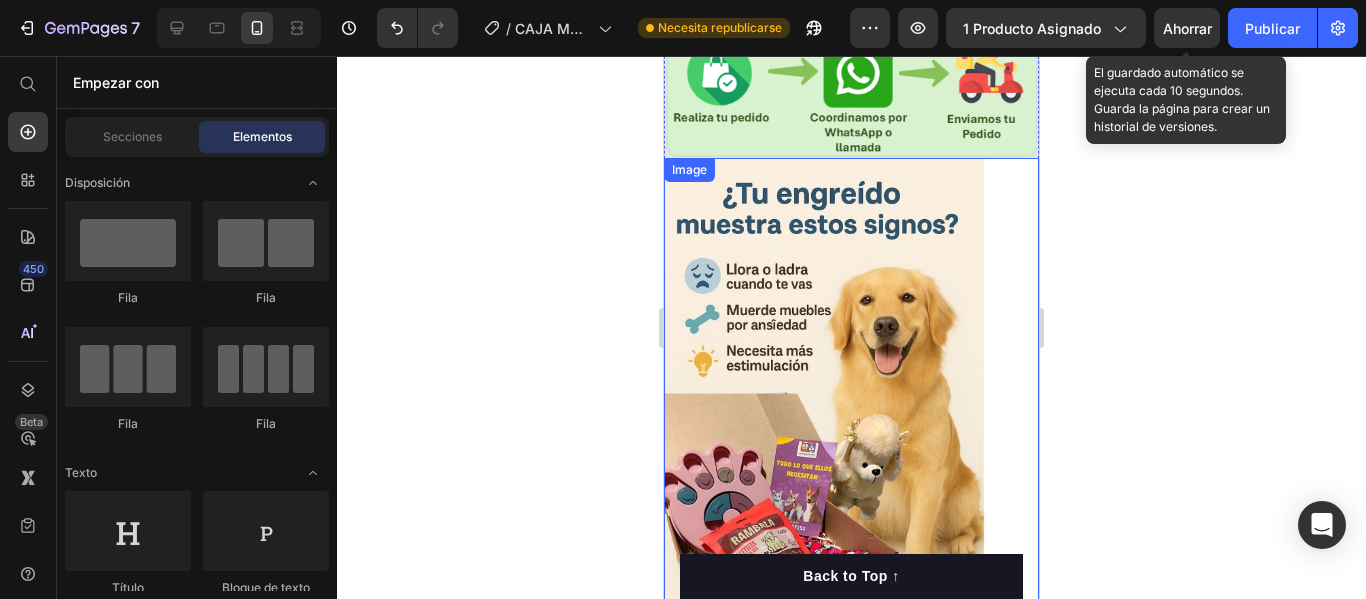 click at bounding box center [851, 408] 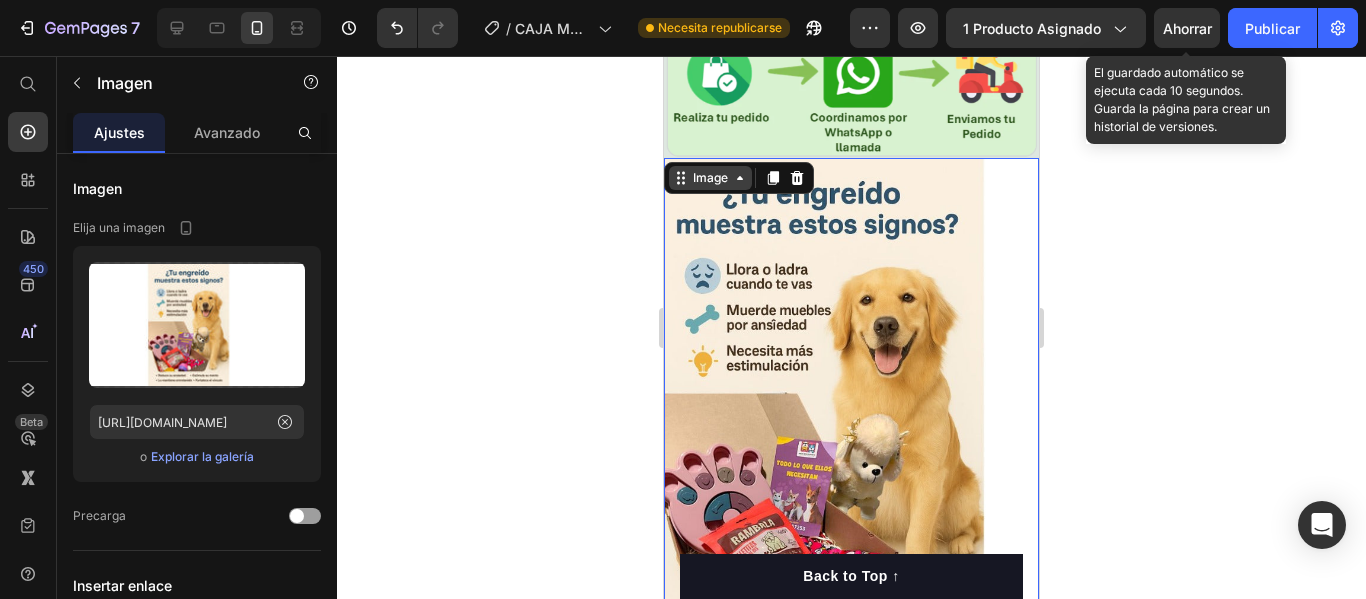 click on "Image" at bounding box center [710, 178] 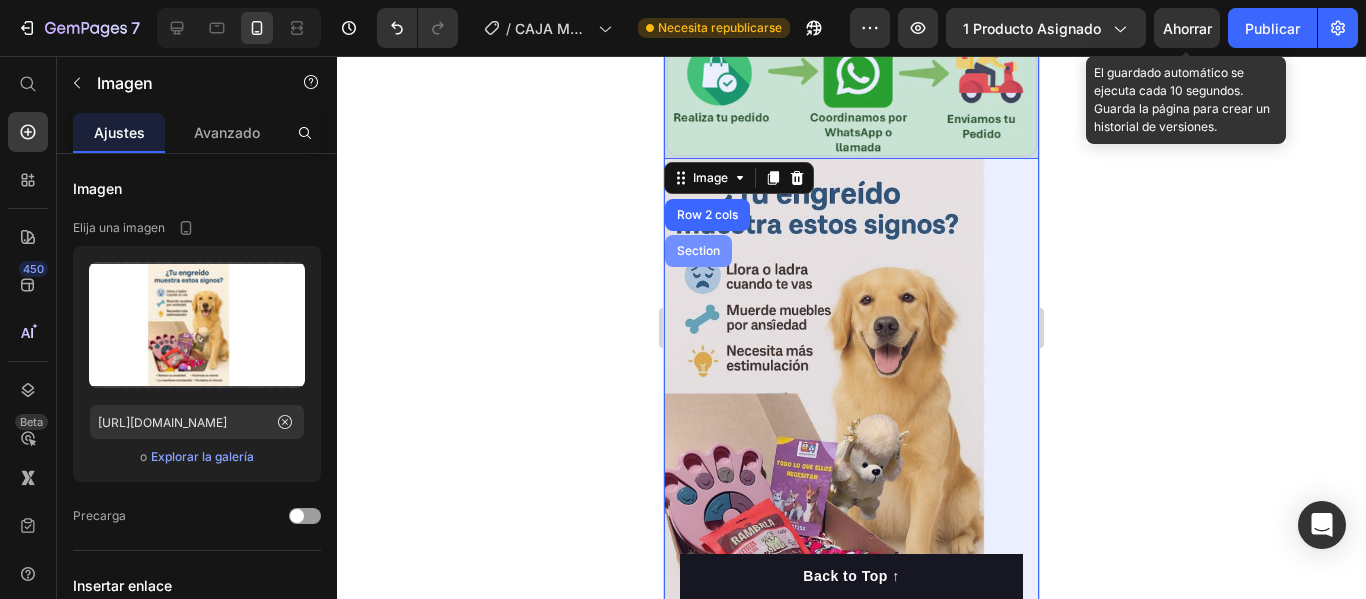click on "Section" at bounding box center [698, 251] 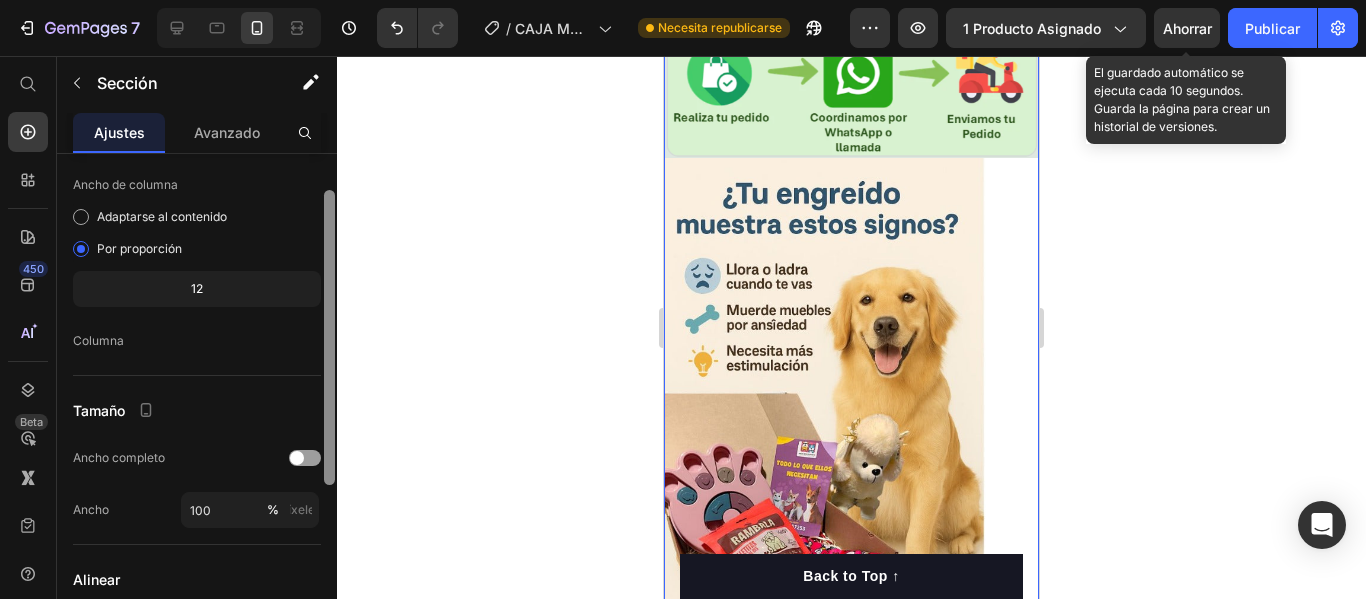 scroll, scrollTop: 68, scrollLeft: 0, axis: vertical 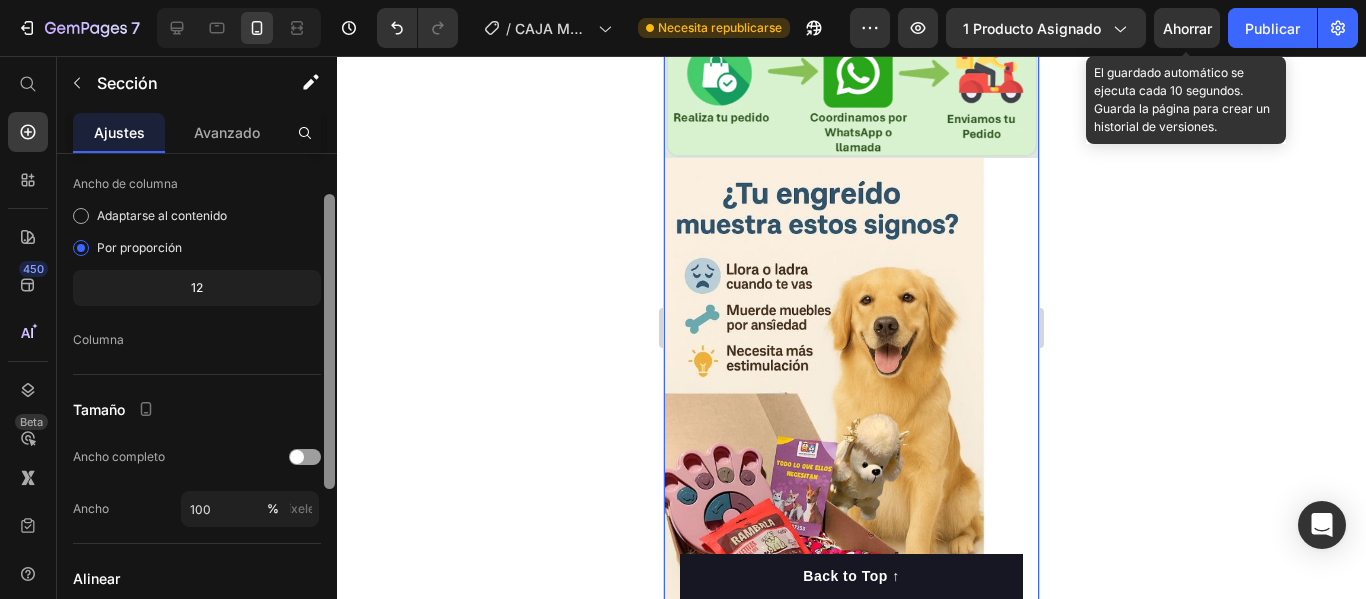 drag, startPoint x: 331, startPoint y: 227, endPoint x: 347, endPoint y: 267, distance: 43.081318 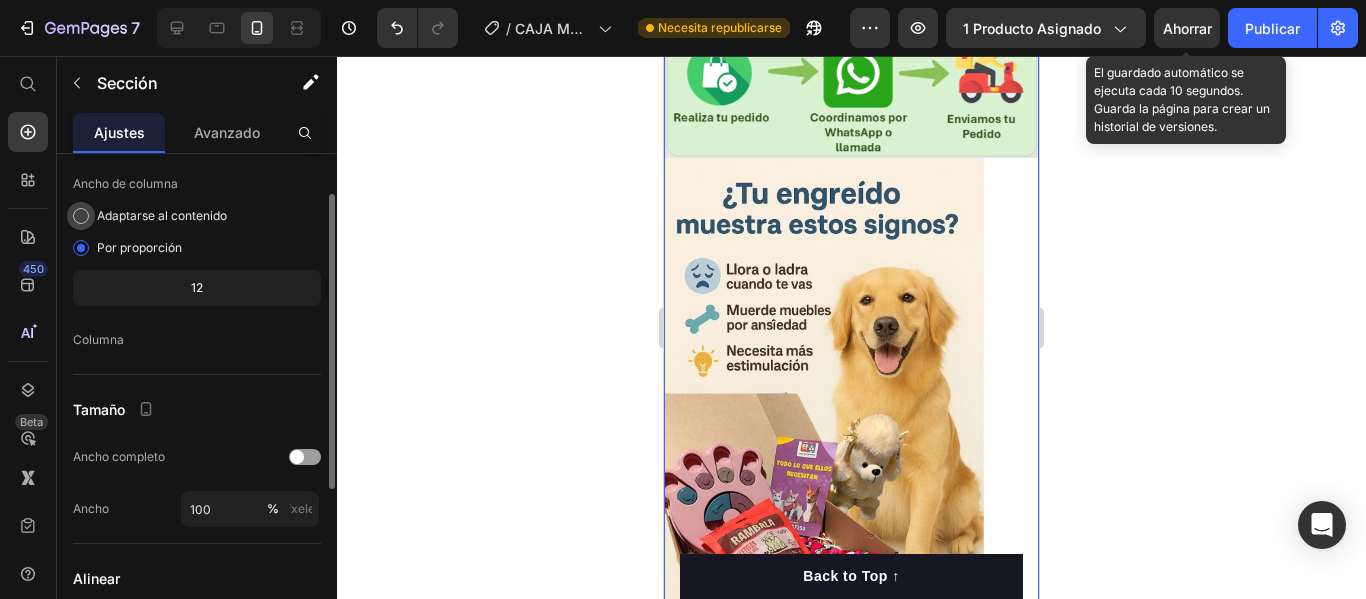 click on "Adaptarse al contenido" at bounding box center [162, 216] 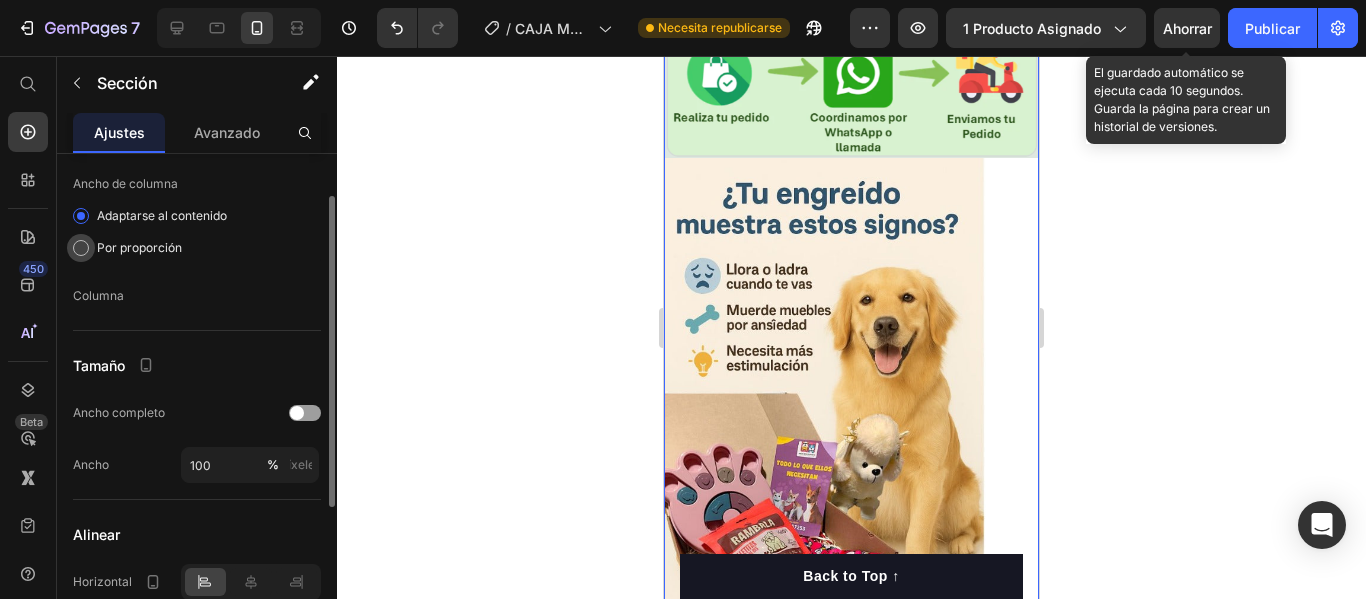 click on "Por proporción" at bounding box center (139, 247) 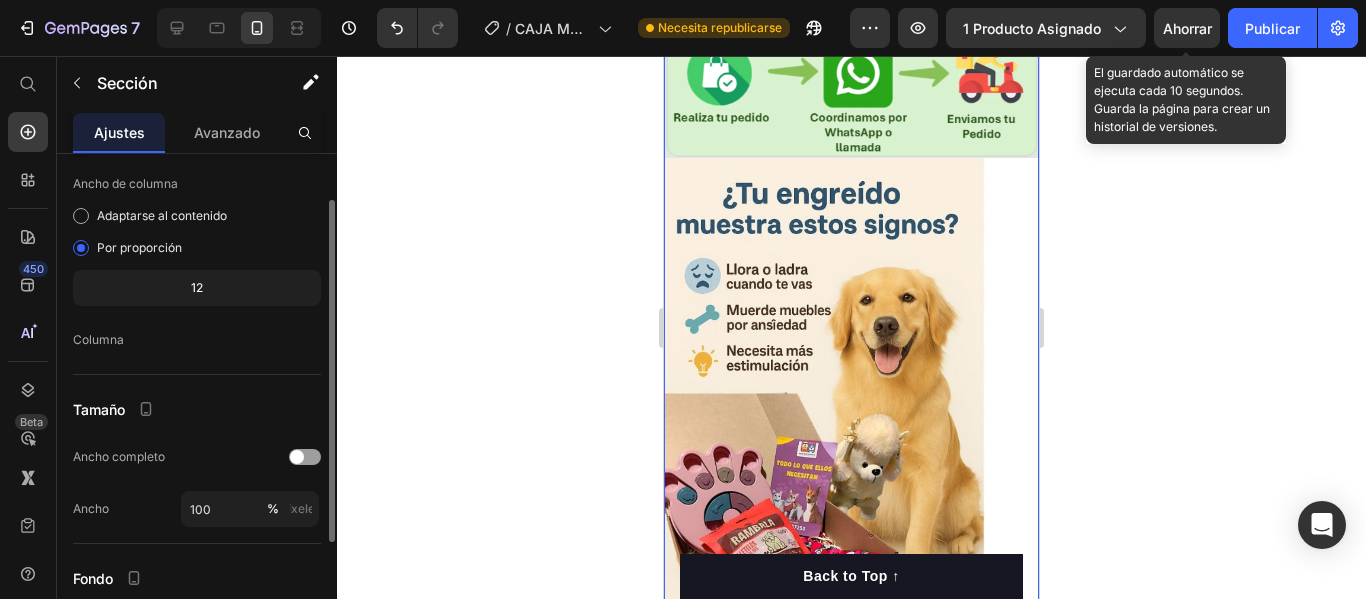 click on "12" 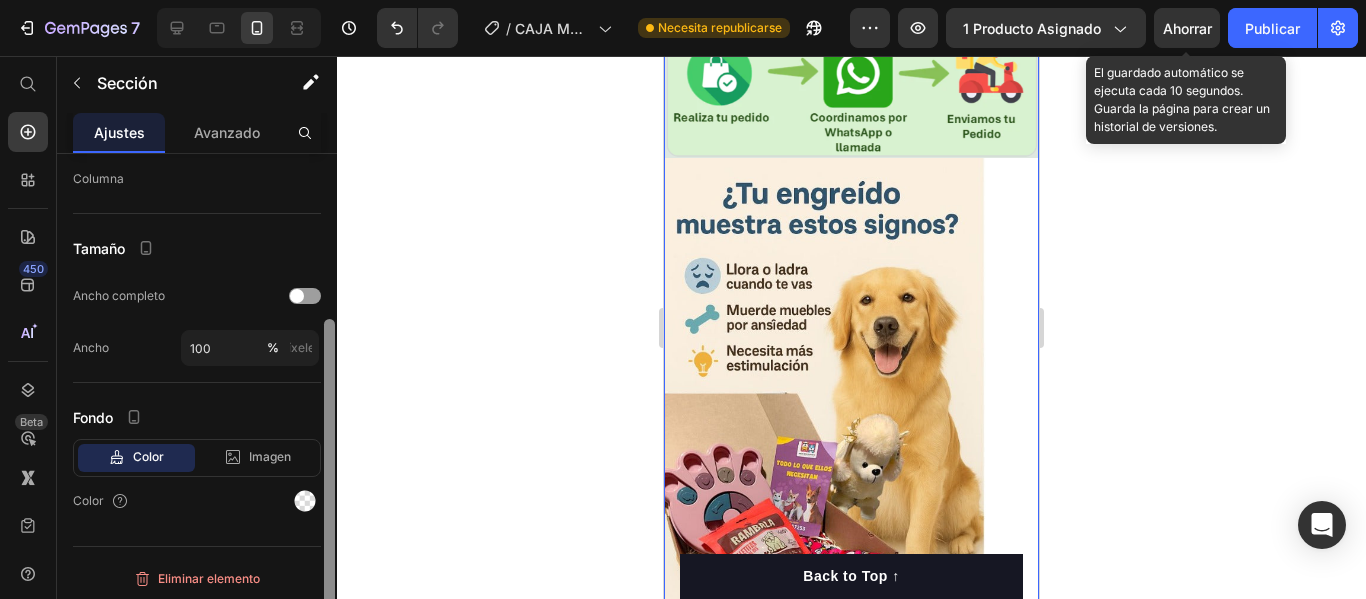 scroll, scrollTop: 234, scrollLeft: 0, axis: vertical 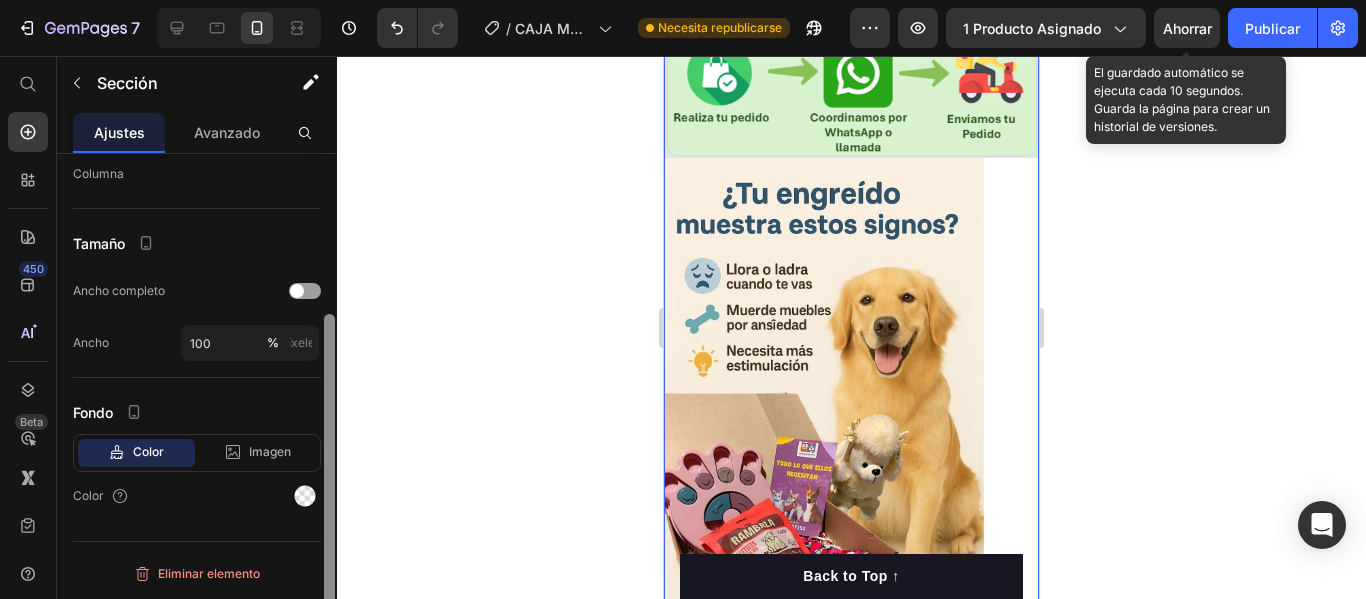 drag, startPoint x: 331, startPoint y: 256, endPoint x: 363, endPoint y: 459, distance: 205.50668 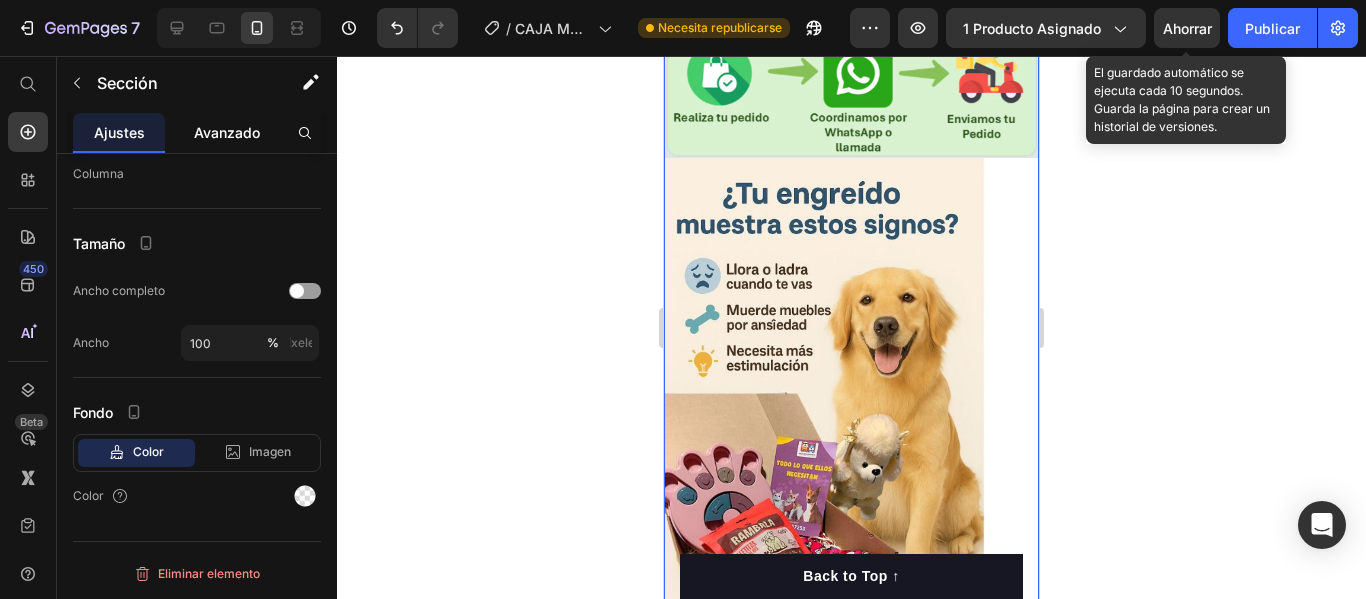 click on "Avanzado" at bounding box center [227, 132] 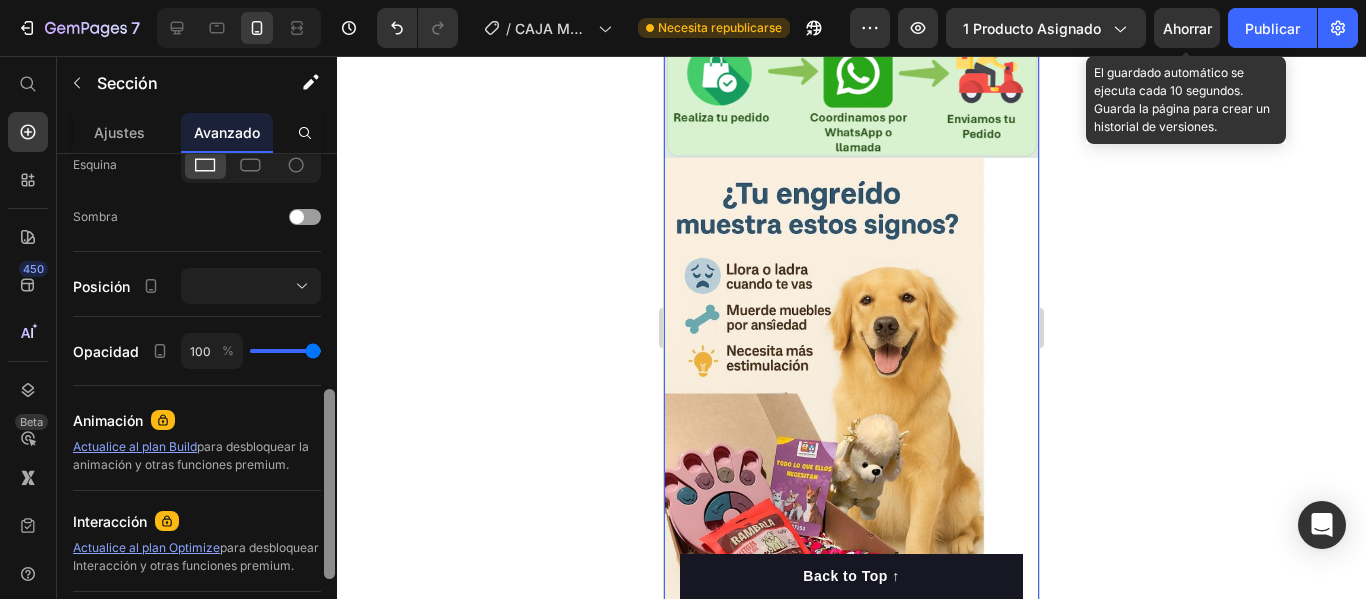 scroll, scrollTop: 624, scrollLeft: 0, axis: vertical 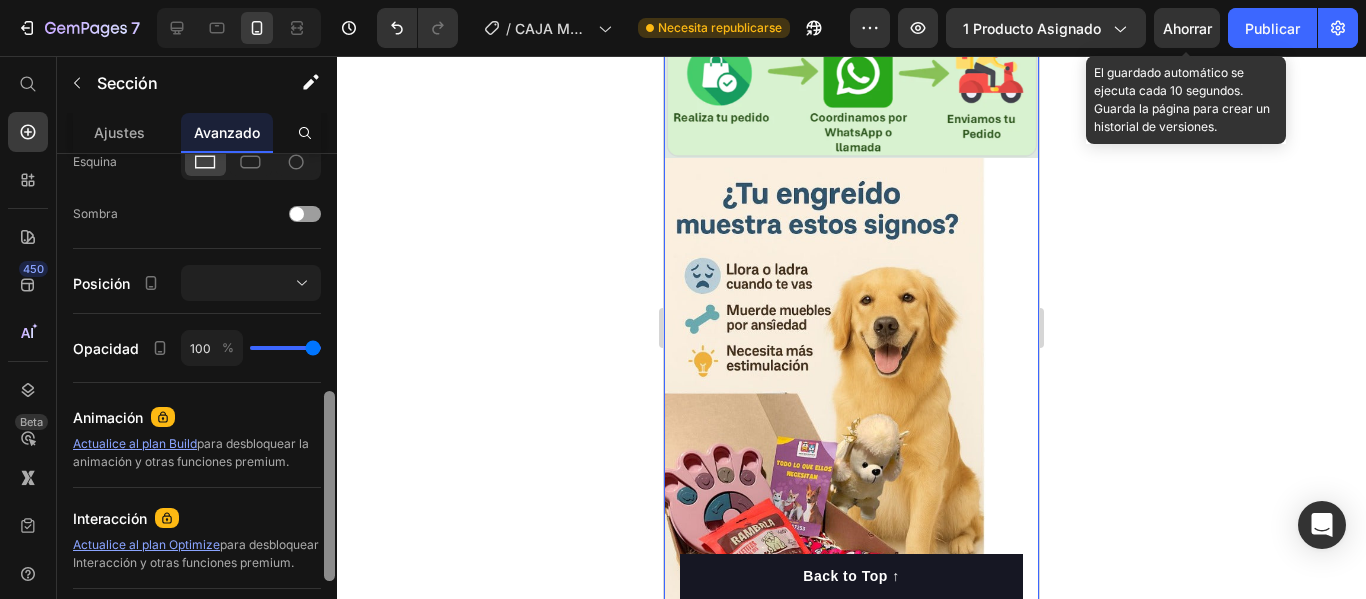 drag, startPoint x: 326, startPoint y: 261, endPoint x: 345, endPoint y: 498, distance: 237.76038 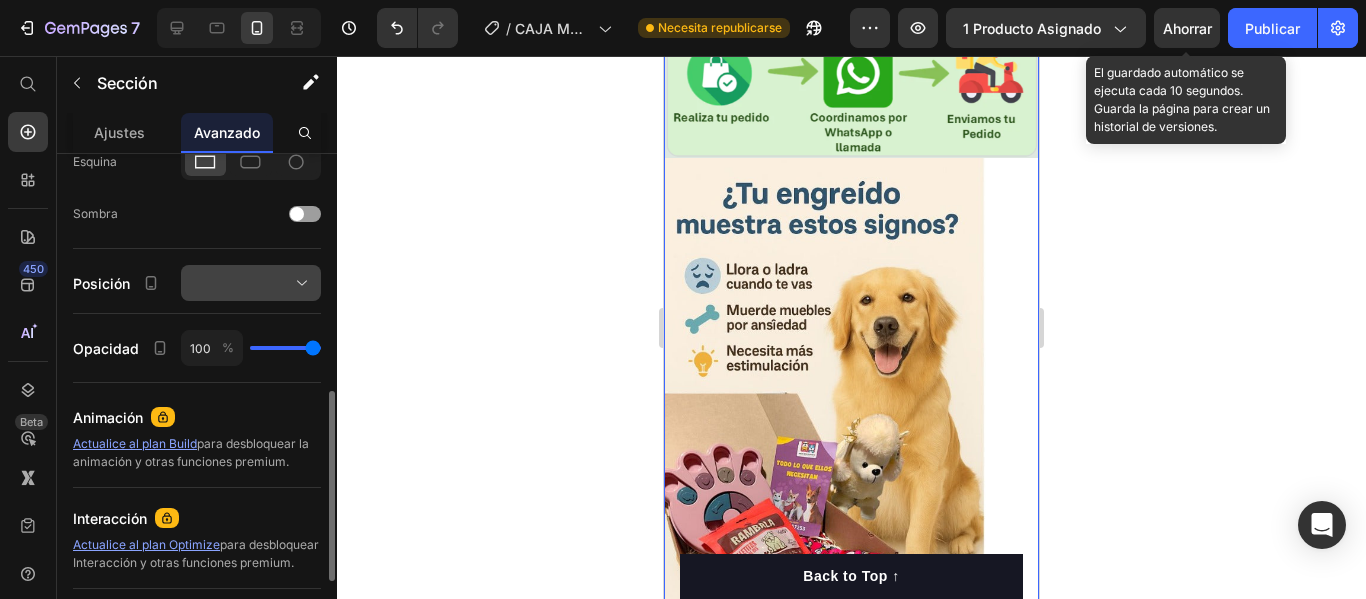 click at bounding box center (251, 283) 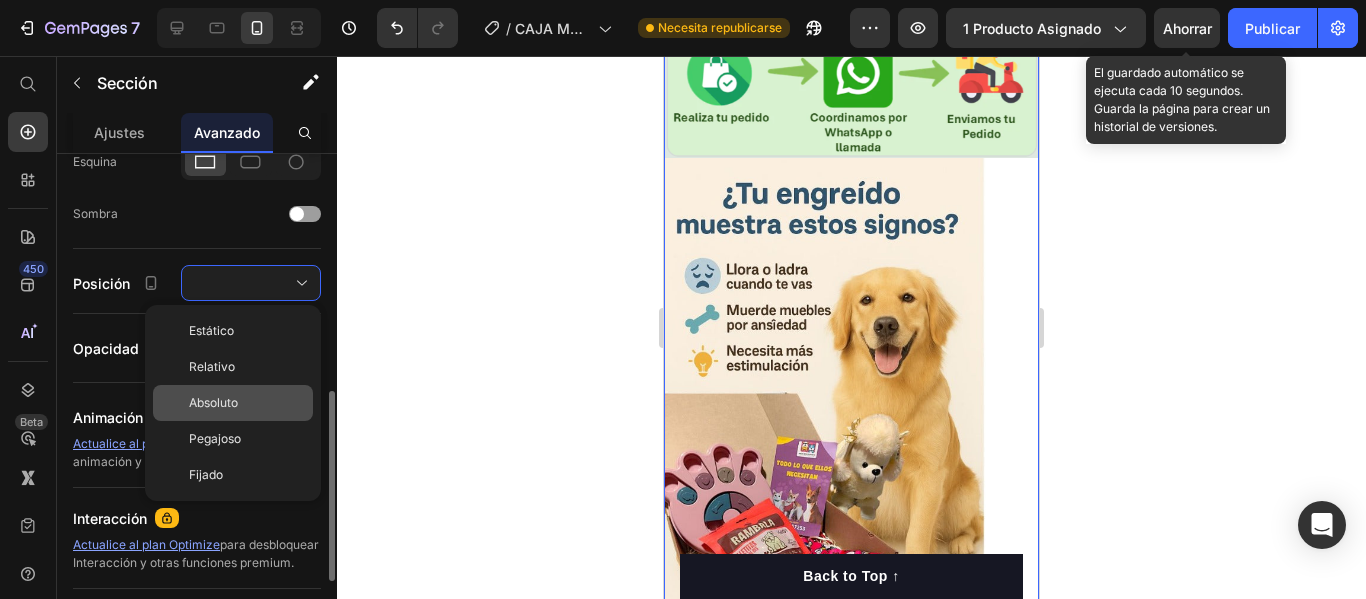 click on "Absoluto" 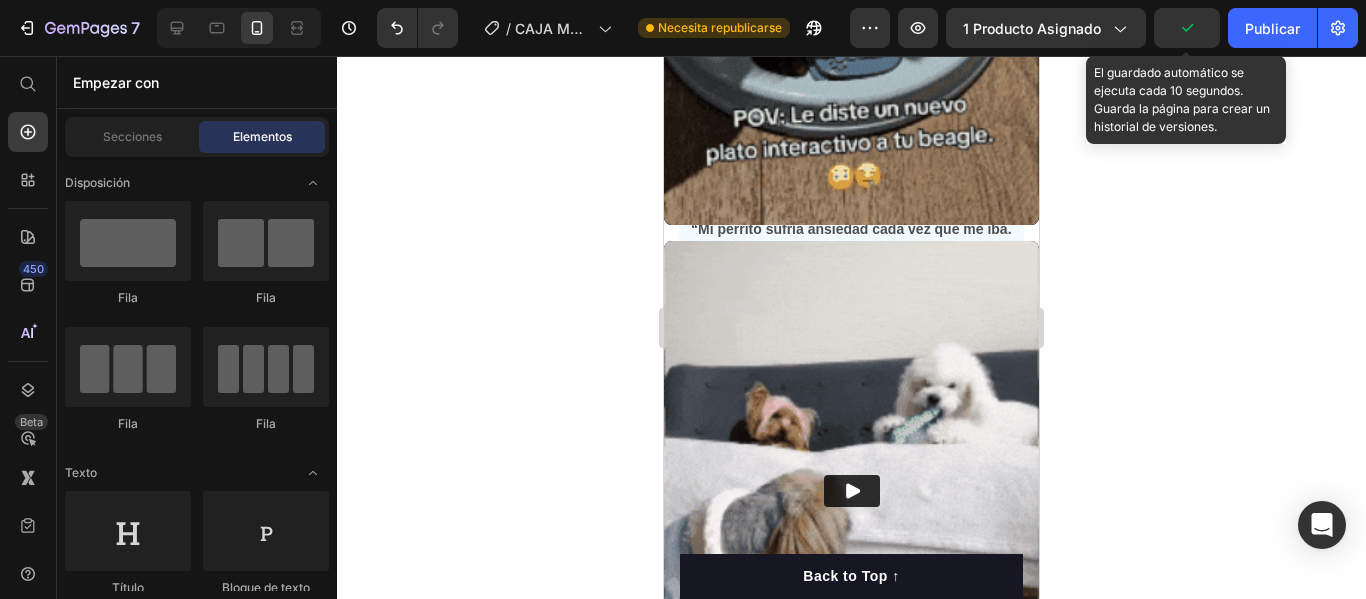 scroll, scrollTop: 376, scrollLeft: 0, axis: vertical 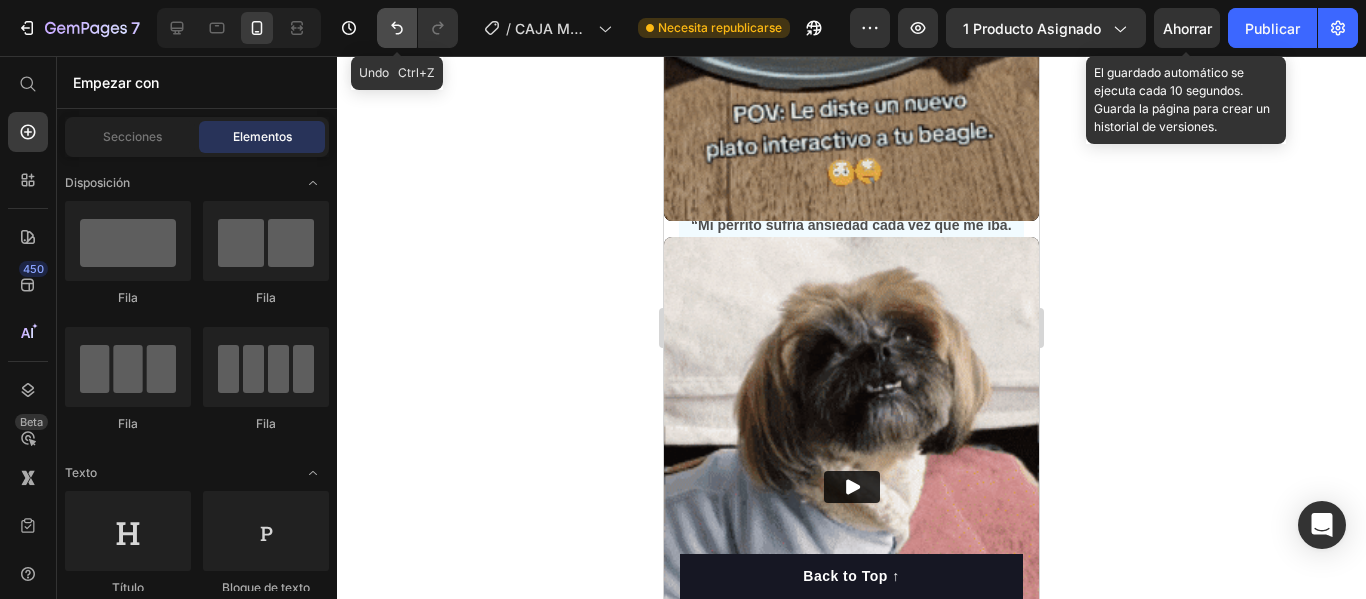 click 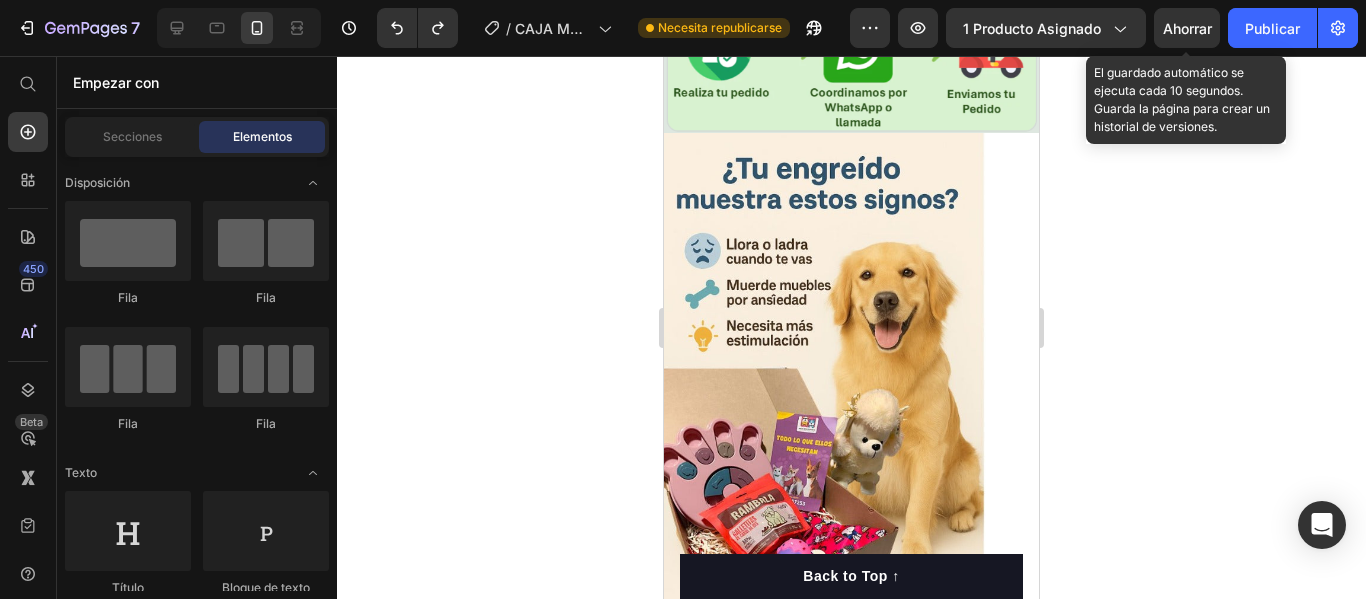 scroll, scrollTop: 956, scrollLeft: 0, axis: vertical 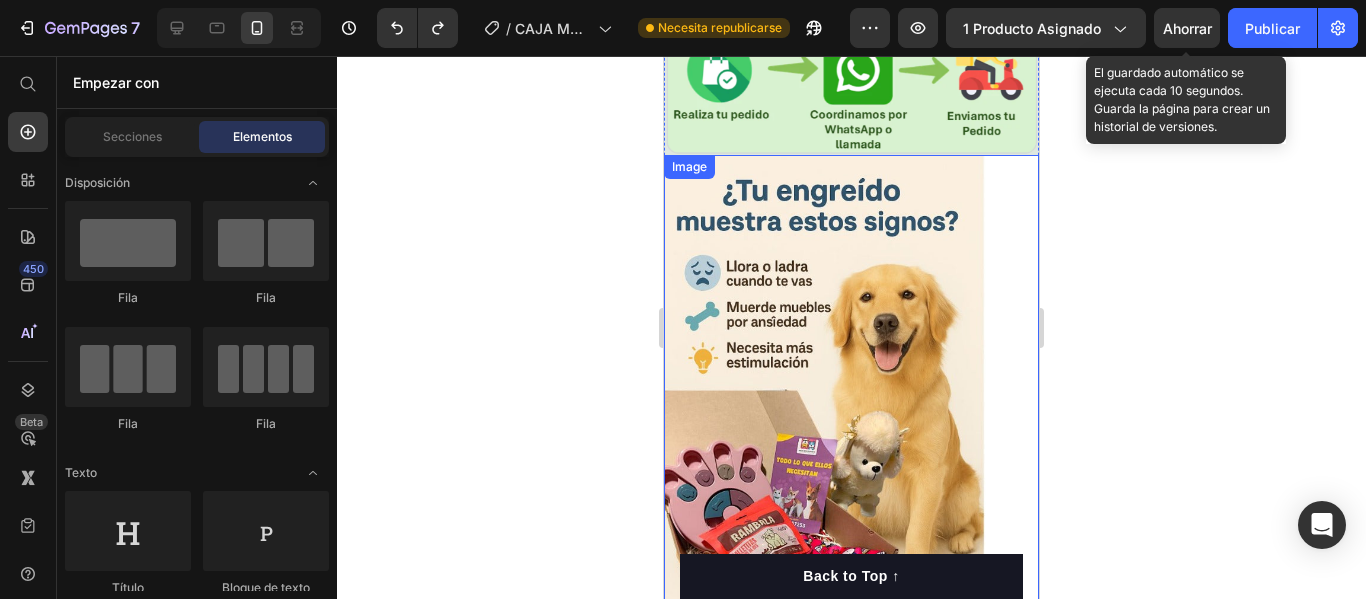 click at bounding box center [851, 405] 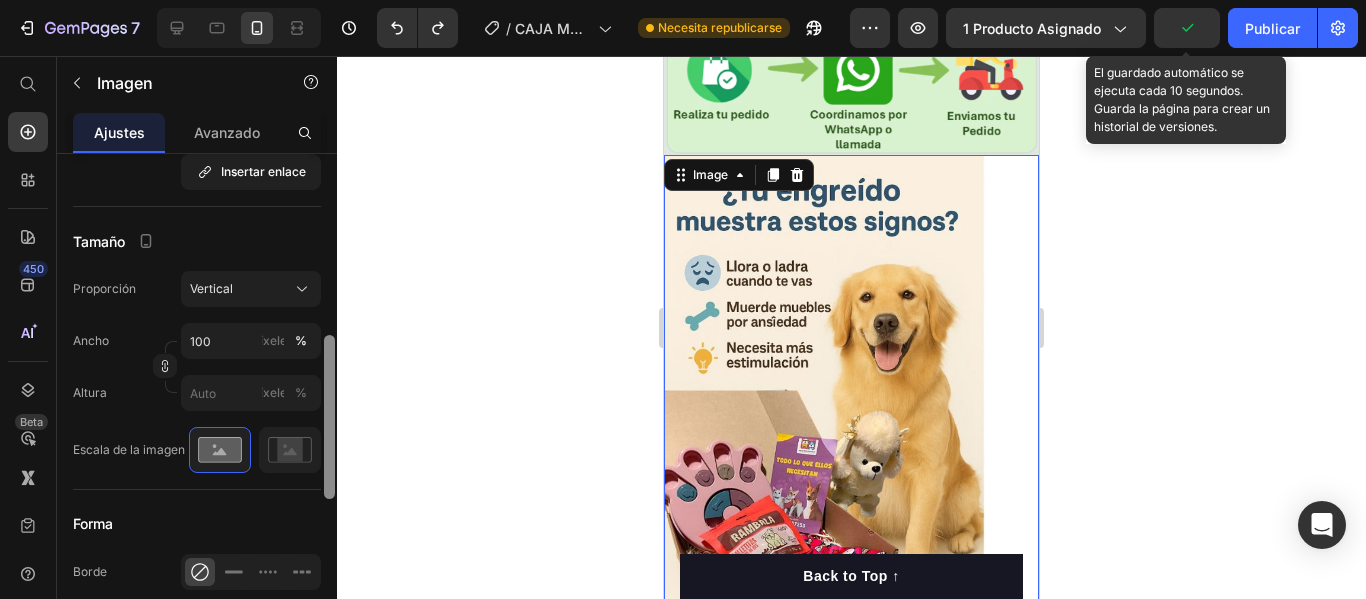 scroll, scrollTop: 520, scrollLeft: 0, axis: vertical 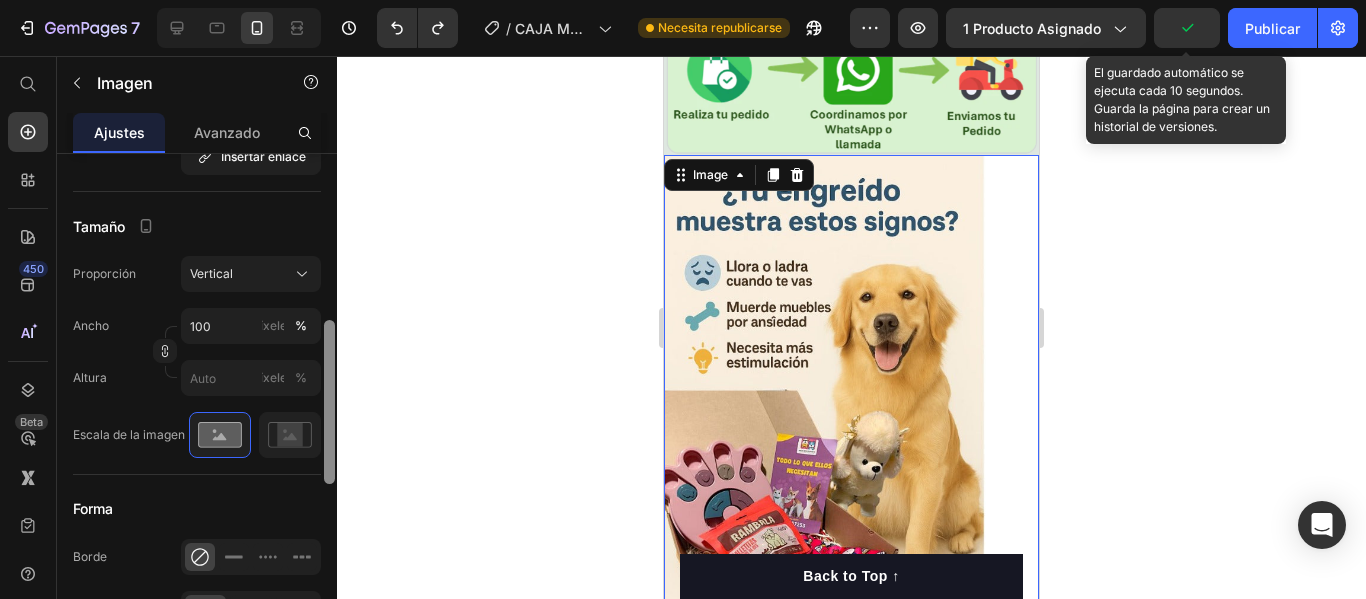 drag, startPoint x: 330, startPoint y: 285, endPoint x: 336, endPoint y: 455, distance: 170.10585 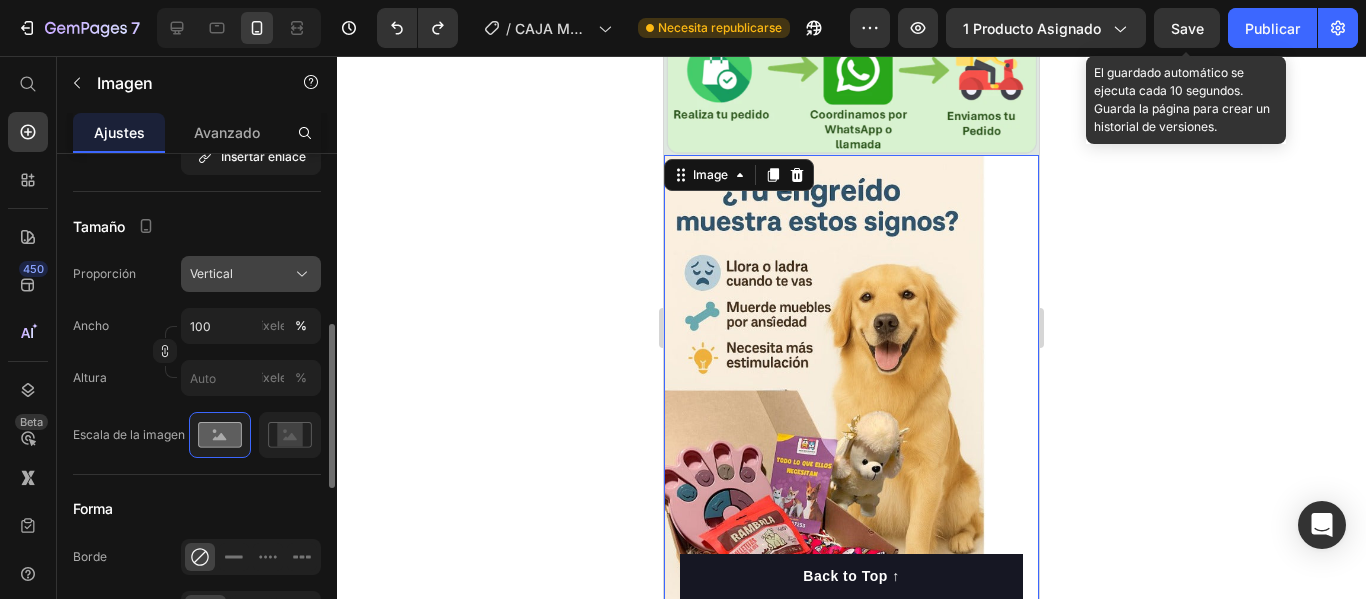 click on "Vertical" at bounding box center (251, 274) 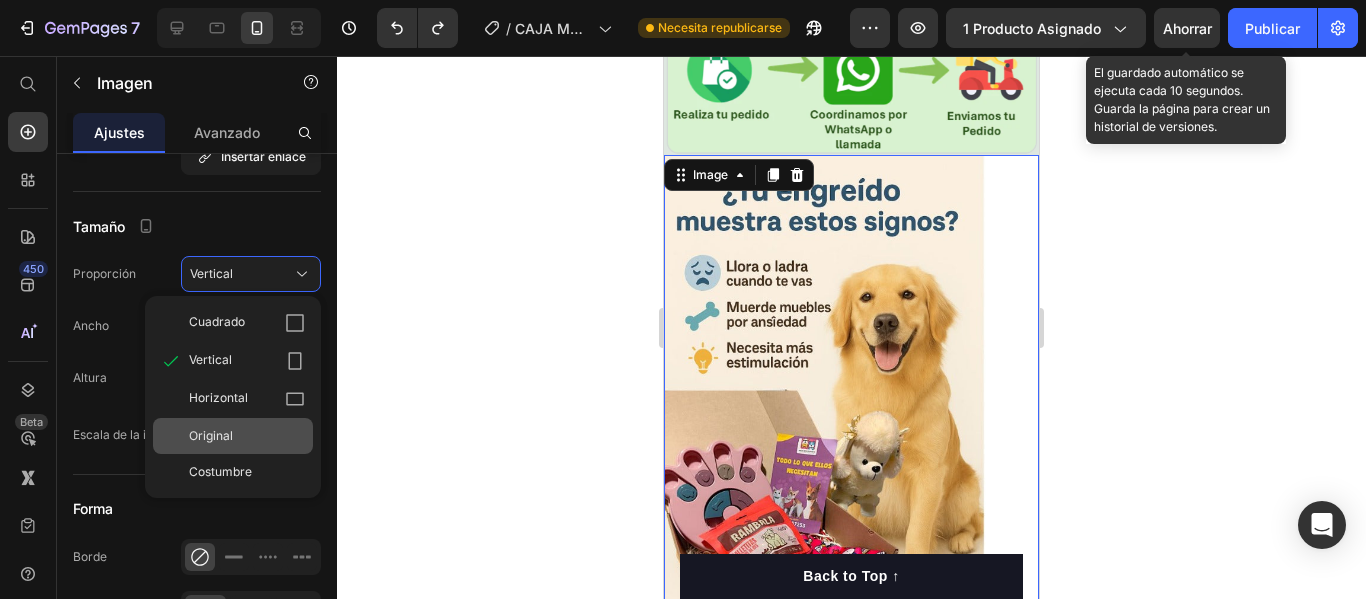 click on "Original" at bounding box center (247, 436) 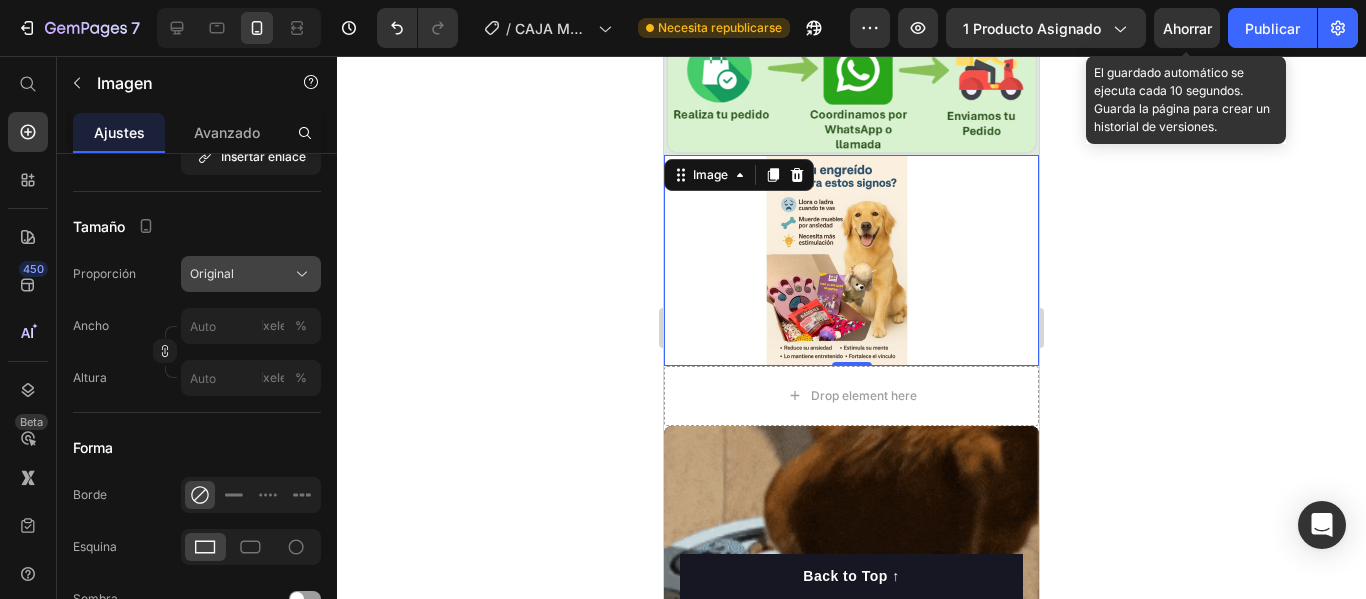 click on "Original" at bounding box center [251, 274] 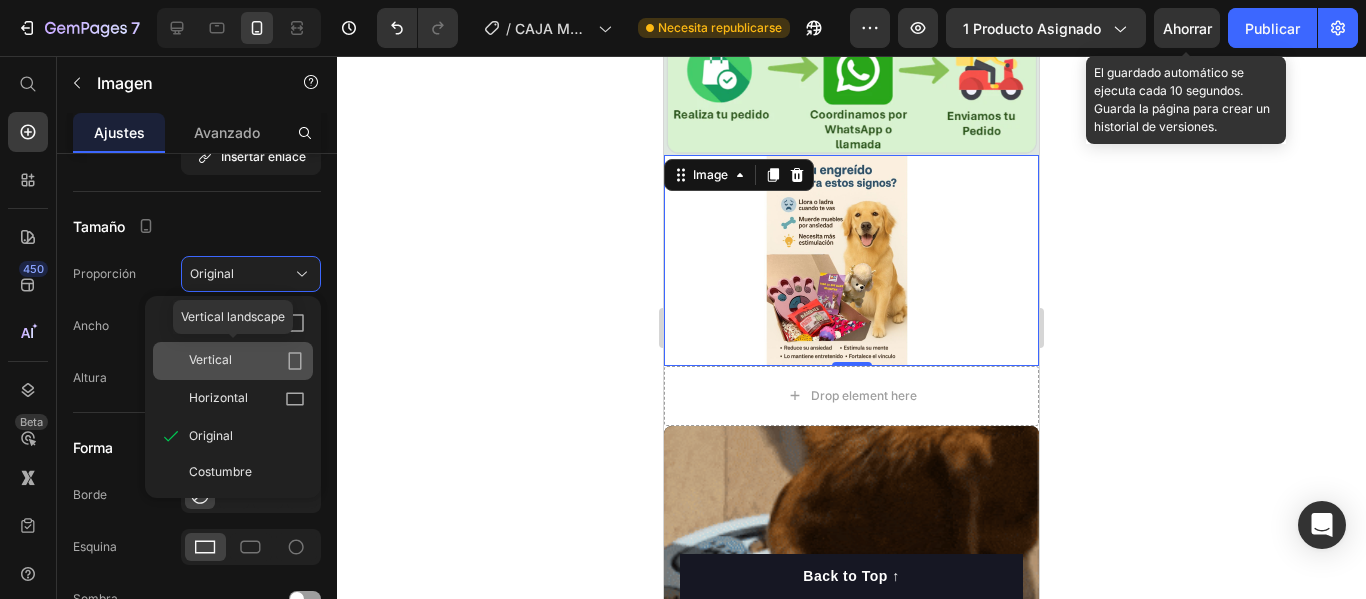 click on "Vertical" at bounding box center [247, 361] 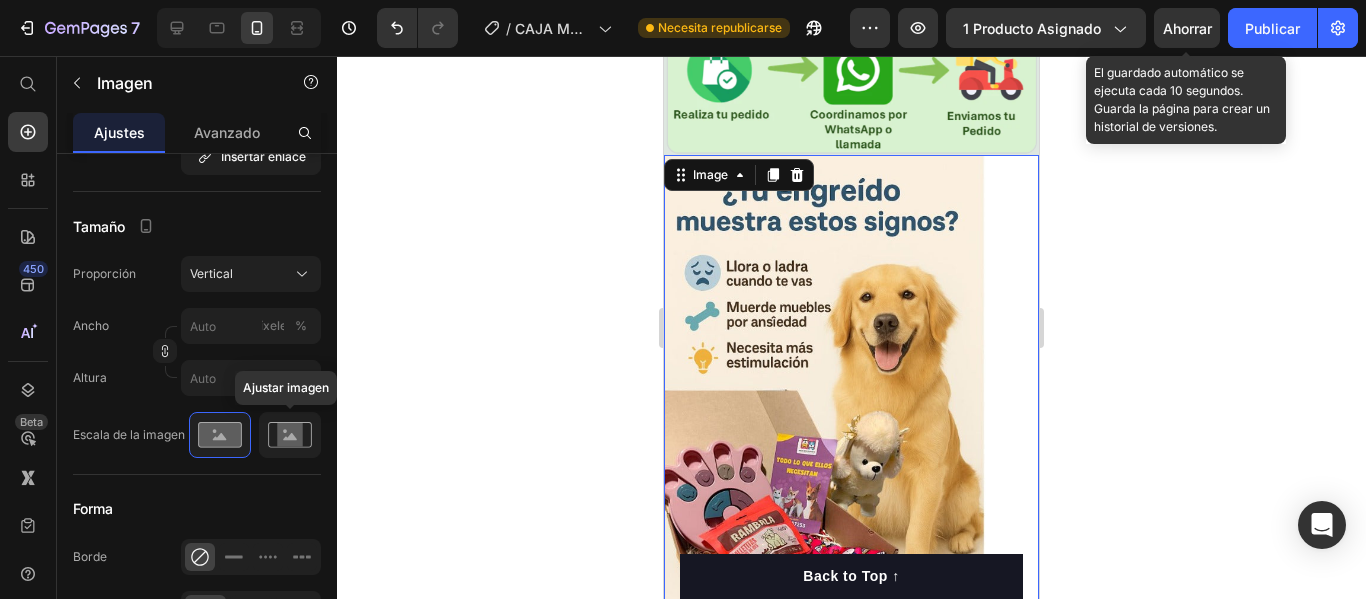 click 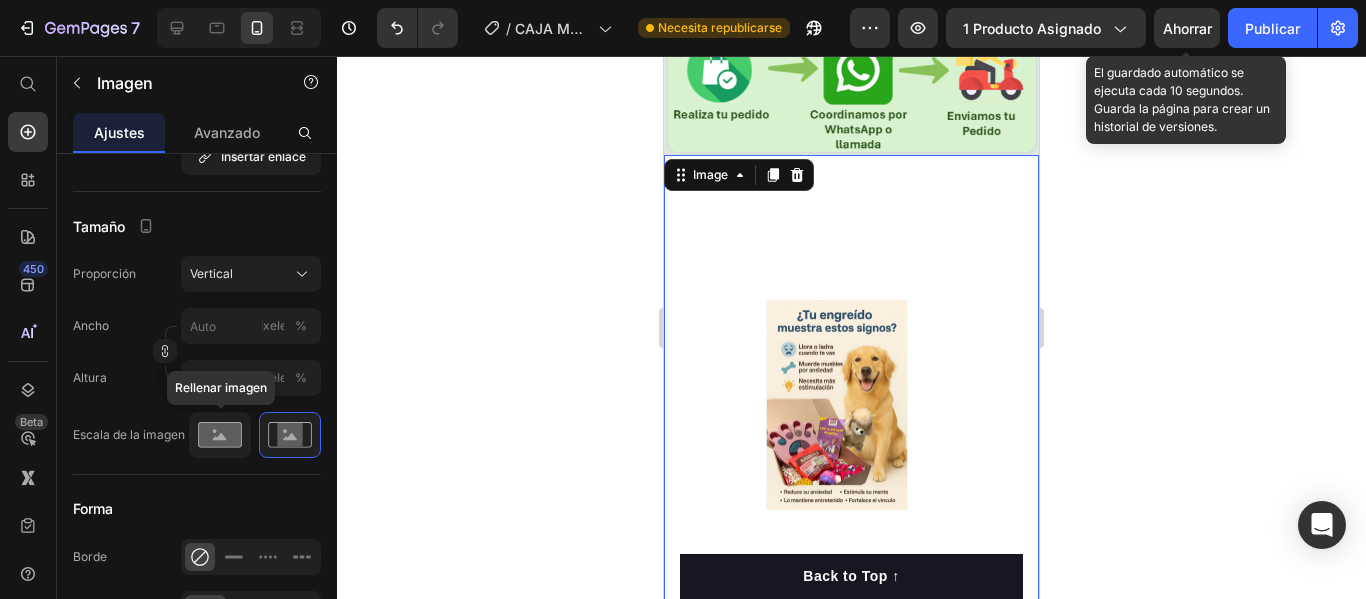 click 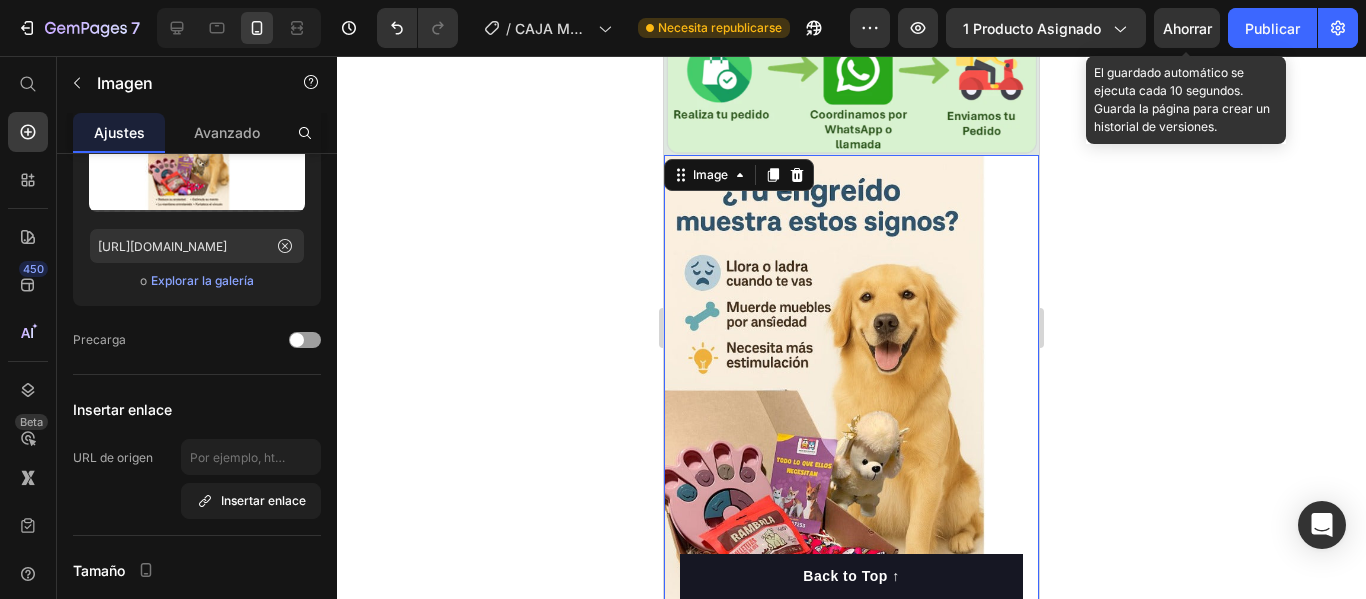scroll, scrollTop: 0, scrollLeft: 0, axis: both 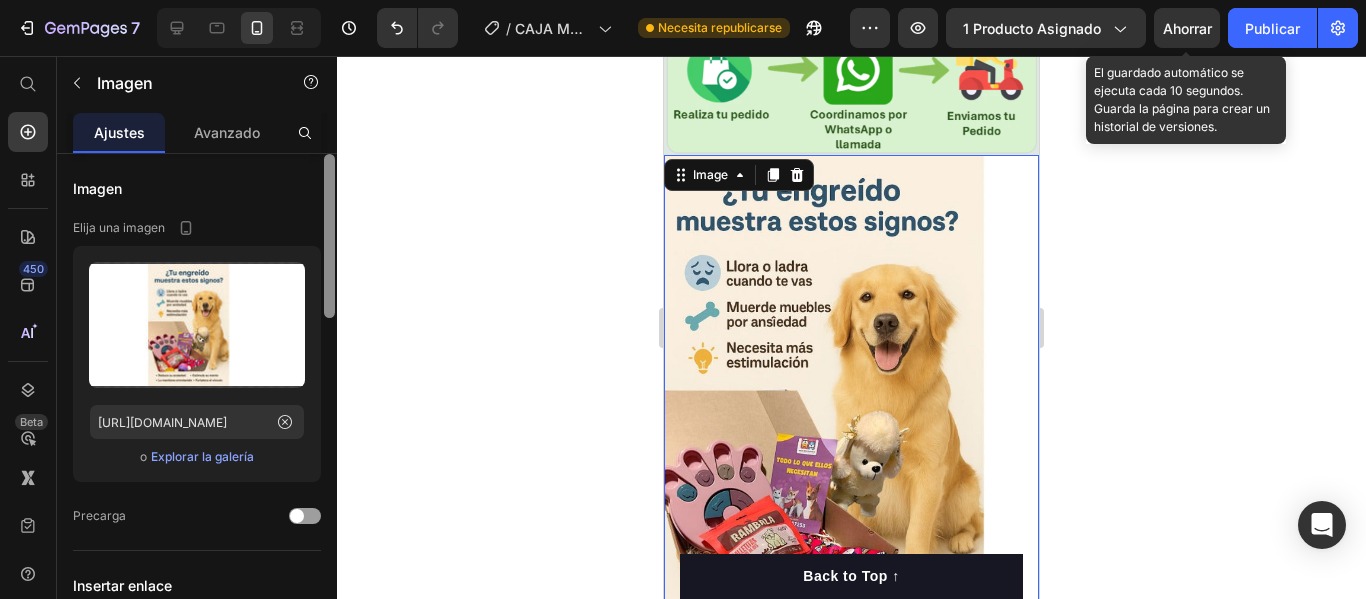 drag, startPoint x: 328, startPoint y: 406, endPoint x: 331, endPoint y: 120, distance: 286.01575 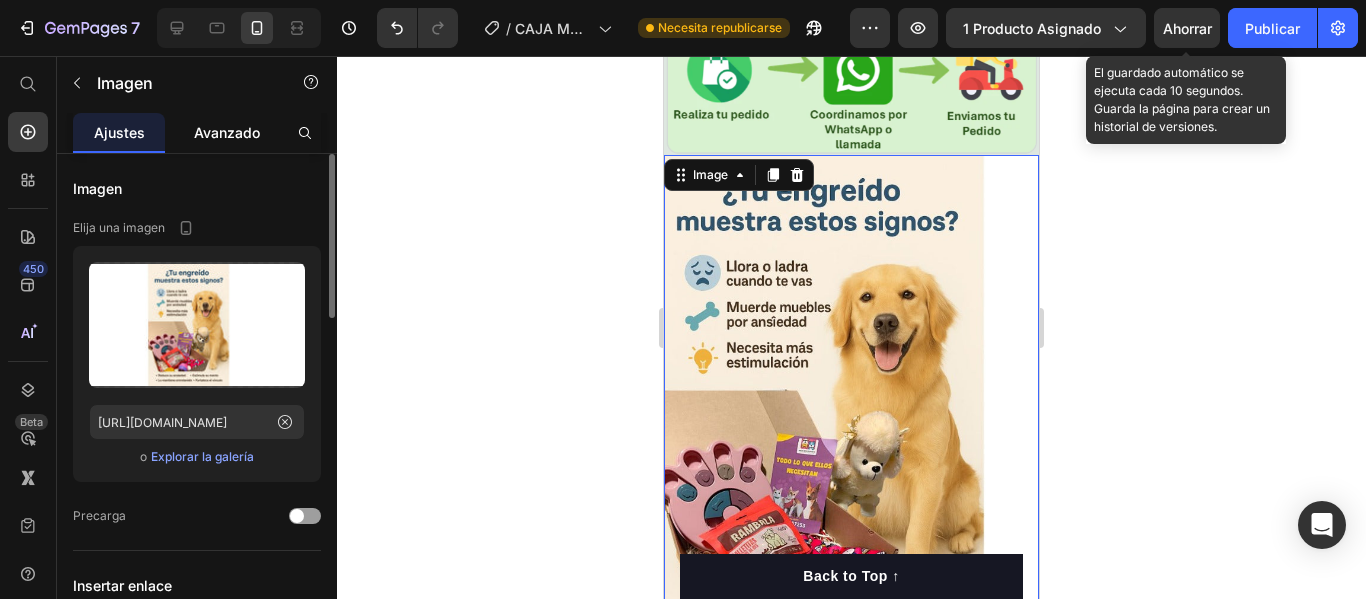 click on "Avanzado" 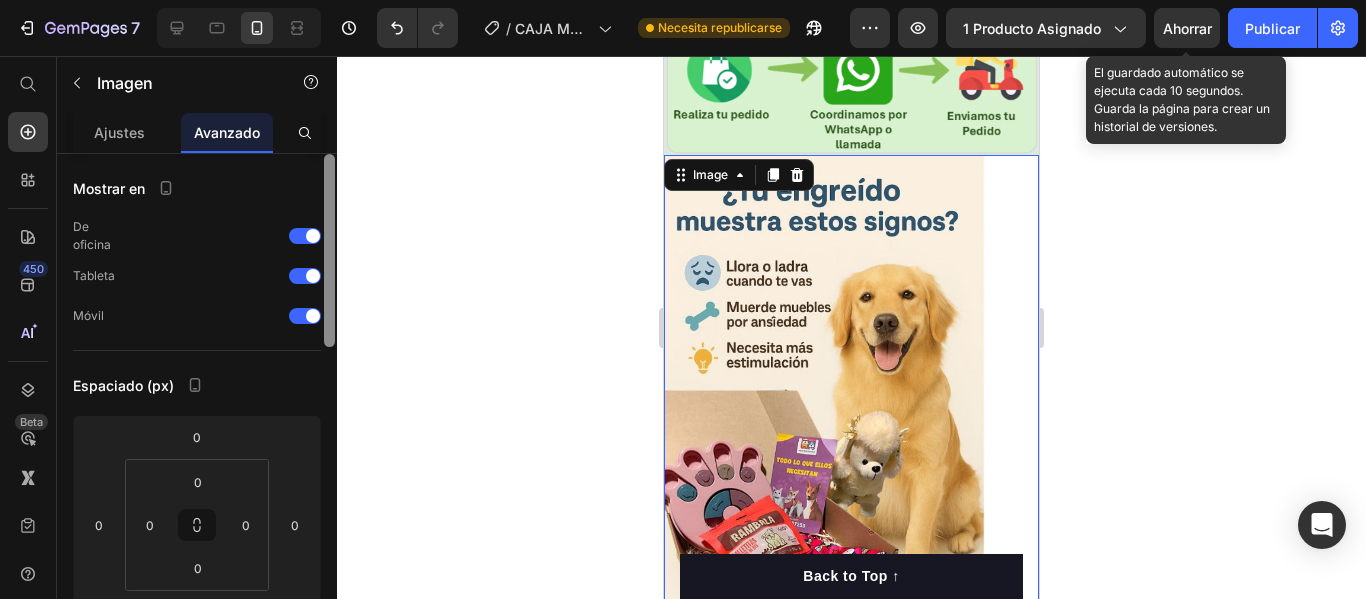 scroll, scrollTop: 502, scrollLeft: 0, axis: vertical 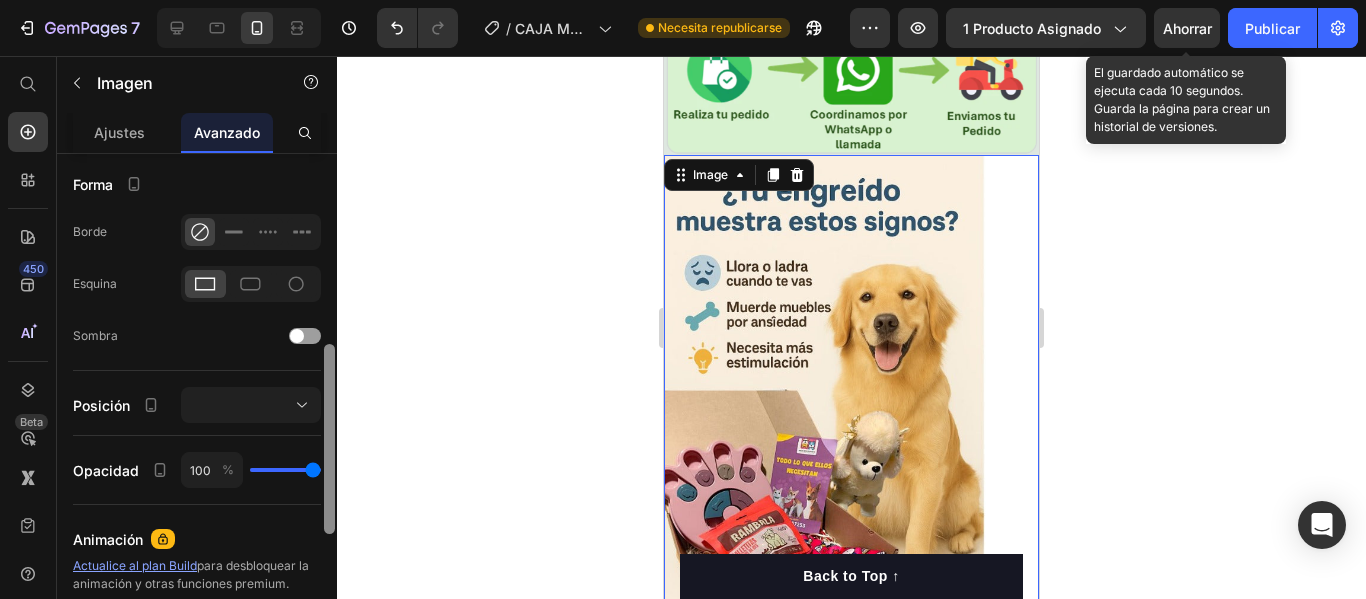 drag, startPoint x: 323, startPoint y: 241, endPoint x: 328, endPoint y: 306, distance: 65.192024 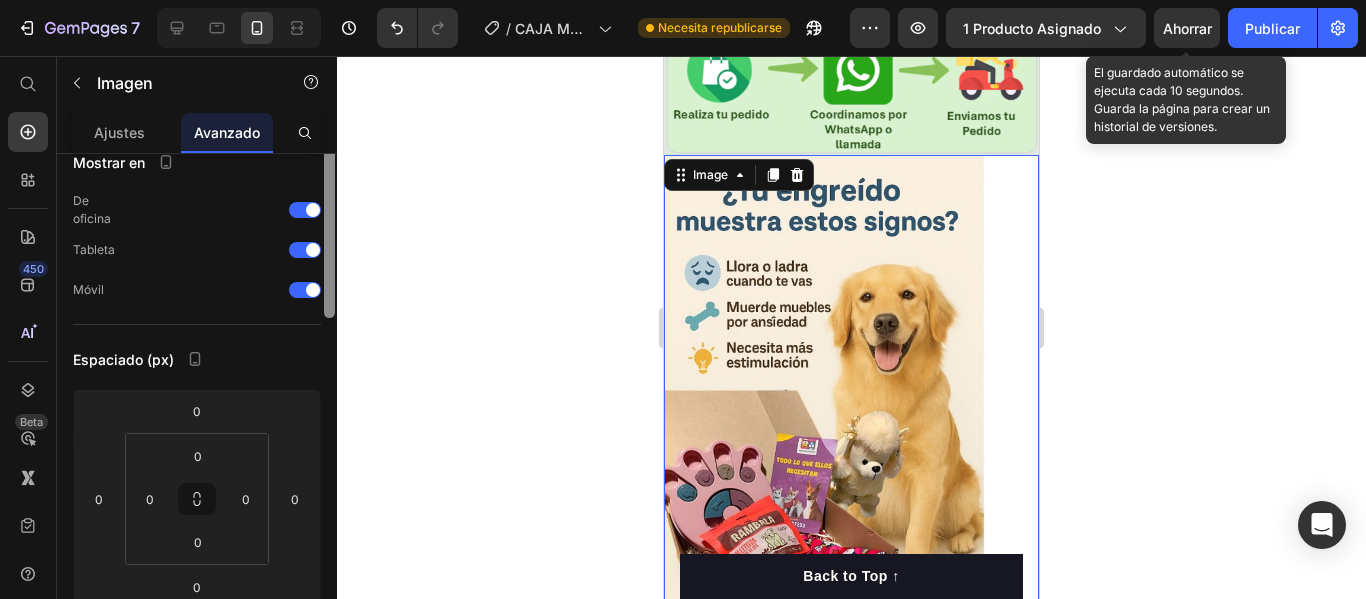scroll, scrollTop: 0, scrollLeft: 0, axis: both 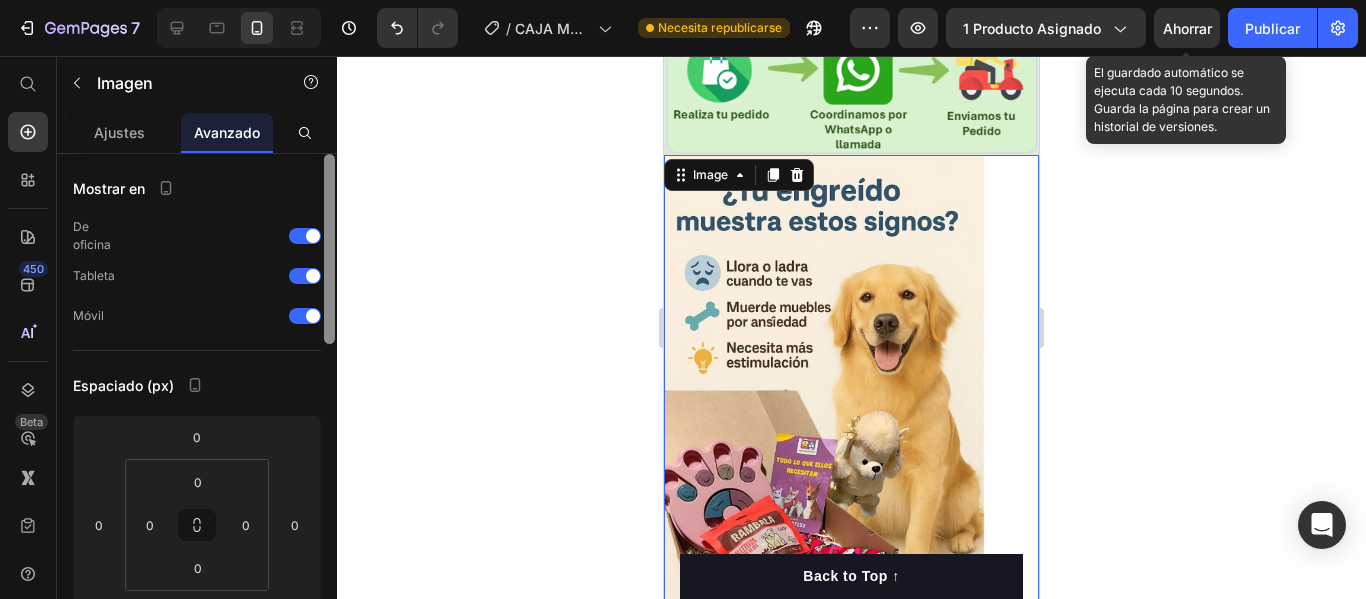 drag, startPoint x: 330, startPoint y: 454, endPoint x: 362, endPoint y: 191, distance: 264.9396 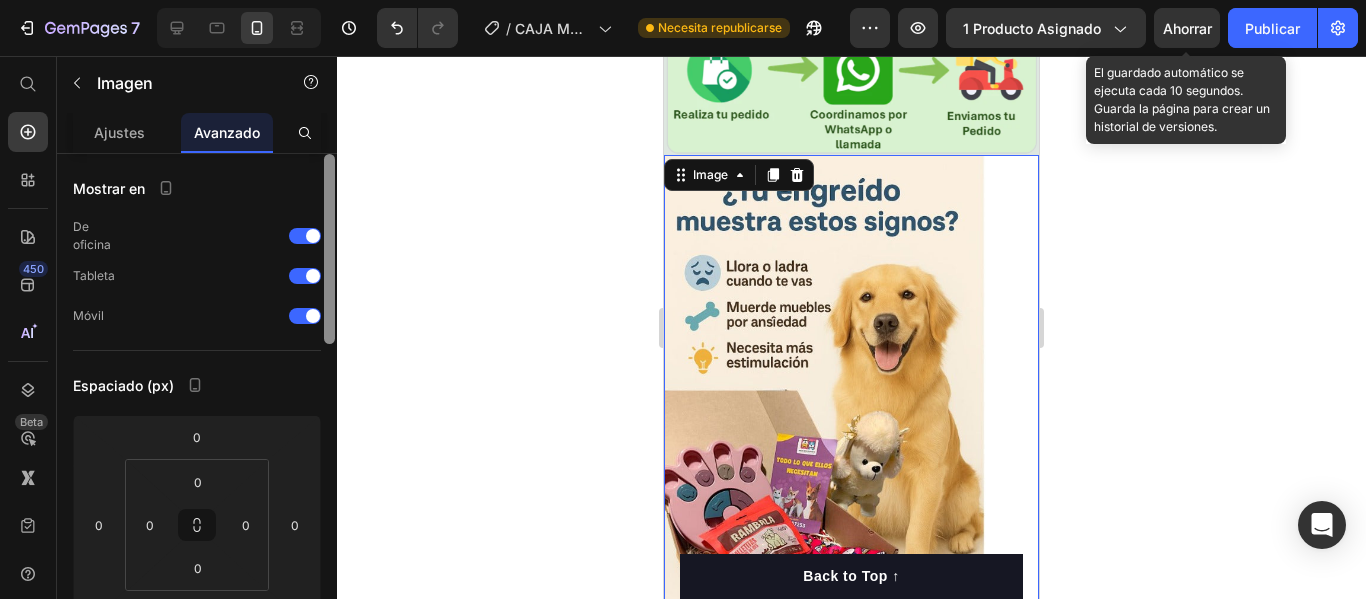 click on "7 / CAJA MÁGICA GEMPAGE Necesita republicarse Avance 1 producto asignado Ahorrar El guardado automático se ejecuta cada 10 segundos. Guarda la página para crear un historial de versiones. Publicar 450 Beta Empezar con Secciones Elementos Hero Section Product Detail Brands Trusted Badges Guarantee Product Breakdown How to use Testimonials Compare Bundle FAQs Social Proof Brand Story Product List Collection Blog List Contact Sticky Add to Cart Custom Footer Explorar la biblioteca 450 Disposición
Fila
Fila
Fila
Fila Texto
Título
Bloque de texto Botón
Botón
Botón" 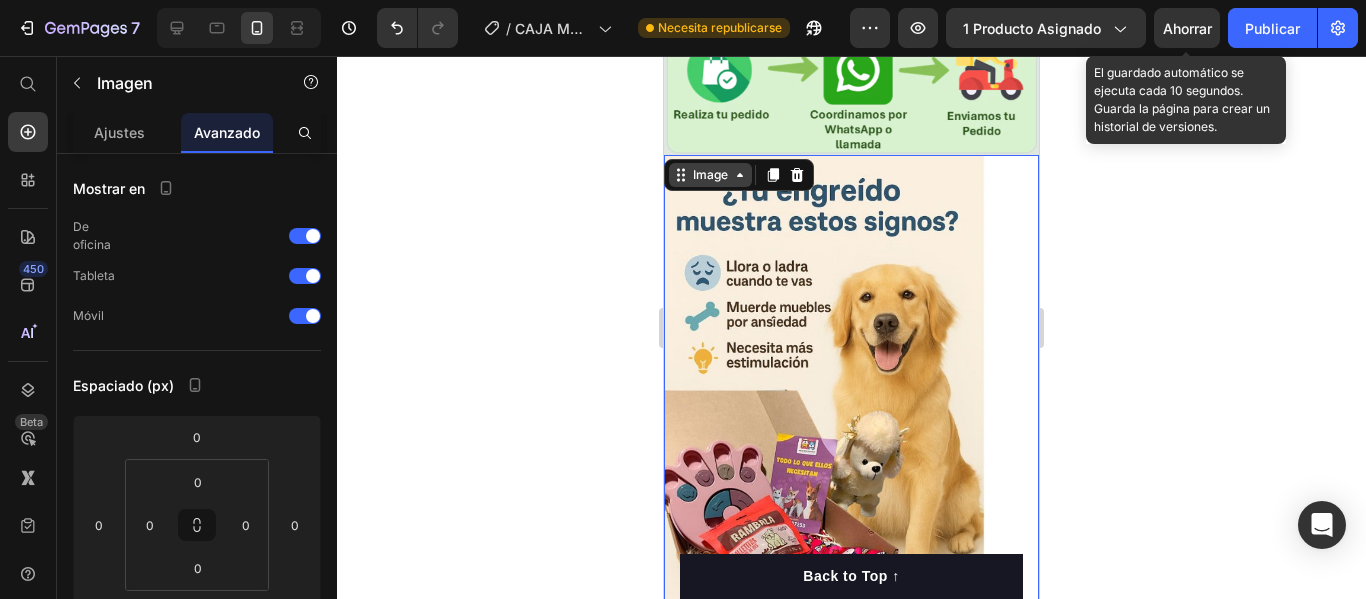 click 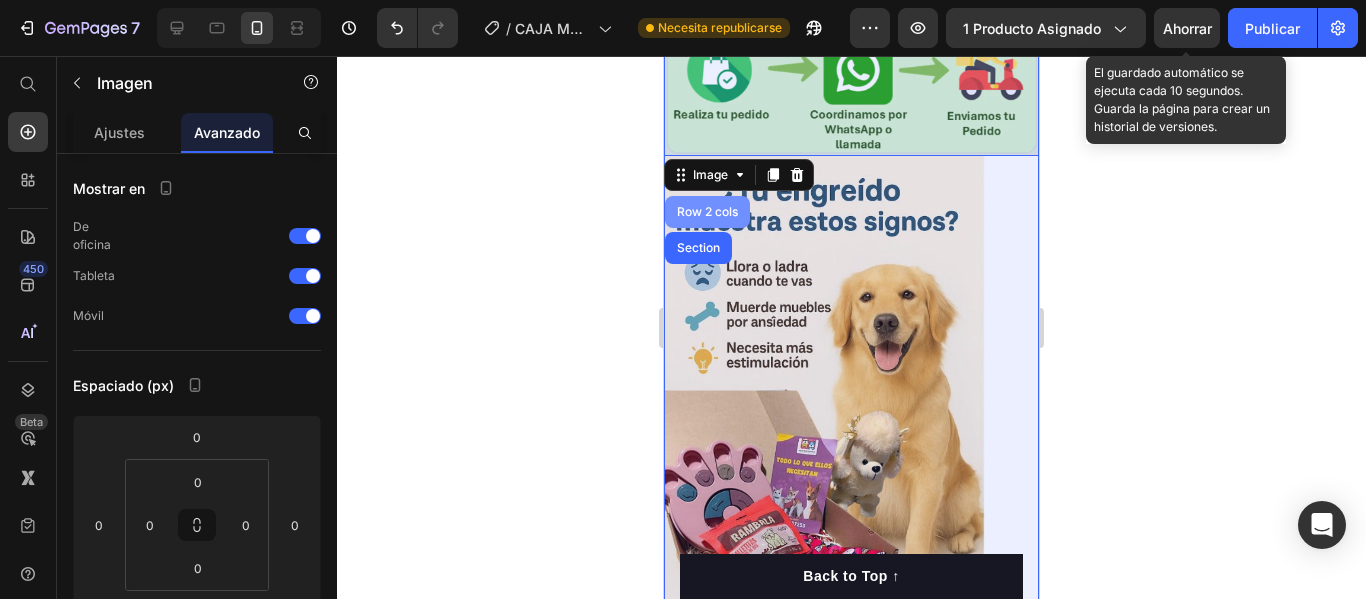 click on "Row 2 cols" at bounding box center (707, 212) 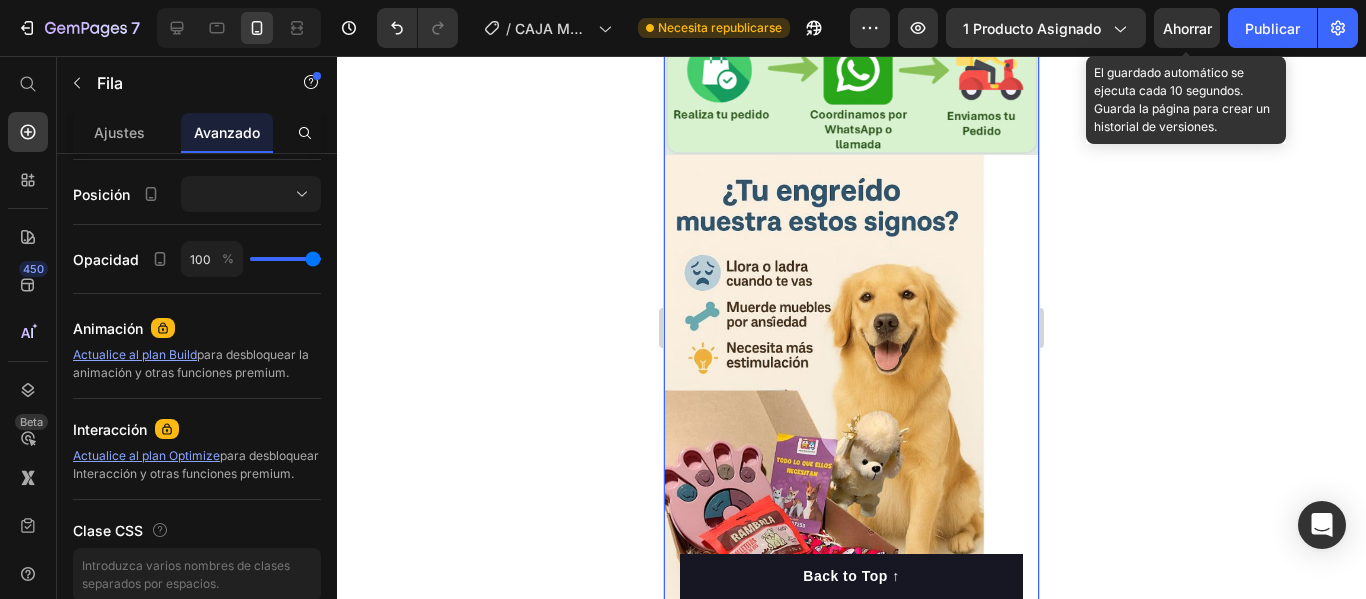 scroll, scrollTop: 0, scrollLeft: 0, axis: both 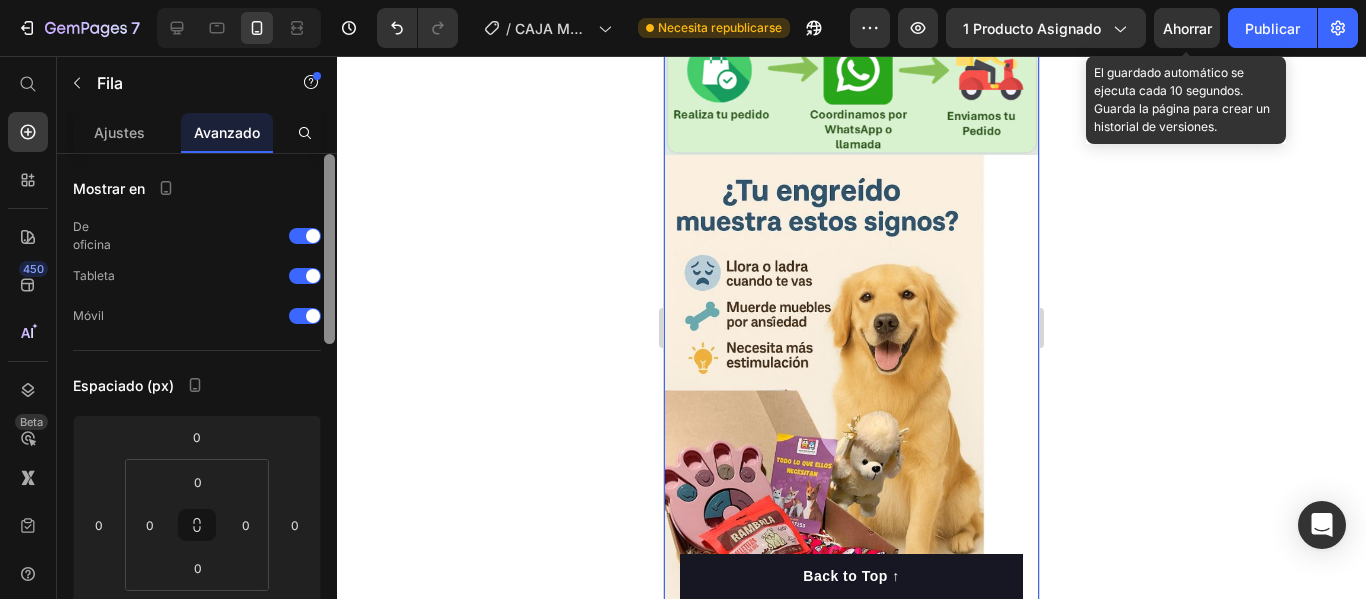 drag, startPoint x: 331, startPoint y: 315, endPoint x: 357, endPoint y: 253, distance: 67.23094 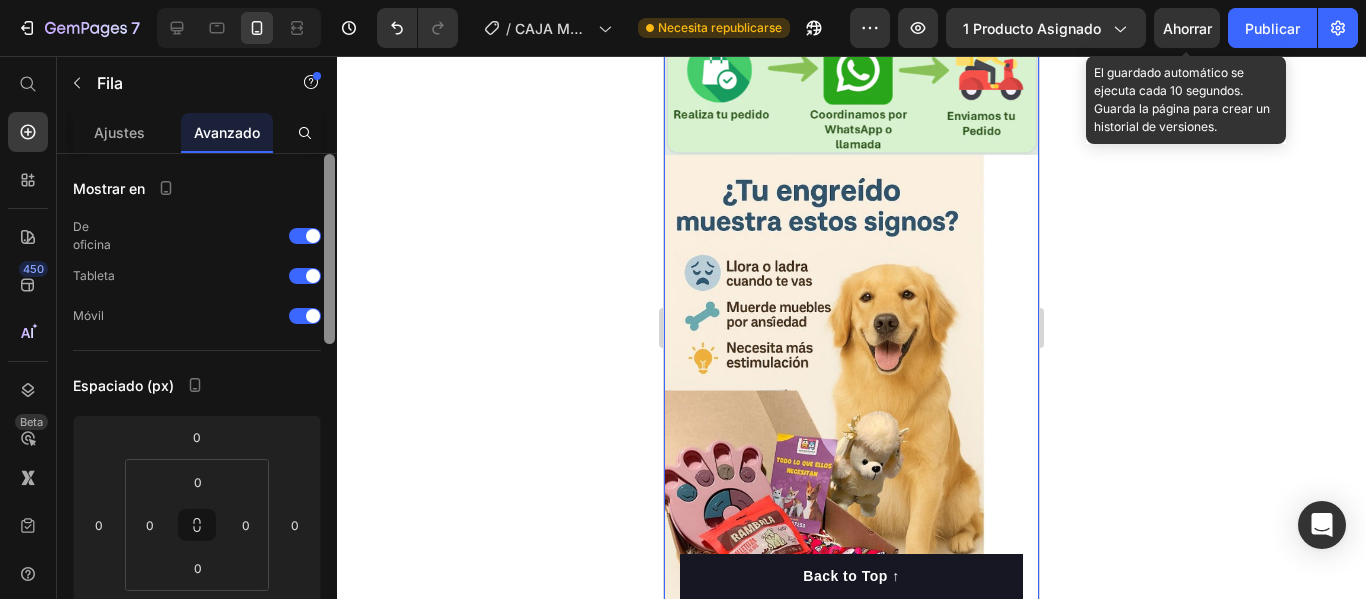 click on "7 / CAJA MÁGICA GEMPAGE Necesita republicarse Avance 1 producto asignado Ahorrar El guardado automático se ejecuta cada 10 segundos. Guarda la página para crear un historial de versiones. Publicar 450 Beta Empezar con Secciones Elementos Hero Section Product Detail Brands Trusted Badges Guarantee Product Breakdown How to use Testimonials Compare Bundle FAQs Social Proof Brand Story Product List Collection Blog List Contact Sticky Add to Cart Custom Footer Explorar la biblioteca 450 Disposición
Fila
Fila
Fila
Fila Texto
Título
Bloque de texto Botón
Botón
Botón" 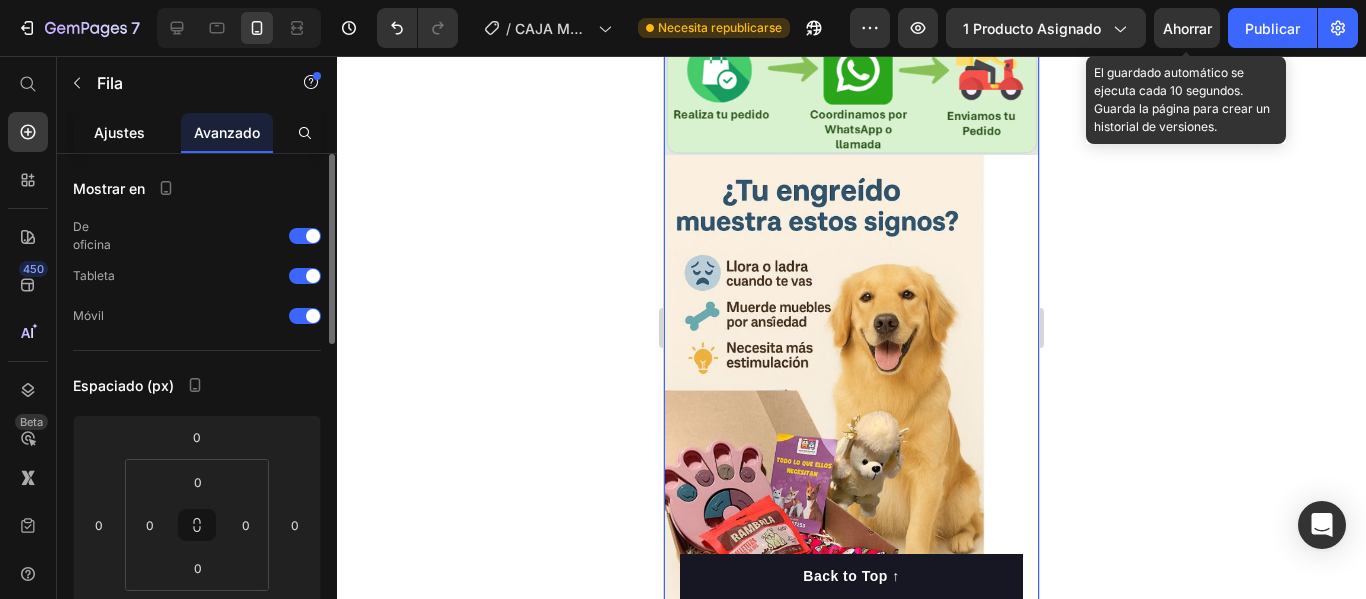 click on "Ajustes" at bounding box center (119, 132) 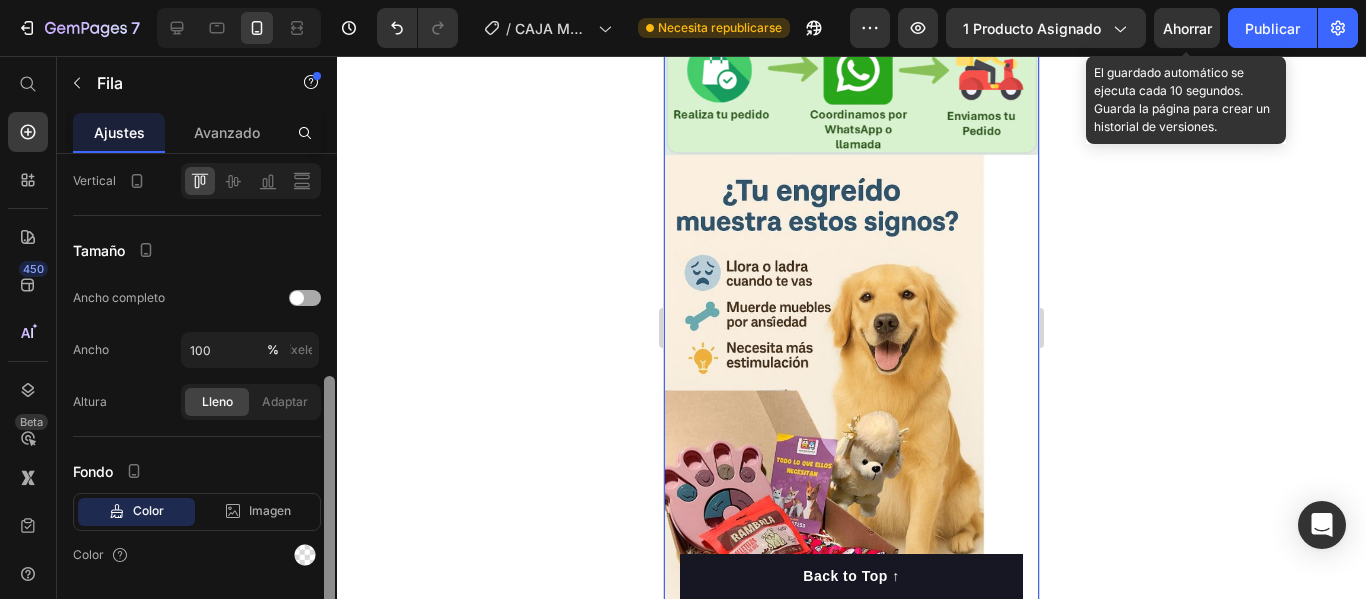 scroll, scrollTop: 470, scrollLeft: 0, axis: vertical 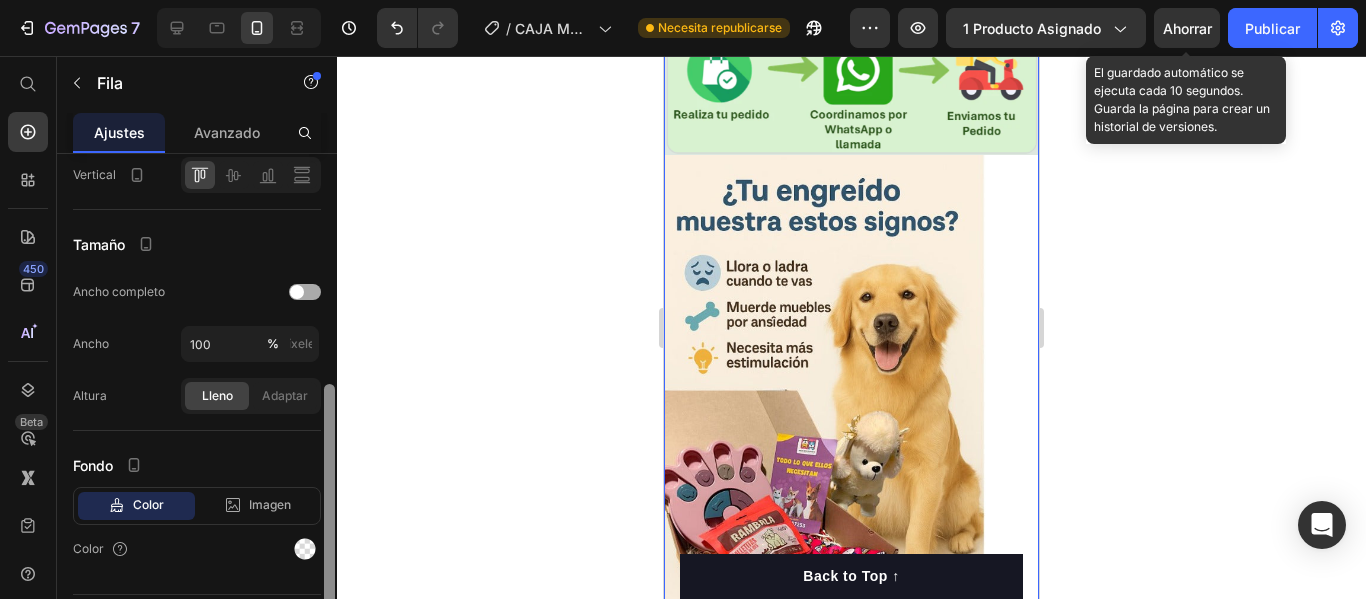 drag, startPoint x: 327, startPoint y: 323, endPoint x: 327, endPoint y: 554, distance: 231 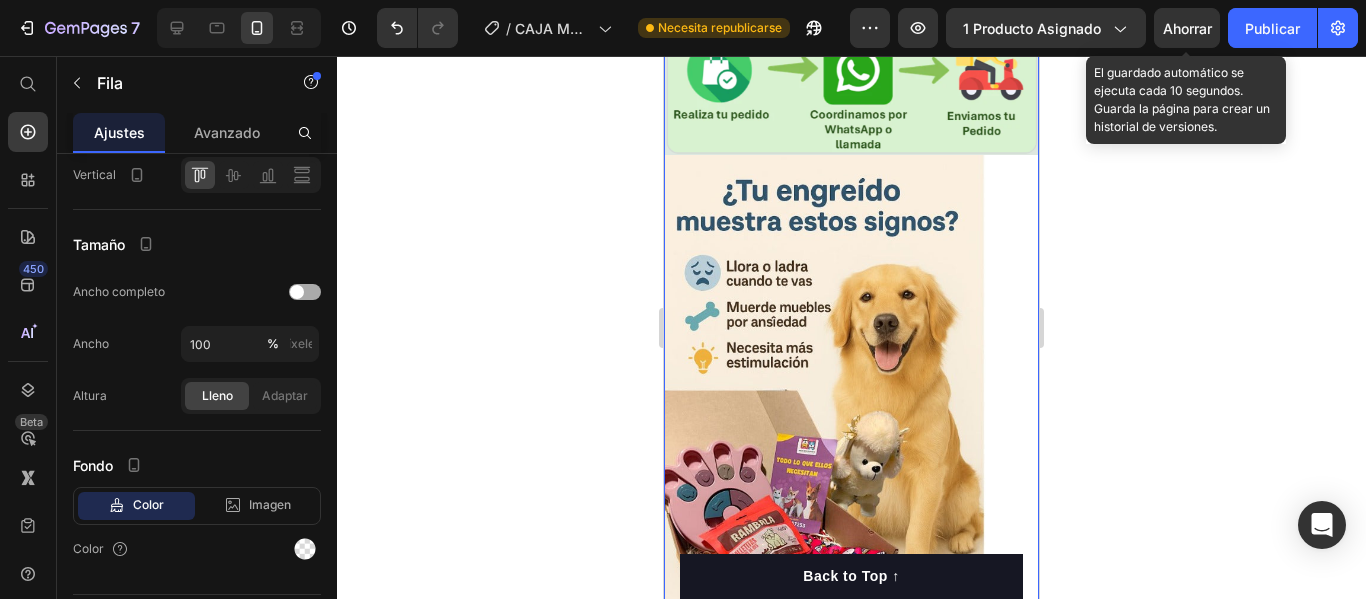 click 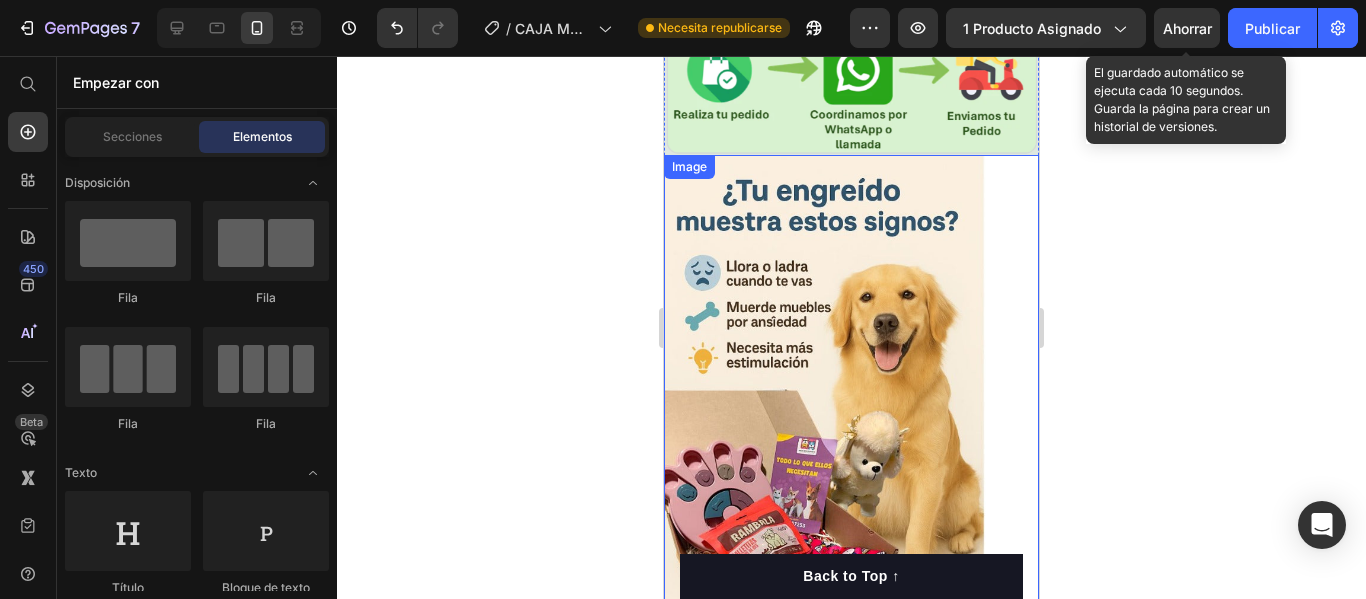 click at bounding box center [851, 405] 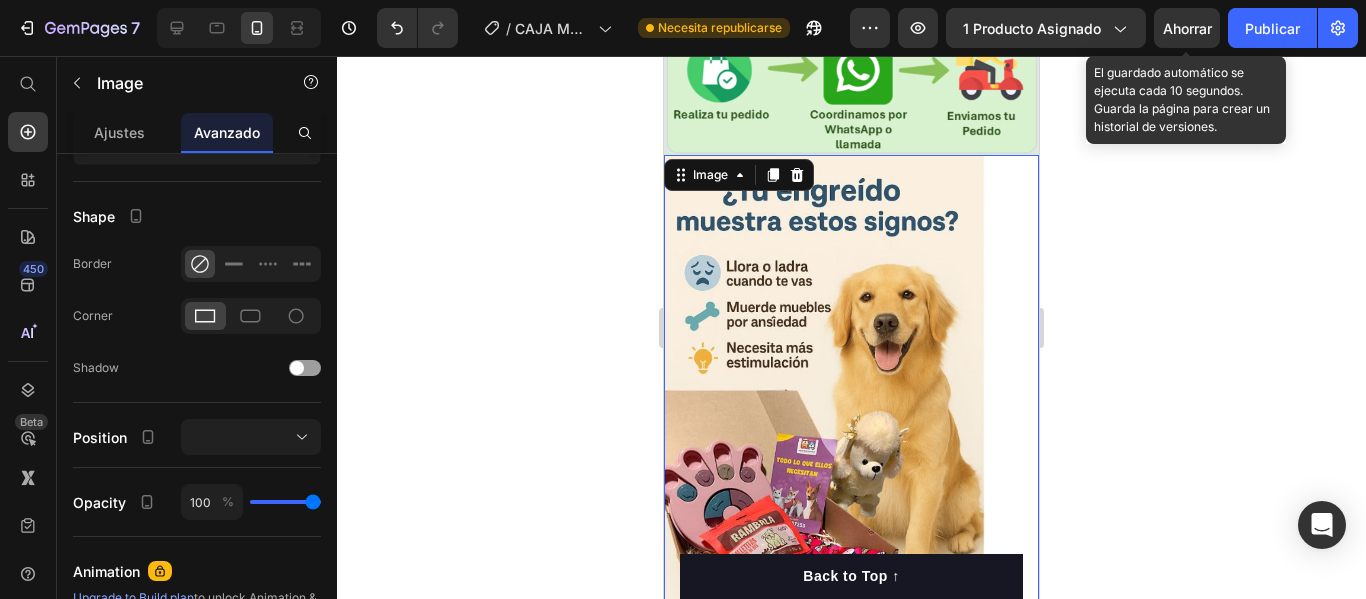 scroll, scrollTop: 0, scrollLeft: 0, axis: both 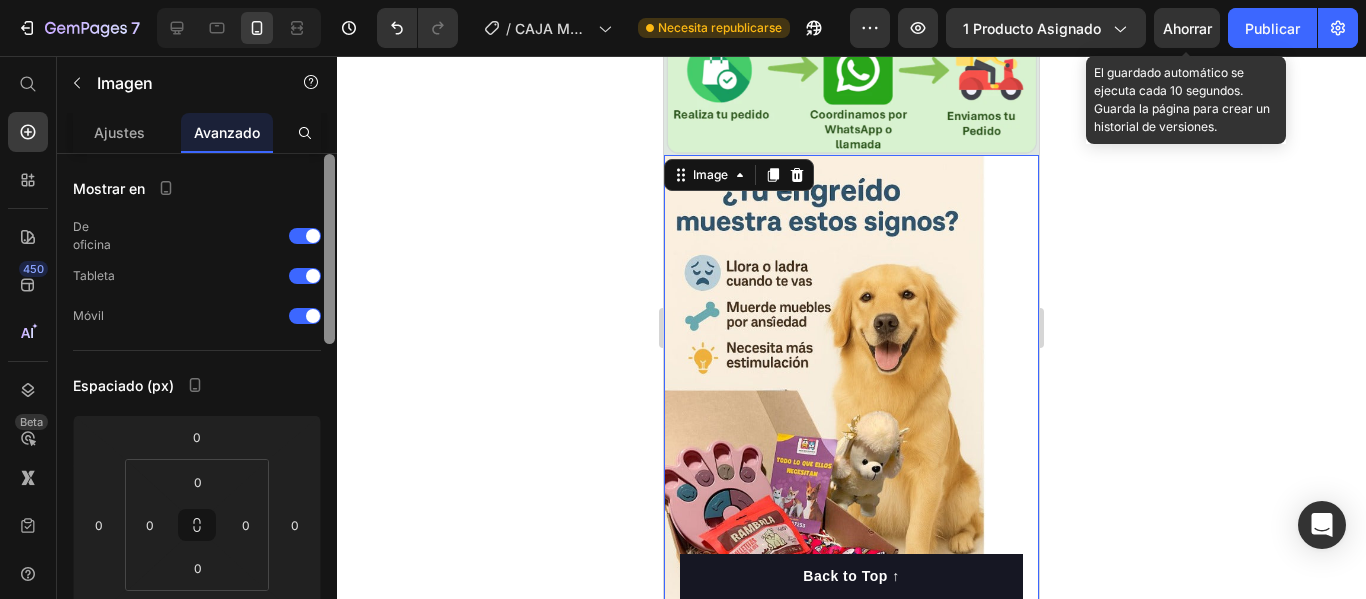 drag, startPoint x: 333, startPoint y: 291, endPoint x: 328, endPoint y: 239, distance: 52.23983 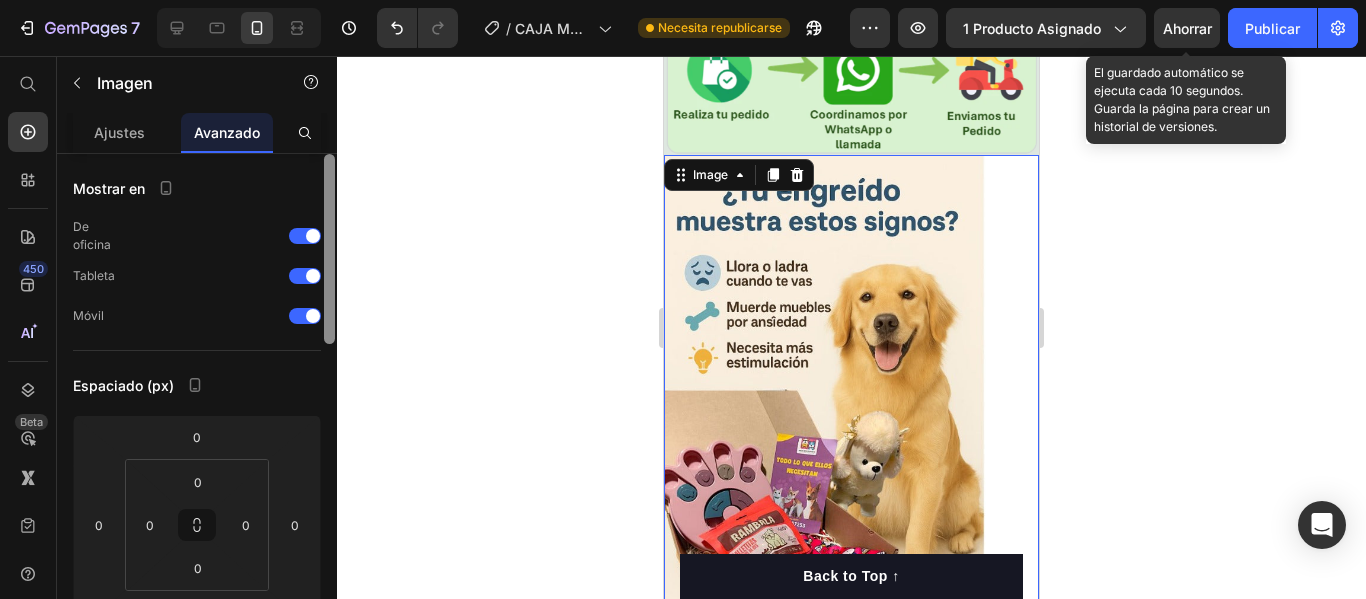 click at bounding box center (329, 249) 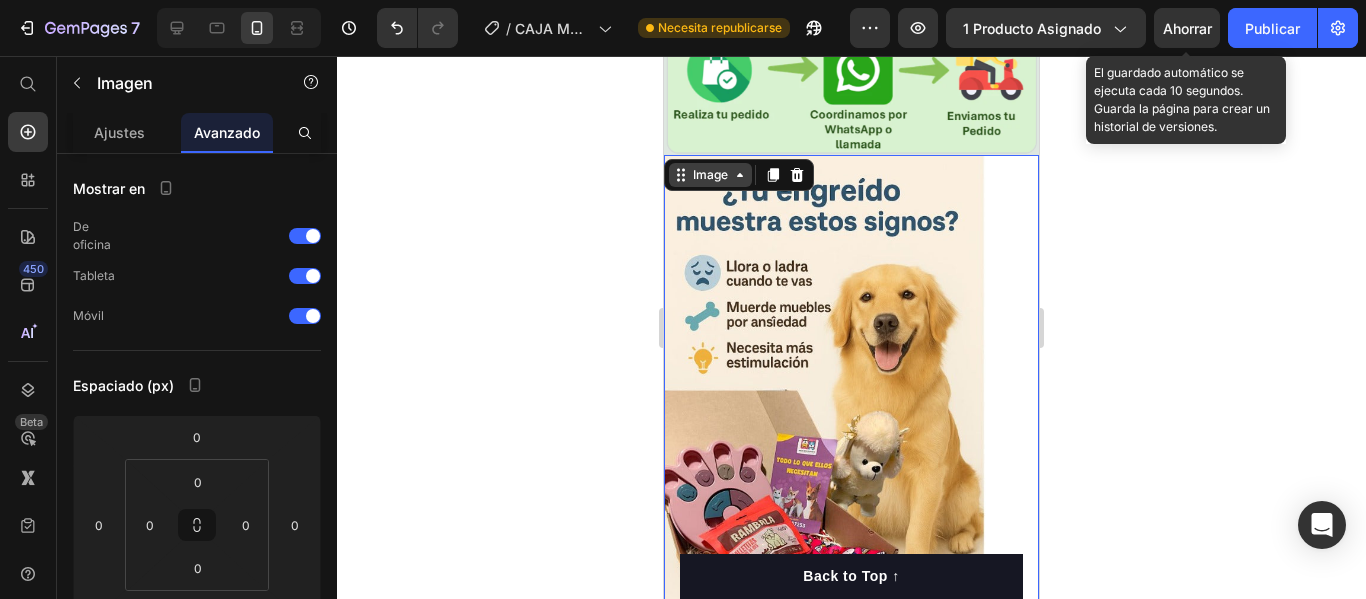 click 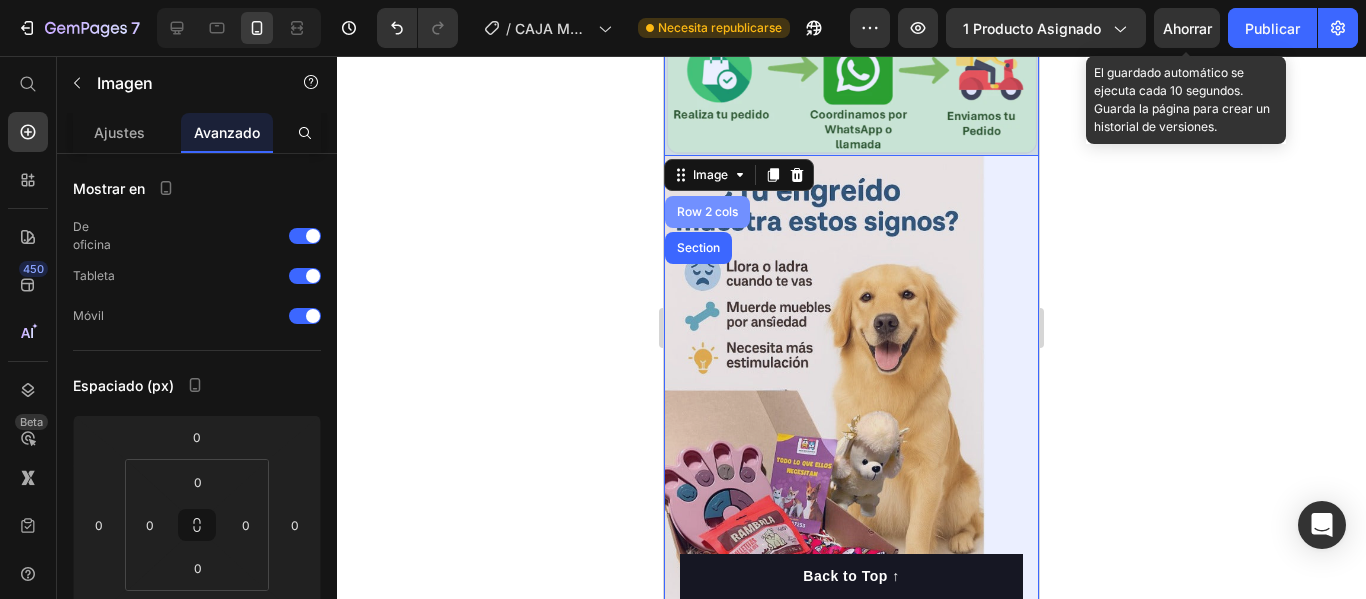 click on "Row 2 cols" at bounding box center [707, 212] 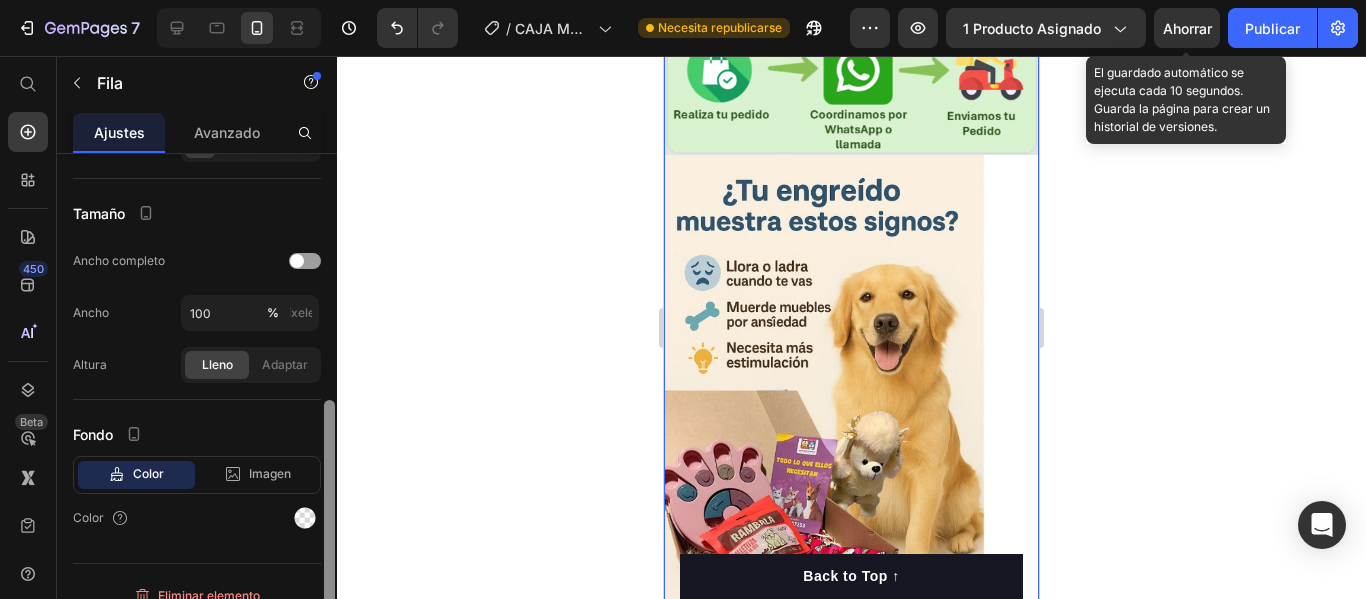 scroll, scrollTop: 523, scrollLeft: 0, axis: vertical 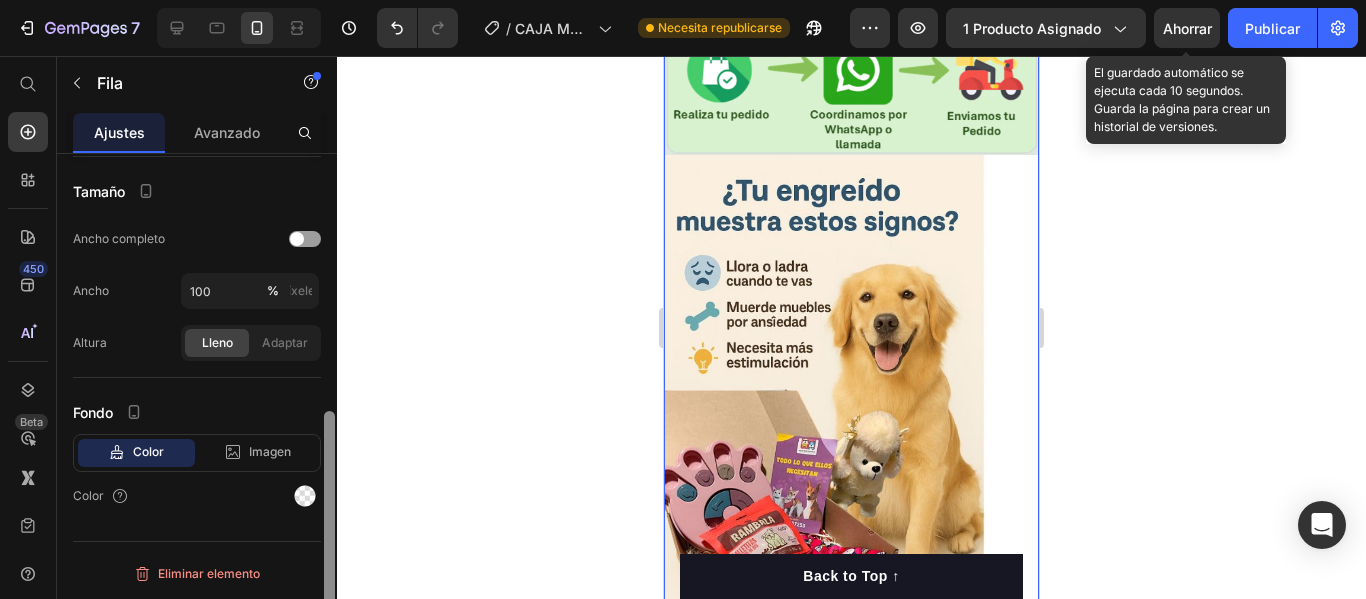 drag, startPoint x: 324, startPoint y: 292, endPoint x: 335, endPoint y: 635, distance: 343.17633 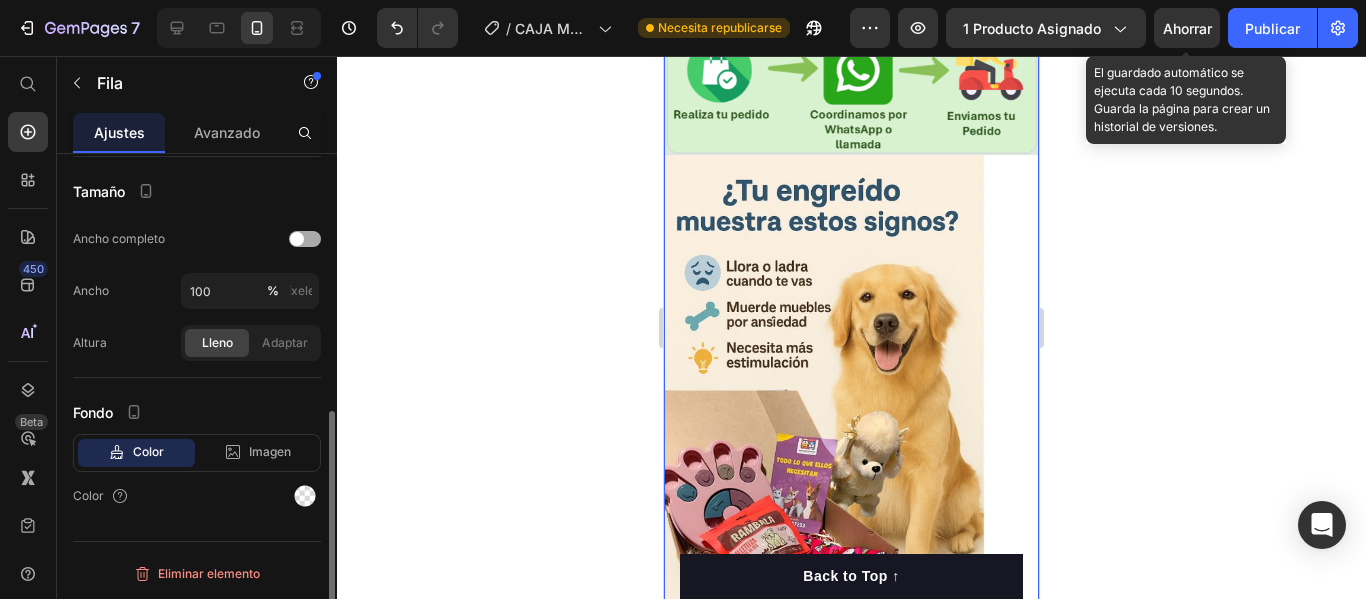 click at bounding box center (305, 239) 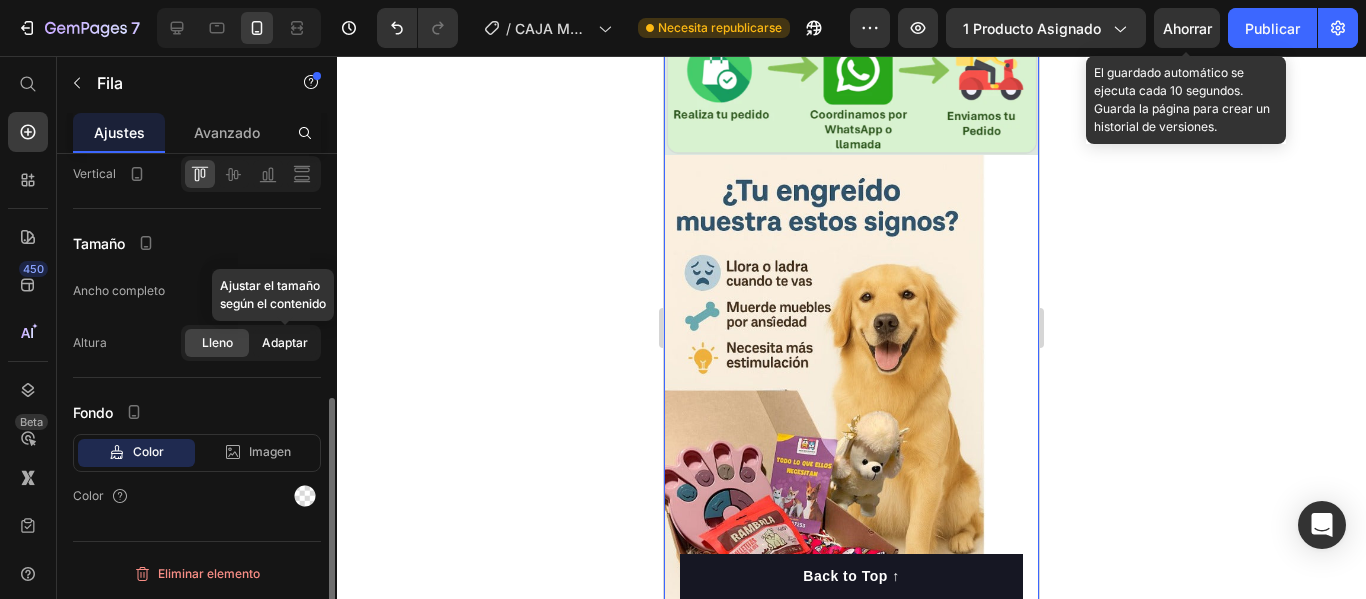 click on "Adaptar" at bounding box center [285, 342] 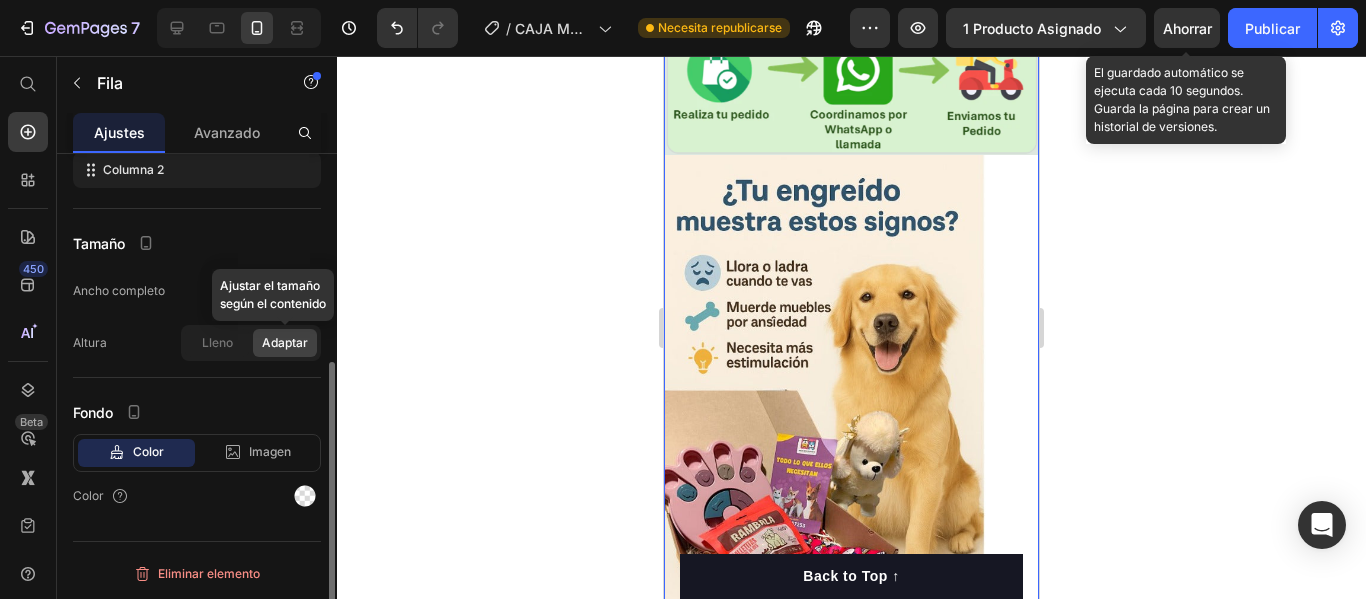 scroll, scrollTop: 354, scrollLeft: 0, axis: vertical 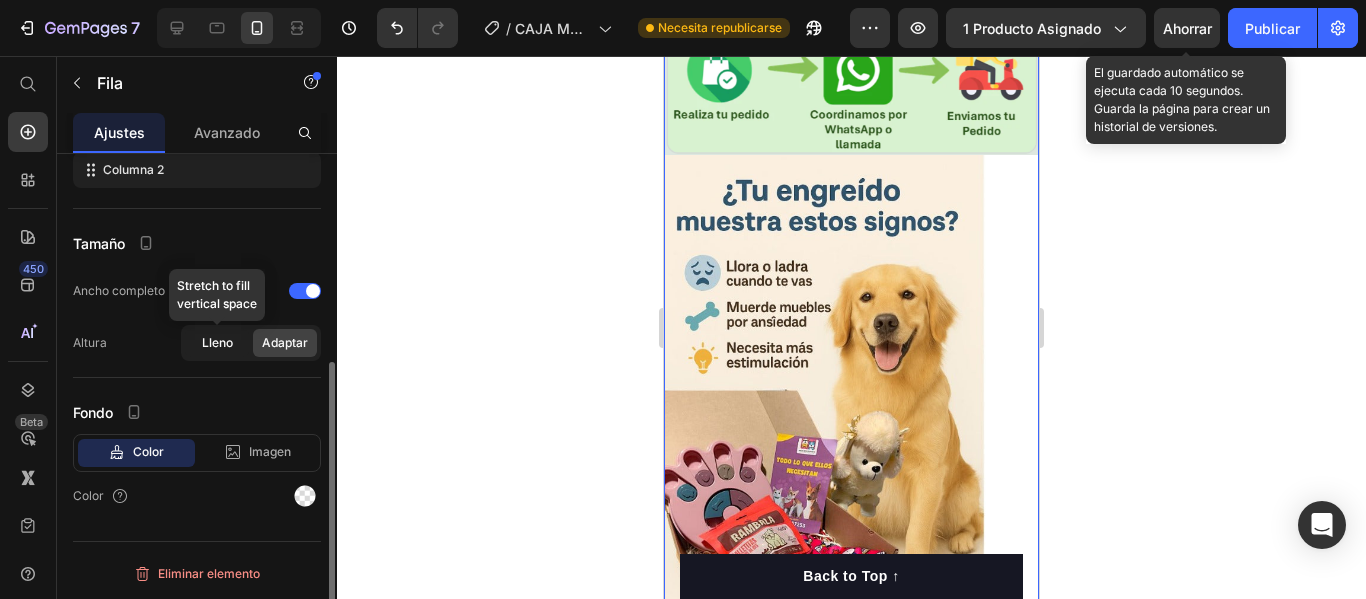 click on "Lleno" 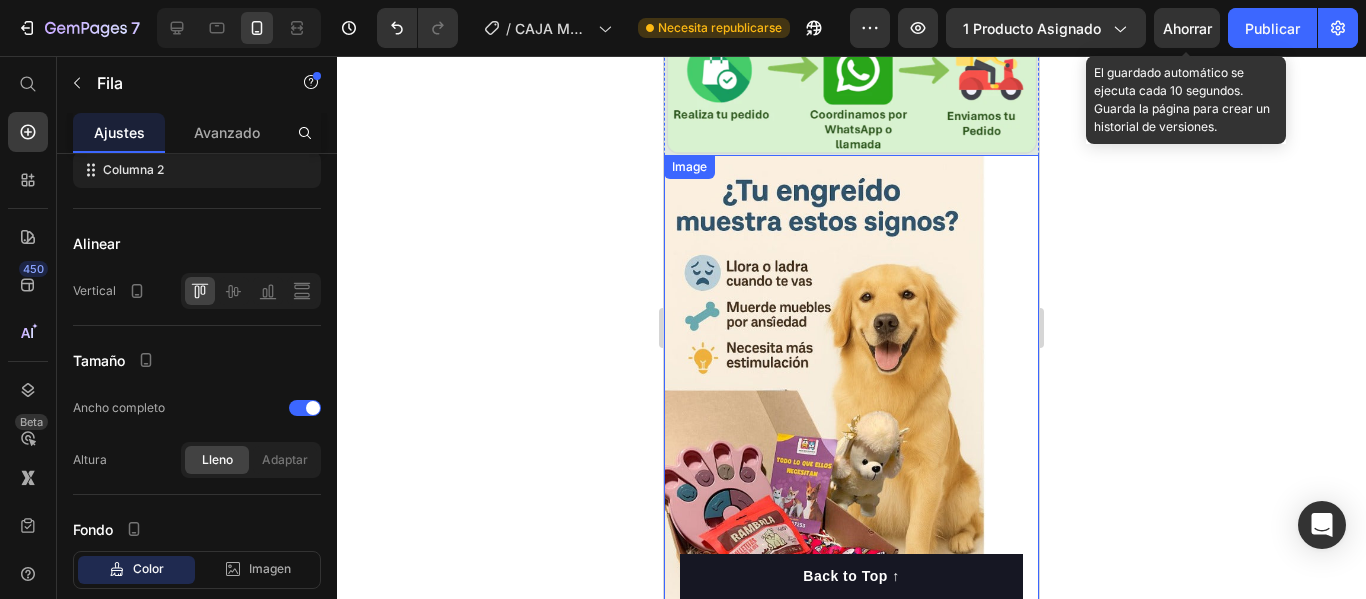 click at bounding box center [851, 405] 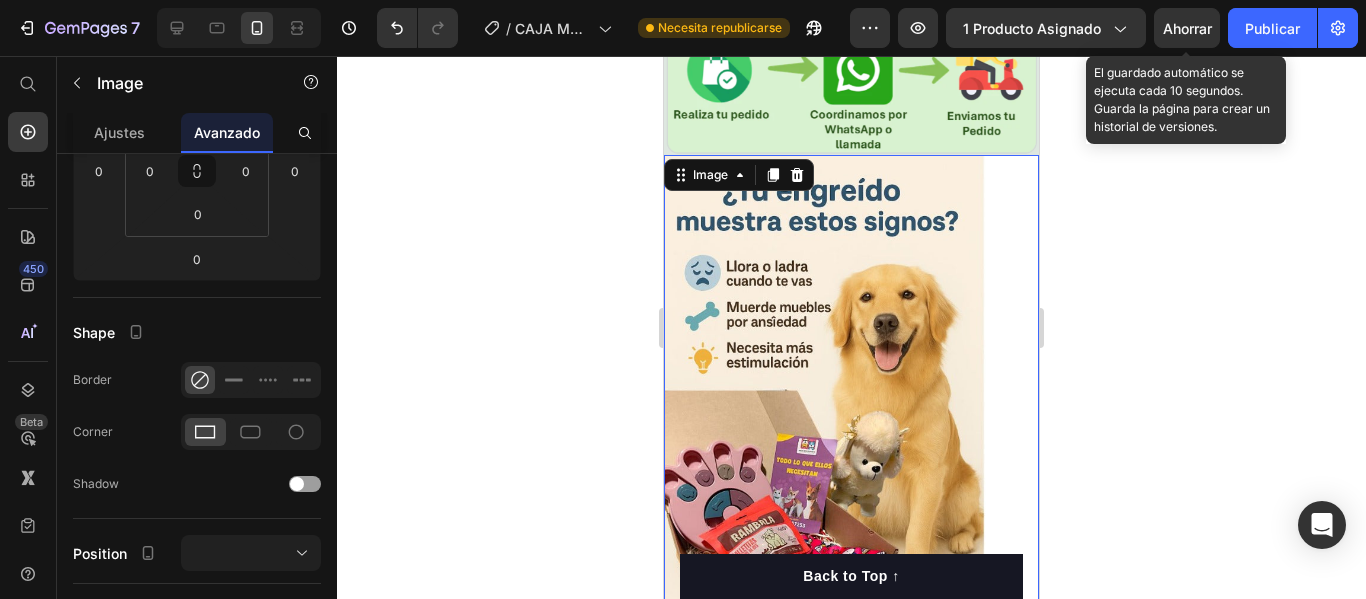 scroll, scrollTop: 0, scrollLeft: 0, axis: both 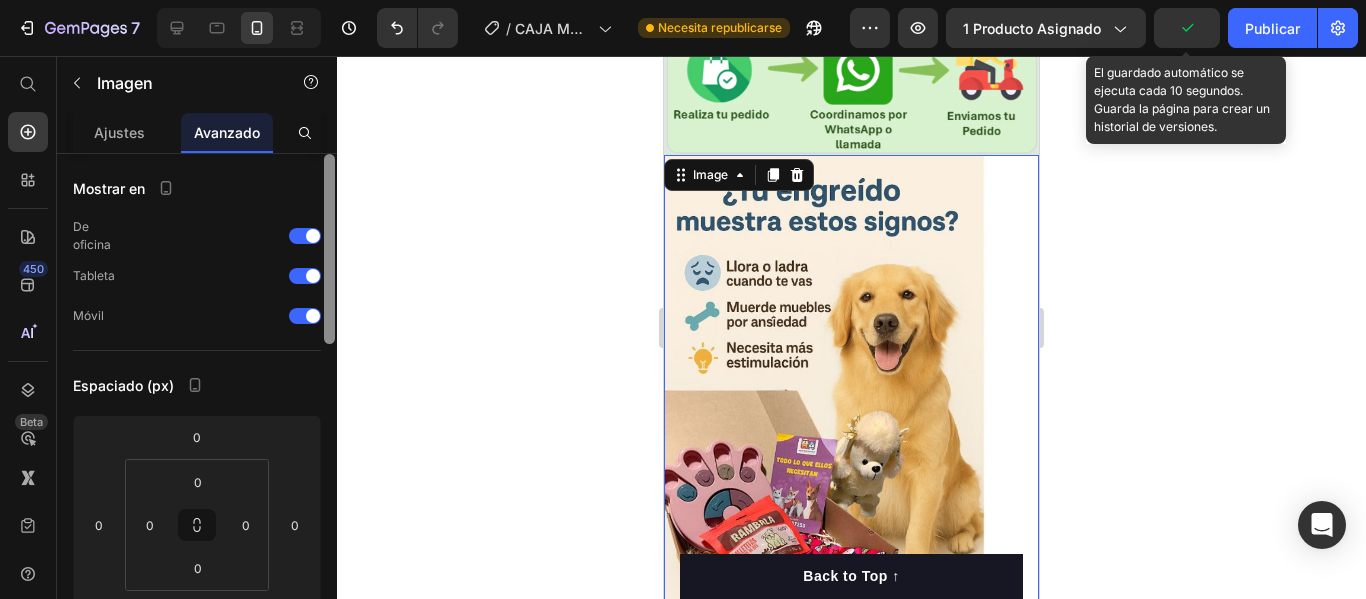 drag, startPoint x: 329, startPoint y: 248, endPoint x: 359, endPoint y: 216, distance: 43.863426 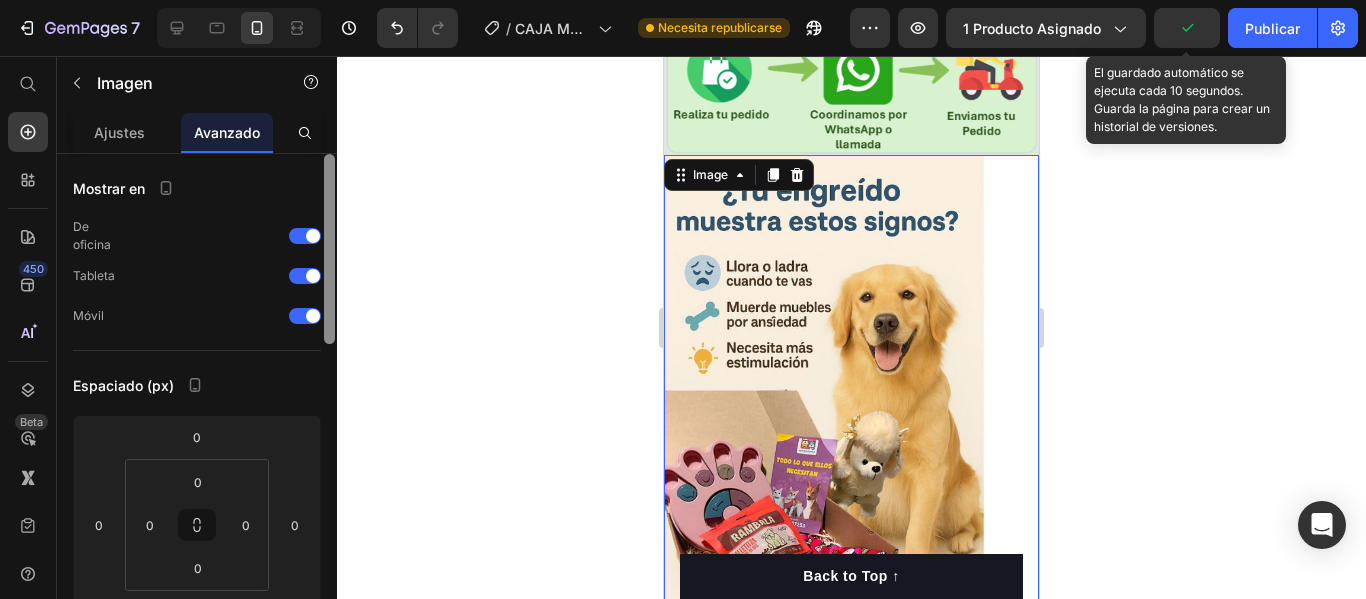 click on "7 / CAJA MÁGICA GEMPAGE Necesita republicarse Avance 1 producto asignado El guardado automático se ejecuta cada 10 segundos. Guarda la página para crear un historial de versiones. Publicar 450 Beta Empezar con Secciones Elementos Hero Section Product Detail Brands Trusted Badges Guarantee Product Breakdown How to use Testimonials Compare Bundle FAQs Social Proof Brand Story Product List Collection Blog List Contact Sticky Add to Cart Custom Footer Explorar la biblioteca 450 Disposición
Fila
Fila
Fila
Fila Texto
Título
Bloque de texto Botón
Botón
Botón" 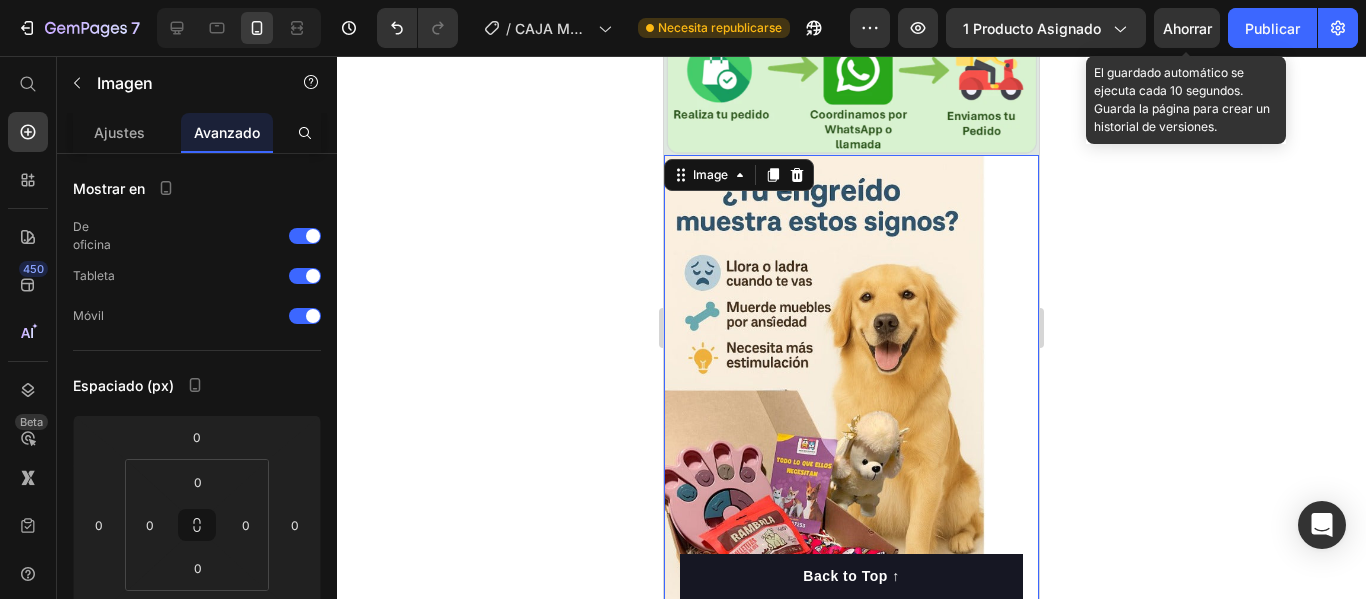 click at bounding box center [851, 405] 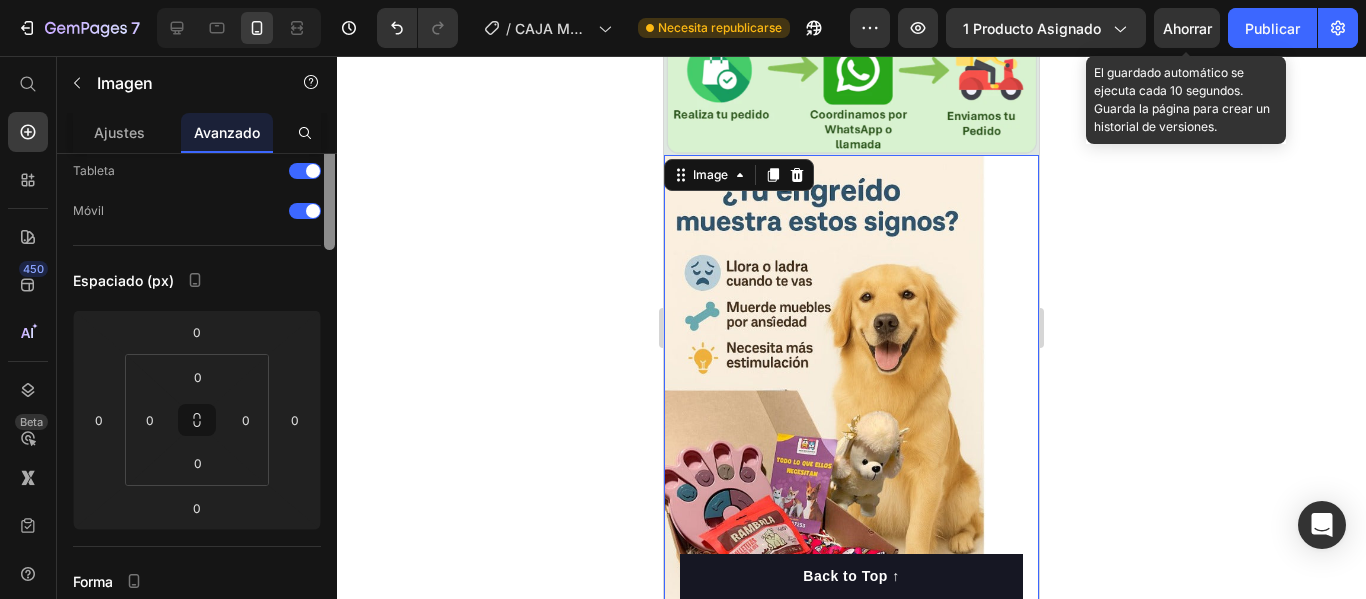 scroll, scrollTop: 0, scrollLeft: 0, axis: both 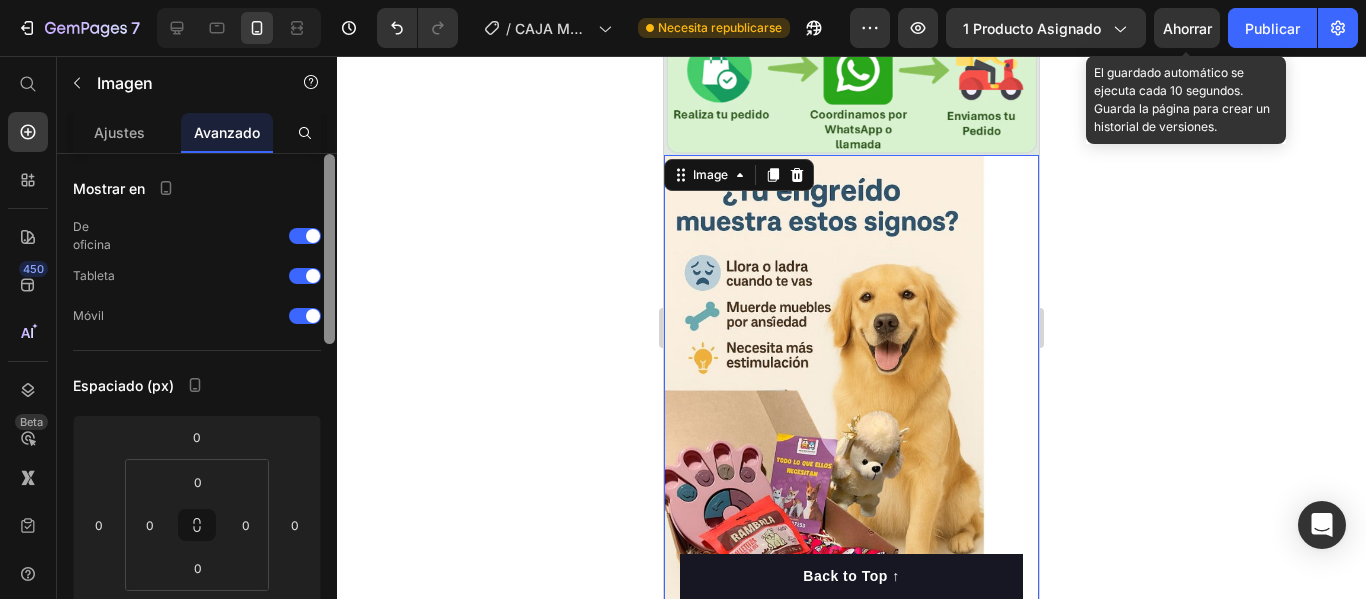 drag, startPoint x: 332, startPoint y: 208, endPoint x: 361, endPoint y: 153, distance: 62.177166 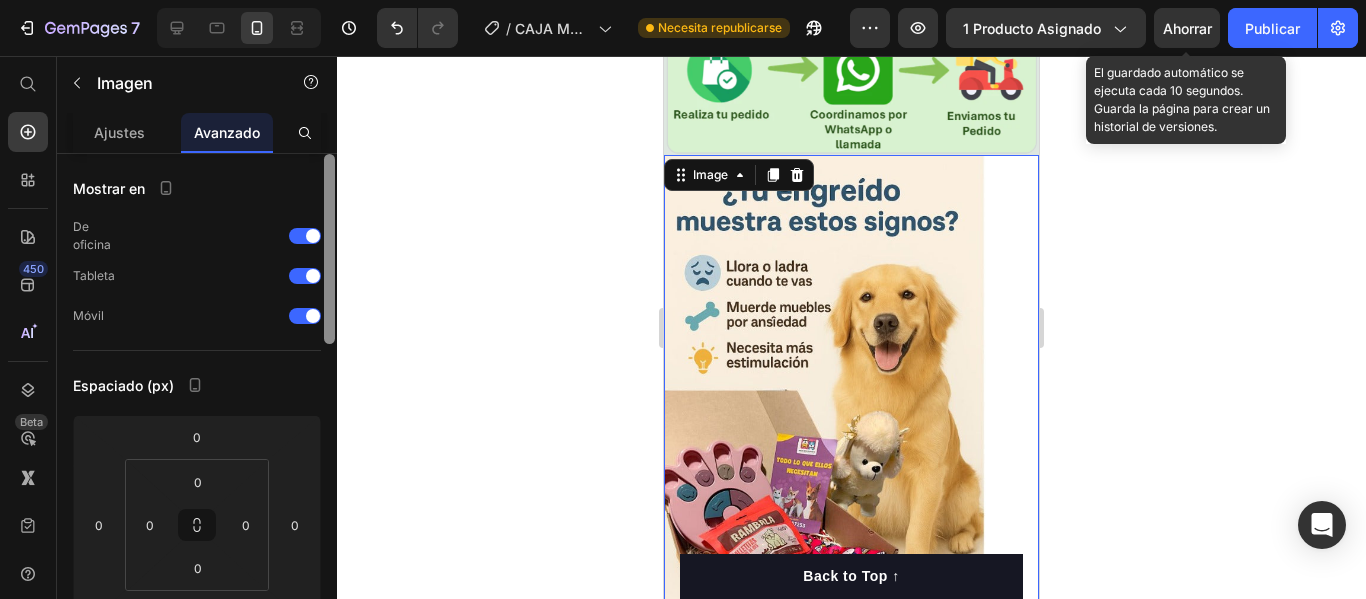 click on "7 / CAJA MÁGICA GEMPAGE Necesita republicarse Avance 1 producto asignado Ahorrar El guardado automático se ejecuta cada 10 segundos. Guarda la página para crear un historial de versiones. Publicar 450 Beta Empezar con Secciones Elementos Hero Section Product Detail Brands Trusted Badges Guarantee Product Breakdown How to use Testimonials Compare Bundle FAQs Social Proof Brand Story Product List Collection Blog List Contact Sticky Add to Cart Custom Footer Explorar la biblioteca 450 Disposición
Fila
Fila
Fila
Fila Texto
Título
Bloque de texto Botón
Botón
Botón" 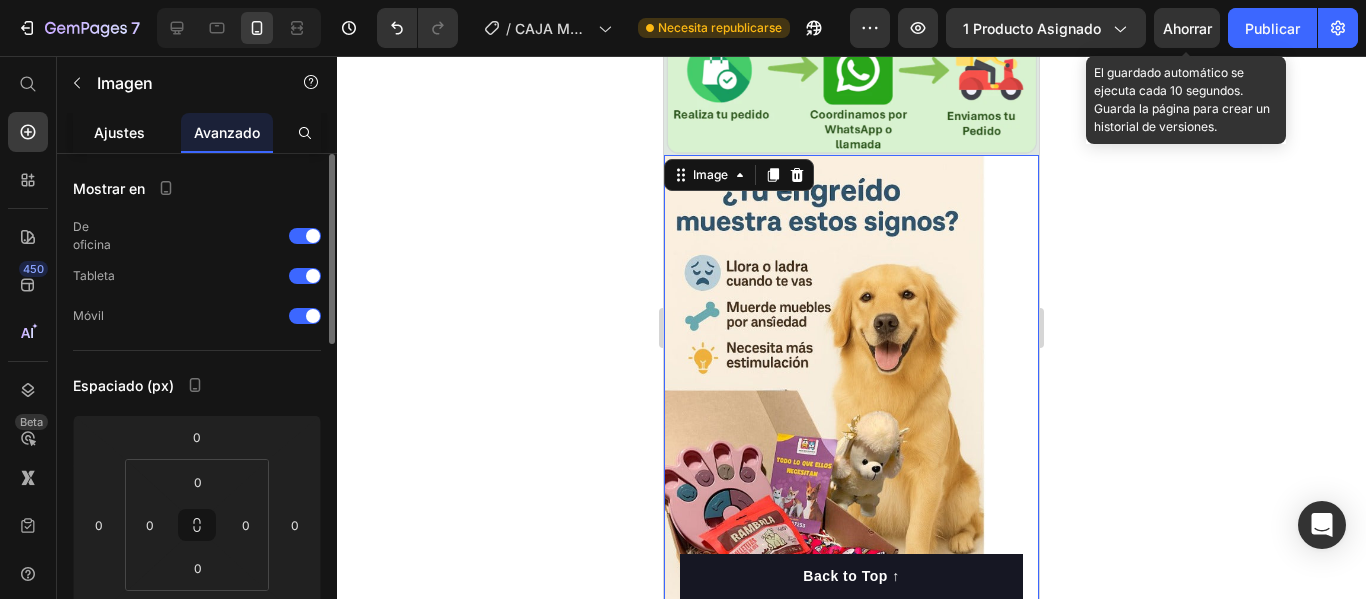 click on "Ajustes" at bounding box center [119, 132] 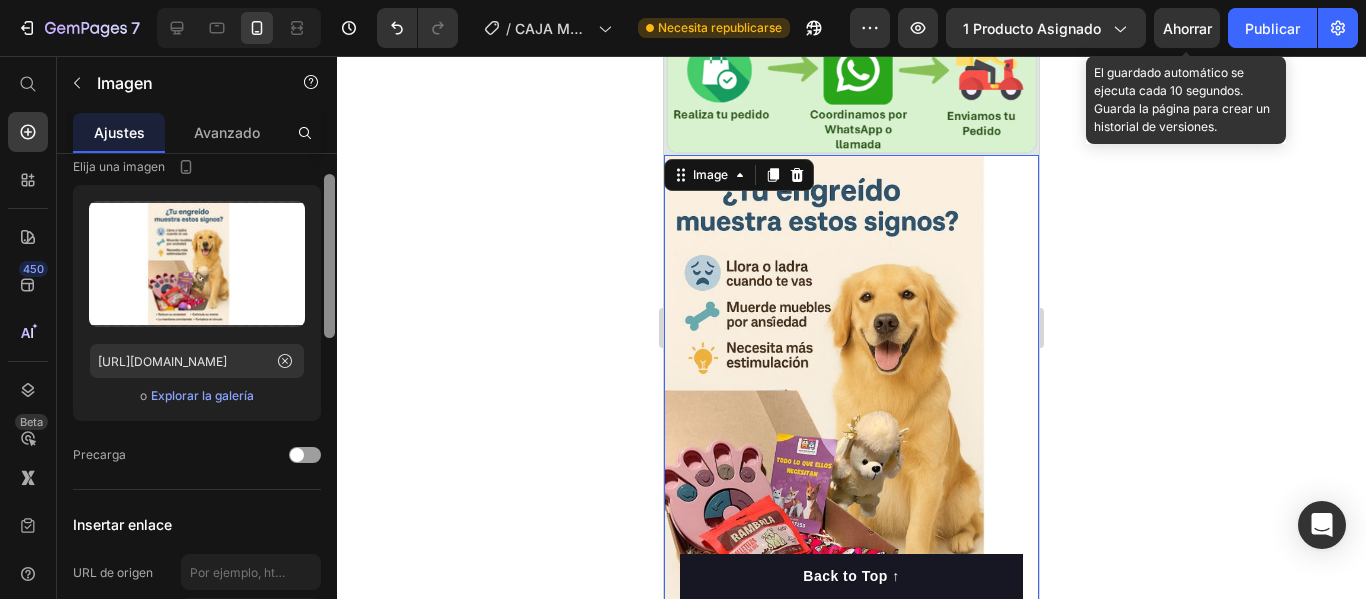 scroll, scrollTop: 0, scrollLeft: 0, axis: both 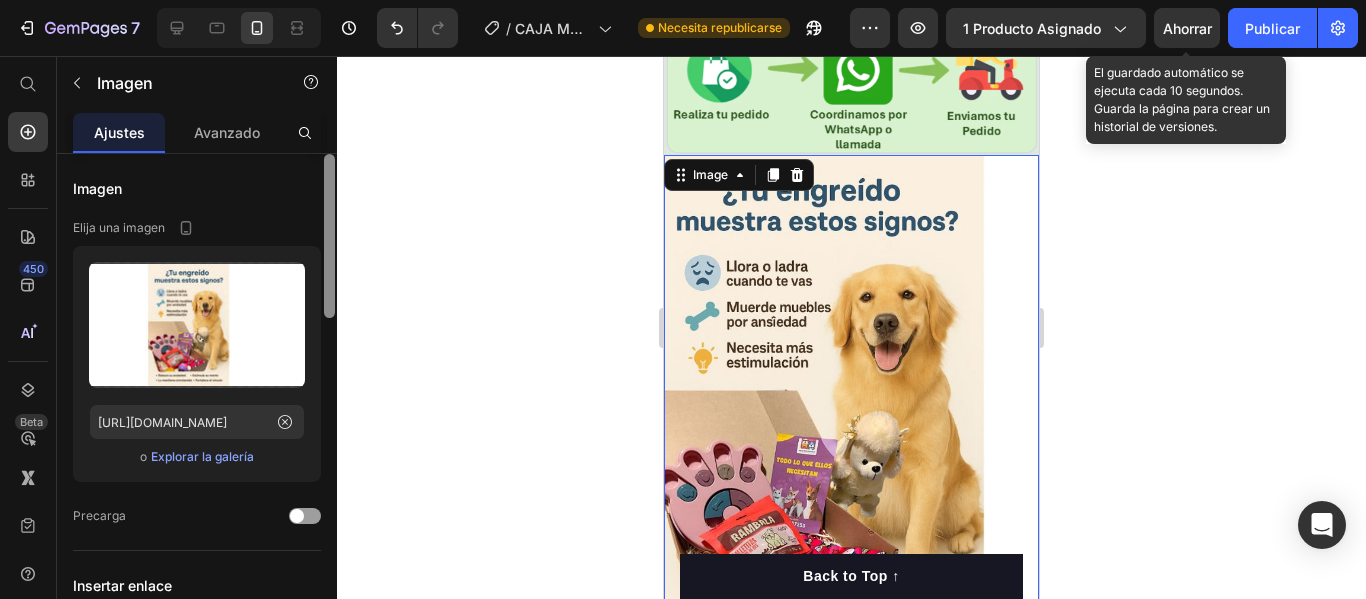 drag, startPoint x: 327, startPoint y: 228, endPoint x: 369, endPoint y: 204, distance: 48.373547 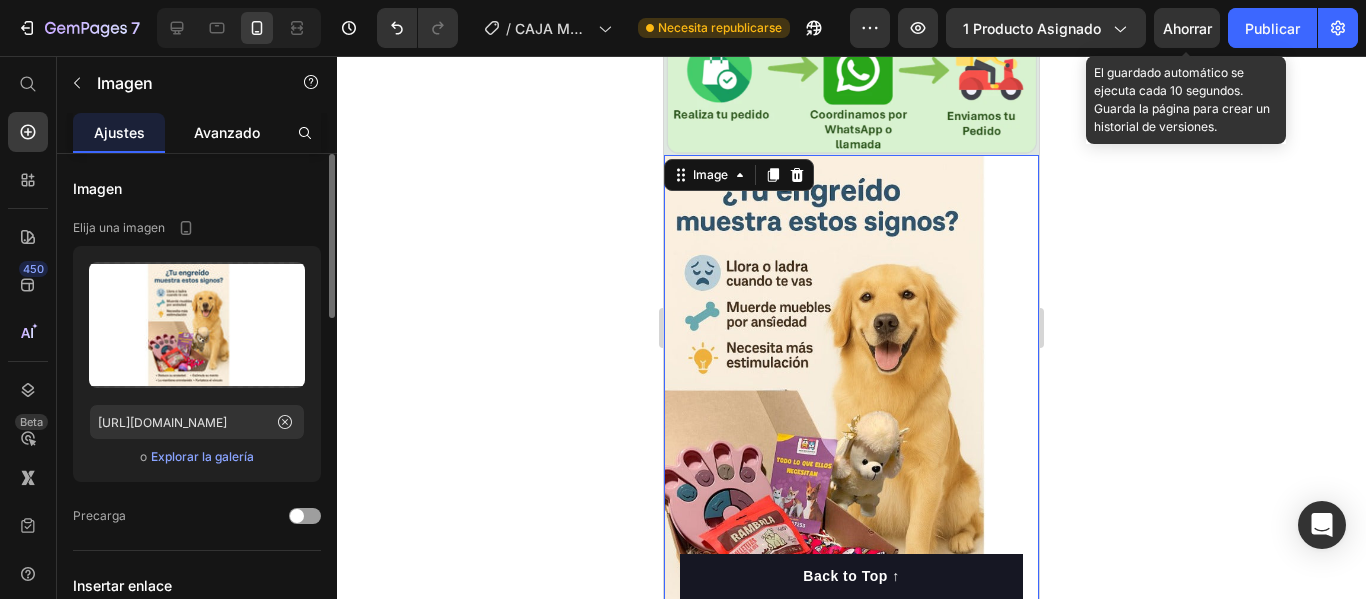 click on "Avanzado" at bounding box center [227, 132] 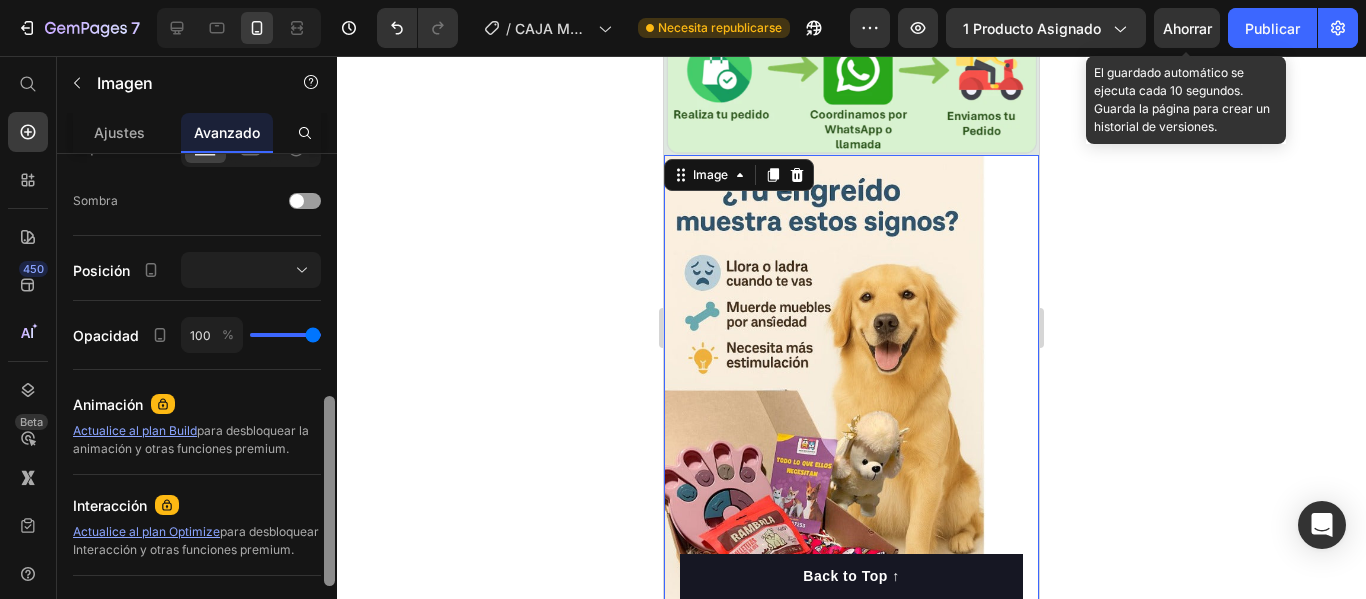 drag, startPoint x: 330, startPoint y: 201, endPoint x: 365, endPoint y: 450, distance: 251.44781 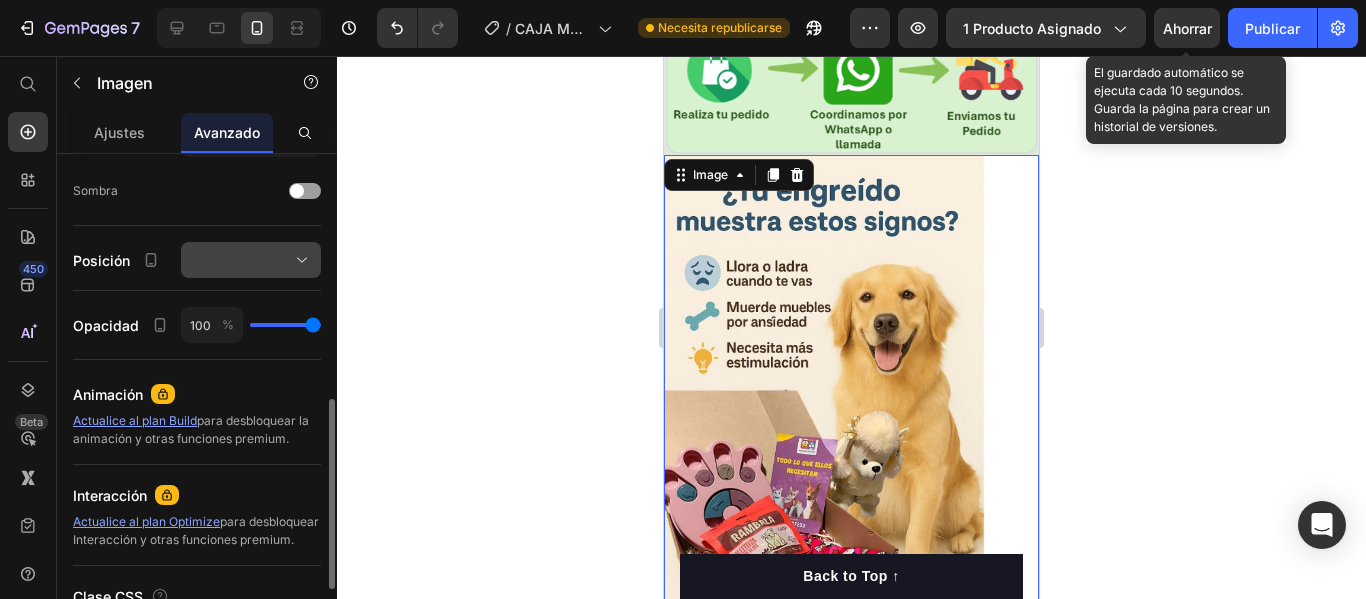 click 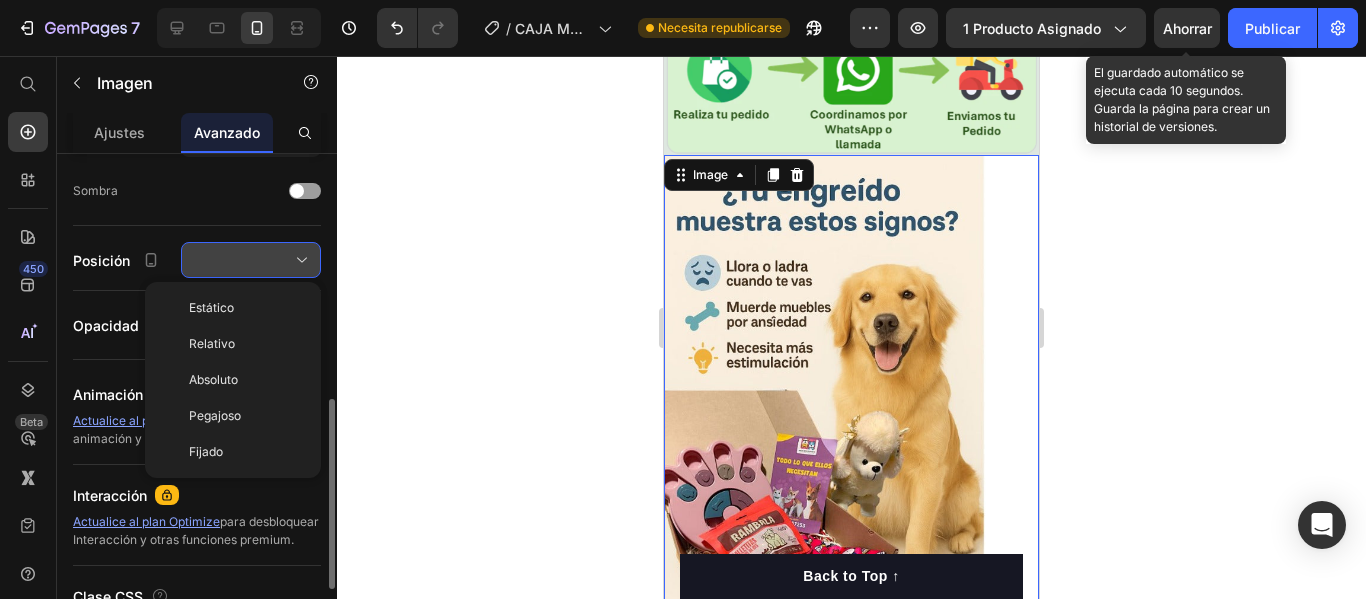 click 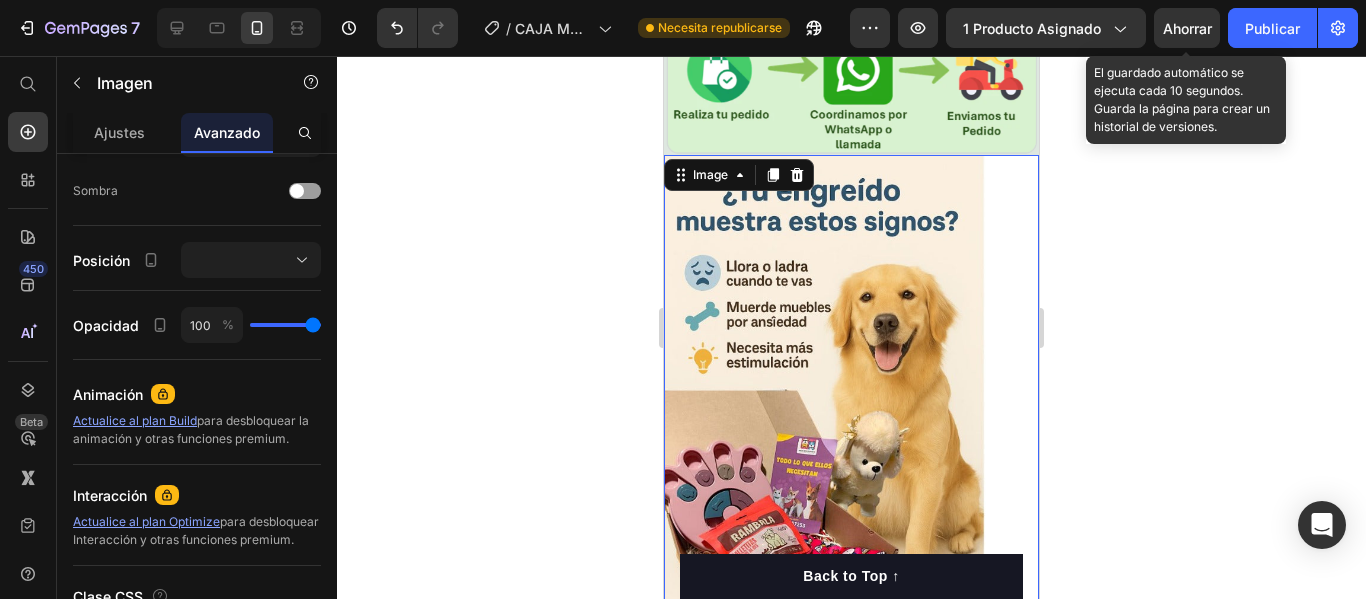 click at bounding box center (851, 405) 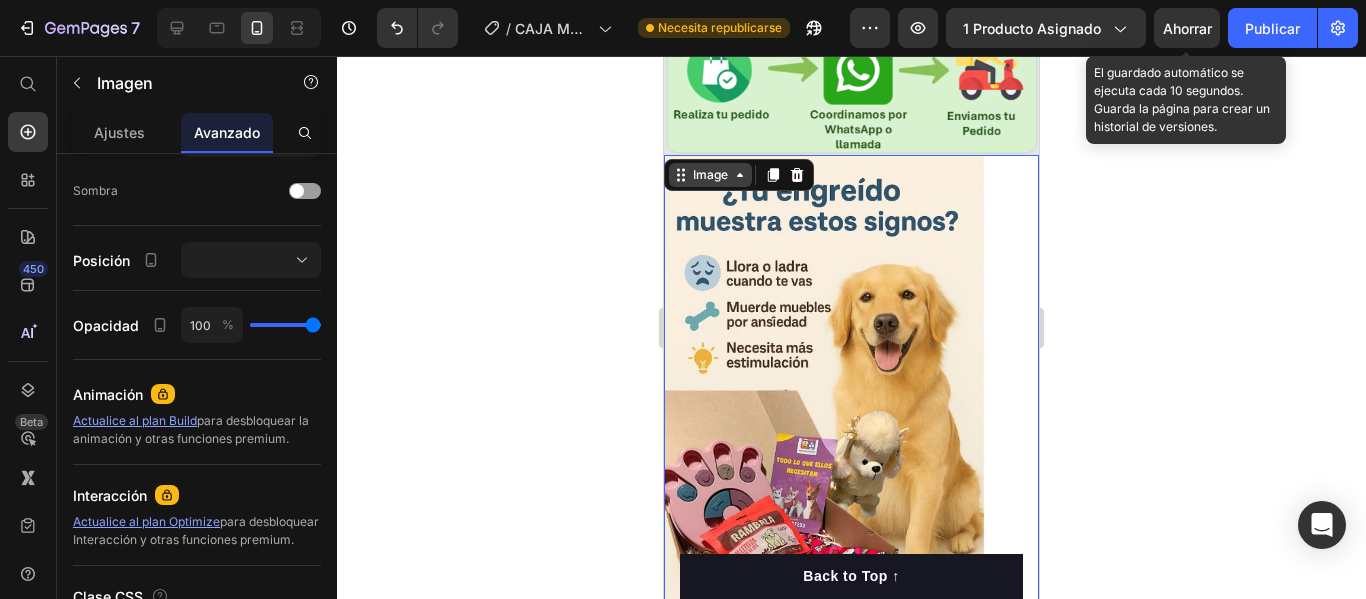 click 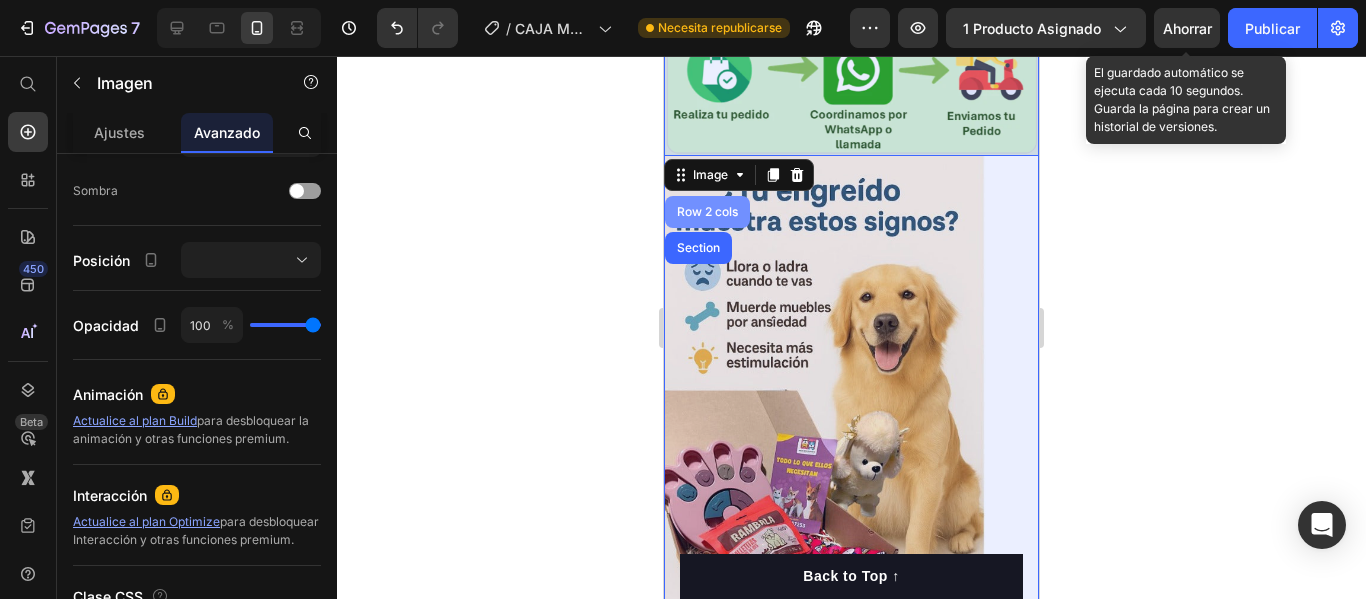 click on "Row 2 cols" at bounding box center [707, 212] 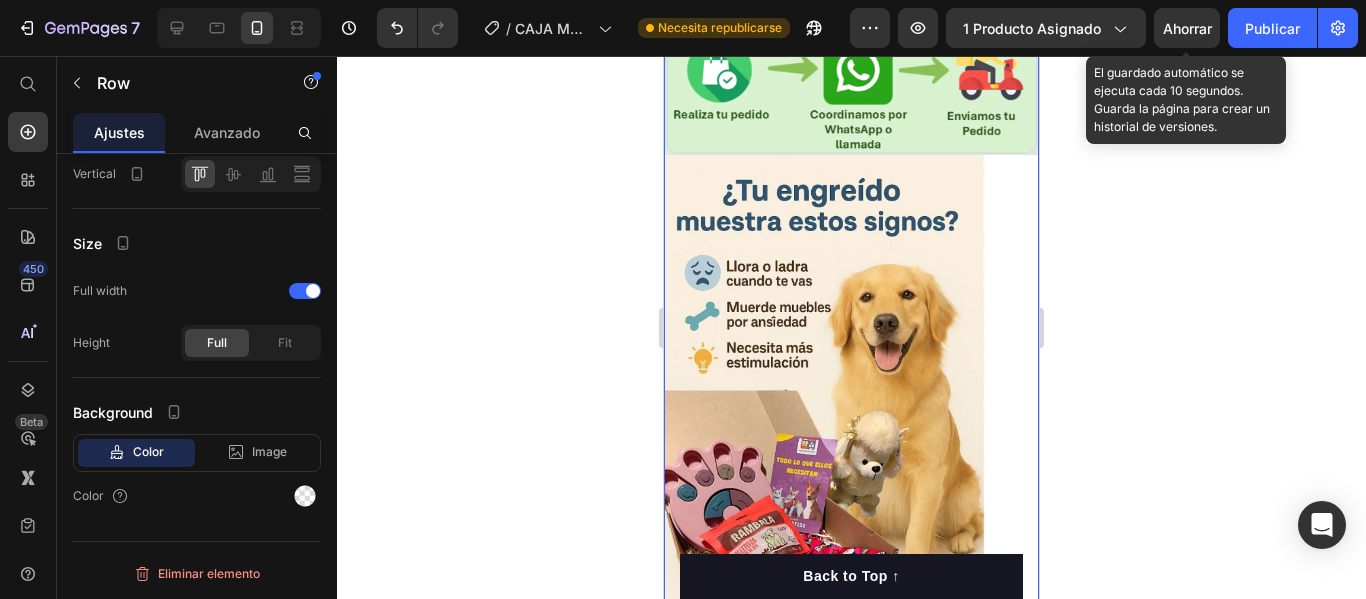 scroll, scrollTop: 0, scrollLeft: 0, axis: both 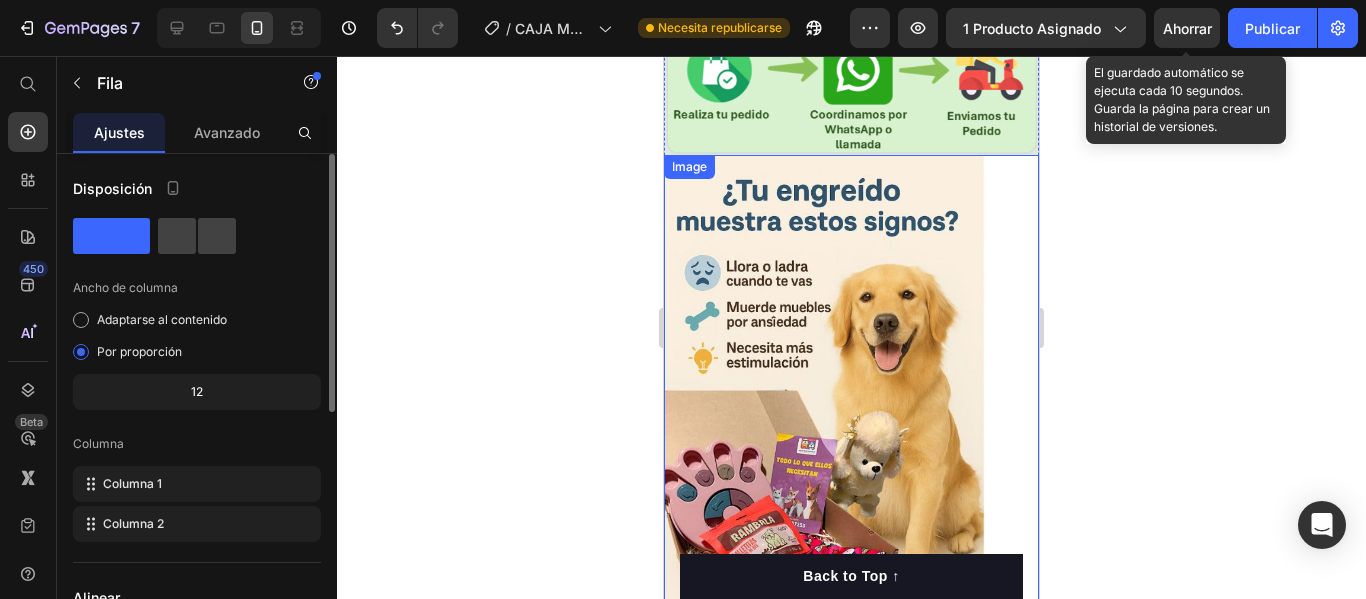 click on "Disposición Ancho de columna Adaptarse al contenido Por proporción 12 Columna Columna 1 Columna 2 Alinear Vertical
Tamaño Ancho completo Altura Lleno Adaptar Fondo Color Imagen Video Color Eliminar elemento" at bounding box center [197, 640] 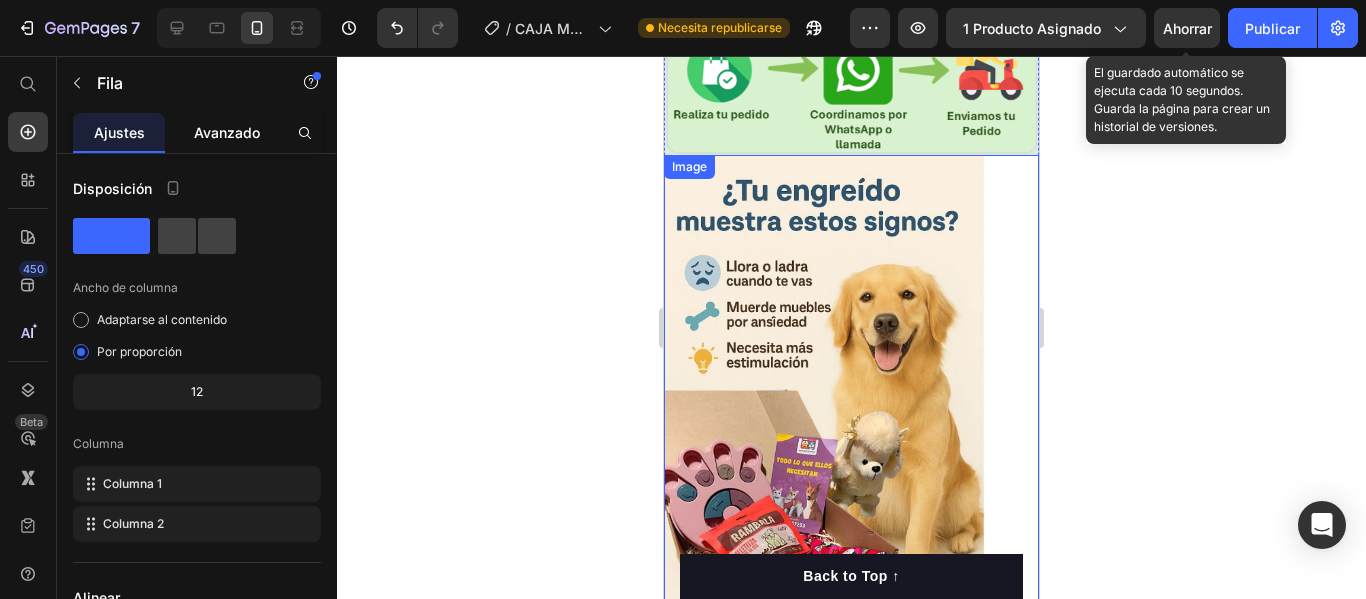 click on "Avanzado" at bounding box center [227, 132] 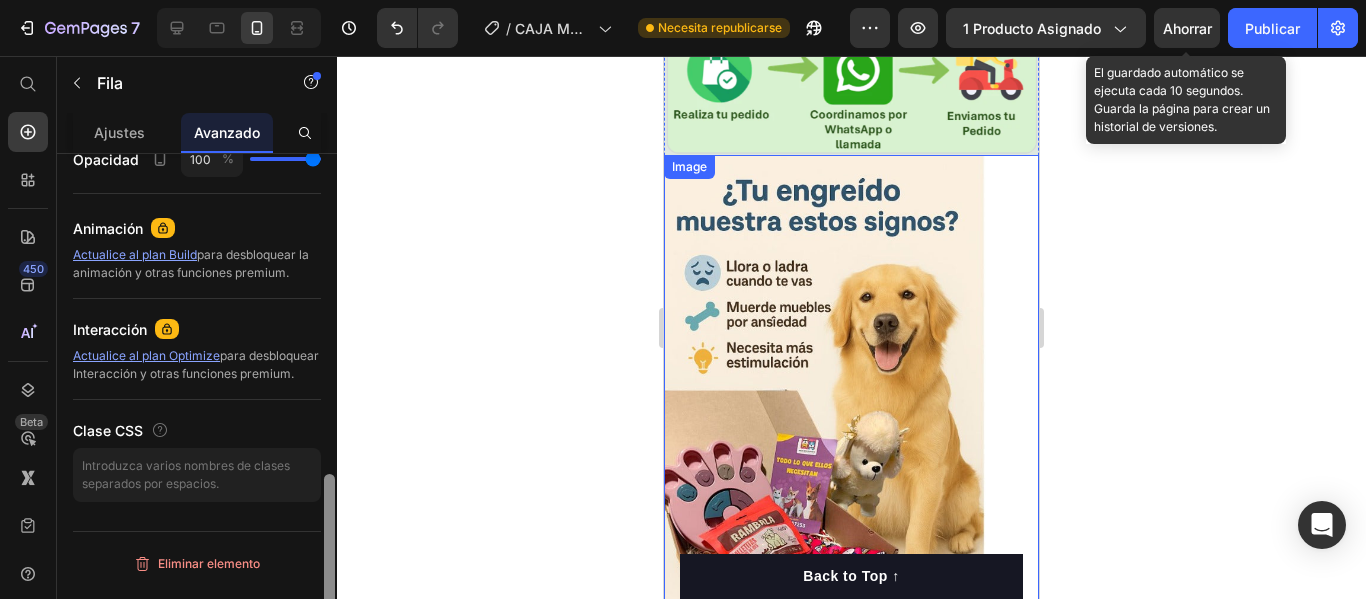scroll, scrollTop: 821, scrollLeft: 0, axis: vertical 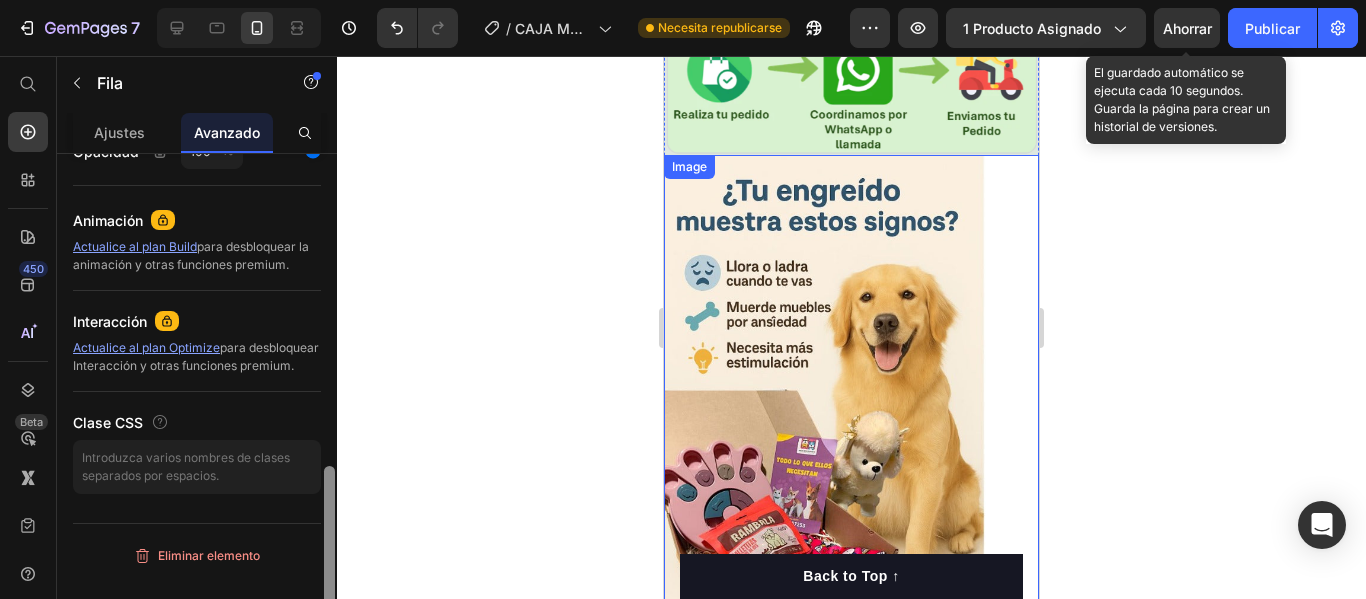 drag, startPoint x: 332, startPoint y: 202, endPoint x: 374, endPoint y: 521, distance: 321.75302 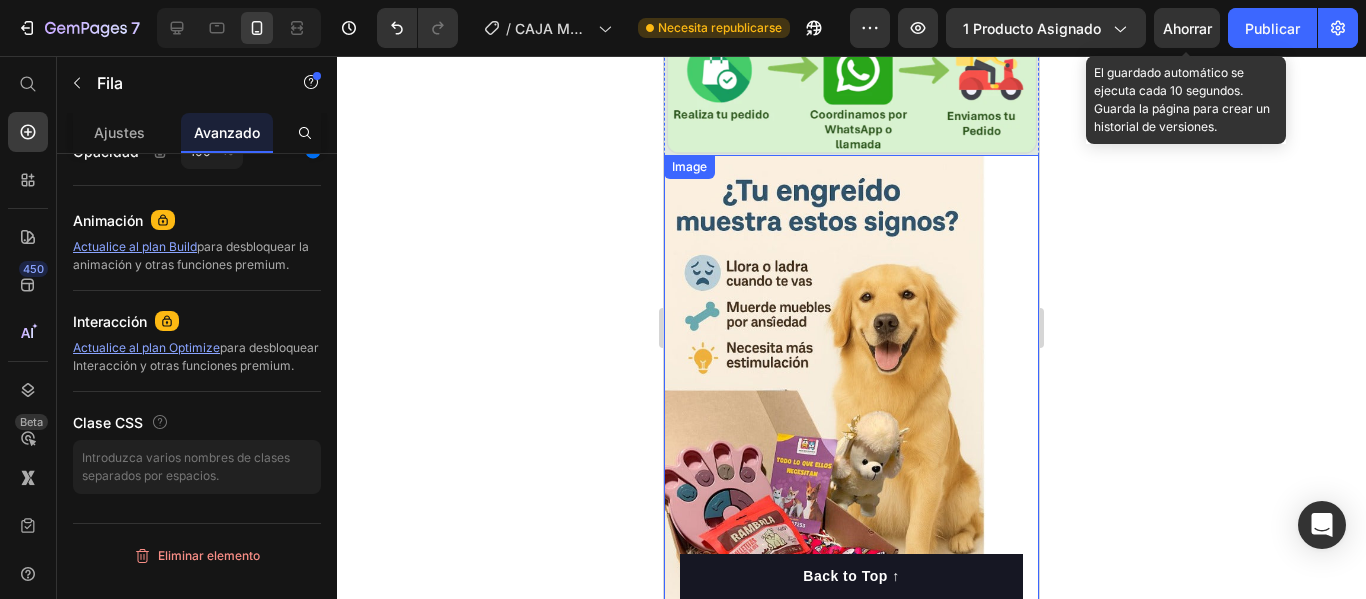 click at bounding box center [851, 405] 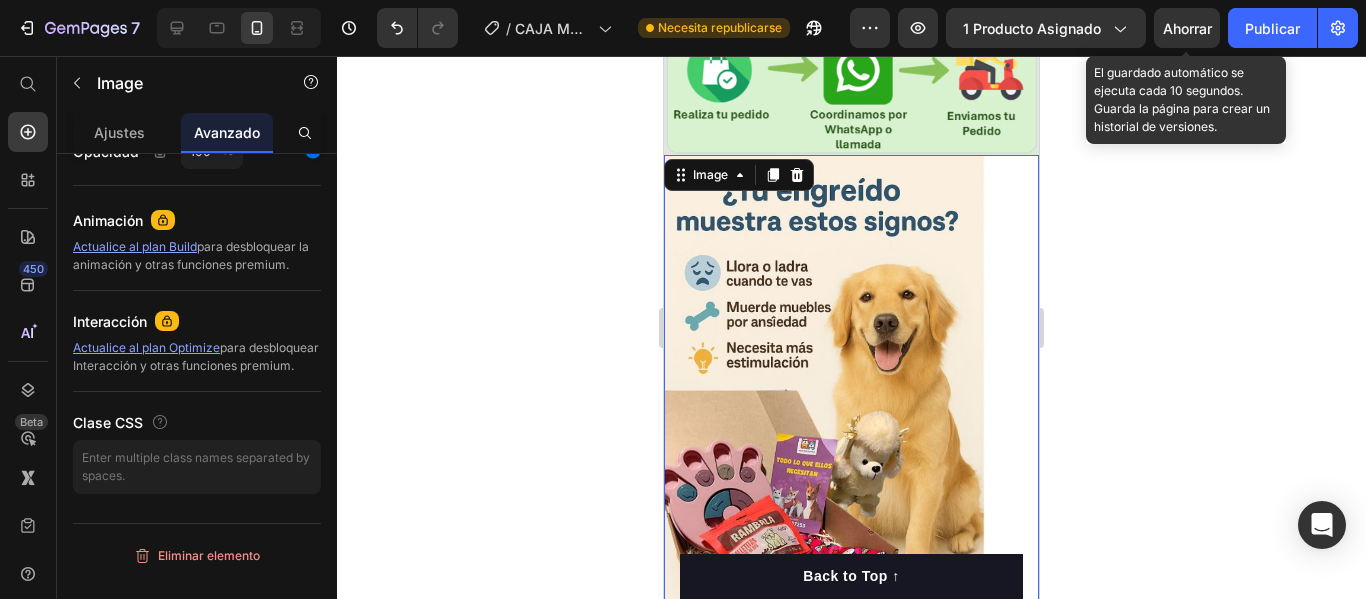 scroll, scrollTop: 0, scrollLeft: 0, axis: both 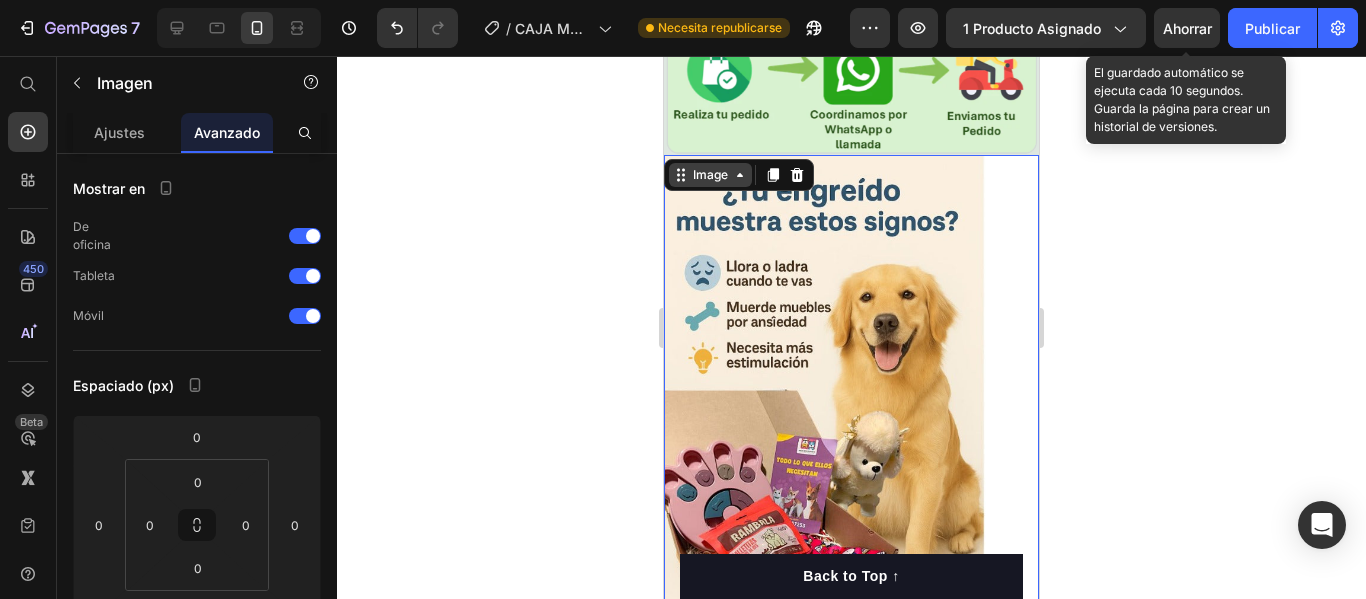 click on "Image" at bounding box center (710, 175) 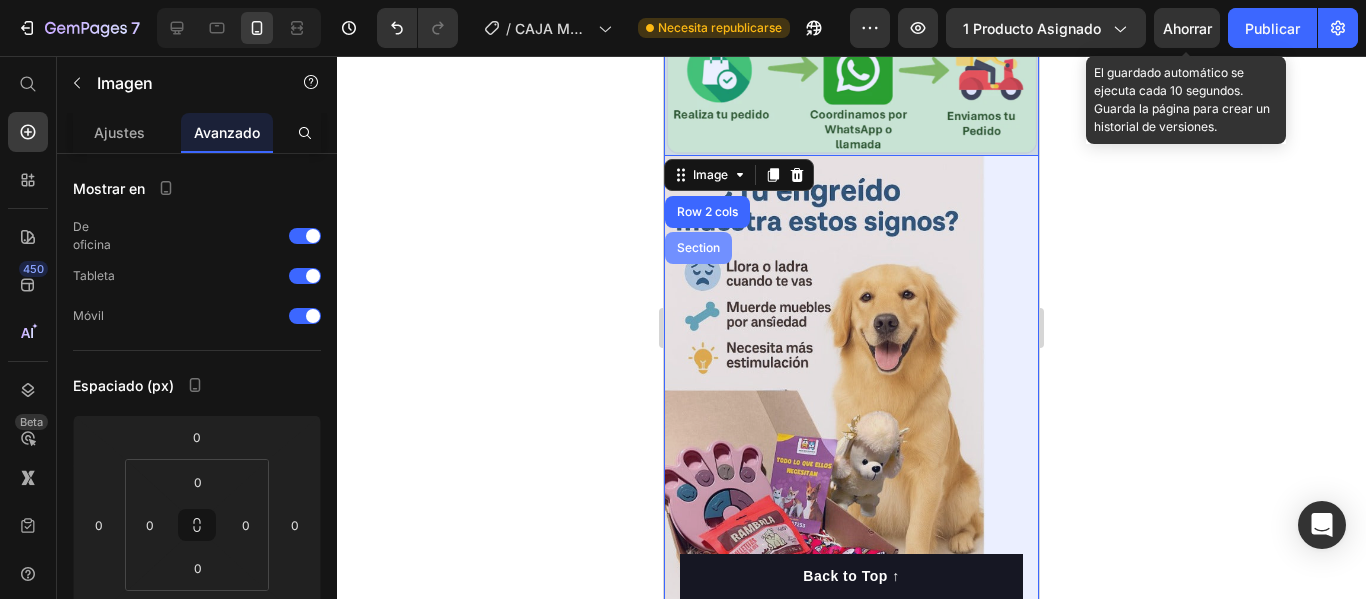 click on "Section" at bounding box center [698, 248] 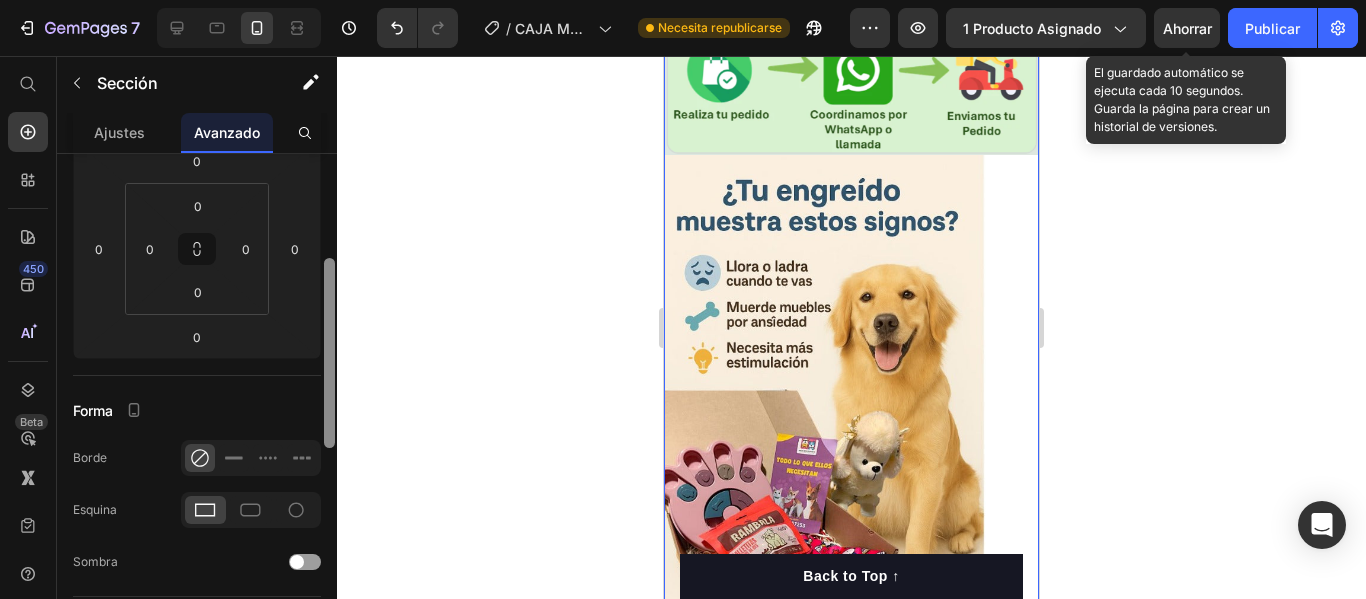 scroll, scrollTop: 0, scrollLeft: 0, axis: both 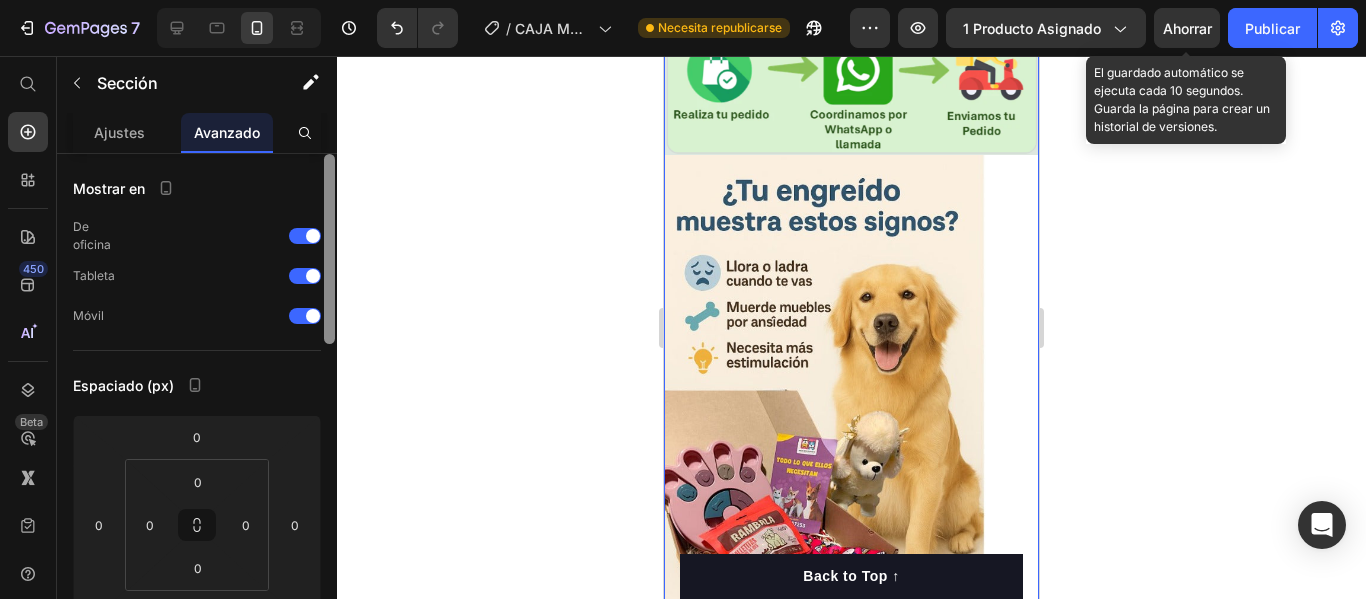 drag, startPoint x: 332, startPoint y: 206, endPoint x: 349, endPoint y: 142, distance: 66.21933 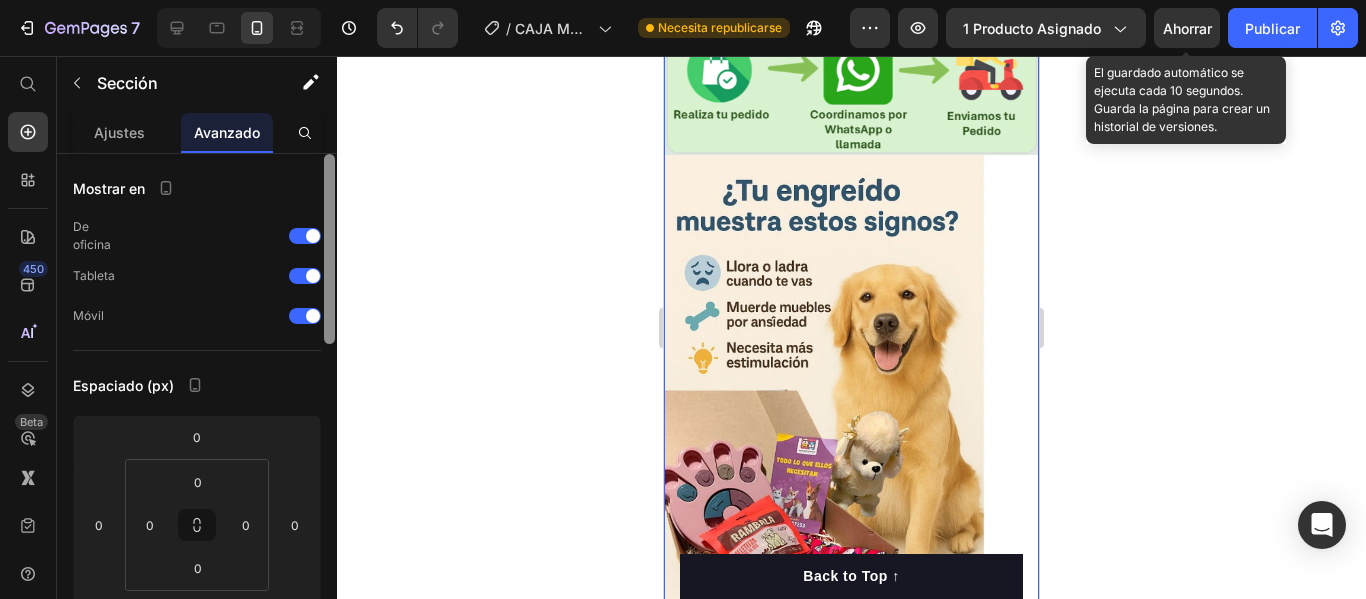 click on "7 / CAJA MÁGICA GEMPAGE Necesita republicarse Avance 1 producto asignado Ahorrar El guardado automático se ejecuta cada 10 segundos. Guarda la página para crear un historial de versiones. Publicar 450 Beta Empezar con Secciones Elementos Hero Section Product Detail Brands Trusted Badges Guarantee Product Breakdown How to use Testimonials Compare Bundle FAQs Social Proof Brand Story Product List Collection Blog List Contact Sticky Add to Cart Custom Footer Explorar la biblioteca 450 Disposición
Fila
Fila
Fila
Fila Texto
Título
Bloque de texto Botón
Botón
Botón" 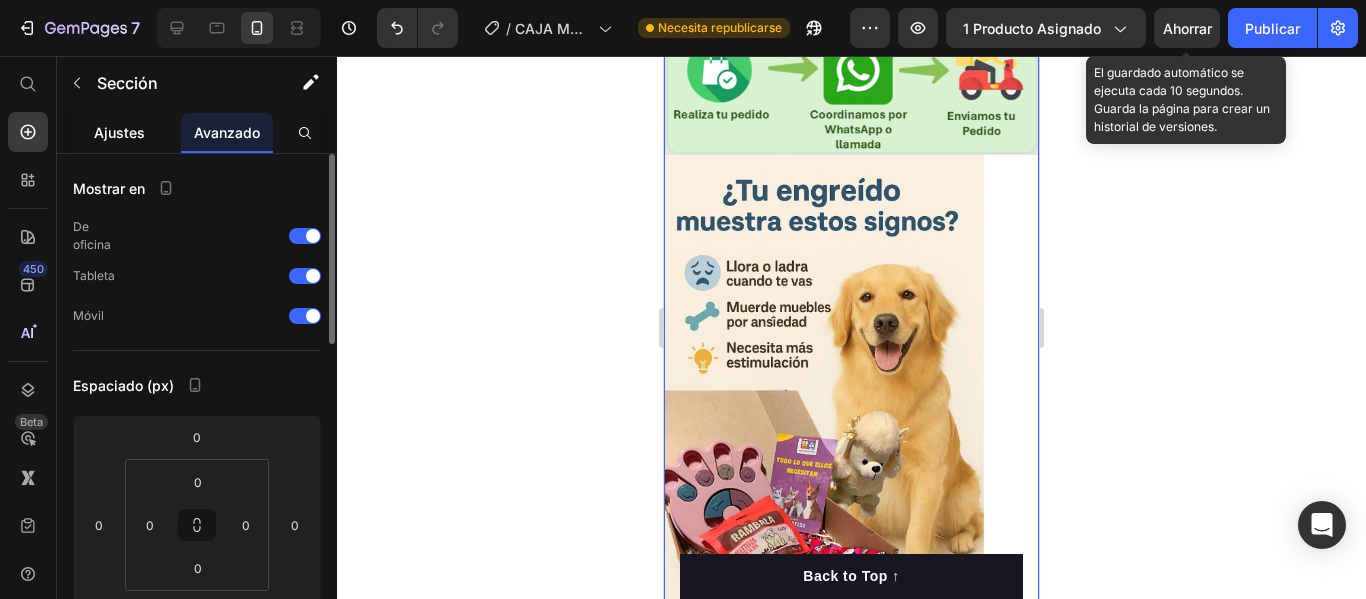 click on "Ajustes" at bounding box center [119, 132] 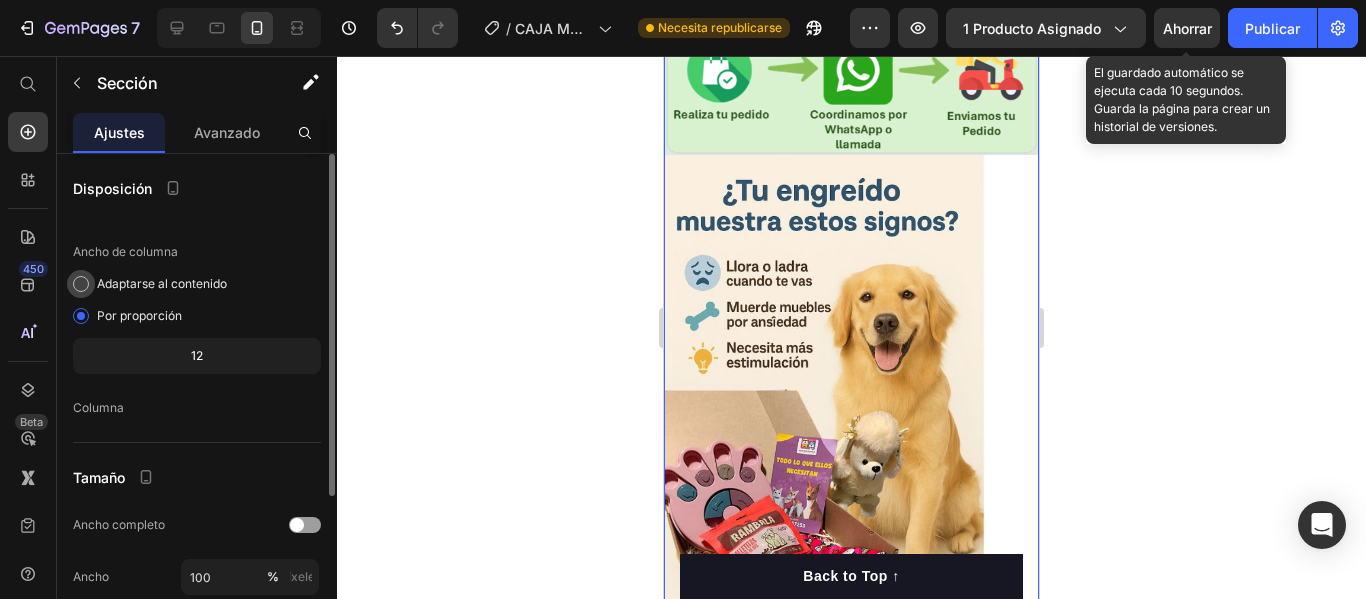 click on "Adaptarse al contenido" at bounding box center (162, 283) 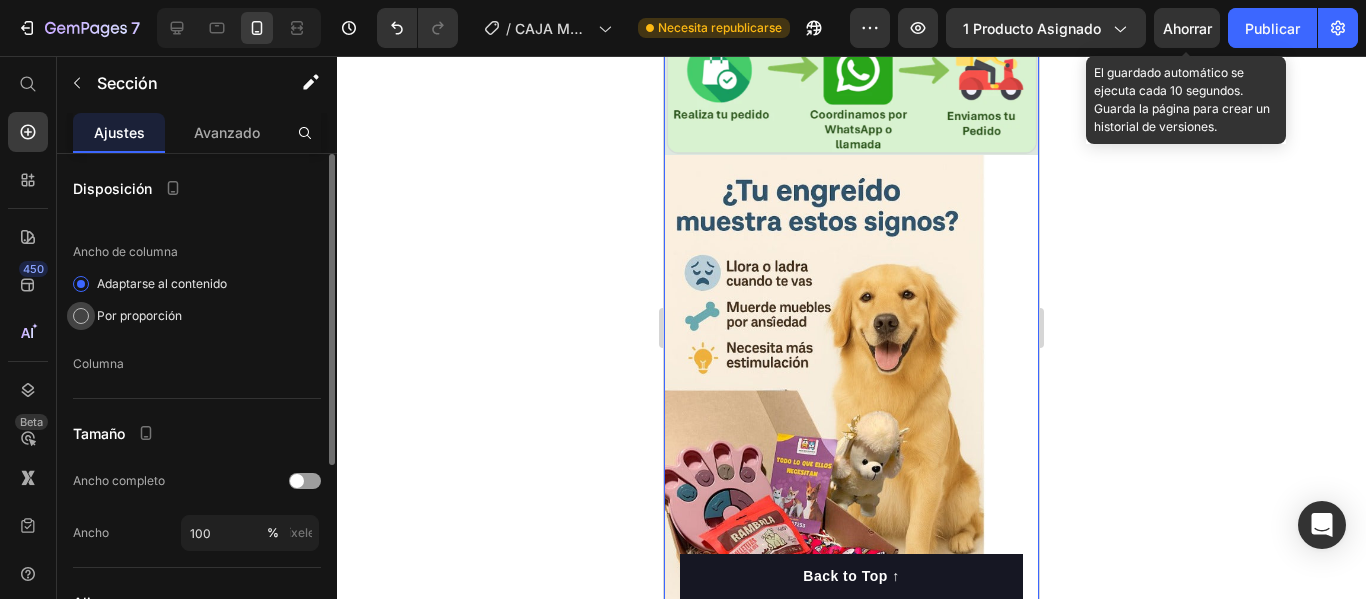 click on "Por proporción" at bounding box center [139, 315] 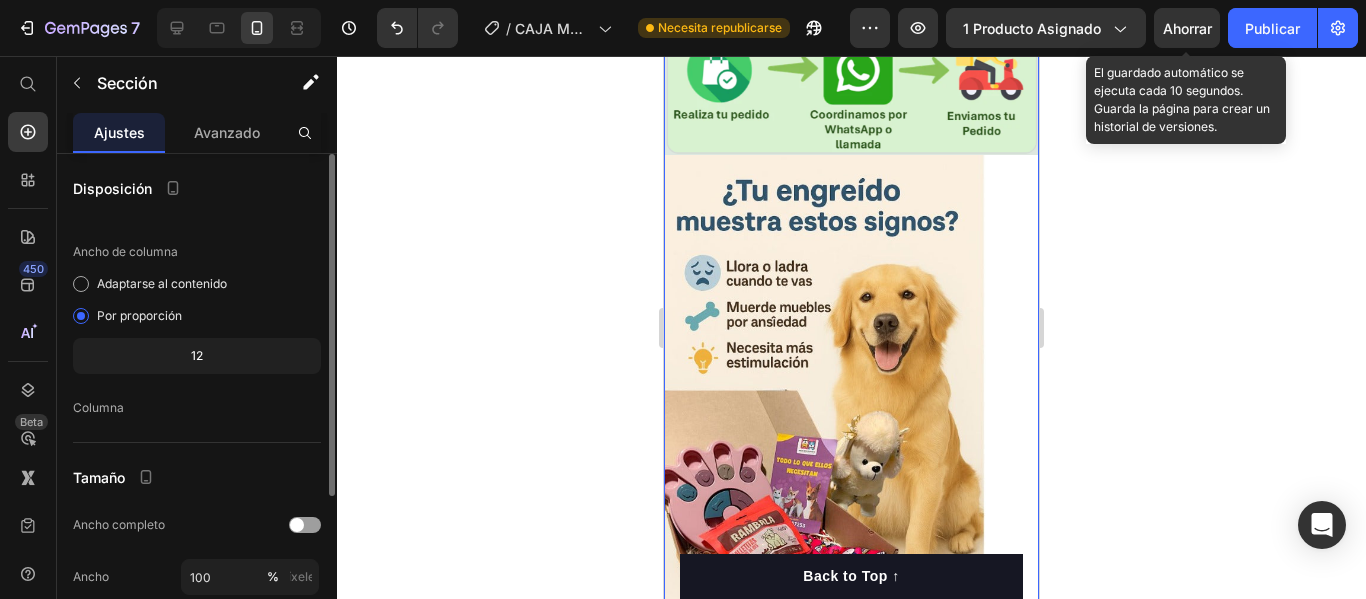 click on "12" 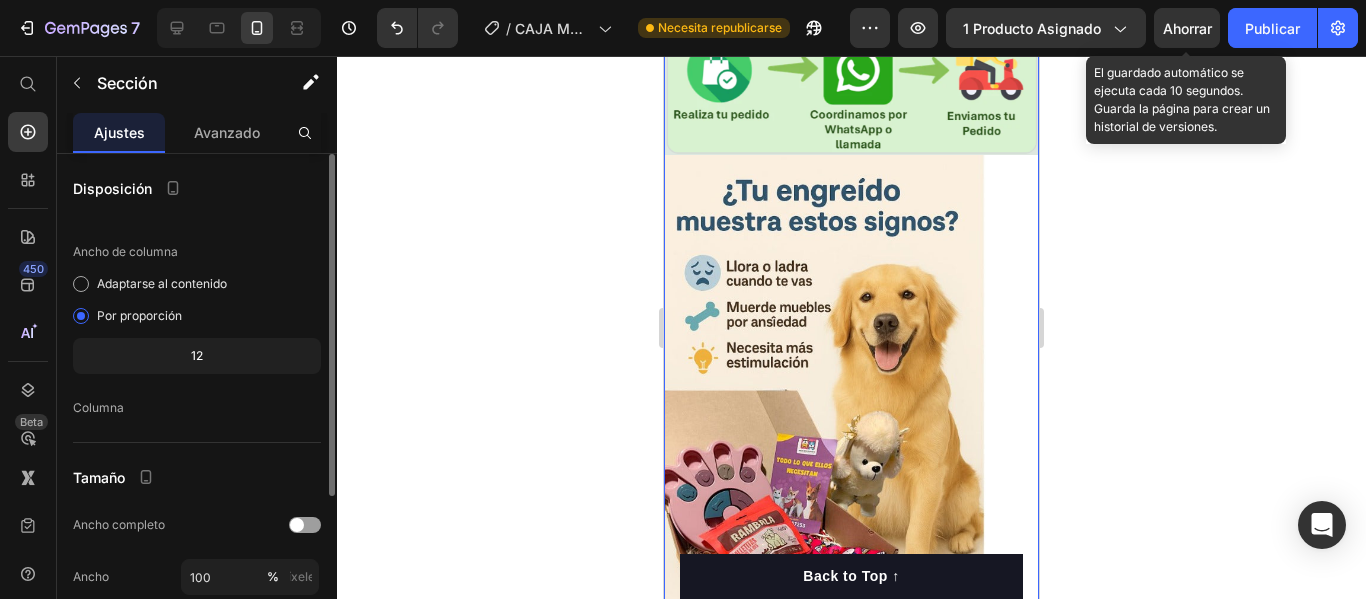click on "Ancho de columna Adaptarse al contenido Por proporción 12 Columna" 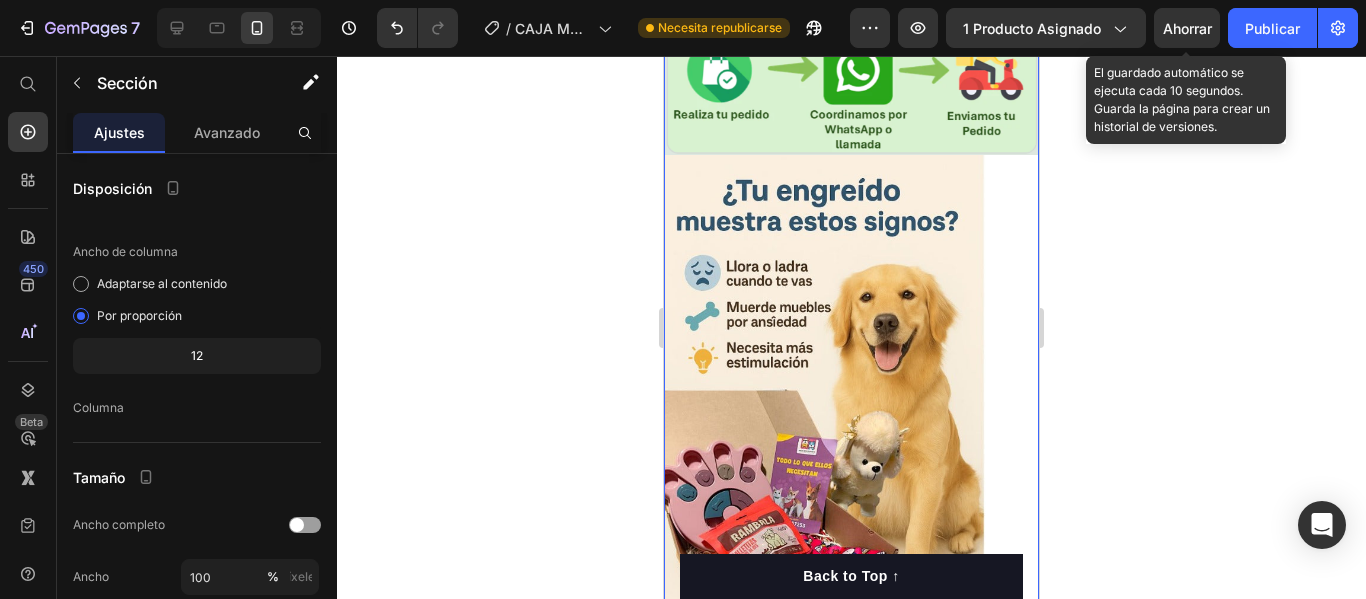 click 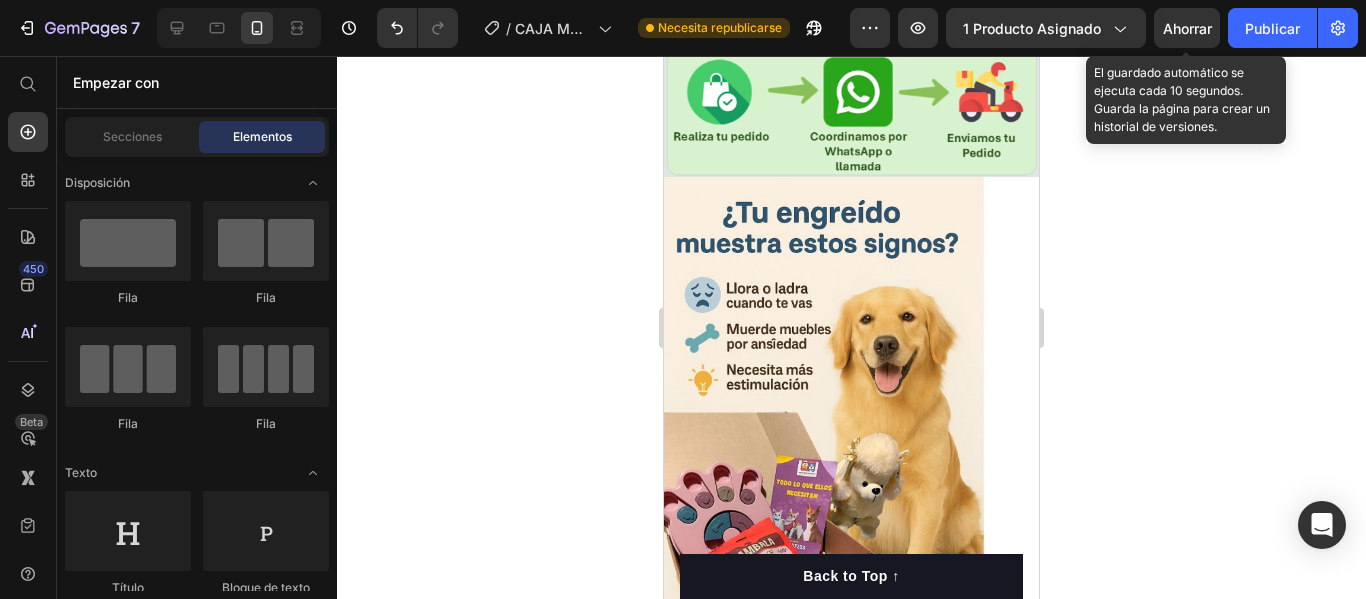 scroll, scrollTop: 970, scrollLeft: 0, axis: vertical 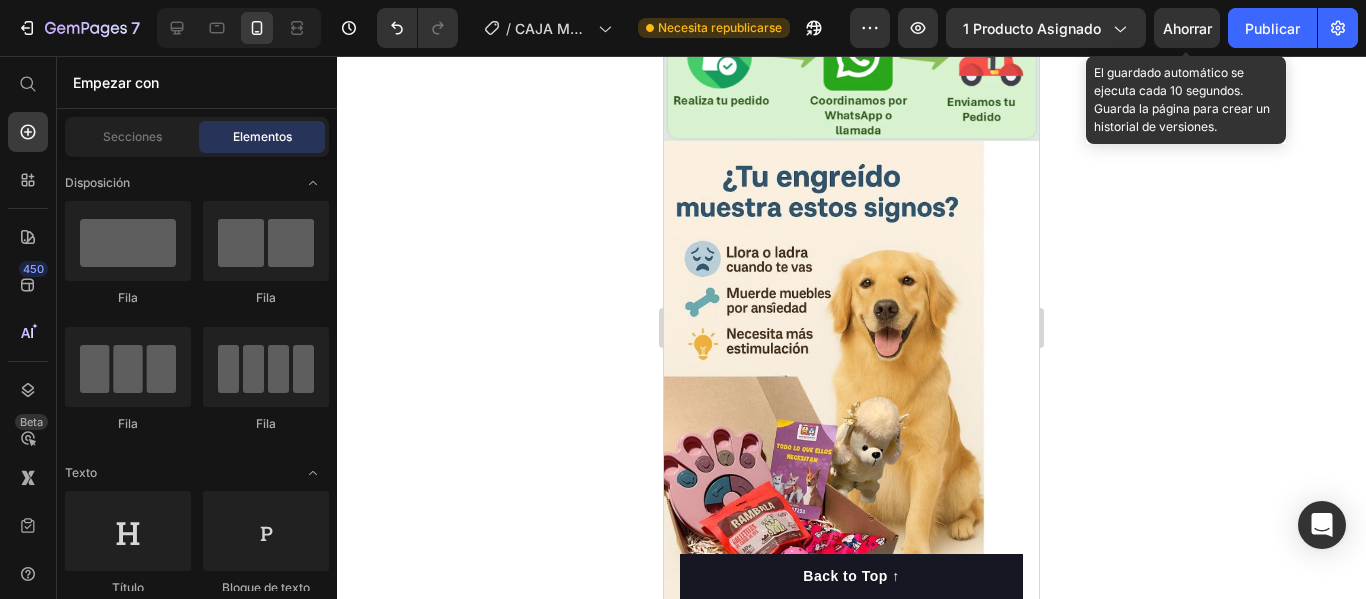 click at bounding box center (851, 391) 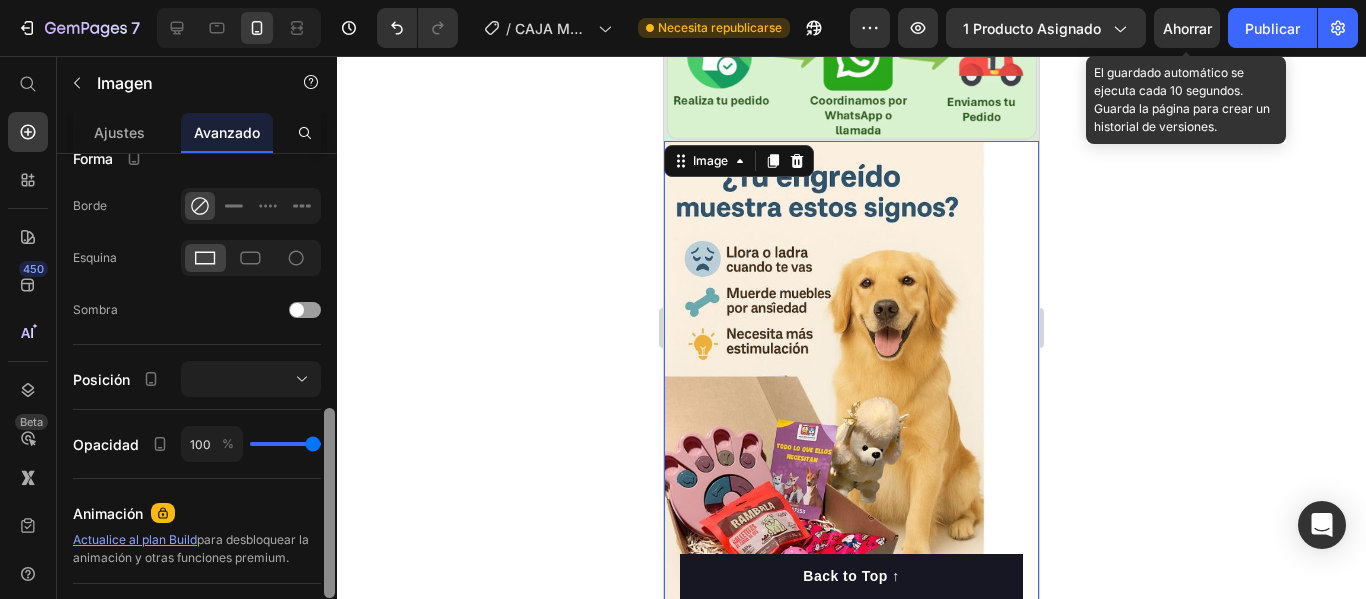 scroll, scrollTop: 595, scrollLeft: 0, axis: vertical 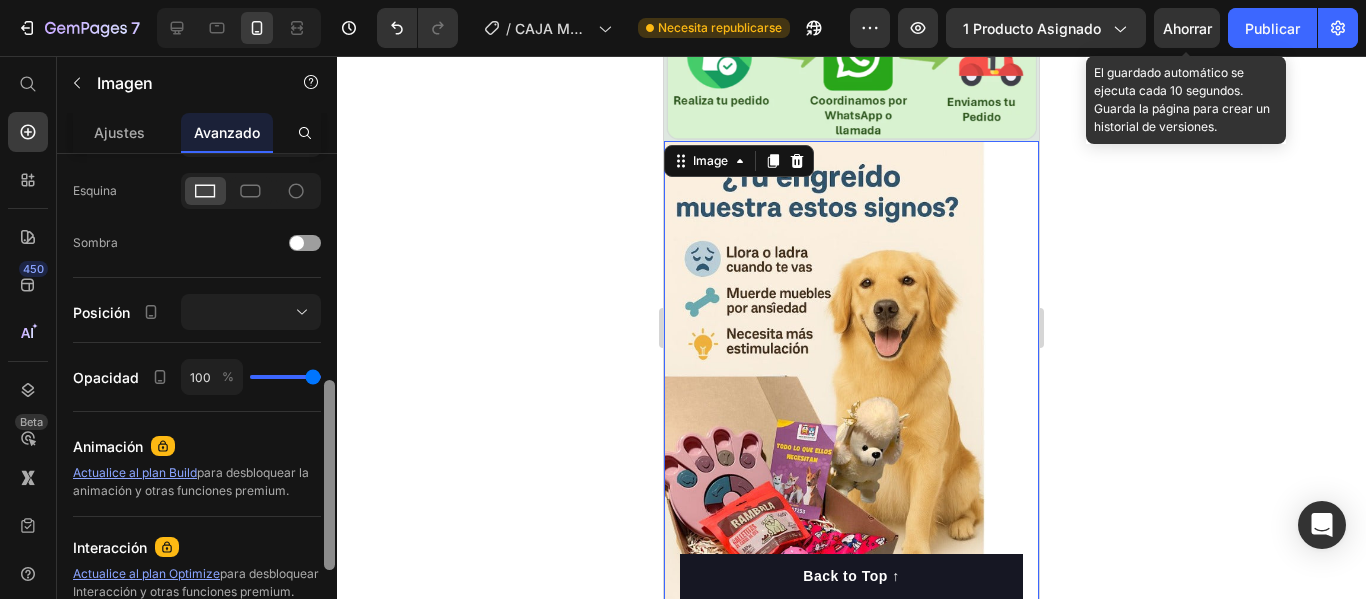 drag, startPoint x: 327, startPoint y: 199, endPoint x: 354, endPoint y: 428, distance: 230.58621 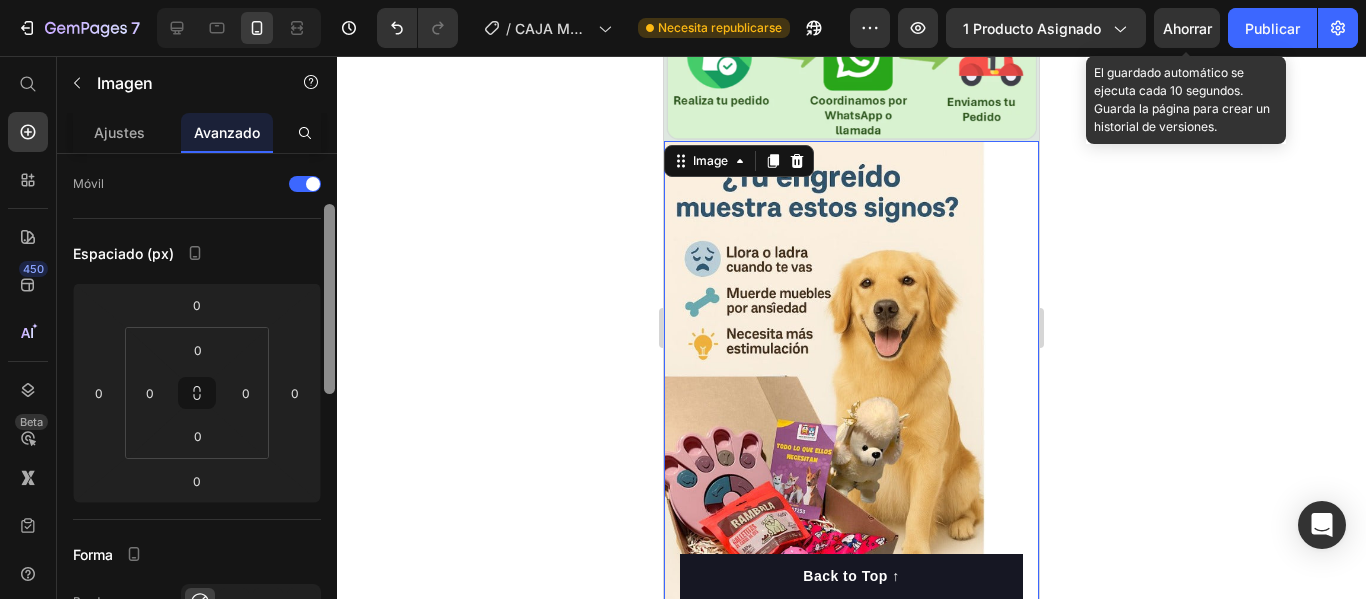 drag, startPoint x: 327, startPoint y: 528, endPoint x: 338, endPoint y: 351, distance: 177.34148 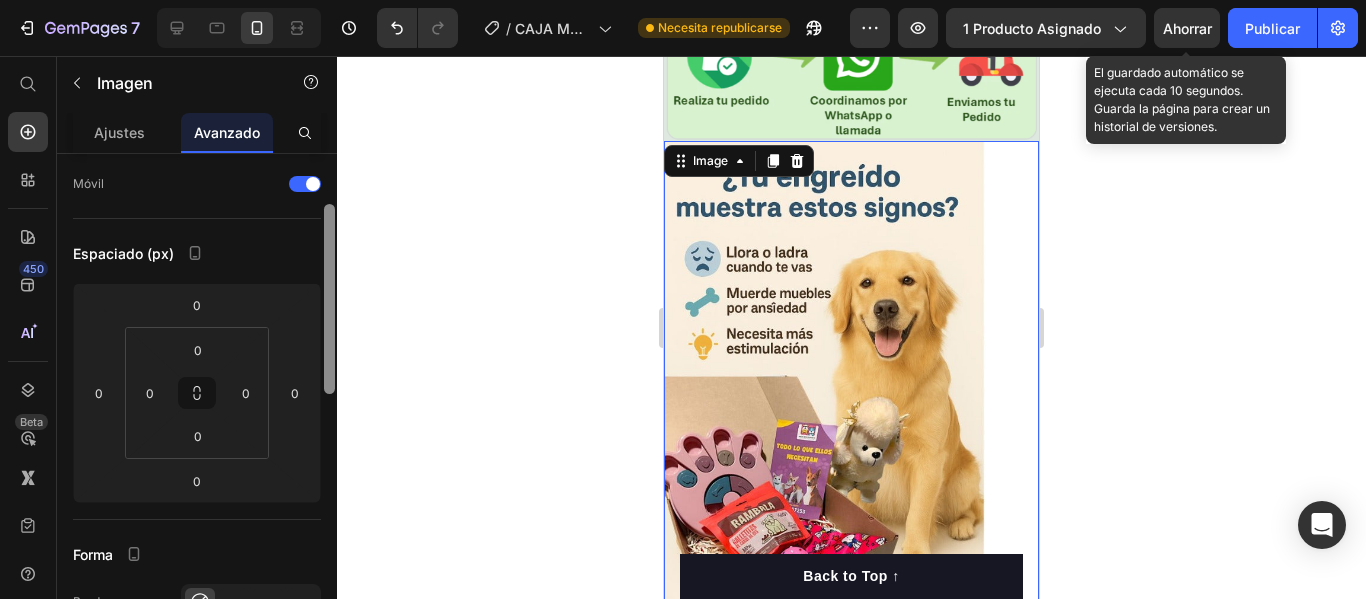 click on "7 / CAJA MÁGICA GEMPAGE Necesita republicarse Avance 1 producto asignado Ahorrar El guardado automático se ejecuta cada 10 segundos. Guarda la página para crear un historial de versiones. Publicar 450 Beta Empezar con Secciones Elementos Hero Section Product Detail Brands Trusted Badges Guarantee Product Breakdown How to use Testimonials Compare Bundle FAQs Social Proof Brand Story Product List Collection Blog List Contact Sticky Add to Cart Custom Footer Explorar la biblioteca 450 Disposición
Fila
Fila
Fila
Fila Texto
Título
Bloque de texto Botón
Botón
Botón" 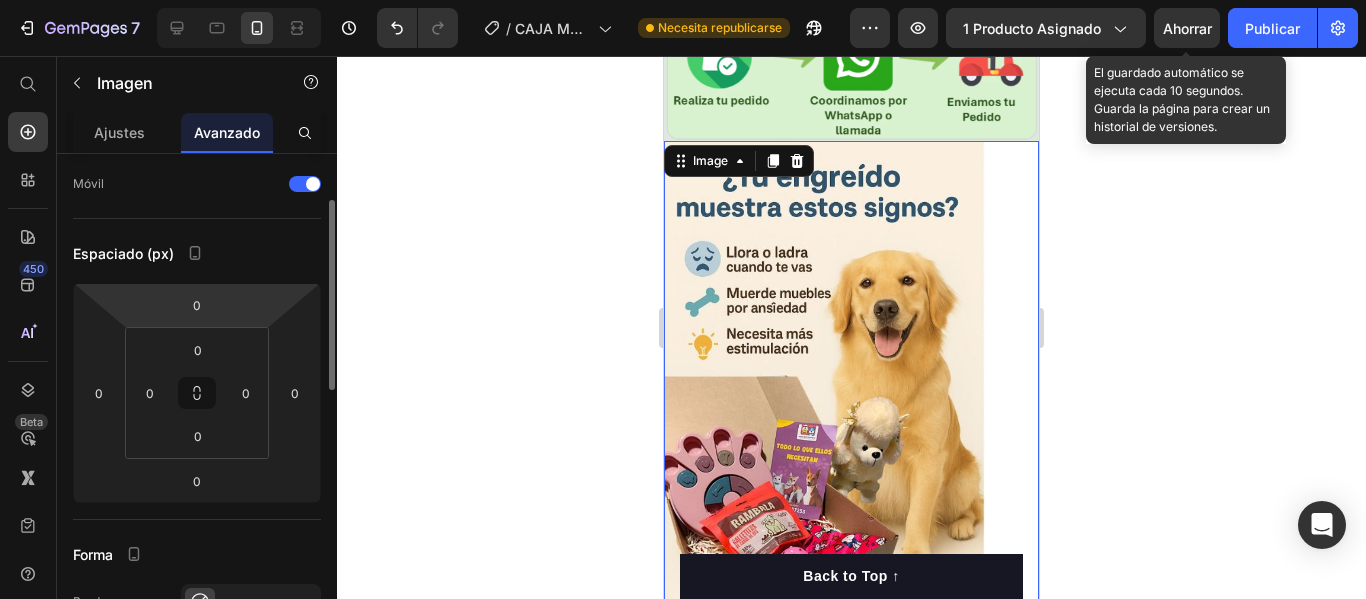 scroll, scrollTop: 129, scrollLeft: 0, axis: vertical 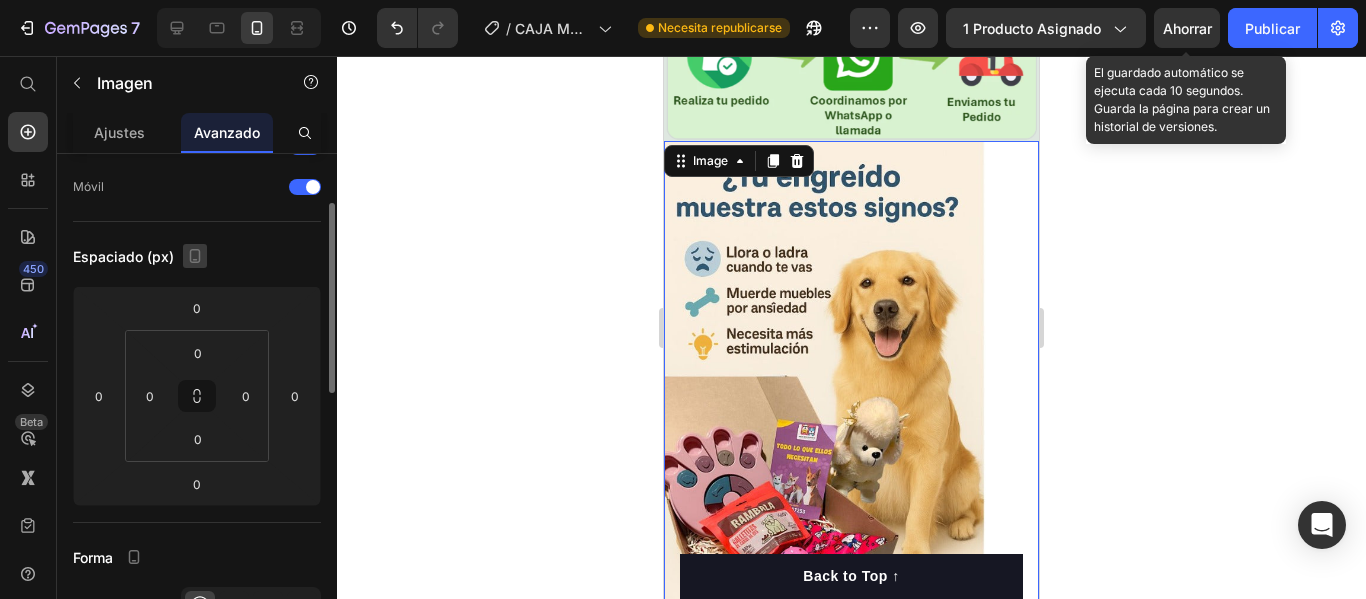 click 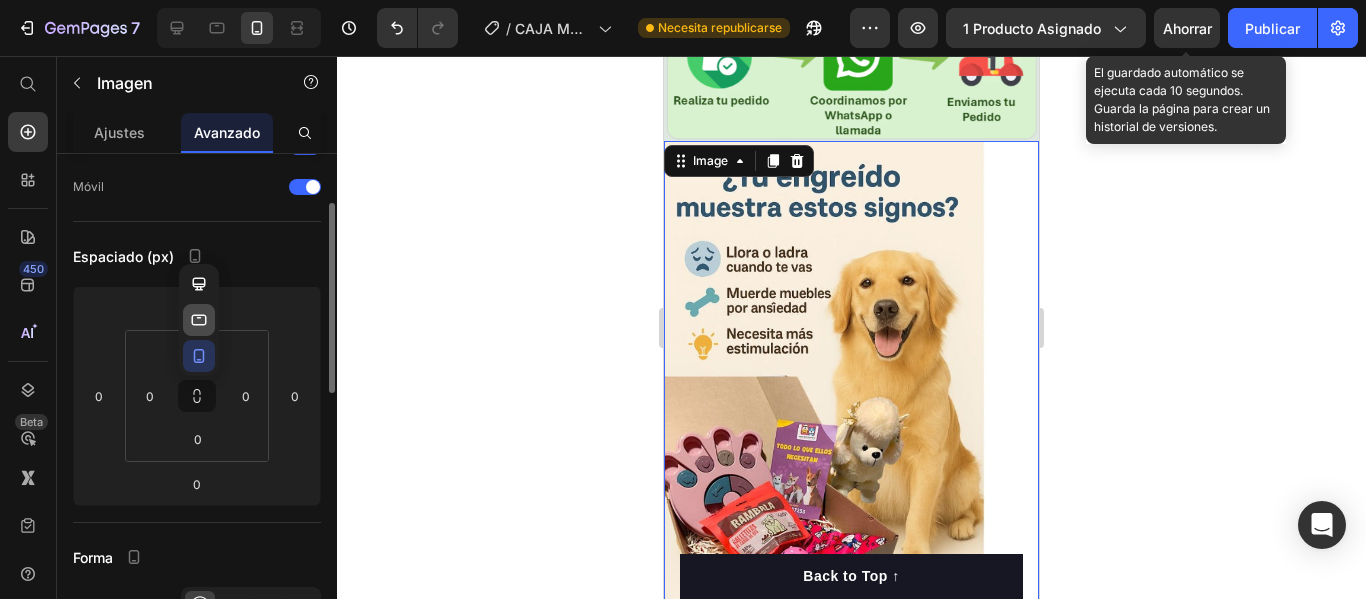 click 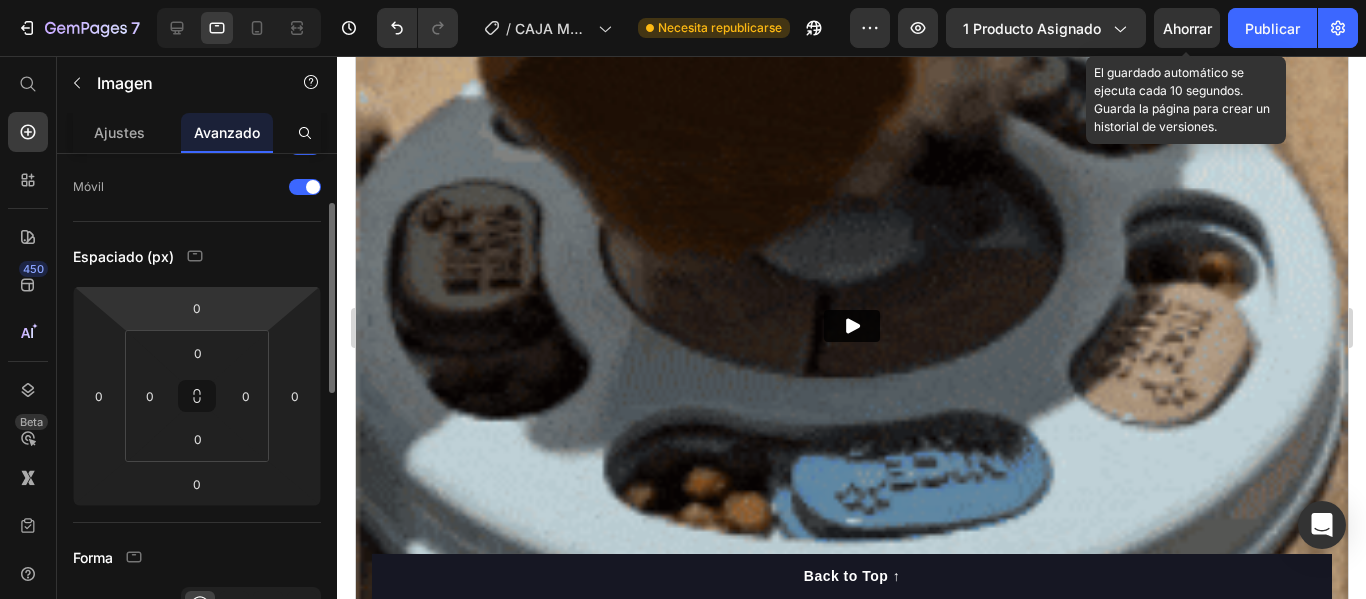 scroll, scrollTop: 2959, scrollLeft: 0, axis: vertical 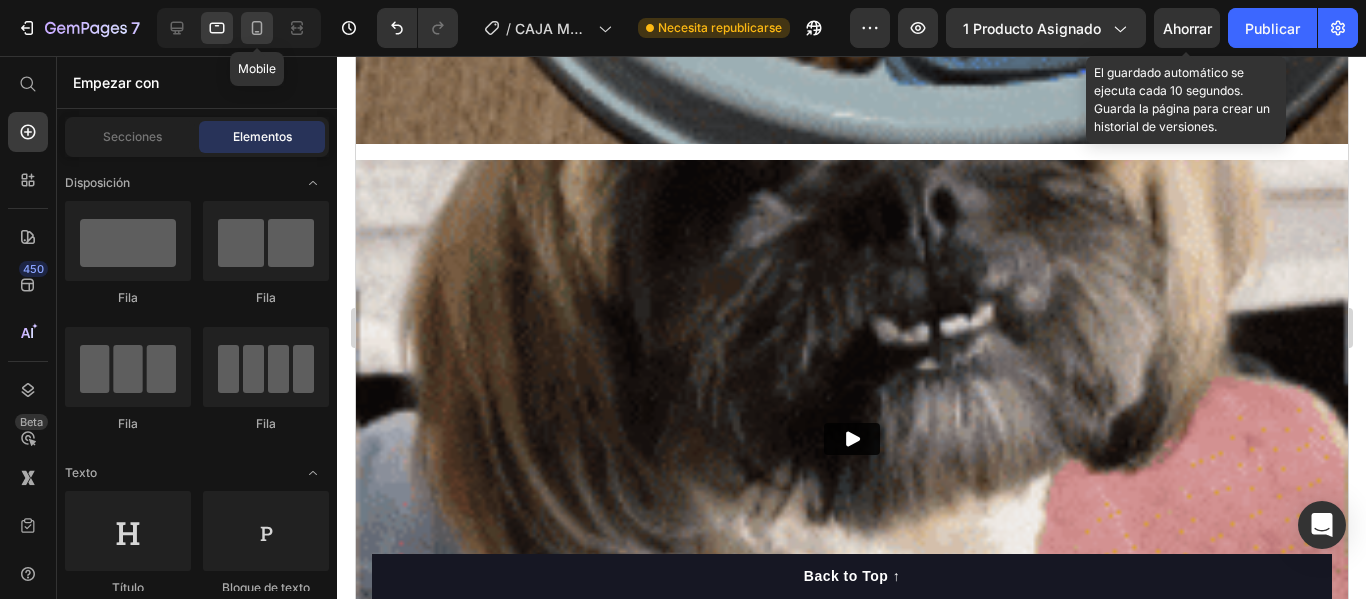 click 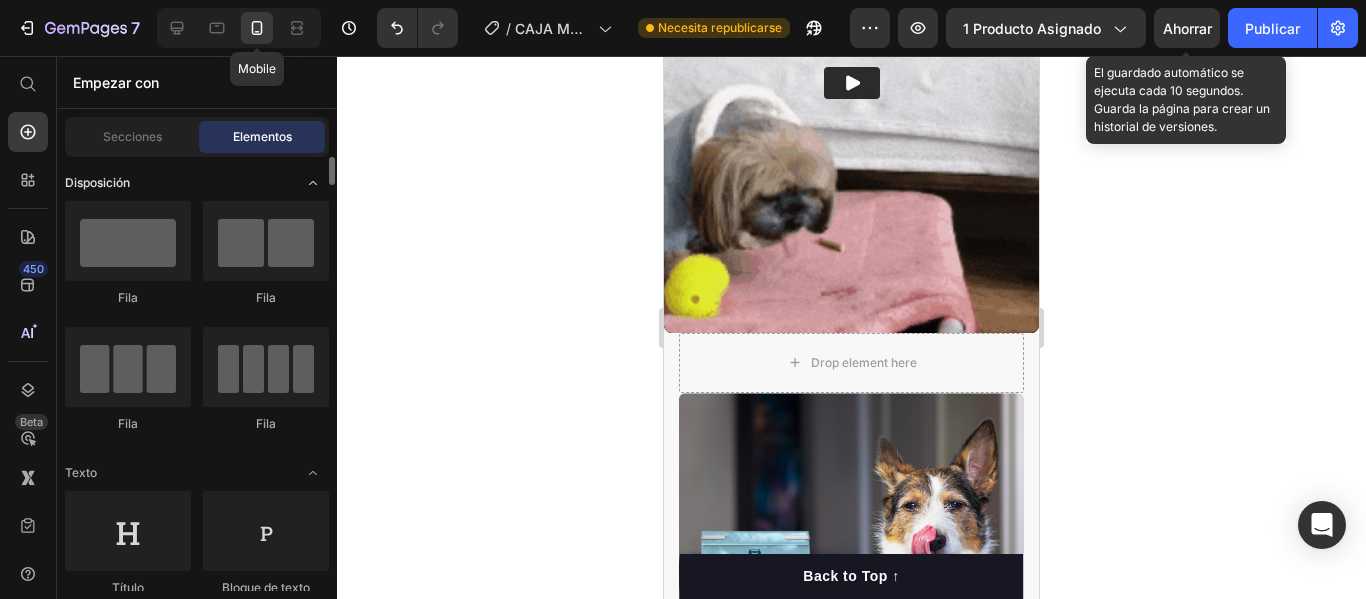 scroll, scrollTop: 2927, scrollLeft: 0, axis: vertical 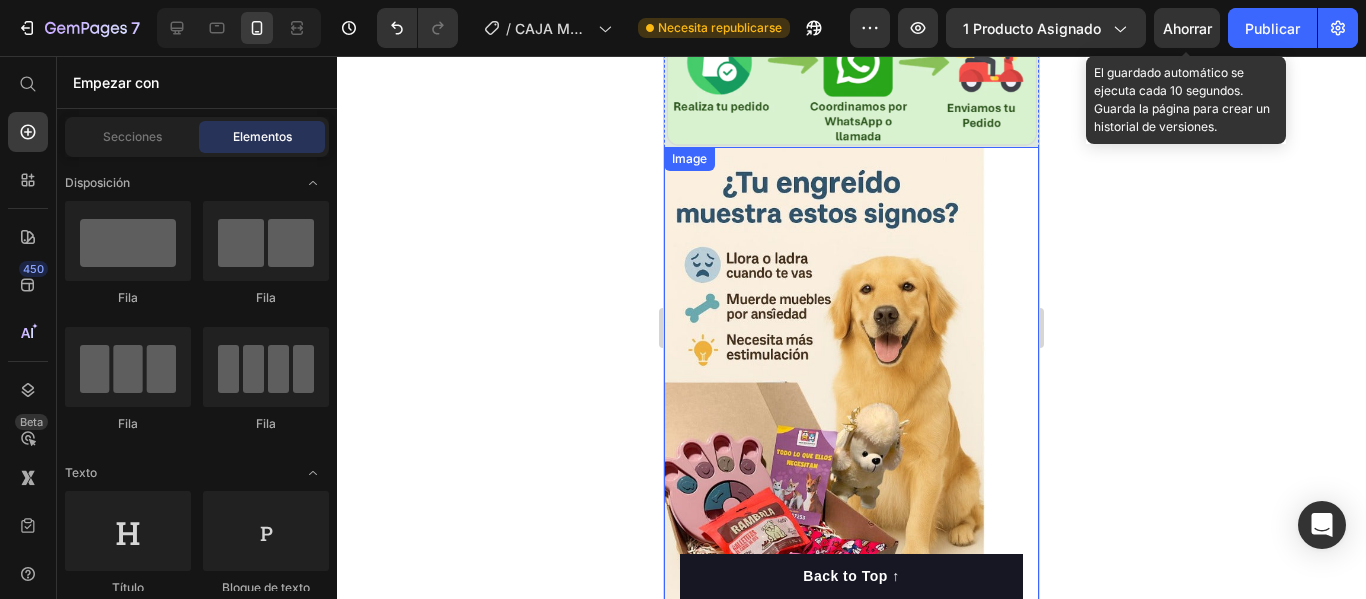 click at bounding box center (851, 397) 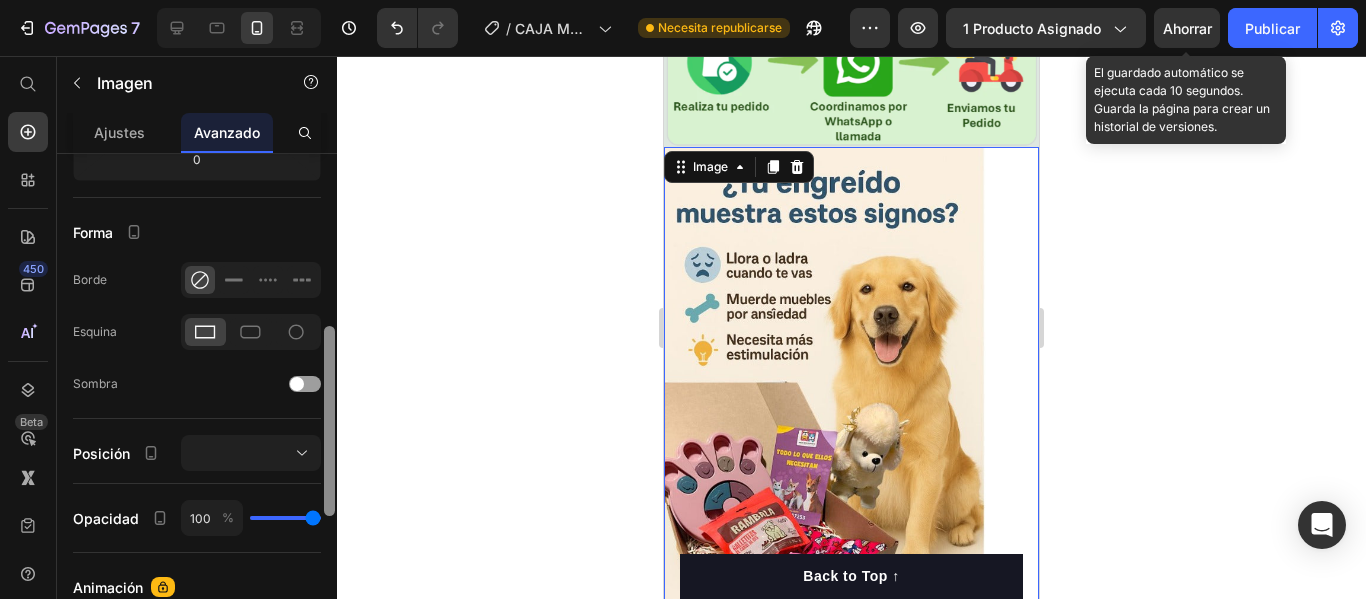 scroll, scrollTop: 456, scrollLeft: 0, axis: vertical 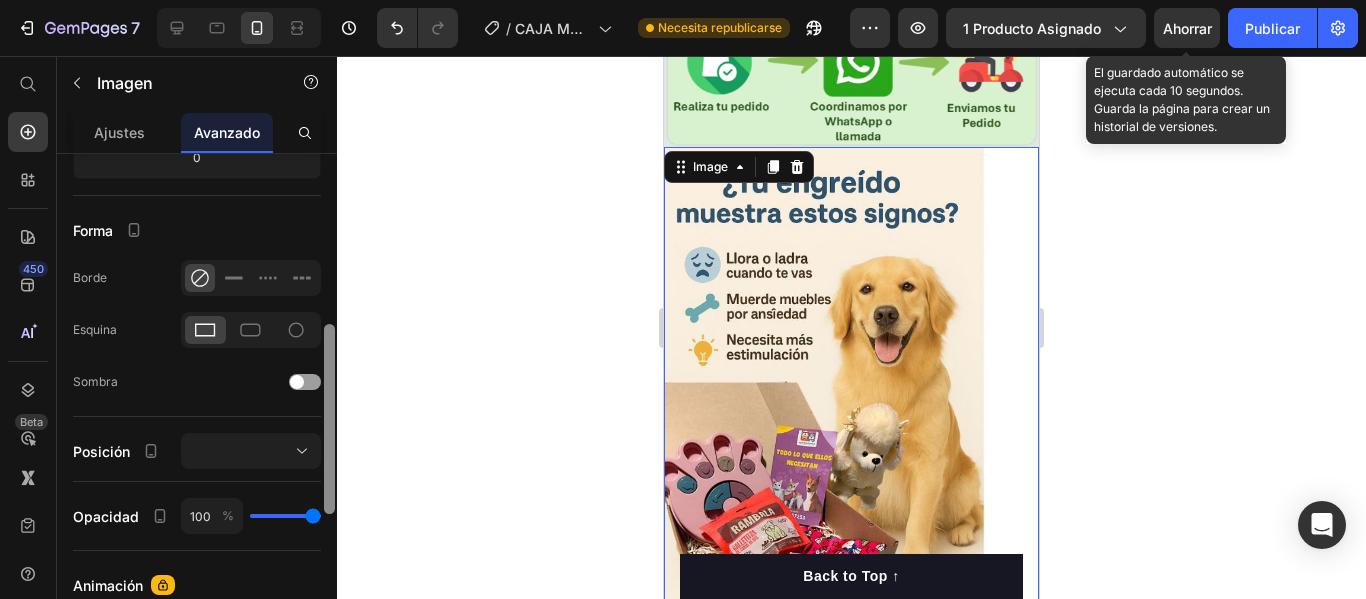 drag, startPoint x: 325, startPoint y: 373, endPoint x: 342, endPoint y: 499, distance: 127.141655 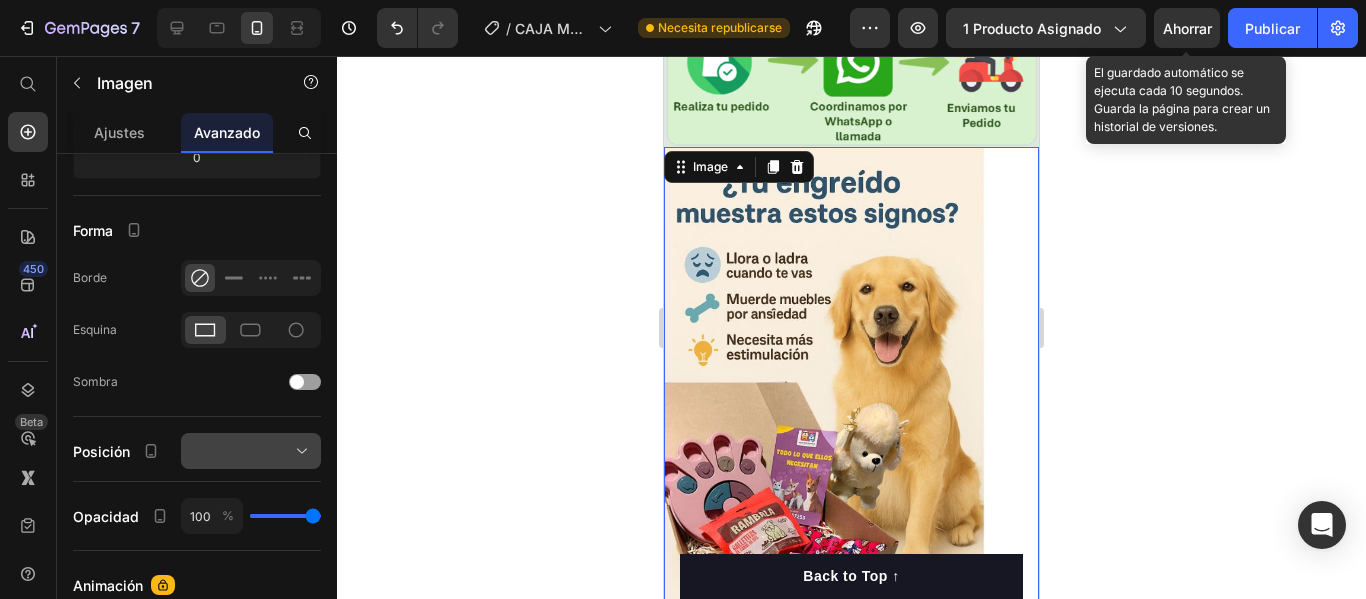 click 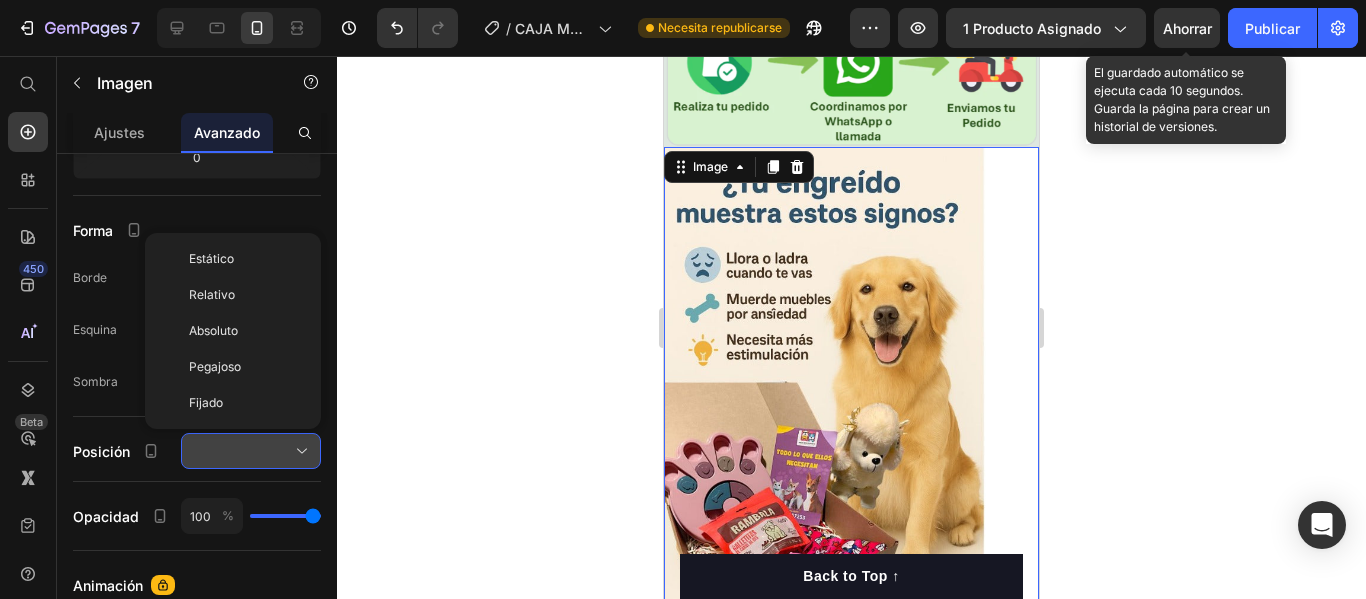 click at bounding box center [251, 451] 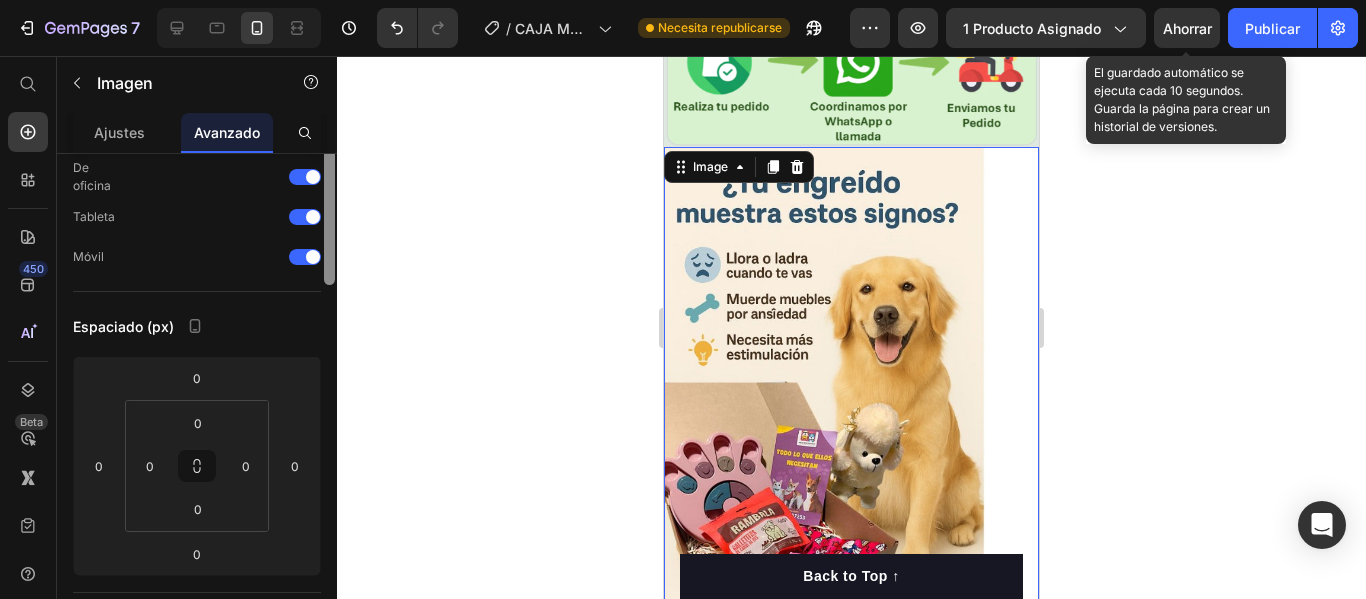 scroll, scrollTop: 0, scrollLeft: 0, axis: both 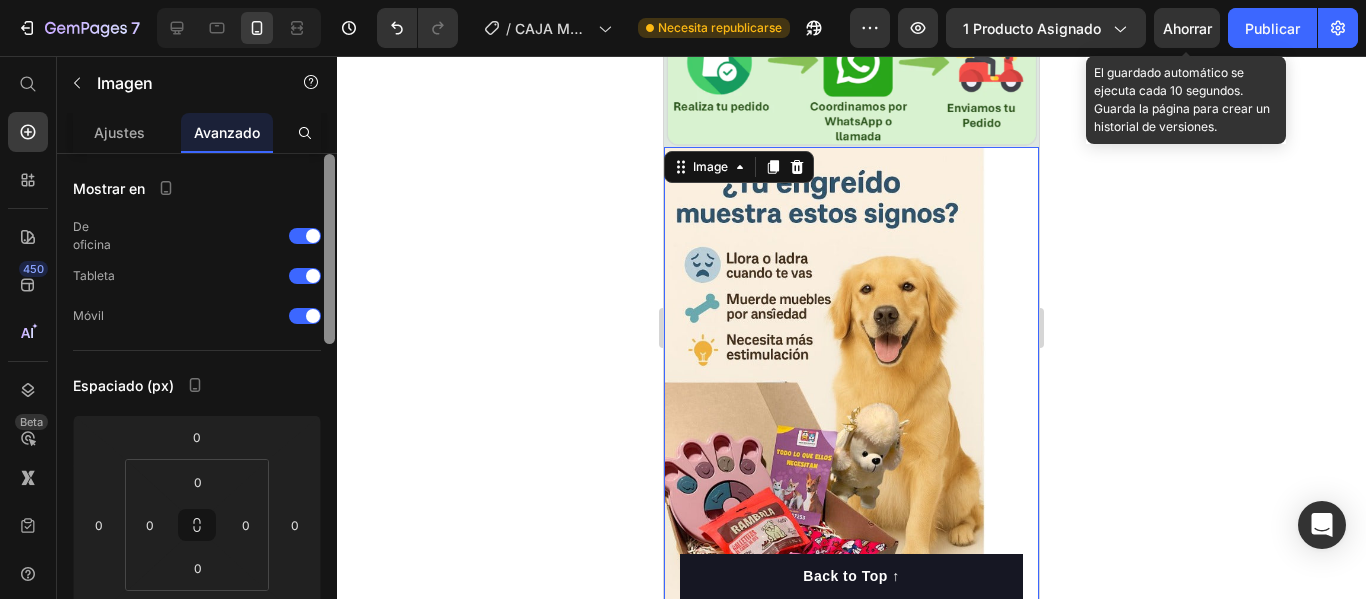drag, startPoint x: 328, startPoint y: 442, endPoint x: 348, endPoint y: 208, distance: 234.85315 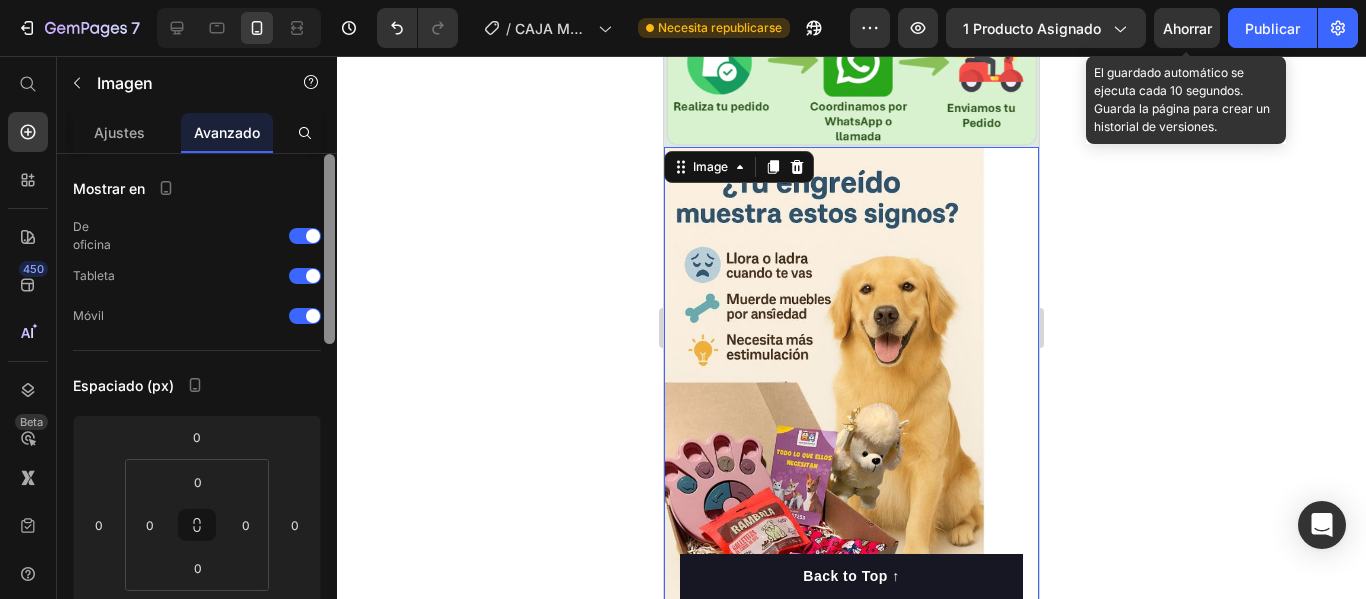 click on "7 / CAJA MÁGICA GEMPAGE Necesita republicarse Avance 1 producto asignado Ahorrar El guardado automático se ejecuta cada 10 segundos. Guarda la página para crear un historial de versiones. Publicar 450 Beta Empezar con Secciones Elementos Hero Section Product Detail Brands Trusted Badges Guarantee Product Breakdown How to use Testimonials Compare Bundle FAQs Social Proof Brand Story Product List Collection Blog List Contact Sticky Add to Cart Custom Footer Explorar la biblioteca 450 Disposición
Fila
Fila
Fila
Fila Texto
Título
Bloque de texto Botón
Botón
Botón" 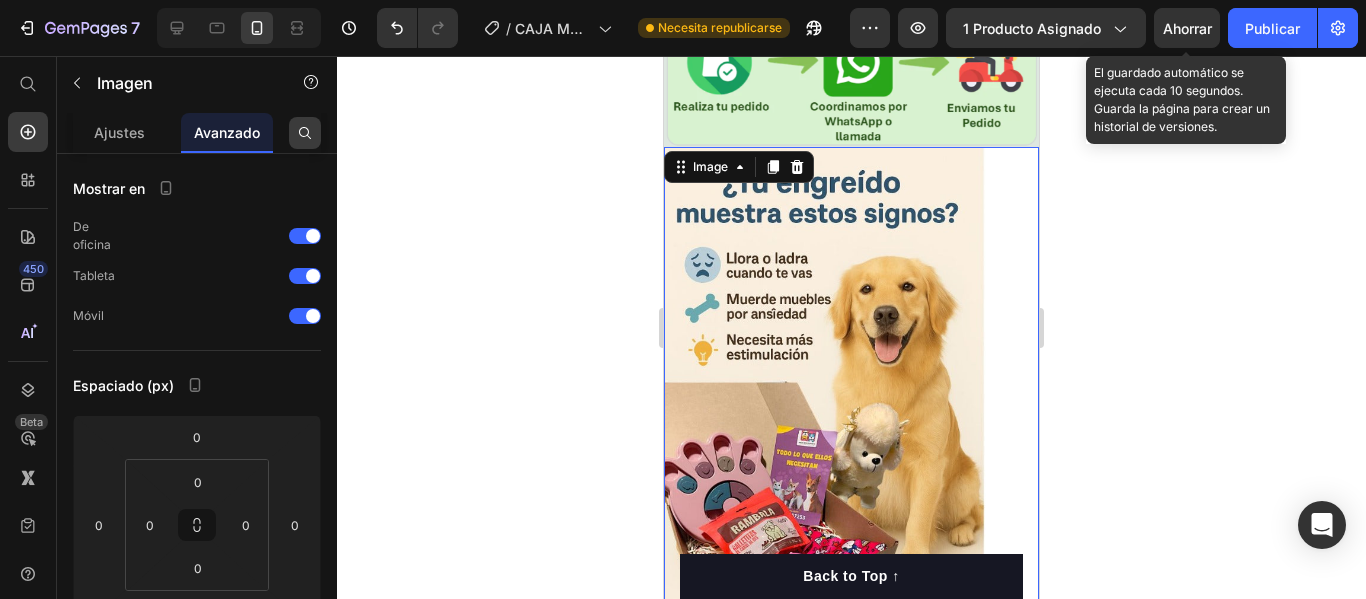 click 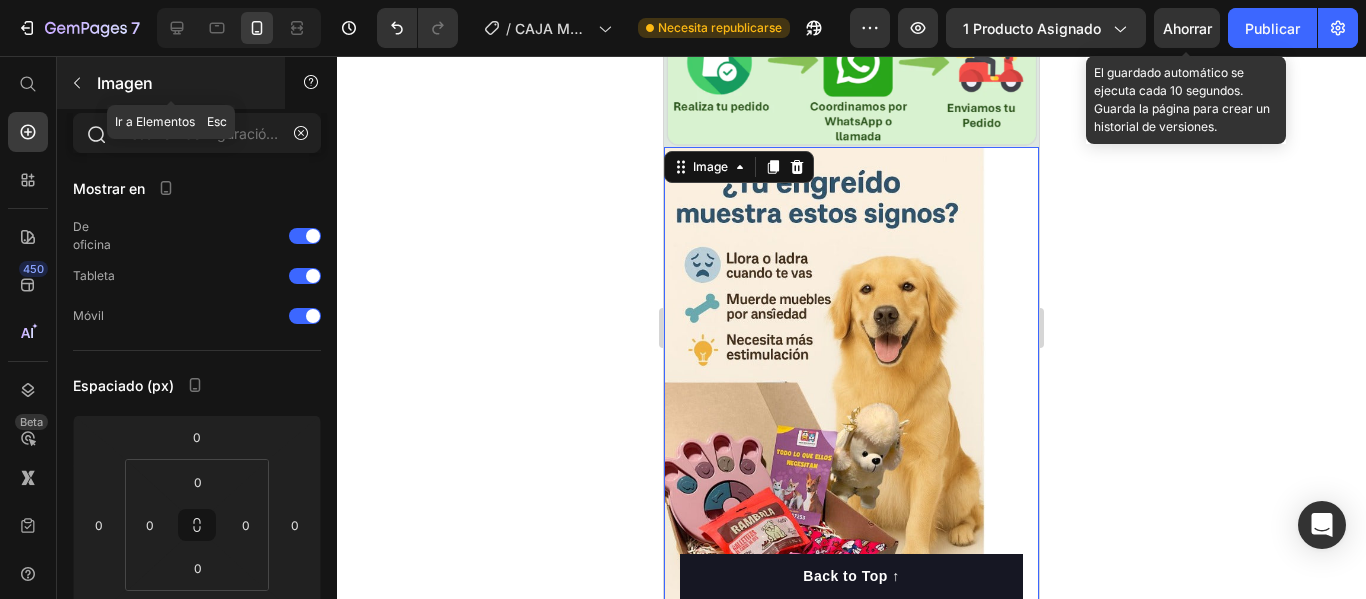 click 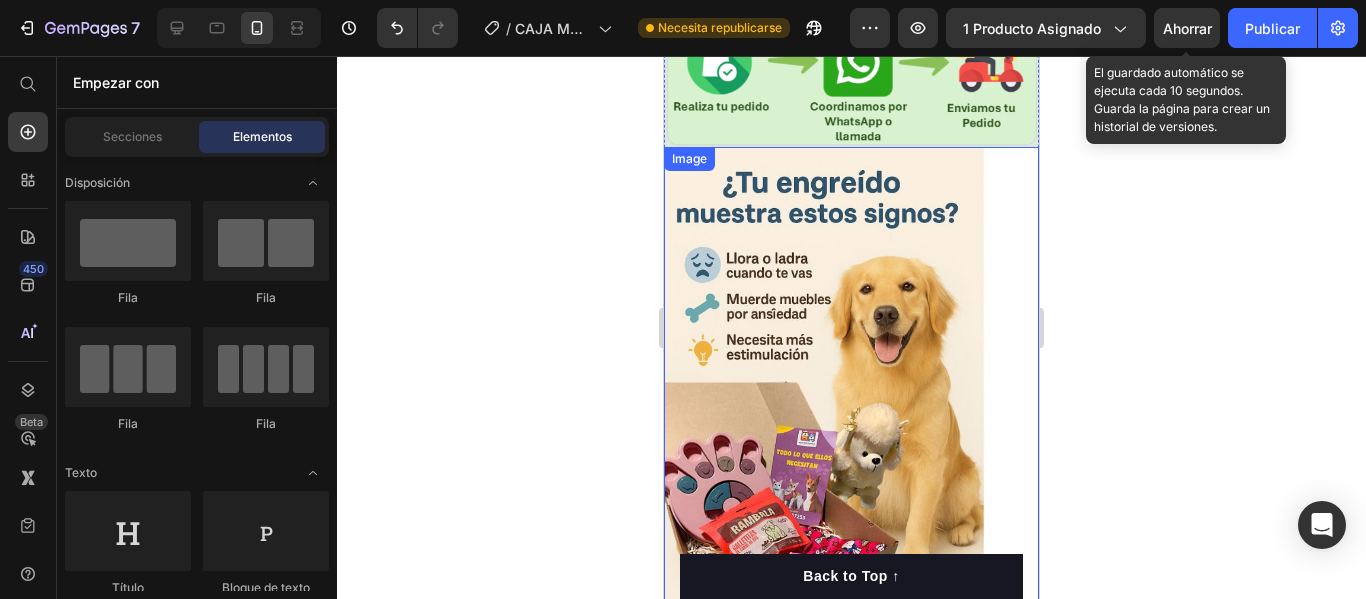 click at bounding box center [851, 397] 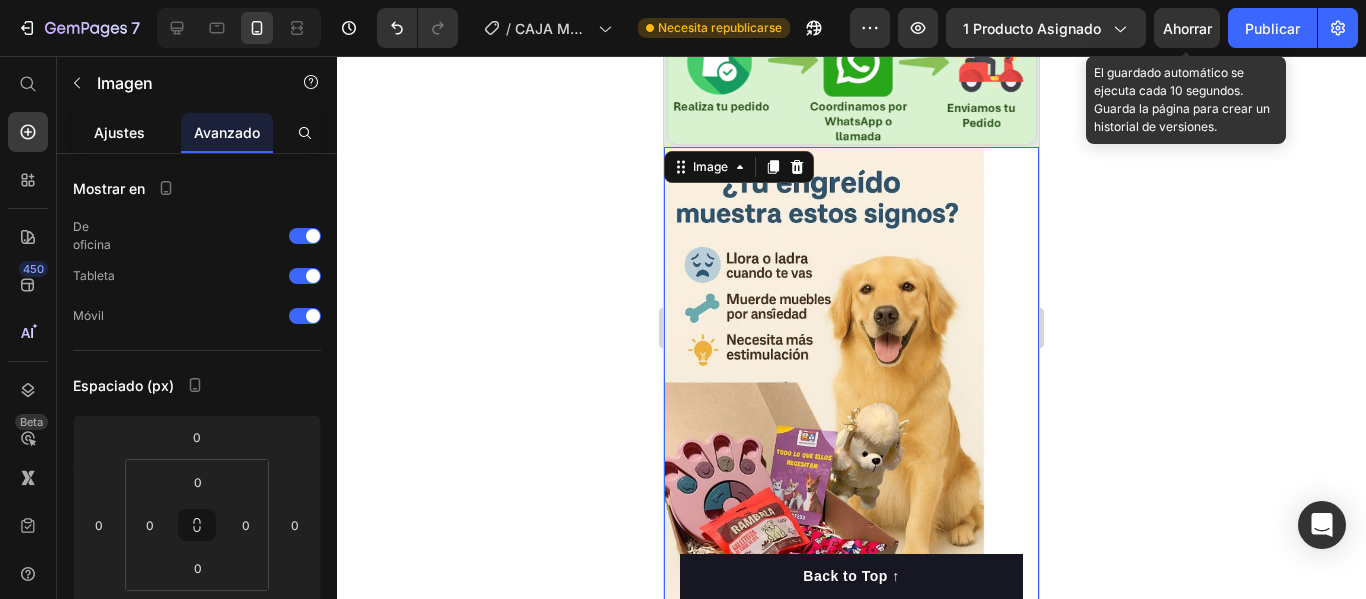 click on "Ajustes" at bounding box center (119, 132) 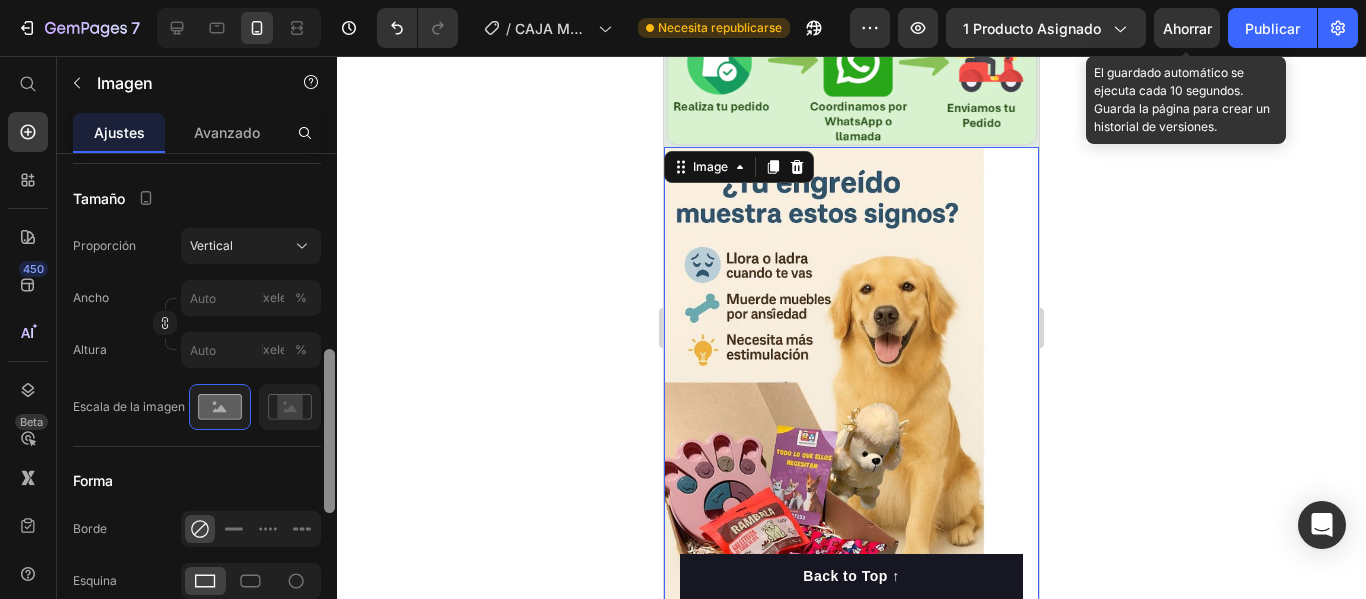 scroll, scrollTop: 560, scrollLeft: 0, axis: vertical 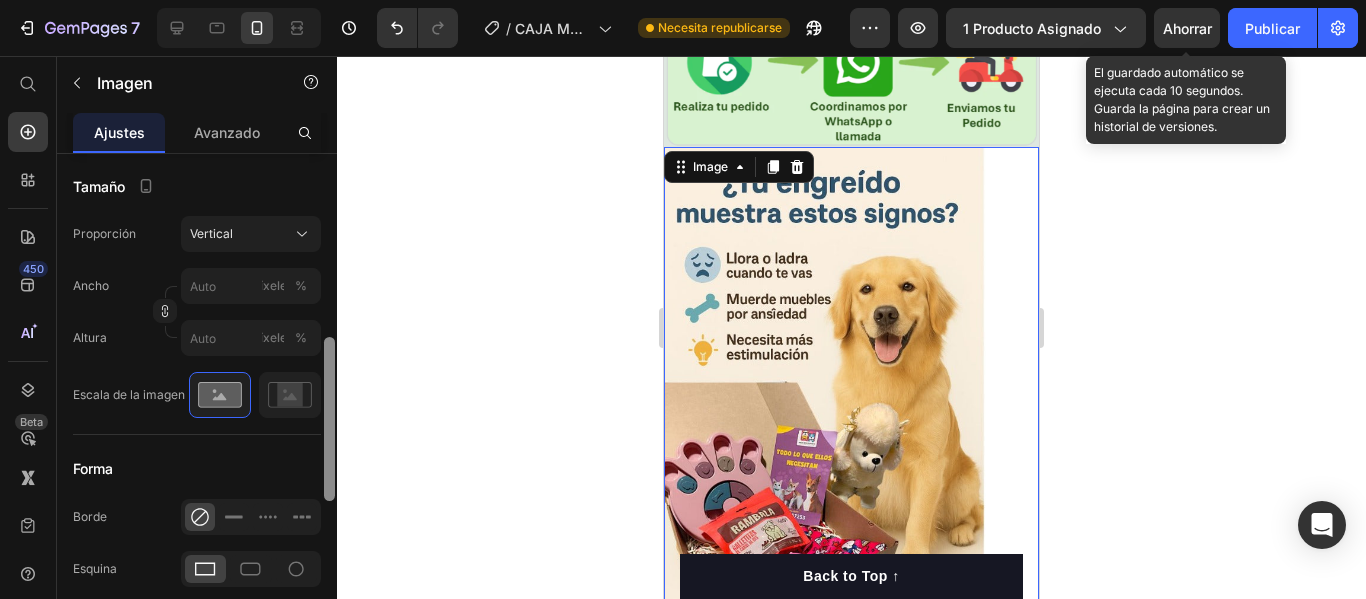 drag, startPoint x: 333, startPoint y: 269, endPoint x: 369, endPoint y: 452, distance: 186.50737 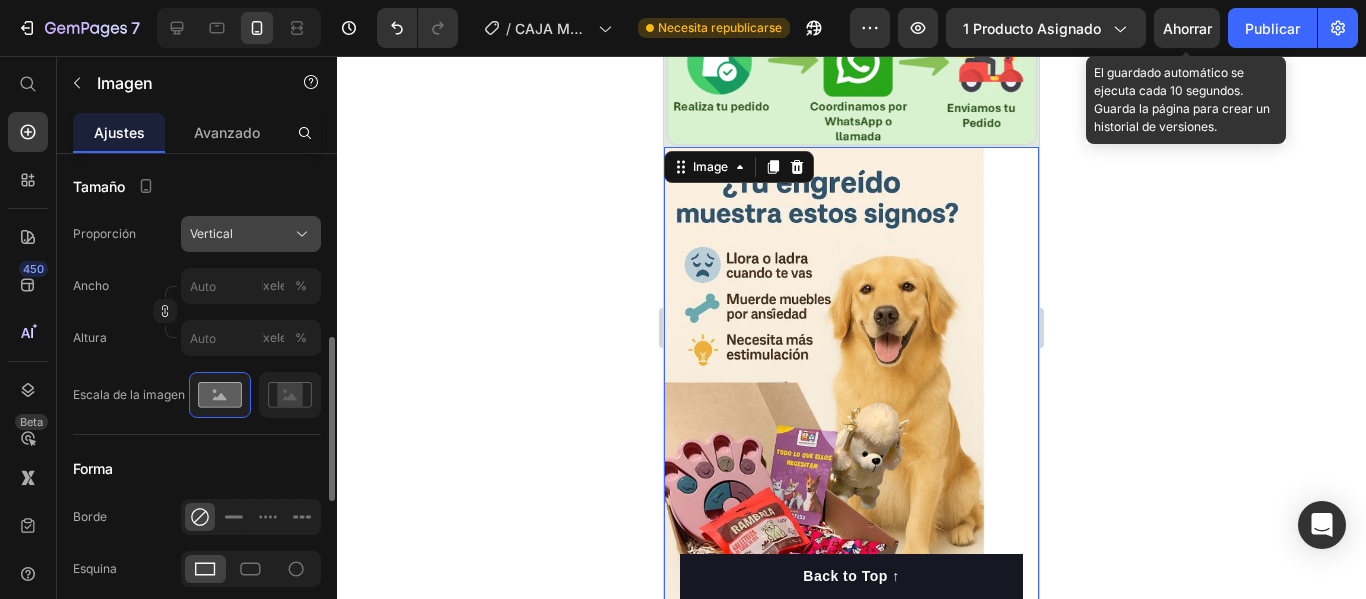 click on "Vertical" 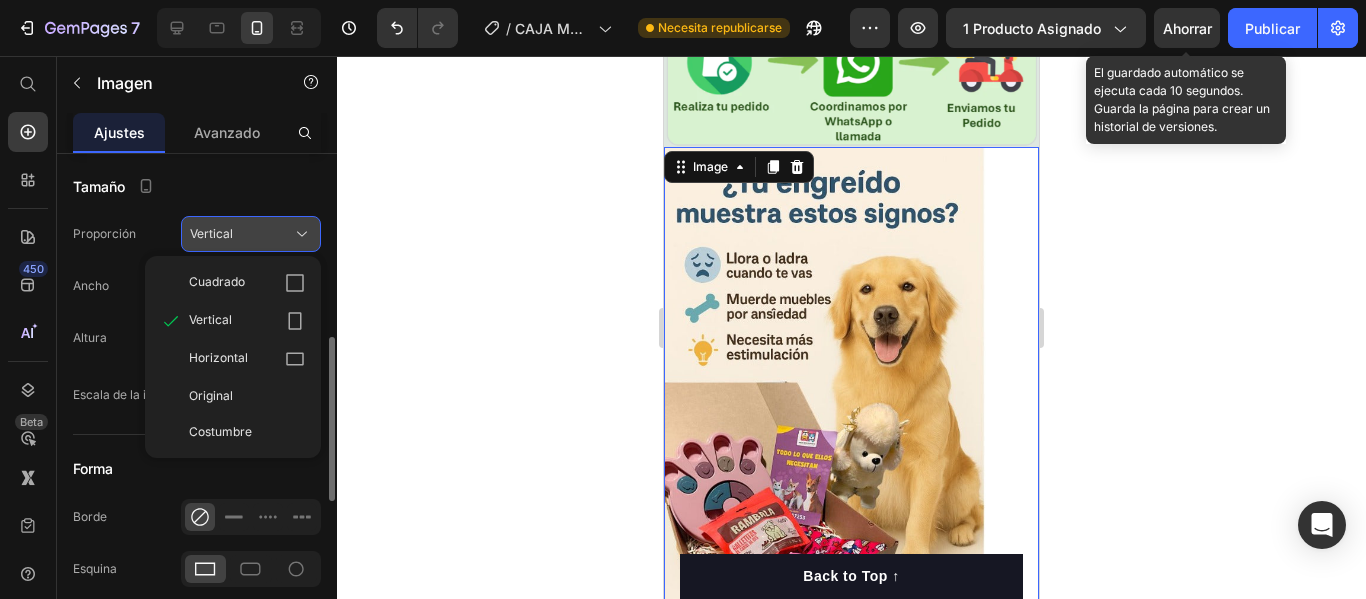 click on "Vertical" 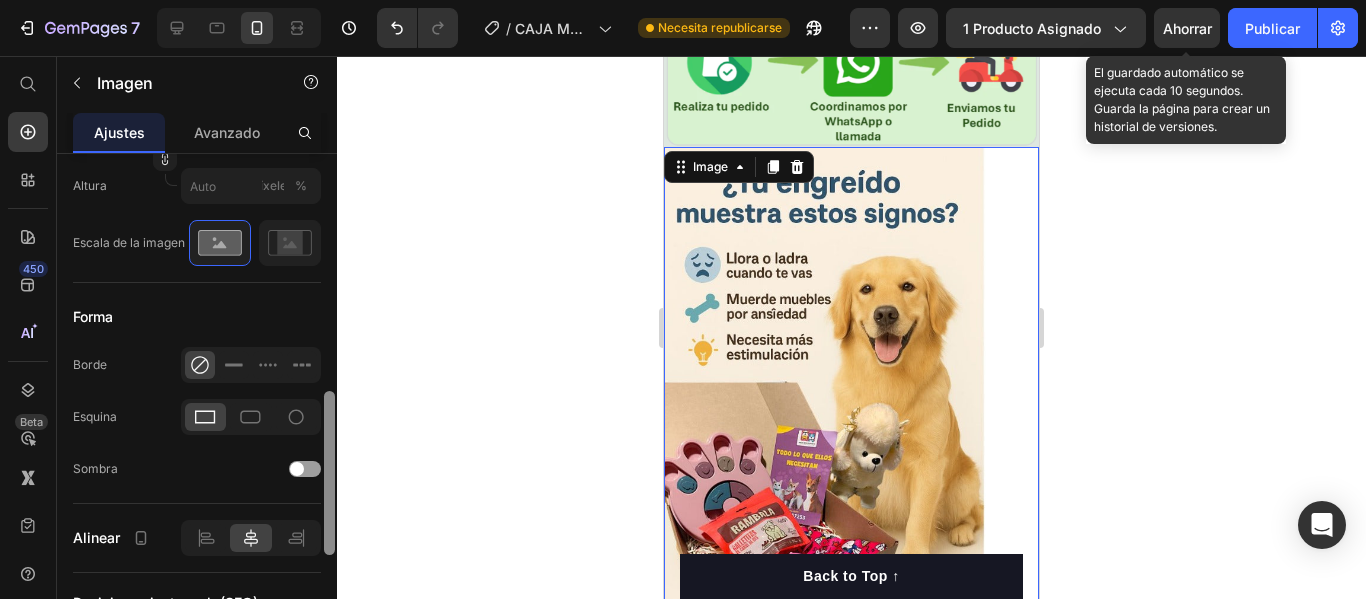 drag, startPoint x: 328, startPoint y: 449, endPoint x: 339, endPoint y: 500, distance: 52.17279 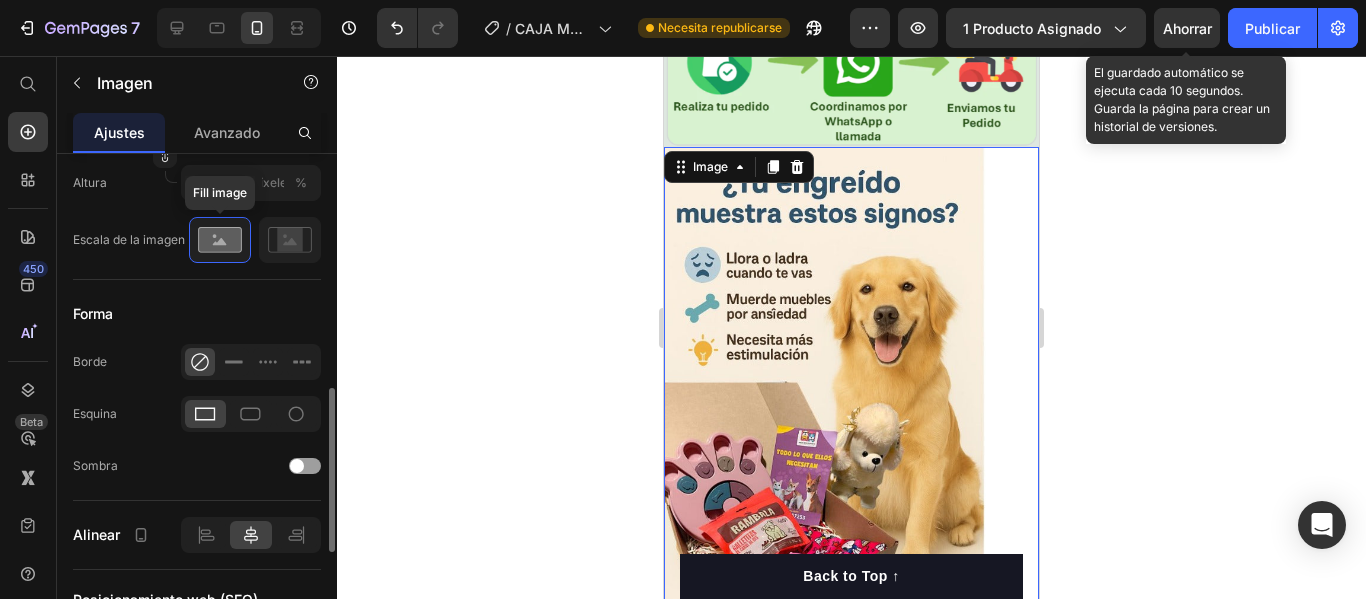 click 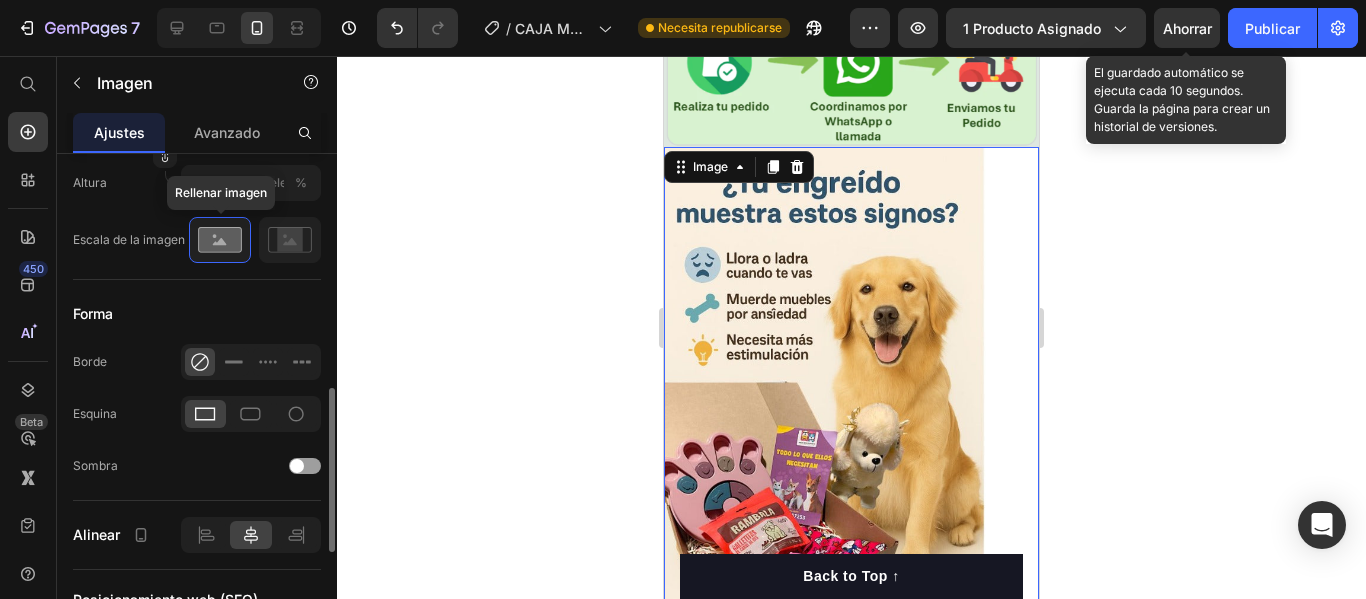 click 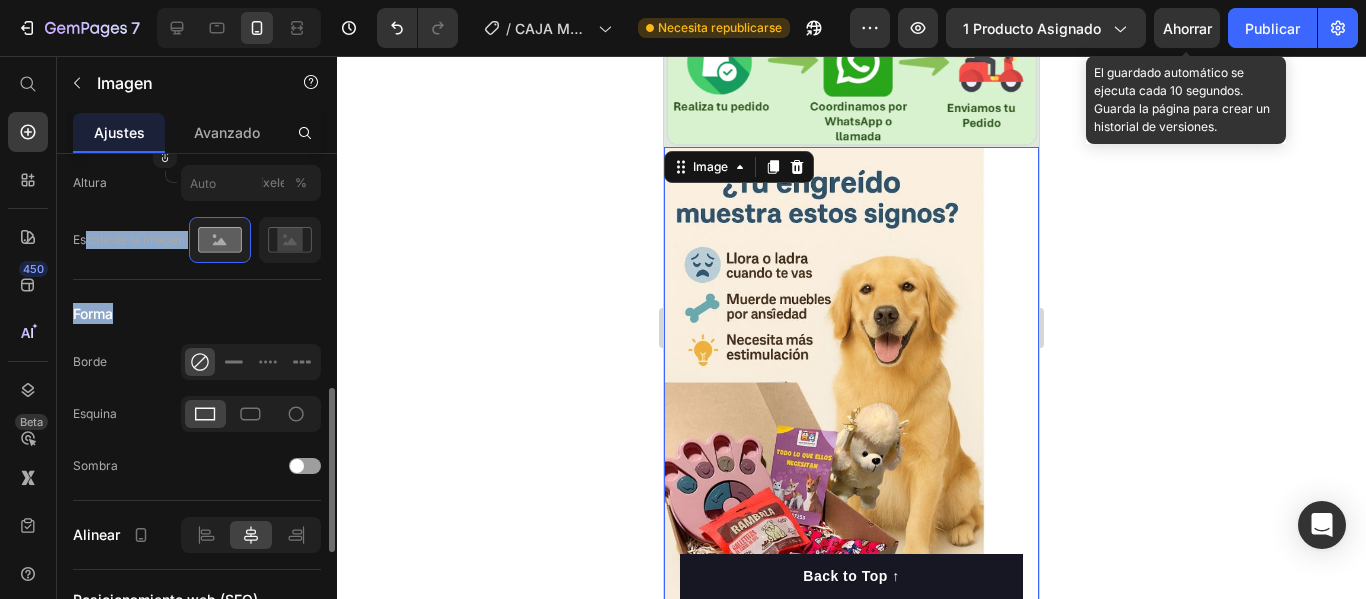 drag, startPoint x: 302, startPoint y: 313, endPoint x: 88, endPoint y: 238, distance: 226.762 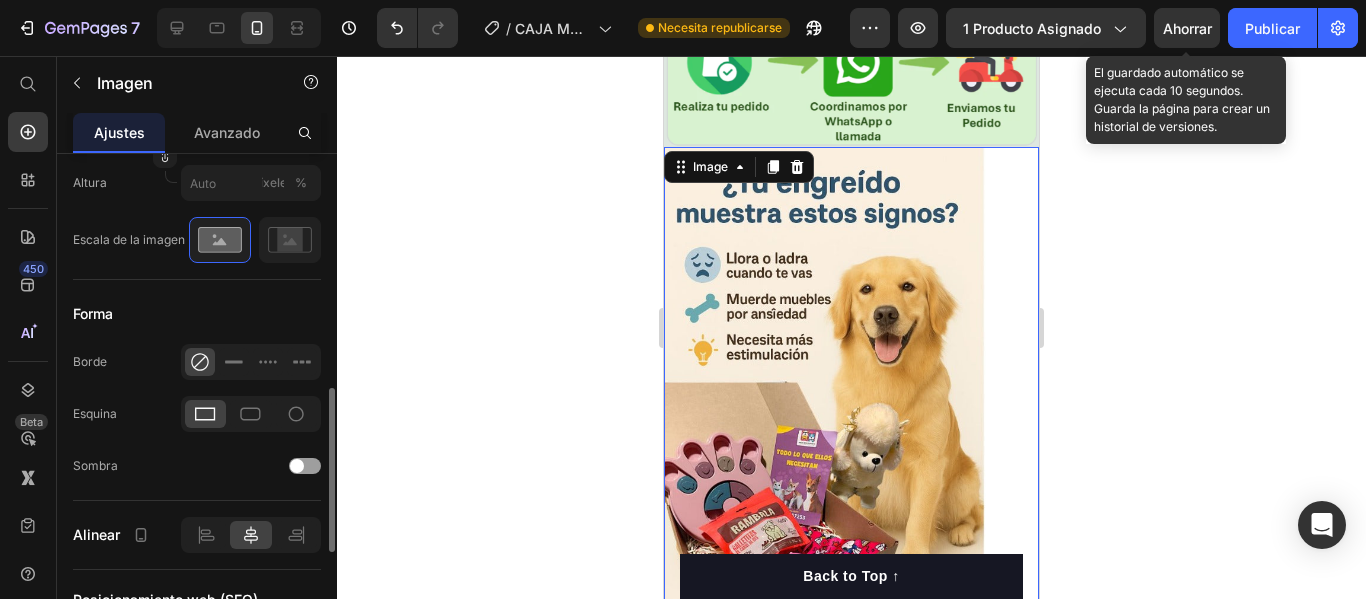 click on "Tamaño Proporción Vertical Ancho píxeles % Altura píxeles % Escala de la imagen" 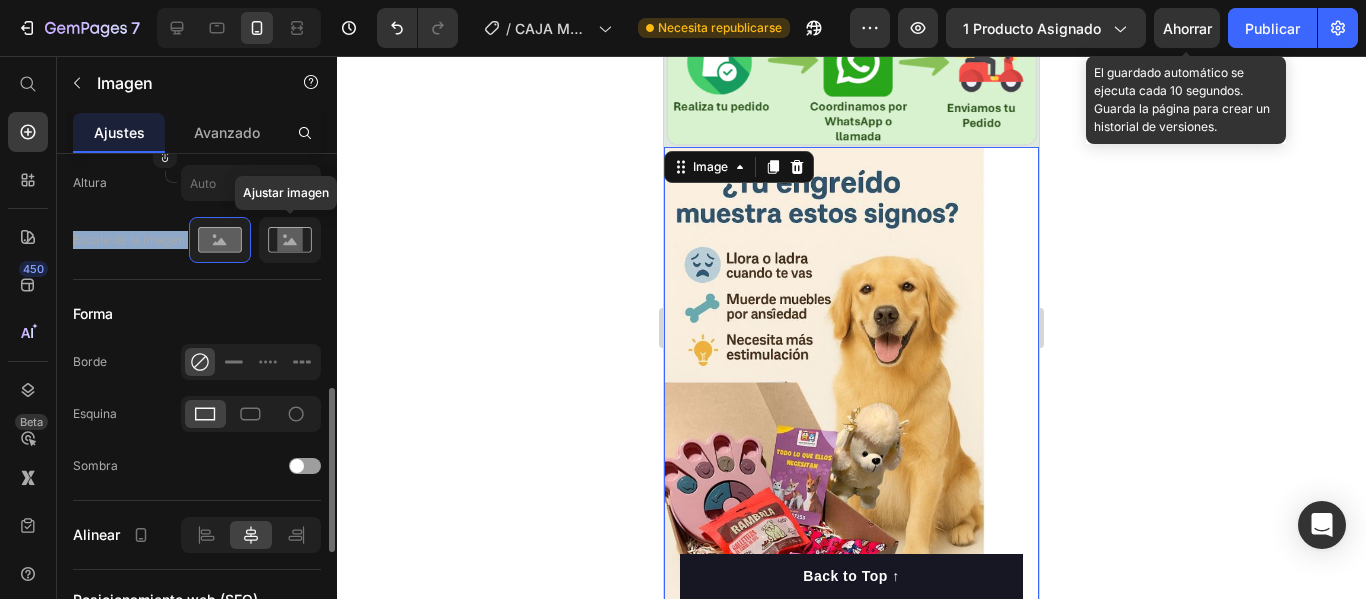 drag, startPoint x: 70, startPoint y: 210, endPoint x: 319, endPoint y: 239, distance: 250.68306 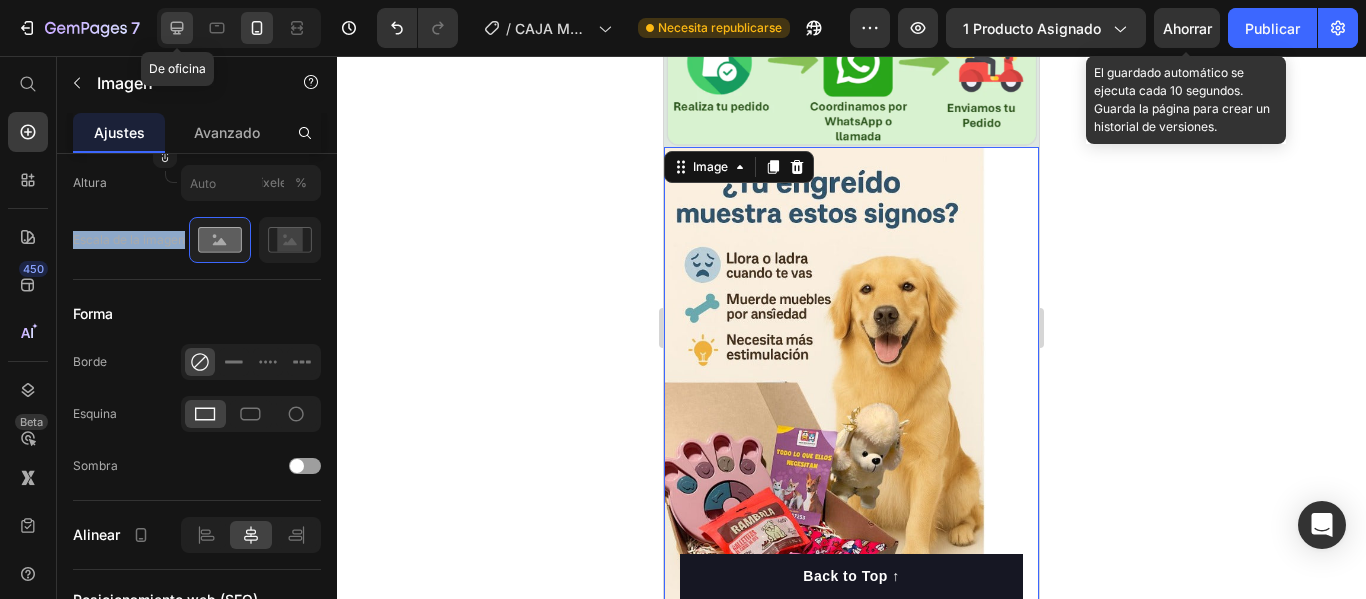 click 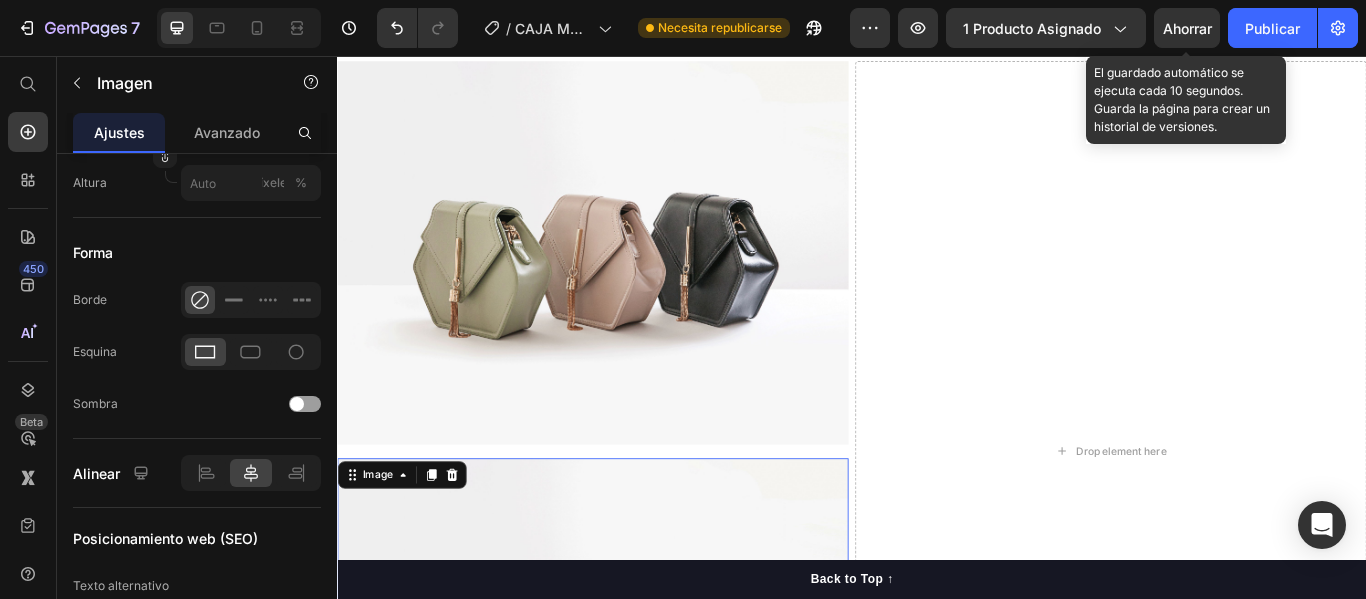 scroll, scrollTop: 1924, scrollLeft: 0, axis: vertical 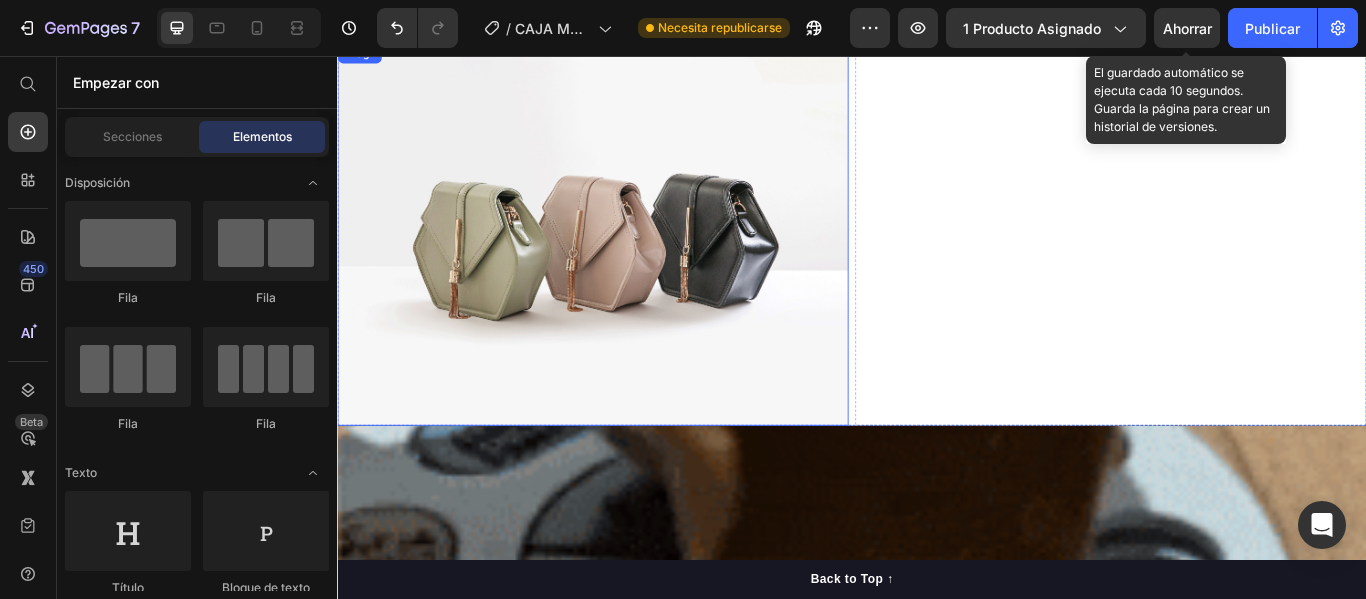 click at bounding box center [635, 263] 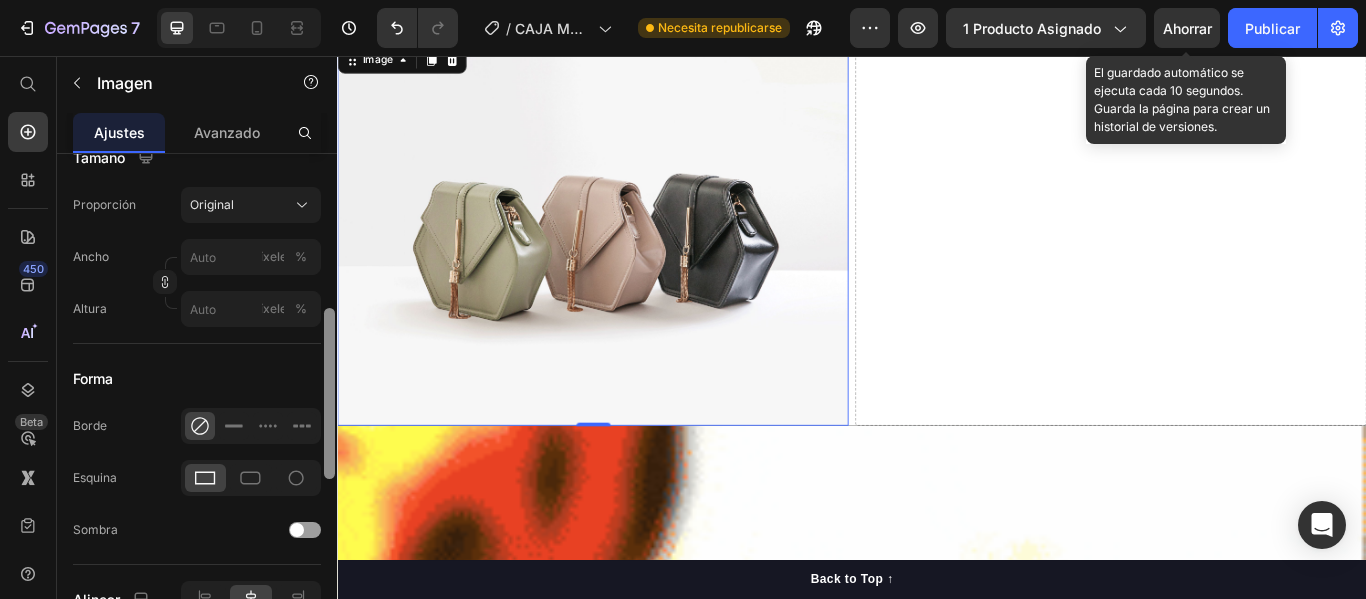 scroll, scrollTop: 551, scrollLeft: 0, axis: vertical 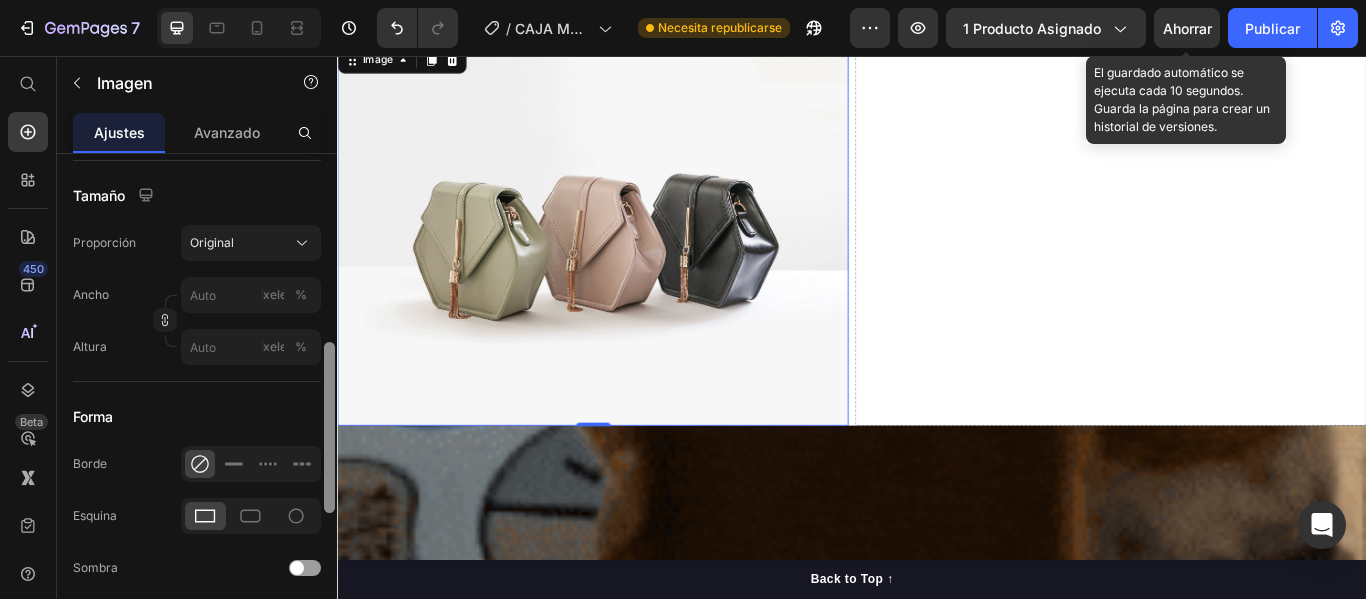 drag, startPoint x: 327, startPoint y: 464, endPoint x: 329, endPoint y: 408, distance: 56.0357 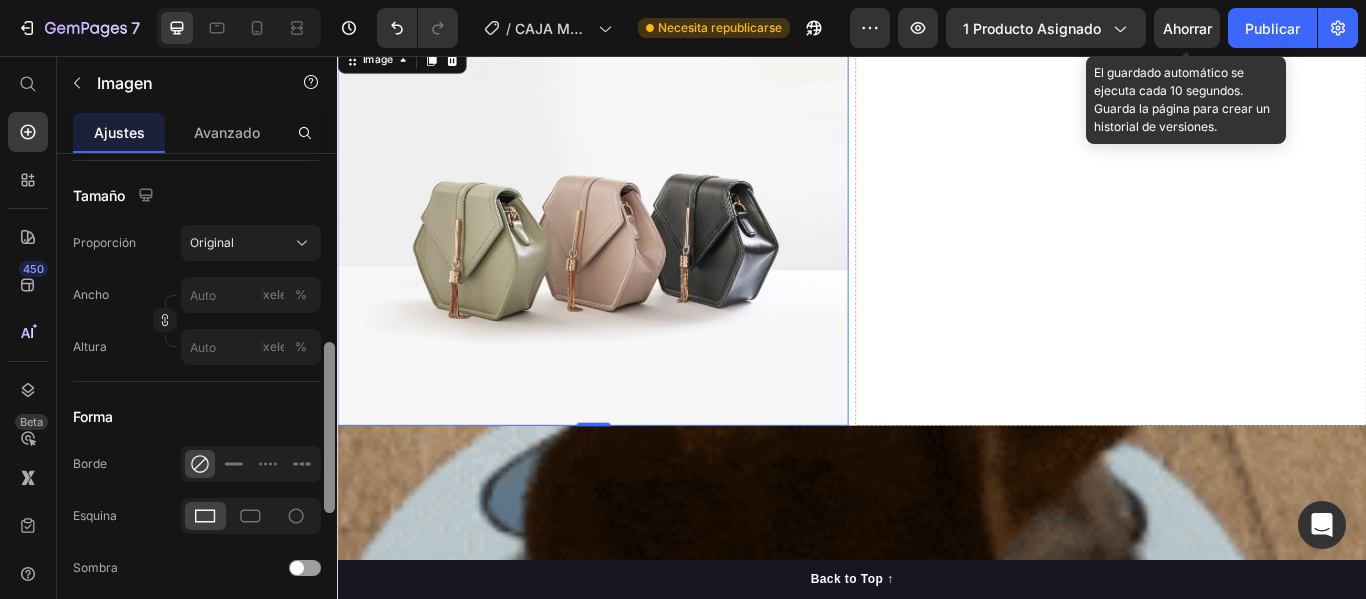 click at bounding box center [329, 427] 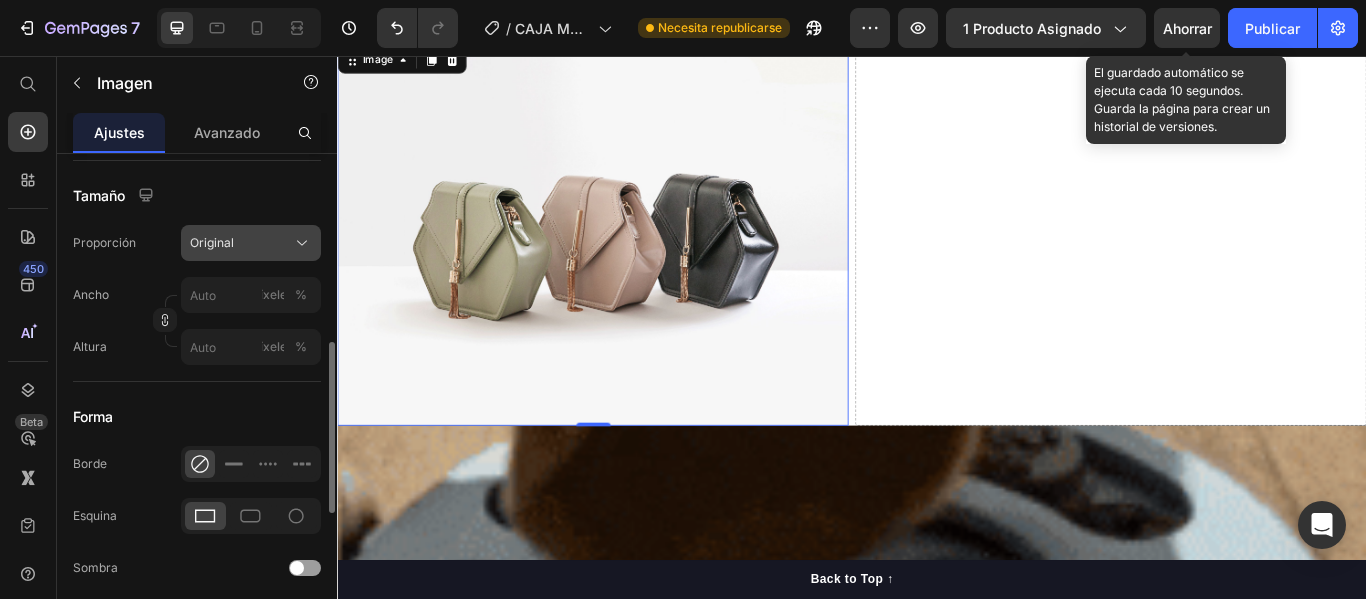 click on "Original" at bounding box center [251, 243] 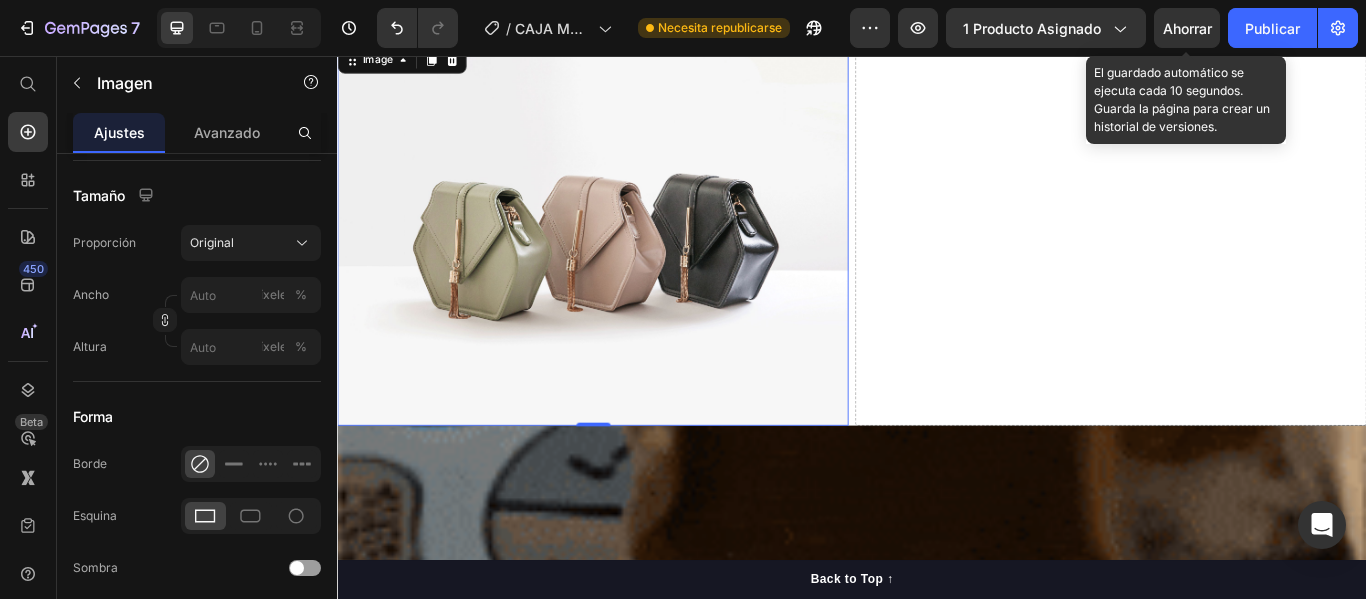 click at bounding box center (635, 263) 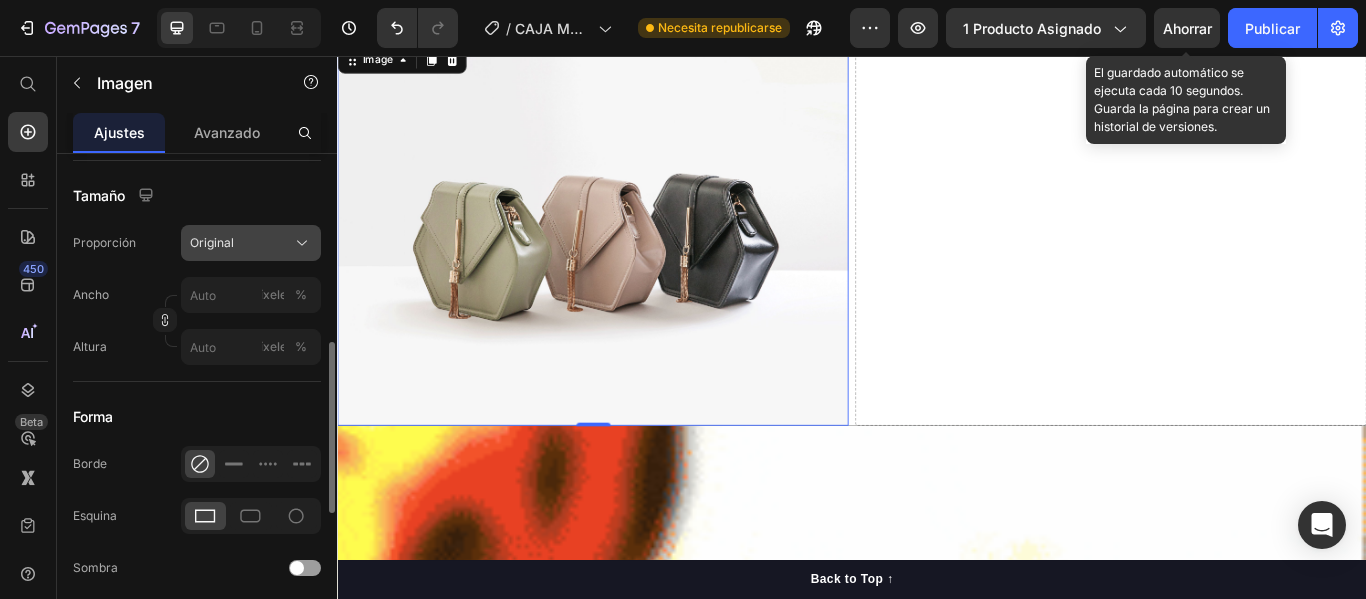 click on "Original" at bounding box center [251, 243] 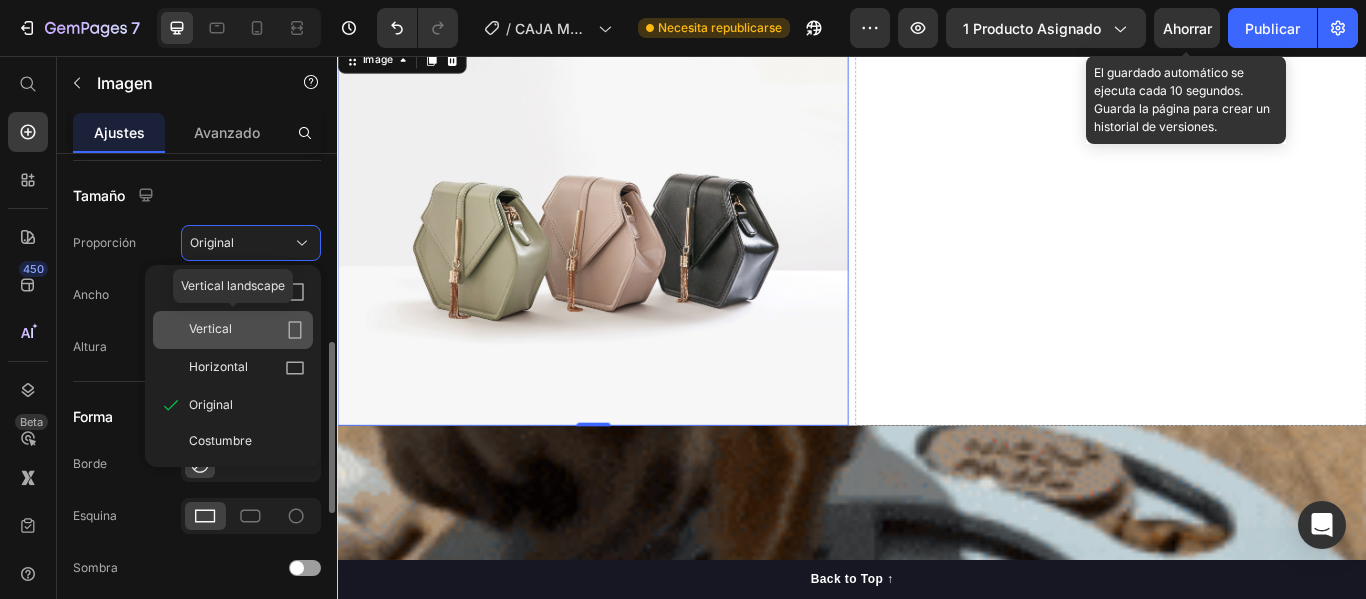click on "Vertical" at bounding box center [247, 330] 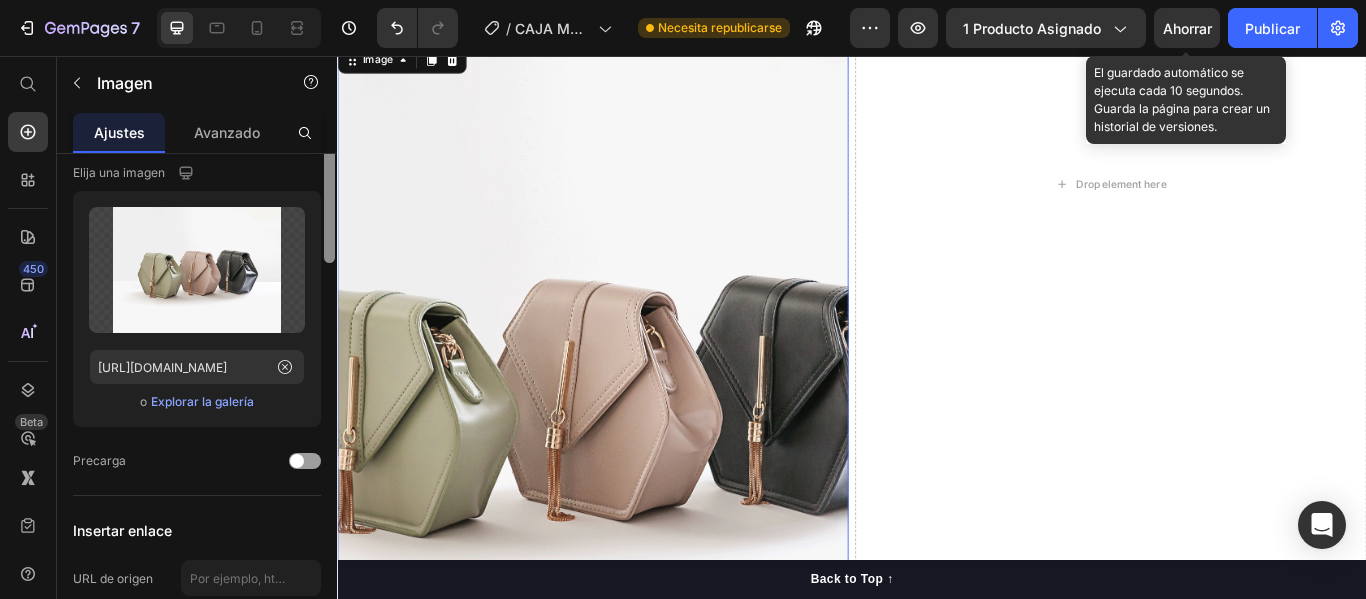 scroll, scrollTop: 0, scrollLeft: 0, axis: both 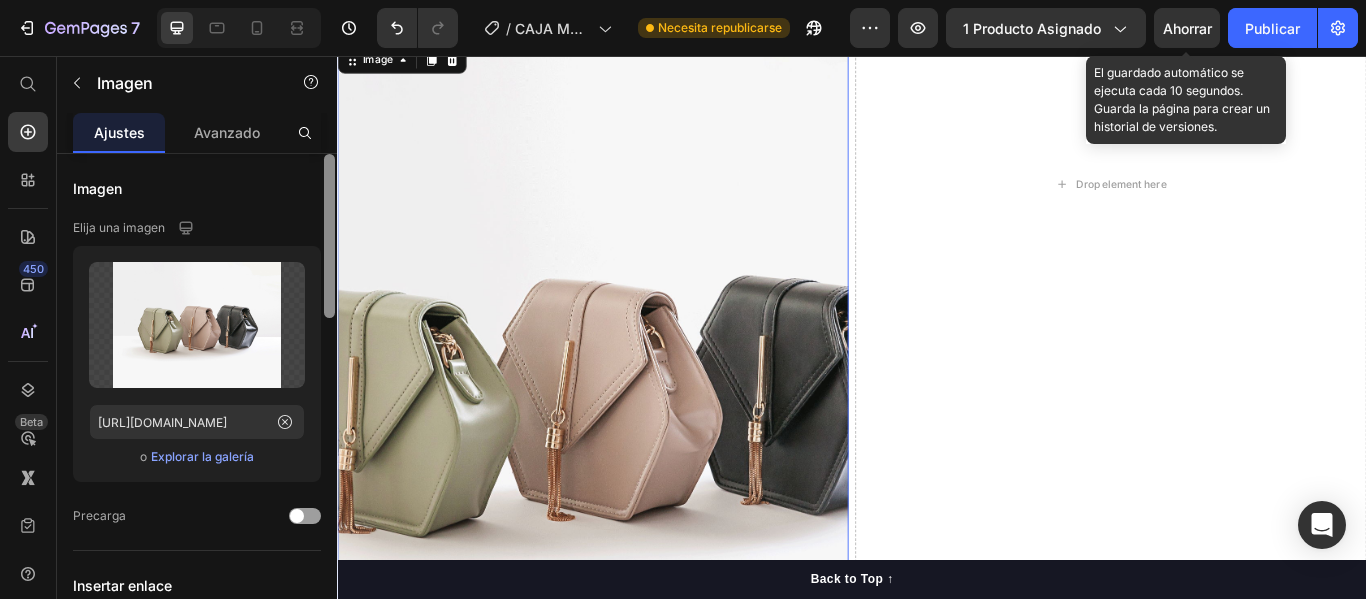 drag, startPoint x: 328, startPoint y: 451, endPoint x: 322, endPoint y: 229, distance: 222.08107 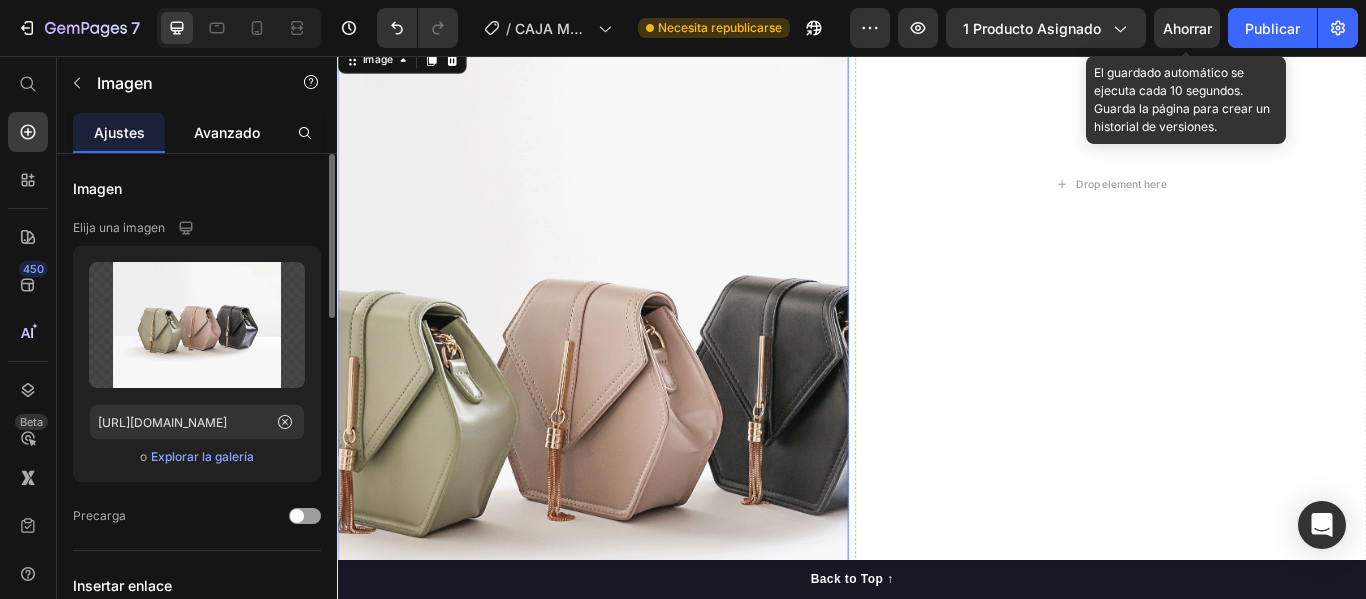 click on "Avanzado" at bounding box center [227, 132] 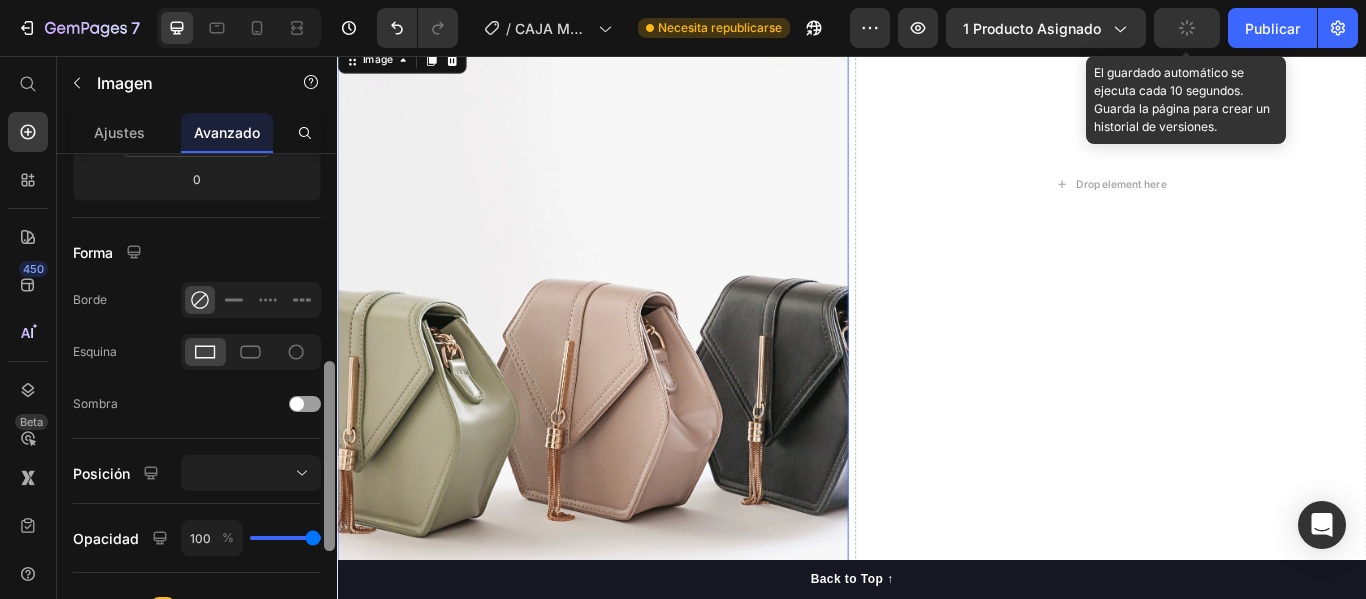 scroll, scrollTop: 465, scrollLeft: 0, axis: vertical 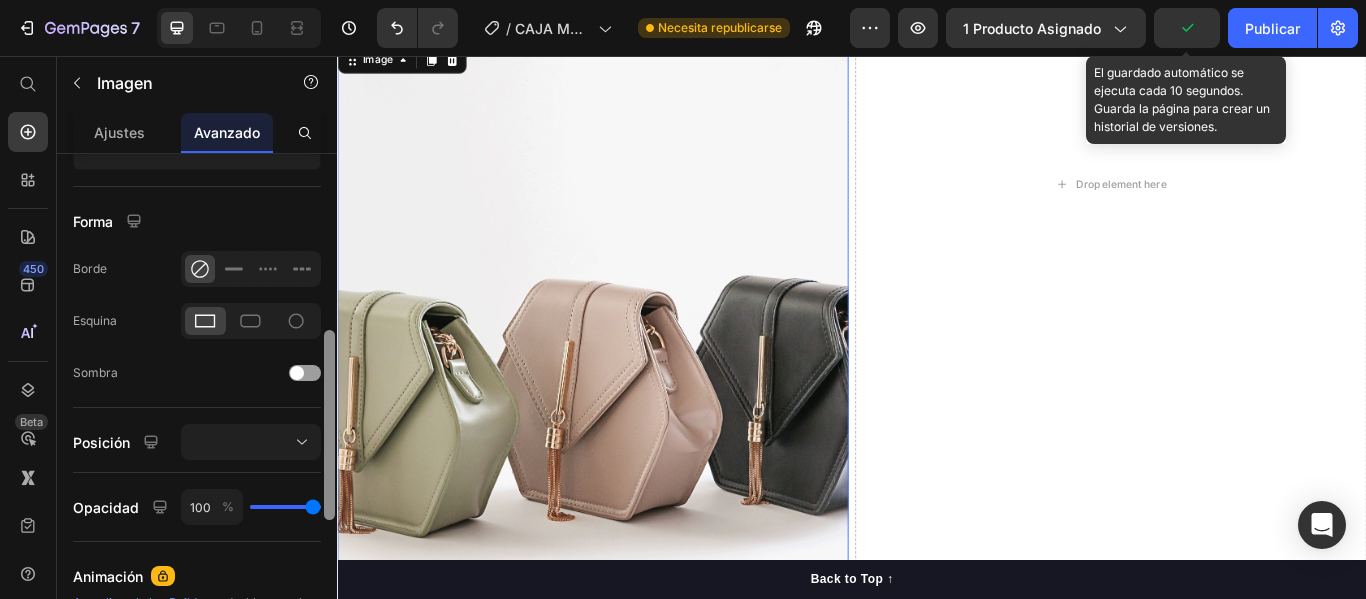 drag, startPoint x: 664, startPoint y: 248, endPoint x: 349, endPoint y: 390, distance: 345.52713 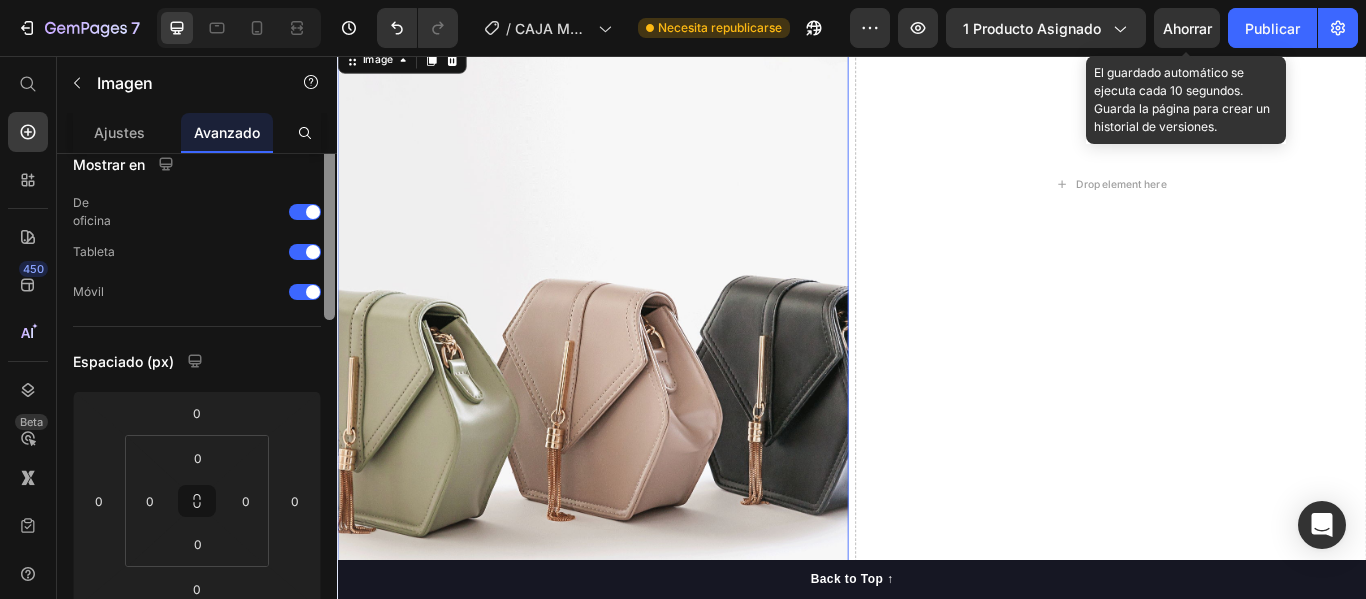 scroll, scrollTop: 0, scrollLeft: 0, axis: both 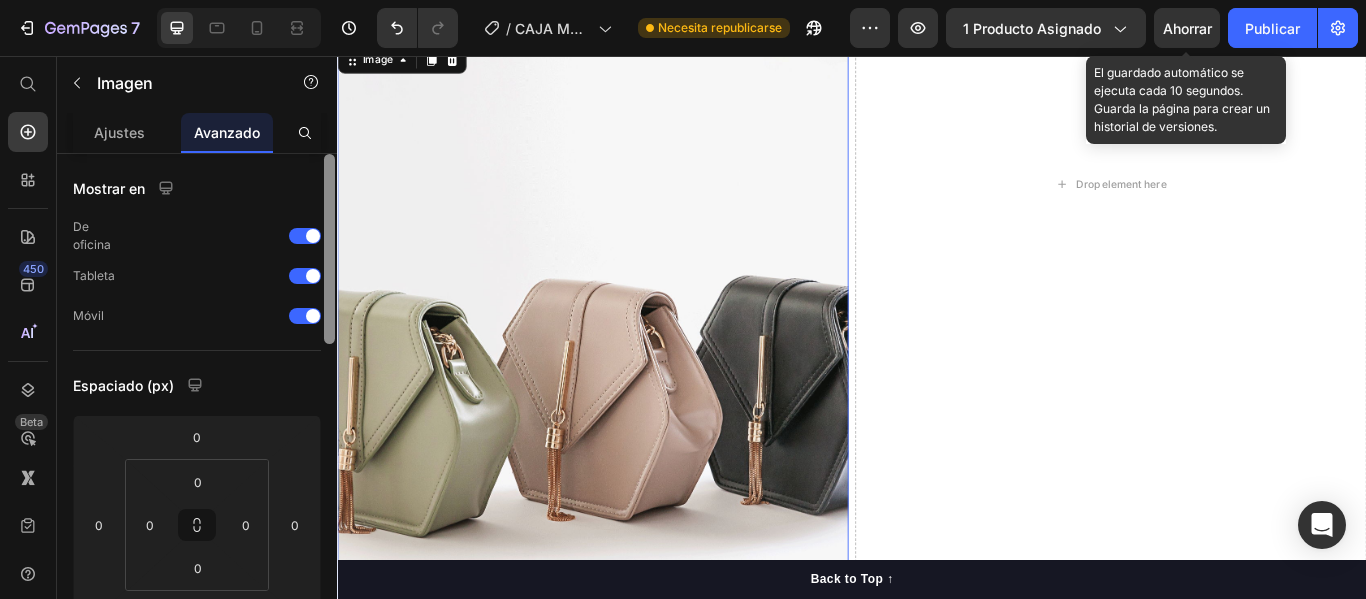 drag, startPoint x: 326, startPoint y: 504, endPoint x: 324, endPoint y: 149, distance: 355.00565 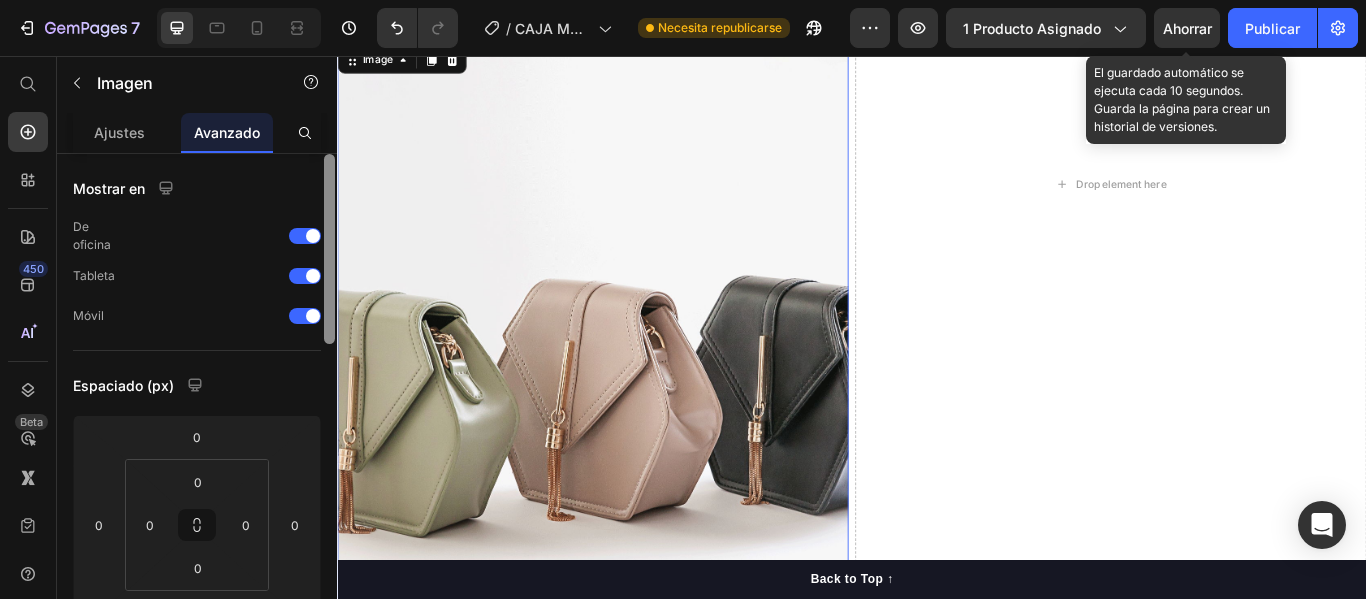 click on "Ajustes Avanzado Mostrar en De oficina Tableta Móvil Espaciado (px) 0 0 0 0 0 0 0 0 Forma Borde Esquina Sombra Posición Opacidad 100 % Animación Actualice al plan Build  para desbloquear la animación y otras funciones premium. Interacción Actualice al plan Optimize  para desbloquear Interacción y otras funciones premium. Clase CSS Eliminar elemento" at bounding box center (197, 384) 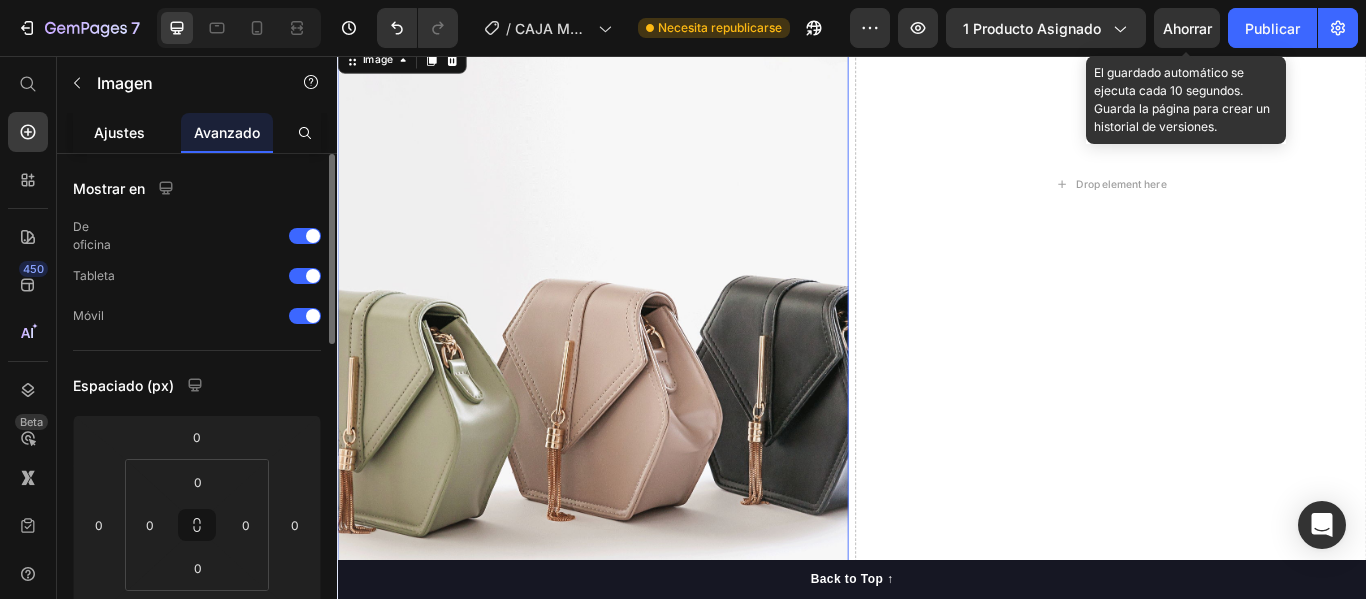 click on "Ajustes" at bounding box center [119, 132] 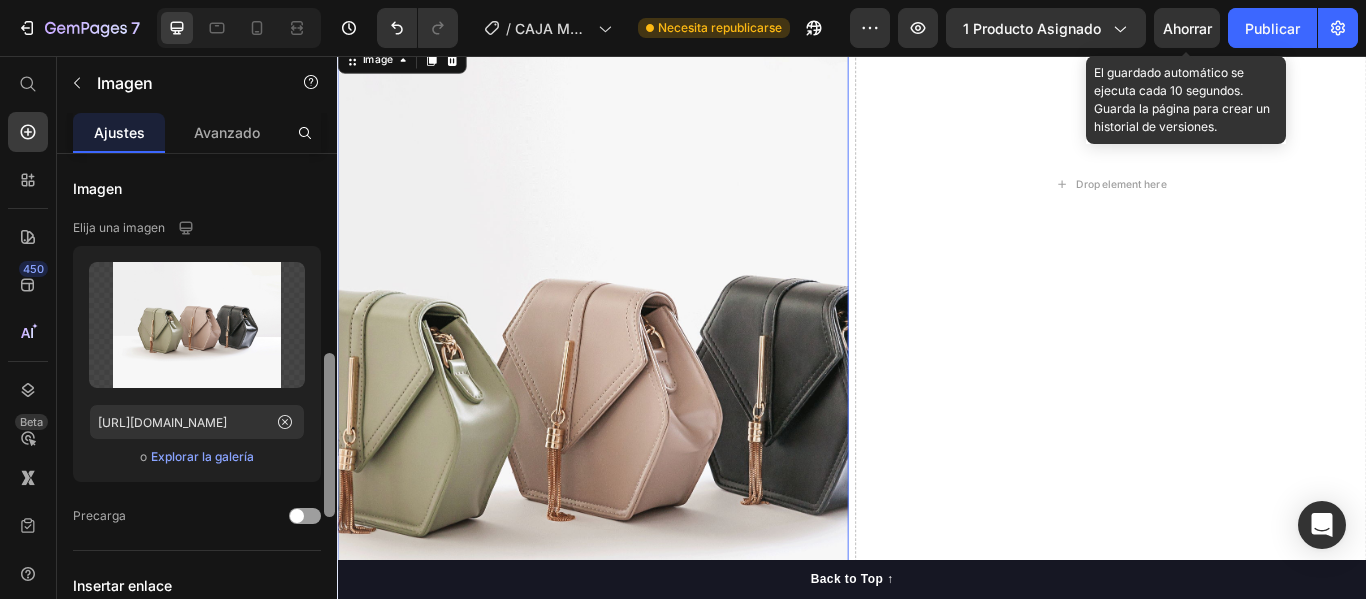 scroll, scrollTop: 150, scrollLeft: 0, axis: vertical 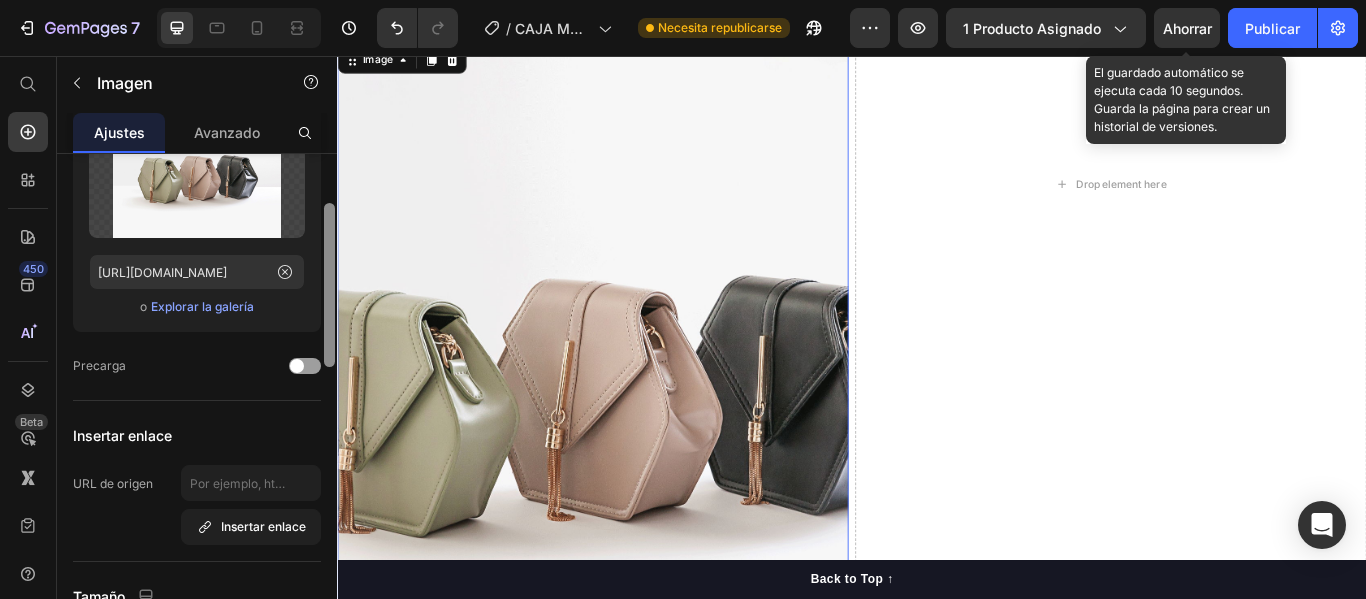 drag, startPoint x: 665, startPoint y: 307, endPoint x: 339, endPoint y: 542, distance: 401.87186 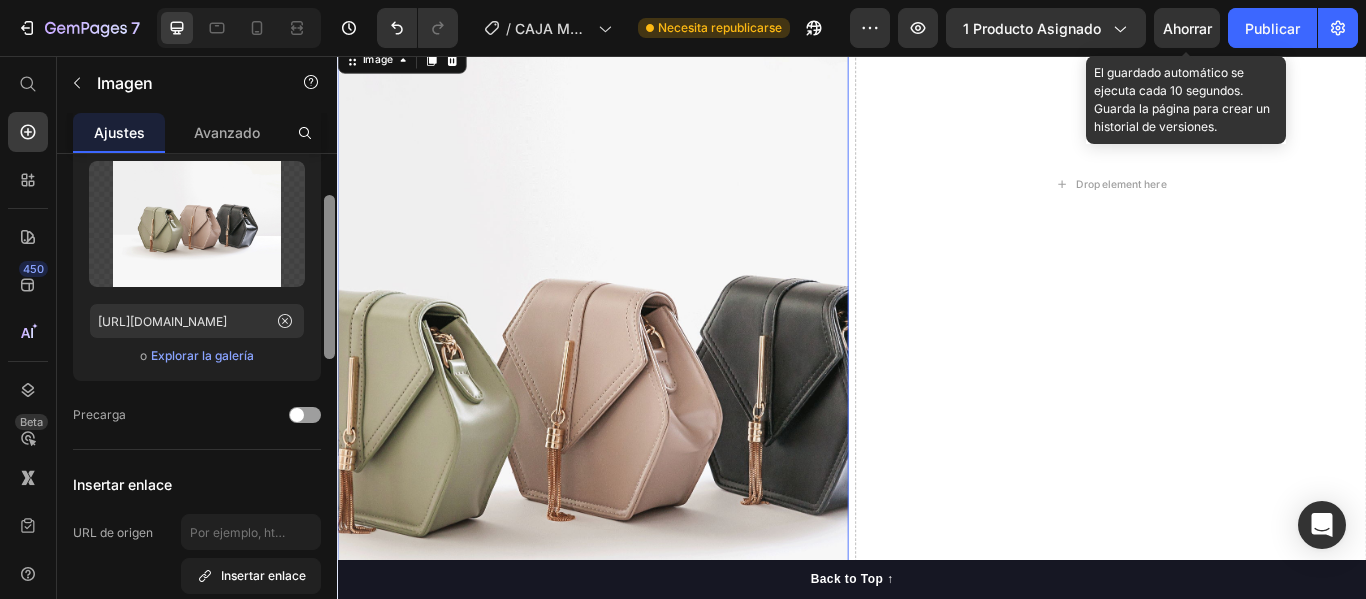 scroll, scrollTop: 92, scrollLeft: 0, axis: vertical 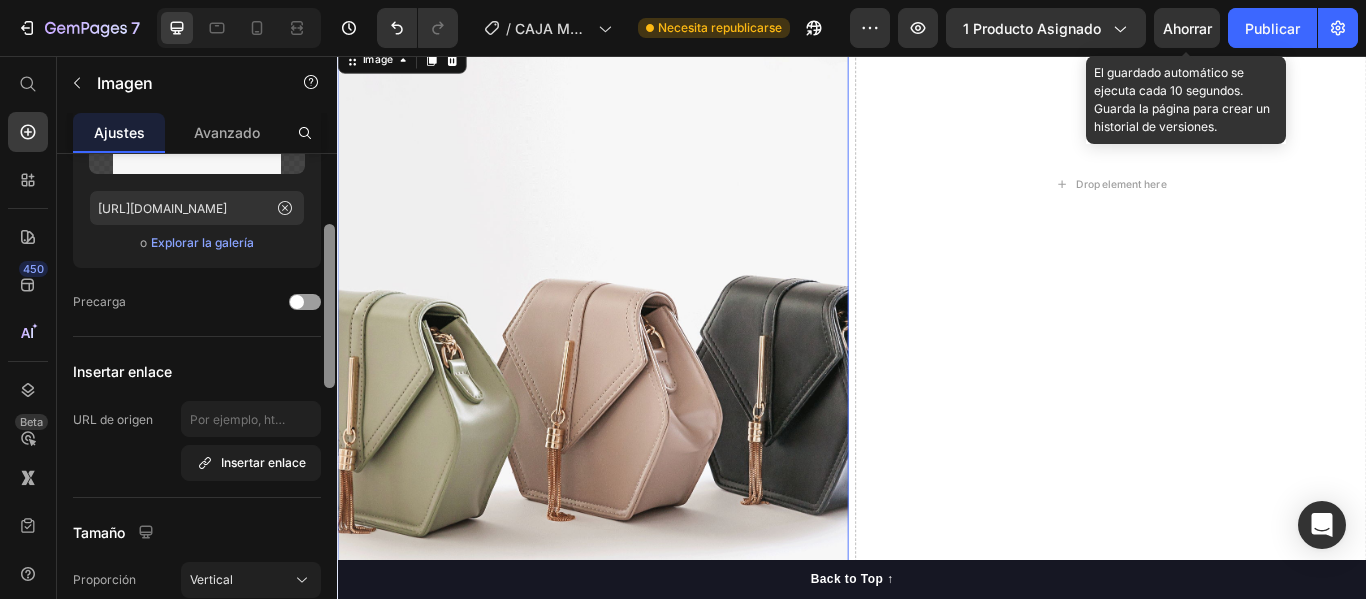 drag, startPoint x: 672, startPoint y: 361, endPoint x: 360, endPoint y: 482, distance: 334.6416 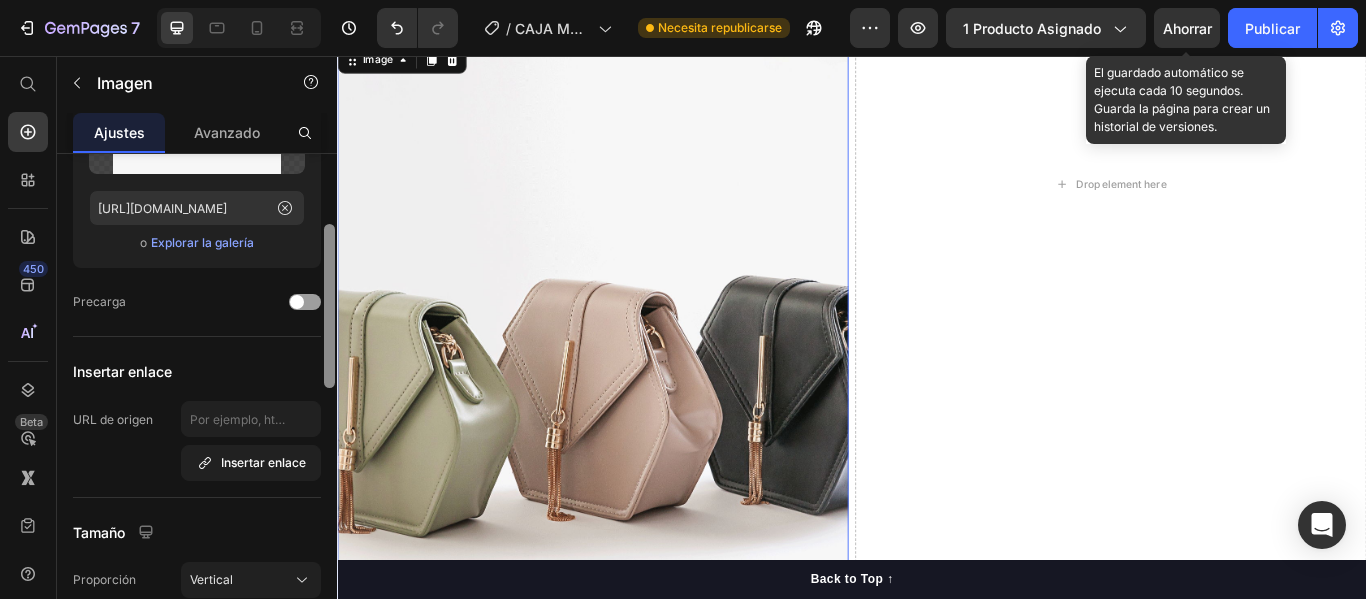 scroll, scrollTop: 0, scrollLeft: 0, axis: both 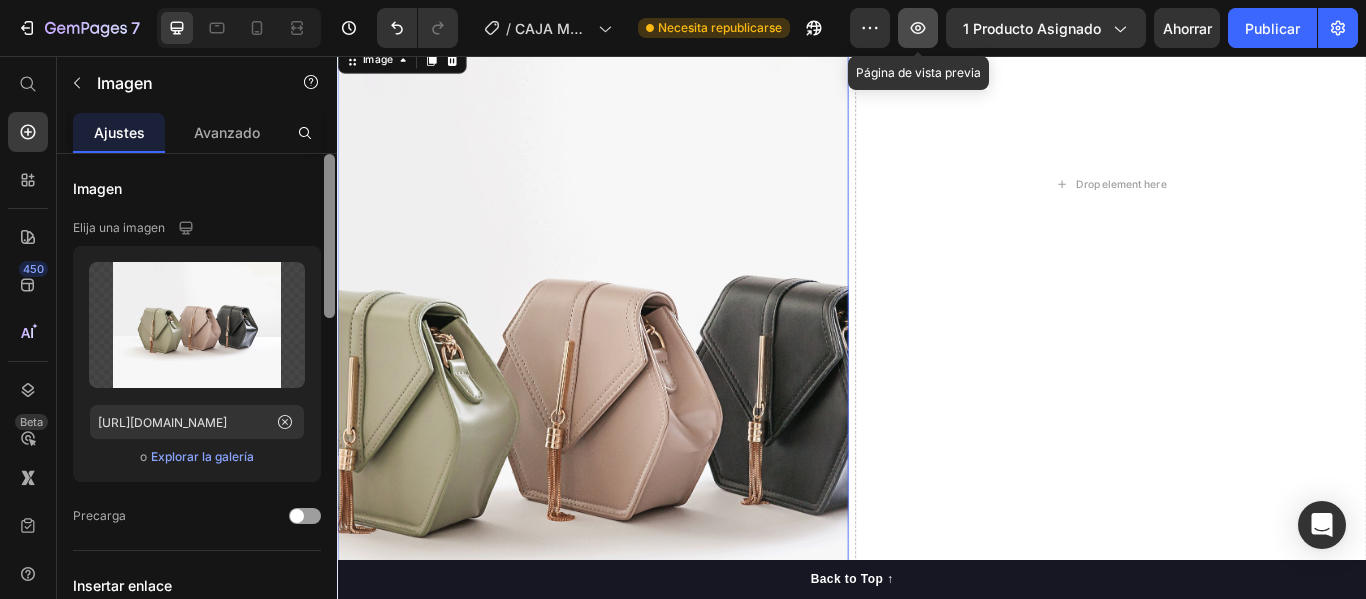 click 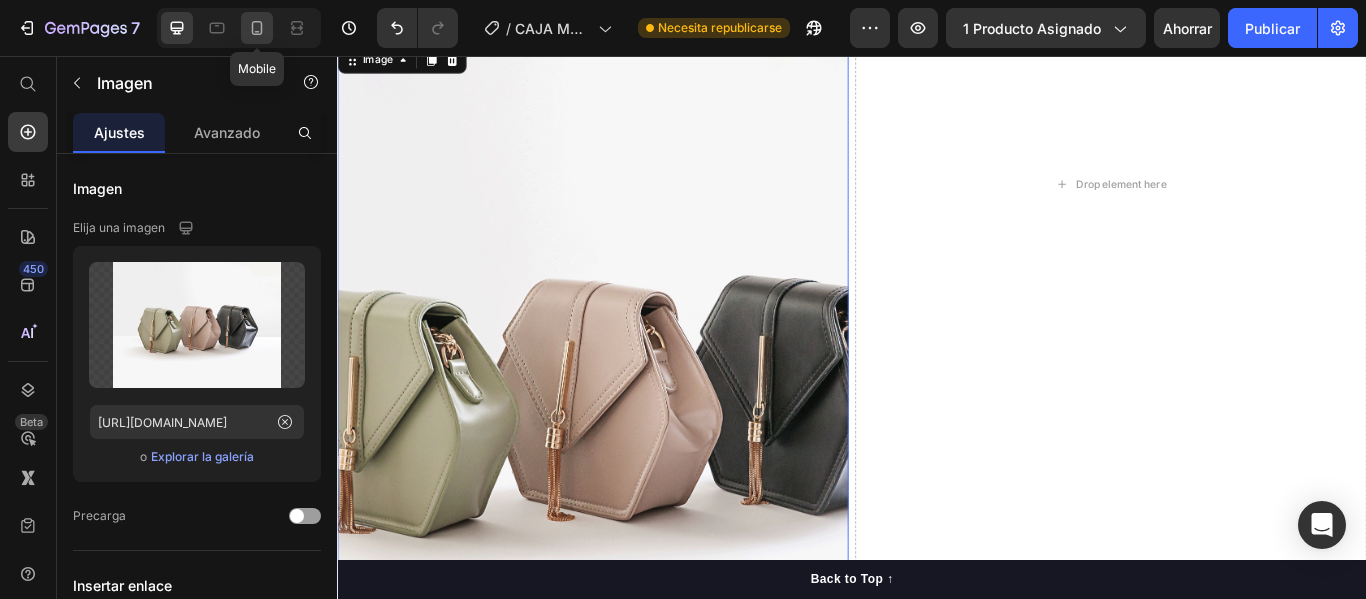 click 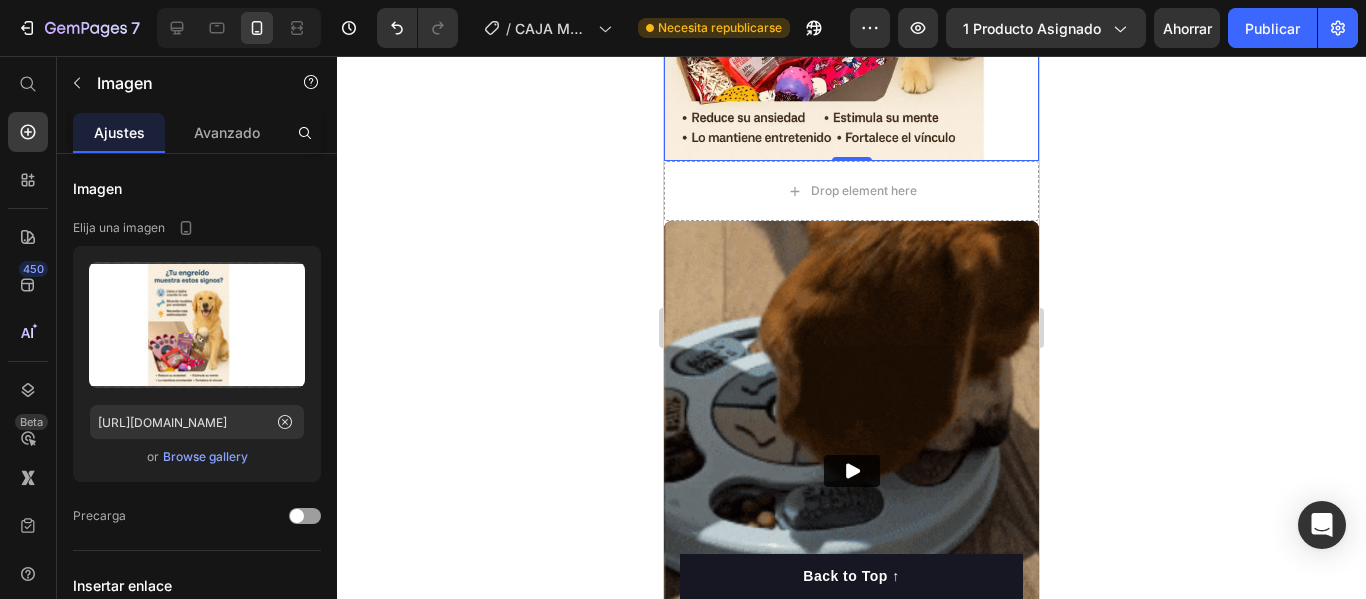scroll, scrollTop: 863, scrollLeft: 0, axis: vertical 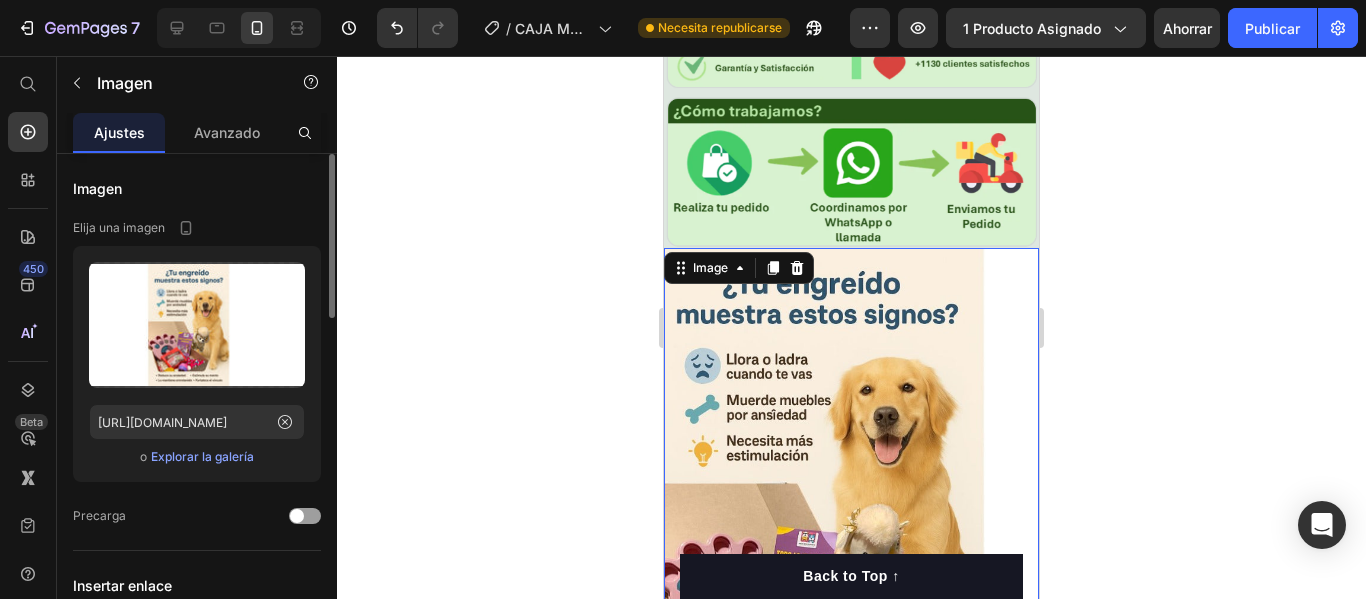 click on "Explorar la galería" at bounding box center (202, 456) 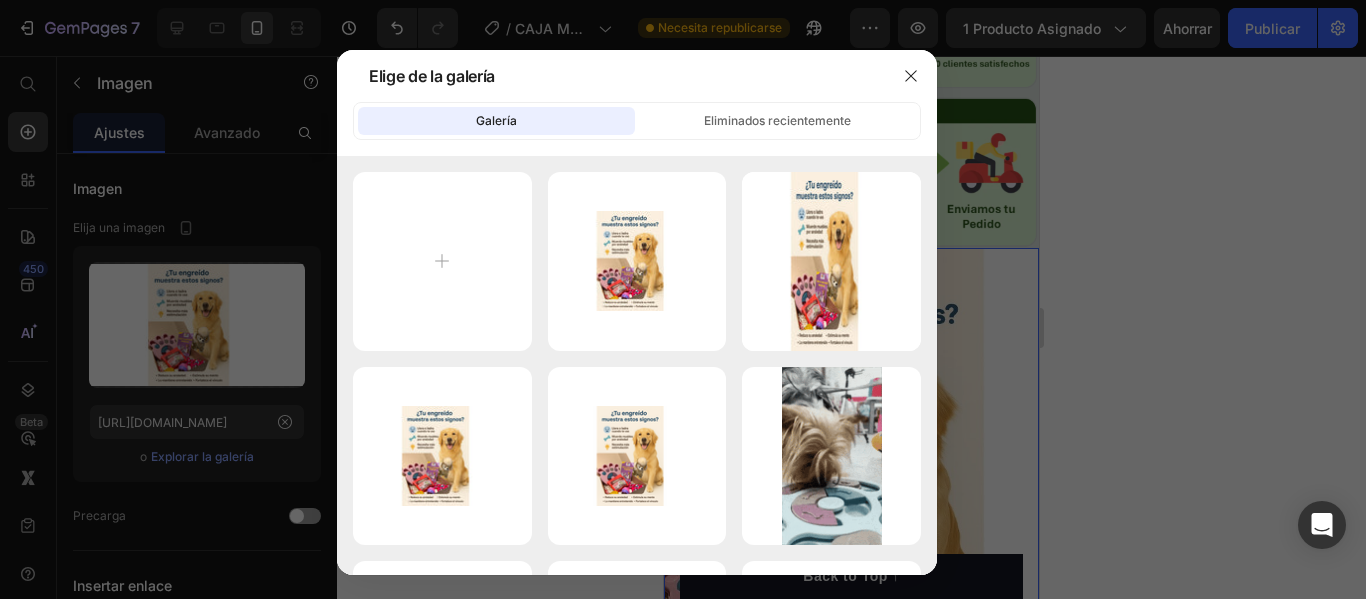 click on "Galería" at bounding box center (496, 120) 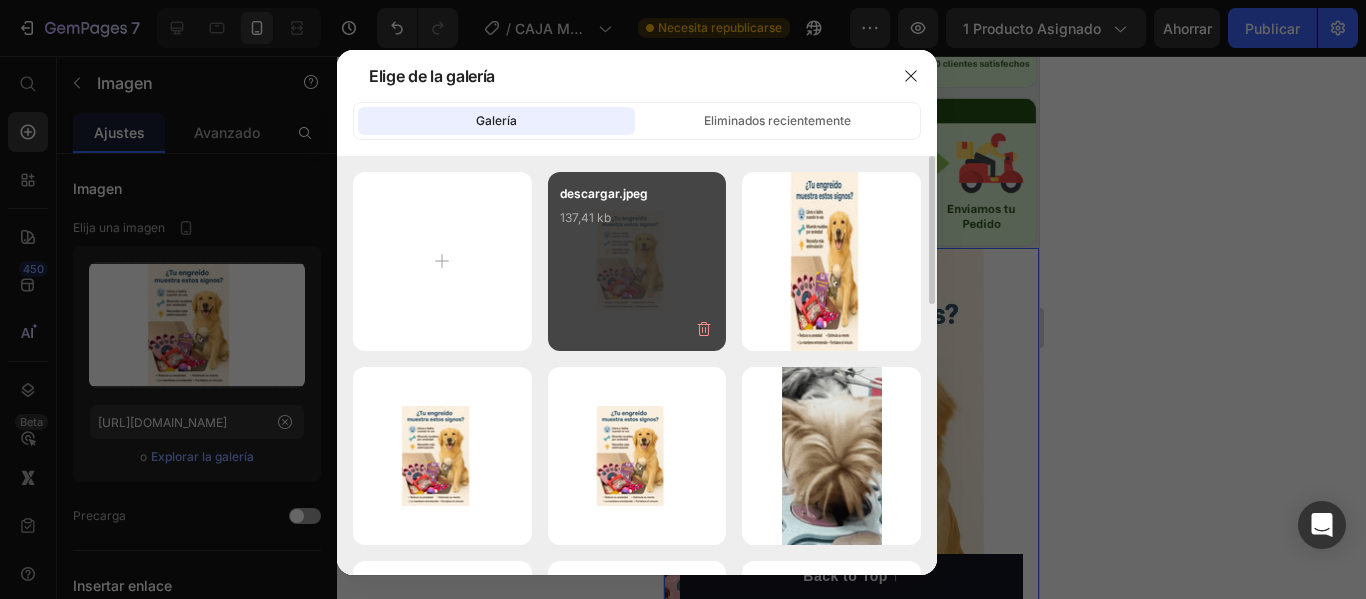 click on "descargar.jpeg 137,41 kb" at bounding box center [637, 261] 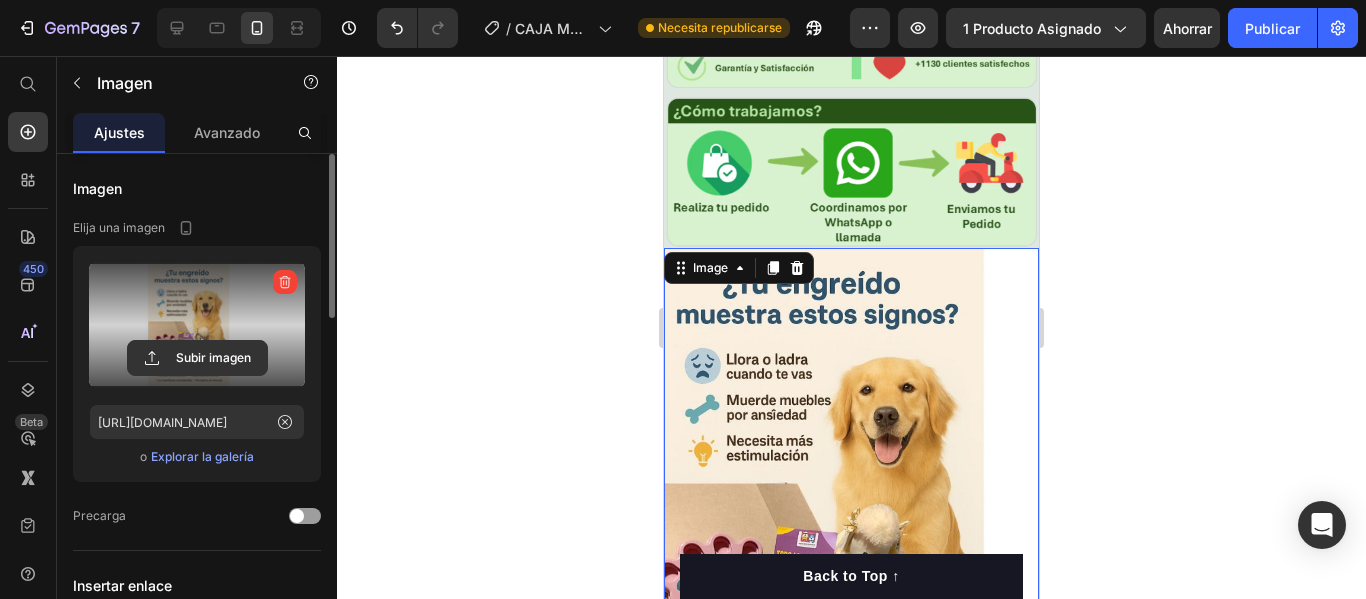 click at bounding box center [197, 325] 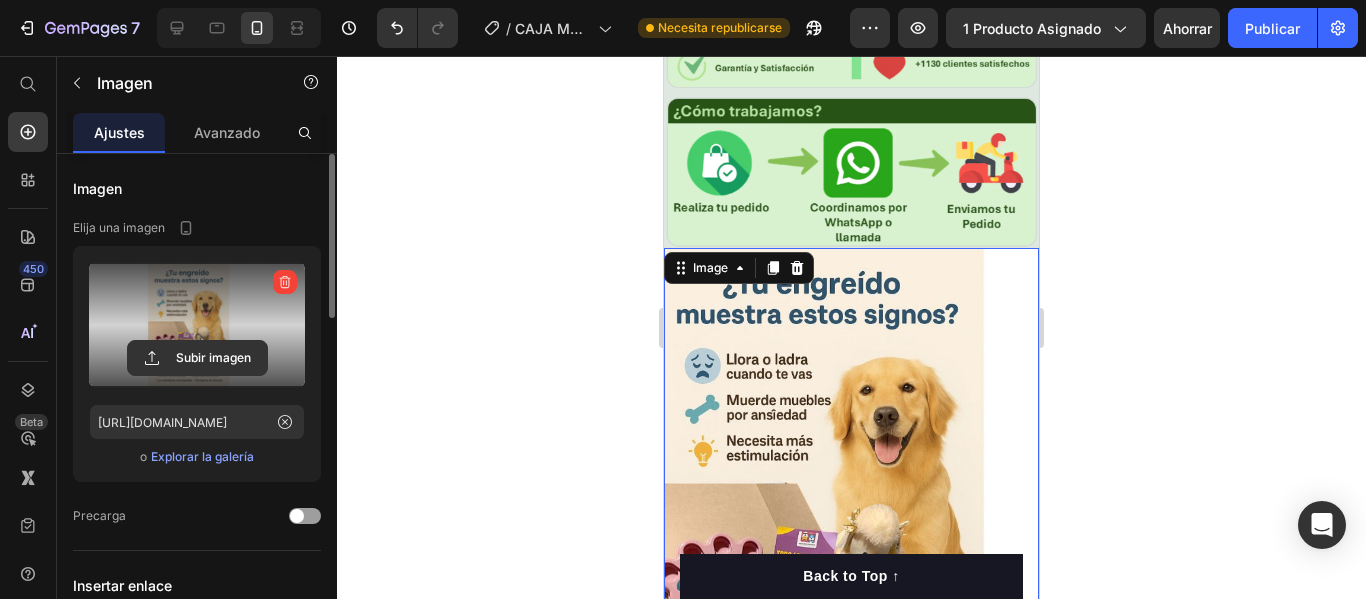 click 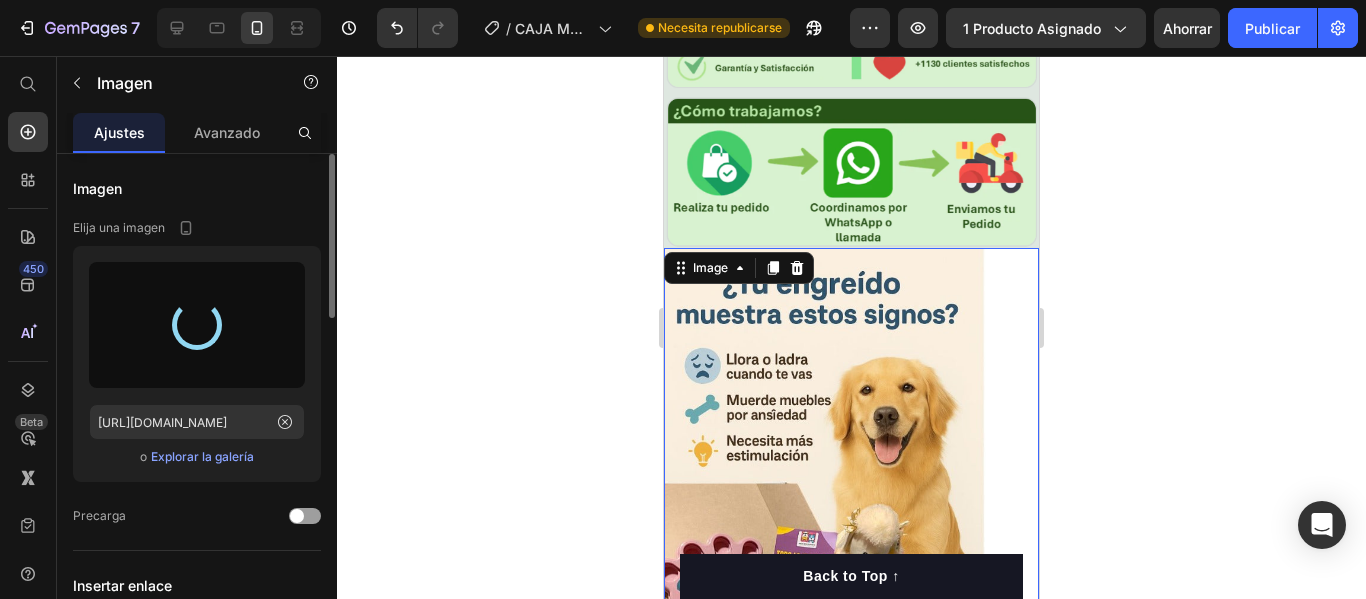 type on "[URL][DOMAIN_NAME]" 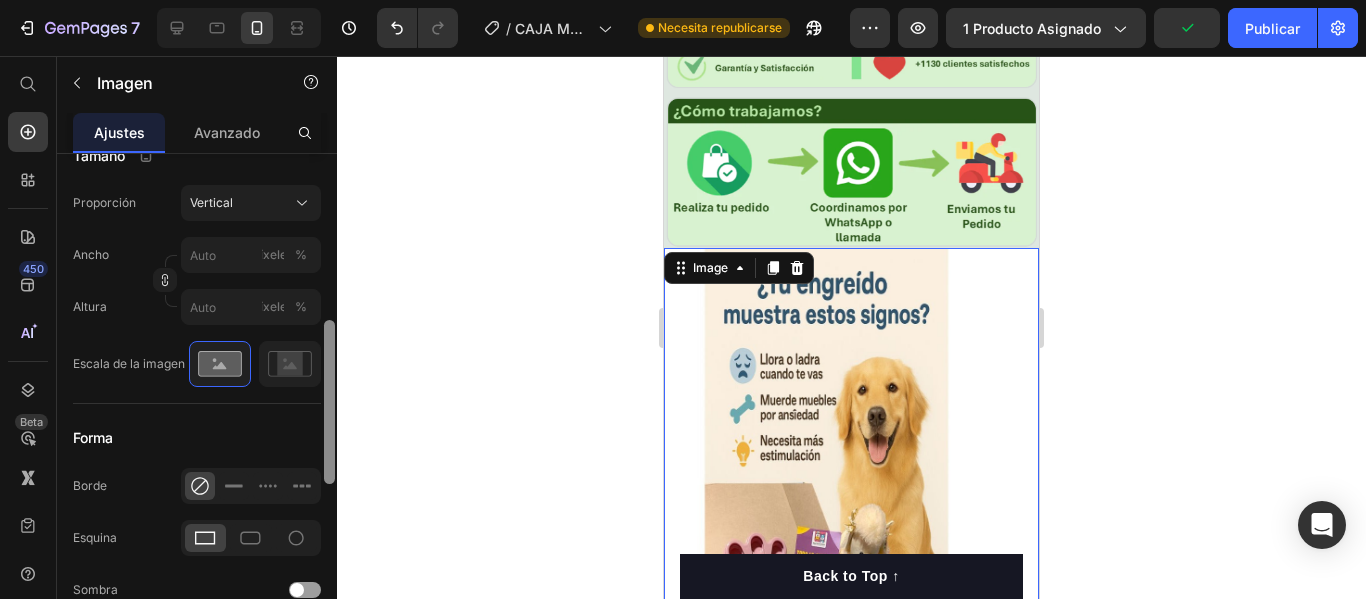 scroll, scrollTop: 564, scrollLeft: 0, axis: vertical 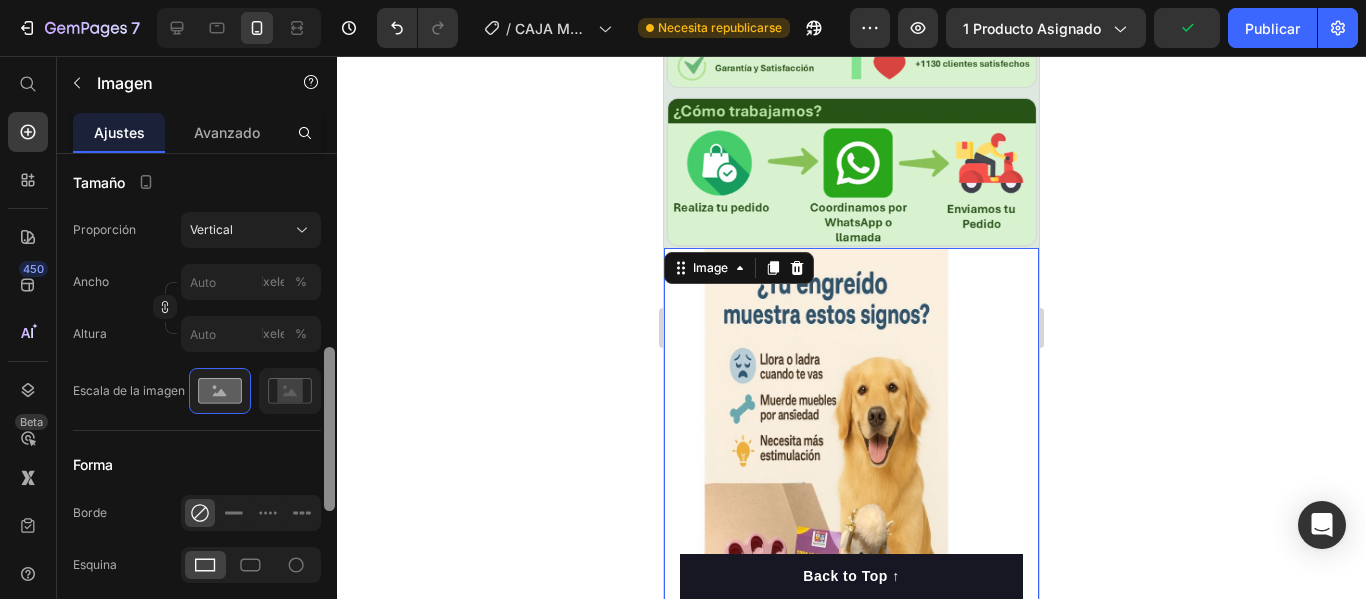 drag, startPoint x: 330, startPoint y: 236, endPoint x: 353, endPoint y: 421, distance: 186.42424 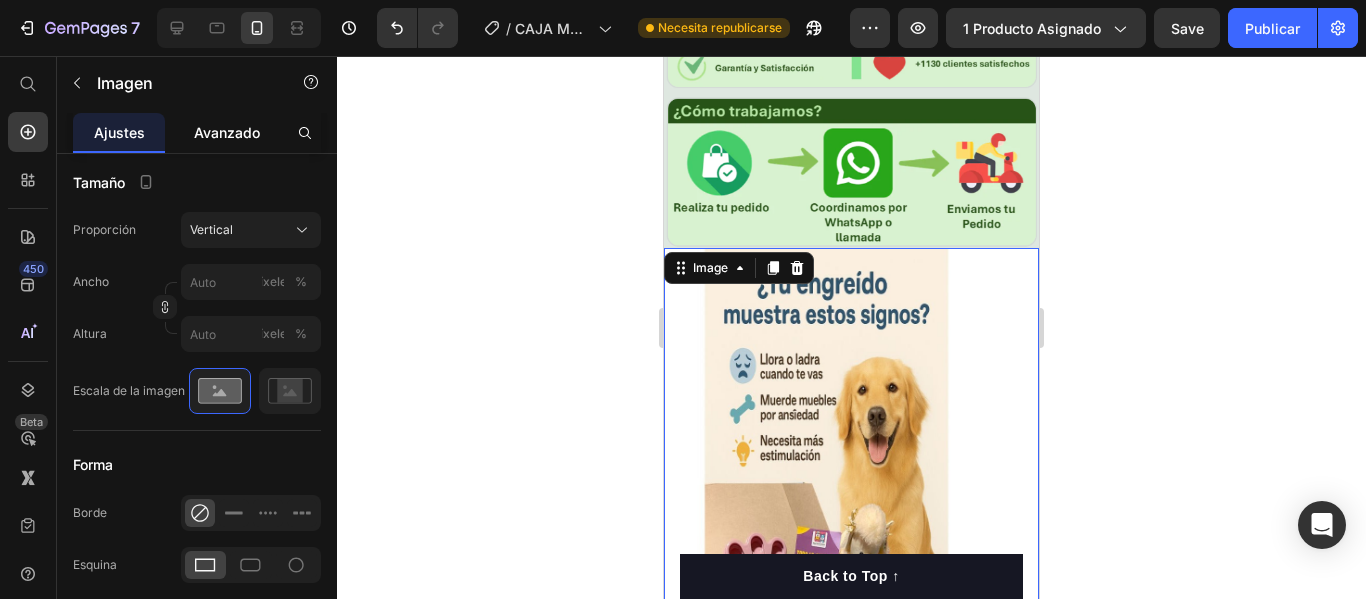 click on "Avanzado" at bounding box center [227, 132] 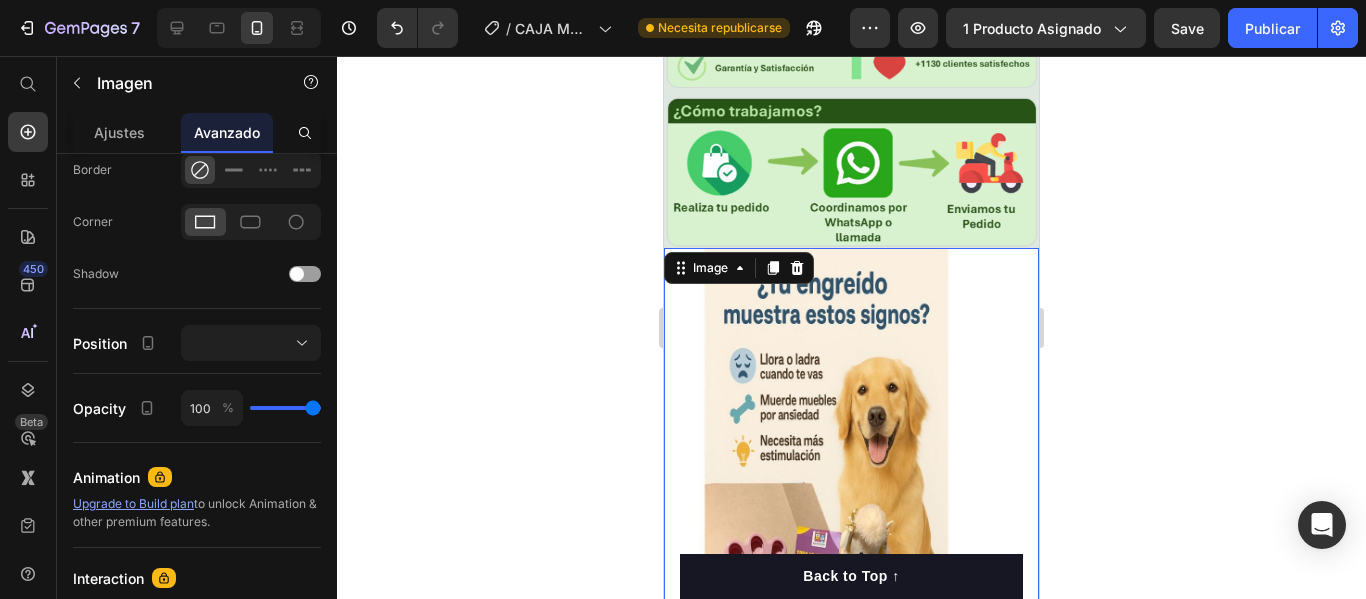 scroll, scrollTop: 0, scrollLeft: 0, axis: both 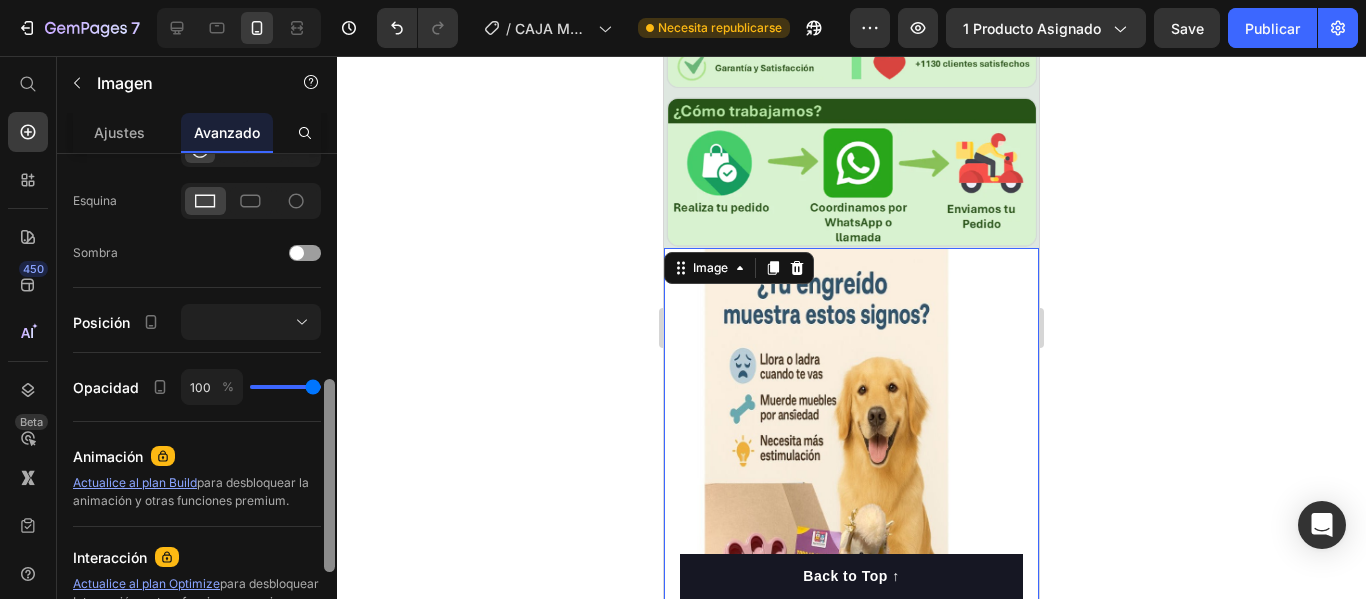drag, startPoint x: 332, startPoint y: 222, endPoint x: 365, endPoint y: 447, distance: 227.40712 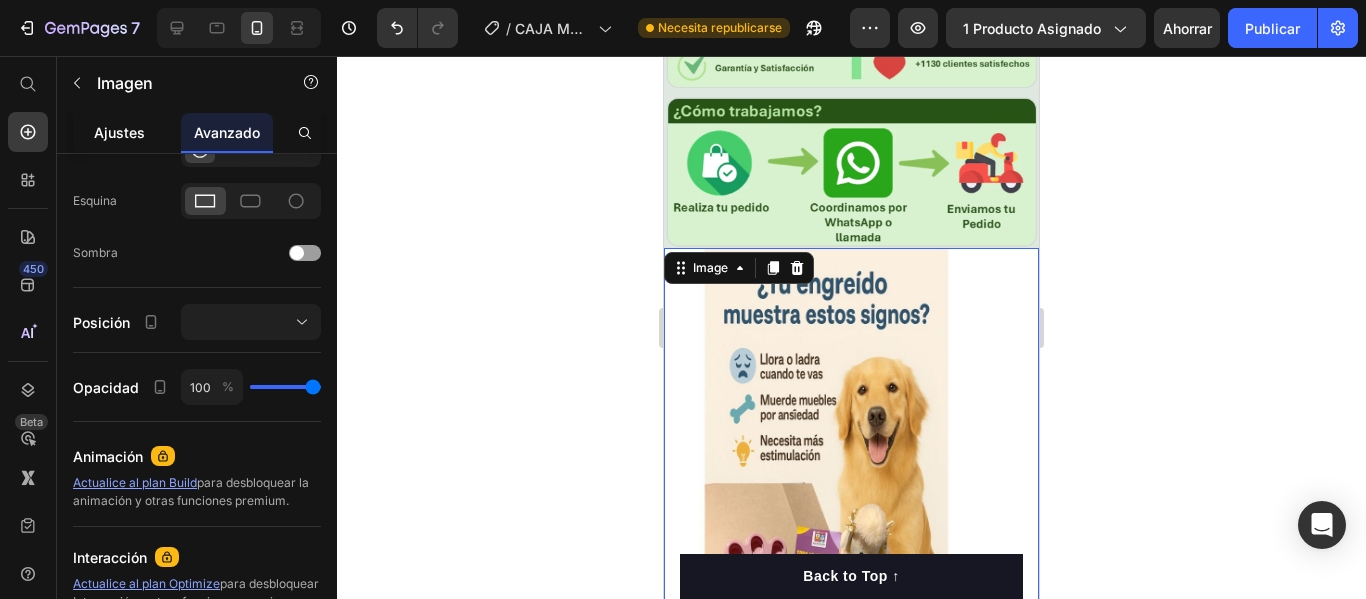 click on "Ajustes" at bounding box center (119, 132) 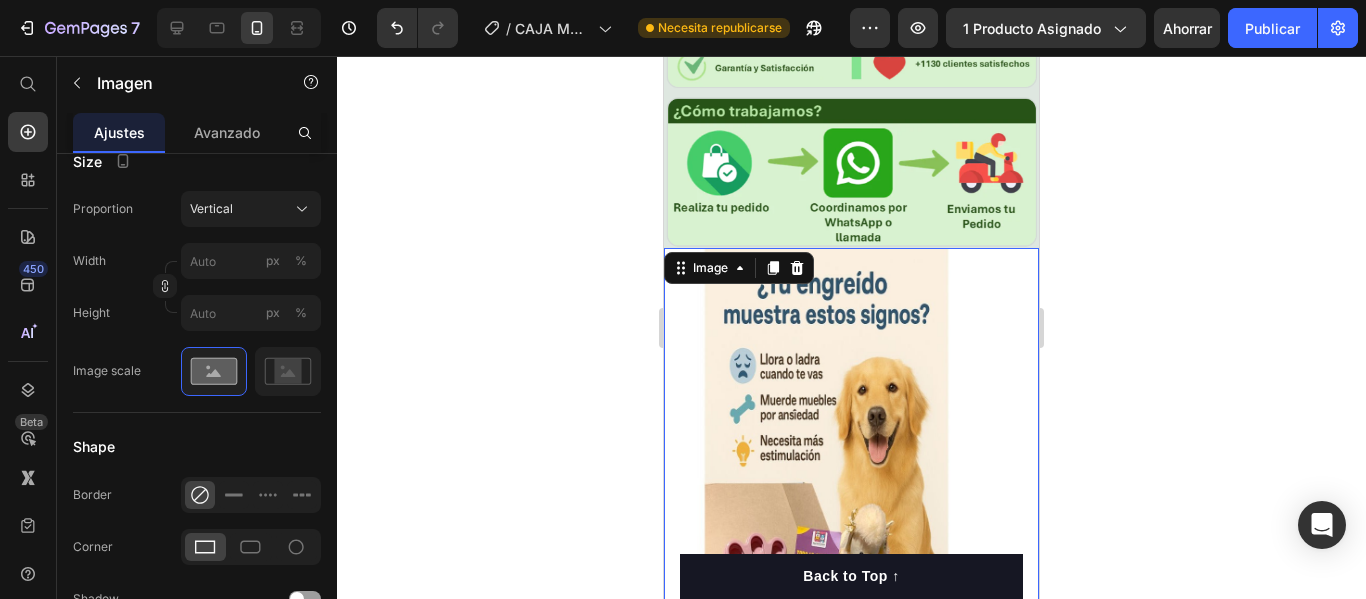 scroll, scrollTop: 0, scrollLeft: 0, axis: both 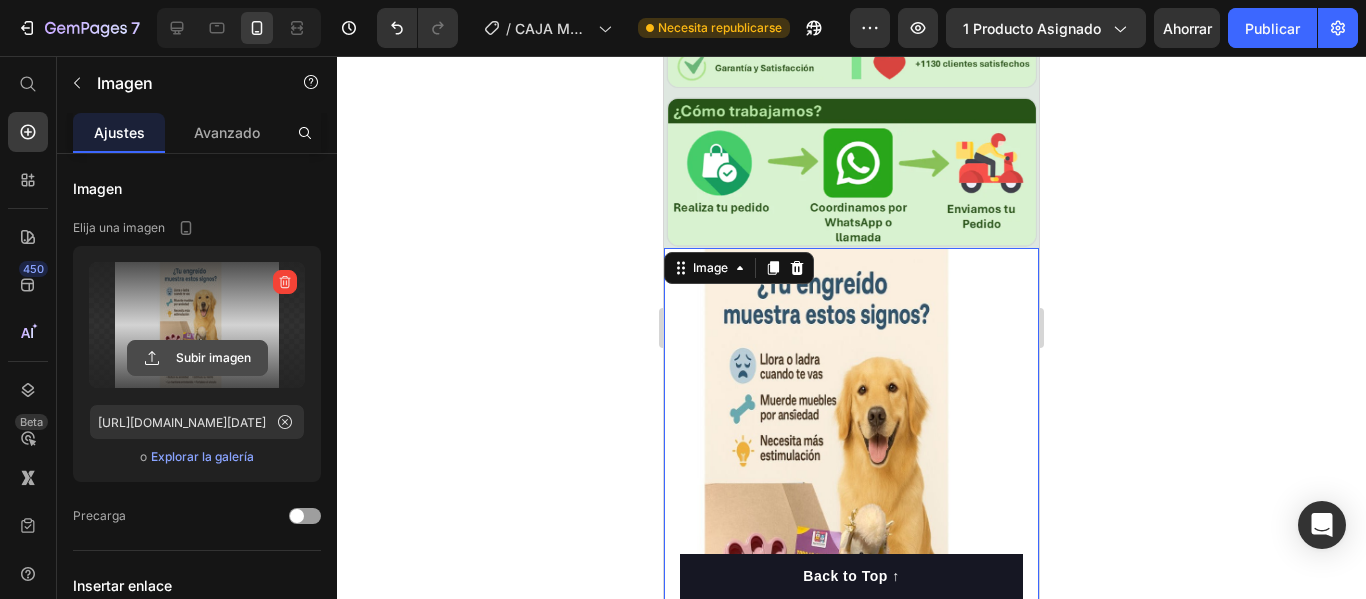 click 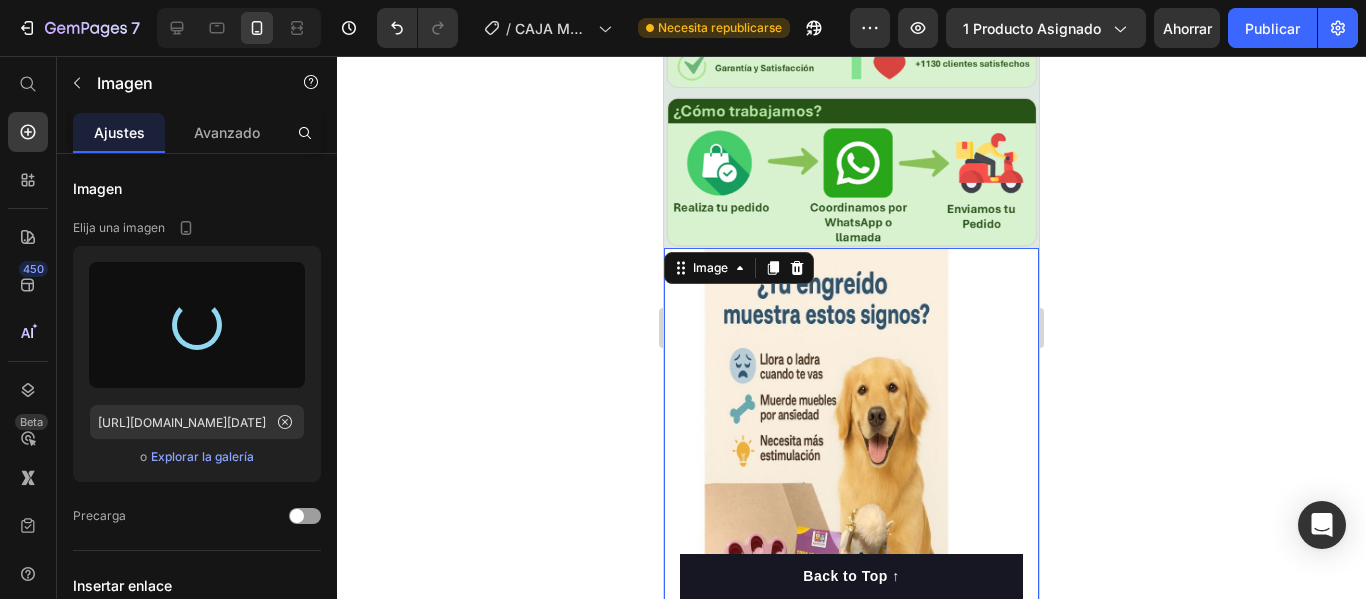 type on "[URL][DOMAIN_NAME]" 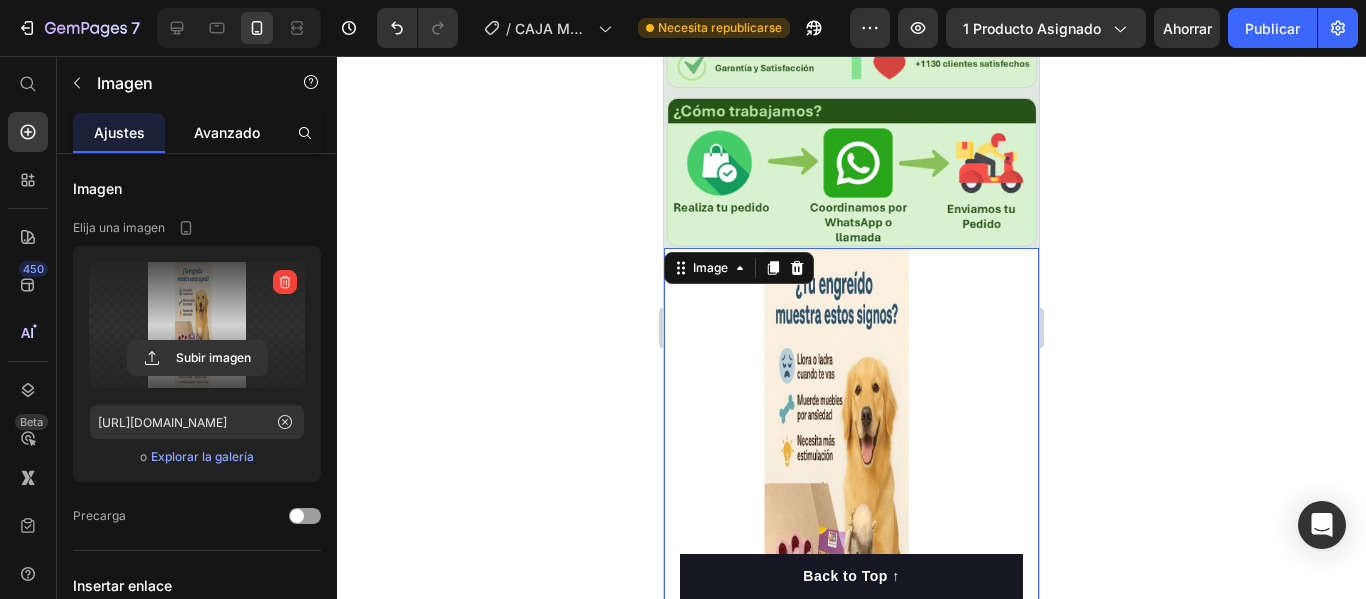 click on "Avanzado" at bounding box center (227, 132) 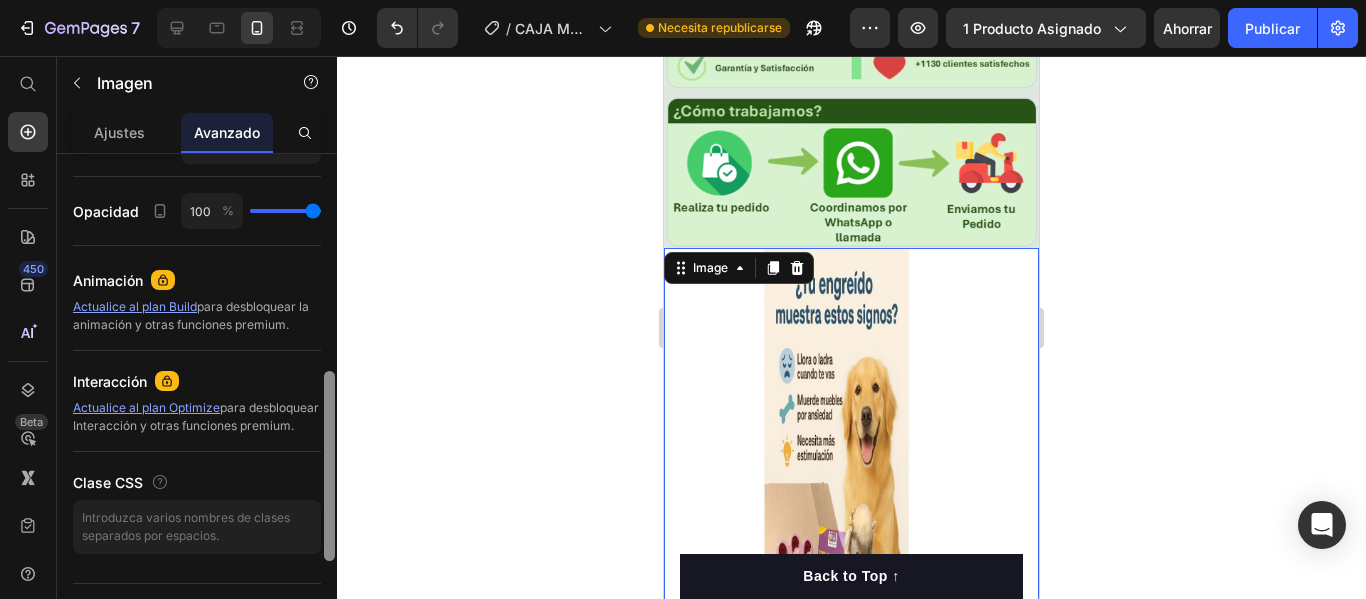 drag, startPoint x: 329, startPoint y: 221, endPoint x: 648, endPoint y: 498, distance: 422.48077 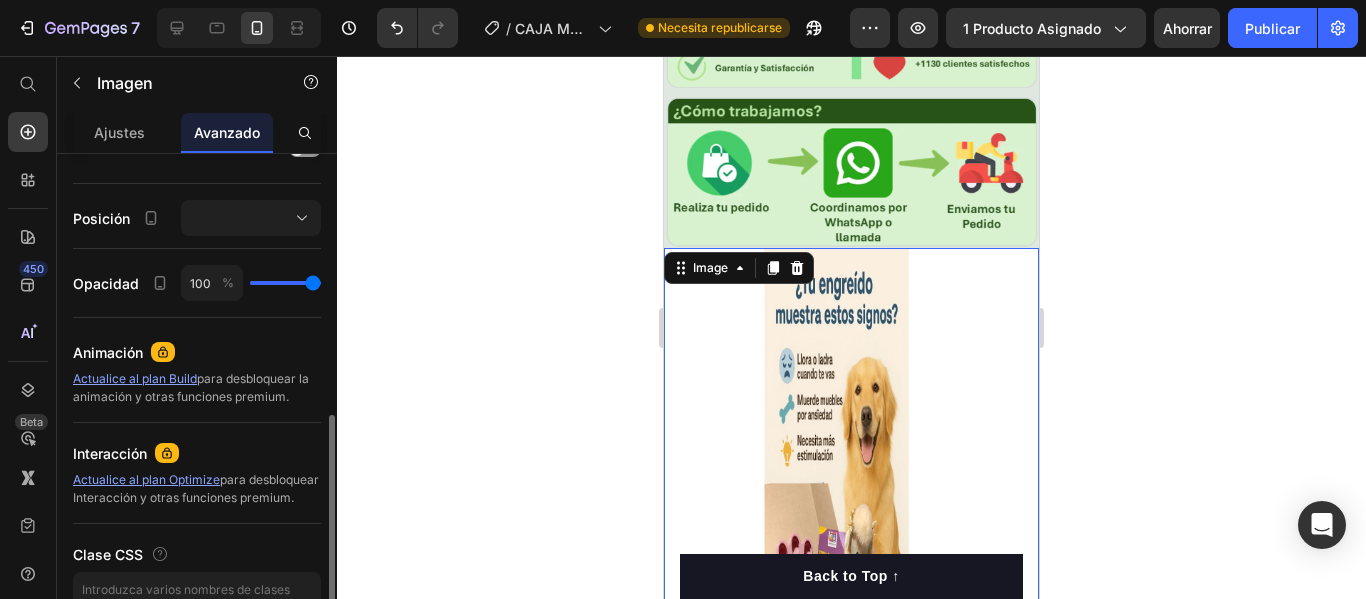 click at bounding box center [851, 498] 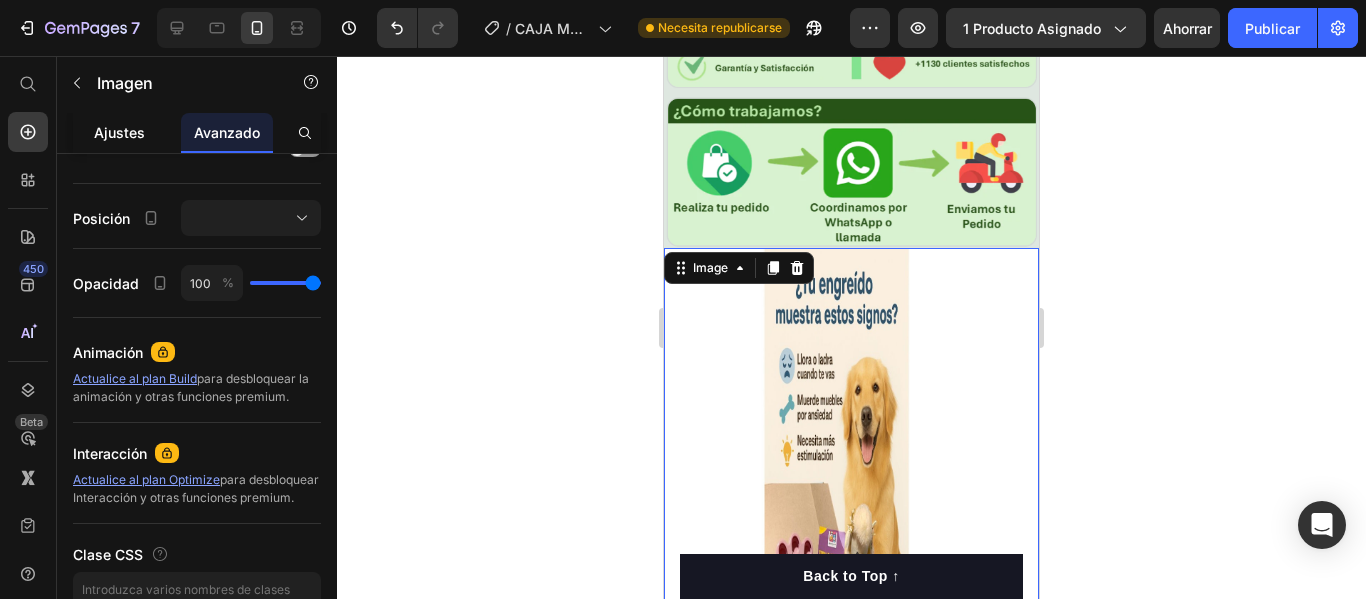 click on "Ajustes" at bounding box center (119, 132) 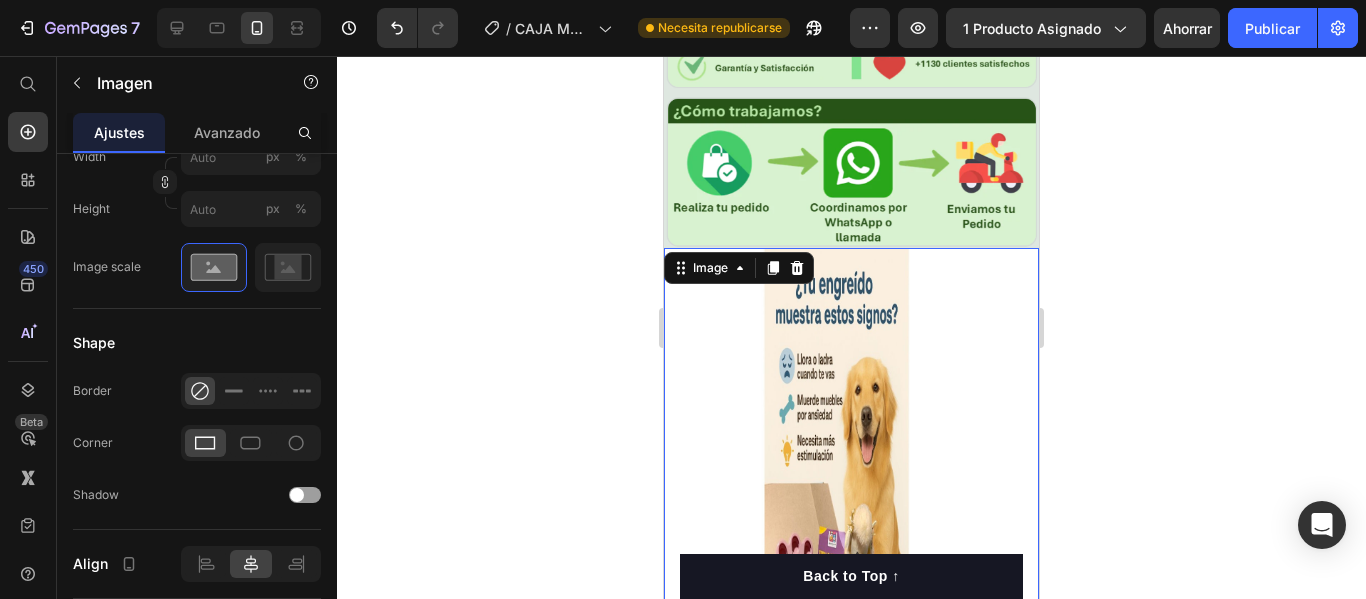 scroll, scrollTop: 0, scrollLeft: 0, axis: both 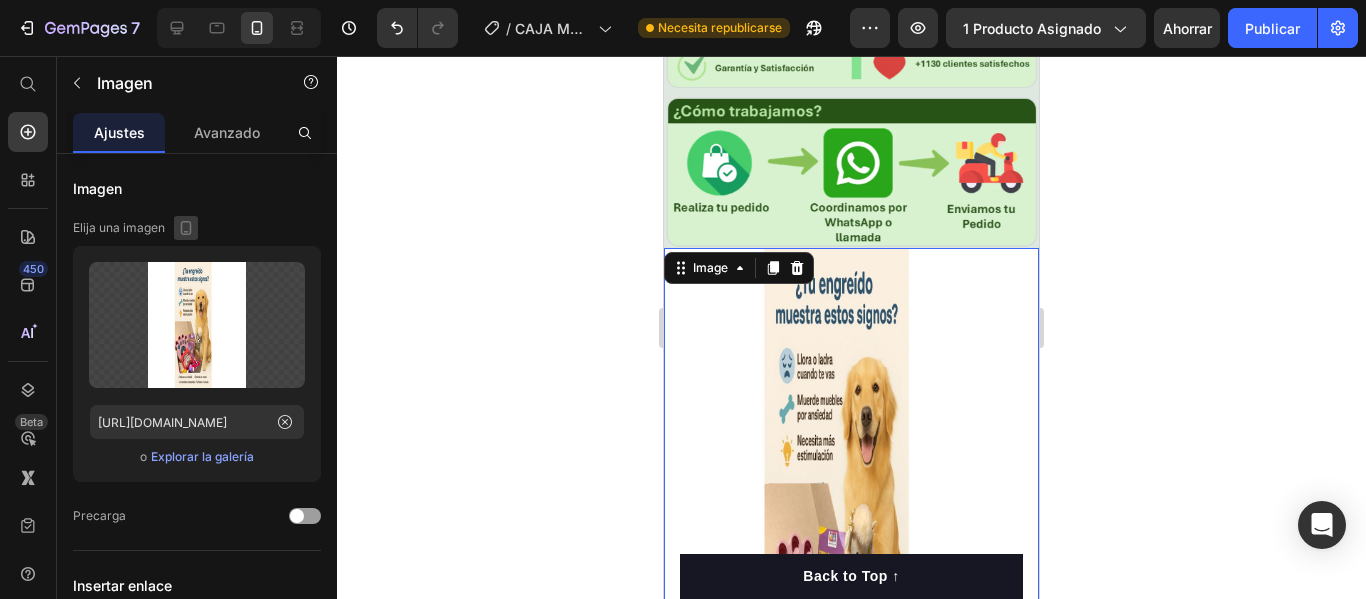 click 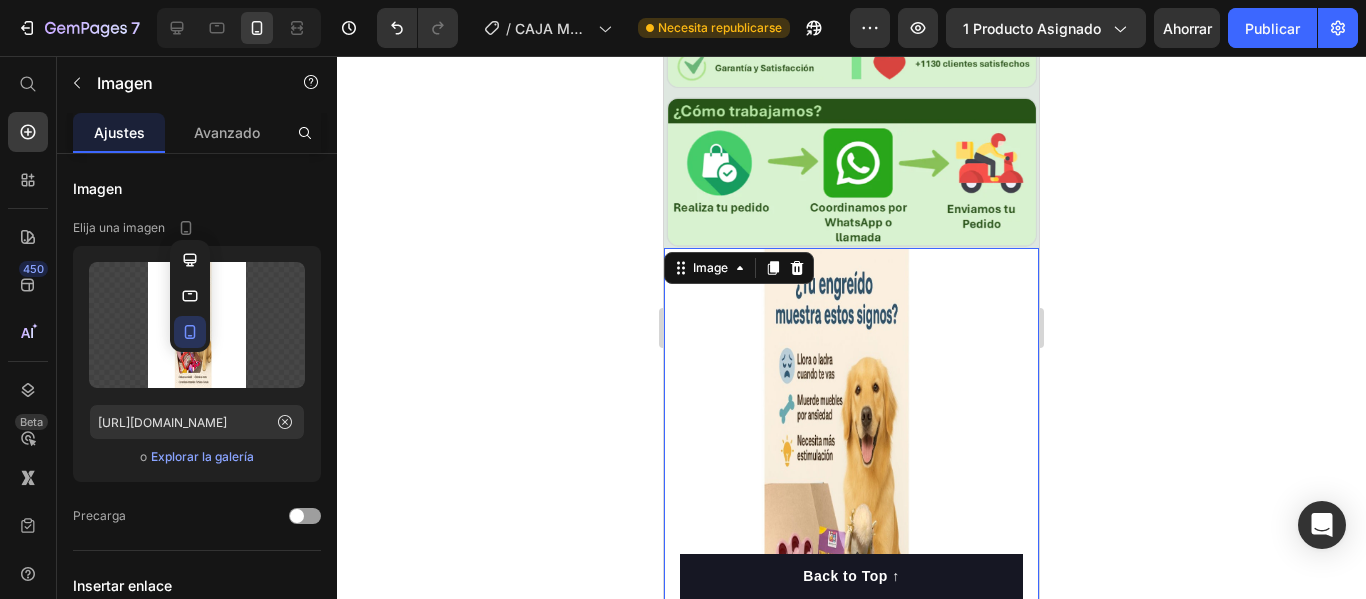click on "Imagen" at bounding box center (197, 188) 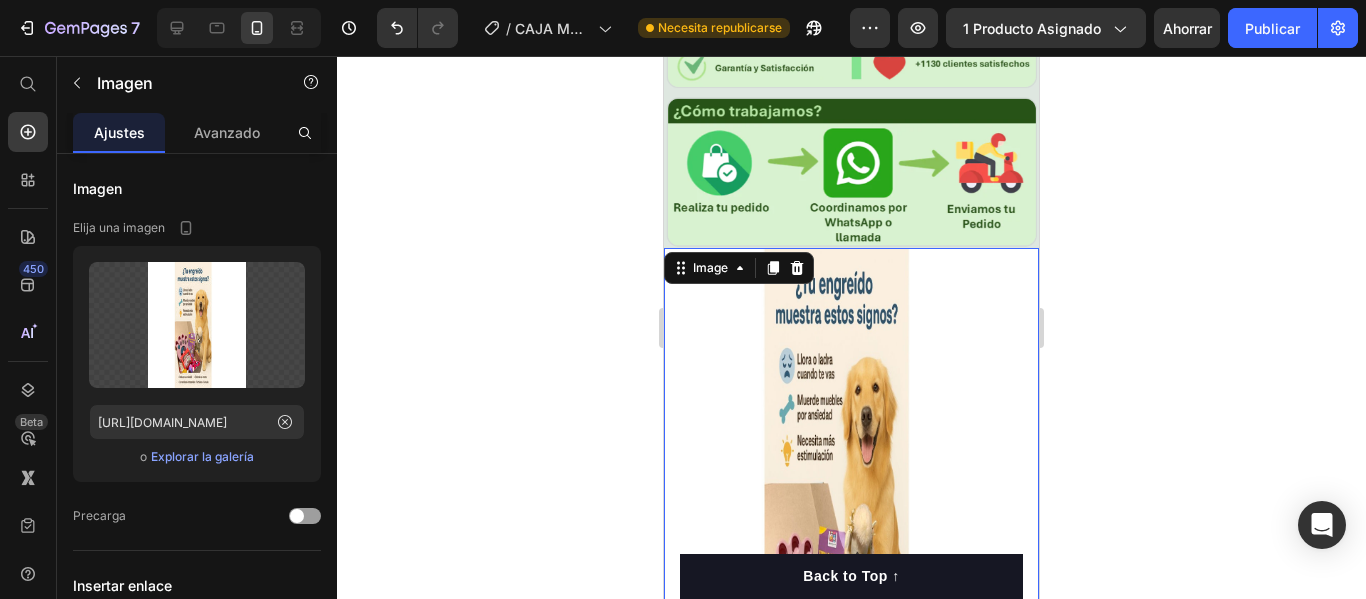 click 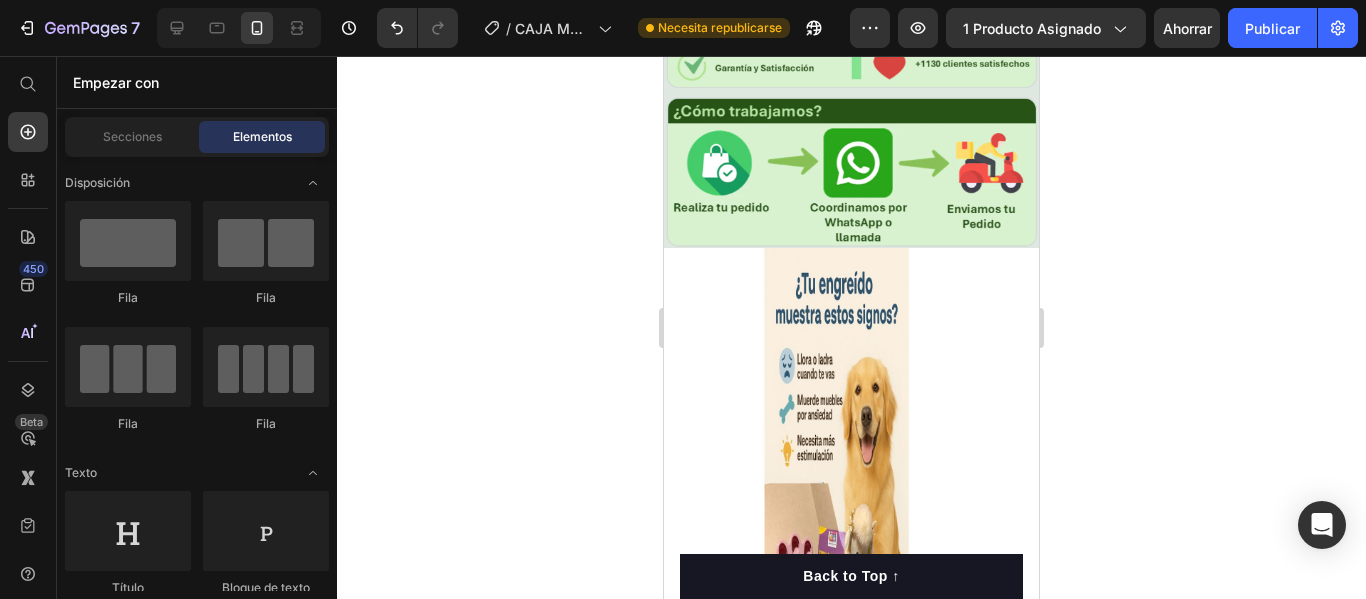 click on "Secciones Elementos" at bounding box center (197, 137) 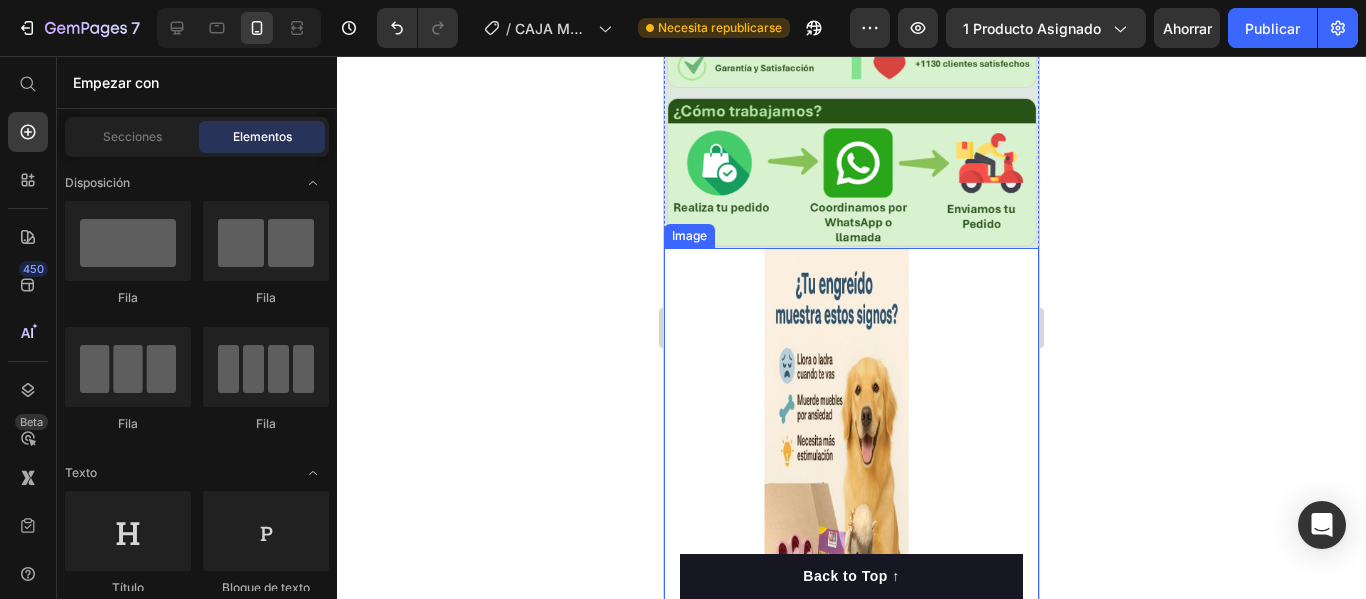 click at bounding box center (851, 498) 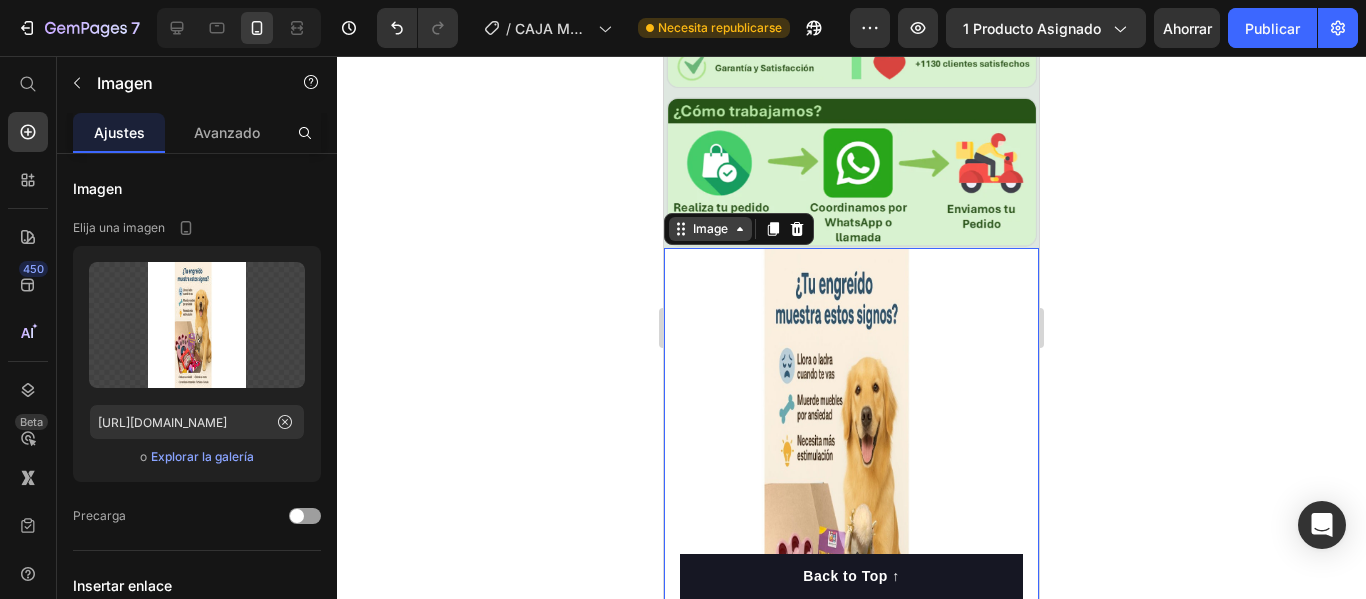 click on "Image" at bounding box center [710, 229] 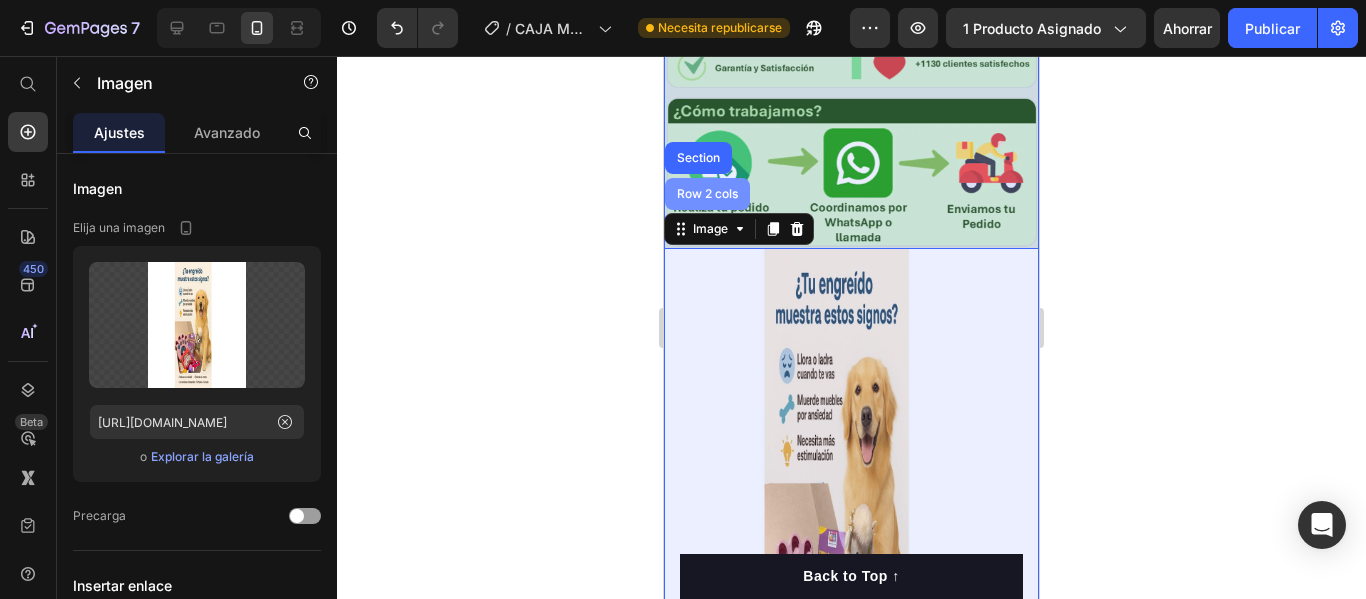 click on "Row 2 cols" at bounding box center [707, 194] 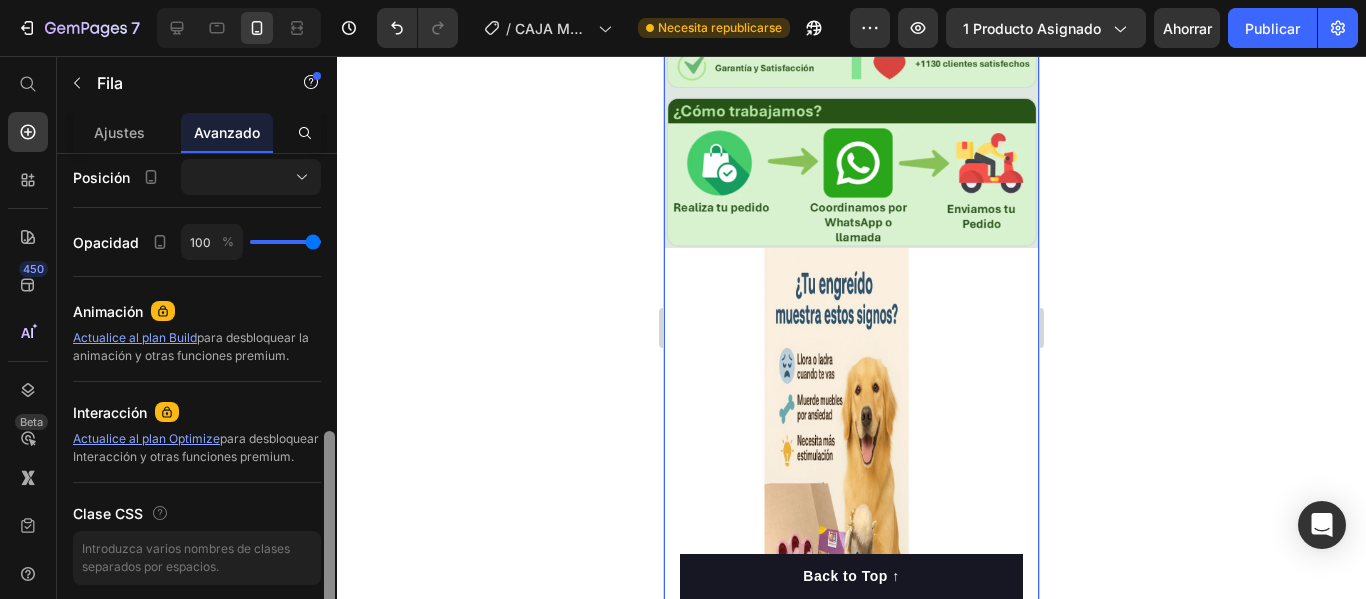 scroll, scrollTop: 743, scrollLeft: 0, axis: vertical 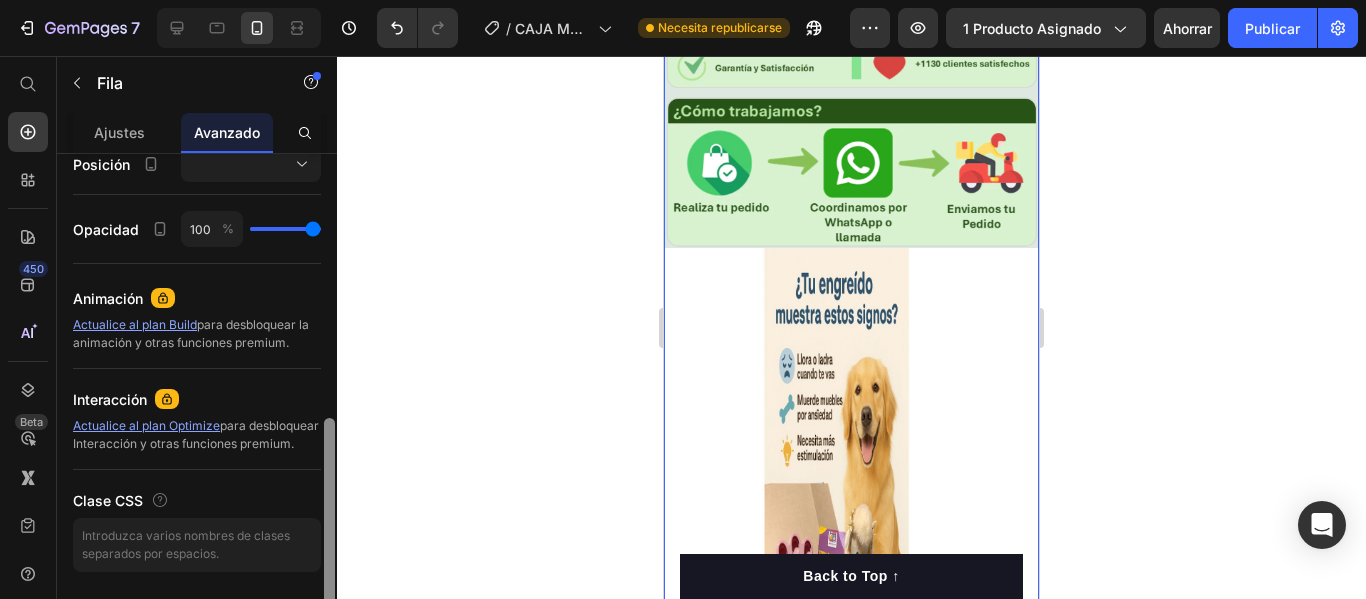 drag, startPoint x: 333, startPoint y: 281, endPoint x: 360, endPoint y: 567, distance: 287.27164 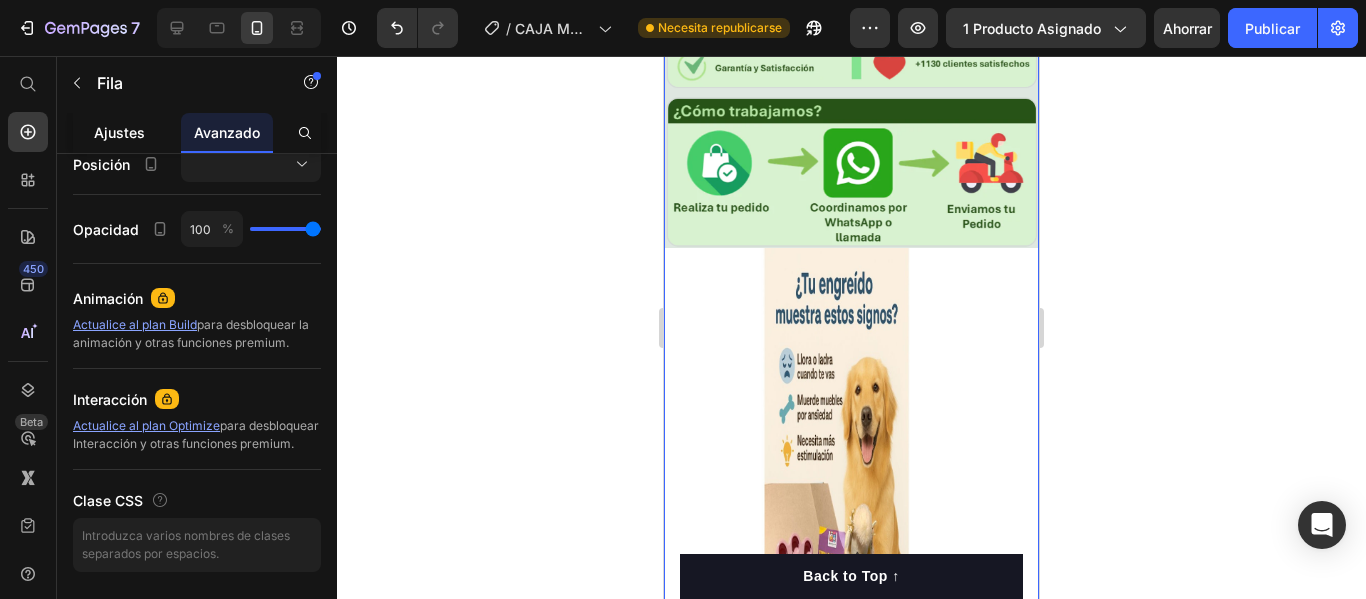 click on "Ajustes" at bounding box center (119, 132) 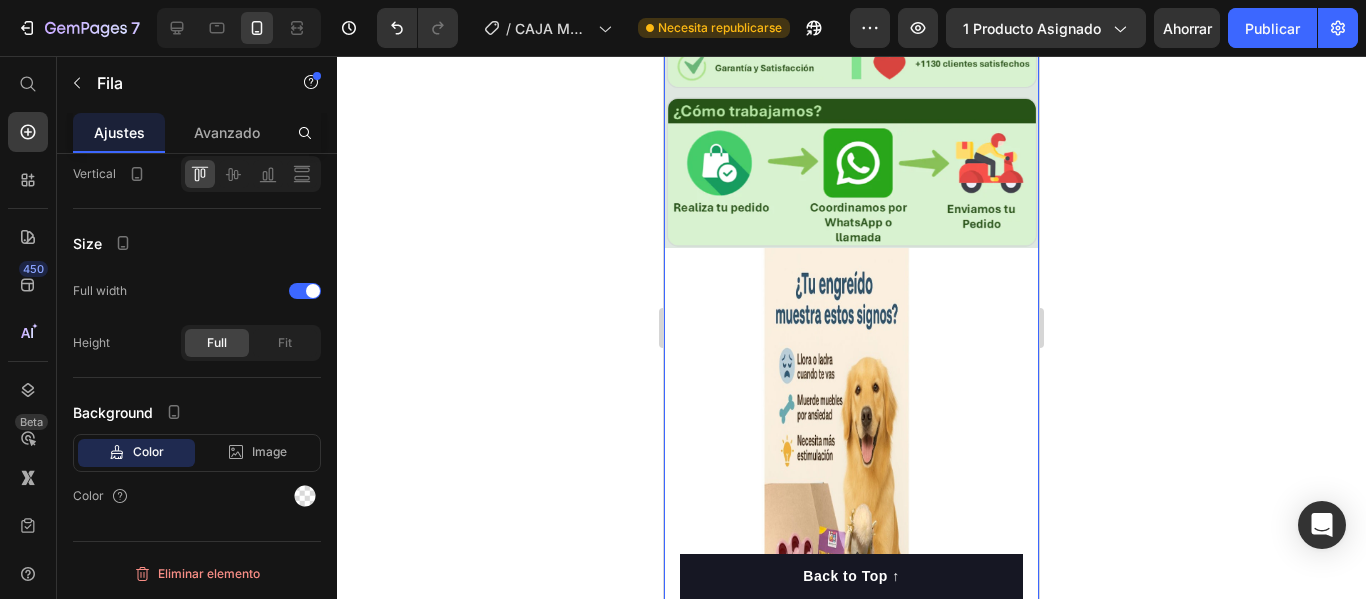 scroll, scrollTop: 0, scrollLeft: 0, axis: both 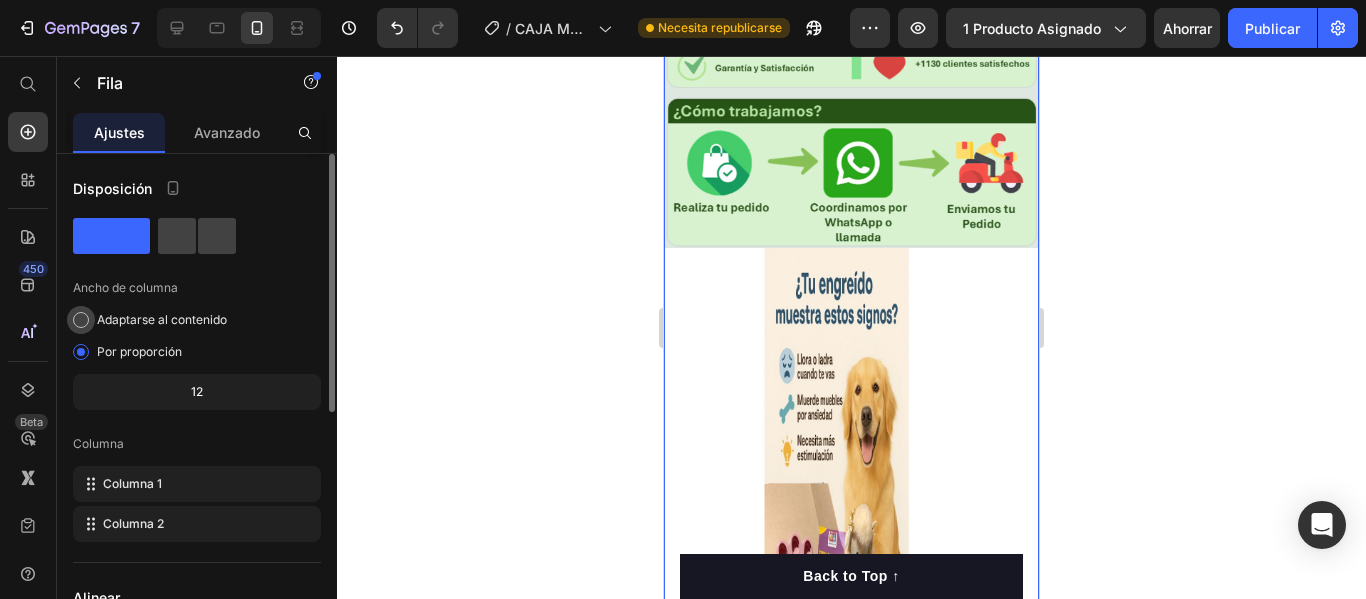 click on "Adaptarse al contenido" at bounding box center (162, 319) 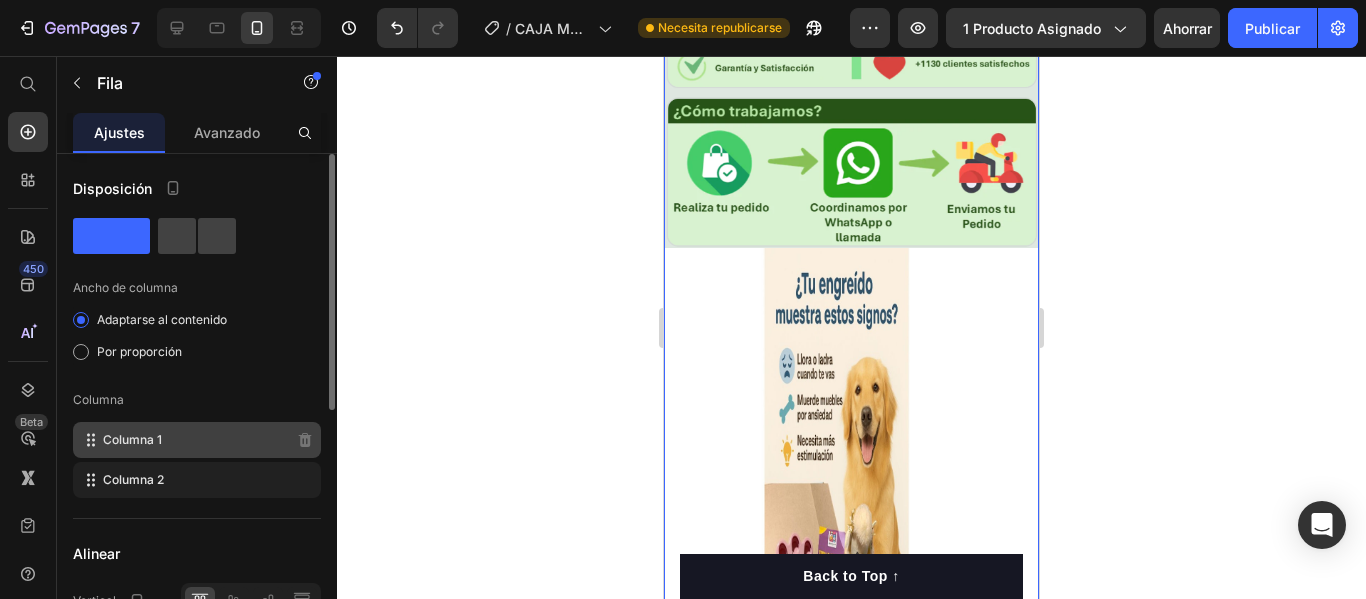 click on "Columna 1" 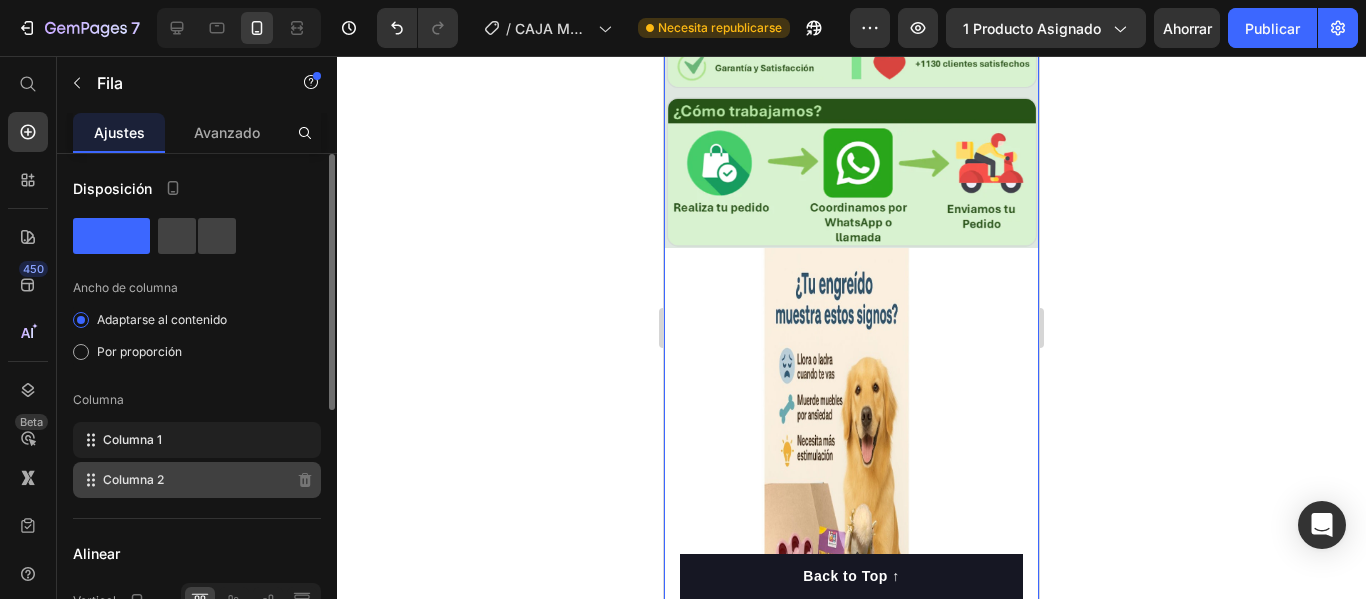 click on "Columna 2" at bounding box center (133, 479) 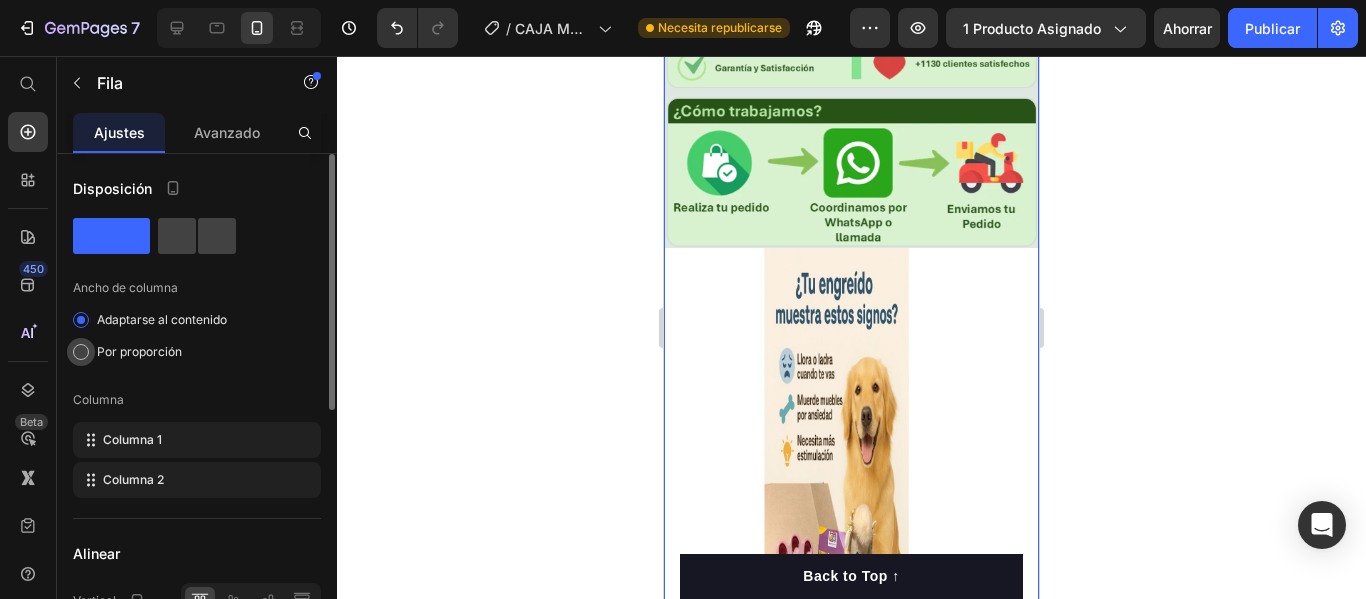 click on "Por proporción" at bounding box center (139, 351) 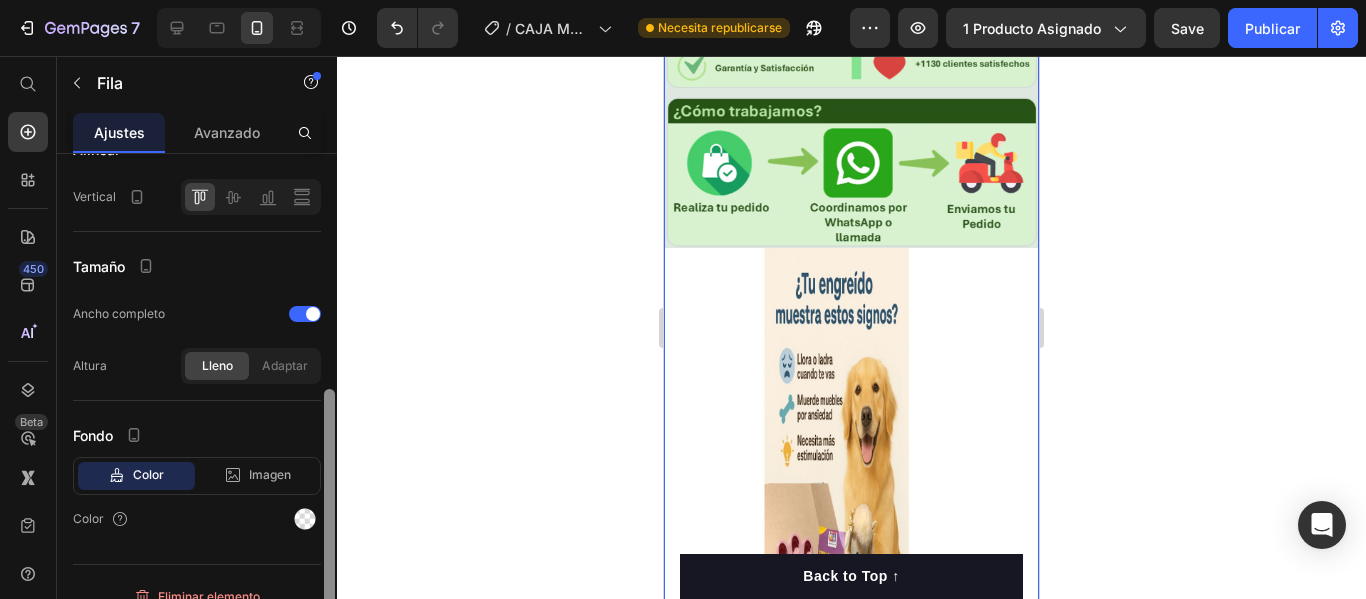 scroll, scrollTop: 452, scrollLeft: 0, axis: vertical 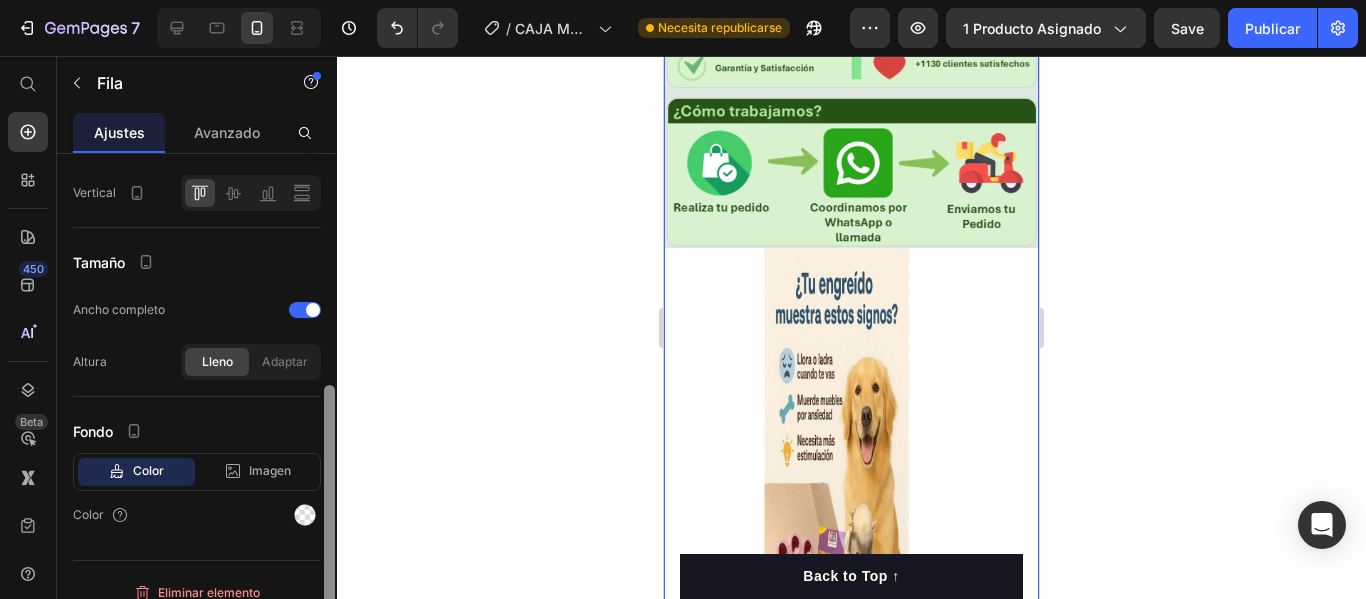 drag, startPoint x: 334, startPoint y: 287, endPoint x: 373, endPoint y: 521, distance: 237.22774 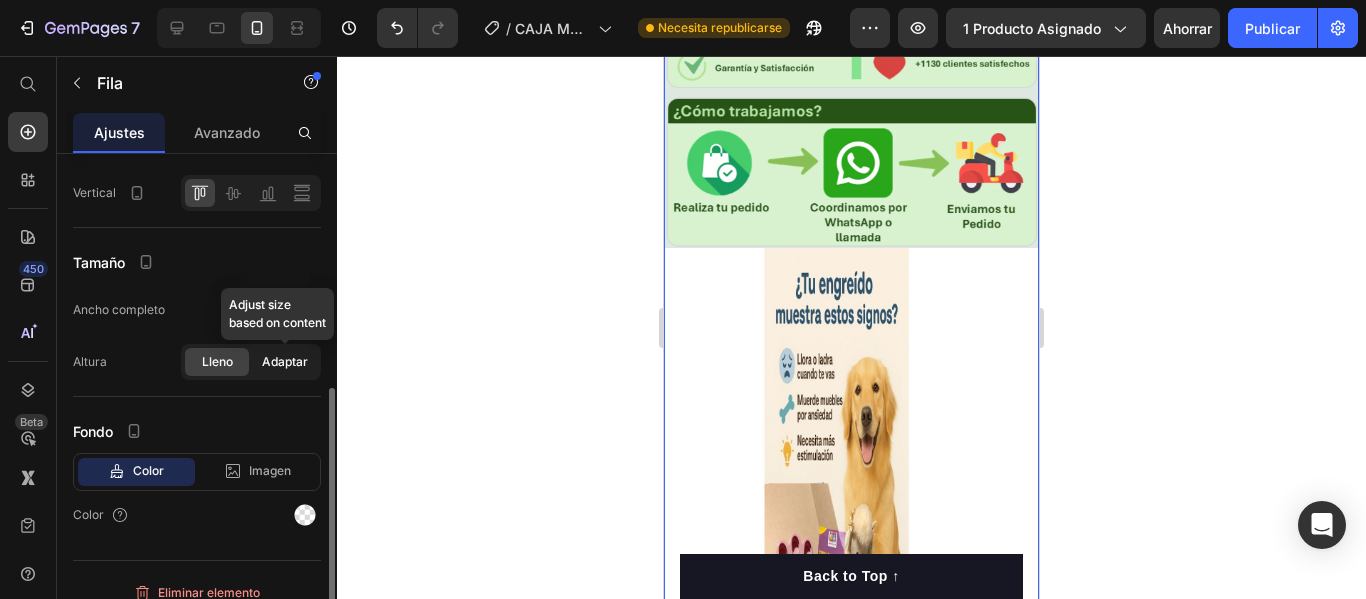 click on "Adaptar" at bounding box center (285, 361) 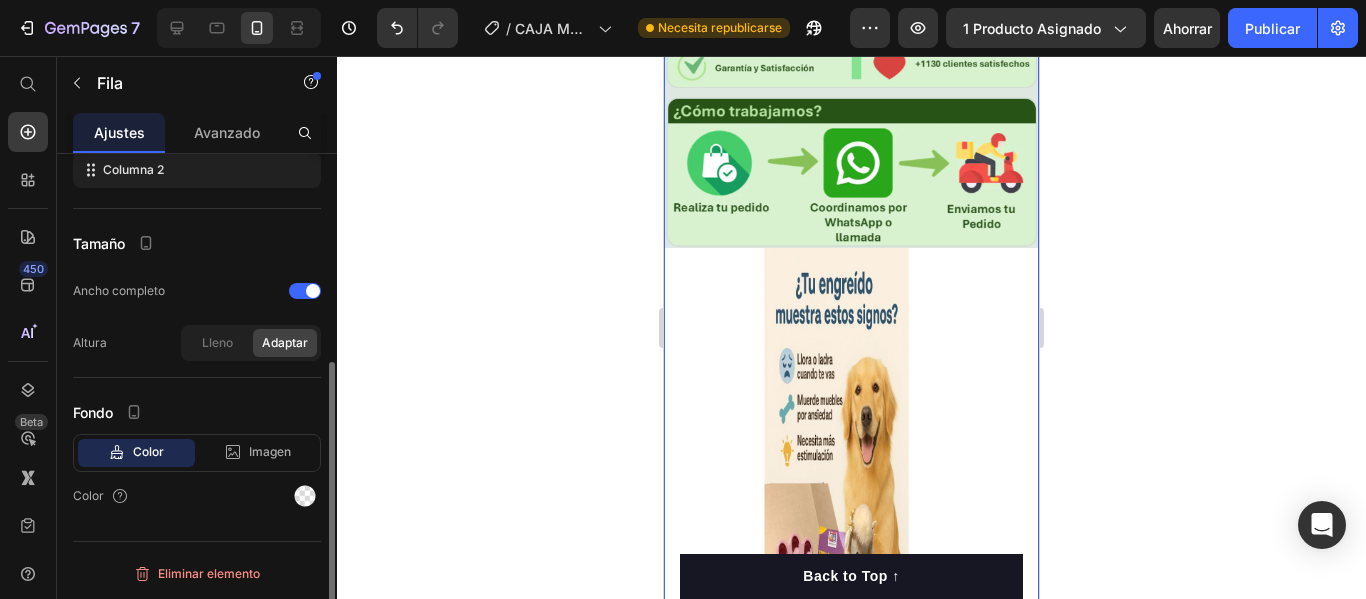 scroll, scrollTop: 354, scrollLeft: 0, axis: vertical 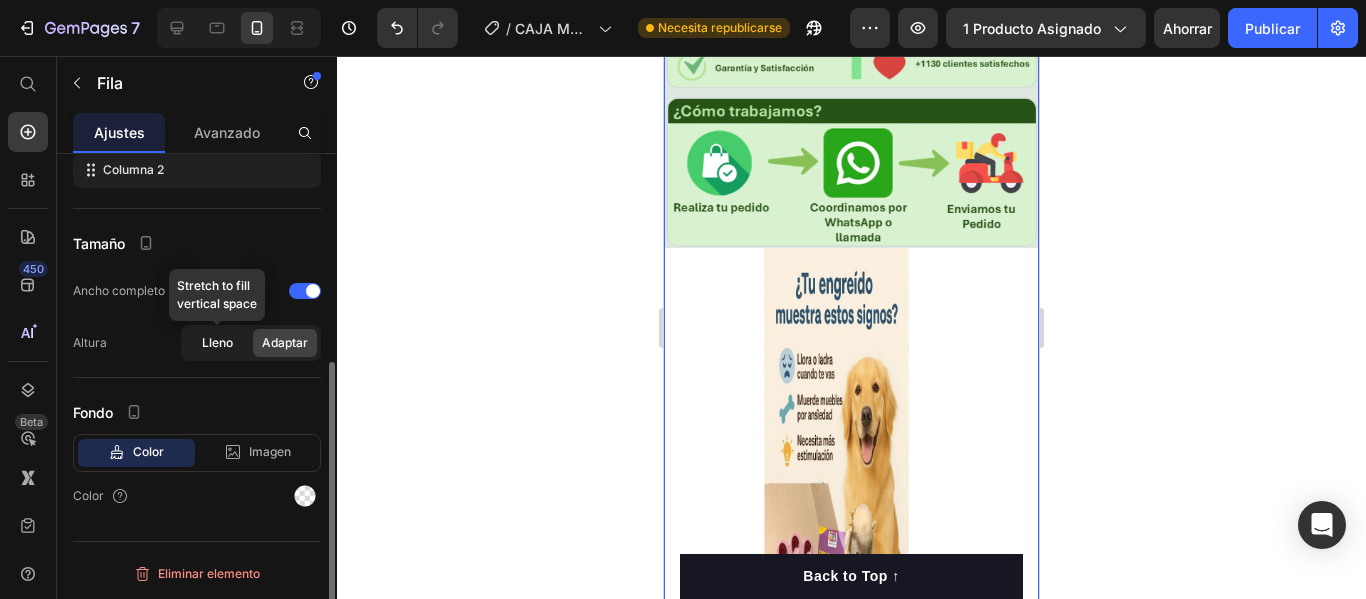 click on "Lleno" at bounding box center [217, 342] 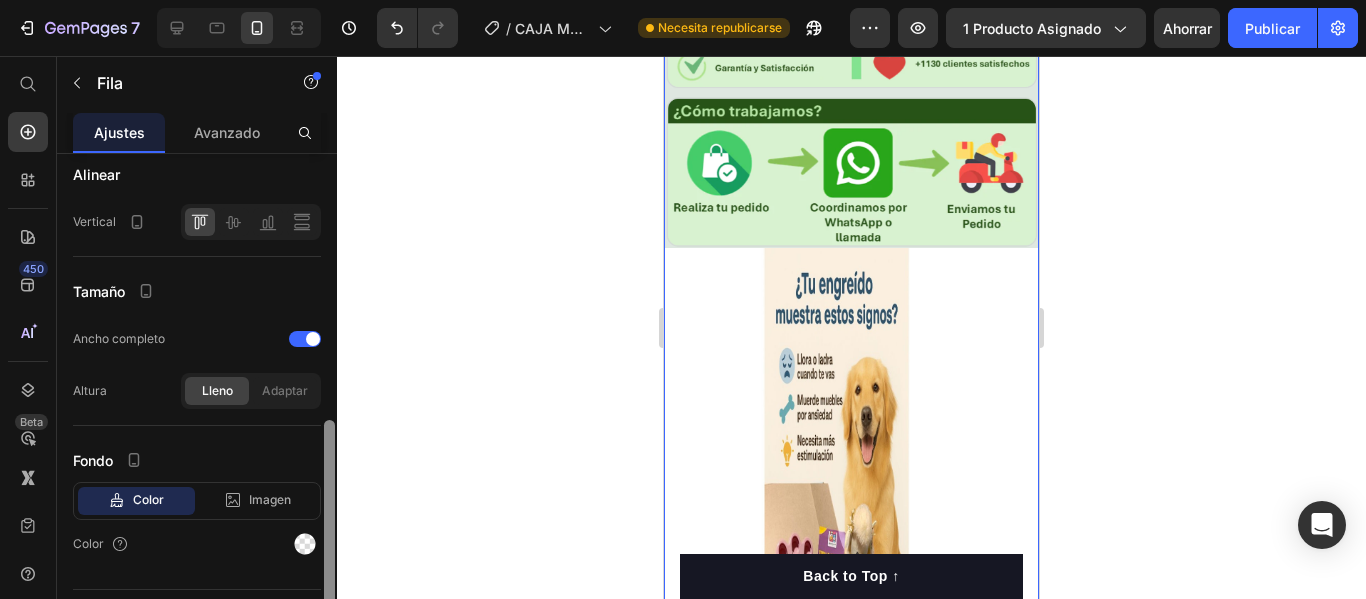 scroll, scrollTop: 471, scrollLeft: 0, axis: vertical 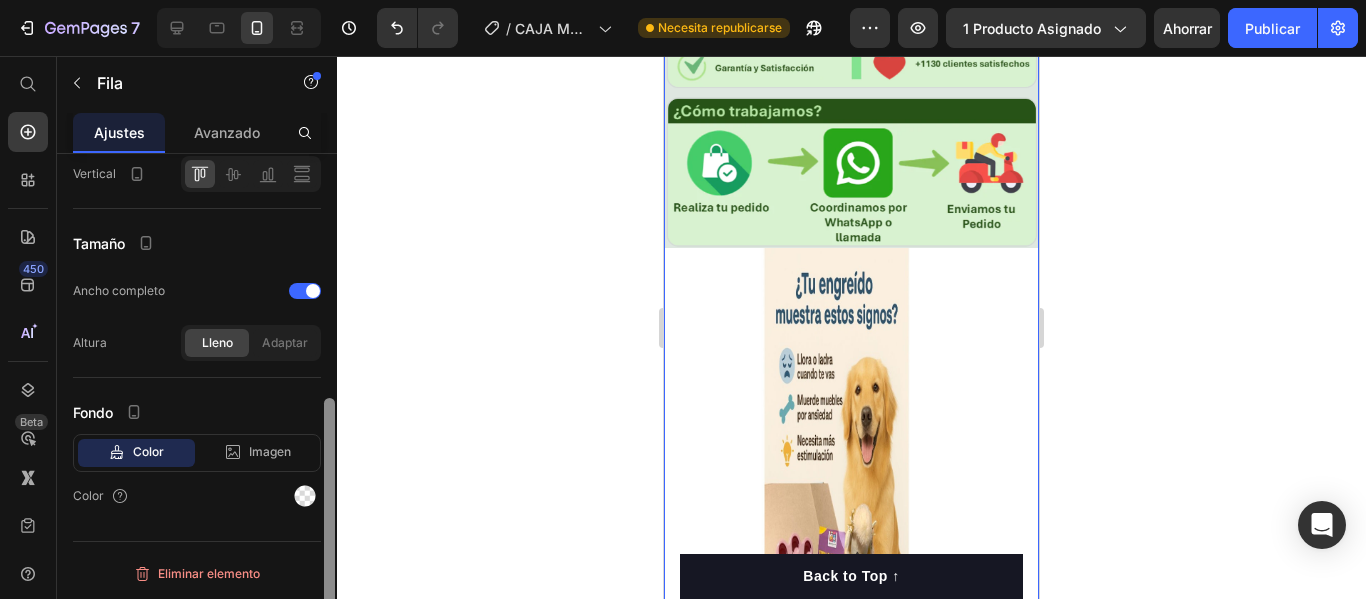 drag, startPoint x: 325, startPoint y: 368, endPoint x: 339, endPoint y: 494, distance: 126.77539 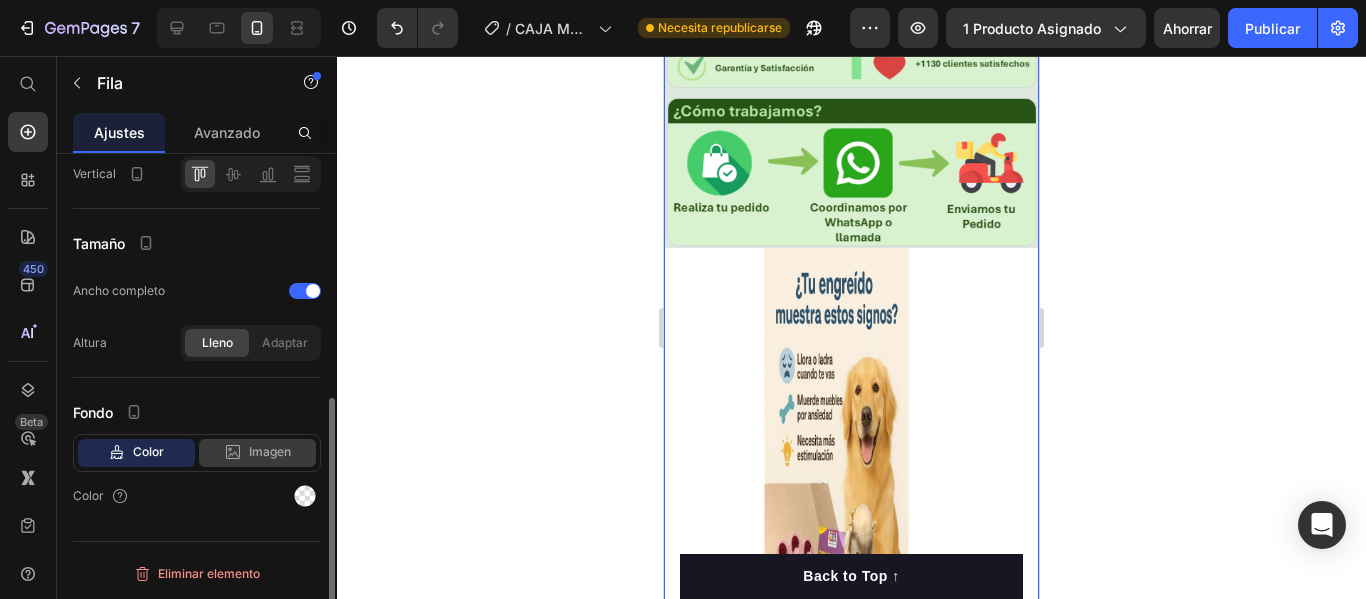 click on "Imagen" 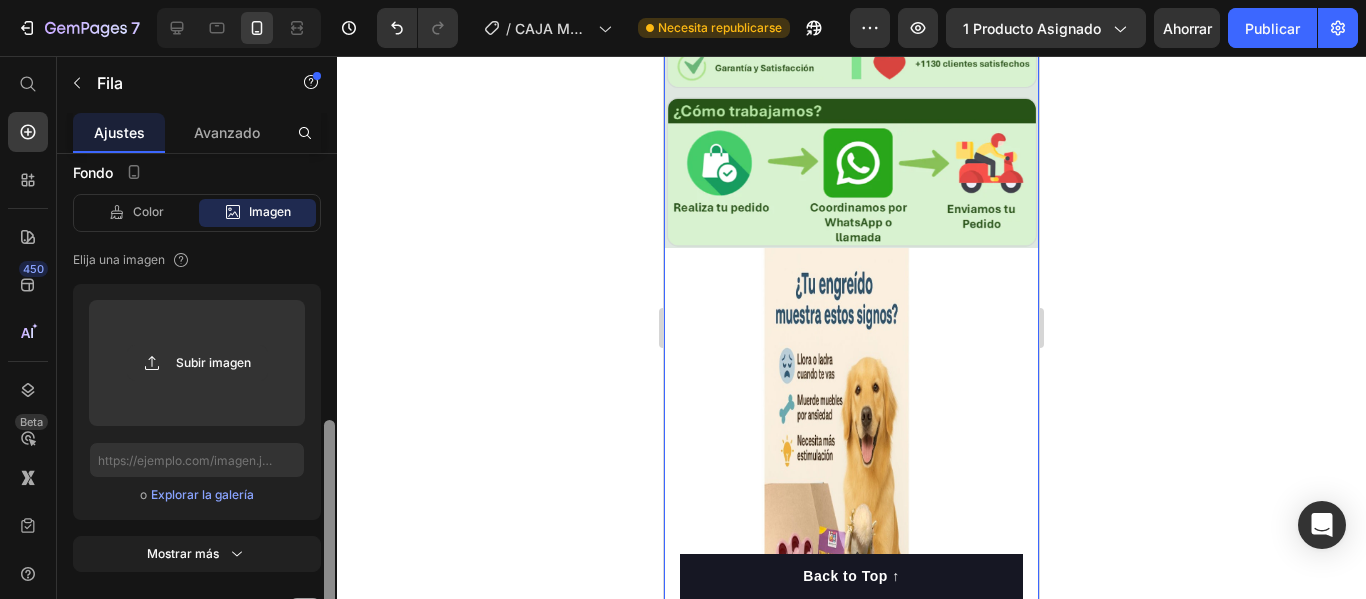 scroll, scrollTop: 714, scrollLeft: 0, axis: vertical 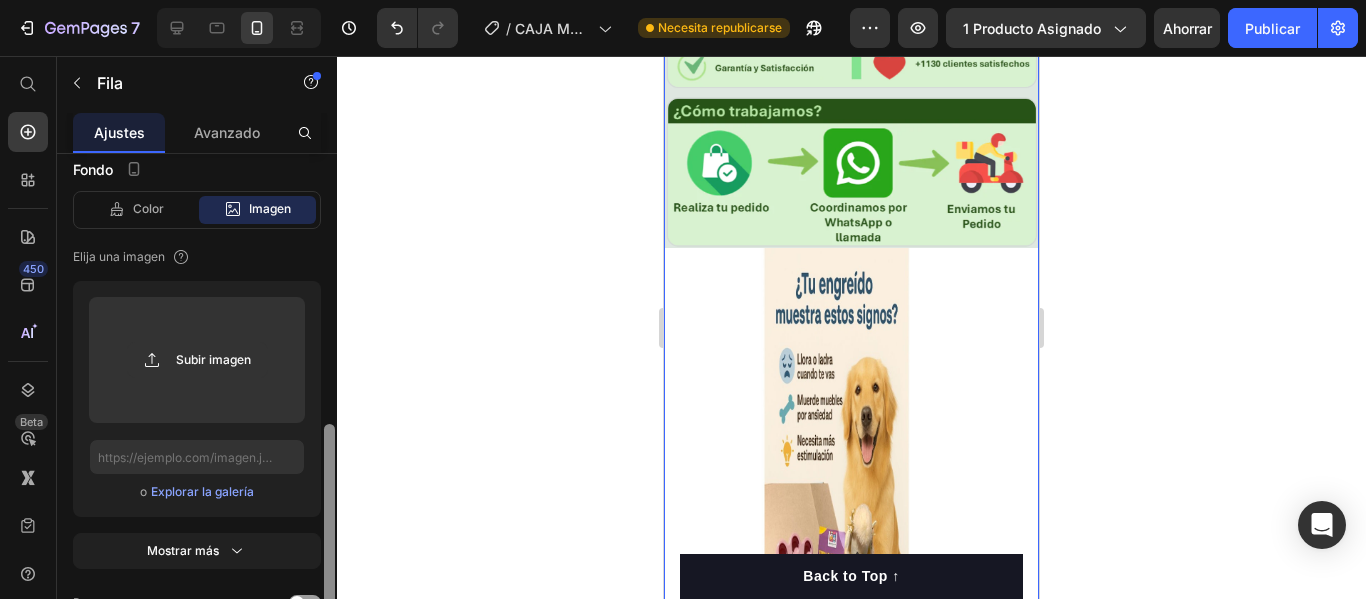 drag, startPoint x: 330, startPoint y: 401, endPoint x: 340, endPoint y: 493, distance: 92.541885 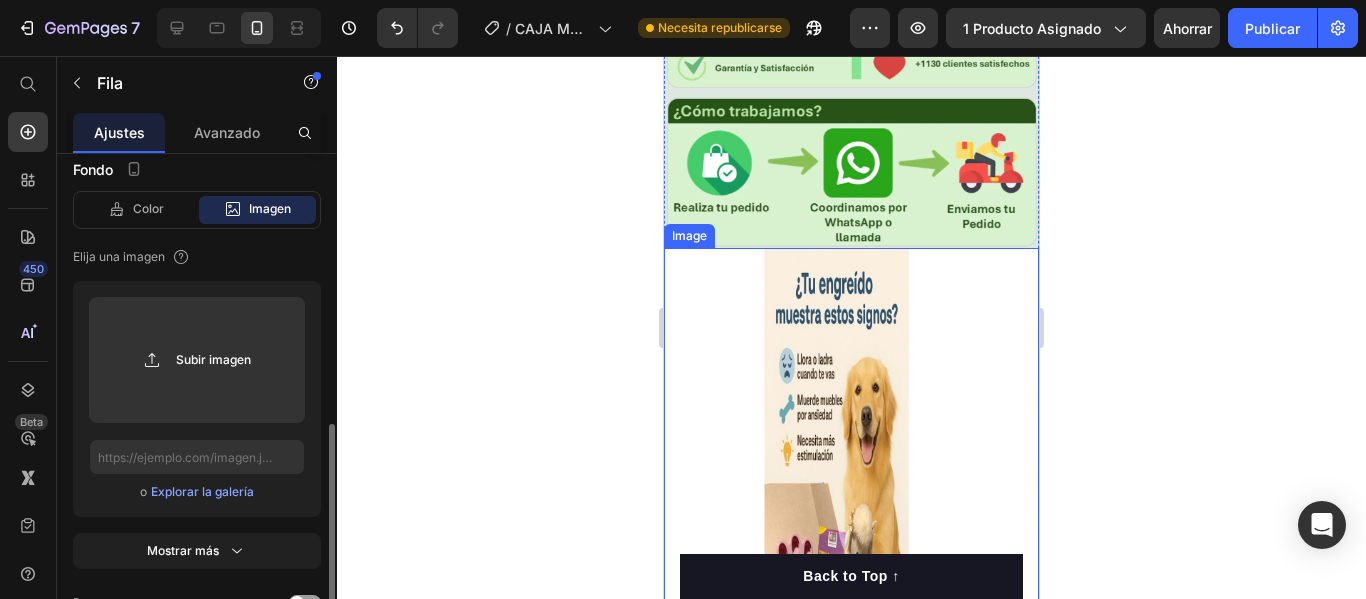 click at bounding box center [851, 498] 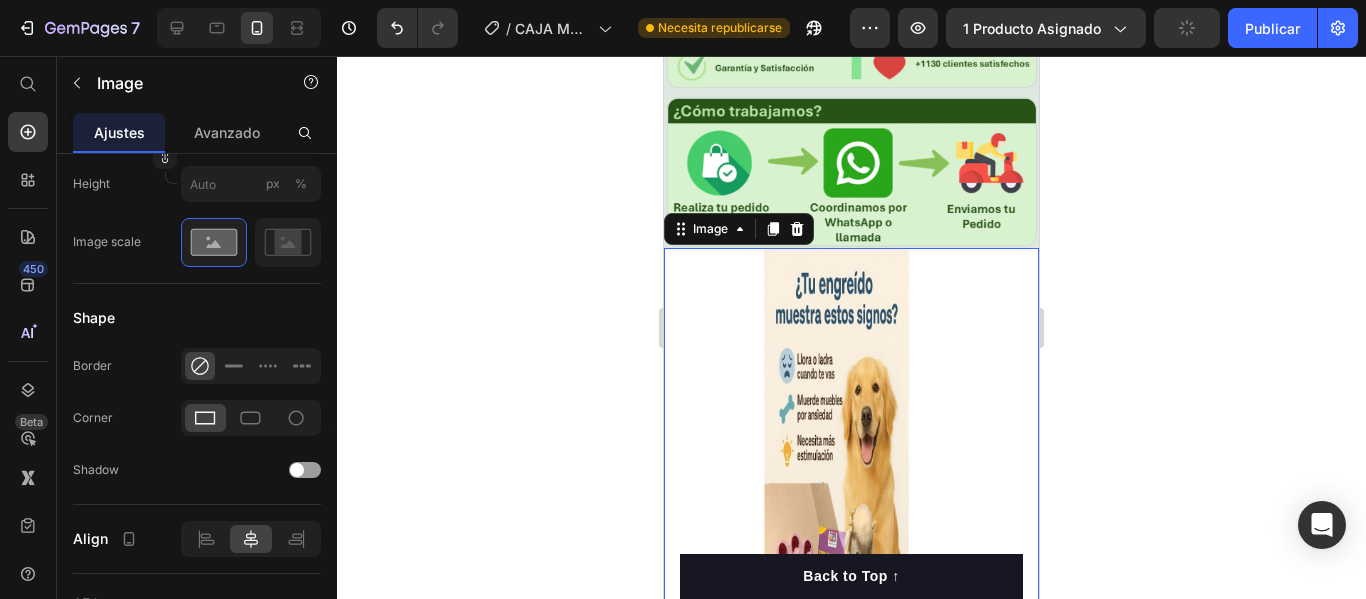 scroll, scrollTop: 0, scrollLeft: 0, axis: both 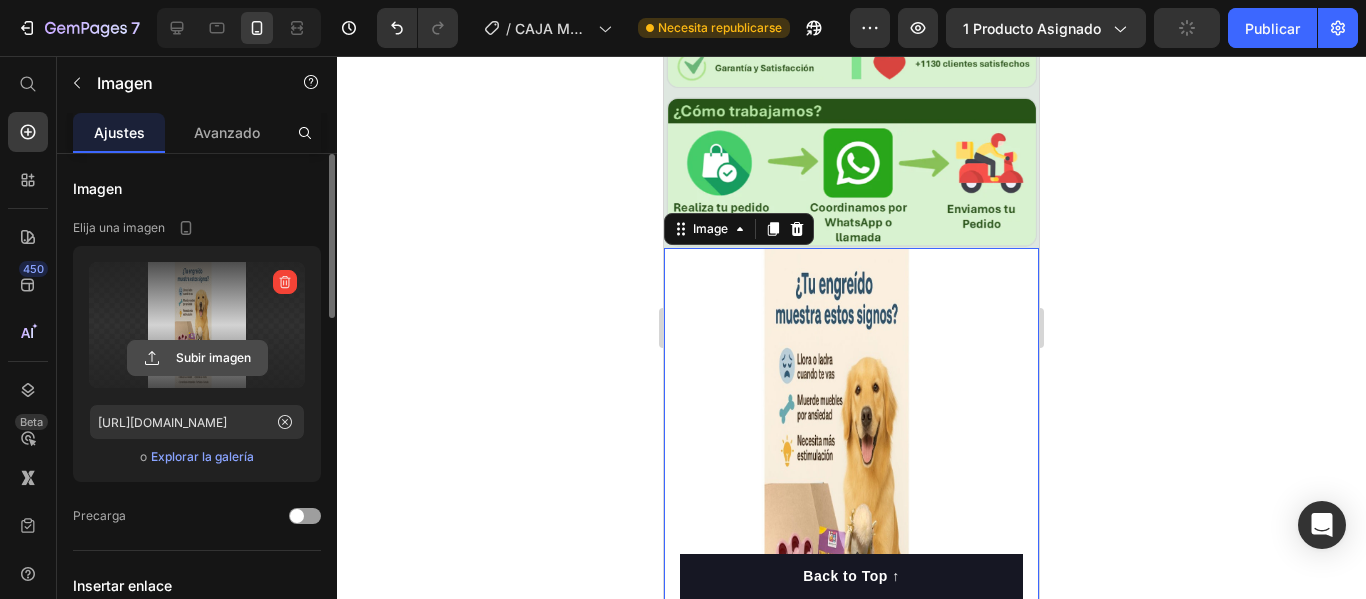click 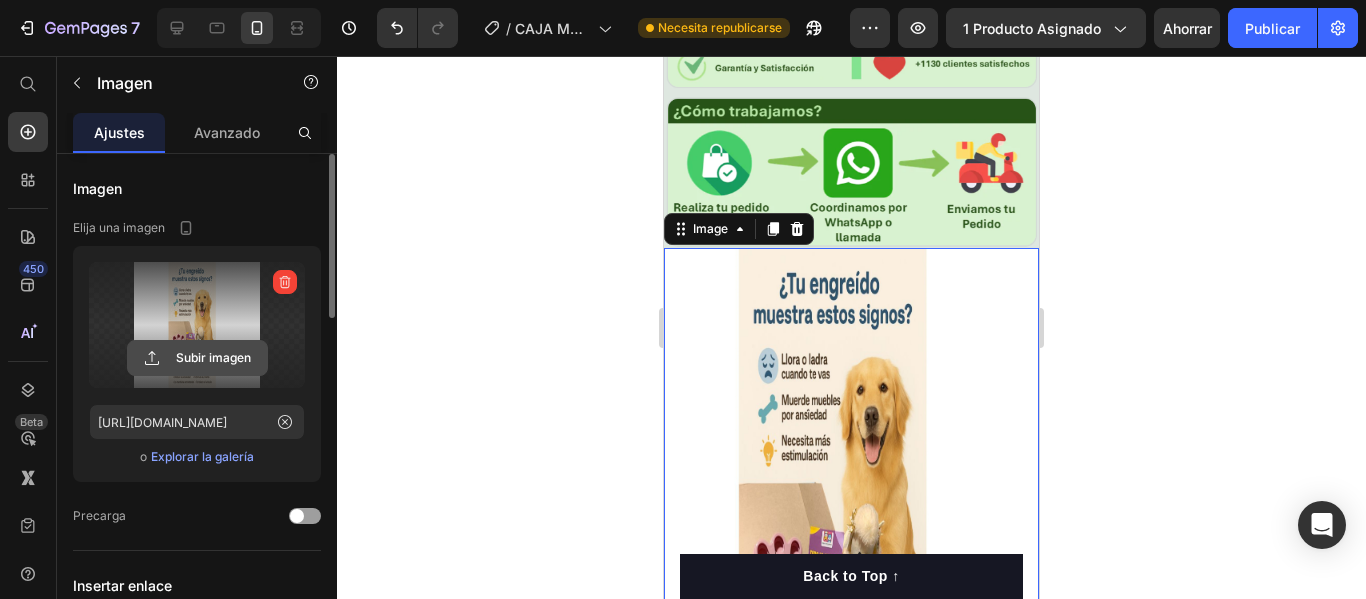 click 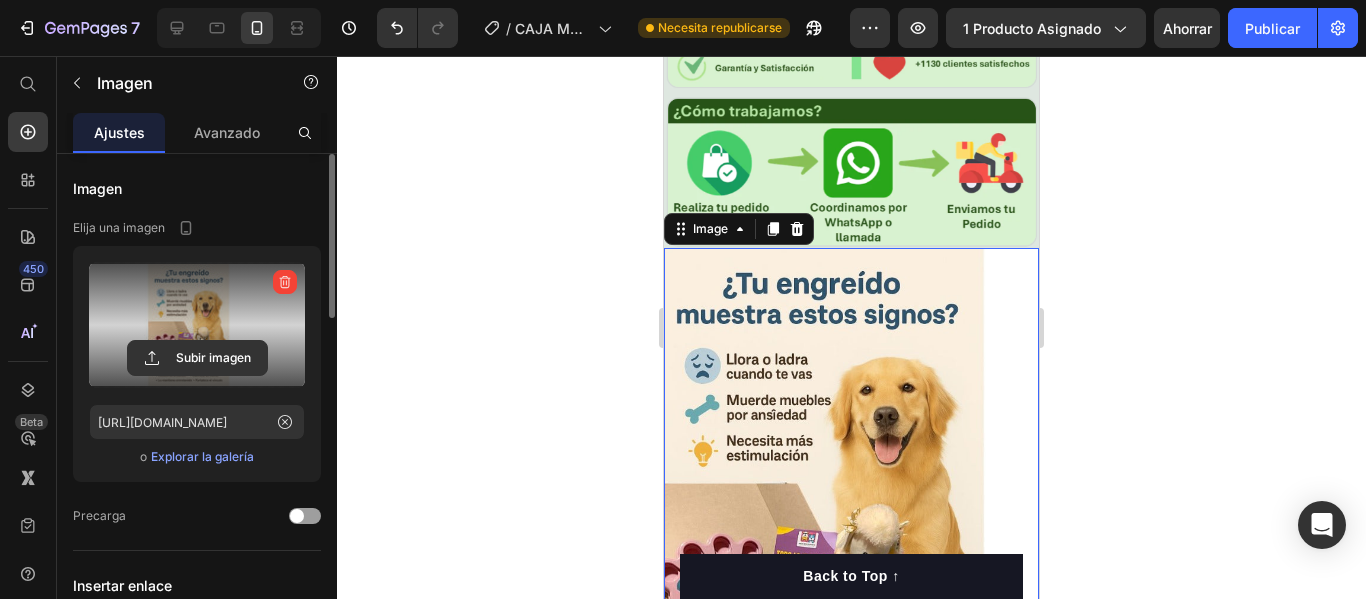 click at bounding box center (197, 325) 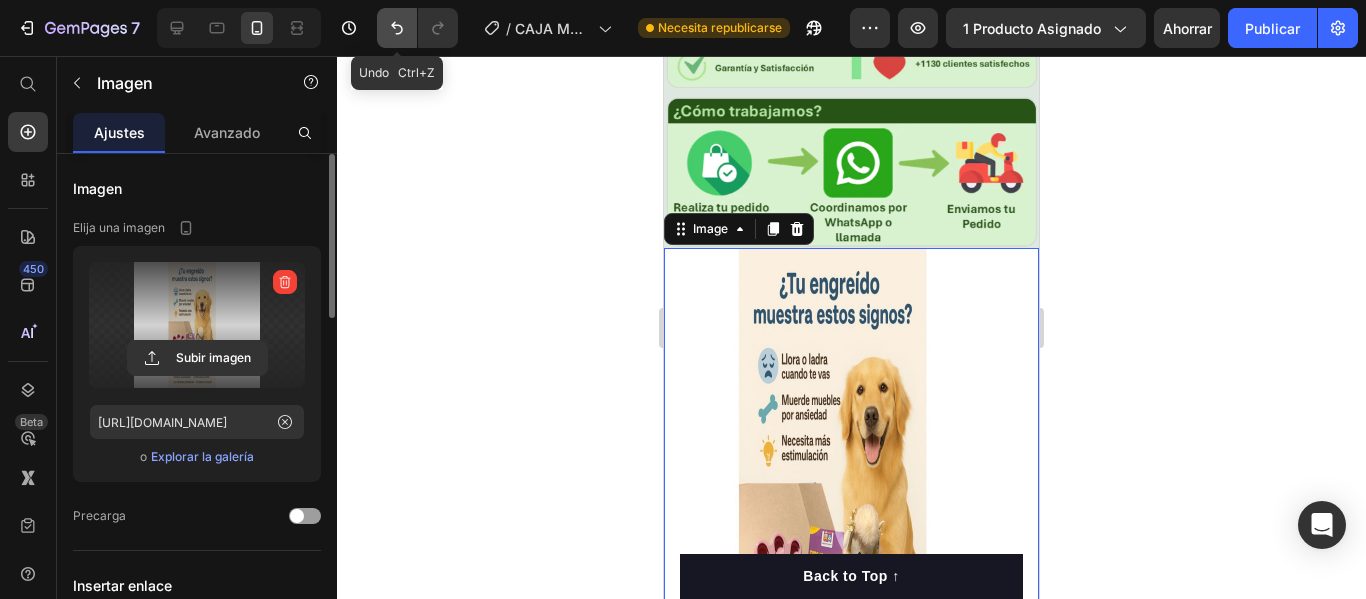 click 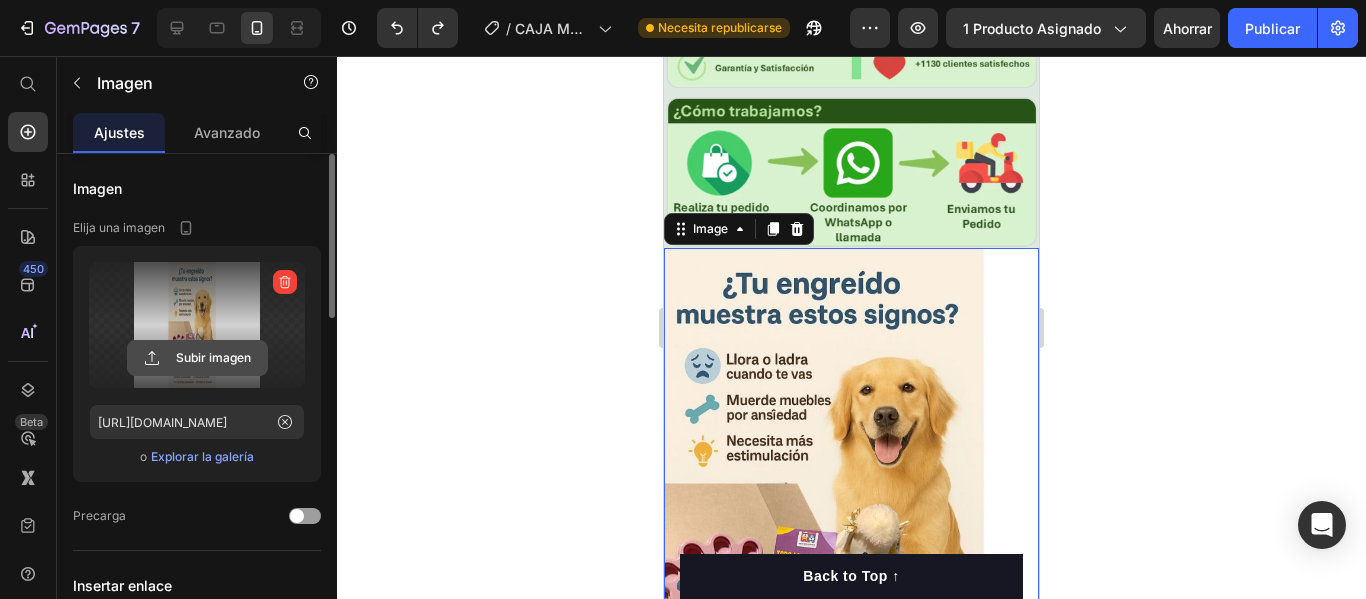 click 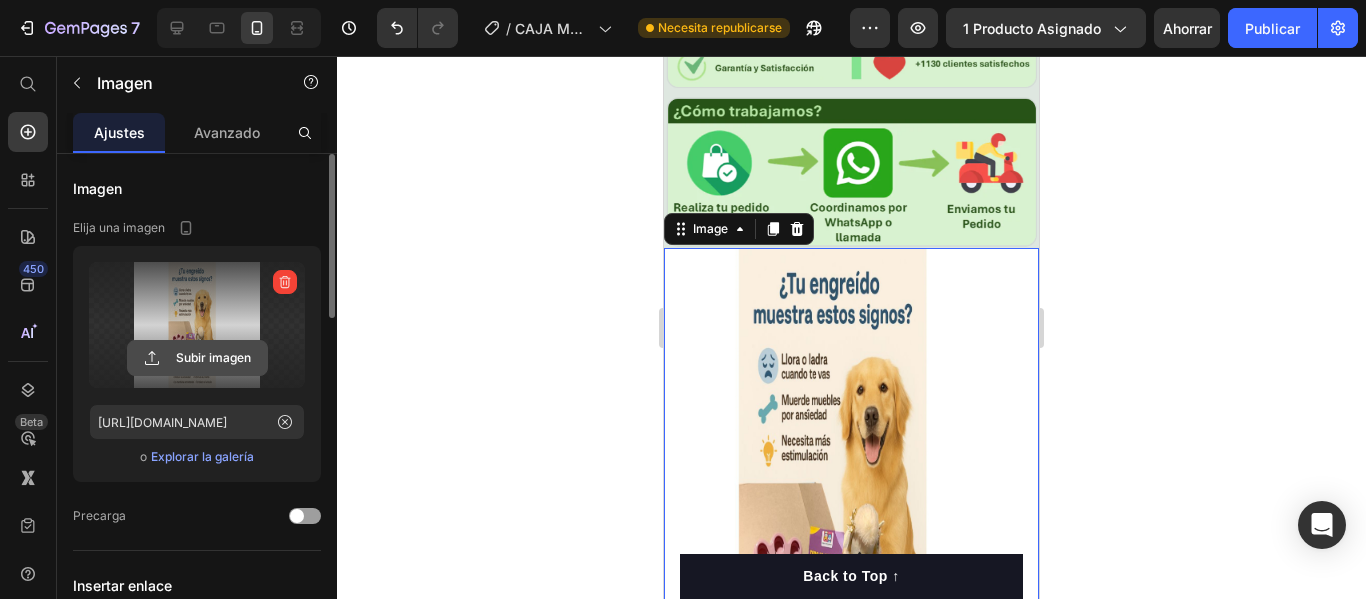 click 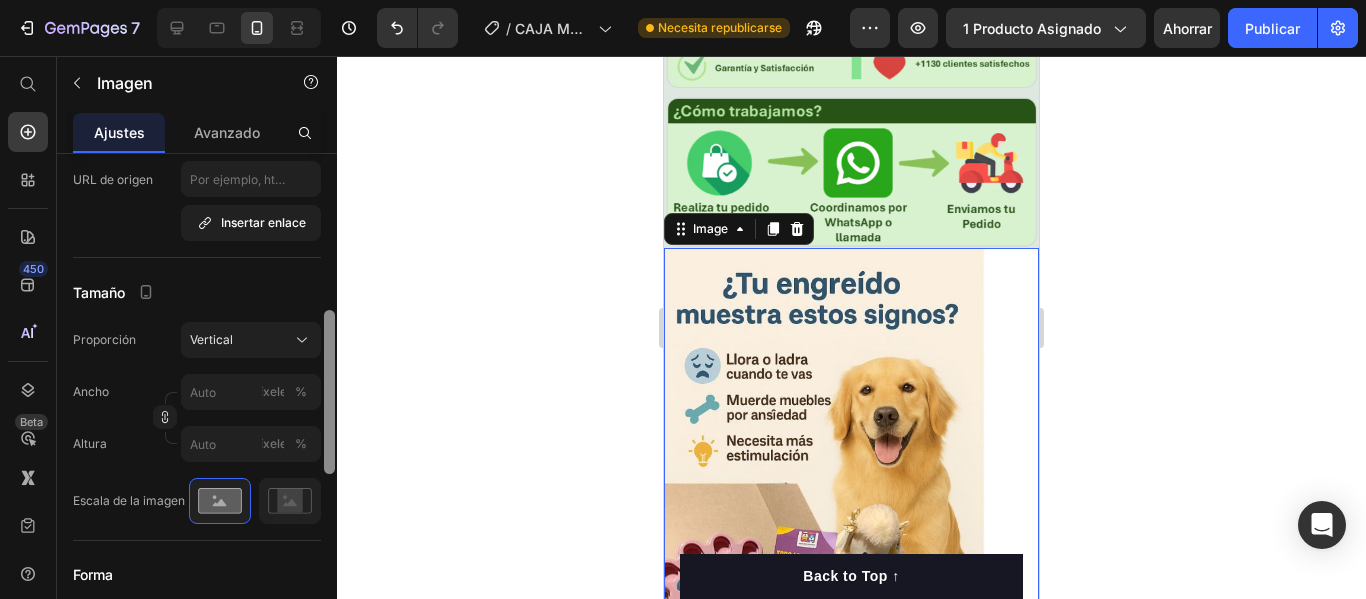 scroll, scrollTop: 460, scrollLeft: 0, axis: vertical 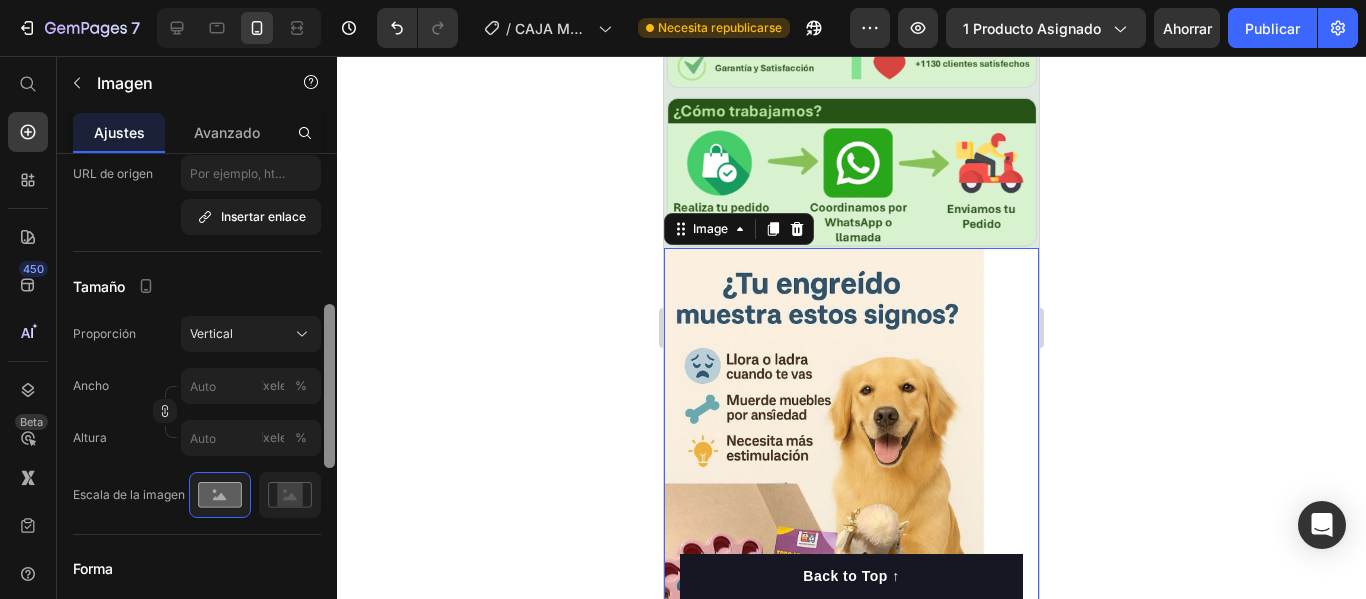 drag, startPoint x: 327, startPoint y: 284, endPoint x: 351, endPoint y: 435, distance: 152.89539 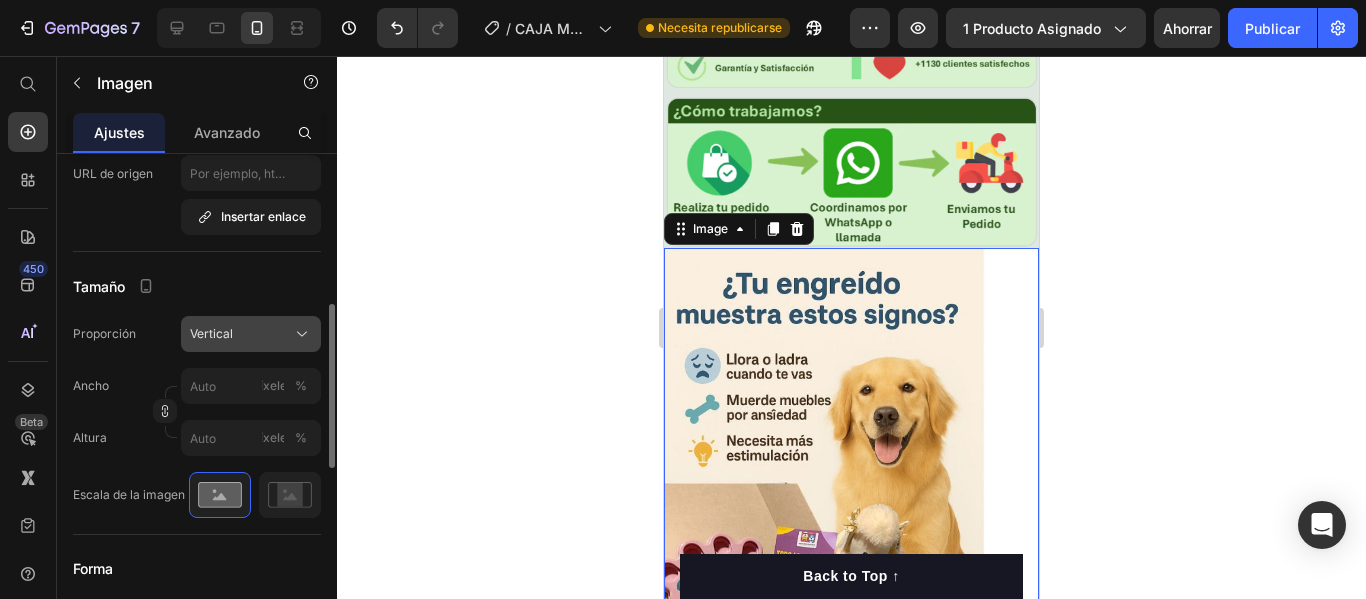 click on "Vertical" 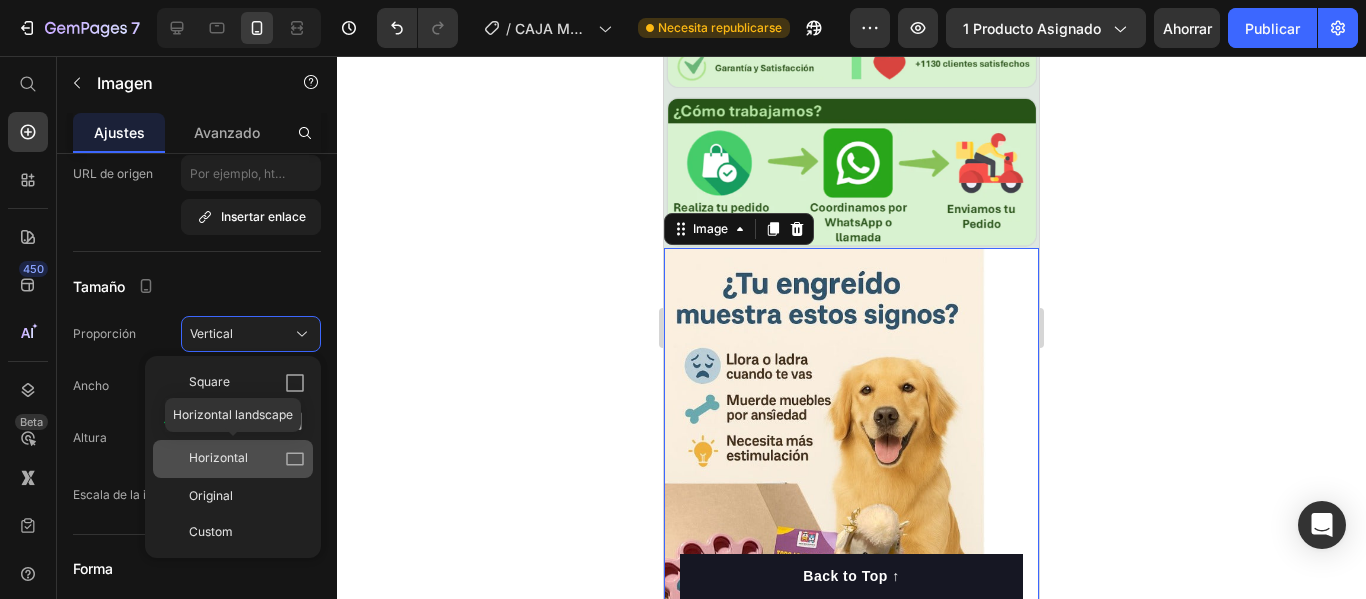 click 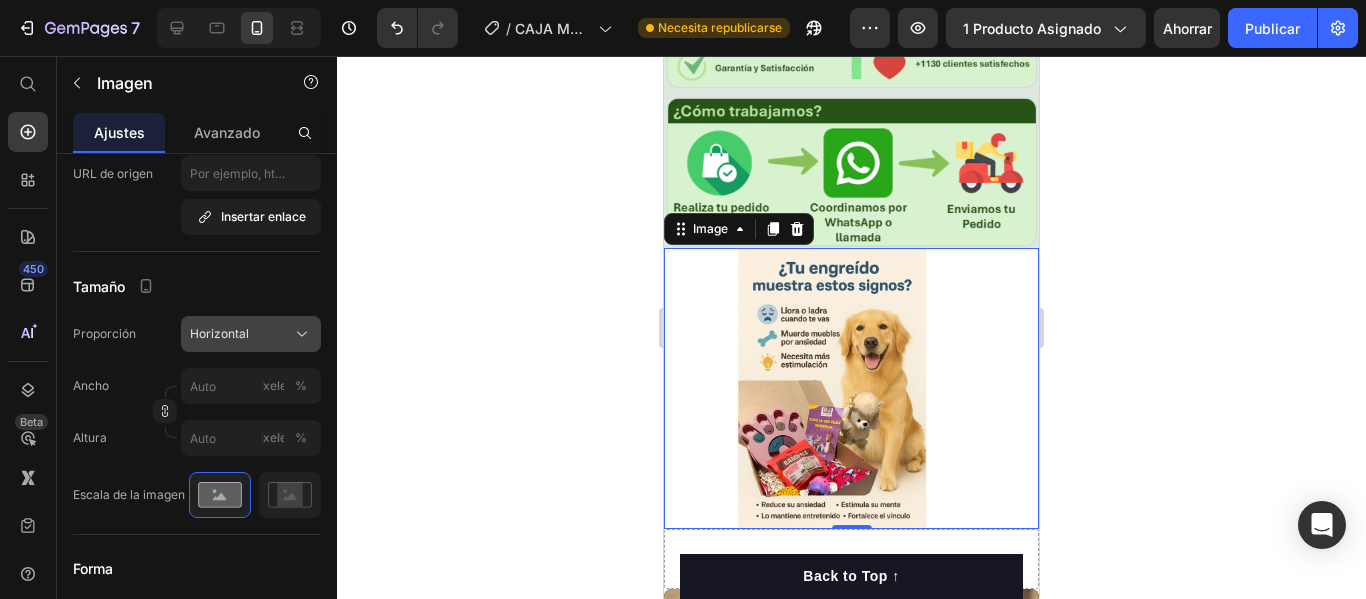 click on "Horizontal" 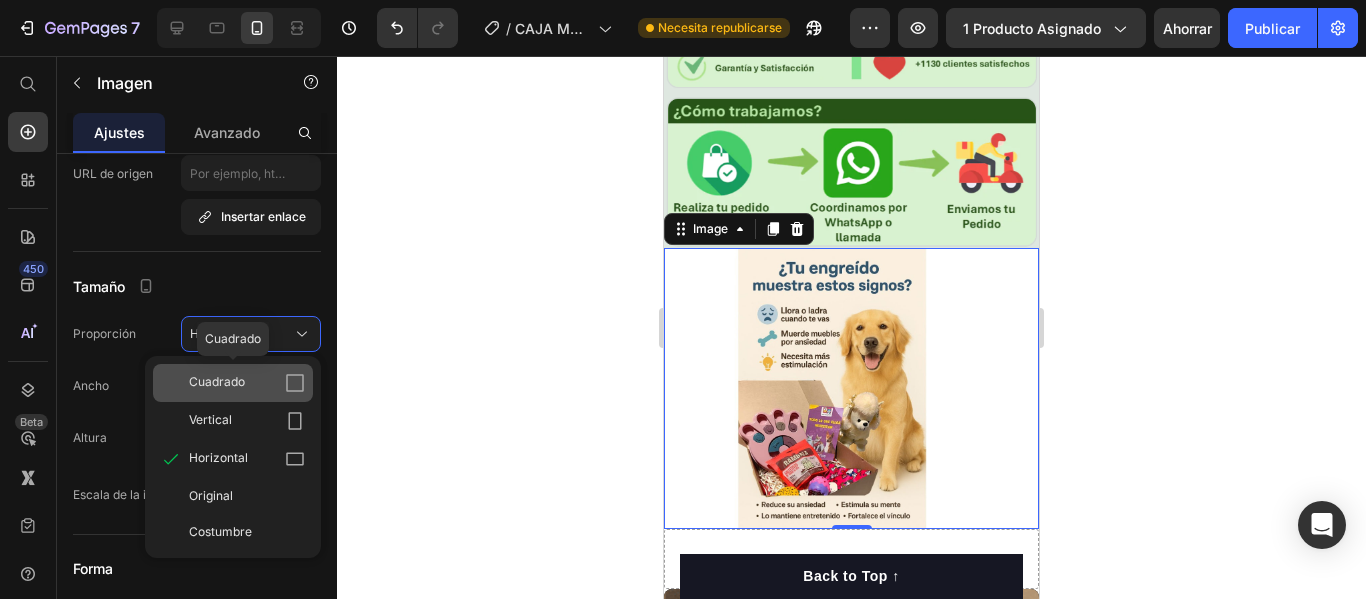 click on "Cuadrado" at bounding box center [247, 383] 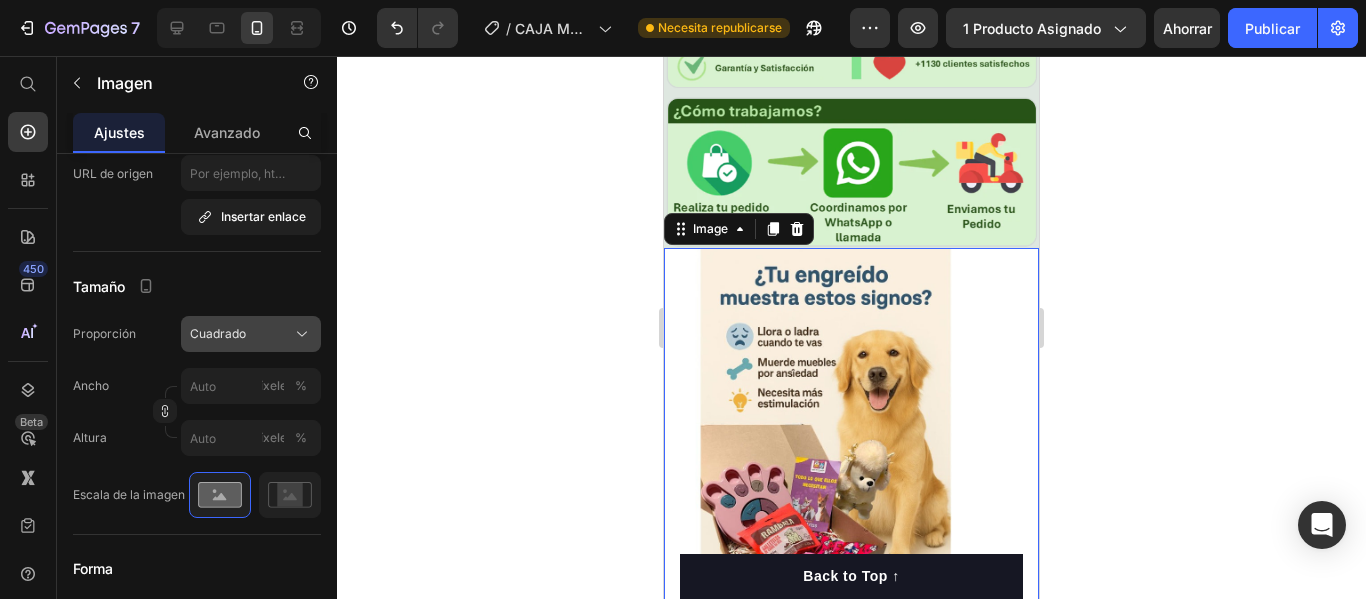 click on "Cuadrado" 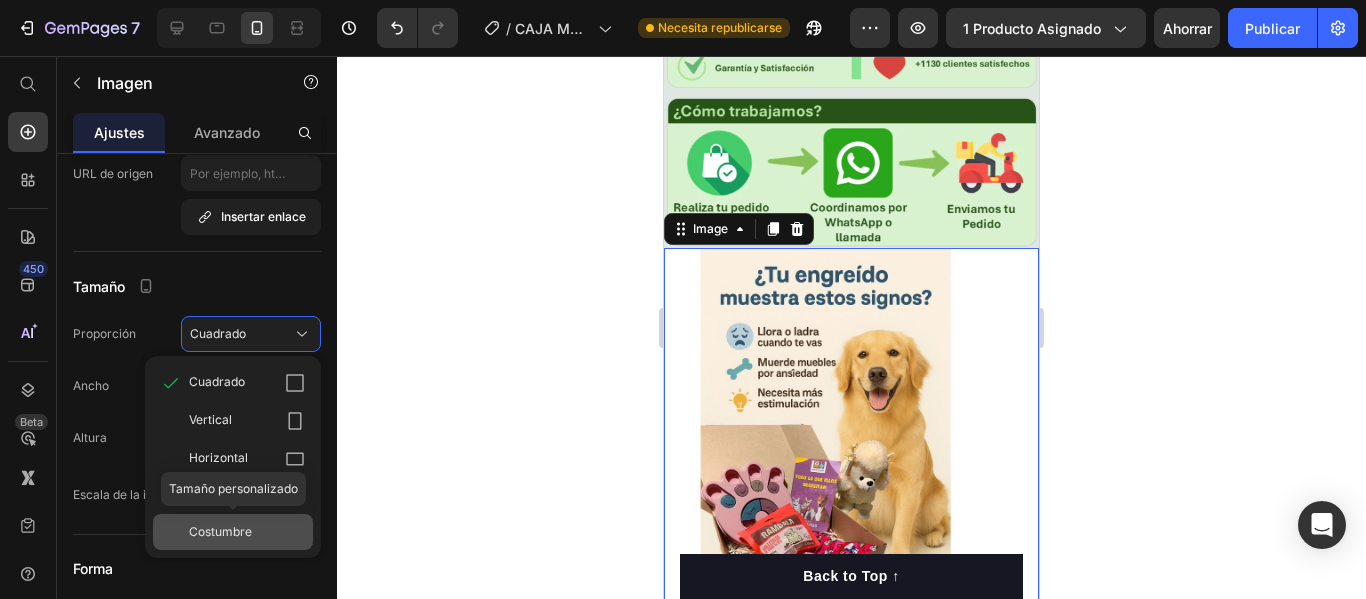 click on "Costumbre" 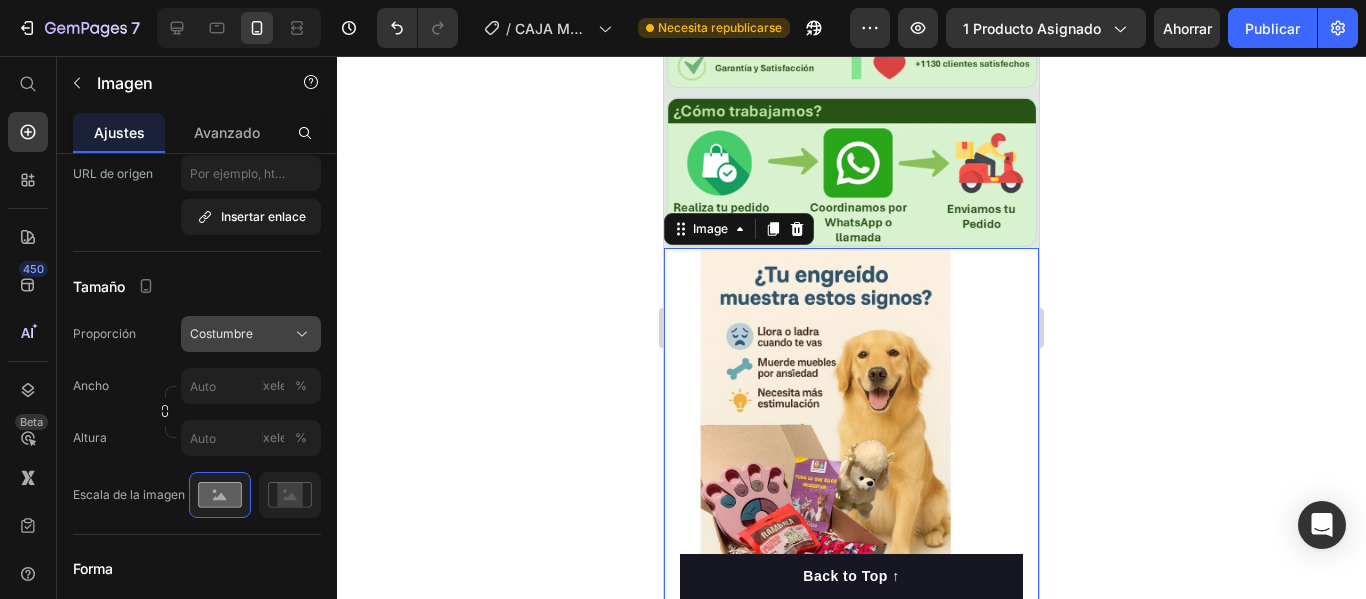 click on "Costumbre" 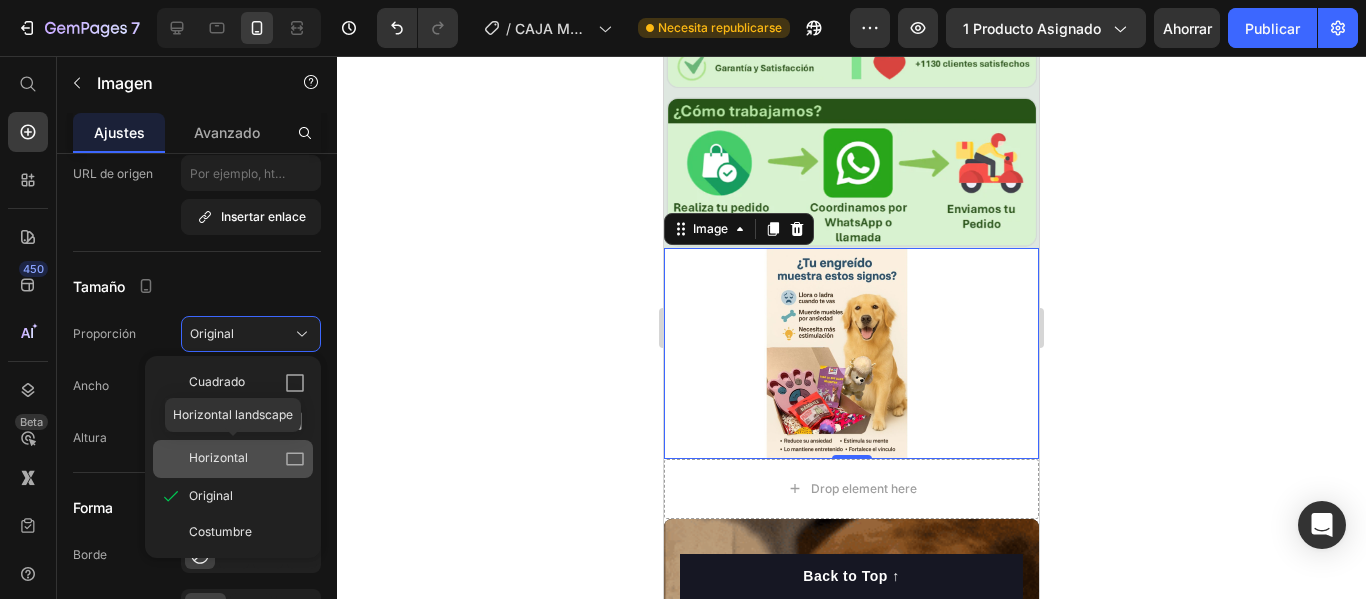 click on "Horizontal" at bounding box center (247, 459) 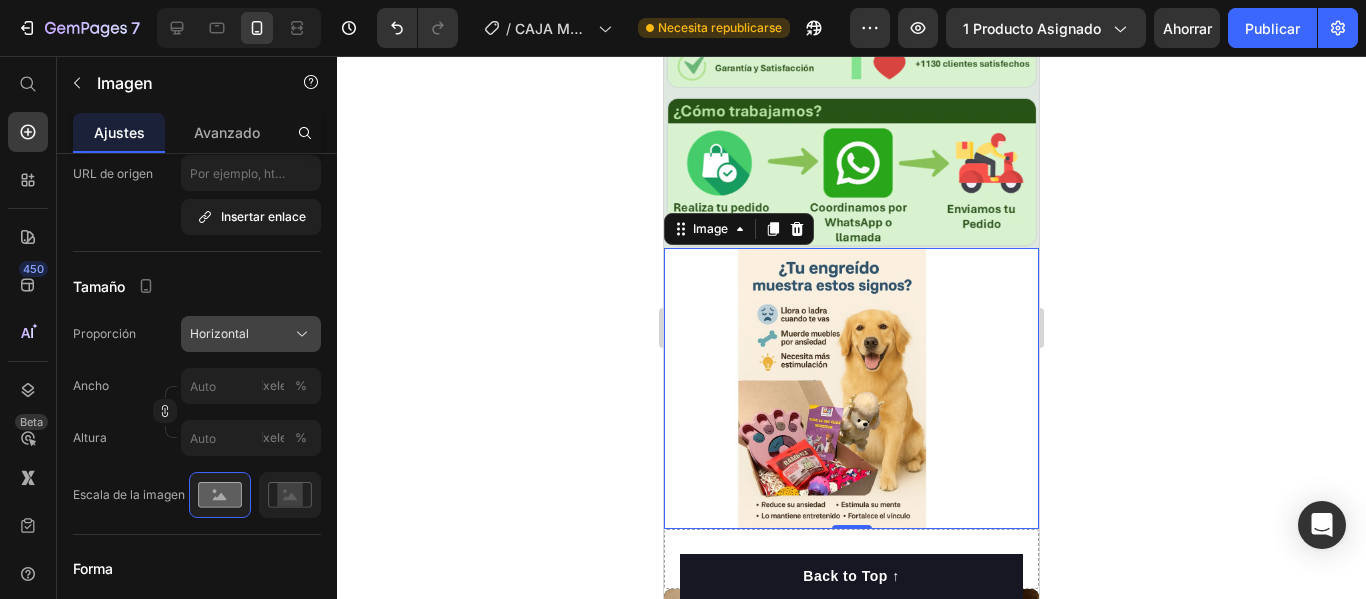 click on "Horizontal" 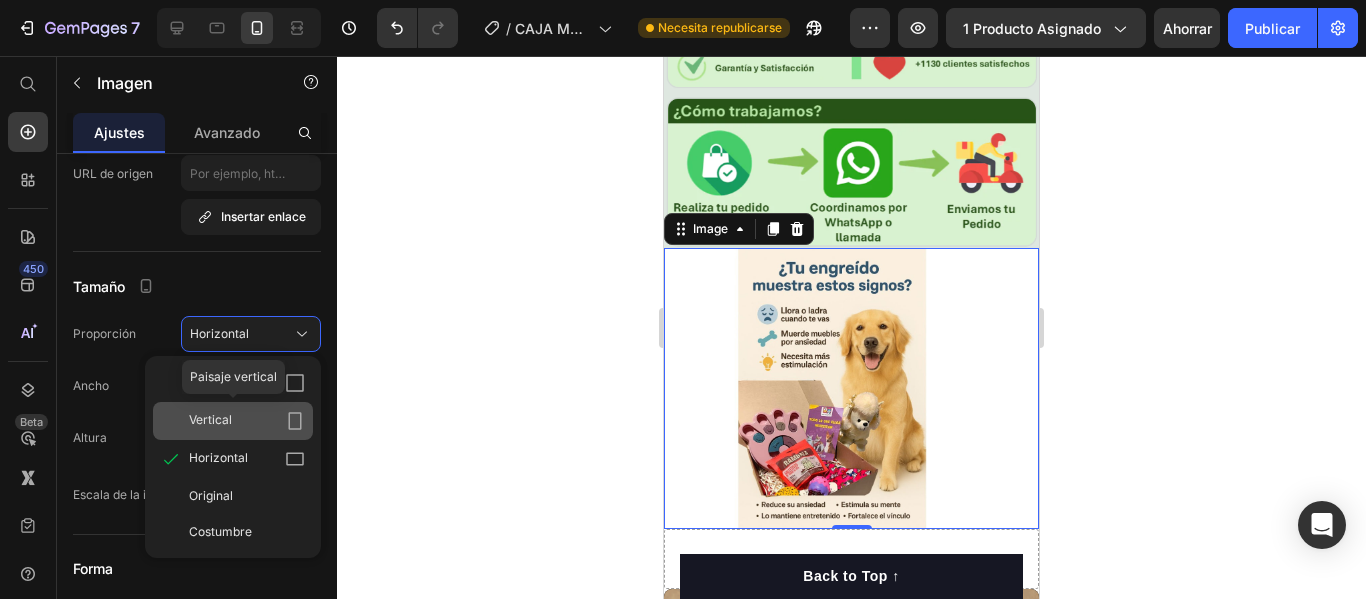 click on "Vertical" at bounding box center (247, 421) 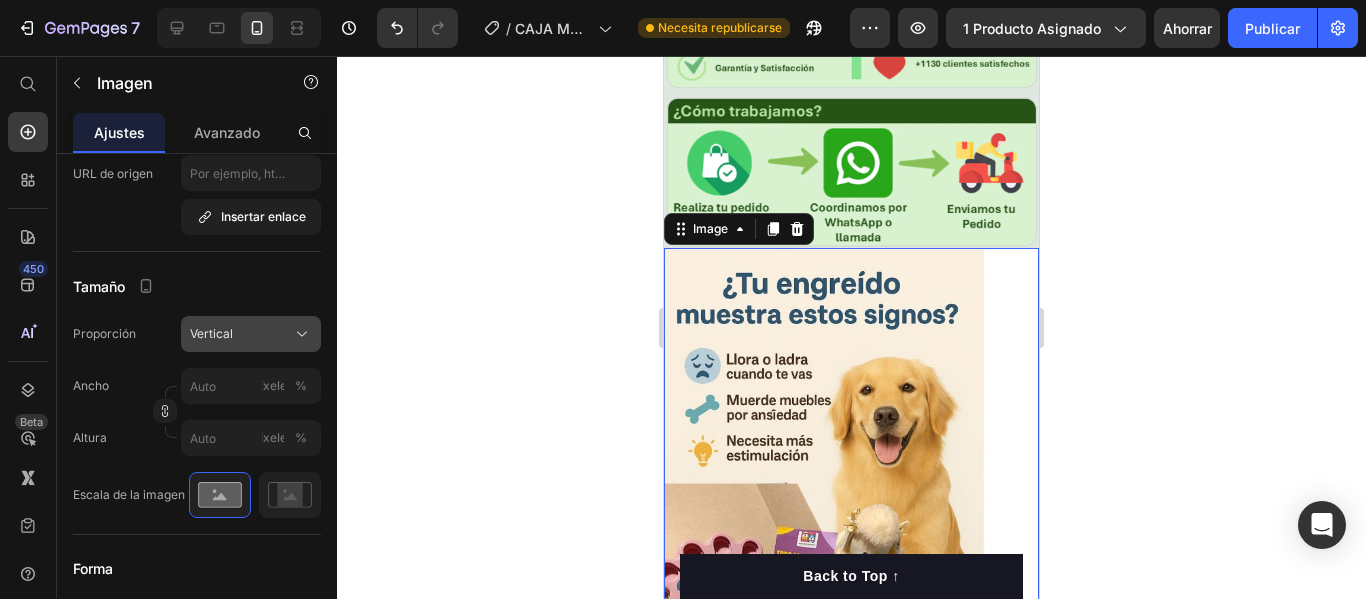 click on "Vertical" 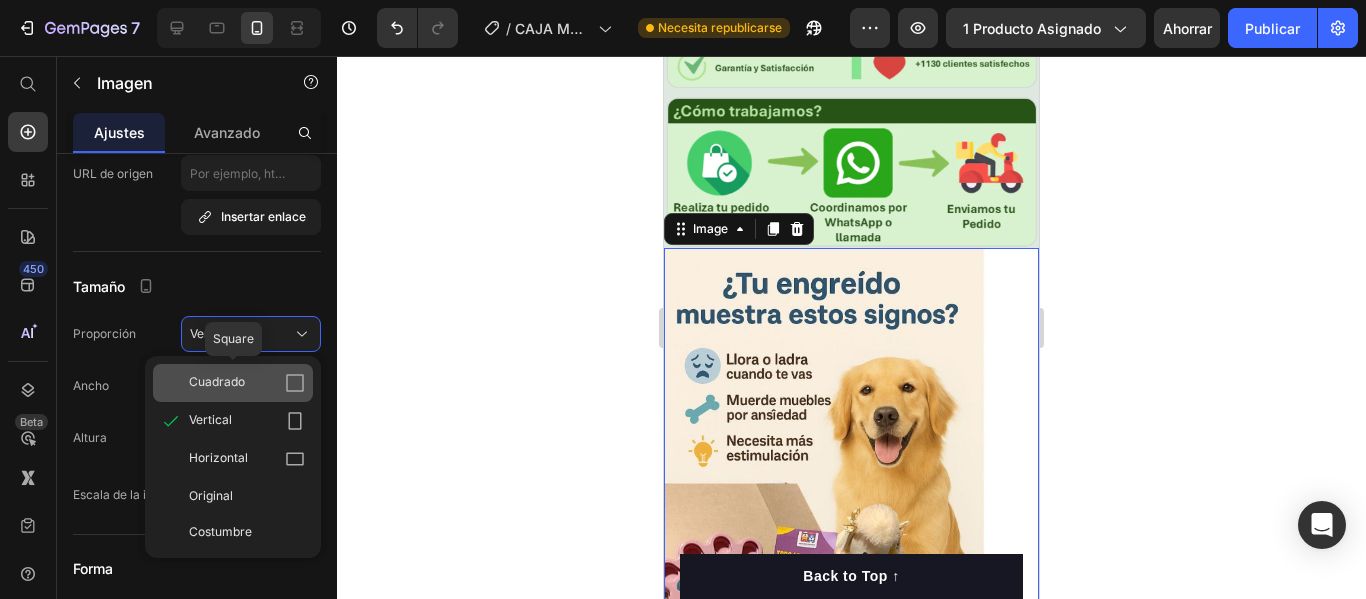click on "Cuadrado" at bounding box center (247, 383) 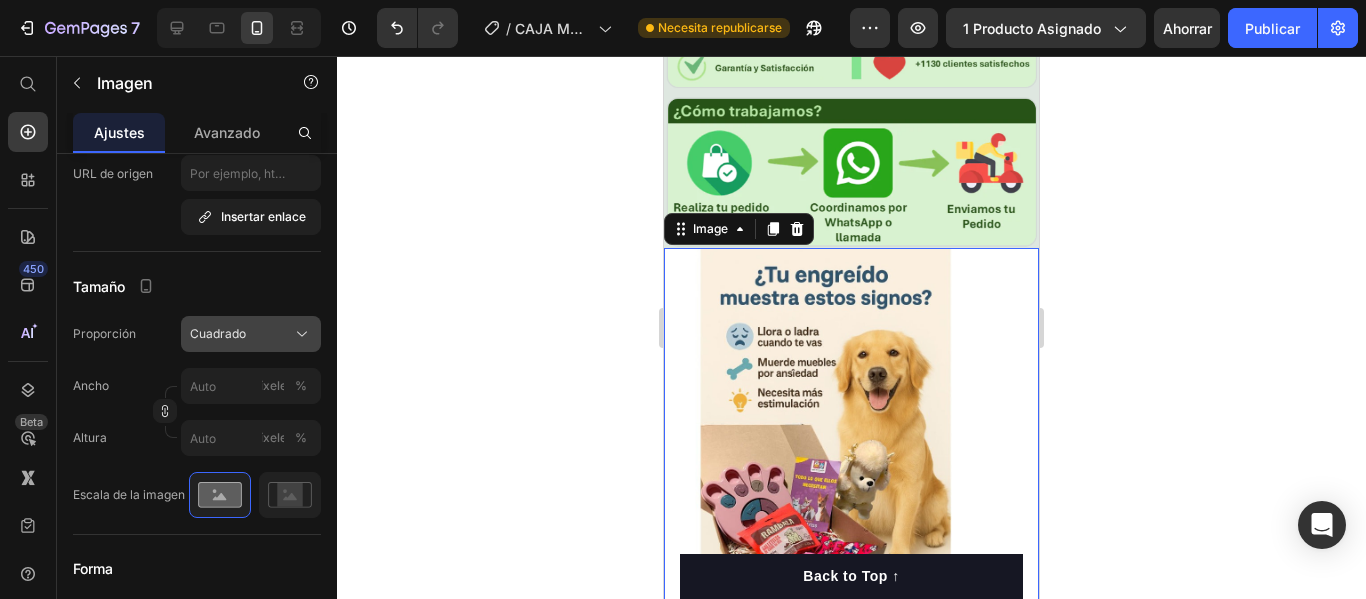 click on "Cuadrado" at bounding box center (251, 334) 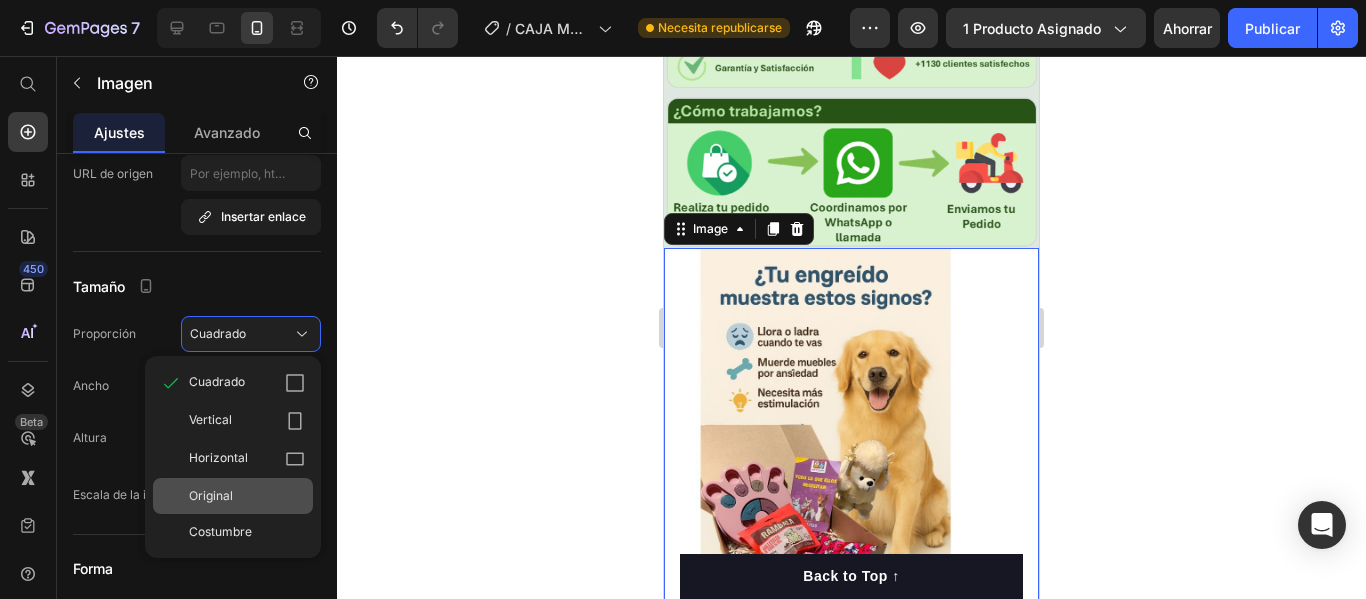click on "Original" at bounding box center (247, 496) 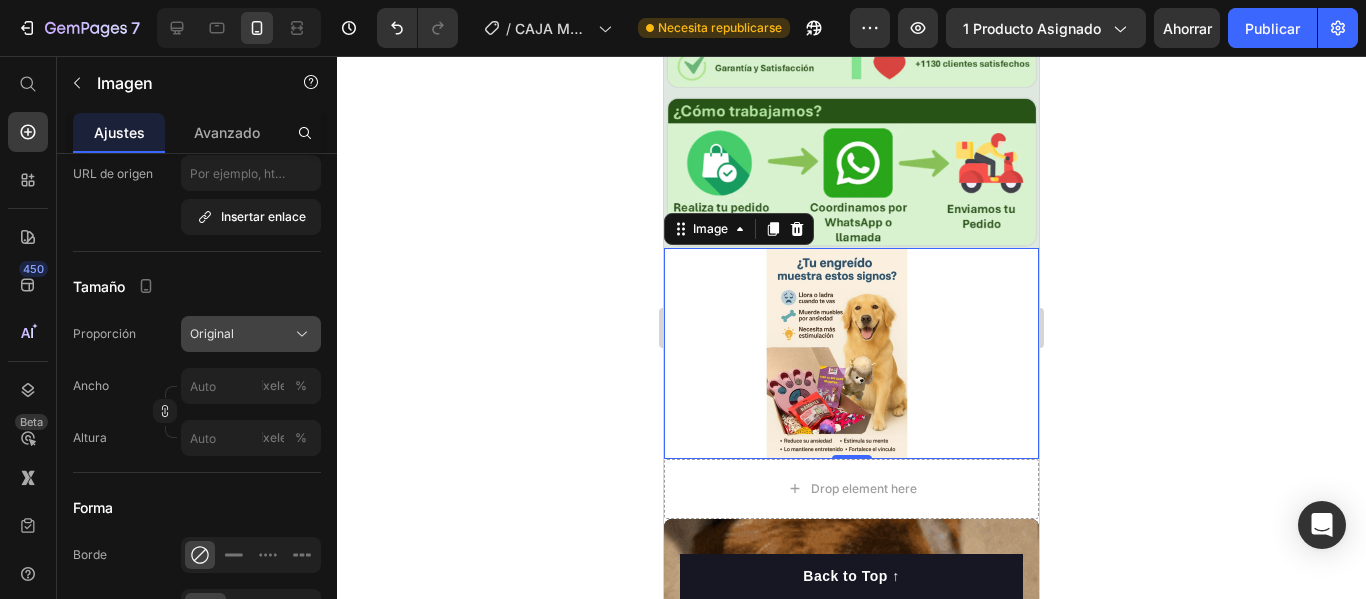 click on "Original" at bounding box center [251, 334] 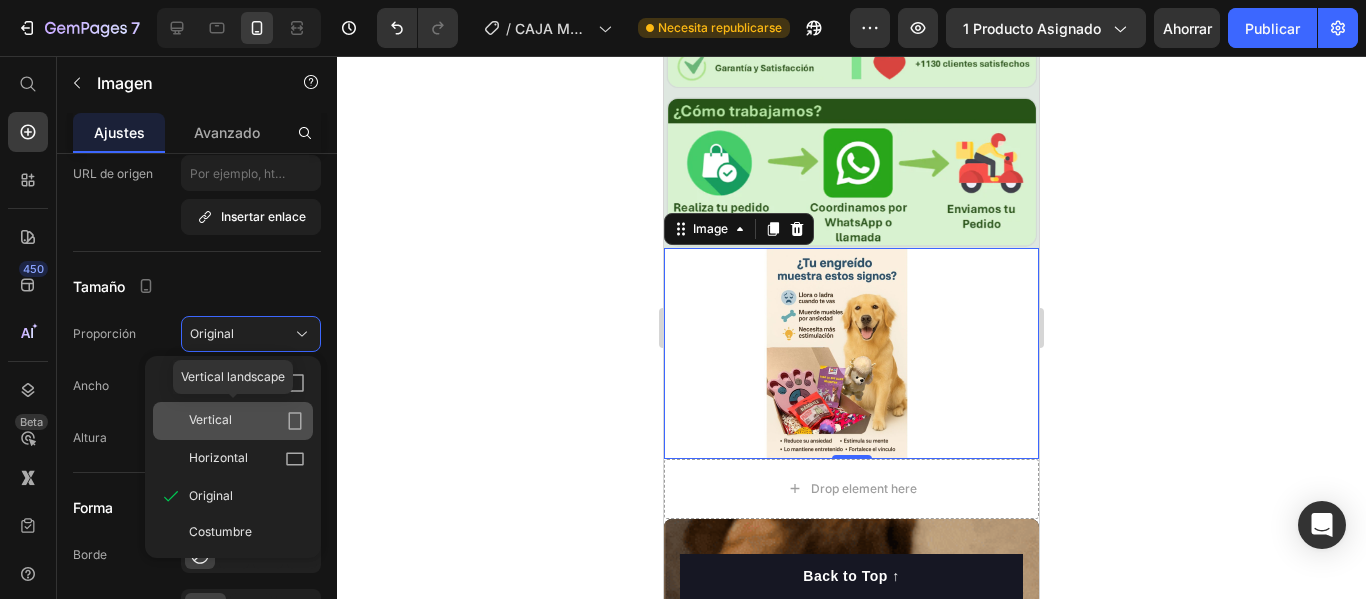 click on "Vertical" at bounding box center (247, 421) 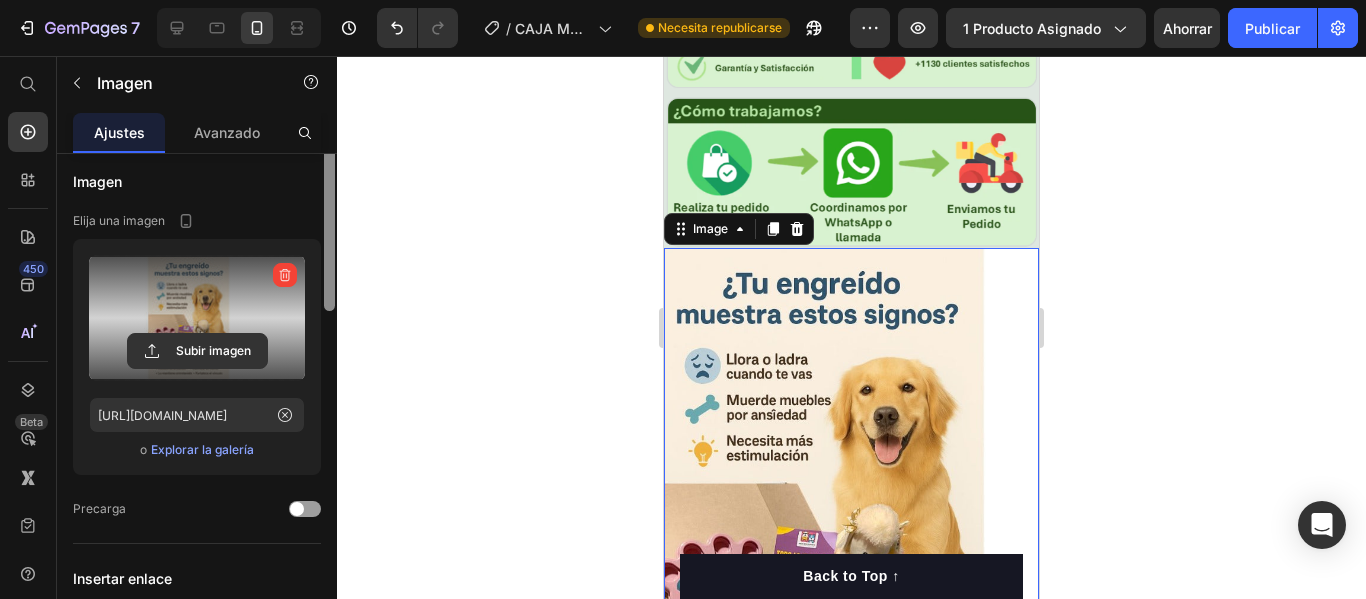 scroll, scrollTop: 0, scrollLeft: 0, axis: both 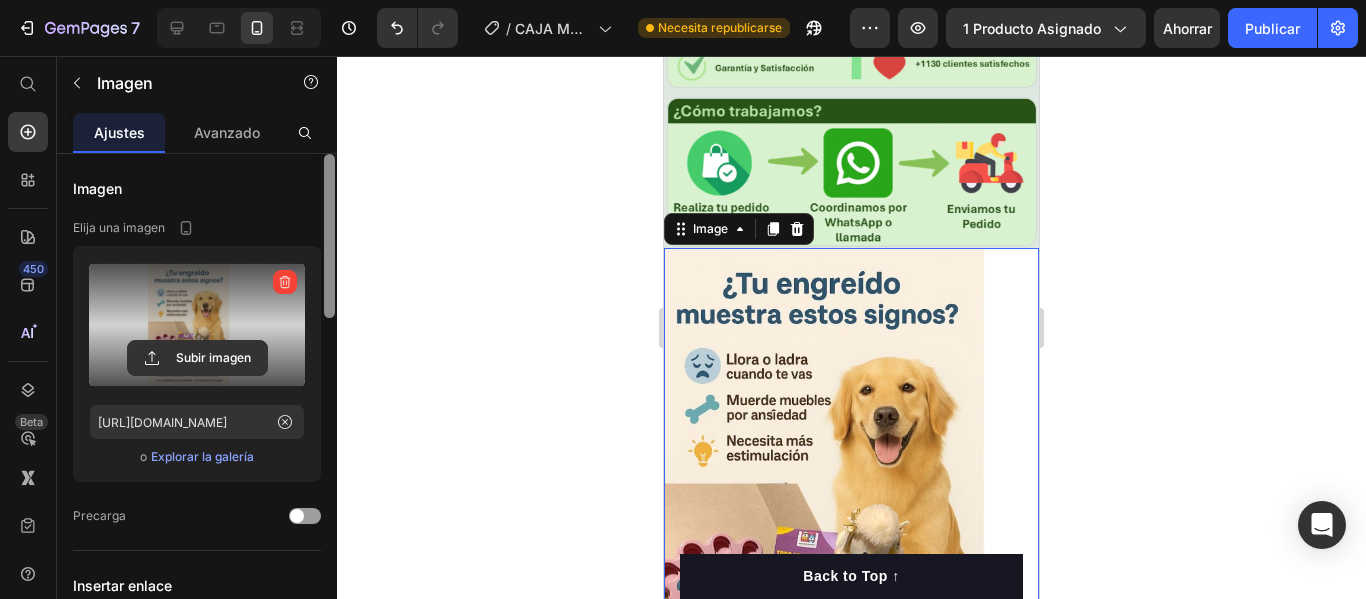drag, startPoint x: 329, startPoint y: 406, endPoint x: 360, endPoint y: 179, distance: 229.10696 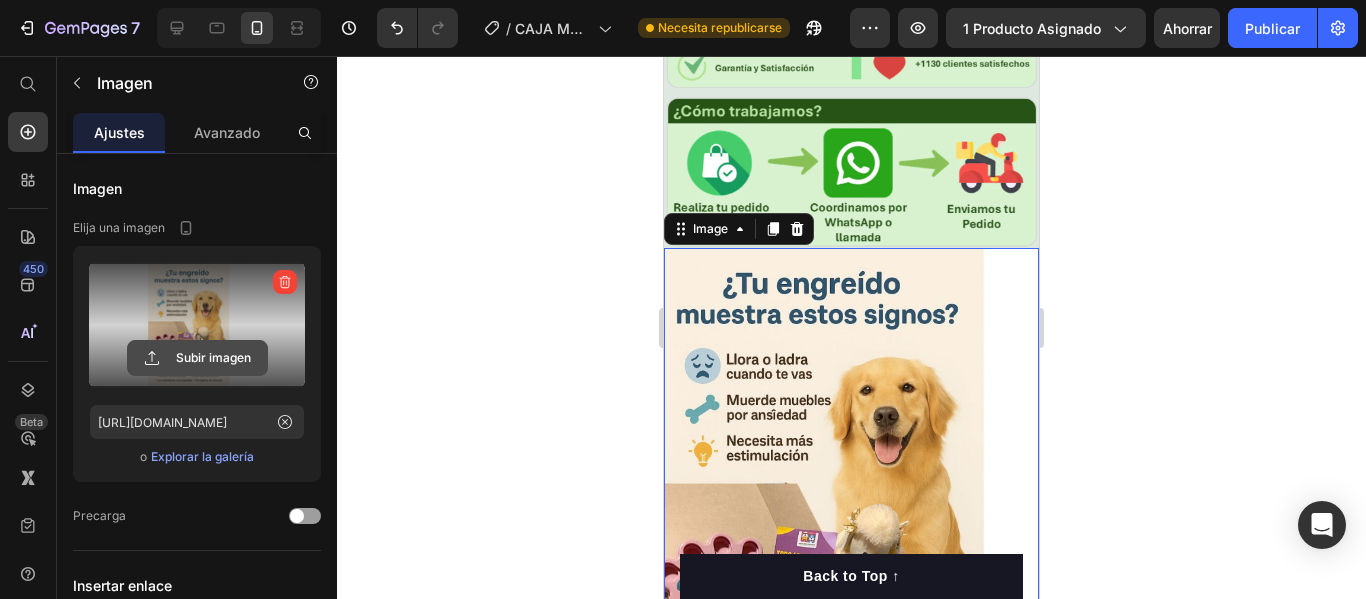 click 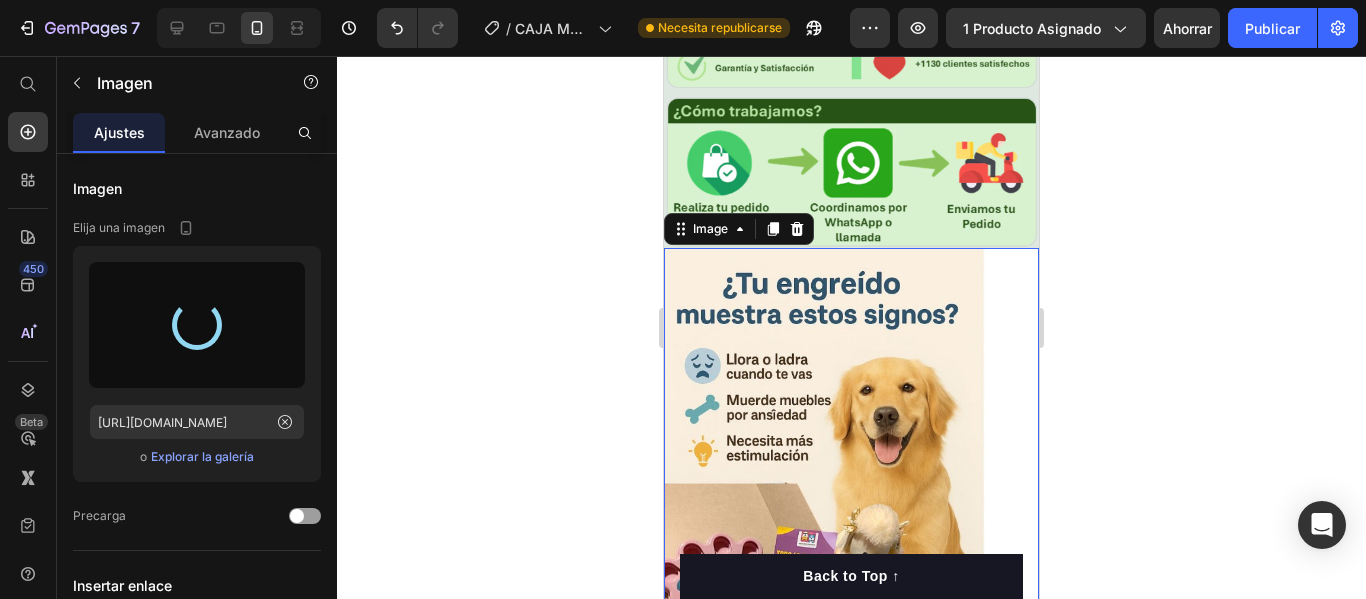 type on "[URL][DOMAIN_NAME]" 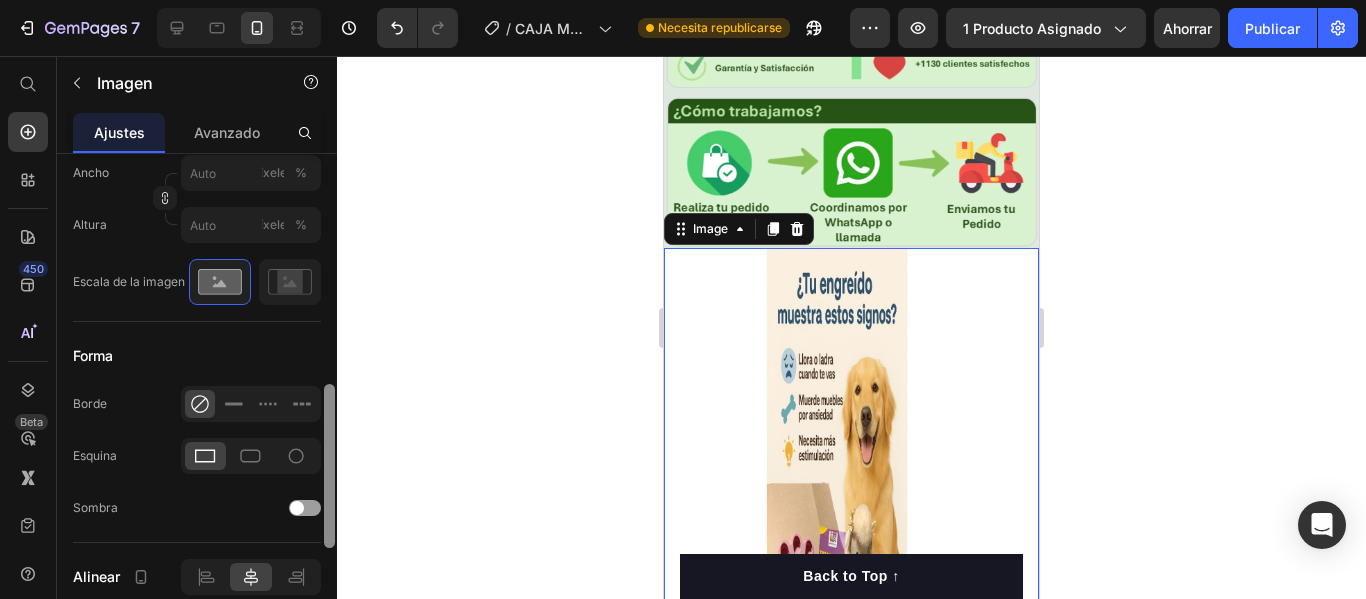 scroll, scrollTop: 680, scrollLeft: 0, axis: vertical 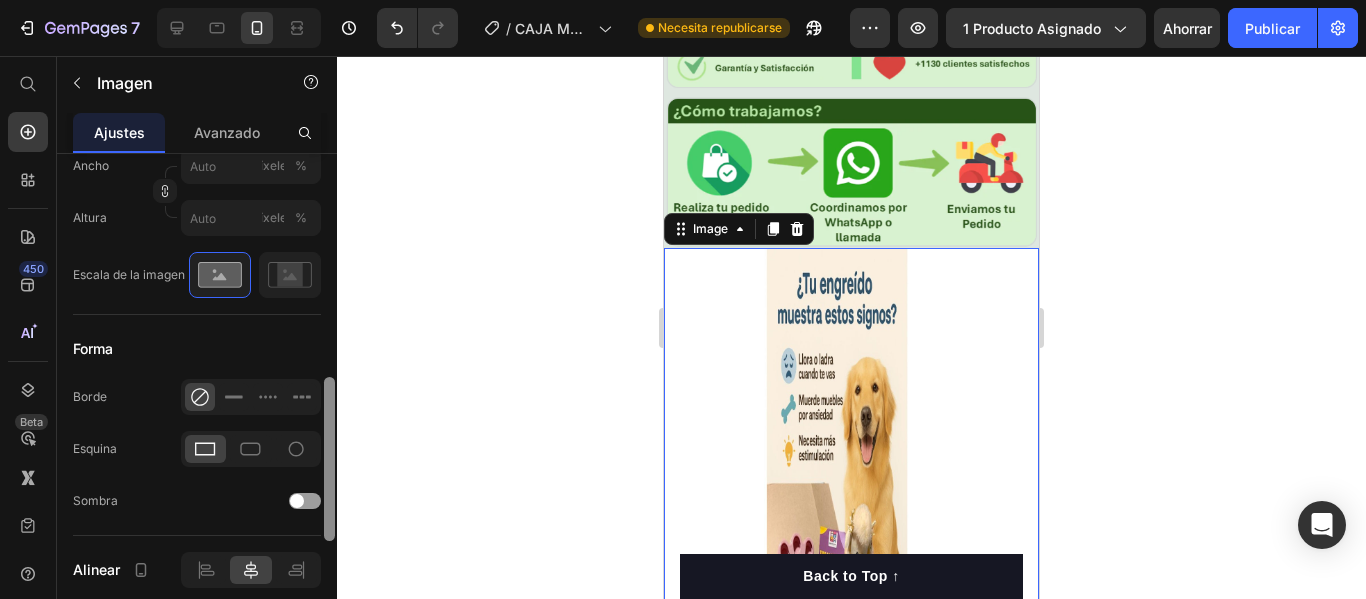 drag, startPoint x: 328, startPoint y: 195, endPoint x: 368, endPoint y: 418, distance: 226.55904 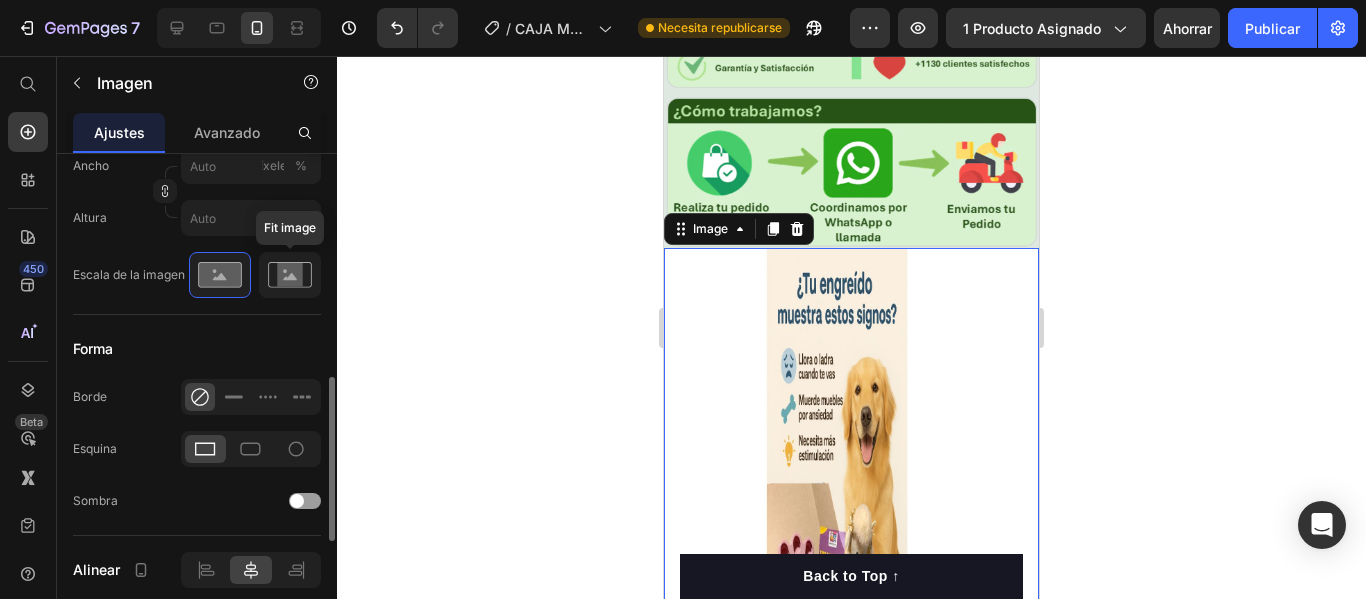 click 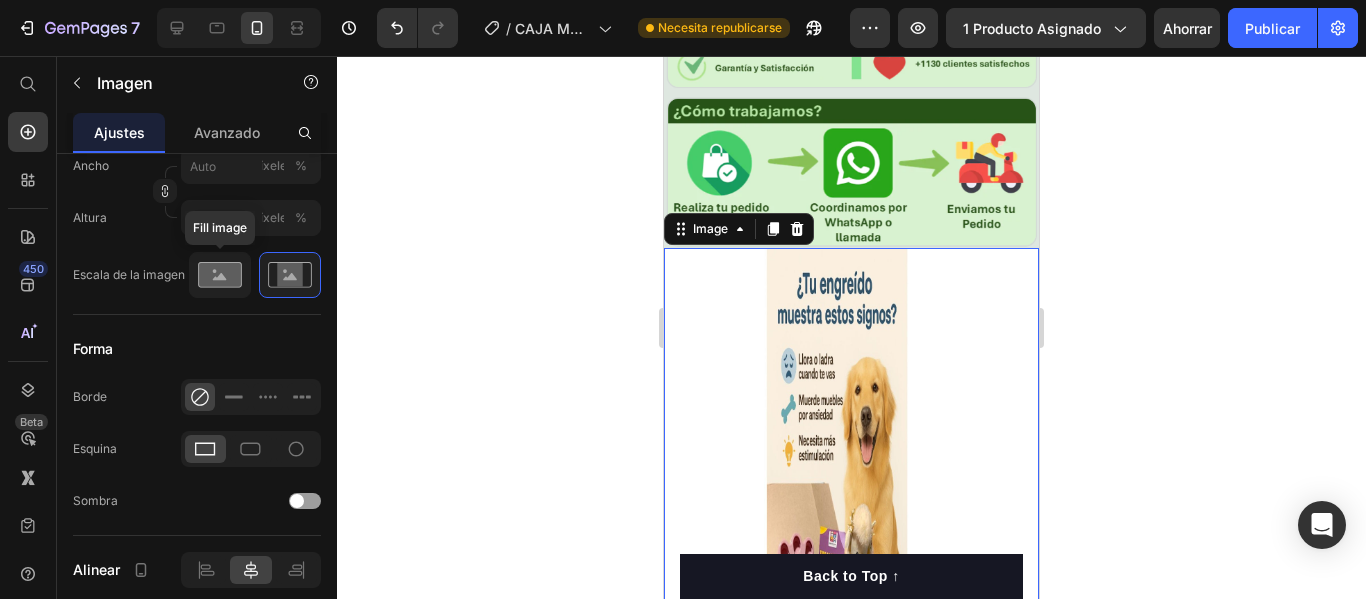 click 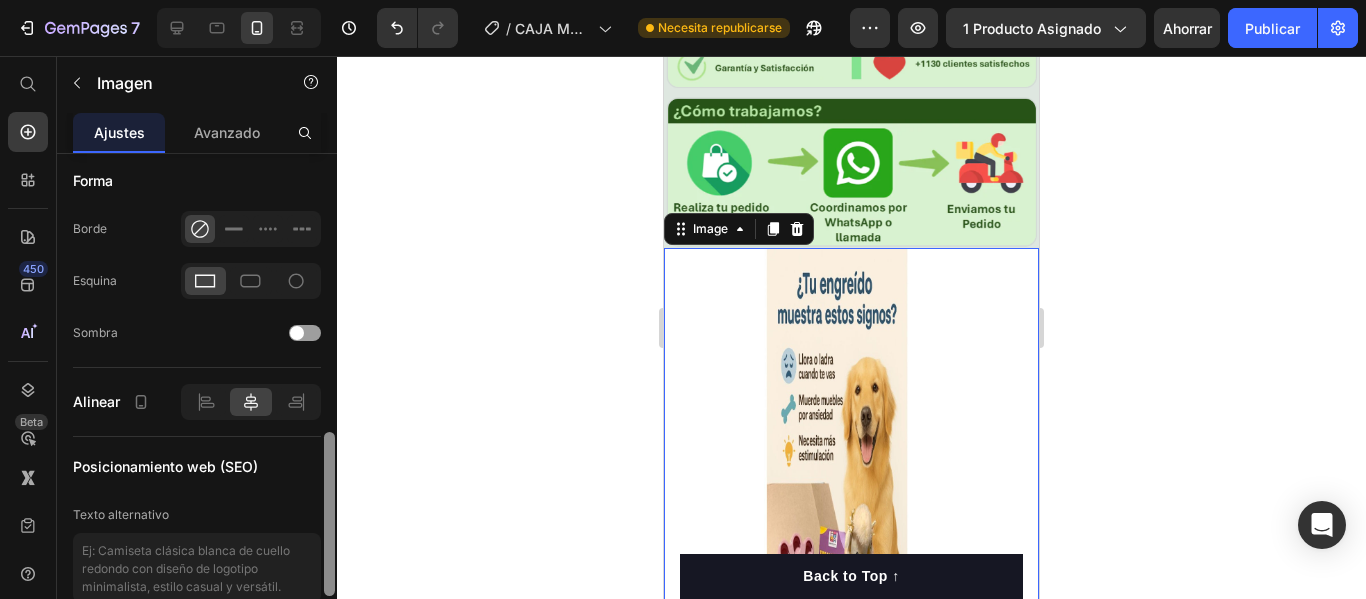 scroll, scrollTop: 906, scrollLeft: 0, axis: vertical 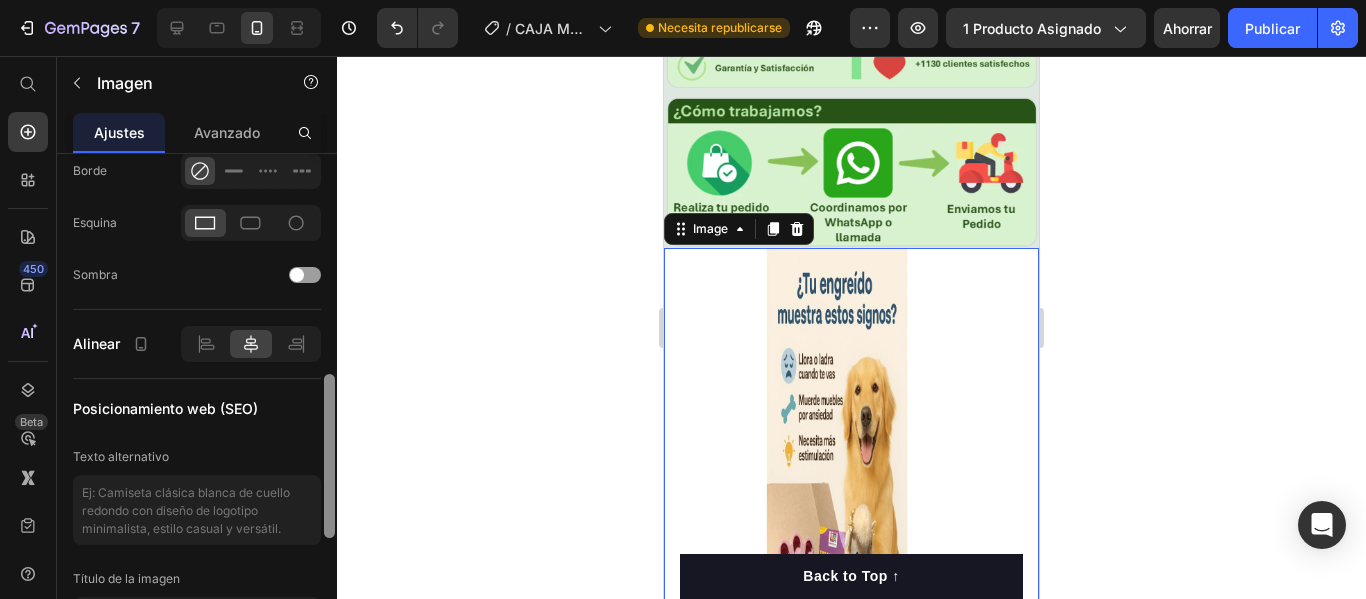 drag, startPoint x: 325, startPoint y: 428, endPoint x: 330, endPoint y: 502, distance: 74.168724 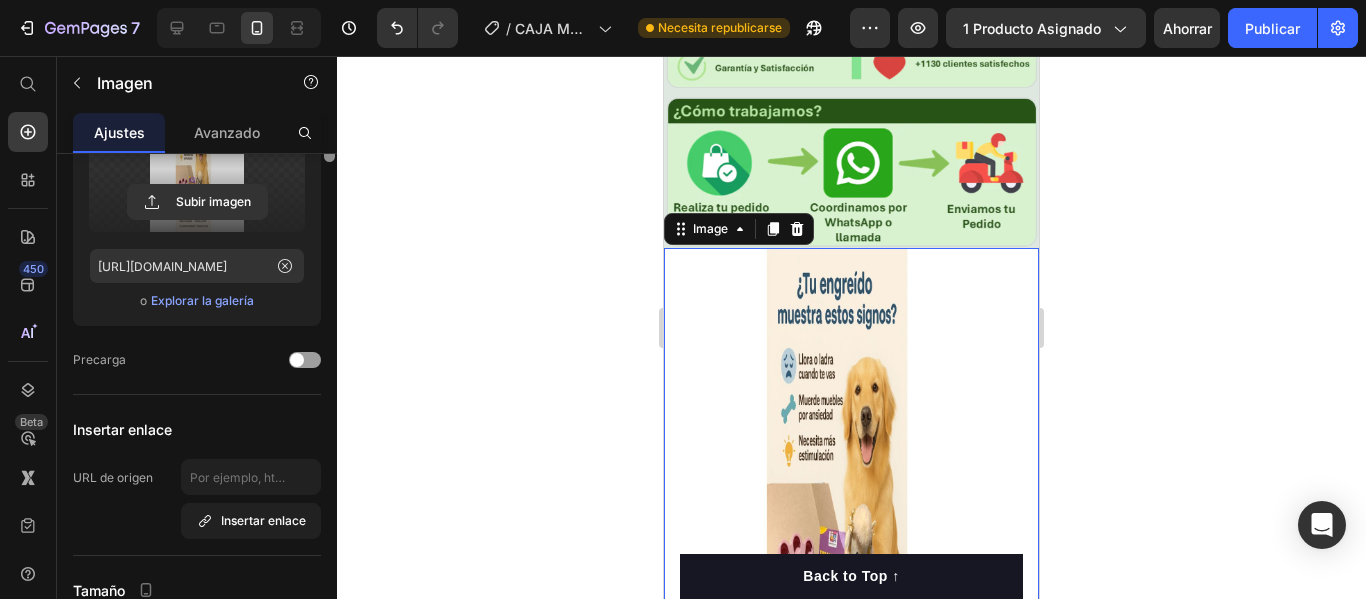 scroll, scrollTop: 0, scrollLeft: 0, axis: both 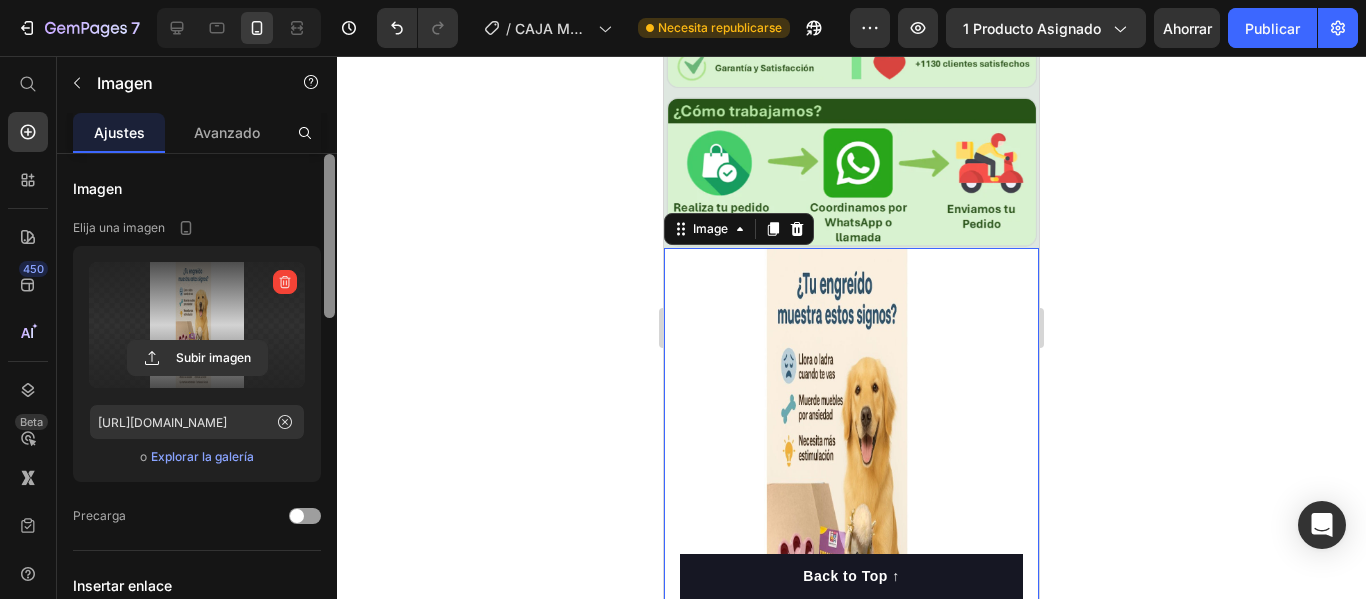 drag, startPoint x: 330, startPoint y: 515, endPoint x: 339, endPoint y: 129, distance: 386.10492 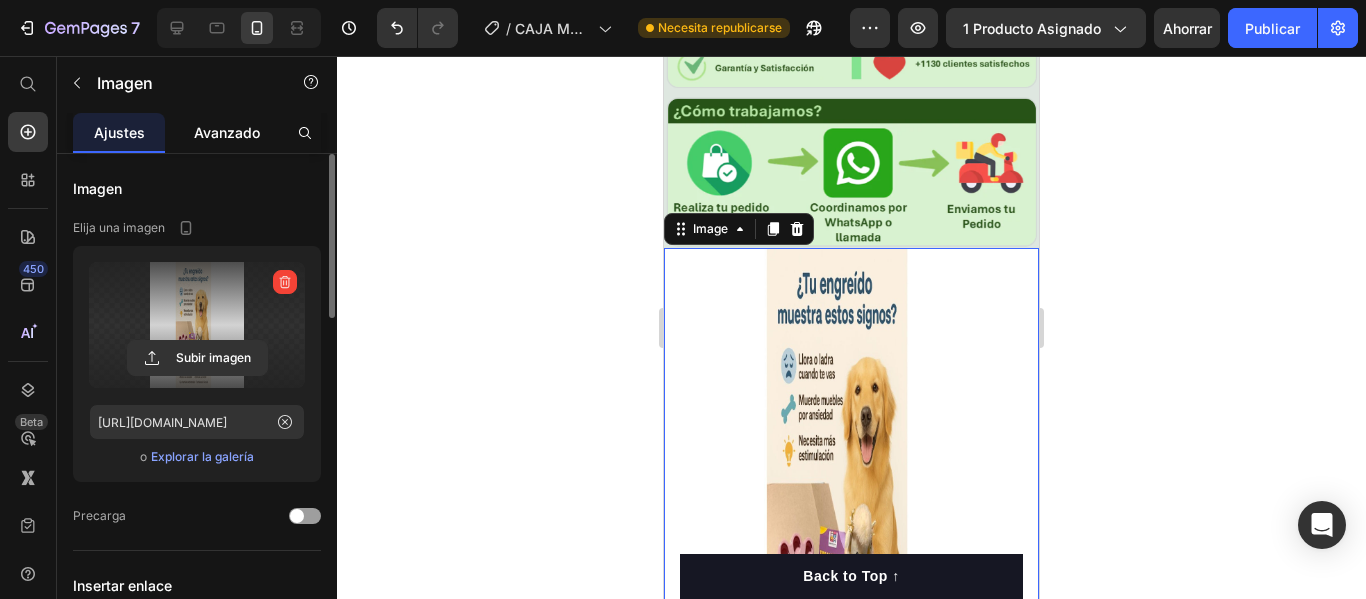 click on "Avanzado" 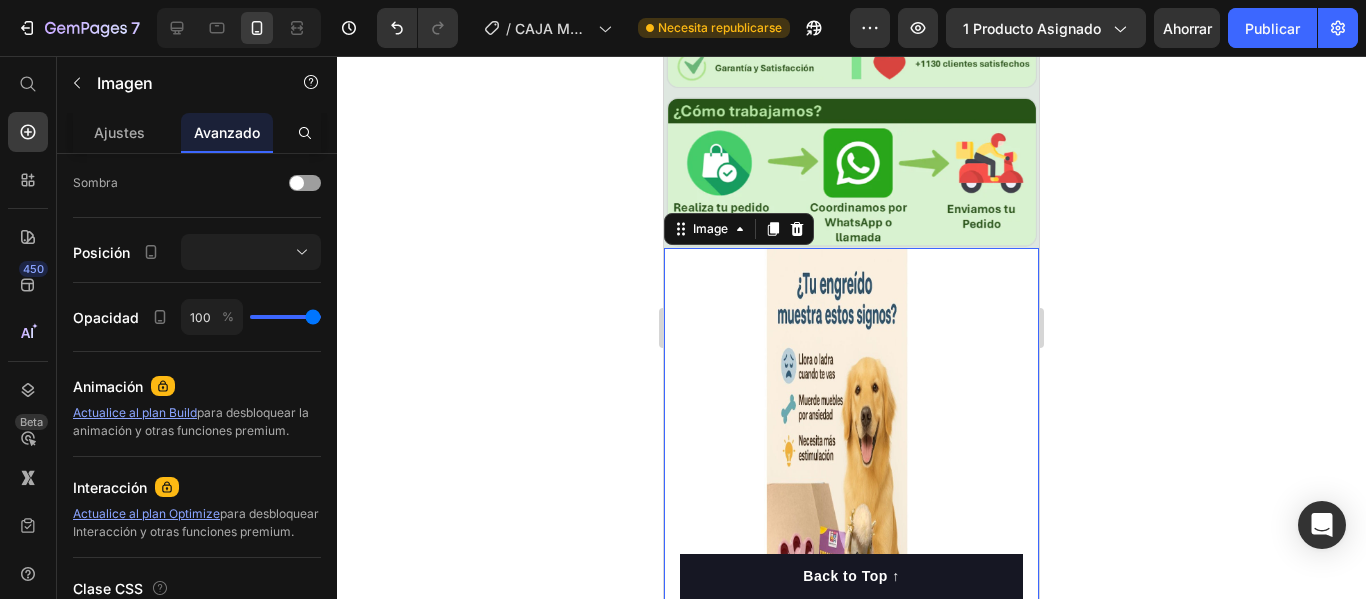 scroll, scrollTop: 21, scrollLeft: 0, axis: vertical 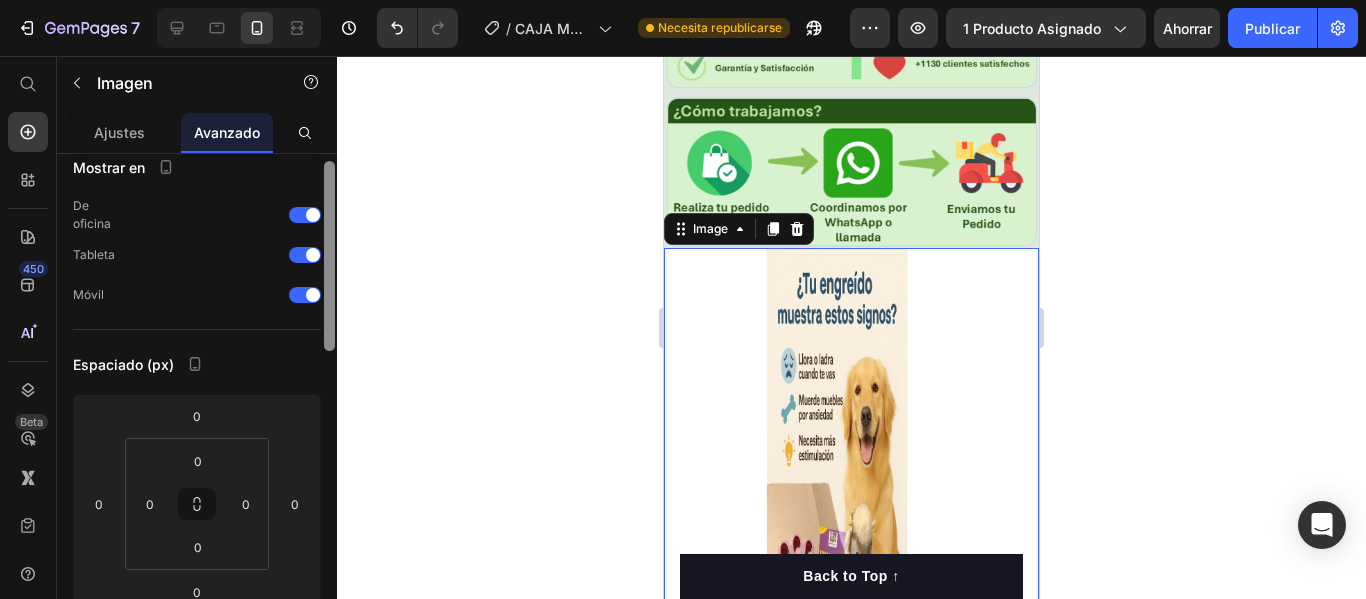 drag, startPoint x: 326, startPoint y: 210, endPoint x: 307, endPoint y: 207, distance: 19.235384 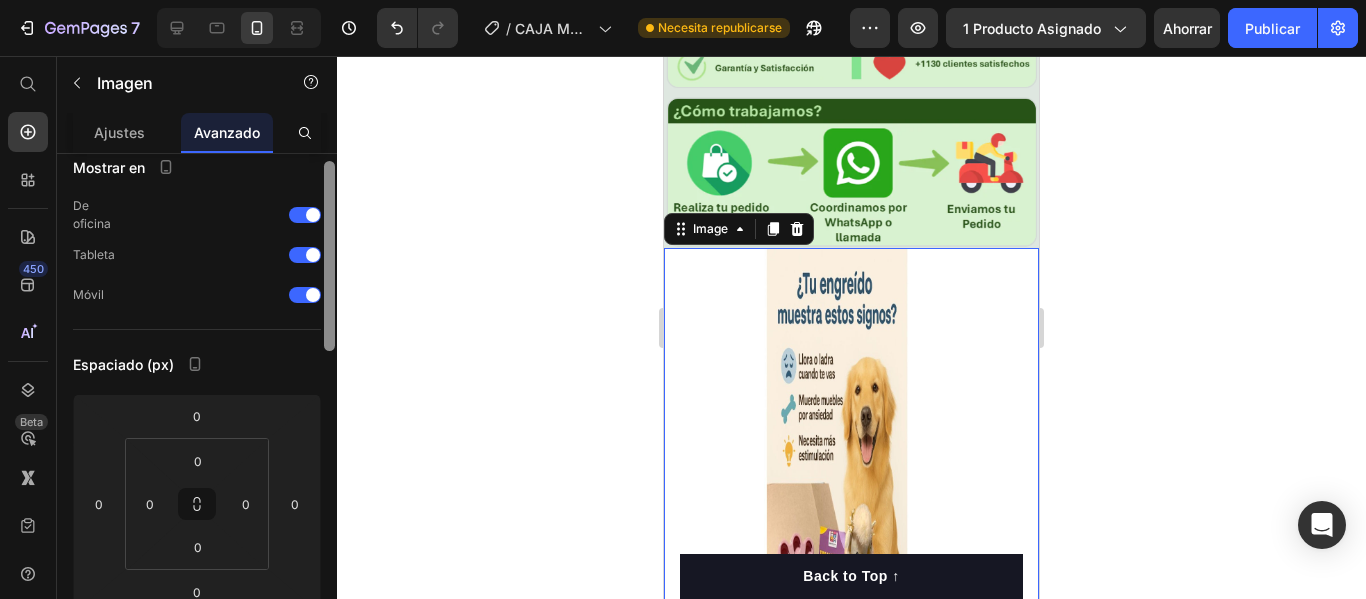 click on "Mostrar en De oficina Tableta Móvil Espaciado (px) [PHONE_NUMBER] Forma Borde Esquina Sombra Posición Opacidad 100 % Animación Actualice al plan Build  para desbloquear la animación y otras funciones premium. Interacción Actualice al plan Optimize  para desbloquear Interacción y otras funciones premium. Clase CSS Eliminar elemento" at bounding box center (197, 405) 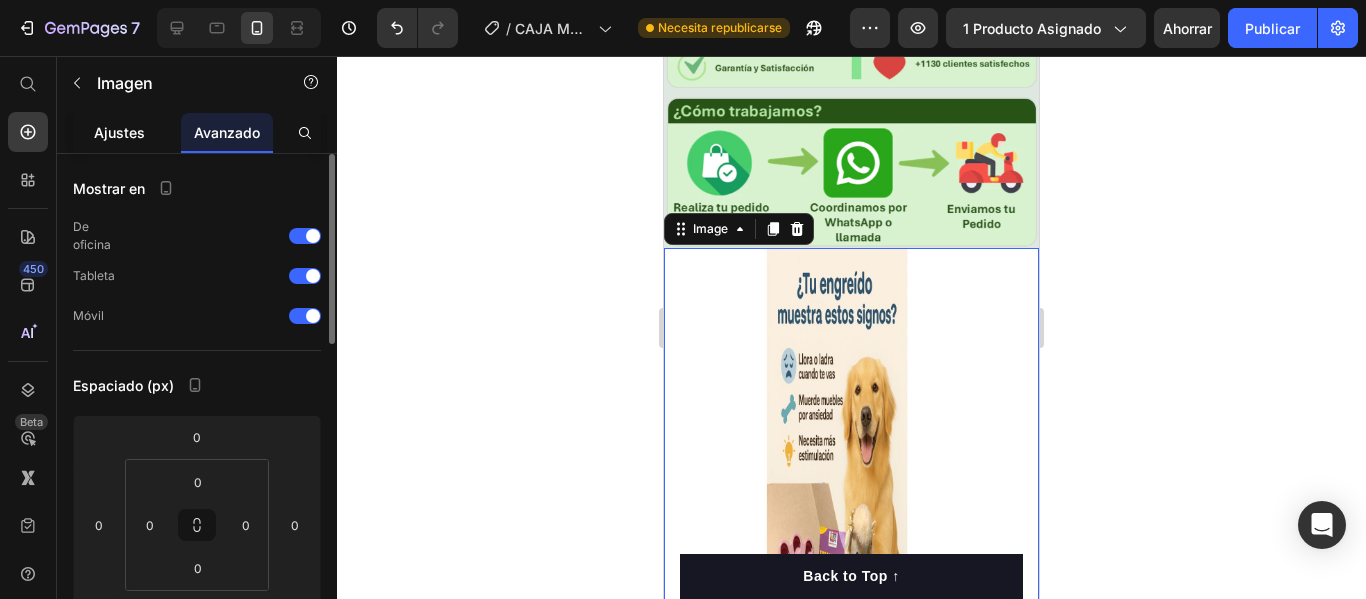 click on "Ajustes" 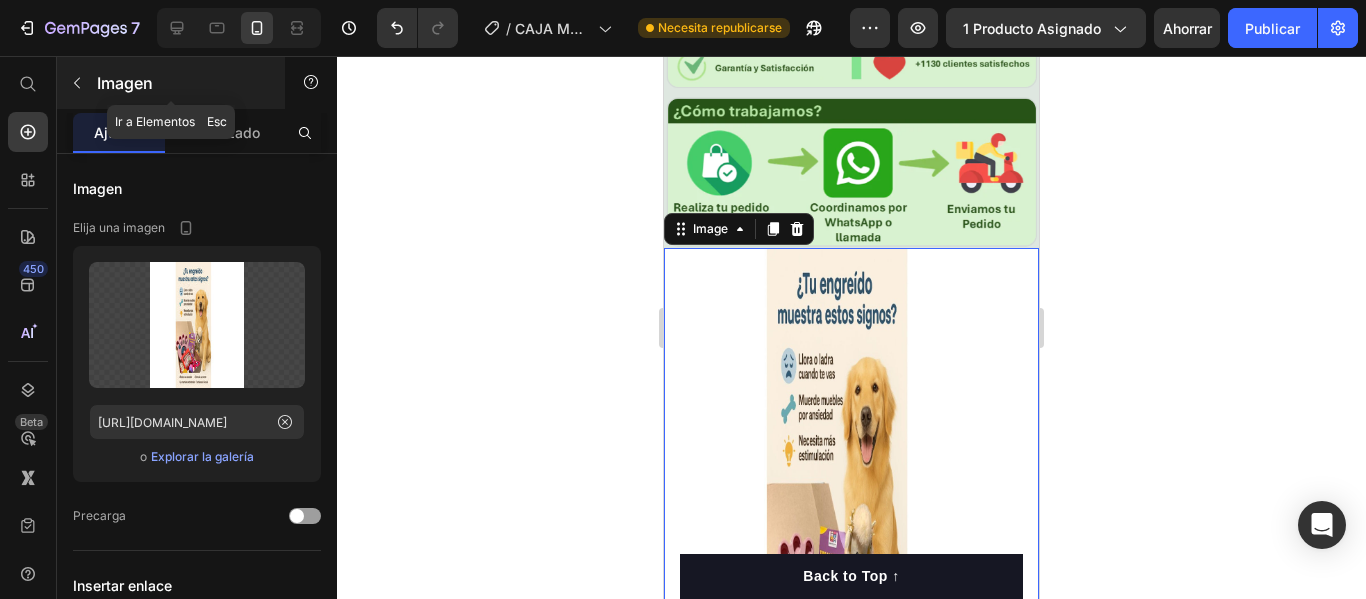 click on "Imagen" at bounding box center (125, 83) 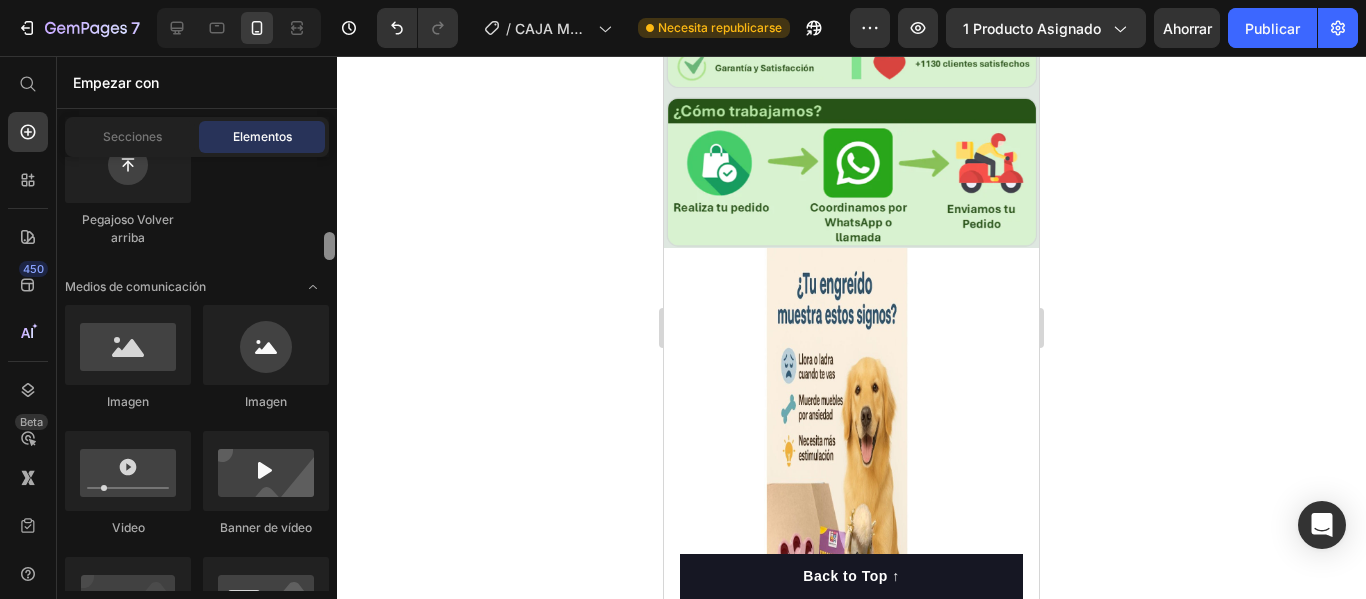 scroll, scrollTop: 688, scrollLeft: 0, axis: vertical 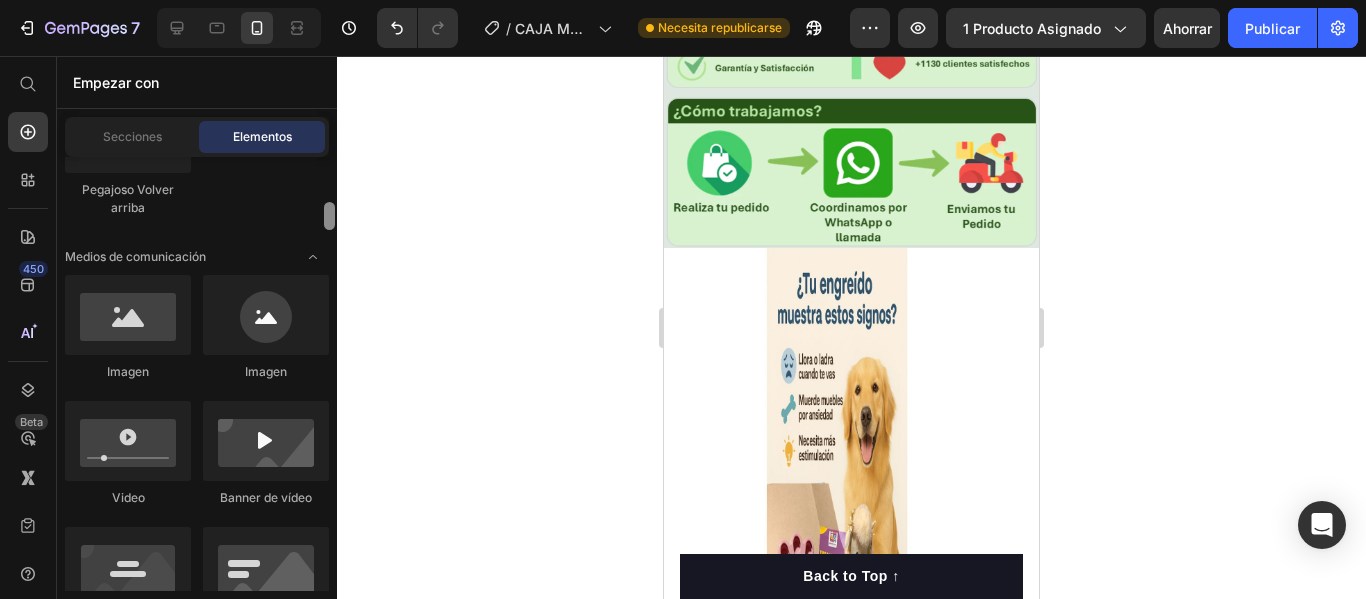 drag, startPoint x: 329, startPoint y: 174, endPoint x: 335, endPoint y: 220, distance: 46.389652 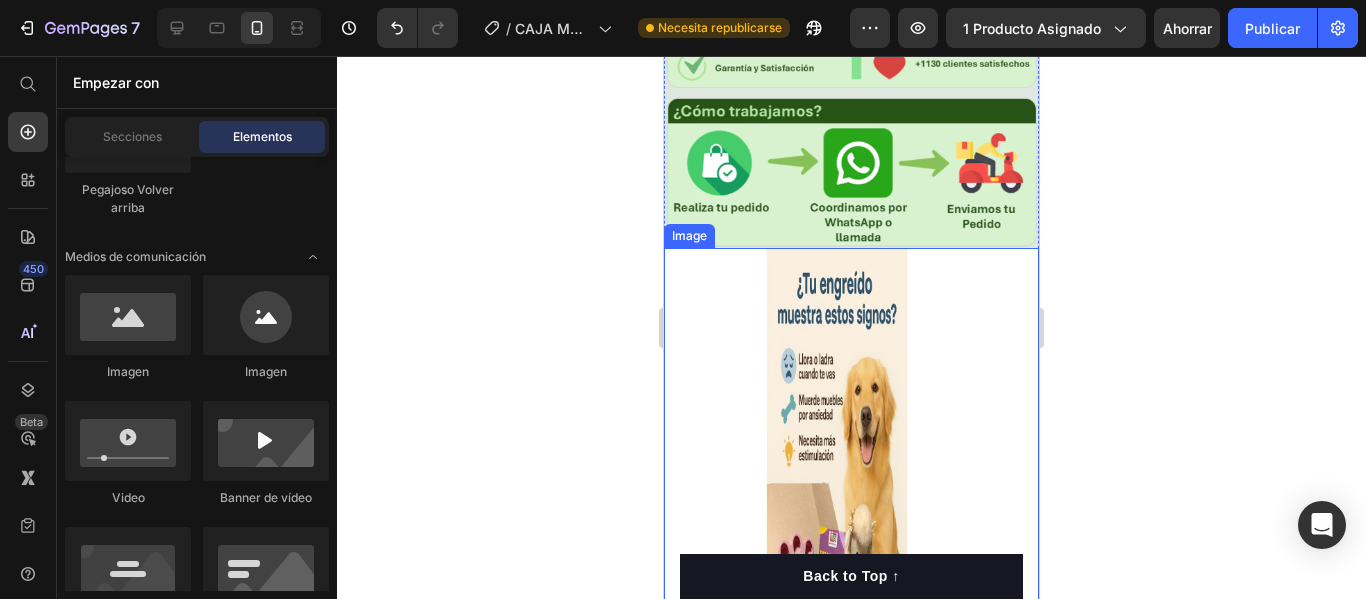 click at bounding box center [851, 498] 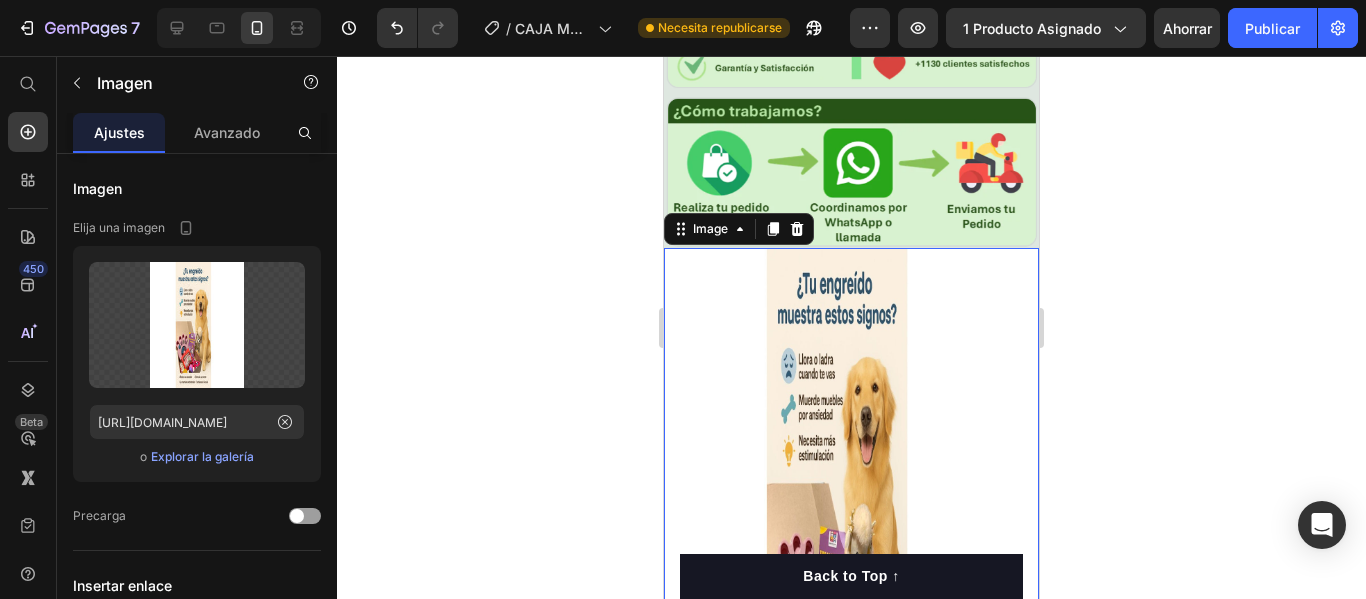 click at bounding box center (851, 498) 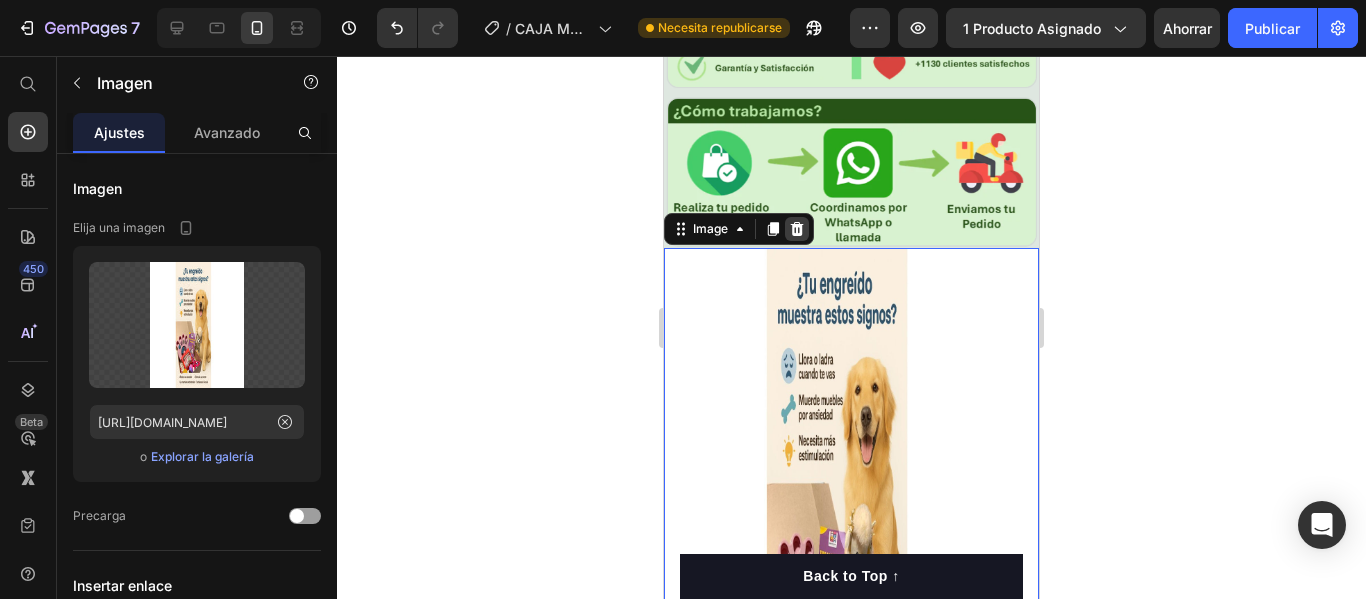 click 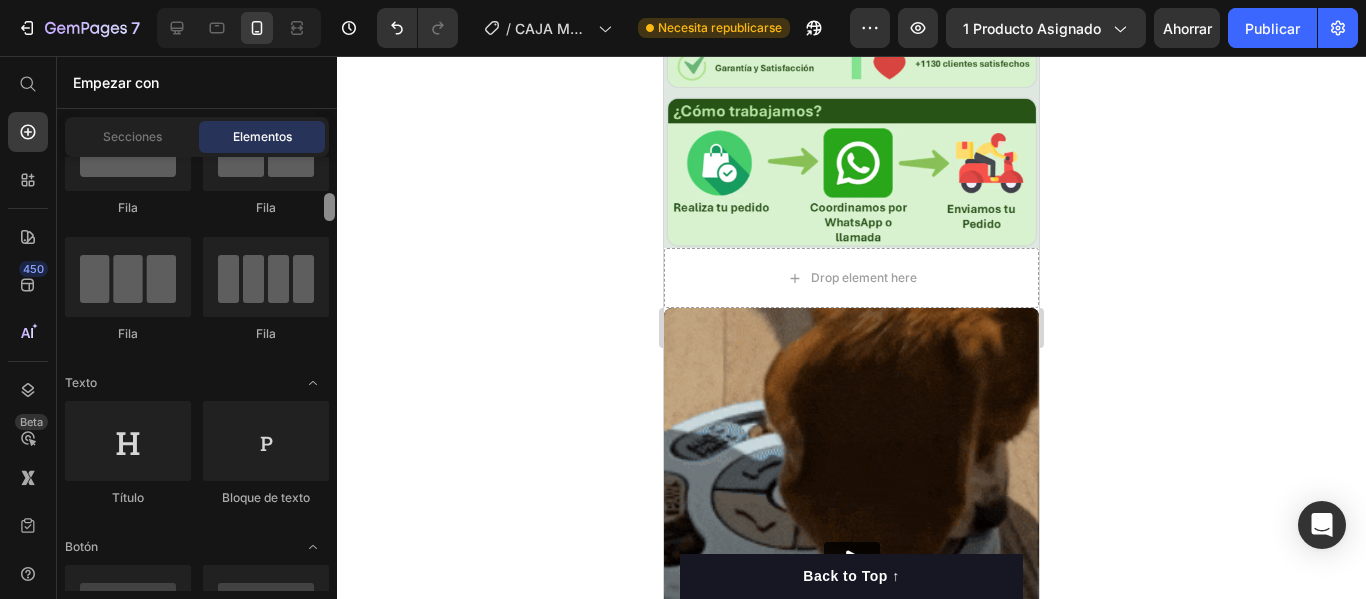 scroll, scrollTop: 75, scrollLeft: 0, axis: vertical 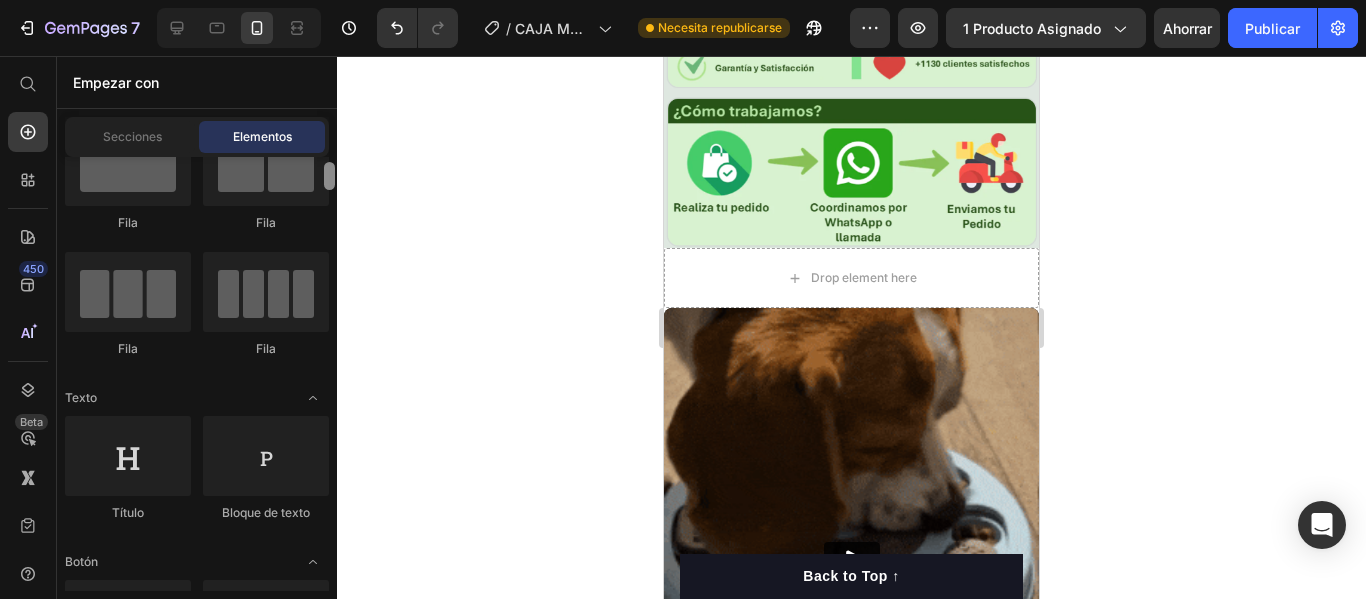 drag, startPoint x: 328, startPoint y: 218, endPoint x: 328, endPoint y: 177, distance: 41 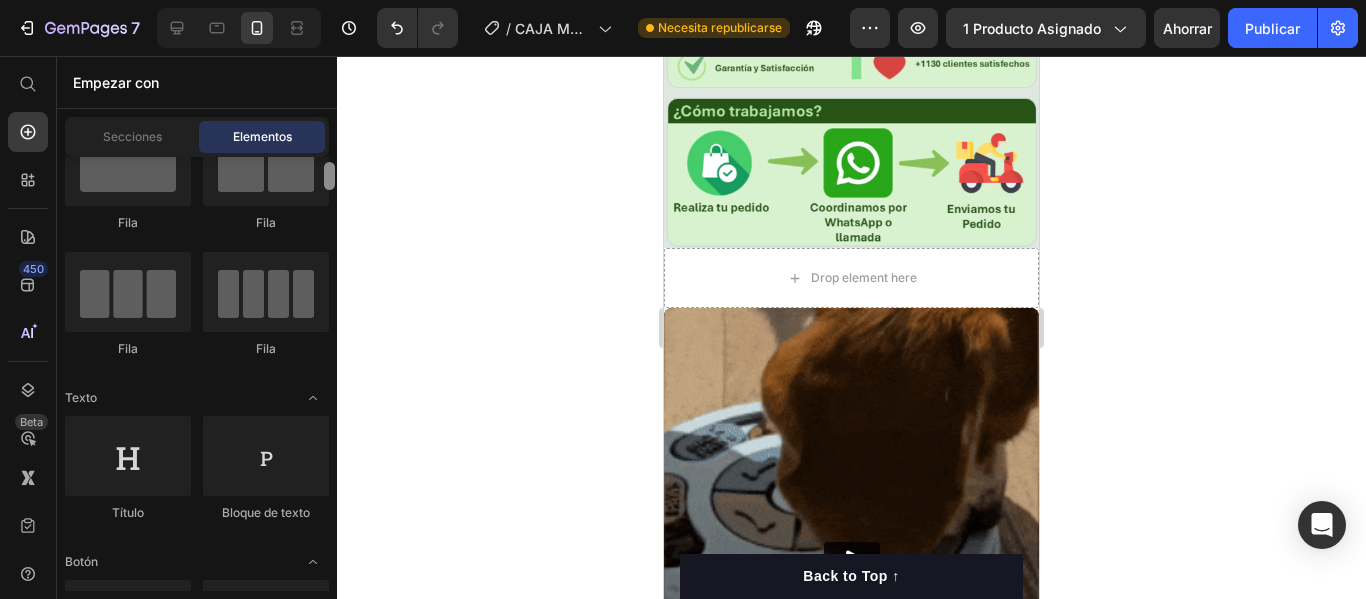 click at bounding box center [329, 176] 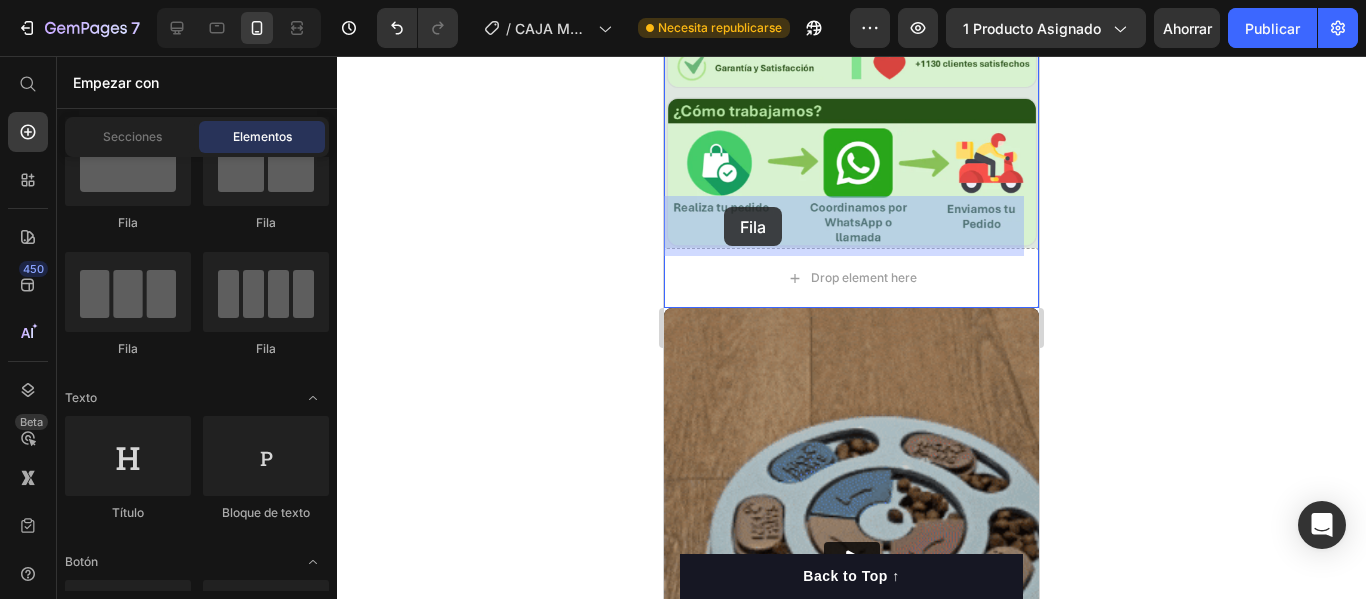 drag, startPoint x: 791, startPoint y: 254, endPoint x: 724, endPoint y: 207, distance: 81.84131 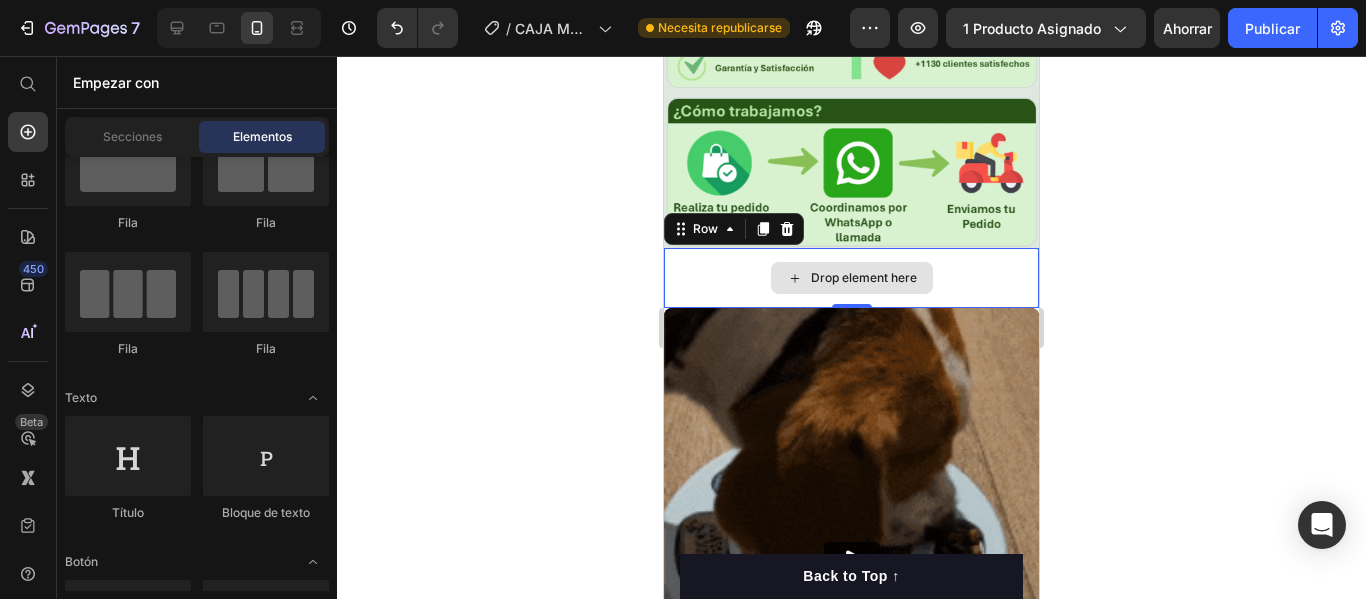 click 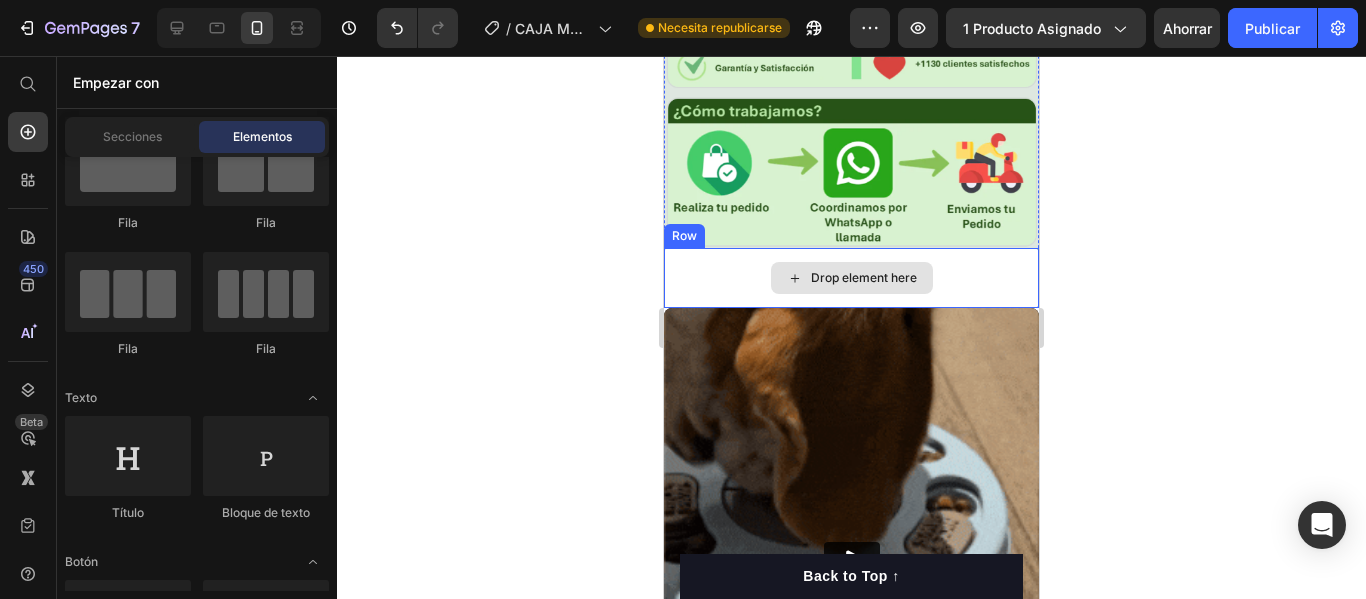 click 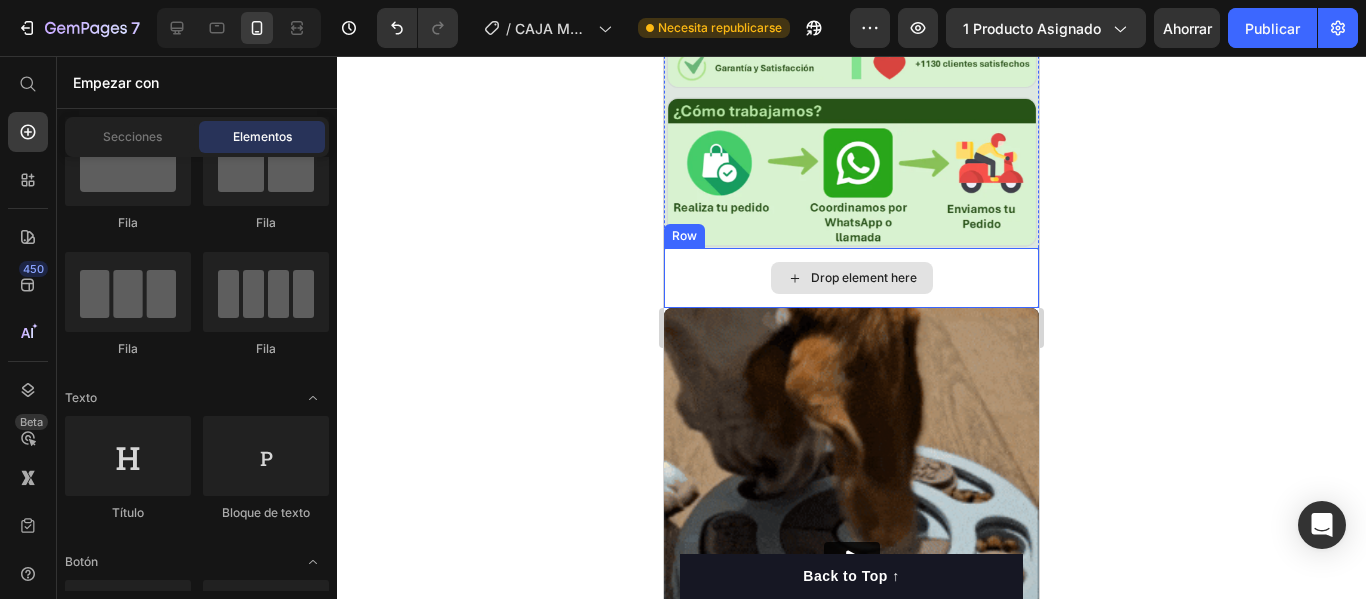 click 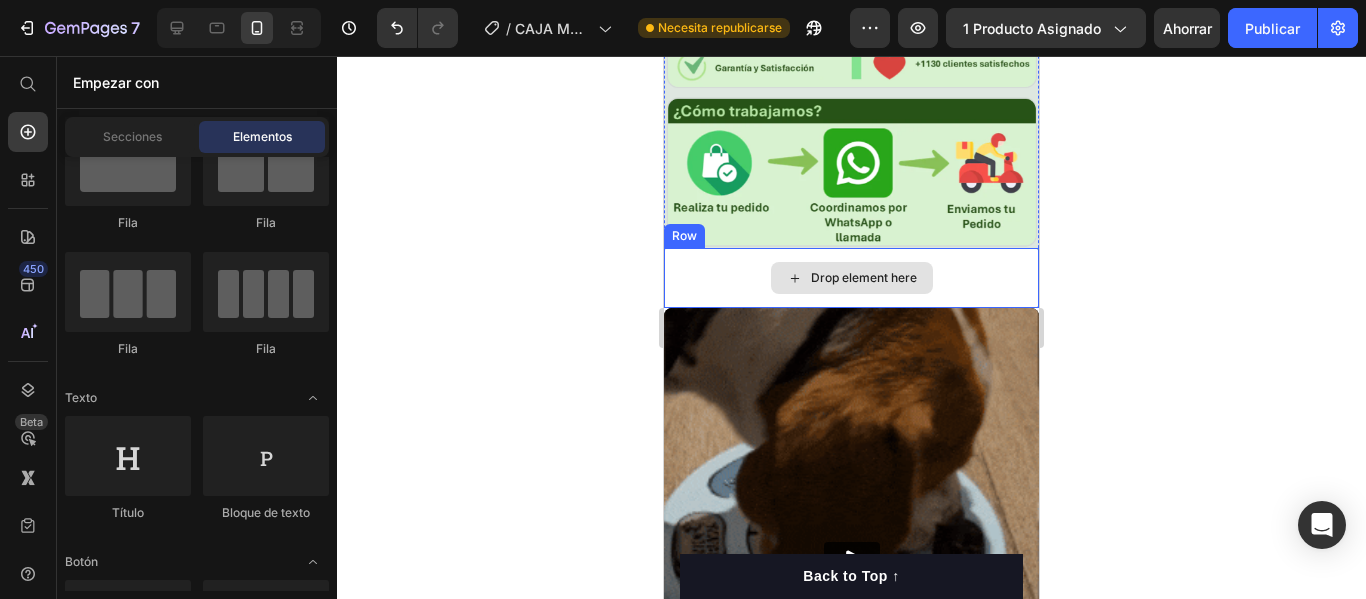 click 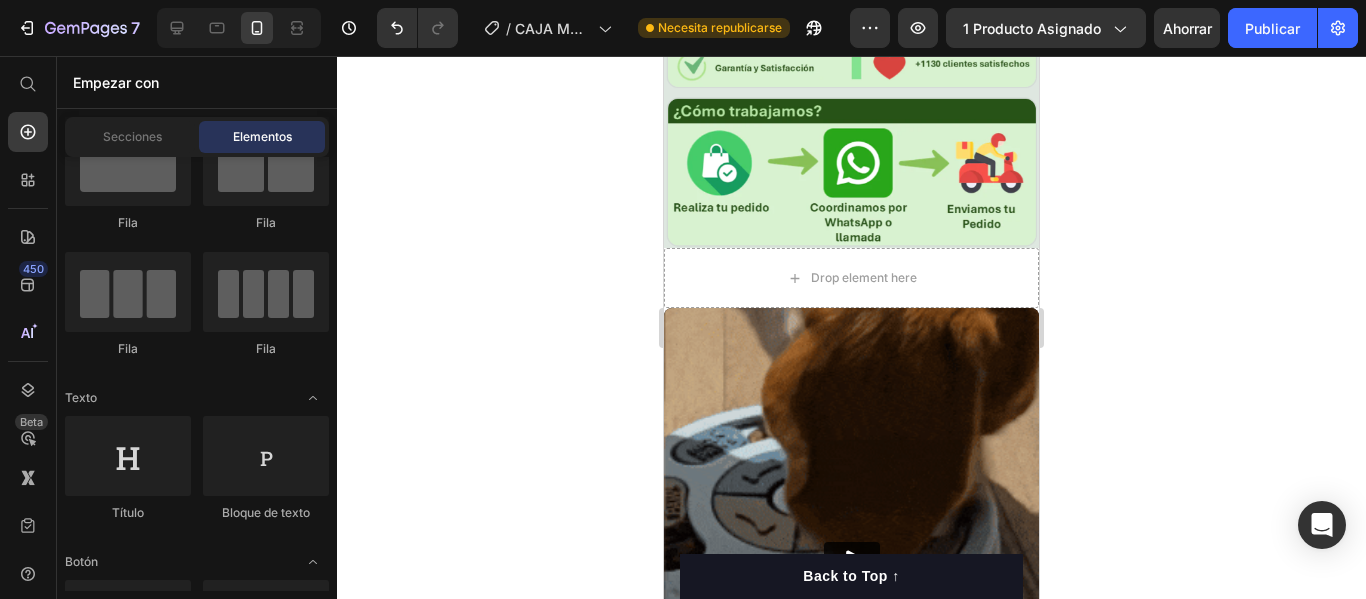 click on "Empezar con" at bounding box center (116, 82) 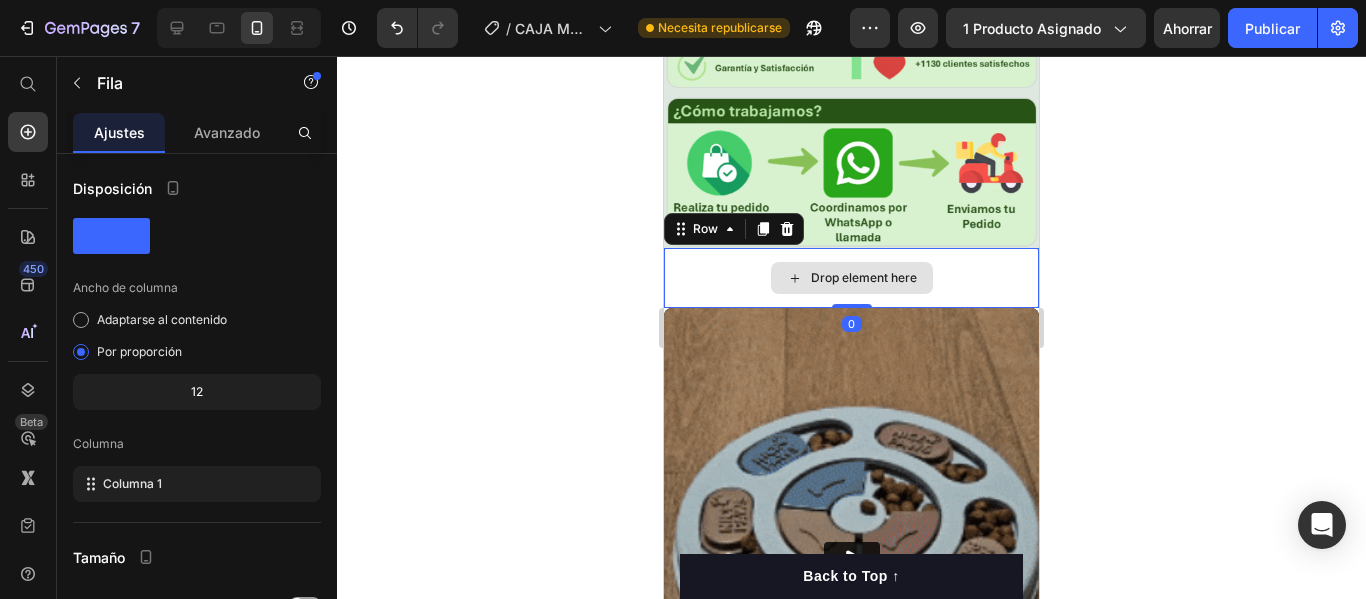 click 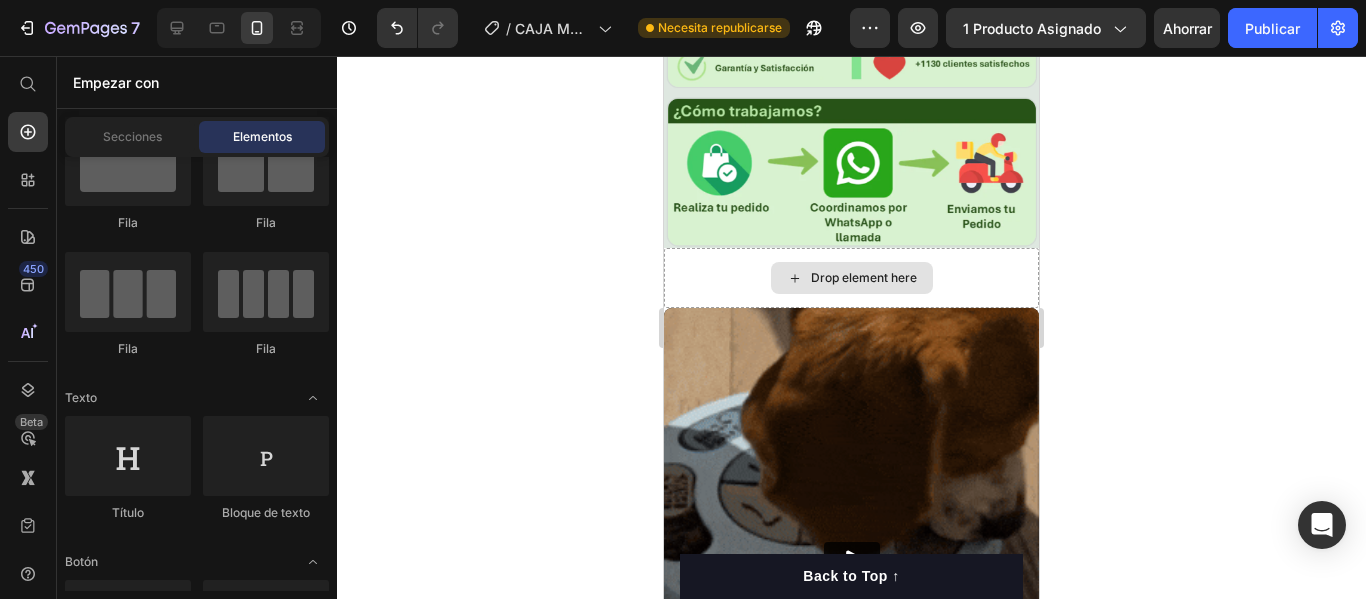 click 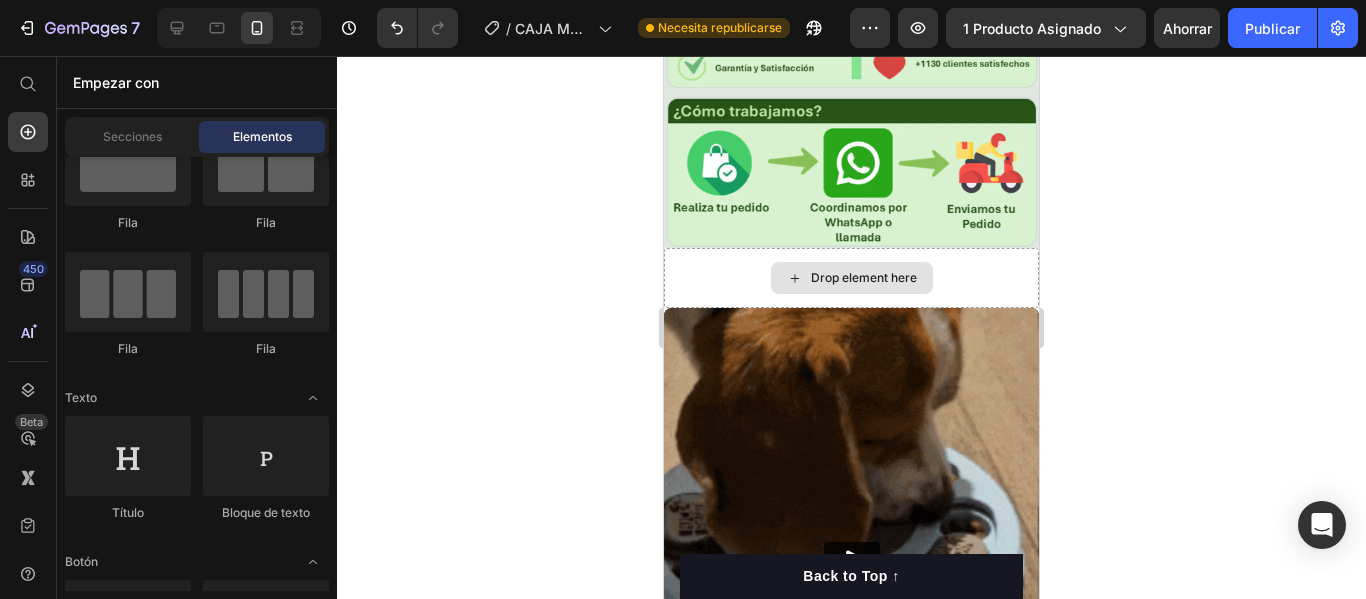click 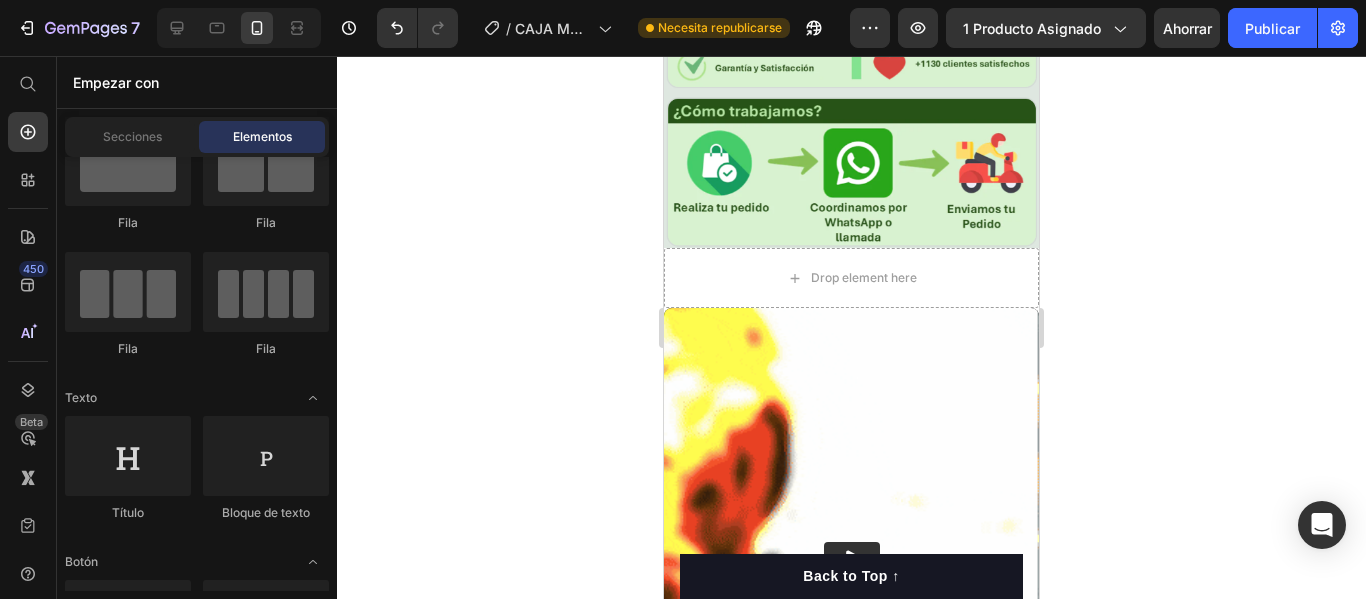 click on "Elementos" at bounding box center (262, 136) 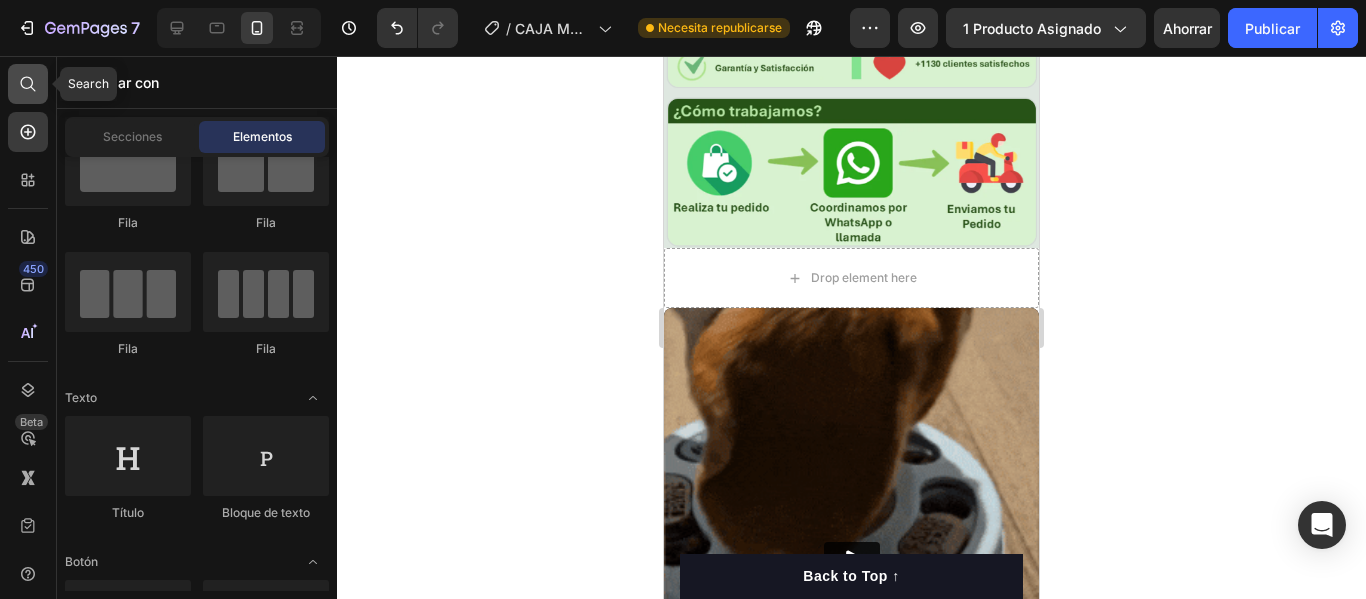 click 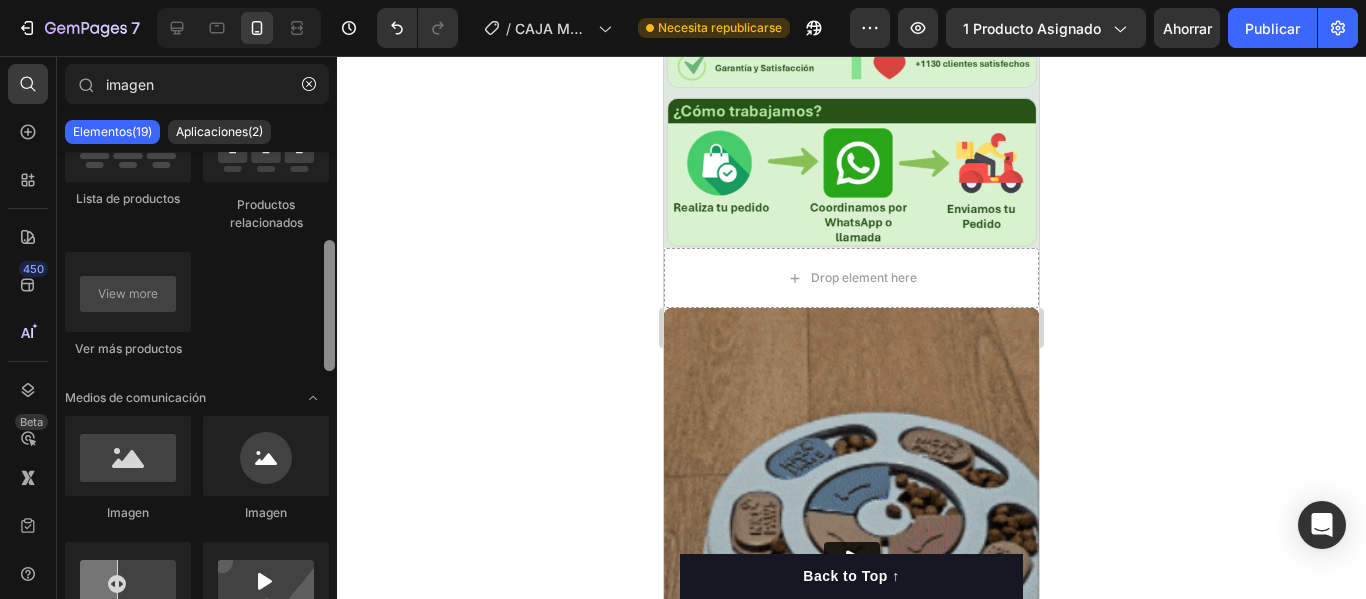 scroll, scrollTop: 260, scrollLeft: 0, axis: vertical 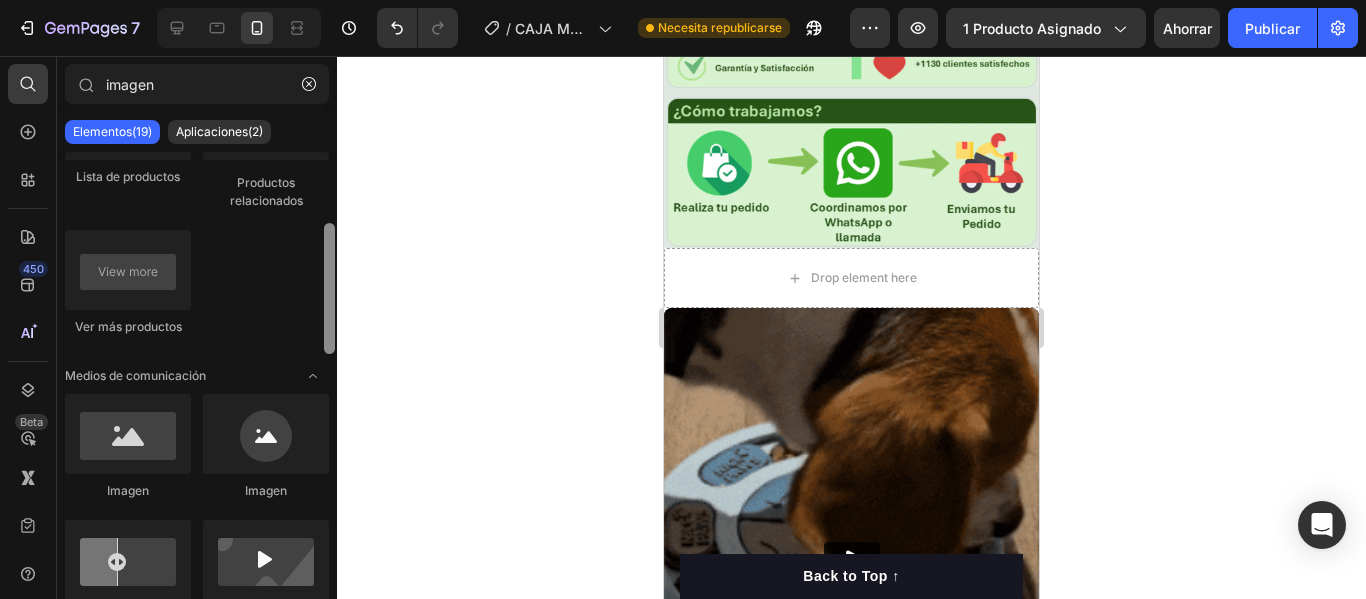 drag, startPoint x: 327, startPoint y: 215, endPoint x: 327, endPoint y: 287, distance: 72 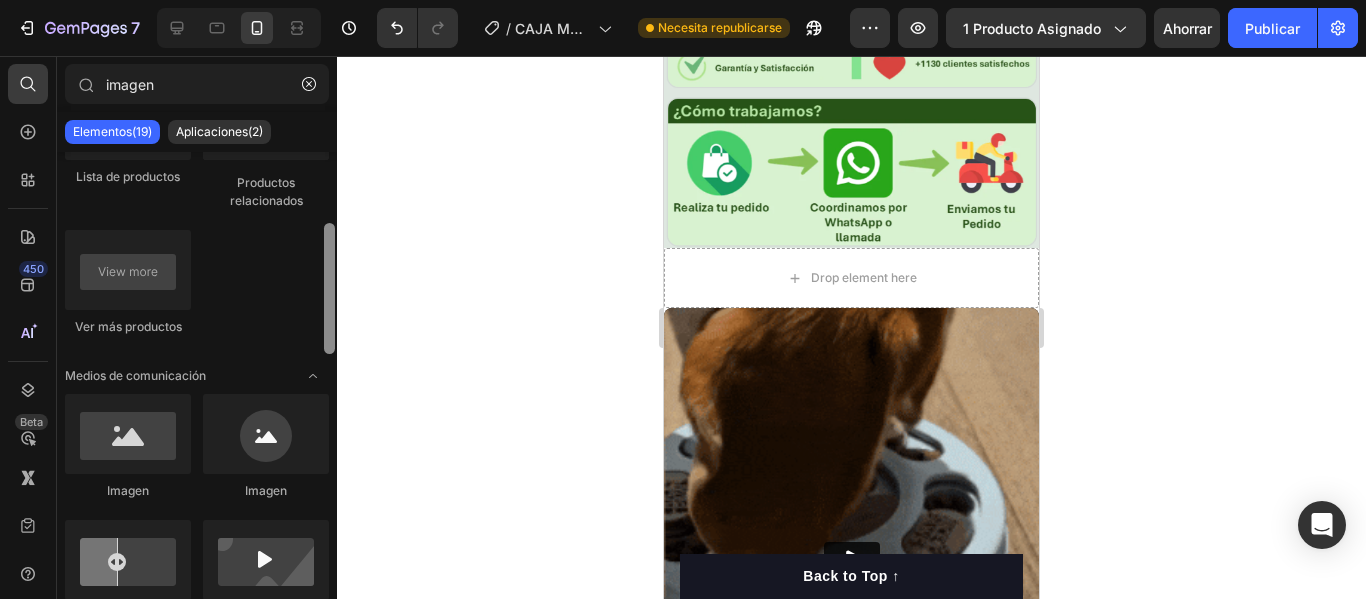 click at bounding box center [329, 288] 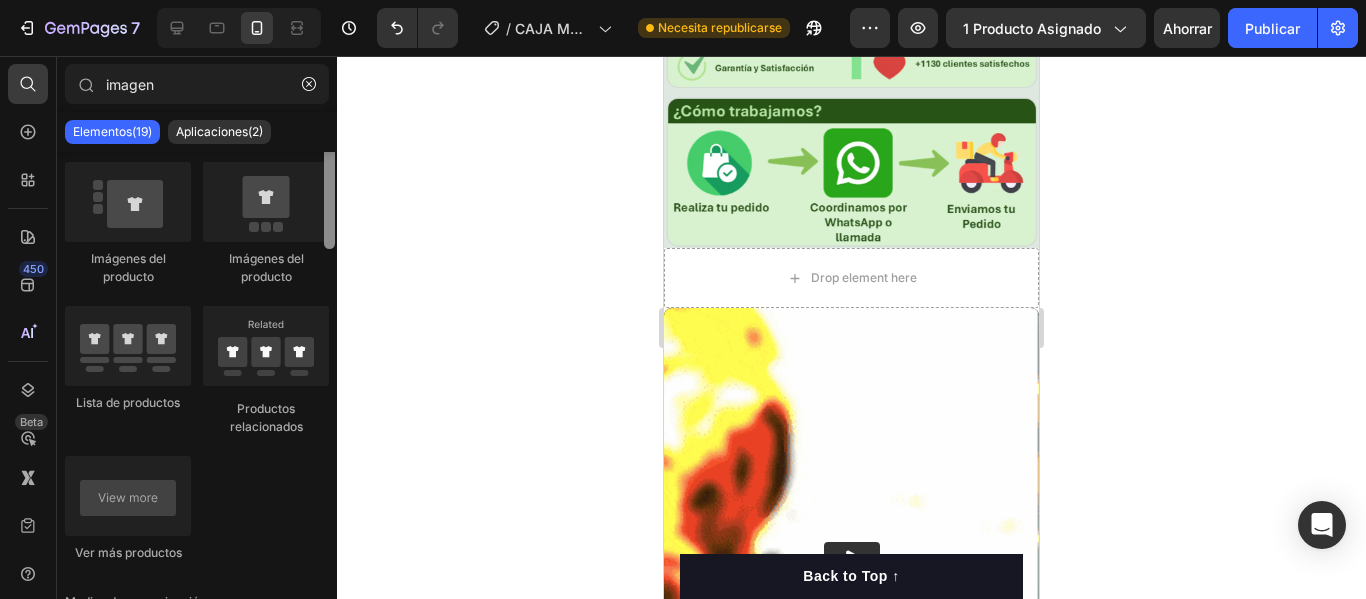 scroll, scrollTop: 0, scrollLeft: 0, axis: both 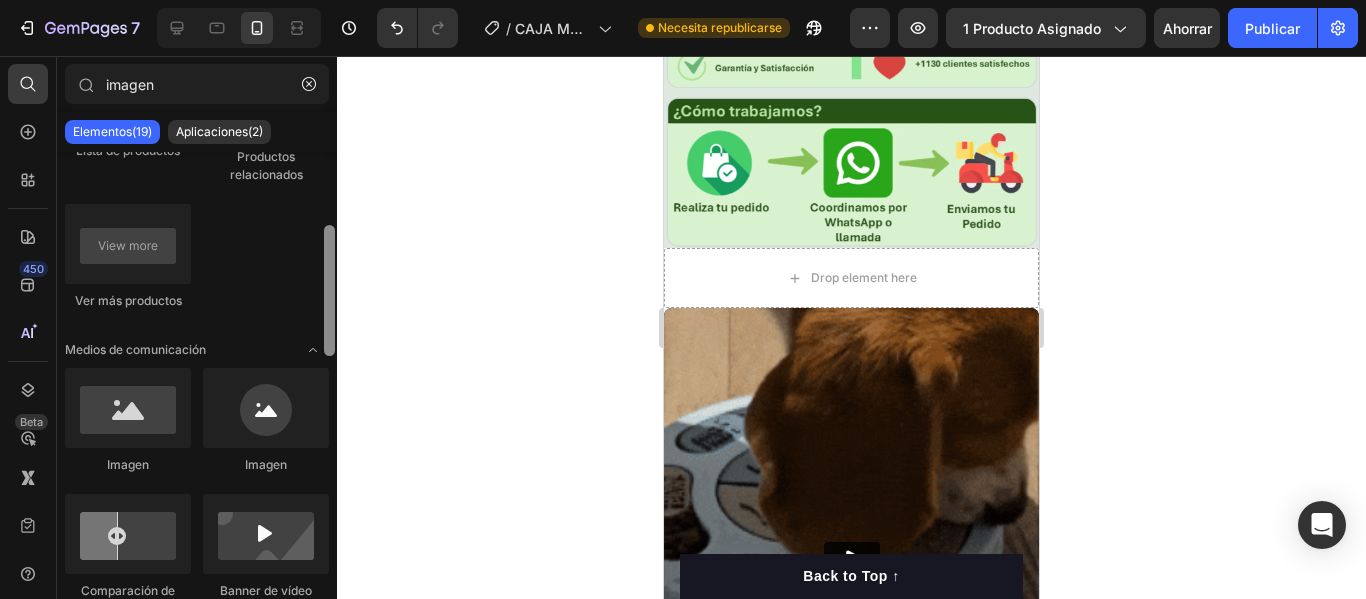 drag, startPoint x: 332, startPoint y: 315, endPoint x: 369, endPoint y: 323, distance: 37.85499 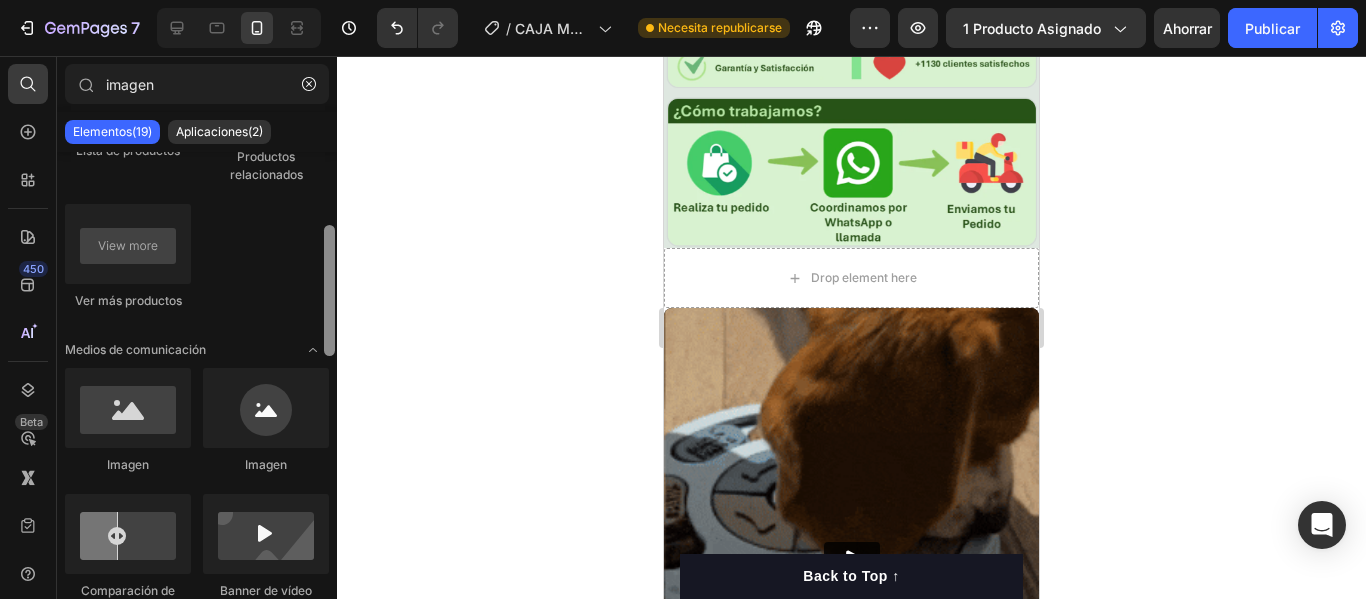 click on "7 / CAJA MÁGICA GEMPAGE Necesita republicarse Avance 1 producto asignado Ahorrar Publicar 450 Beta imagen Sections(0) Elementos(19) Aplicaciones(2) No pudimos encontrar ninguna coincidencia para  “imagen” Sugerencias: Comprueba si tu búsqueda tiene algún error tipográfico Pruebe diferentes palabras clave ¿Buscas plantillas? Echa un vistazo a  nuestras bibliotecas. Producto
Imágenes del producto
Imágenes del producto
Lista de productos
Imagen" 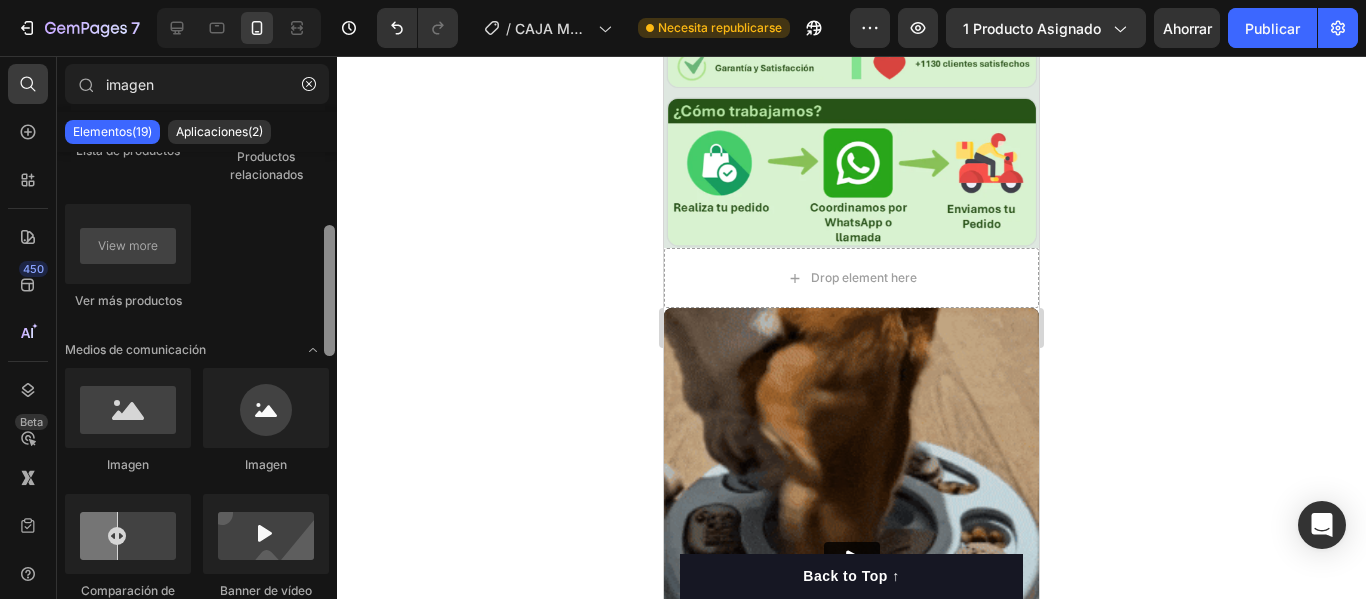 scroll, scrollTop: 289, scrollLeft: 0, axis: vertical 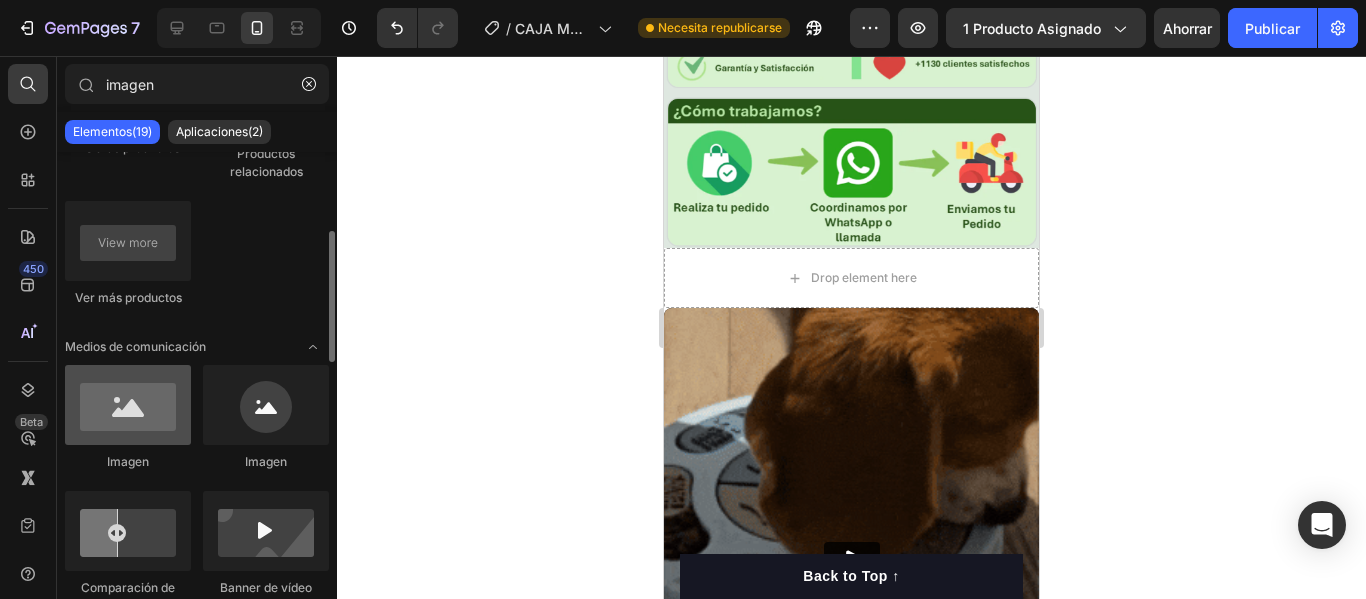 type on "imagen" 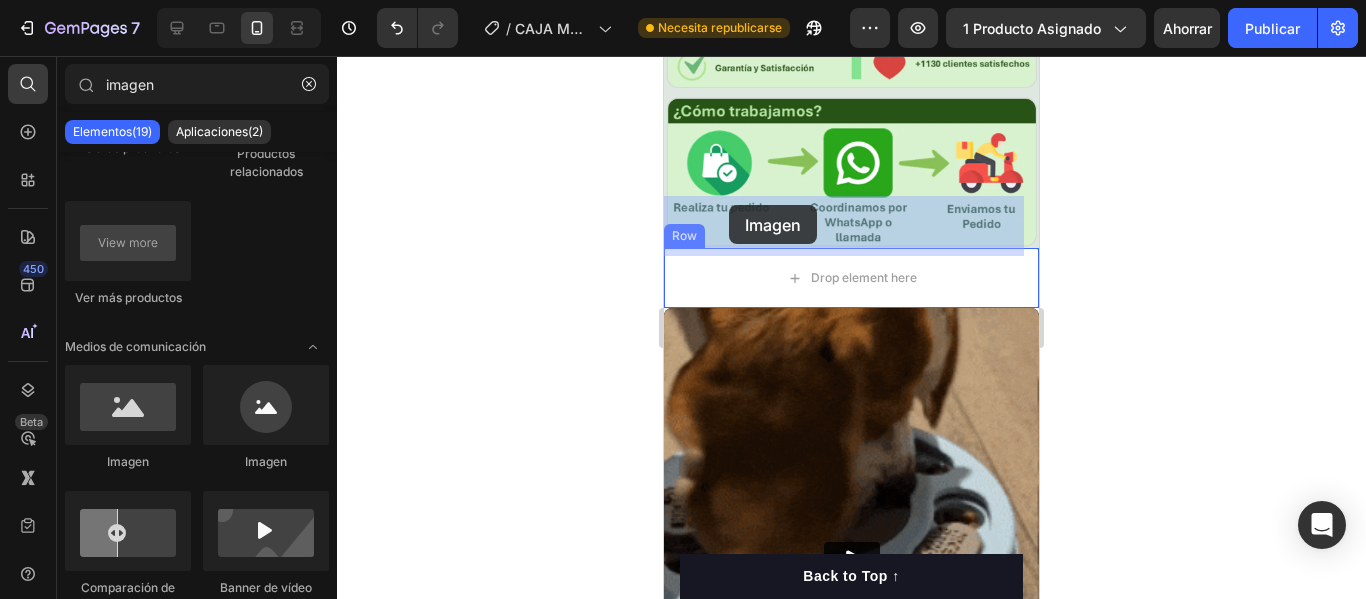 drag, startPoint x: 794, startPoint y: 483, endPoint x: 722, endPoint y: 207, distance: 285.23676 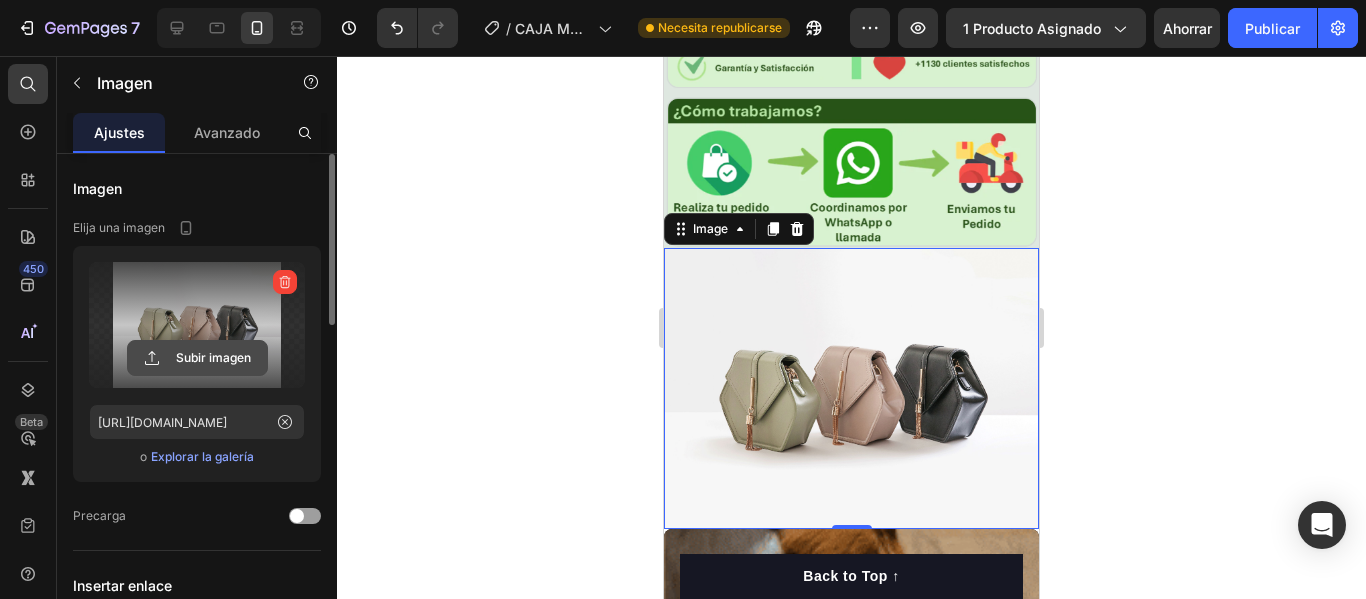 click 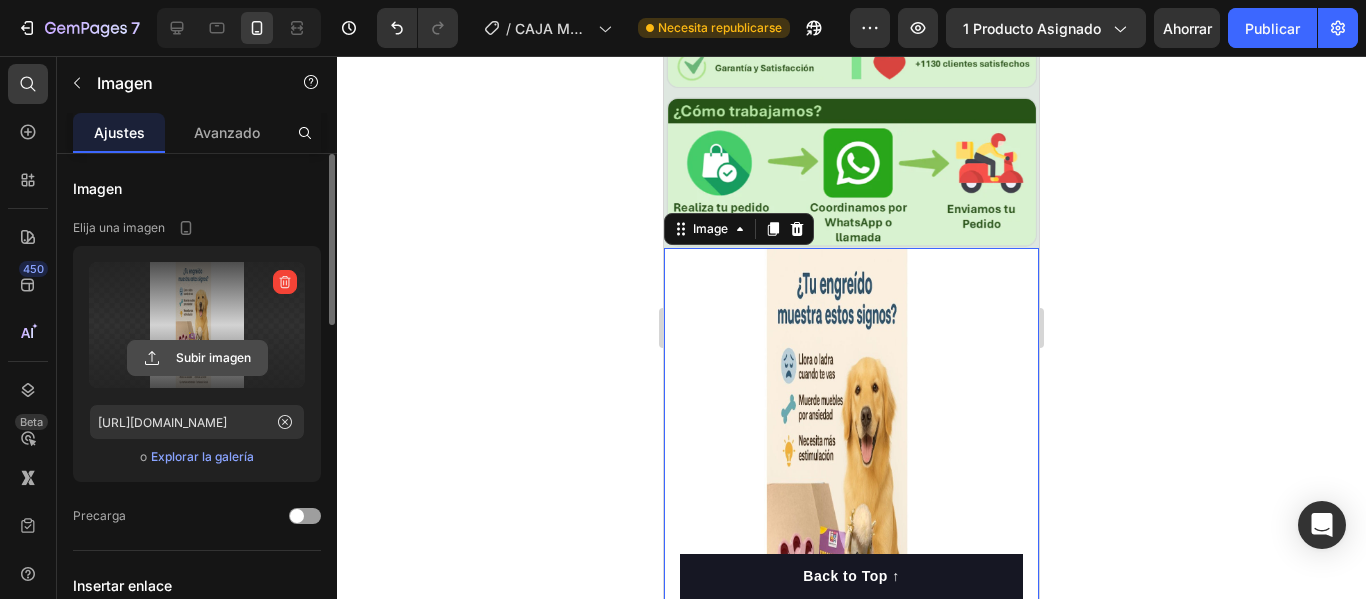 click 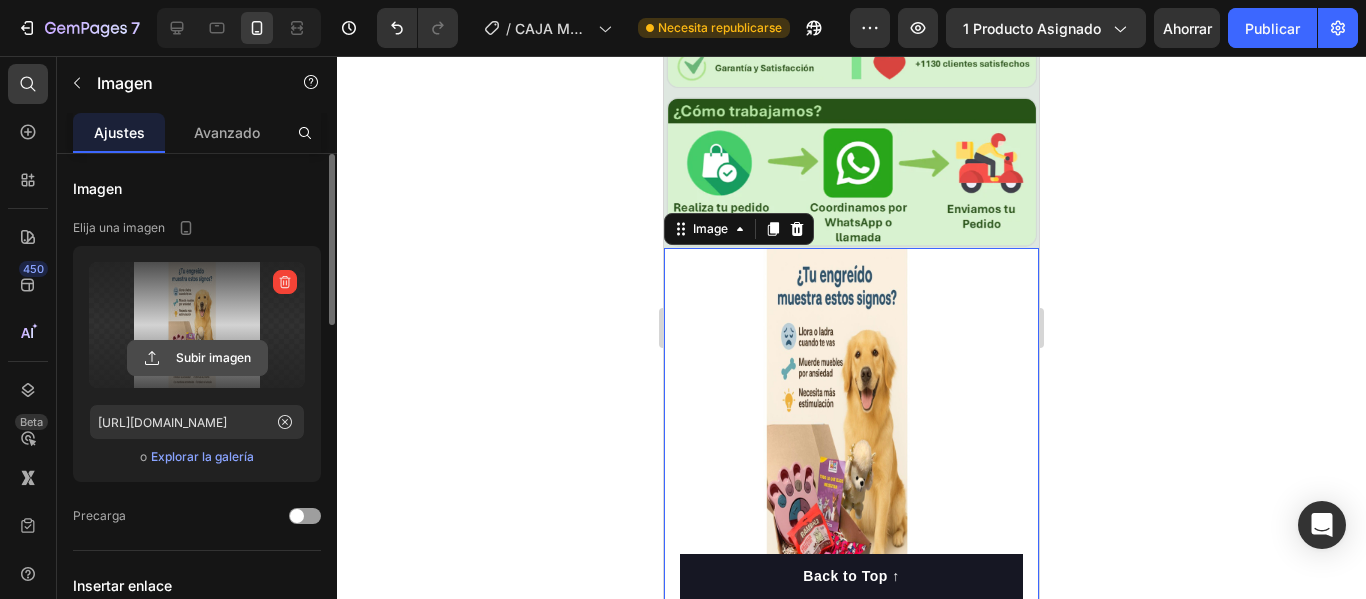 click 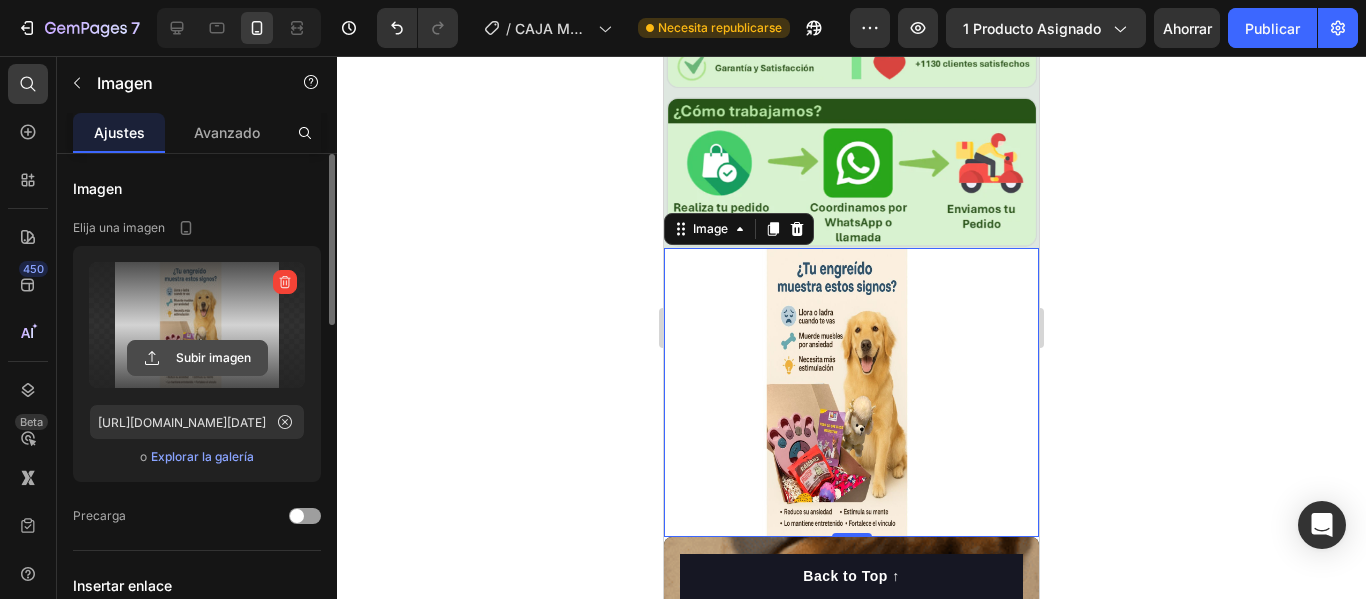click 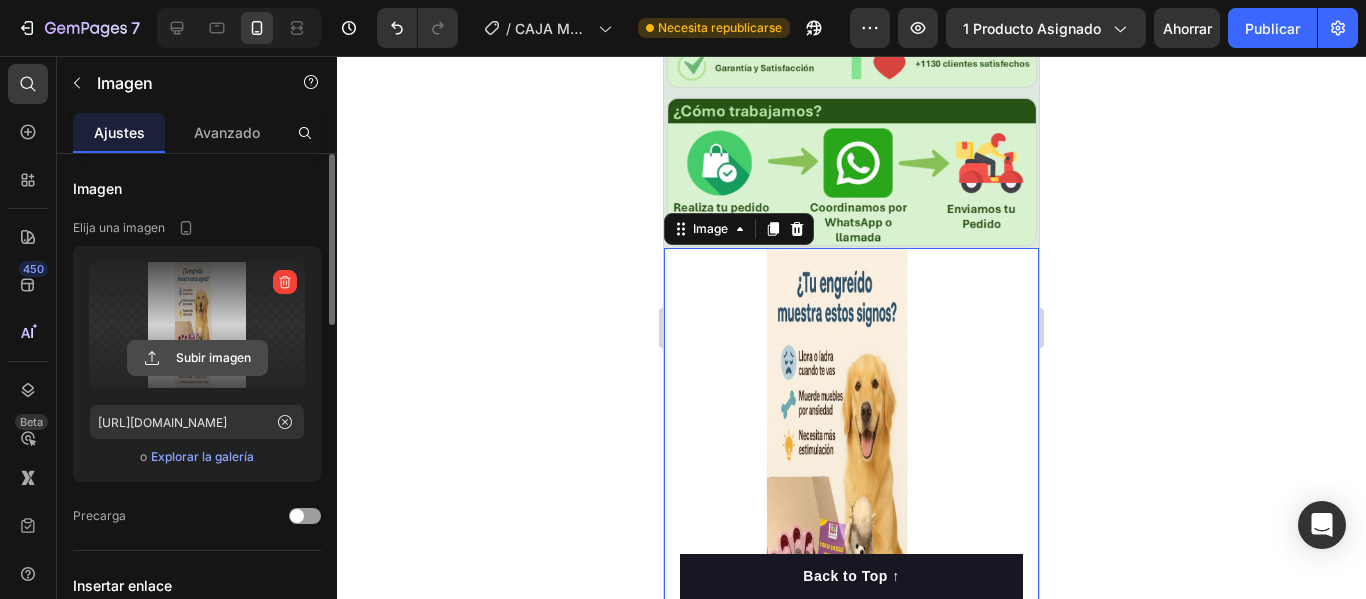 click 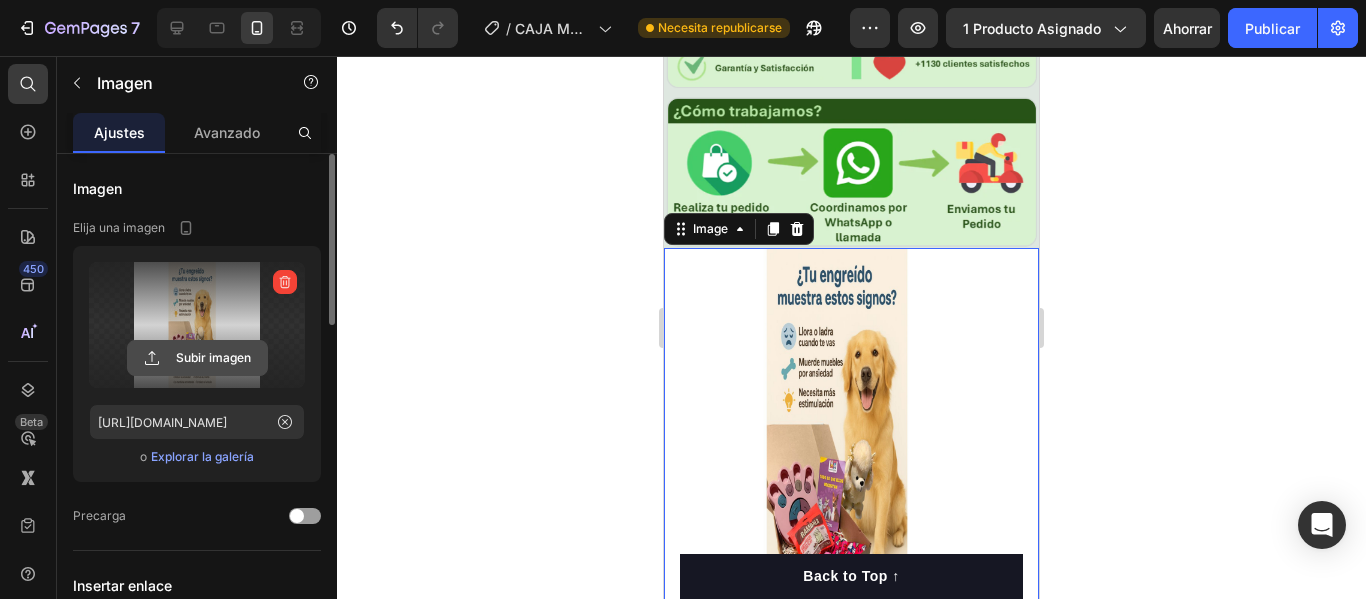 click 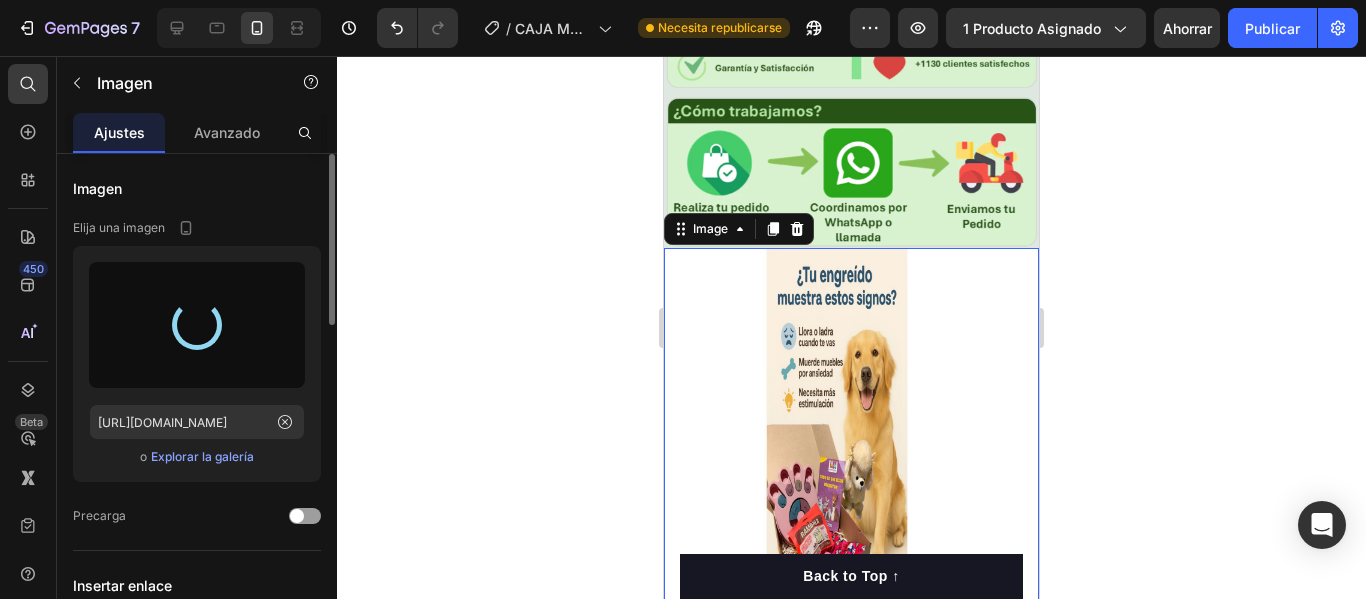 type on "[URL][DOMAIN_NAME]" 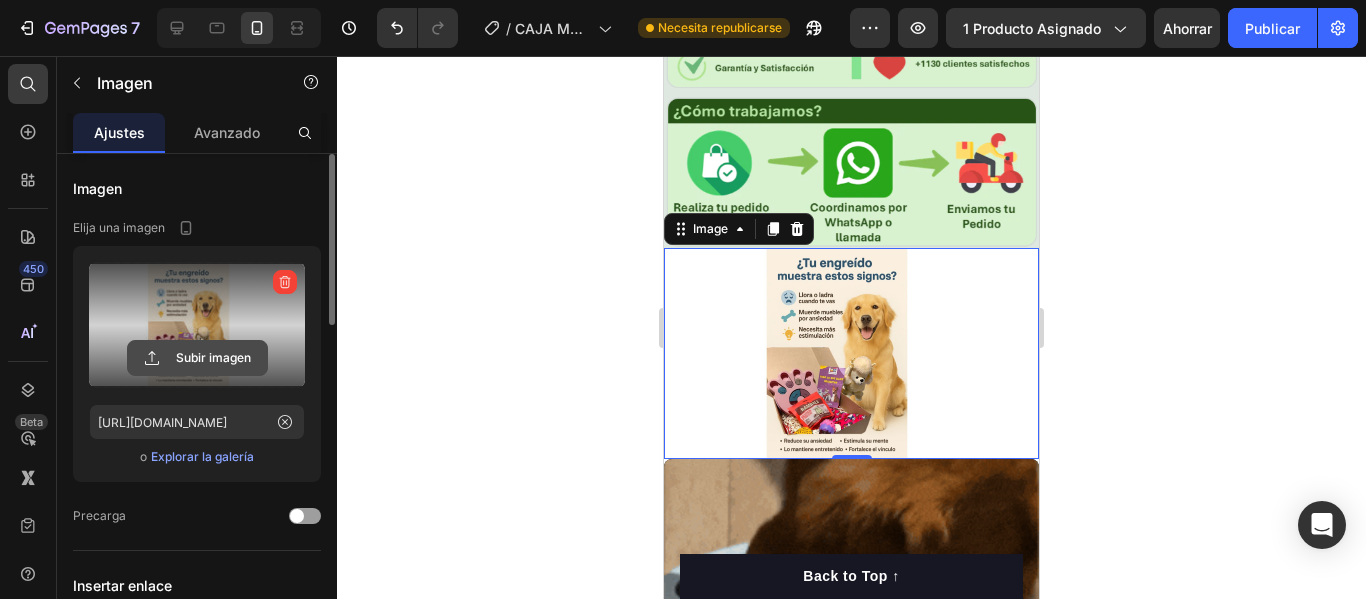 click 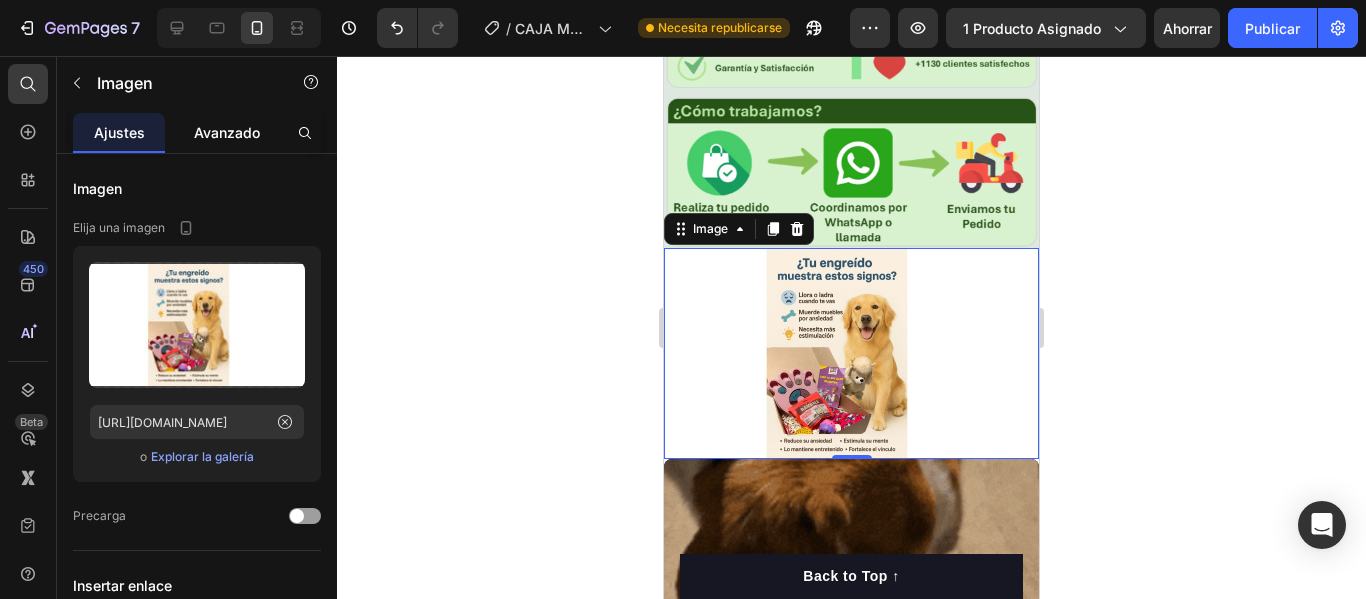 click on "Avanzado" at bounding box center [227, 132] 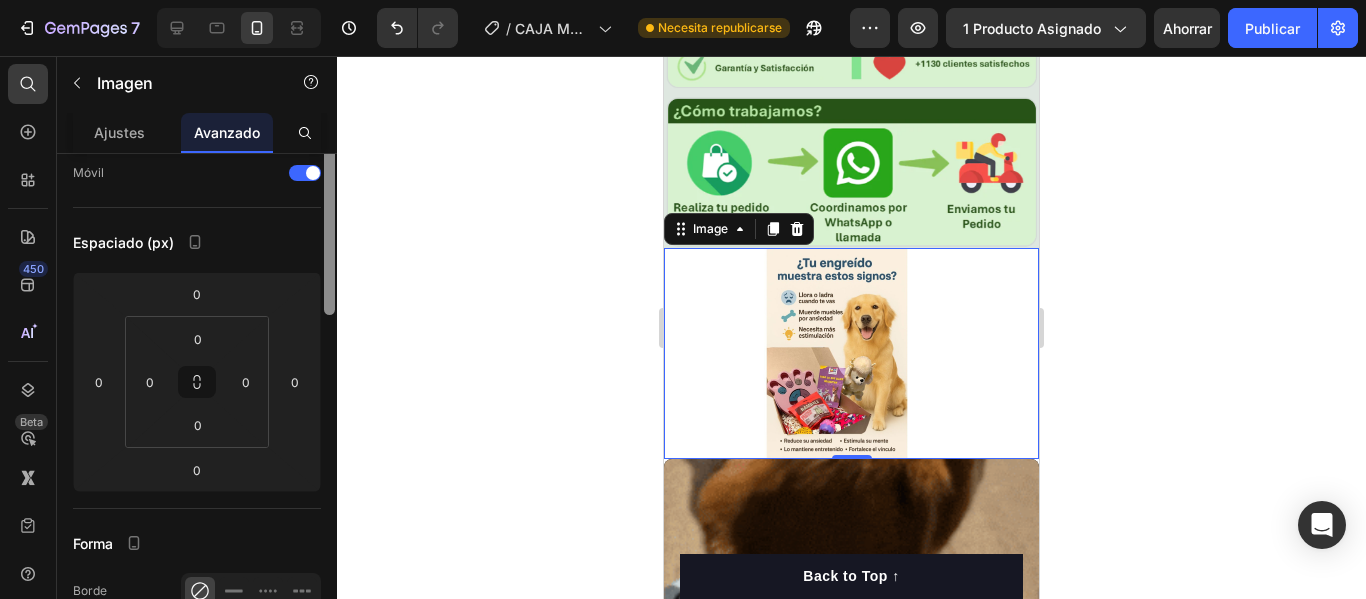 scroll, scrollTop: 0, scrollLeft: 0, axis: both 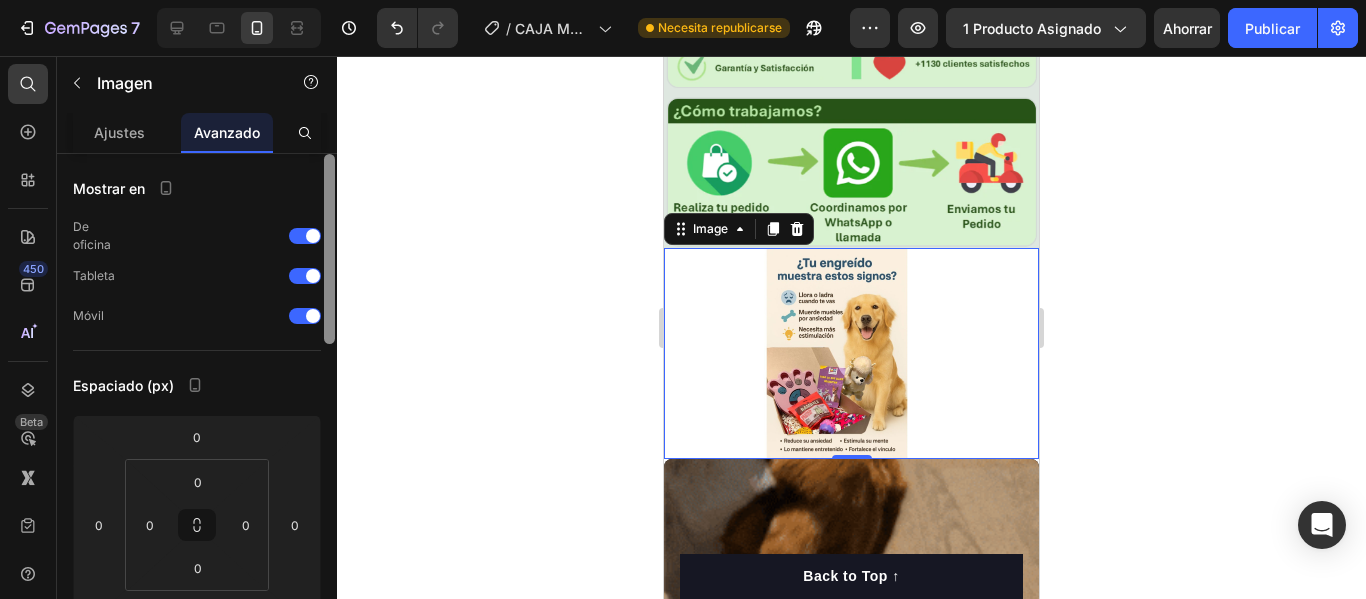 drag, startPoint x: 327, startPoint y: 262, endPoint x: 335, endPoint y: 216, distance: 46.69047 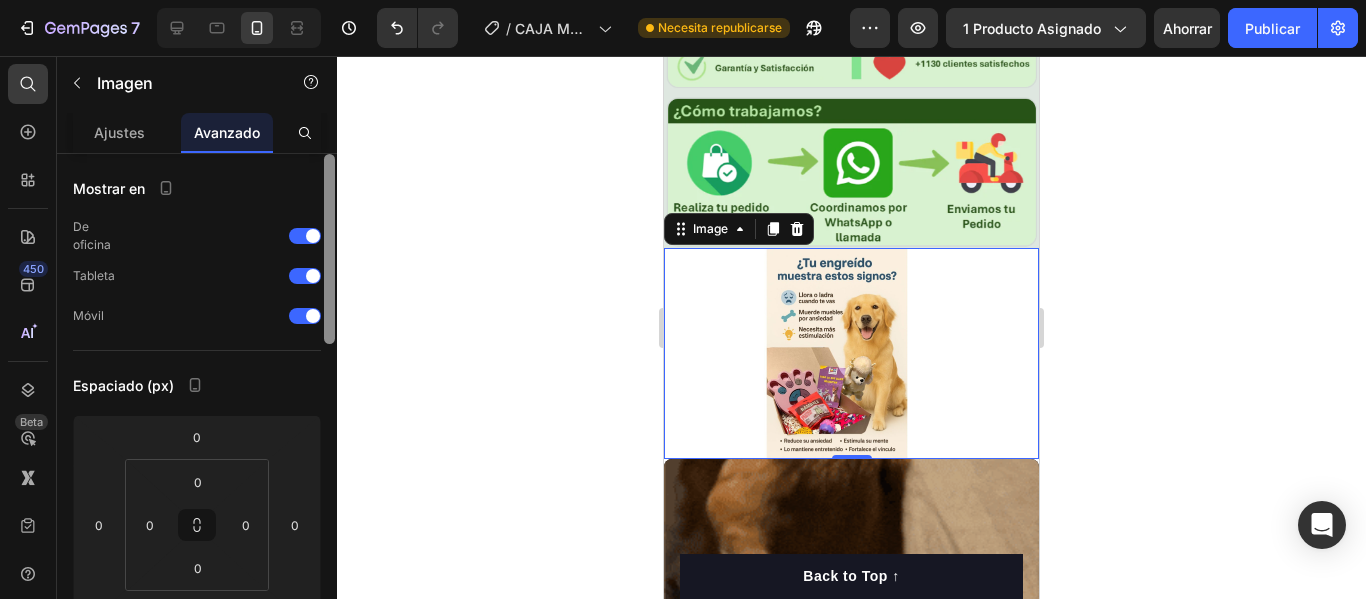 click at bounding box center (329, 405) 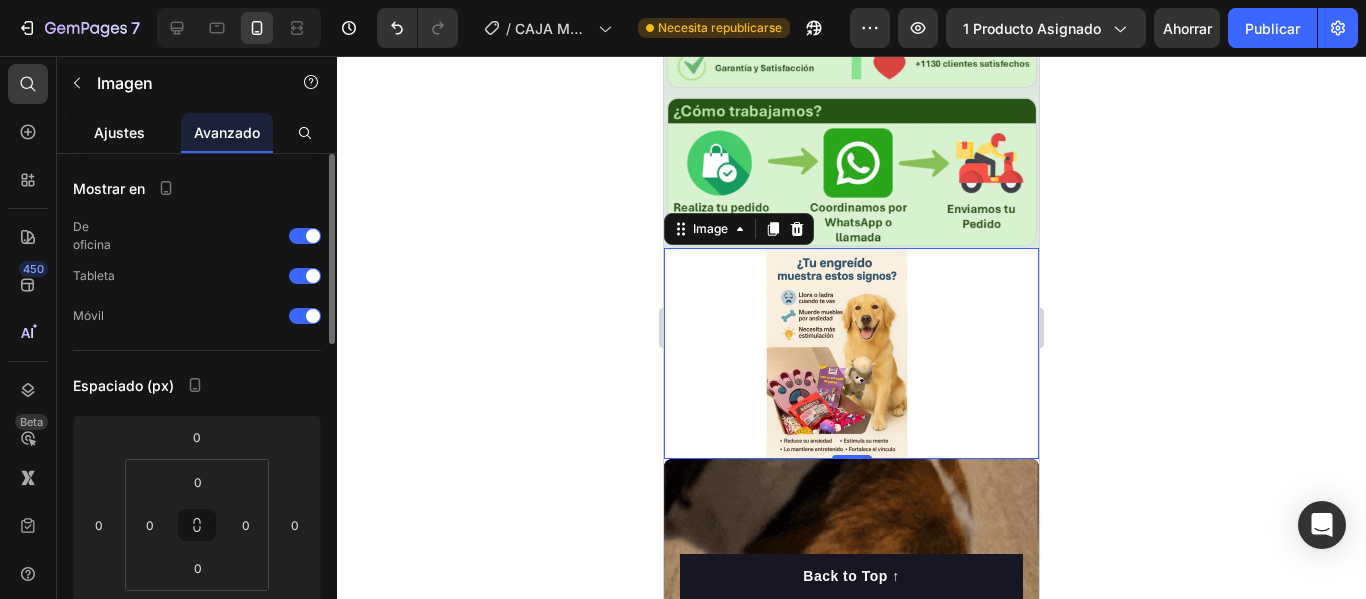 click on "Ajustes" at bounding box center (119, 132) 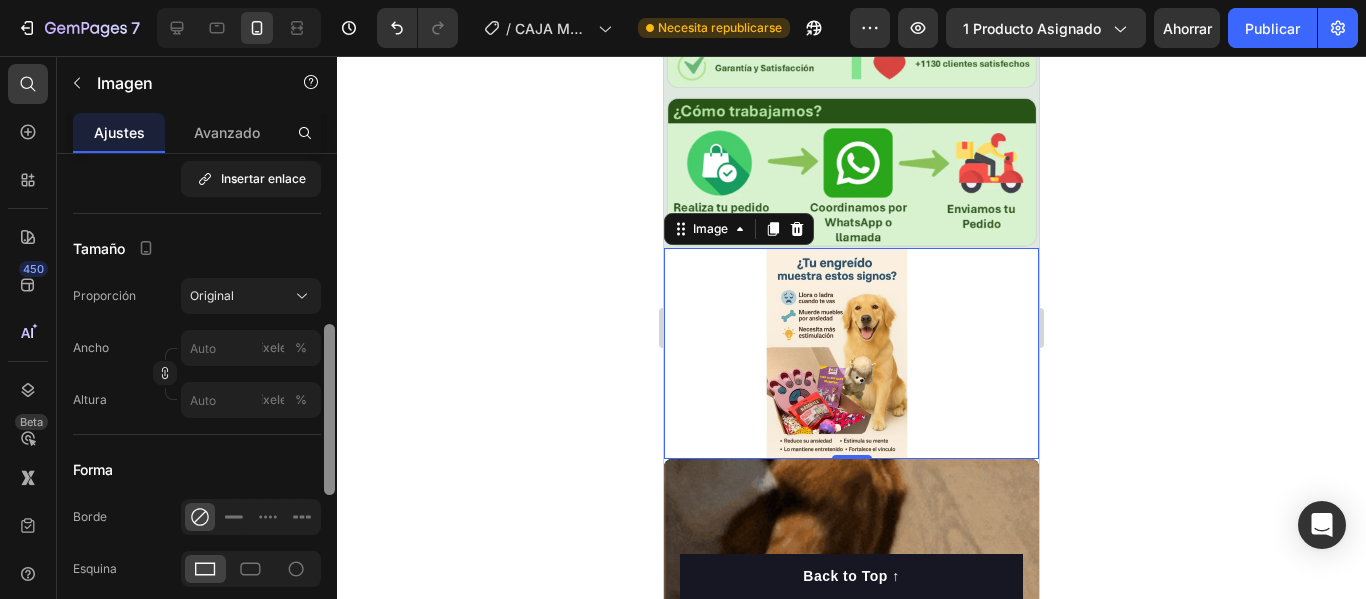 drag, startPoint x: 333, startPoint y: 281, endPoint x: 364, endPoint y: 452, distance: 173.78723 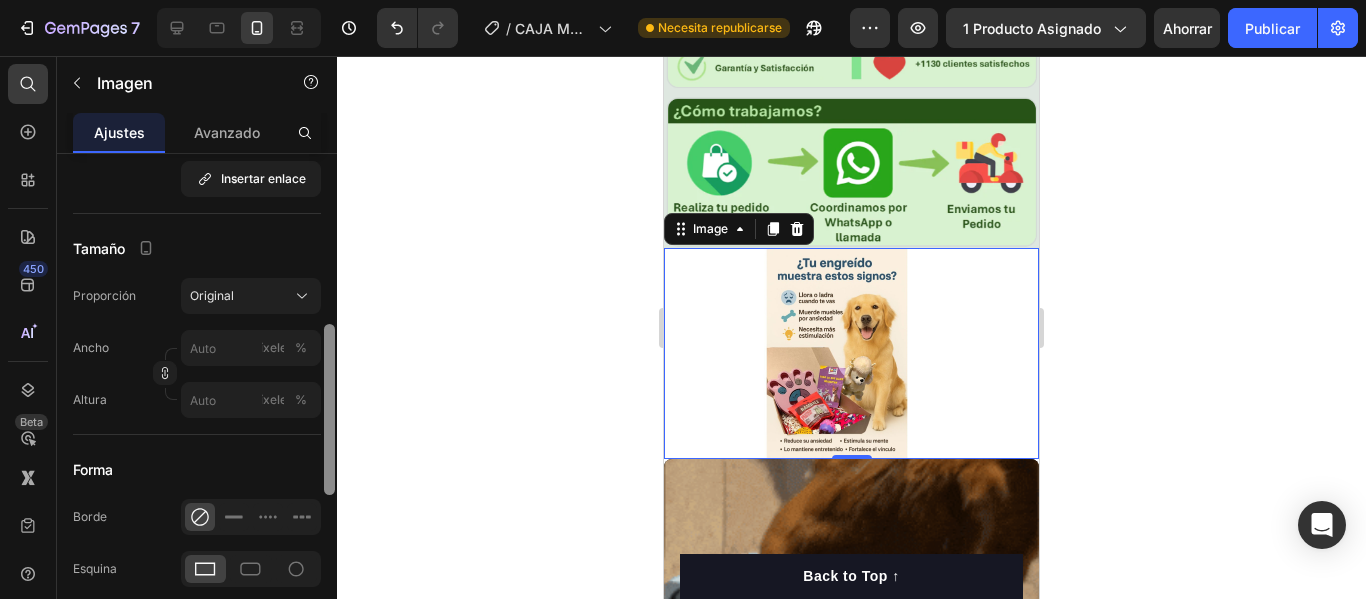 click on "7 / CAJA MÁGICA GEMPAGE Necesita republicarse Avance 1 producto asignado Ahorrar Publicar 450 Beta imagen Sections(0) Elementos(19) Aplicaciones(2) No pudimos encontrar ninguna coincidencia para  “imagen” Sugerencias: Comprueba si tu búsqueda tiene algún error tipográfico Pruebe diferentes palabras clave ¿Buscas plantillas? Echa un vistazo a  nuestras bibliotecas. Producto
Imágenes del producto
Imágenes del producto
Lista de productos
Imagen" 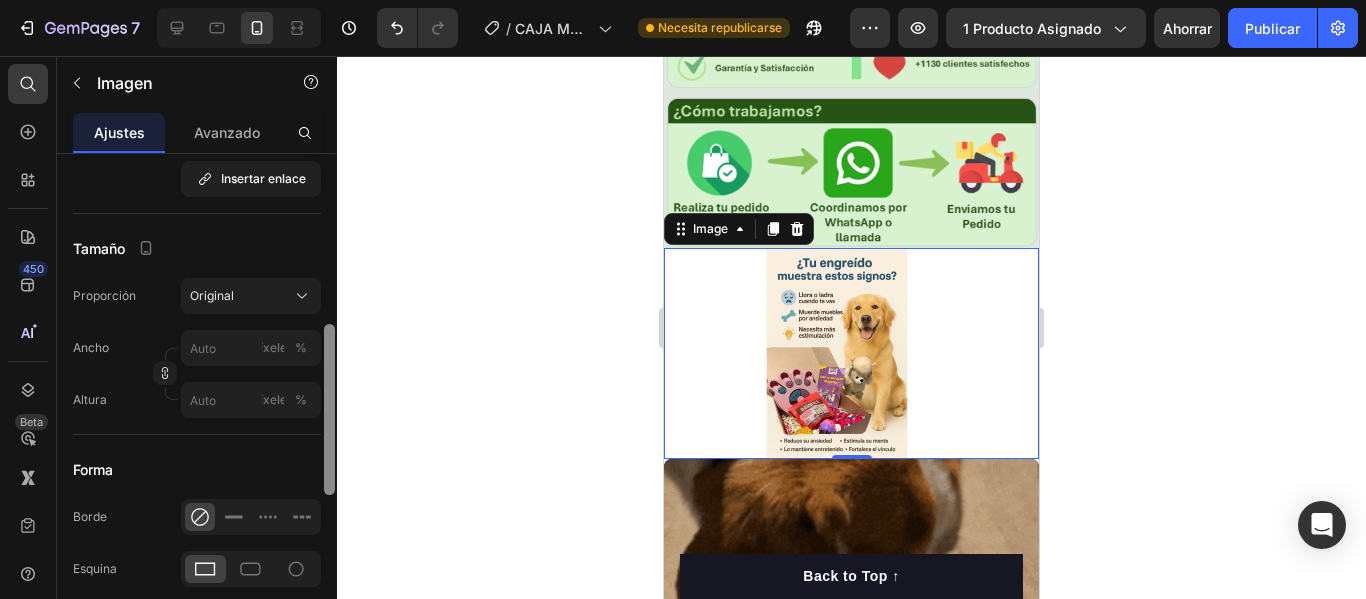 scroll, scrollTop: 501, scrollLeft: 0, axis: vertical 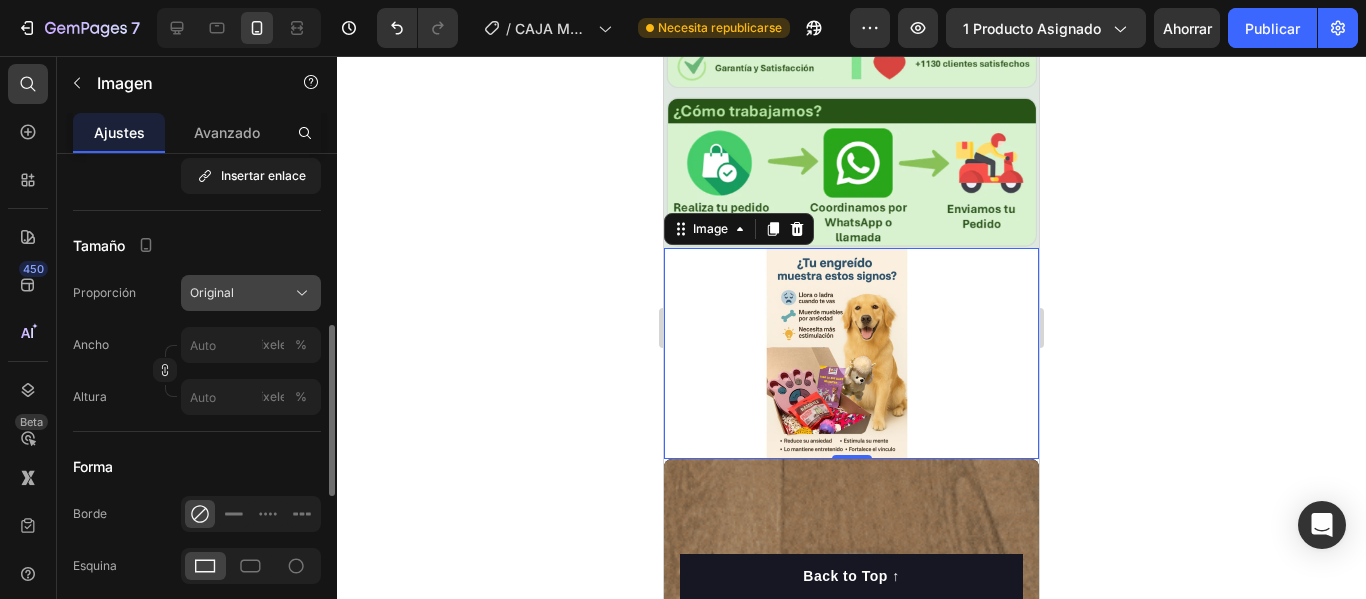 click on "Original" at bounding box center (251, 293) 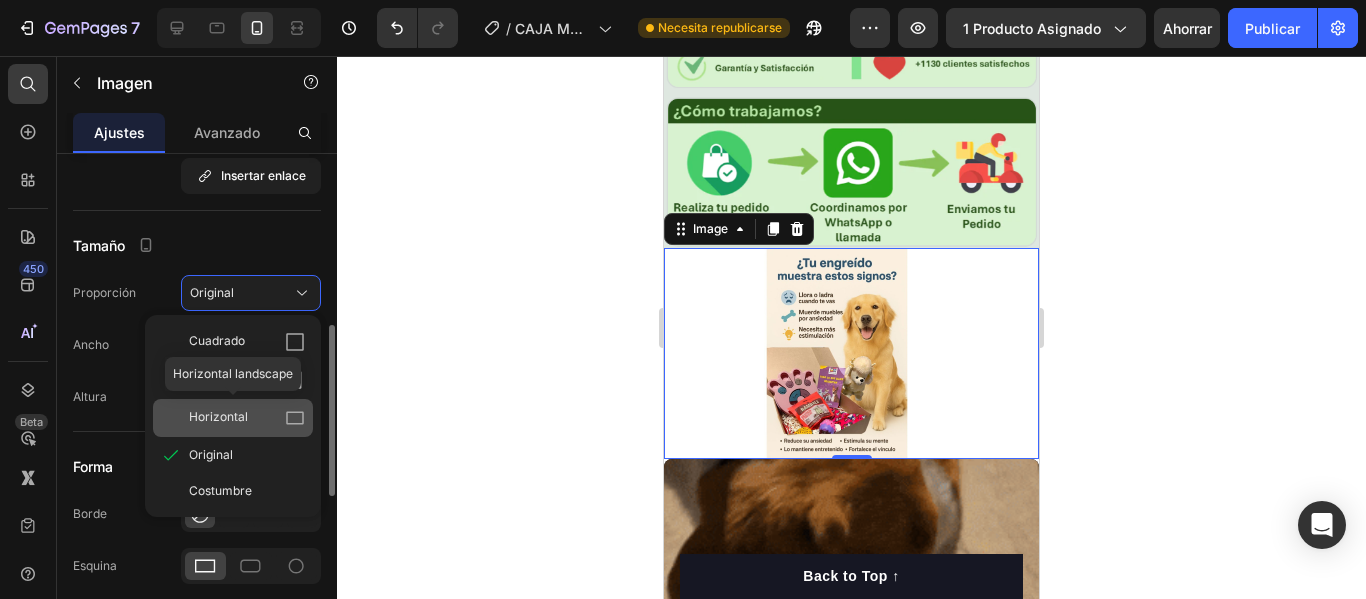 click on "Horizontal" at bounding box center (247, 418) 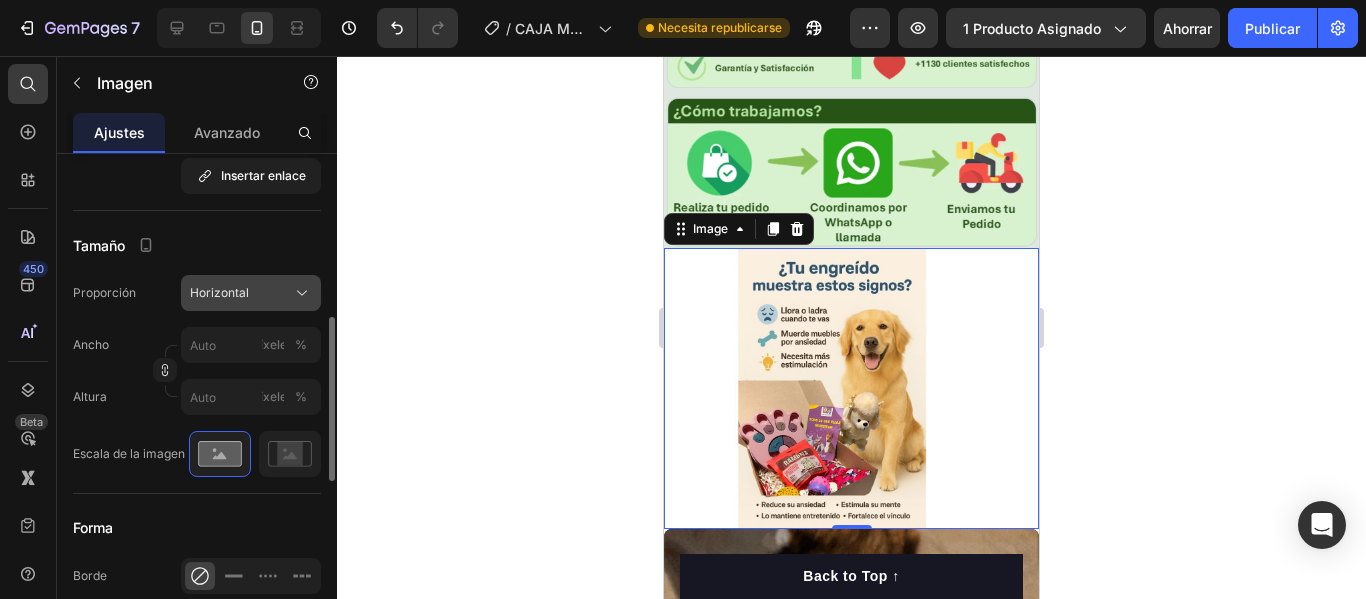 click on "Horizontal" 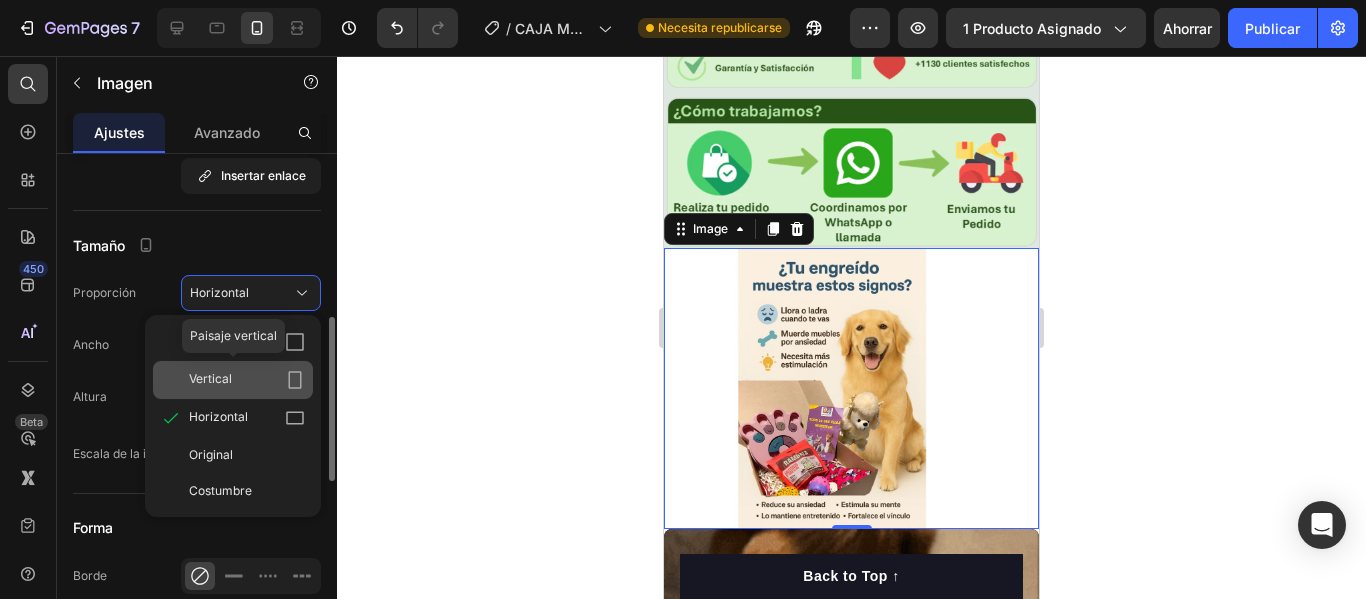 click on "Vertical" at bounding box center (247, 380) 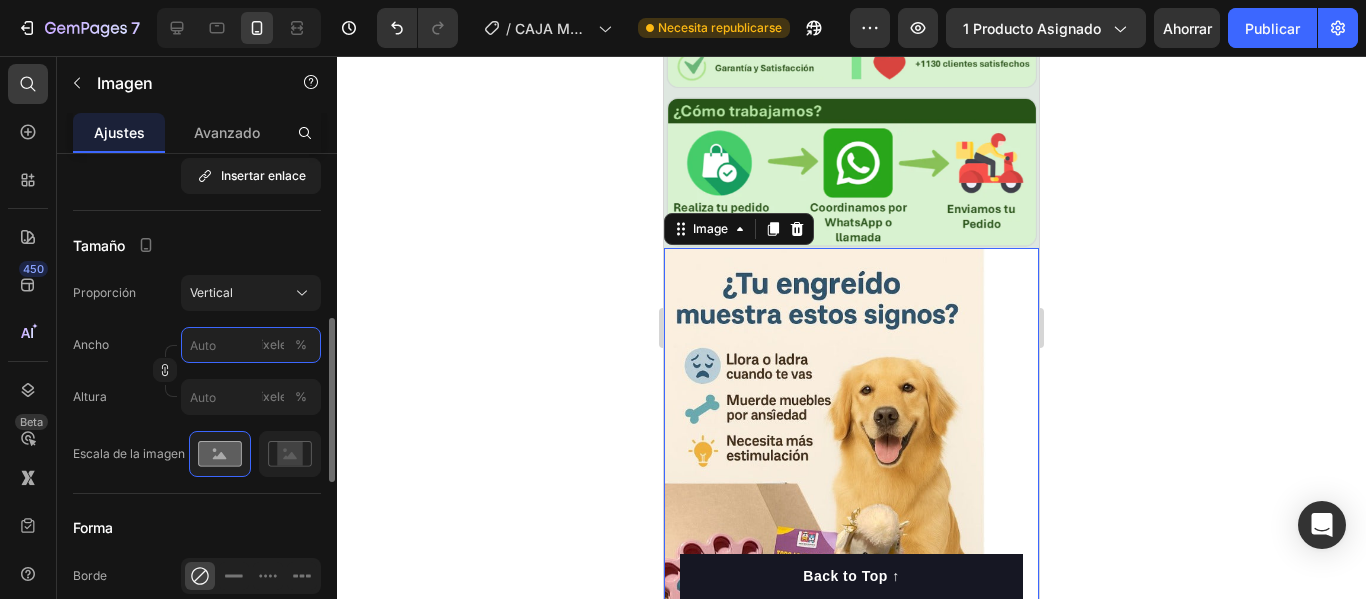 click on "píxeles %" at bounding box center (251, 345) 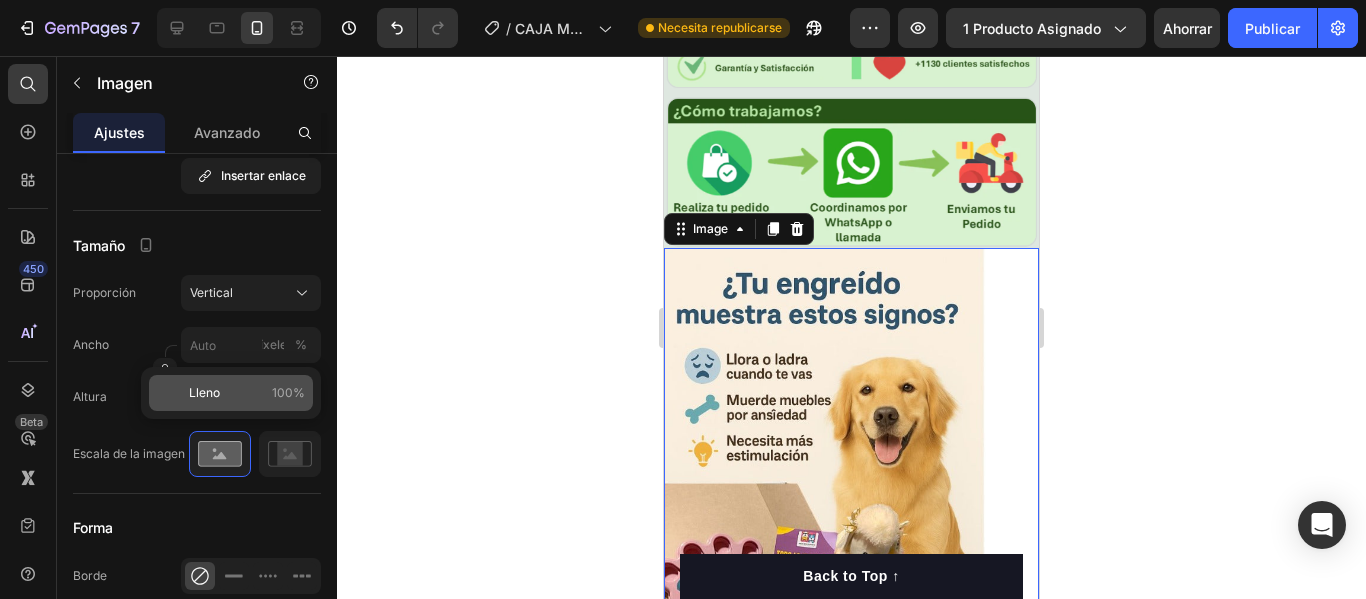 click on "Lleno 100%" at bounding box center [247, 393] 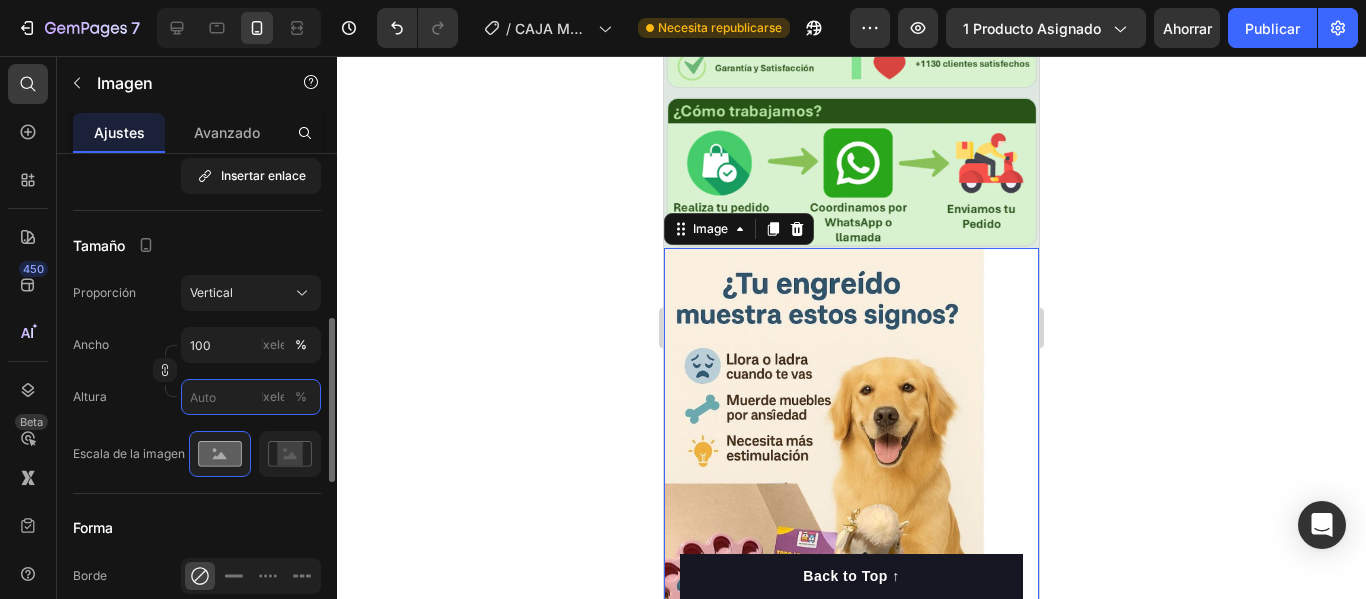 click on "píxeles %" at bounding box center [251, 397] 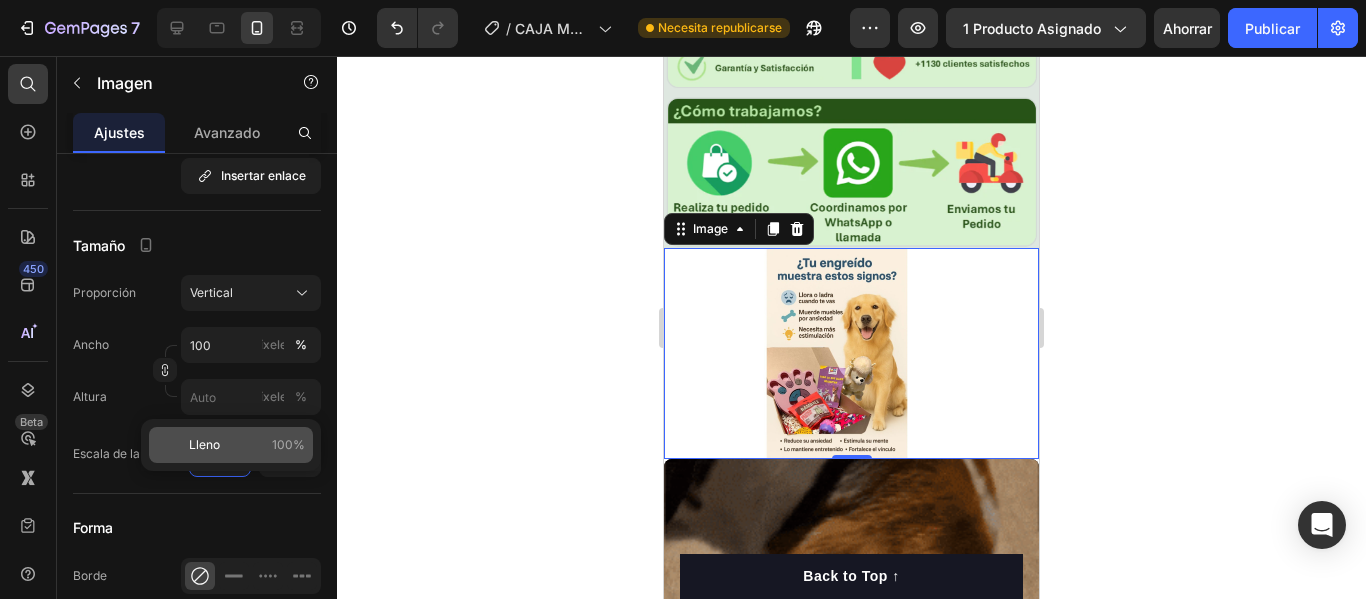 click on "Lleno 100%" at bounding box center (247, 445) 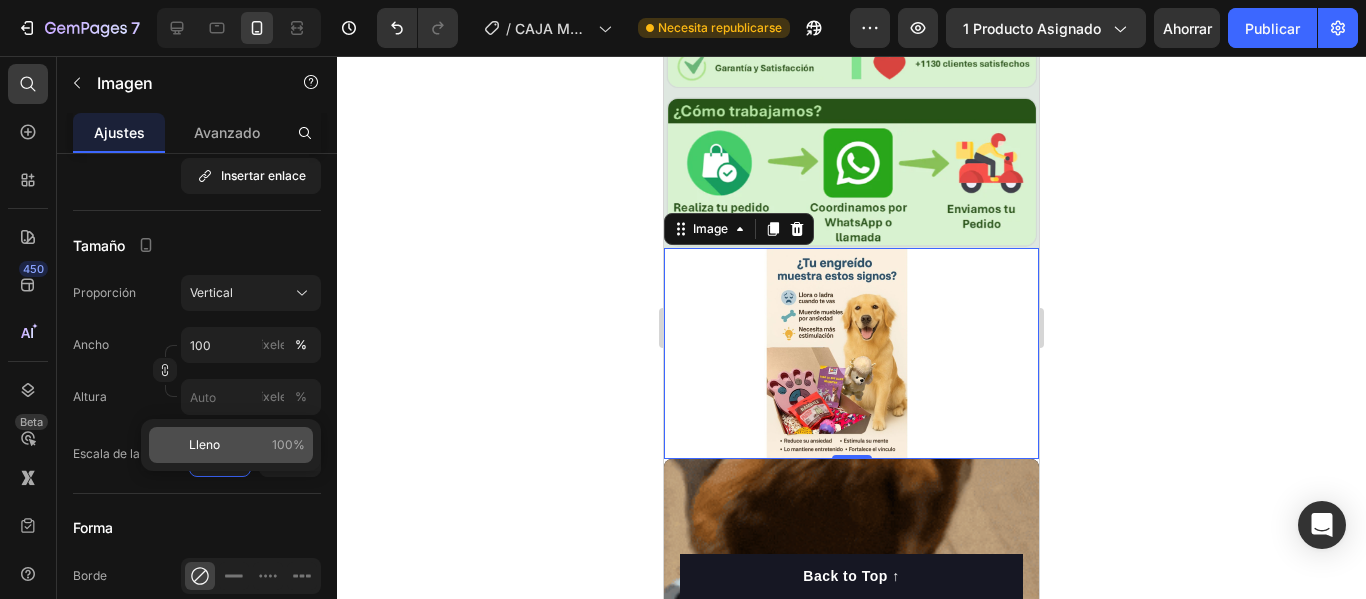 type on "100" 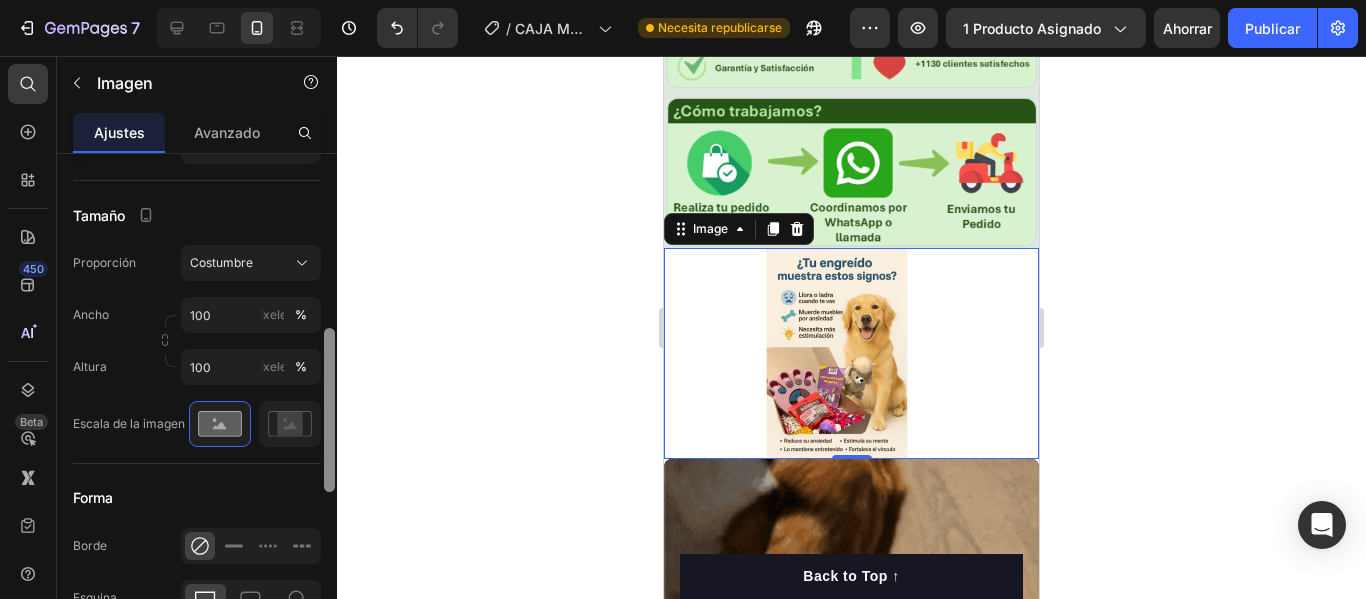 drag, startPoint x: 333, startPoint y: 426, endPoint x: 341, endPoint y: 435, distance: 12.0415945 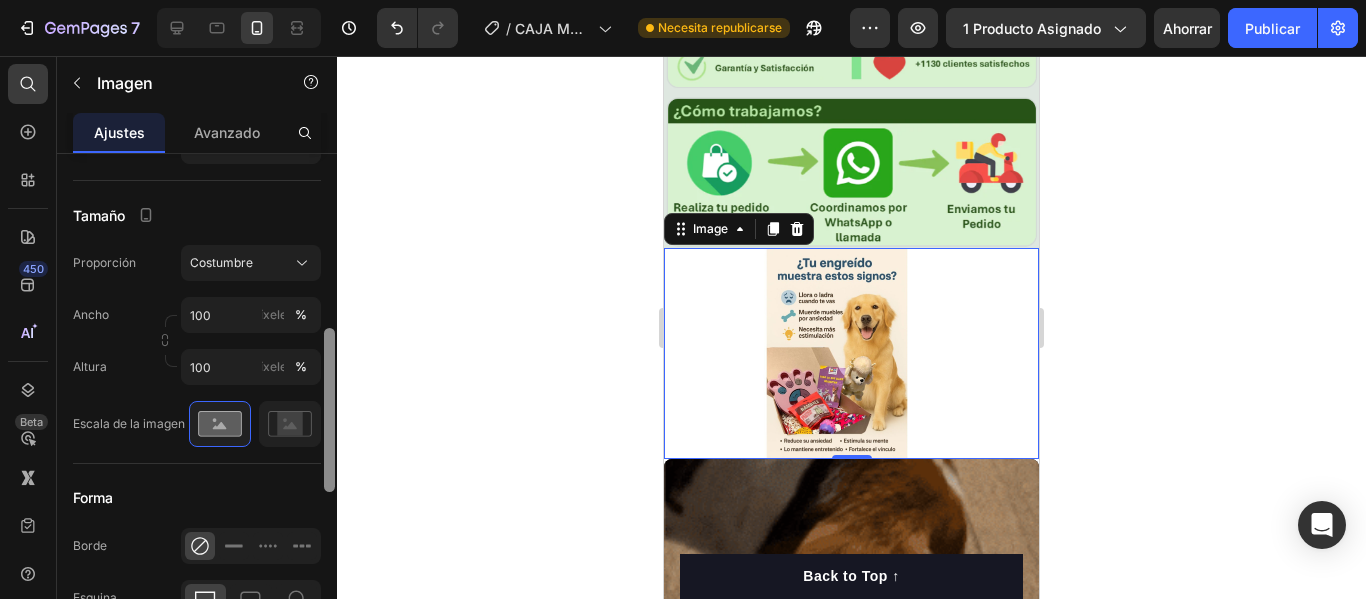 click on "7 / CAJA MÁGICA GEMPAGE Necesita republicarse Avance 1 producto asignado Ahorrar Publicar 450 Beta imagen Sections(0) Elementos(19) Aplicaciones(2) No pudimos encontrar ninguna coincidencia para  “imagen” Sugerencias: Comprueba si tu búsqueda tiene algún error tipográfico Pruebe diferentes palabras clave ¿Buscas plantillas? Echa un vistazo a  nuestras bibliotecas. Producto
Imágenes del producto
Imágenes del producto
Lista de productos
Imagen" 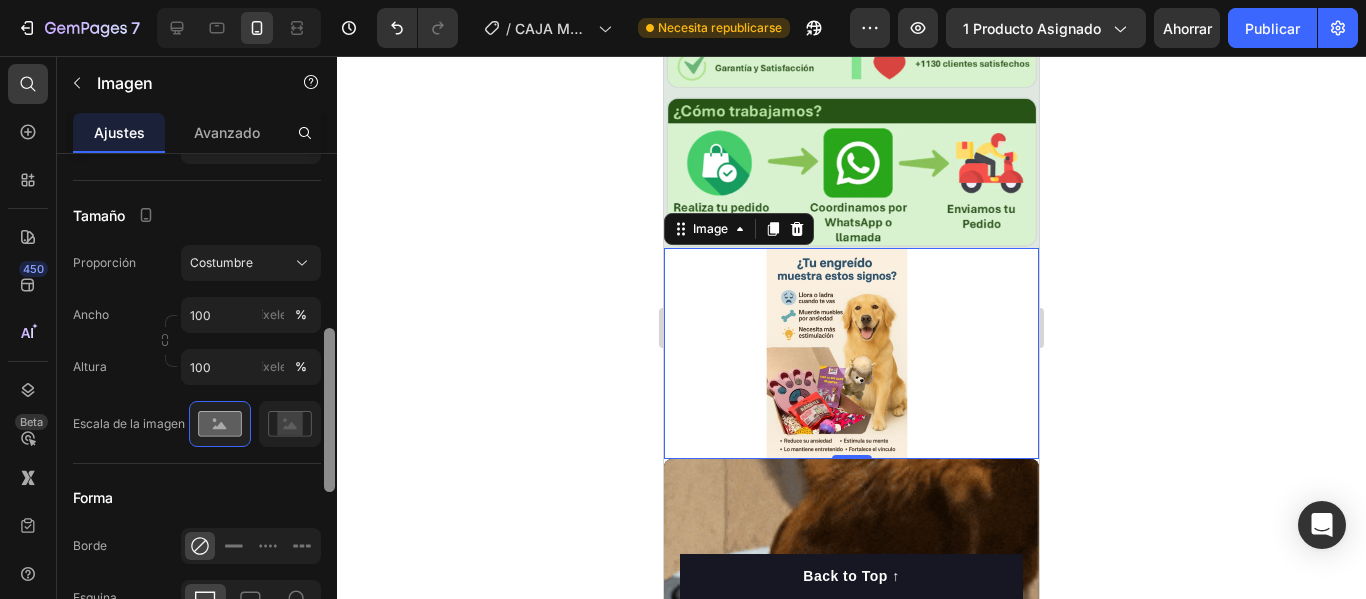 scroll, scrollTop: 528, scrollLeft: 0, axis: vertical 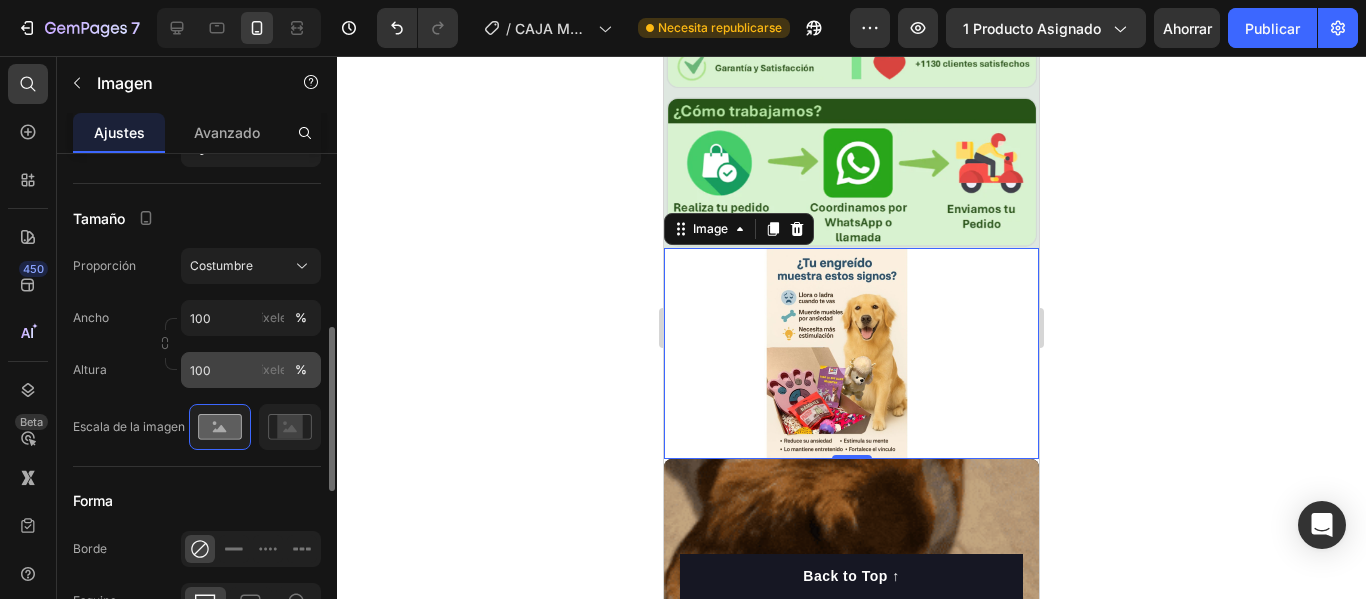 click on "píxeles %" at bounding box center (287, 370) 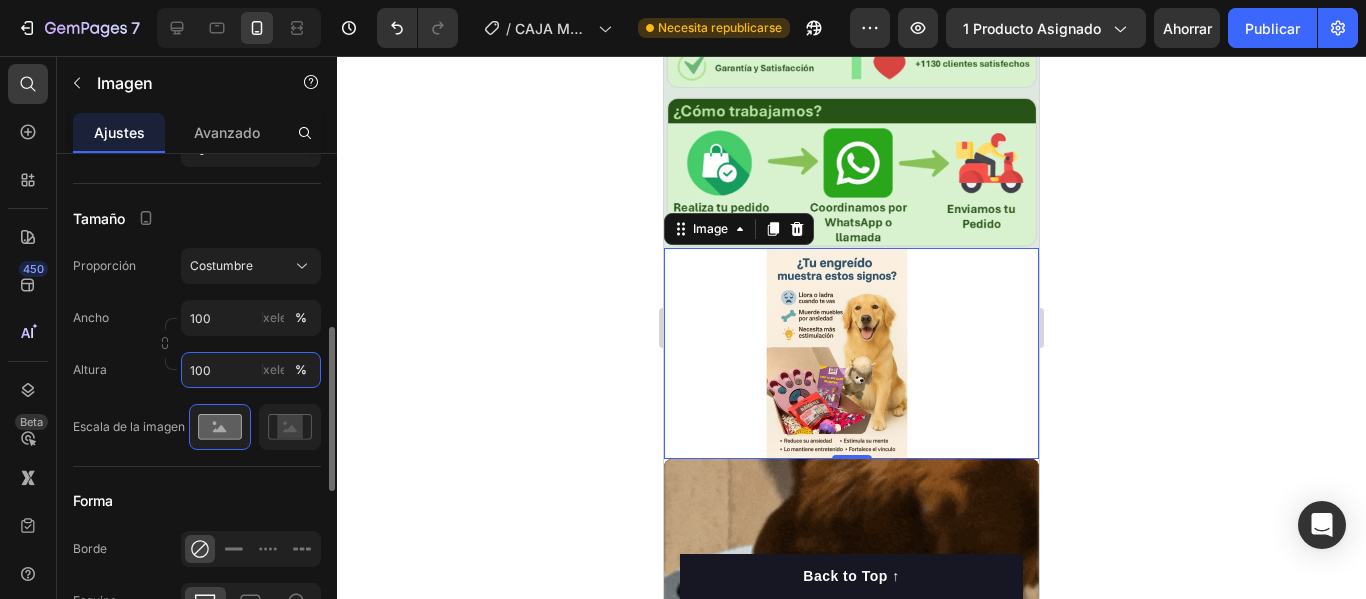 click on "100" at bounding box center (251, 370) 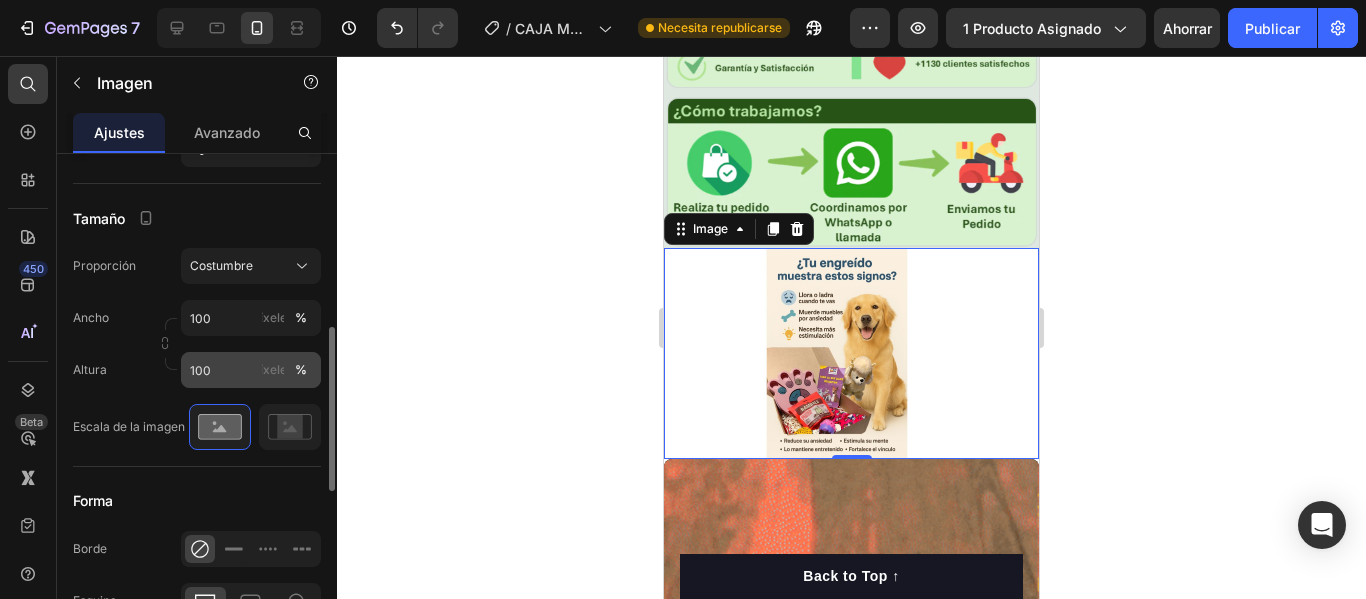 click on "píxeles" at bounding box center [273, 369] 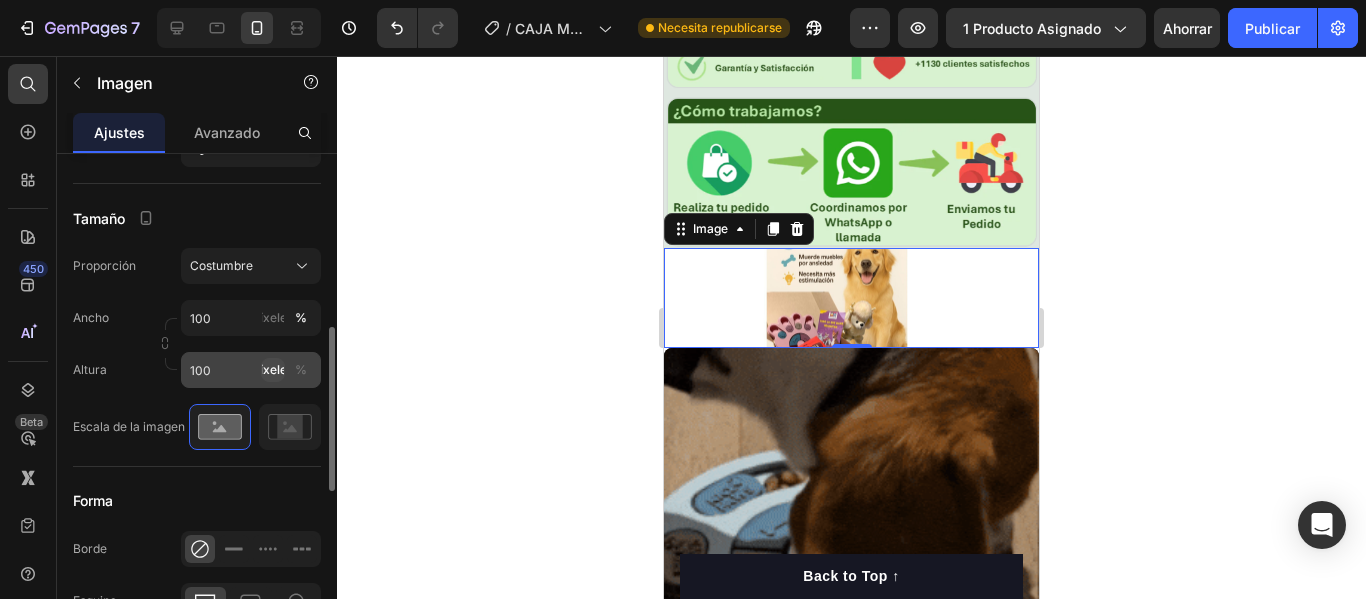 click on "píxeles" at bounding box center [273, 369] 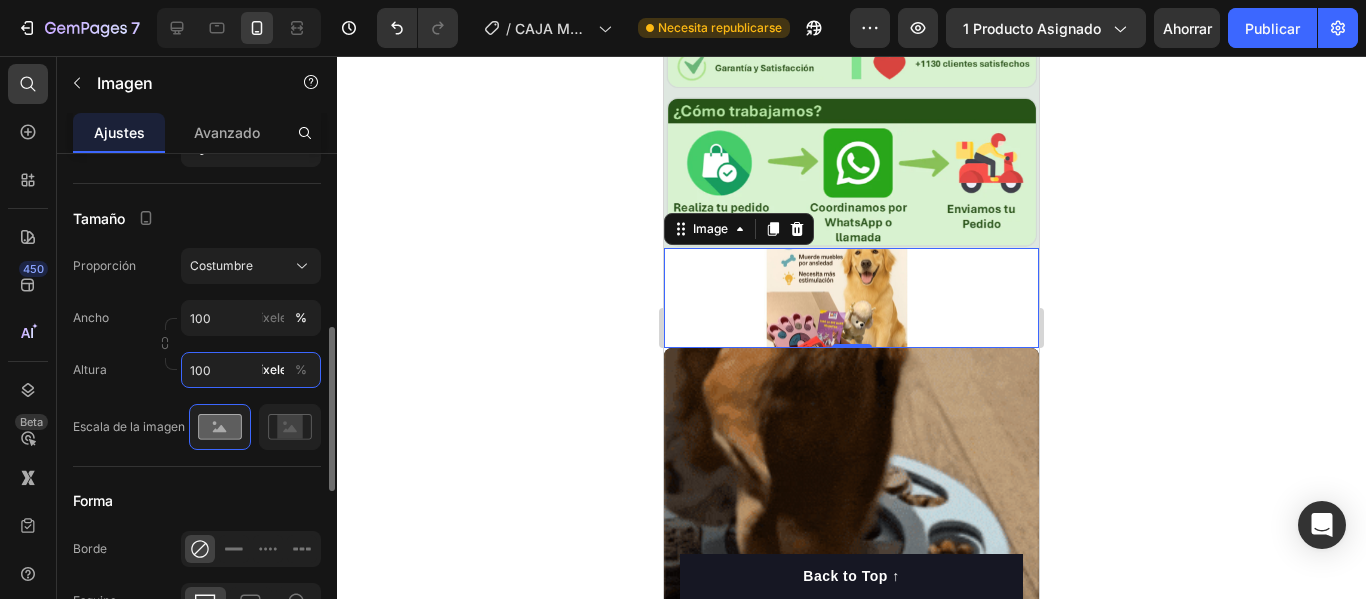 click on "100" at bounding box center (251, 370) 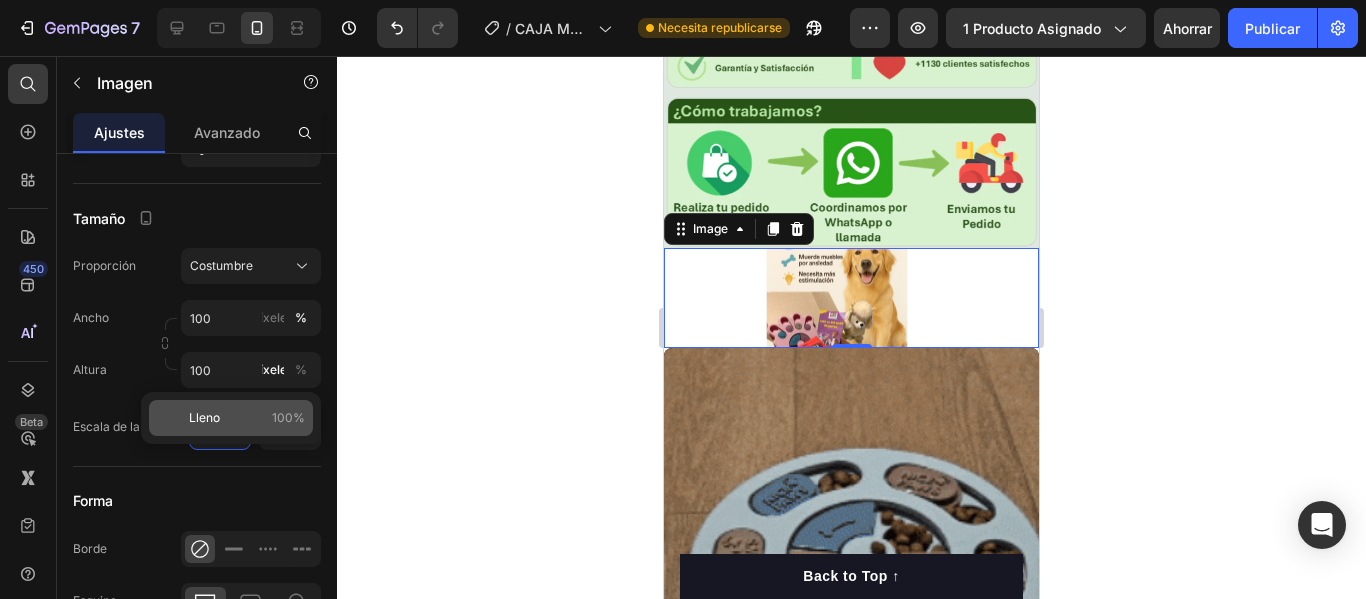 click on "Lleno 100%" 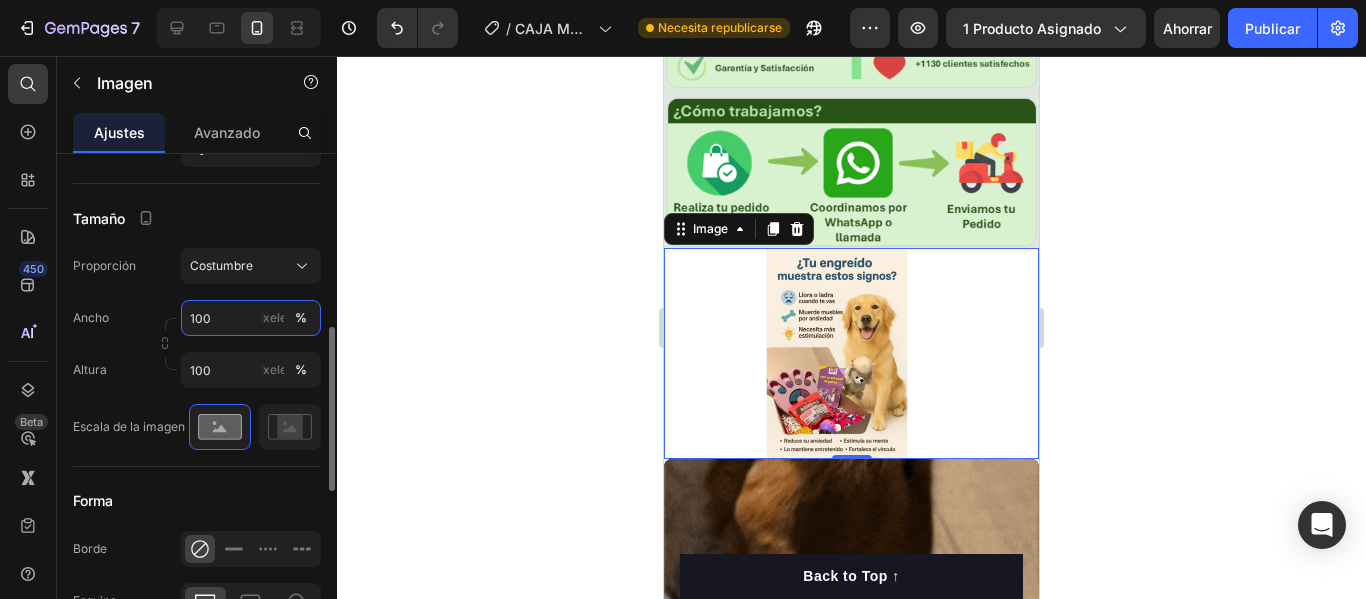 click on "100" at bounding box center (251, 318) 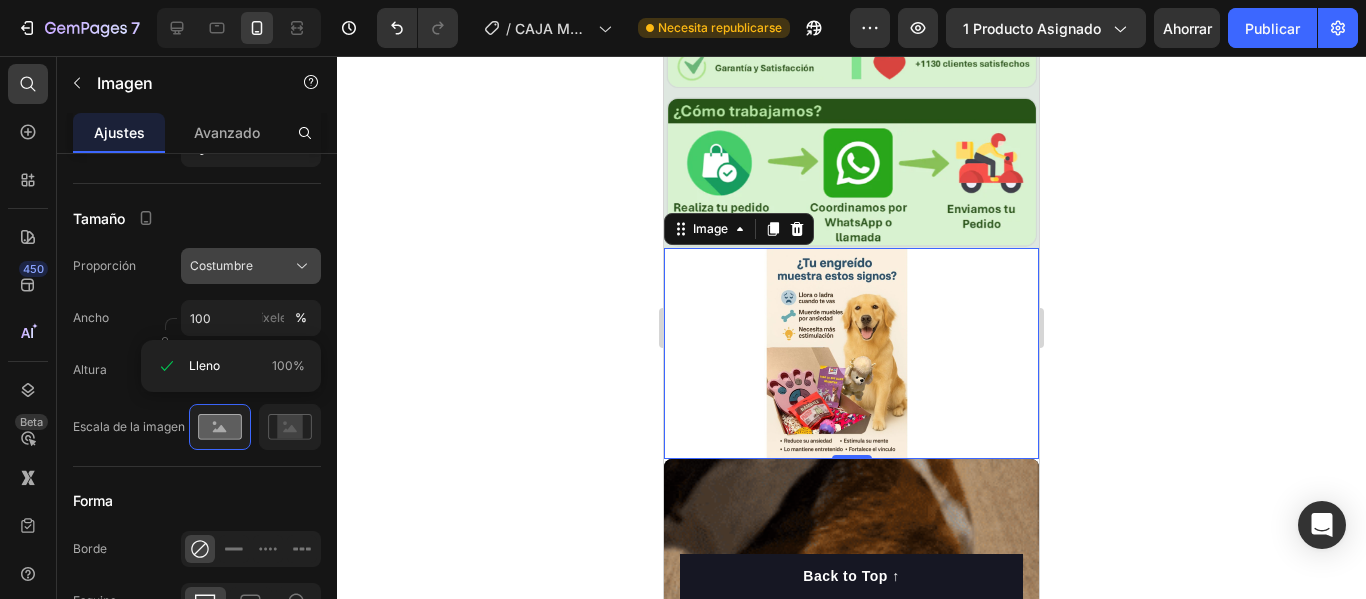 click on "Costumbre" at bounding box center [221, 265] 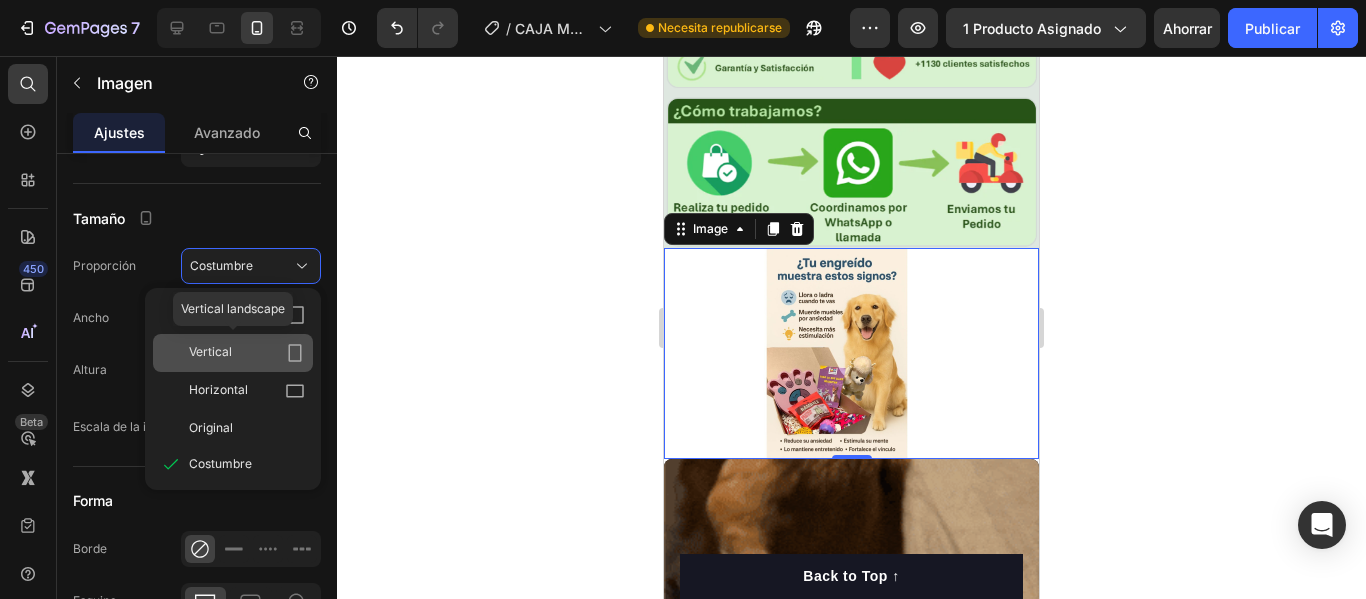 click on "Vertical" at bounding box center [247, 353] 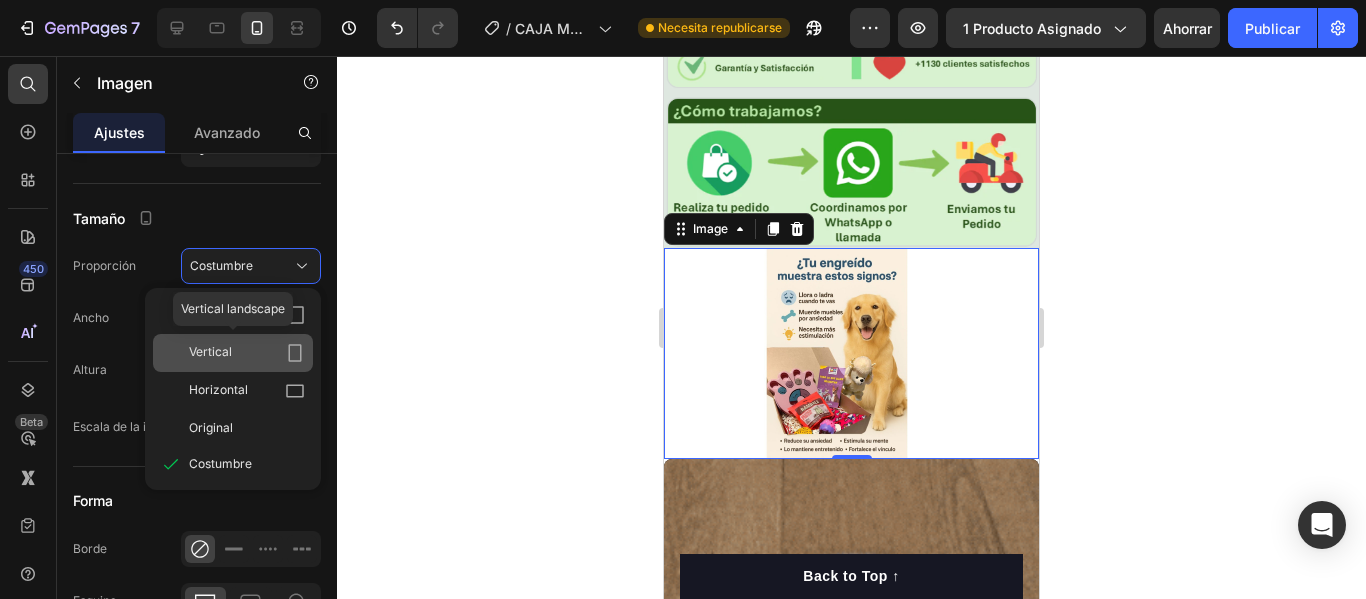 type 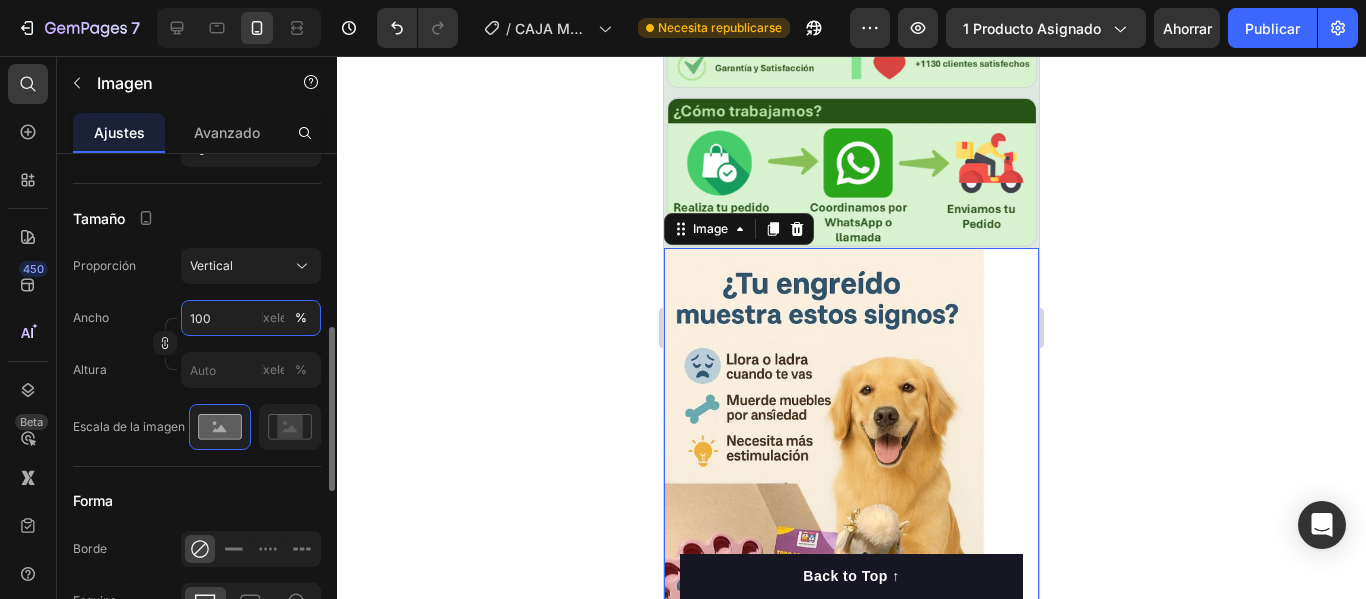 click on "100" at bounding box center [251, 318] 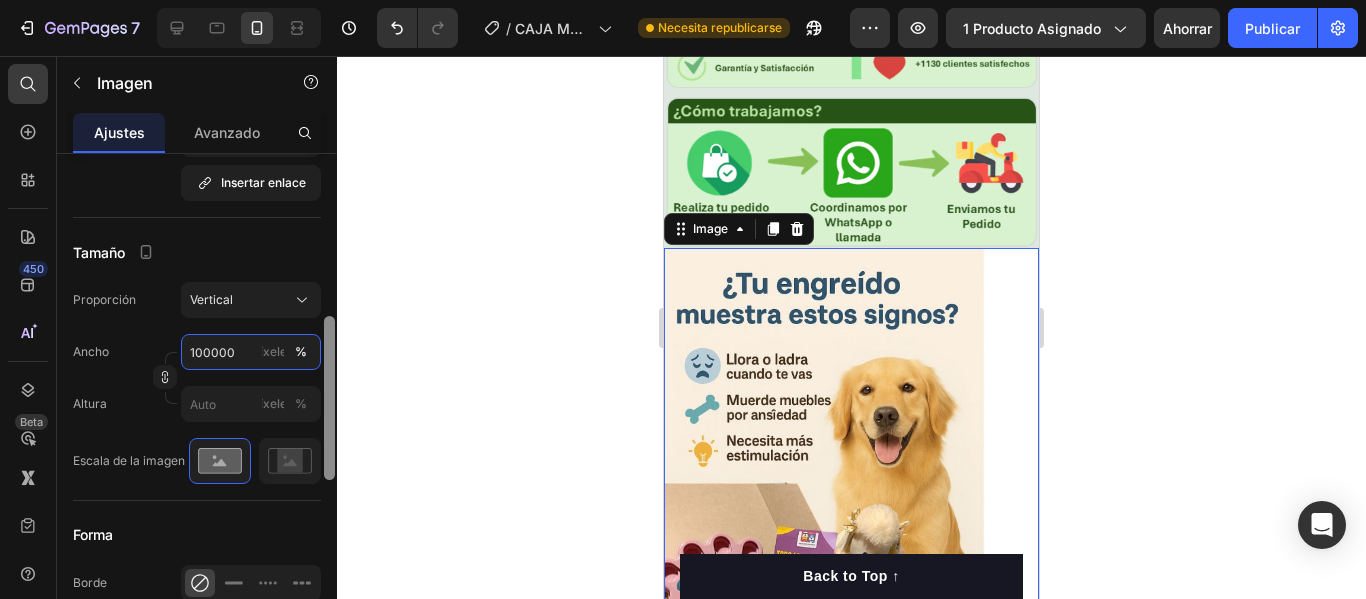 scroll, scrollTop: 476, scrollLeft: 0, axis: vertical 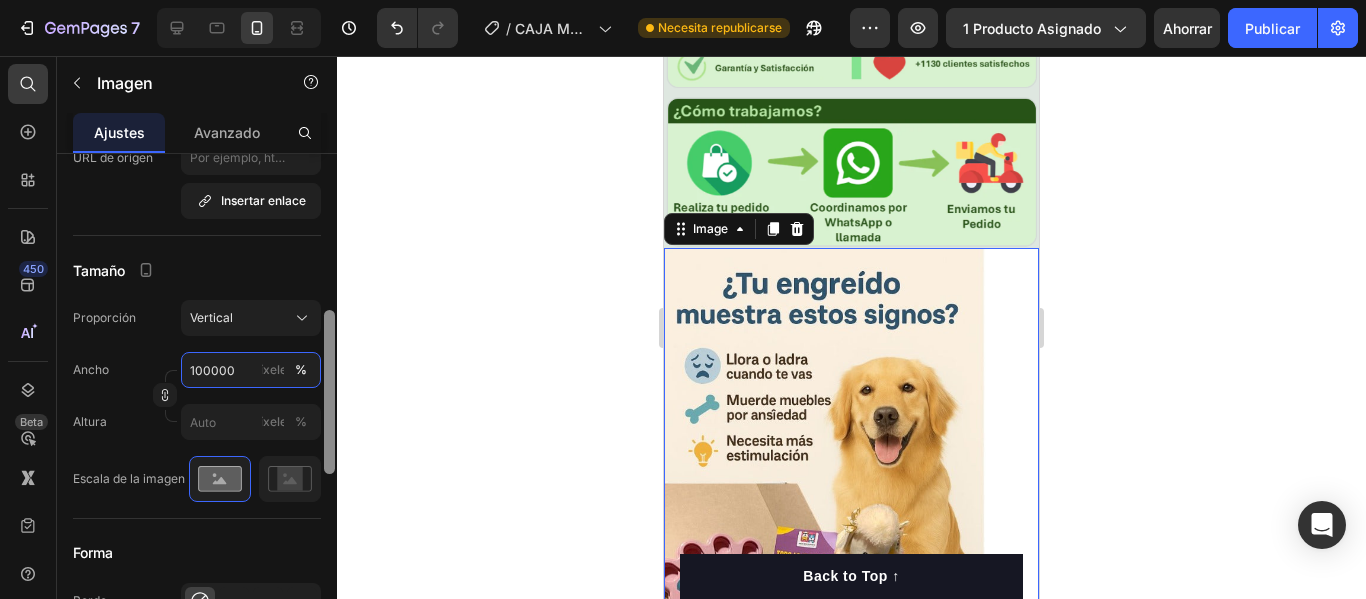 drag, startPoint x: 331, startPoint y: 401, endPoint x: 324, endPoint y: 384, distance: 18.384777 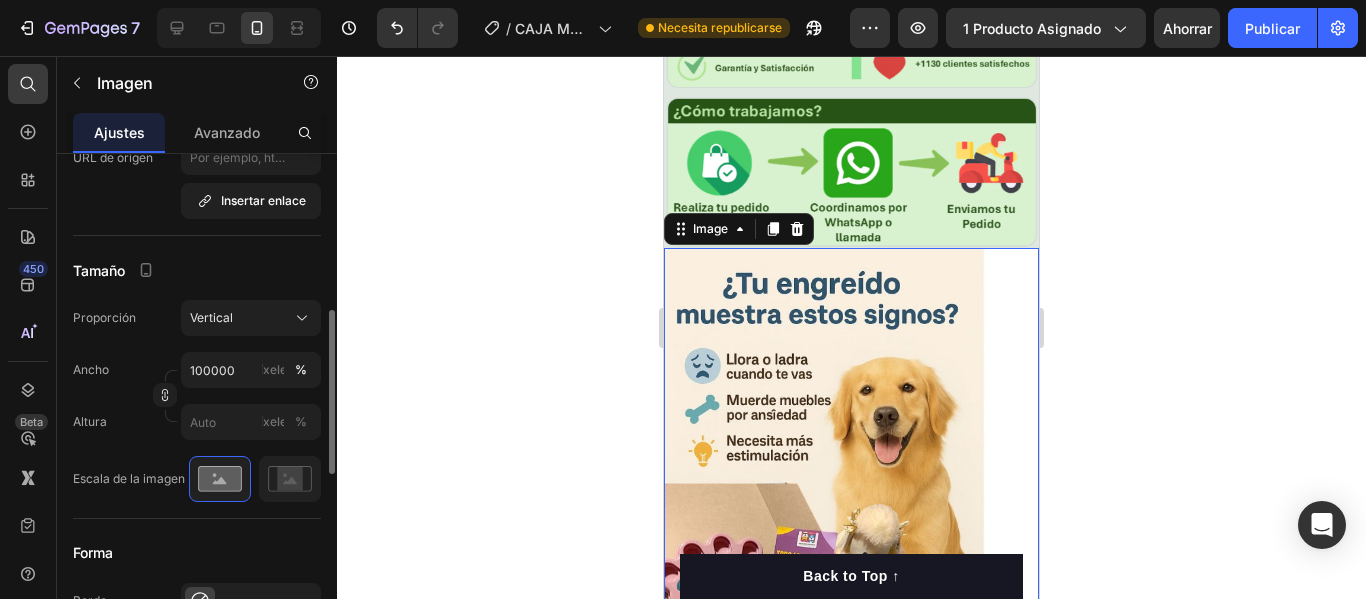 click on "Tamaño" at bounding box center (197, 270) 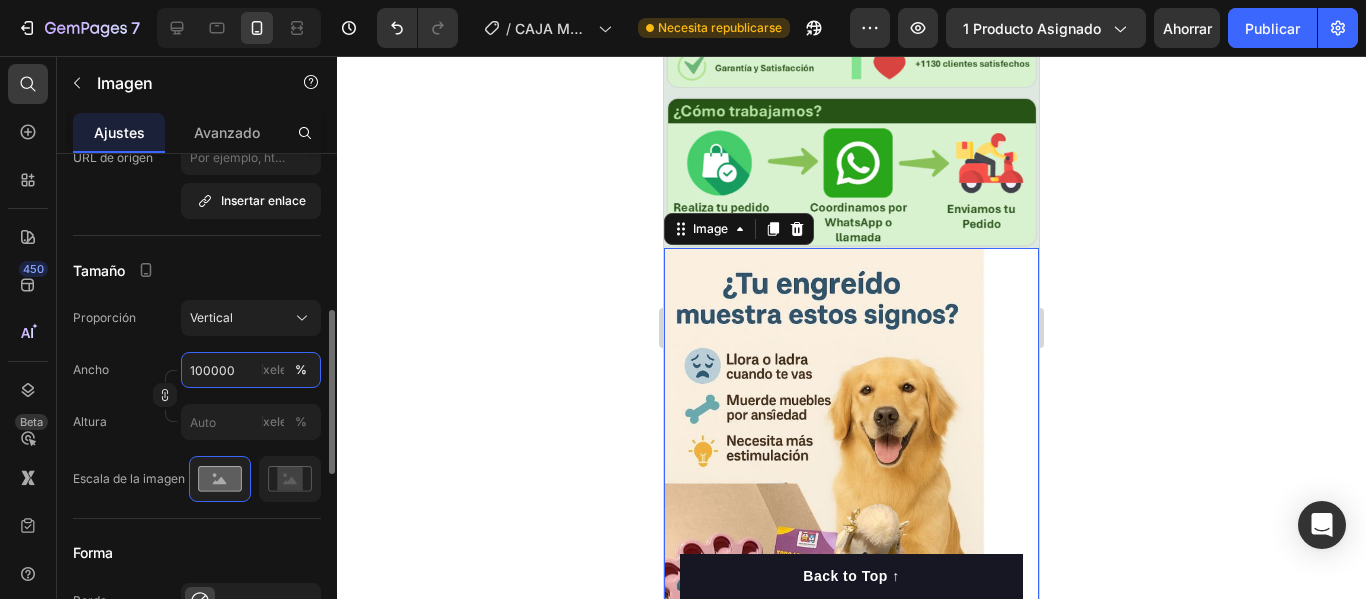 click on "100000" at bounding box center (251, 370) 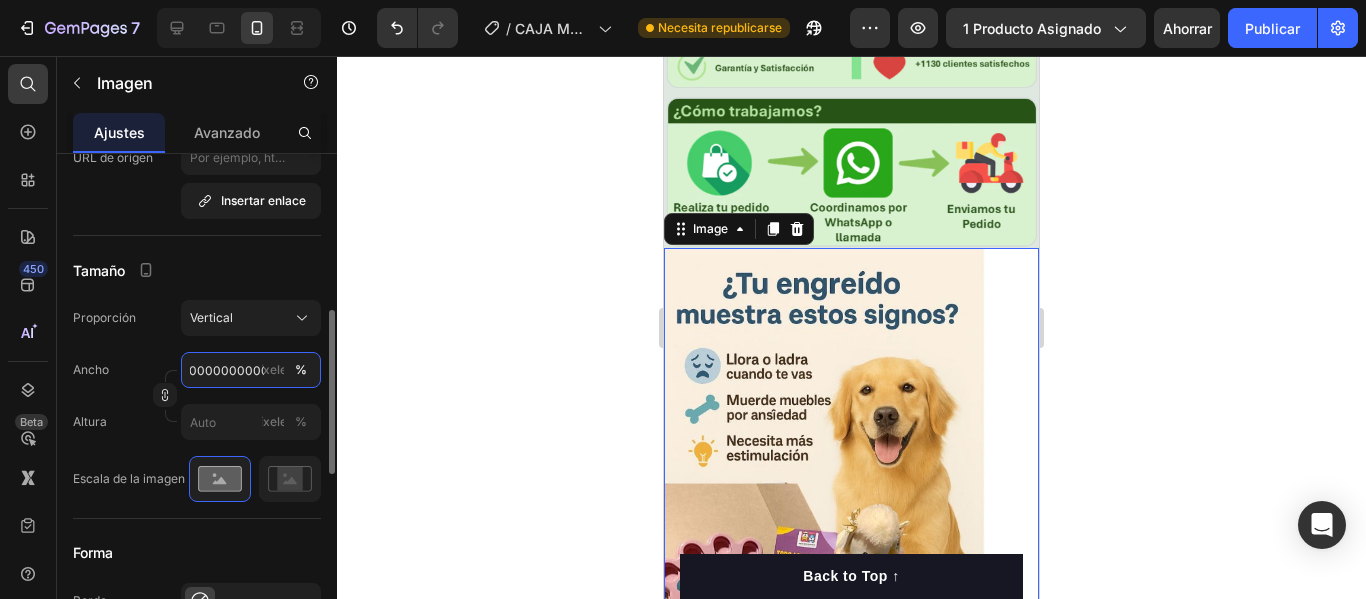 scroll, scrollTop: 0, scrollLeft: 21, axis: horizontal 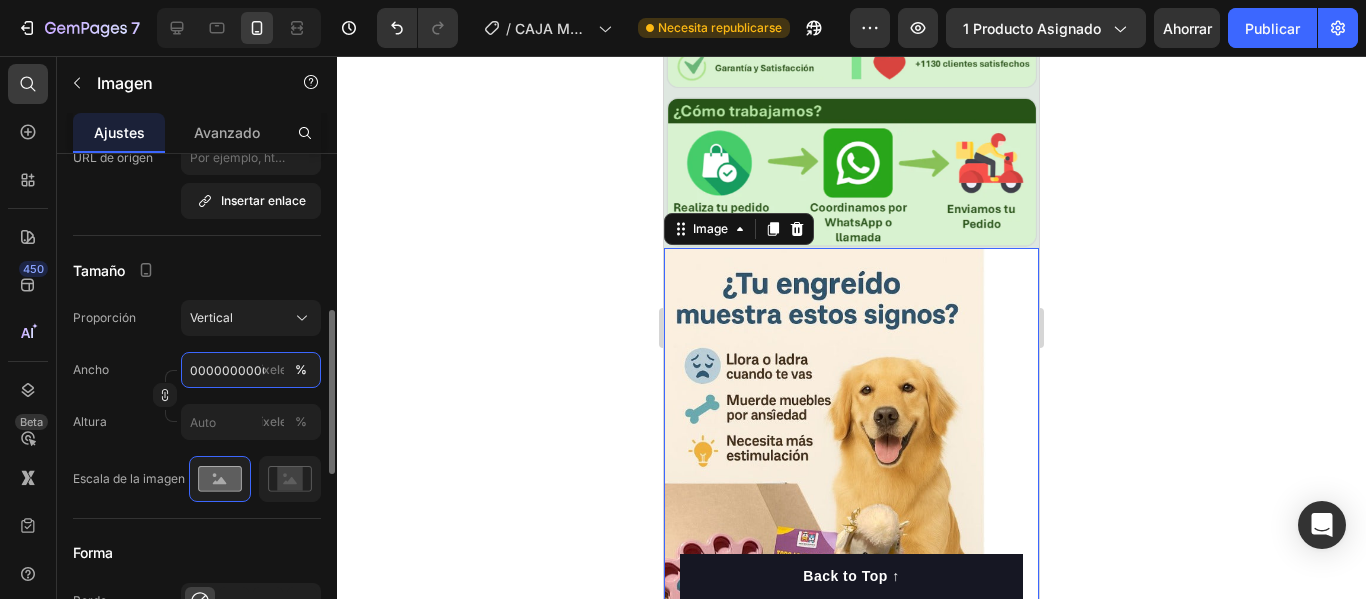type on "1000000000000" 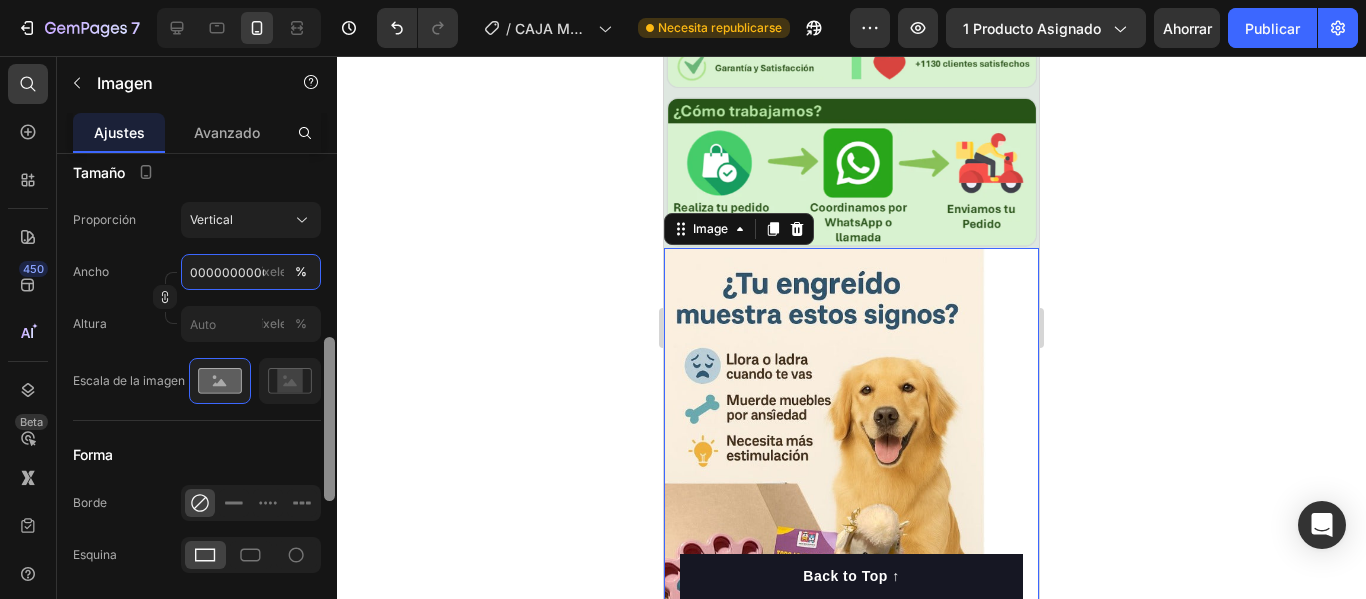 scroll, scrollTop: 567, scrollLeft: 0, axis: vertical 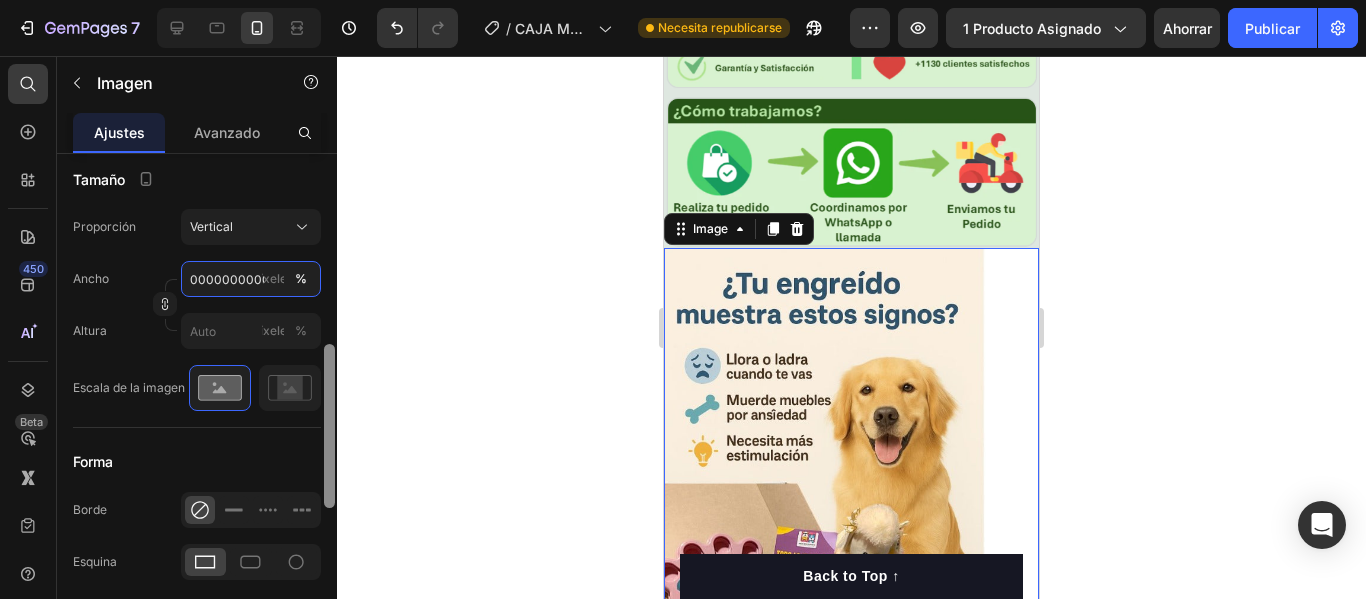 drag, startPoint x: 327, startPoint y: 383, endPoint x: 329, endPoint y: 413, distance: 30.066593 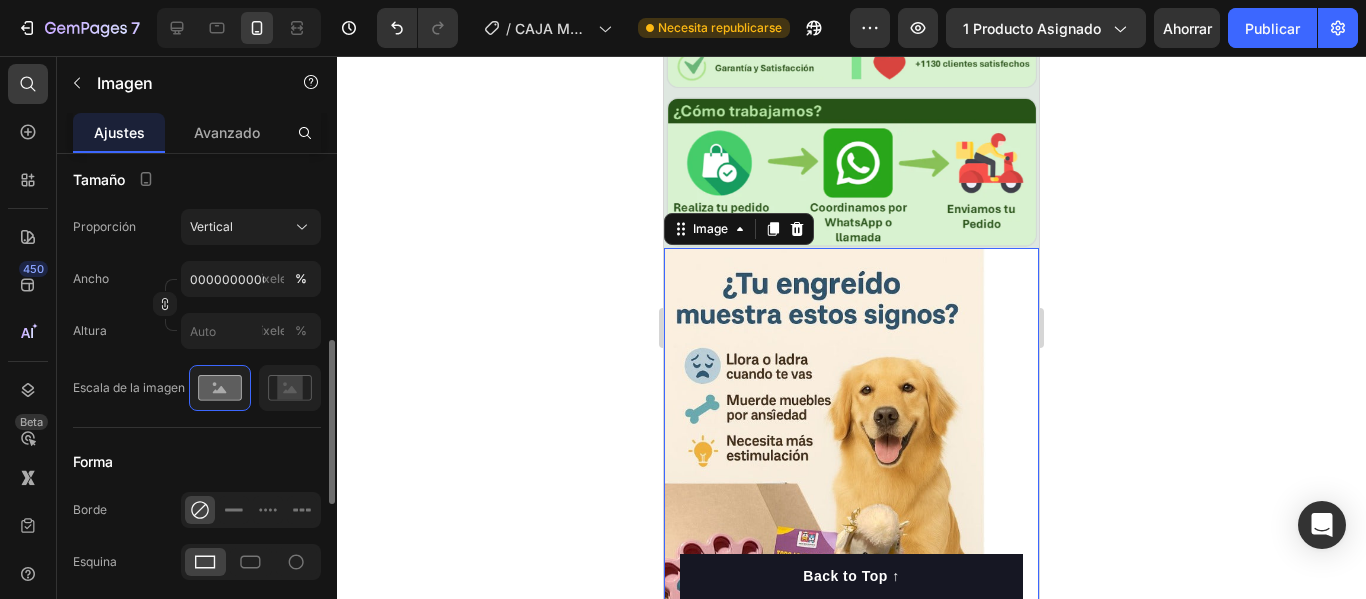 scroll, scrollTop: 0, scrollLeft: 0, axis: both 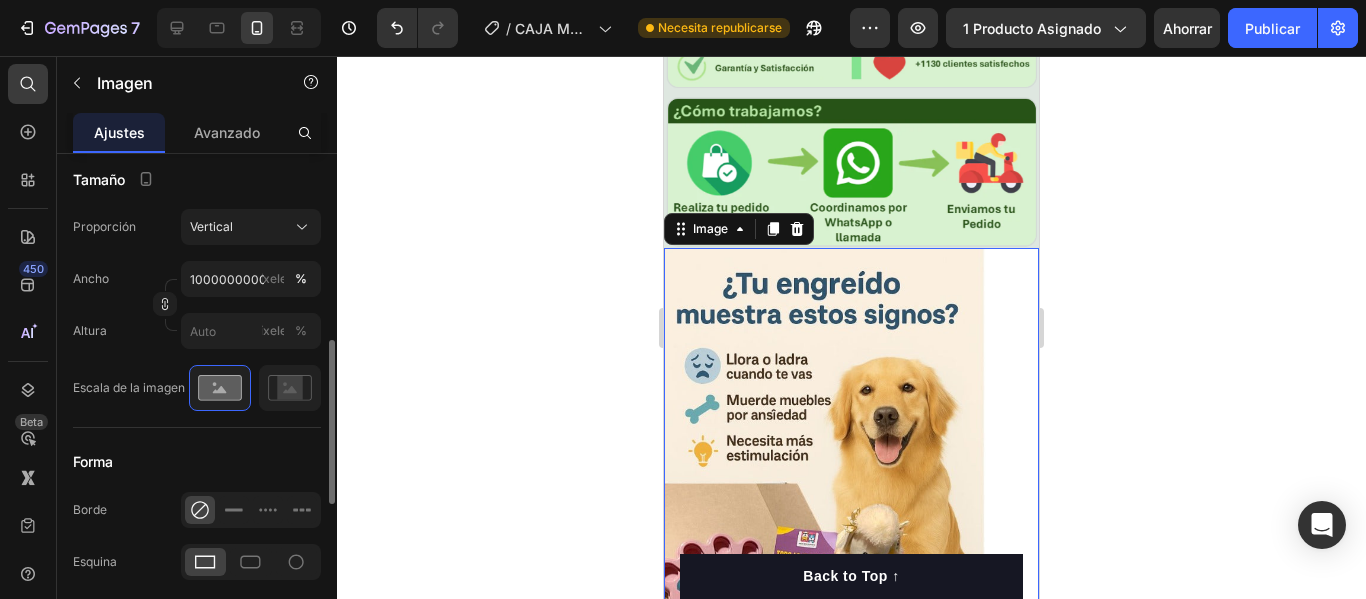 click on "Tamaño Proporción Vertical Ancho 1000000000000 píxeles % Altura píxeles % Escala de la imagen" 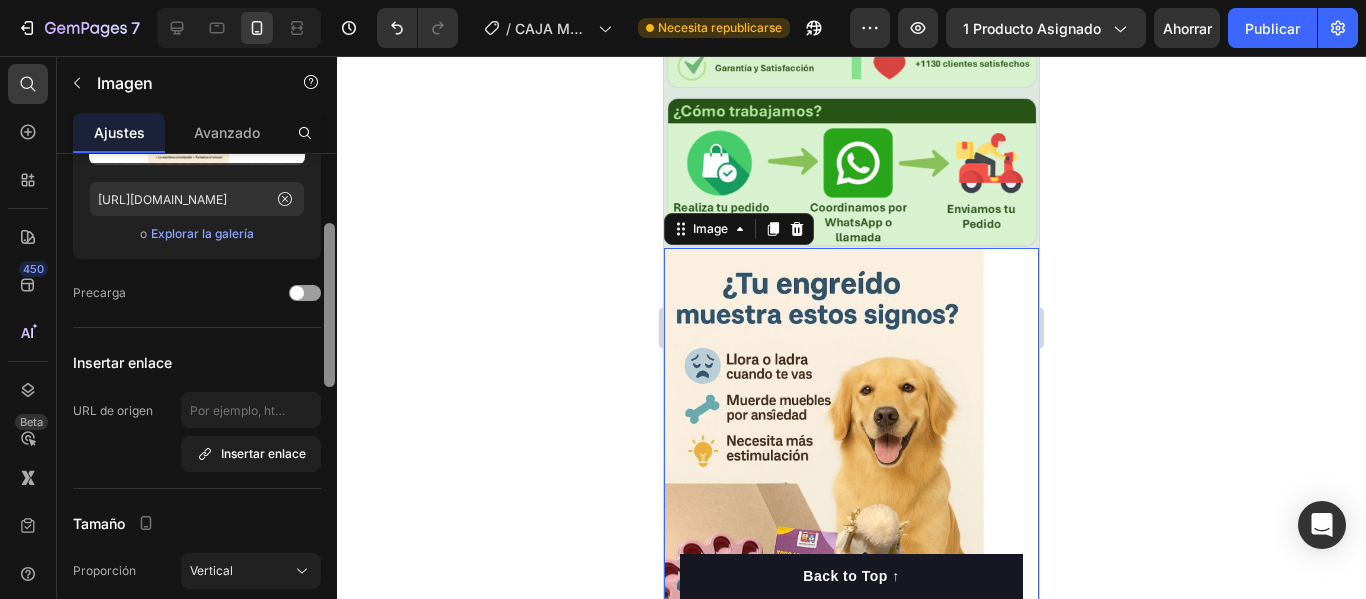scroll, scrollTop: 220, scrollLeft: 0, axis: vertical 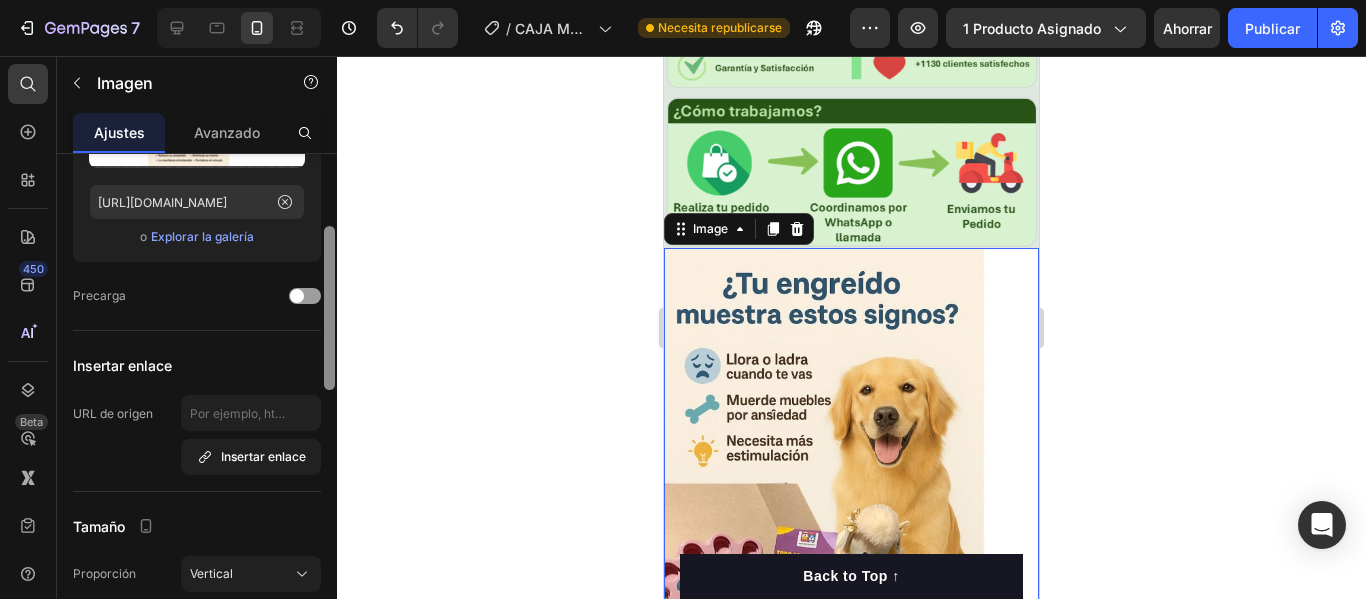 drag, startPoint x: 327, startPoint y: 408, endPoint x: 362, endPoint y: 294, distance: 119.25183 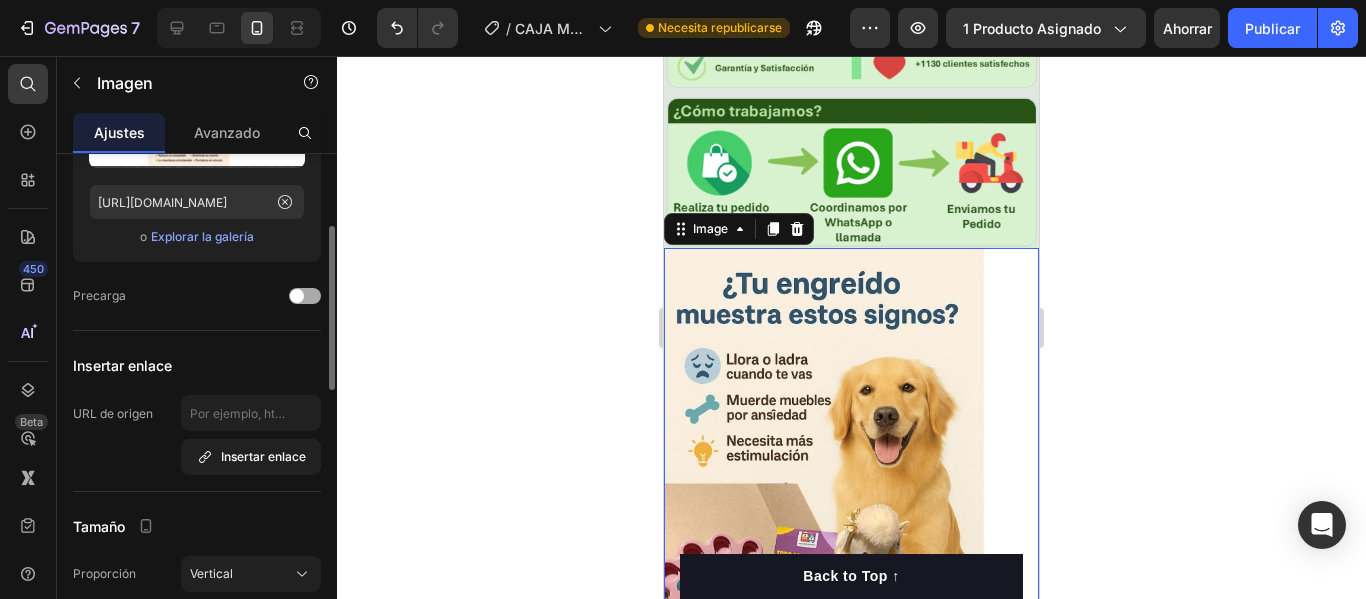 click at bounding box center [305, 296] 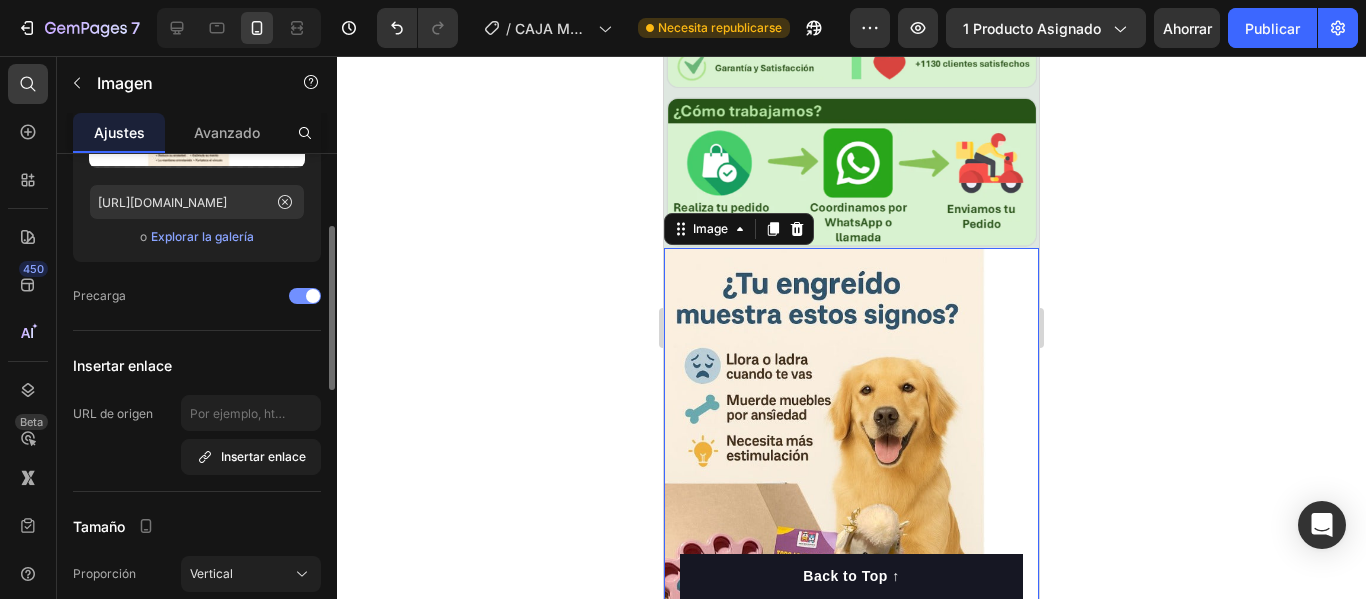 click at bounding box center [313, 296] 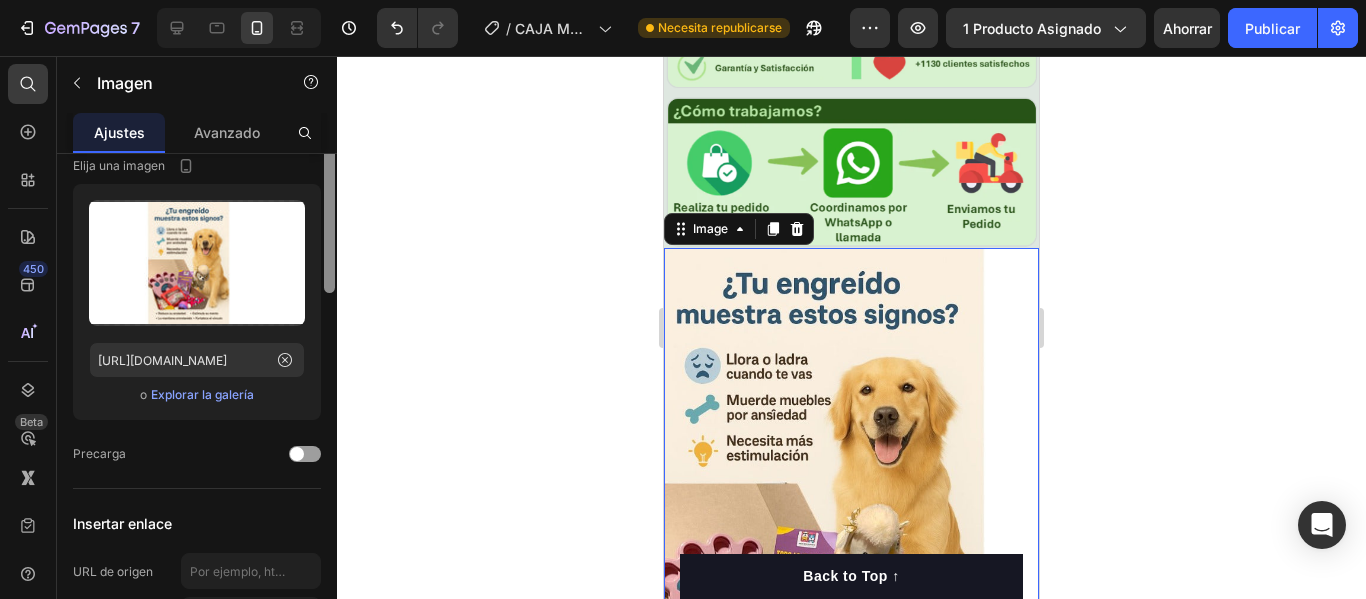 scroll, scrollTop: 0, scrollLeft: 0, axis: both 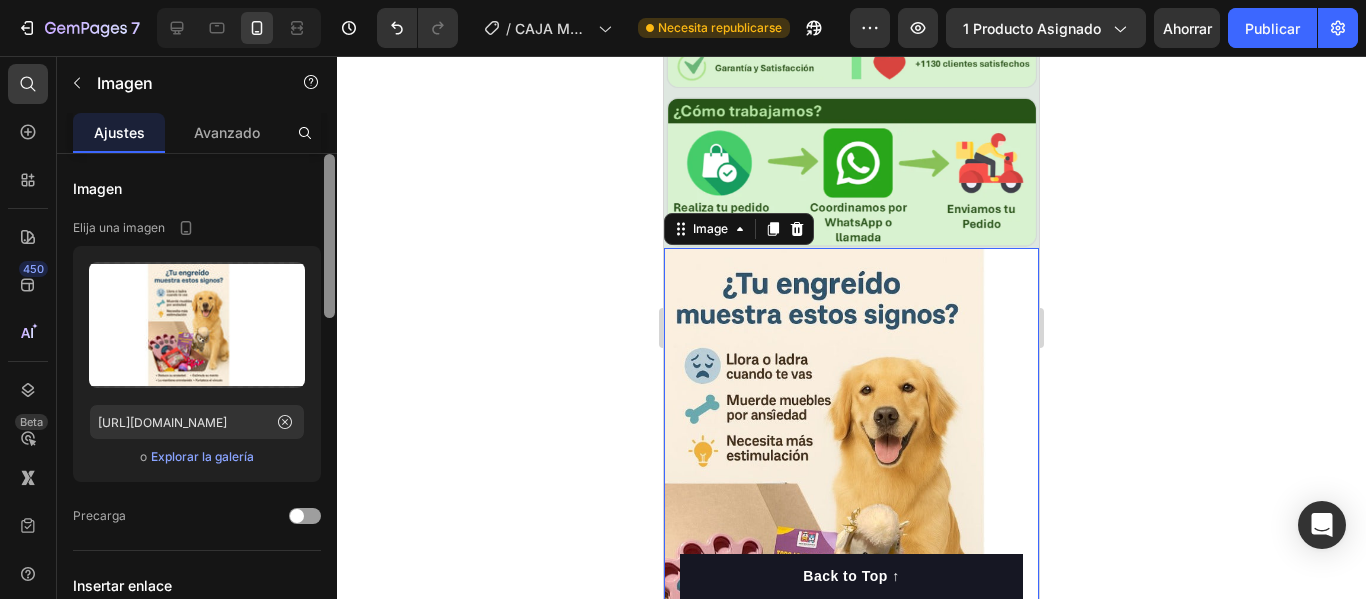 drag, startPoint x: 330, startPoint y: 294, endPoint x: 318, endPoint y: 162, distance: 132.54433 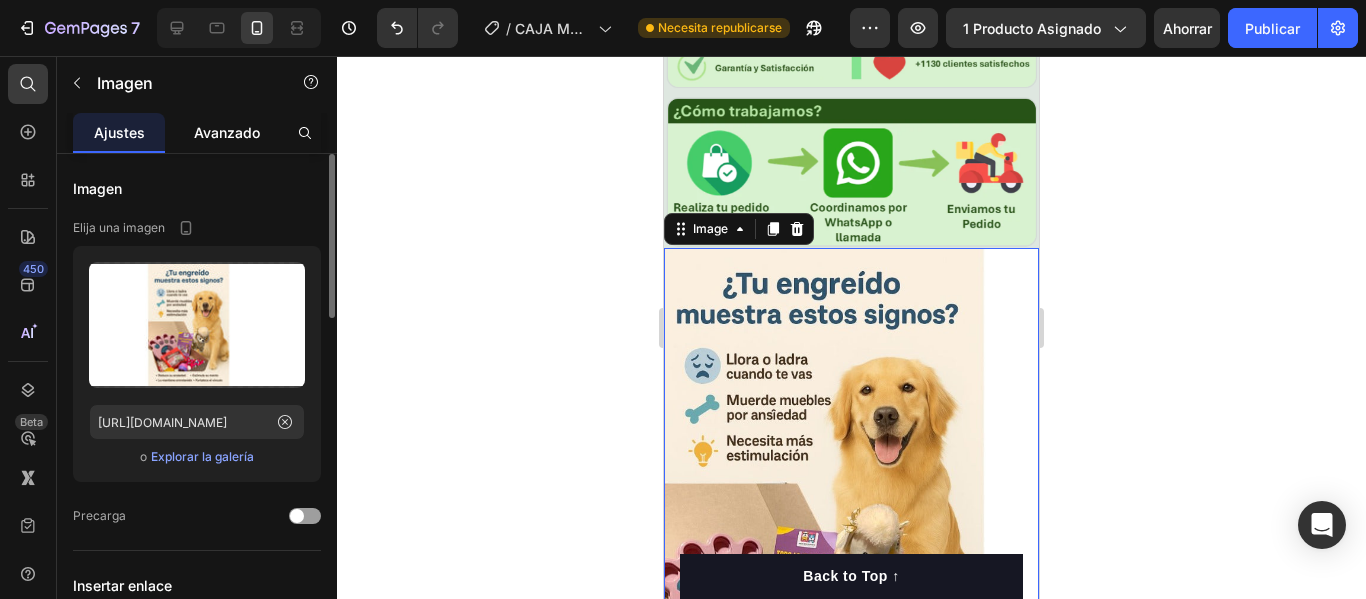 click on "Avanzado" at bounding box center (227, 132) 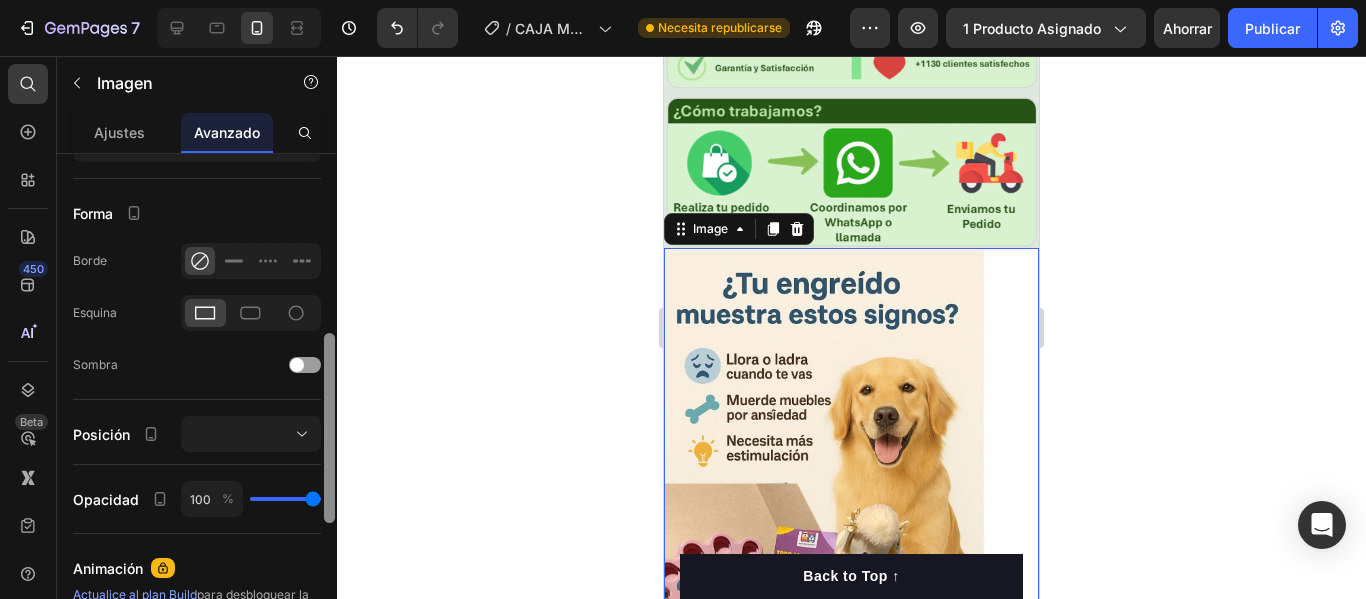 scroll, scrollTop: 476, scrollLeft: 0, axis: vertical 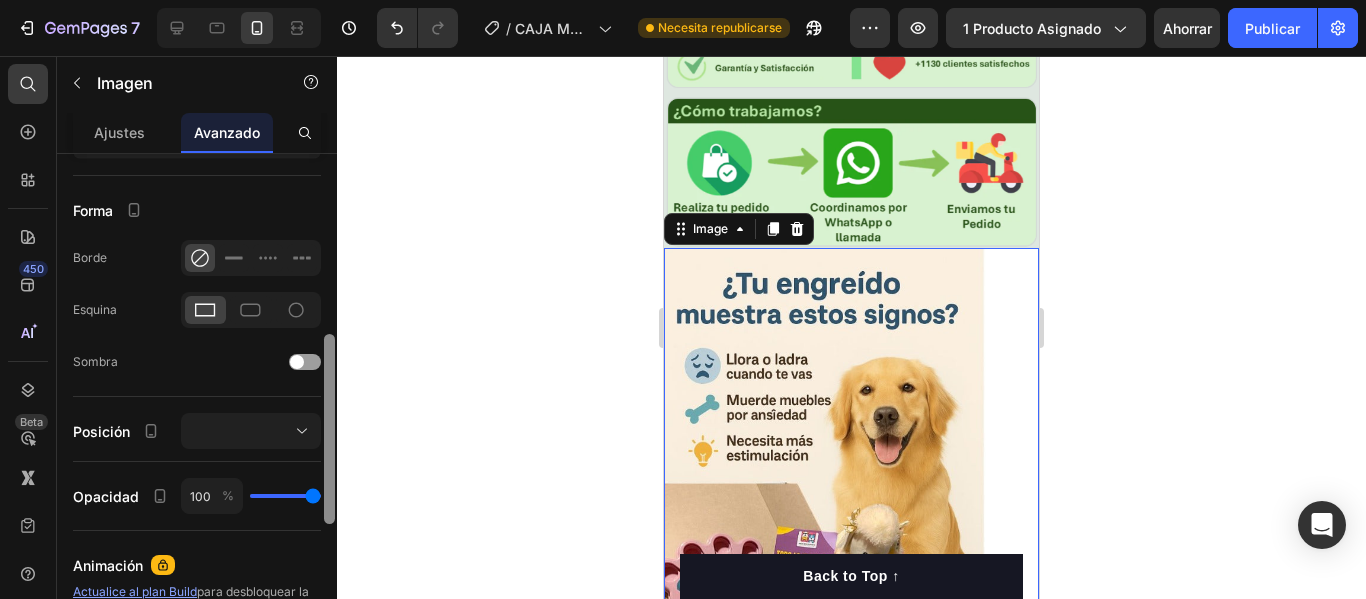 drag, startPoint x: 325, startPoint y: 207, endPoint x: 347, endPoint y: 390, distance: 184.31766 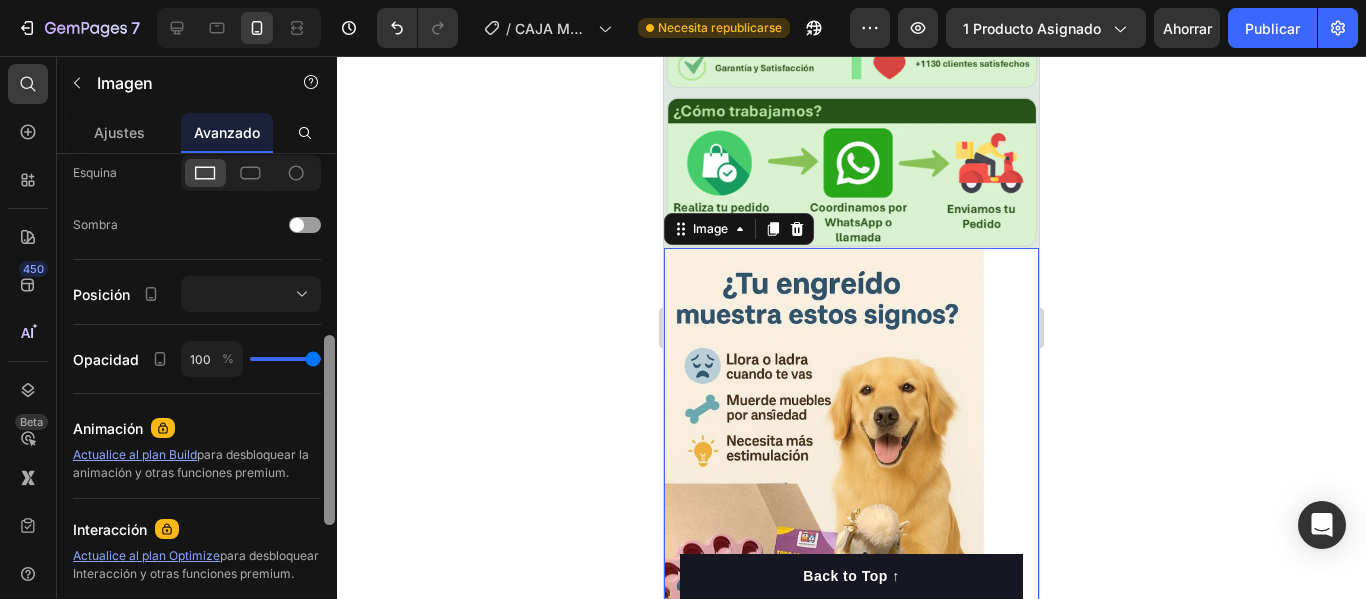 scroll, scrollTop: 568, scrollLeft: 0, axis: vertical 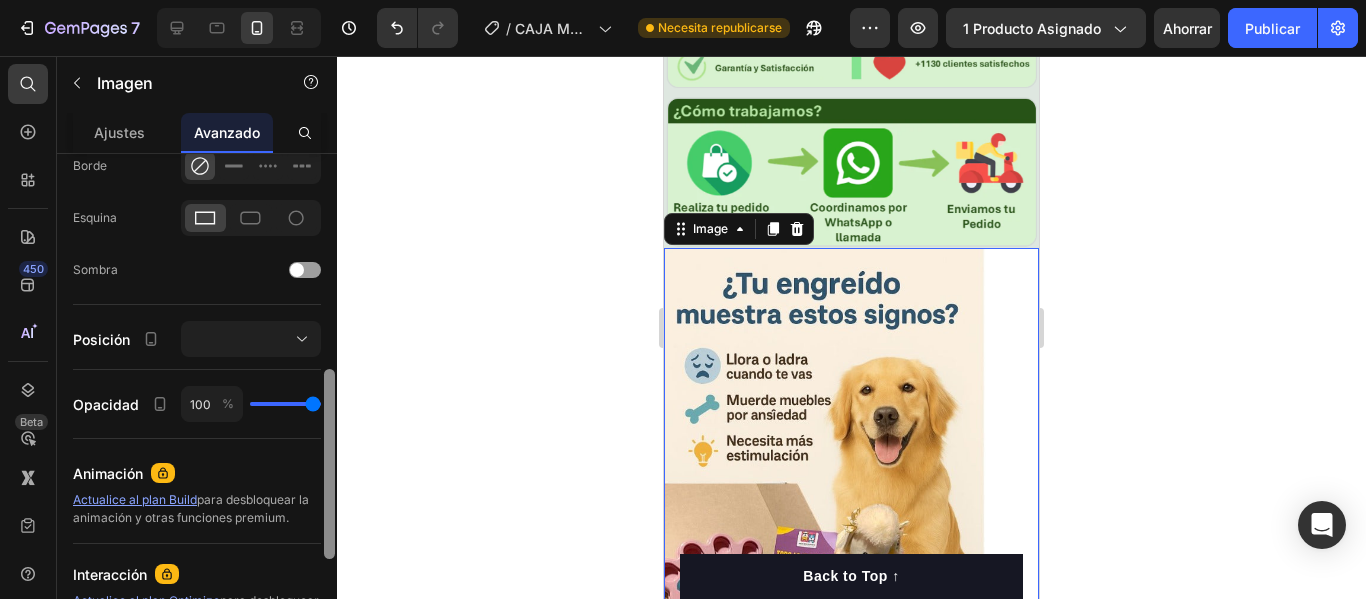 drag, startPoint x: 330, startPoint y: 406, endPoint x: 349, endPoint y: 441, distance: 39.824615 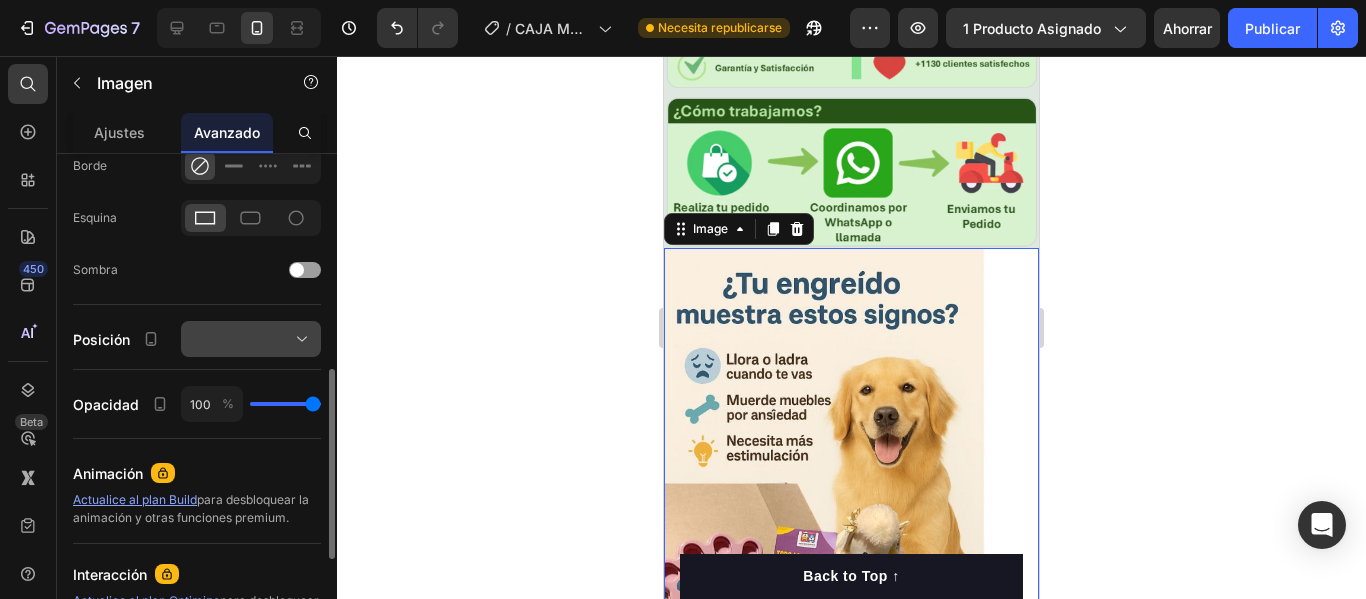click 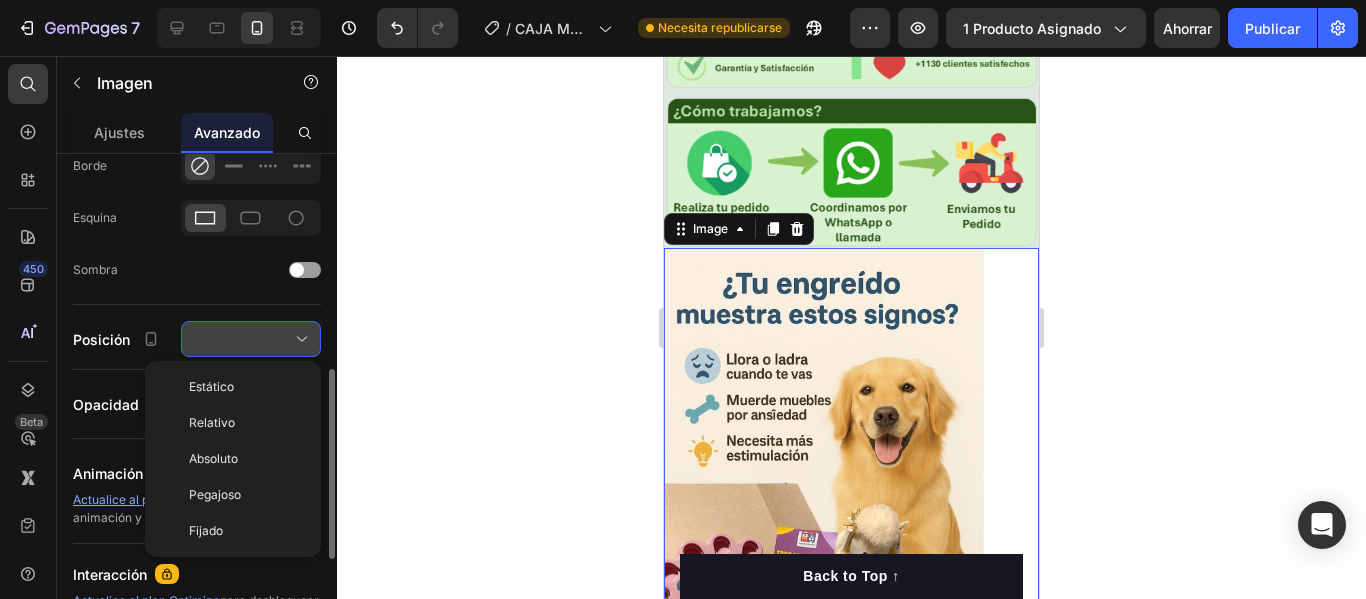 click 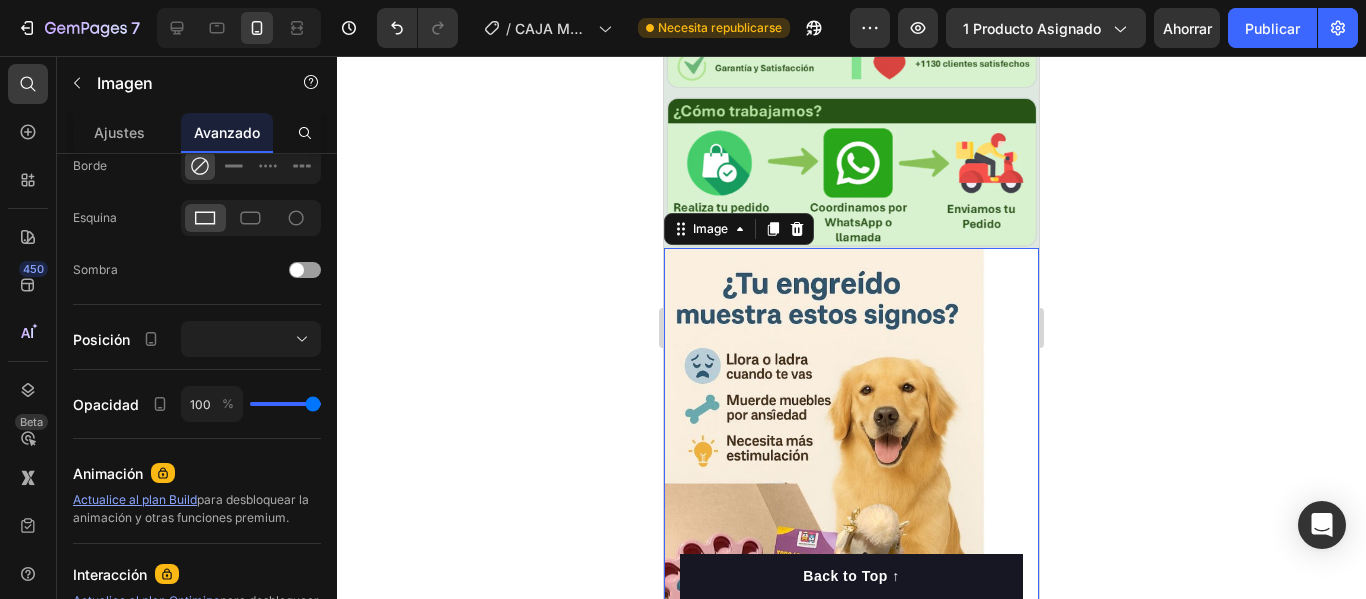 scroll, scrollTop: 821, scrollLeft: 0, axis: vertical 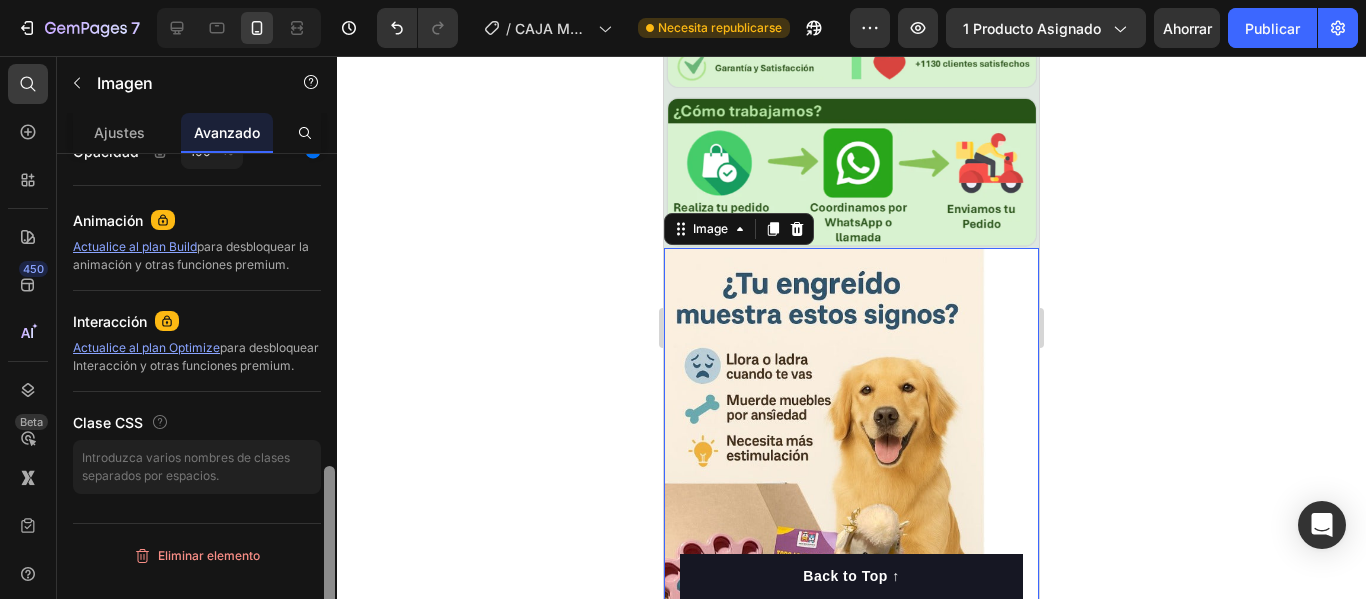 click at bounding box center (329, 405) 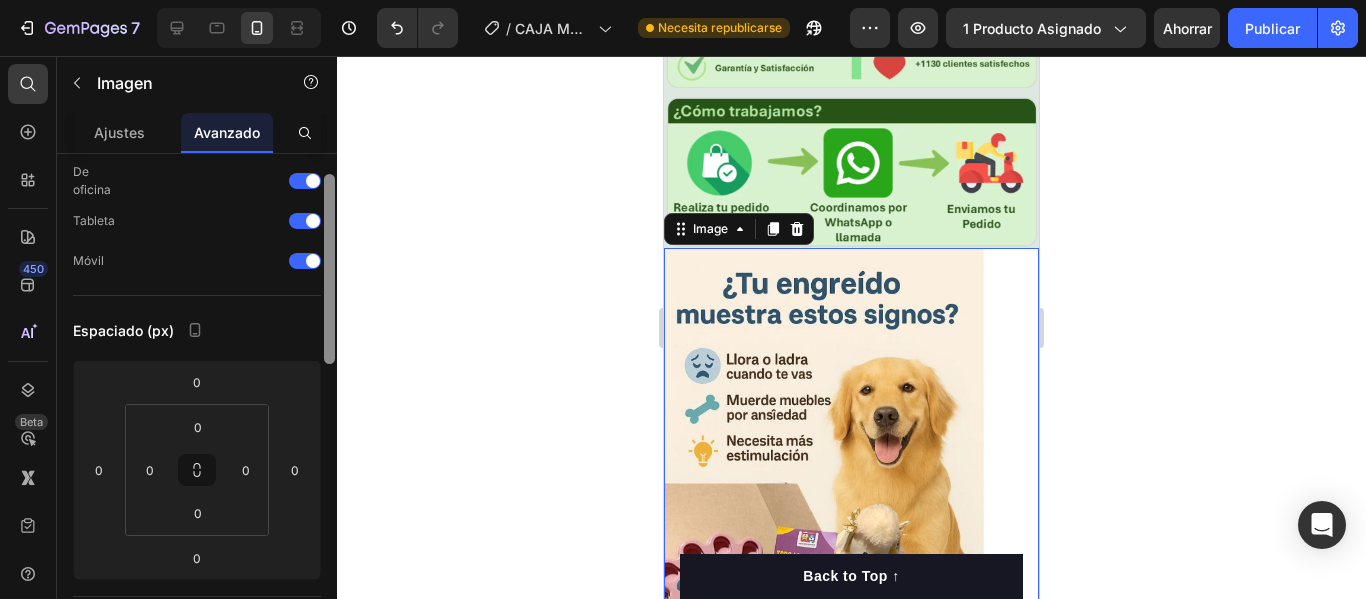 scroll, scrollTop: 0, scrollLeft: 0, axis: both 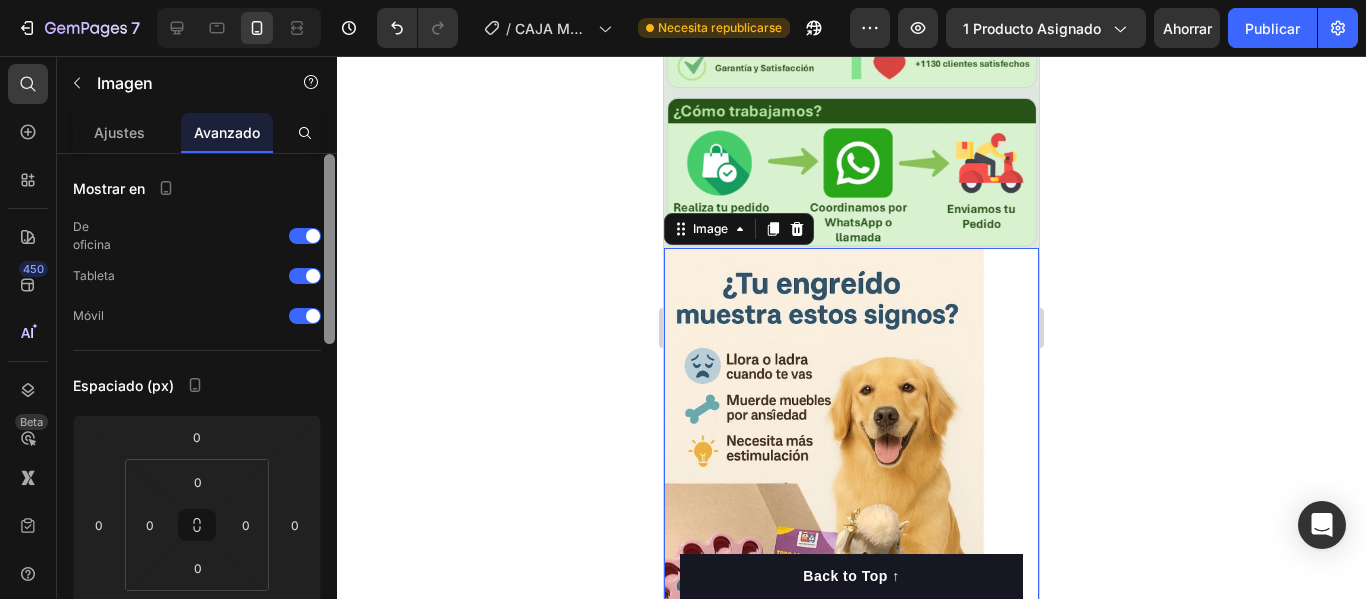 drag, startPoint x: 326, startPoint y: 529, endPoint x: 344, endPoint y: 130, distance: 399.40582 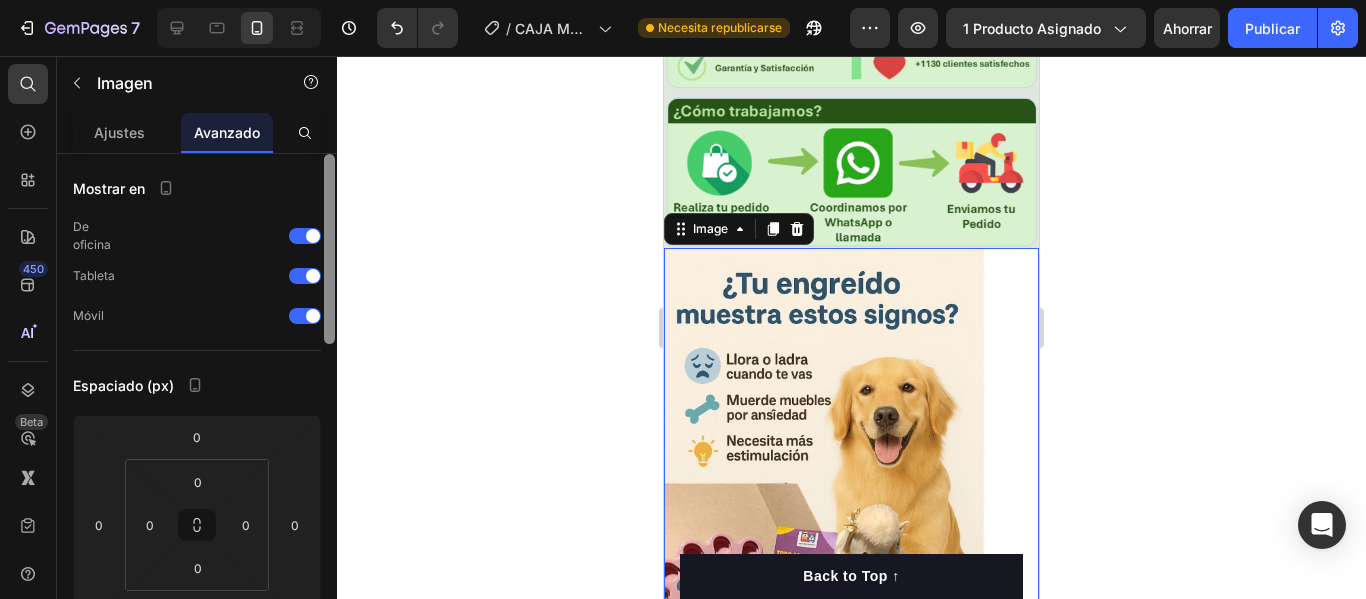 click on "7 / CAJA MÁGICA GEMPAGE Necesita republicarse Avance 1 producto asignado Ahorrar Publicar 450 Beta imagen Sections(0) Elementos(19) Aplicaciones(2) No pudimos encontrar ninguna coincidencia para  “imagen” Sugerencias: Comprueba si tu búsqueda tiene algún error tipográfico Pruebe diferentes palabras clave ¿Buscas plantillas? Echa un vistazo a  nuestras bibliotecas. Producto
Imágenes del producto
Imágenes del producto
Lista de productos
Imagen" 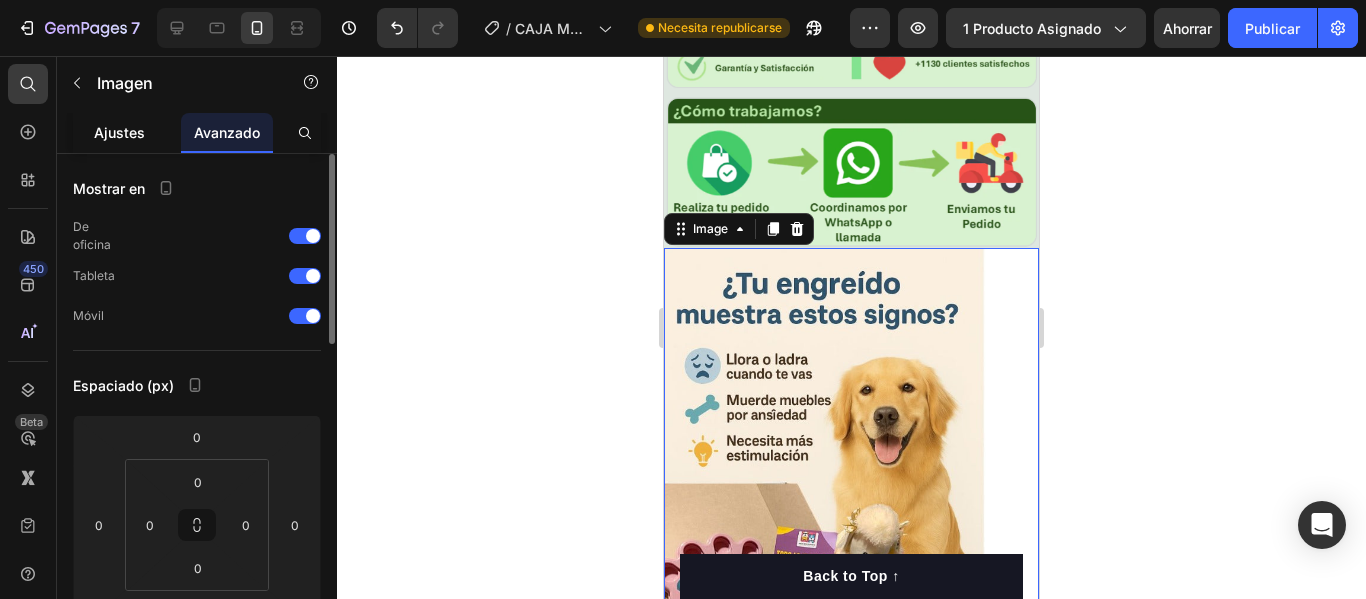 click on "Ajustes" at bounding box center (119, 132) 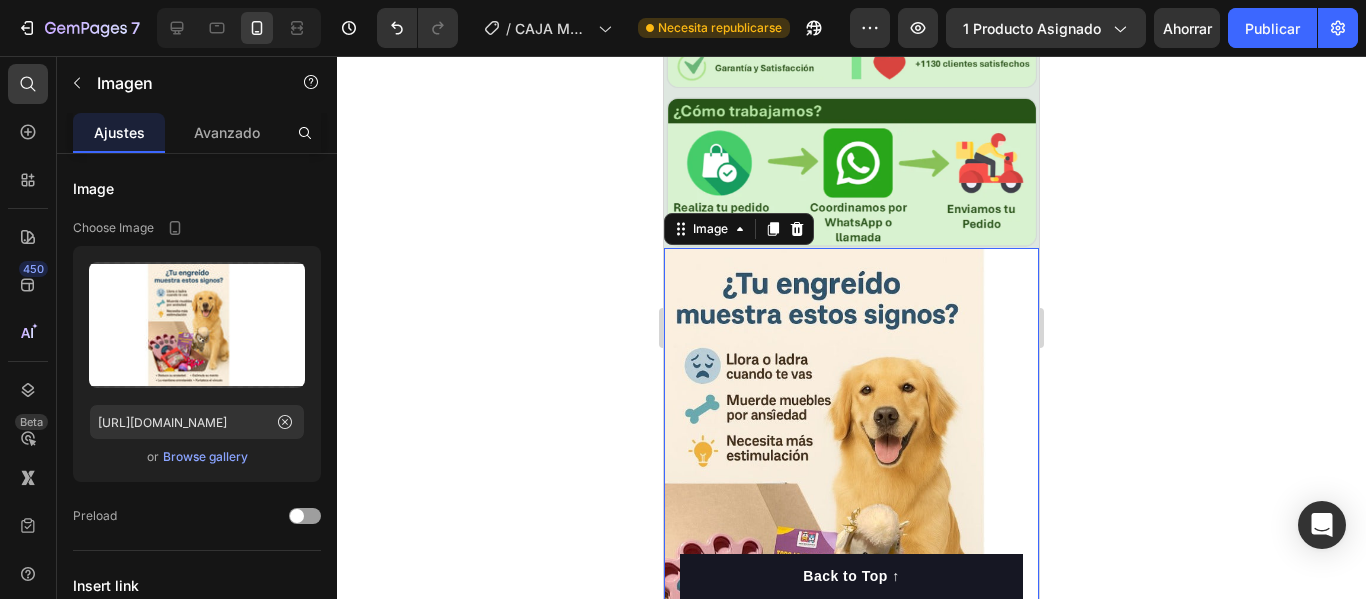 scroll, scrollTop: 502, scrollLeft: 0, axis: vertical 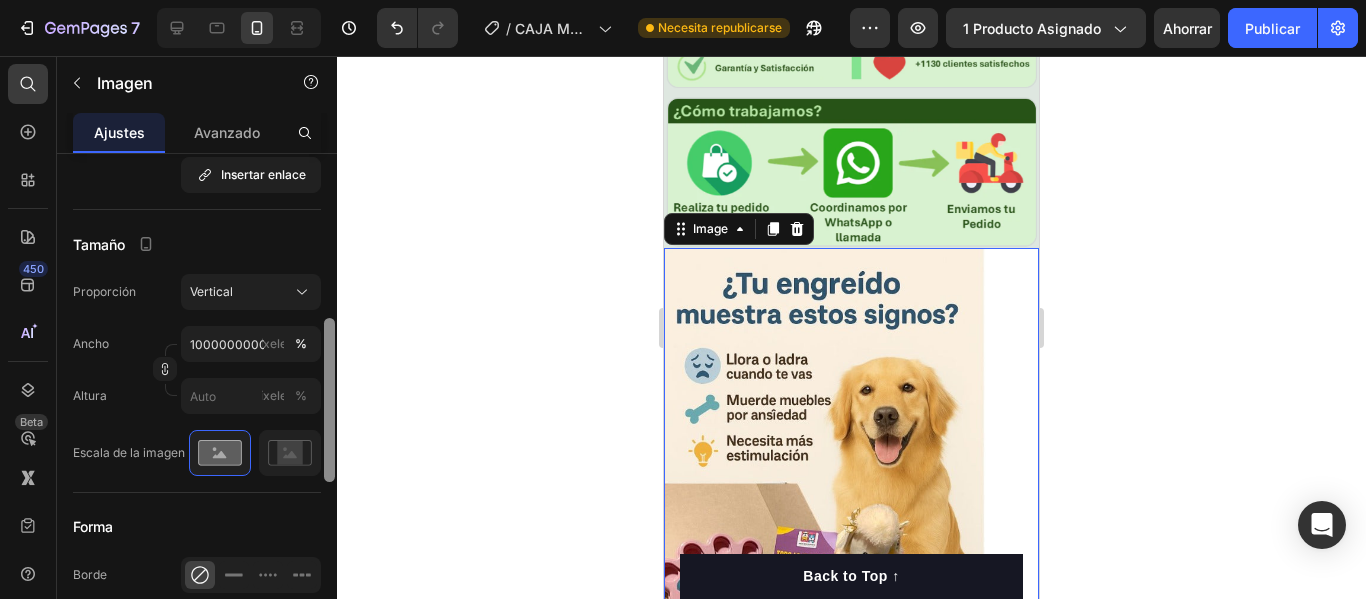drag, startPoint x: 323, startPoint y: 188, endPoint x: 328, endPoint y: 289, distance: 101.12369 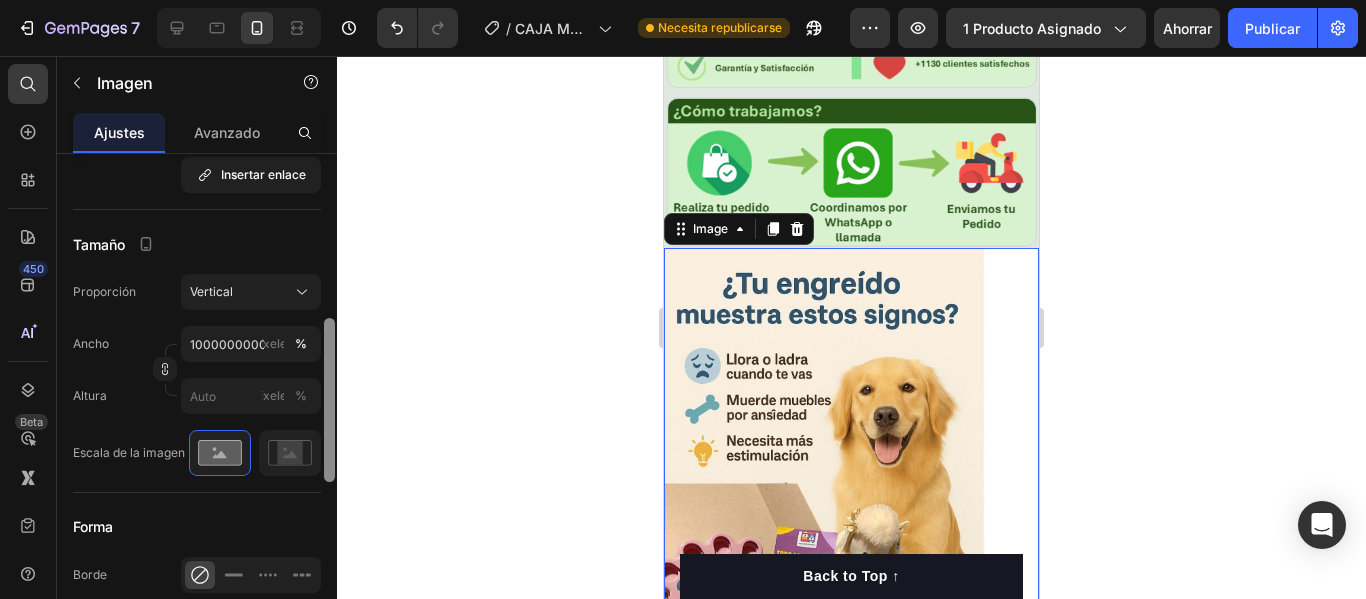 click at bounding box center [329, 405] 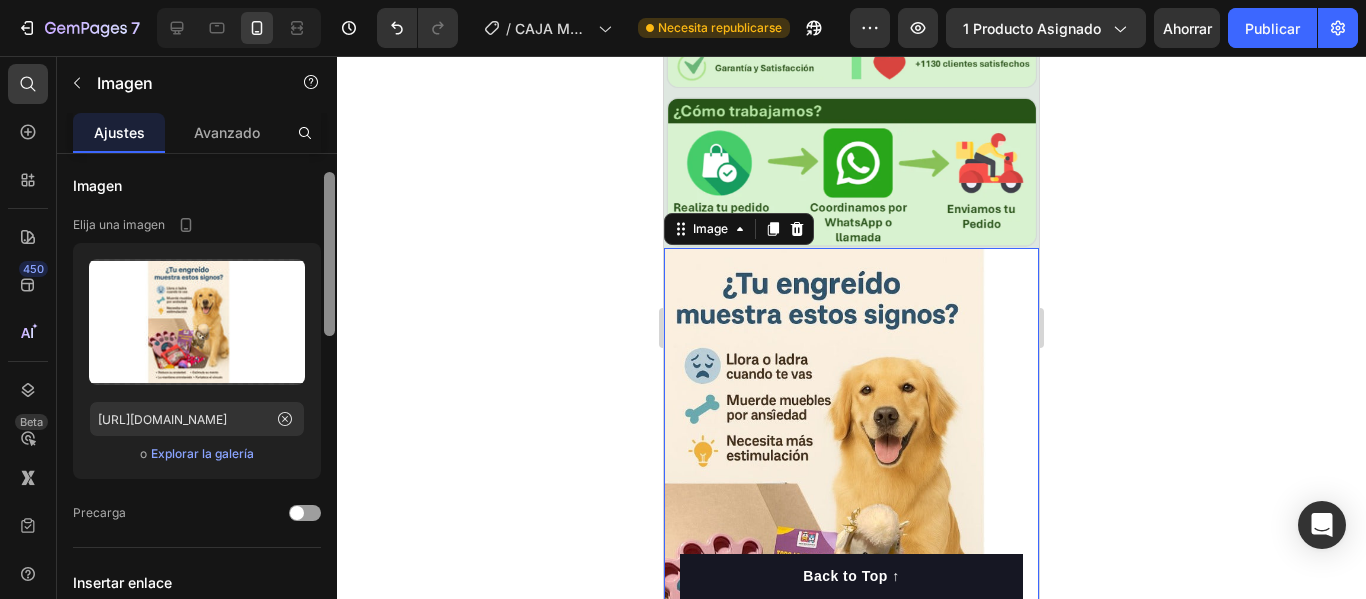 scroll, scrollTop: 0, scrollLeft: 0, axis: both 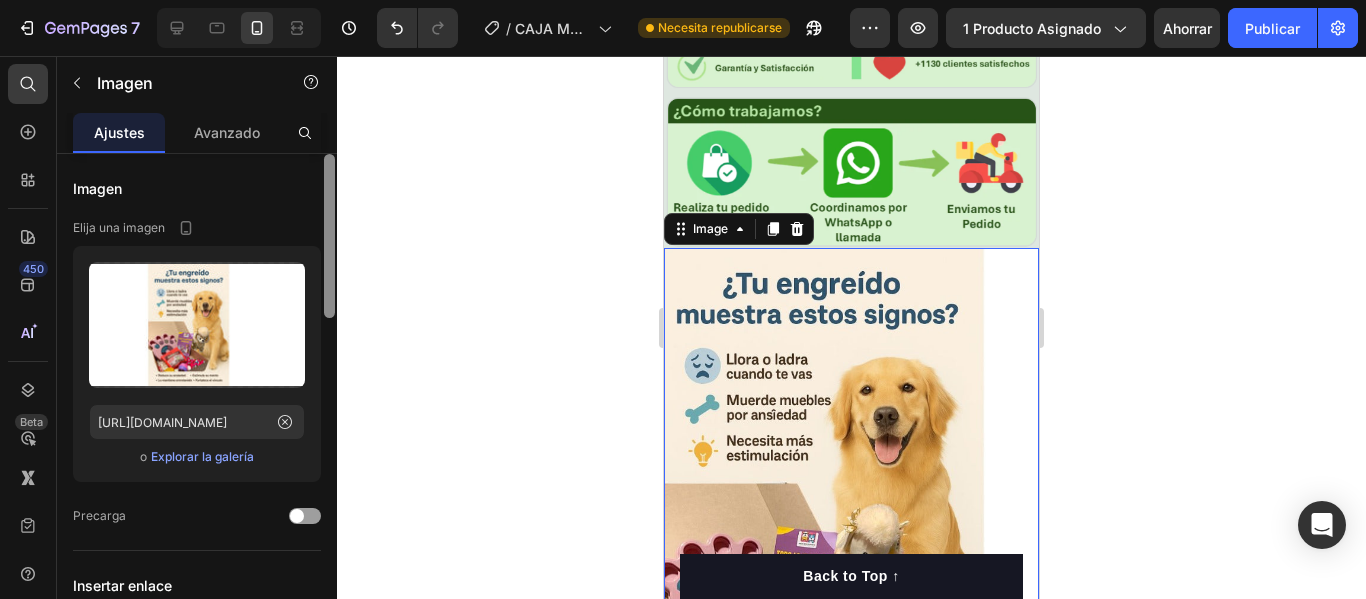 drag, startPoint x: 327, startPoint y: 452, endPoint x: 333, endPoint y: 219, distance: 233.07724 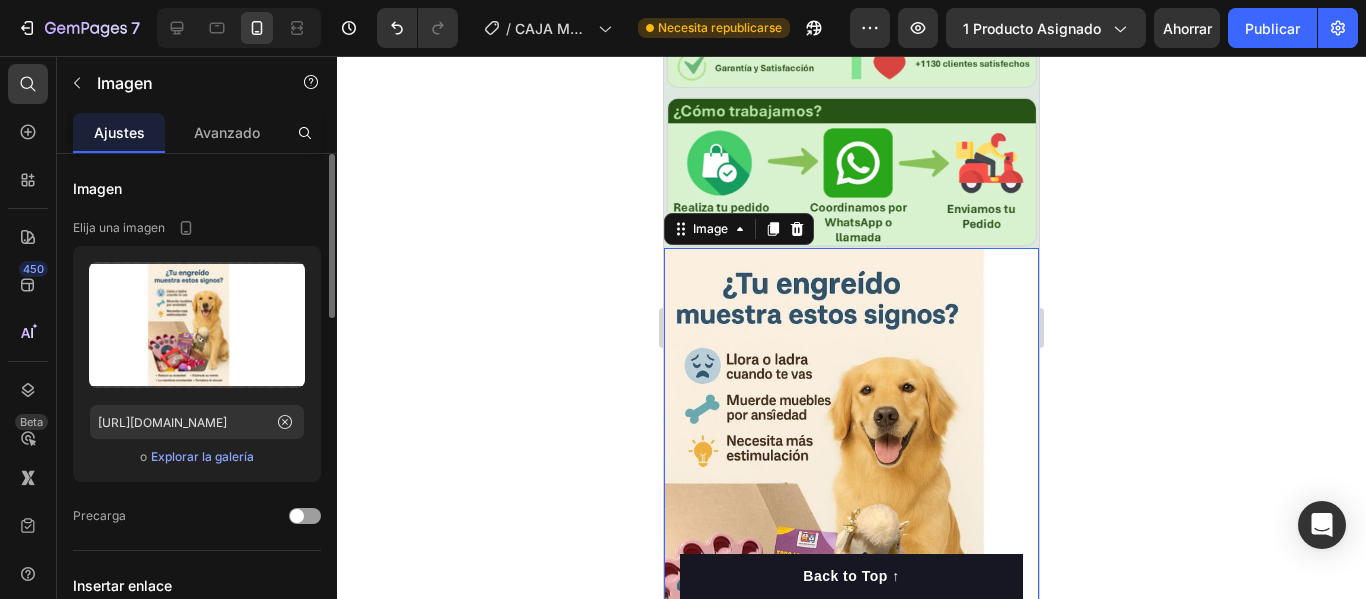 click at bounding box center [851, 498] 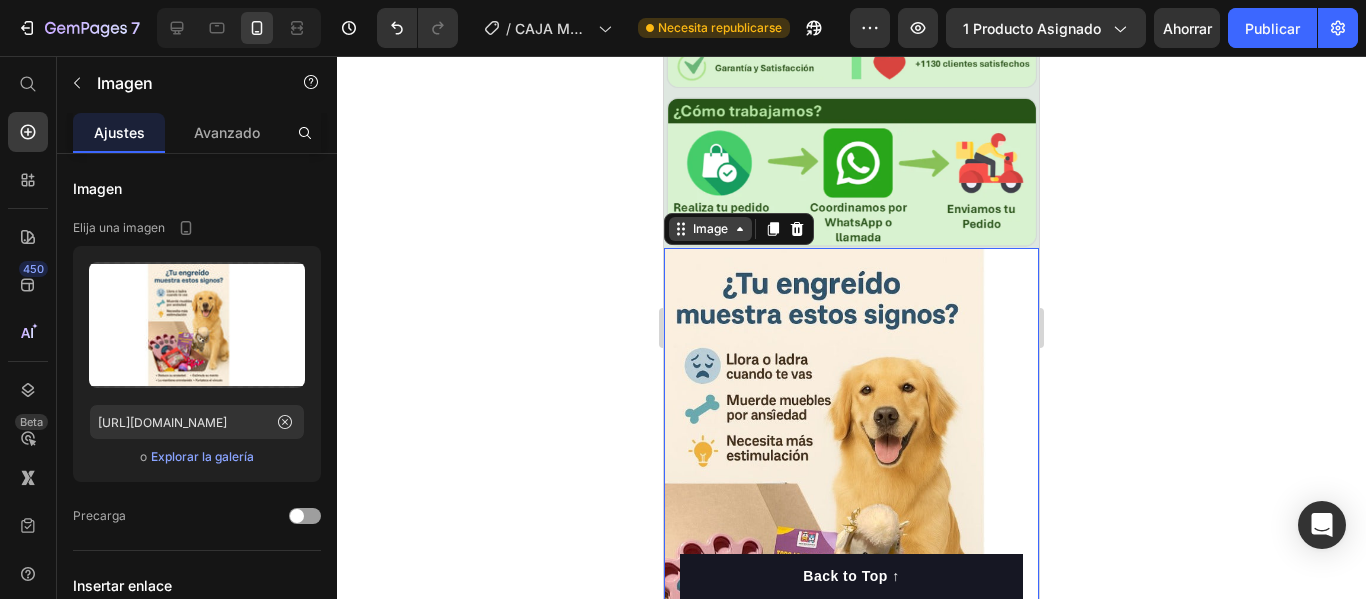 click 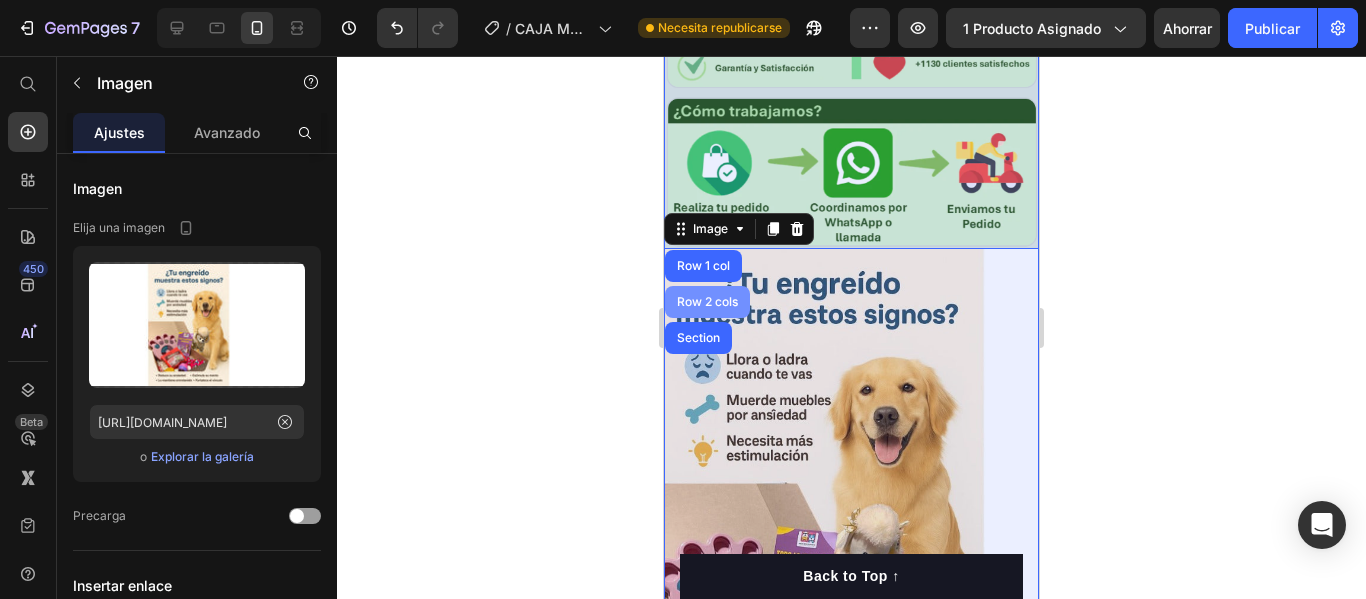 click on "Row 2 cols" at bounding box center [707, 302] 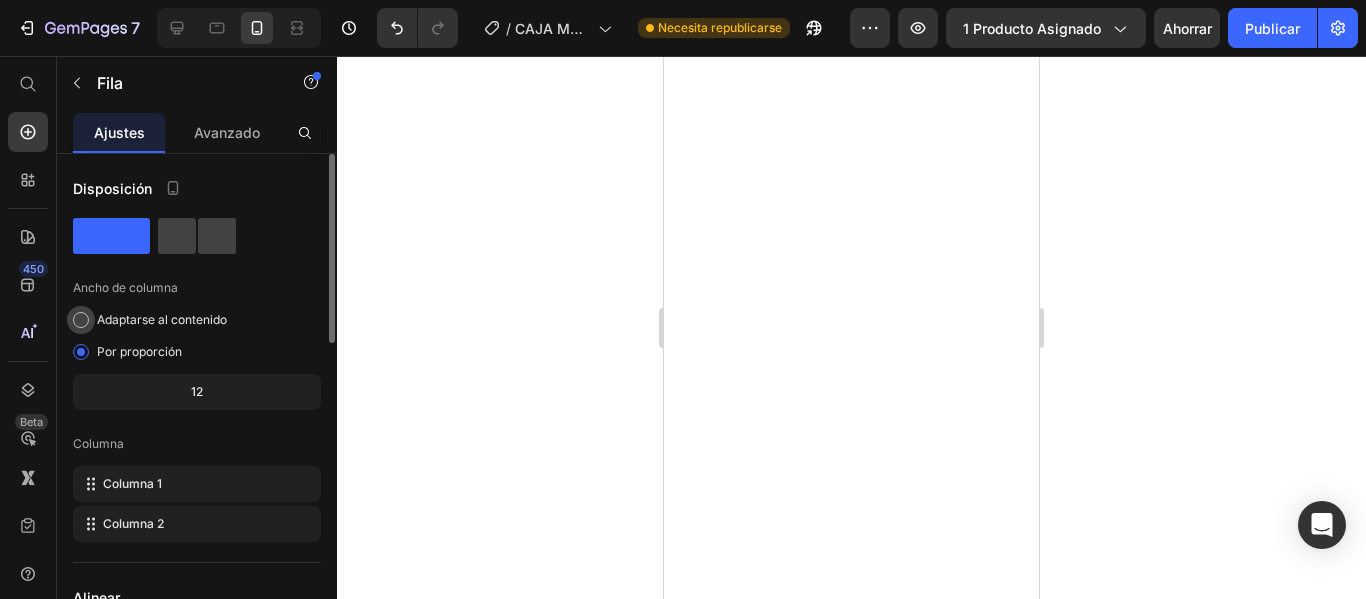 scroll, scrollTop: 0, scrollLeft: 0, axis: both 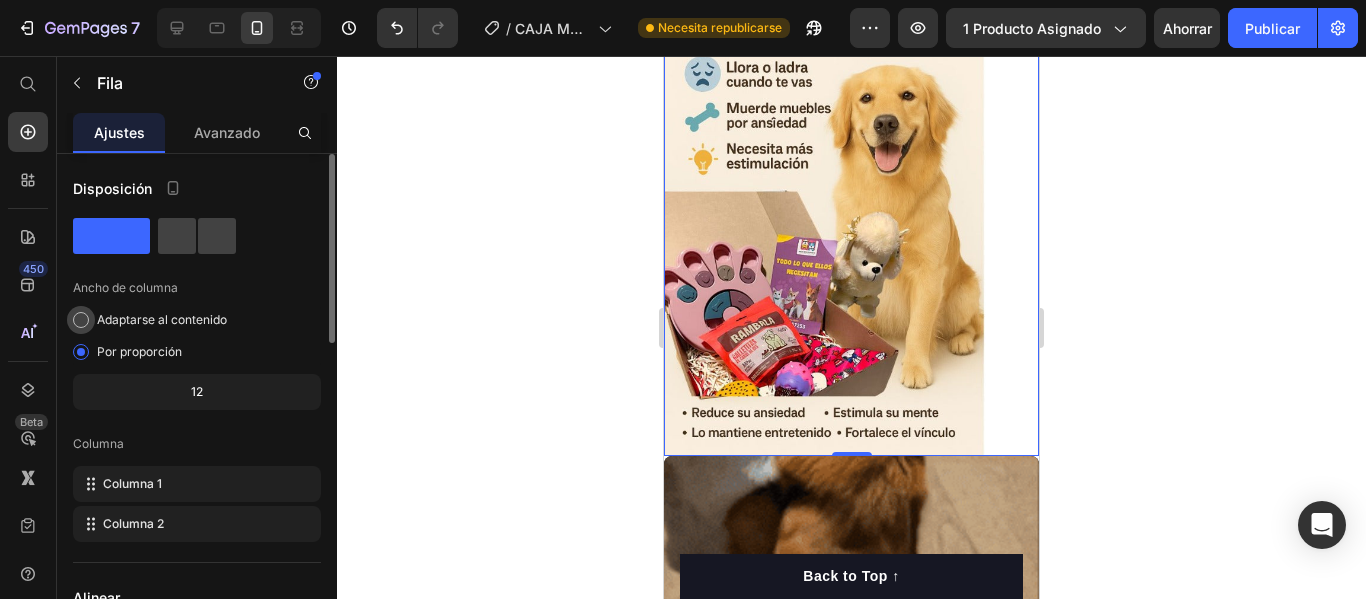 click on "Adaptarse al contenido" at bounding box center [162, 319] 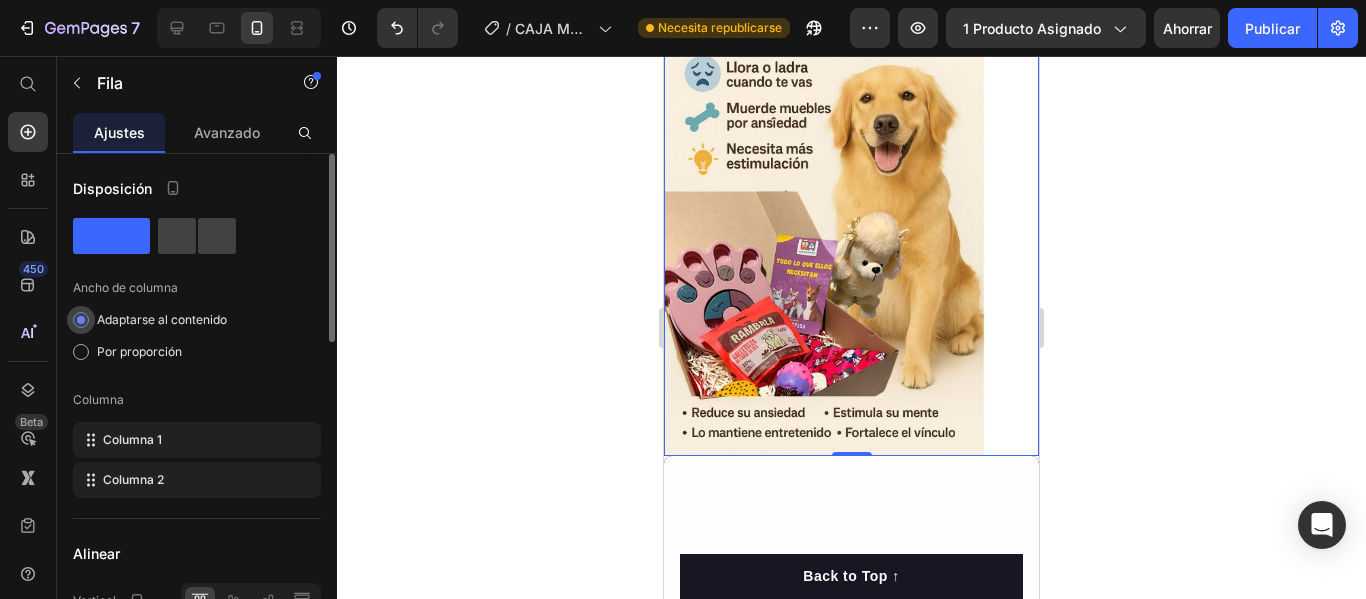 click on "Adaptarse al contenido" at bounding box center (162, 319) 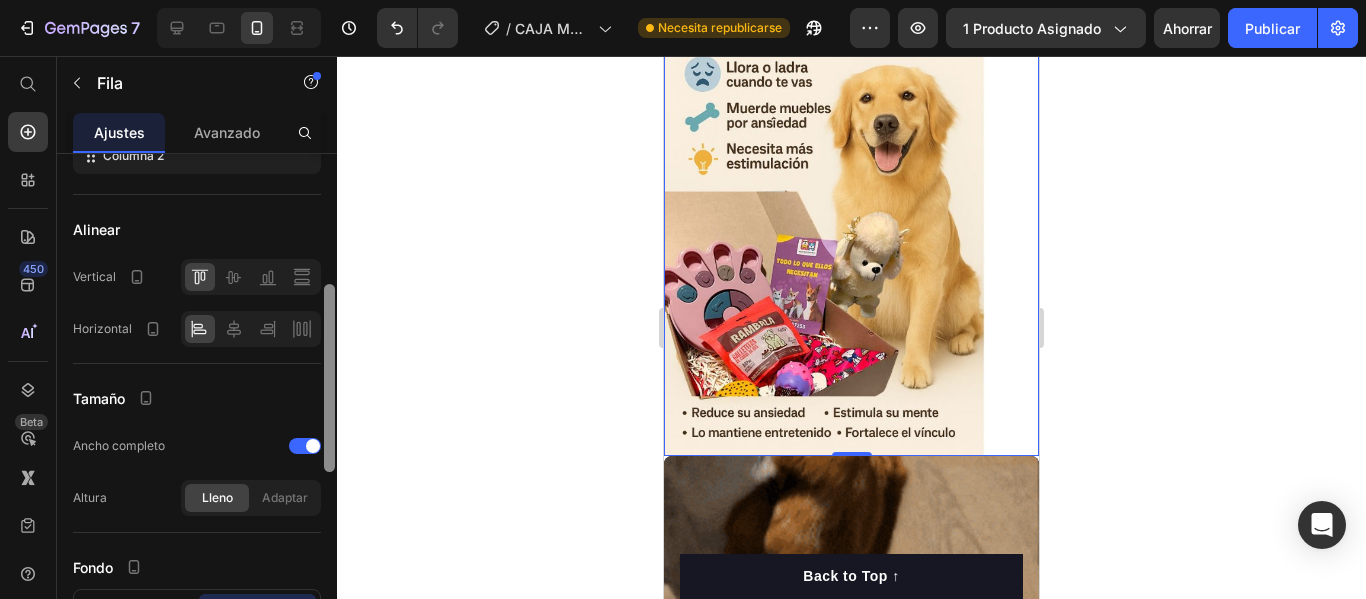 scroll, scrollTop: 330, scrollLeft: 0, axis: vertical 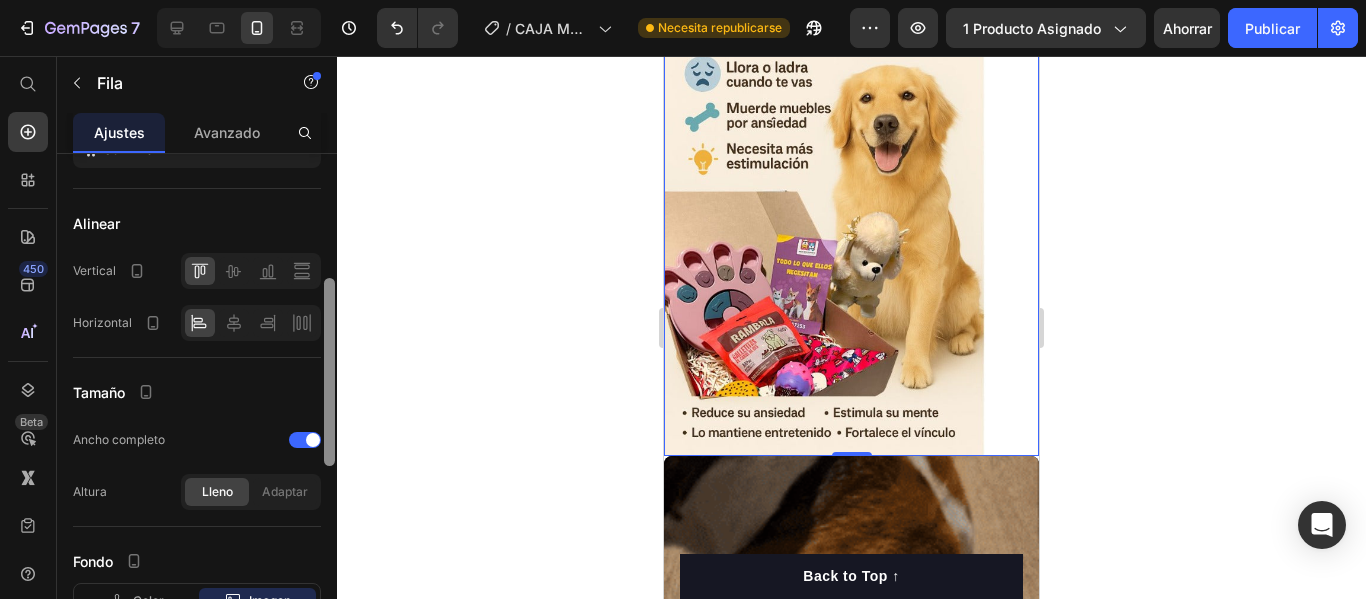 drag, startPoint x: 326, startPoint y: 260, endPoint x: 338, endPoint y: 384, distance: 124.57929 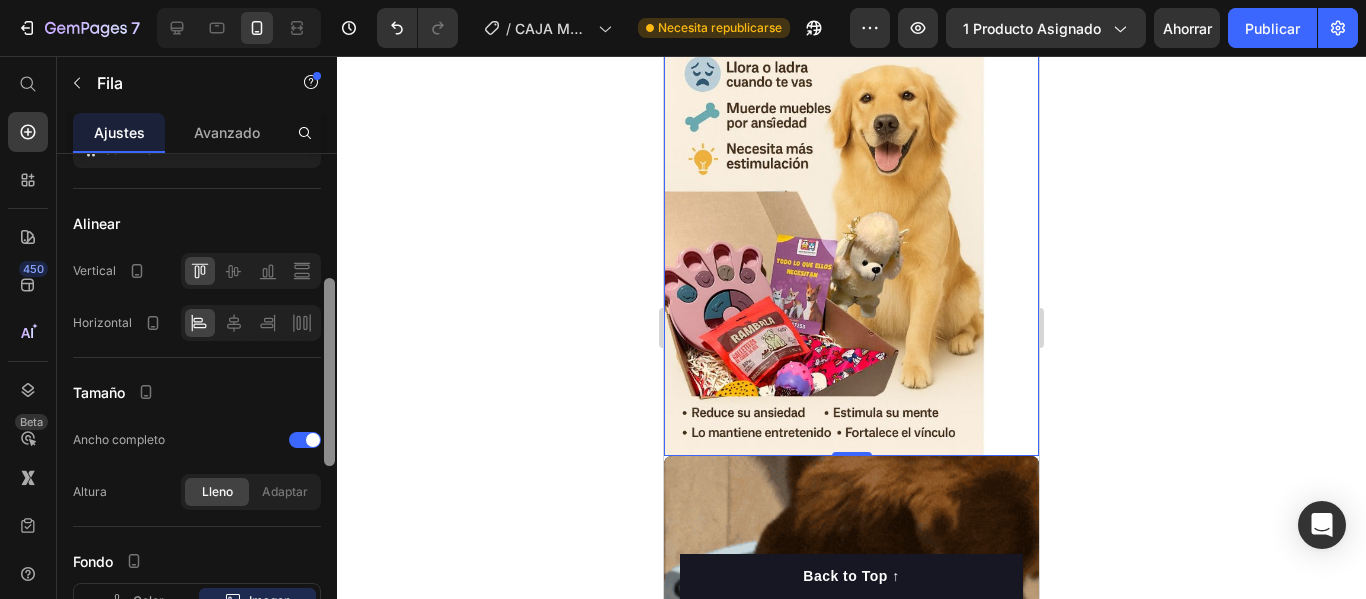 click on "7 / CAJA MÁGICA GEMPAGE Necesita republicarse Avance 1 producto asignado Ahorrar Publicar 450 Beta Start with Sections Elements Hero Section Product Detail Brands Trusted Badges Guarantee Product Breakdown How to use Testimonials Compare Bundle FAQs Social Proof Brand Story Product List Collection Blog List Contact Sticky Add to Cart Custom Footer Browse Library 450 Layout
Row
Row
Row
Row Text
Heading
Text Block Button
Button
Button
Sticky Back to top Media
Image
Image" 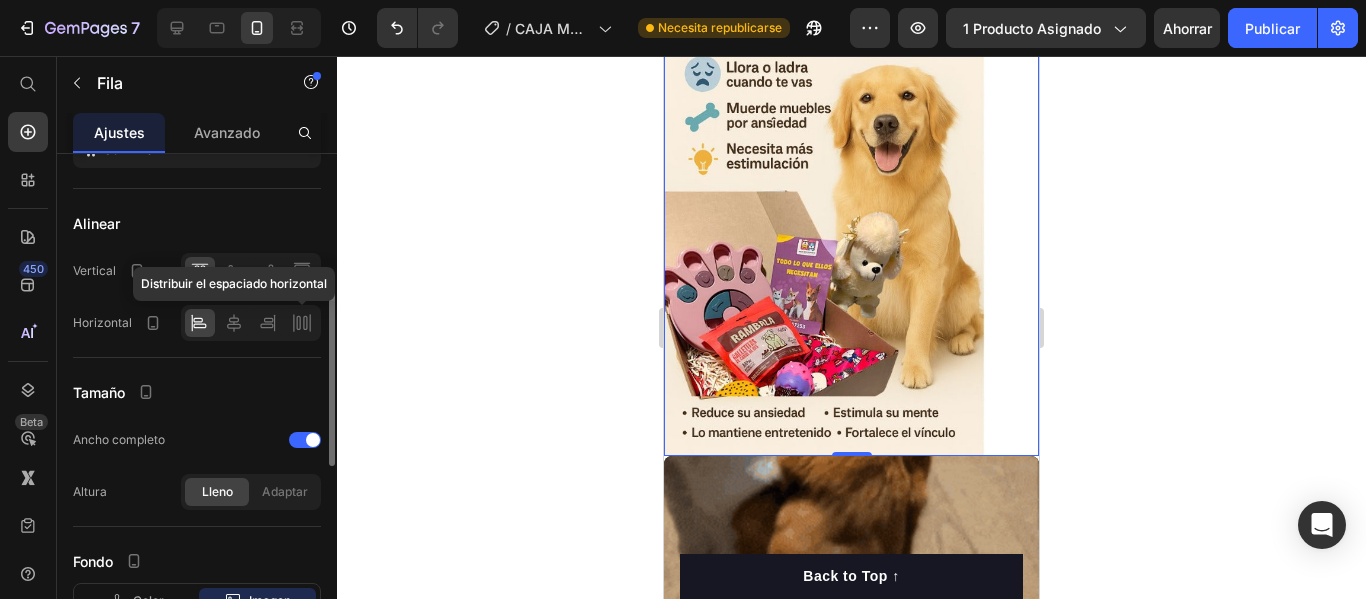 click 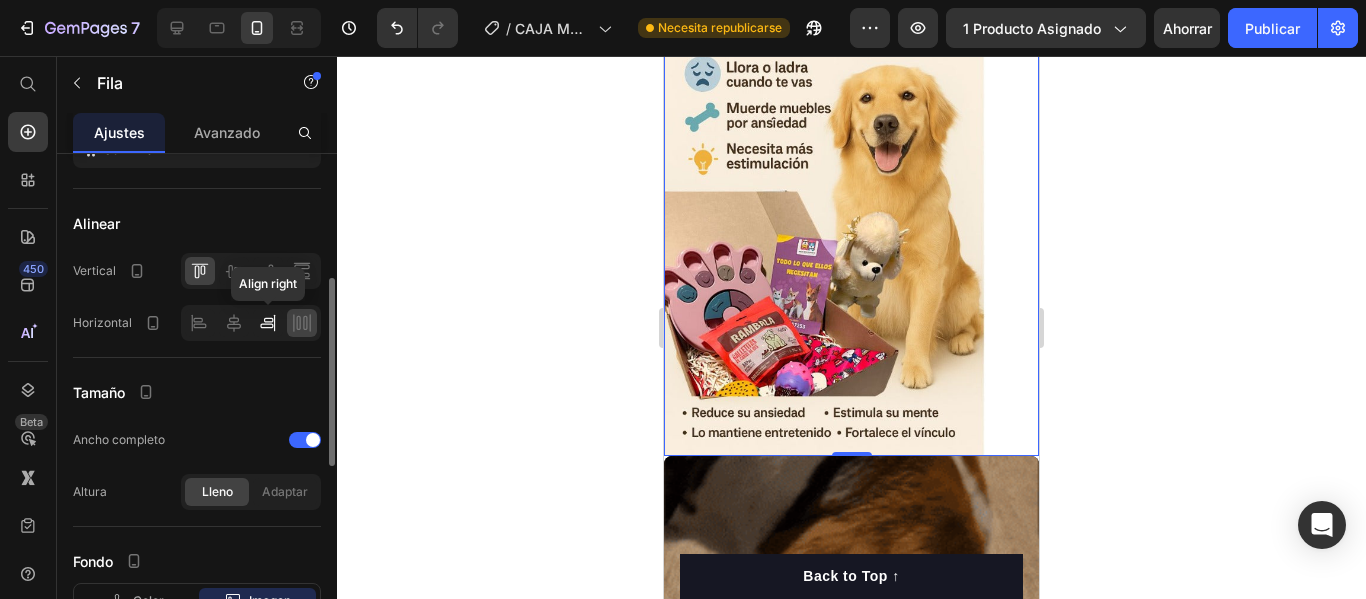 click 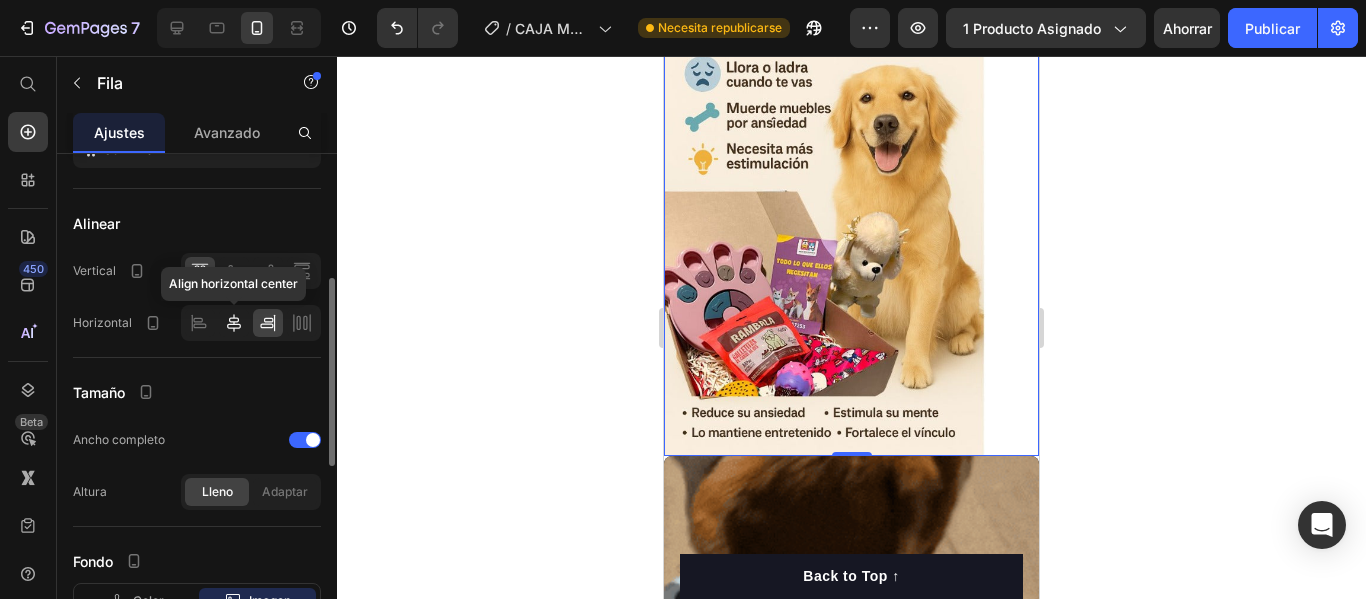 click 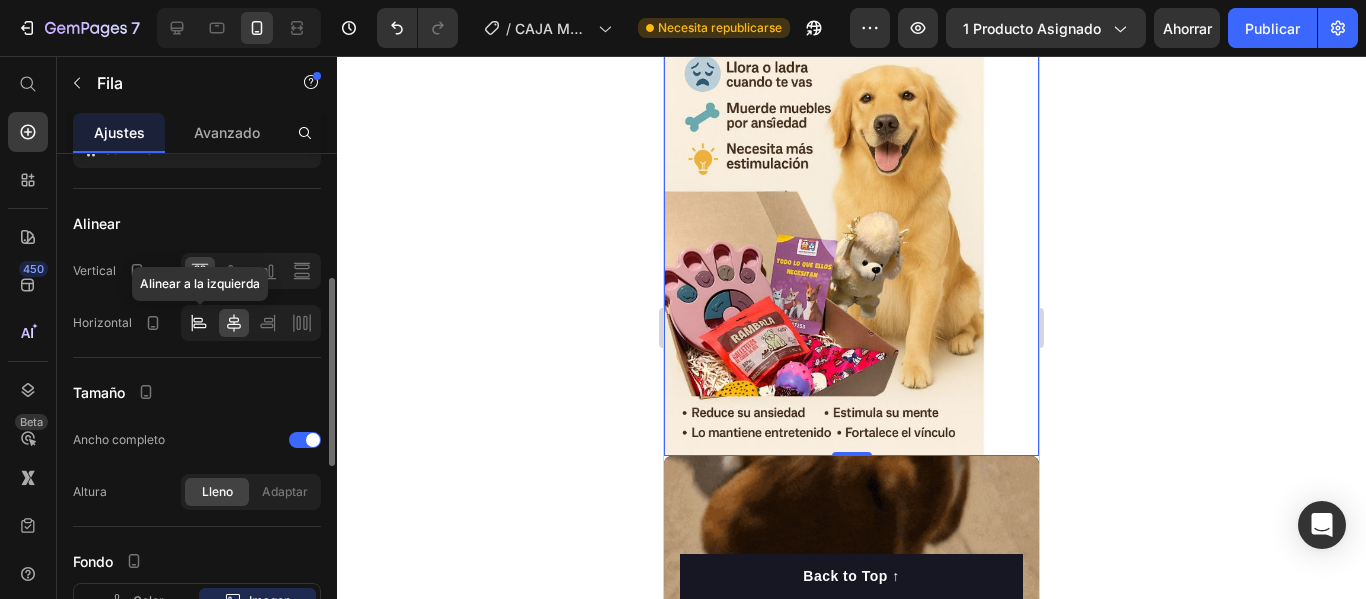 click 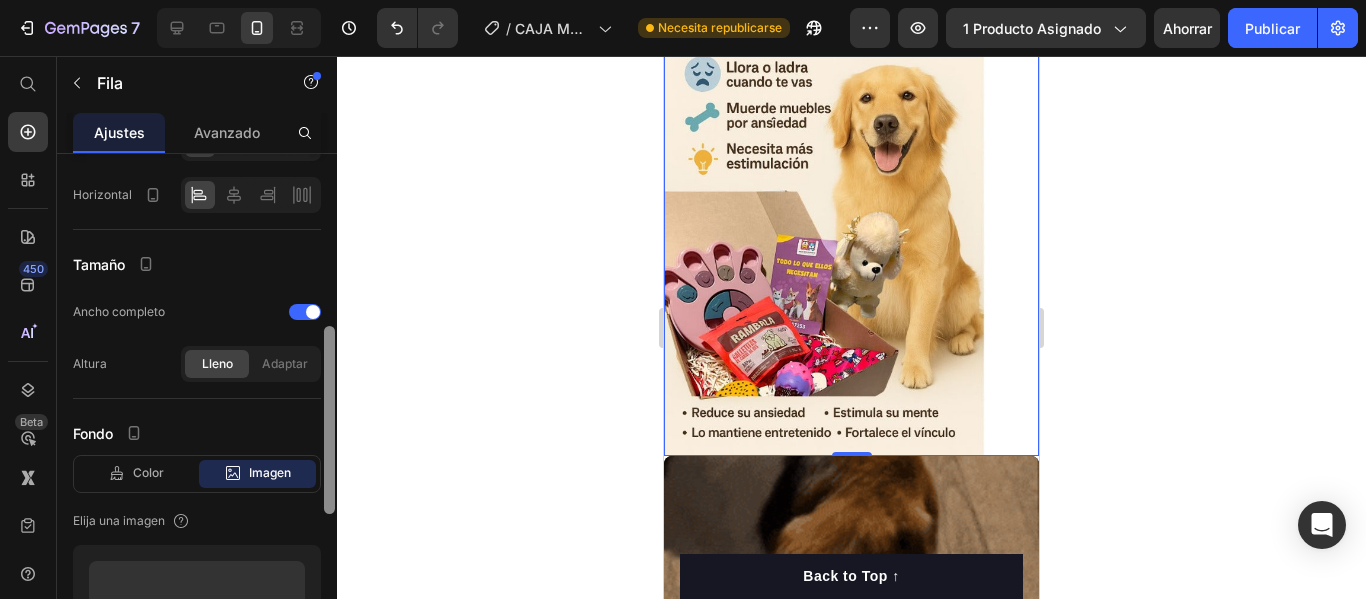 scroll, scrollTop: 466, scrollLeft: 0, axis: vertical 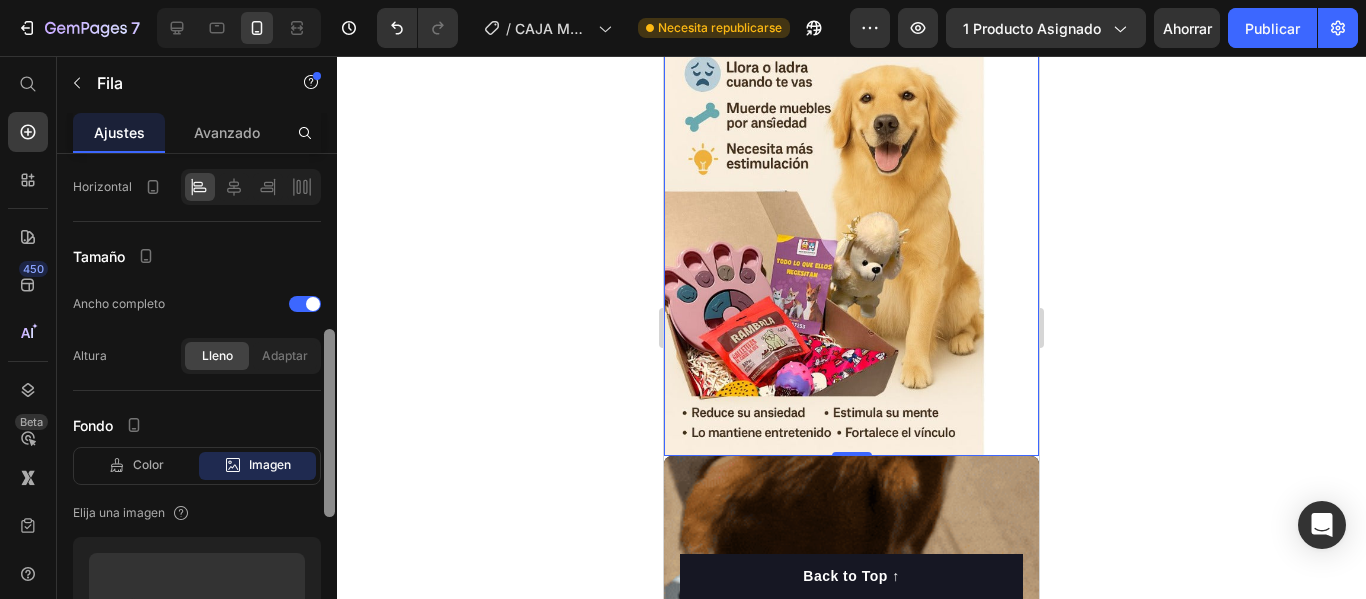 drag, startPoint x: 327, startPoint y: 356, endPoint x: 338, endPoint y: 407, distance: 52.17279 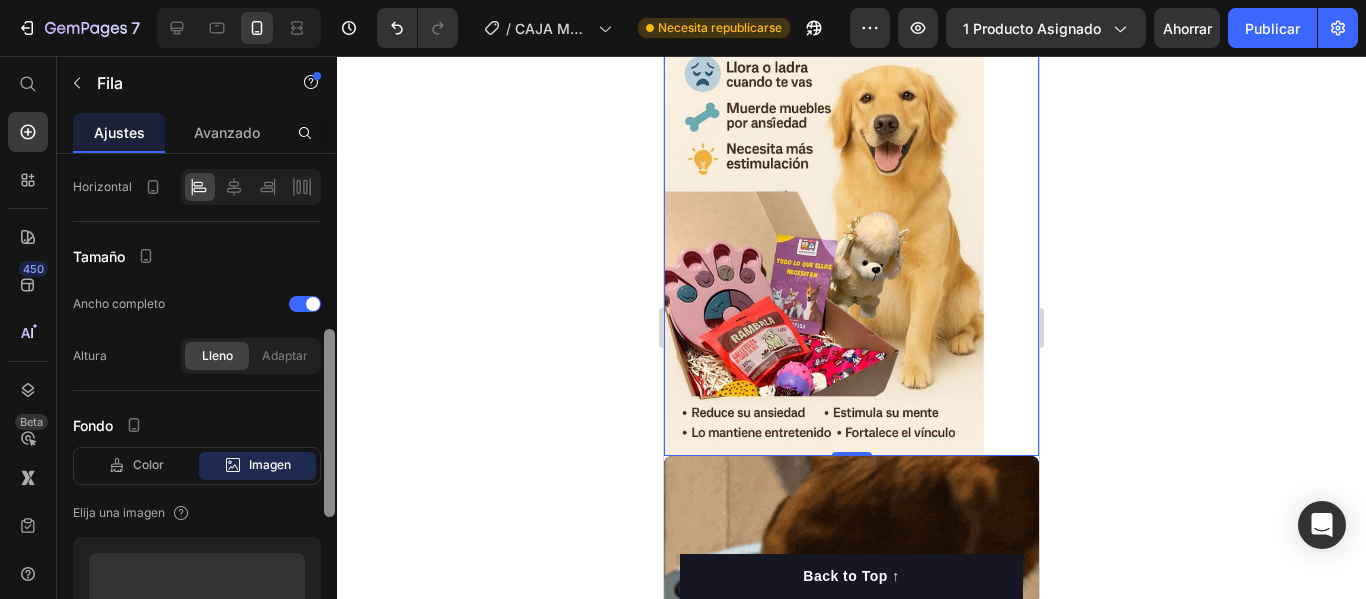 click on "7 / CAJA MÁGICA GEMPAGE Necesita republicarse Avance 1 producto asignado Ahorrar Publicar 450 Beta Start with Sections Elements Hero Section Product Detail Brands Trusted Badges Guarantee Product Breakdown How to use Testimonials Compare Bundle FAQs Social Proof Brand Story Product List Collection Blog List Contact Sticky Add to Cart Custom Footer Browse Library 450 Layout
Row
Row
Row
Row Text
Heading
Text Block Button
Button
Button
Sticky Back to top Media
Image
Image" 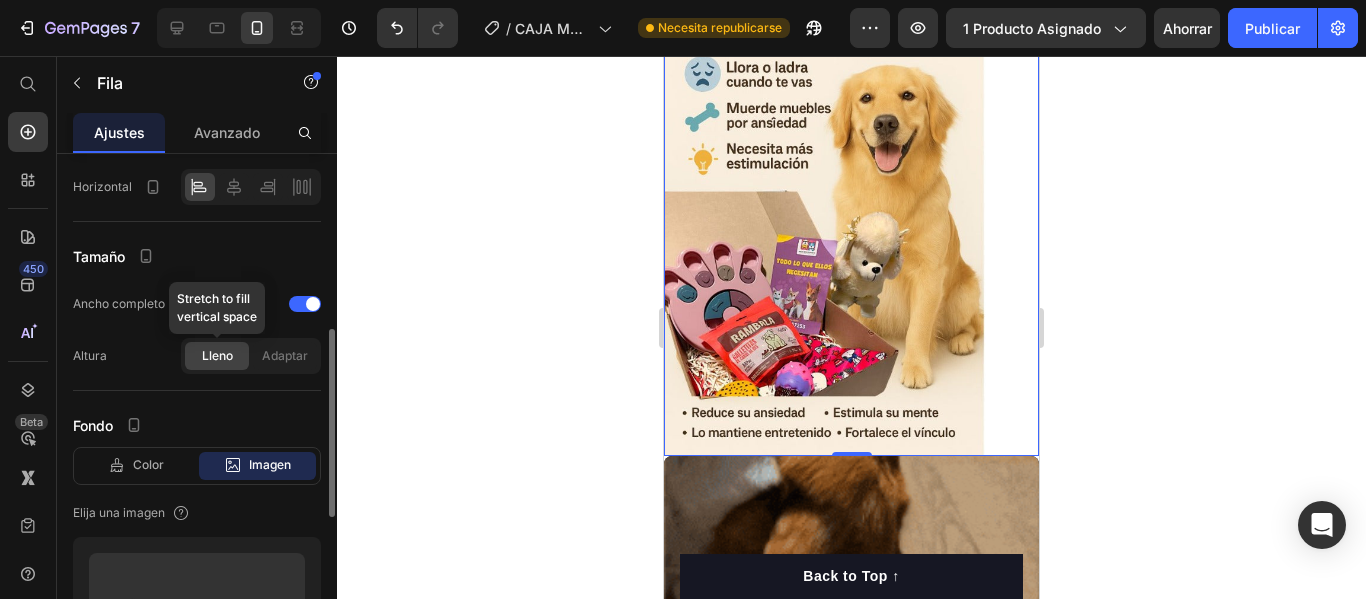 click on "Lleno" 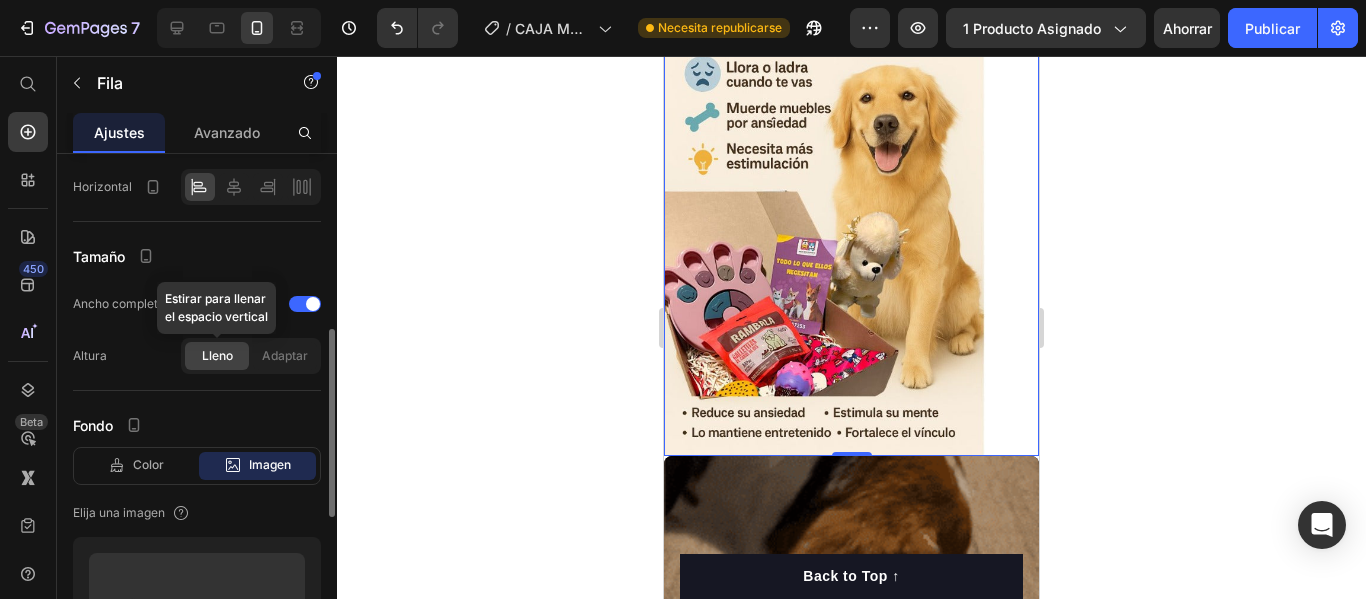 click on "Lleno" 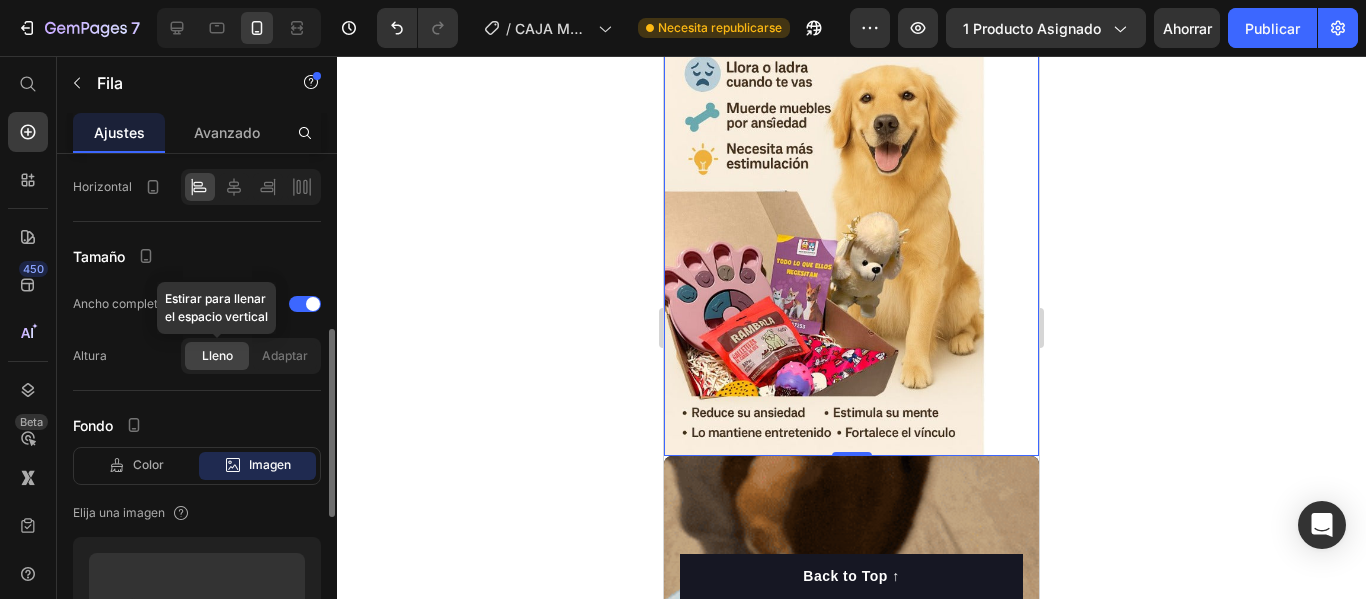 click on "Lleno" 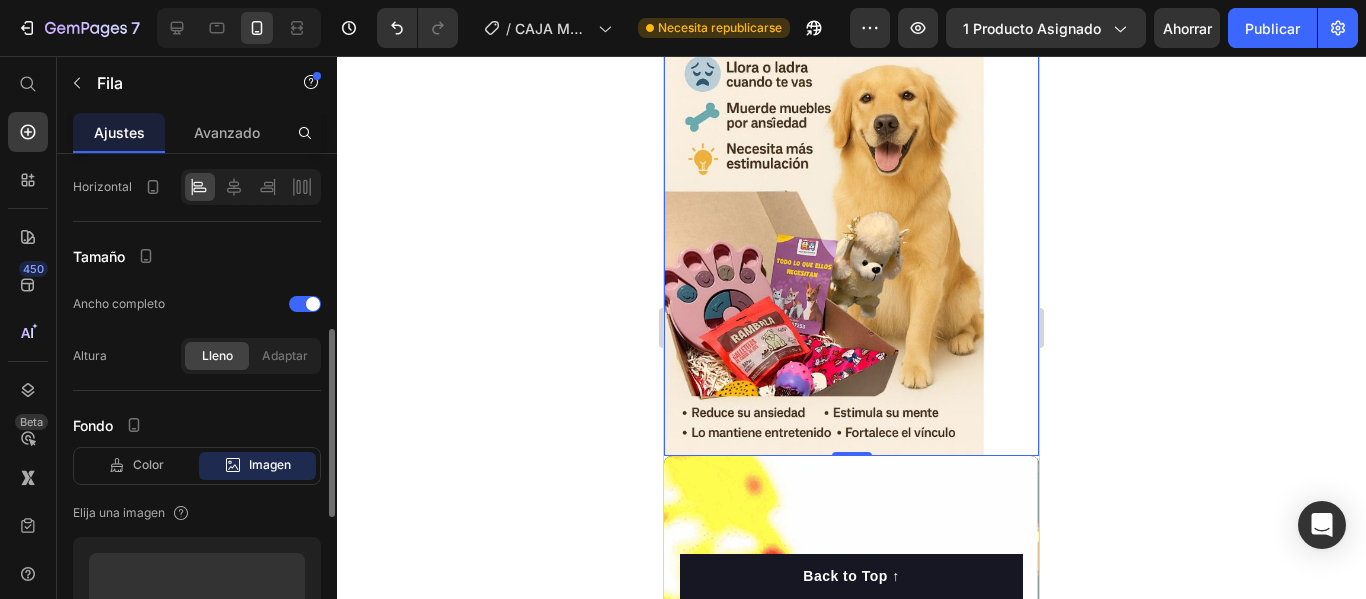 click on "Lleno Adaptar" 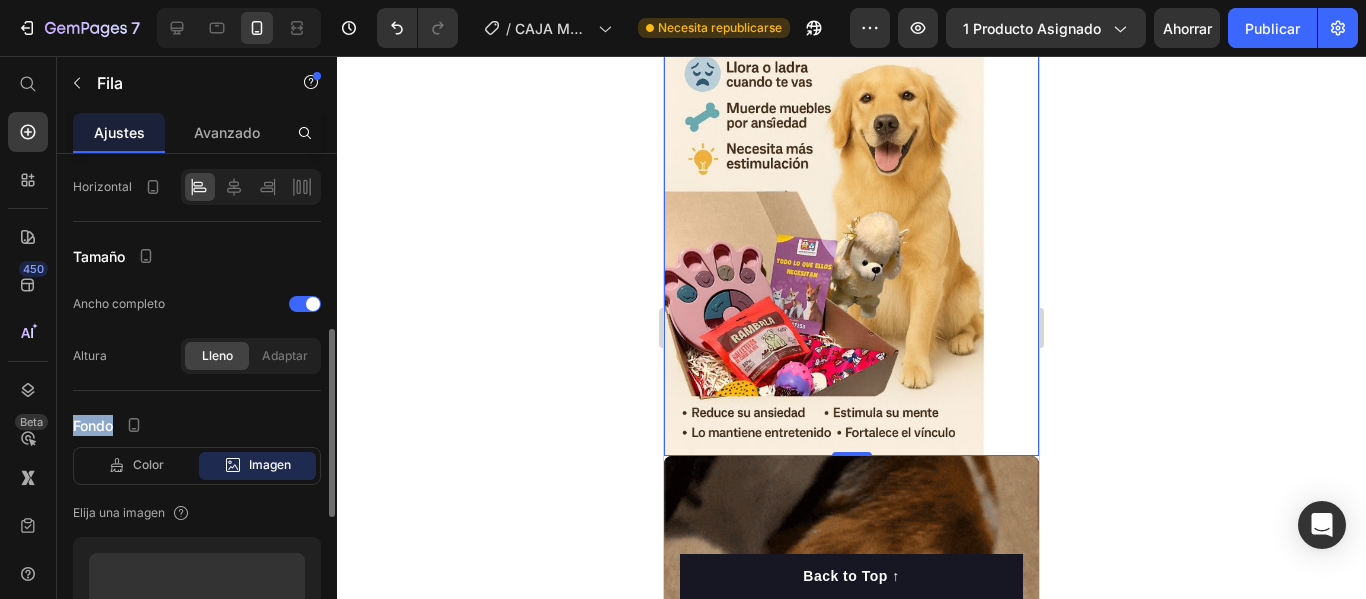 click on "Lleno Adaptar" 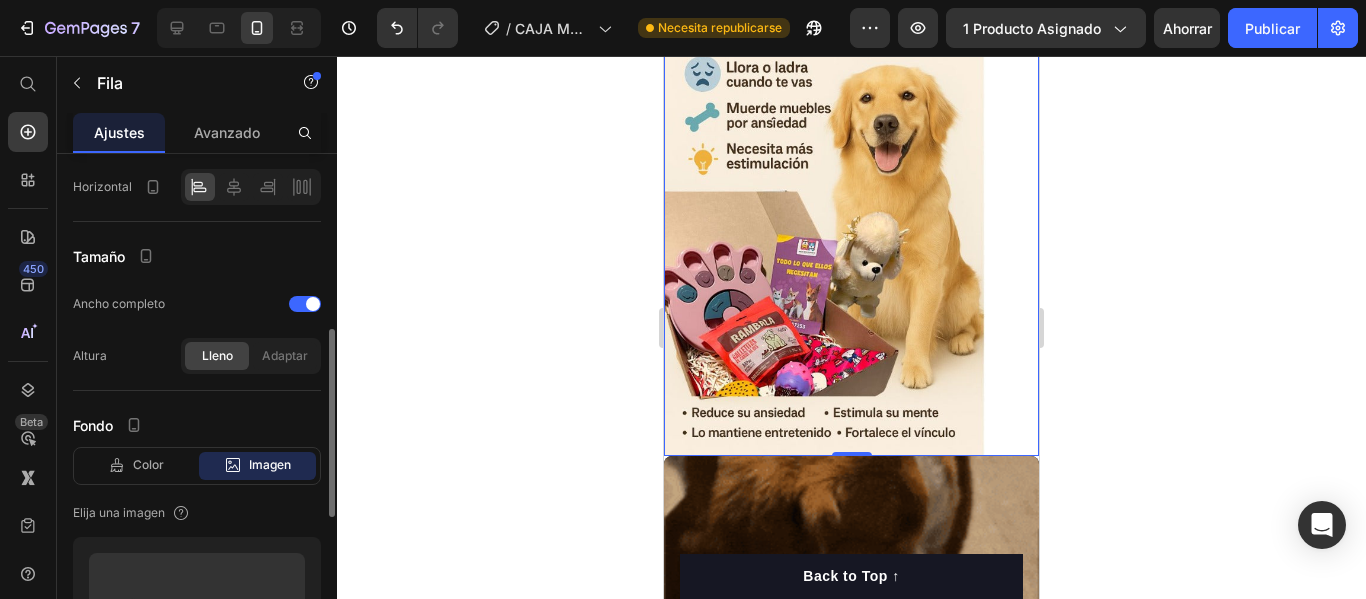 click on "[PERSON_NAME] completo Altura Lleno Adaptar" 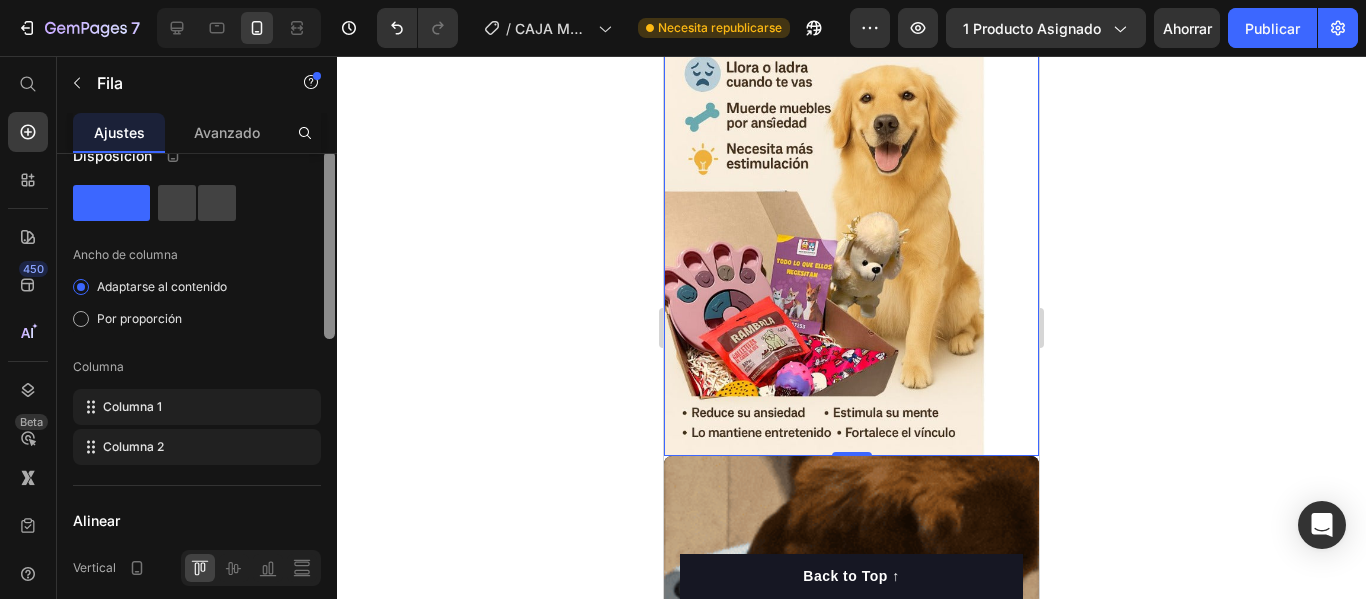 scroll, scrollTop: 0, scrollLeft: 0, axis: both 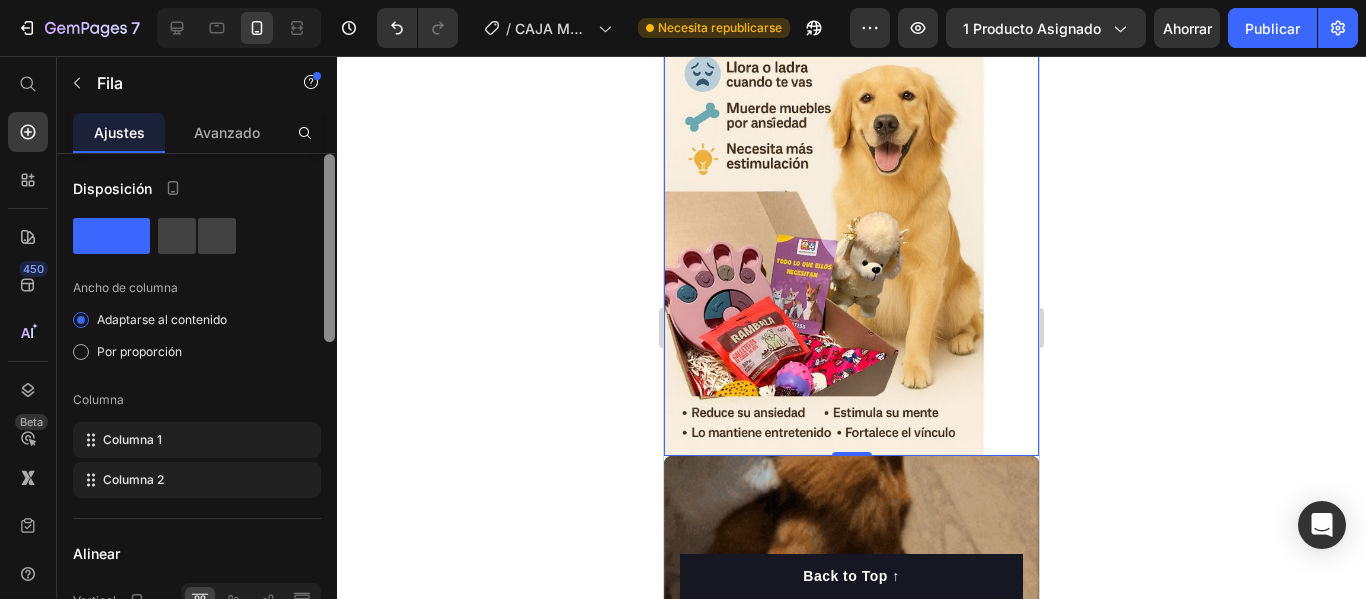 drag, startPoint x: 327, startPoint y: 410, endPoint x: 251, endPoint y: 176, distance: 246.03252 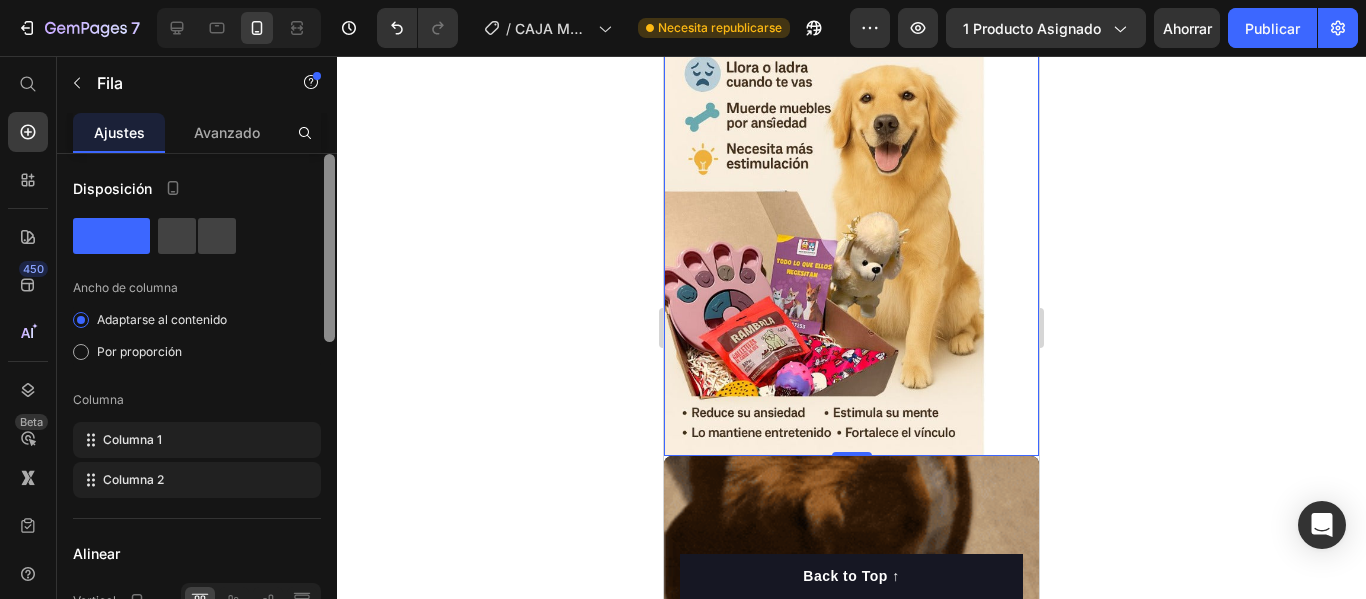 click on "Disposición Ancho de columna Adaptarse al contenido Por proporción Columna Columna 1 Columna 2 Alinear Vertical
[GEOGRAPHIC_DATA]
[PERSON_NAME] completo Altura Lleno Adaptar Fondo Color Imagen Video Elija una imagen Subir imagen o Explorar la galería Mostrar más Precarga Eliminar elemento" at bounding box center (197, 405) 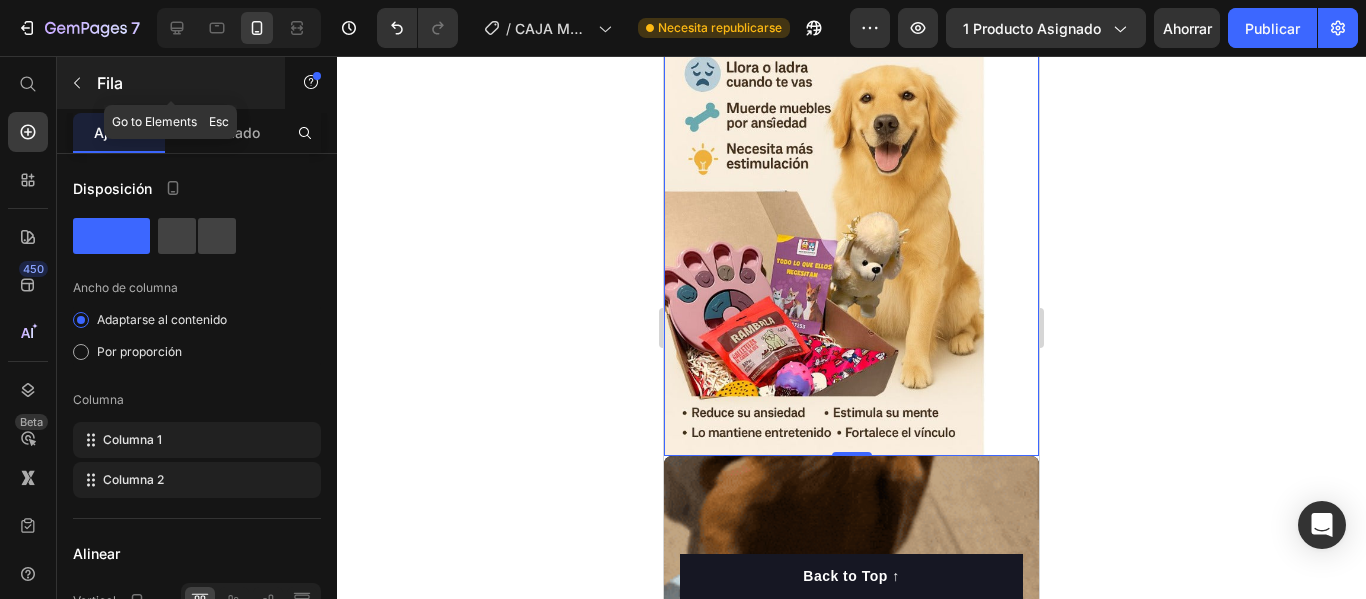 click at bounding box center (77, 83) 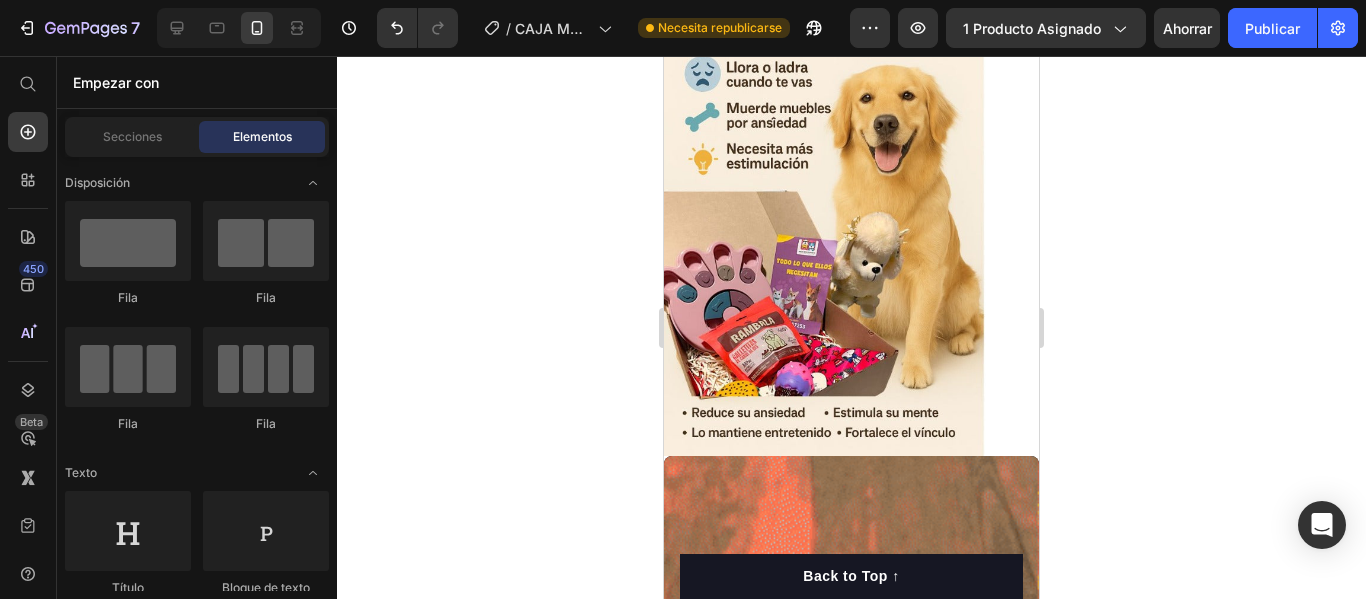 click 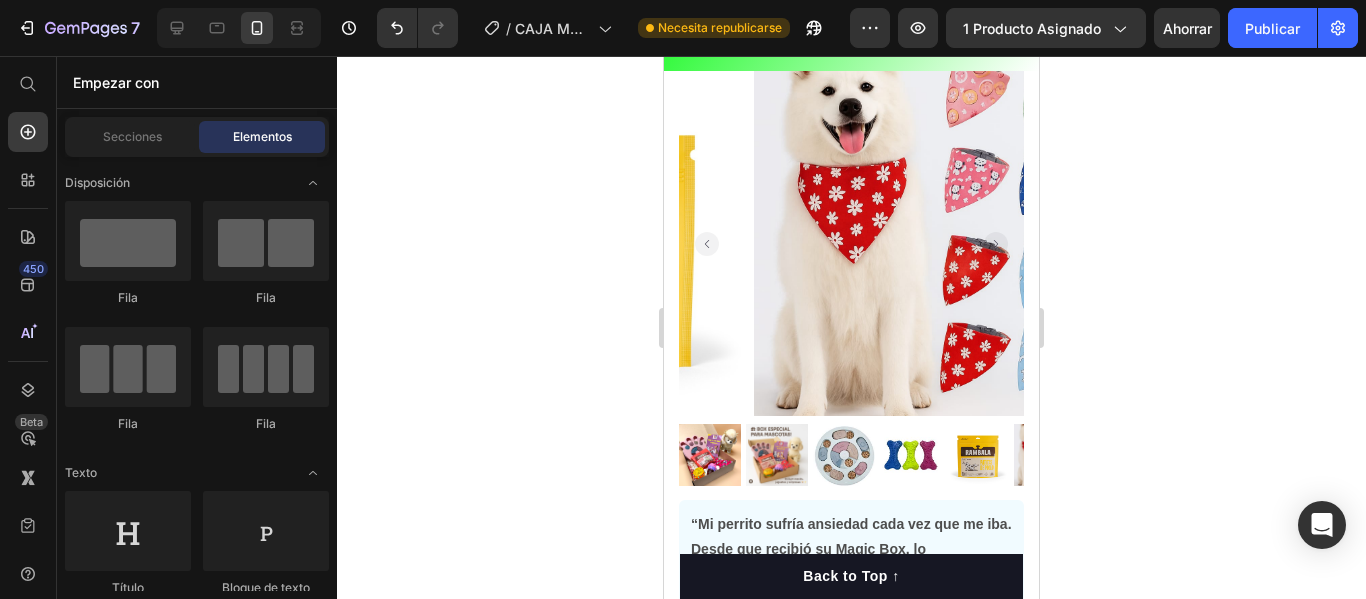 scroll, scrollTop: 0, scrollLeft: 0, axis: both 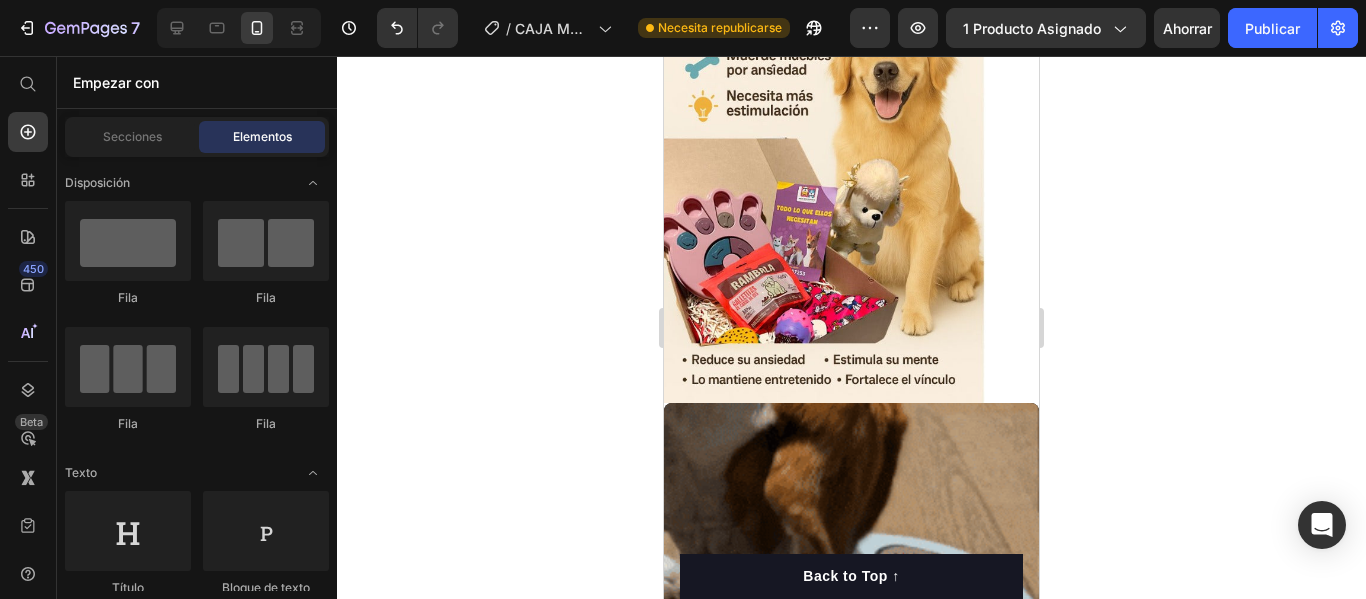 drag, startPoint x: 1033, startPoint y: 114, endPoint x: 1711, endPoint y: 302, distance: 703.5823 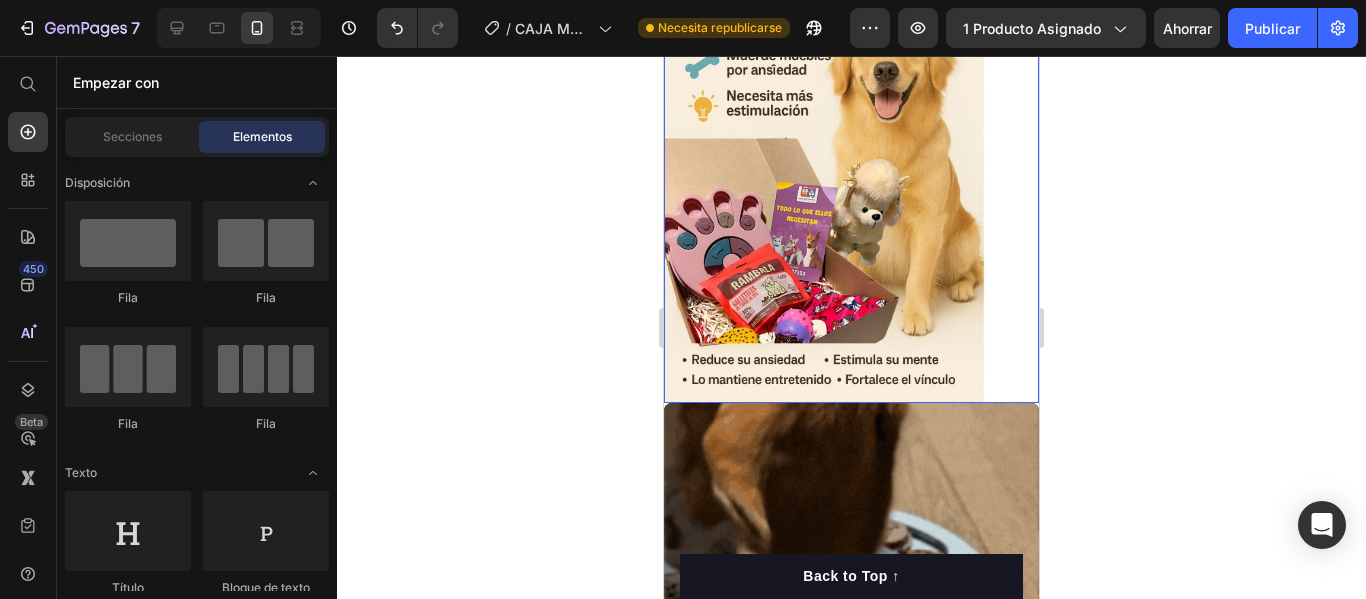 click at bounding box center [851, 153] 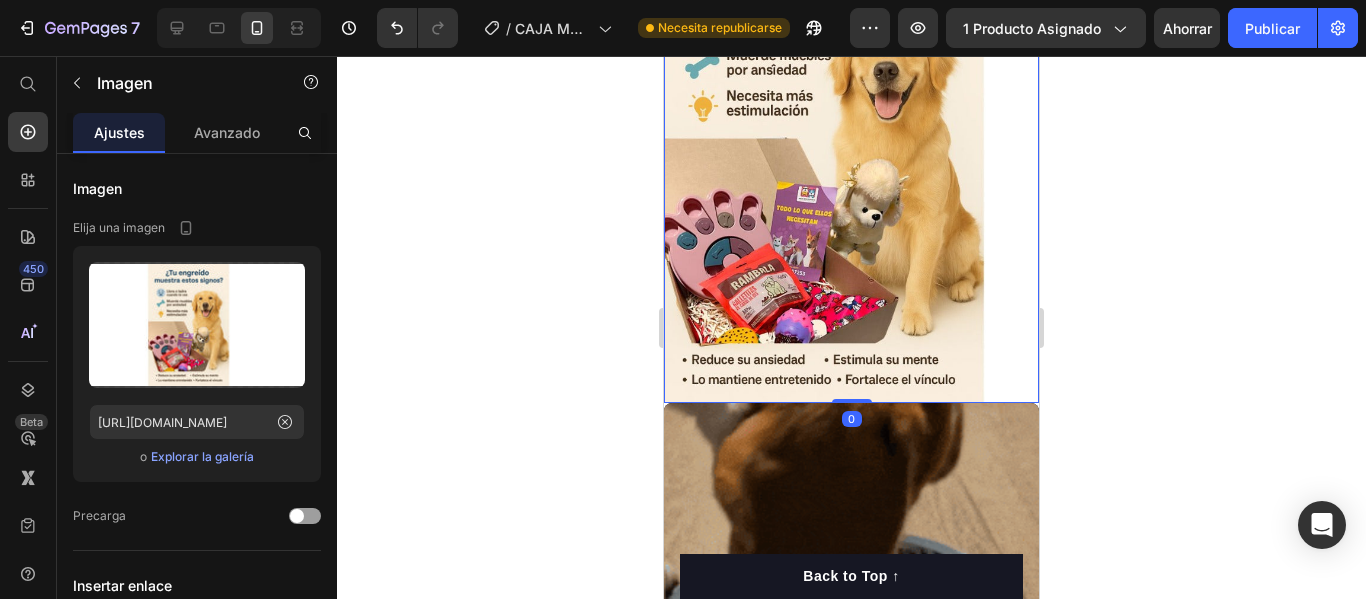 click 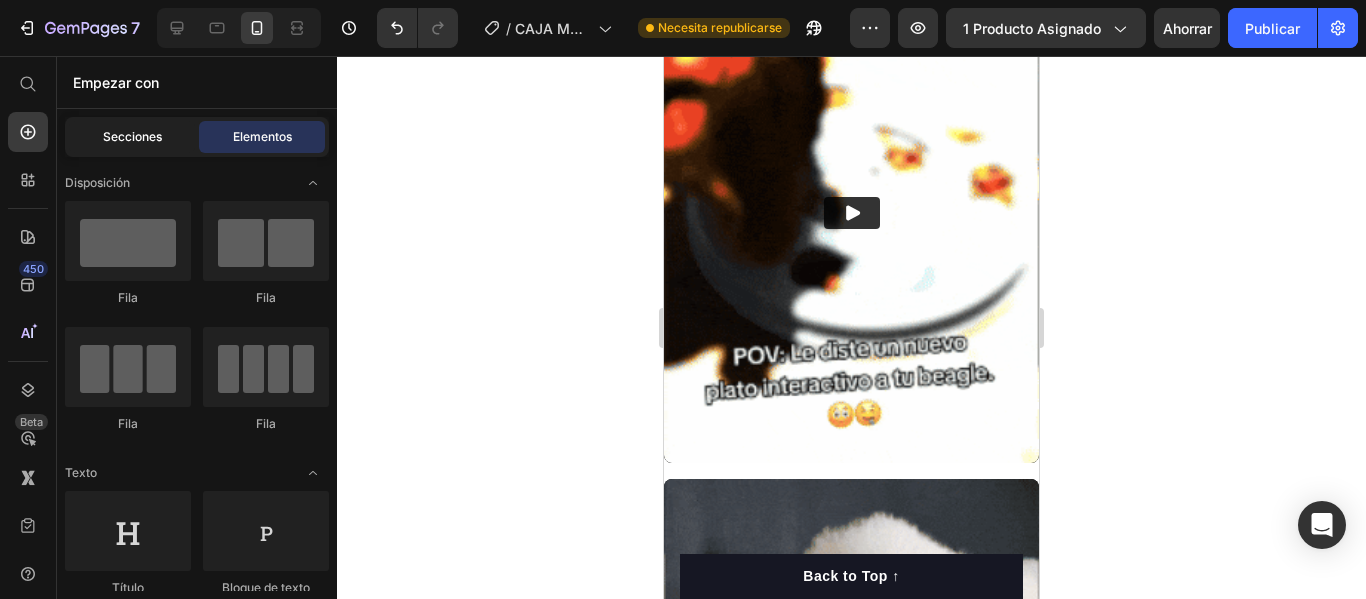 click on "Secciones" at bounding box center (132, 136) 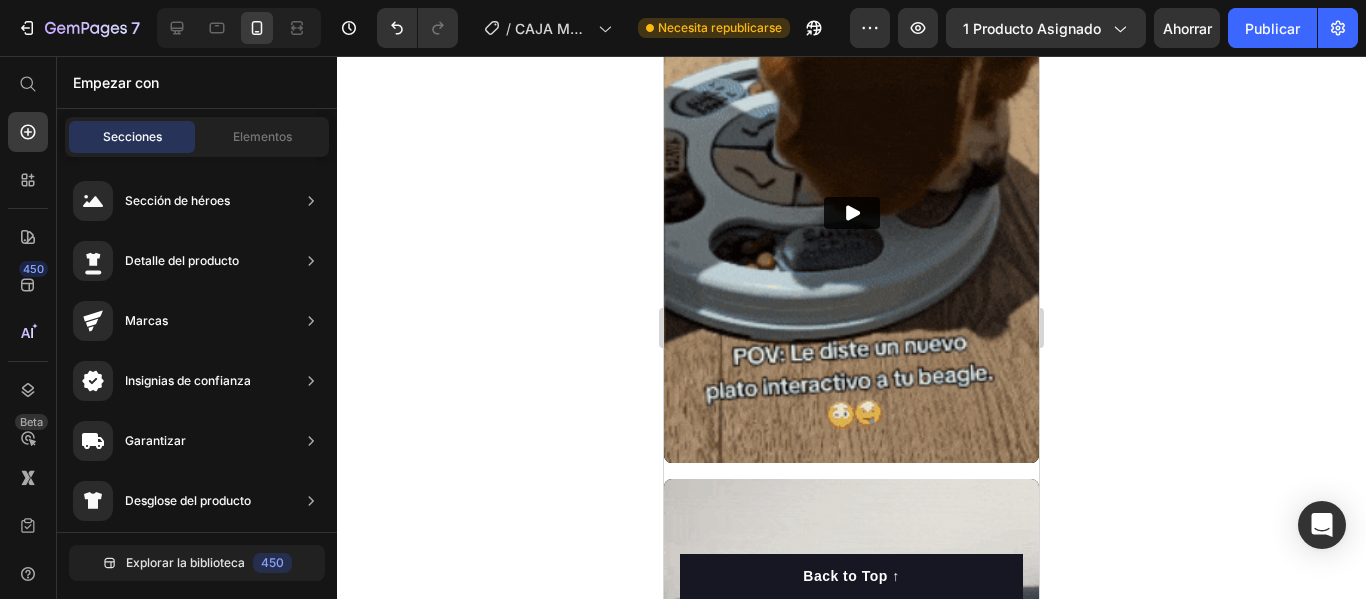 click on "Drop element here" at bounding box center [746, -67] 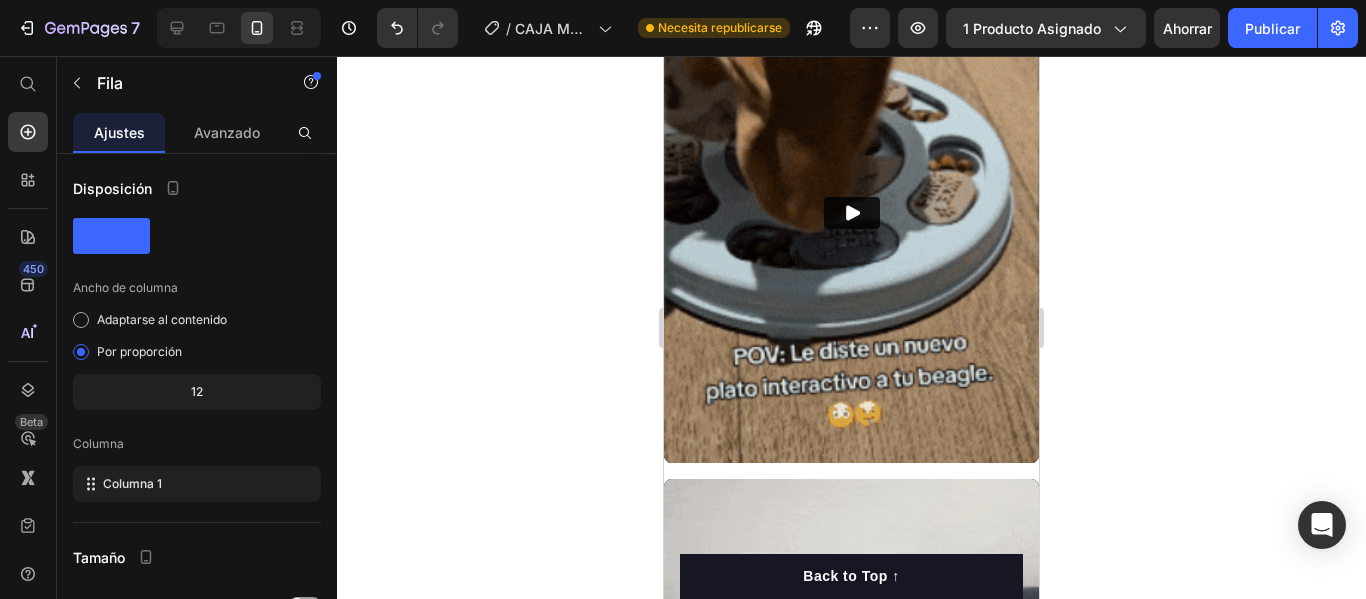 click 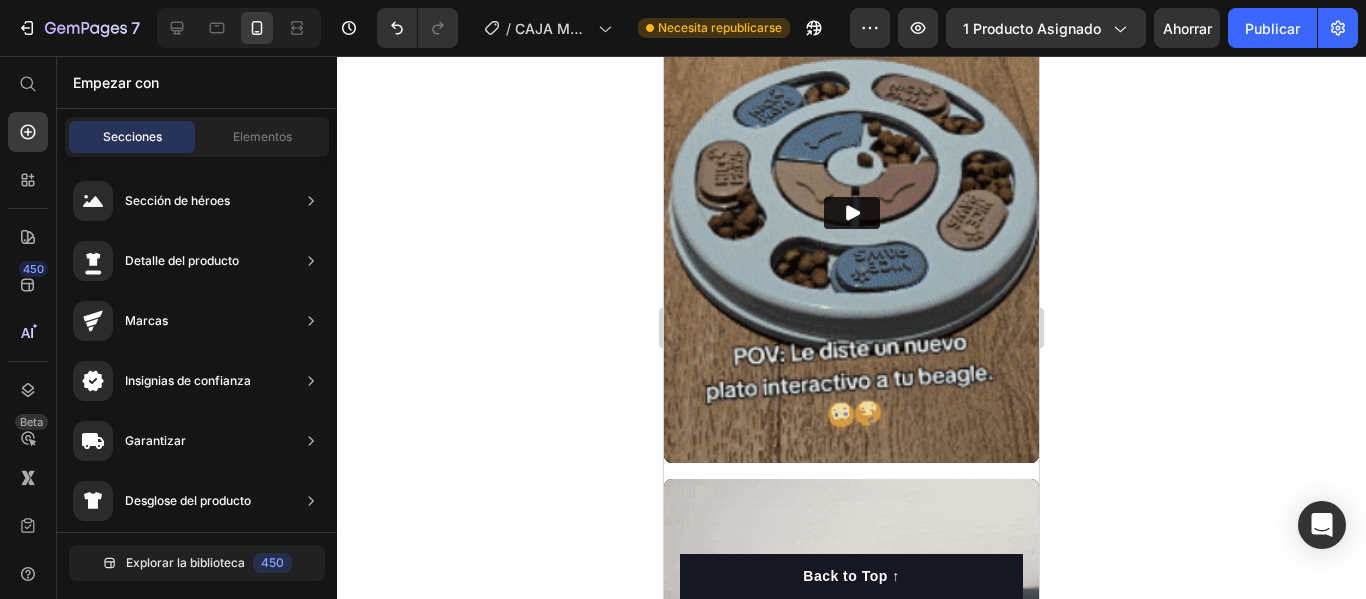 click on "Drop element here" at bounding box center [746, -67] 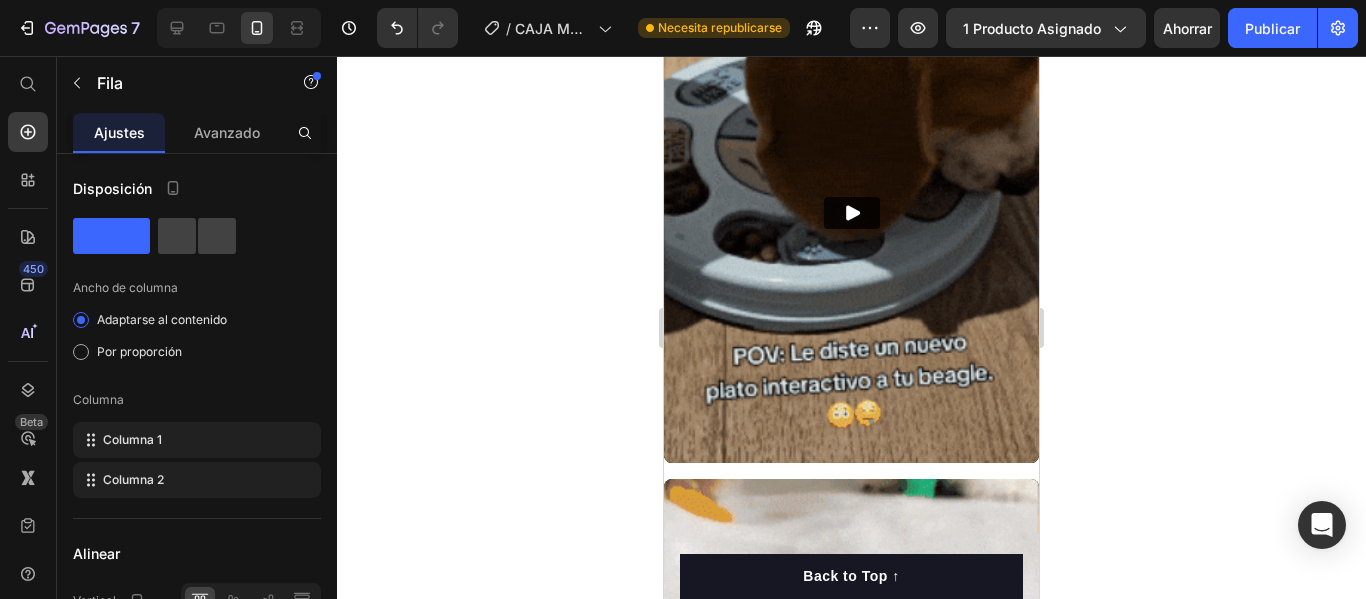 click 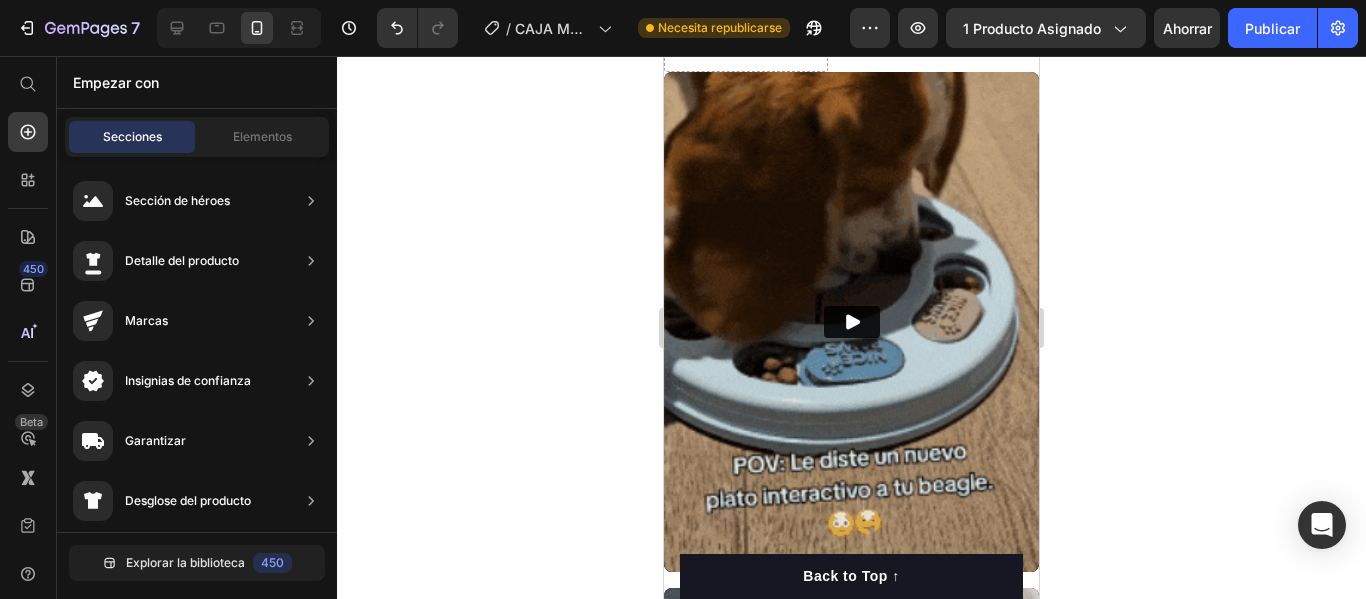 scroll, scrollTop: 814, scrollLeft: 0, axis: vertical 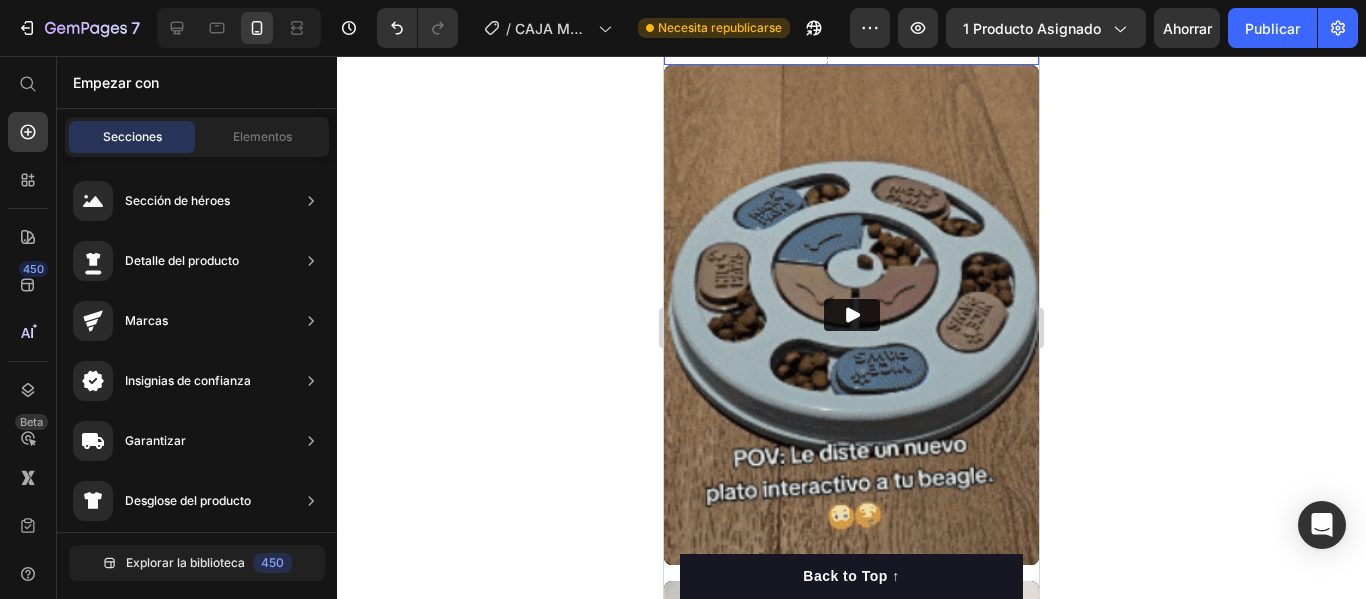 click on "Drop element here" at bounding box center [746, 35] 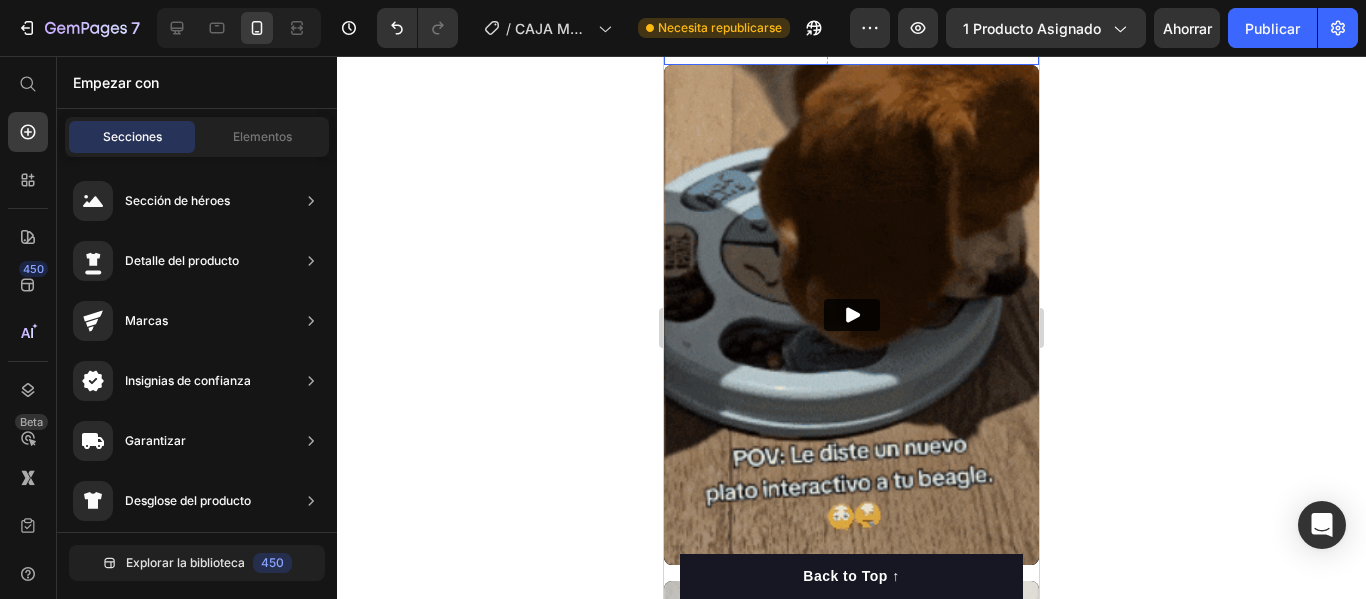 click 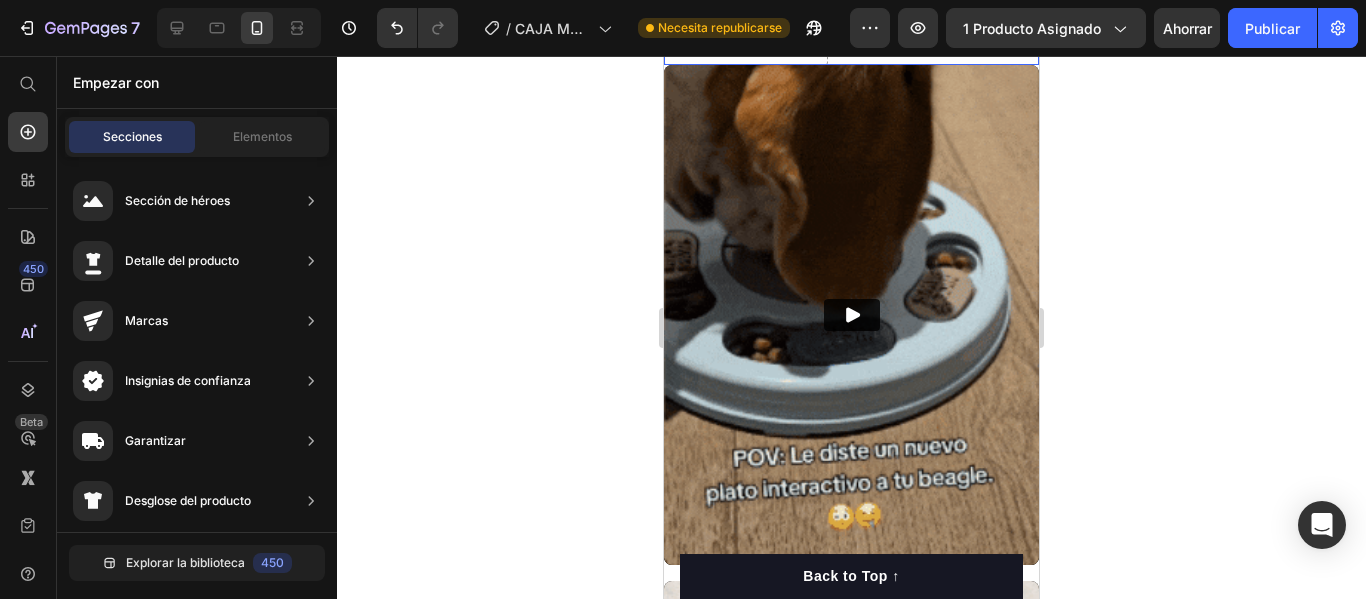 click on "Drop element here" at bounding box center [746, 35] 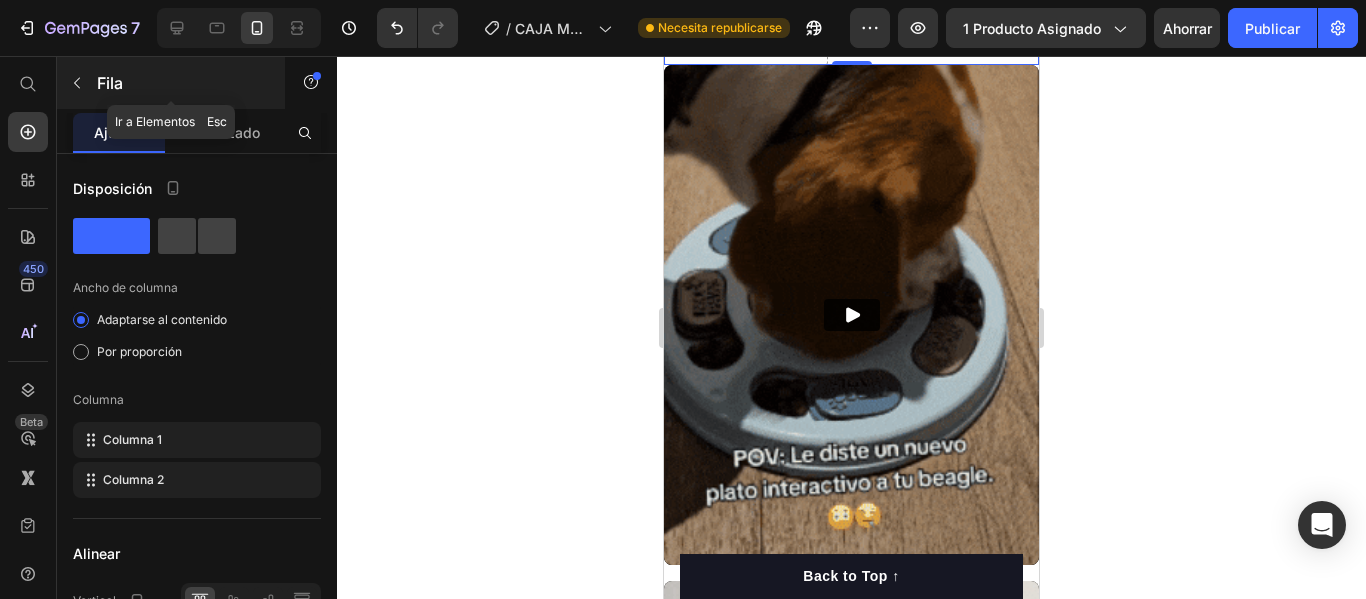 click 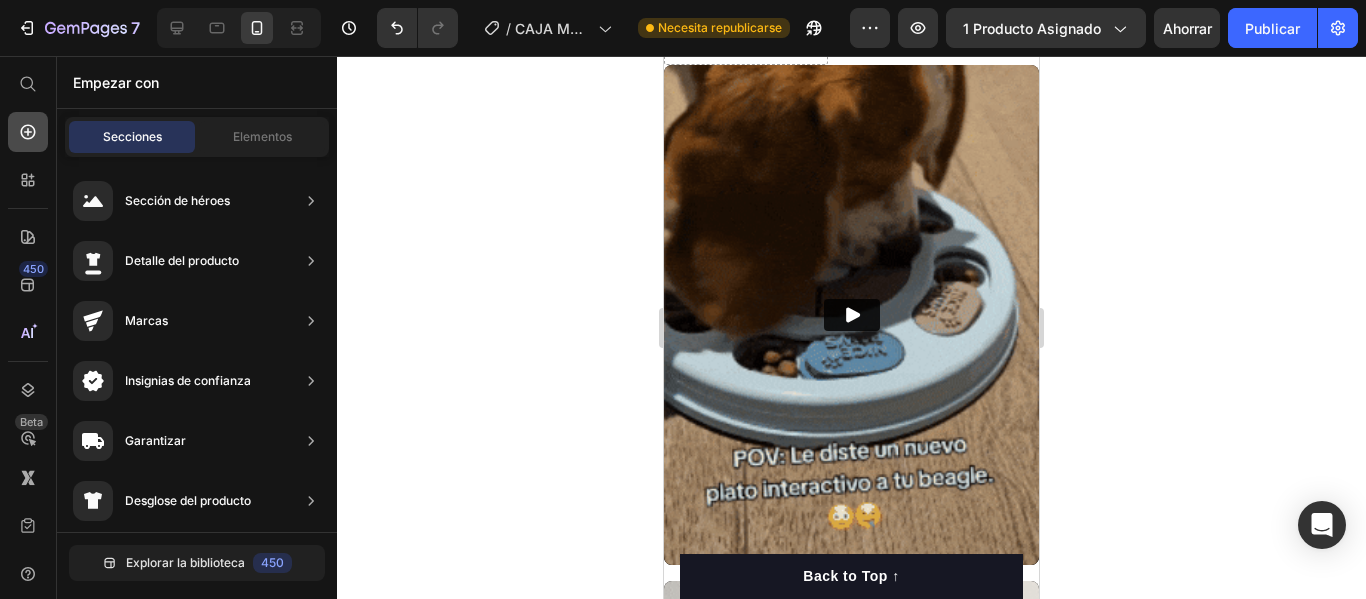 click 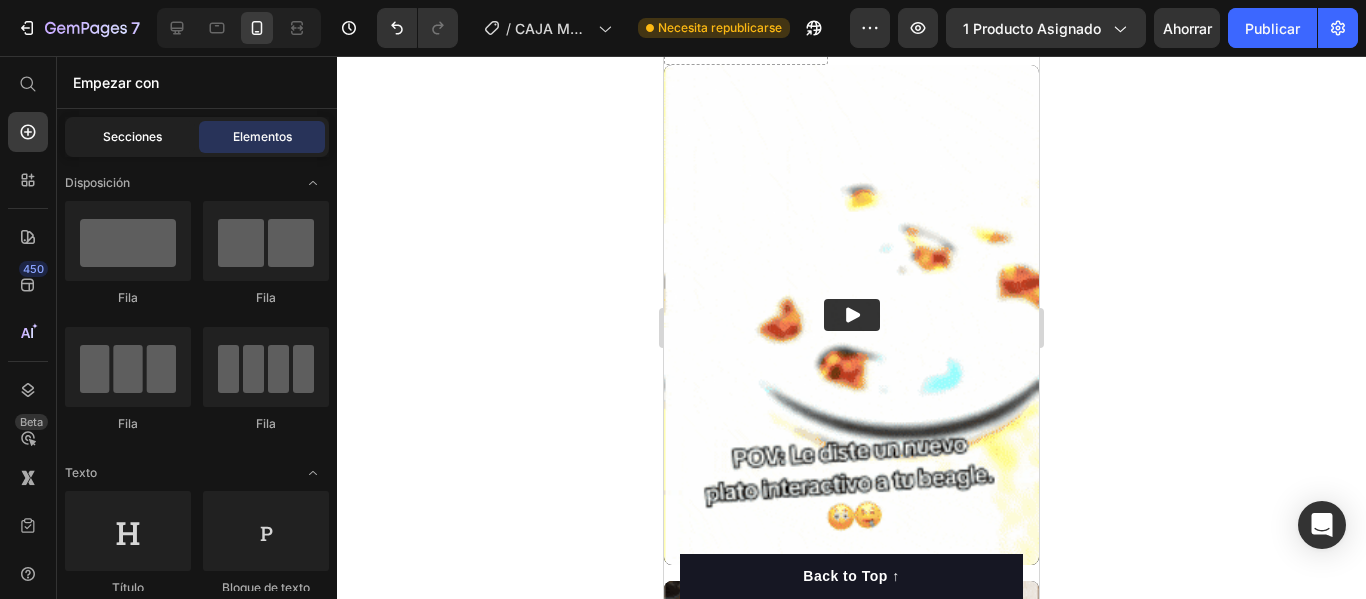 click on "Secciones" 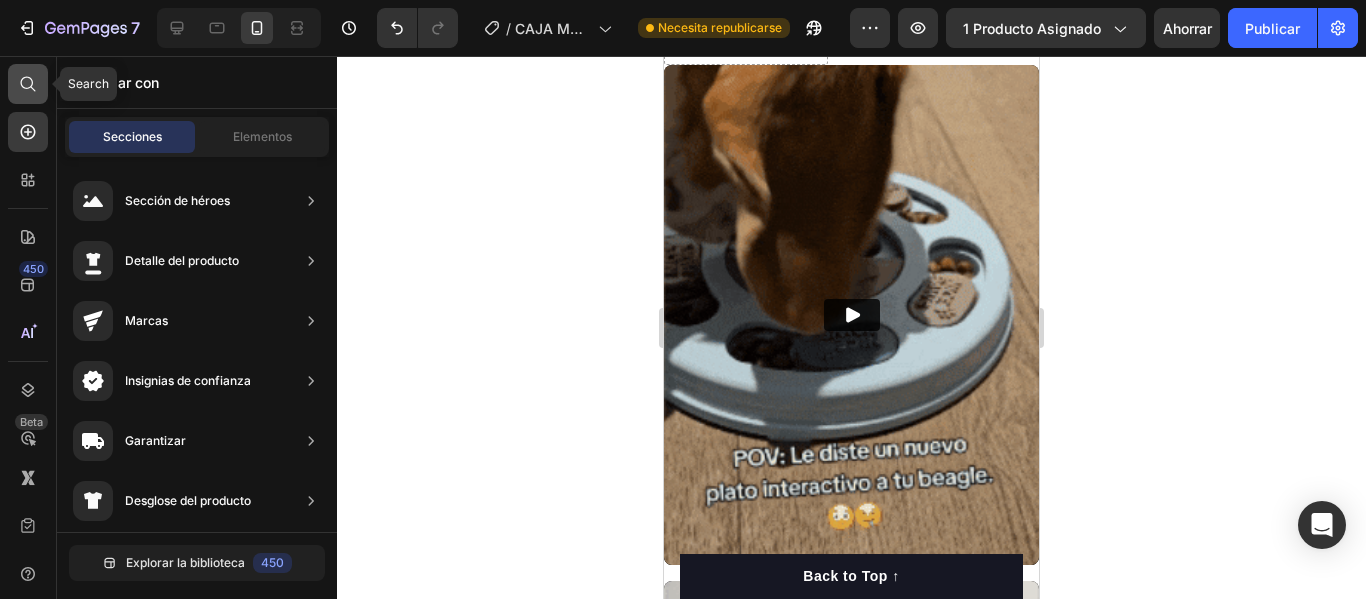 click 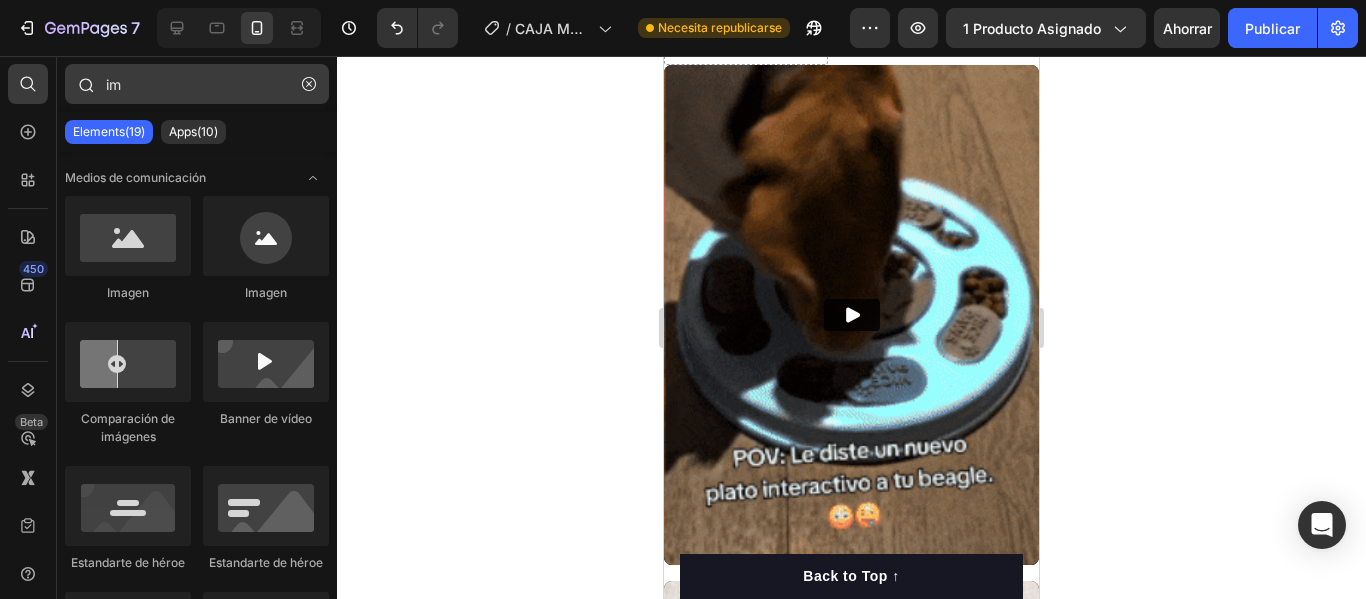 type on "i" 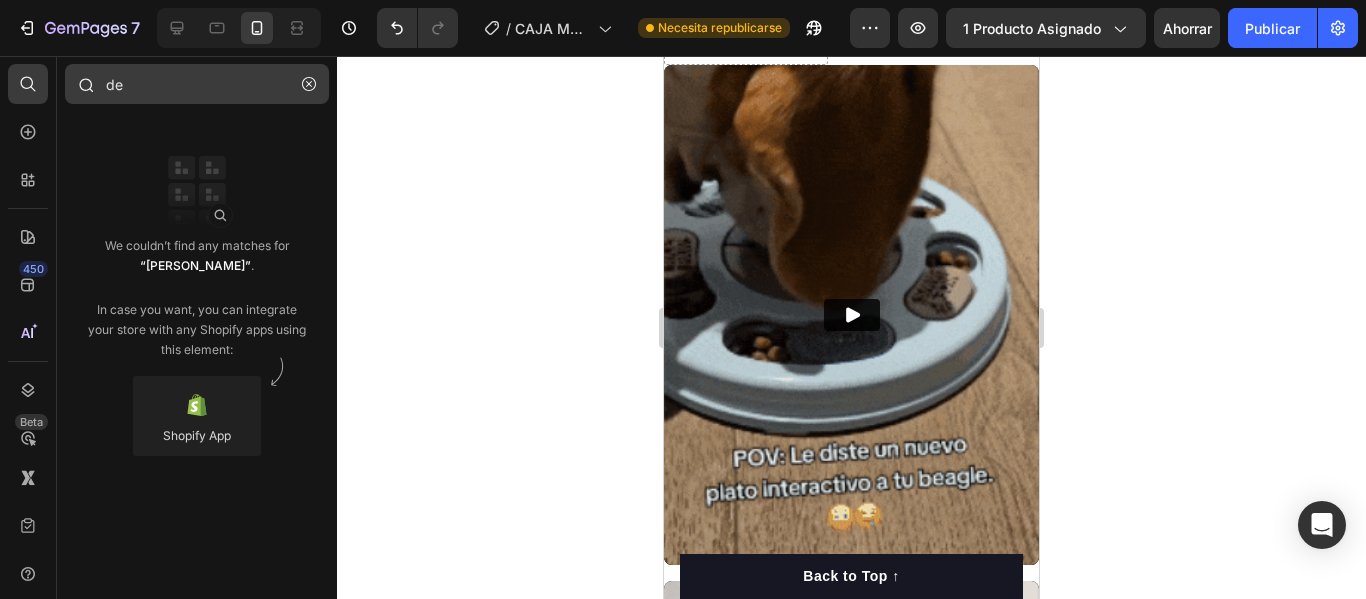 type on "d" 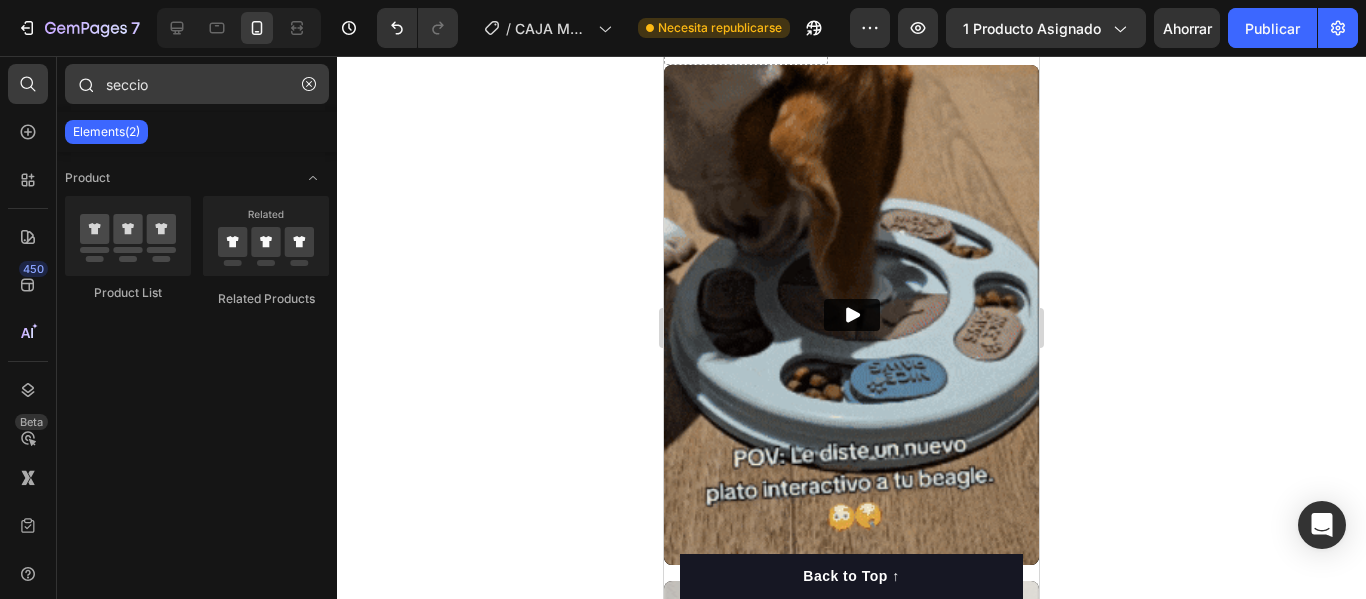 type on "seccion" 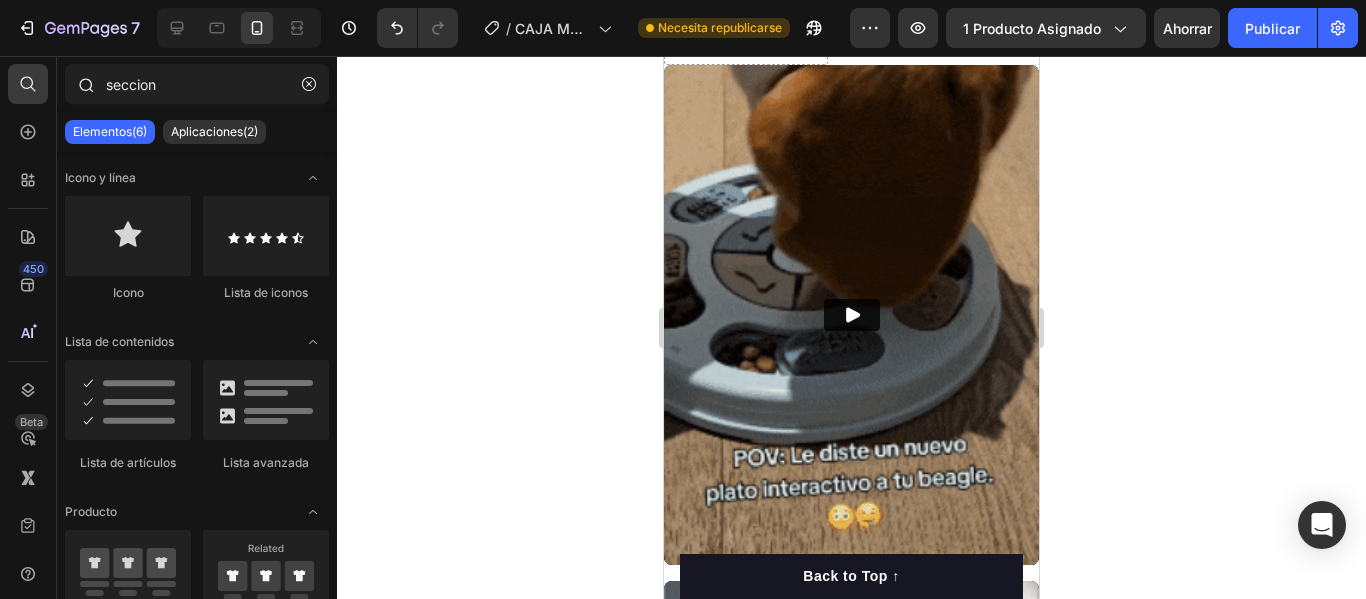 drag, startPoint x: 159, startPoint y: 85, endPoint x: 70, endPoint y: 98, distance: 89.94443 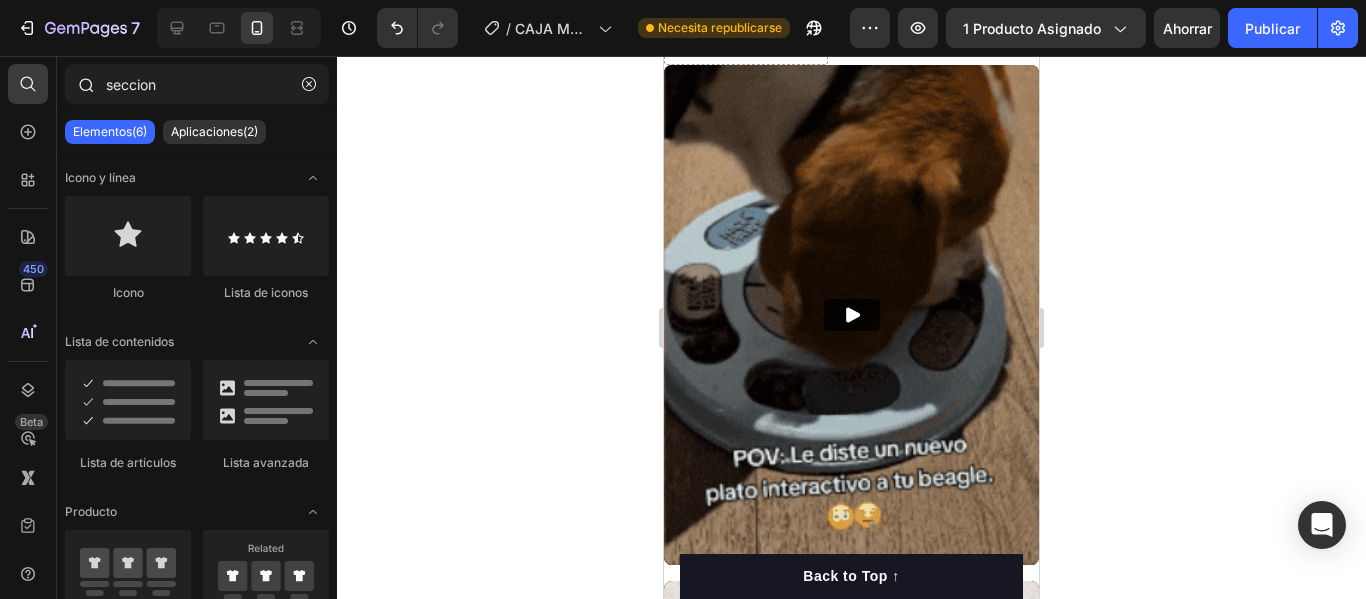 click on "seccion" 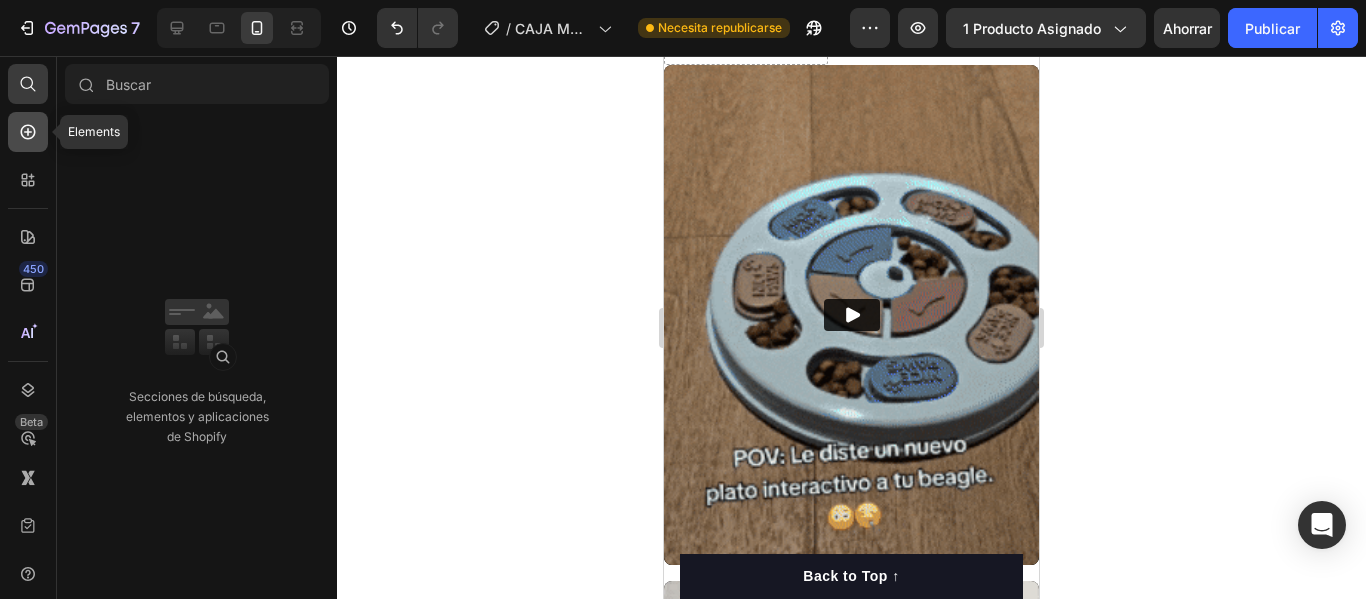 type 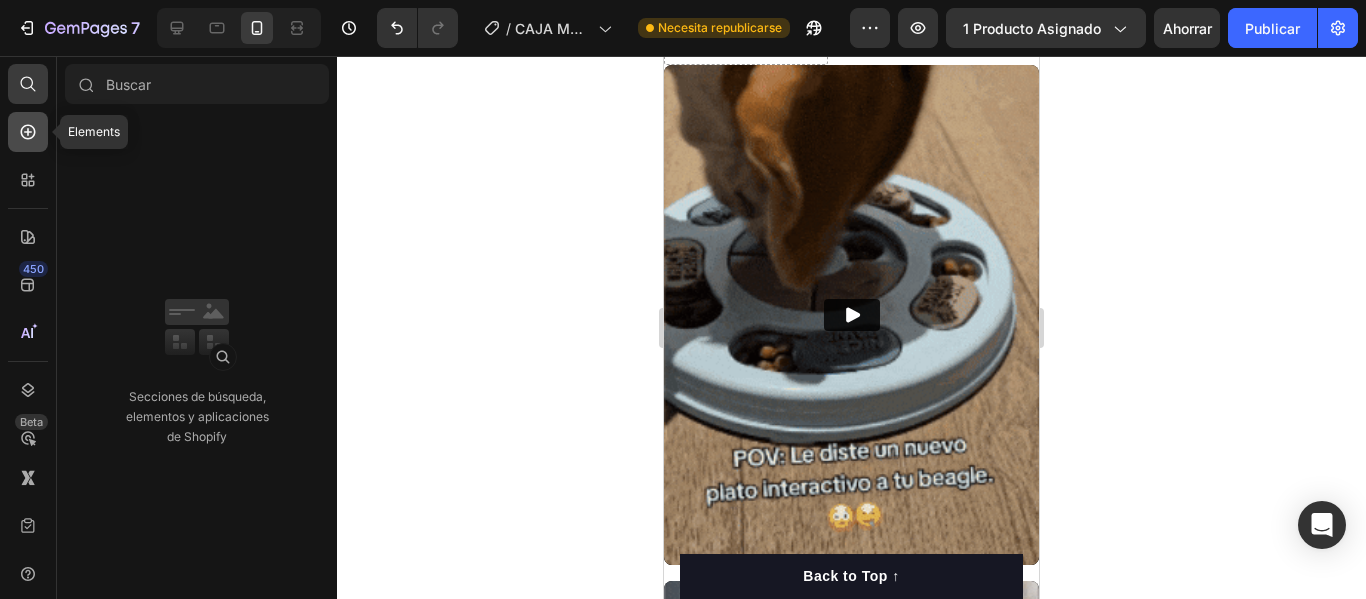 click 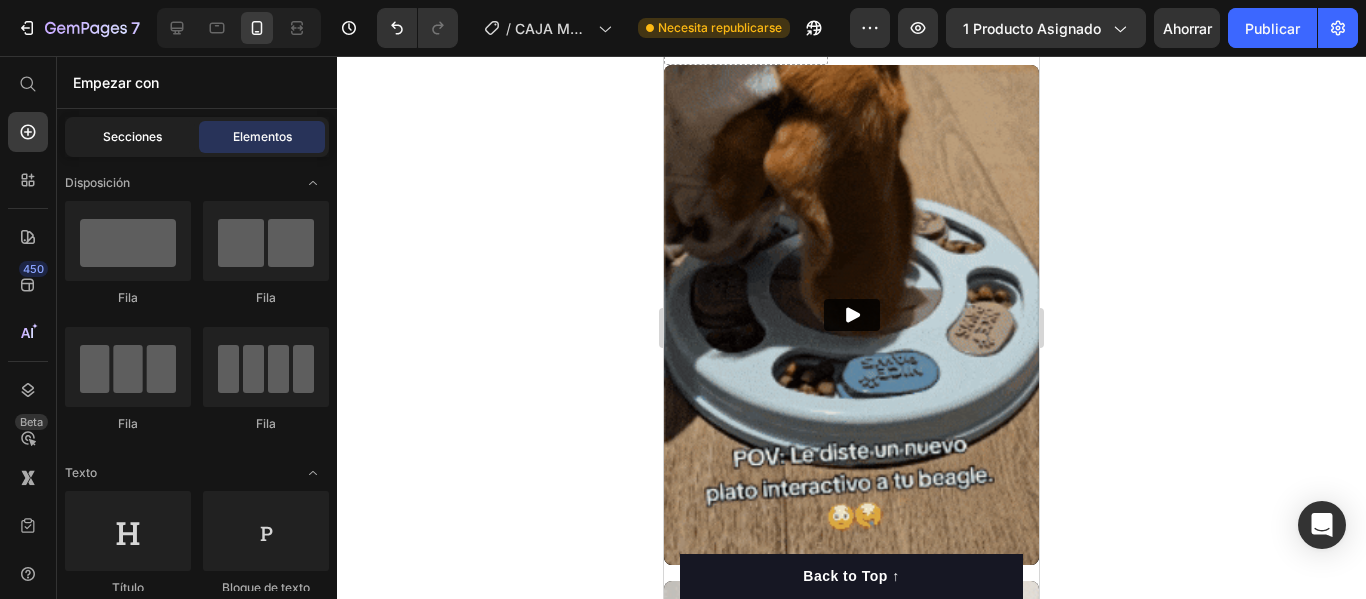 click on "Secciones" at bounding box center [132, 136] 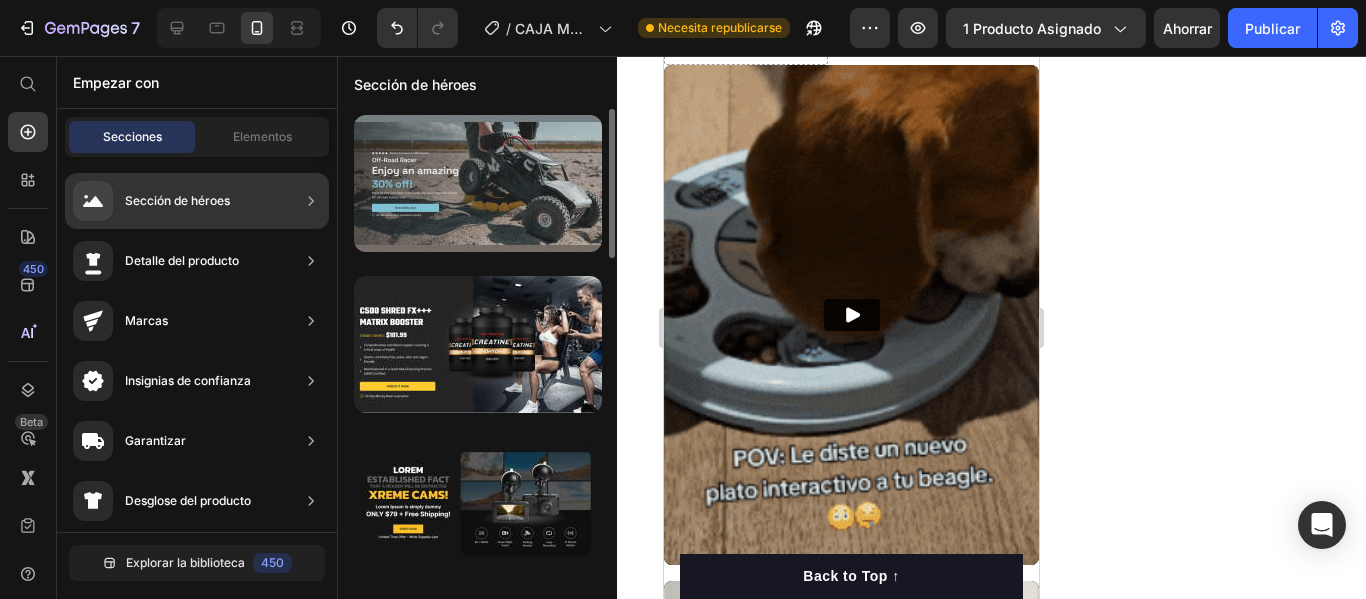 click at bounding box center (478, 183) 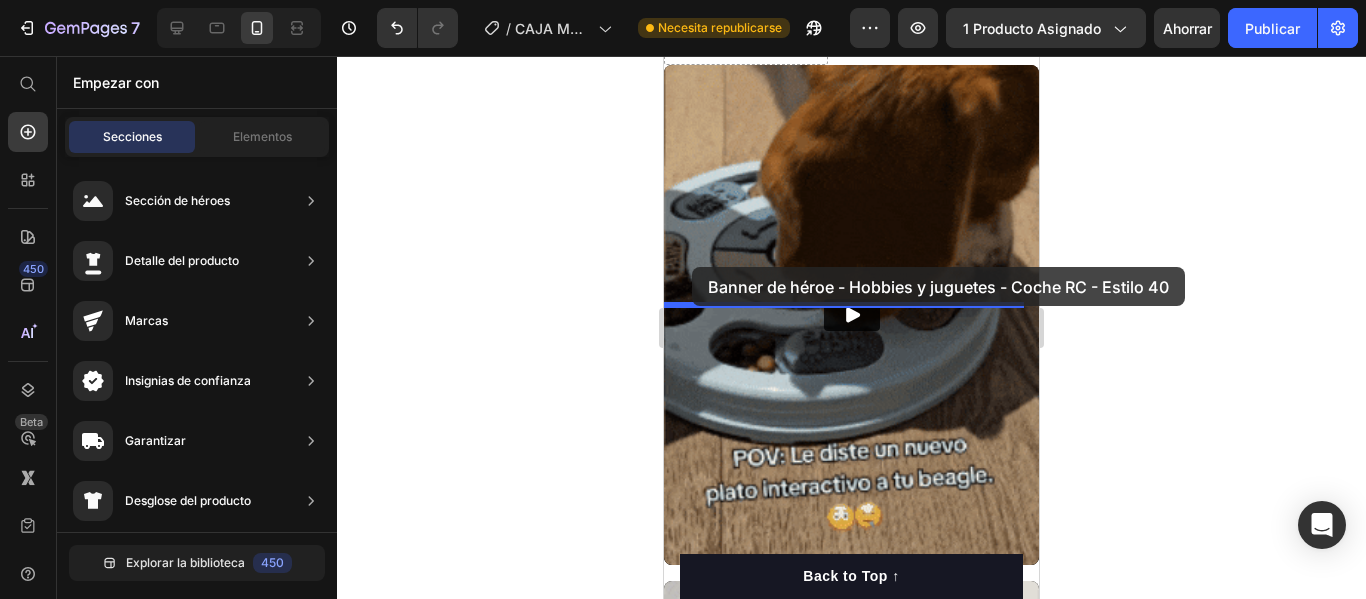 drag, startPoint x: 1066, startPoint y: 268, endPoint x: 692, endPoint y: 267, distance: 374.00134 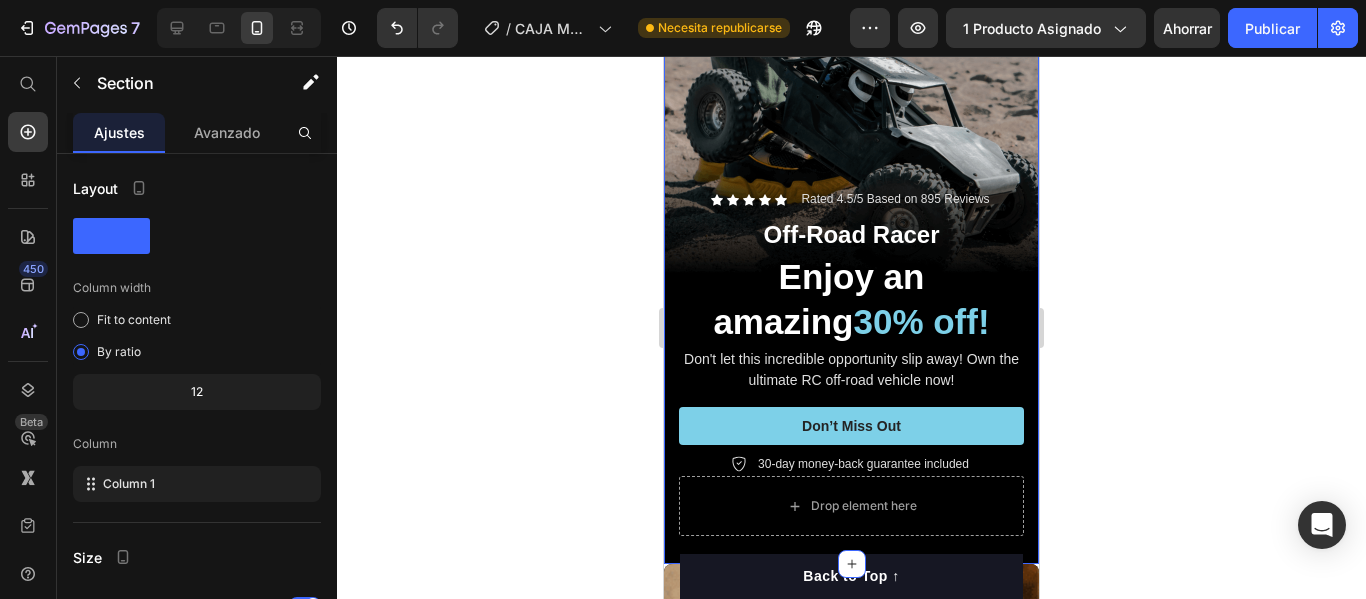 scroll, scrollTop: 993, scrollLeft: 0, axis: vertical 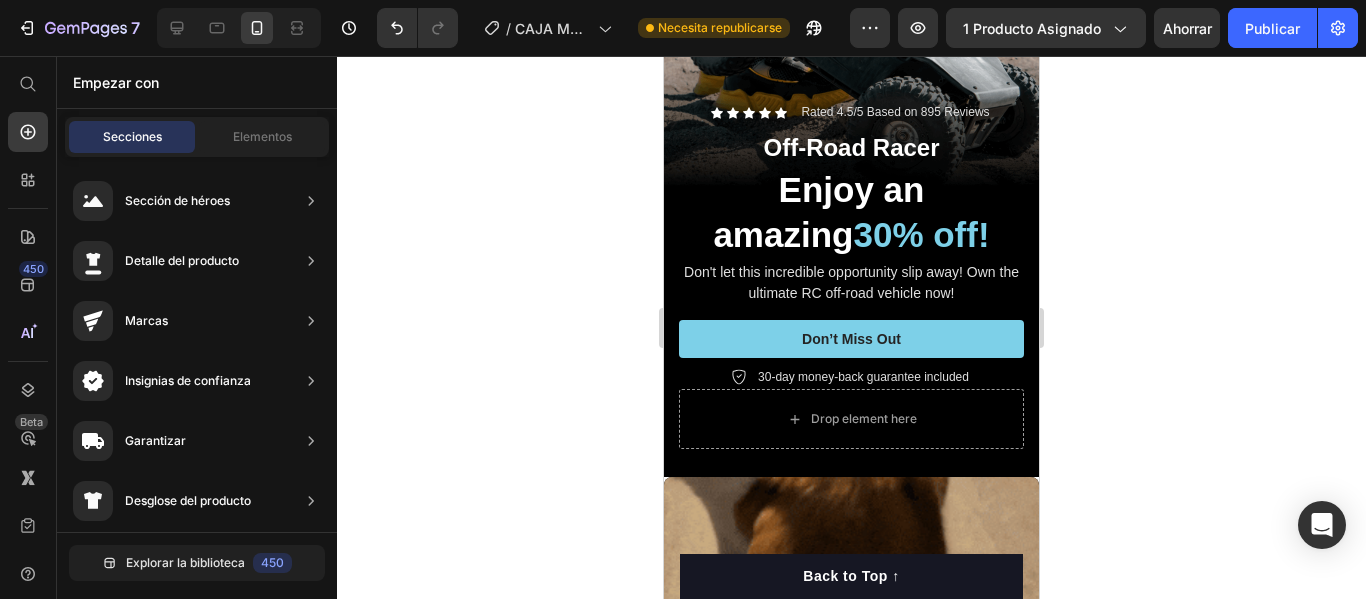 drag, startPoint x: 1034, startPoint y: 234, endPoint x: 1705, endPoint y: 300, distance: 674.2381 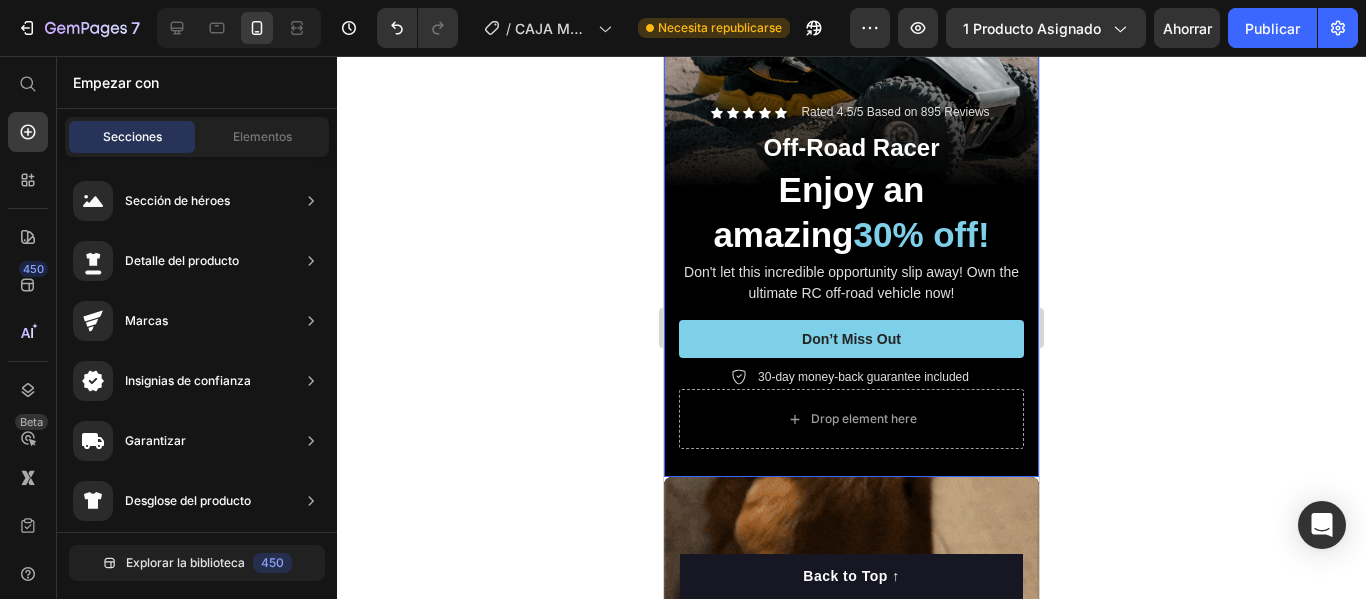 click at bounding box center (851, 143) 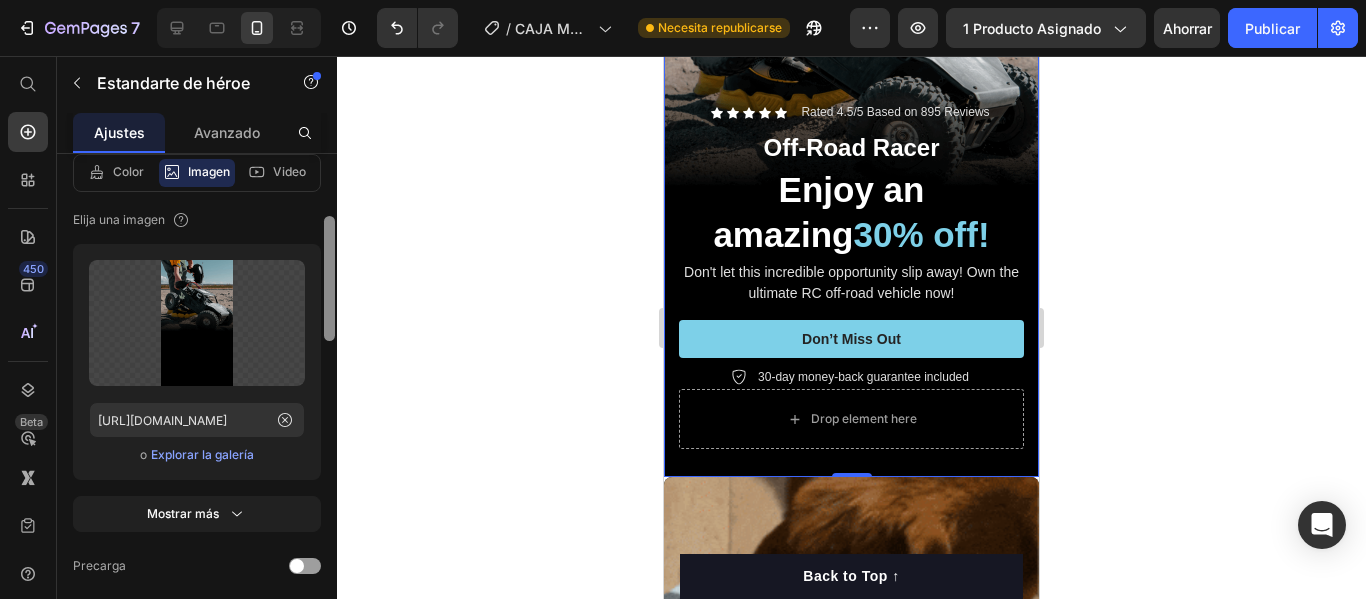 scroll, scrollTop: 231, scrollLeft: 0, axis: vertical 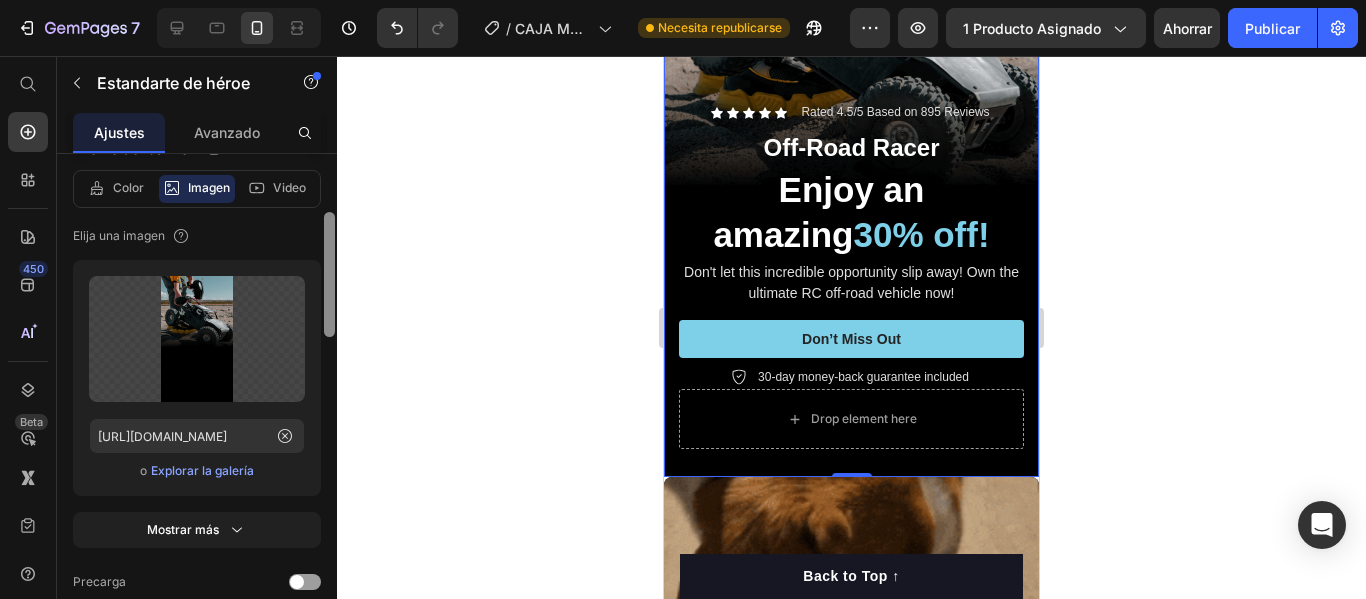 drag, startPoint x: 332, startPoint y: 213, endPoint x: 341, endPoint y: 271, distance: 58.694122 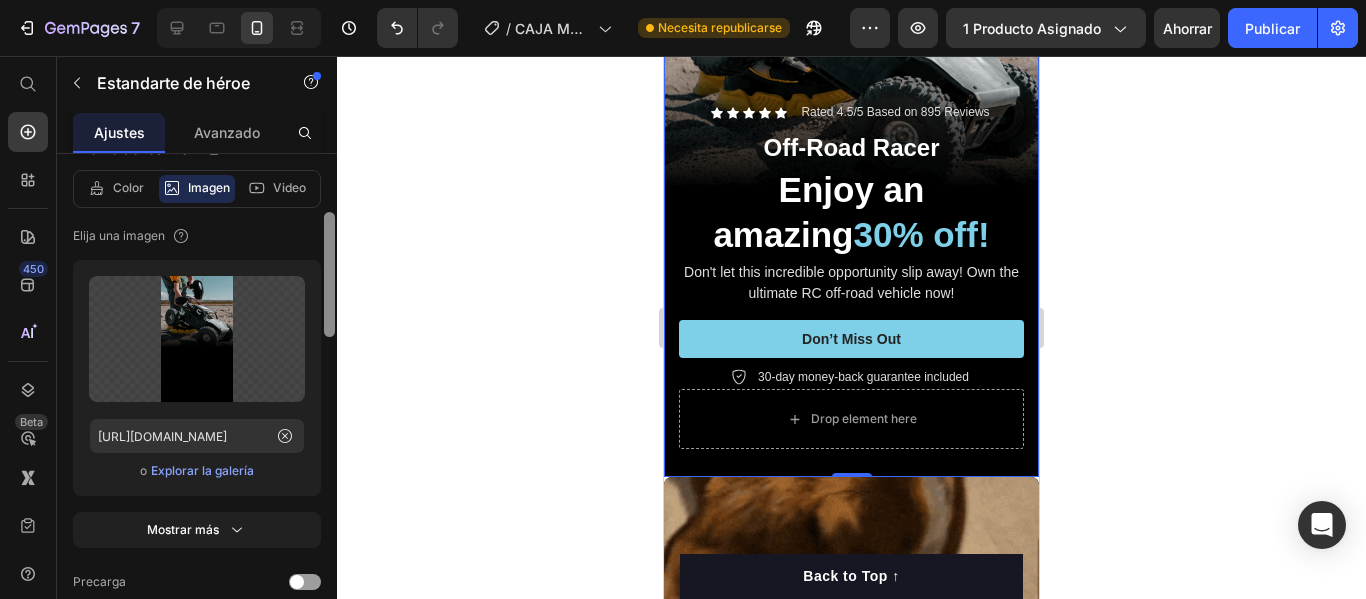 click on "7 / CAJA MÁGICA GEMPAGE Necesita republicarse Avance 1 producto asignado Ahorrar Publicar 450 Beta Empezar con Secciones Elementos Sección de héroes Detalle del producto Marcas Insignias de confianza Garantizar Desglose del producto Cómo utilizar Testimonios Comparar Manojo Preguntas frecuentes Prueba social Historia de la marca Lista de productos Recopilación Lista de blogs Contacto Sticky Añadir al carrito Pie de página personalizado Explorar la biblioteca 450 Disposición
[GEOGRAPHIC_DATA]
[GEOGRAPHIC_DATA]
[GEOGRAPHIC_DATA]
Fila Texto
Título
Bloque de texto Botón
Botón
Botón
Imagen" 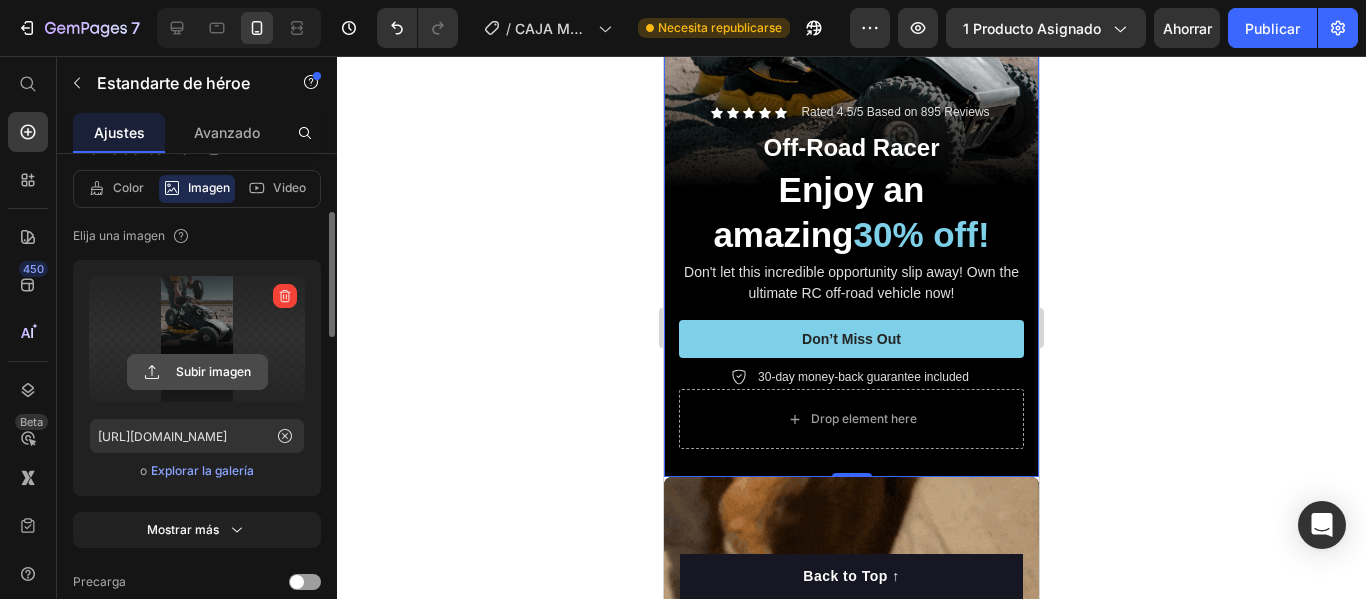 click 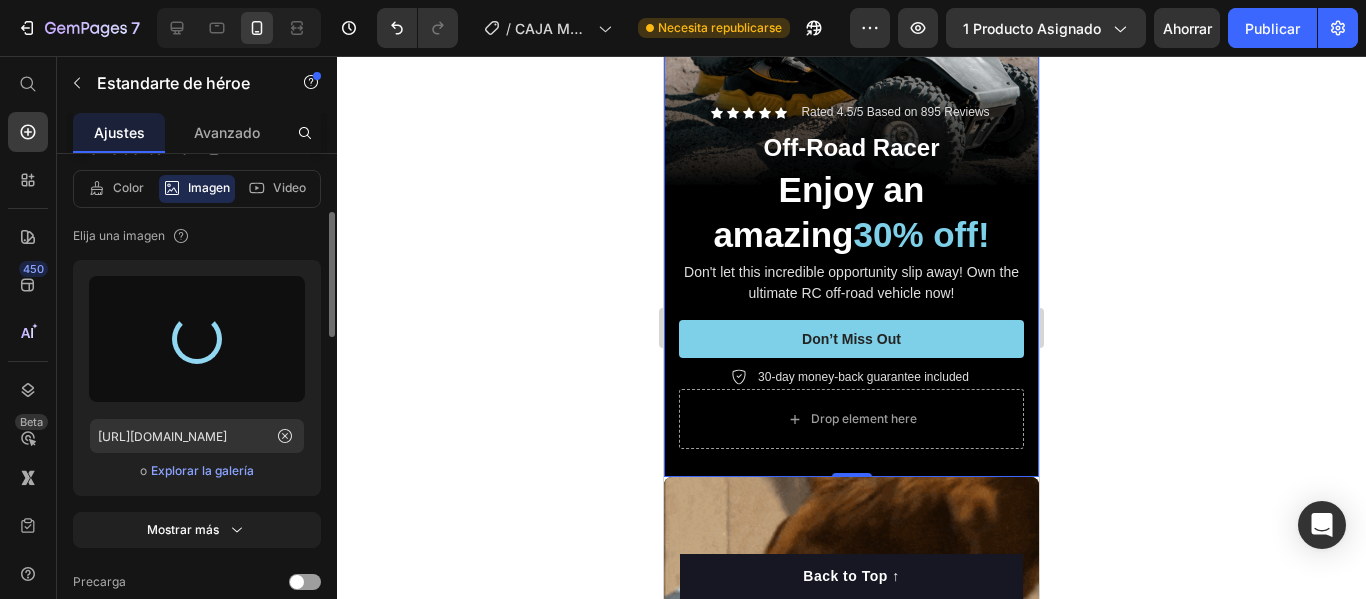 type on "[URL][DOMAIN_NAME]" 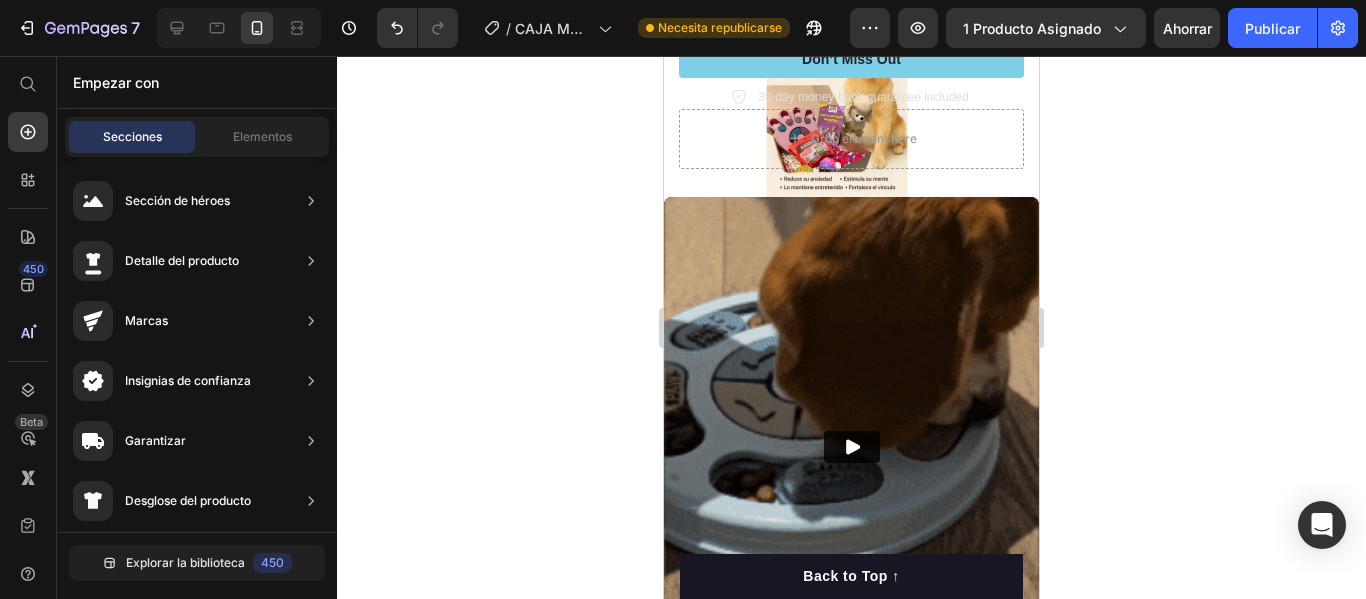 scroll, scrollTop: 899, scrollLeft: 0, axis: vertical 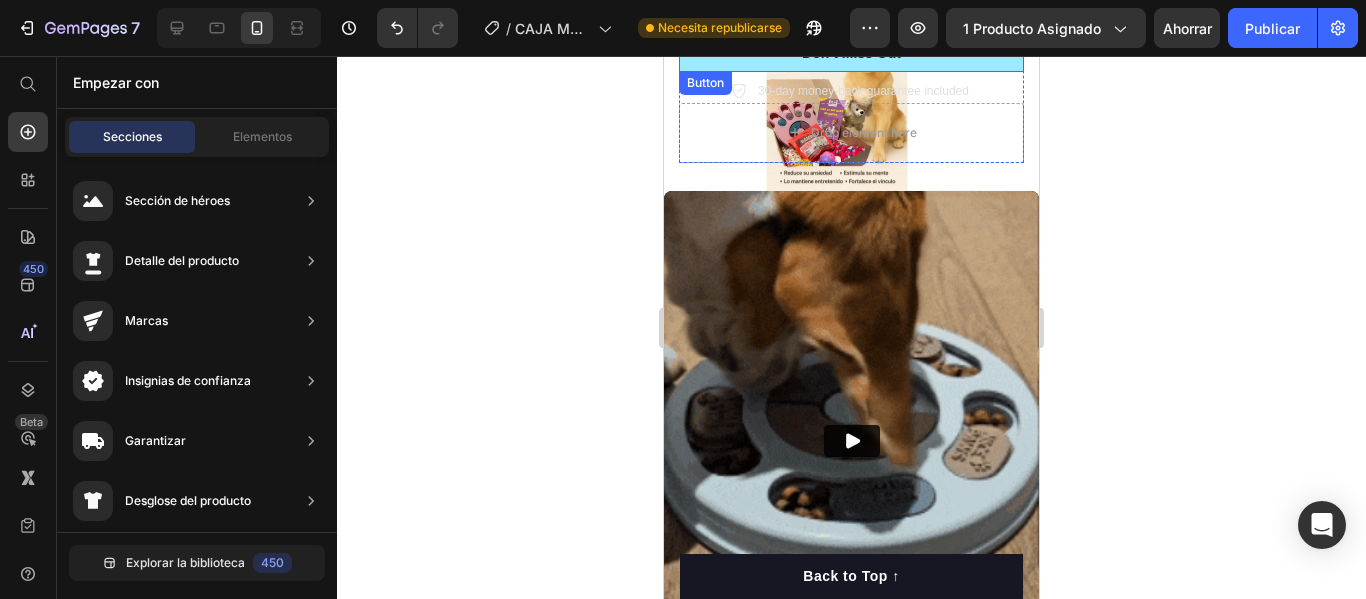 click on "Don’t Miss Out" at bounding box center (851, 53) 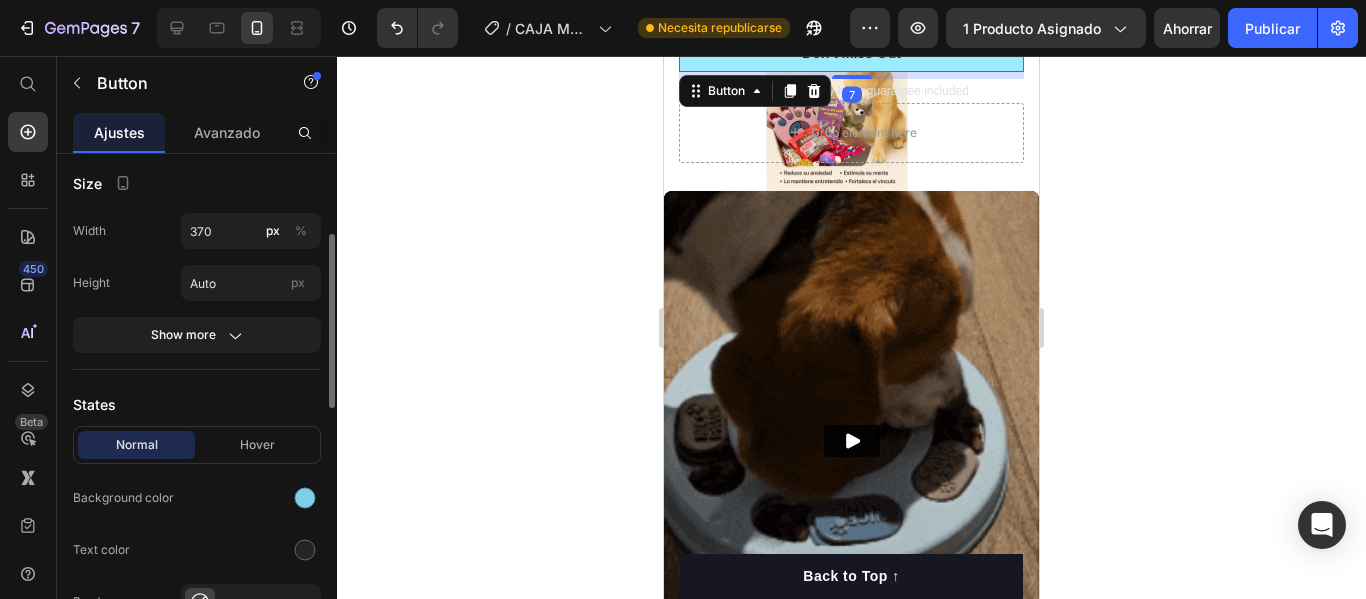 scroll, scrollTop: 0, scrollLeft: 0, axis: both 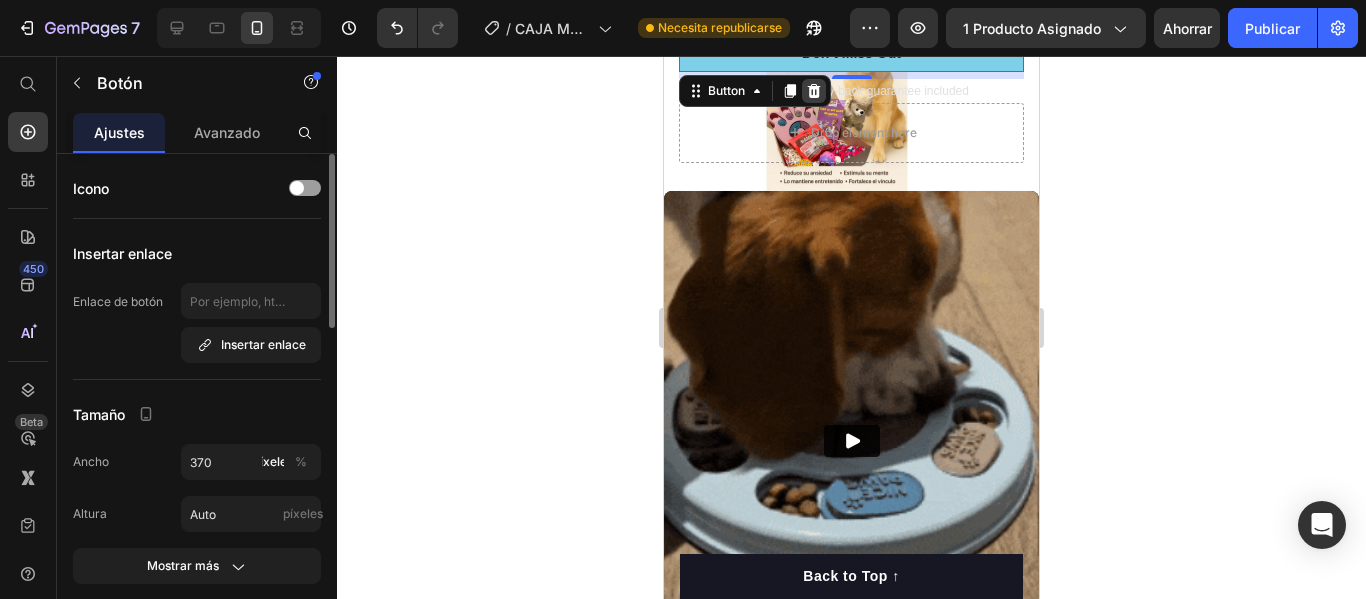 click 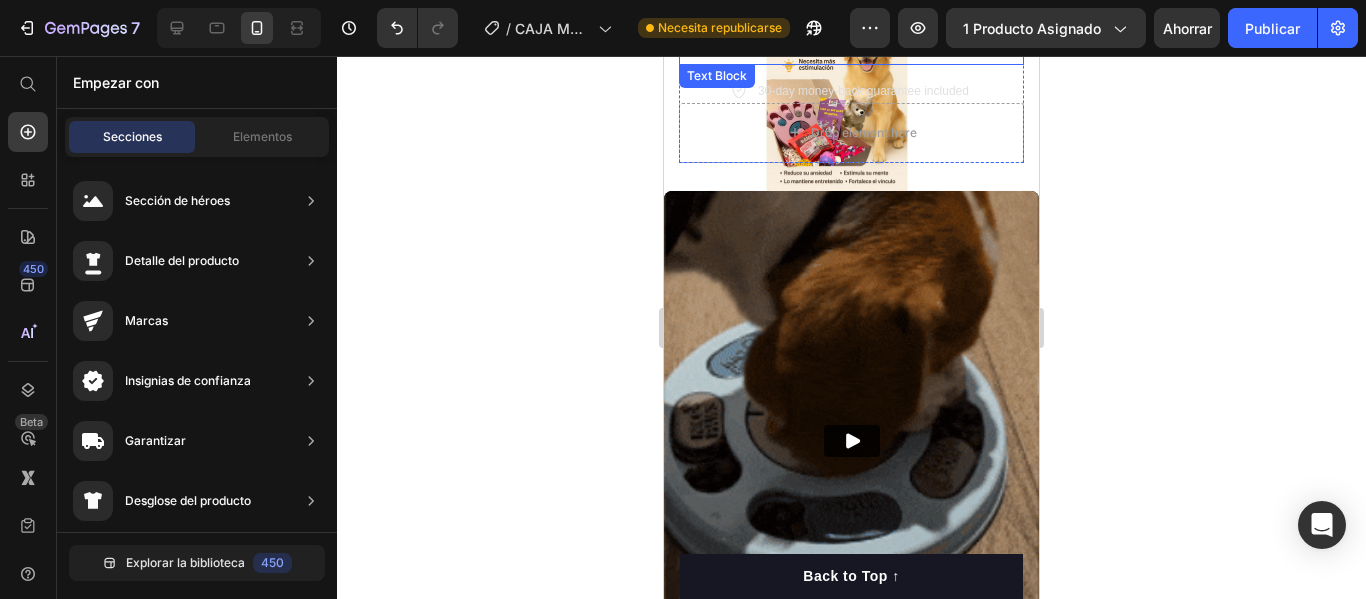 click on "Don't let this incredible opportunity slip away! Own the ultimate RC off-road vehicle now!" at bounding box center (851, 42) 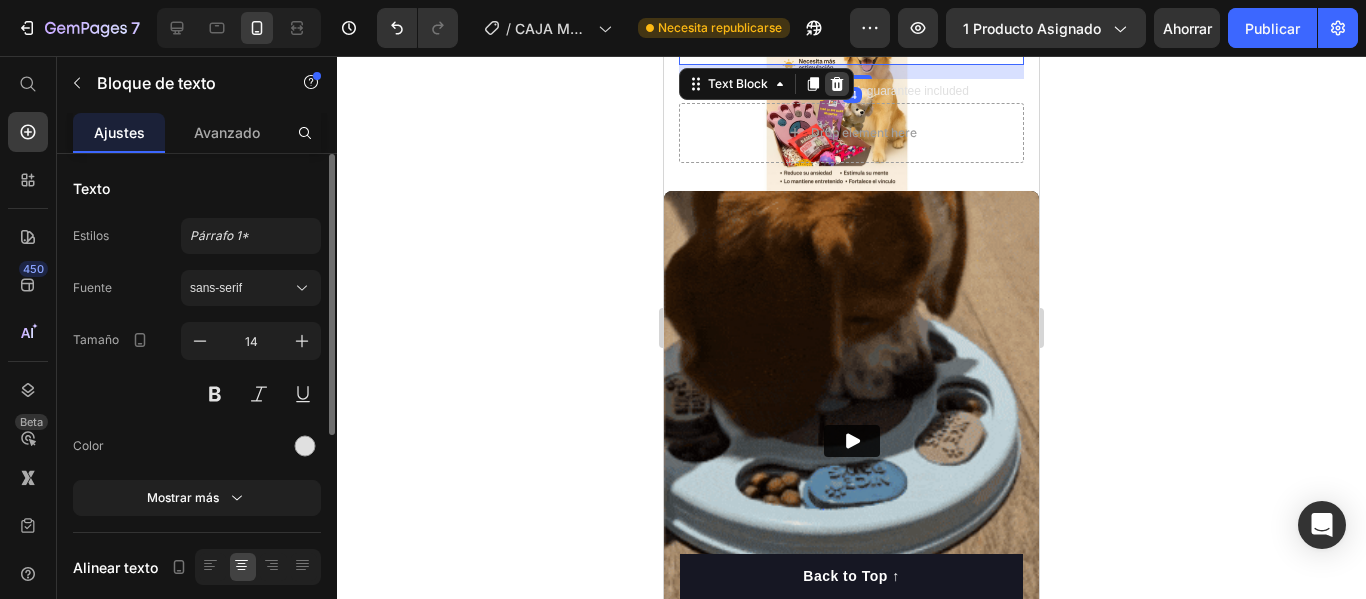 click 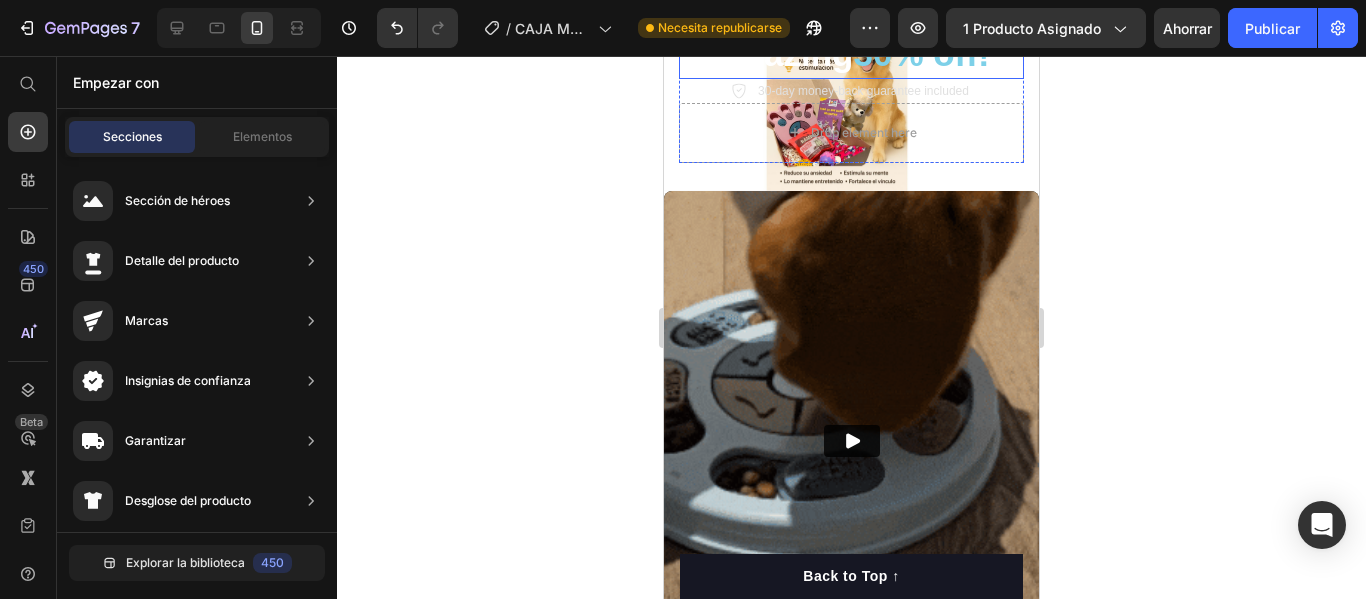 click on "30% off!" at bounding box center (921, 53) 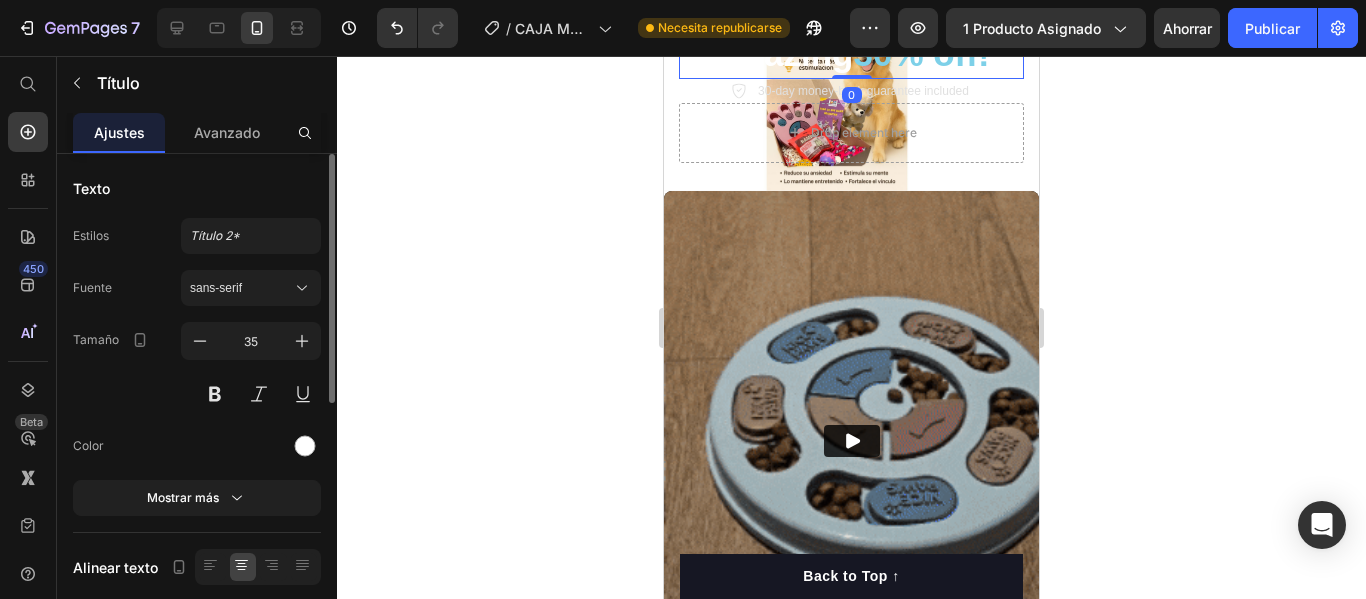 click 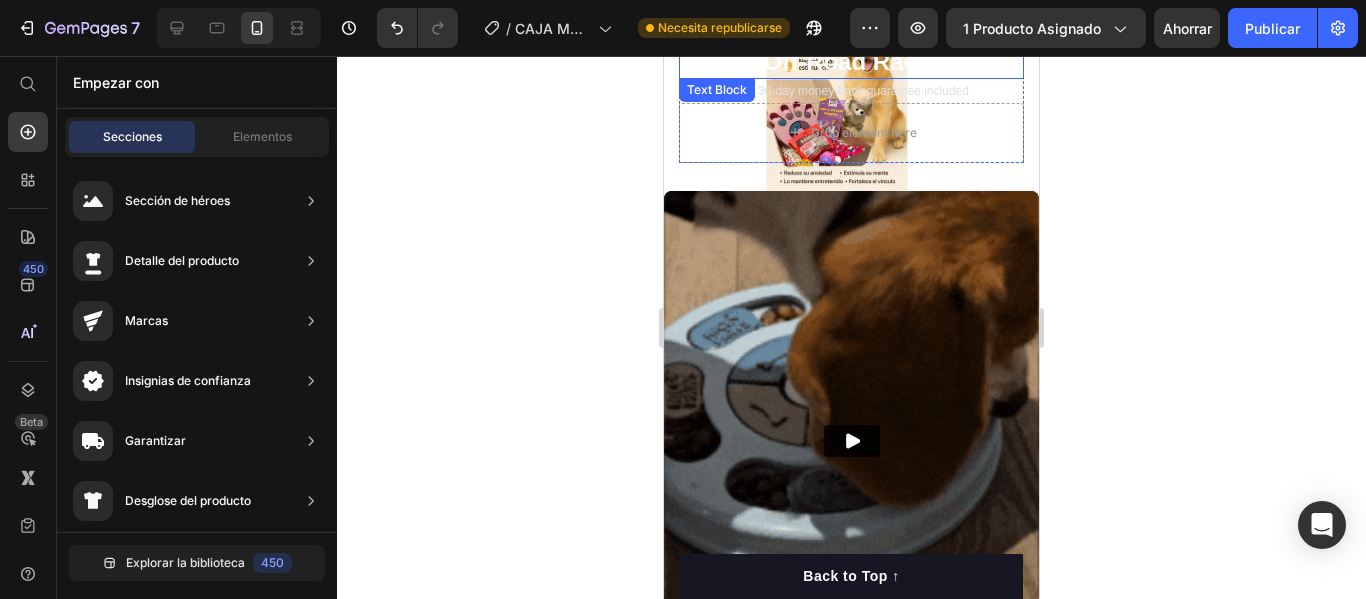 click on "Off-Road Racer" at bounding box center (851, 61) 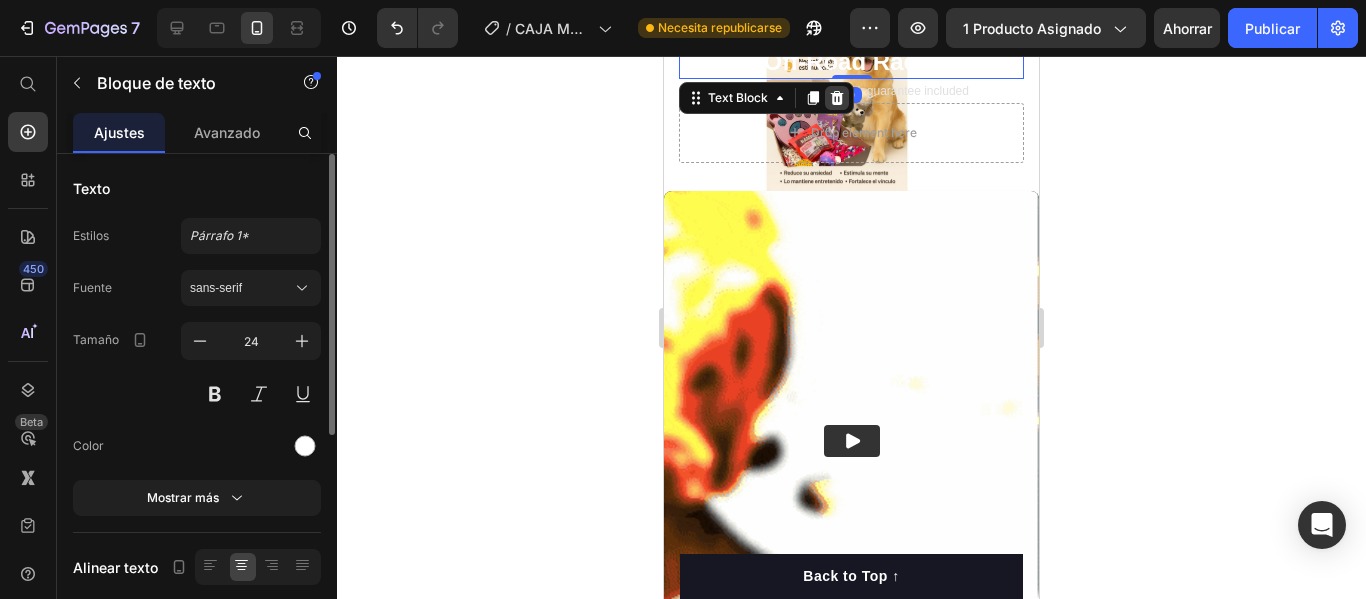 click 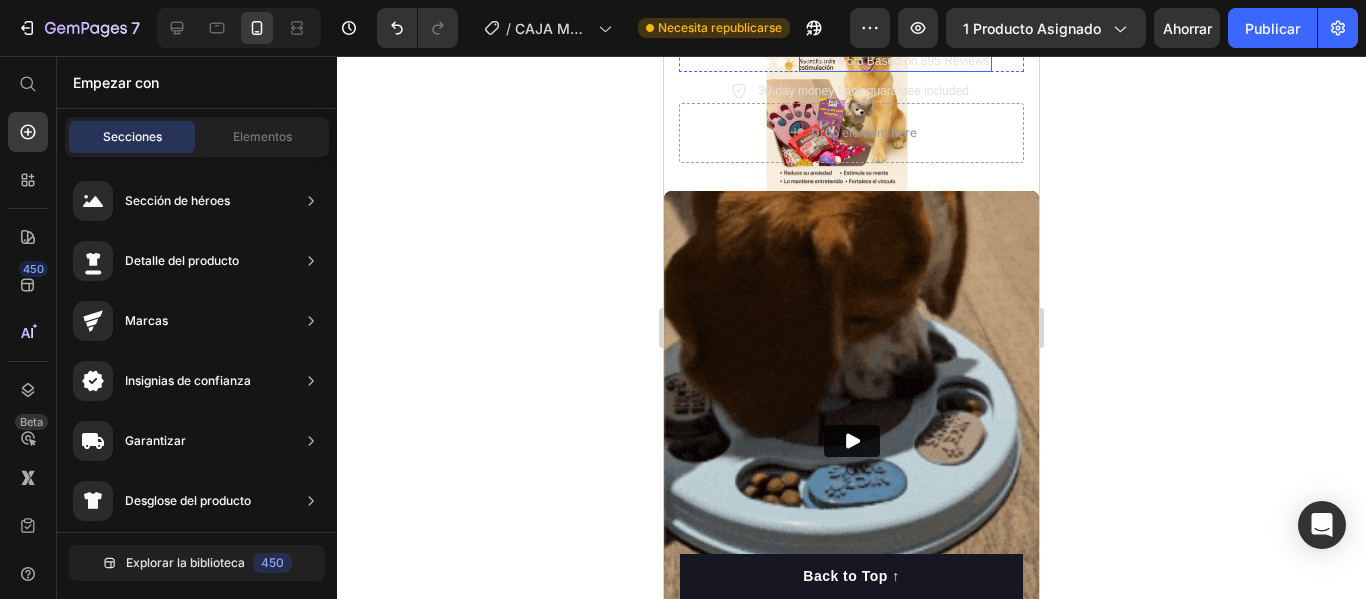 click on "Rated 4.5/5 Based on 895 Reviews" at bounding box center (895, 62) 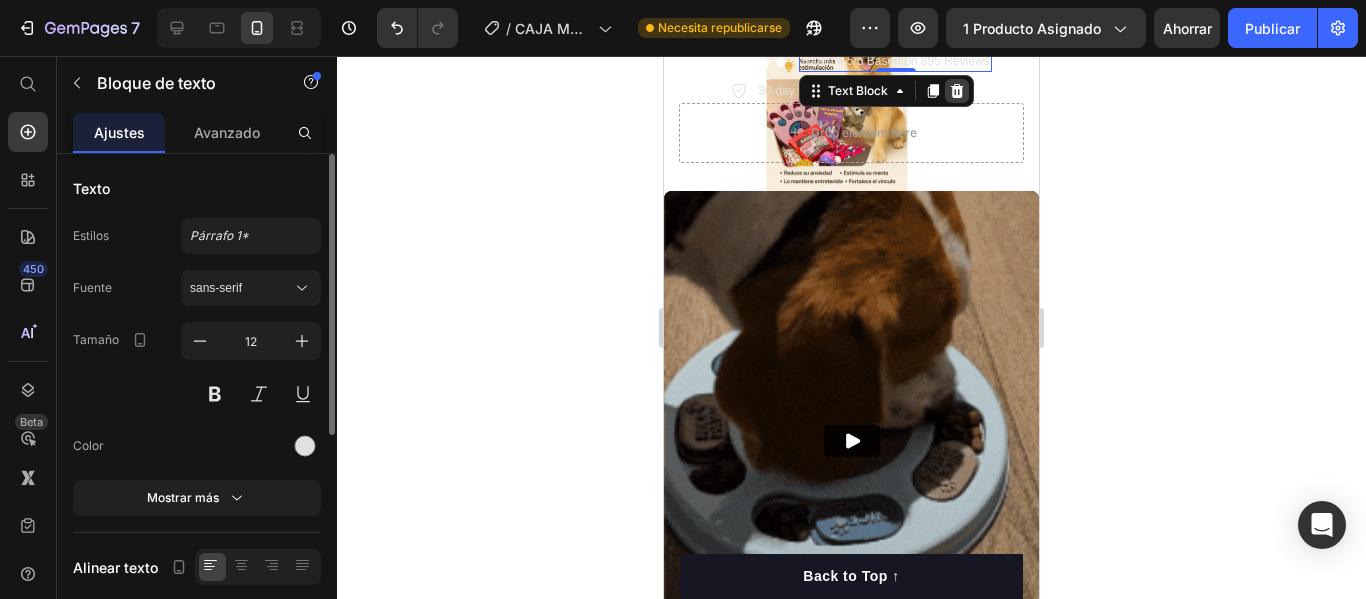 click at bounding box center [957, 91] 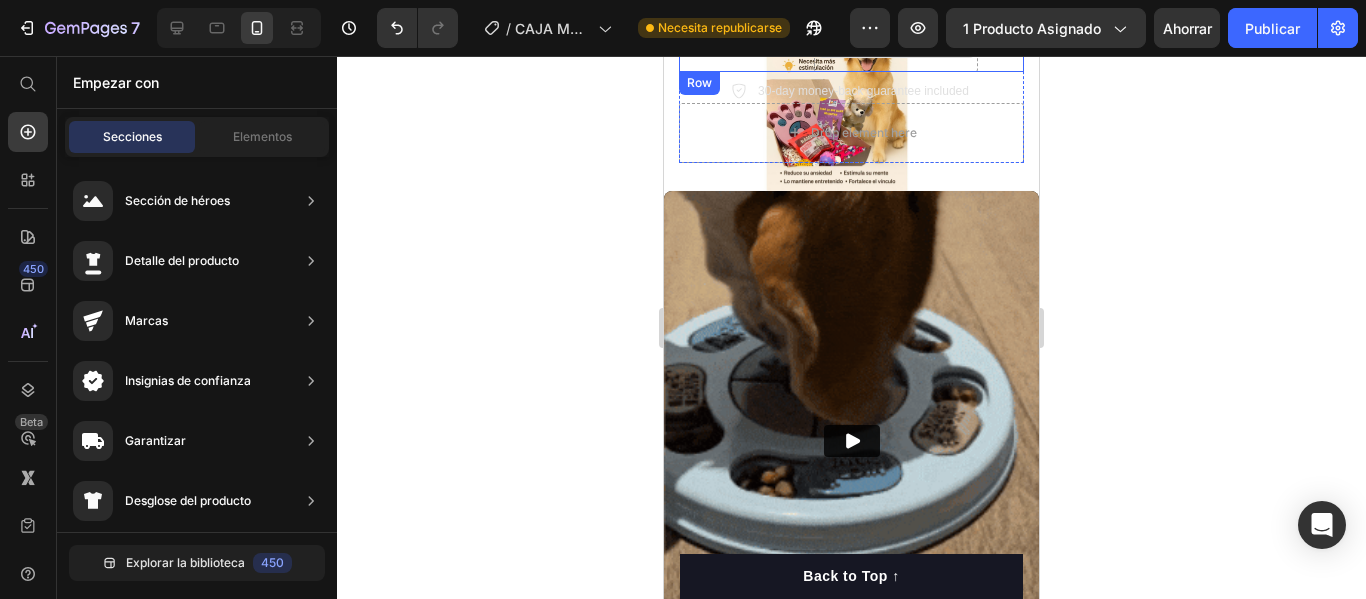 click on "Drop element here" at bounding box center [908, 42] 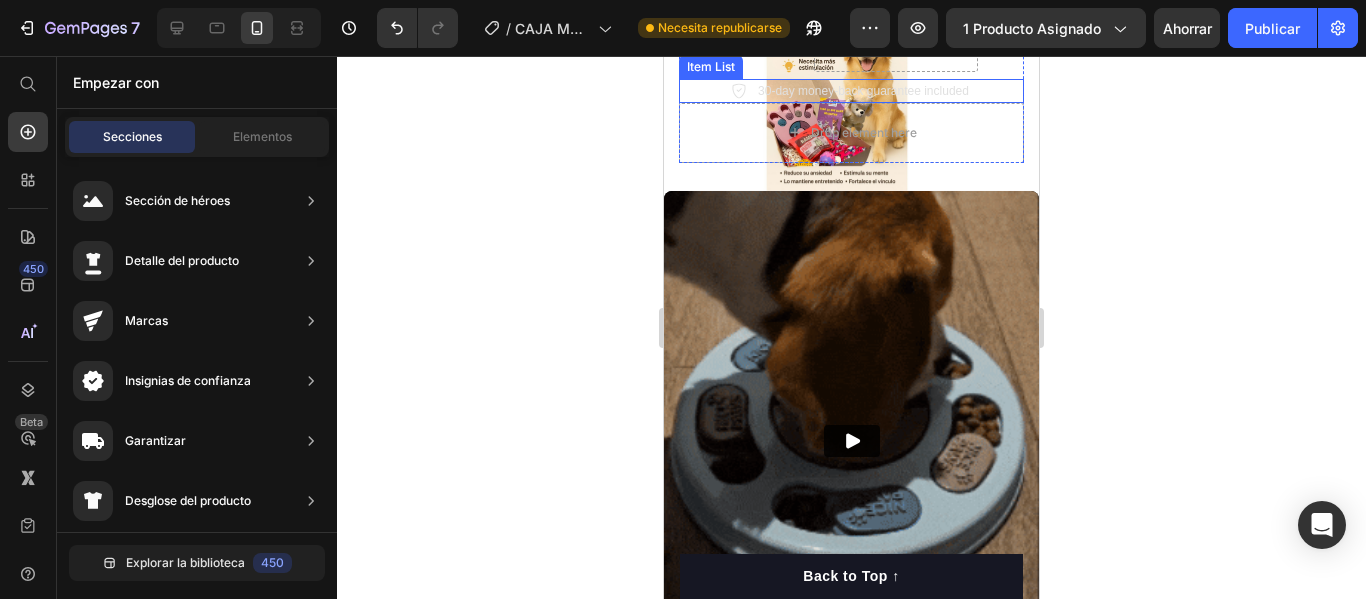 click on "30-day money-back guarantee included" at bounding box center (863, 91) 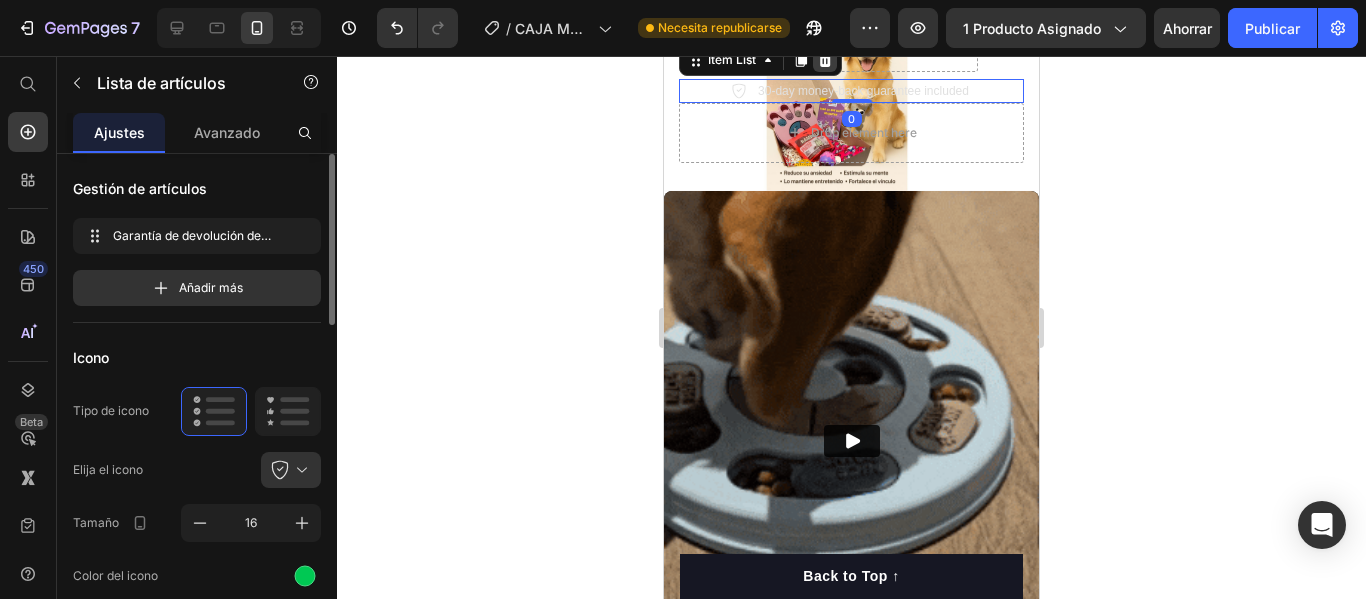 click 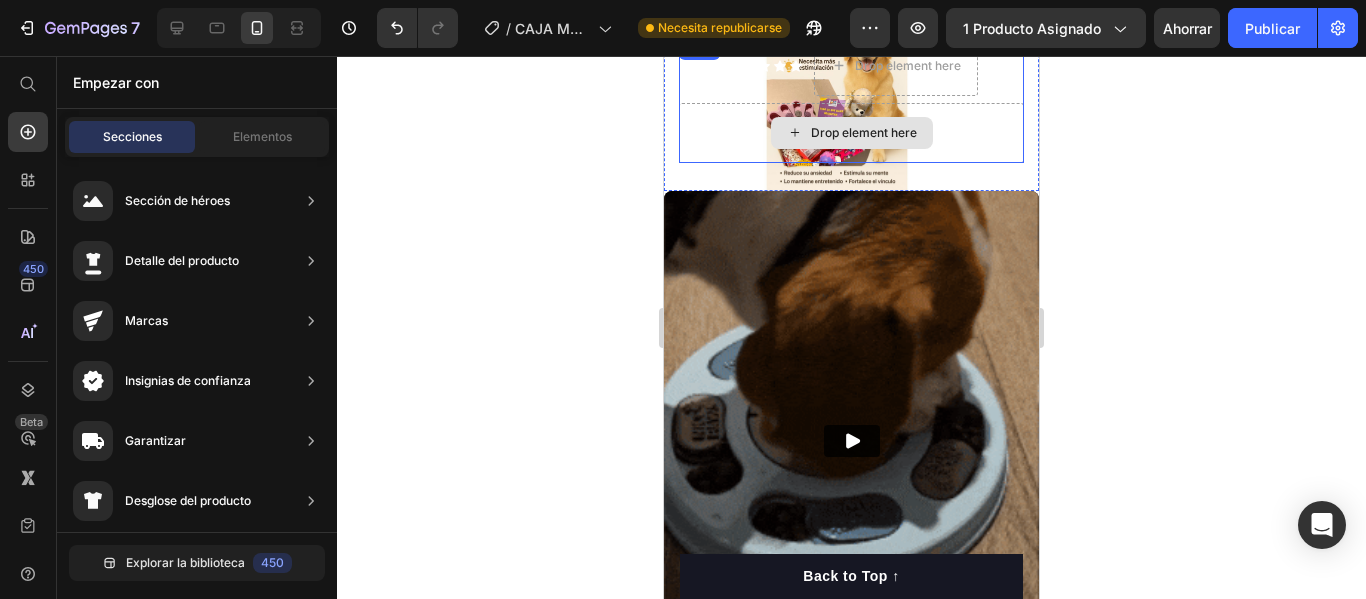 click on "Drop element here" at bounding box center [864, 133] 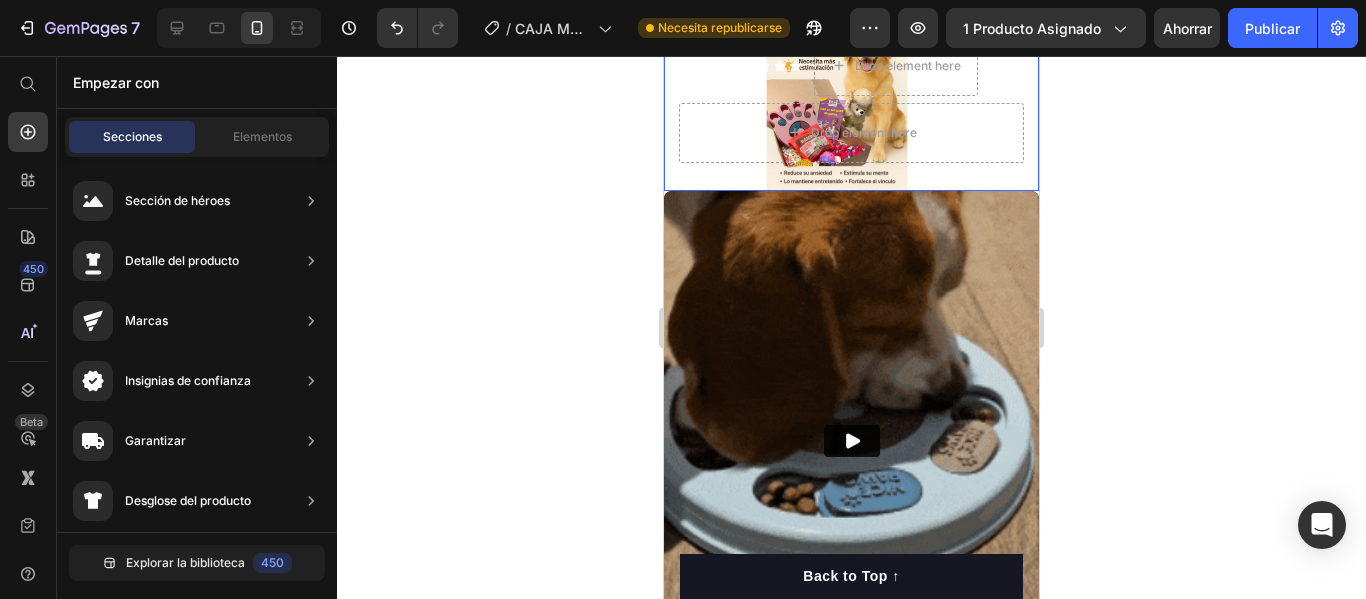 click on "Icon Icon Icon Icon Icon Icon List
Drop element here Row
Drop element here Row" at bounding box center (851, 99) 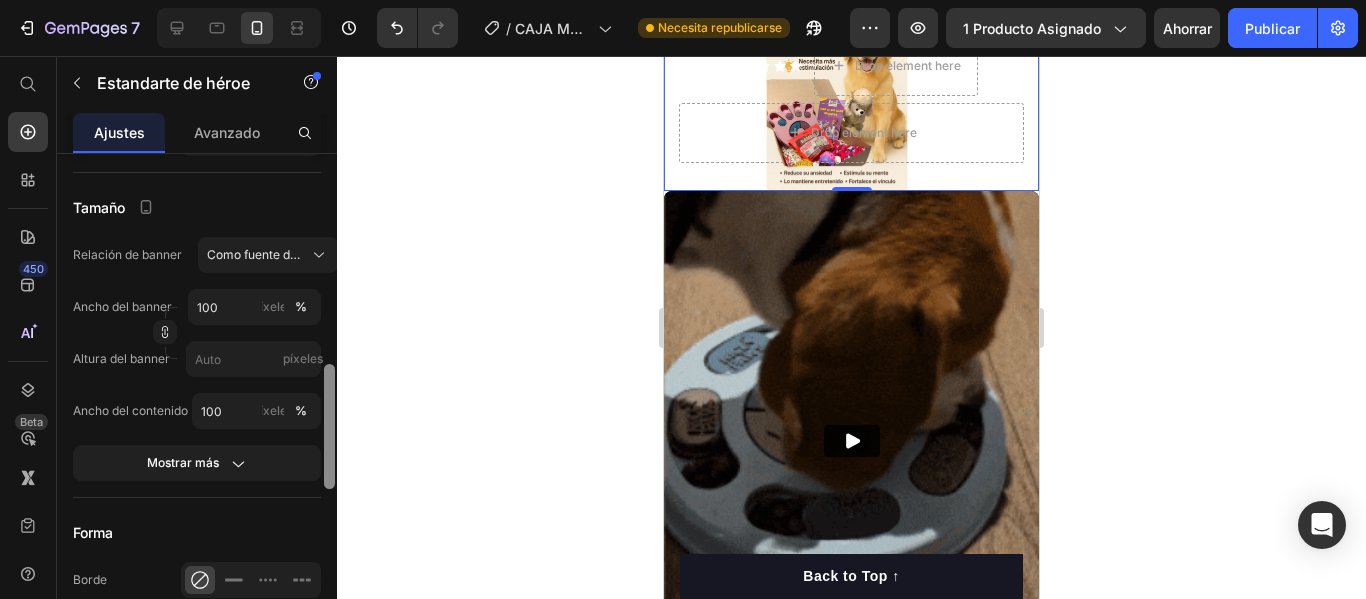 scroll, scrollTop: 840, scrollLeft: 0, axis: vertical 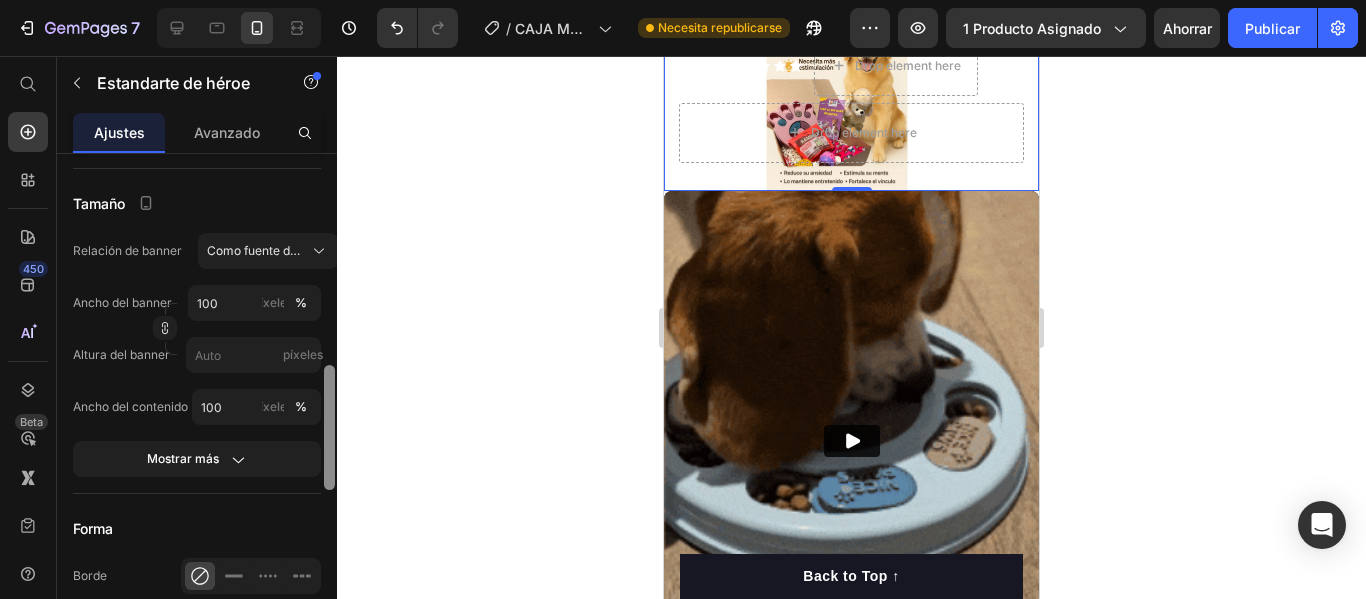 drag, startPoint x: 328, startPoint y: 214, endPoint x: 364, endPoint y: 425, distance: 214.04906 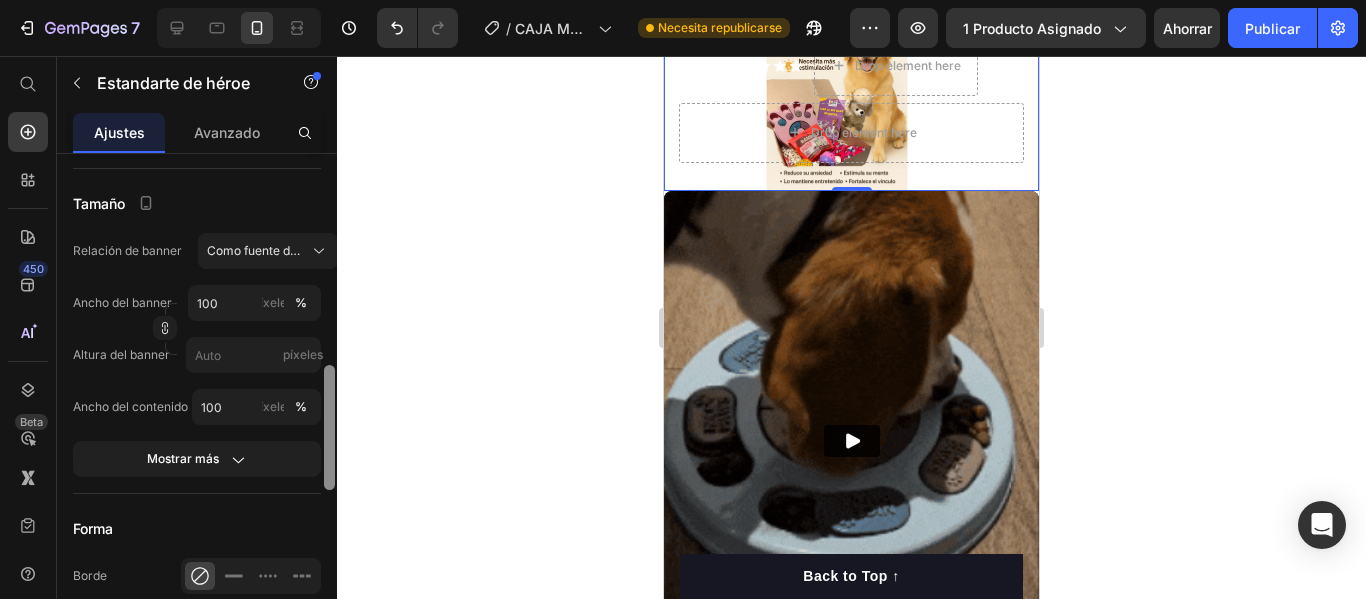 click on "7 / CAJA MÁGICA GEMPAGE Necesita republicarse Avance 1 producto asignado Ahorrar Publicar 450 Beta Empezar con Secciones Elementos Sección de héroes Detalle del producto Marcas Insignias de confianza Garantizar Desglose del producto Cómo utilizar Testimonios Comparar Manojo Preguntas frecuentes Prueba social Historia de la marca Lista de productos Recopilación Lista de blogs Contacto Sticky Añadir al carrito Pie de página personalizado Explorar la biblioteca 450 Disposición
[GEOGRAPHIC_DATA]
[GEOGRAPHIC_DATA]
[GEOGRAPHIC_DATA]
Fila Texto
Título
Bloque de texto Botón
Botón
Botón
Imagen" 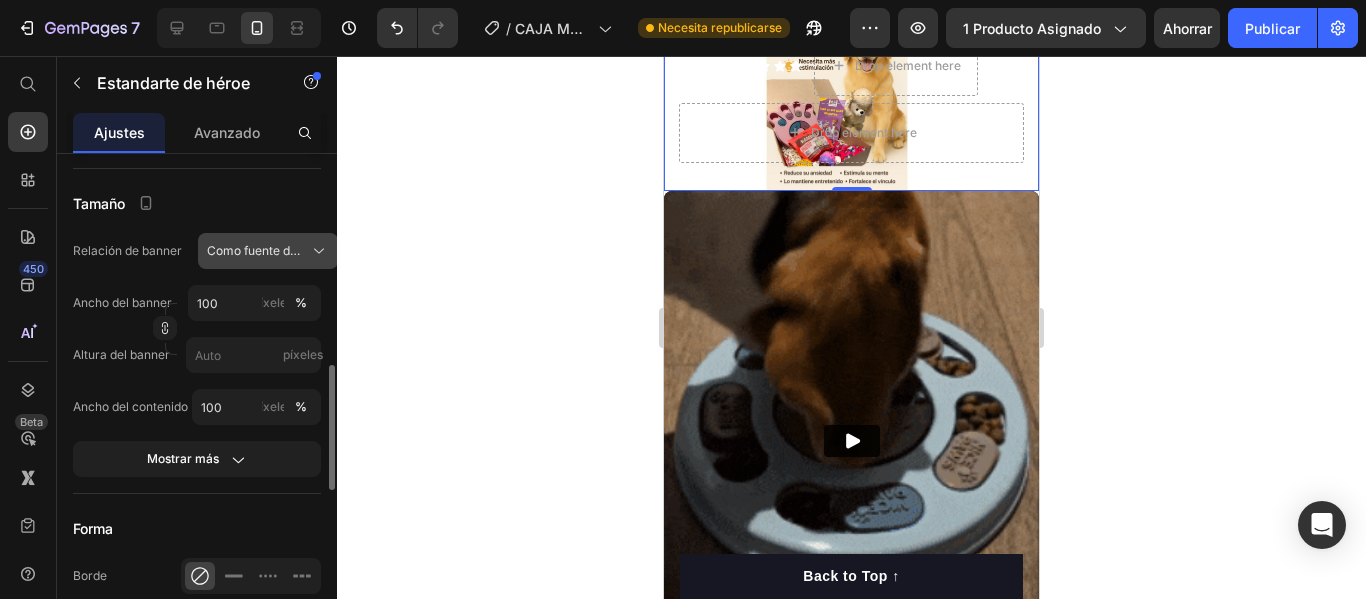 click on "Como fuente de banner" at bounding box center (268, 251) 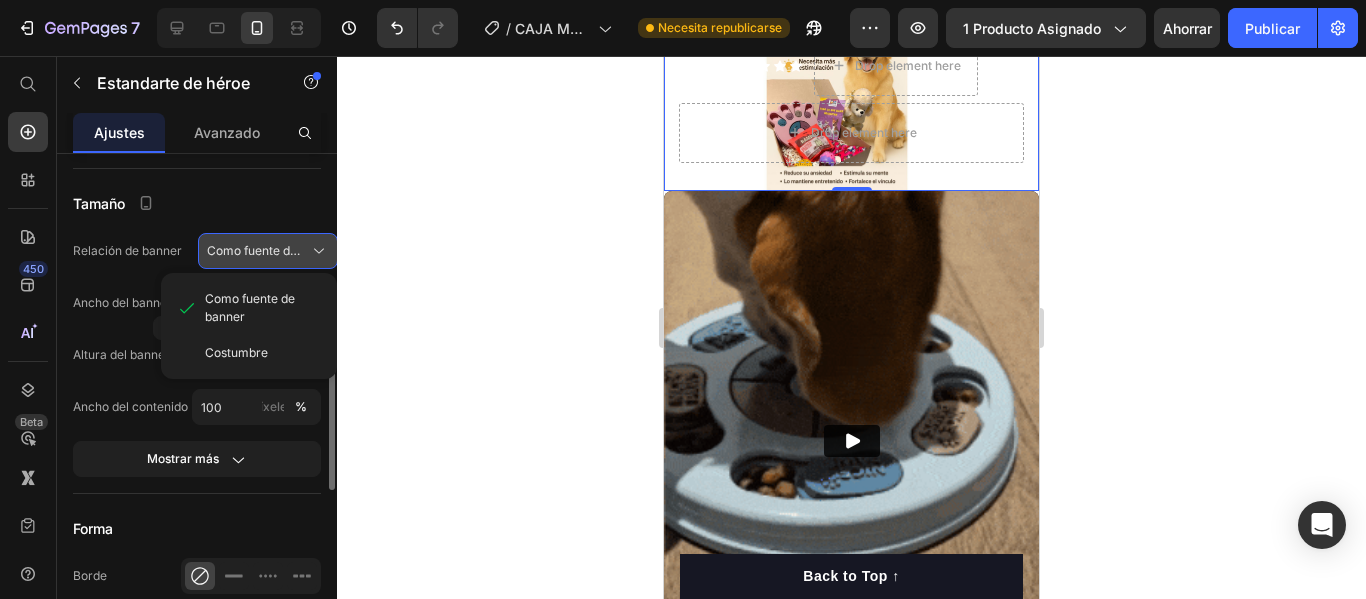click on "Como fuente de banner" at bounding box center [268, 251] 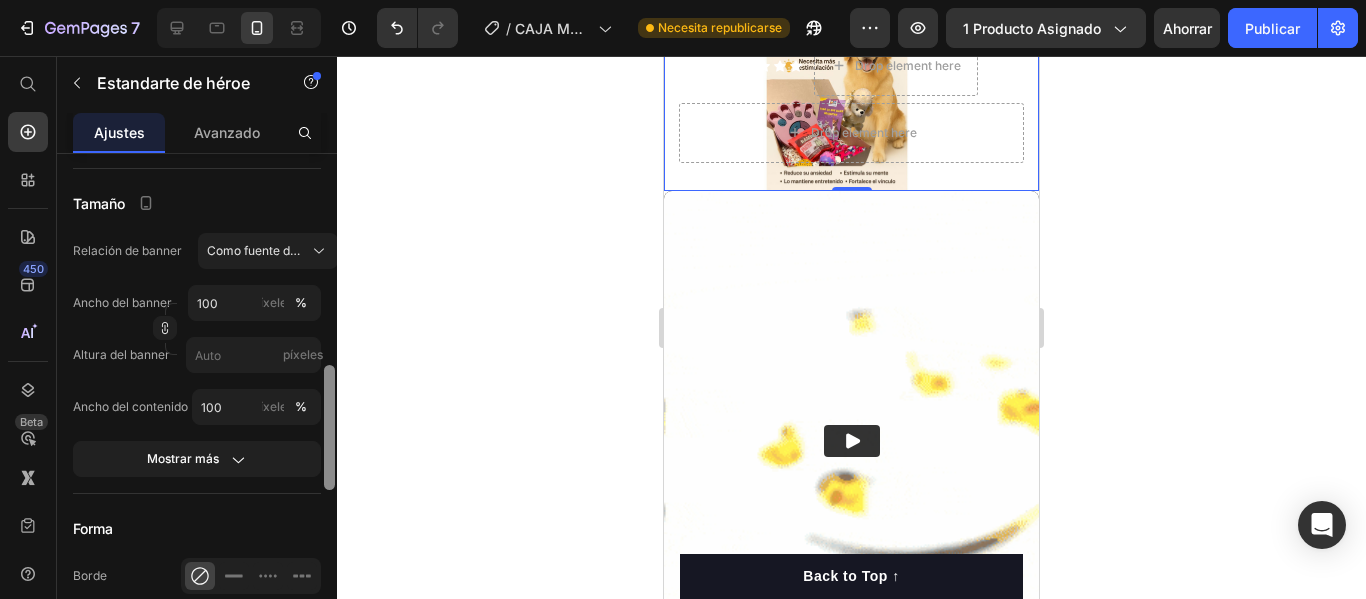 scroll, scrollTop: 1342, scrollLeft: 0, axis: vertical 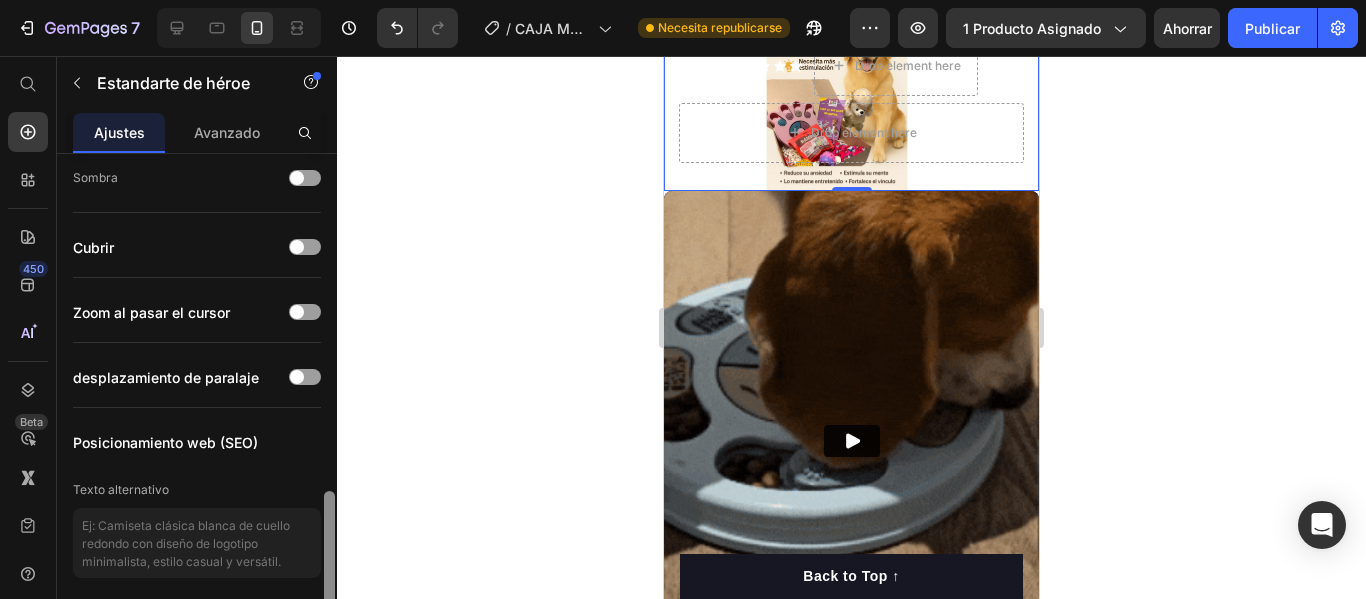 click at bounding box center (329, 405) 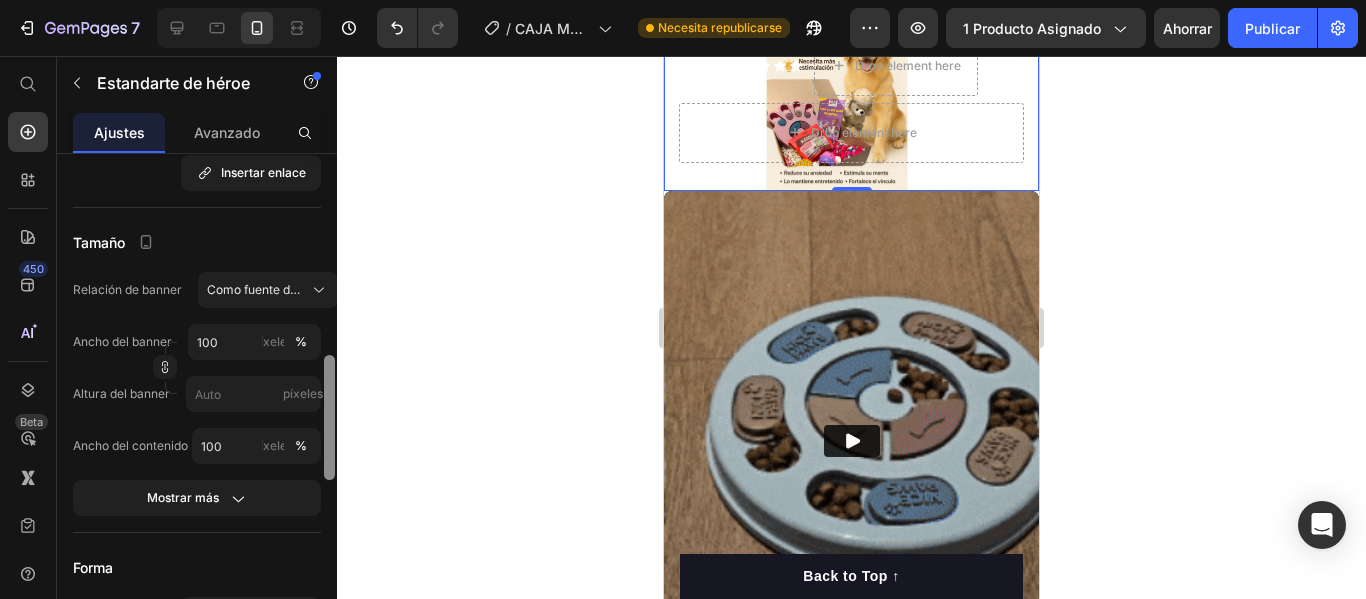 scroll, scrollTop: 781, scrollLeft: 0, axis: vertical 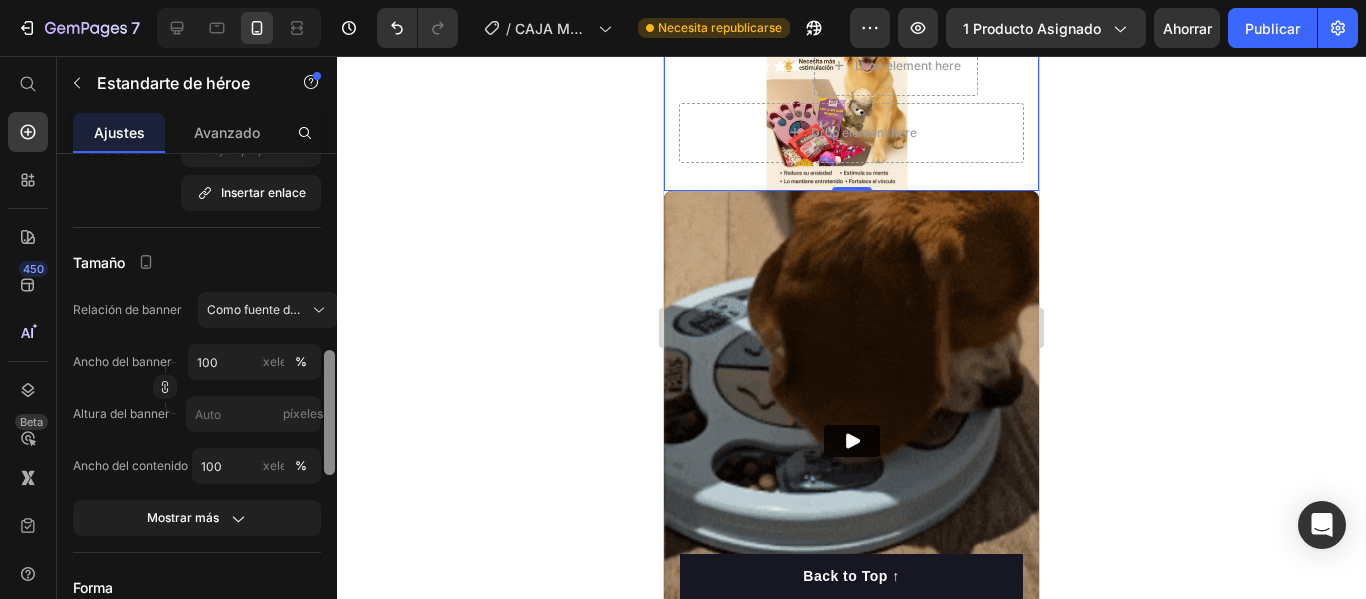 drag, startPoint x: 332, startPoint y: 512, endPoint x: 378, endPoint y: 371, distance: 148.31386 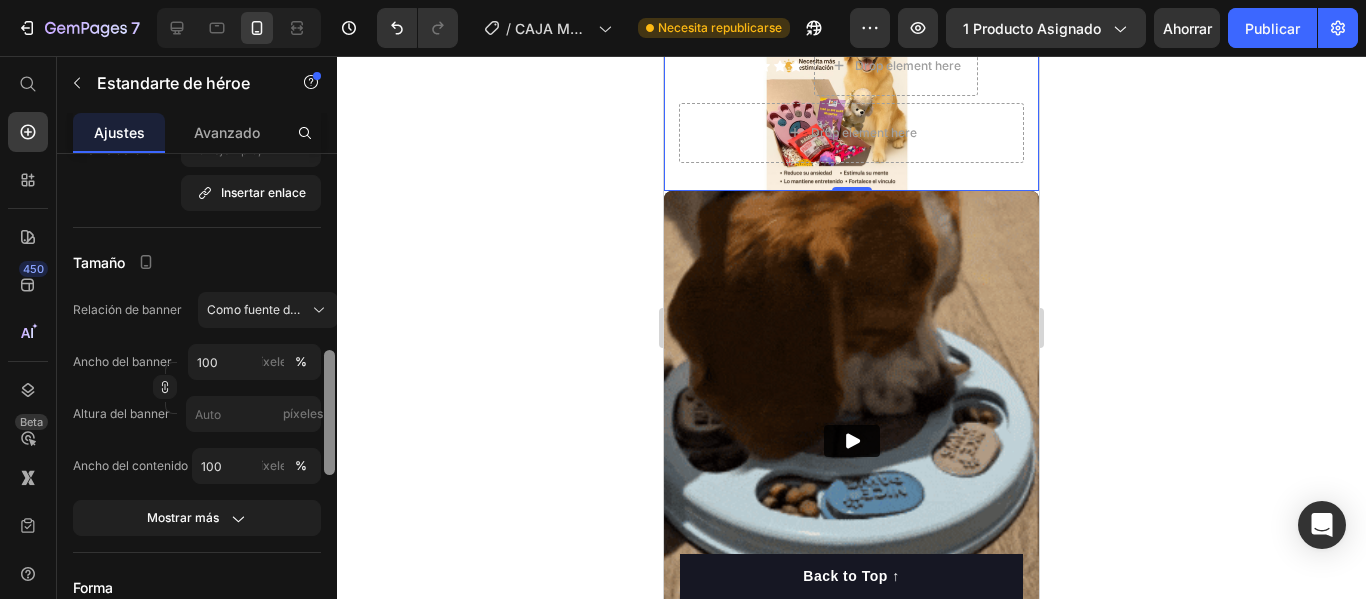 click on "7 / CAJA MÁGICA GEMPAGE Necesita republicarse Avance 1 producto asignado Ahorrar Publicar 450 Beta Empezar con Secciones Elementos Sección de héroes Detalle del producto Marcas Insignias de confianza Garantizar Desglose del producto Cómo utilizar Testimonios Comparar Manojo Preguntas frecuentes Prueba social Historia de la marca Lista de productos Recopilación Lista de blogs Contacto Sticky Añadir al carrito Pie de página personalizado Explorar la biblioteca 450 Disposición
[GEOGRAPHIC_DATA]
[GEOGRAPHIC_DATA]
[GEOGRAPHIC_DATA]
Fila Texto
Título
Bloque de texto Botón
Botón
Botón
Imagen" 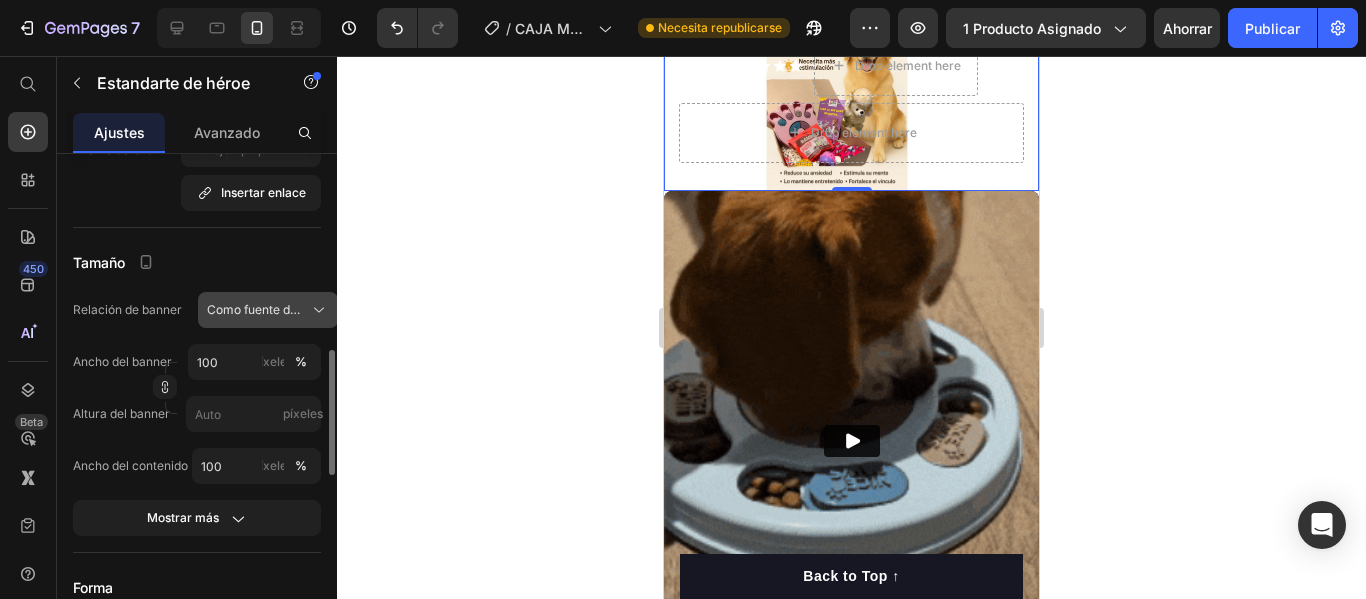 click 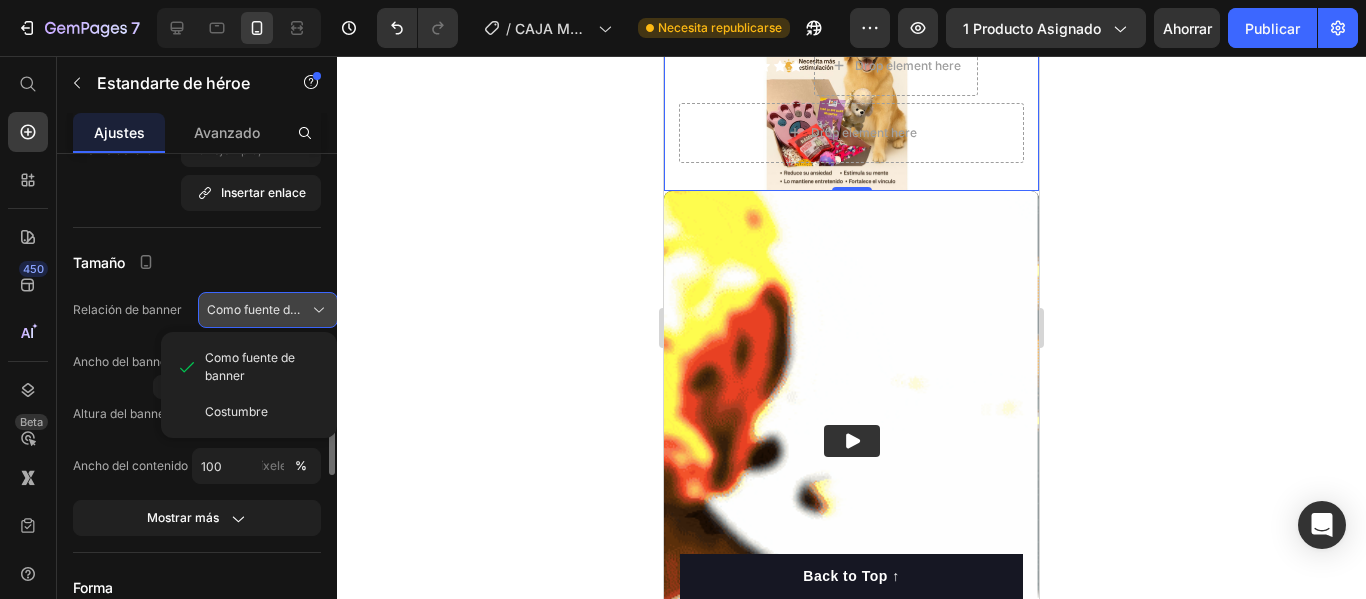 click 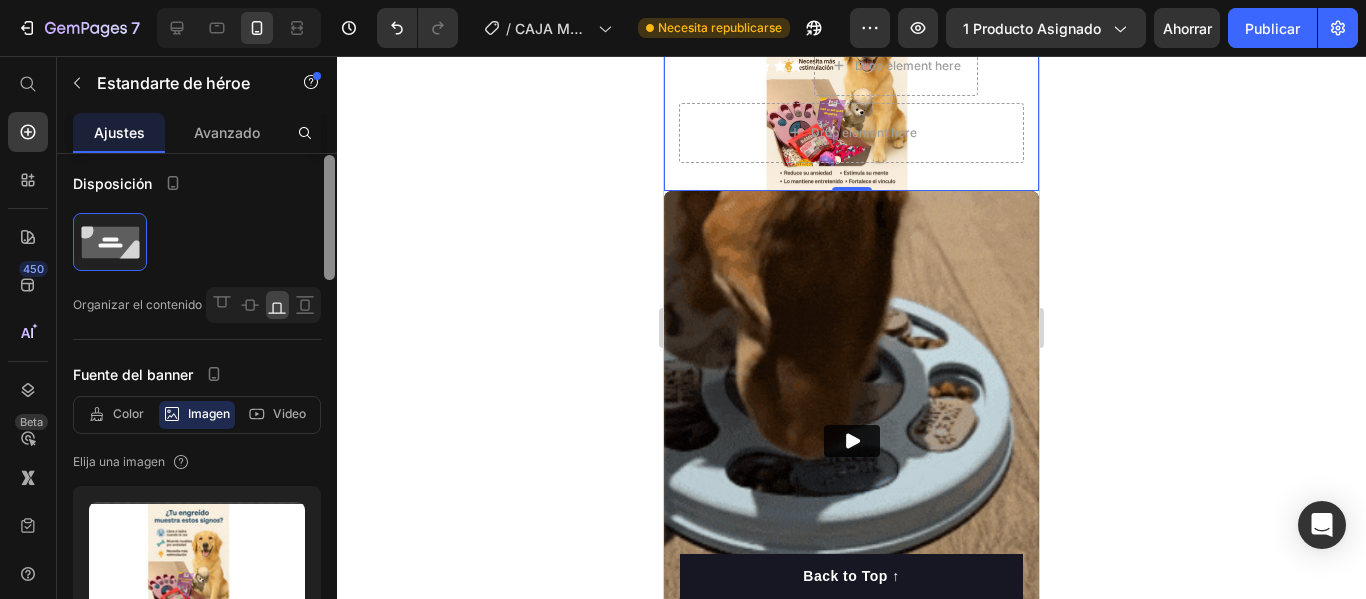 scroll, scrollTop: 0, scrollLeft: 0, axis: both 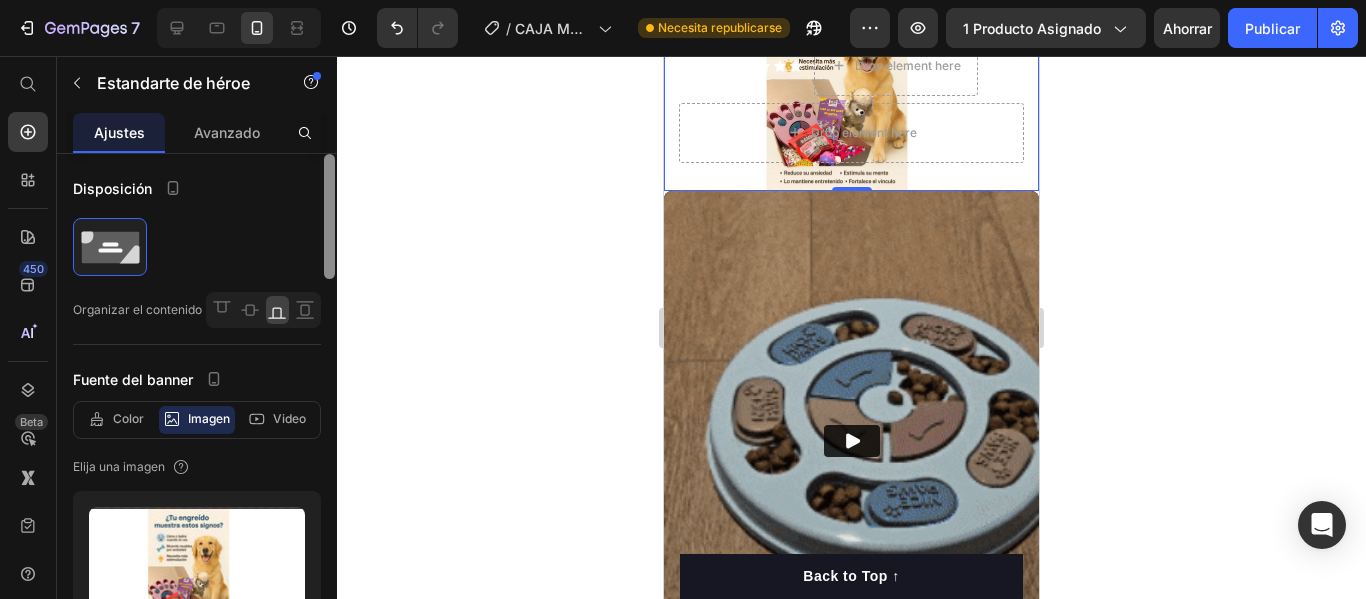 drag, startPoint x: 327, startPoint y: 396, endPoint x: 356, endPoint y: 174, distance: 223.88614 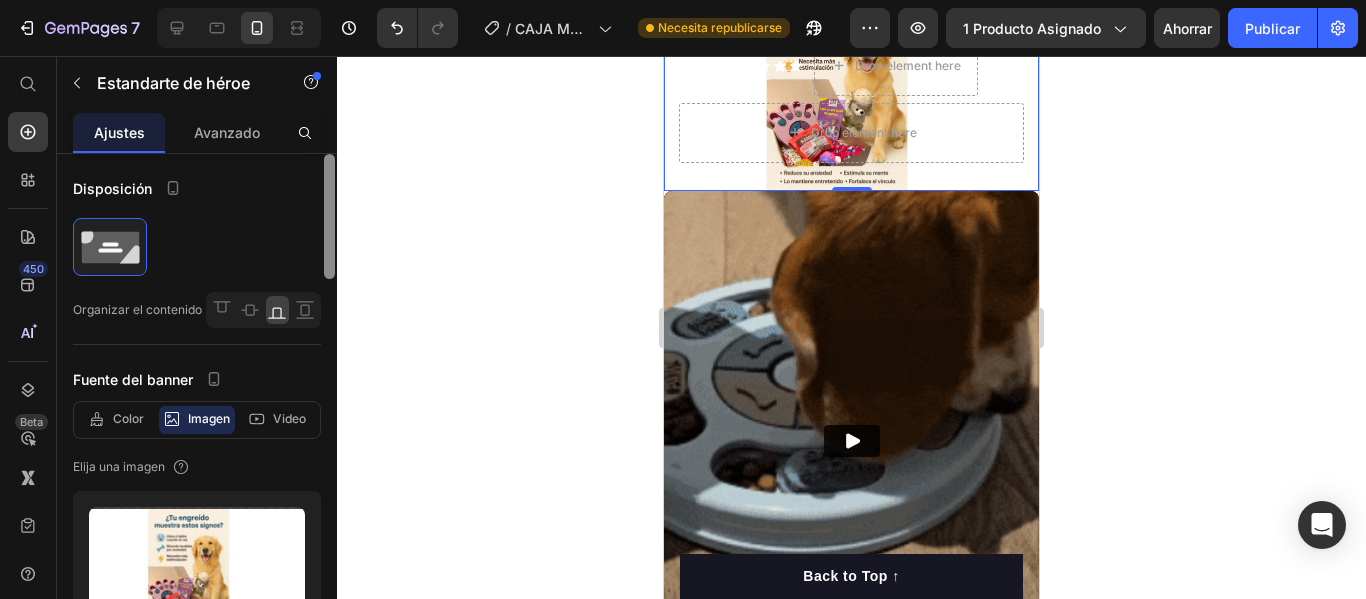 click on "7 / CAJA MÁGICA GEMPAGE Necesita republicarse Avance 1 producto asignado Ahorrar Publicar 450 Beta Empezar con Secciones Elementos Sección de héroes Detalle del producto Marcas Insignias de confianza Garantizar Desglose del producto Cómo utilizar Testimonios Comparar Manojo Preguntas frecuentes Prueba social Historia de la marca Lista de productos Recopilación Lista de blogs Contacto Sticky Añadir al carrito Pie de página personalizado Explorar la biblioteca 450 Disposición
[GEOGRAPHIC_DATA]
[GEOGRAPHIC_DATA]
[GEOGRAPHIC_DATA]
Fila Texto
Título
Bloque de texto Botón
Botón
Botón
Imagen" 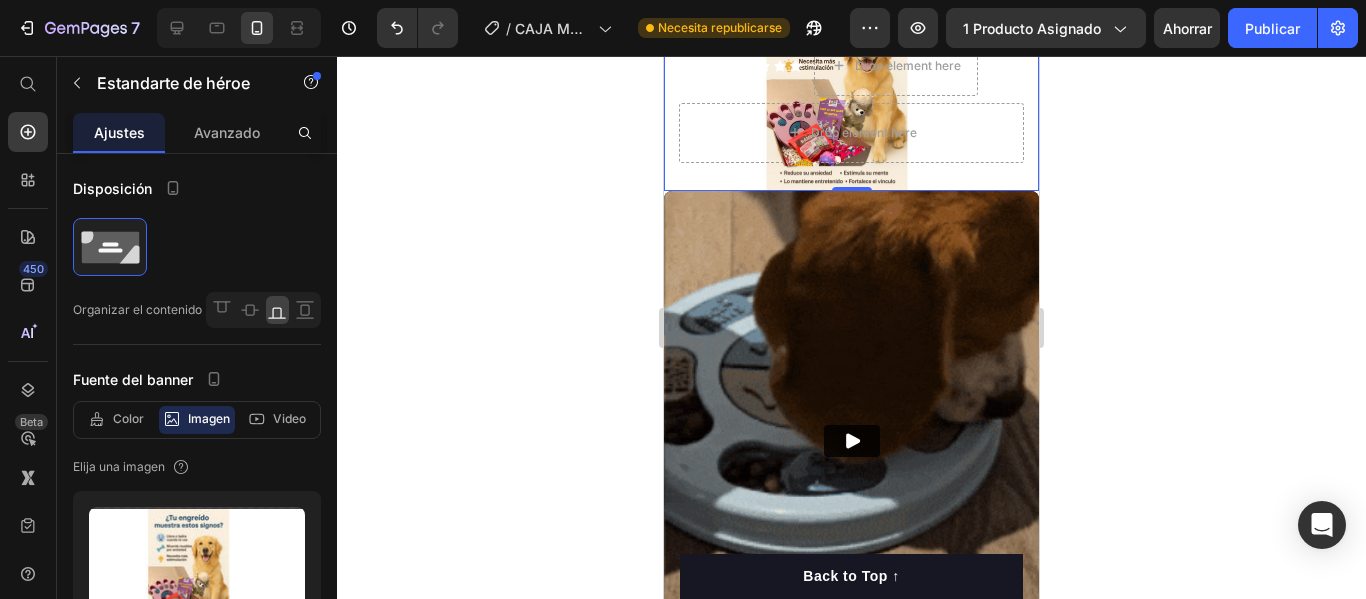 click at bounding box center [851, 85] 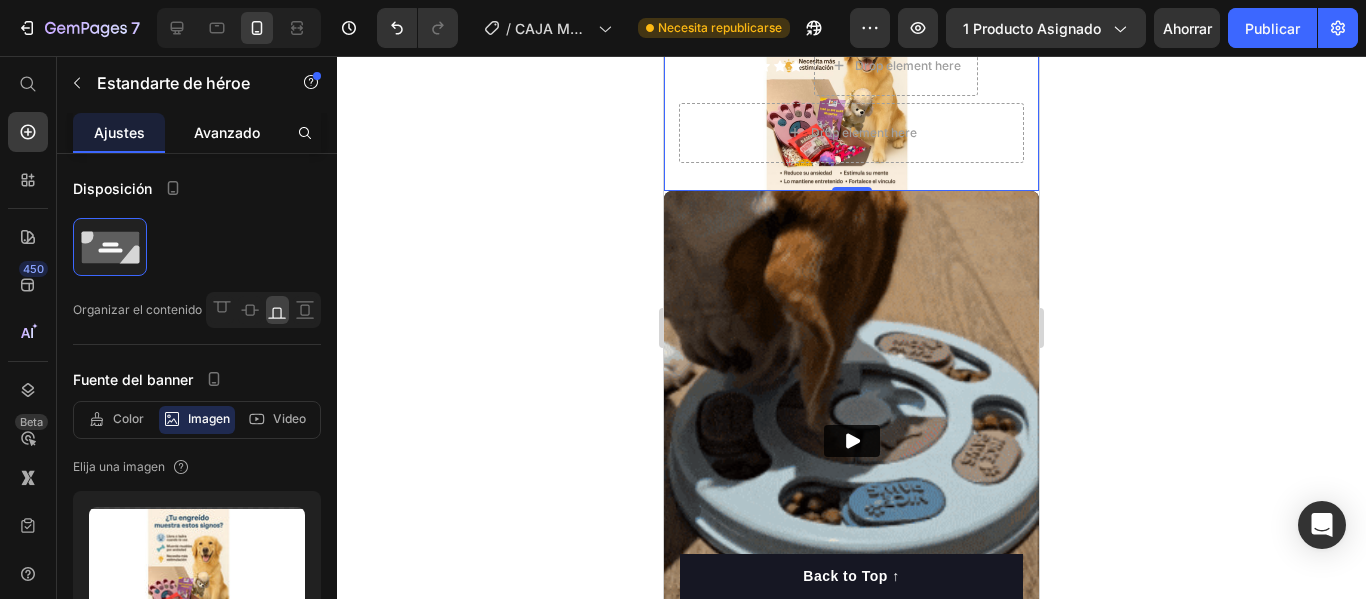 click on "Avanzado" at bounding box center (227, 132) 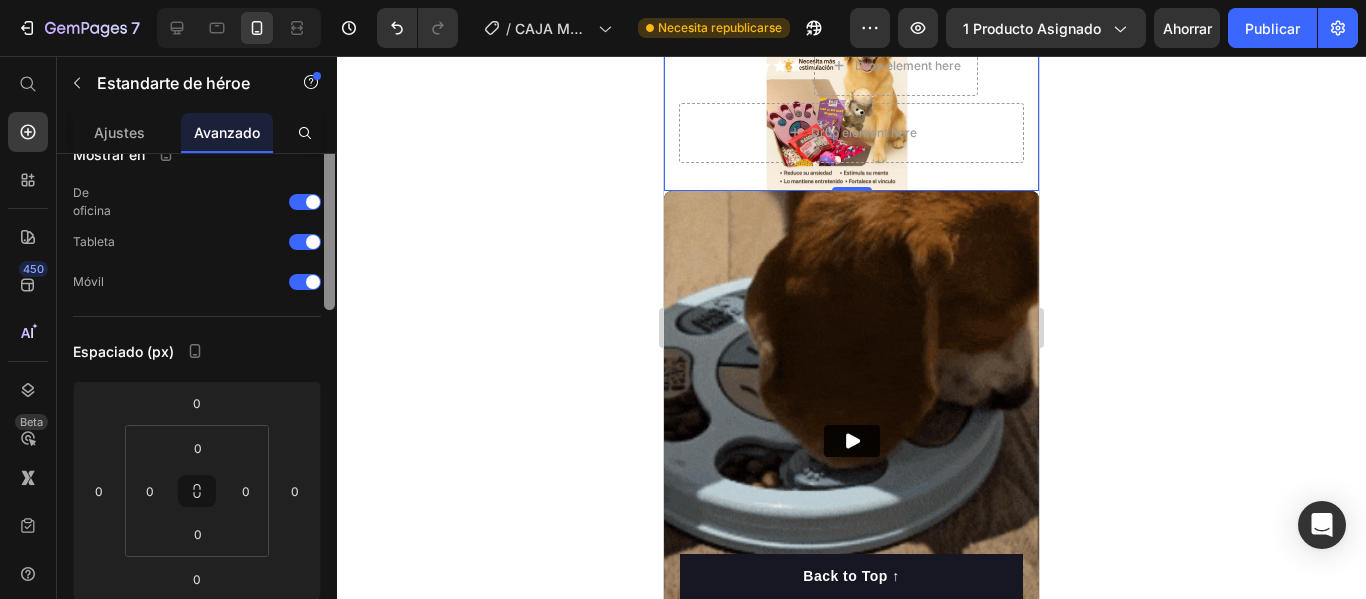 scroll, scrollTop: 0, scrollLeft: 0, axis: both 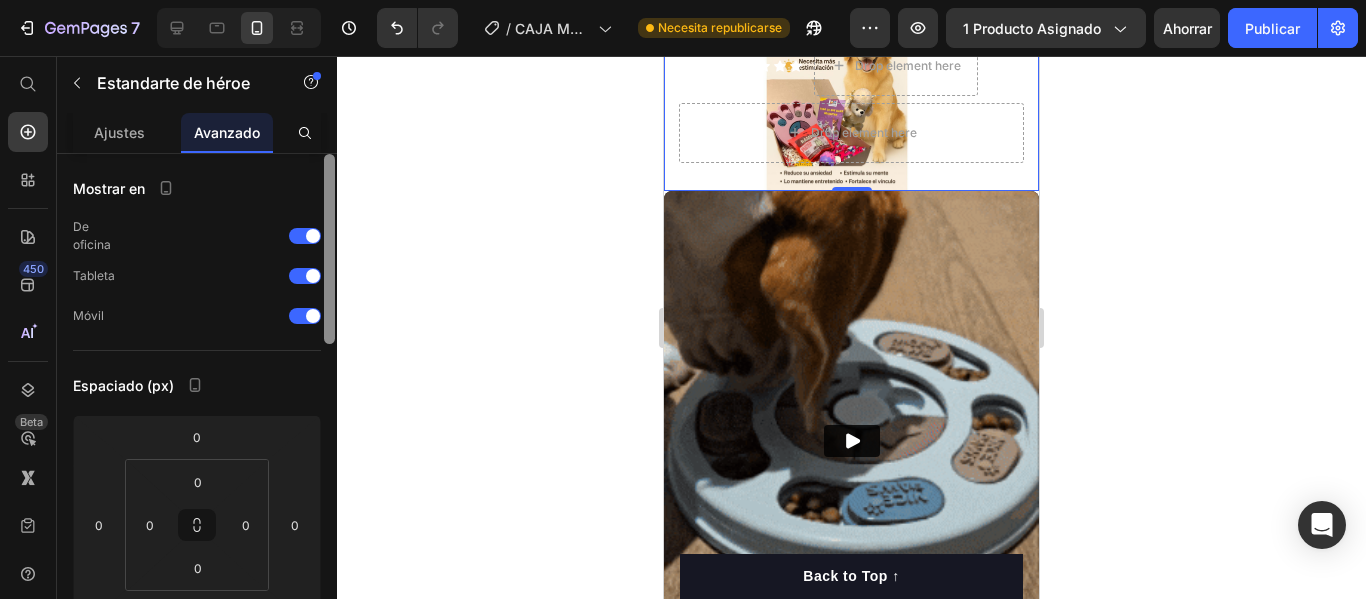 drag, startPoint x: 329, startPoint y: 232, endPoint x: 368, endPoint y: 208, distance: 45.79301 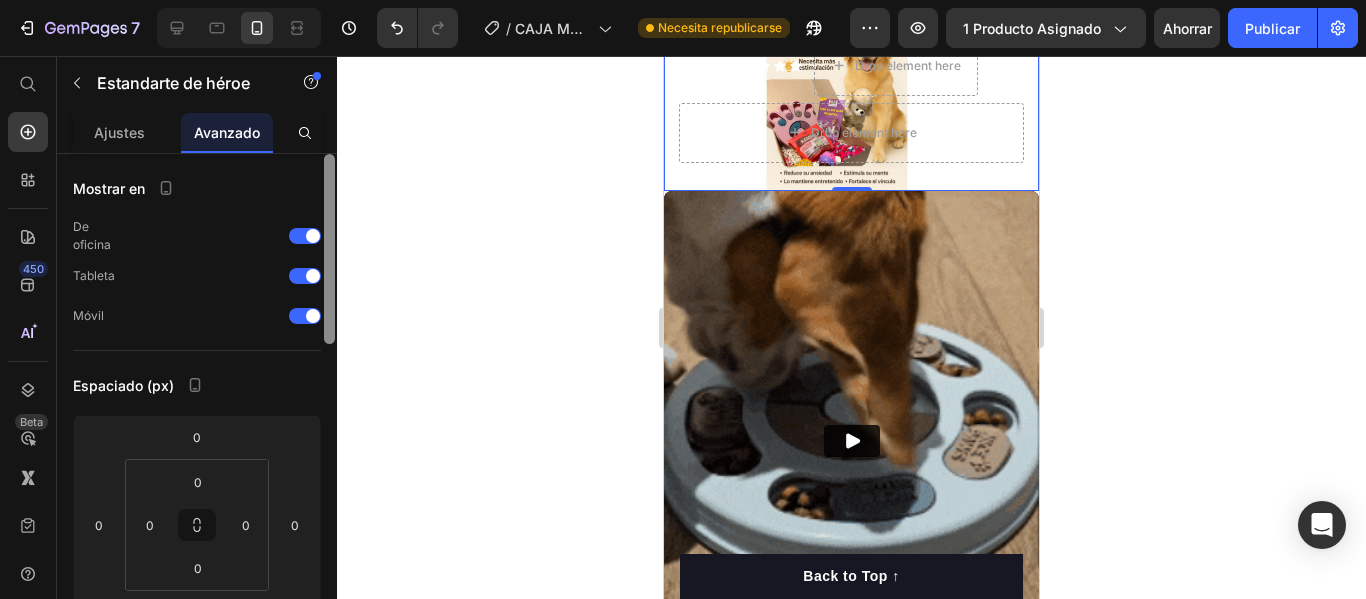 click on "7 / CAJA MÁGICA GEMPAGE Necesita republicarse Avance 1 producto asignado Ahorrar Publicar 450 Beta Empezar con Secciones Elementos Sección de héroes Detalle del producto Marcas Insignias de confianza Garantizar Desglose del producto Cómo utilizar Testimonios Comparar Manojo Preguntas frecuentes Prueba social Historia de la marca Lista de productos Recopilación Lista de blogs Contacto Sticky Añadir al carrito Pie de página personalizado Explorar la biblioteca 450 Disposición
[GEOGRAPHIC_DATA]
[GEOGRAPHIC_DATA]
[GEOGRAPHIC_DATA]
Fila Texto
Título
Bloque de texto Botón
Botón
Botón
Imagen" 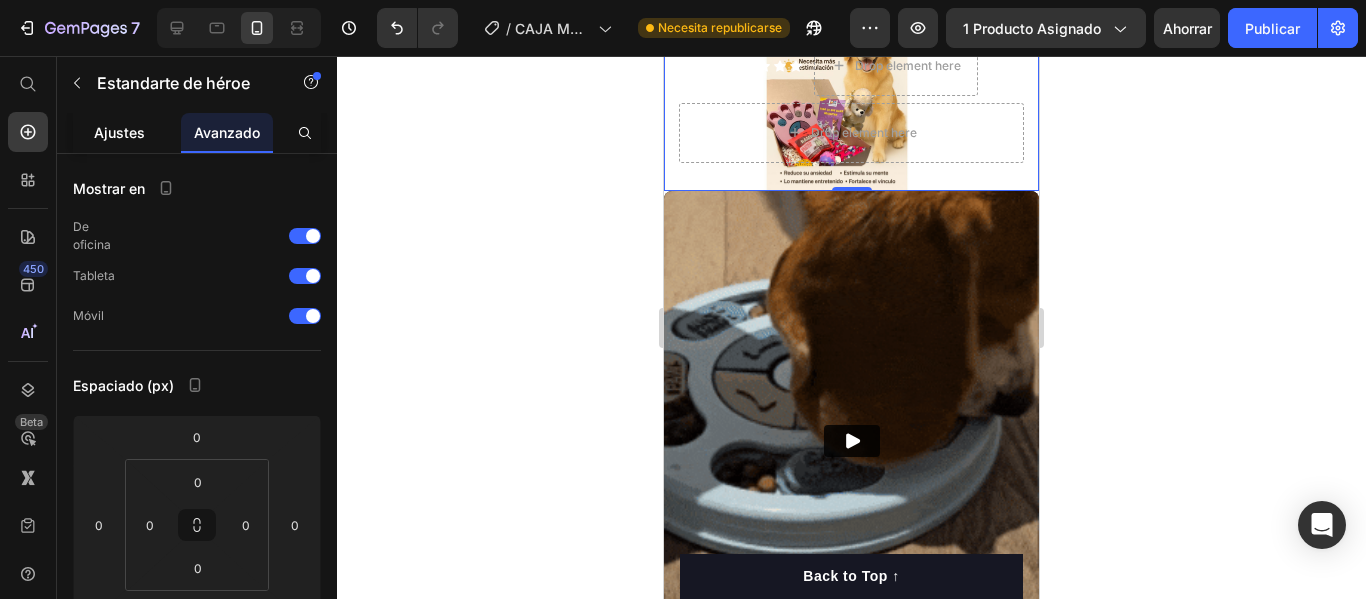 click on "Ajustes" at bounding box center [119, 132] 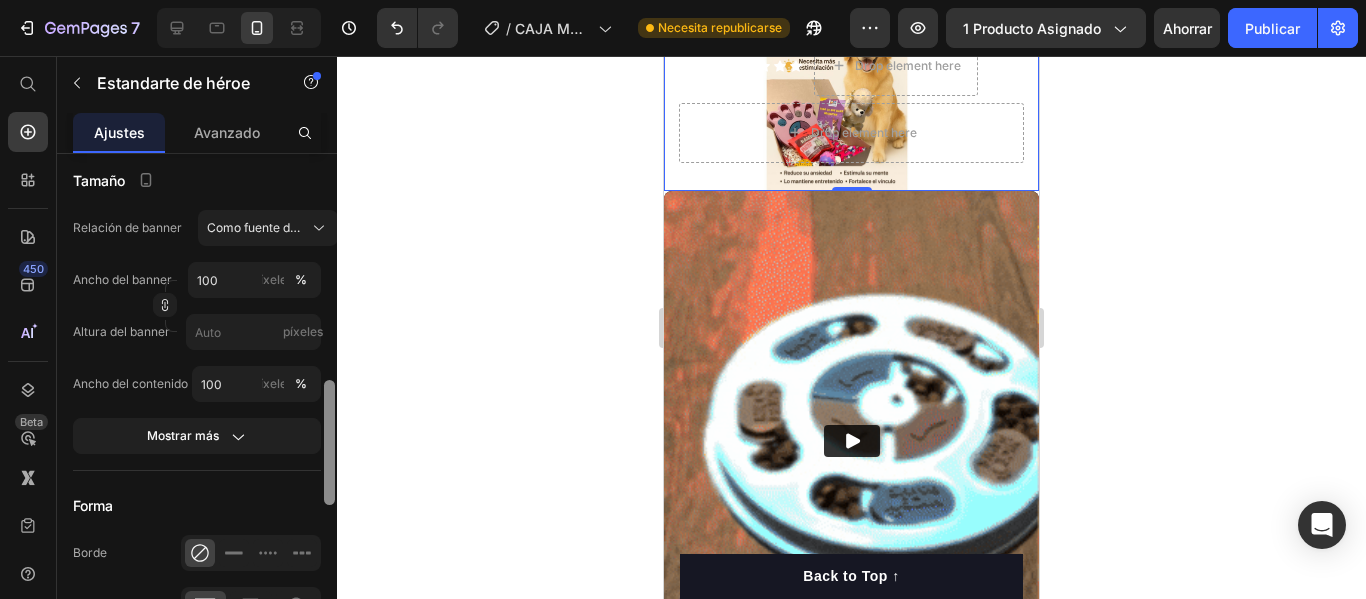 scroll, scrollTop: 855, scrollLeft: 0, axis: vertical 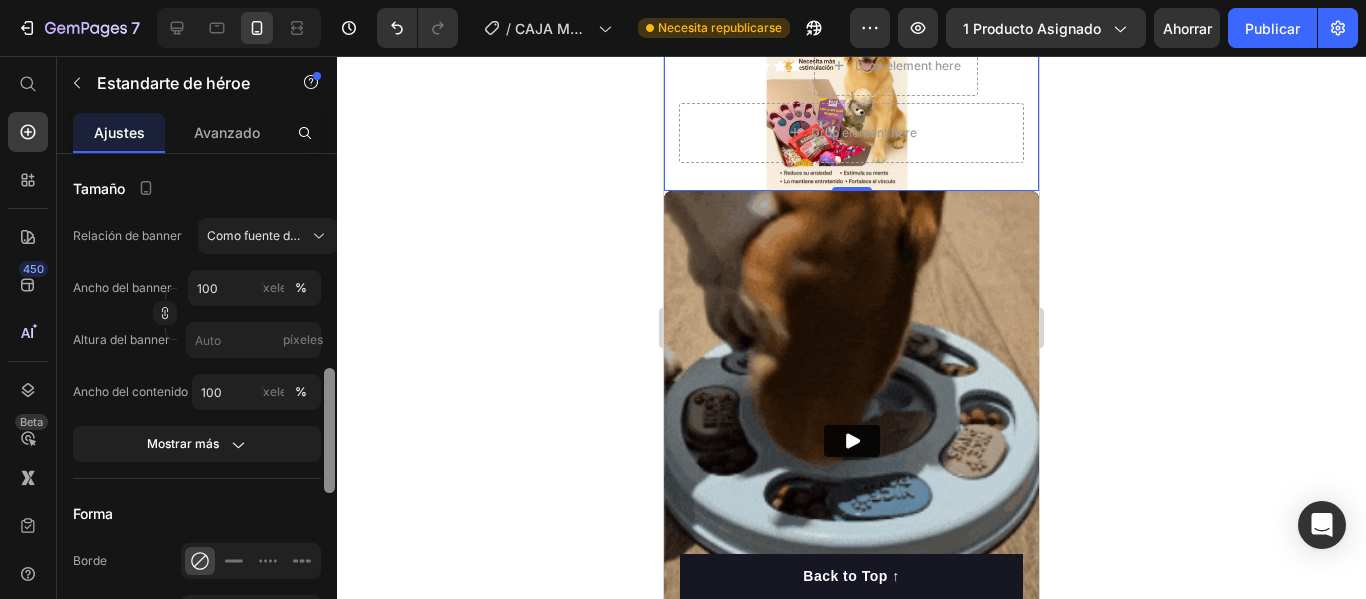 drag, startPoint x: 330, startPoint y: 182, endPoint x: 356, endPoint y: 397, distance: 216.56639 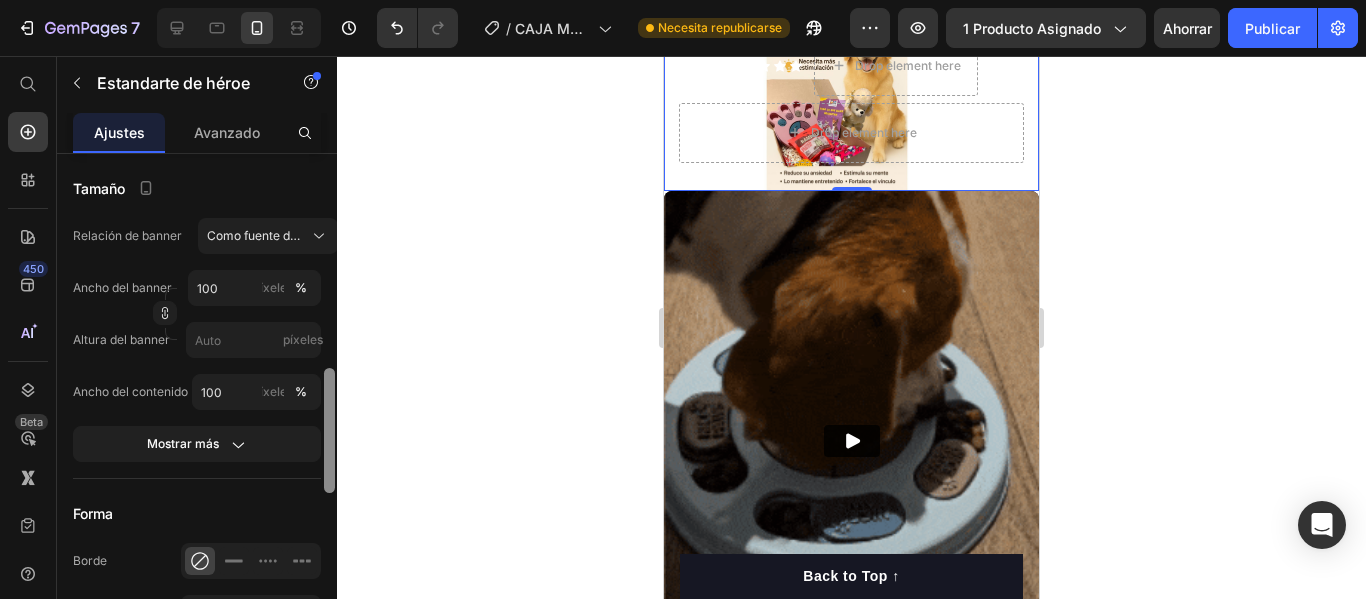 click on "7 / CAJA MÁGICA GEMPAGE Necesita republicarse Avance 1 producto asignado Ahorrar Publicar 450 Beta Empezar con Secciones Elementos Sección de héroes Detalle del producto Marcas Insignias de confianza Garantizar Desglose del producto Cómo utilizar Testimonios Comparar Manojo Preguntas frecuentes Prueba social Historia de la marca Lista de productos Recopilación Lista de blogs Contacto Sticky Añadir al carrito Pie de página personalizado Explorar la biblioteca 450 Disposición
[GEOGRAPHIC_DATA]
[GEOGRAPHIC_DATA]
[GEOGRAPHIC_DATA]
Fila Texto
Título
Bloque de texto Botón
Botón
Botón
Imagen" 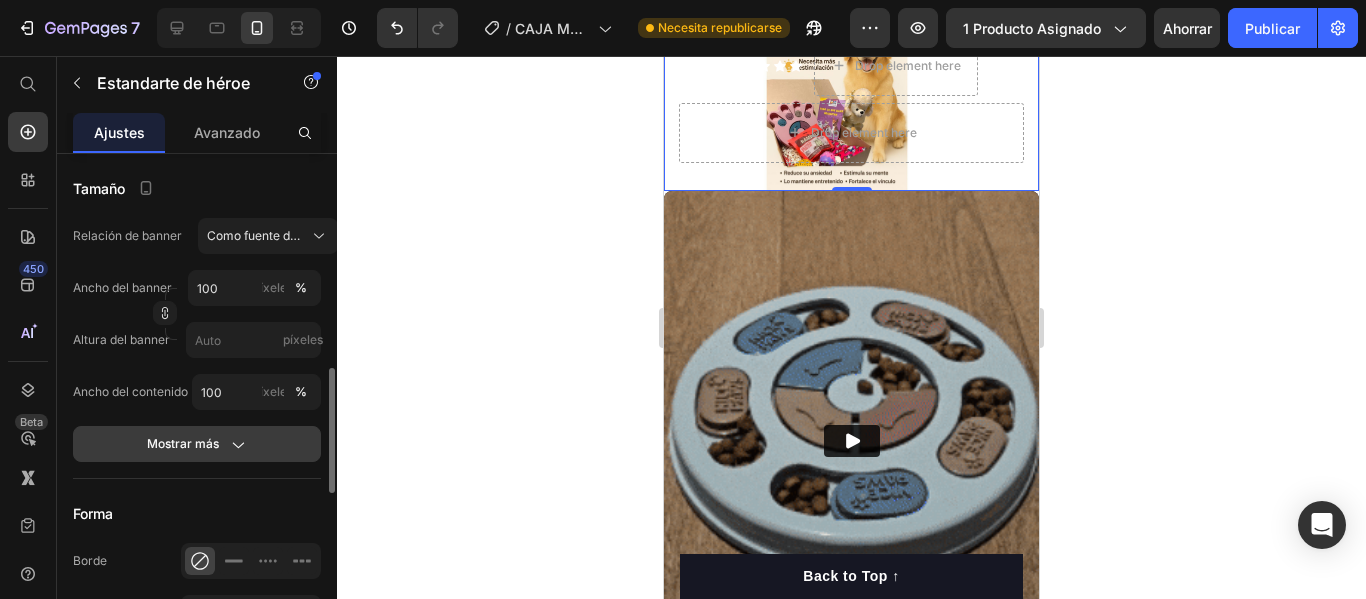 click 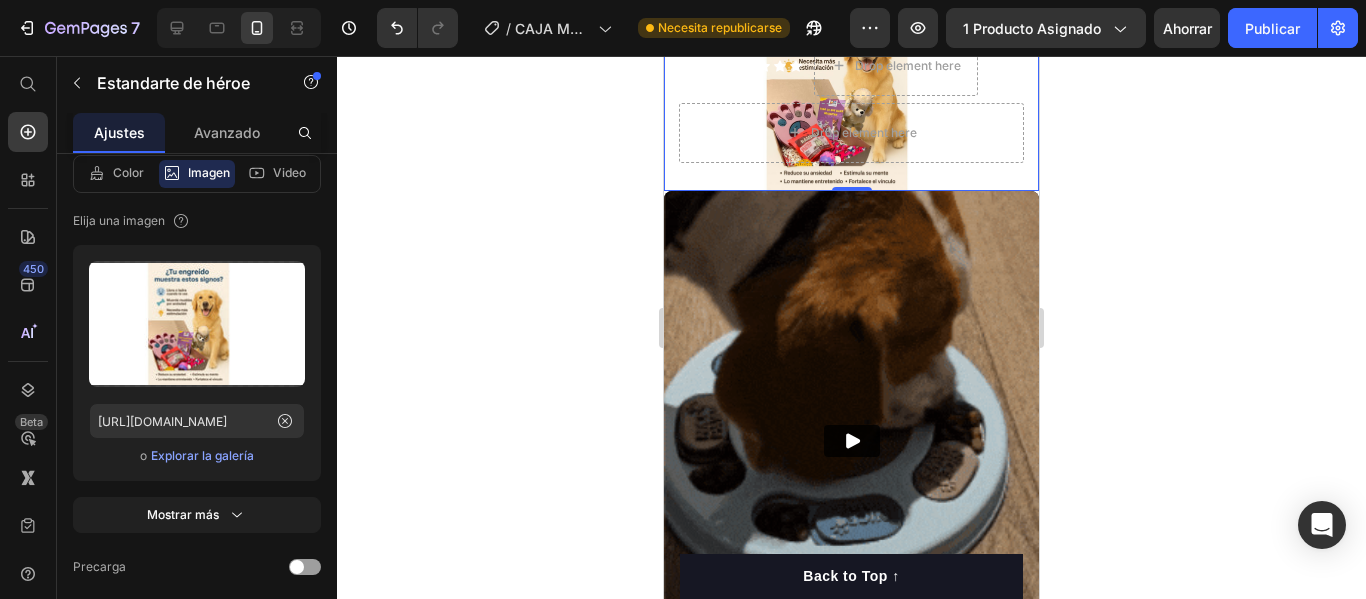 scroll, scrollTop: 0, scrollLeft: 0, axis: both 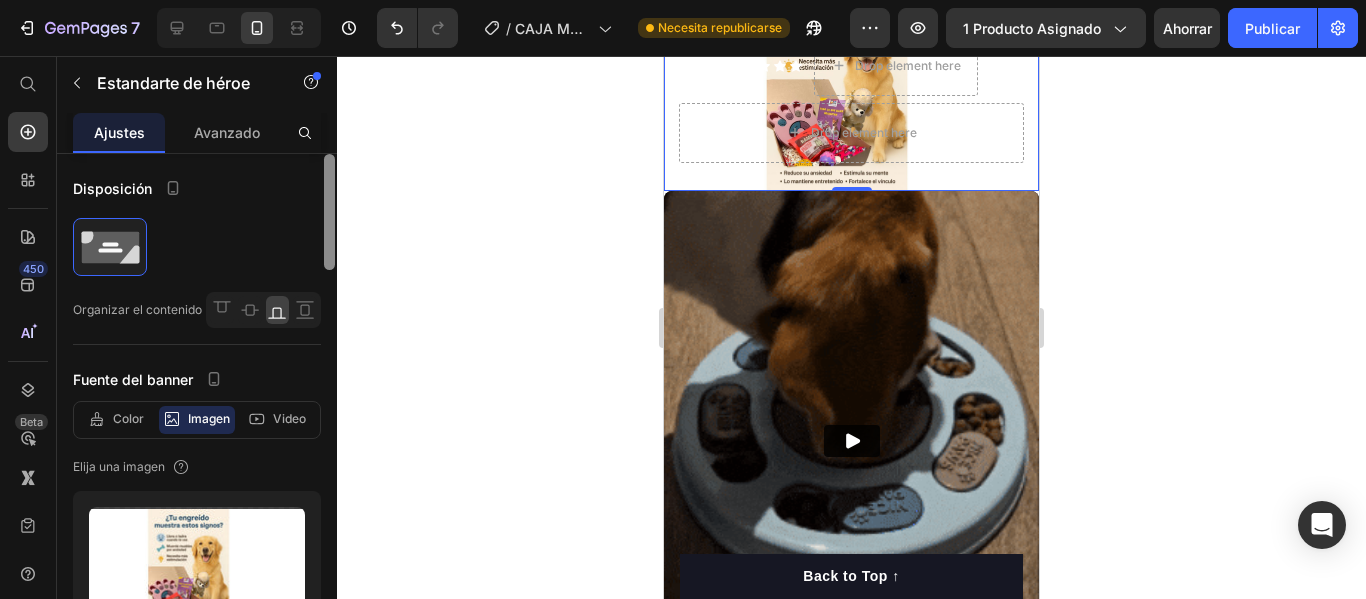 drag, startPoint x: 332, startPoint y: 420, endPoint x: 342, endPoint y: 163, distance: 257.1945 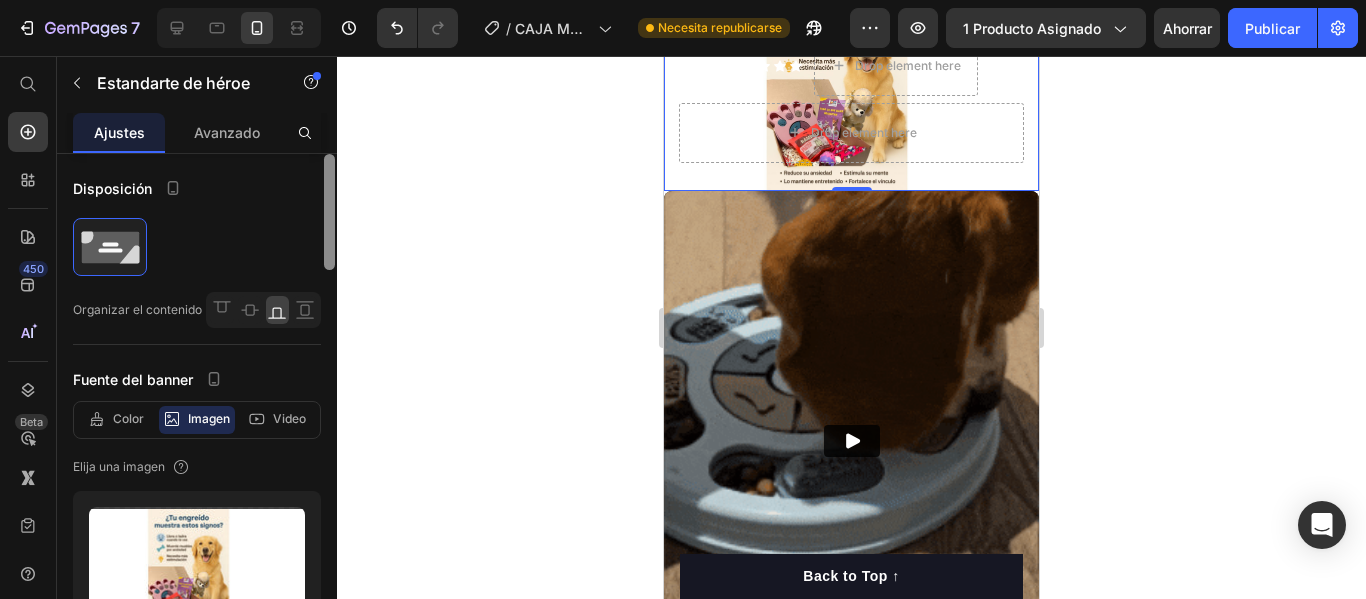 click on "7 / CAJA MÁGICA GEMPAGE Necesita republicarse Avance 1 producto asignado Ahorrar Publicar 450 Beta Empezar con Secciones Elementos Sección de héroes Detalle del producto Marcas Insignias de confianza Garantizar Desglose del producto Cómo utilizar Testimonios Comparar Manojo Preguntas frecuentes Prueba social Historia de la marca Lista de productos Recopilación Lista de blogs Contacto Sticky Añadir al carrito Pie de página personalizado Explorar la biblioteca 450 Disposición
[GEOGRAPHIC_DATA]
[GEOGRAPHIC_DATA]
[GEOGRAPHIC_DATA]
Fila Texto
Título
Bloque de texto Botón
Botón
Botón
Imagen" 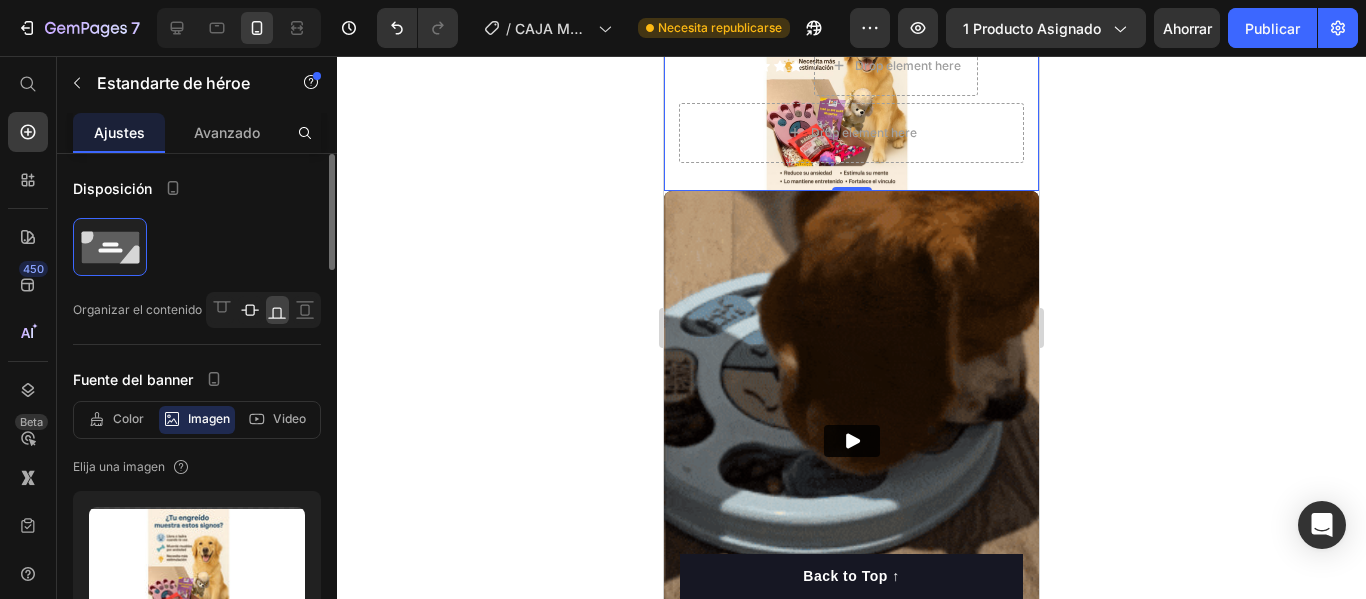 click 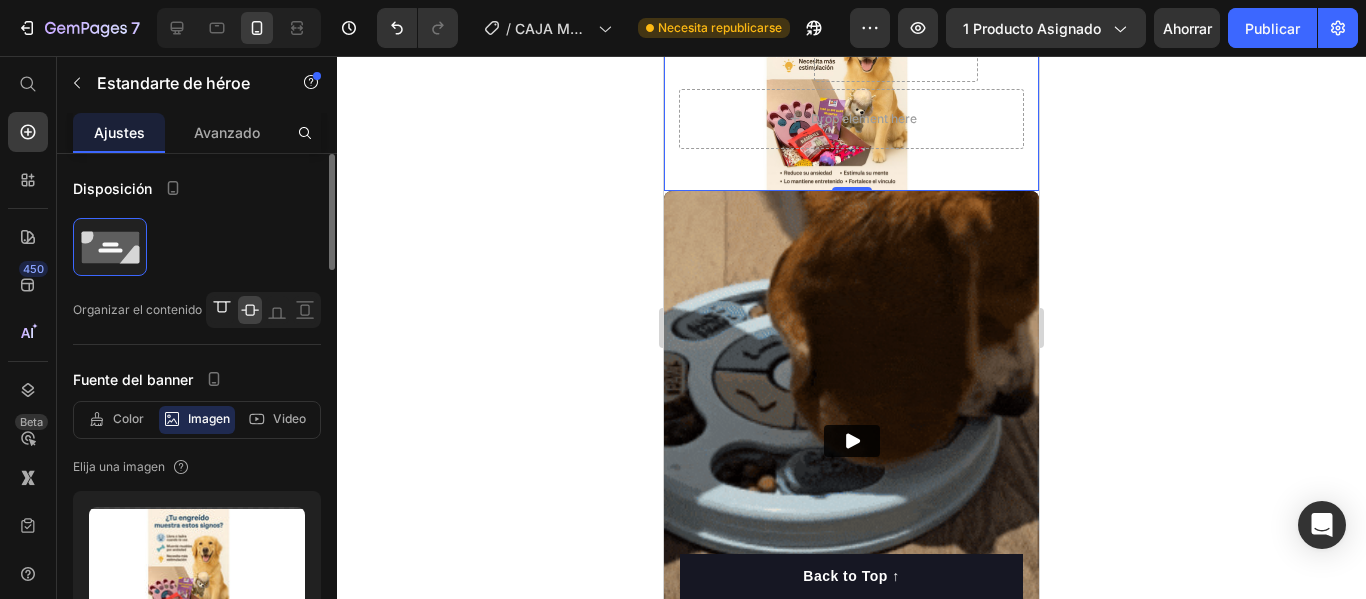 click 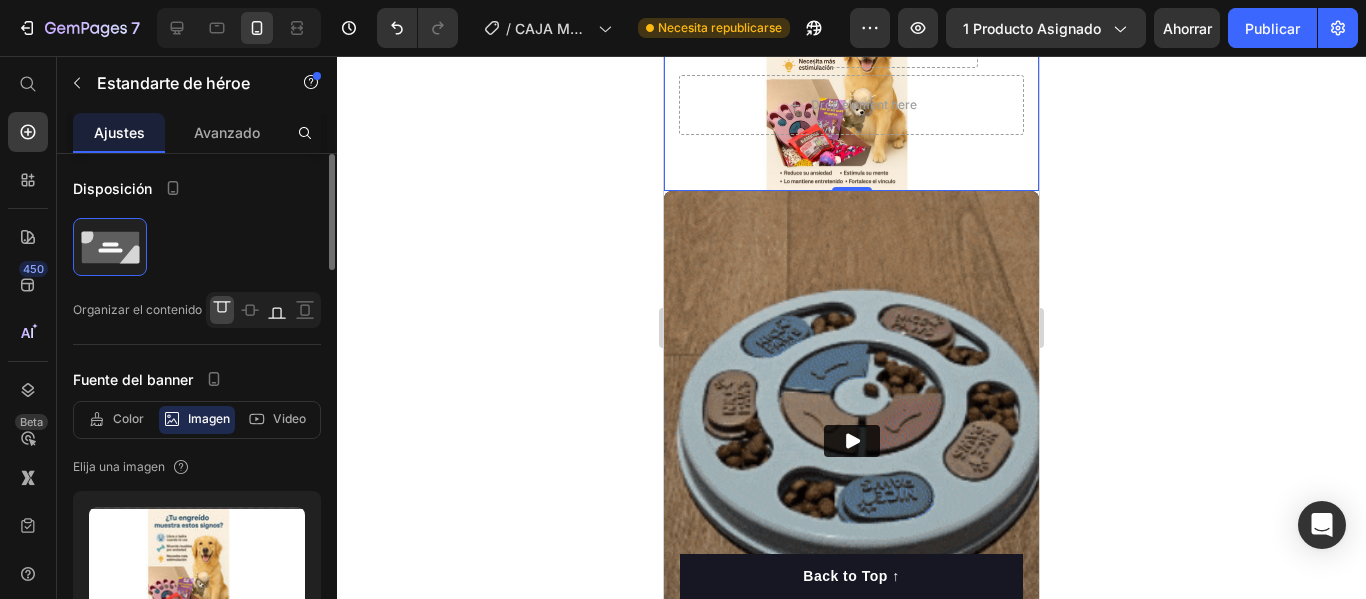 click 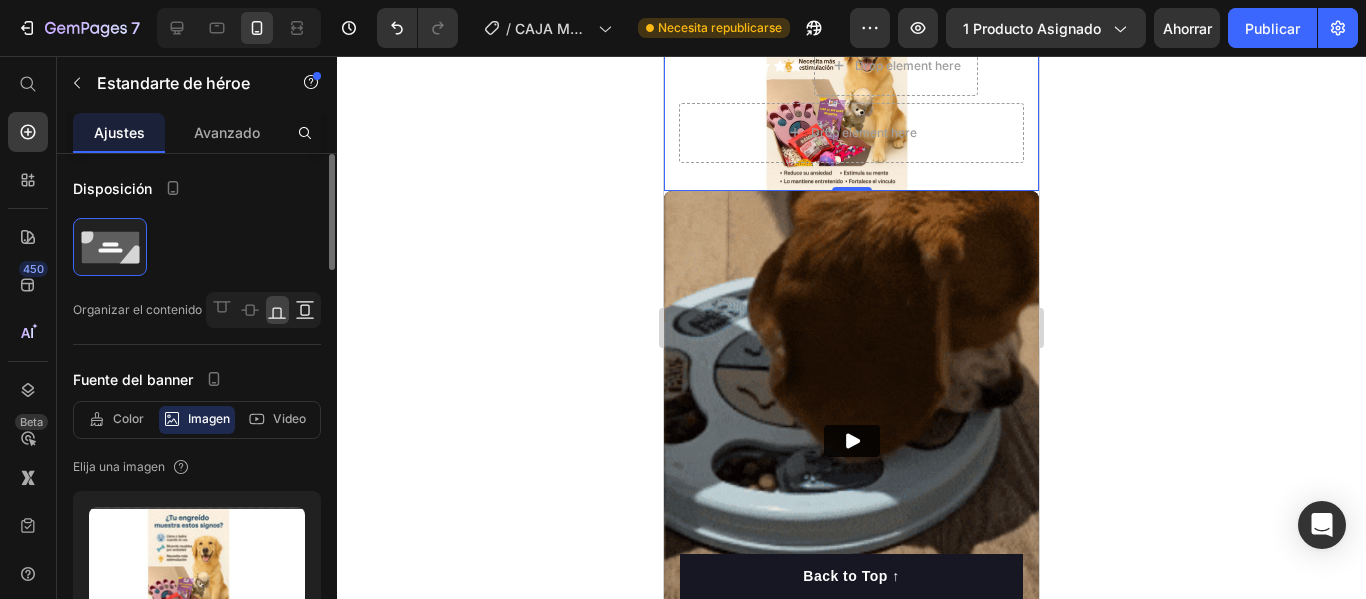 click 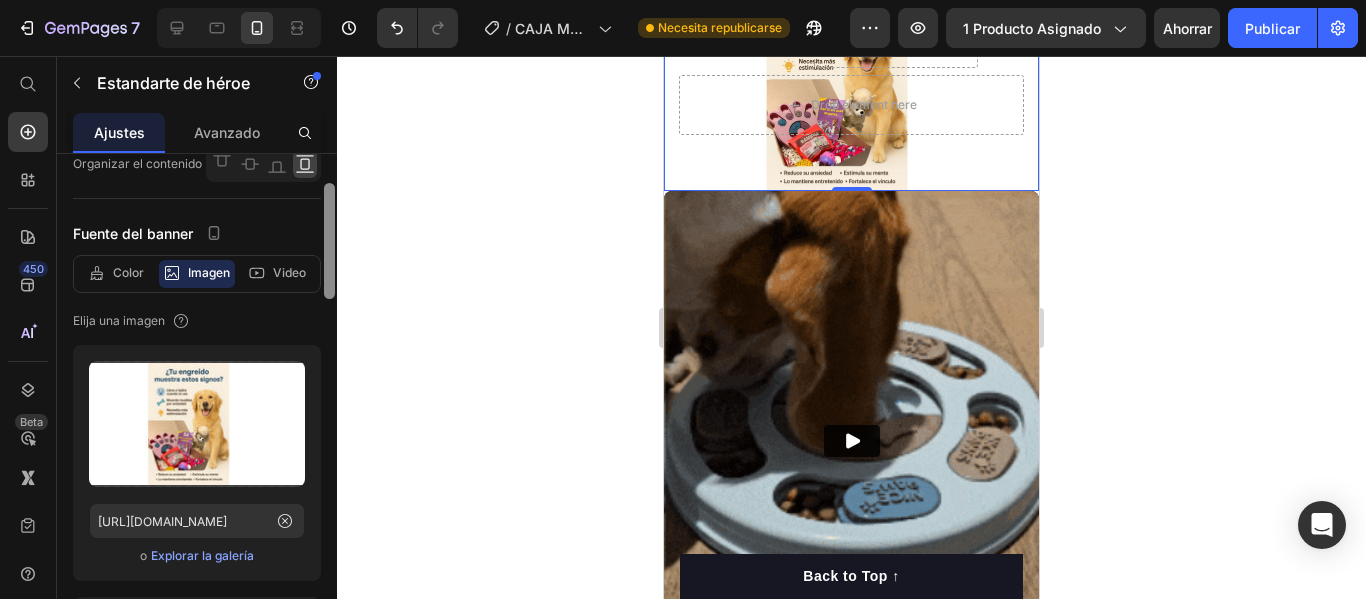 scroll, scrollTop: 172, scrollLeft: 0, axis: vertical 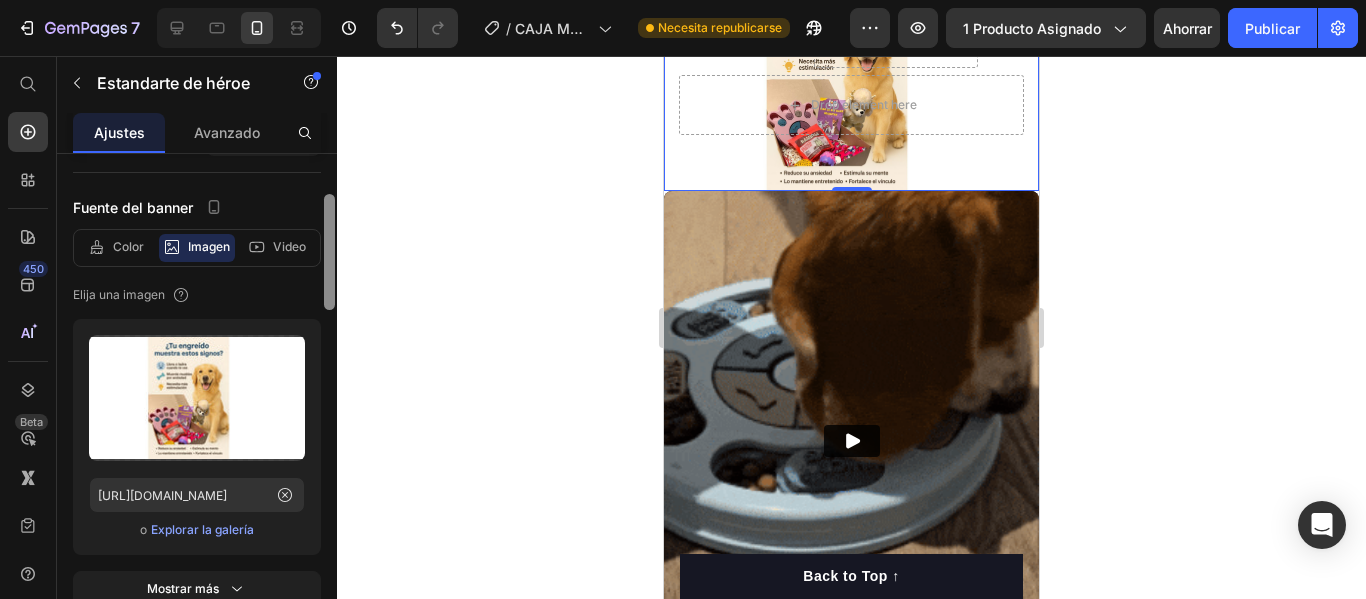 drag, startPoint x: 330, startPoint y: 210, endPoint x: 330, endPoint y: 250, distance: 40 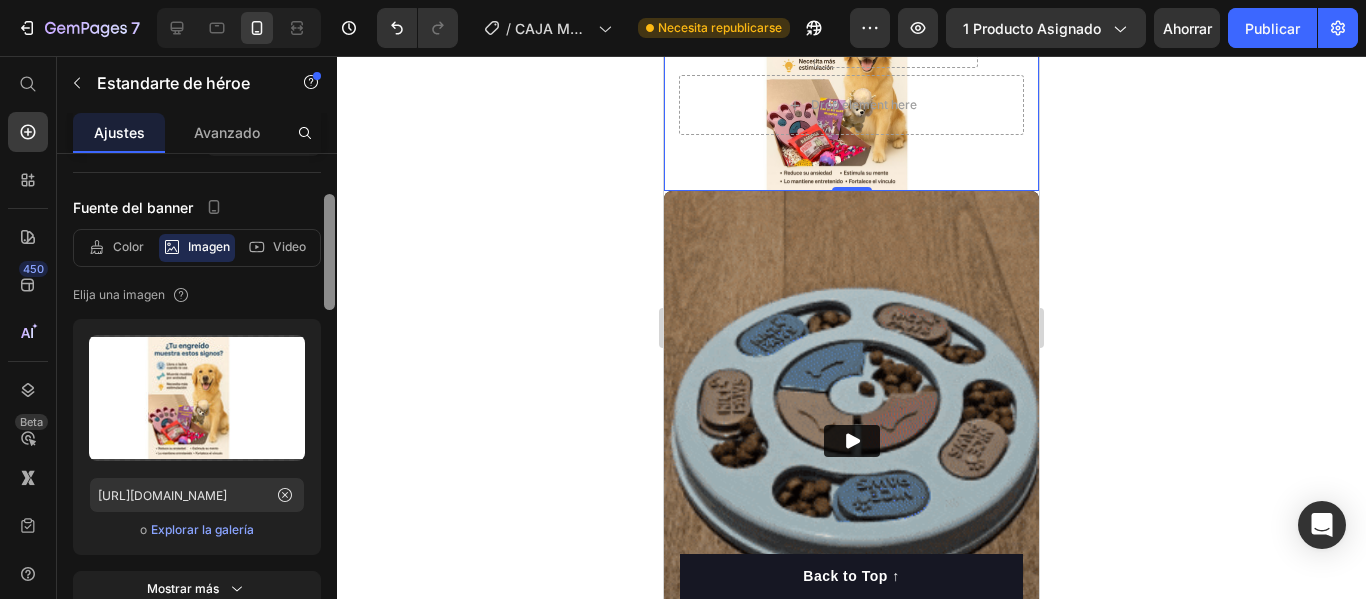 click at bounding box center [329, 252] 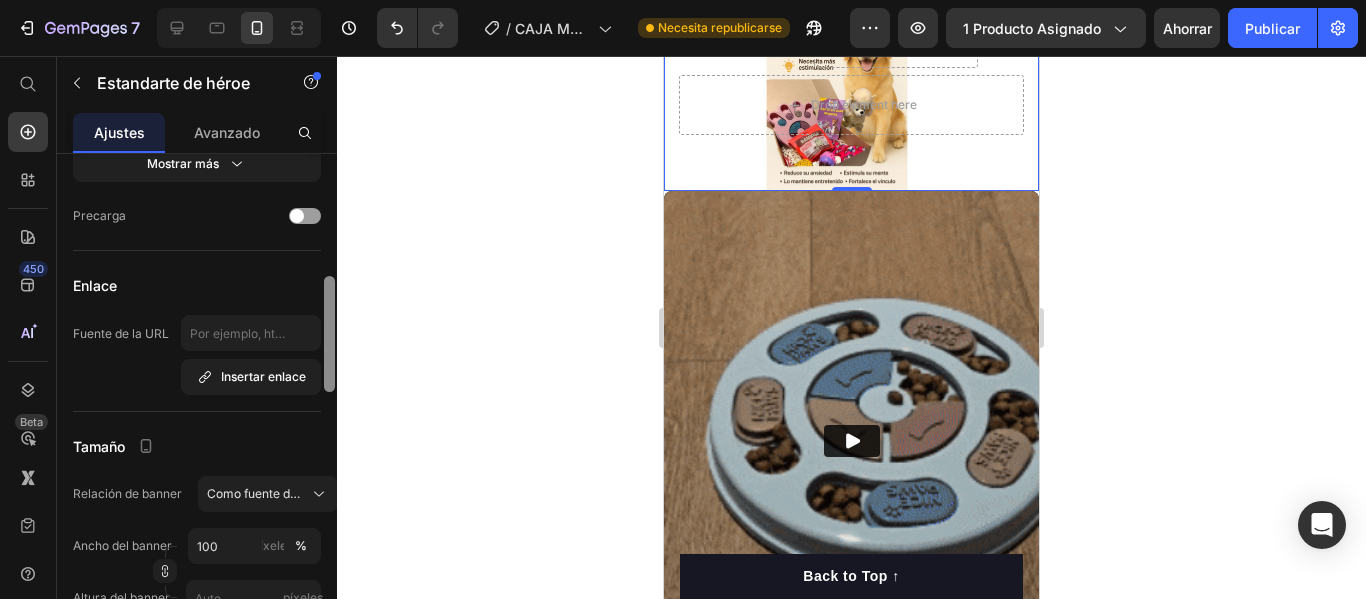 scroll, scrollTop: 606, scrollLeft: 0, axis: vertical 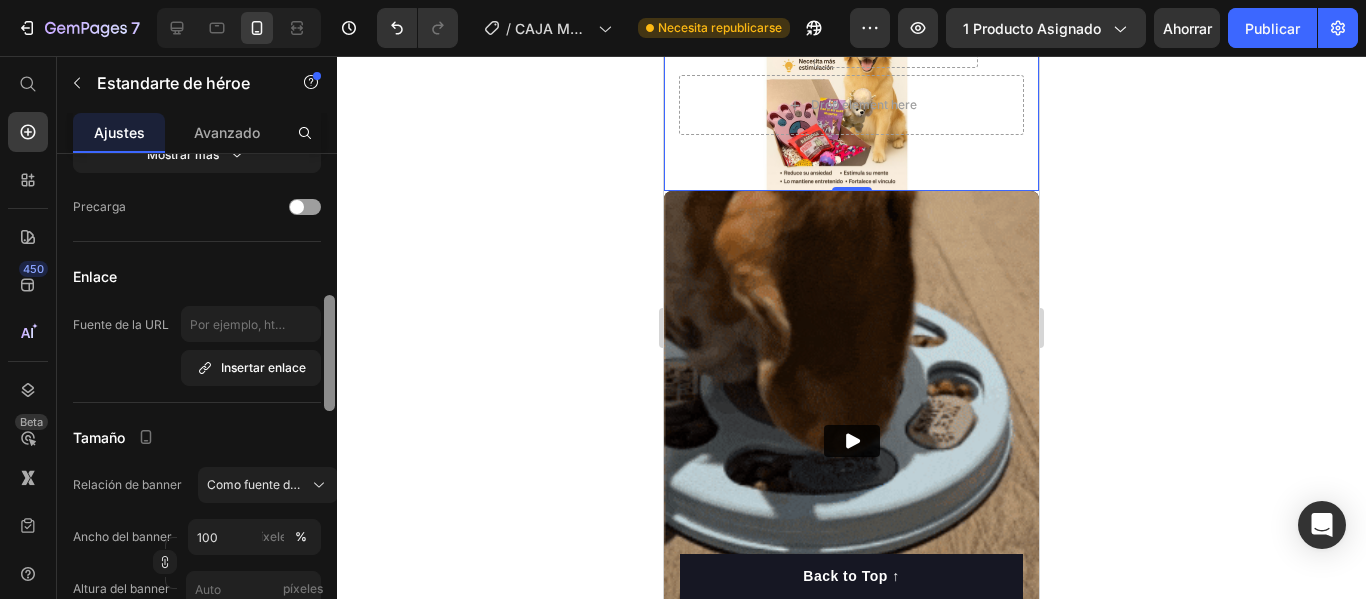 drag, startPoint x: 331, startPoint y: 275, endPoint x: 352, endPoint y: 376, distance: 103.16007 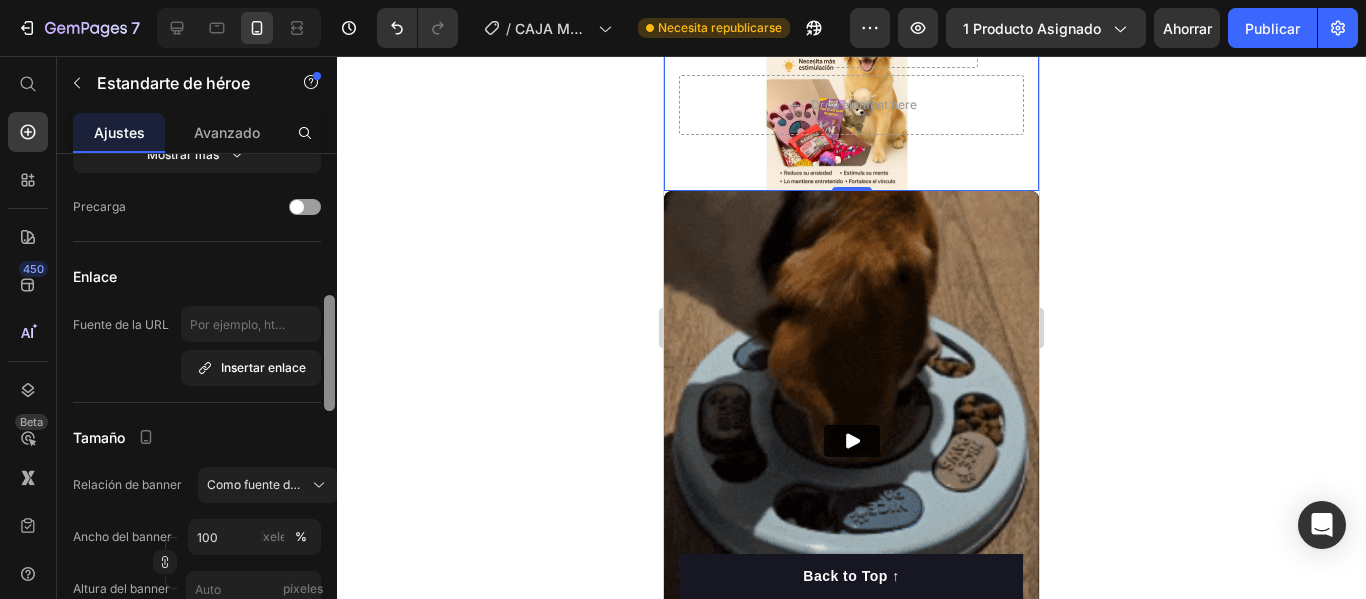 click on "7 / CAJA MÁGICA GEMPAGE Necesita republicarse Avance 1 producto asignado Ahorrar Publicar 450 Beta Empezar con Secciones Elementos Sección de héroes Detalle del producto Marcas Insignias de confianza Garantizar Desglose del producto Cómo utilizar Testimonios Comparar Manojo Preguntas frecuentes Prueba social Historia de la marca Lista de productos Recopilación Lista de blogs Contacto Sticky Añadir al carrito Pie de página personalizado Explorar la biblioteca 450 Disposición
[GEOGRAPHIC_DATA]
[GEOGRAPHIC_DATA]
[GEOGRAPHIC_DATA]
Fila Texto
Título
Bloque de texto Botón
Botón
Botón
Imagen" 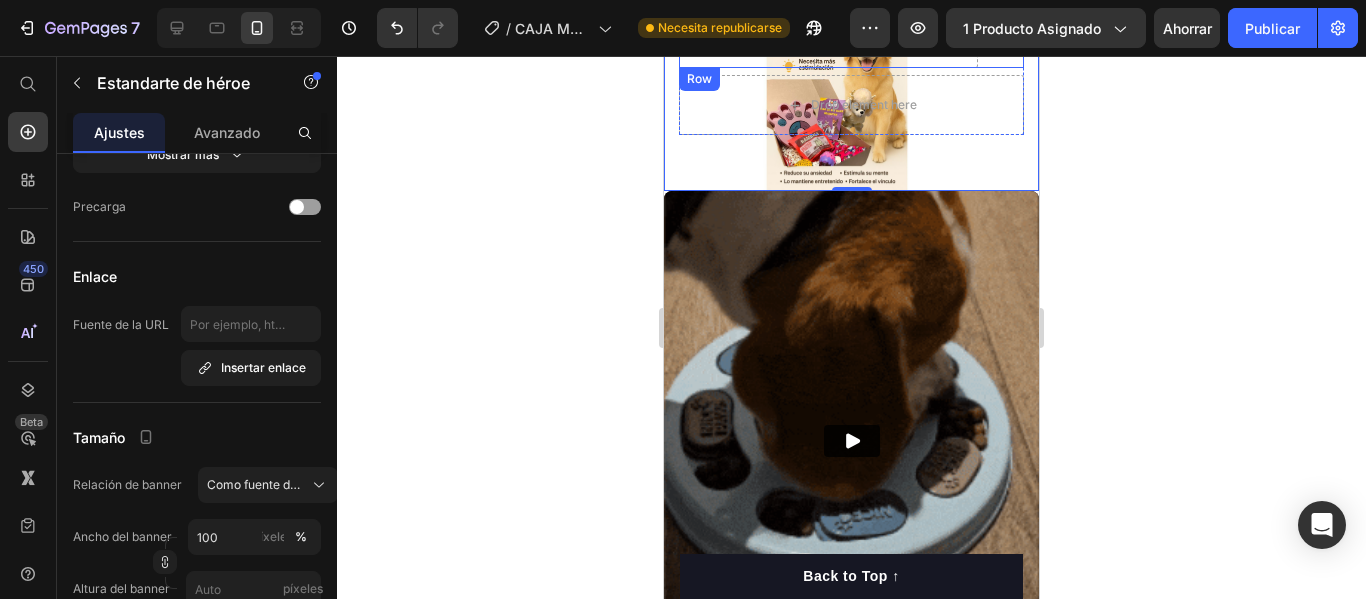 click on "Icon Icon Icon Icon Icon Icon List
Drop element here Row" at bounding box center (851, 38) 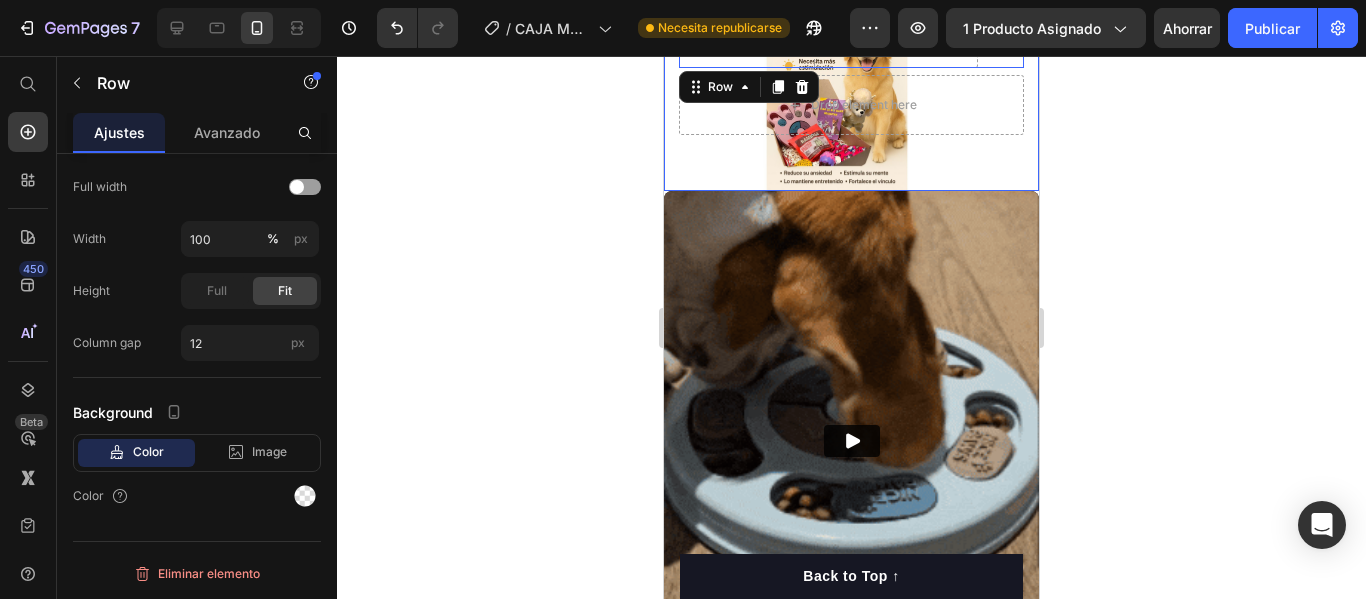 click on "Icon Icon Icon Icon Icon Icon List
Drop element here Row   0
Drop element here Row" at bounding box center [851, 85] 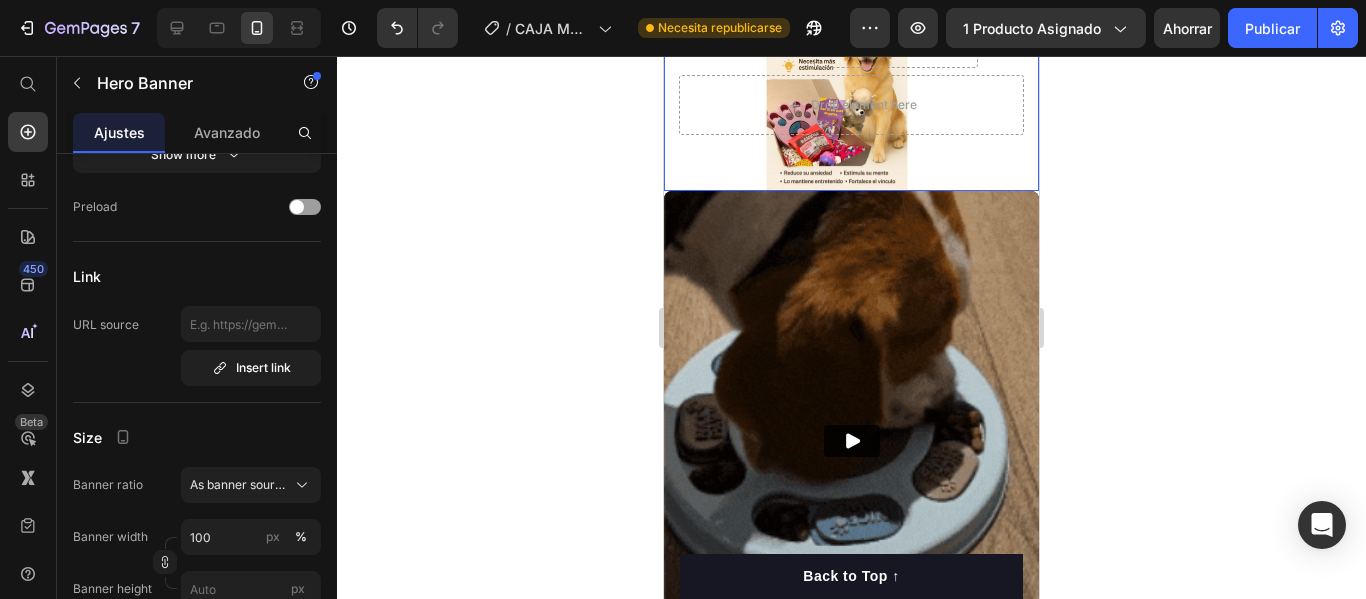 scroll, scrollTop: 0, scrollLeft: 0, axis: both 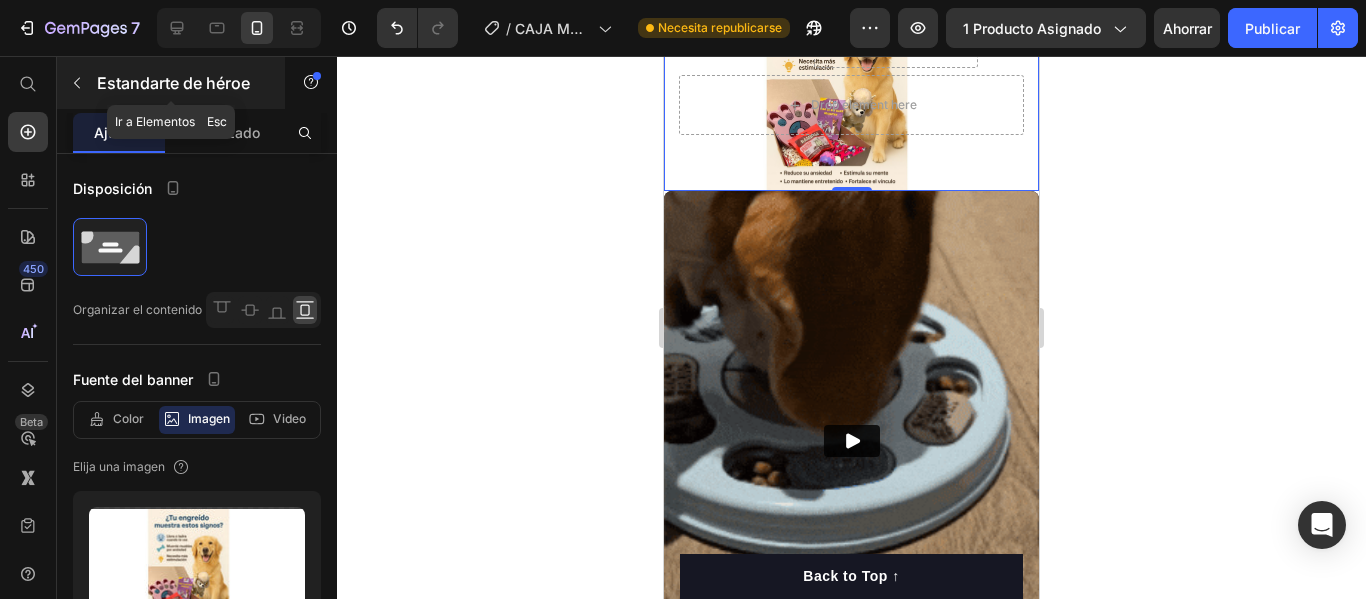 click at bounding box center [77, 83] 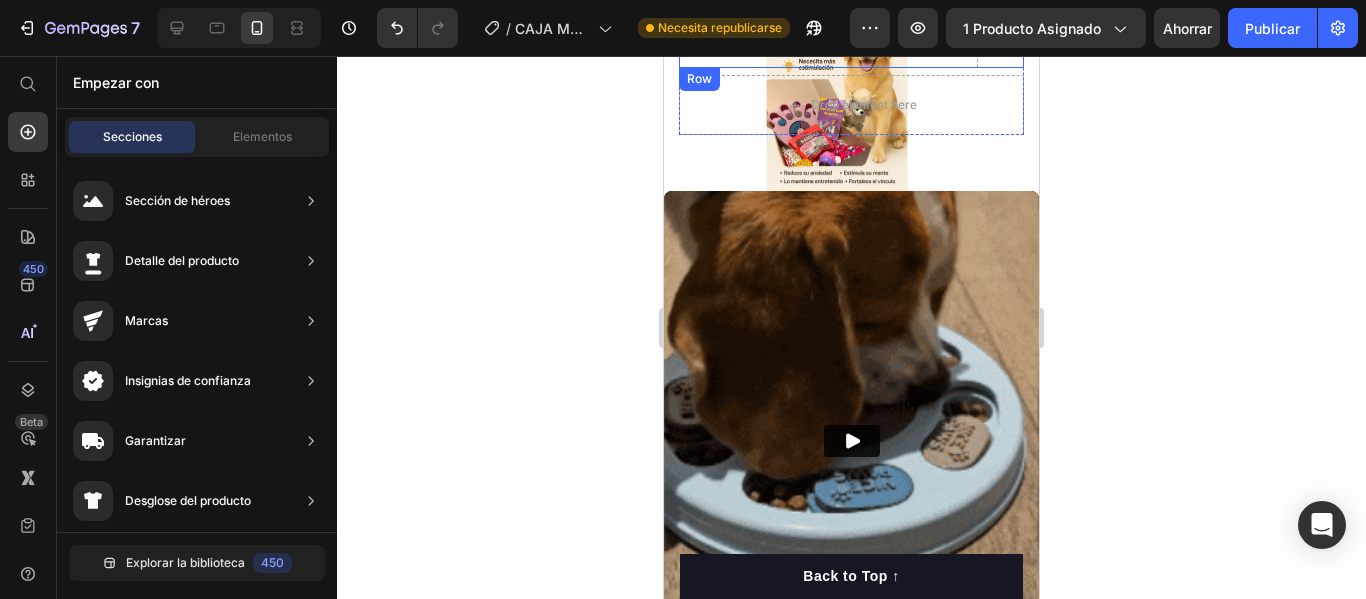 click on "Icon Icon Icon Icon Icon Icon List
Drop element here Row" at bounding box center [851, 38] 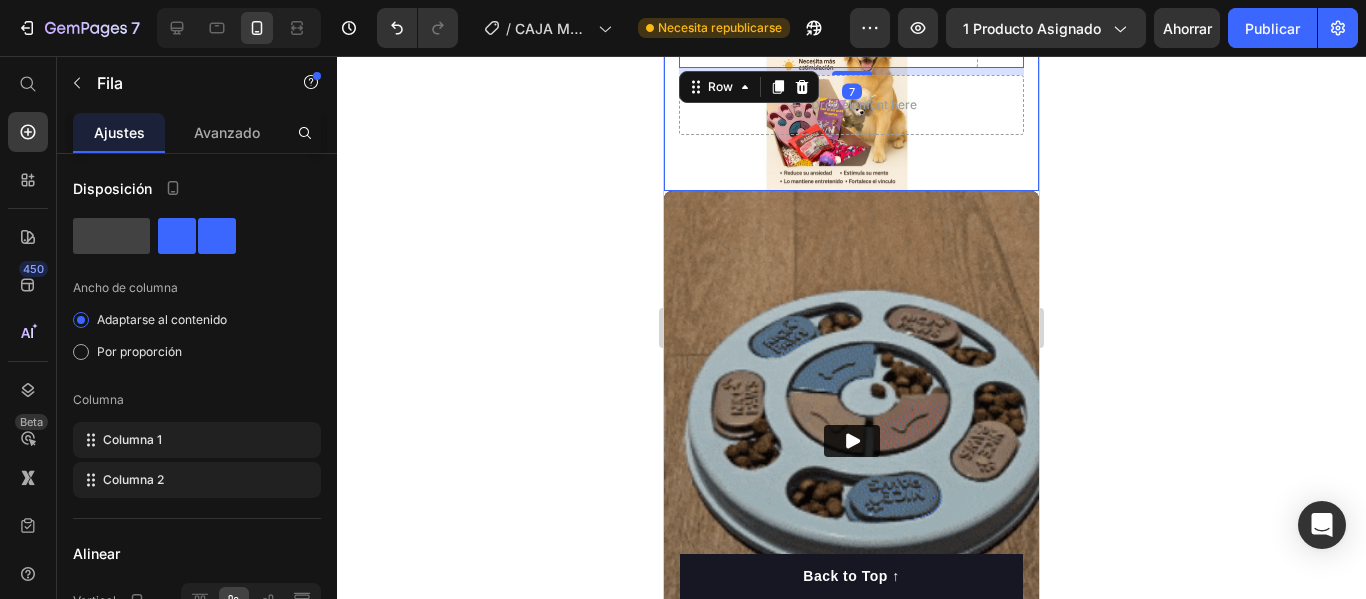 click on "Icon Icon Icon Icon Icon Icon List
Drop element here Row   7
Drop element here Row" at bounding box center (851, 85) 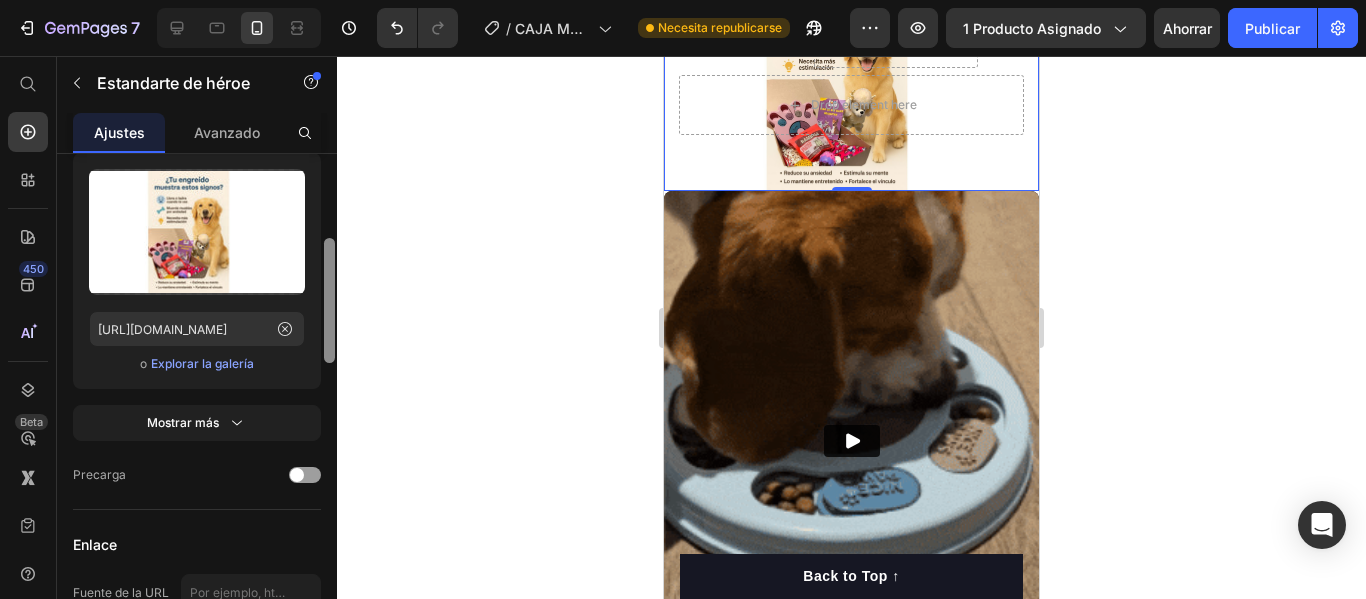 drag, startPoint x: 331, startPoint y: 242, endPoint x: 351, endPoint y: 330, distance: 90.24411 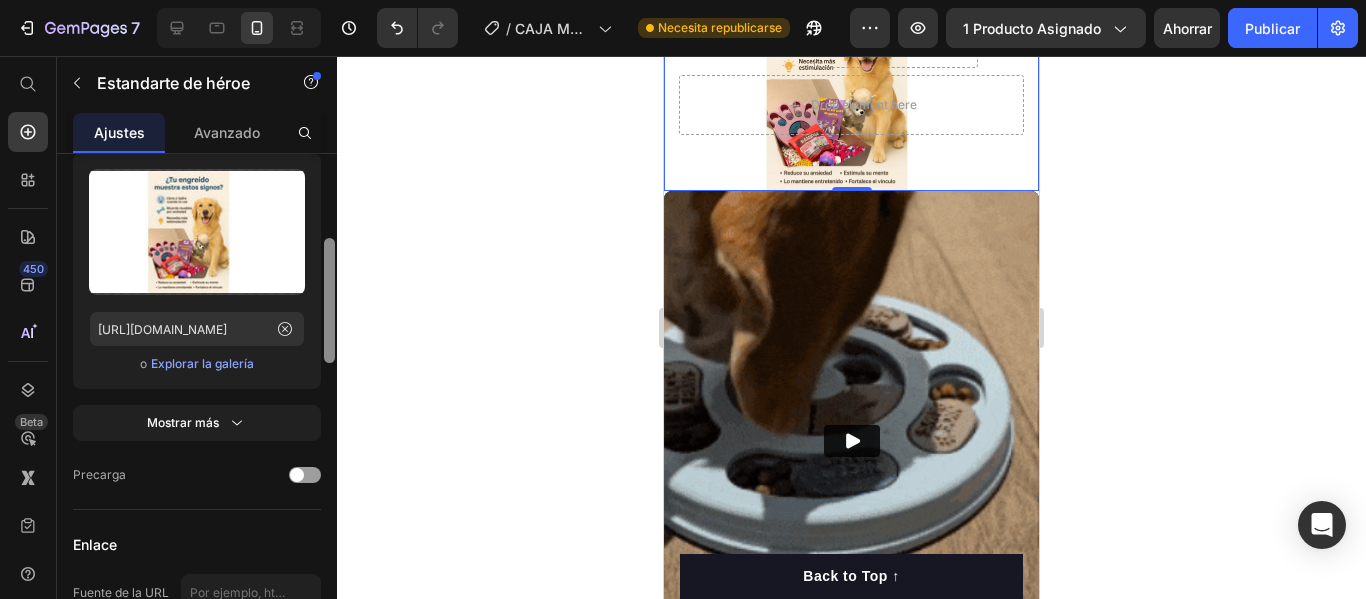 click on "7 / CAJA MÁGICA GEMPAGE Necesita republicarse Avance 1 producto asignado Ahorrar Publicar 450 Beta Empezar con Secciones Elementos Sección de héroes Detalle del producto Marcas Insignias de confianza Garantizar Desglose del producto Cómo utilizar Testimonios Comparar Manojo Preguntas frecuentes Prueba social Historia de la marca Lista de productos Recopilación Lista de blogs Contacto Sticky Añadir al carrito Pie de página personalizado Explorar la biblioteca 450 Disposición
[GEOGRAPHIC_DATA]
[GEOGRAPHIC_DATA]
[GEOGRAPHIC_DATA]
Fila Texto
Título
Bloque de texto Botón
Botón
Botón
Imagen" 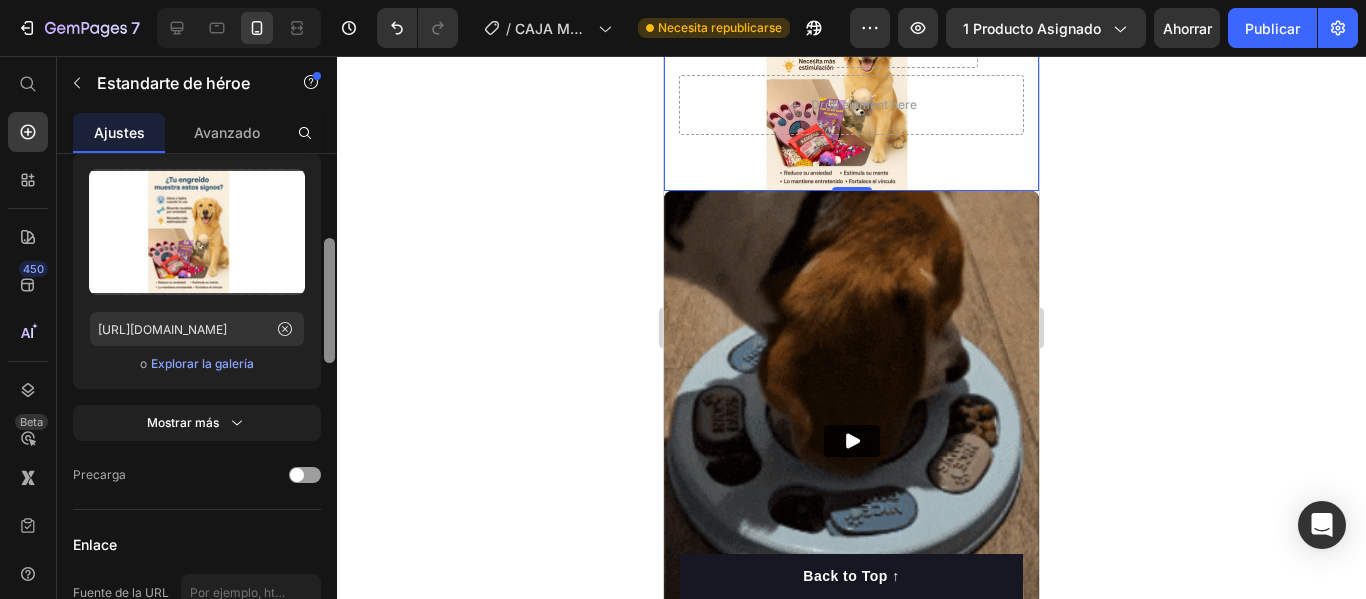 scroll, scrollTop: 350, scrollLeft: 0, axis: vertical 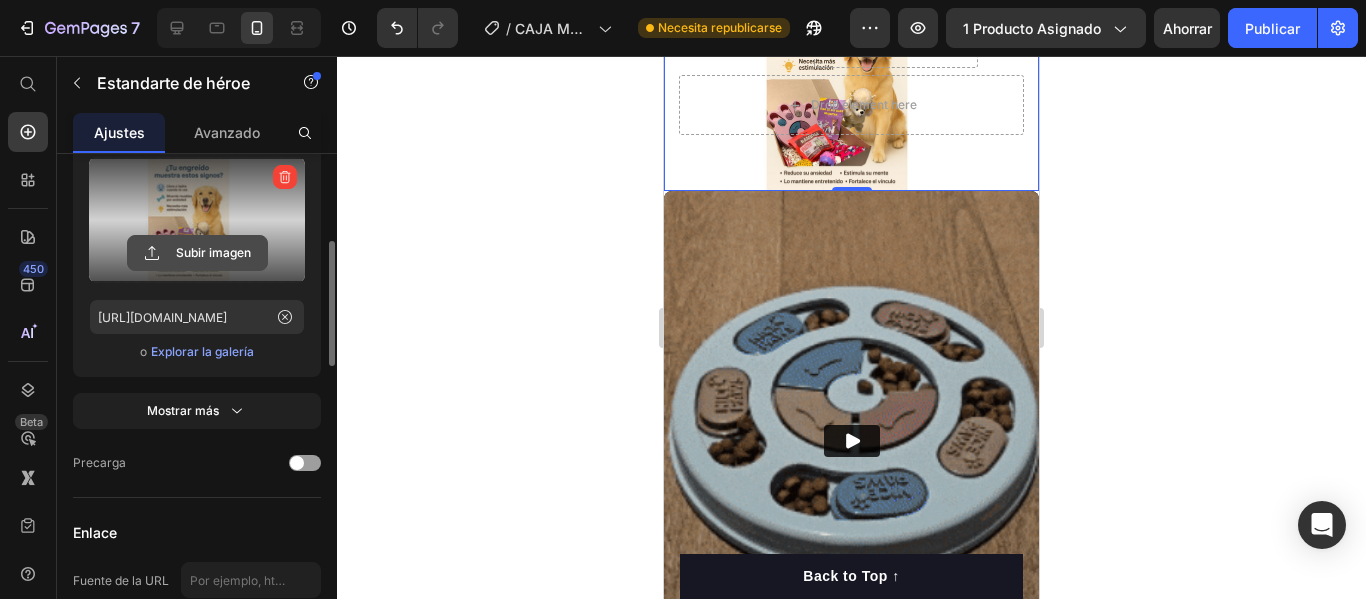 click 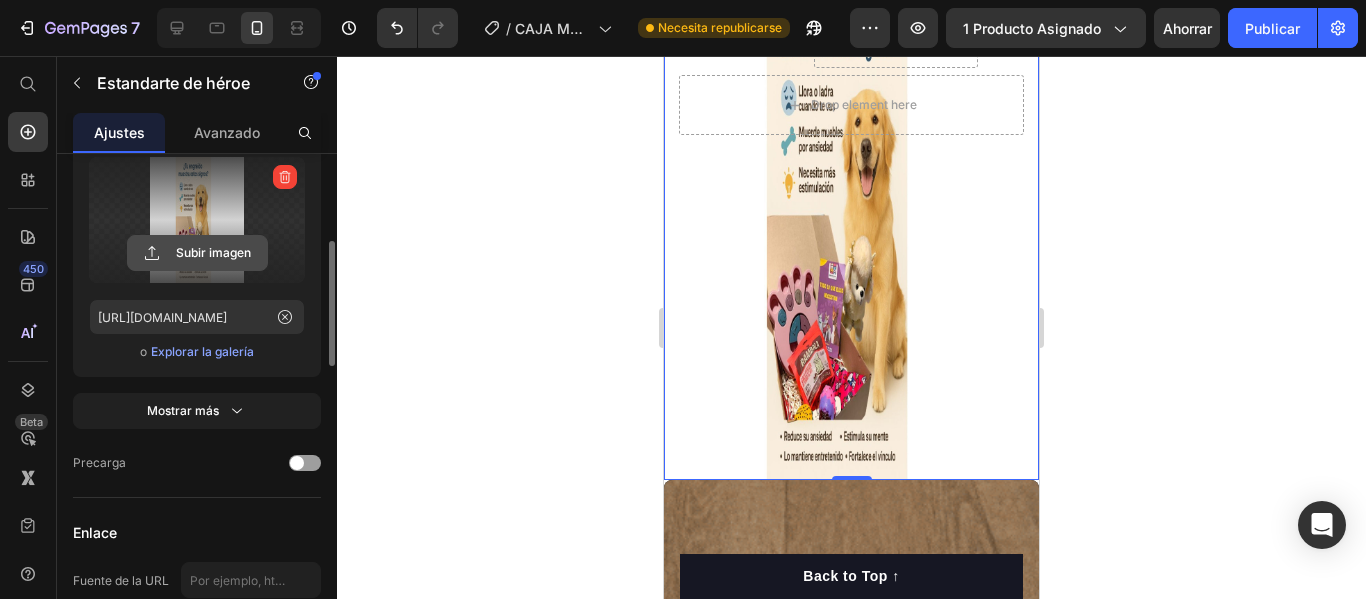 click 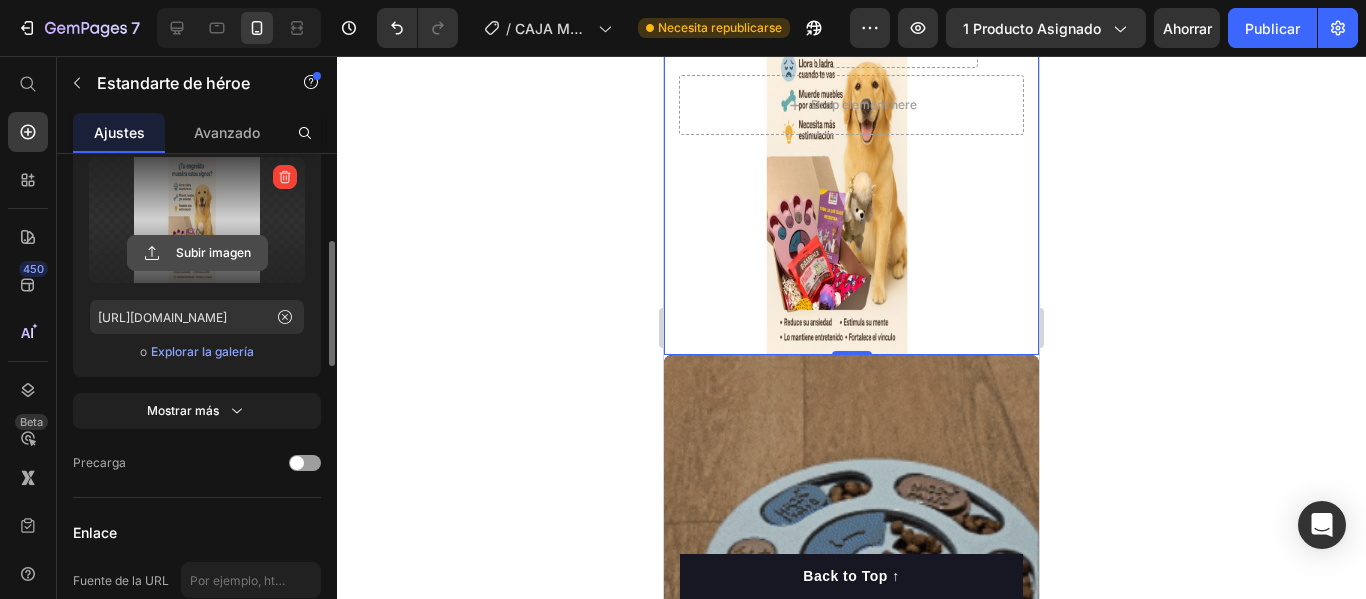 click 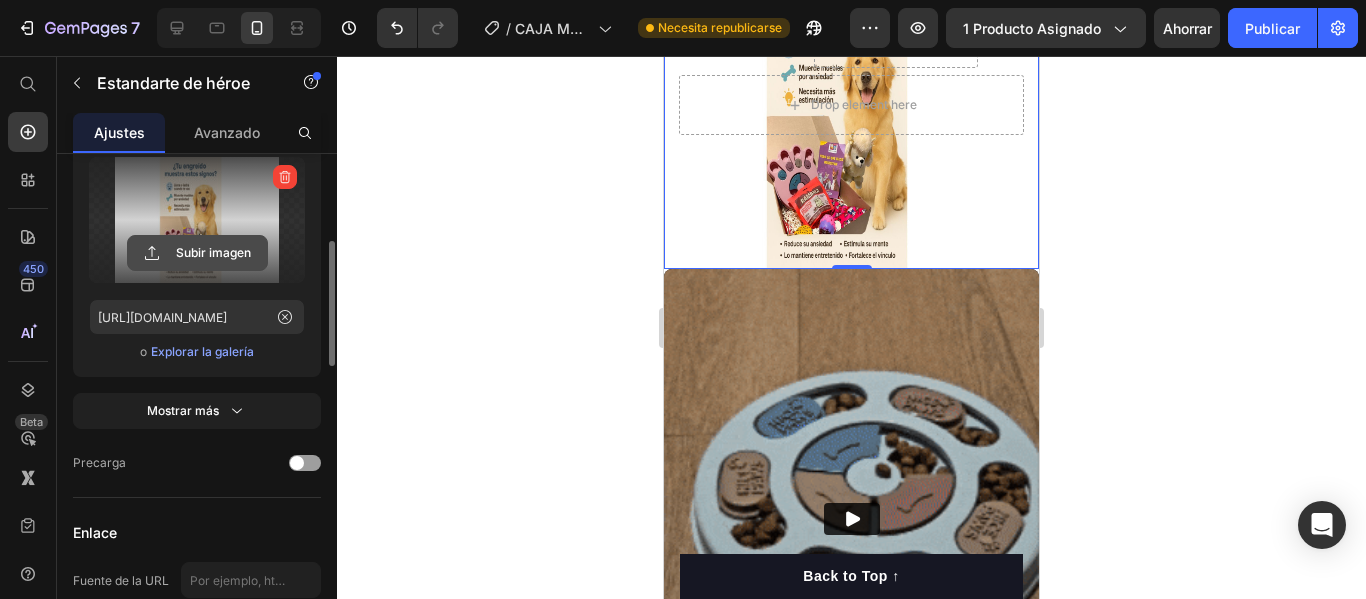 click 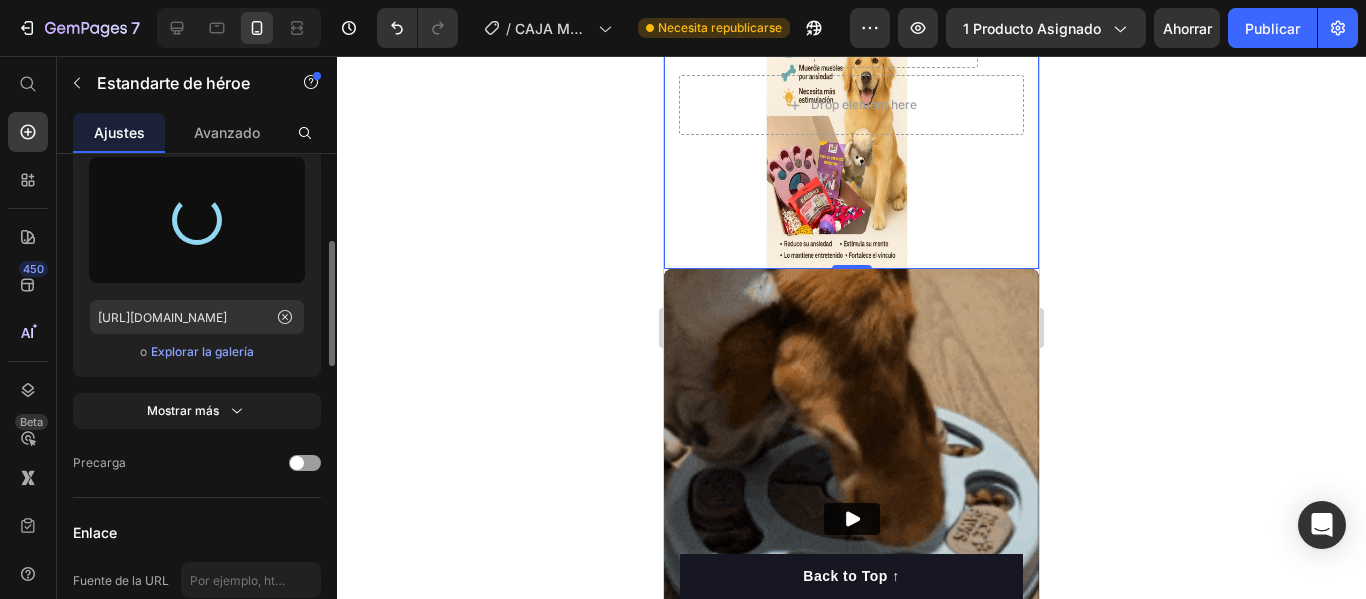type on "[URL][DOMAIN_NAME]" 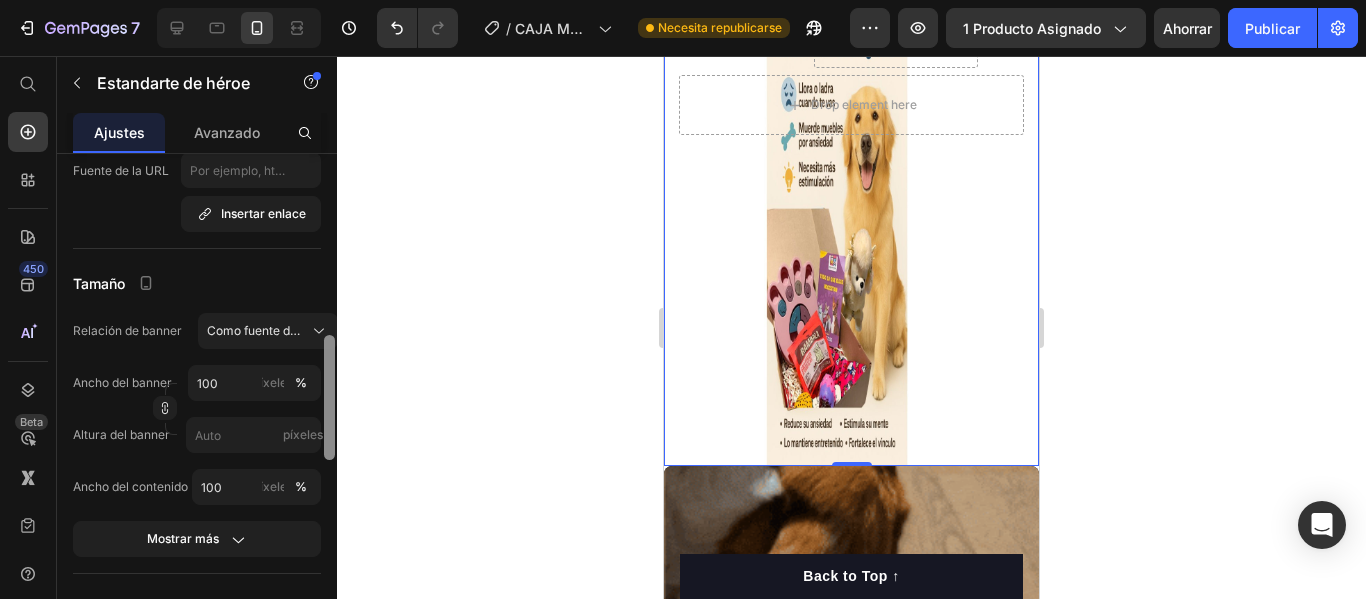 scroll, scrollTop: 768, scrollLeft: 0, axis: vertical 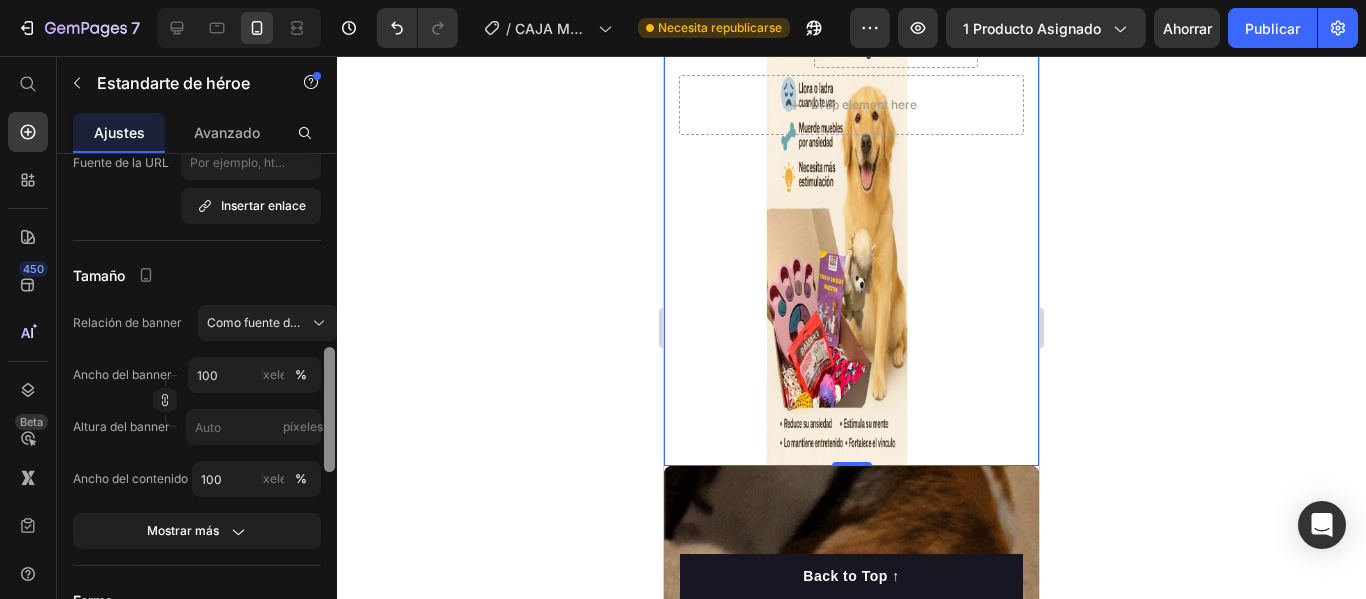 drag, startPoint x: 330, startPoint y: 319, endPoint x: 339, endPoint y: 424, distance: 105.38501 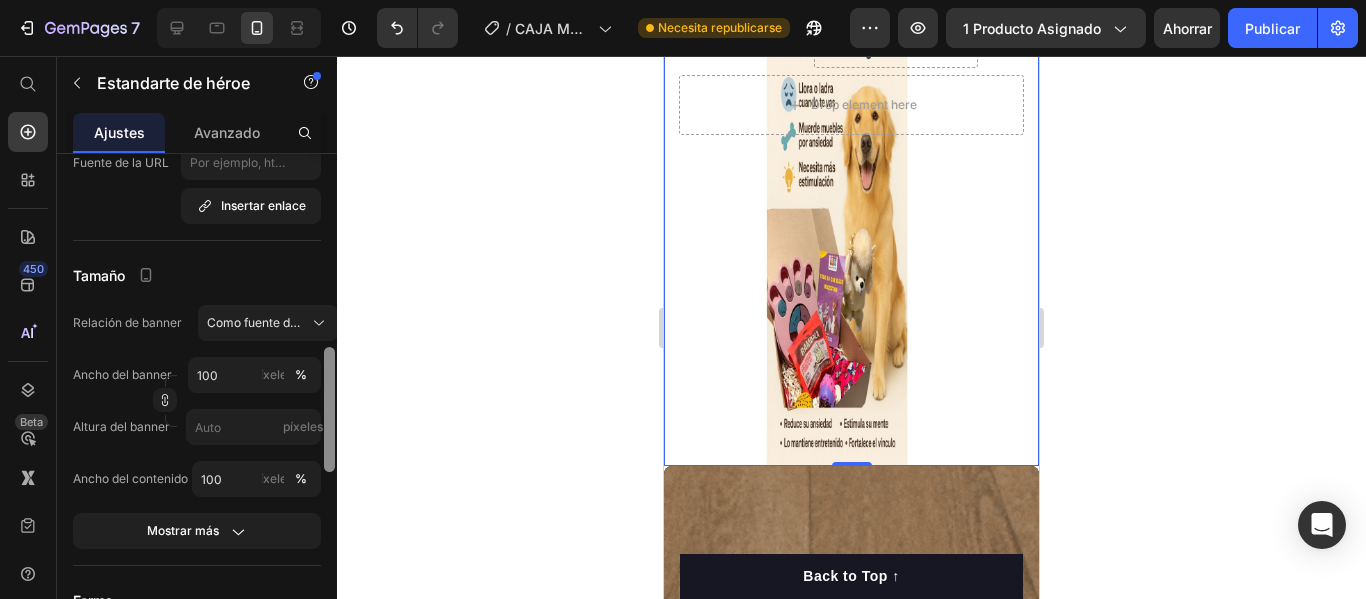 click on "7 / CAJA MÁGICA GEMPAGE Necesita republicarse Avance 1 producto asignado Ahorrar Publicar 450 Beta Empezar con Secciones Elementos Sección de héroes Detalle del producto Marcas Insignias de confianza Garantizar Desglose del producto Cómo utilizar Testimonios Comparar Manojo Preguntas frecuentes Prueba social Historia de la marca Lista de productos Recopilación Lista de blogs Contacto Sticky Añadir al carrito Pie de página personalizado Explorar la biblioteca 450 Disposición
[GEOGRAPHIC_DATA]
[GEOGRAPHIC_DATA]
[GEOGRAPHIC_DATA]
Fila Texto
Título
Bloque de texto Botón
Botón
Botón
Imagen" 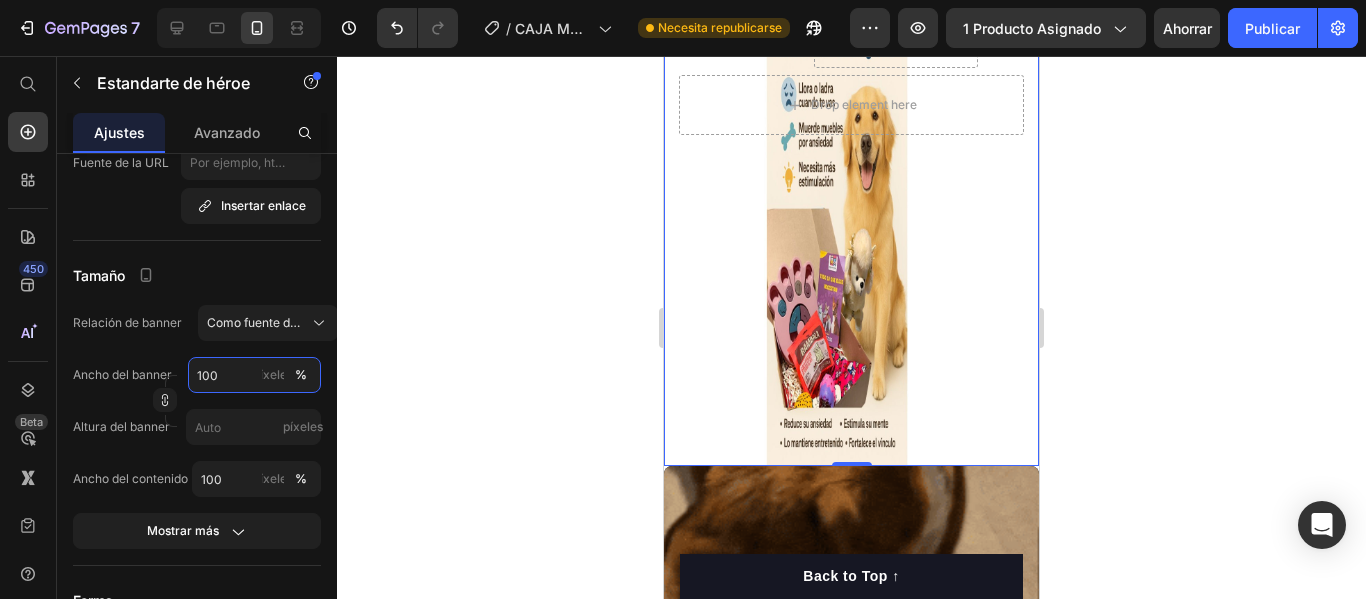 click on "100" at bounding box center (254, 375) 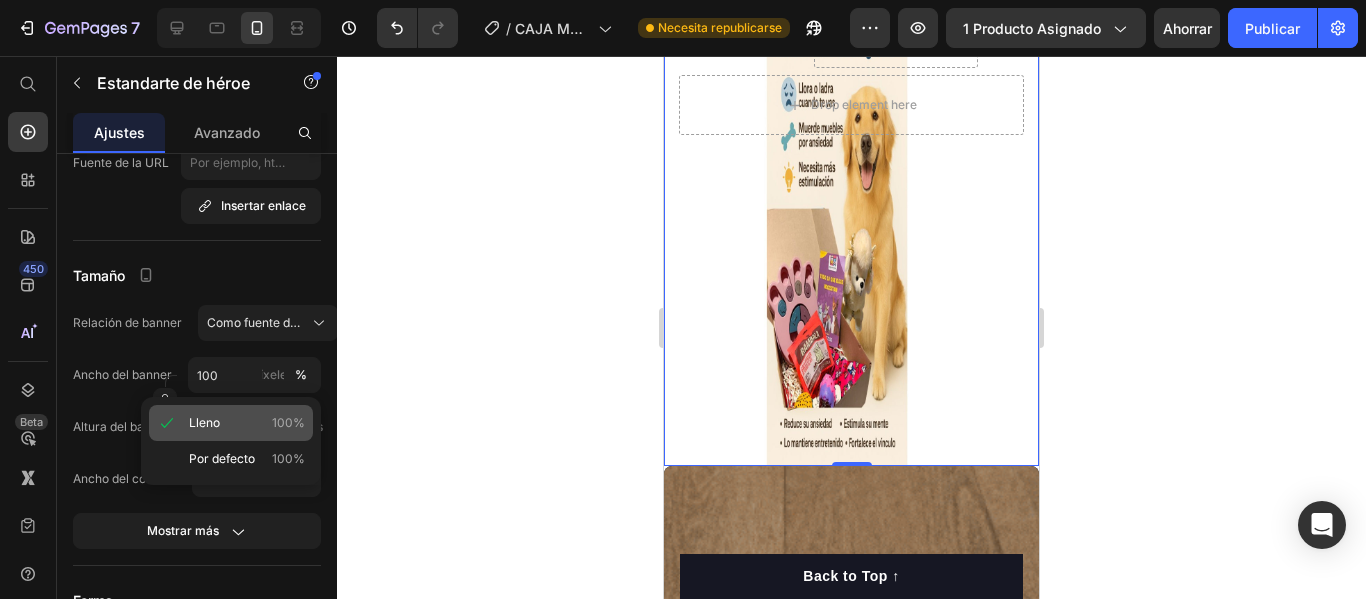 click on "Lleno 100%" 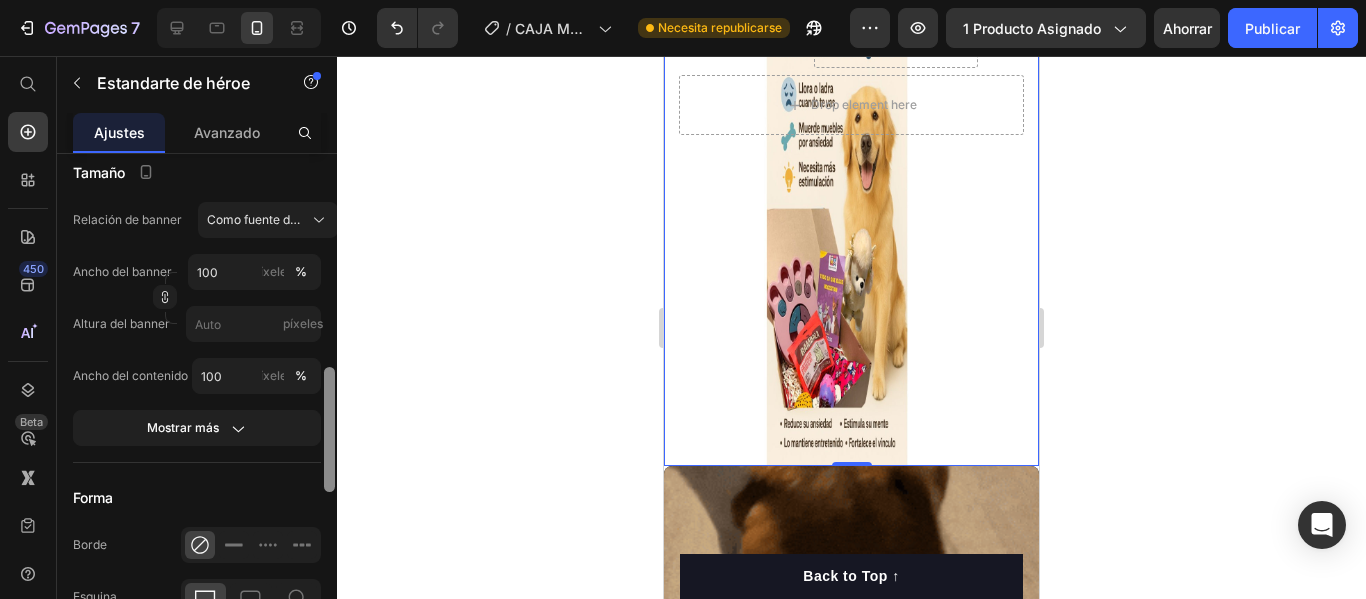 scroll, scrollTop: 887, scrollLeft: 0, axis: vertical 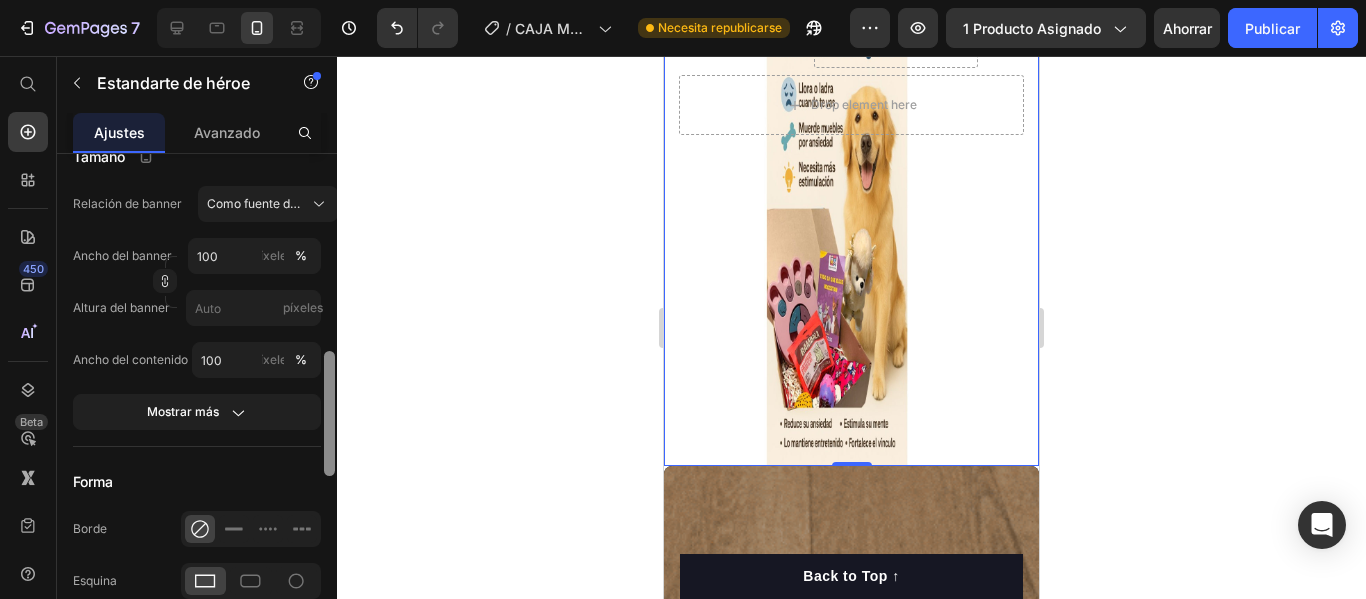 drag, startPoint x: 326, startPoint y: 445, endPoint x: 327, endPoint y: 475, distance: 30.016663 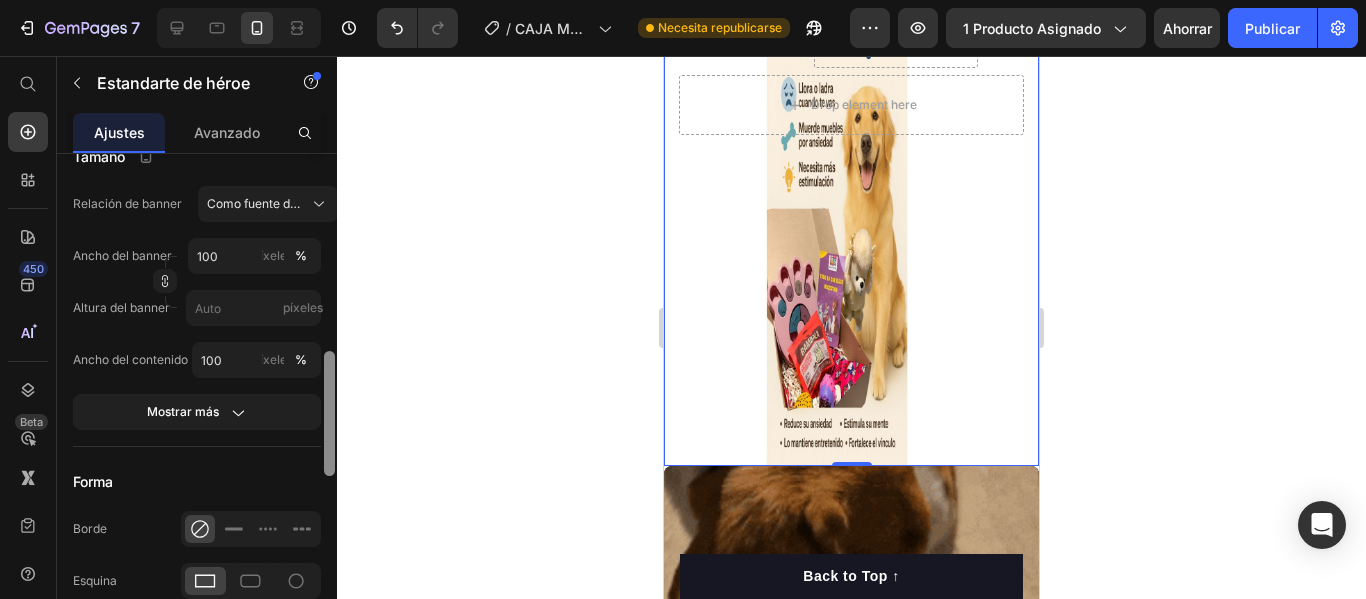 click at bounding box center [329, 413] 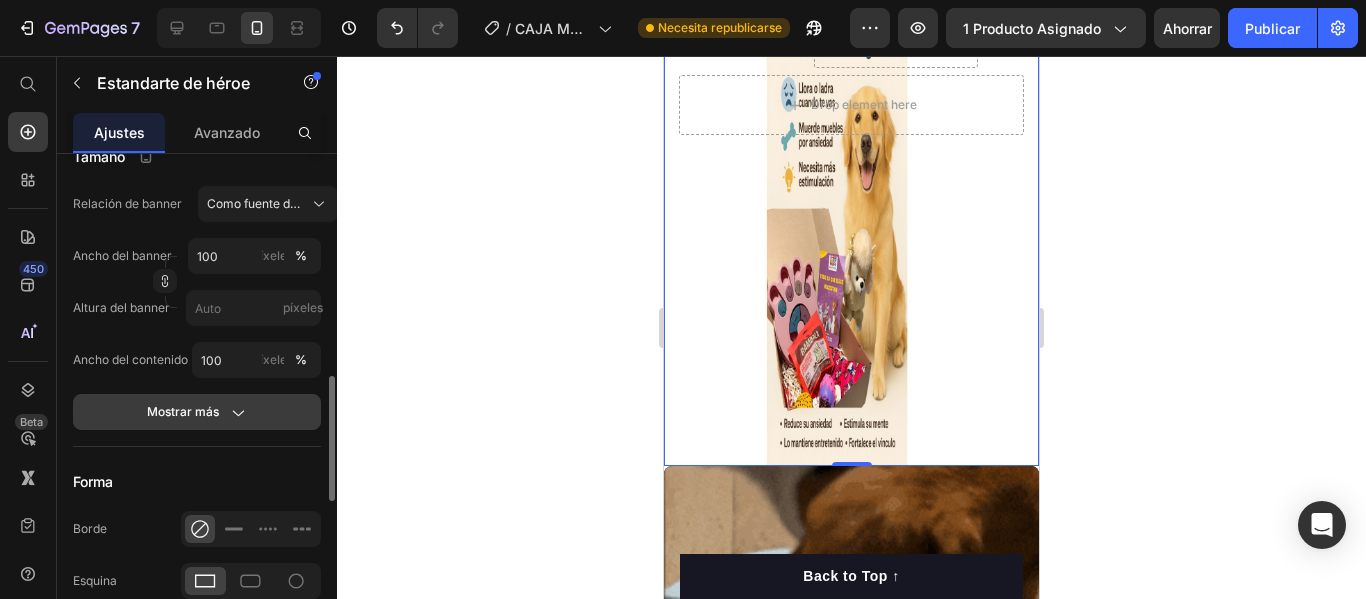 click on "Mostrar más" 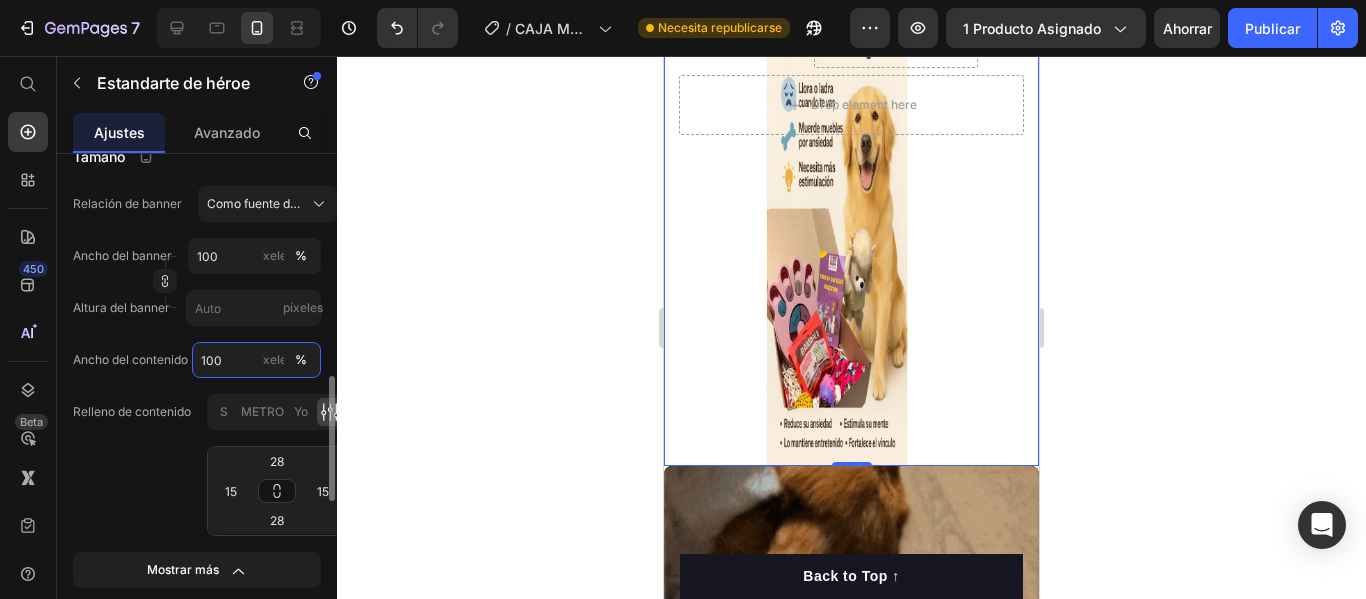 click on "100" at bounding box center [256, 360] 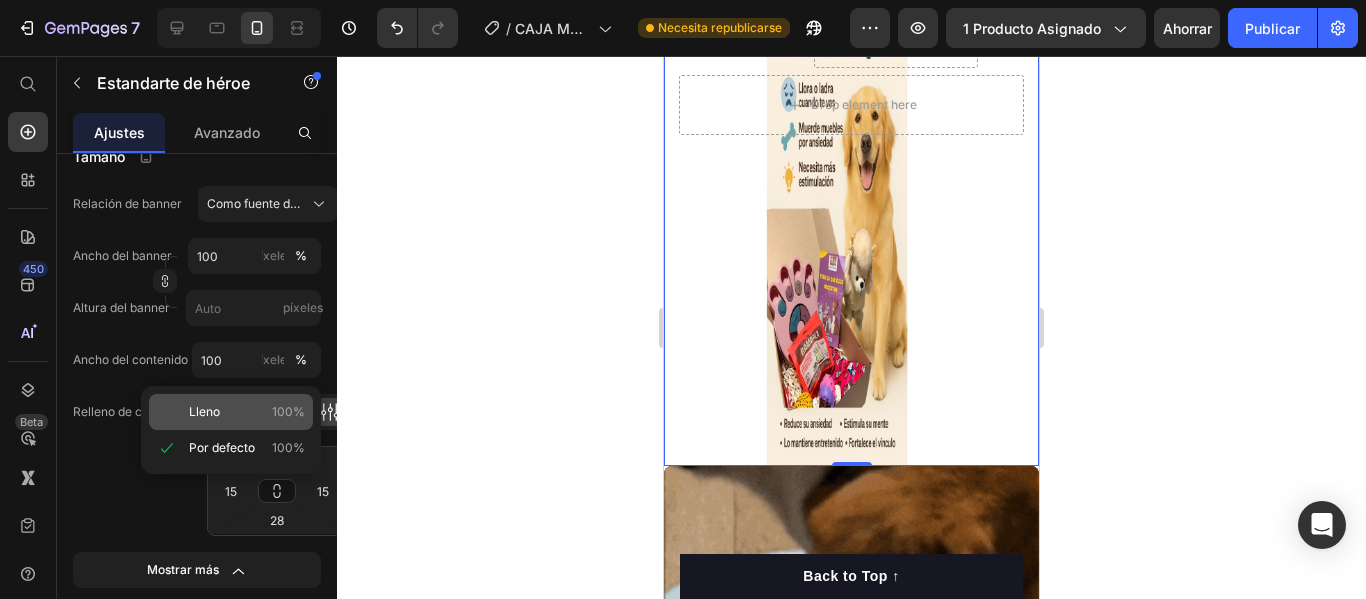 click on "Lleno 100%" at bounding box center [247, 412] 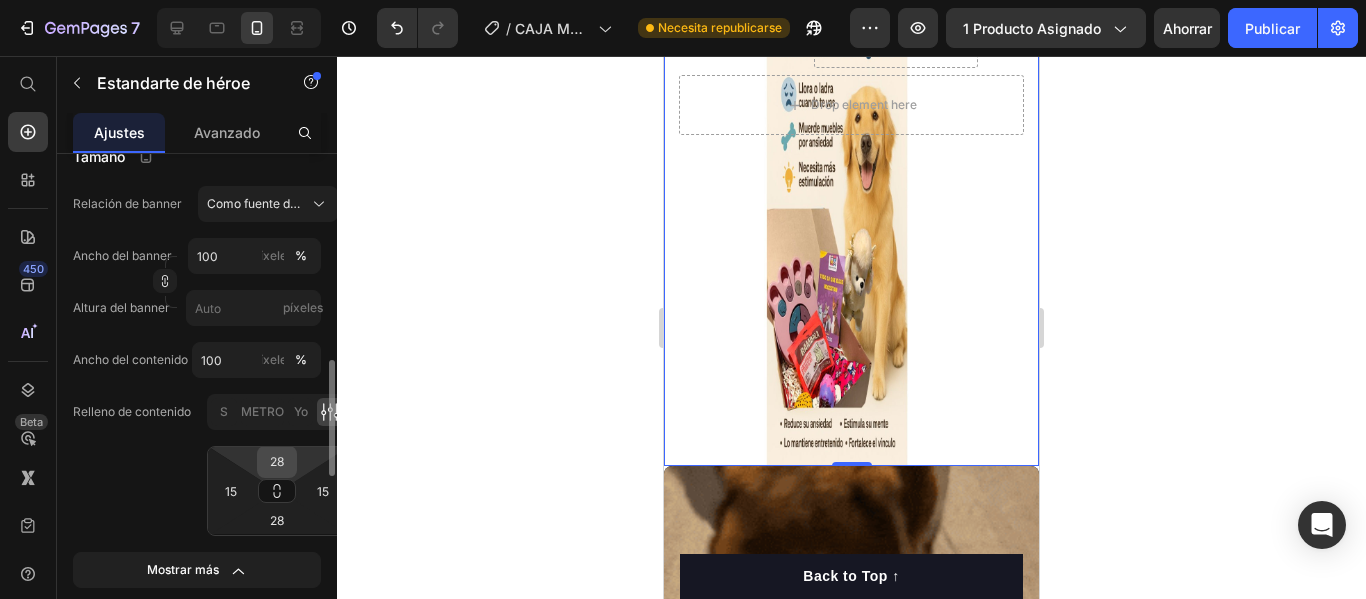 click on "28" at bounding box center (277, 462) 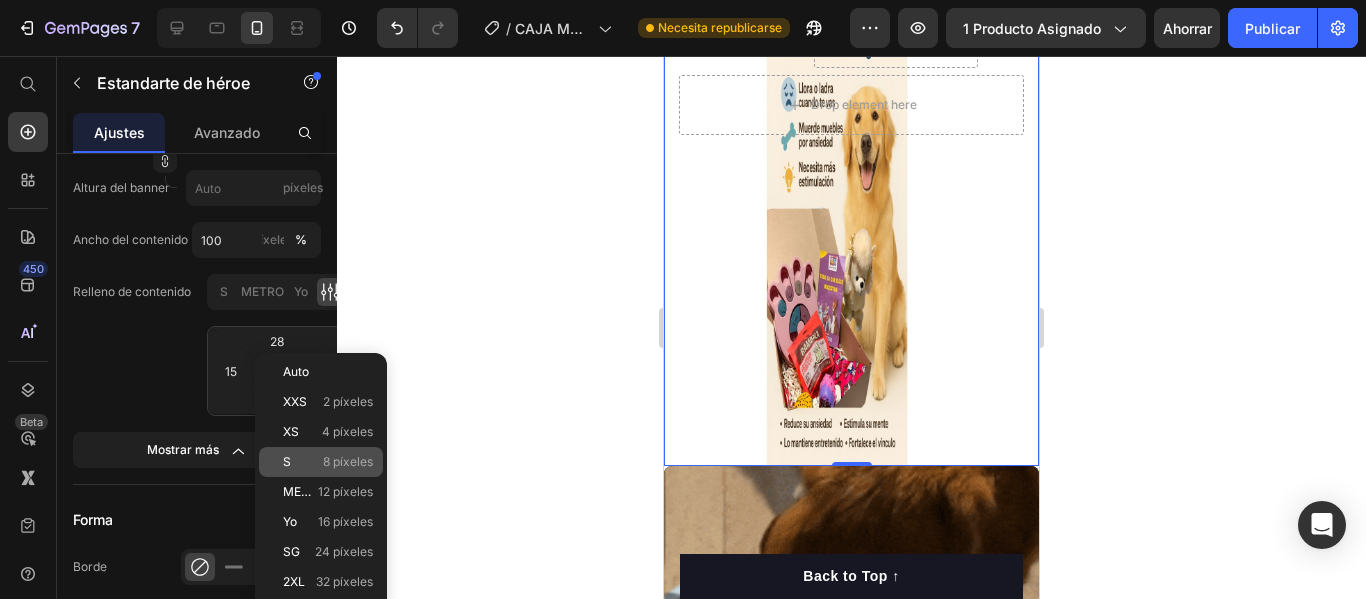 scroll, scrollTop: 1020, scrollLeft: 0, axis: vertical 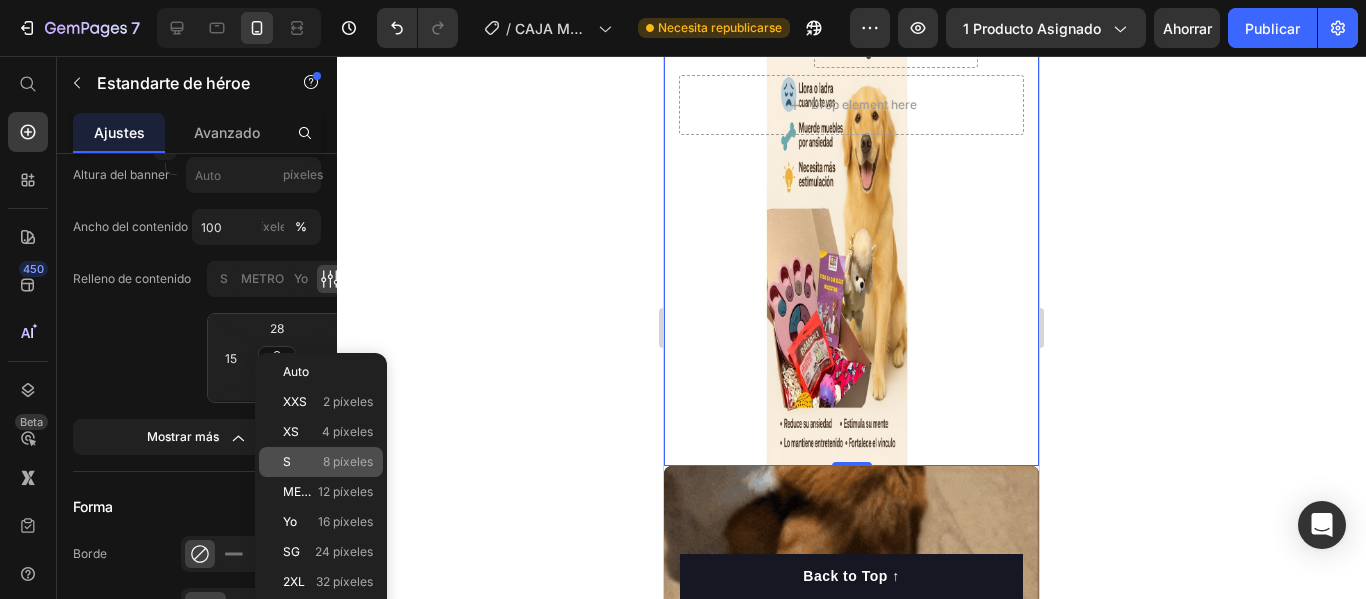 drag, startPoint x: 330, startPoint y: 446, endPoint x: 330, endPoint y: 477, distance: 31 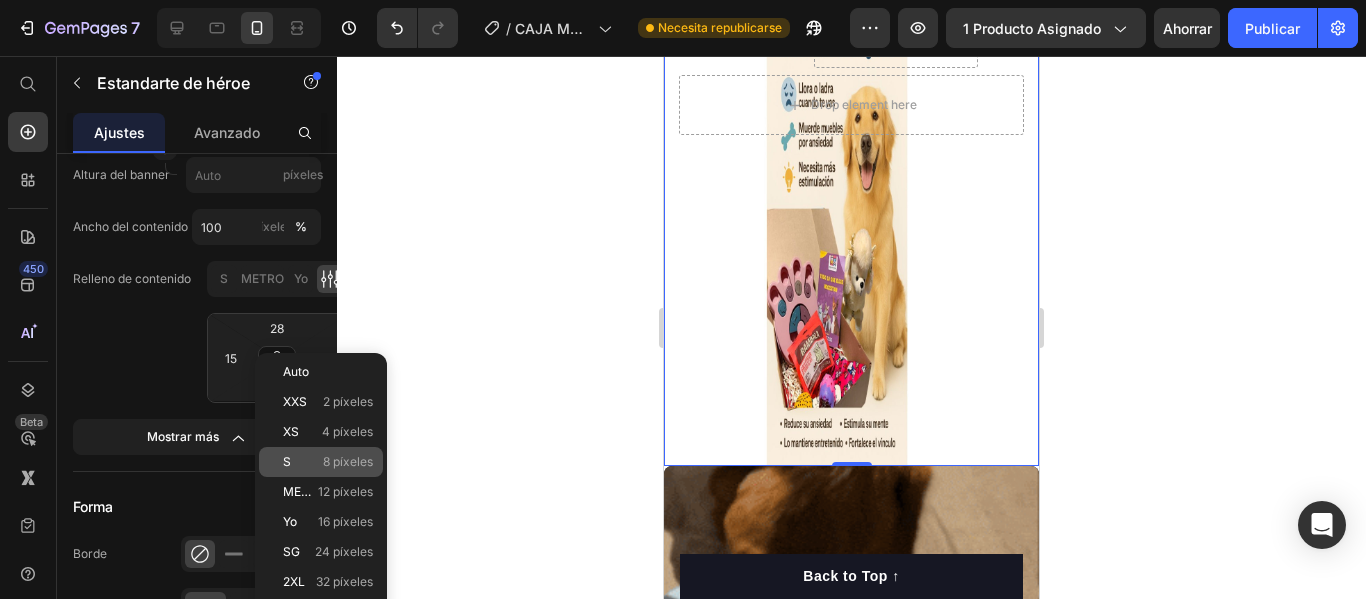 click on "7 / CAJA MÁGICA GEMPAGE Necesita republicarse Avance 1 producto asignado Ahorrar Publicar 450 Beta Empezar con Secciones Elementos Sección de héroes Detalle del producto Marcas Insignias de confianza Garantizar Desglose del producto Cómo utilizar Testimonios Comparar Manojo Preguntas frecuentes Prueba social Historia de la marca Lista de productos Recopilación Lista de blogs Contacto Sticky Añadir al carrito Pie de página personalizado Explorar la biblioteca 450 Disposición
[GEOGRAPHIC_DATA]
[GEOGRAPHIC_DATA]
[GEOGRAPHIC_DATA]
Fila Texto
Título
Bloque de texto Botón
Botón
Botón
Imagen" at bounding box center (683, 0) 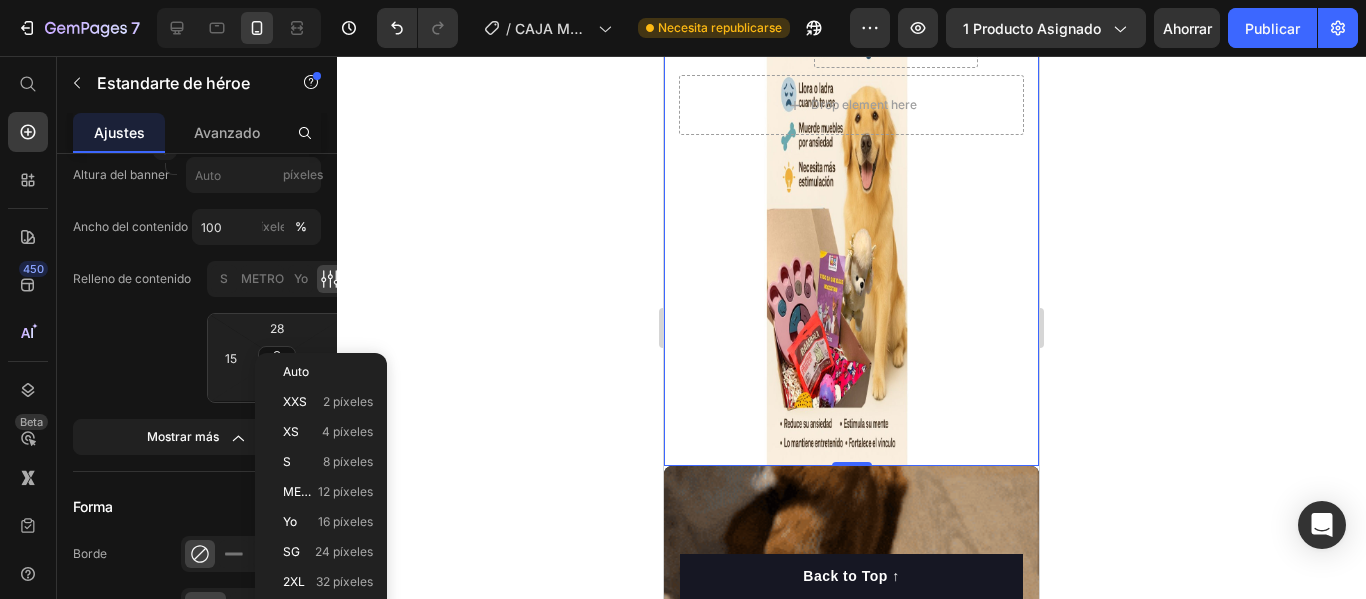 click on "Relleno de contenido S METRO Yo 28 15 28 15" 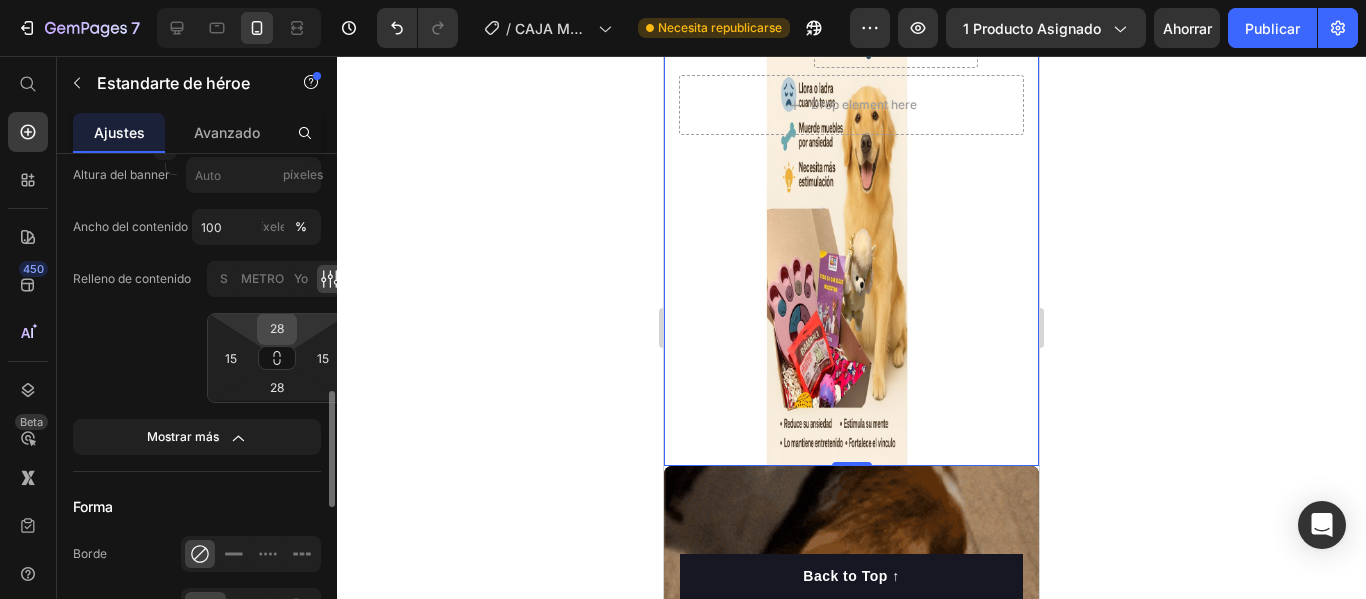 click on "28" at bounding box center (277, 329) 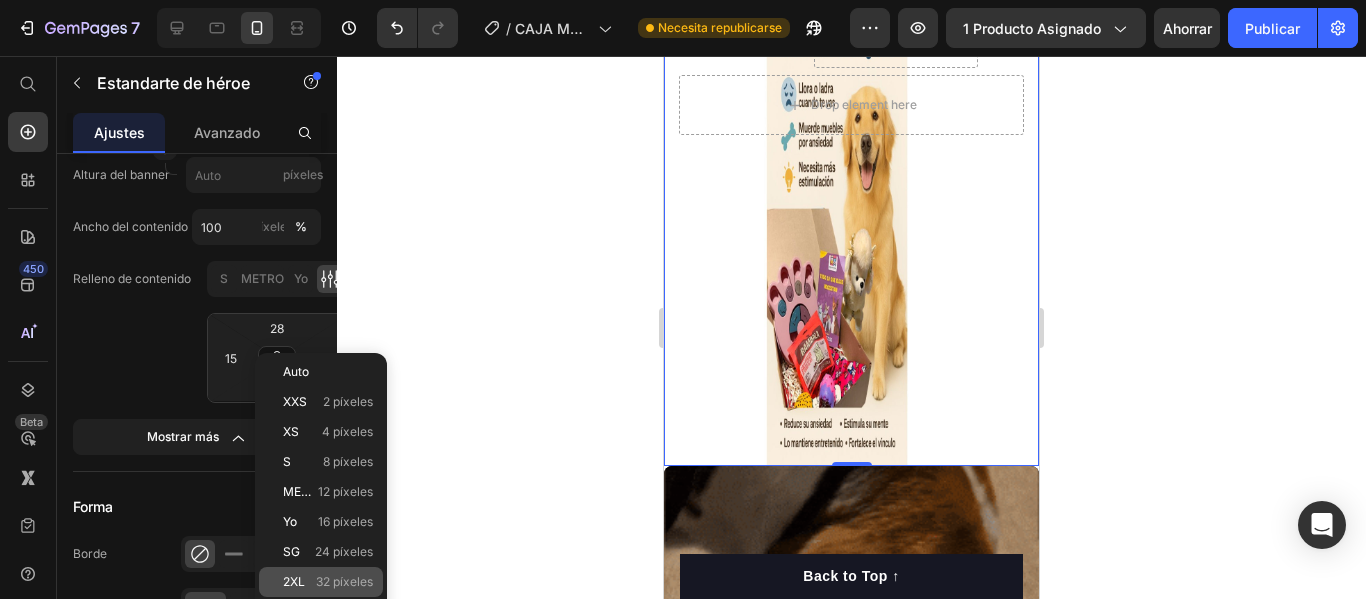 click on "2XL 32 píxeles" 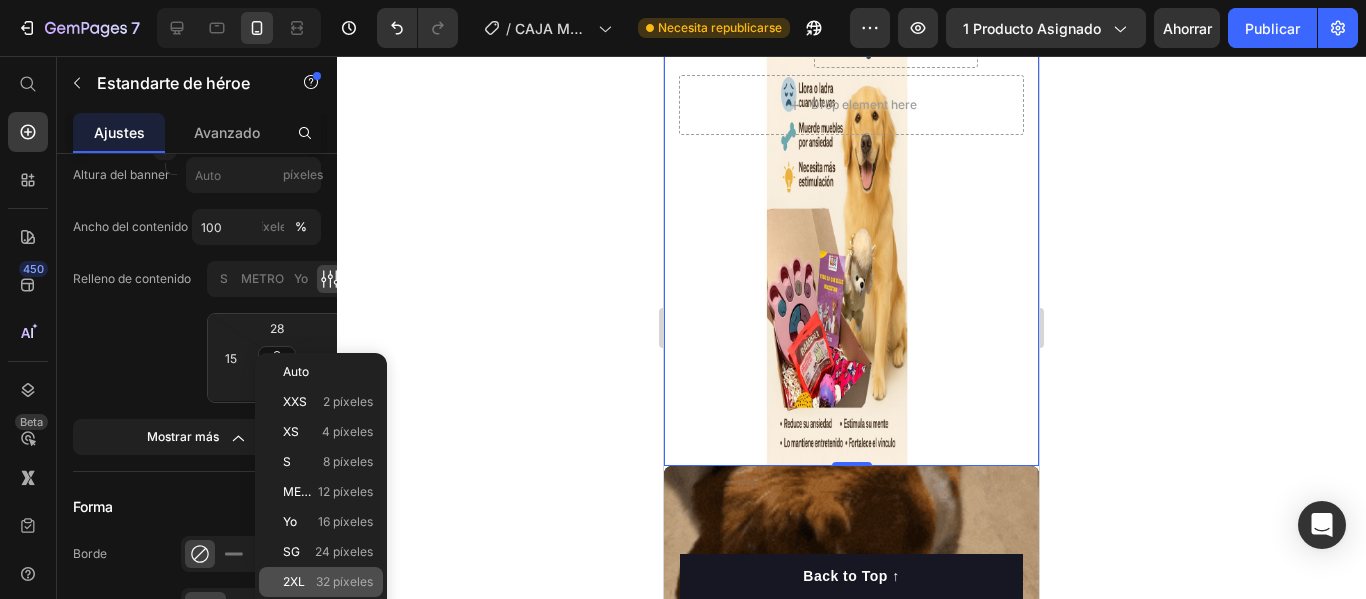 type on "32" 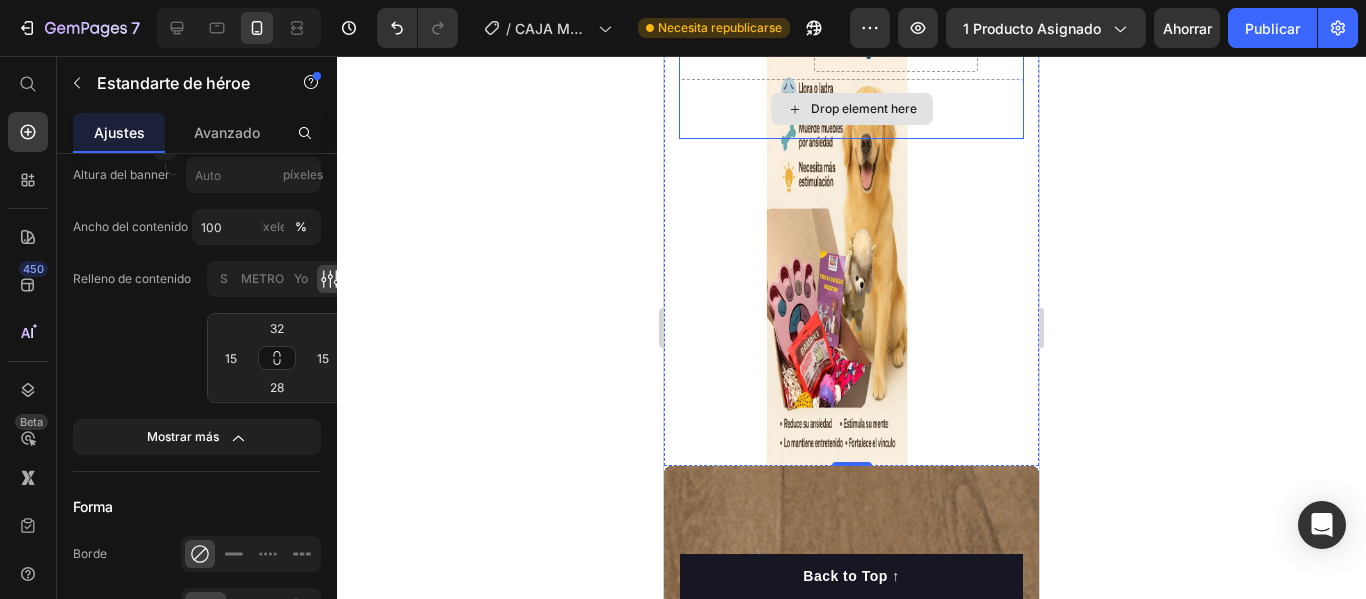 click on "Drop element here" at bounding box center [851, 109] 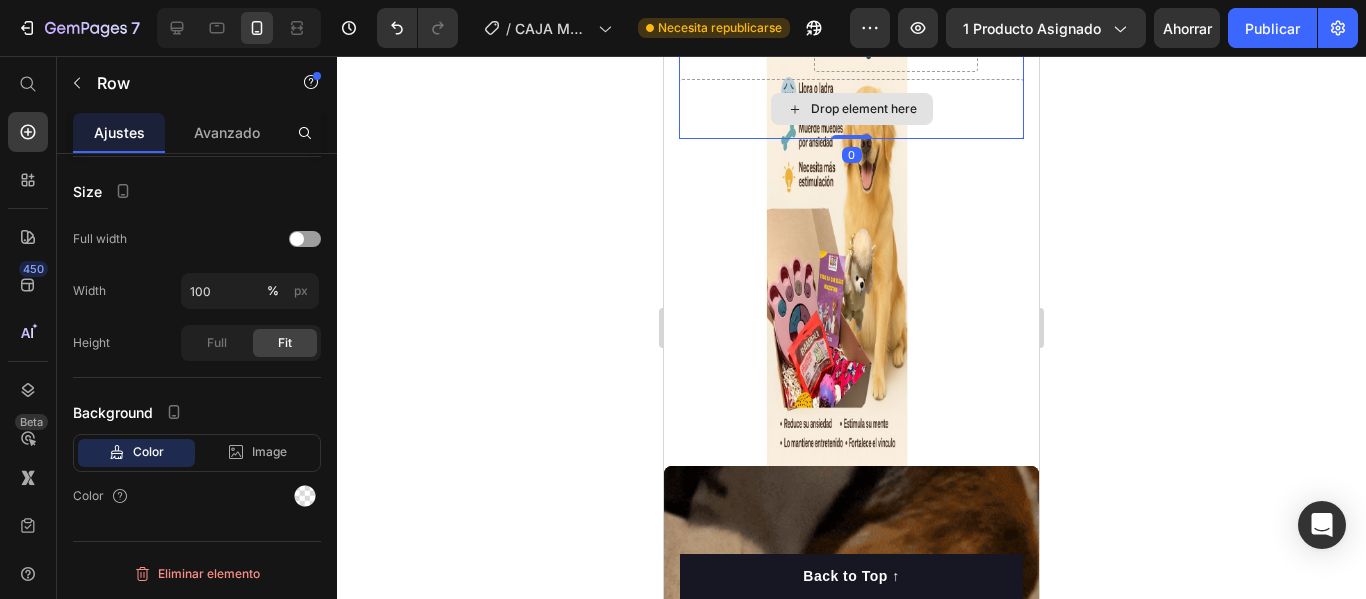 scroll, scrollTop: 0, scrollLeft: 0, axis: both 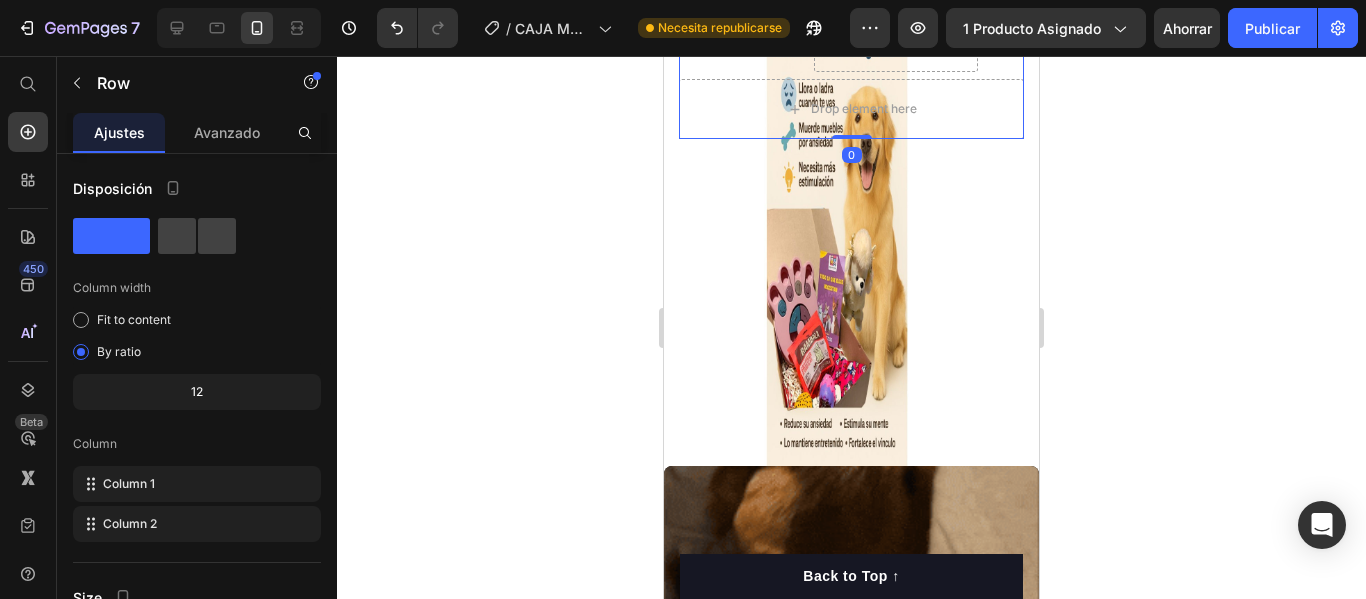 click 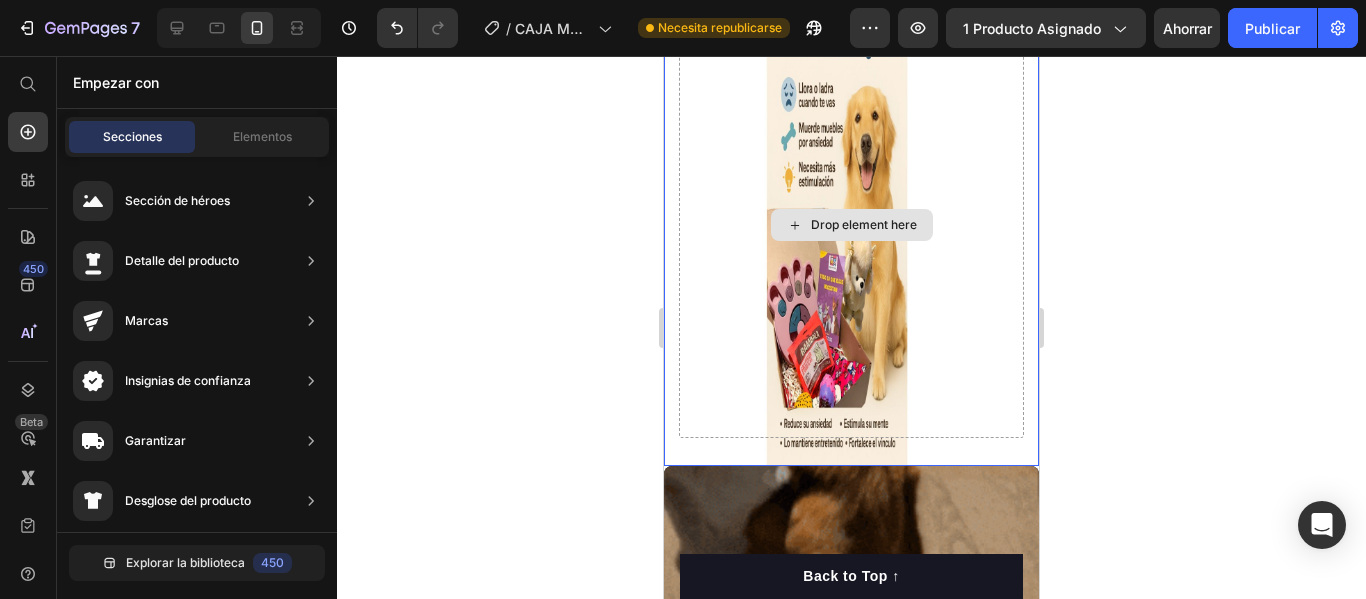 click on "Drop element here" at bounding box center [851, 225] 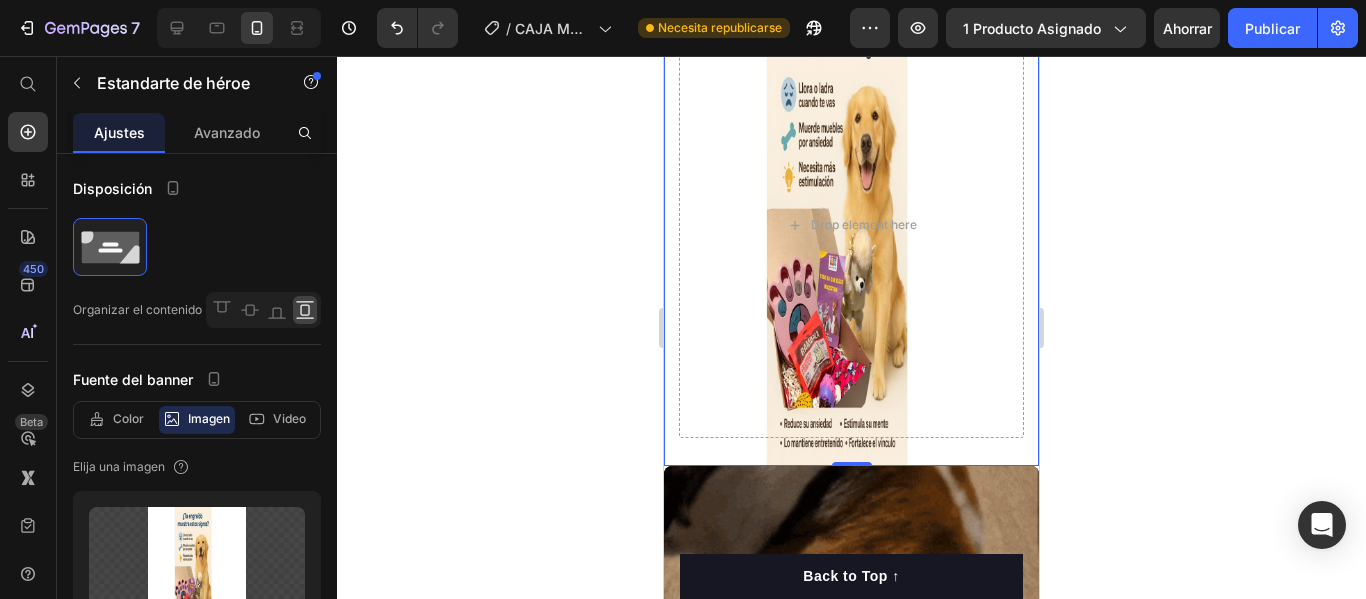 scroll, scrollTop: 502, scrollLeft: 0, axis: vertical 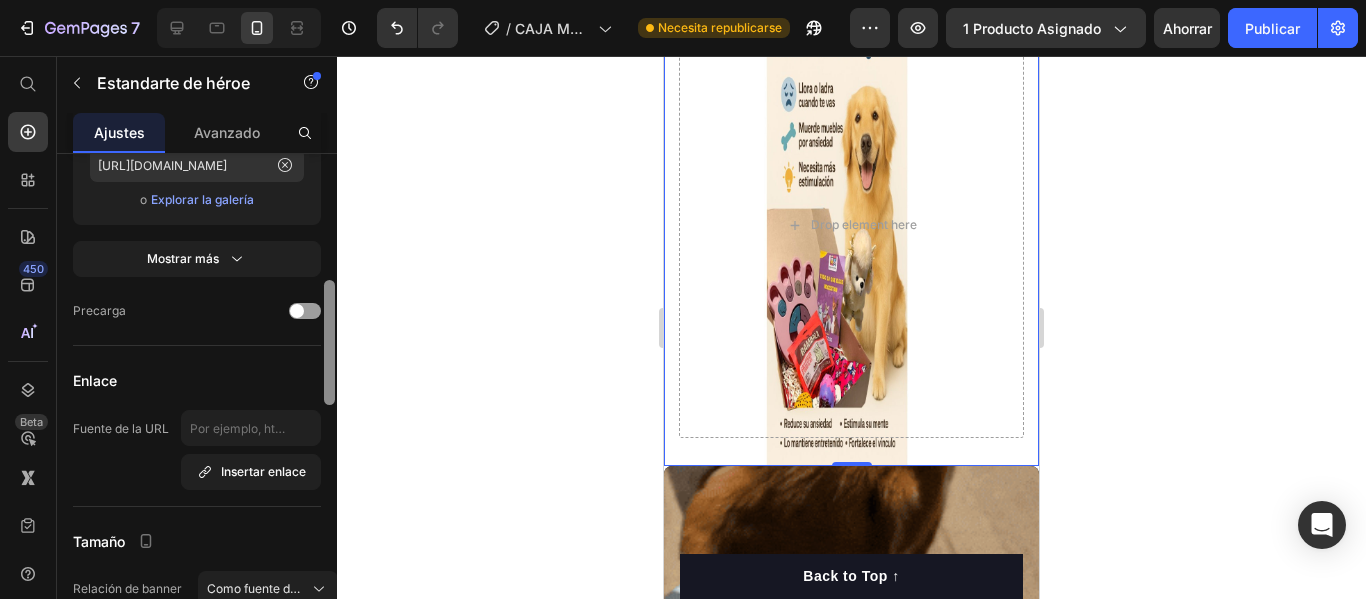 click at bounding box center [329, 405] 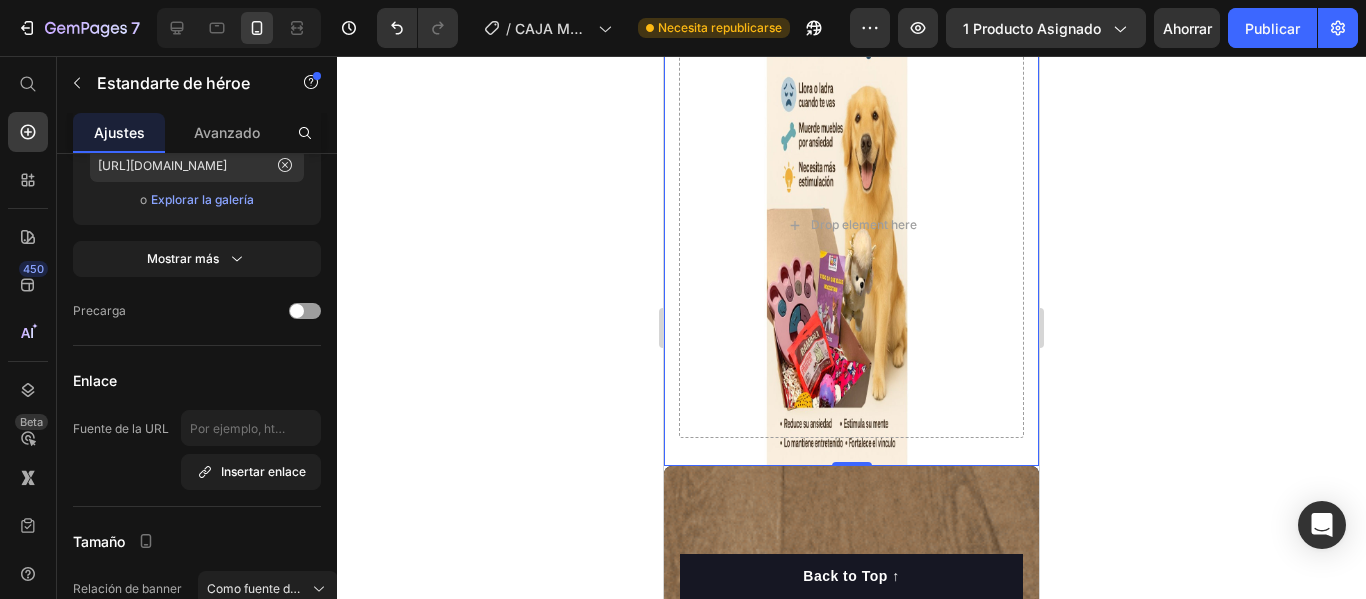 click on "Drop element here" at bounding box center (851, 223) 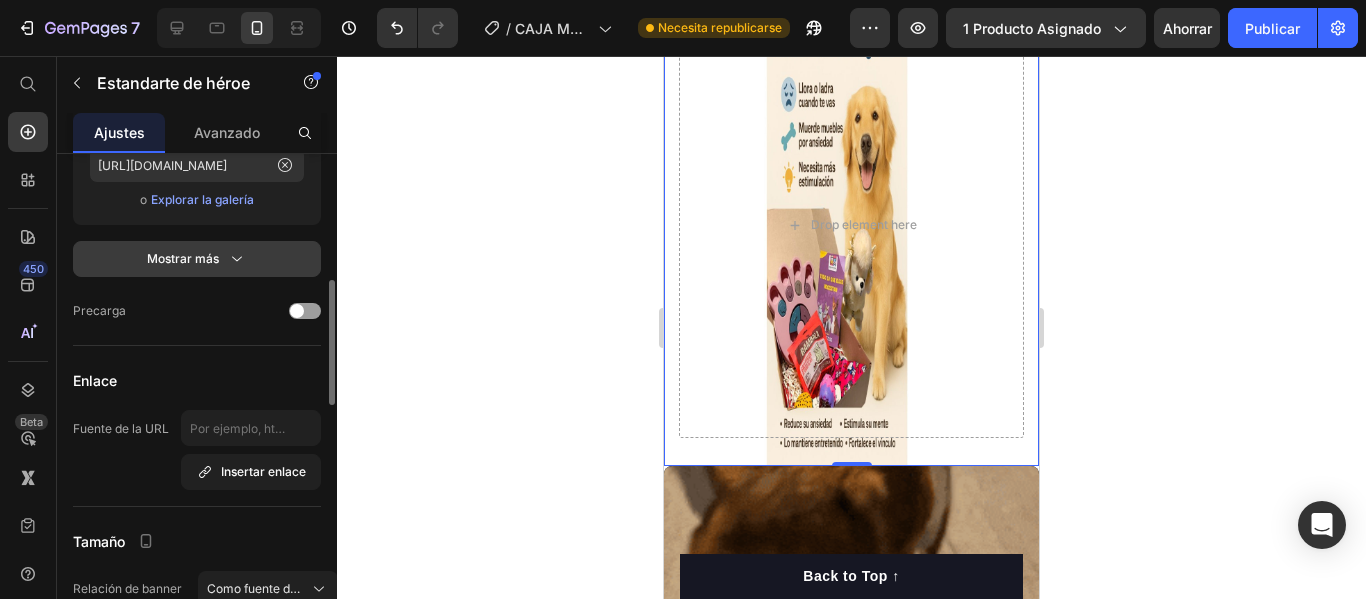 click on "Mostrar más" at bounding box center (197, 259) 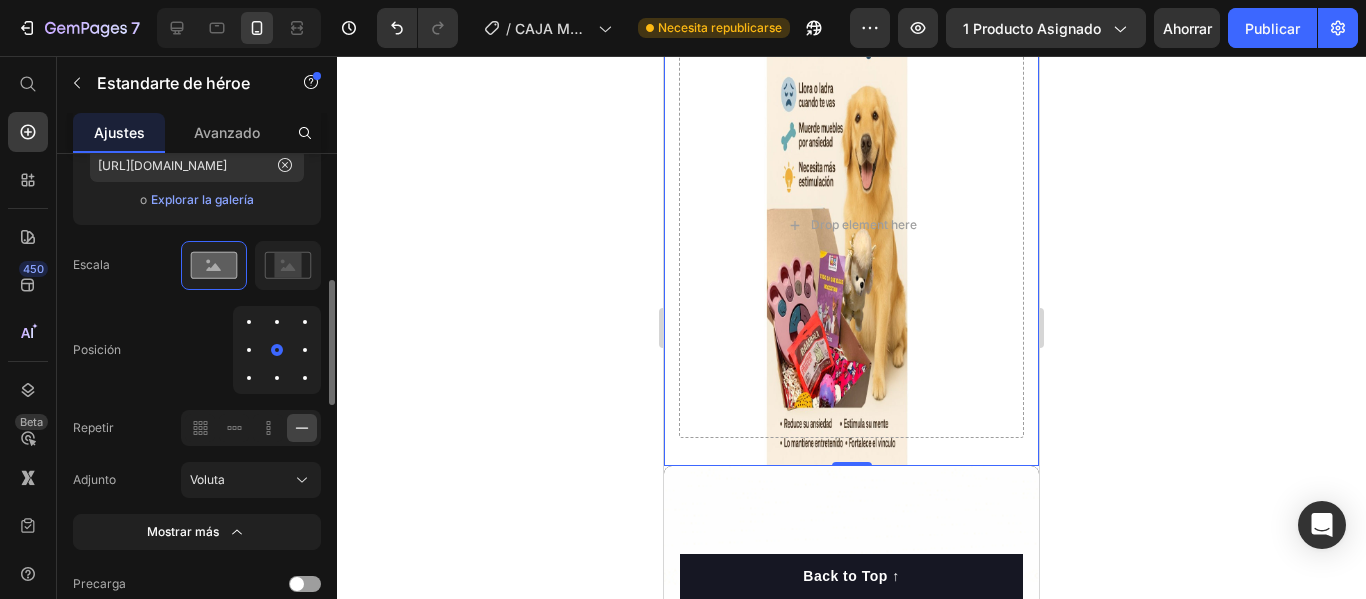 click at bounding box center (277, 350) 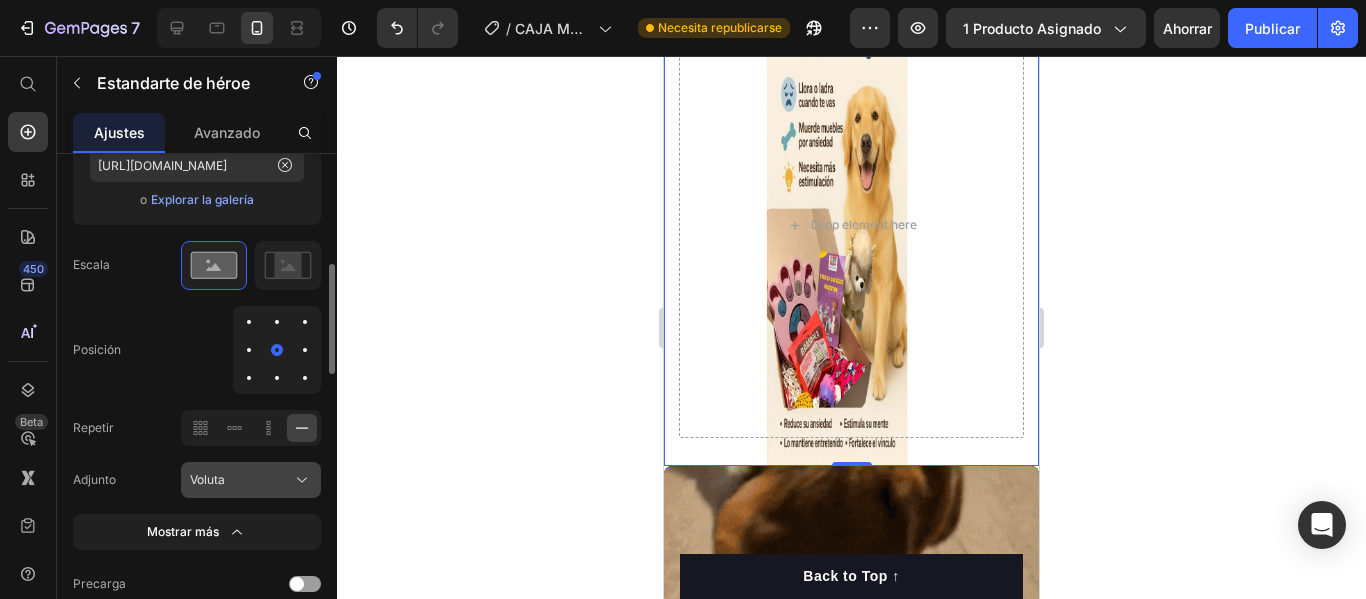 click on "Voluta" at bounding box center [207, 479] 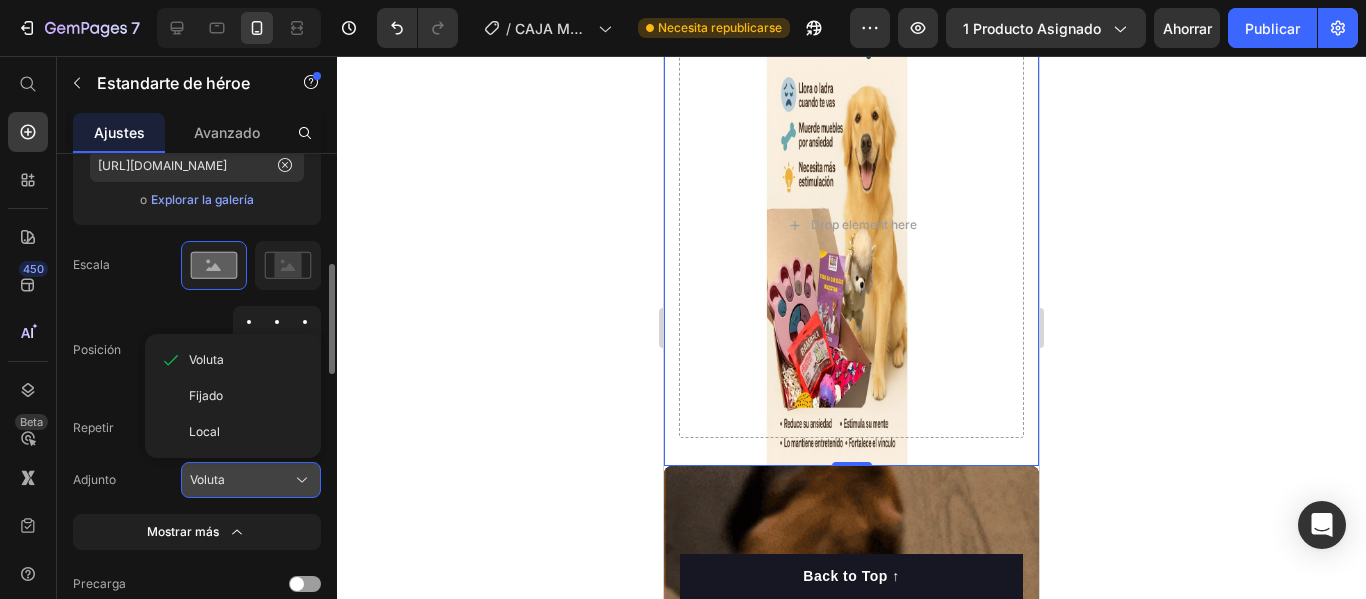 click on "Voluta" at bounding box center (207, 479) 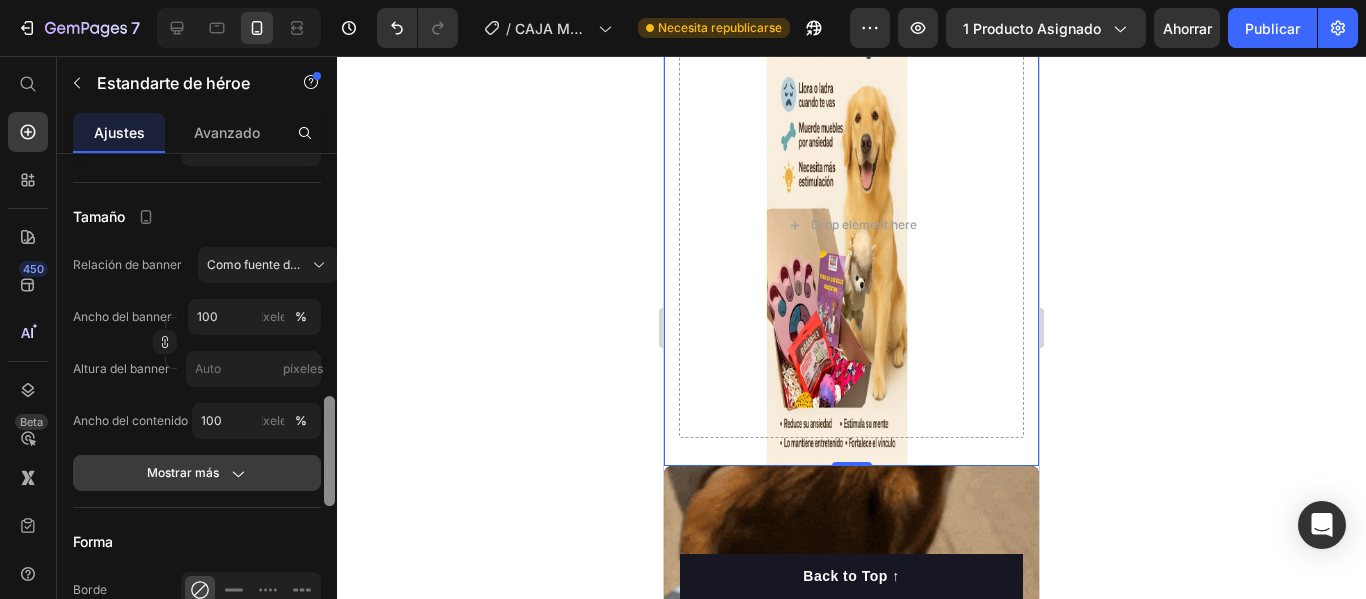scroll, scrollTop: 1113, scrollLeft: 0, axis: vertical 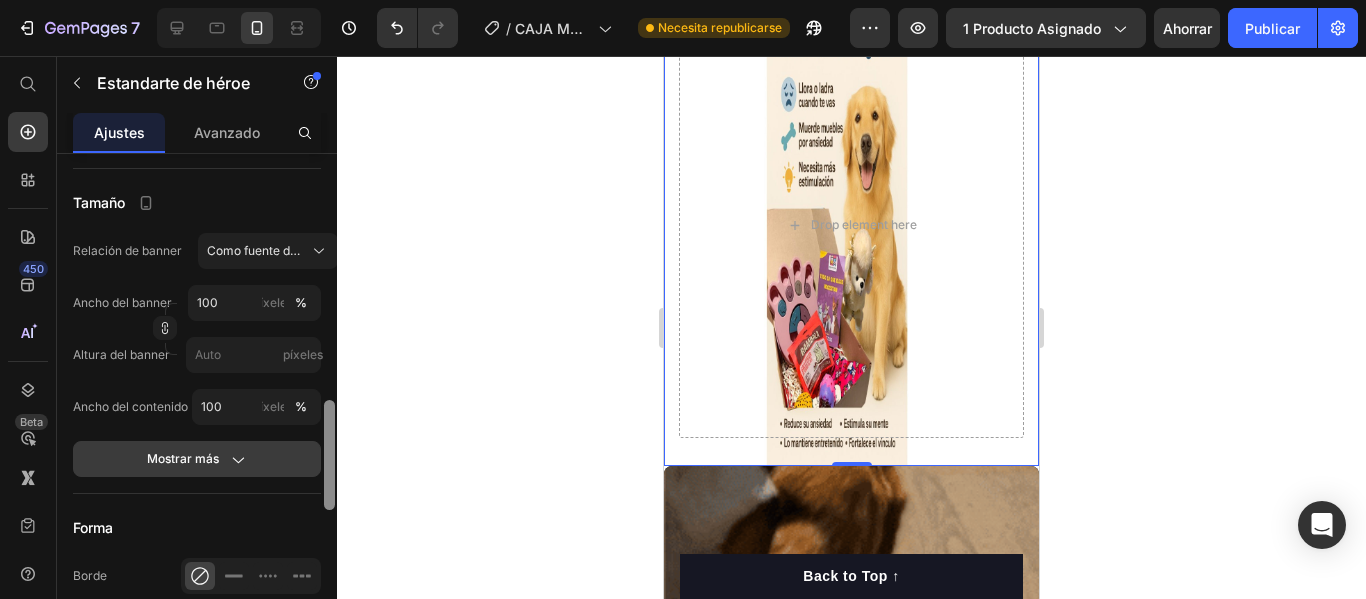 drag, startPoint x: 329, startPoint y: 342, endPoint x: 311, endPoint y: 477, distance: 136.19472 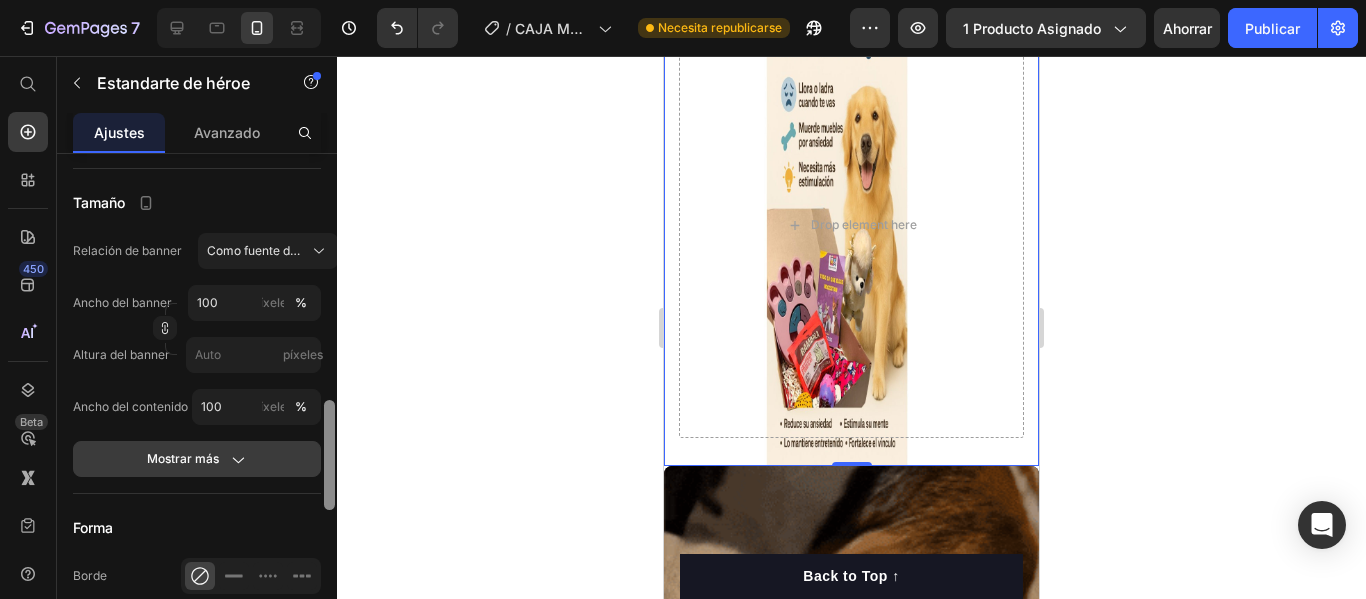 click on "Disposición Organizar el contenido
Fuente del banner Color Imagen Video Elija una imagen Subir imagen [URL][DOMAIN_NAME] o Explorar la galería Escala Posición Repetir
Adjunto Voluta Mostrar más Precarga Enlace Fuente de la URL Insertar enlace Tamaño Relación de banner Como fuente de banner Ancho del banner 100 píxeles % Altura del banner píxeles Ancho del contenido 100 píxeles % Mostrar más Forma Borde Esquina Sombra Cubrir Zoom al pasar el cursor desplazamiento de paralaje Posicionamiento web (SEO) Texto alternativo Título de la imagen Eliminar elemento" at bounding box center (197, 405) 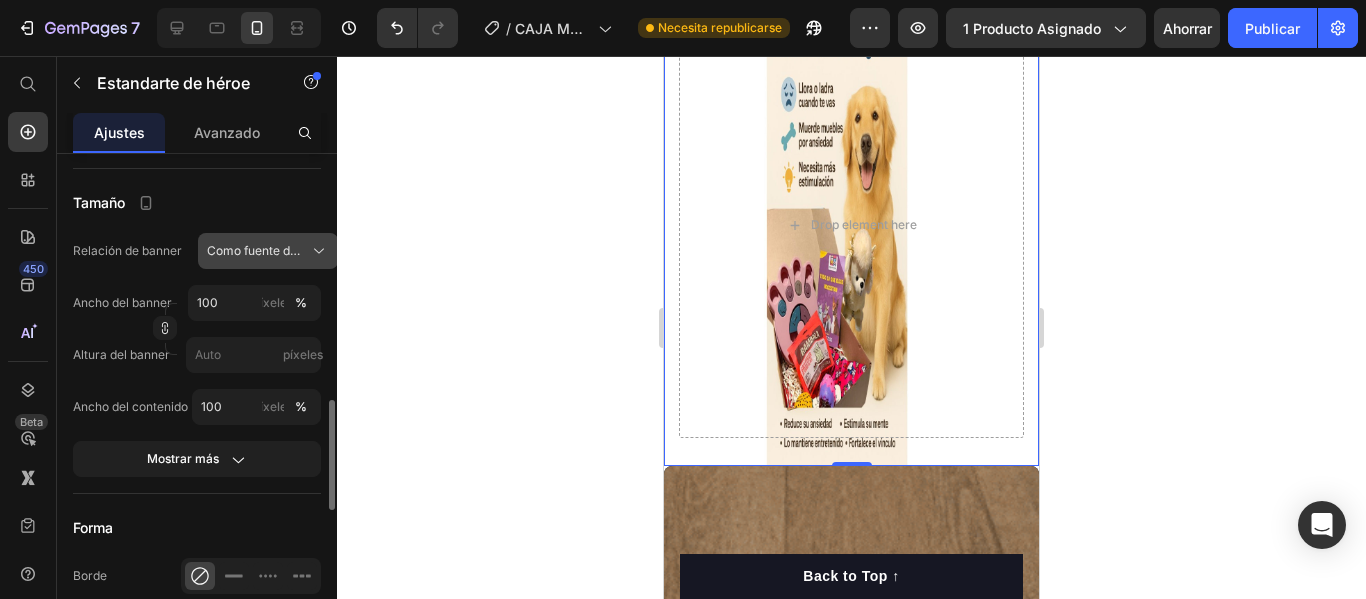 click on "Como fuente de banner" at bounding box center (256, 251) 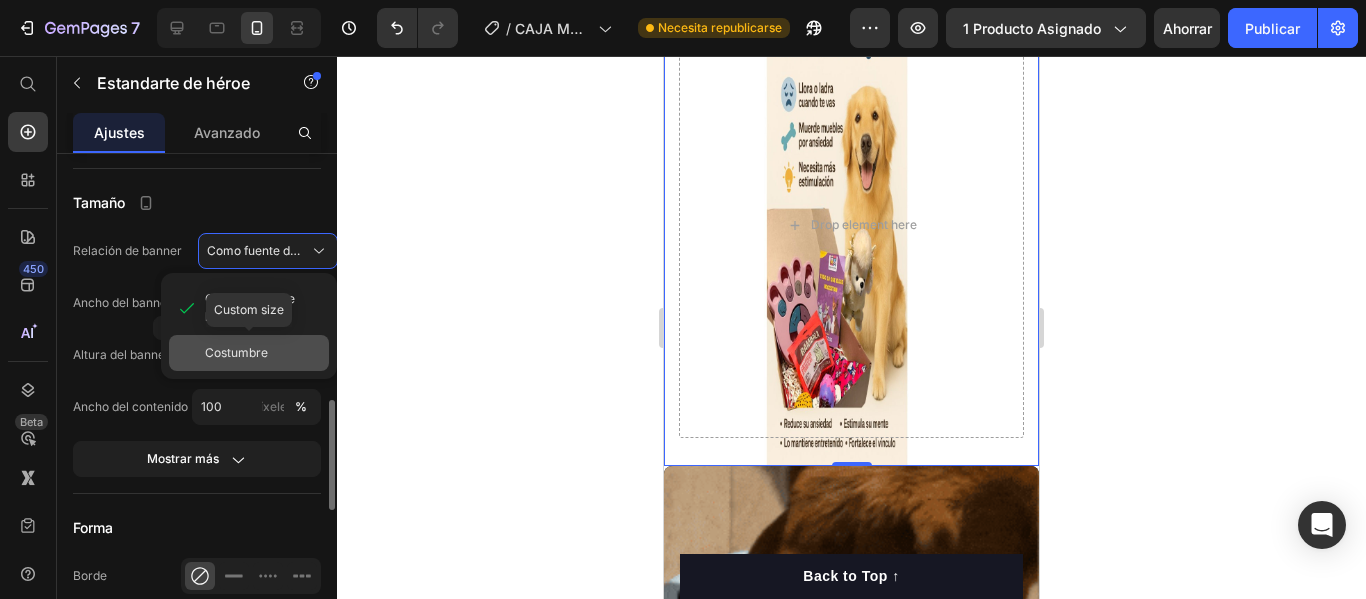 click on "Costumbre" at bounding box center [236, 352] 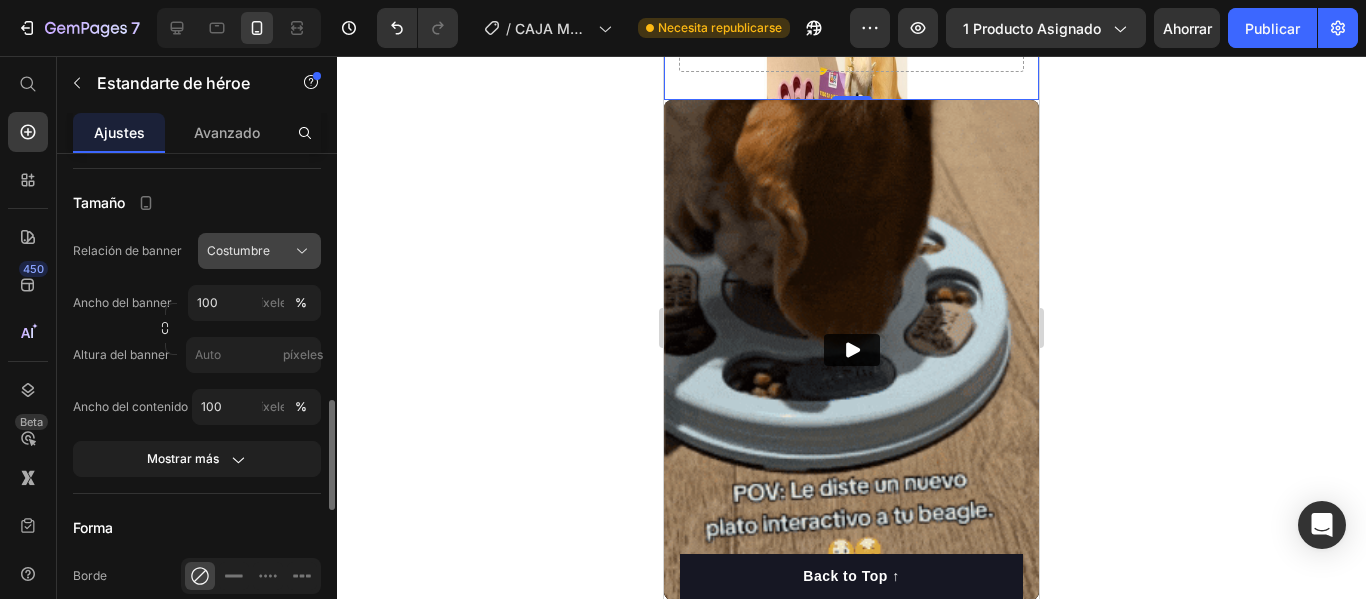 click on "Costumbre" at bounding box center [259, 251] 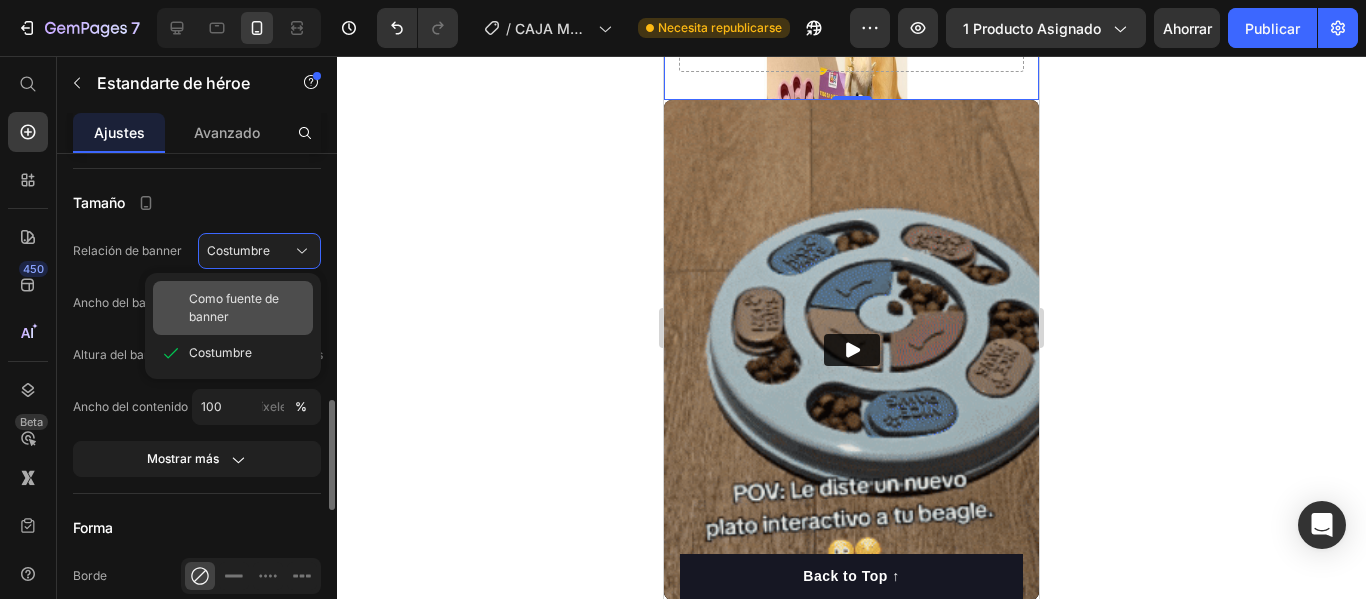click on "Como fuente de banner" at bounding box center [234, 307] 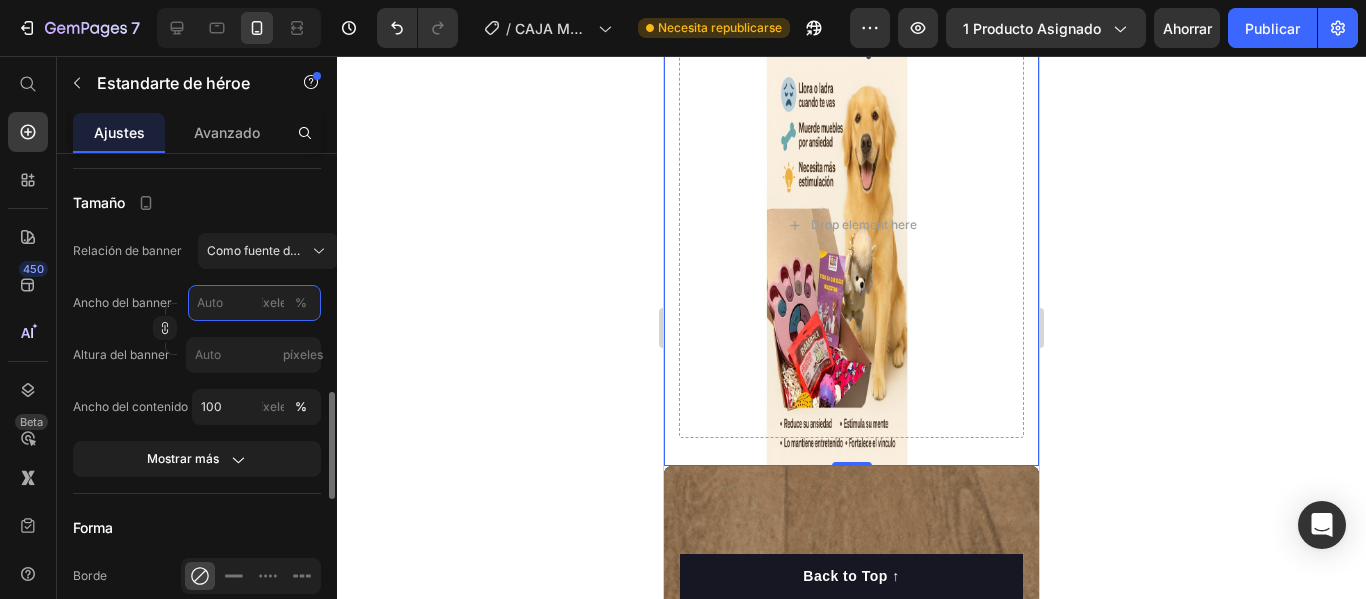 click on "píxeles %" at bounding box center [254, 303] 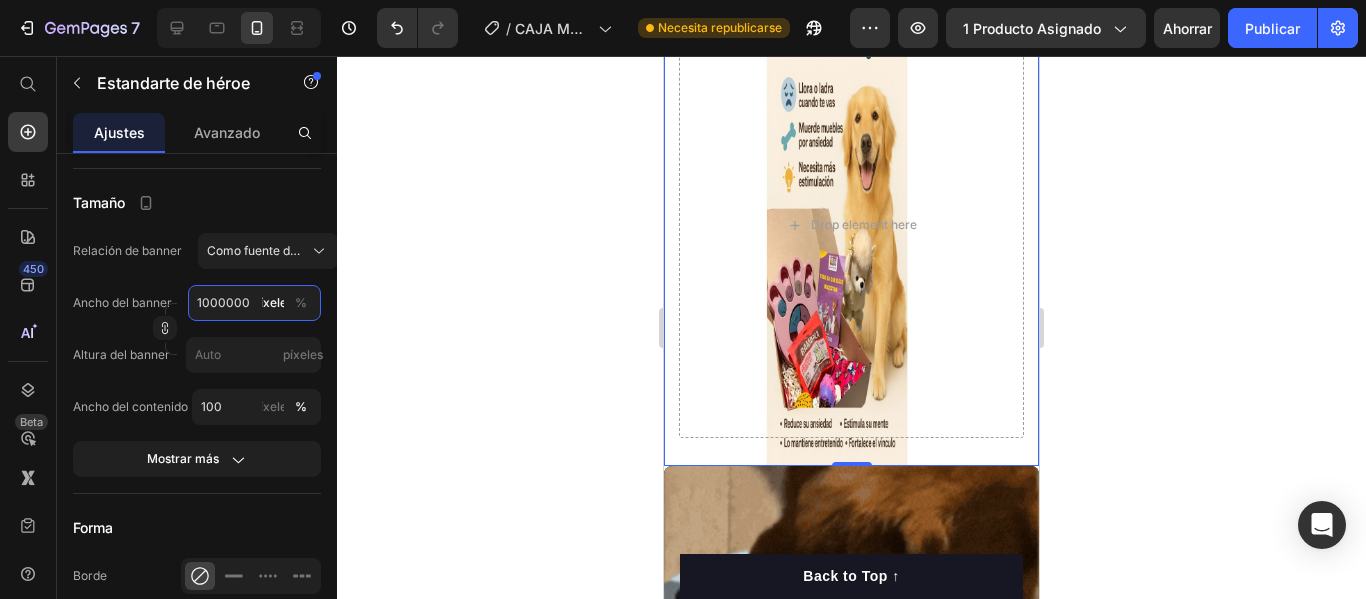 drag, startPoint x: 240, startPoint y: 308, endPoint x: 953, endPoint y: 618, distance: 777.4761 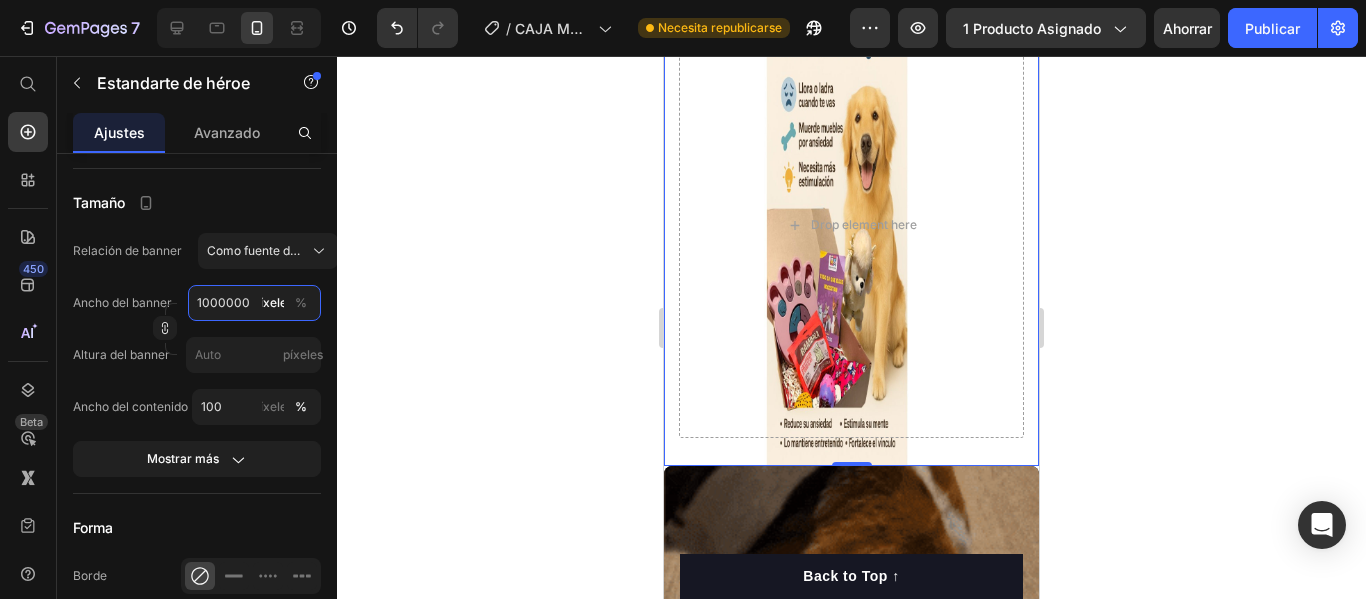 click on "7 / CAJA MÁGICA GEMPAGE Necesita republicarse Avance 1 producto asignado Ahorrar Publicar 450 Beta Empezar con Secciones Elementos Sección de héroes Detalle del producto Marcas Insignias de confianza Garantizar Desglose del producto Cómo utilizar Testimonios Comparar Manojo Preguntas frecuentes Prueba social Historia de la marca Lista de productos Recopilación Lista de blogs Contacto Sticky Añadir al carrito Pie de página personalizado Explorar la biblioteca 450 Disposición
[GEOGRAPHIC_DATA]
[GEOGRAPHIC_DATA]
[GEOGRAPHIC_DATA]
Fila Texto
Título
Bloque de texto Botón
Botón
Botón" at bounding box center (683, 0) 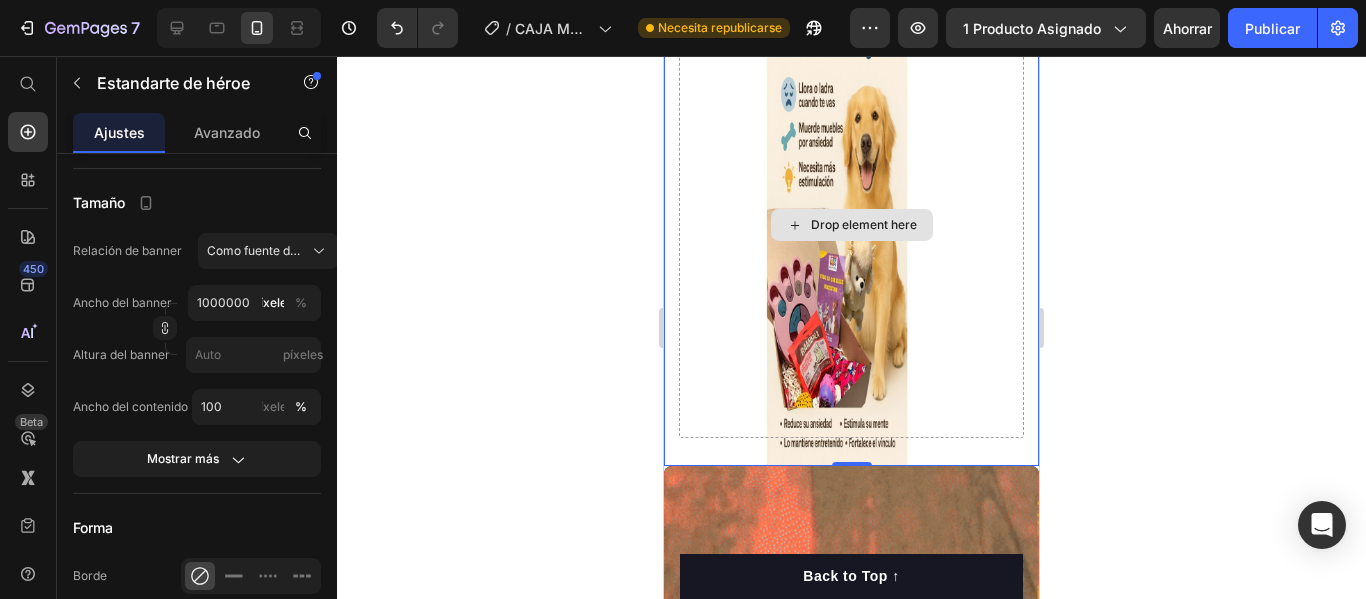 click on "Drop element here" at bounding box center [851, 225] 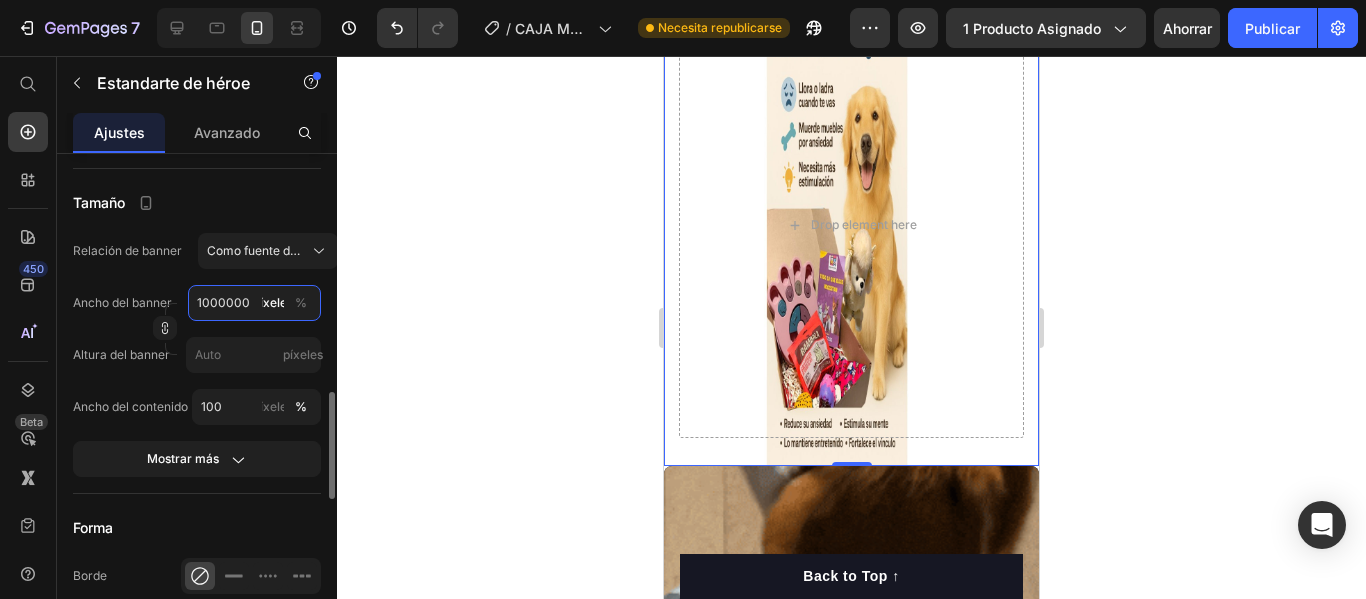 click on "1000000" at bounding box center (254, 303) 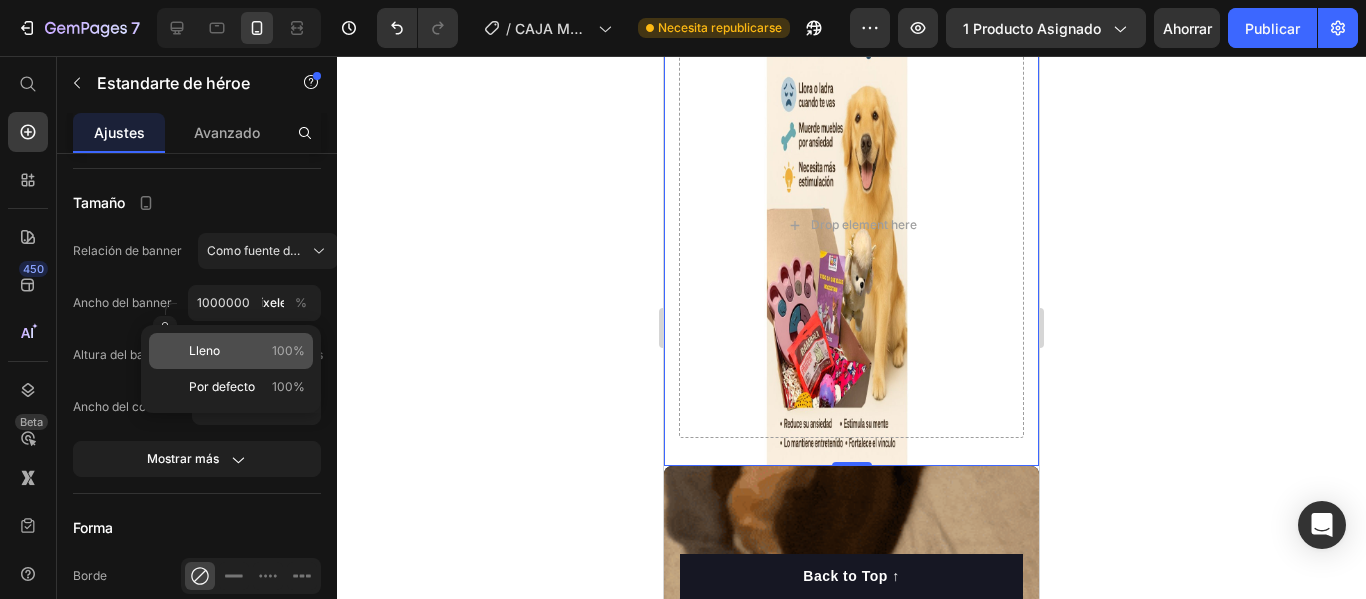 click on "Lleno 100%" 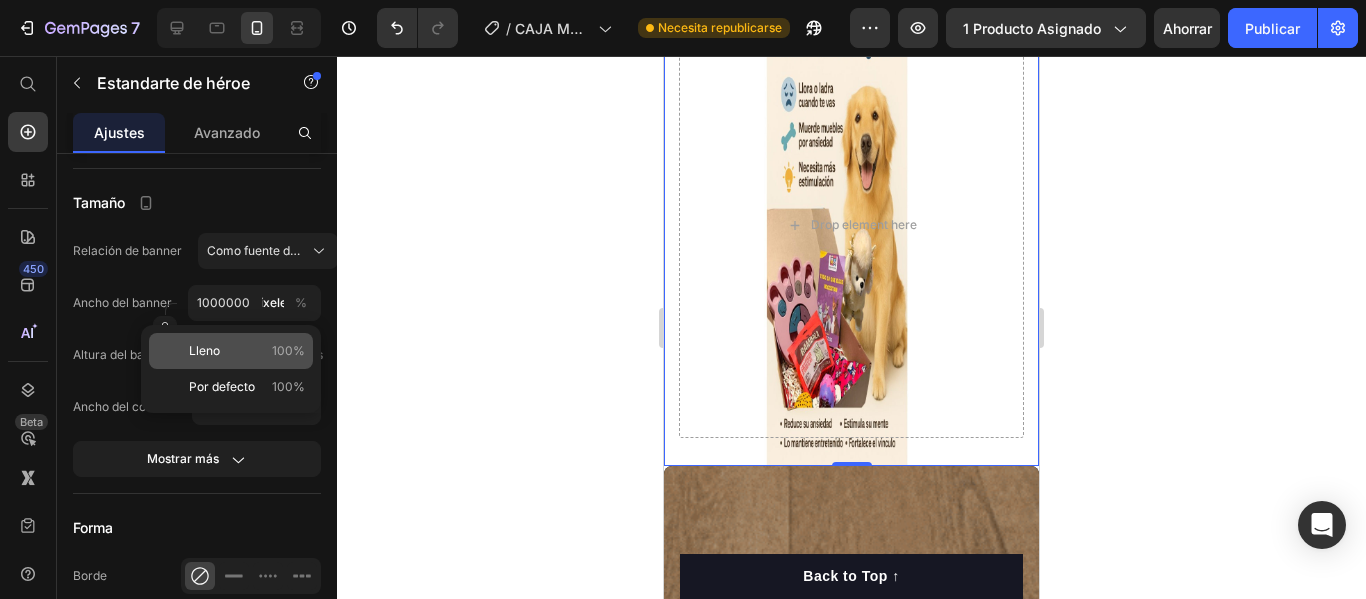 type on "100" 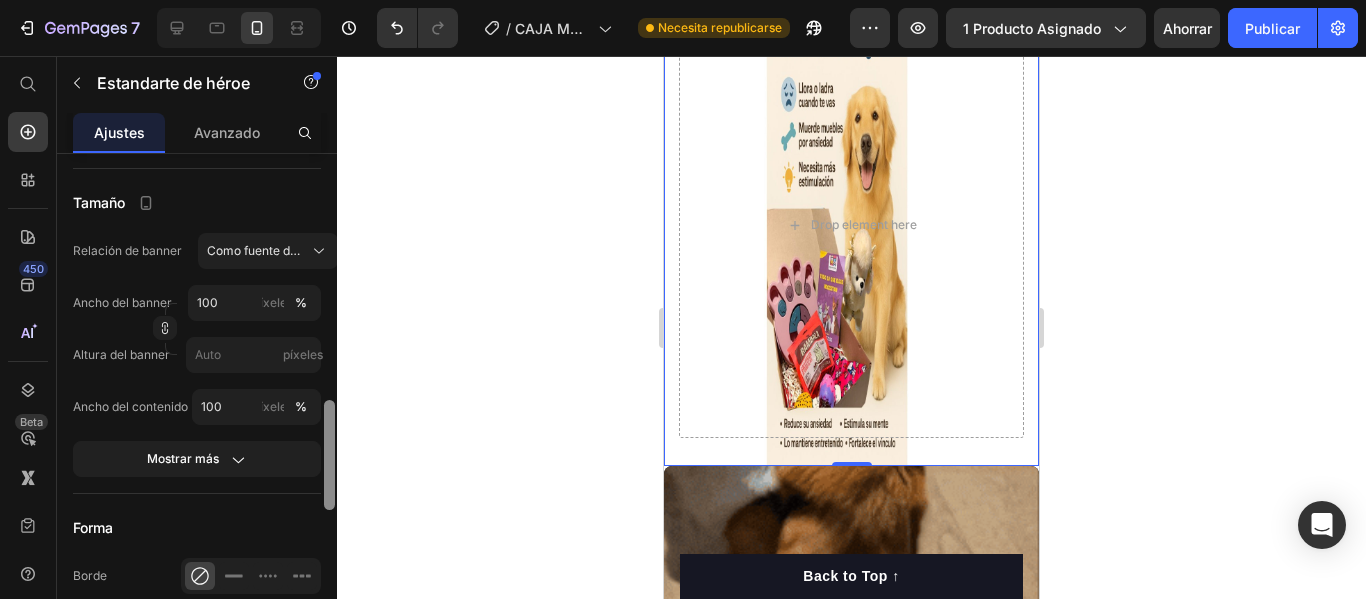 scroll, scrollTop: 1615, scrollLeft: 0, axis: vertical 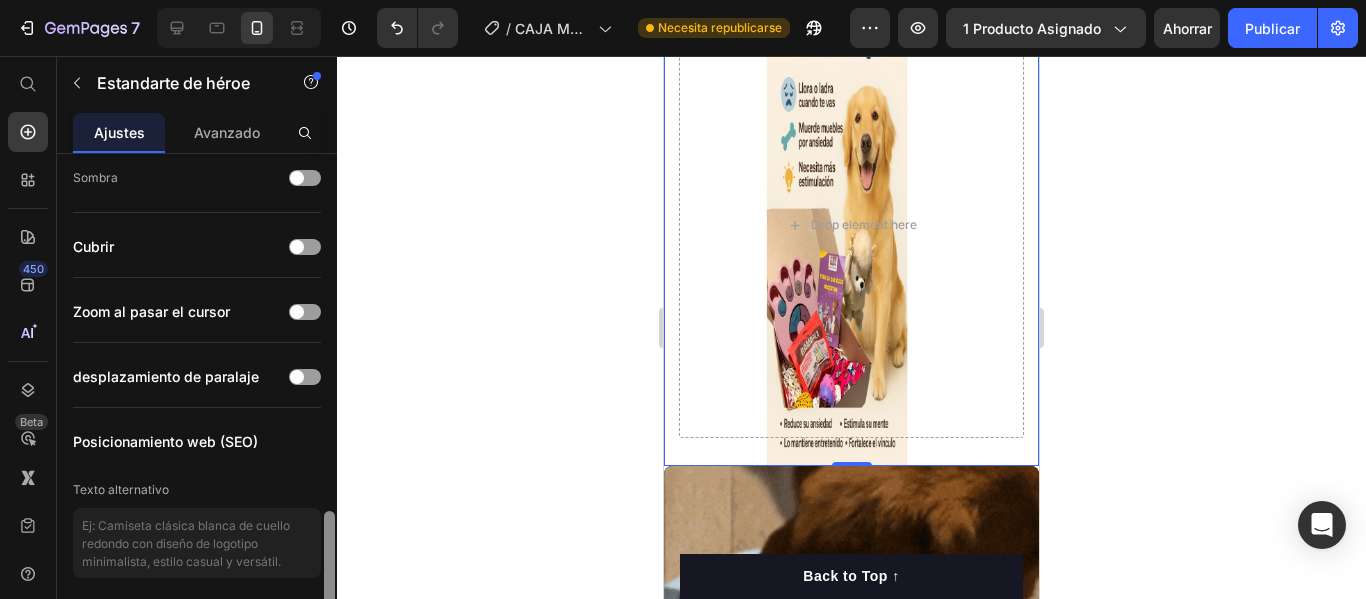 drag, startPoint x: 323, startPoint y: 468, endPoint x: 332, endPoint y: 525, distance: 57.706154 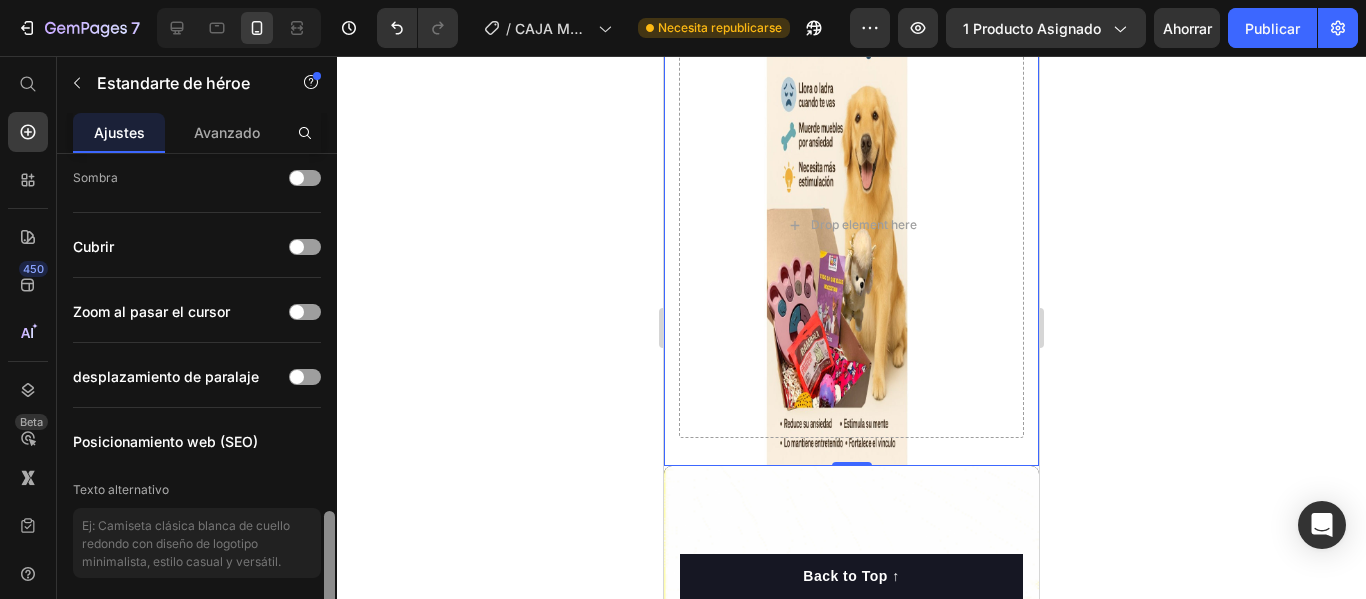 click at bounding box center [329, 405] 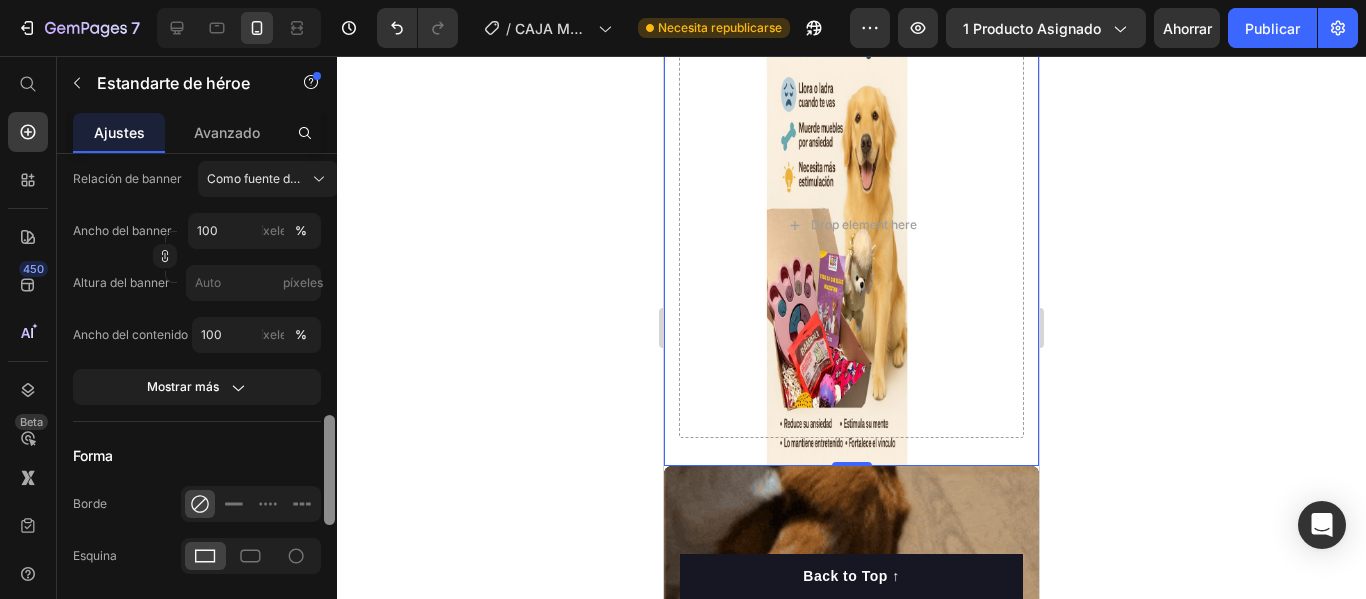 scroll, scrollTop: 1163, scrollLeft: 0, axis: vertical 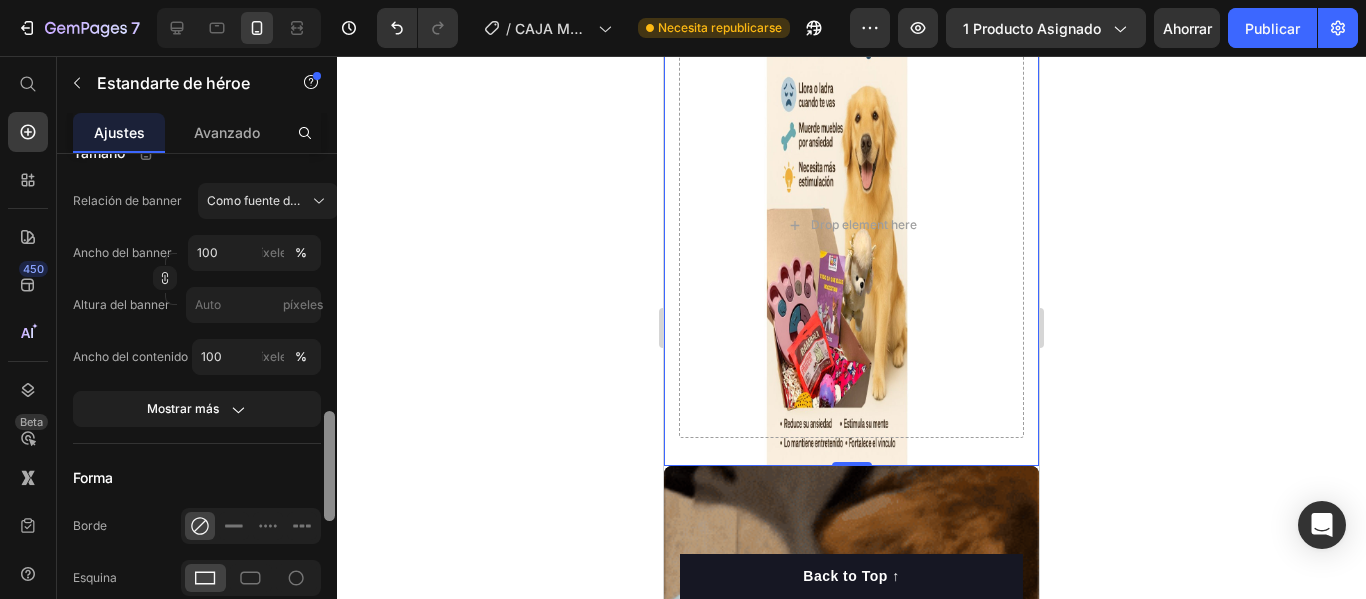 drag, startPoint x: 324, startPoint y: 536, endPoint x: 328, endPoint y: 436, distance: 100.07997 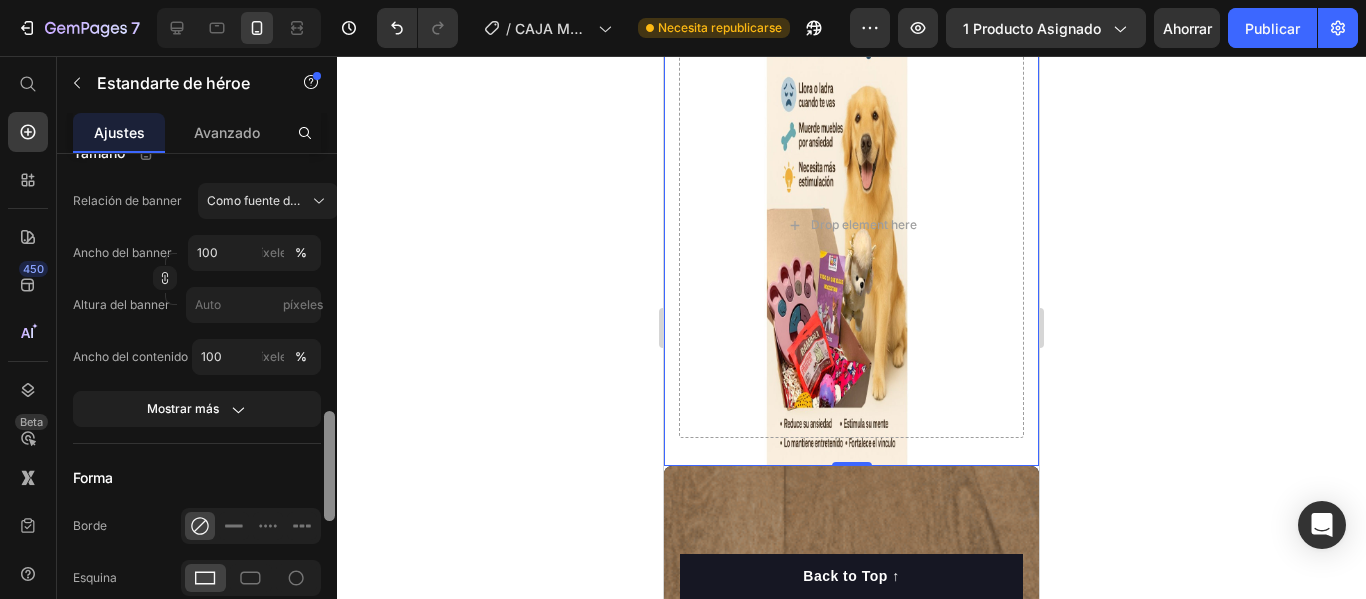 click at bounding box center (329, 466) 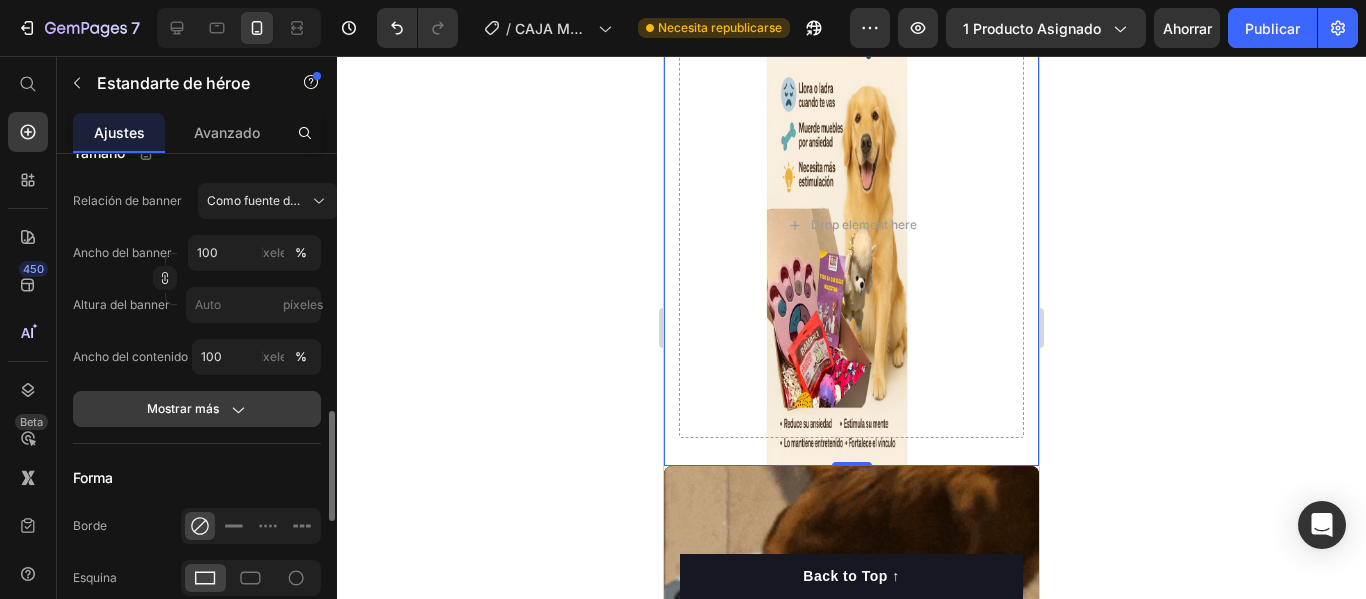 click on "Mostrar más" 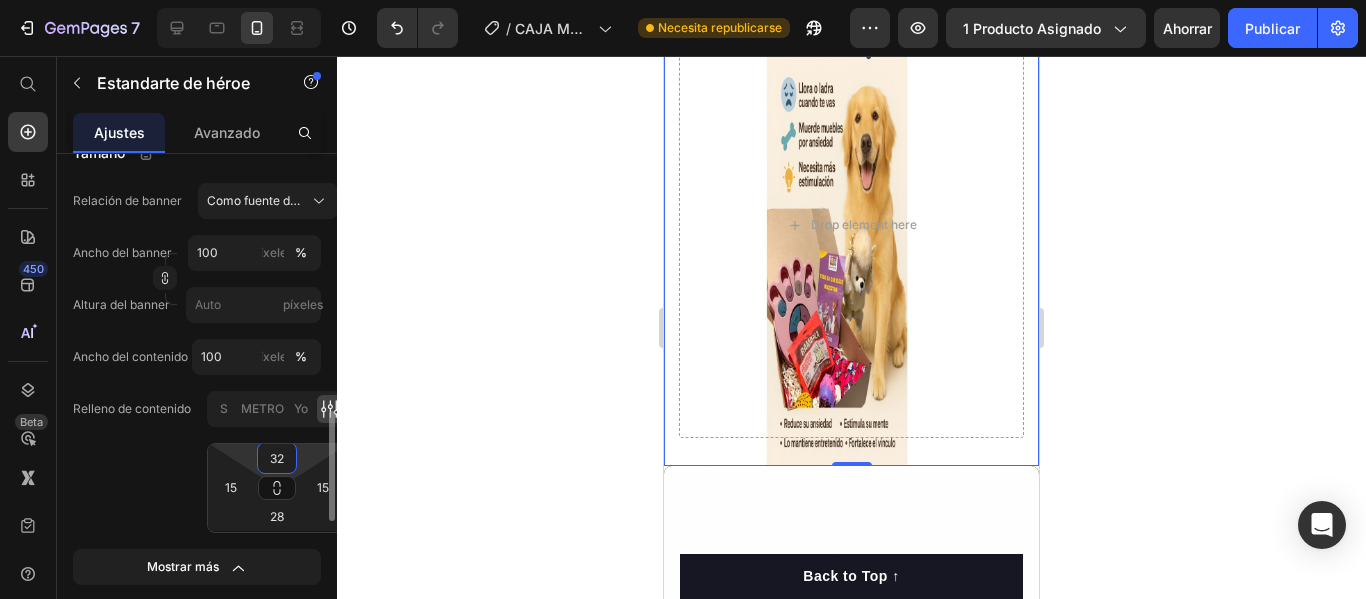 click on "32" at bounding box center (277, 458) 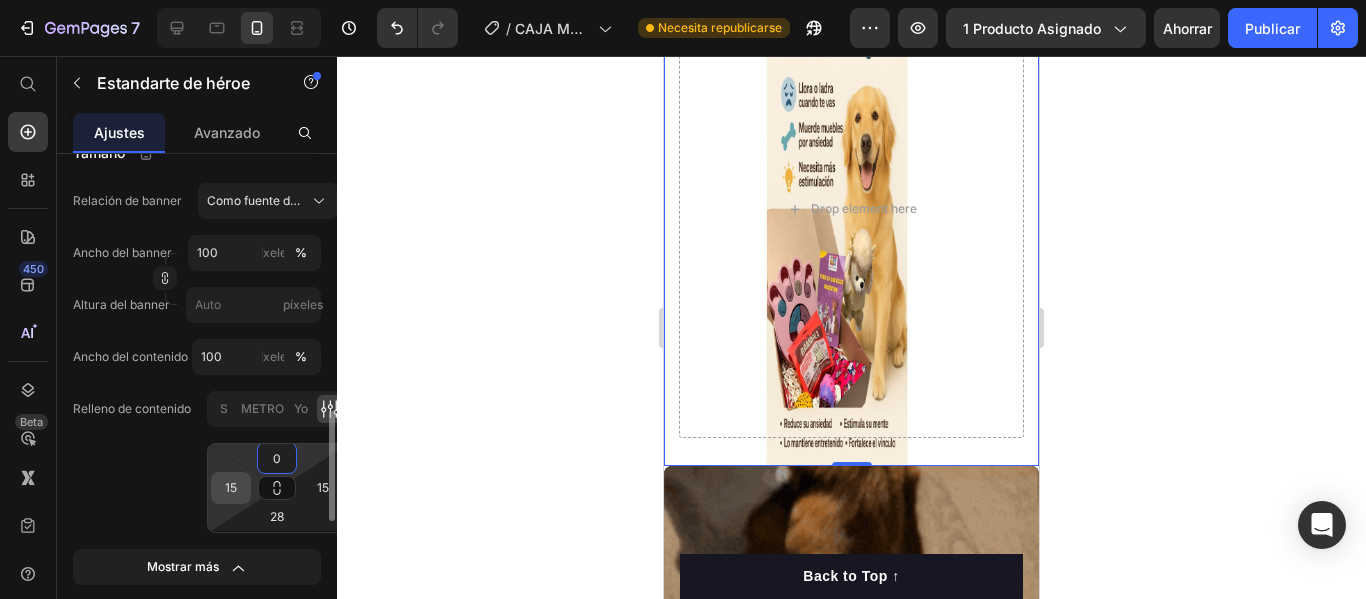 type on "0" 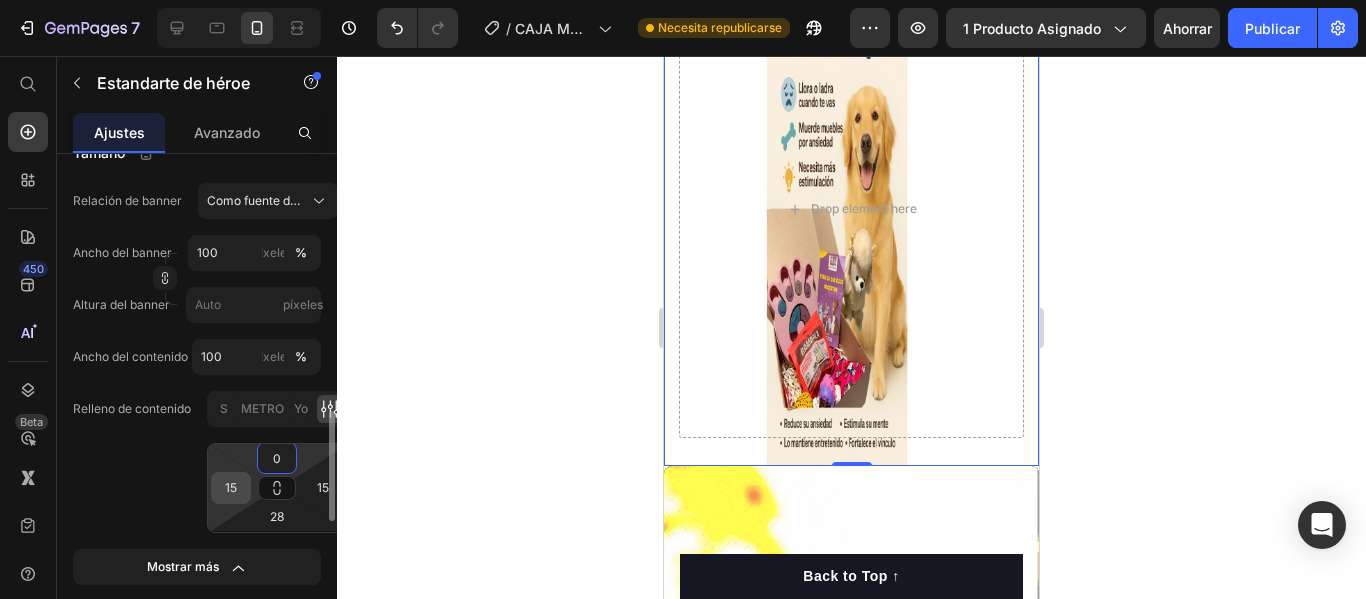click on "15" at bounding box center [231, 488] 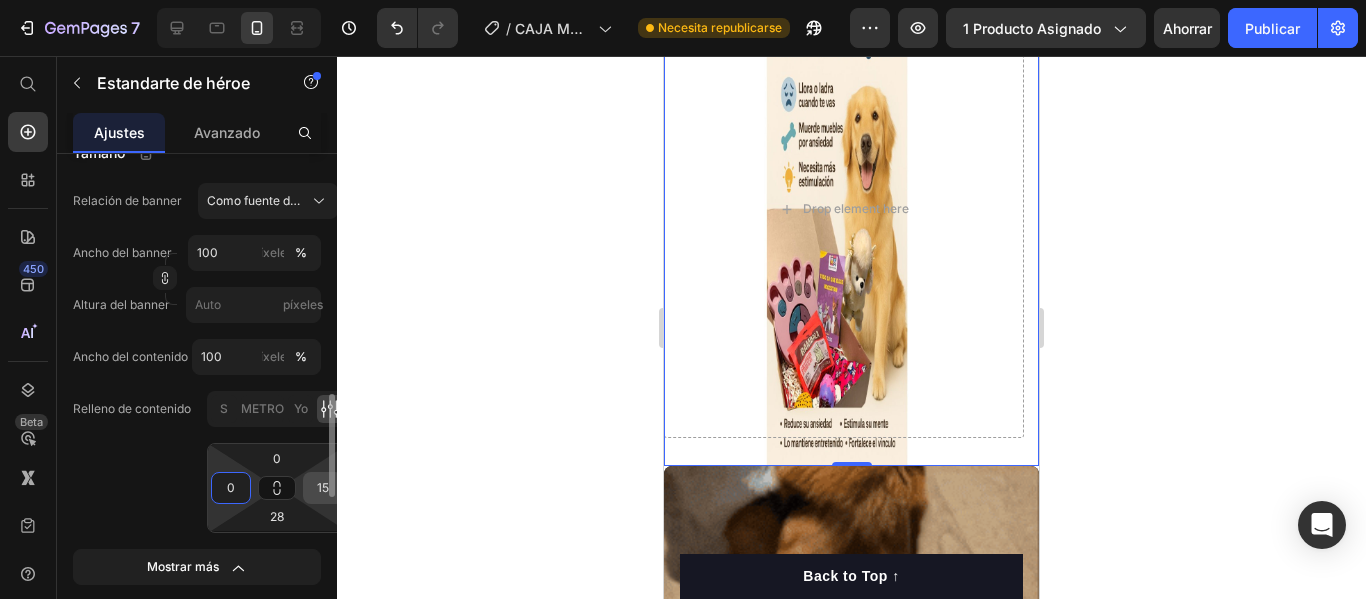 type on "0" 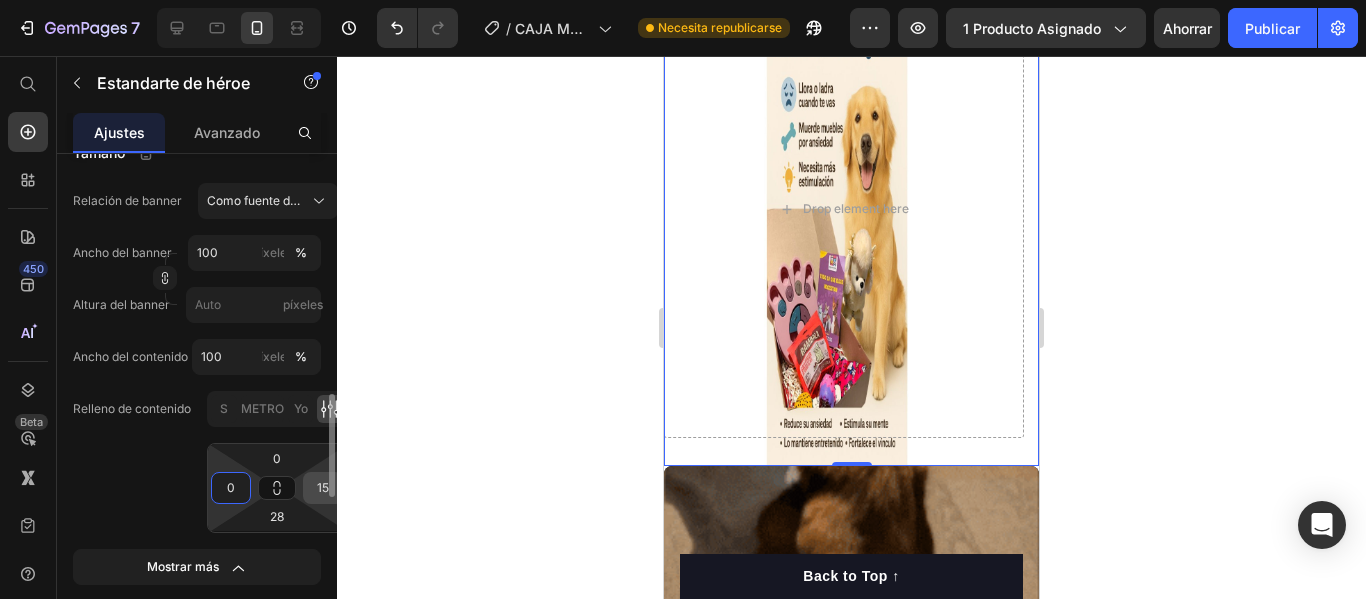 click on "15" at bounding box center [323, 488] 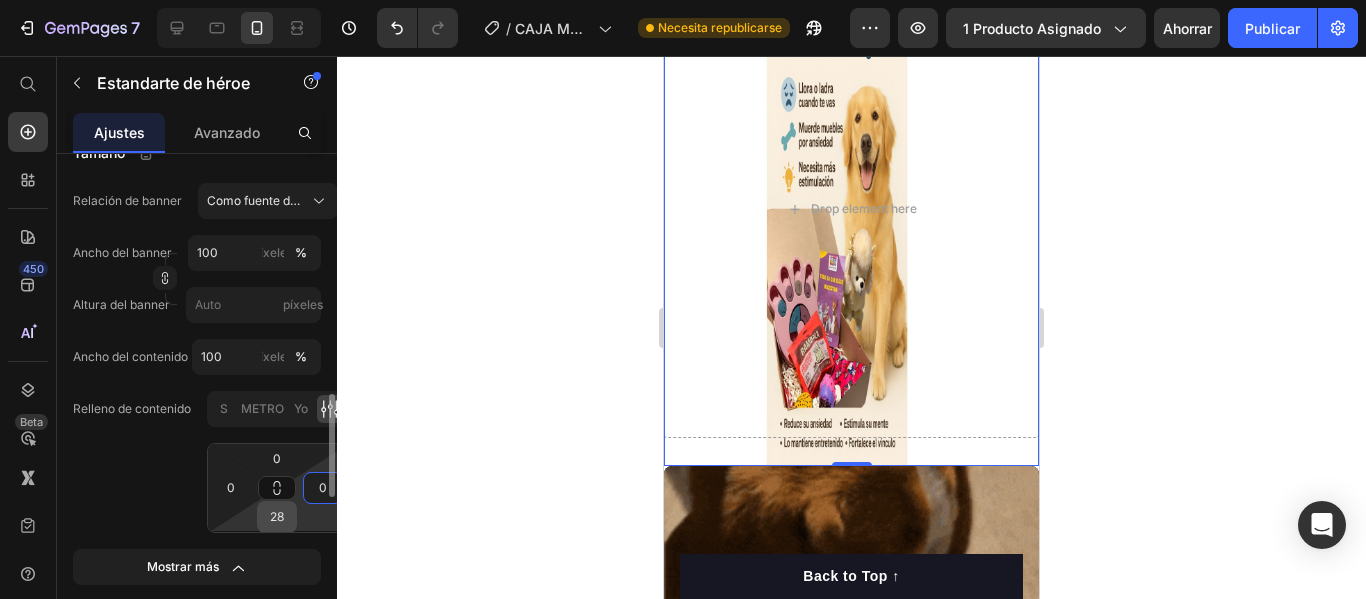 type on "0" 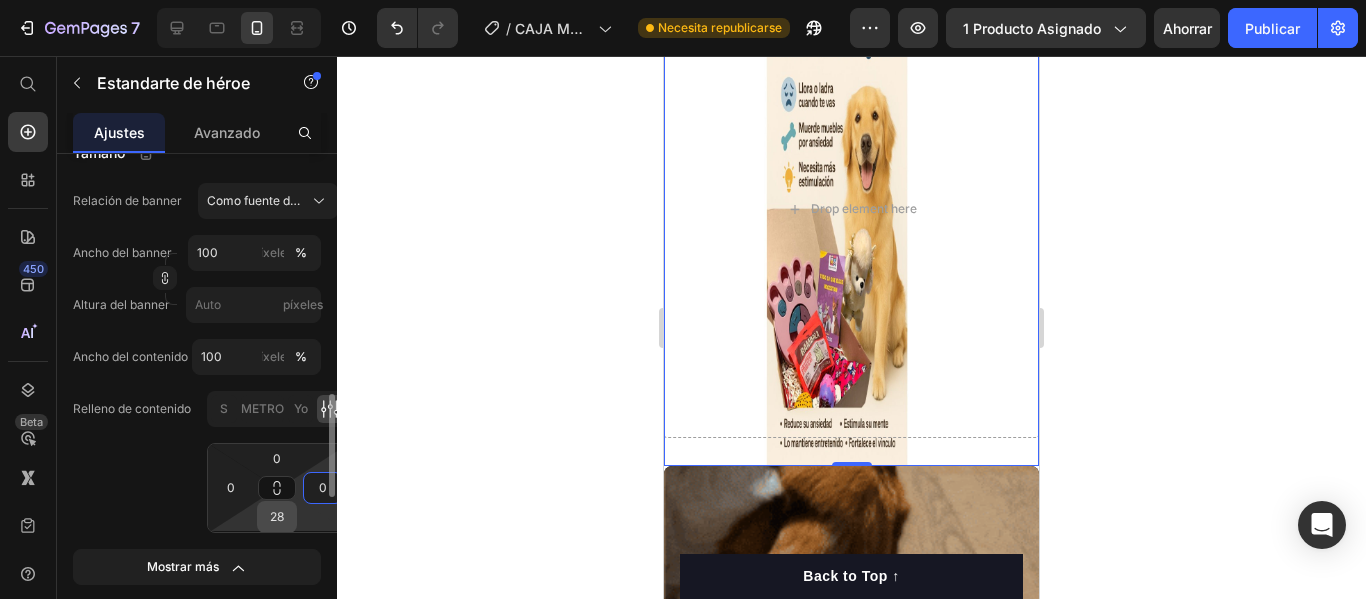 click on "28" at bounding box center (277, 517) 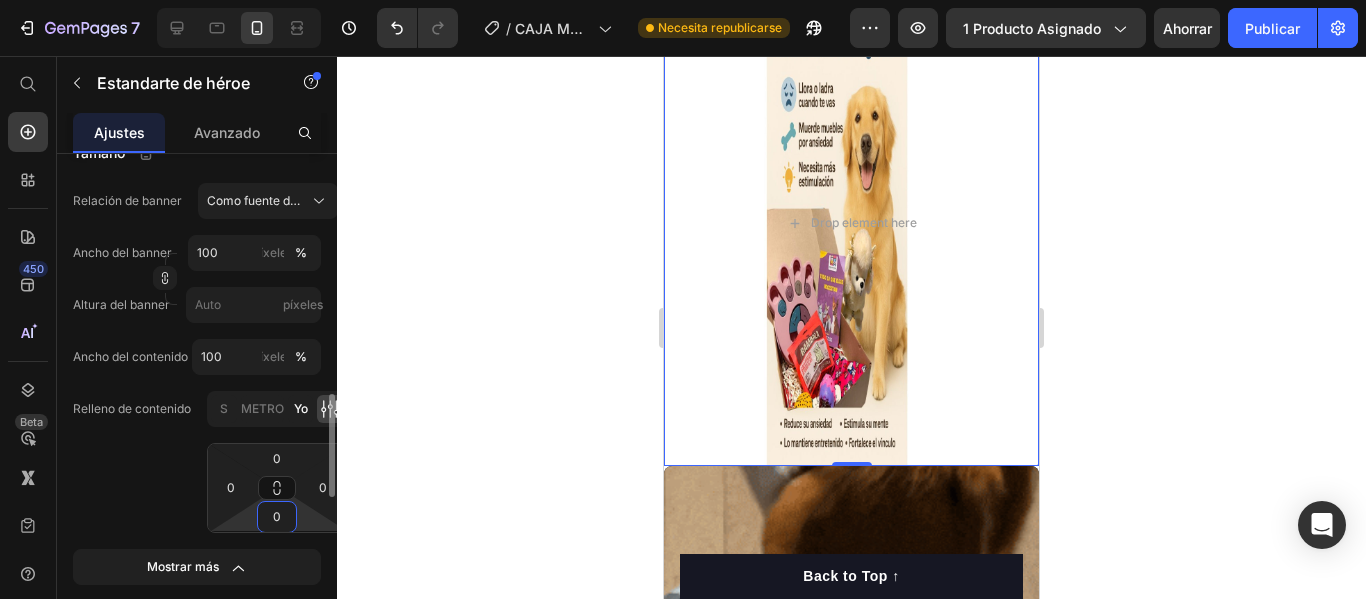 type on "0" 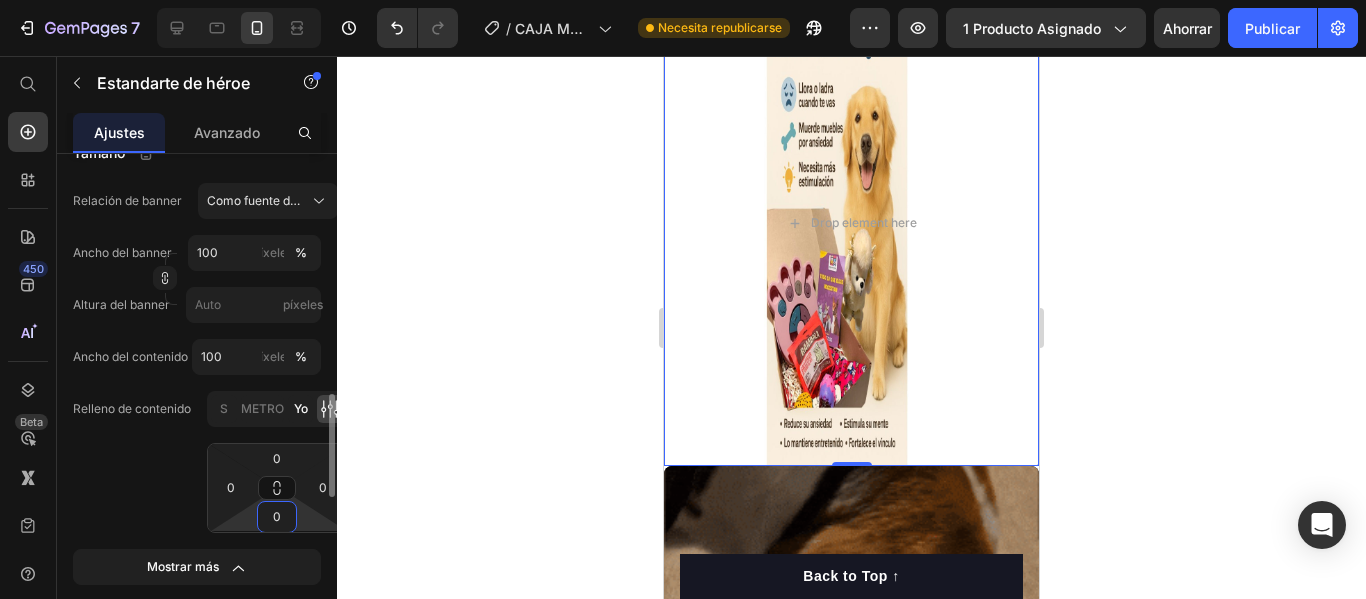 click on "Yo" 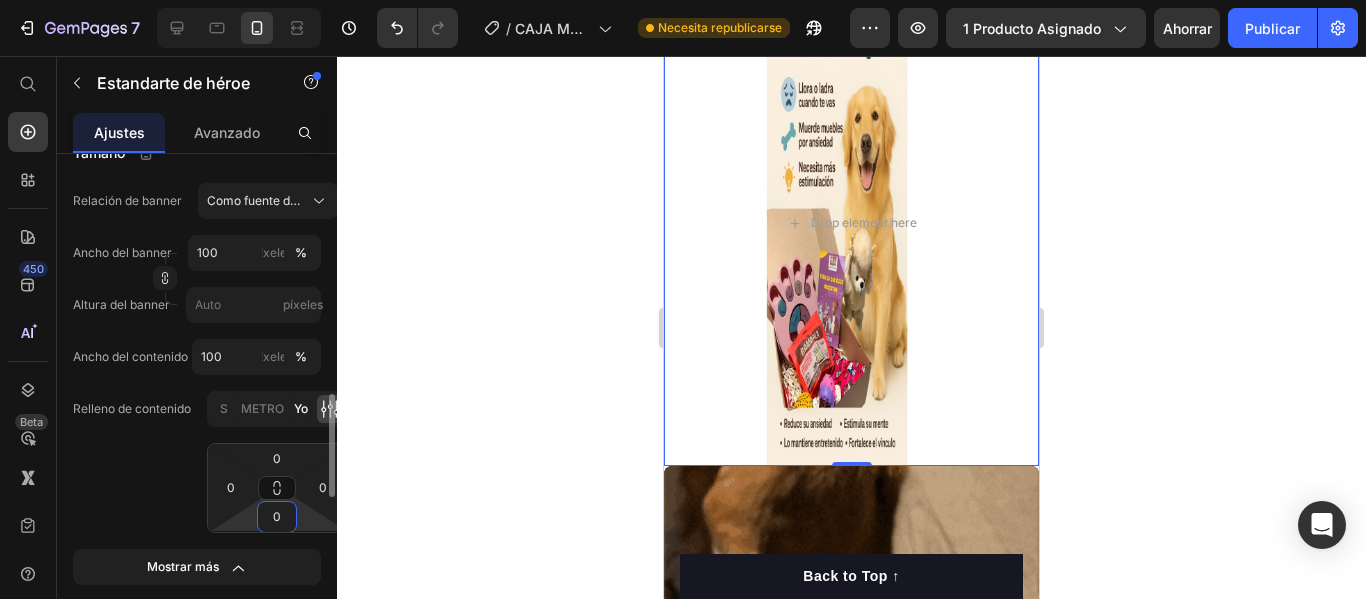 type on "64" 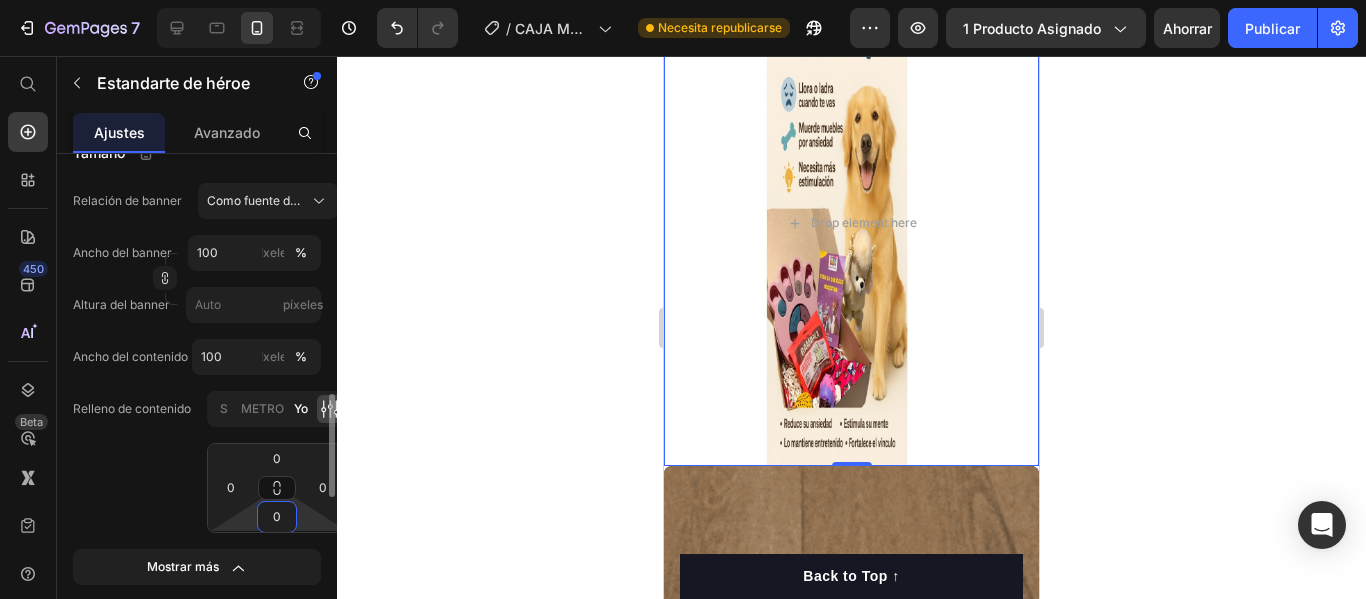 type on "64" 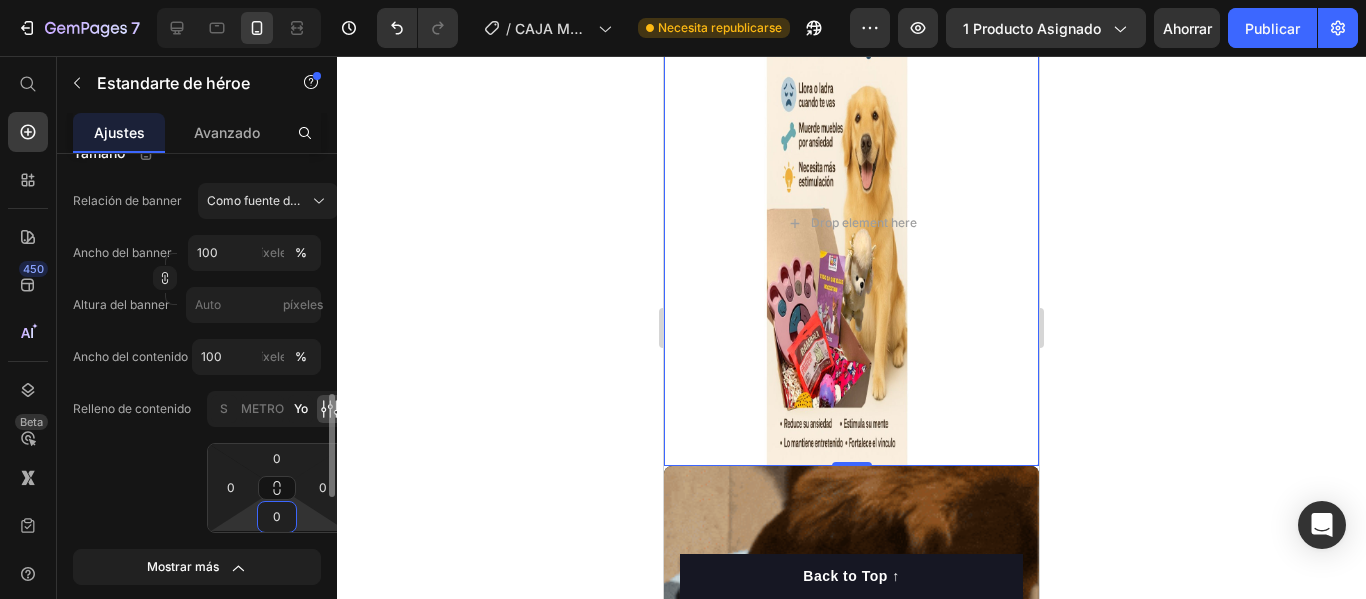 type on "64" 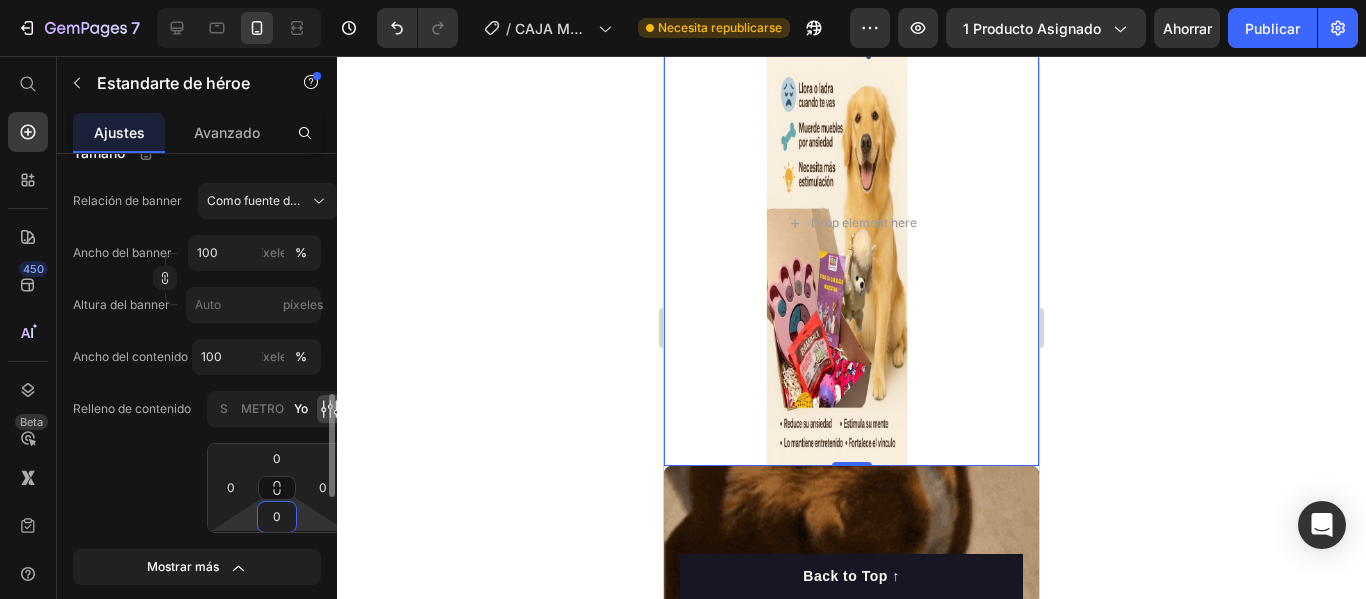 type on "64" 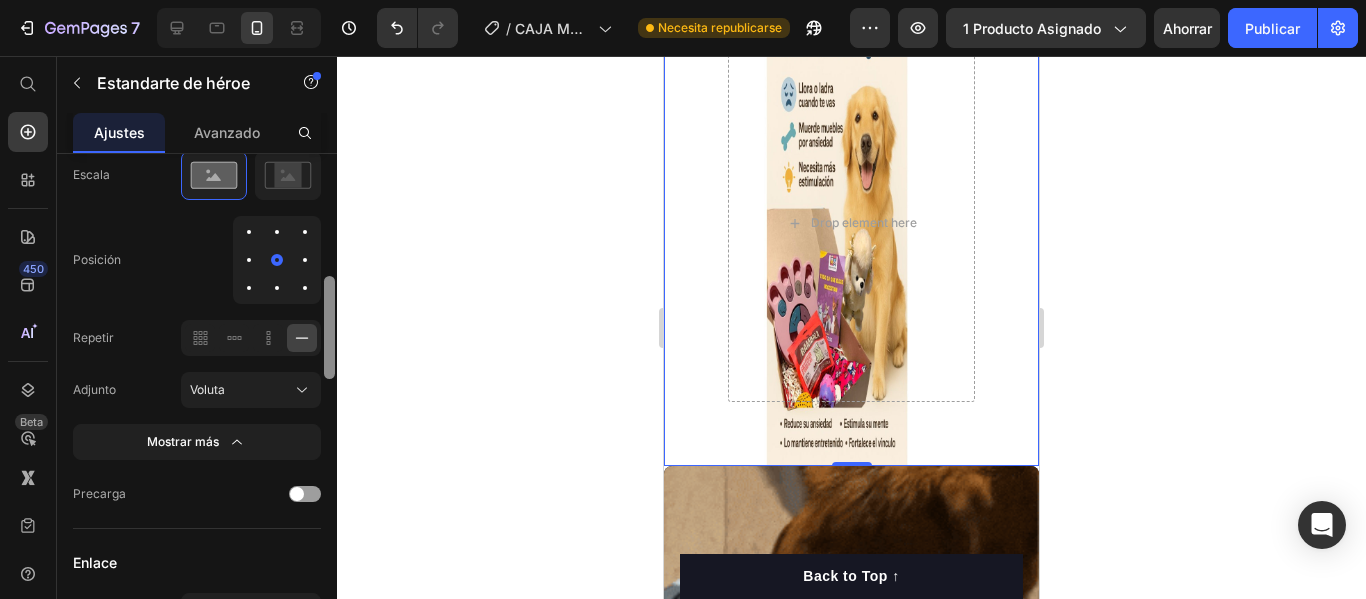 scroll, scrollTop: 577, scrollLeft: 0, axis: vertical 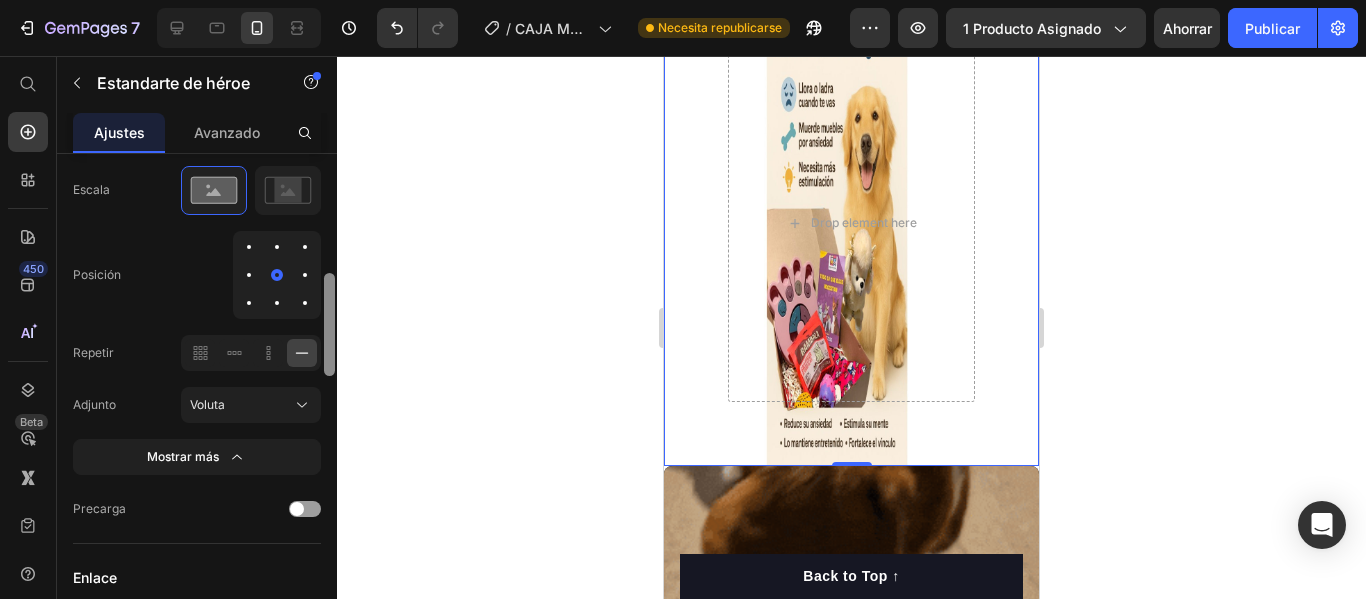 drag, startPoint x: 330, startPoint y: 462, endPoint x: 346, endPoint y: 341, distance: 122.05327 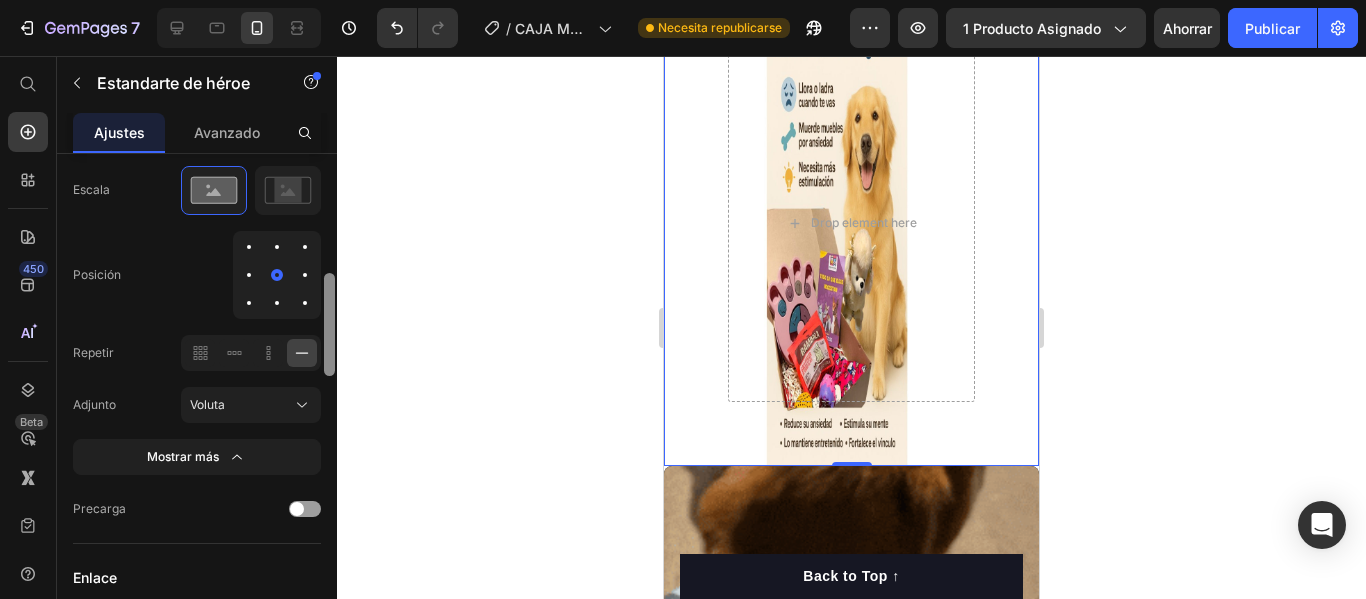 click on "7 / CAJA MÁGICA GEMPAGE Necesita republicarse Avance 1 producto asignado Ahorrar Publicar 450 Beta Empezar con Secciones Elementos Sección de héroes Detalle del producto Marcas Insignias de confianza Garantizar Desglose del producto Cómo utilizar Testimonios Comparar Manojo Preguntas frecuentes Prueba social Historia de la marca Lista de productos Recopilación Lista de blogs Contacto Sticky Añadir al carrito Pie de página personalizado Explorar la biblioteca 450 Disposición
[GEOGRAPHIC_DATA]
[GEOGRAPHIC_DATA]
[GEOGRAPHIC_DATA]
Fila Texto
Título
Bloque de texto Botón
Botón
Botón
Imagen" 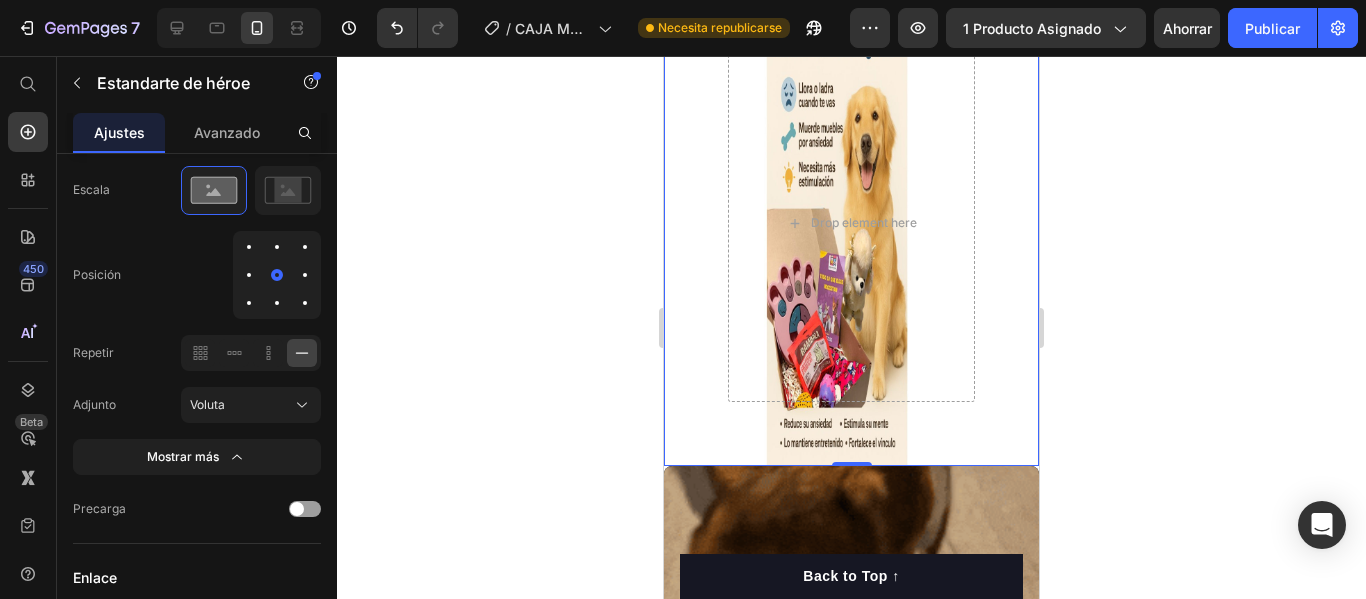 click on "Drop element here" at bounding box center [851, 223] 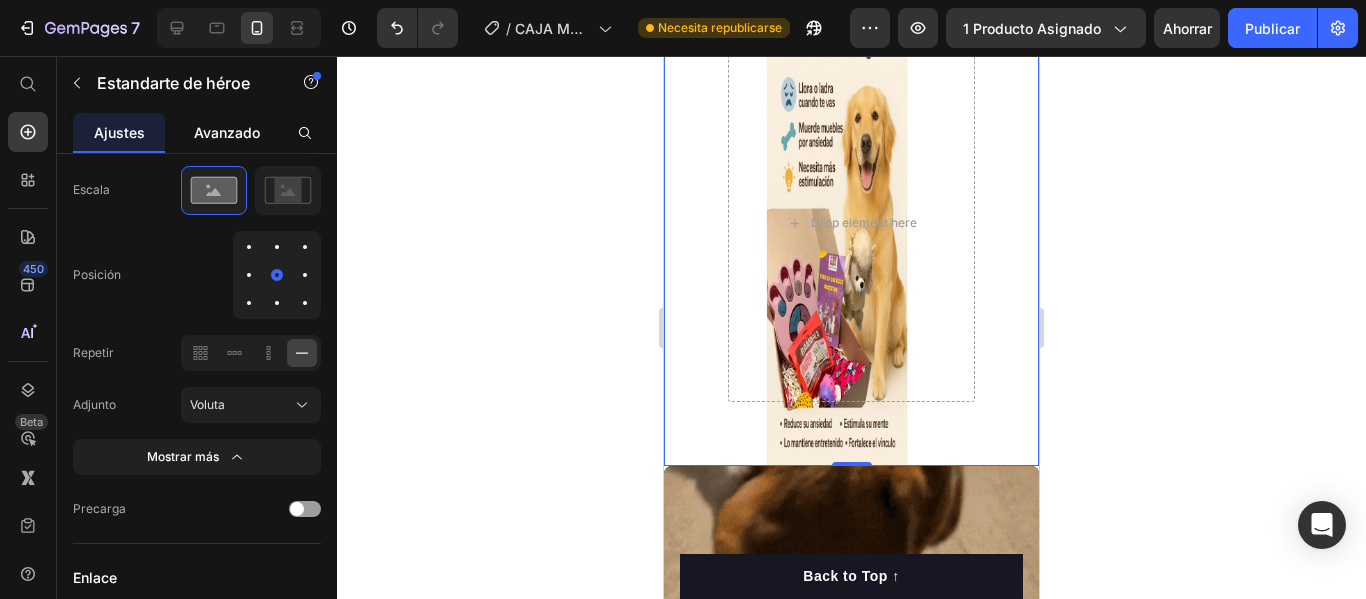 click on "Avanzado" at bounding box center [227, 132] 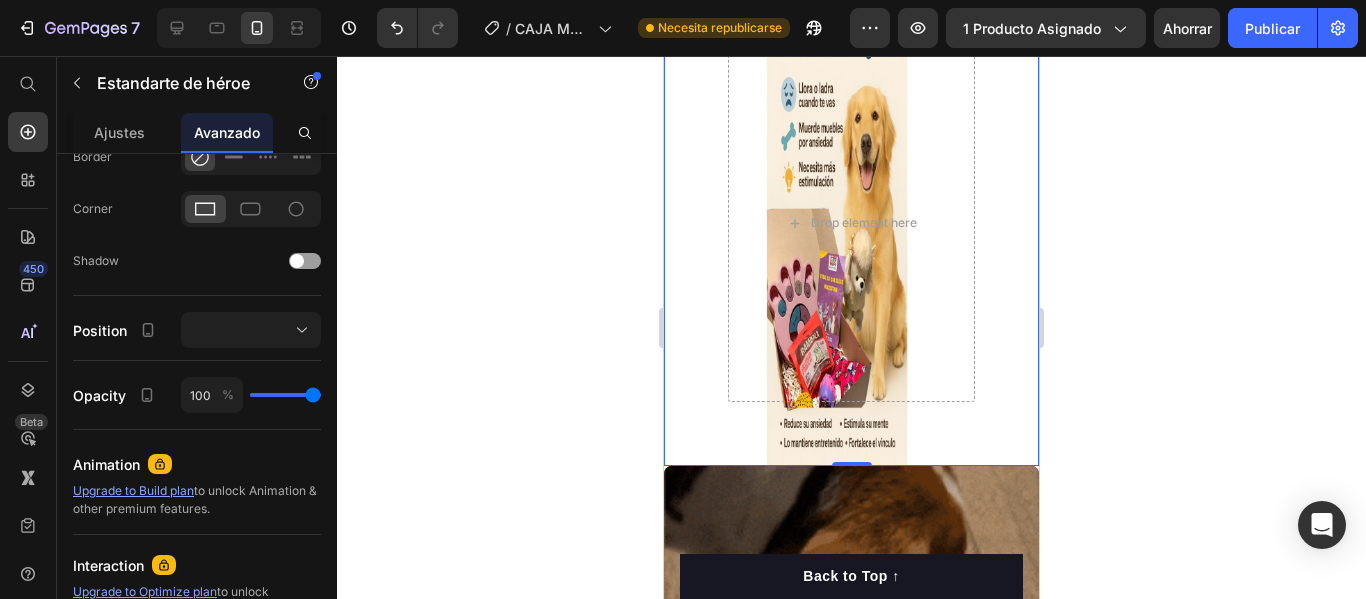 scroll, scrollTop: 0, scrollLeft: 0, axis: both 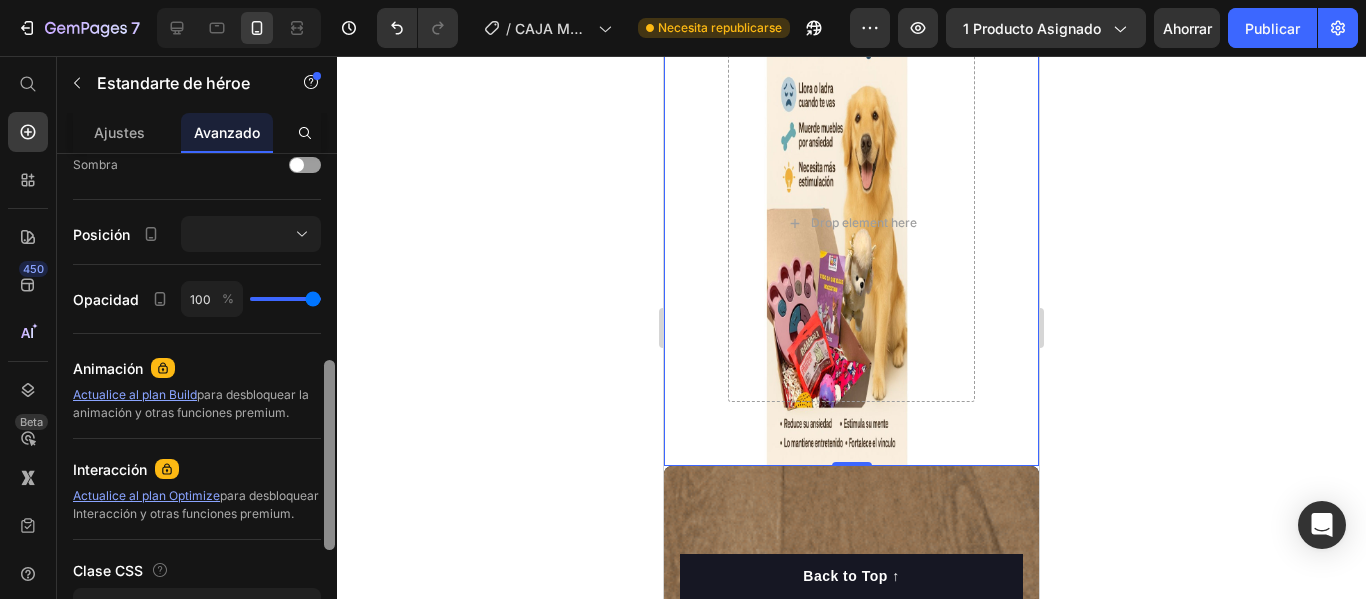 drag, startPoint x: 326, startPoint y: 290, endPoint x: 354, endPoint y: 550, distance: 261.50336 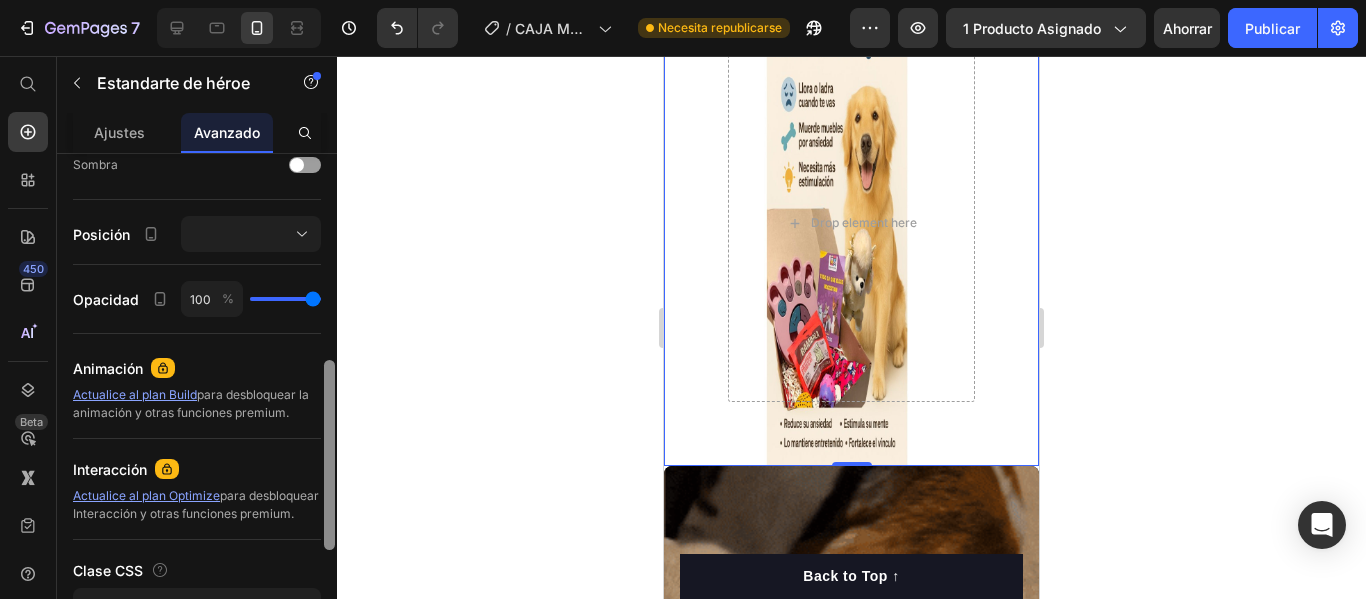 click on "7 / CAJA MÁGICA GEMPAGE Necesita republicarse Avance 1 producto asignado Ahorrar Publicar 450 Beta Empezar con Secciones Elementos Sección de héroes Detalle del producto Marcas Insignias de confianza Garantizar Desglose del producto Cómo utilizar Testimonios Comparar Manojo Preguntas frecuentes Prueba social Historia de la marca Lista de productos Recopilación Lista de blogs Contacto Sticky Añadir al carrito Pie de página personalizado Explorar la biblioteca 450 Disposición
[GEOGRAPHIC_DATA]
[GEOGRAPHIC_DATA]
[GEOGRAPHIC_DATA]
Fila Texto
Título
Bloque de texto Botón
Botón
Botón
Imagen" 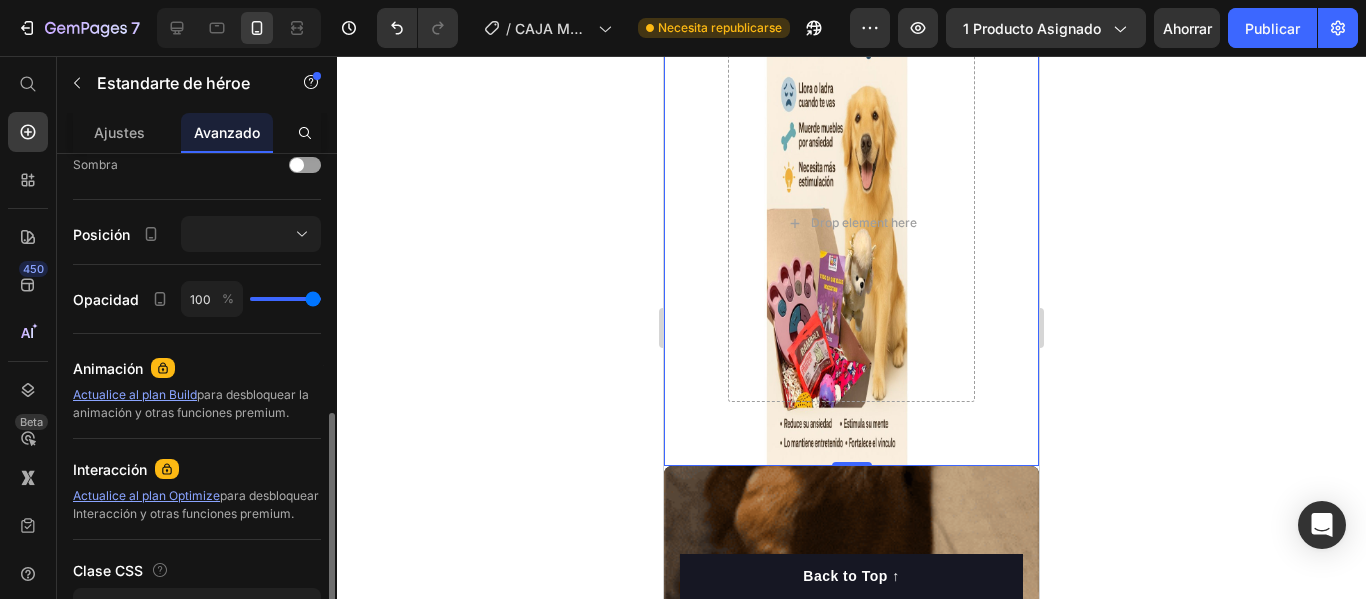 scroll, scrollTop: 676, scrollLeft: 0, axis: vertical 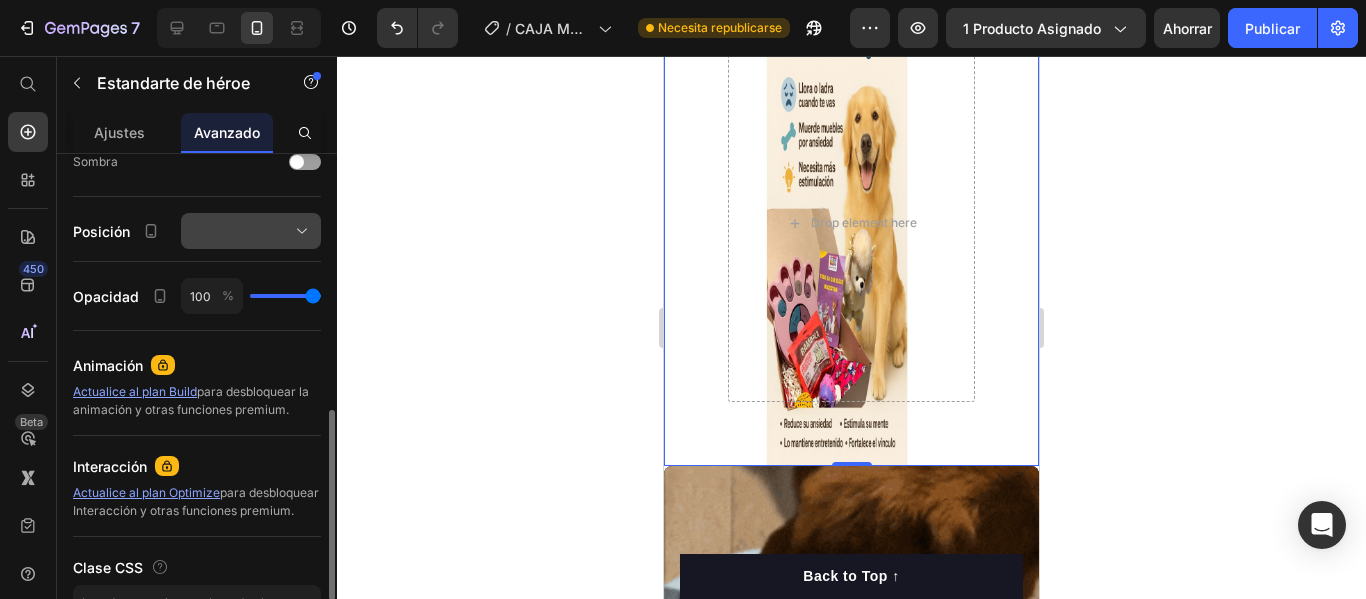 click at bounding box center [251, 231] 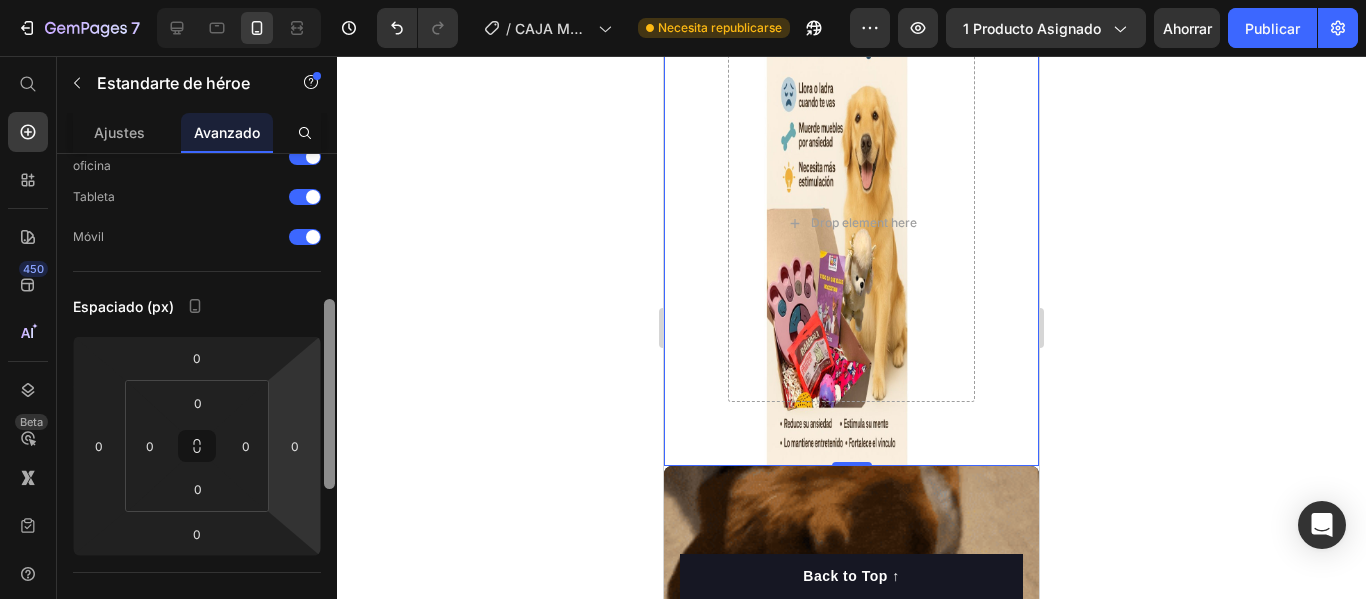 scroll, scrollTop: 0, scrollLeft: 0, axis: both 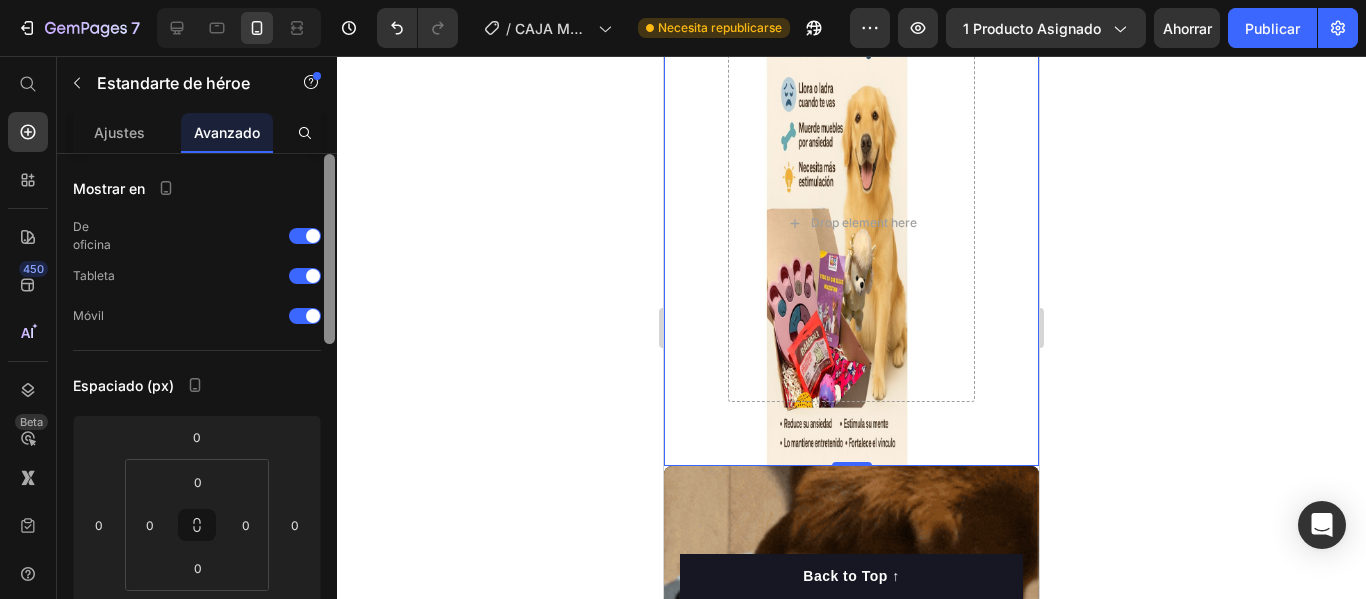 drag, startPoint x: 334, startPoint y: 506, endPoint x: 311, endPoint y: 177, distance: 329.80298 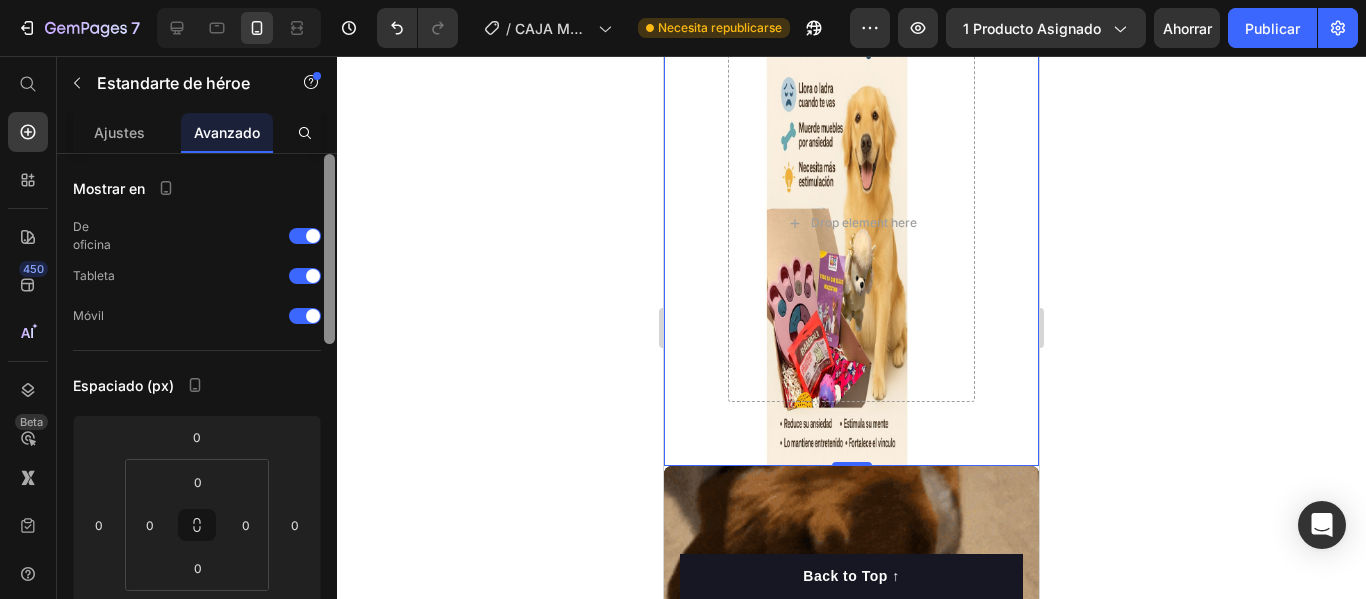 click on "Mostrar en De oficina Tableta Móvil Espaciado (px) [PHONE_NUMBER] Forma Borde Esquina Sombra Posición Estático Relativo Absoluto Pegajoso Fijado Opacidad 100 % Animación Actualice al plan Build  para desbloquear la animación y otras funciones premium. Interacción Actualice al plan Optimize  para desbloquear Interacción y otras funciones premium. Clase CSS Eliminar elemento" at bounding box center [197, 405] 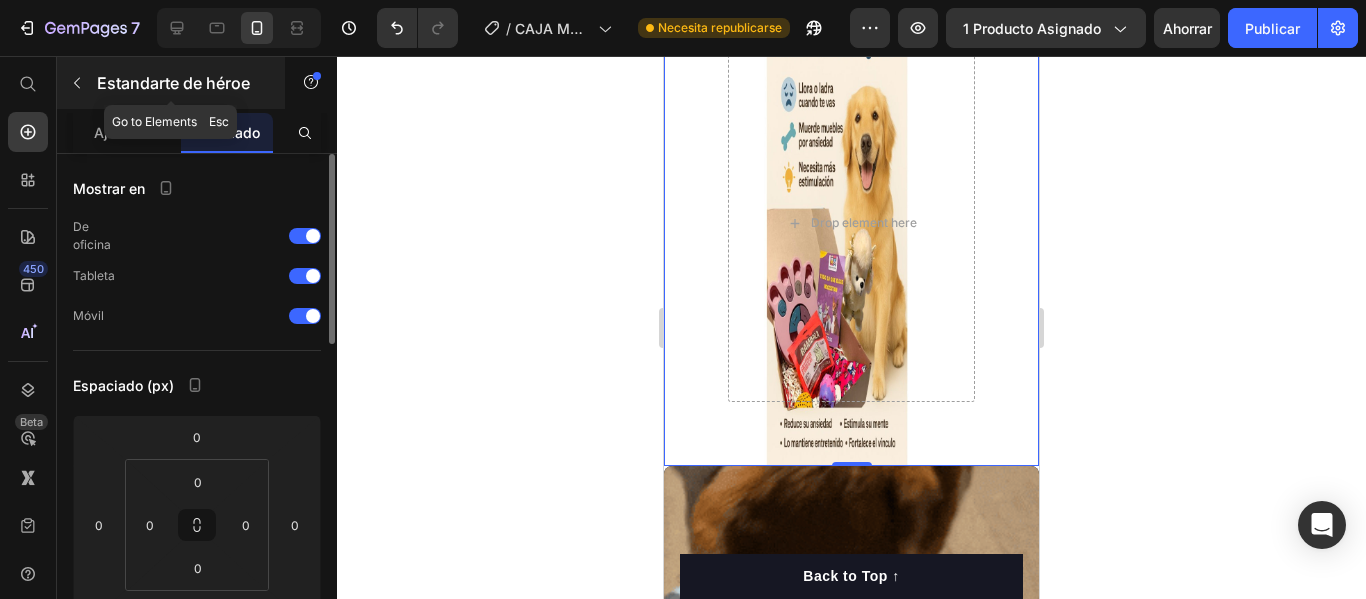 click at bounding box center (77, 83) 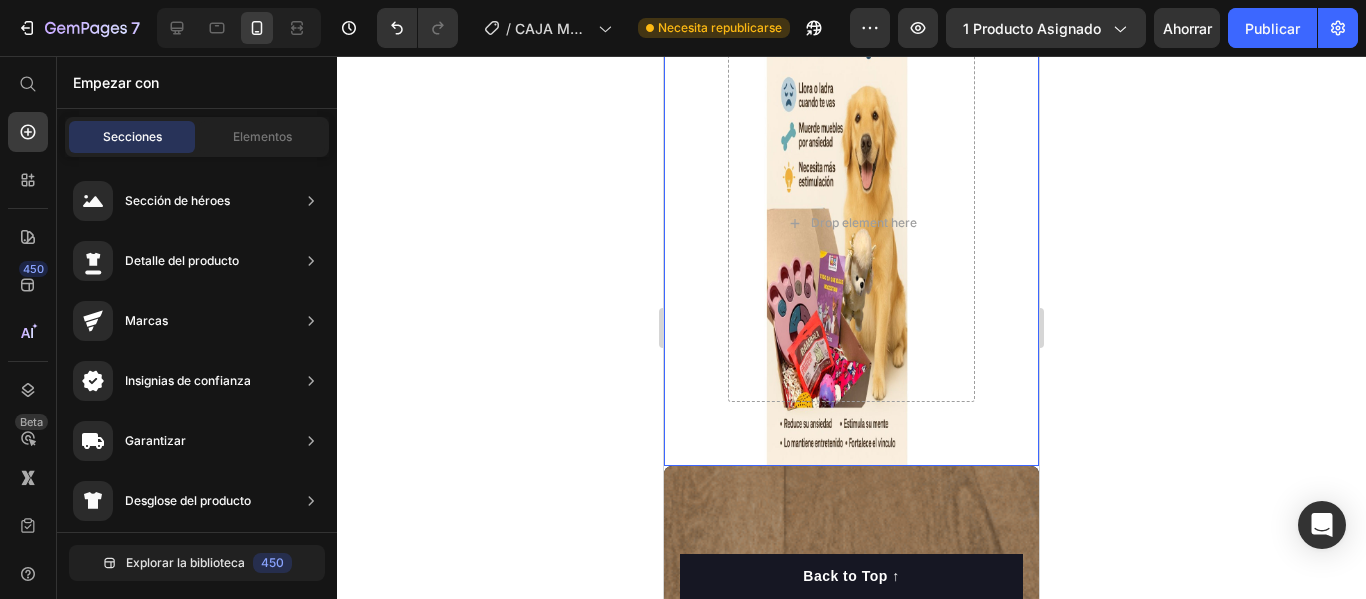 click on "Drop element here" at bounding box center (851, 223) 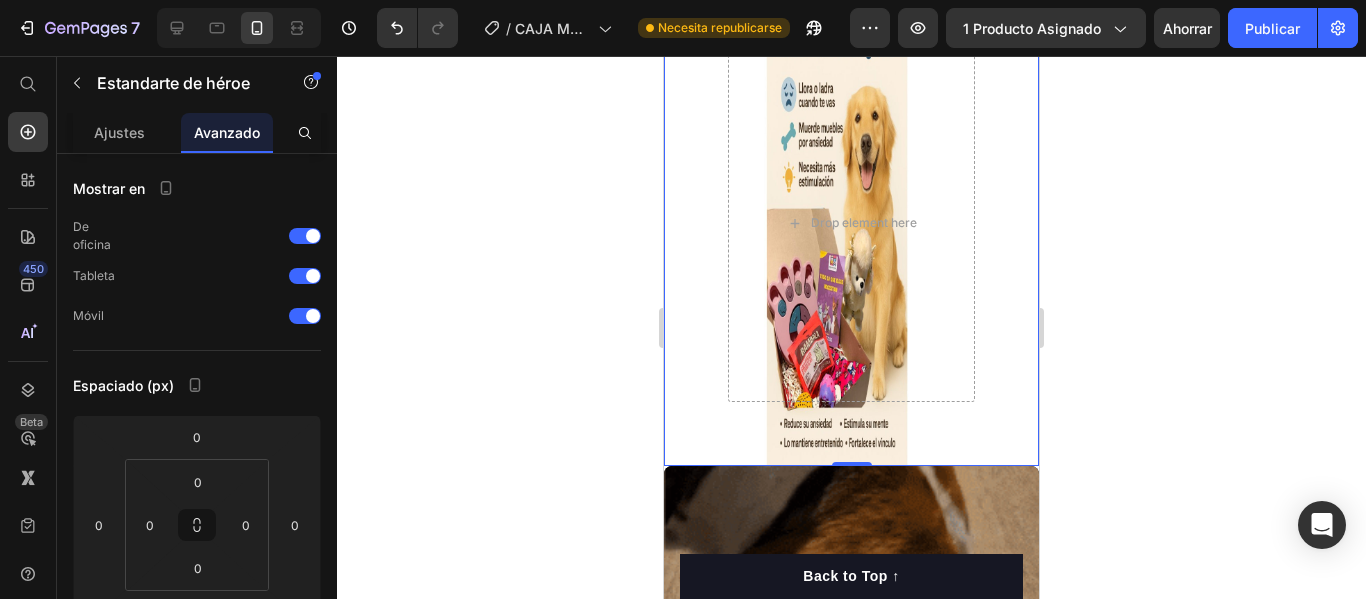click 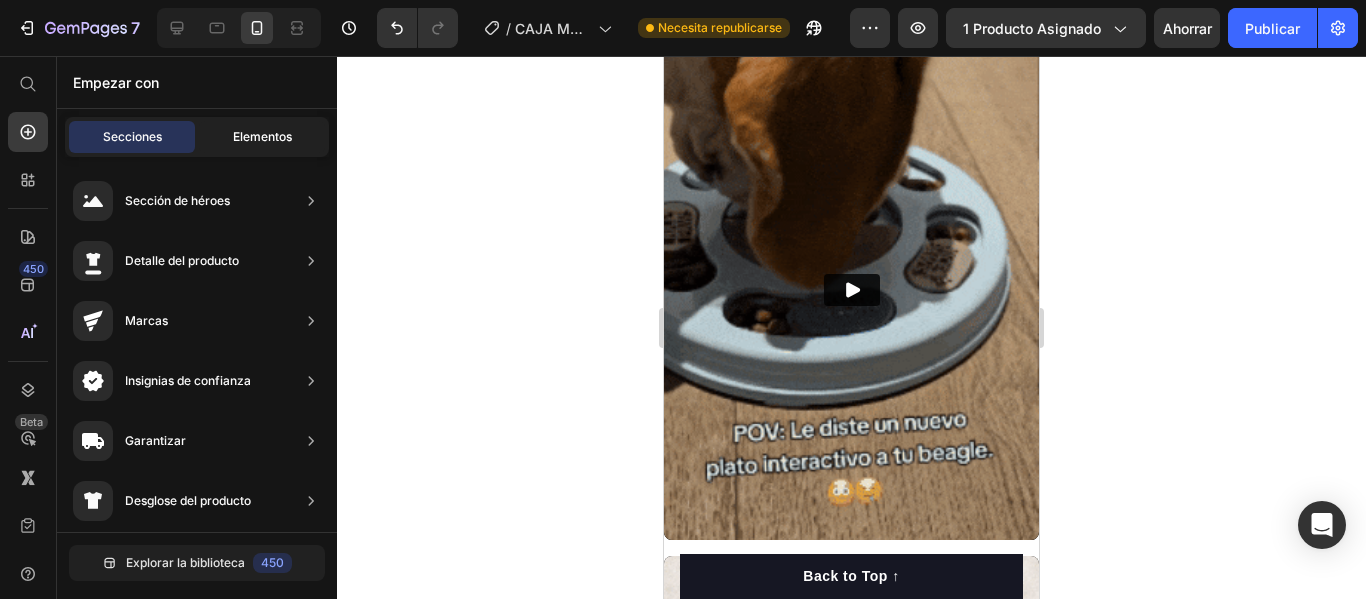 click on "Elementos" at bounding box center [262, 137] 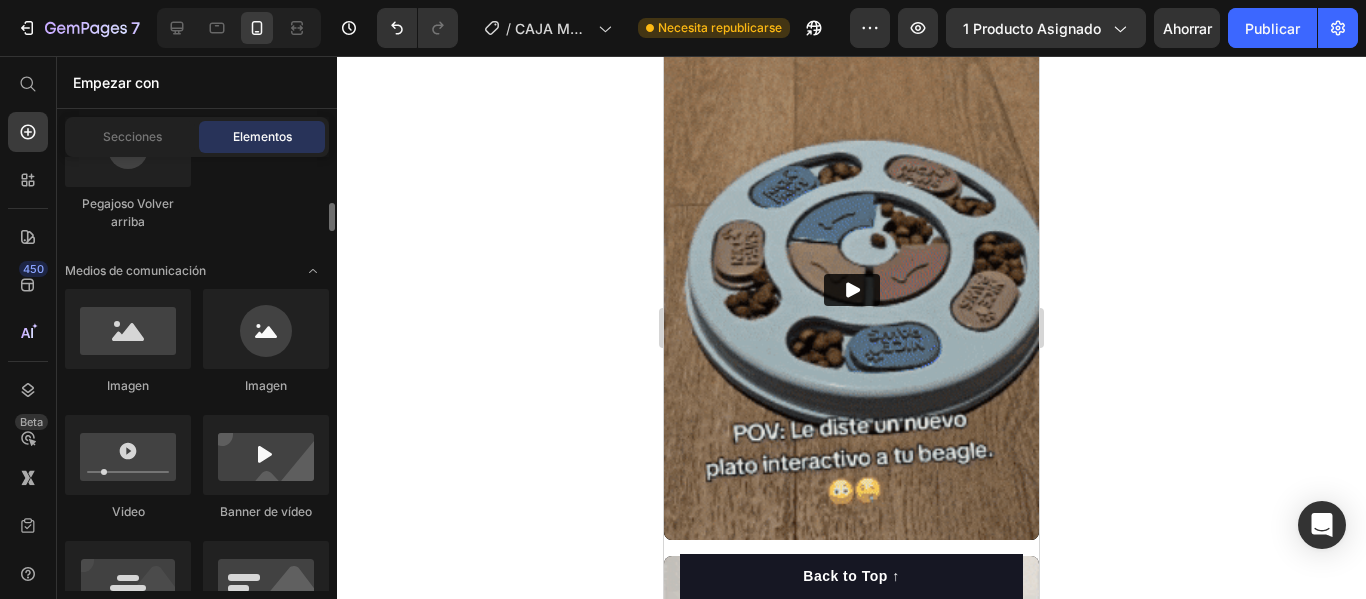 scroll, scrollTop: 675, scrollLeft: 0, axis: vertical 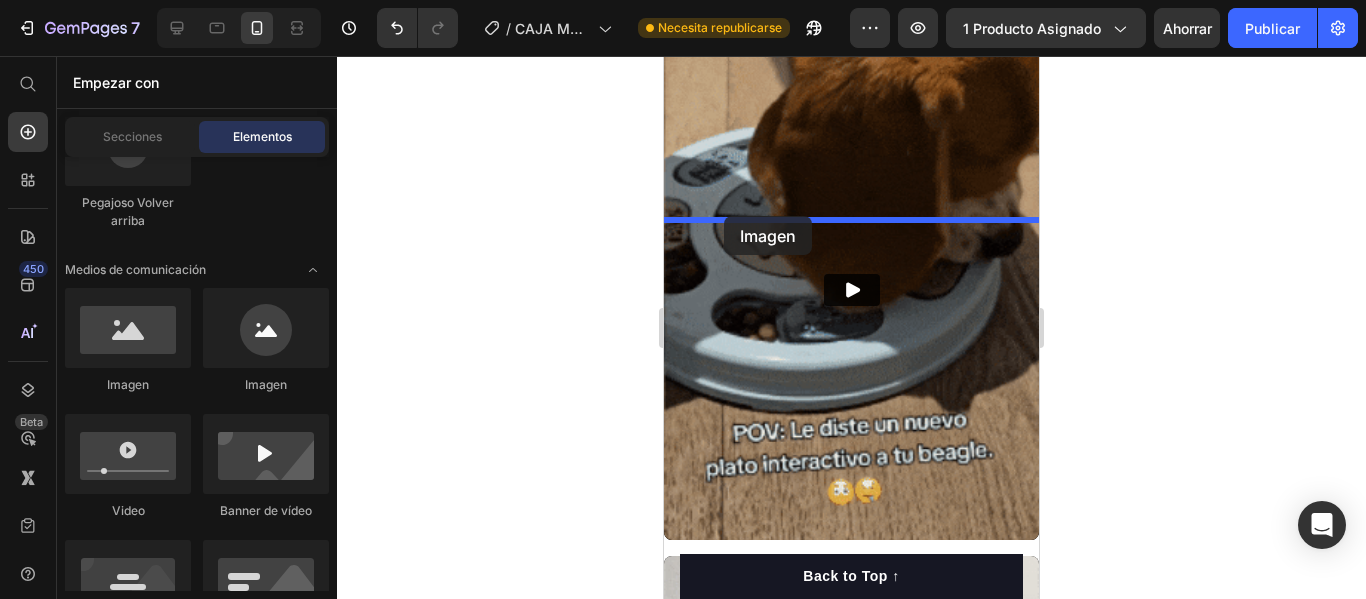 drag, startPoint x: 854, startPoint y: 376, endPoint x: 724, endPoint y: 216, distance: 206.15529 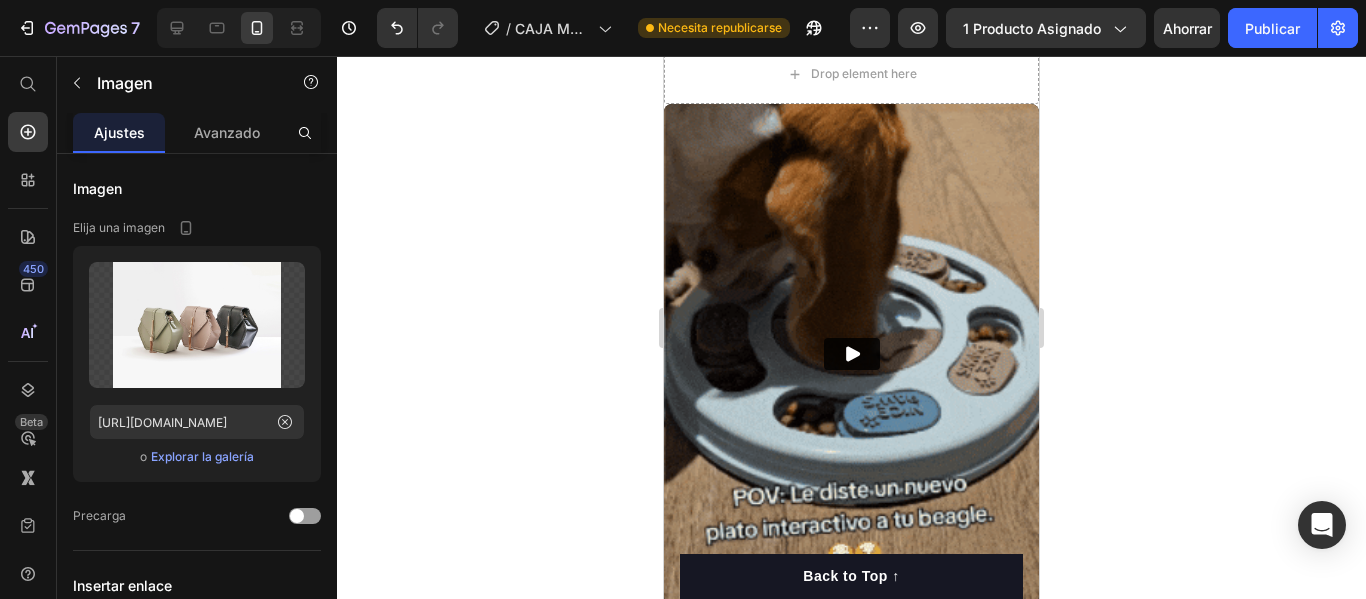 click at bounding box center (851, 12) 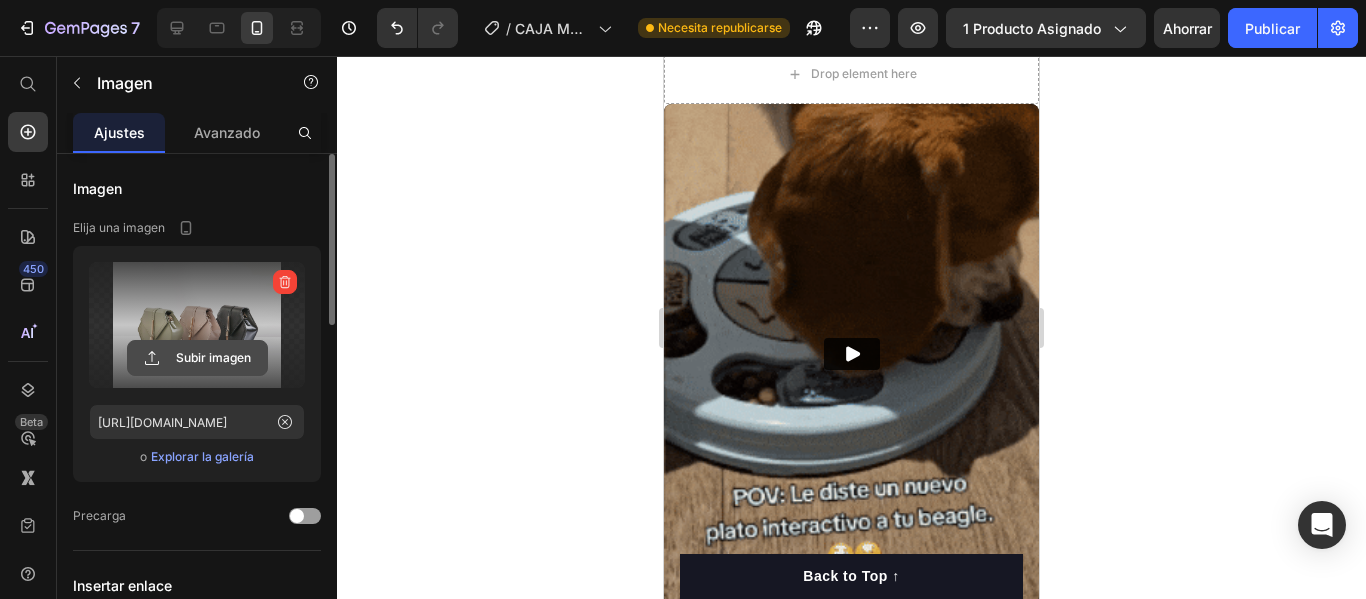 click 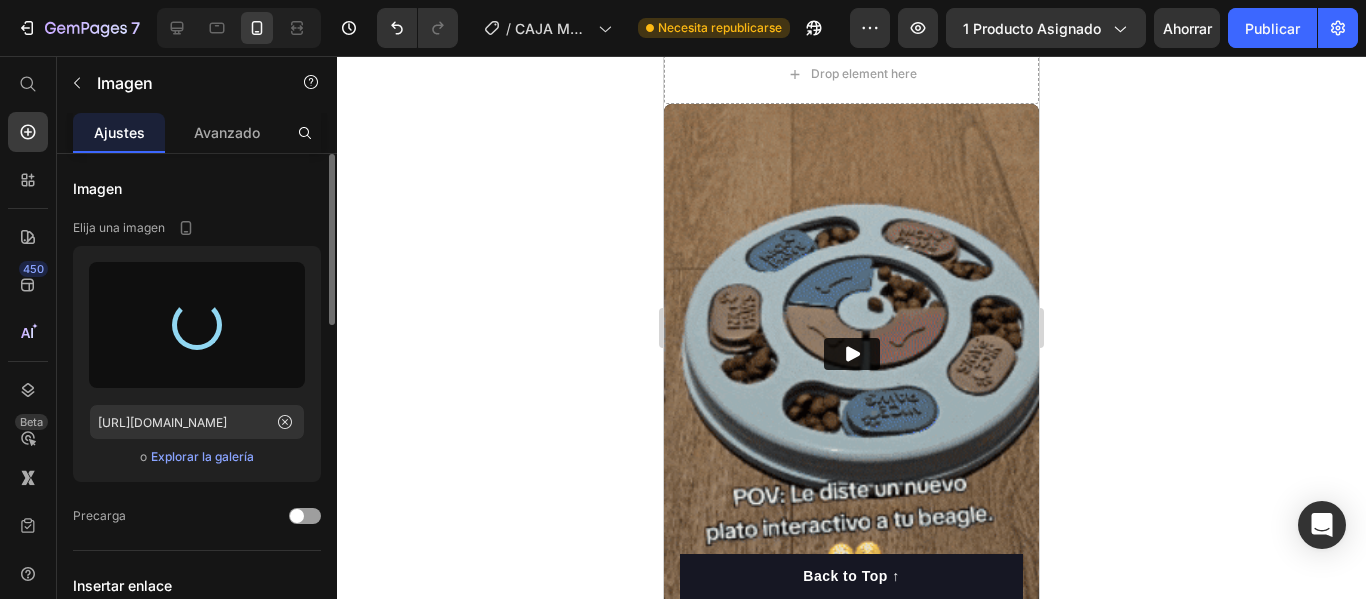type on "[URL][DOMAIN_NAME]" 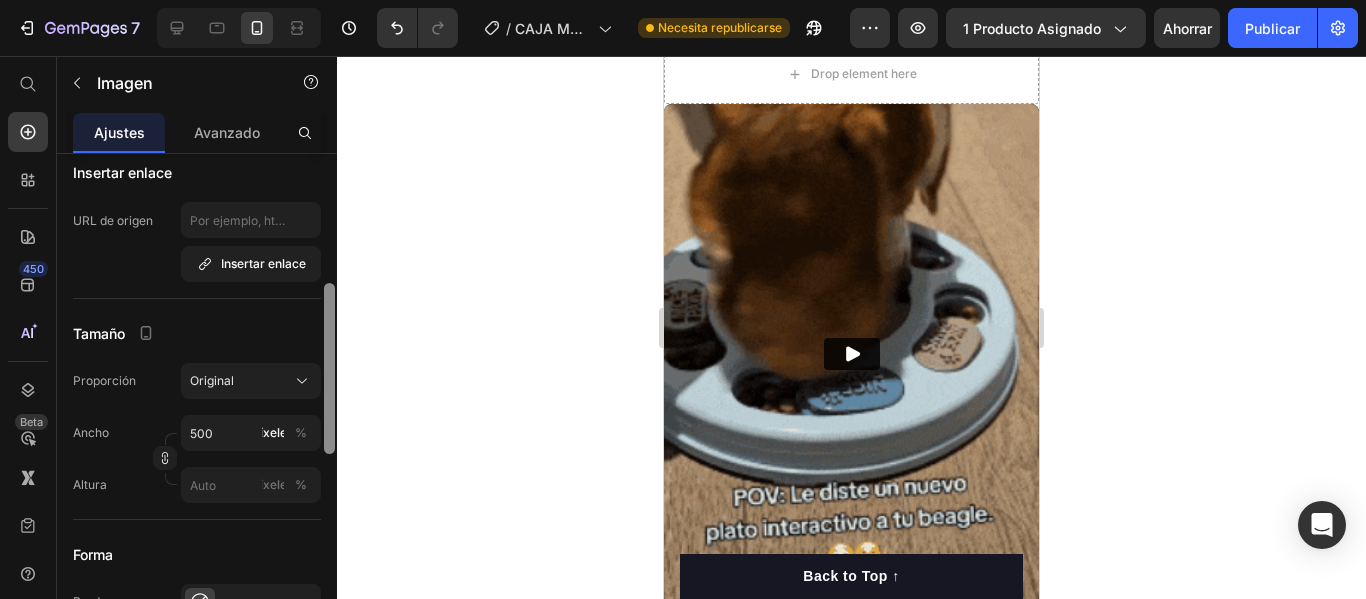 scroll, scrollTop: 436, scrollLeft: 0, axis: vertical 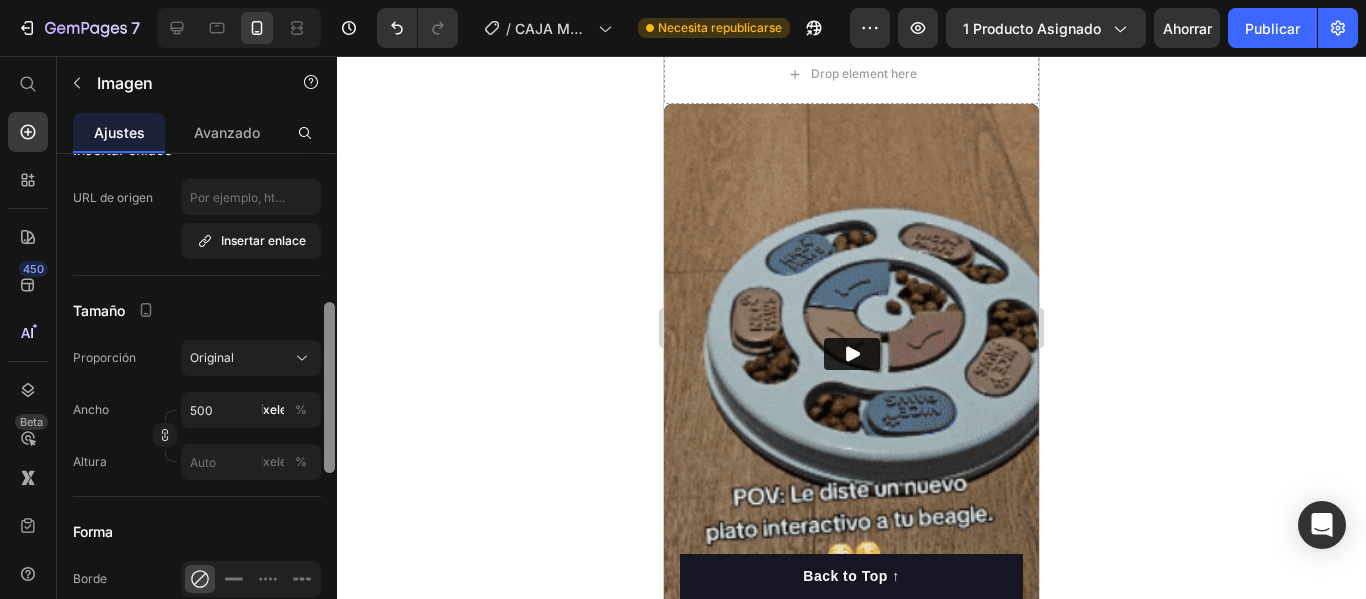 drag, startPoint x: 325, startPoint y: 288, endPoint x: 341, endPoint y: 437, distance: 149.8566 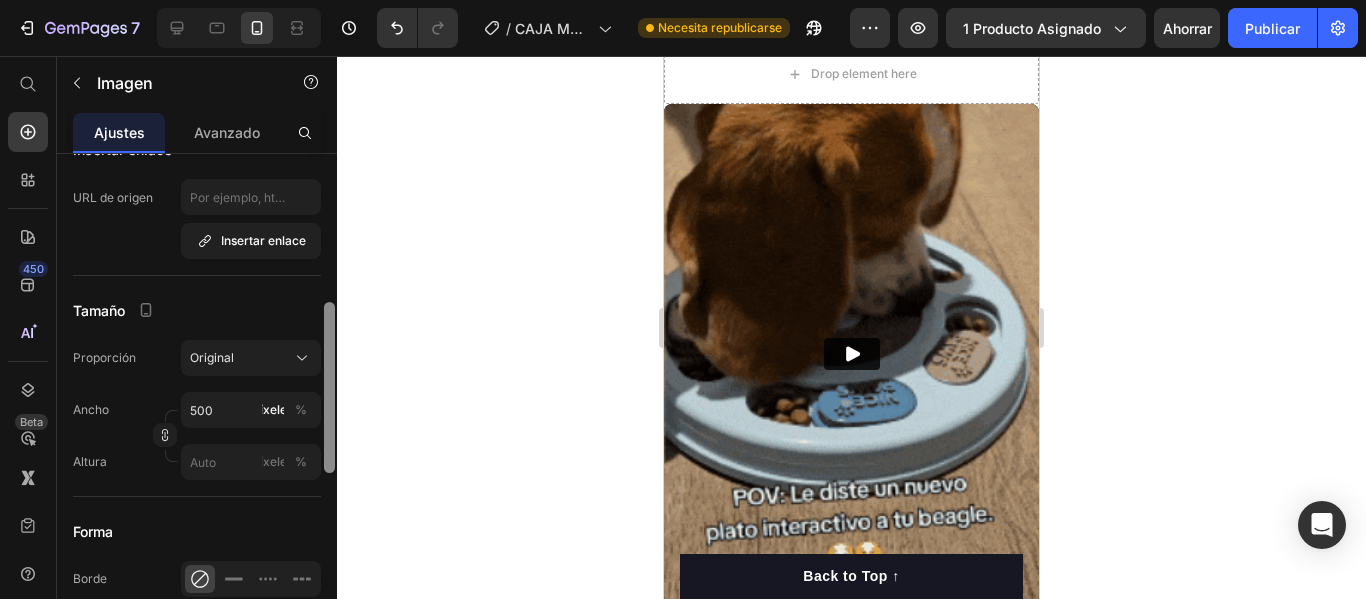 click on "7 / CAJA MÁGICA GEMPAGE Necesita republicarse Avance 1 producto asignado Ahorrar Publicar 450 Beta Empezar con Secciones Elementos Sección de héroes Detalle del producto Marcas Insignias de confianza Garantizar Desglose del producto Cómo utilizar Testimonios Comparar Manojo Preguntas frecuentes Prueba social Historia de la marca Lista de productos Recopilación Lista de blogs Contacto Sticky Añadir al carrito Pie de página personalizado Explorar la biblioteca 450 Disposición
[GEOGRAPHIC_DATA]
[GEOGRAPHIC_DATA]
[GEOGRAPHIC_DATA]
Fila Texto
Título
Bloque de texto Botón
Botón
Botón
Imagen" 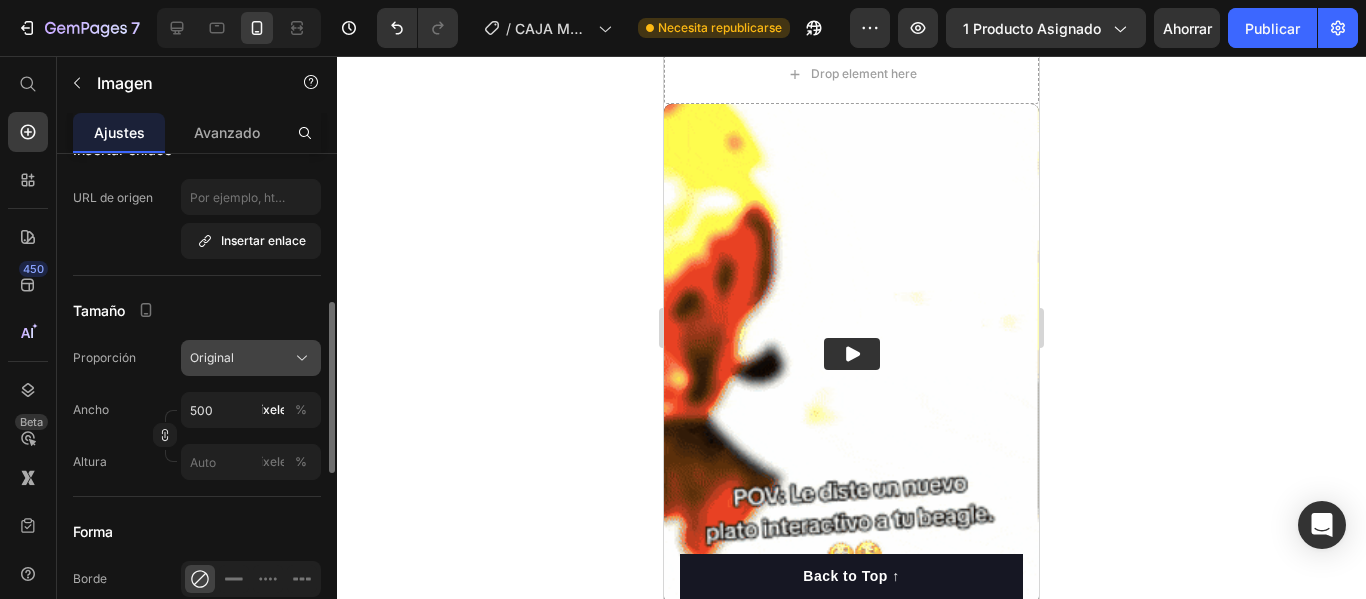 click on "Original" 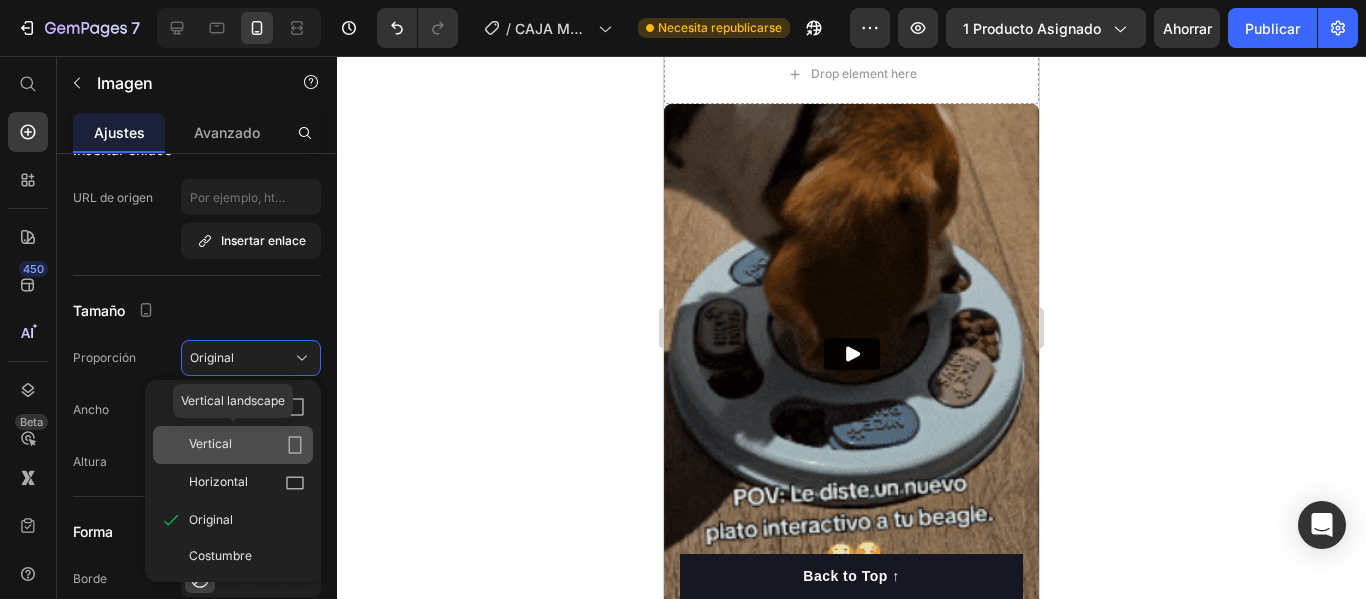click on "Vertical" at bounding box center (247, 445) 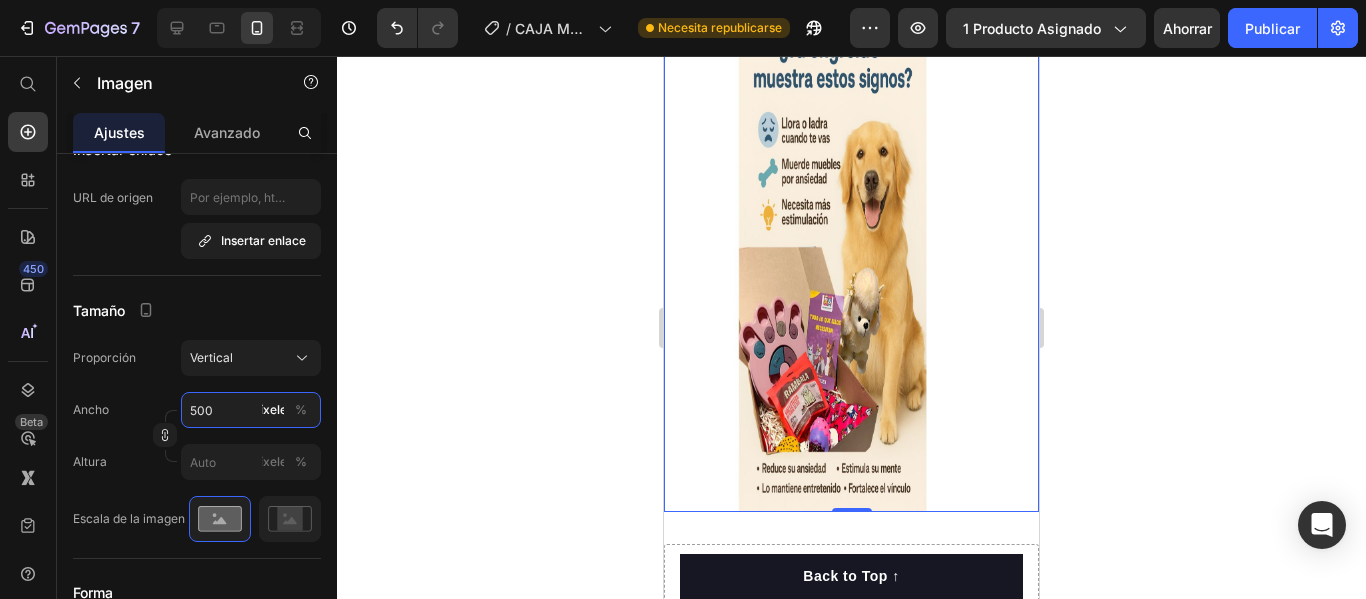 click on "500" at bounding box center (251, 410) 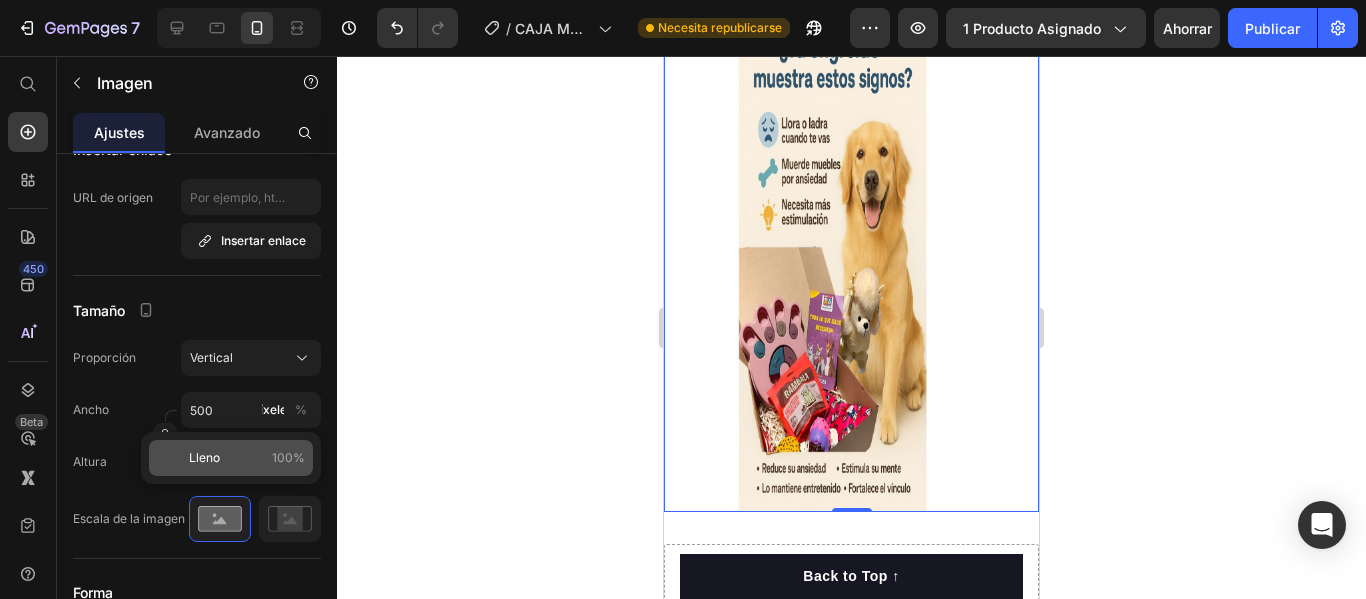 click on "Lleno 100%" at bounding box center [247, 458] 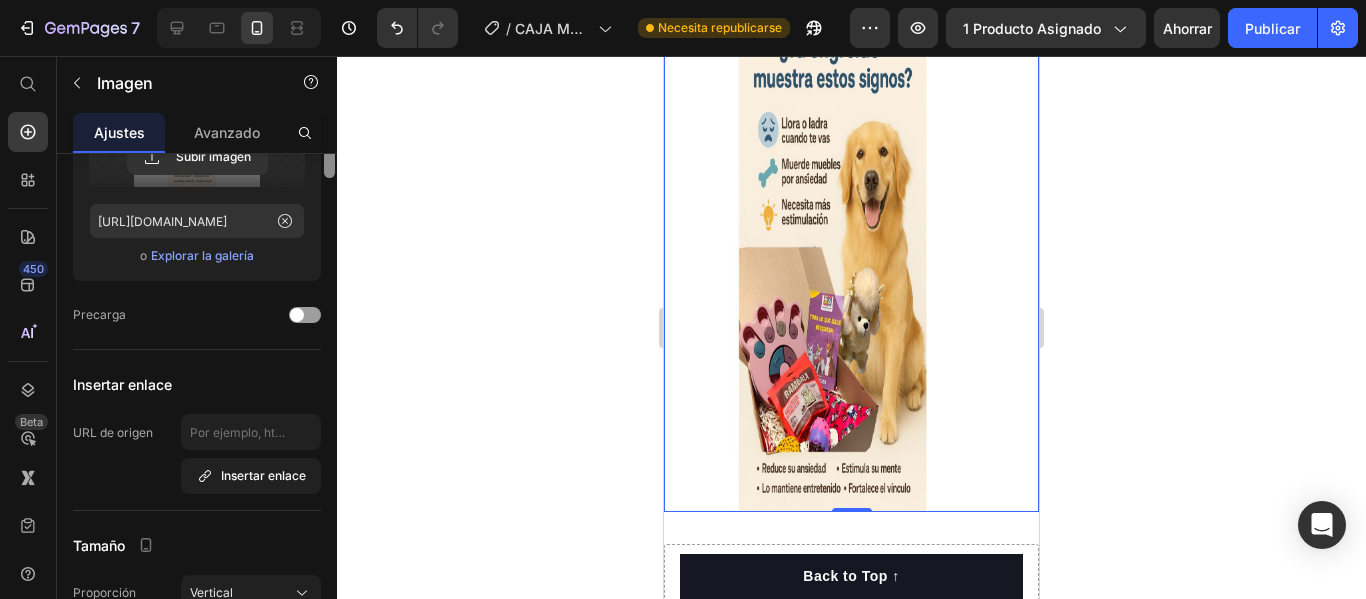 scroll, scrollTop: 0, scrollLeft: 0, axis: both 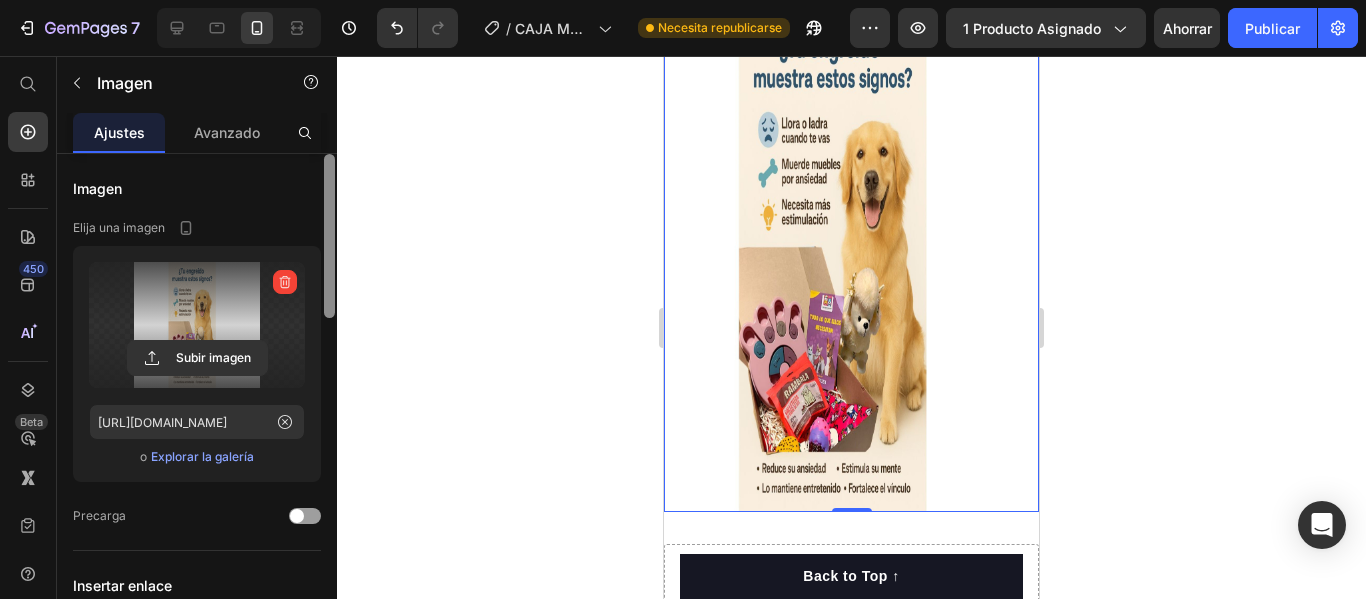 drag, startPoint x: 331, startPoint y: 380, endPoint x: 357, endPoint y: 207, distance: 174.94284 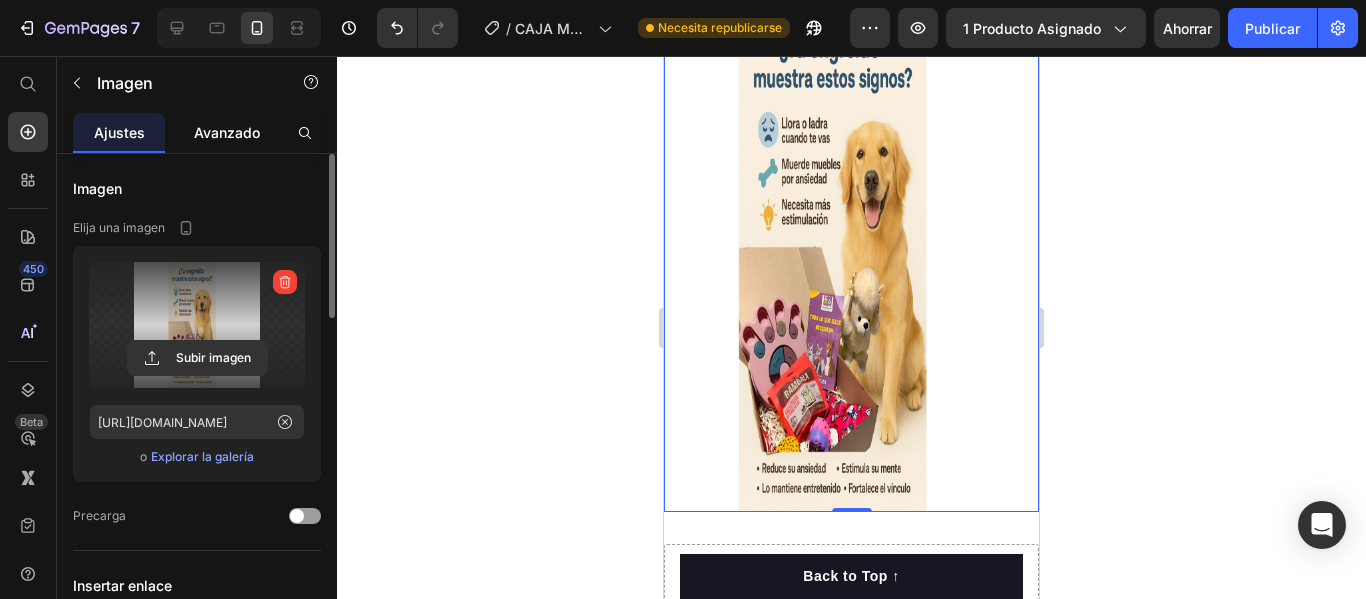 click on "Avanzado" at bounding box center [227, 132] 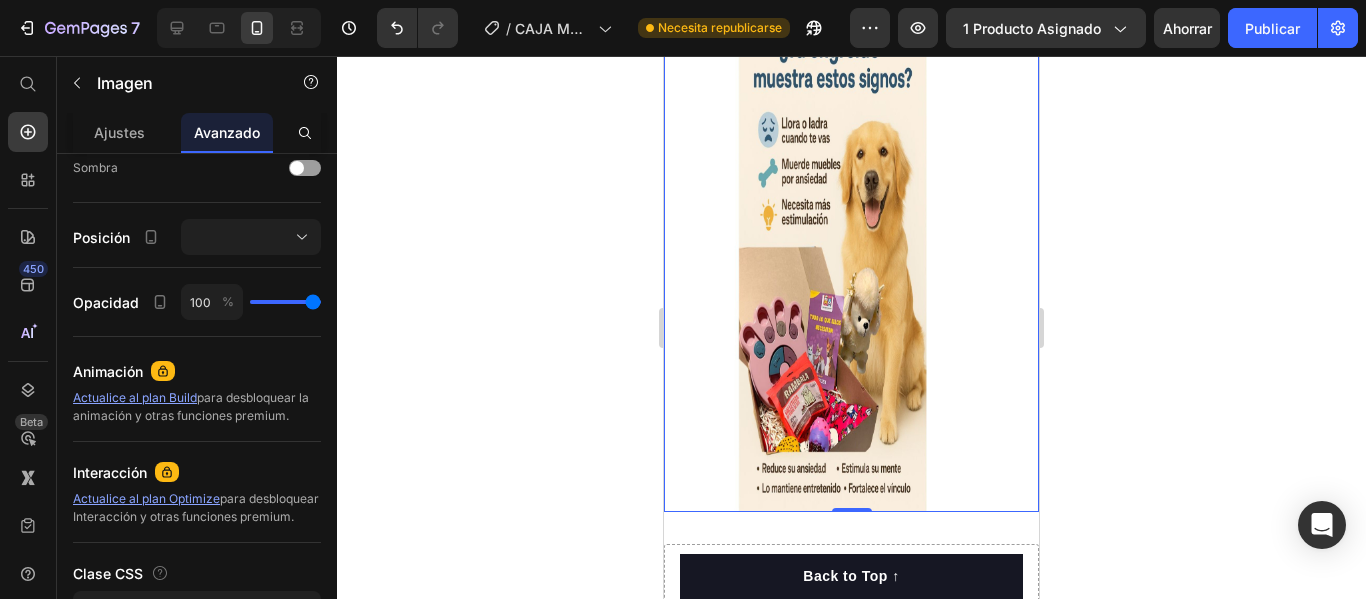 scroll, scrollTop: 0, scrollLeft: 0, axis: both 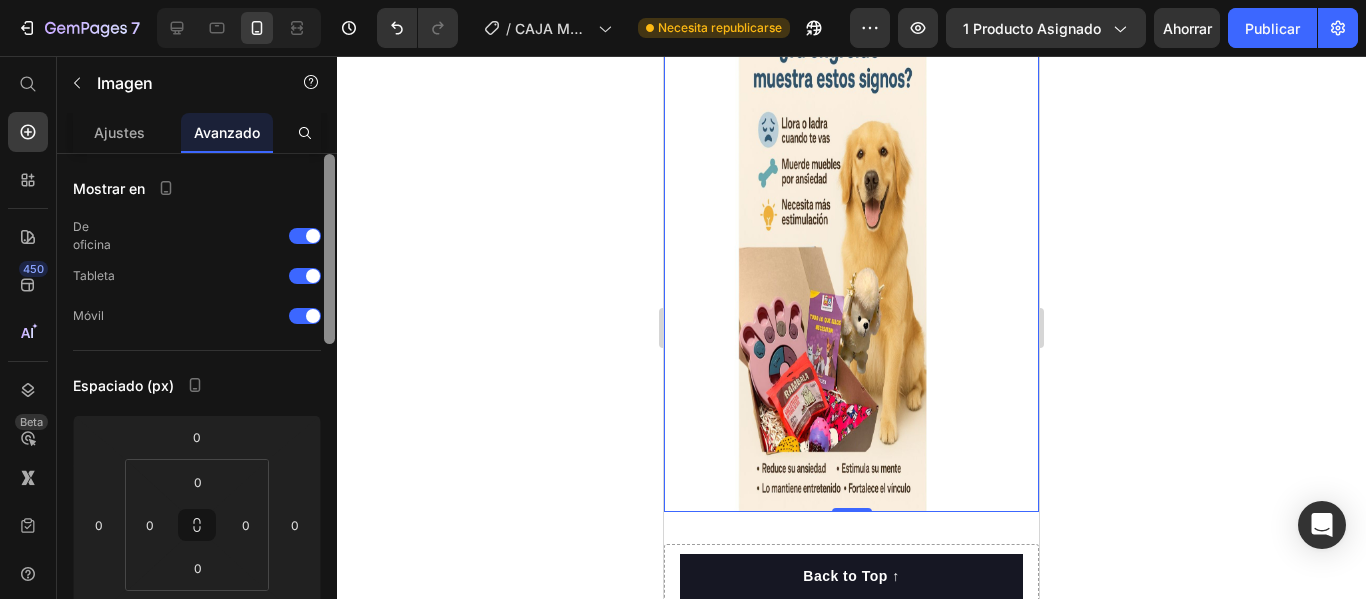 drag, startPoint x: 328, startPoint y: 263, endPoint x: 359, endPoint y: 155, distance: 112.36102 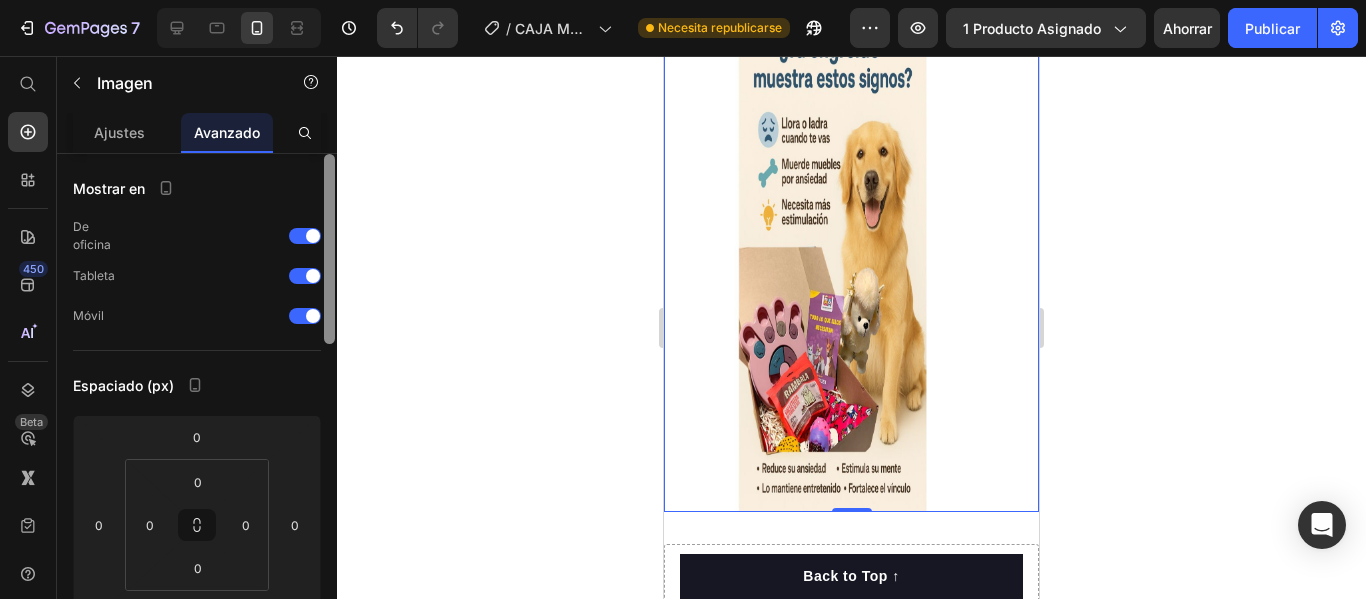 click on "7 / CAJA MÁGICA GEMPAGE Necesita republicarse Avance 1 producto asignado Ahorrar Publicar 450 Beta Empezar con Secciones Elementos Sección de héroes Detalle del producto Marcas Insignias de confianza Garantizar Desglose del producto Cómo utilizar Testimonios Comparar Manojo Preguntas frecuentes Prueba social Historia de la marca Lista de productos Recopilación Lista de blogs Contacto Sticky Añadir al carrito Pie de página personalizado Explorar la biblioteca 450 Disposición
[GEOGRAPHIC_DATA]
[GEOGRAPHIC_DATA]
[GEOGRAPHIC_DATA]
Fila Texto
Título
Bloque de texto Botón
Botón
Botón
Imagen" 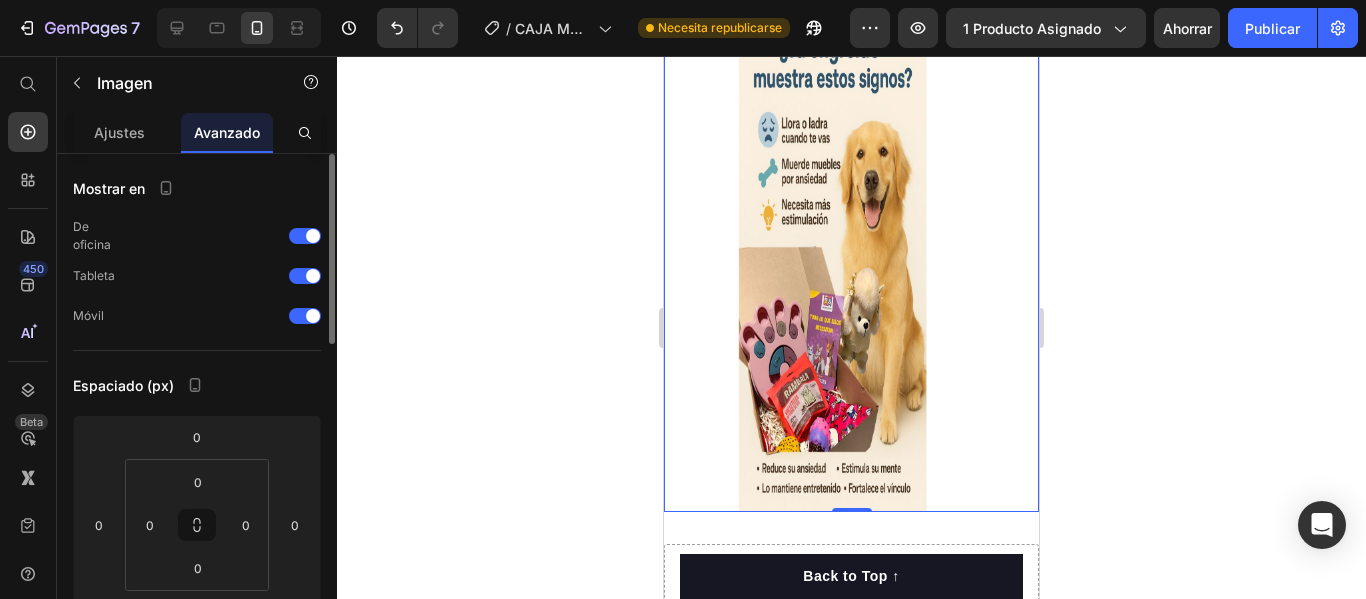 click on "Mostrar en De oficina Tableta Móvil Espaciado (px) [PHONE_NUMBER] Forma Borde Esquina Sombra Posición Opacidad 100 % Animación Actualice al plan Build  para desbloquear la animación y otras funciones premium. Interacción Actualice al plan Optimize  para desbloquear Interacción y otras funciones premium. Clase CSS Eliminar elemento" at bounding box center [197, 806] 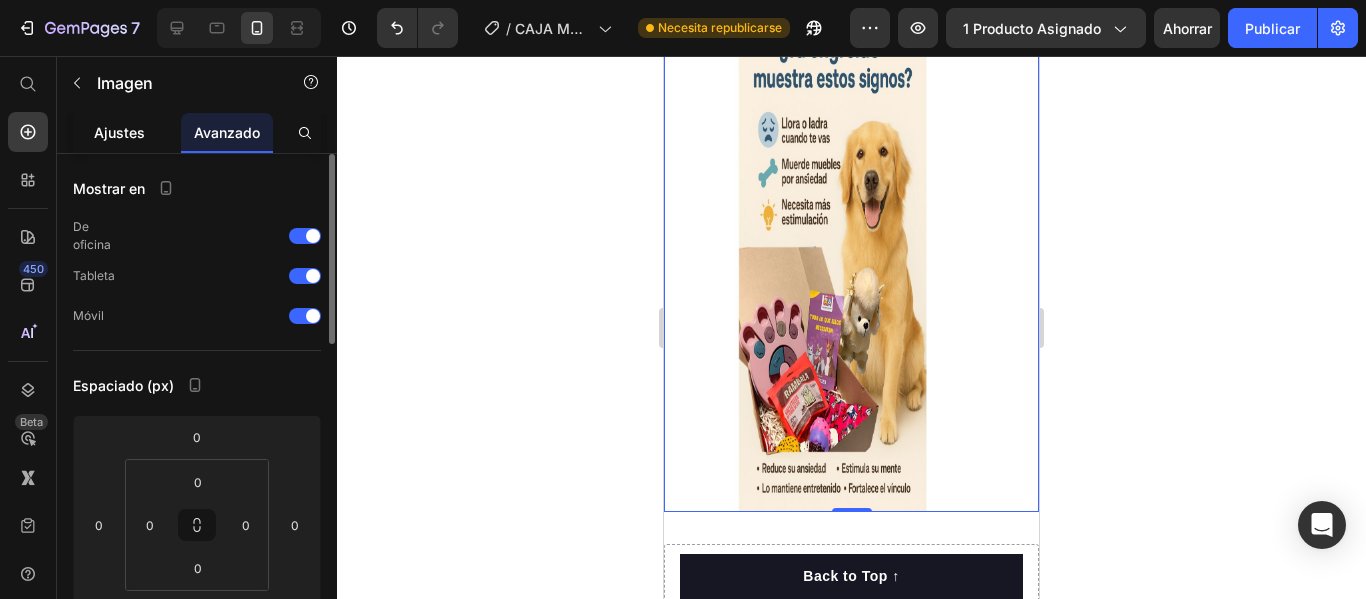 click on "Ajustes" 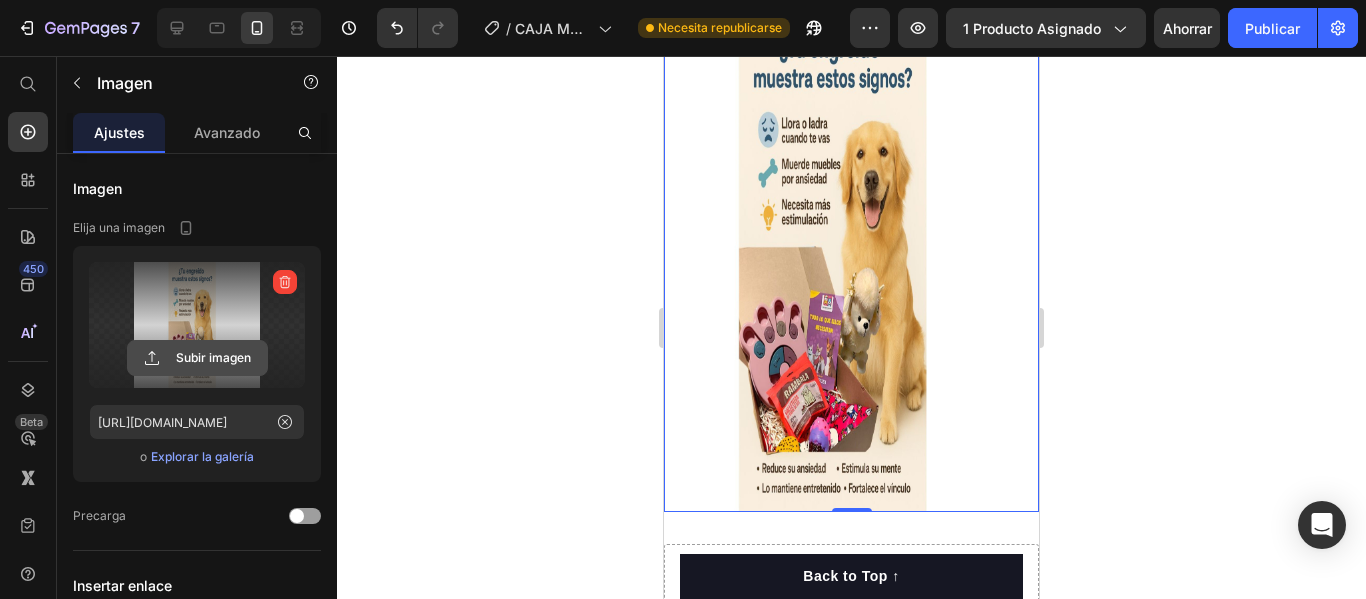click 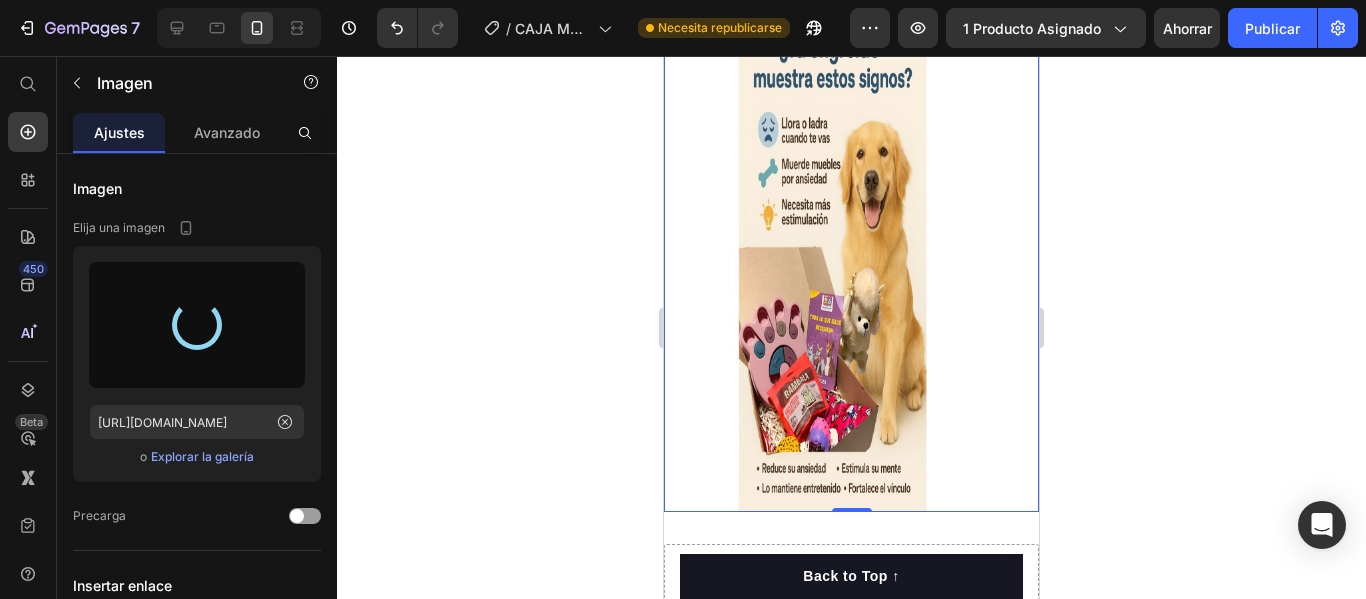 type on "[URL][DOMAIN_NAME]" 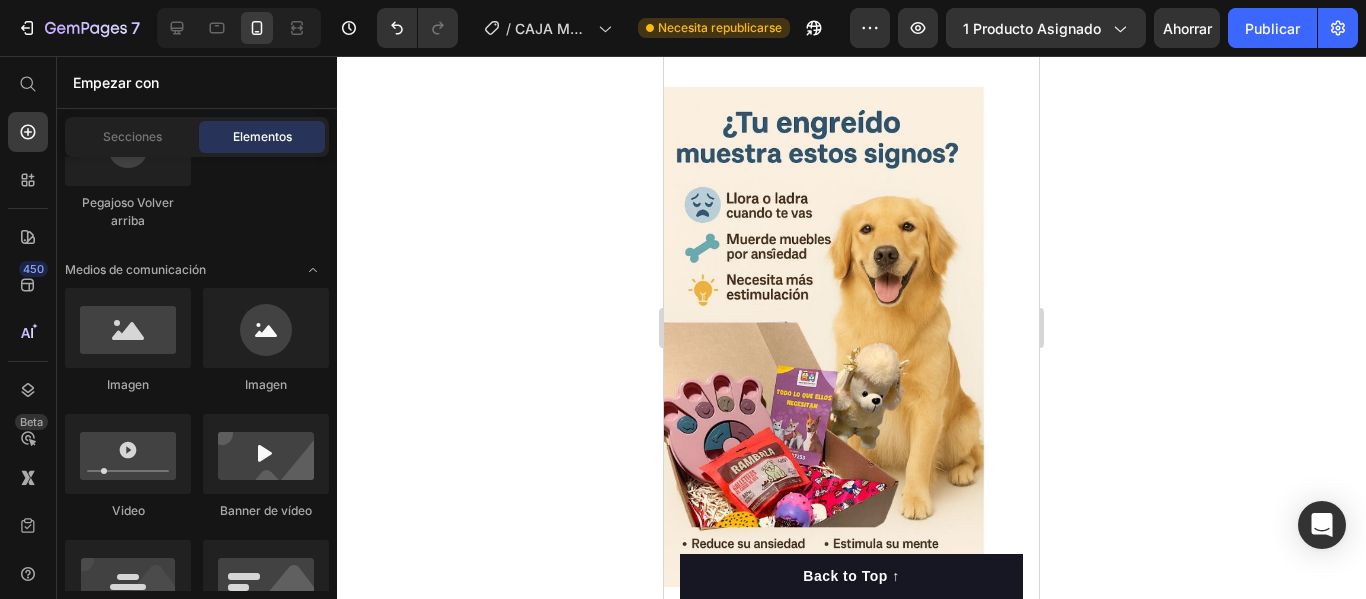 scroll, scrollTop: 801, scrollLeft: 0, axis: vertical 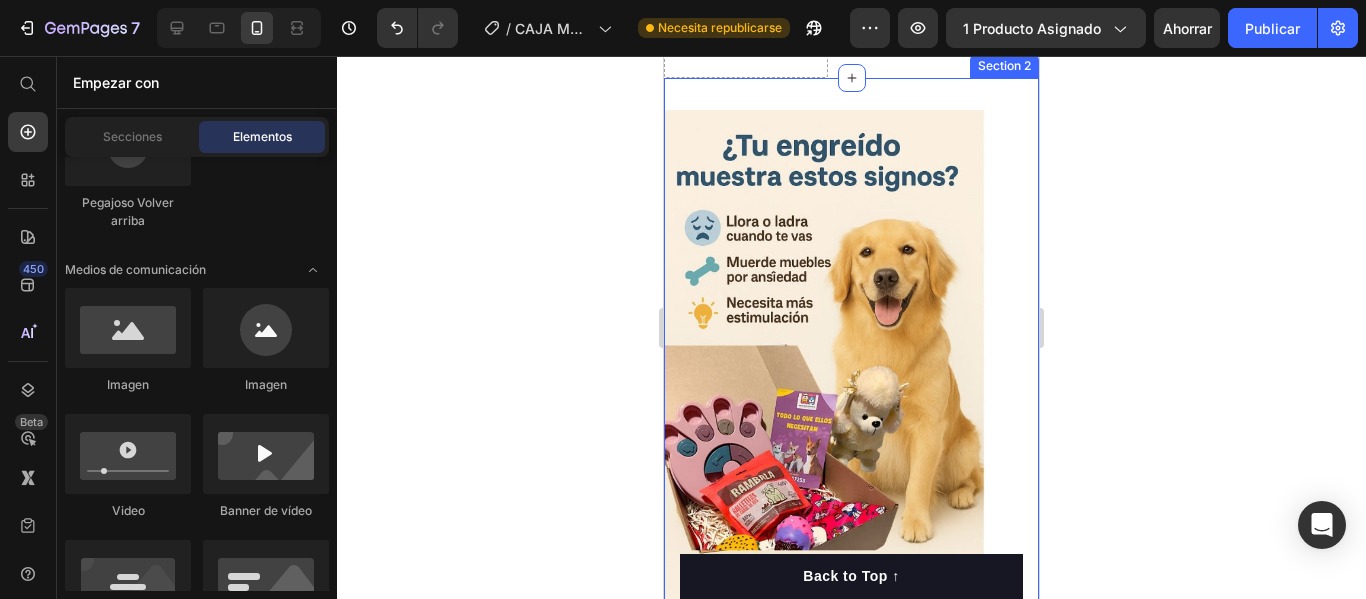 click on "Image Section 2" at bounding box center (851, 360) 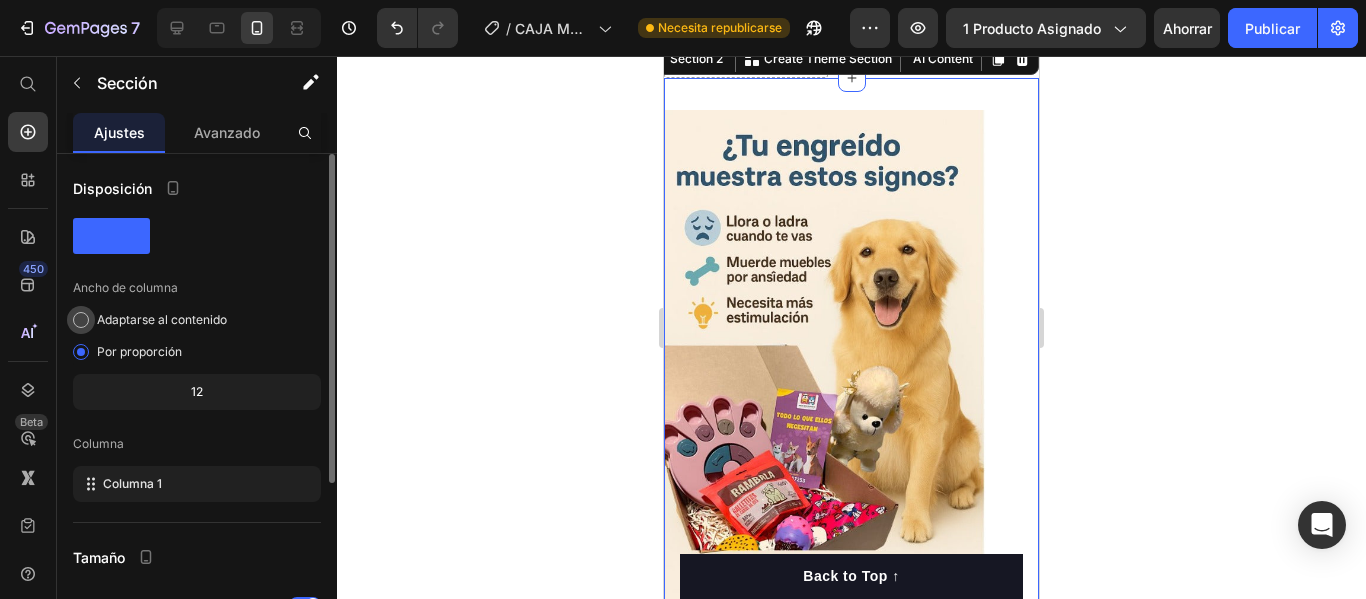 click on "Adaptarse al contenido" 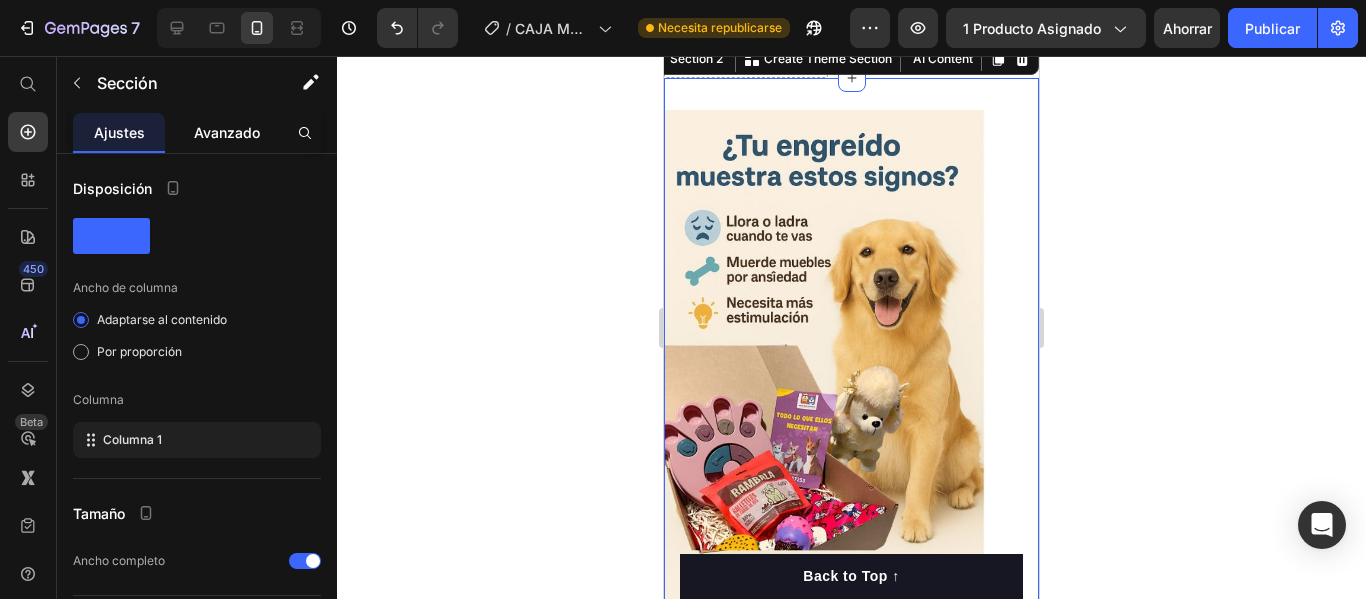 click on "Avanzado" at bounding box center (227, 132) 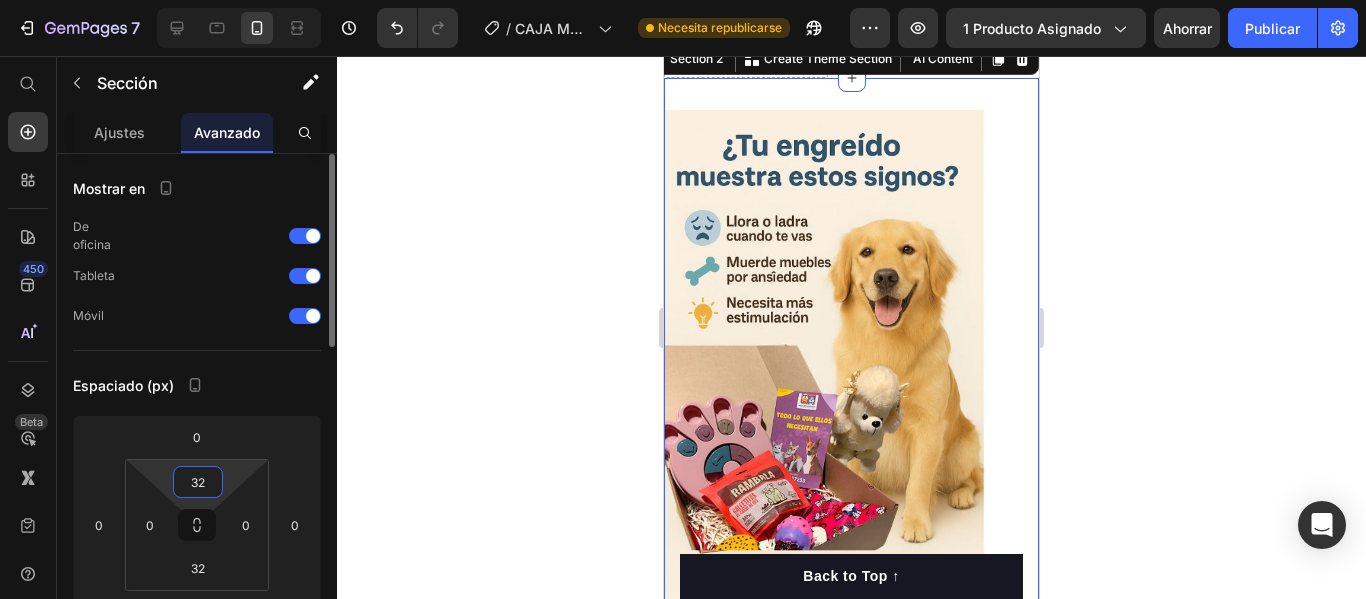 click on "32" at bounding box center [198, 482] 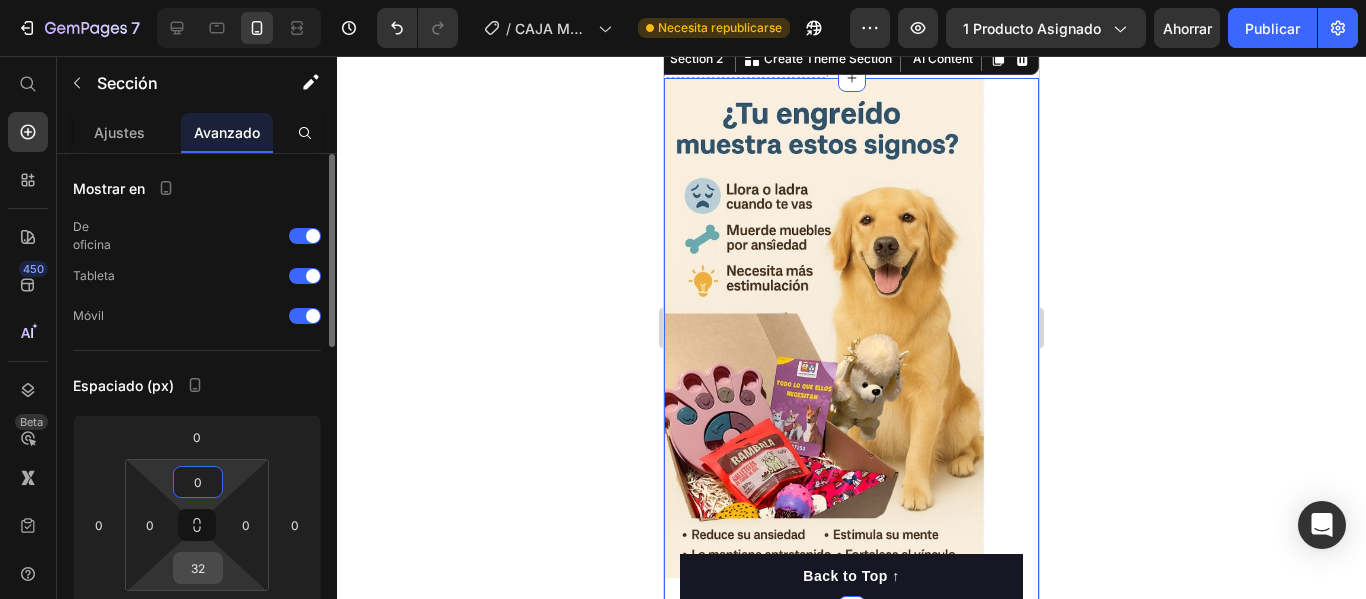 type on "0" 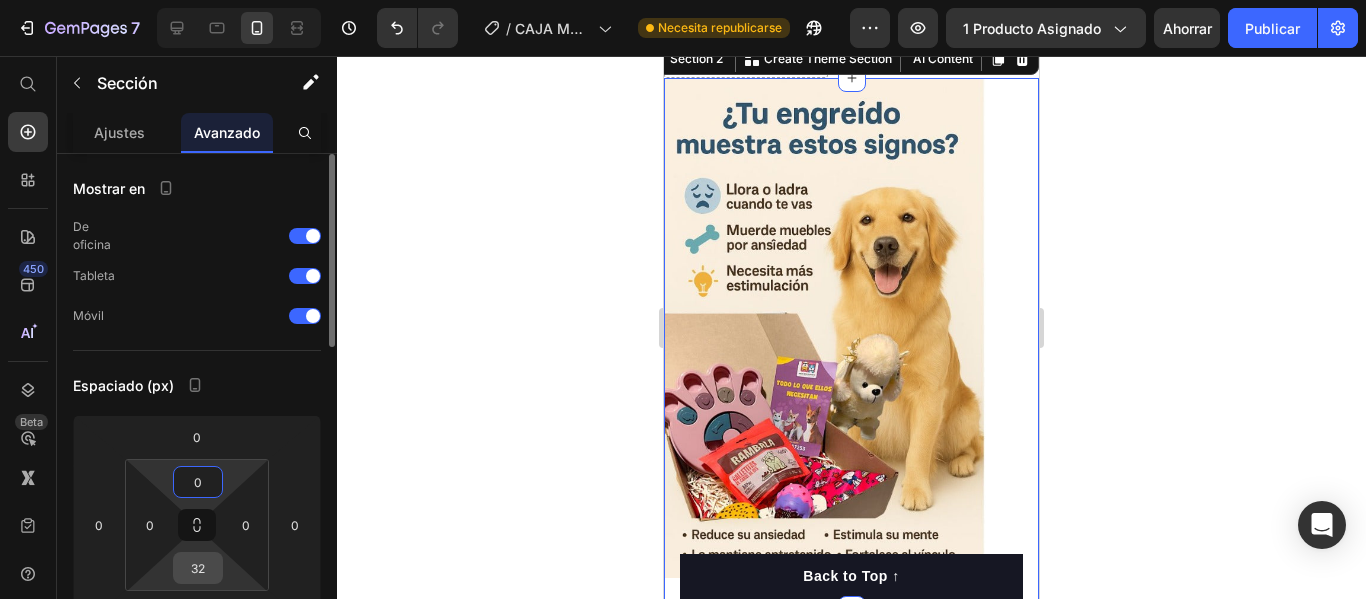 click on "32" at bounding box center [198, 568] 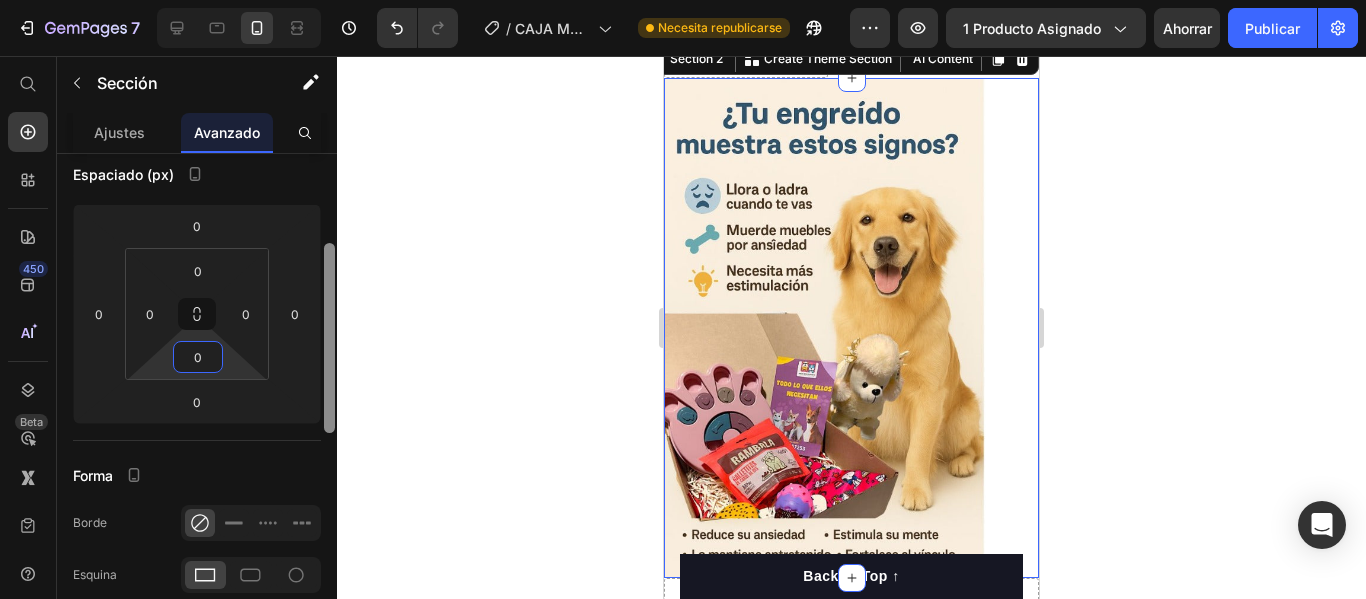 scroll, scrollTop: 245, scrollLeft: 0, axis: vertical 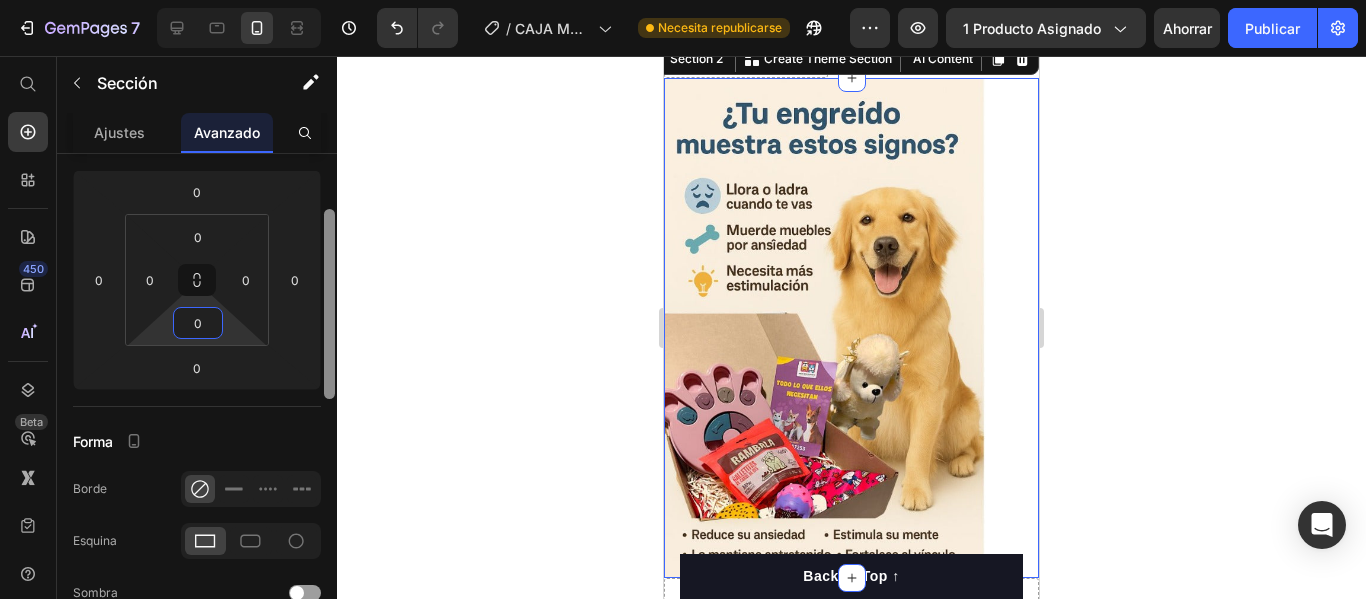 drag, startPoint x: 331, startPoint y: 333, endPoint x: 347, endPoint y: 426, distance: 94.36631 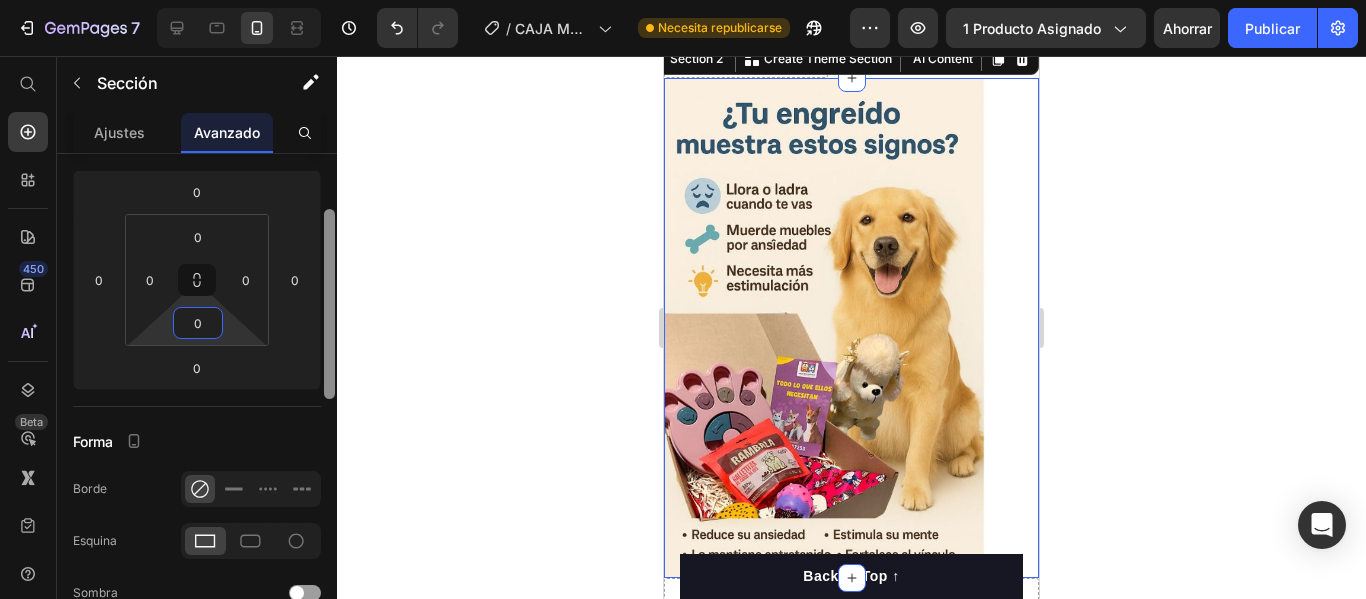 click on "7 / CAJA MÁGICA GEMPAGE Necesita republicarse Avance 1 producto asignado Ahorrar Publicar 450 Beta Empezar con Secciones Elementos Sección de héroes Detalle del producto Marcas Insignias de confianza Garantizar Desglose del producto Cómo utilizar Testimonios Comparar Manojo Preguntas frecuentes Prueba social Historia de la marca Lista de productos Recopilación Lista de blogs Contacto Sticky Añadir al carrito Pie de página personalizado Explorar la biblioteca 450 Disposición
[GEOGRAPHIC_DATA]
[GEOGRAPHIC_DATA]
[GEOGRAPHIC_DATA]
Fila Texto
Título
Bloque de texto Botón
Botón
Botón
Imagen" 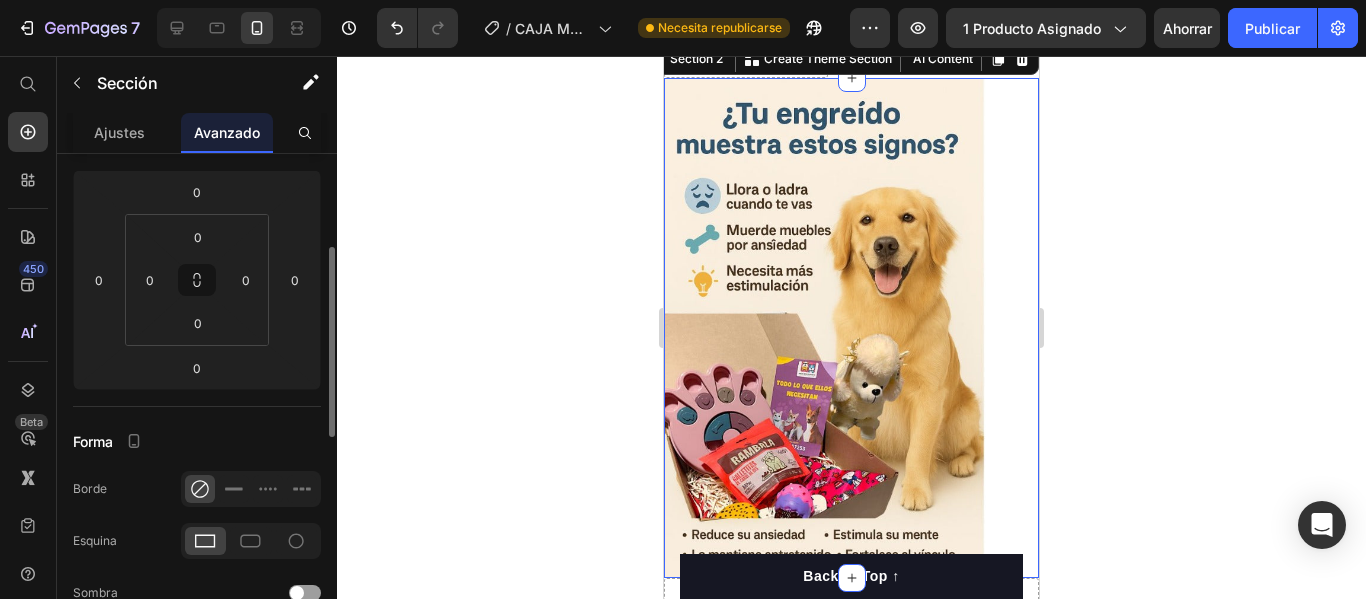 click 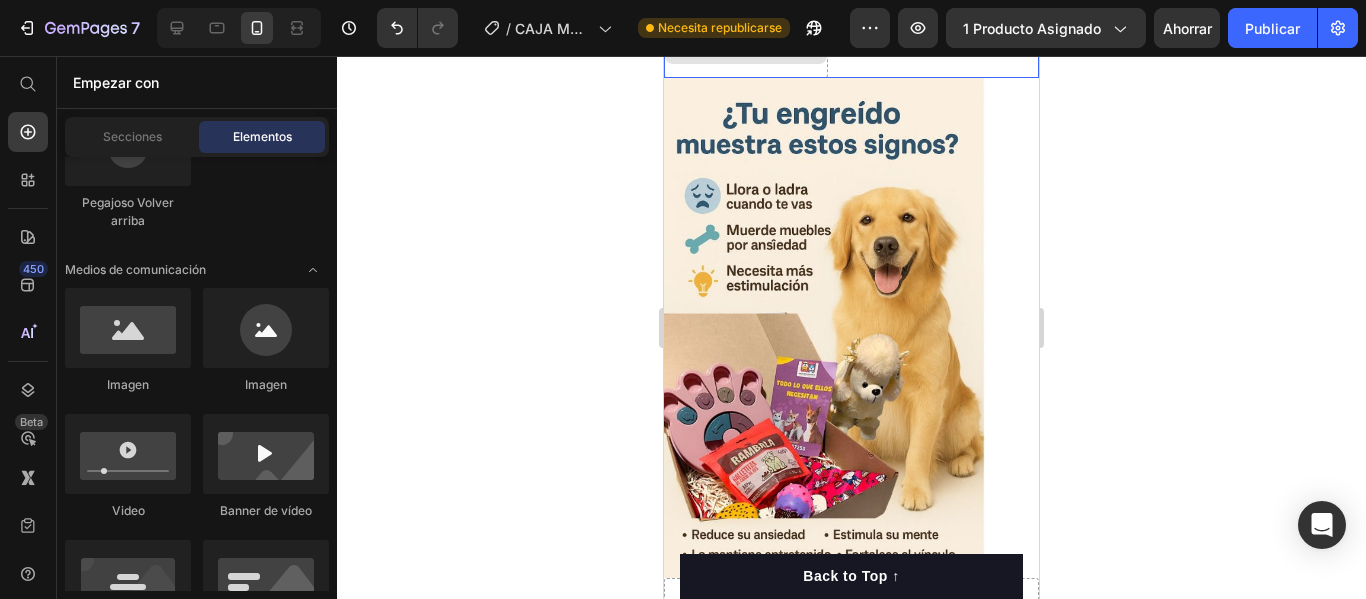 click on "Drop element here" at bounding box center (746, 48) 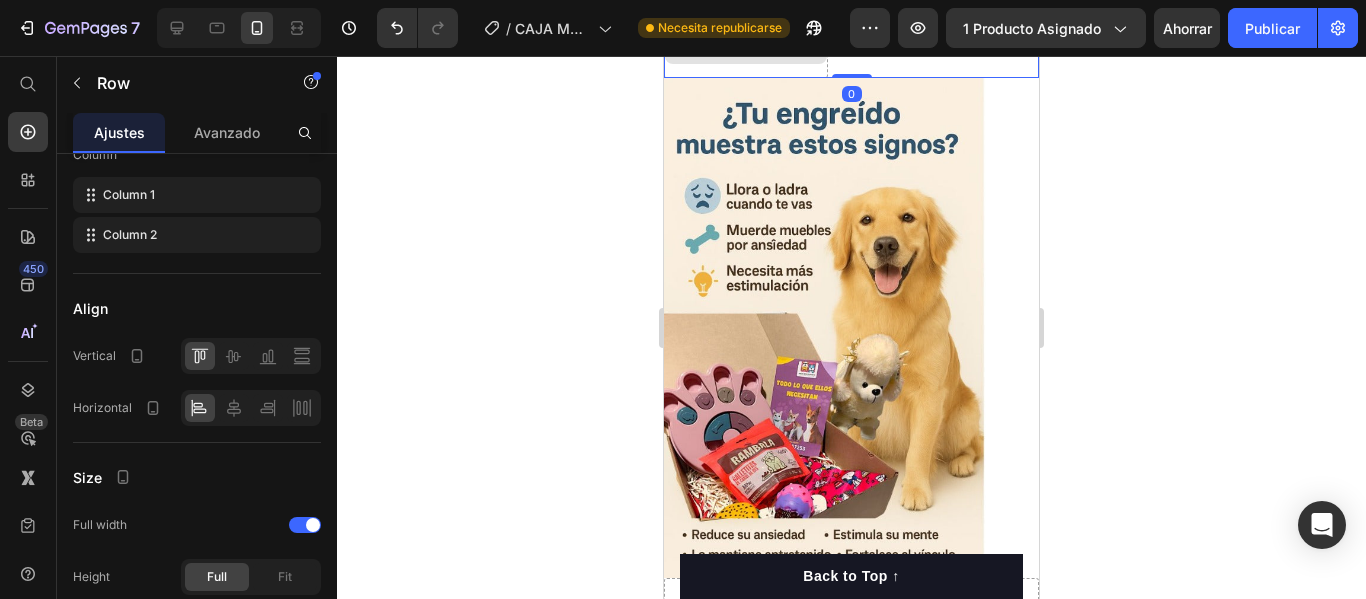 scroll, scrollTop: 0, scrollLeft: 0, axis: both 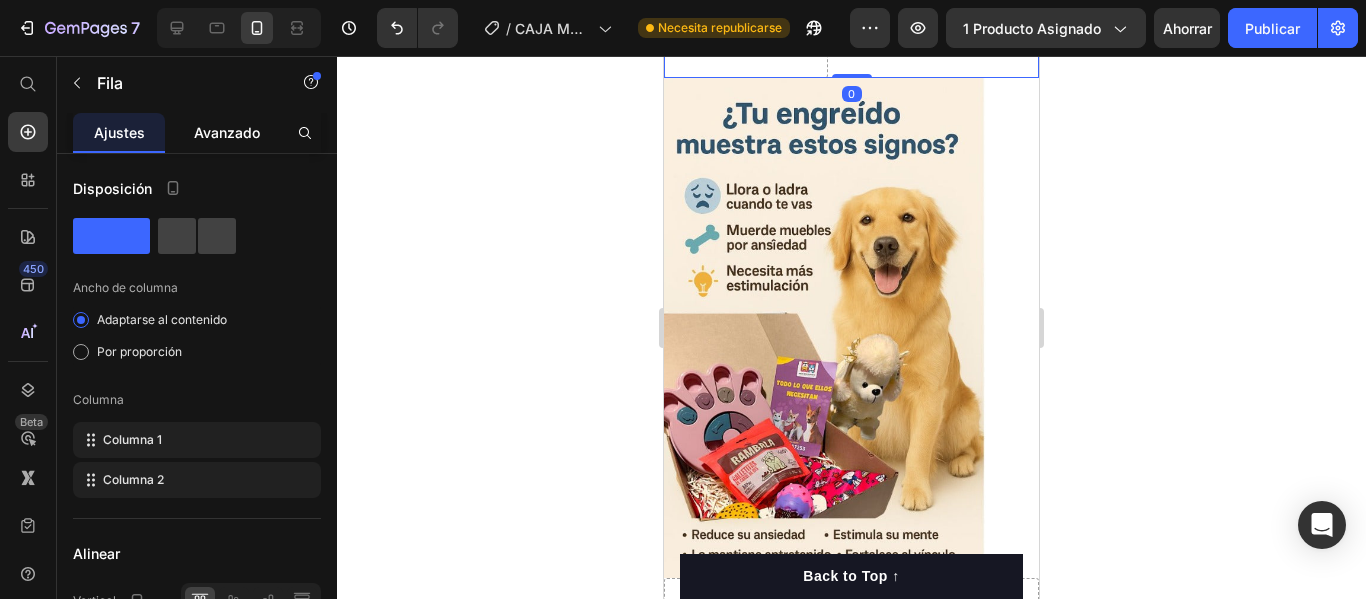 click on "Avanzado" at bounding box center [227, 132] 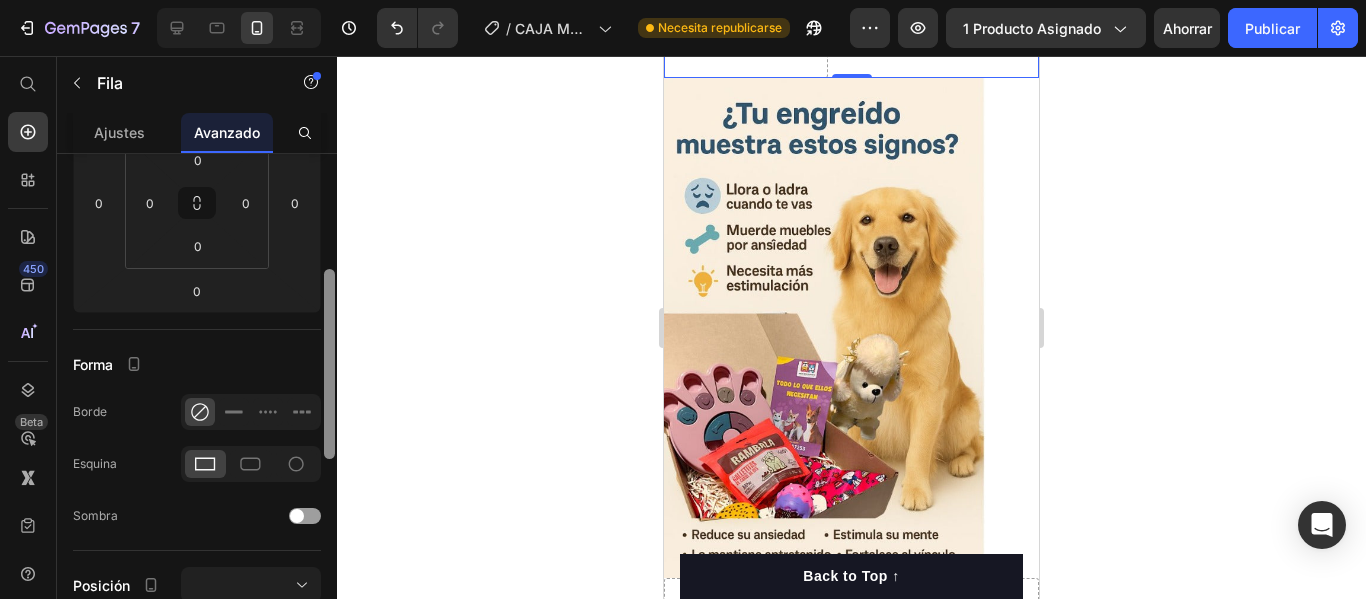 scroll, scrollTop: 327, scrollLeft: 0, axis: vertical 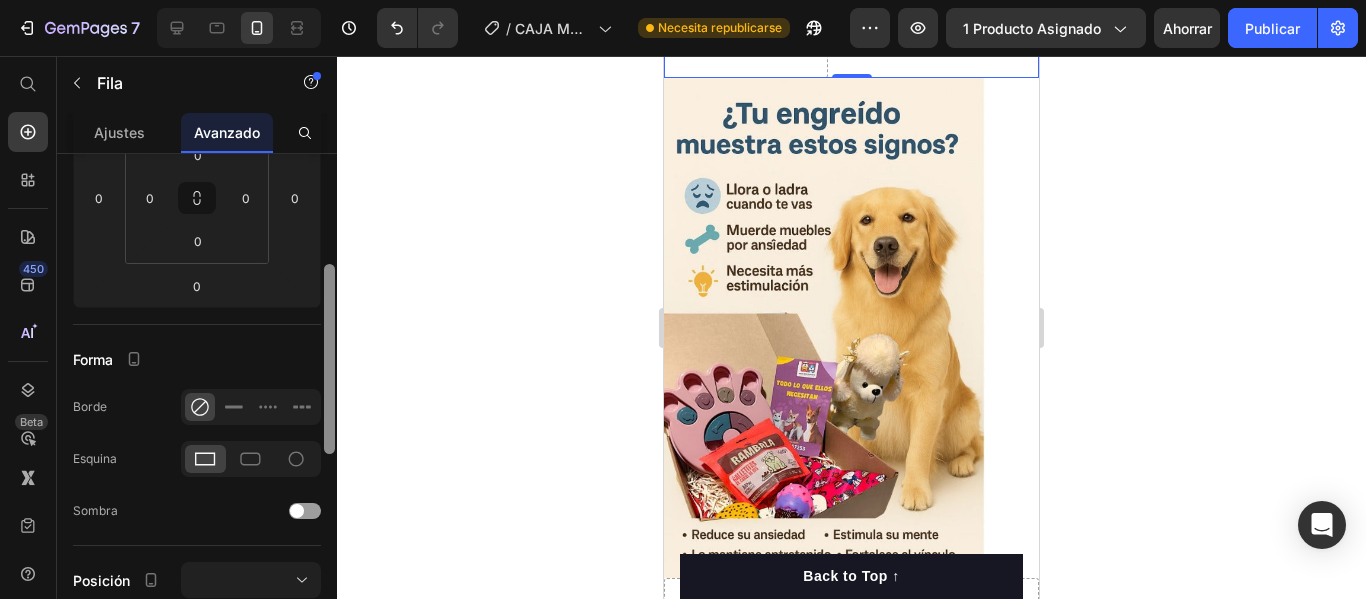 drag, startPoint x: 333, startPoint y: 300, endPoint x: 344, endPoint y: 426, distance: 126.47925 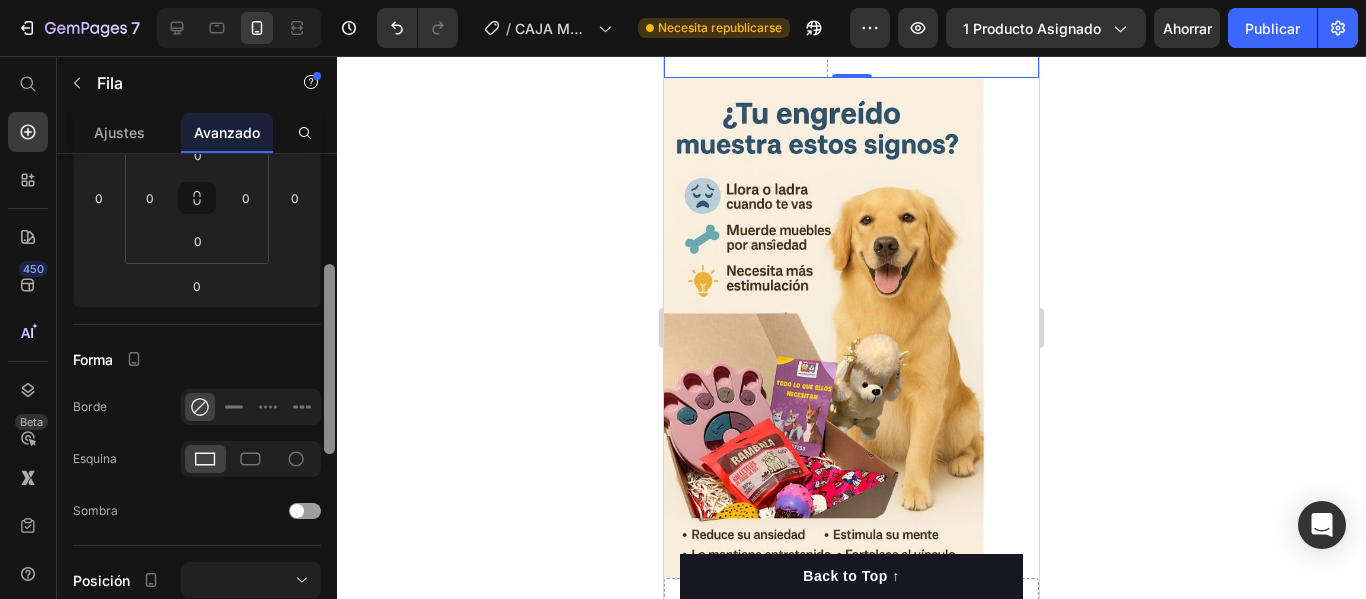 click on "7 / CAJA MÁGICA GEMPAGE Necesita republicarse Avance 1 producto asignado Ahorrar Publicar 450 Beta Empezar con Secciones Elementos Sección de héroes Detalle del producto Marcas Insignias de confianza Garantizar Desglose del producto Cómo utilizar Testimonios Comparar Manojo Preguntas frecuentes Prueba social Historia de la marca Lista de productos Recopilación Lista de blogs Contacto Sticky Añadir al carrito Pie de página personalizado Explorar la biblioteca 450 Disposición
[GEOGRAPHIC_DATA]
[GEOGRAPHIC_DATA]
[GEOGRAPHIC_DATA]
Fila Texto
Título
Bloque de texto Botón
Botón
Botón
Imagen" 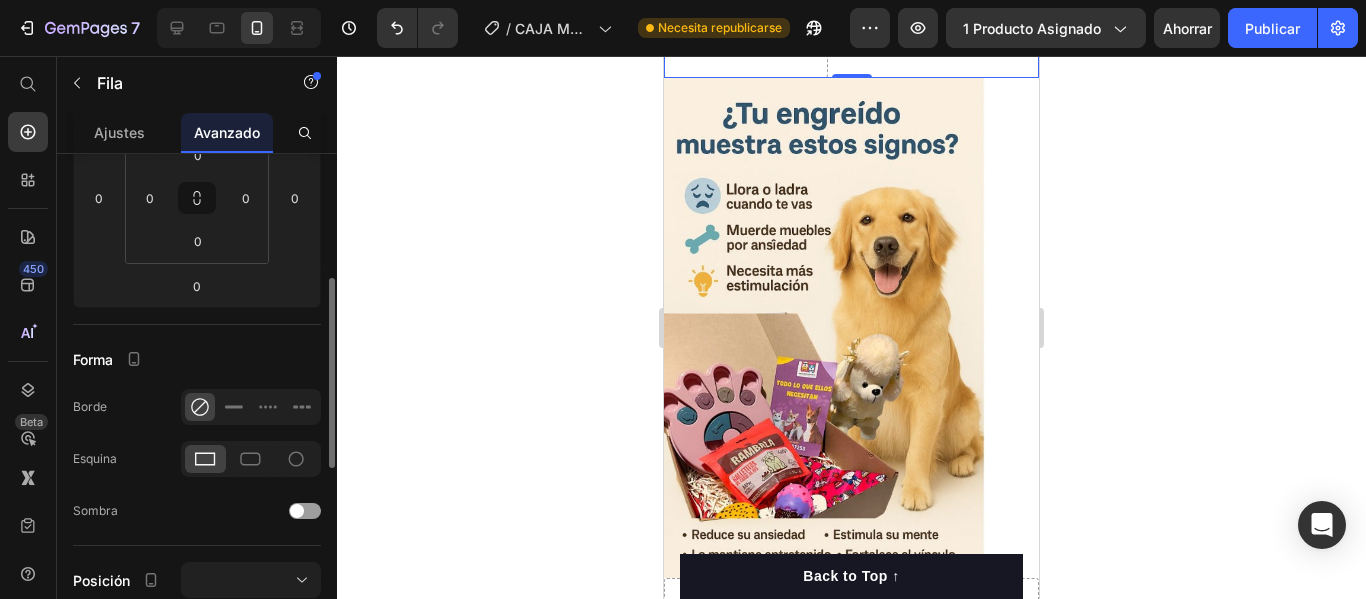 click 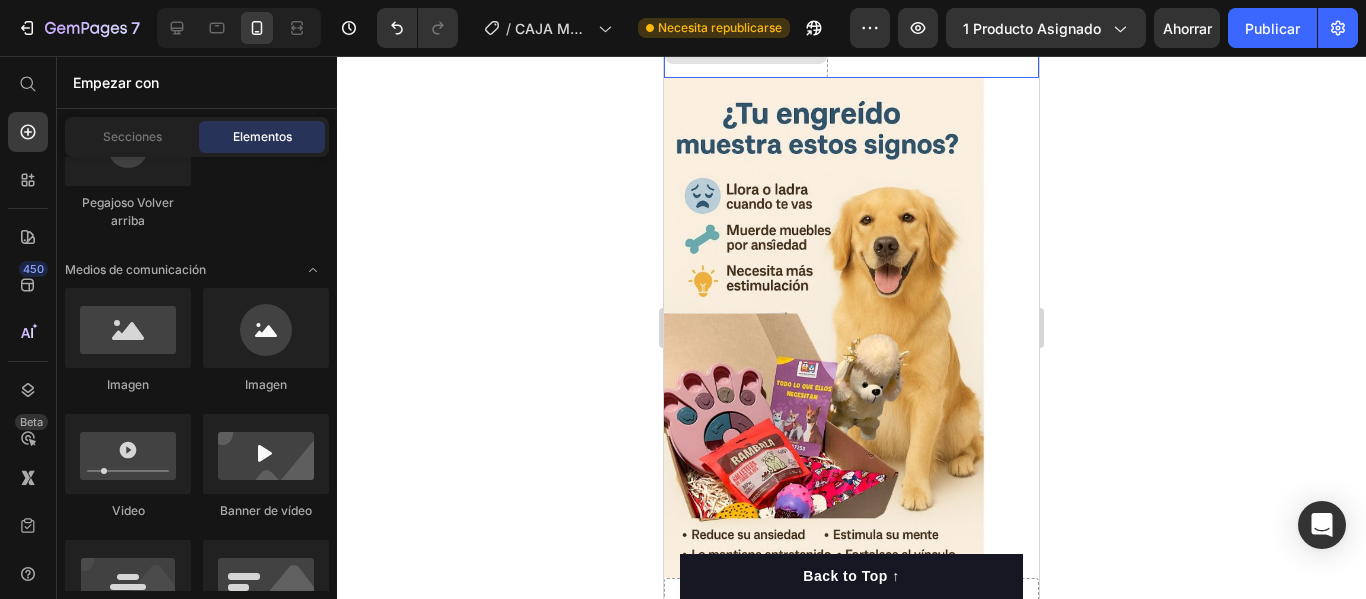 click on "Drop element here" at bounding box center (746, 48) 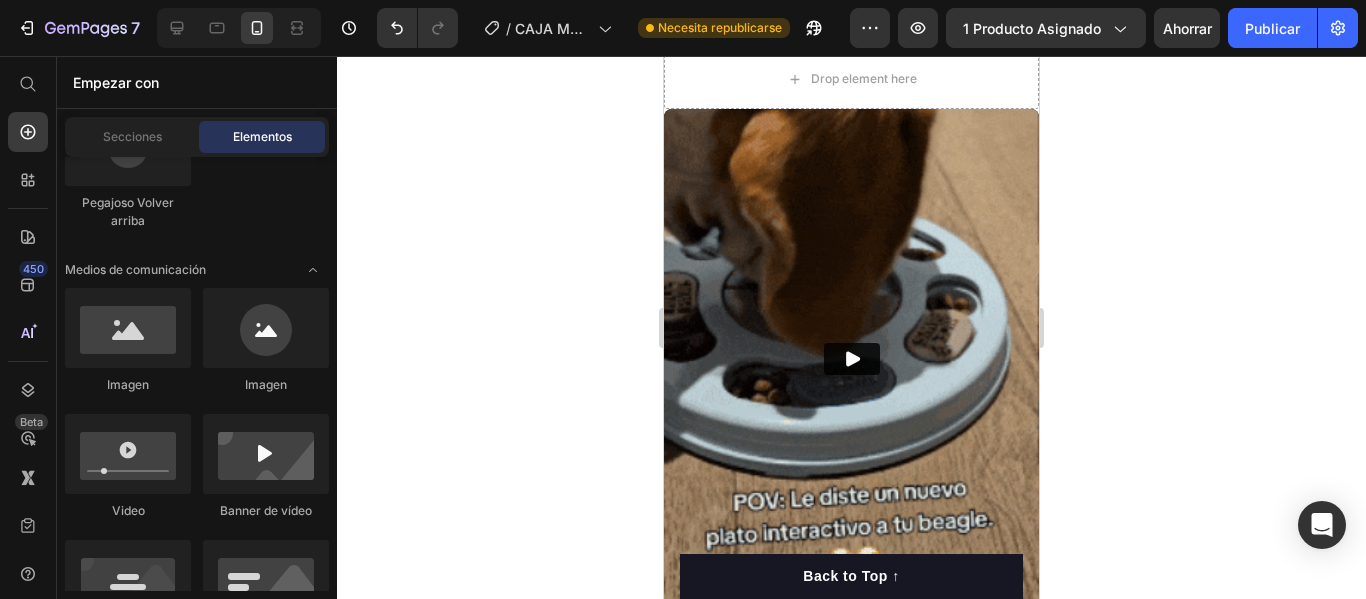 scroll, scrollTop: 1338, scrollLeft: 0, axis: vertical 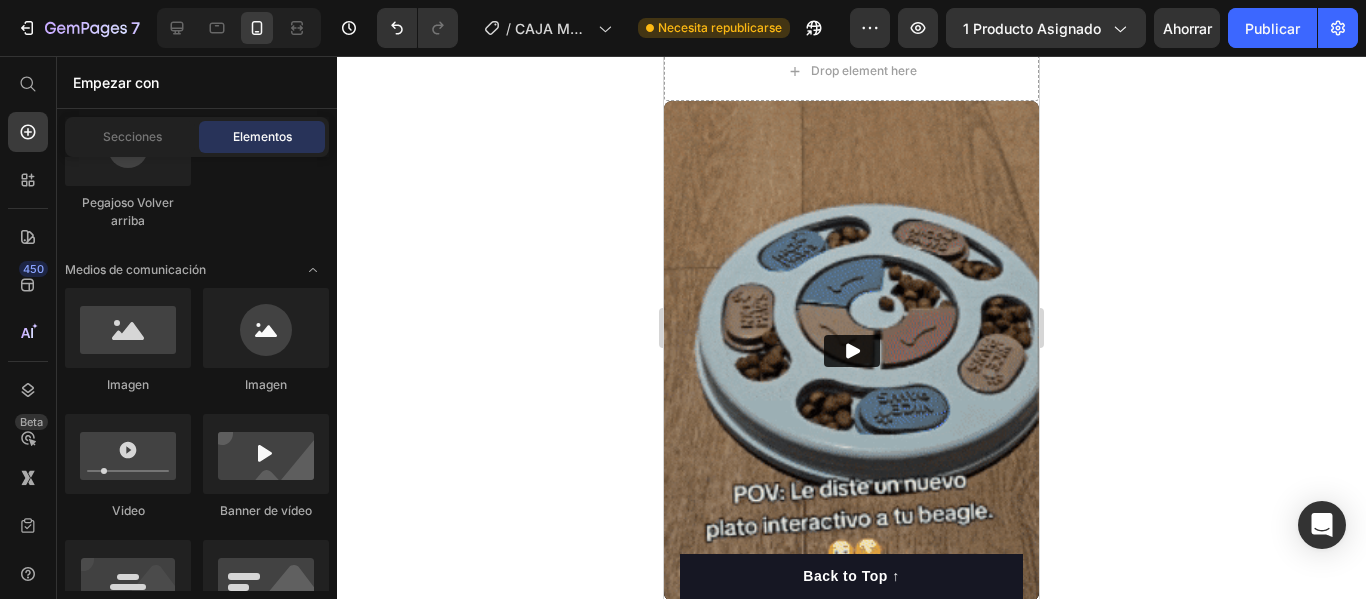 drag, startPoint x: 1036, startPoint y: 220, endPoint x: 1705, endPoint y: 348, distance: 681.1351 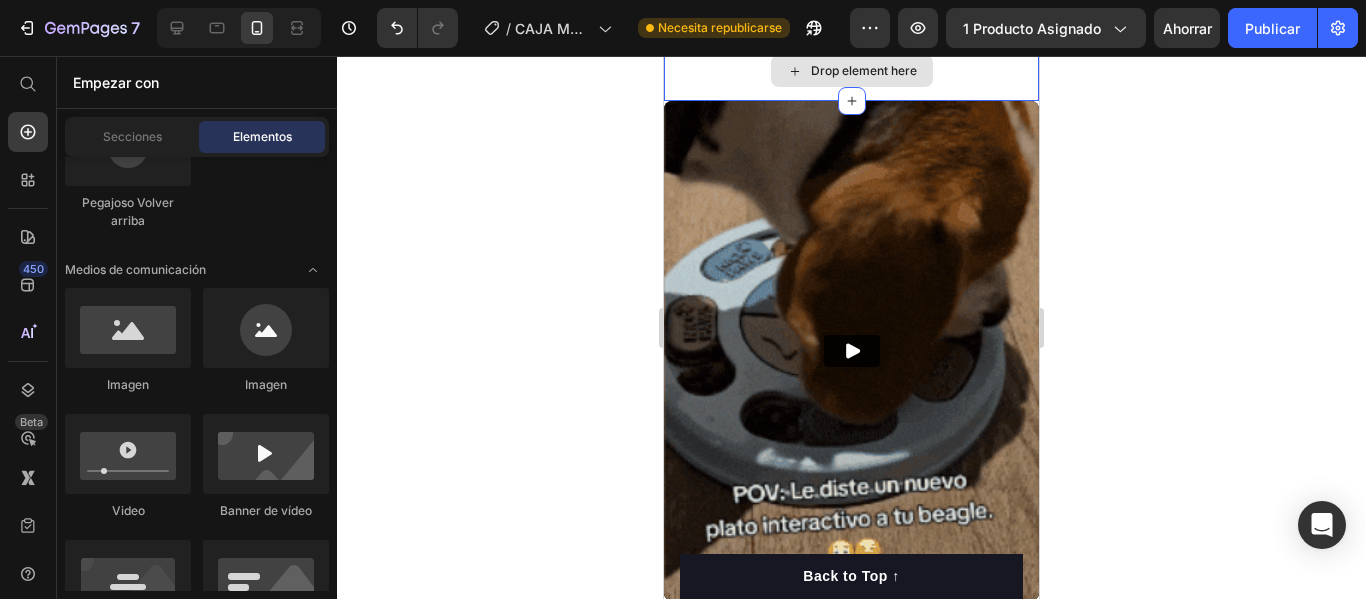 click on "Drop element here" at bounding box center [851, 71] 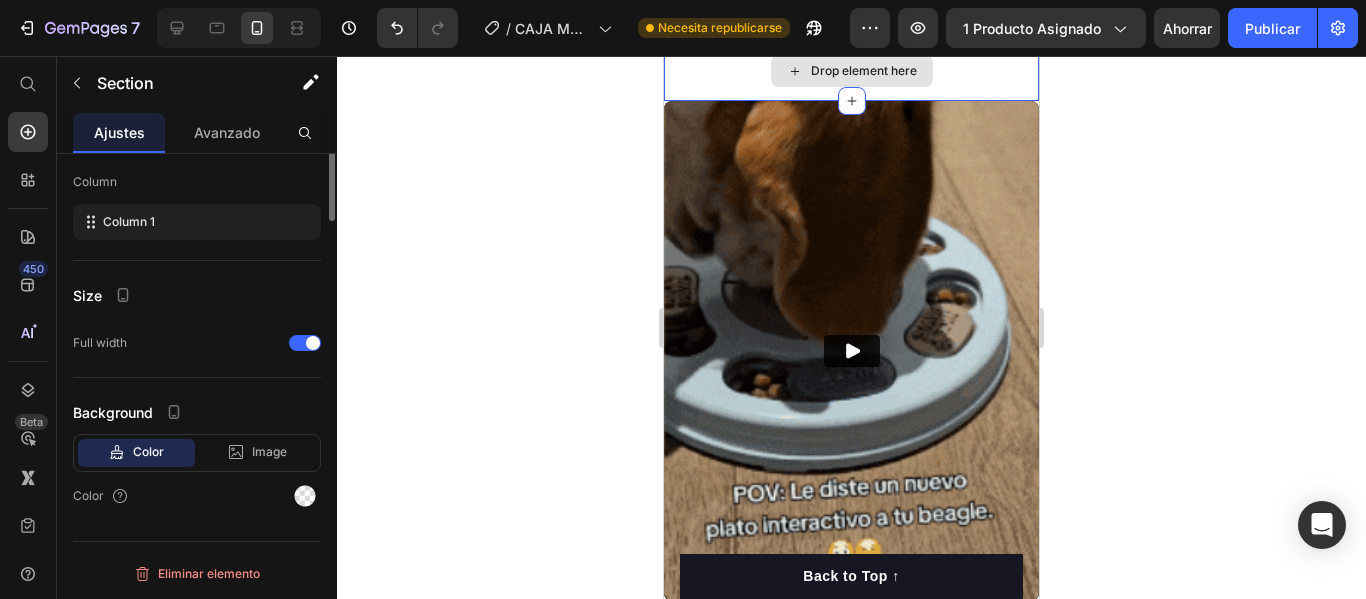scroll, scrollTop: 0, scrollLeft: 0, axis: both 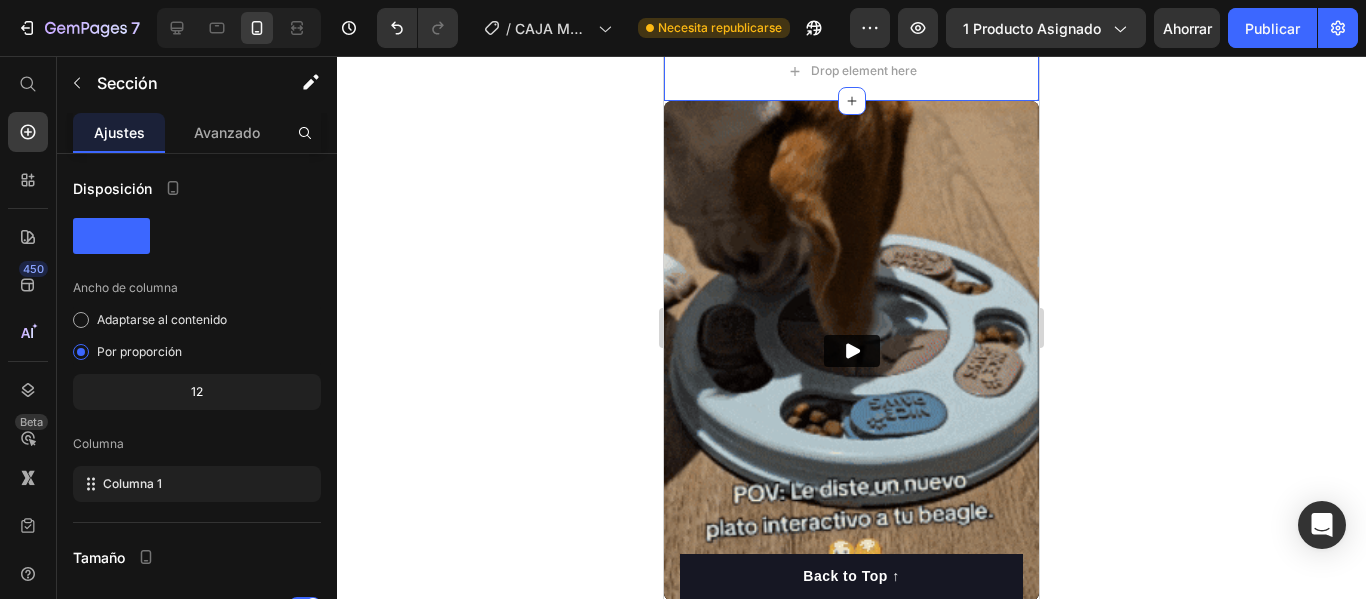 click 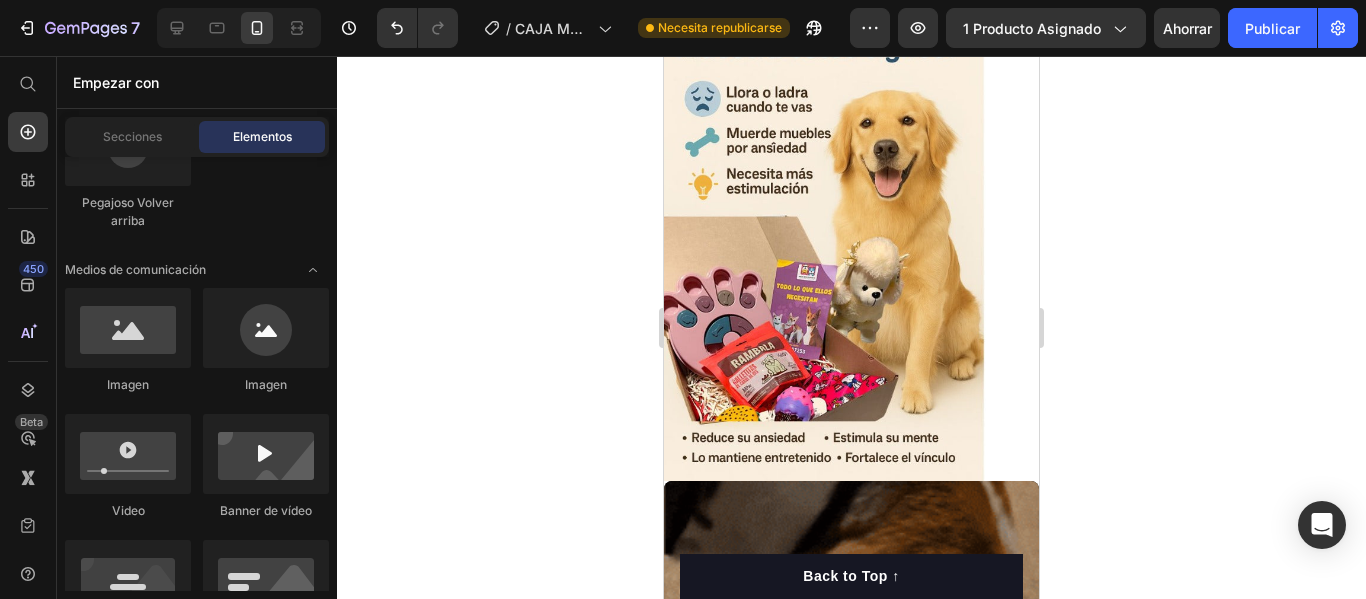 scroll, scrollTop: 883, scrollLeft: 0, axis: vertical 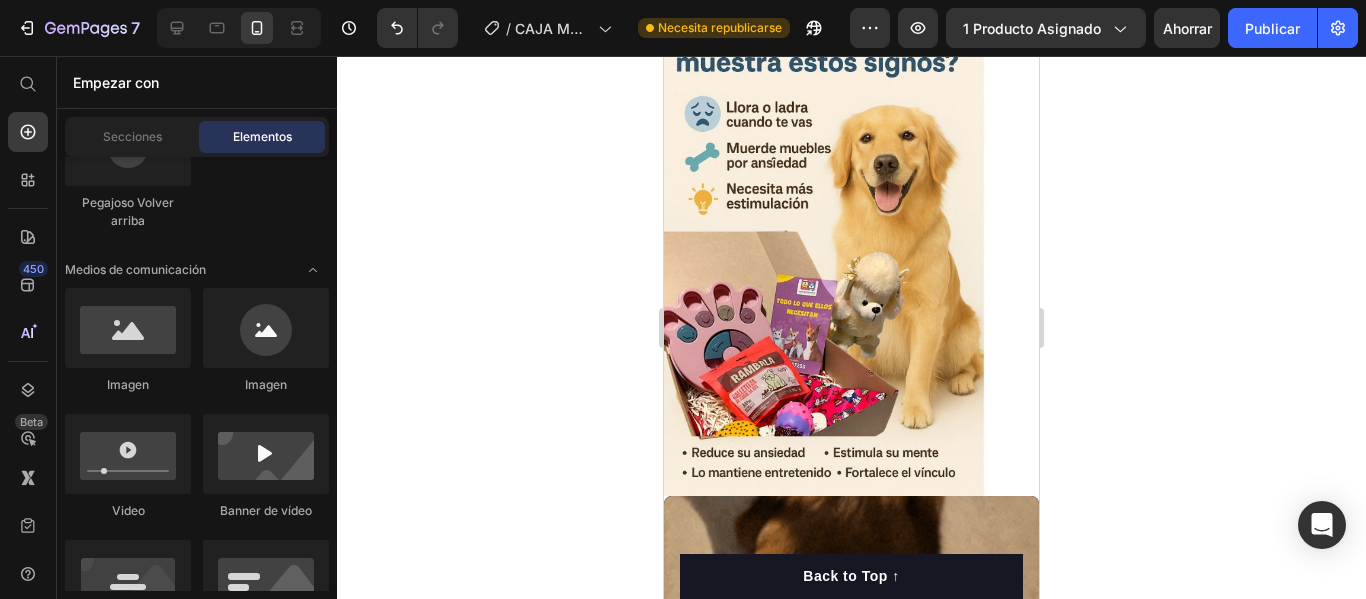 click on "Drop element here" at bounding box center [746, -34] 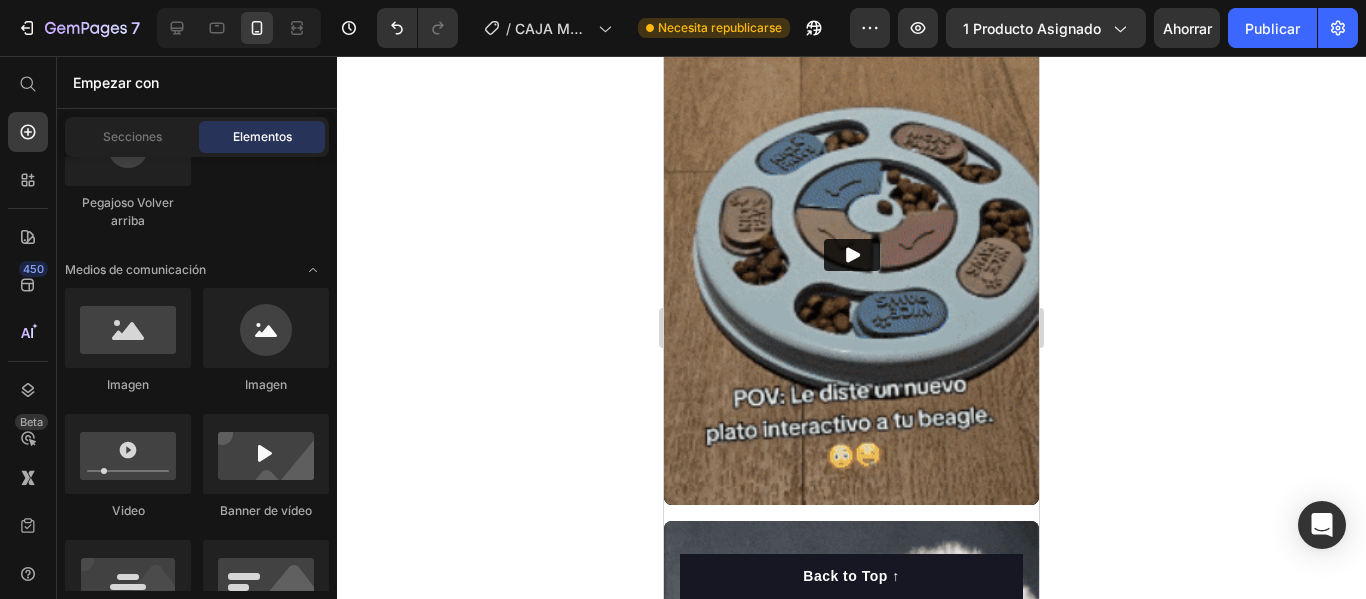 scroll, scrollTop: 1382, scrollLeft: 0, axis: vertical 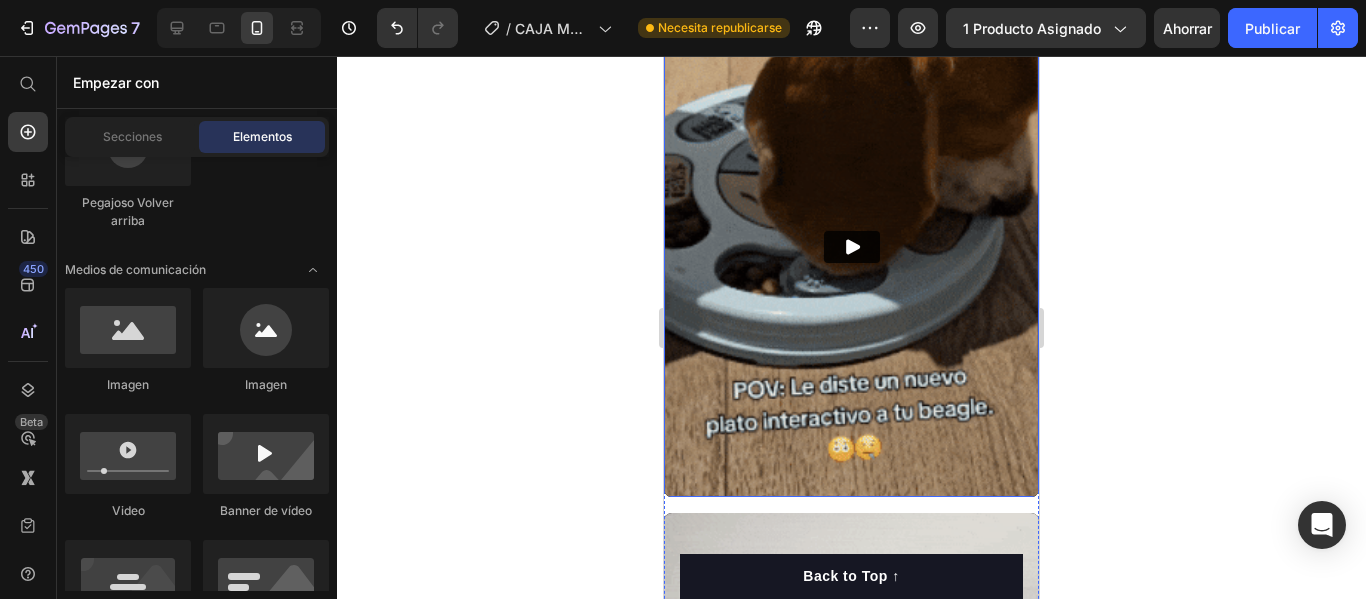 click at bounding box center (851, 247) 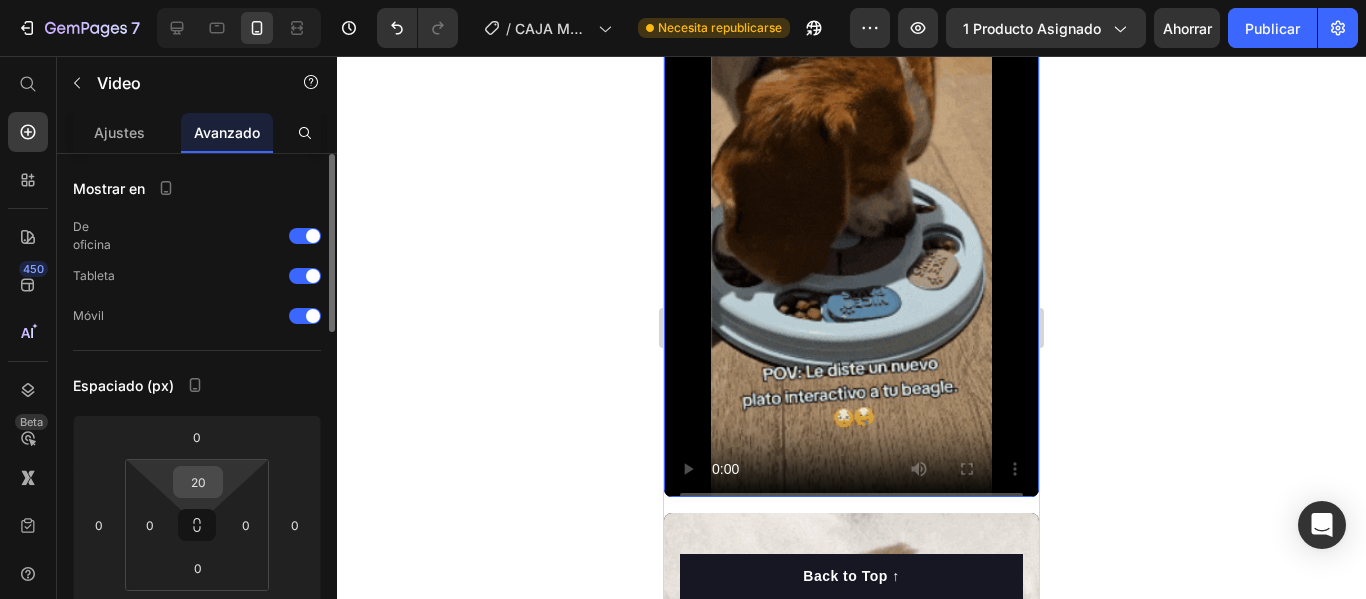 click on "20" at bounding box center (198, 482) 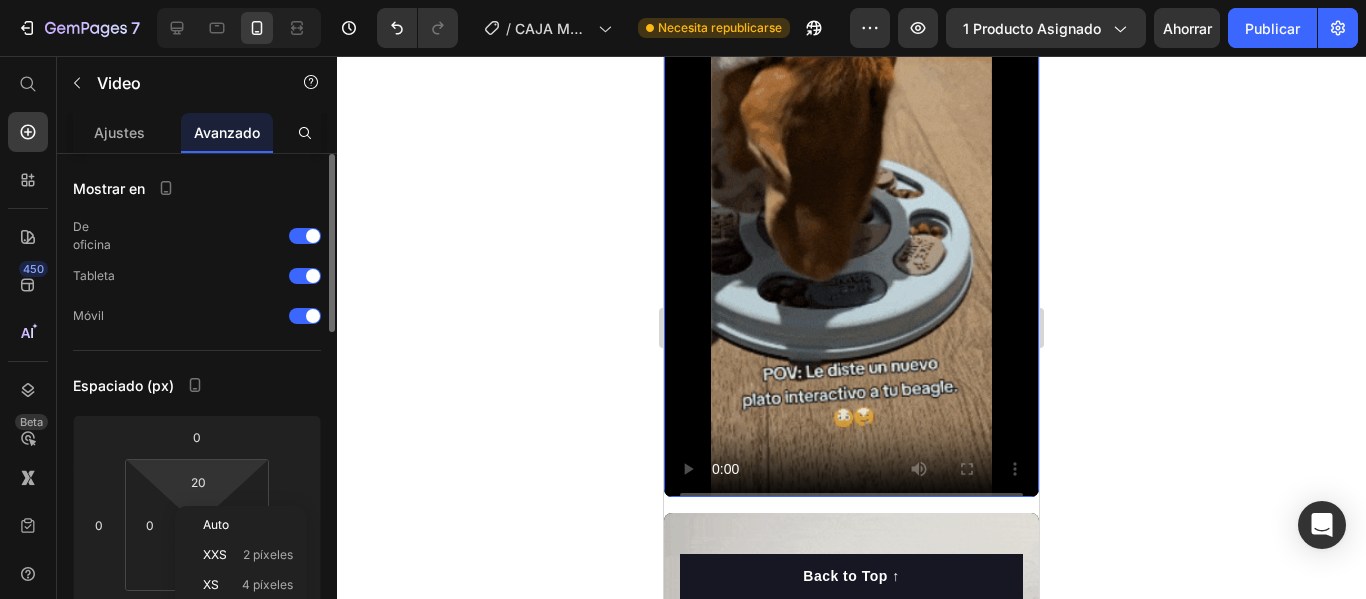click on "7 / CAJA MÁGICA GEMPAGE Necesita republicarse Avance 1 producto asignado Ahorrar Publicar 450 Beta Empezar con Secciones Elementos Sección de héroes Detalle del producto Marcas Insignias de confianza Garantizar Desglose del producto Cómo utilizar Testimonios Comparar Manojo Preguntas frecuentes Prueba social Historia de la marca Lista de productos Recopilación Lista de blogs Contacto Sticky Añadir al carrito Pie de página personalizado Explorar la biblioteca 450 Disposición
[GEOGRAPHIC_DATA]
[GEOGRAPHIC_DATA]
[GEOGRAPHIC_DATA]
Fila Texto
Título
Bloque de texto Botón
Botón
Botón" at bounding box center [683, 0] 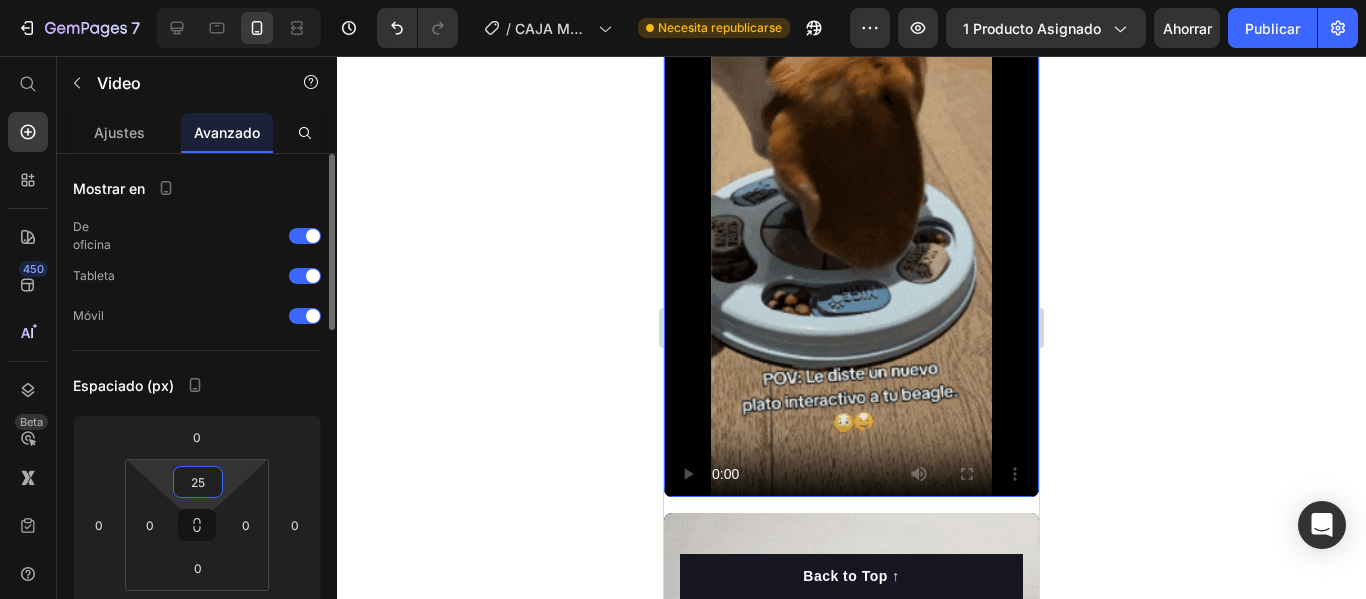 type on "25" 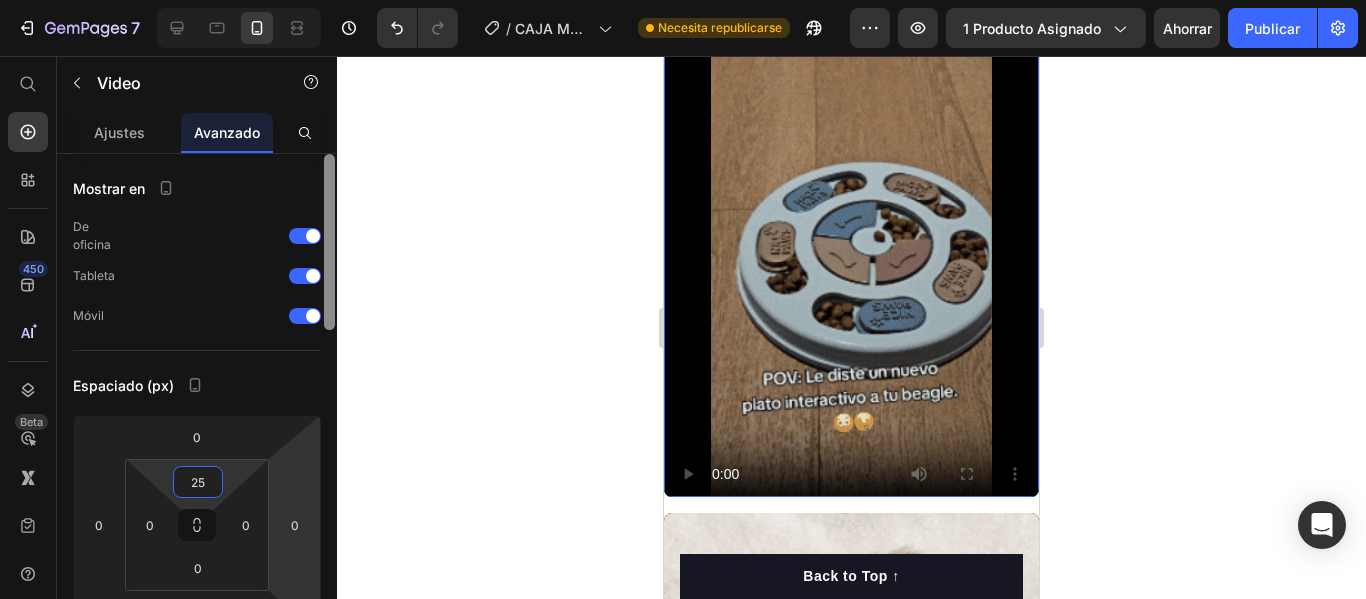 click at bounding box center [329, 405] 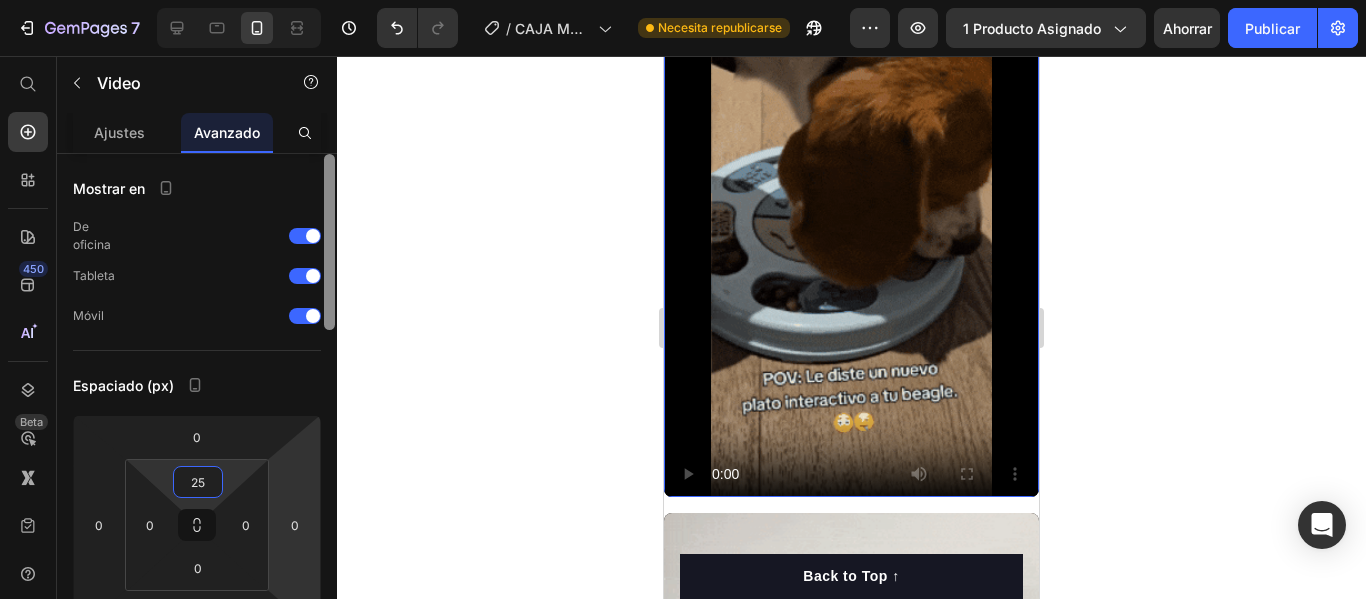 scroll, scrollTop: 502, scrollLeft: 0, axis: vertical 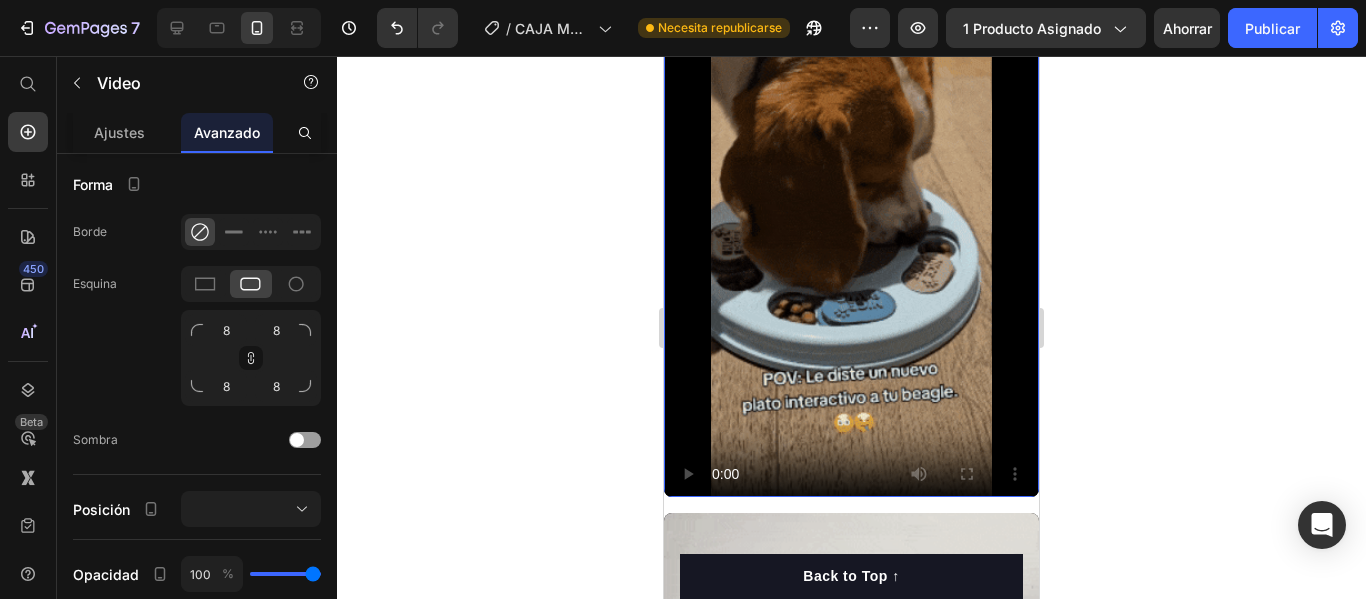 click 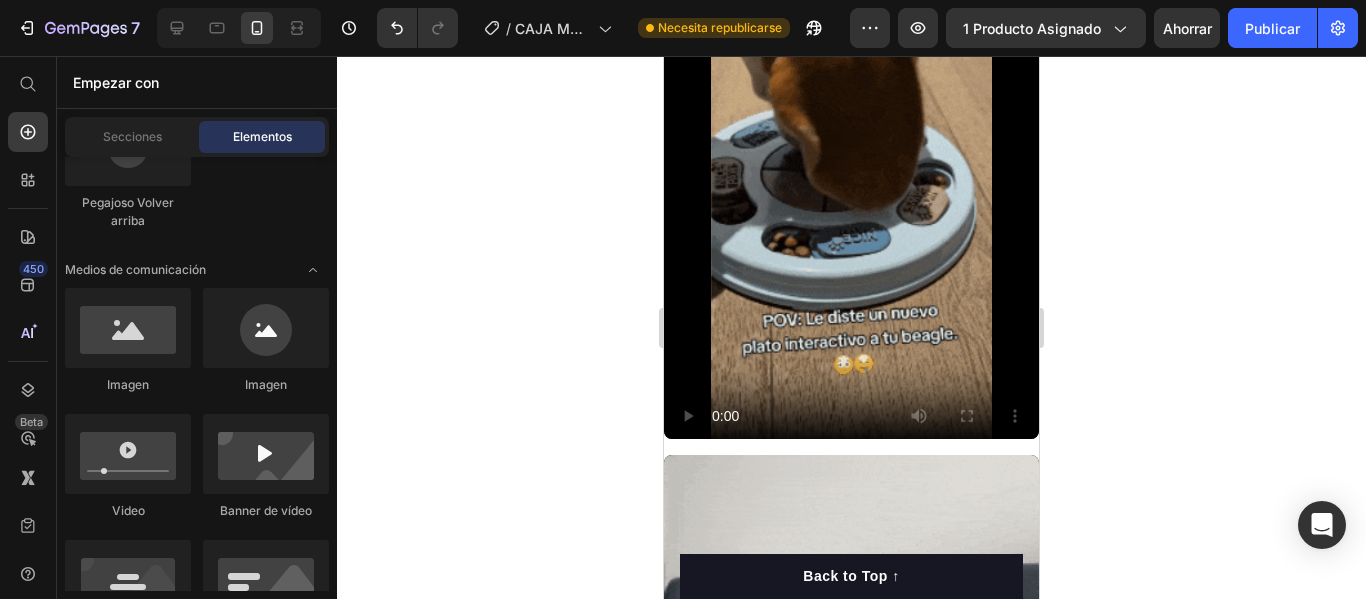 scroll, scrollTop: 1447, scrollLeft: 0, axis: vertical 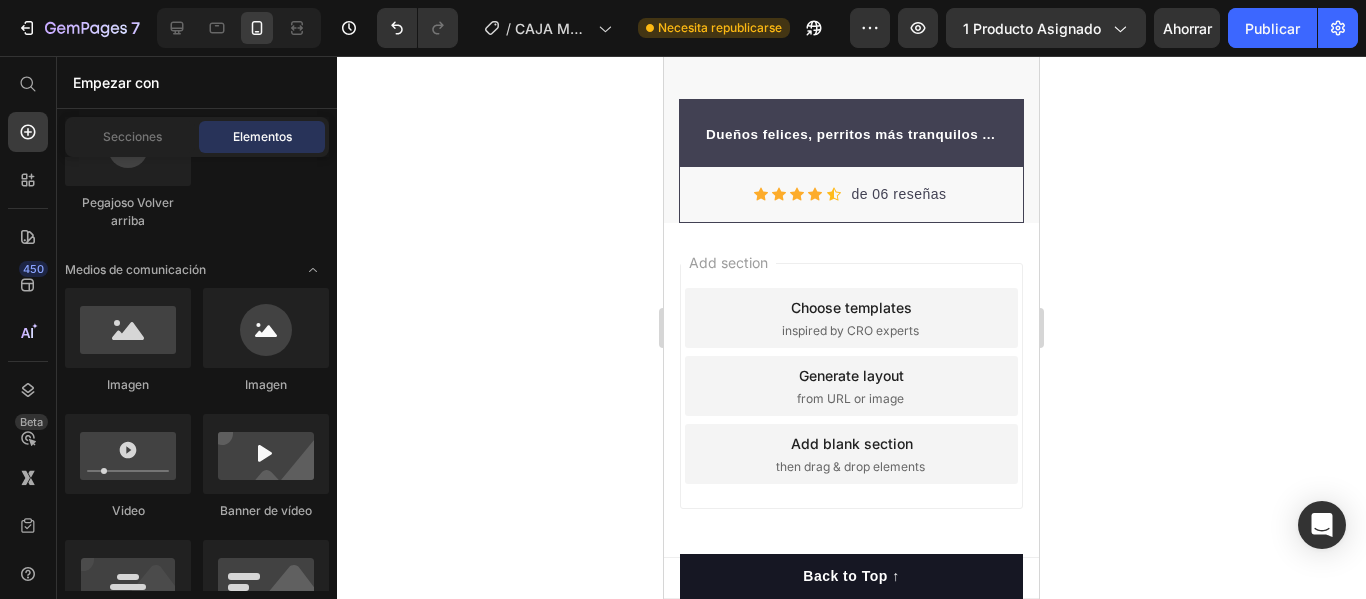 drag, startPoint x: 1029, startPoint y: 304, endPoint x: 1707, endPoint y: 612, distance: 744.6798 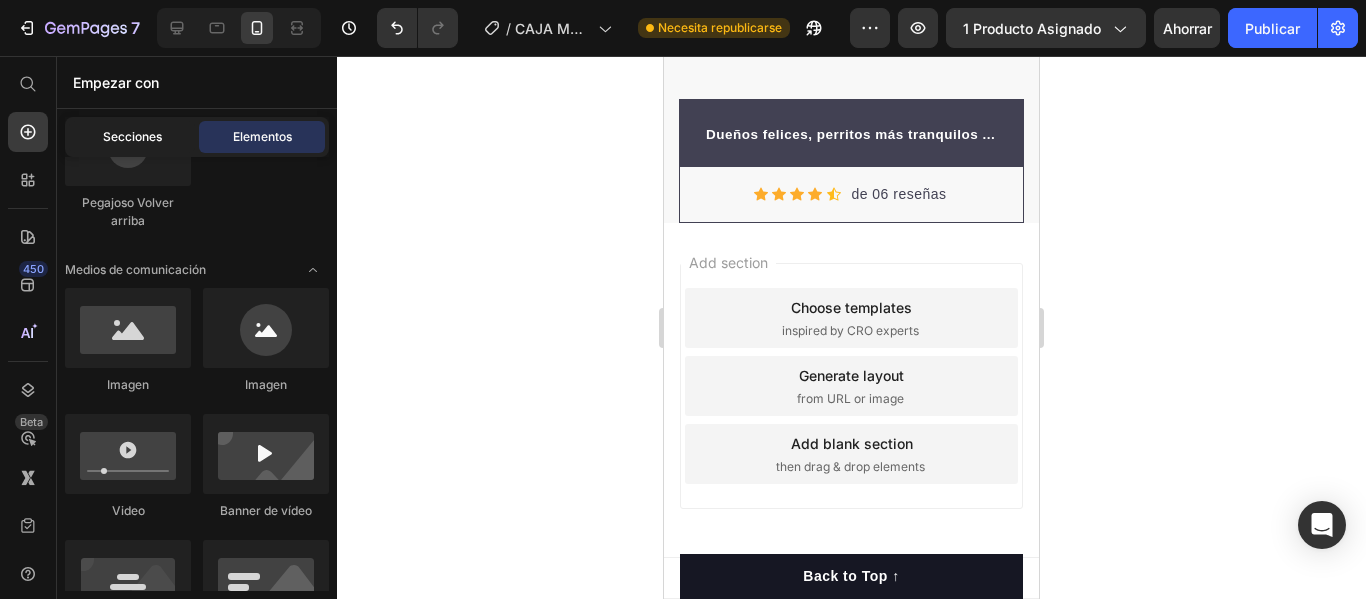 click on "Secciones" at bounding box center (132, 136) 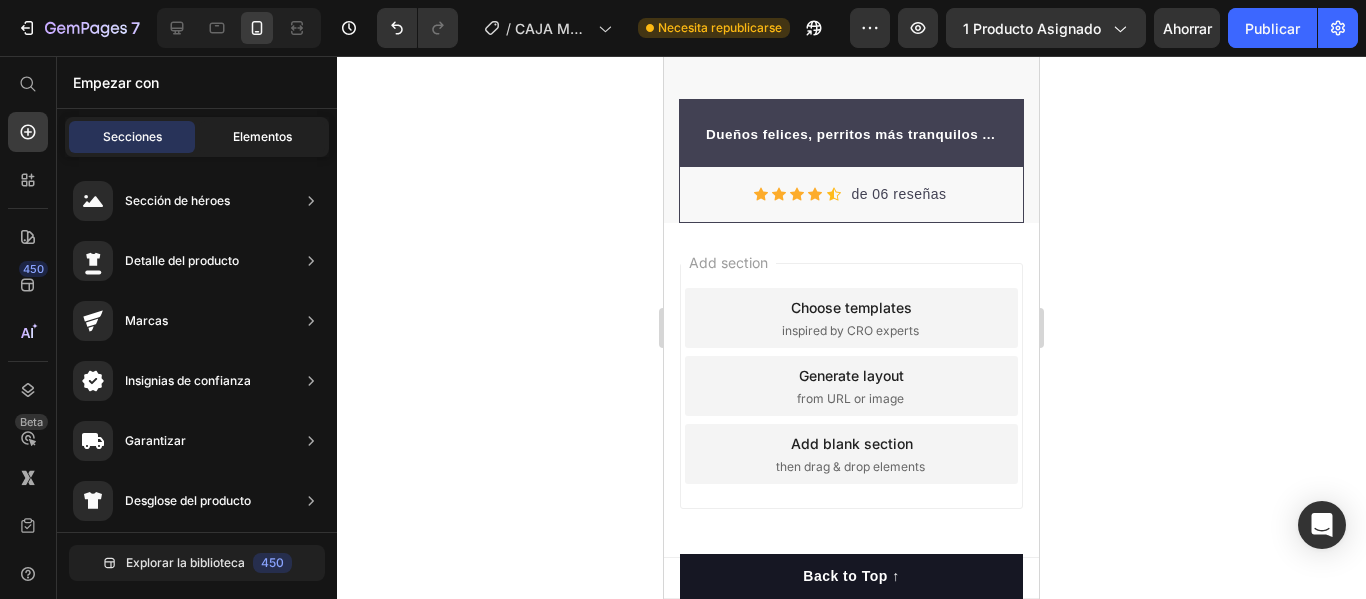 click on "Elementos" 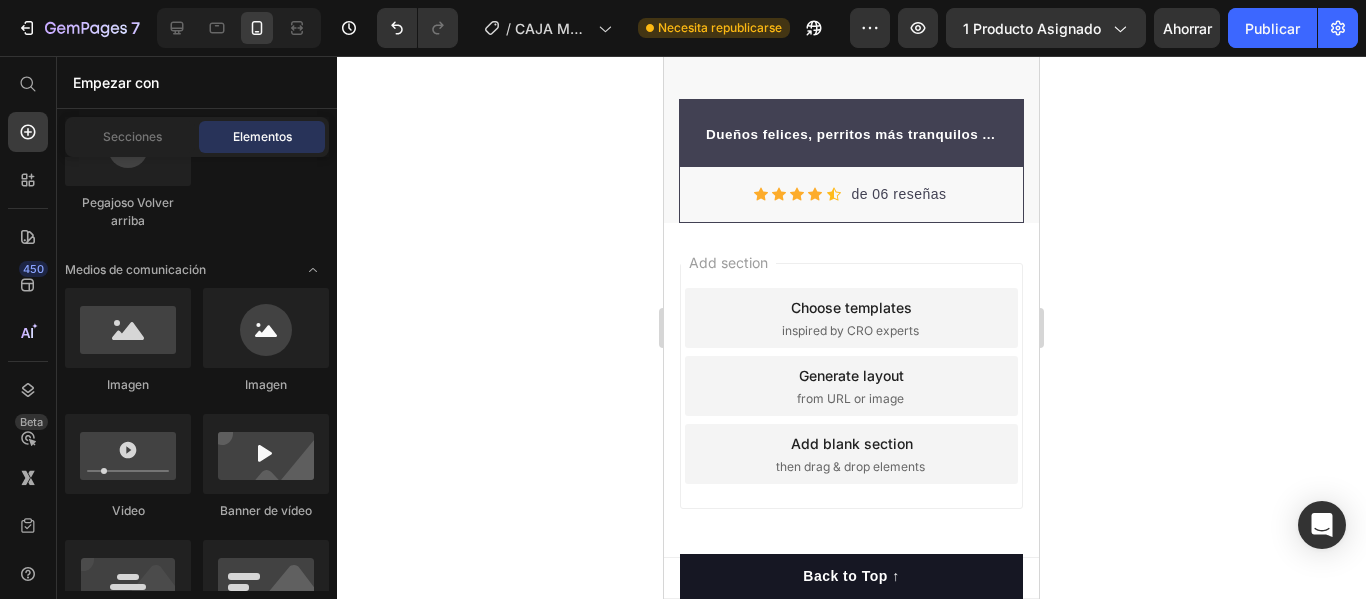 click on "Empezar con" at bounding box center [197, 82] 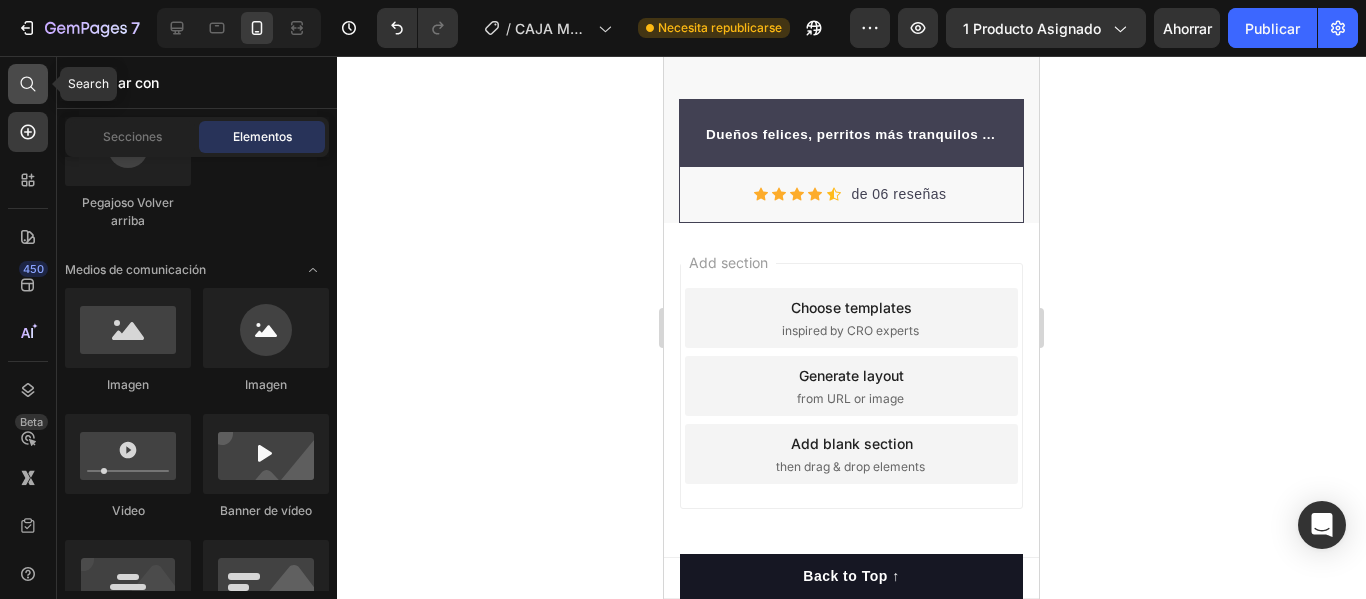 click 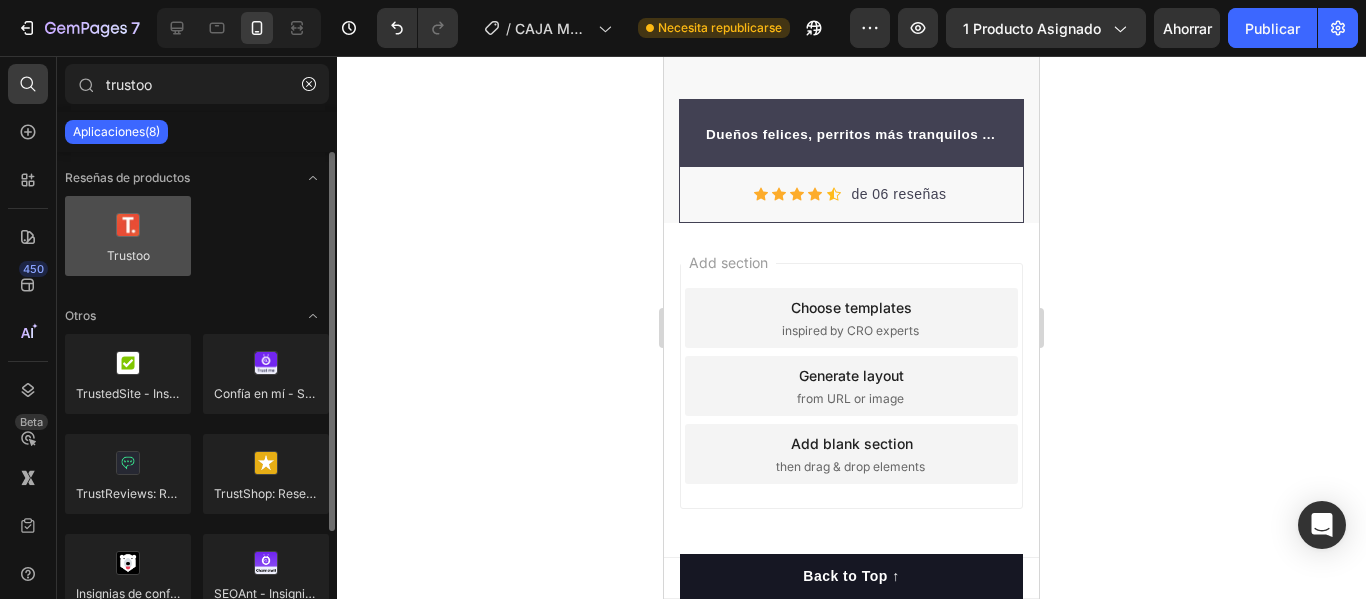 type on "trustoo" 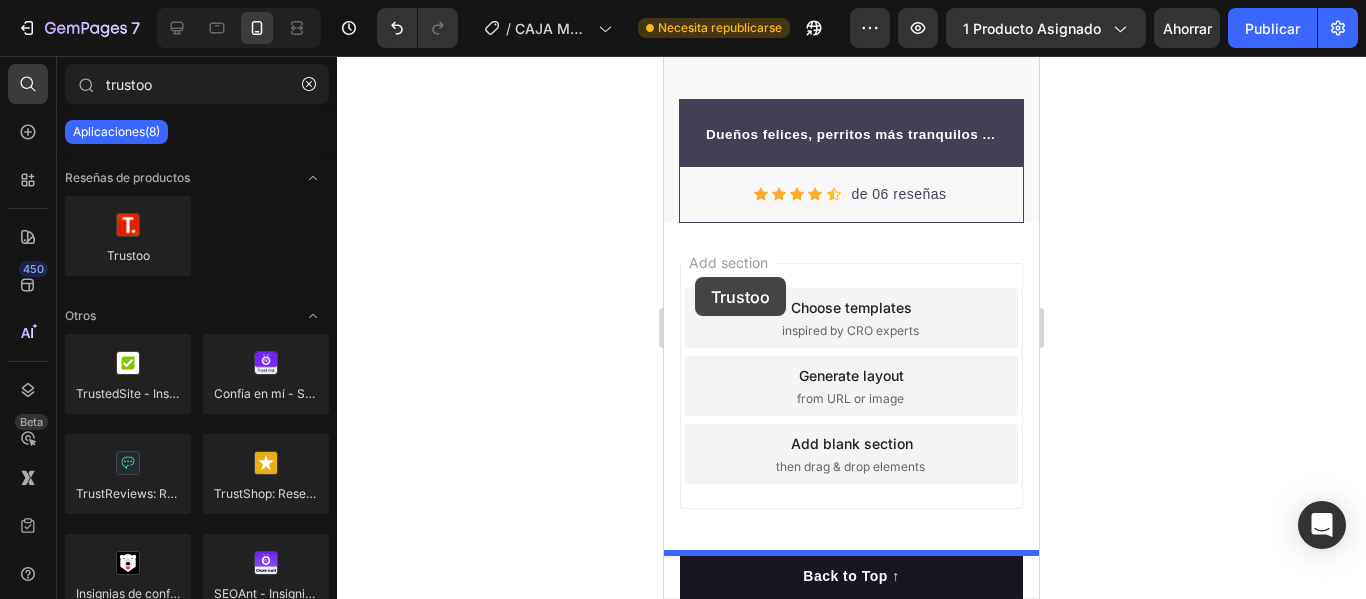 drag, startPoint x: 785, startPoint y: 277, endPoint x: 695, endPoint y: 277, distance: 90 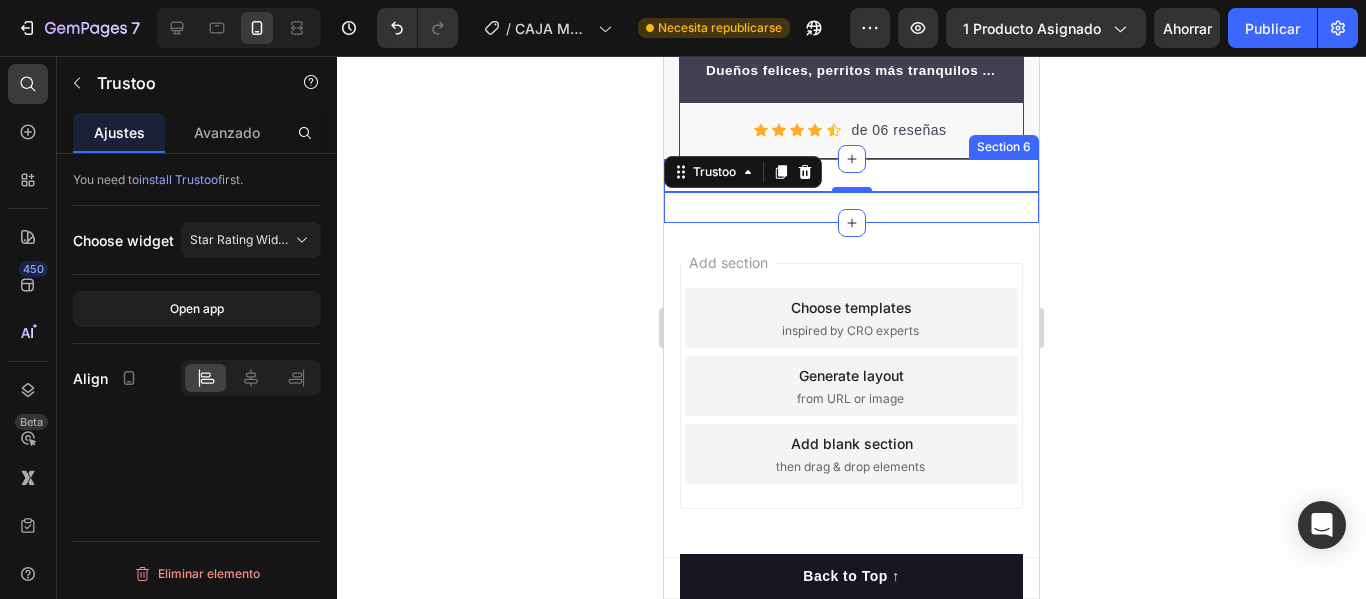 scroll, scrollTop: 0, scrollLeft: 0, axis: both 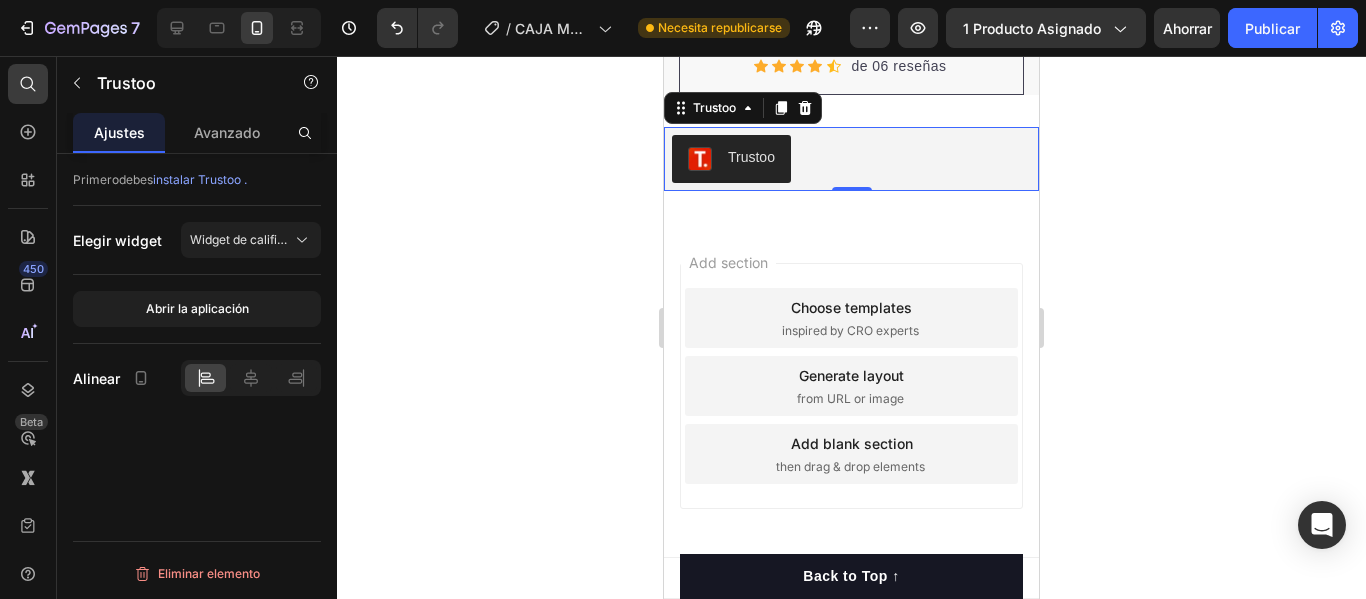 click 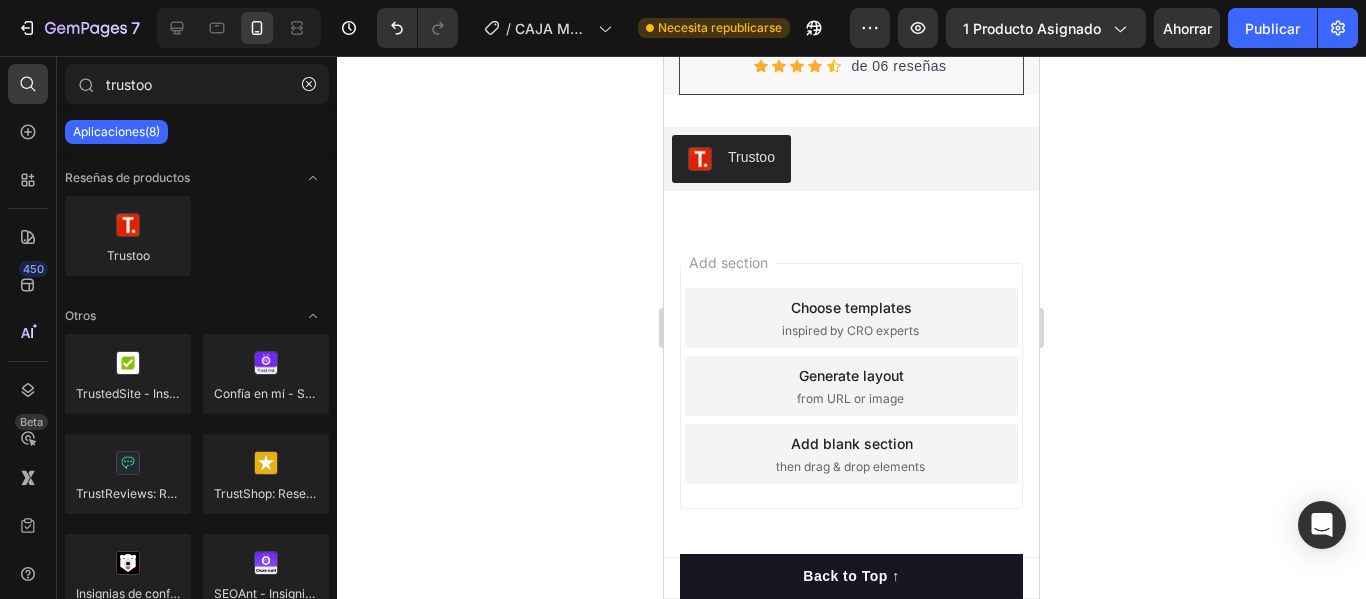 click 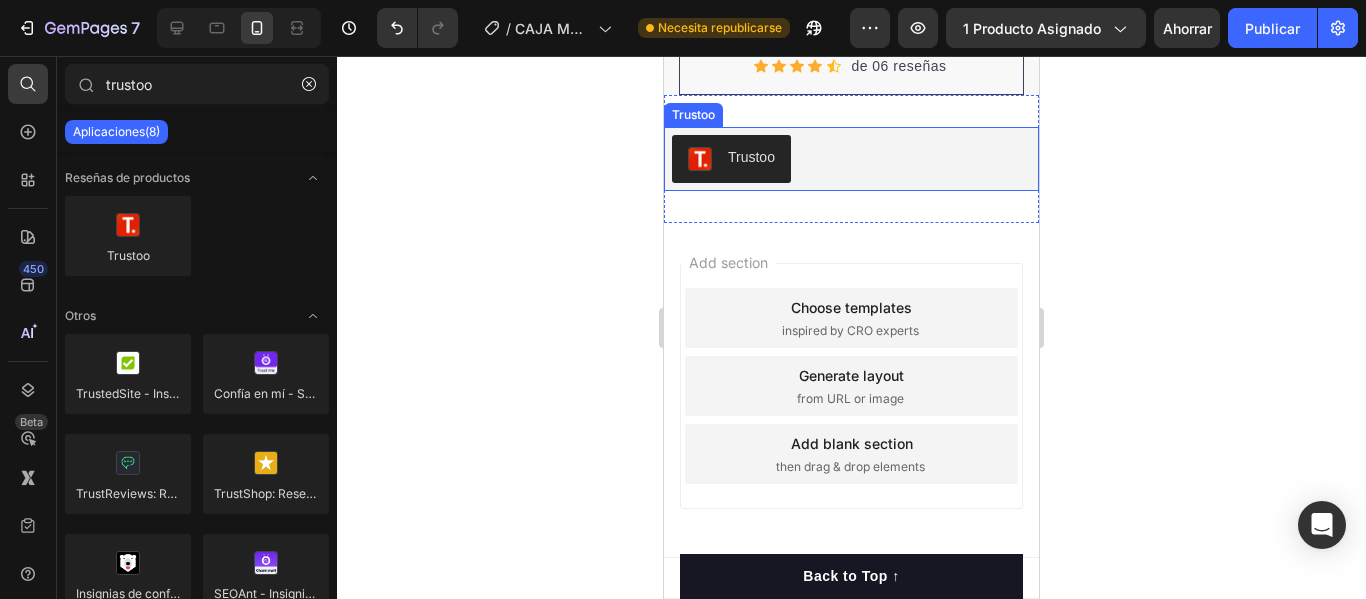 click on "Trustoo" at bounding box center (731, 159) 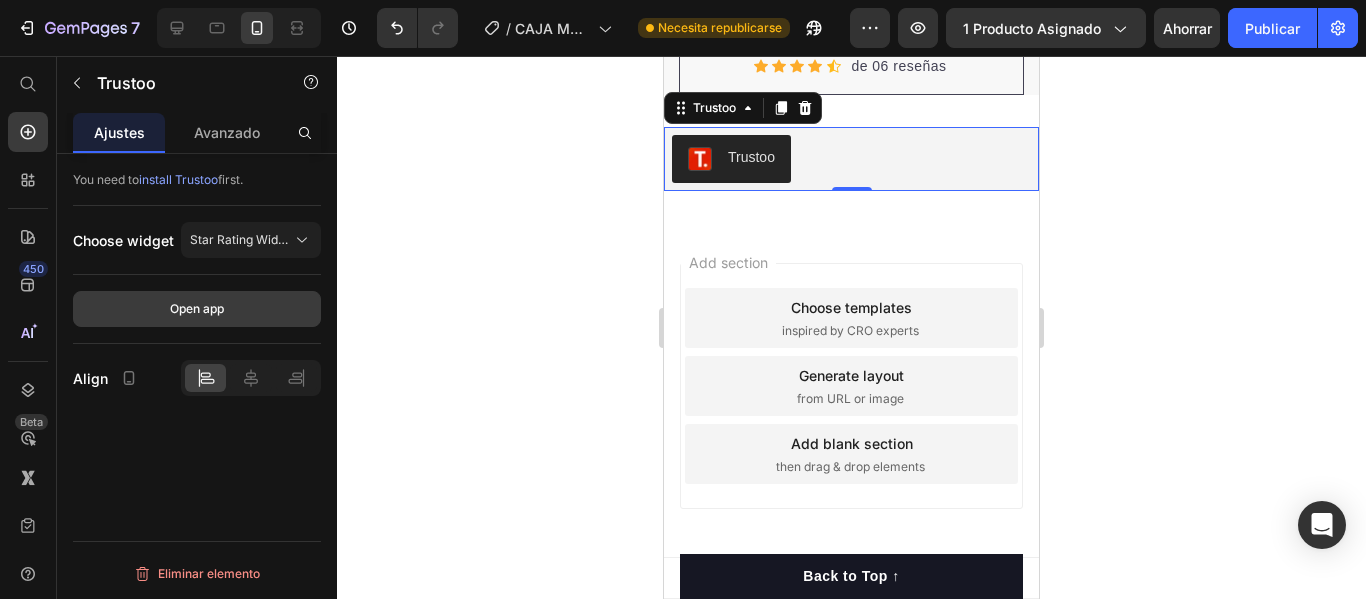click on "Open app" at bounding box center (197, 309) 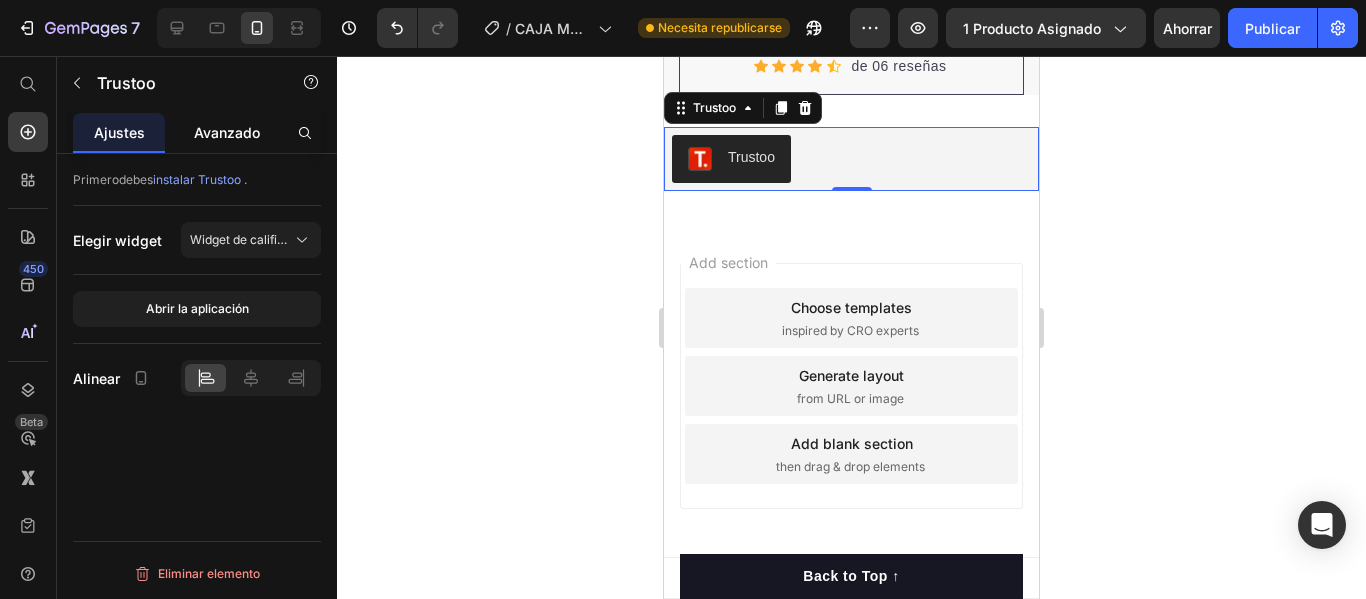 click on "Avanzado" at bounding box center (227, 132) 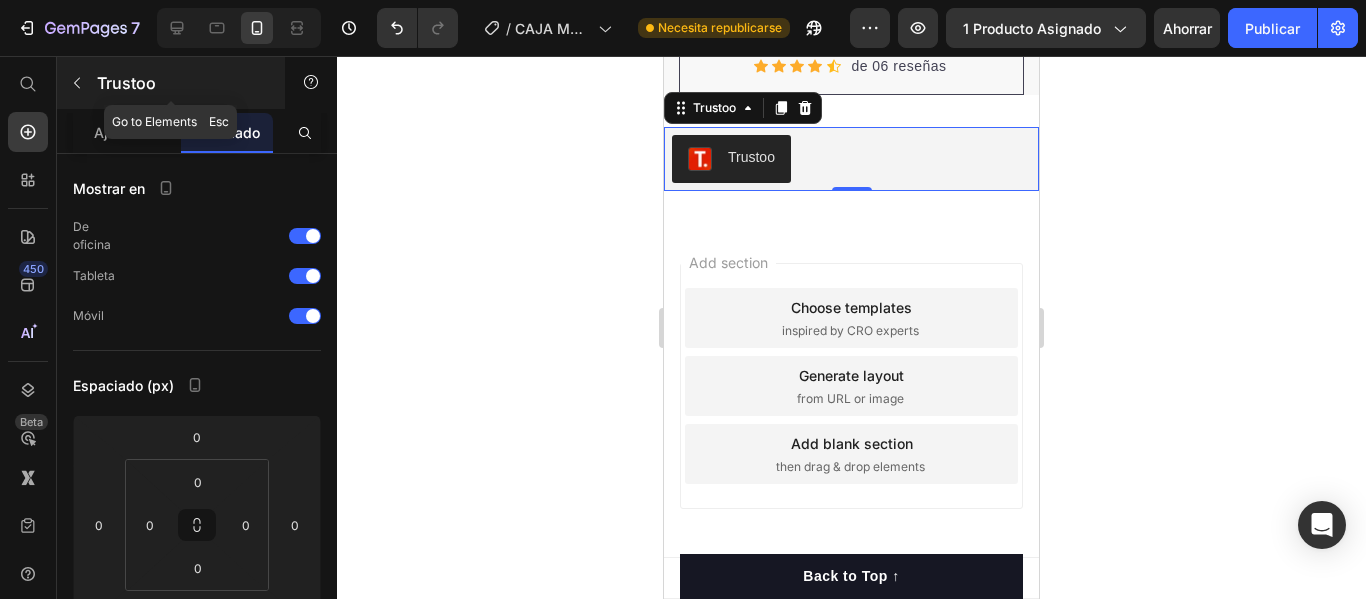 click at bounding box center (77, 83) 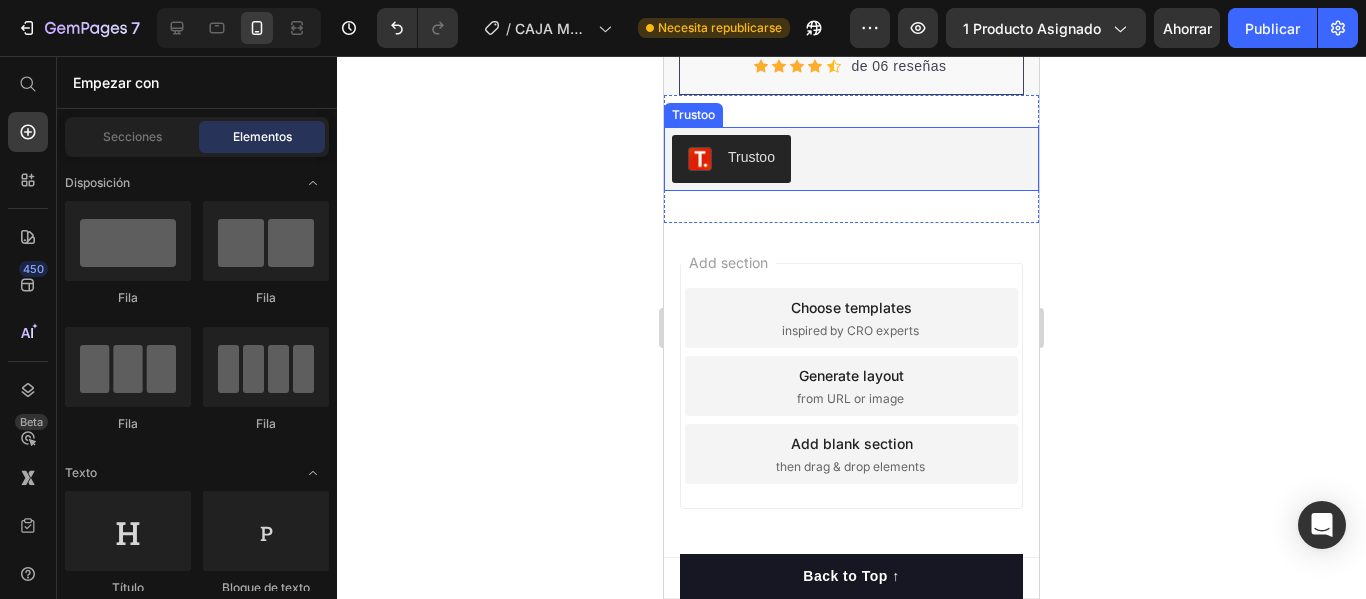 click on "Trustoo" at bounding box center (751, 157) 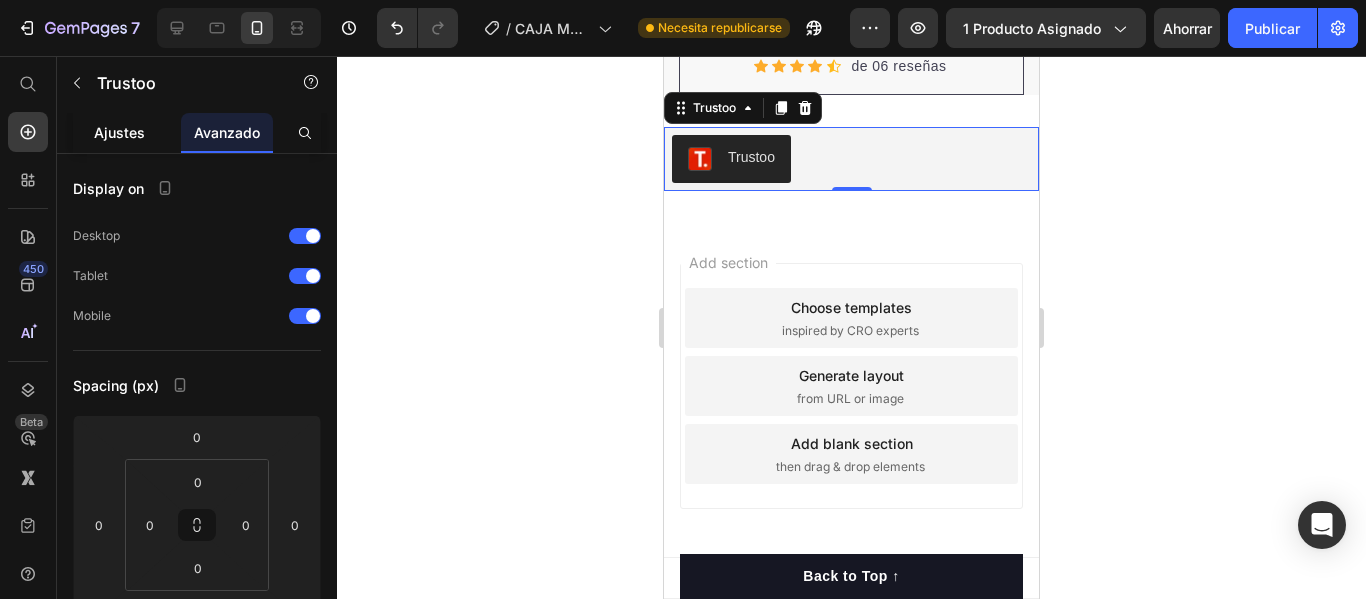 click on "Ajustes" at bounding box center [119, 132] 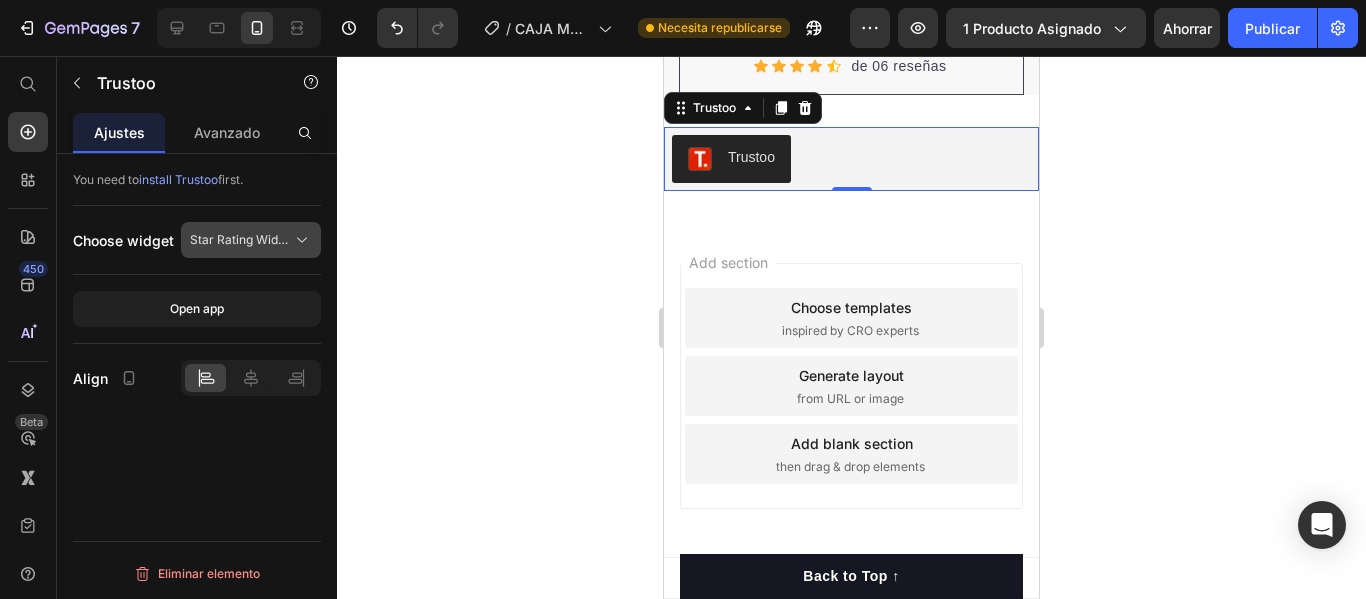 click on "Star Rating Widget" at bounding box center [251, 240] 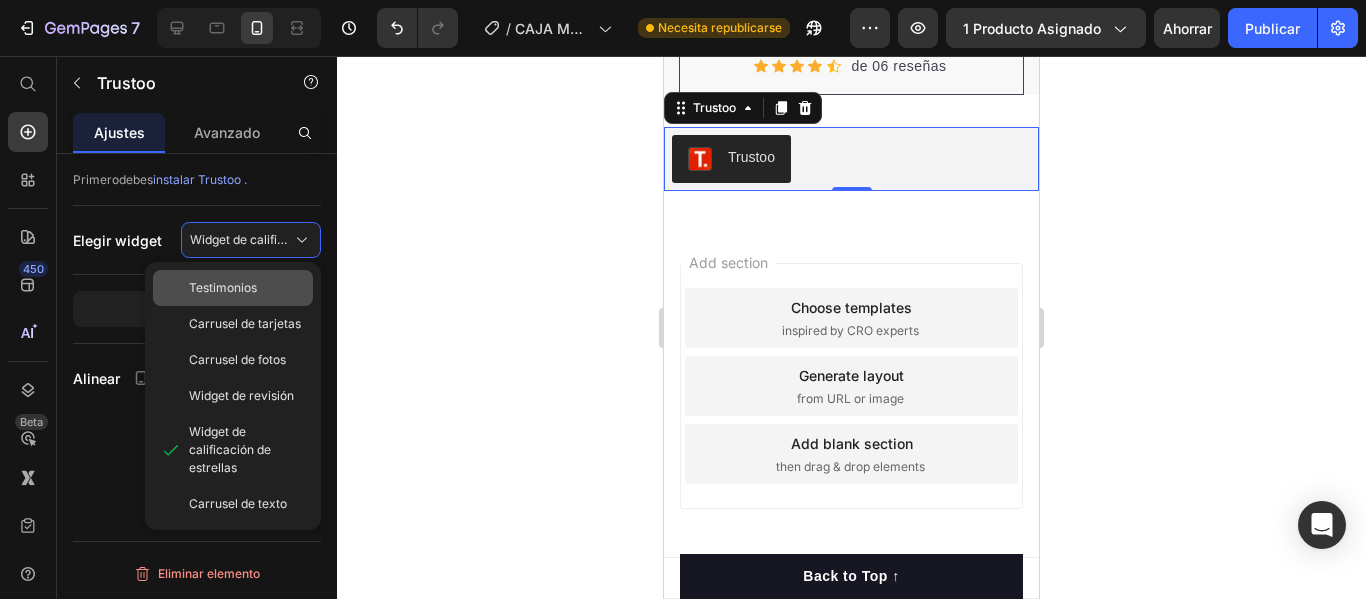 click on "Testimonios" at bounding box center (247, 288) 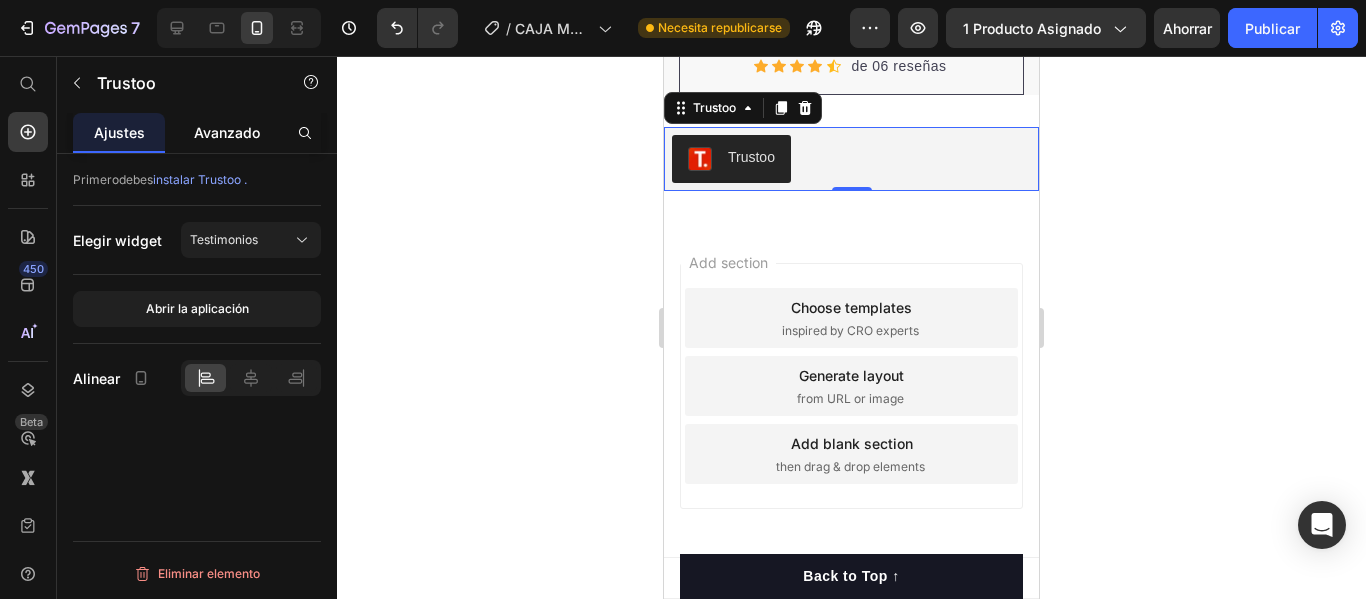 click on "Avanzado" at bounding box center [227, 132] 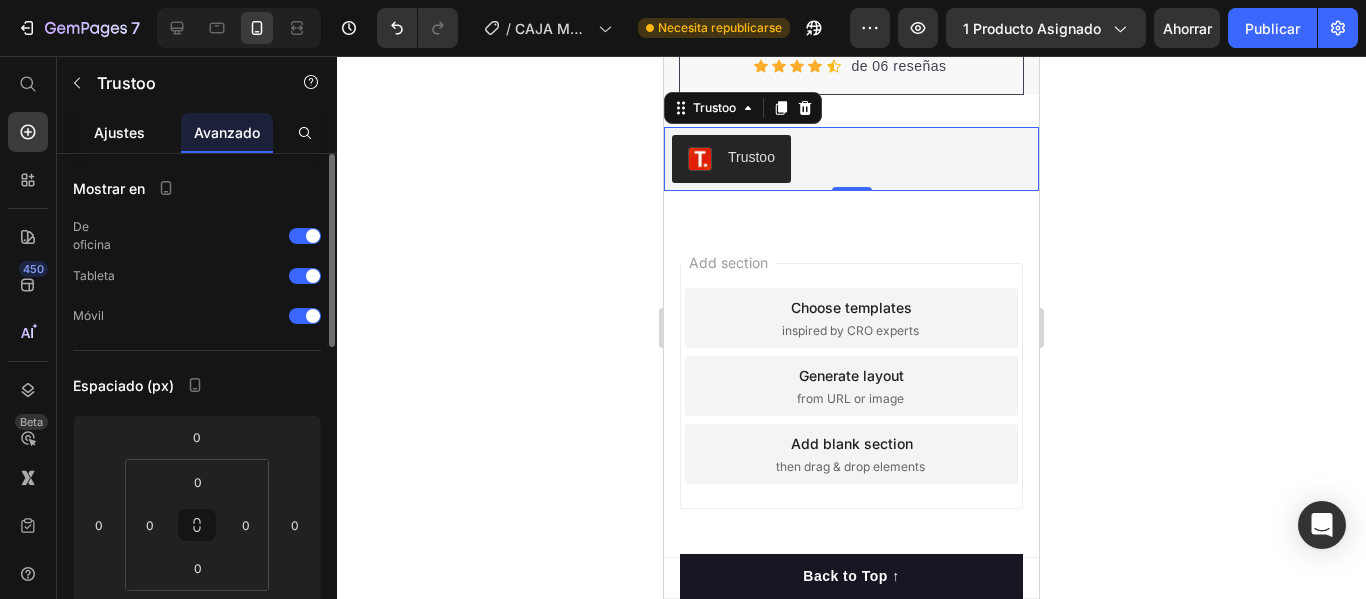 click on "Ajustes" at bounding box center (119, 132) 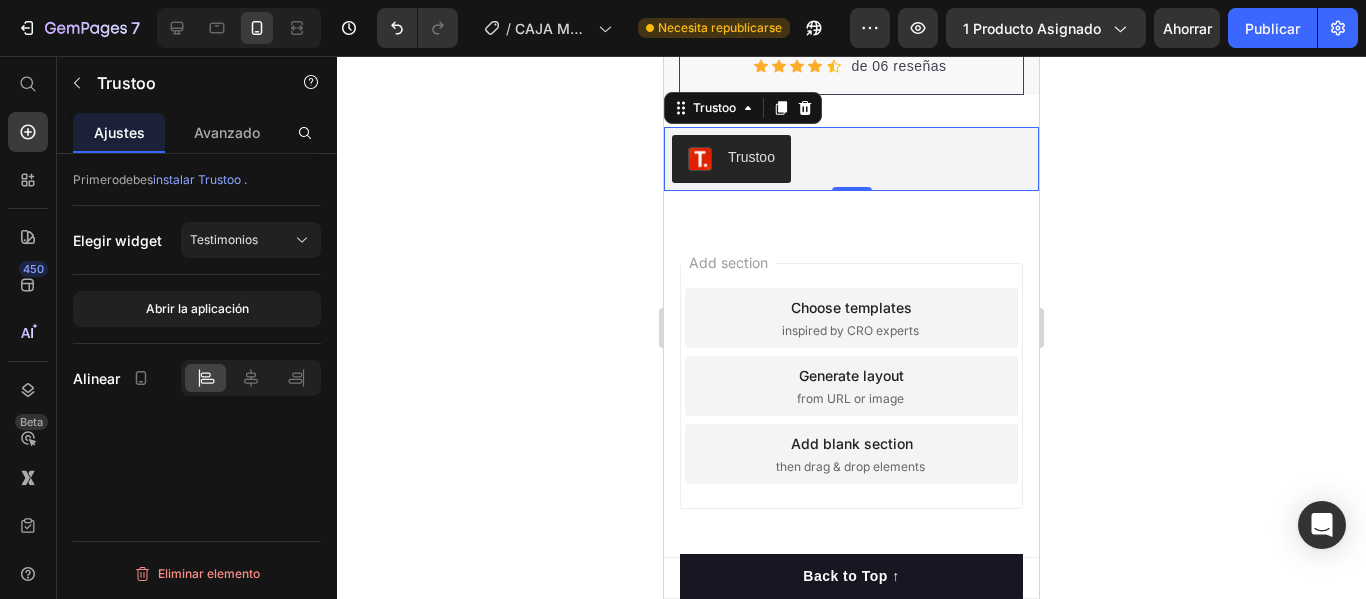 click 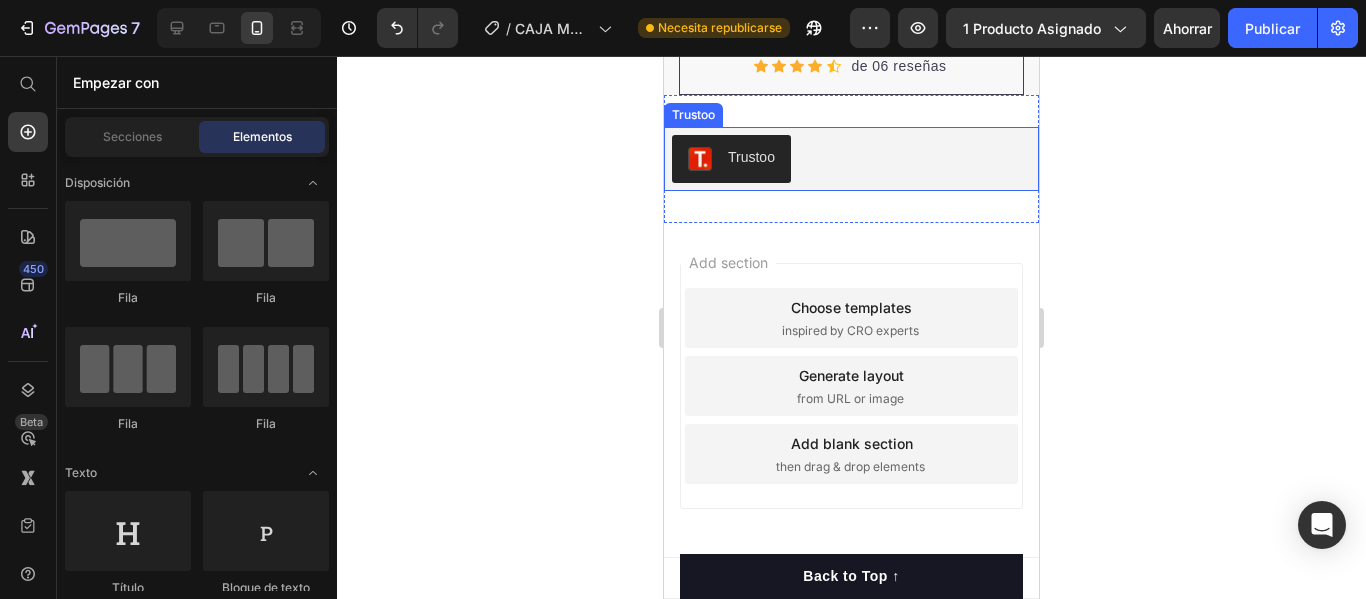 click on "Trustoo" at bounding box center (851, 159) 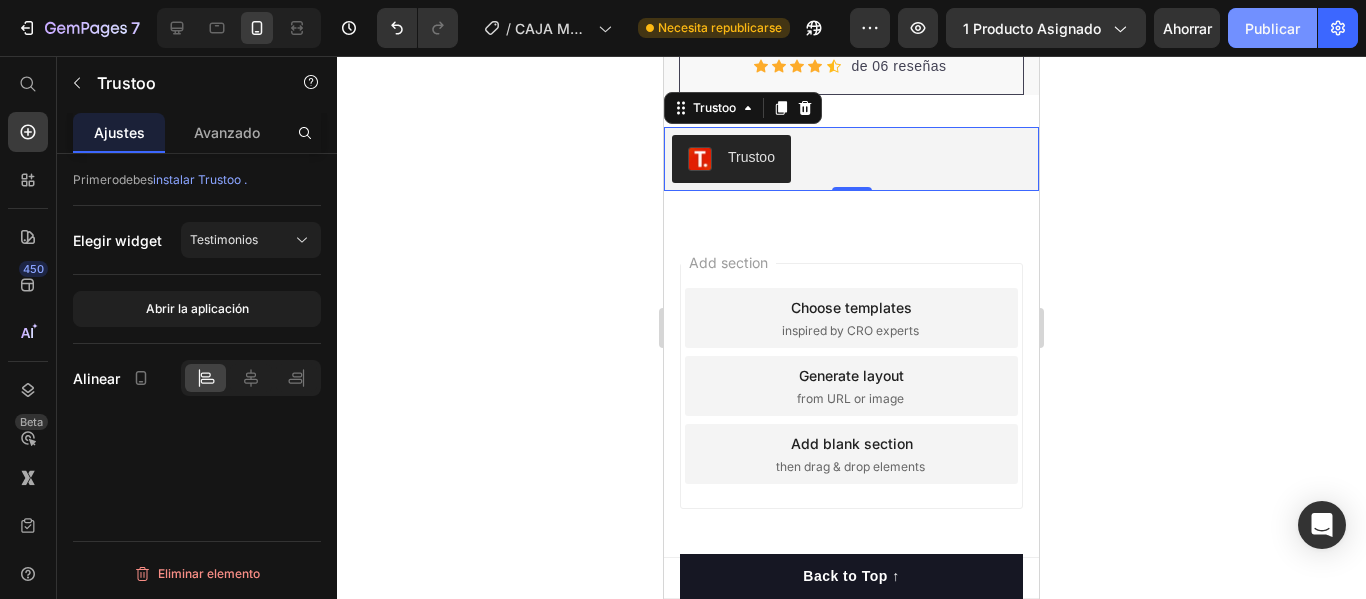 click on "Publicar" at bounding box center [1272, 28] 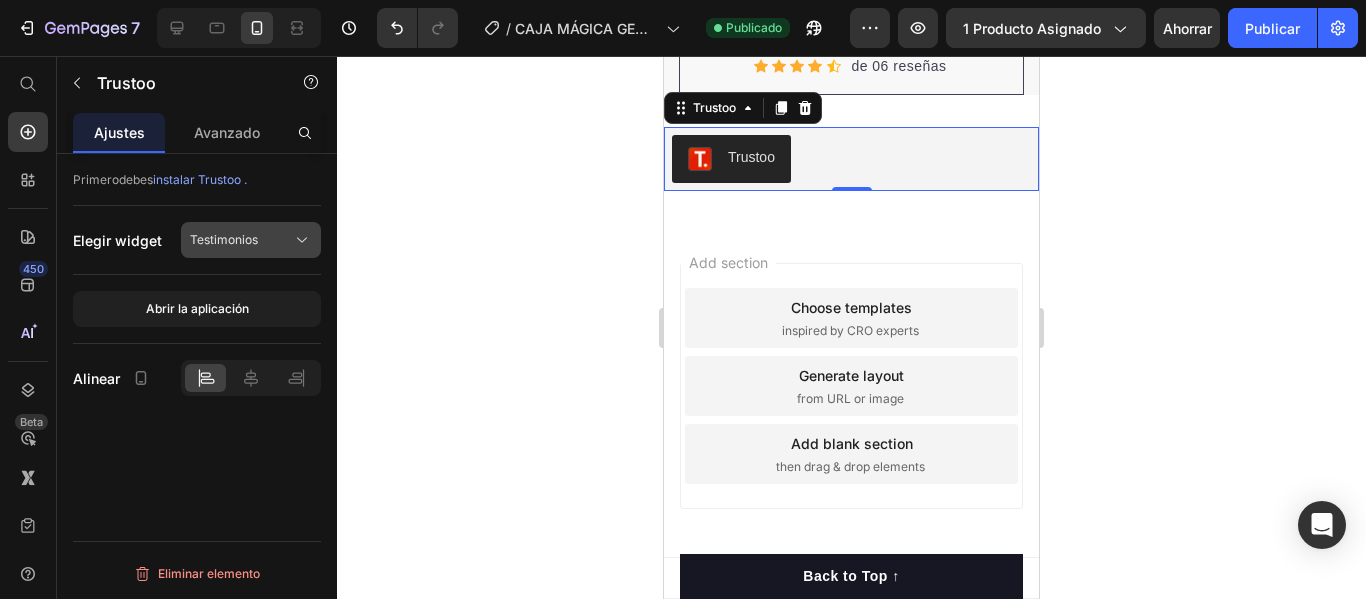 click on "Testimonios" 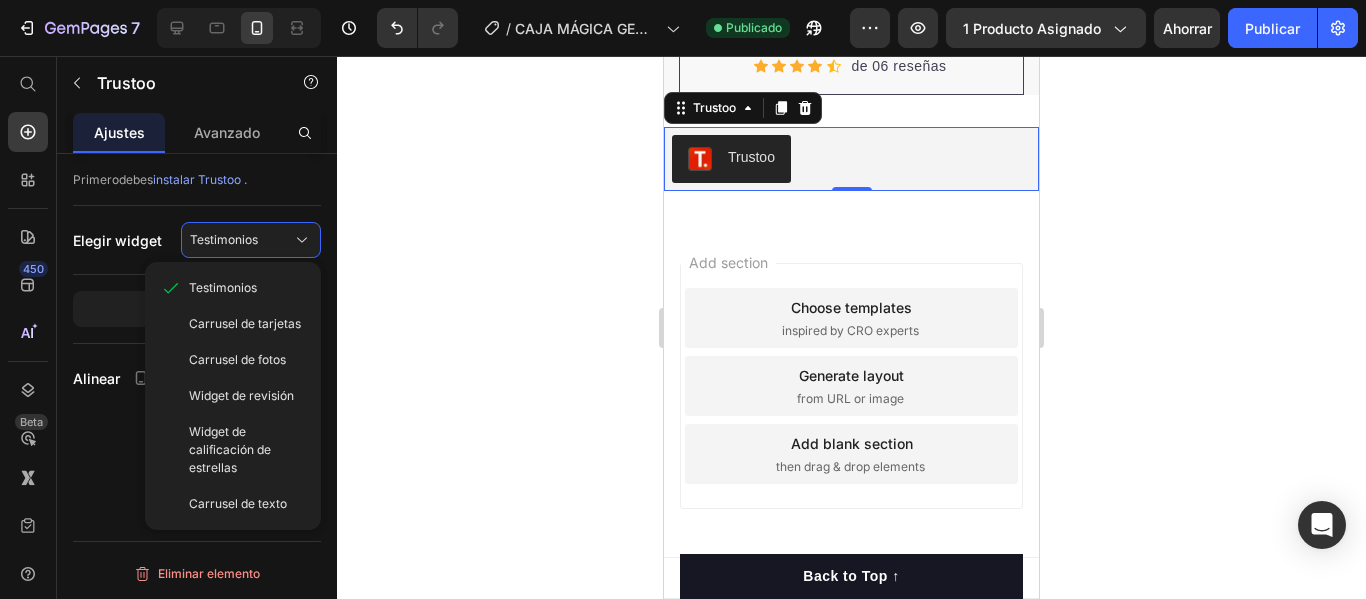 click 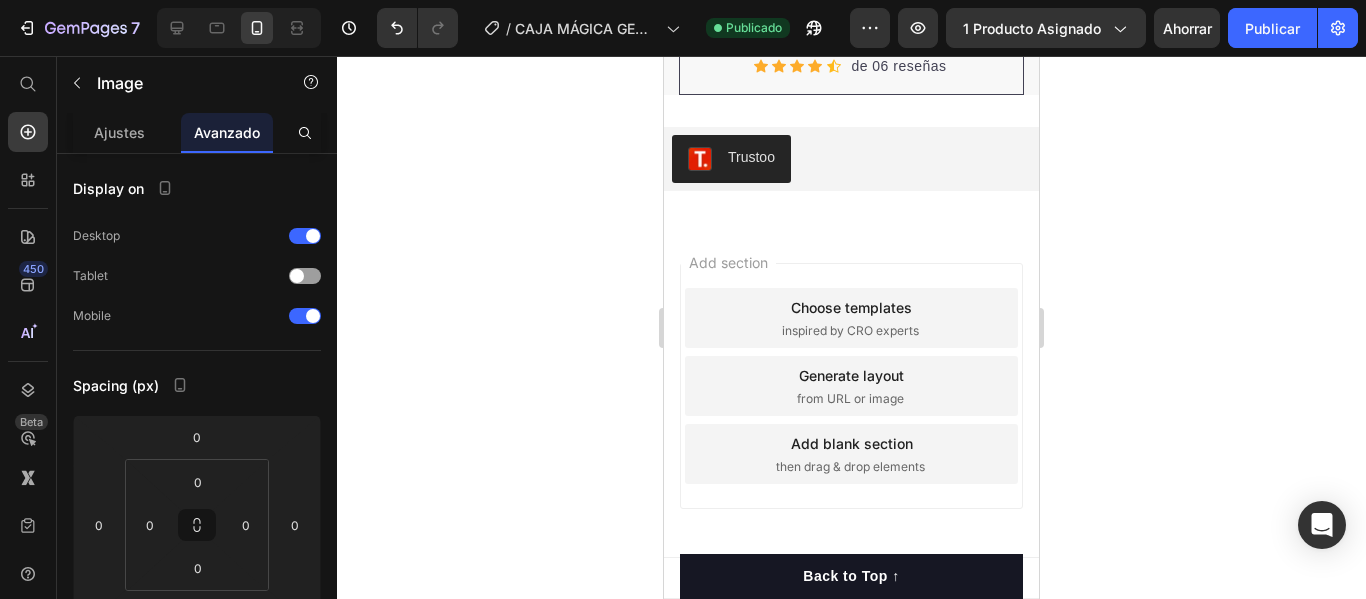 scroll, scrollTop: 2482, scrollLeft: 0, axis: vertical 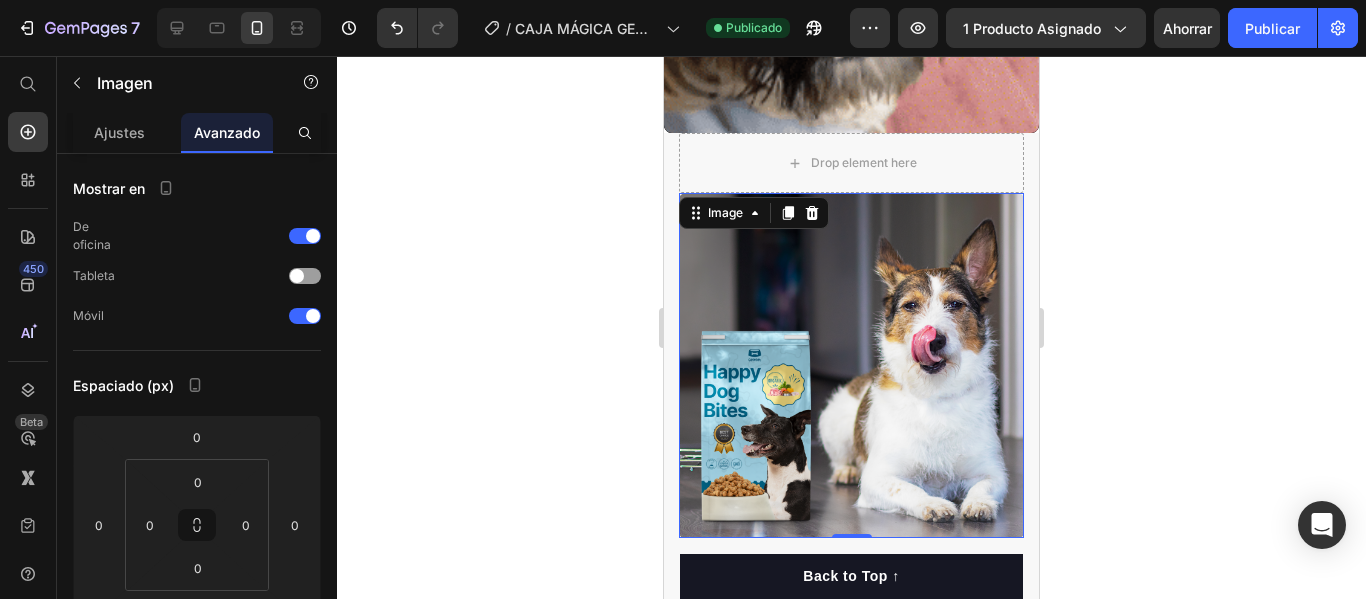 click at bounding box center (851, 365) 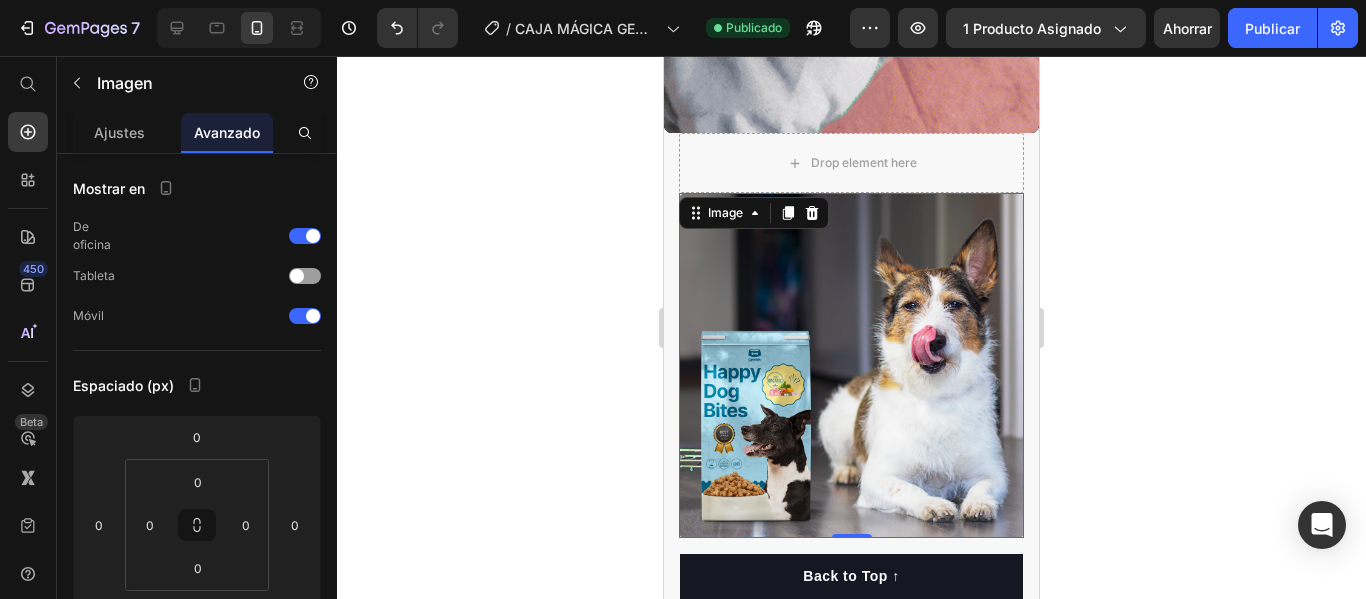 click at bounding box center (851, 365) 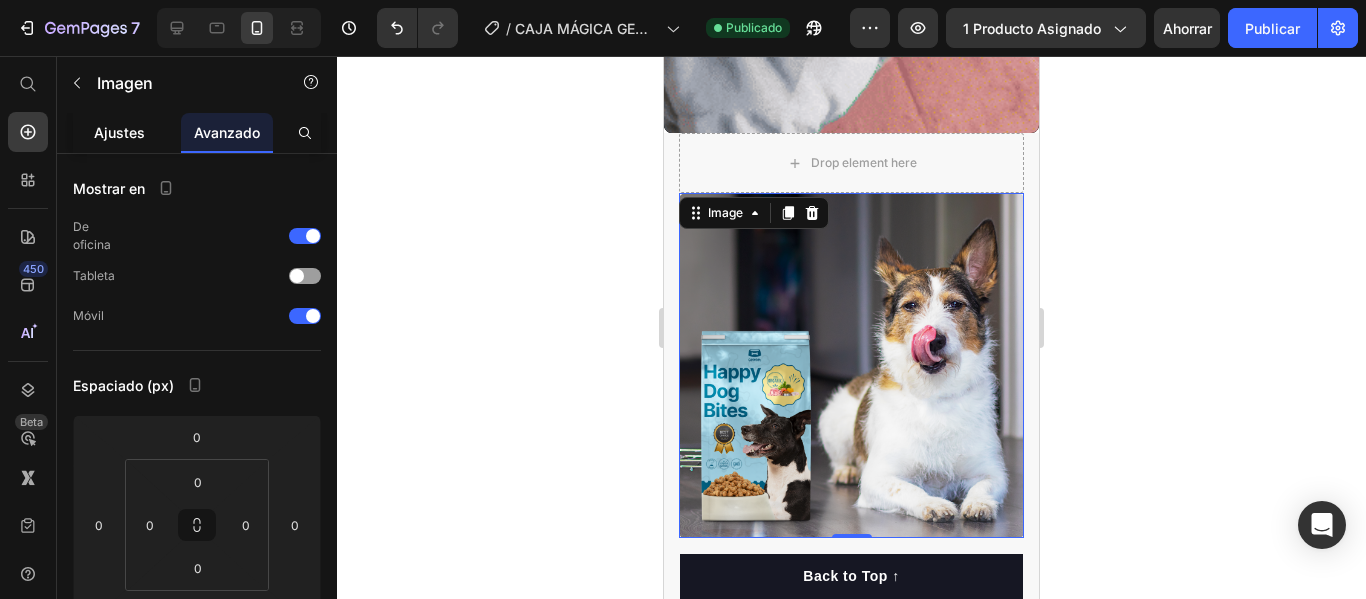 click on "Ajustes" at bounding box center [119, 132] 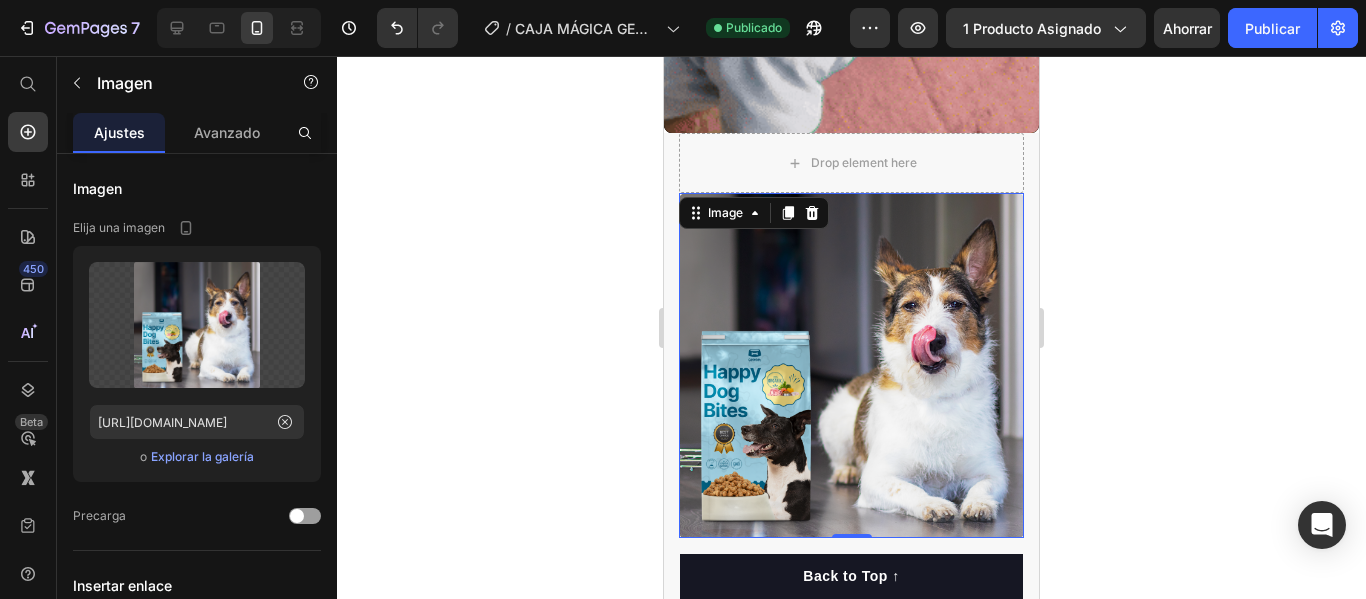click at bounding box center (851, 365) 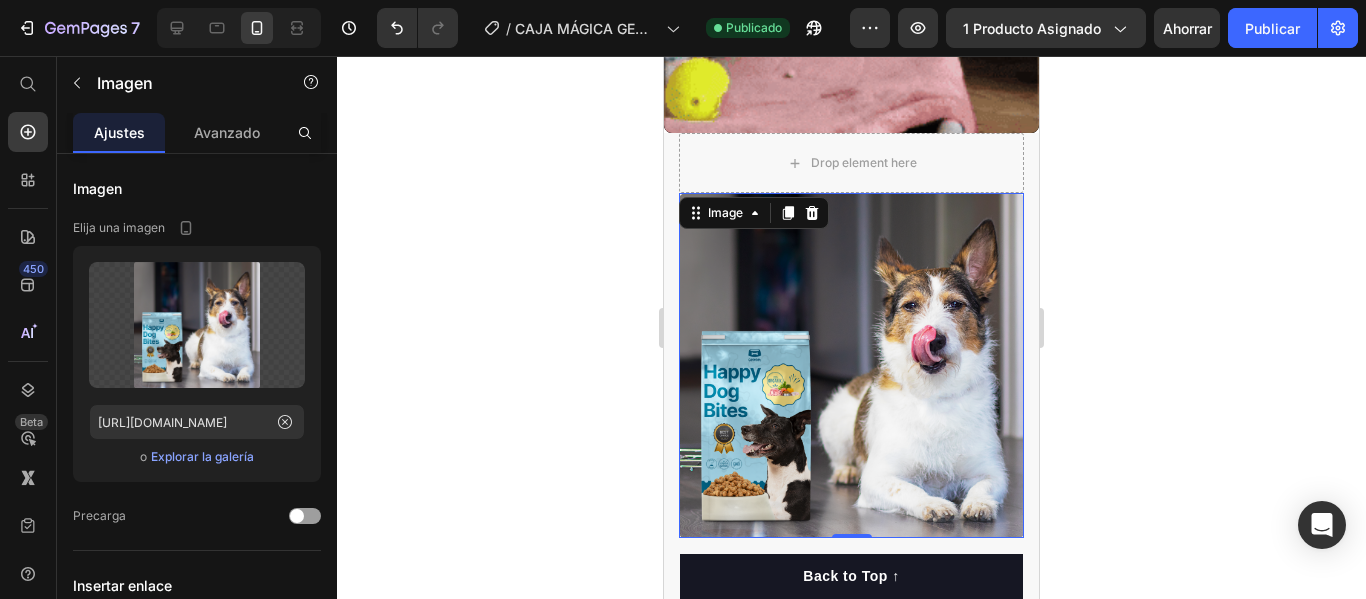click at bounding box center [851, 365] 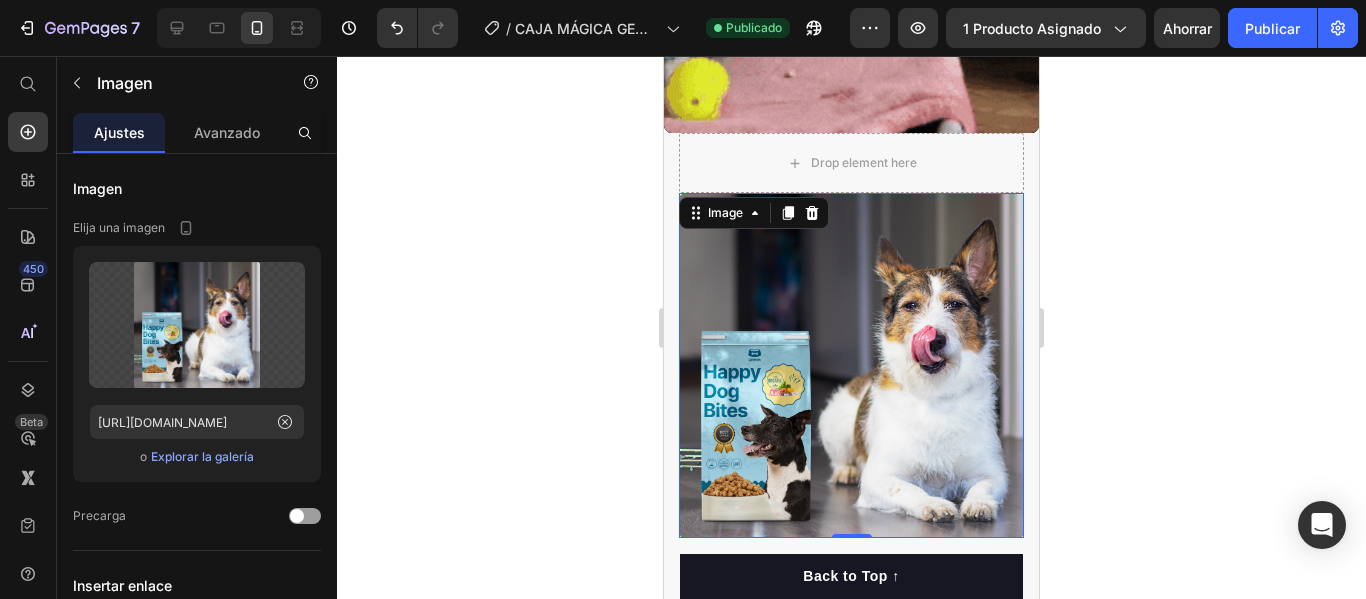 click at bounding box center (851, 365) 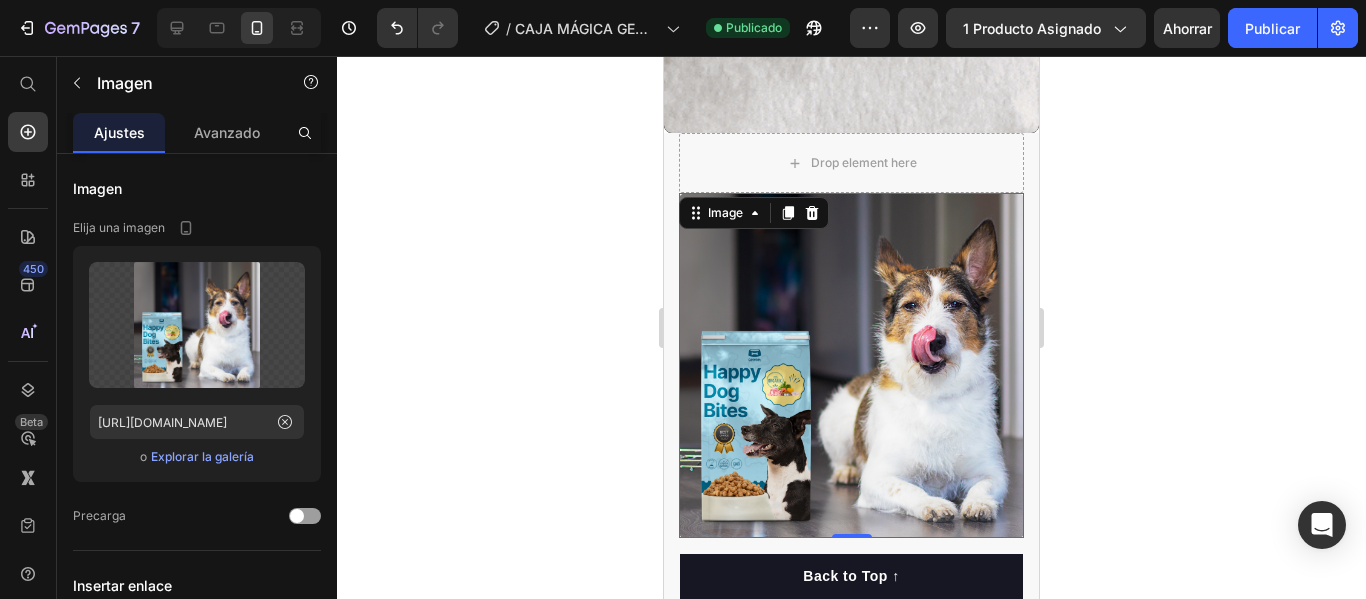 click at bounding box center [851, 365] 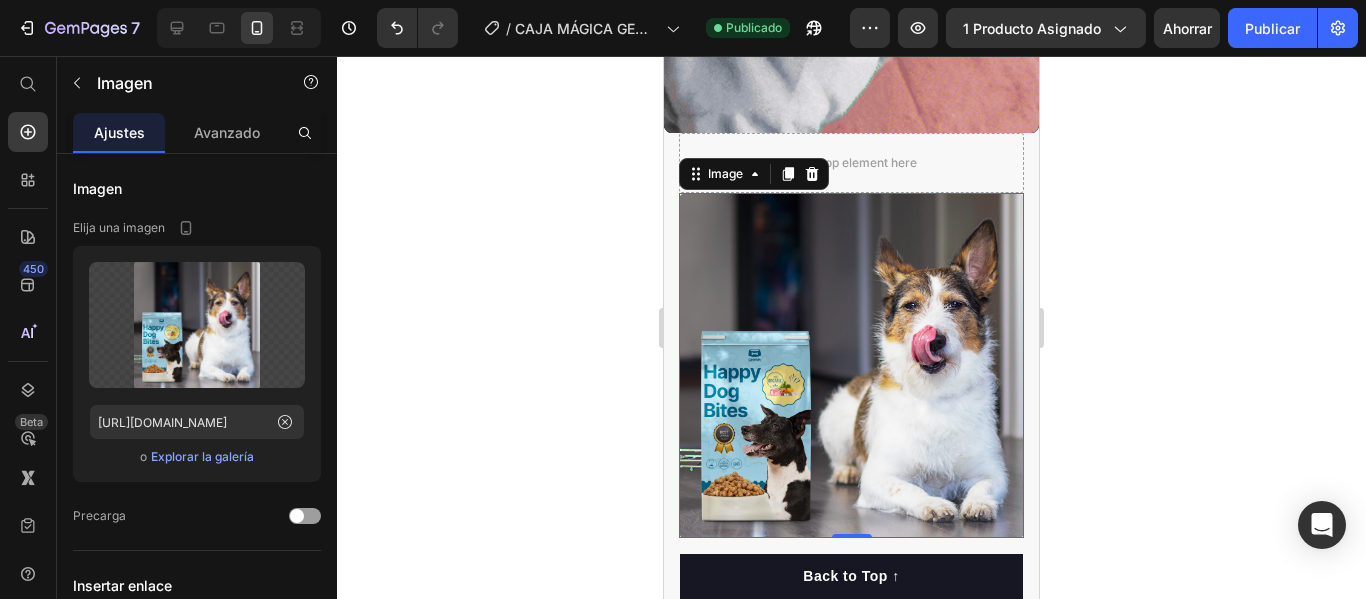 click at bounding box center (851, 365) 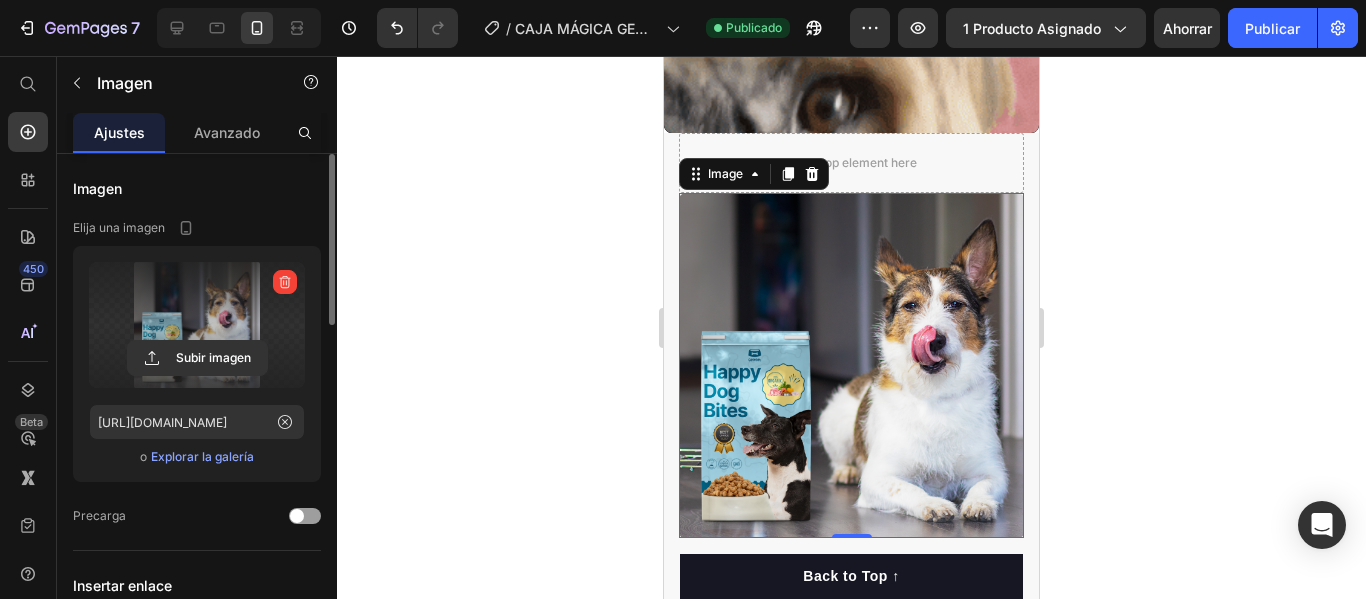 click at bounding box center [197, 325] 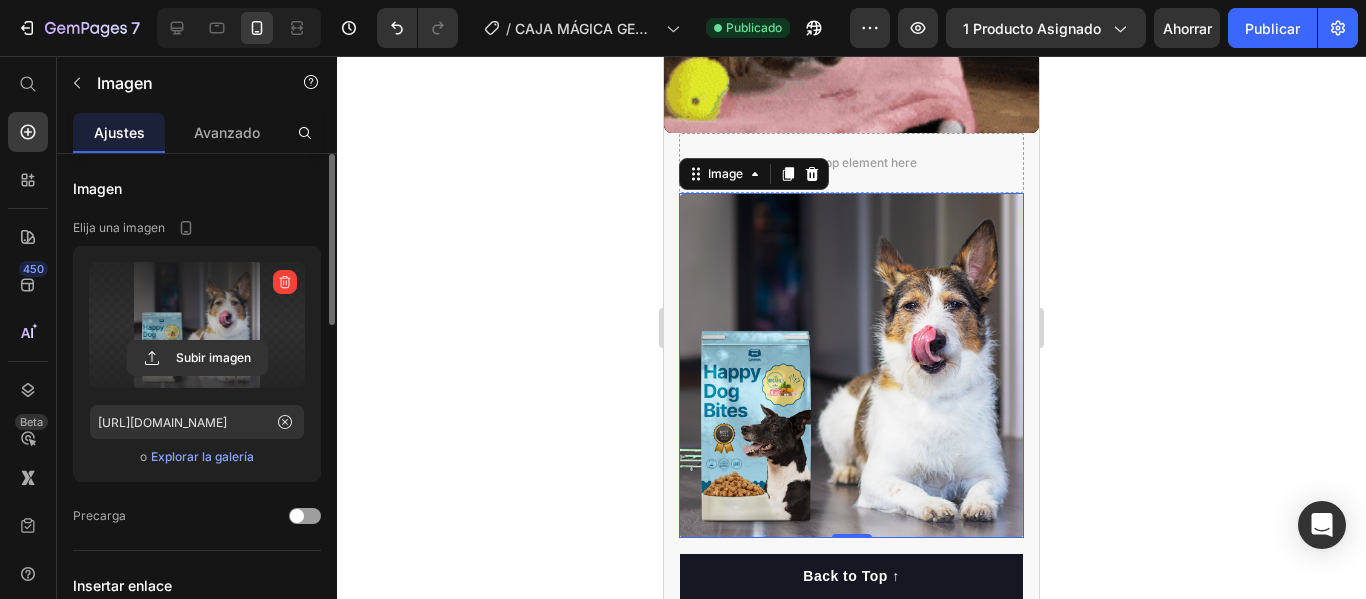 click 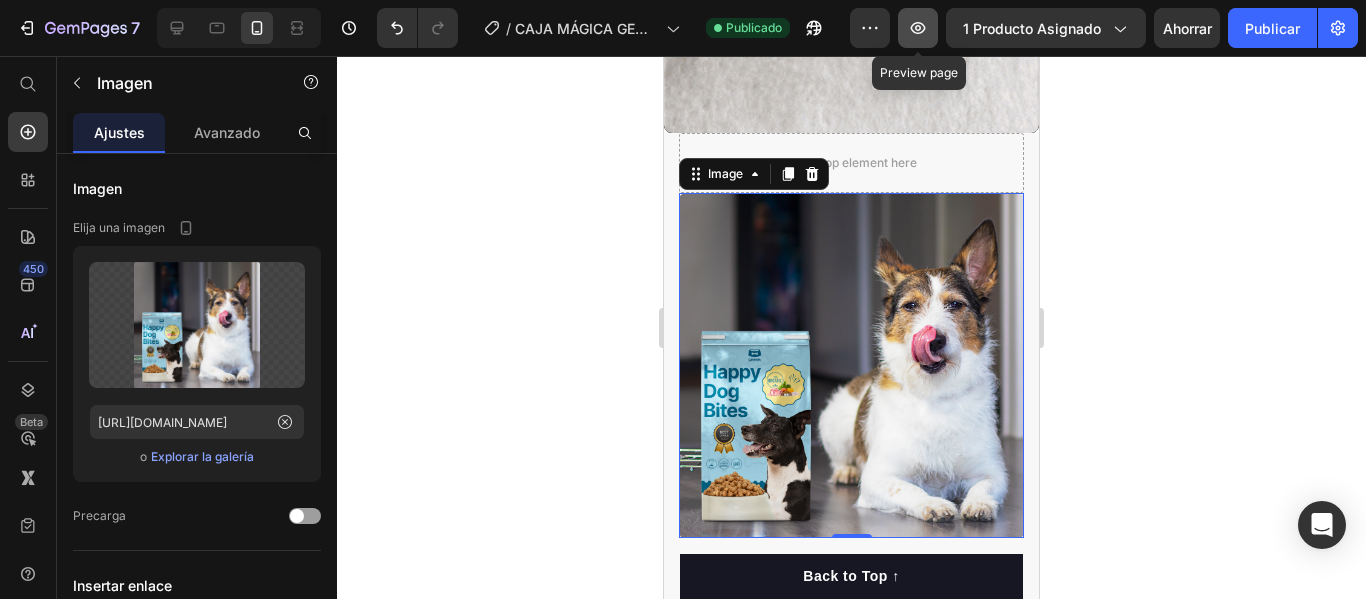 click 